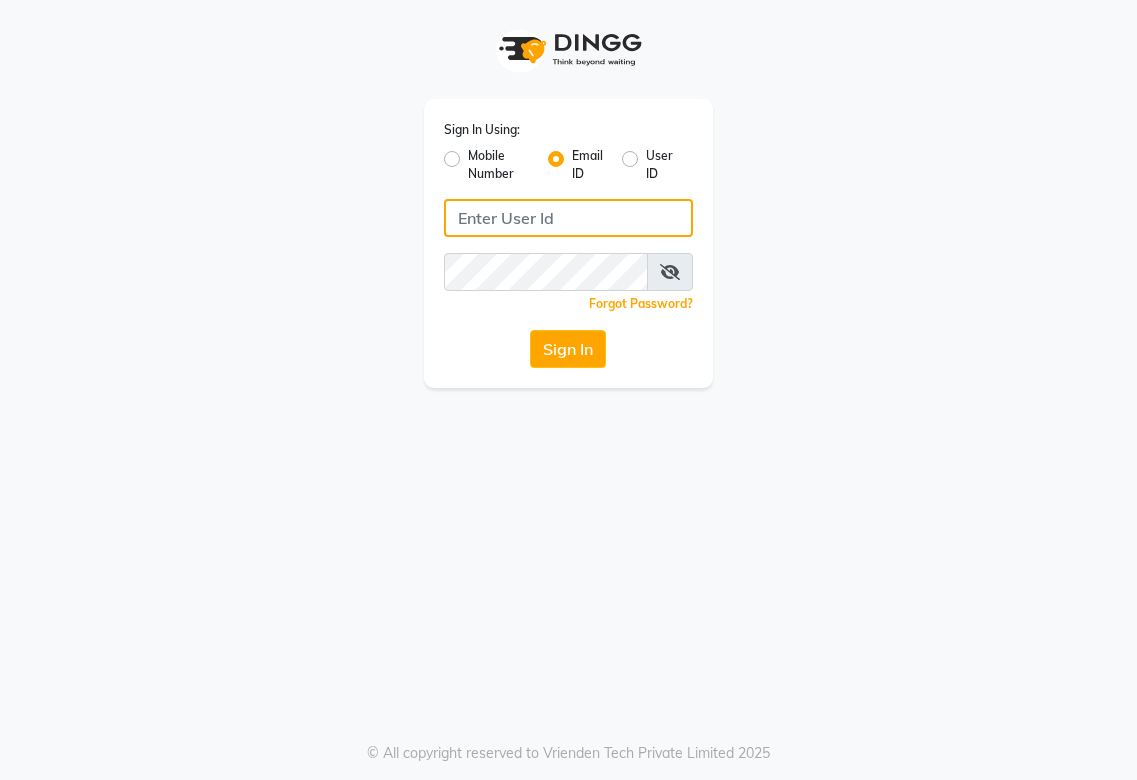 type on "[EMAIL]" 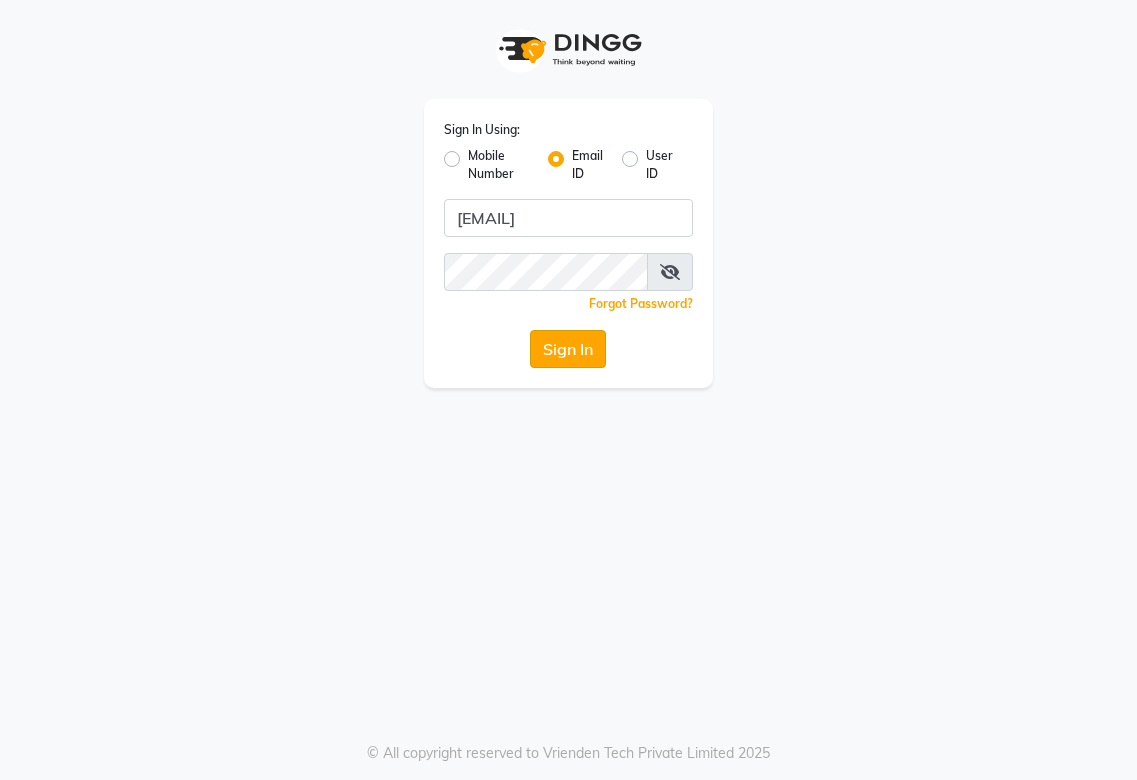 click on "Sign In" 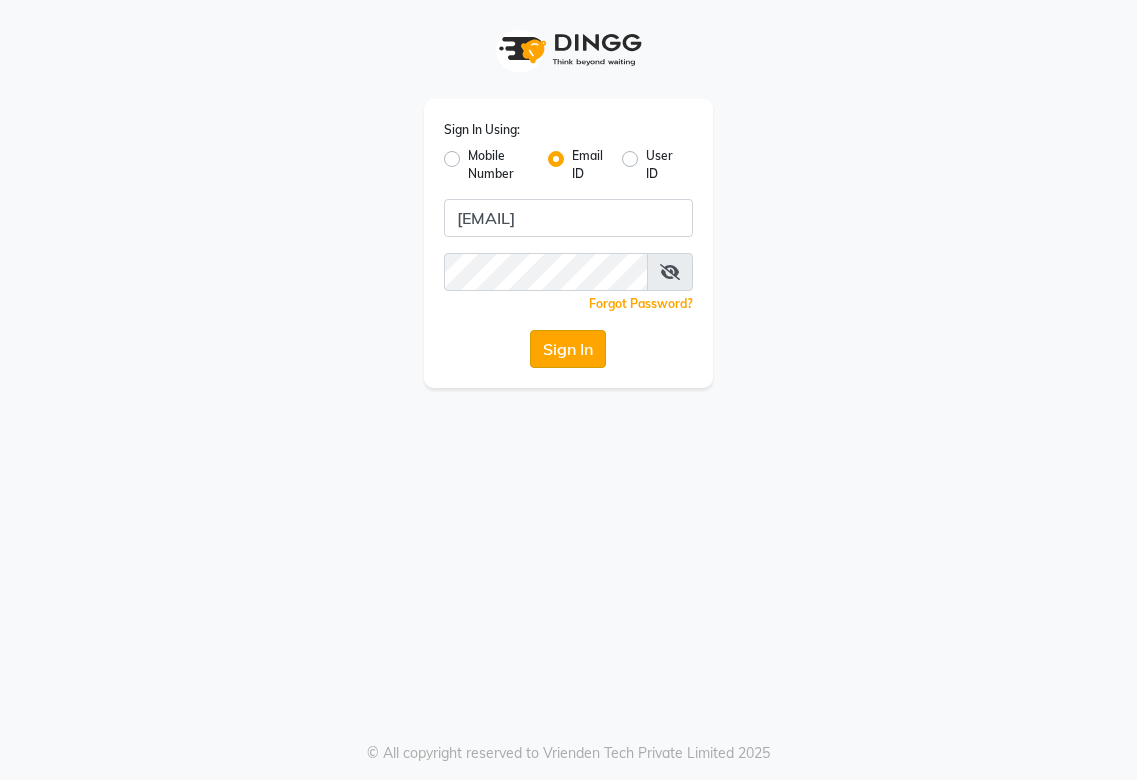 scroll, scrollTop: 0, scrollLeft: 0, axis: both 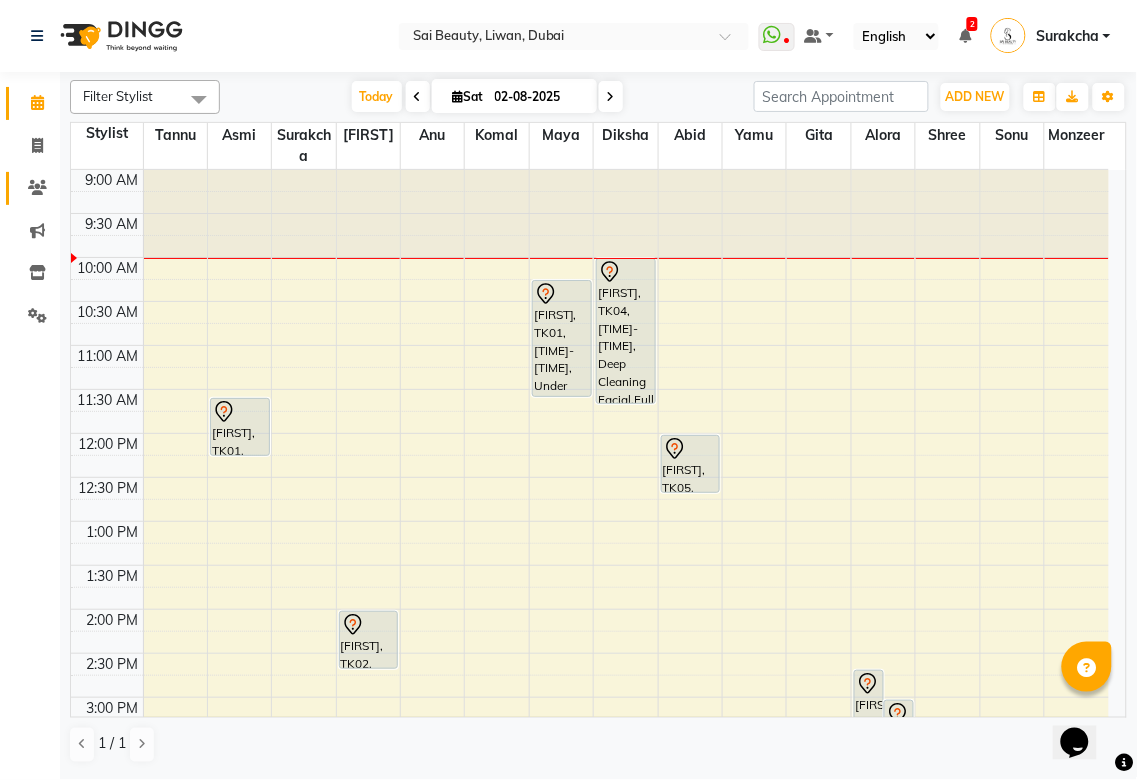 click 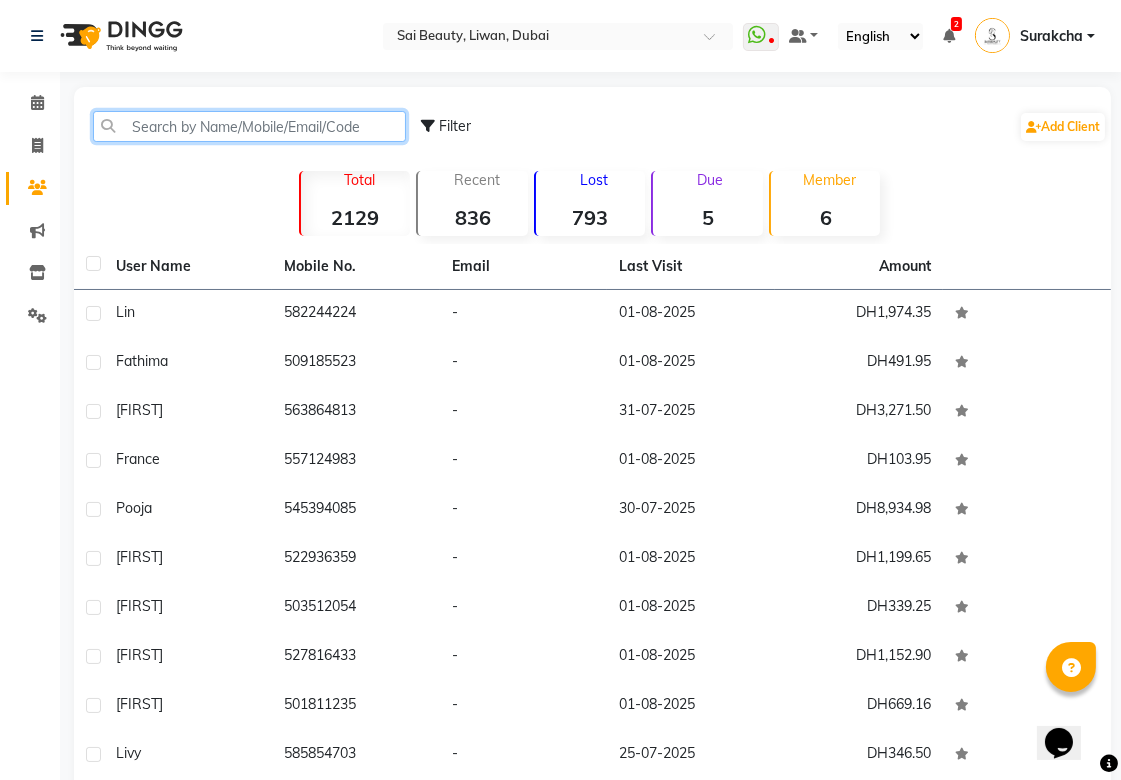 click 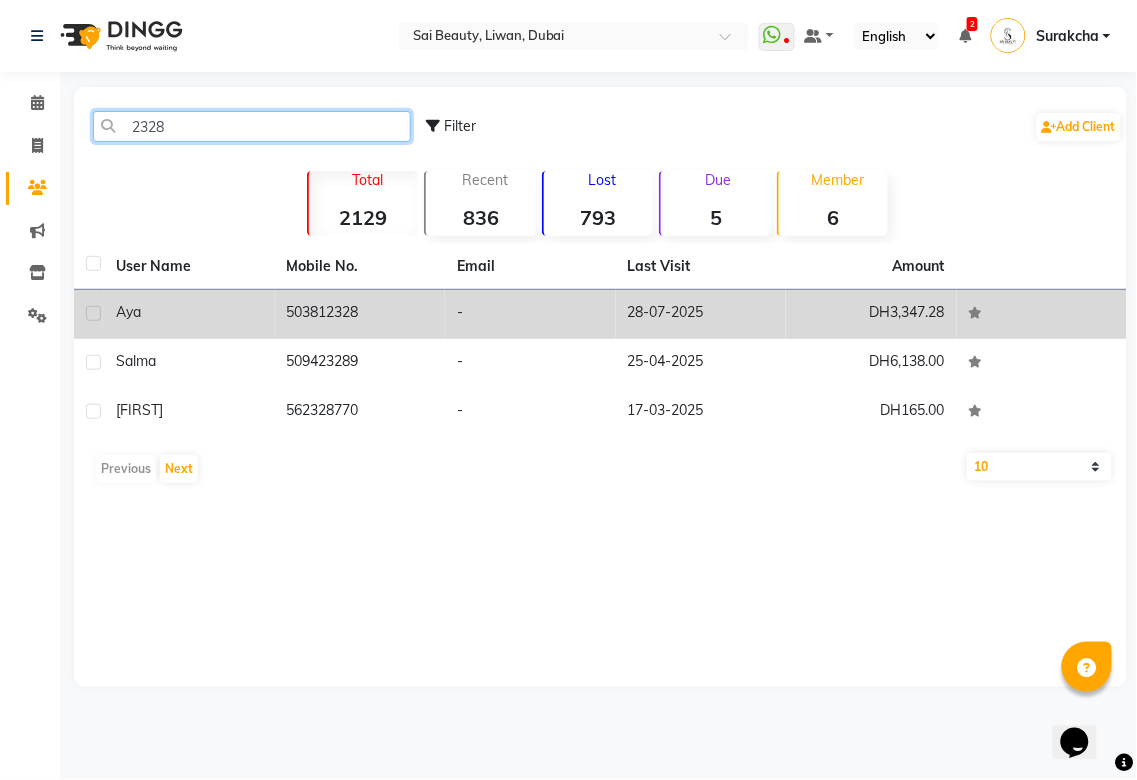 type on "2328" 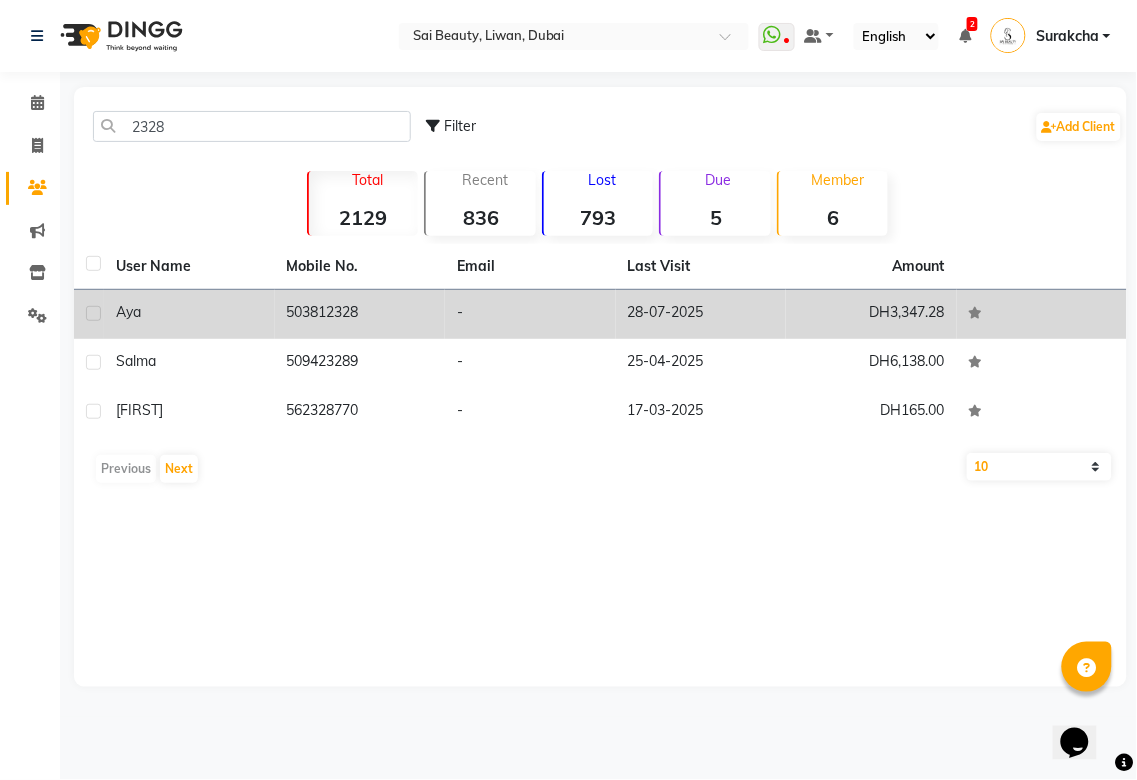 click on "503812328" 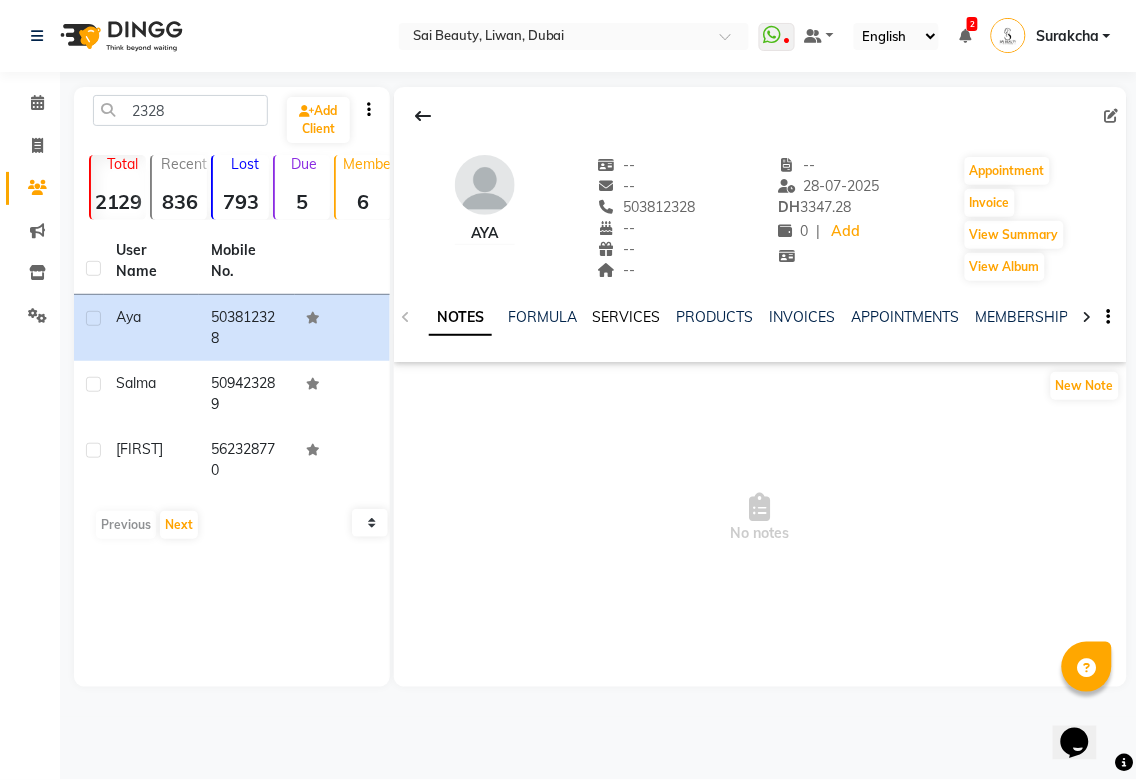 click on "SERVICES" 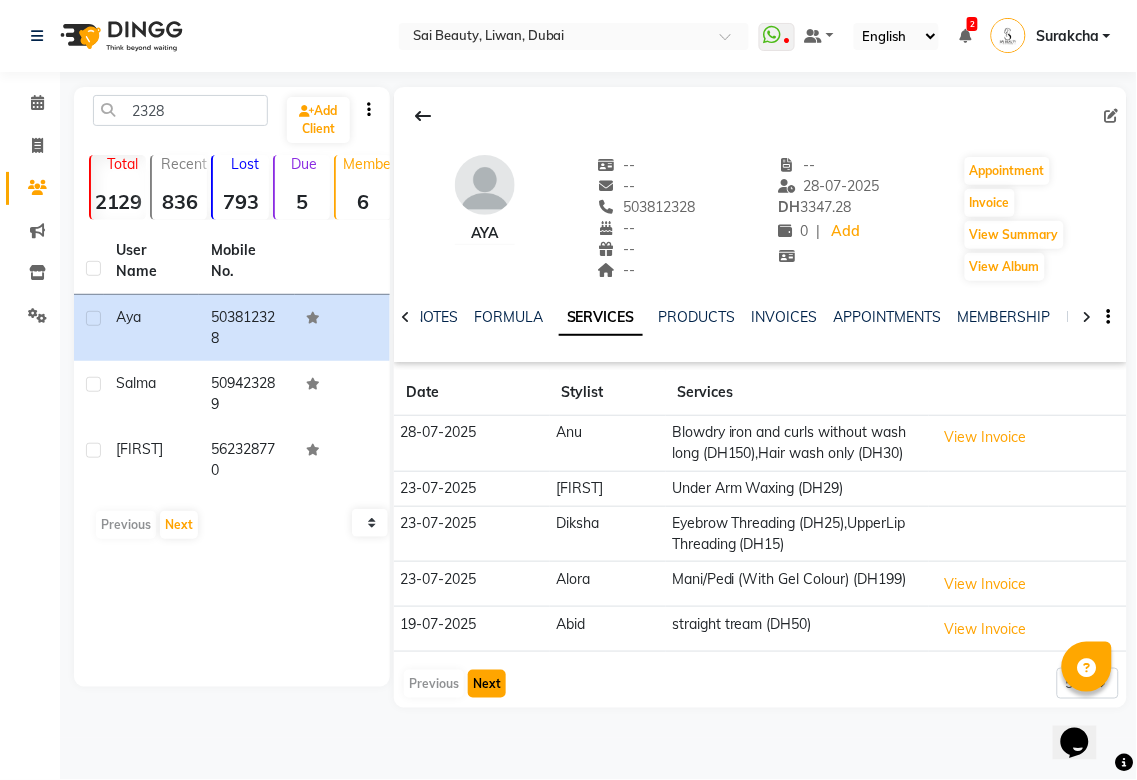 click on "Next" 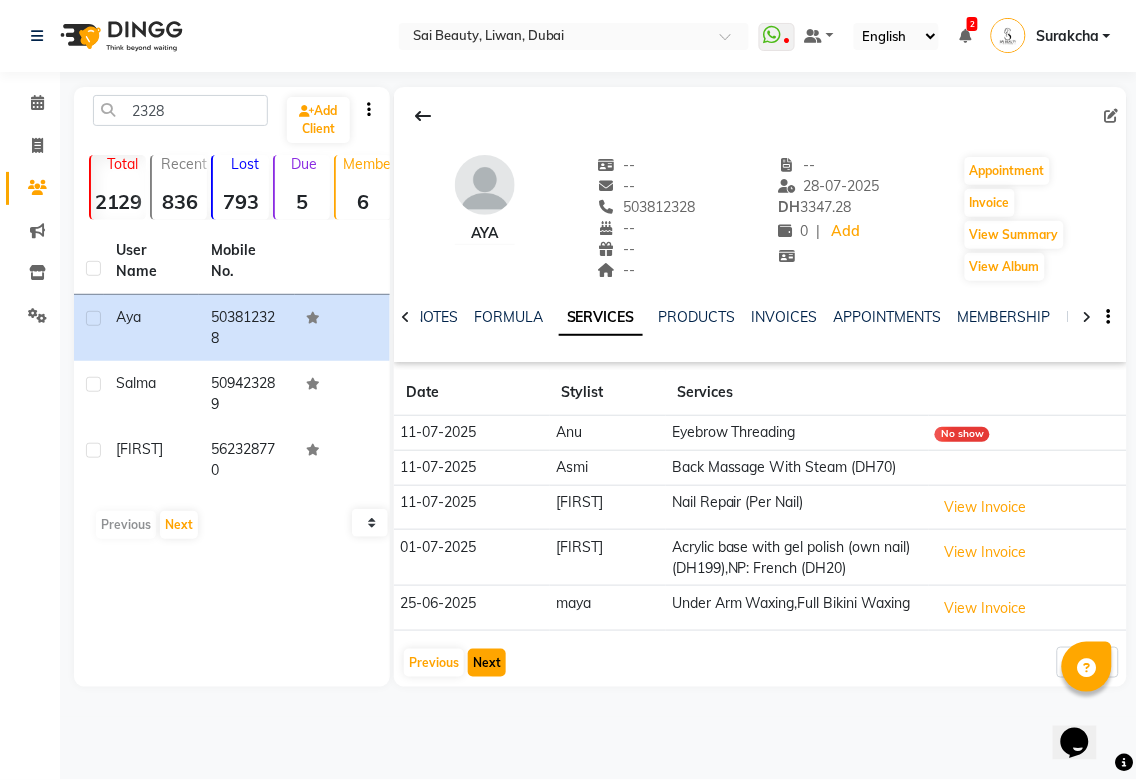 click on "Next" 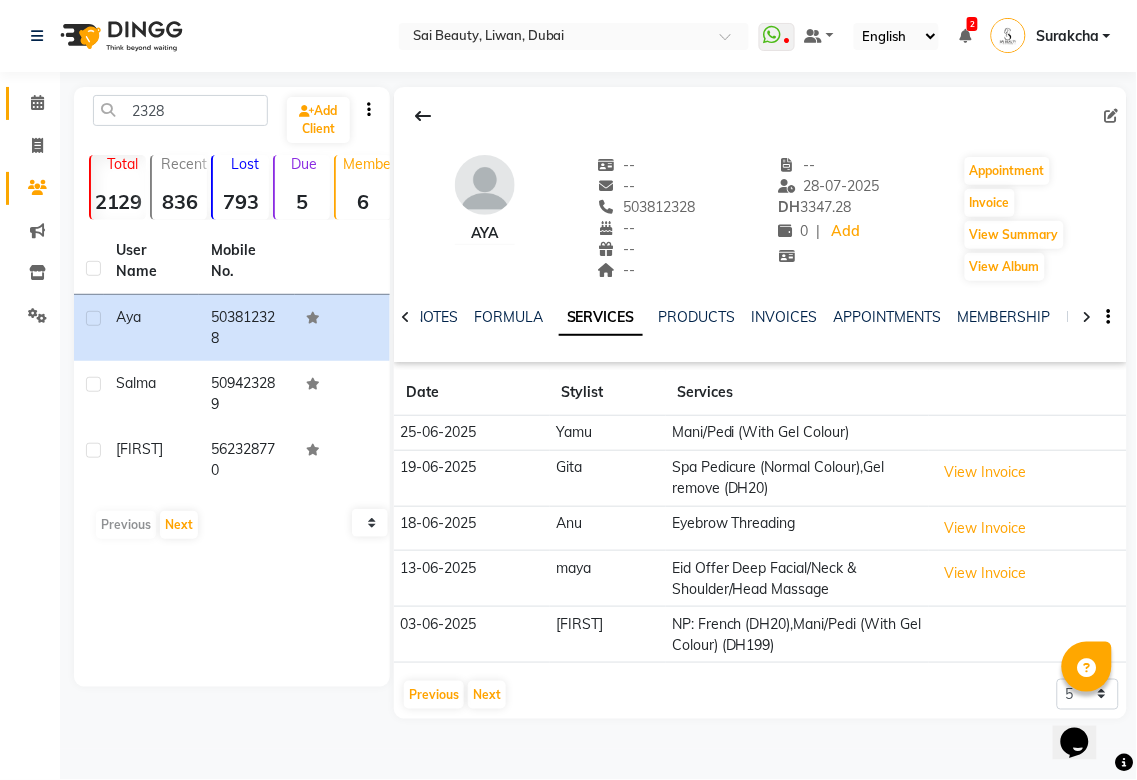 click 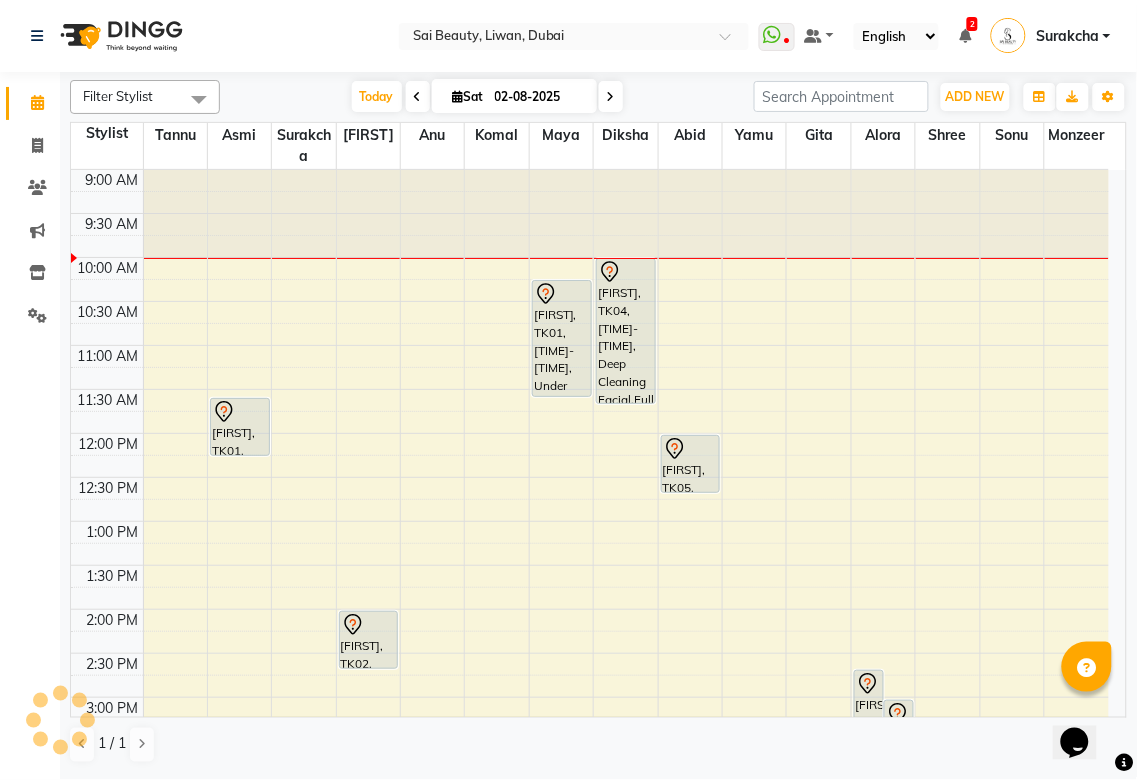 scroll, scrollTop: 0, scrollLeft: 0, axis: both 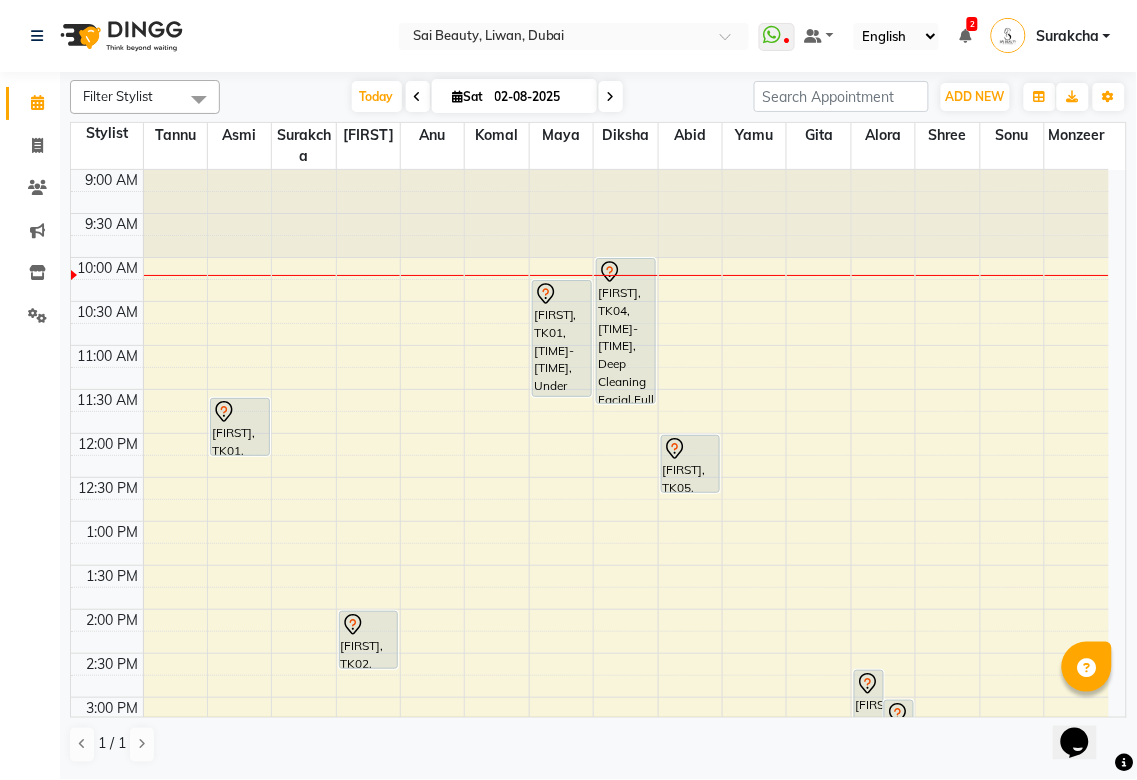click at bounding box center [965, 36] 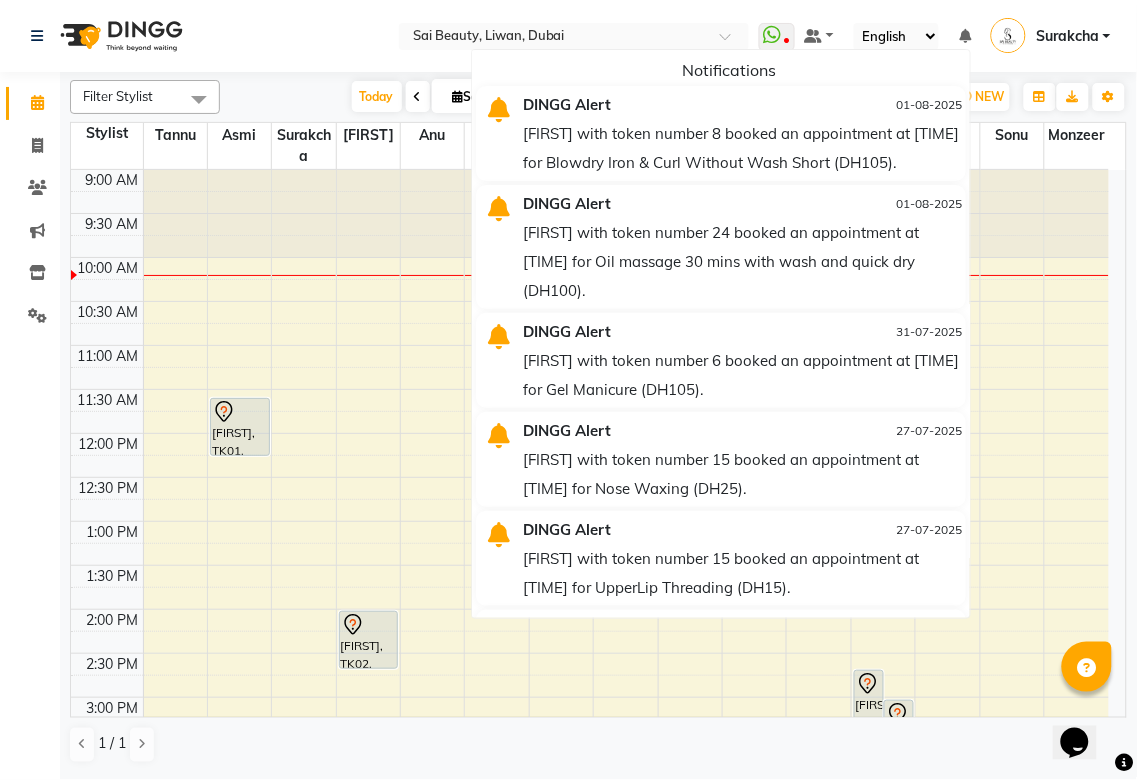 click on "Select Location × Sai Beauty, Liwan, Dubai  WhatsApp Status  ✕ Status:  Disconnected Most Recent Message: 01-08-2025     04:33 PM Recent Service Activity: 01-08-2025     04:27 PM  08047224946 Whatsapp Settings Default Panel My Panel English ENGLISH Español العربية मराठी हिंदी ગુજરાતી தமிழ் 中文 Notifications  DINGG Alert   01-08-2025   Fathima with token number 8 booked an appointment at 9:10 pm for Blowdry Iron & Curl Without Wash Short (DH105).   DINGG Alert   01-08-2025   Lin with token number 24 booked an appointment at 9:50 pm for Oil massage 30 mins with wash and quick dry (DH100).   DINGG Alert   31-07-2025   Lamees with token number 6 booked an appointment at 3:10 pm for Gel Manicure (DH105).   DINGG Alert   27-07-2025   Tamara with token number 15 booked an appointment at 8:50 pm for Nose Waxing (DH25).   DINGG Alert   27-07-2025   Tamara with token number 15 booked an appointment at 8:50 pm for UpperLip Threading (DH15).   DINGG Alert" 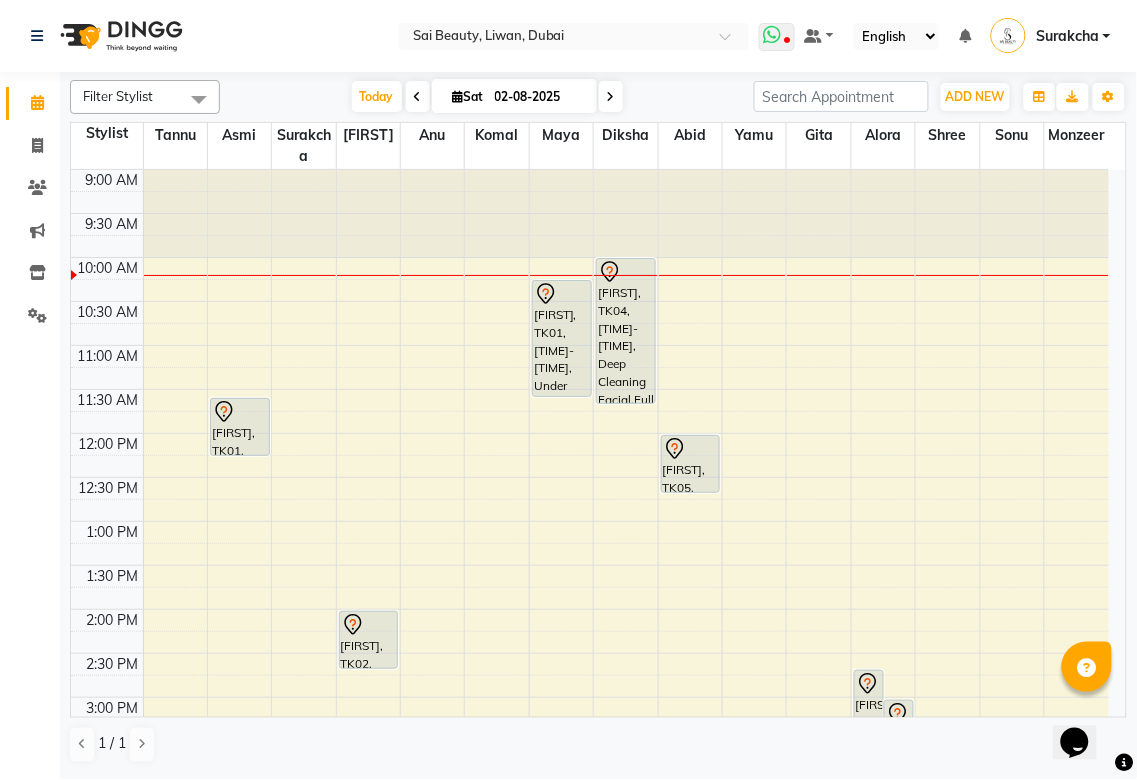 click at bounding box center [773, 35] 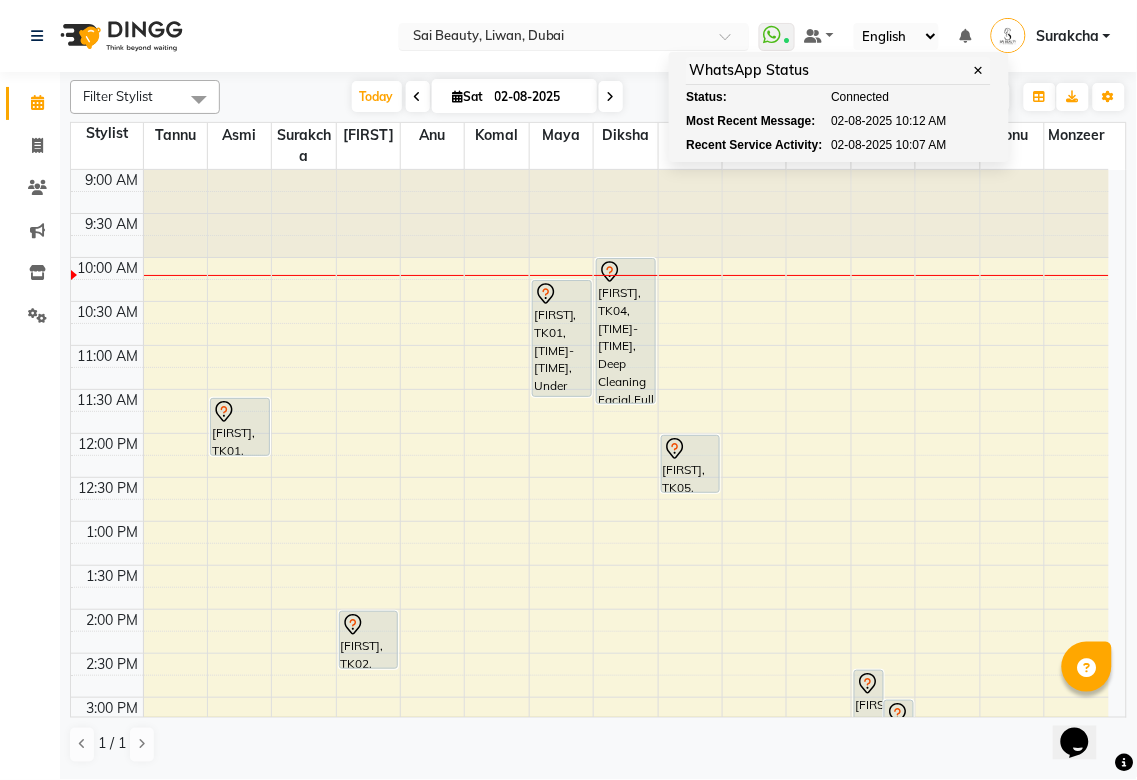 click at bounding box center [554, 38] 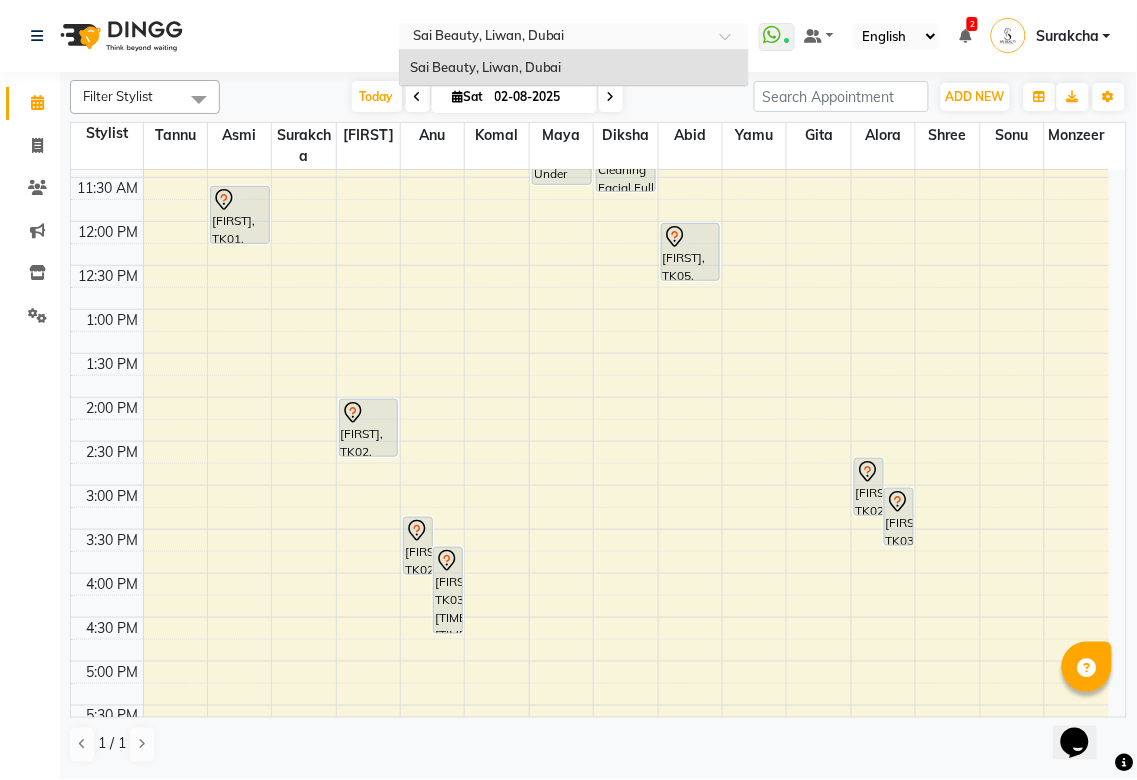 scroll, scrollTop: 0, scrollLeft: 0, axis: both 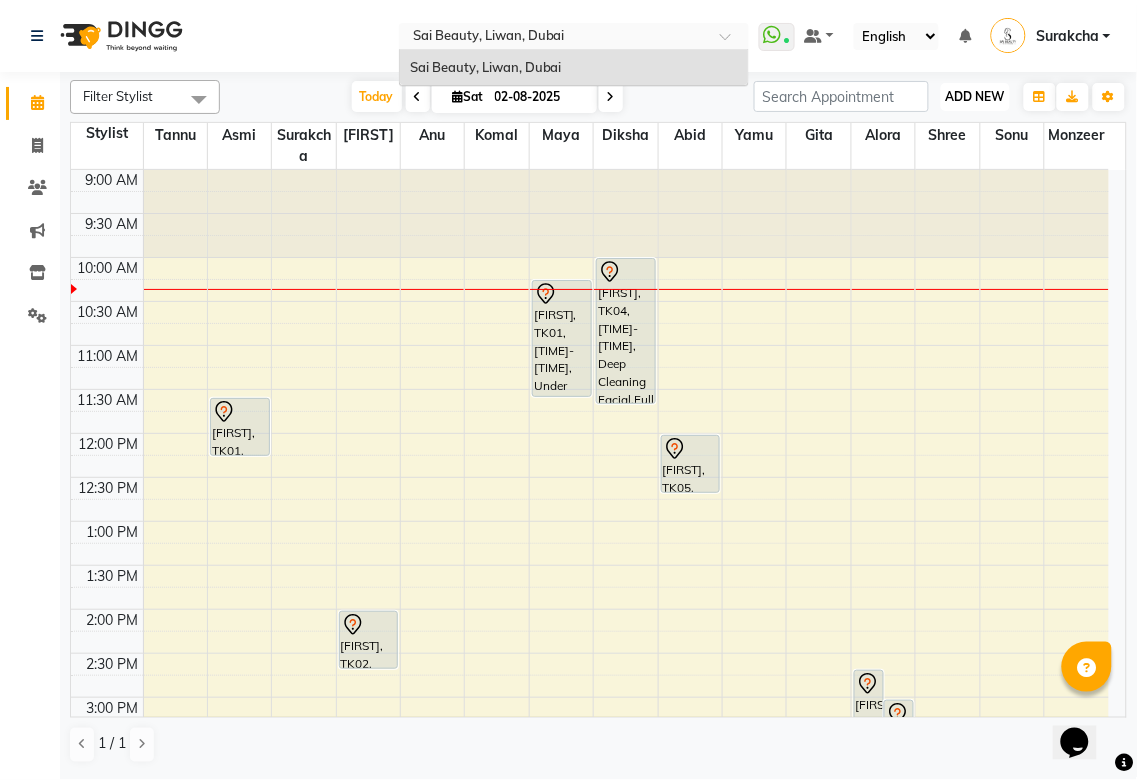 click on "ADD NEW" at bounding box center [975, 96] 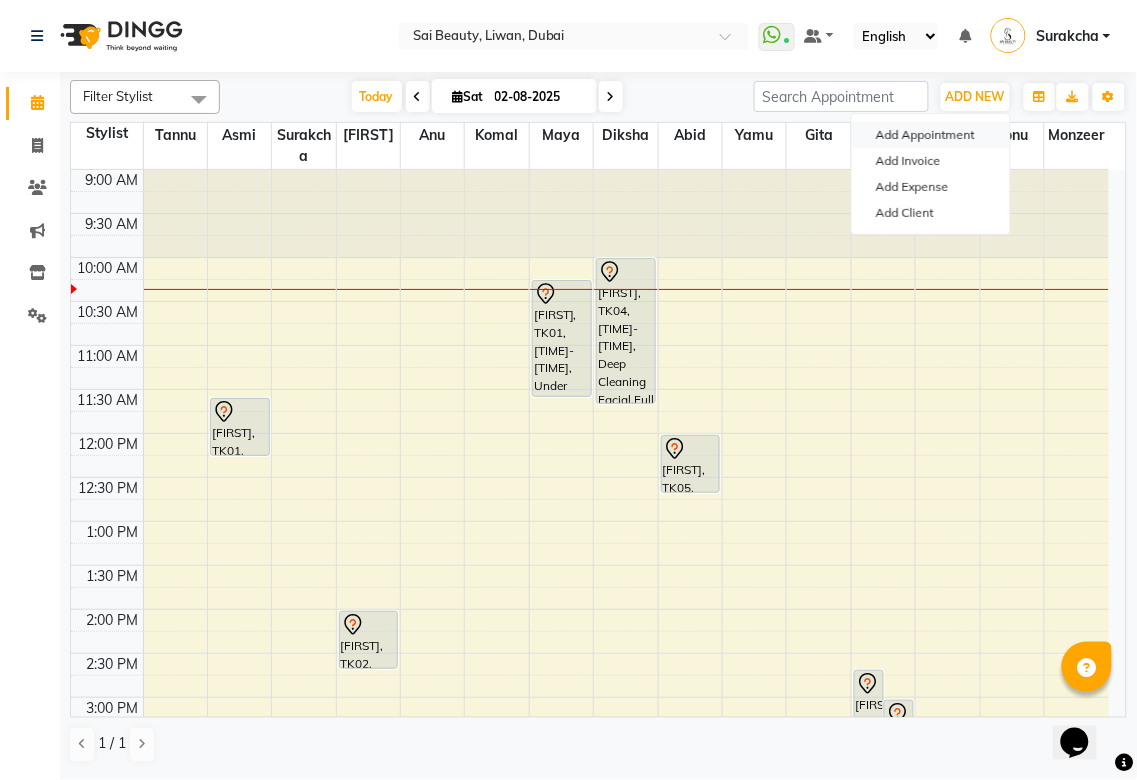 click on "Add Appointment" at bounding box center [931, 135] 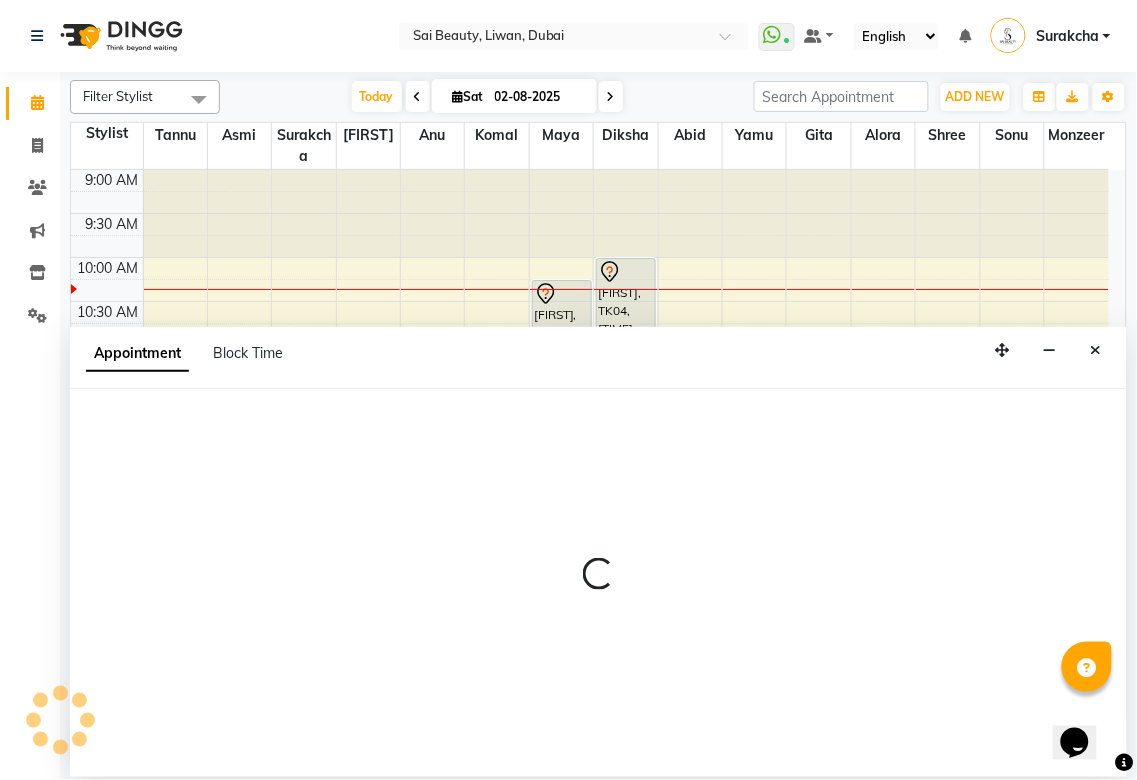 select on "600" 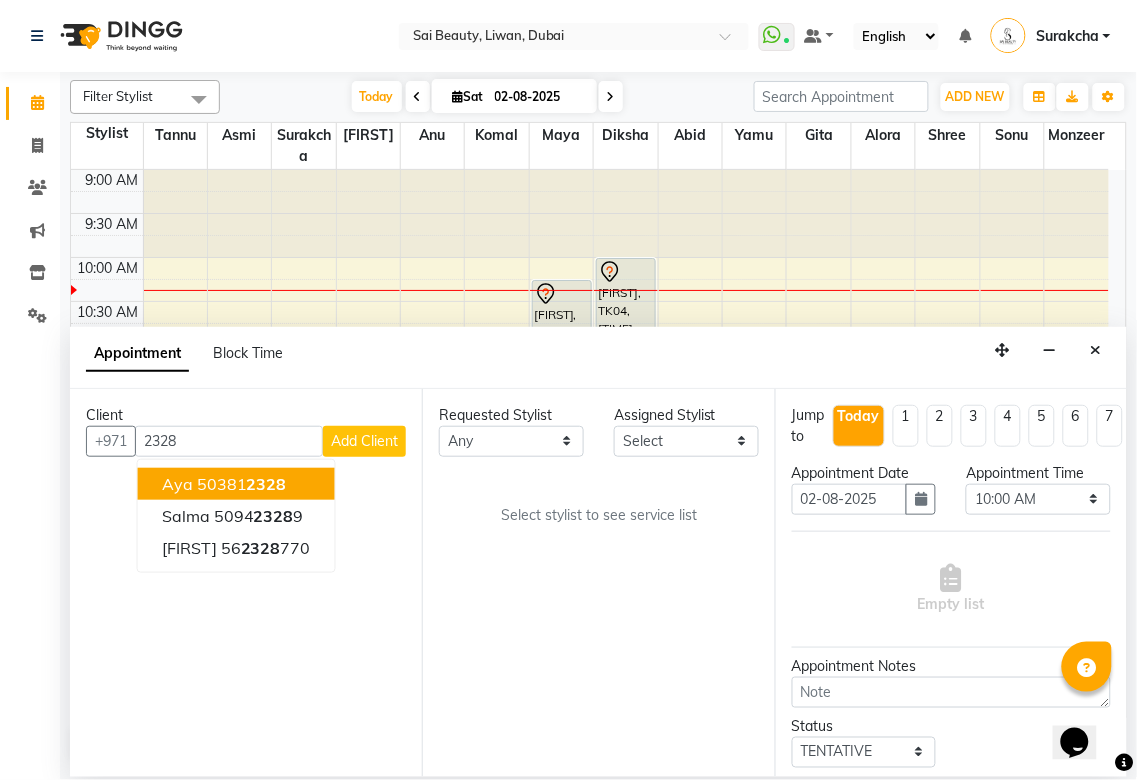 click on "aya  50381 2328" at bounding box center (236, 484) 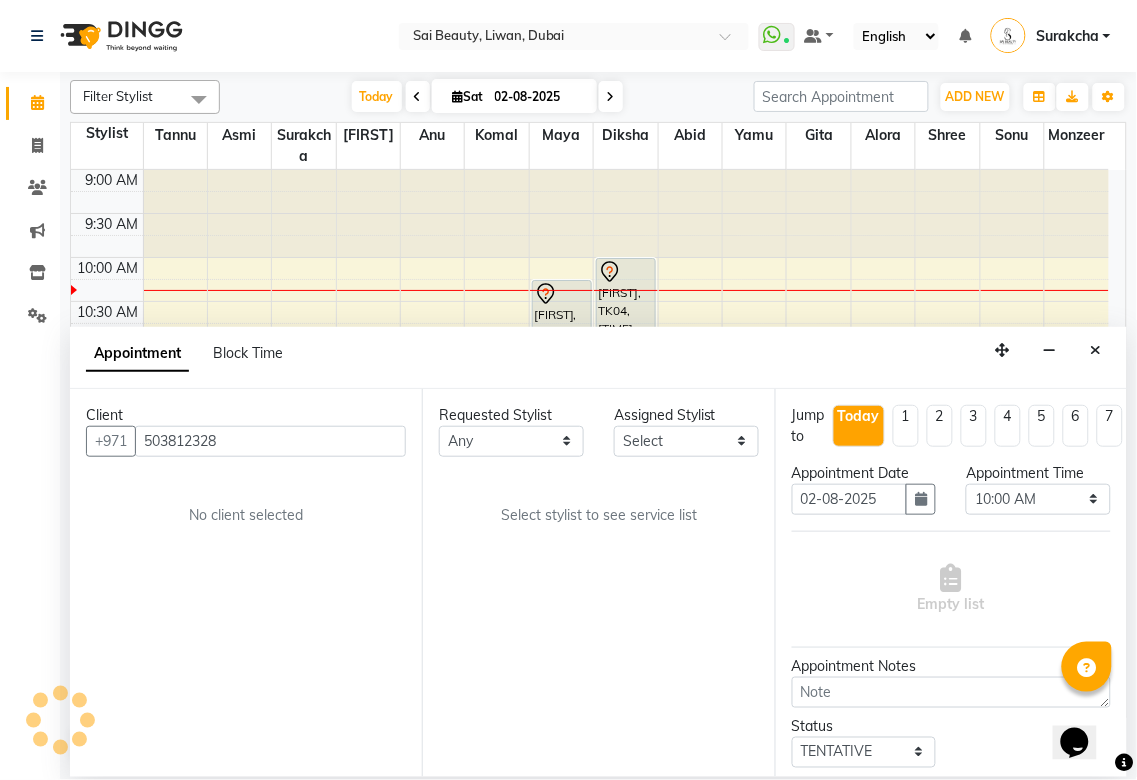type on "503812328" 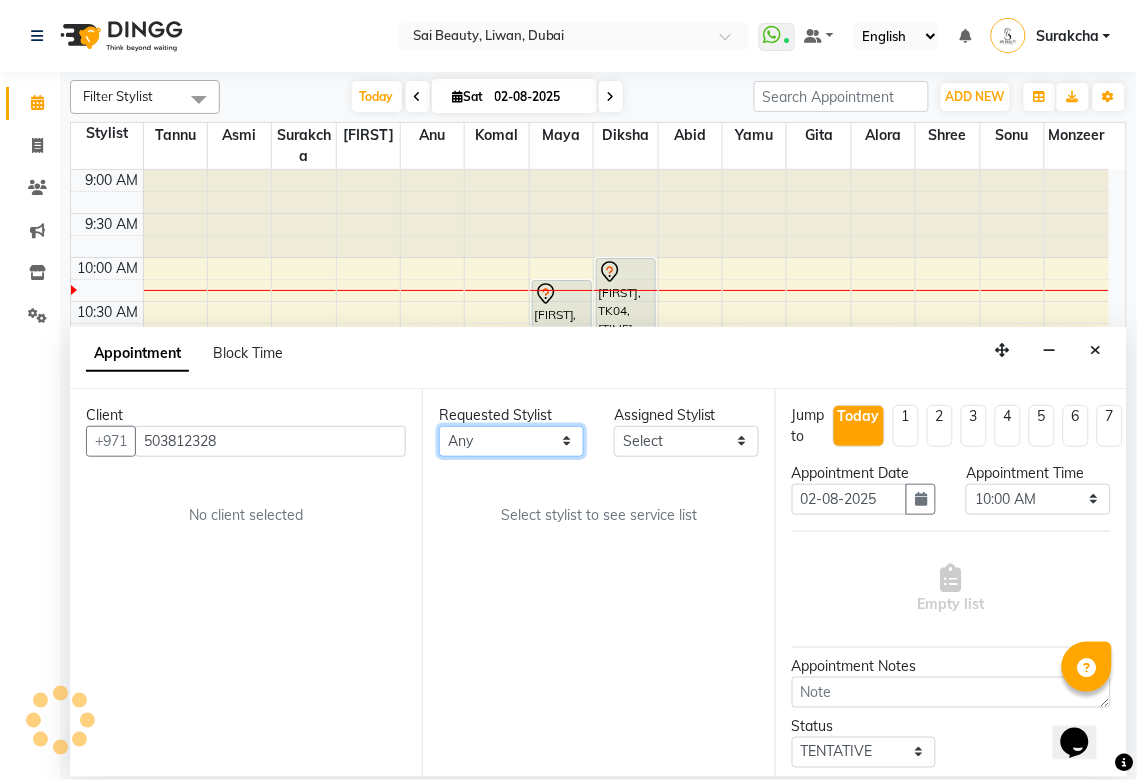 click on "[FIRST] [LAST] [FIRST] [FIRST] [FIRST] [FIRST] [FIRST] [FIRST] [FIRST] [FIRST] [FIRST] [FIRST] [FIRST] [FIRST]" at bounding box center (511, 441) 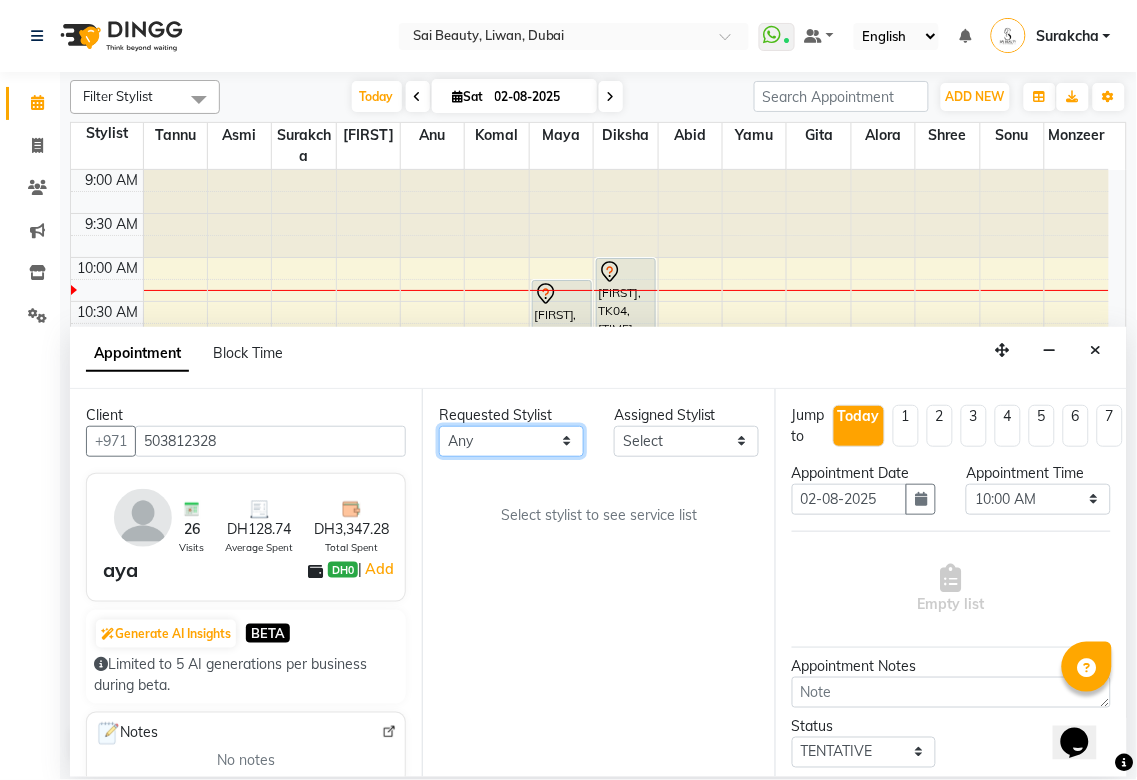 select on "63384" 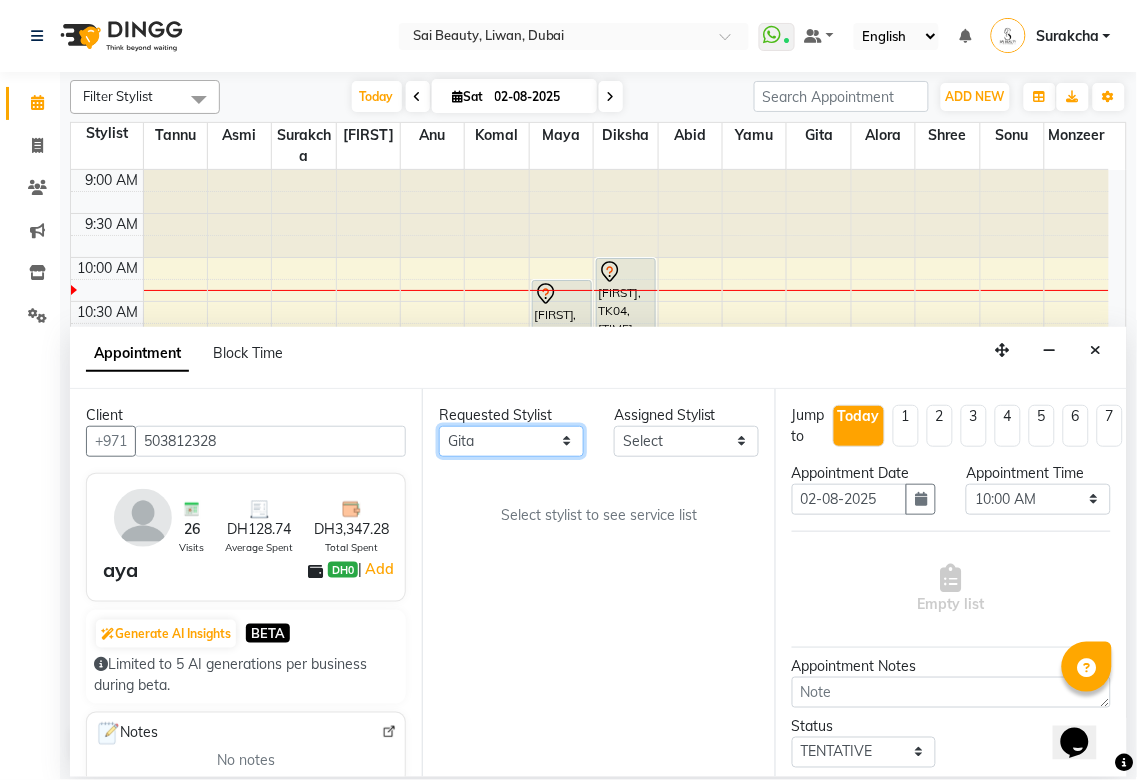 click on "[FIRST] [LAST] [FIRST] [FIRST] [FIRST] [FIRST] [FIRST] [FIRST] [FIRST] [FIRST] [FIRST] [FIRST] [FIRST] [FIRST]" at bounding box center [511, 441] 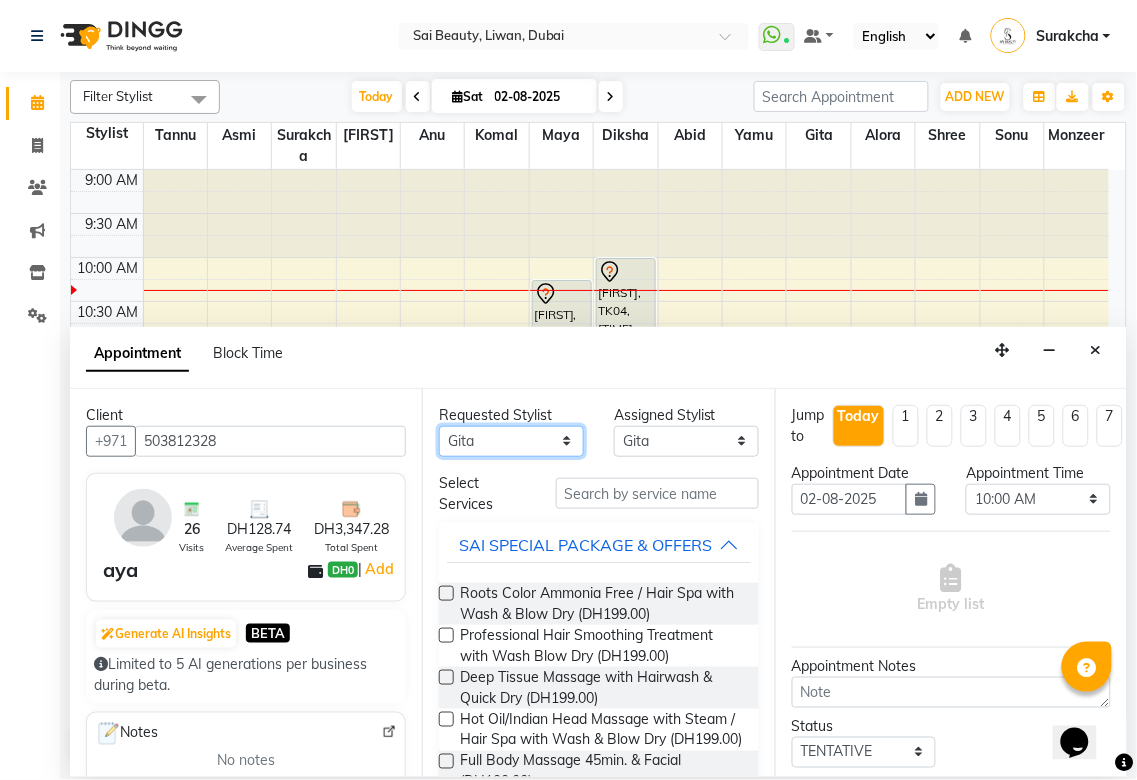 click on "[FIRST] [LAST] [FIRST] [FIRST] [FIRST] [FIRST] [FIRST] [FIRST] [FIRST] [FIRST] [FIRST] [FIRST] [FIRST] [FIRST]" at bounding box center [511, 441] 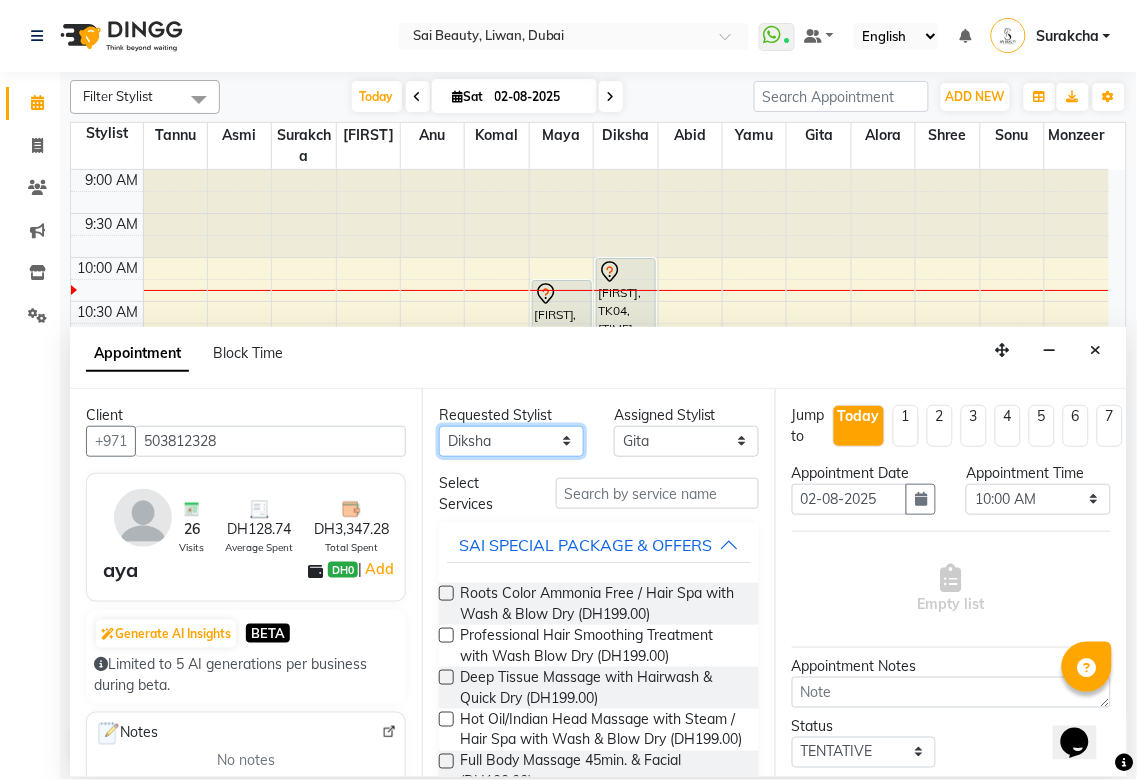 click on "[FIRST] [LAST] [FIRST] [FIRST] [FIRST] [FIRST] [FIRST] [FIRST] [FIRST] [FIRST] [FIRST] [FIRST] [FIRST] [FIRST]" at bounding box center [511, 441] 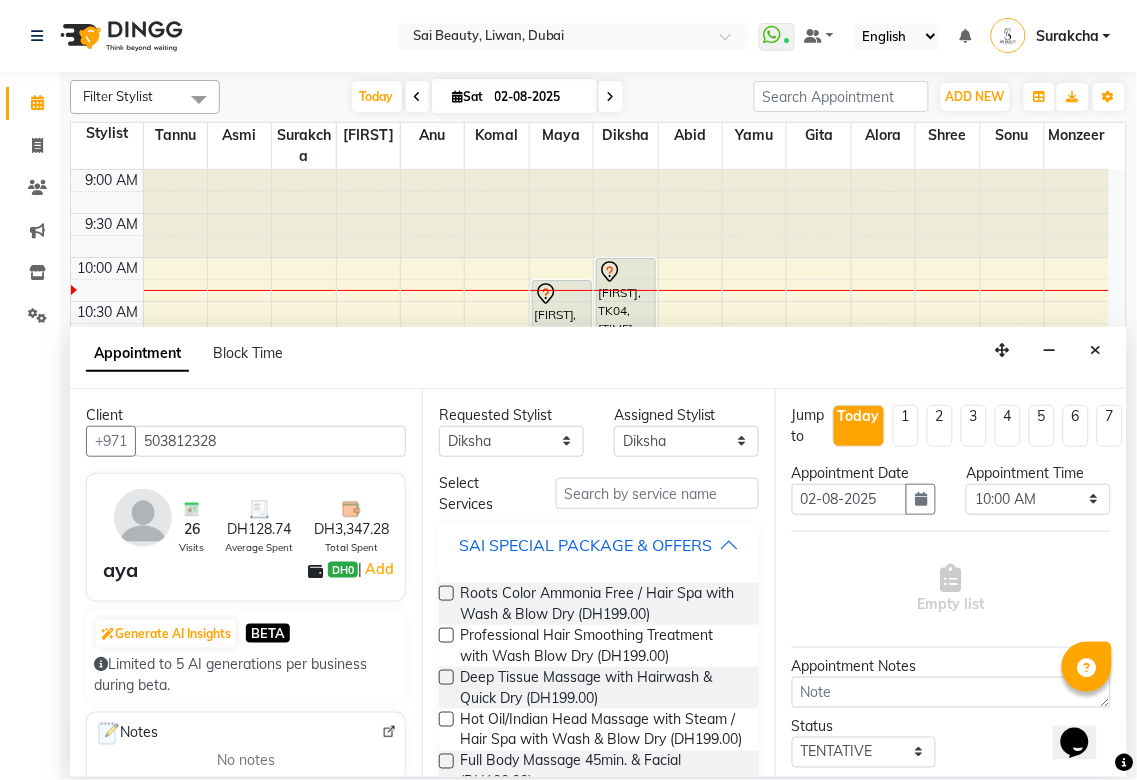 click on "SAI SPECIAL PACKAGE & OFFERS" at bounding box center [585, 545] 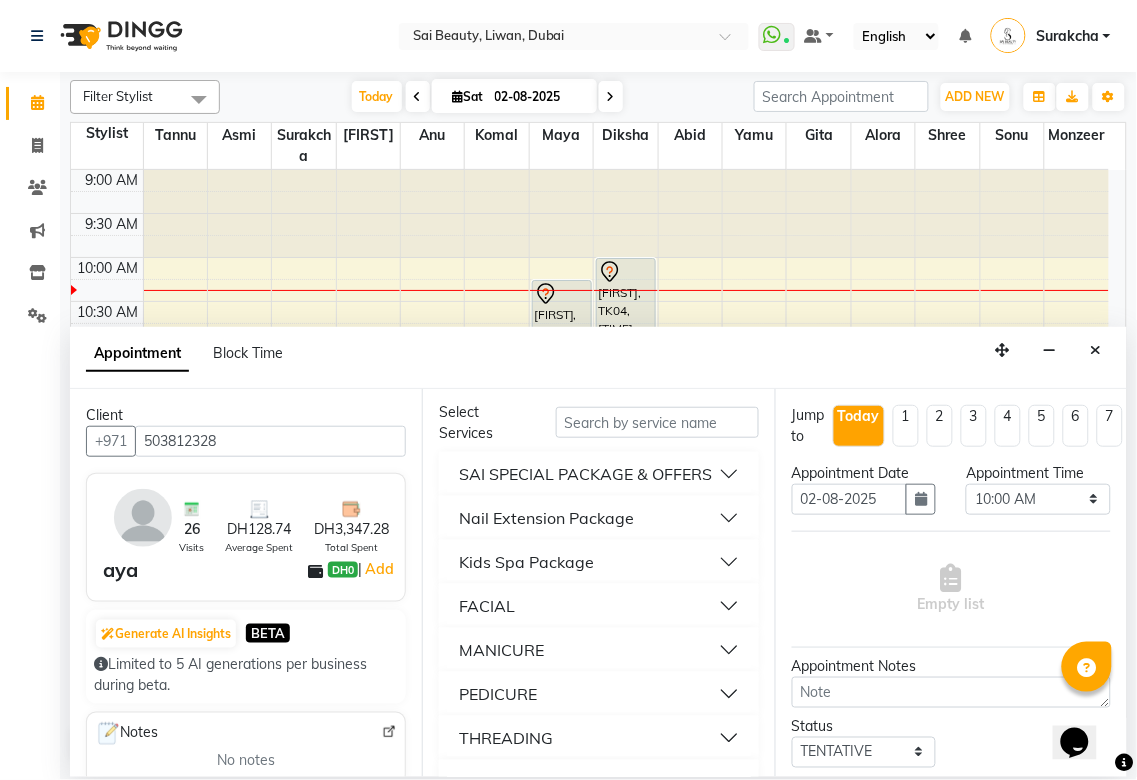 scroll, scrollTop: 0, scrollLeft: 0, axis: both 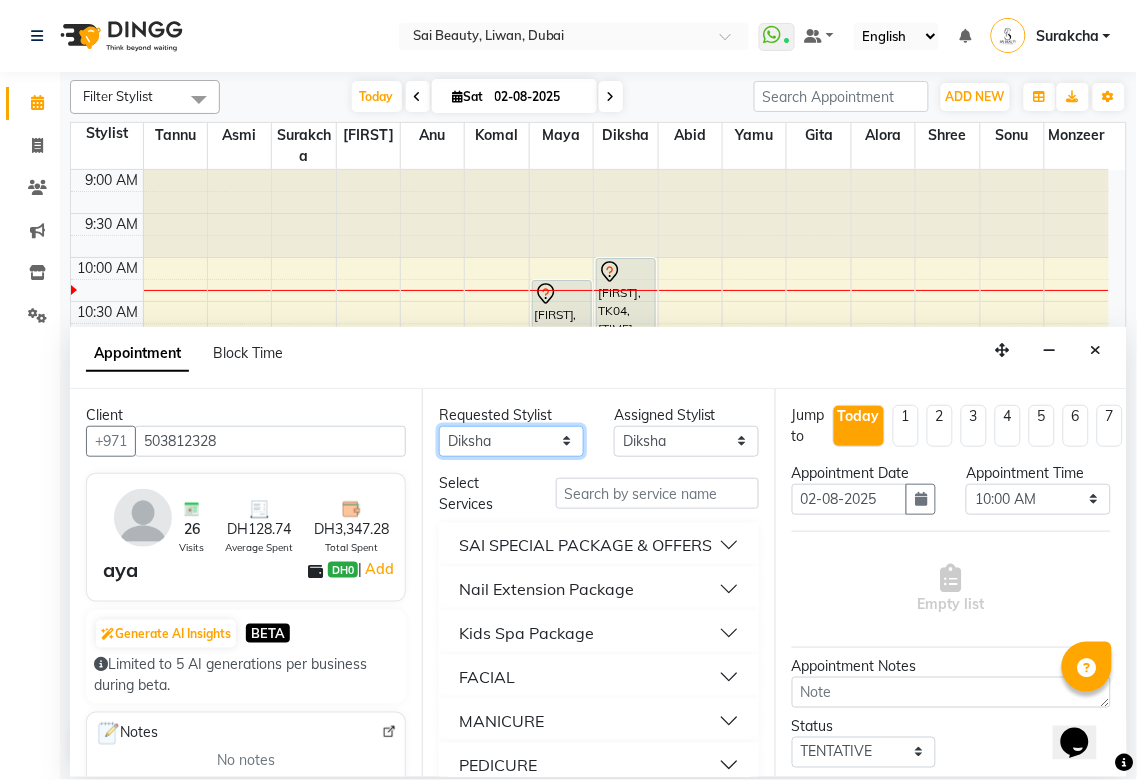click on "[FIRST] [LAST] [FIRST] [FIRST] [FIRST] [FIRST] [FIRST] [FIRST] [FIRST] [FIRST] [FIRST] [FIRST] [FIRST] [FIRST]" at bounding box center [511, 441] 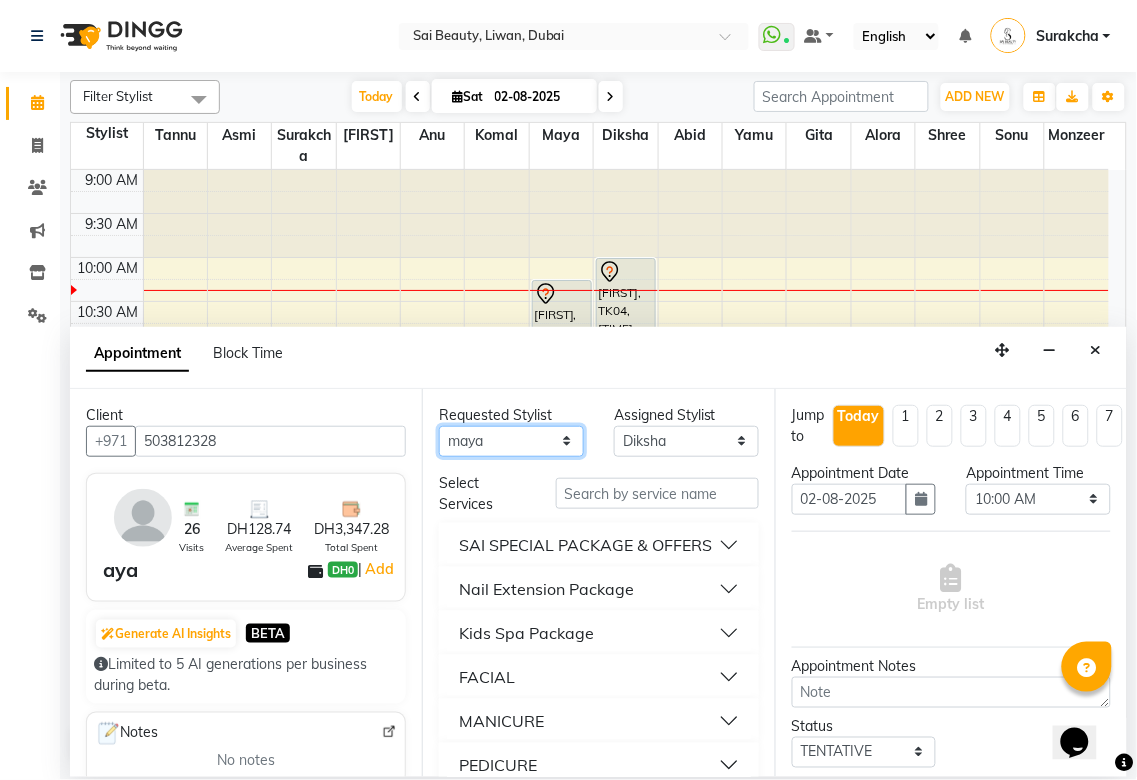 click on "[FIRST] [LAST] [FIRST] [FIRST] [FIRST] [FIRST] [FIRST] [FIRST] [FIRST] [FIRST] [FIRST] [FIRST] [FIRST] [FIRST]" at bounding box center (511, 441) 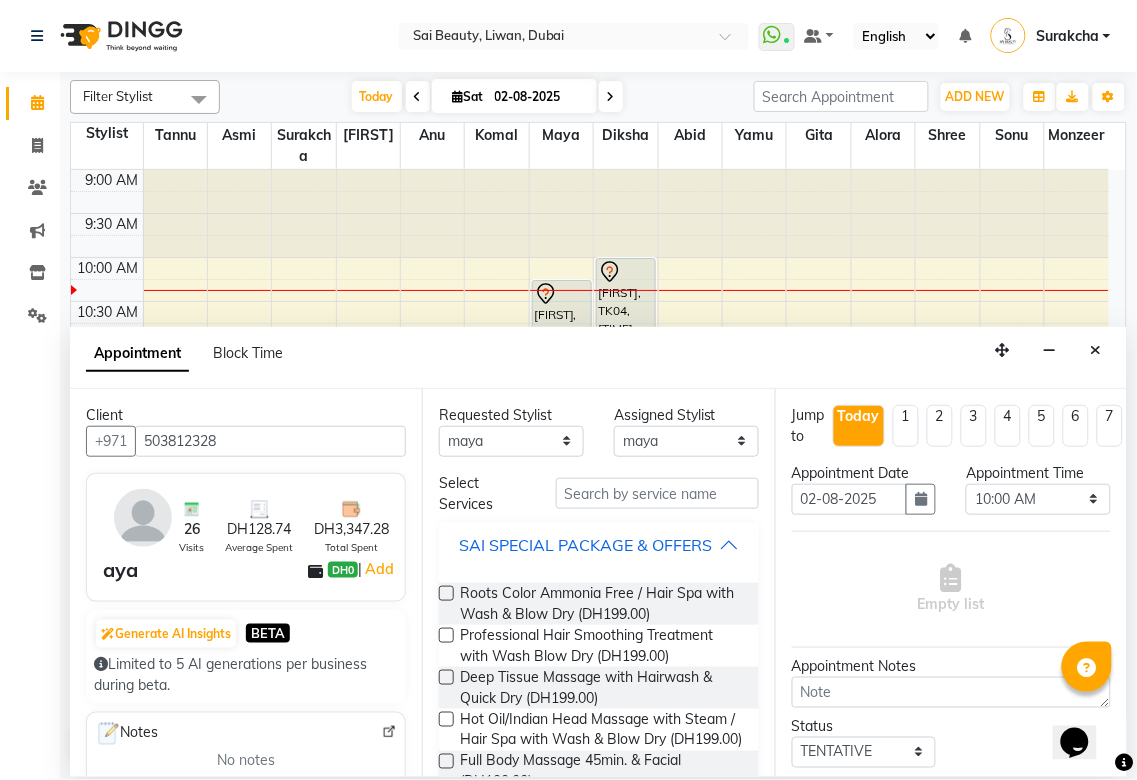 click on "SAI SPECIAL PACKAGE & OFFERS" at bounding box center (585, 545) 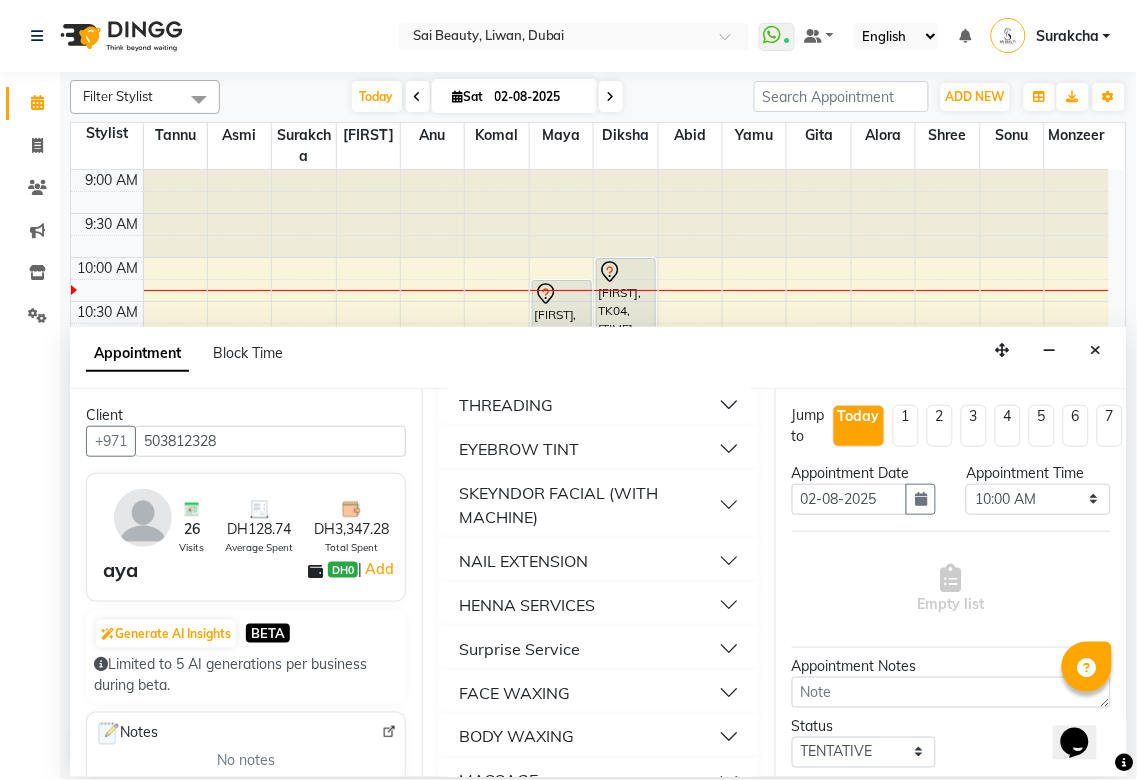 scroll, scrollTop: 495, scrollLeft: 0, axis: vertical 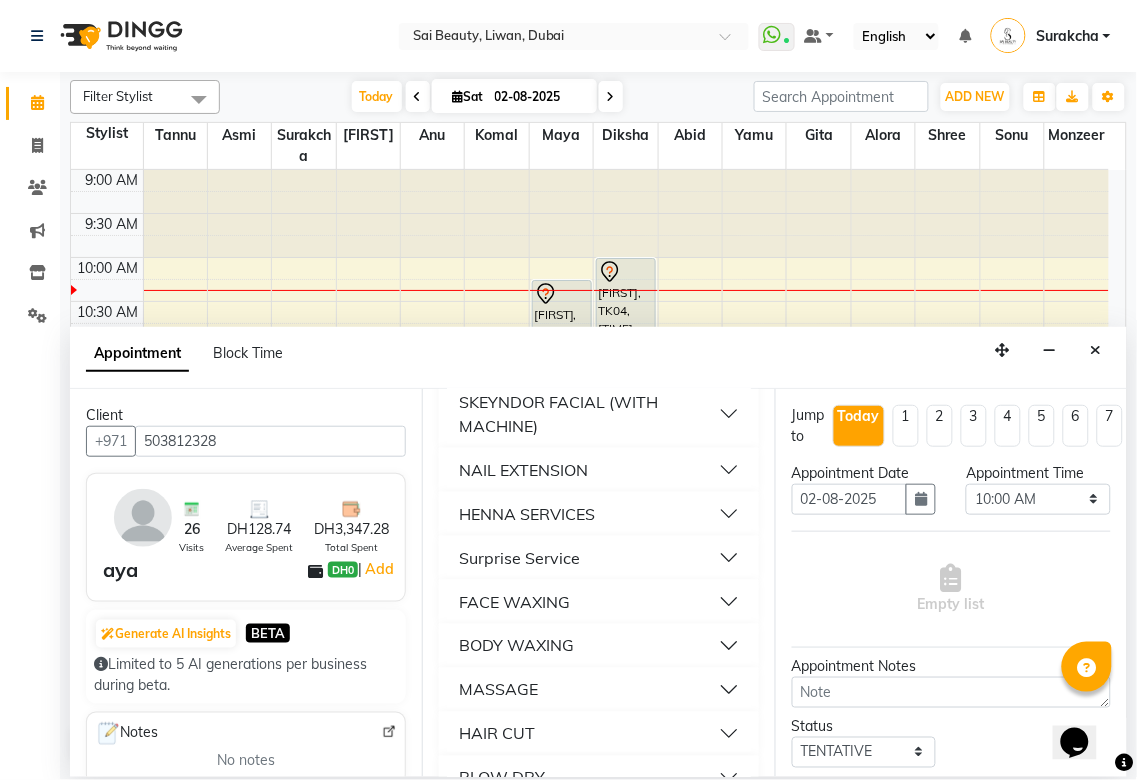 click on "BODY WAXING" at bounding box center (598, 646) 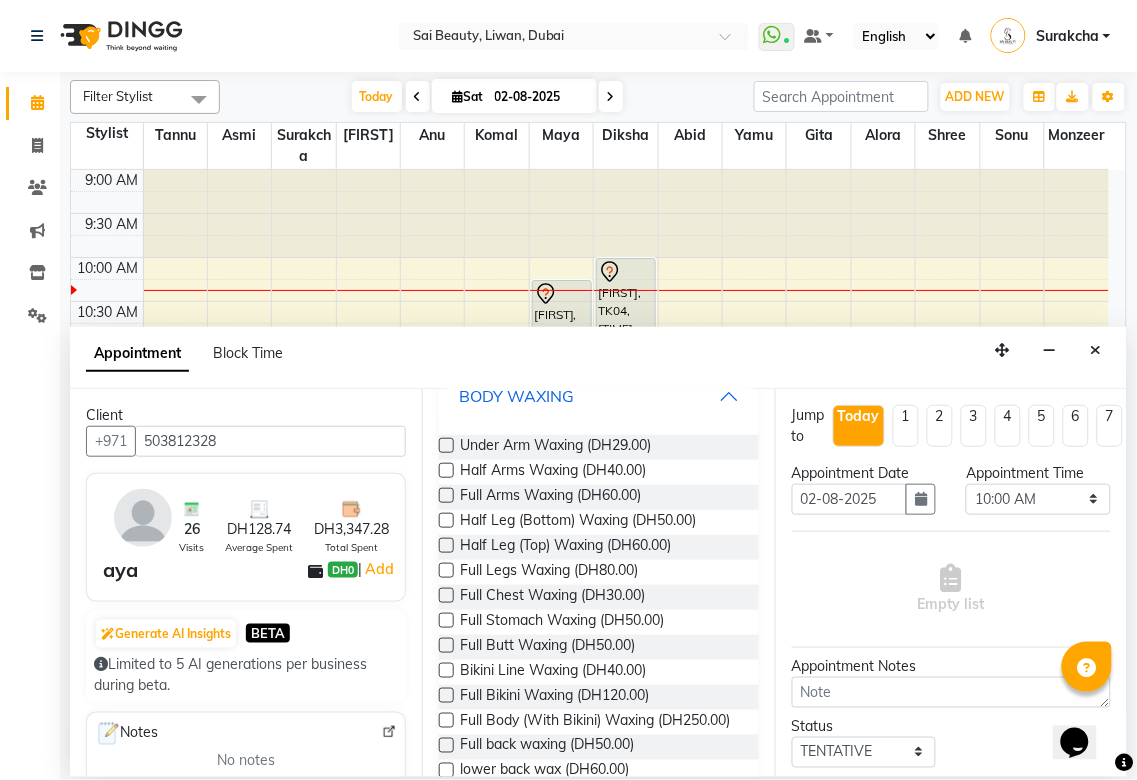 scroll, scrollTop: 754, scrollLeft: 0, axis: vertical 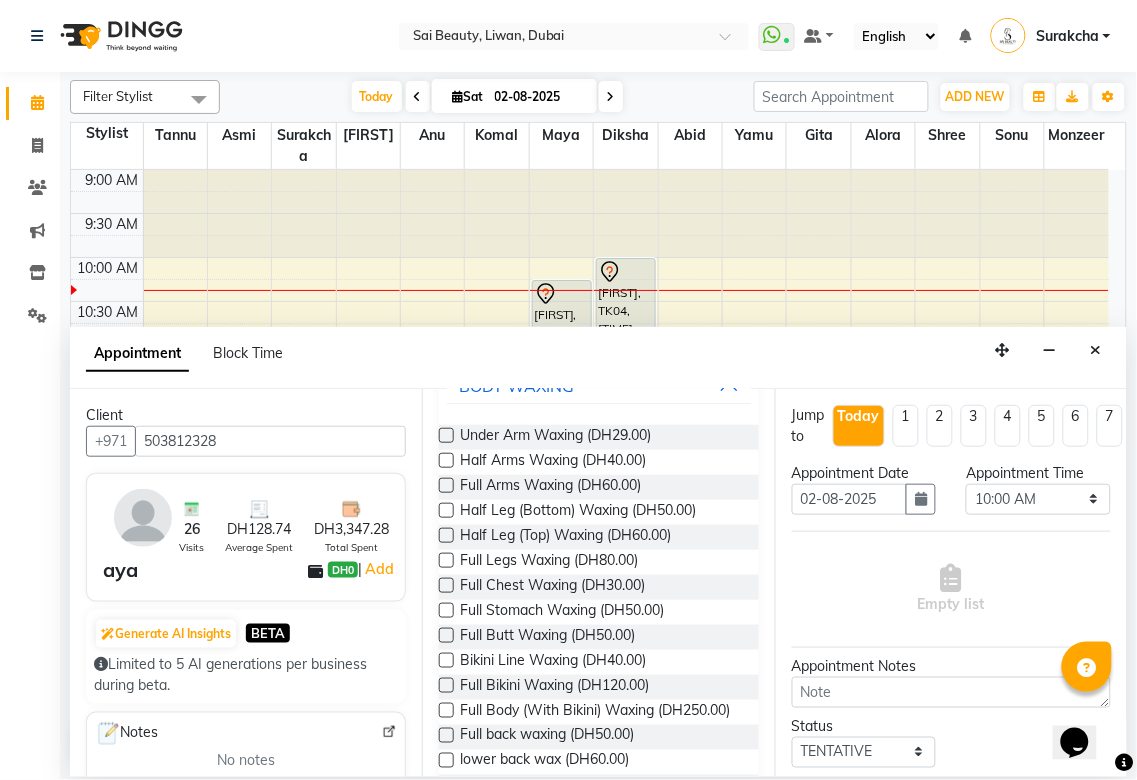 click at bounding box center (446, 685) 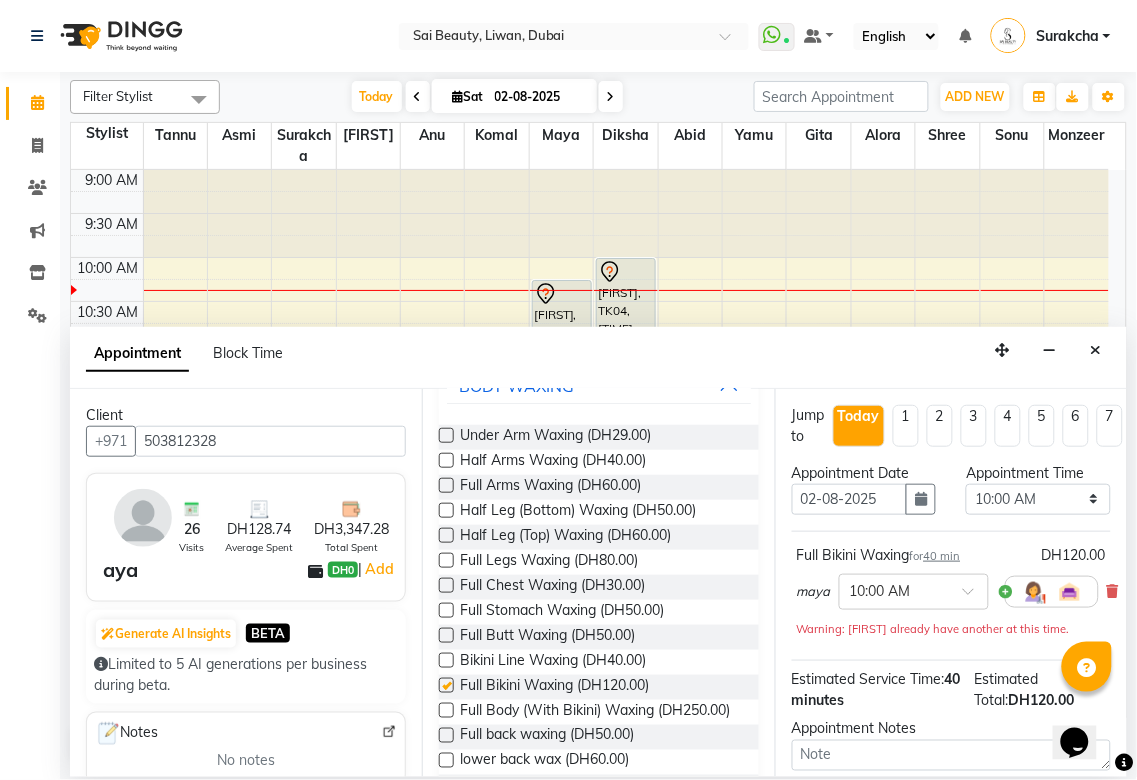 checkbox on "false" 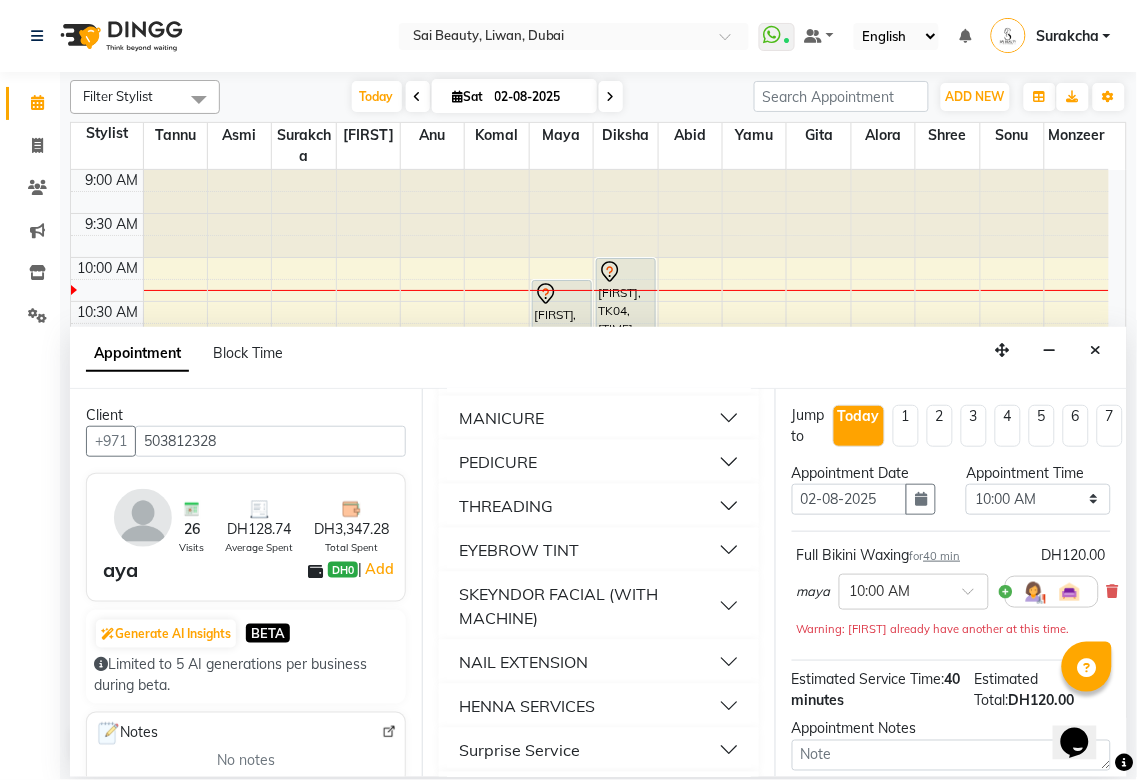 scroll, scrollTop: 0, scrollLeft: 0, axis: both 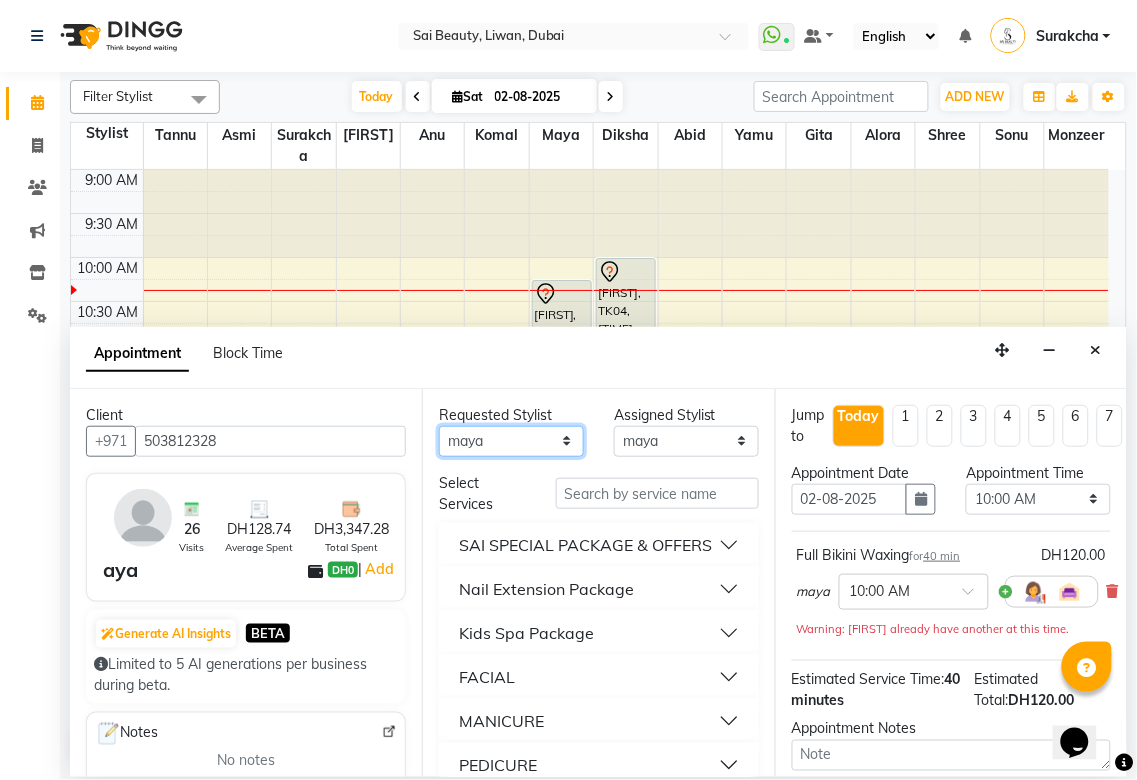 click on "[FIRST] [LAST] [FIRST] [FIRST] [FIRST] [FIRST] [FIRST] [FIRST] [FIRST] [FIRST] [FIRST] [FIRST] [FIRST] [FIRST]" at bounding box center [511, 441] 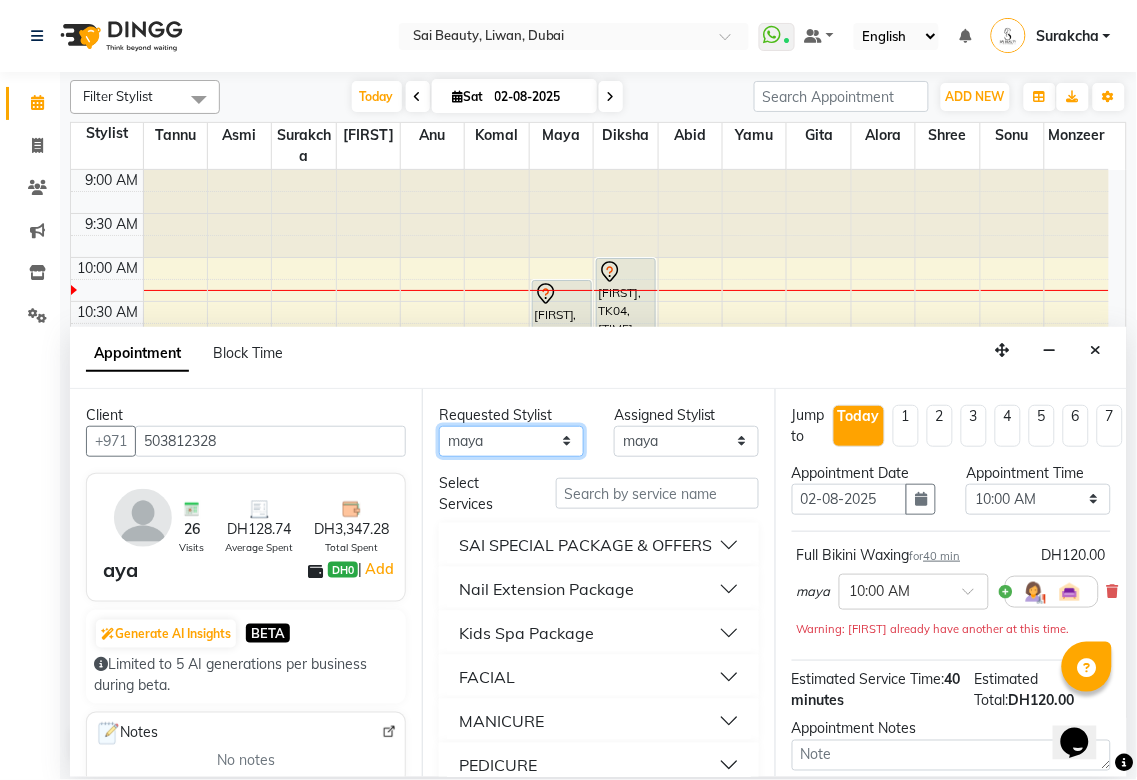 select on "43674" 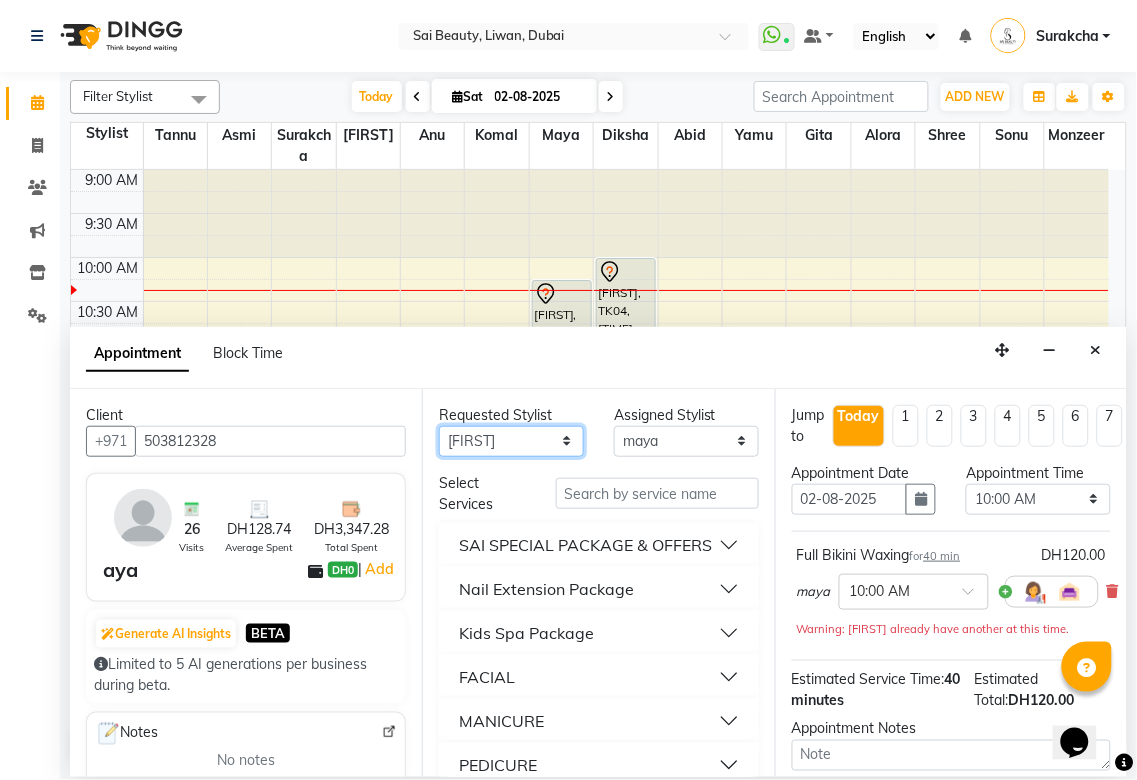 click on "[FIRST] [LAST] [FIRST] [FIRST] [FIRST] [FIRST] [FIRST] [FIRST] [FIRST] [FIRST] [FIRST] [FIRST] [FIRST] [FIRST]" at bounding box center (511, 441) 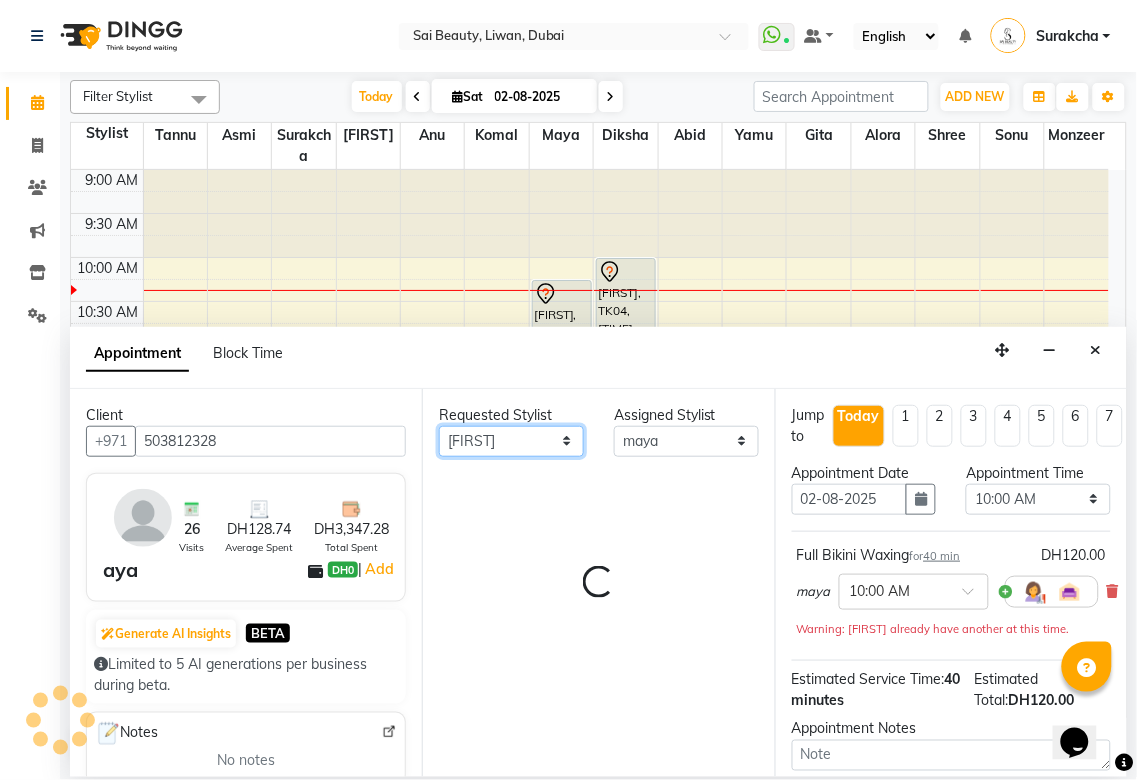 select on "43674" 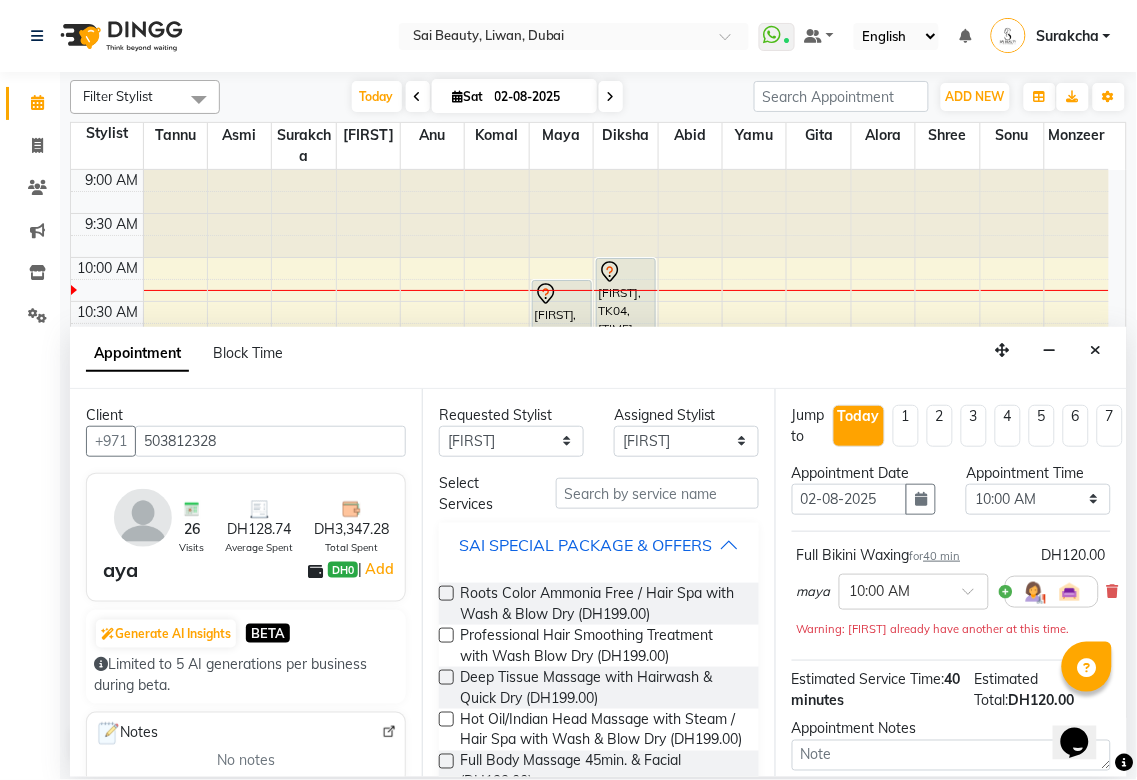 click on "SAI SPECIAL PACKAGE & OFFERS" at bounding box center [585, 545] 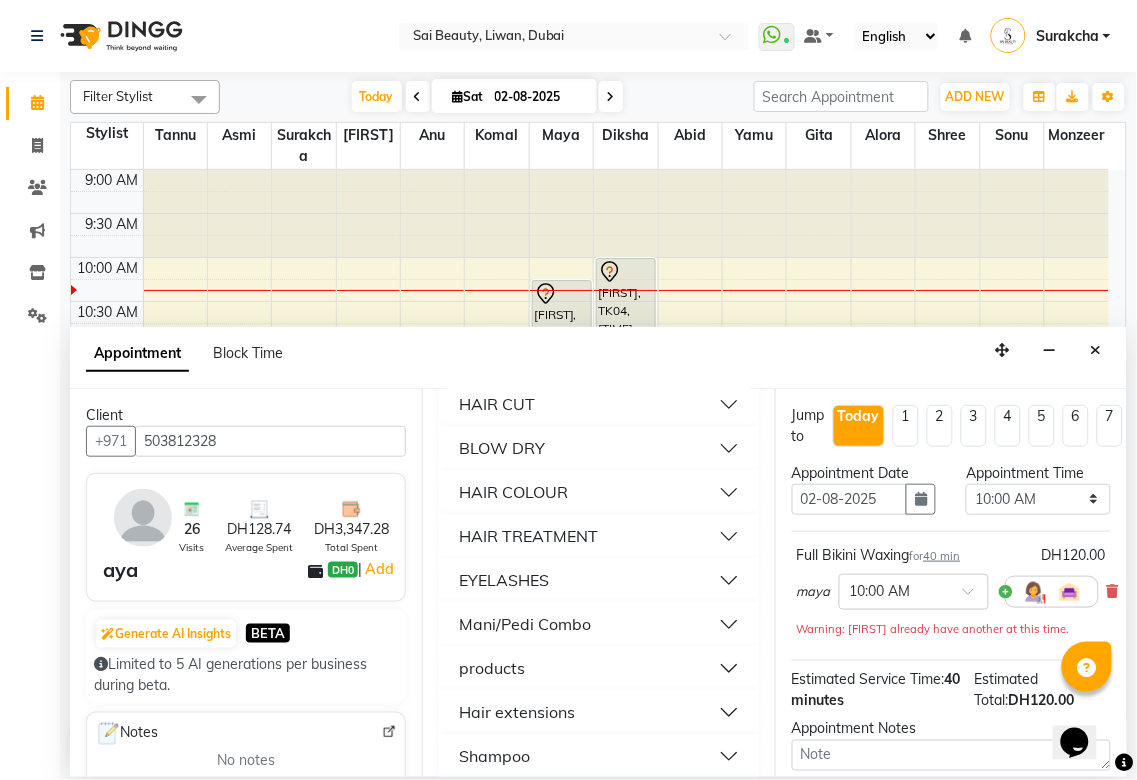 scroll, scrollTop: 832, scrollLeft: 0, axis: vertical 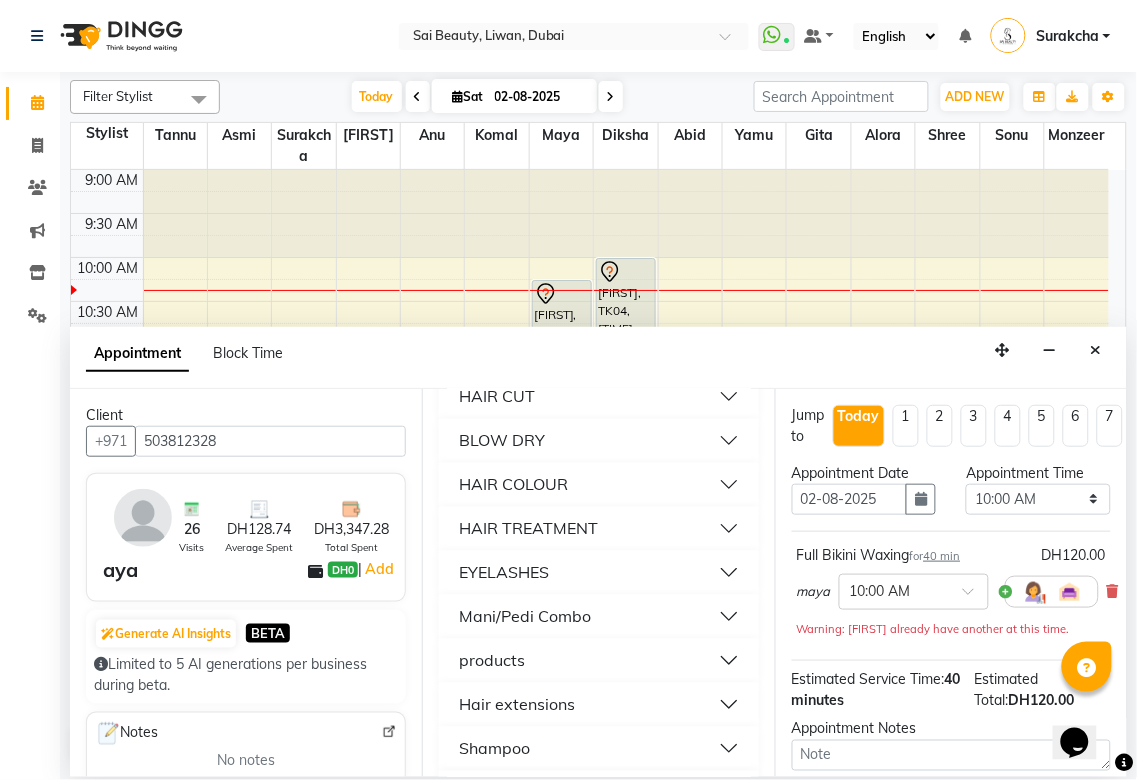 click on "Mani/Pedi Combo" at bounding box center [598, 617] 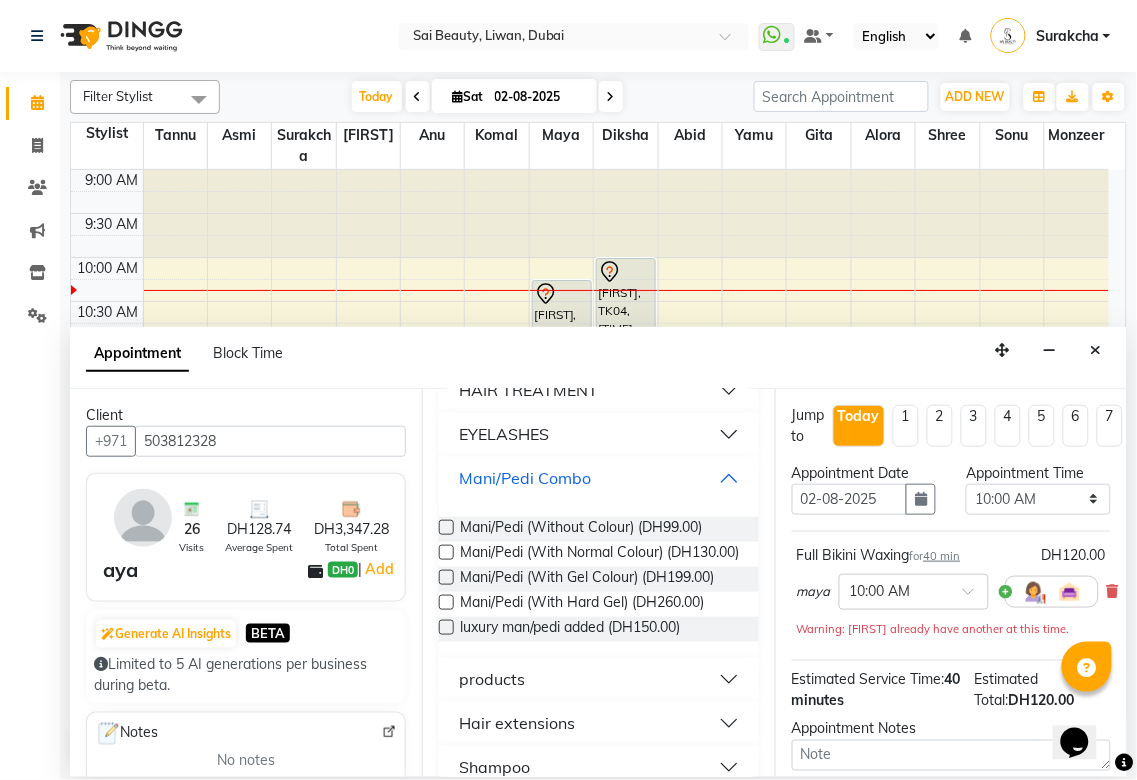 scroll, scrollTop: 985, scrollLeft: 0, axis: vertical 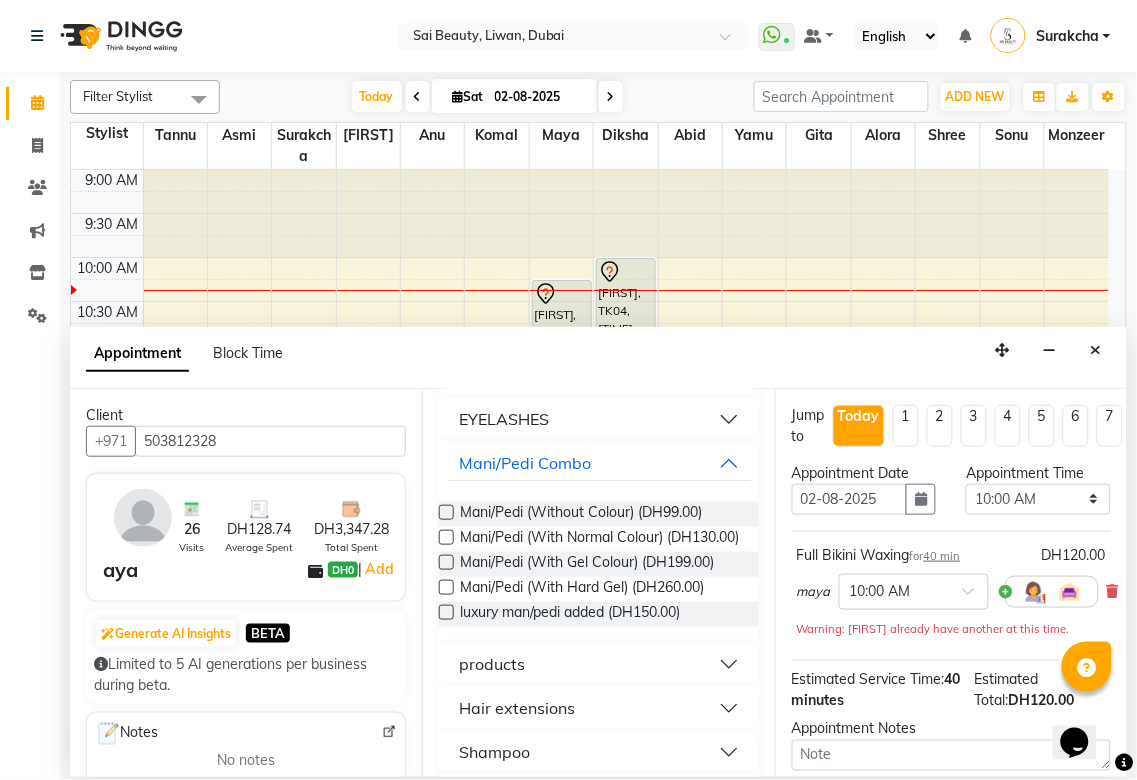 click at bounding box center (446, 562) 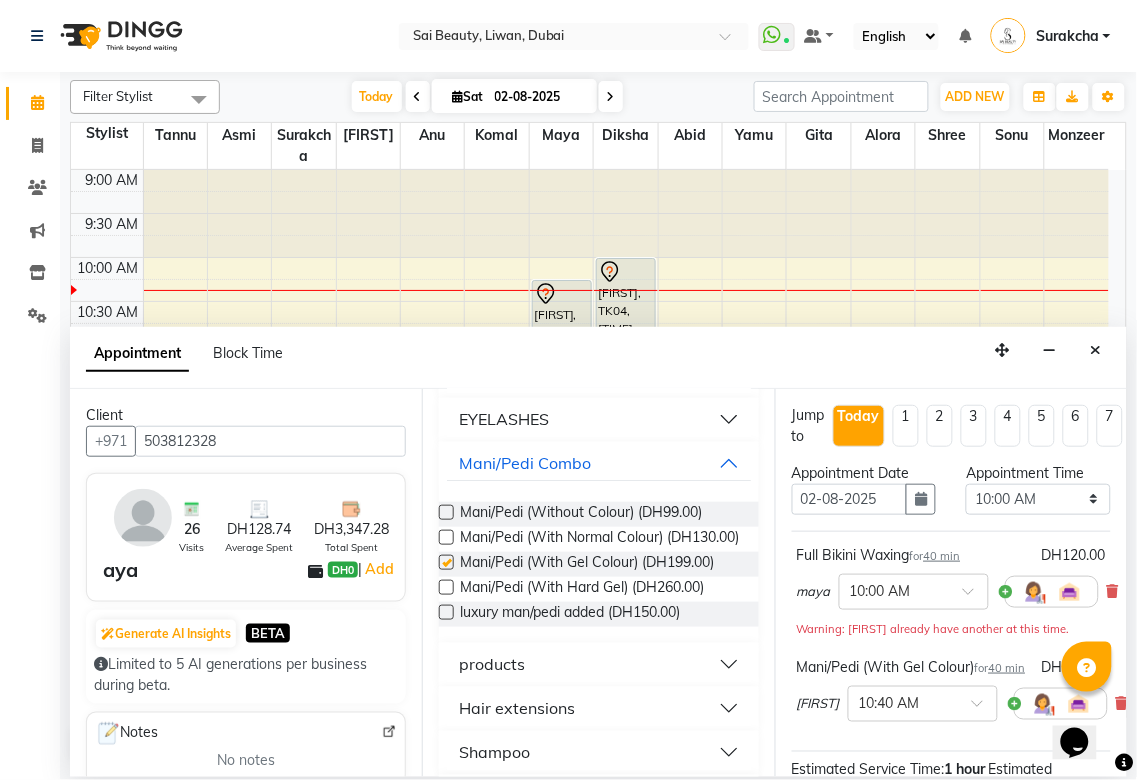 checkbox on "false" 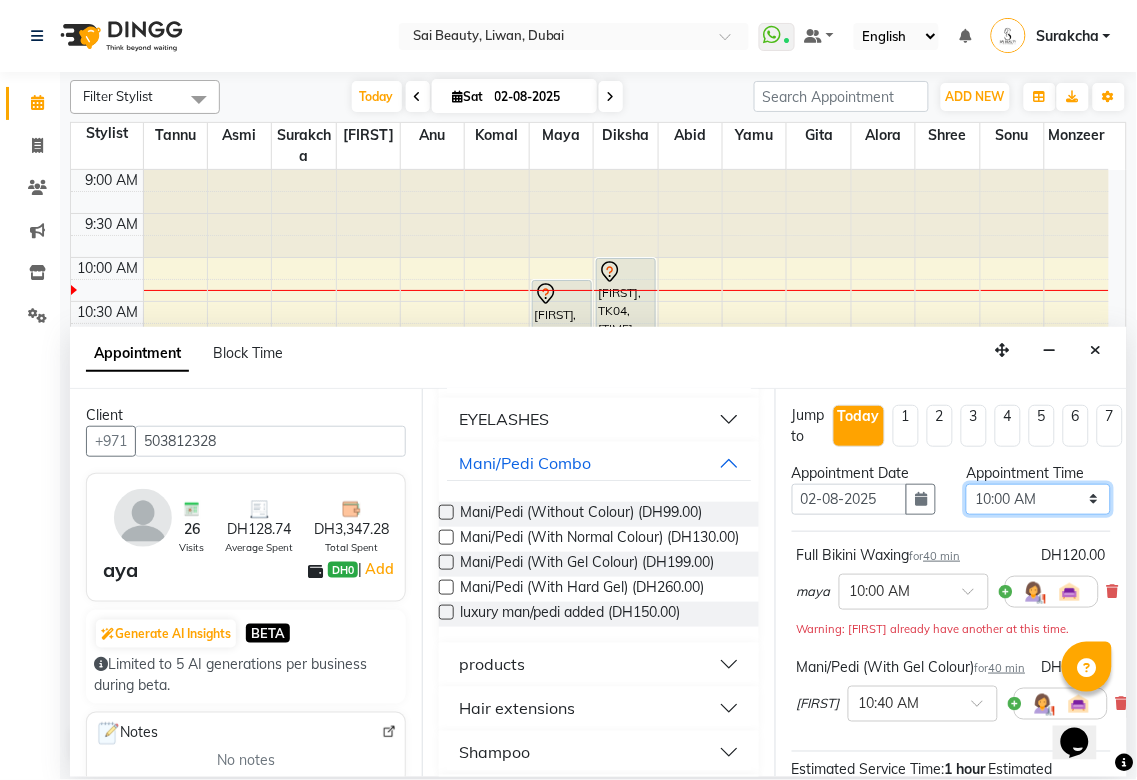 click on "Select 10:00 AM 10:05 AM 10:10 AM 10:15 AM 10:20 AM 10:25 AM 10:30 AM 10:35 AM 10:40 AM 10:45 AM 10:50 AM 10:55 AM 11:00 AM 11:05 AM 11:10 AM 11:15 AM 11:20 AM 11:25 AM 11:30 AM 11:35 AM 11:40 AM 11:45 AM 11:50 AM 11:55 AM 12:00 PM 12:05 PM 12:10 PM 12:15 PM 12:20 PM 12:25 PM 12:30 PM 12:35 PM 12:40 PM 12:45 PM 12:50 PM 12:55 PM 01:00 PM 01:05 PM 01:10 PM 01:15 PM 01:20 PM 01:25 PM 01:30 PM 01:35 PM 01:40 PM 01:45 PM 01:50 PM 01:55 PM 02:00 PM 02:05 PM 02:10 PM 02:15 PM 02:20 PM 02:25 PM 02:30 PM 02:35 PM 02:40 PM 02:45 PM 02:50 PM 02:55 PM 03:00 PM 03:05 PM 03:10 PM 03:15 PM 03:20 PM 03:25 PM 03:30 PM 03:35 PM 03:40 PM 03:45 PM 03:50 PM 03:55 PM 04:00 PM 04:05 PM 04:10 PM 04:15 PM 04:20 PM 04:25 PM 04:30 PM 04:35 PM 04:40 PM 04:45 PM 04:50 PM 04:55 PM 05:00 PM 05:05 PM 05:10 PM 05:15 PM 05:20 PM 05:25 PM 05:30 PM 05:35 PM 05:40 PM 05:45 PM 05:50 PM 05:55 PM 06:00 PM 06:05 PM 06:10 PM 06:15 PM 06:20 PM 06:25 PM 06:30 PM 06:35 PM 06:40 PM 06:45 PM 06:50 PM 06:55 PM 07:00 PM 07:05 PM 07:10 PM 07:15 PM 07:20 PM" at bounding box center (1038, 499) 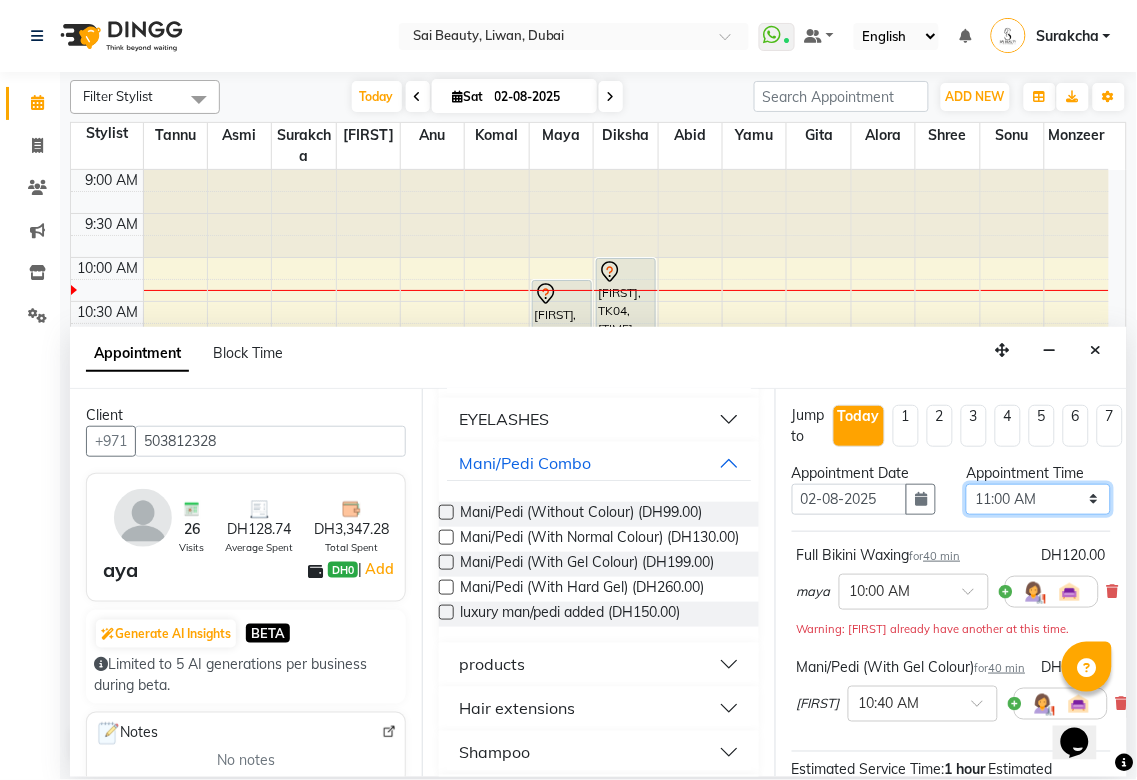 click on "Select 10:00 AM 10:05 AM 10:10 AM 10:15 AM 10:20 AM 10:25 AM 10:30 AM 10:35 AM 10:40 AM 10:45 AM 10:50 AM 10:55 AM 11:00 AM 11:05 AM 11:10 AM 11:15 AM 11:20 AM 11:25 AM 11:30 AM 11:35 AM 11:40 AM 11:45 AM 11:50 AM 11:55 AM 12:00 PM 12:05 PM 12:10 PM 12:15 PM 12:20 PM 12:25 PM 12:30 PM 12:35 PM 12:40 PM 12:45 PM 12:50 PM 12:55 PM 01:00 PM 01:05 PM 01:10 PM 01:15 PM 01:20 PM 01:25 PM 01:30 PM 01:35 PM 01:40 PM 01:45 PM 01:50 PM 01:55 PM 02:00 PM 02:05 PM 02:10 PM 02:15 PM 02:20 PM 02:25 PM 02:30 PM 02:35 PM 02:40 PM 02:45 PM 02:50 PM 02:55 PM 03:00 PM 03:05 PM 03:10 PM 03:15 PM 03:20 PM 03:25 PM 03:30 PM 03:35 PM 03:40 PM 03:45 PM 03:50 PM 03:55 PM 04:00 PM 04:05 PM 04:10 PM 04:15 PM 04:20 PM 04:25 PM 04:30 PM 04:35 PM 04:40 PM 04:45 PM 04:50 PM 04:55 PM 05:00 PM 05:05 PM 05:10 PM 05:15 PM 05:20 PM 05:25 PM 05:30 PM 05:35 PM 05:40 PM 05:45 PM 05:50 PM 05:55 PM 06:00 PM 06:05 PM 06:10 PM 06:15 PM 06:20 PM 06:25 PM 06:30 PM 06:35 PM 06:40 PM 06:45 PM 06:50 PM 06:55 PM 07:00 PM 07:05 PM 07:10 PM 07:15 PM 07:20 PM" at bounding box center (1038, 499) 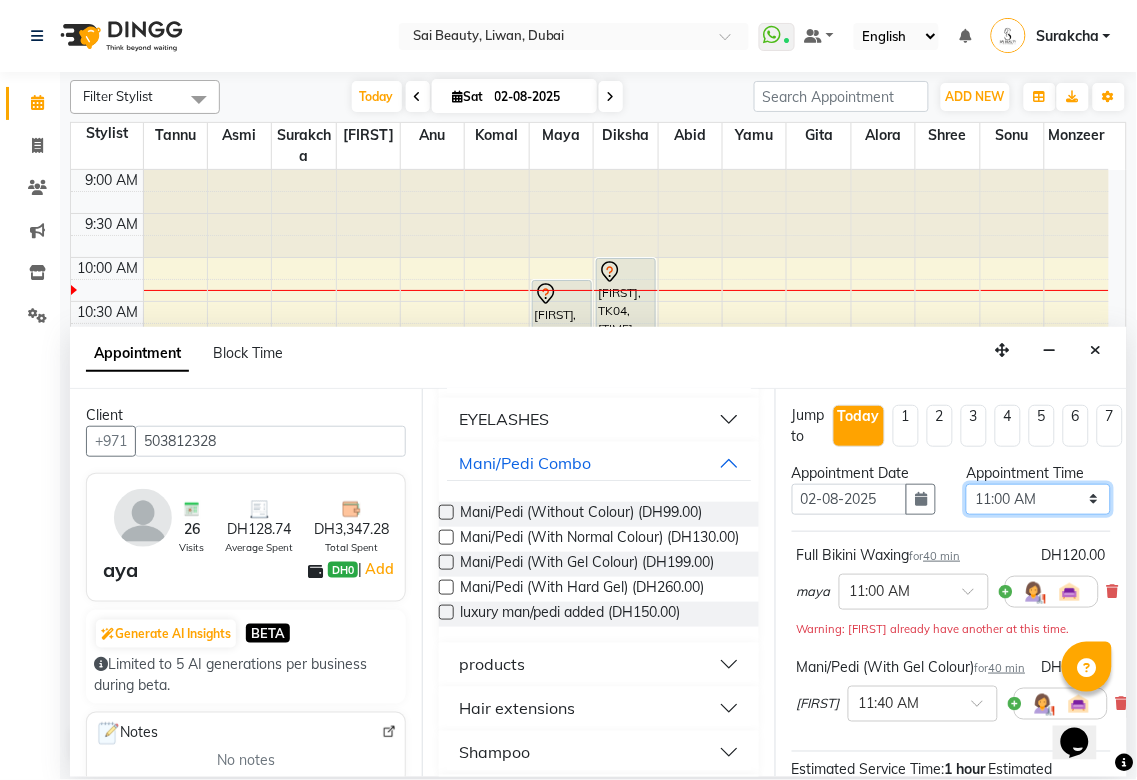 scroll, scrollTop: 325, scrollLeft: 0, axis: vertical 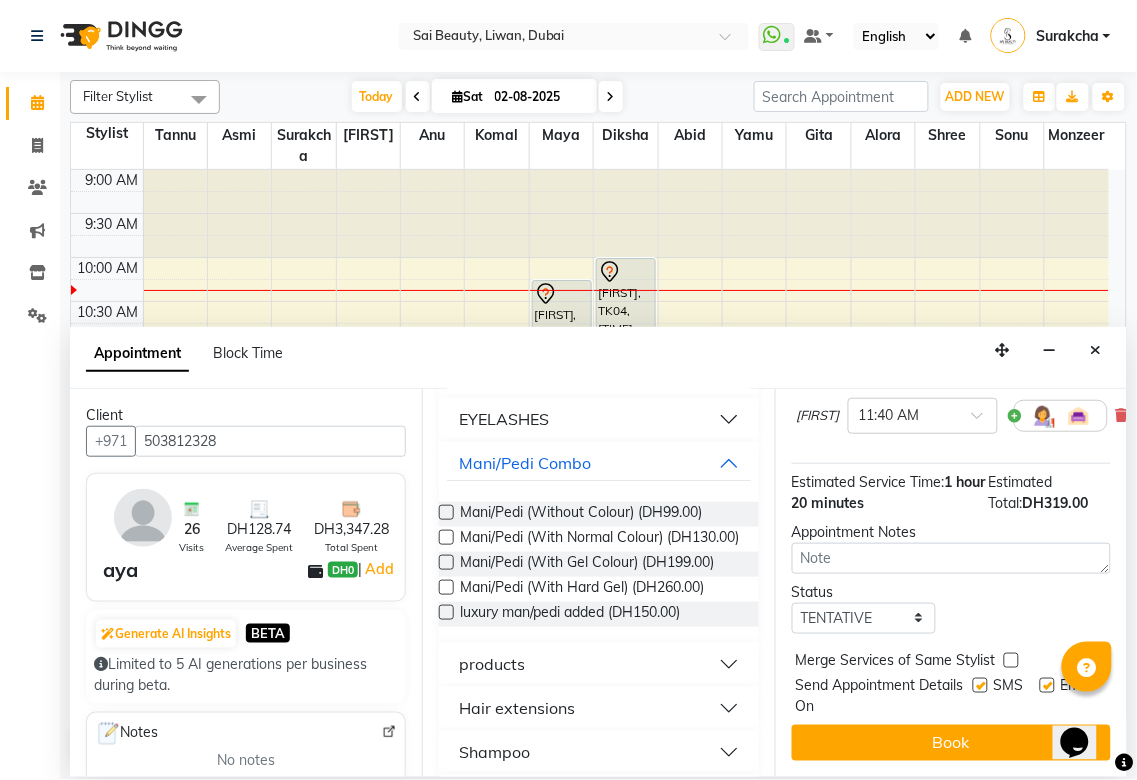 click at bounding box center (1011, 660) 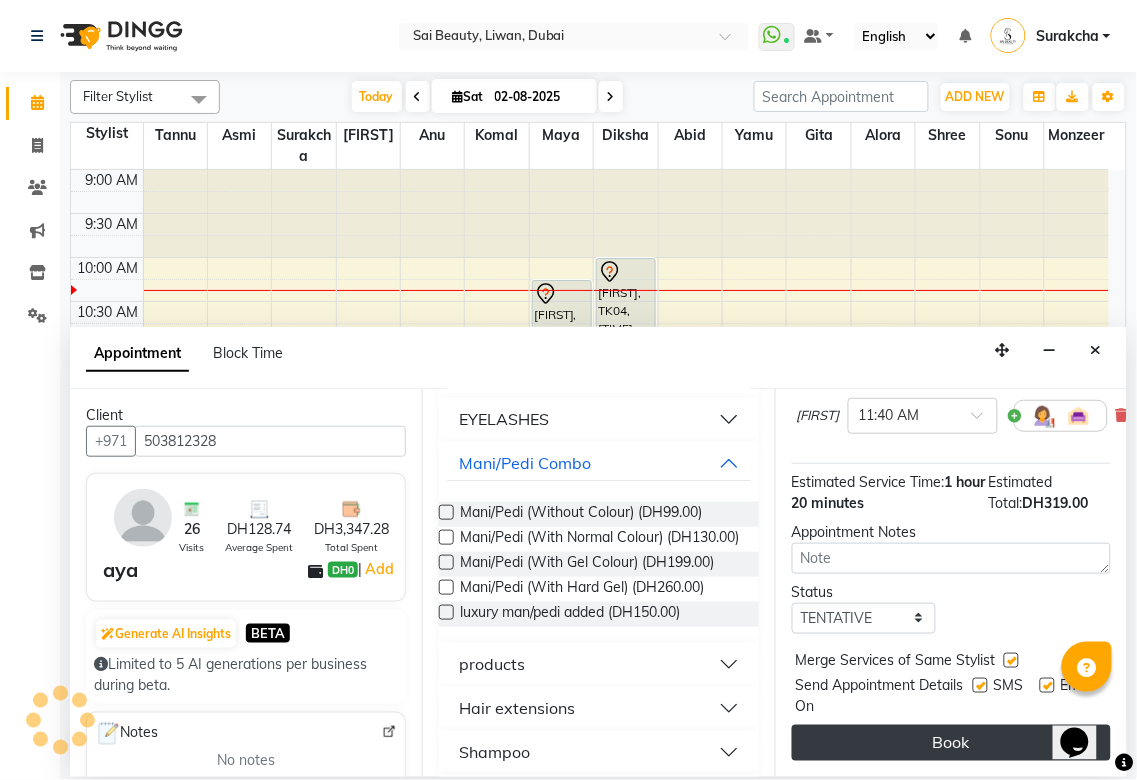 click on "Book" at bounding box center [951, 743] 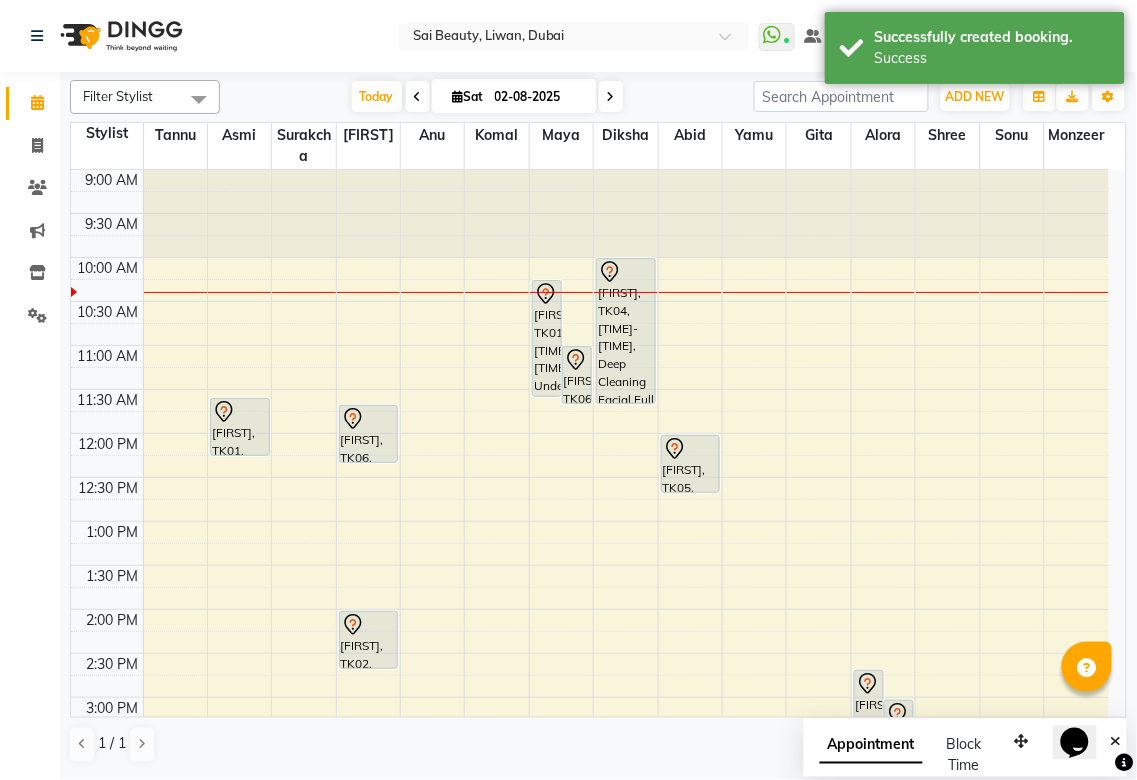 click on "Noora, TK01, 11:35 AM-12:15 PM, UpperLip Threading" at bounding box center (240, 427) 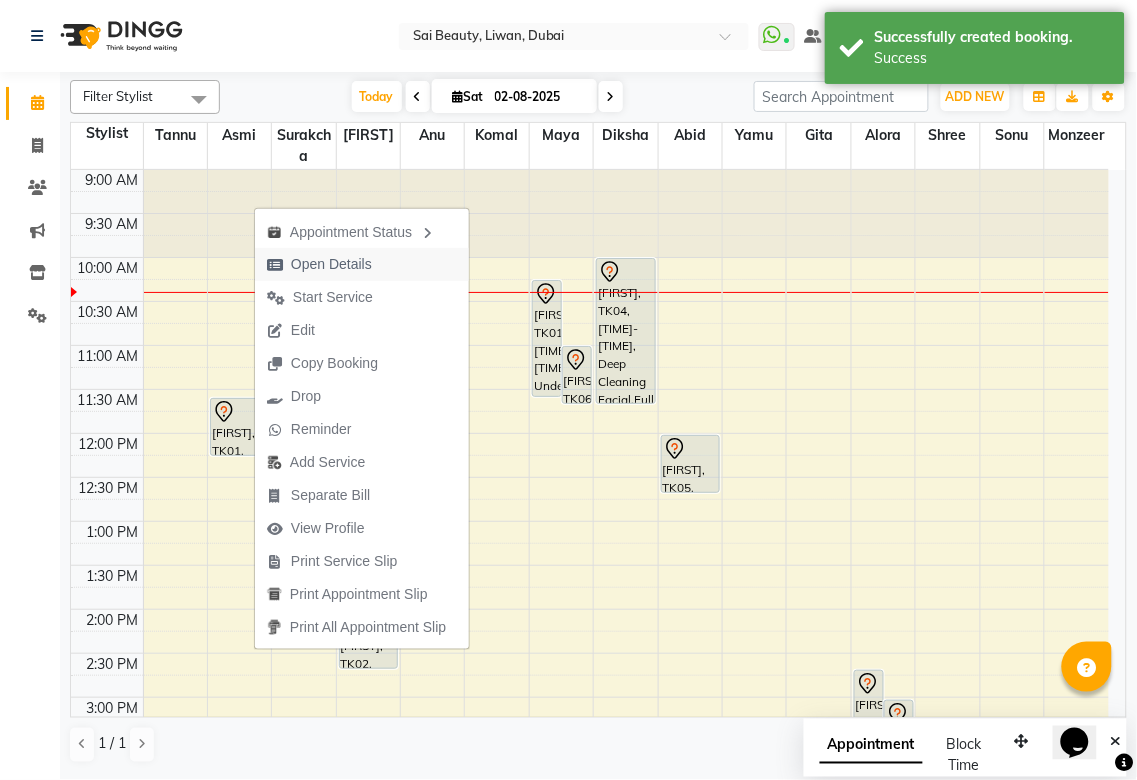 click on "Open Details" at bounding box center [331, 264] 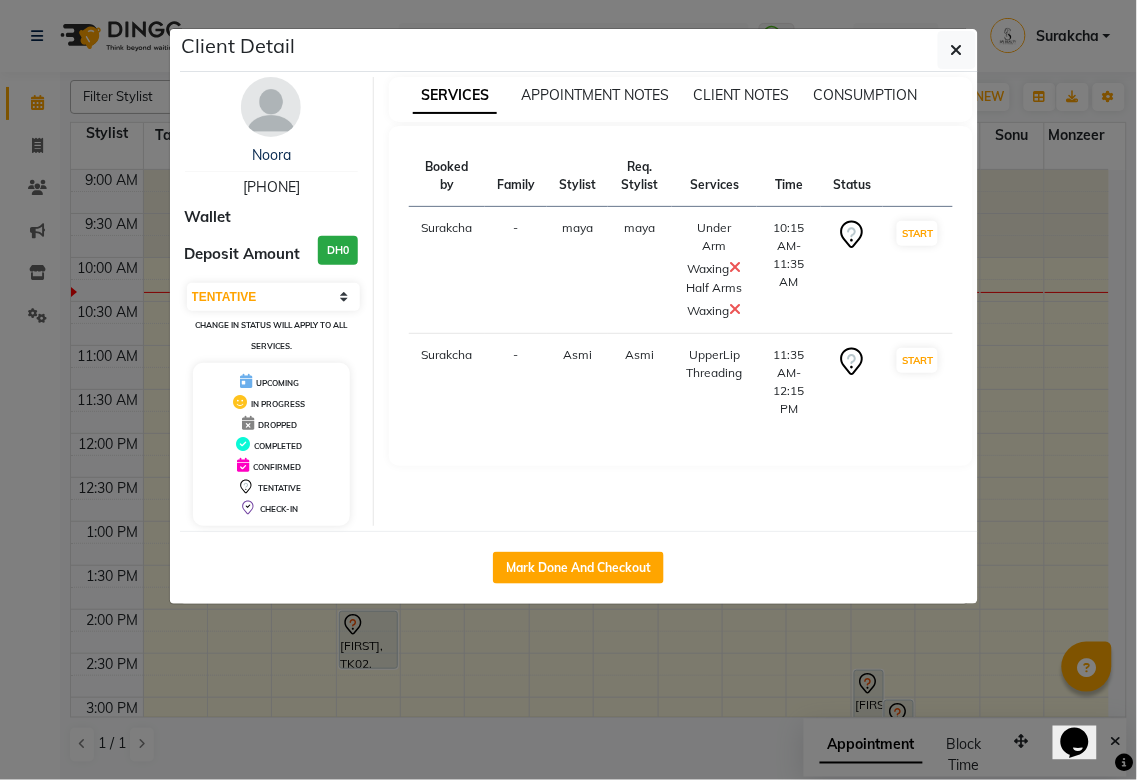 click on "Client Detail  Noora    905300605970 Wallet Deposit Amount  DH0  Select IN SERVICE CONFIRMED TENTATIVE CHECK IN MARK DONE DROPPED UPCOMING Change in status will apply to all services. UPCOMING IN PROGRESS DROPPED COMPLETED CONFIRMED TENTATIVE CHECK-IN SERVICES APPOINTMENT NOTES CLIENT NOTES CONSUMPTION Booked by Family Stylist Req. Stylist Services Time Status  Surakcha  - maya maya  Under Arm Waxing   Half Arms Waxing   10:15 AM-11:35 AM   START   Surakcha  - Asmi Asmi  UpperLip Threading   11:35 AM-12:15 PM   START   Mark Done And Checkout" 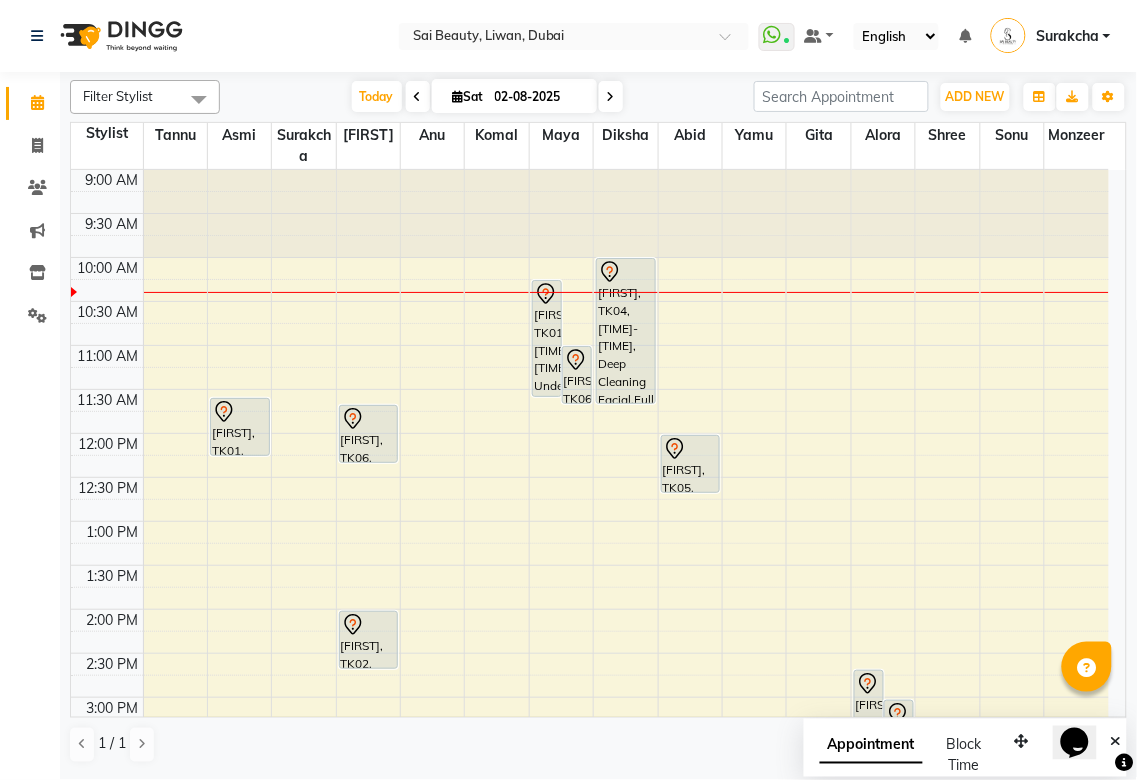 click on "Appointment" at bounding box center (871, 746) 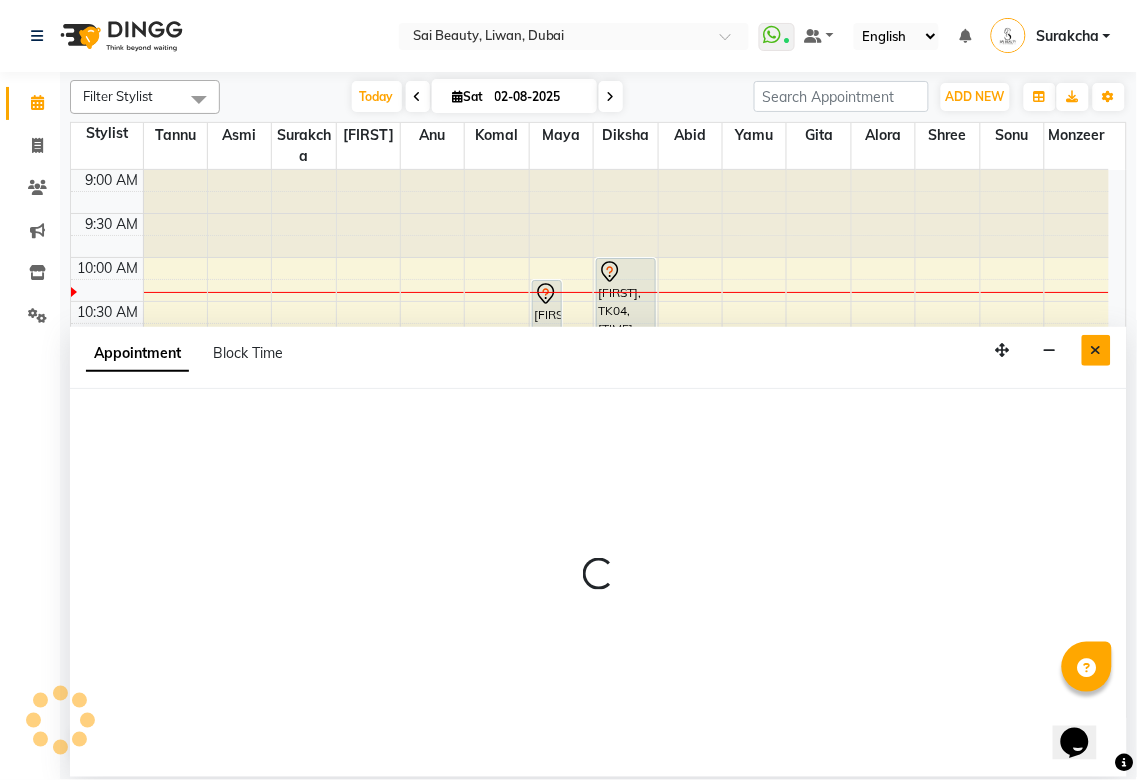 click at bounding box center (1096, 350) 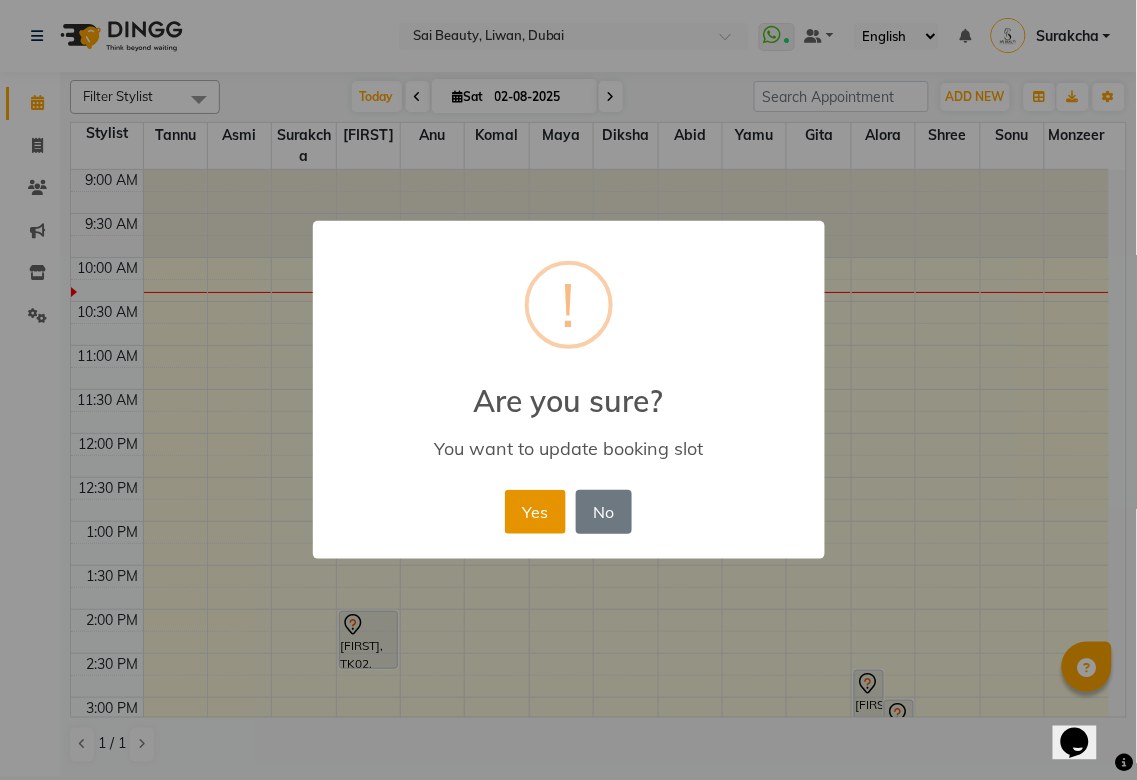 click on "Yes" at bounding box center (535, 512) 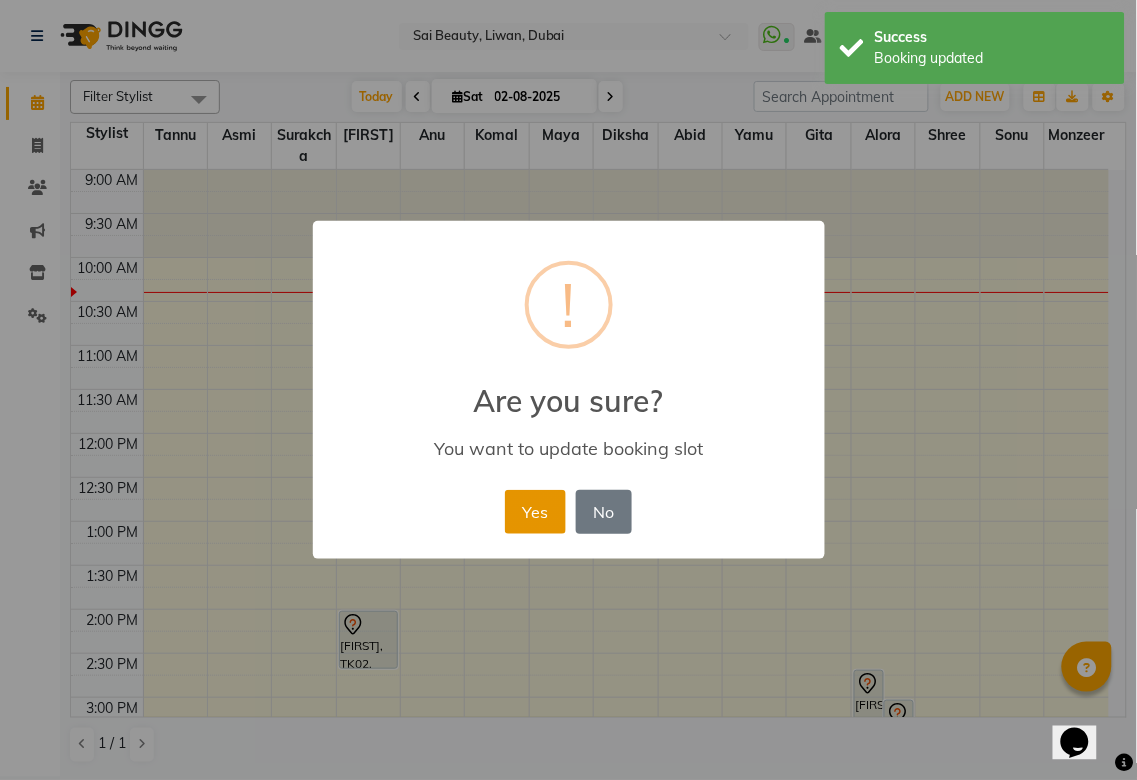 click on "Yes" at bounding box center (535, 512) 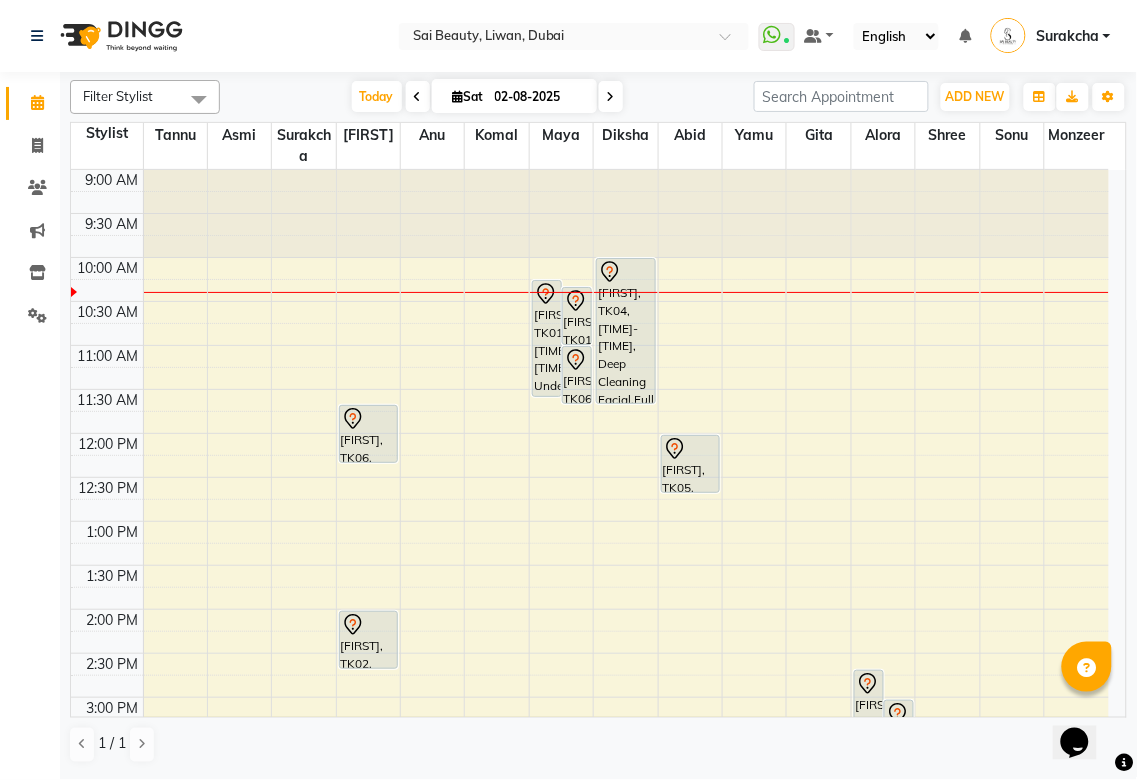click on "[NAME], TK01, 10:15 AM-11:35 AM, Under Arm Waxing,Half Arms Waxing" at bounding box center [547, 338] 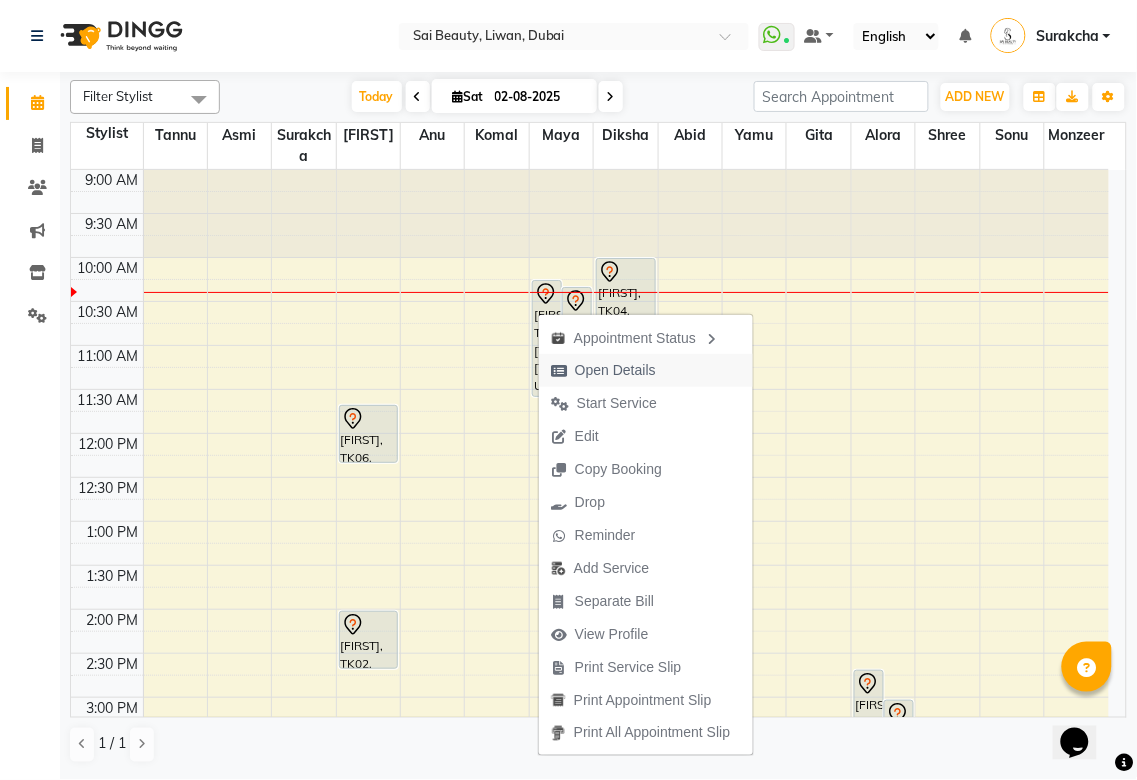 click on "Open Details" at bounding box center [615, 370] 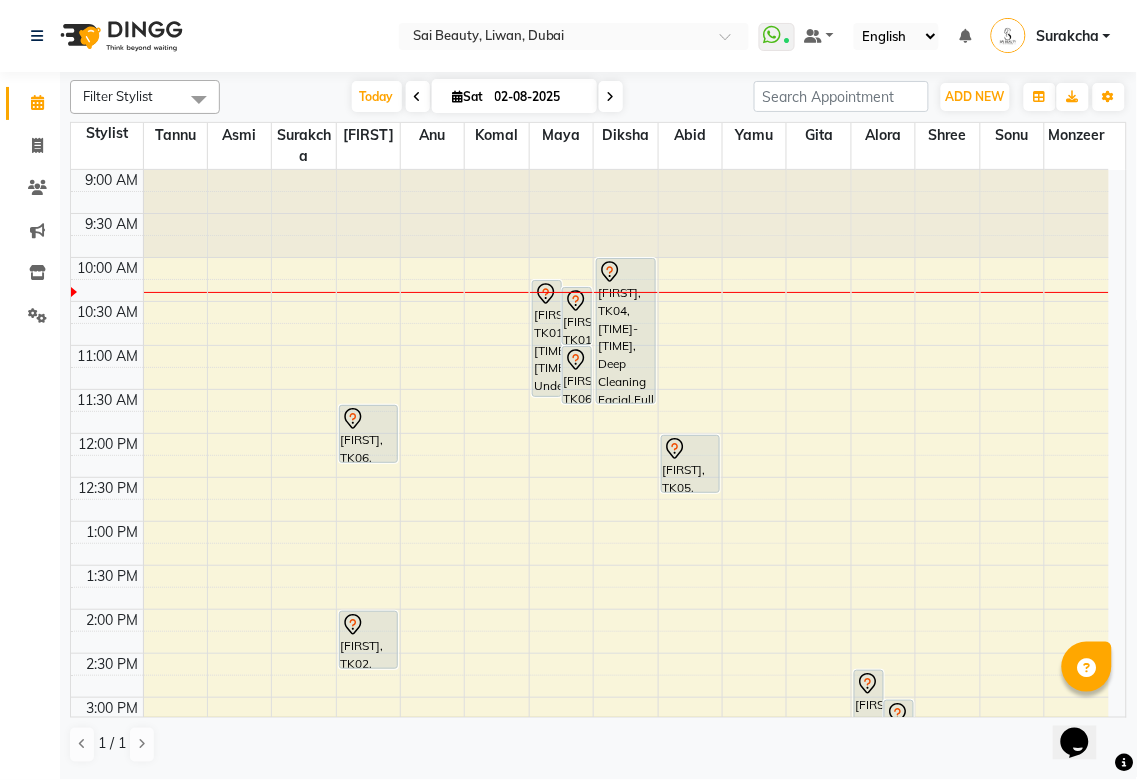 click on "[NAME], TK01, 10:15 AM-11:35 AM, Under Arm Waxing,Half Arms Waxing" at bounding box center [547, 338] 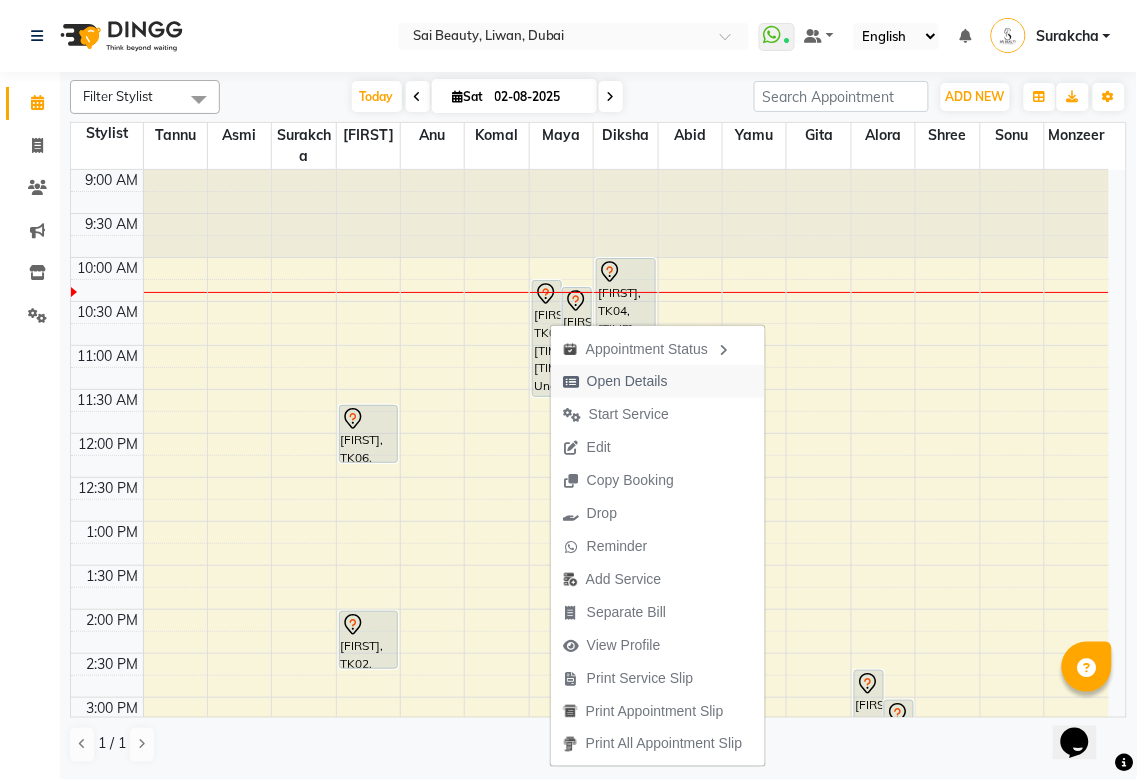 click on "Open Details" at bounding box center [627, 381] 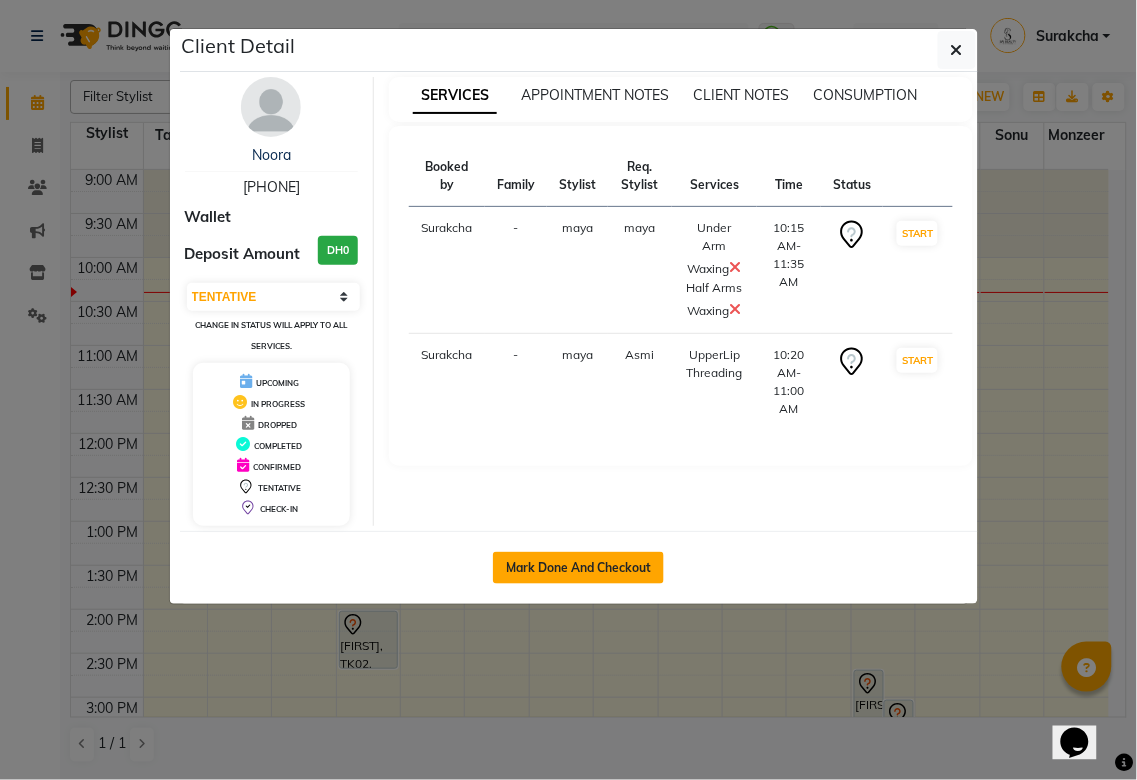 click on "Mark Done And Checkout" 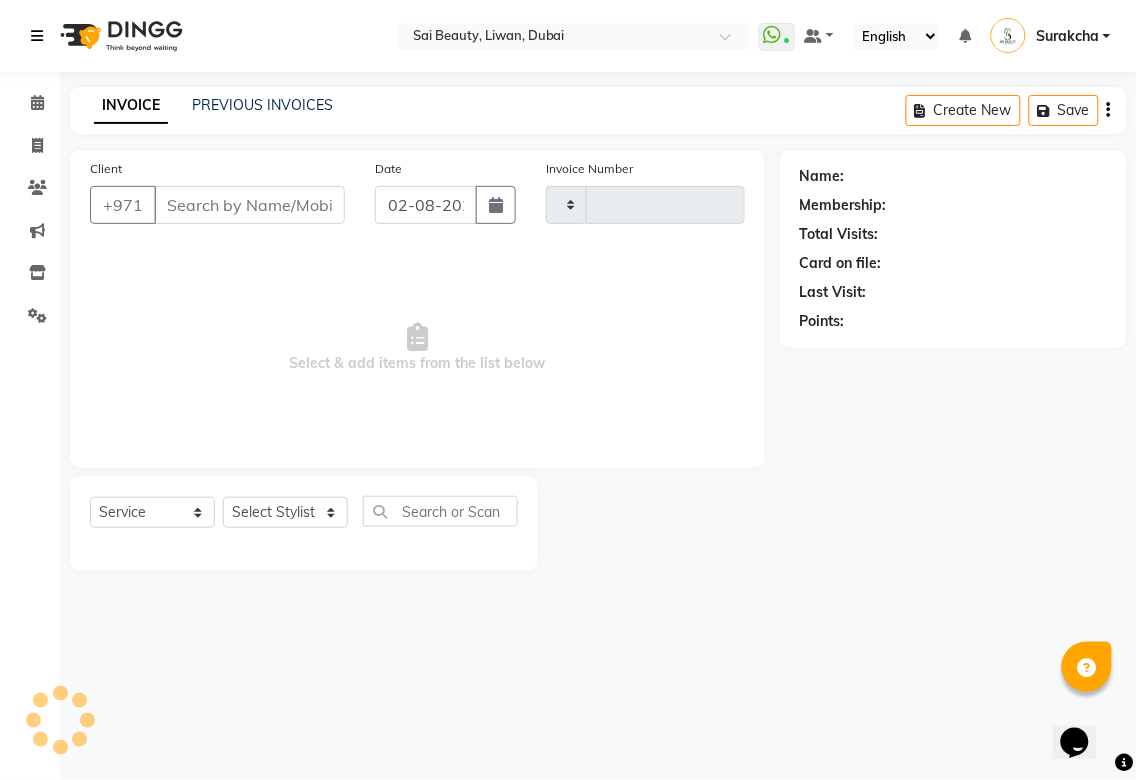 click at bounding box center (41, 36) 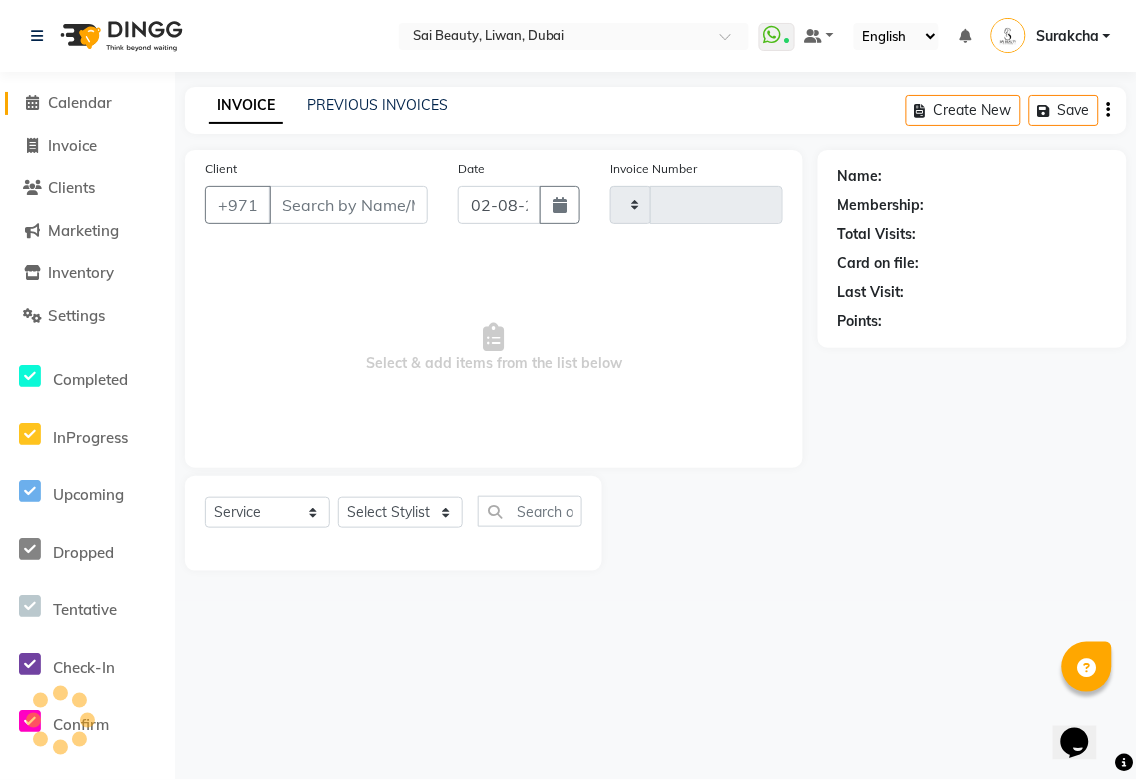 click on "Calendar" 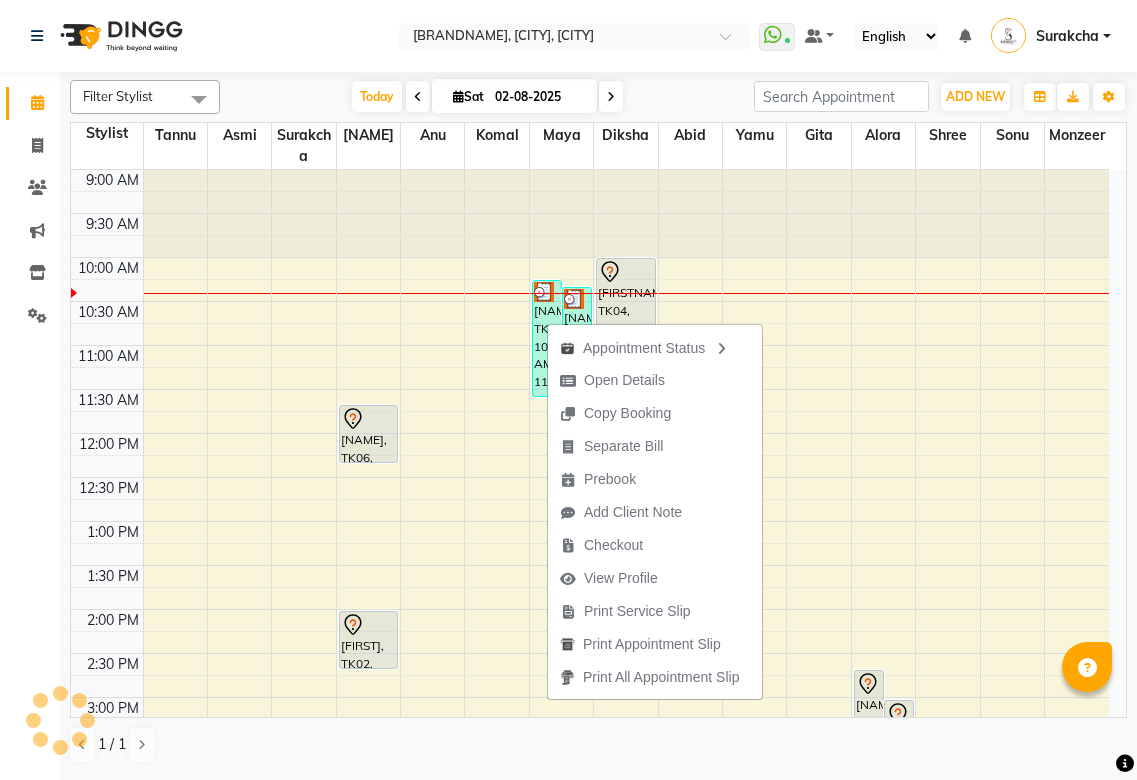 scroll, scrollTop: 0, scrollLeft: 0, axis: both 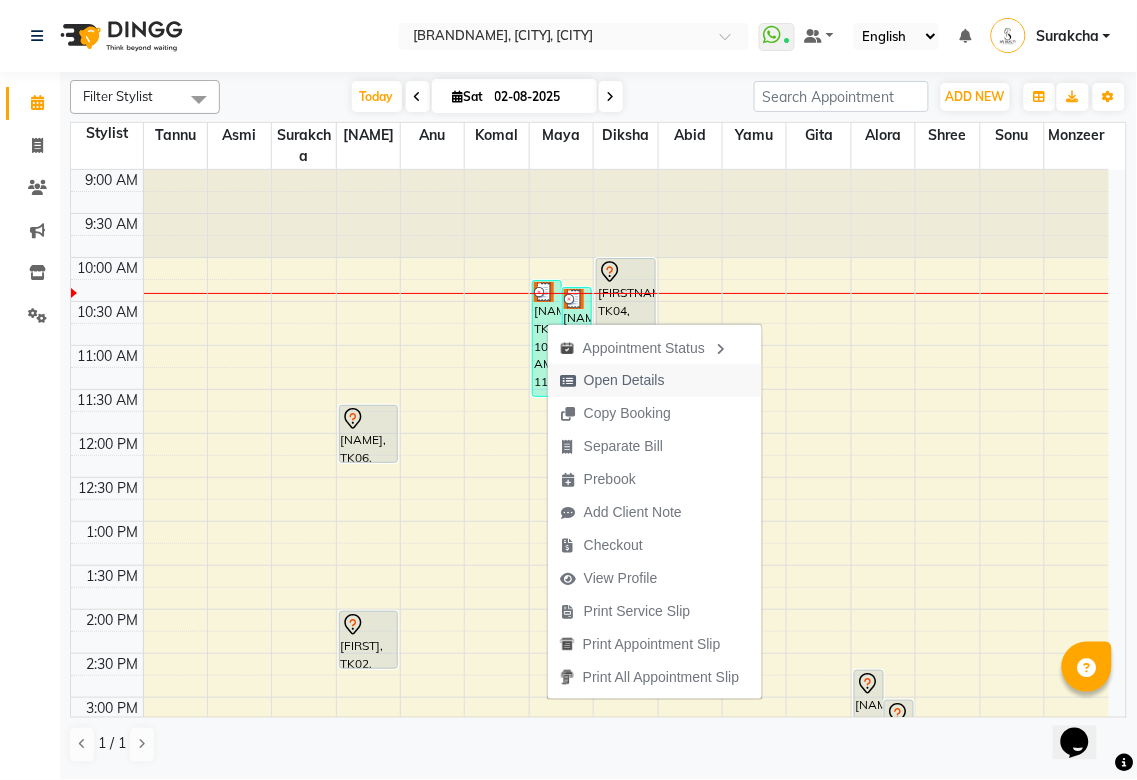 click on "Open Details" at bounding box center [624, 380] 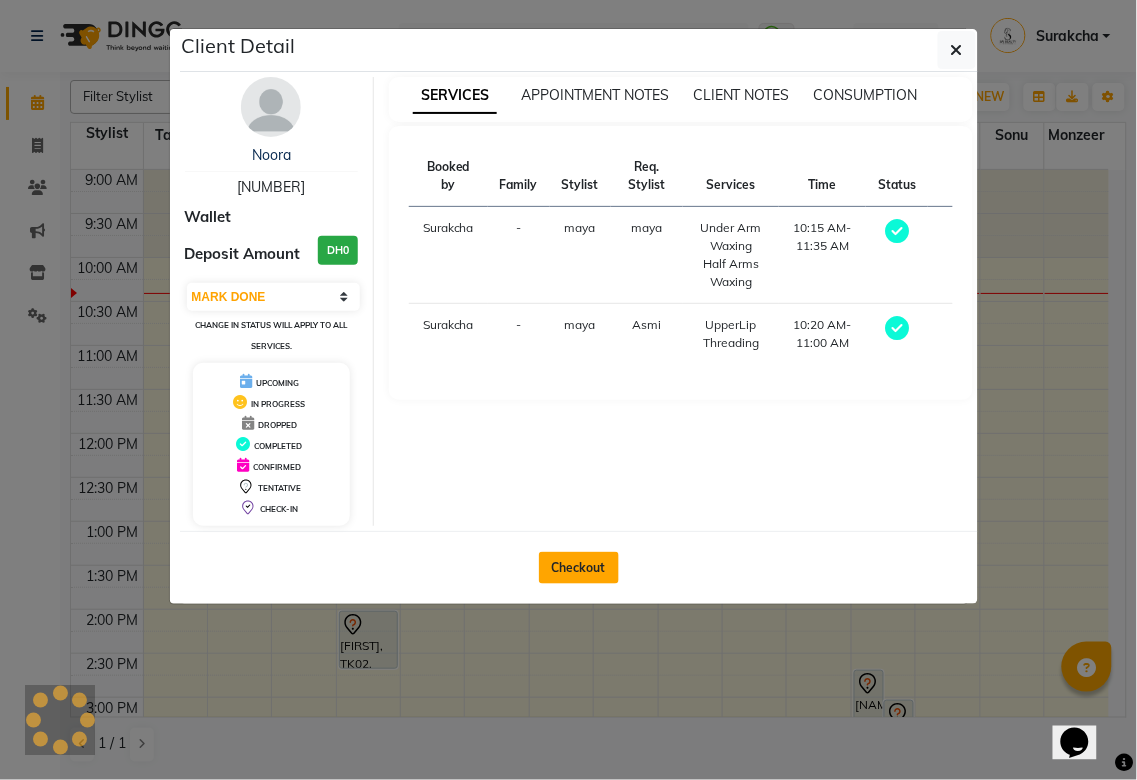 click on "Checkout" 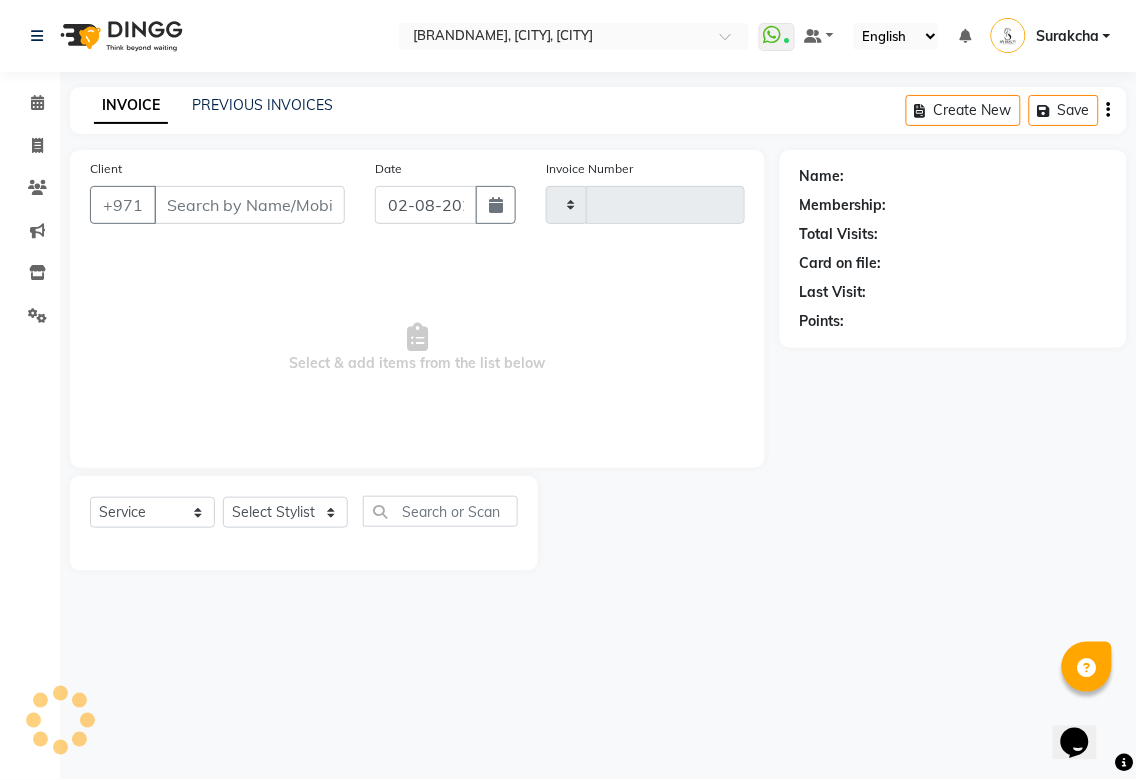 type on "2656" 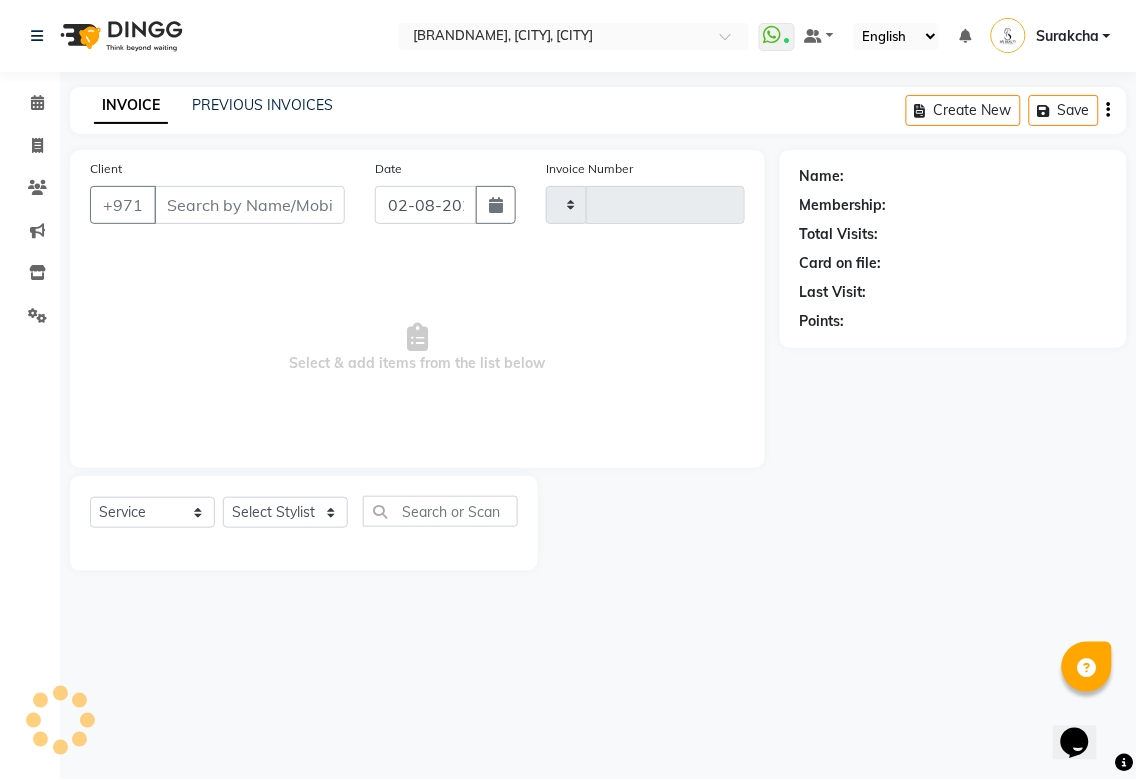 select on "5352" 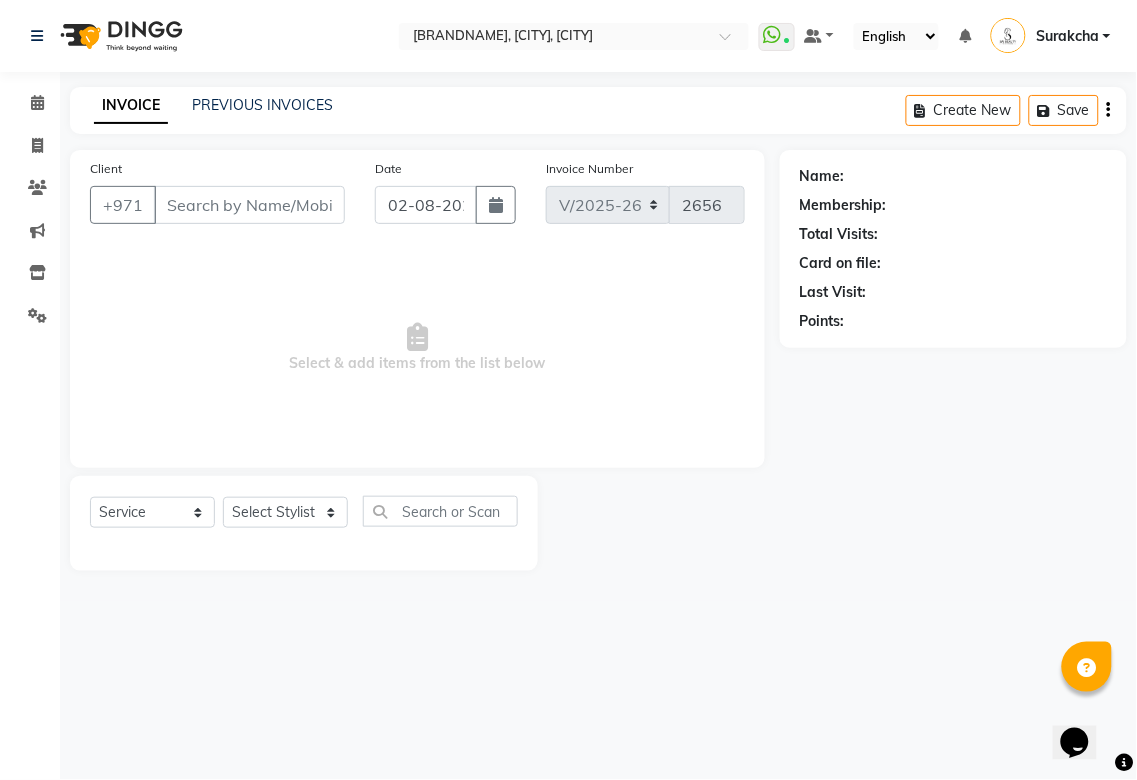 type on "[NUMBER]" 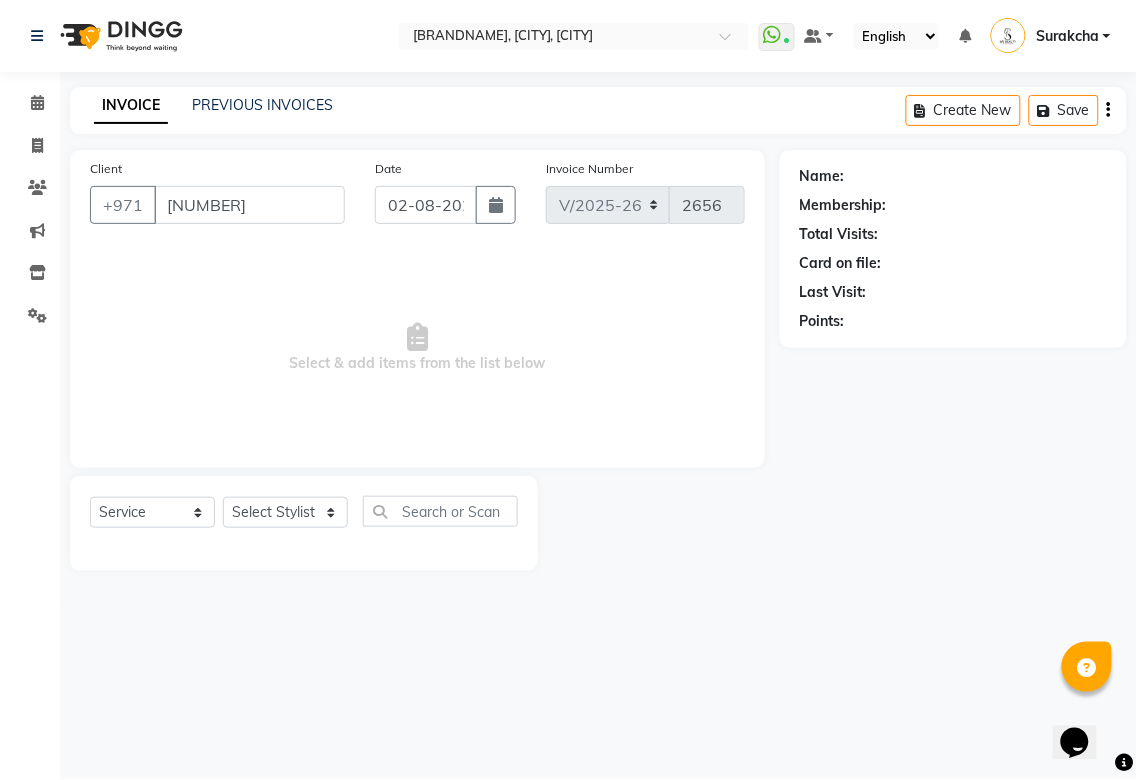 select on "52340" 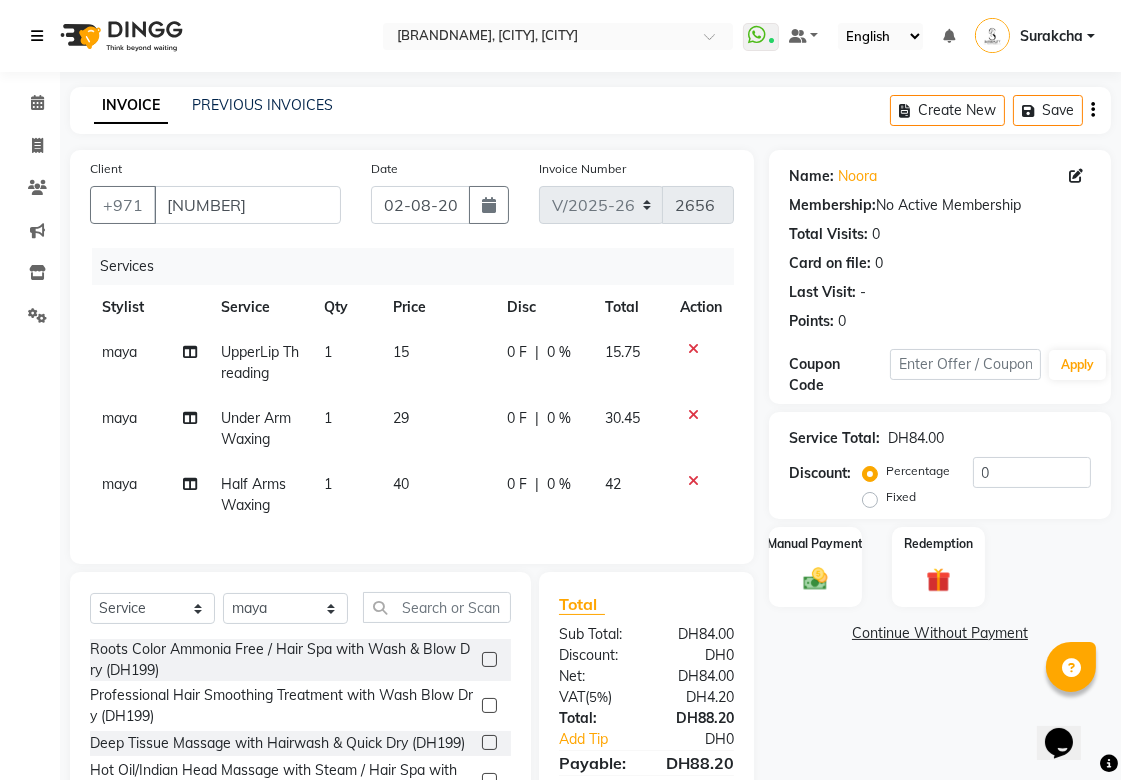 click at bounding box center [37, 36] 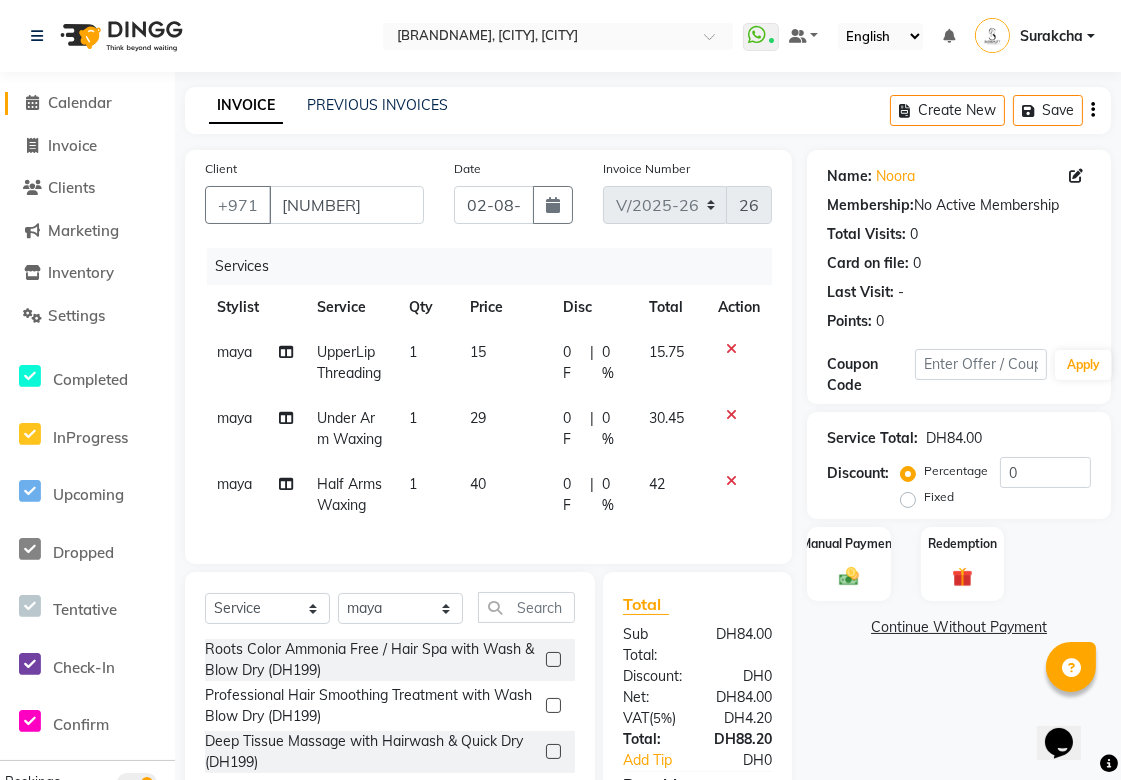 click on "Calendar" 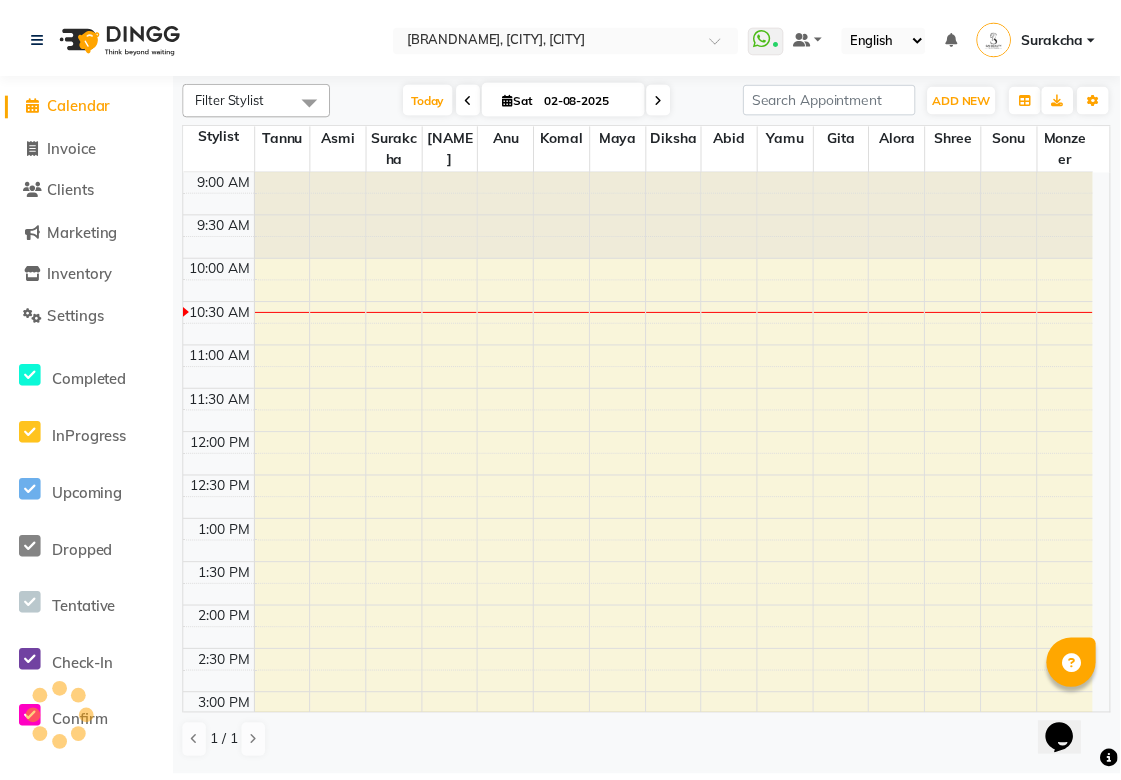 scroll, scrollTop: 0, scrollLeft: 0, axis: both 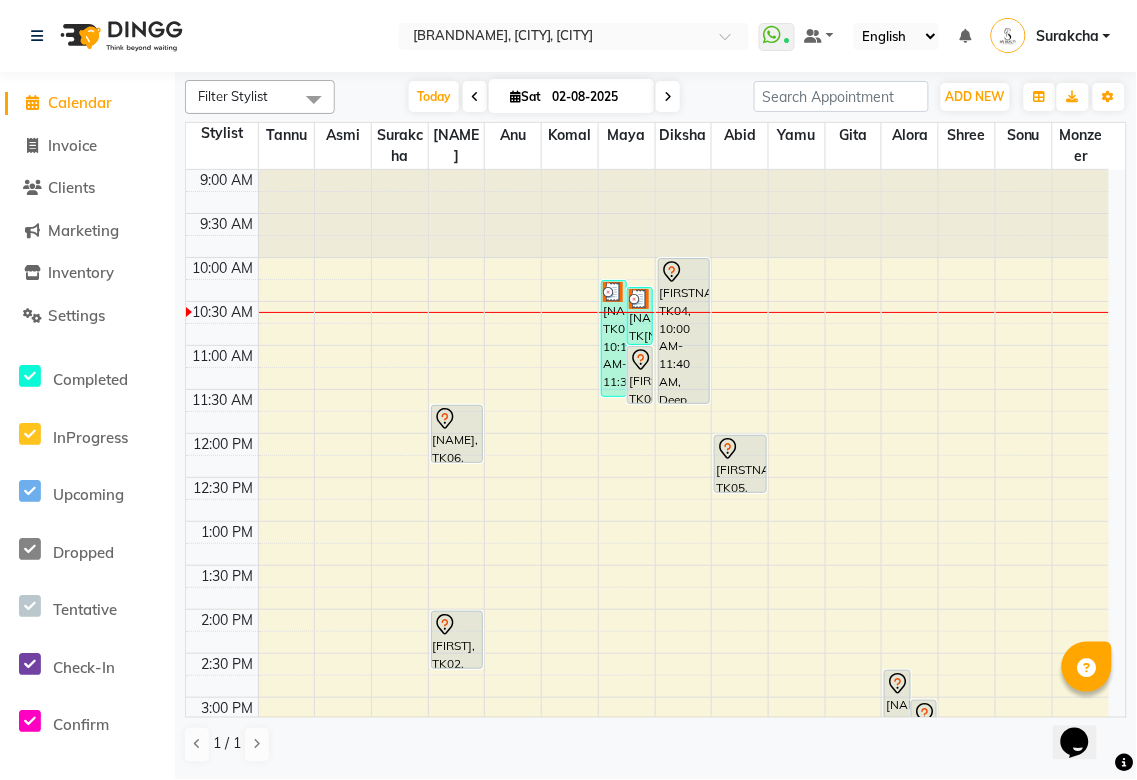 click on "[FIRSTNAME], TK05, 12:00 PM-12:40 PM, Blowdry Straight With Wash Medium" at bounding box center (740, 464) 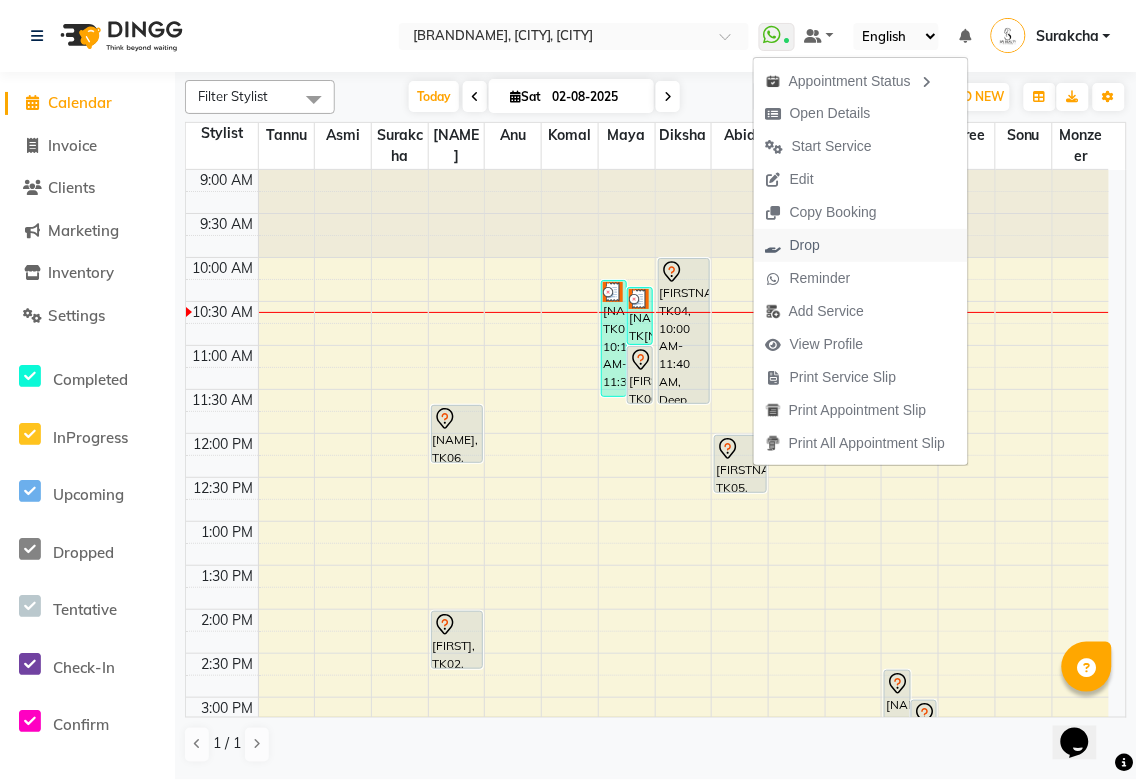 click on "Drop" at bounding box center (805, 245) 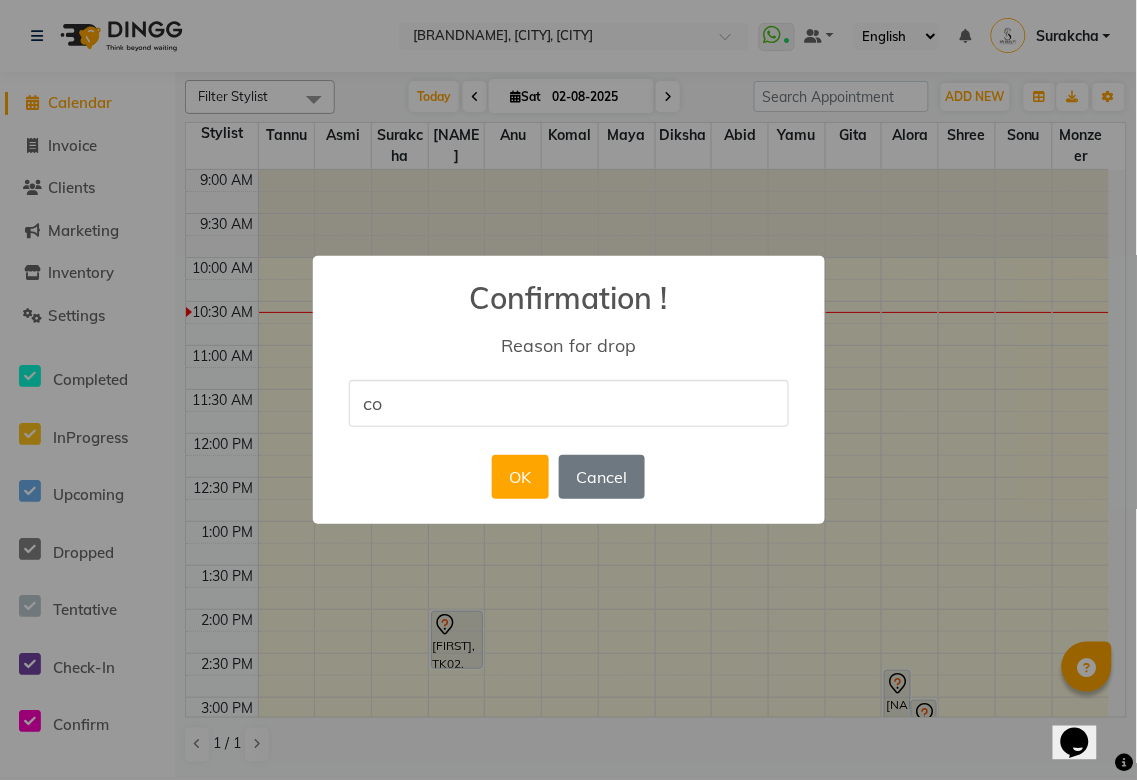 type on "costumer canceled the appointment" 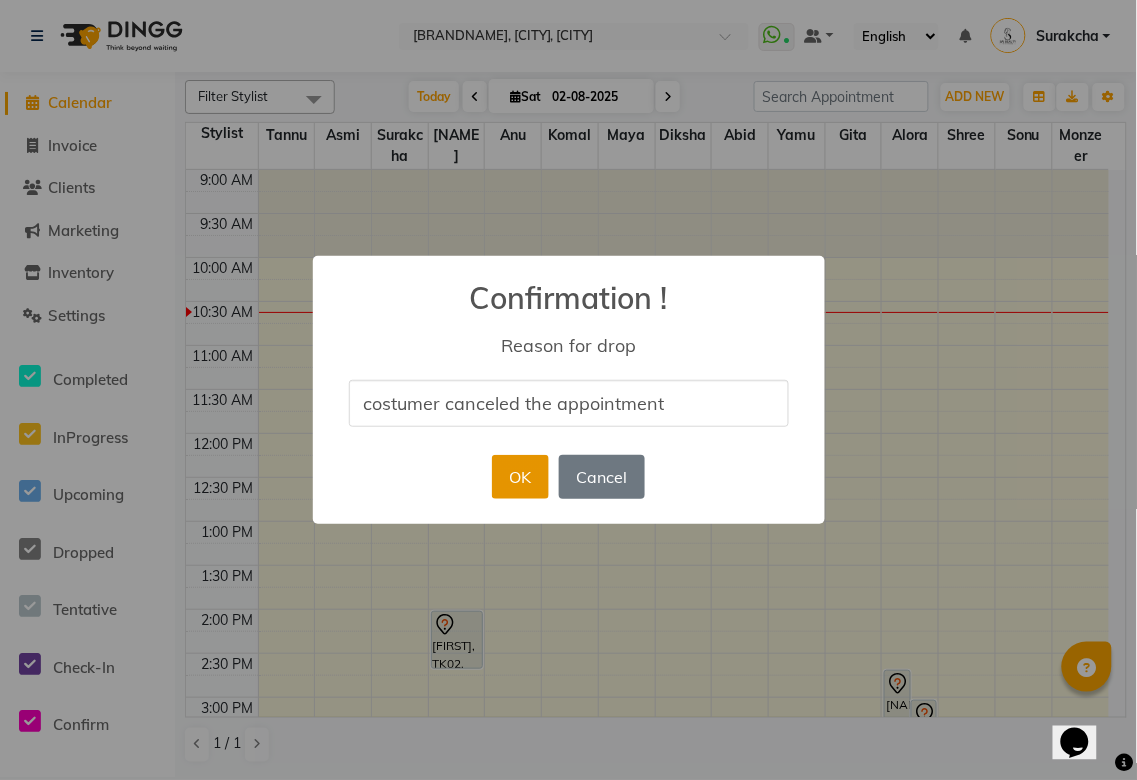 click on "OK" at bounding box center [520, 477] 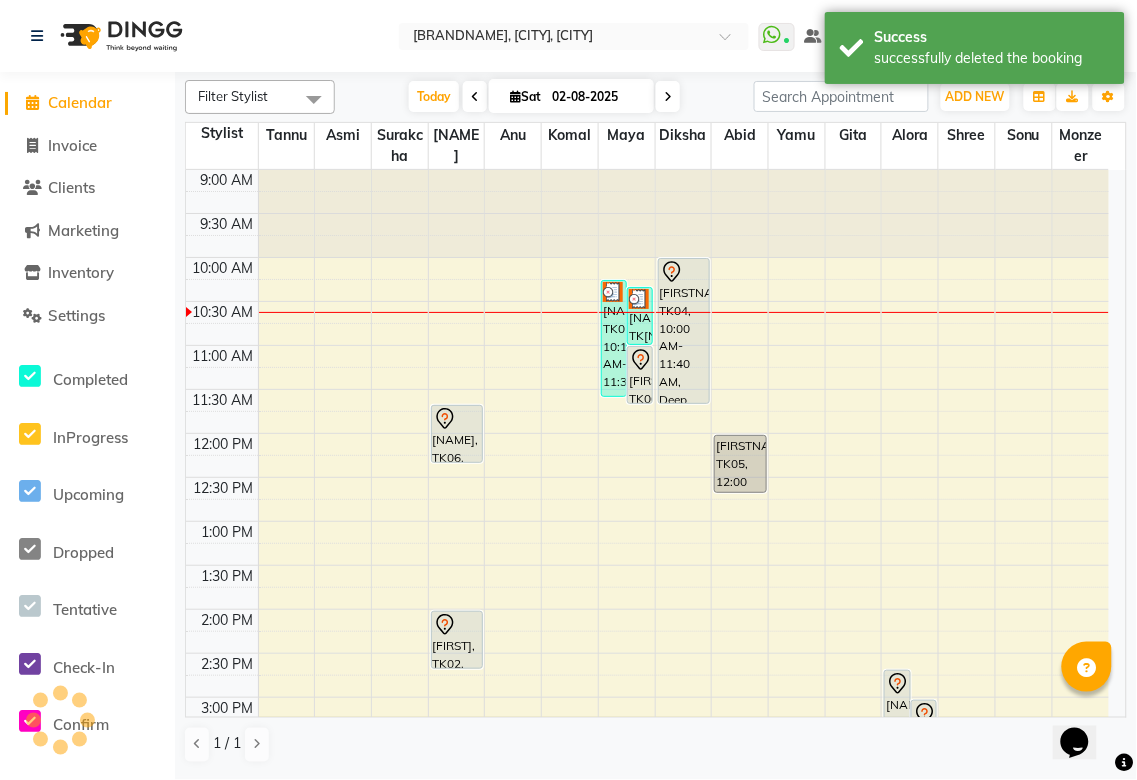 click on "[NAME], TK01, 10:15 AM-11:35 AM, Under Arm Waxing,Half Arms Waxing" at bounding box center [614, 338] 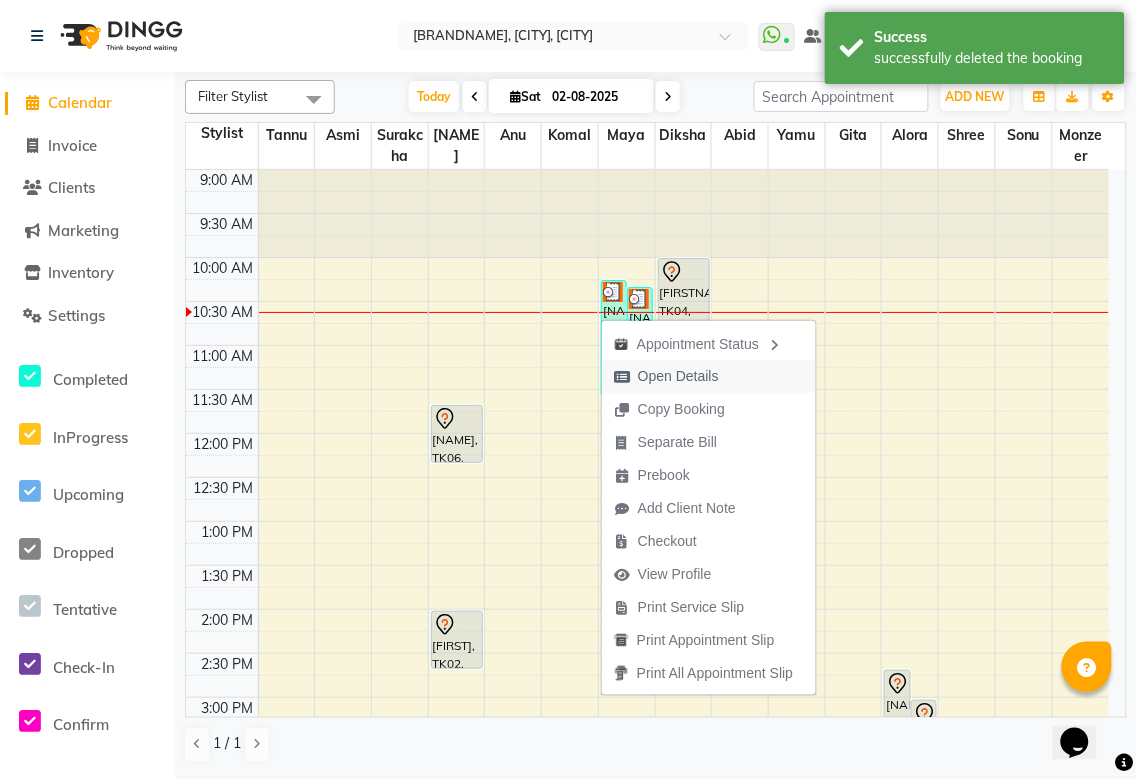 click on "Open Details" at bounding box center [678, 376] 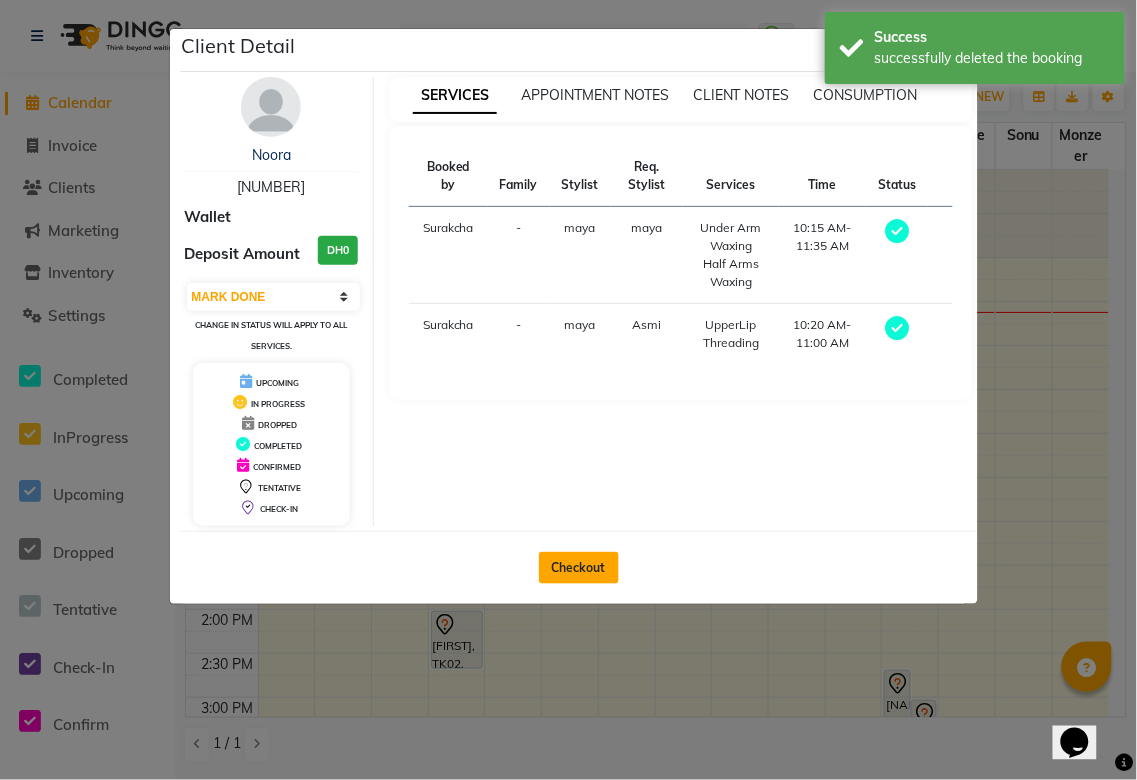 click on "Checkout" 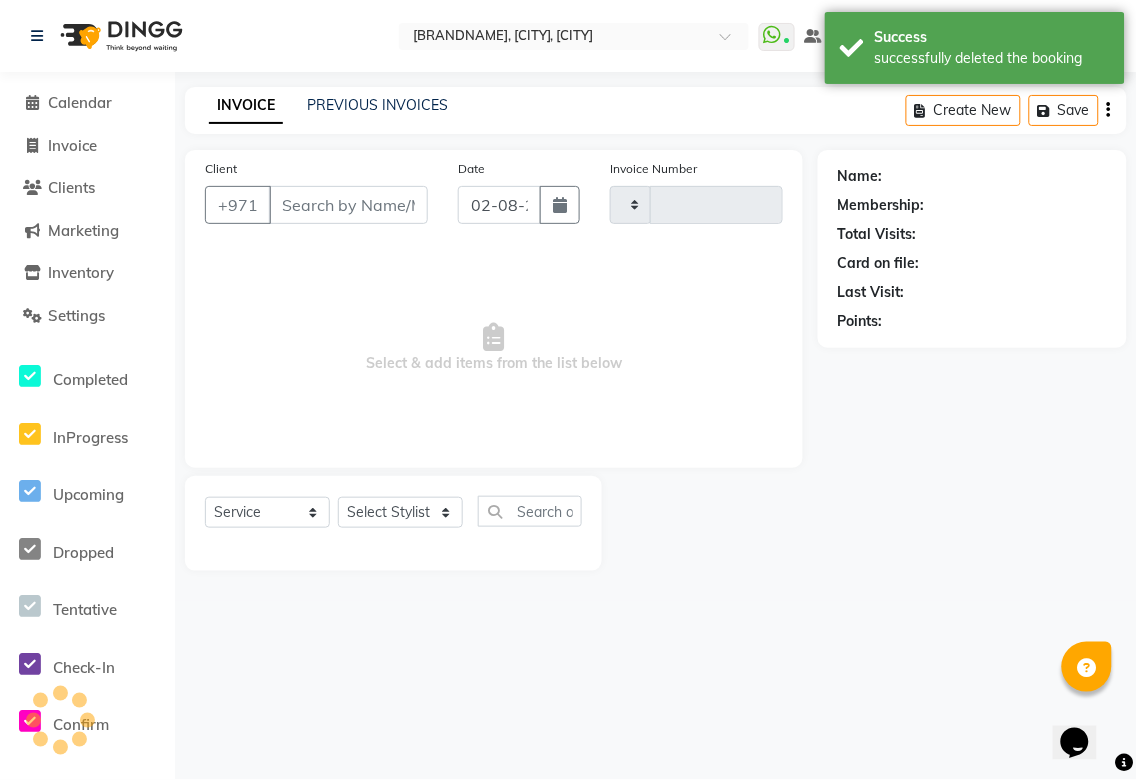 type on "2656" 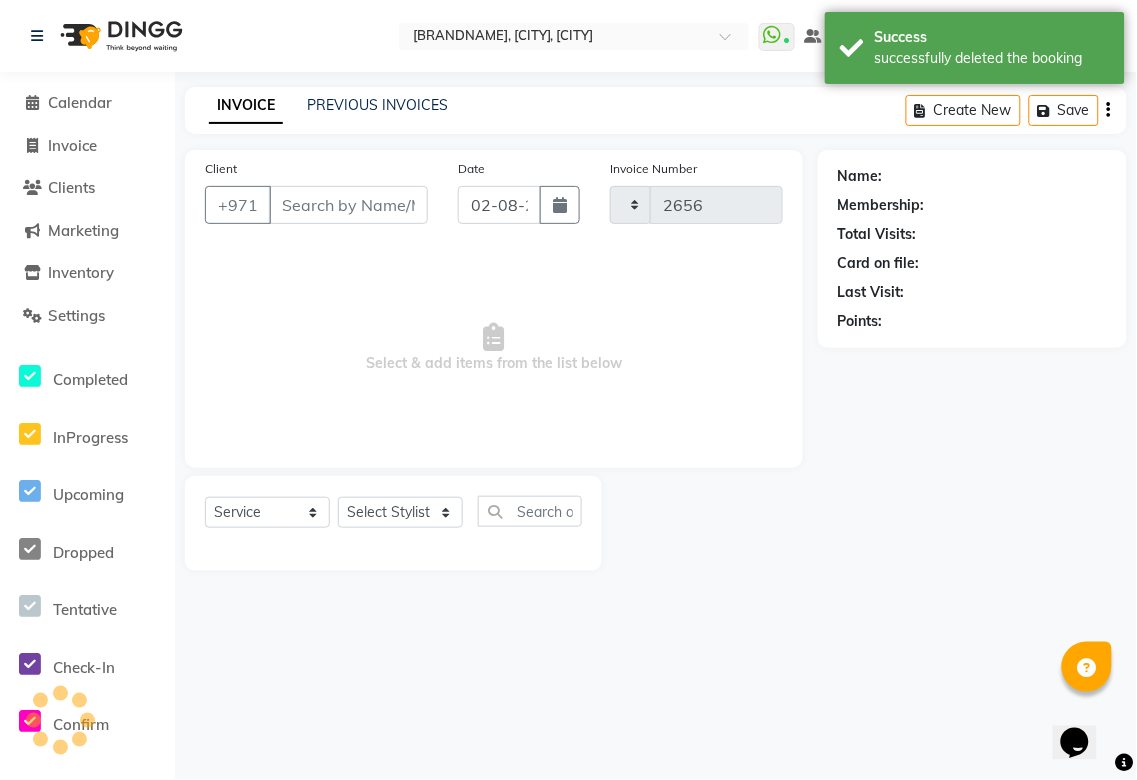 select on "5352" 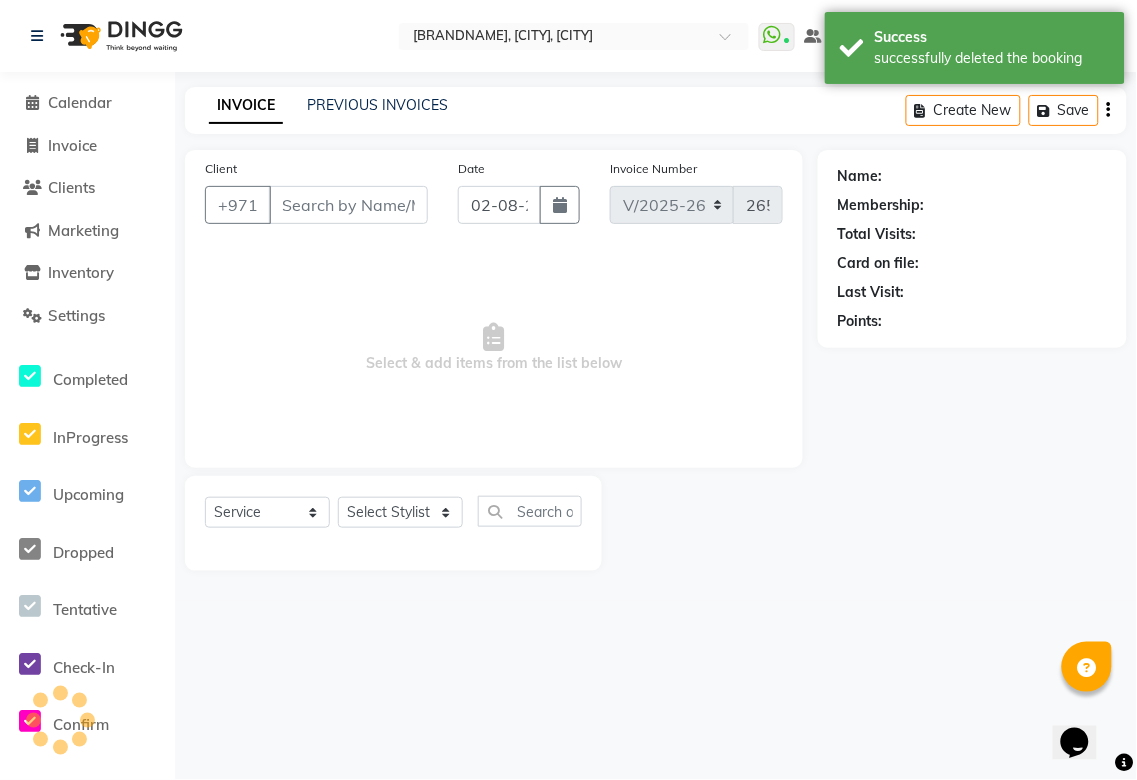 type on "[NUMBER]" 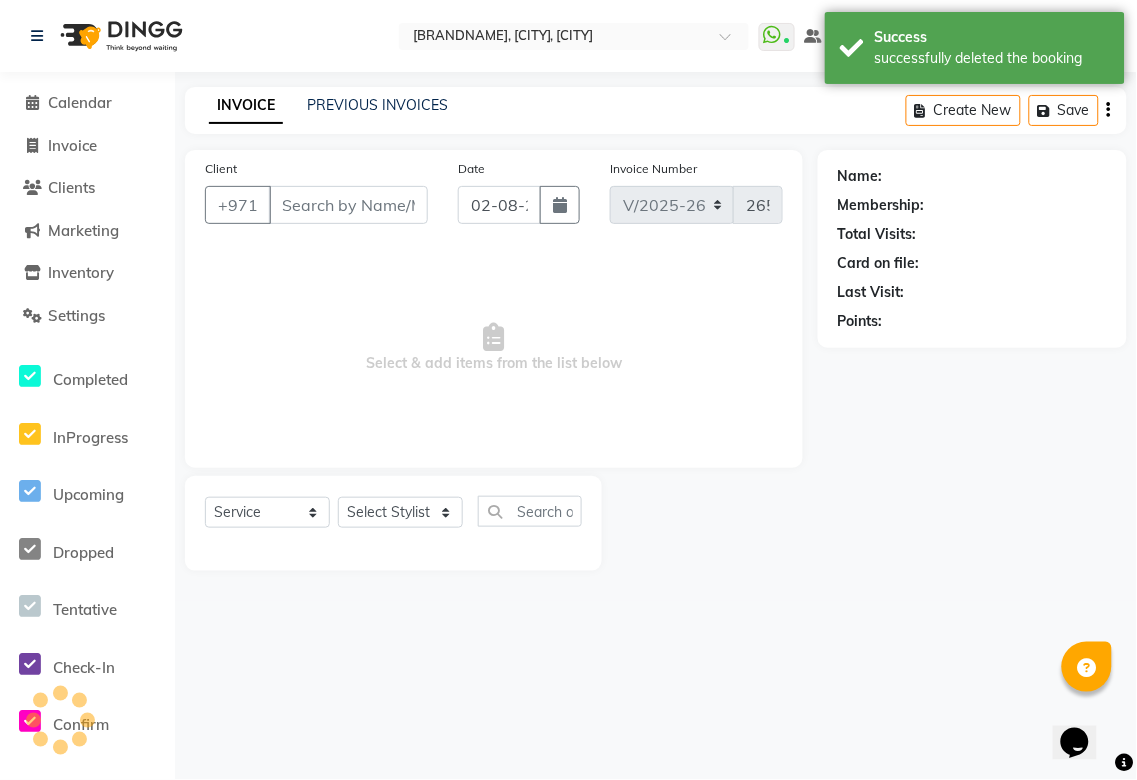 select on "52340" 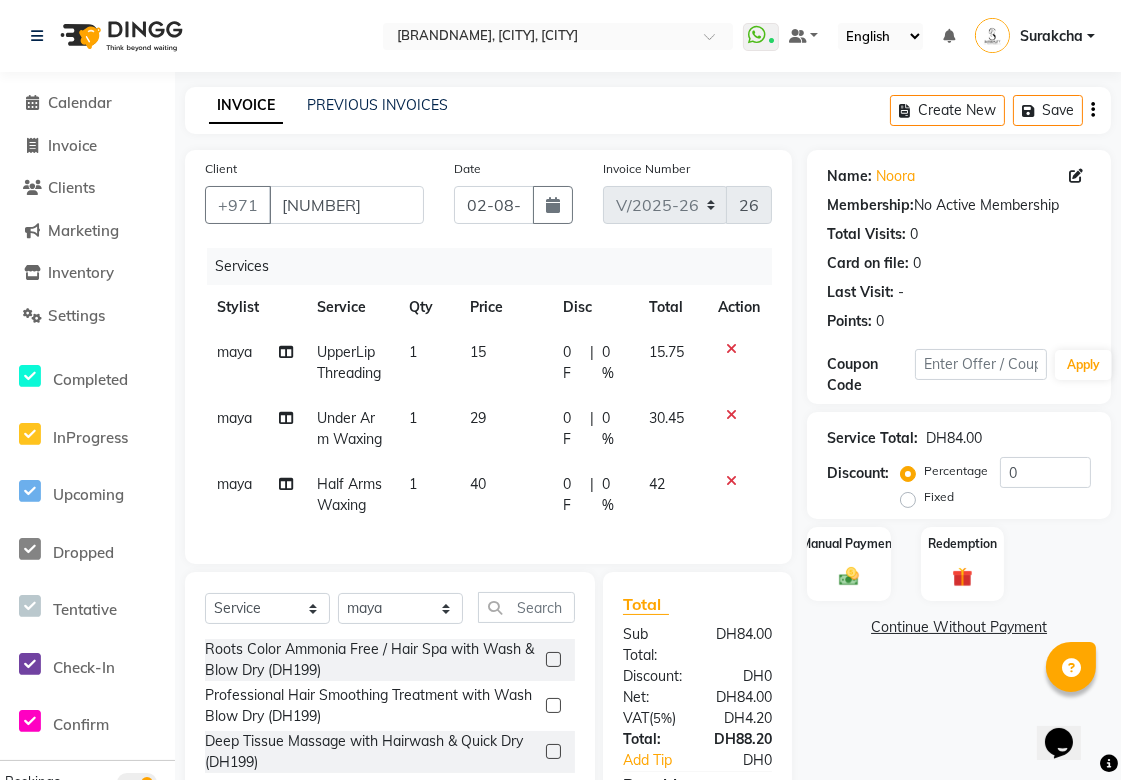 scroll, scrollTop: 177, scrollLeft: 0, axis: vertical 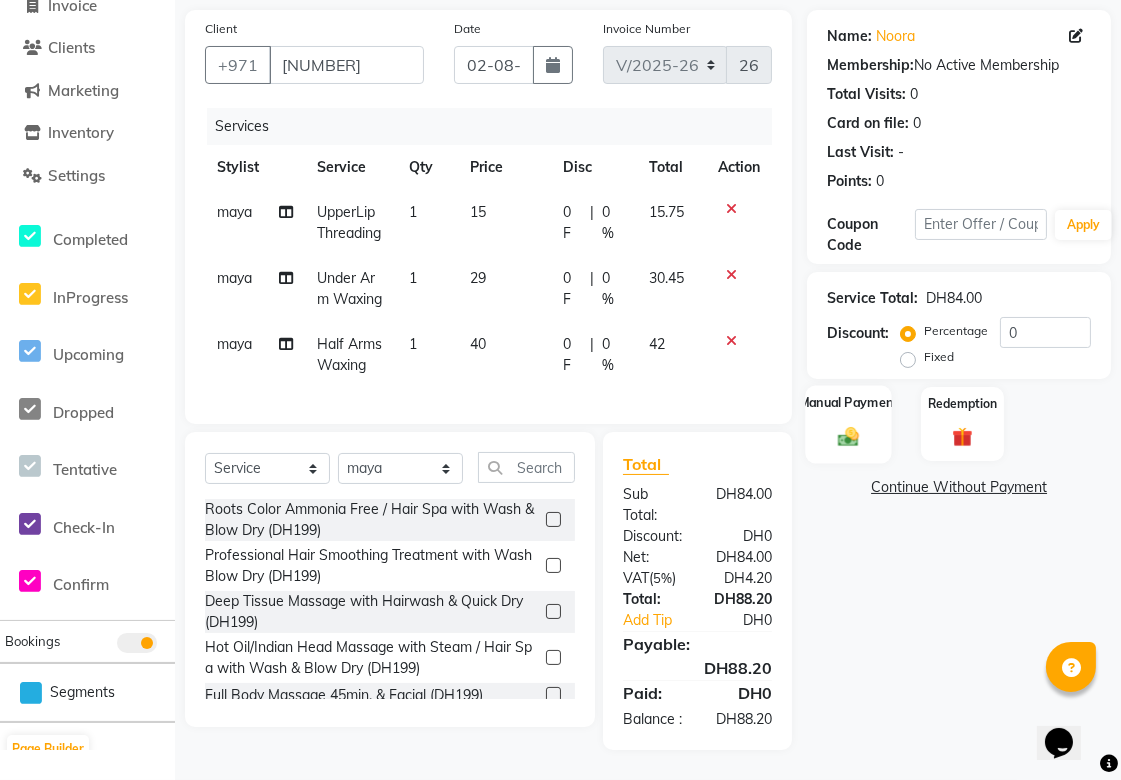 click 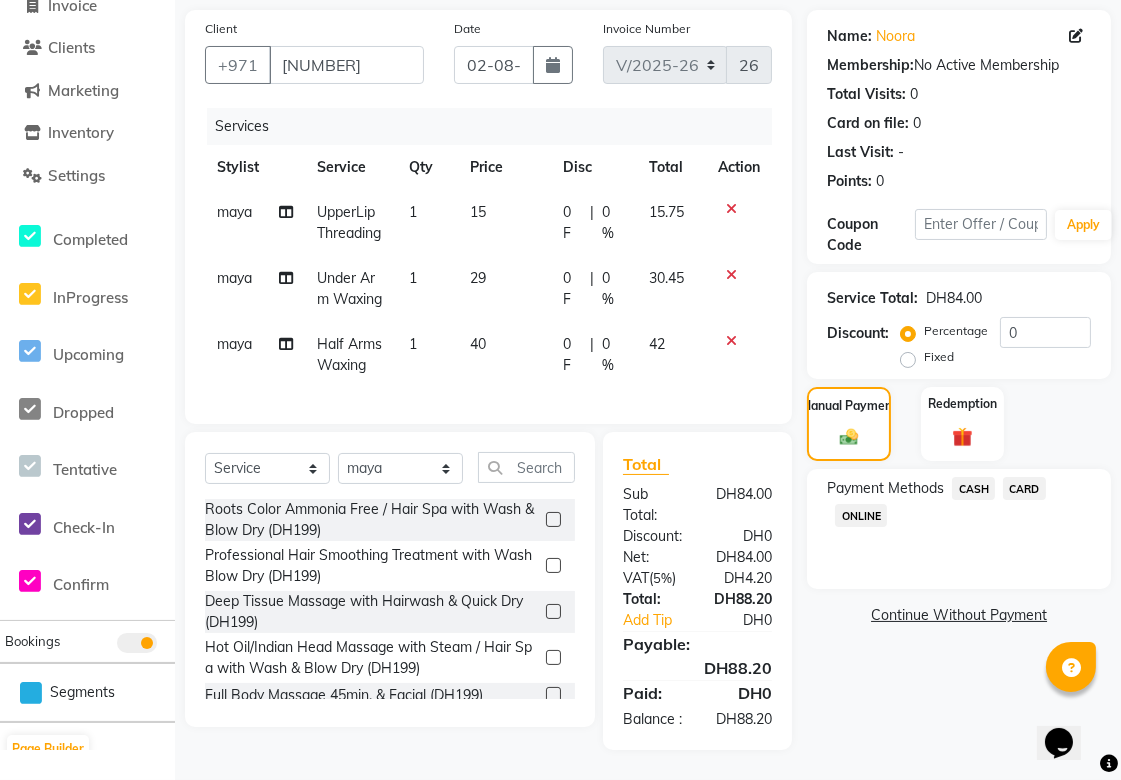 click on "CASH" 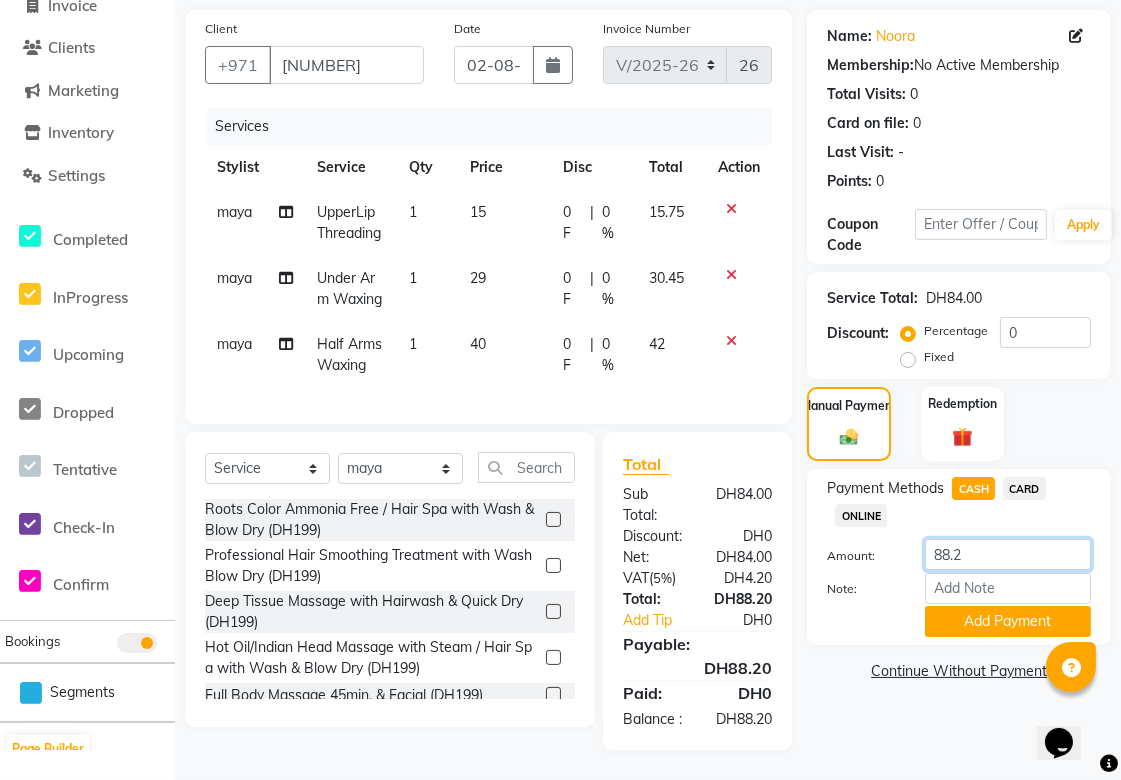 click on "88.2" 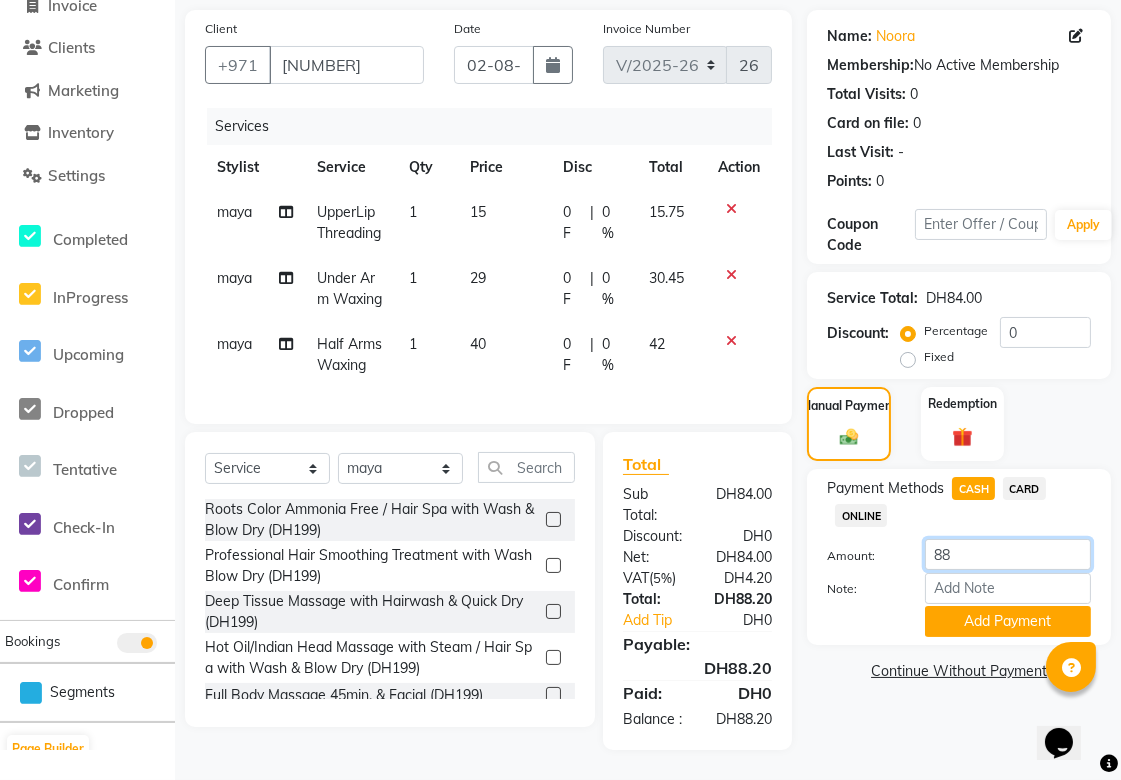 type on "8" 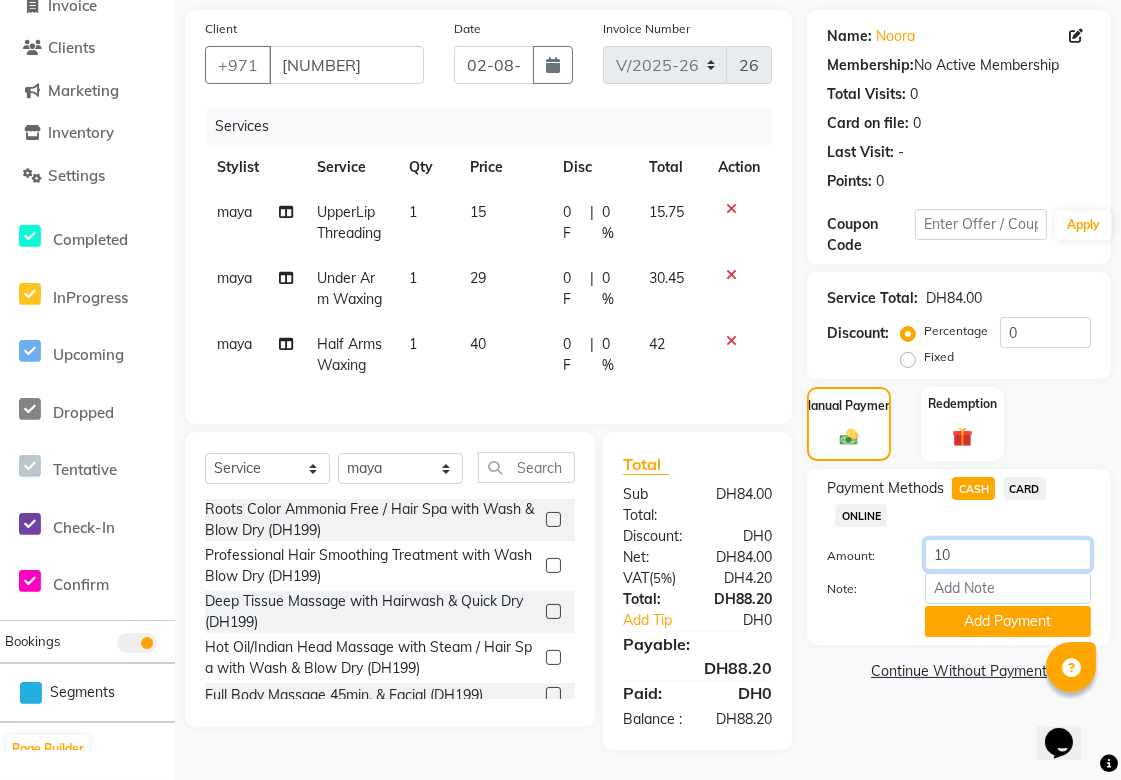 type on "100" 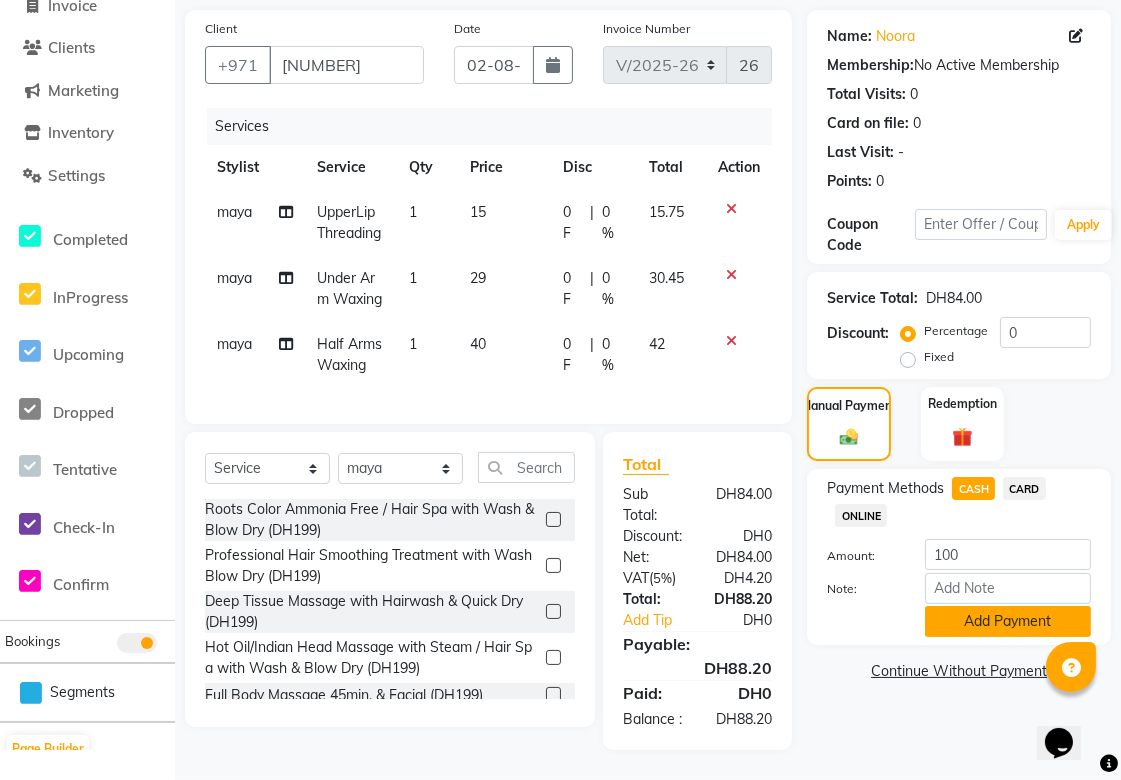 click on "Add Payment" 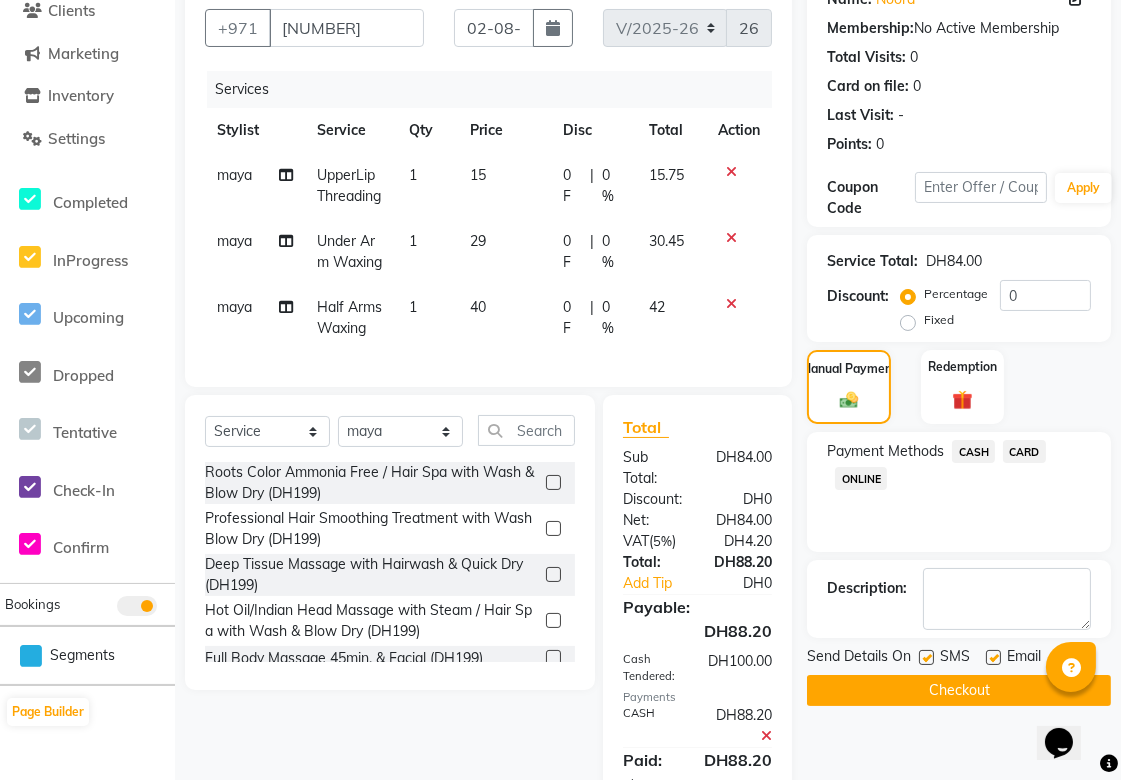 scroll, scrollTop: 324, scrollLeft: 0, axis: vertical 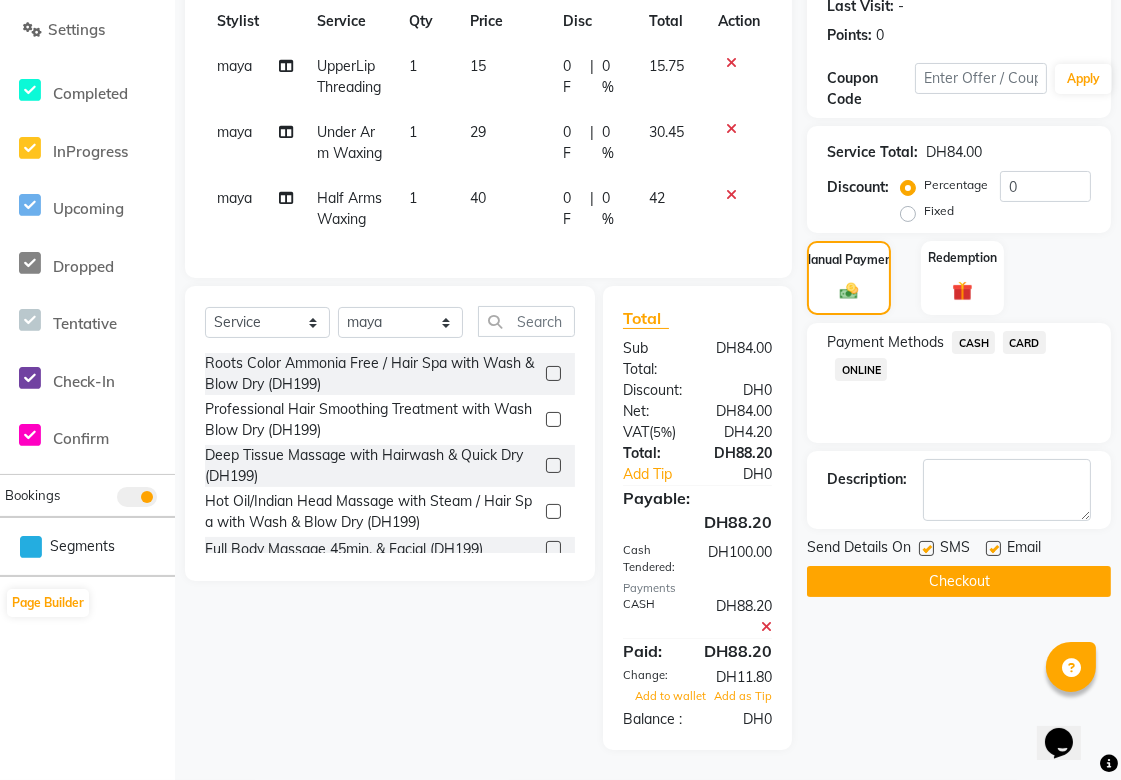 click on "Checkout" 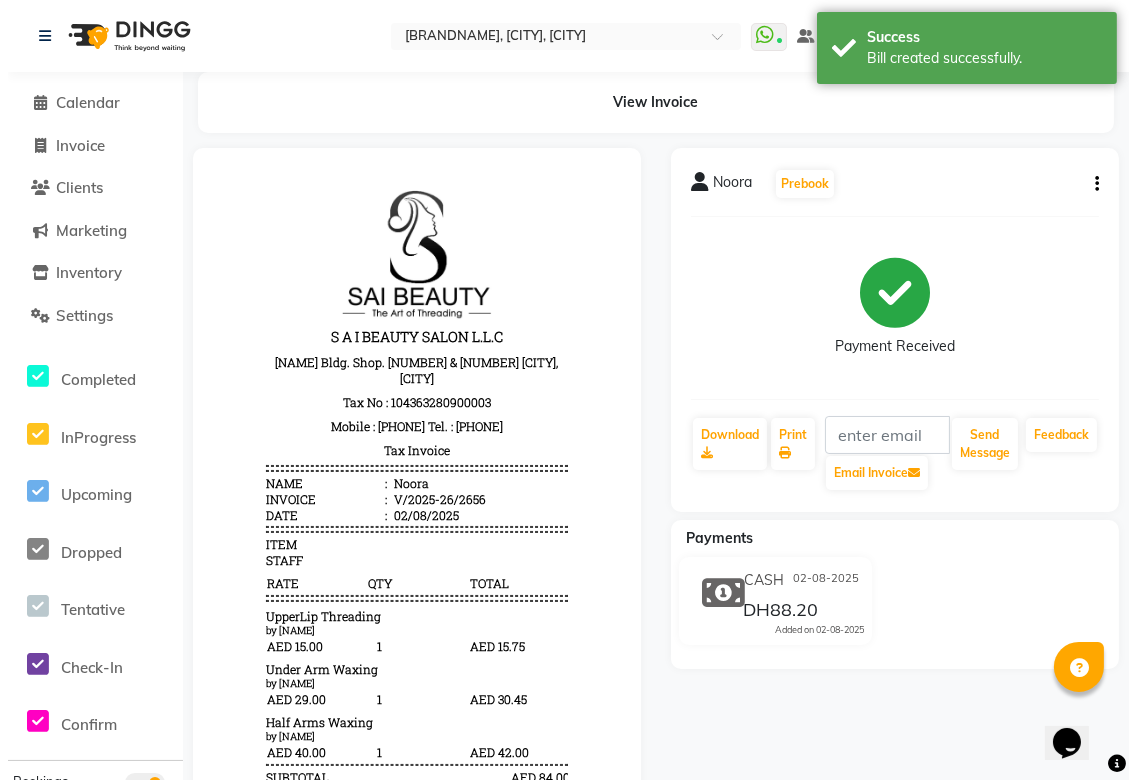 scroll, scrollTop: 0, scrollLeft: 0, axis: both 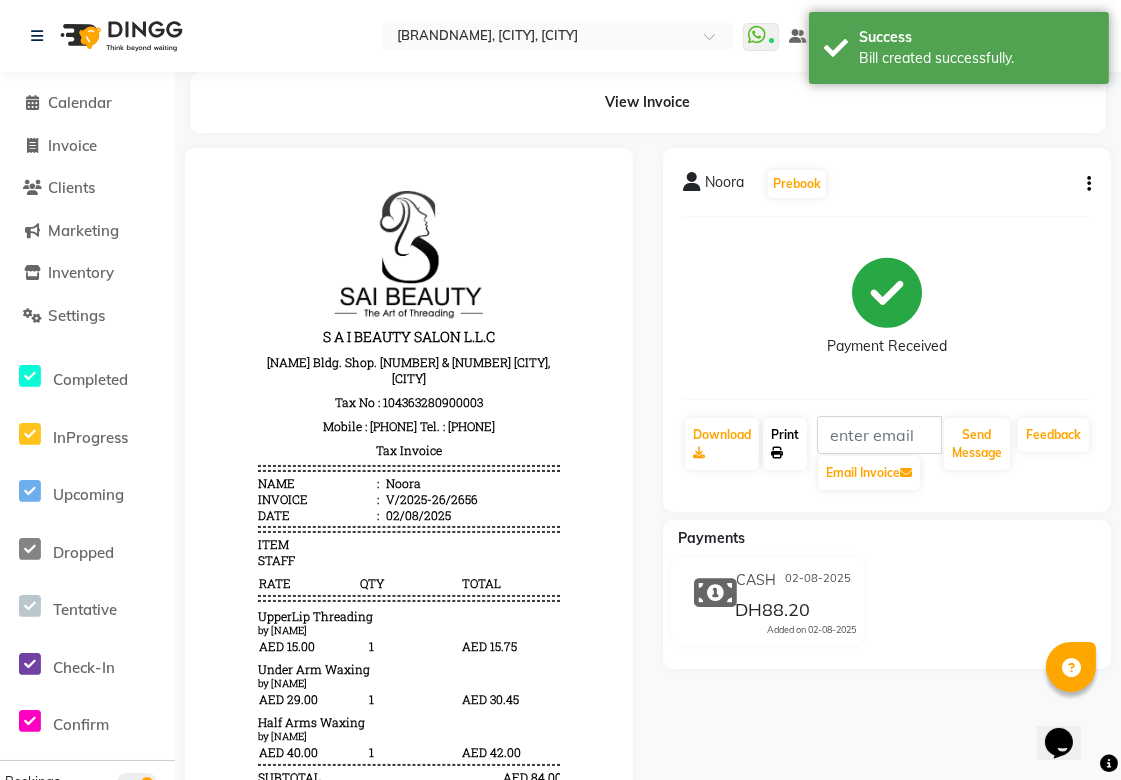 click 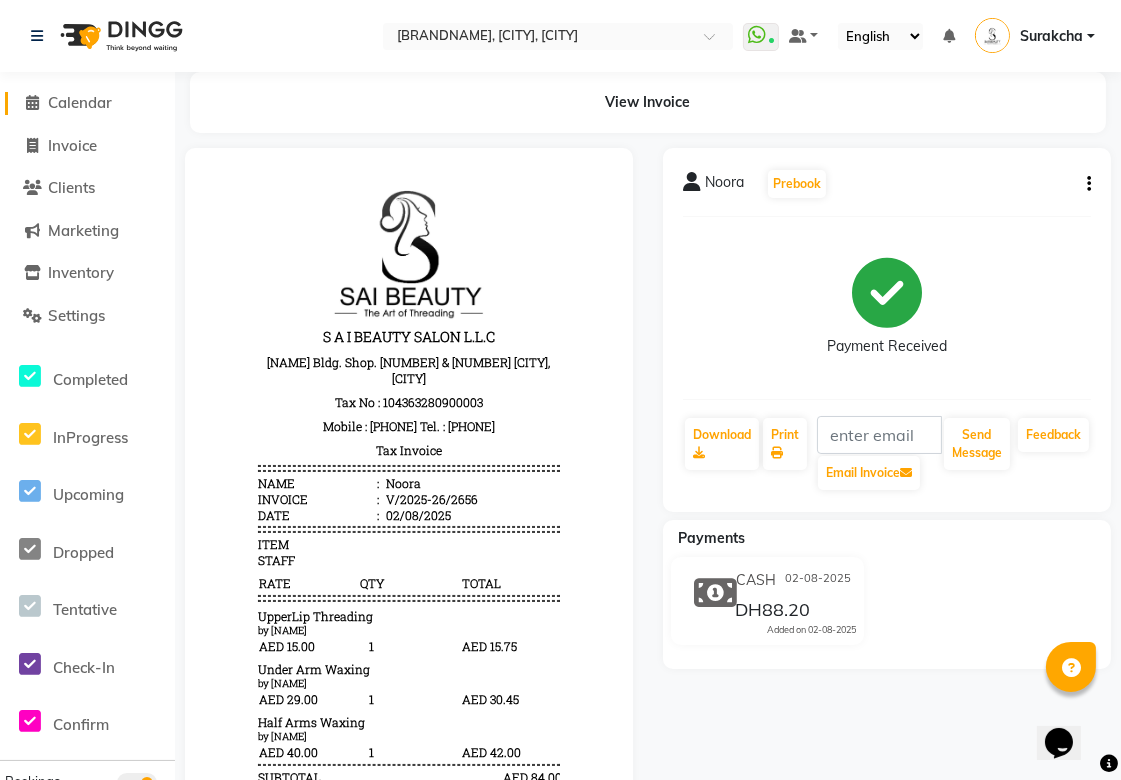 click on "Calendar" 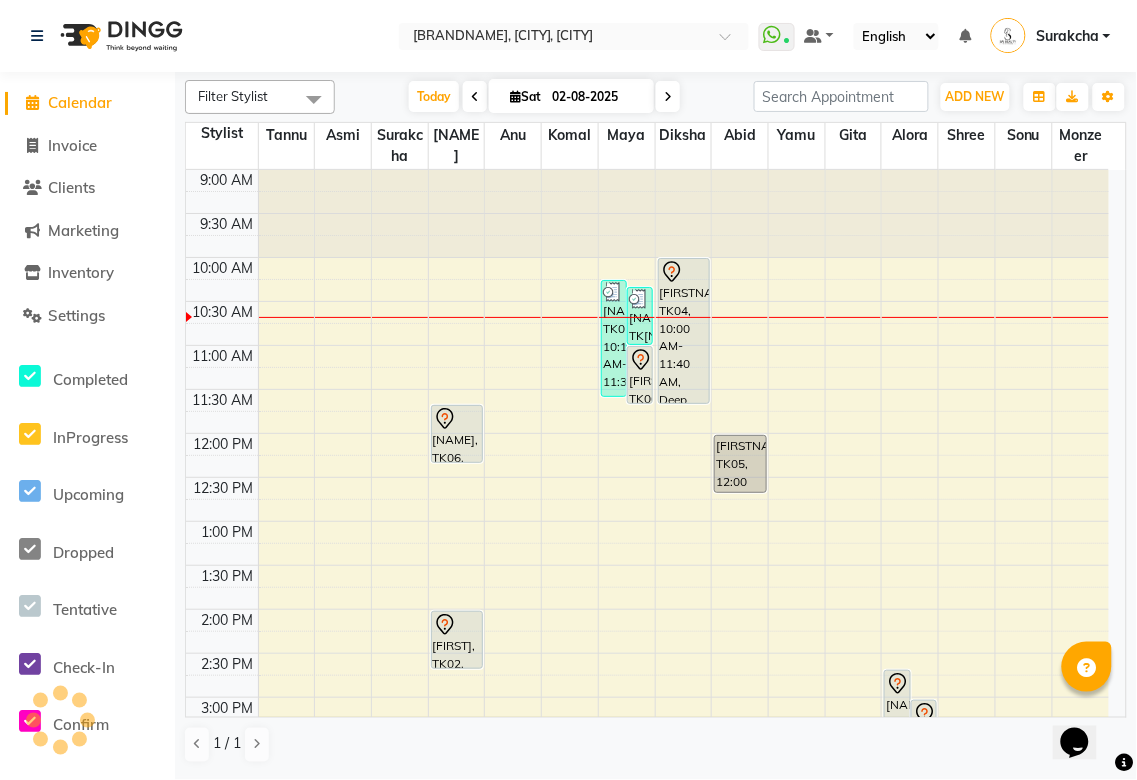 scroll, scrollTop: 0, scrollLeft: 0, axis: both 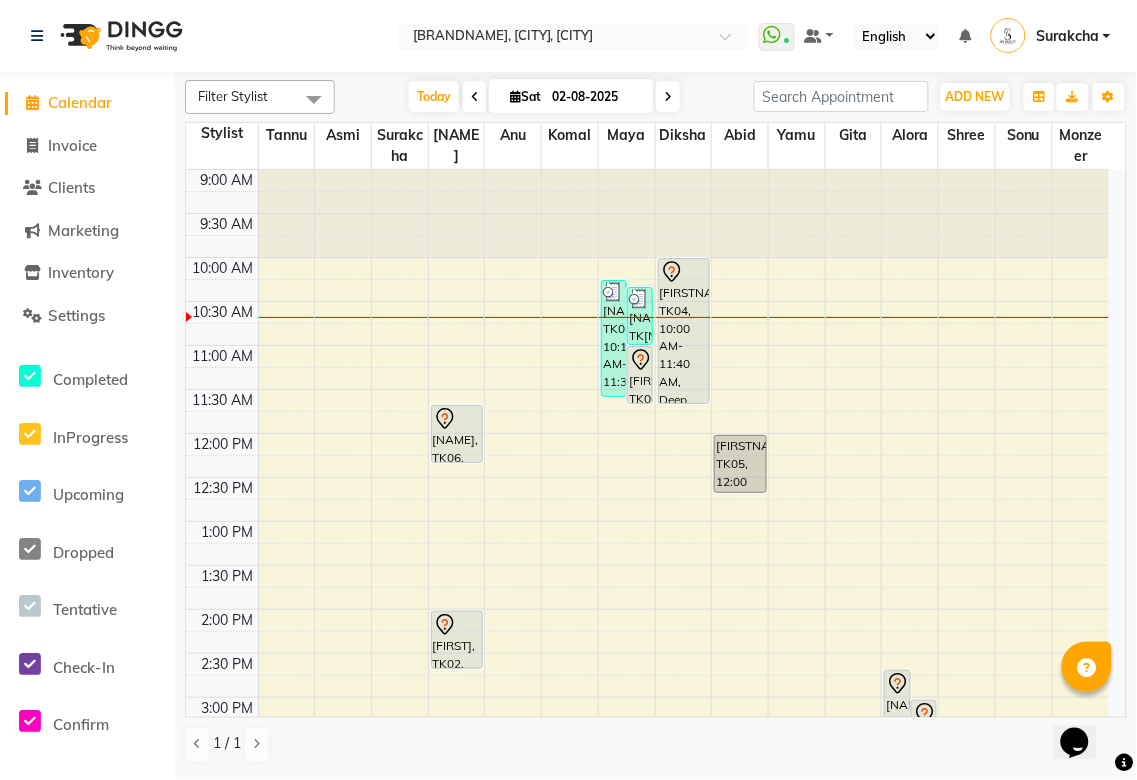click on "[NAME], TK01, 10:15 AM-11:35 AM, Under Arm Waxing,Half Arms Waxing" at bounding box center (614, 338) 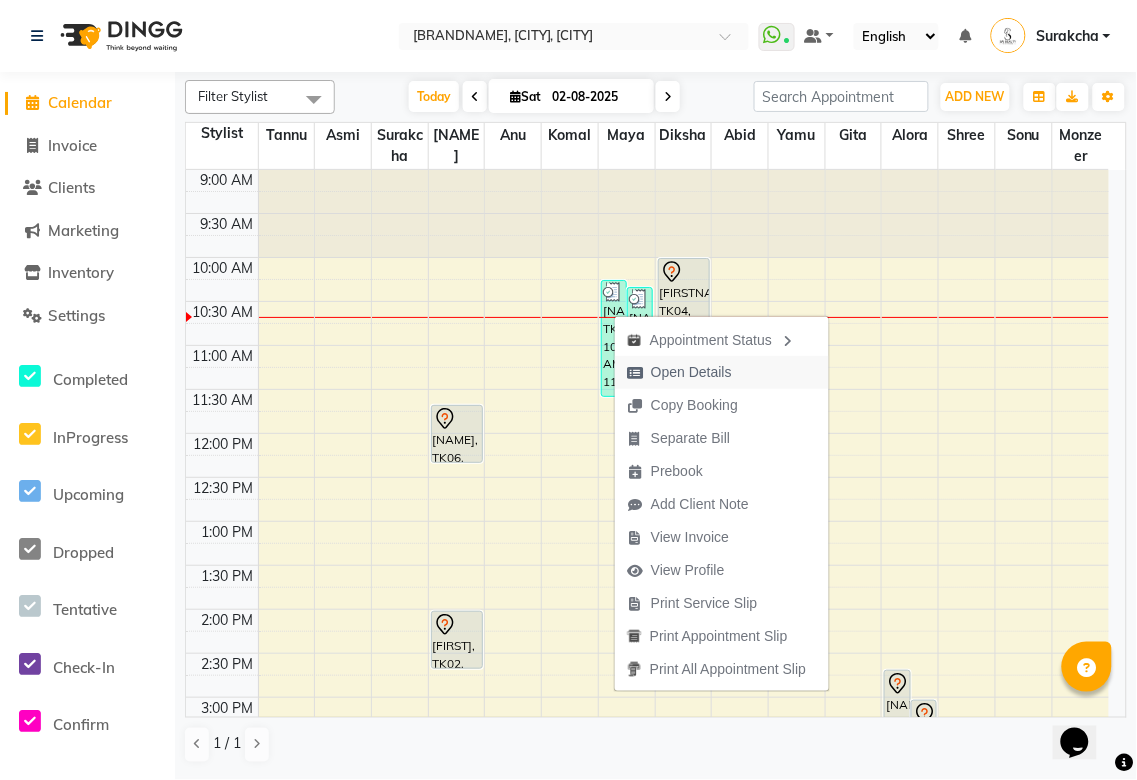 click on "Open Details" at bounding box center [691, 372] 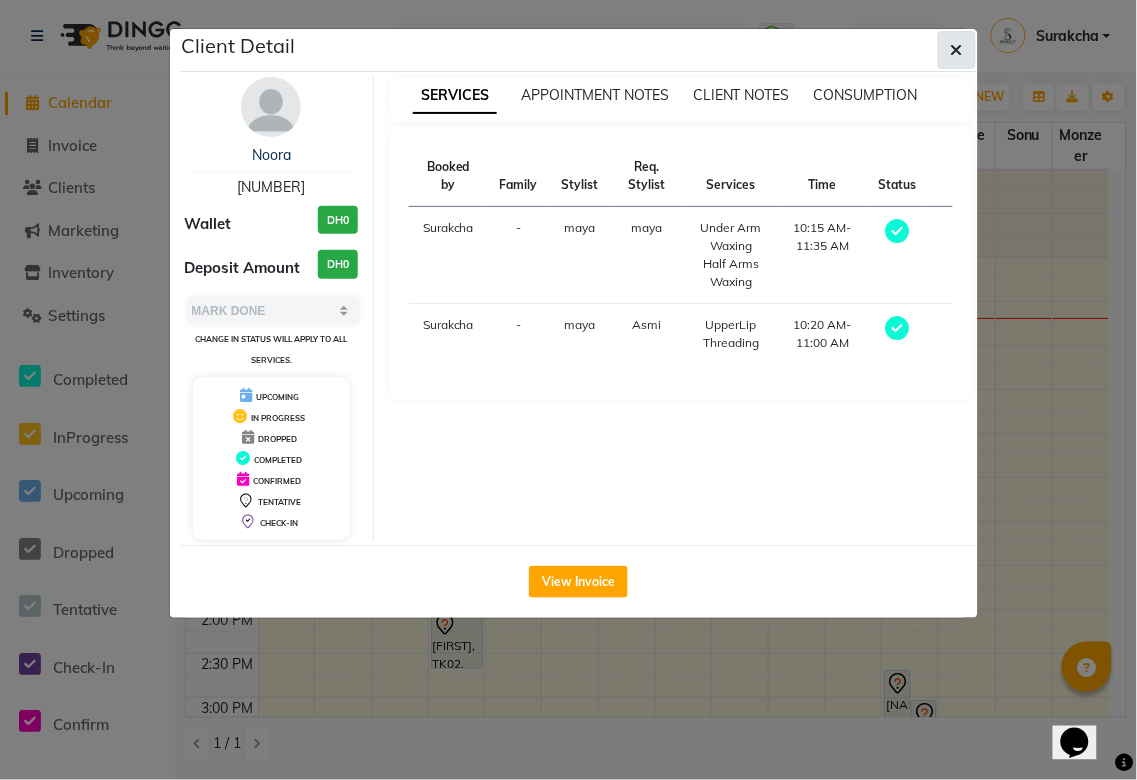 click 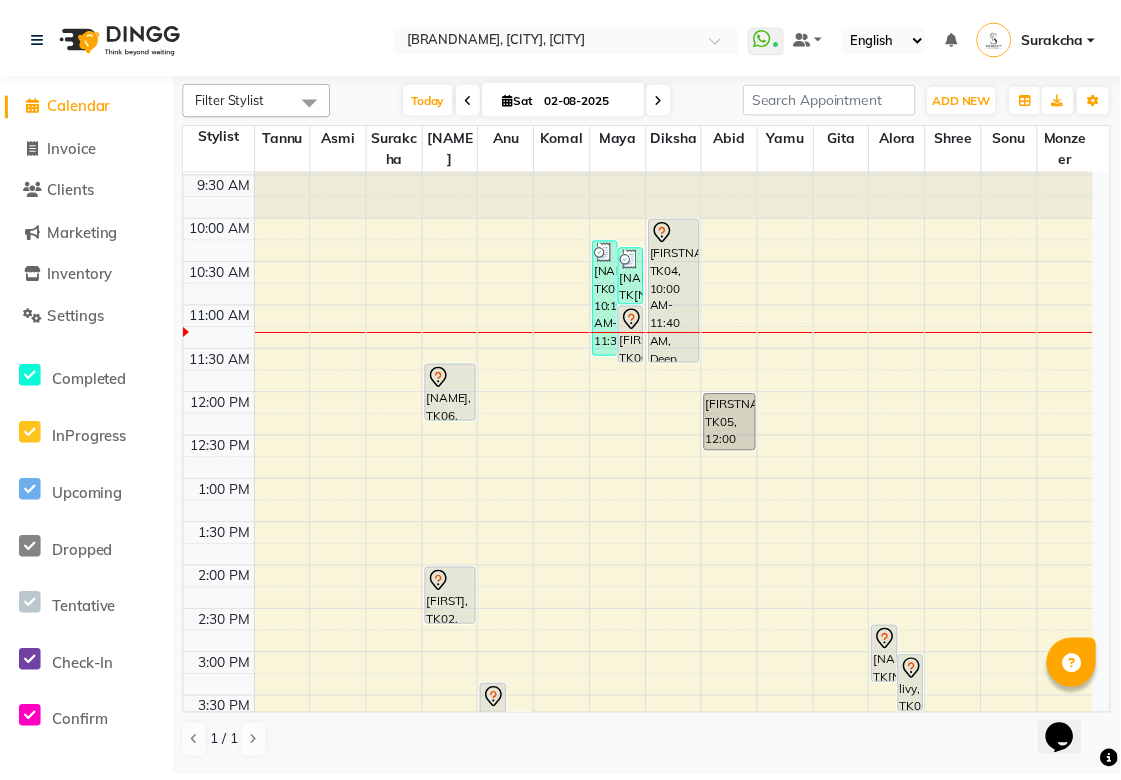 scroll, scrollTop: 0, scrollLeft: 0, axis: both 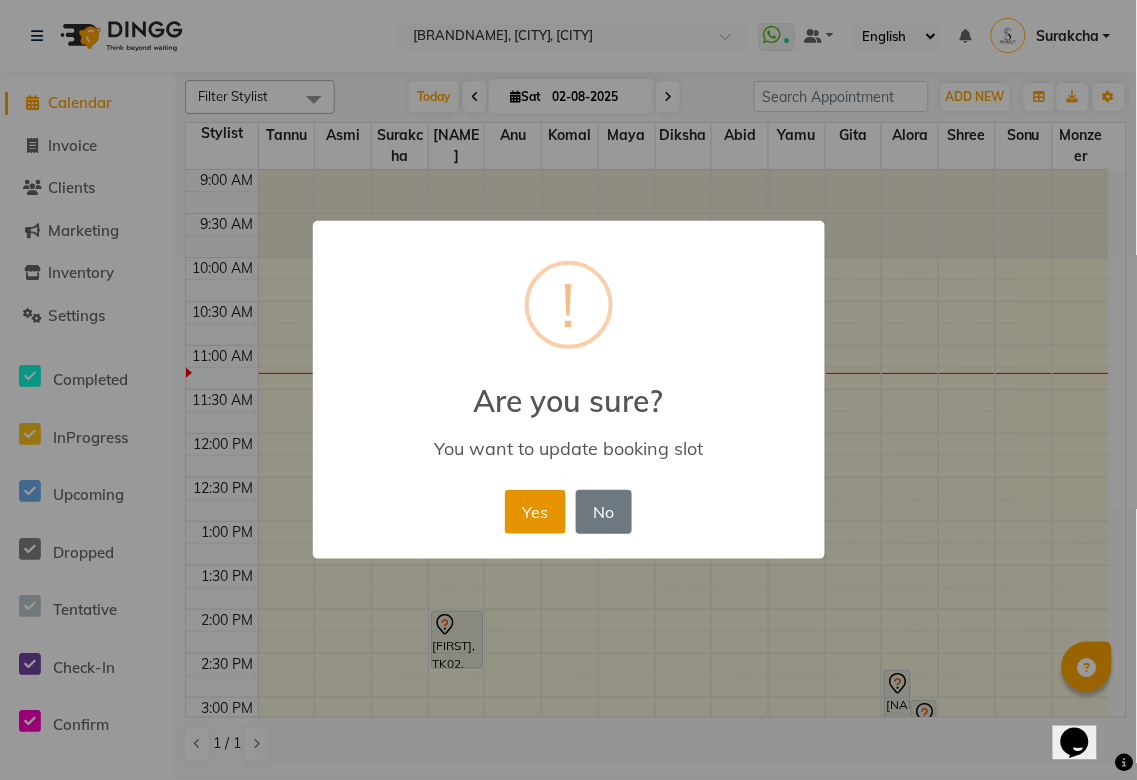 click on "Yes" at bounding box center [535, 512] 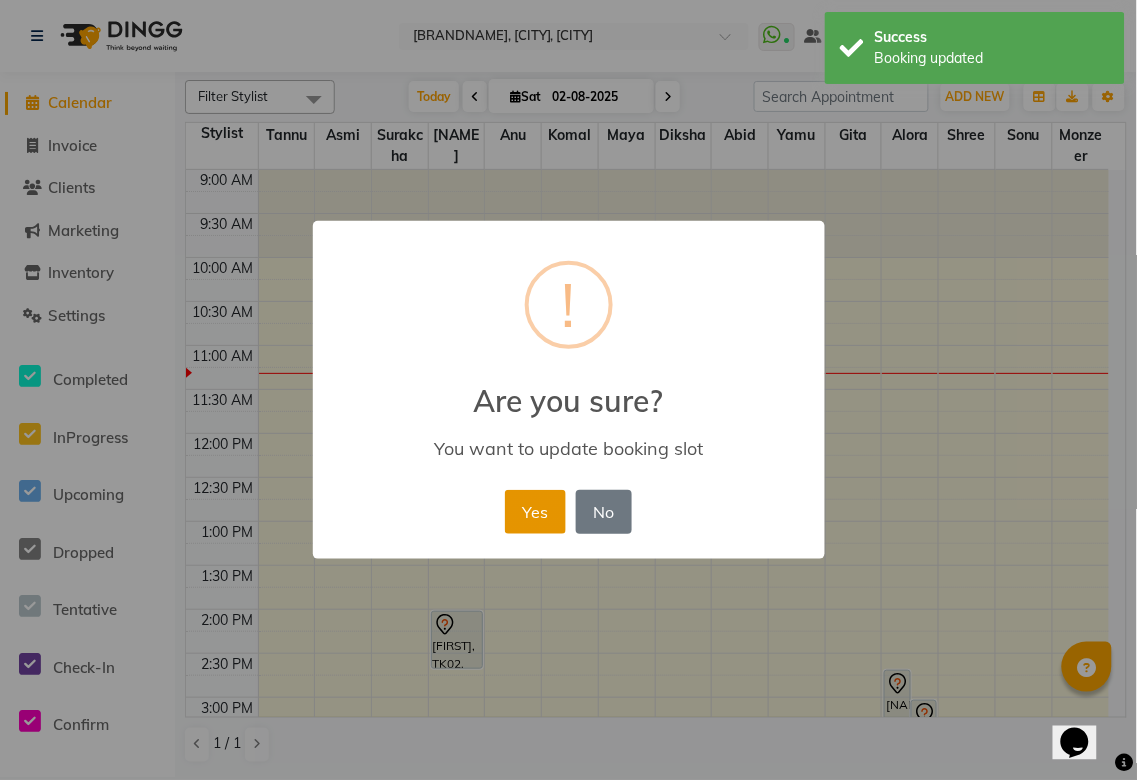 click on "Yes" at bounding box center (535, 512) 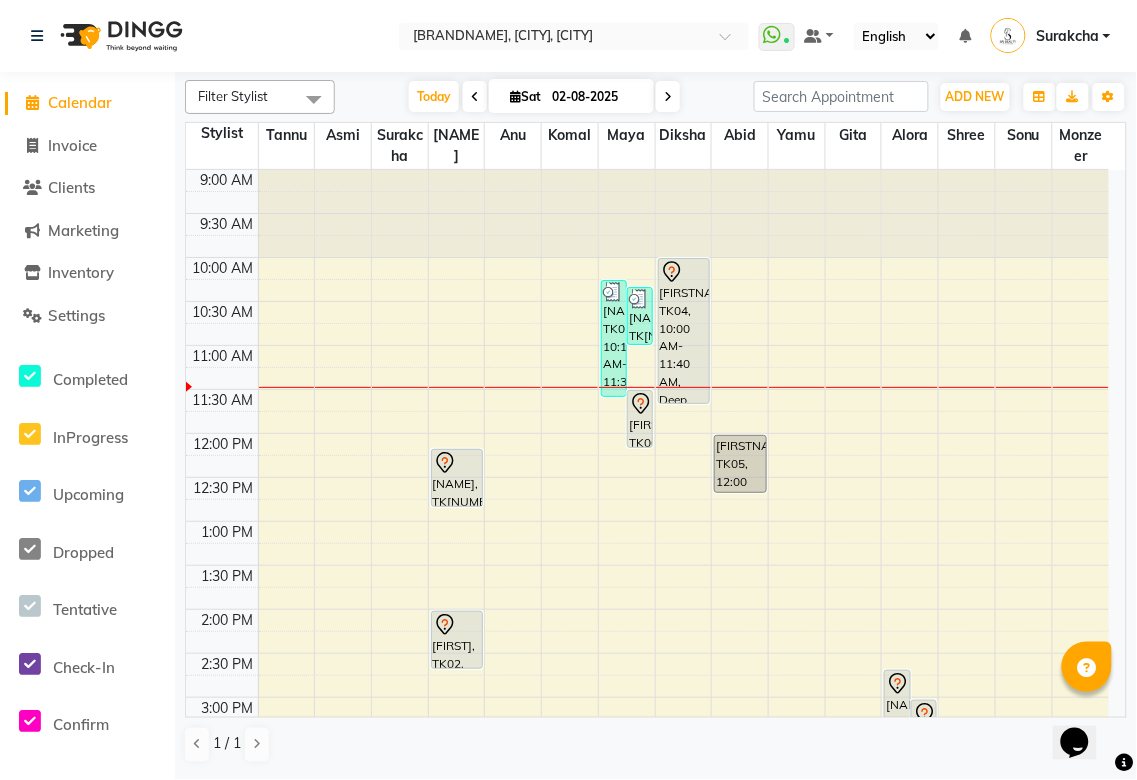 click on "[NAME], TK01, 10:15 AM-11:35 AM, Under Arm Waxing,Half Arms Waxing" at bounding box center (614, 338) 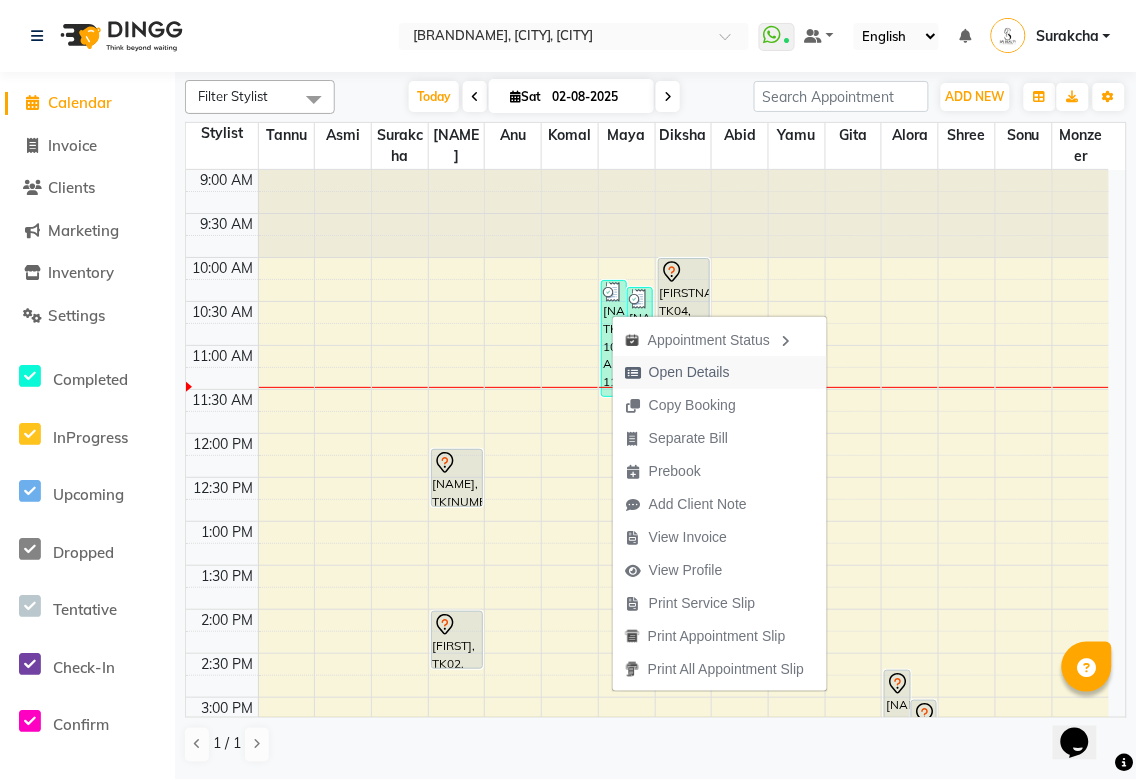 click on "Open Details" at bounding box center [689, 372] 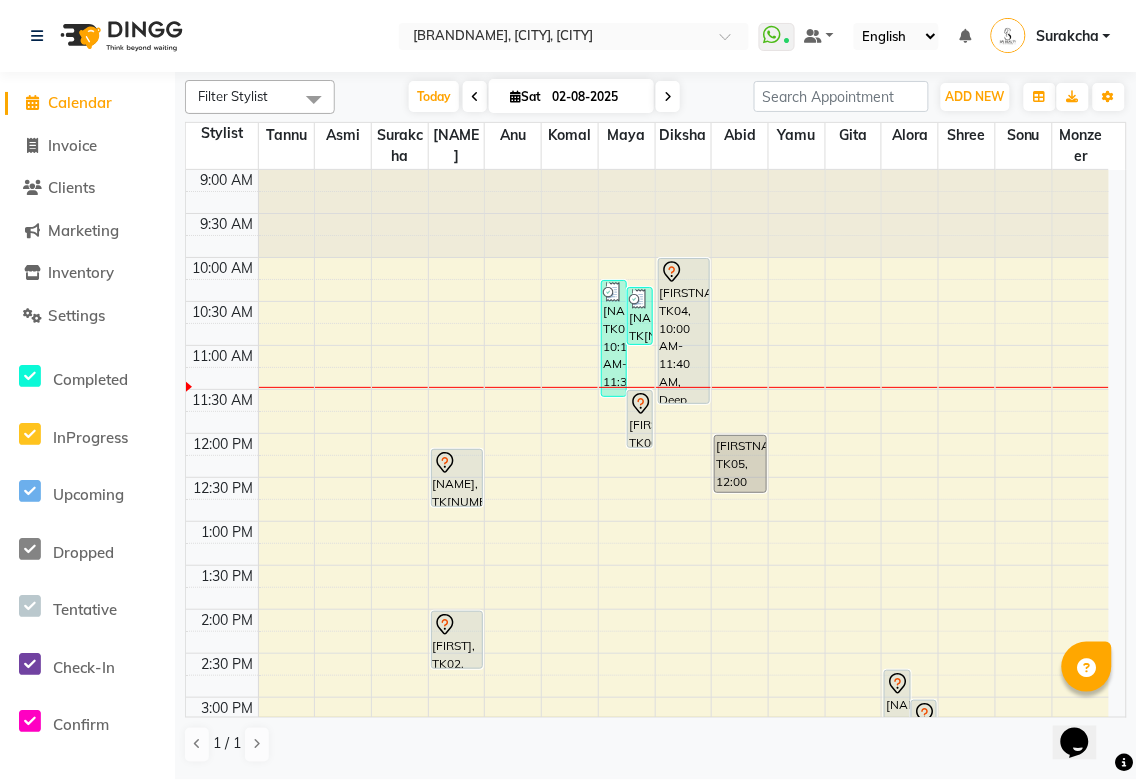 click on "[NAME], TK01, 10:15 AM-11:35 AM, Under Arm Waxing,Half Arms Waxing" at bounding box center (614, 338) 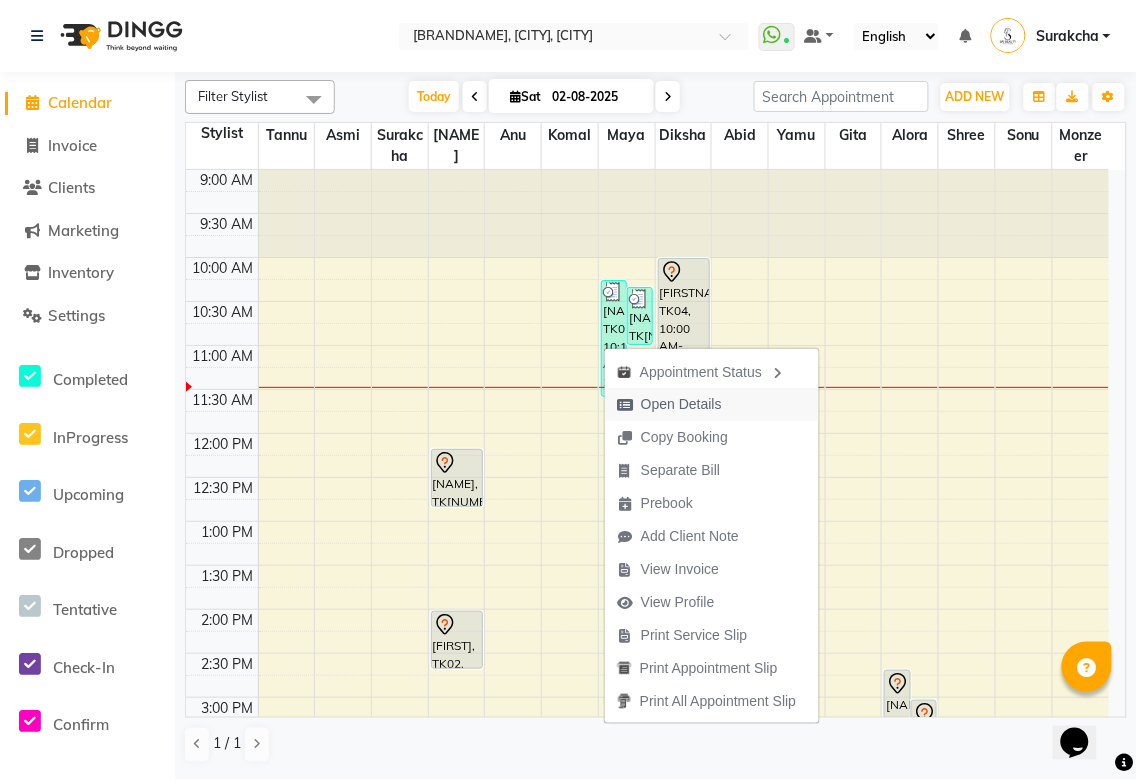 click on "Open Details" at bounding box center [681, 404] 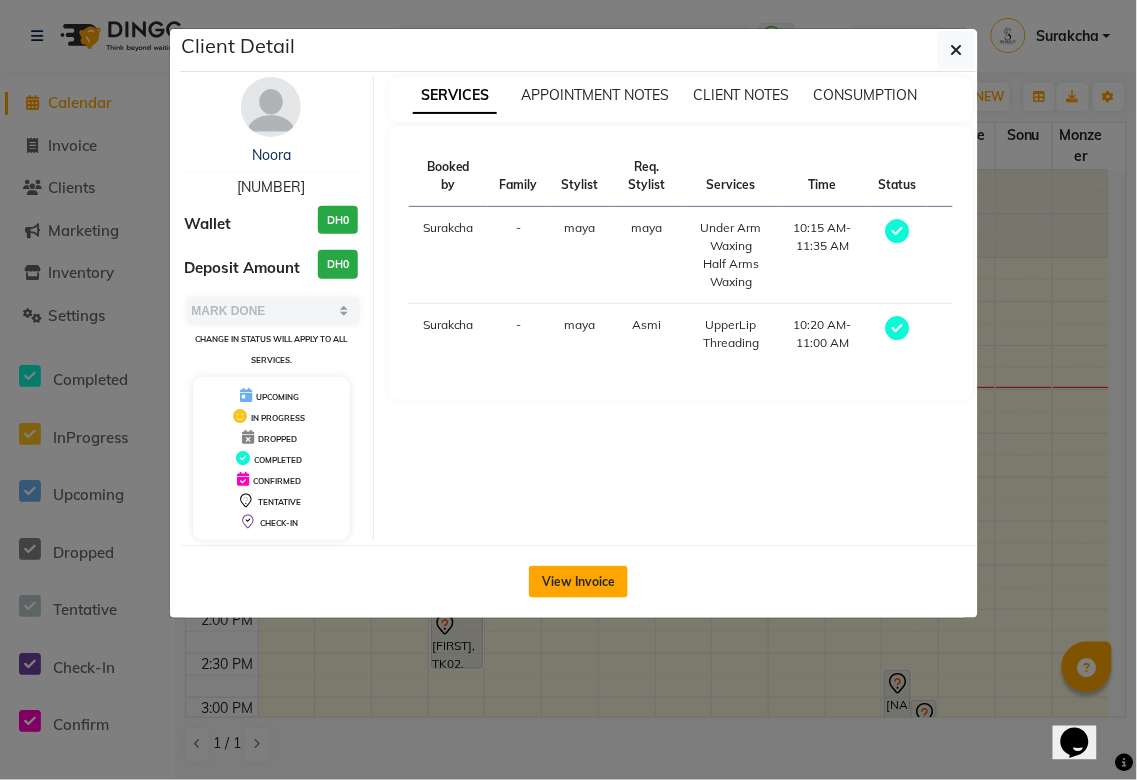 click on "View Invoice" 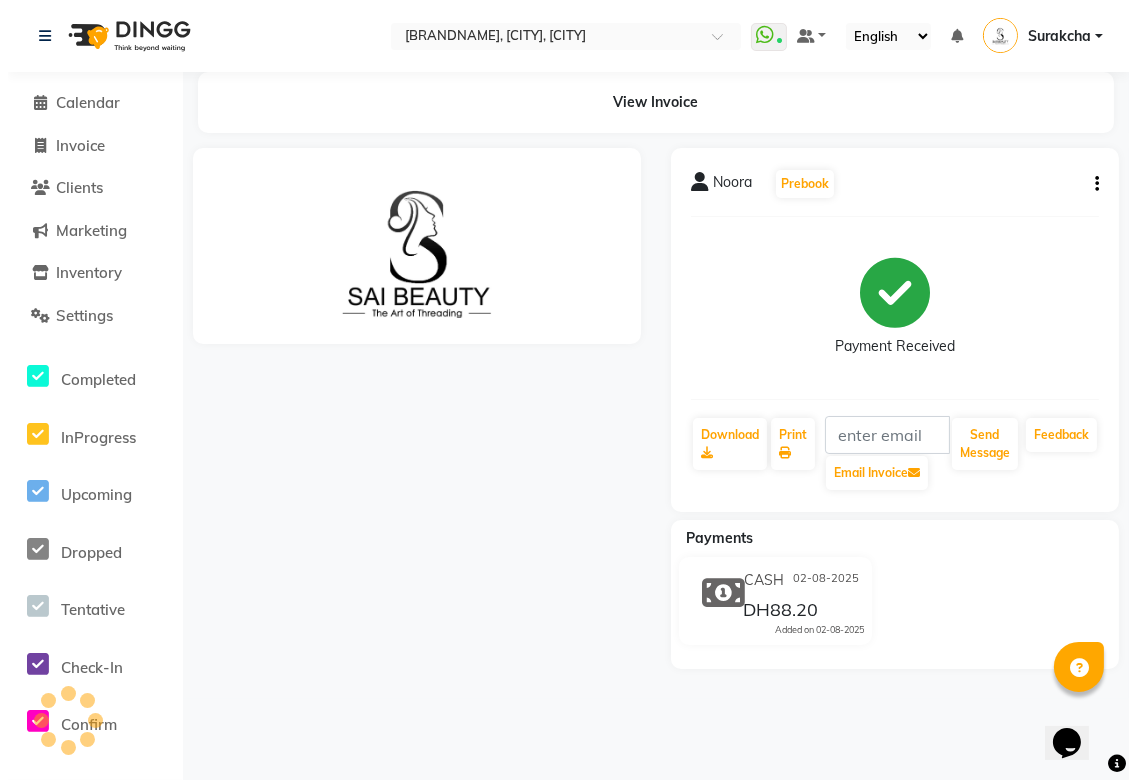 scroll, scrollTop: 0, scrollLeft: 0, axis: both 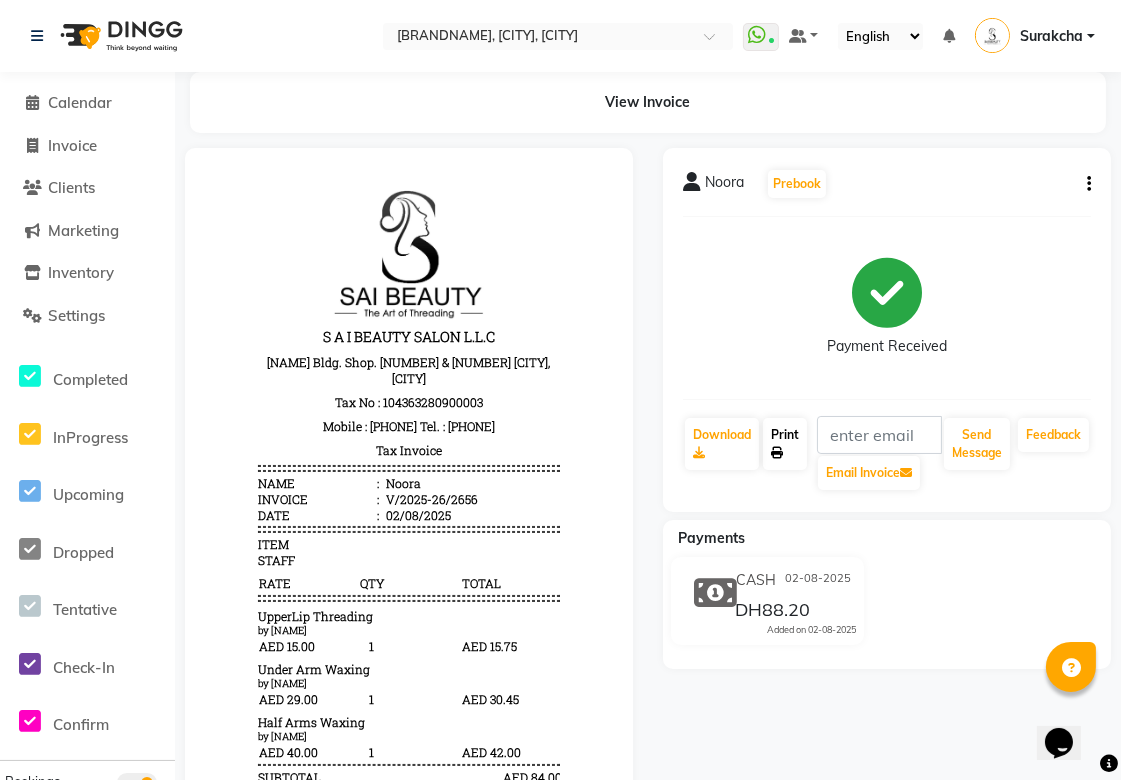 click on "Print" 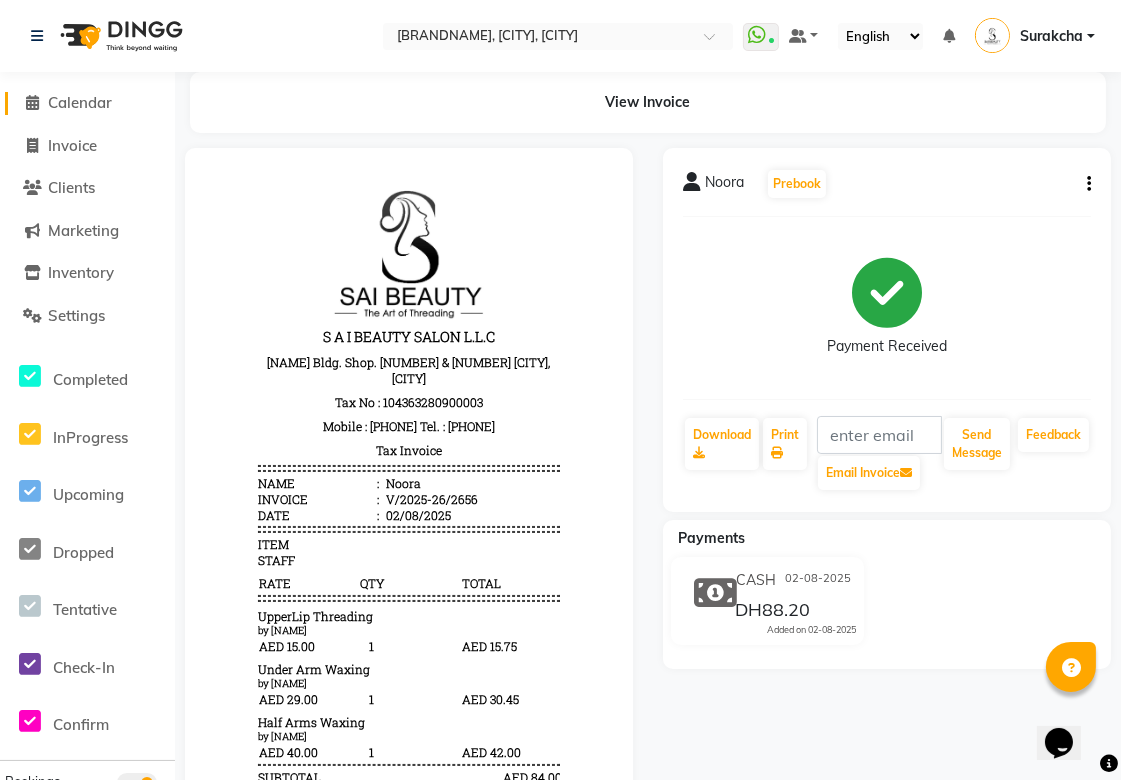 click on "Calendar" 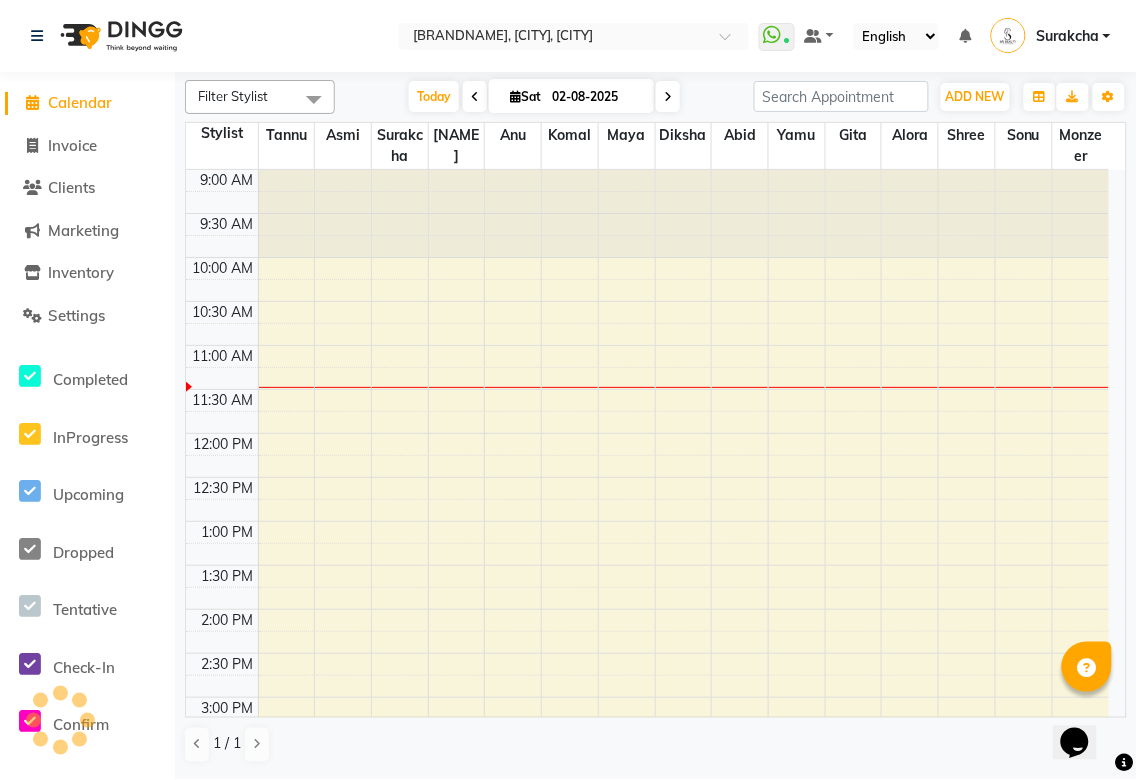 scroll, scrollTop: 0, scrollLeft: 0, axis: both 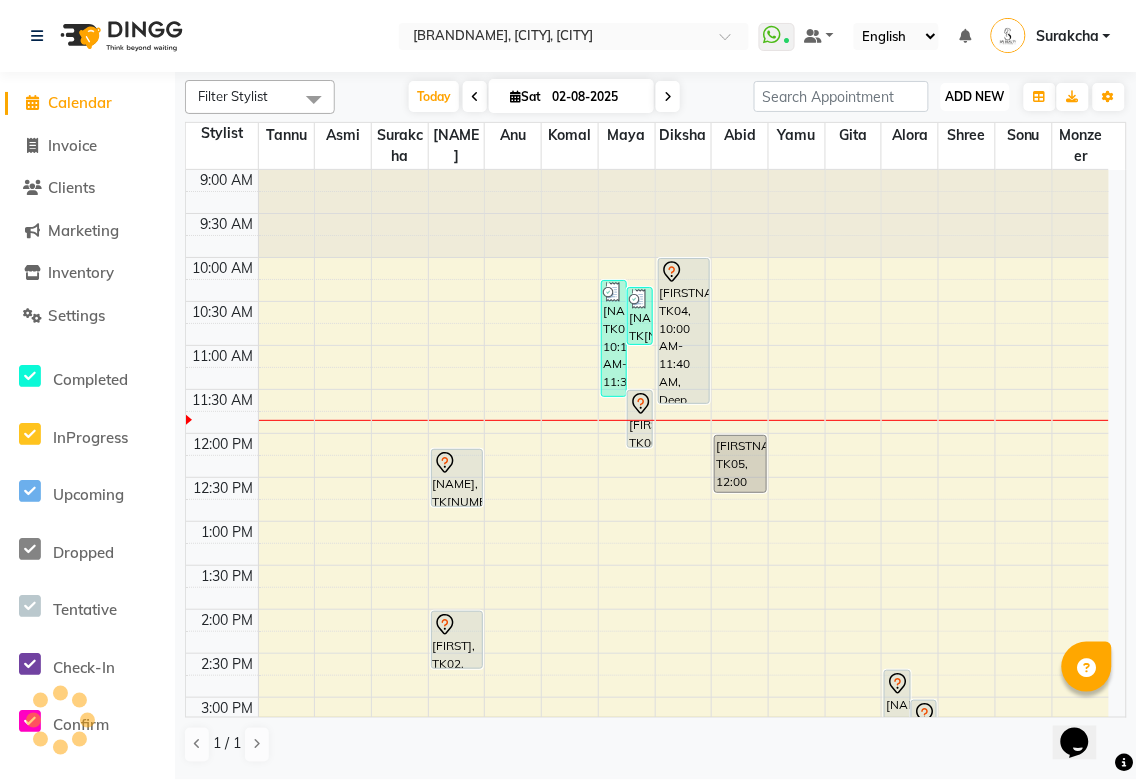 click on "ADD NEW" at bounding box center (975, 96) 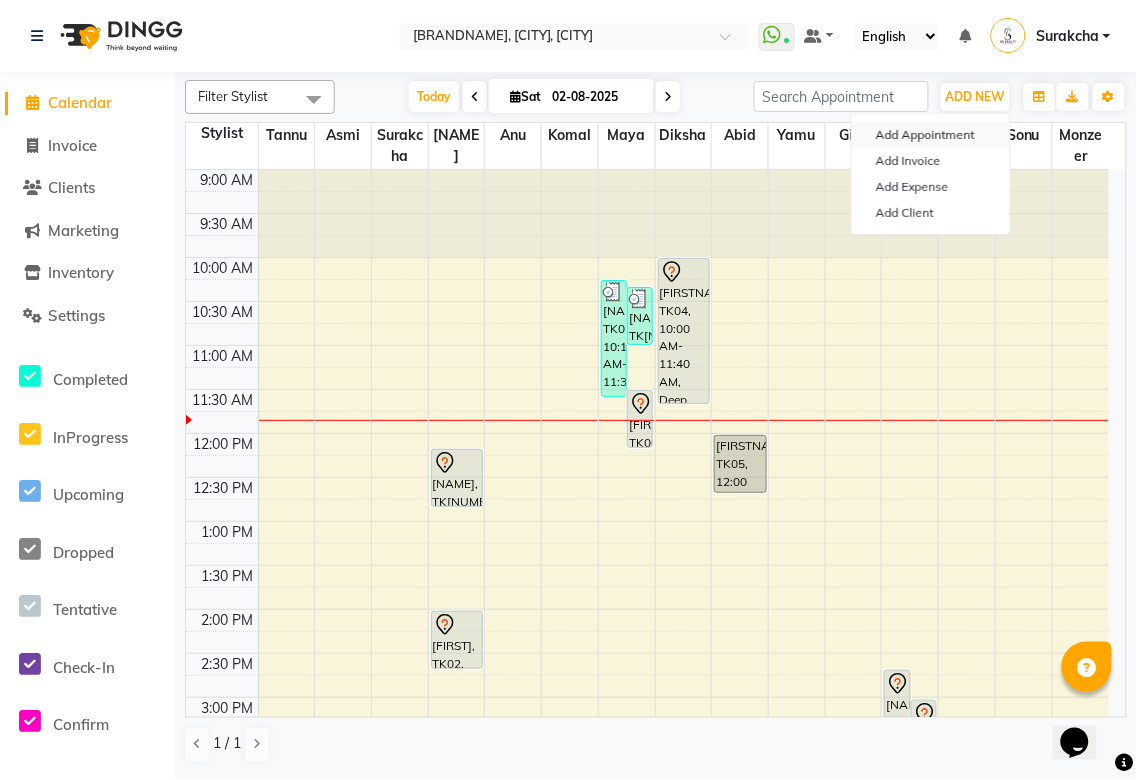 click on "Add Appointment" at bounding box center (931, 135) 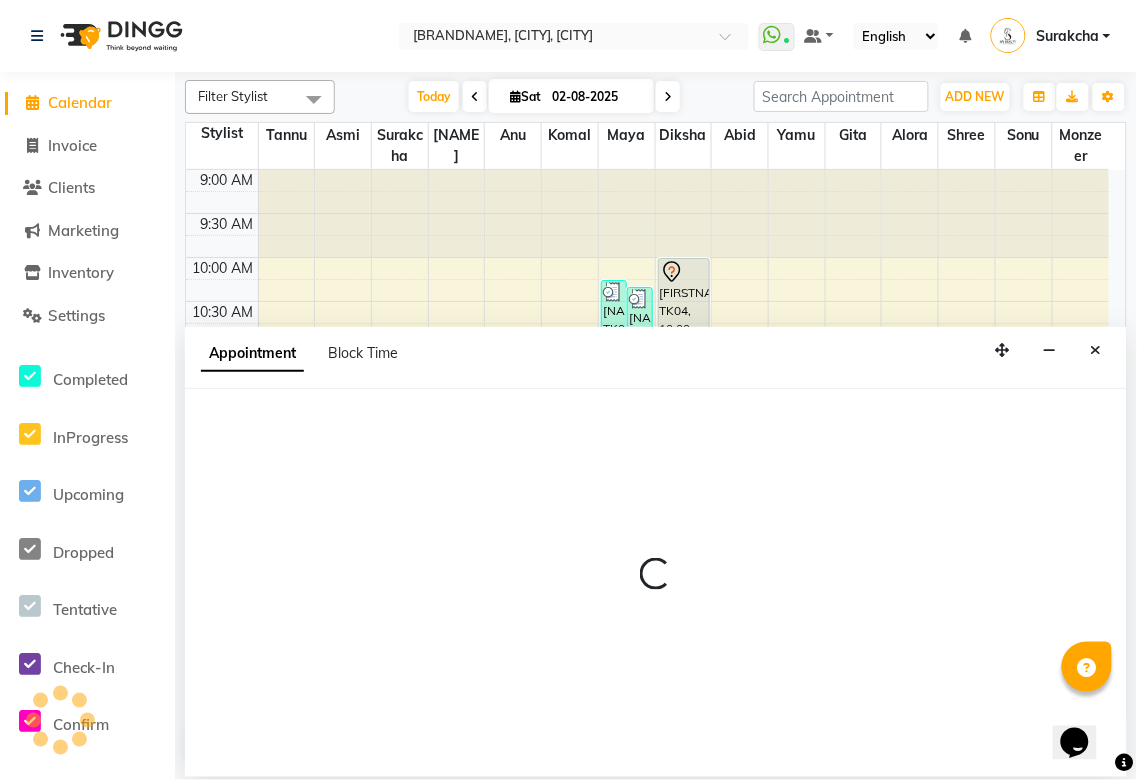 select on "tentative" 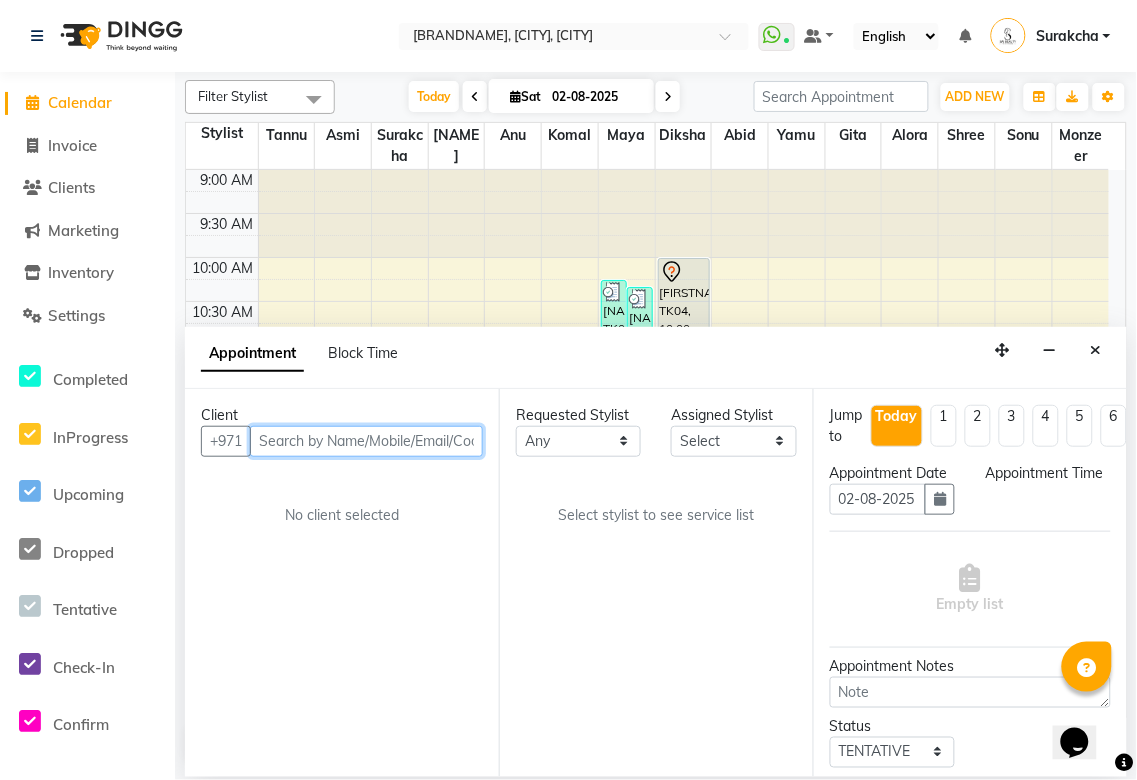 select on "600" 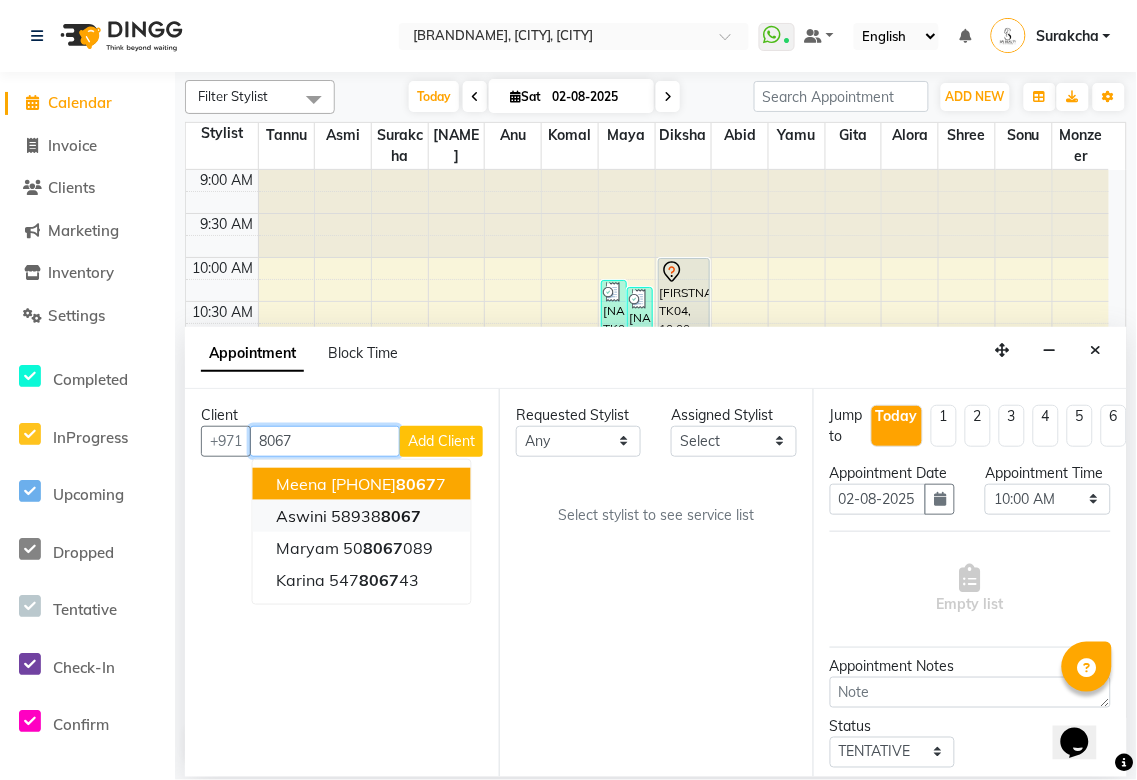 click on "8067" at bounding box center (402, 516) 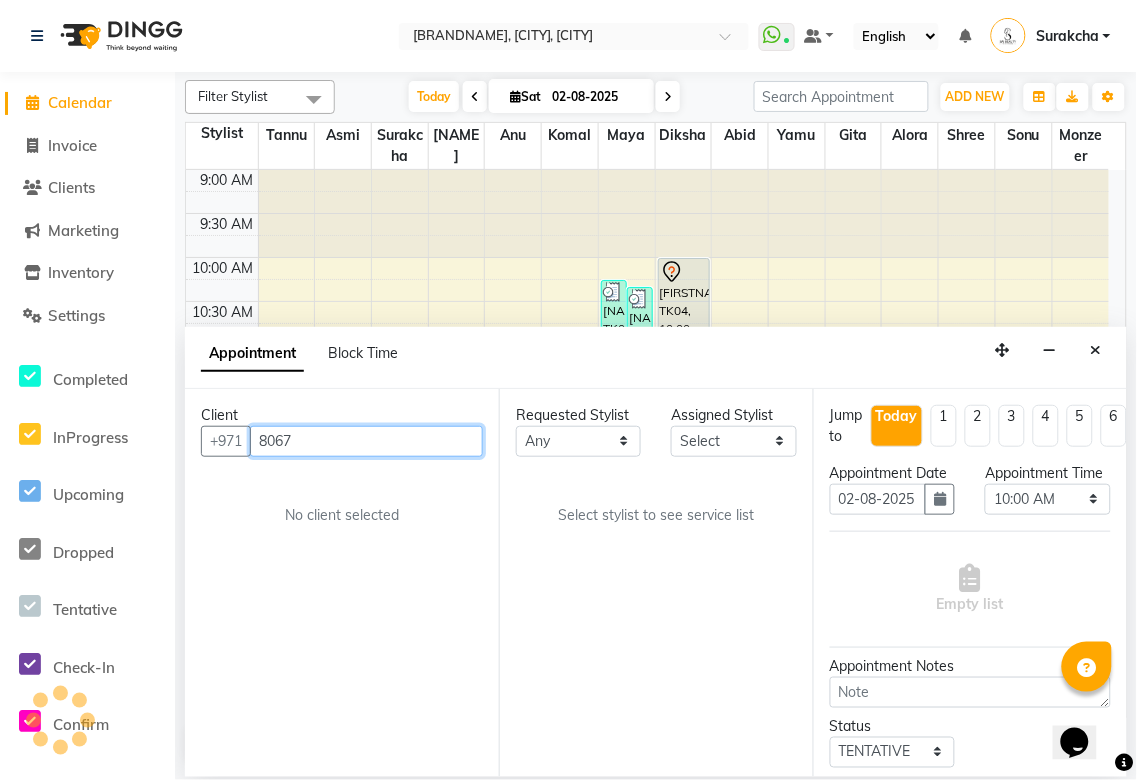 type on "[NUMBER]" 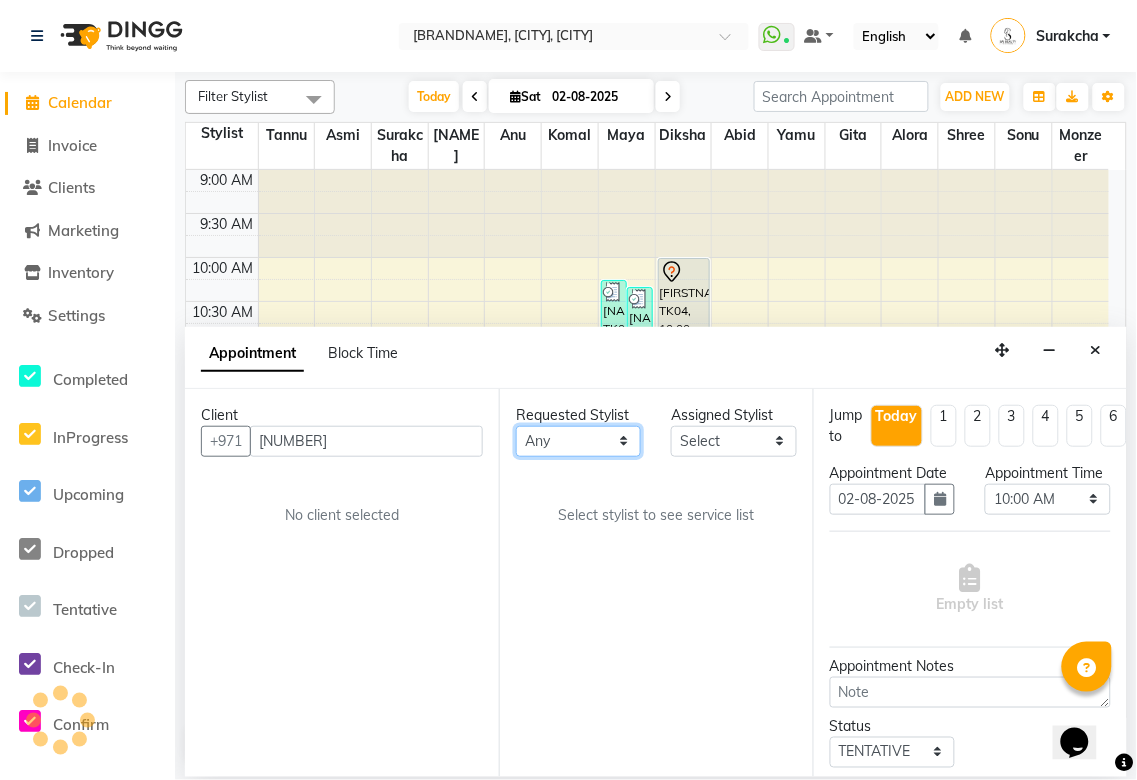 click on "[FIRST] [LAST] [FIRST] [FIRST] [FIRST] [FIRST] [FIRST] [FIRST] [FIRST] [FIRST] [FIRST] [FIRST] [FIRST] [FIRST]" at bounding box center [578, 441] 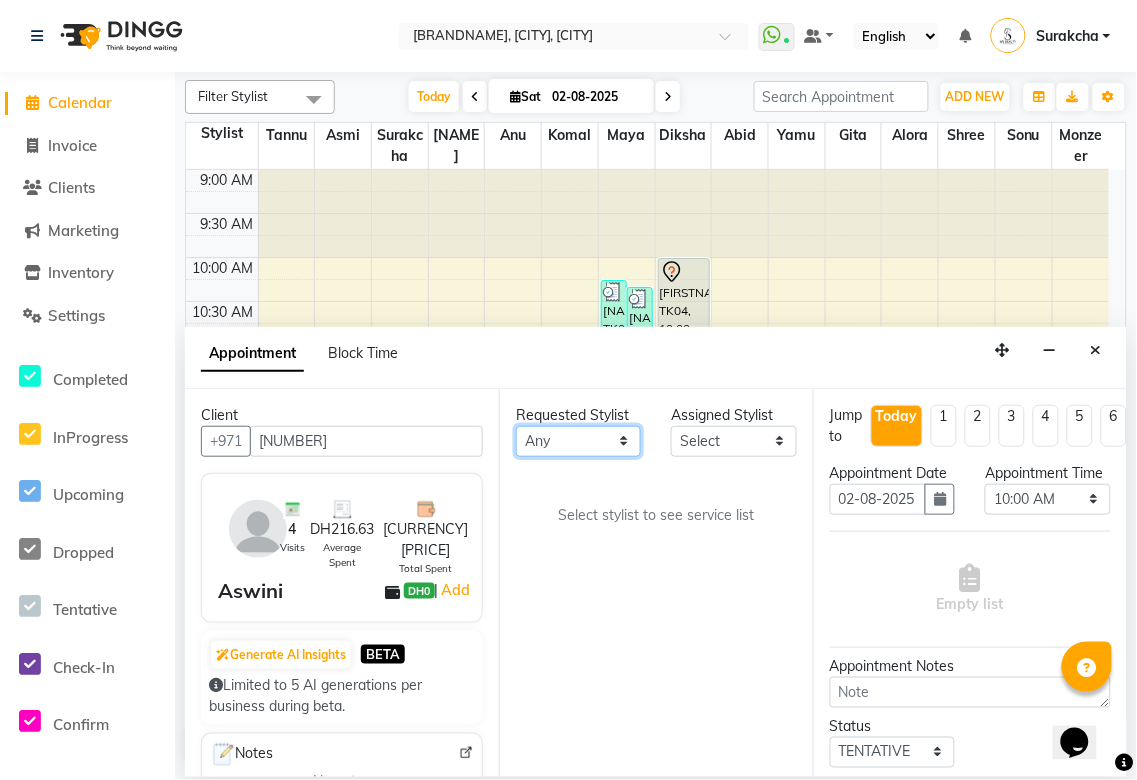 select on "52340" 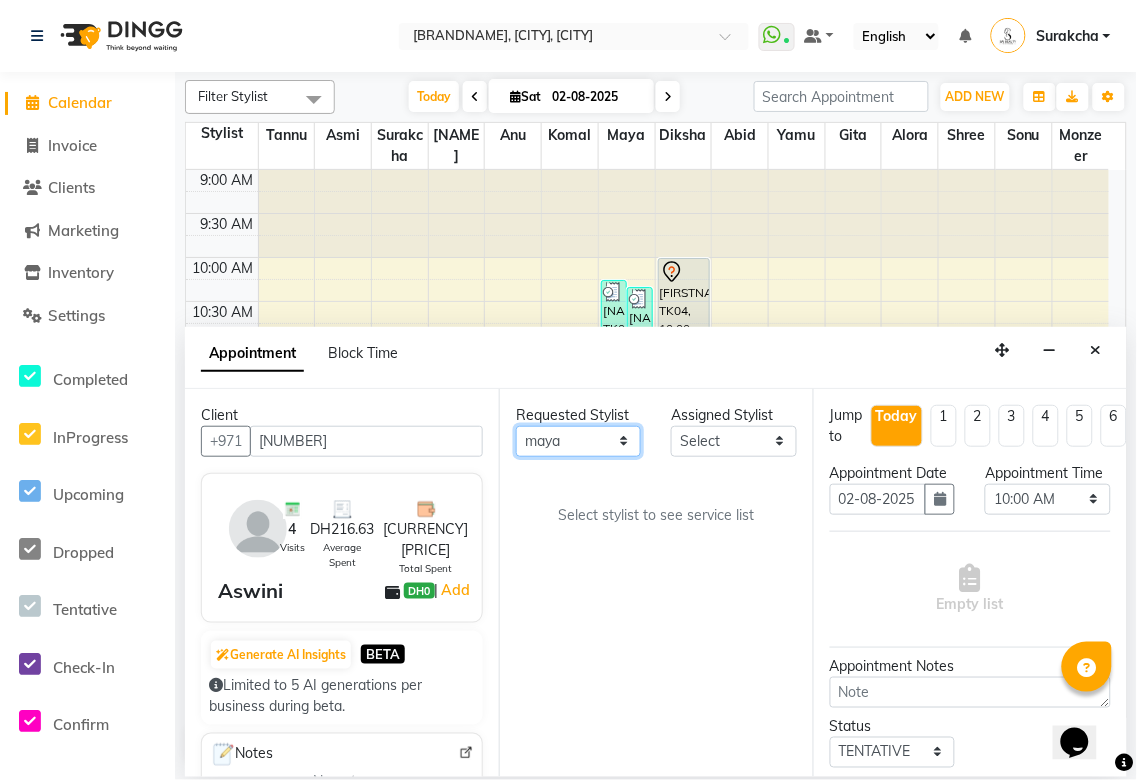 click on "[FIRST] [LAST] [FIRST] [FIRST] [FIRST] [FIRST] [FIRST] [FIRST] [FIRST] [FIRST] [FIRST] [FIRST] [FIRST] [FIRST]" at bounding box center [578, 441] 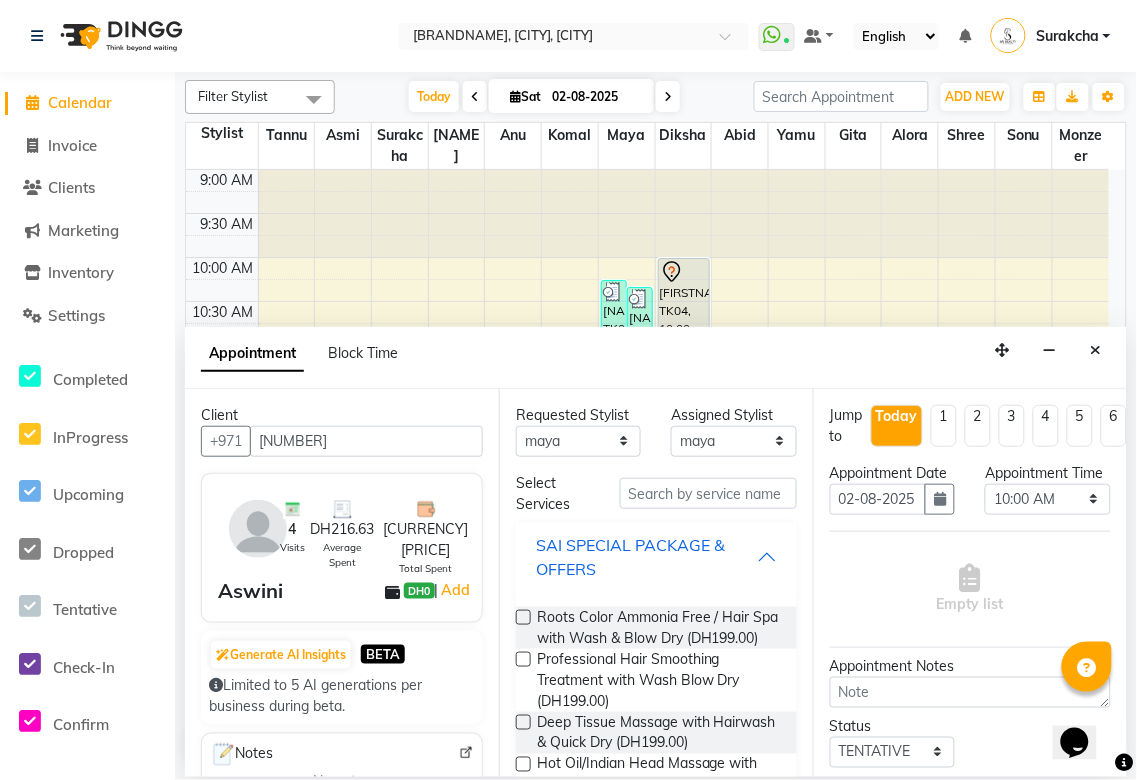 click on "SAI SPECIAL PACKAGE & OFFERS" at bounding box center (646, 557) 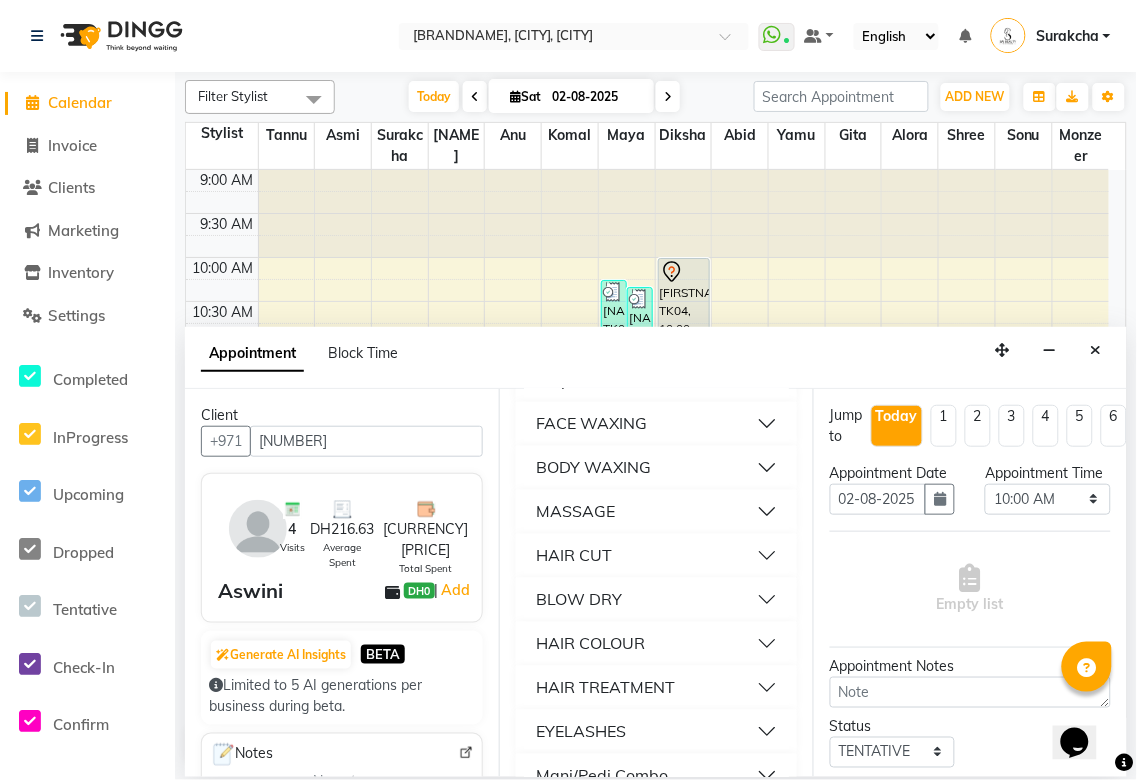 scroll, scrollTop: 716, scrollLeft: 0, axis: vertical 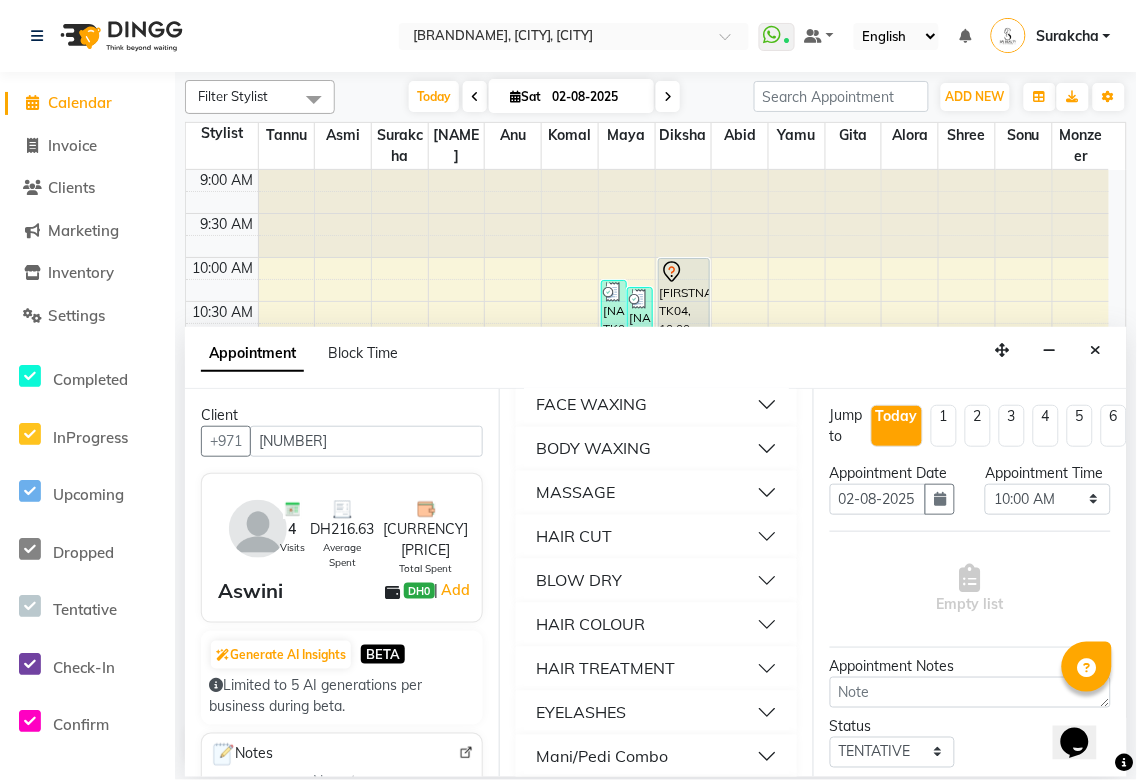 click on "BODY WAXING" at bounding box center (656, 449) 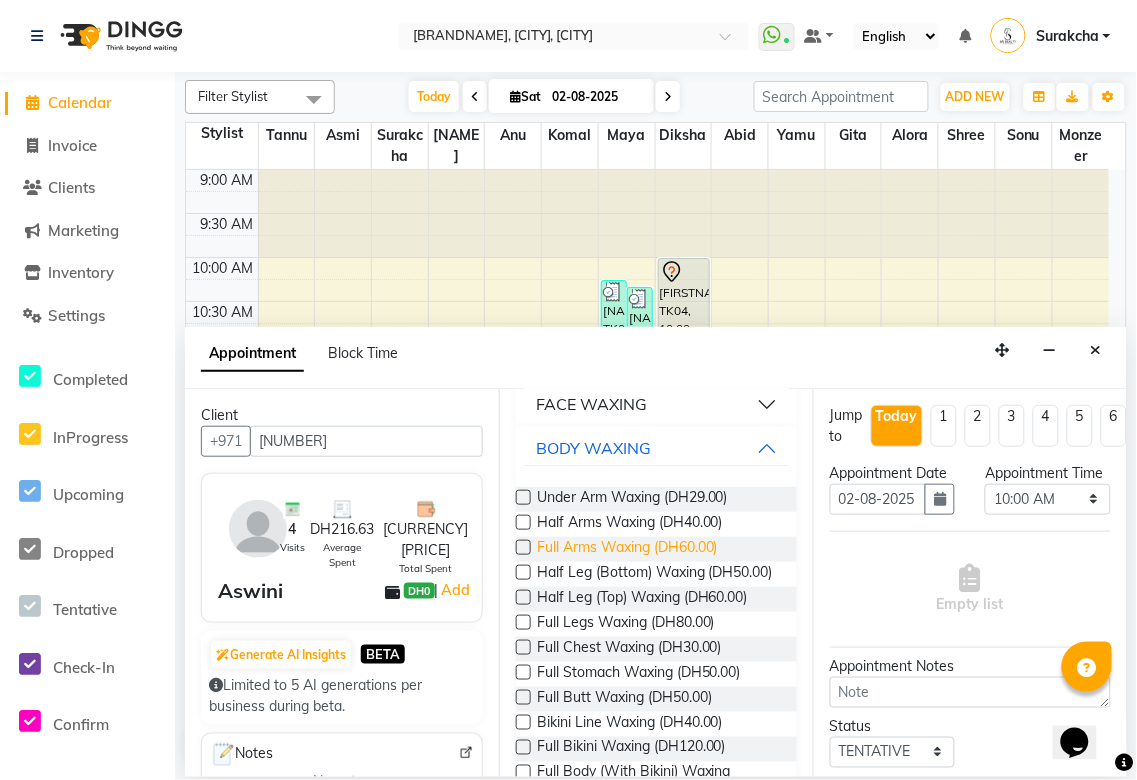 click on "Full Arms Waxing (DH60.00)" at bounding box center (627, 549) 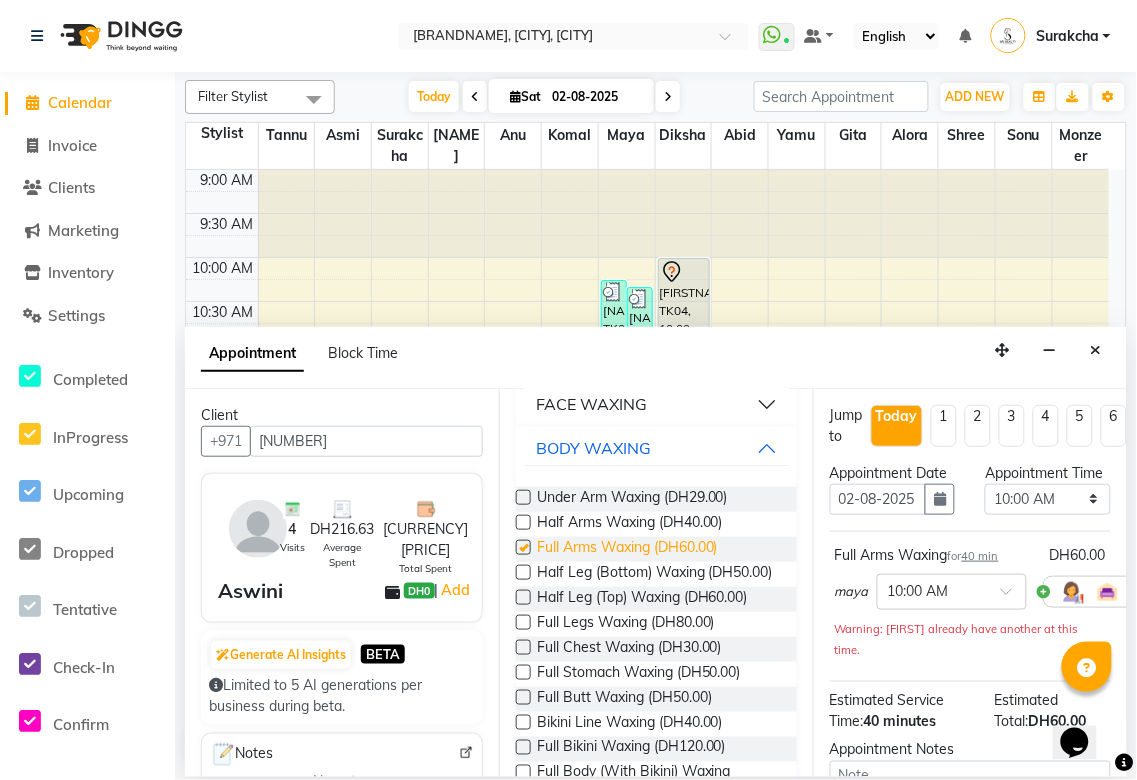 checkbox on "false" 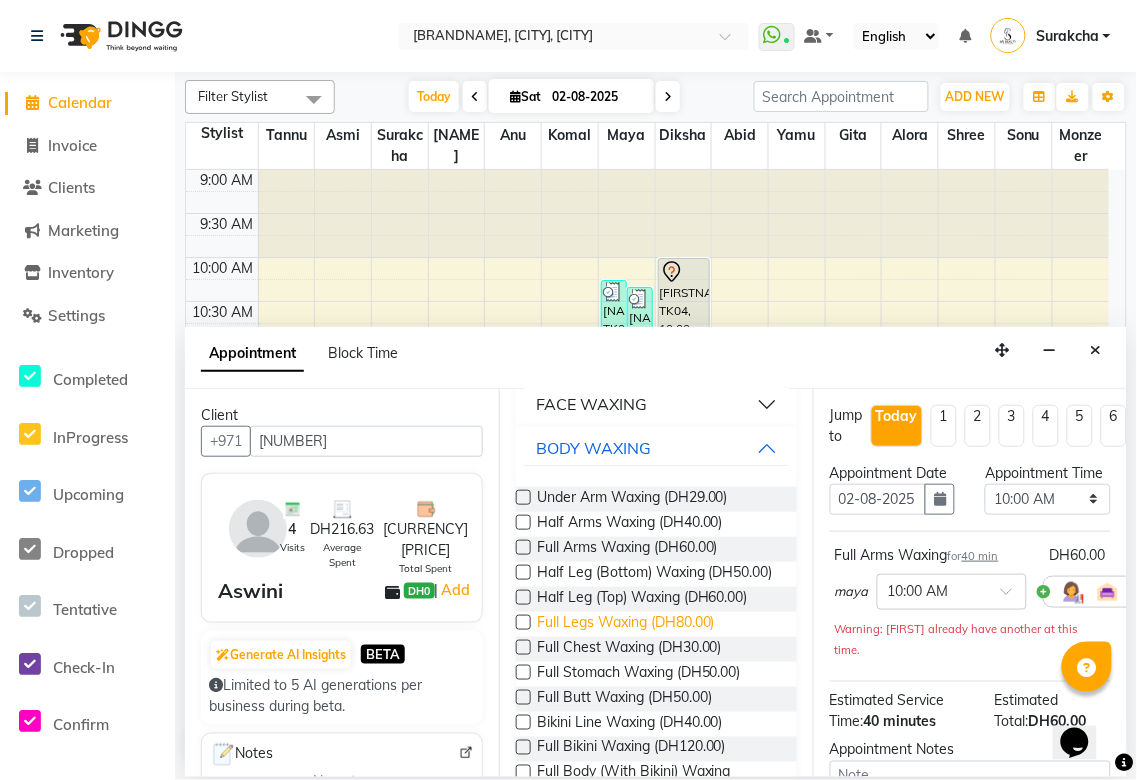 click on "Full Legs Waxing (DH80.00)" at bounding box center [626, 624] 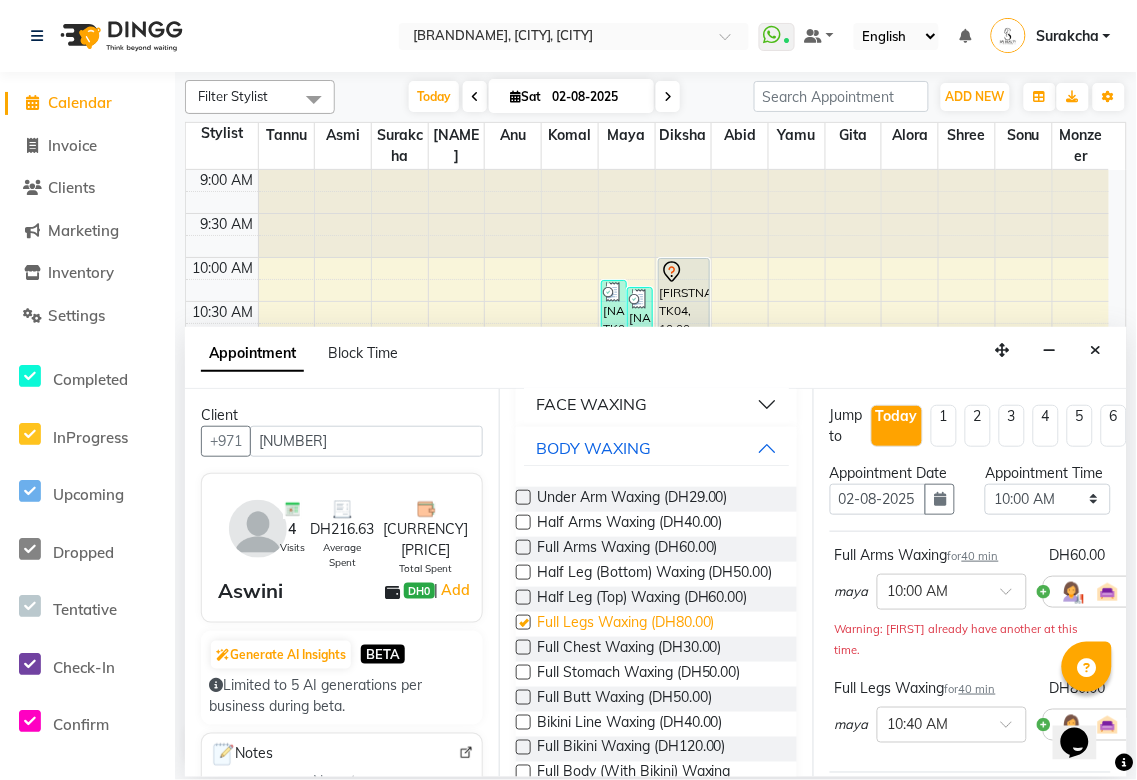 checkbox on "false" 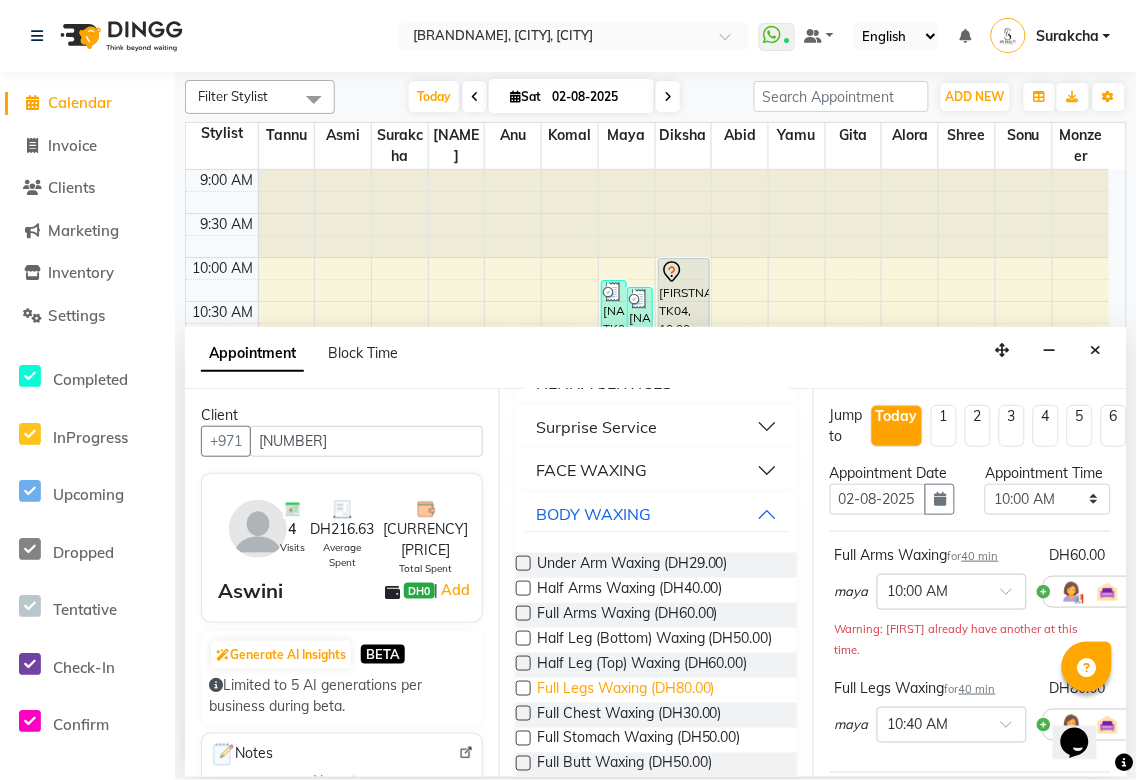 scroll, scrollTop: 633, scrollLeft: 0, axis: vertical 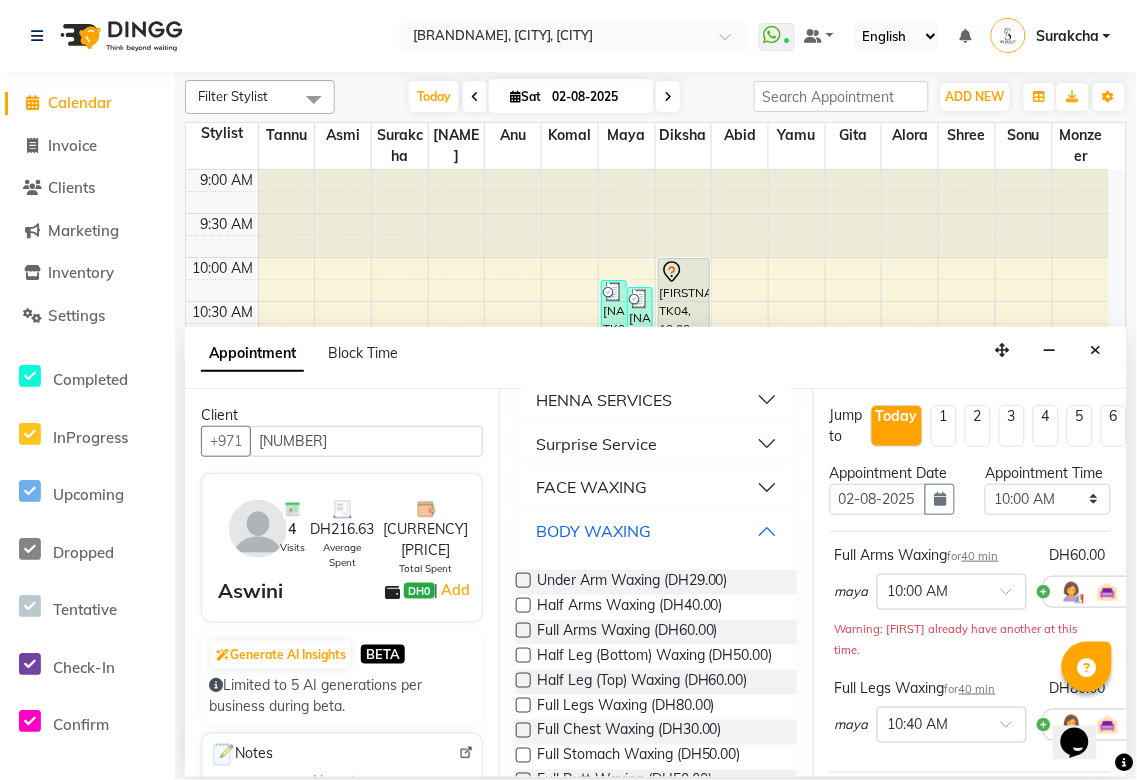 click on "BODY WAXING" at bounding box center [656, 532] 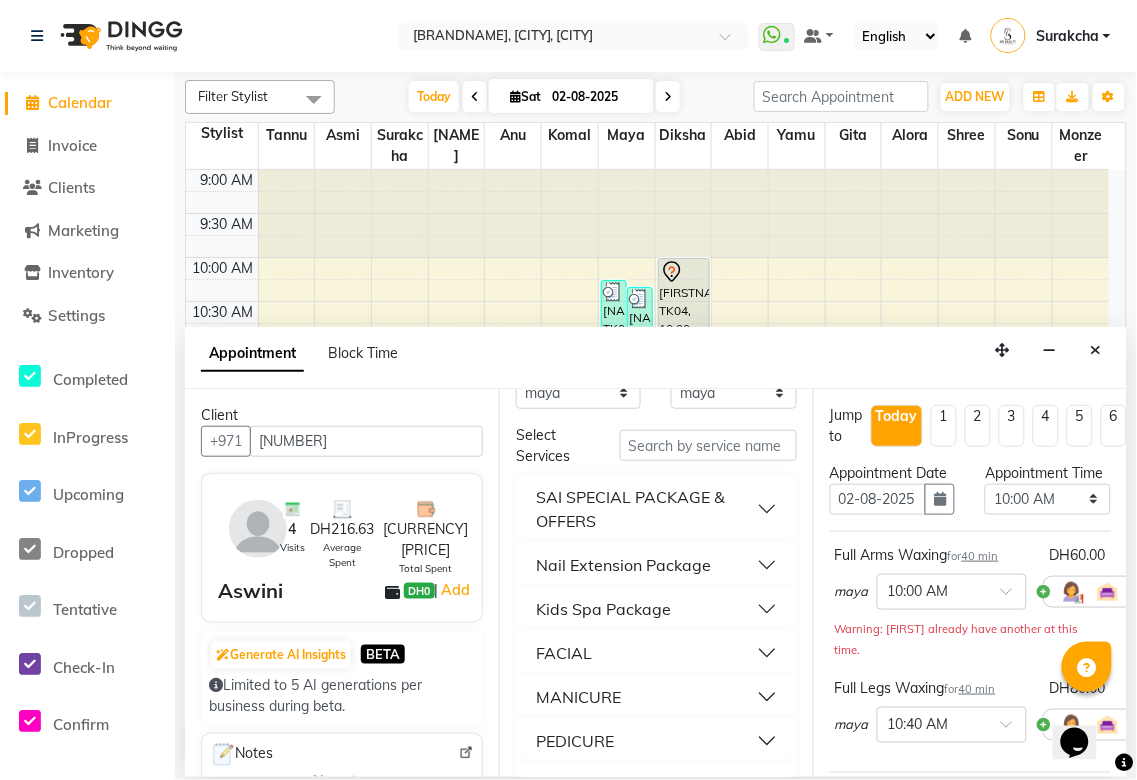 scroll, scrollTop: 0, scrollLeft: 0, axis: both 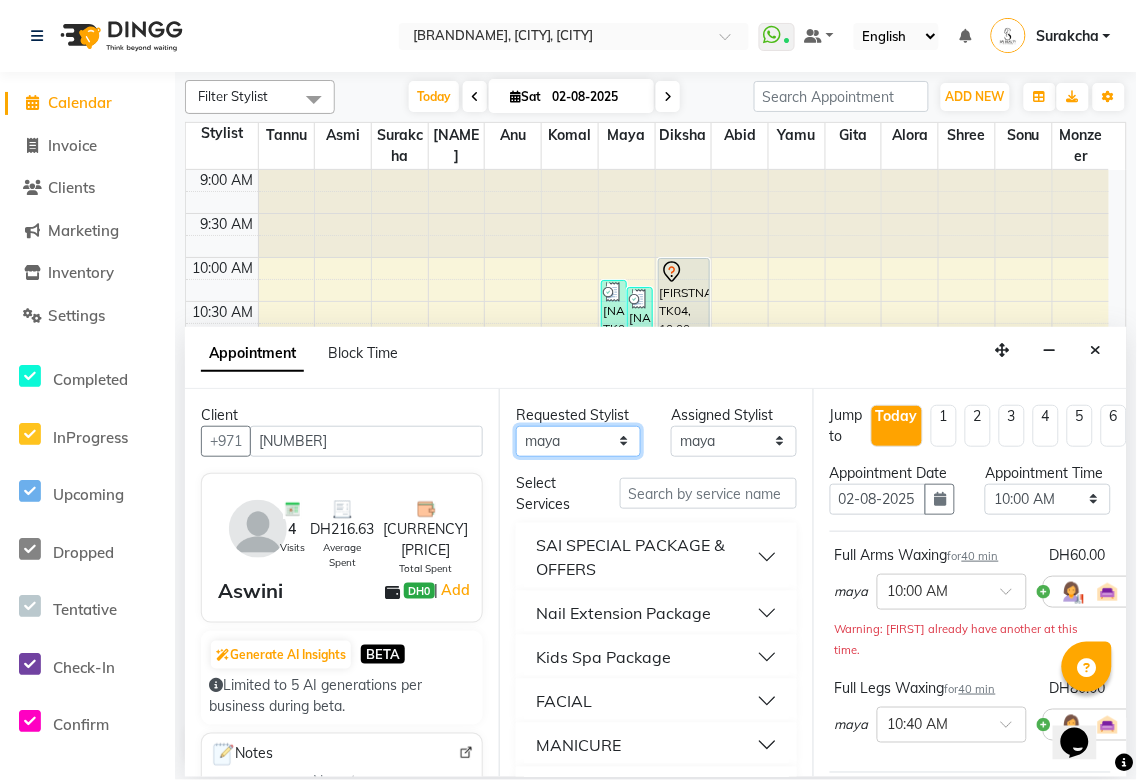 click on "[FIRST] [LAST] [FIRST] [FIRST] [FIRST] [FIRST] [FIRST] [FIRST] [FIRST] [FIRST] [FIRST] [FIRST] [FIRST] [FIRST]" at bounding box center (578, 441) 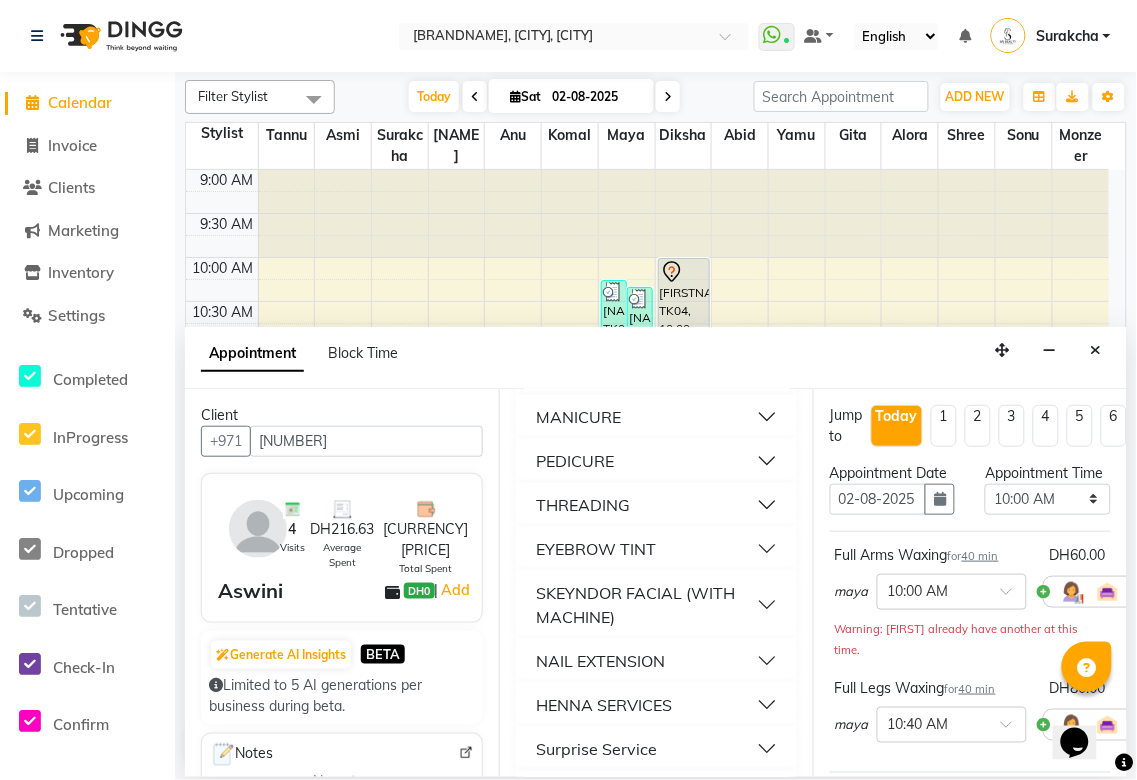scroll, scrollTop: 307, scrollLeft: 0, axis: vertical 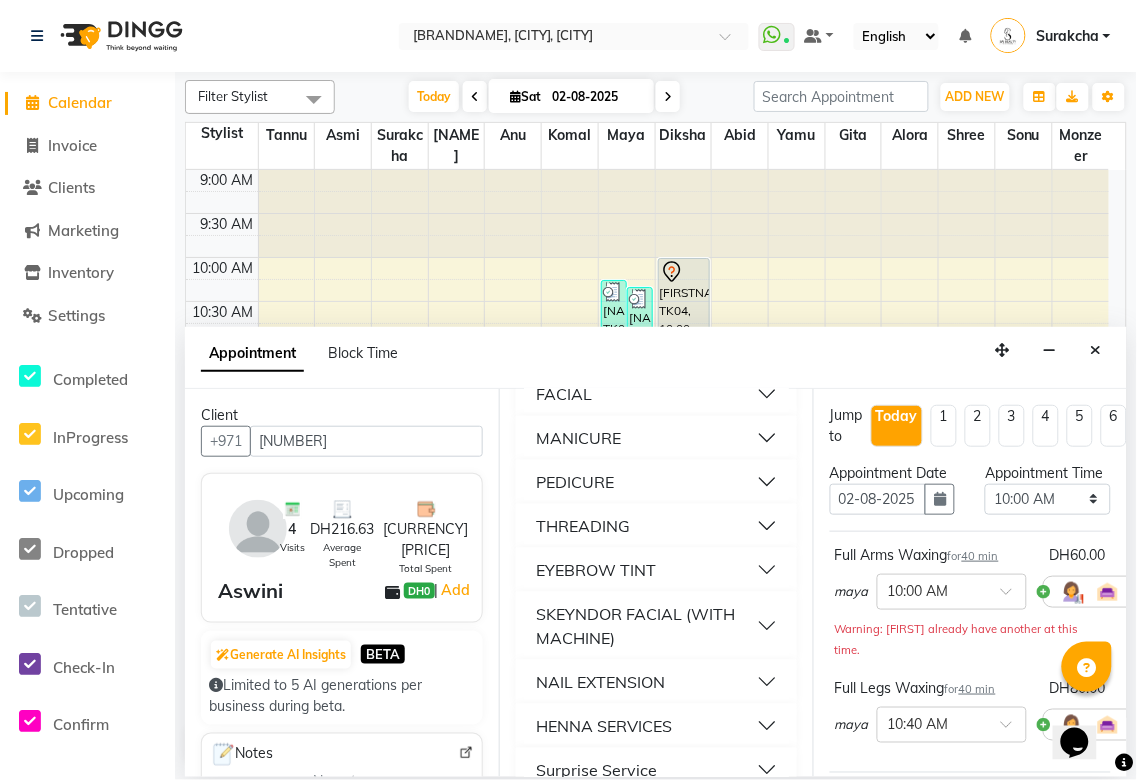 click on "PEDICURE" at bounding box center [656, 482] 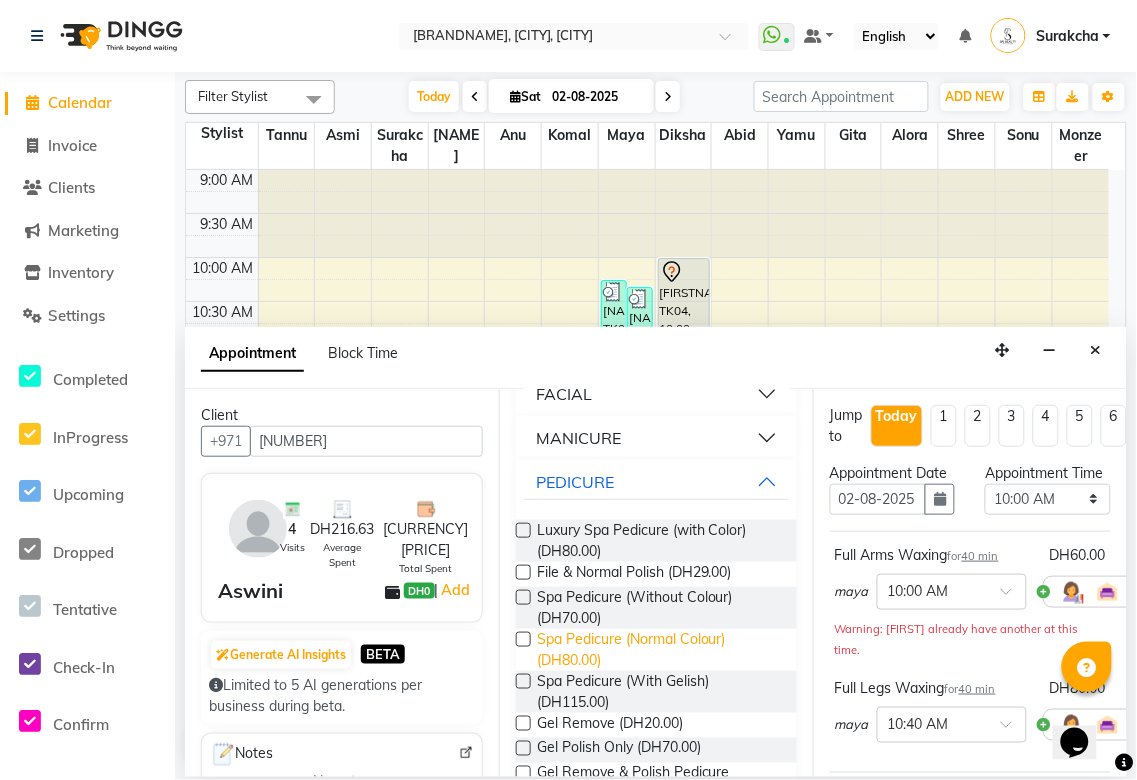 click on "Spa Pedicure (Normal Colour) (DH80.00)" at bounding box center (659, 650) 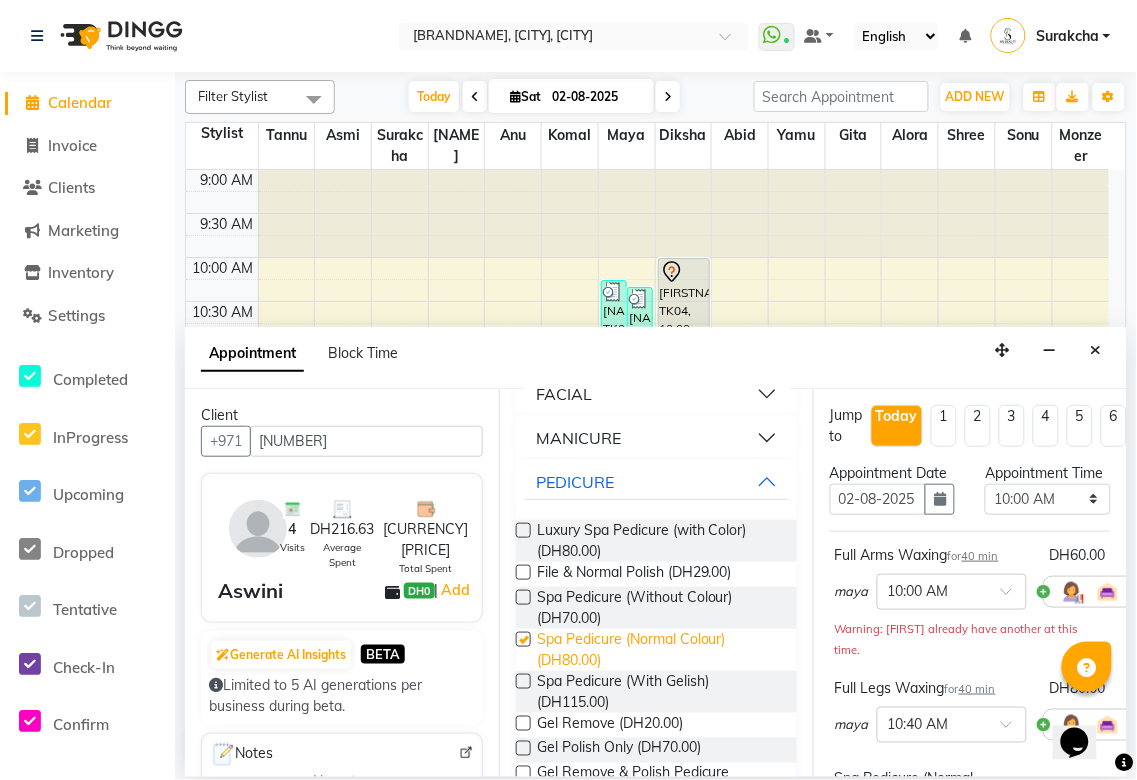 checkbox on "false" 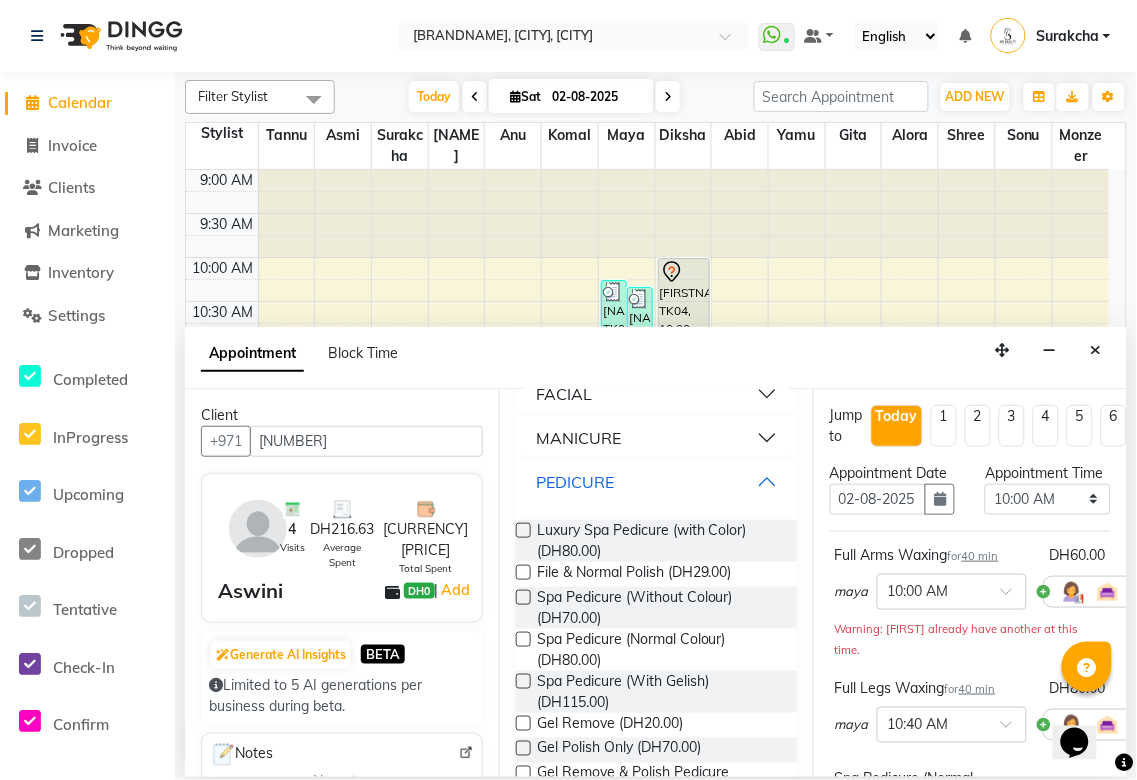 click on "PEDICURE" at bounding box center (656, 482) 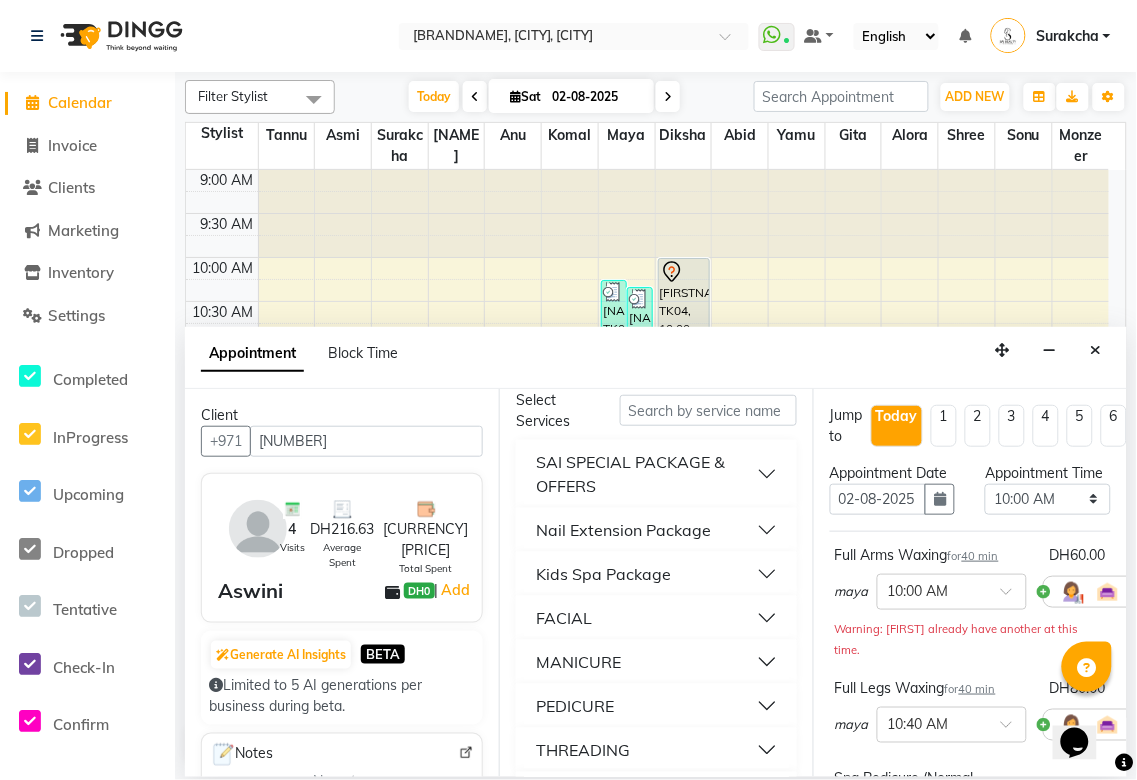 scroll, scrollTop: 0, scrollLeft: 0, axis: both 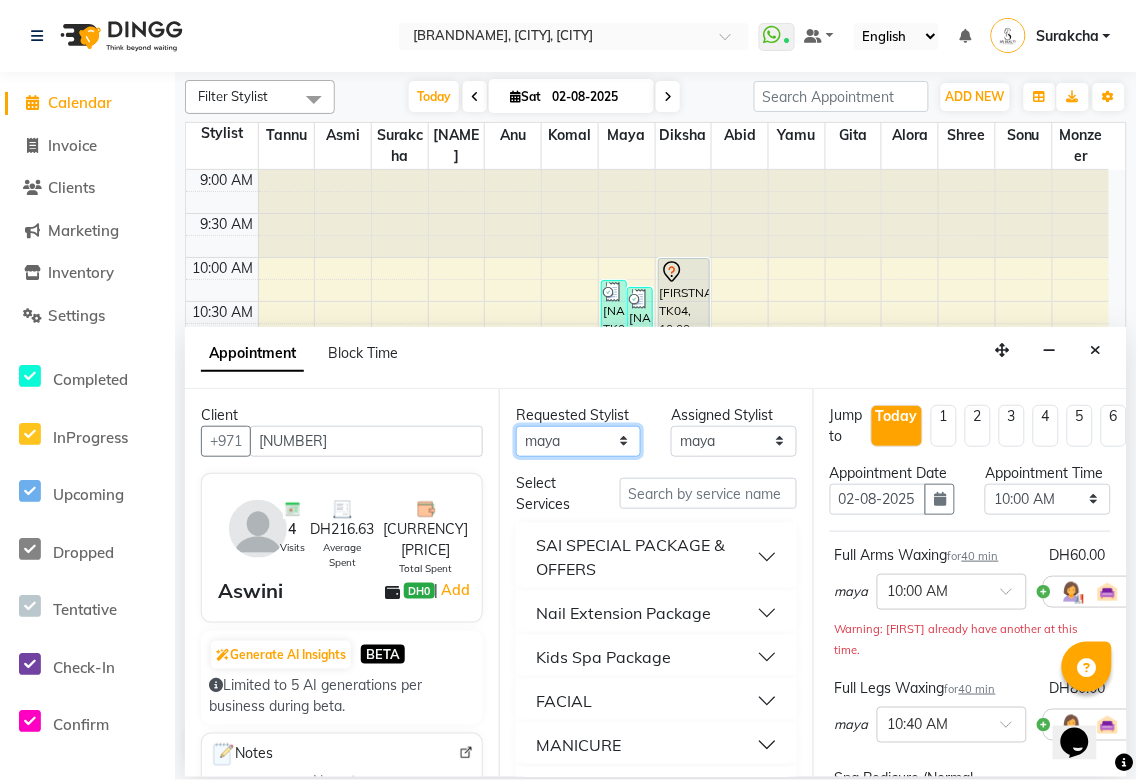 click on "[FIRST] [LAST] [FIRST] [FIRST] [FIRST] [FIRST] [FIRST] [FIRST] [FIRST] [FIRST] [FIRST] [FIRST] [FIRST] [FIRST]" at bounding box center [578, 441] 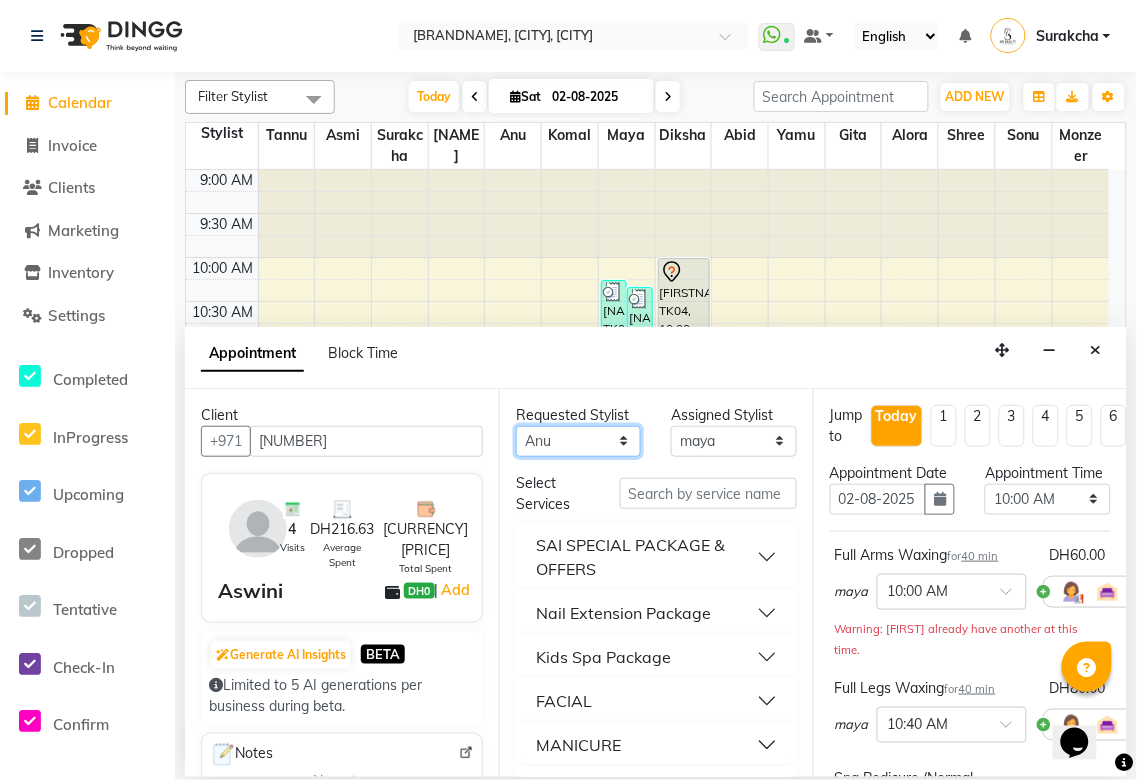 click on "[FIRST] [LAST] [FIRST] [FIRST] [FIRST] [FIRST] [FIRST] [FIRST] [FIRST] [FIRST] [FIRST] [FIRST] [FIRST] [FIRST]" at bounding box center (578, 441) 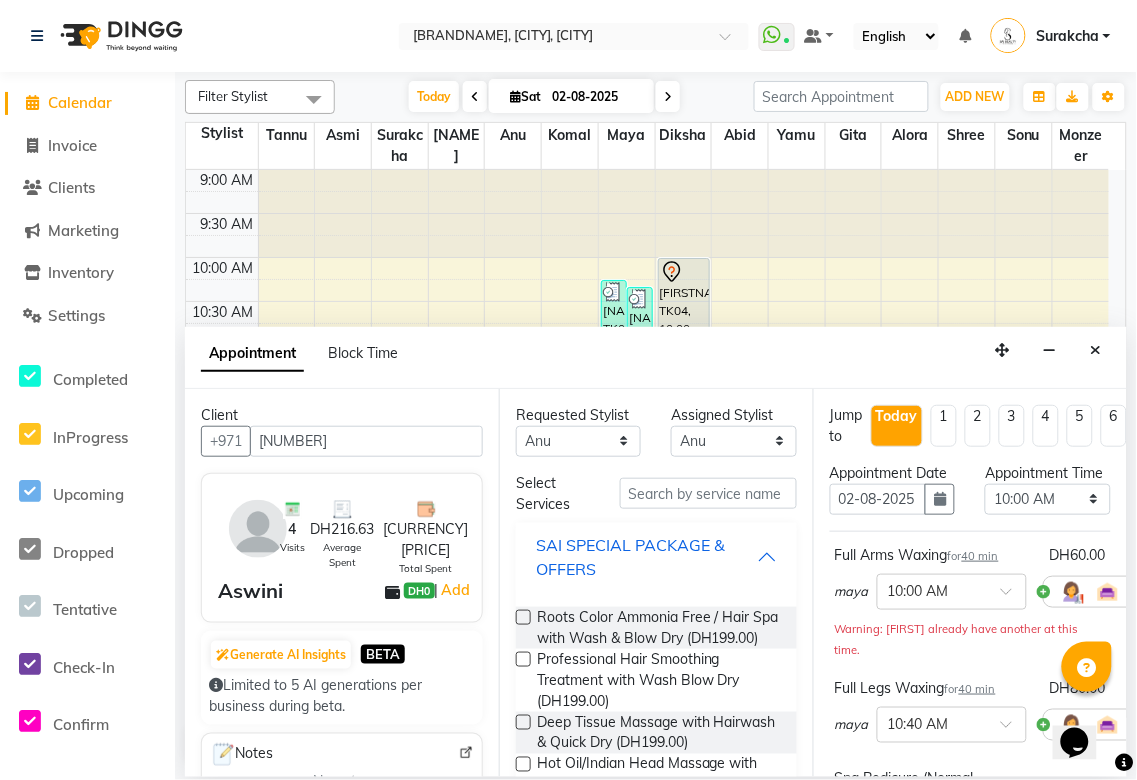 click on "SAI SPECIAL PACKAGE & OFFERS" at bounding box center [656, 557] 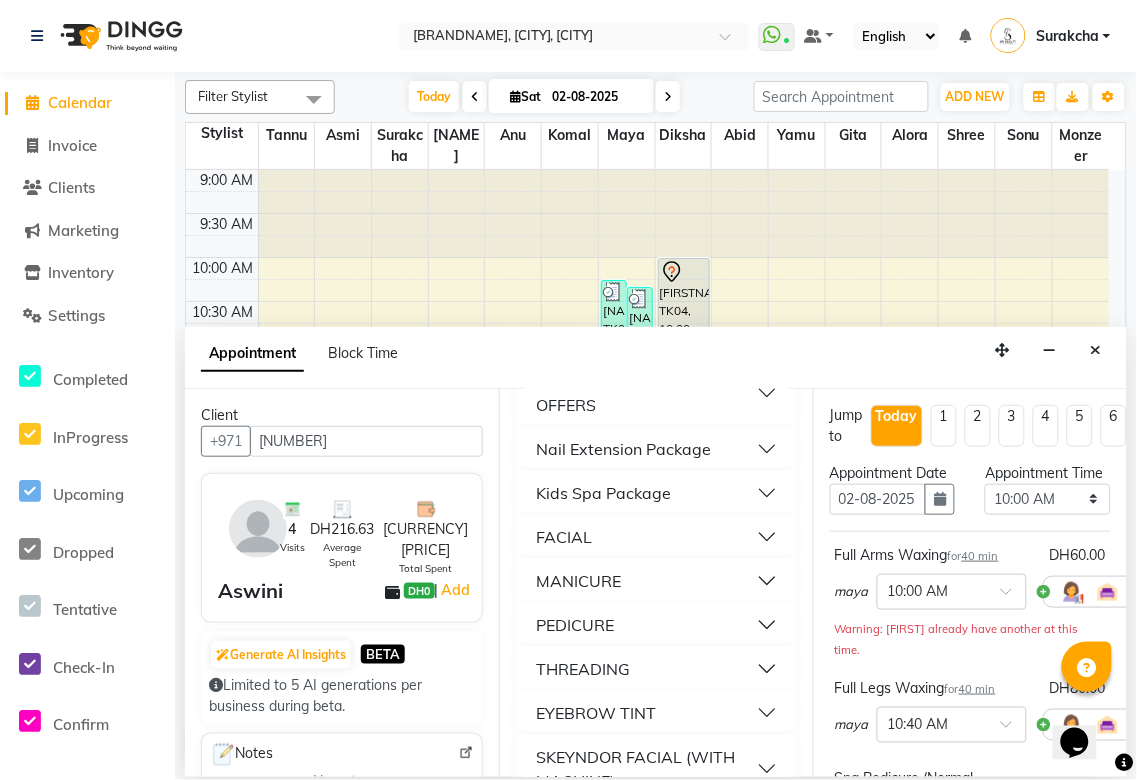 scroll, scrollTop: 261, scrollLeft: 0, axis: vertical 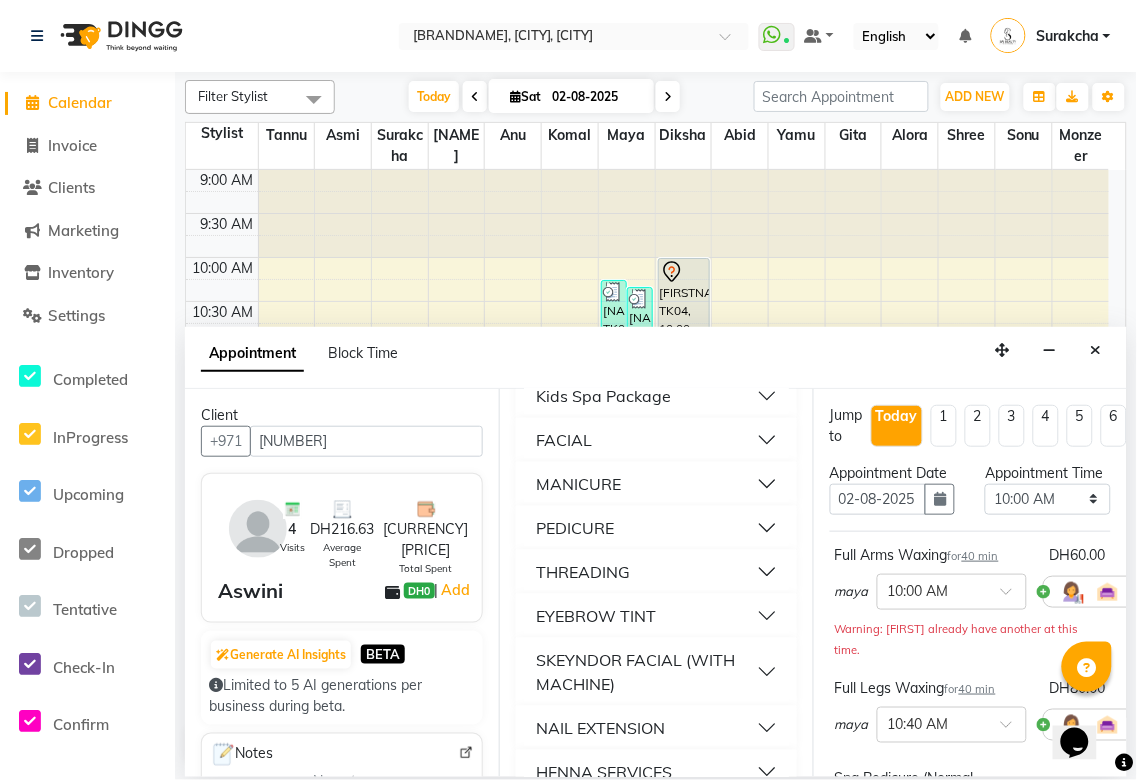 click on "THREADING" at bounding box center [656, 572] 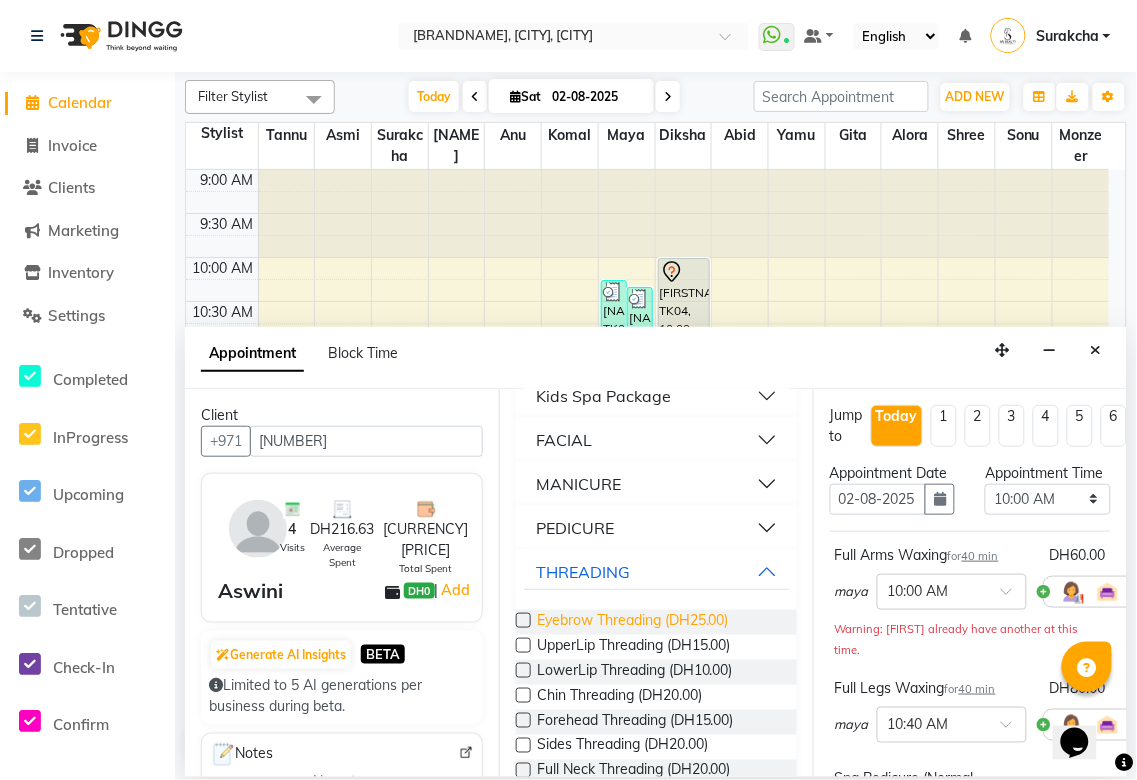 click on "Eyebrow Threading (DH25.00)" at bounding box center [633, 622] 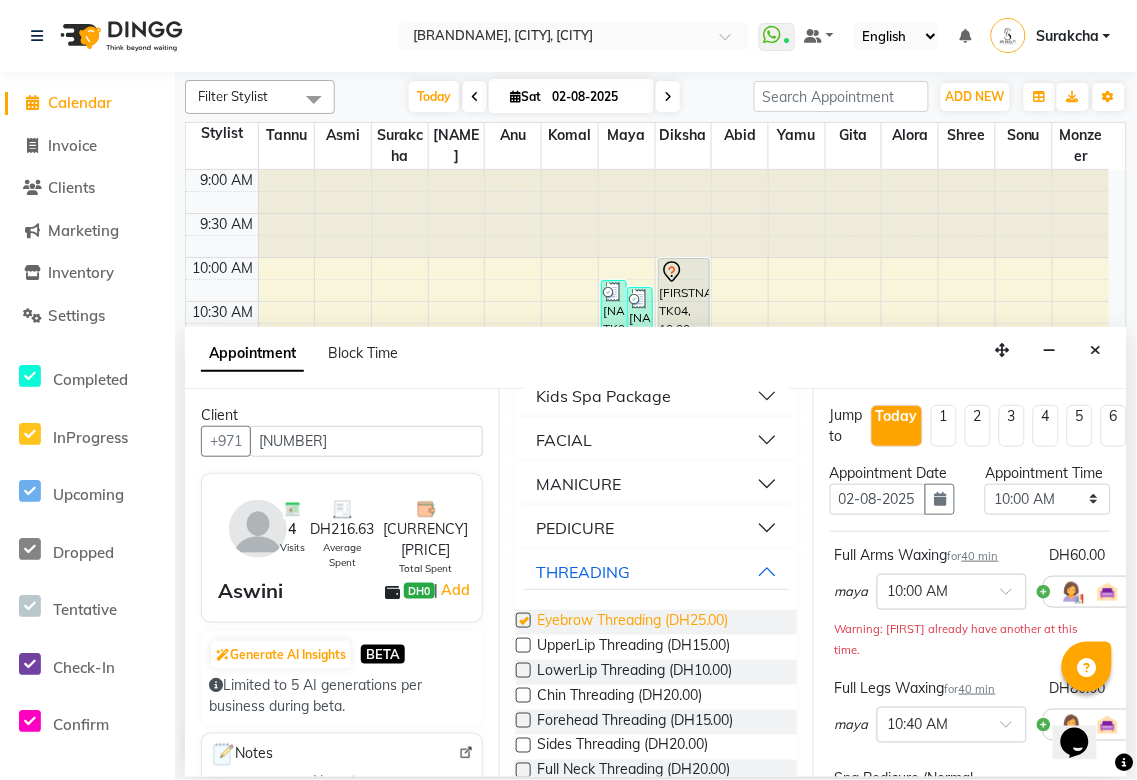 checkbox on "false" 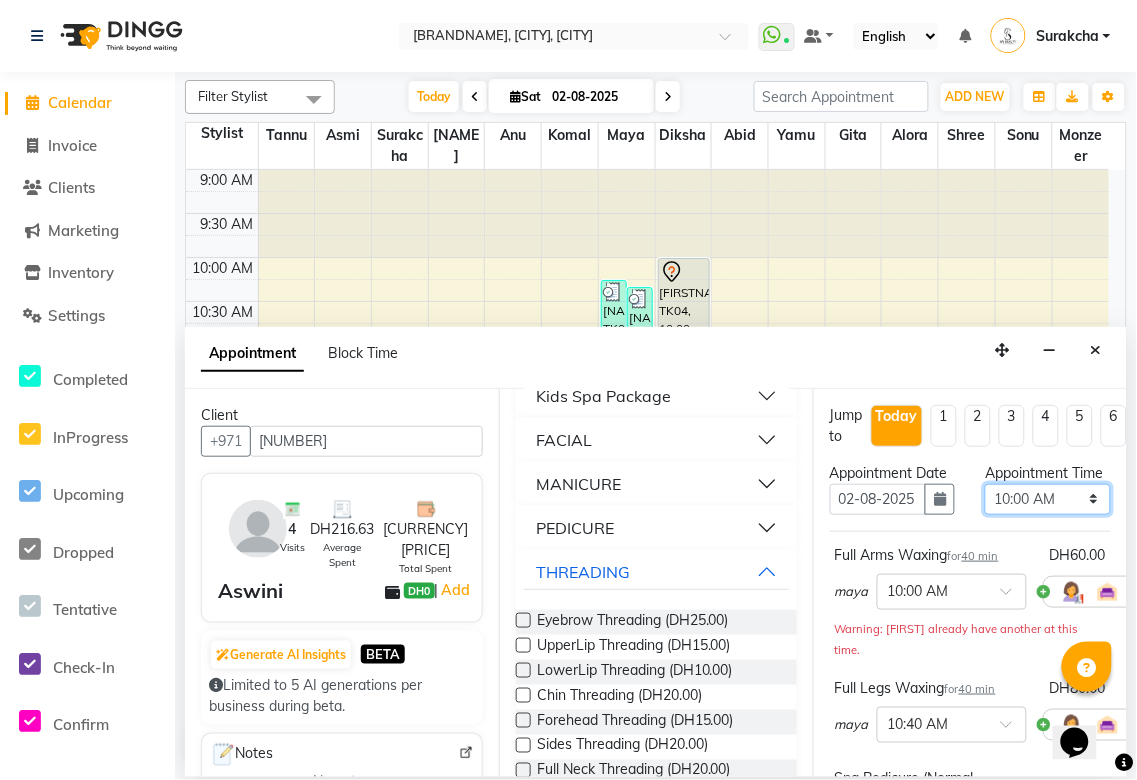 click on "Select 10:00 AM 10:05 AM 10:10 AM 10:15 AM 10:20 AM 10:25 AM 10:30 AM 10:35 AM 10:40 AM 10:45 AM 10:50 AM 10:55 AM 11:00 AM 11:05 AM 11:10 AM 11:15 AM 11:20 AM 11:25 AM 11:30 AM 11:35 AM 11:40 AM 11:45 AM 11:50 AM 11:55 AM 12:00 PM 12:05 PM 12:10 PM 12:15 PM 12:20 PM 12:25 PM 12:30 PM 12:35 PM 12:40 PM 12:45 PM 12:50 PM 12:55 PM 01:00 PM 01:05 PM 01:10 PM 01:15 PM 01:20 PM 01:25 PM 01:30 PM 01:35 PM 01:40 PM 01:45 PM 01:50 PM 01:55 PM 02:00 PM 02:05 PM 02:10 PM 02:15 PM 02:20 PM 02:25 PM 02:30 PM 02:35 PM 02:40 PM 02:45 PM 02:50 PM 02:55 PM 03:00 PM 03:05 PM 03:10 PM 03:15 PM 03:20 PM 03:25 PM 03:30 PM 03:35 PM 03:40 PM 03:45 PM 03:50 PM 03:55 PM 04:00 PM 04:05 PM 04:10 PM 04:15 PM 04:20 PM 04:25 PM 04:30 PM 04:35 PM 04:40 PM 04:45 PM 04:50 PM 04:55 PM 05:00 PM 05:05 PM 05:10 PM 05:15 PM 05:20 PM 05:25 PM 05:30 PM 05:35 PM 05:40 PM 05:45 PM 05:50 PM 05:55 PM 06:00 PM 06:05 PM 06:10 PM 06:15 PM 06:20 PM 06:25 PM 06:30 PM 06:35 PM 06:40 PM 06:45 PM 06:50 PM 06:55 PM 07:00 PM 07:05 PM 07:10 PM 07:15 PM 07:20 PM" at bounding box center [1047, 499] 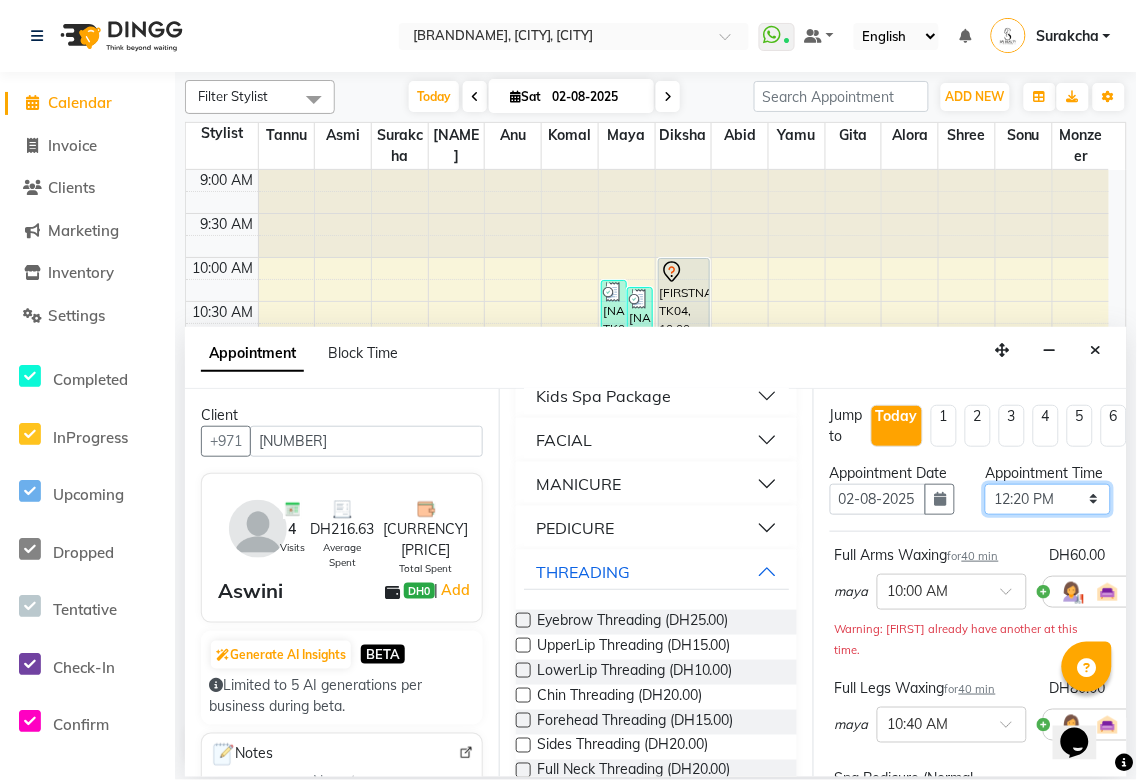 click on "Select 10:00 AM 10:05 AM 10:10 AM 10:15 AM 10:20 AM 10:25 AM 10:30 AM 10:35 AM 10:40 AM 10:45 AM 10:50 AM 10:55 AM 11:00 AM 11:05 AM 11:10 AM 11:15 AM 11:20 AM 11:25 AM 11:30 AM 11:35 AM 11:40 AM 11:45 AM 11:50 AM 11:55 AM 12:00 PM 12:05 PM 12:10 PM 12:15 PM 12:20 PM 12:25 PM 12:30 PM 12:35 PM 12:40 PM 12:45 PM 12:50 PM 12:55 PM 01:00 PM 01:05 PM 01:10 PM 01:15 PM 01:20 PM 01:25 PM 01:30 PM 01:35 PM 01:40 PM 01:45 PM 01:50 PM 01:55 PM 02:00 PM 02:05 PM 02:10 PM 02:15 PM 02:20 PM 02:25 PM 02:30 PM 02:35 PM 02:40 PM 02:45 PM 02:50 PM 02:55 PM 03:00 PM 03:05 PM 03:10 PM 03:15 PM 03:20 PM 03:25 PM 03:30 PM 03:35 PM 03:40 PM 03:45 PM 03:50 PM 03:55 PM 04:00 PM 04:05 PM 04:10 PM 04:15 PM 04:20 PM 04:25 PM 04:30 PM 04:35 PM 04:40 PM 04:45 PM 04:50 PM 04:55 PM 05:00 PM 05:05 PM 05:10 PM 05:15 PM 05:20 PM 05:25 PM 05:30 PM 05:35 PM 05:40 PM 05:45 PM 05:50 PM 05:55 PM 06:00 PM 06:05 PM 06:10 PM 06:15 PM 06:20 PM 06:25 PM 06:30 PM 06:35 PM 06:40 PM 06:45 PM 06:50 PM 06:55 PM 07:00 PM 07:05 PM 07:10 PM 07:15 PM 07:20 PM" at bounding box center [1047, 499] 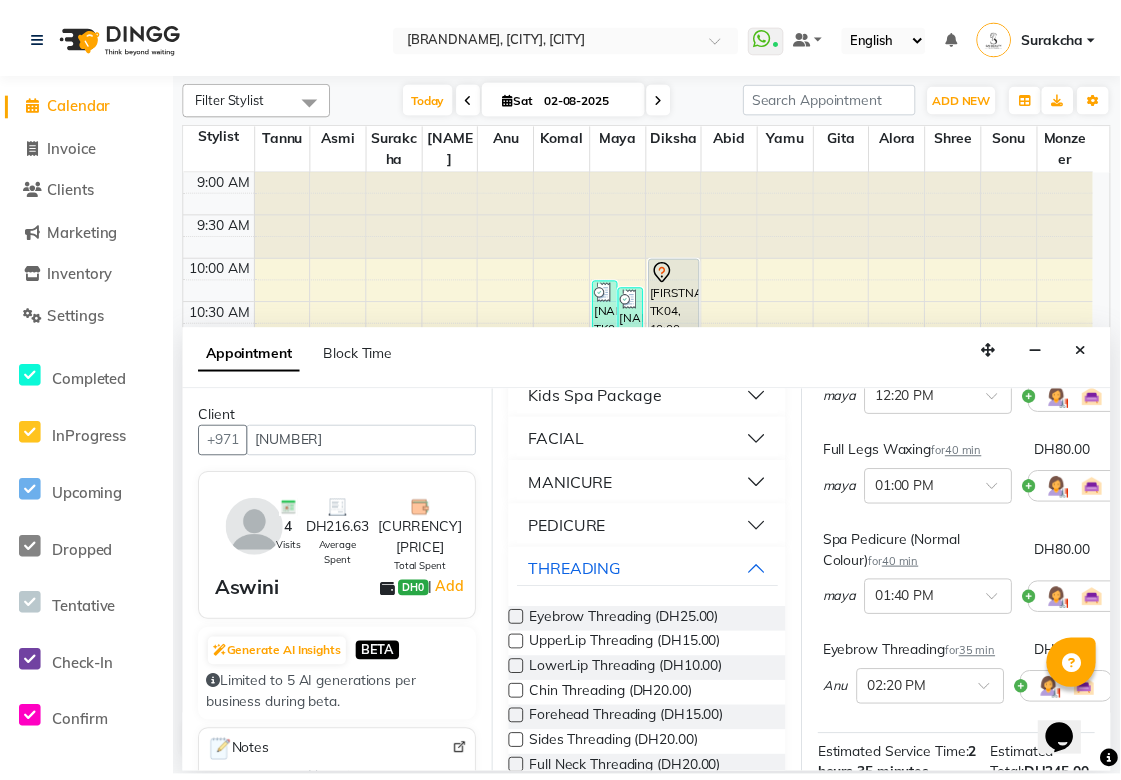scroll, scrollTop: 550, scrollLeft: 0, axis: vertical 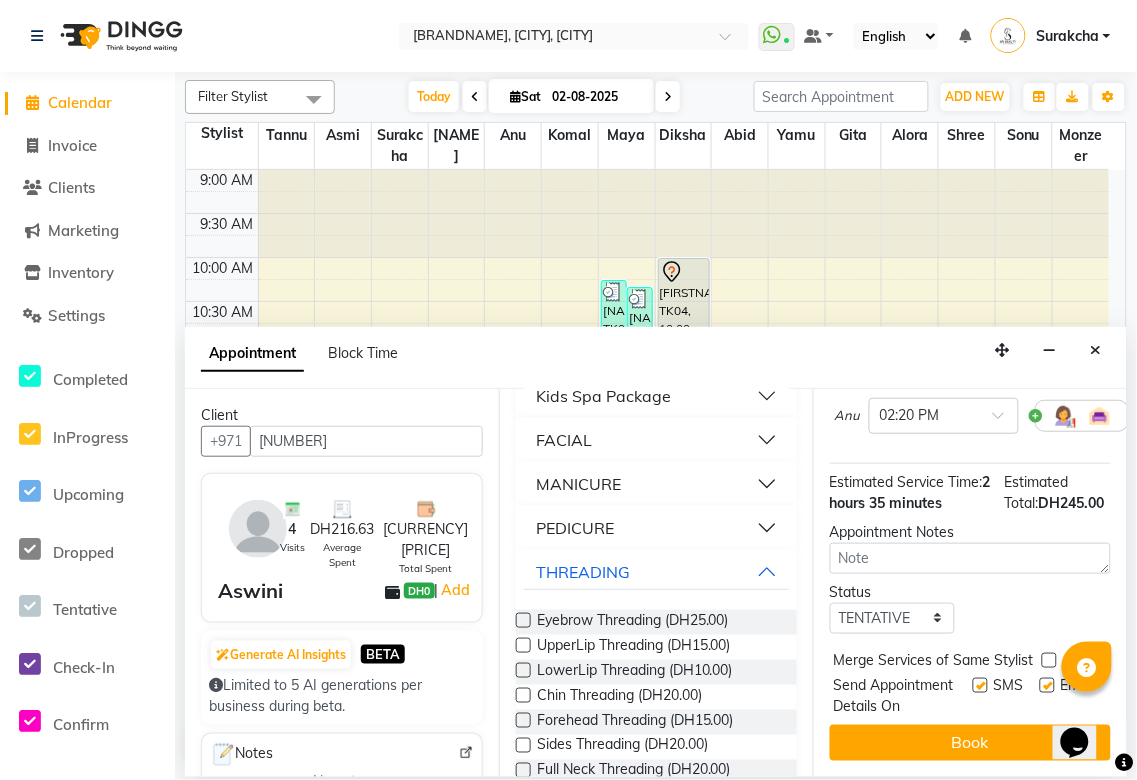 click at bounding box center [1049, 660] 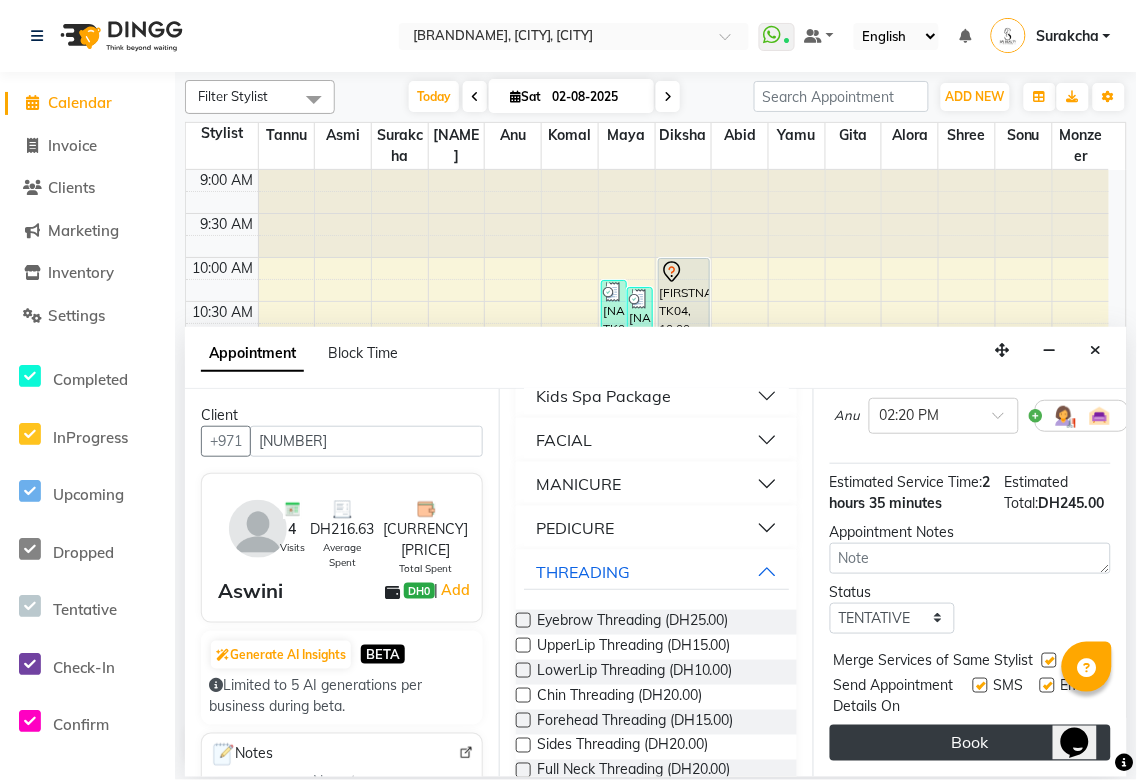click on "Book" at bounding box center [970, 743] 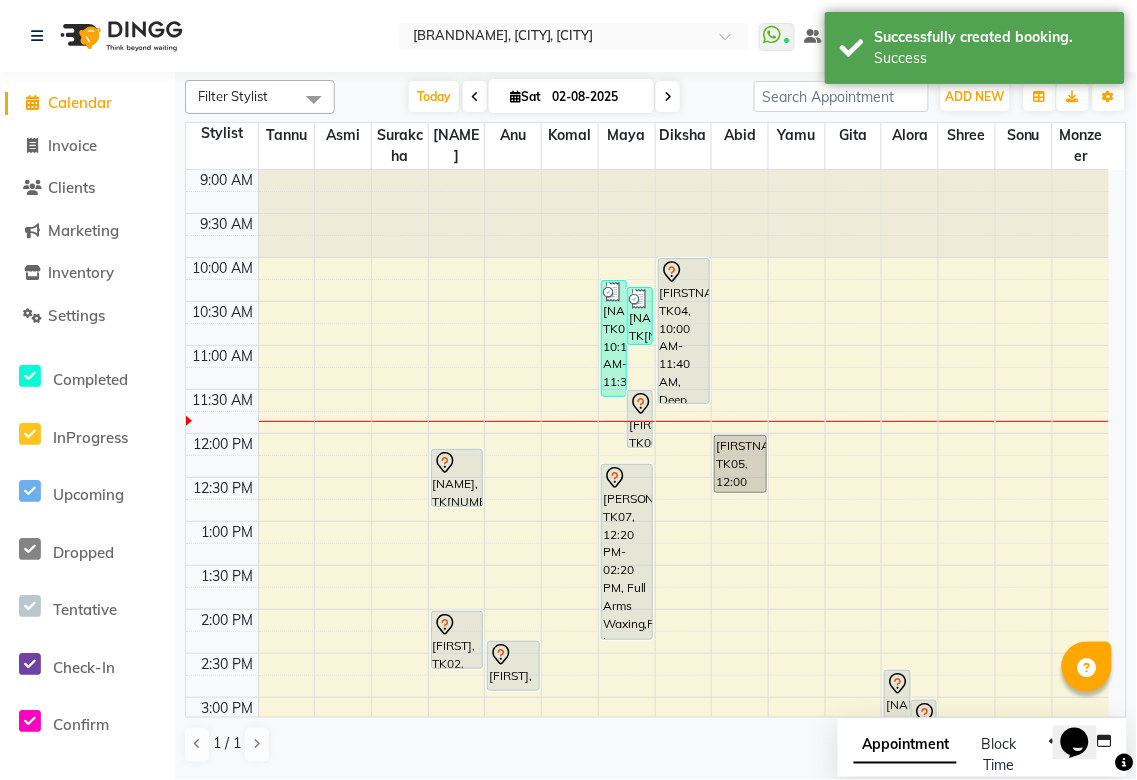 click on "Appointment" at bounding box center (905, 746) 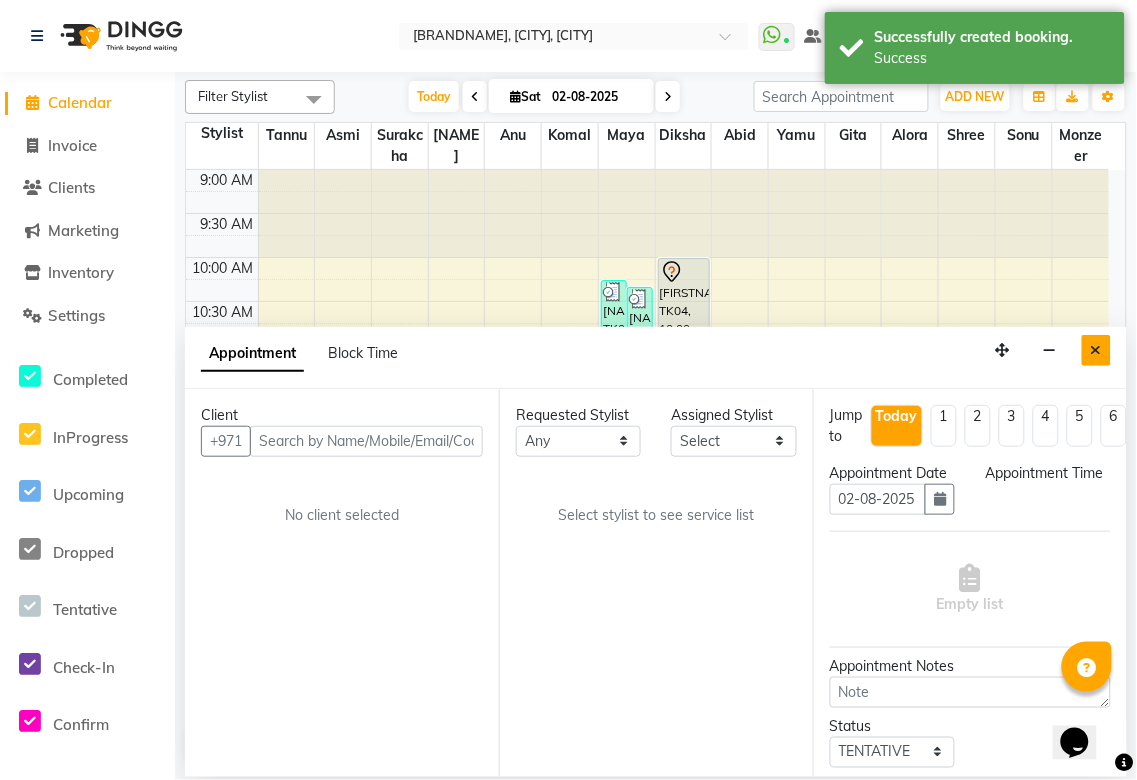 click at bounding box center (1096, 350) 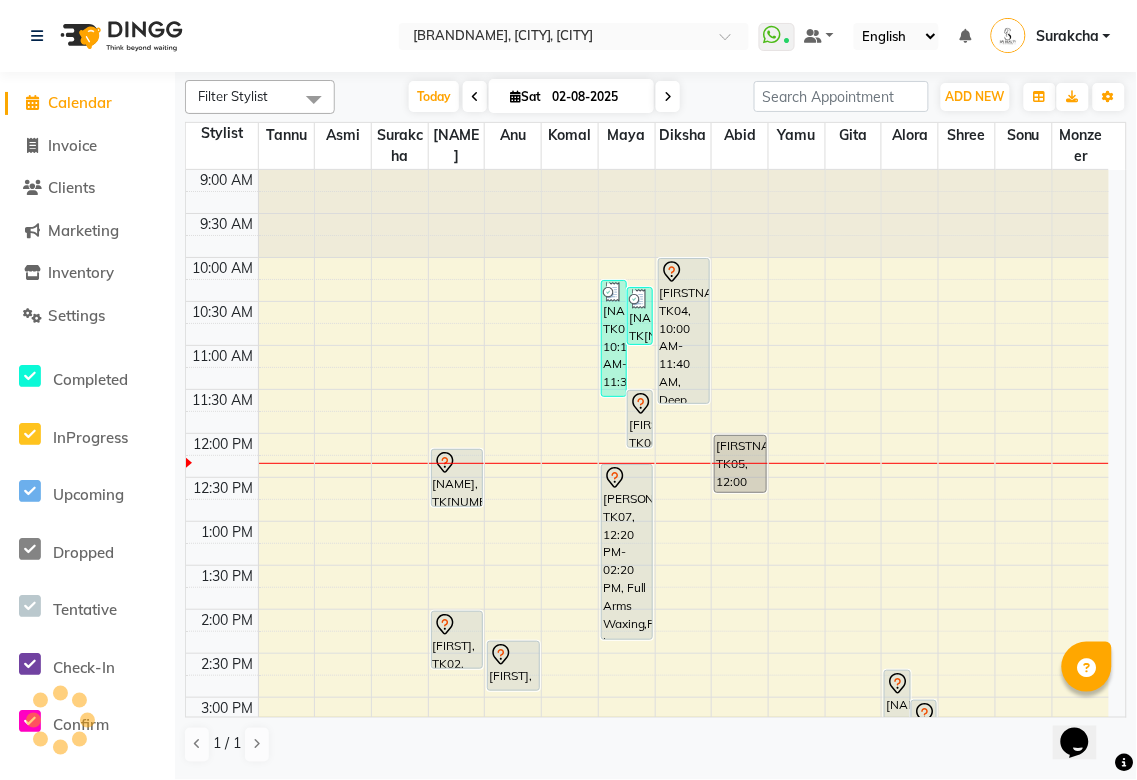click on "[NAME], TK[NUMBER], [TIME]-[TIME], UpperLip Threading" at bounding box center [640, 316] 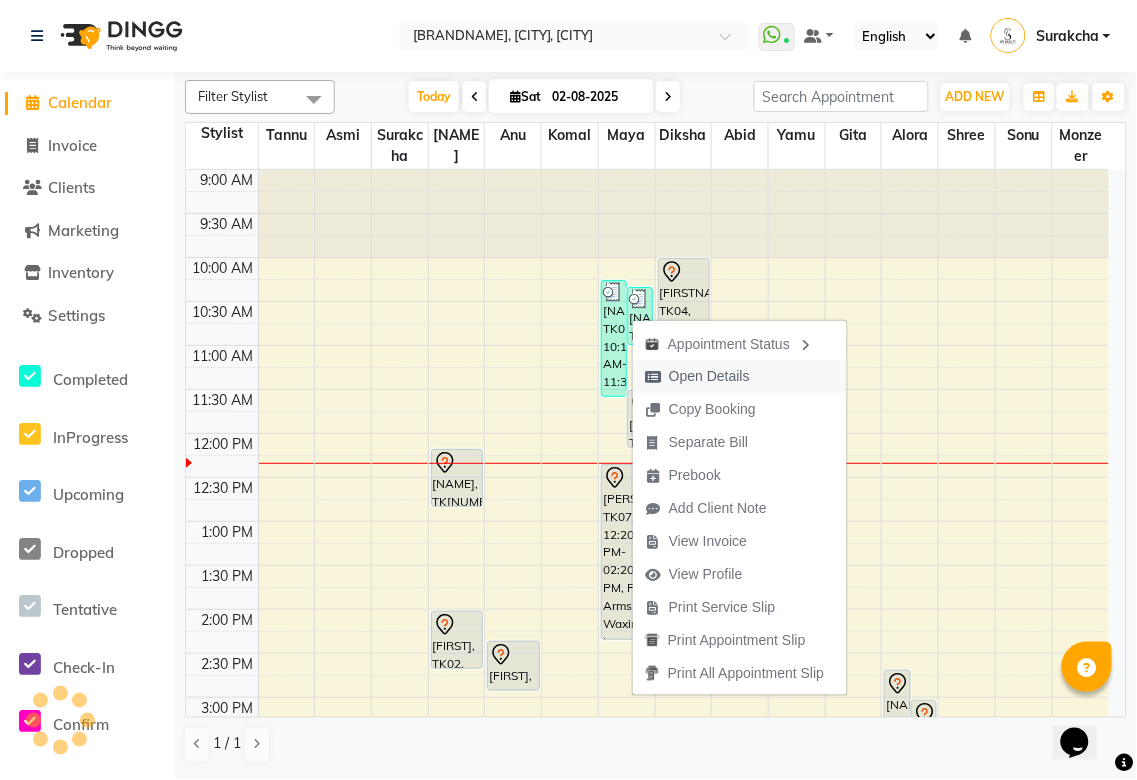 click on "Open Details" at bounding box center [709, 376] 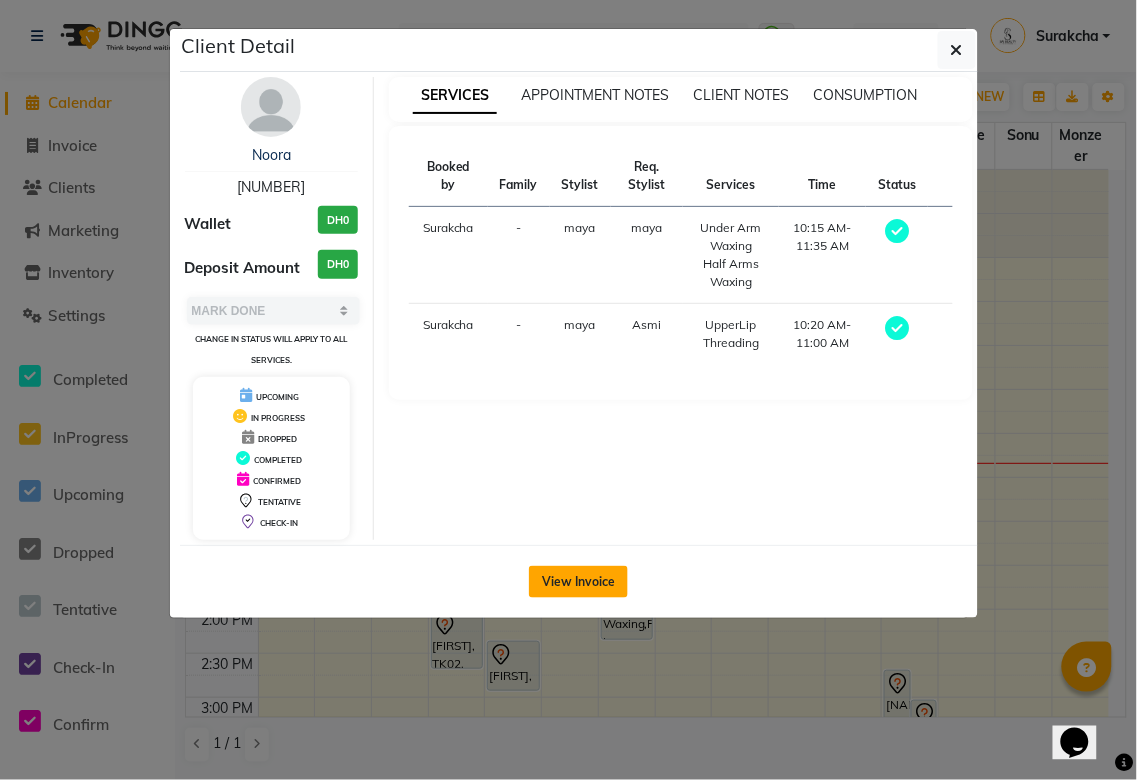click on "View Invoice" 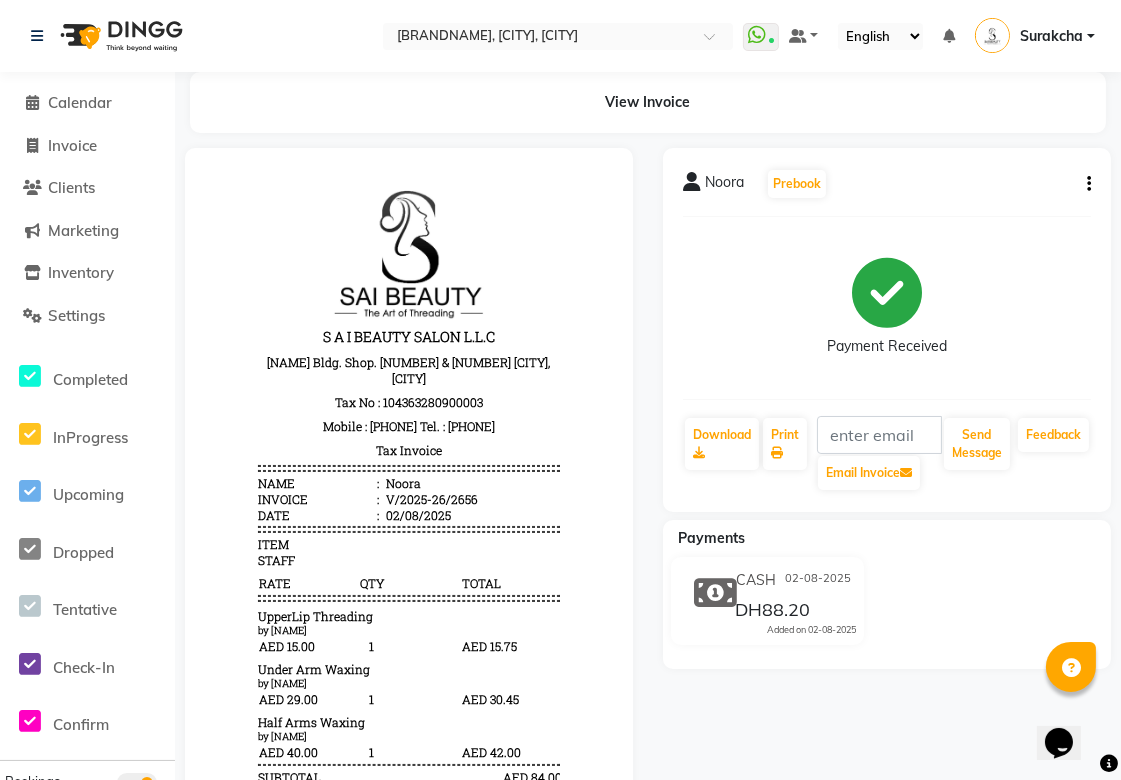 scroll, scrollTop: 0, scrollLeft: 0, axis: both 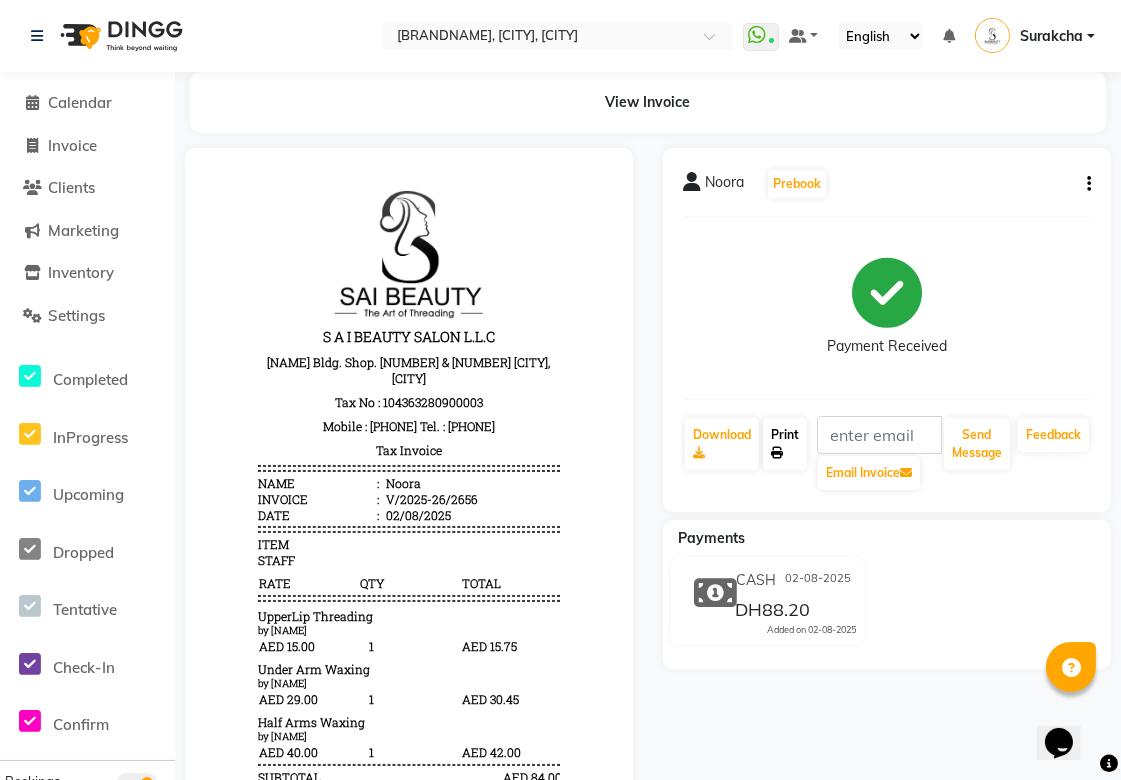 click on "Print" 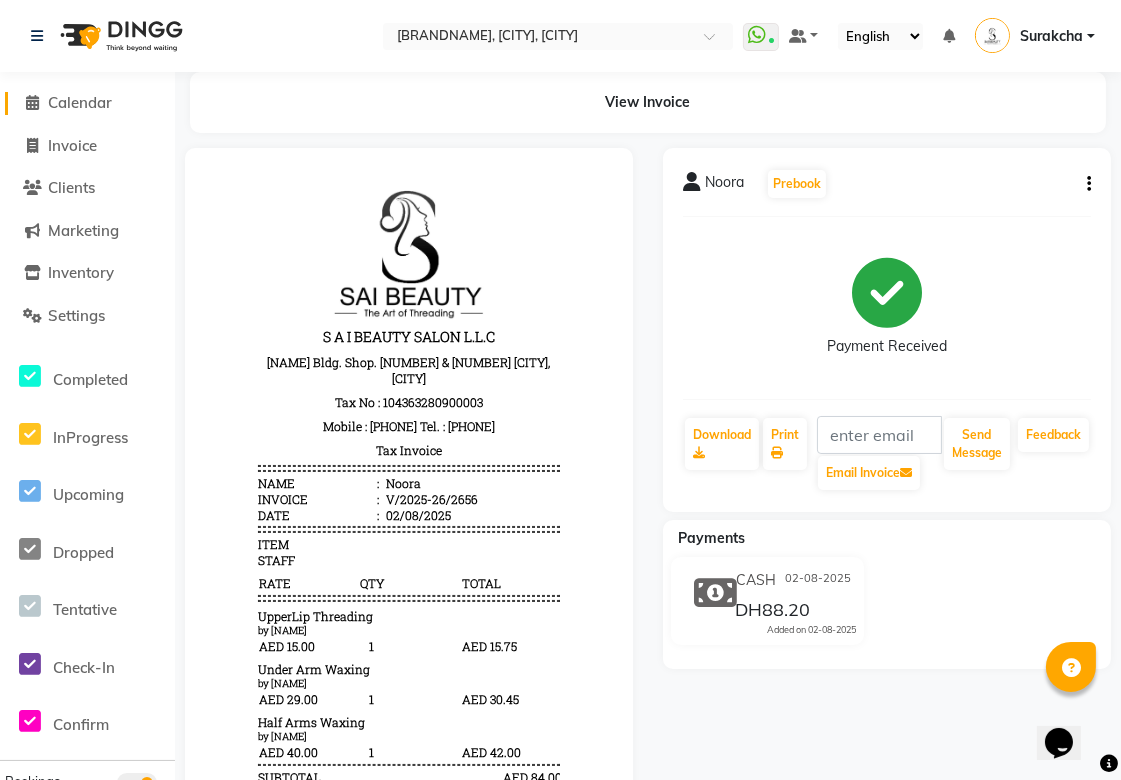click 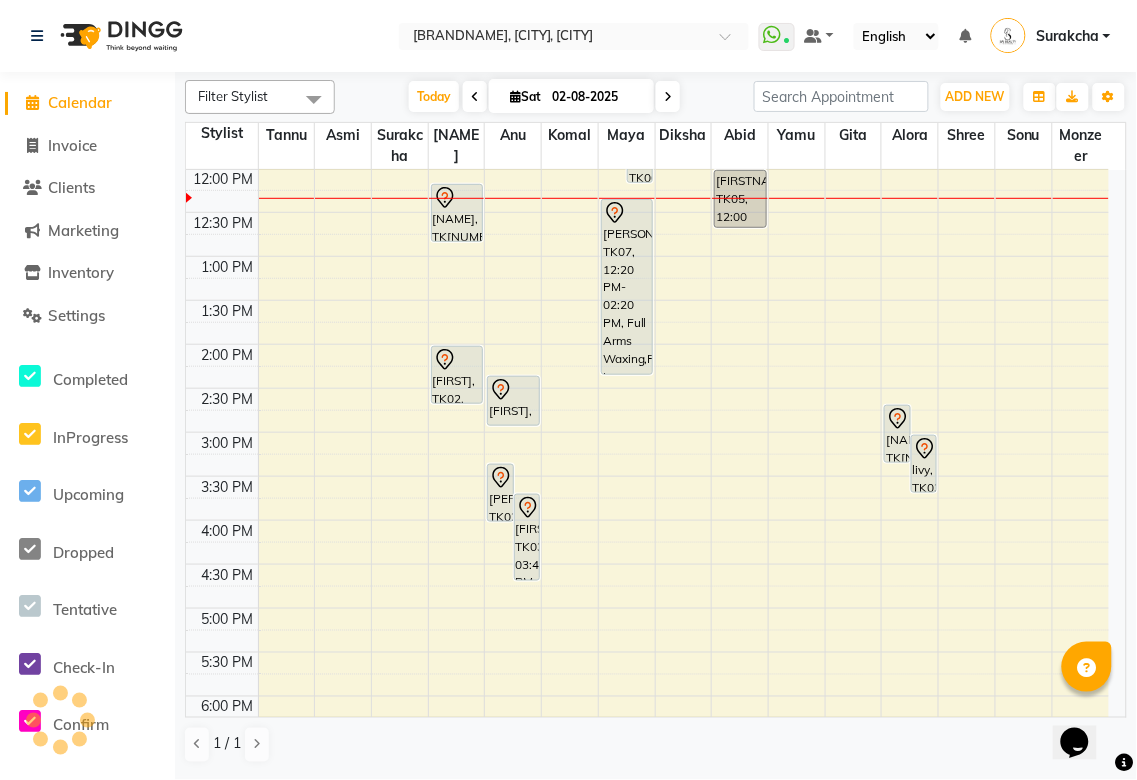 scroll, scrollTop: 0, scrollLeft: 0, axis: both 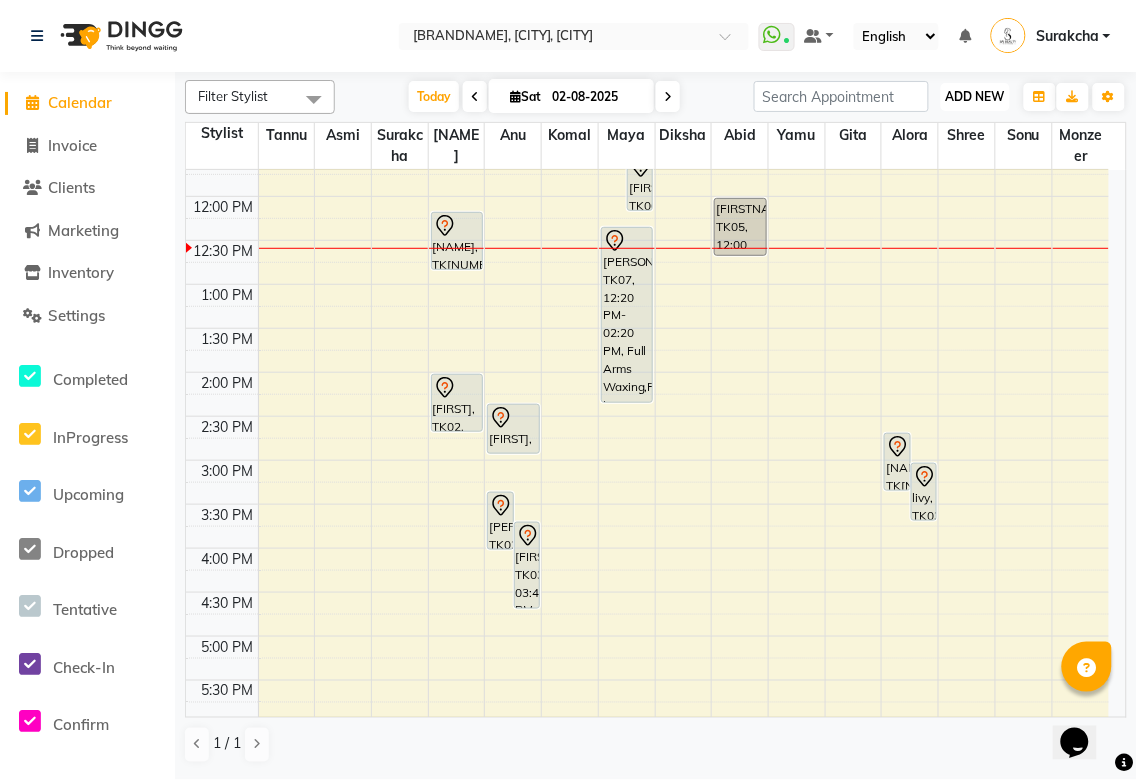 click on "ADD NEW" at bounding box center (975, 96) 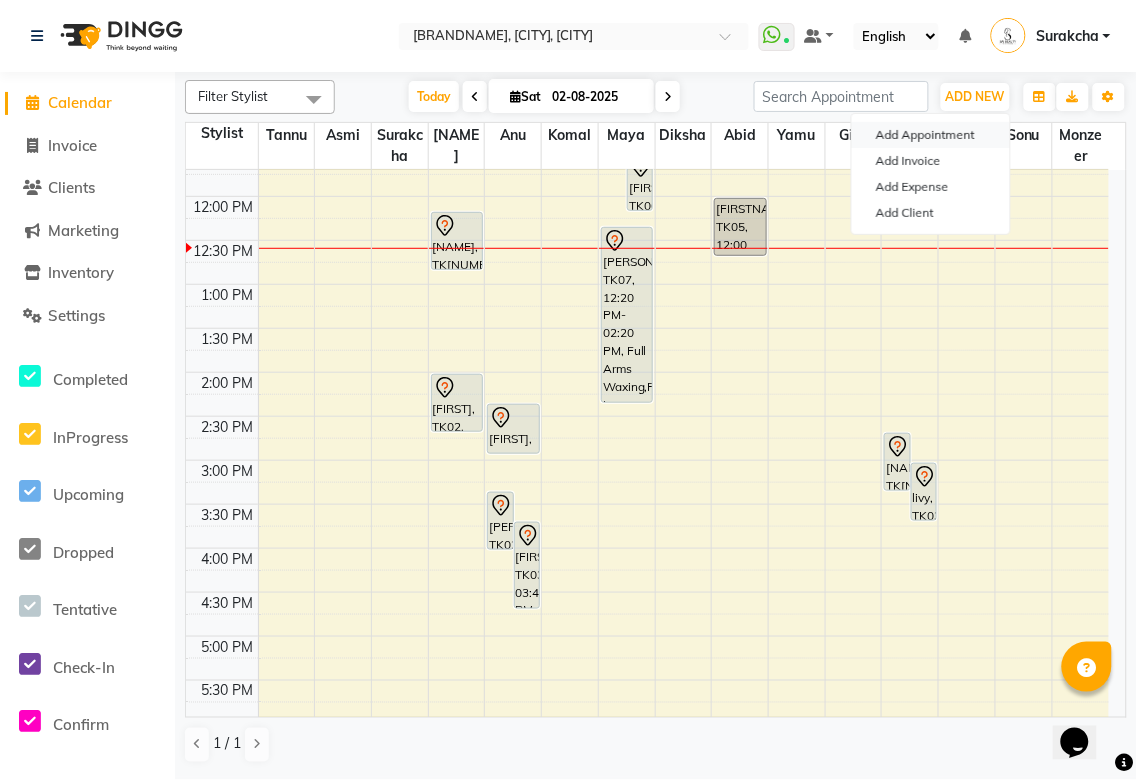 click on "Add Appointment" at bounding box center (931, 135) 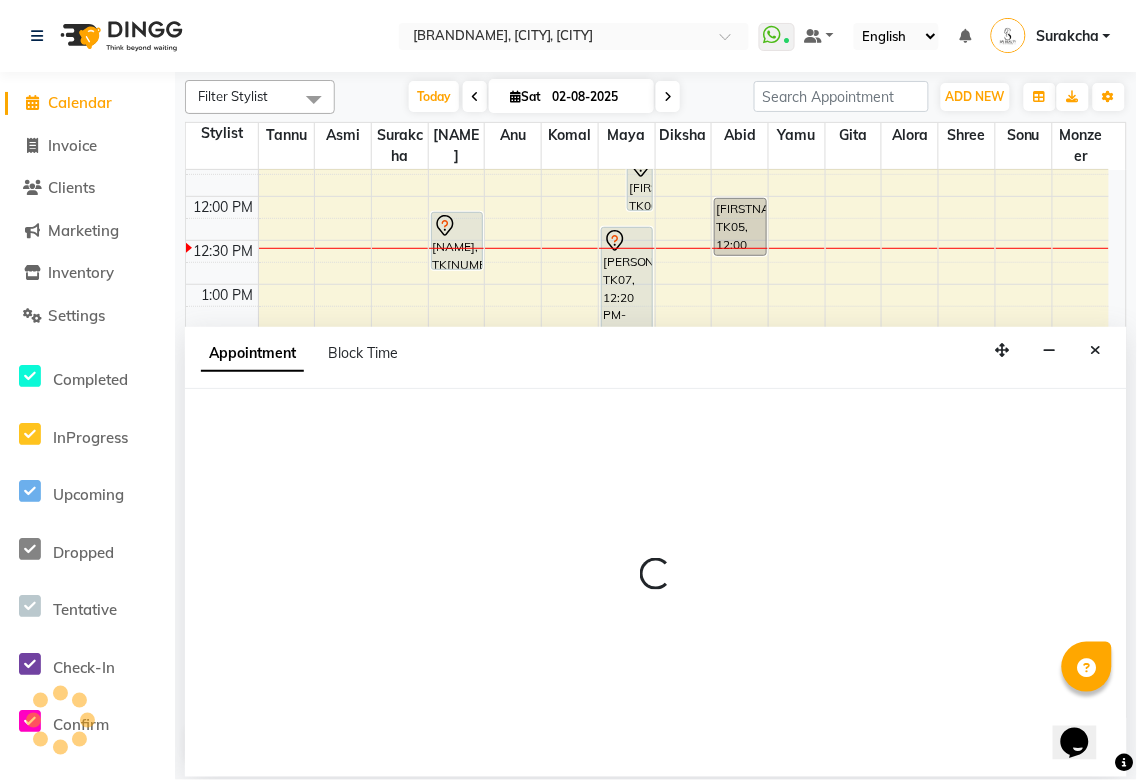 select on "600" 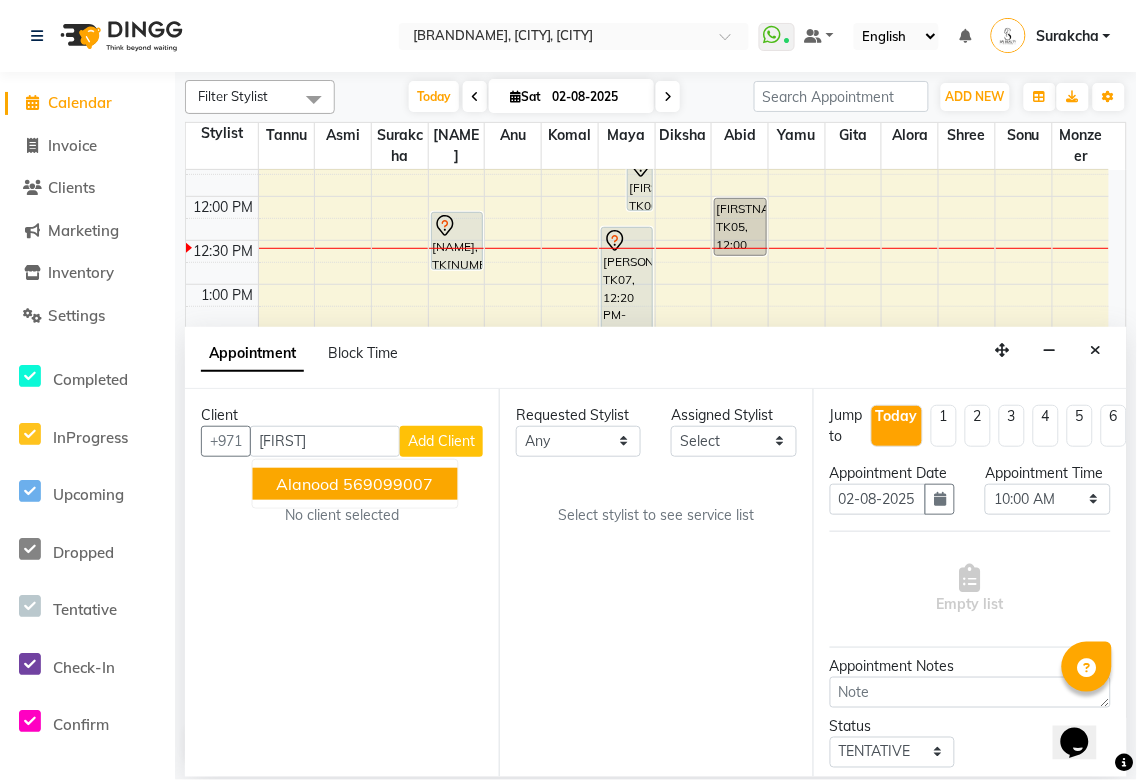 click on "569099007" at bounding box center [389, 484] 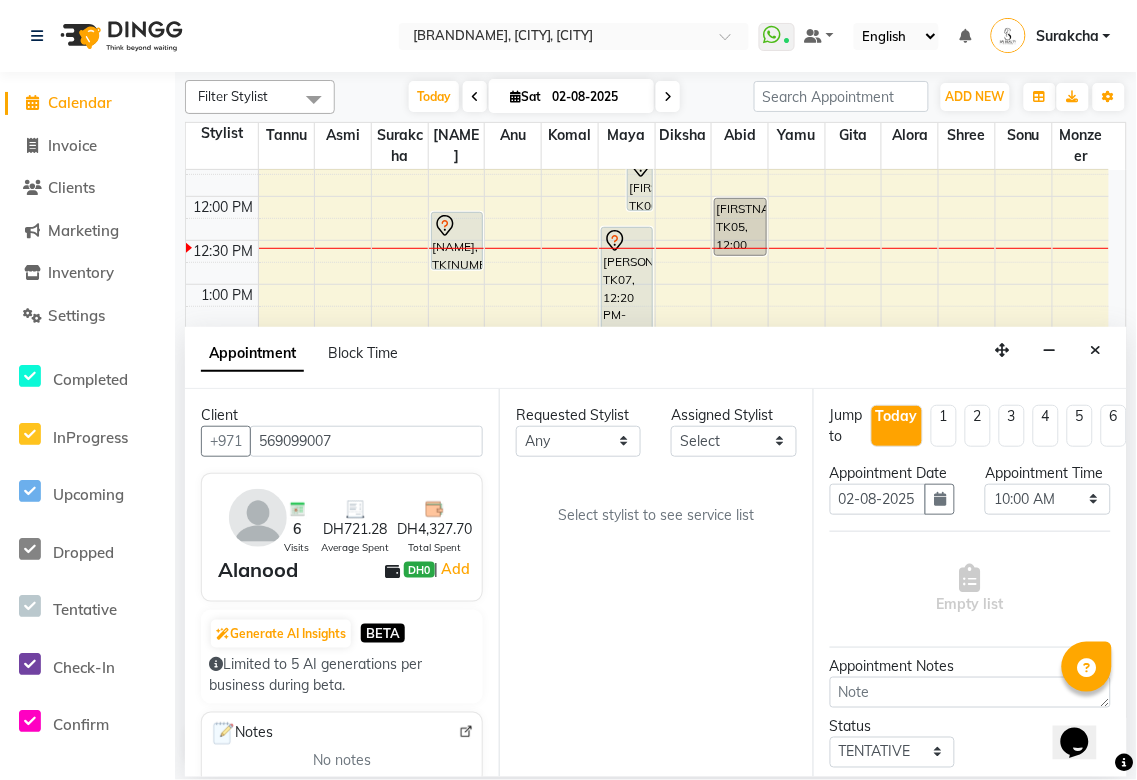 type on "569099007" 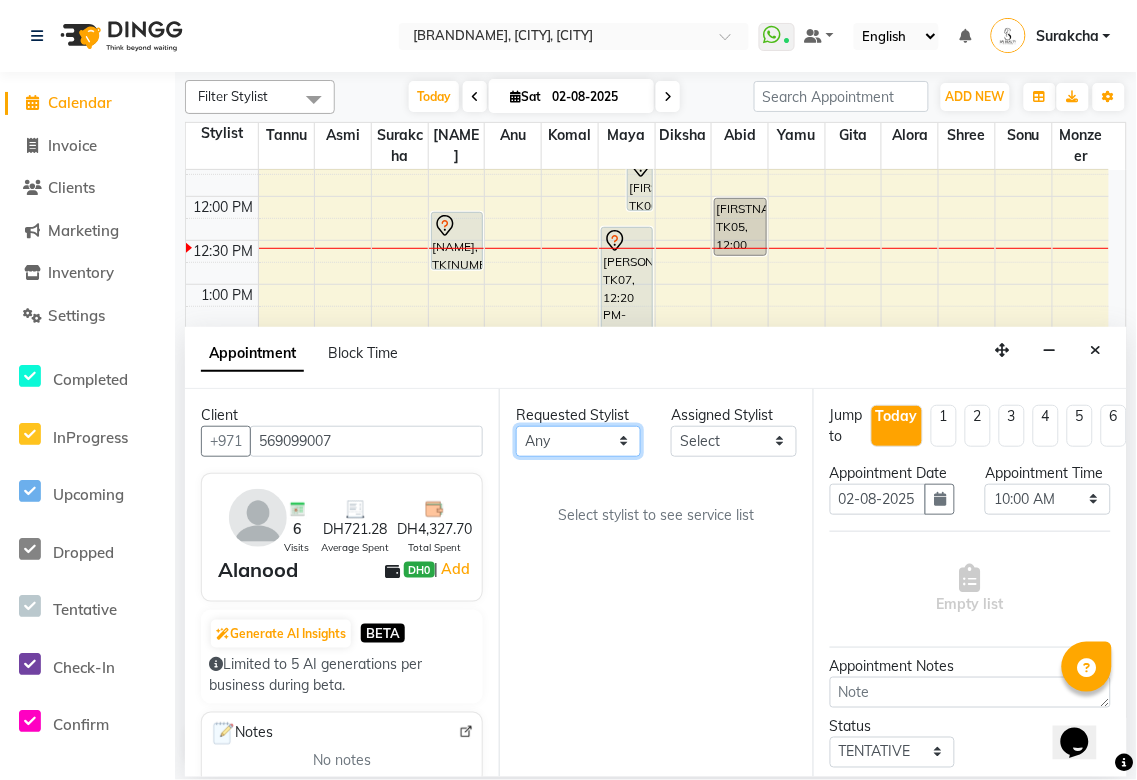 click on "[FIRST] [LAST] [FIRST] [FIRST] [FIRST] [FIRST] [FIRST] [FIRST] [FIRST] [FIRST] [FIRST] [FIRST] [FIRST] [FIRST]" at bounding box center [578, 441] 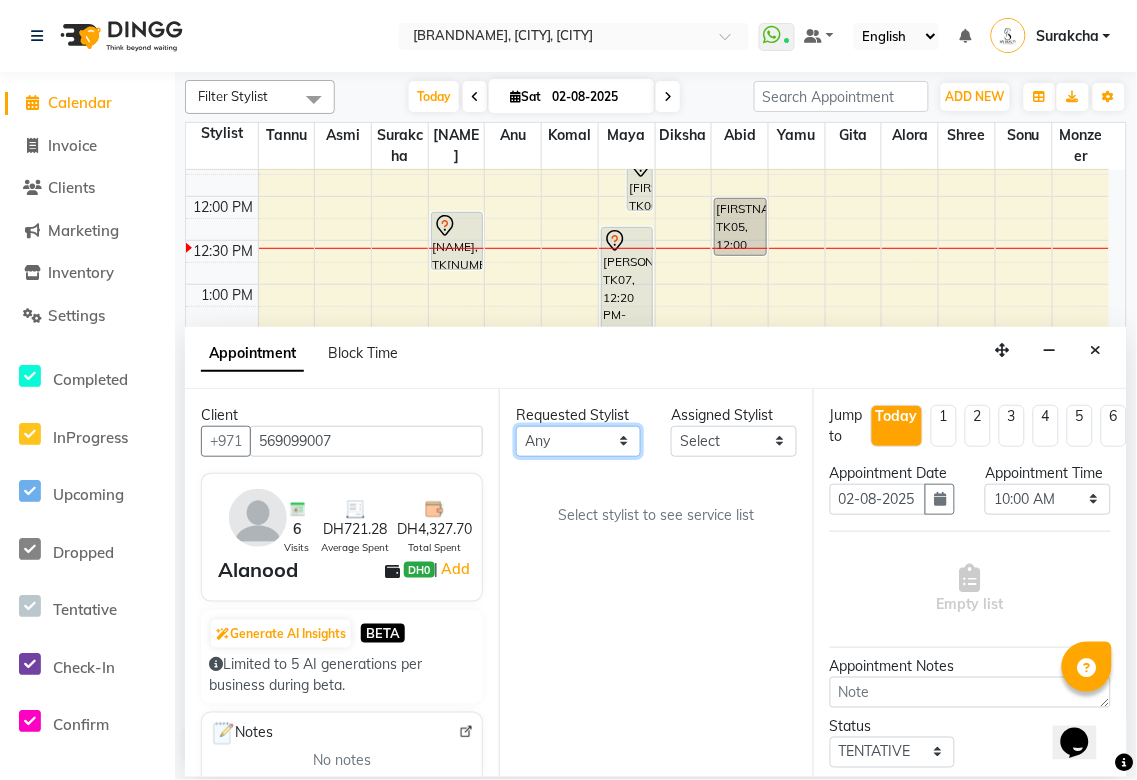 select on "[NUMBER]" 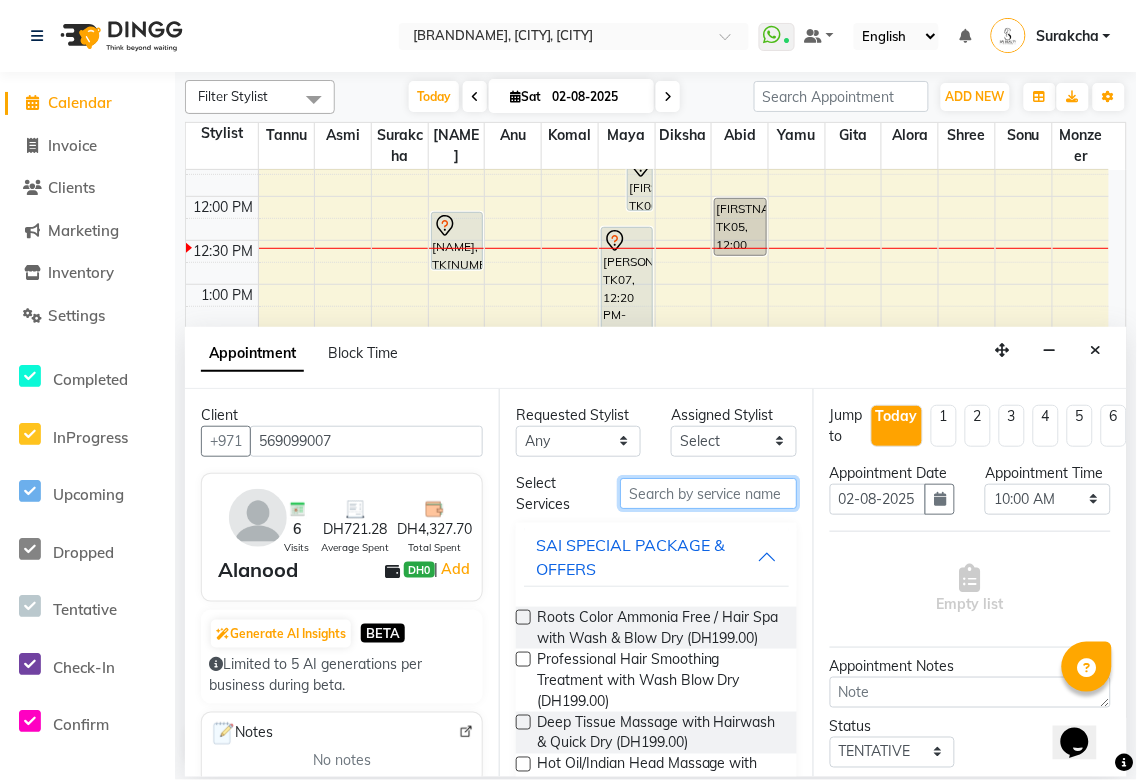 click at bounding box center (708, 493) 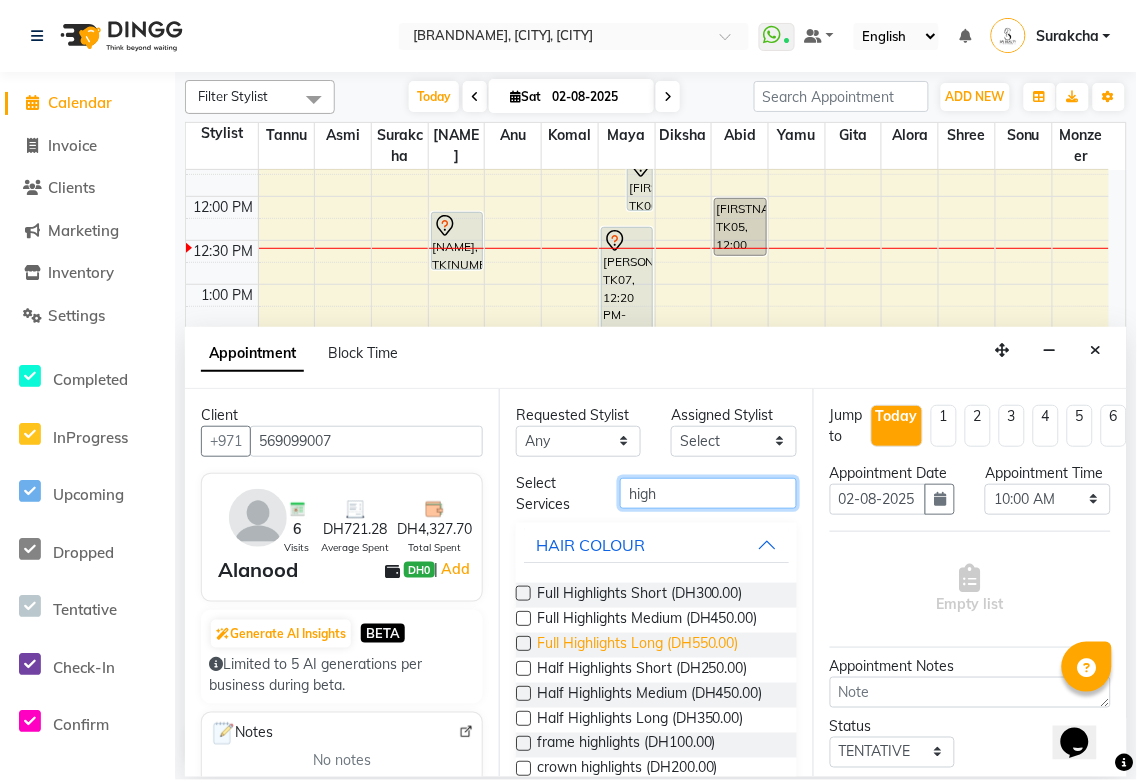 type on "high" 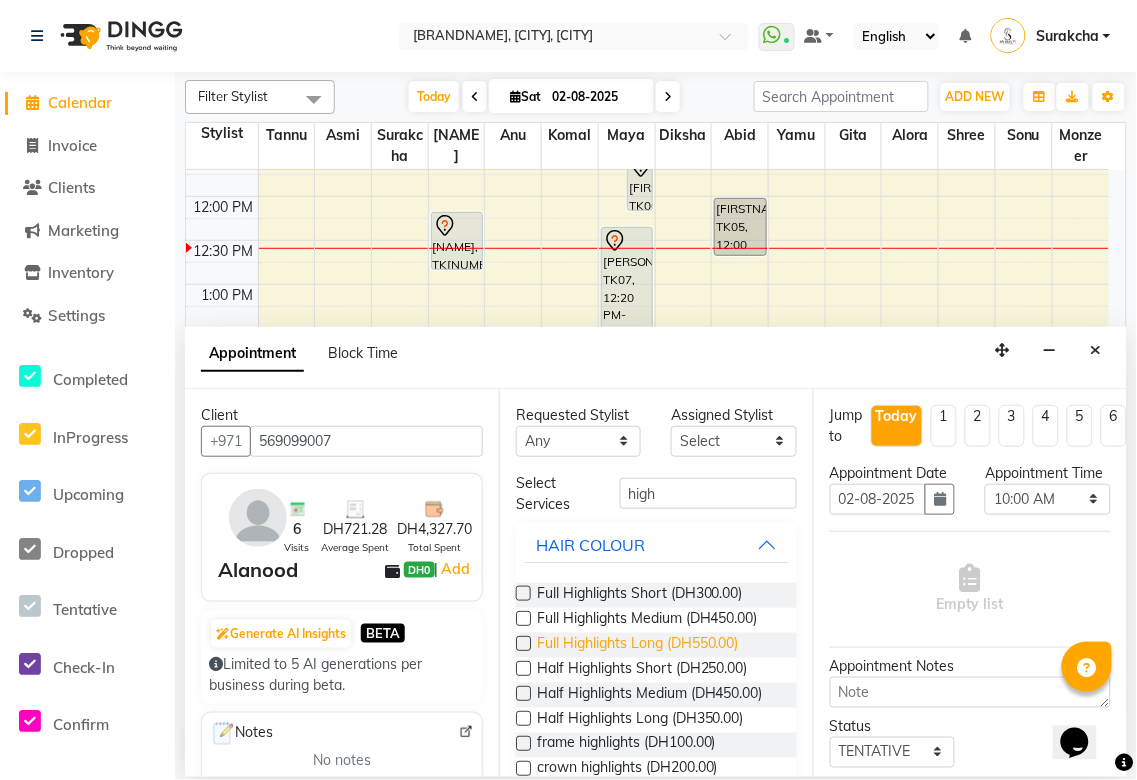 click on "Full Highlights Long (DH550.00)" at bounding box center (638, 645) 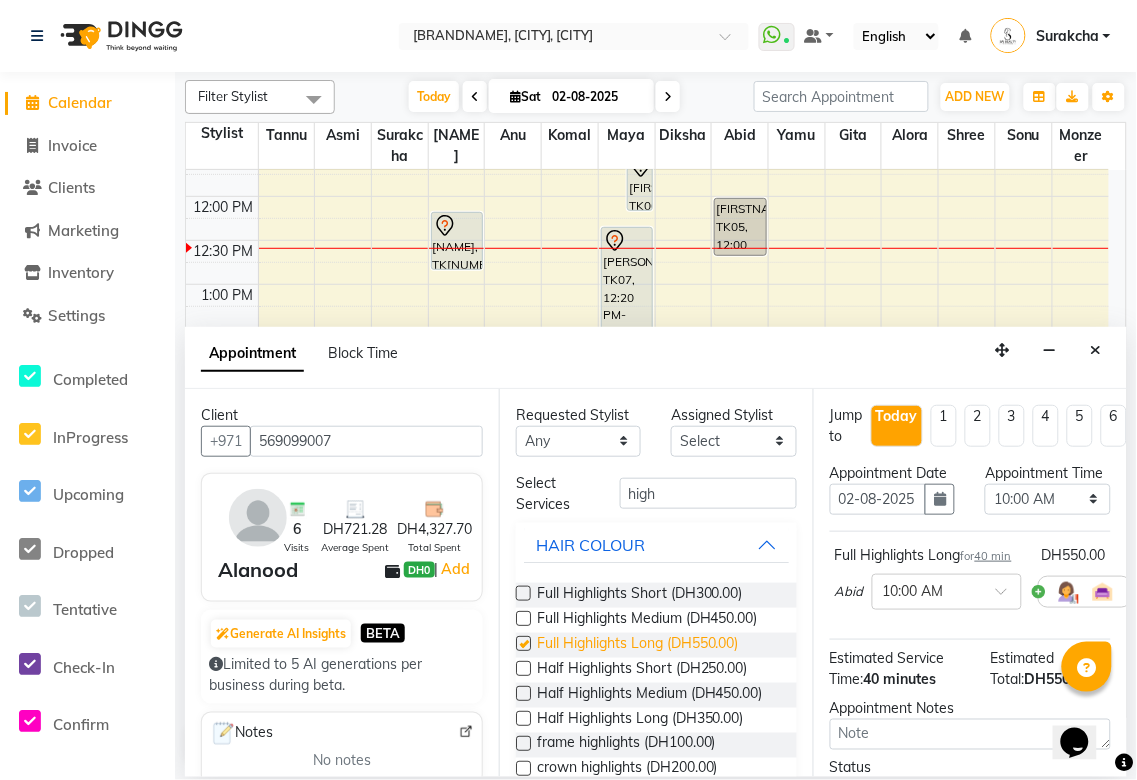 checkbox on "false" 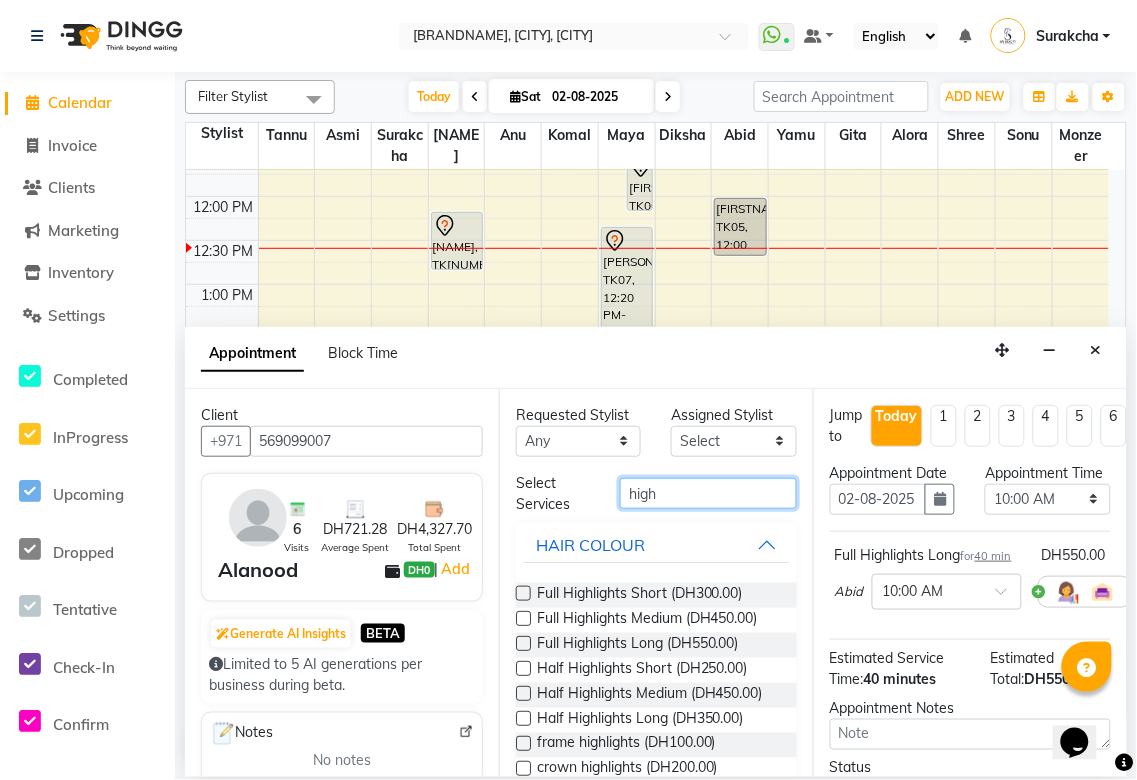 click on "high" at bounding box center [708, 493] 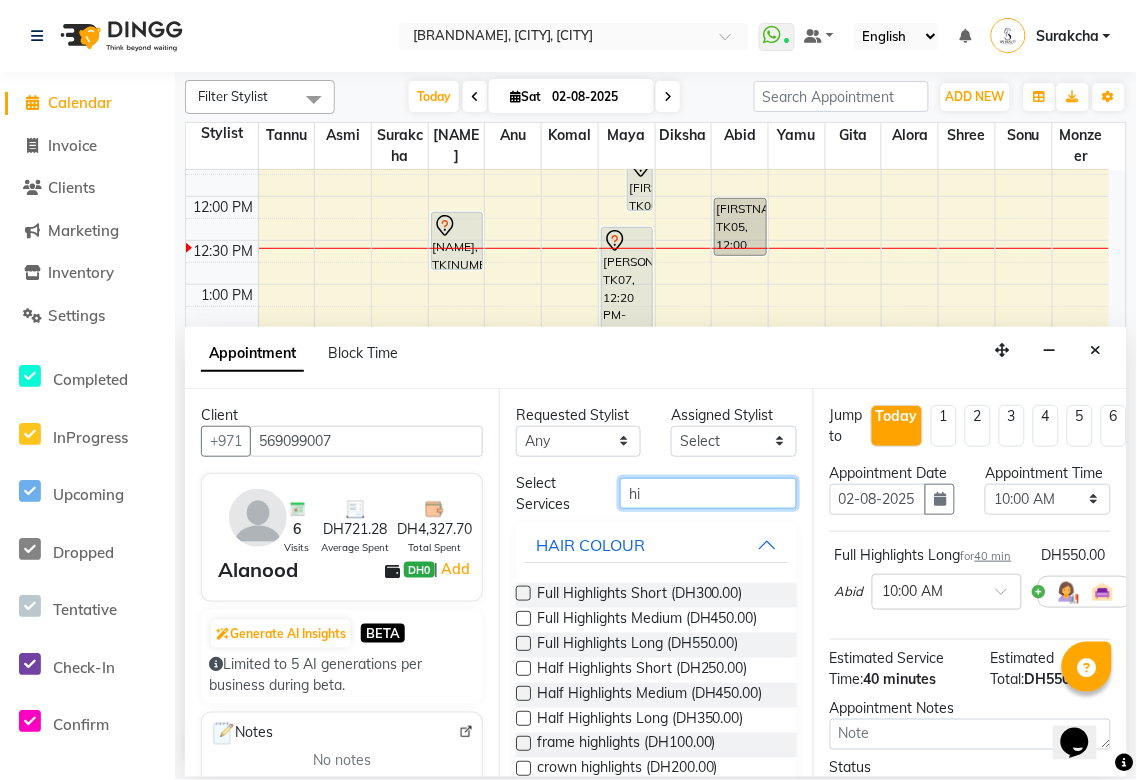 type on "h" 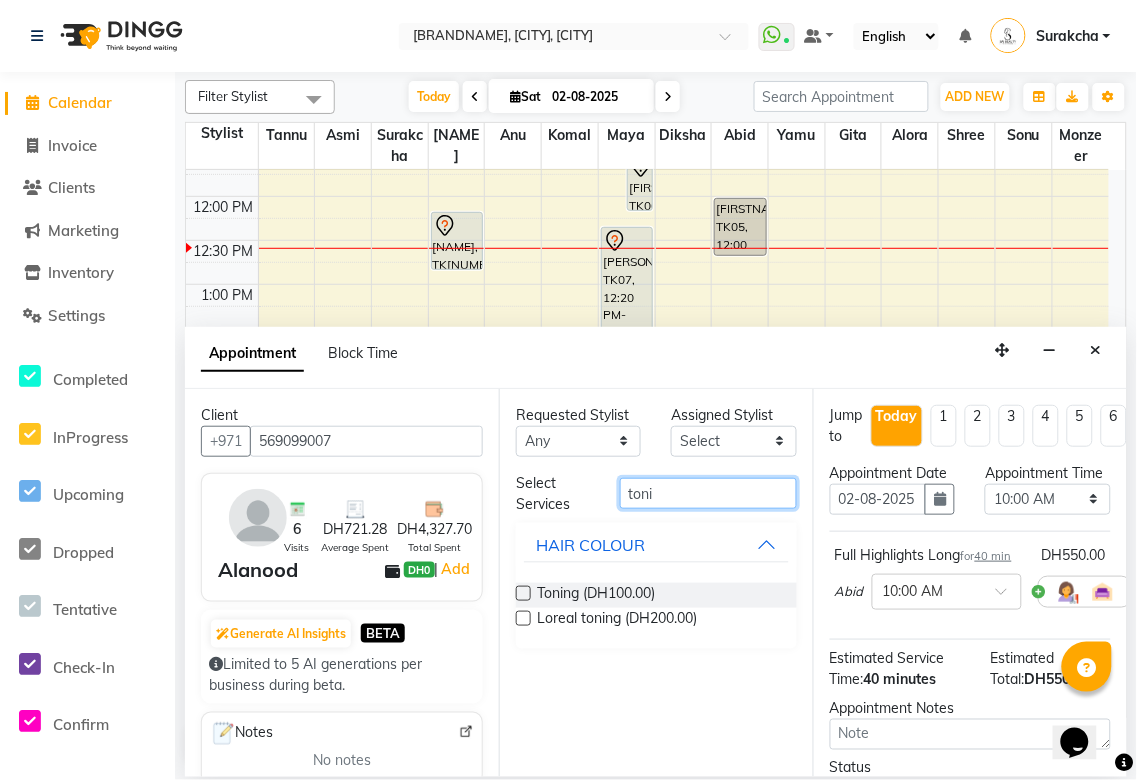 type on "toni" 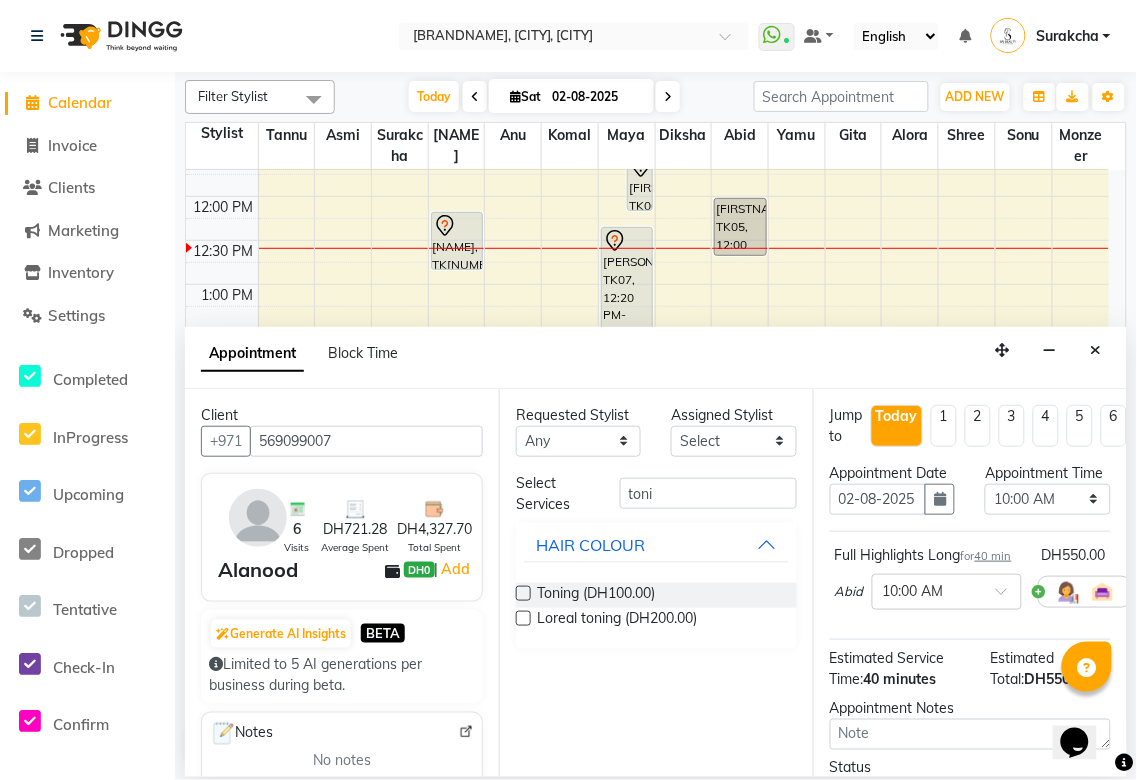 click at bounding box center (523, 618) 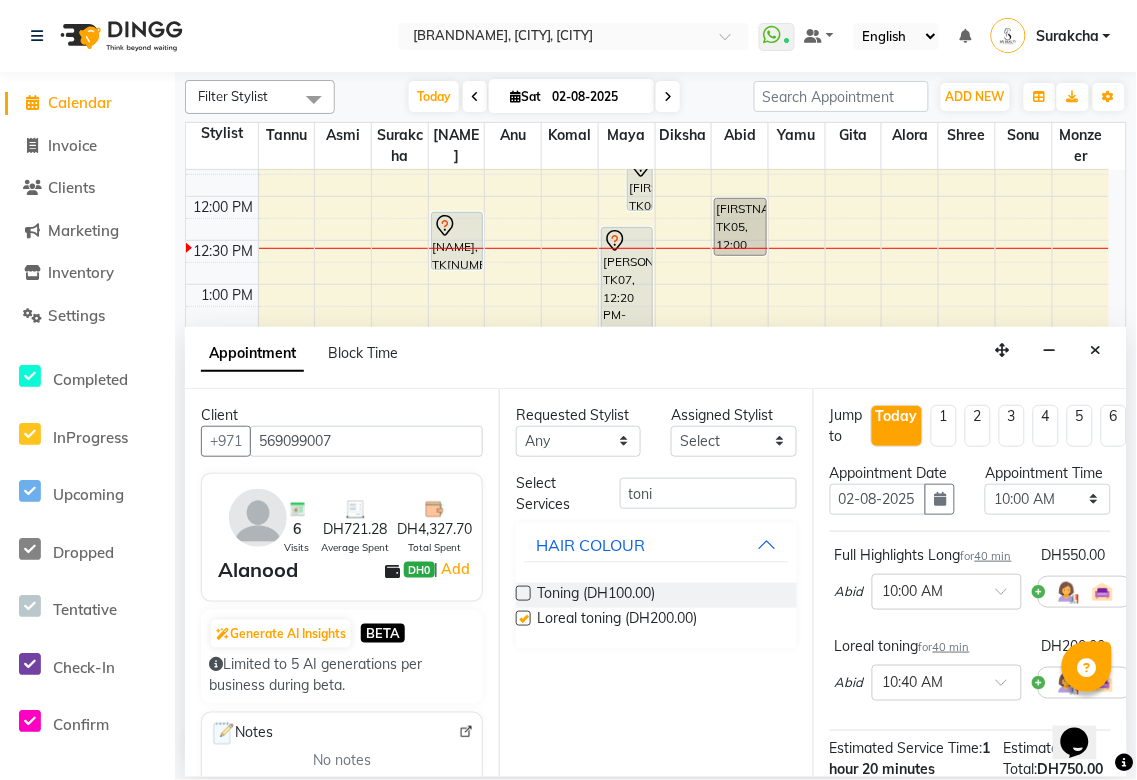 checkbox on "false" 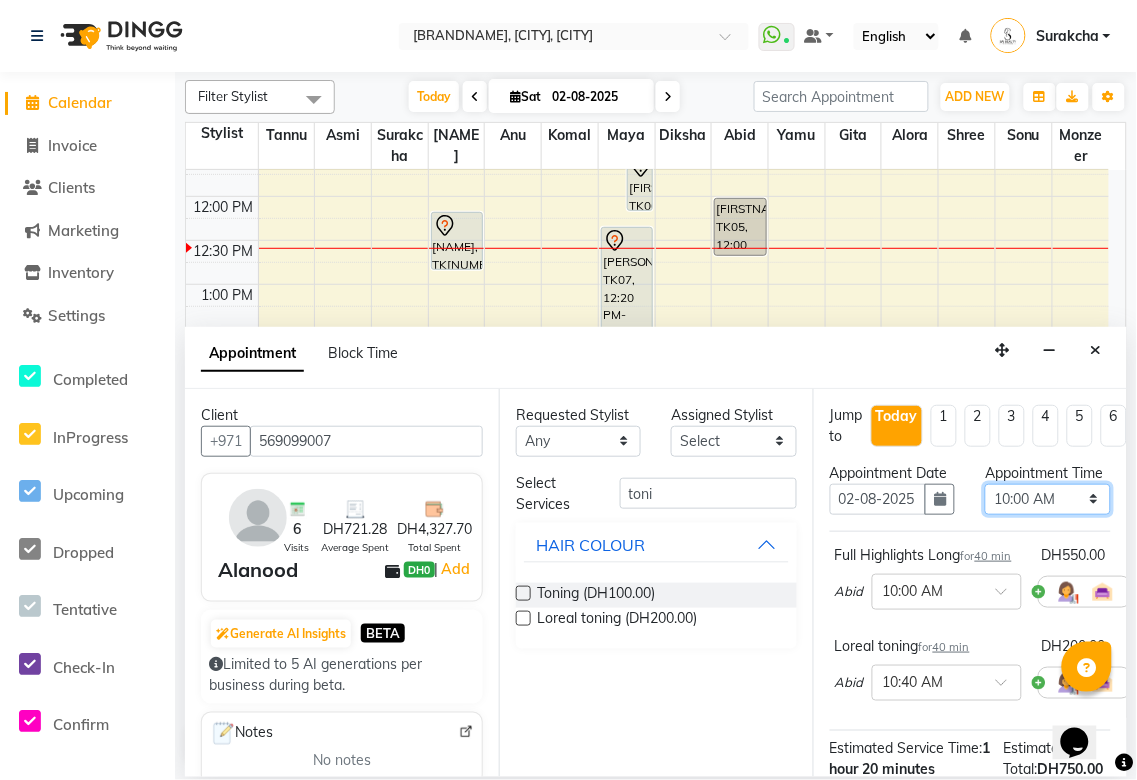click on "Select 10:00 AM 10:05 AM 10:10 AM 10:15 AM 10:20 AM 10:25 AM 10:30 AM 10:35 AM 10:40 AM 10:45 AM 10:50 AM 10:55 AM 11:00 AM 11:05 AM 11:10 AM 11:15 AM 11:20 AM 11:25 AM 11:30 AM 11:35 AM 11:40 AM 11:45 AM 11:50 AM 11:55 AM 12:00 PM 12:05 PM 12:10 PM 12:15 PM 12:20 PM 12:25 PM 12:30 PM 12:35 PM 12:40 PM 12:45 PM 12:50 PM 12:55 PM 01:00 PM 01:05 PM 01:10 PM 01:15 PM 01:20 PM 01:25 PM 01:30 PM 01:35 PM 01:40 PM 01:45 PM 01:50 PM 01:55 PM 02:00 PM 02:05 PM 02:10 PM 02:15 PM 02:20 PM 02:25 PM 02:30 PM 02:35 PM 02:40 PM 02:45 PM 02:50 PM 02:55 PM 03:00 PM 03:05 PM 03:10 PM 03:15 PM 03:20 PM 03:25 PM 03:30 PM 03:35 PM 03:40 PM 03:45 PM 03:50 PM 03:55 PM 04:00 PM 04:05 PM 04:10 PM 04:15 PM 04:20 PM 04:25 PM 04:30 PM 04:35 PM 04:40 PM 04:45 PM 04:50 PM 04:55 PM 05:00 PM 05:05 PM 05:10 PM 05:15 PM 05:20 PM 05:25 PM 05:30 PM 05:35 PM 05:40 PM 05:45 PM 05:50 PM 05:55 PM 06:00 PM 06:05 PM 06:10 PM 06:15 PM 06:20 PM 06:25 PM 06:30 PM 06:35 PM 06:40 PM 06:45 PM 06:50 PM 06:55 PM 07:00 PM 07:05 PM 07:10 PM 07:15 PM 07:20 PM" at bounding box center [1047, 499] 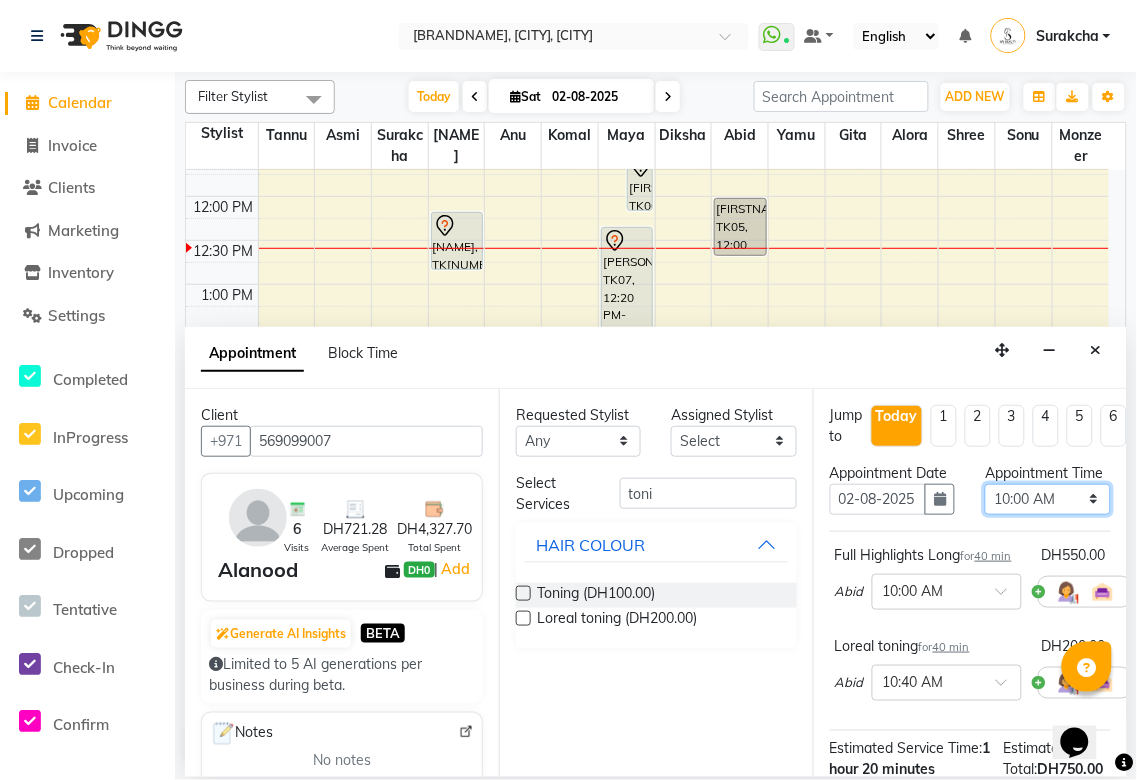 select on "870" 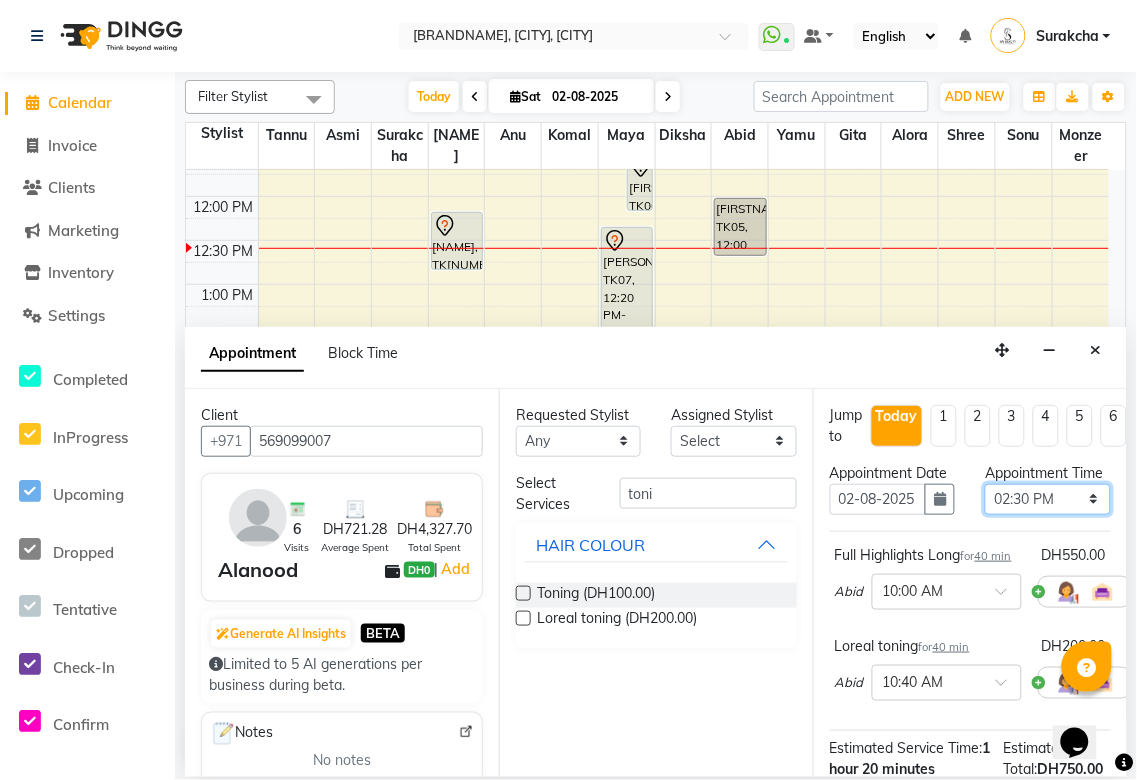 click on "Select 10:00 AM 10:05 AM 10:10 AM 10:15 AM 10:20 AM 10:25 AM 10:30 AM 10:35 AM 10:40 AM 10:45 AM 10:50 AM 10:55 AM 11:00 AM 11:05 AM 11:10 AM 11:15 AM 11:20 AM 11:25 AM 11:30 AM 11:35 AM 11:40 AM 11:45 AM 11:50 AM 11:55 AM 12:00 PM 12:05 PM 12:10 PM 12:15 PM 12:20 PM 12:25 PM 12:30 PM 12:35 PM 12:40 PM 12:45 PM 12:50 PM 12:55 PM 01:00 PM 01:05 PM 01:10 PM 01:15 PM 01:20 PM 01:25 PM 01:30 PM 01:35 PM 01:40 PM 01:45 PM 01:50 PM 01:55 PM 02:00 PM 02:05 PM 02:10 PM 02:15 PM 02:20 PM 02:25 PM 02:30 PM 02:35 PM 02:40 PM 02:45 PM 02:50 PM 02:55 PM 03:00 PM 03:05 PM 03:10 PM 03:15 PM 03:20 PM 03:25 PM 03:30 PM 03:35 PM 03:40 PM 03:45 PM 03:50 PM 03:55 PM 04:00 PM 04:05 PM 04:10 PM 04:15 PM 04:20 PM 04:25 PM 04:30 PM 04:35 PM 04:40 PM 04:45 PM 04:50 PM 04:55 PM 05:00 PM 05:05 PM 05:10 PM 05:15 PM 05:20 PM 05:25 PM 05:30 PM 05:35 PM 05:40 PM 05:45 PM 05:50 PM 05:55 PM 06:00 PM 06:05 PM 06:10 PM 06:15 PM 06:20 PM 06:25 PM 06:30 PM 06:35 PM 06:40 PM 06:45 PM 06:50 PM 06:55 PM 07:00 PM 07:05 PM 07:10 PM 07:15 PM 07:20 PM" at bounding box center (1047, 499) 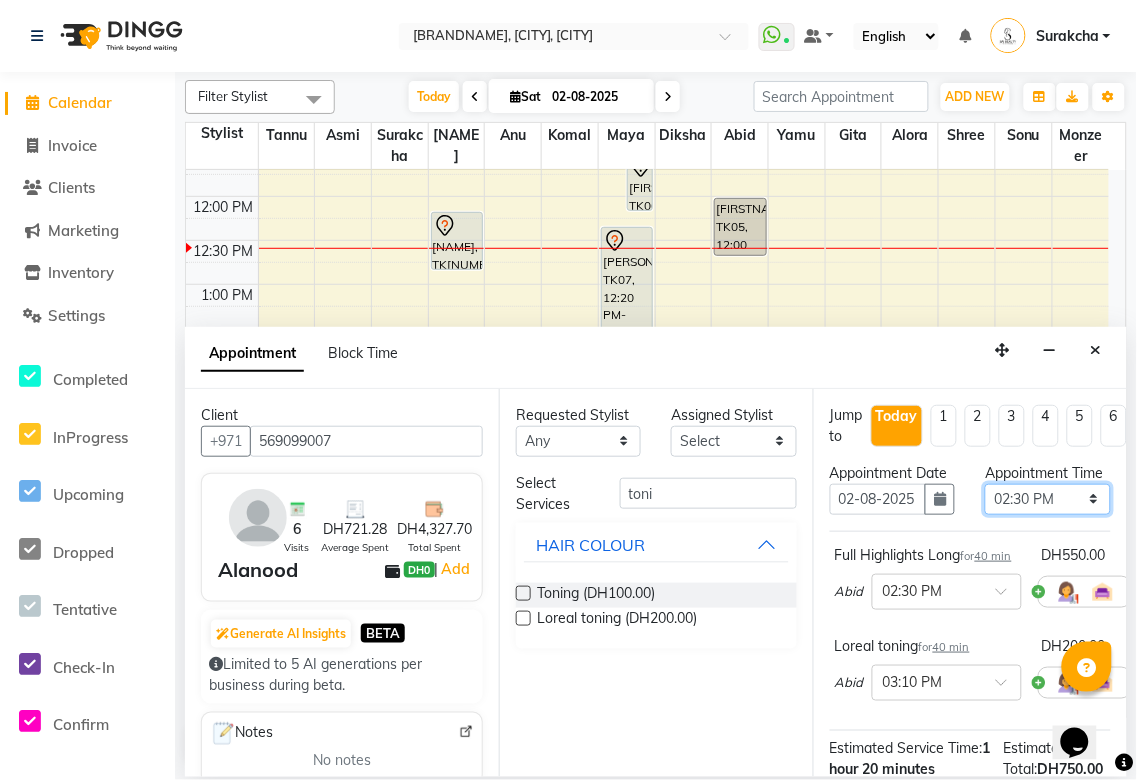 scroll, scrollTop: 367, scrollLeft: 0, axis: vertical 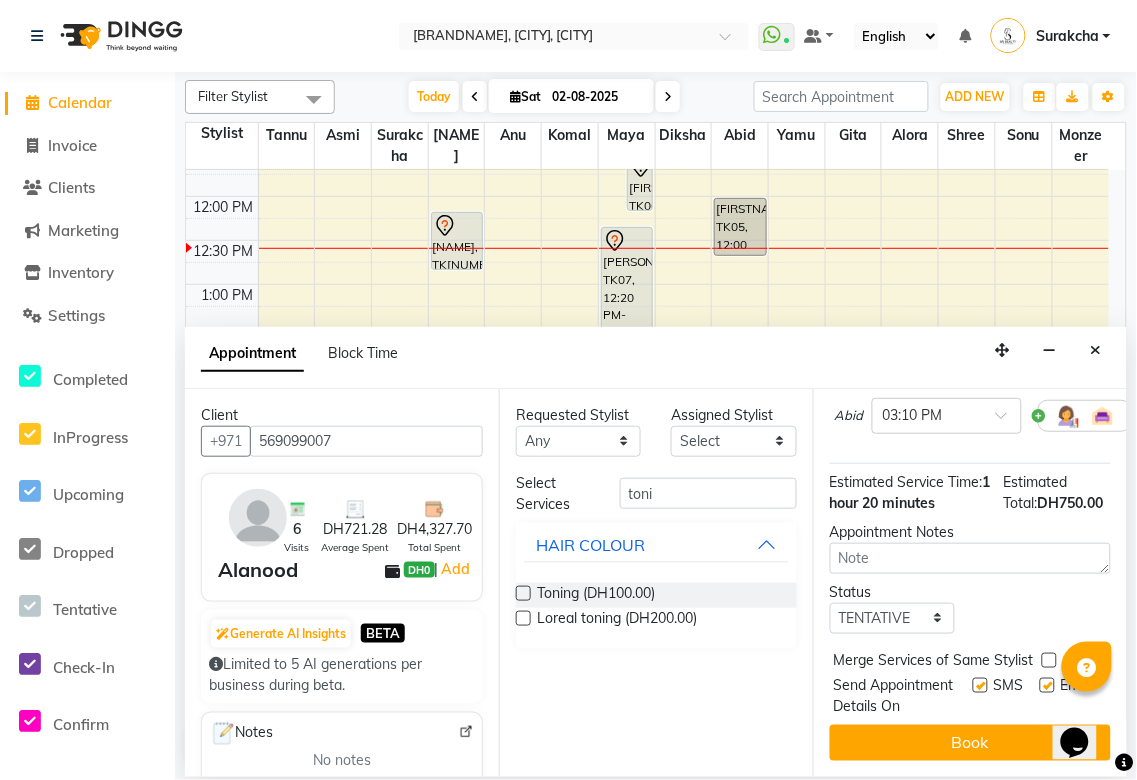 click at bounding box center (1049, 660) 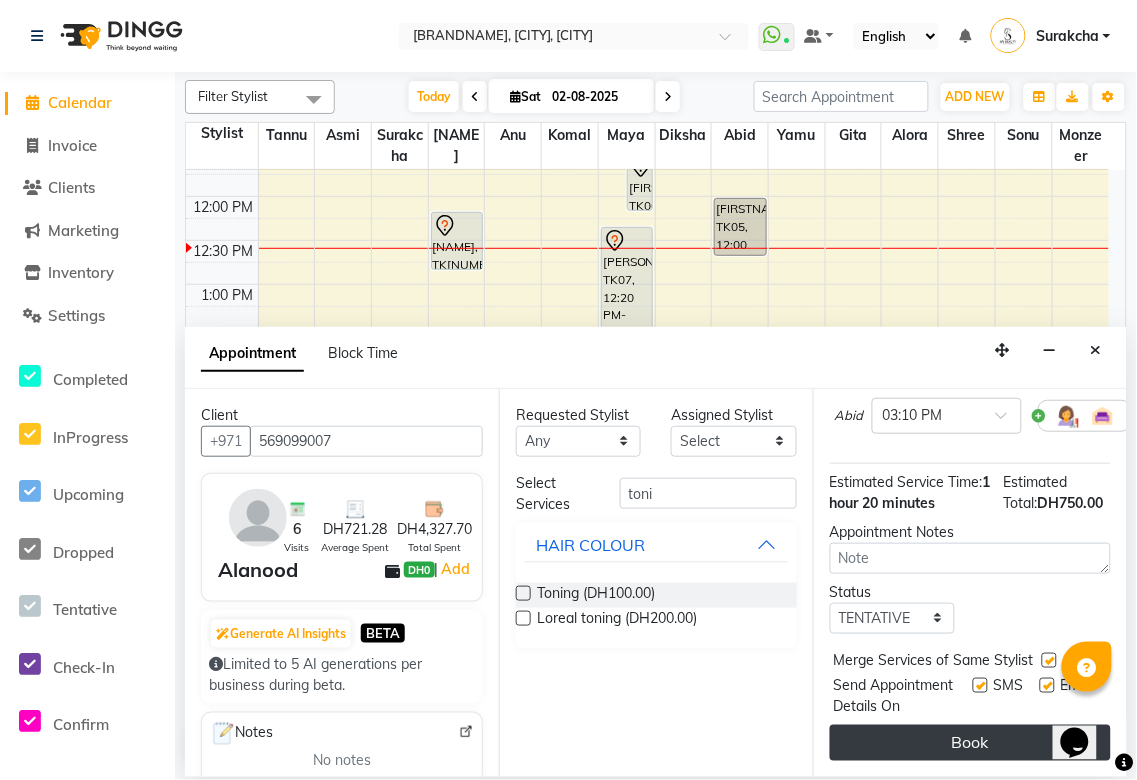 click on "Book" at bounding box center (970, 743) 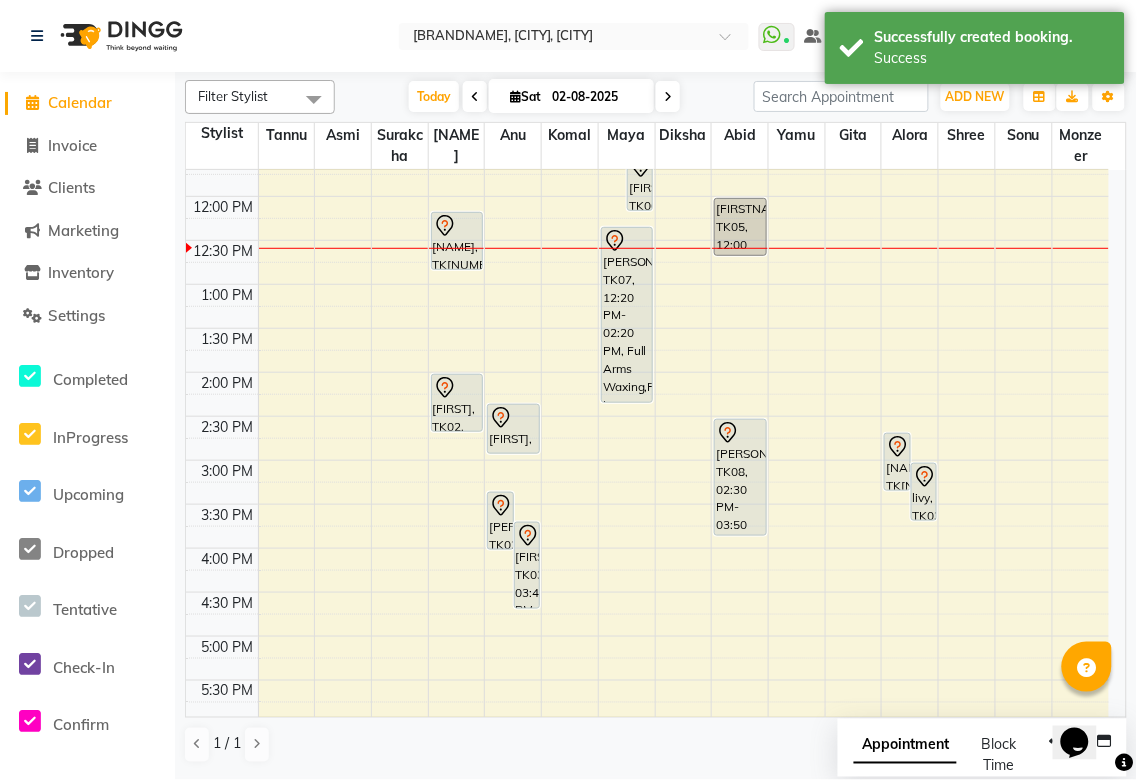 click on "Appointment" at bounding box center (905, 746) 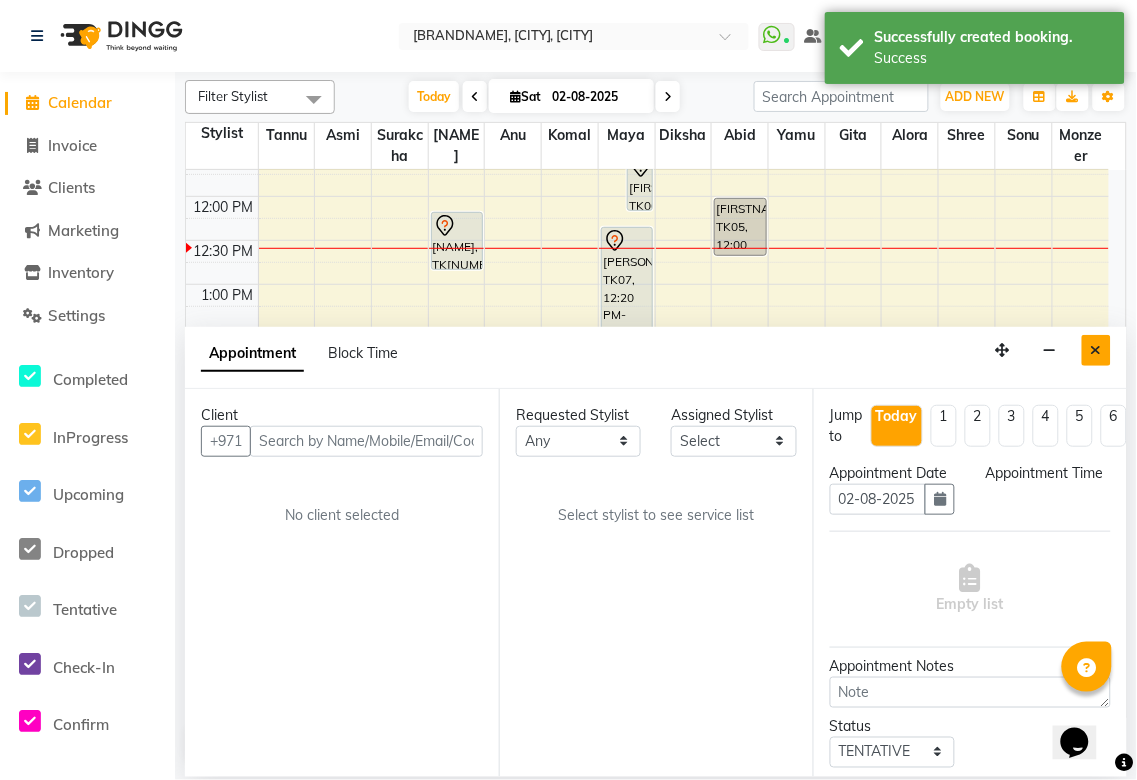 click at bounding box center [1096, 350] 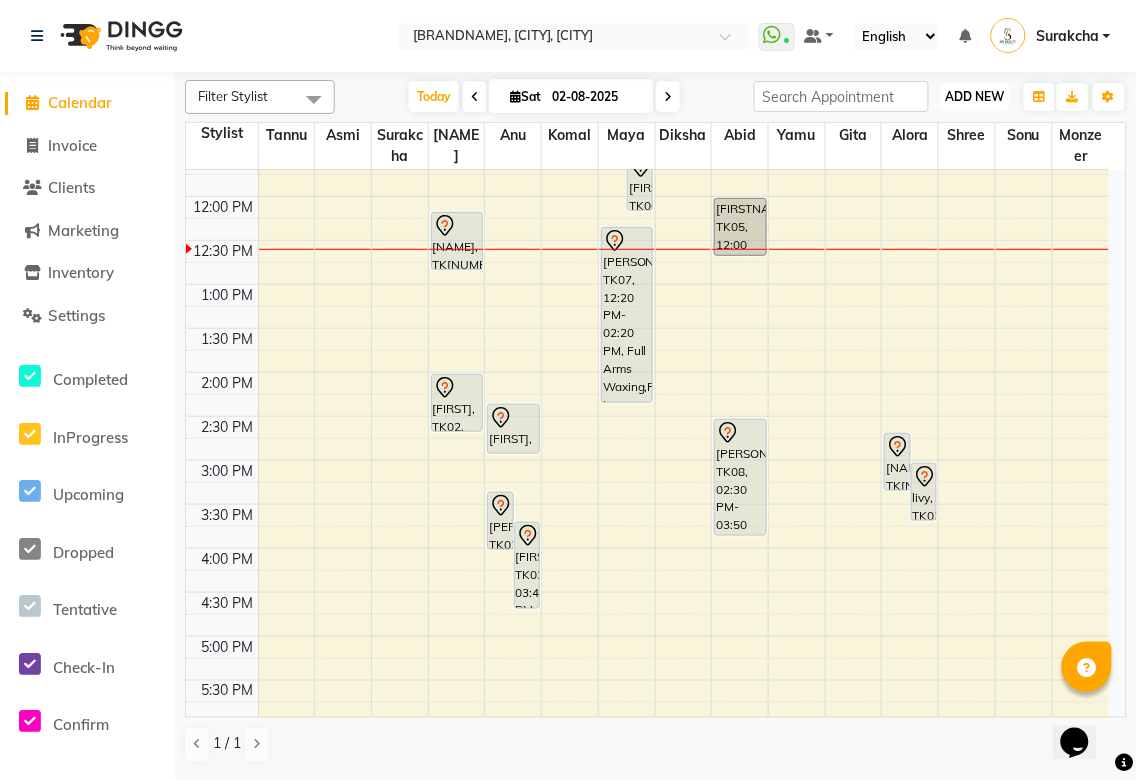 click on "ADD NEW" at bounding box center (975, 96) 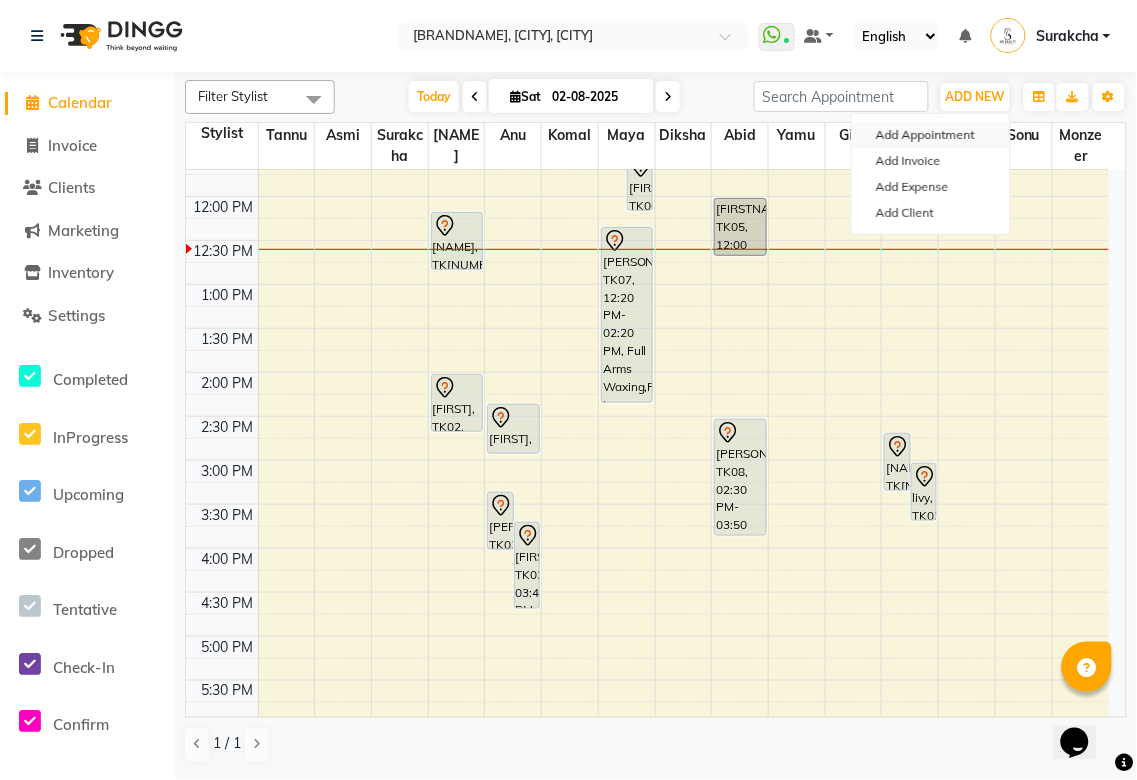 click on "Add Appointment" at bounding box center [931, 135] 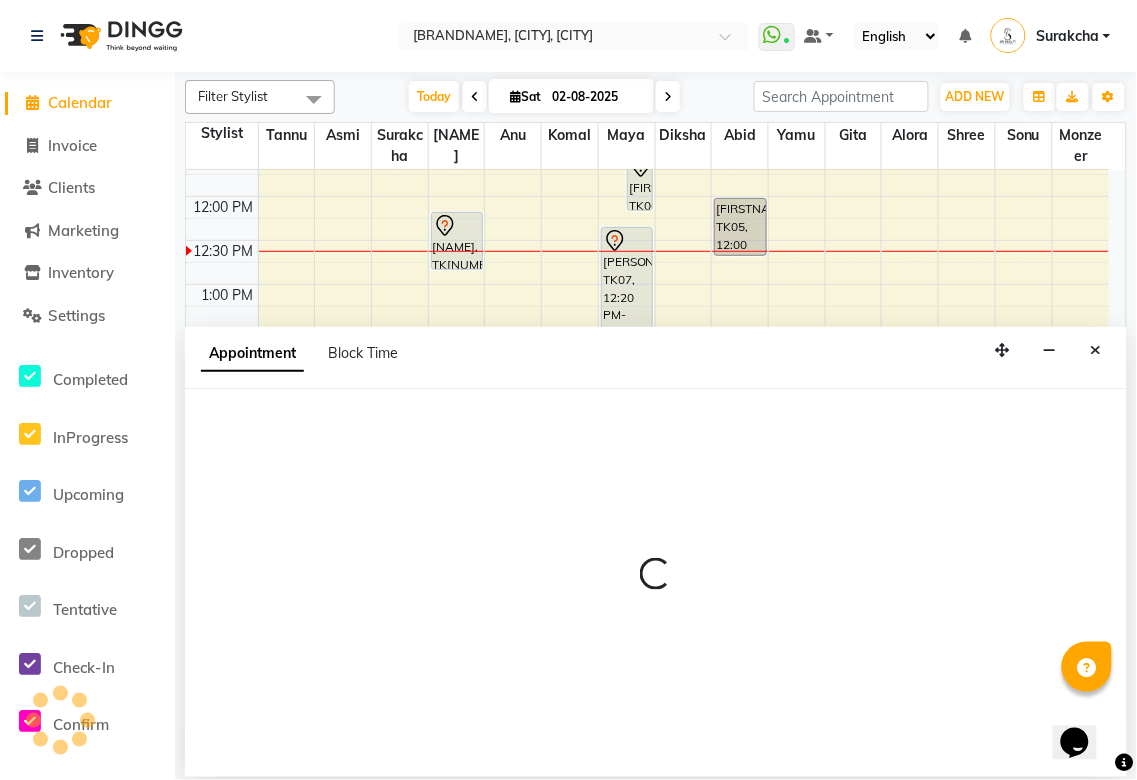 select on "tentative" 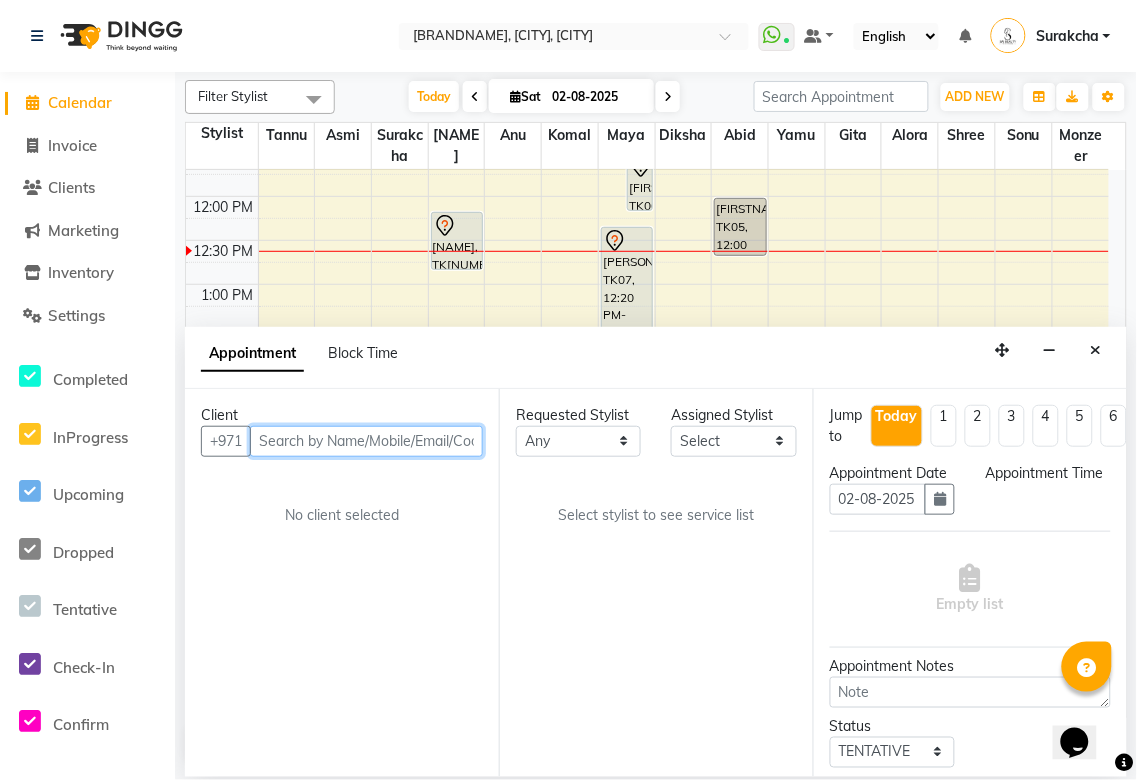 select on "600" 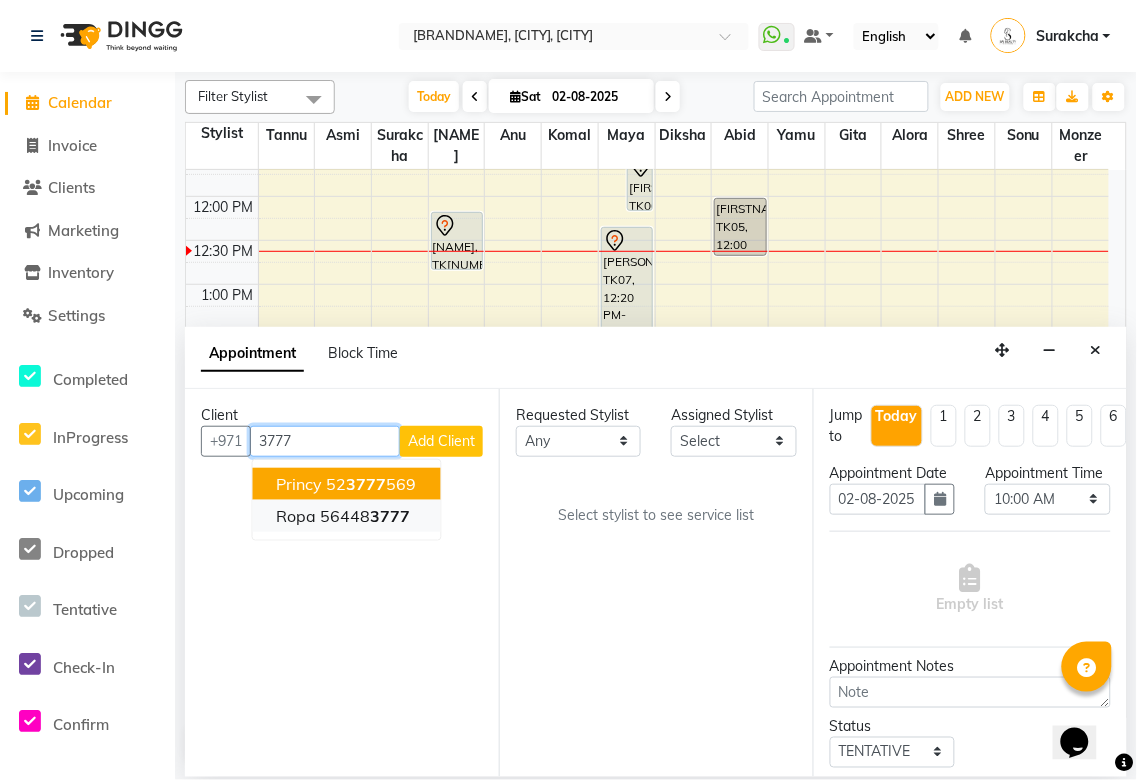 click on "3777" at bounding box center [391, 516] 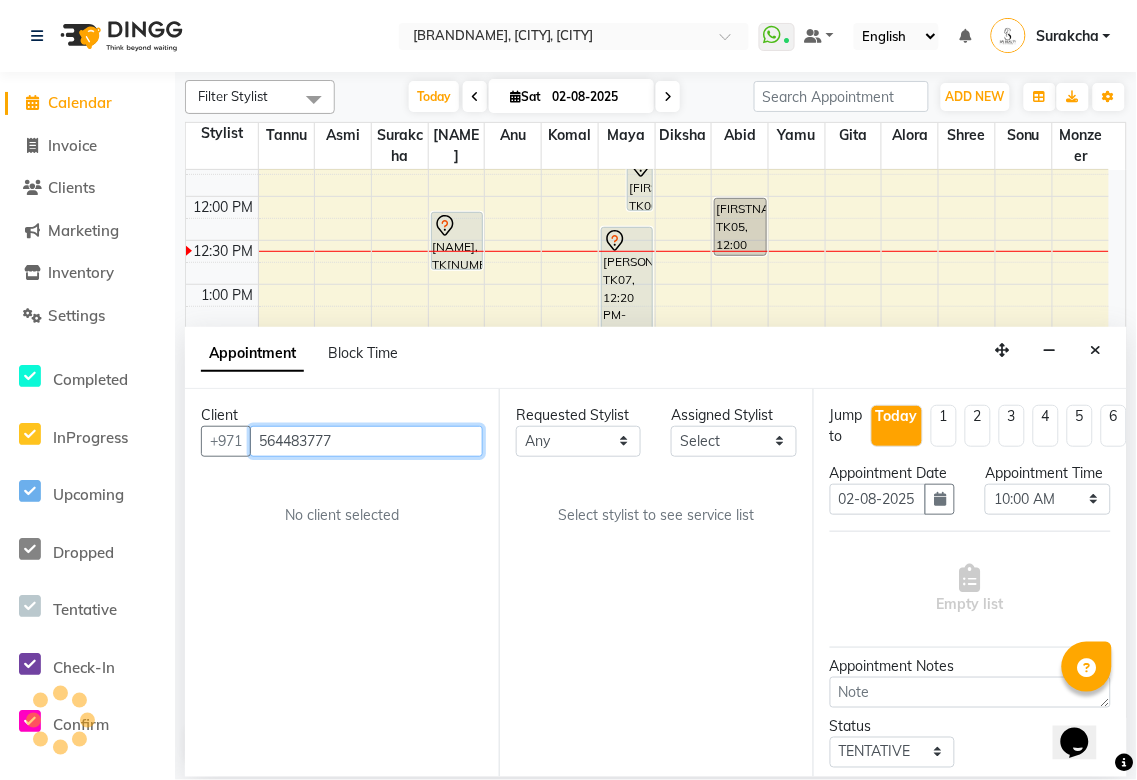 type on "564483777" 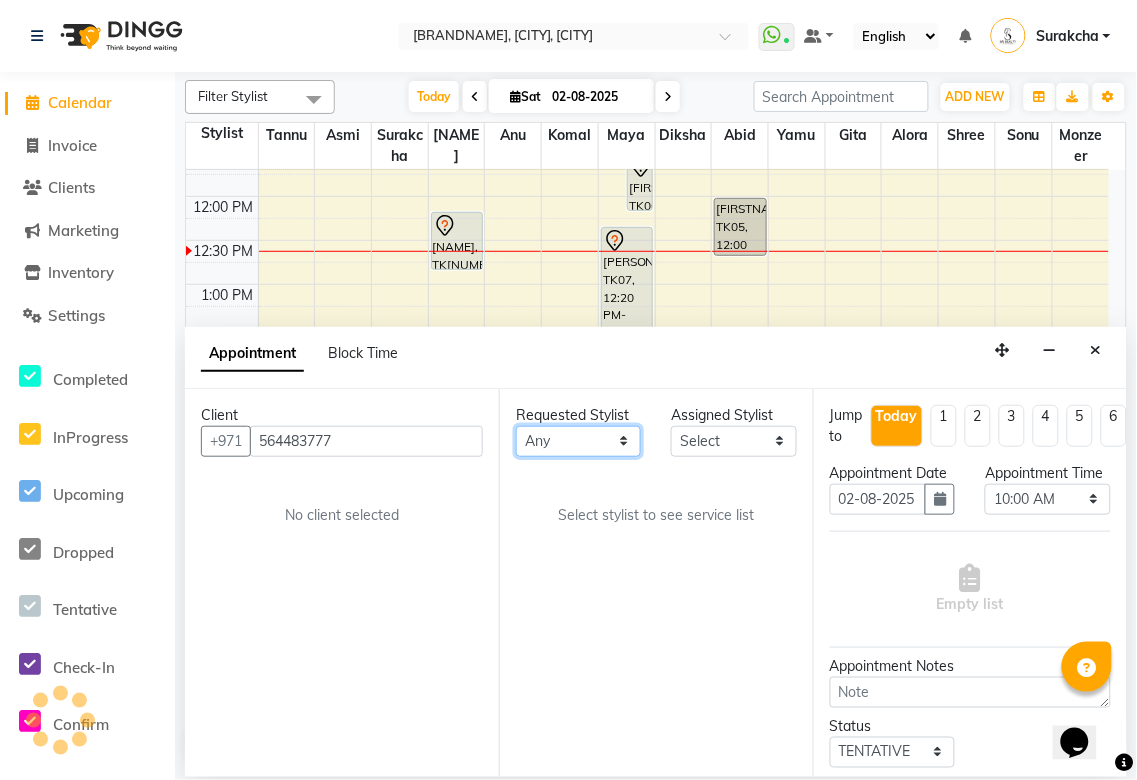 click on "[FIRST] [LAST] [FIRST] [FIRST] [FIRST] [FIRST] [FIRST] [FIRST] [FIRST] [FIRST] [FIRST] [FIRST] [FIRST] [FIRST]" at bounding box center [578, 441] 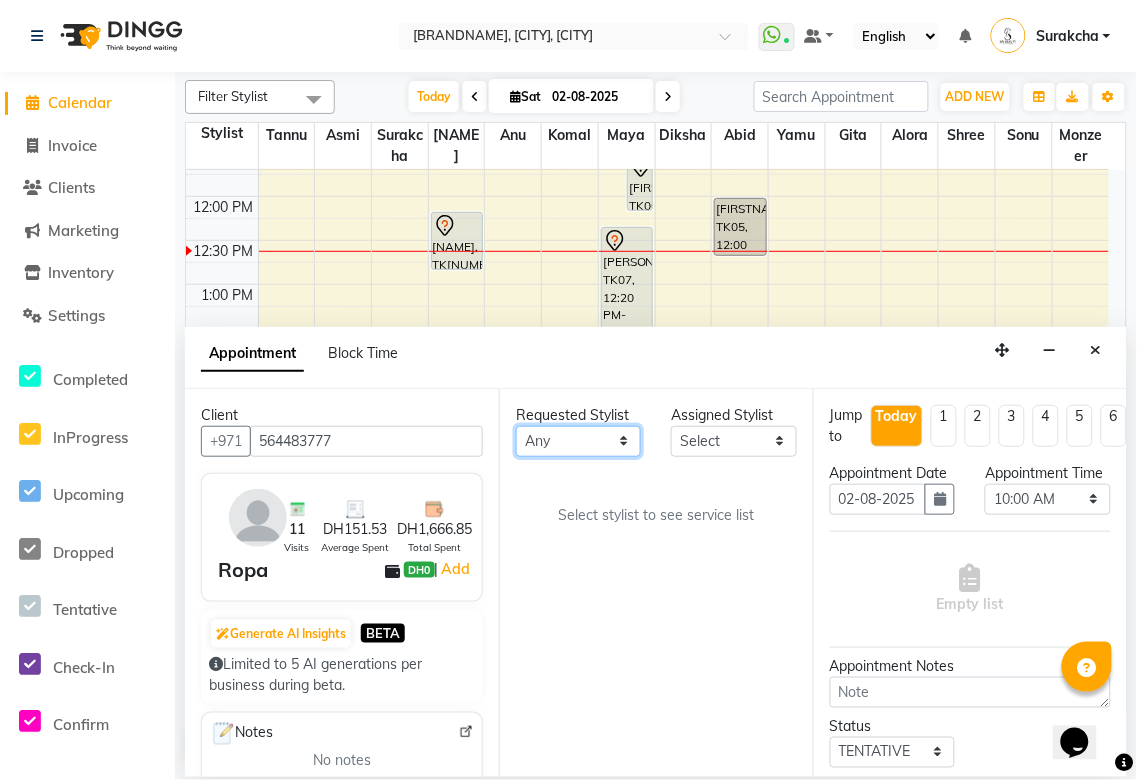 select on "[NUMBER]" 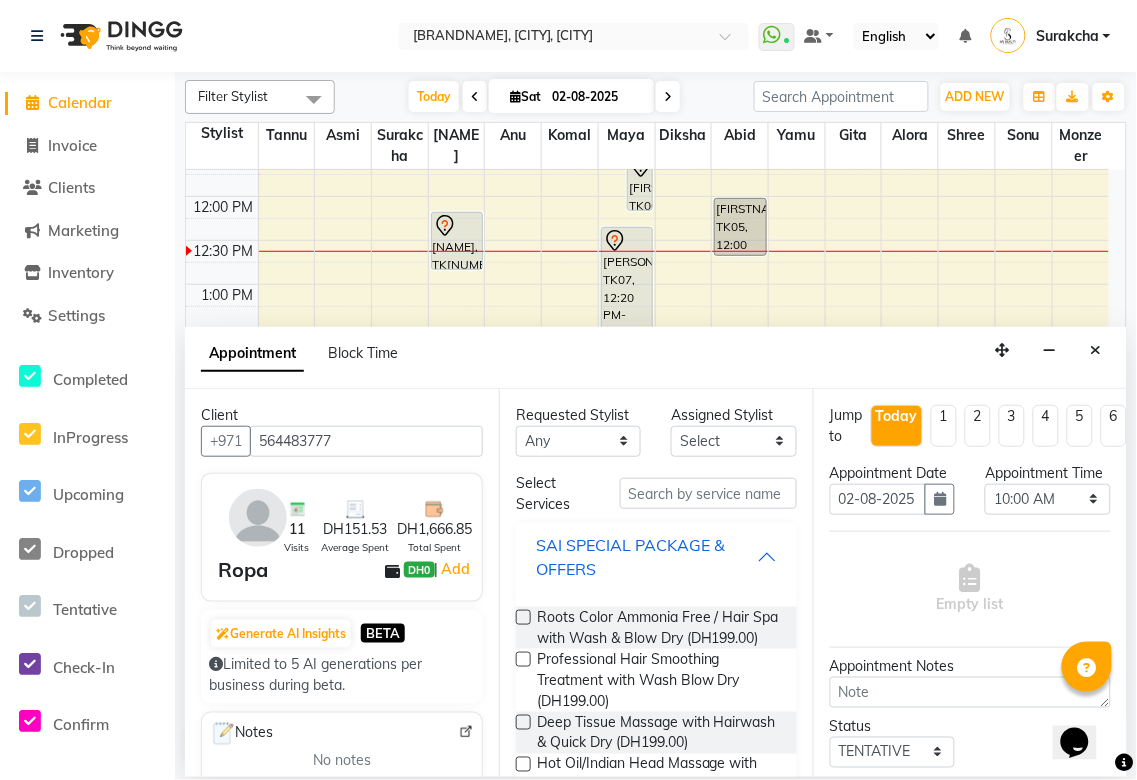 click on "SAI SPECIAL PACKAGE & OFFERS" at bounding box center [646, 557] 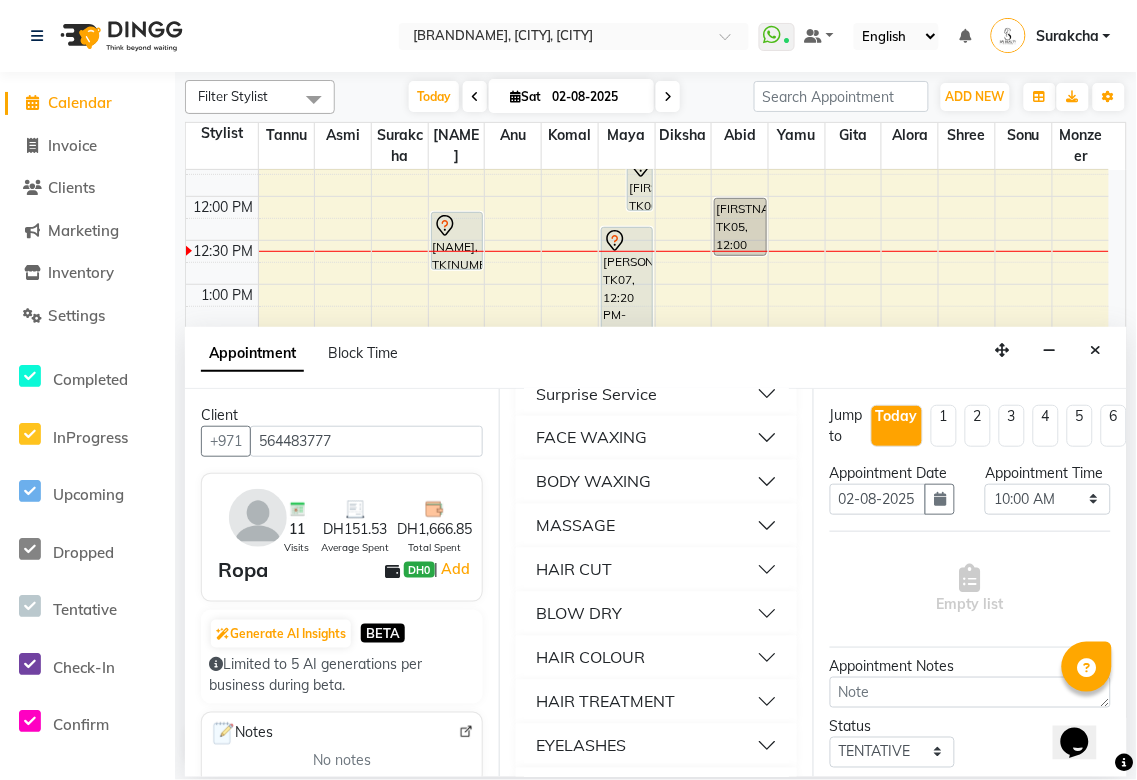 scroll, scrollTop: 704, scrollLeft: 0, axis: vertical 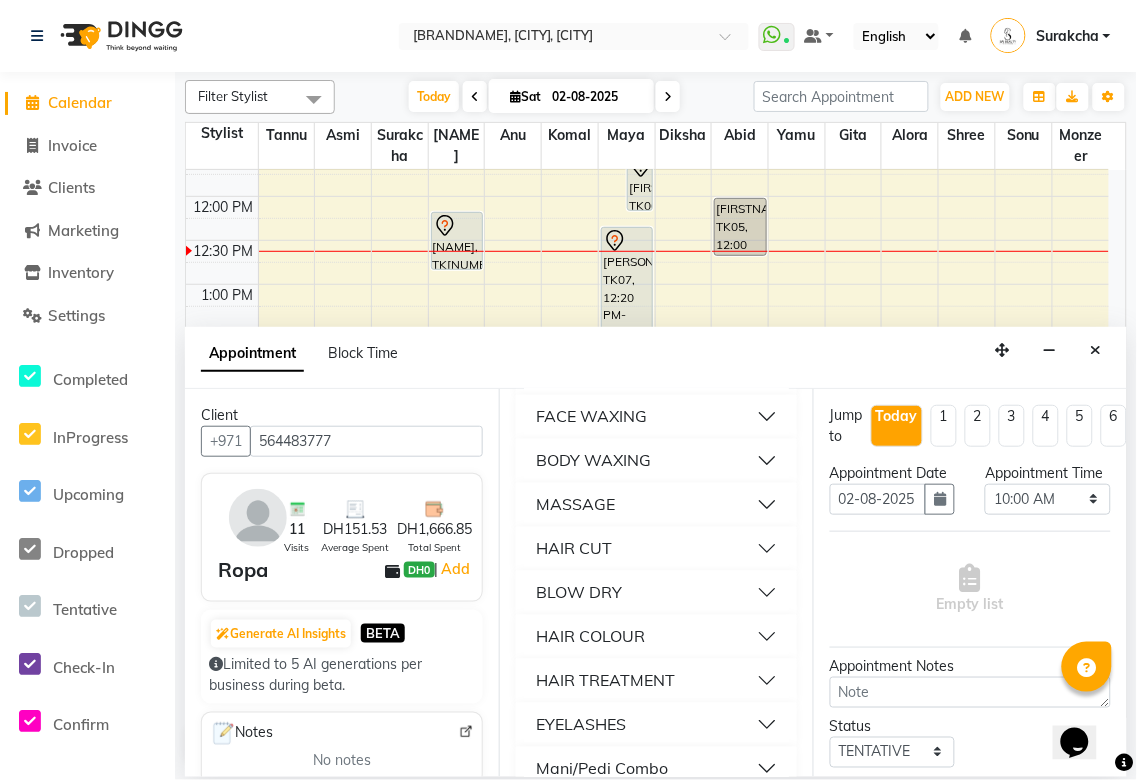 click on "MASSAGE" at bounding box center (656, 505) 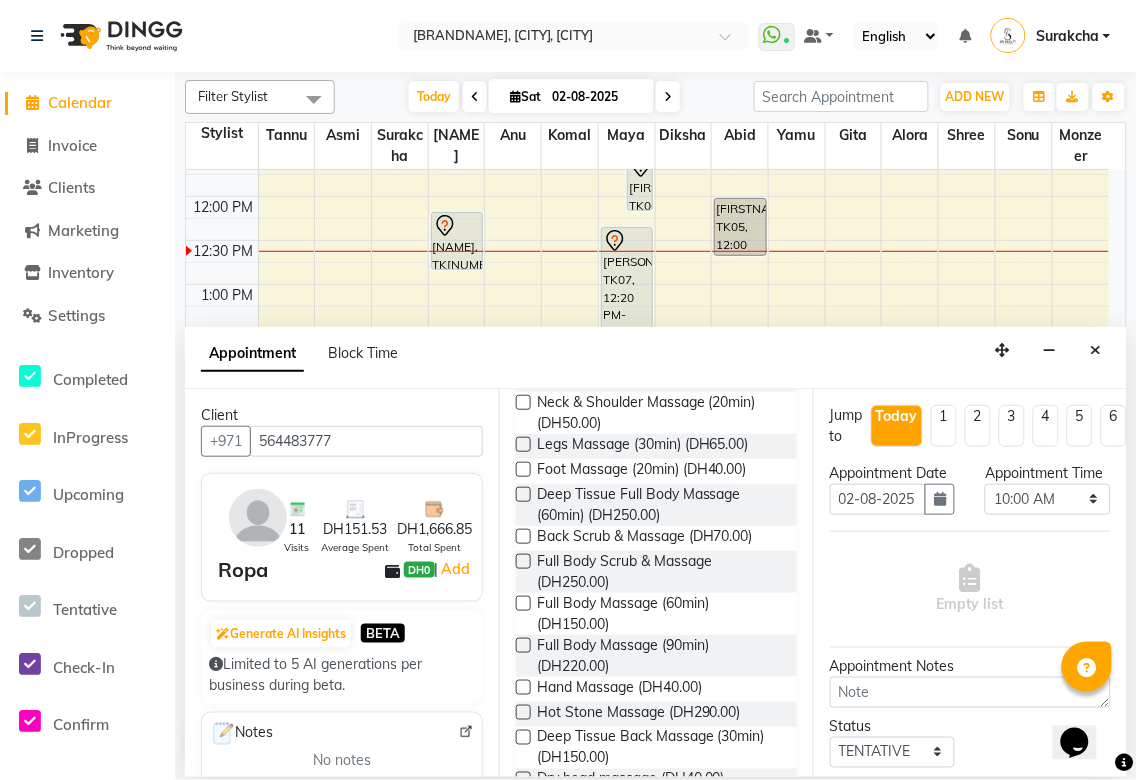 scroll, scrollTop: 987, scrollLeft: 0, axis: vertical 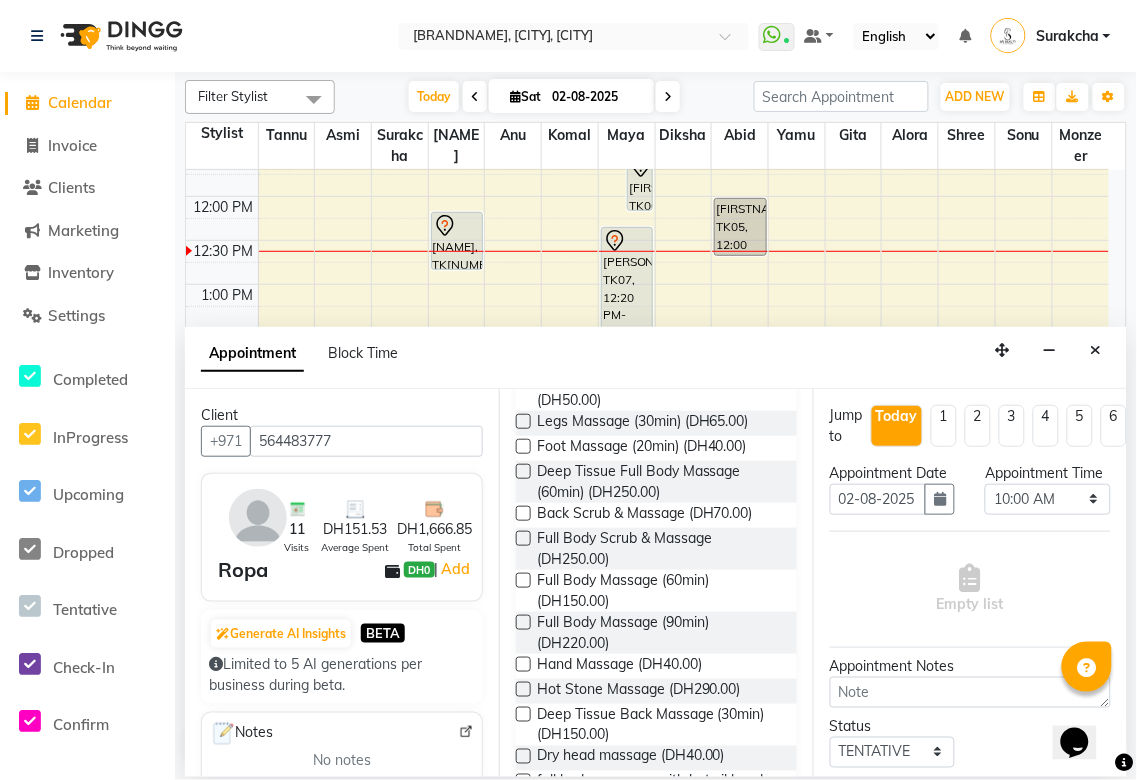 click at bounding box center [523, 580] 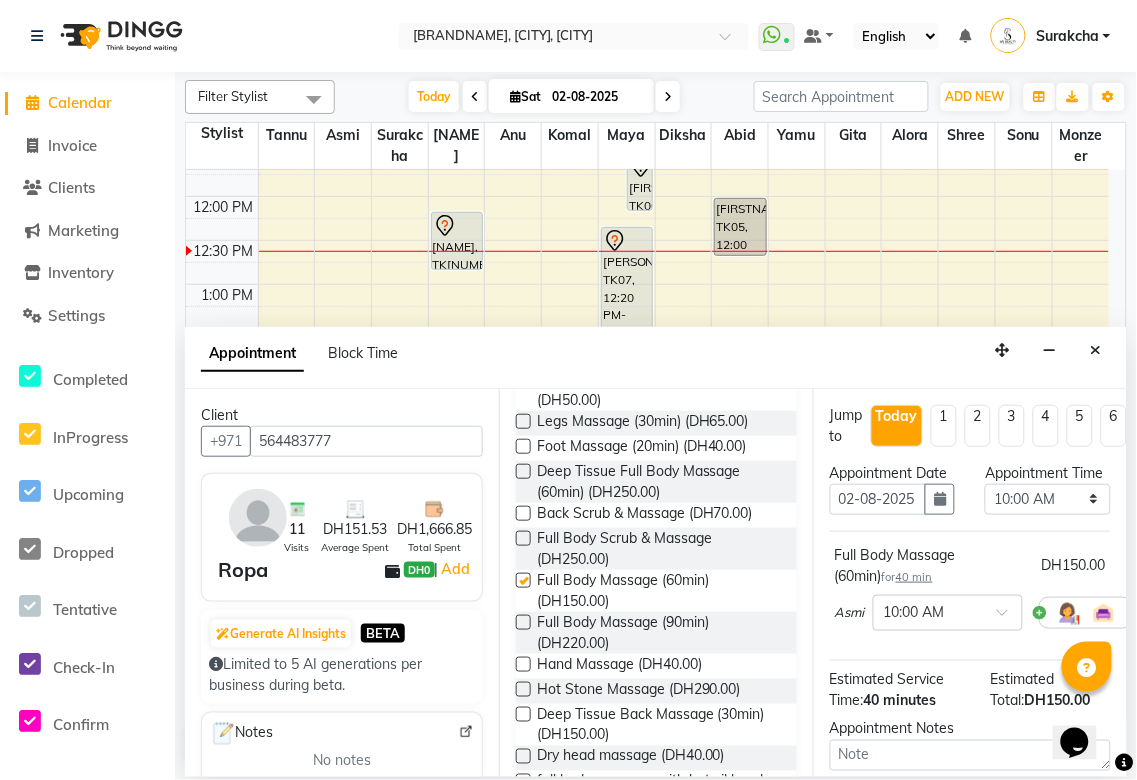 checkbox on "false" 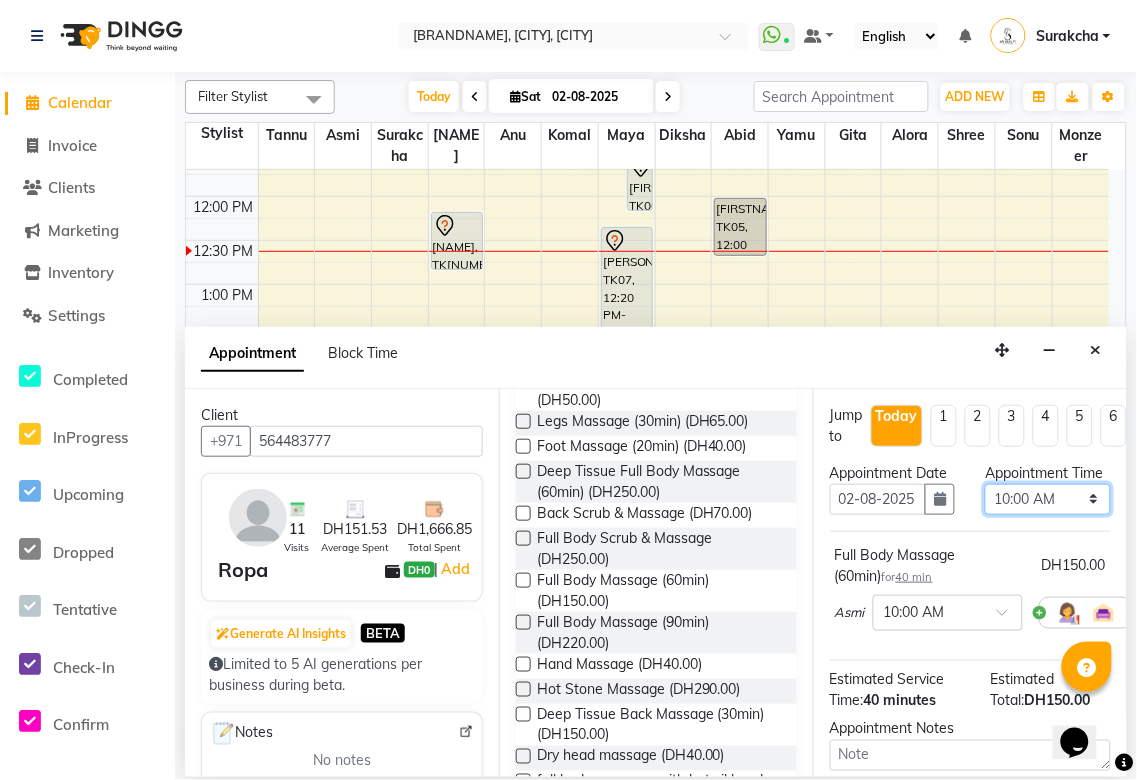 click on "Select 10:00 AM 10:05 AM 10:10 AM 10:15 AM 10:20 AM 10:25 AM 10:30 AM 10:35 AM 10:40 AM 10:45 AM 10:50 AM 10:55 AM 11:00 AM 11:05 AM 11:10 AM 11:15 AM 11:20 AM 11:25 AM 11:30 AM 11:35 AM 11:40 AM 11:45 AM 11:50 AM 11:55 AM 12:00 PM 12:05 PM 12:10 PM 12:15 PM 12:20 PM 12:25 PM 12:30 PM 12:35 PM 12:40 PM 12:45 PM 12:50 PM 12:55 PM 01:00 PM 01:05 PM 01:10 PM 01:15 PM 01:20 PM 01:25 PM 01:30 PM 01:35 PM 01:40 PM 01:45 PM 01:50 PM 01:55 PM 02:00 PM 02:05 PM 02:10 PM 02:15 PM 02:20 PM 02:25 PM 02:30 PM 02:35 PM 02:40 PM 02:45 PM 02:50 PM 02:55 PM 03:00 PM 03:05 PM 03:10 PM 03:15 PM 03:20 PM 03:25 PM 03:30 PM 03:35 PM 03:40 PM 03:45 PM 03:50 PM 03:55 PM 04:00 PM 04:05 PM 04:10 PM 04:15 PM 04:20 PM 04:25 PM 04:30 PM 04:35 PM 04:40 PM 04:45 PM 04:50 PM 04:55 PM 05:00 PM 05:05 PM 05:10 PM 05:15 PM 05:20 PM 05:25 PM 05:30 PM 05:35 PM 05:40 PM 05:45 PM 05:50 PM 05:55 PM 06:00 PM 06:05 PM 06:10 PM 06:15 PM 06:20 PM 06:25 PM 06:30 PM 06:35 PM 06:40 PM 06:45 PM 06:50 PM 06:55 PM 07:00 PM 07:05 PM 07:10 PM 07:15 PM 07:20 PM" at bounding box center (1047, 499) 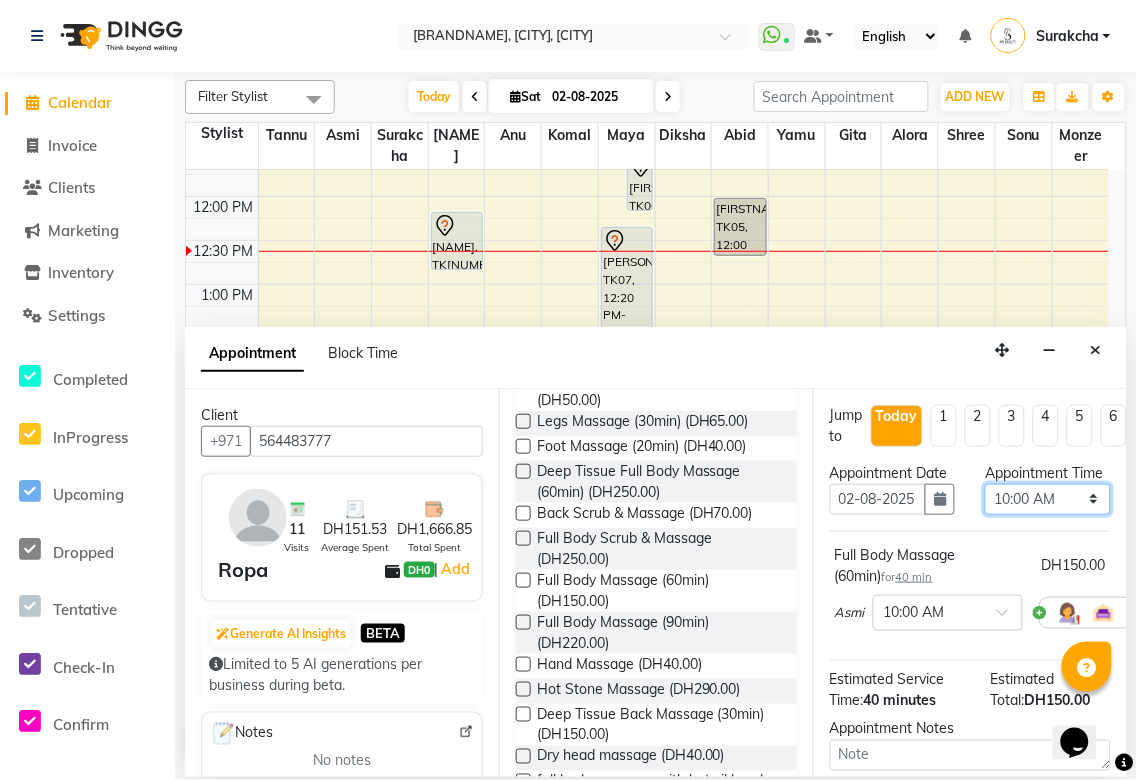 select on "840" 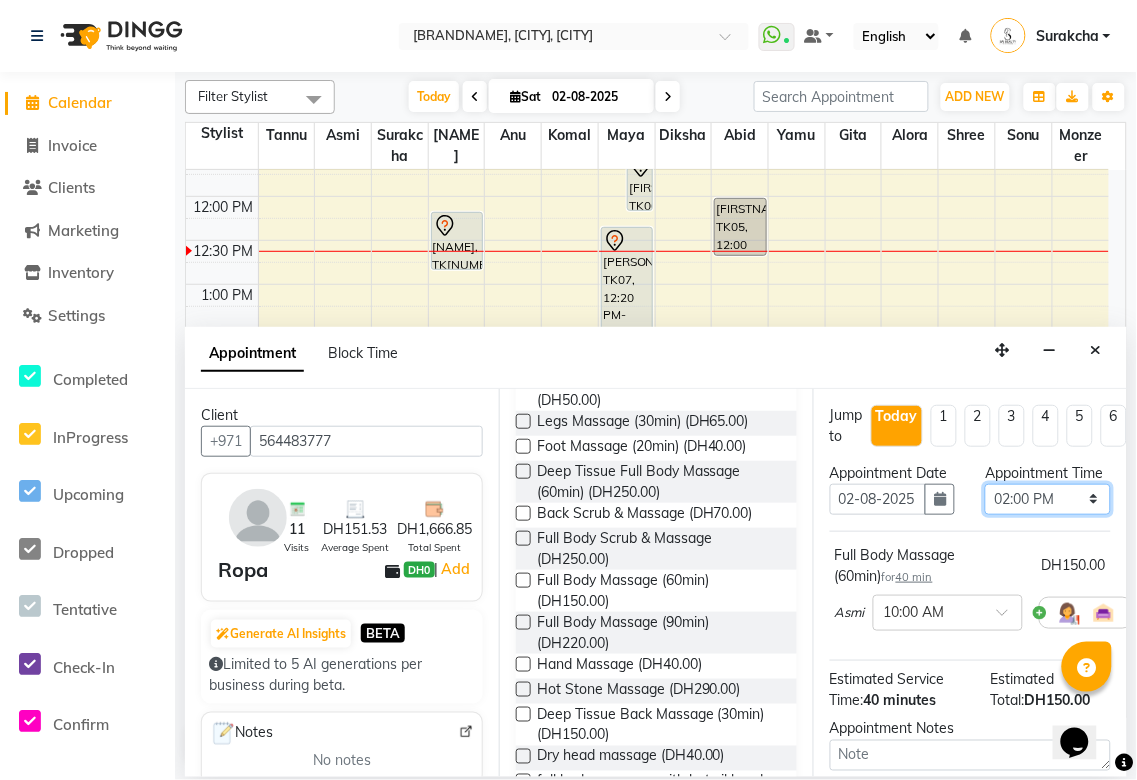 click on "Select 10:00 AM 10:05 AM 10:10 AM 10:15 AM 10:20 AM 10:25 AM 10:30 AM 10:35 AM 10:40 AM 10:45 AM 10:50 AM 10:55 AM 11:00 AM 11:05 AM 11:10 AM 11:15 AM 11:20 AM 11:25 AM 11:30 AM 11:35 AM 11:40 AM 11:45 AM 11:50 AM 11:55 AM 12:00 PM 12:05 PM 12:10 PM 12:15 PM 12:20 PM 12:25 PM 12:30 PM 12:35 PM 12:40 PM 12:45 PM 12:50 PM 12:55 PM 01:00 PM 01:05 PM 01:10 PM 01:15 PM 01:20 PM 01:25 PM 01:30 PM 01:35 PM 01:40 PM 01:45 PM 01:50 PM 01:55 PM 02:00 PM 02:05 PM 02:10 PM 02:15 PM 02:20 PM 02:25 PM 02:30 PM 02:35 PM 02:40 PM 02:45 PM 02:50 PM 02:55 PM 03:00 PM 03:05 PM 03:10 PM 03:15 PM 03:20 PM 03:25 PM 03:30 PM 03:35 PM 03:40 PM 03:45 PM 03:50 PM 03:55 PM 04:00 PM 04:05 PM 04:10 PM 04:15 PM 04:20 PM 04:25 PM 04:30 PM 04:35 PM 04:40 PM 04:45 PM 04:50 PM 04:55 PM 05:00 PM 05:05 PM 05:10 PM 05:15 PM 05:20 PM 05:25 PM 05:30 PM 05:35 PM 05:40 PM 05:45 PM 05:50 PM 05:55 PM 06:00 PM 06:05 PM 06:10 PM 06:15 PM 06:20 PM 06:25 PM 06:30 PM 06:35 PM 06:40 PM 06:45 PM 06:50 PM 06:55 PM 07:00 PM 07:05 PM 07:10 PM 07:15 PM 07:20 PM" at bounding box center (1047, 499) 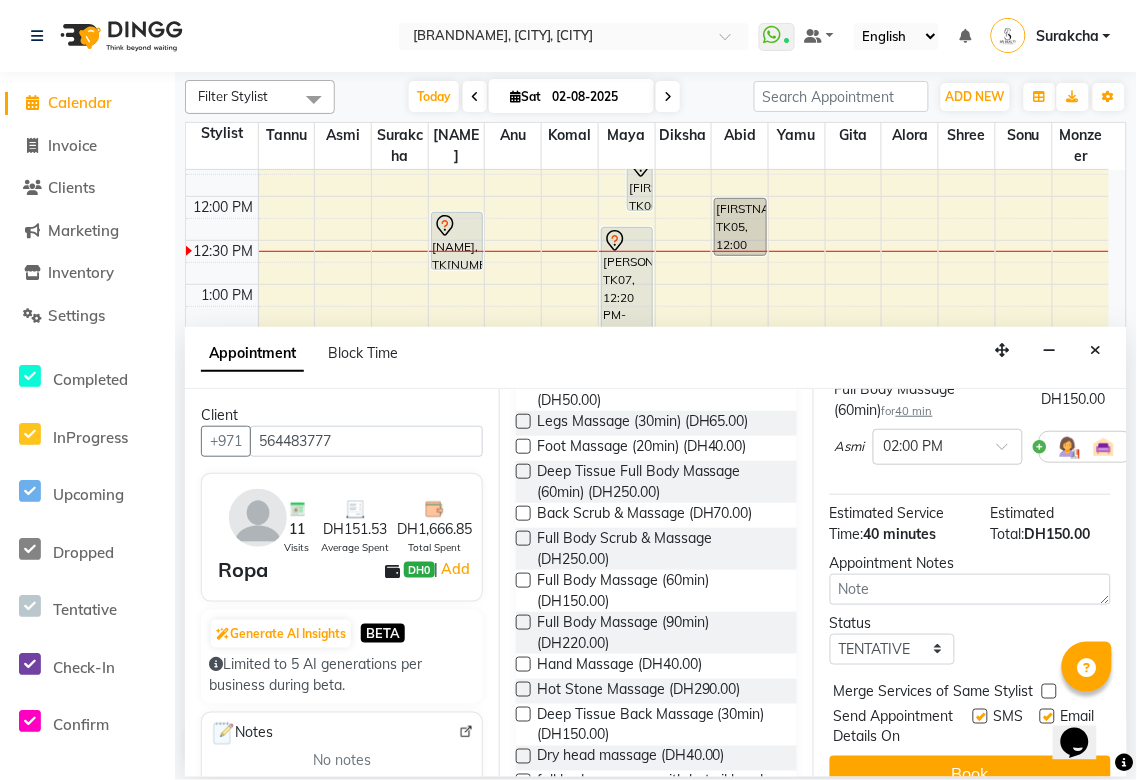 scroll, scrollTop: 256, scrollLeft: 0, axis: vertical 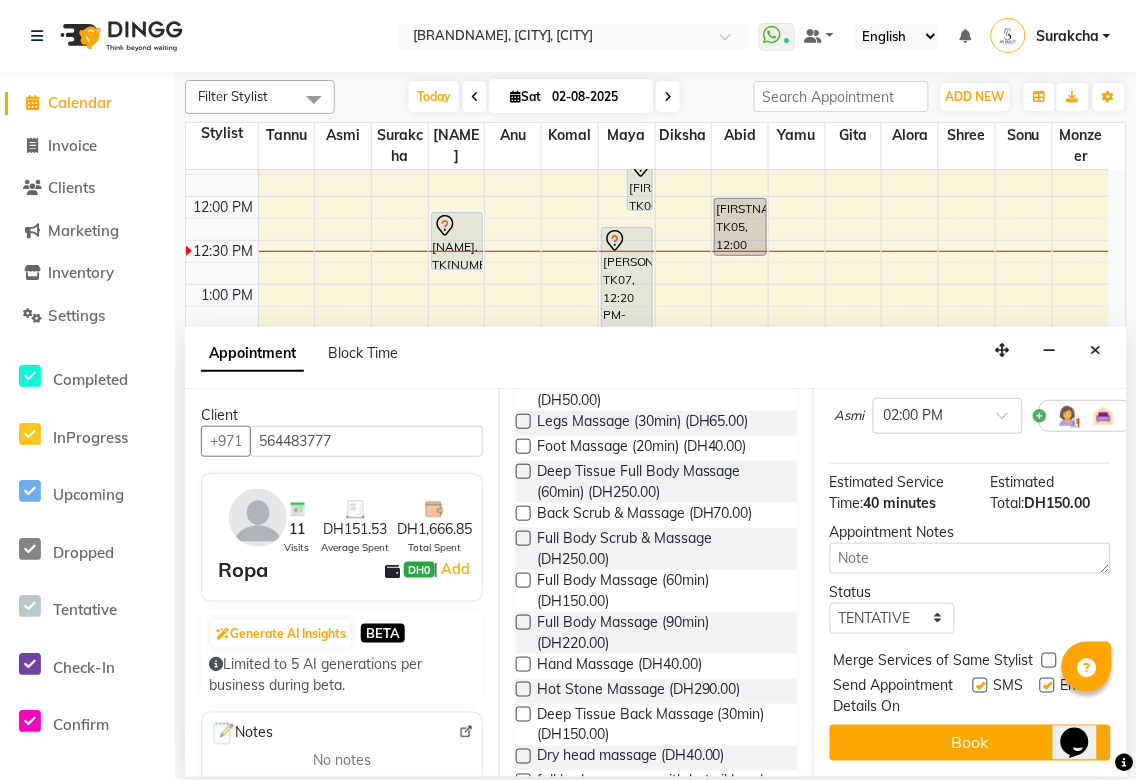 click at bounding box center [1049, 660] 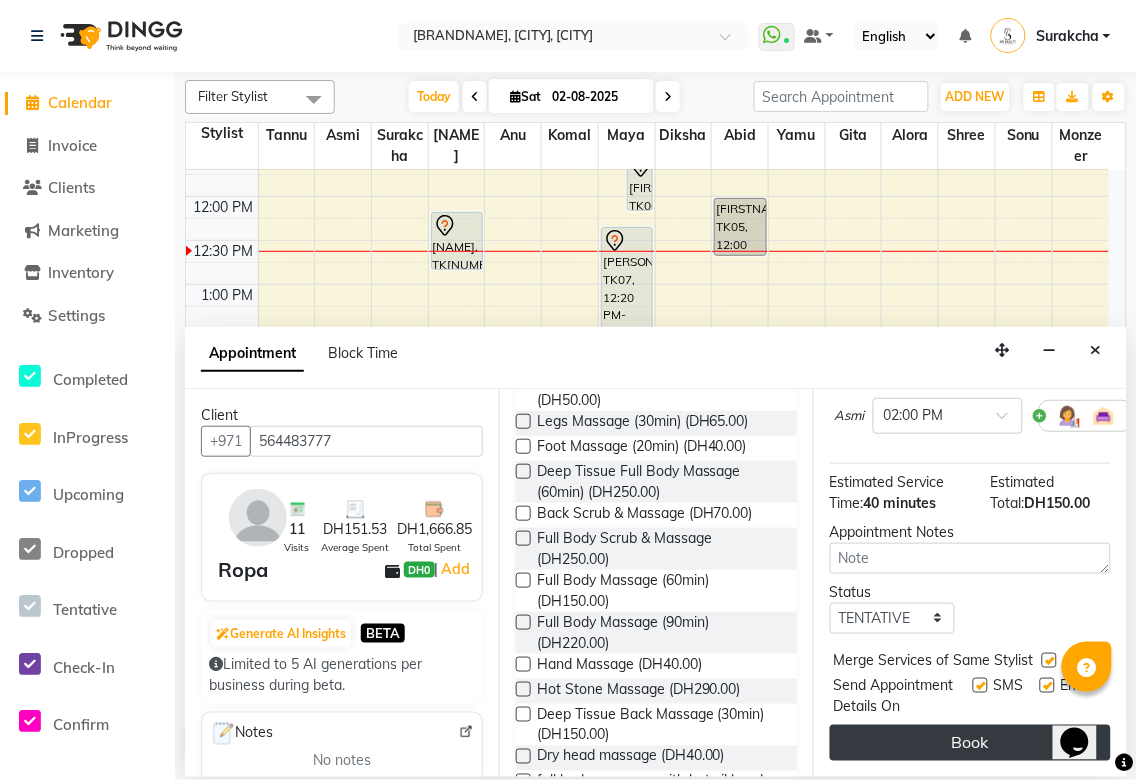 click on "Book" at bounding box center (970, 743) 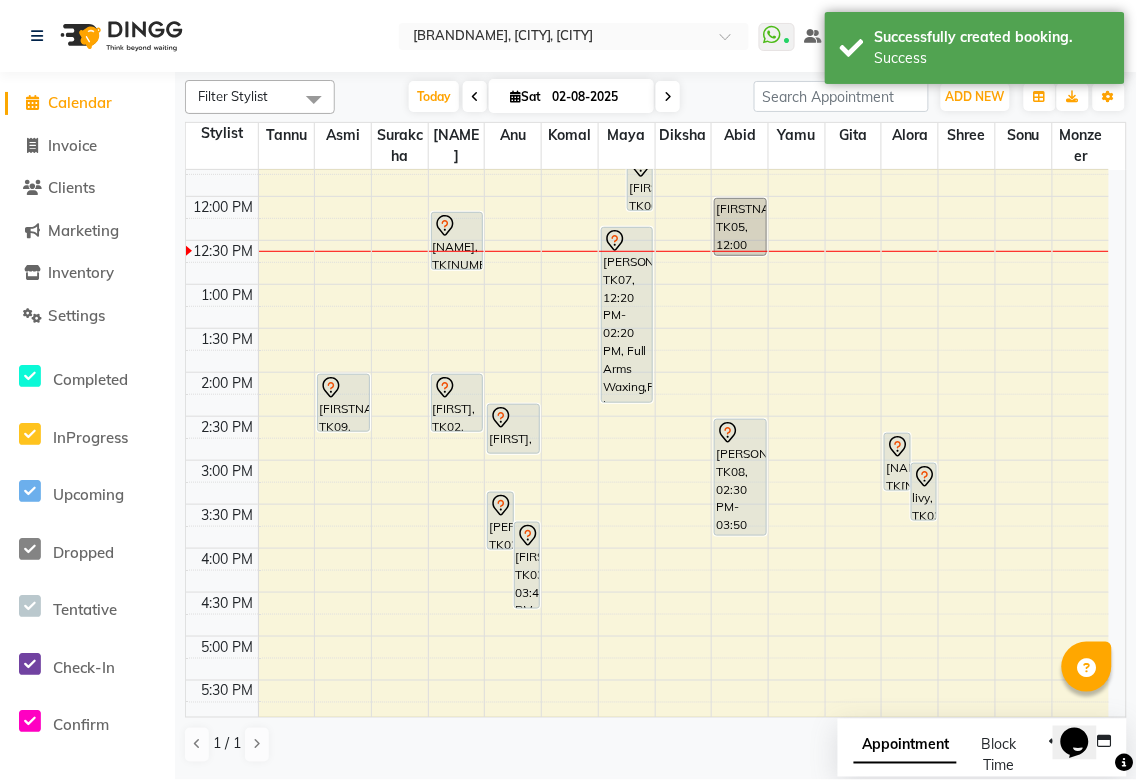 click on "Appointment" at bounding box center [905, 746] 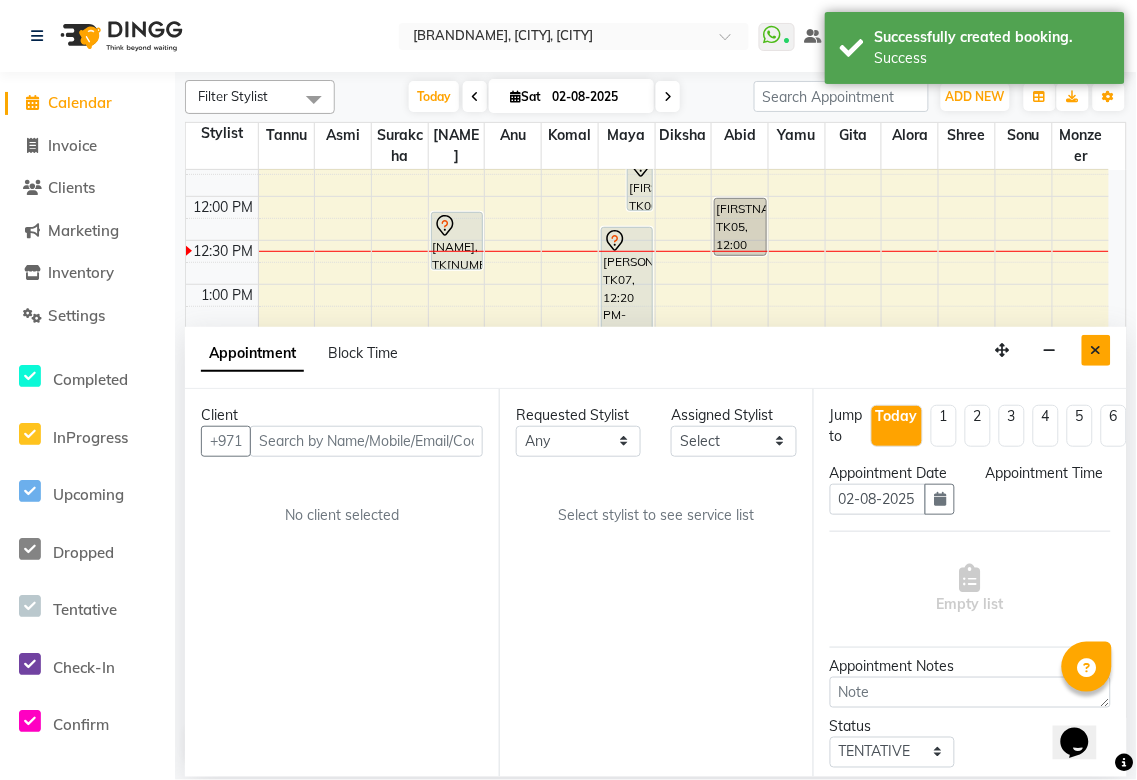 click at bounding box center (1096, 350) 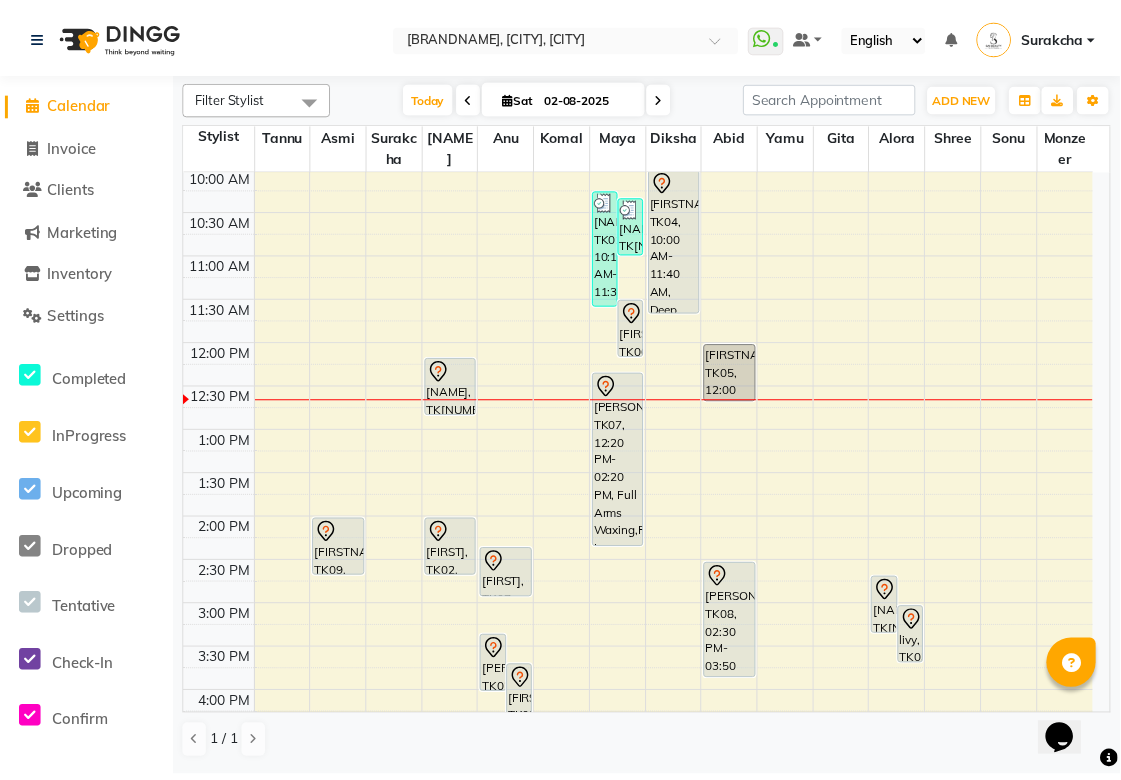 scroll, scrollTop: 0, scrollLeft: 0, axis: both 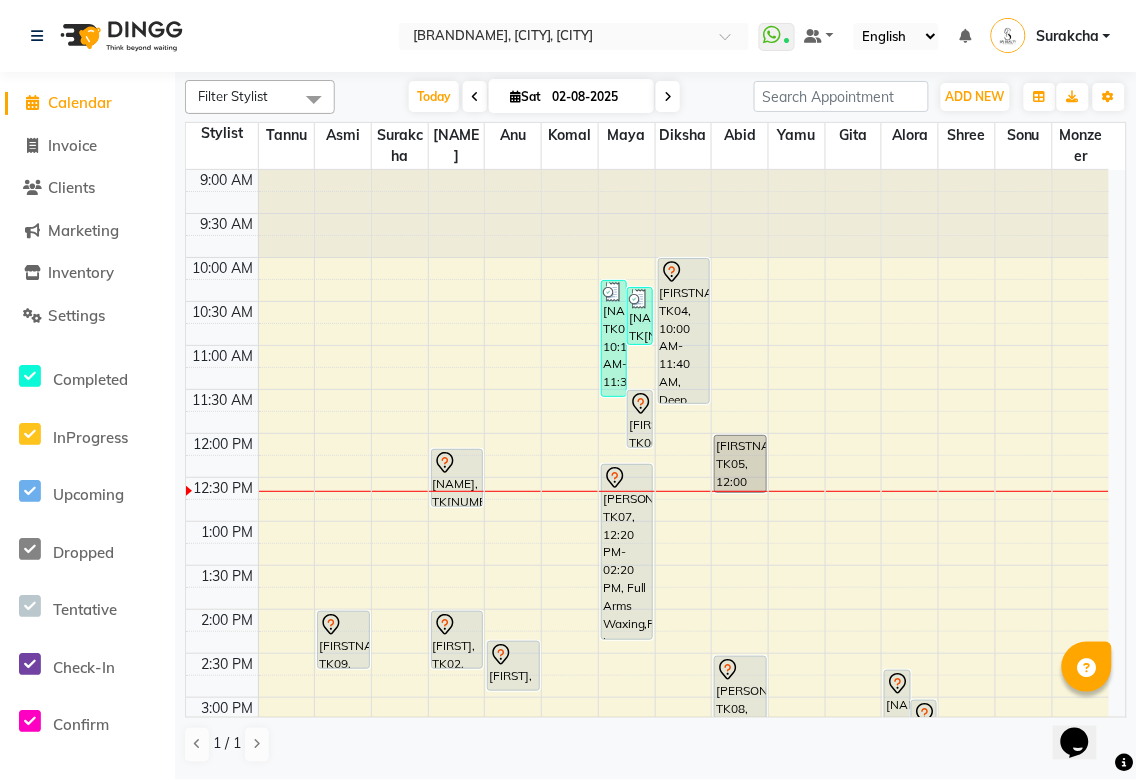 click on "[FIRSTNAME], TK04, 10:00 AM-11:40 AM, Deep Cleaning Facial,Full Body Massage (60min)" at bounding box center (684, 331) 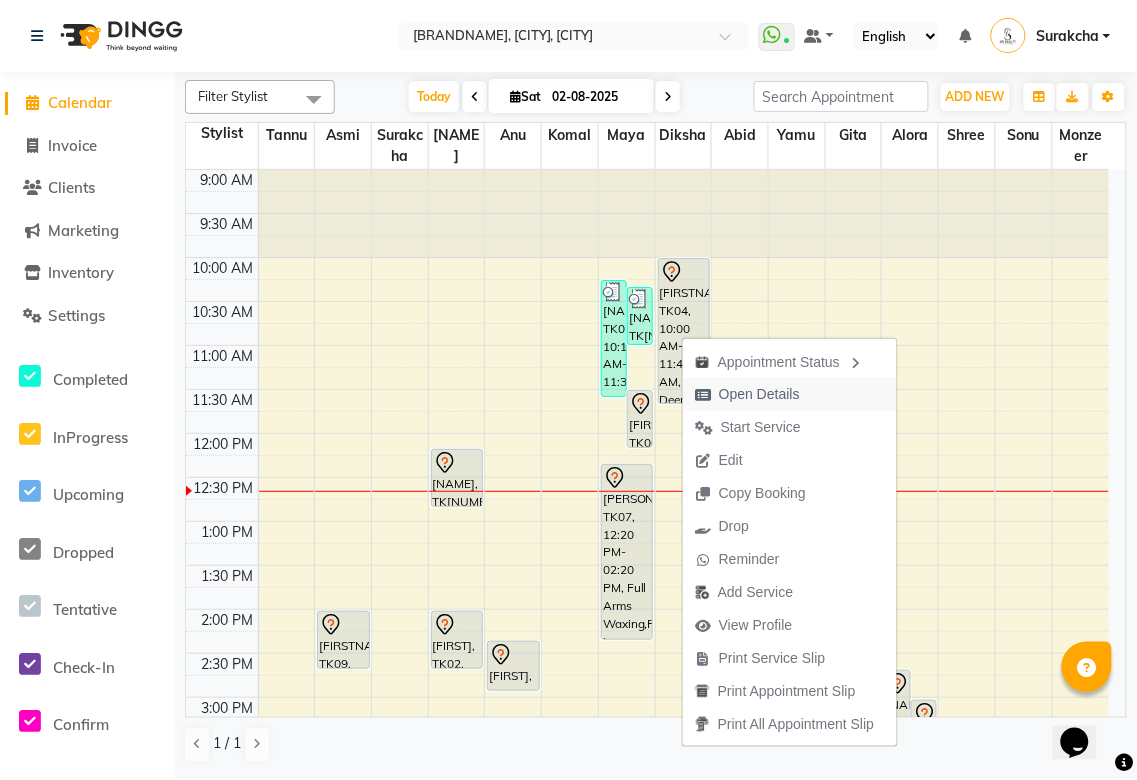 click on "Open Details" at bounding box center (759, 394) 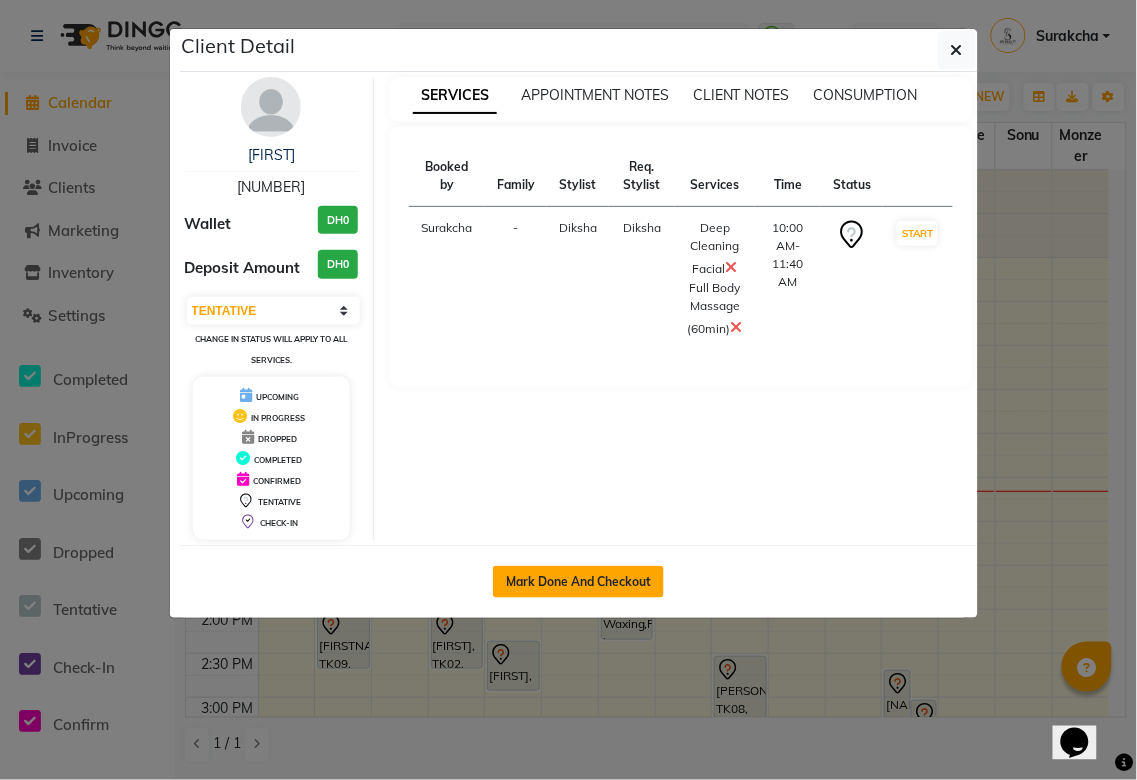 click on "Mark Done And Checkout" 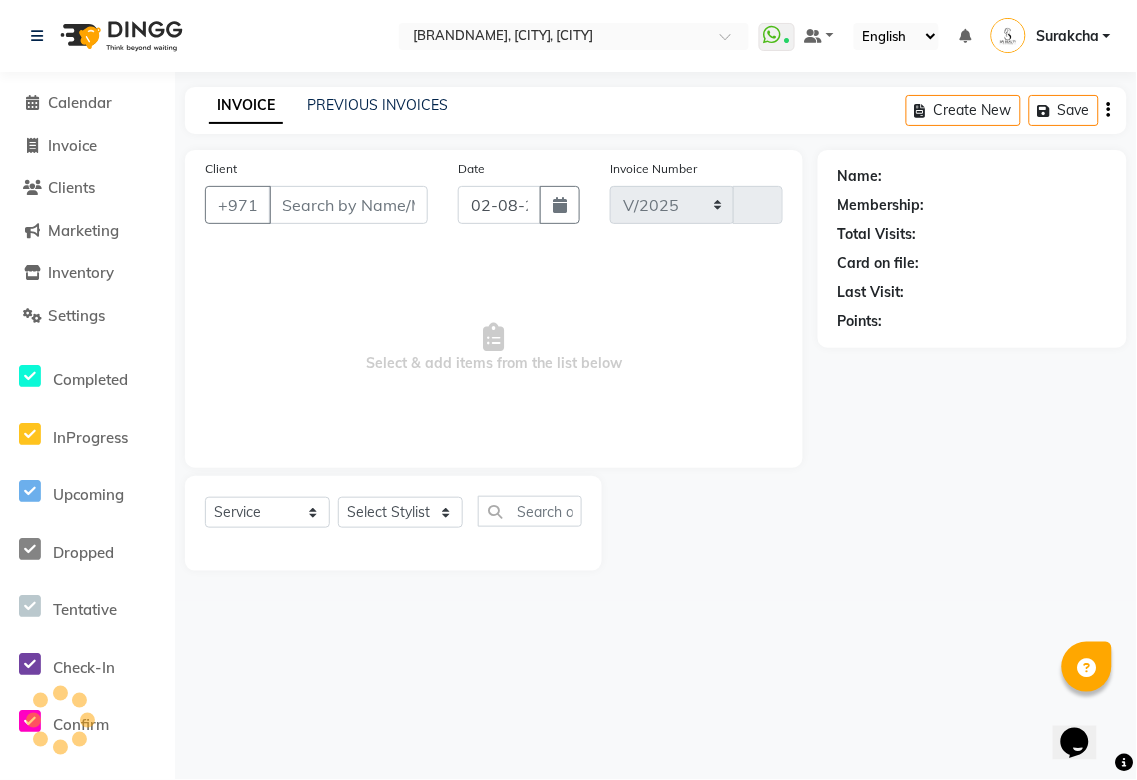 select on "5352" 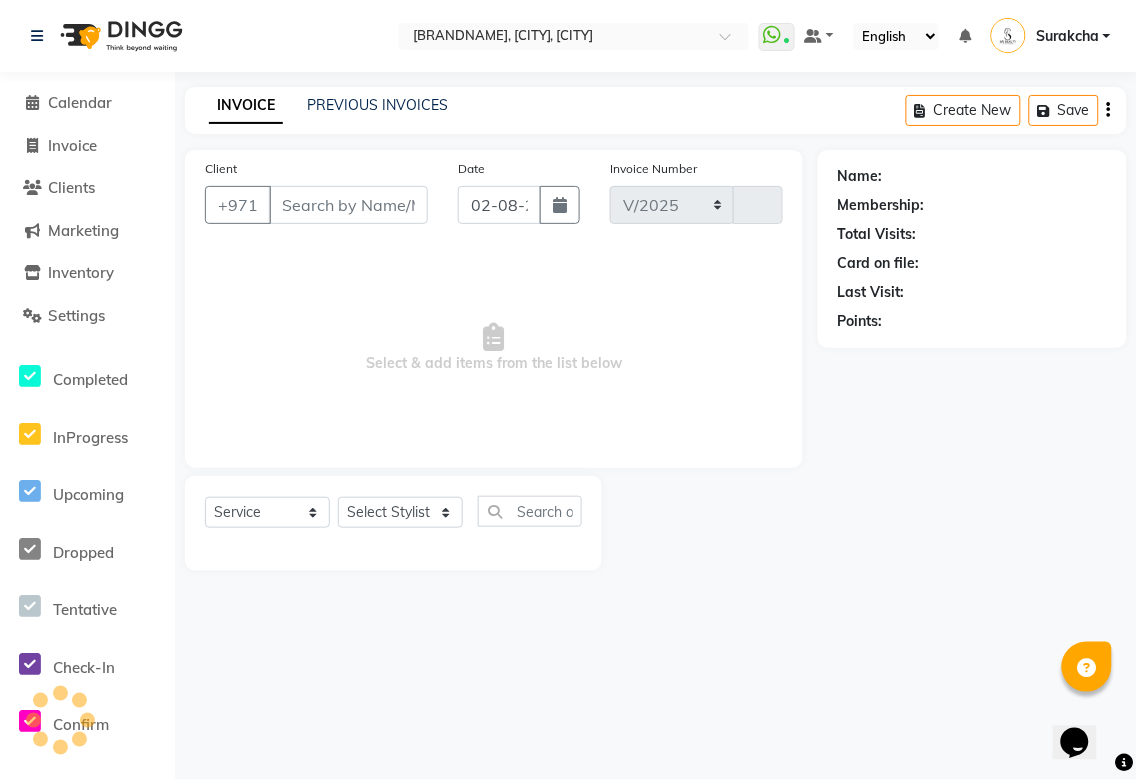 type on "2657" 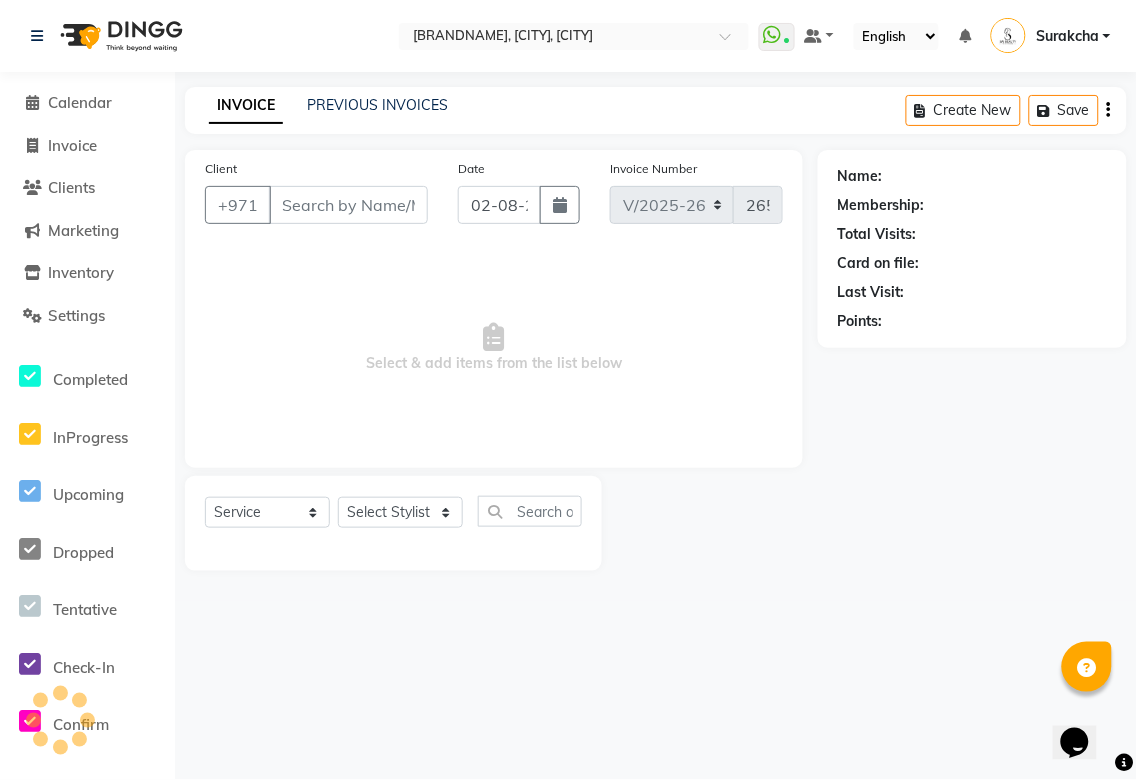 type on "[NUMBER]" 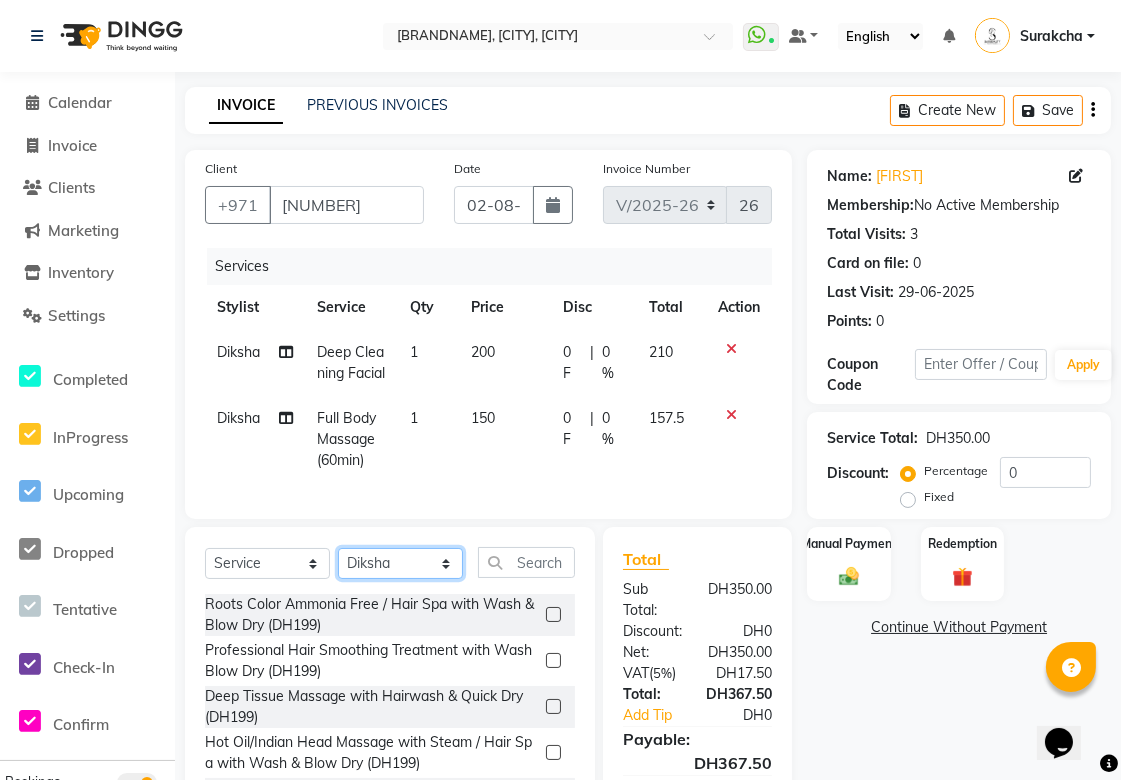 click on "Select Stylist [FIRST] [FIRST] [FIRST] [FIRST] [FIRST] [FIRST] [FIRST] [FIRST] [FIRST] [FIRST] [FIRST] [FIRST] [FIRST] [FIRST] [FIRST] [FIRST] [FIRST]" 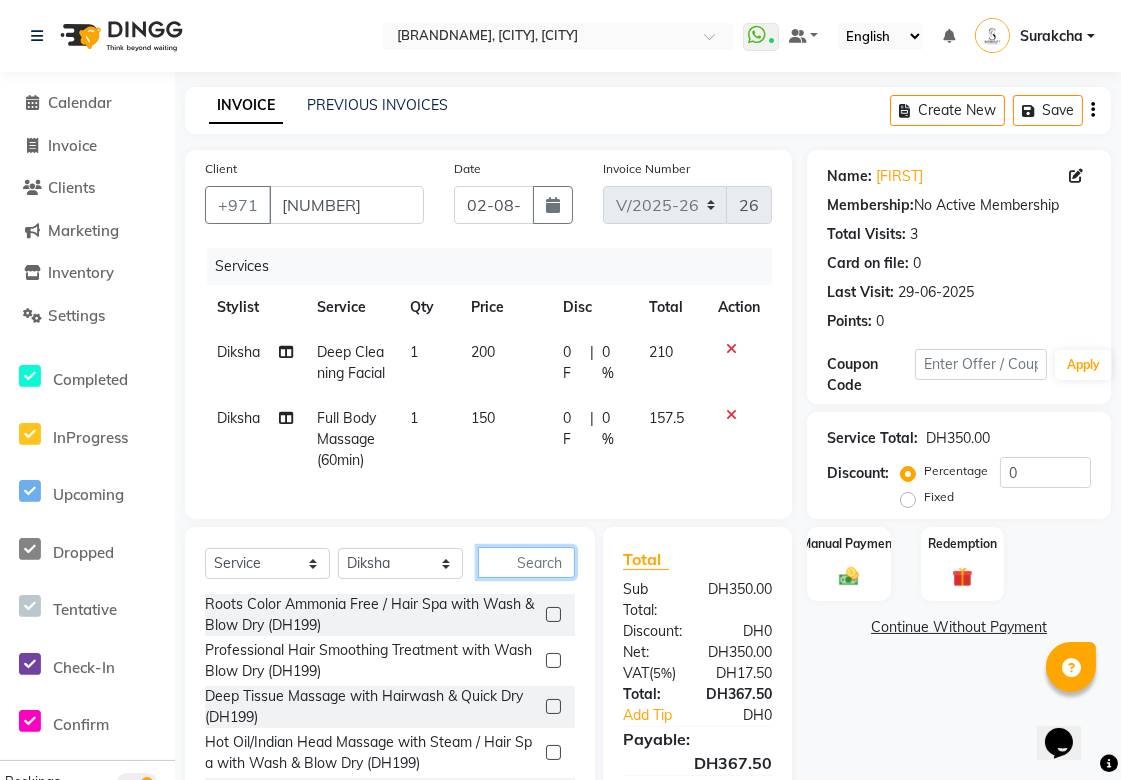 click 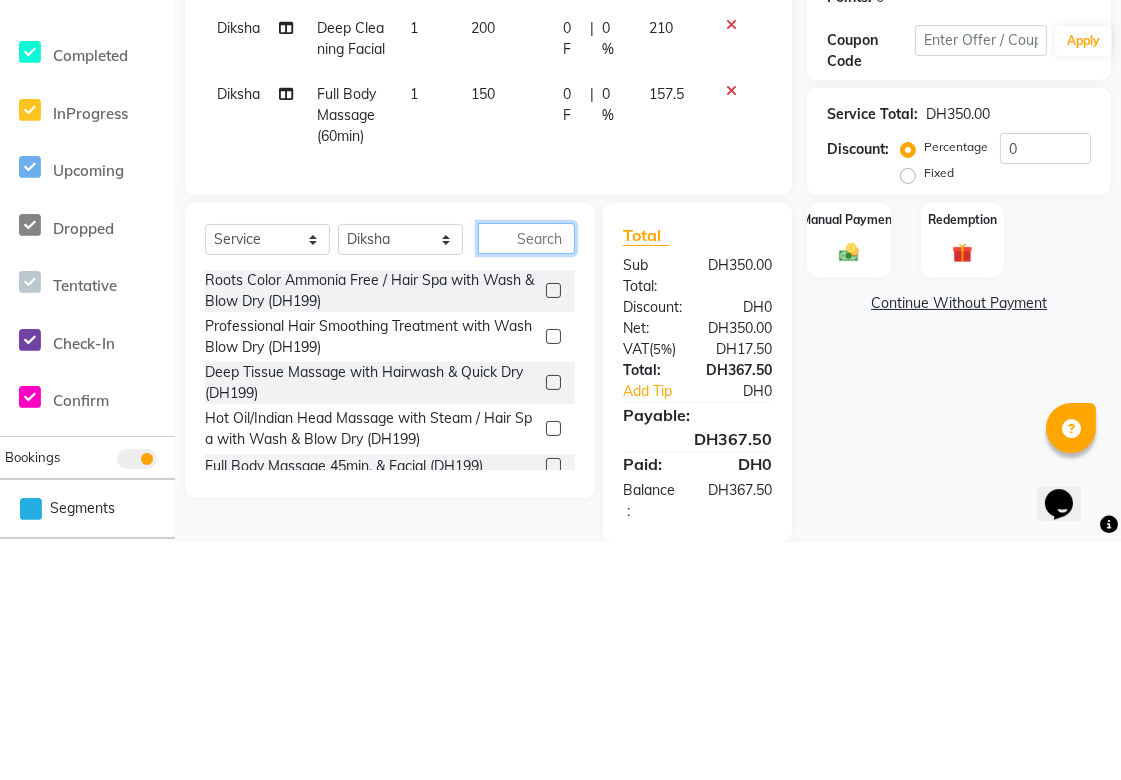 scroll, scrollTop: 91, scrollLeft: 0, axis: vertical 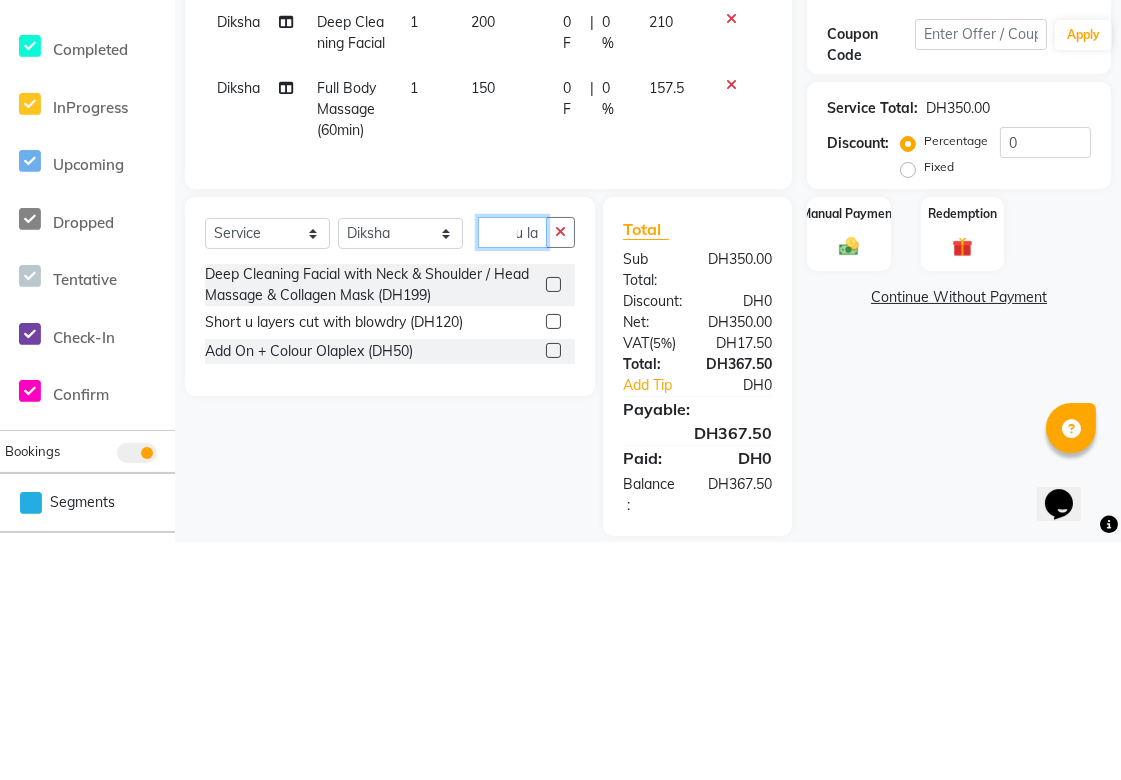 type on "u la" 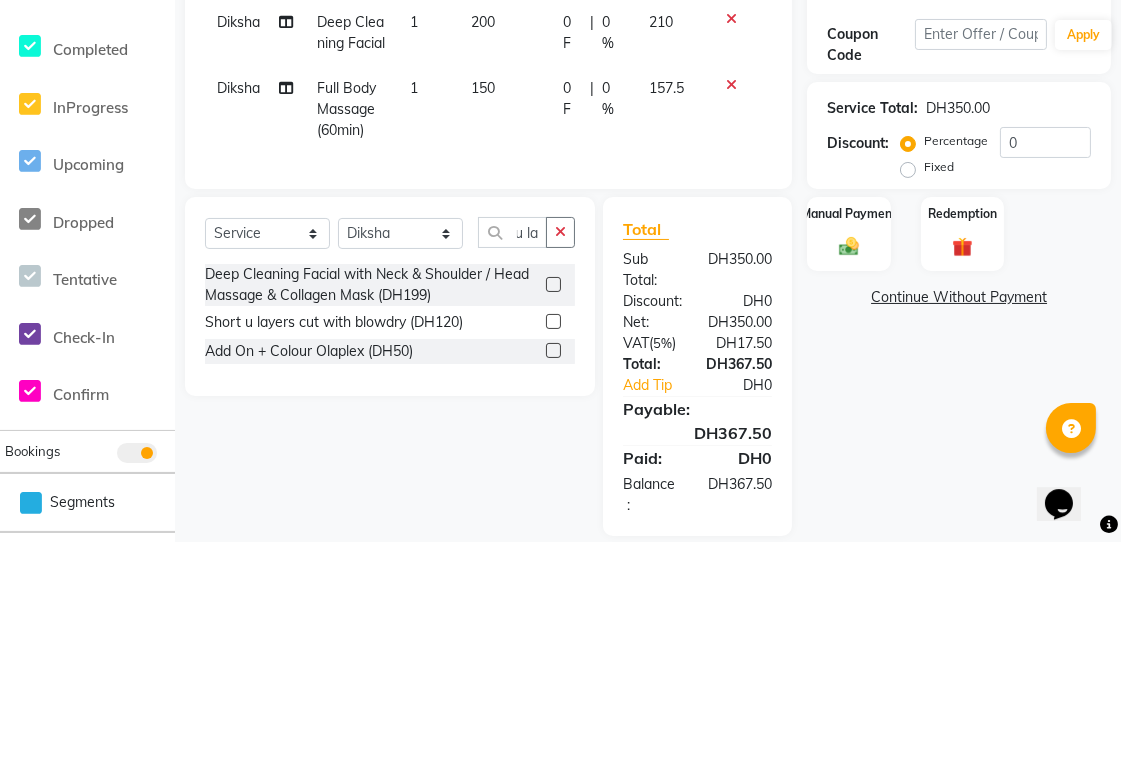 click 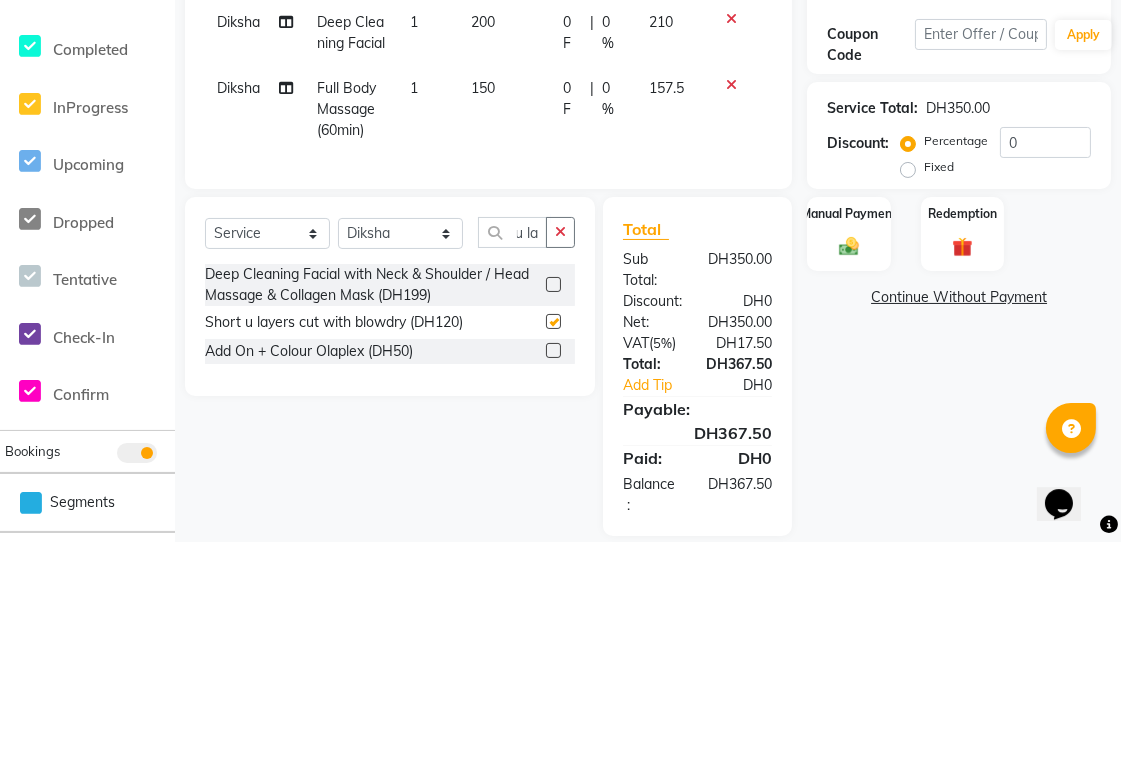 scroll, scrollTop: 91, scrollLeft: 0, axis: vertical 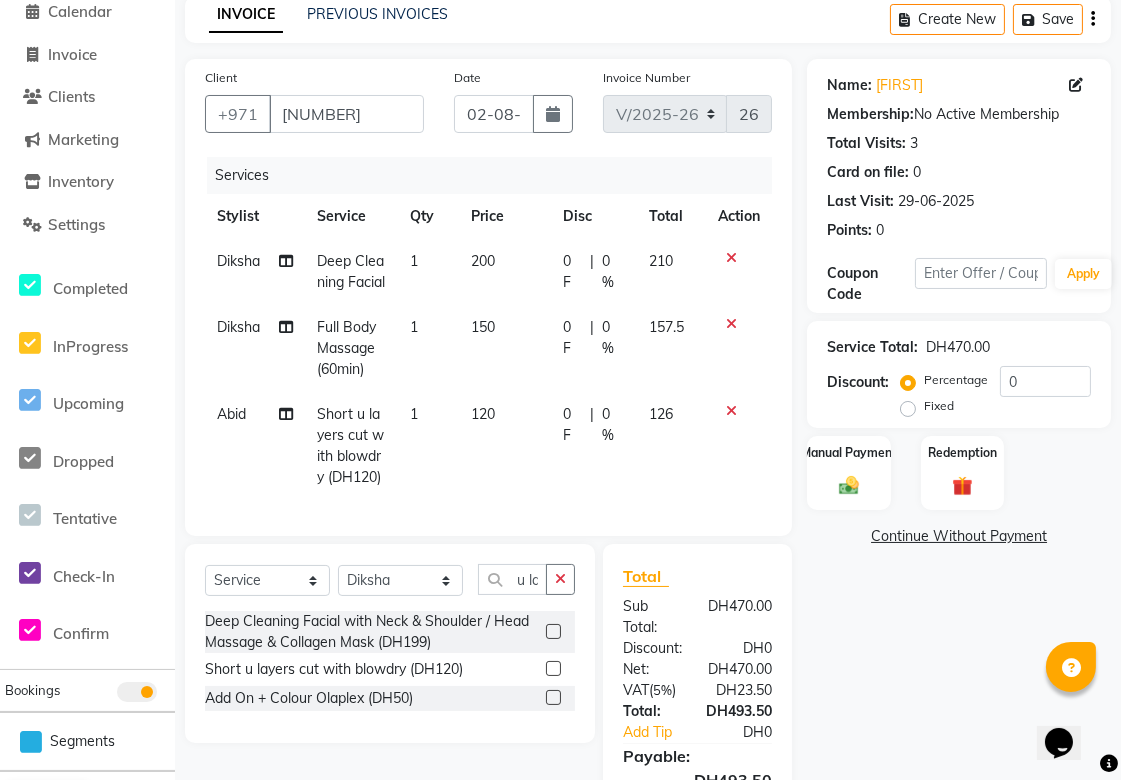 checkbox on "false" 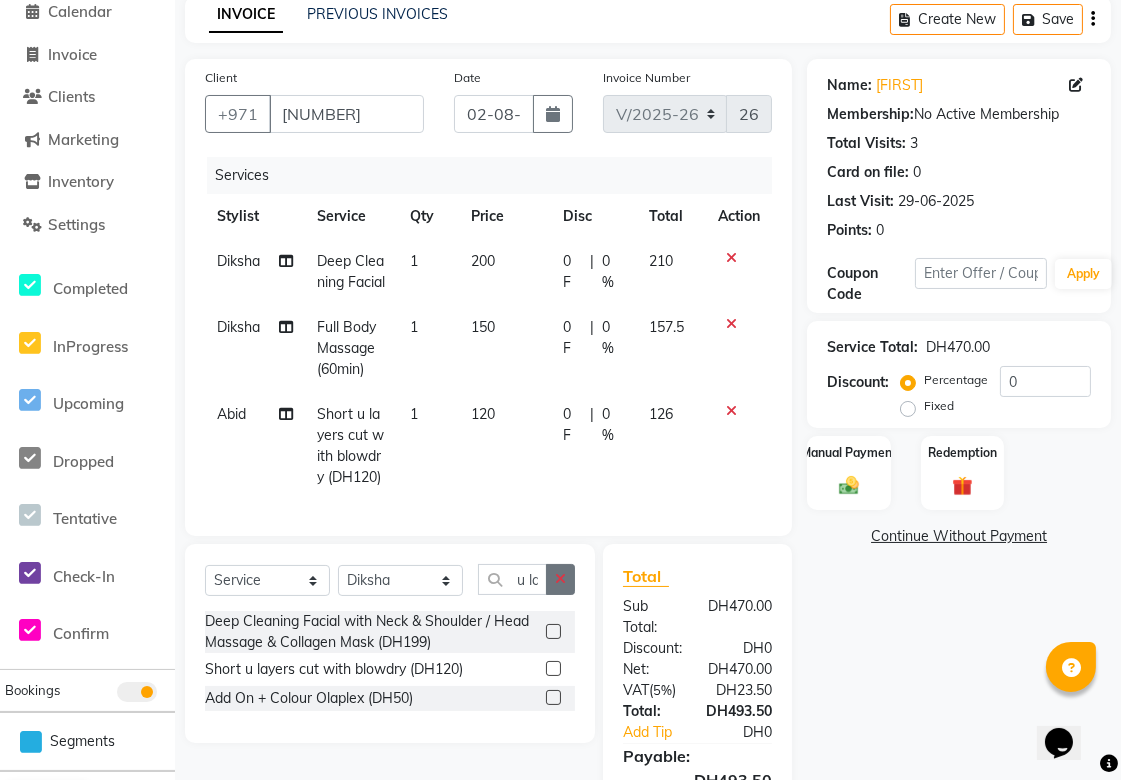 click 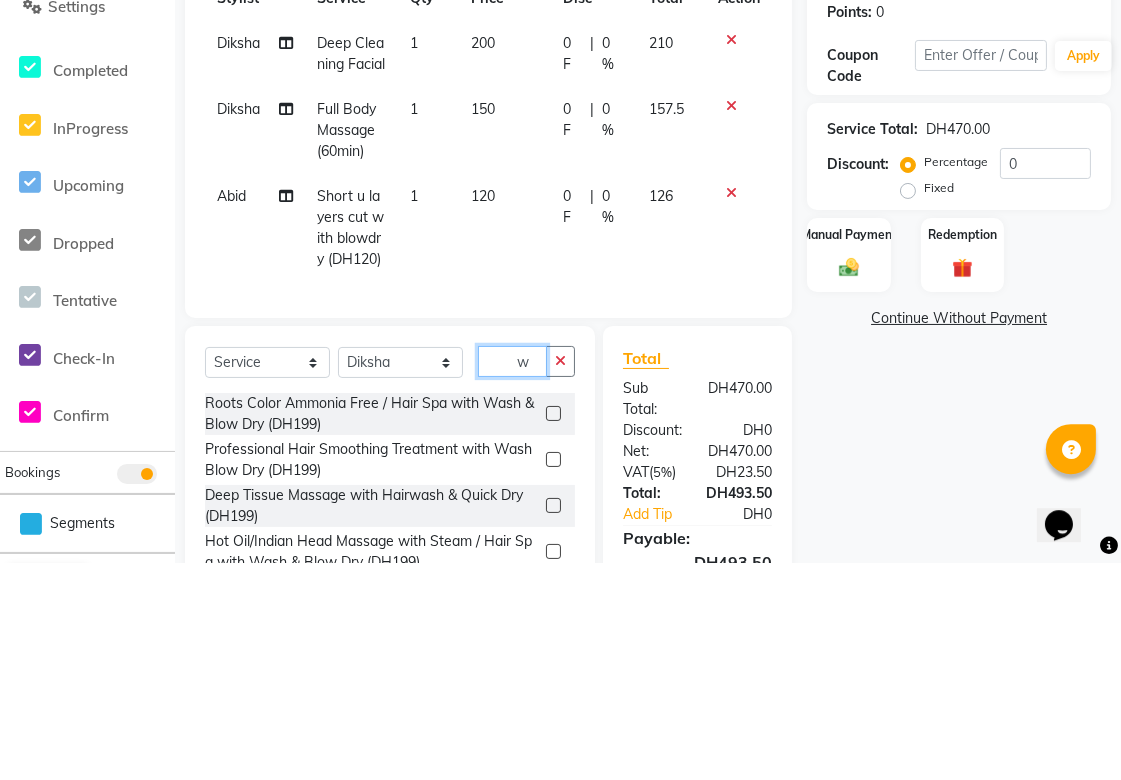 scroll, scrollTop: 198, scrollLeft: 0, axis: vertical 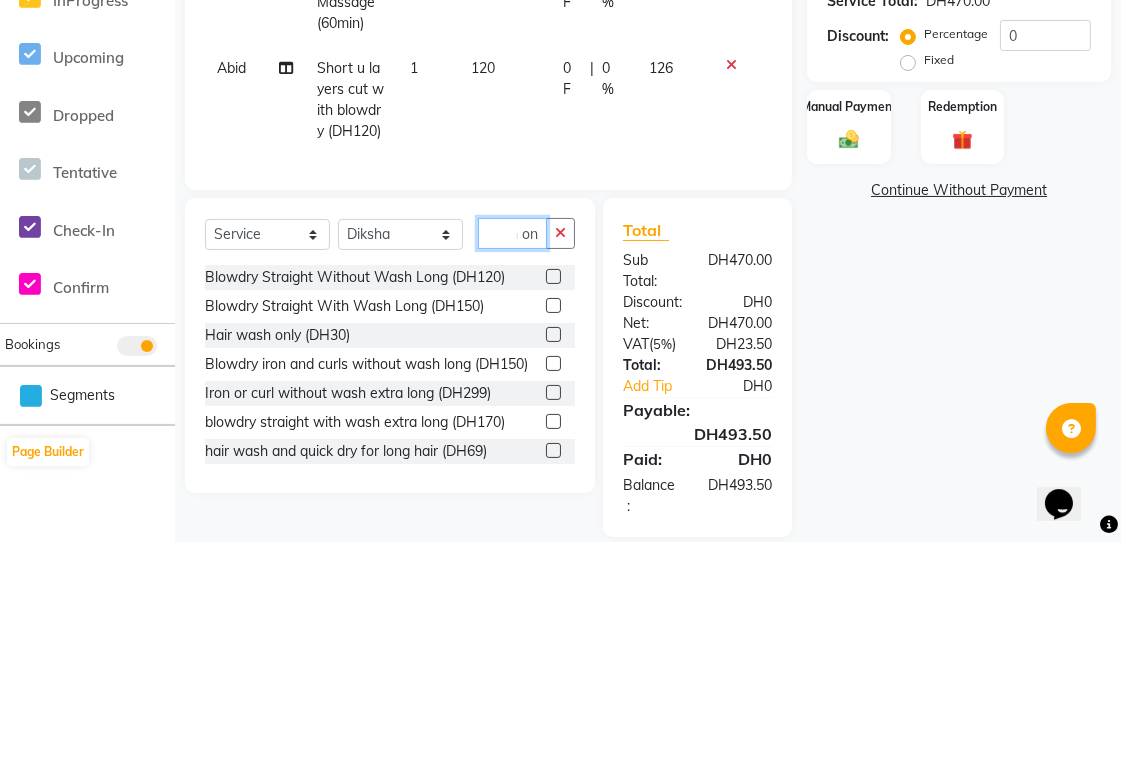 type on "wash on" 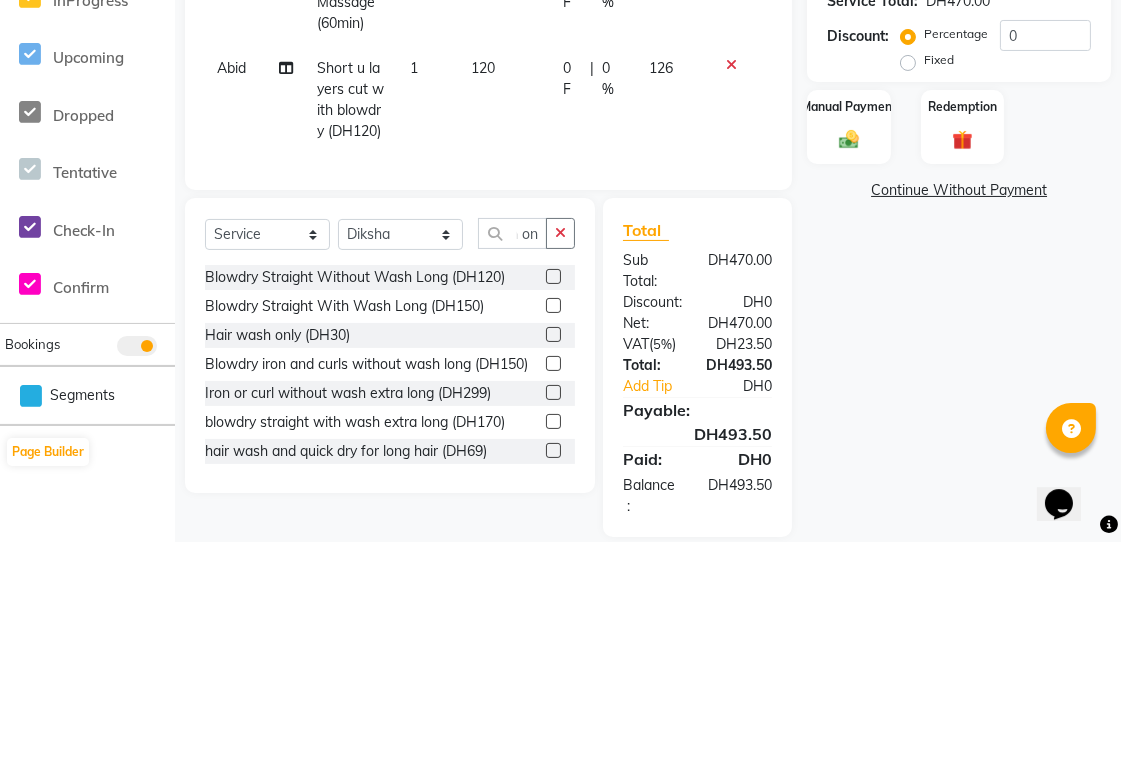 click 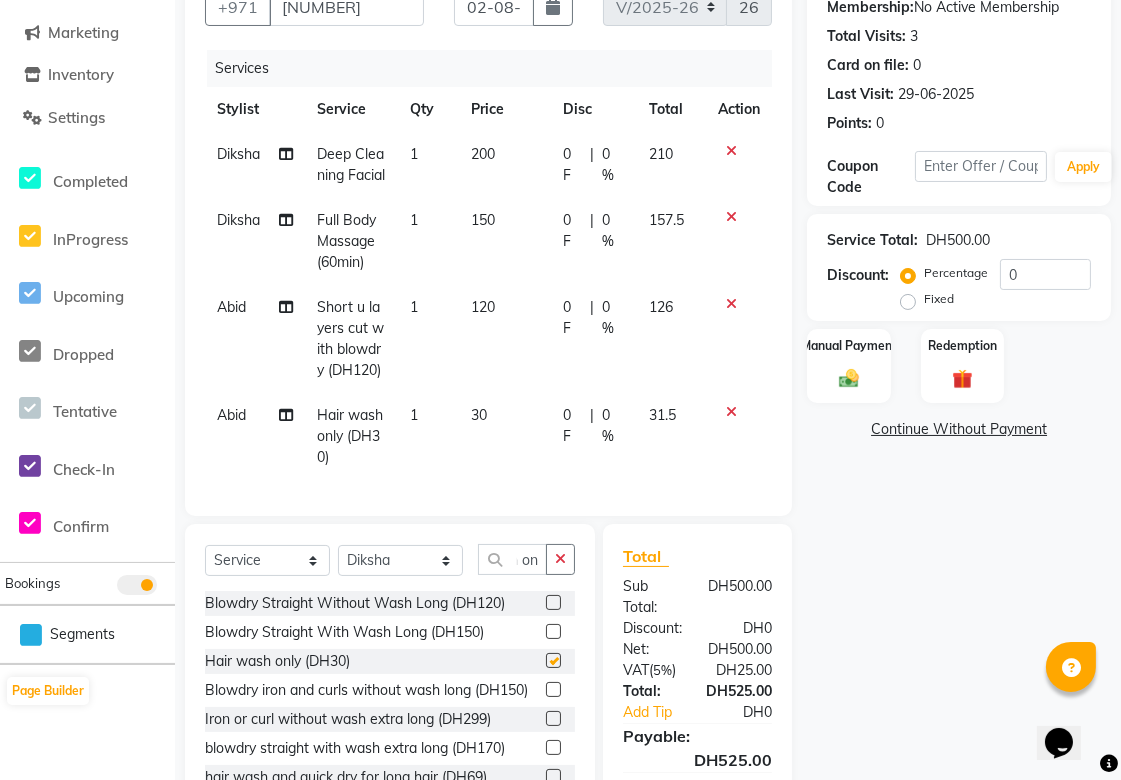 scroll, scrollTop: 0, scrollLeft: 0, axis: both 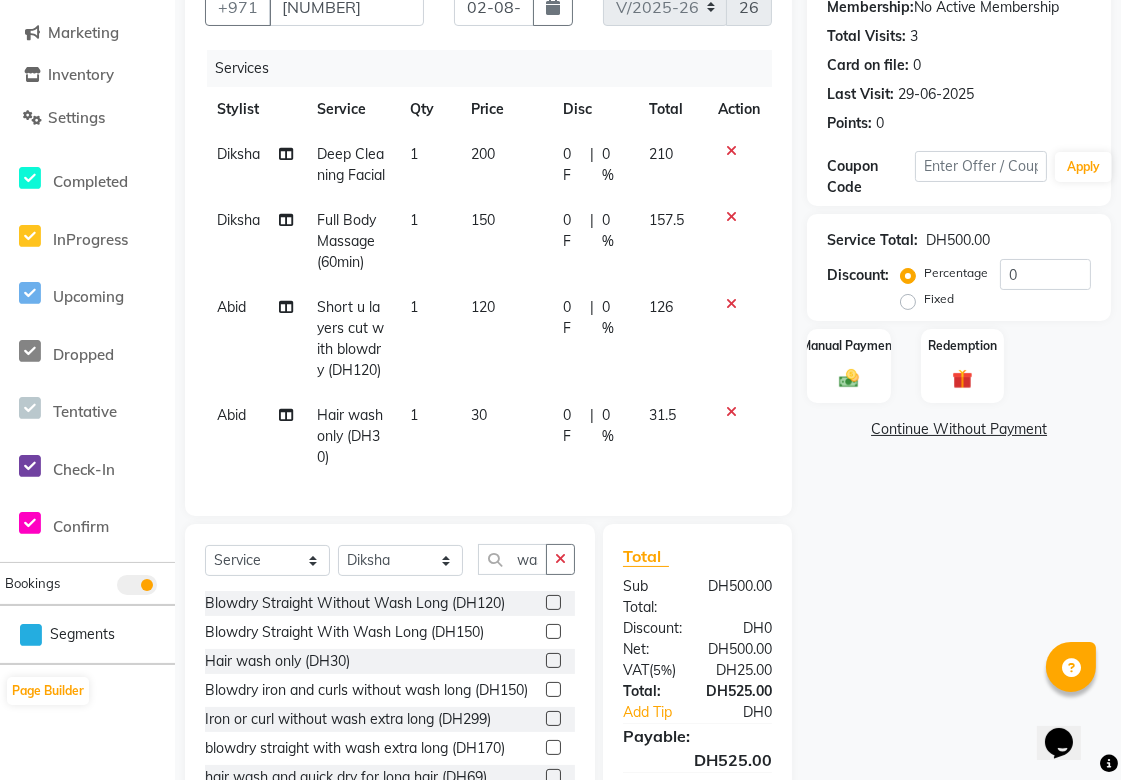 checkbox on "false" 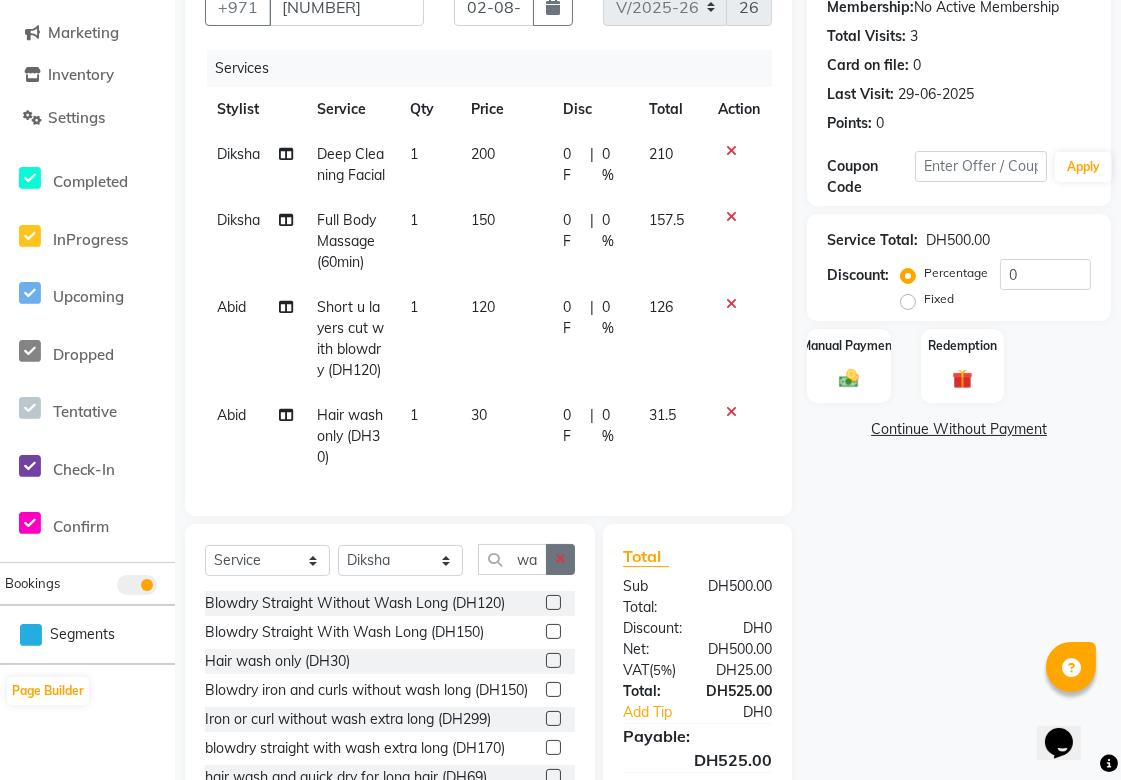 click 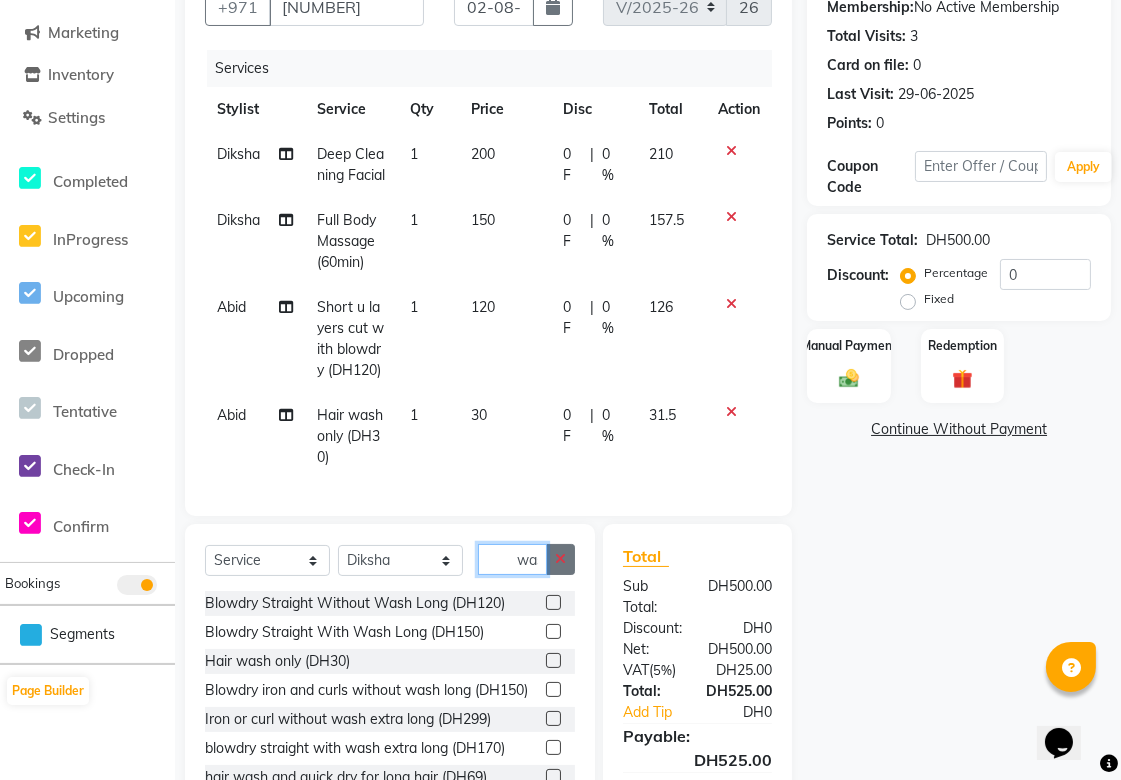 type 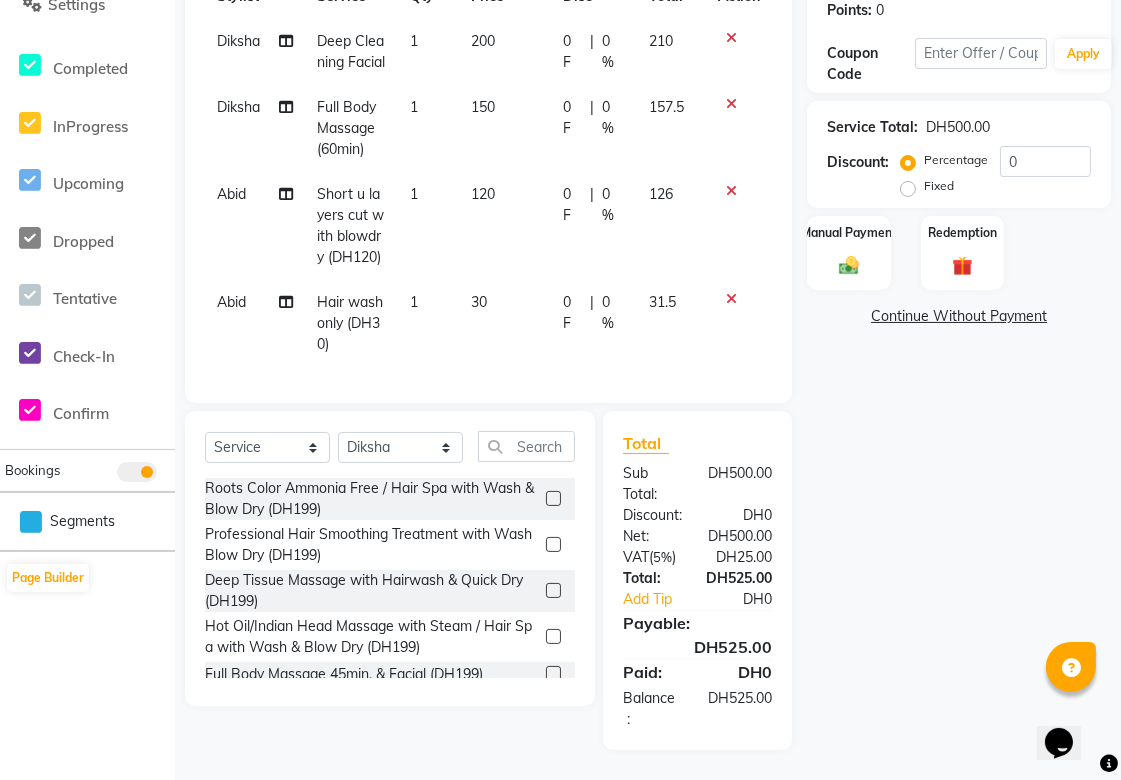 click on "0 F" 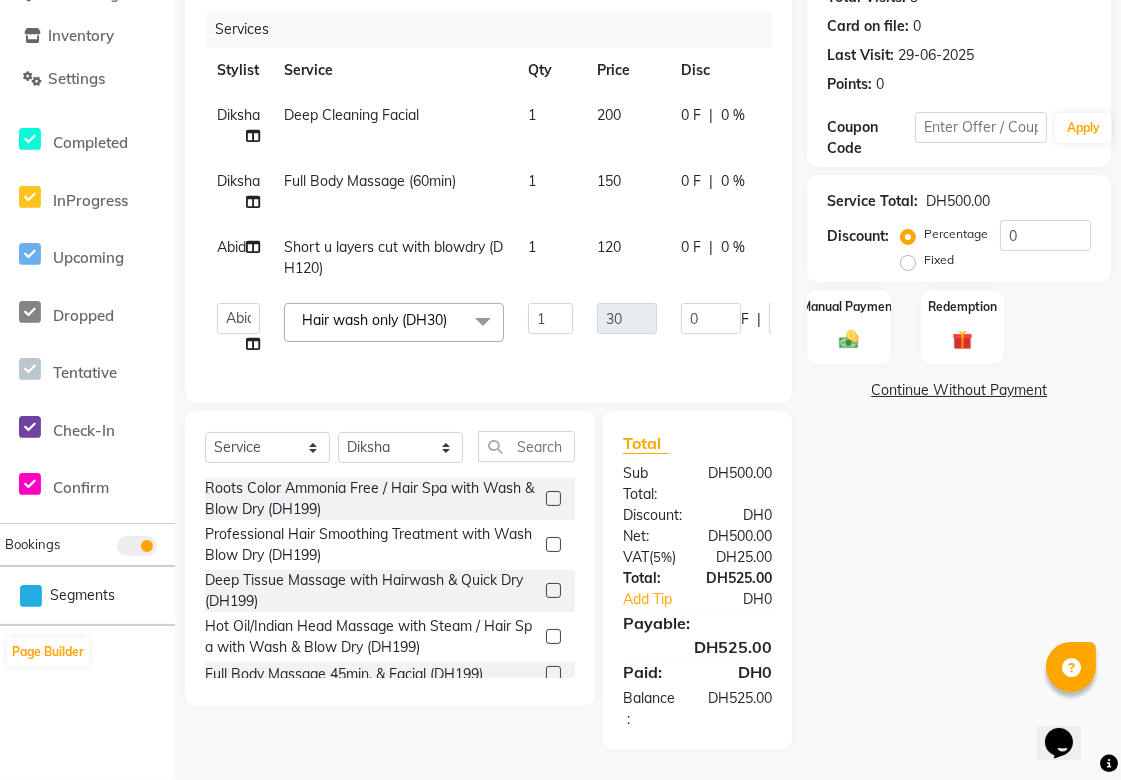 scroll, scrollTop: 254, scrollLeft: 0, axis: vertical 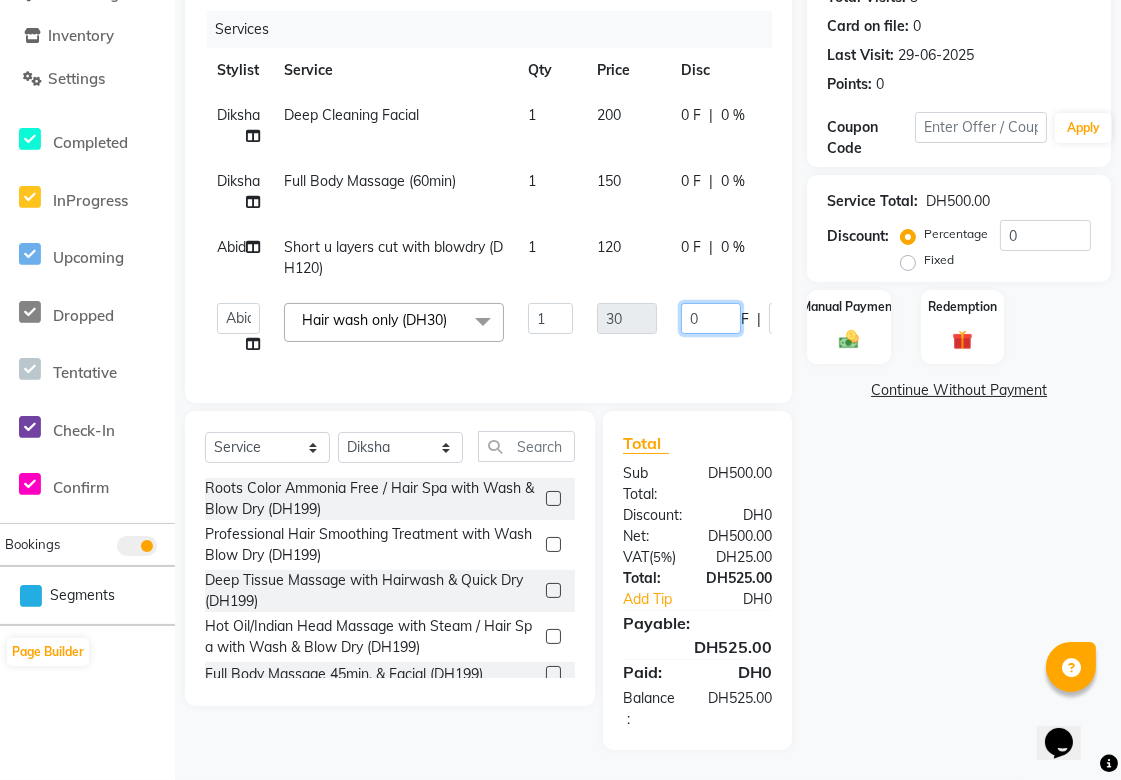 click on "0" 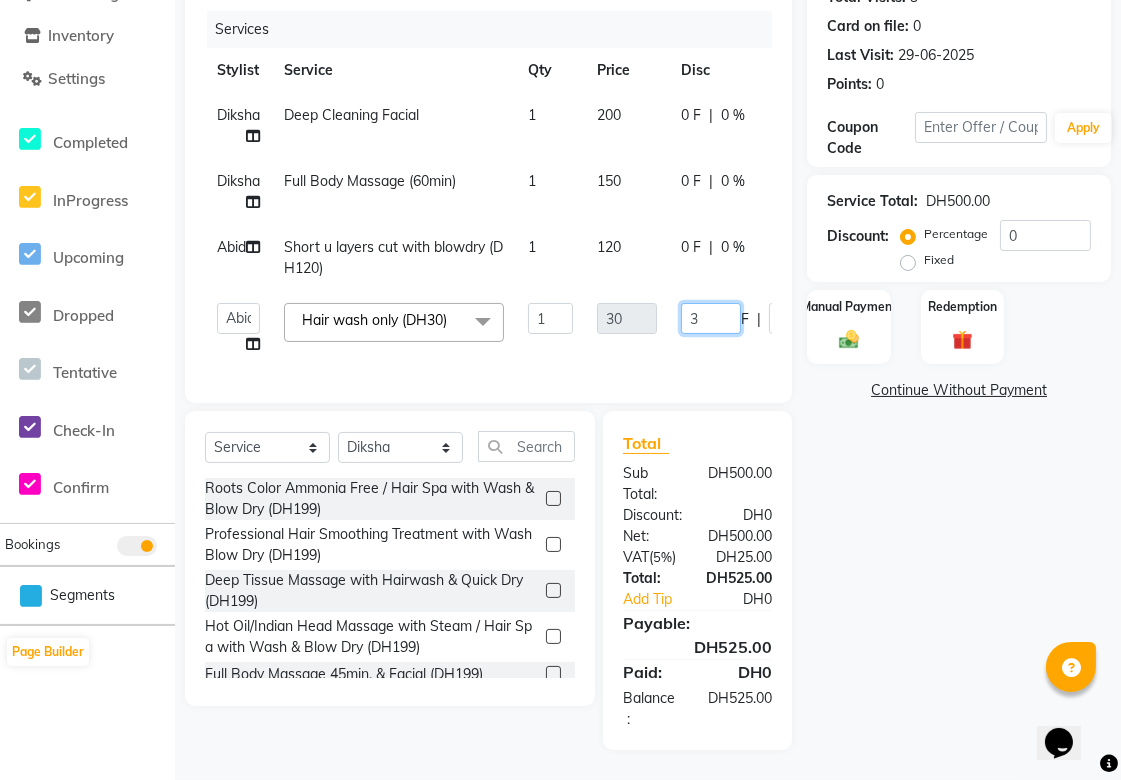 type on "30" 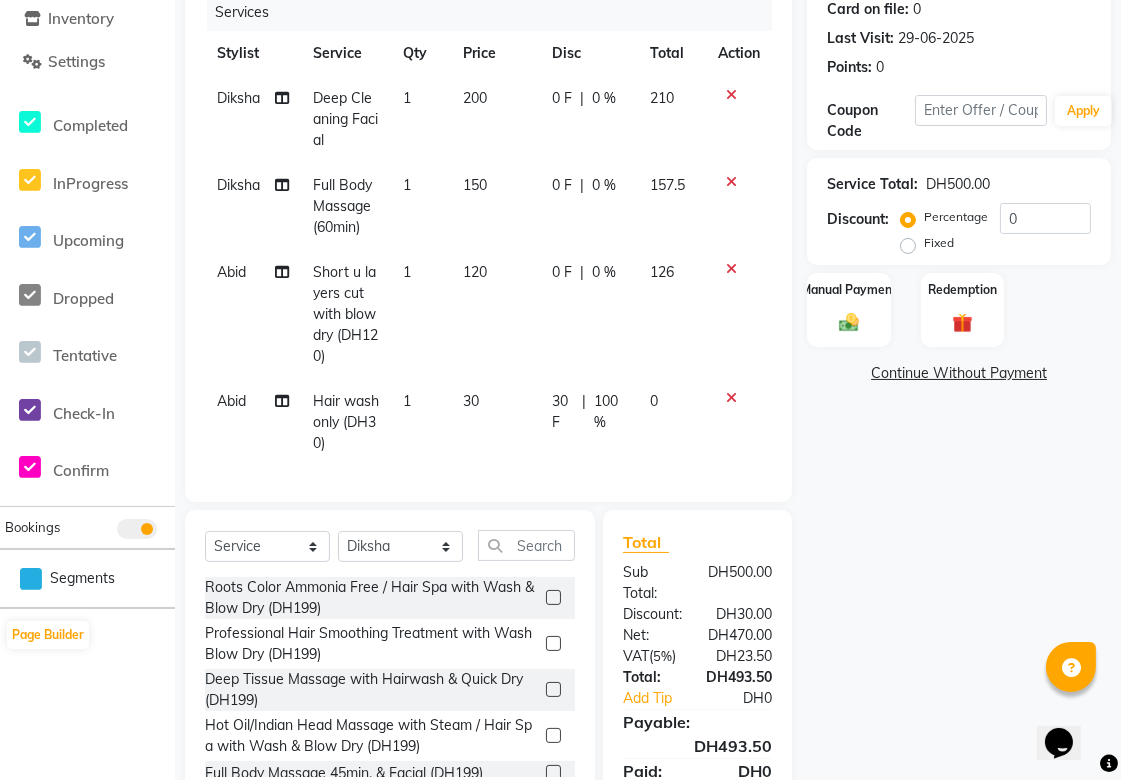 click on "0 F" 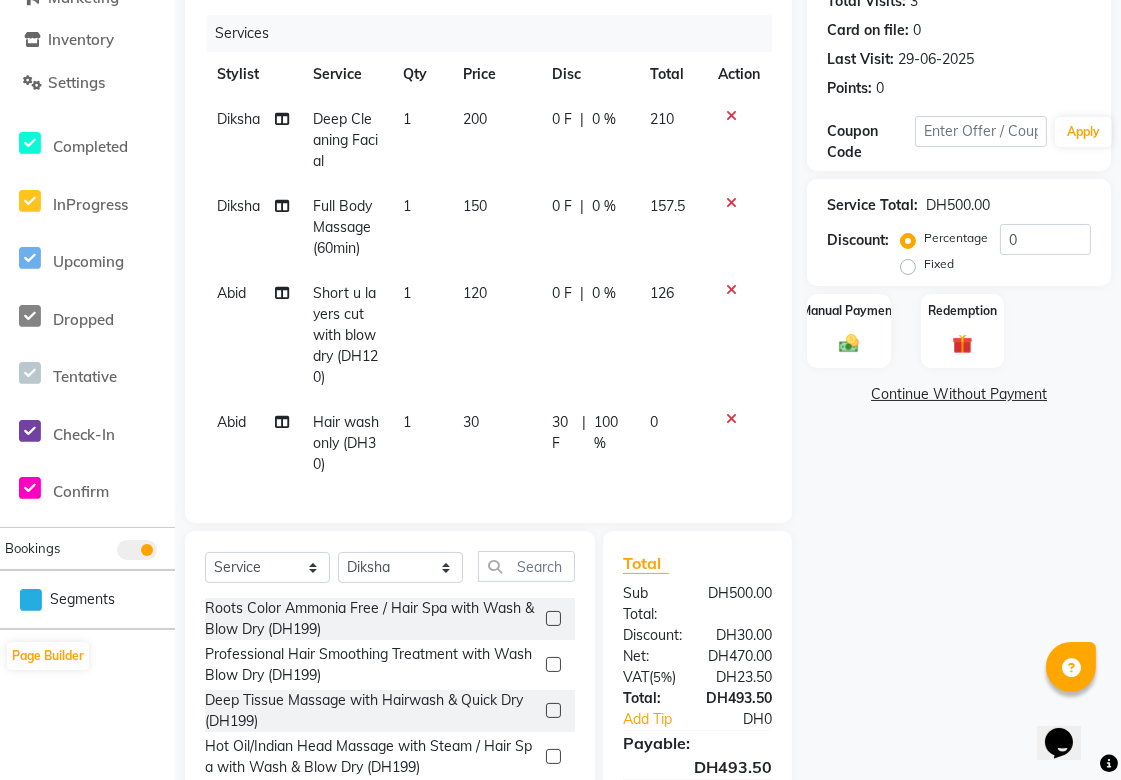 select on "57468" 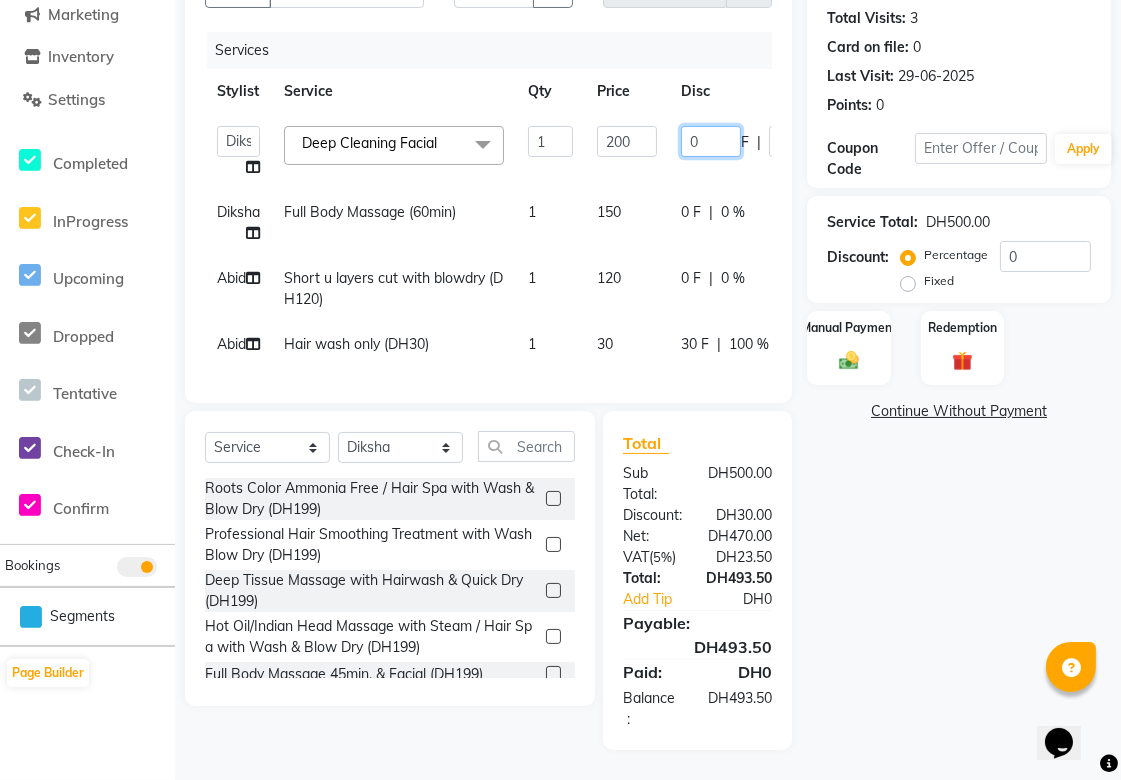click on "0" 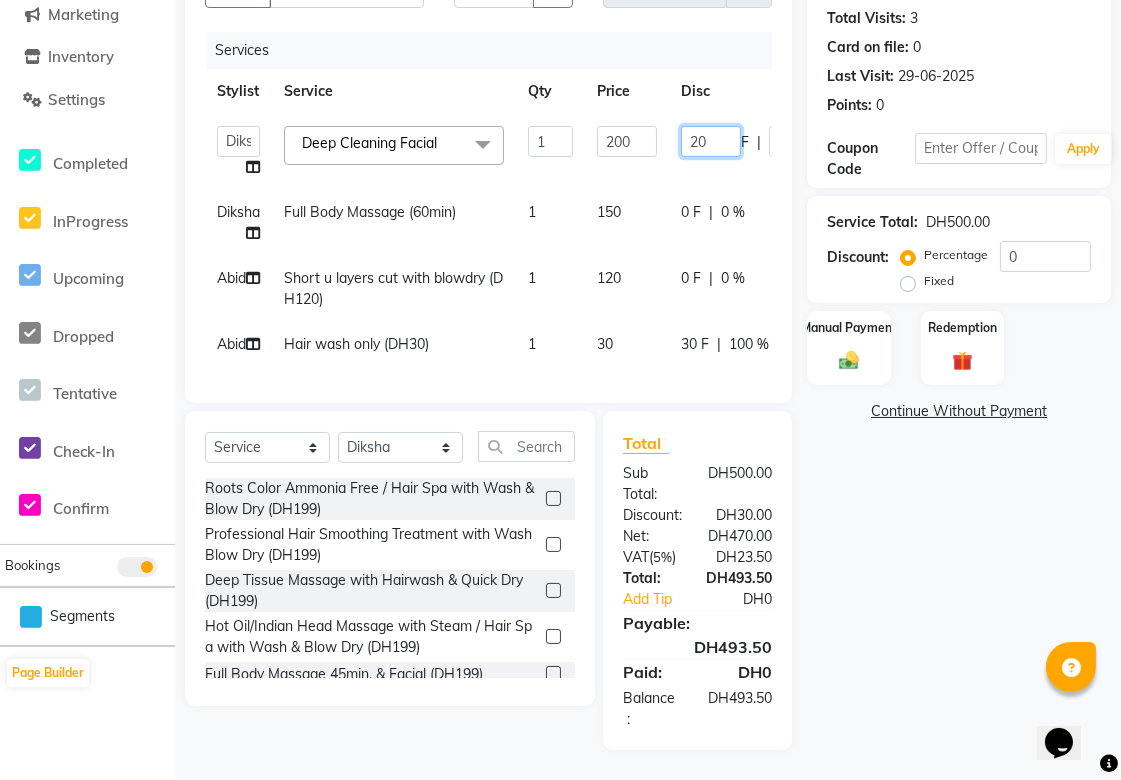 type on "200" 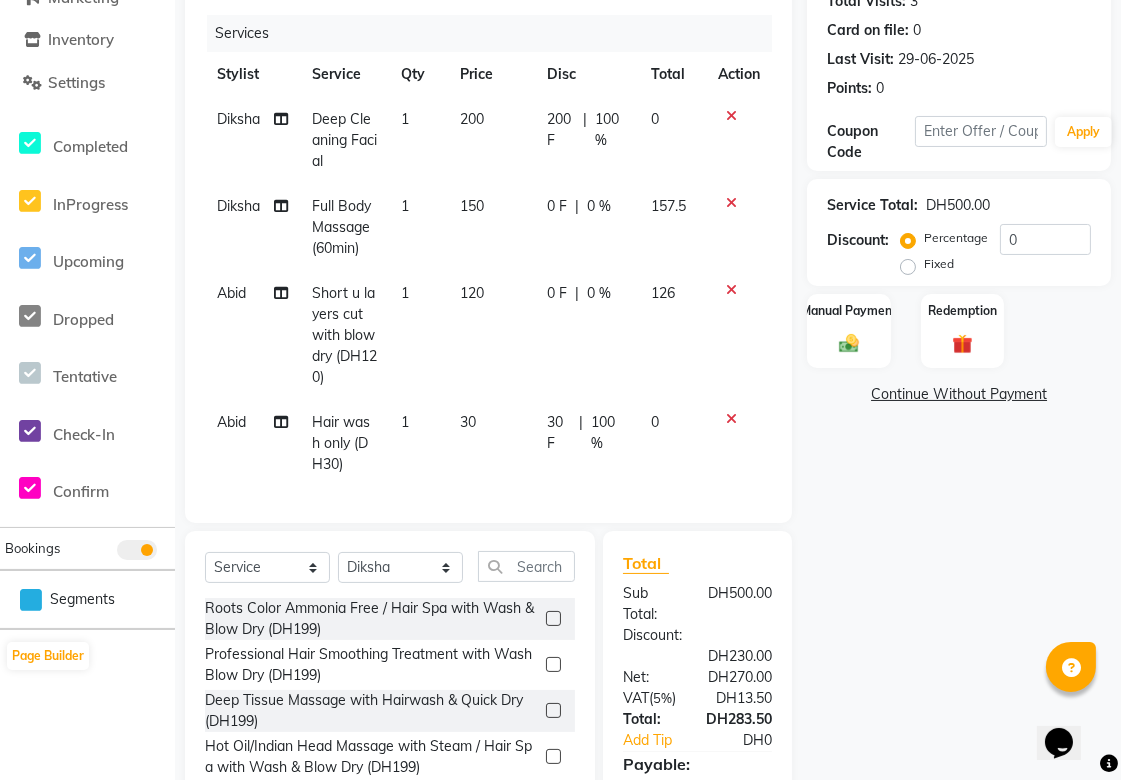 click on "0 F" 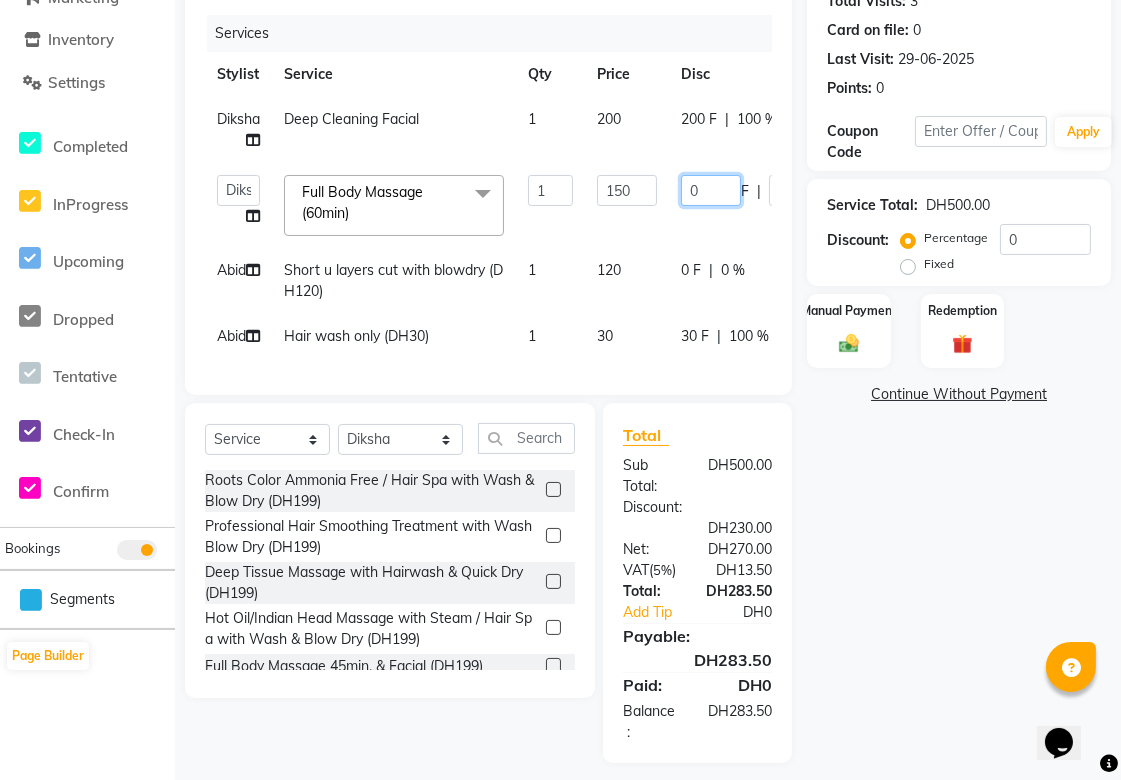 click on "0" 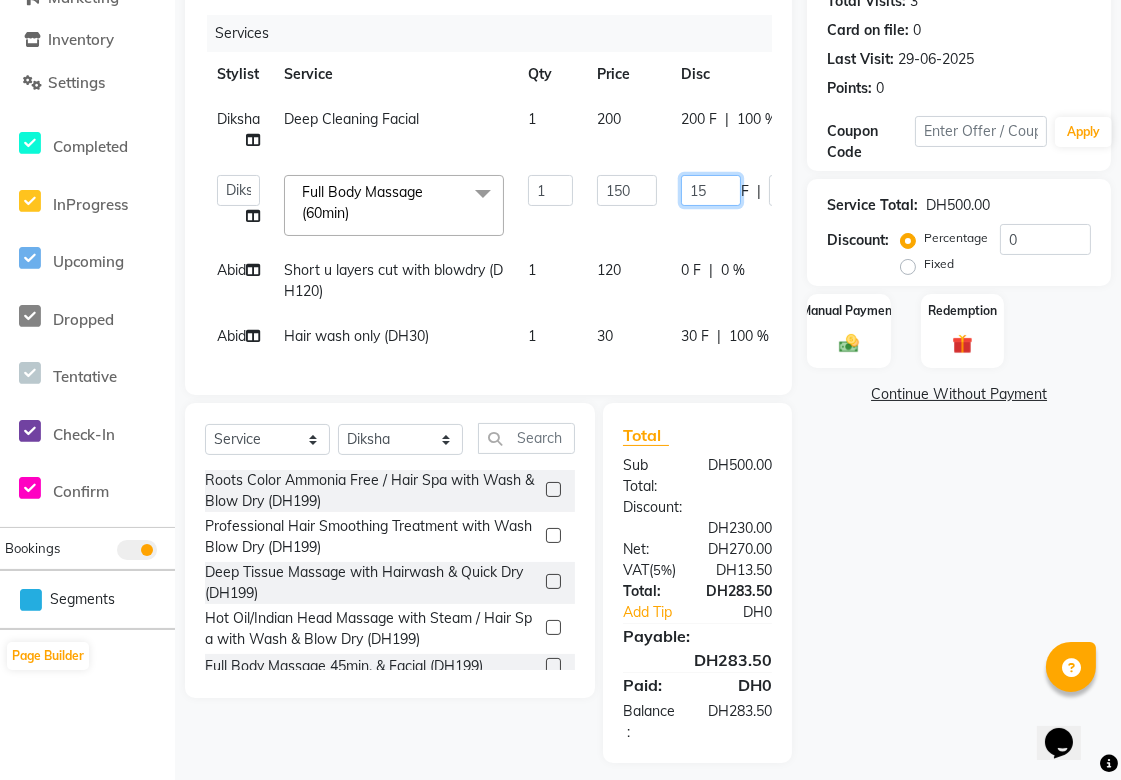 type on "150" 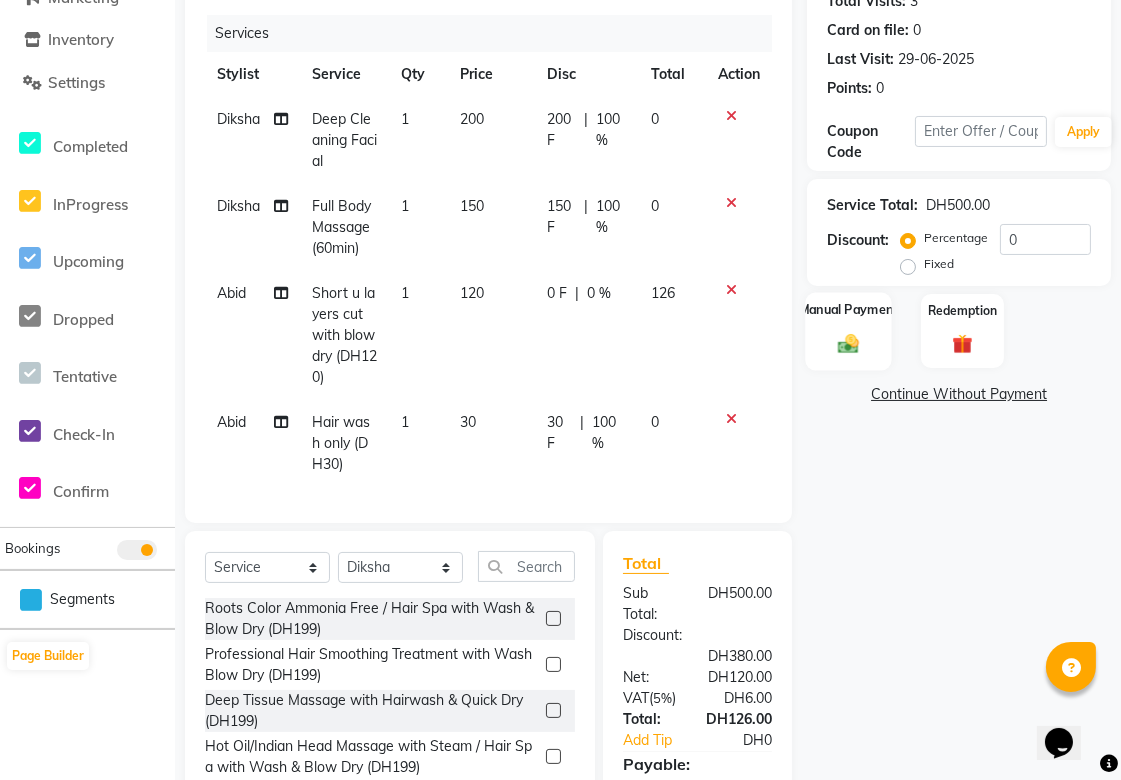 click on "Manual Payment" 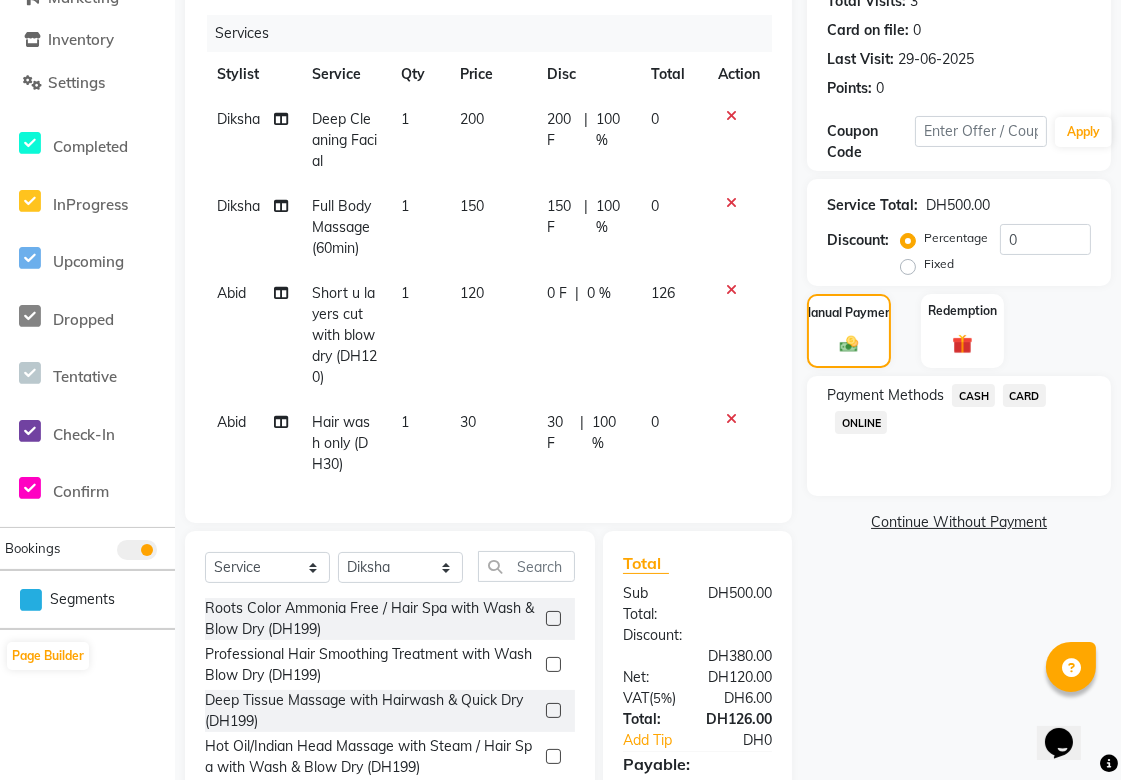 click on "CARD" 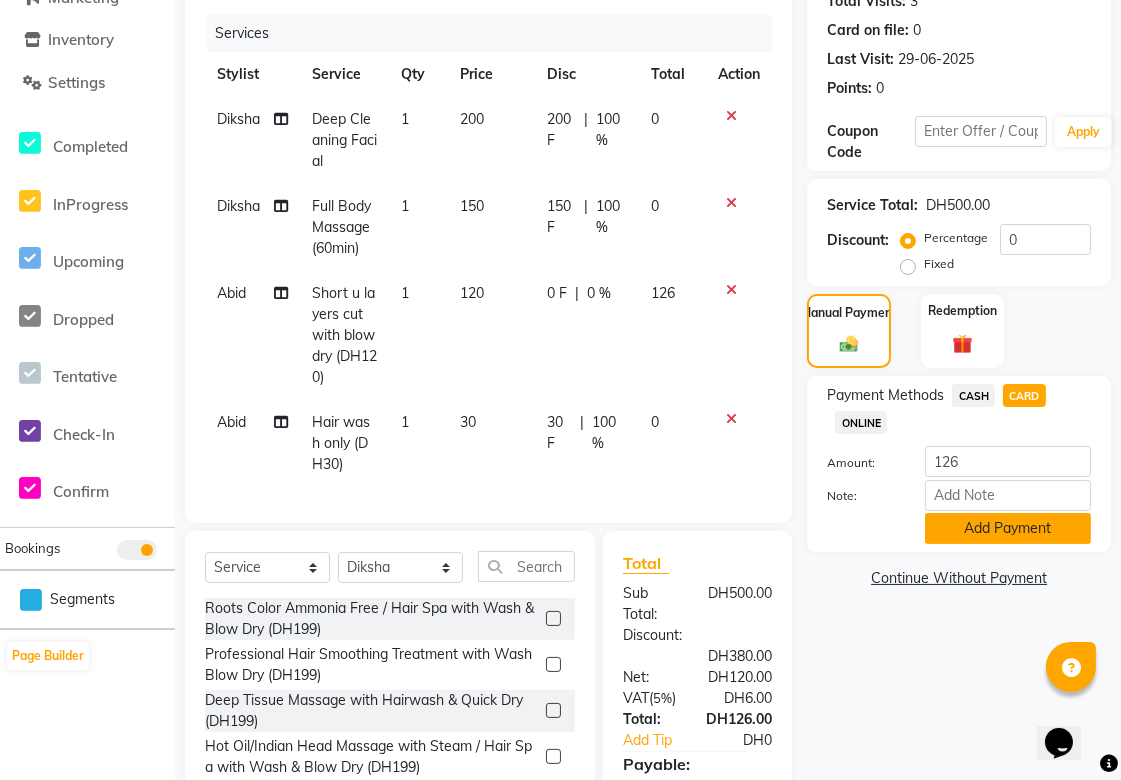 click on "Add Payment" 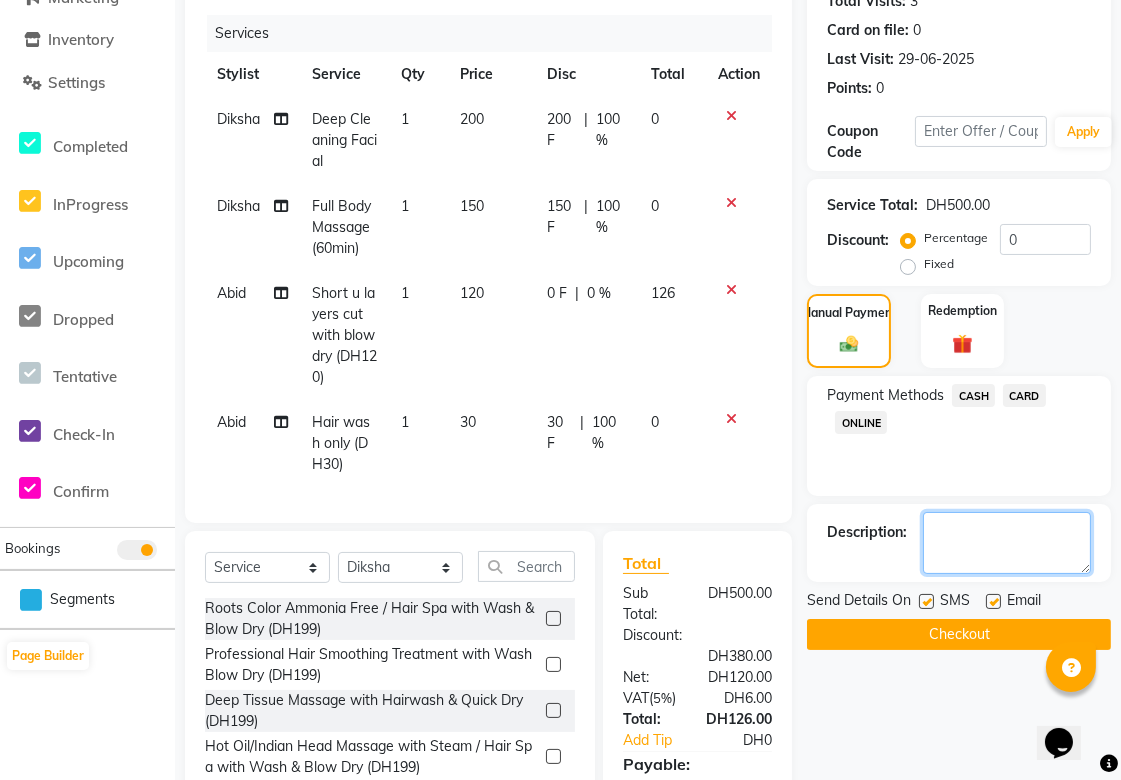 click 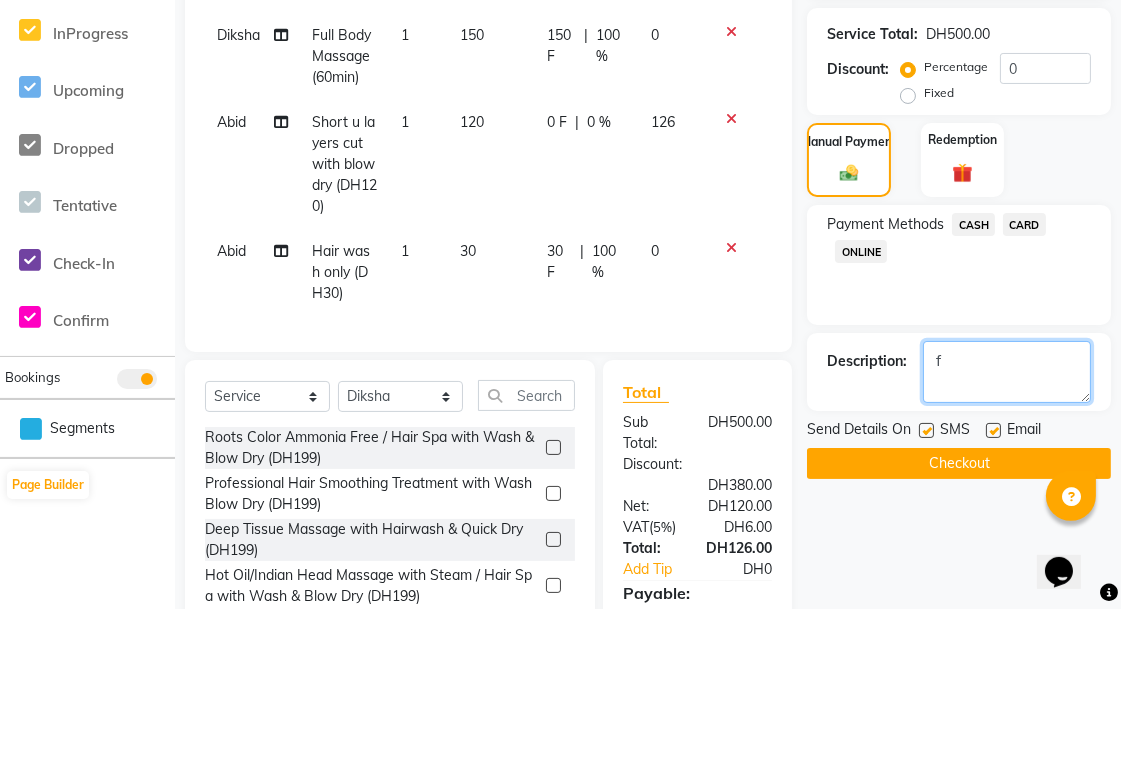 scroll, scrollTop: 266, scrollLeft: 0, axis: vertical 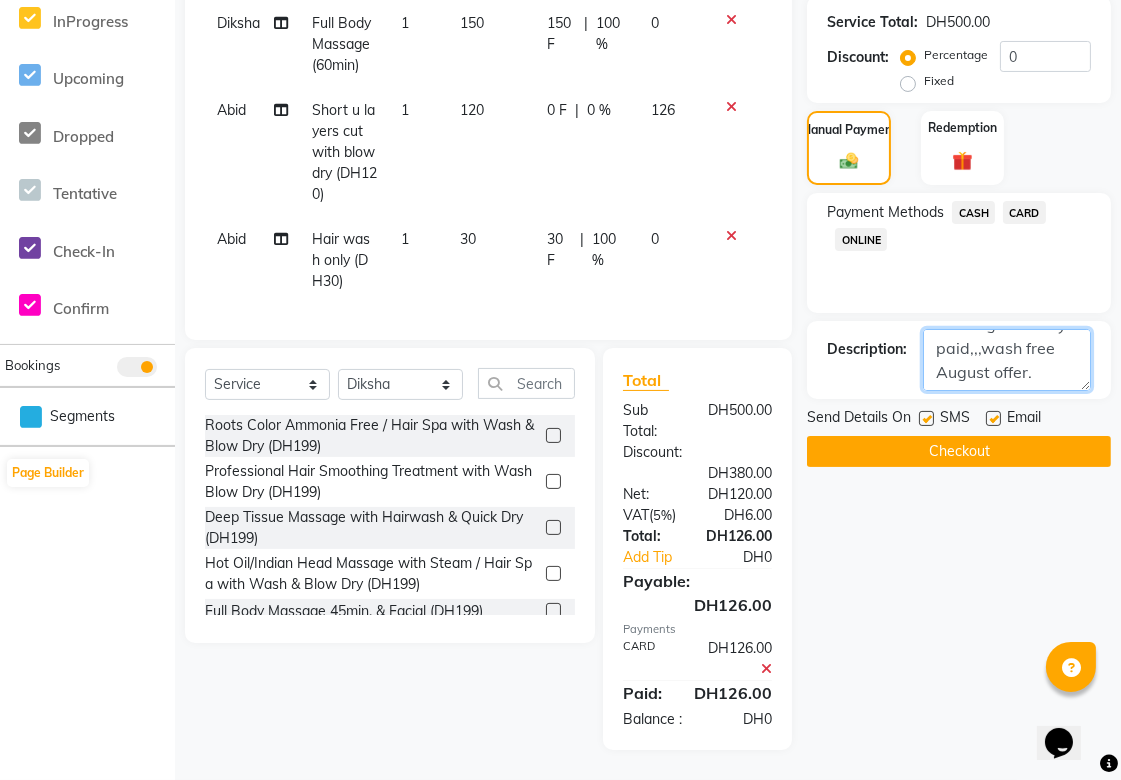 click 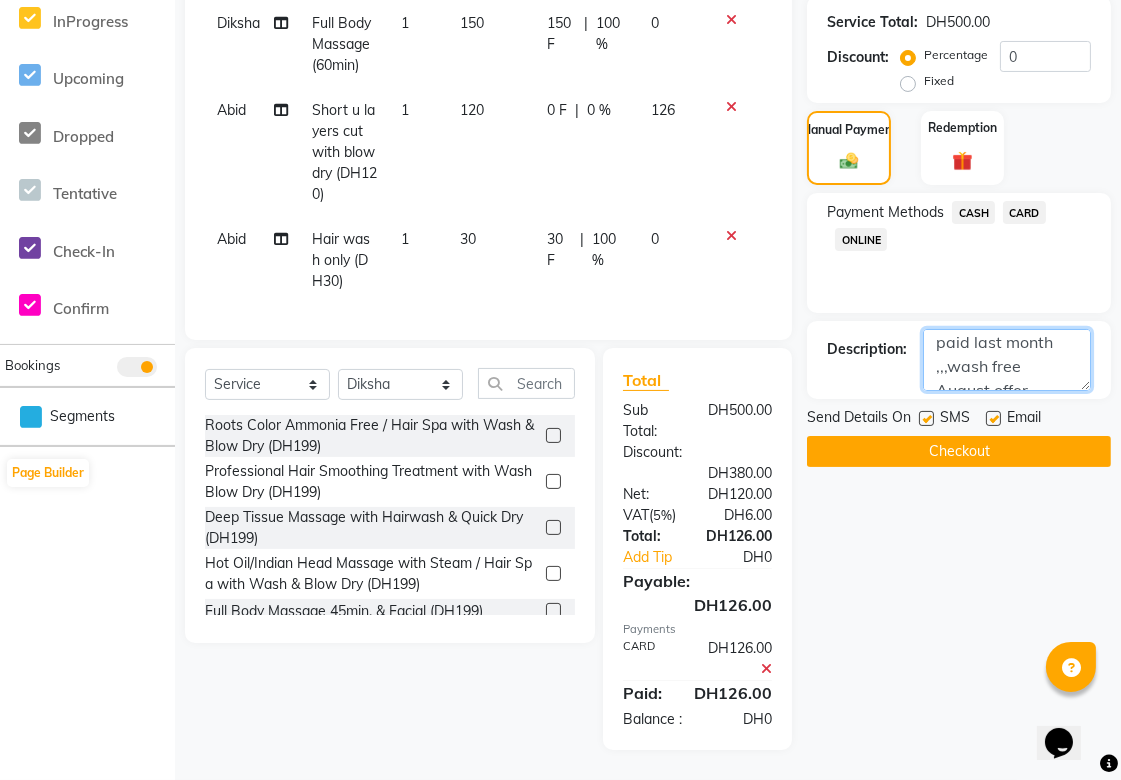 scroll, scrollTop: 0, scrollLeft: 0, axis: both 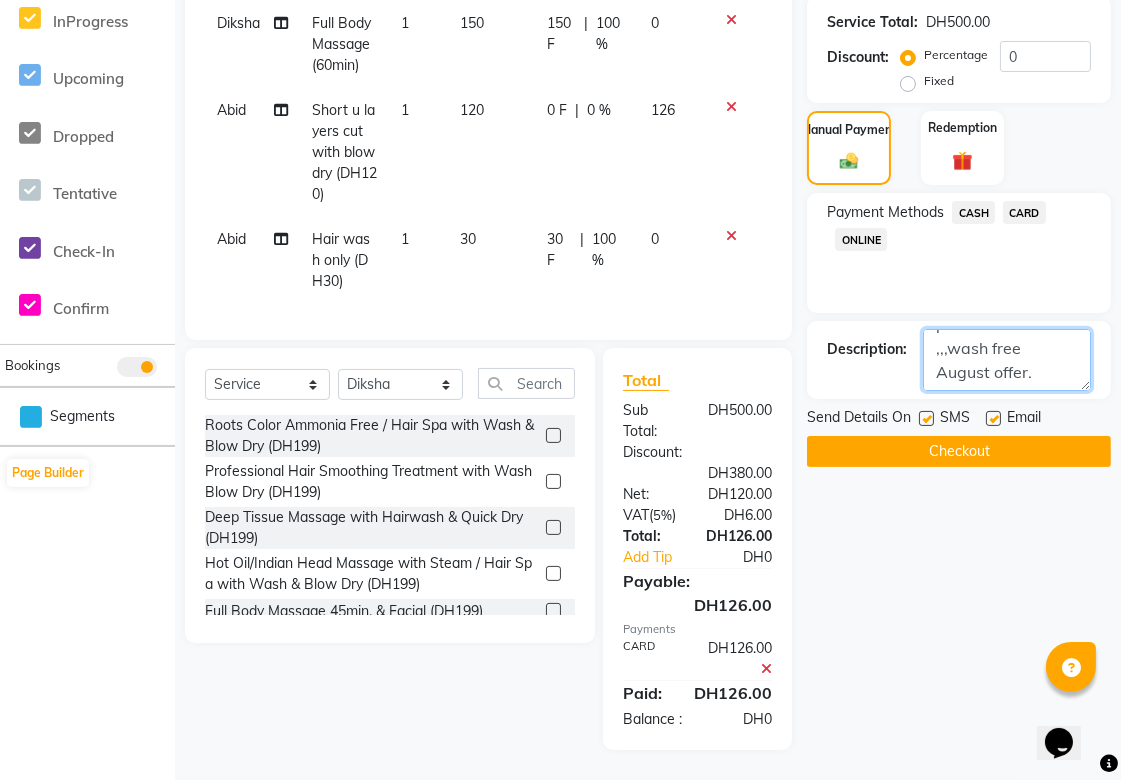 type on "facial and massage already paid last month ,,,wash free August offer." 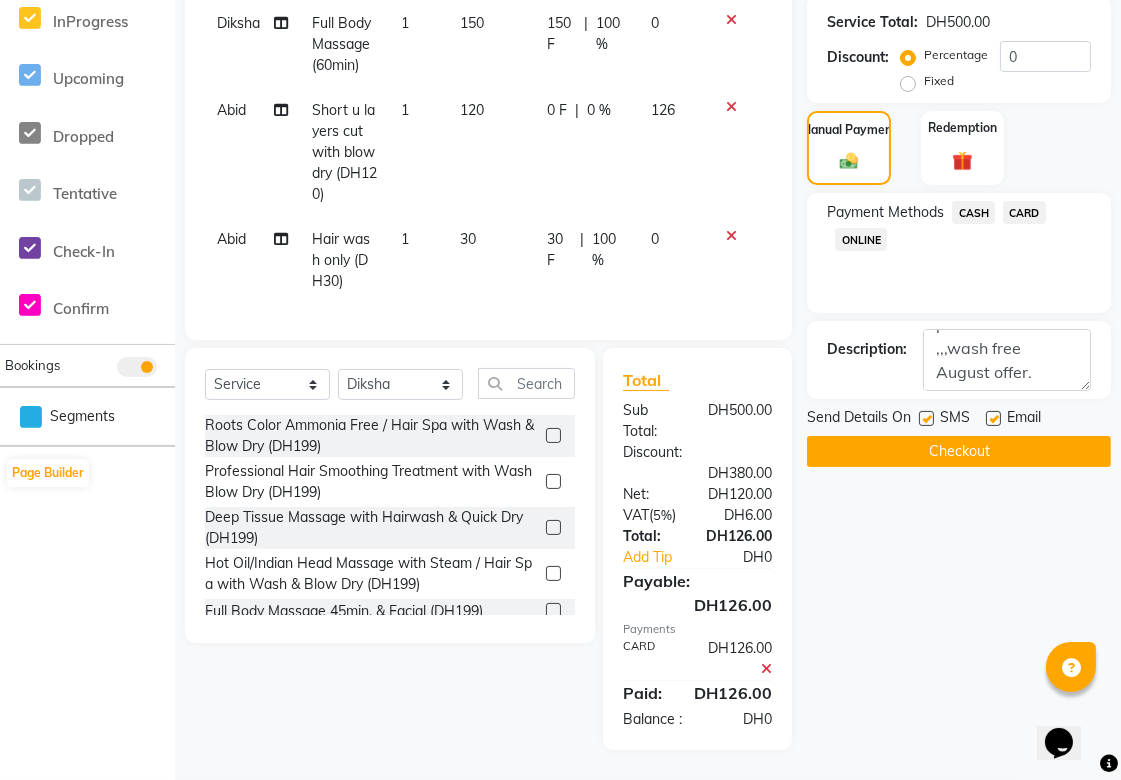 click on "Checkout" 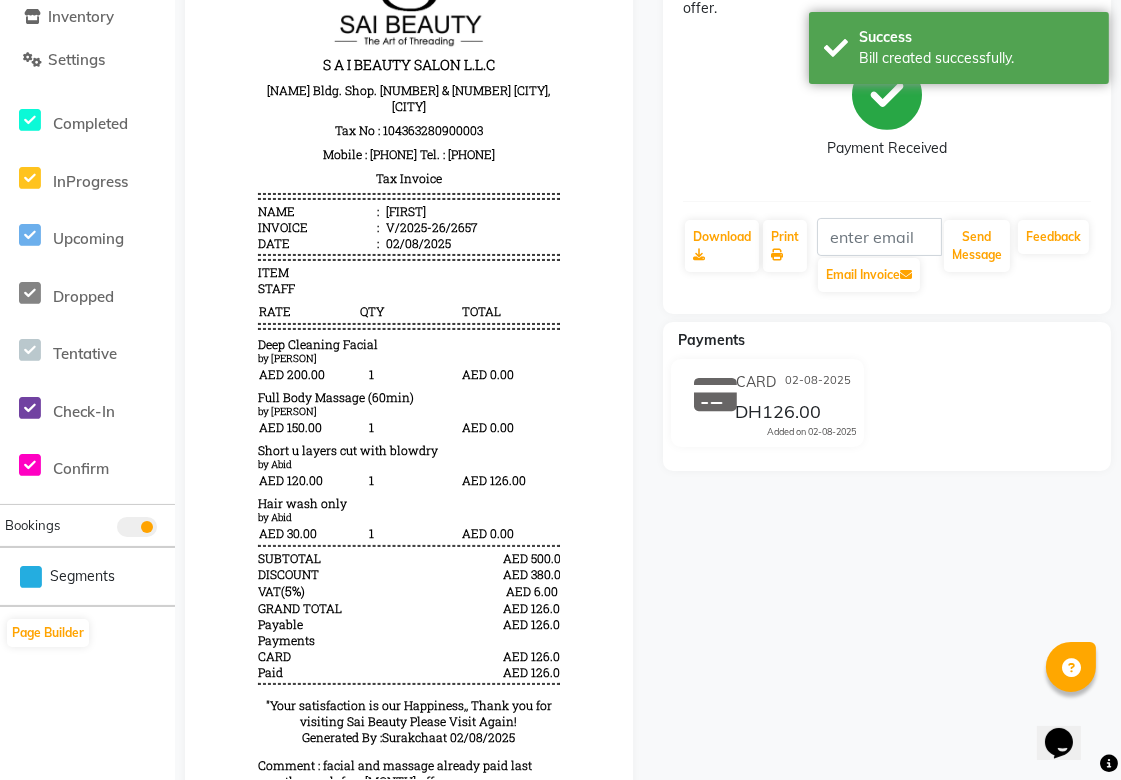 scroll, scrollTop: 326, scrollLeft: 0, axis: vertical 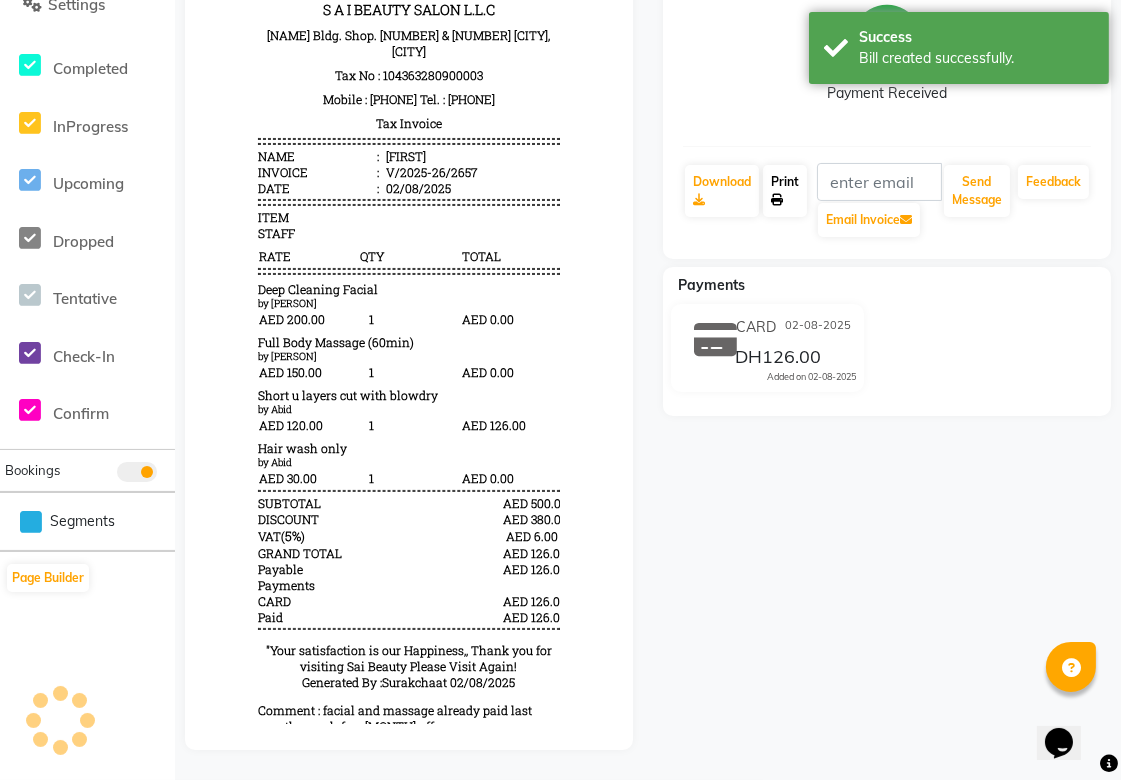click 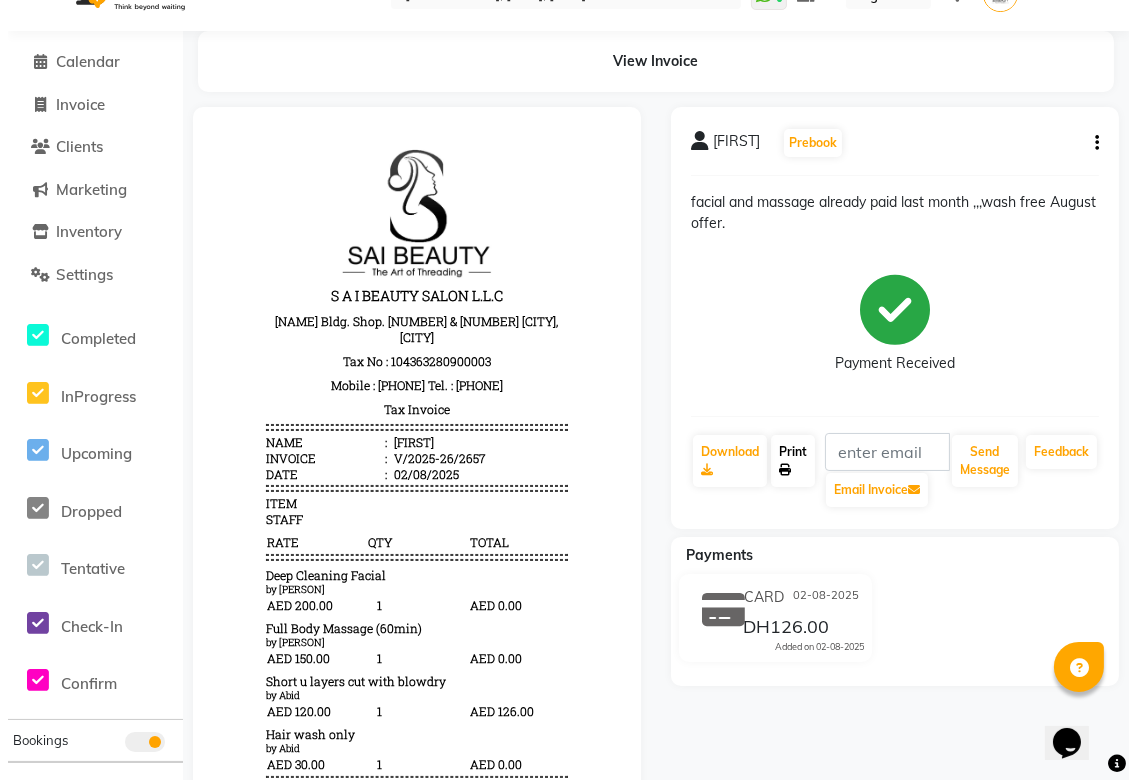scroll, scrollTop: 0, scrollLeft: 0, axis: both 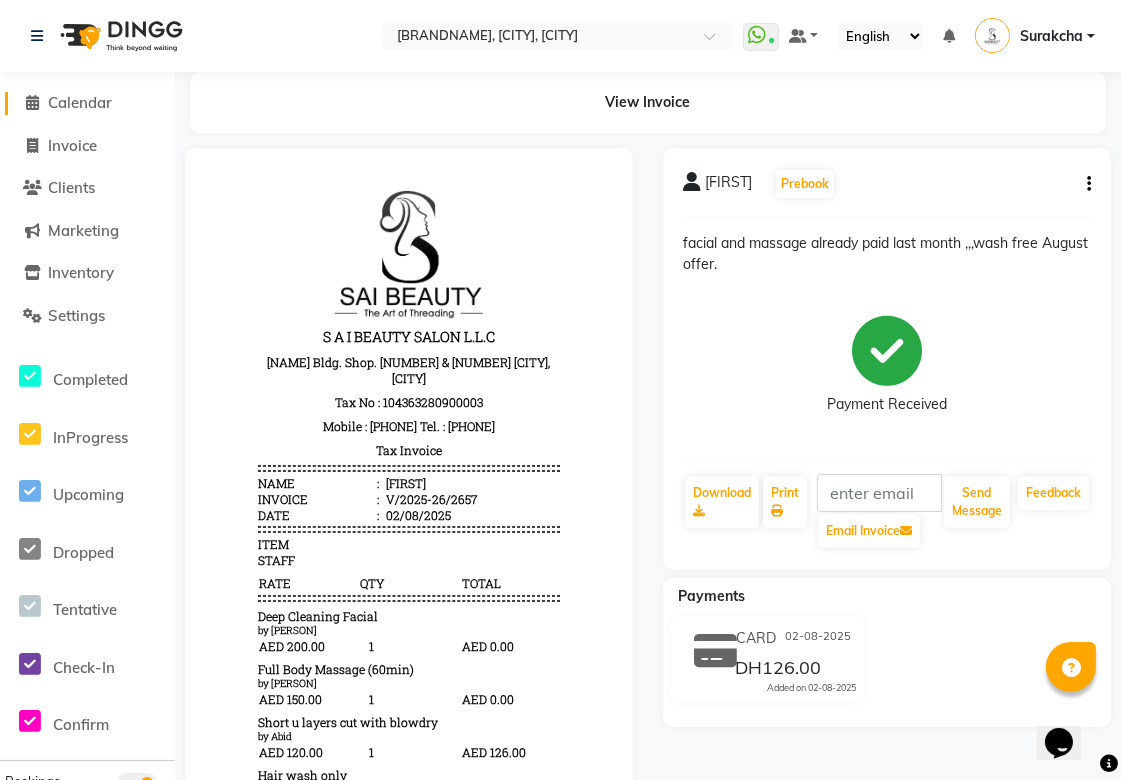 click on "Calendar" 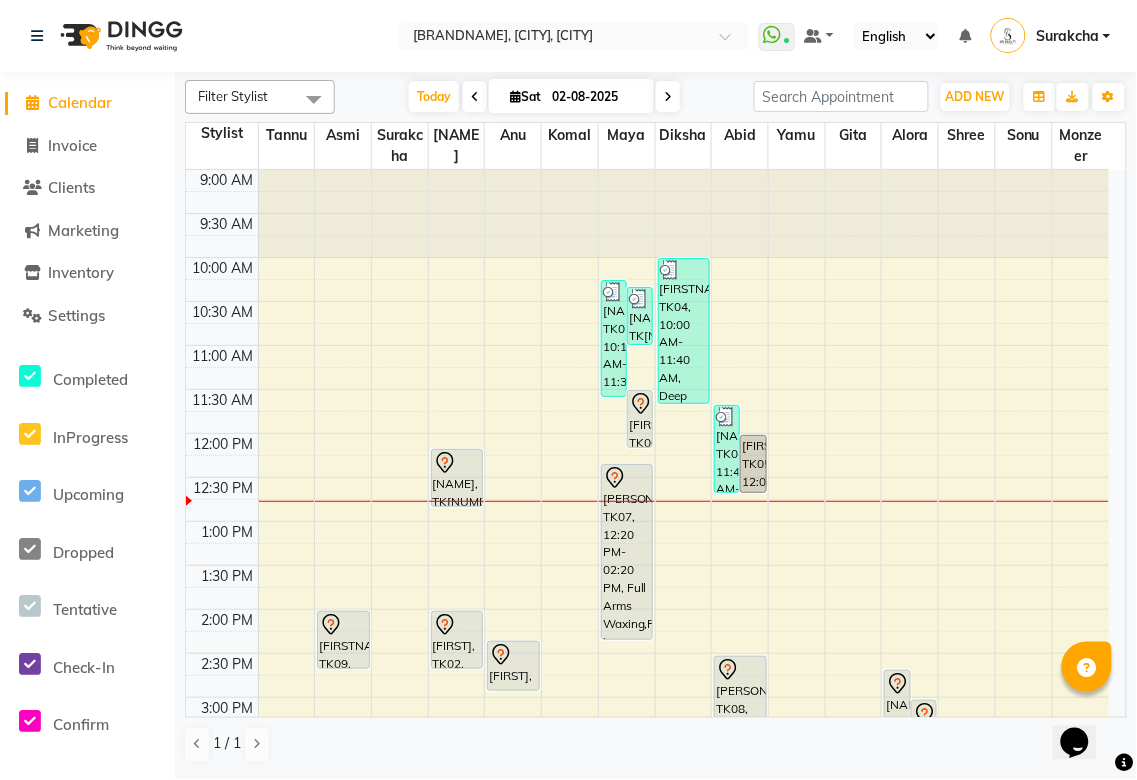 scroll, scrollTop: 0, scrollLeft: 0, axis: both 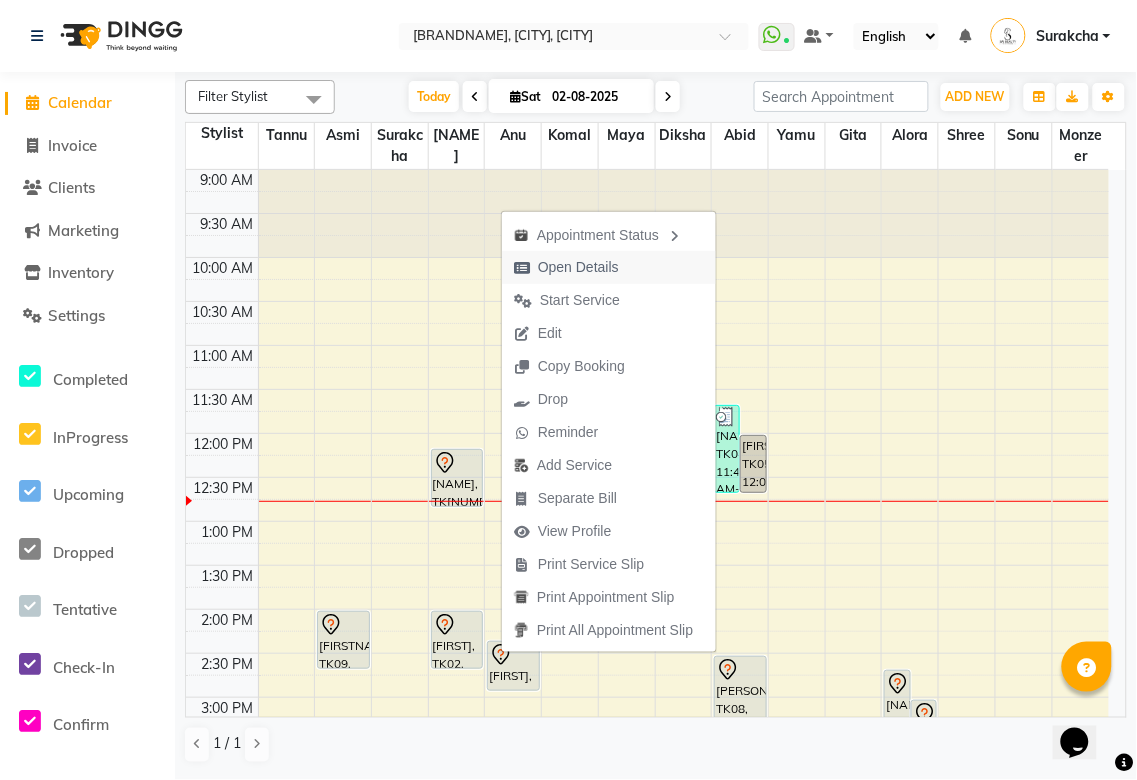 click on "Open Details" at bounding box center [578, 267] 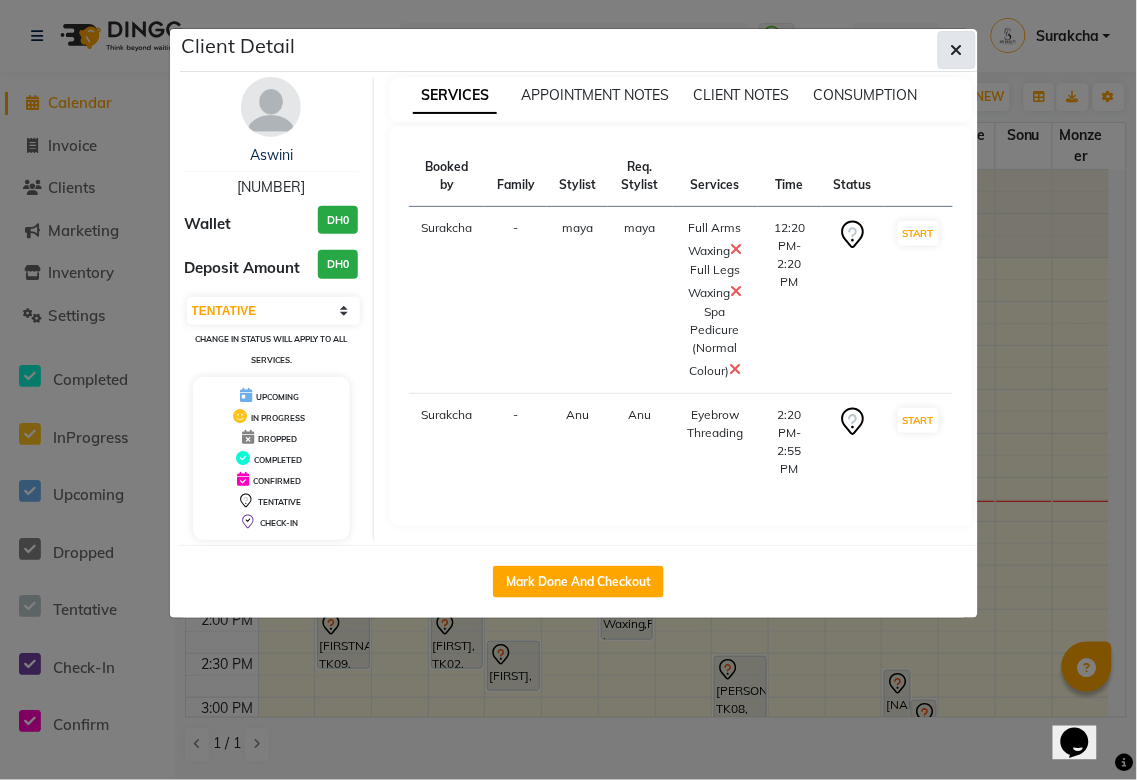 click 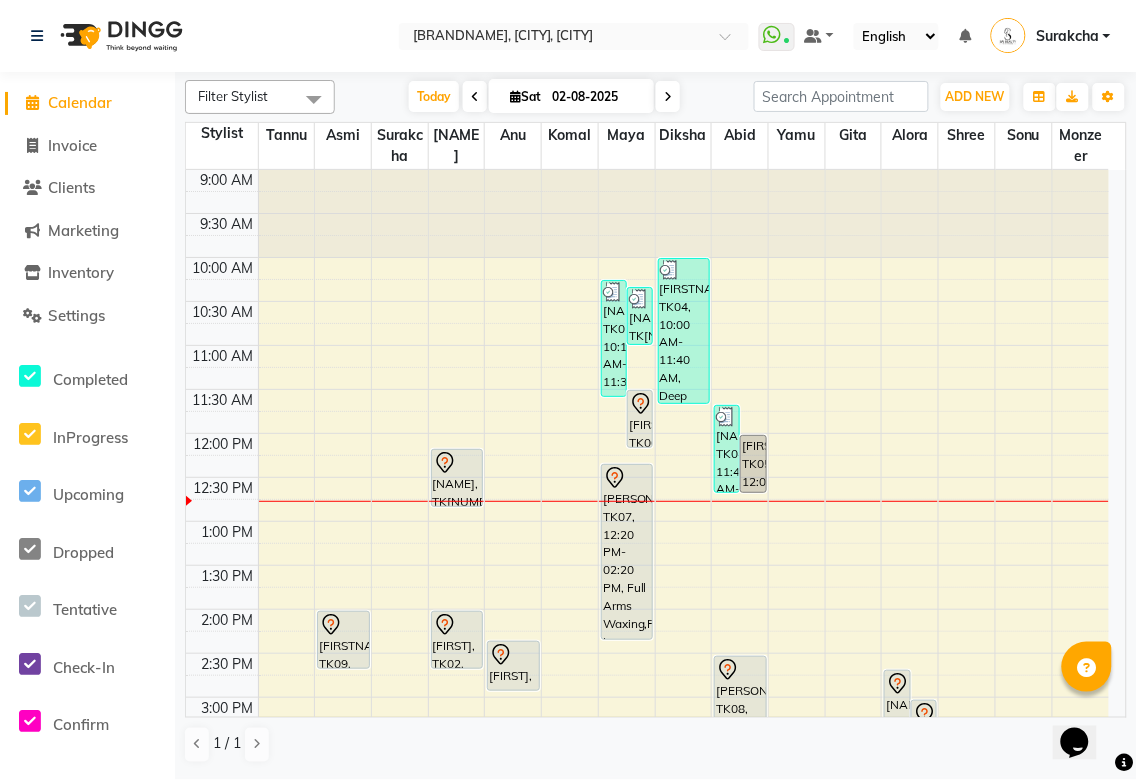 click on "Filter Stylist Select All [NAME] [NAME] [NAME] [NAME] [NAME] [NAME] [NAME] [NAME] [NAME] [NAME] [NAME] [NAME] [NAME] [NAME] [NAME] Today Sat 02-08-2025 Toggle Dropdown Add Appointment Add Invoice Add Expense Add Client Toggle Dropdown Add Appointment Add Invoice Add Expense Add Client ADD NEW Toggle Dropdown Add Appointment Add Invoice Add Expense Add Client Filter Stylist Select All [NAME] [NAME] [NAME] [NAME] [NAME] [NAME] [NAME] [NAME] [NAME] [NAME] [NAME] [NAME] [NAME] [NAME] [NAME] Group By Staff View Room View View as Vertical Vertical - Week View Horizontal Horizontal - Week View List Toggle Dropdown Calendar Settings Manage Tags Arrange Stylists Reset Stylists Show Available Stylist Appointment Form Zoom 100% Staff/Room Display Count 15 Stylist [NAME] [NAME] [NAME] [NAME] [NAME] [NAME] [NAME] [NAME] [NAME] [NAME] [NAME] [NAME] [NAME] [NAME] [NAME] 9:00 AM 9:30 AM 10:00 AM 10:30 AM 11:00 AM 11:30 AM 12:00 PM 12:30 PM 1:00 PM 1:30 PM 2:00 PM 2:30 PM 3:00 PM 3:30 PM 4:00 PM 4:30 PM 5:00 PM 5:30 PM 6:00 PM 6:30 PM 7:00 PM 7:30 PM" 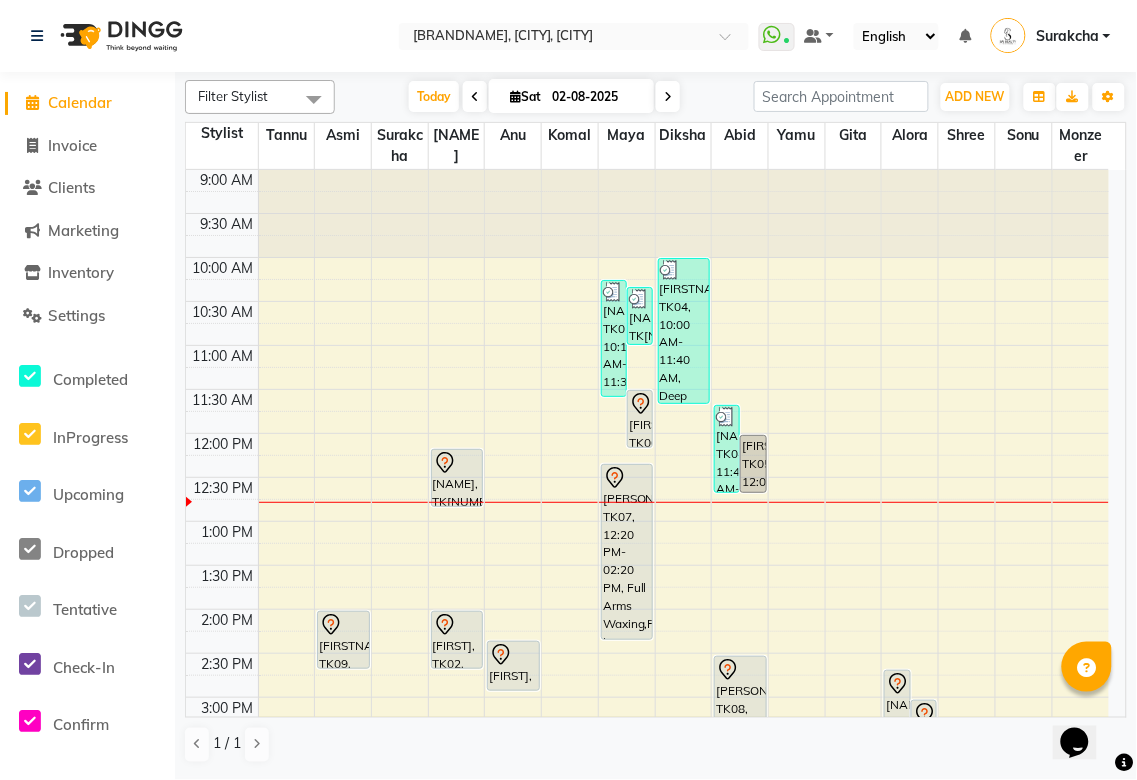 click on "Filter Stylist Select All [NAME] [NAME] [NAME] [NAME] [NAME] [NAME] [NAME] [NAME] [NAME] [NAME] [NAME] [NAME] [NAME] [NAME] [NAME] Today Sat 02-08-2025 Toggle Dropdown Add Appointment Add Invoice Add Expense Add Client Toggle Dropdown Add Appointment Add Invoice Add Expense Add Client ADD NEW Toggle Dropdown Add Appointment Add Invoice Add Expense Add Client Filter Stylist Select All [NAME] [NAME] [NAME] [NAME] [NAME] [NAME] [NAME] [NAME] [NAME] [NAME] [NAME] [NAME] [NAME] [NAME] [NAME] Group By Staff View Room View View as Vertical Vertical - Week View Horizontal Horizontal - Week View List Toggle Dropdown Calendar Settings Manage Tags Arrange Stylists Reset Stylists Show Available Stylist Appointment Form Zoom 100% Staff/Room Display Count 15 Stylist [NAME] [NAME] [NAME] [NAME] [NAME] [NAME] [NAME] [NAME] [NAME] [NAME] [NAME] [NAME] [NAME] [NAME] [NAME] 9:00 AM 9:30 AM 10:00 AM 10:30 AM 11:00 AM 11:30 AM 12:00 PM 12:30 PM 1:00 PM 1:30 PM 2:00 PM 2:30 PM 3:00 PM 3:30 PM 4:00 PM 4:30 PM 5:00 PM 5:30 PM 6:00 PM 6:30 PM 7:00 PM 7:30 PM" 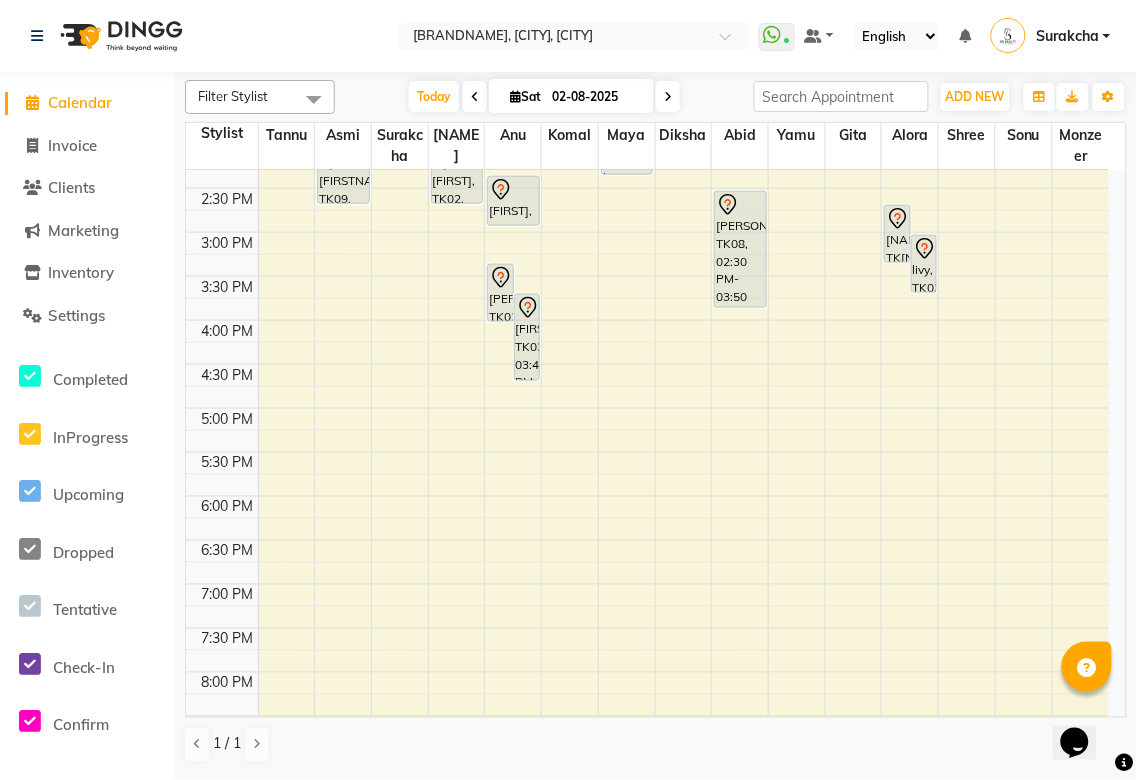 scroll, scrollTop: 478, scrollLeft: 0, axis: vertical 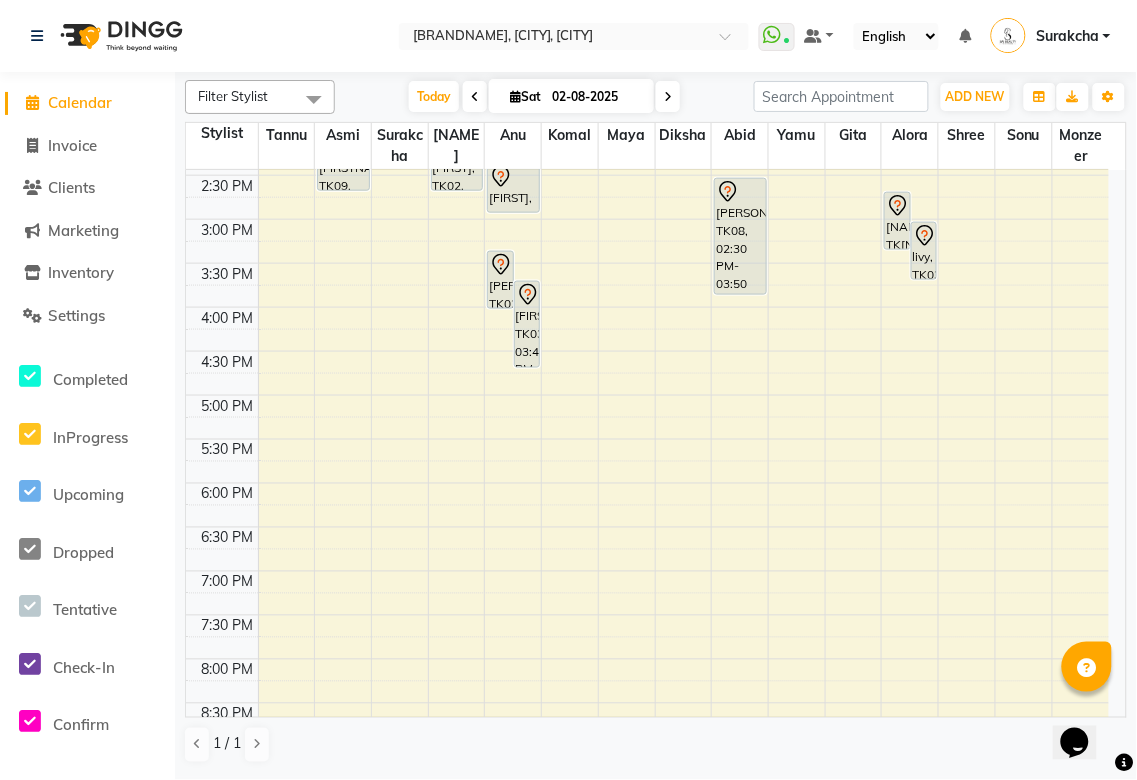 click 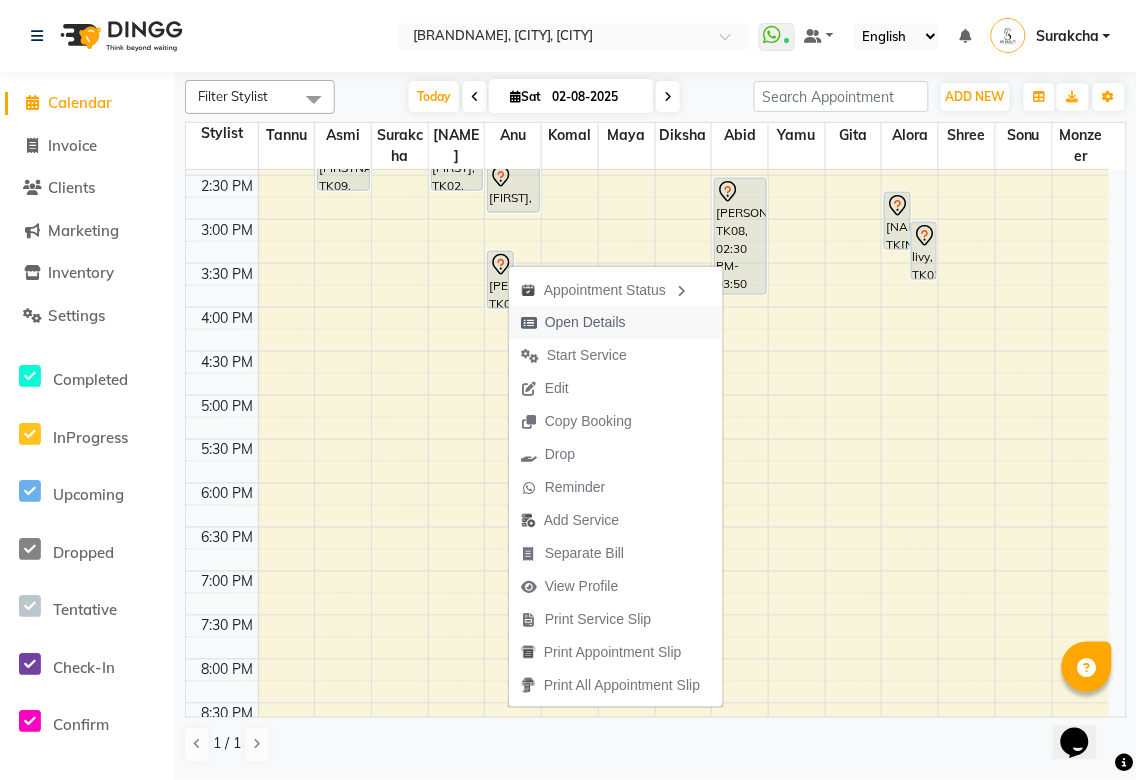 click on "Open Details" at bounding box center [585, 322] 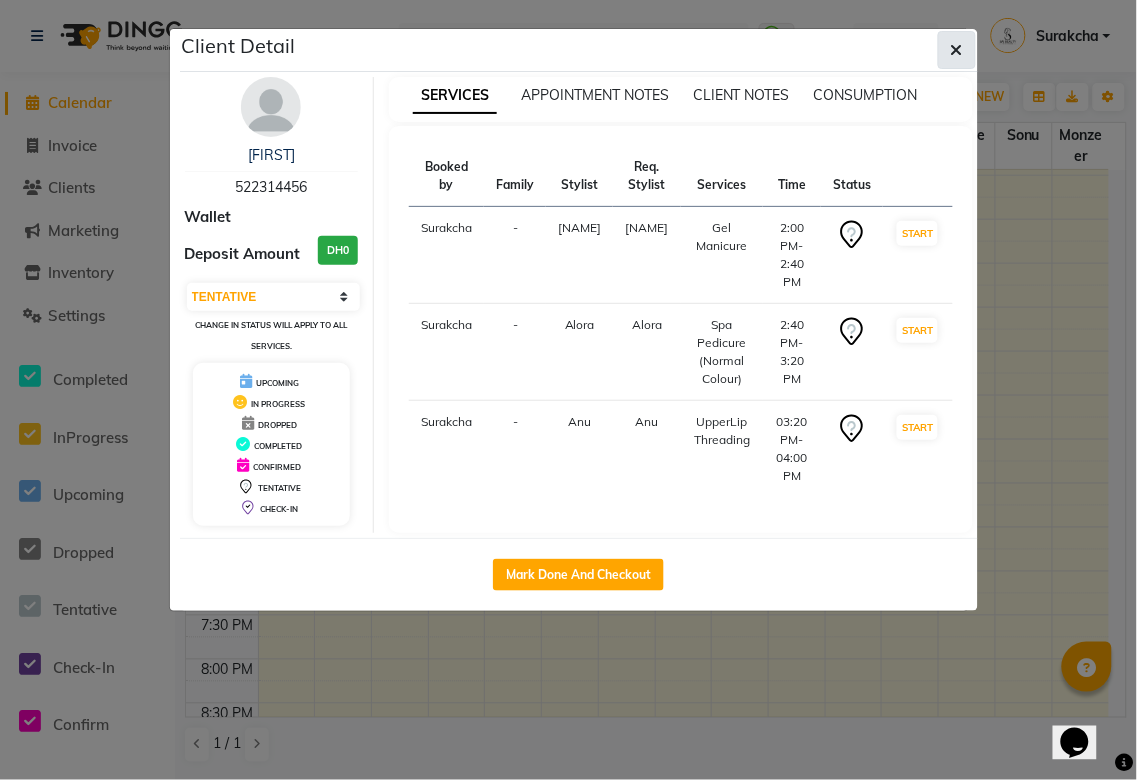 click 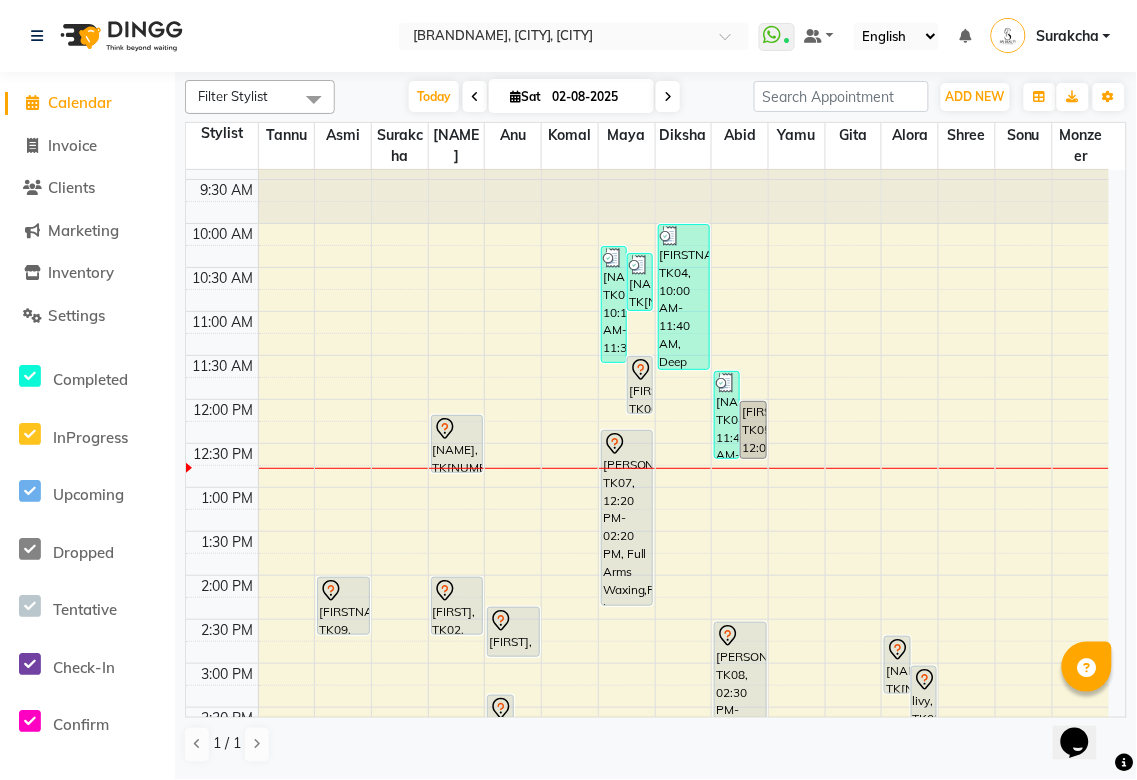 scroll, scrollTop: 0, scrollLeft: 0, axis: both 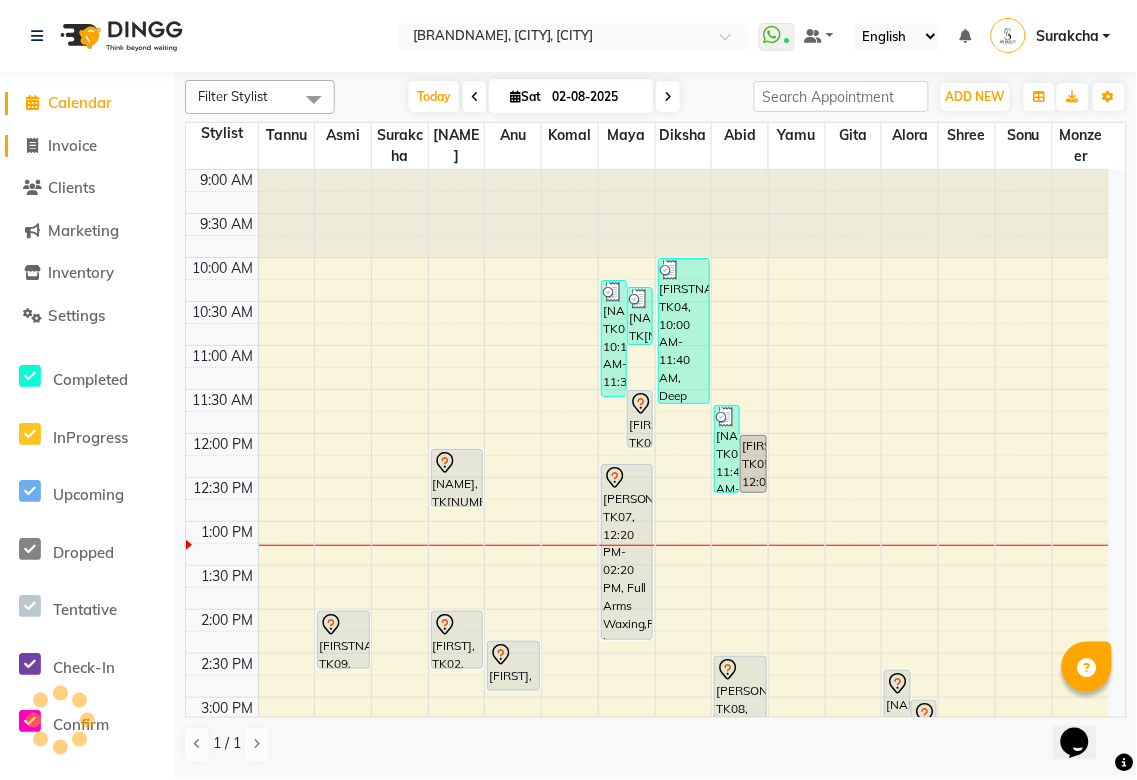 click on "Invoice" 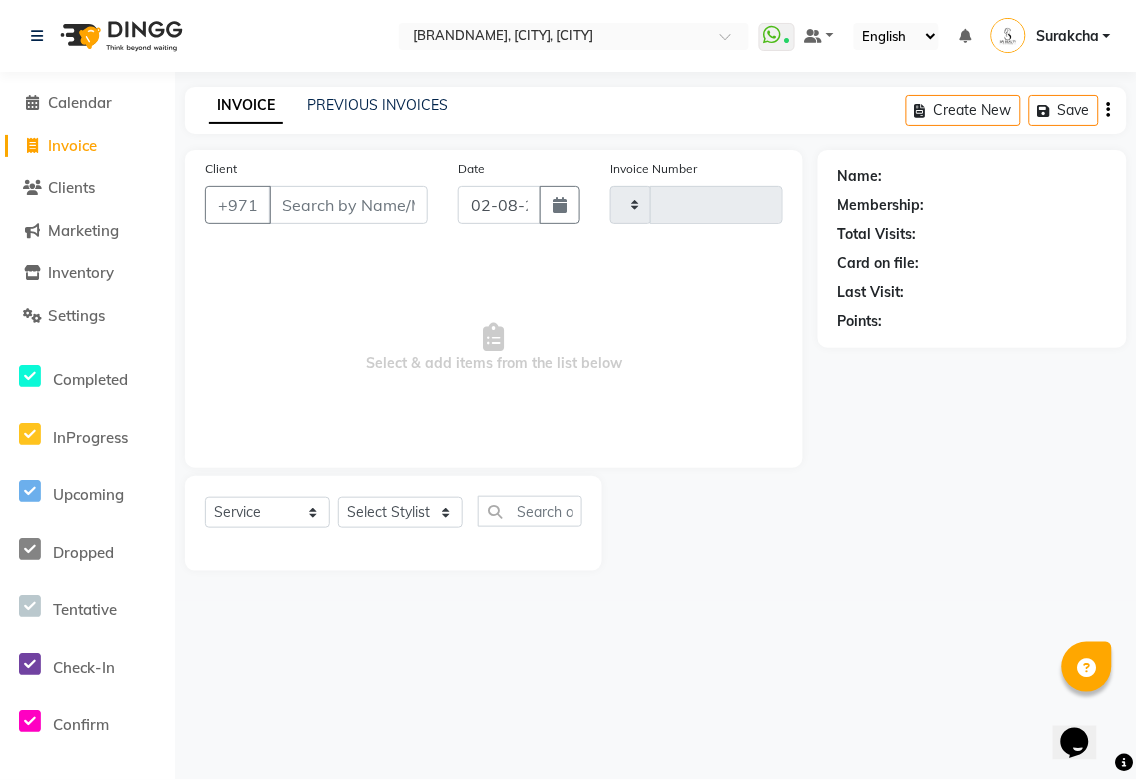 type on "2658" 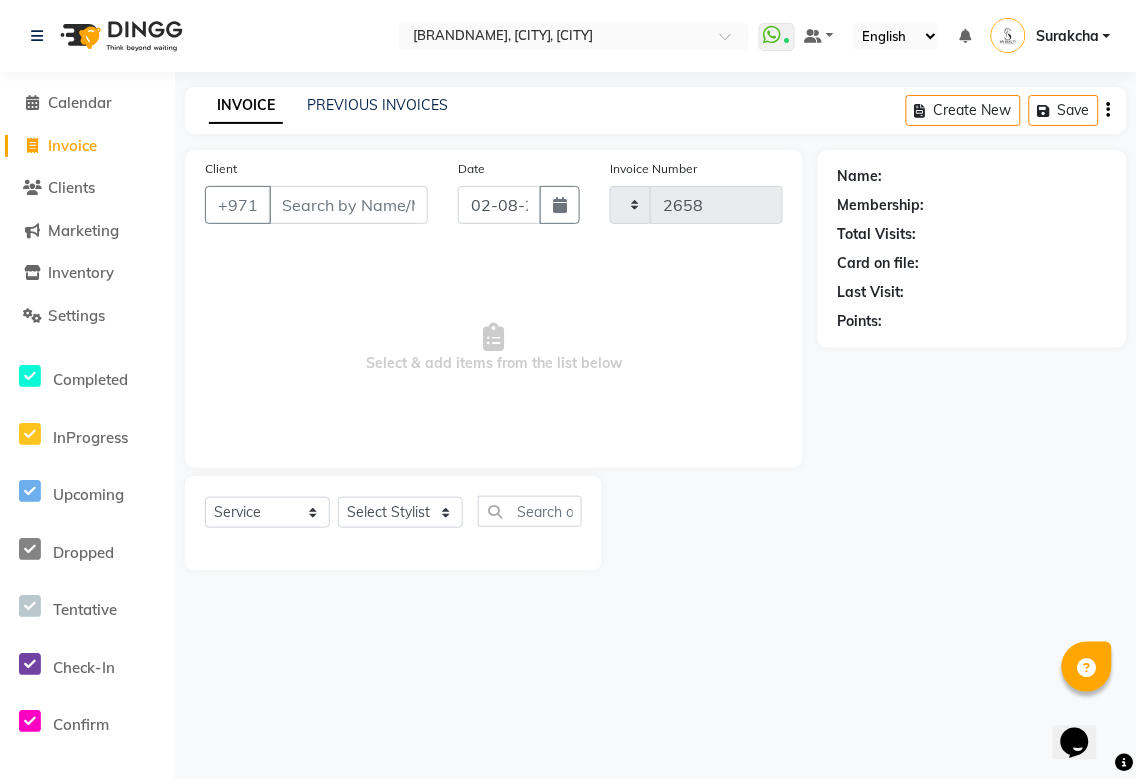 select on "5352" 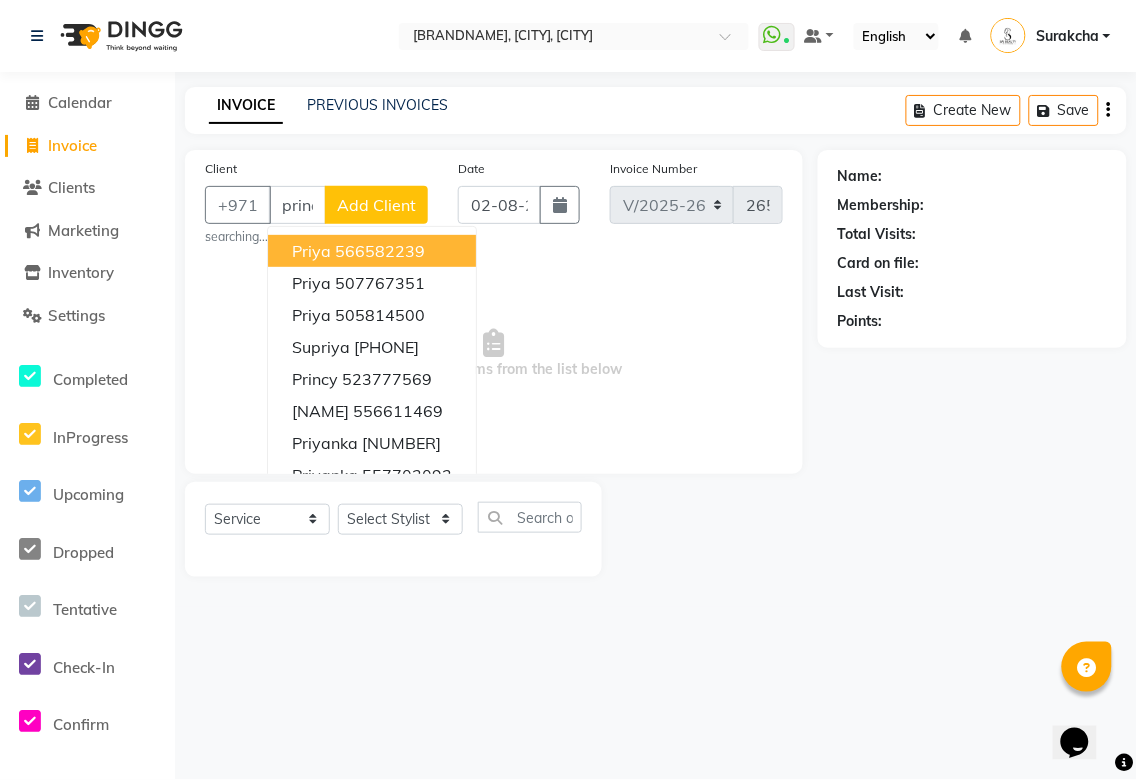 scroll, scrollTop: 0, scrollLeft: 1, axis: horizontal 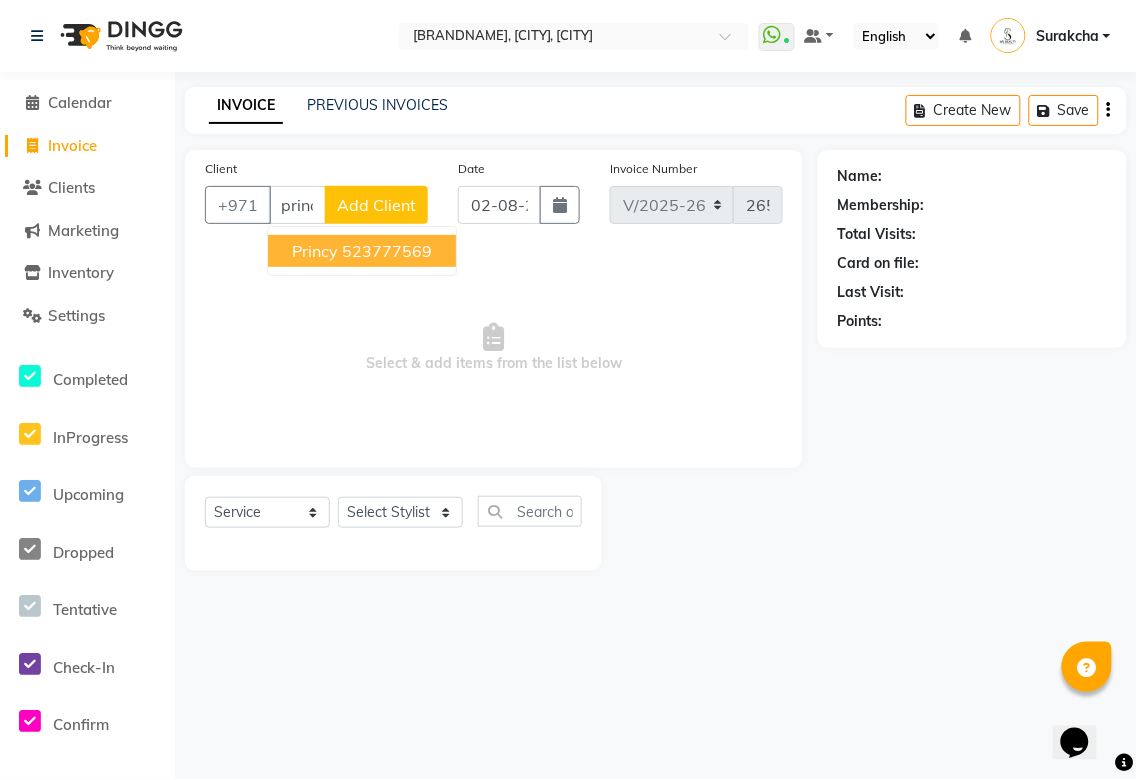 click on "523777569" at bounding box center (387, 251) 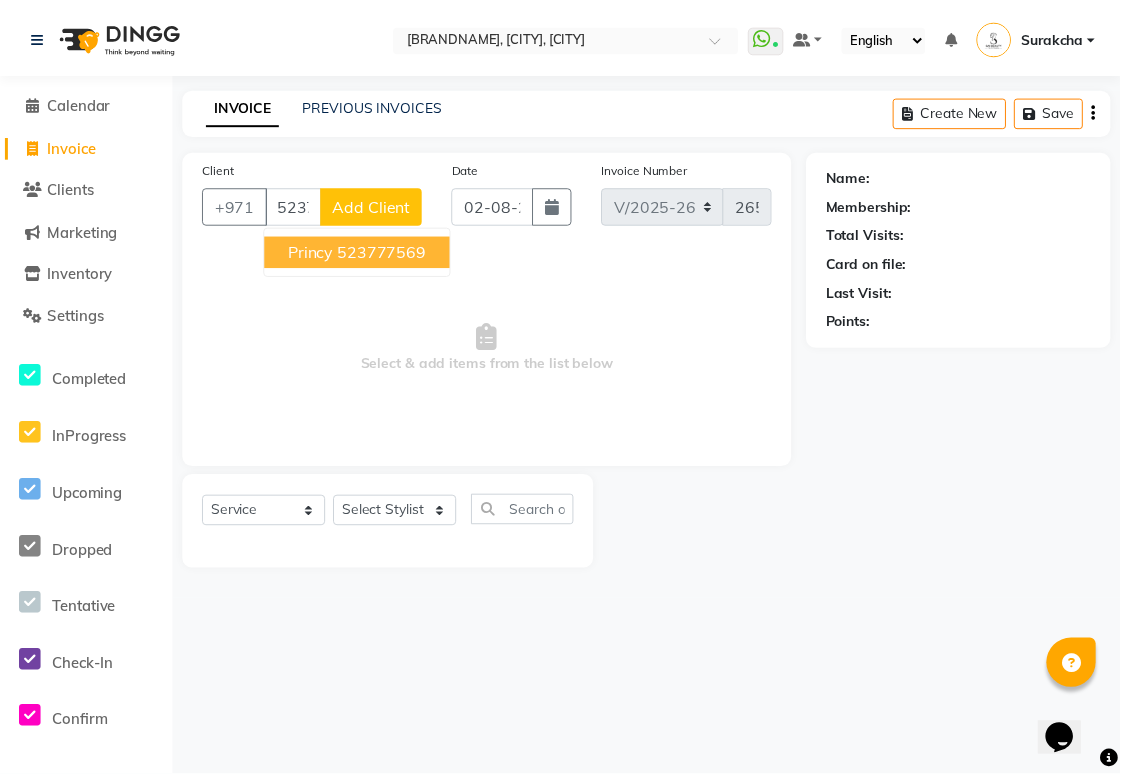 scroll, scrollTop: 0, scrollLeft: 0, axis: both 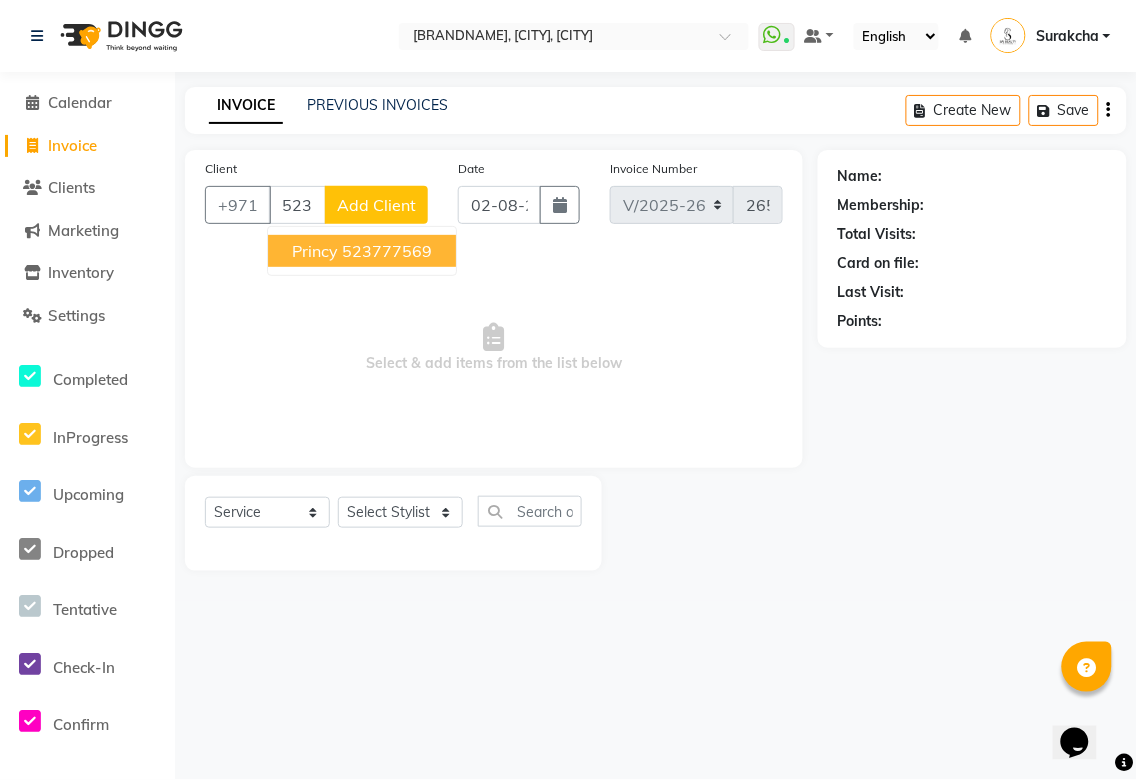 type on "523777569" 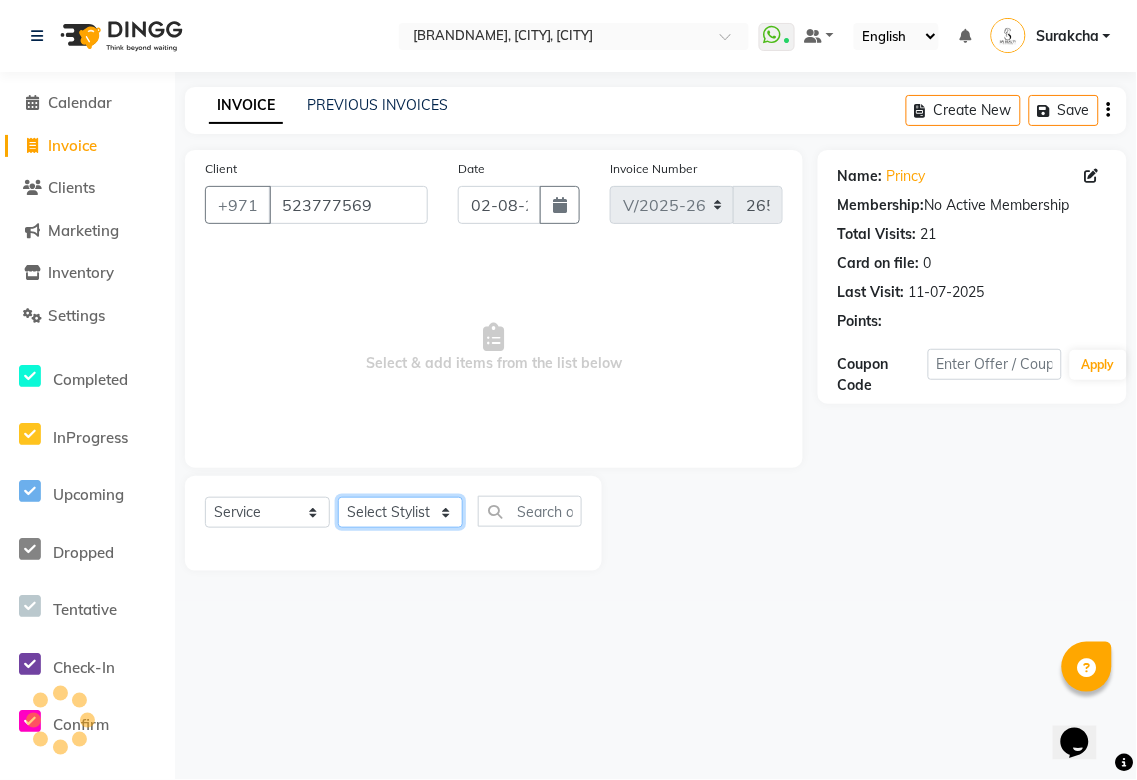 click on "Select Stylist [FIRST] [FIRST] [FIRST] [FIRST] [FIRST] [FIRST] [FIRST] [FIRST] [FIRST] [FIRST] [FIRST] [FIRST] [FIRST] [FIRST] [FIRST] [FIRST] [FIRST]" 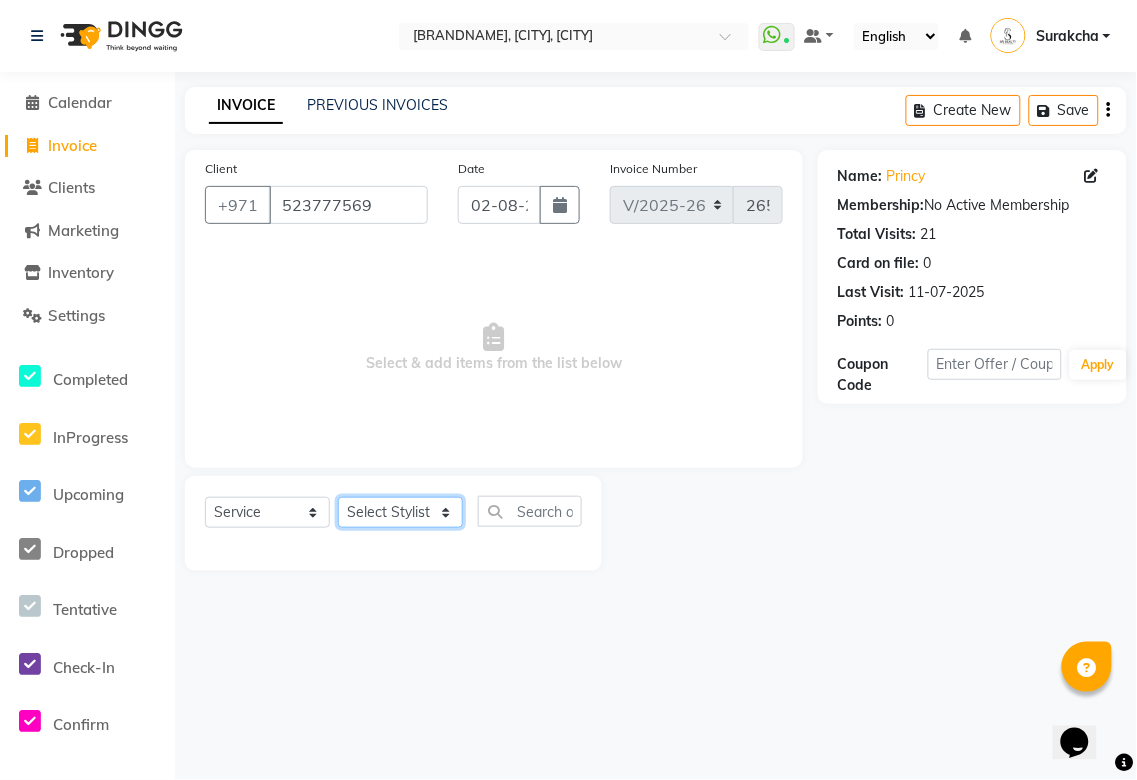select on "[NUMBER]" 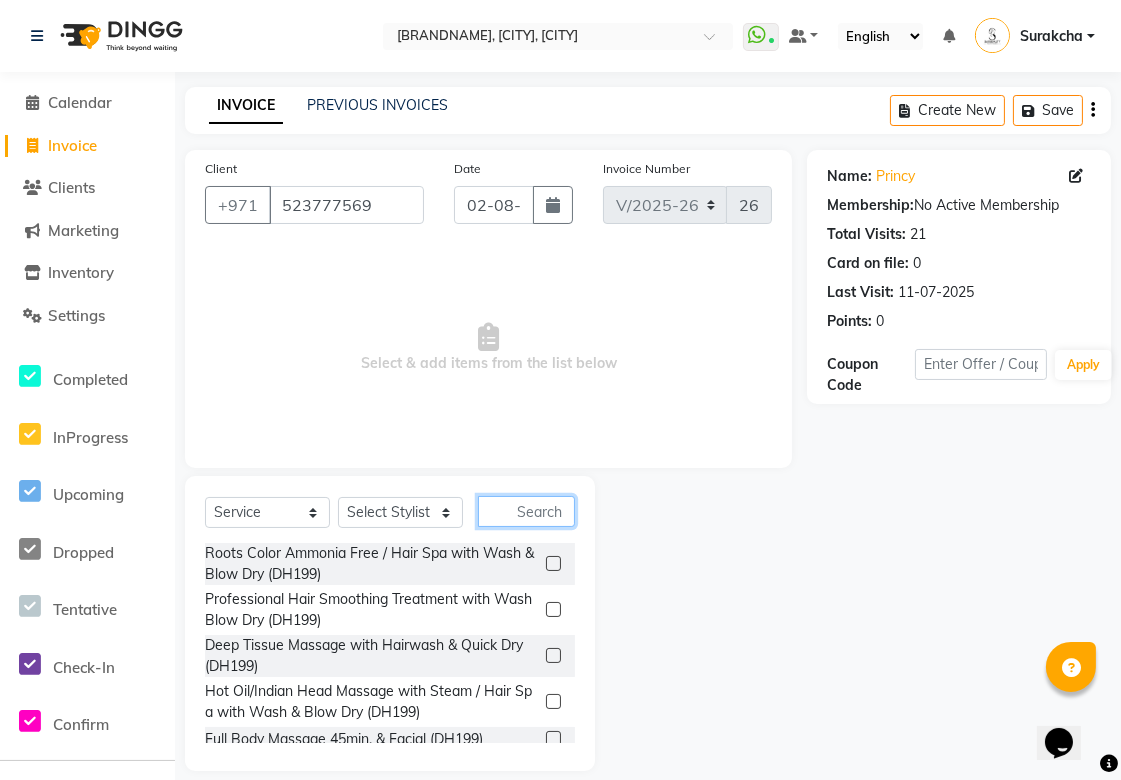 click 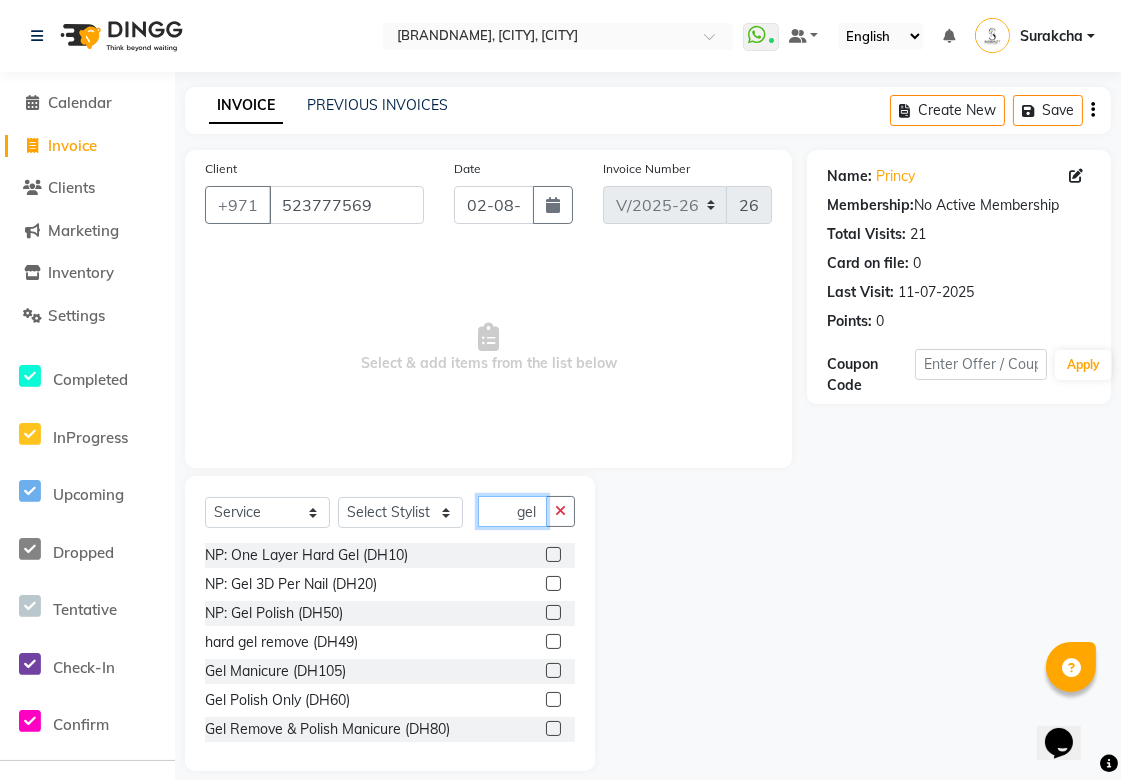 type on "gel" 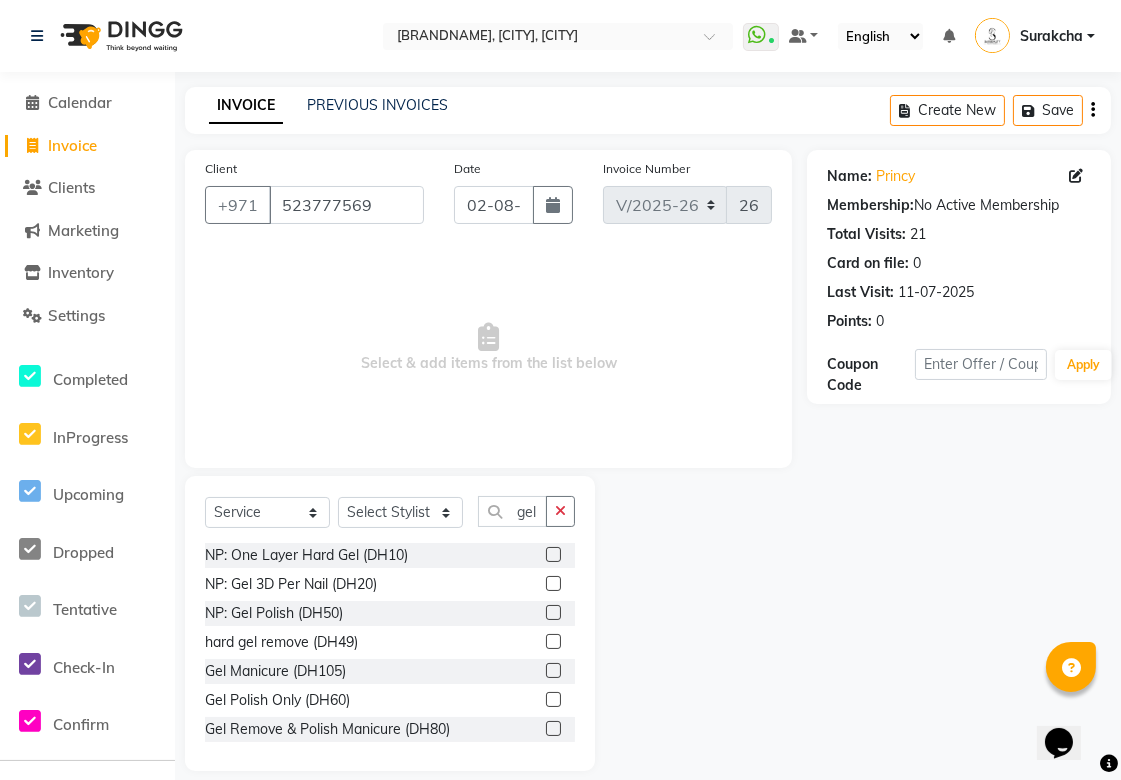 click 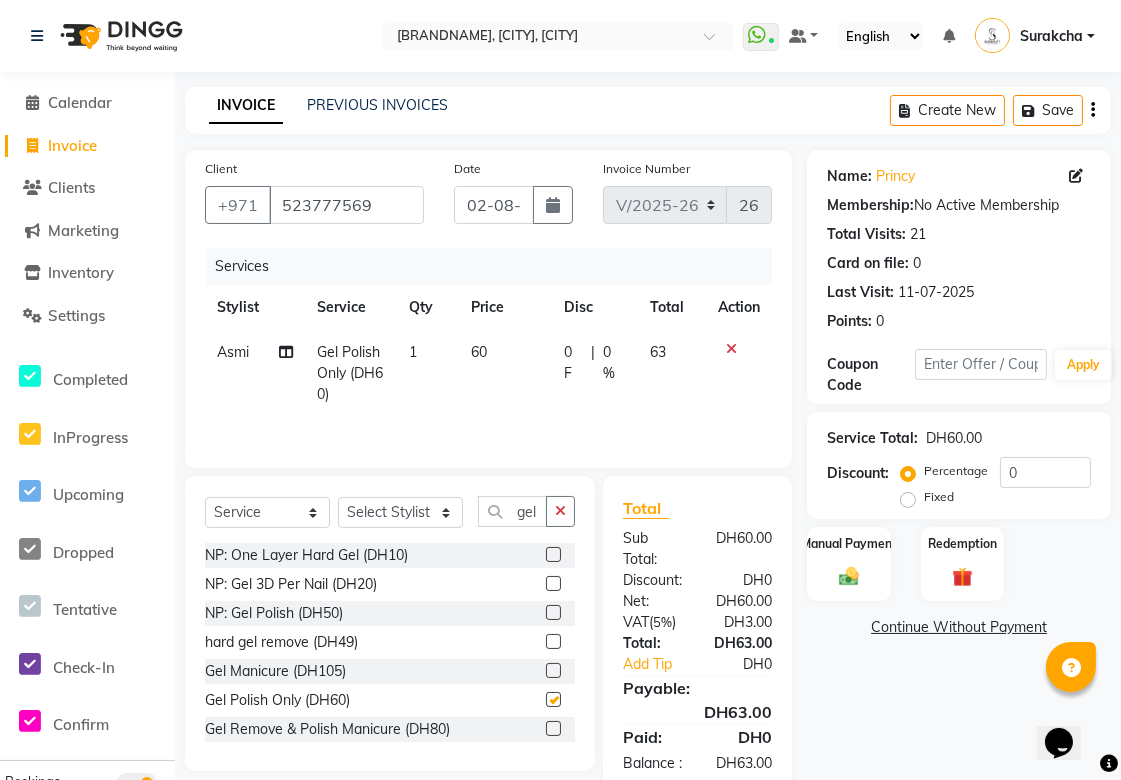 checkbox on "false" 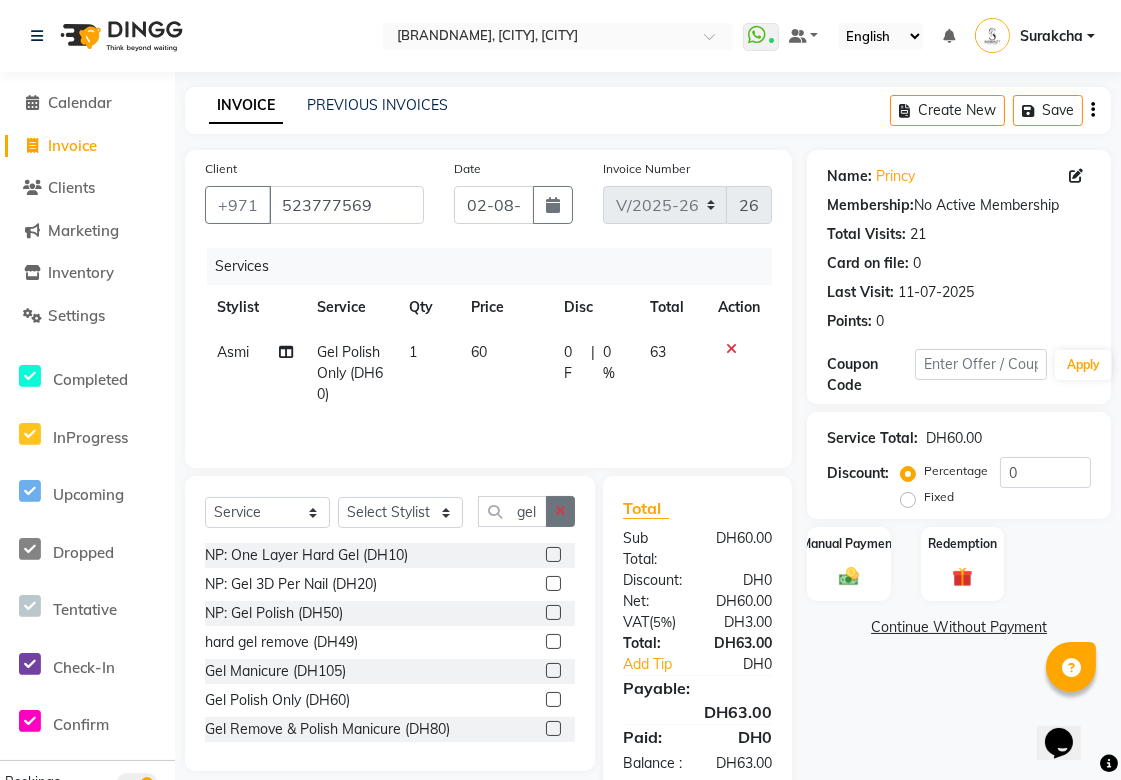 click 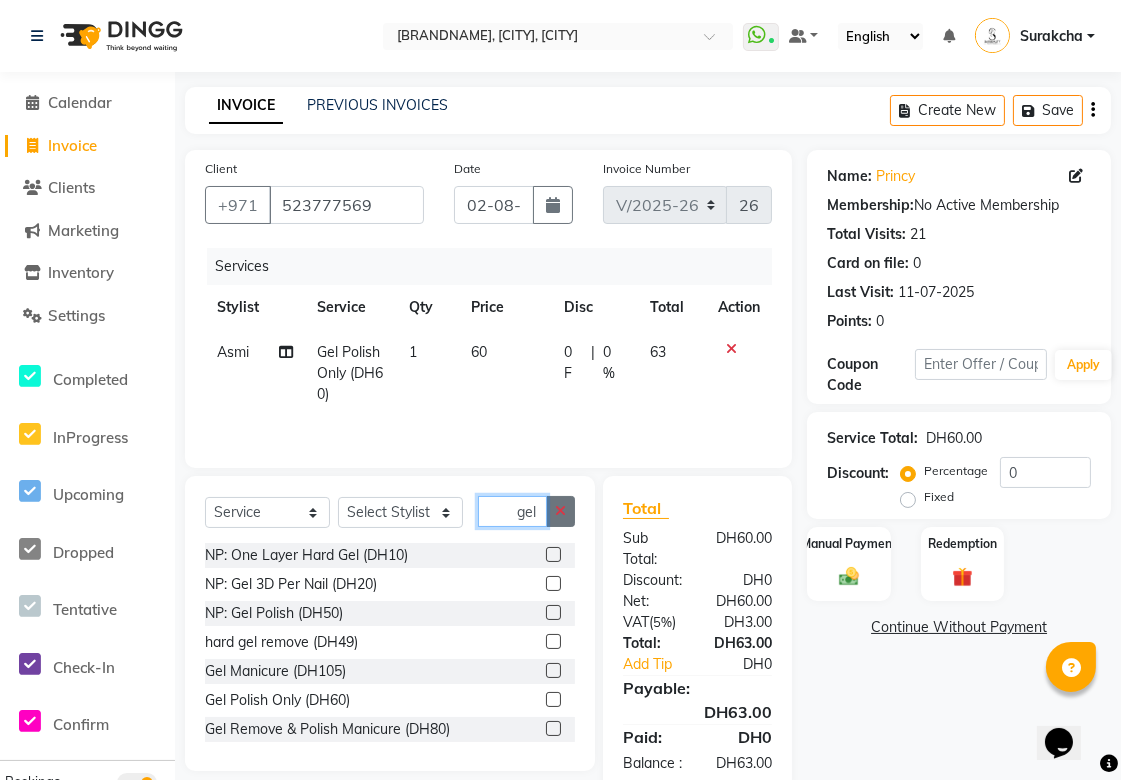type 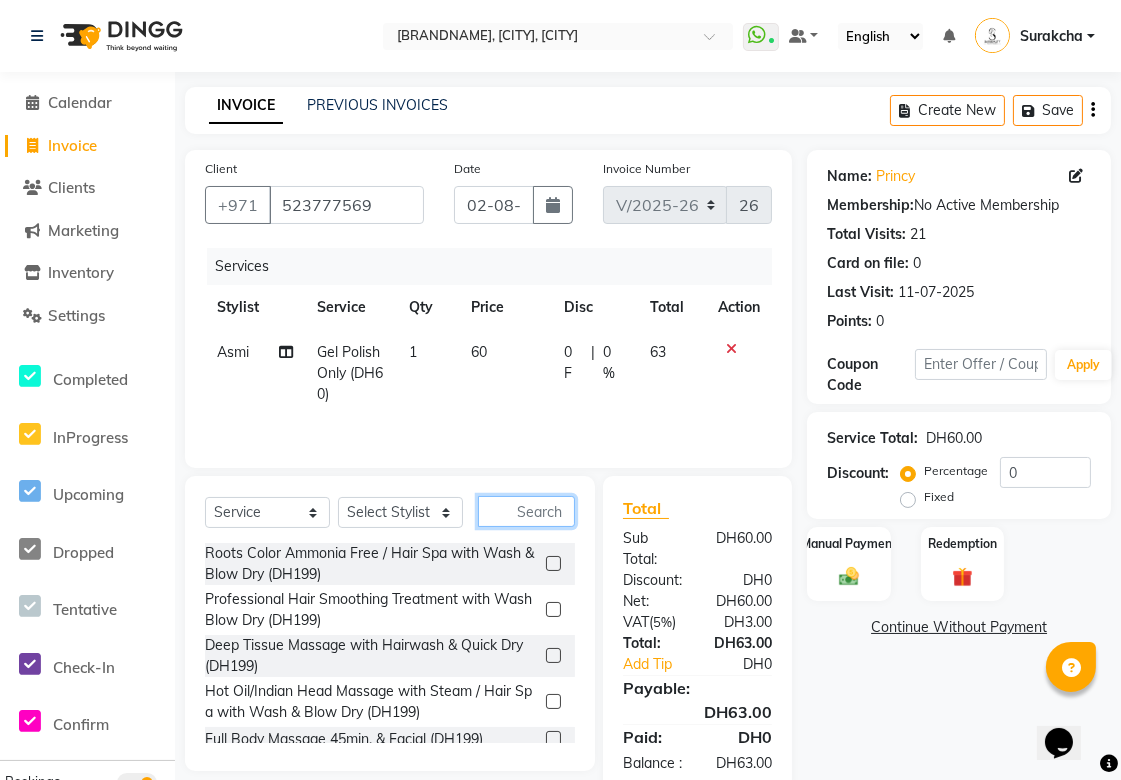 scroll, scrollTop: 66, scrollLeft: 0, axis: vertical 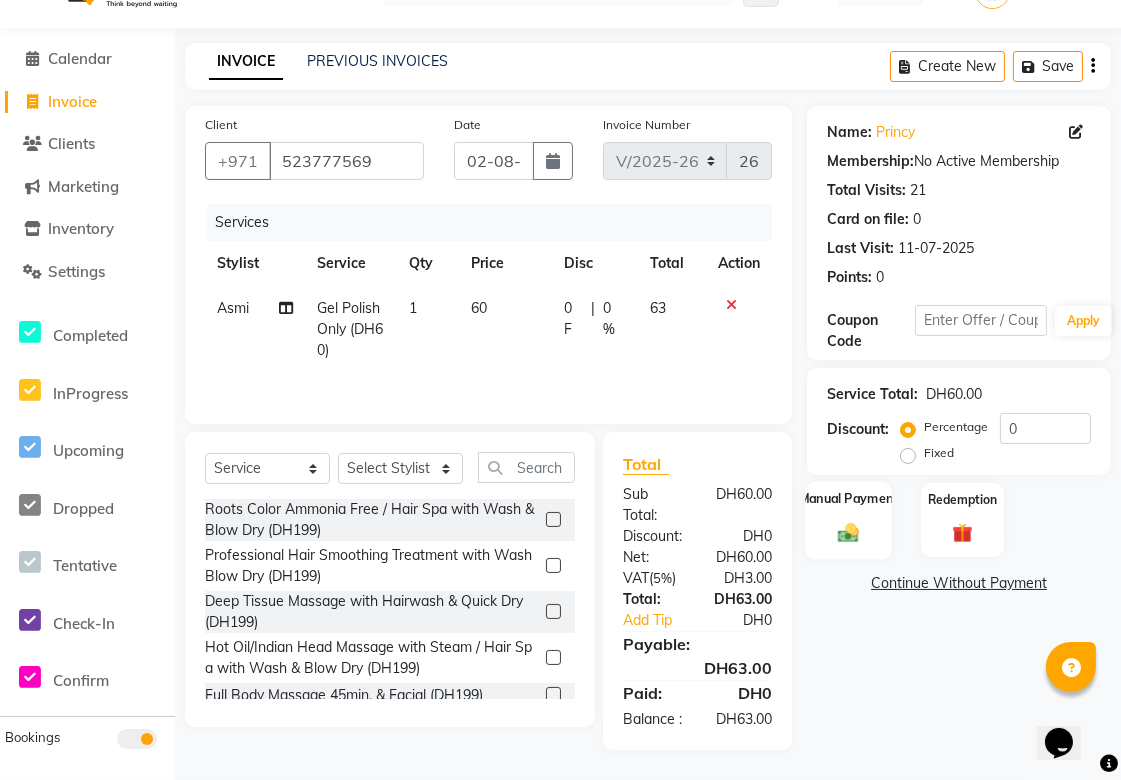 click 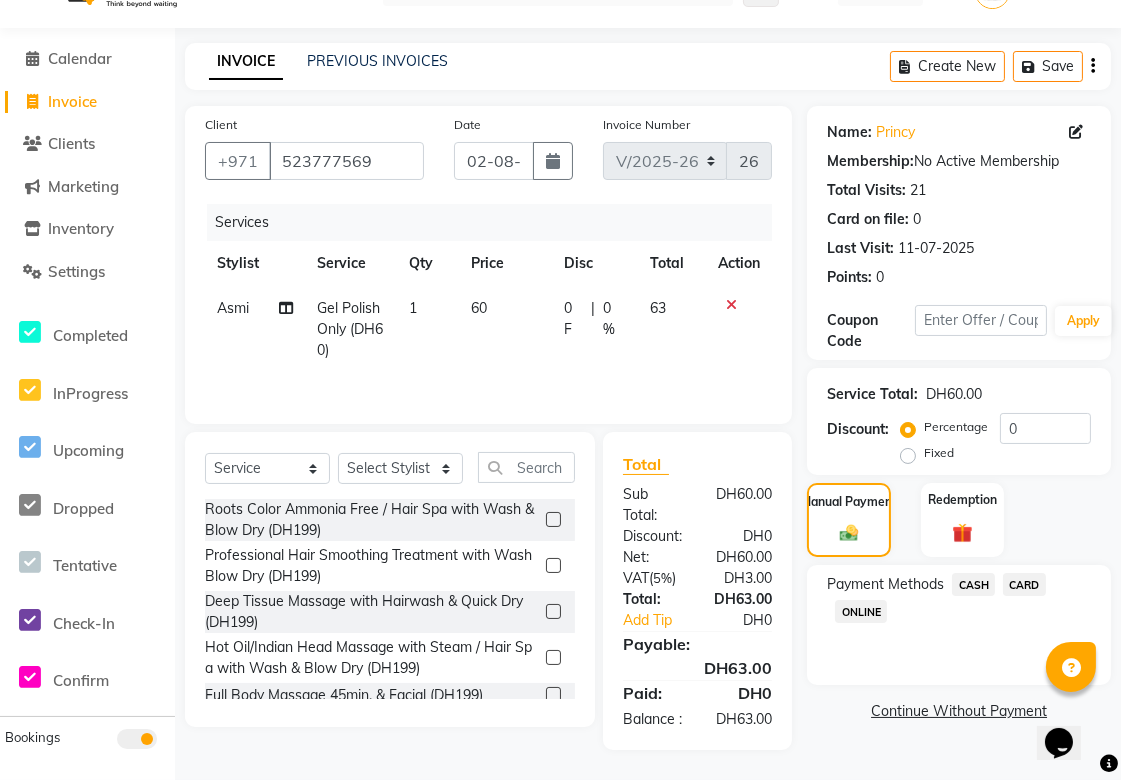 click on "CARD" 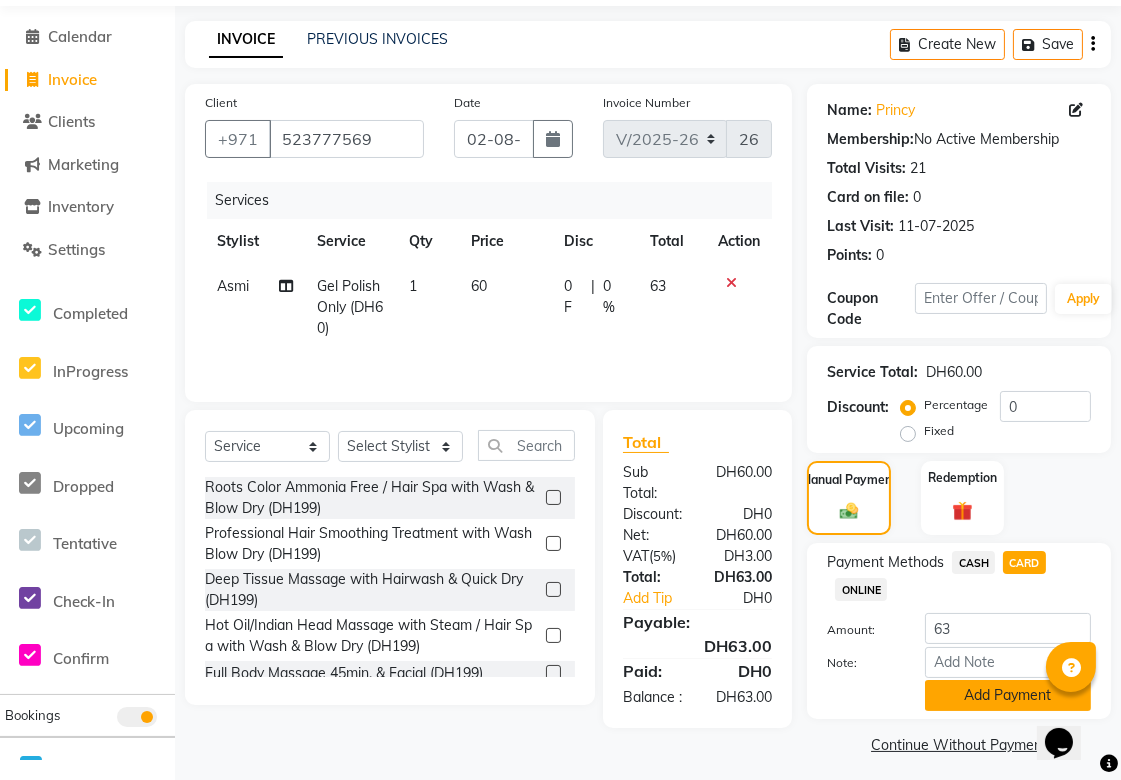 click on "Add Payment" 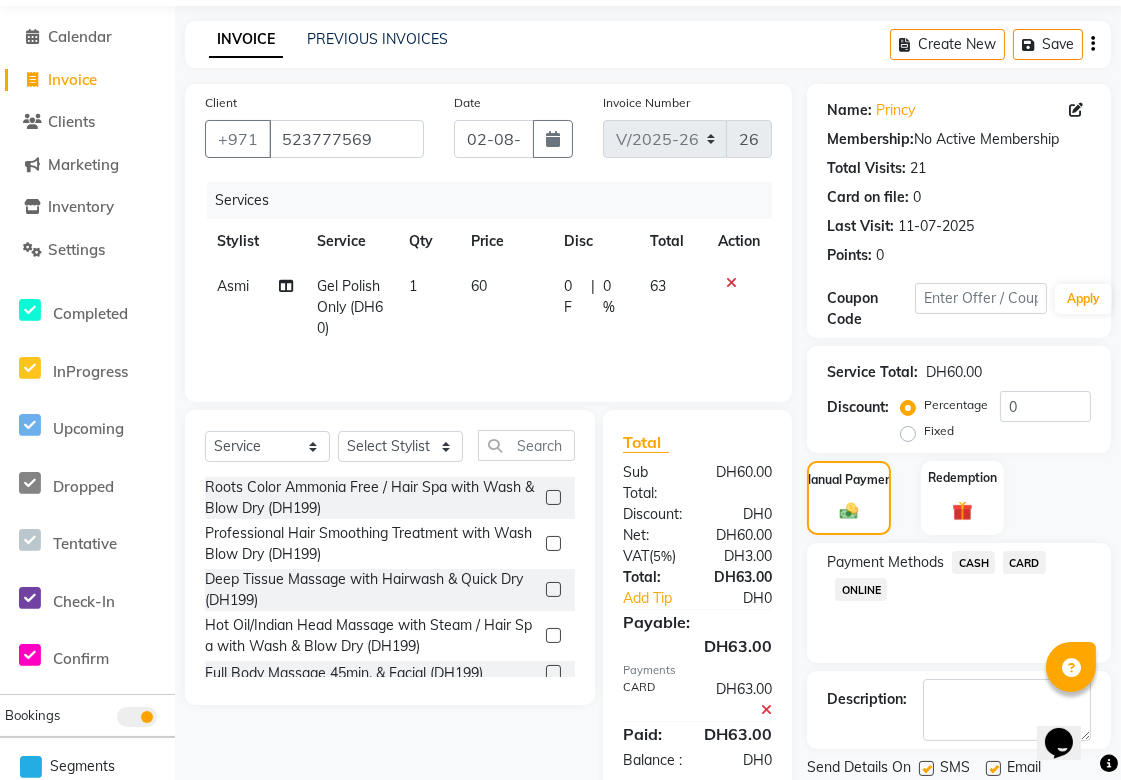 scroll, scrollTop: 133, scrollLeft: 0, axis: vertical 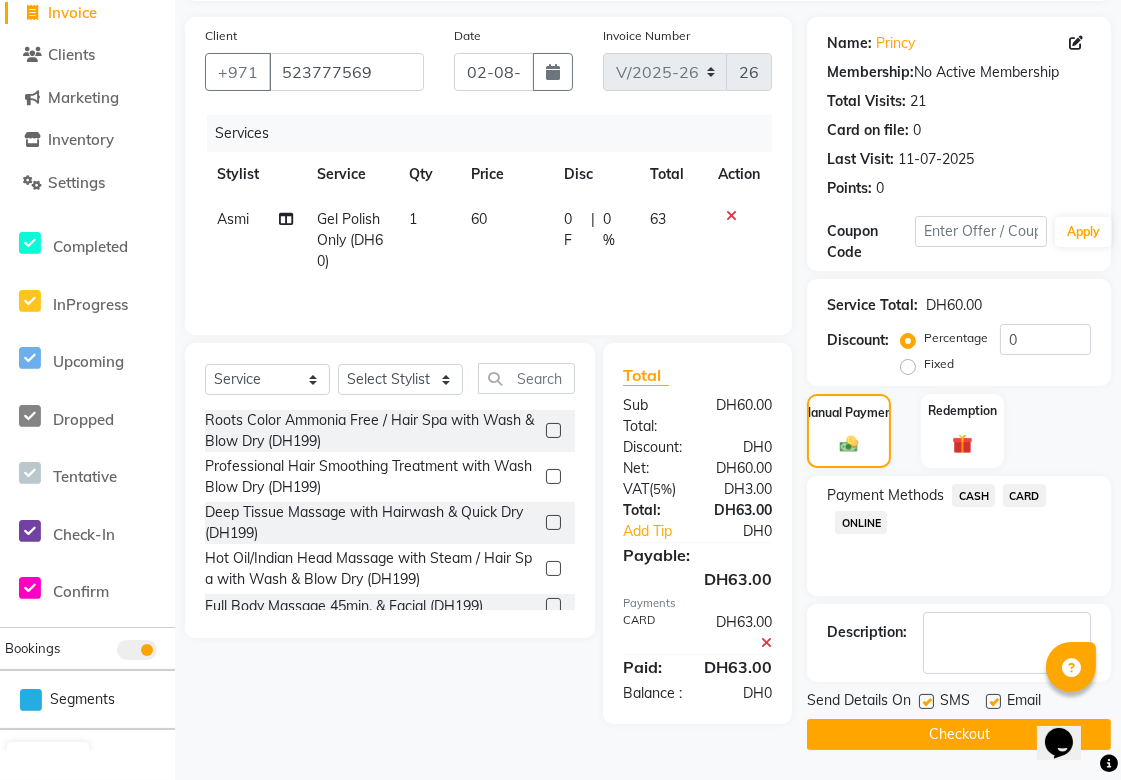 click on "Checkout" 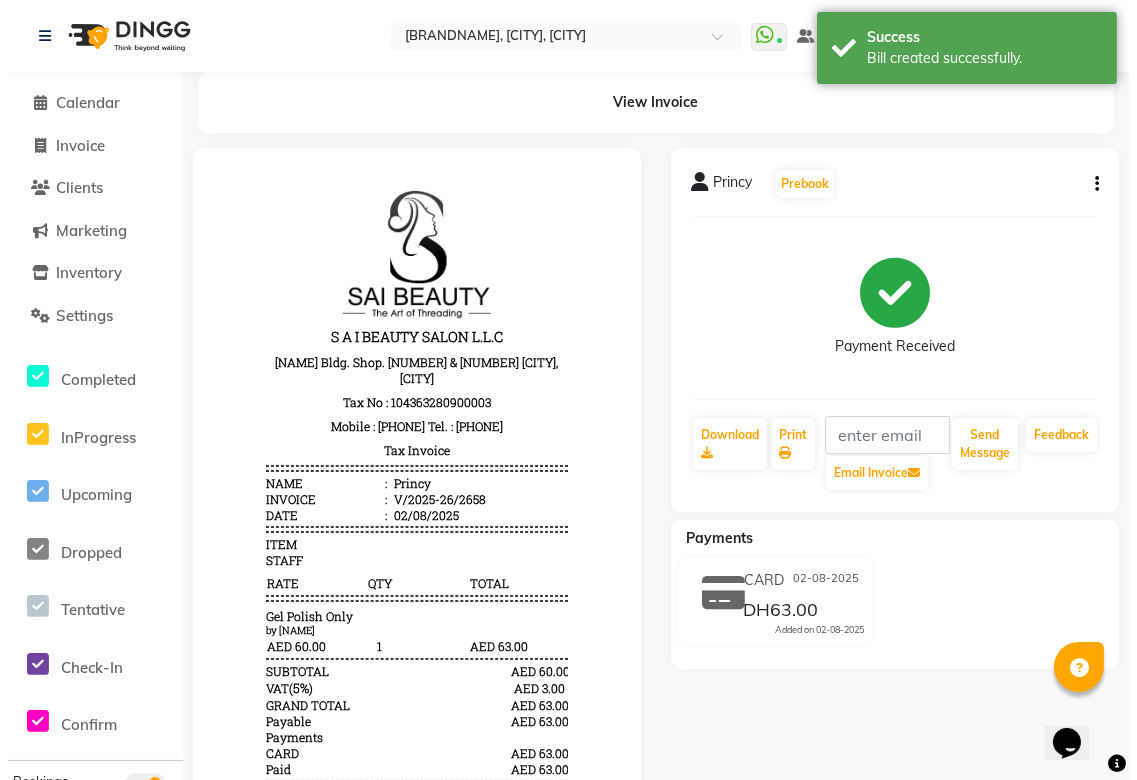 scroll, scrollTop: 0, scrollLeft: 0, axis: both 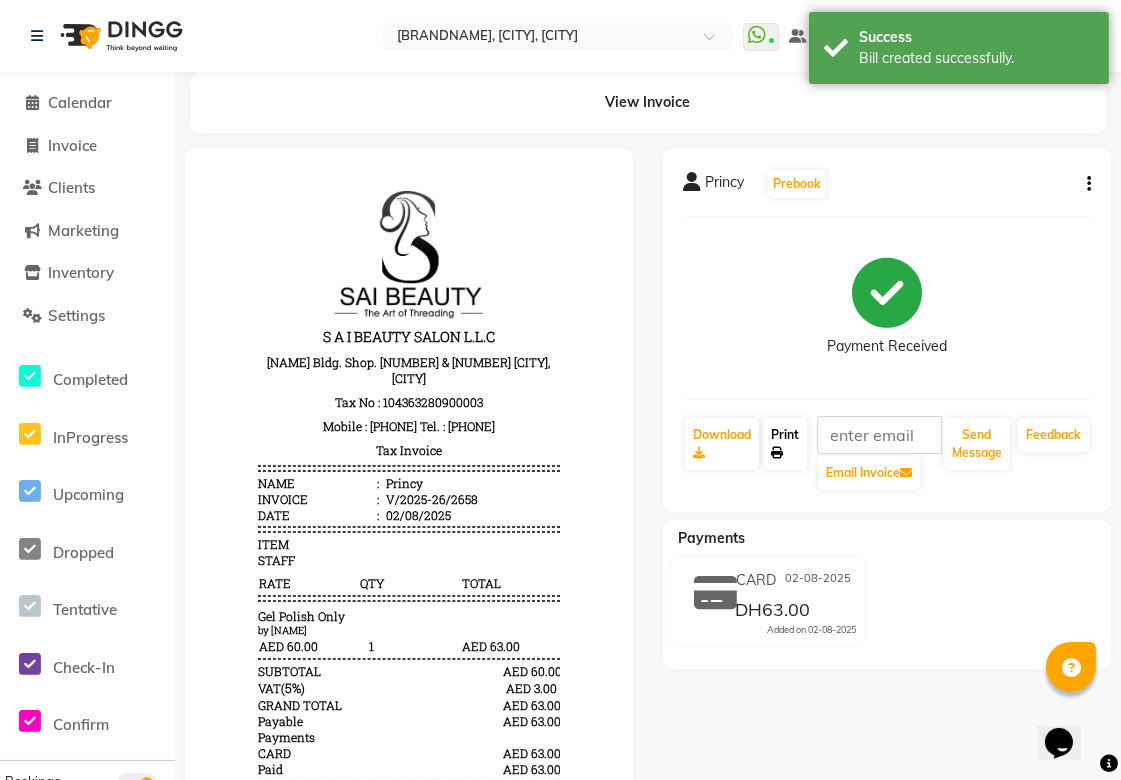 click 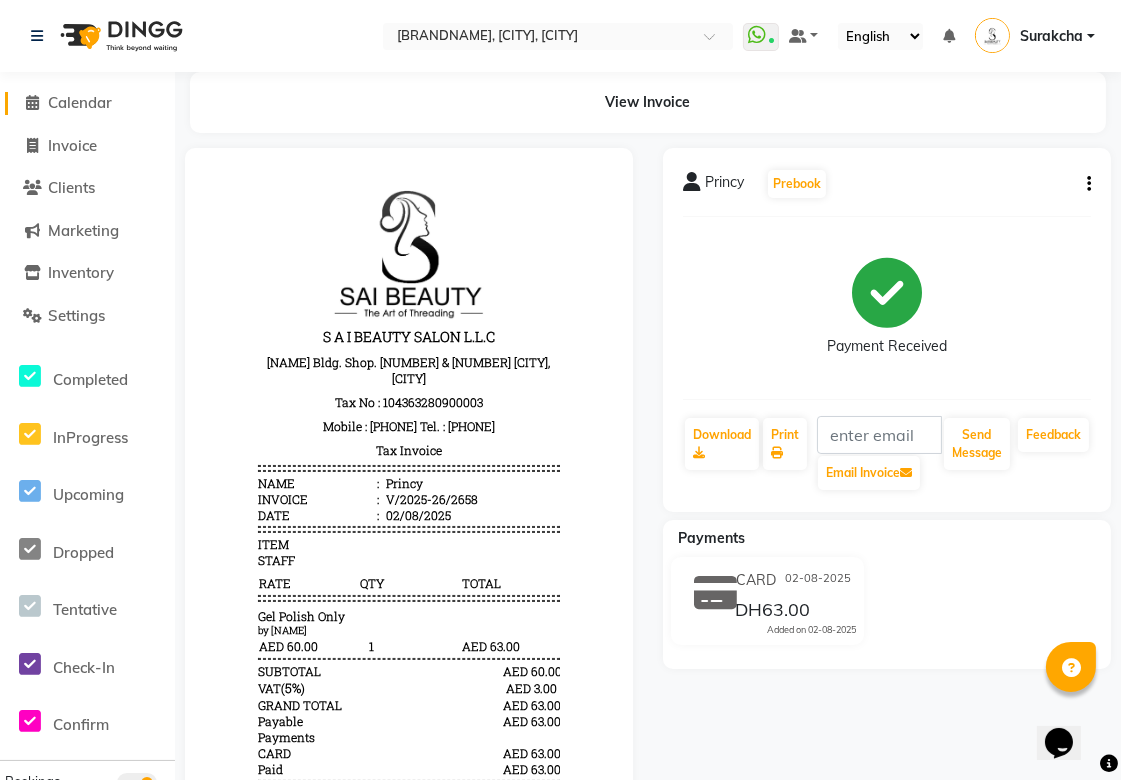 click on "Calendar" 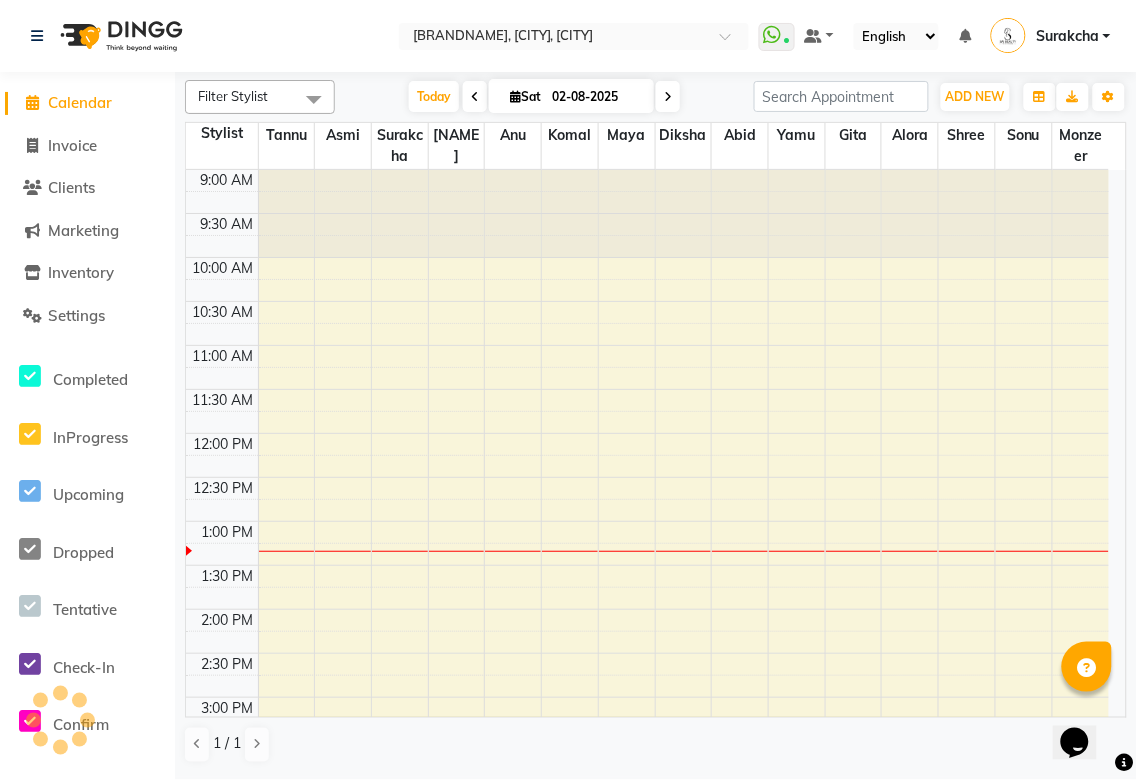 scroll, scrollTop: 355, scrollLeft: 0, axis: vertical 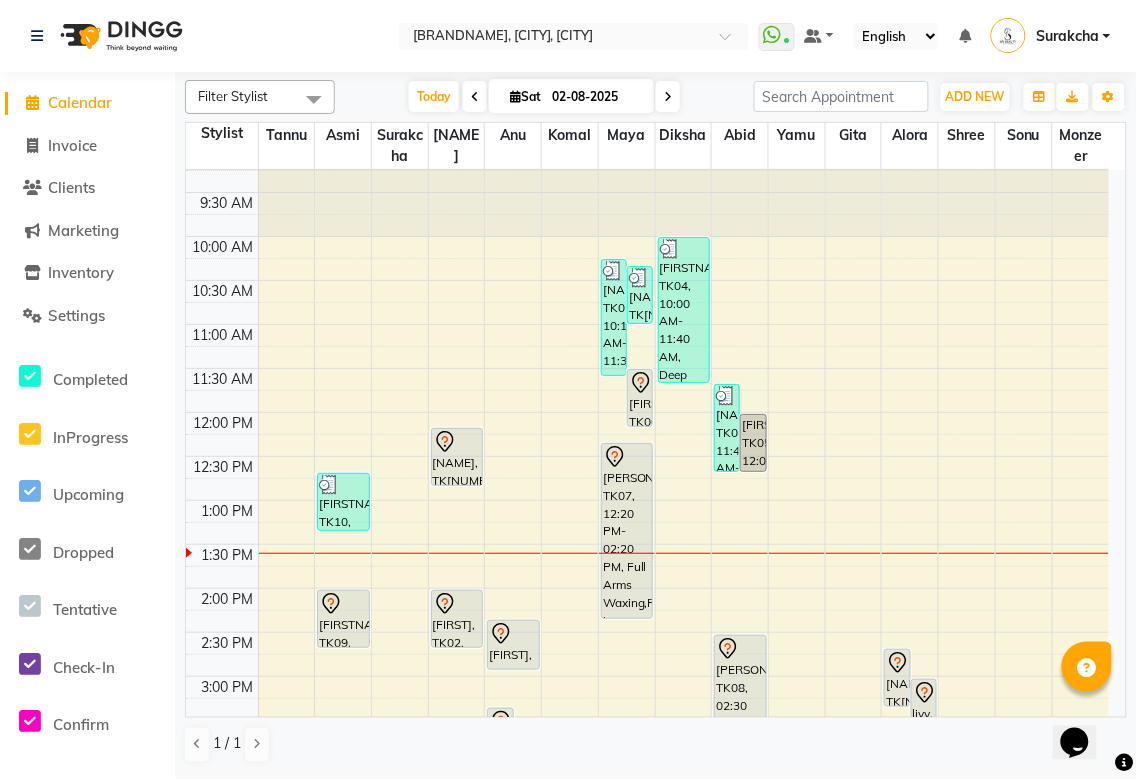 click on "[NAME], TK[NUMBER], [TIME]-[TIME], Mani/Pedi (With Gel Colour)" at bounding box center (457, 457) 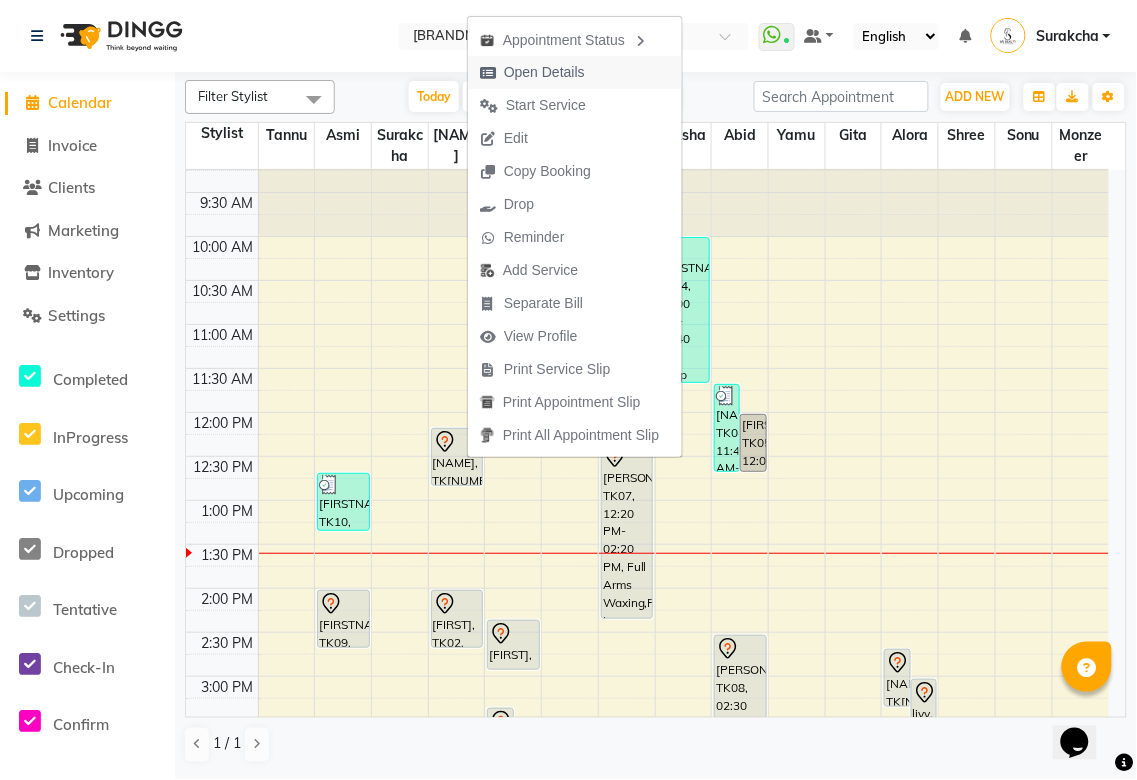 click on "Open Details" at bounding box center (544, 72) 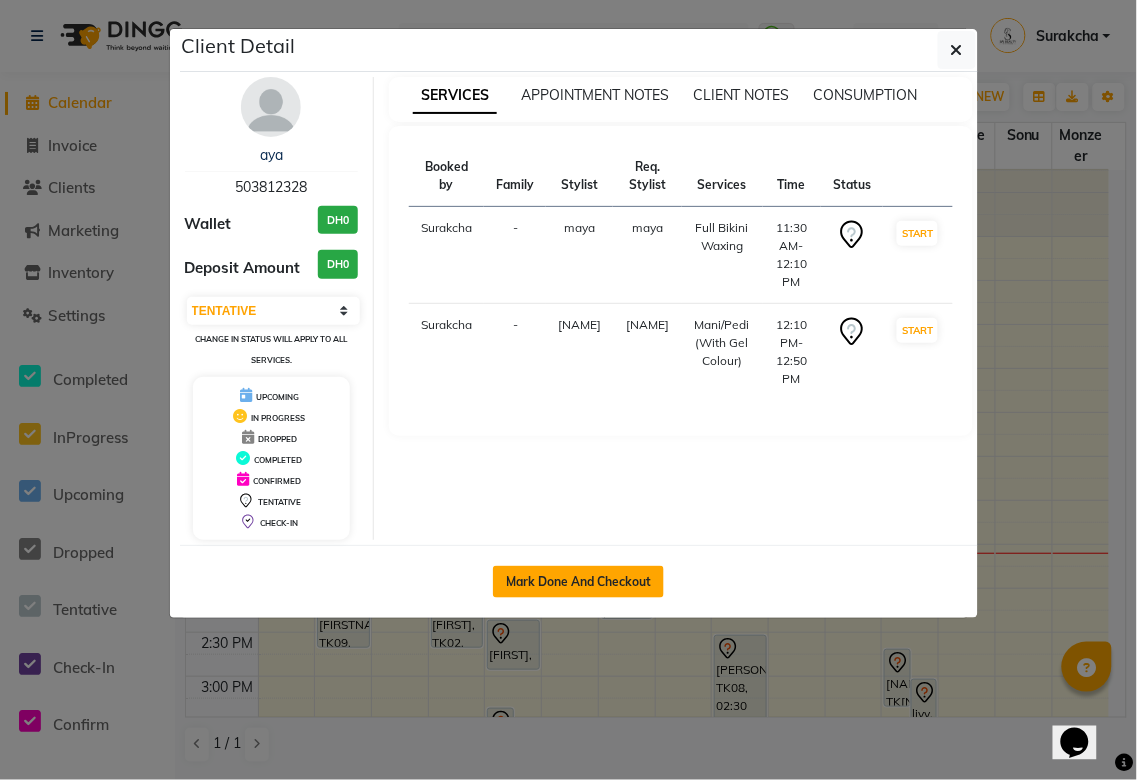 click on "Mark Done And Checkout" 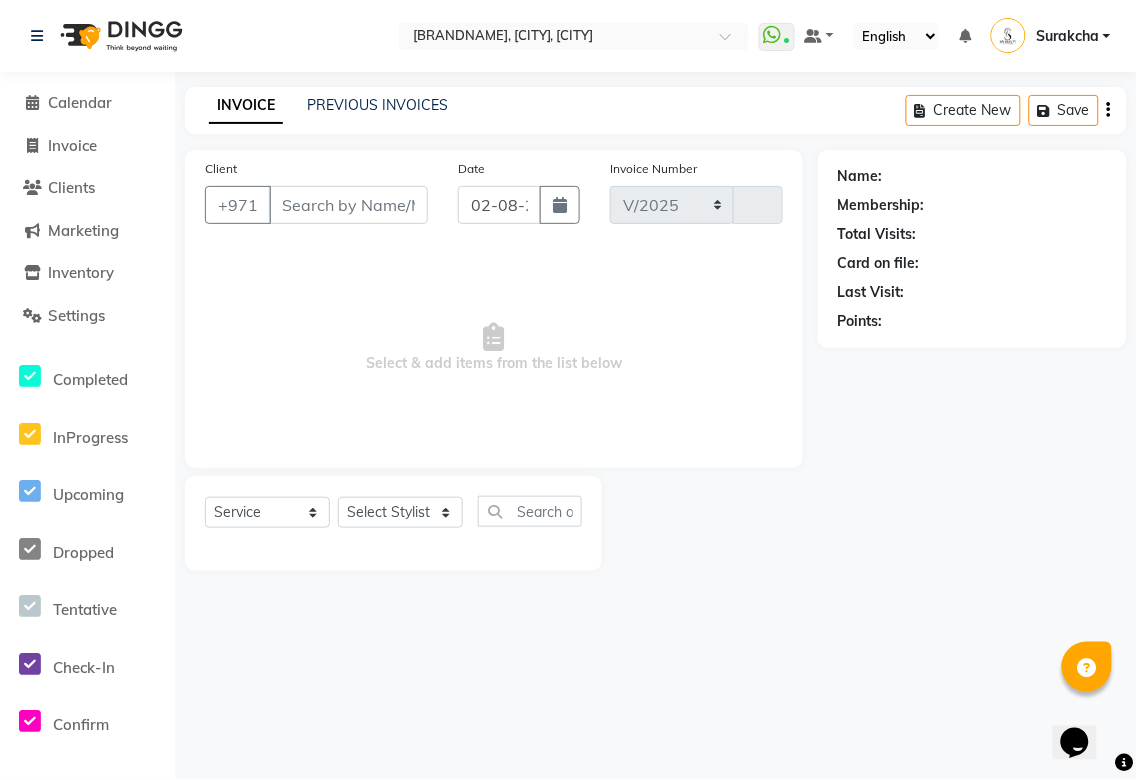 select on "5352" 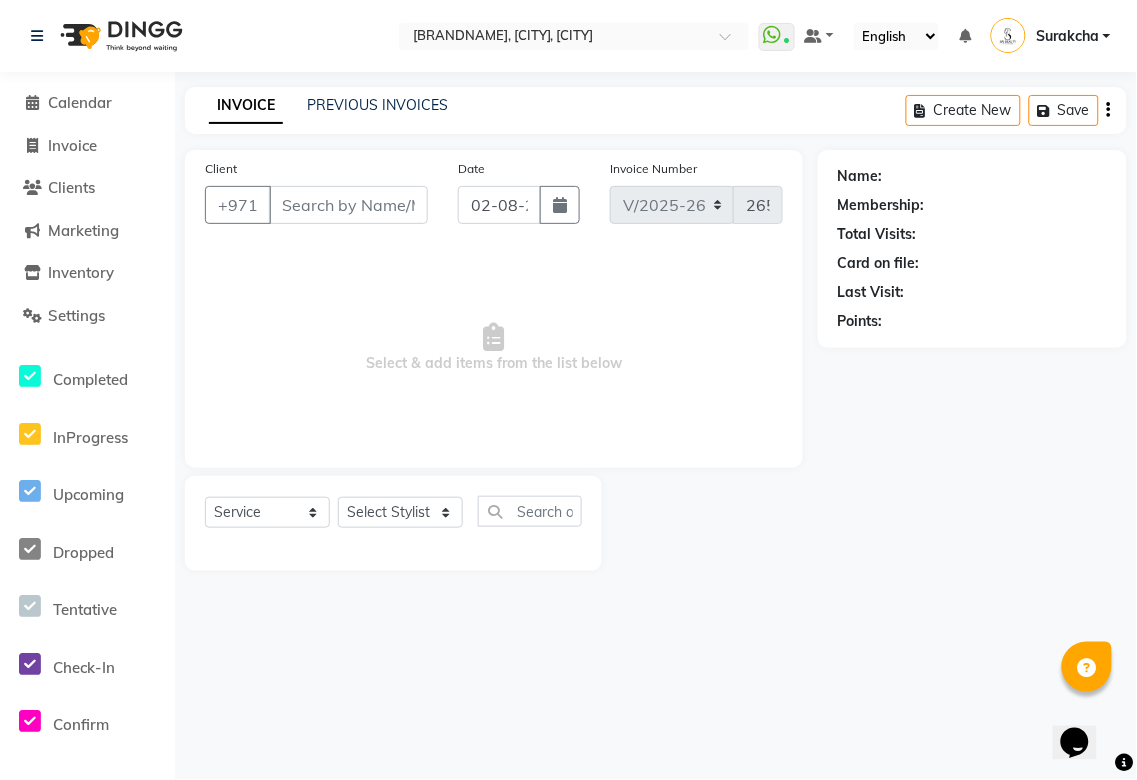 type on "503812328" 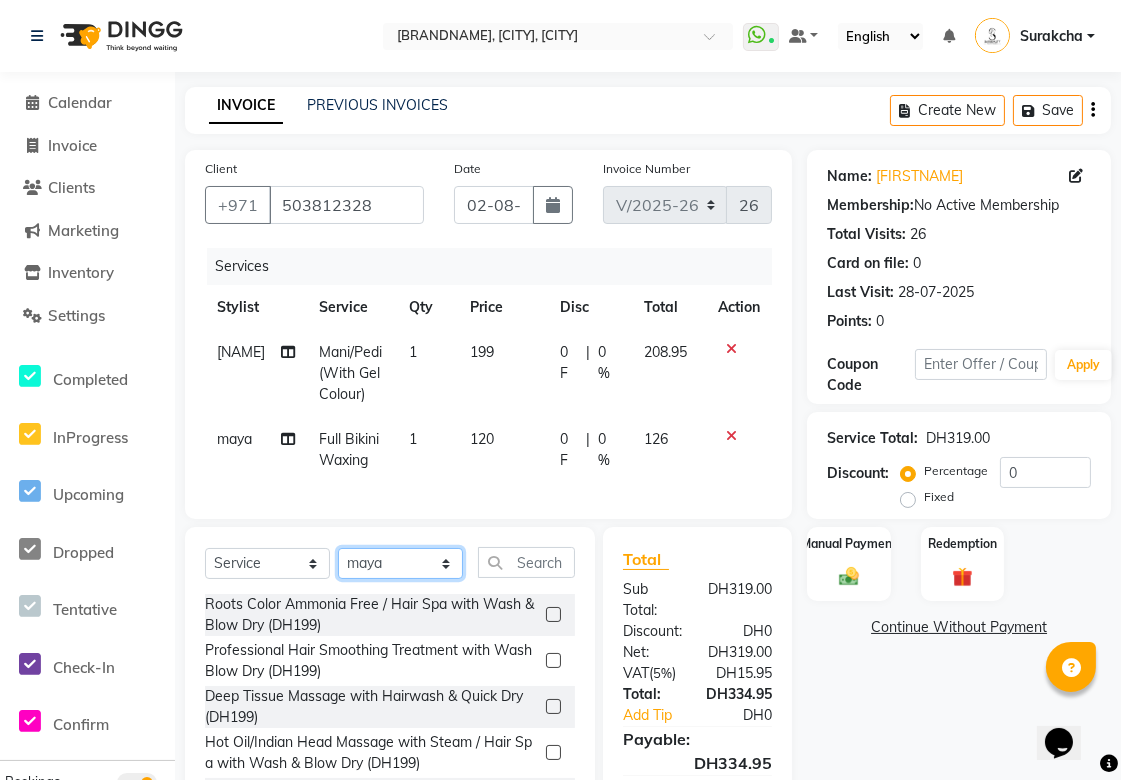 click on "Select Stylist [FIRST] [FIRST] [FIRST] [FIRST] [FIRST] [FIRST] [FIRST] [FIRST] [FIRST] [FIRST] [FIRST] [FIRST] [FIRST] [FIRST] [FIRST] [FIRST] [FIRST]" 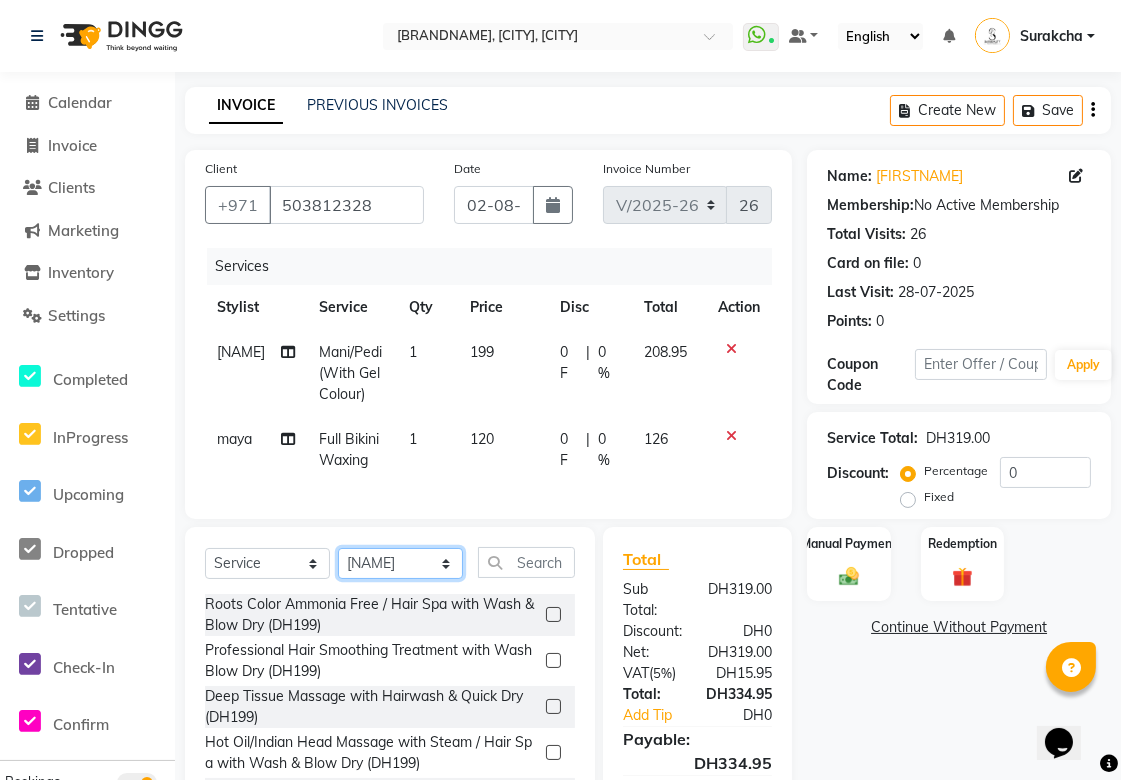click on "Select Stylist [FIRST] [FIRST] [FIRST] [FIRST] [FIRST] [FIRST] [FIRST] [FIRST] [FIRST] [FIRST] [FIRST] [FIRST] [FIRST] [FIRST] [FIRST] [FIRST] [FIRST]" 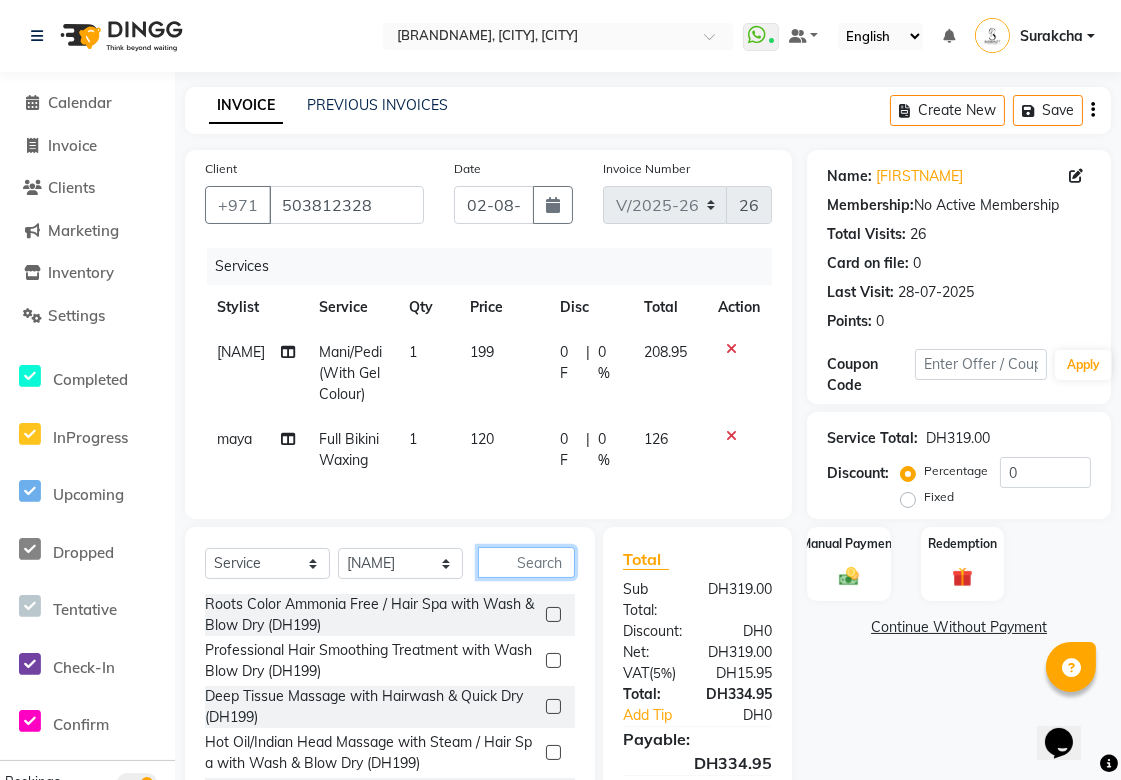 click 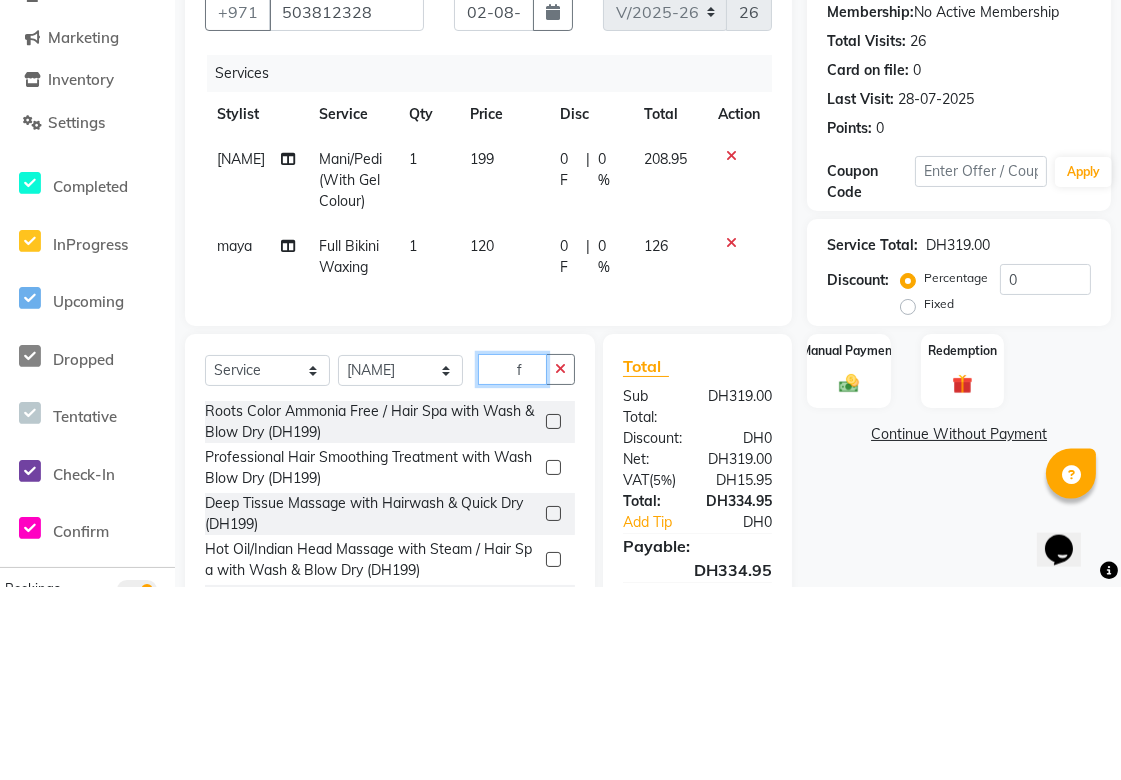 scroll, scrollTop: 69, scrollLeft: 0, axis: vertical 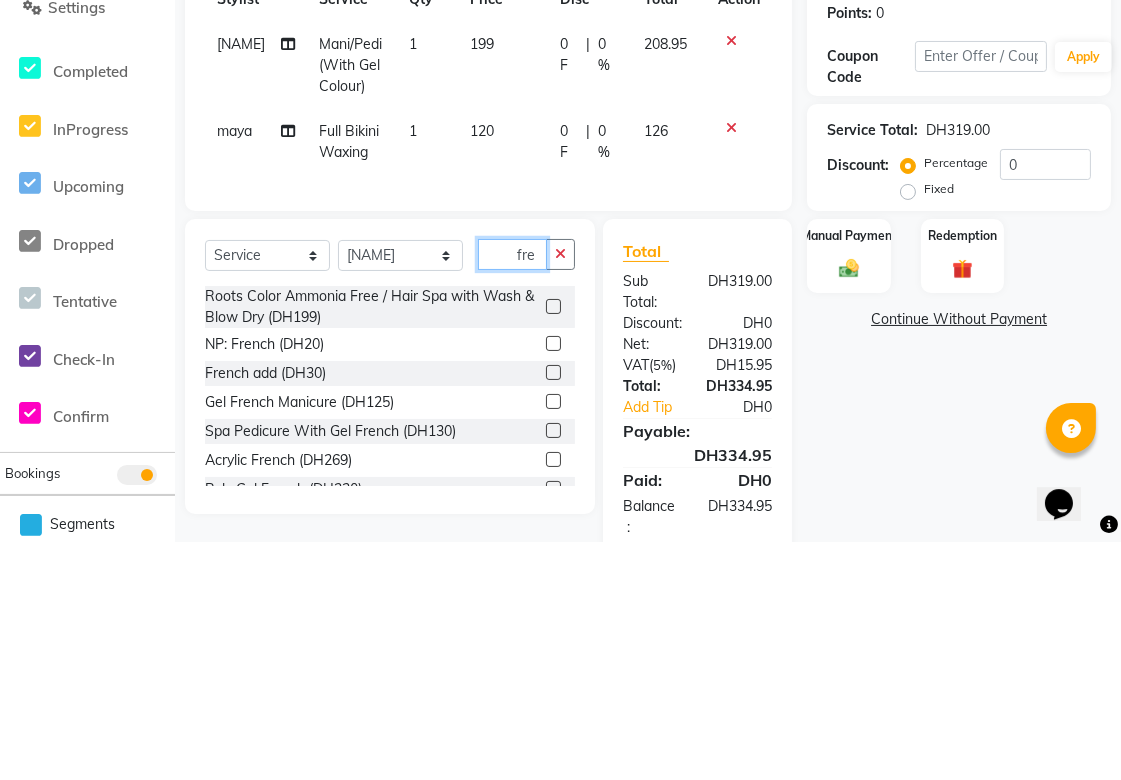 type on "fre" 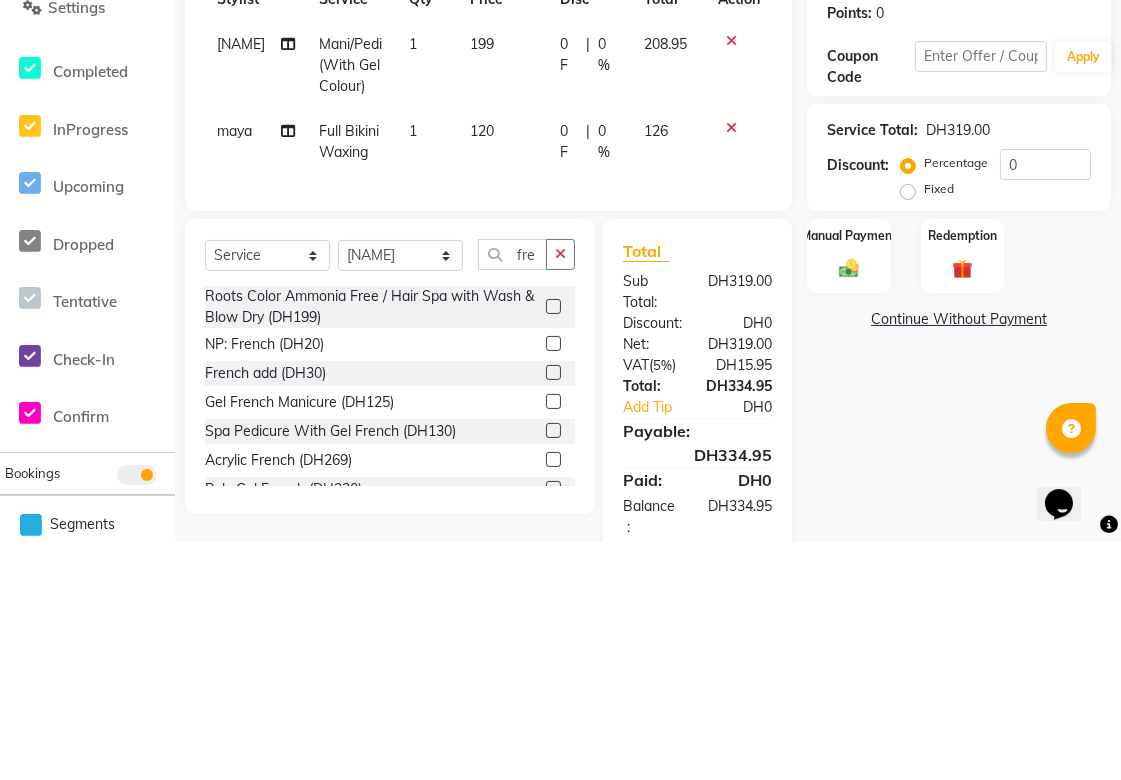 click 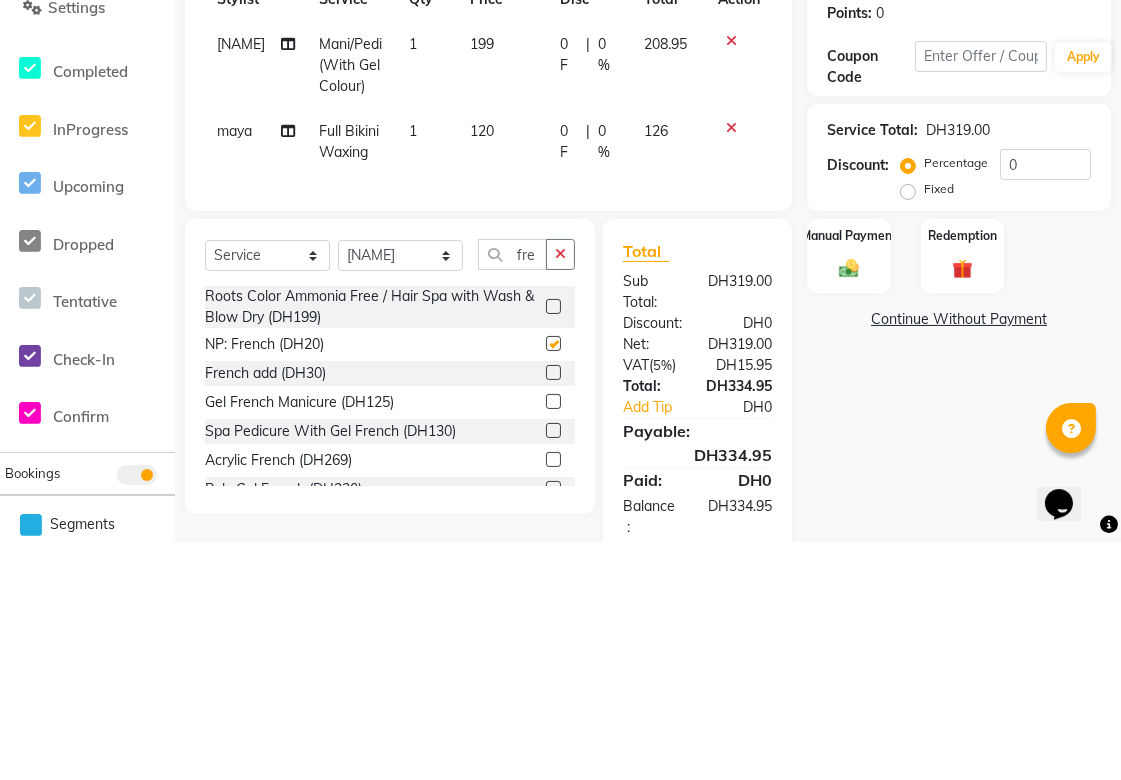 scroll, scrollTop: 70, scrollLeft: 0, axis: vertical 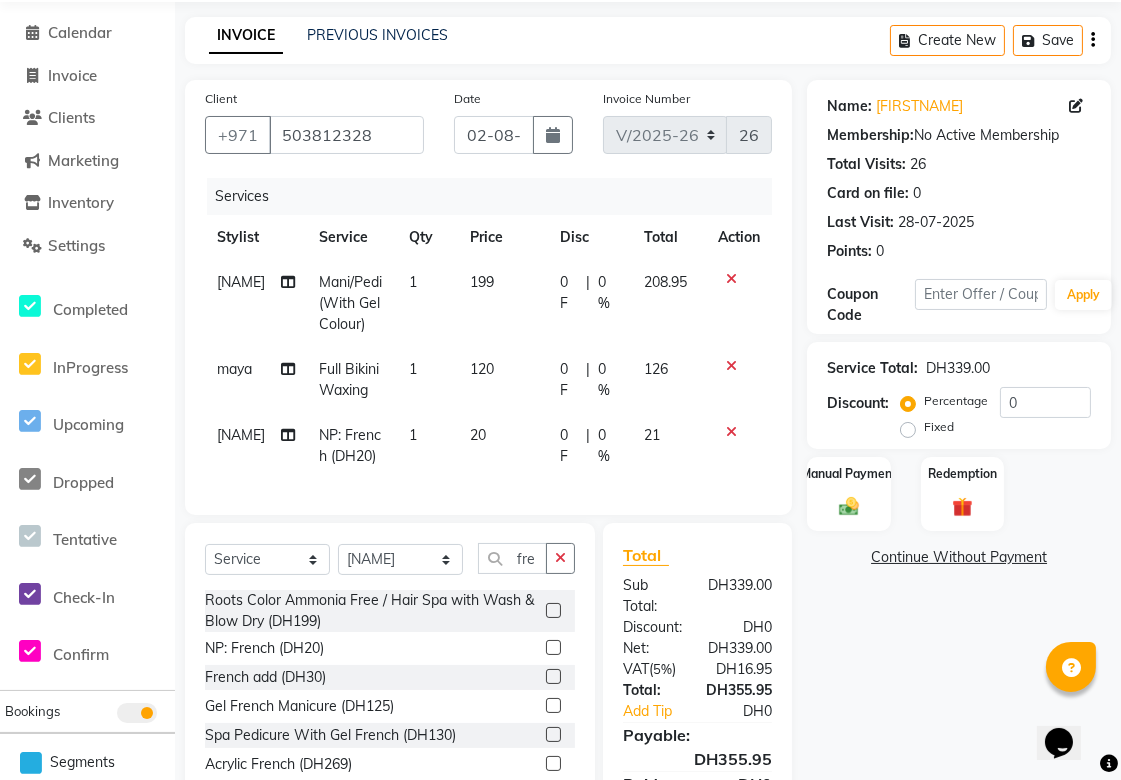 checkbox on "false" 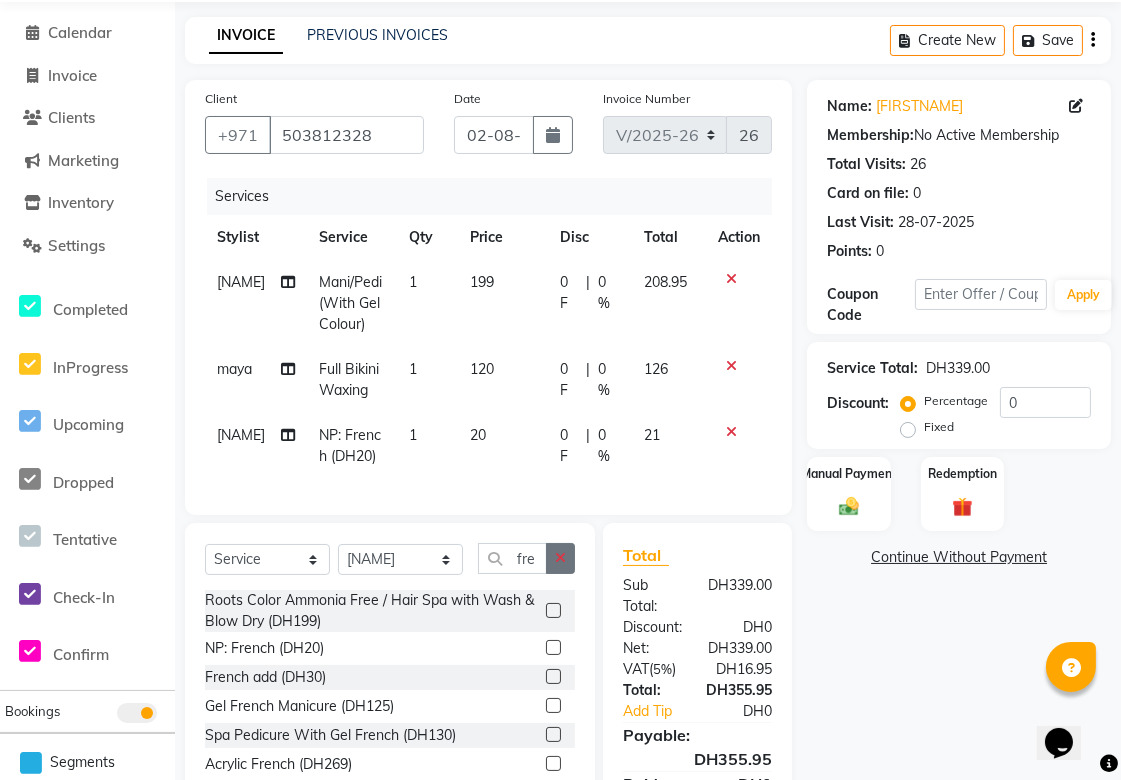 click 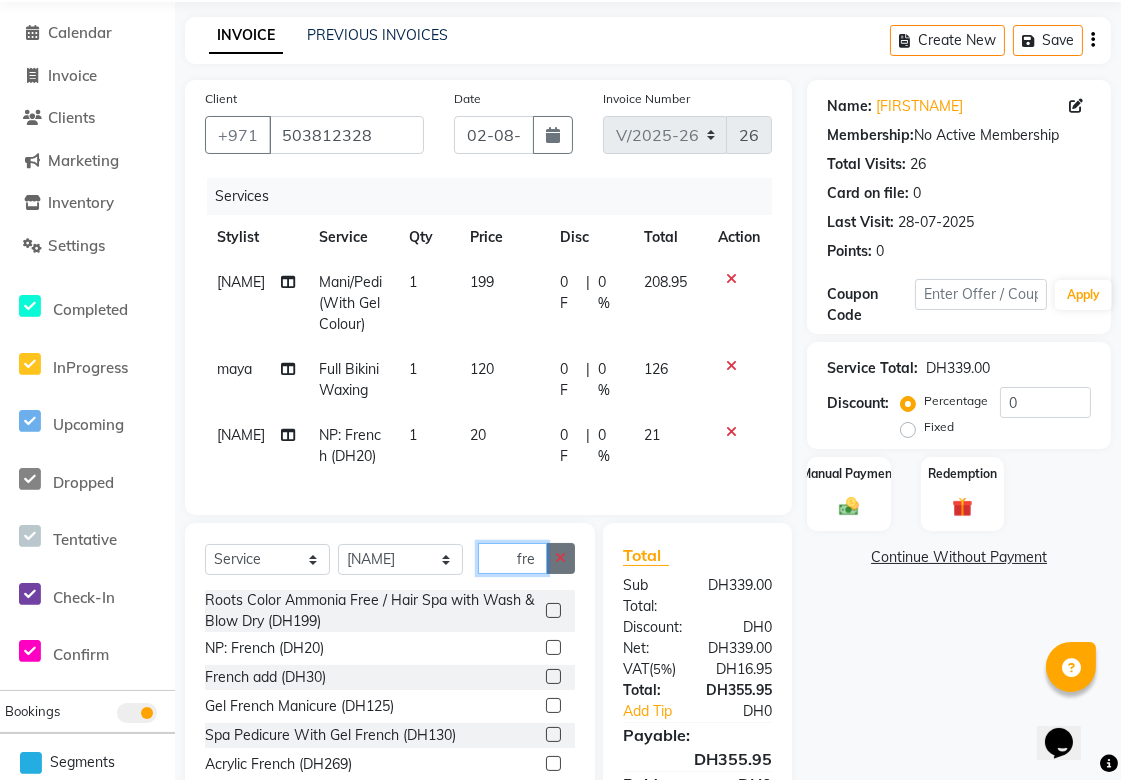 type 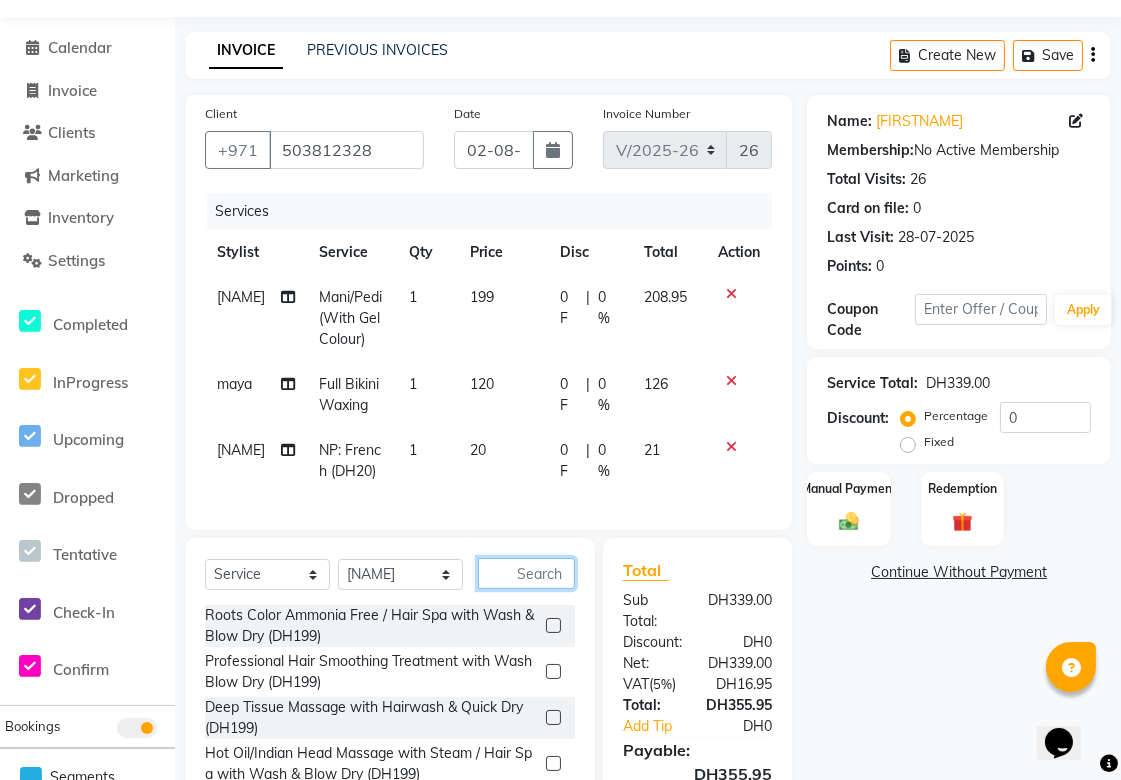 scroll, scrollTop: 0, scrollLeft: 0, axis: both 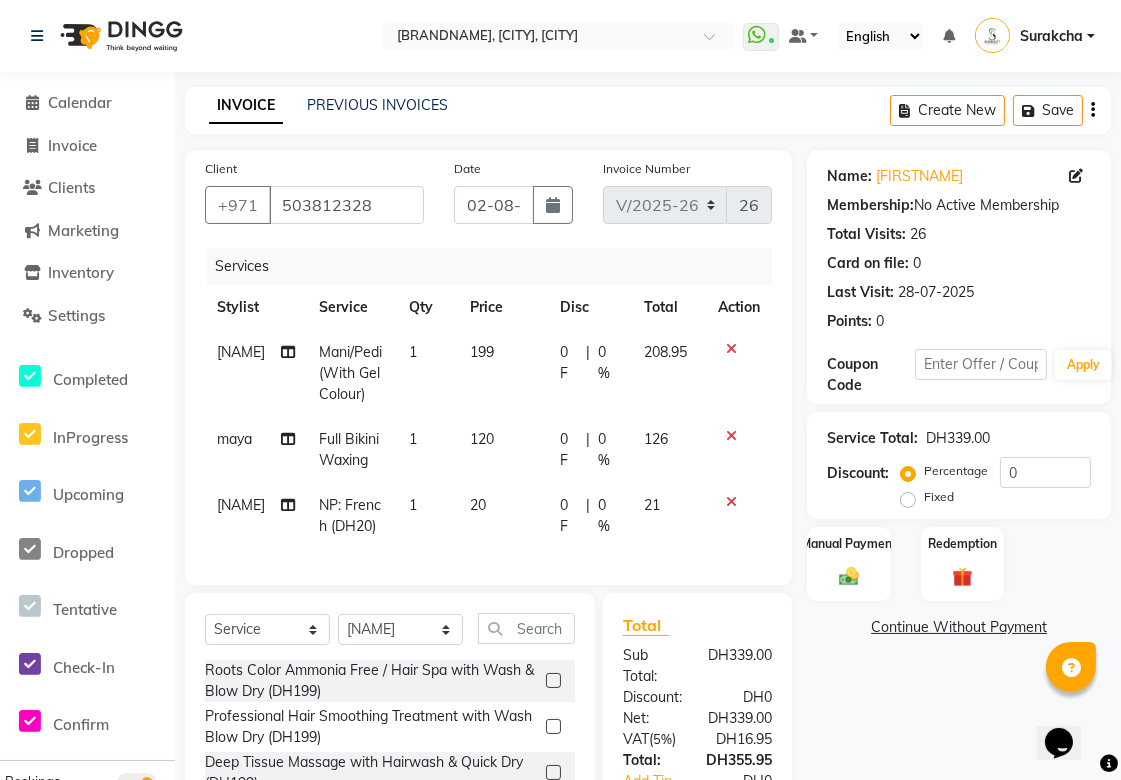 click 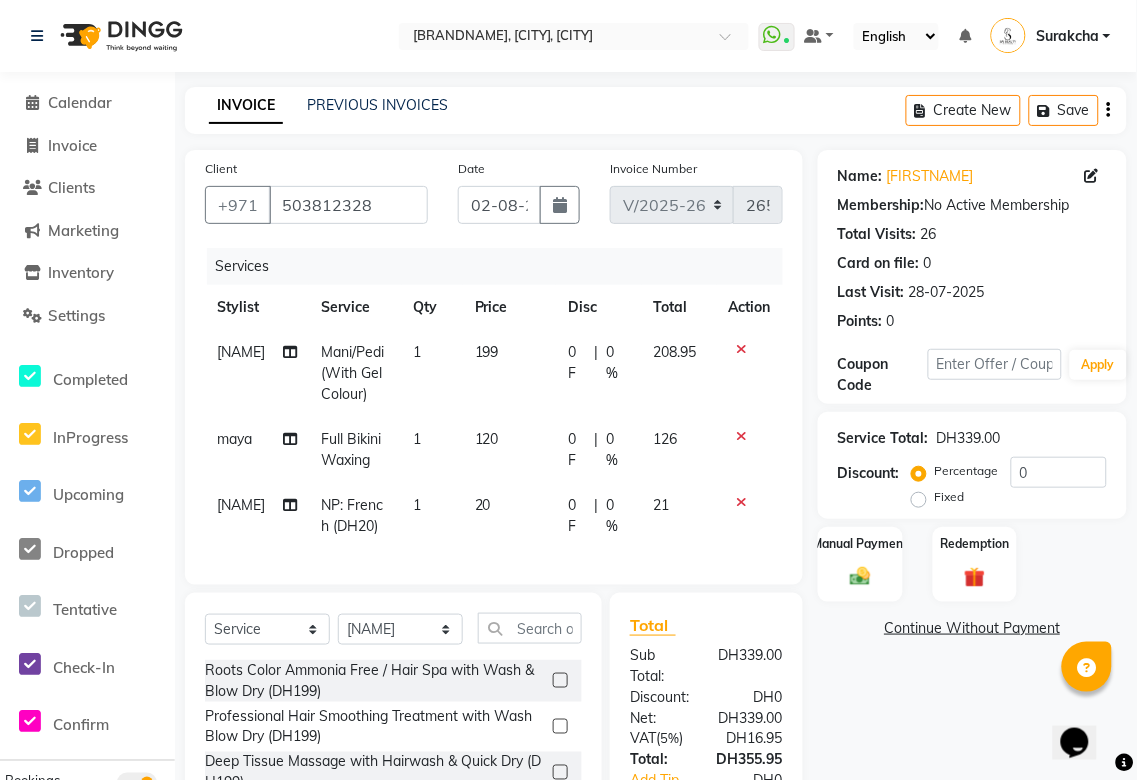 select on "43674" 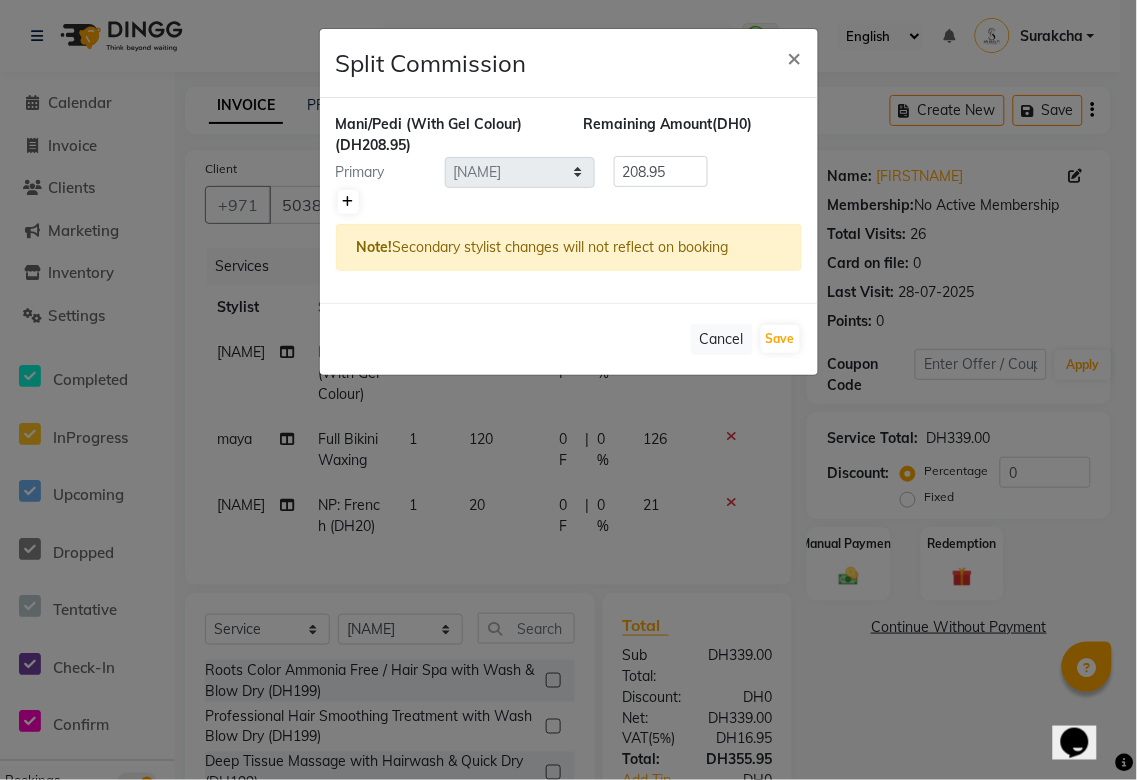 click 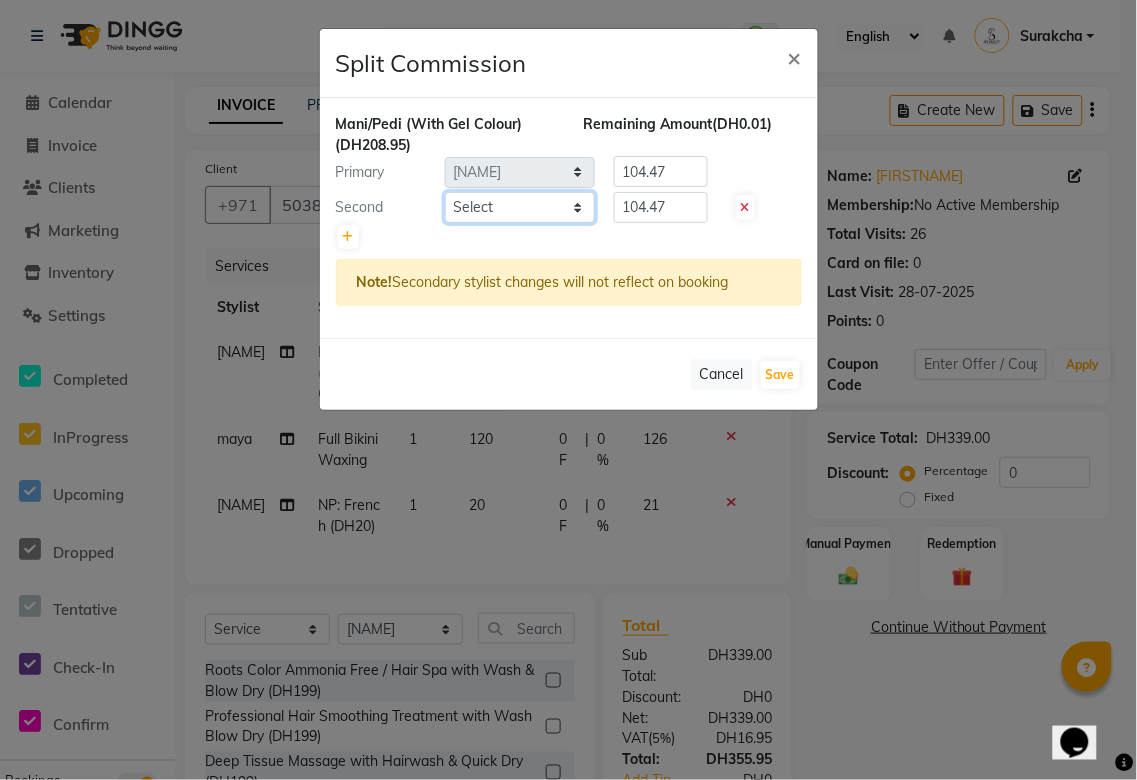 click on "Select [FIRSTNAME] [FIRSTNAME] [FIRSTNAME] [FIRSTNAME] [FIRSTNAME] [FIRSTNAME] [FIRSTNAME] [FIRSTNAME] [FIRSTNAME] [FIRSTNAME] shree [FIRSTNAME] [FIRSTNAME] [FIRSTNAME] [FIRSTNAME] [FIRSTNAME] [FIRSTNAME]" 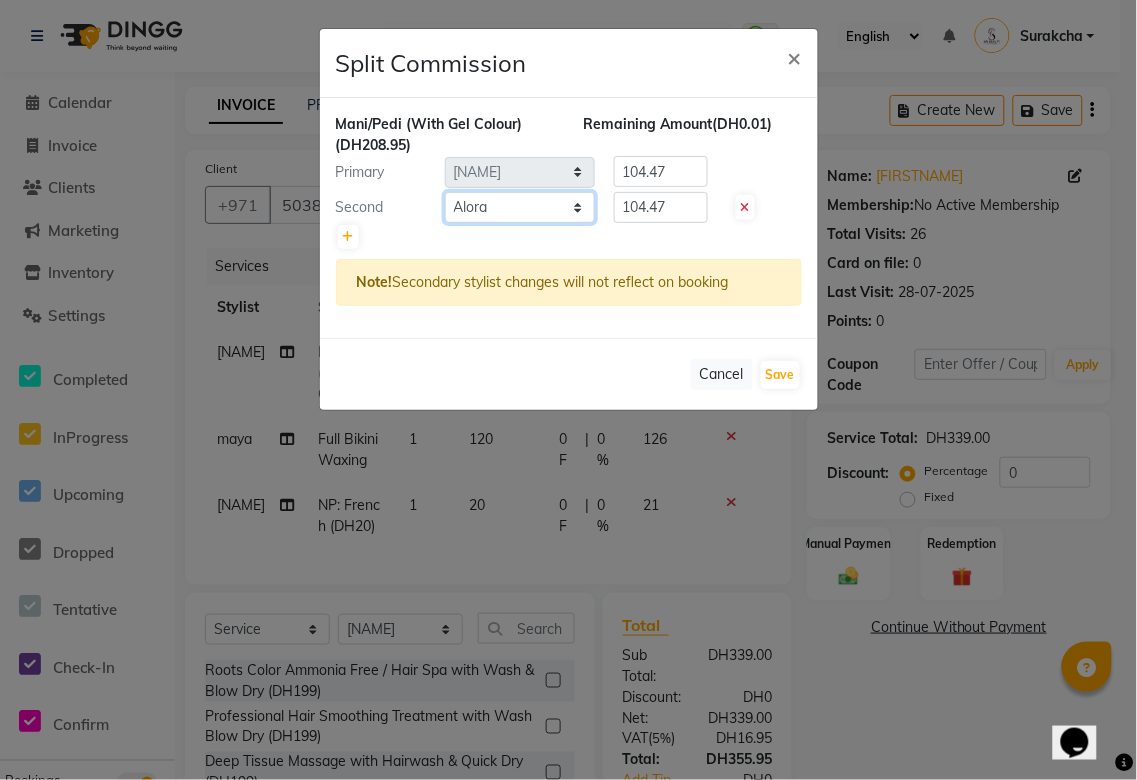 click on "Select [FIRSTNAME] [FIRSTNAME] [FIRSTNAME] [FIRSTNAME] [FIRSTNAME] [FIRSTNAME] [FIRSTNAME] [FIRSTNAME] [FIRSTNAME] [FIRSTNAME] shree [FIRSTNAME] [FIRSTNAME] [FIRSTNAME] [FIRSTNAME] [FIRSTNAME] [FIRSTNAME]" 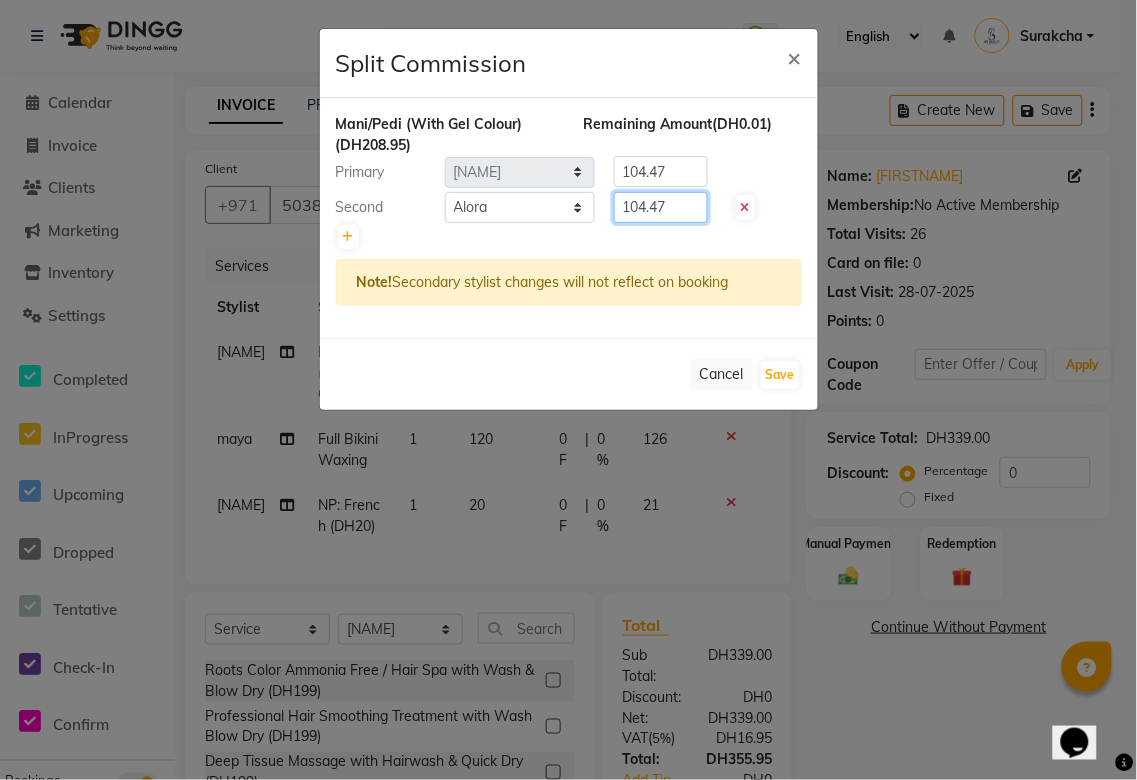 click on "104.47" 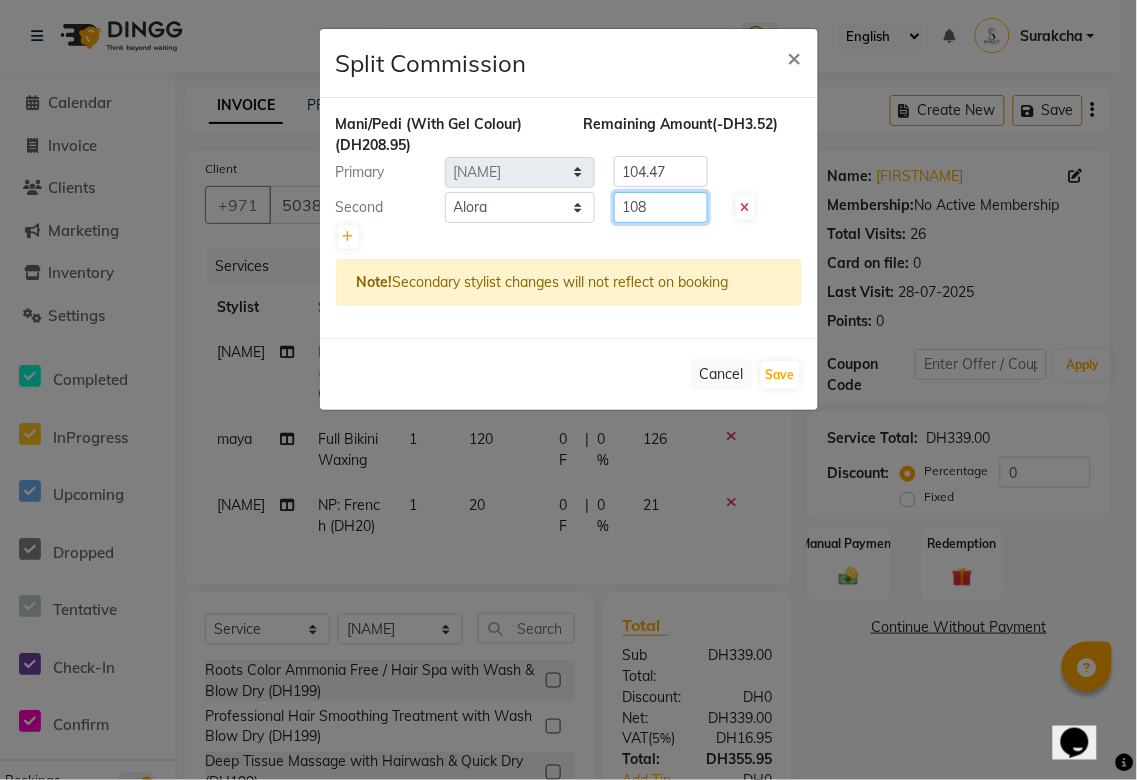 type on "108" 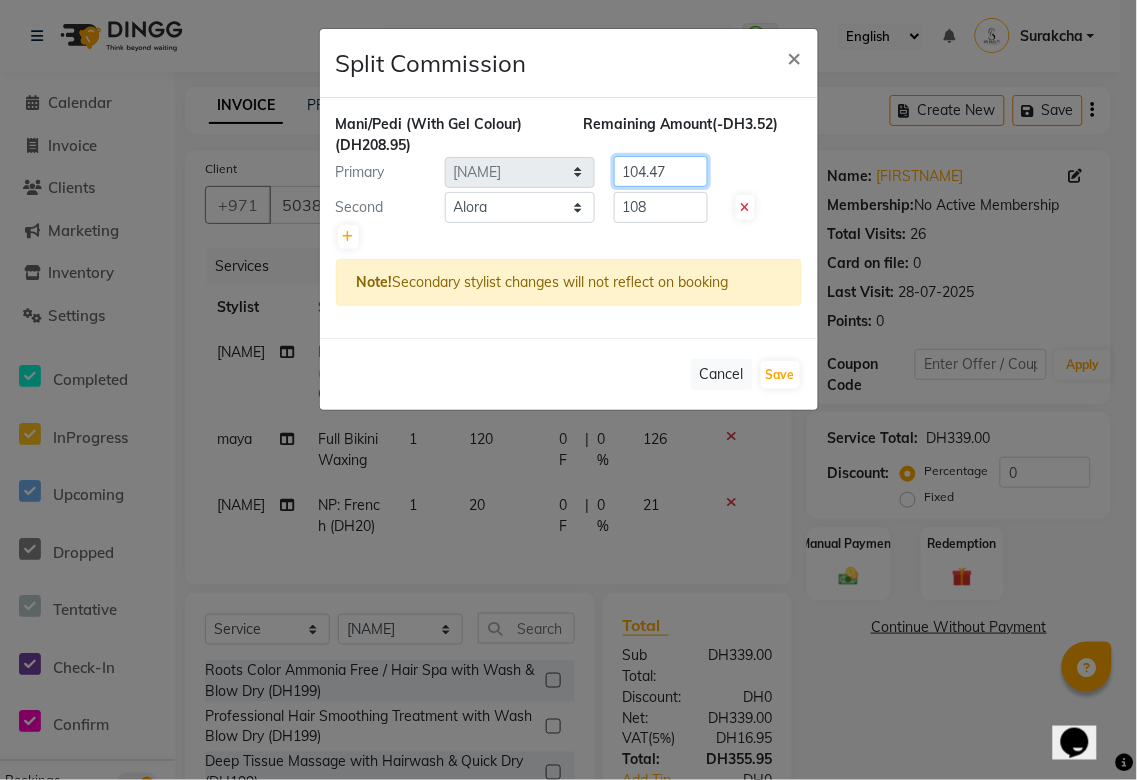 click on "104.47" 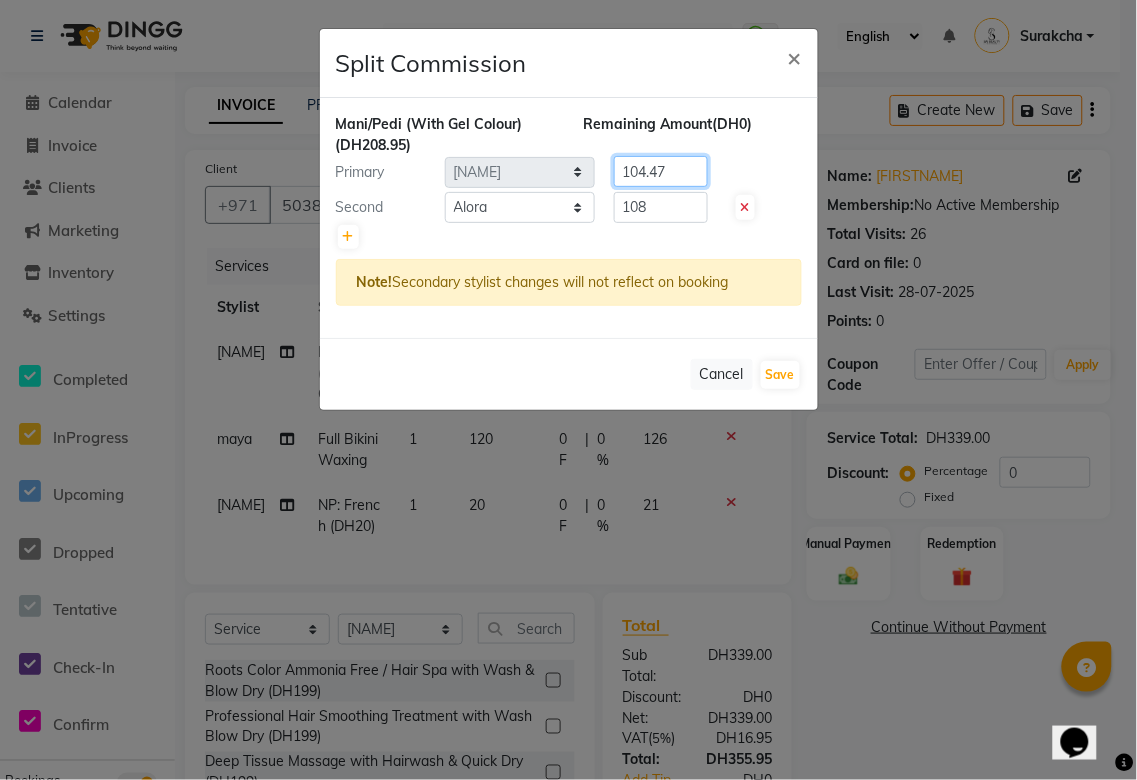 type on "[CURRENCY]" 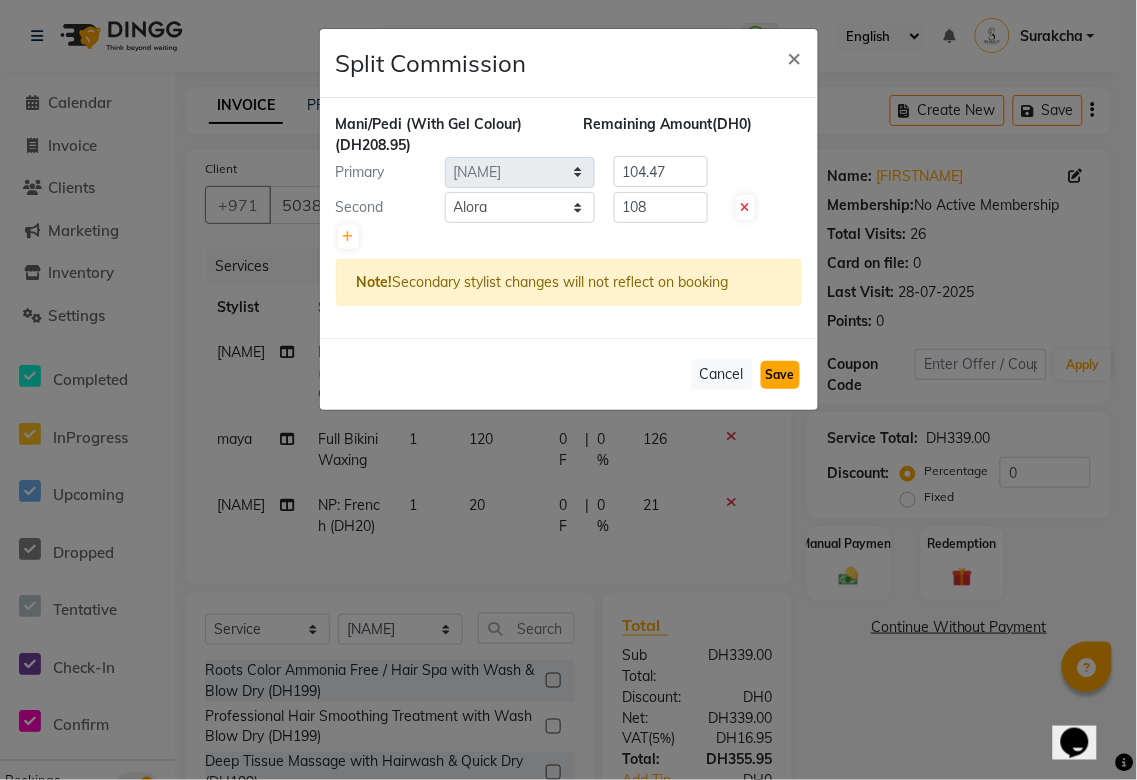 click on "Save" 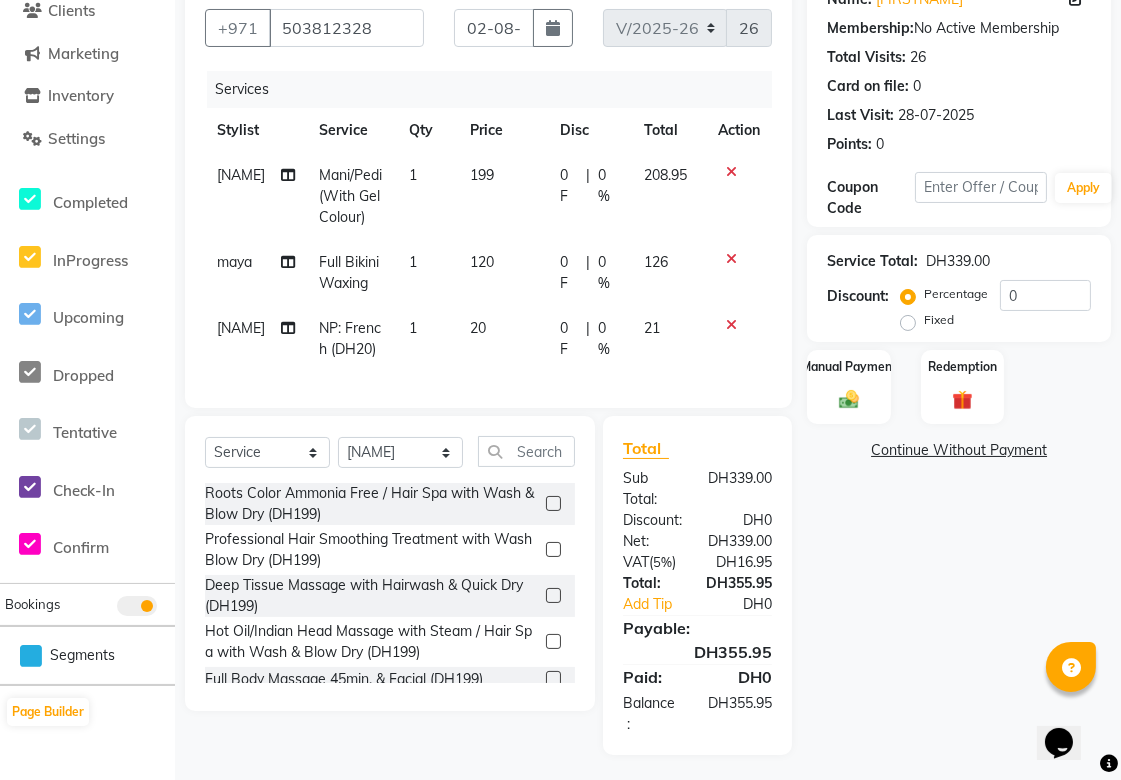 scroll, scrollTop: 198, scrollLeft: 0, axis: vertical 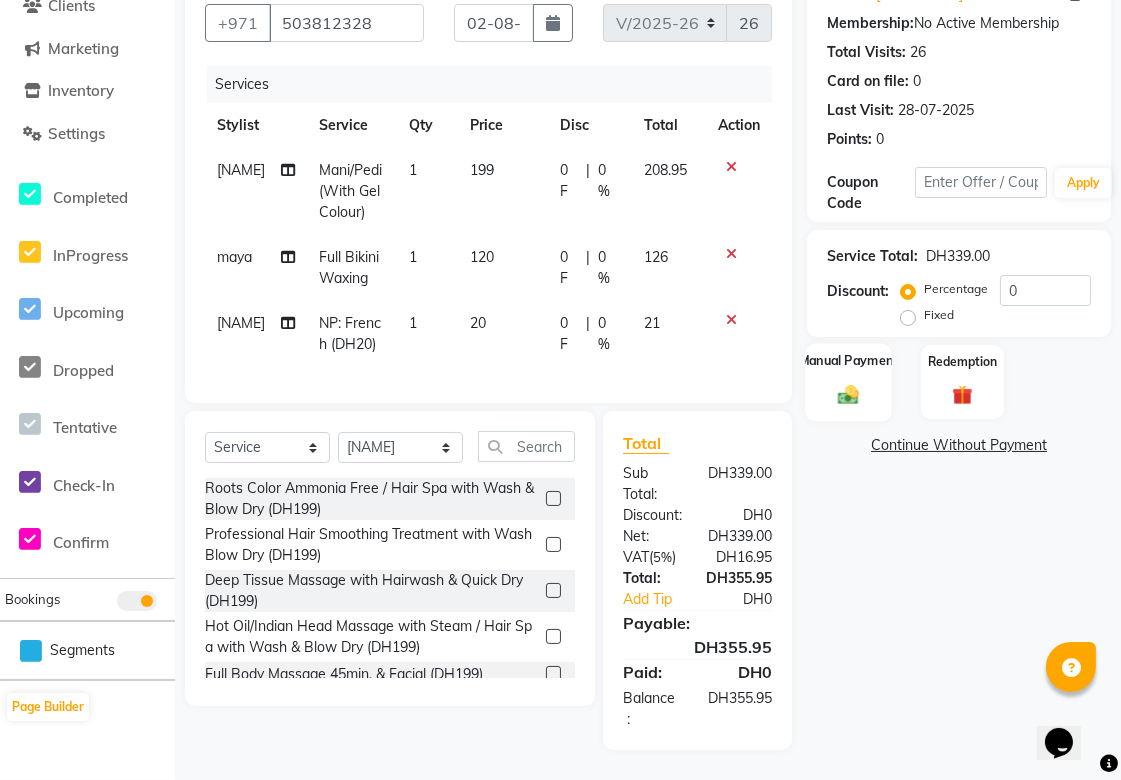 click 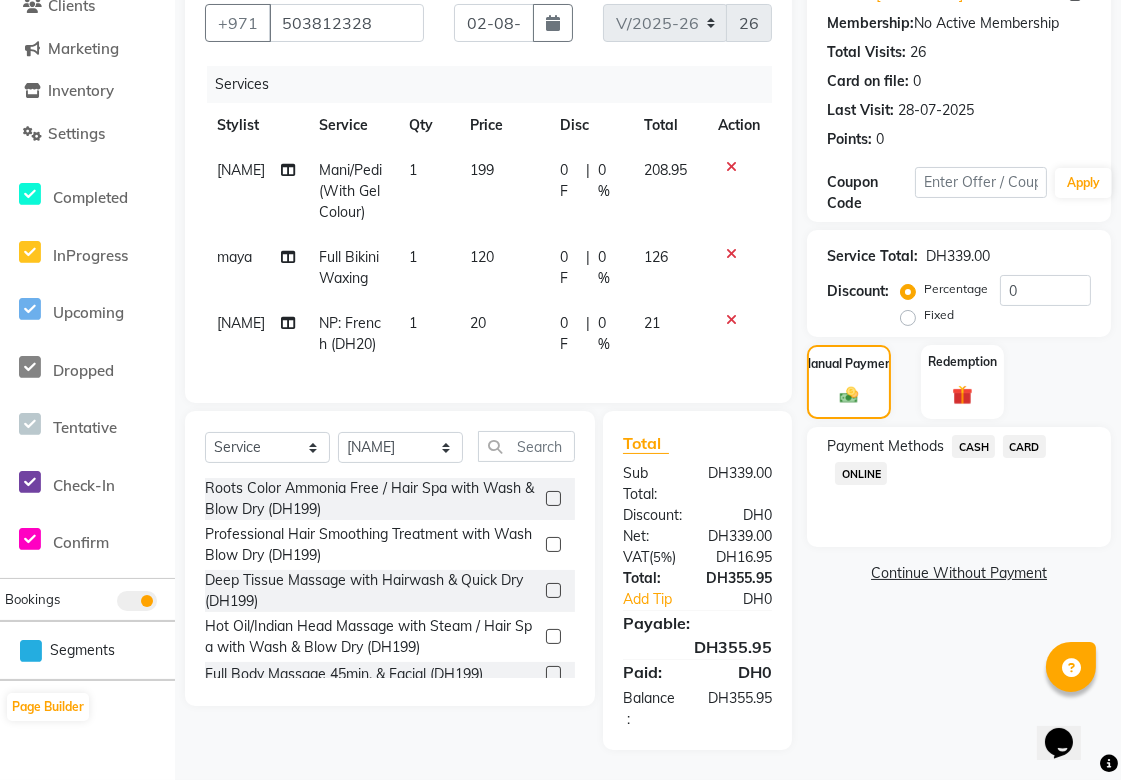 click on "CASH" 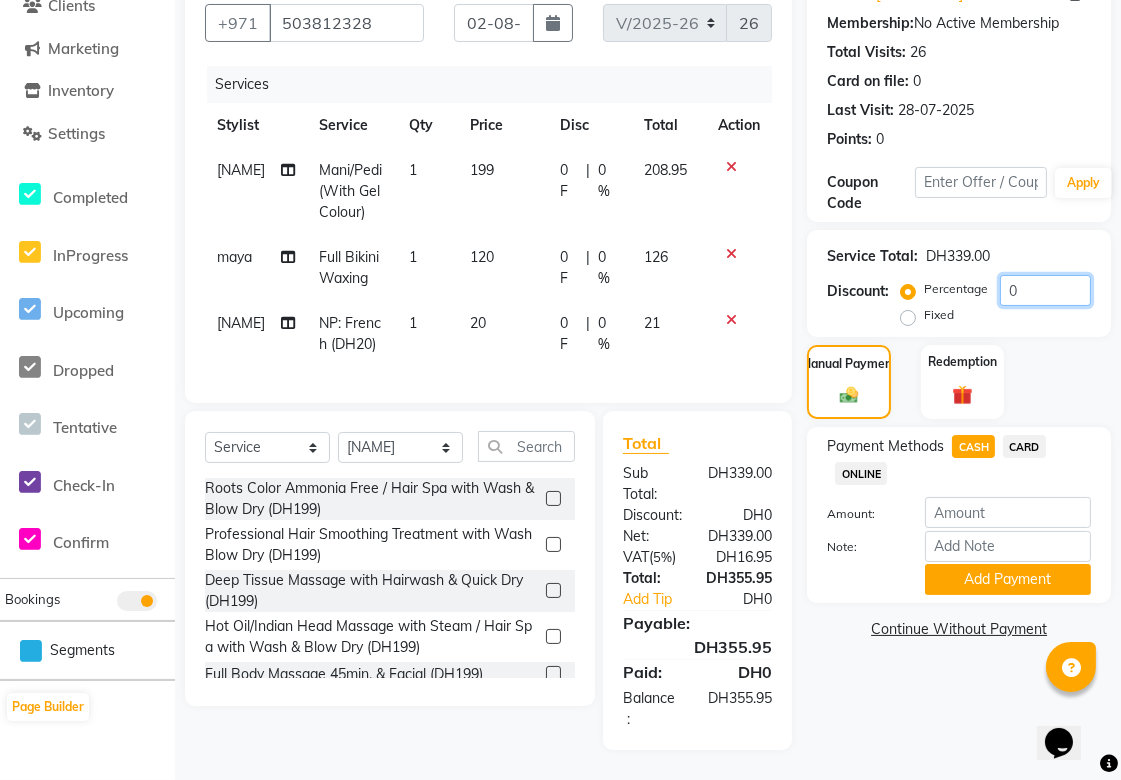 click on "0" 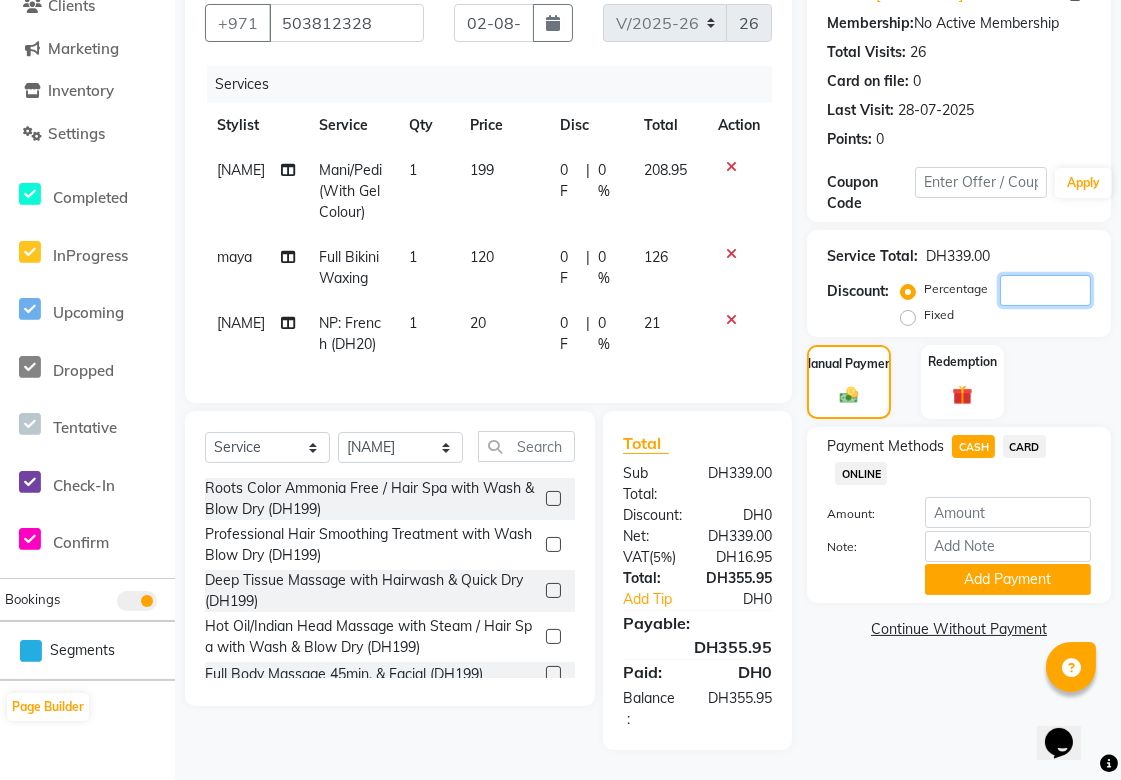 type on "2" 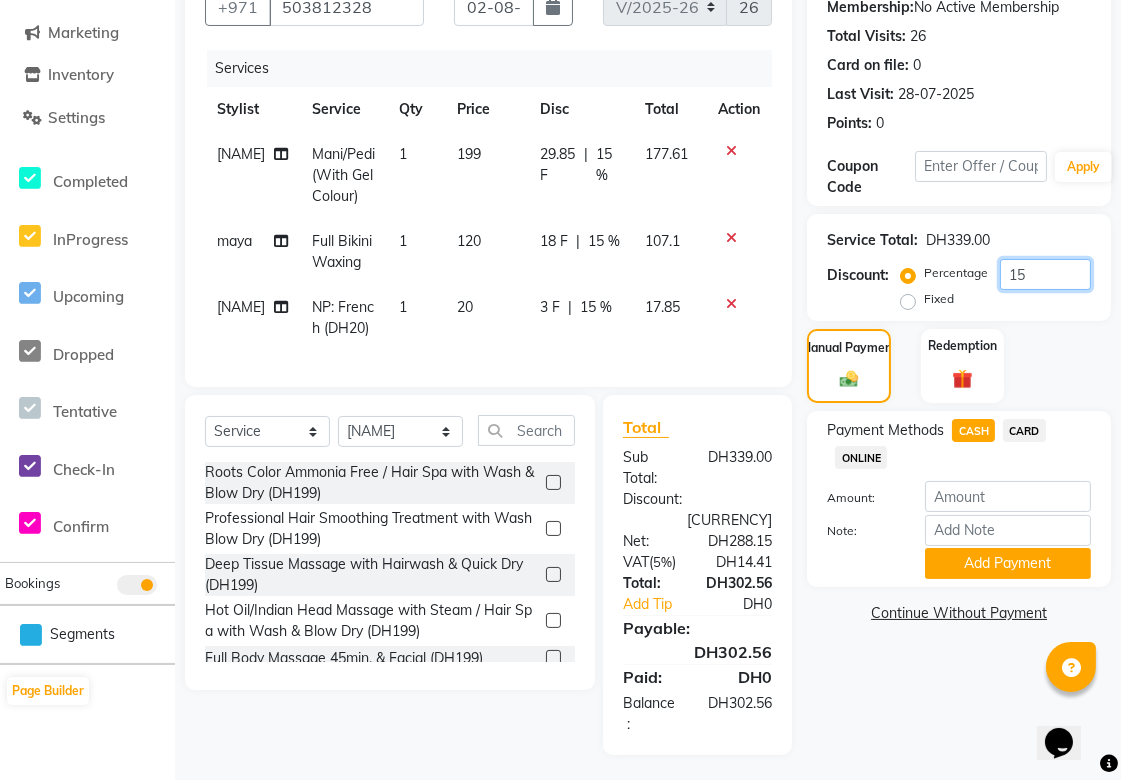 type on "15" 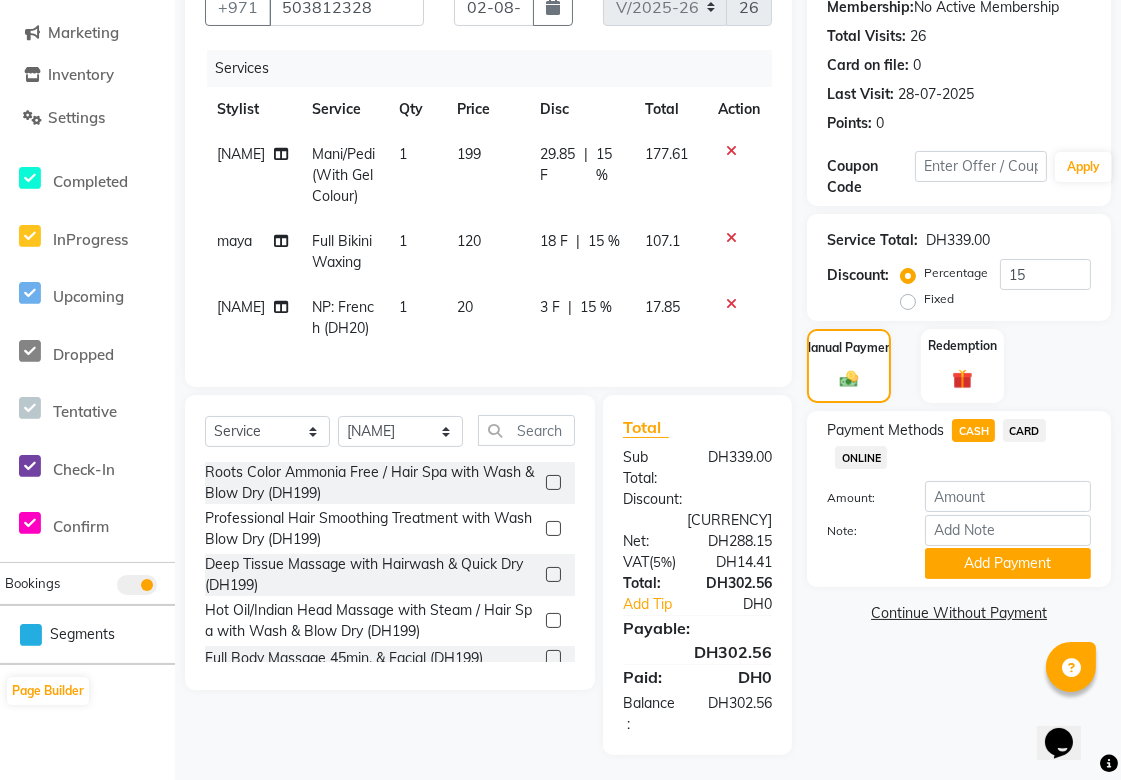 click 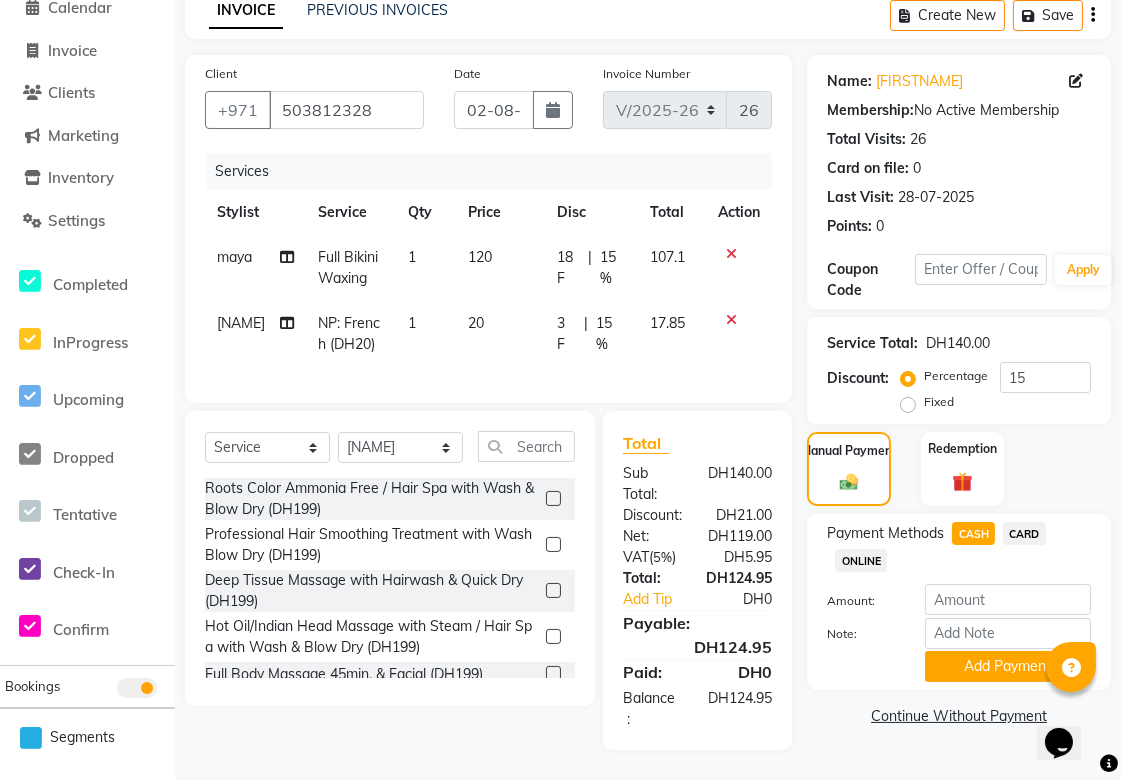 scroll, scrollTop: 112, scrollLeft: 0, axis: vertical 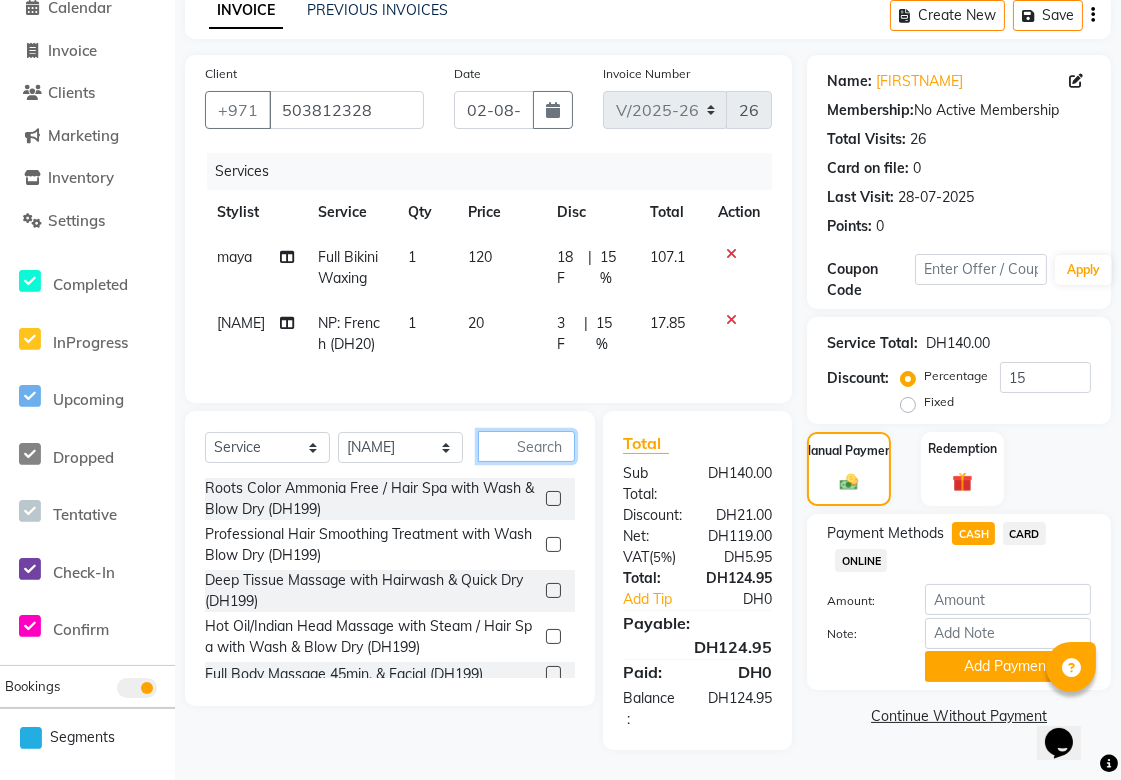 click 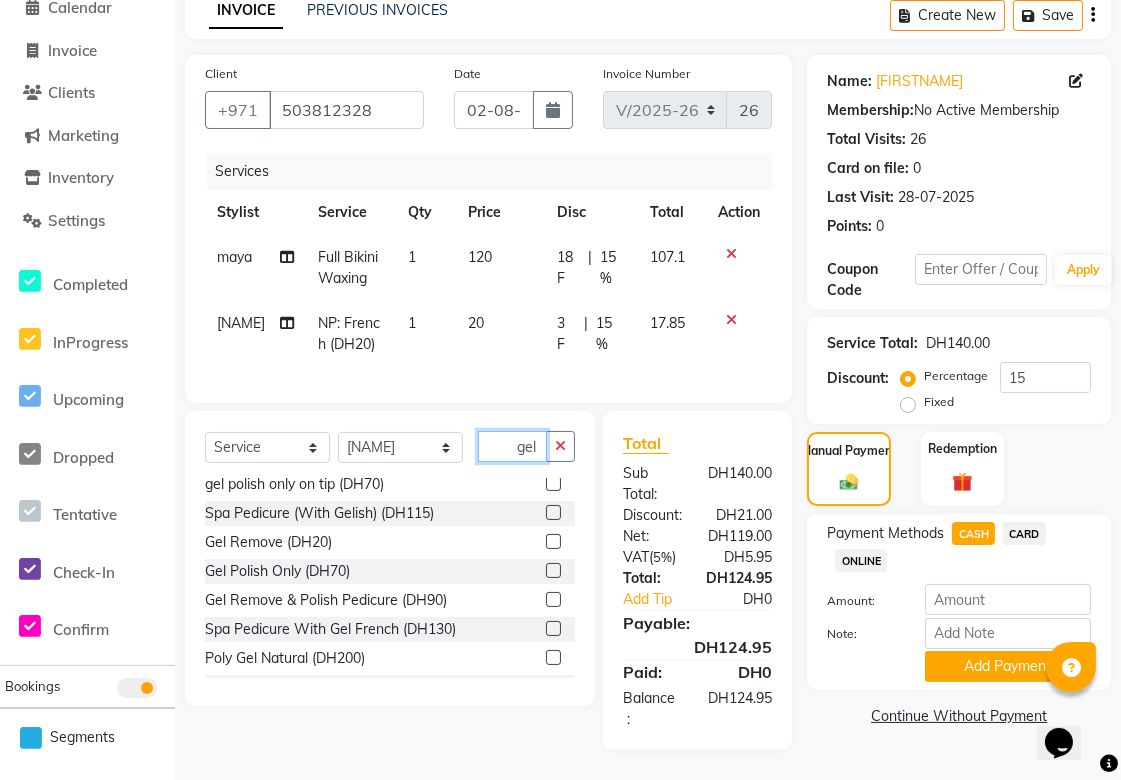 scroll, scrollTop: 266, scrollLeft: 0, axis: vertical 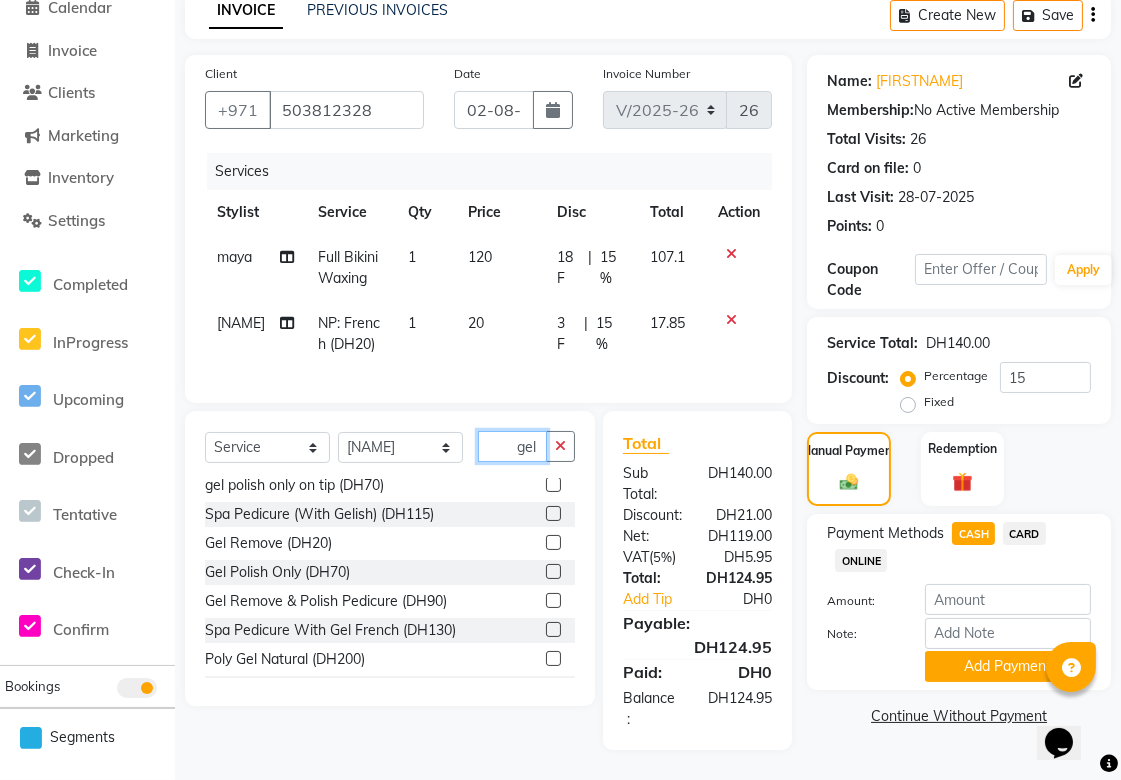 type on "gel" 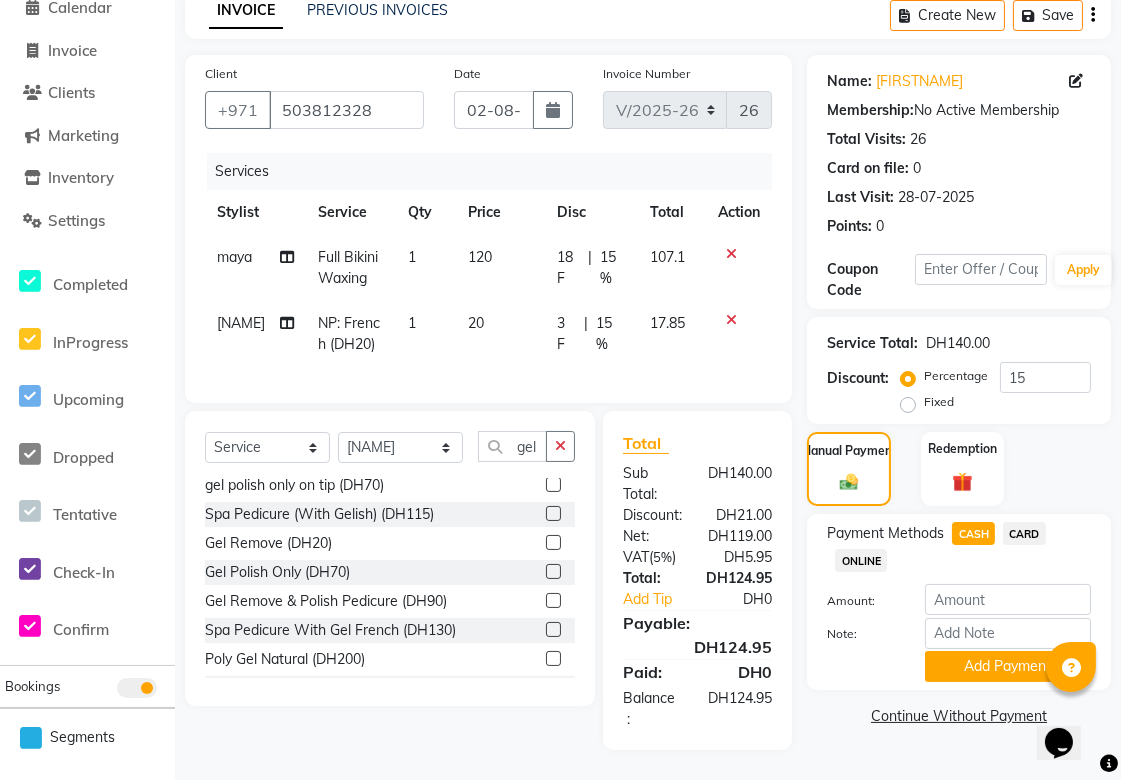 click 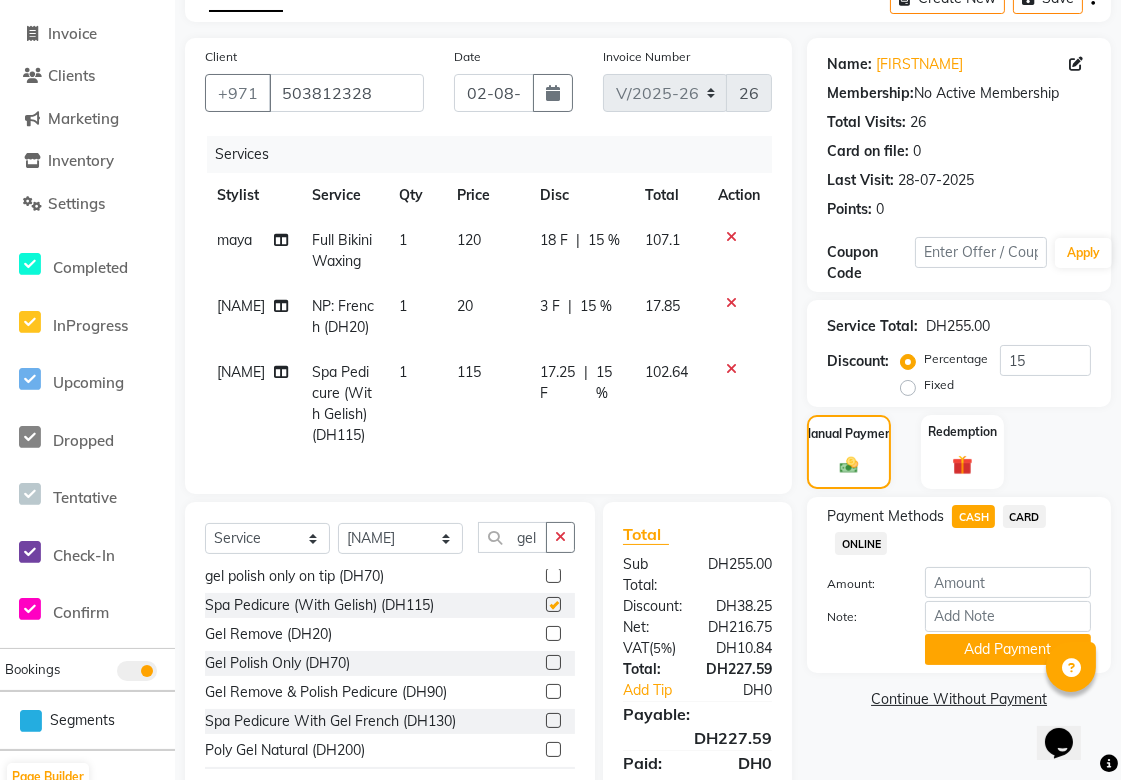 checkbox on "false" 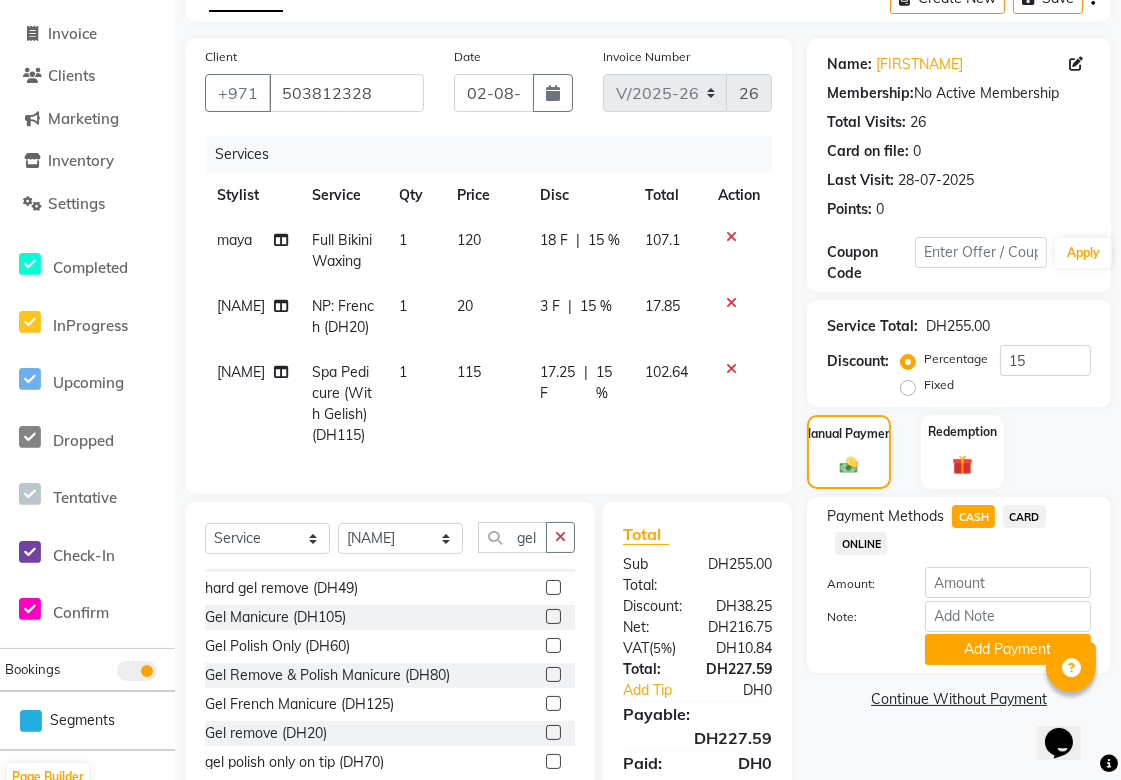 scroll, scrollTop: 55, scrollLeft: 0, axis: vertical 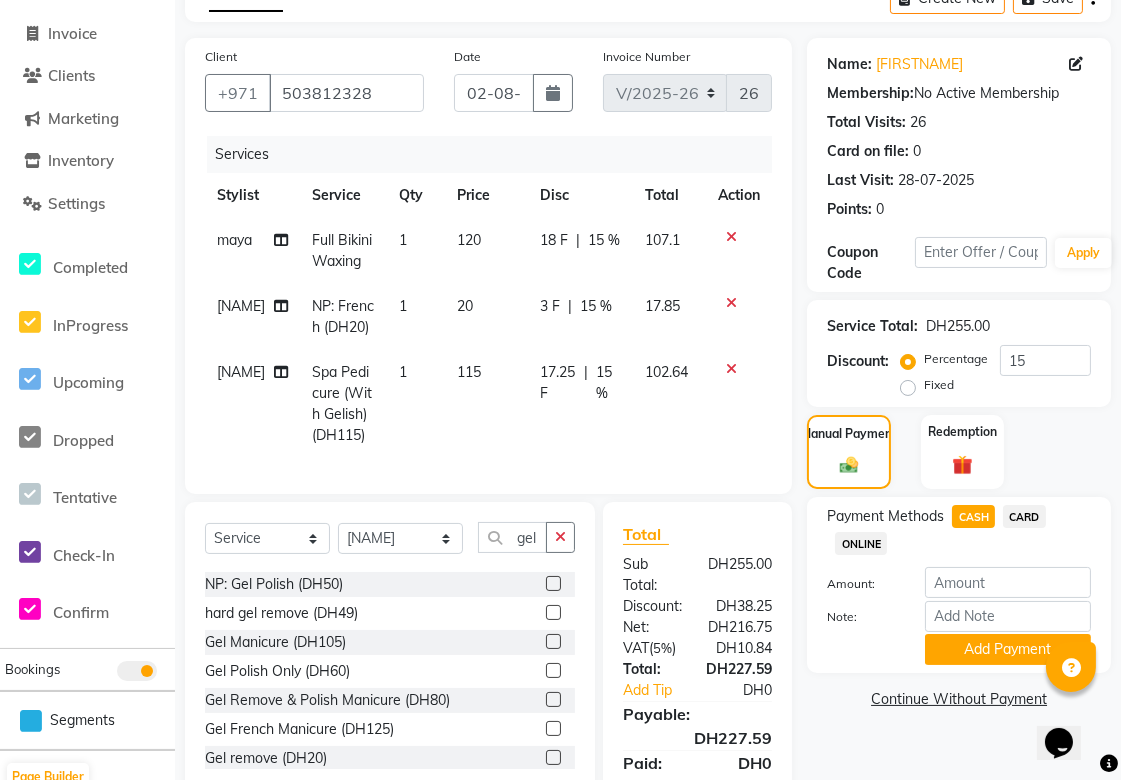 click 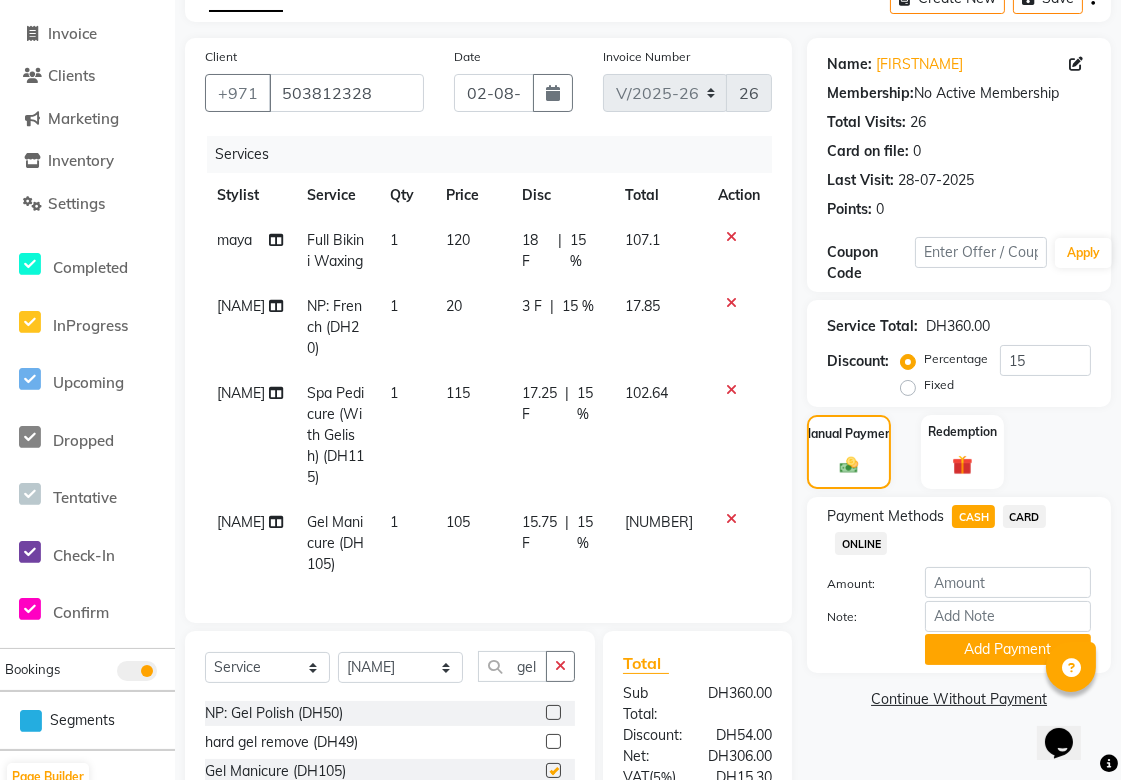 checkbox on "false" 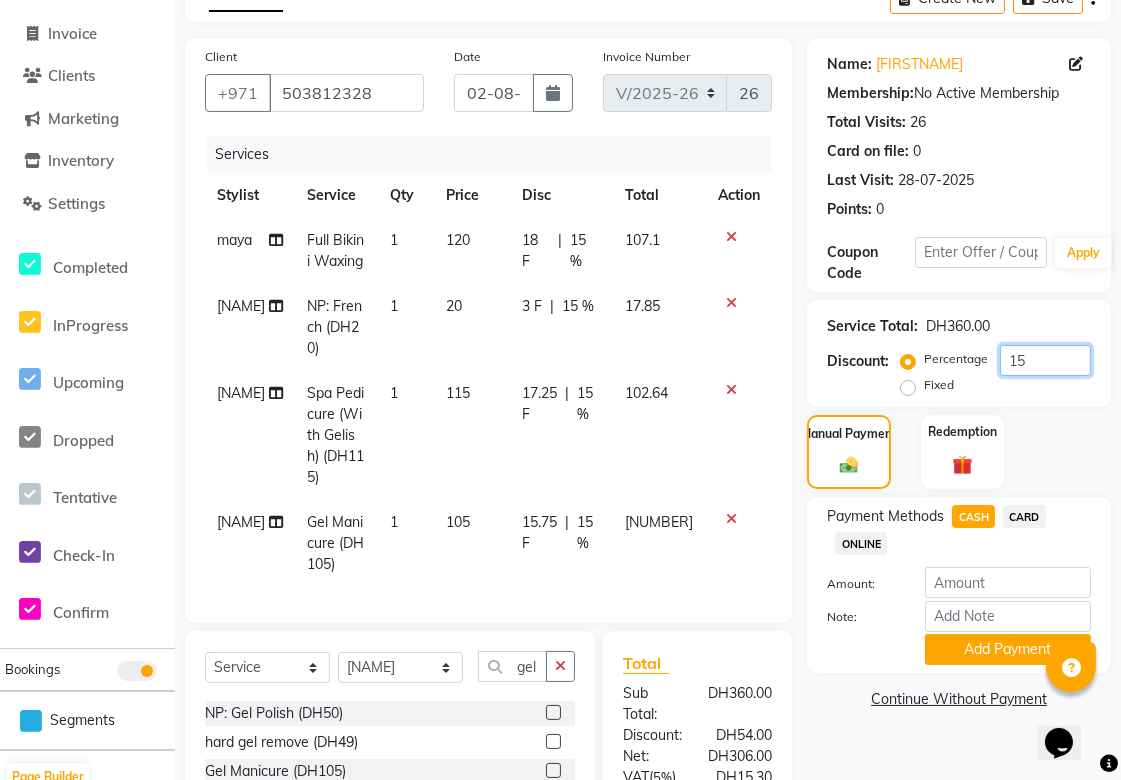 click on "15" 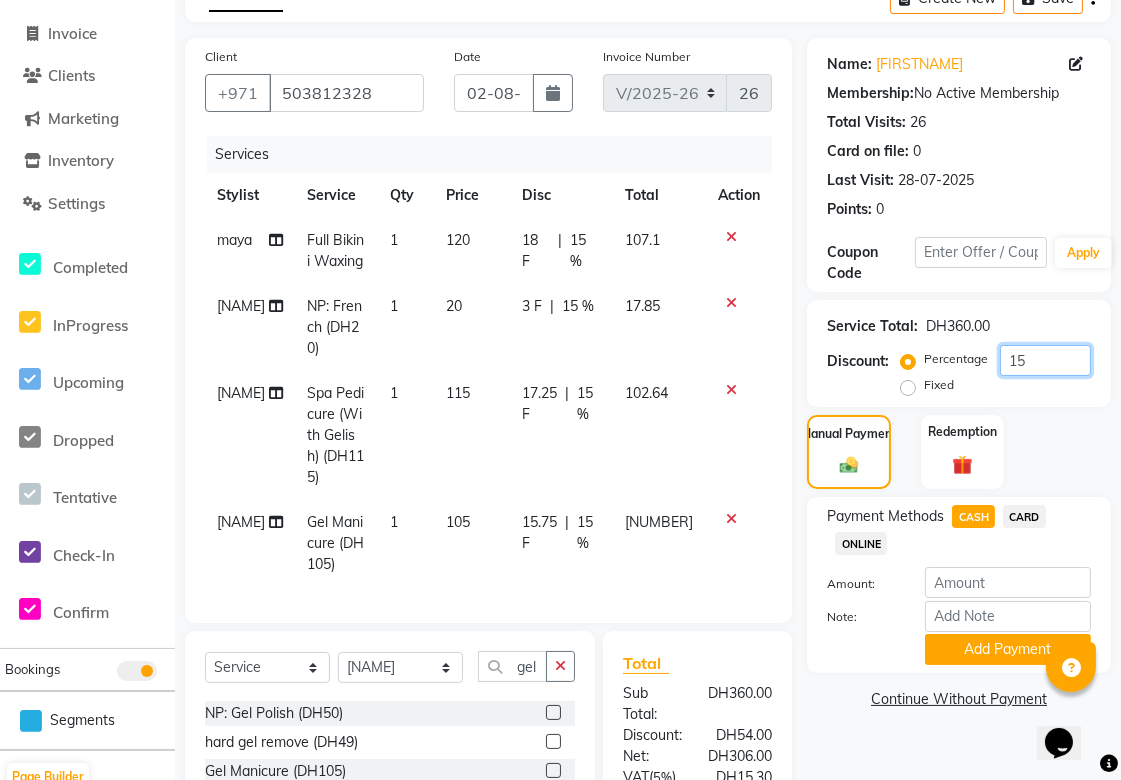 type on "1" 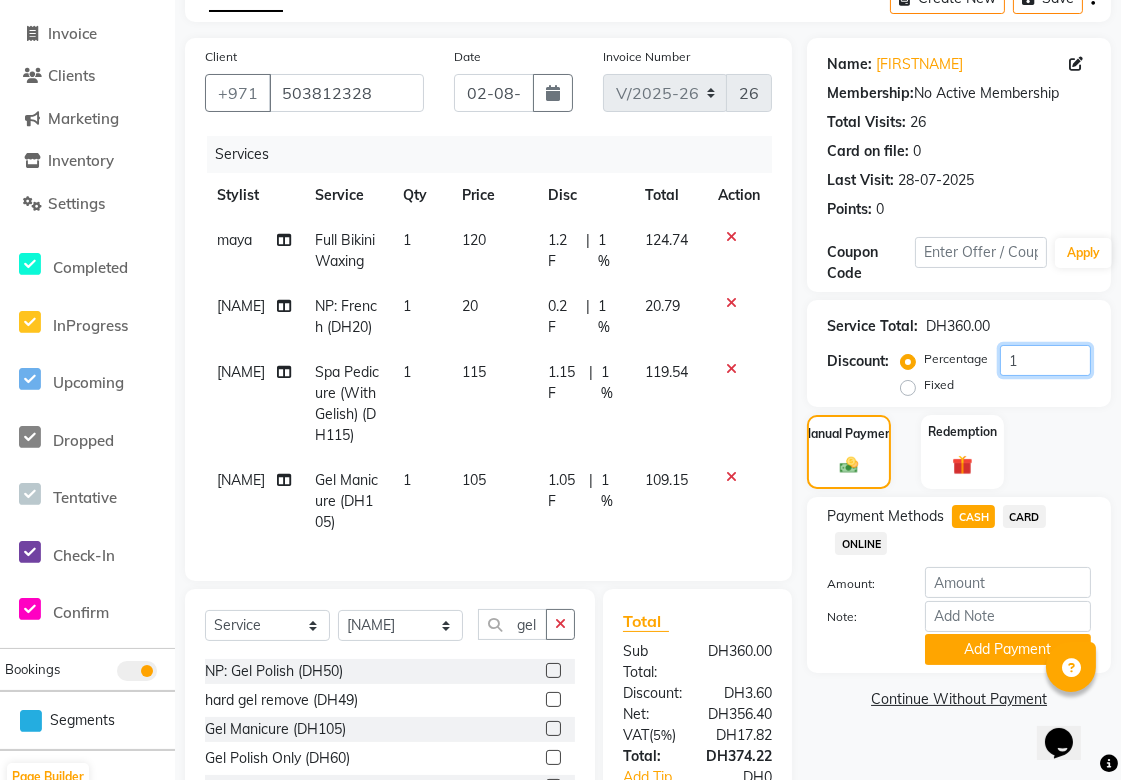 type on "15" 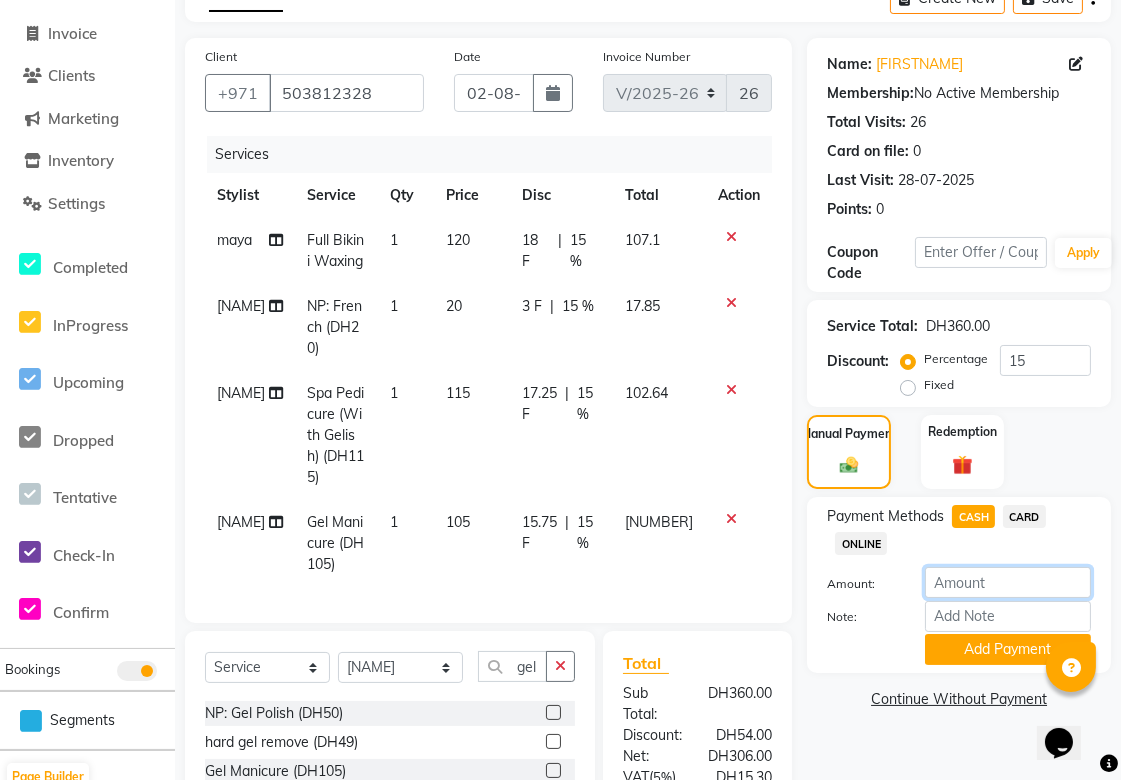 scroll, scrollTop: 185, scrollLeft: 0, axis: vertical 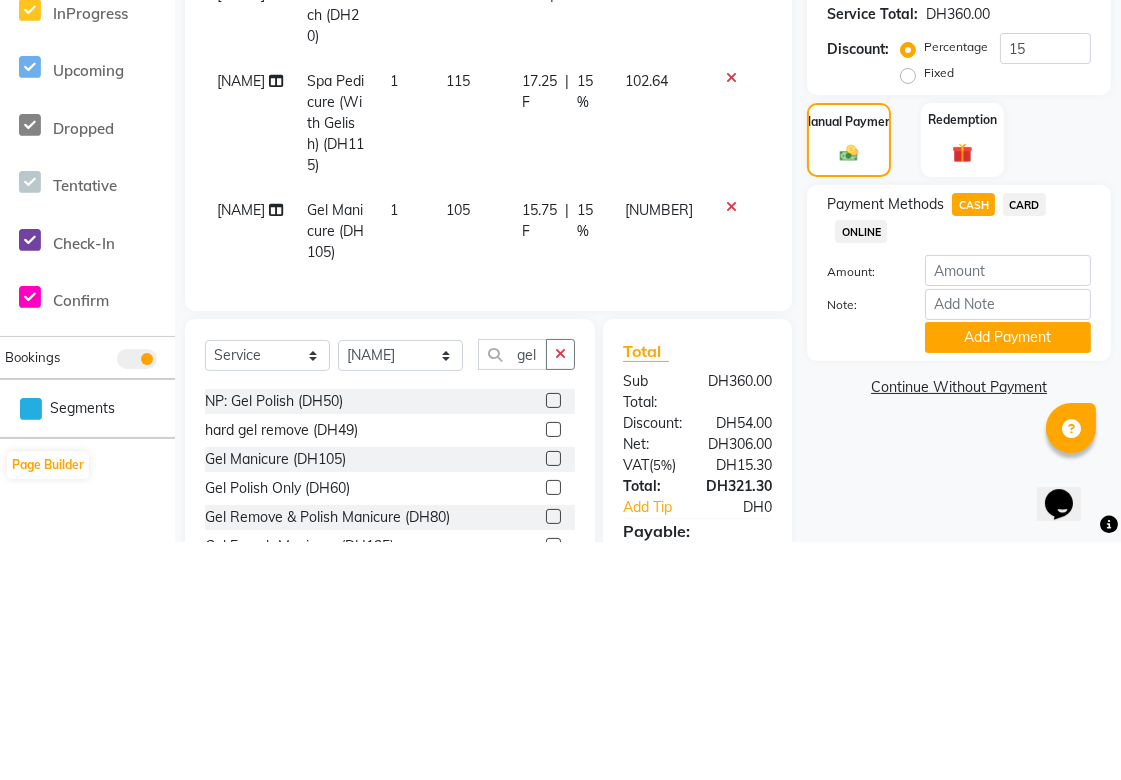 click on "CARD" 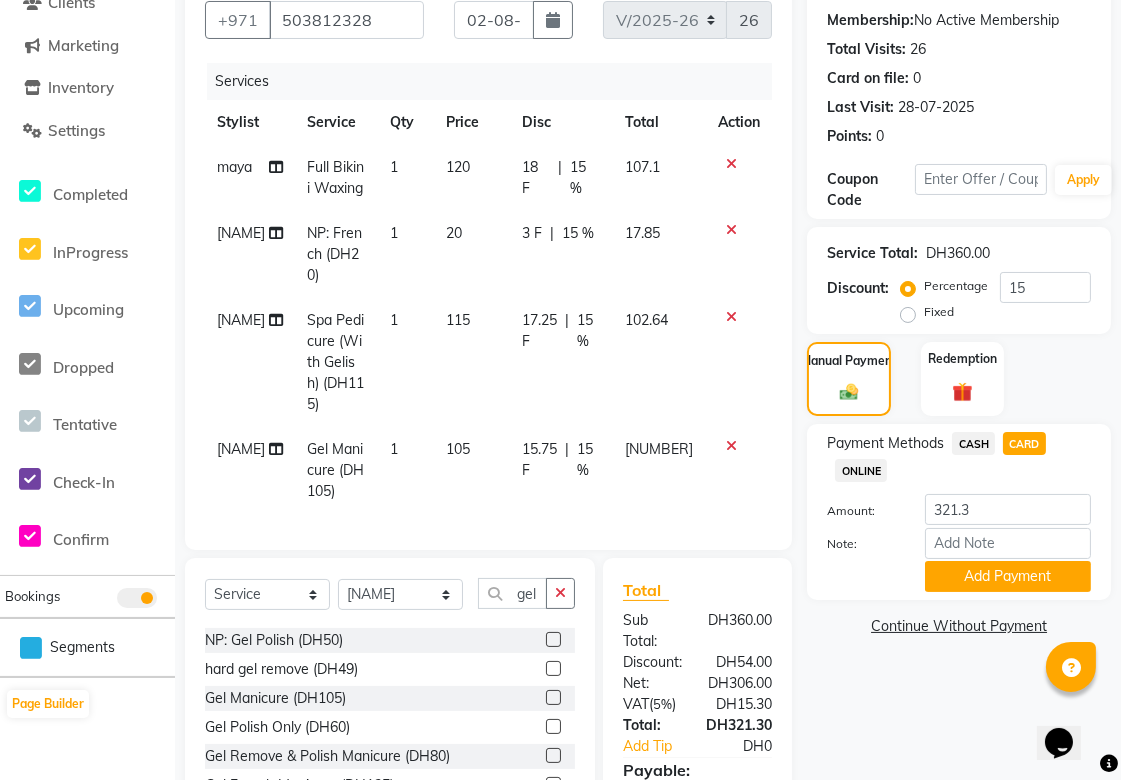 click on "CASH" 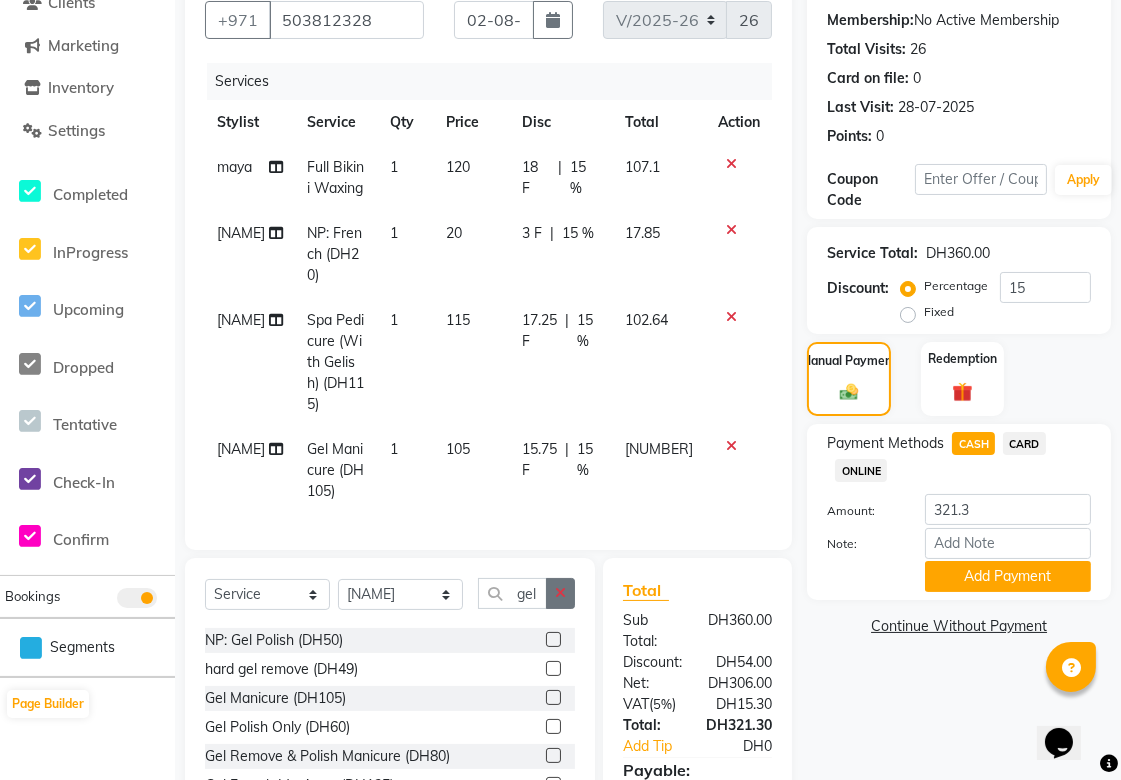 click 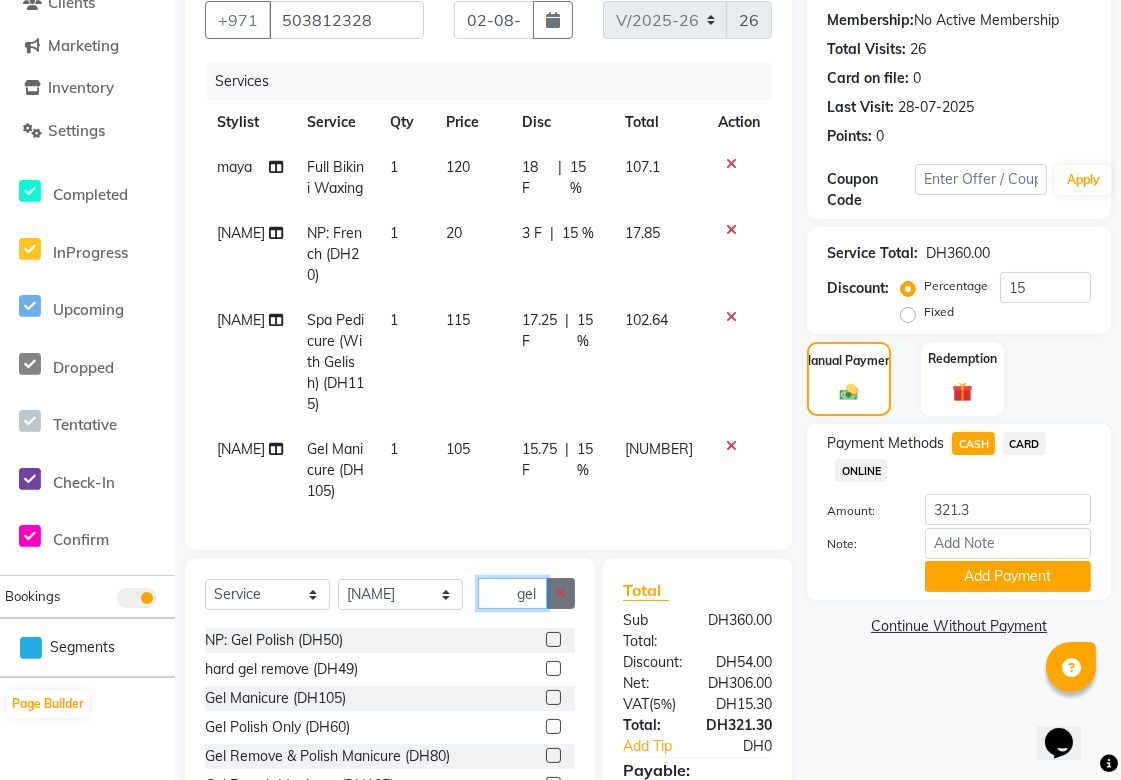 type 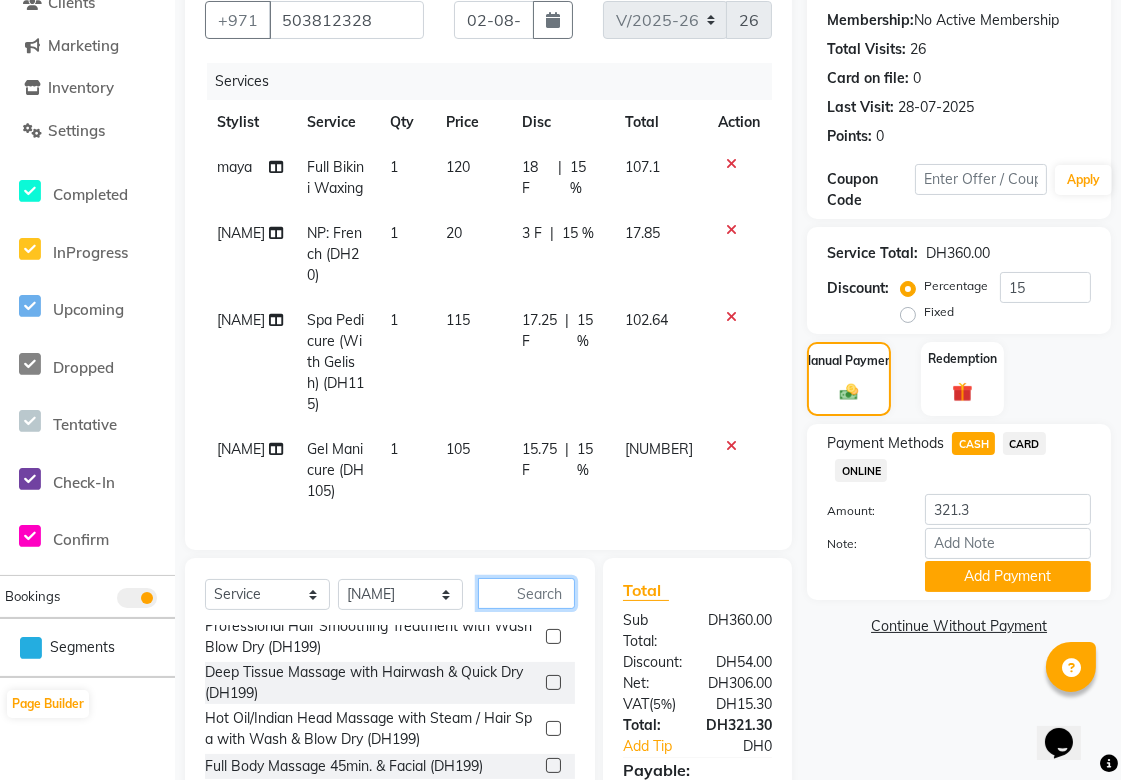 scroll, scrollTop: 933, scrollLeft: 0, axis: vertical 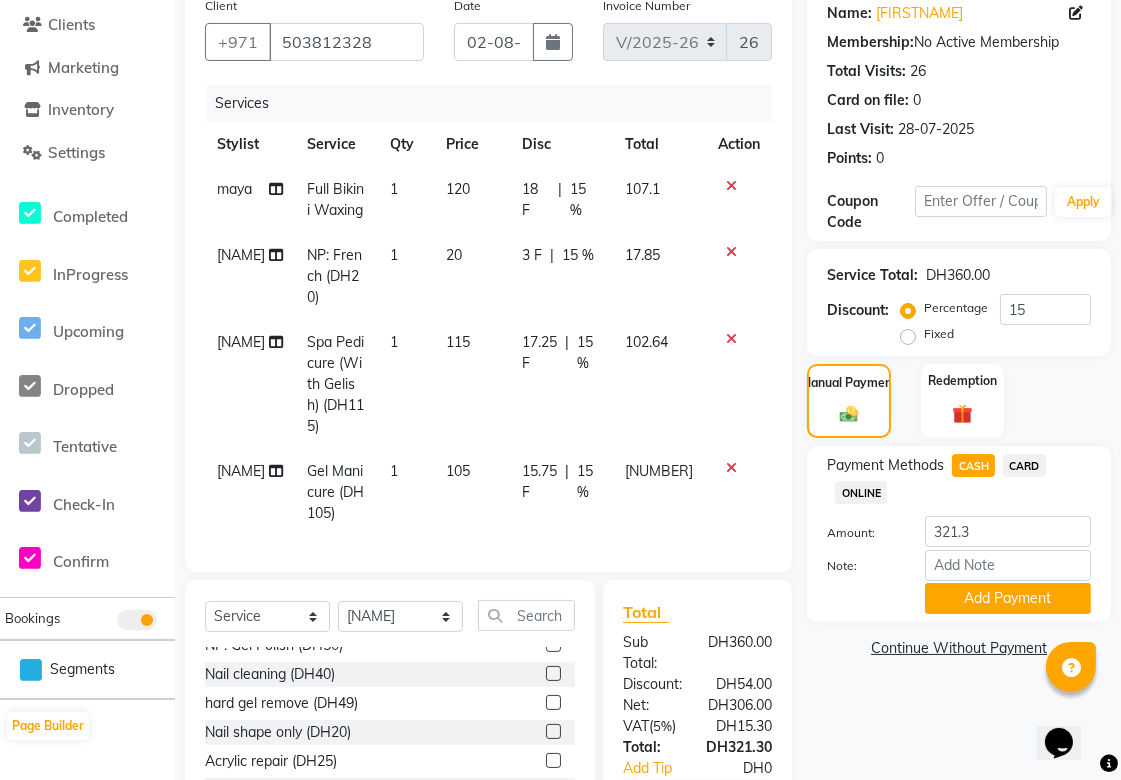 click on "[NAME]" 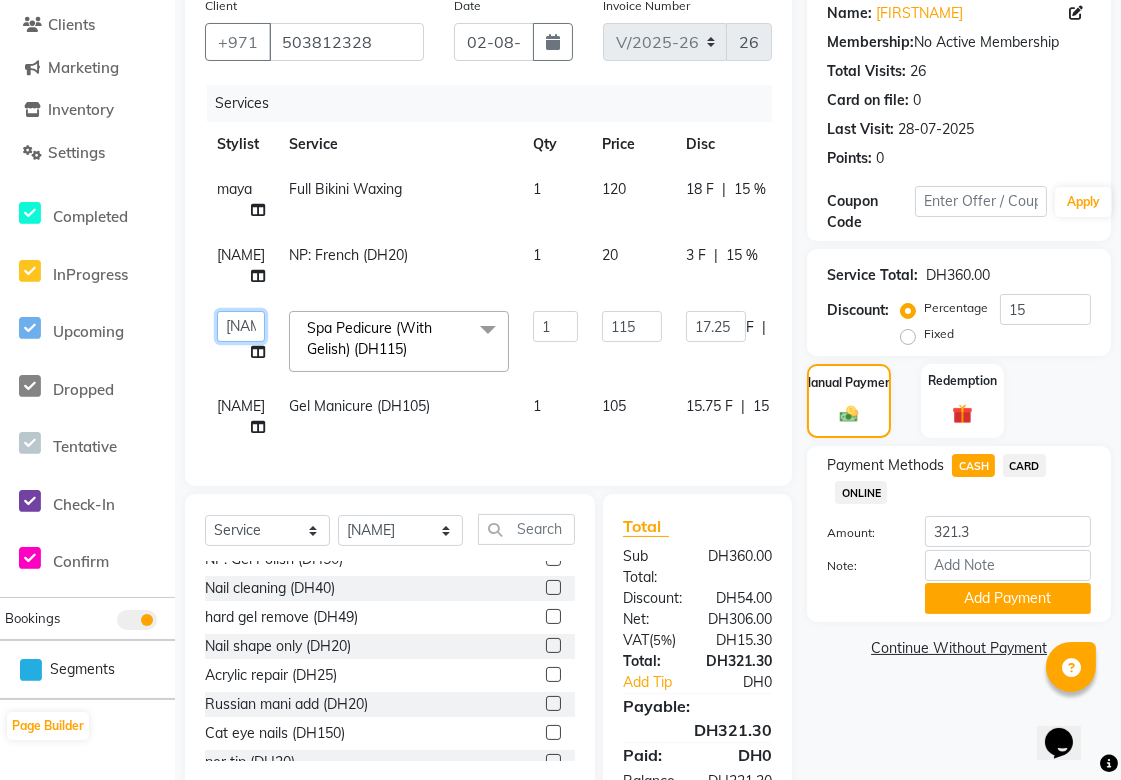 click on "[FIRST]   [FIRST]   [FIRST]   [FIRST]   [FIRST]   [FIRST]   [FIRST]   [FIRST]   [FIRST]   [FIRST]   [FIRST]   [FIRST]   [FIRST]   [FIRST]   [FIRST]   [FIRST]   [FIRST]" 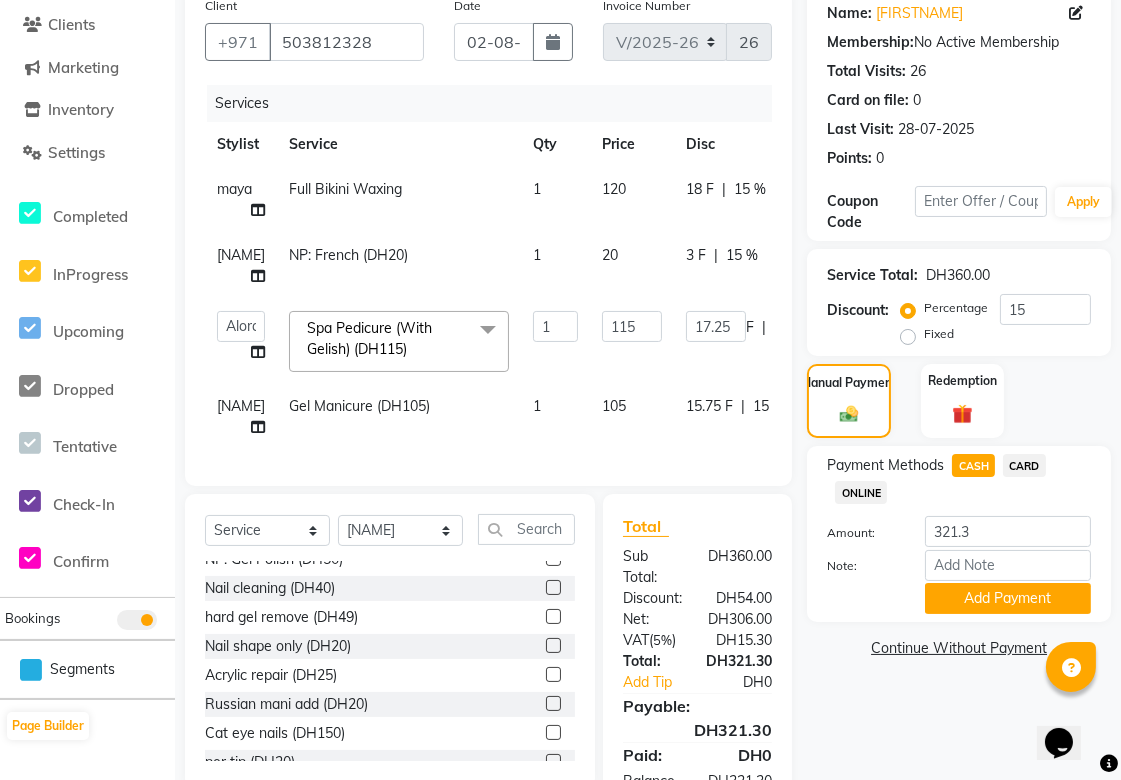 select on "63787" 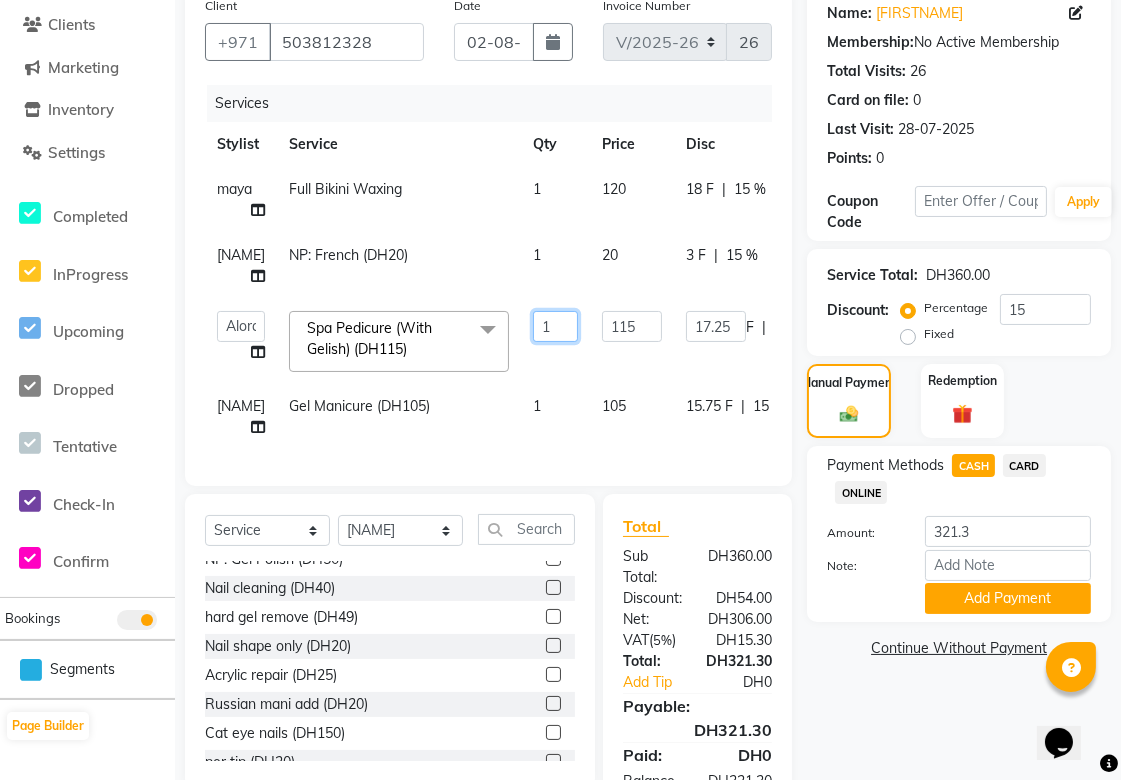 click on "1" 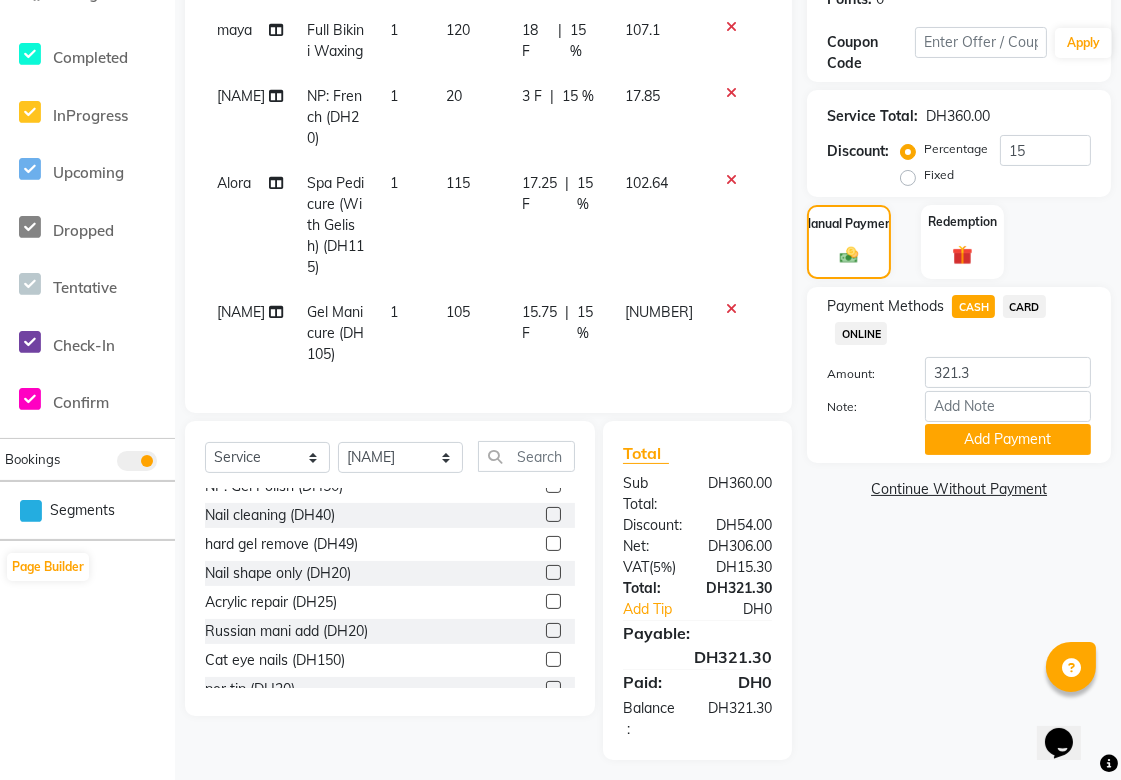 scroll, scrollTop: 327, scrollLeft: 0, axis: vertical 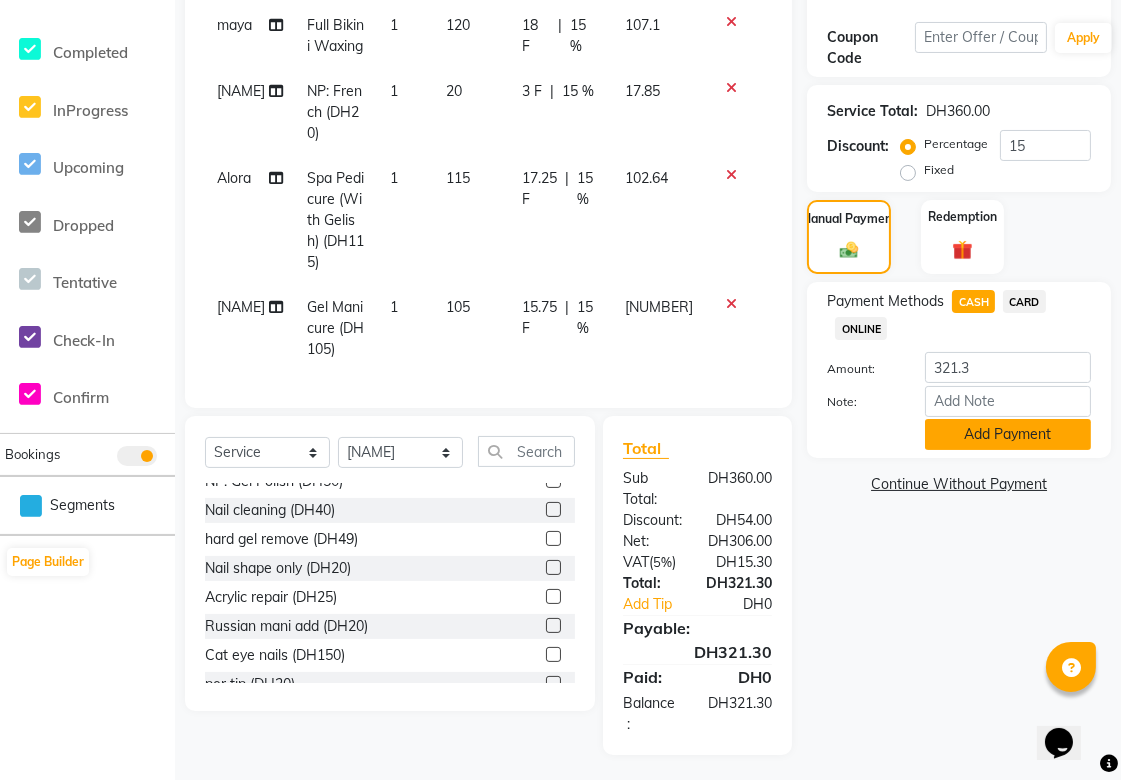 click on "Add Payment" 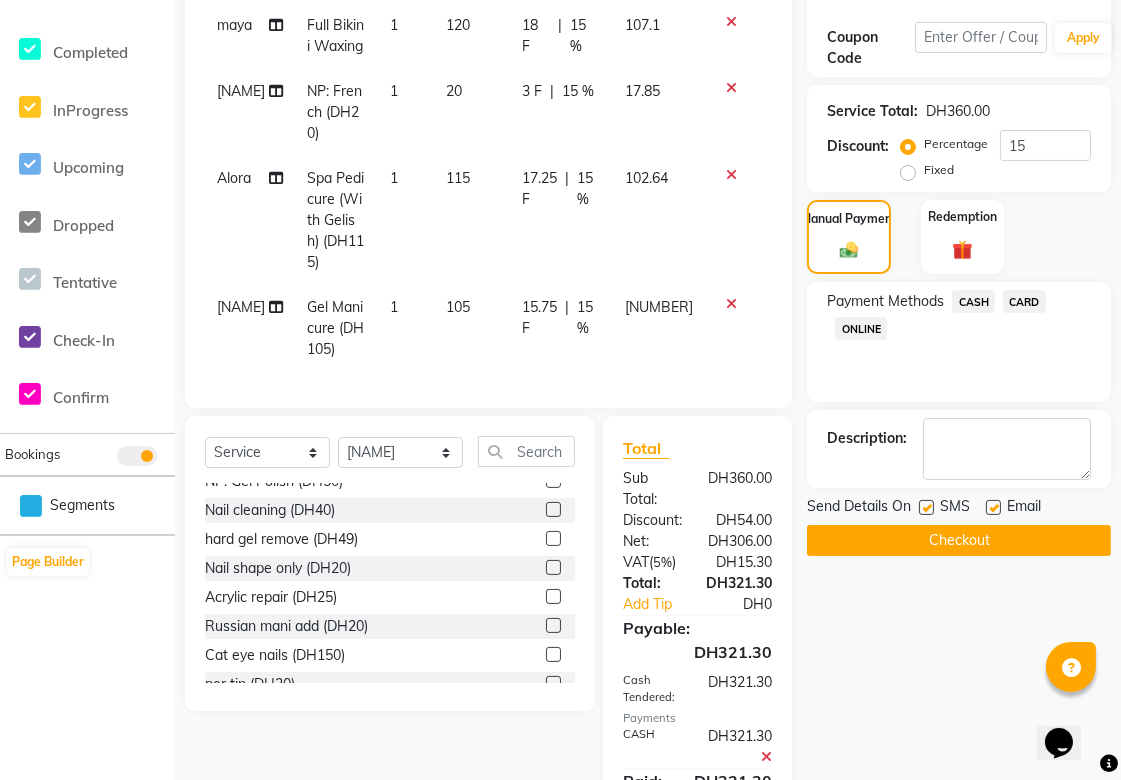 scroll, scrollTop: 432, scrollLeft: 0, axis: vertical 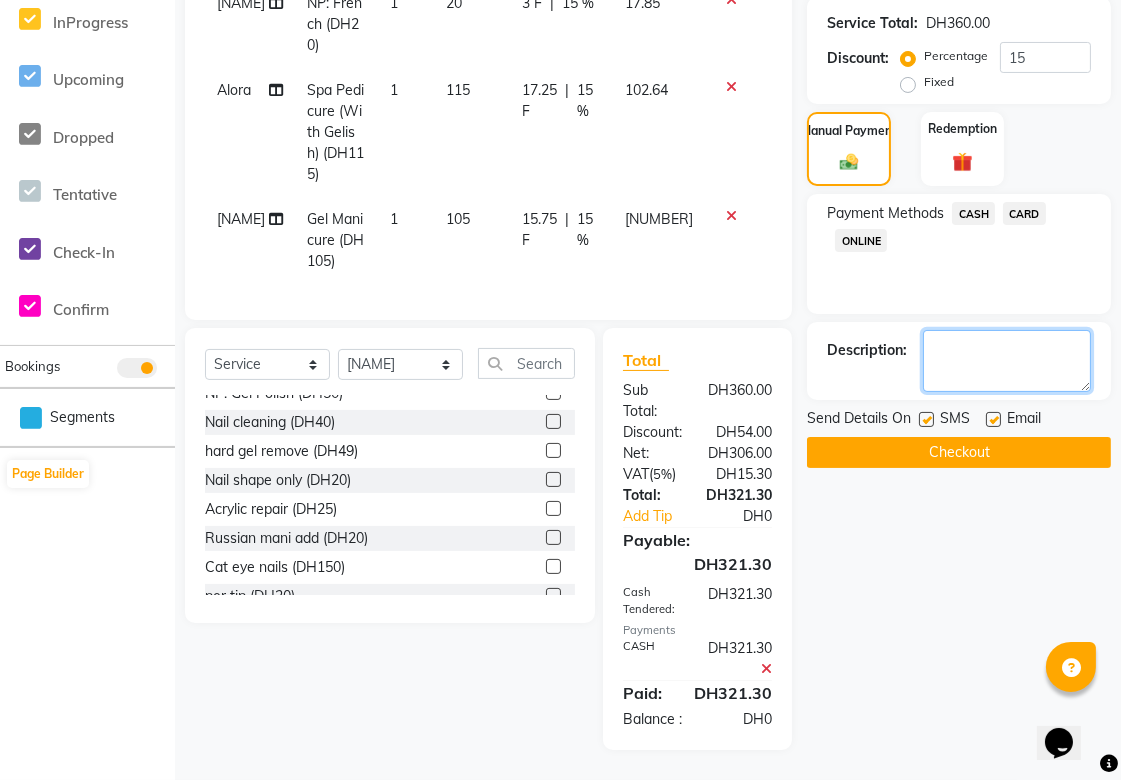 click 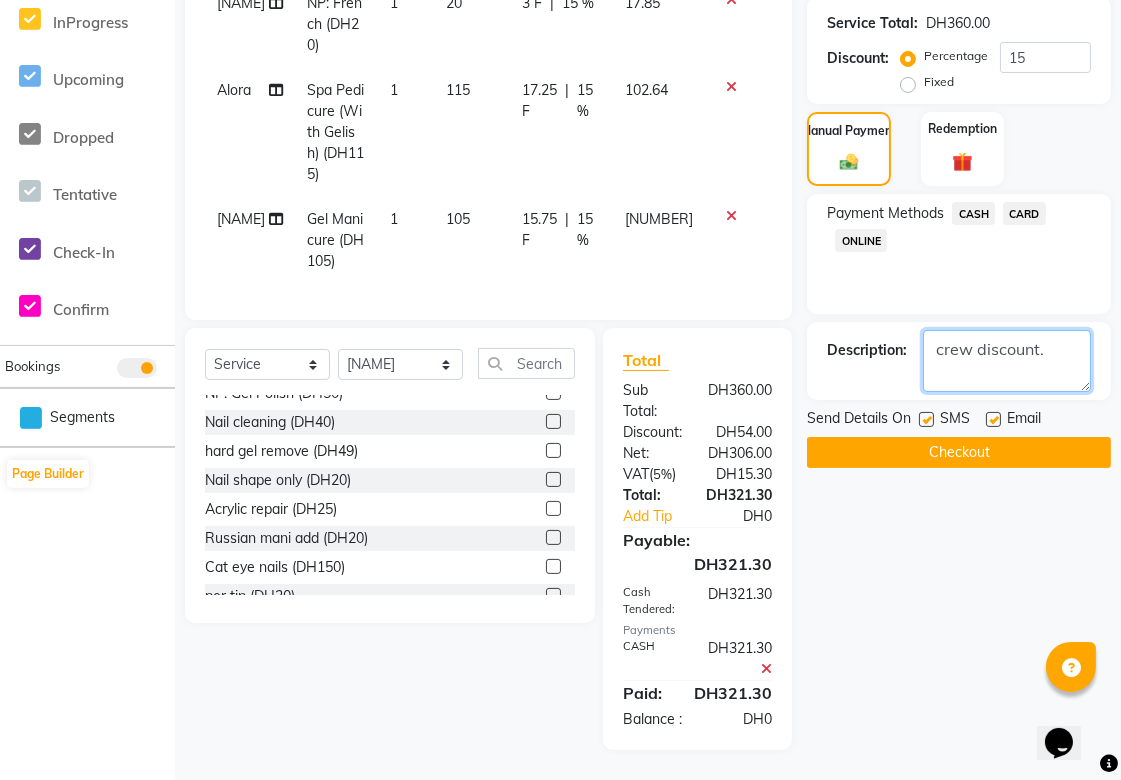type on "crew discount." 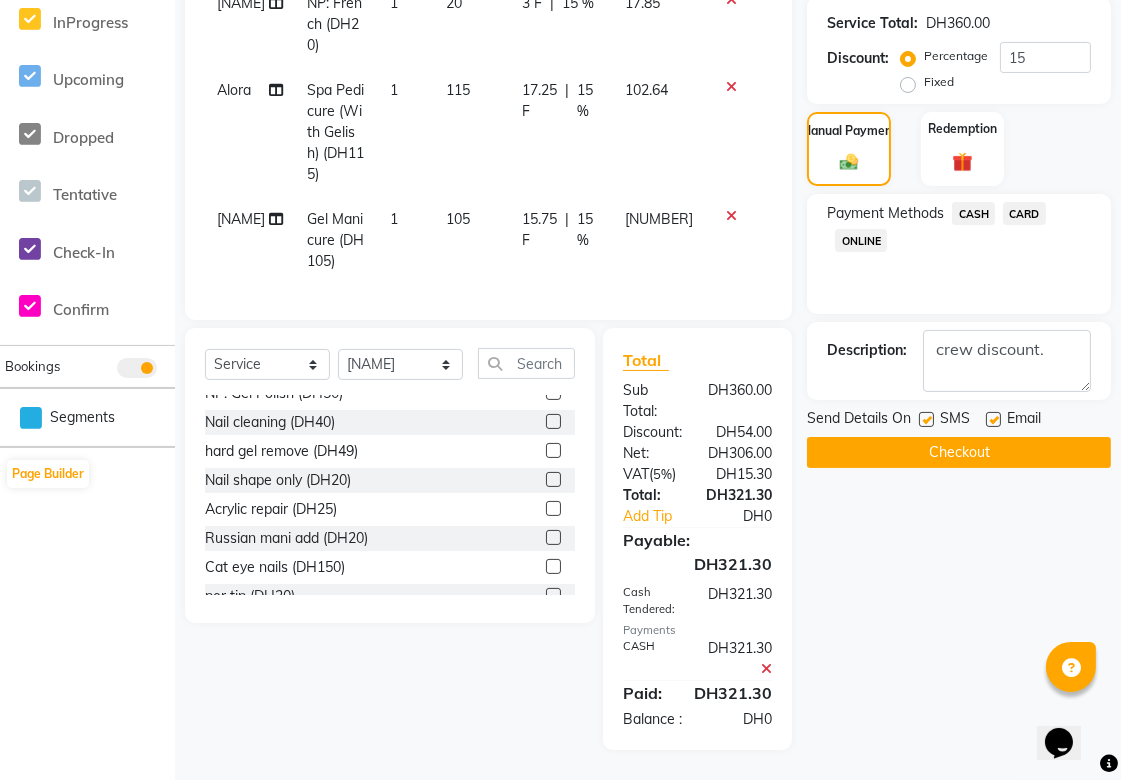 click on "Checkout" 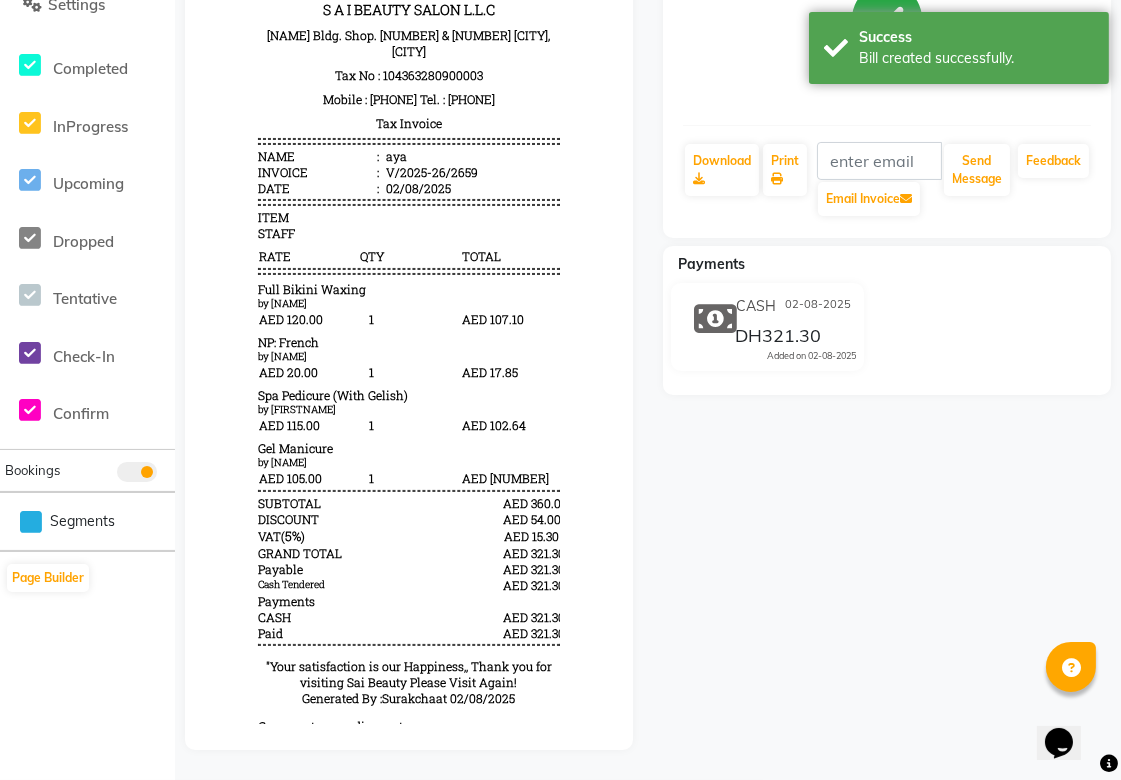 scroll, scrollTop: 326, scrollLeft: 0, axis: vertical 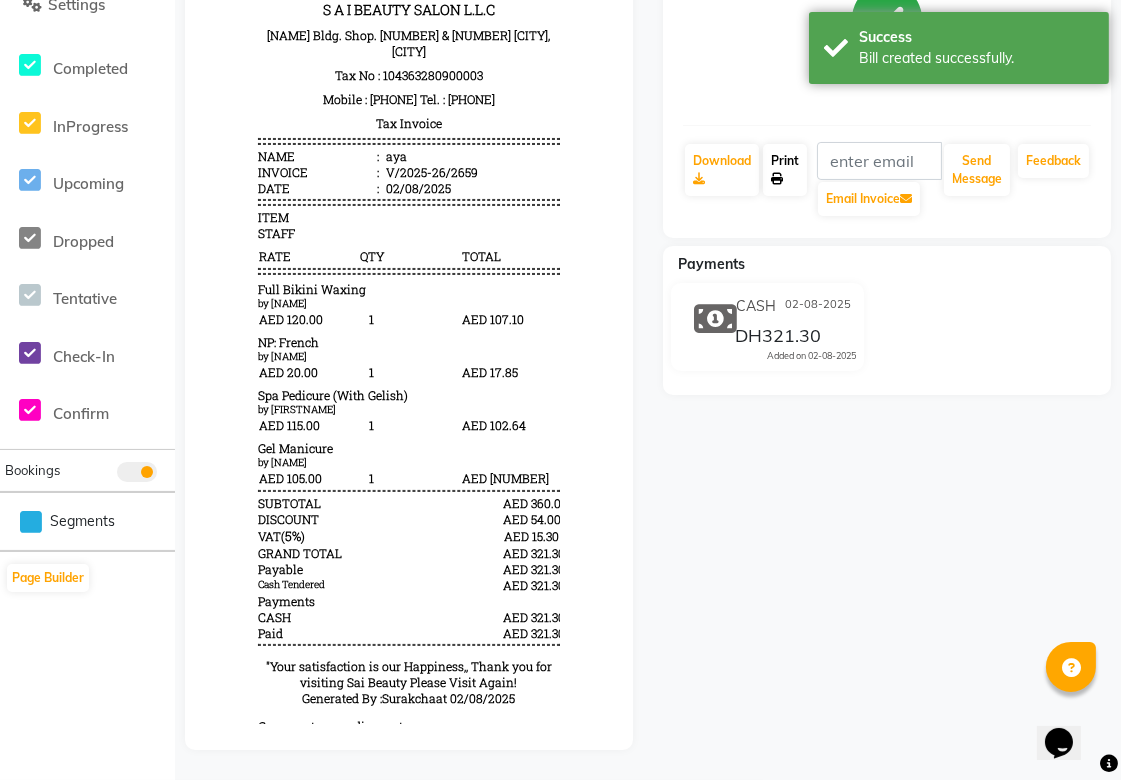 click 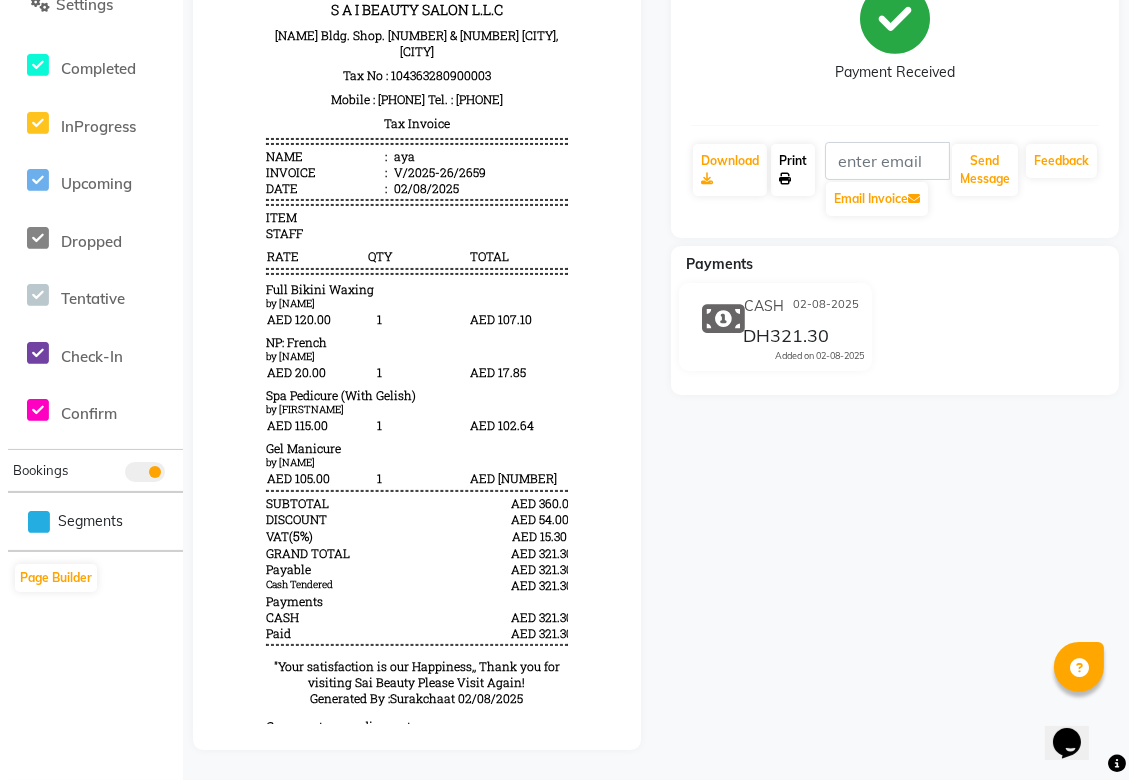 scroll, scrollTop: 0, scrollLeft: 0, axis: both 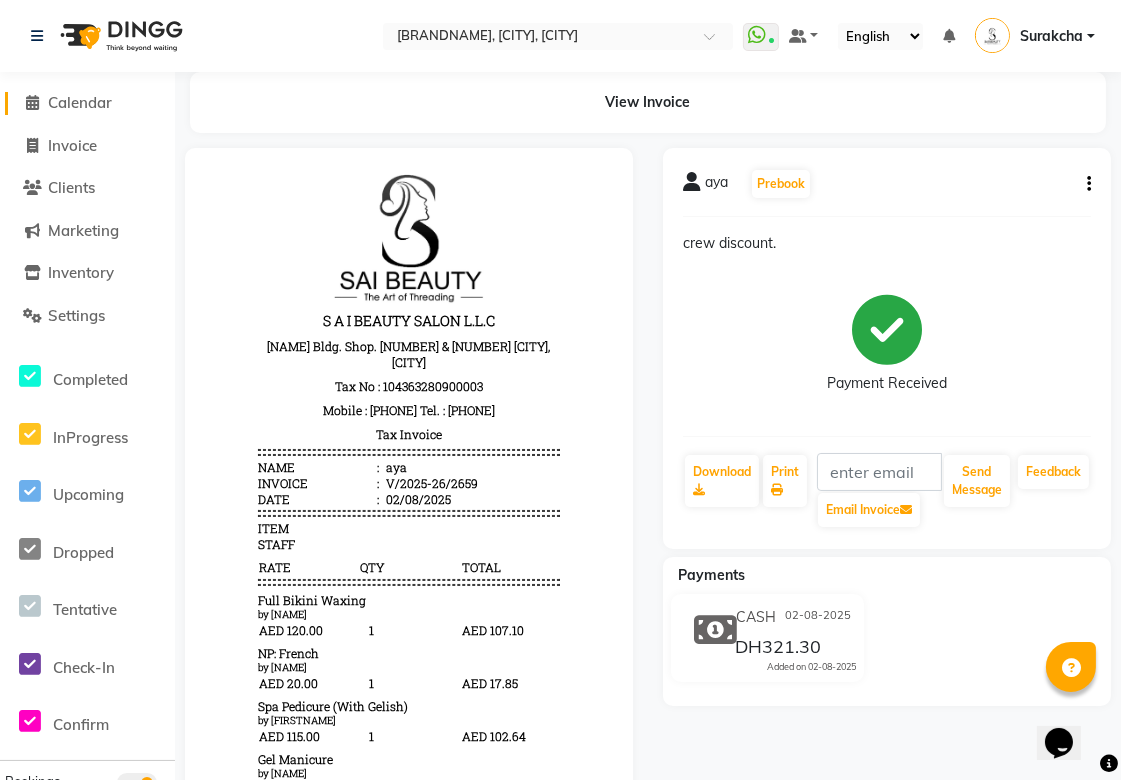 click on "Calendar" 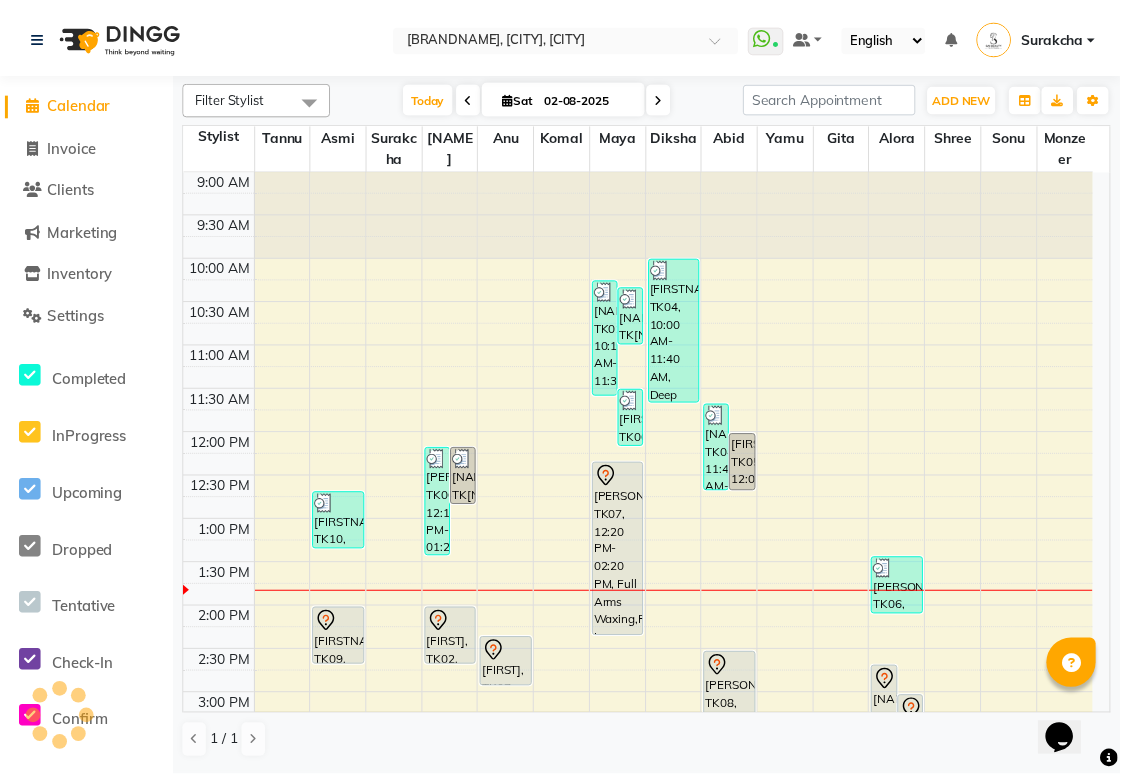 scroll, scrollTop: 0, scrollLeft: 0, axis: both 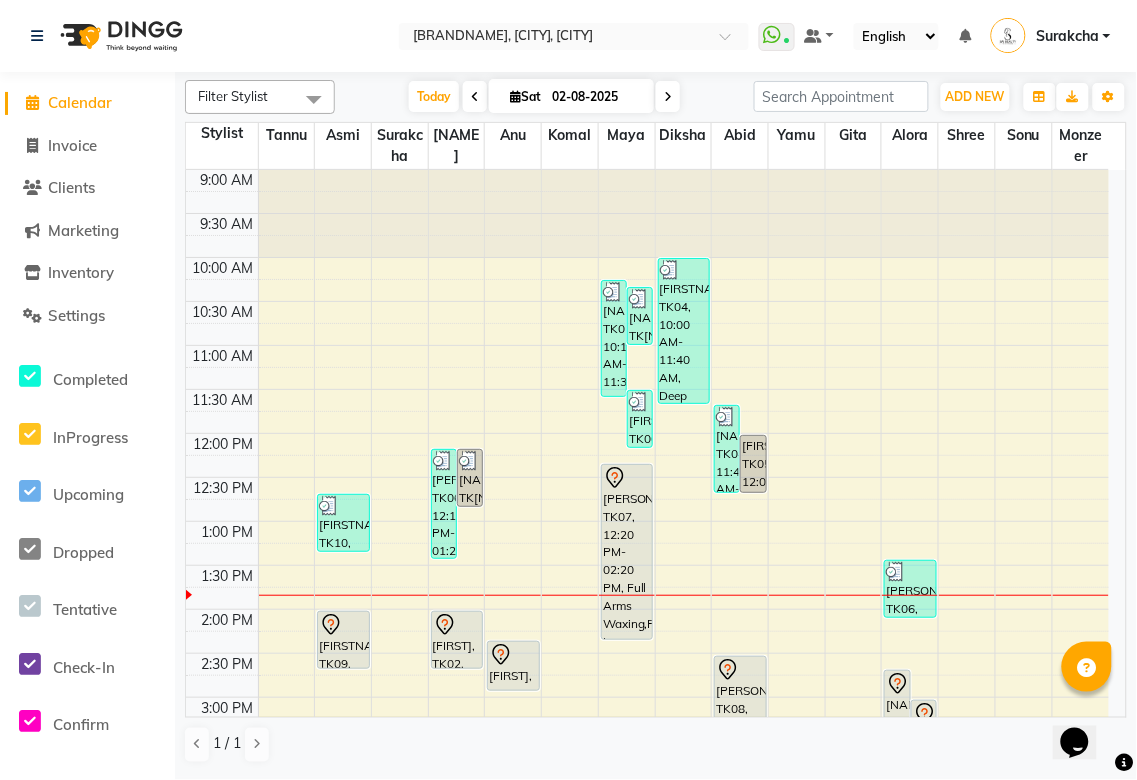 click on "[FIRSTNAME], TK04, 10:00 AM-11:40 AM, Deep Cleaning Facial,Full Body Massage (60min)" at bounding box center (684, 331) 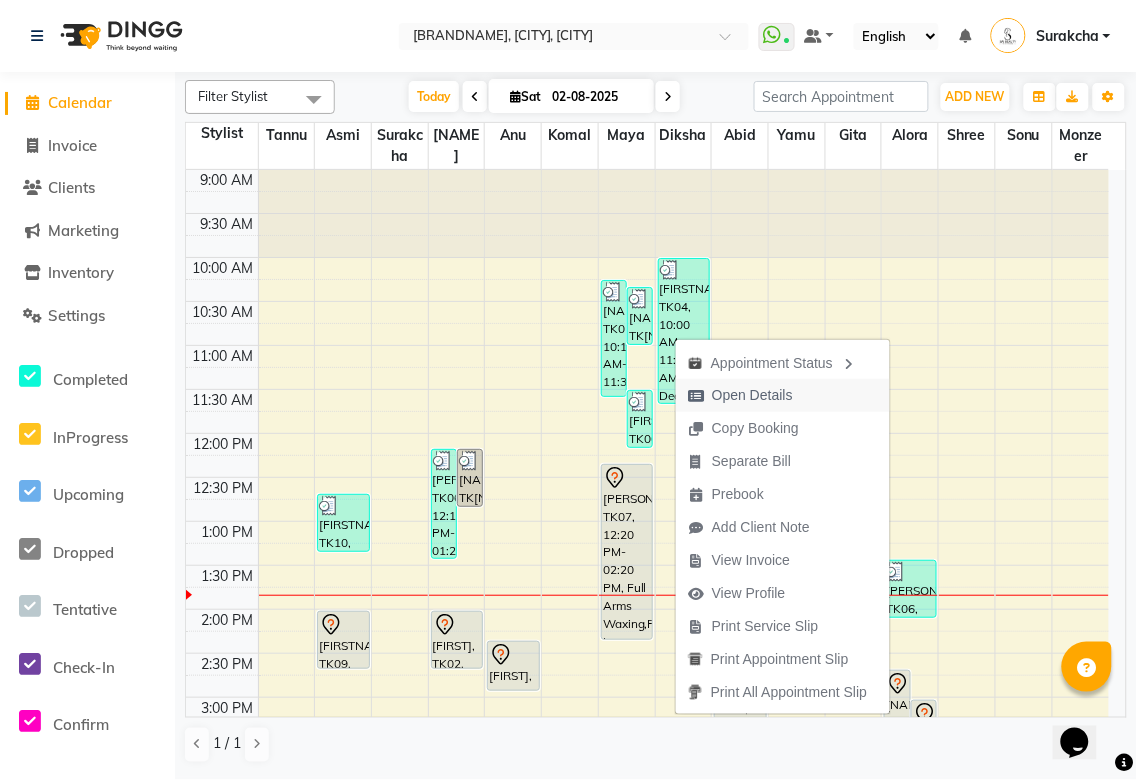 click on "Open Details" at bounding box center [752, 395] 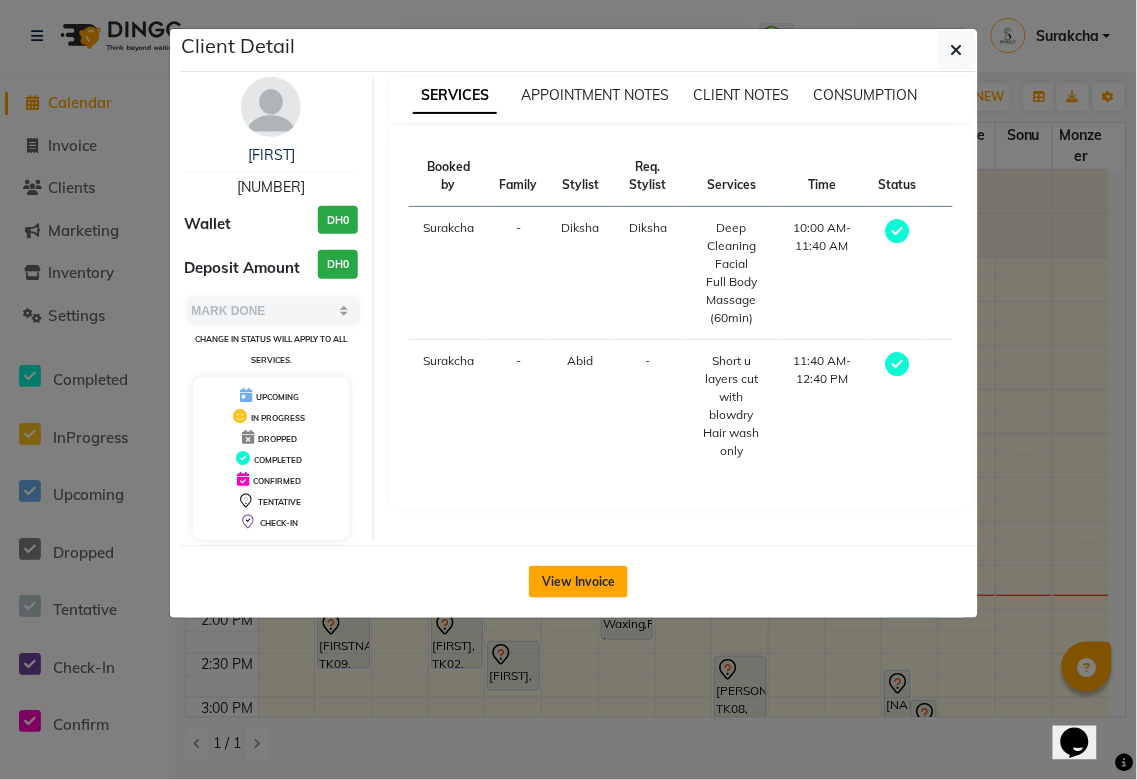 click on "View Invoice" 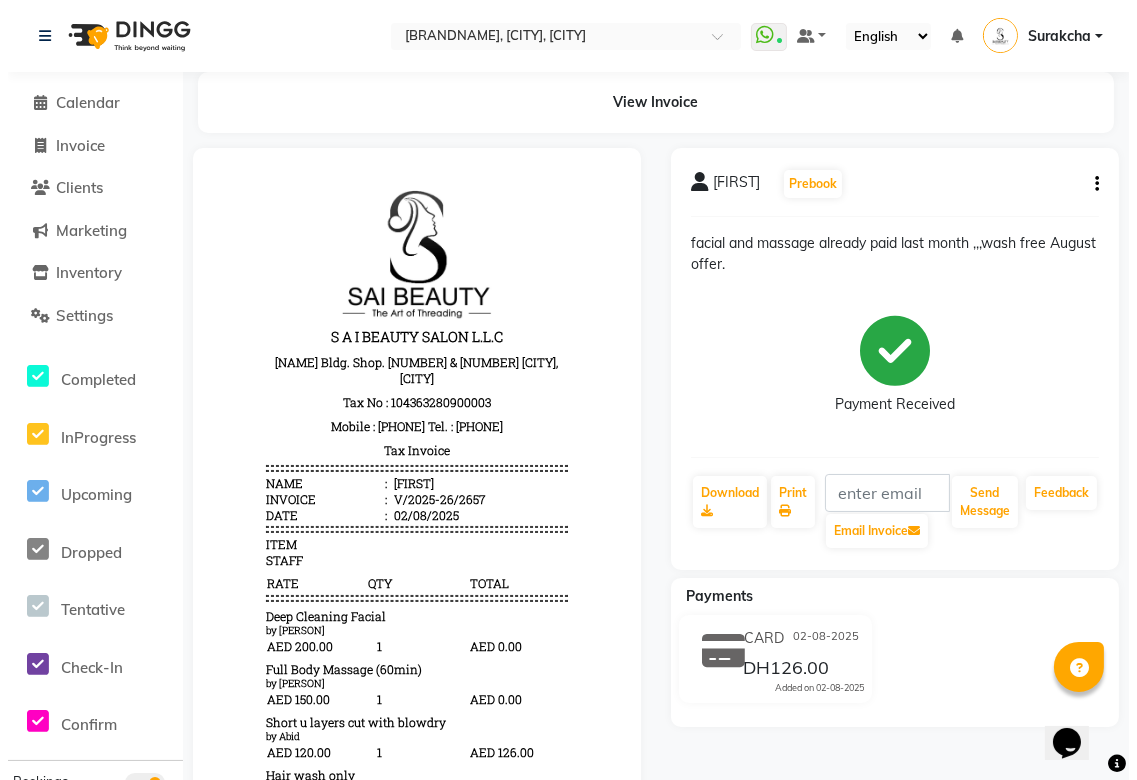 scroll, scrollTop: 0, scrollLeft: 0, axis: both 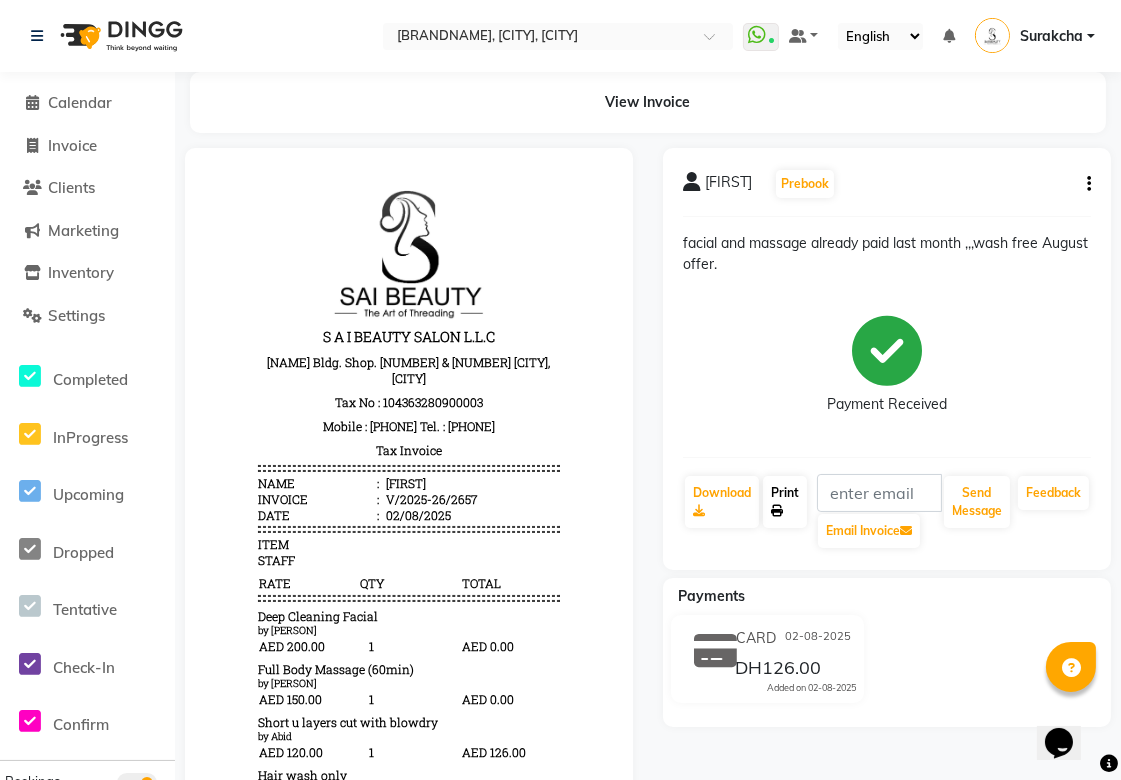 click on "Print" 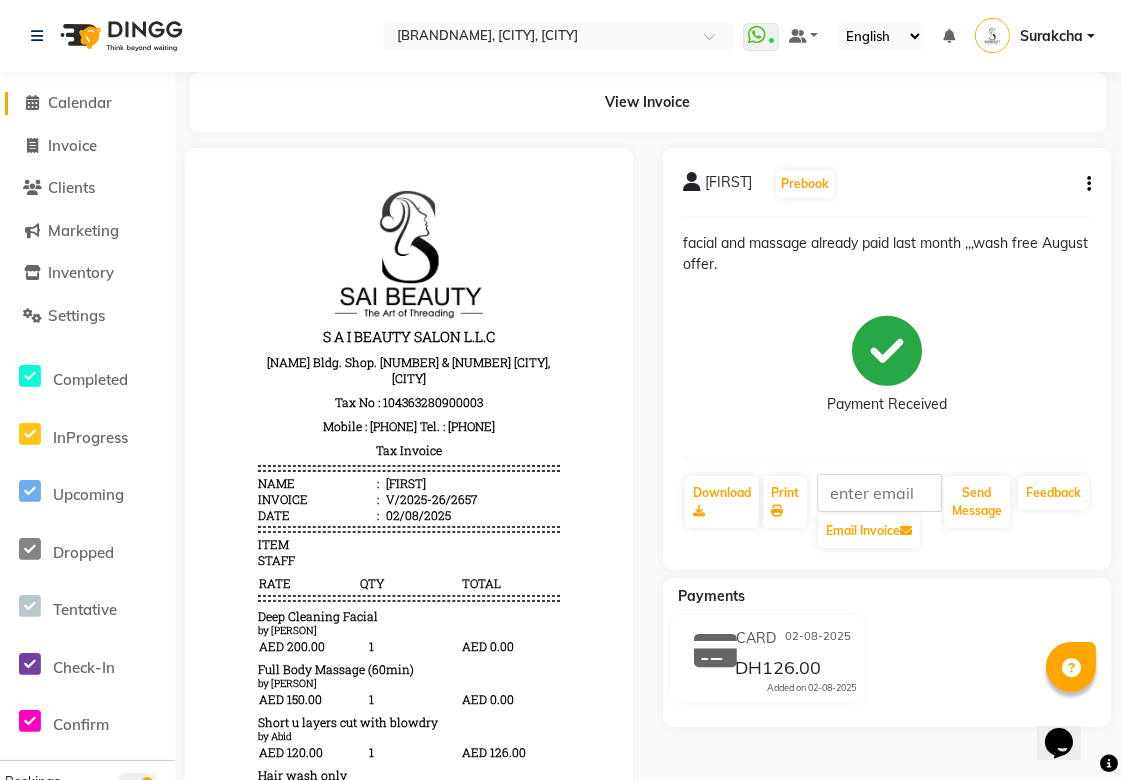 click on "Calendar" 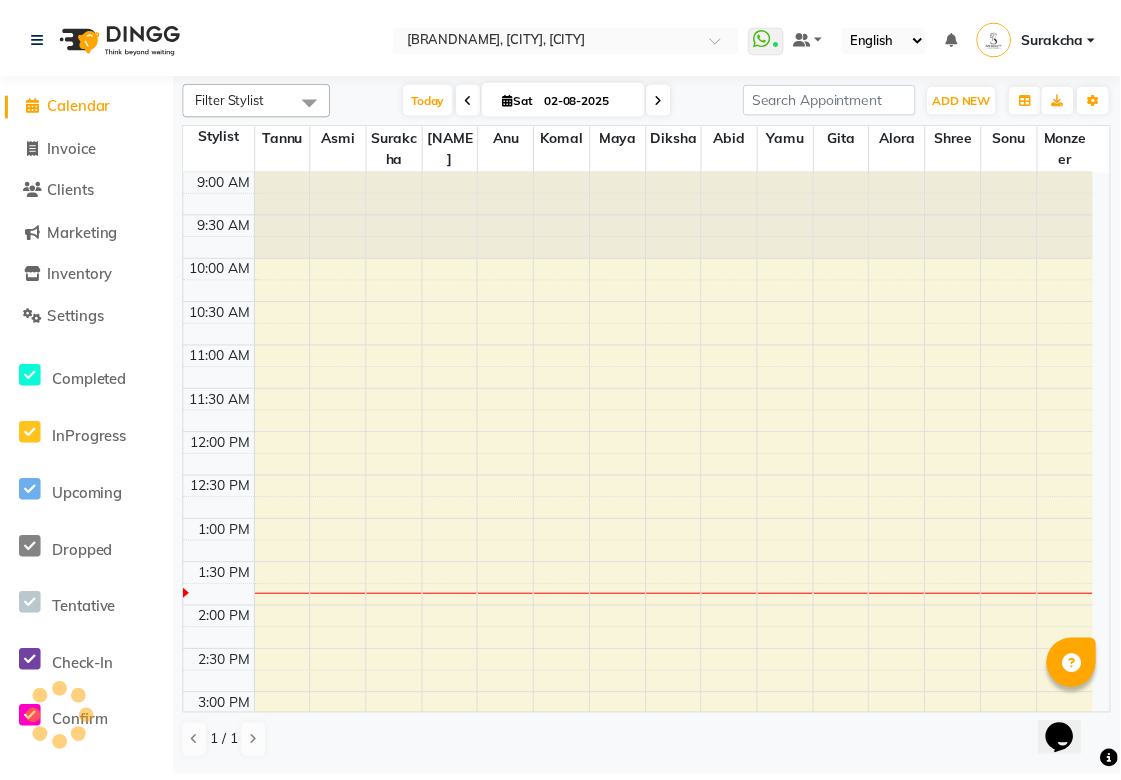 scroll, scrollTop: 0, scrollLeft: 0, axis: both 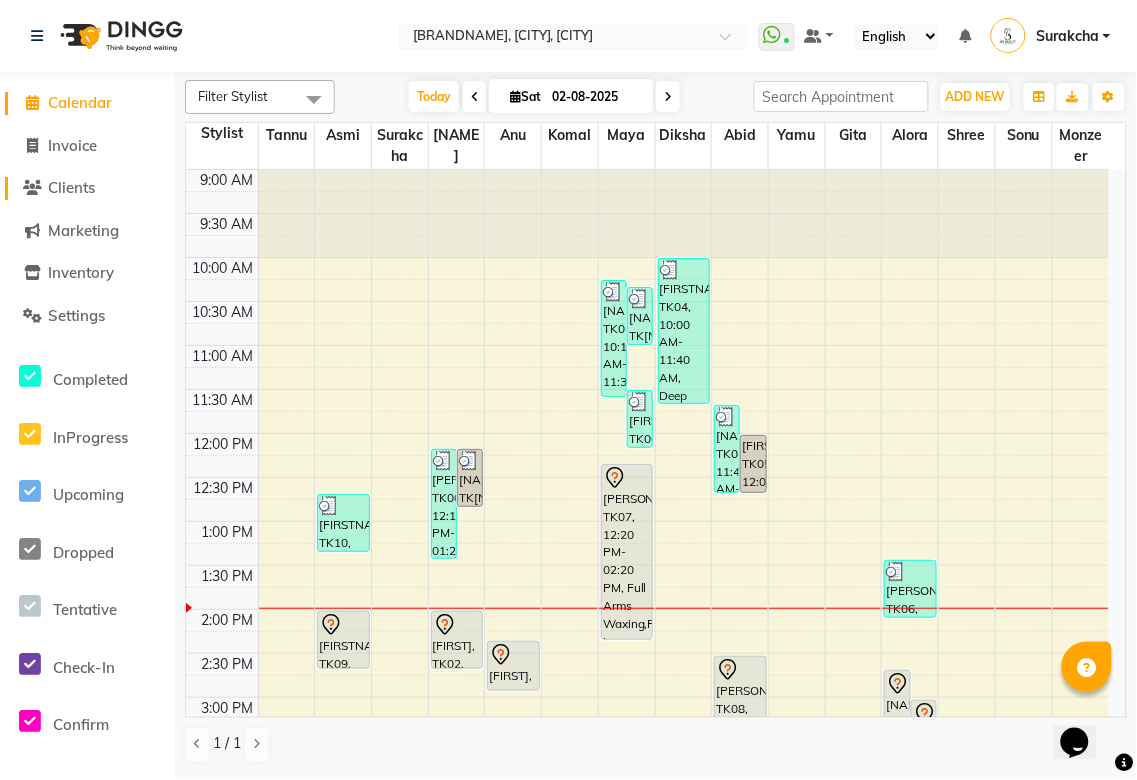 click on "Clients" 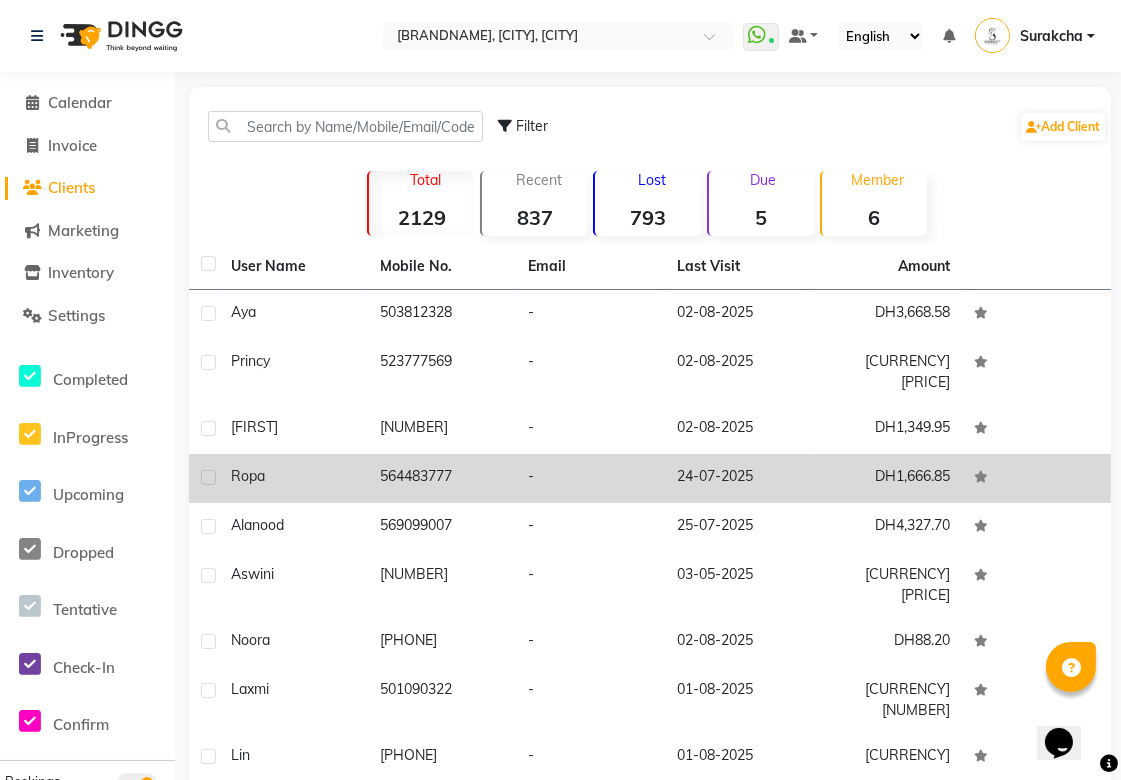 click on "564483777" 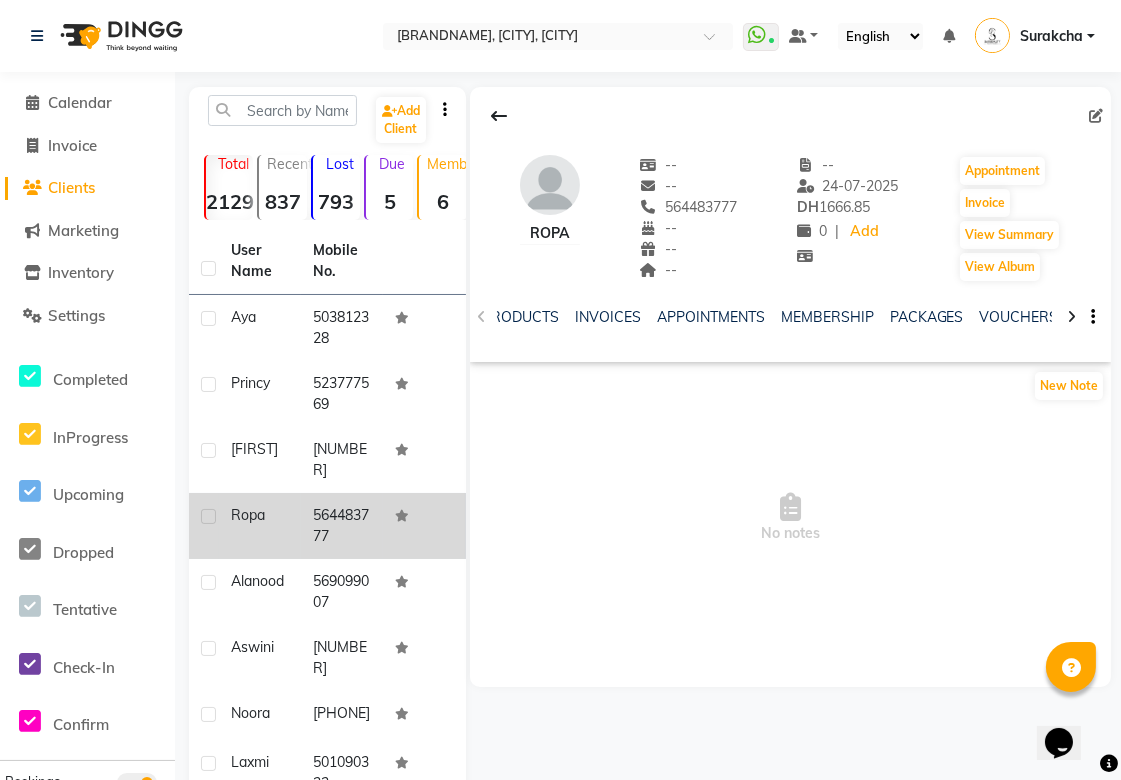 scroll, scrollTop: 0, scrollLeft: 272, axis: horizontal 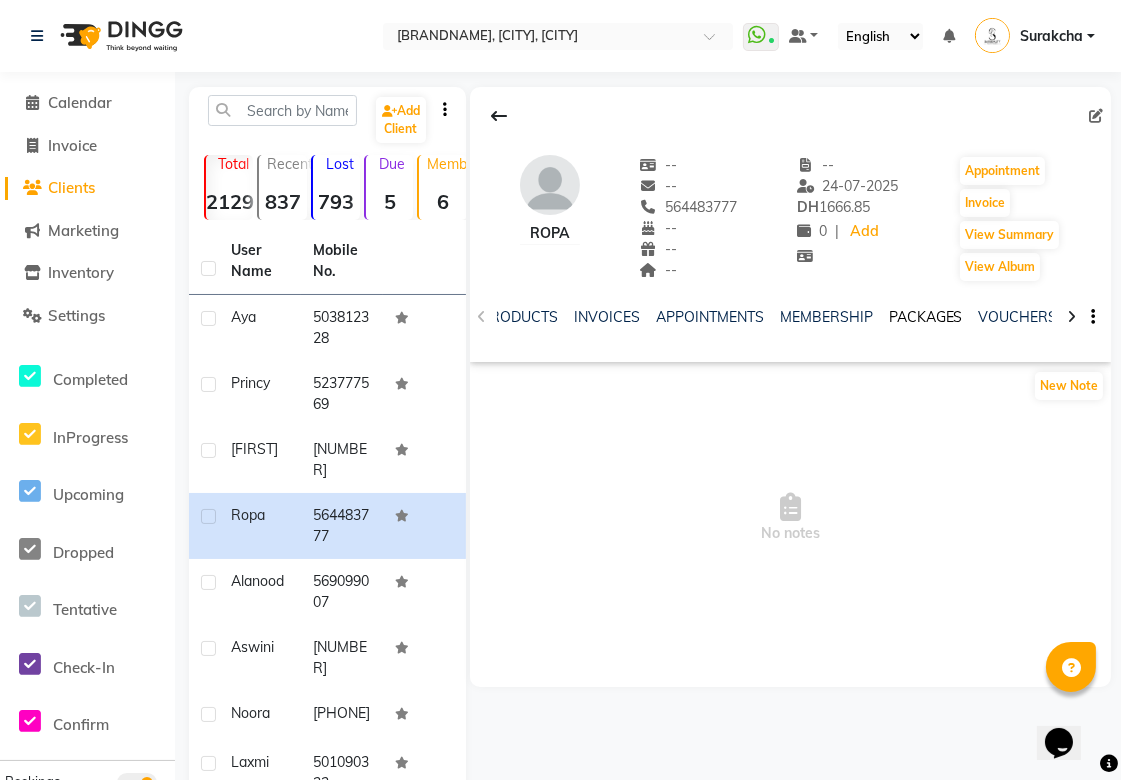 click on "PACKAGES" 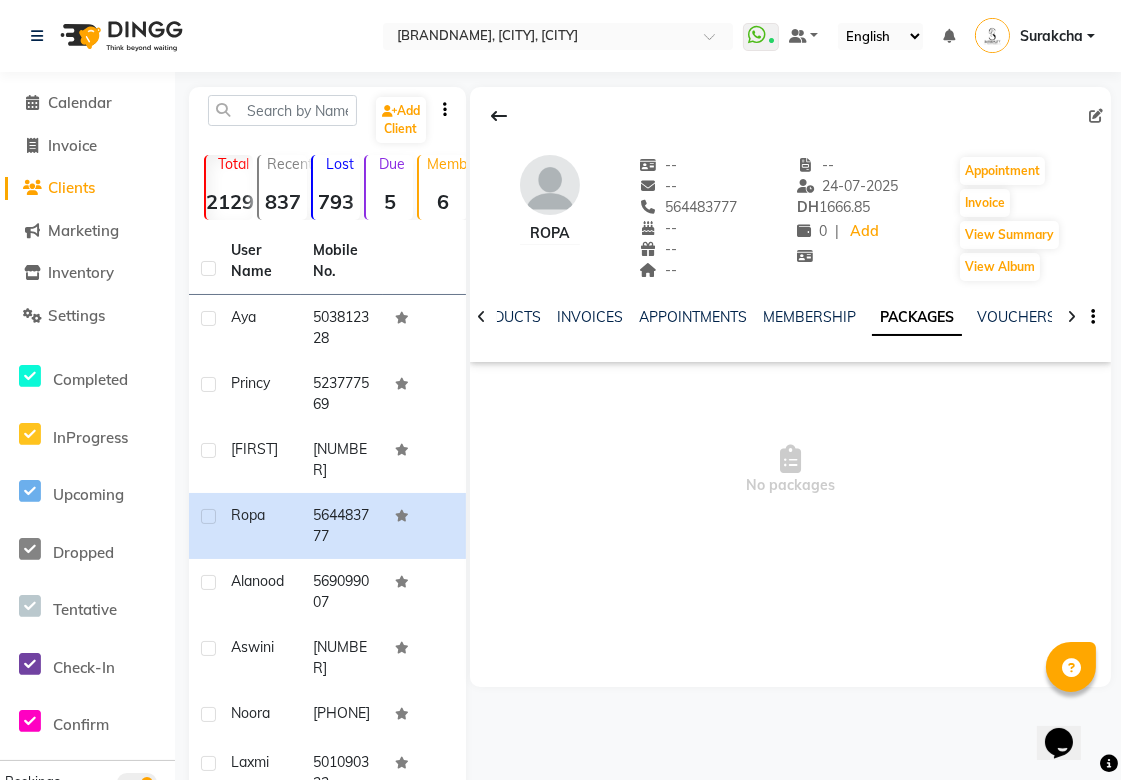 scroll, scrollTop: 0, scrollLeft: 241, axis: horizontal 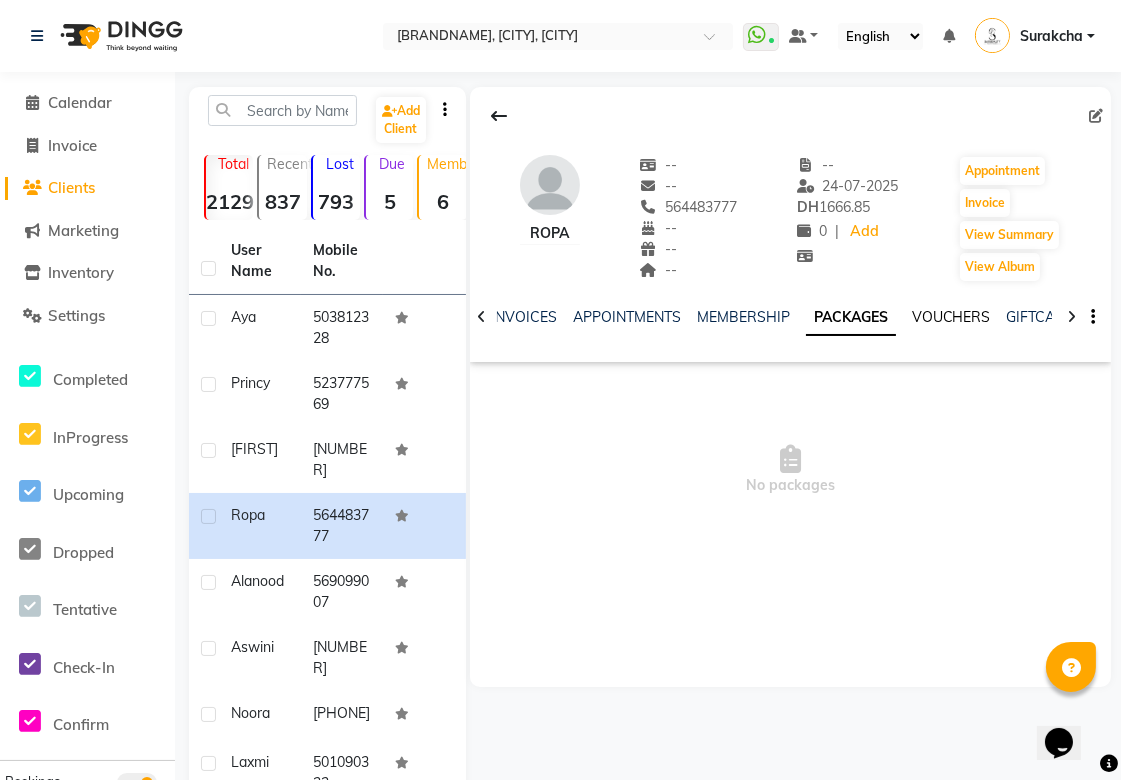 click on "VOUCHERS" 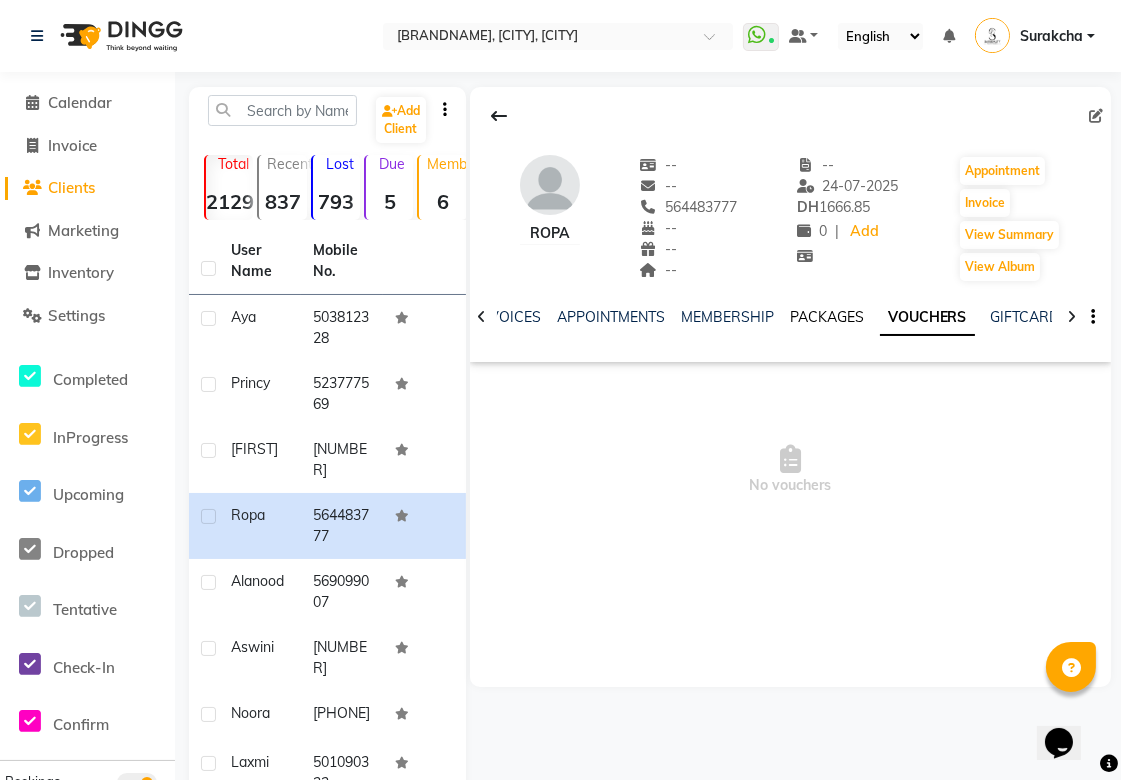 click on "PACKAGES" 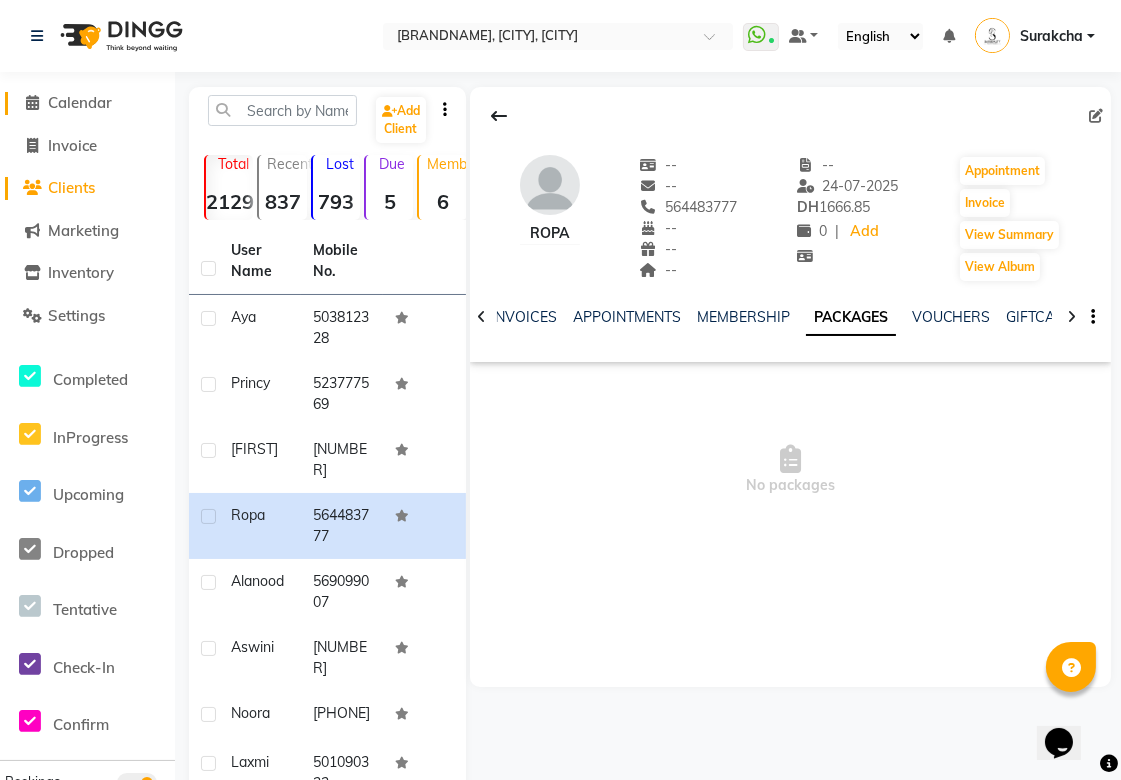 click on "Calendar" 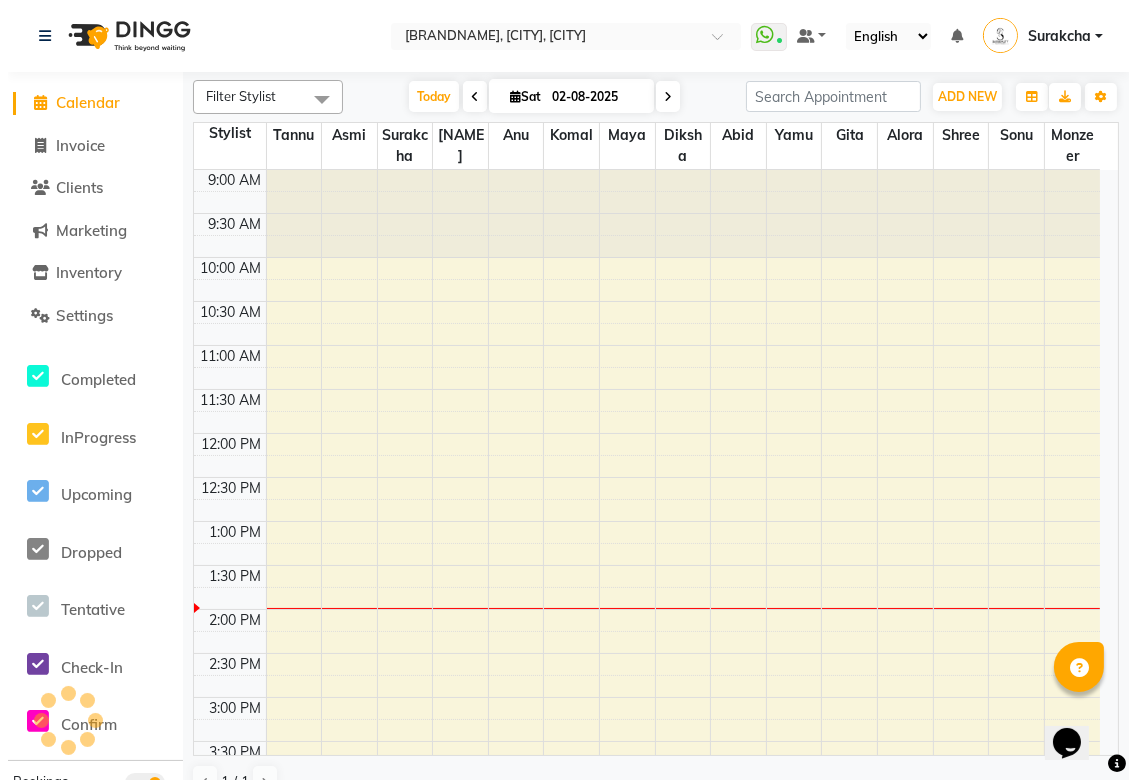 scroll, scrollTop: 0, scrollLeft: 0, axis: both 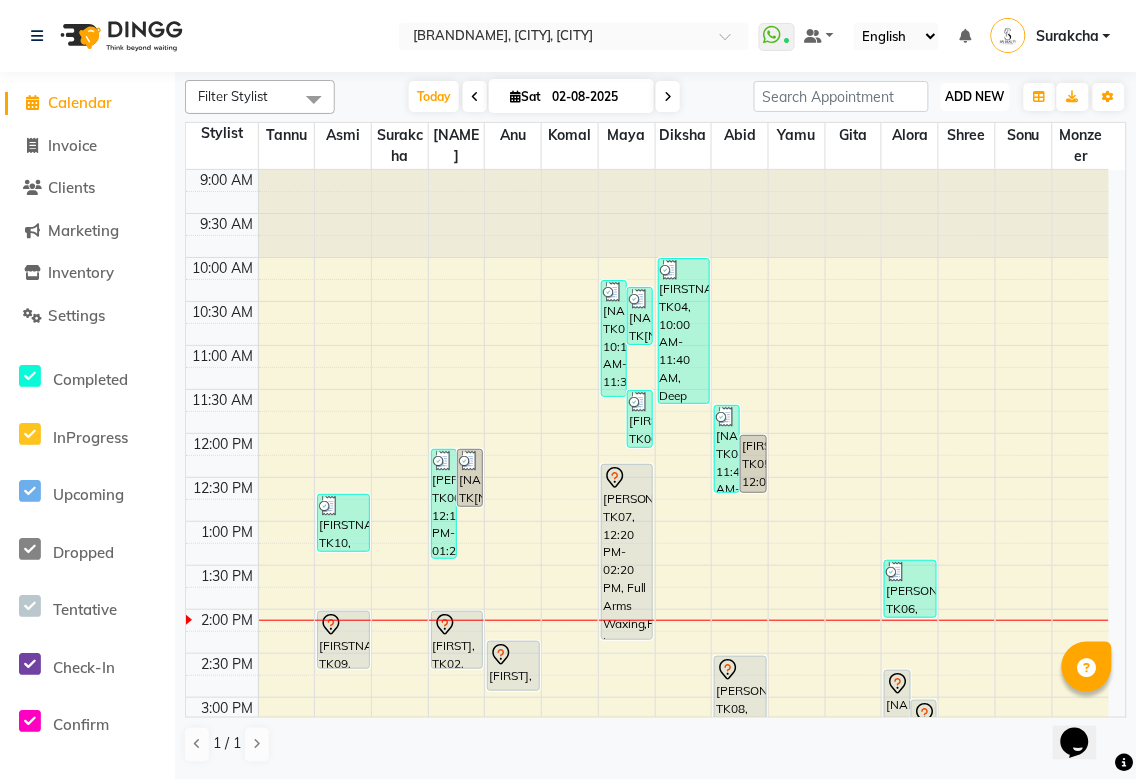 click on "ADD NEW" at bounding box center [975, 96] 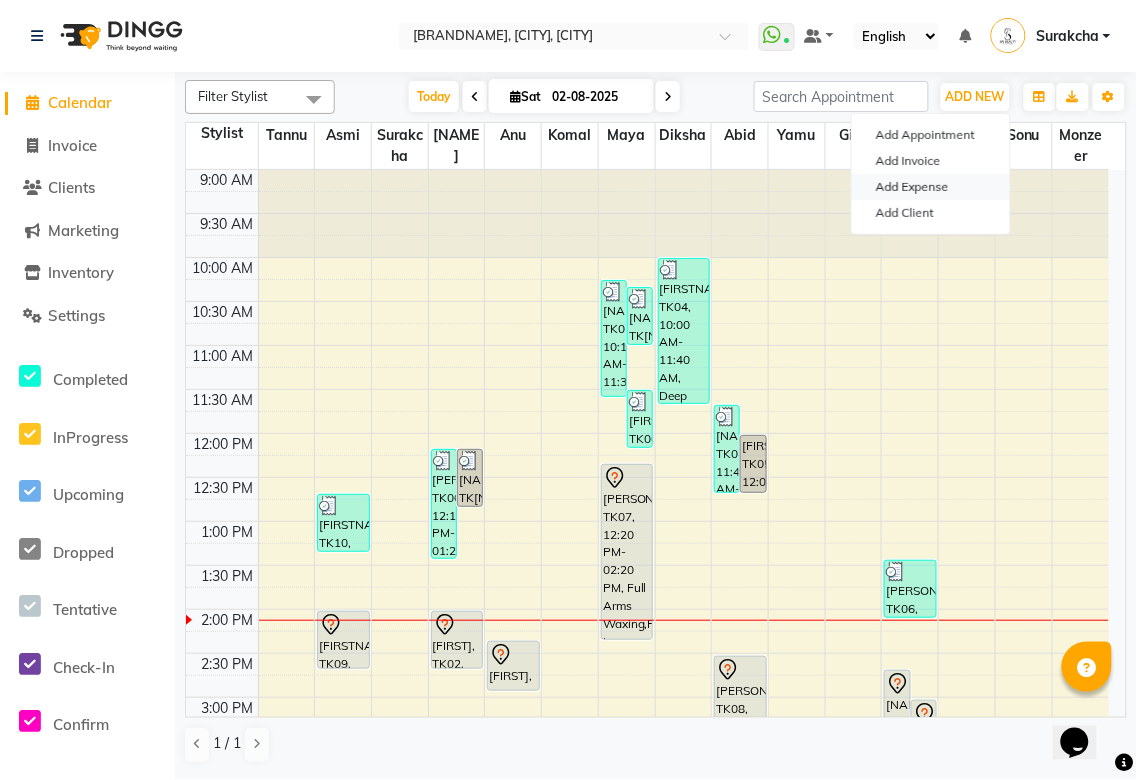 click on "Add Expense" at bounding box center [931, 187] 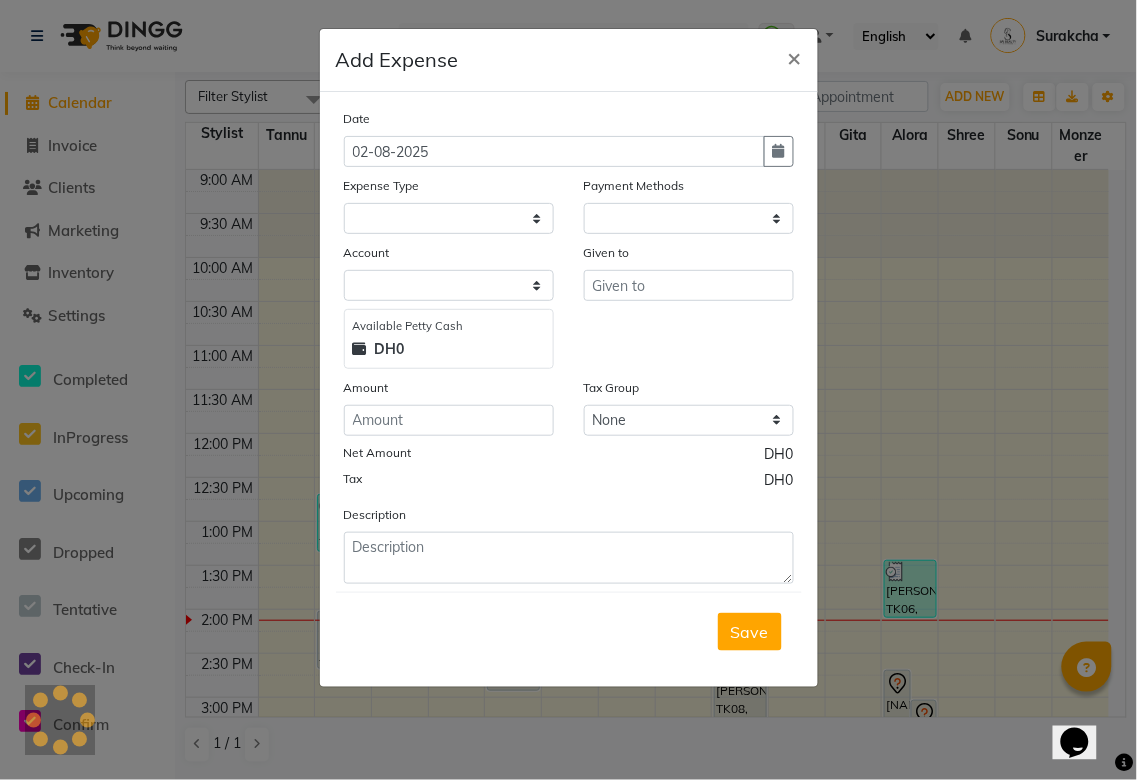 select on "1" 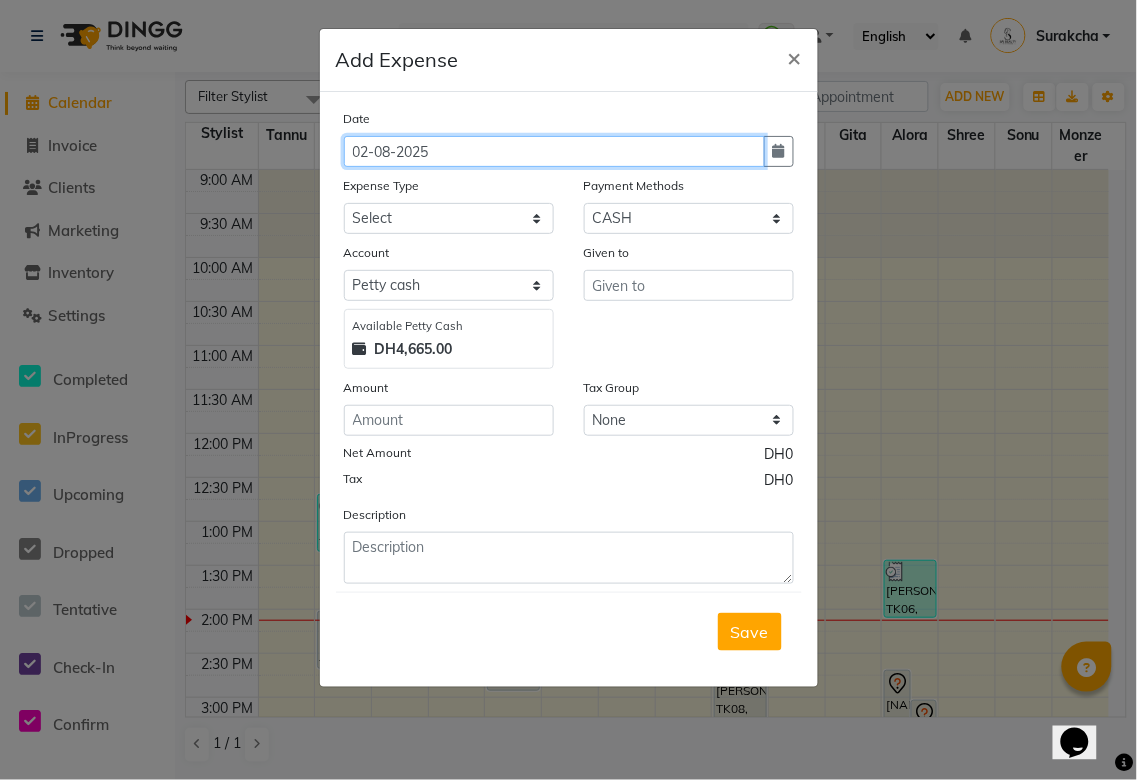 click on "02-08-2025" 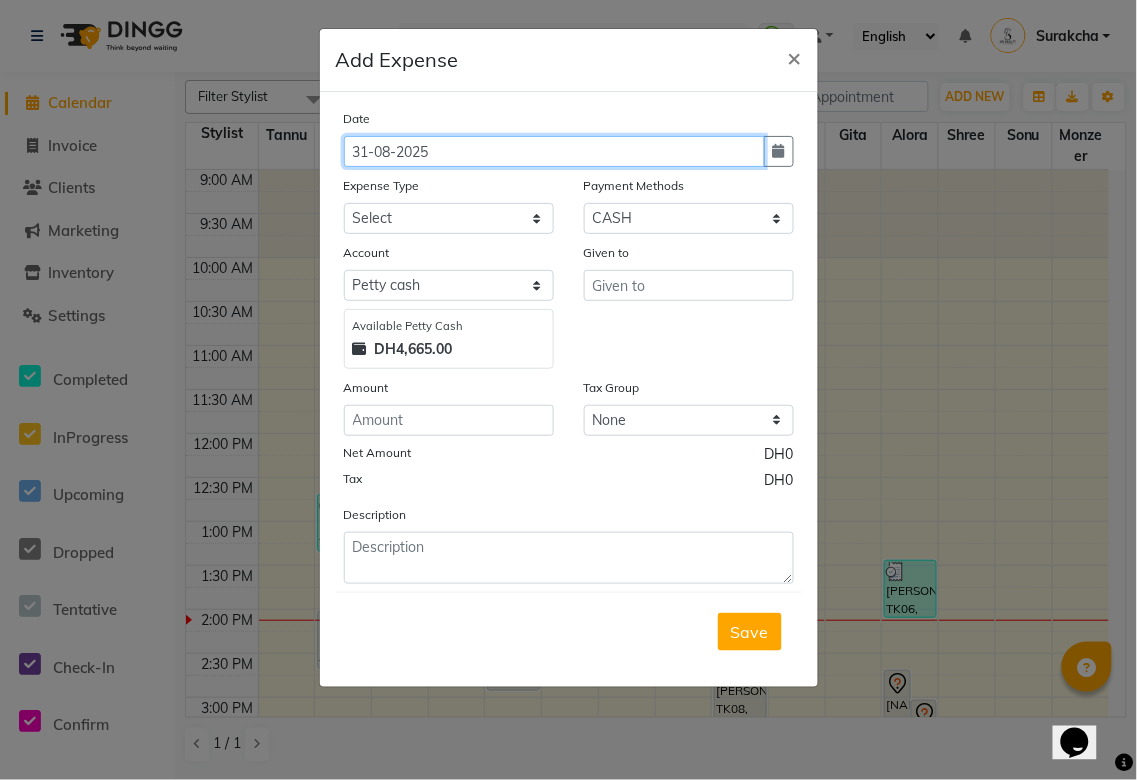 click on "31-08-2025" 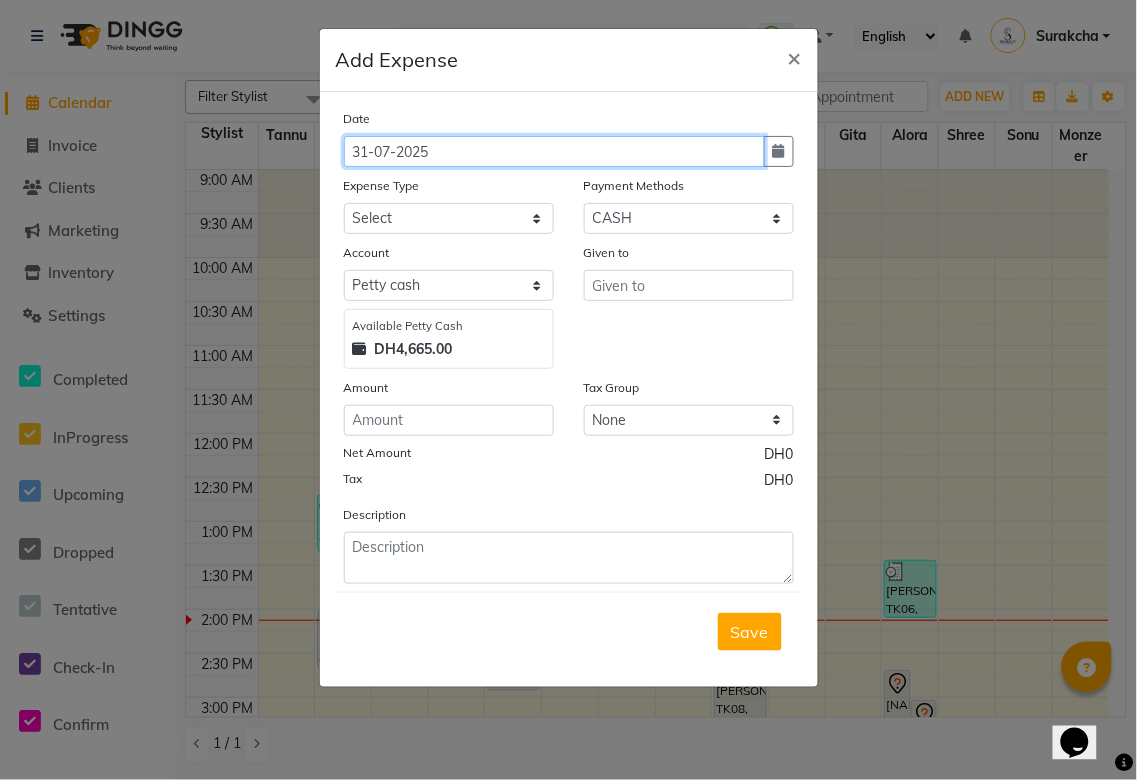 type on "31-07-2025" 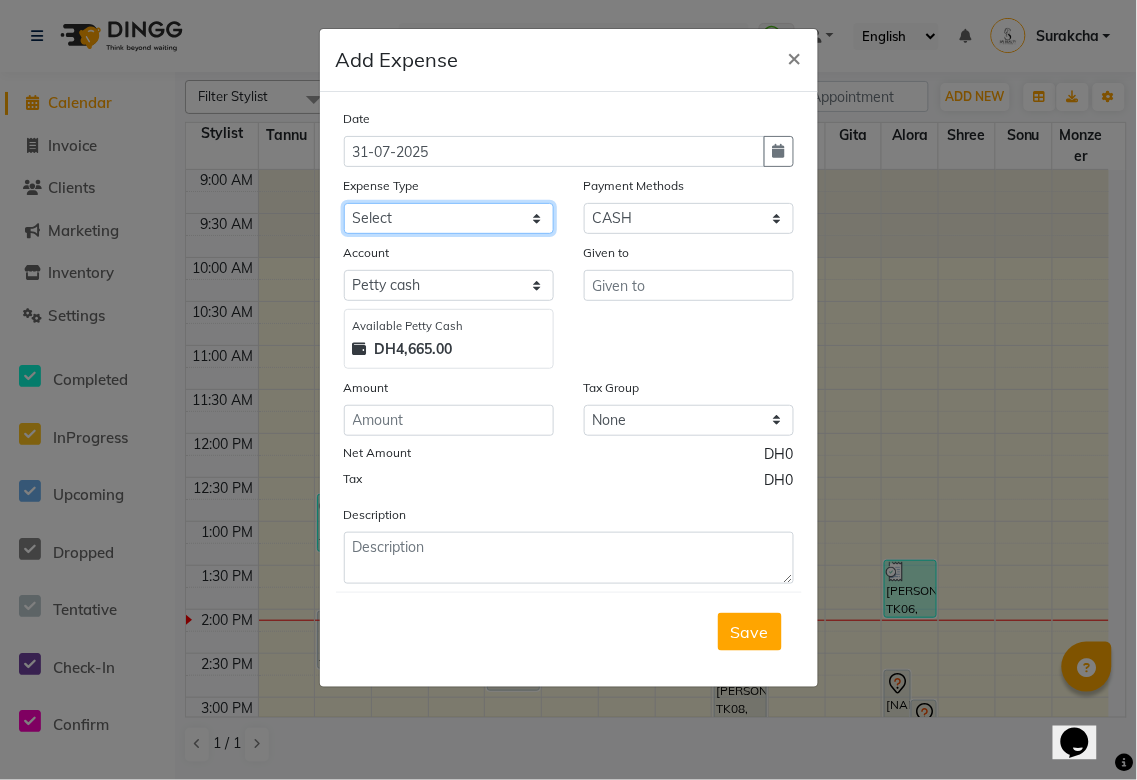 click on "Select Advance Salary Bank charges Car maintenance  Cash transfer to bank Cash transfer to hub Client Snacks Clinical charges Commission on Service Equipment Fuel Govt fee Incentive Insurance International purchase Loan Repayment Maintenance Marketing Miscellaneous MRA Other Pantry Product Rent Salary Staff Snacks Tax Tea & Refreshment Tips Transportation Transportation Utilities" 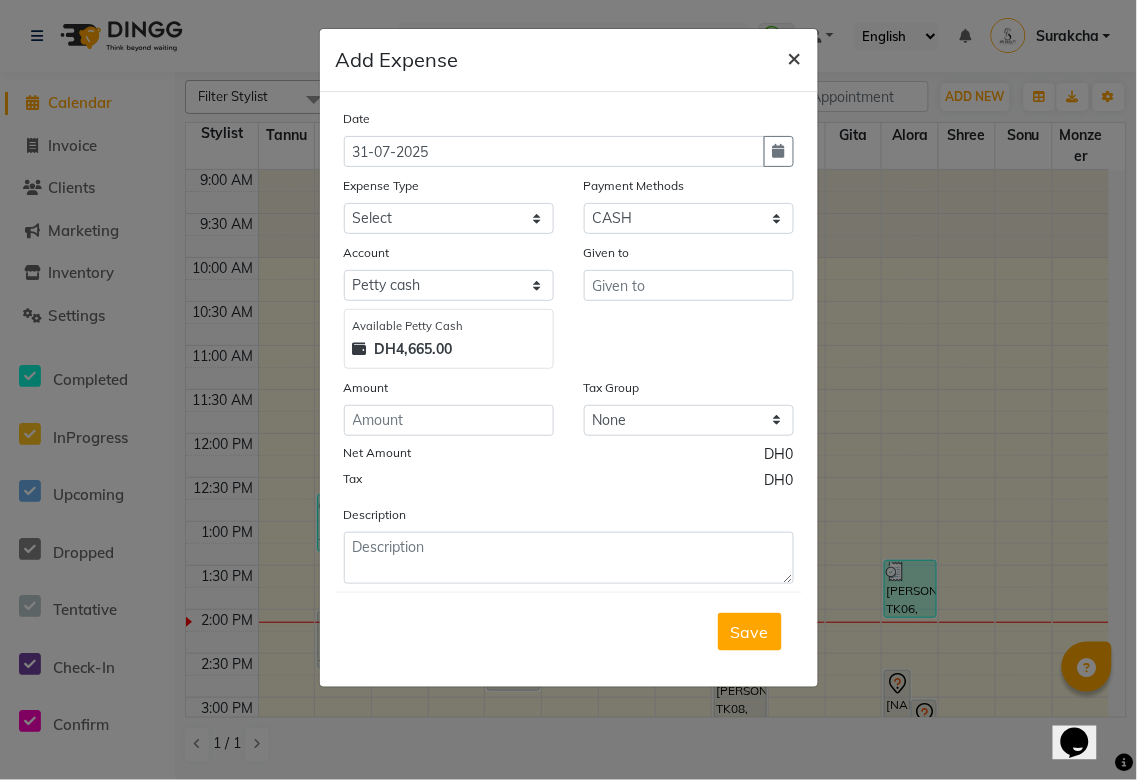 click on "×" 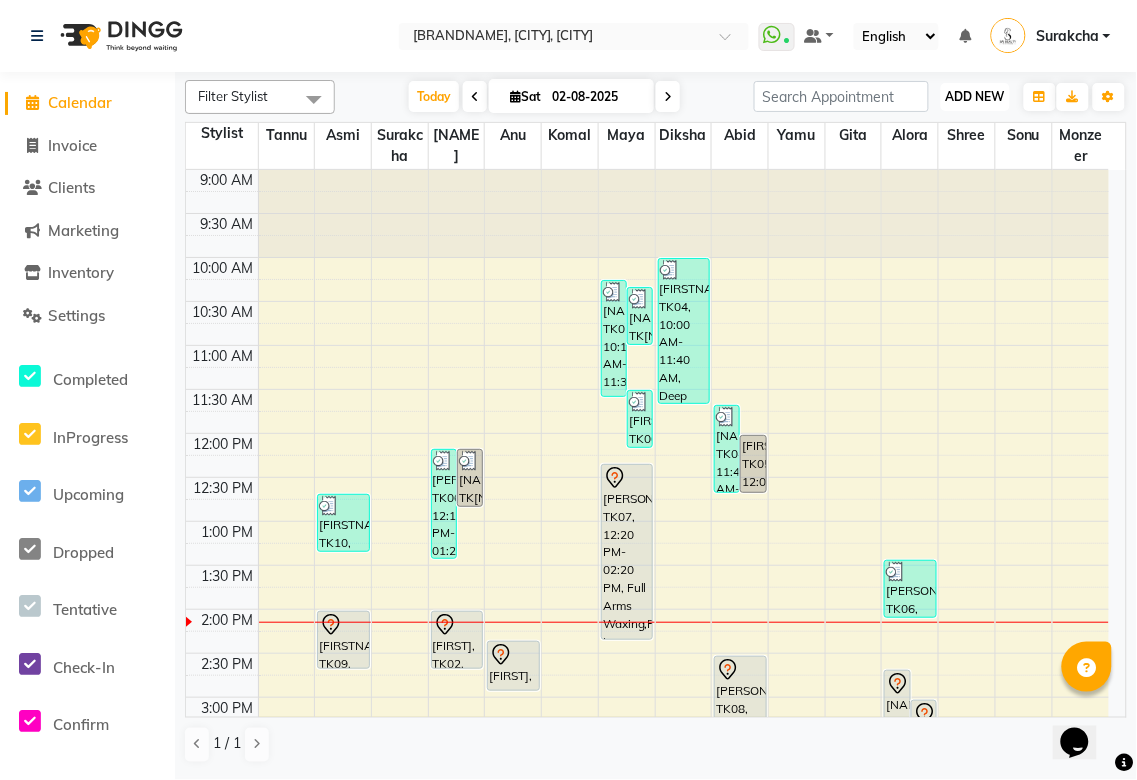 click on "ADD NEW" at bounding box center (975, 96) 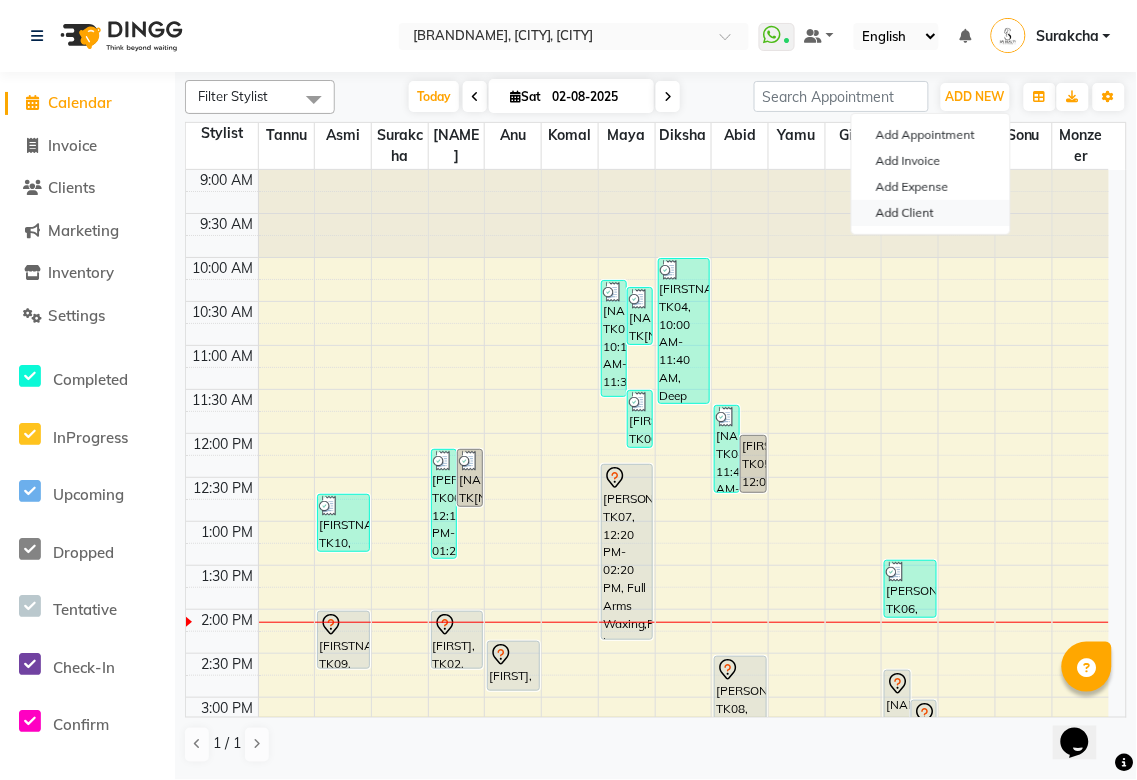 click on "Add Client" at bounding box center (931, 213) 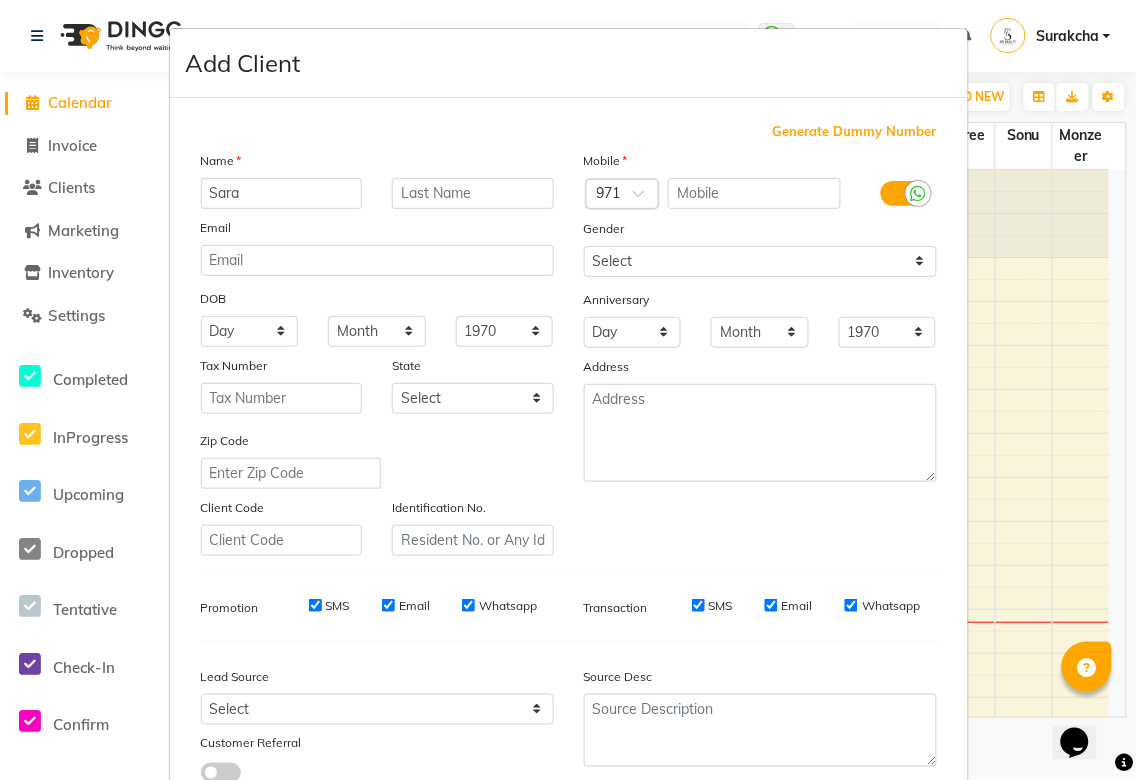 type on "Sara" 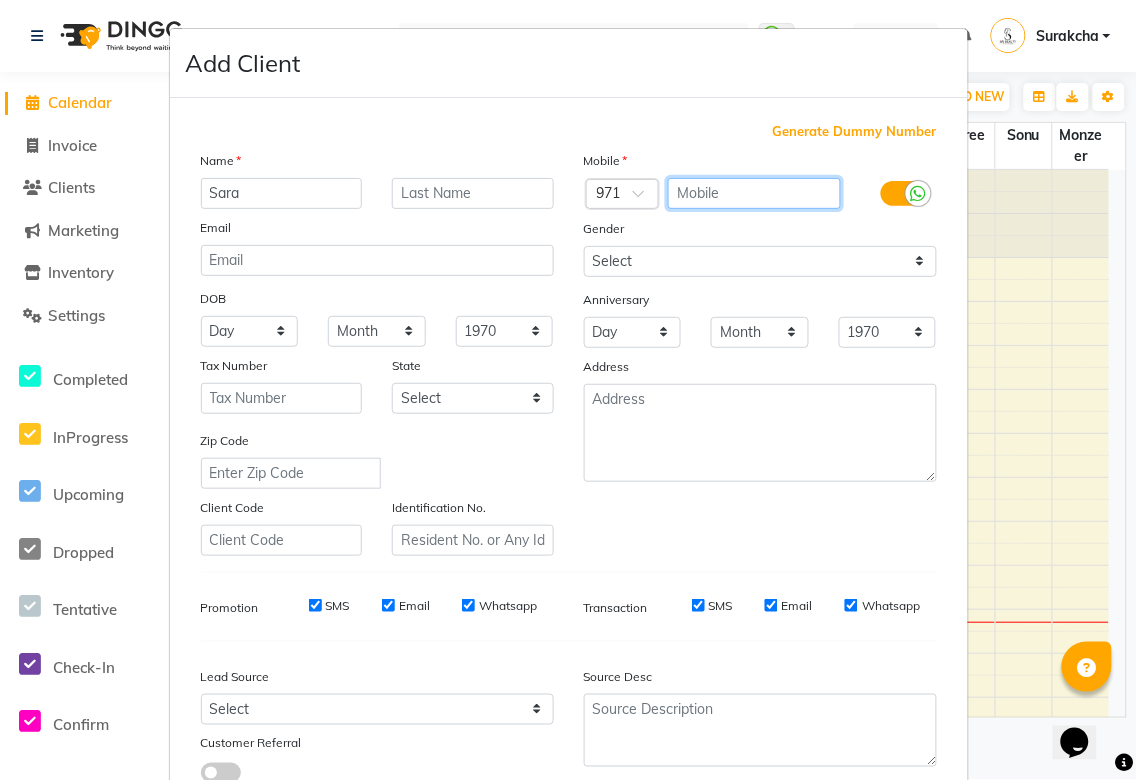 click at bounding box center (754, 193) 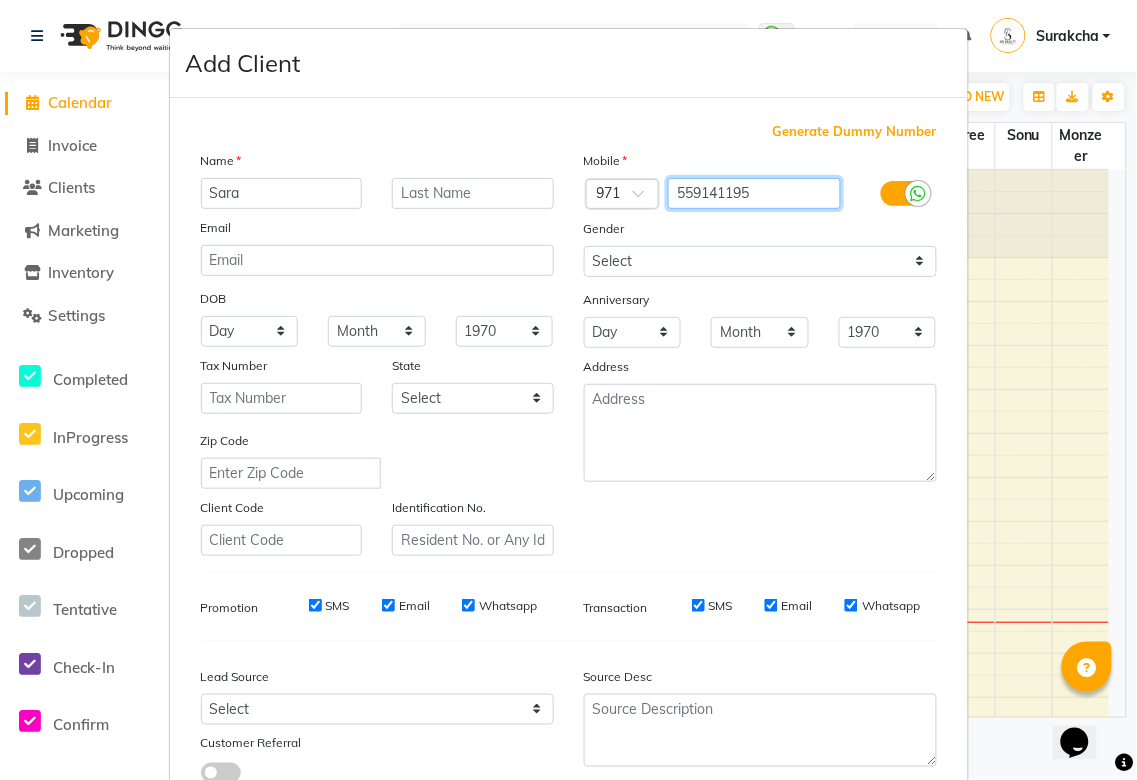 scroll, scrollTop: 144, scrollLeft: 0, axis: vertical 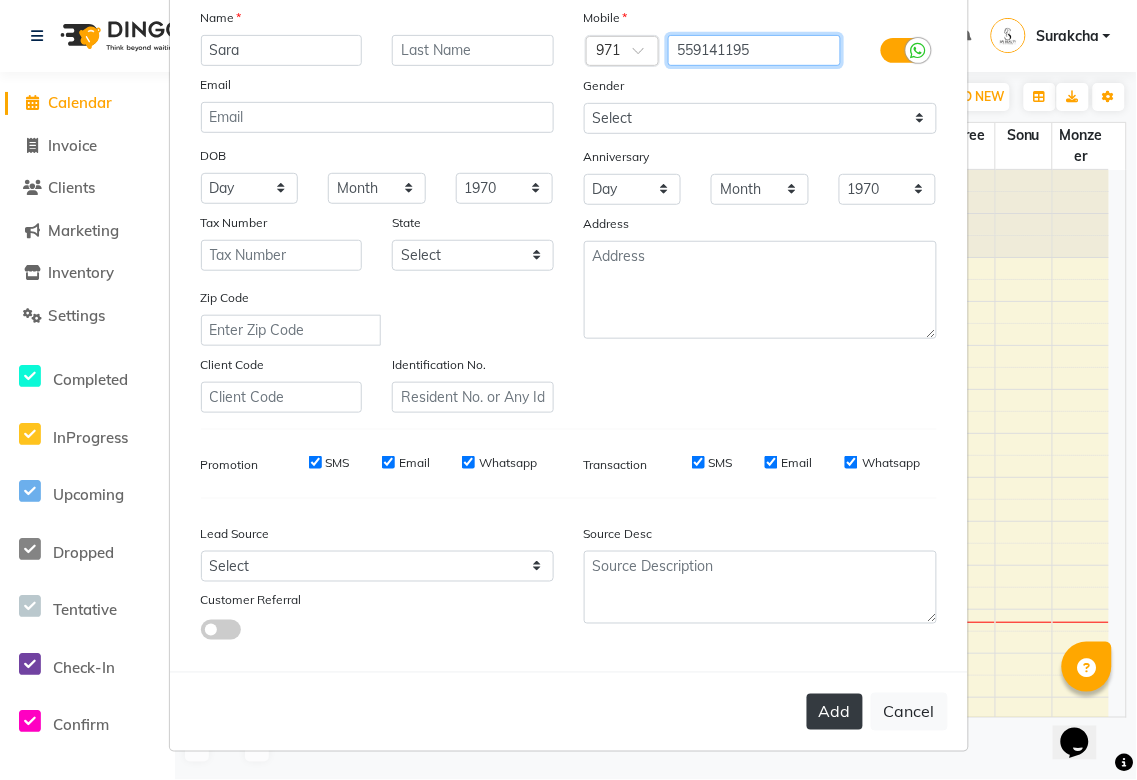 type on "559141195" 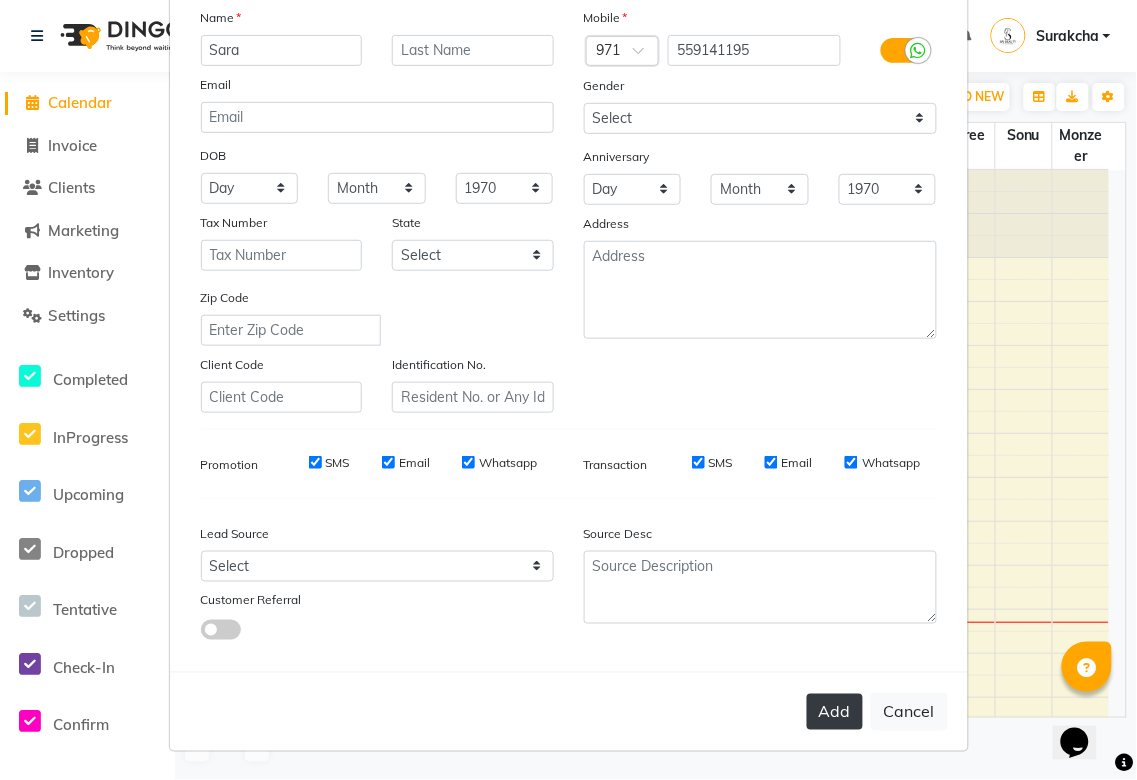 click on "Add" at bounding box center (835, 712) 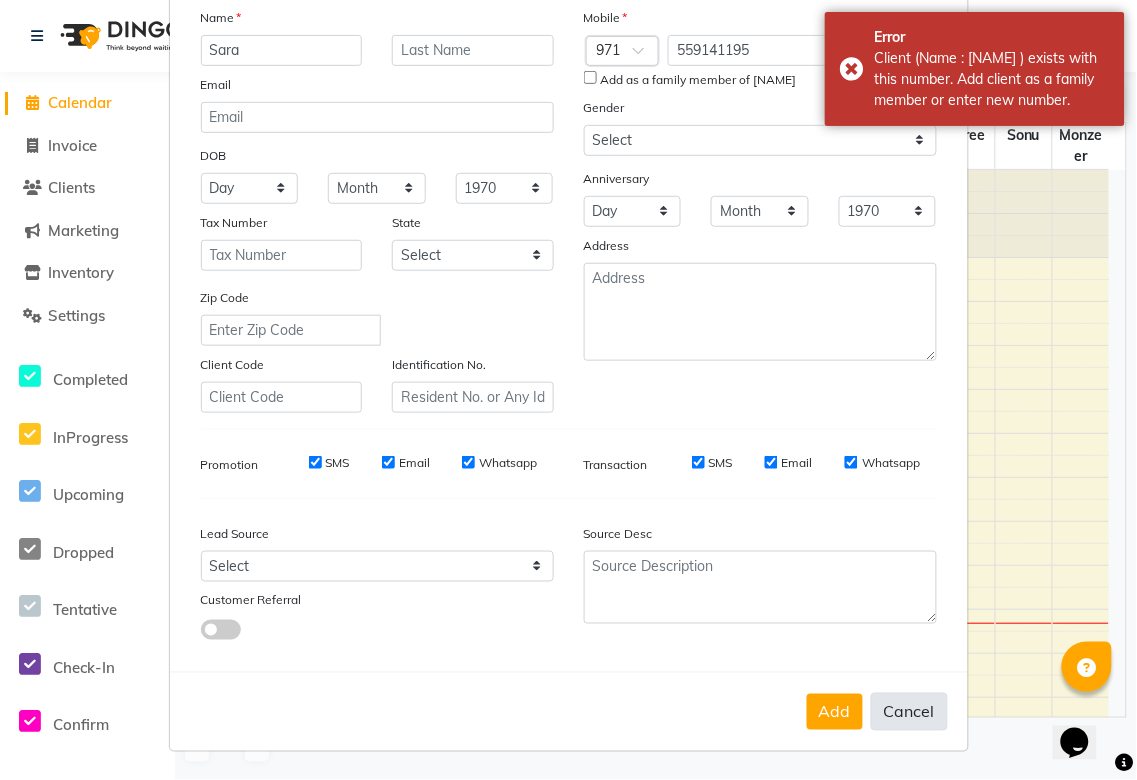 click on "Cancel" at bounding box center [909, 712] 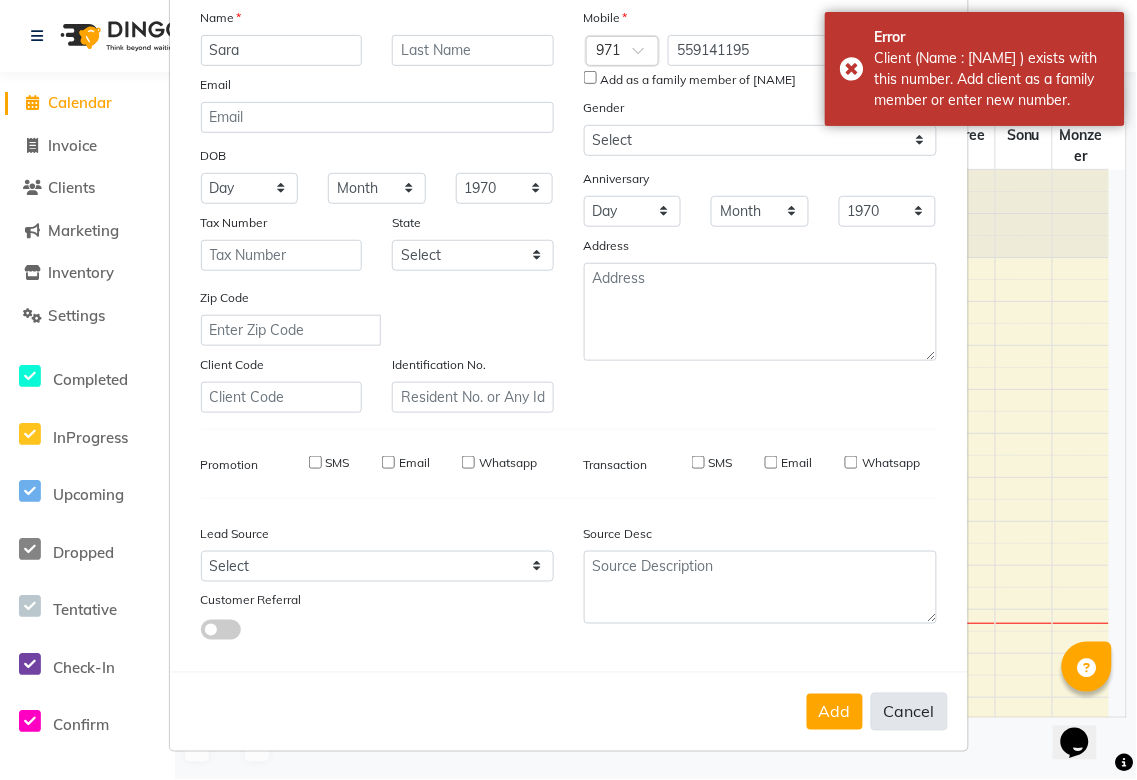 type 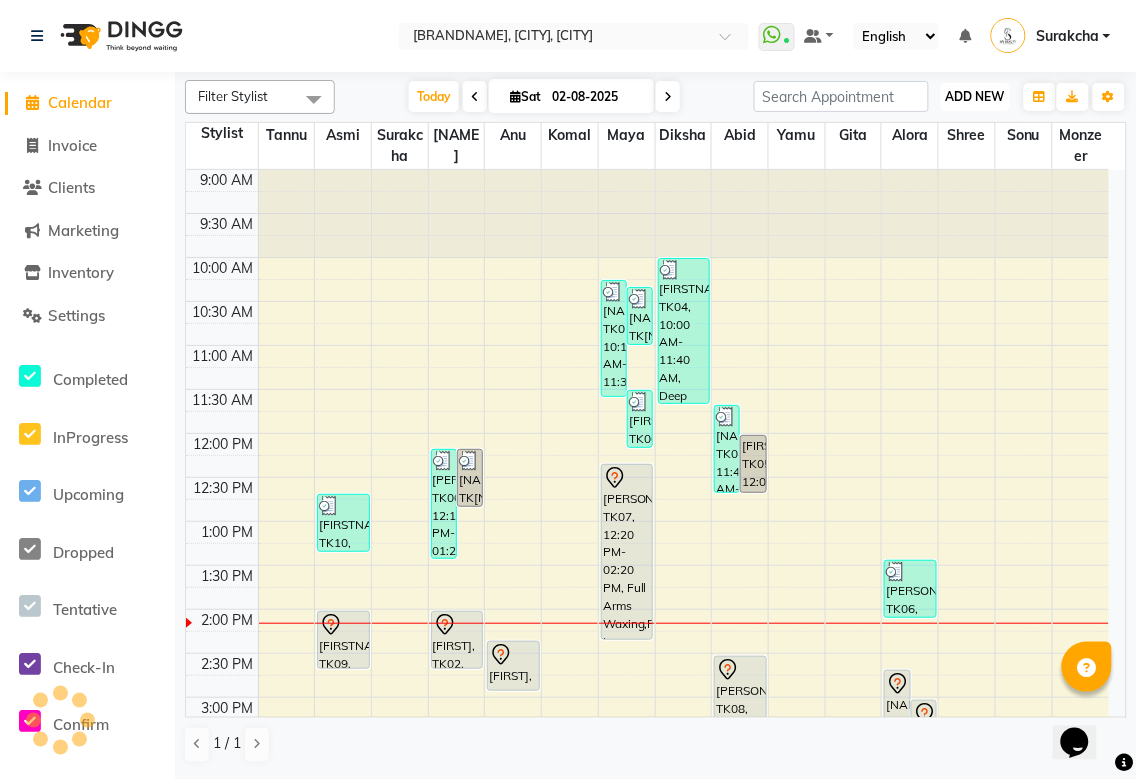 click on "ADD NEW" at bounding box center [975, 96] 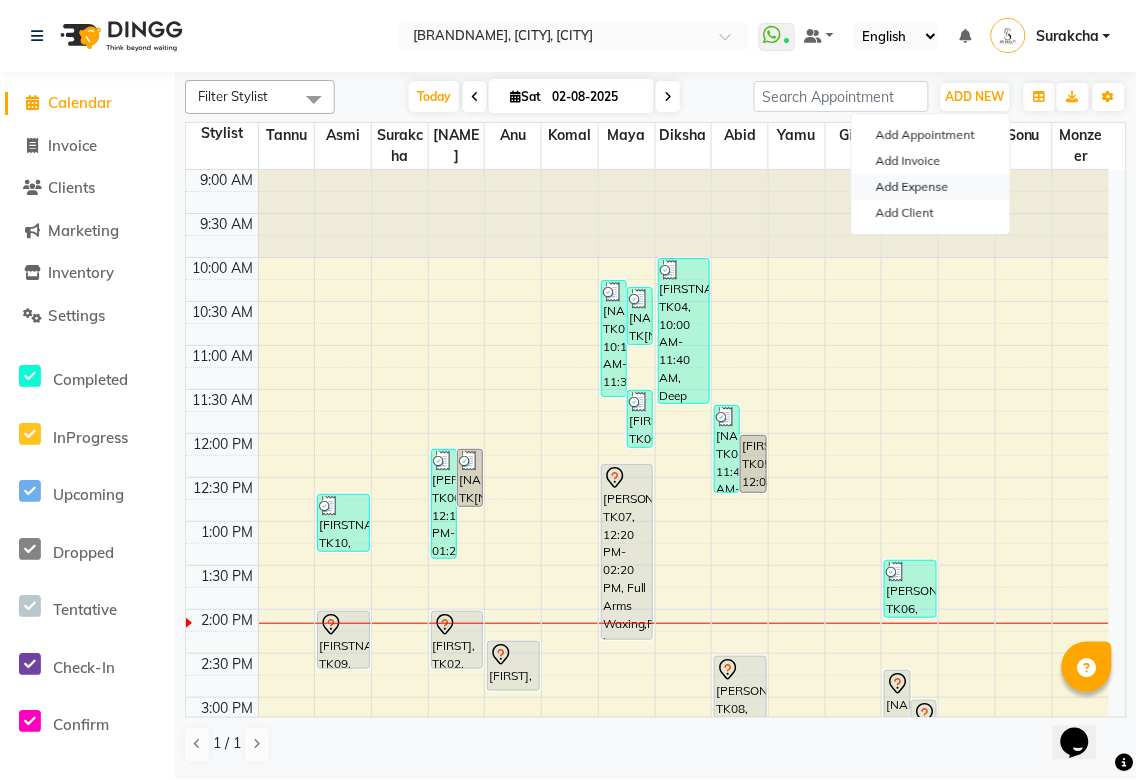 click on "Add Expense" at bounding box center [931, 187] 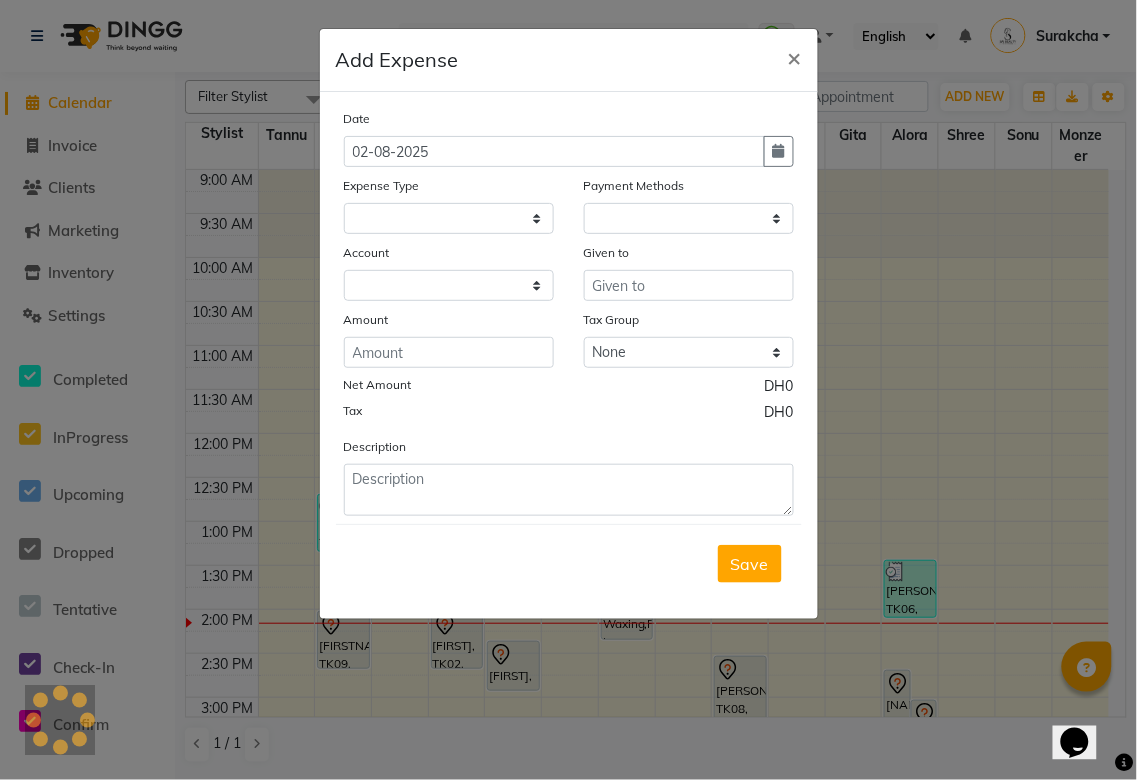 select on "4280" 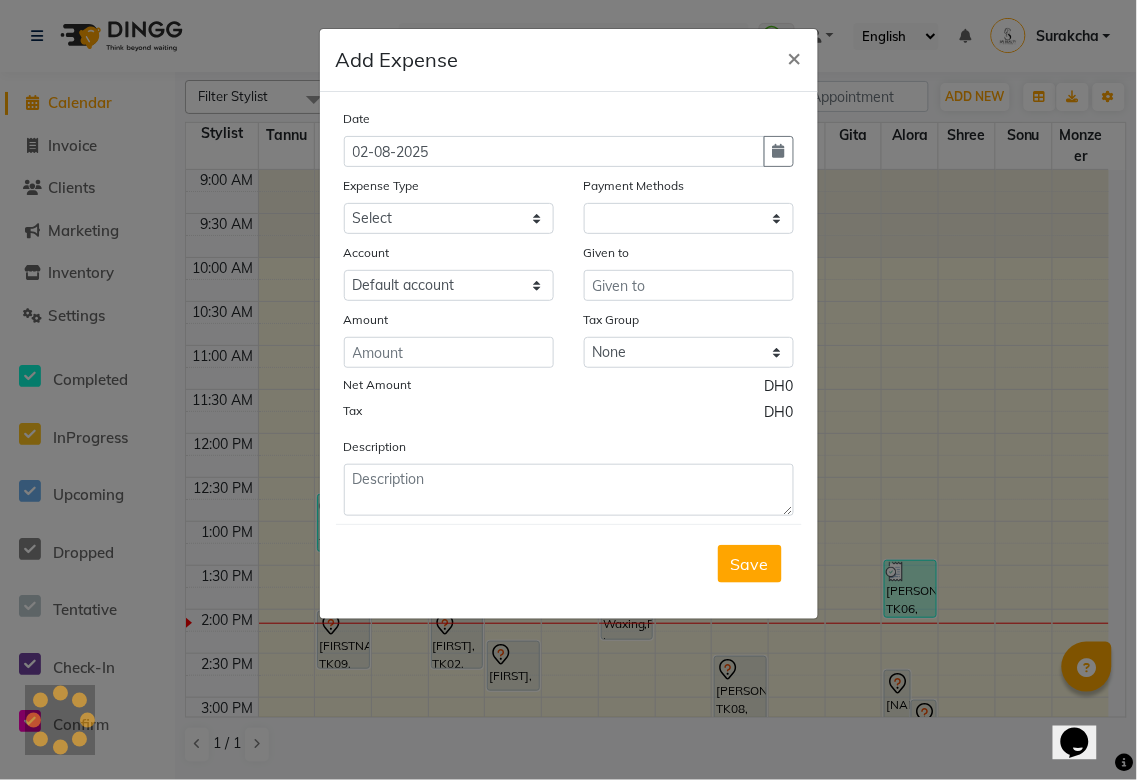 select on "1" 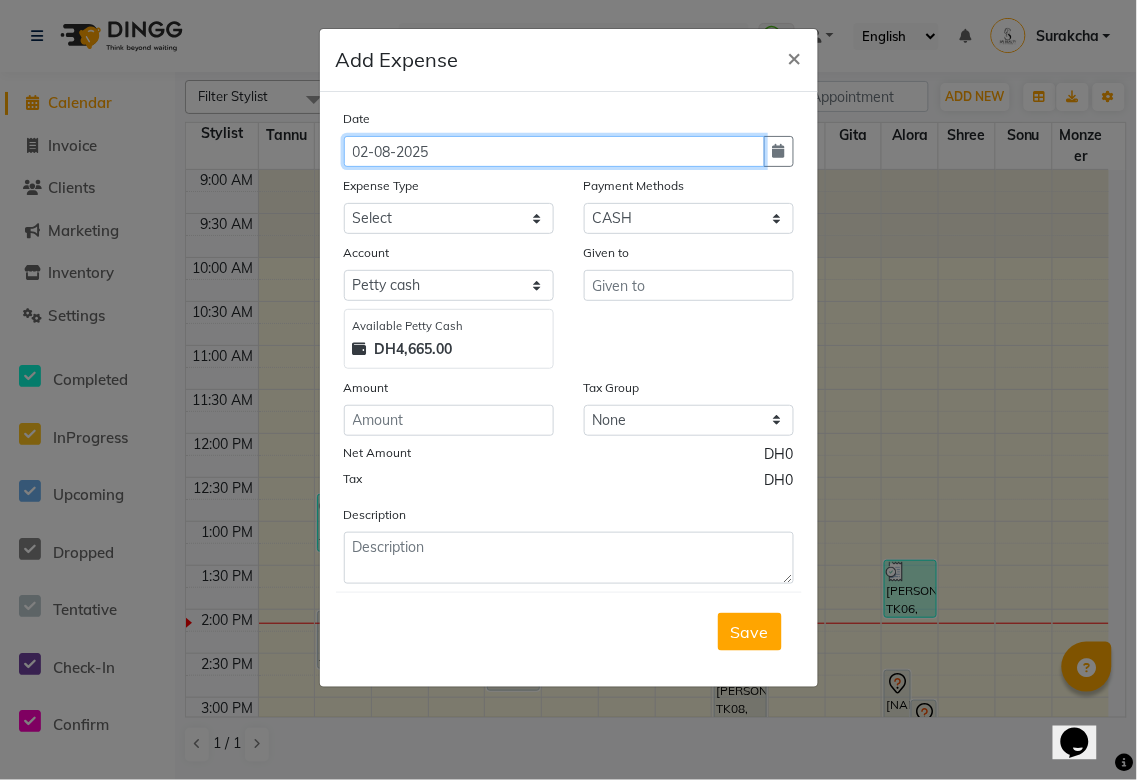 click on "02-08-2025" 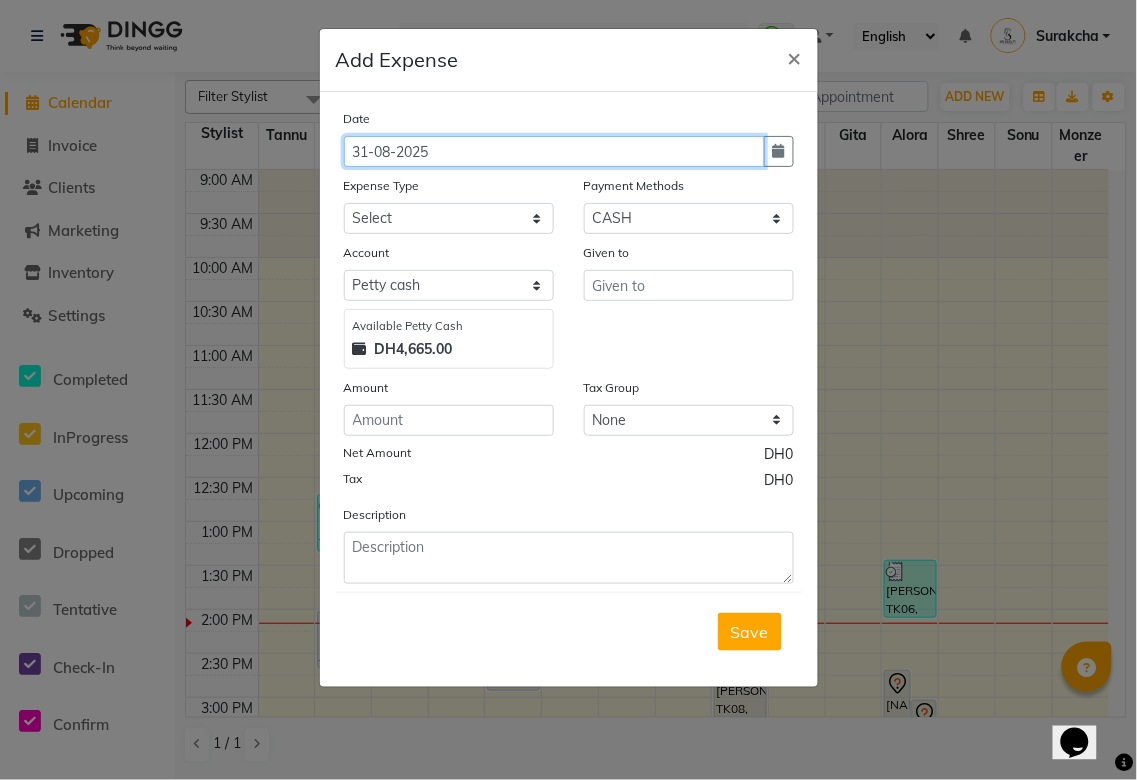click on "31-08-2025" 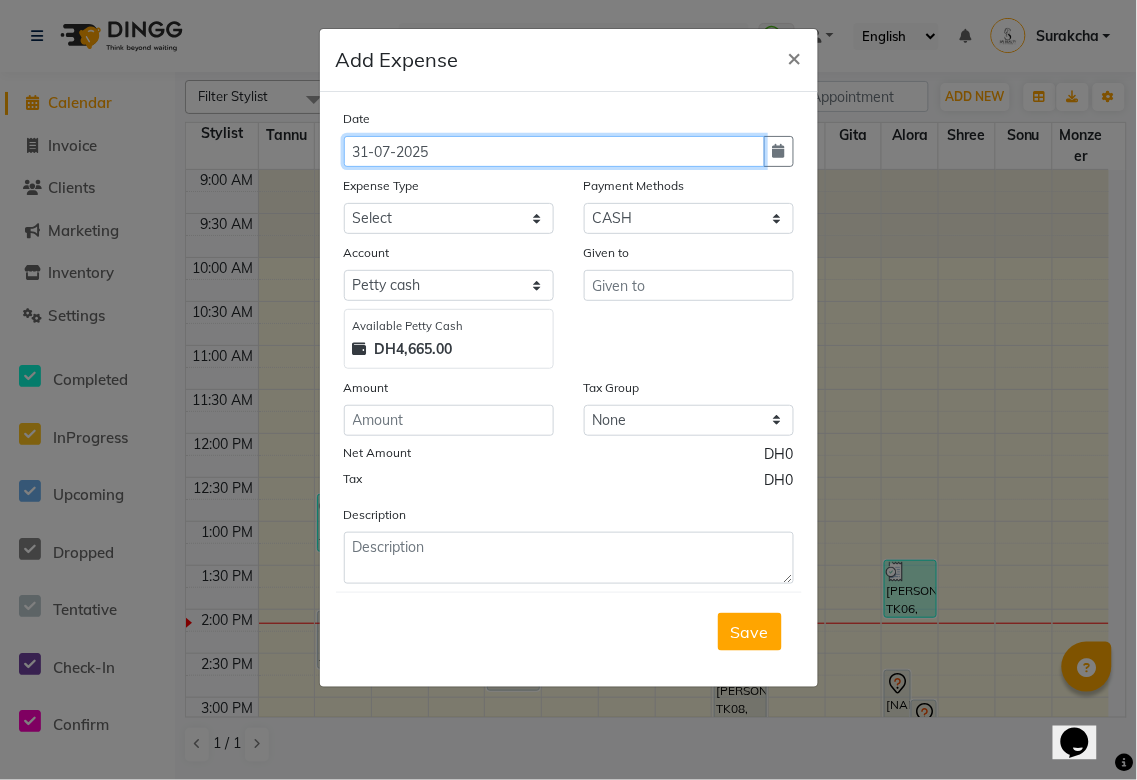 type on "31-07-2025" 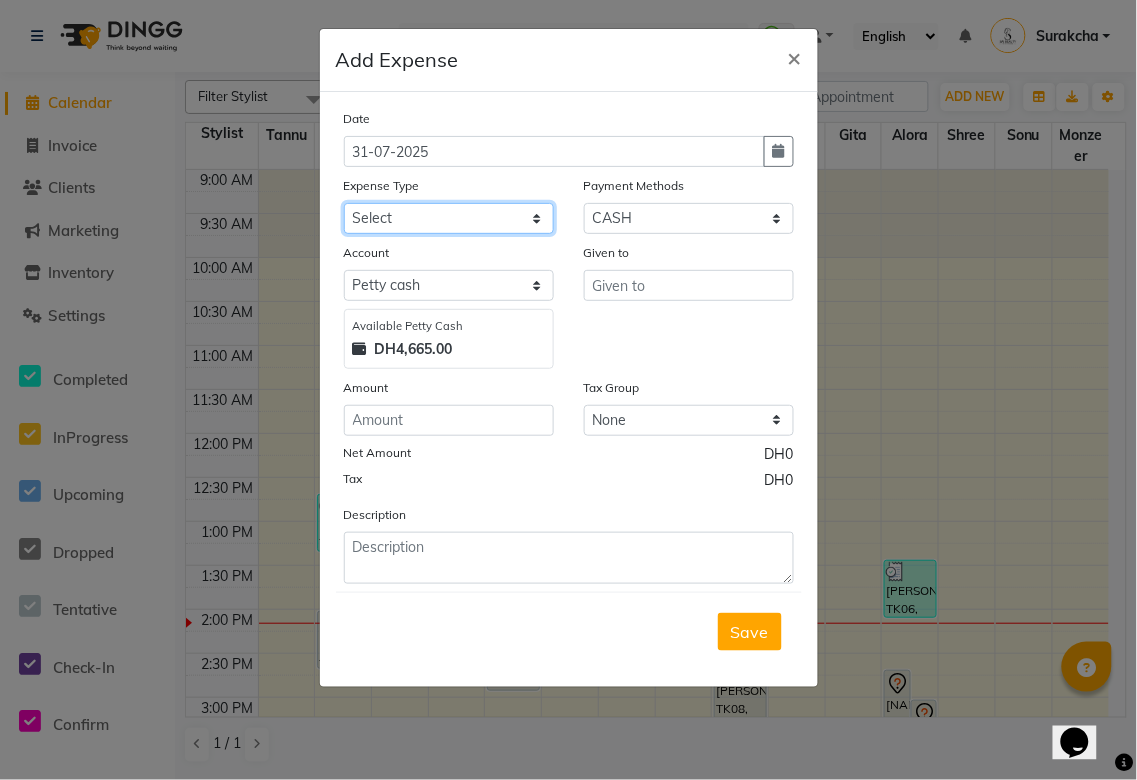 click on "Select Advance Salary Bank charges Car maintenance  Cash transfer to bank Cash transfer to hub Client Snacks Clinical charges Commission on Service Equipment Fuel Govt fee Incentive Insurance International purchase Loan Repayment Maintenance Marketing Miscellaneous MRA Other Pantry Product Rent Salary Staff Snacks Tax Tea & Refreshment Tips Transportation Transportation Utilities" 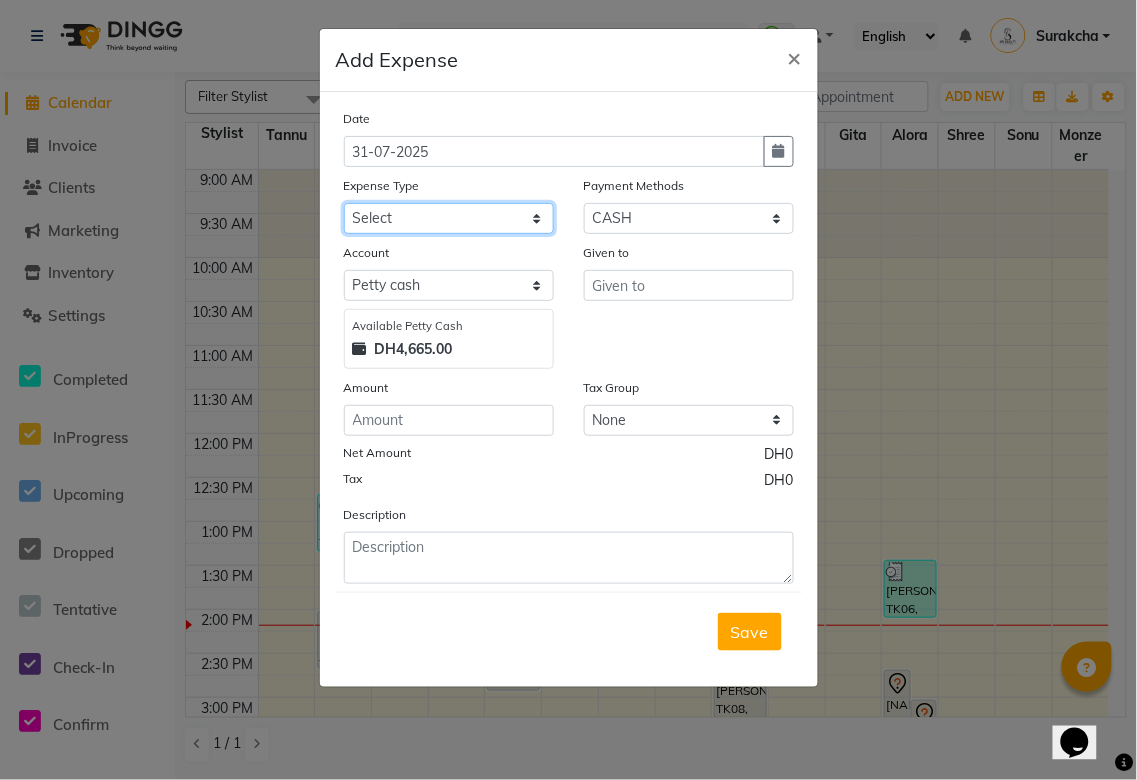 select on "20141" 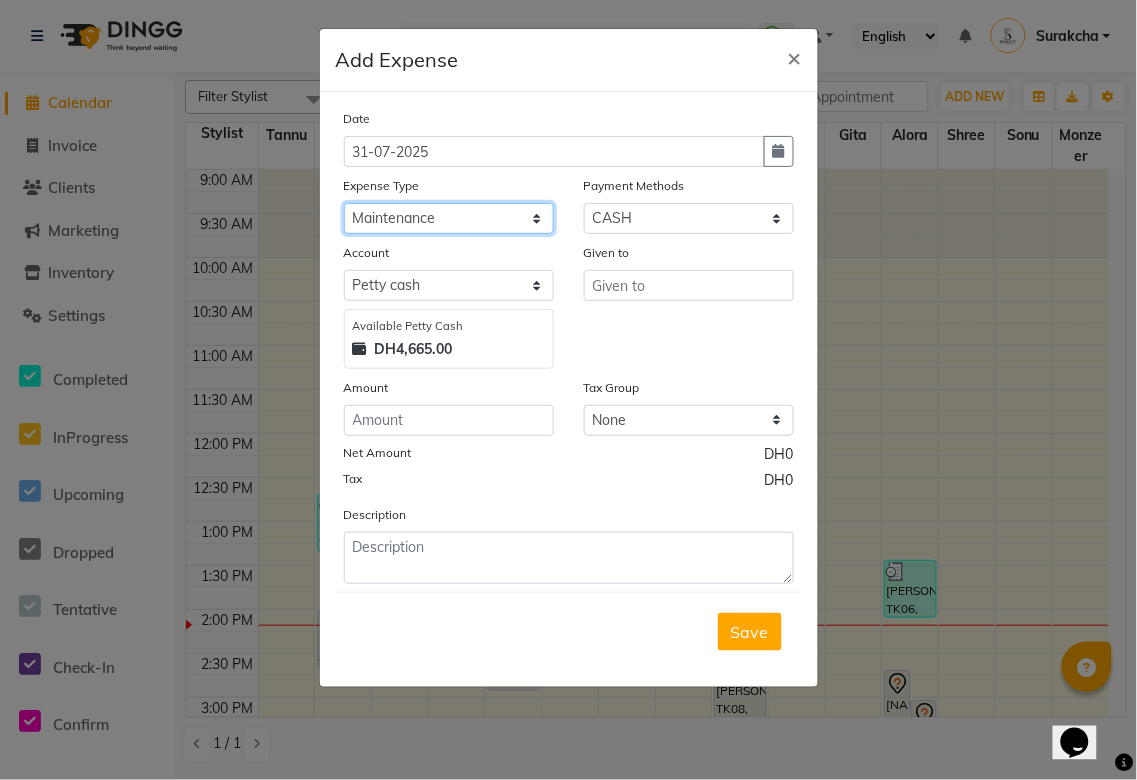 click on "Select Advance Salary Bank charges Car maintenance  Cash transfer to bank Cash transfer to hub Client Snacks Clinical charges Commission on Service Equipment Fuel Govt fee Incentive Insurance International purchase Loan Repayment Maintenance Marketing Miscellaneous MRA Other Pantry Product Rent Salary Staff Snacks Tax Tea & Refreshment Tips Transportation Transportation Utilities" 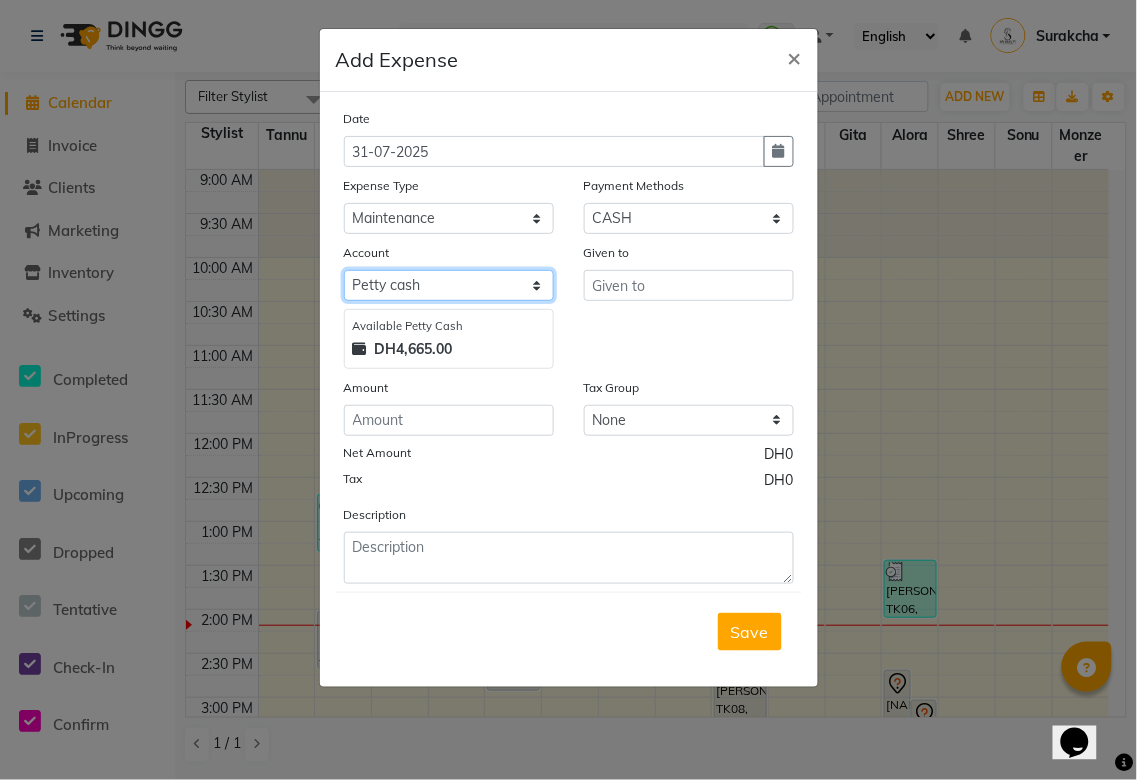 click on "Select Petty cash Default account Salon Expense" 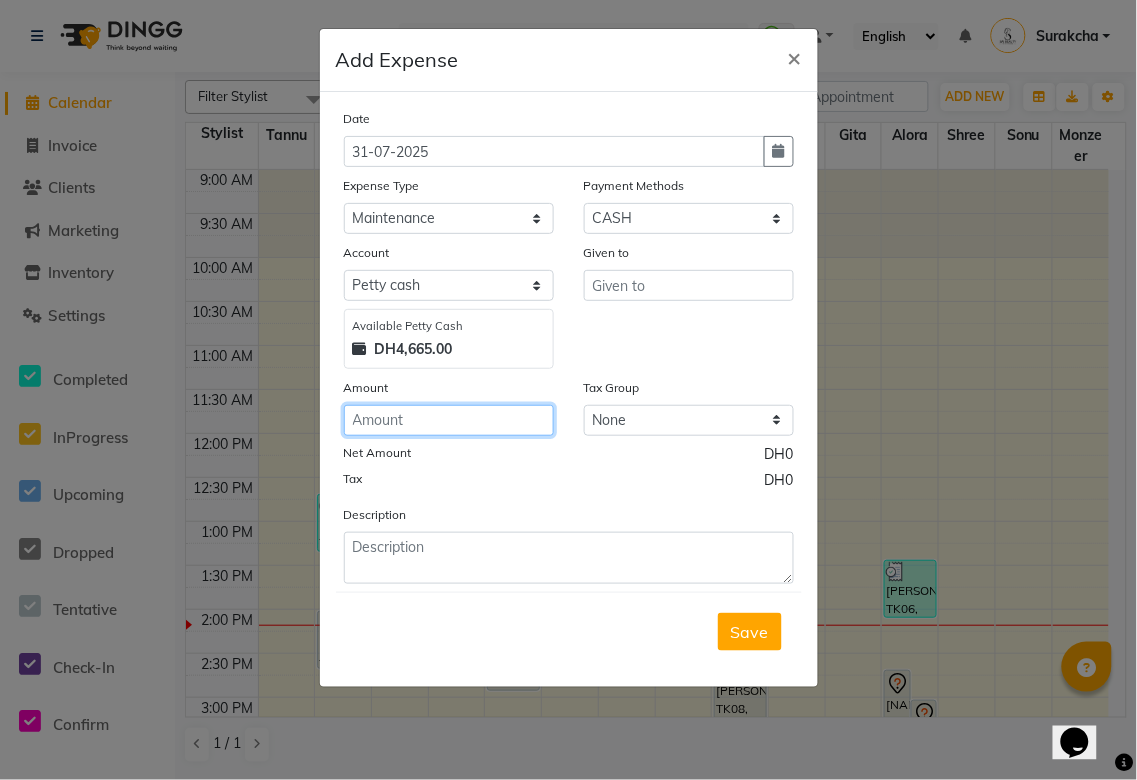 click 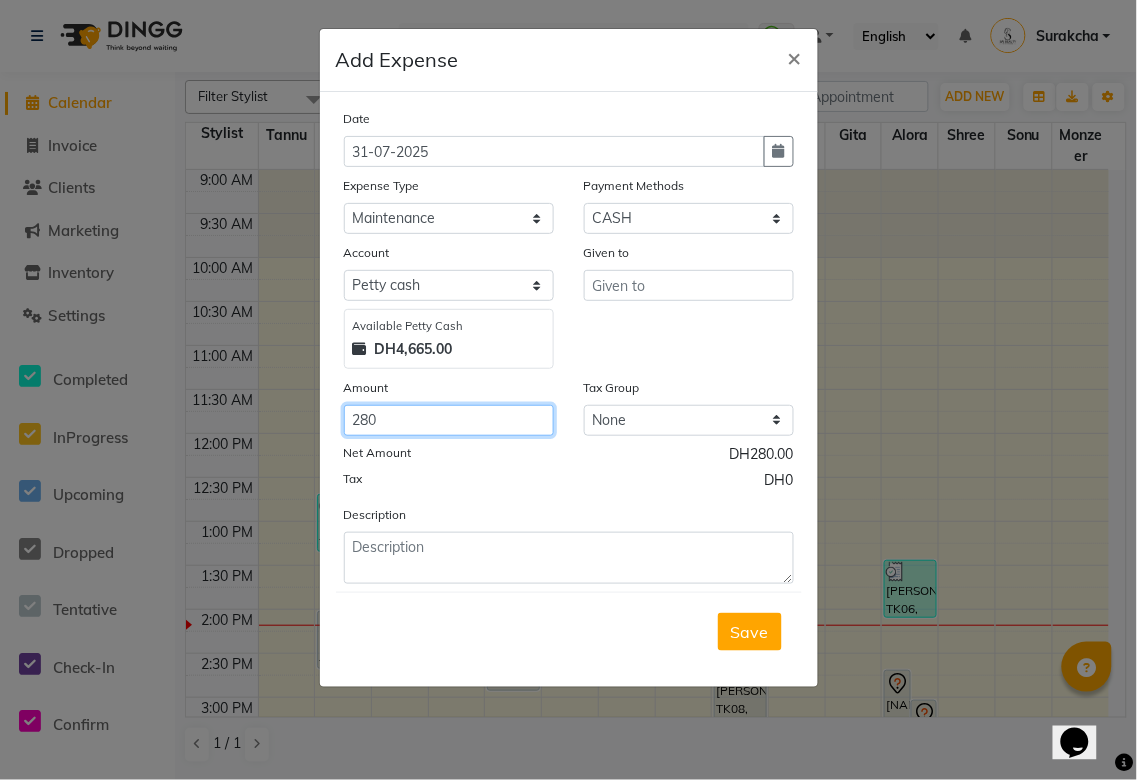type on "280" 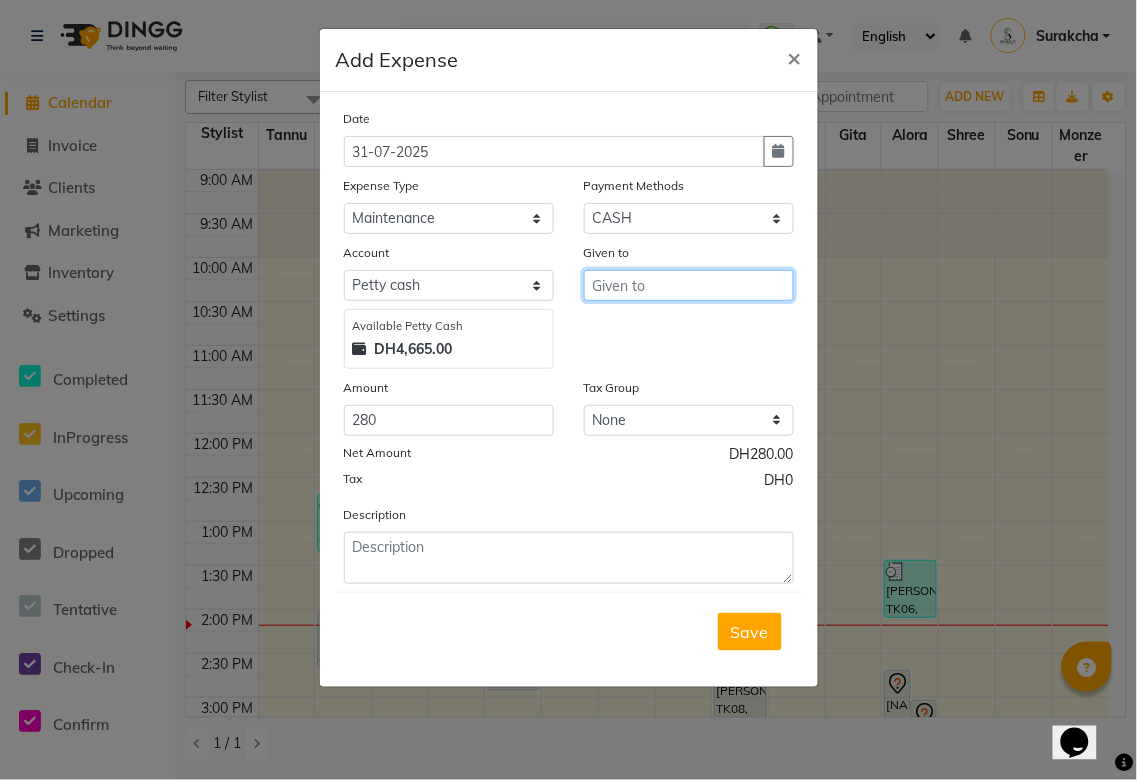 click at bounding box center [689, 285] 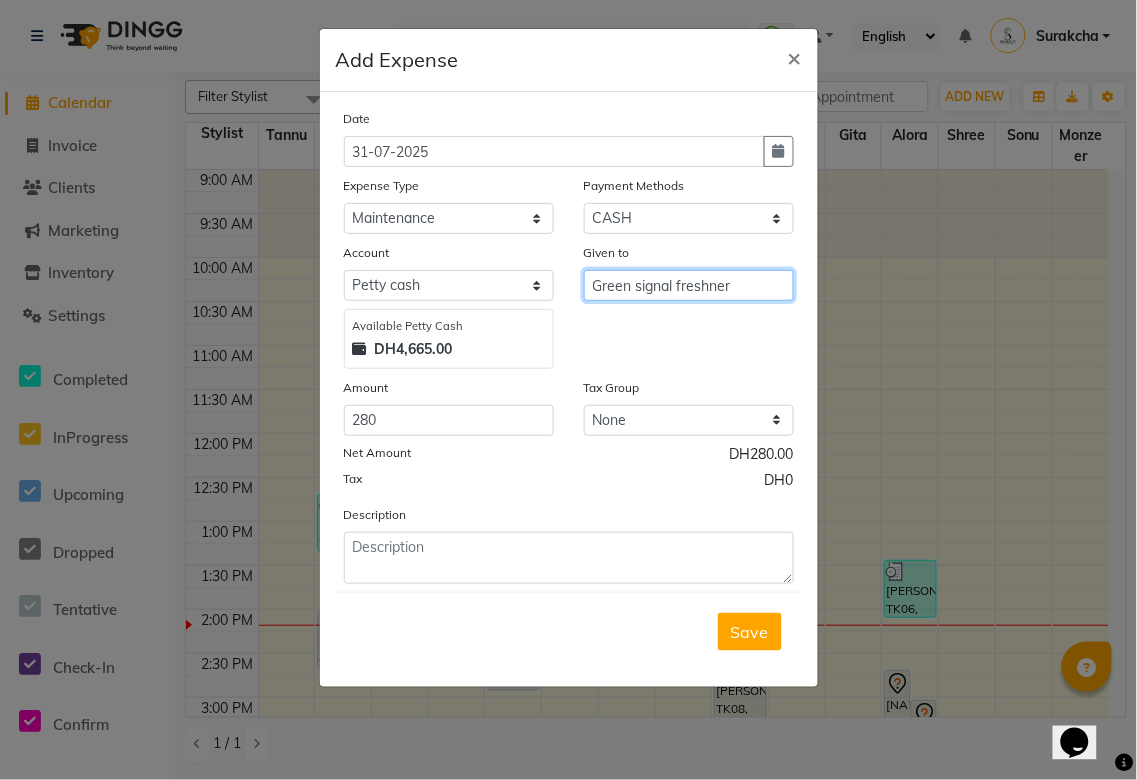 type on "Green signal freshner" 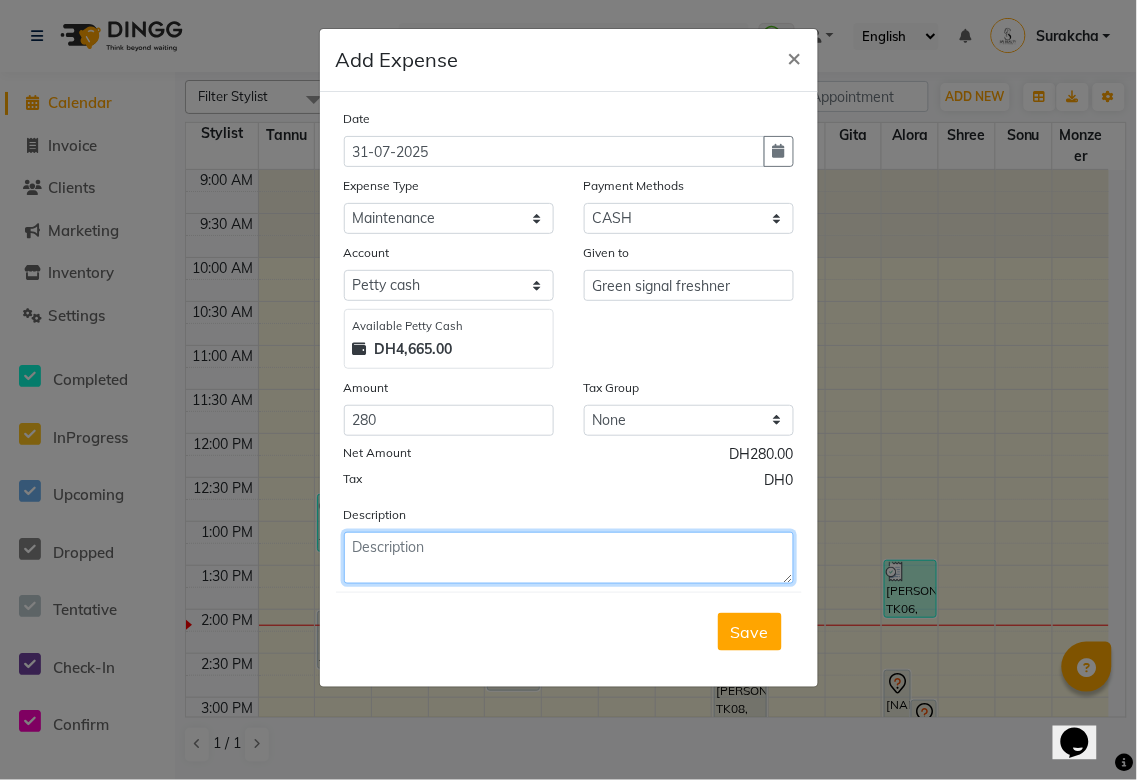 click 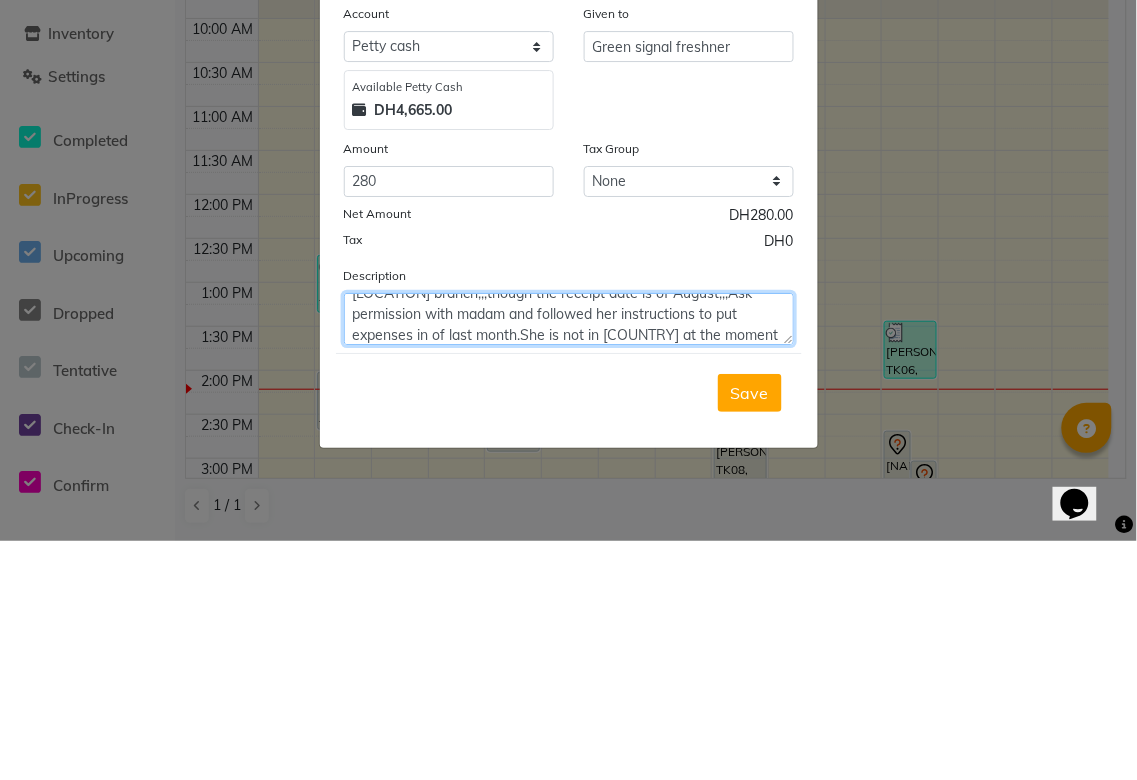 scroll, scrollTop: 56, scrollLeft: 0, axis: vertical 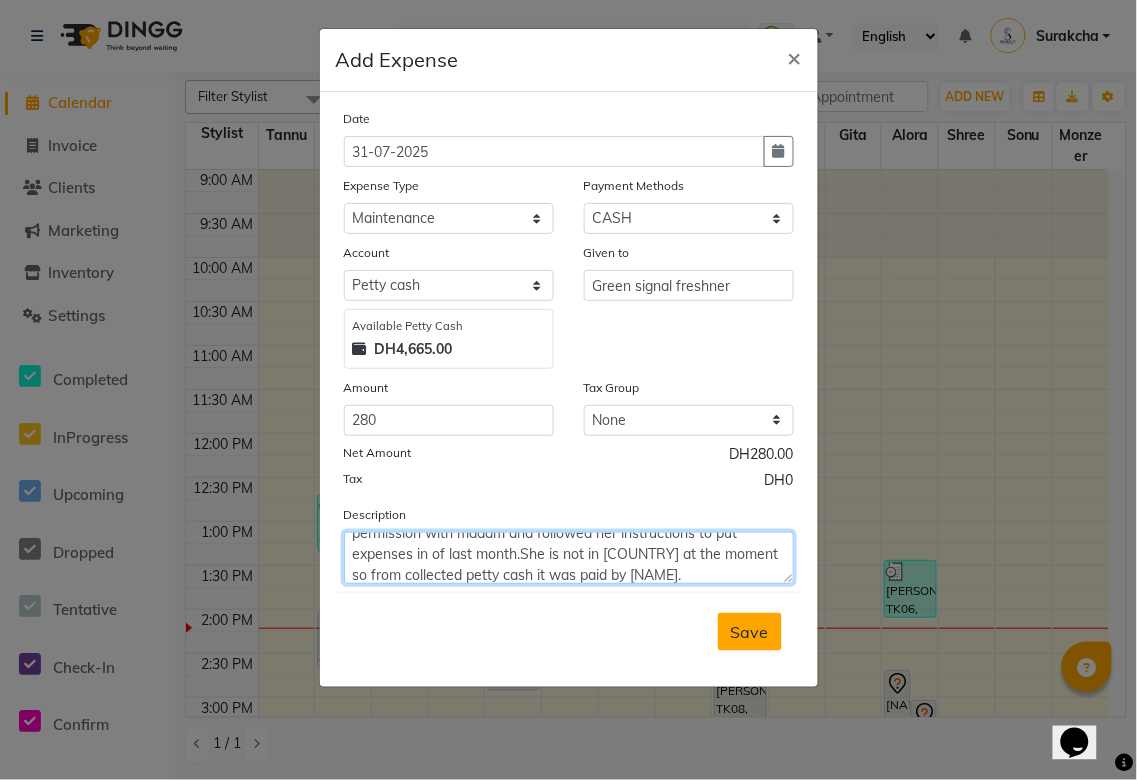 type on "The expenses is of July ,salon freshener payment of both liwan and [LOCATION] branch,,,though the receipt date is of August,,,Ask permission with madam and followed her instructions to put expenses in of last month.She is not in [COUNTRY] at the moment so from collected petty cash it was paid by [NAME]." 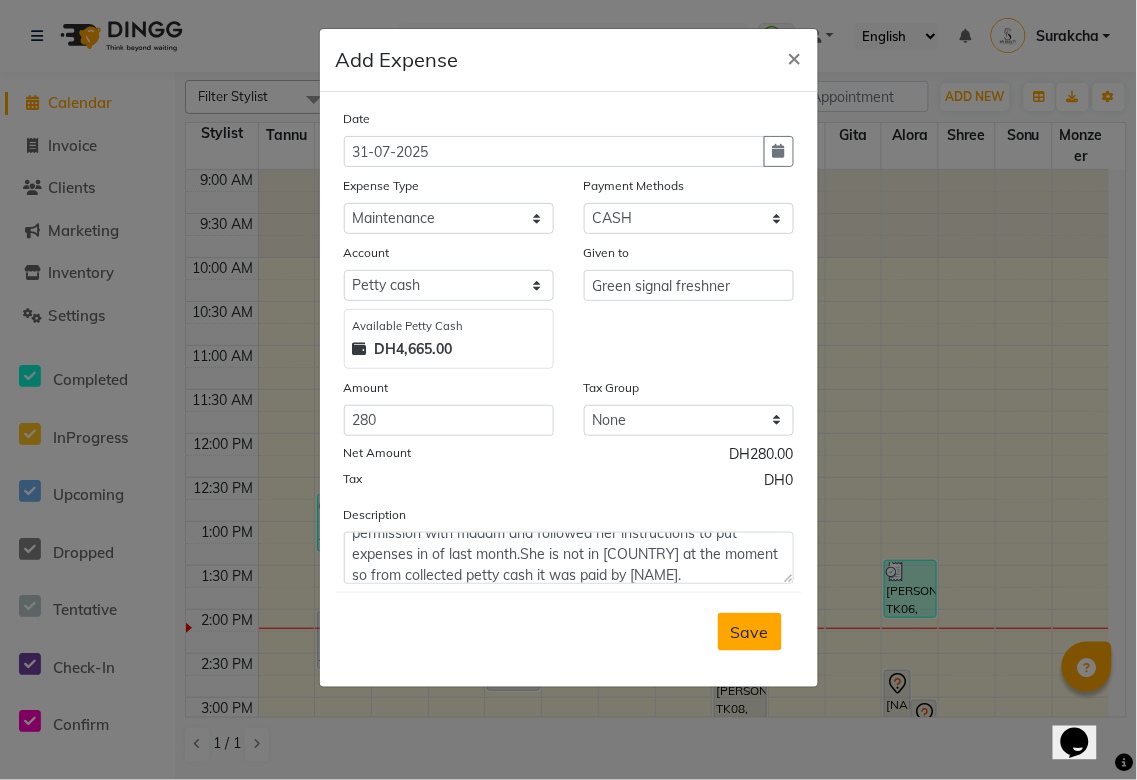 click on "Save" at bounding box center [750, 632] 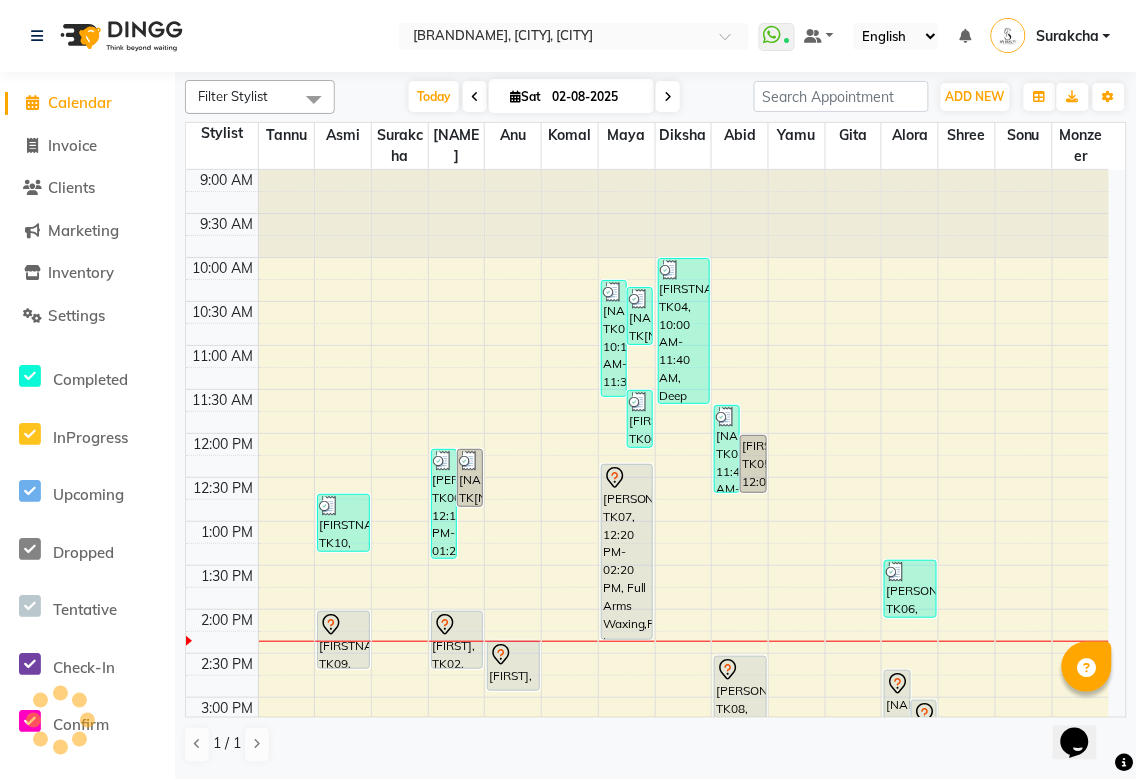 click at bounding box center [668, 97] 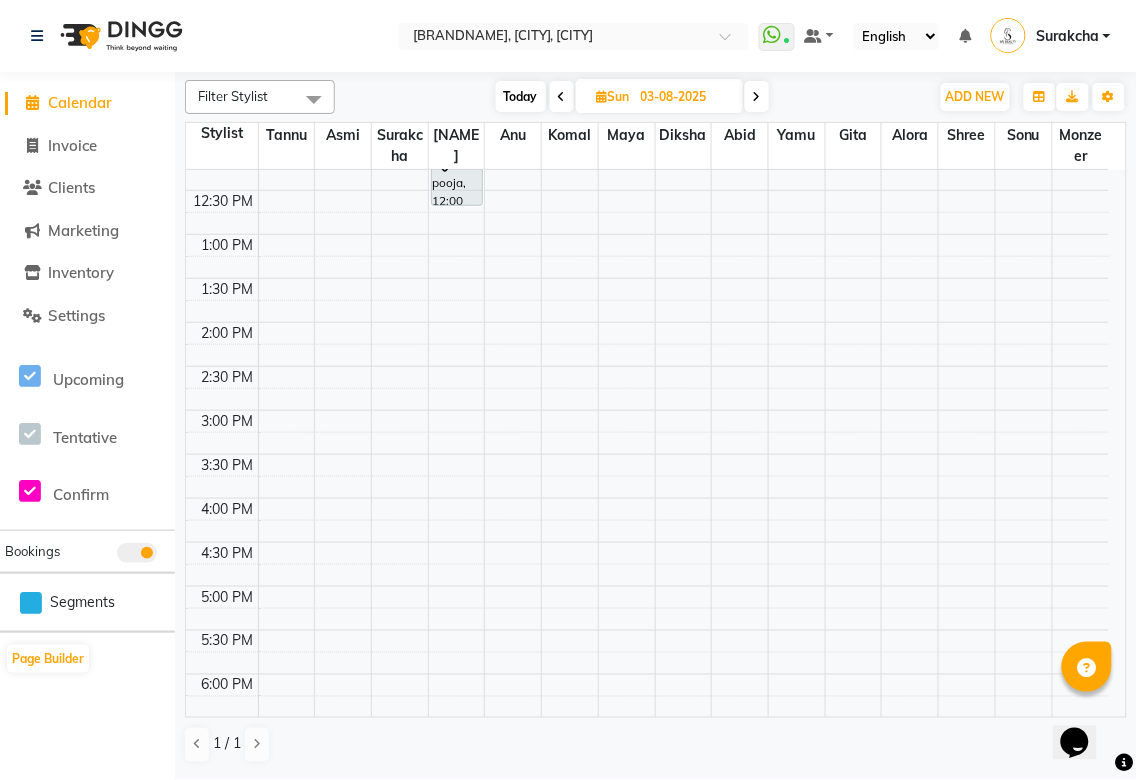 scroll, scrollTop: 0, scrollLeft: 0, axis: both 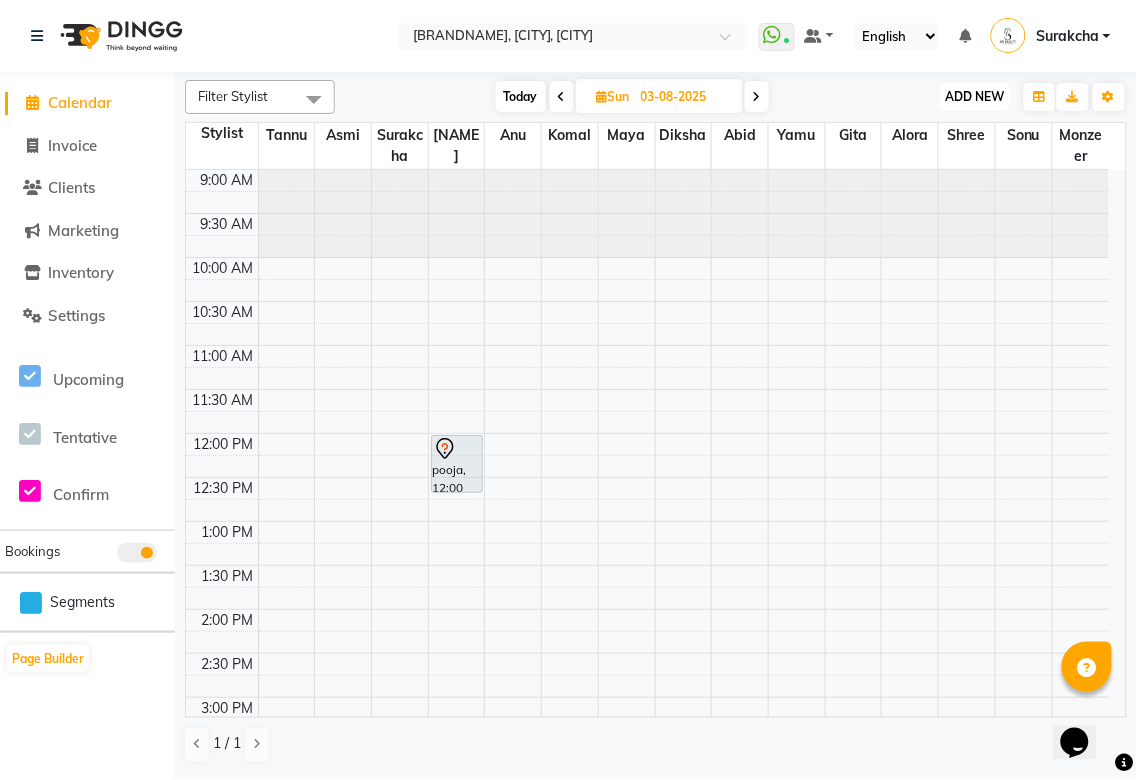 click on "ADD NEW" at bounding box center (975, 96) 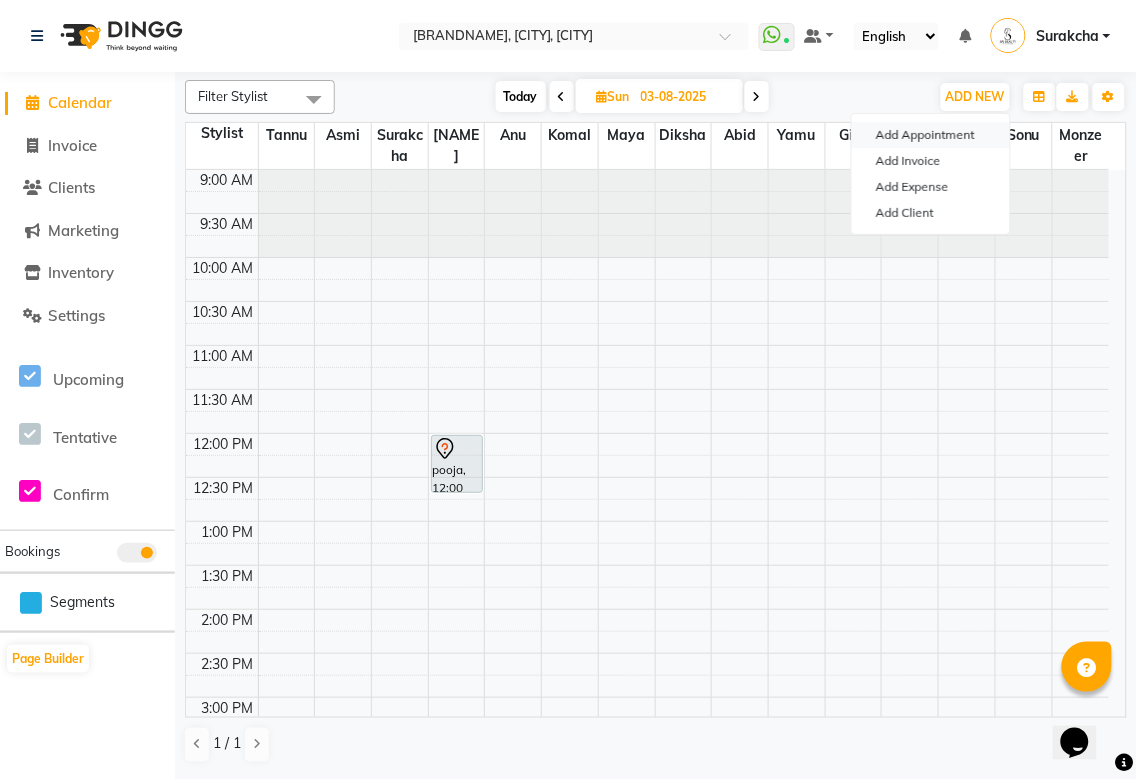 click on "Add Appointment" at bounding box center [931, 135] 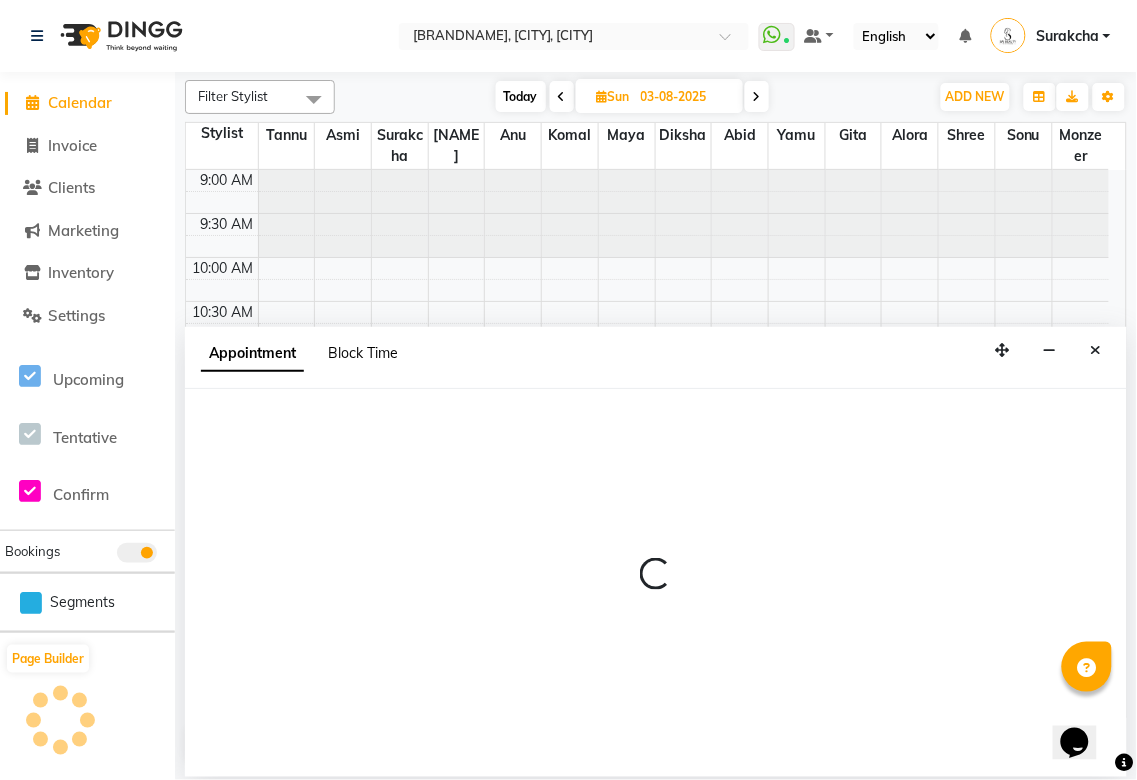 click on "Block Time" at bounding box center (363, 353) 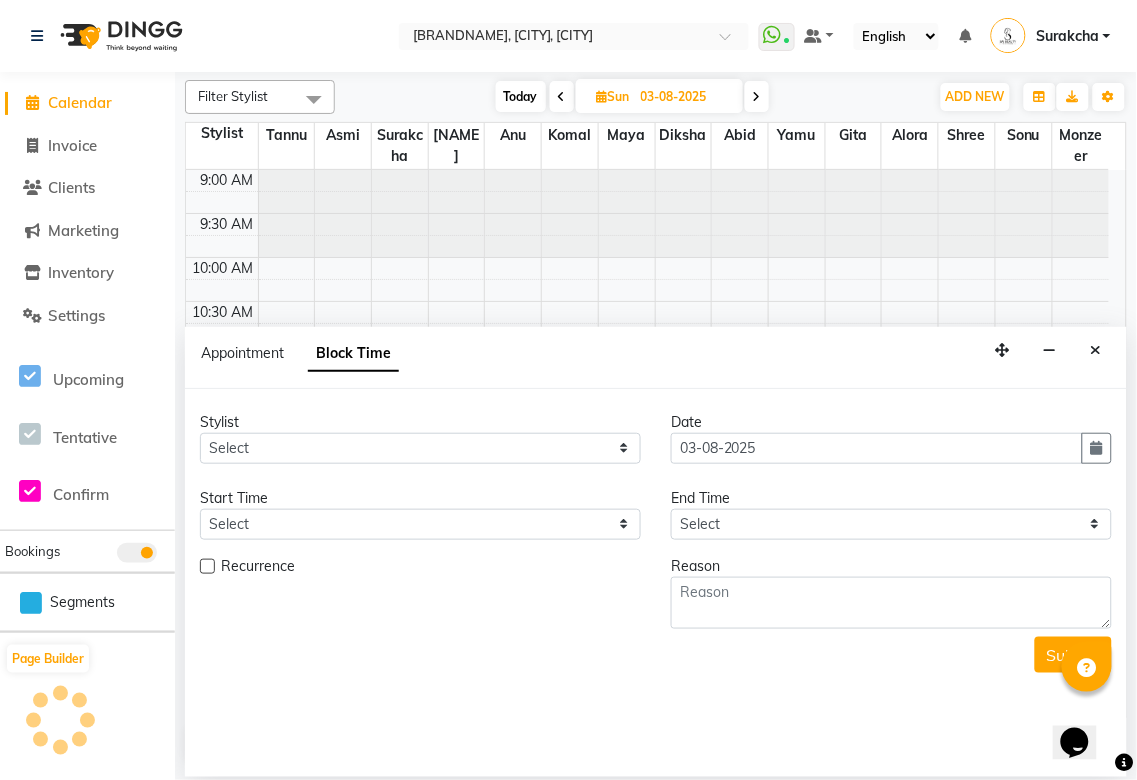 scroll, scrollTop: 443, scrollLeft: 0, axis: vertical 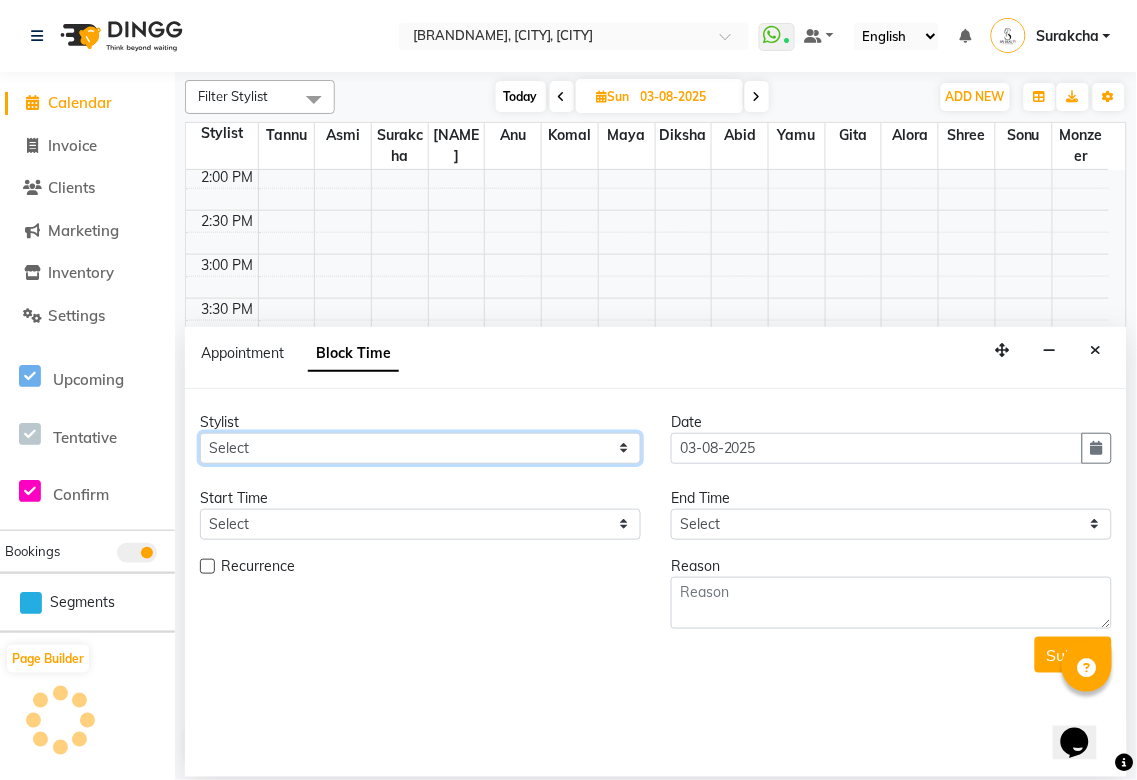 click on "Select Select All [NAME] [NAME] [NAME] [NAME] [NAME] [NAME] [NAME] [NAME] [NAME] [NAME] [NAME] [NAME] [NAME] [NAME] [NAME] [NAME] [NAME]" at bounding box center (420, 448) 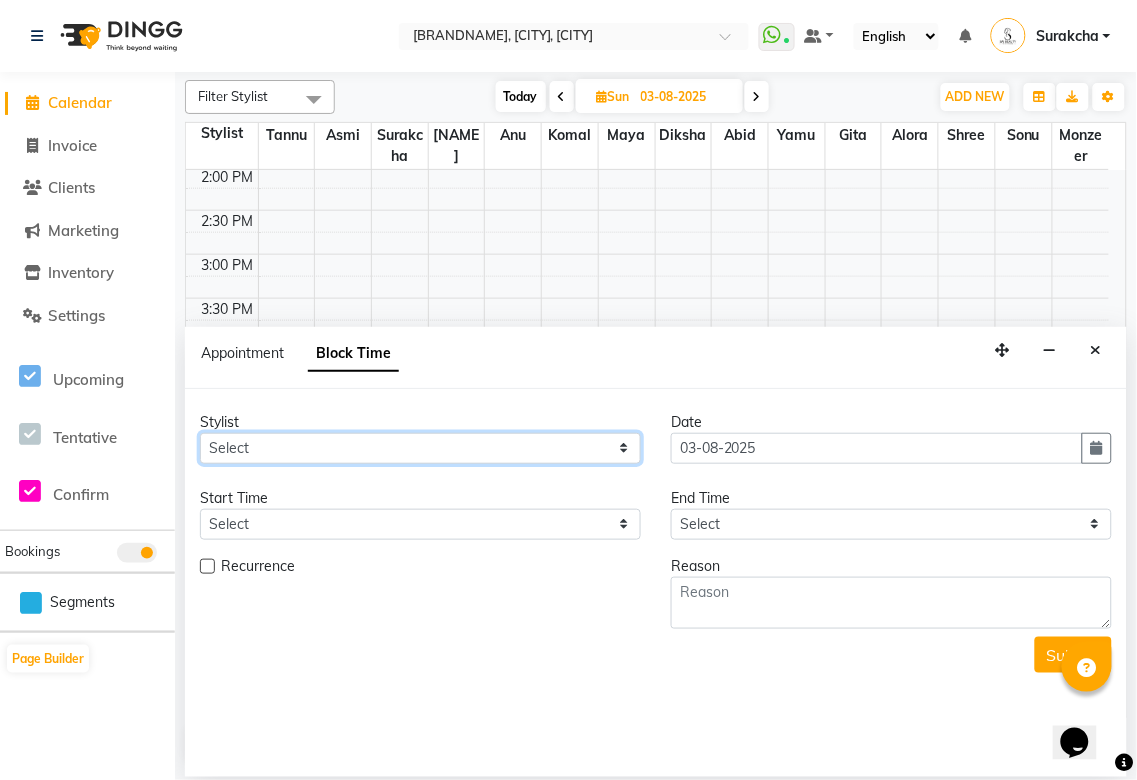 select on "45072" 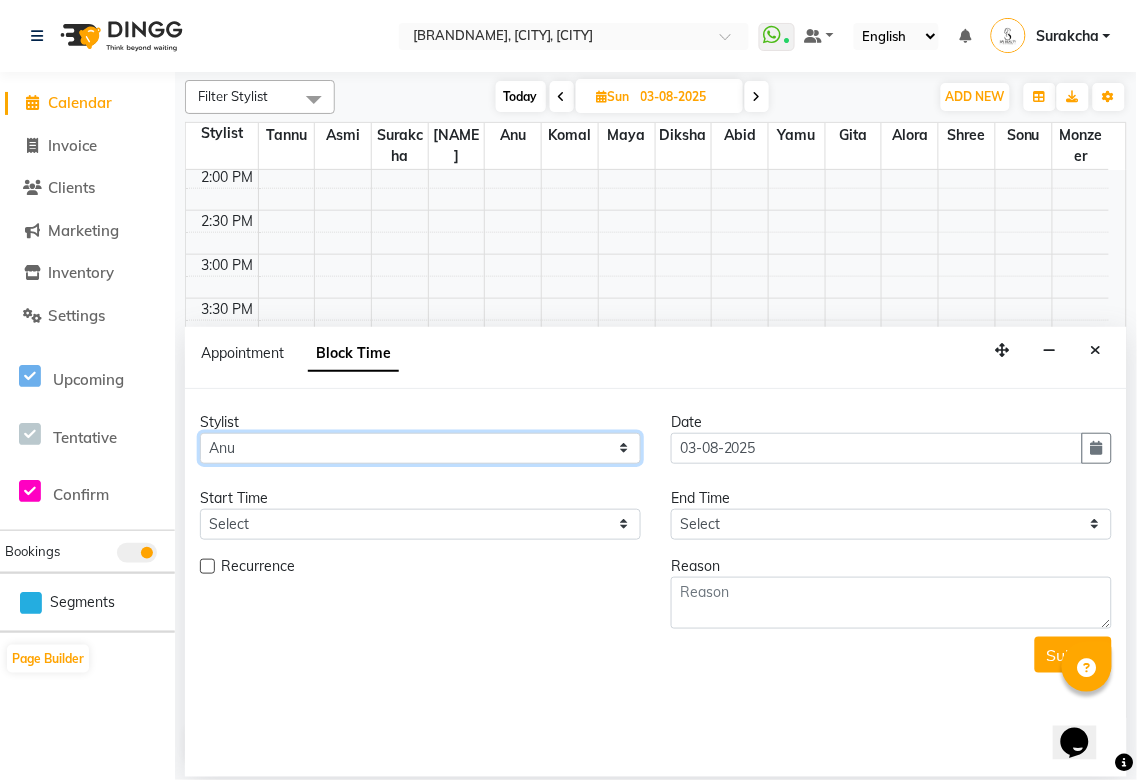 click on "Select Select All [NAME] [NAME] [NAME] [NAME] [NAME] [NAME] [NAME] [NAME] [NAME] [NAME] [NAME] [NAME] [NAME] [NAME] [NAME] [NAME] [NAME]" at bounding box center [420, 448] 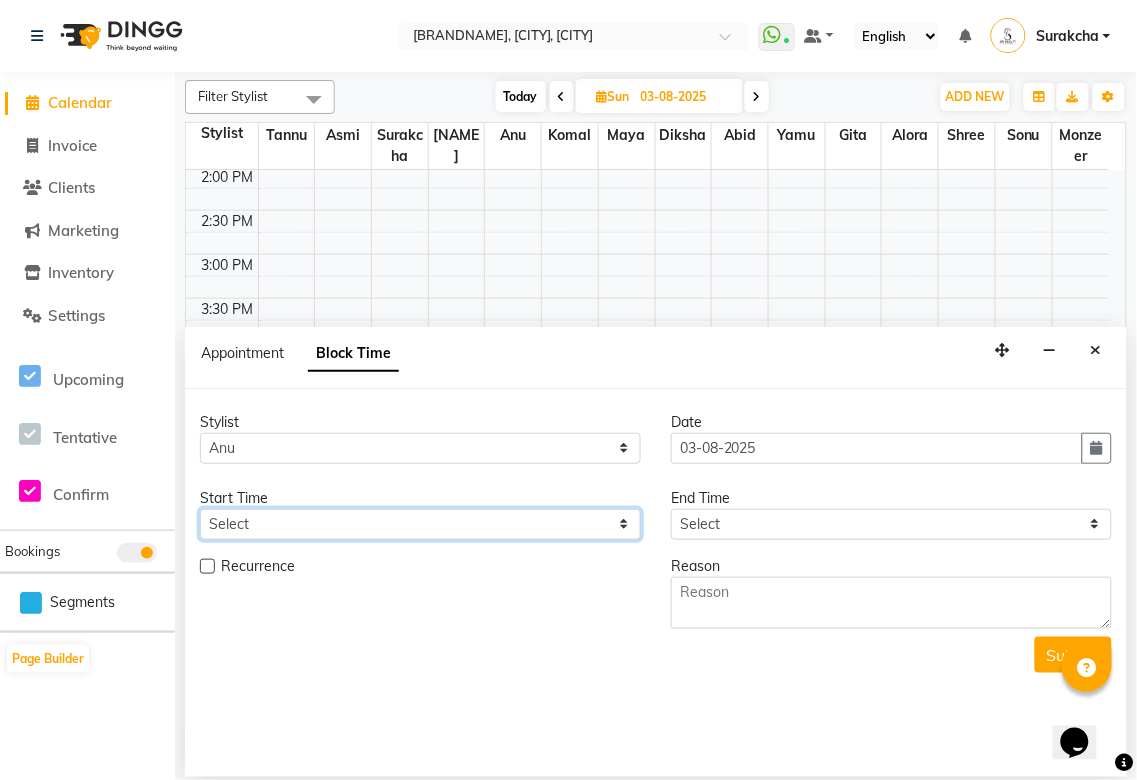 click on "Select 10:00 AM 10:05 AM 10:10 AM 10:15 AM 10:20 AM 10:25 AM 10:30 AM 10:35 AM 10:40 AM 10:45 AM 10:50 AM 10:55 AM 11:00 AM 11:05 AM 11:10 AM 11:15 AM 11:20 AM 11:25 AM 11:30 AM 11:35 AM 11:40 AM 11:45 AM 11:50 AM 11:55 AM 12:00 PM 12:05 PM 12:10 PM 12:15 PM 12:20 PM 12:25 PM 12:30 PM 12:35 PM 12:40 PM 12:45 PM 12:50 PM 12:55 PM 01:00 PM 01:05 PM 01:10 PM 01:15 PM 01:20 PM 01:25 PM 01:30 PM 01:35 PM 01:40 PM 01:45 PM 01:50 PM 01:55 PM 02:00 PM 02:05 PM 02:10 PM 02:15 PM 02:20 PM 02:25 PM 02:30 PM 02:35 PM 02:40 PM 02:45 PM 02:50 PM 02:55 PM 03:00 PM 03:05 PM 03:10 PM 03:15 PM 03:20 PM 03:25 PM 03:30 PM 03:35 PM 03:40 PM 03:45 PM 03:50 PM 03:55 PM 04:00 PM 04:05 PM 04:10 PM 04:15 PM 04:20 PM 04:25 PM 04:30 PM 04:35 PM 04:40 PM 04:45 PM 04:50 PM 04:55 PM 05:00 PM 05:05 PM 05:10 PM 05:15 PM 05:20 PM 05:25 PM 05:30 PM 05:35 PM 05:40 PM 05:45 PM 05:50 PM 05:55 PM 06:00 PM 06:05 PM 06:10 PM 06:15 PM 06:20 PM 06:25 PM 06:30 PM 06:35 PM 06:40 PM 06:45 PM 06:50 PM 06:55 PM 07:00 PM 07:05 PM 07:10 PM 07:15 PM 07:20 PM" at bounding box center [420, 524] 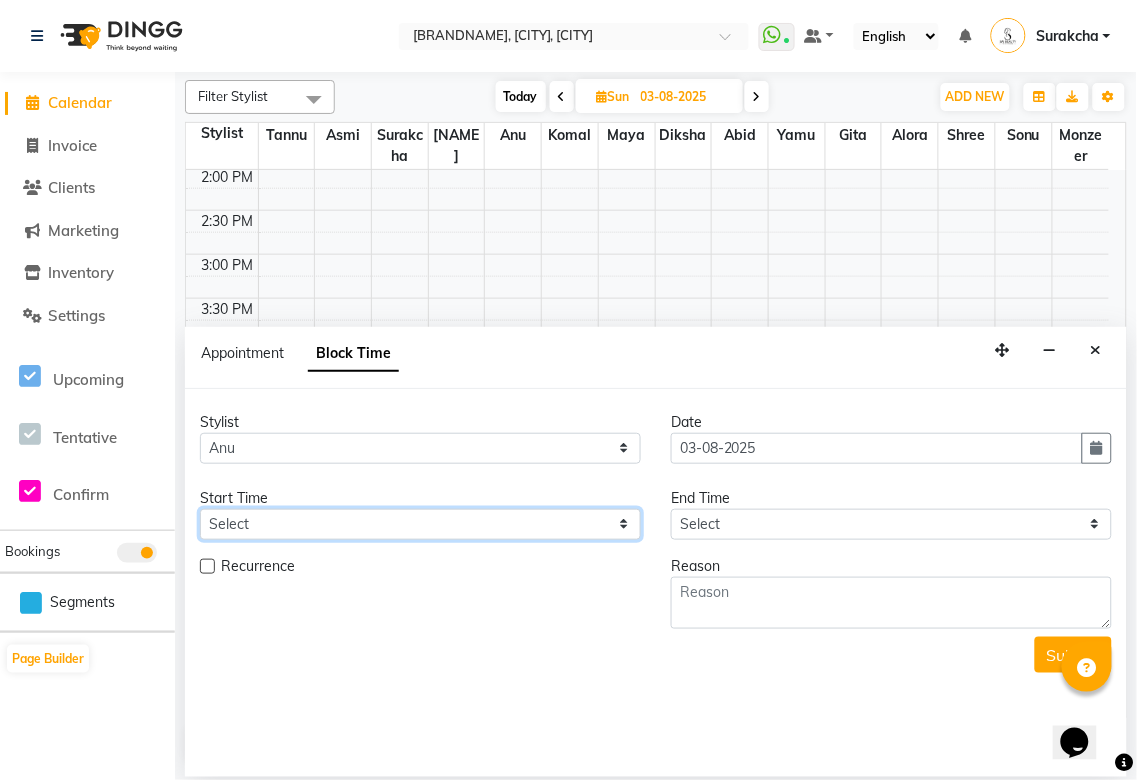 select on "600" 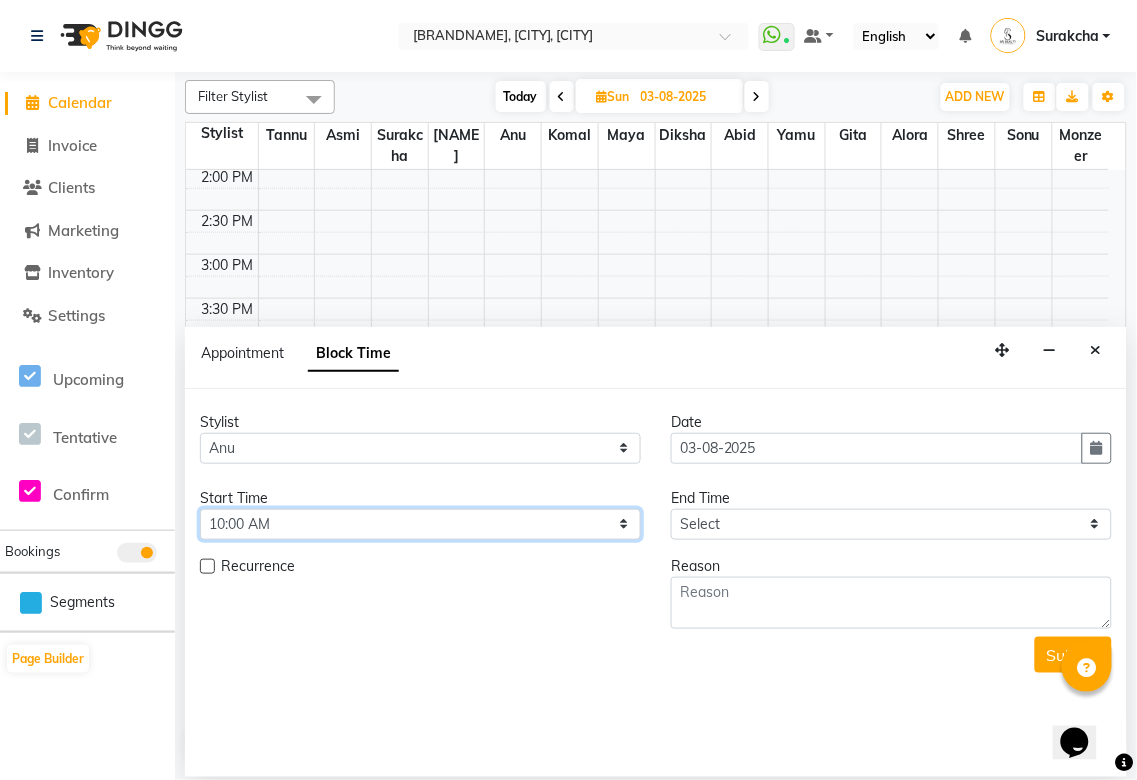 click on "Select 10:00 AM 10:05 AM 10:10 AM 10:15 AM 10:20 AM 10:25 AM 10:30 AM 10:35 AM 10:40 AM 10:45 AM 10:50 AM 10:55 AM 11:00 AM 11:05 AM 11:10 AM 11:15 AM 11:20 AM 11:25 AM 11:30 AM 11:35 AM 11:40 AM 11:45 AM 11:50 AM 11:55 AM 12:00 PM 12:05 PM 12:10 PM 12:15 PM 12:20 PM 12:25 PM 12:30 PM 12:35 PM 12:40 PM 12:45 PM 12:50 PM 12:55 PM 01:00 PM 01:05 PM 01:10 PM 01:15 PM 01:20 PM 01:25 PM 01:30 PM 01:35 PM 01:40 PM 01:45 PM 01:50 PM 01:55 PM 02:00 PM 02:05 PM 02:10 PM 02:15 PM 02:20 PM 02:25 PM 02:30 PM 02:35 PM 02:40 PM 02:45 PM 02:50 PM 02:55 PM 03:00 PM 03:05 PM 03:10 PM 03:15 PM 03:20 PM 03:25 PM 03:30 PM 03:35 PM 03:40 PM 03:45 PM 03:50 PM 03:55 PM 04:00 PM 04:05 PM 04:10 PM 04:15 PM 04:20 PM 04:25 PM 04:30 PM 04:35 PM 04:40 PM 04:45 PM 04:50 PM 04:55 PM 05:00 PM 05:05 PM 05:10 PM 05:15 PM 05:20 PM 05:25 PM 05:30 PM 05:35 PM 05:40 PM 05:45 PM 05:50 PM 05:55 PM 06:00 PM 06:05 PM 06:10 PM 06:15 PM 06:20 PM 06:25 PM 06:30 PM 06:35 PM 06:40 PM 06:45 PM 06:50 PM 06:55 PM 07:00 PM 07:05 PM 07:10 PM 07:15 PM 07:20 PM" at bounding box center (420, 524) 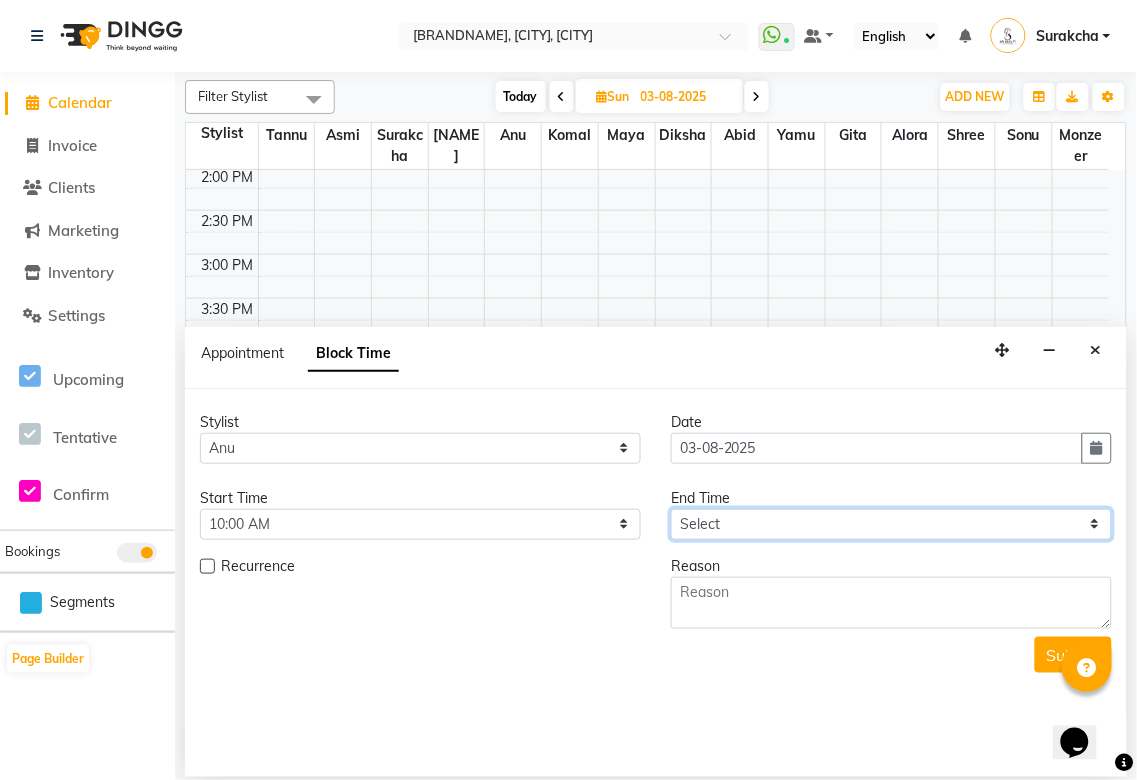 click on "Select 10:00 AM 10:05 AM 10:10 AM 10:15 AM 10:20 AM 10:25 AM 10:30 AM 10:35 AM 10:40 AM 10:45 AM 10:50 AM 10:55 AM 11:00 AM 11:05 AM 11:10 AM 11:15 AM 11:20 AM 11:25 AM 11:30 AM 11:35 AM 11:40 AM 11:45 AM 11:50 AM 11:55 AM 12:00 PM 12:05 PM 12:10 PM 12:15 PM 12:20 PM 12:25 PM 12:30 PM 12:35 PM 12:40 PM 12:45 PM 12:50 PM 12:55 PM 01:00 PM 01:05 PM 01:10 PM 01:15 PM 01:20 PM 01:25 PM 01:30 PM 01:35 PM 01:40 PM 01:45 PM 01:50 PM 01:55 PM 02:00 PM 02:05 PM 02:10 PM 02:15 PM 02:20 PM 02:25 PM 02:30 PM 02:35 PM 02:40 PM 02:45 PM 02:50 PM 02:55 PM 03:00 PM 03:05 PM 03:10 PM 03:15 PM 03:20 PM 03:25 PM 03:30 PM 03:35 PM 03:40 PM 03:45 PM 03:50 PM 03:55 PM 04:00 PM 04:05 PM 04:10 PM 04:15 PM 04:20 PM 04:25 PM 04:30 PM 04:35 PM 04:40 PM 04:45 PM 04:50 PM 04:55 PM 05:00 PM 05:05 PM 05:10 PM 05:15 PM 05:20 PM 05:25 PM 05:30 PM 05:35 PM 05:40 PM 05:45 PM 05:50 PM 05:55 PM 06:00 PM 06:05 PM 06:10 PM 06:15 PM 06:20 PM 06:25 PM 06:30 PM 06:35 PM 06:40 PM 06:45 PM 06:50 PM 06:55 PM 07:00 PM 07:05 PM 07:10 PM 07:15 PM 07:20 PM" at bounding box center (891, 524) 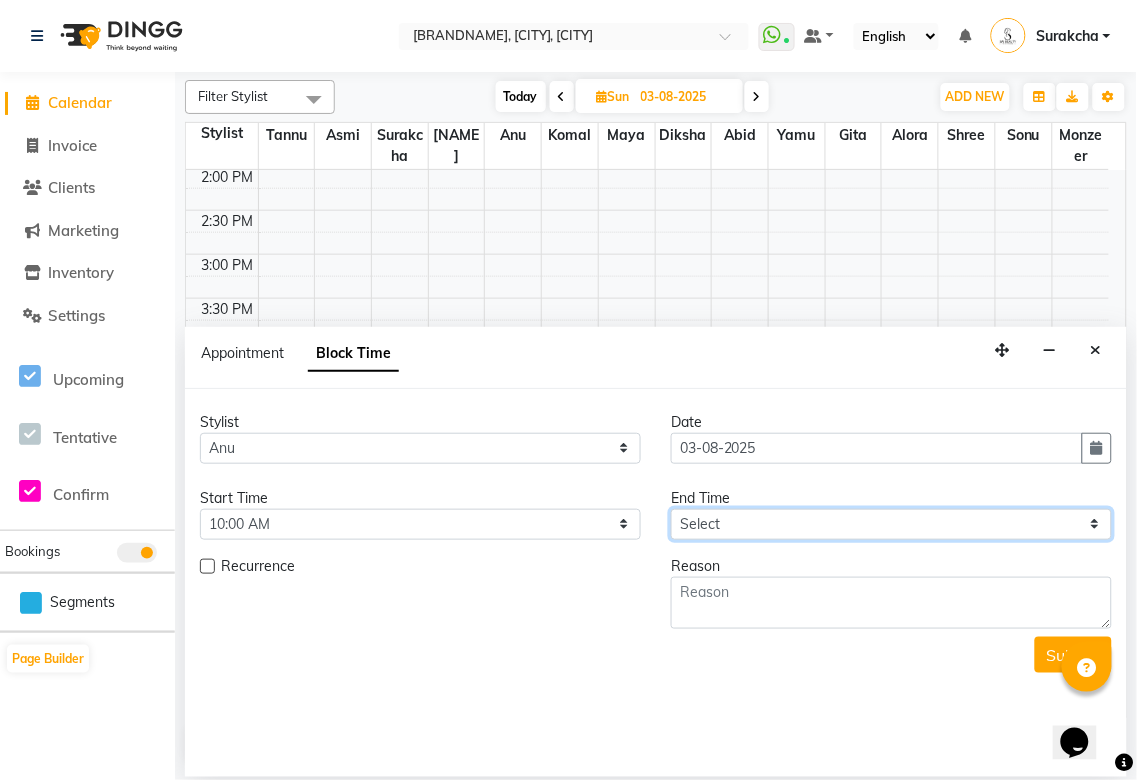 select on "1425" 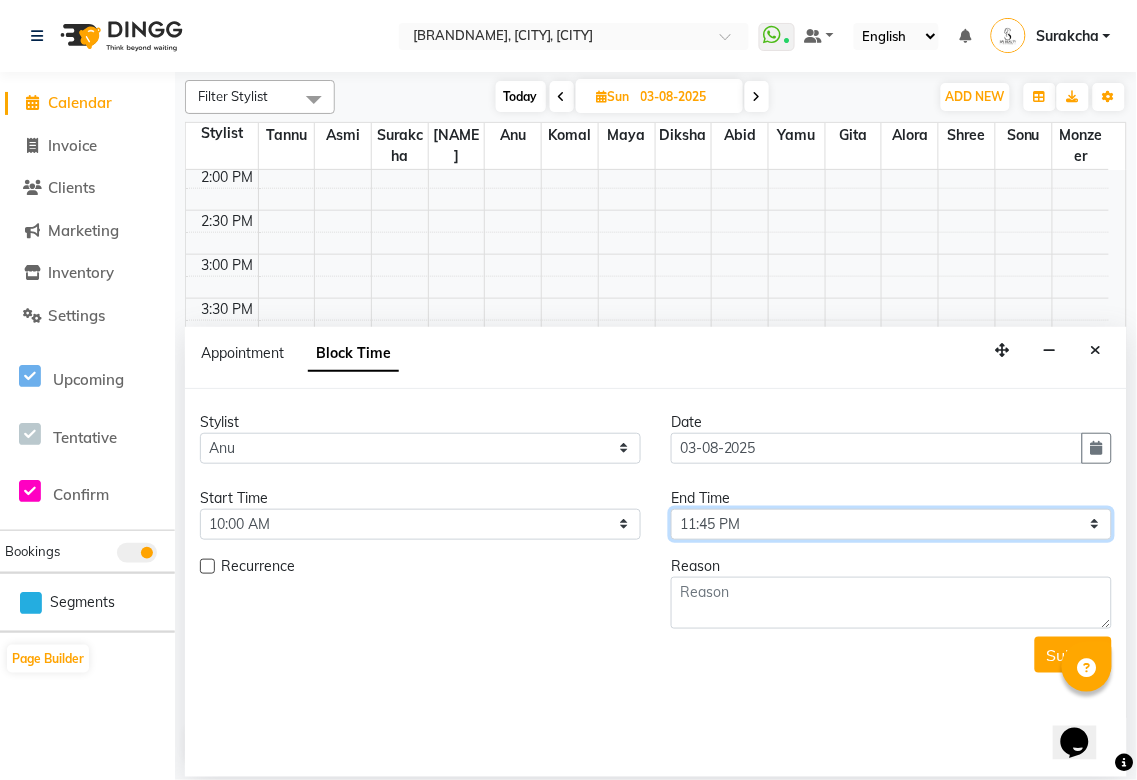 click on "Select 10:00 AM 10:05 AM 10:10 AM 10:15 AM 10:20 AM 10:25 AM 10:30 AM 10:35 AM 10:40 AM 10:45 AM 10:50 AM 10:55 AM 11:00 AM 11:05 AM 11:10 AM 11:15 AM 11:20 AM 11:25 AM 11:30 AM 11:35 AM 11:40 AM 11:45 AM 11:50 AM 11:55 AM 12:00 PM 12:05 PM 12:10 PM 12:15 PM 12:20 PM 12:25 PM 12:30 PM 12:35 PM 12:40 PM 12:45 PM 12:50 PM 12:55 PM 01:00 PM 01:05 PM 01:10 PM 01:15 PM 01:20 PM 01:25 PM 01:30 PM 01:35 PM 01:40 PM 01:45 PM 01:50 PM 01:55 PM 02:00 PM 02:05 PM 02:10 PM 02:15 PM 02:20 PM 02:25 PM 02:30 PM 02:35 PM 02:40 PM 02:45 PM 02:50 PM 02:55 PM 03:00 PM 03:05 PM 03:10 PM 03:15 PM 03:20 PM 03:25 PM 03:30 PM 03:35 PM 03:40 PM 03:45 PM 03:50 PM 03:55 PM 04:00 PM 04:05 PM 04:10 PM 04:15 PM 04:20 PM 04:25 PM 04:30 PM 04:35 PM 04:40 PM 04:45 PM 04:50 PM 04:55 PM 05:00 PM 05:05 PM 05:10 PM 05:15 PM 05:20 PM 05:25 PM 05:30 PM 05:35 PM 05:40 PM 05:45 PM 05:50 PM 05:55 PM 06:00 PM 06:05 PM 06:10 PM 06:15 PM 06:20 PM 06:25 PM 06:30 PM 06:35 PM 06:40 PM 06:45 PM 06:50 PM 06:55 PM 07:00 PM 07:05 PM 07:10 PM 07:15 PM 07:20 PM" at bounding box center (891, 524) 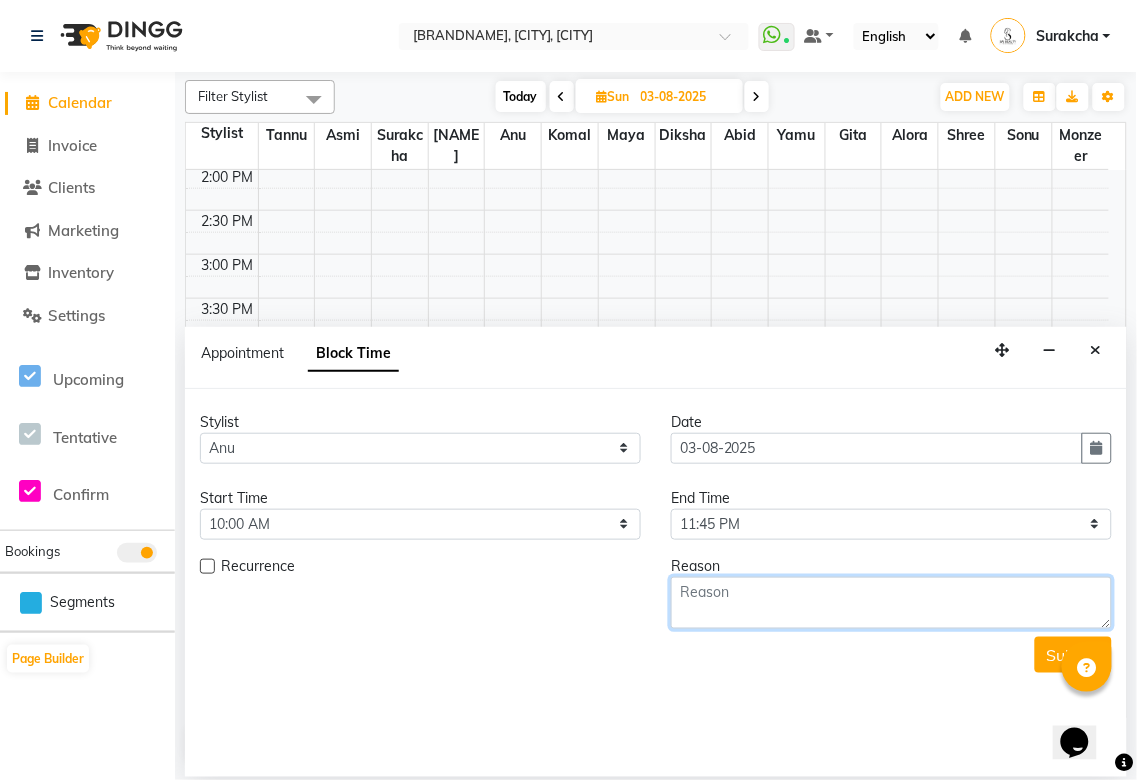 click at bounding box center [891, 603] 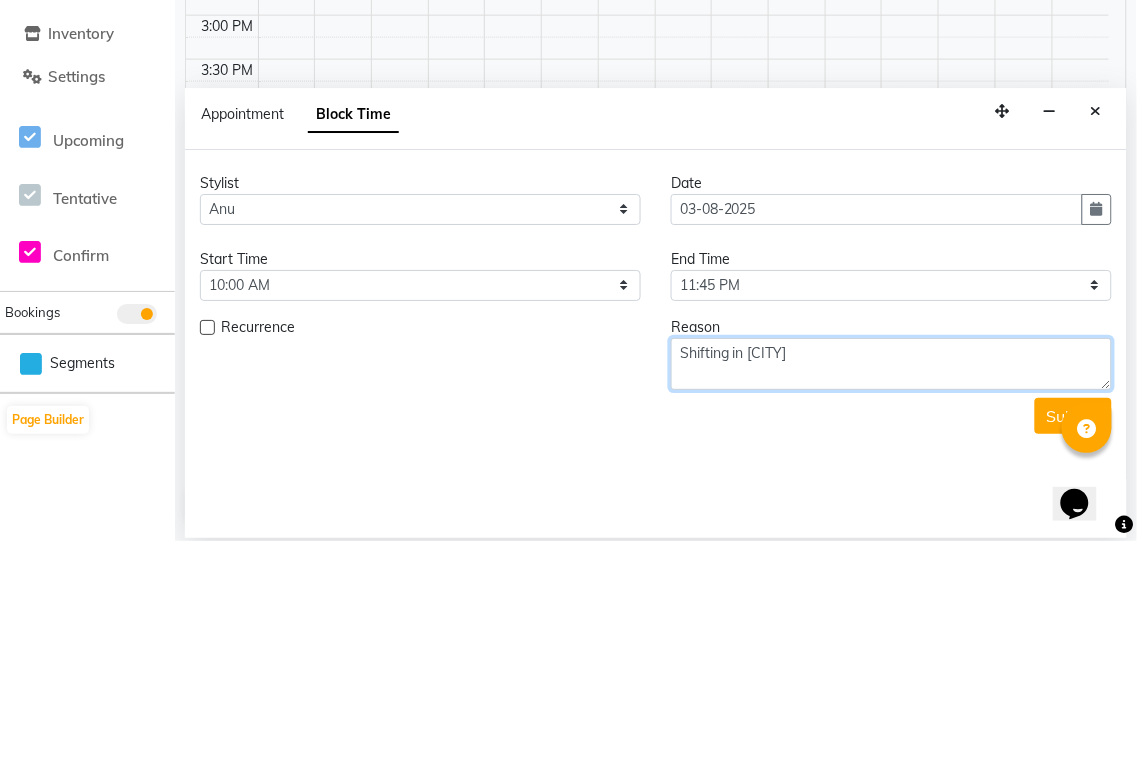 type on "Shifting in [CITY]" 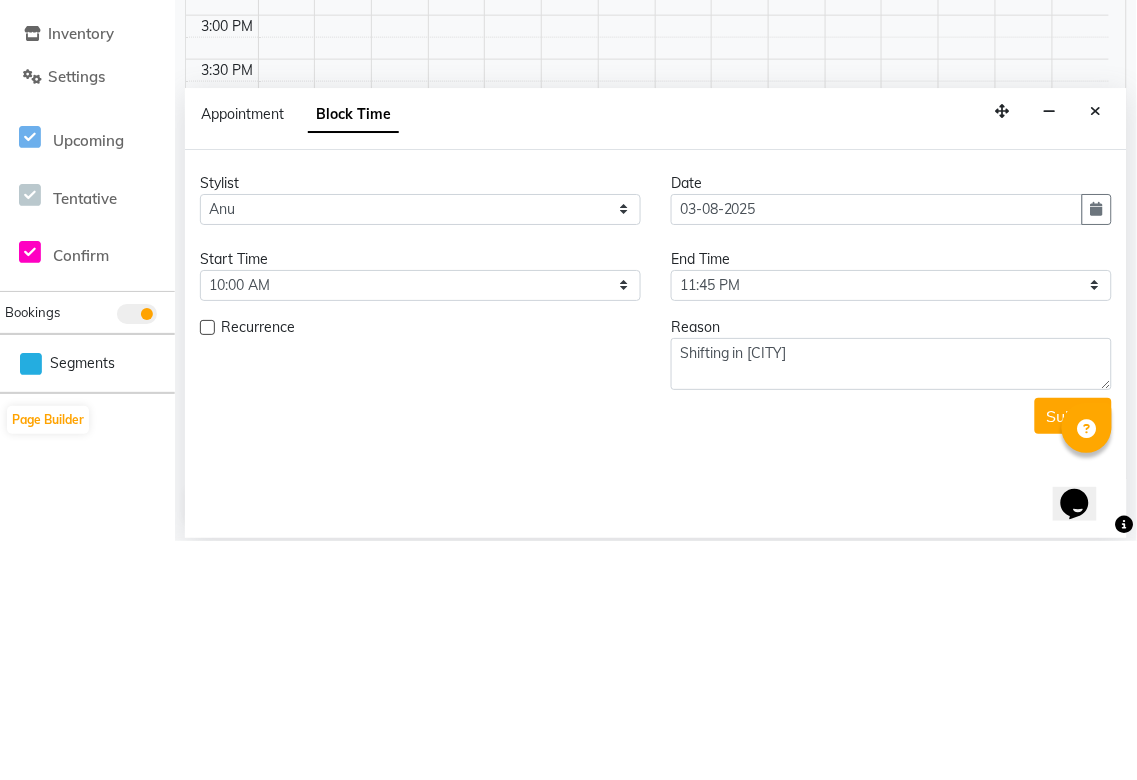 click at bounding box center [207, 566] 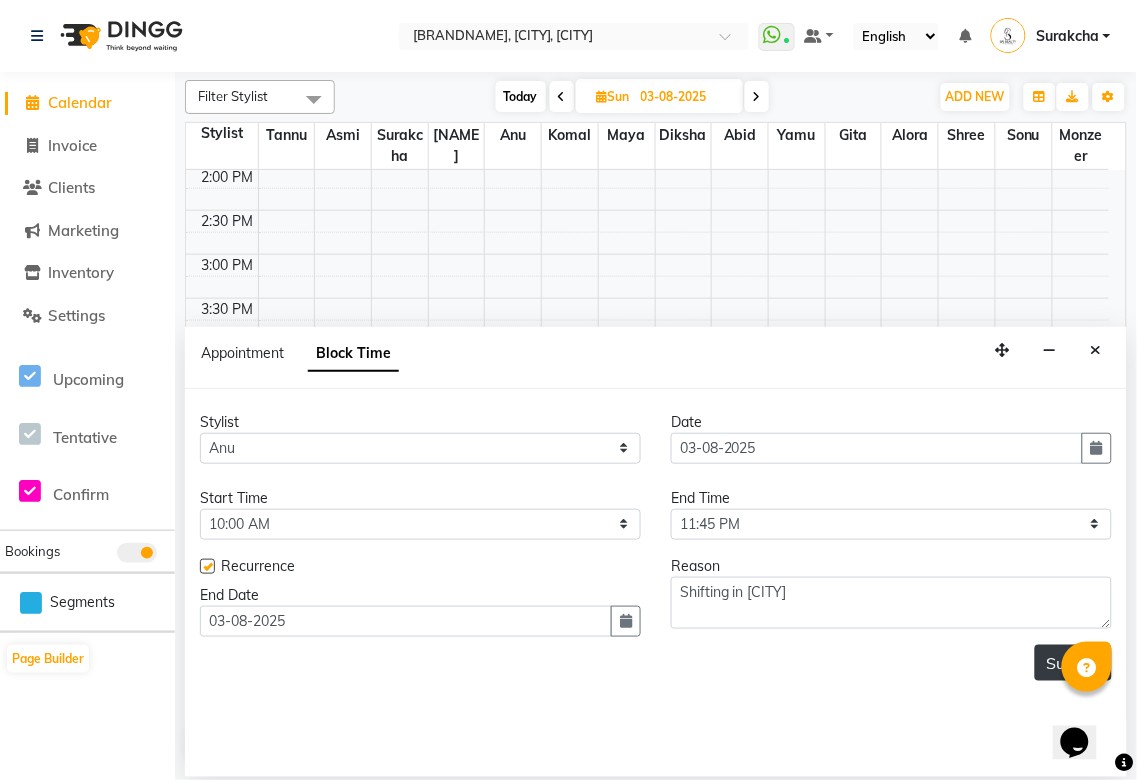 click on "Submit" at bounding box center (1073, 663) 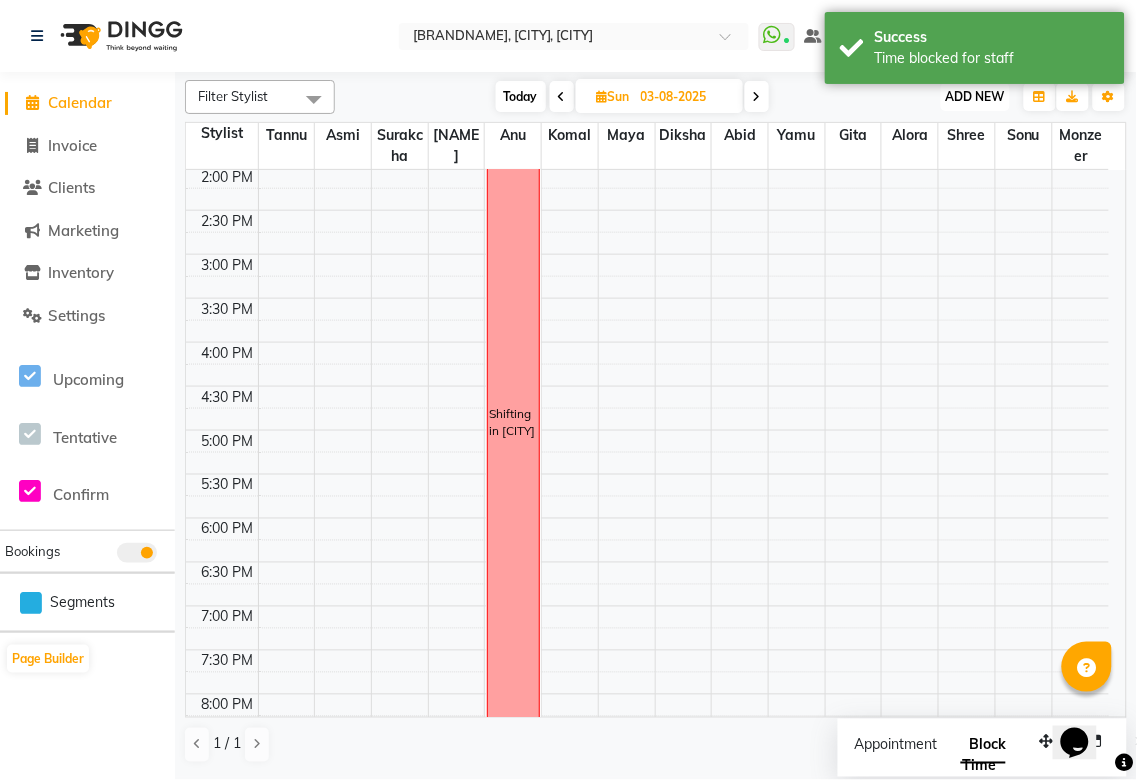 click on "ADD NEW" at bounding box center [975, 96] 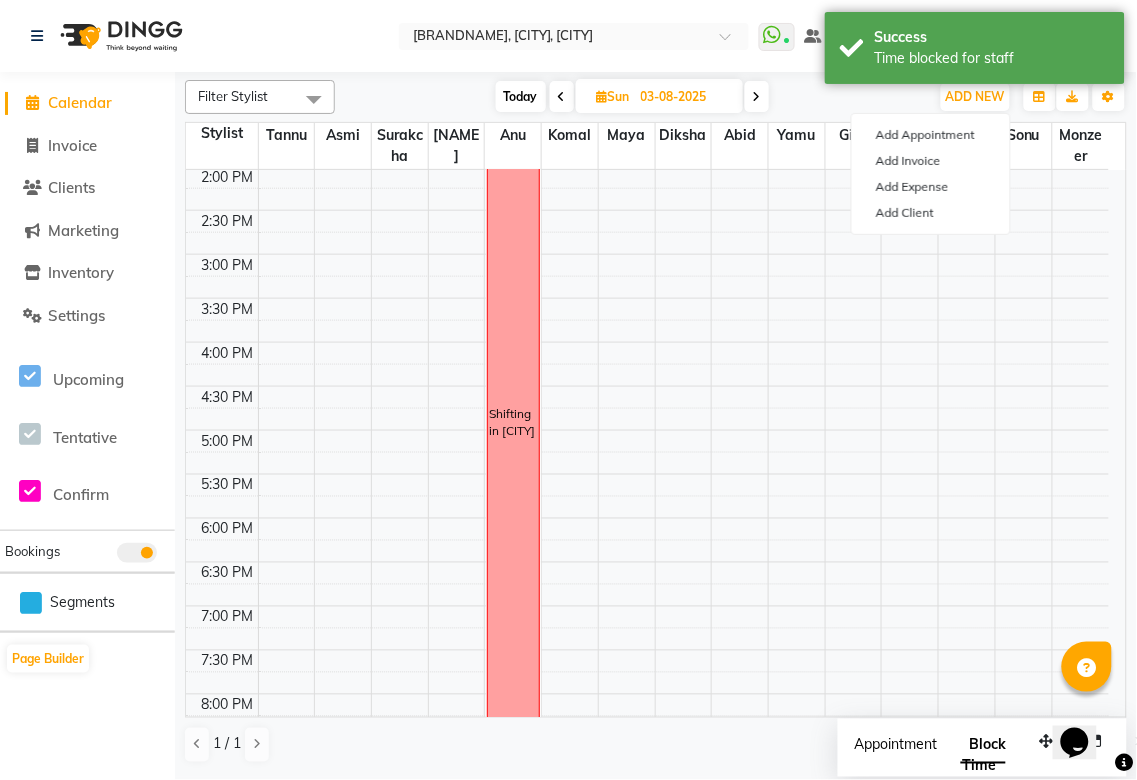 click on "Appointment" at bounding box center [895, 745] 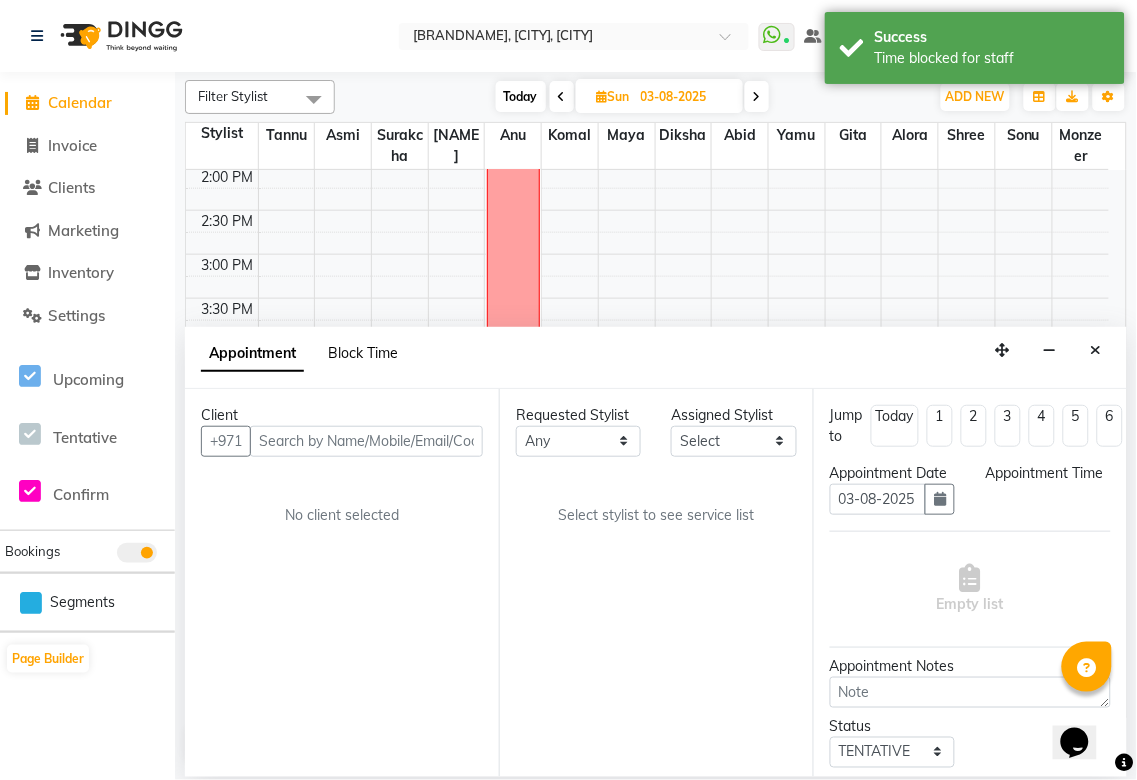 click on "Block Time" at bounding box center [363, 353] 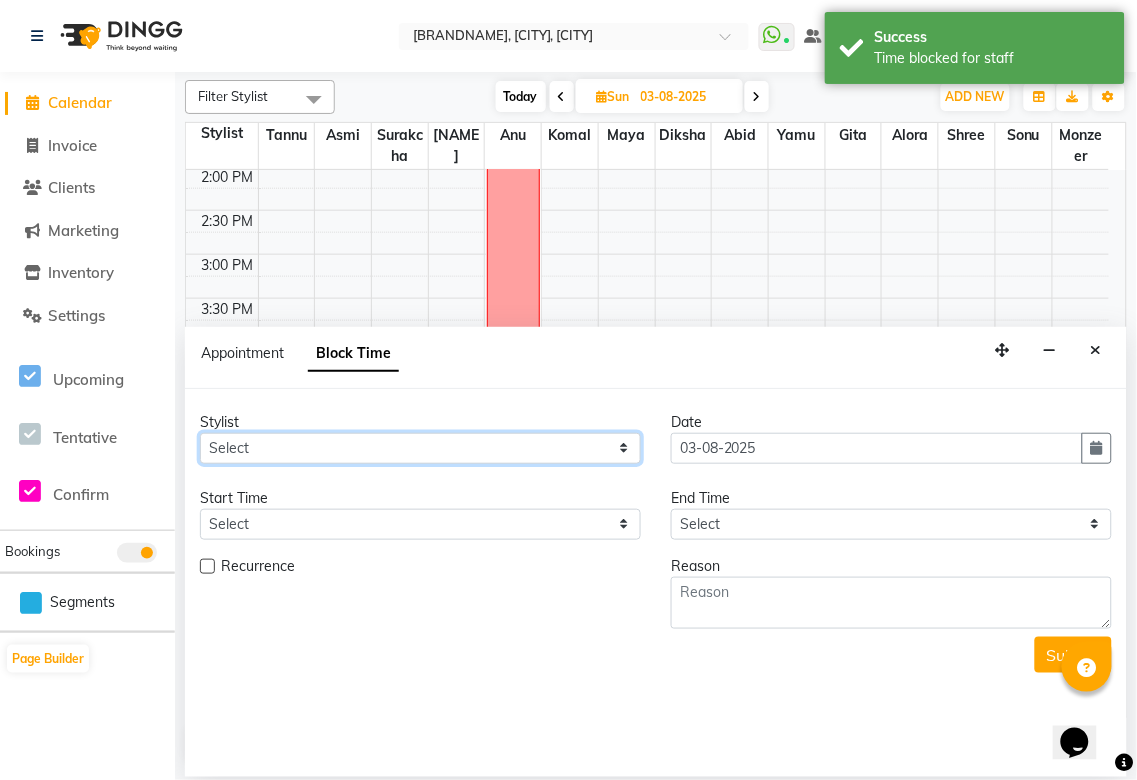 click on "Select Select All [NAME] [NAME] [NAME] [NAME] [NAME] [NAME] [NAME] [NAME] [NAME] [NAME] [NAME] [NAME] [NAME] [NAME] [NAME] [NAME] [NAME]" at bounding box center [420, 448] 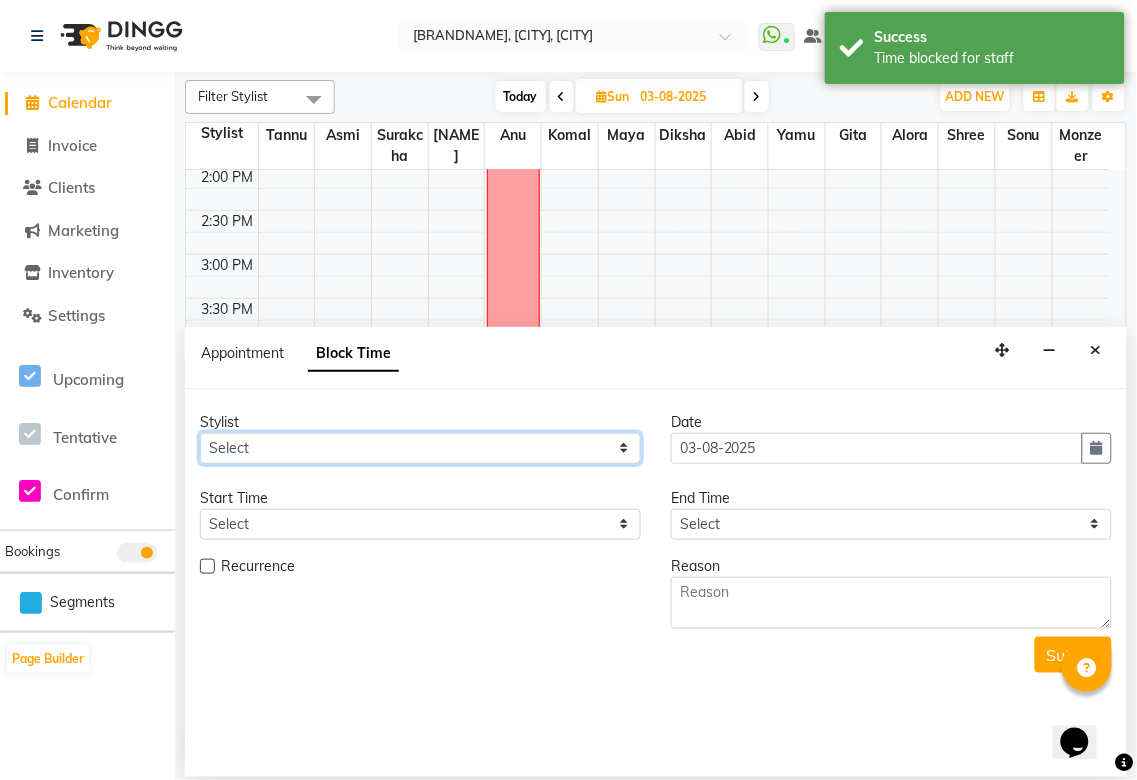 select on "52340" 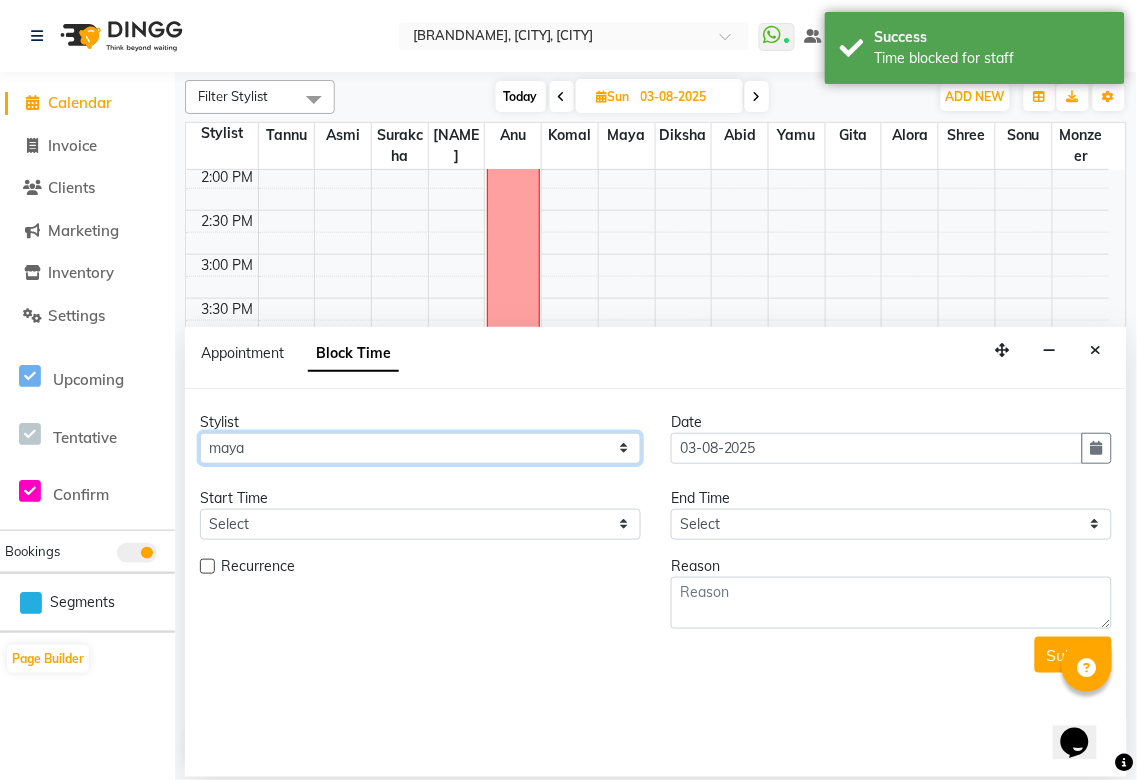click on "Select Select All [NAME] [NAME] [NAME] [NAME] [NAME] [NAME] [NAME] [NAME] [NAME] [NAME] [NAME] [NAME] [NAME] [NAME] [NAME] [NAME] [NAME]" at bounding box center [420, 448] 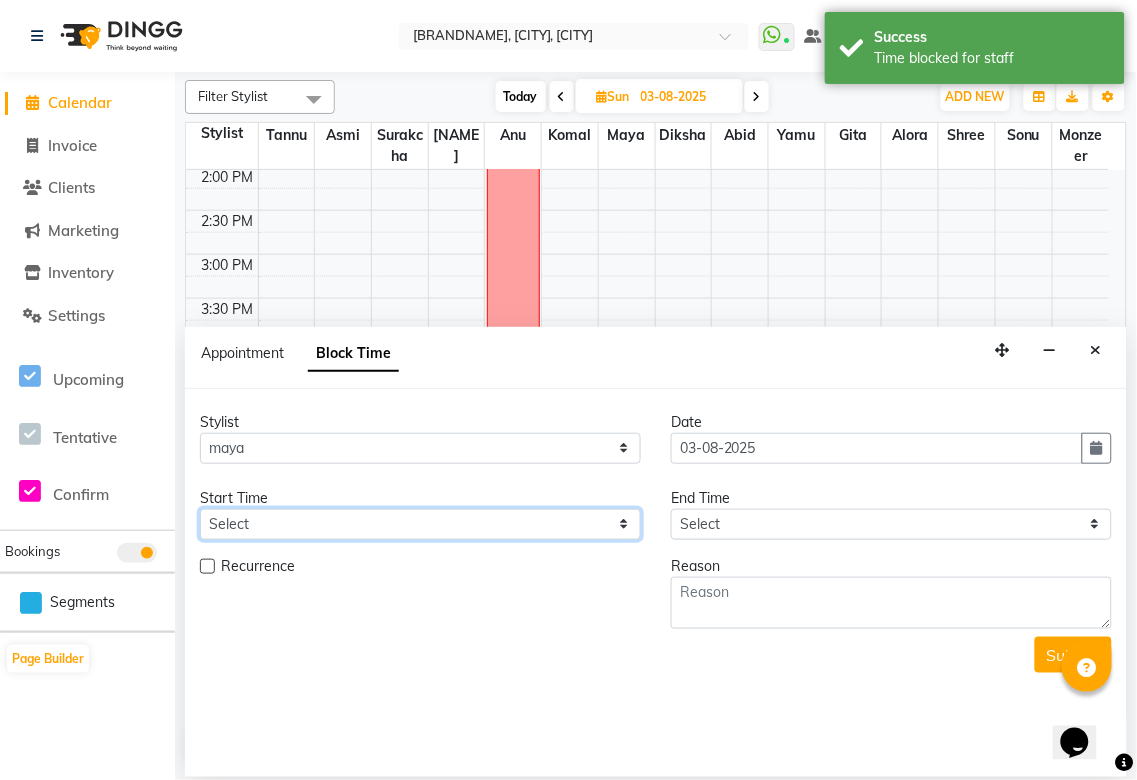 click on "Select" at bounding box center (420, 524) 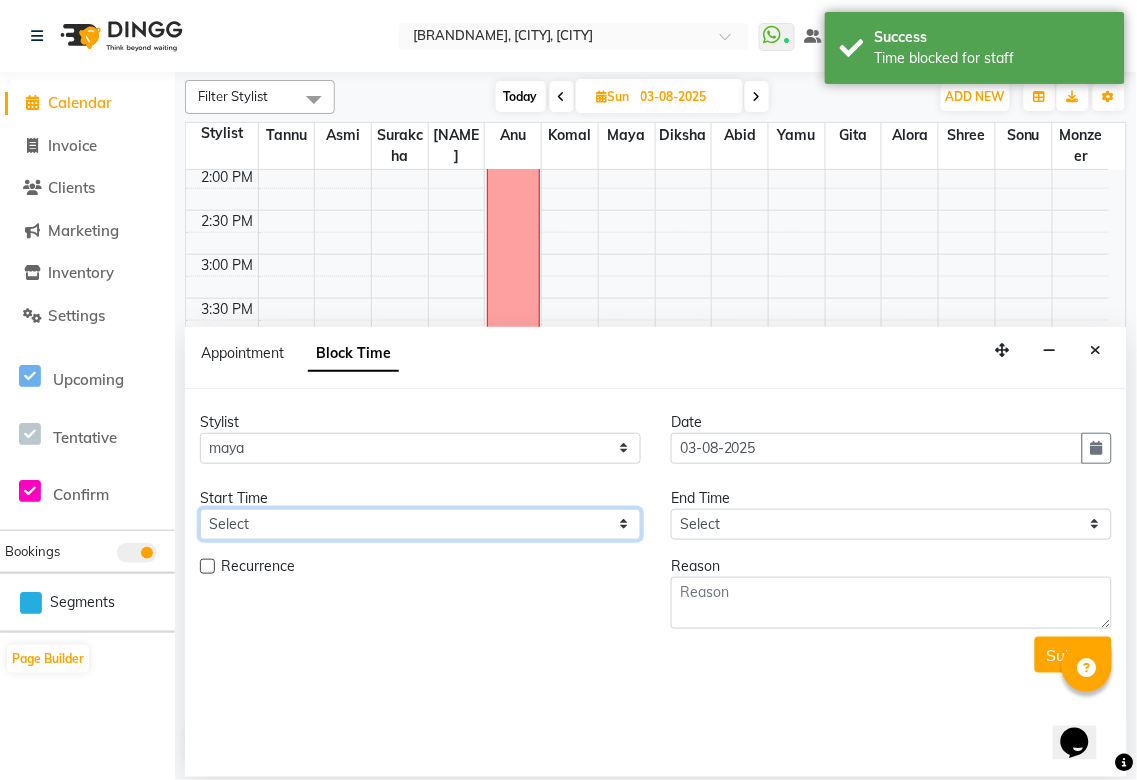 click on "Select" at bounding box center [420, 524] 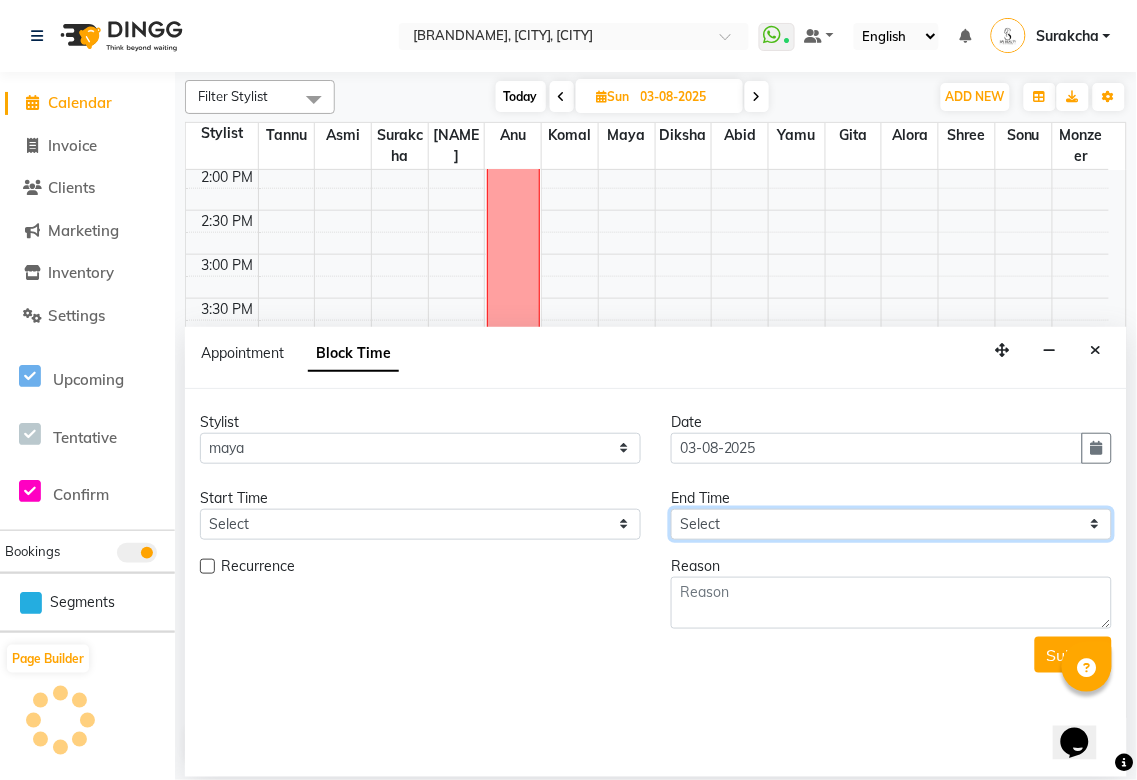 click on "Select" at bounding box center (891, 524) 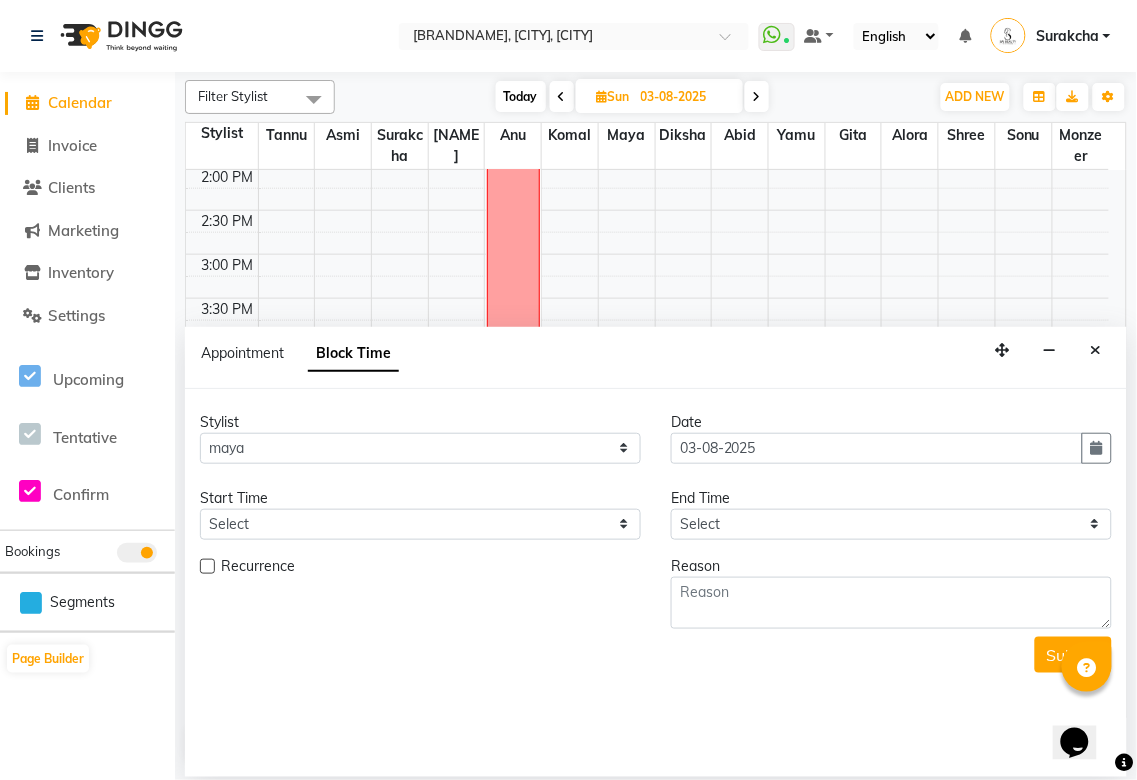 click at bounding box center [207, 566] 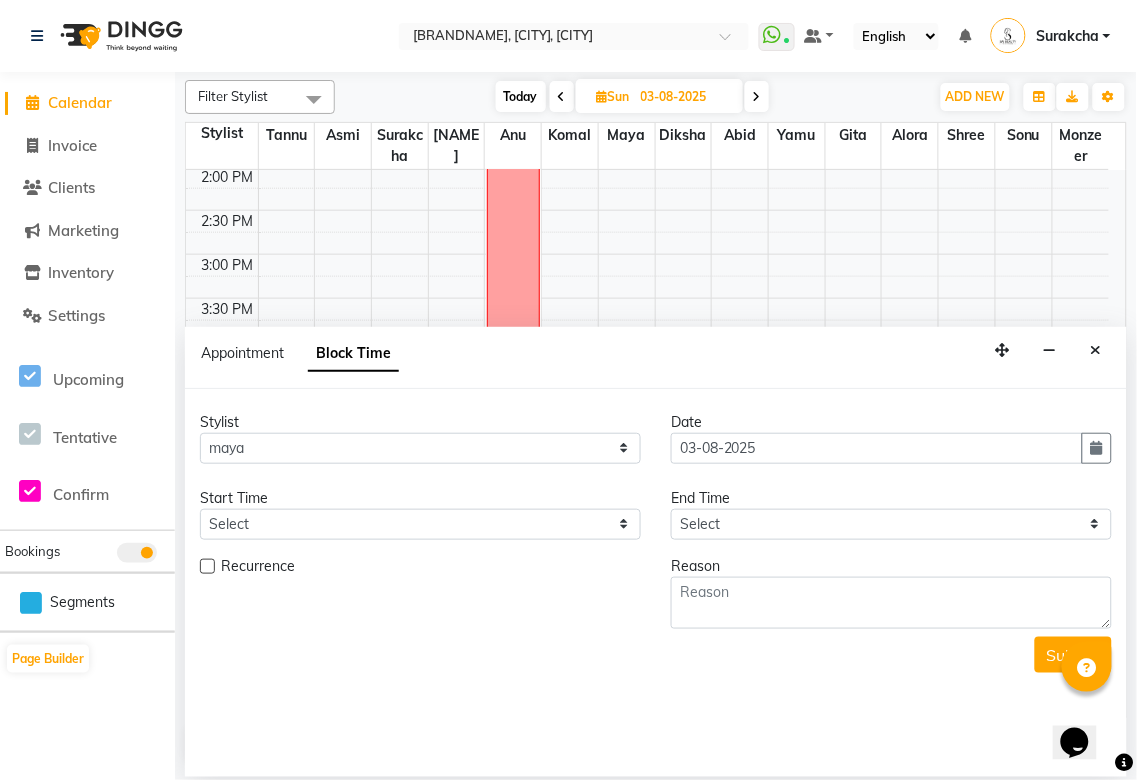 click at bounding box center [206, 568] 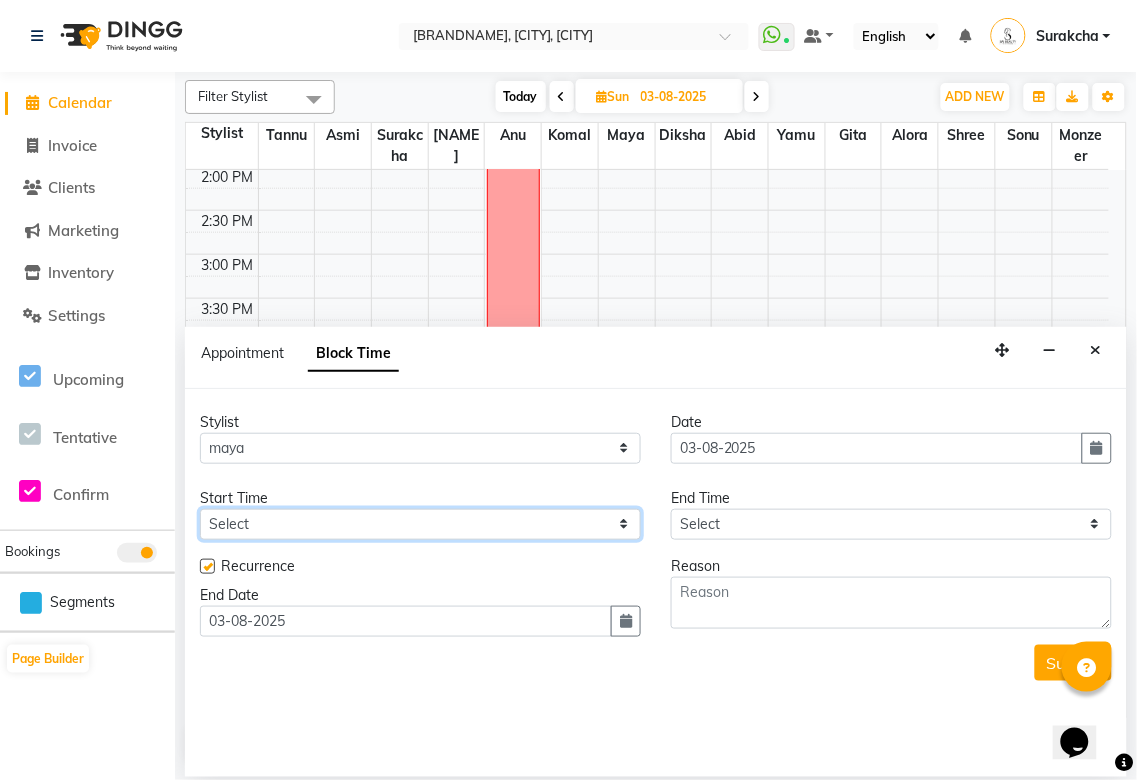 click on "Select" at bounding box center [420, 524] 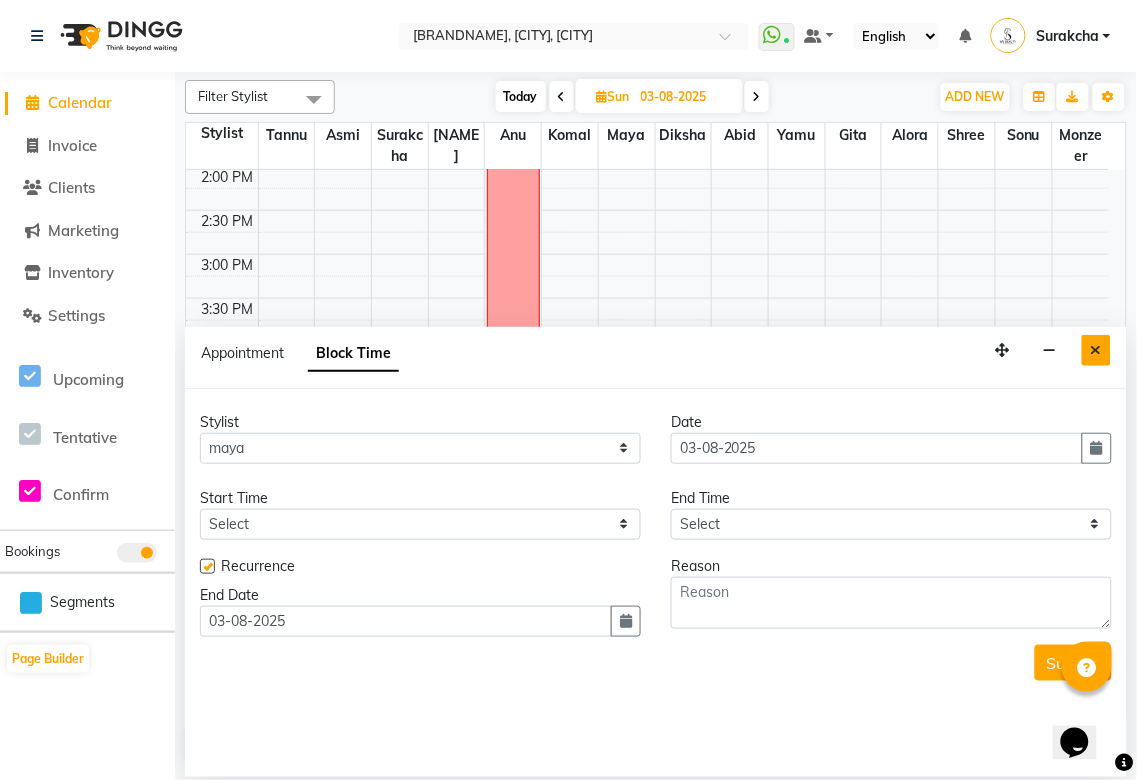 click at bounding box center [1096, 350] 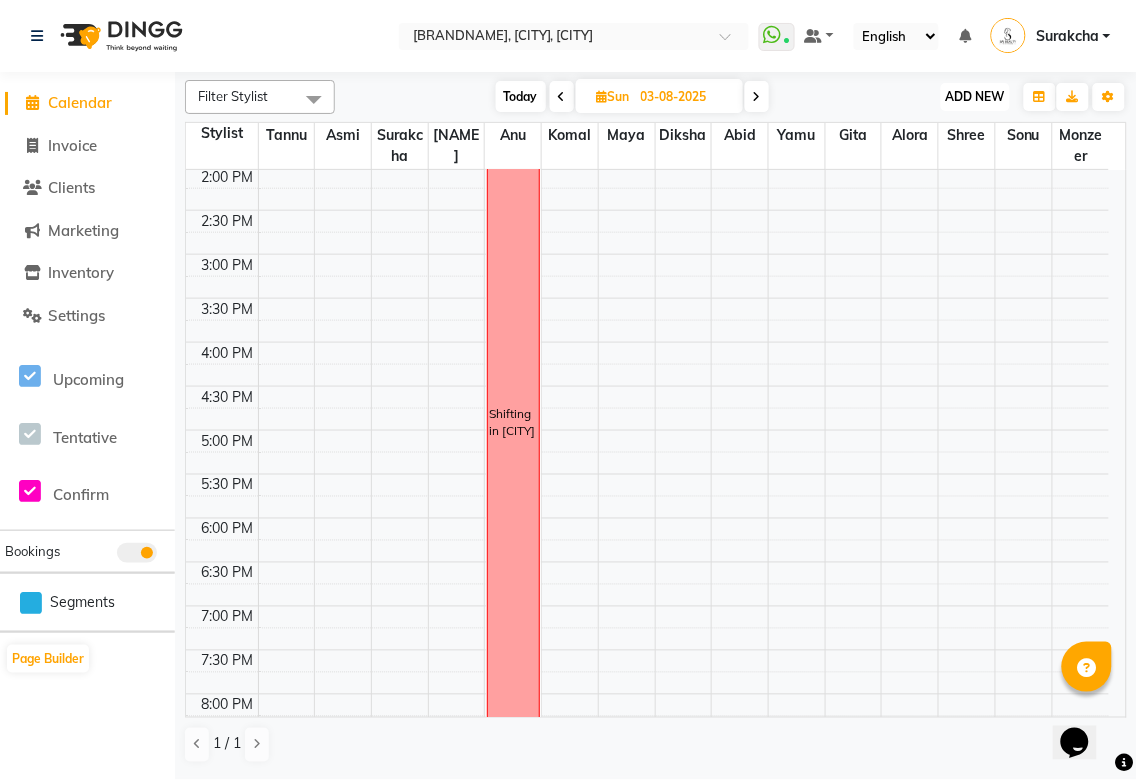click on "ADD NEW" at bounding box center [975, 96] 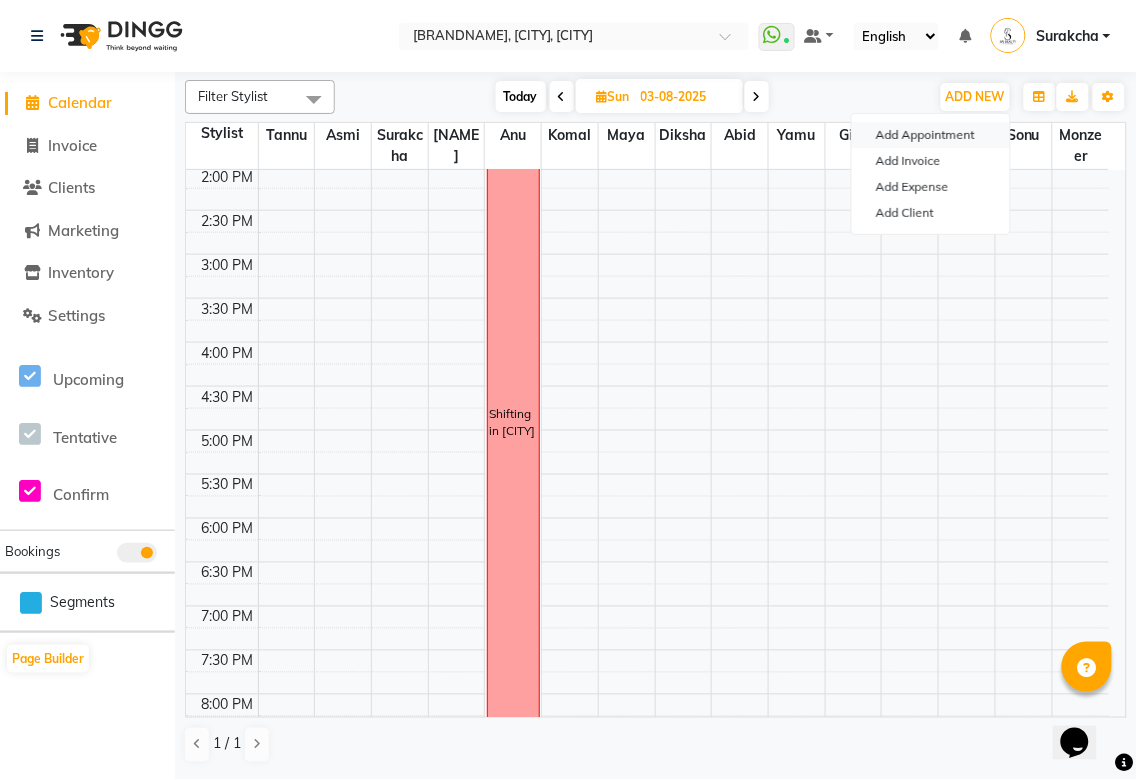 click on "Add Appointment" at bounding box center (931, 135) 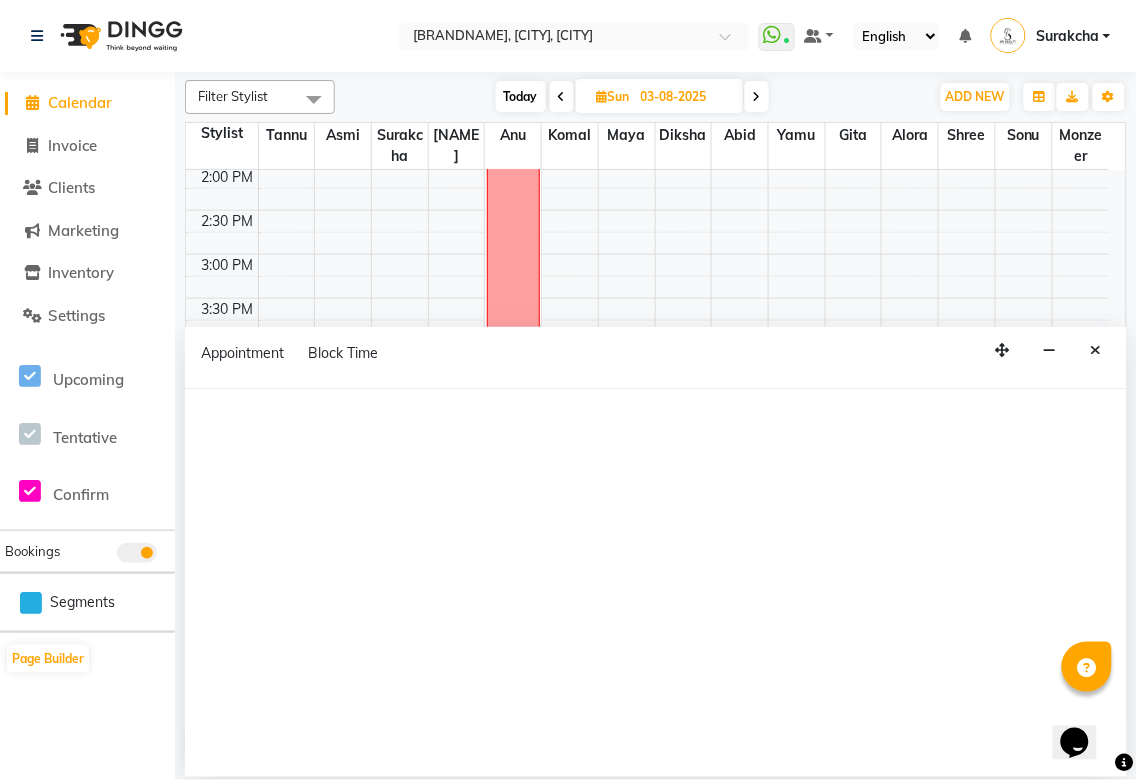 select on "600" 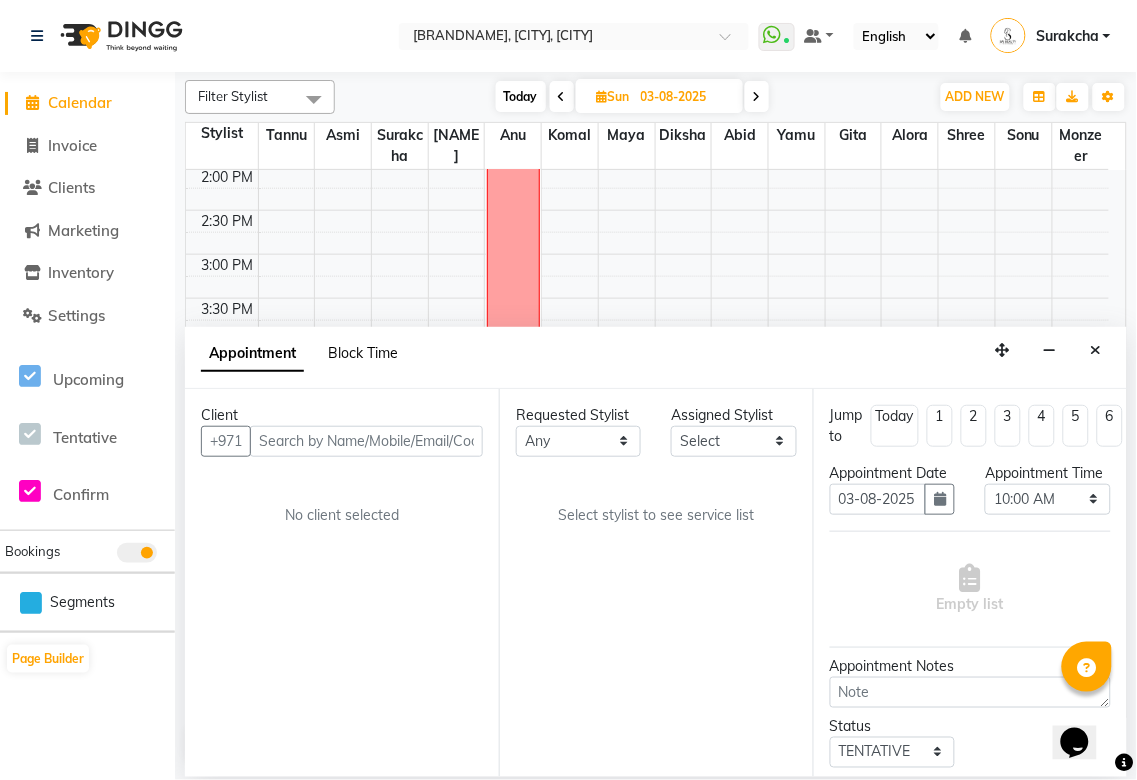 click on "Block Time" at bounding box center (363, 353) 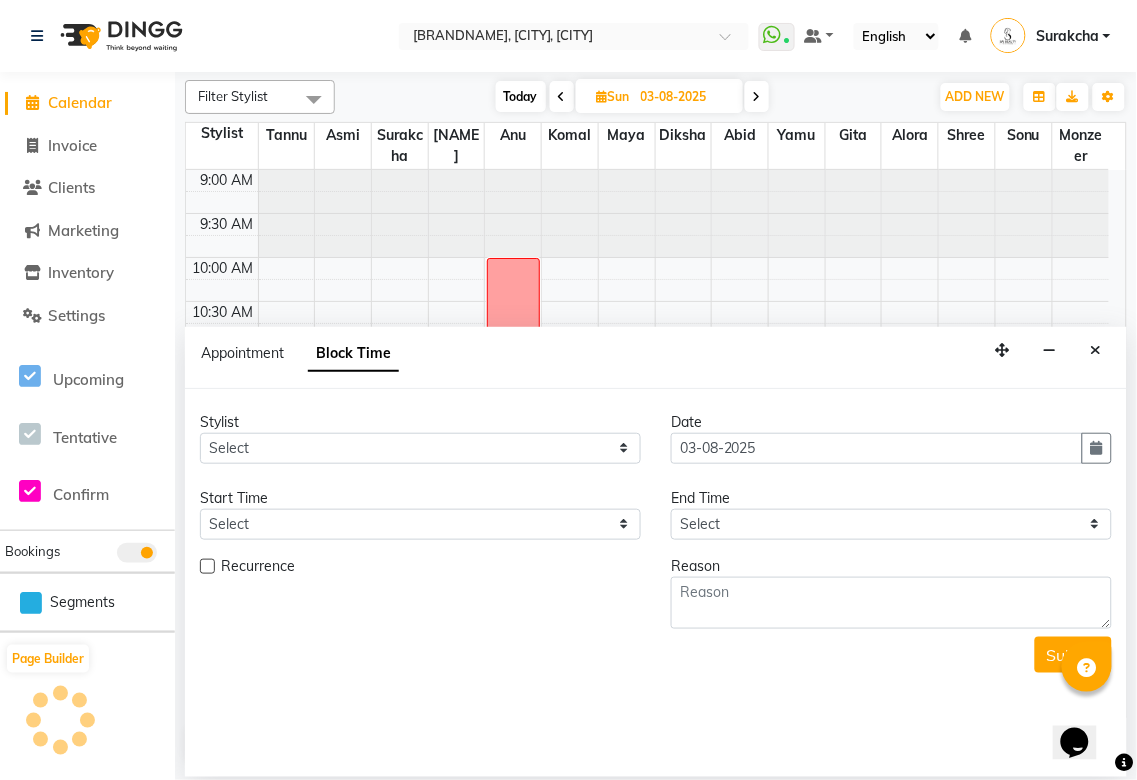 scroll, scrollTop: 443, scrollLeft: 0, axis: vertical 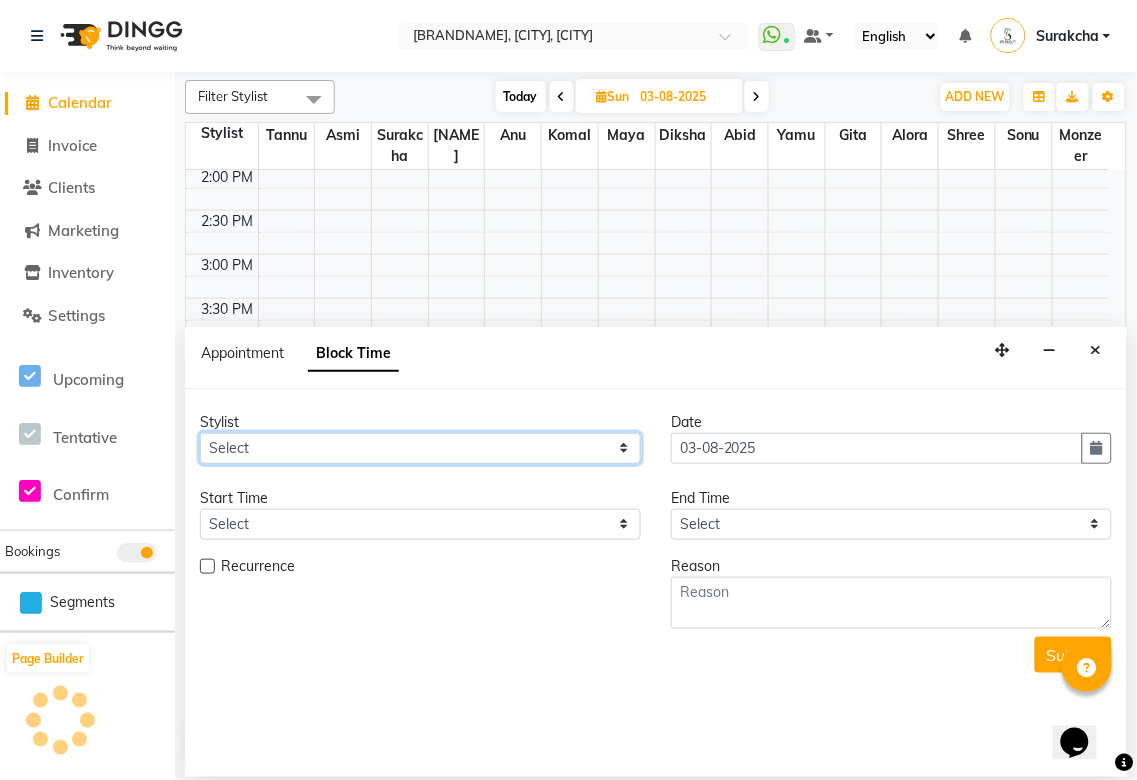 click on "Select Select All [NAME] [NAME] [NAME] [NAME] [NAME] [NAME] [NAME] [NAME] [NAME] [NAME] [NAME] [NAME] [NAME] [NAME] [NAME] [NAME] [NAME]" at bounding box center (420, 448) 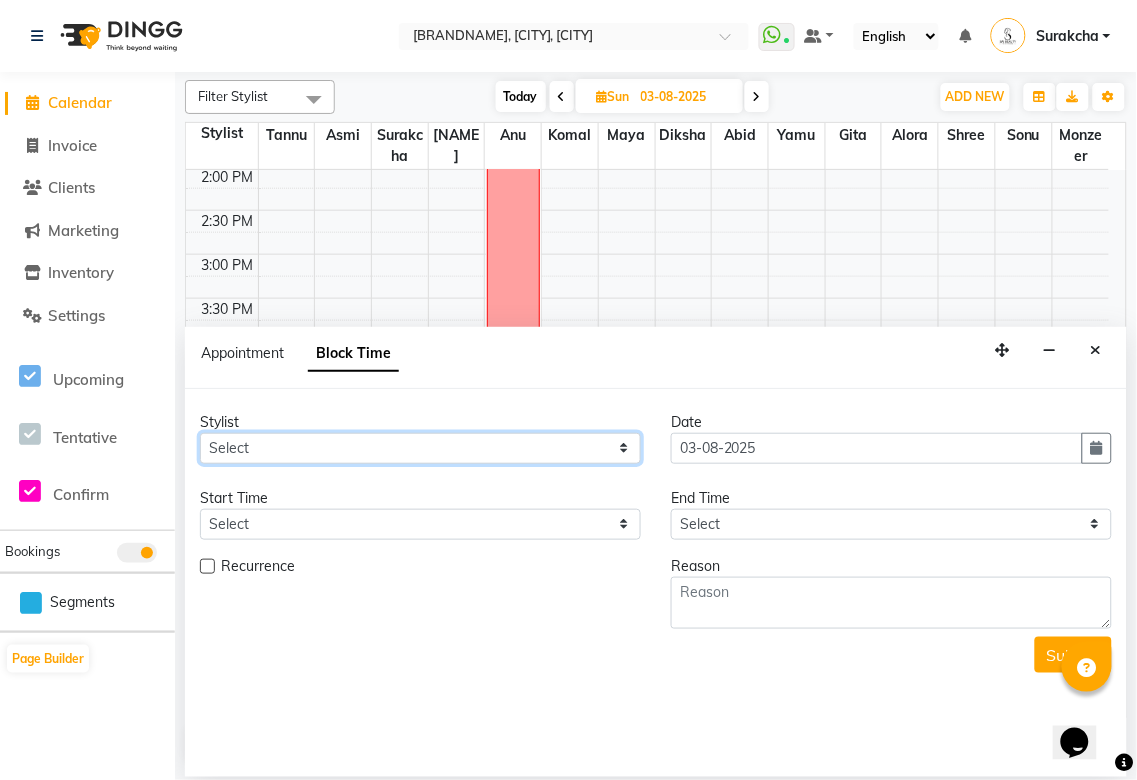 select on "52340" 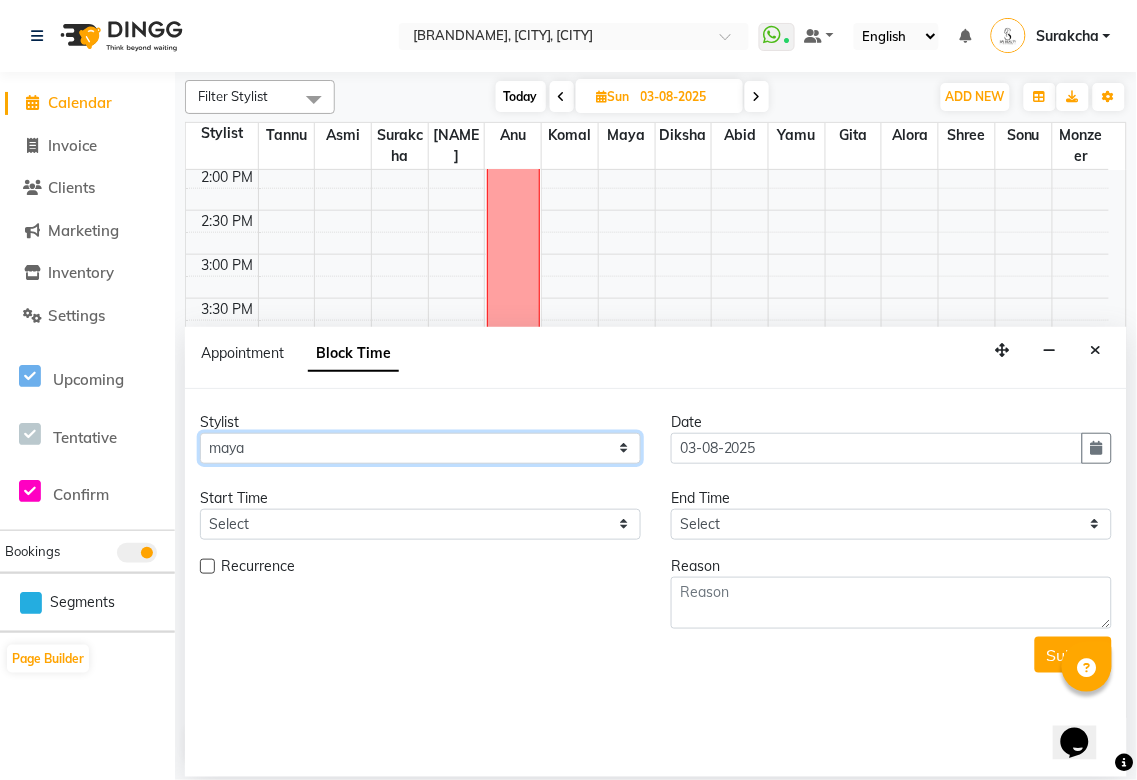 click on "Select Select All [NAME] [NAME] [NAME] [NAME] [NAME] [NAME] [NAME] [NAME] [NAME] [NAME] [NAME] [NAME] [NAME] [NAME] [NAME] [NAME] [NAME]" at bounding box center (420, 448) 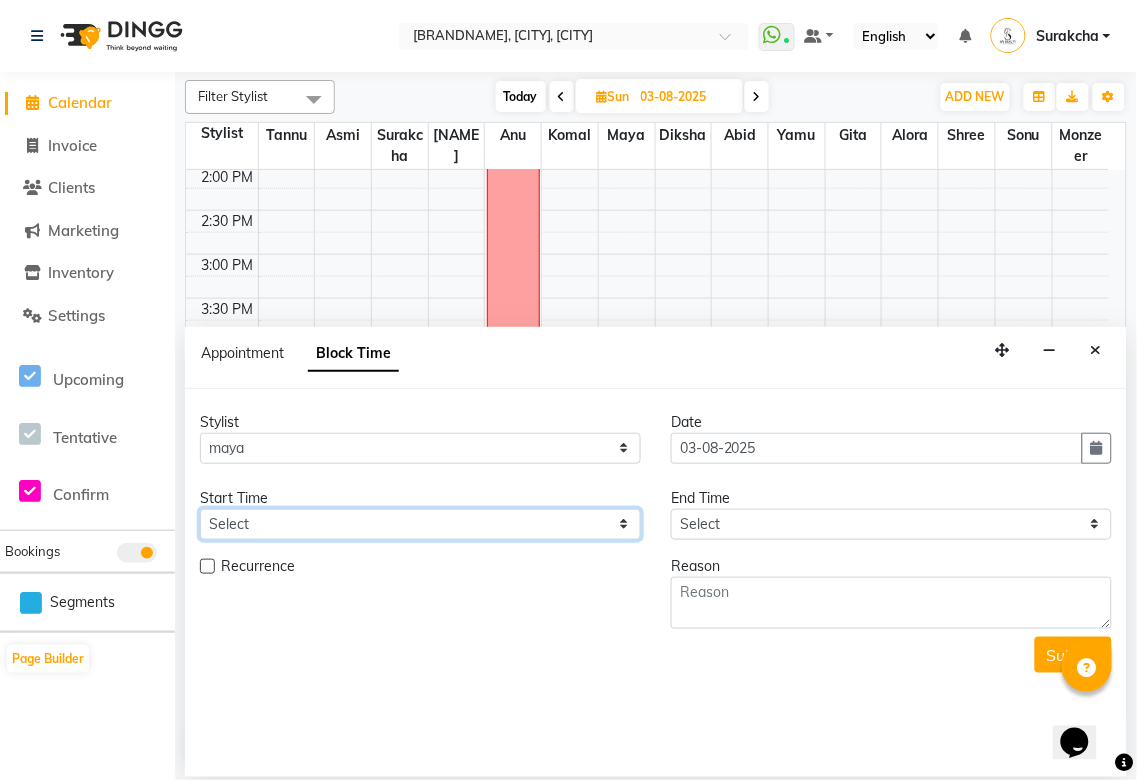click on "Select 10:00 AM 10:05 AM 10:10 AM 10:15 AM 10:20 AM 10:25 AM 10:30 AM 10:35 AM 10:40 AM 10:45 AM 10:50 AM 10:55 AM 11:00 AM 11:05 AM 11:10 AM 11:15 AM 11:20 AM 11:25 AM 11:30 AM 11:35 AM 11:40 AM 11:45 AM 11:50 AM 11:55 AM 12:00 PM 12:05 PM 12:10 PM 12:15 PM 12:20 PM 12:25 PM 12:30 PM 12:35 PM 12:40 PM 12:45 PM 12:50 PM 12:55 PM 01:00 PM 01:05 PM 01:10 PM 01:15 PM 01:20 PM 01:25 PM 01:30 PM 01:35 PM 01:40 PM 01:45 PM 01:50 PM 01:55 PM 02:00 PM 02:05 PM 02:10 PM 02:15 PM 02:20 PM 02:25 PM 02:30 PM 02:35 PM 02:40 PM 02:45 PM 02:50 PM 02:55 PM 03:00 PM 03:05 PM 03:10 PM 03:15 PM 03:20 PM 03:25 PM 03:30 PM 03:35 PM 03:40 PM 03:45 PM 03:50 PM 03:55 PM 04:00 PM 04:05 PM 04:10 PM 04:15 PM 04:20 PM 04:25 PM 04:30 PM 04:35 PM 04:40 PM 04:45 PM 04:50 PM 04:55 PM 05:00 PM 05:05 PM 05:10 PM 05:15 PM 05:20 PM 05:25 PM 05:30 PM 05:35 PM 05:40 PM 05:45 PM 05:50 PM 05:55 PM 06:00 PM 06:05 PM 06:10 PM 06:15 PM 06:20 PM 06:25 PM 06:30 PM 06:35 PM 06:40 PM 06:45 PM 06:50 PM 06:55 PM 07:00 PM 07:05 PM 07:10 PM 07:15 PM 07:20 PM" at bounding box center (420, 524) 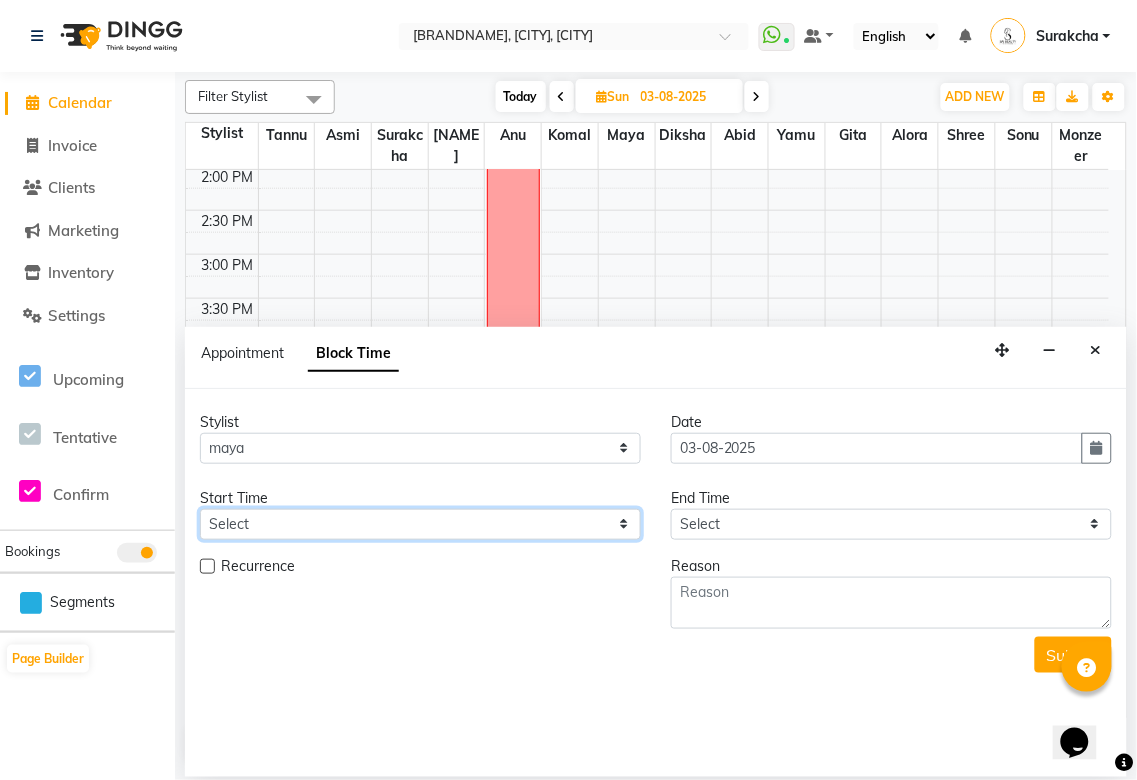 select on "600" 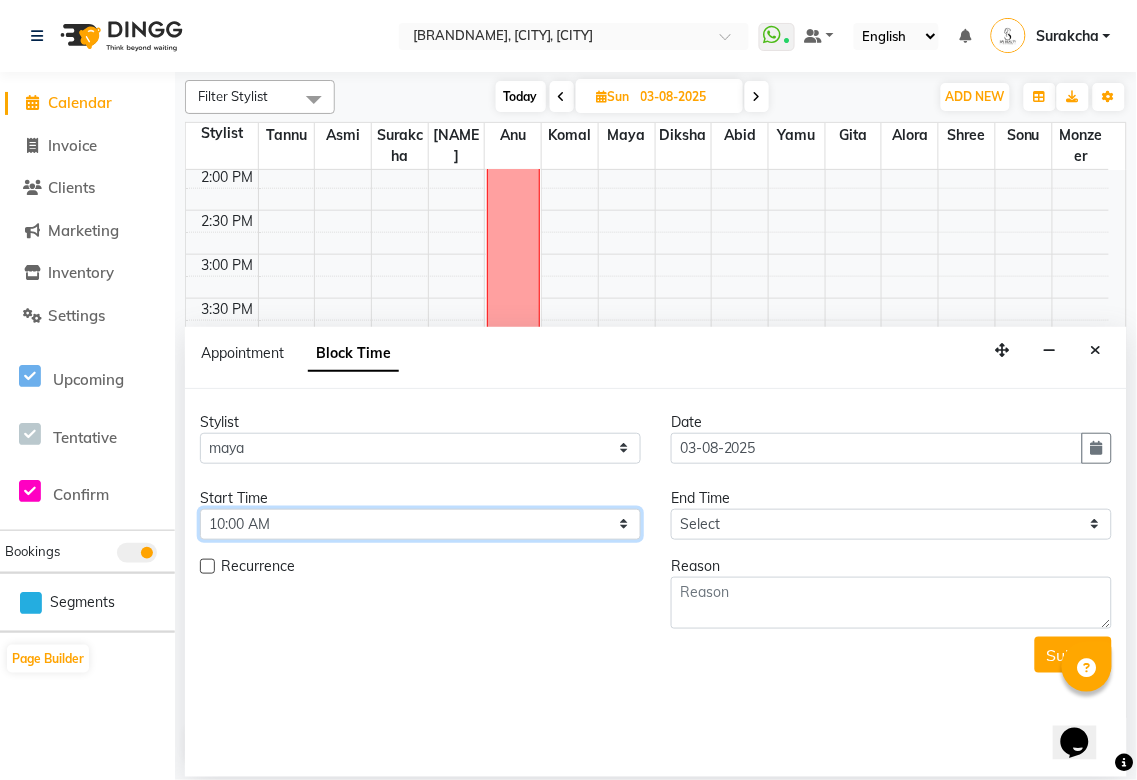 click on "Select 10:00 AM 10:05 AM 10:10 AM 10:15 AM 10:20 AM 10:25 AM 10:30 AM 10:35 AM 10:40 AM 10:45 AM 10:50 AM 10:55 AM 11:00 AM 11:05 AM 11:10 AM 11:15 AM 11:20 AM 11:25 AM 11:30 AM 11:35 AM 11:40 AM 11:45 AM 11:50 AM 11:55 AM 12:00 PM 12:05 PM 12:10 PM 12:15 PM 12:20 PM 12:25 PM 12:30 PM 12:35 PM 12:40 PM 12:45 PM 12:50 PM 12:55 PM 01:00 PM 01:05 PM 01:10 PM 01:15 PM 01:20 PM 01:25 PM 01:30 PM 01:35 PM 01:40 PM 01:45 PM 01:50 PM 01:55 PM 02:00 PM 02:05 PM 02:10 PM 02:15 PM 02:20 PM 02:25 PM 02:30 PM 02:35 PM 02:40 PM 02:45 PM 02:50 PM 02:55 PM 03:00 PM 03:05 PM 03:10 PM 03:15 PM 03:20 PM 03:25 PM 03:30 PM 03:35 PM 03:40 PM 03:45 PM 03:50 PM 03:55 PM 04:00 PM 04:05 PM 04:10 PM 04:15 PM 04:20 PM 04:25 PM 04:30 PM 04:35 PM 04:40 PM 04:45 PM 04:50 PM 04:55 PM 05:00 PM 05:05 PM 05:10 PM 05:15 PM 05:20 PM 05:25 PM 05:30 PM 05:35 PM 05:40 PM 05:45 PM 05:50 PM 05:55 PM 06:00 PM 06:05 PM 06:10 PM 06:15 PM 06:20 PM 06:25 PM 06:30 PM 06:35 PM 06:40 PM 06:45 PM 06:50 PM 06:55 PM 07:00 PM 07:05 PM 07:10 PM 07:15 PM 07:20 PM" at bounding box center [420, 524] 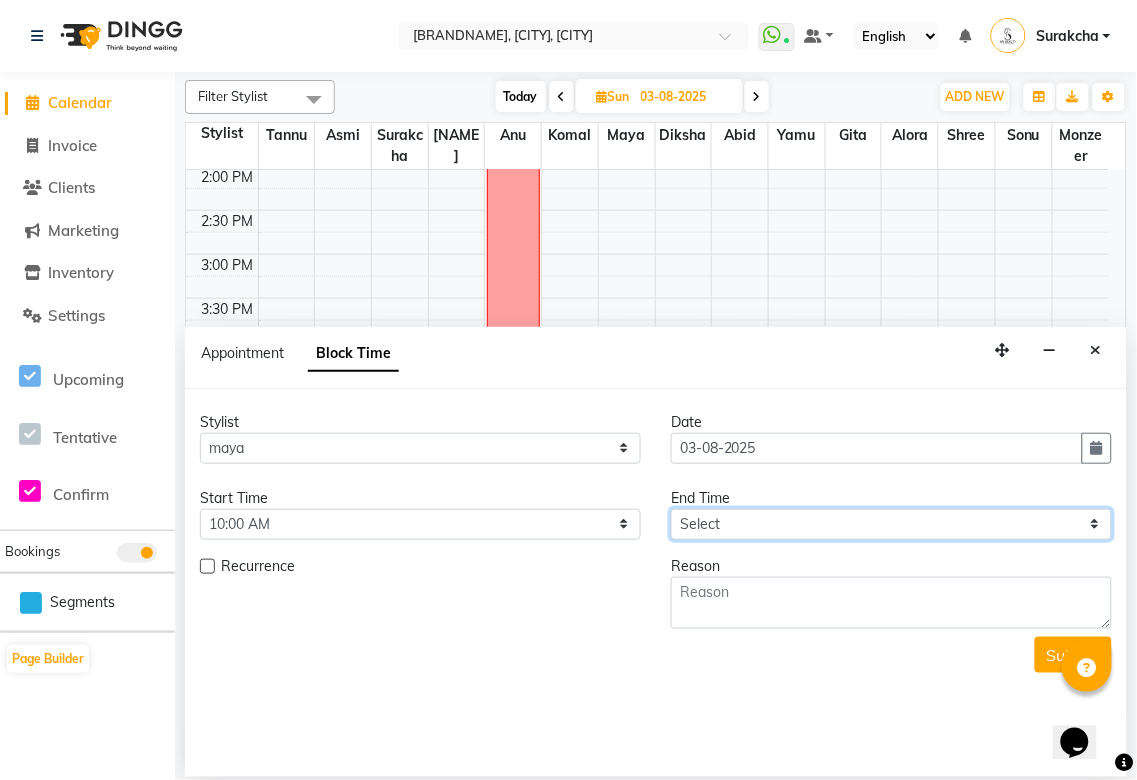 click on "Select 10:00 AM 10:05 AM 10:10 AM 10:15 AM 10:20 AM 10:25 AM 10:30 AM 10:35 AM 10:40 AM 10:45 AM 10:50 AM 10:55 AM 11:00 AM 11:05 AM 11:10 AM 11:15 AM 11:20 AM 11:25 AM 11:30 AM 11:35 AM 11:40 AM 11:45 AM 11:50 AM 11:55 AM 12:00 PM 12:05 PM 12:10 PM 12:15 PM 12:20 PM 12:25 PM 12:30 PM 12:35 PM 12:40 PM 12:45 PM 12:50 PM 12:55 PM 01:00 PM 01:05 PM 01:10 PM 01:15 PM 01:20 PM 01:25 PM 01:30 PM 01:35 PM 01:40 PM 01:45 PM 01:50 PM 01:55 PM 02:00 PM 02:05 PM 02:10 PM 02:15 PM 02:20 PM 02:25 PM 02:30 PM 02:35 PM 02:40 PM 02:45 PM 02:50 PM 02:55 PM 03:00 PM 03:05 PM 03:10 PM 03:15 PM 03:20 PM 03:25 PM 03:30 PM 03:35 PM 03:40 PM 03:45 PM 03:50 PM 03:55 PM 04:00 PM 04:05 PM 04:10 PM 04:15 PM 04:20 PM 04:25 PM 04:30 PM 04:35 PM 04:40 PM 04:45 PM 04:50 PM 04:55 PM 05:00 PM 05:05 PM 05:10 PM 05:15 PM 05:20 PM 05:25 PM 05:30 PM 05:35 PM 05:40 PM 05:45 PM 05:50 PM 05:55 PM 06:00 PM 06:05 PM 06:10 PM 06:15 PM 06:20 PM 06:25 PM 06:30 PM 06:35 PM 06:40 PM 06:45 PM 06:50 PM 06:55 PM 07:00 PM 07:05 PM 07:10 PM 07:15 PM 07:20 PM" at bounding box center (891, 524) 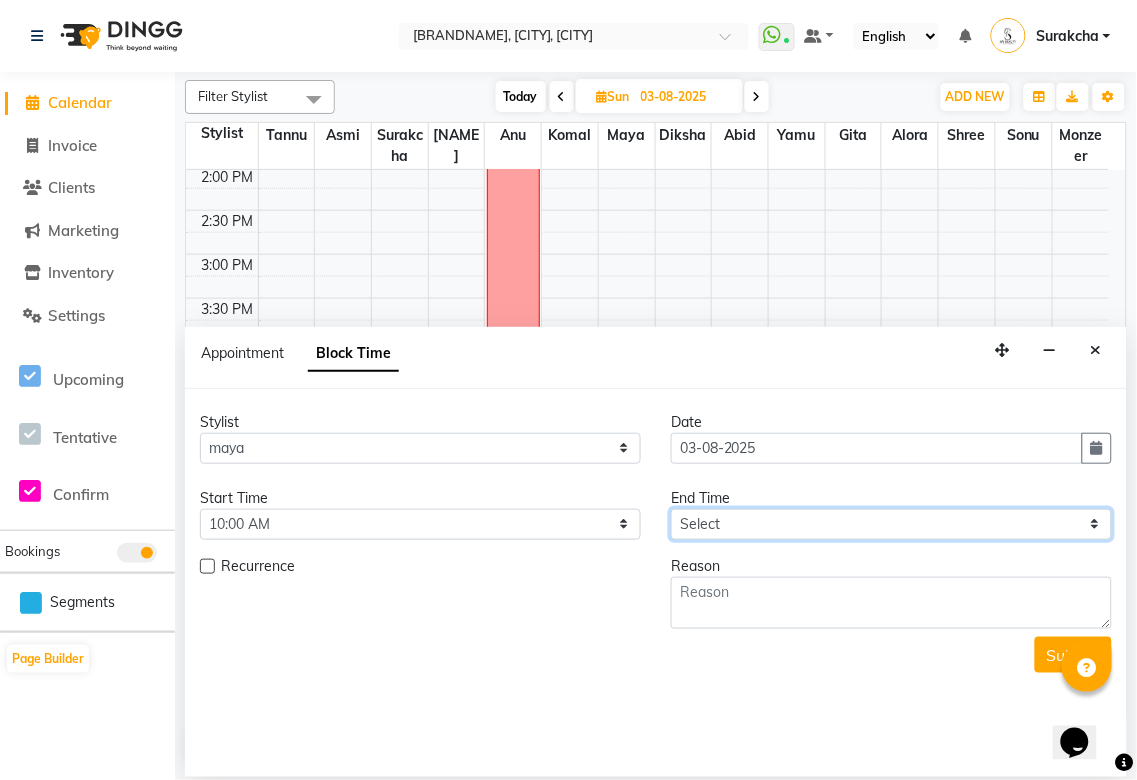 click on "Select 10:00 AM 10:05 AM 10:10 AM 10:15 AM 10:20 AM 10:25 AM 10:30 AM 10:35 AM 10:40 AM 10:45 AM 10:50 AM 10:55 AM 11:00 AM 11:05 AM 11:10 AM 11:15 AM 11:20 AM 11:25 AM 11:30 AM 11:35 AM 11:40 AM 11:45 AM 11:50 AM 11:55 AM 12:00 PM 12:05 PM 12:10 PM 12:15 PM 12:20 PM 12:25 PM 12:30 PM 12:35 PM 12:40 PM 12:45 PM 12:50 PM 12:55 PM 01:00 PM 01:05 PM 01:10 PM 01:15 PM 01:20 PM 01:25 PM 01:30 PM 01:35 PM 01:40 PM 01:45 PM 01:50 PM 01:55 PM 02:00 PM 02:05 PM 02:10 PM 02:15 PM 02:20 PM 02:25 PM 02:30 PM 02:35 PM 02:40 PM 02:45 PM 02:50 PM 02:55 PM 03:00 PM 03:05 PM 03:10 PM 03:15 PM 03:20 PM 03:25 PM 03:30 PM 03:35 PM 03:40 PM 03:45 PM 03:50 PM 03:55 PM 04:00 PM 04:05 PM 04:10 PM 04:15 PM 04:20 PM 04:25 PM 04:30 PM 04:35 PM 04:40 PM 04:45 PM 04:50 PM 04:55 PM 05:00 PM 05:05 PM 05:10 PM 05:15 PM 05:20 PM 05:25 PM 05:30 PM 05:35 PM 05:40 PM 05:45 PM 05:50 PM 05:55 PM 06:00 PM 06:05 PM 06:10 PM 06:15 PM 06:20 PM 06:25 PM 06:30 PM 06:35 PM 06:40 PM 06:45 PM 06:50 PM 06:55 PM 07:00 PM 07:05 PM 07:10 PM 07:15 PM 07:20 PM" at bounding box center [891, 524] 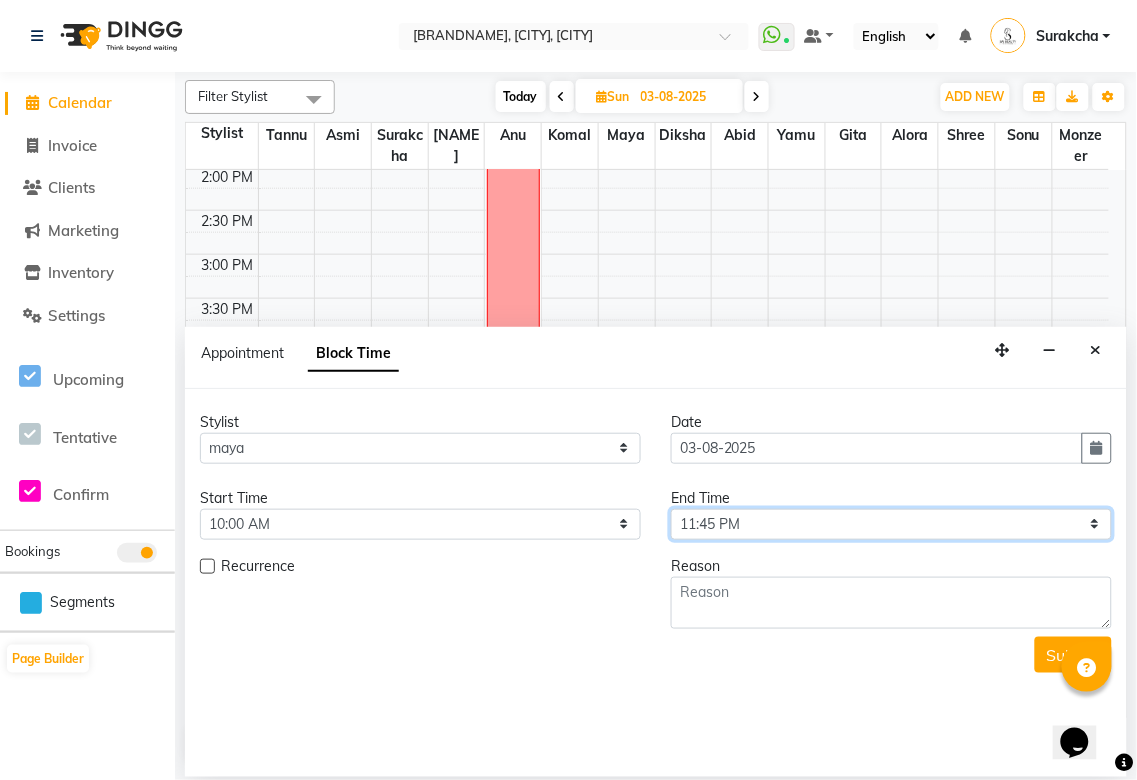 click on "Select 10:00 AM 10:05 AM 10:10 AM 10:15 AM 10:20 AM 10:25 AM 10:30 AM 10:35 AM 10:40 AM 10:45 AM 10:50 AM 10:55 AM 11:00 AM 11:05 AM 11:10 AM 11:15 AM 11:20 AM 11:25 AM 11:30 AM 11:35 AM 11:40 AM 11:45 AM 11:50 AM 11:55 AM 12:00 PM 12:05 PM 12:10 PM 12:15 PM 12:20 PM 12:25 PM 12:30 PM 12:35 PM 12:40 PM 12:45 PM 12:50 PM 12:55 PM 01:00 PM 01:05 PM 01:10 PM 01:15 PM 01:20 PM 01:25 PM 01:30 PM 01:35 PM 01:40 PM 01:45 PM 01:50 PM 01:55 PM 02:00 PM 02:05 PM 02:10 PM 02:15 PM 02:20 PM 02:25 PM 02:30 PM 02:35 PM 02:40 PM 02:45 PM 02:50 PM 02:55 PM 03:00 PM 03:05 PM 03:10 PM 03:15 PM 03:20 PM 03:25 PM 03:30 PM 03:35 PM 03:40 PM 03:45 PM 03:50 PM 03:55 PM 04:00 PM 04:05 PM 04:10 PM 04:15 PM 04:20 PM 04:25 PM 04:30 PM 04:35 PM 04:40 PM 04:45 PM 04:50 PM 04:55 PM 05:00 PM 05:05 PM 05:10 PM 05:15 PM 05:20 PM 05:25 PM 05:30 PM 05:35 PM 05:40 PM 05:45 PM 05:50 PM 05:55 PM 06:00 PM 06:05 PM 06:10 PM 06:15 PM 06:20 PM 06:25 PM 06:30 PM 06:35 PM 06:40 PM 06:45 PM 06:50 PM 06:55 PM 07:00 PM 07:05 PM 07:10 PM 07:15 PM 07:20 PM" at bounding box center [891, 524] 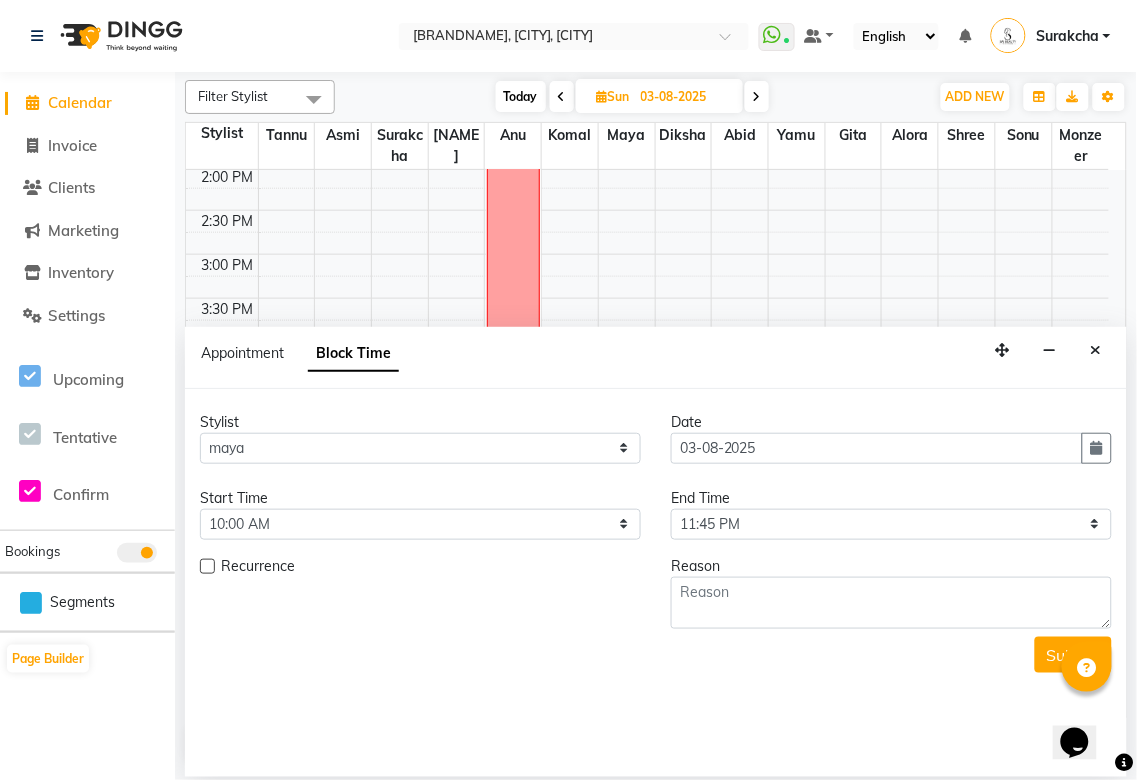 click at bounding box center [207, 566] 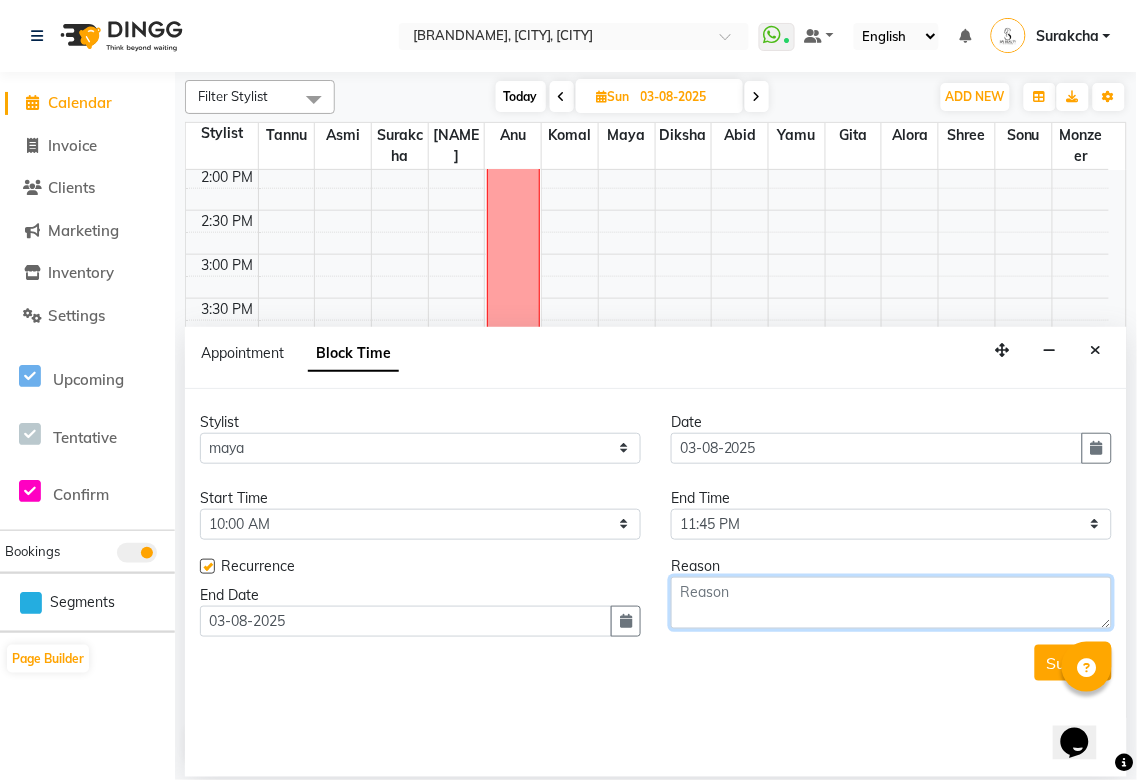 click at bounding box center [891, 603] 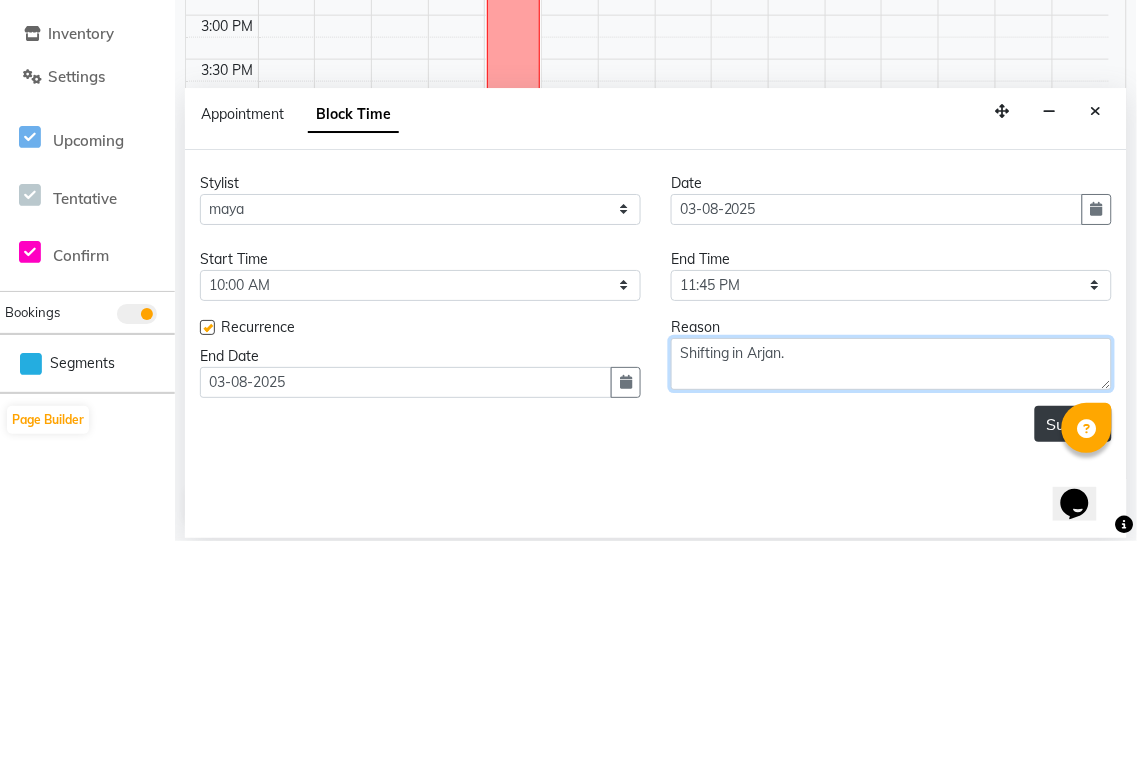 type on "Shifting in Arjan." 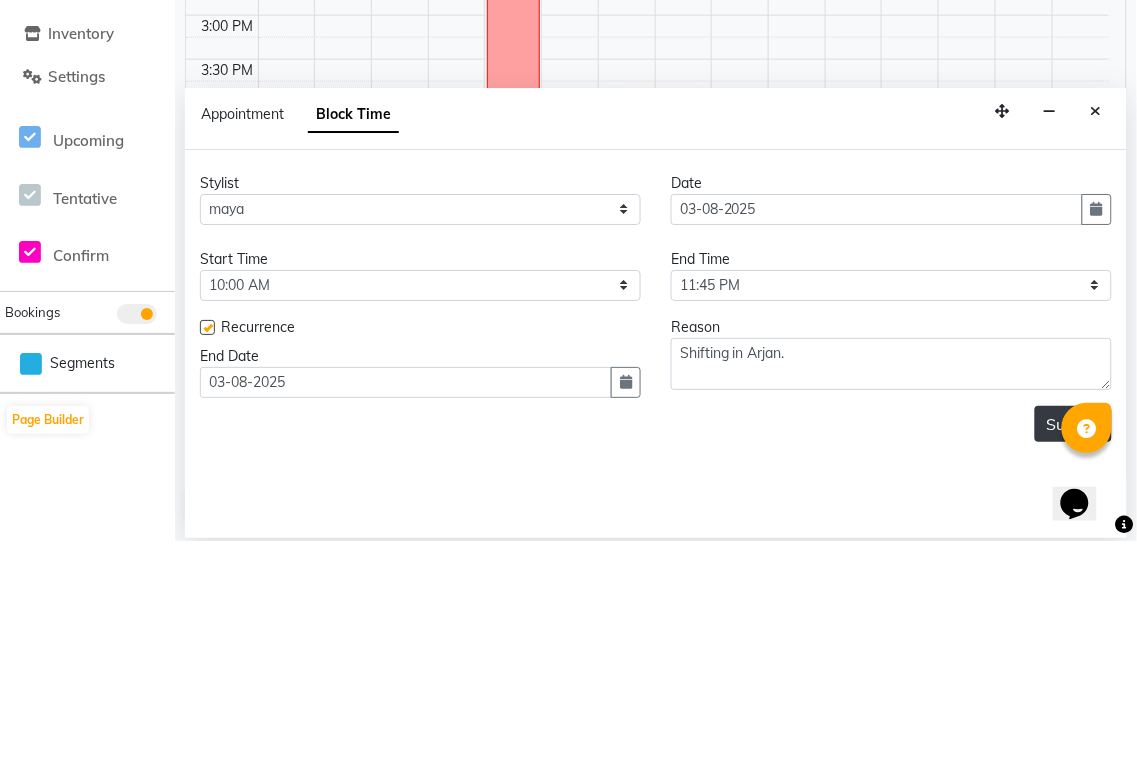 click on "Submit" at bounding box center [1073, 663] 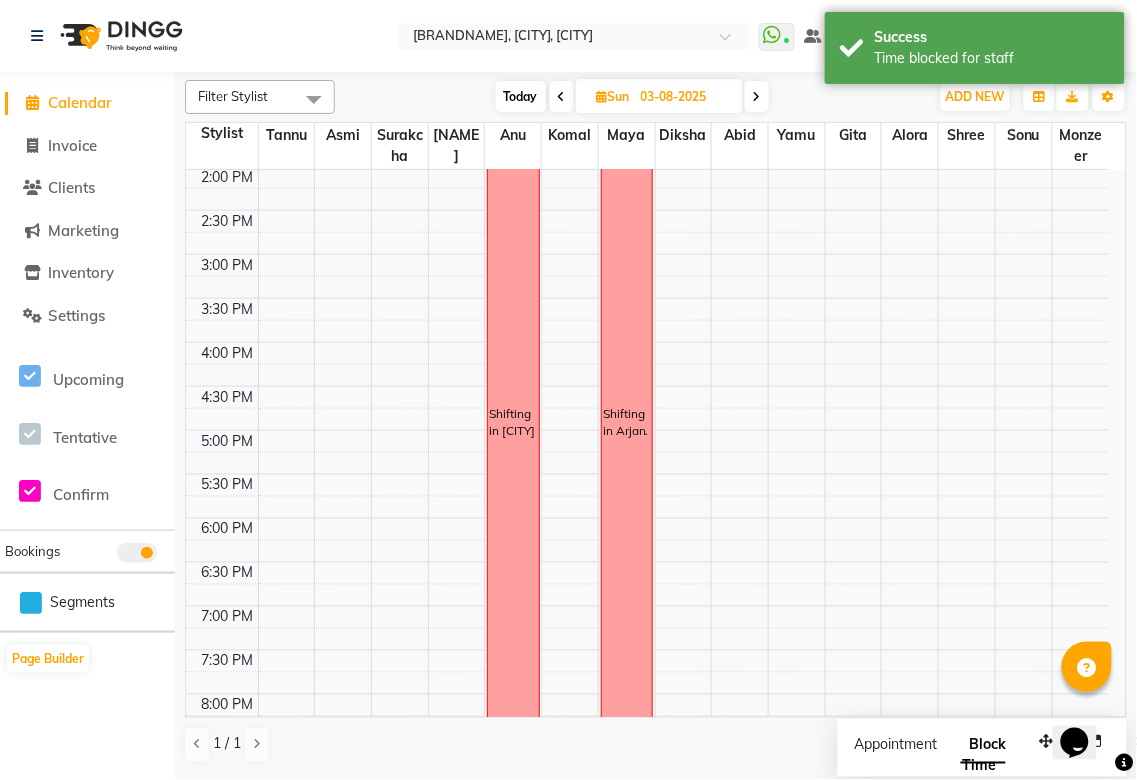 click on "Appointment" at bounding box center [895, 756] 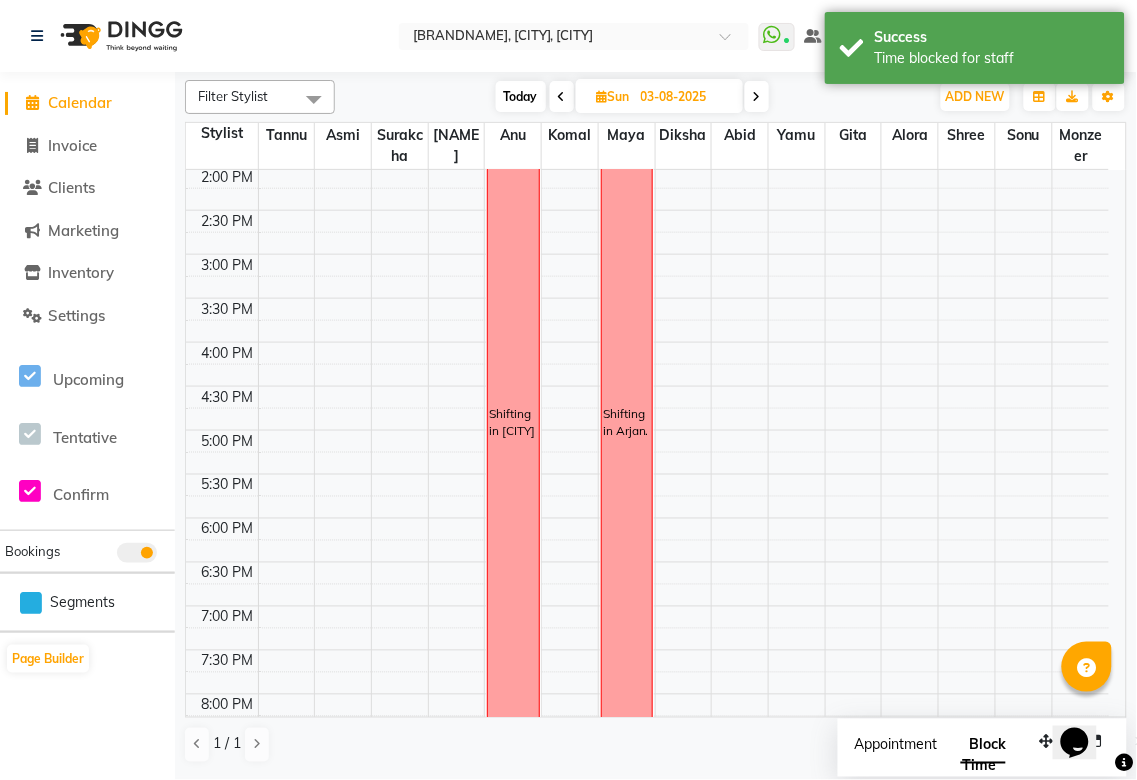 click on "Appointment" at bounding box center (895, 745) 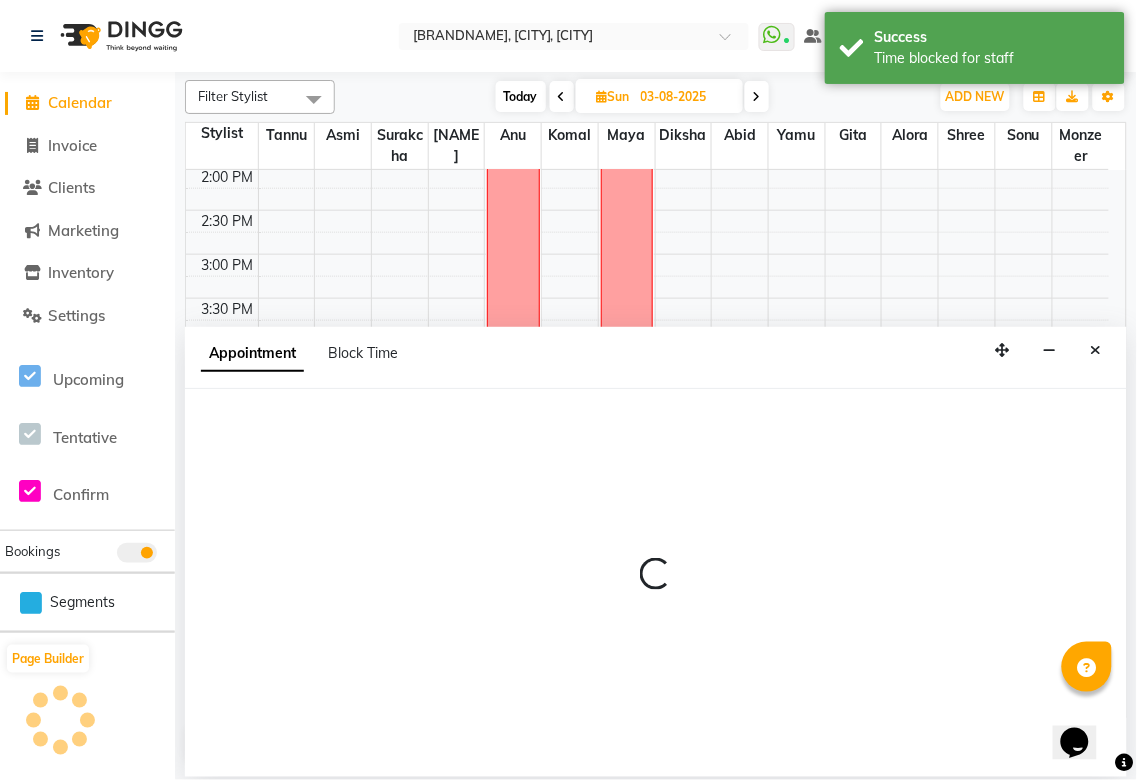 select on "tentative" 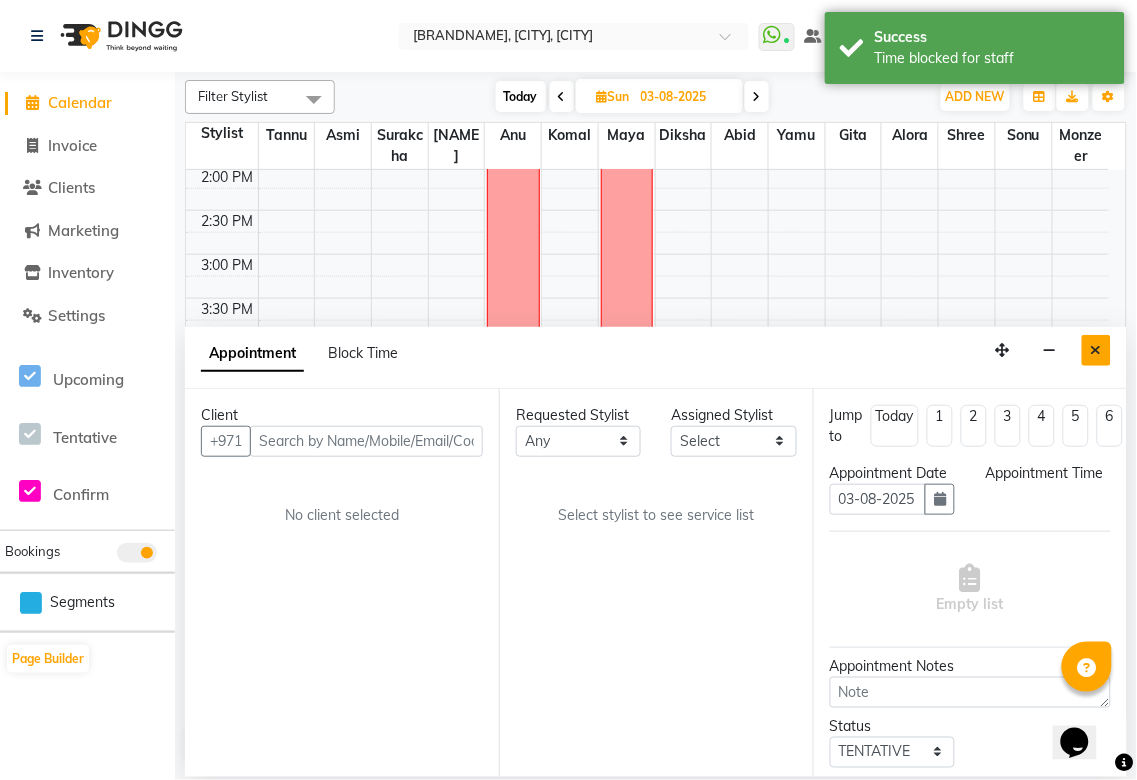 click at bounding box center [1096, 350] 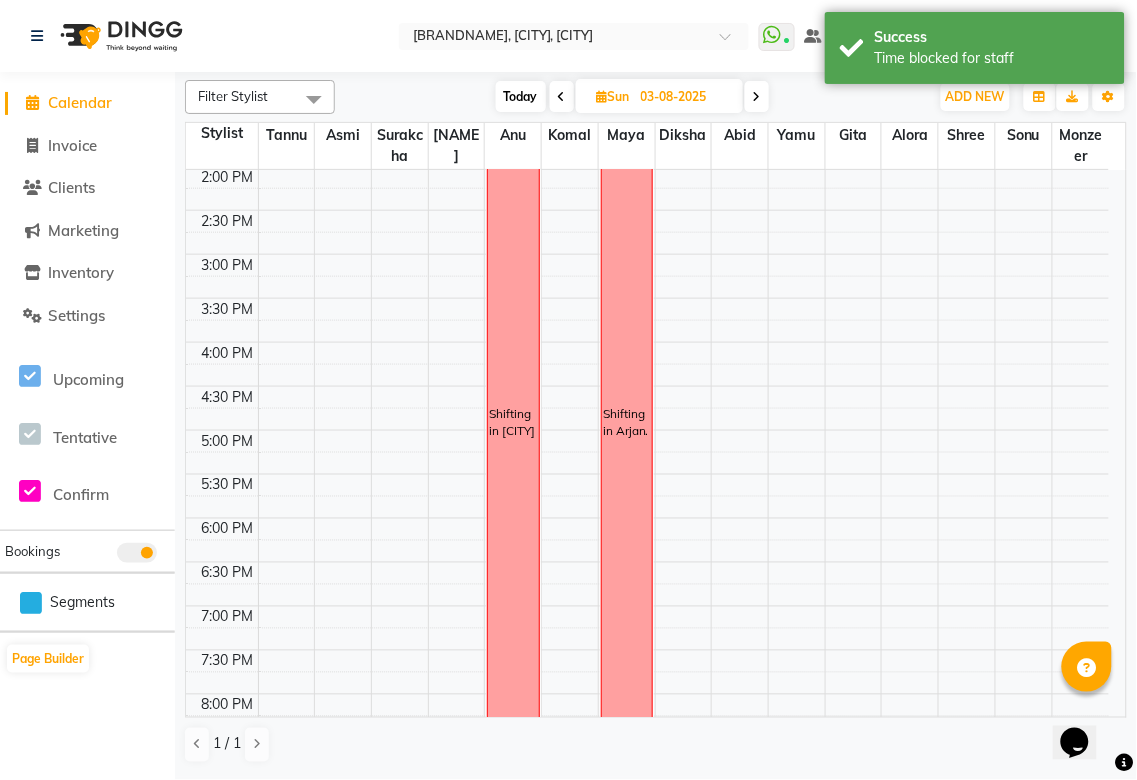 click on "Today" at bounding box center [521, 96] 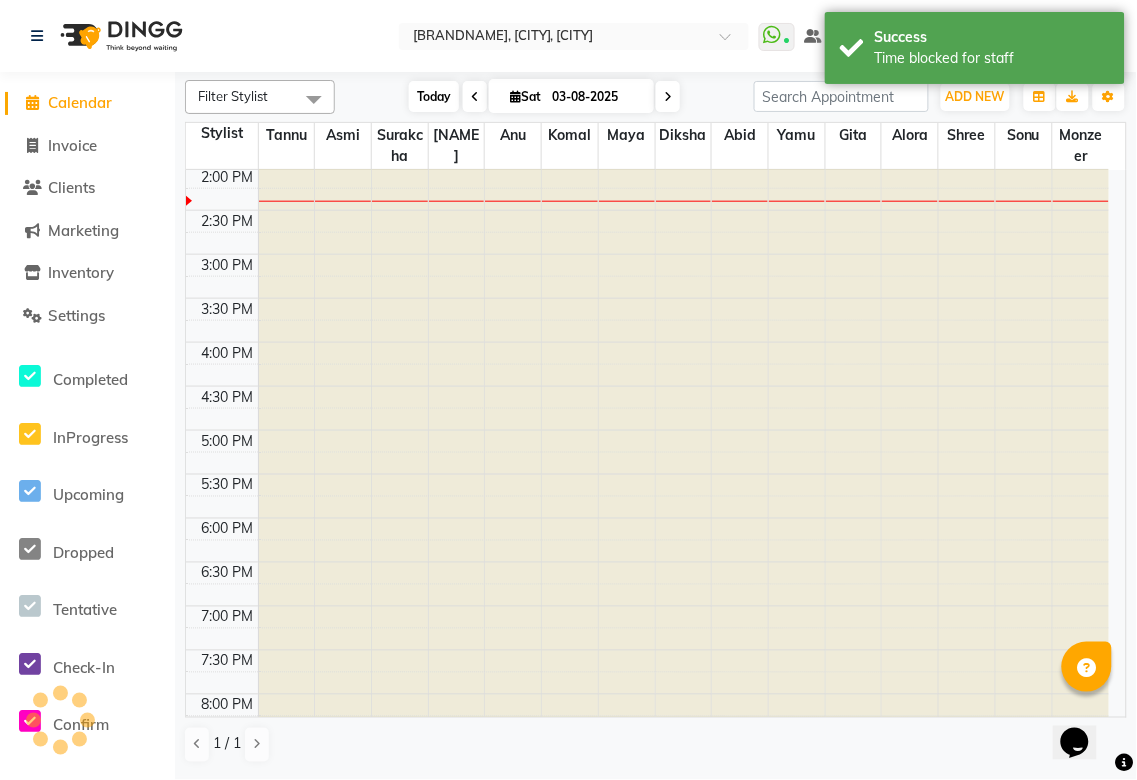 type on "02-08-2025" 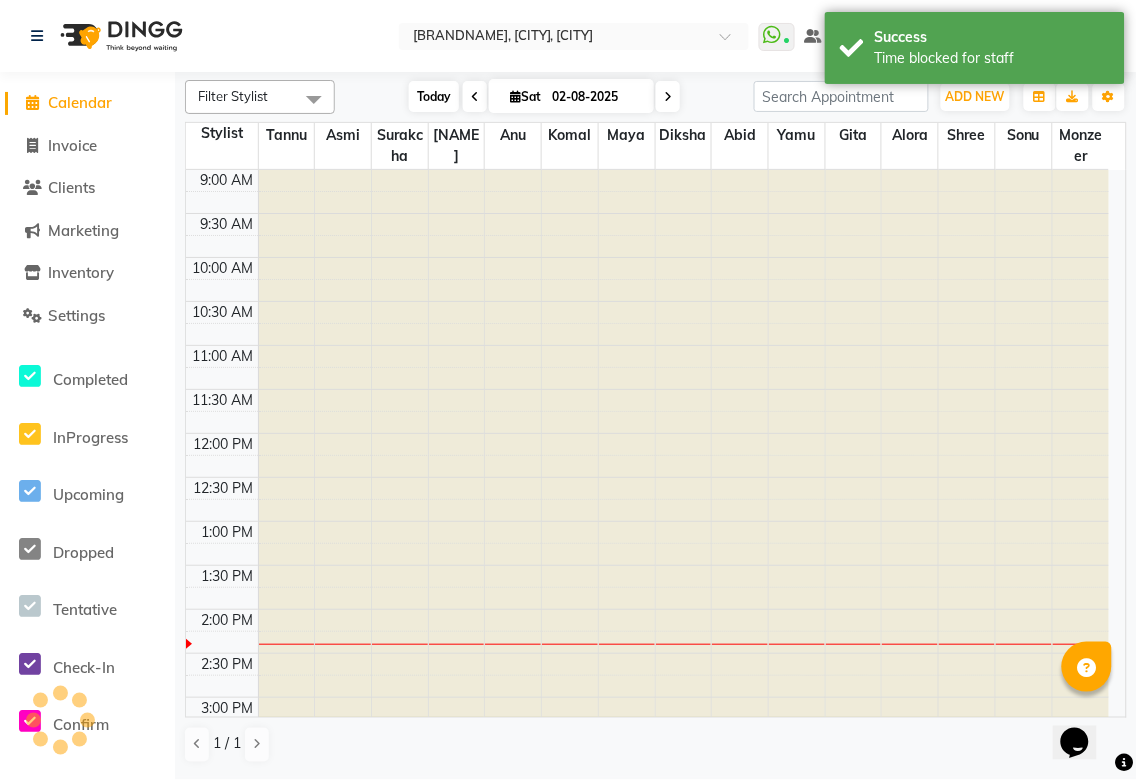 scroll, scrollTop: 443, scrollLeft: 0, axis: vertical 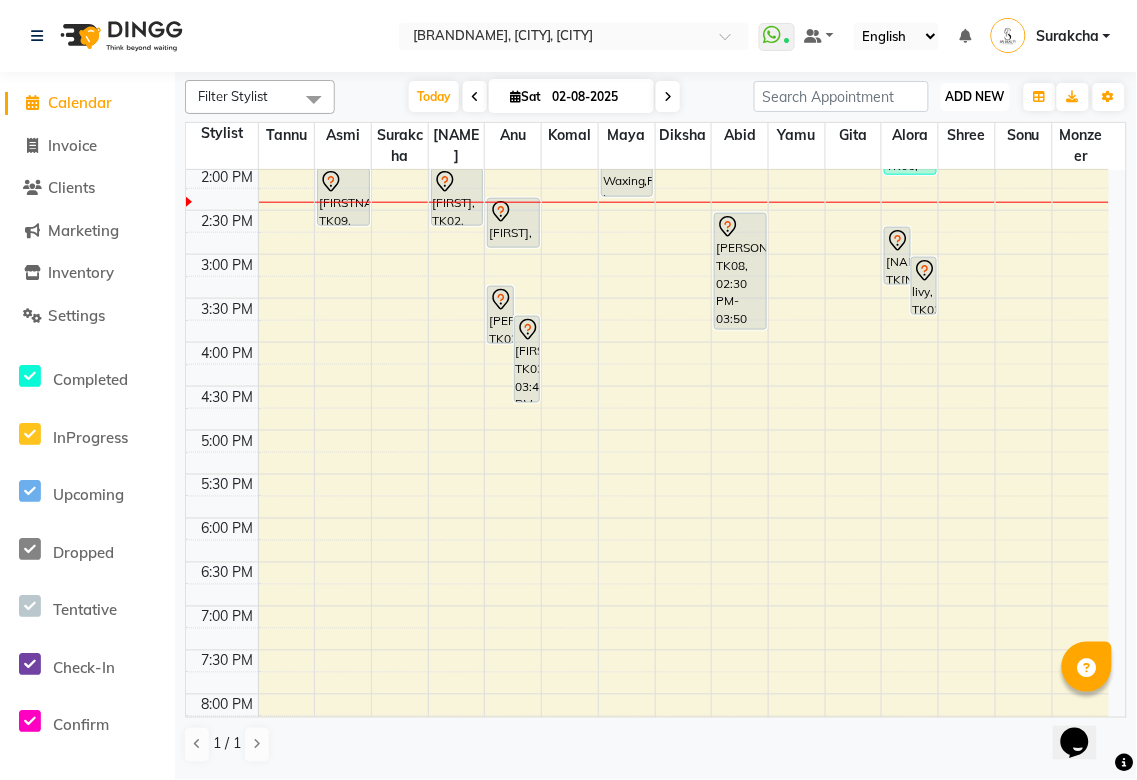 click on "ADD NEW" at bounding box center (975, 96) 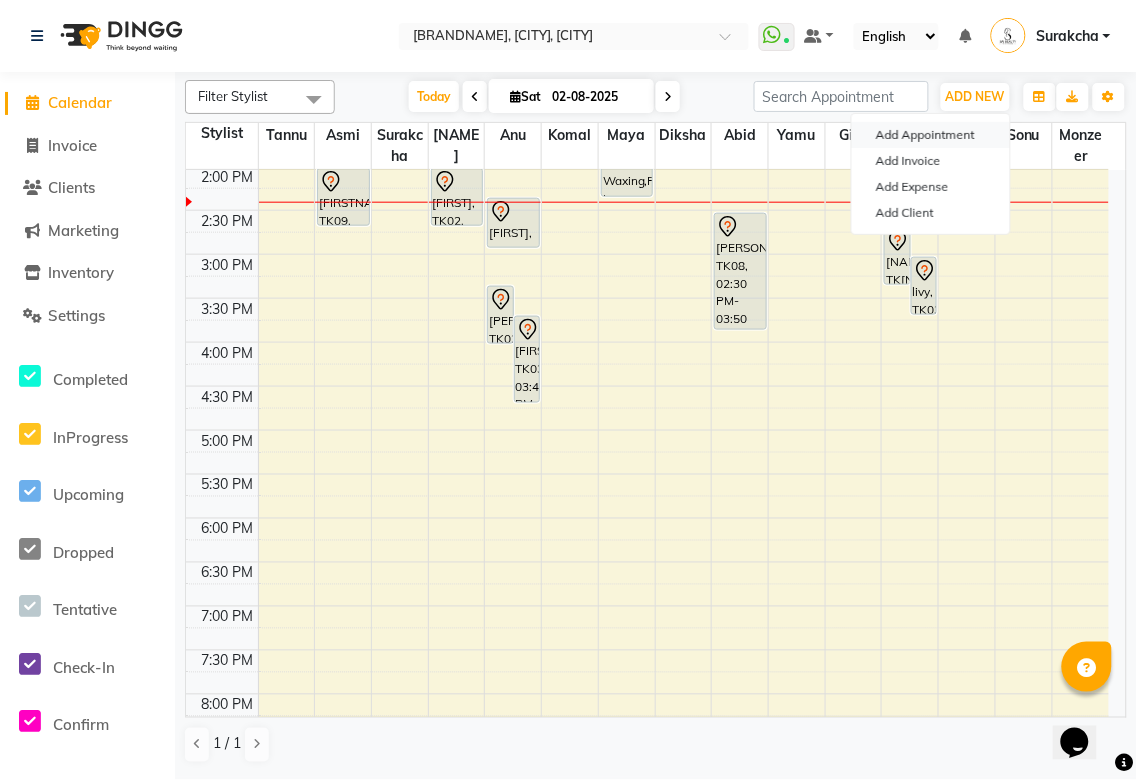 click on "Add Appointment" at bounding box center [931, 135] 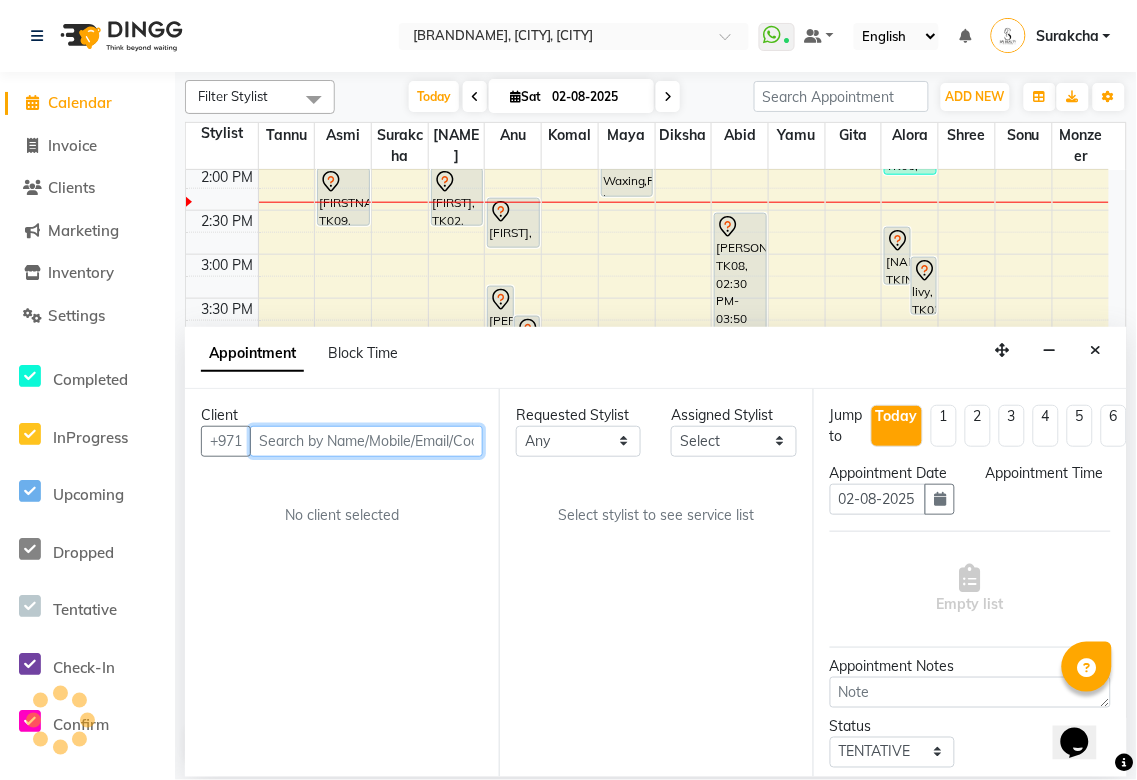 select on "600" 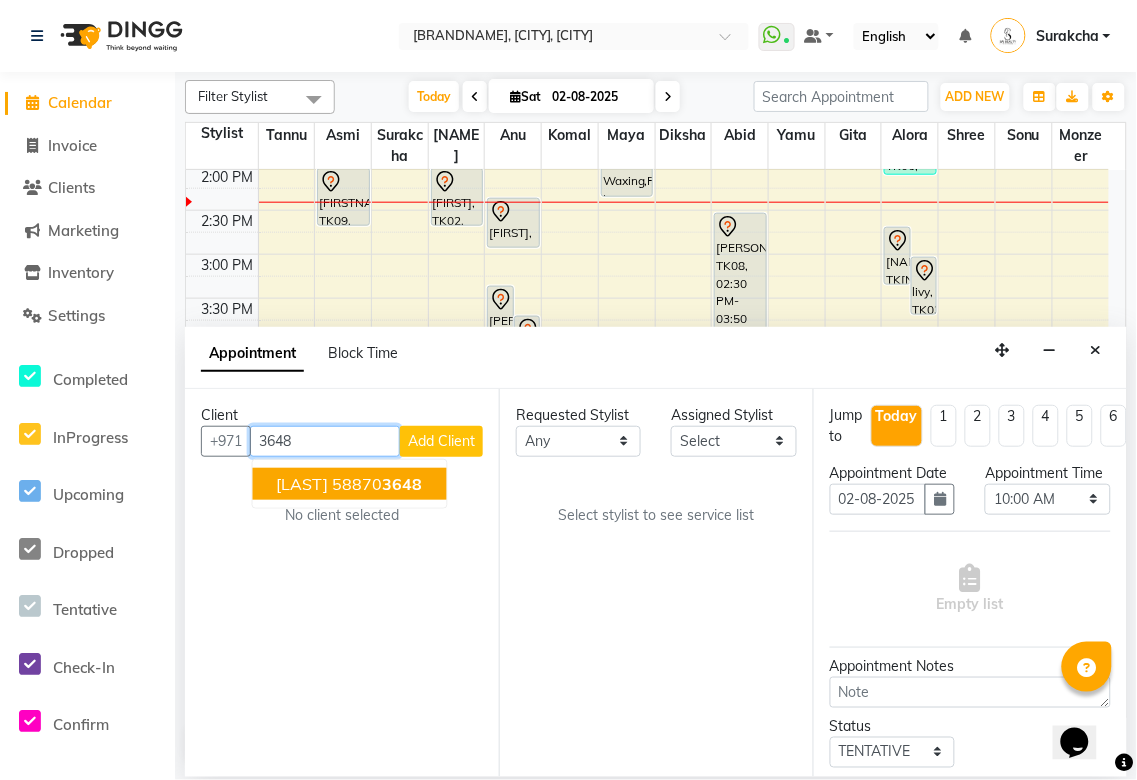 click on "3648" at bounding box center [403, 484] 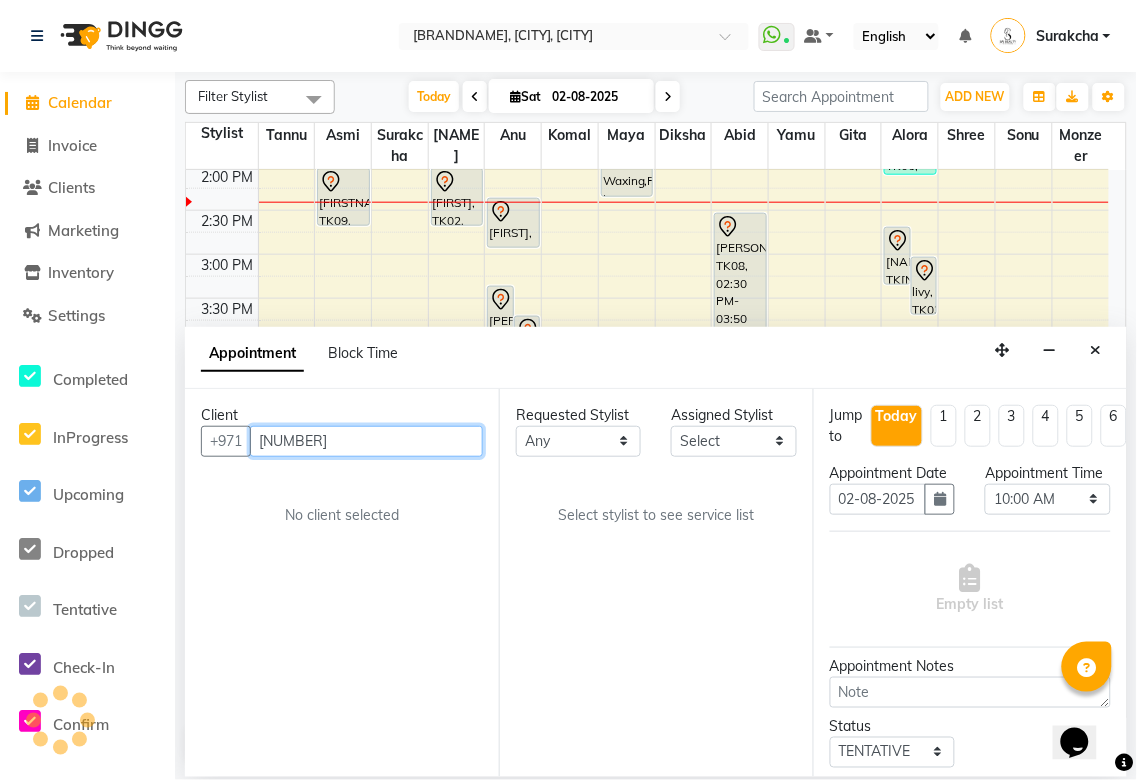 type on "[NUMBER]" 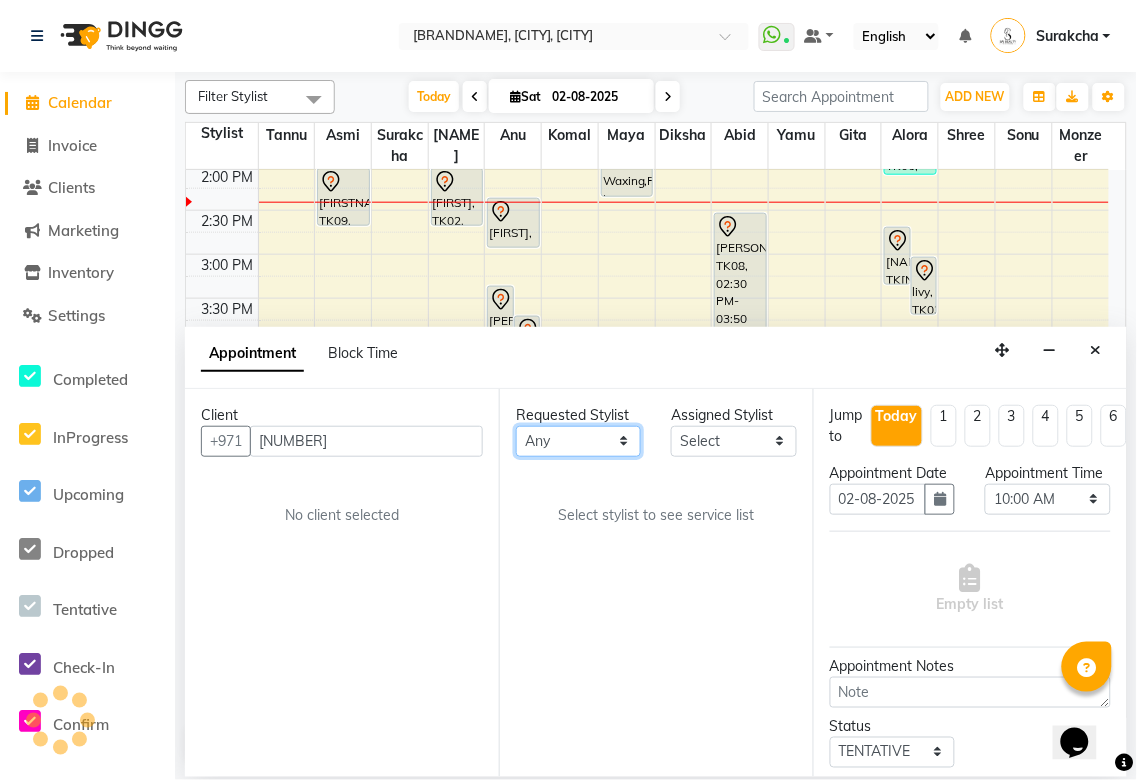 click on "[FIRST] [LAST] [FIRST] [FIRST] [FIRST] [FIRST] [FIRST] [FIRST] [FIRST] [FIRST] [FIRST] [FIRST] [FIRST] [FIRST]" at bounding box center (578, 441) 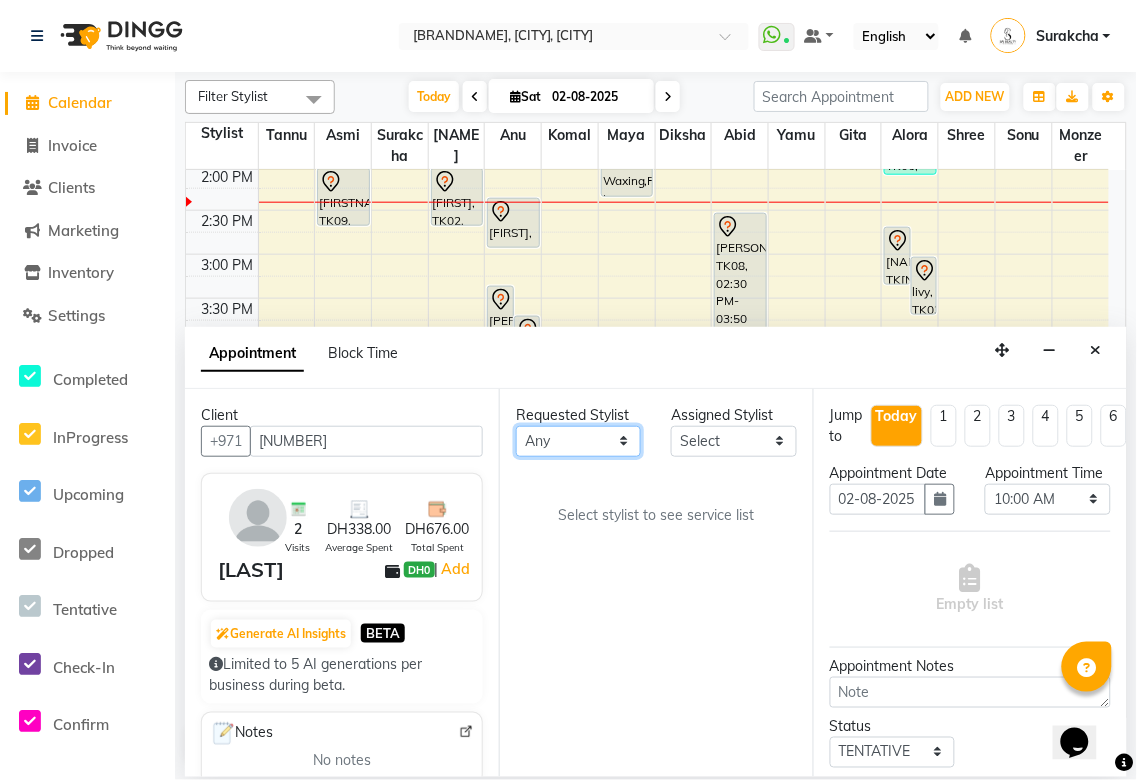 select on "[NUMBER]" 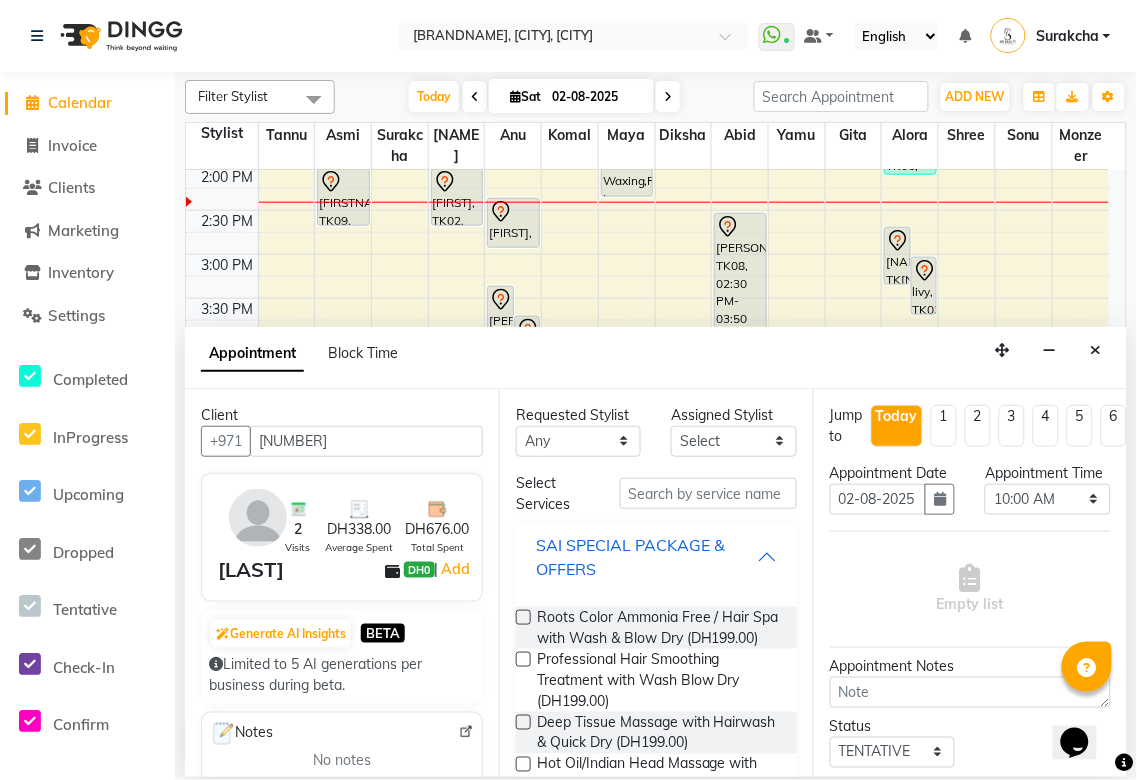 click on "SAI SPECIAL PACKAGE & OFFERS" at bounding box center (646, 557) 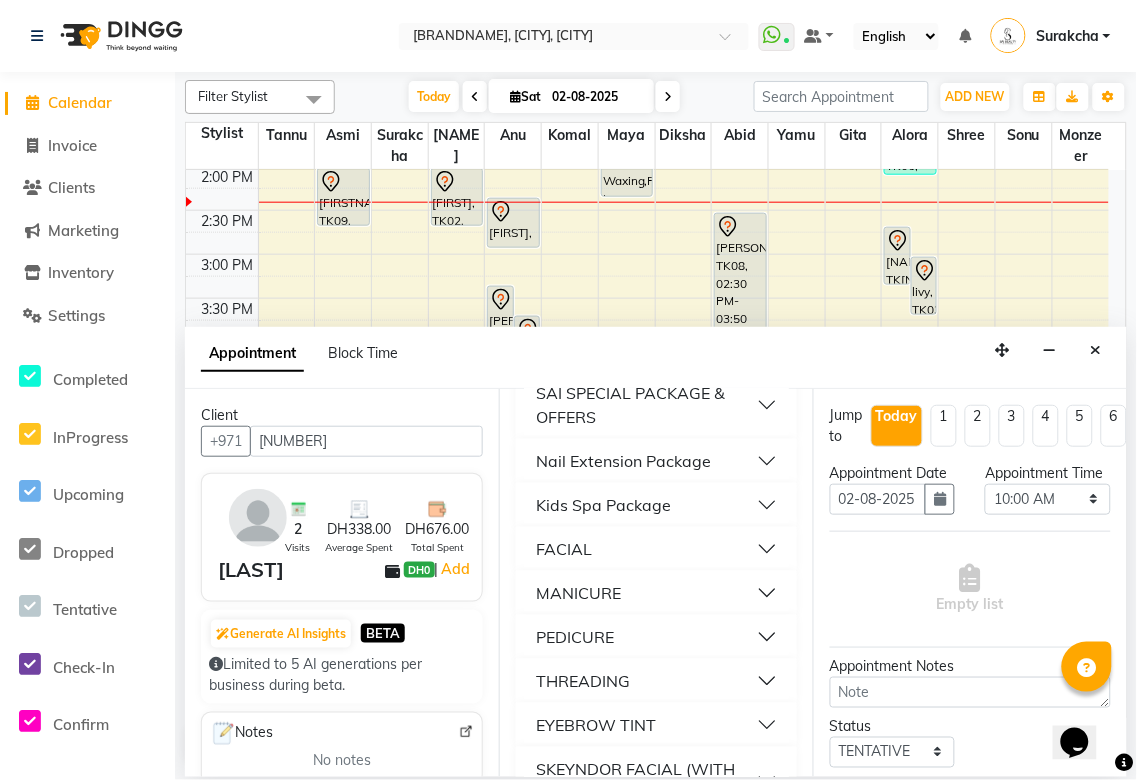 scroll, scrollTop: 214, scrollLeft: 0, axis: vertical 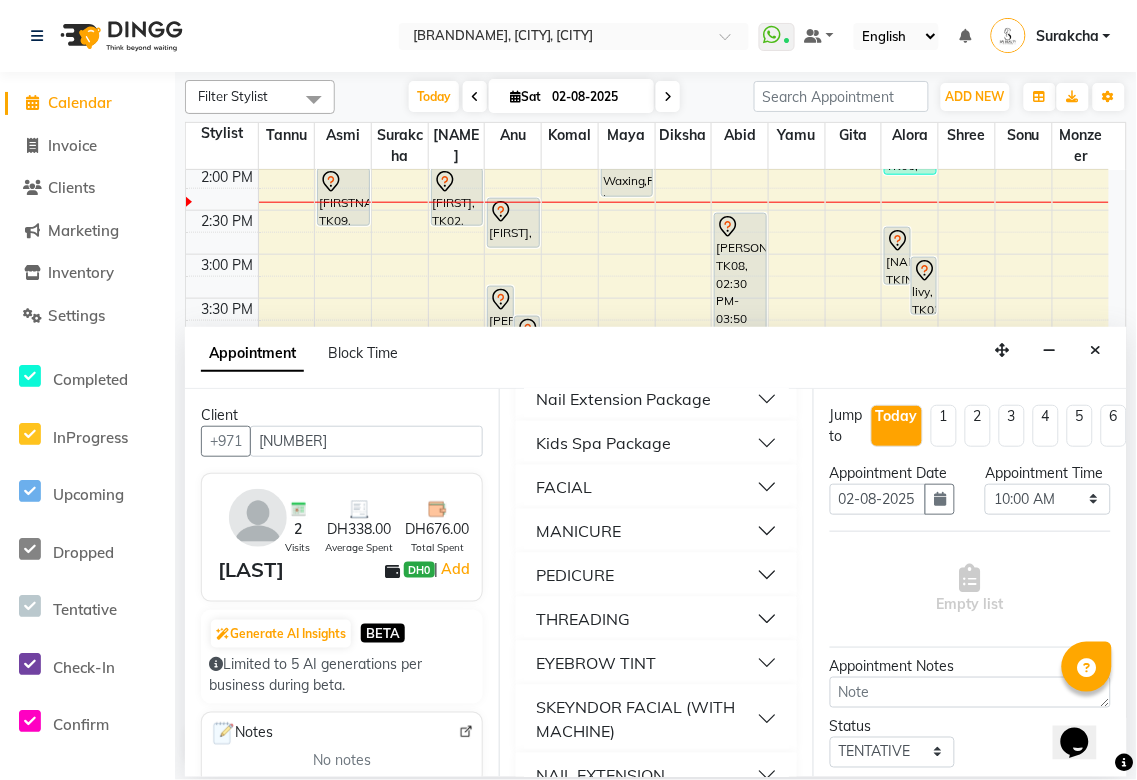 click on "FACIAL" at bounding box center (656, 487) 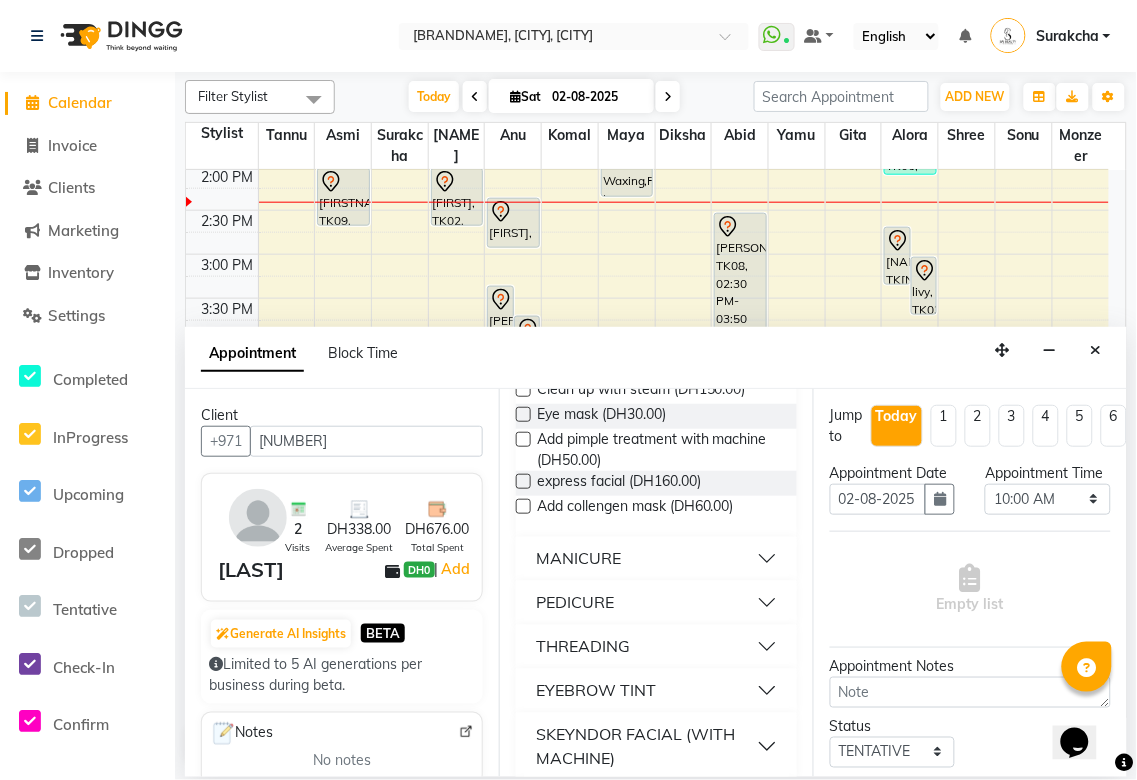 scroll, scrollTop: 754, scrollLeft: 0, axis: vertical 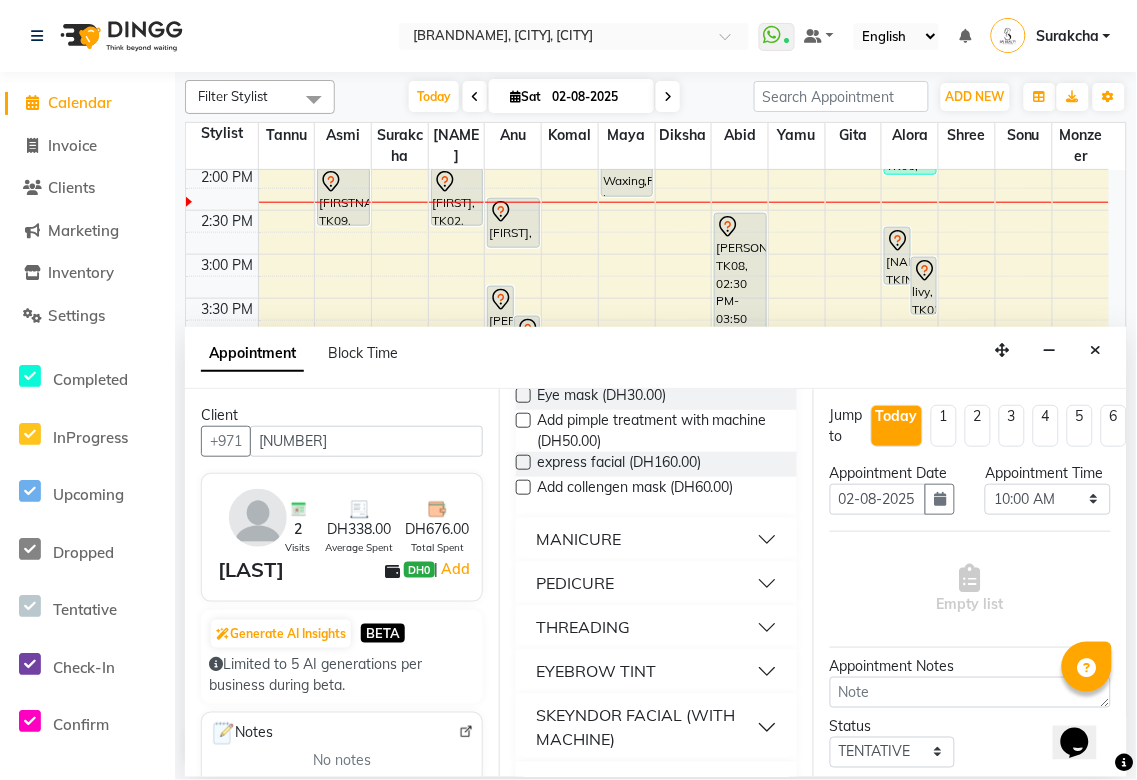 click on "SKEYNDOR FACIAL (WITH MACHINE)" at bounding box center [646, 728] 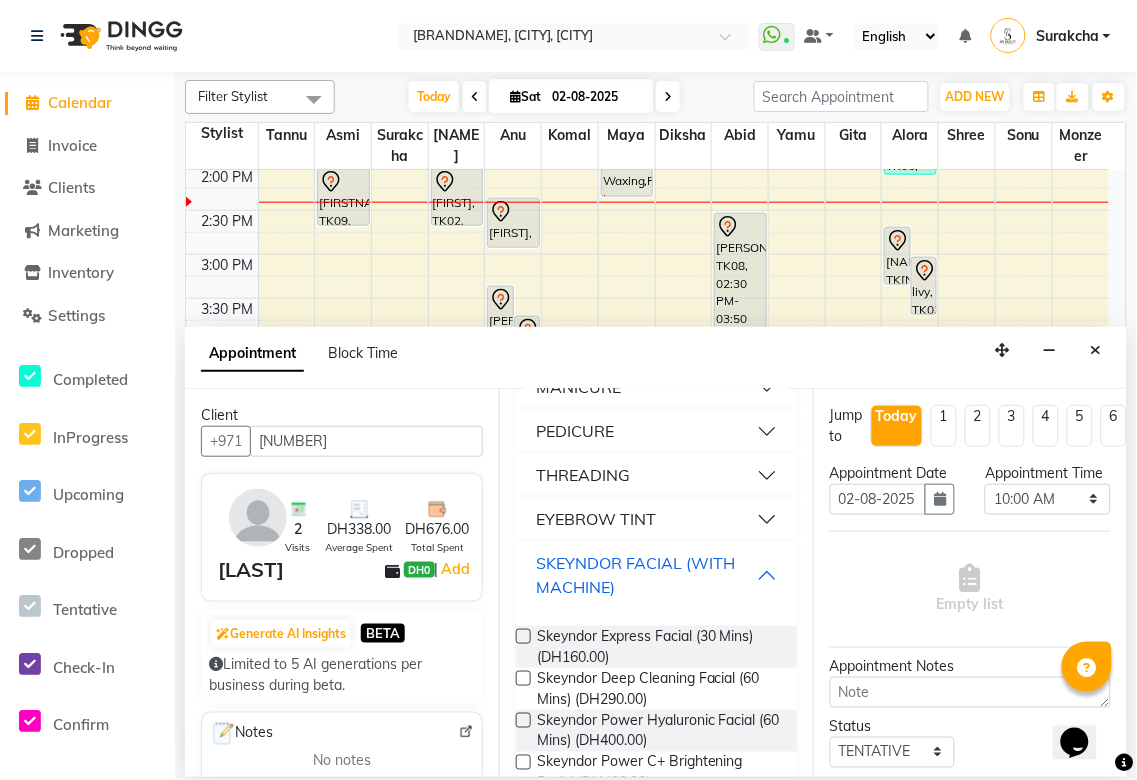 scroll, scrollTop: 924, scrollLeft: 0, axis: vertical 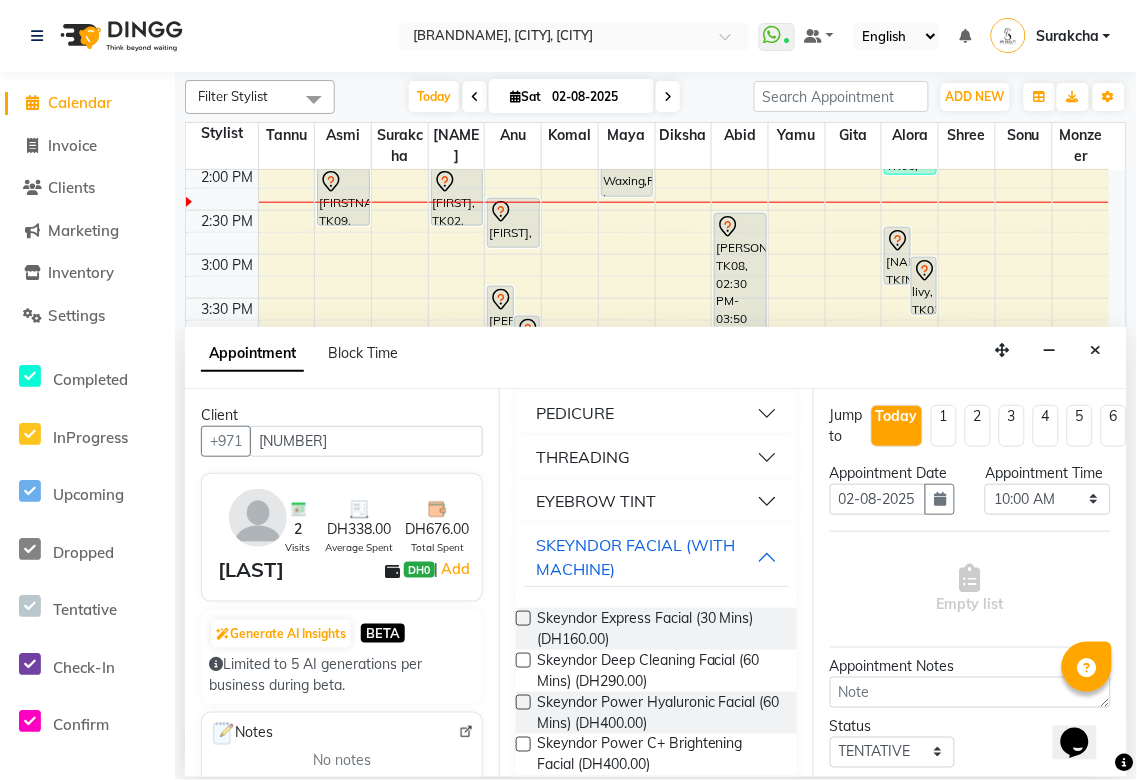 click at bounding box center [523, 618] 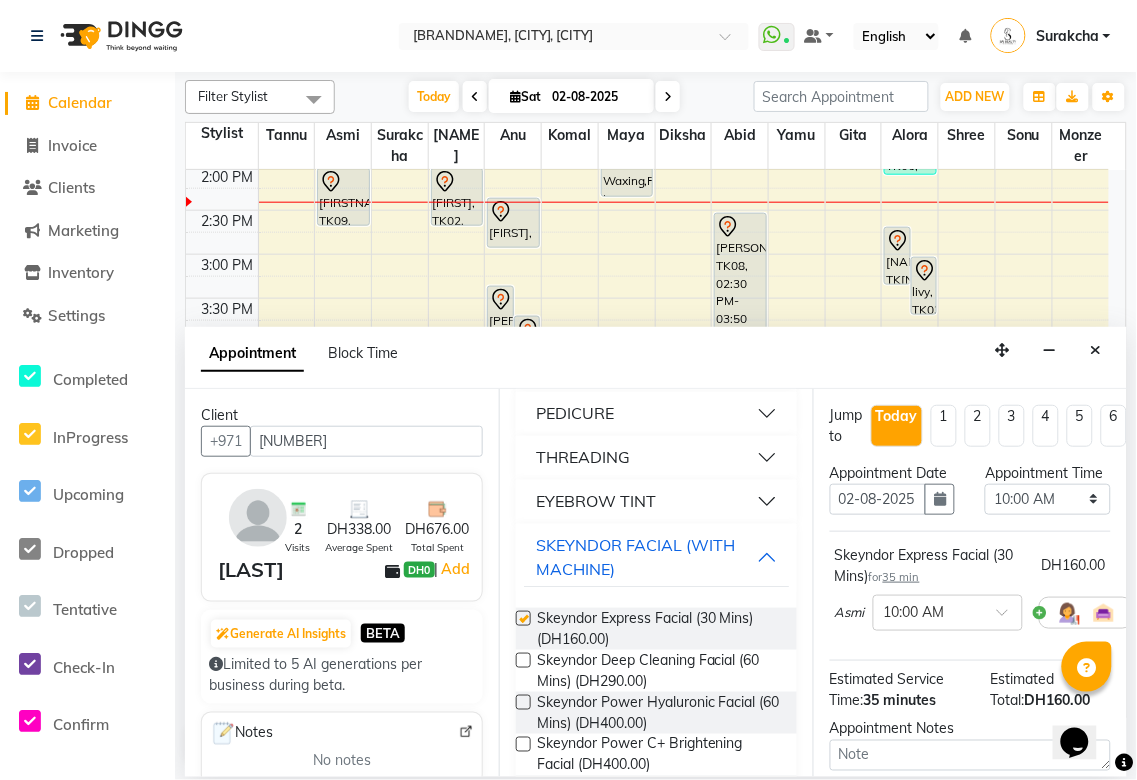 checkbox on "false" 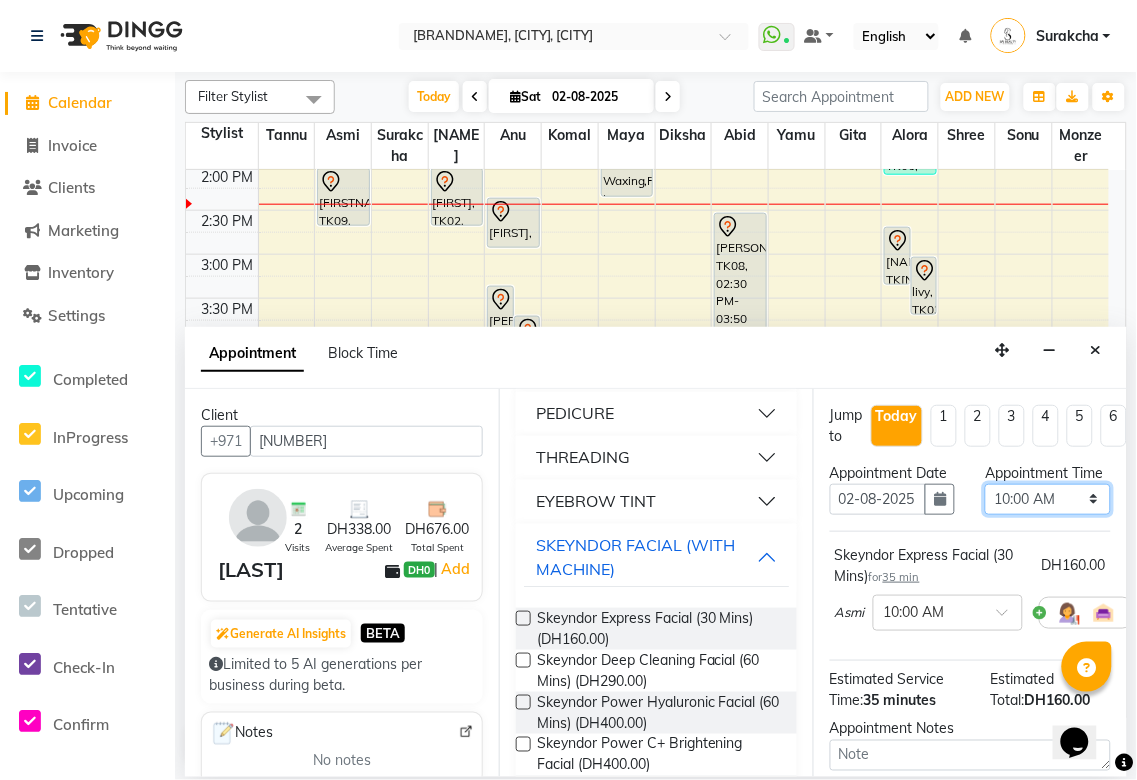 click on "Select 10:00 AM 10:05 AM 10:10 AM 10:15 AM 10:20 AM 10:25 AM 10:30 AM 10:35 AM 10:40 AM 10:45 AM 10:50 AM 10:55 AM 11:00 AM 11:05 AM 11:10 AM 11:15 AM 11:20 AM 11:25 AM 11:30 AM 11:35 AM 11:40 AM 11:45 AM 11:50 AM 11:55 AM 12:00 PM 12:05 PM 12:10 PM 12:15 PM 12:20 PM 12:25 PM 12:30 PM 12:35 PM 12:40 PM 12:45 PM 12:50 PM 12:55 PM 01:00 PM 01:05 PM 01:10 PM 01:15 PM 01:20 PM 01:25 PM 01:30 PM 01:35 PM 01:40 PM 01:45 PM 01:50 PM 01:55 PM 02:00 PM 02:05 PM 02:10 PM 02:15 PM 02:20 PM 02:25 PM 02:30 PM 02:35 PM 02:40 PM 02:45 PM 02:50 PM 02:55 PM 03:00 PM 03:05 PM 03:10 PM 03:15 PM 03:20 PM 03:25 PM 03:30 PM 03:35 PM 03:40 PM 03:45 PM 03:50 PM 03:55 PM 04:00 PM 04:05 PM 04:10 PM 04:15 PM 04:20 PM 04:25 PM 04:30 PM 04:35 PM 04:40 PM 04:45 PM 04:50 PM 04:55 PM 05:00 PM 05:05 PM 05:10 PM 05:15 PM 05:20 PM 05:25 PM 05:30 PM 05:35 PM 05:40 PM 05:45 PM 05:50 PM 05:55 PM 06:00 PM 06:05 PM 06:10 PM 06:15 PM 06:20 PM 06:25 PM 06:30 PM 06:35 PM 06:40 PM 06:45 PM 06:50 PM 06:55 PM 07:00 PM 07:05 PM 07:10 PM 07:15 PM 07:20 PM" at bounding box center [1047, 499] 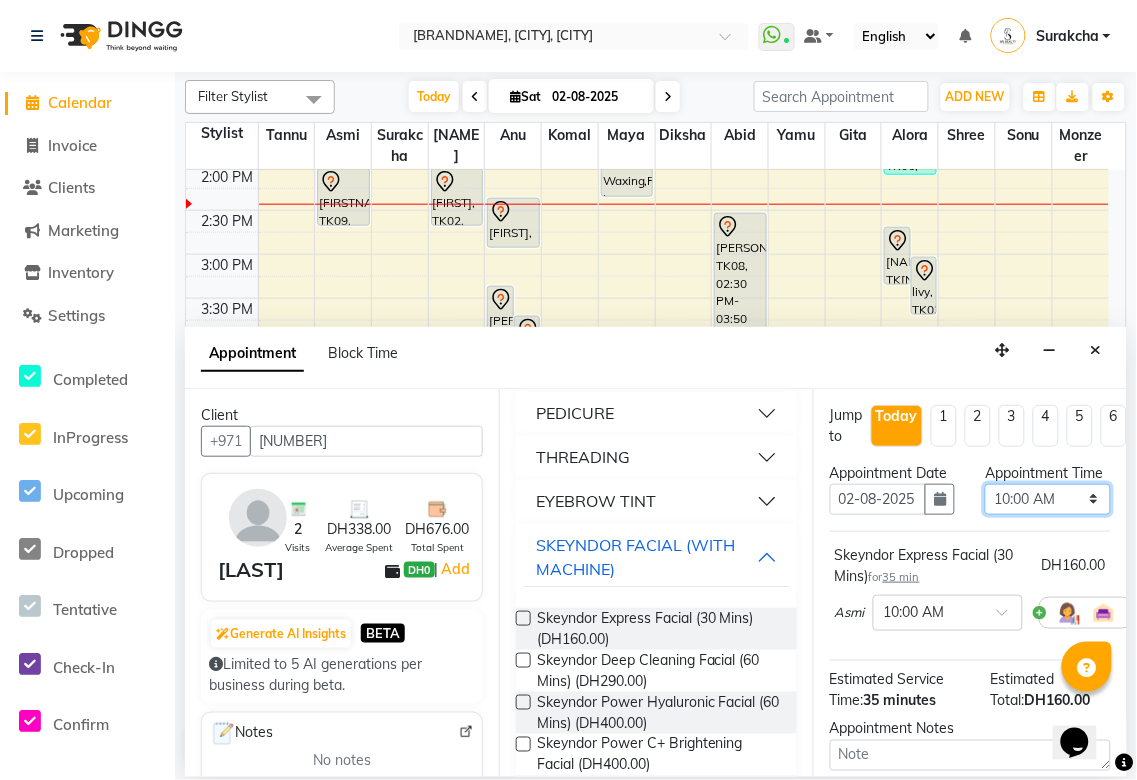 select on "900" 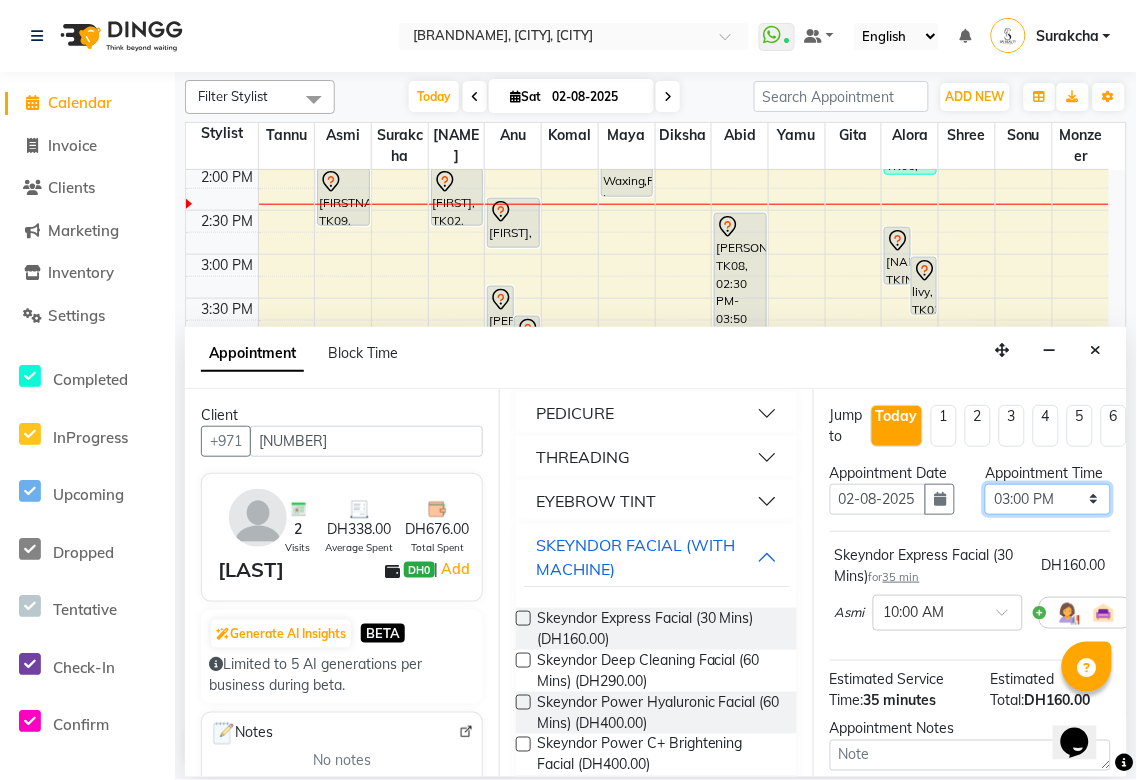 click on "Select 10:00 AM 10:05 AM 10:10 AM 10:15 AM 10:20 AM 10:25 AM 10:30 AM 10:35 AM 10:40 AM 10:45 AM 10:50 AM 10:55 AM 11:00 AM 11:05 AM 11:10 AM 11:15 AM 11:20 AM 11:25 AM 11:30 AM 11:35 AM 11:40 AM 11:45 AM 11:50 AM 11:55 AM 12:00 PM 12:05 PM 12:10 PM 12:15 PM 12:20 PM 12:25 PM 12:30 PM 12:35 PM 12:40 PM 12:45 PM 12:50 PM 12:55 PM 01:00 PM 01:05 PM 01:10 PM 01:15 PM 01:20 PM 01:25 PM 01:30 PM 01:35 PM 01:40 PM 01:45 PM 01:50 PM 01:55 PM 02:00 PM 02:05 PM 02:10 PM 02:15 PM 02:20 PM 02:25 PM 02:30 PM 02:35 PM 02:40 PM 02:45 PM 02:50 PM 02:55 PM 03:00 PM 03:05 PM 03:10 PM 03:15 PM 03:20 PM 03:25 PM 03:30 PM 03:35 PM 03:40 PM 03:45 PM 03:50 PM 03:55 PM 04:00 PM 04:05 PM 04:10 PM 04:15 PM 04:20 PM 04:25 PM 04:30 PM 04:35 PM 04:40 PM 04:45 PM 04:50 PM 04:55 PM 05:00 PM 05:05 PM 05:10 PM 05:15 PM 05:20 PM 05:25 PM 05:30 PM 05:35 PM 05:40 PM 05:45 PM 05:50 PM 05:55 PM 06:00 PM 06:05 PM 06:10 PM 06:15 PM 06:20 PM 06:25 PM 06:30 PM 06:35 PM 06:40 PM 06:45 PM 06:50 PM 06:55 PM 07:00 PM 07:05 PM 07:10 PM 07:15 PM 07:20 PM" at bounding box center [1047, 499] 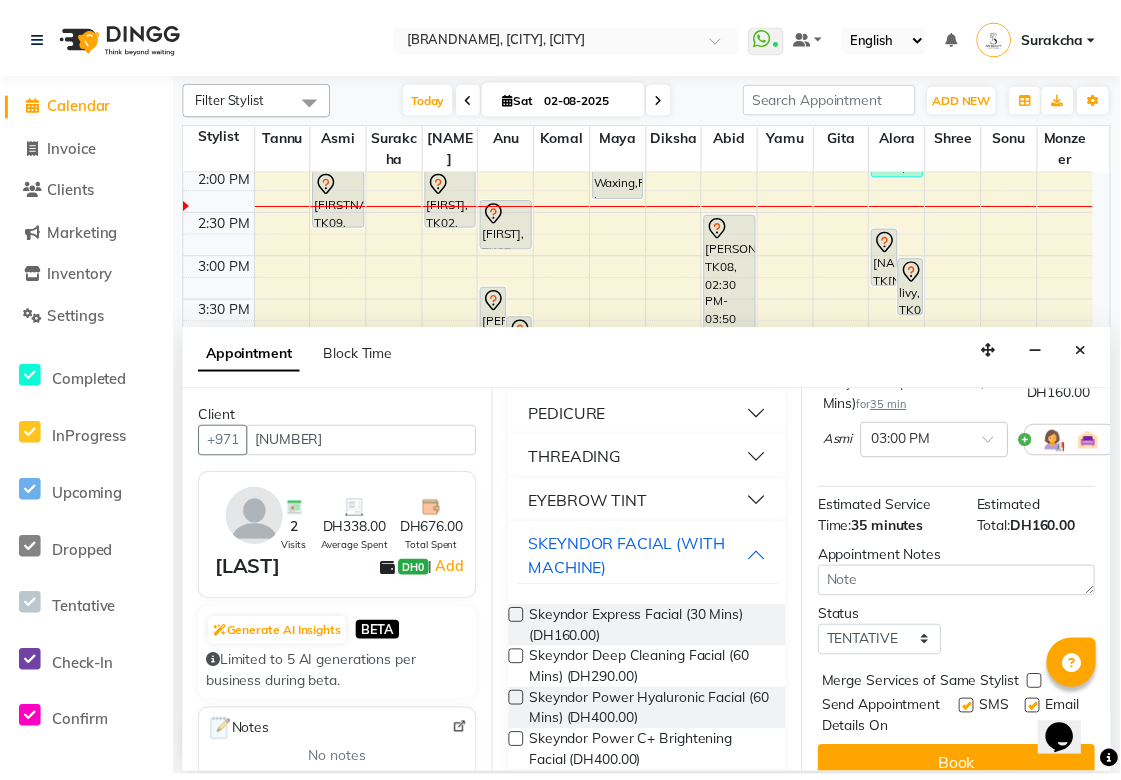 scroll, scrollTop: 256, scrollLeft: 0, axis: vertical 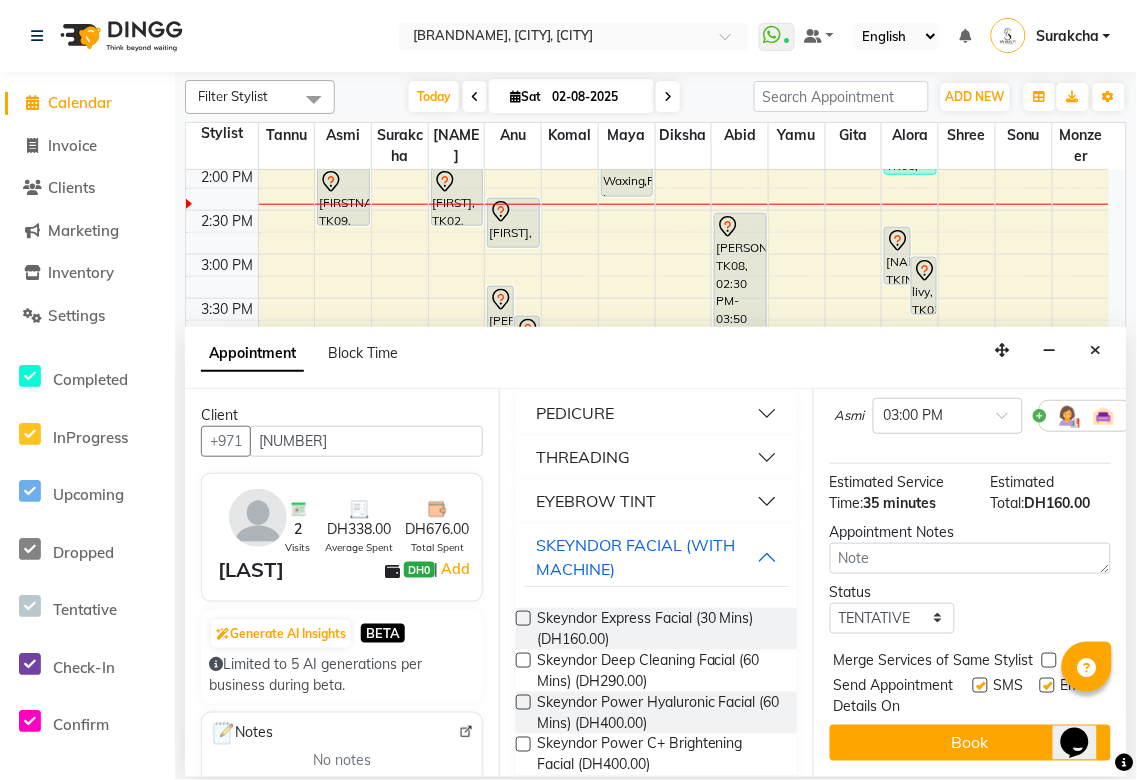 click at bounding box center (1049, 660) 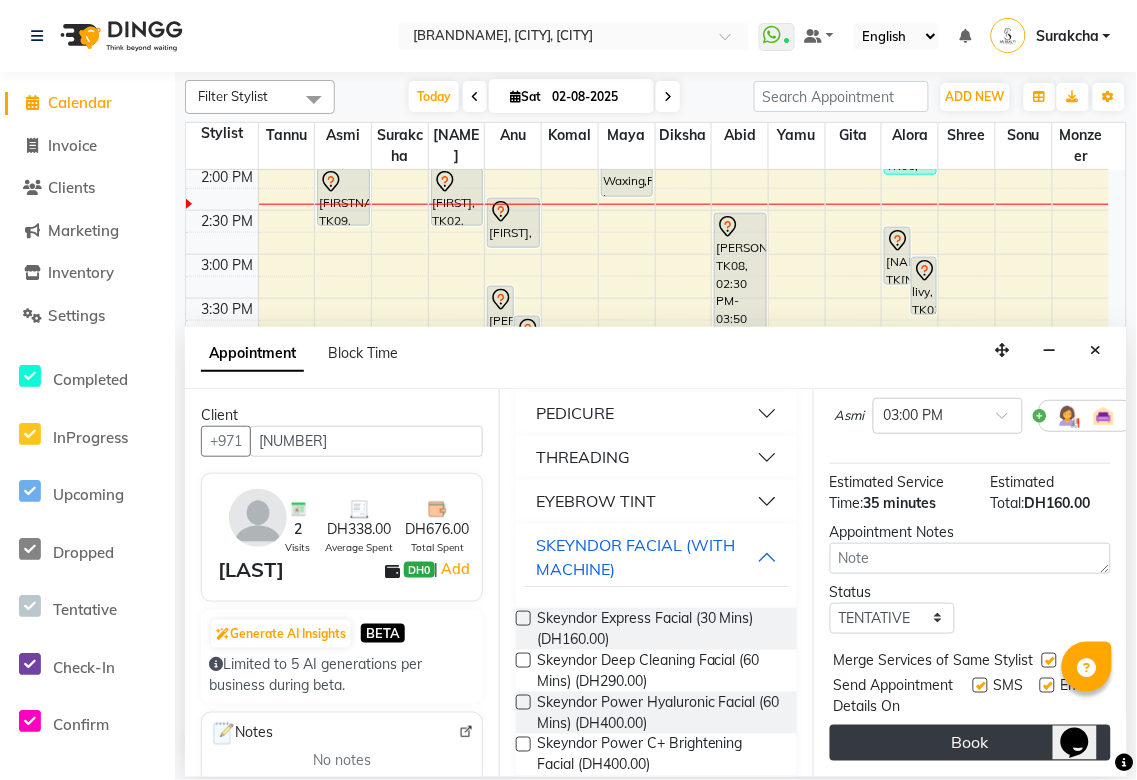 click on "Book" at bounding box center (970, 743) 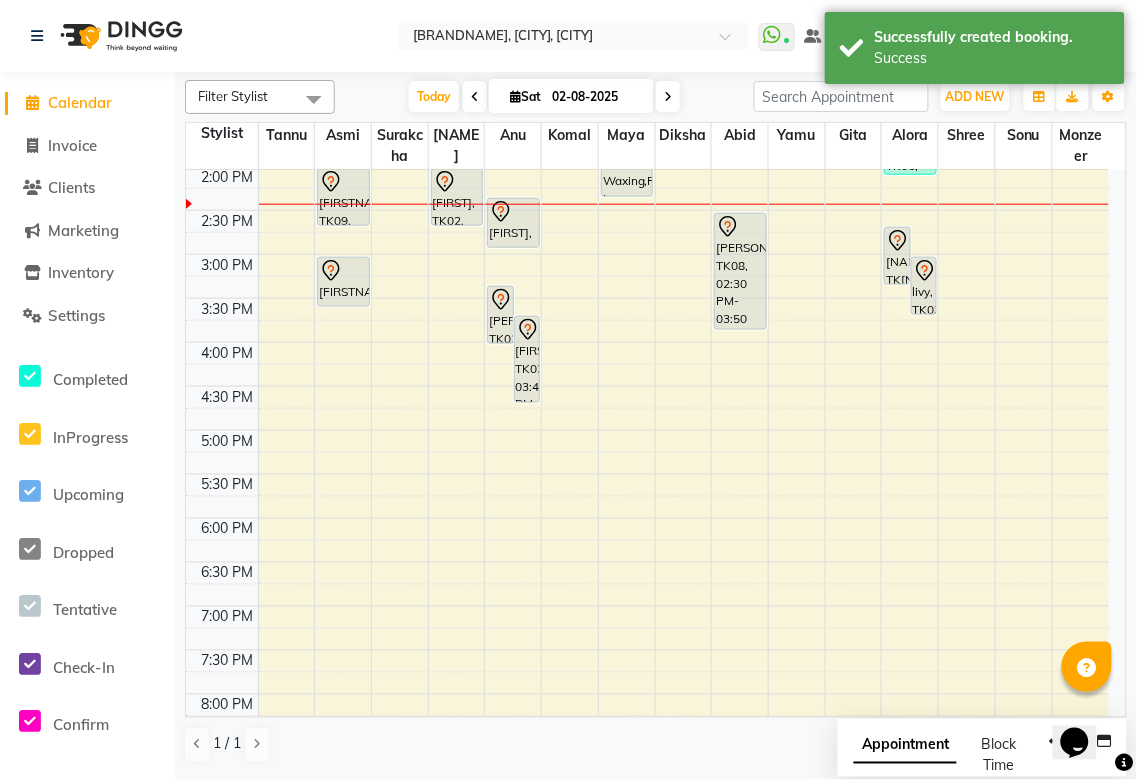 click on "Appointment" at bounding box center (905, 746) 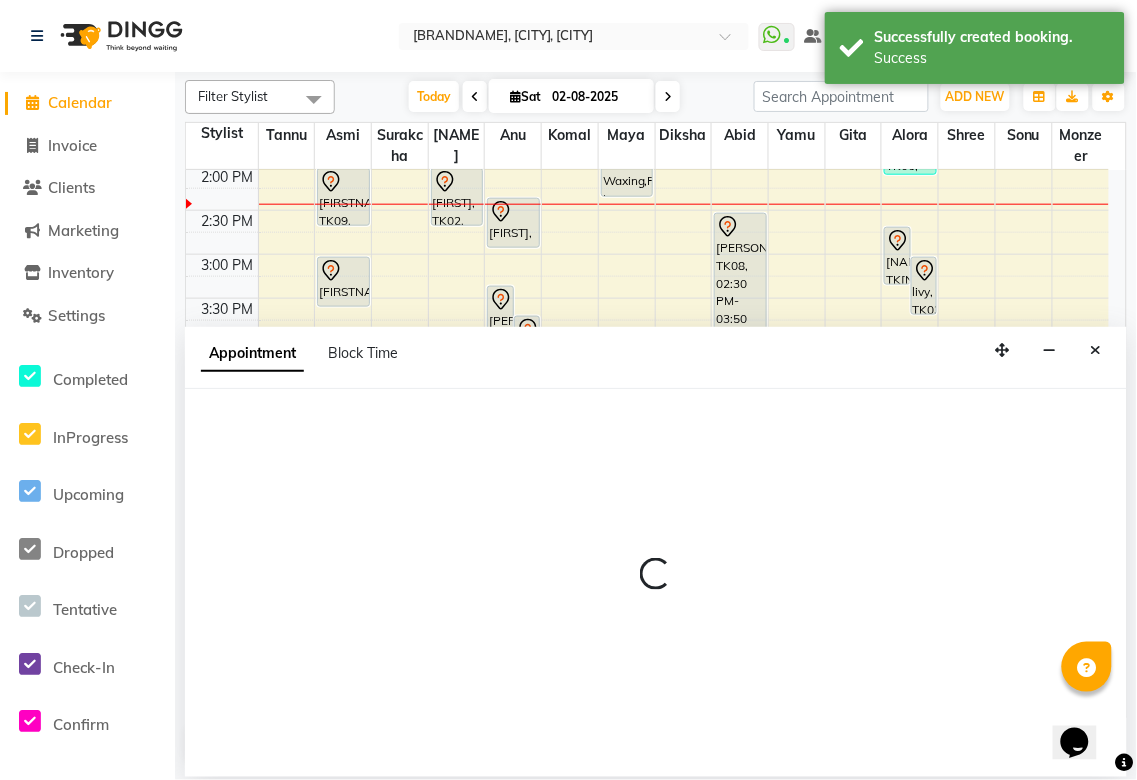select on "tentative" 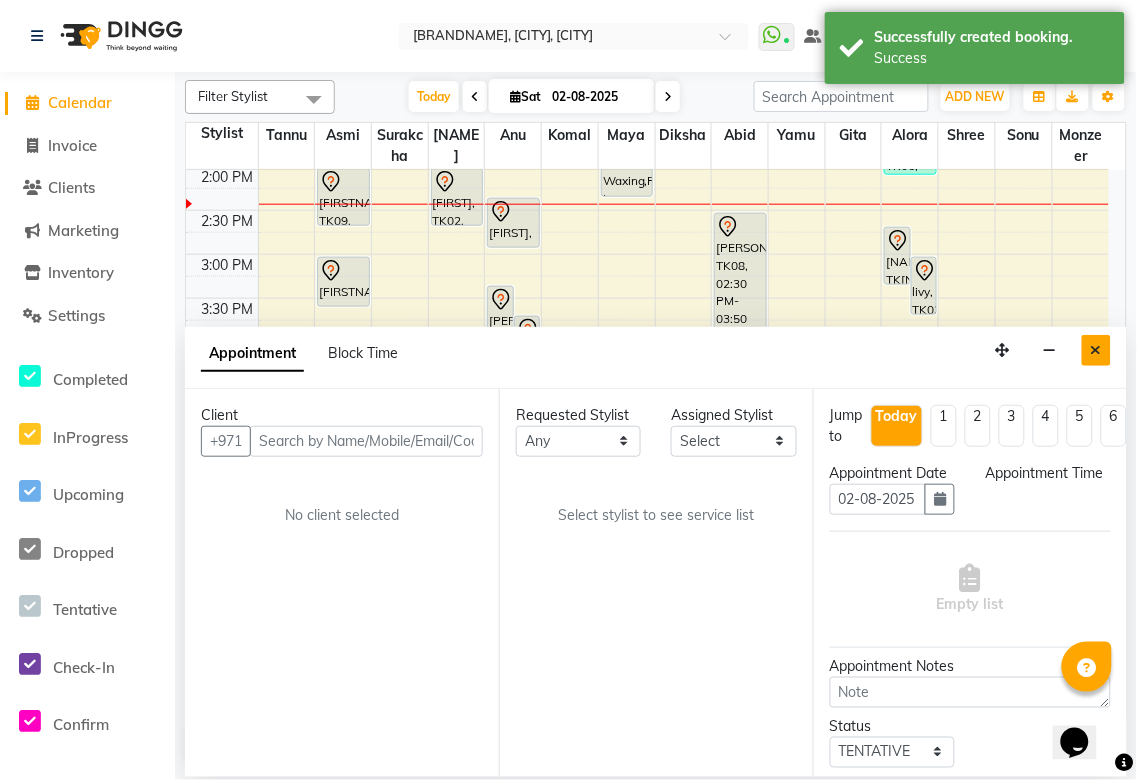click at bounding box center (1096, 350) 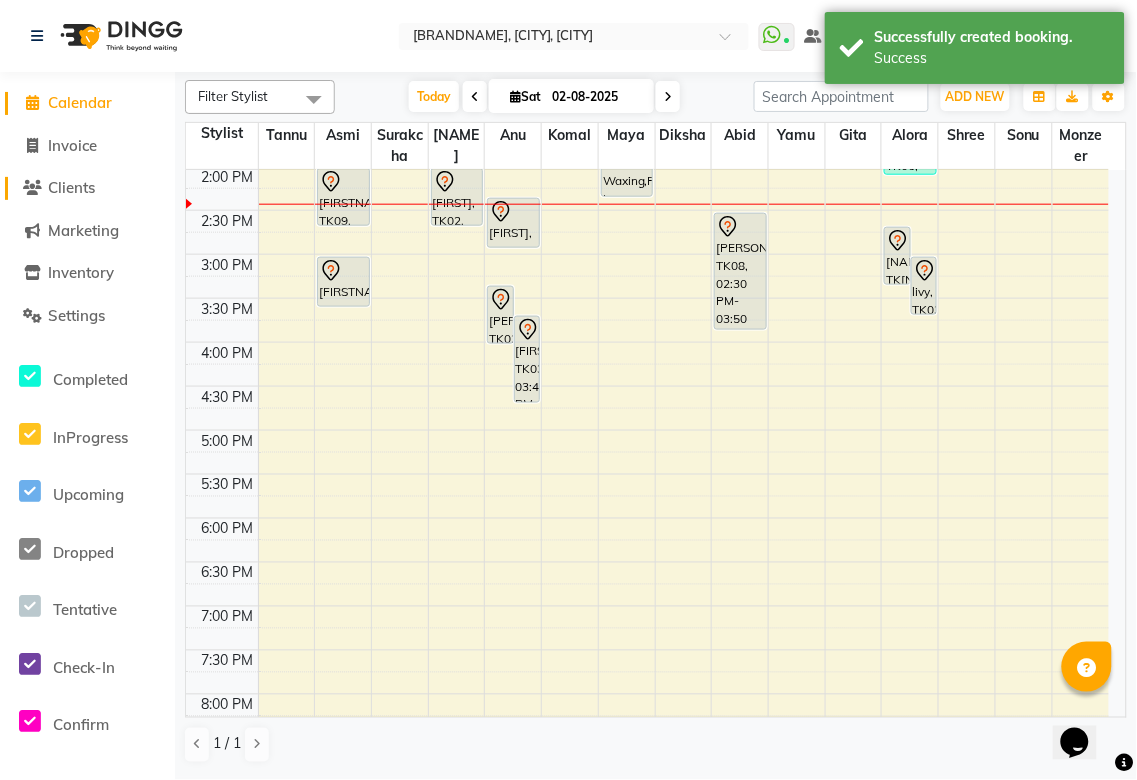 click on "Clients" 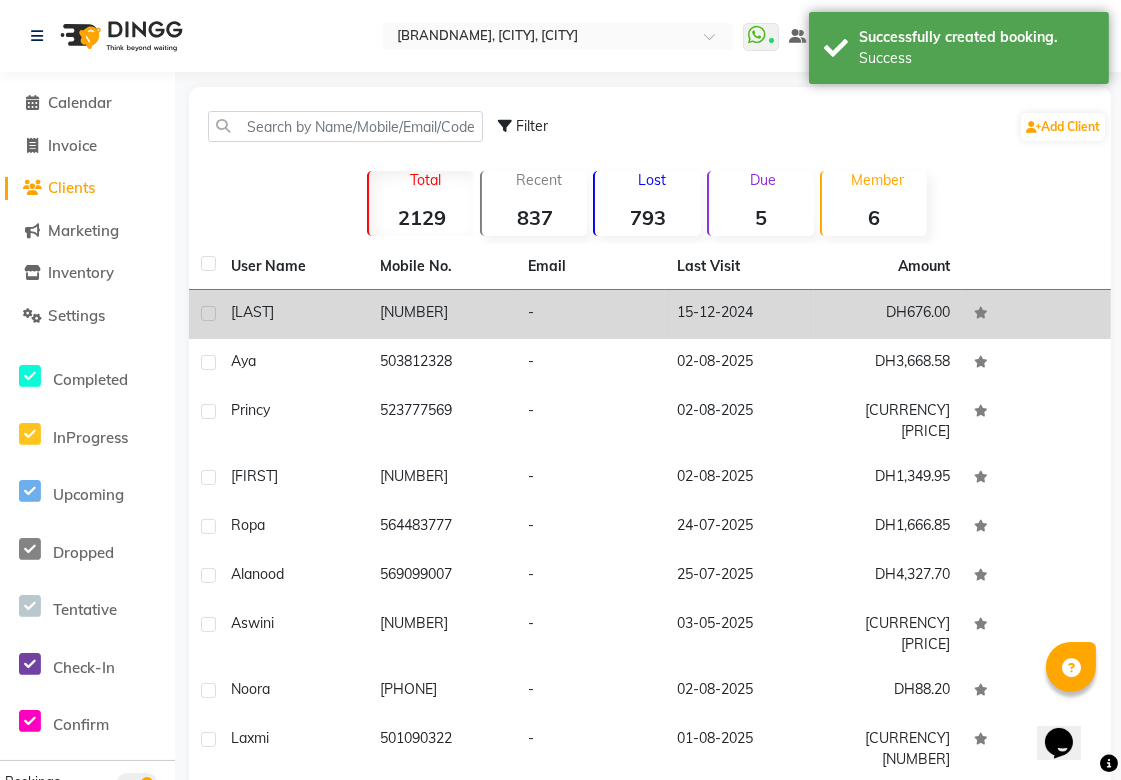 click on "[NUMBER]" 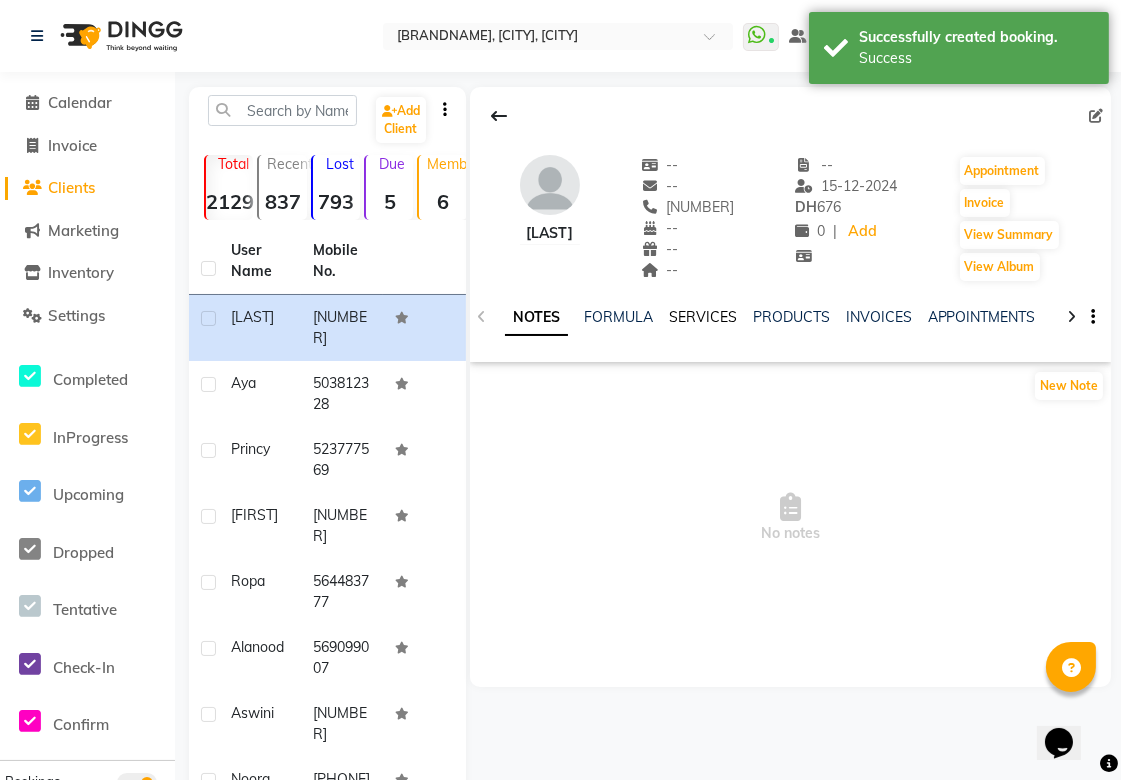 click on "SERVICES" 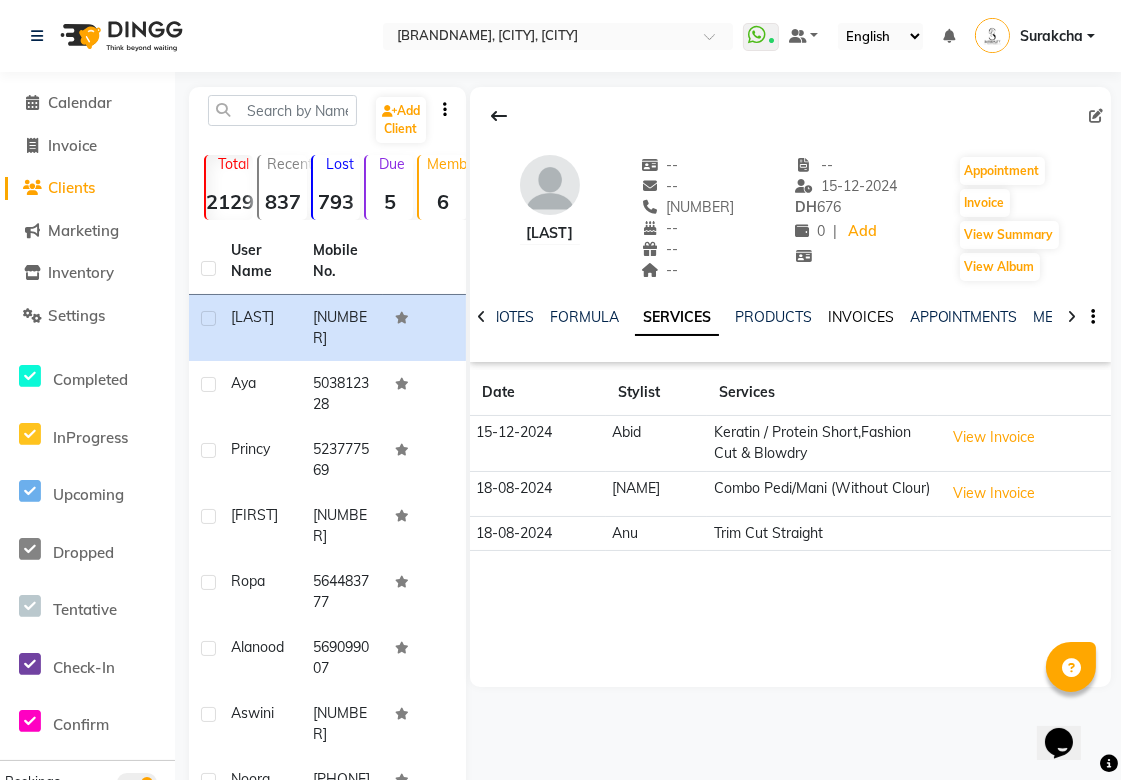 click on "INVOICES" 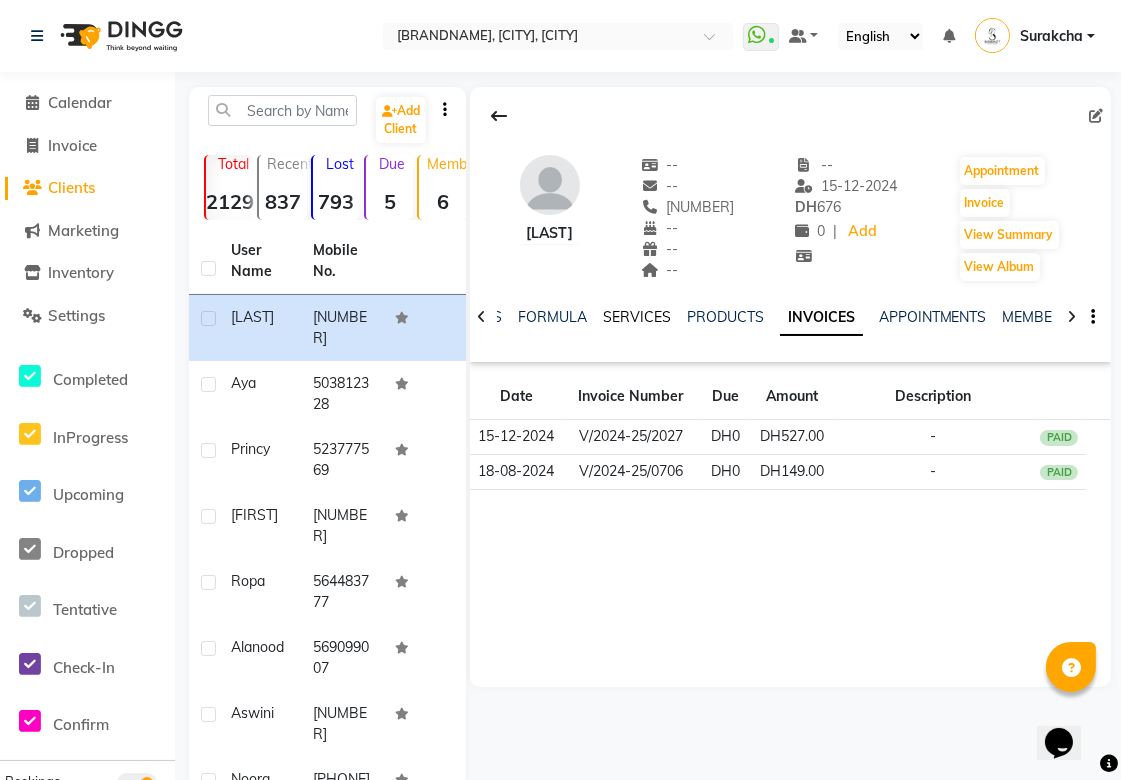 click on "SERVICES" 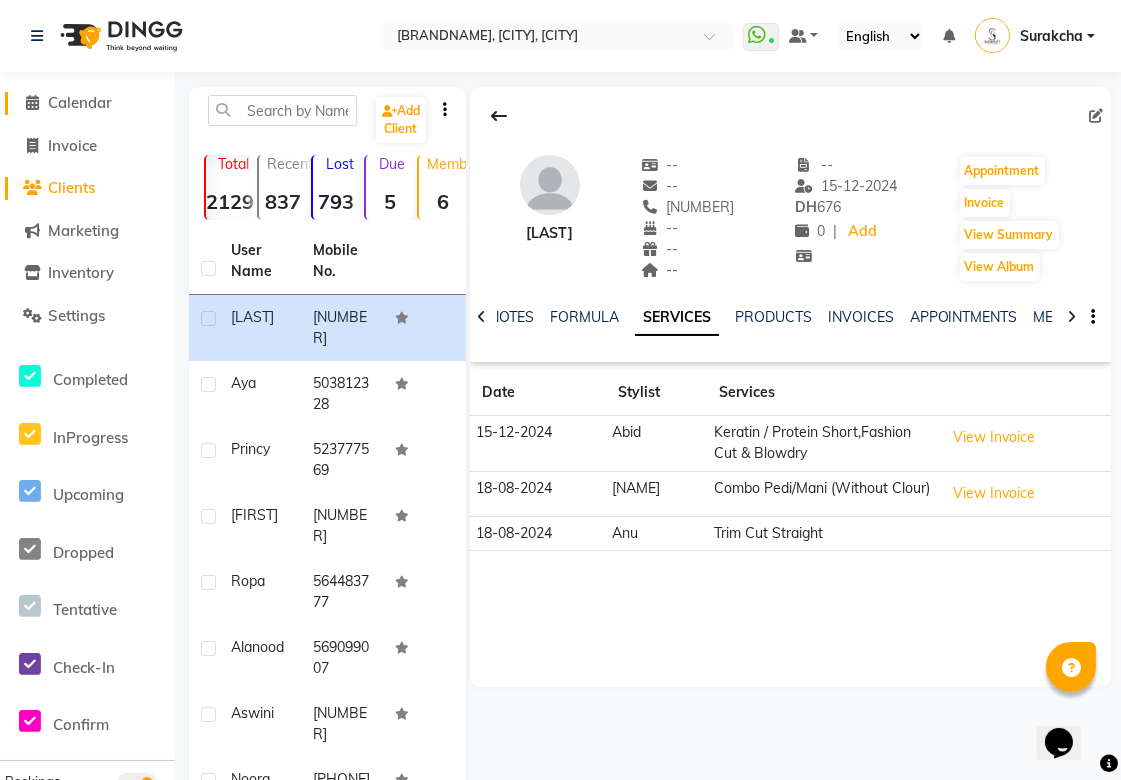 click on "Calendar" 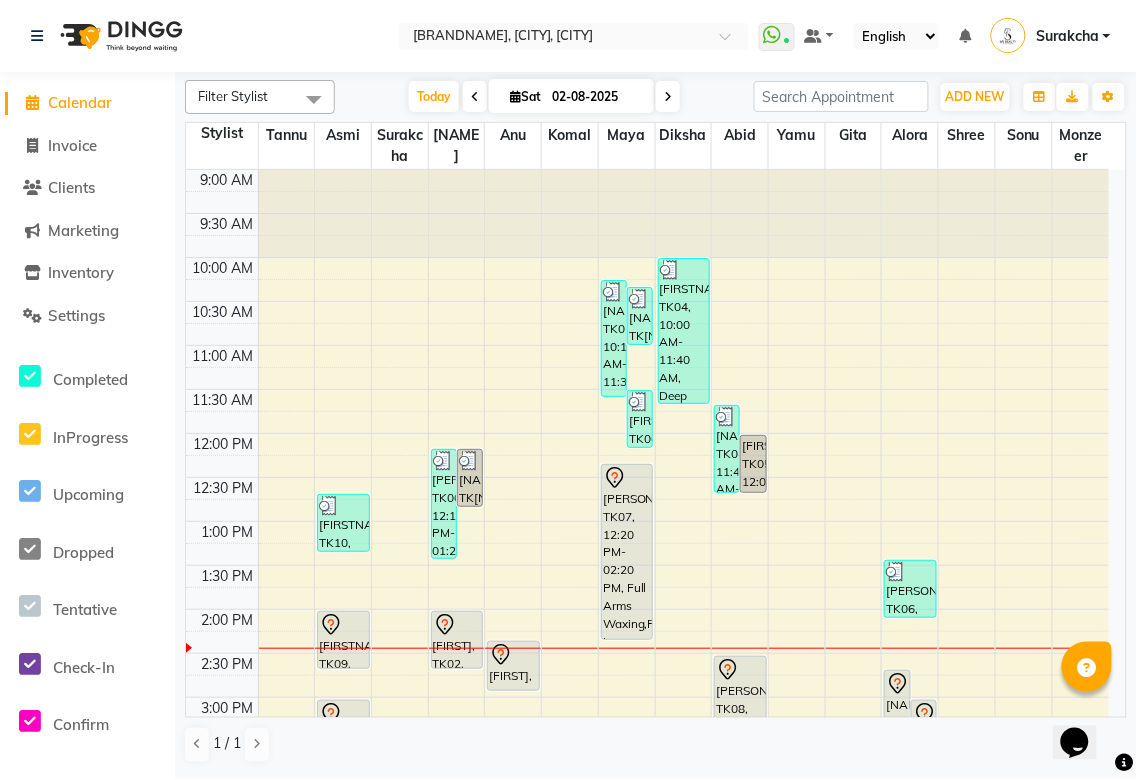 click on "[PERSON], TK07, 12:20 PM-02:20 PM, Full Arms Waxing,Full Legs Waxing,Spa Pedicure (Normal Colour)" at bounding box center [627, 552] 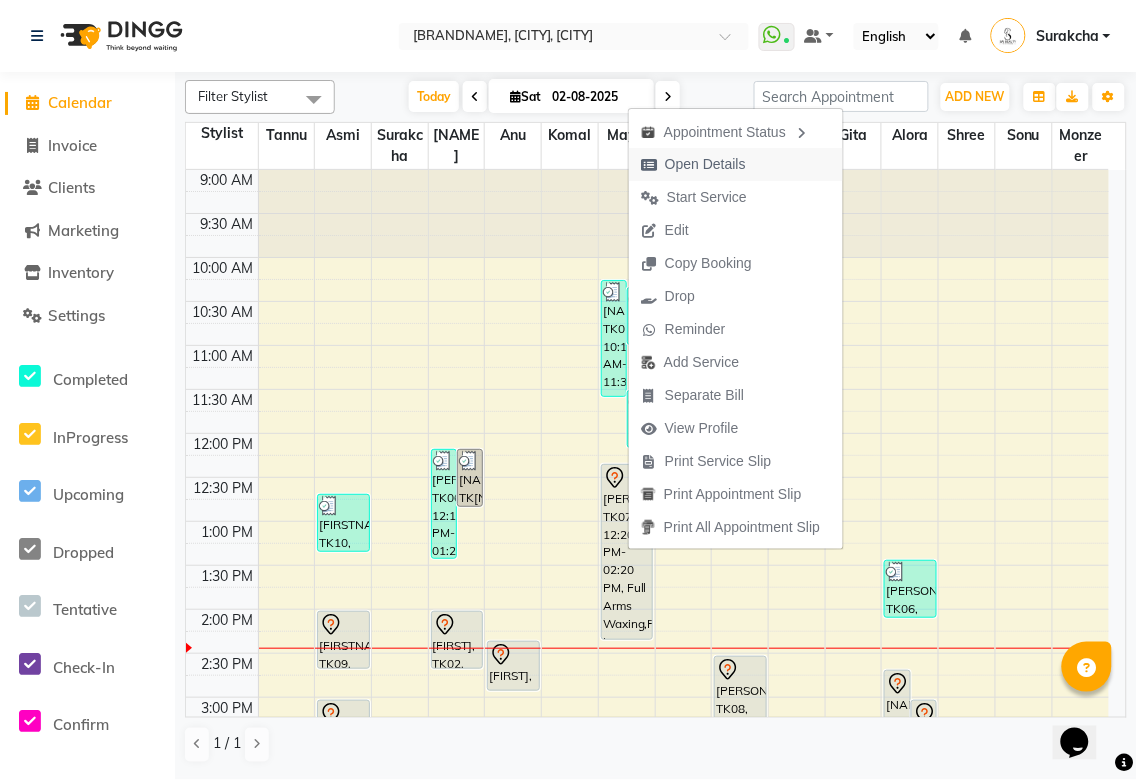 click on "Open Details" at bounding box center (705, 164) 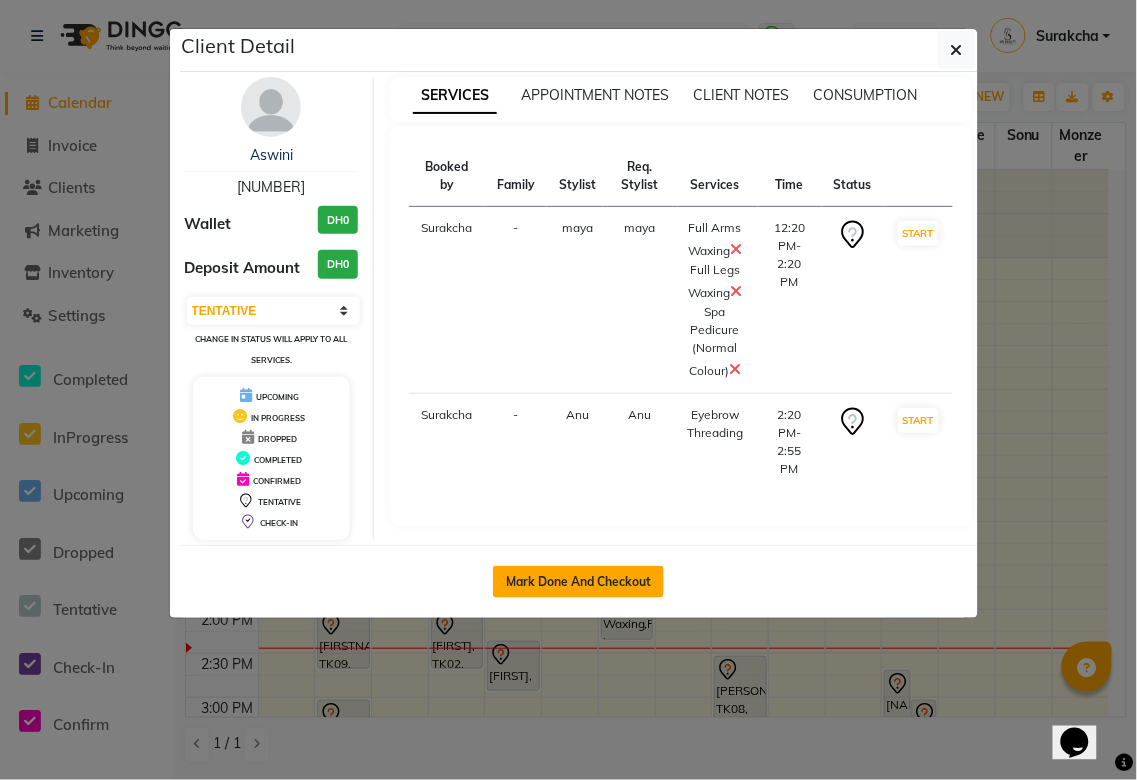 click on "Mark Done And Checkout" 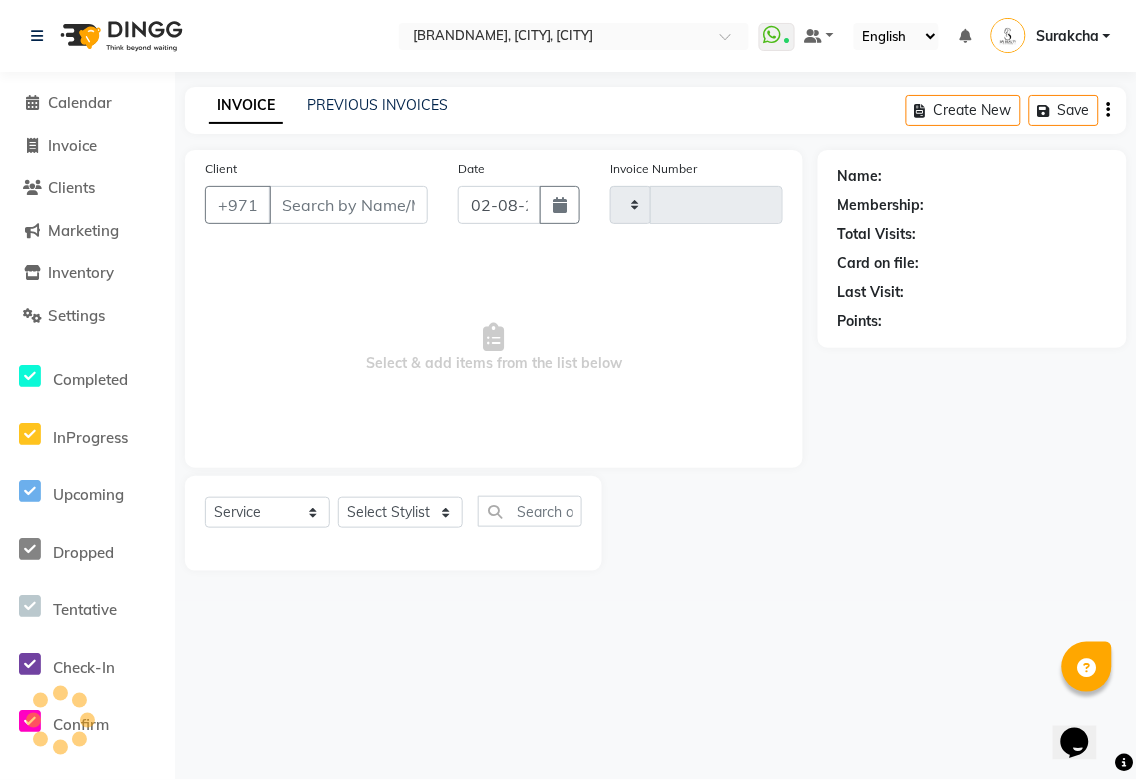 type on "2660" 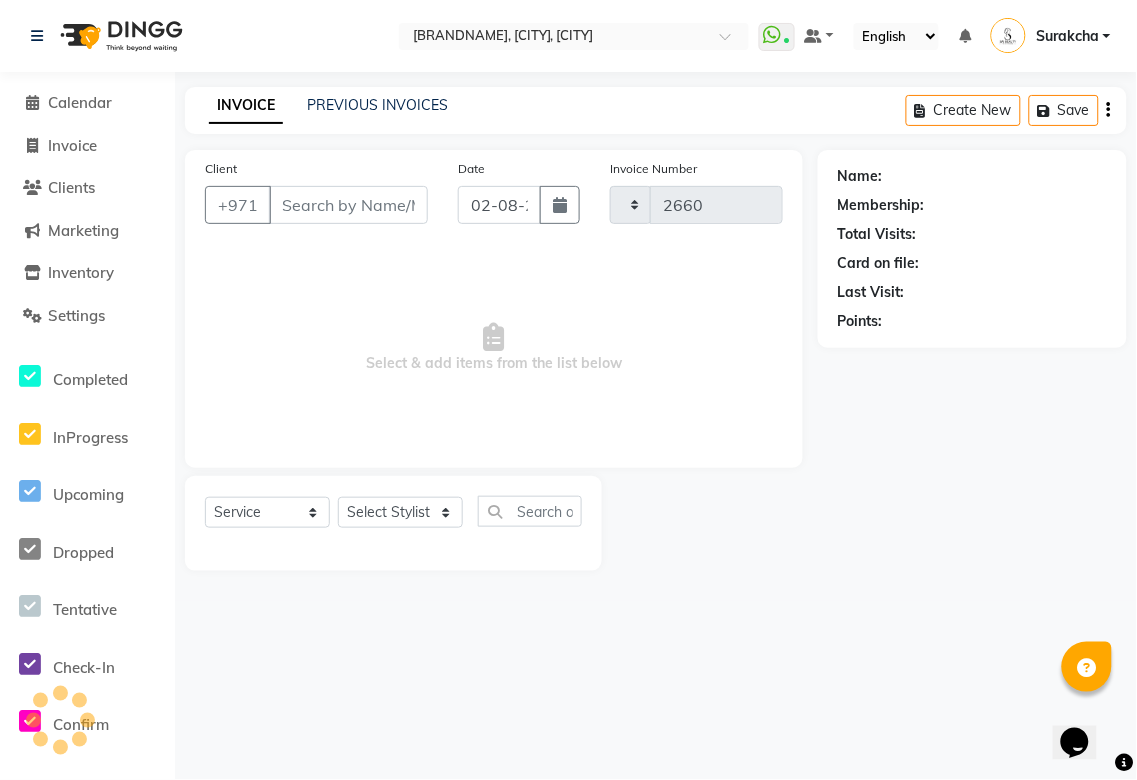 select on "5352" 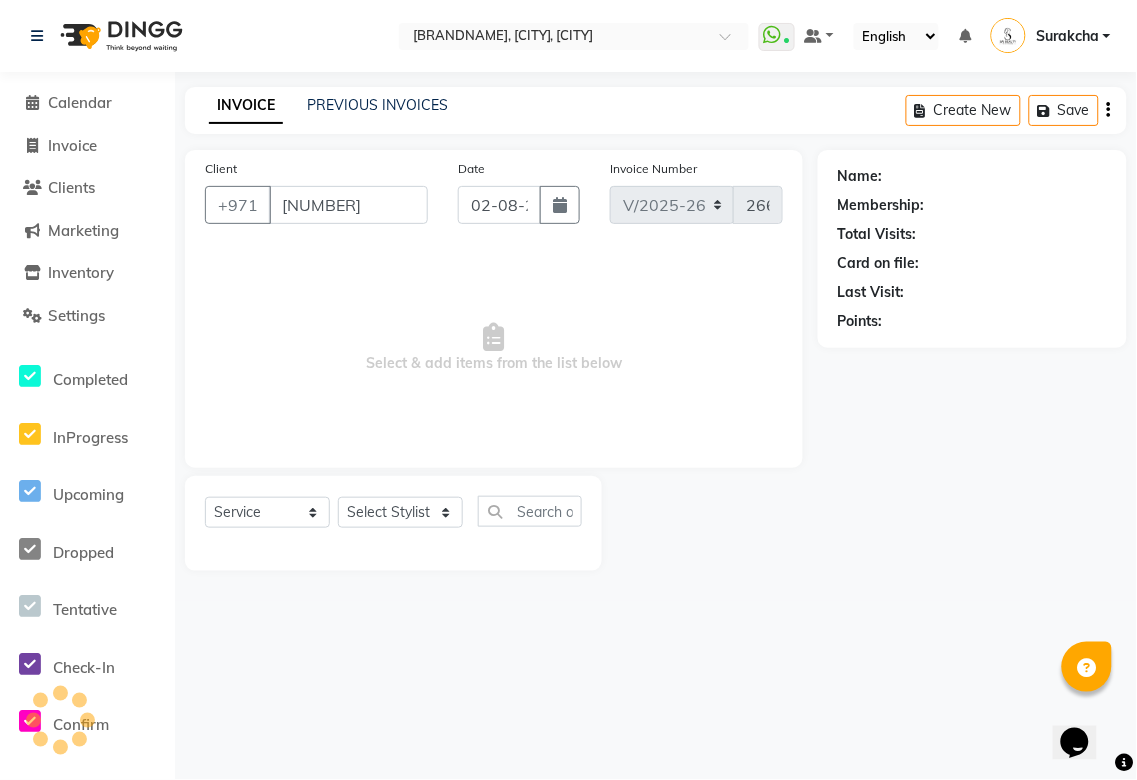 type on "[NUMBER]a" 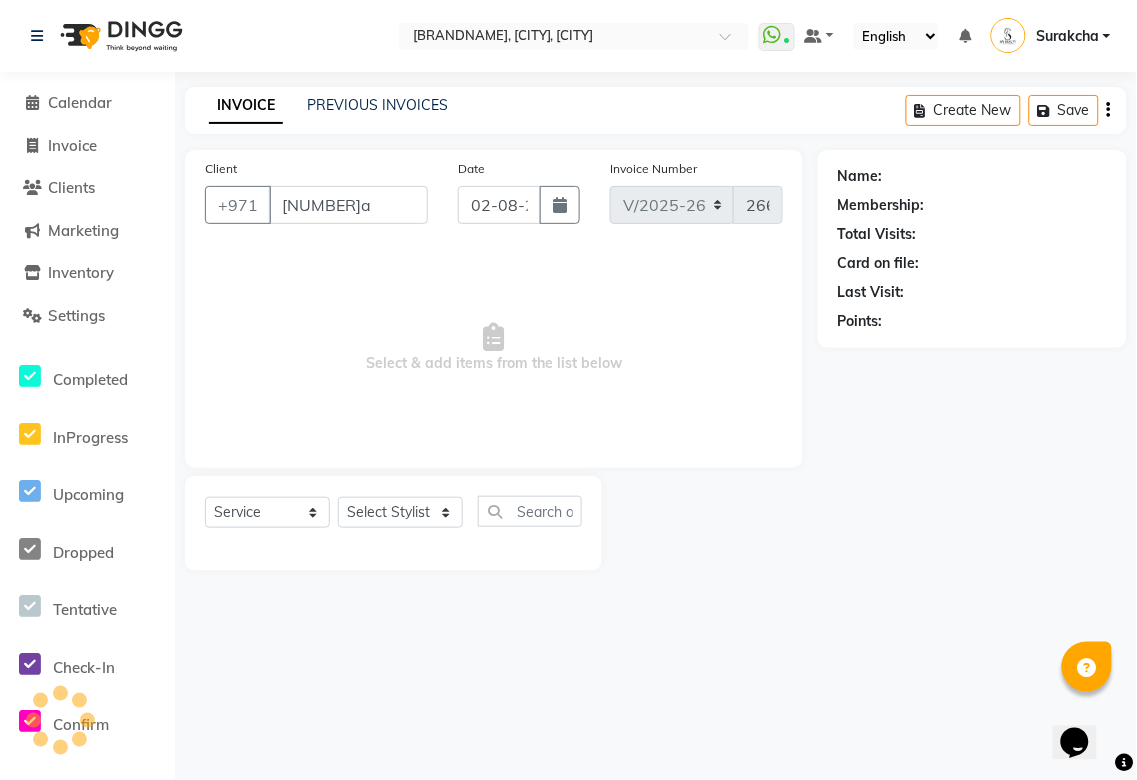 select on "52340" 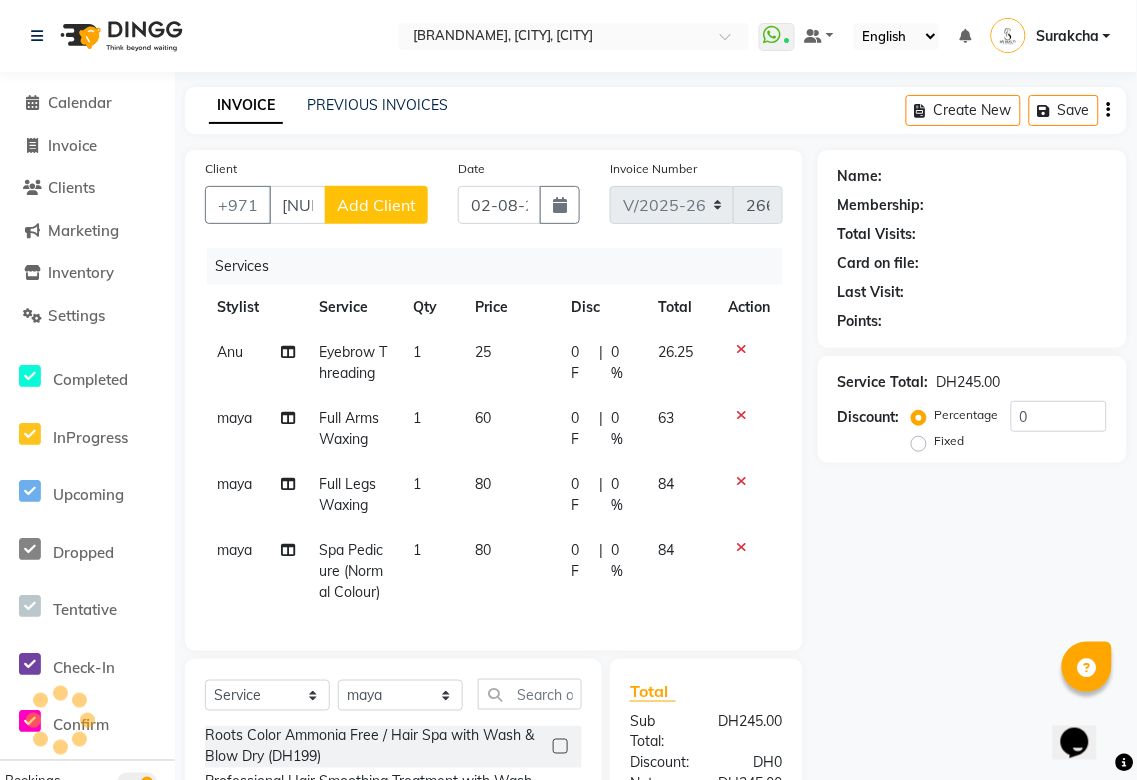 type on "[NUMBER]a" 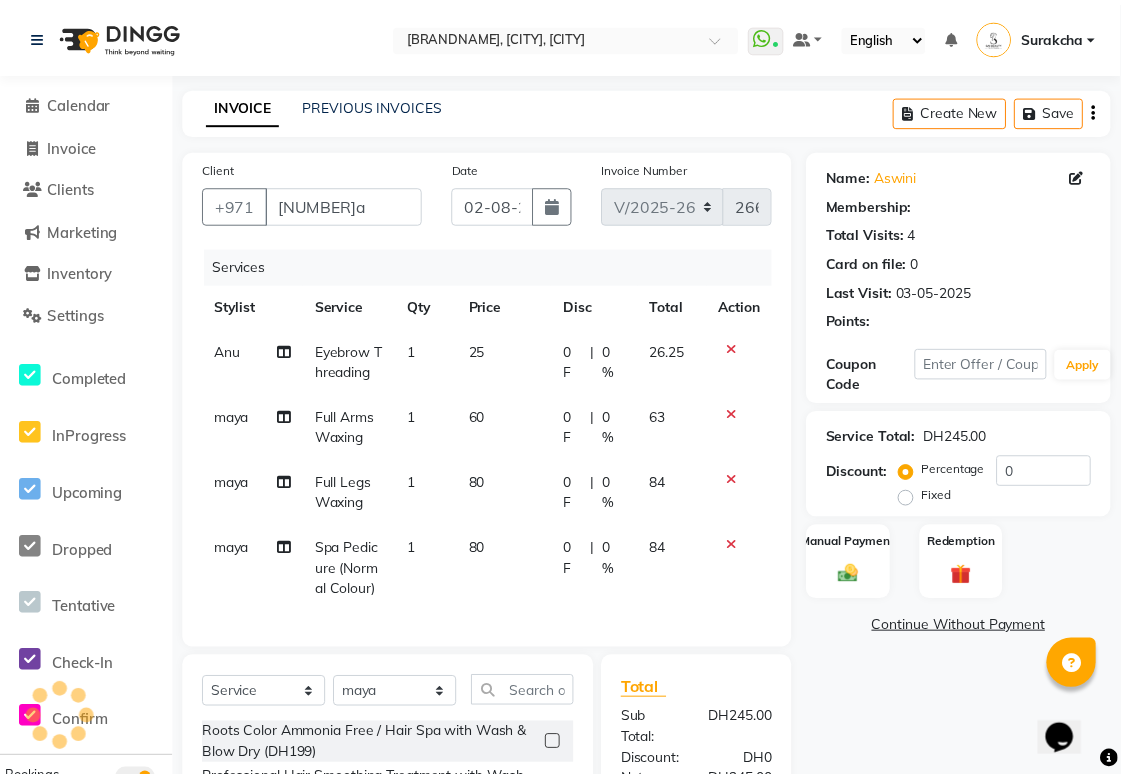 scroll, scrollTop: 0, scrollLeft: 0, axis: both 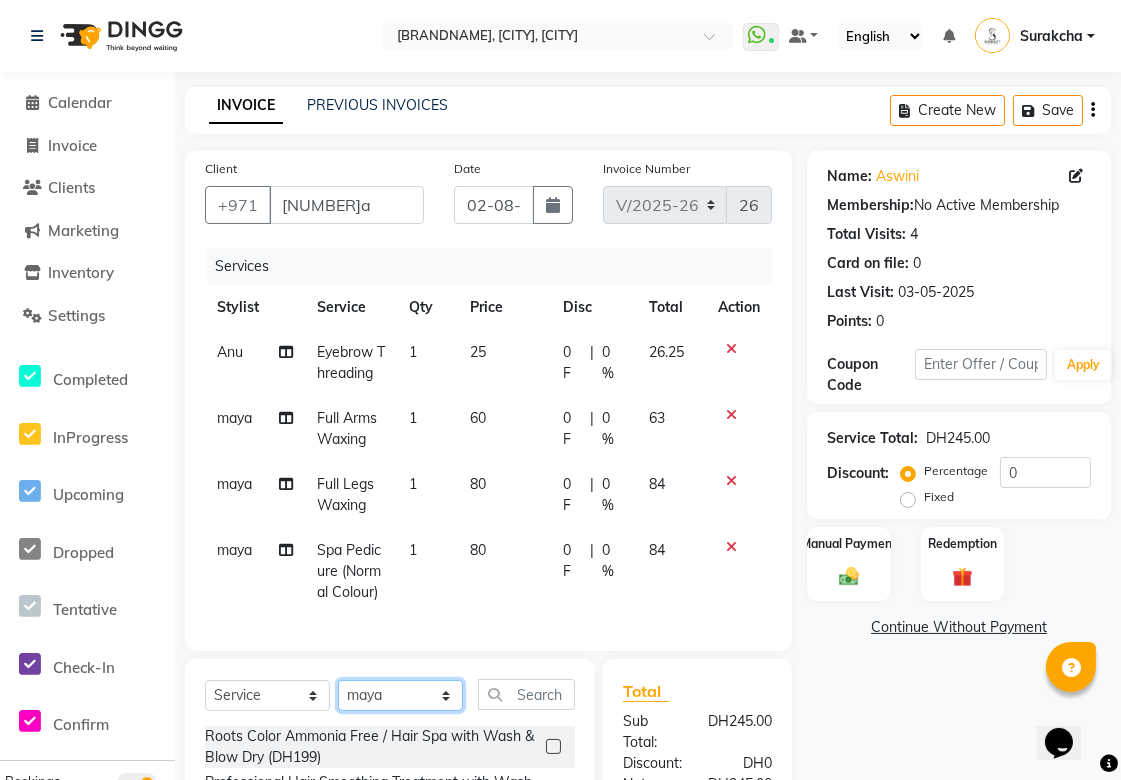 click on "Select Stylist [FIRST] [FIRST] [FIRST] [FIRST] [FIRST] [FIRST] [FIRST] [FIRST] [FIRST] [FIRST] [FIRST] [FIRST] [FIRST] [FIRST] [FIRST] [FIRST] [FIRST]" 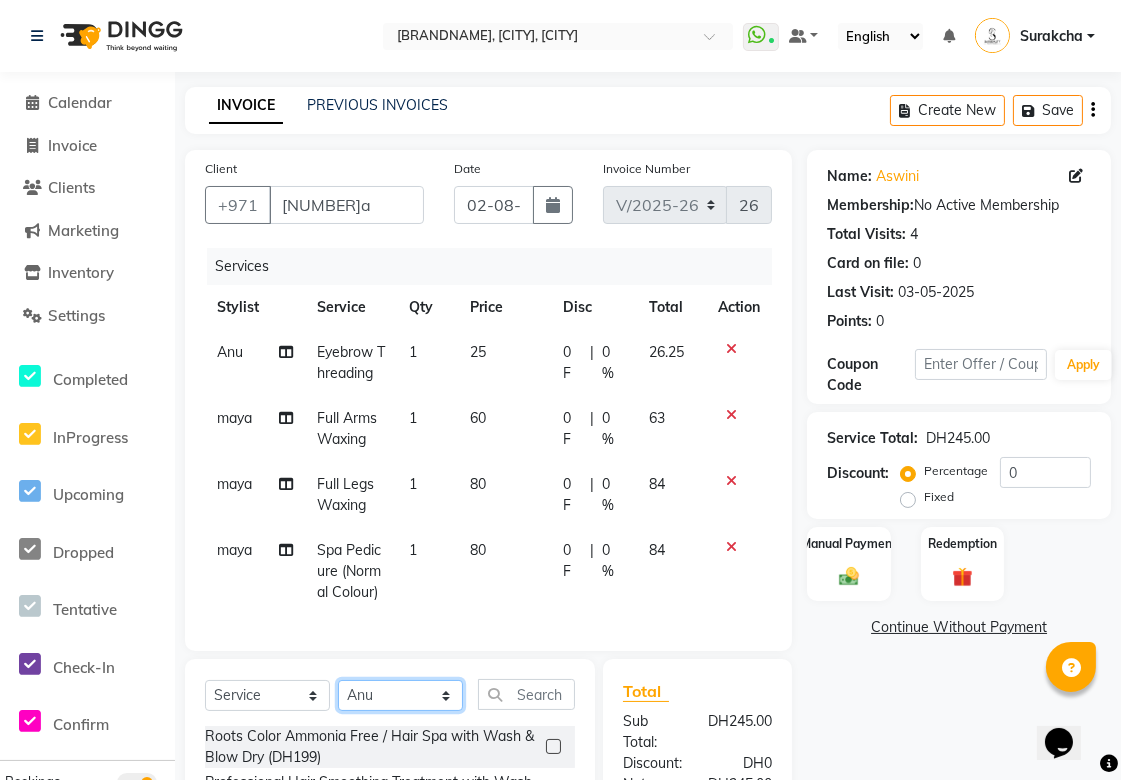 click on "Select Stylist [FIRST] [FIRST] [FIRST] [FIRST] [FIRST] [FIRST] [FIRST] [FIRST] [FIRST] [FIRST] [FIRST] [FIRST] [FIRST] [FIRST] [FIRST] [FIRST] [FIRST]" 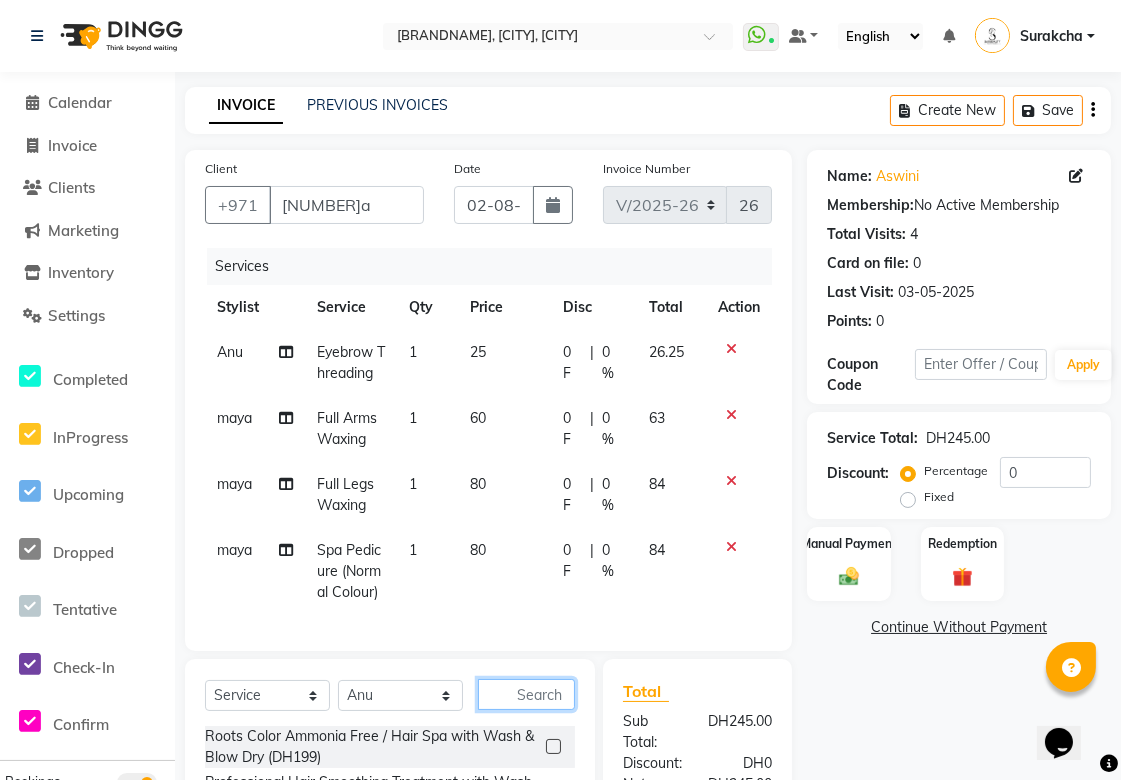 click 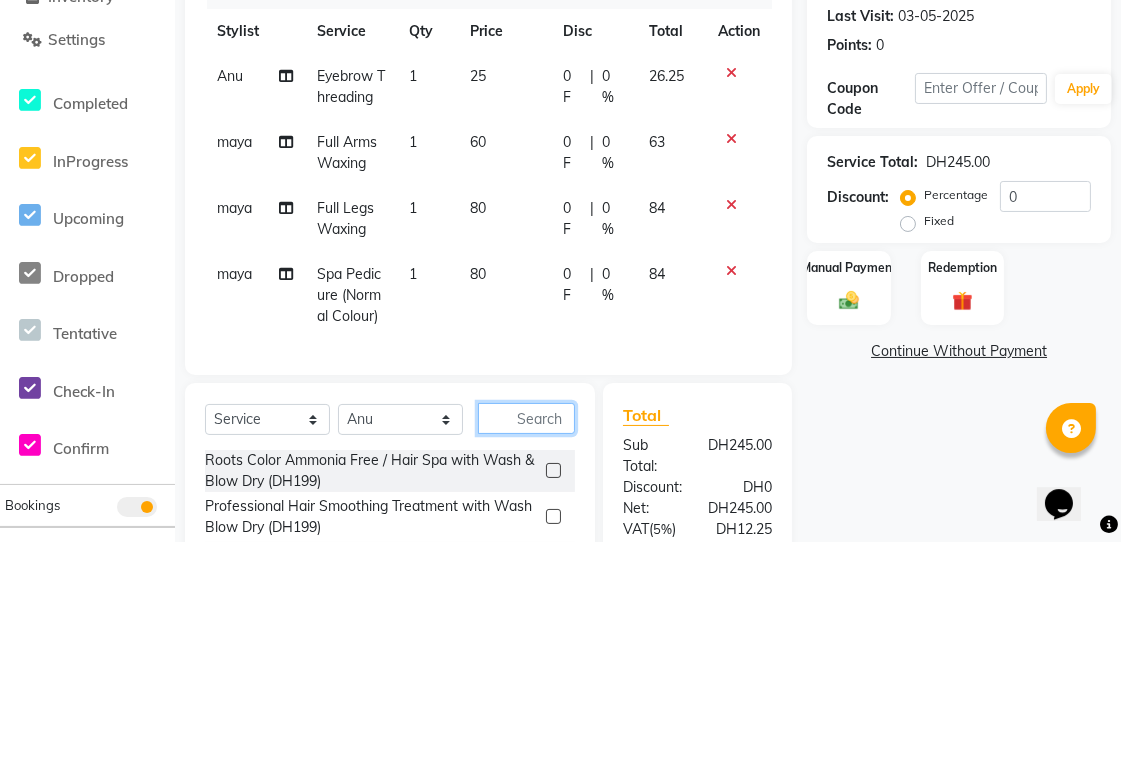 scroll, scrollTop: 202, scrollLeft: 0, axis: vertical 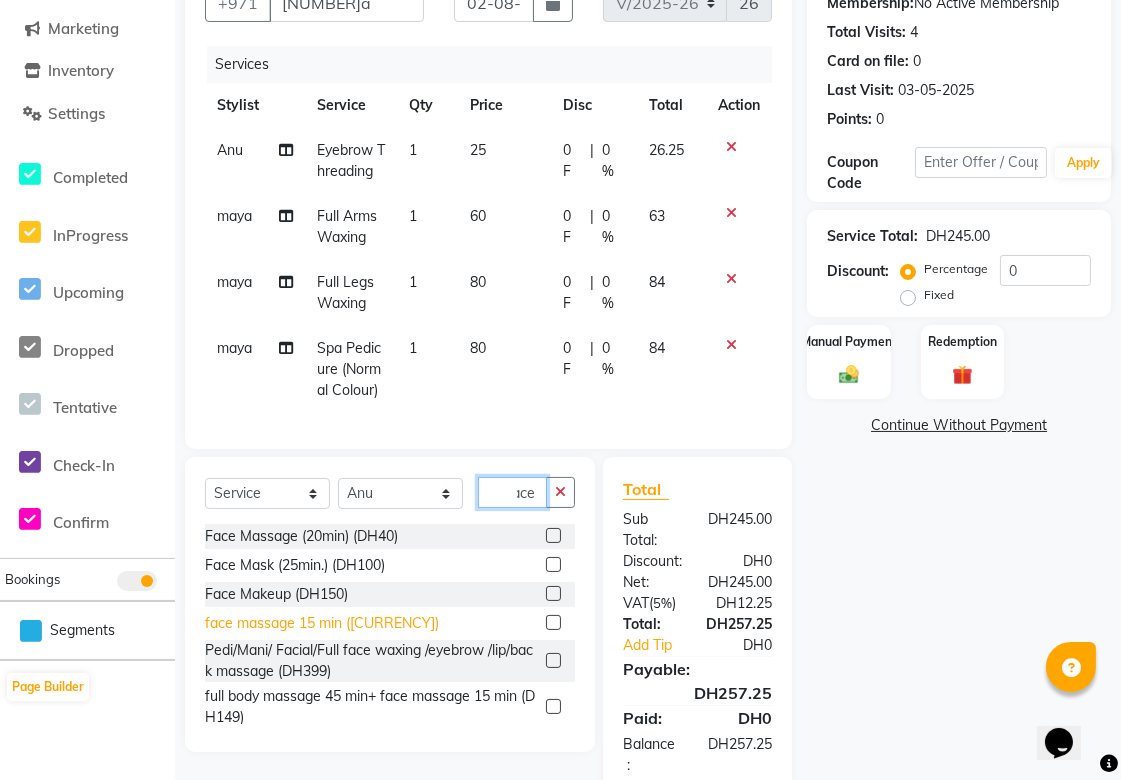 type on "face massage" 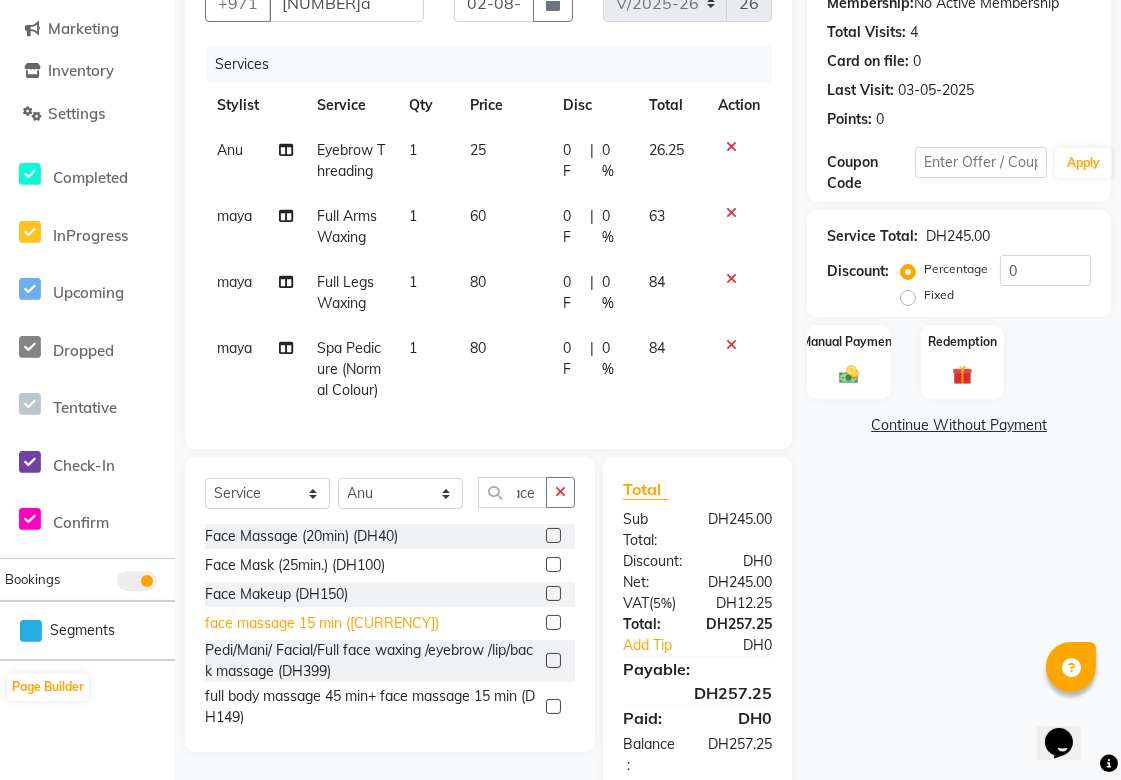 click on "face massage  15 min  ([CURRENCY])" 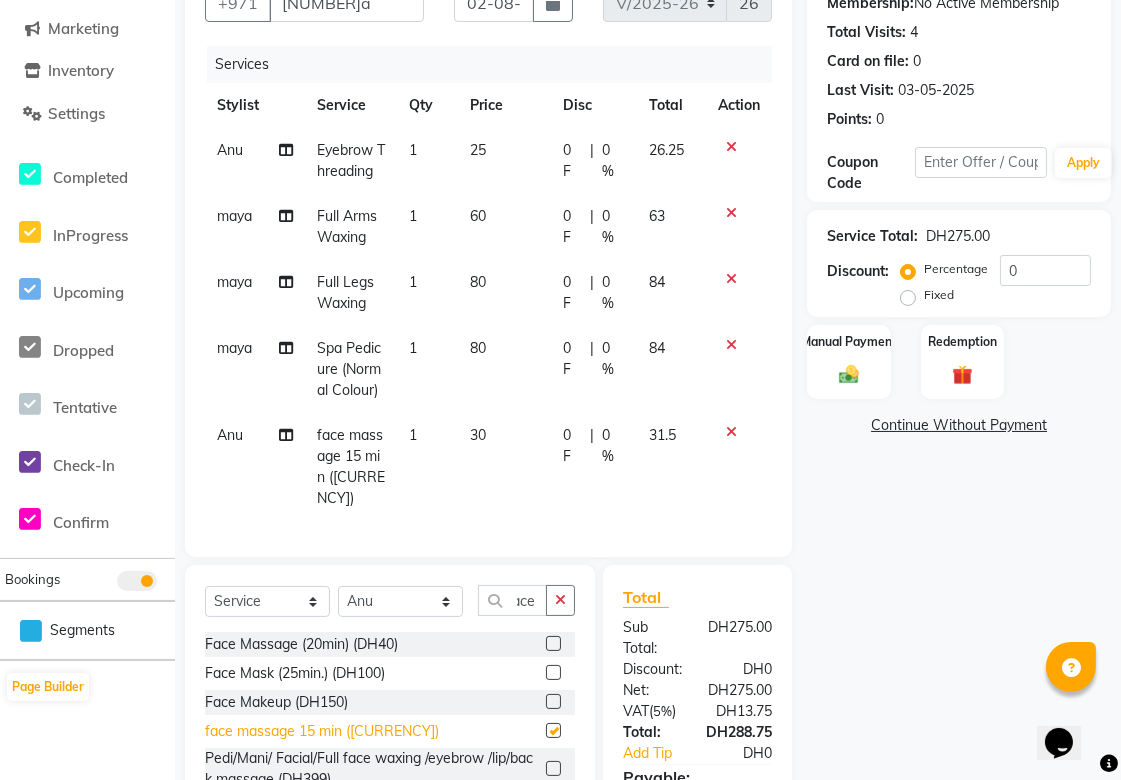 scroll, scrollTop: 0, scrollLeft: 0, axis: both 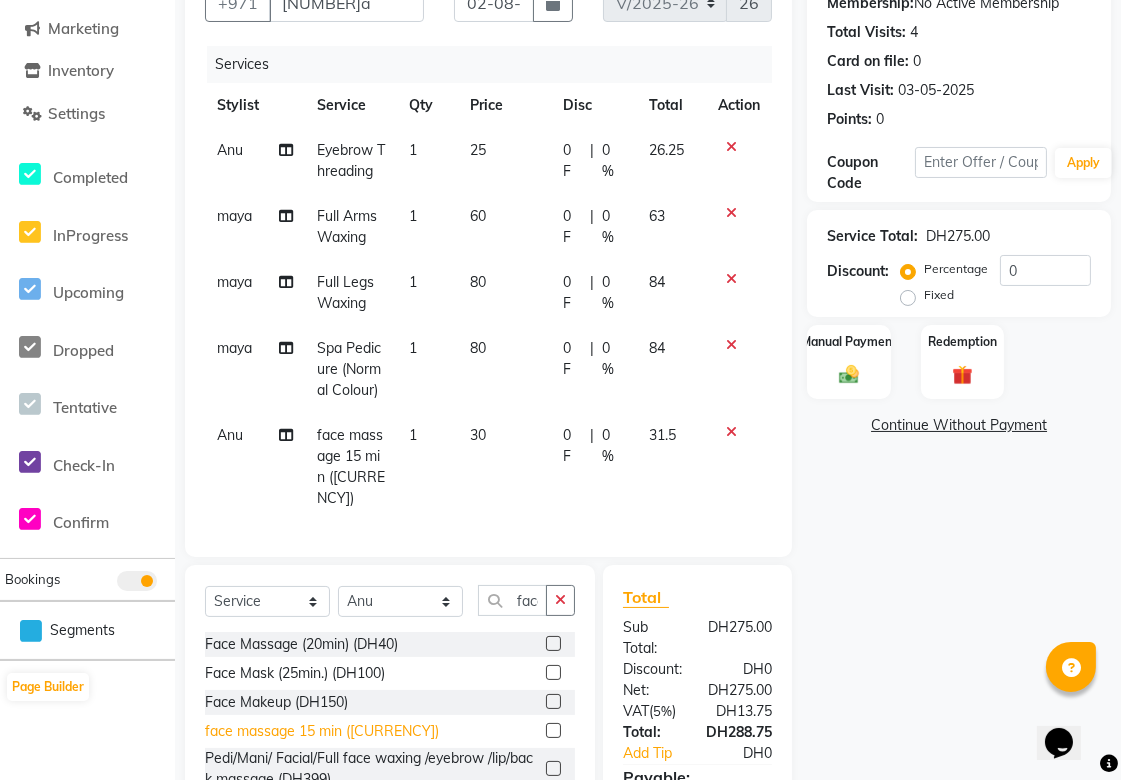 checkbox on "false" 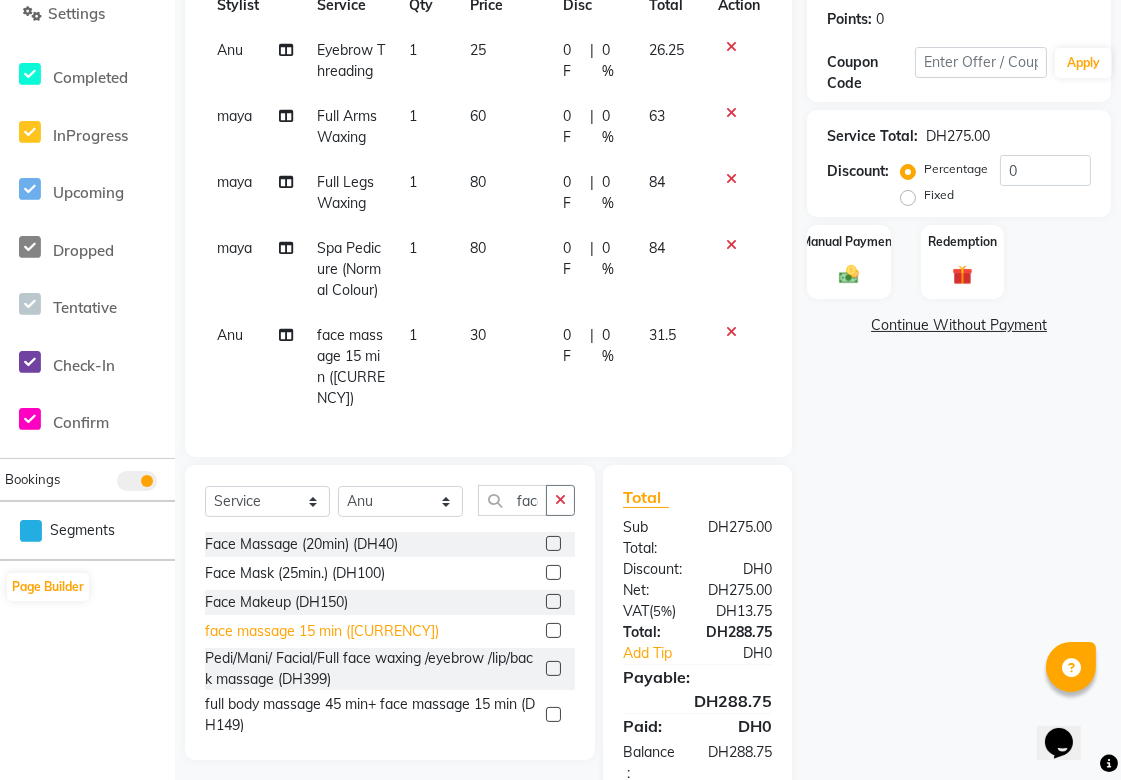 scroll, scrollTop: 352, scrollLeft: 0, axis: vertical 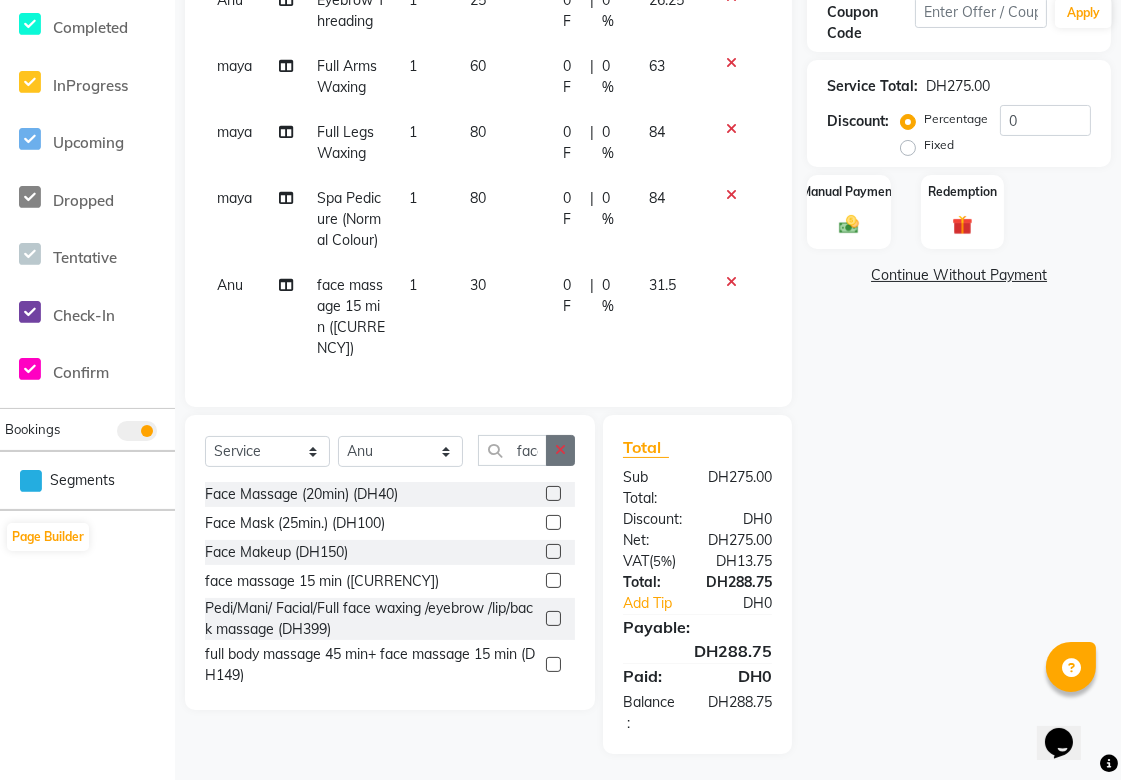 click 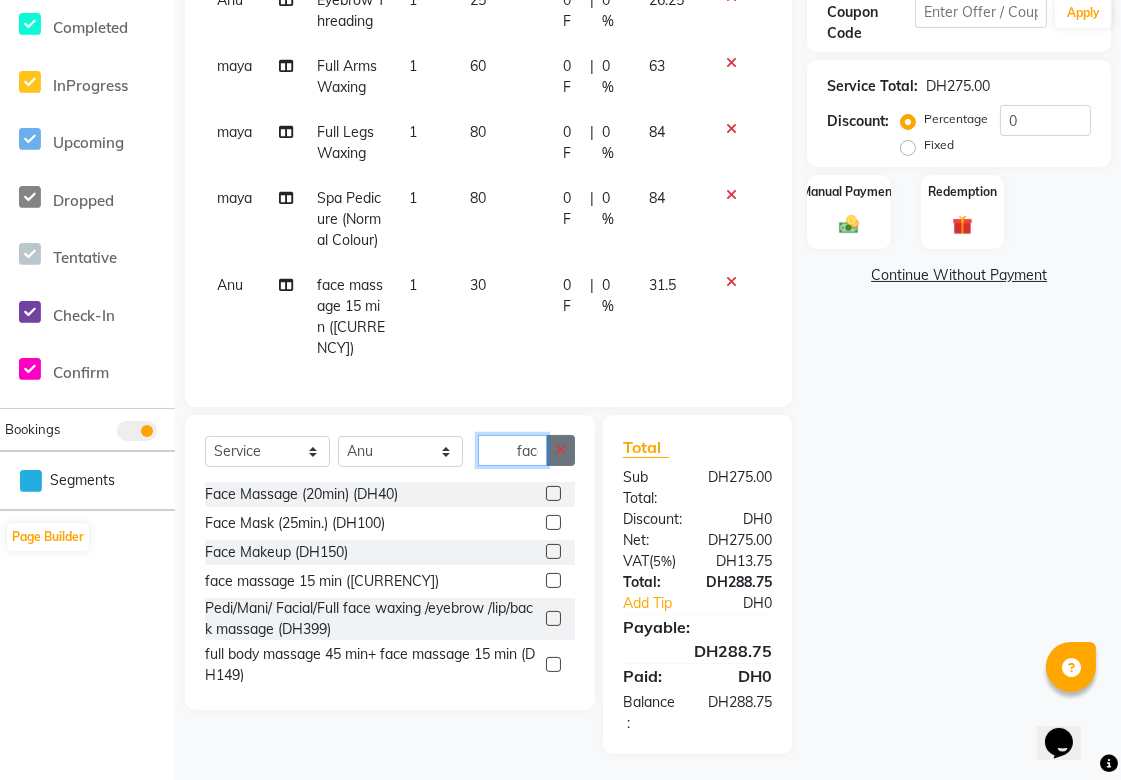 type 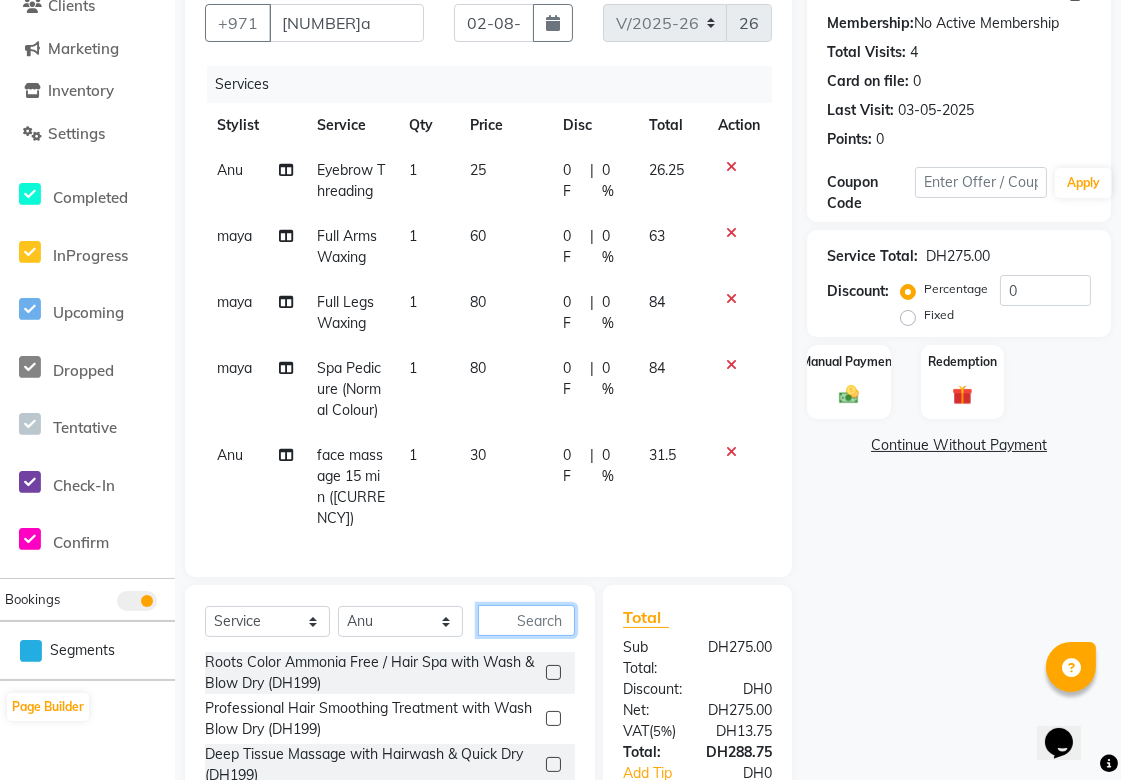 scroll, scrollTop: 352, scrollLeft: 0, axis: vertical 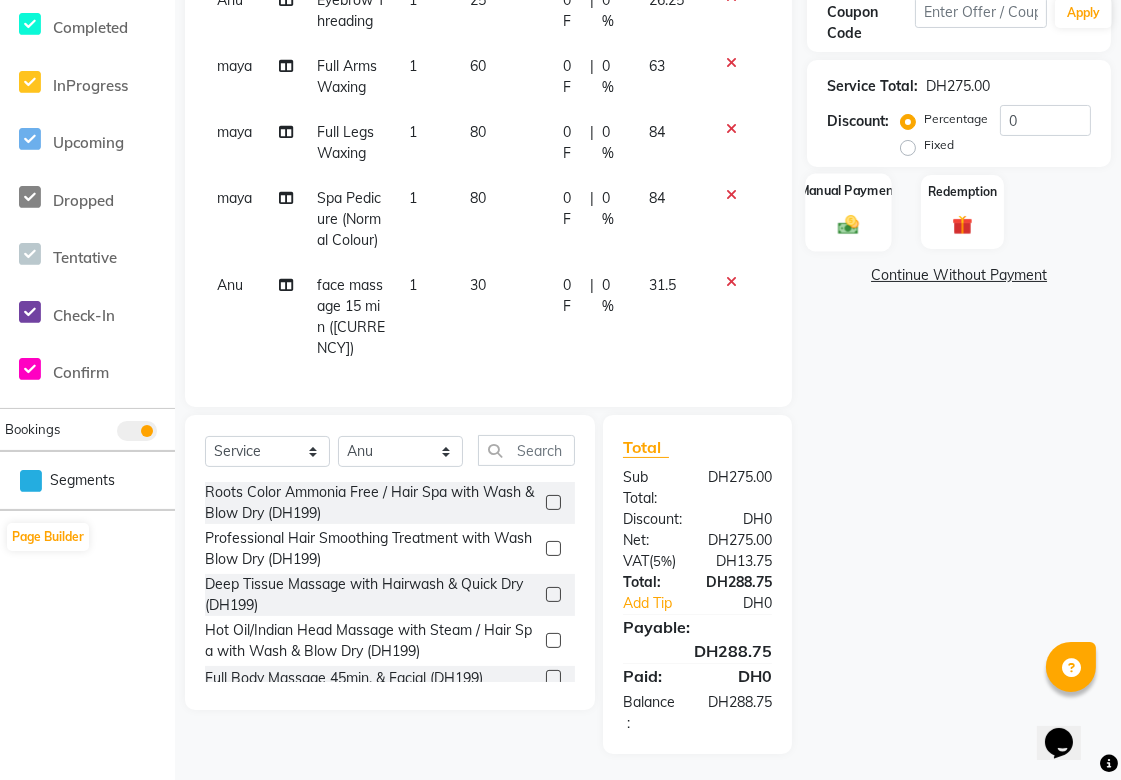click on "Manual Payment" 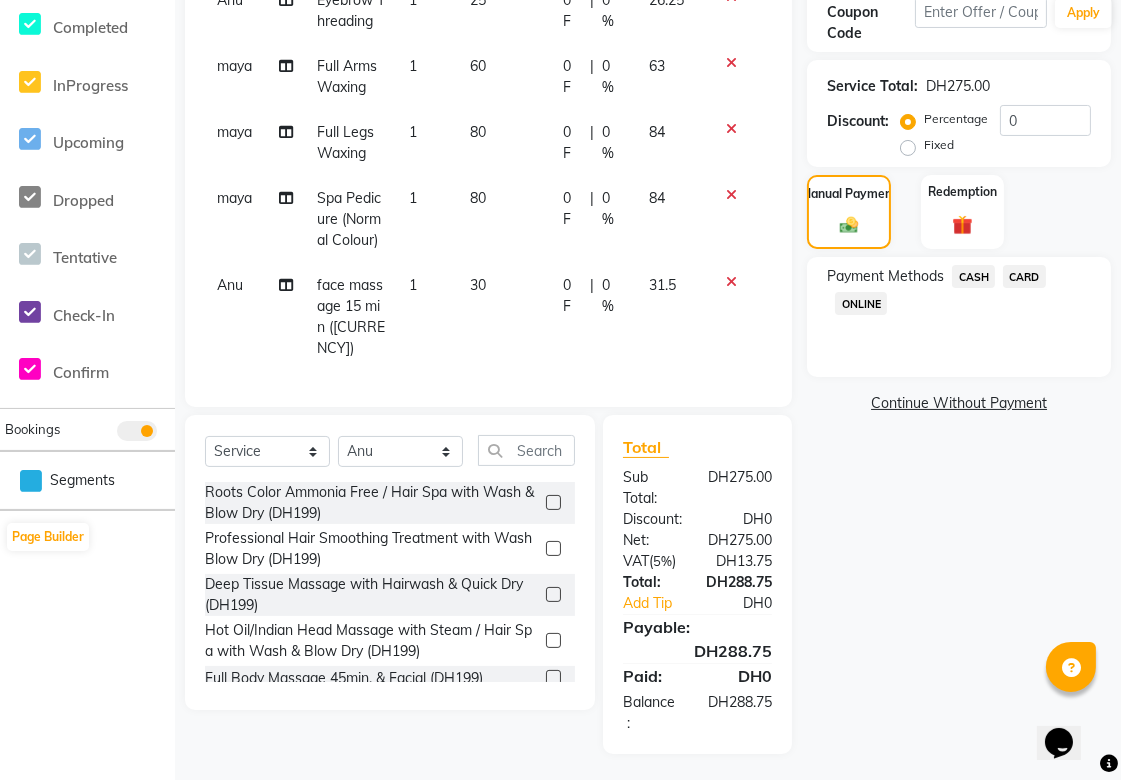 click on "CARD" 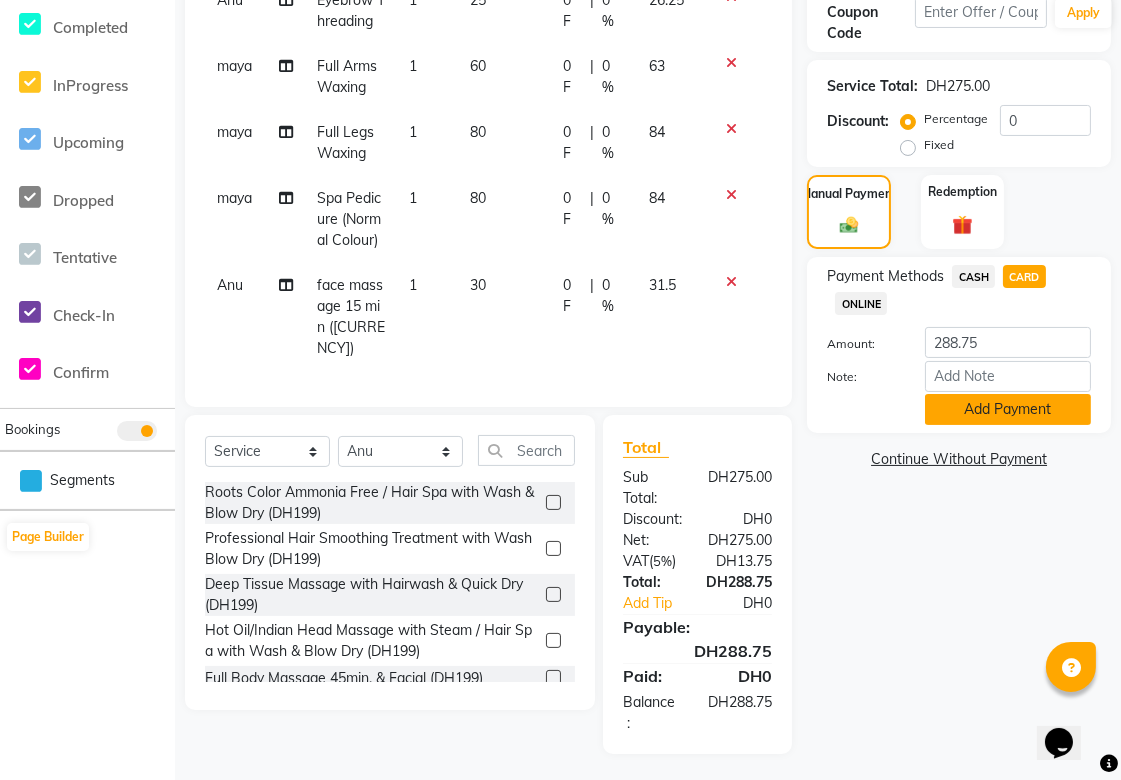 click on "Add Payment" 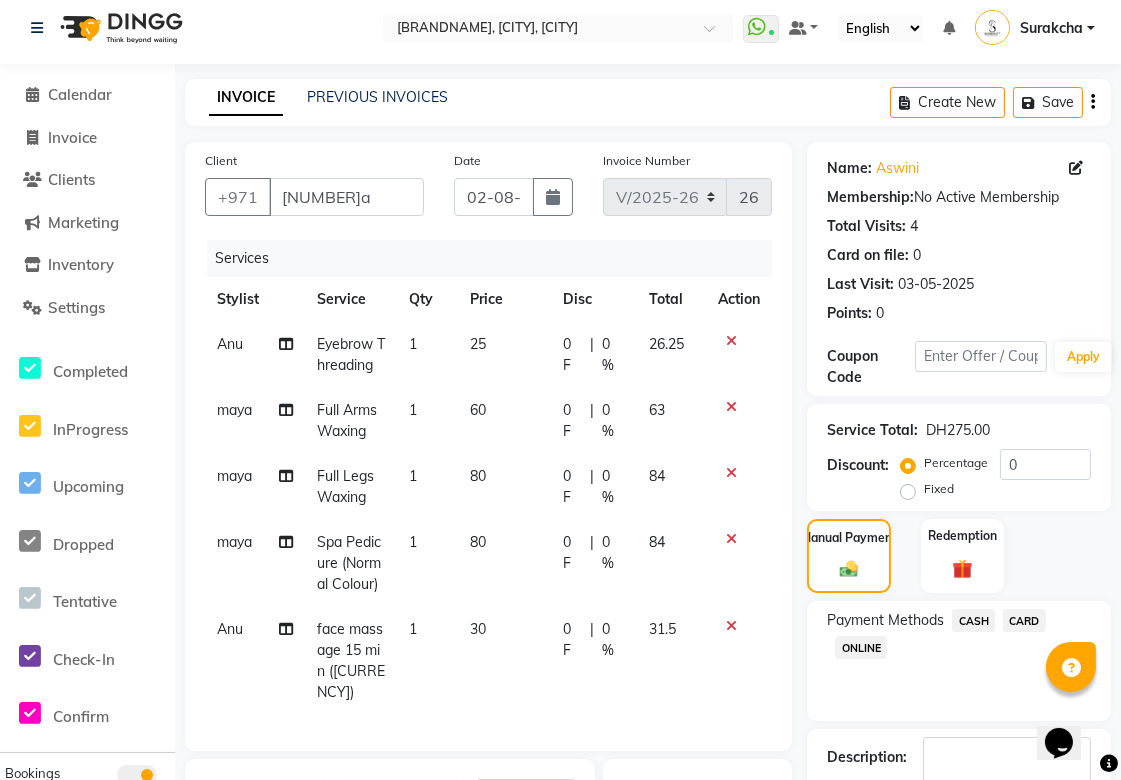 scroll, scrollTop: 414, scrollLeft: 0, axis: vertical 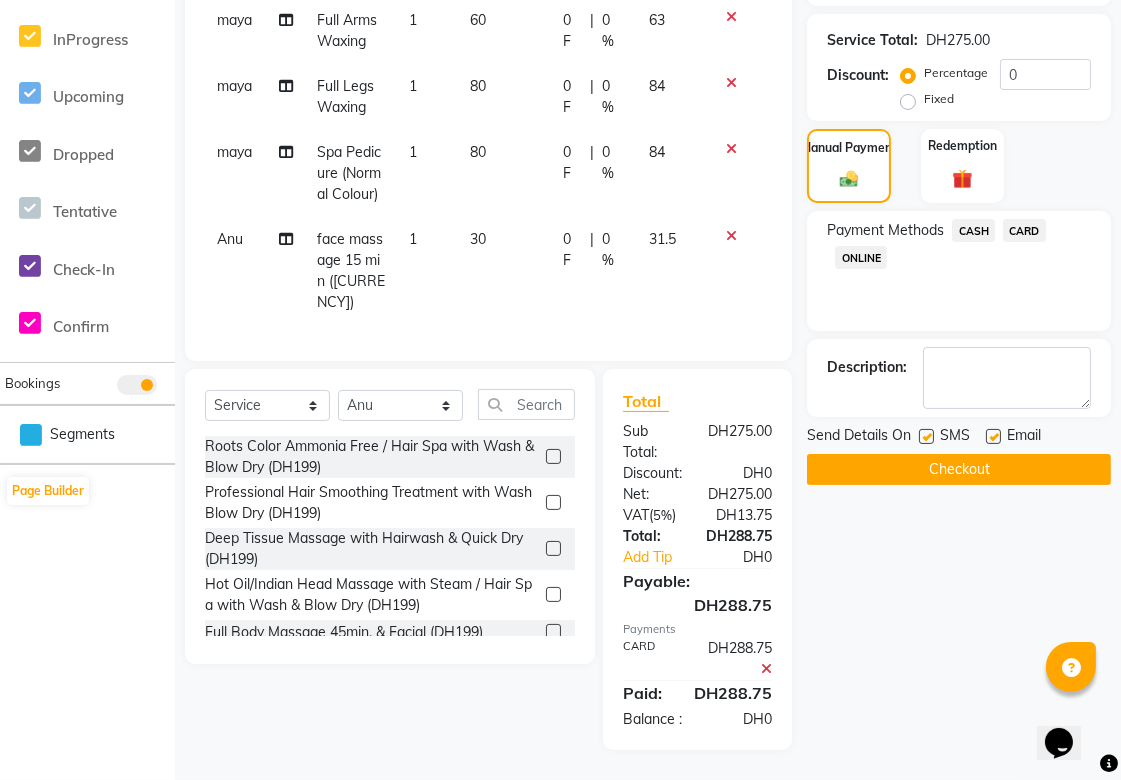 click on "Checkout" 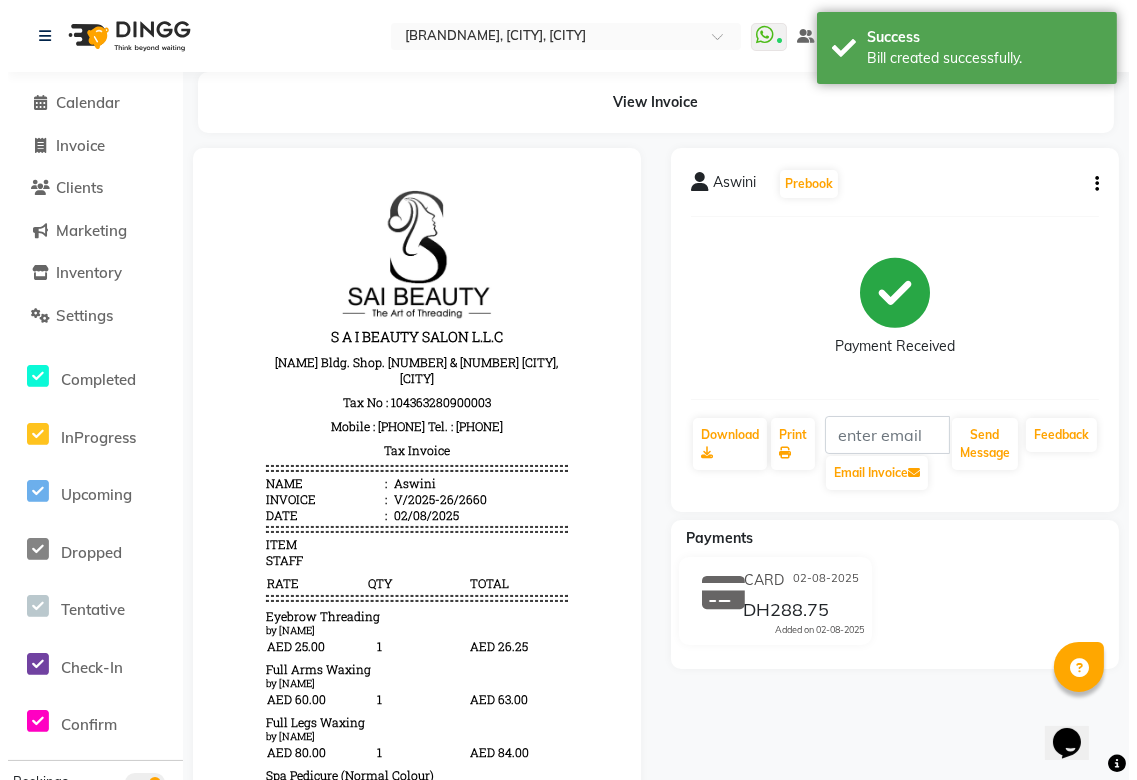 scroll, scrollTop: 0, scrollLeft: 0, axis: both 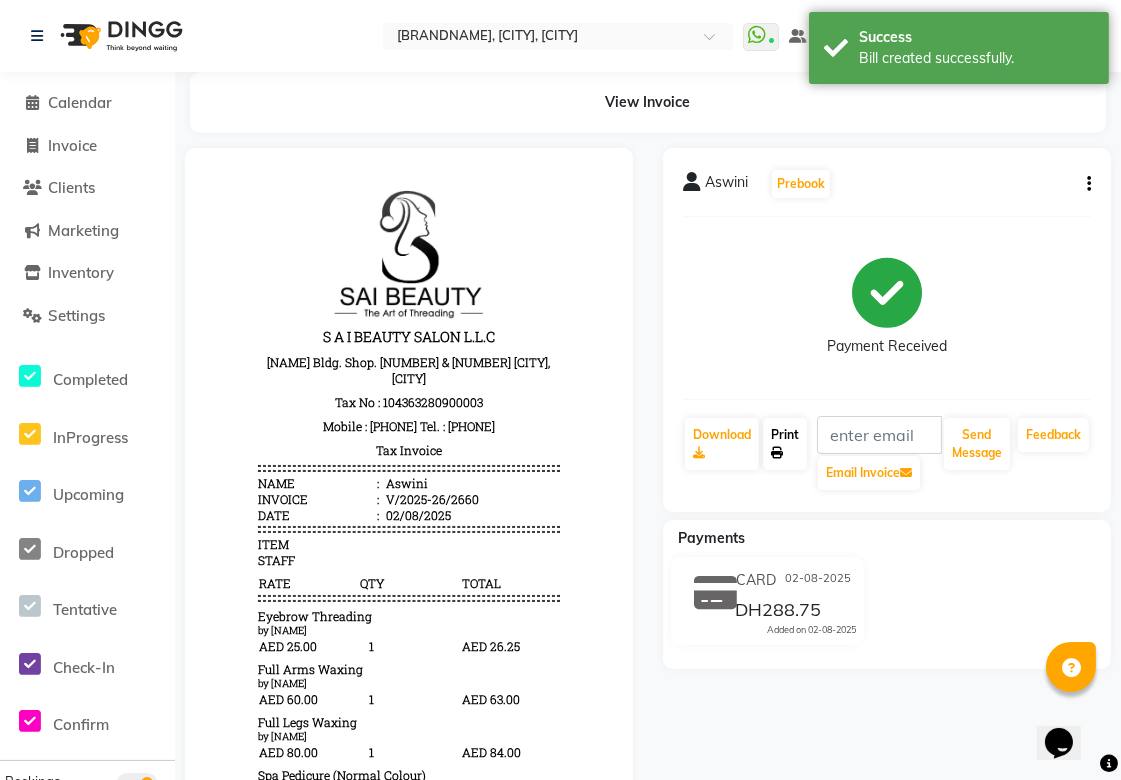click on "Print" 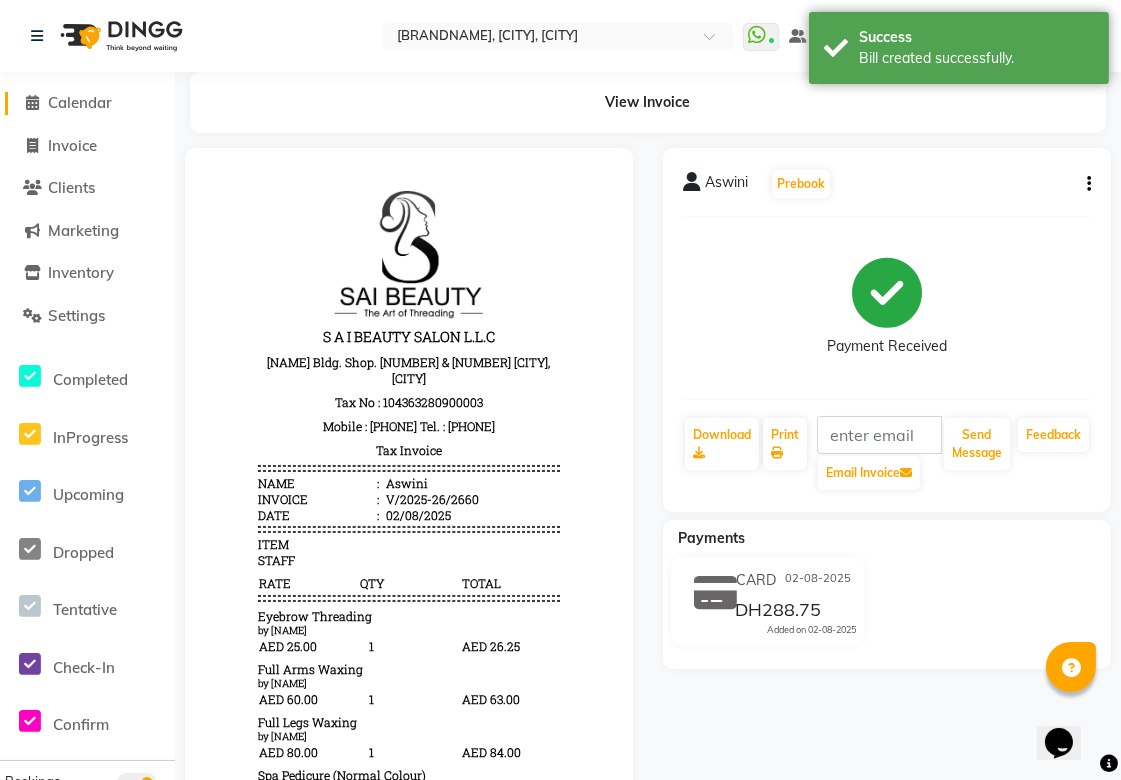 click on "Calendar" 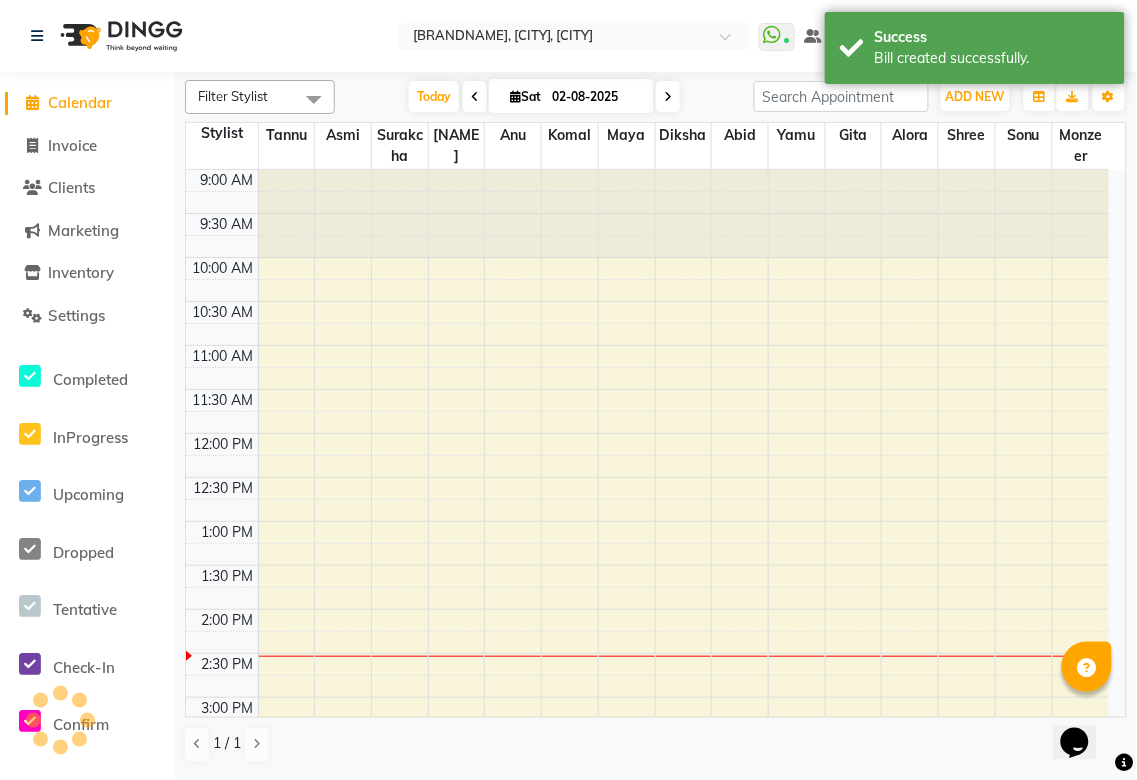 scroll, scrollTop: 0, scrollLeft: 0, axis: both 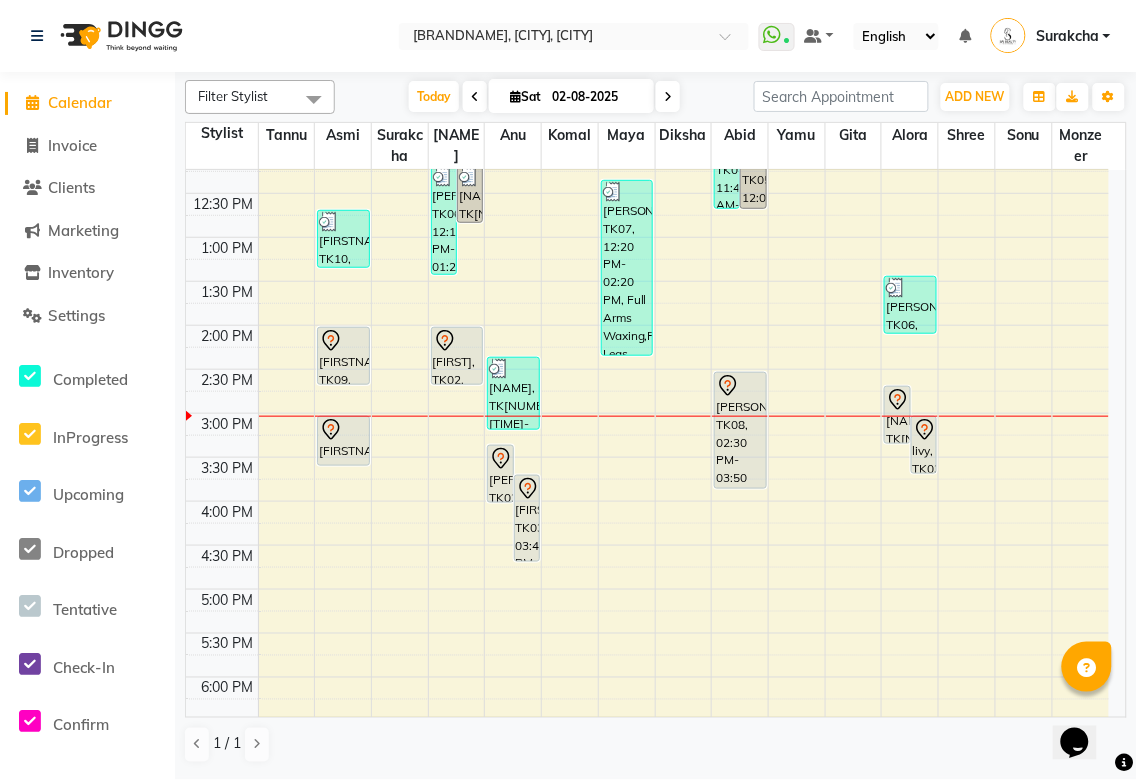 click on "[FIRSTNAME], TK09, 02:00 PM-02:40 PM, Full Body Massage (60min)" at bounding box center [343, 356] 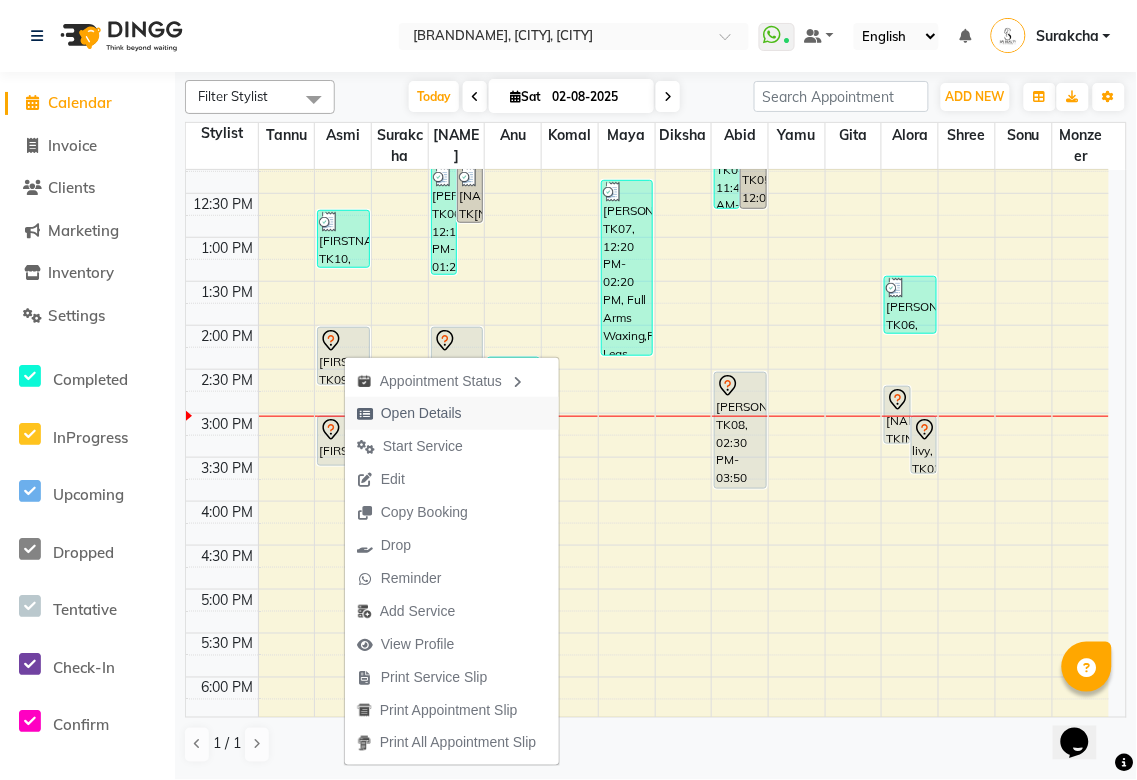 click on "Open Details" at bounding box center (421, 413) 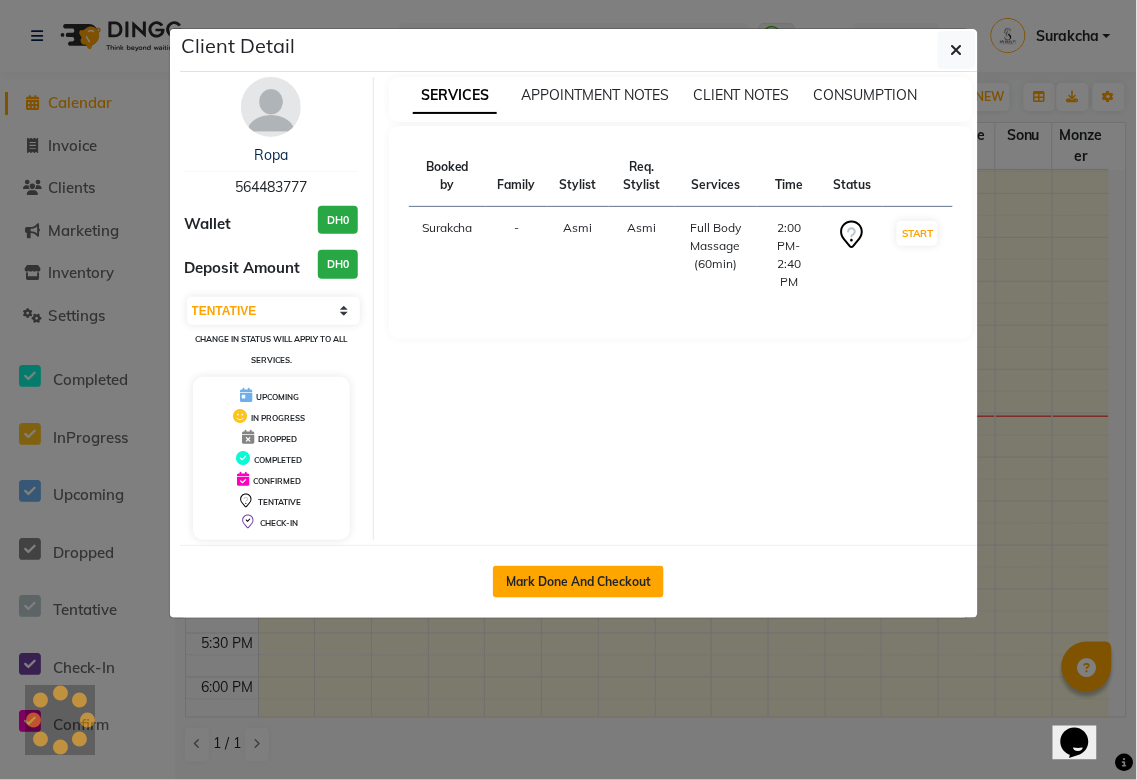 click on "Mark Done And Checkout" 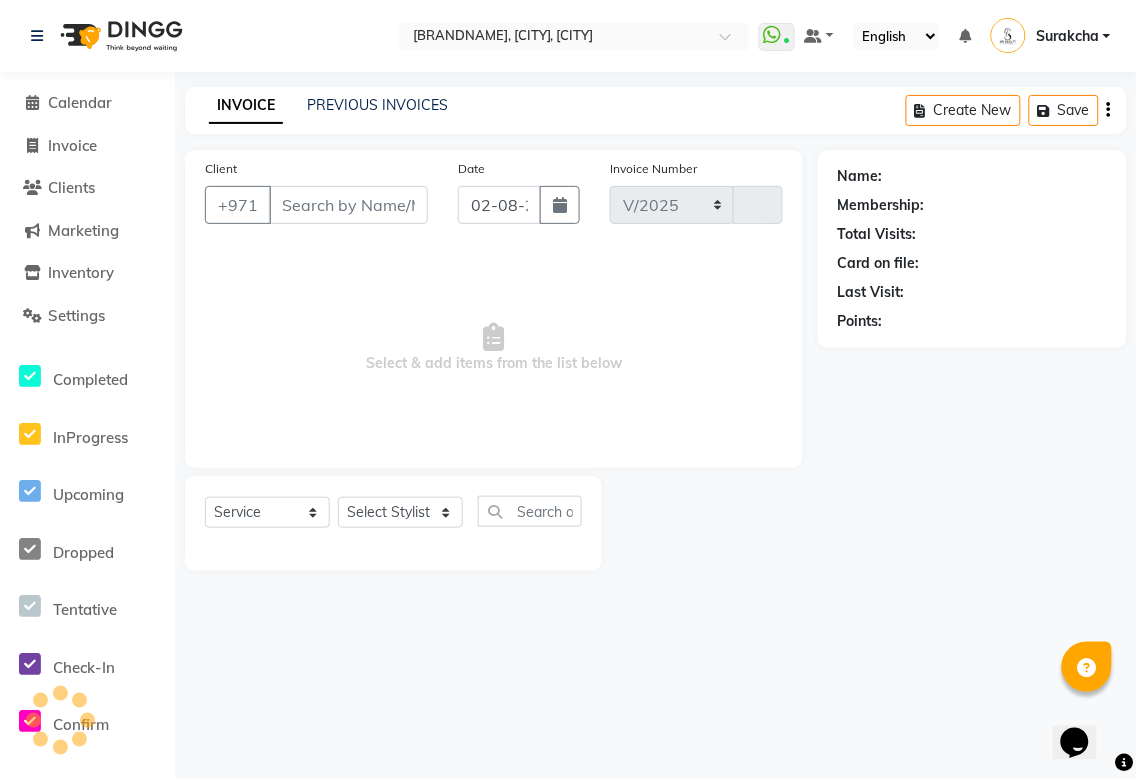 select on "5352" 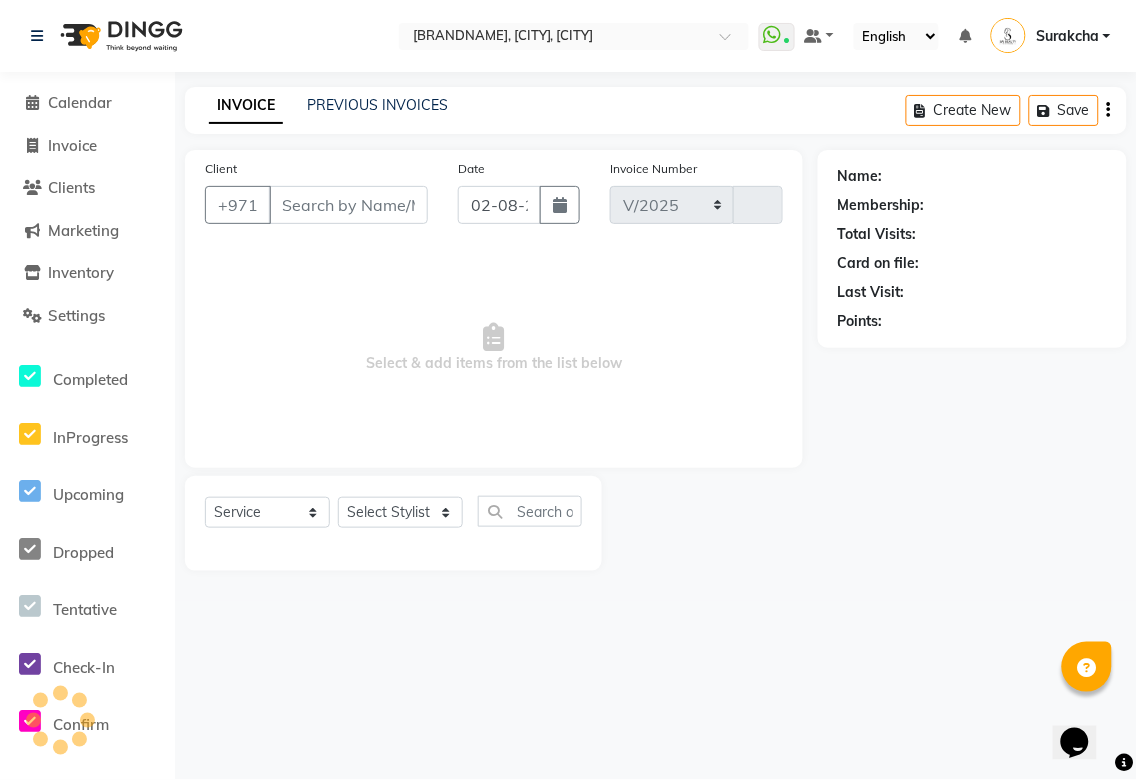 type on "2661" 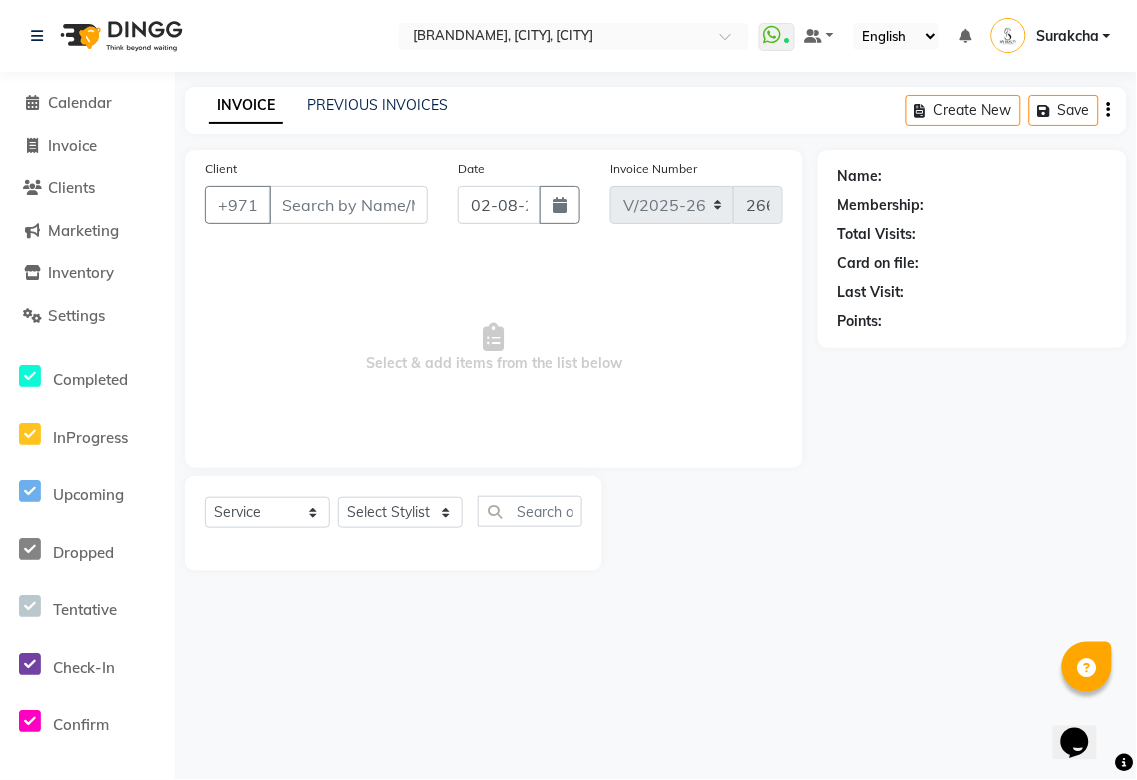 type on "564483777" 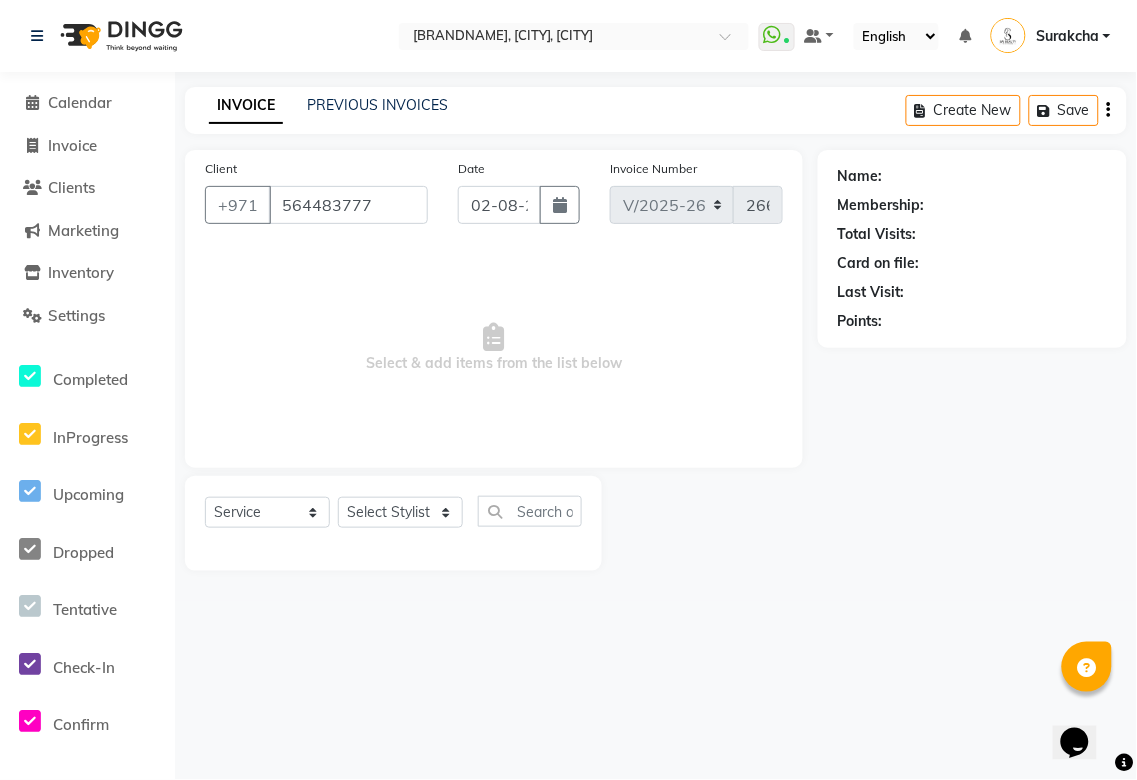 select on "[NUMBER]" 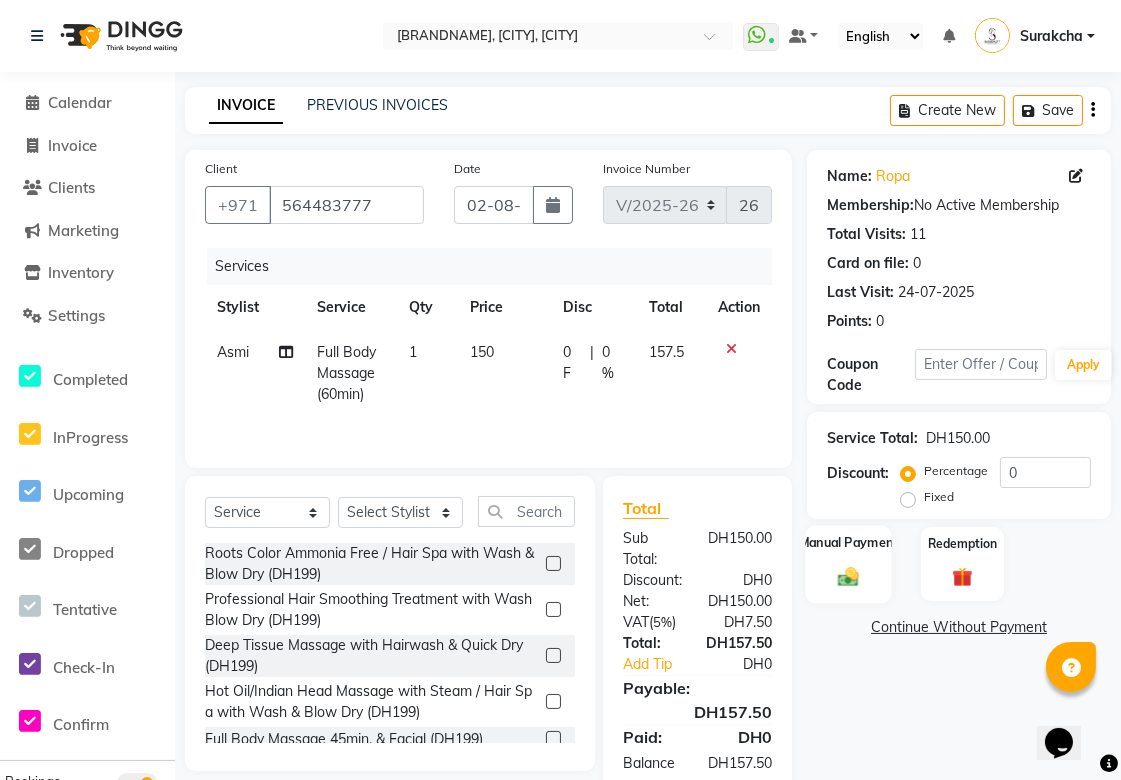click on "Manual Payment" 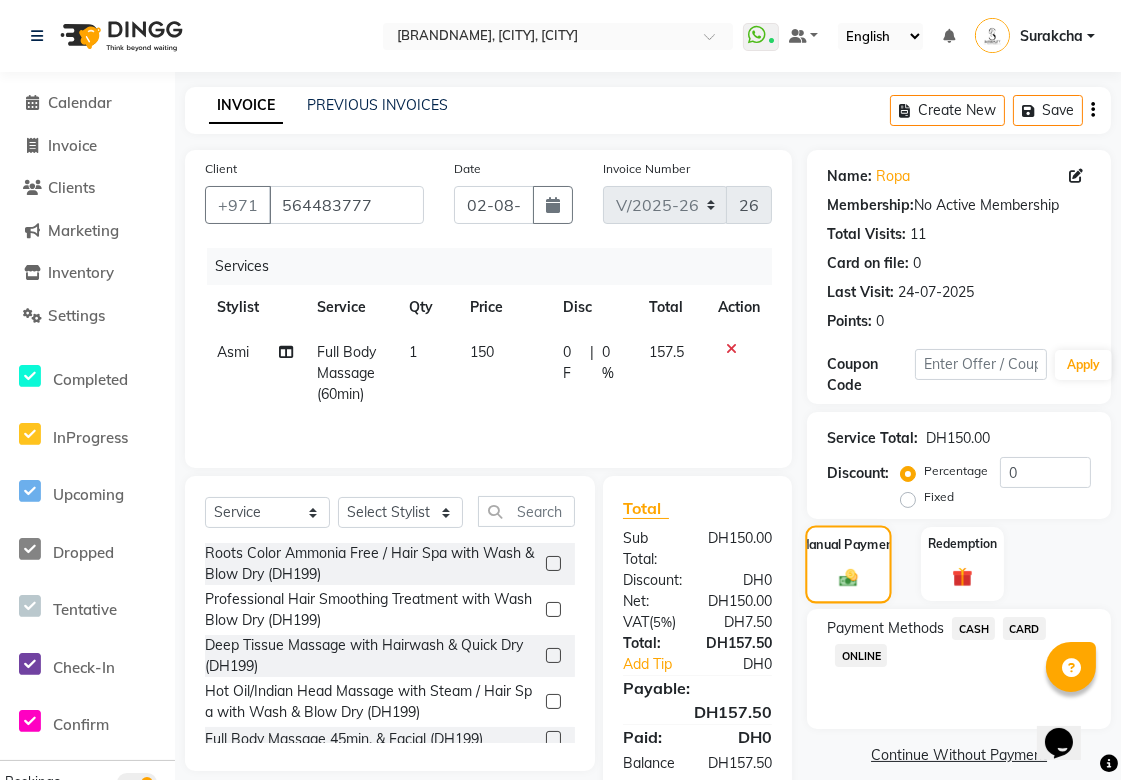 scroll, scrollTop: 66, scrollLeft: 0, axis: vertical 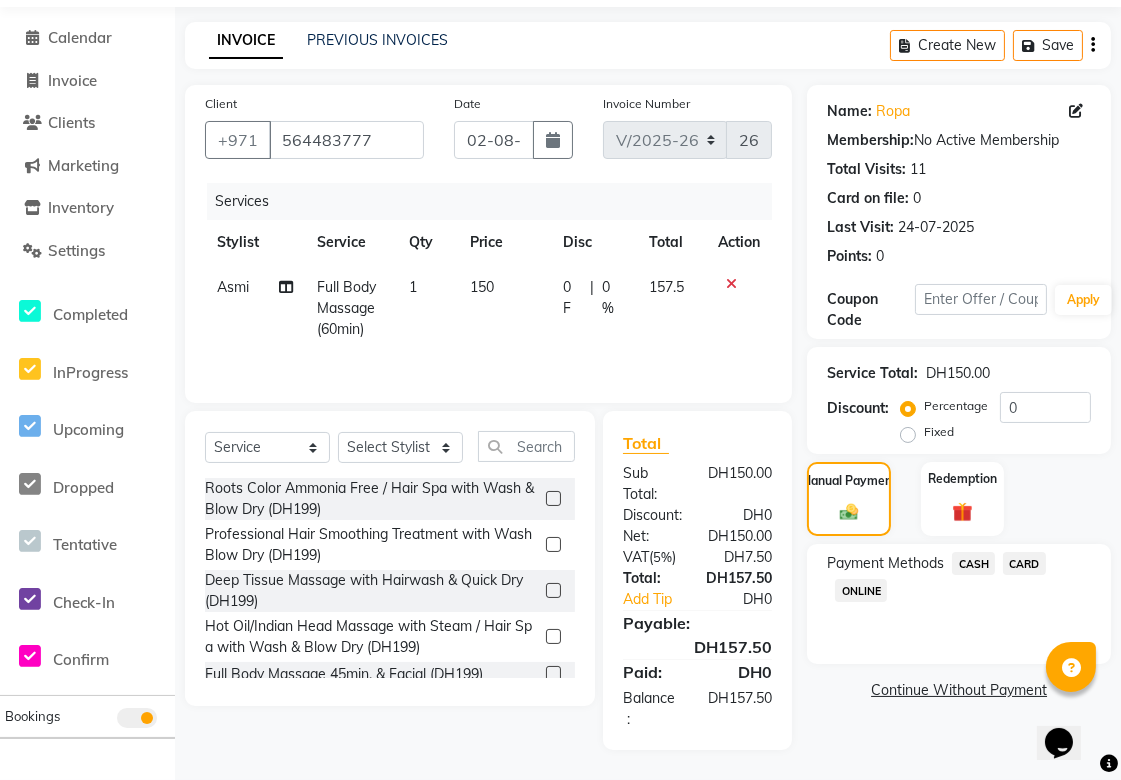 click on "CARD" 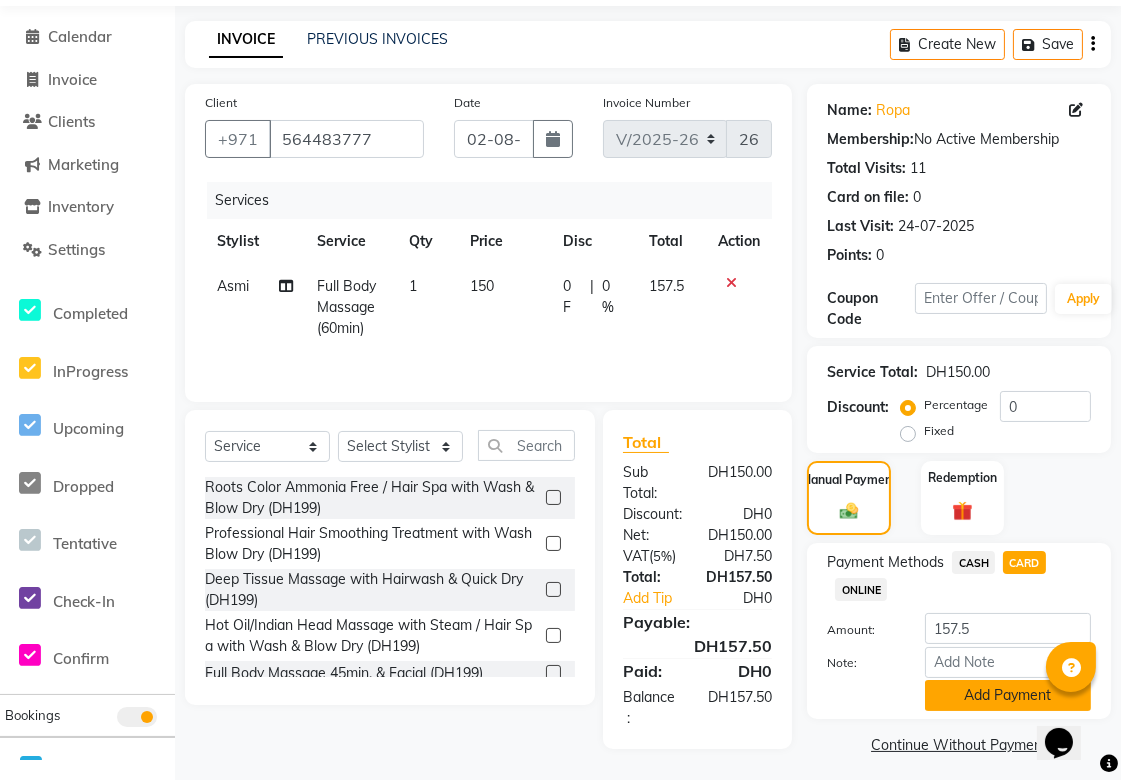 click on "Add Payment" 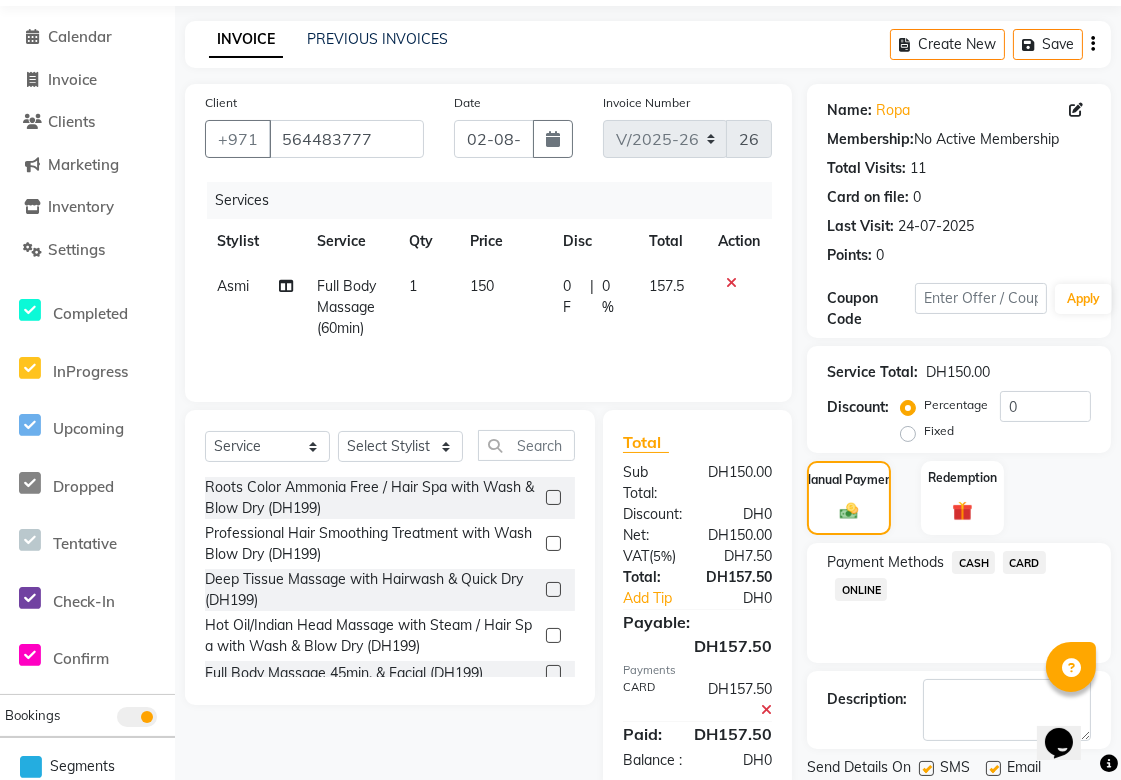 scroll, scrollTop: 133, scrollLeft: 0, axis: vertical 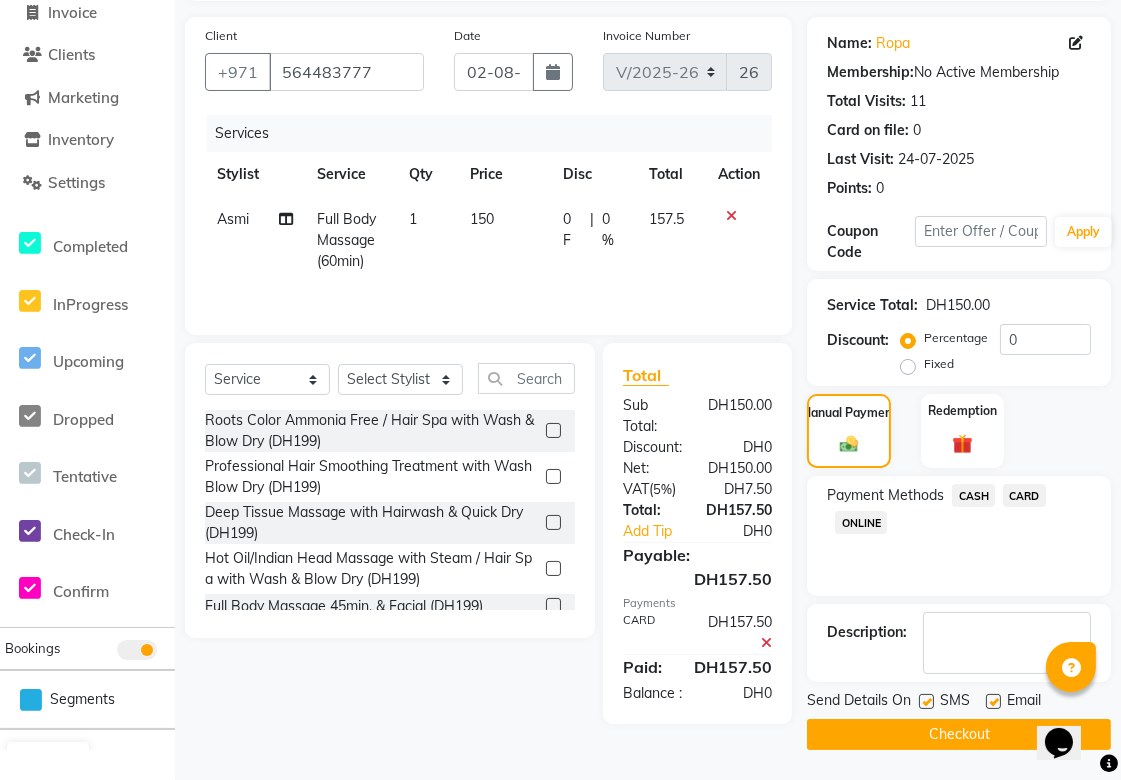 click on "Checkout" 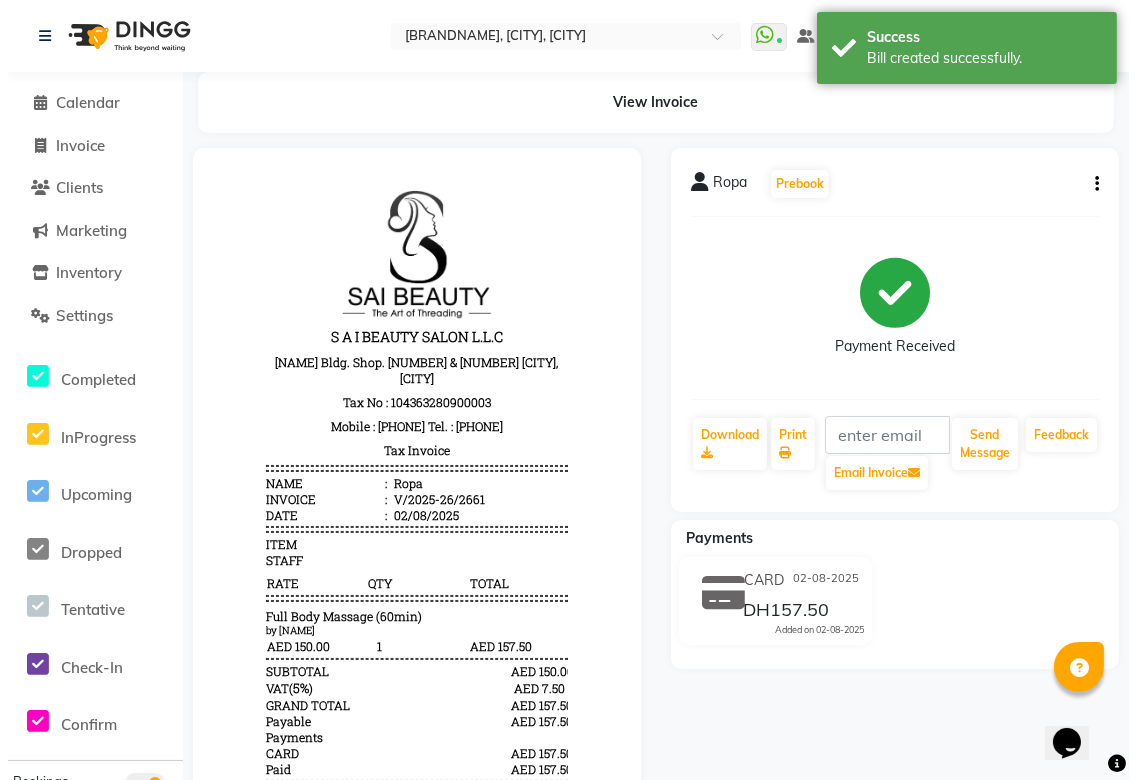 scroll, scrollTop: 0, scrollLeft: 0, axis: both 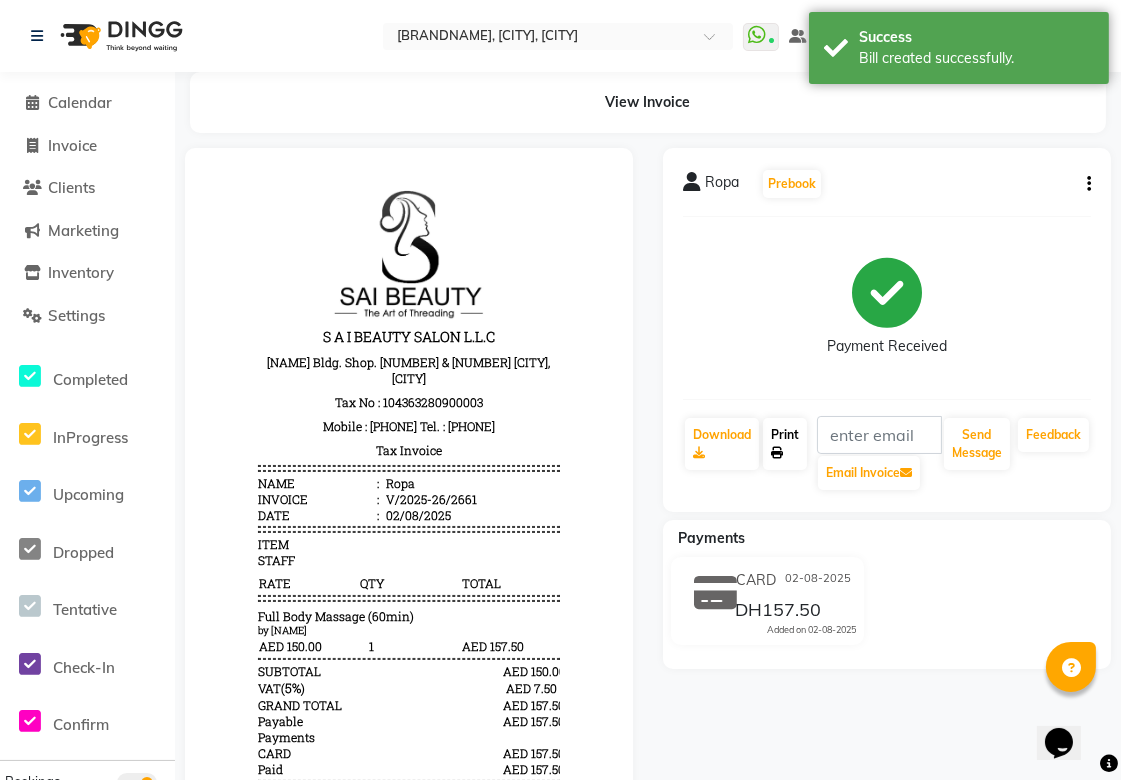 click on "Print" 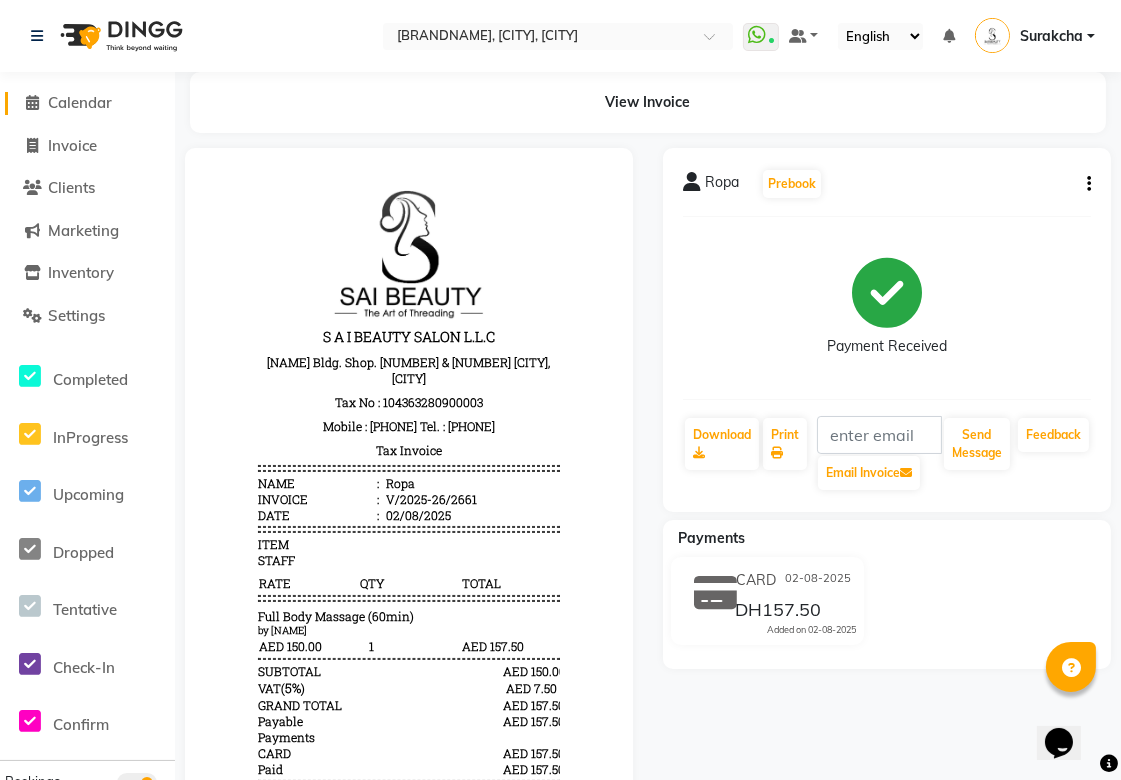 click on "Calendar" 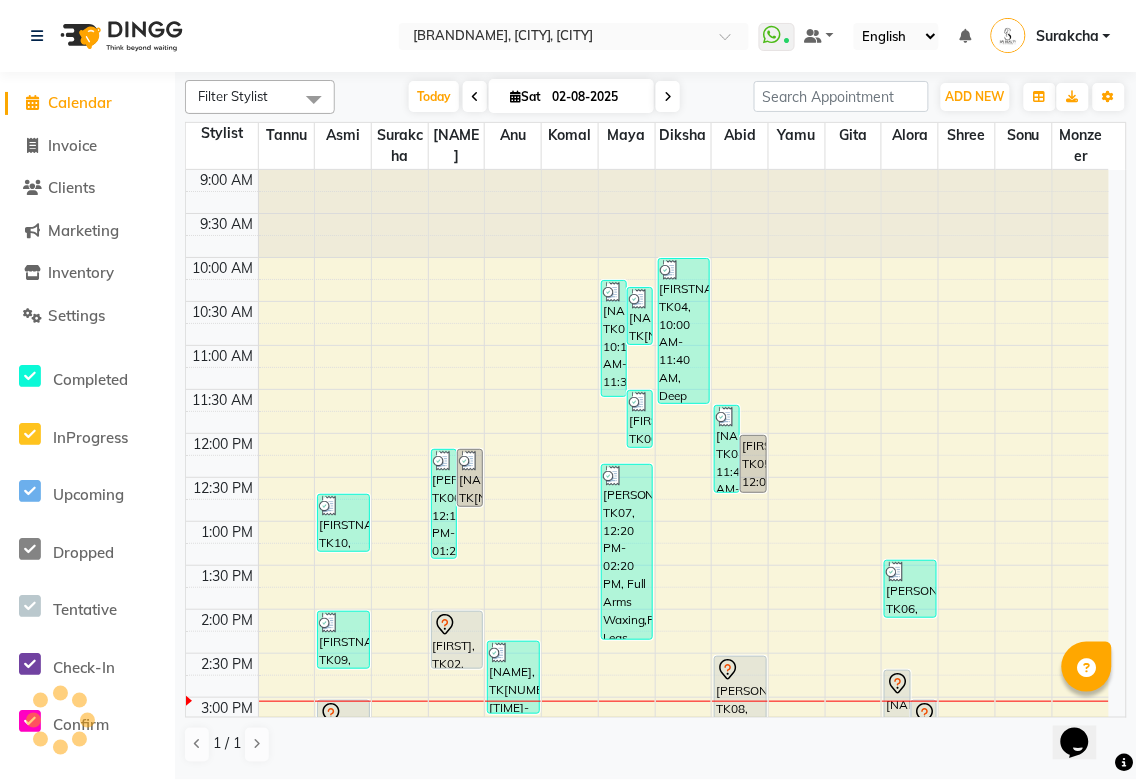 scroll, scrollTop: 531, scrollLeft: 0, axis: vertical 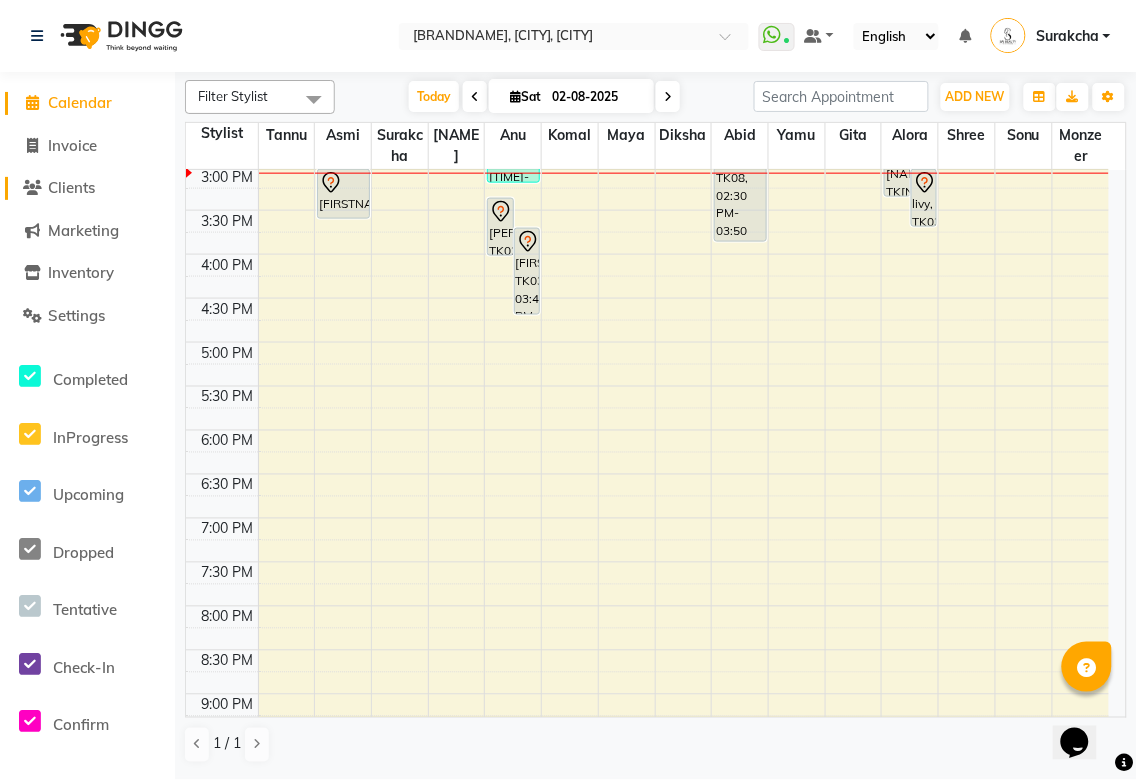 click on "Clients" 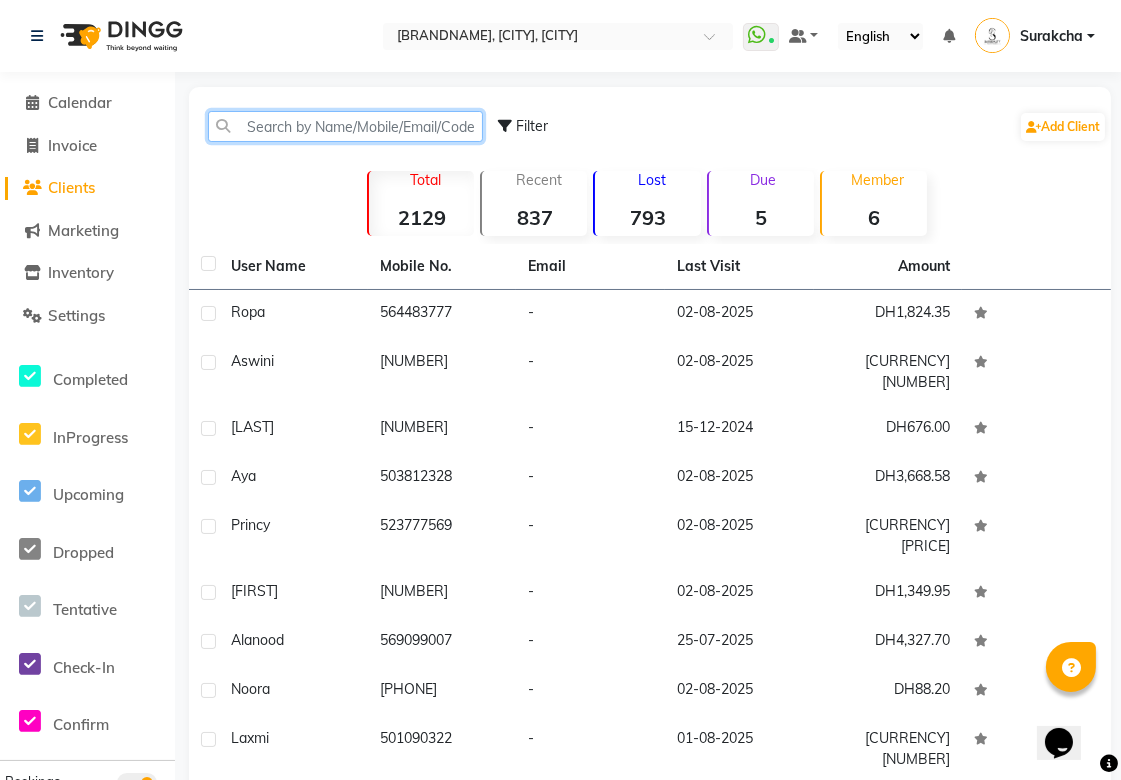 click 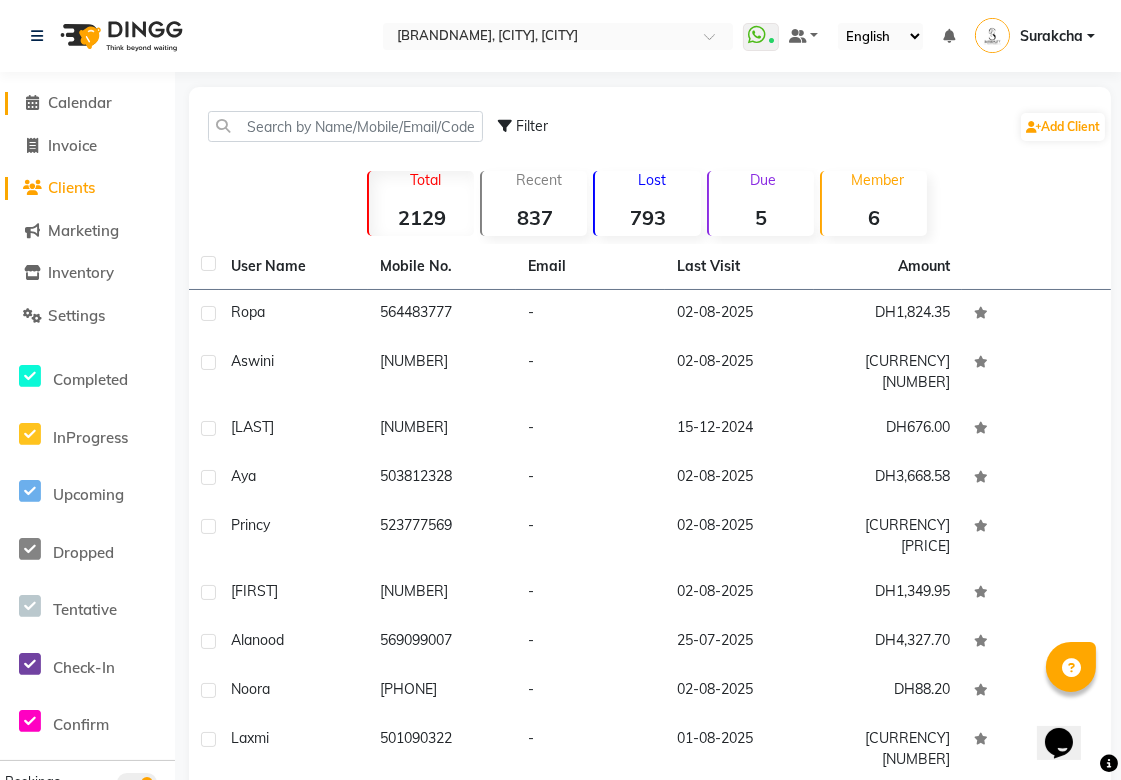click on "Calendar" 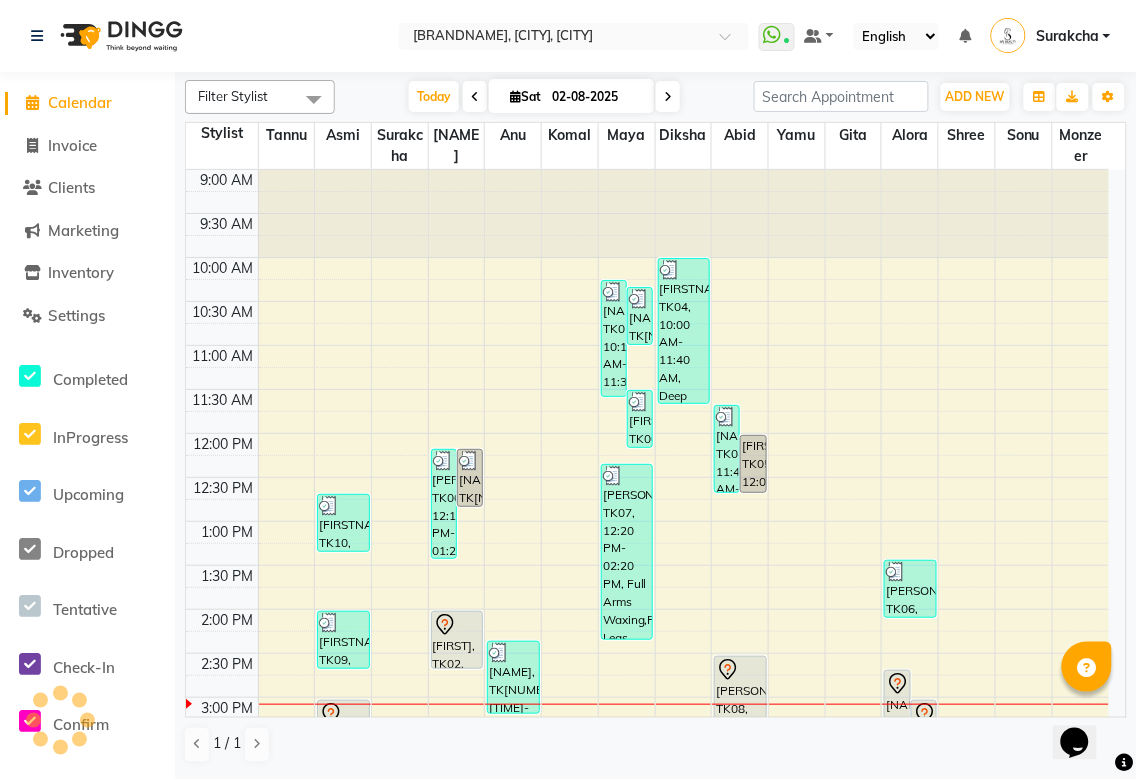 scroll, scrollTop: 0, scrollLeft: 0, axis: both 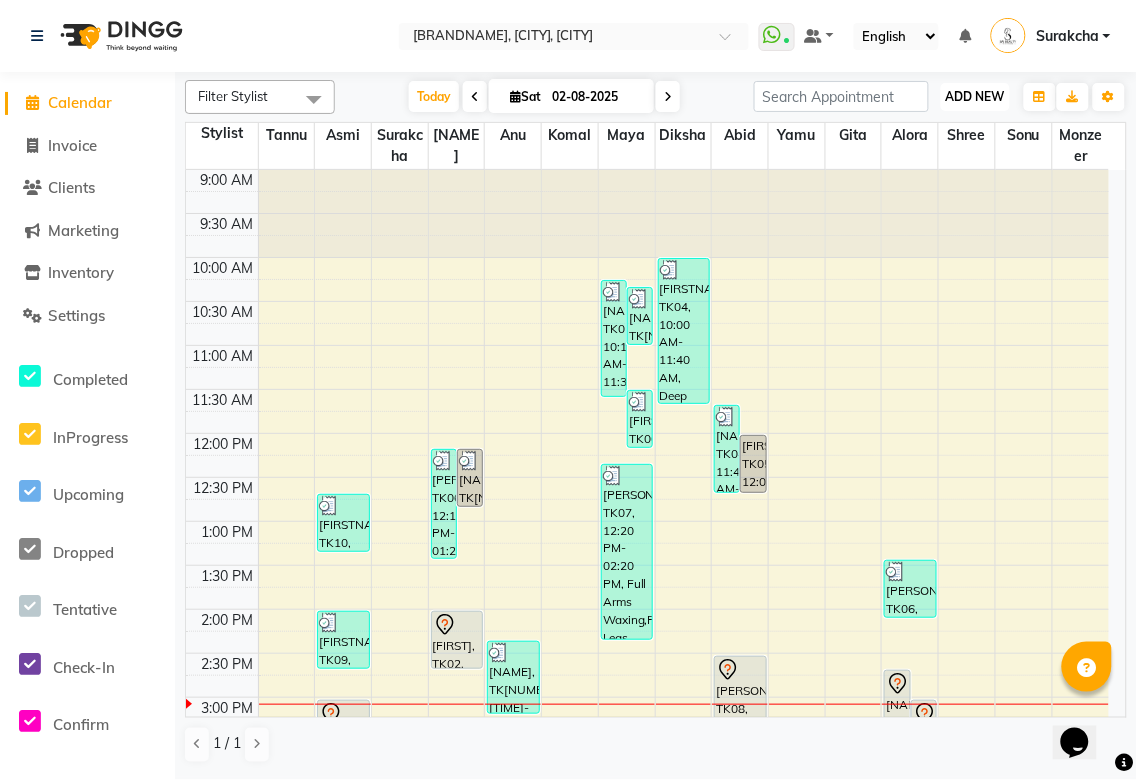 click on "ADD NEW" at bounding box center (975, 96) 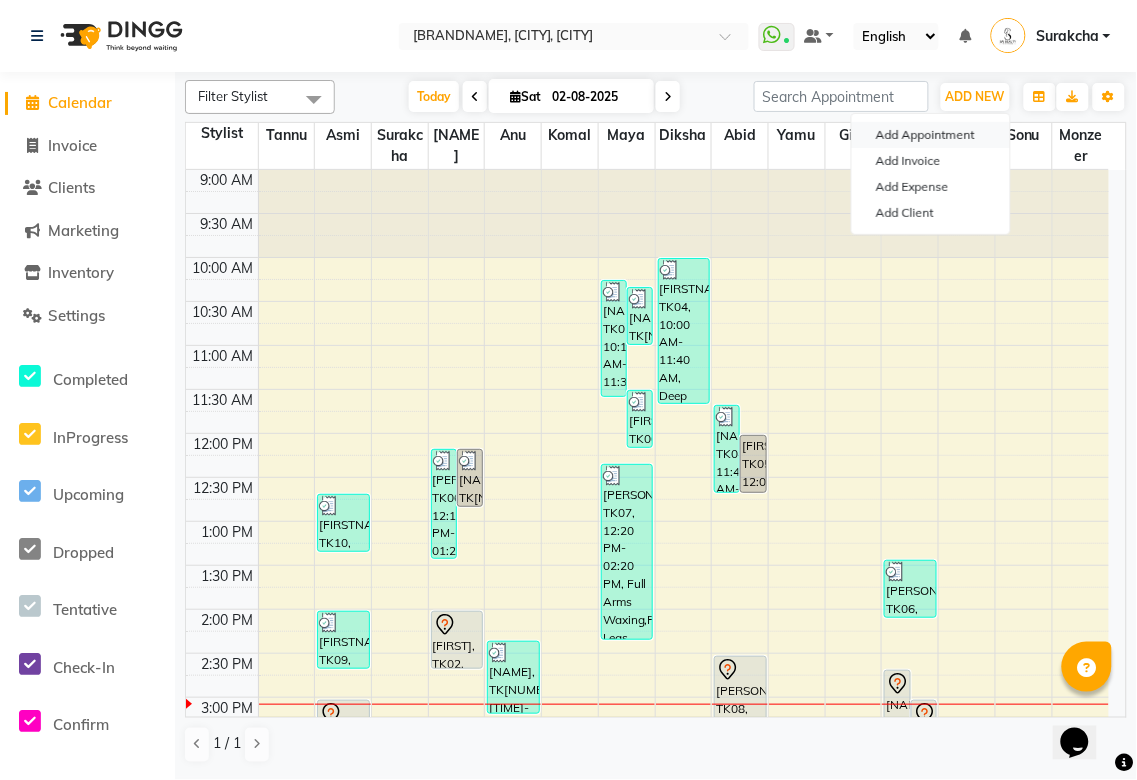 click on "Add Appointment" at bounding box center (931, 135) 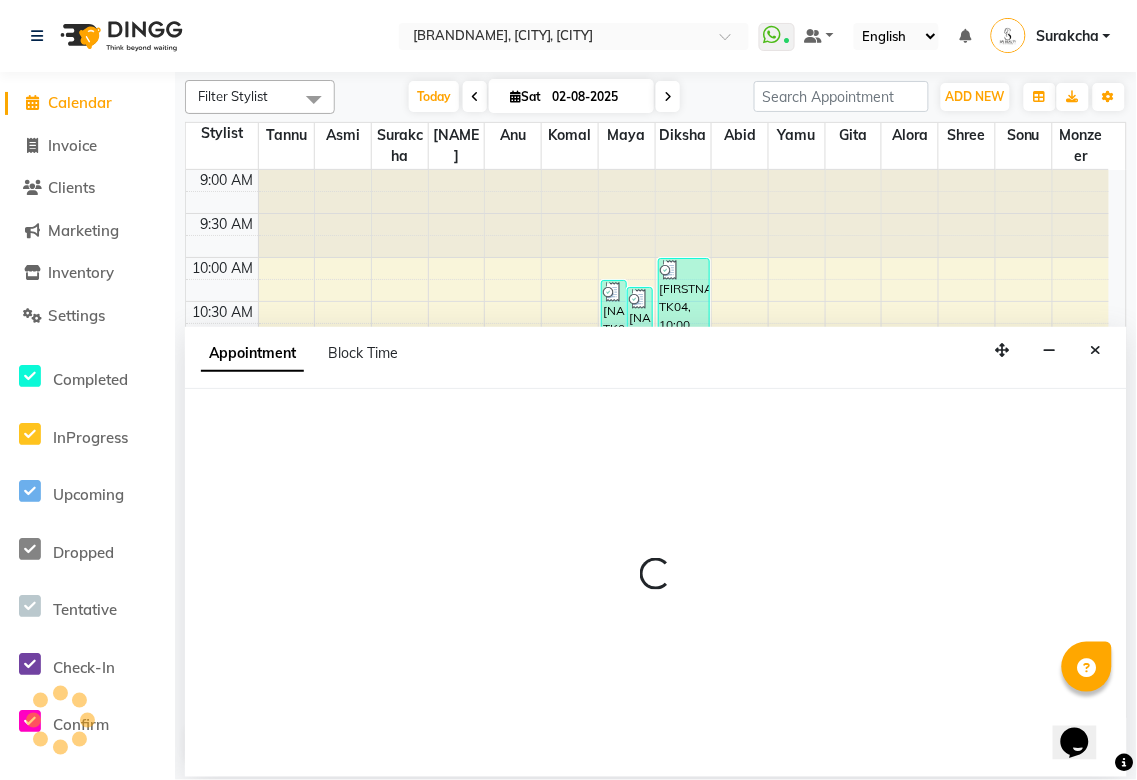 select on "tentative" 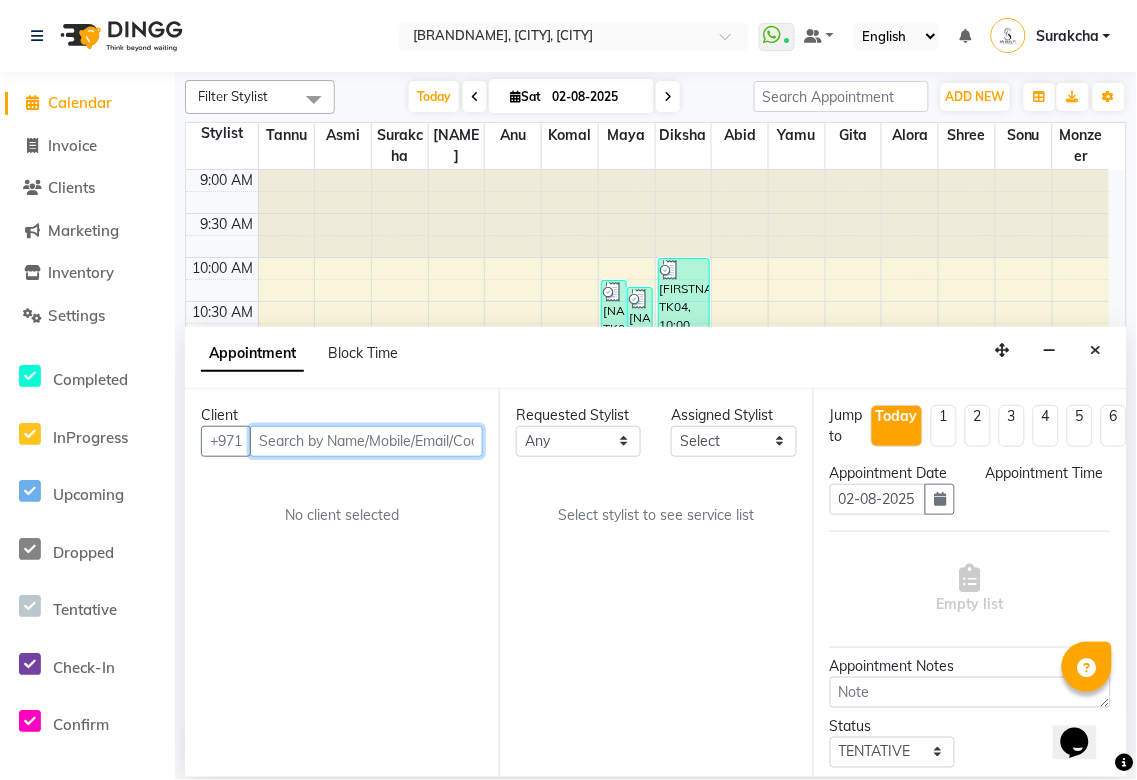 select on "600" 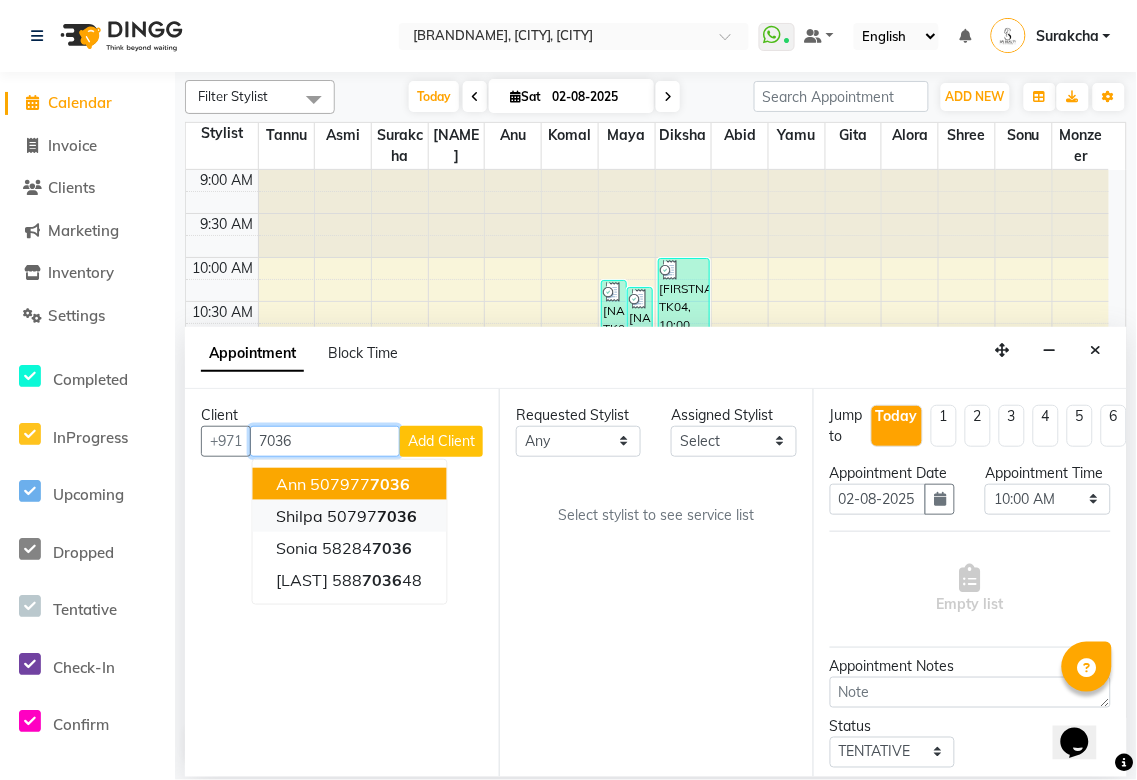 click on "7036" at bounding box center (398, 516) 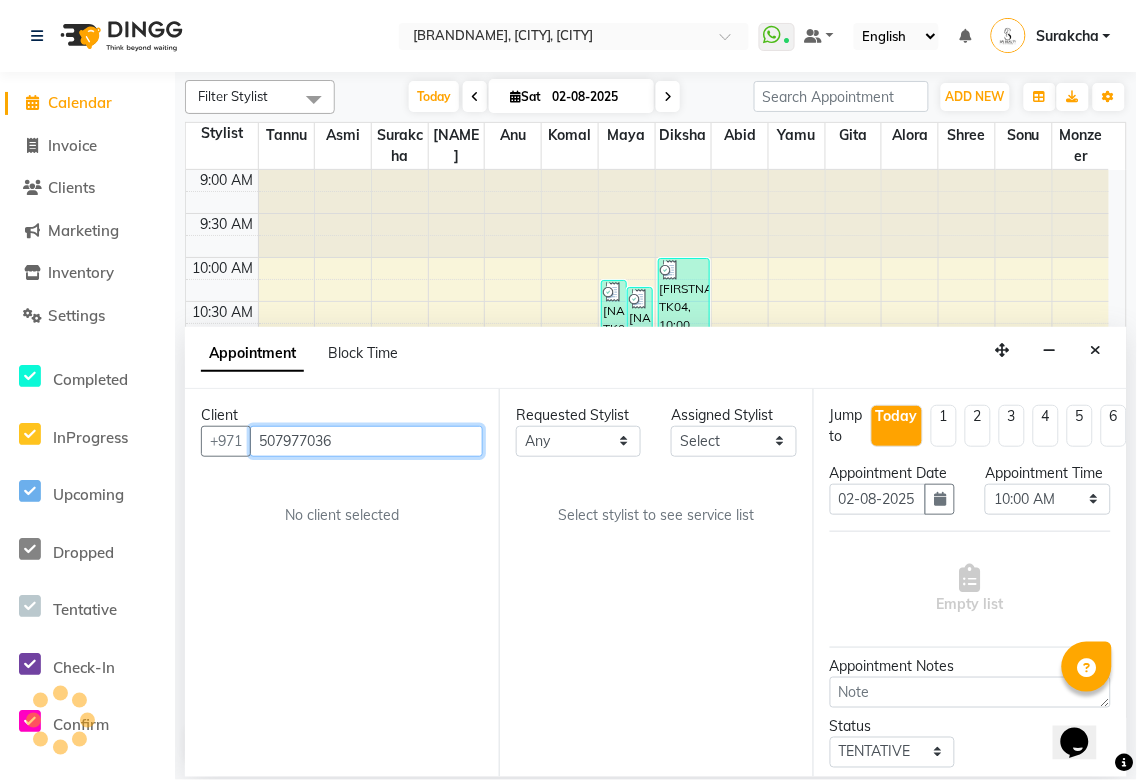 type on "507977036" 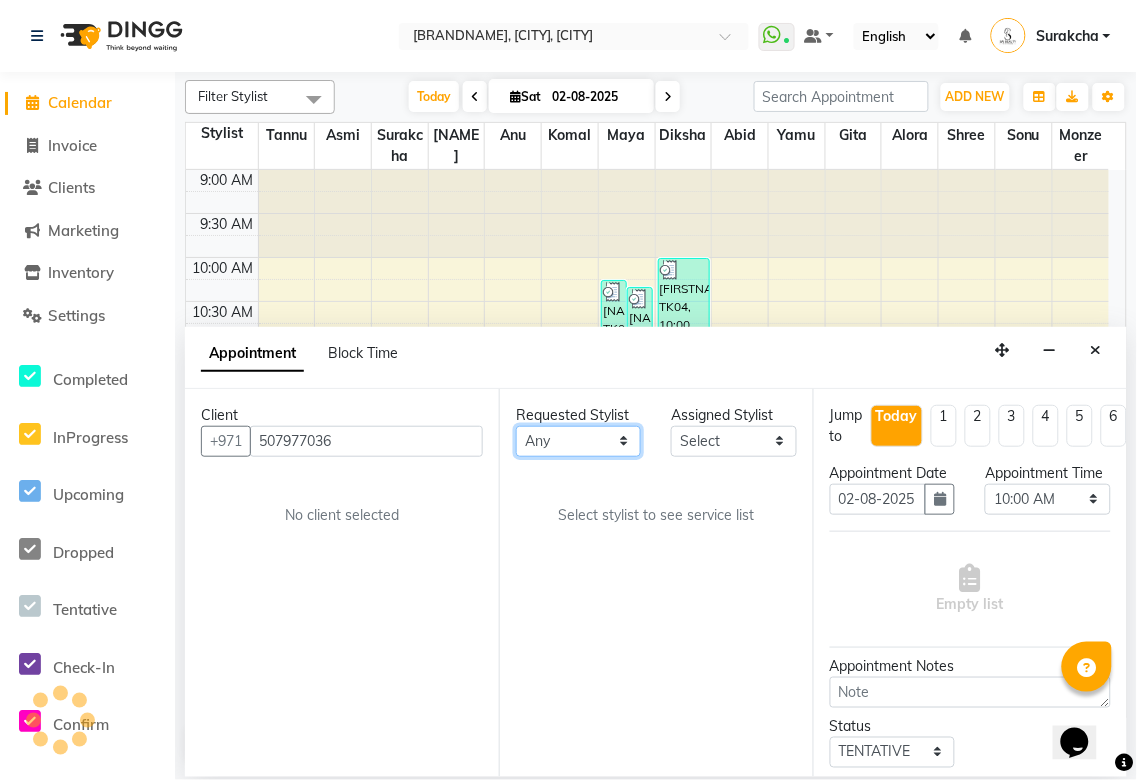 click on "[FIRST] [LAST] [FIRST] [FIRST] [FIRST] [FIRST] [FIRST] [FIRST] [FIRST] [FIRST] [FIRST] [FIRST] [FIRST] [FIRST]" at bounding box center (578, 441) 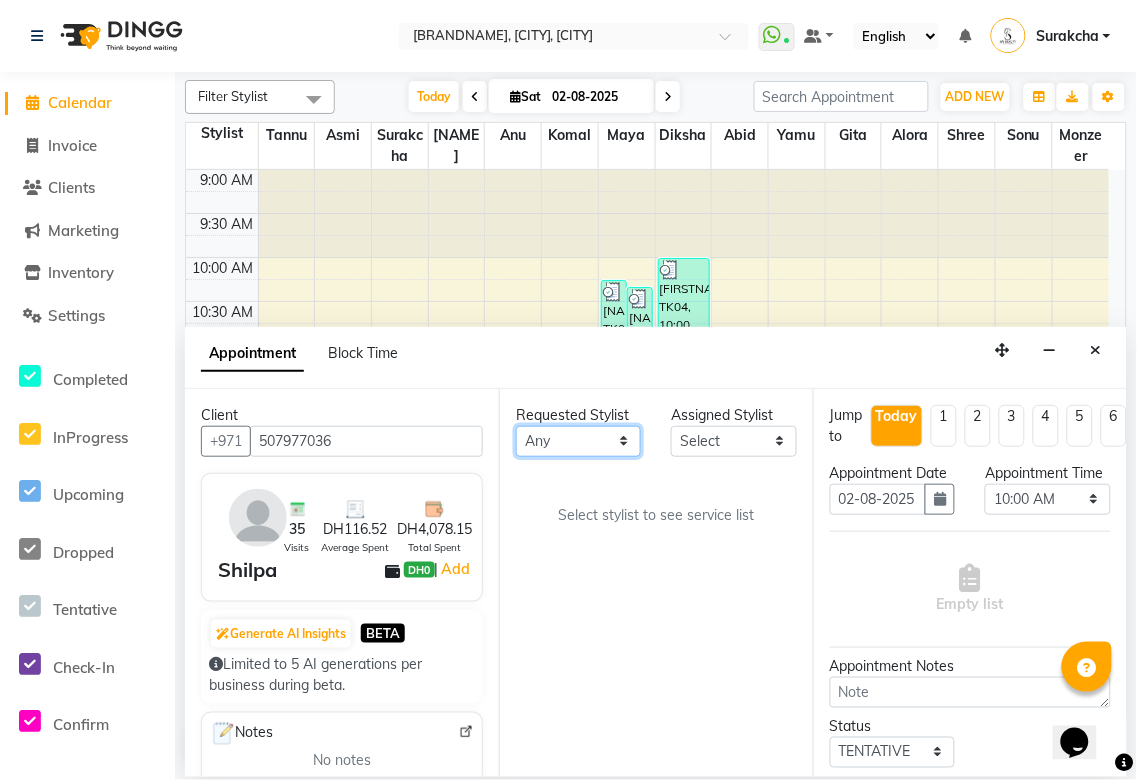 select on "52340" 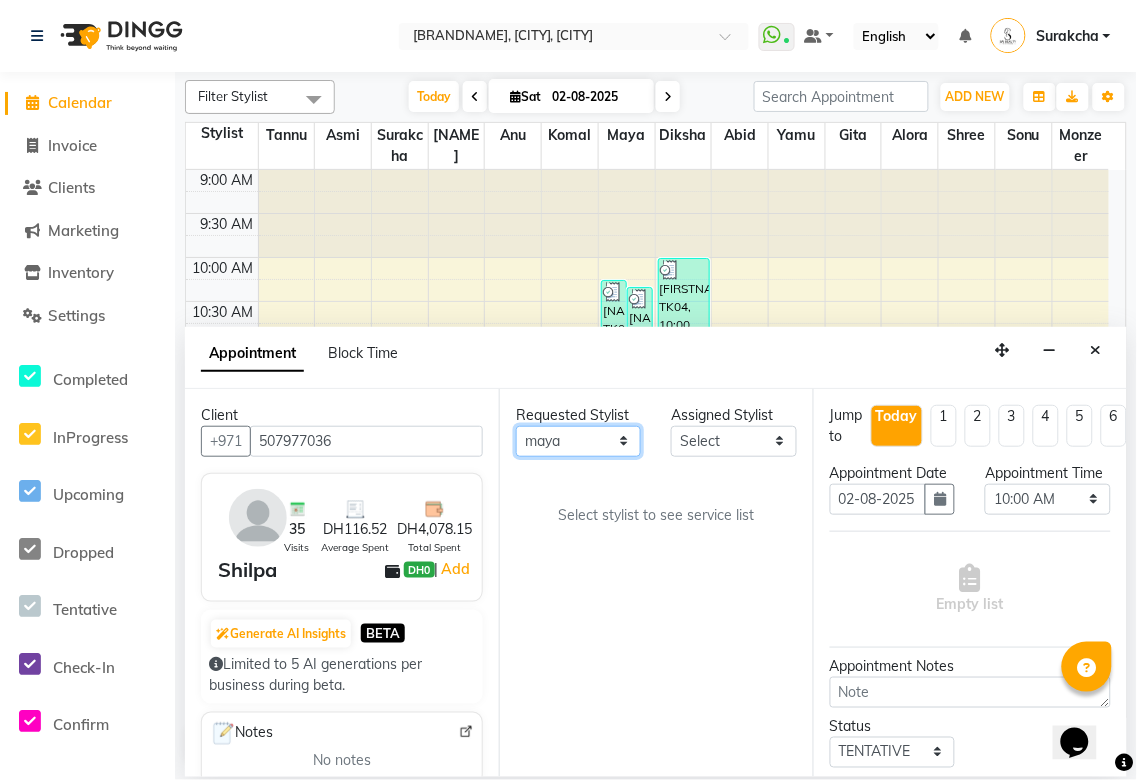 click on "[FIRST] [LAST] [FIRST] [FIRST] [FIRST] [FIRST] [FIRST] [FIRST] [FIRST] [FIRST] [FIRST] [FIRST] [FIRST] [FIRST]" at bounding box center (578, 441) 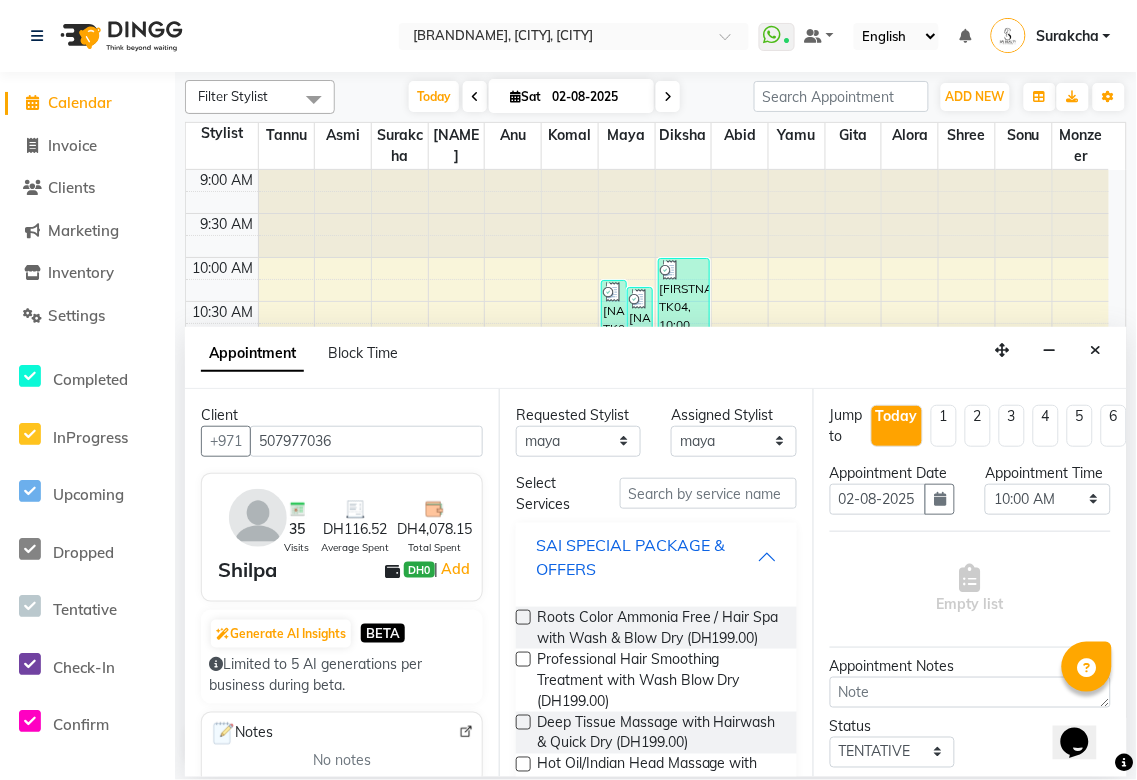 click on "SAI SPECIAL PACKAGE & OFFERS" at bounding box center (646, 557) 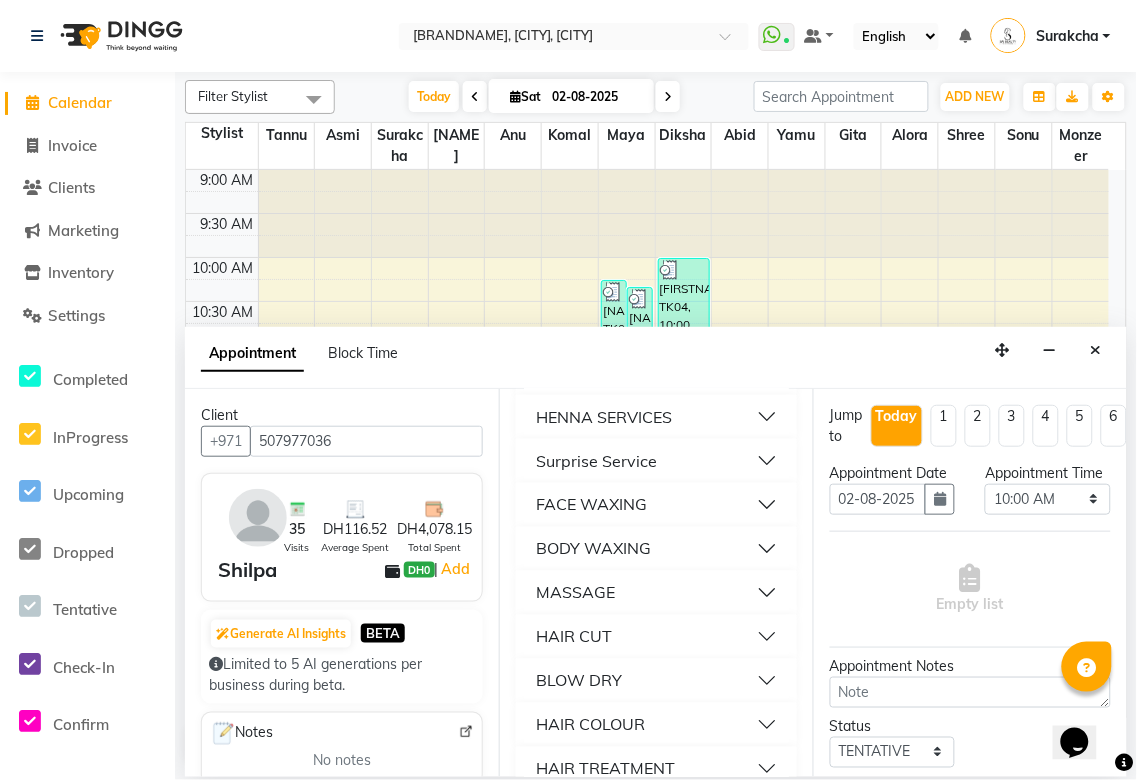 scroll, scrollTop: 644, scrollLeft: 0, axis: vertical 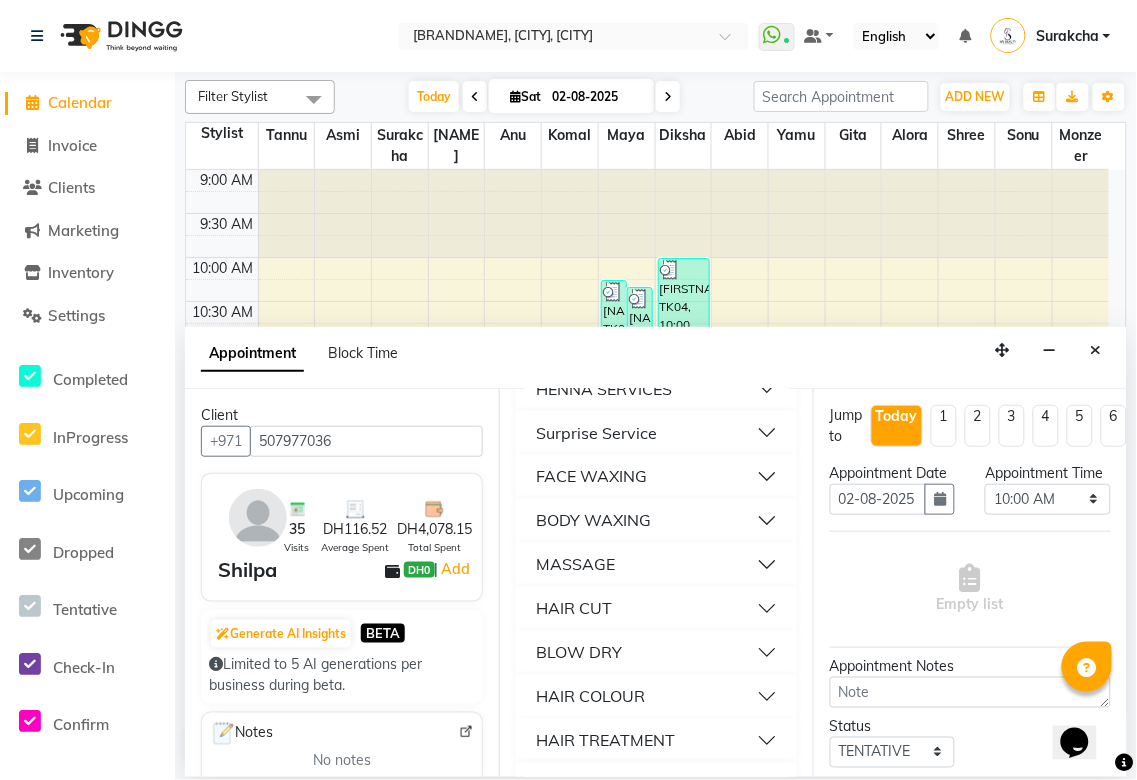 click on "MASSAGE" at bounding box center [656, 565] 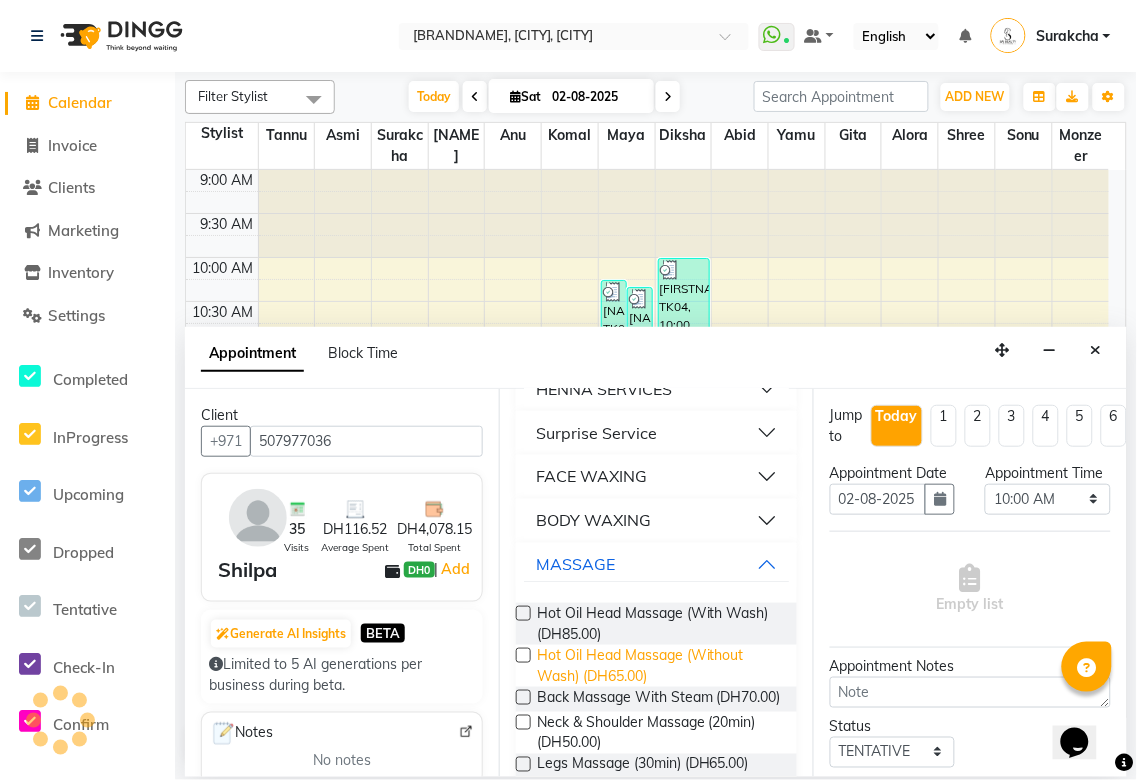 click on "Hot Oil Head Massage (Without Wash) (DH65.00)" at bounding box center [659, 666] 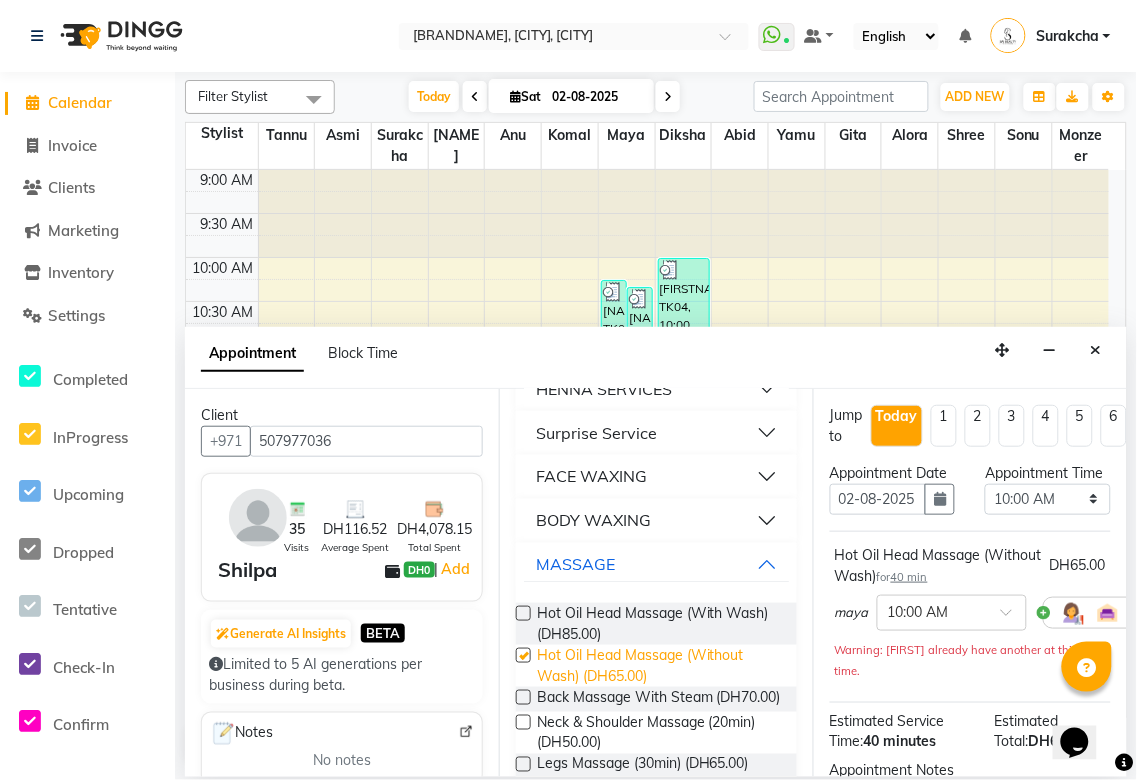 checkbox on "false" 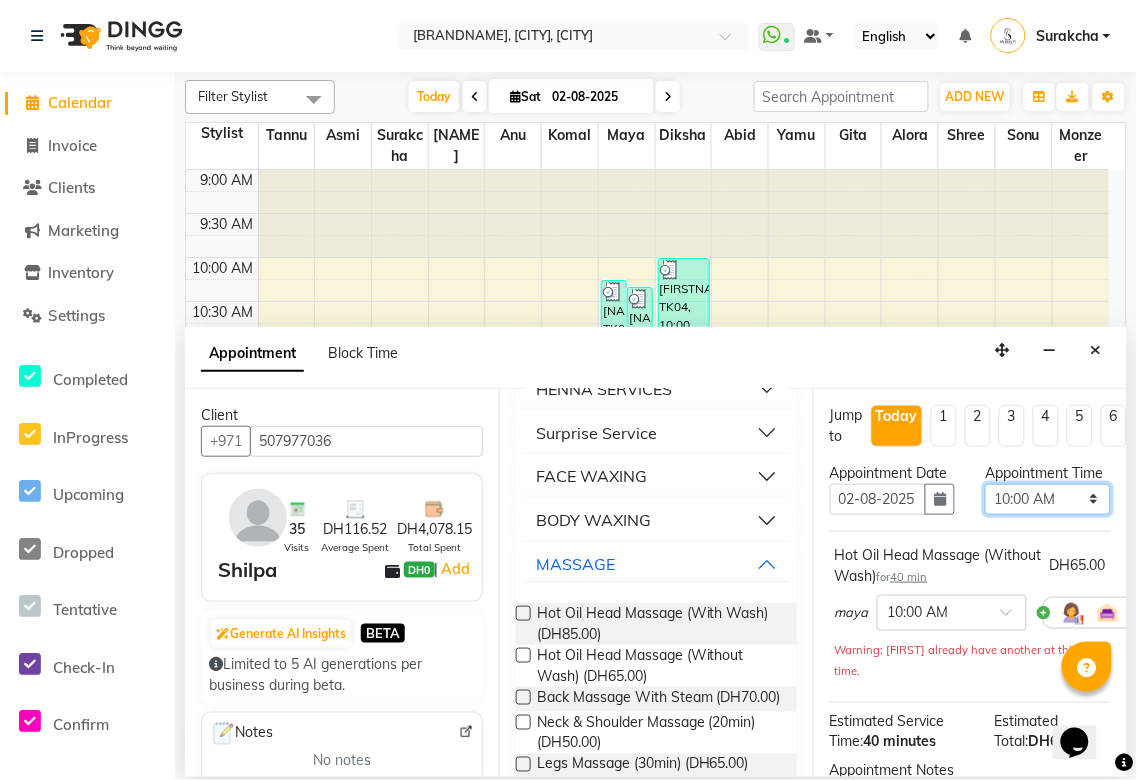 click on "Select 10:00 AM 10:05 AM 10:10 AM 10:15 AM 10:20 AM 10:25 AM 10:30 AM 10:35 AM 10:40 AM 10:45 AM 10:50 AM 10:55 AM 11:00 AM 11:05 AM 11:10 AM 11:15 AM 11:20 AM 11:25 AM 11:30 AM 11:35 AM 11:40 AM 11:45 AM 11:50 AM 11:55 AM 12:00 PM 12:05 PM 12:10 PM 12:15 PM 12:20 PM 12:25 PM 12:30 PM 12:35 PM 12:40 PM 12:45 PM 12:50 PM 12:55 PM 01:00 PM 01:05 PM 01:10 PM 01:15 PM 01:20 PM 01:25 PM 01:30 PM 01:35 PM 01:40 PM 01:45 PM 01:50 PM 01:55 PM 02:00 PM 02:05 PM 02:10 PM 02:15 PM 02:20 PM 02:25 PM 02:30 PM 02:35 PM 02:40 PM 02:45 PM 02:50 PM 02:55 PM 03:00 PM 03:05 PM 03:10 PM 03:15 PM 03:20 PM 03:25 PM 03:30 PM 03:35 PM 03:40 PM 03:45 PM 03:50 PM 03:55 PM 04:00 PM 04:05 PM 04:10 PM 04:15 PM 04:20 PM 04:25 PM 04:30 PM 04:35 PM 04:40 PM 04:45 PM 04:50 PM 04:55 PM 05:00 PM 05:05 PM 05:10 PM 05:15 PM 05:20 PM 05:25 PM 05:30 PM 05:35 PM 05:40 PM 05:45 PM 05:50 PM 05:55 PM 06:00 PM 06:05 PM 06:10 PM 06:15 PM 06:20 PM 06:25 PM 06:30 PM 06:35 PM 06:40 PM 06:45 PM 06:50 PM 06:55 PM 07:00 PM 07:05 PM 07:10 PM 07:15 PM 07:20 PM" at bounding box center (1047, 499) 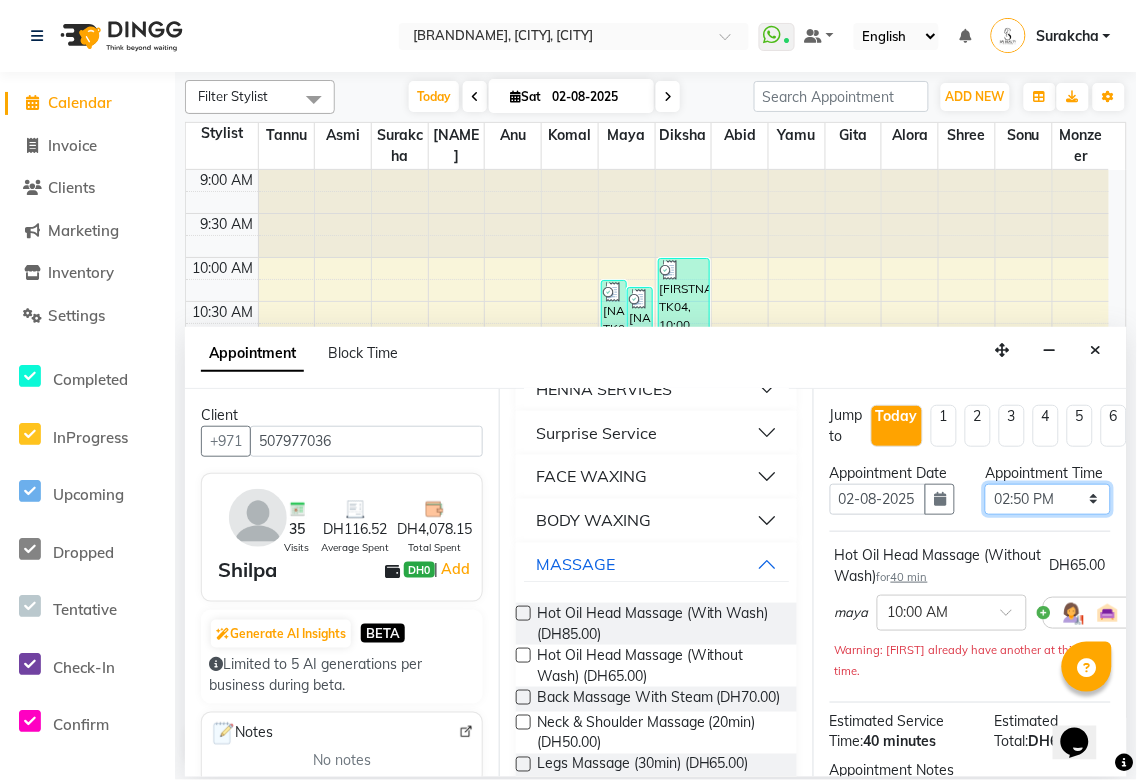 click on "Select 10:00 AM 10:05 AM 10:10 AM 10:15 AM 10:20 AM 10:25 AM 10:30 AM 10:35 AM 10:40 AM 10:45 AM 10:50 AM 10:55 AM 11:00 AM 11:05 AM 11:10 AM 11:15 AM 11:20 AM 11:25 AM 11:30 AM 11:35 AM 11:40 AM 11:45 AM 11:50 AM 11:55 AM 12:00 PM 12:05 PM 12:10 PM 12:15 PM 12:20 PM 12:25 PM 12:30 PM 12:35 PM 12:40 PM 12:45 PM 12:50 PM 12:55 PM 01:00 PM 01:05 PM 01:10 PM 01:15 PM 01:20 PM 01:25 PM 01:30 PM 01:35 PM 01:40 PM 01:45 PM 01:50 PM 01:55 PM 02:00 PM 02:05 PM 02:10 PM 02:15 PM 02:20 PM 02:25 PM 02:30 PM 02:35 PM 02:40 PM 02:45 PM 02:50 PM 02:55 PM 03:00 PM 03:05 PM 03:10 PM 03:15 PM 03:20 PM 03:25 PM 03:30 PM 03:35 PM 03:40 PM 03:45 PM 03:50 PM 03:55 PM 04:00 PM 04:05 PM 04:10 PM 04:15 PM 04:20 PM 04:25 PM 04:30 PM 04:35 PM 04:40 PM 04:45 PM 04:50 PM 04:55 PM 05:00 PM 05:05 PM 05:10 PM 05:15 PM 05:20 PM 05:25 PM 05:30 PM 05:35 PM 05:40 PM 05:45 PM 05:50 PM 05:55 PM 06:00 PM 06:05 PM 06:10 PM 06:15 PM 06:20 PM 06:25 PM 06:30 PM 06:35 PM 06:40 PM 06:45 PM 06:50 PM 06:55 PM 07:00 PM 07:05 PM 07:10 PM 07:15 PM 07:20 PM" at bounding box center [1047, 499] 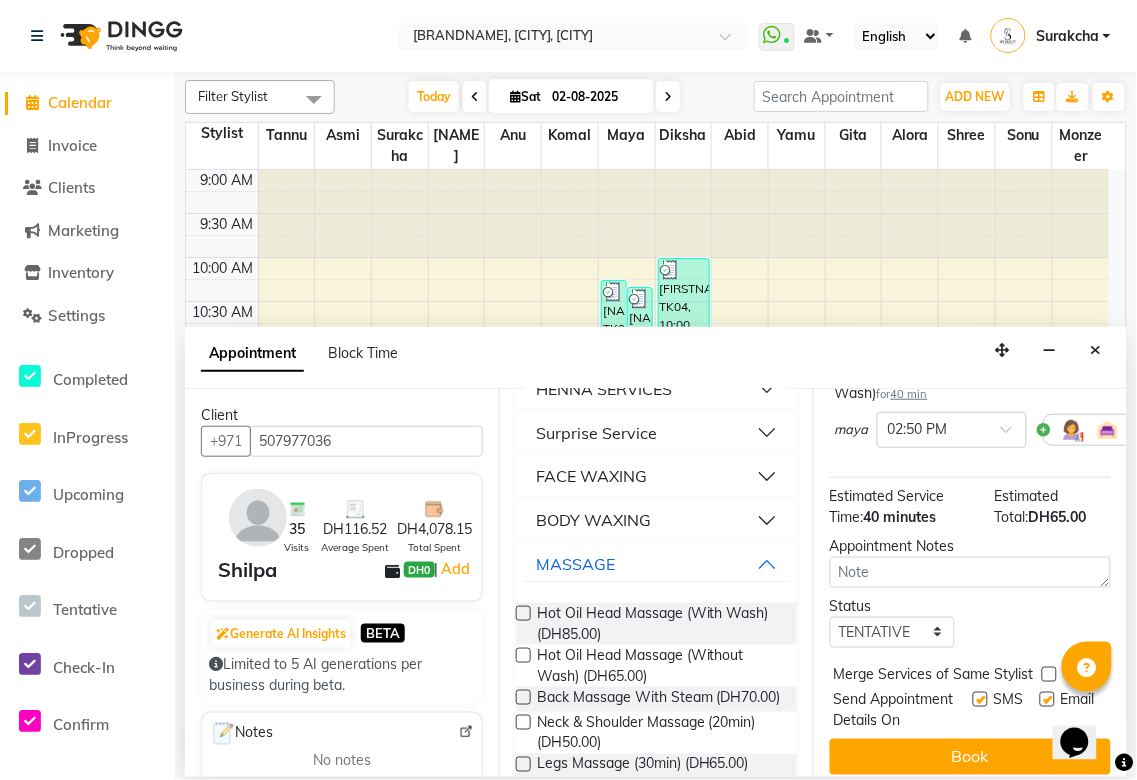 scroll, scrollTop: 256, scrollLeft: 0, axis: vertical 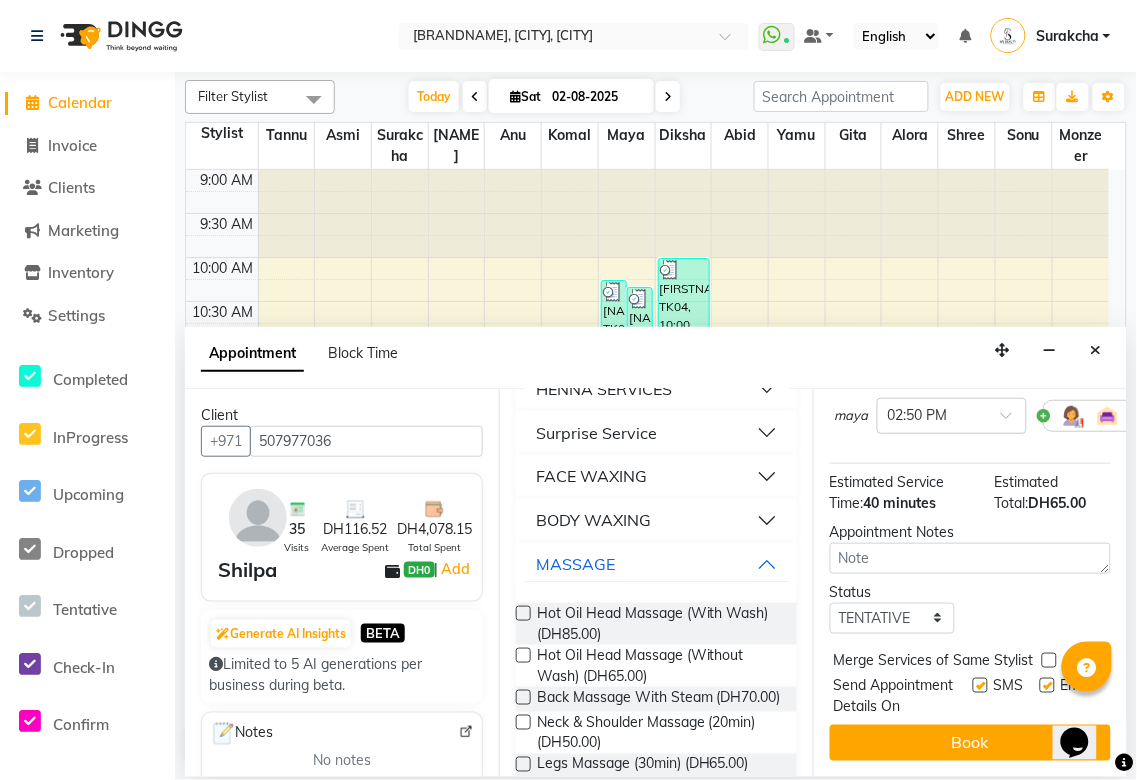 click at bounding box center [1049, 660] 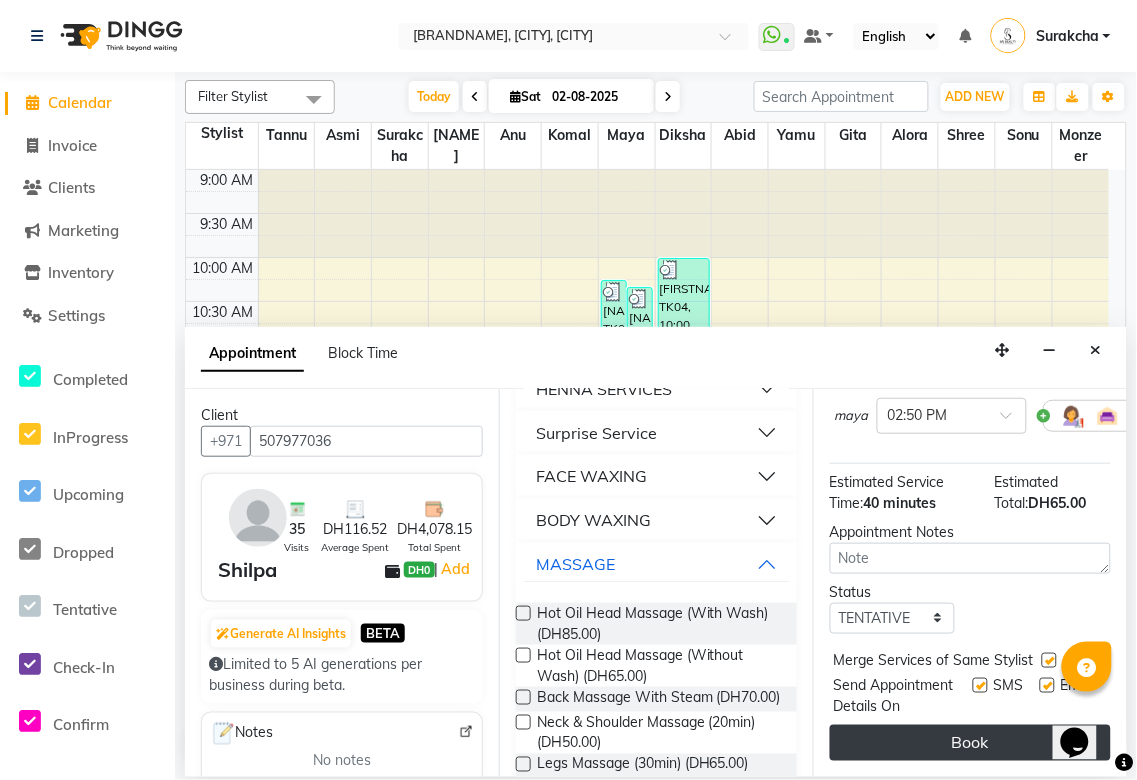 click on "Book" at bounding box center (970, 743) 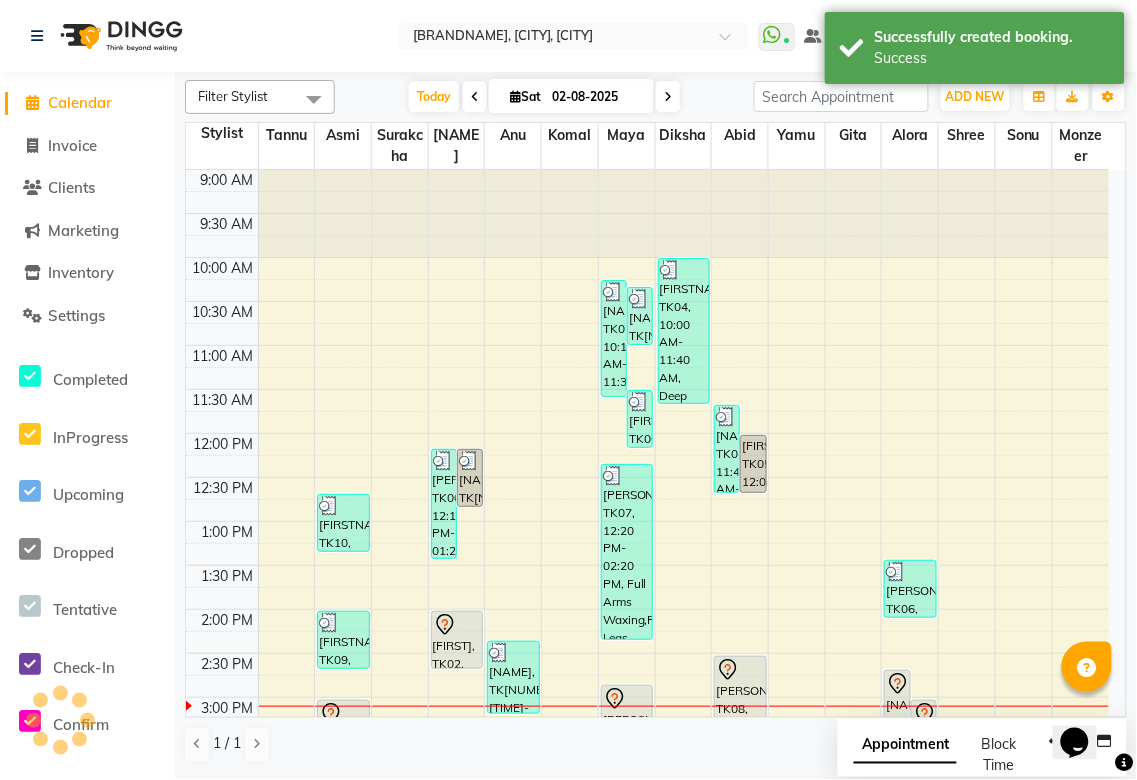click on "Appointment" at bounding box center (905, 746) 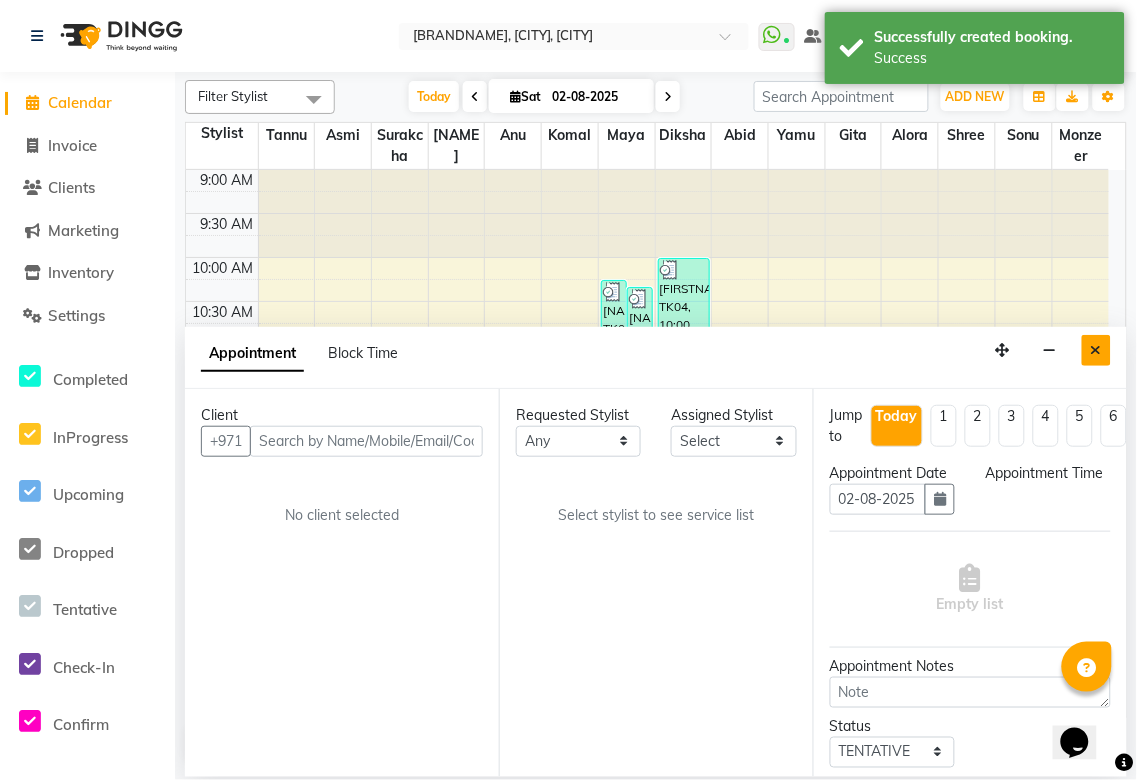 click at bounding box center (1096, 350) 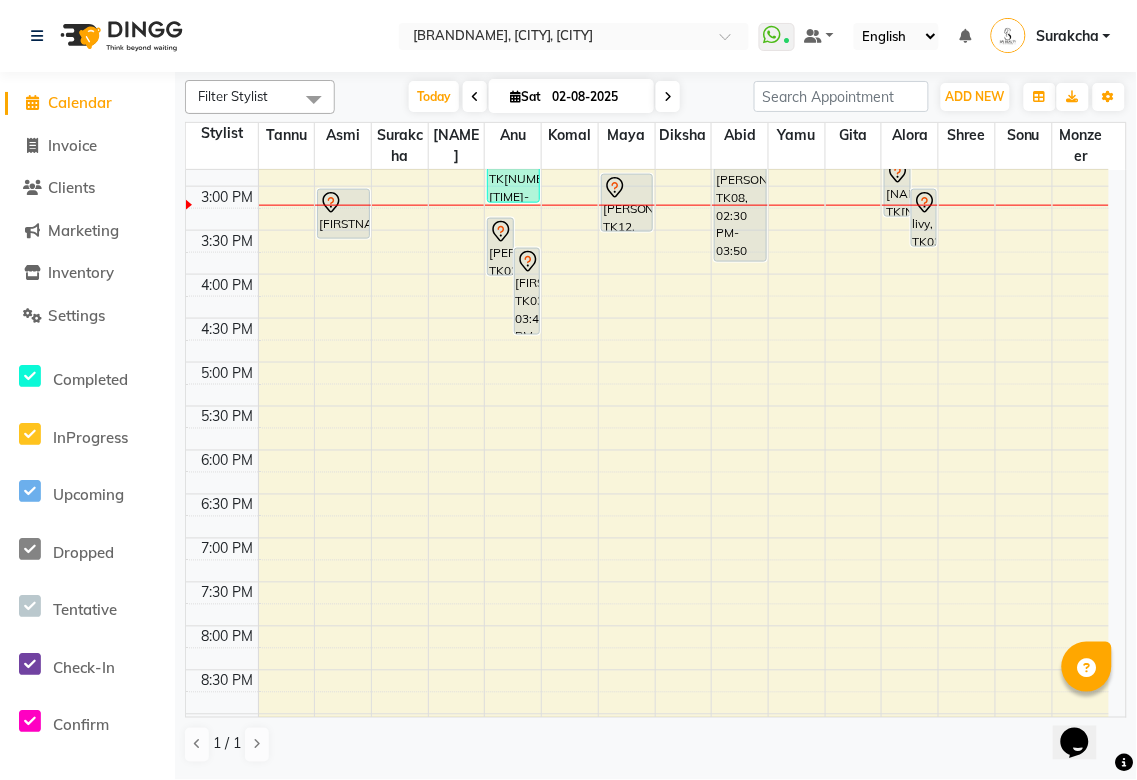 scroll, scrollTop: 506, scrollLeft: 0, axis: vertical 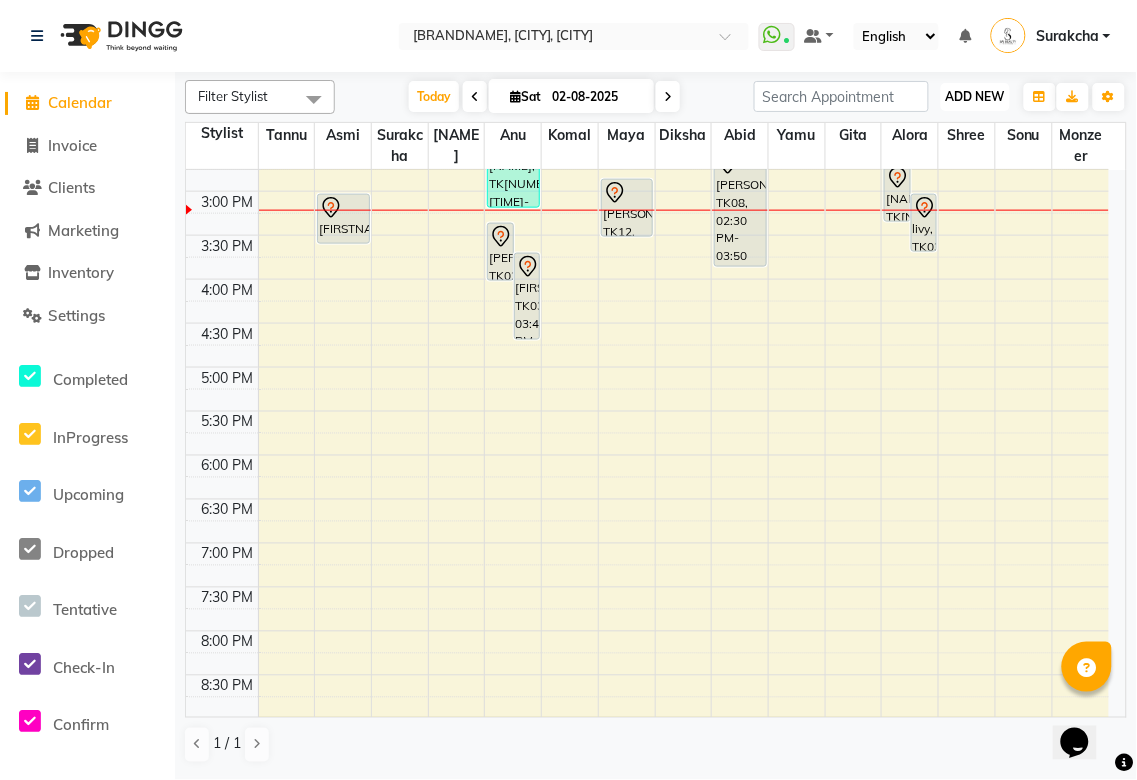 click on "ADD NEW" at bounding box center (975, 96) 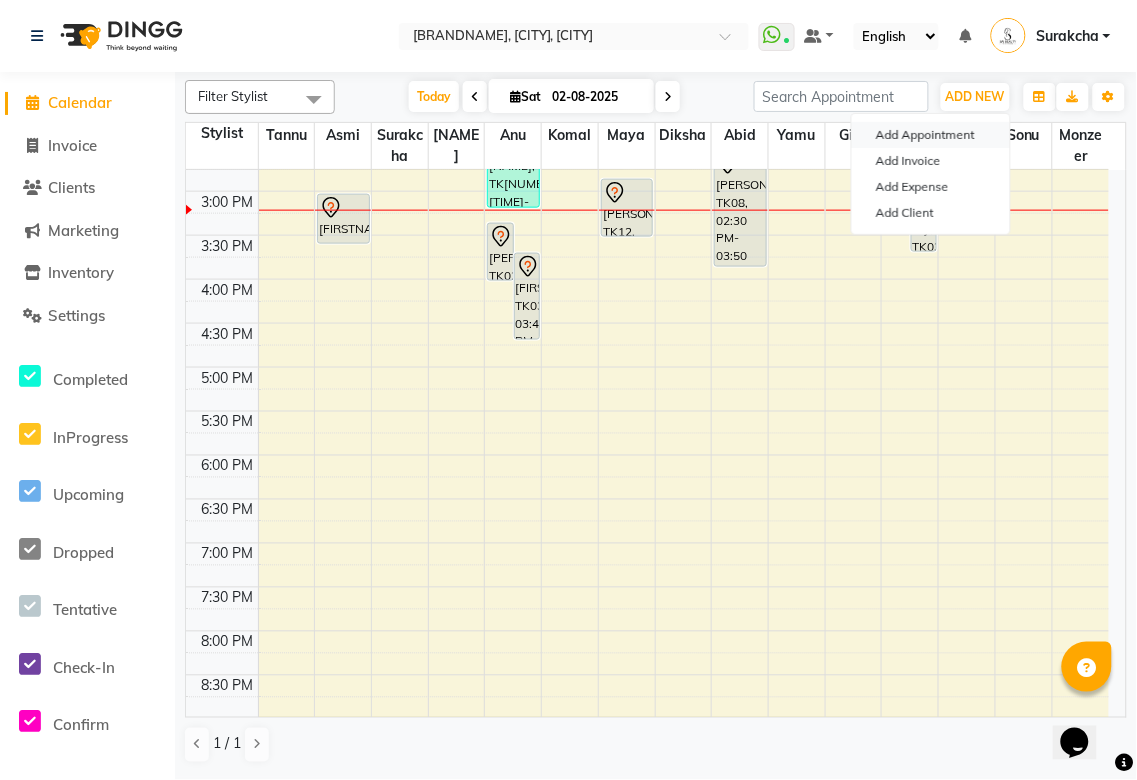 click on "Add Appointment" at bounding box center (931, 135) 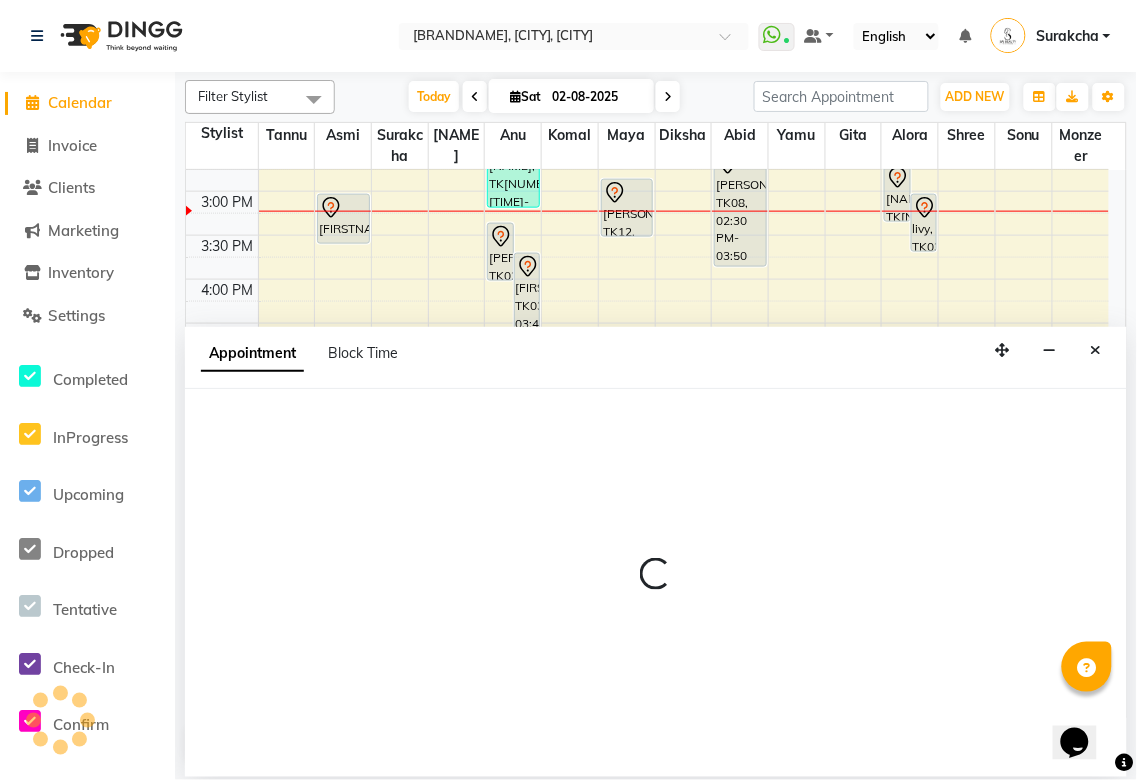 select on "tentative" 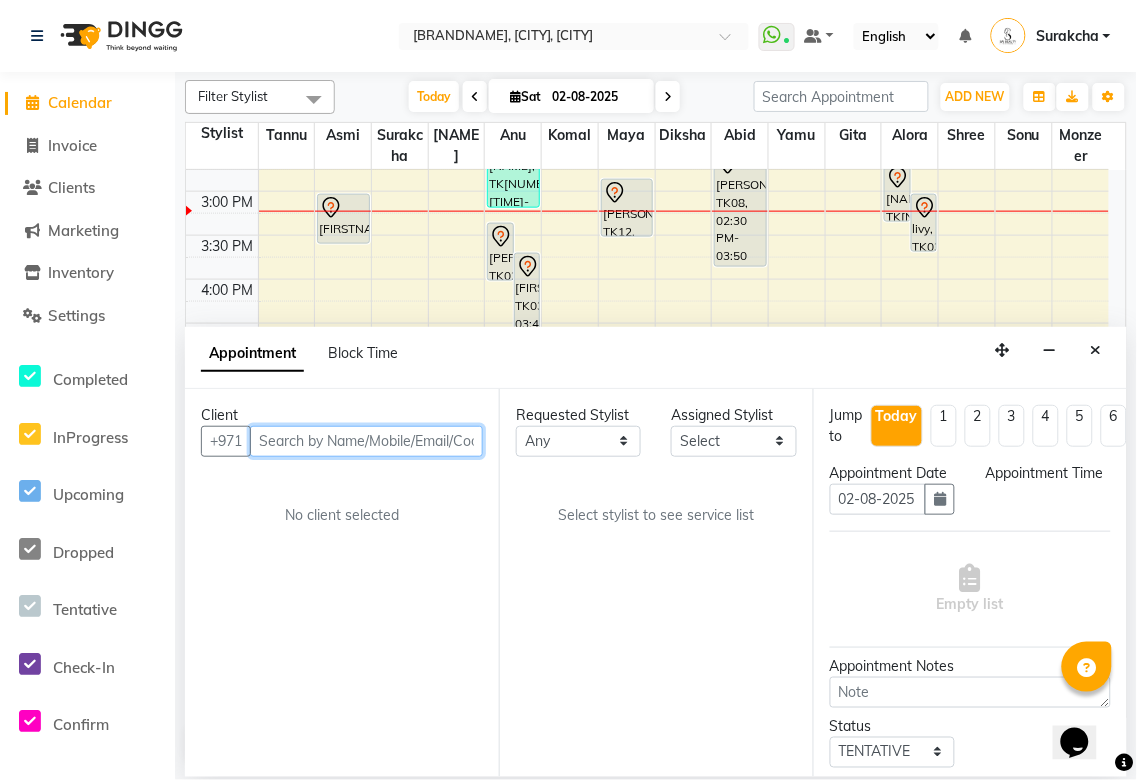select on "600" 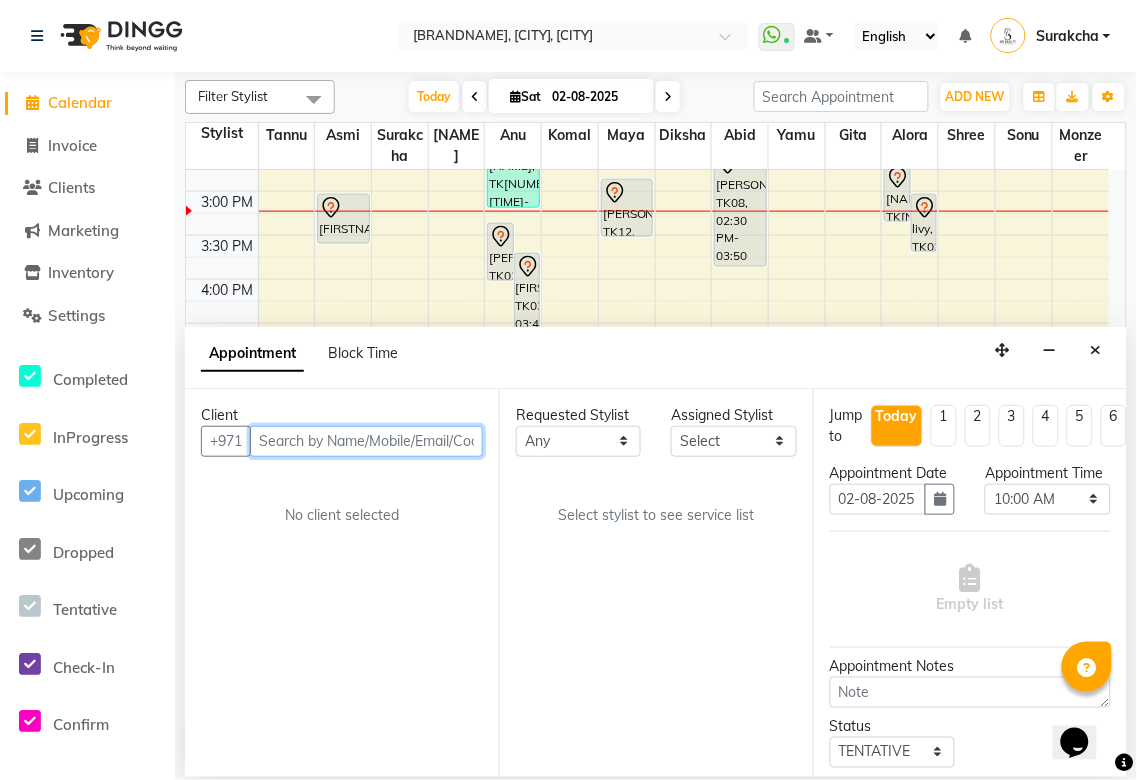 click at bounding box center (366, 441) 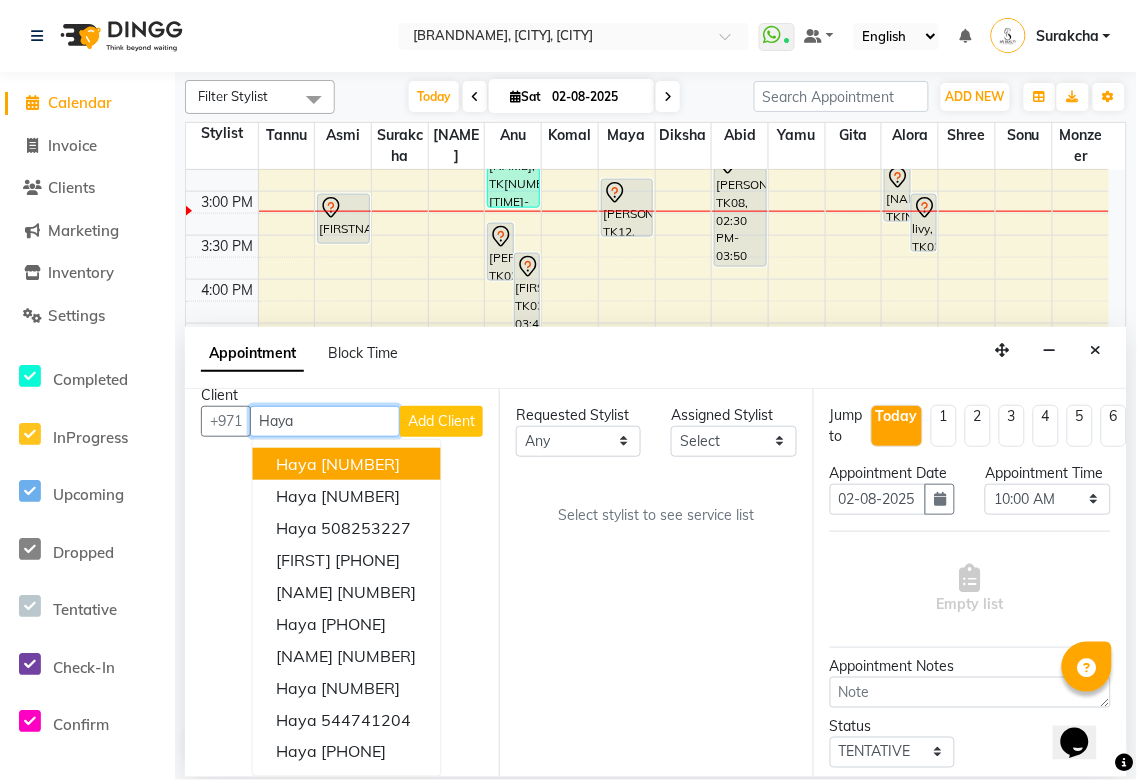 scroll, scrollTop: 18, scrollLeft: 0, axis: vertical 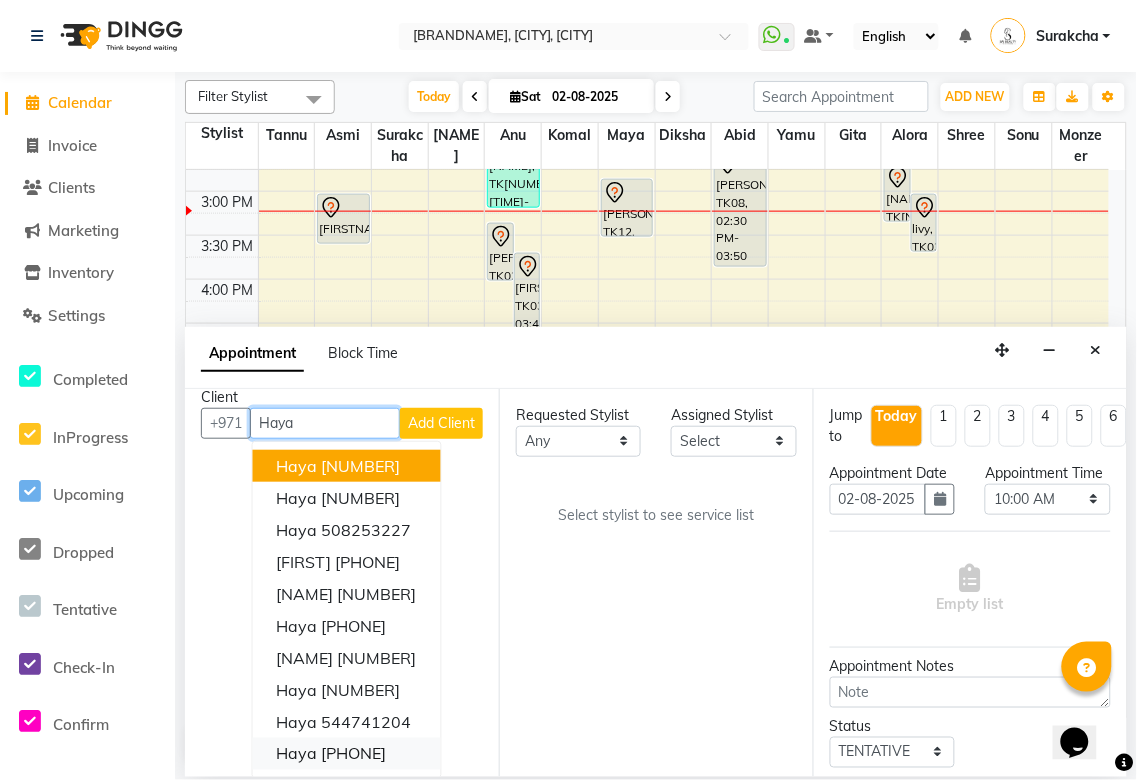 click on "[PHONE]" at bounding box center (354, 754) 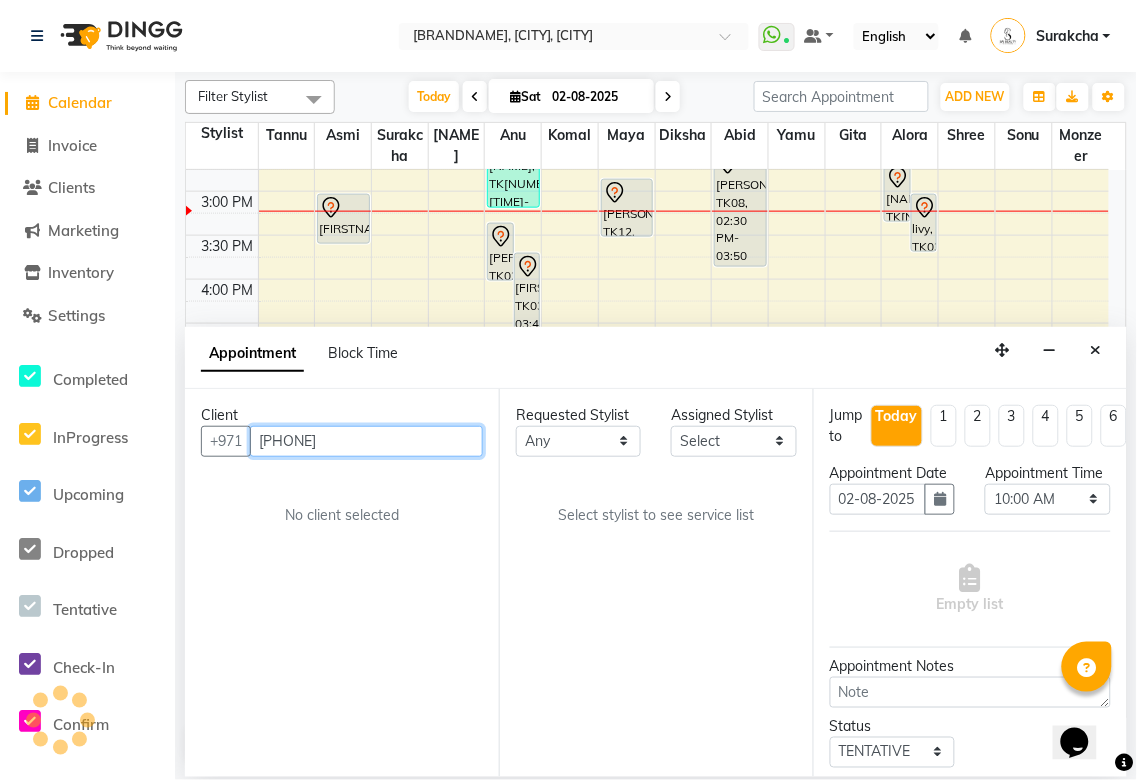scroll, scrollTop: 0, scrollLeft: 0, axis: both 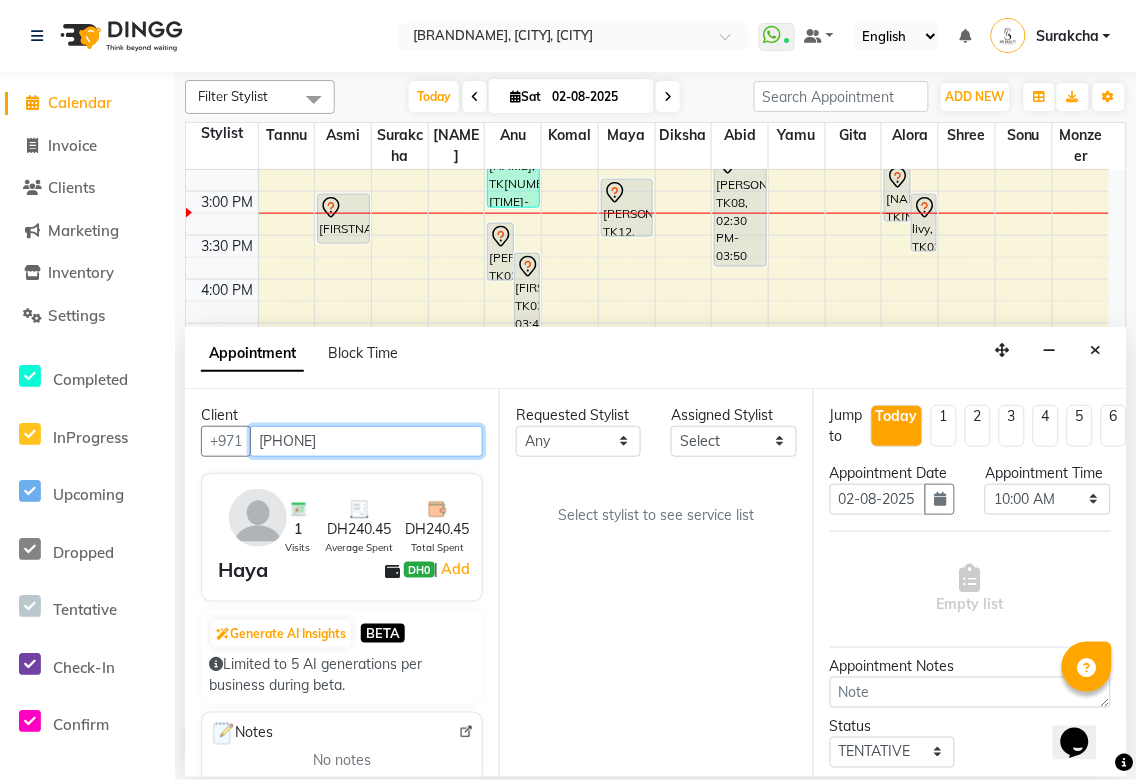 type on "[PHONE]" 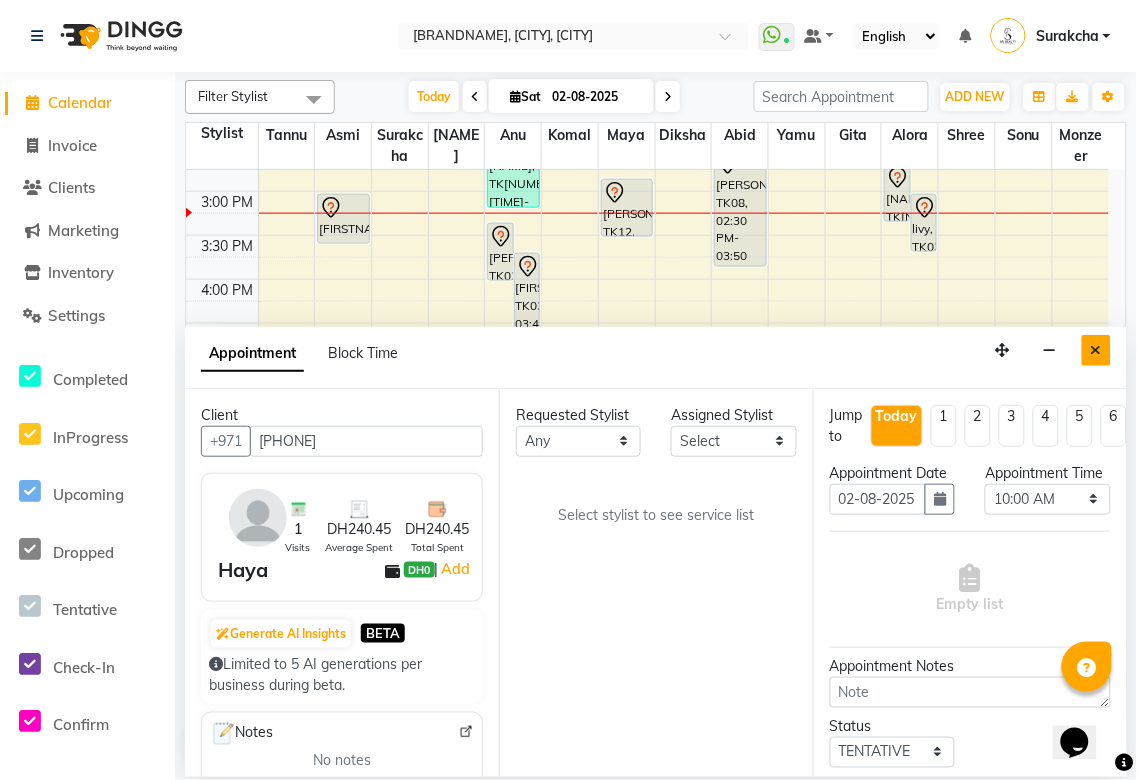 click at bounding box center (1096, 350) 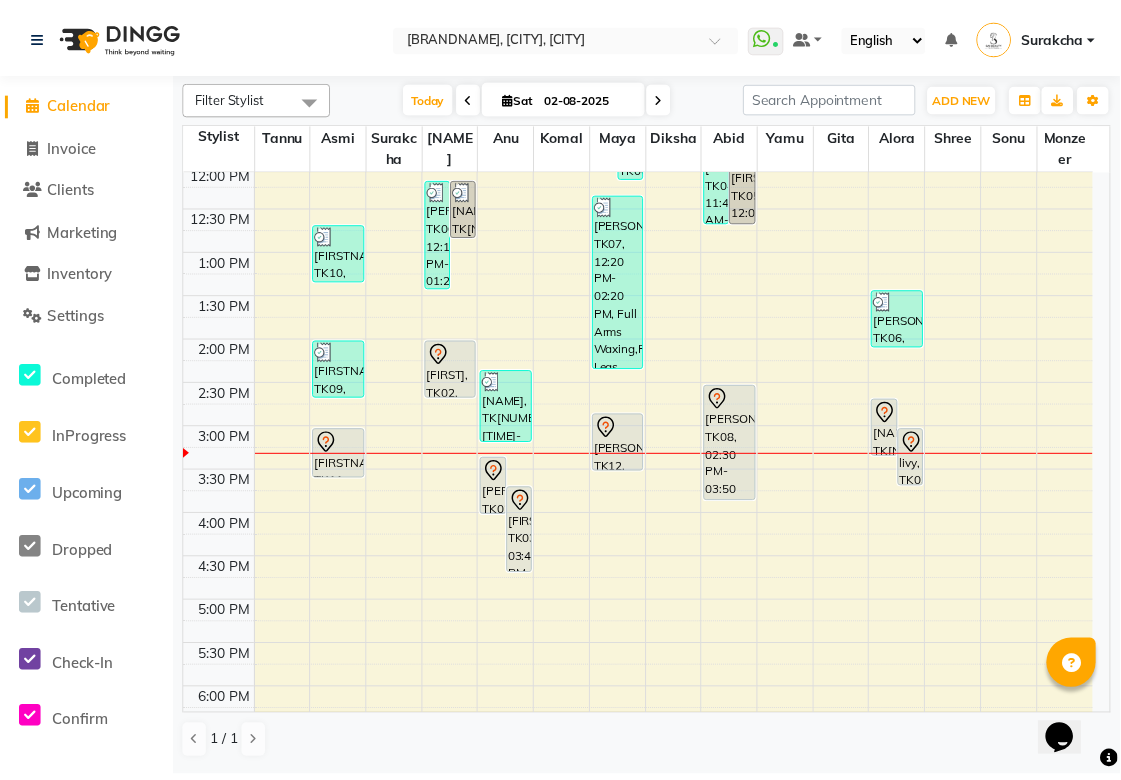 scroll, scrollTop: 280, scrollLeft: 0, axis: vertical 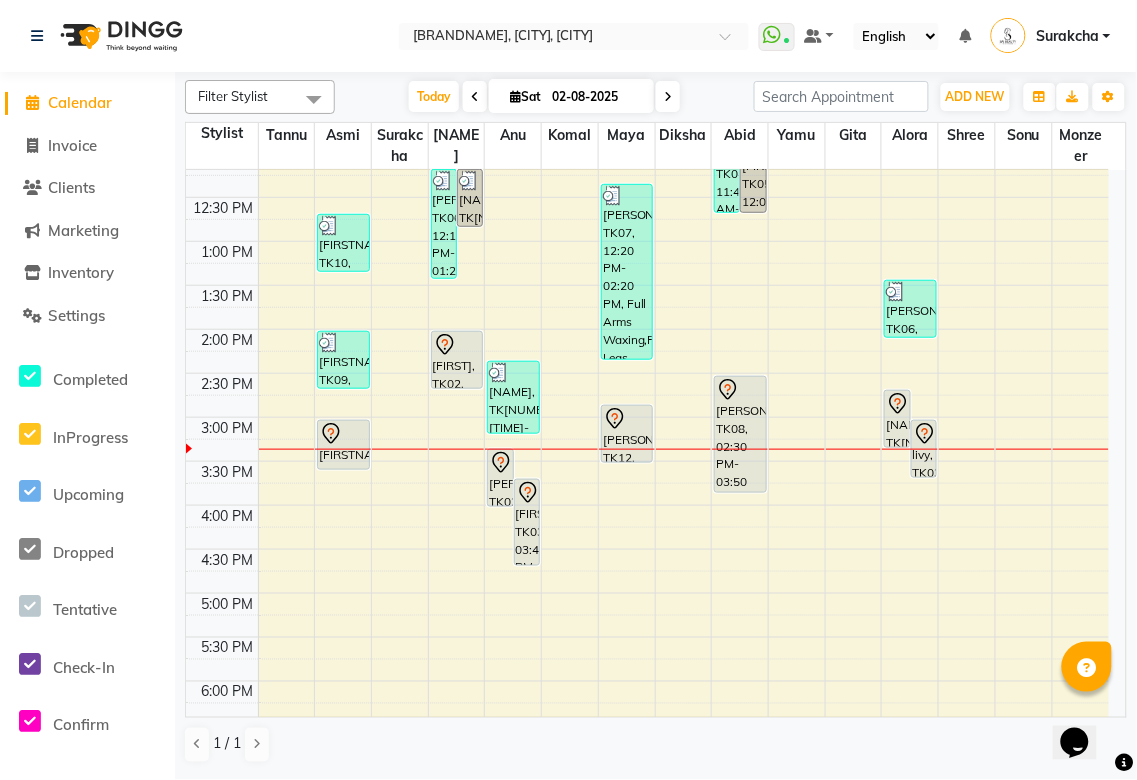 click on "[PERSON], TK12, 02:50 PM-03:30 PM, Hot Oil Head Massage (Without Wash)" at bounding box center [627, 434] 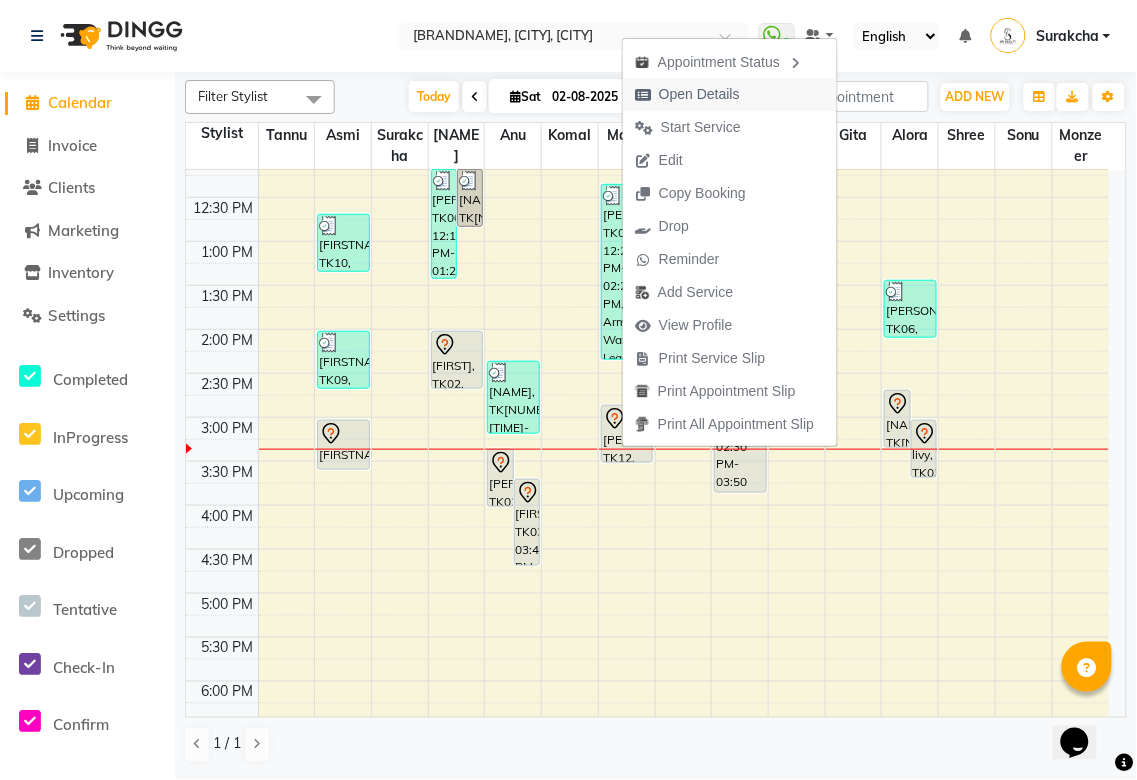 click on "Open Details" at bounding box center [699, 94] 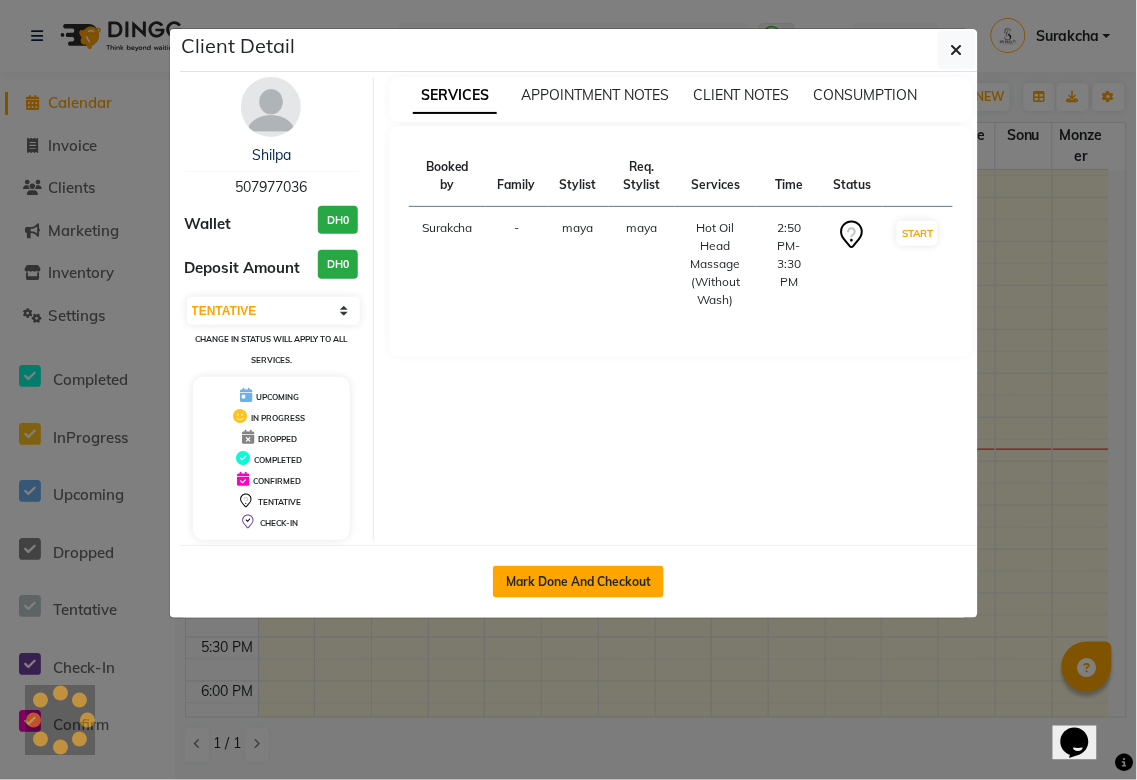 click on "Mark Done And Checkout" 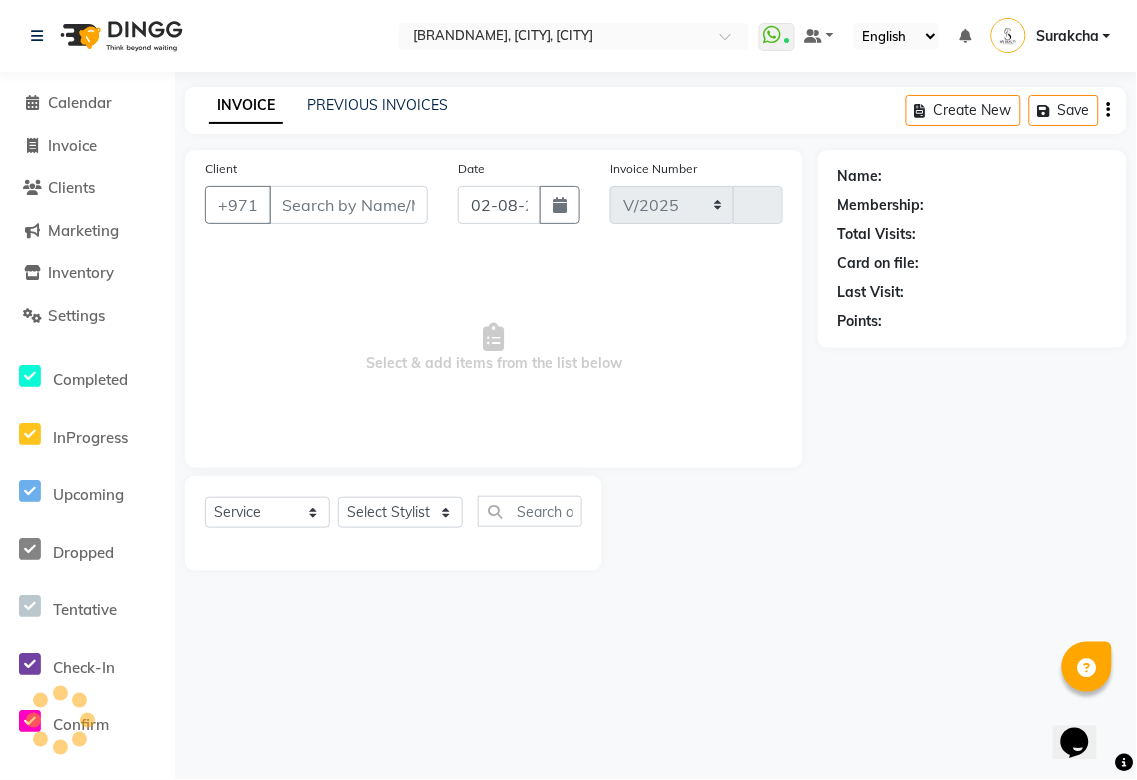 select on "5352" 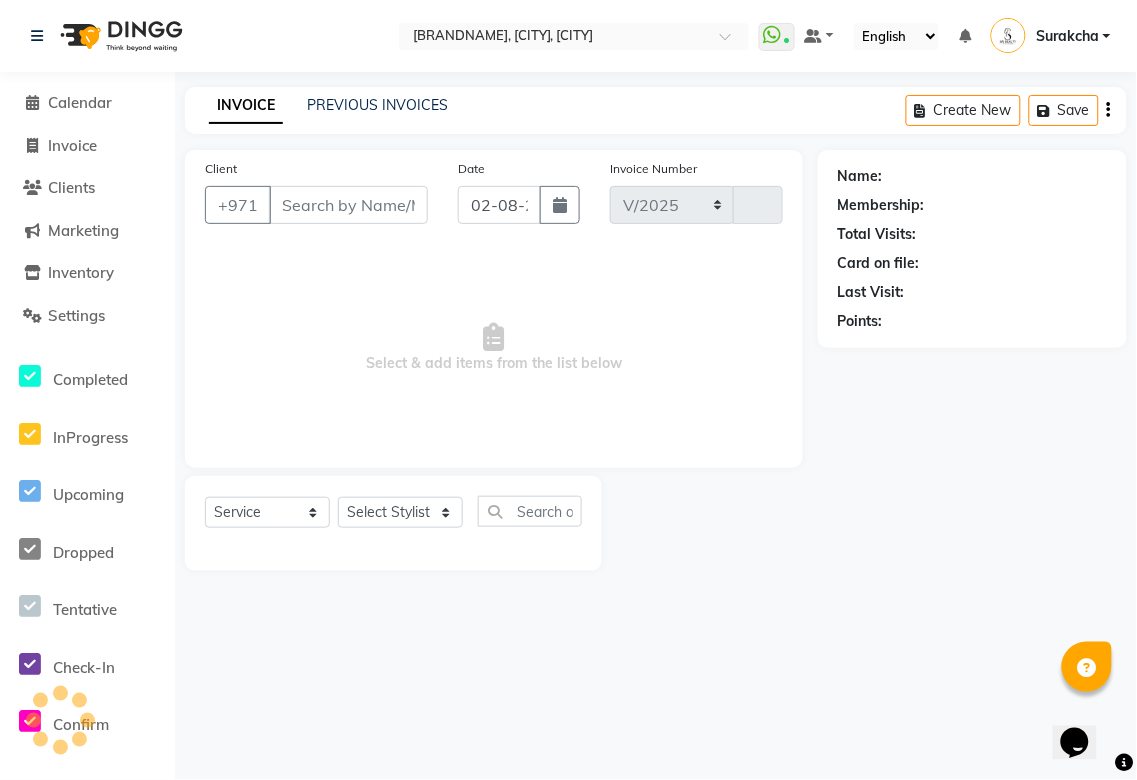 type on "2662" 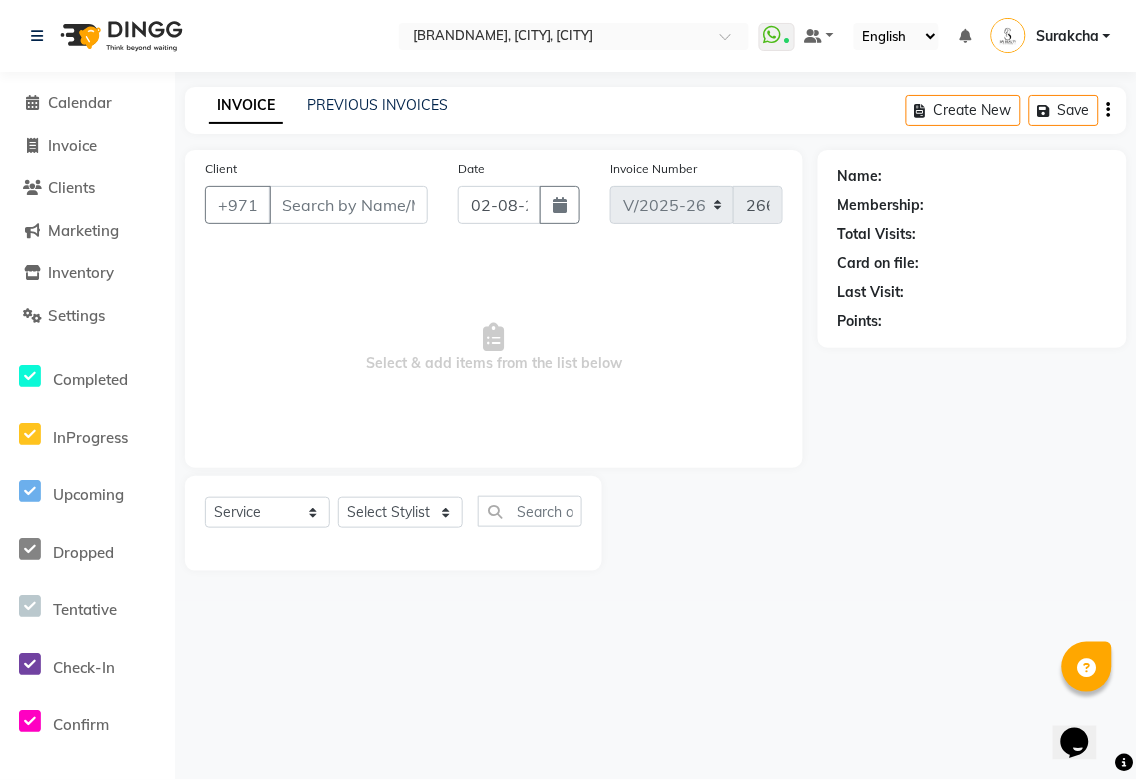 type on "507977036" 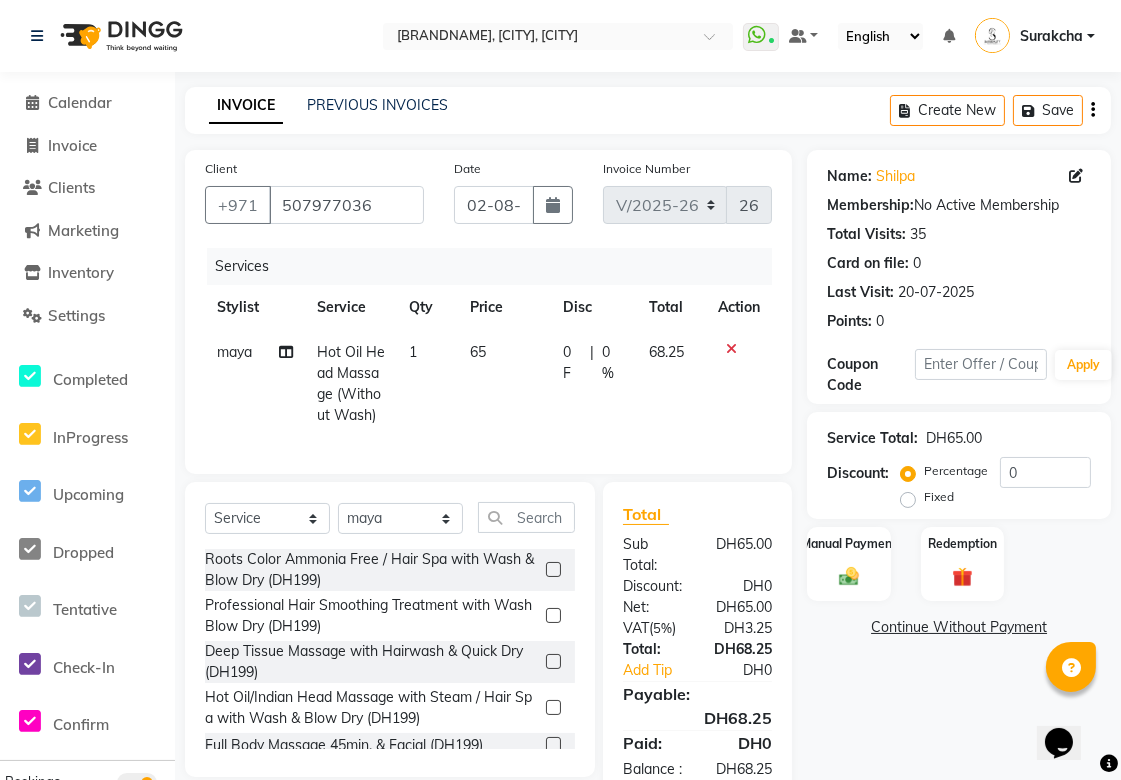 click on "0 F" 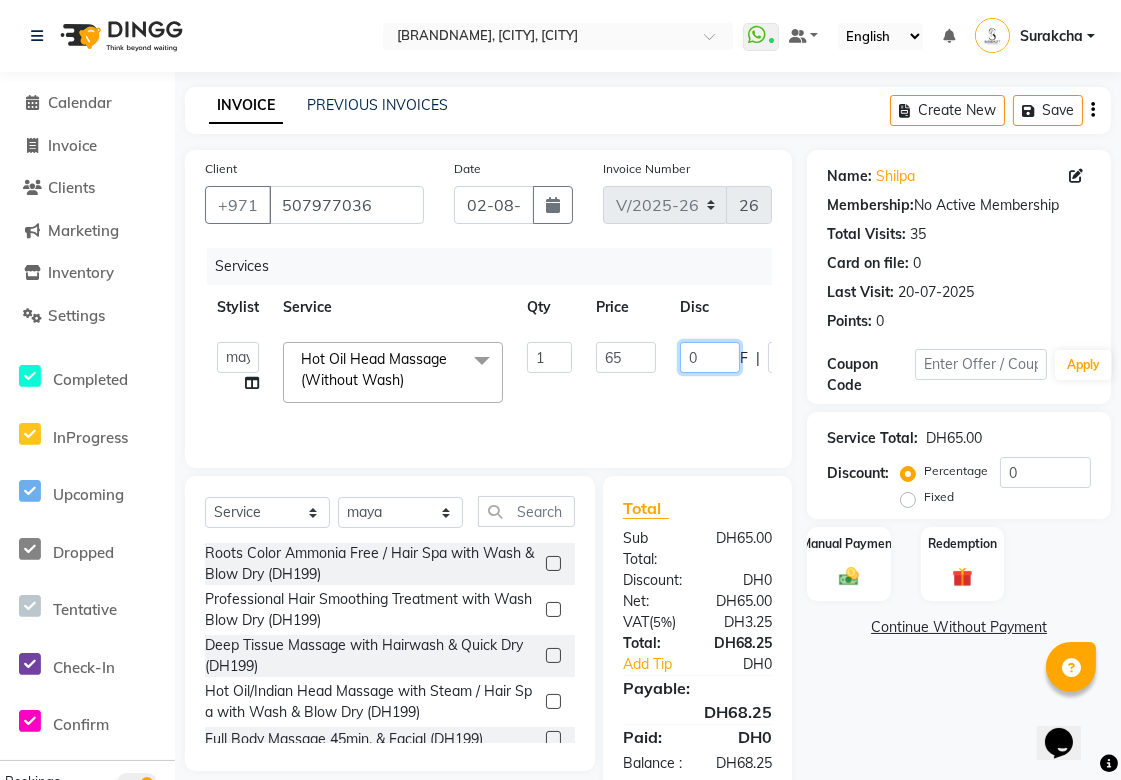 click on "0" 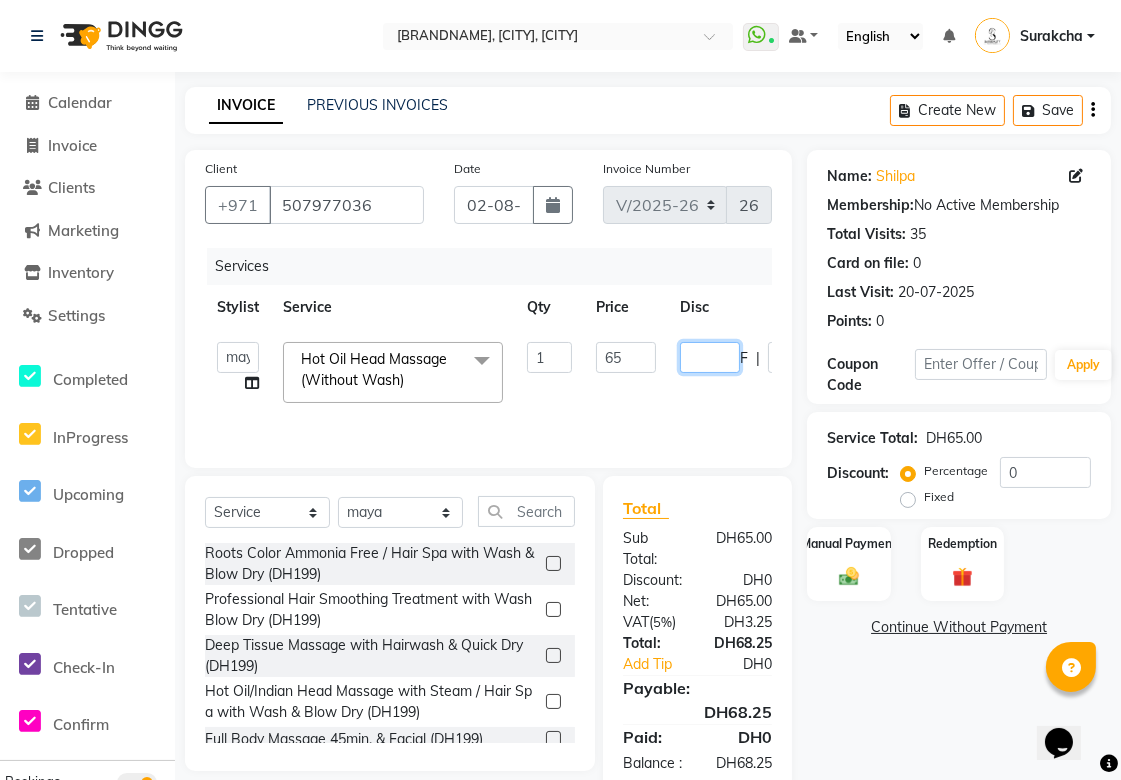 type on "5" 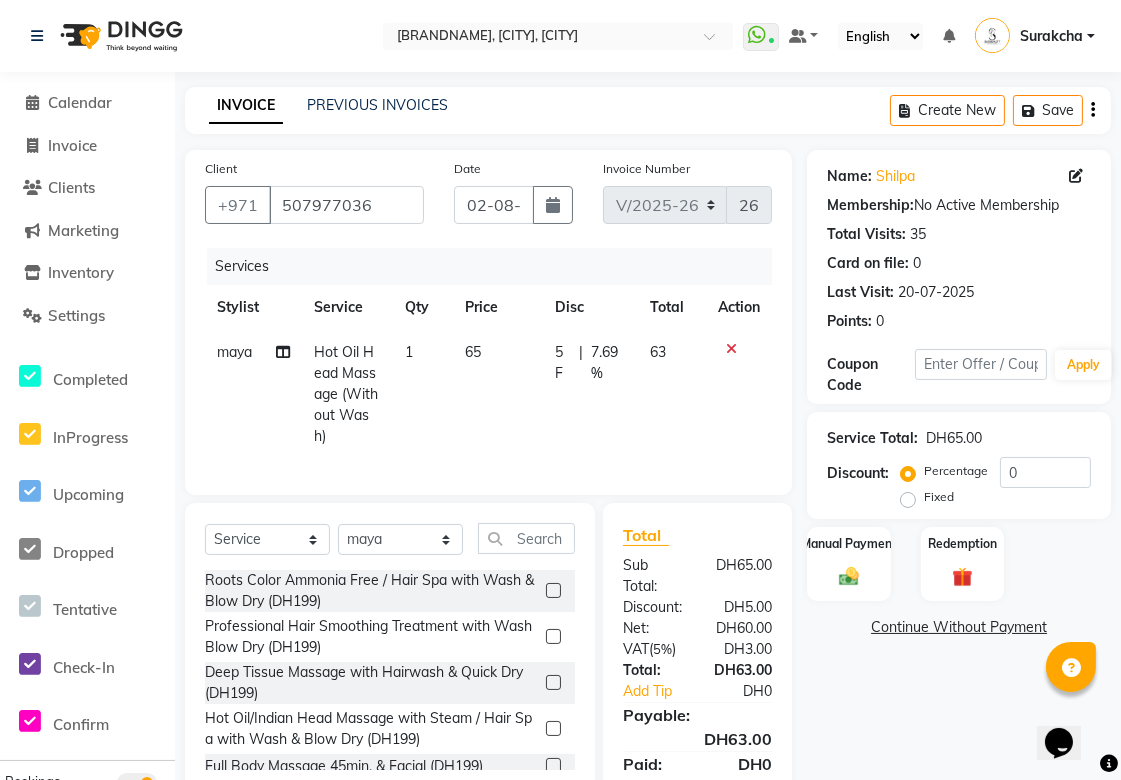 scroll, scrollTop: 108, scrollLeft: 0, axis: vertical 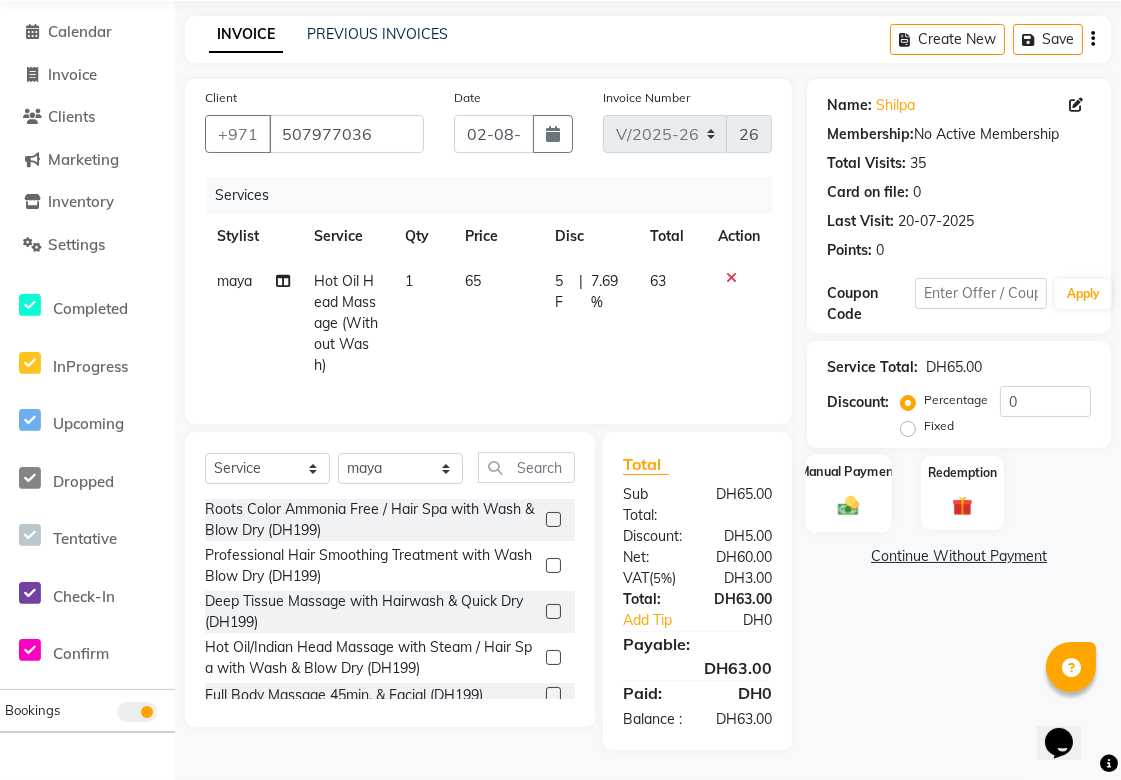 click 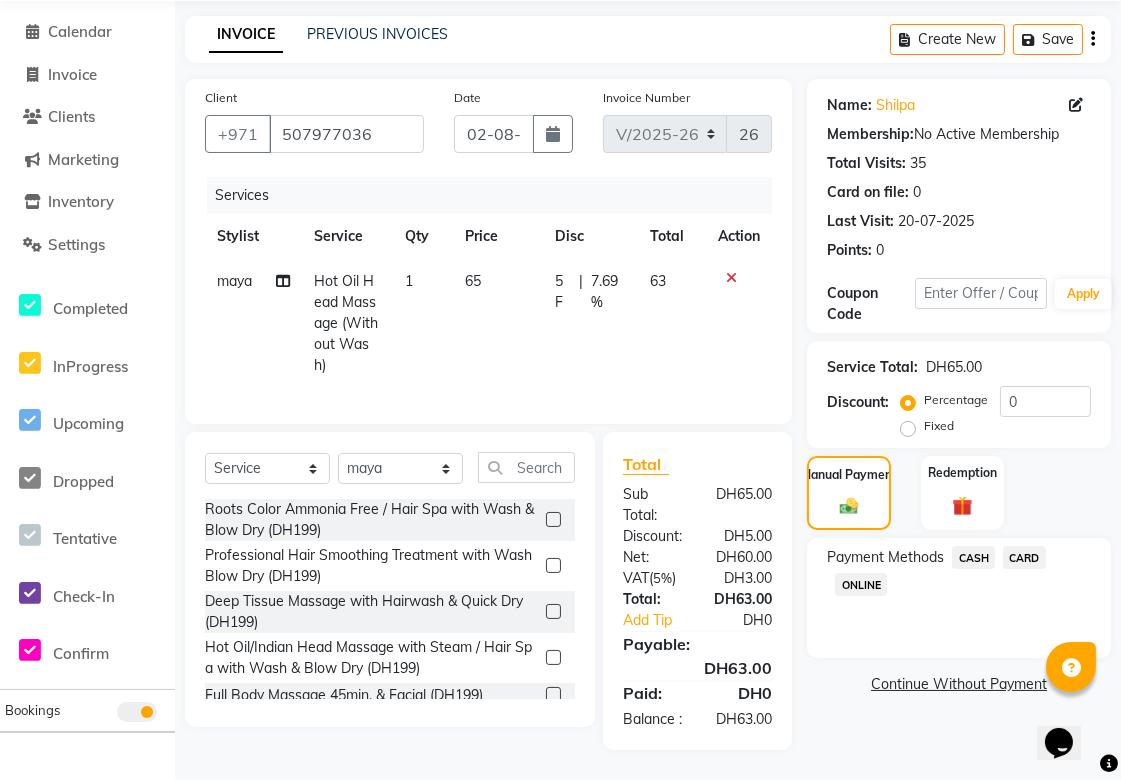 click on "CARD" 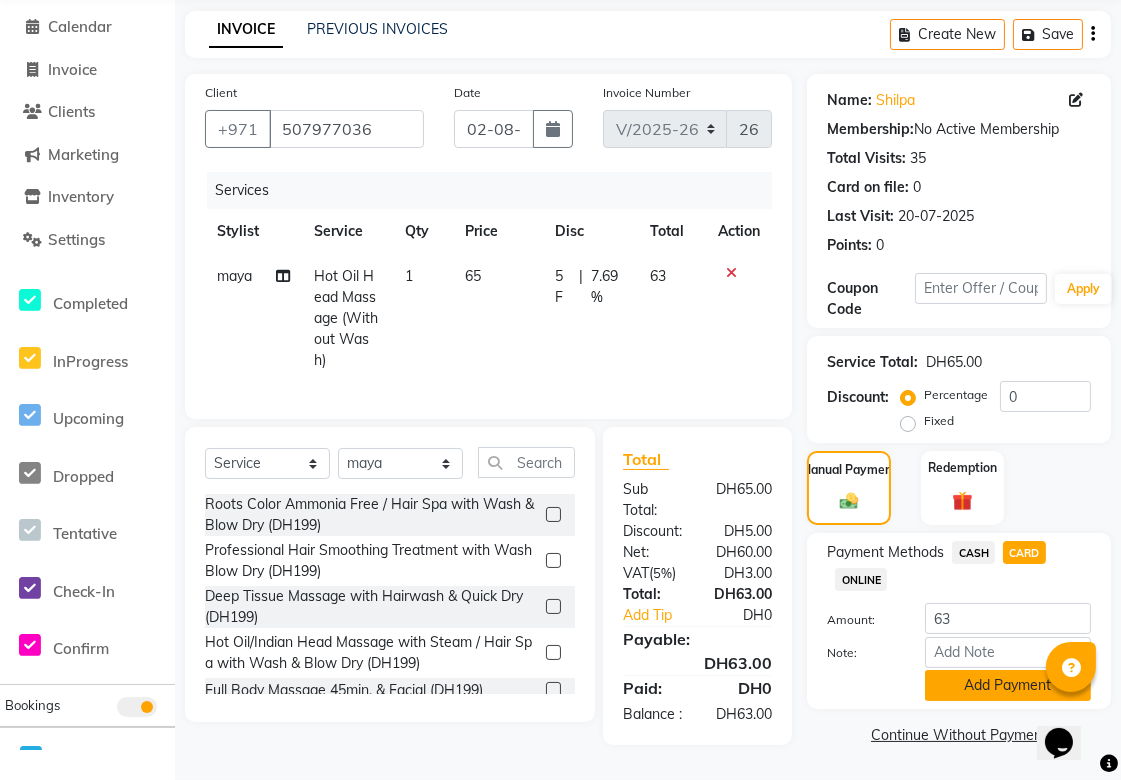 click on "Add Payment" 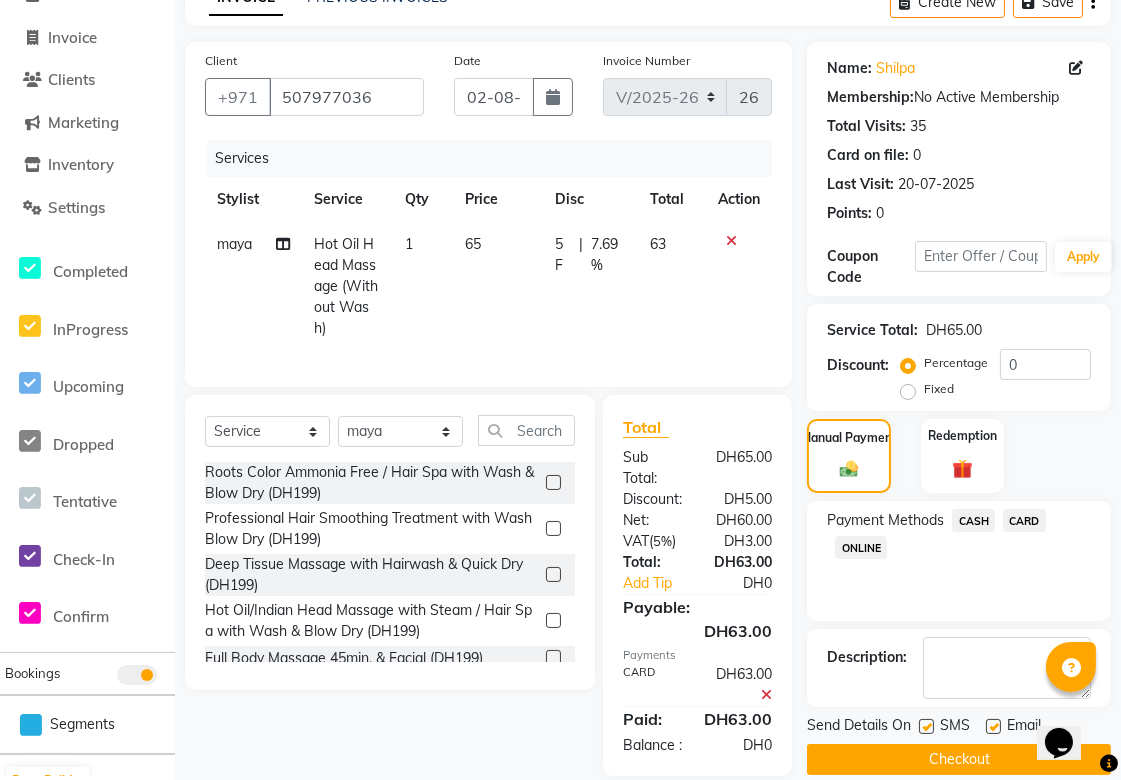 scroll, scrollTop: 172, scrollLeft: 0, axis: vertical 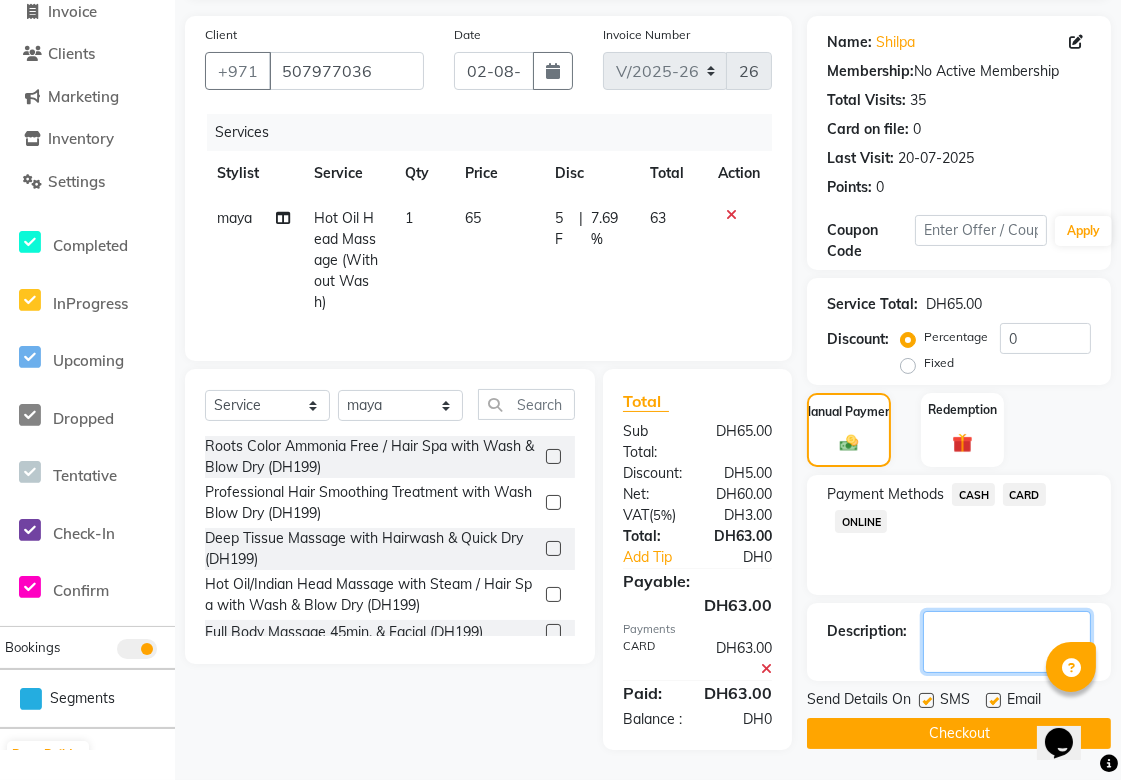 click 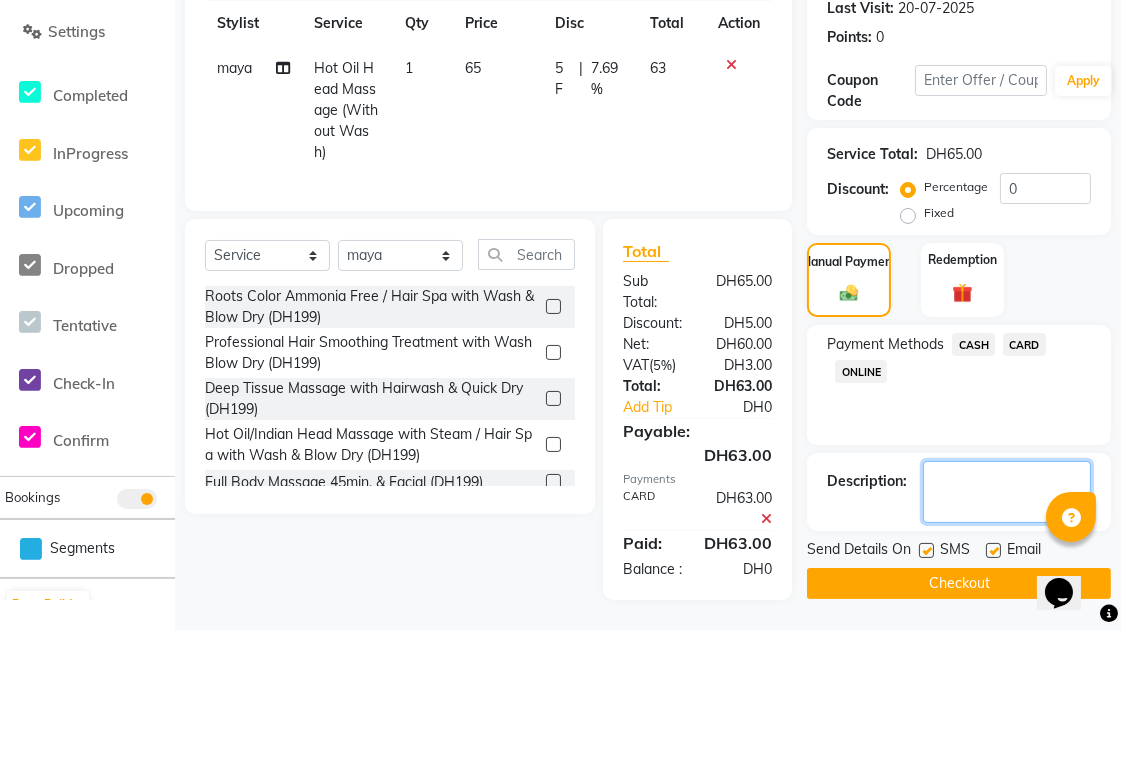 scroll, scrollTop: 172, scrollLeft: 0, axis: vertical 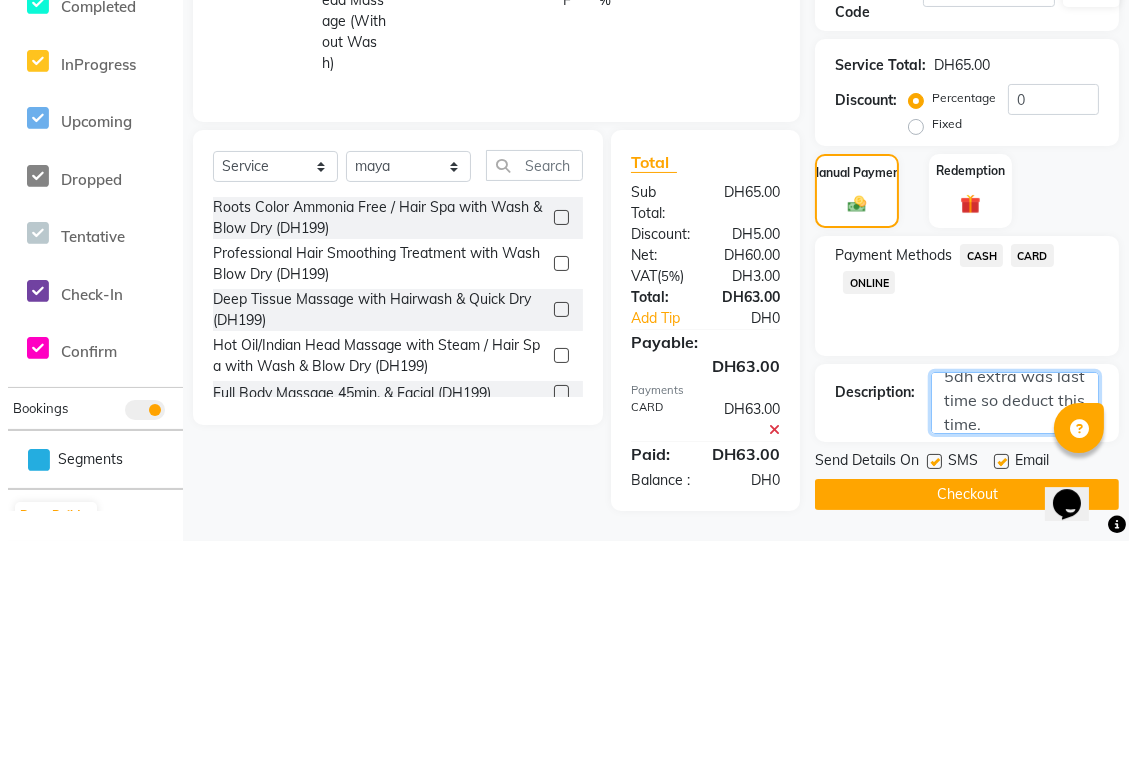 type 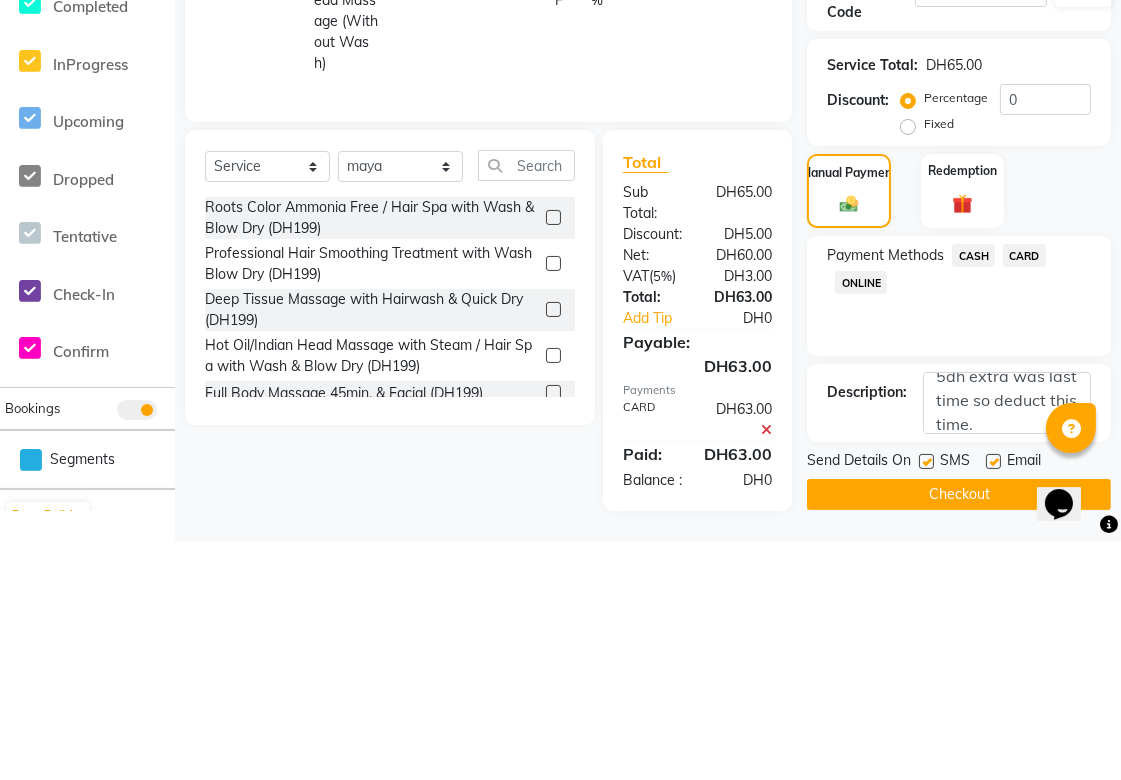 click on "Checkout" 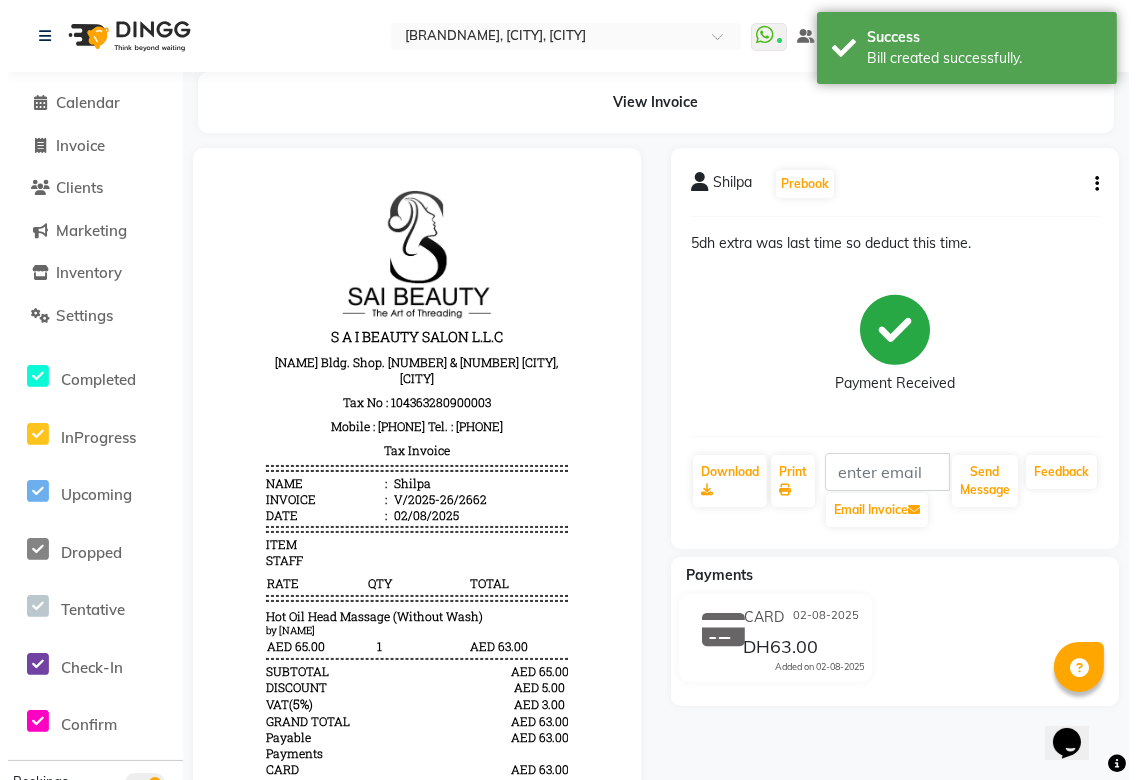 scroll, scrollTop: 0, scrollLeft: 0, axis: both 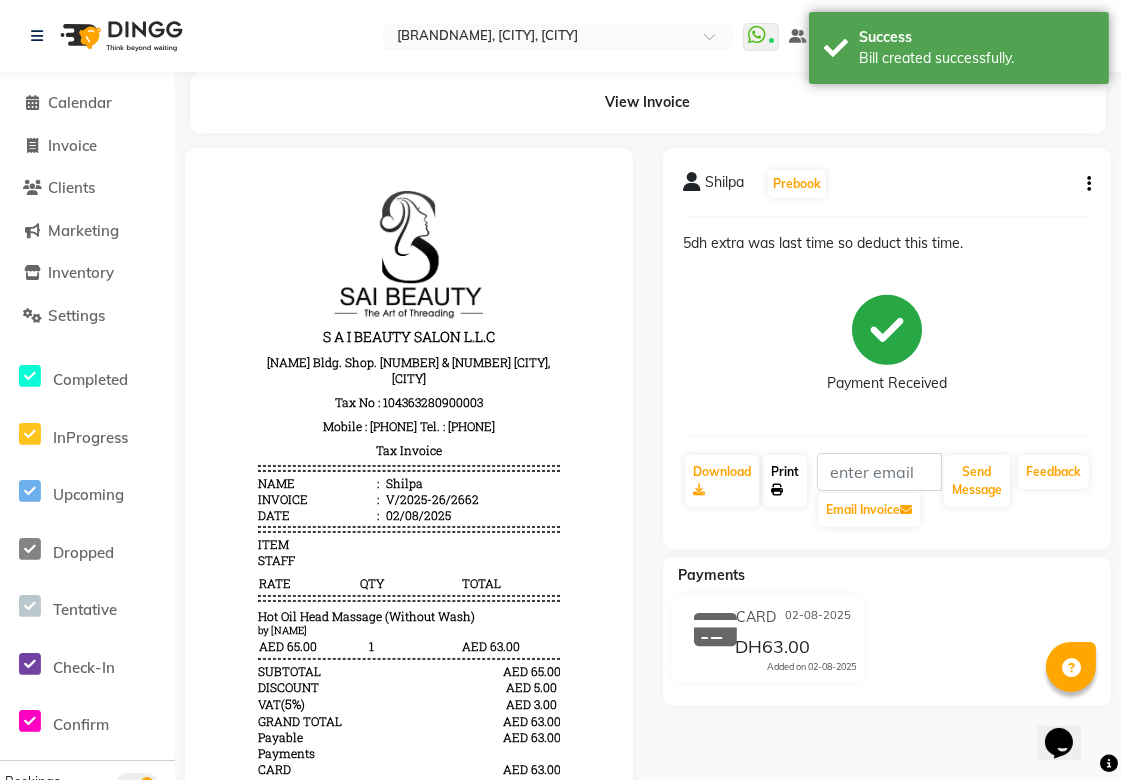 click on "Print" 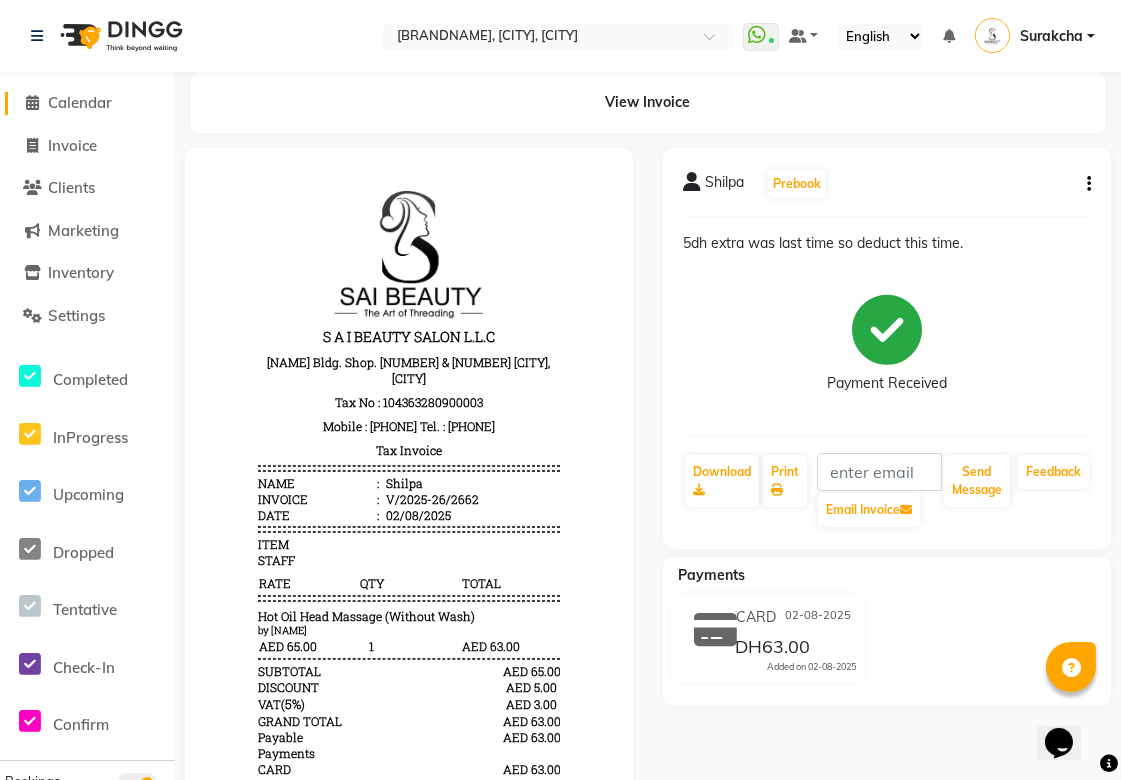 click on "Calendar" 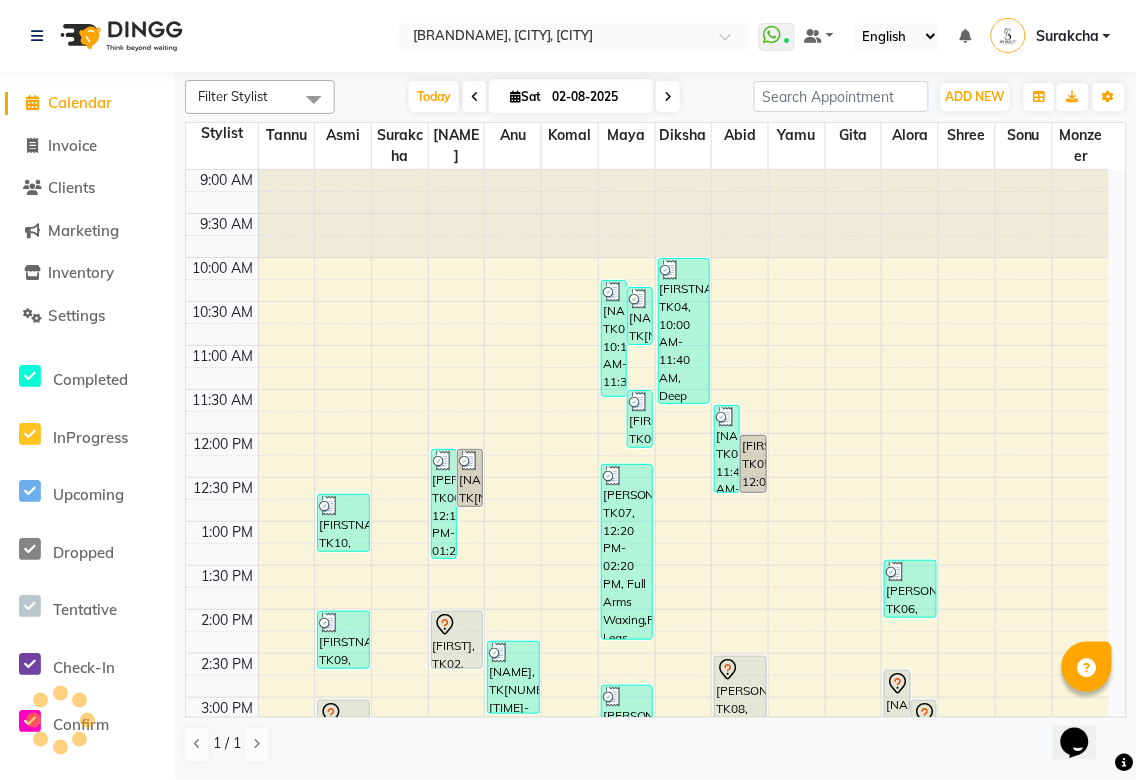 scroll, scrollTop: 0, scrollLeft: 0, axis: both 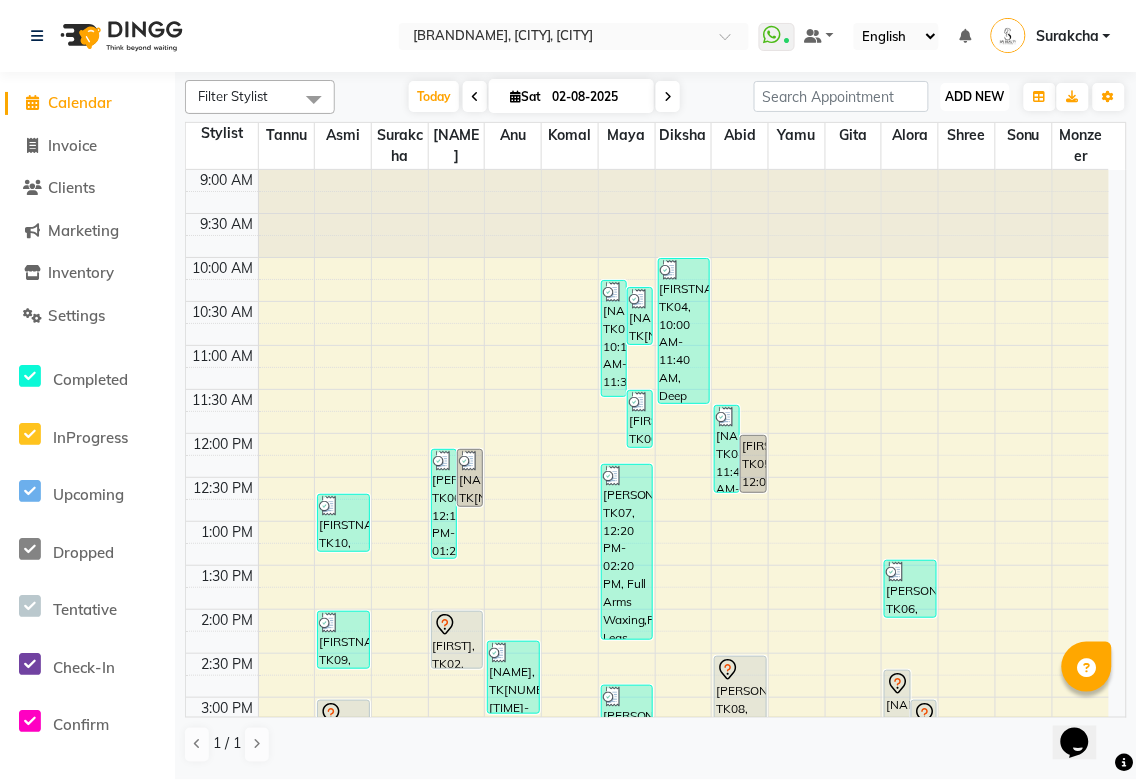 click on "ADD NEW" at bounding box center (975, 96) 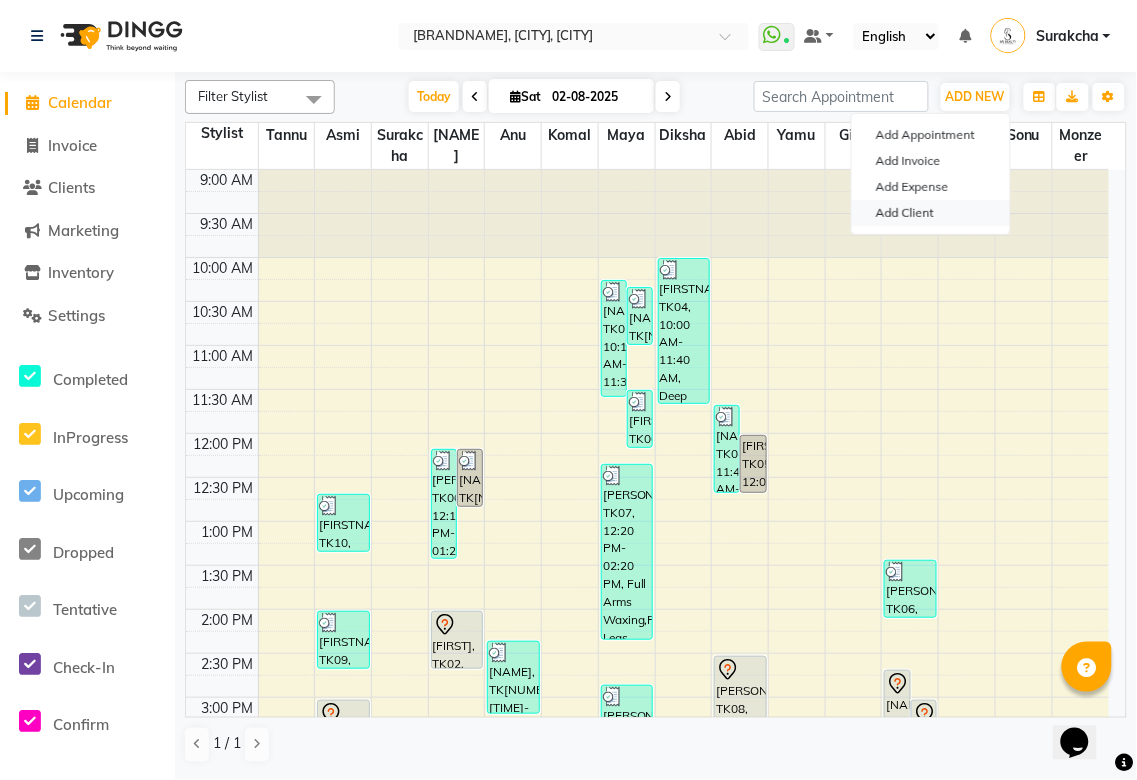 click on "Add Client" at bounding box center [931, 213] 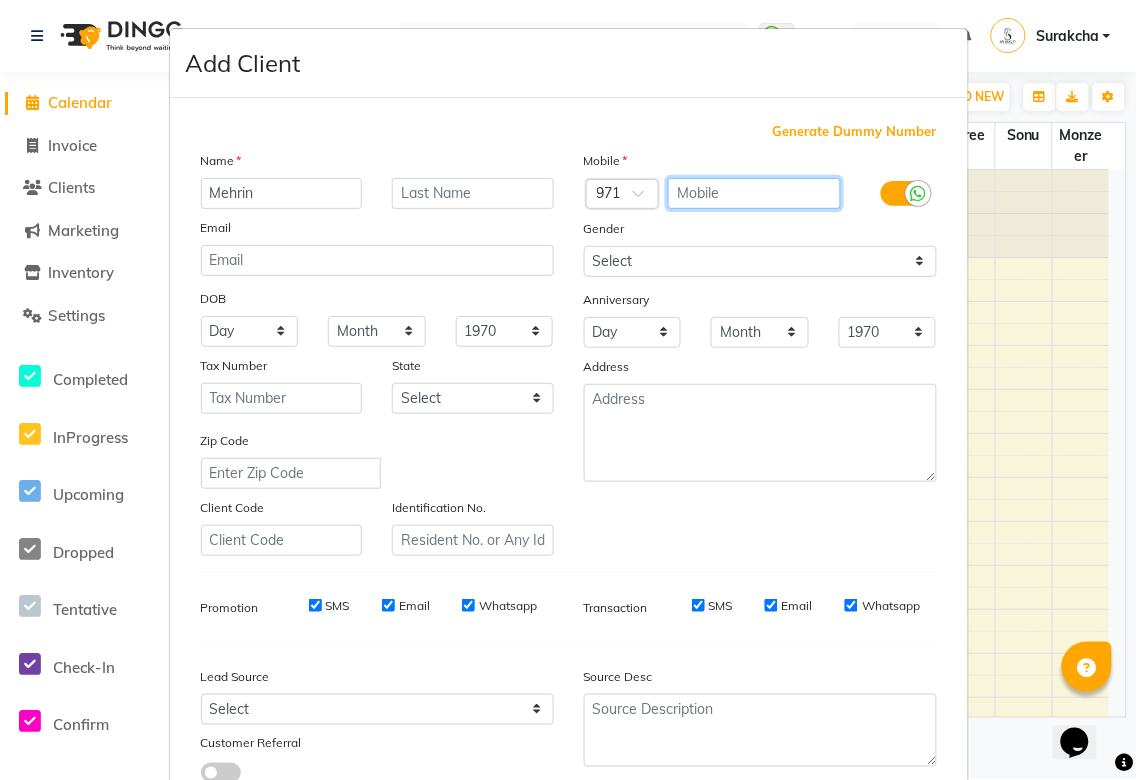 click at bounding box center [754, 193] 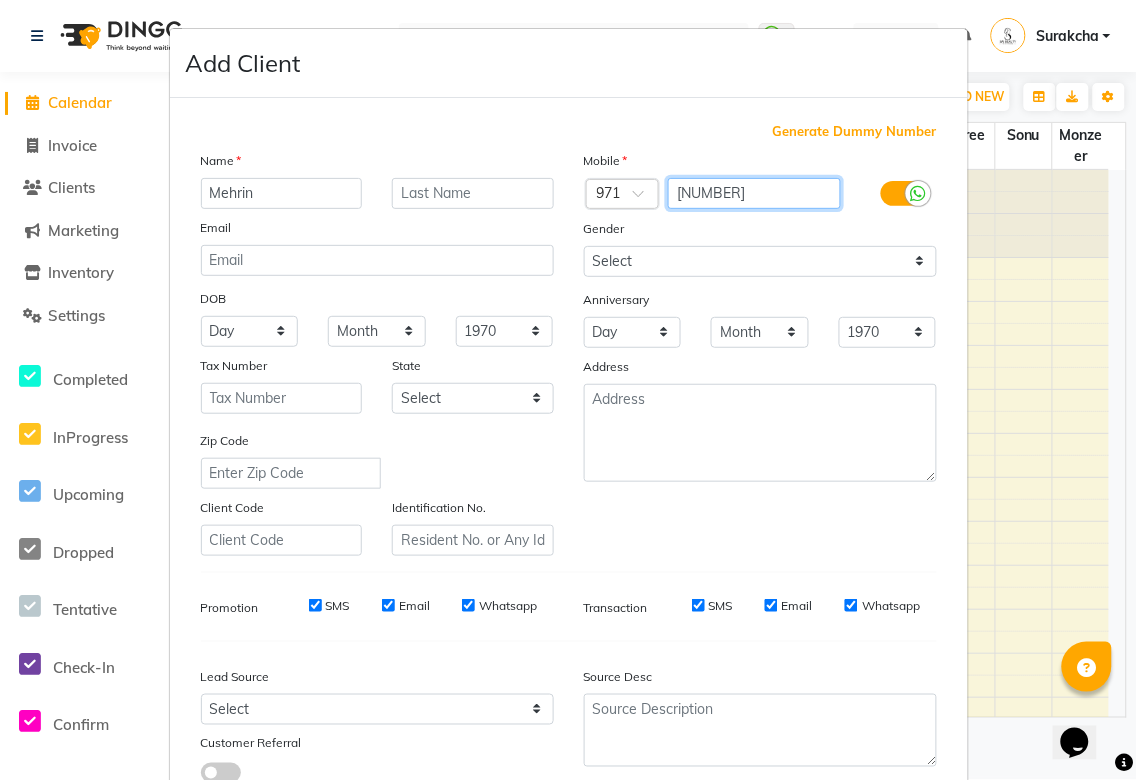 scroll, scrollTop: 144, scrollLeft: 0, axis: vertical 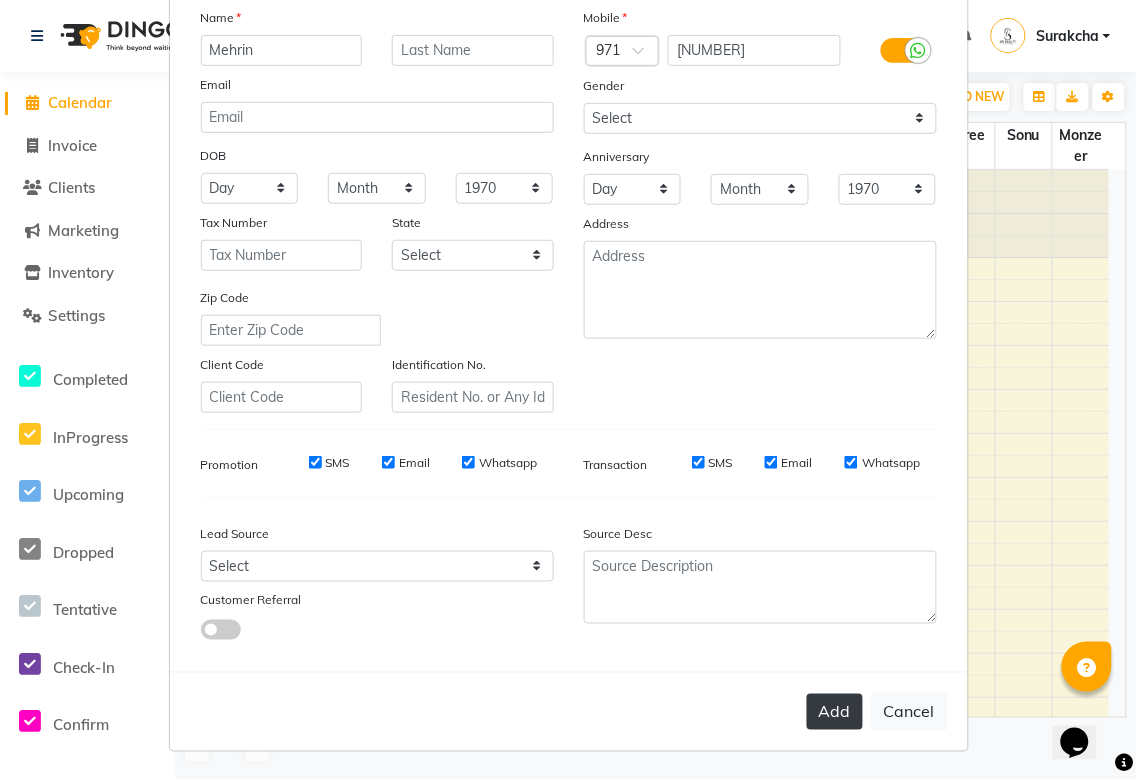 click on "Add" at bounding box center (835, 712) 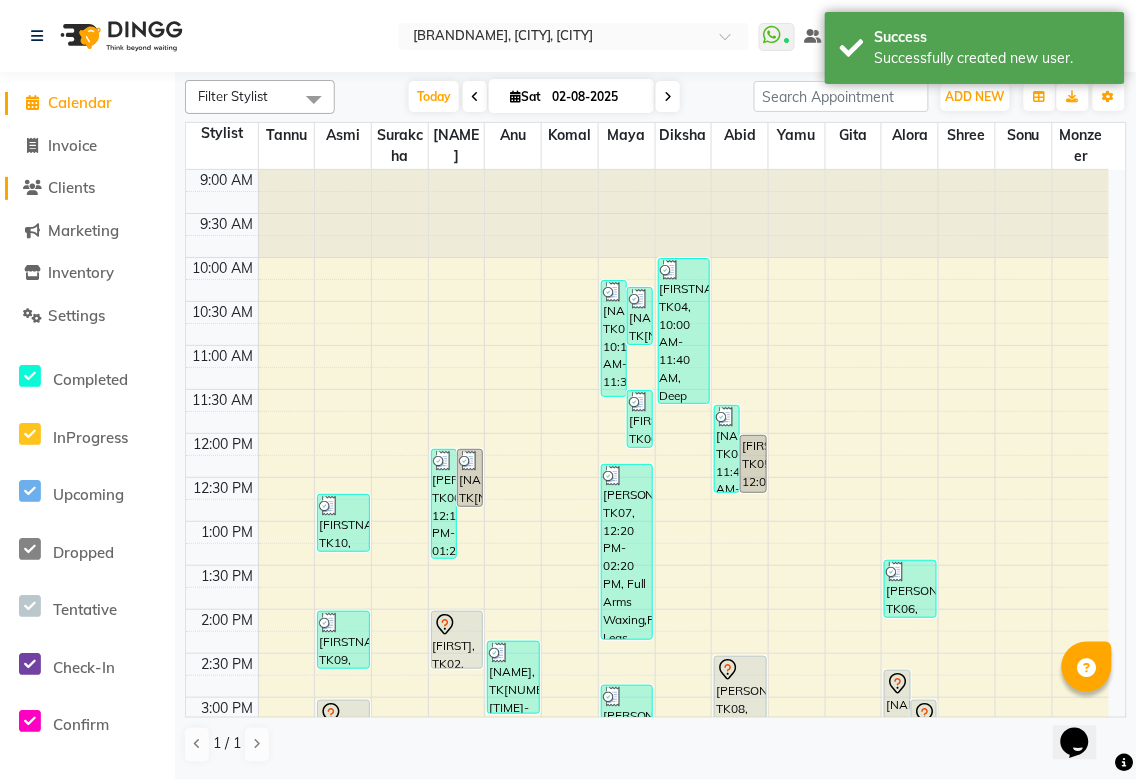 click on "Clients" 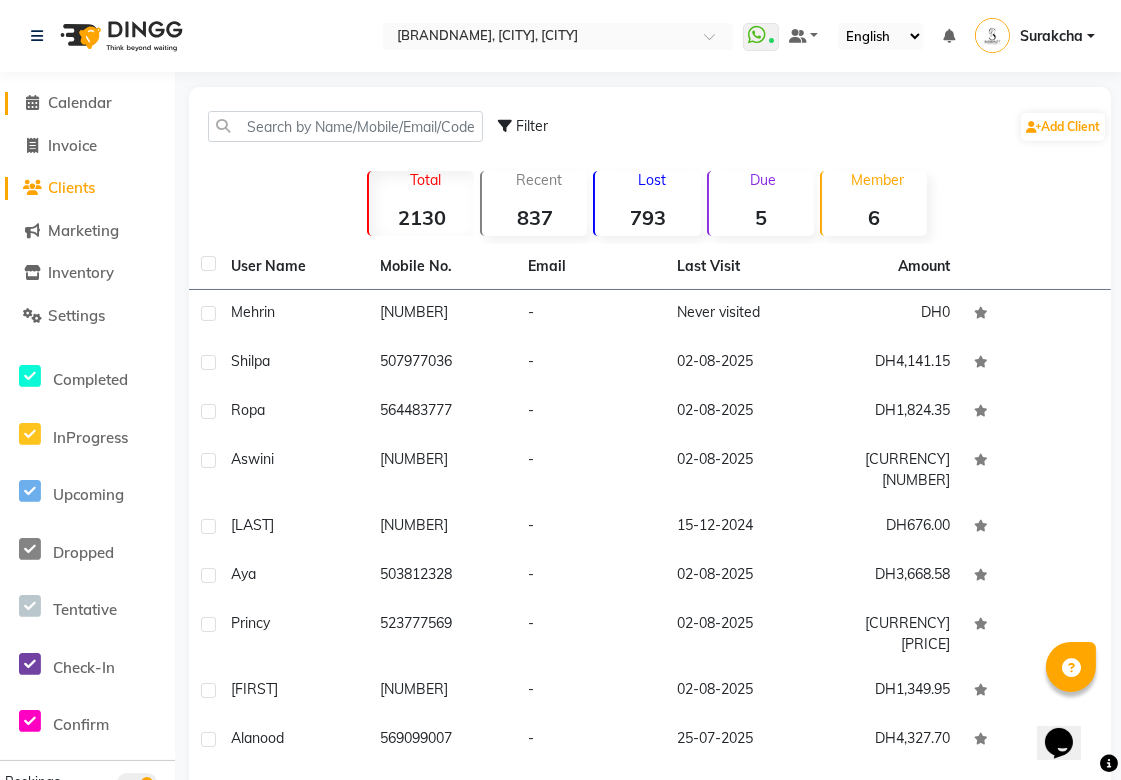 click on "Calendar" 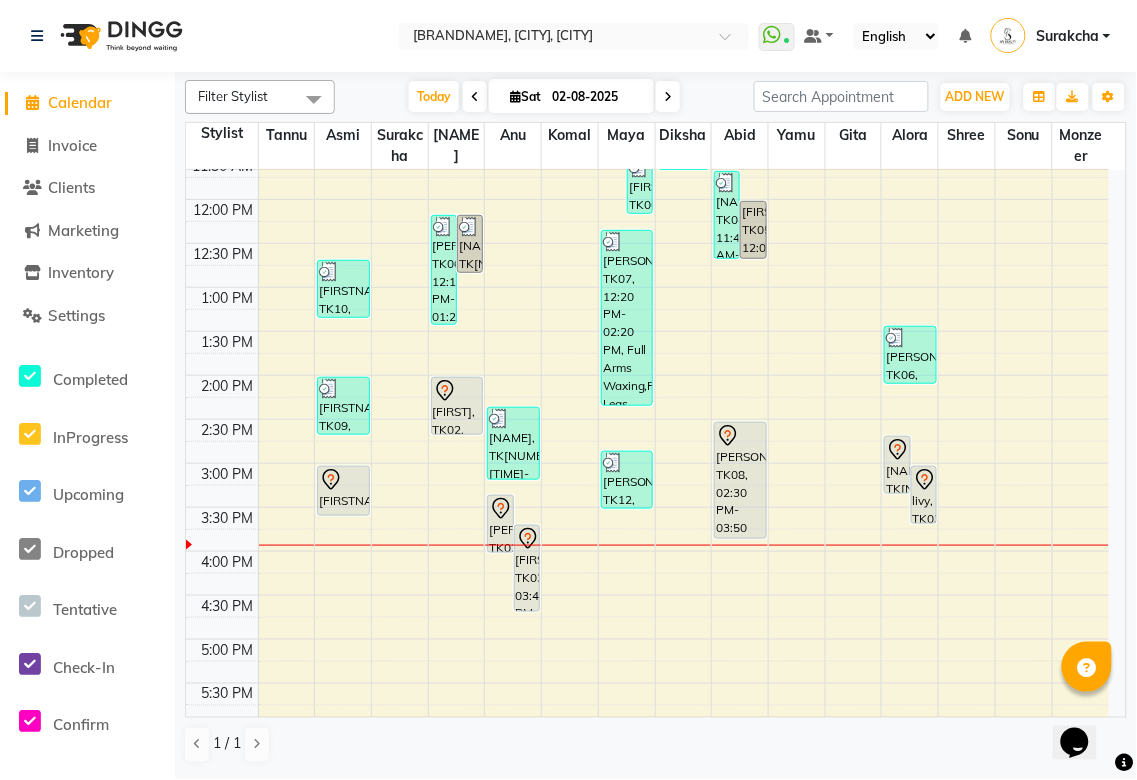 scroll, scrollTop: 255, scrollLeft: 0, axis: vertical 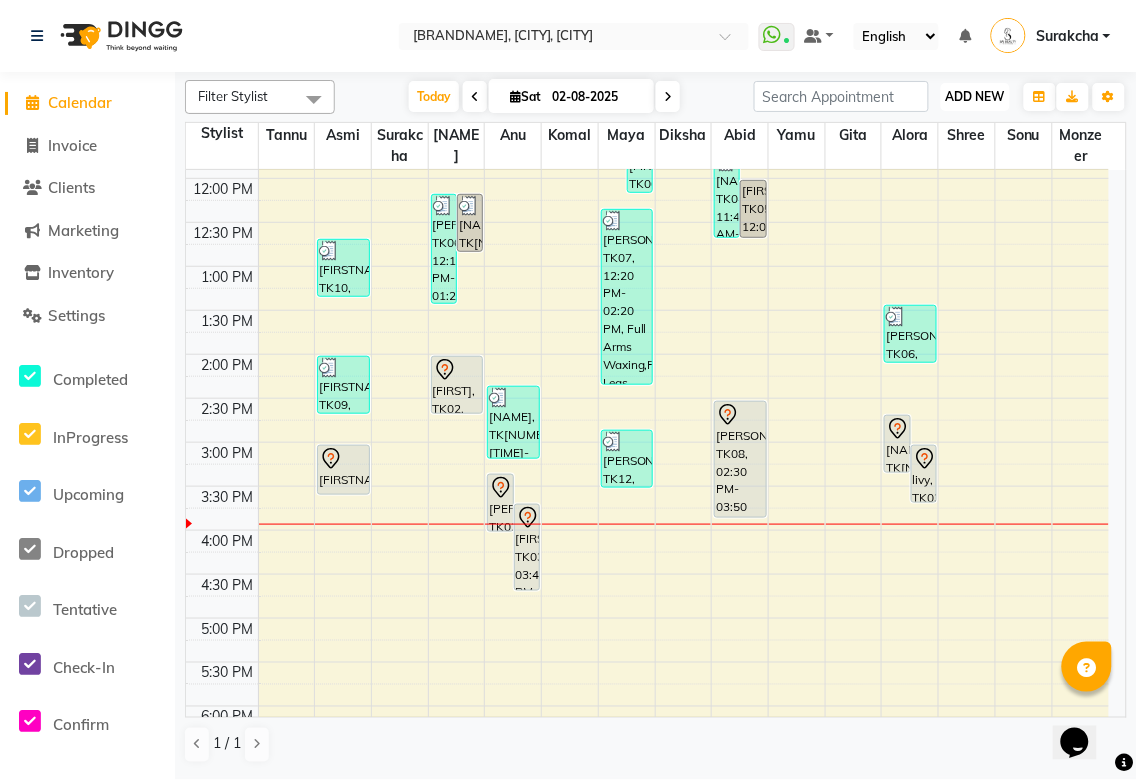 click on "ADD NEW" at bounding box center (975, 96) 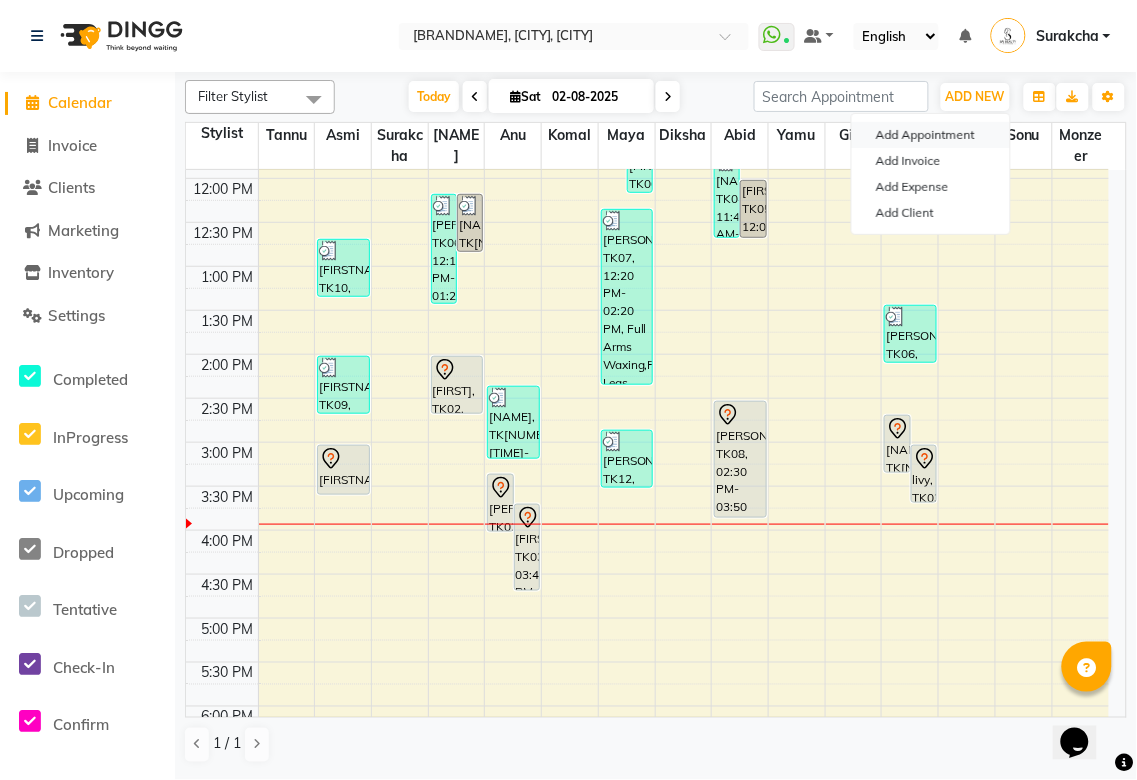 click on "Add Appointment" at bounding box center (931, 135) 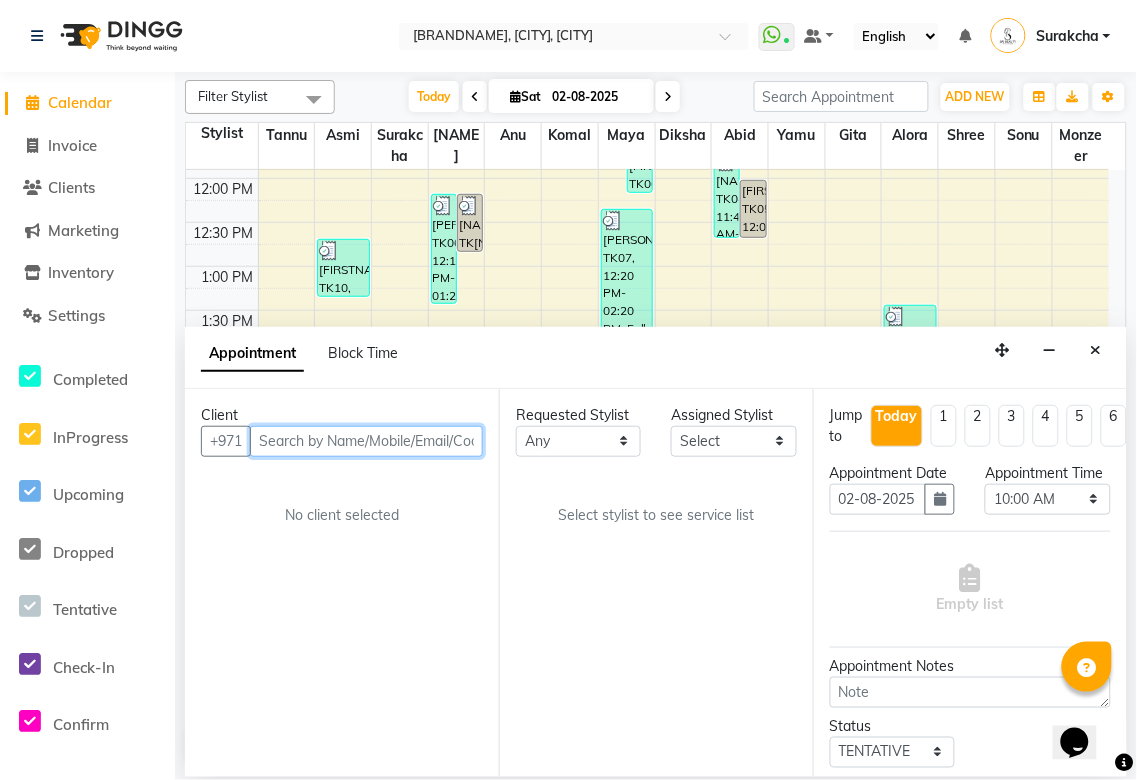 click at bounding box center (366, 441) 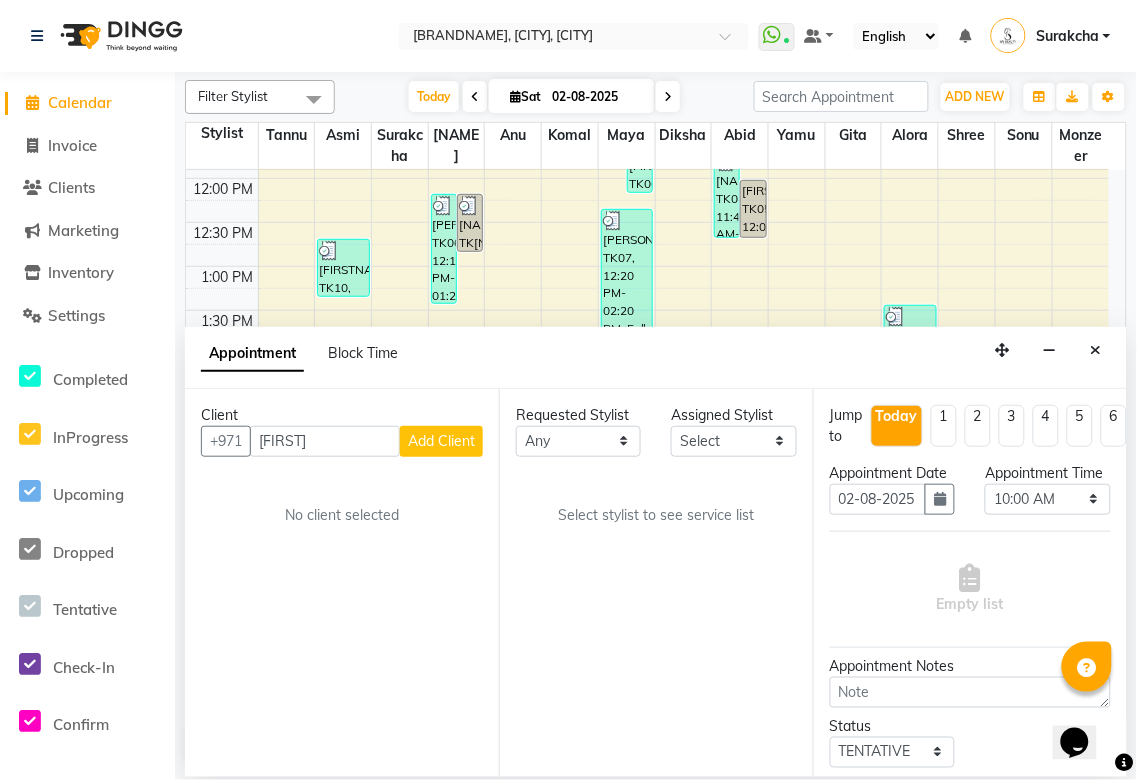 click on "Add Client" at bounding box center (441, 441) 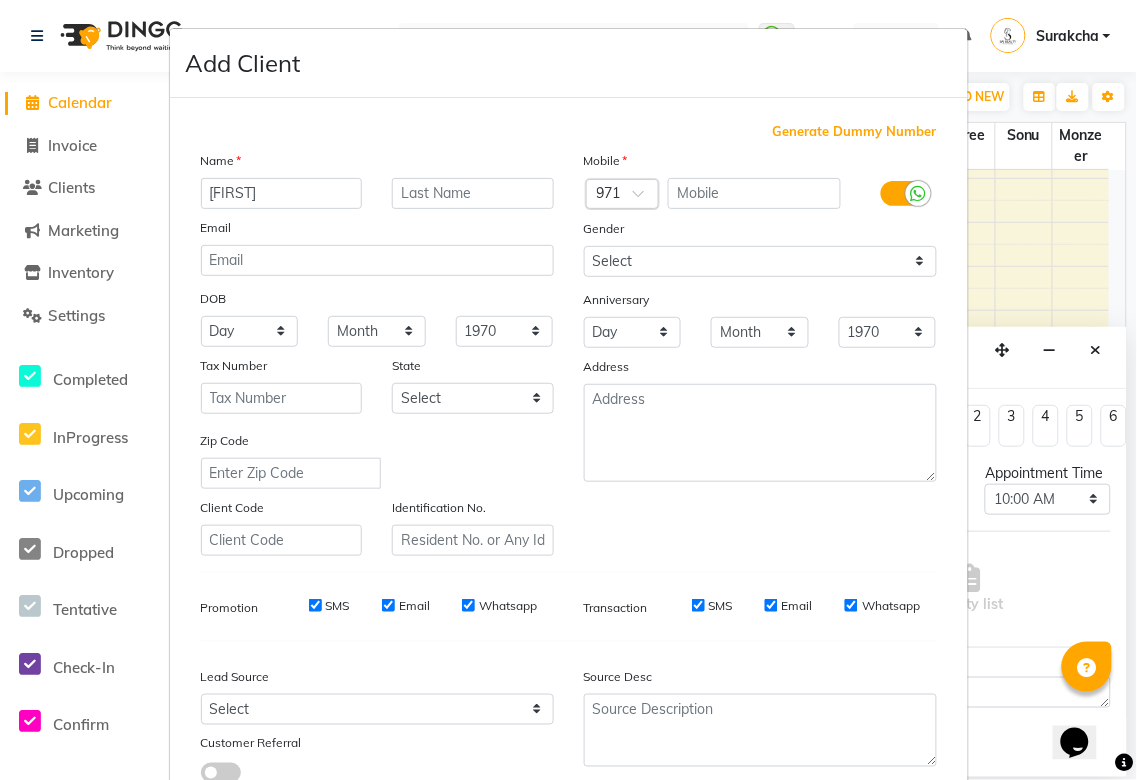 click at bounding box center (603, 195) 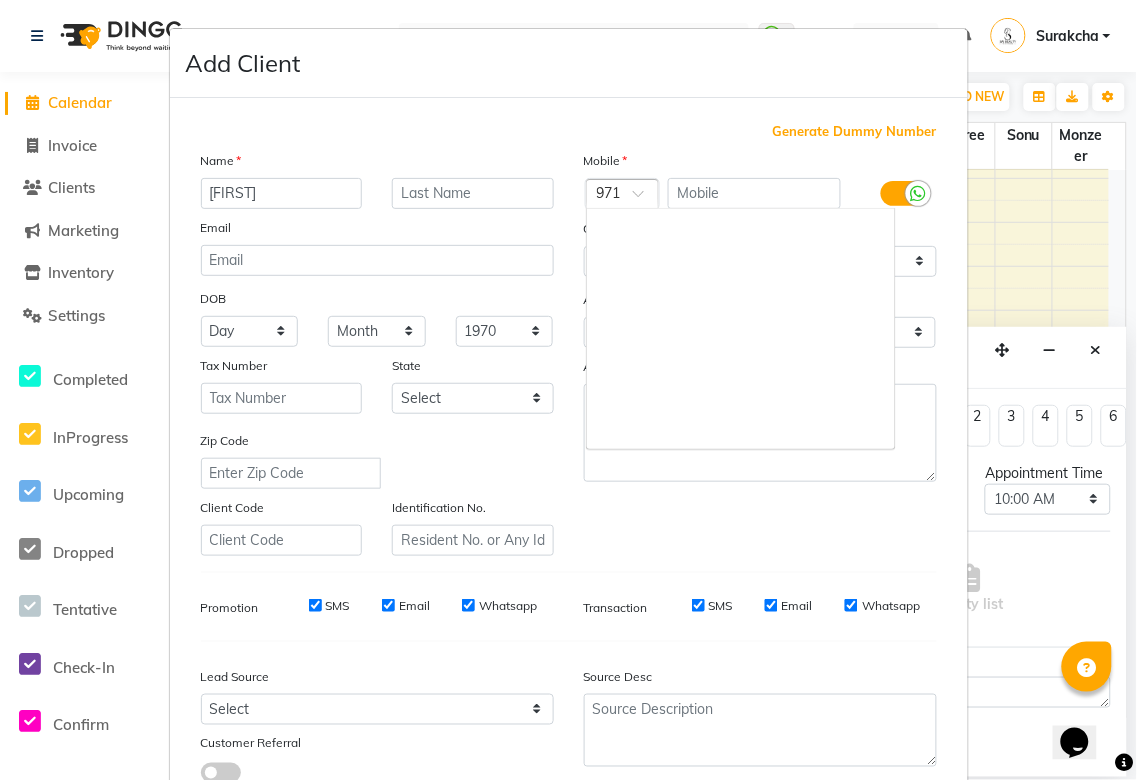 scroll, scrollTop: 8251, scrollLeft: 0, axis: vertical 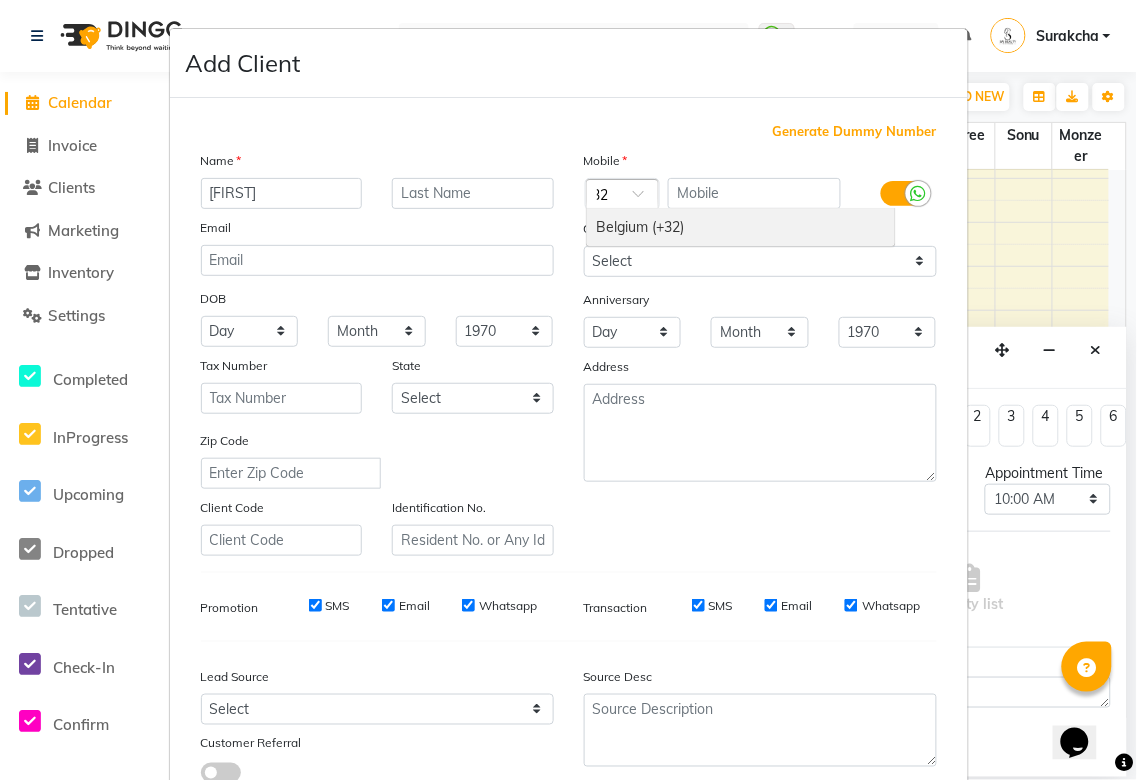 click on "Belgium (+32)" at bounding box center [741, 227] 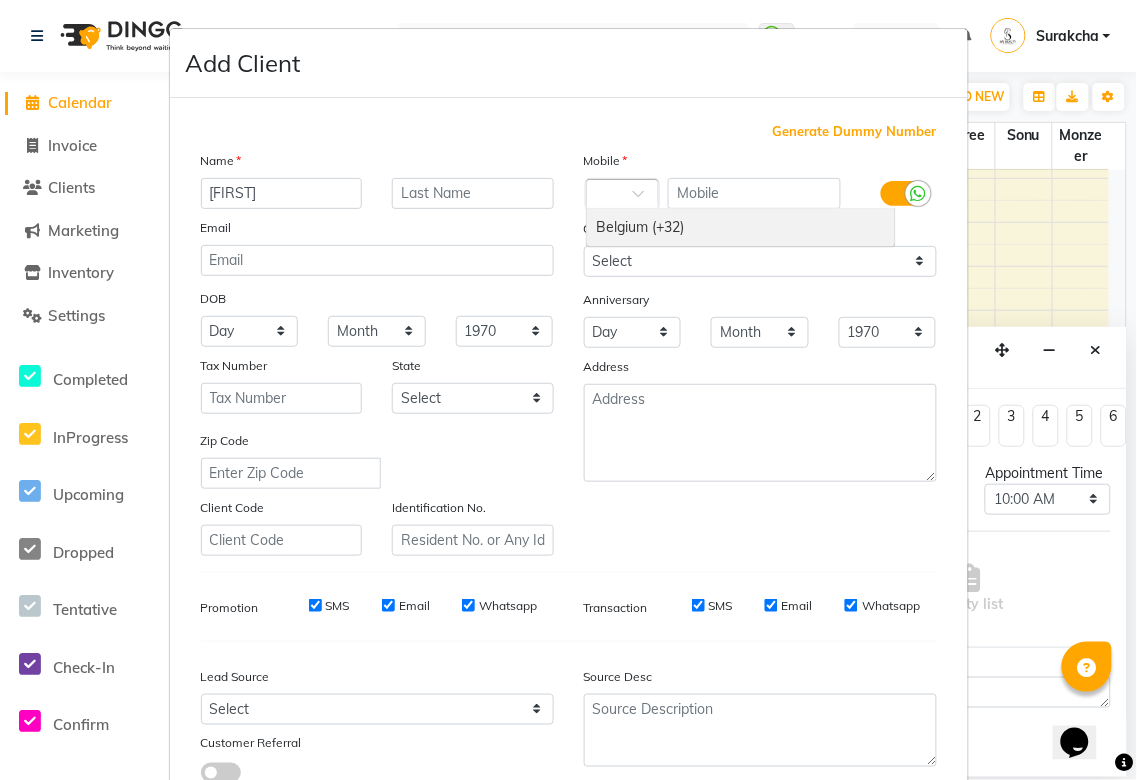 scroll, scrollTop: 0, scrollLeft: 0, axis: both 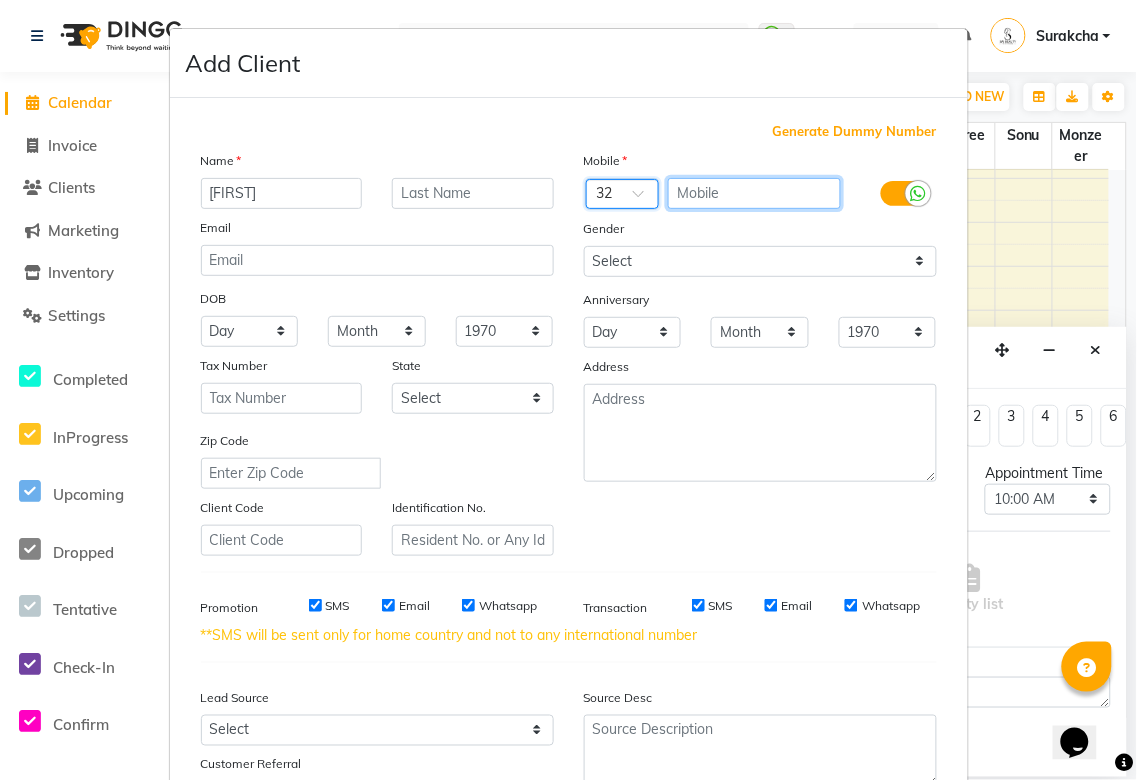click at bounding box center [754, 193] 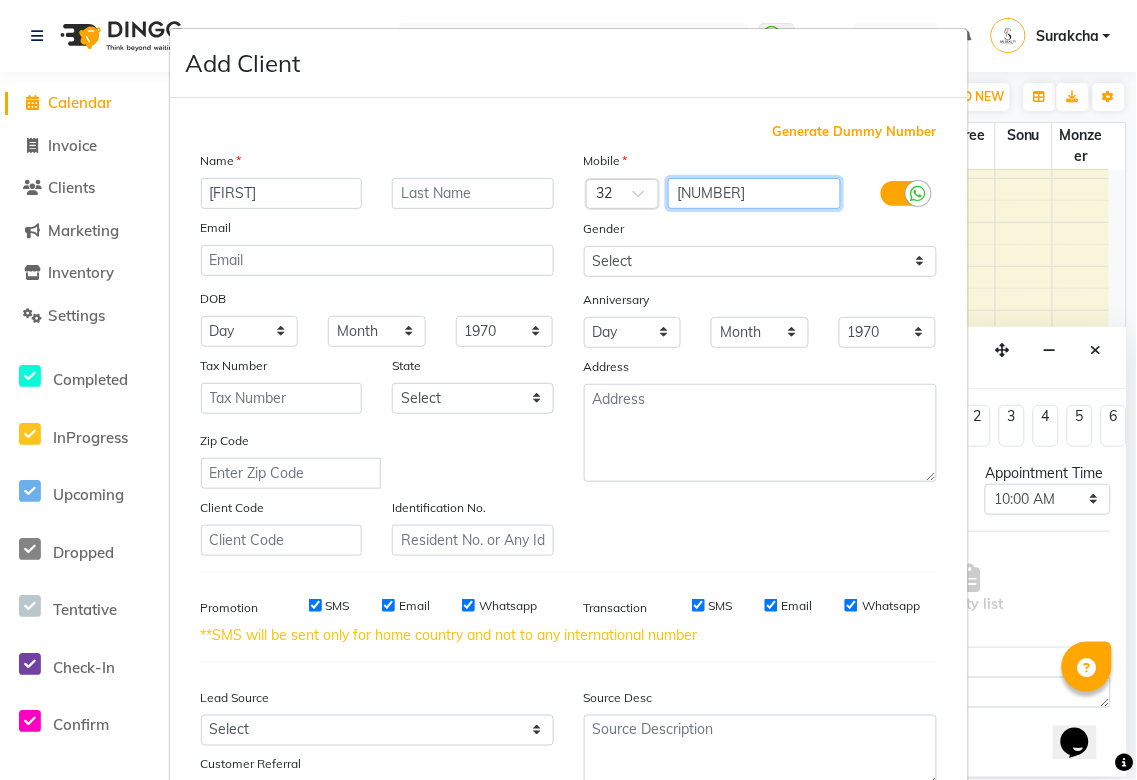 scroll, scrollTop: 165, scrollLeft: 0, axis: vertical 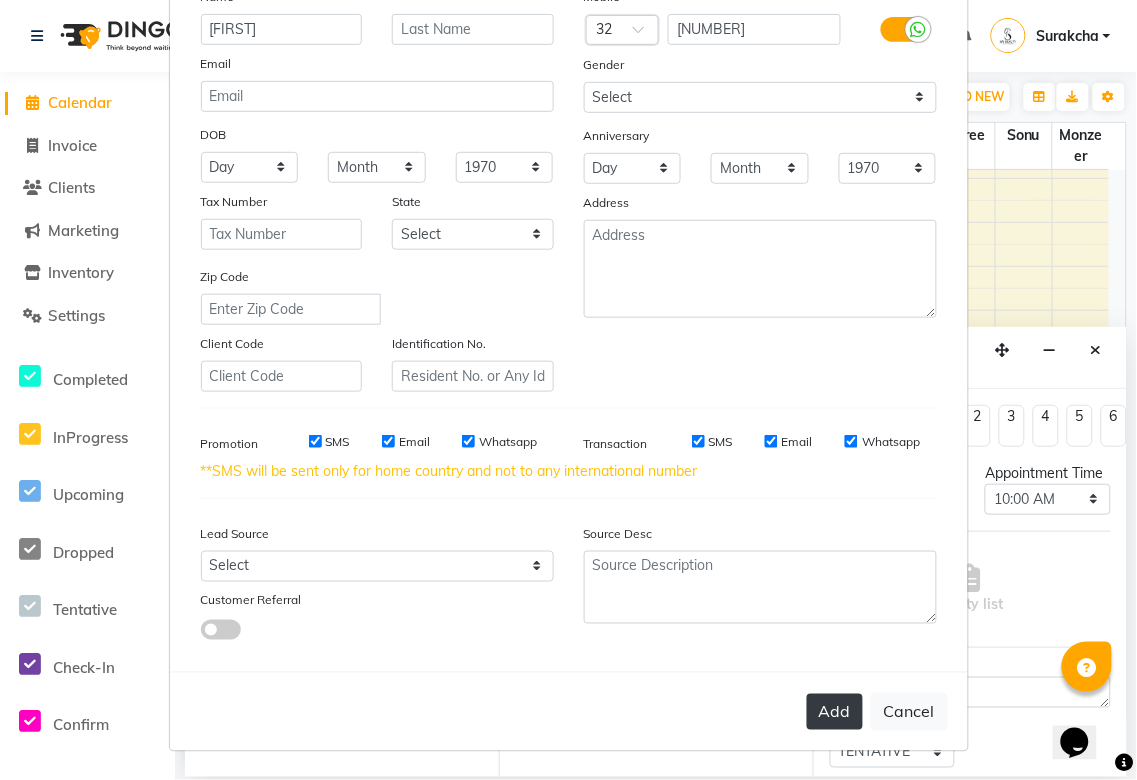 click on "Add" at bounding box center [835, 712] 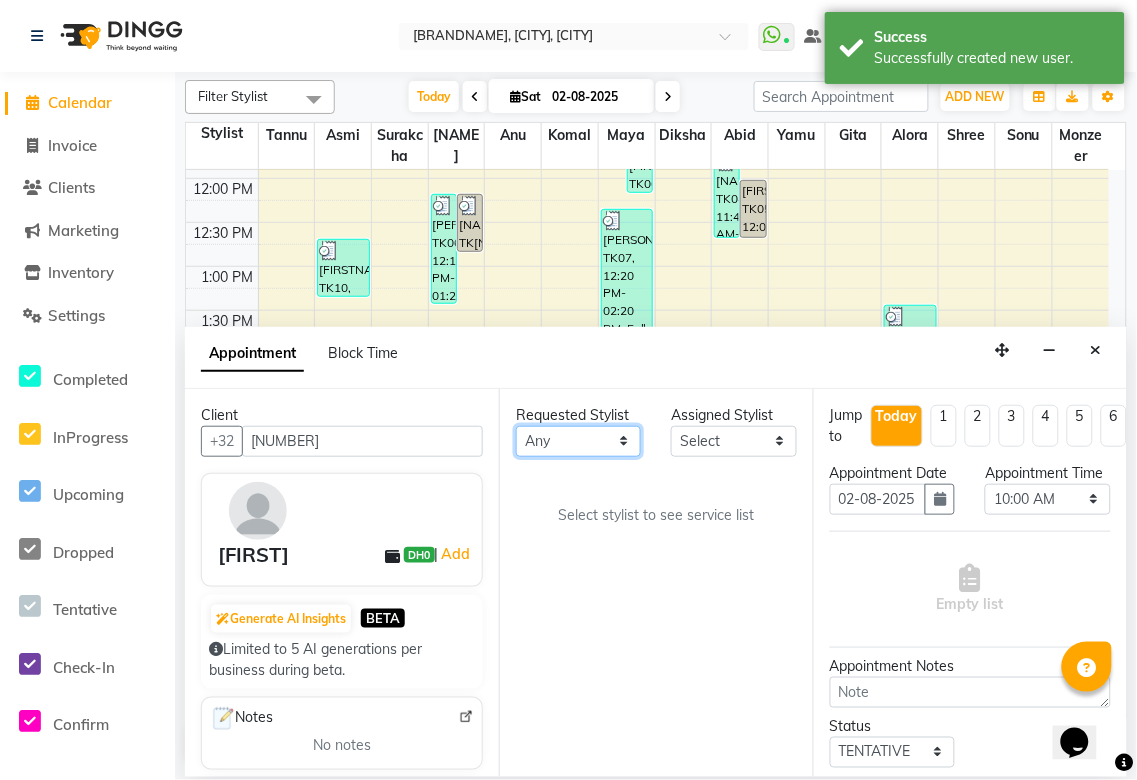 click on "[FIRST] [LAST] [FIRST] [FIRST] [FIRST] [FIRST] [FIRST] [FIRST] [FIRST] [FIRST] [FIRST] [FIRST] [FIRST] [FIRST]" at bounding box center [578, 441] 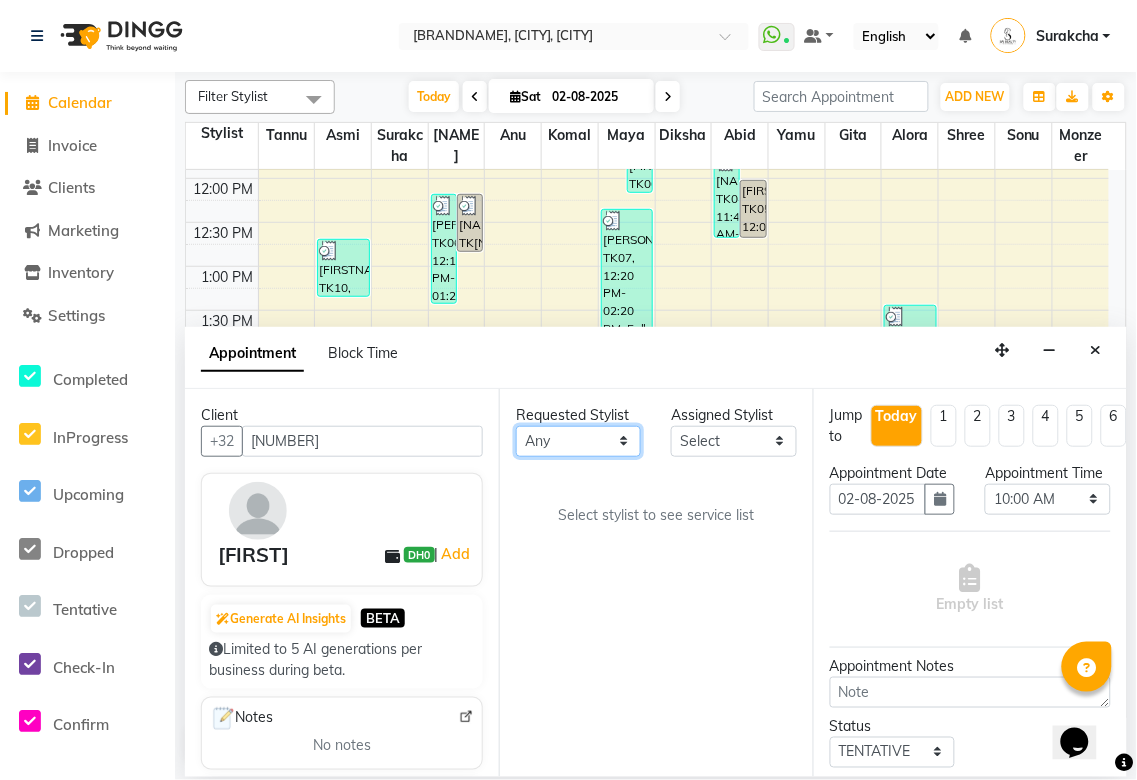 click on "[FIRST] [LAST] [FIRST] [FIRST] [FIRST] [FIRST] [FIRST] [FIRST] [FIRST] [FIRST] [FIRST] [FIRST] [FIRST] [FIRST]" at bounding box center [578, 441] 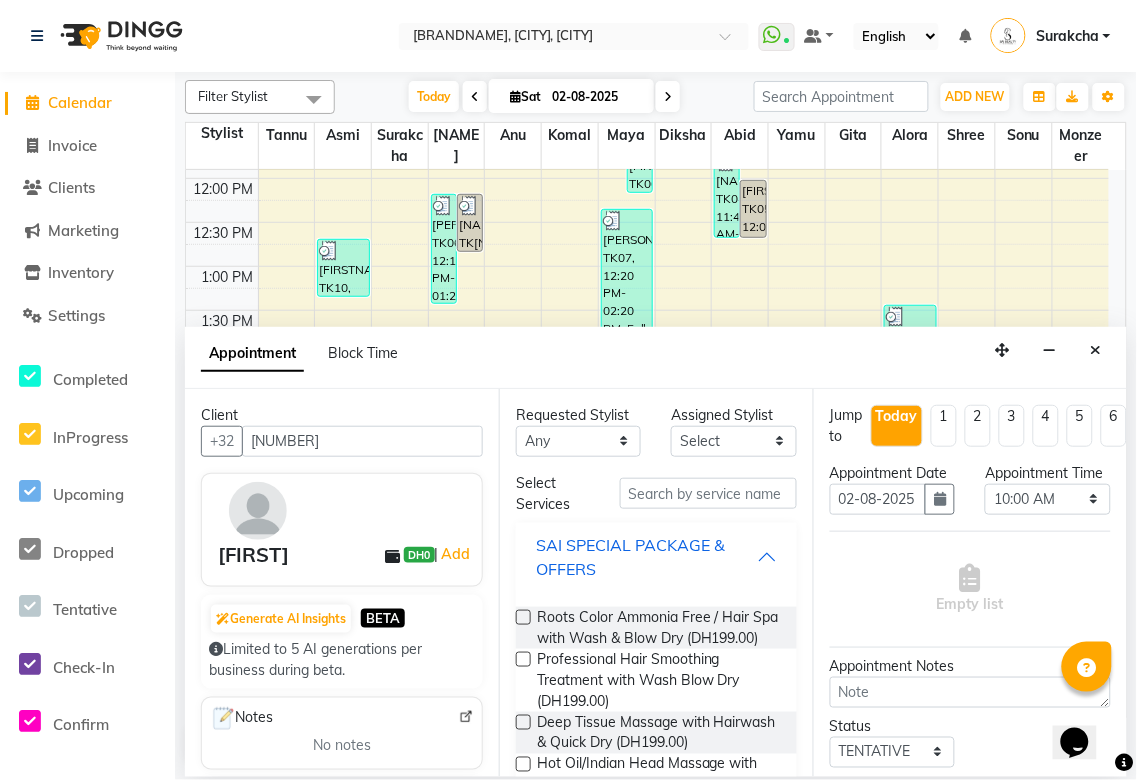 click on "SAI SPECIAL PACKAGE & OFFERS" at bounding box center (646, 557) 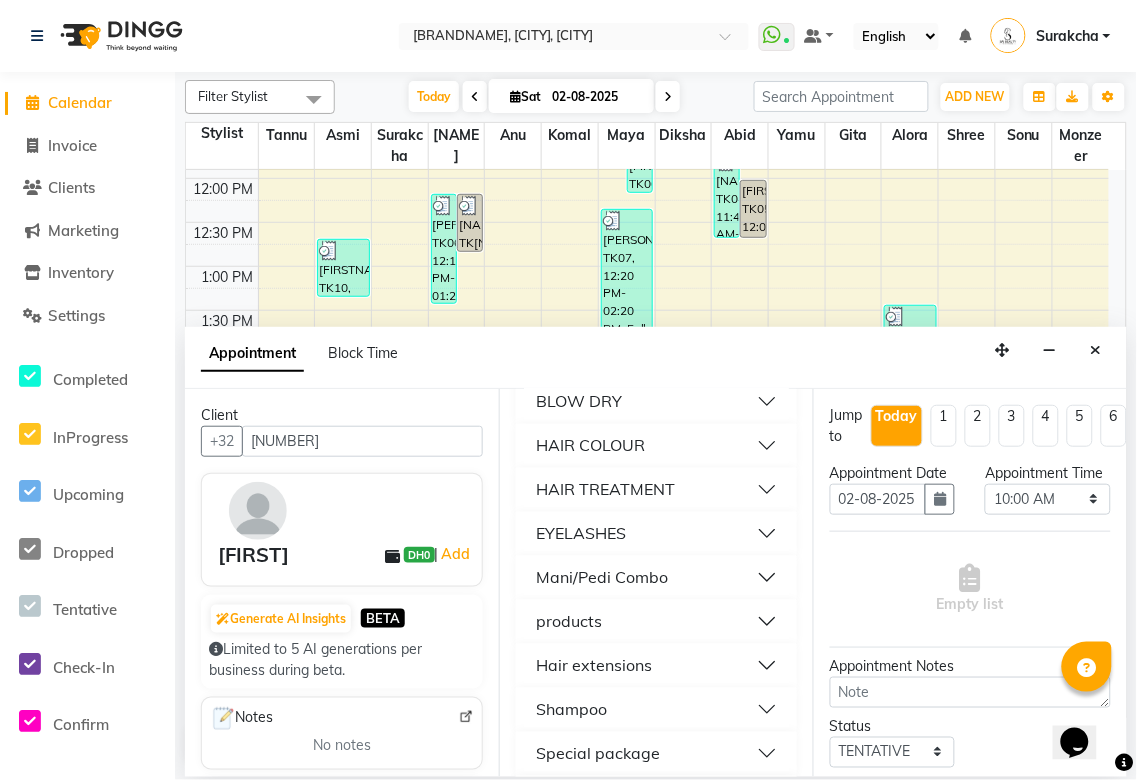 scroll, scrollTop: 898, scrollLeft: 0, axis: vertical 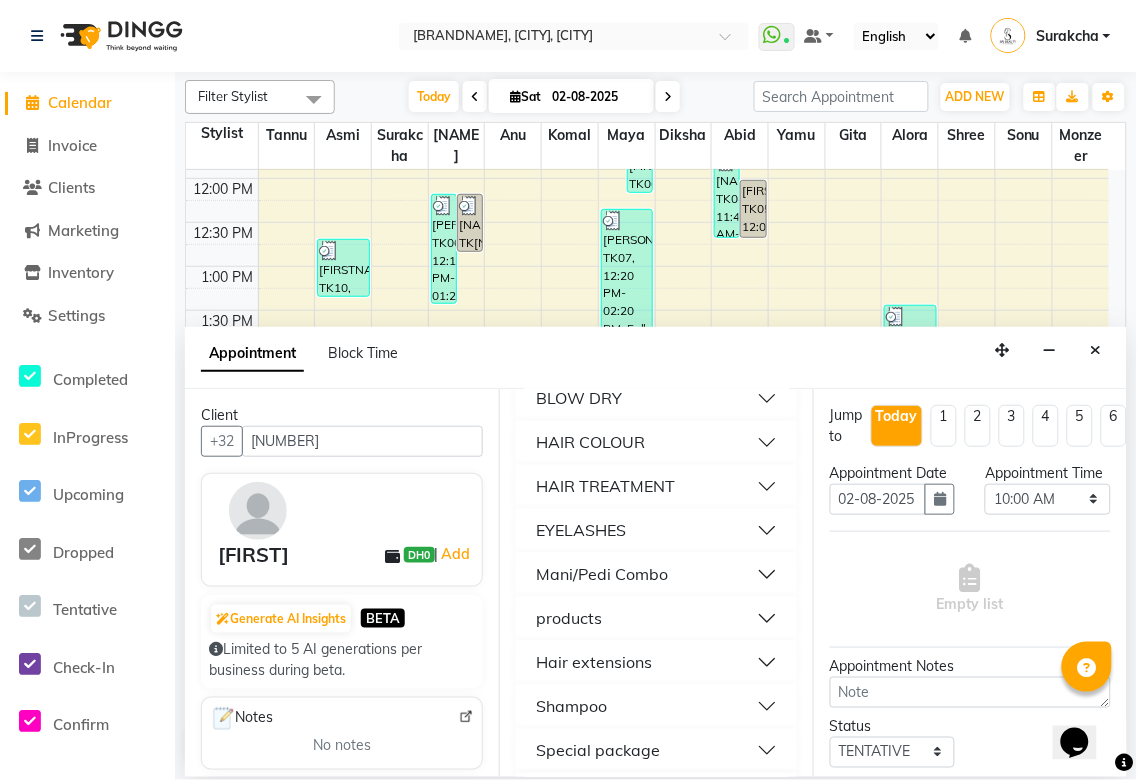 click on "EYELASHES" at bounding box center [656, 531] 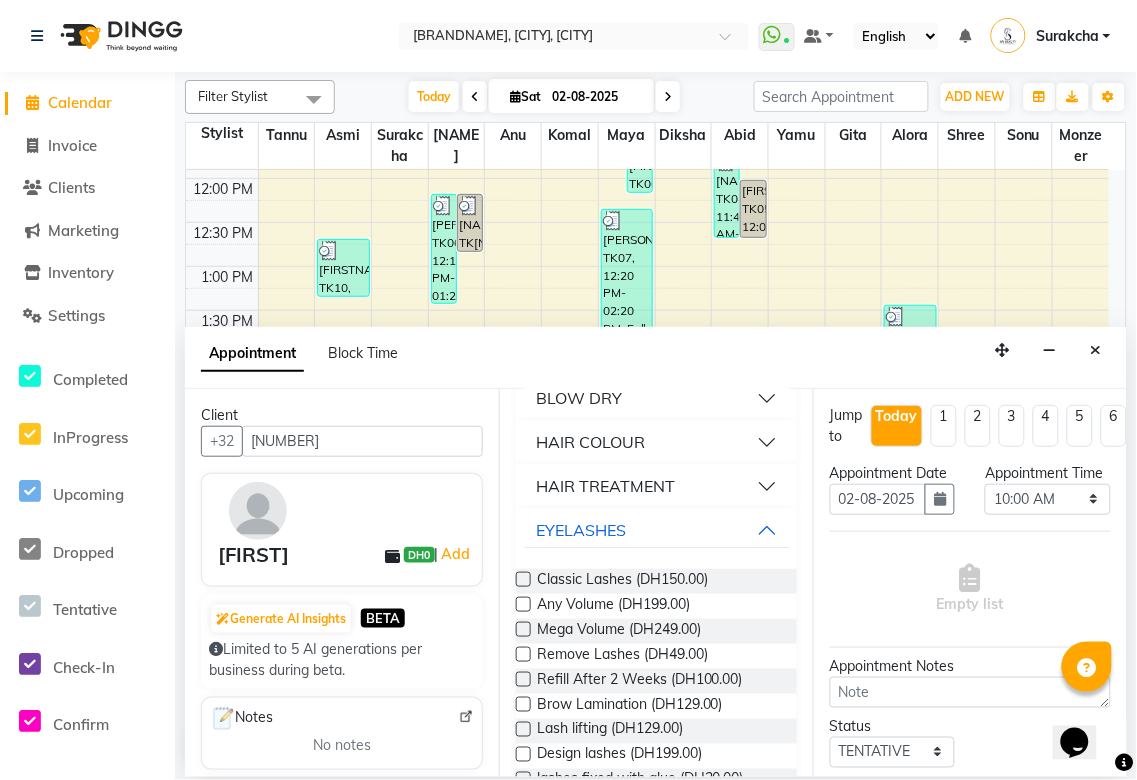 click at bounding box center [523, 579] 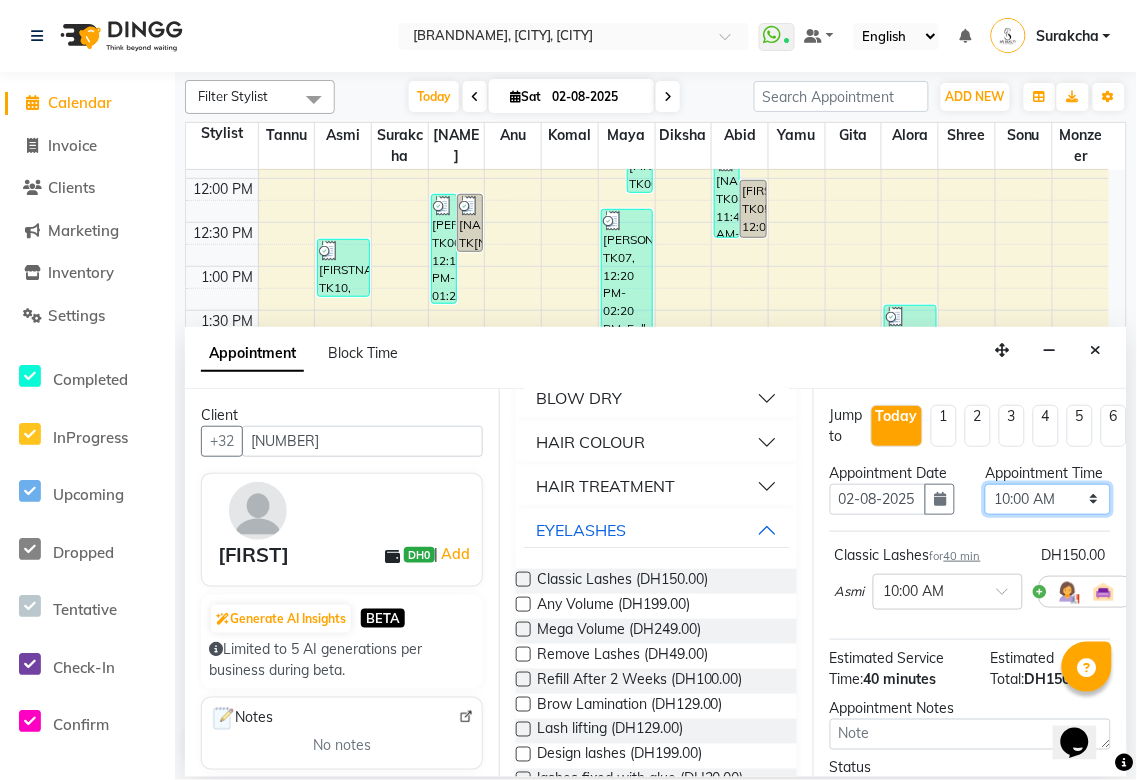 click on "Select 10:00 AM 10:05 AM 10:10 AM 10:15 AM 10:20 AM 10:25 AM 10:30 AM 10:35 AM 10:40 AM 10:45 AM 10:50 AM 10:55 AM 11:00 AM 11:05 AM 11:10 AM 11:15 AM 11:20 AM 11:25 AM 11:30 AM 11:35 AM 11:40 AM 11:45 AM 11:50 AM 11:55 AM 12:00 PM 12:05 PM 12:10 PM 12:15 PM 12:20 PM 12:25 PM 12:30 PM 12:35 PM 12:40 PM 12:45 PM 12:50 PM 12:55 PM 01:00 PM 01:05 PM 01:10 PM 01:15 PM 01:20 PM 01:25 PM 01:30 PM 01:35 PM 01:40 PM 01:45 PM 01:50 PM 01:55 PM 02:00 PM 02:05 PM 02:10 PM 02:15 PM 02:20 PM 02:25 PM 02:30 PM 02:35 PM 02:40 PM 02:45 PM 02:50 PM 02:55 PM 03:00 PM 03:05 PM 03:10 PM 03:15 PM 03:20 PM 03:25 PM 03:30 PM 03:35 PM 03:40 PM 03:45 PM 03:50 PM 03:55 PM 04:00 PM 04:05 PM 04:10 PM 04:15 PM 04:20 PM 04:25 PM 04:30 PM 04:35 PM 04:40 PM 04:45 PM 04:50 PM 04:55 PM 05:00 PM 05:05 PM 05:10 PM 05:15 PM 05:20 PM 05:25 PM 05:30 PM 05:35 PM 05:40 PM 05:45 PM 05:50 PM 05:55 PM 06:00 PM 06:05 PM 06:10 PM 06:15 PM 06:20 PM 06:25 PM 06:30 PM 06:35 PM 06:40 PM 06:45 PM 06:50 PM 06:55 PM 07:00 PM 07:05 PM 07:10 PM 07:15 PM 07:20 PM" at bounding box center (1047, 499) 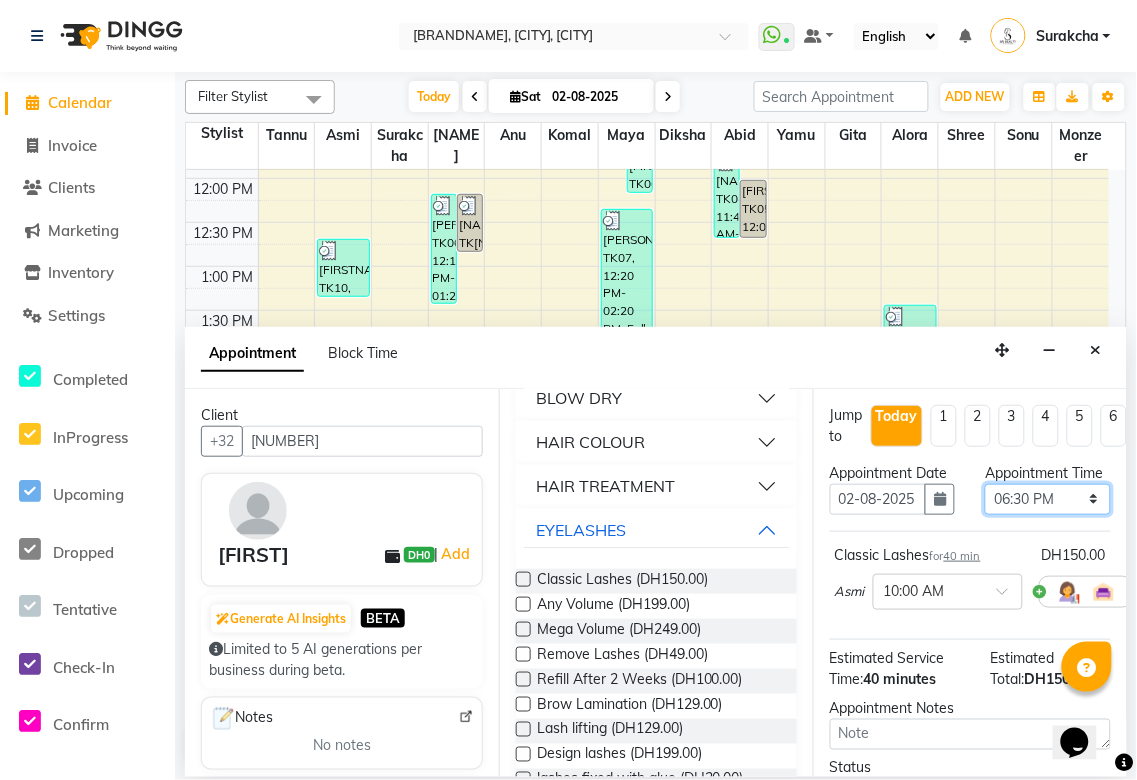 click on "Select 10:00 AM 10:05 AM 10:10 AM 10:15 AM 10:20 AM 10:25 AM 10:30 AM 10:35 AM 10:40 AM 10:45 AM 10:50 AM 10:55 AM 11:00 AM 11:05 AM 11:10 AM 11:15 AM 11:20 AM 11:25 AM 11:30 AM 11:35 AM 11:40 AM 11:45 AM 11:50 AM 11:55 AM 12:00 PM 12:05 PM 12:10 PM 12:15 PM 12:20 PM 12:25 PM 12:30 PM 12:35 PM 12:40 PM 12:45 PM 12:50 PM 12:55 PM 01:00 PM 01:05 PM 01:10 PM 01:15 PM 01:20 PM 01:25 PM 01:30 PM 01:35 PM 01:40 PM 01:45 PM 01:50 PM 01:55 PM 02:00 PM 02:05 PM 02:10 PM 02:15 PM 02:20 PM 02:25 PM 02:30 PM 02:35 PM 02:40 PM 02:45 PM 02:50 PM 02:55 PM 03:00 PM 03:05 PM 03:10 PM 03:15 PM 03:20 PM 03:25 PM 03:30 PM 03:35 PM 03:40 PM 03:45 PM 03:50 PM 03:55 PM 04:00 PM 04:05 PM 04:10 PM 04:15 PM 04:20 PM 04:25 PM 04:30 PM 04:35 PM 04:40 PM 04:45 PM 04:50 PM 04:55 PM 05:00 PM 05:05 PM 05:10 PM 05:15 PM 05:20 PM 05:25 PM 05:30 PM 05:35 PM 05:40 PM 05:45 PM 05:50 PM 05:55 PM 06:00 PM 06:05 PM 06:10 PM 06:15 PM 06:20 PM 06:25 PM 06:30 PM 06:35 PM 06:40 PM 06:45 PM 06:50 PM 06:55 PM 07:00 PM 07:05 PM 07:10 PM 07:15 PM 07:20 PM" at bounding box center (1047, 499) 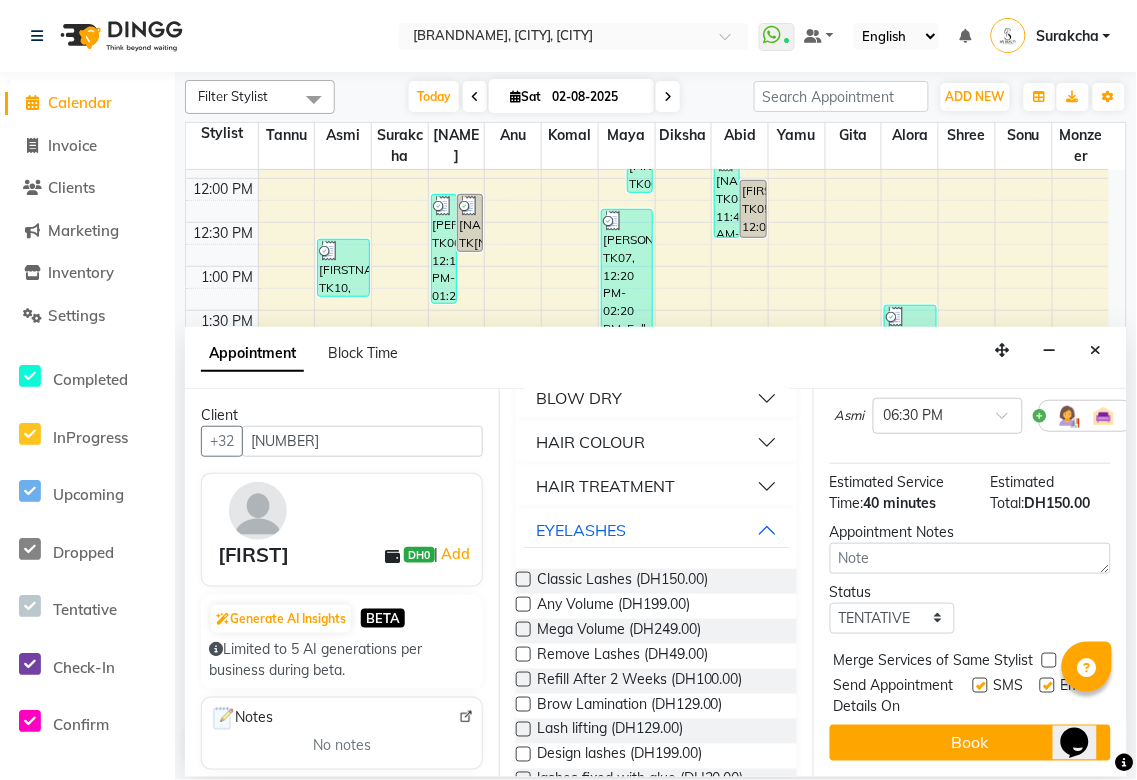 scroll, scrollTop: 235, scrollLeft: 0, axis: vertical 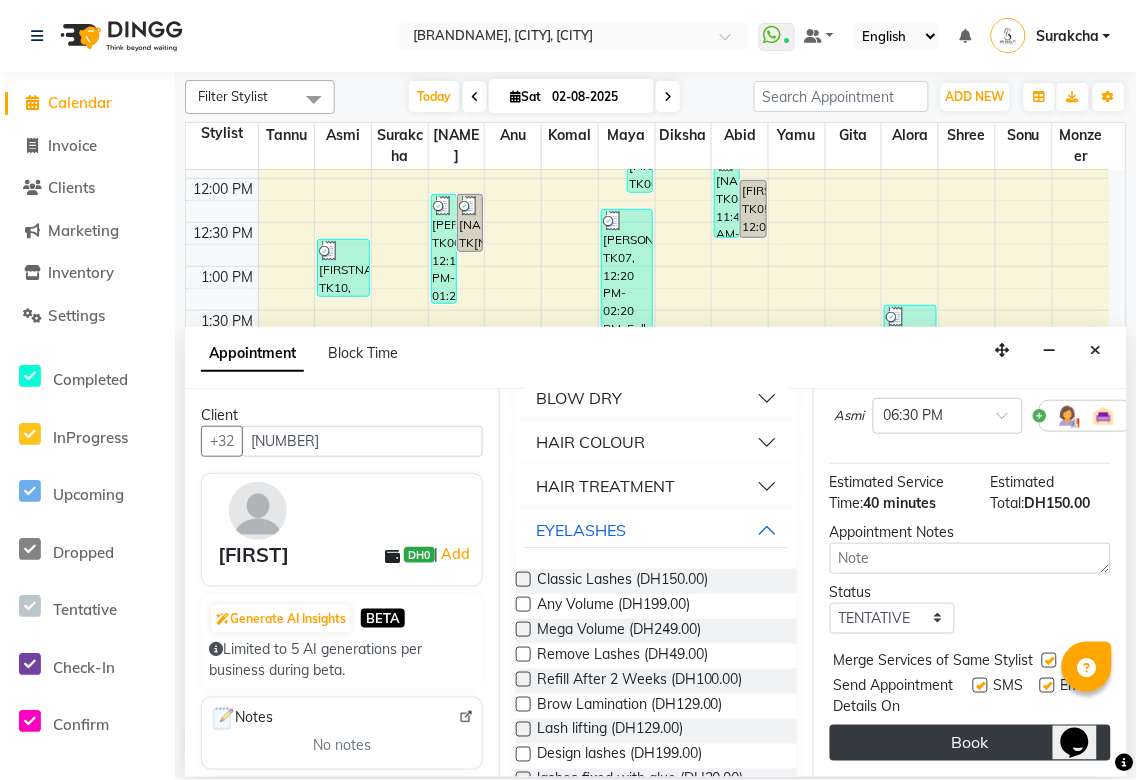 click on "Book" at bounding box center (970, 743) 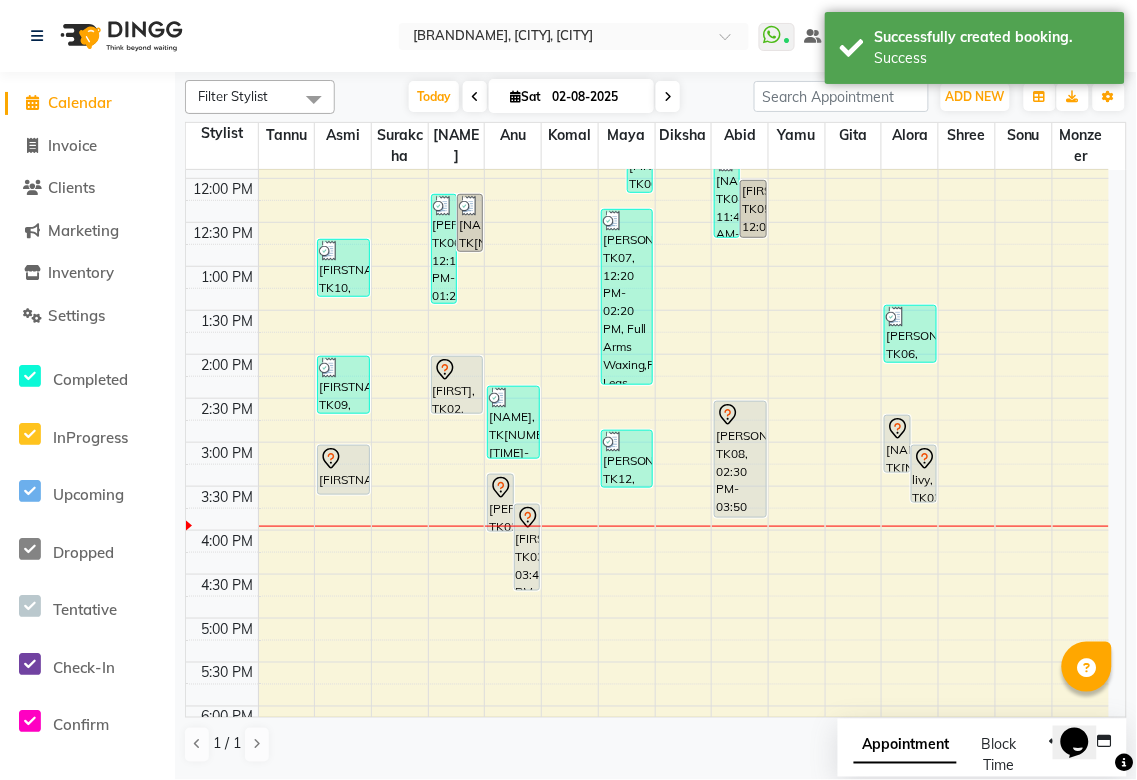 click on "Appointment" at bounding box center [905, 746] 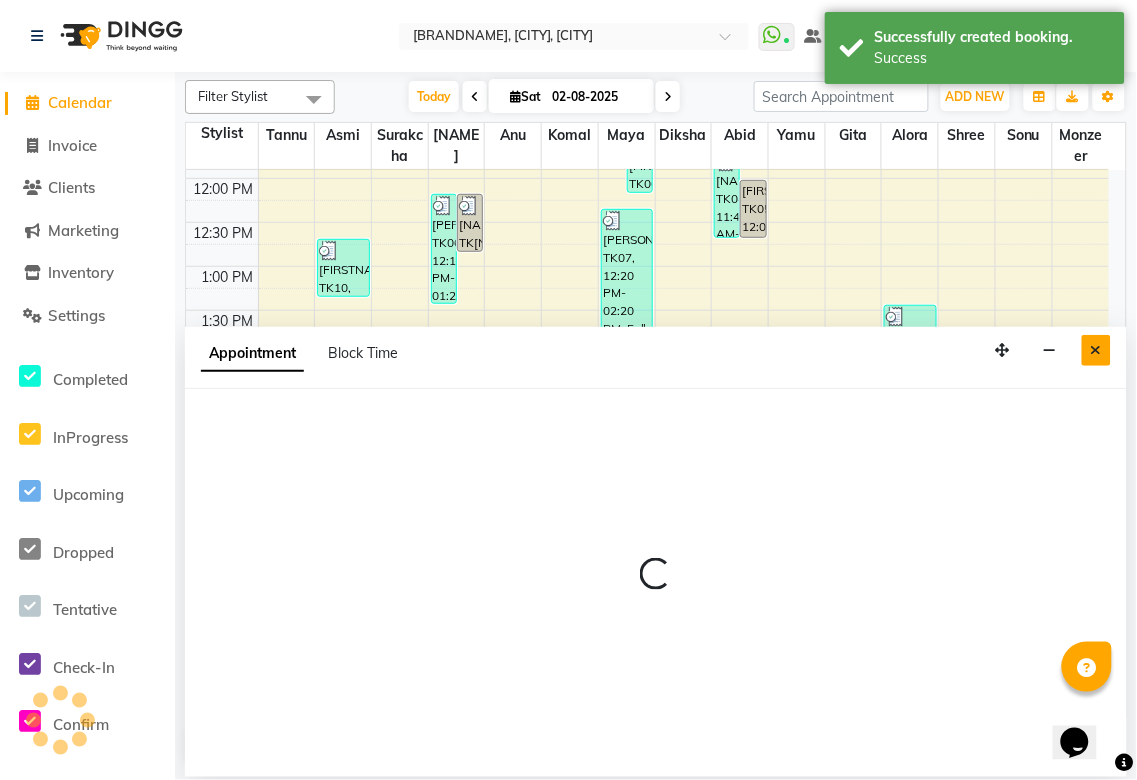 click at bounding box center [1096, 350] 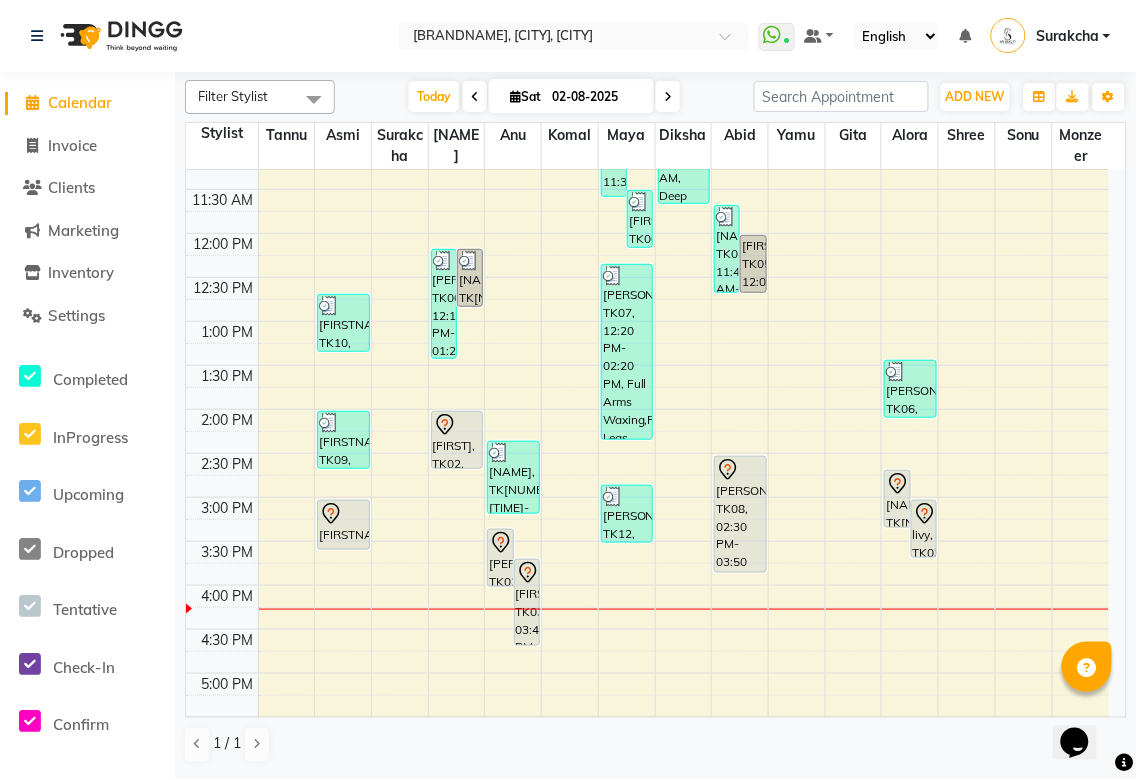 scroll, scrollTop: 203, scrollLeft: 0, axis: vertical 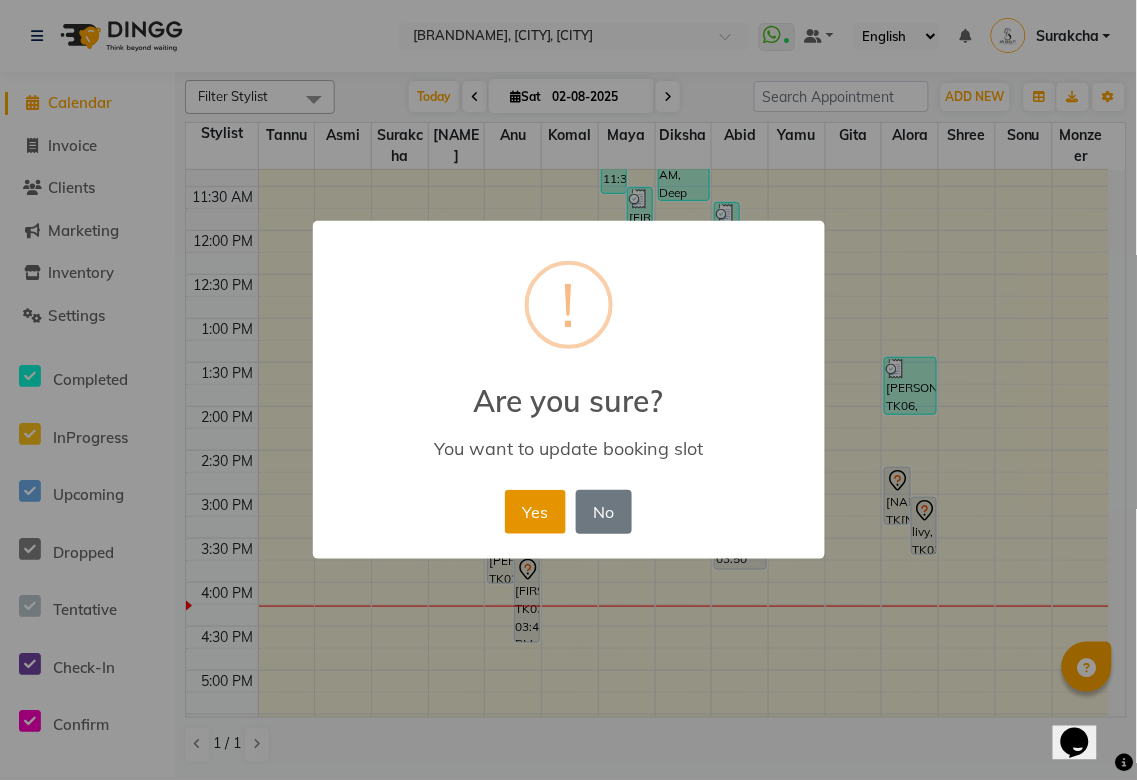 click on "Yes" at bounding box center [535, 512] 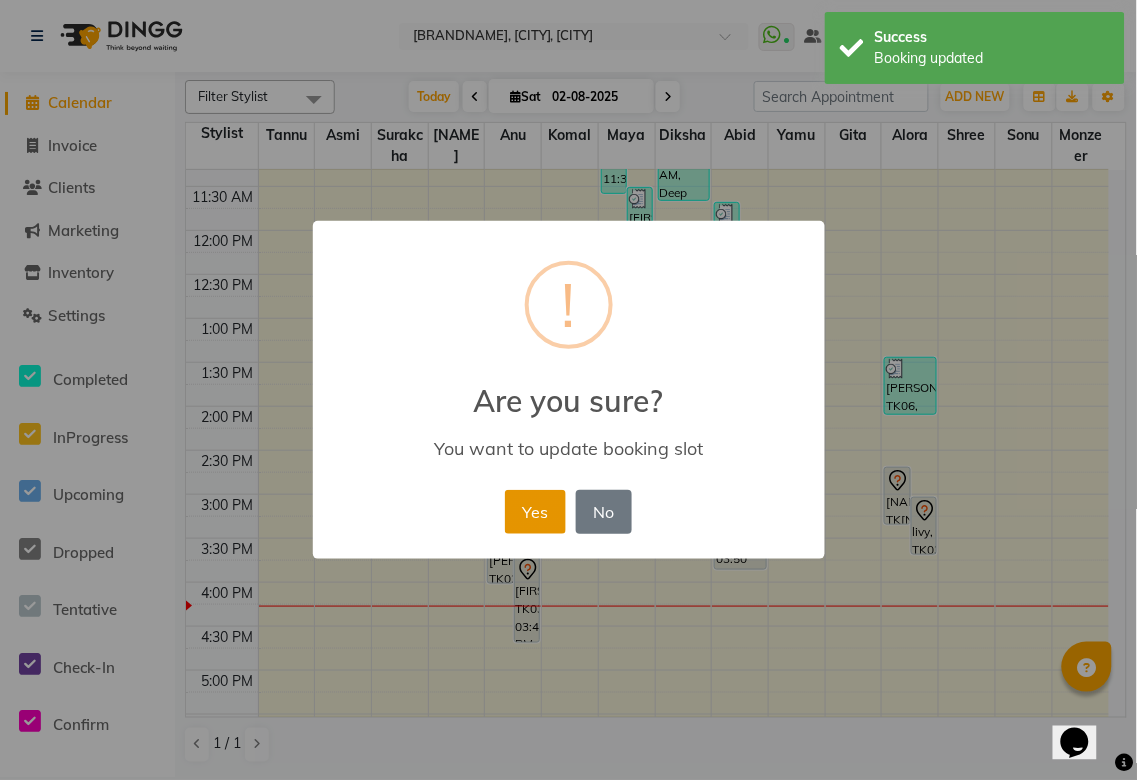 click on "Yes" at bounding box center (535, 512) 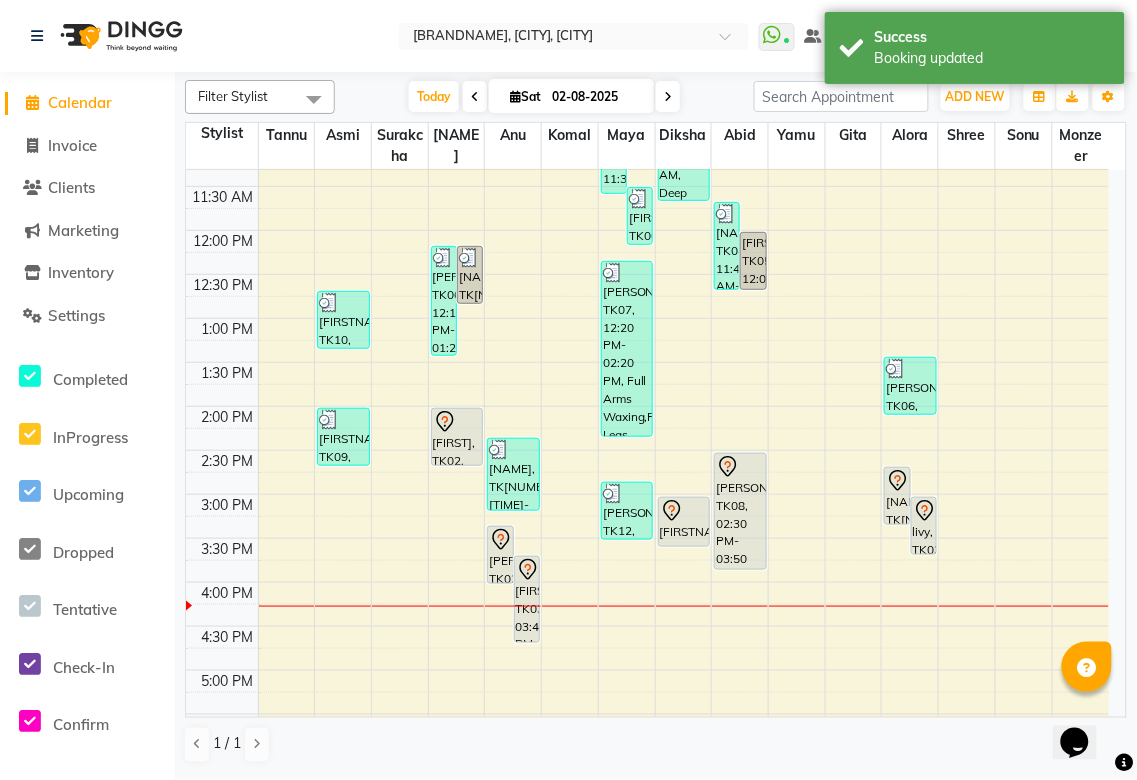click on "[PERSON], TK02, 03:20 PM-04:00 PM, UpperLip Threading" at bounding box center [500, 555] 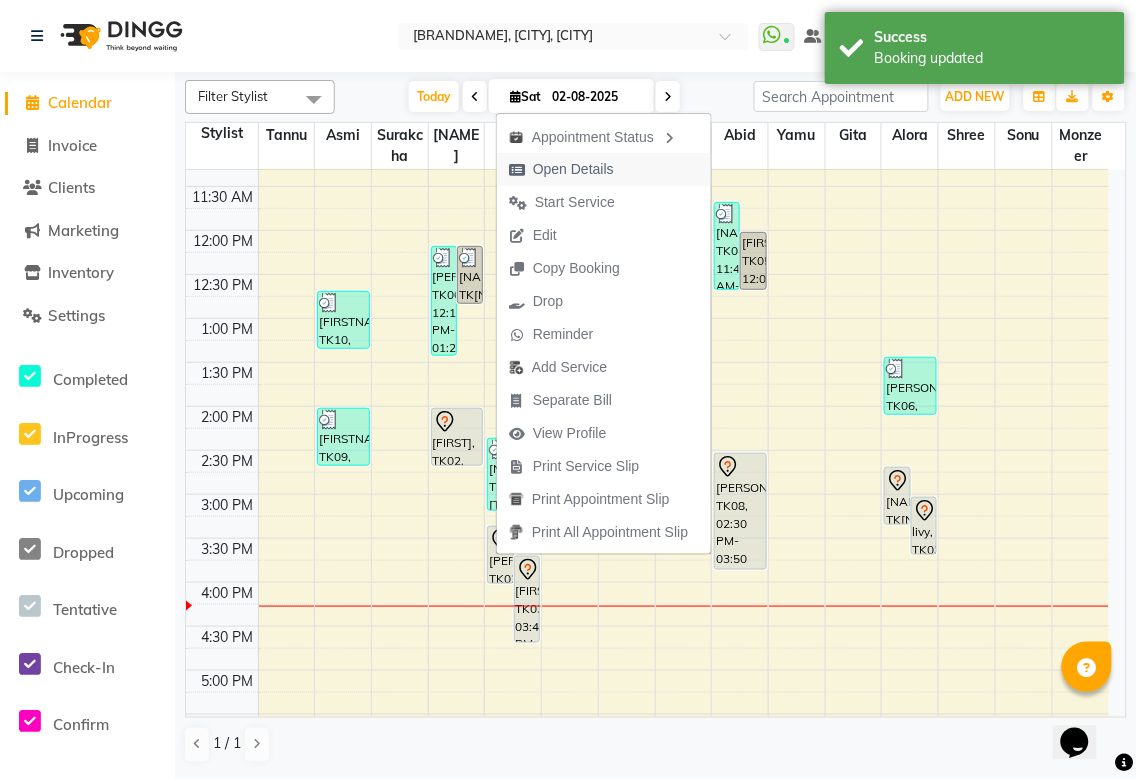 click on "Open Details" at bounding box center [573, 169] 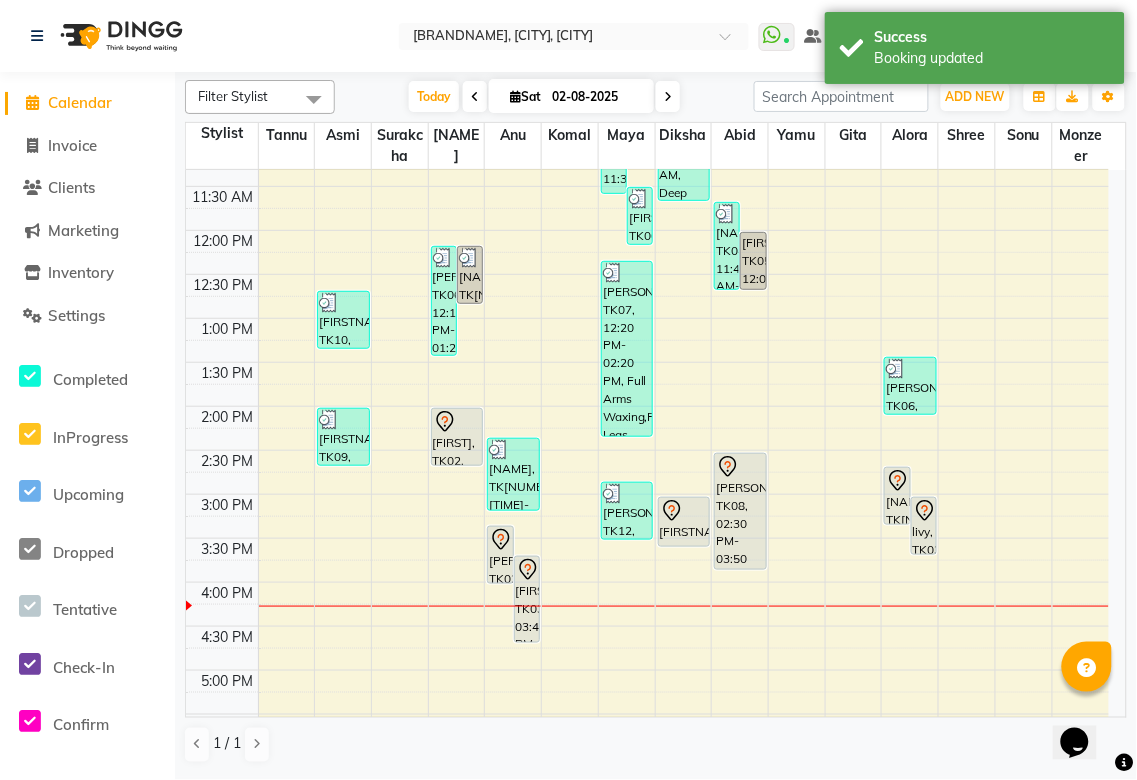 click 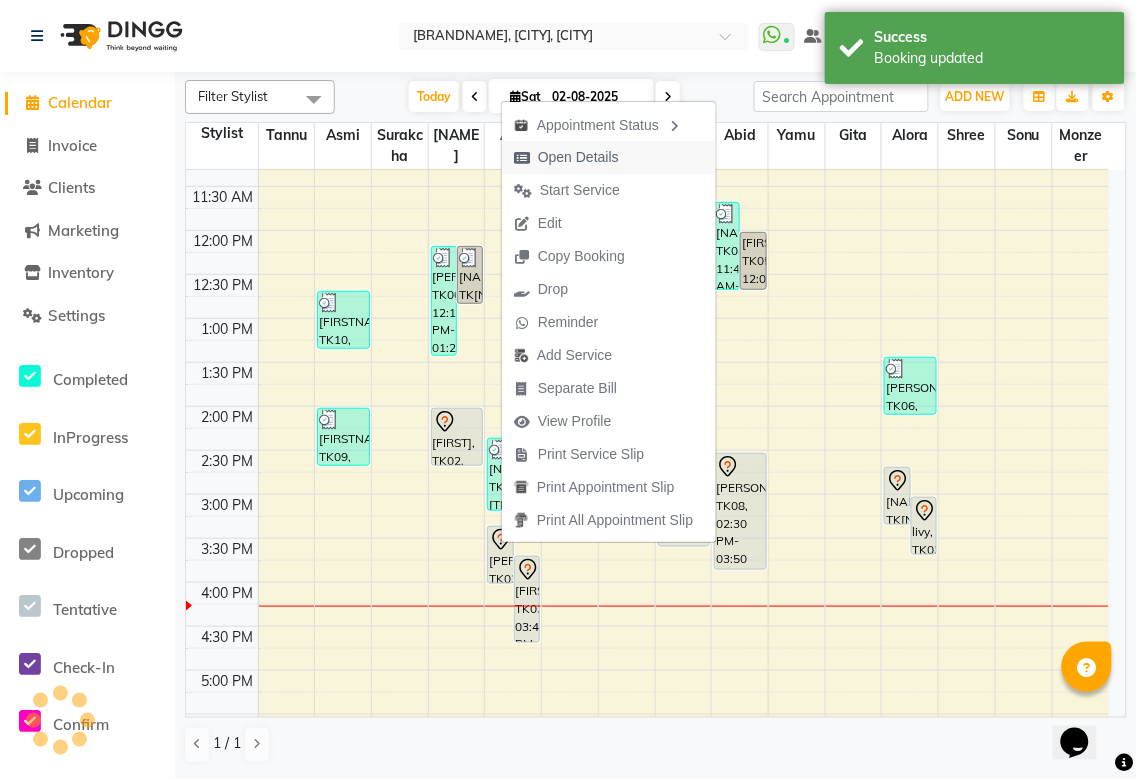 click on "Open Details" at bounding box center (578, 157) 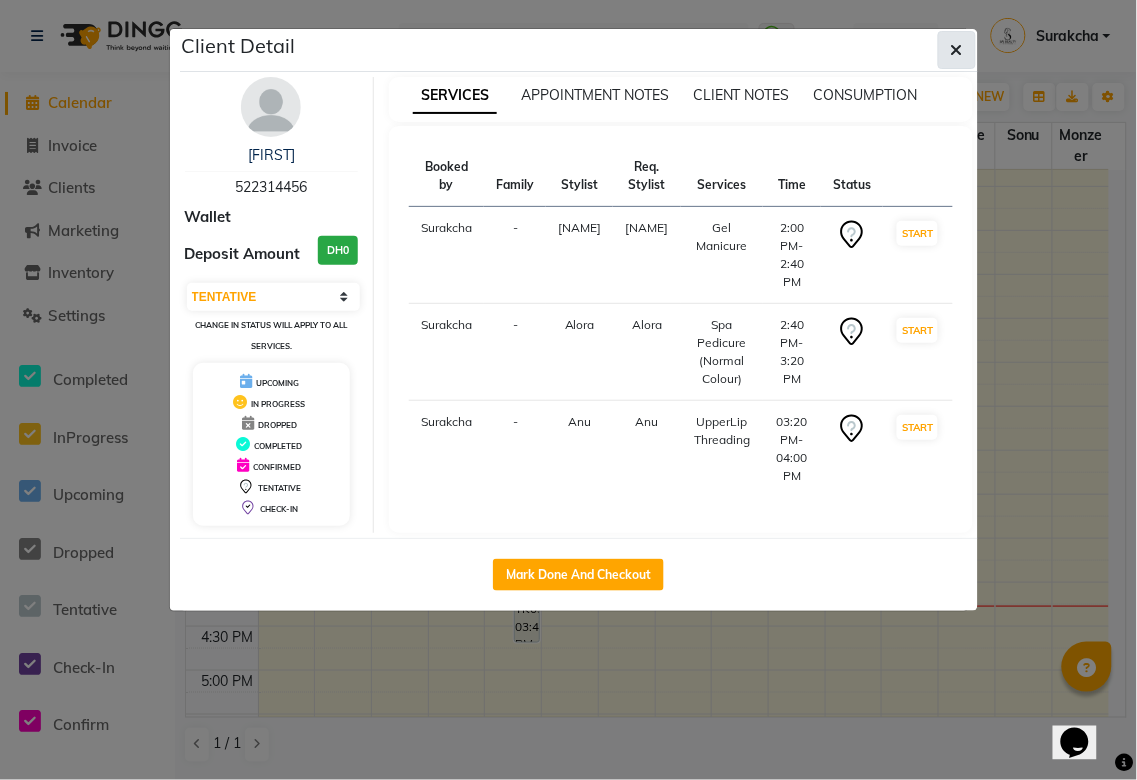 click 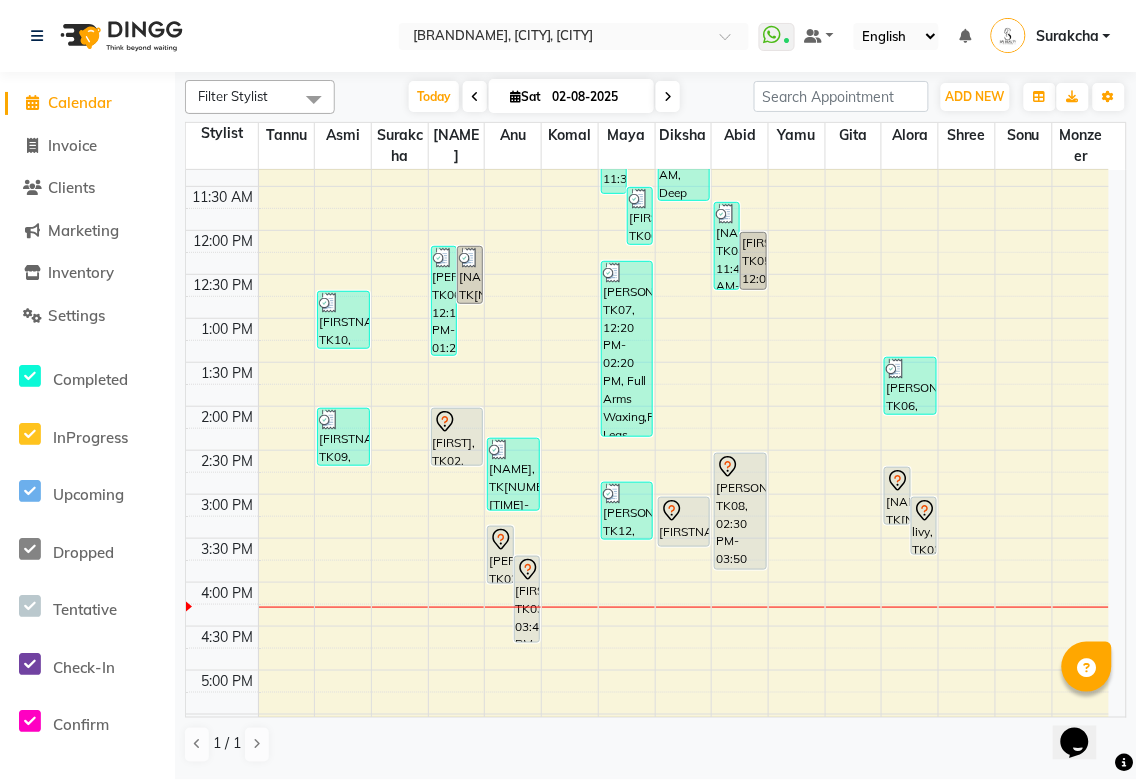 click on "[FIRSTNAME], TK11, 03:00 PM-03:35 PM, Skeyndor Express Facial (30 Mins)" at bounding box center (684, 522) 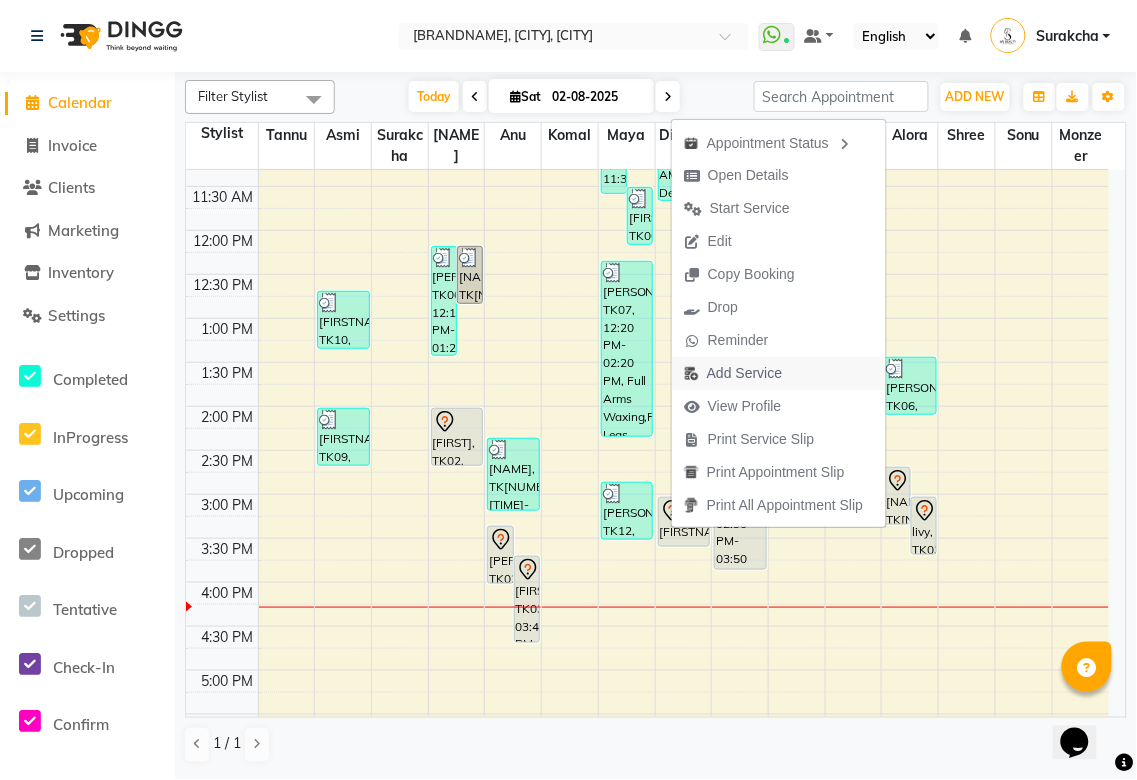 click on "Add Service" at bounding box center [744, 373] 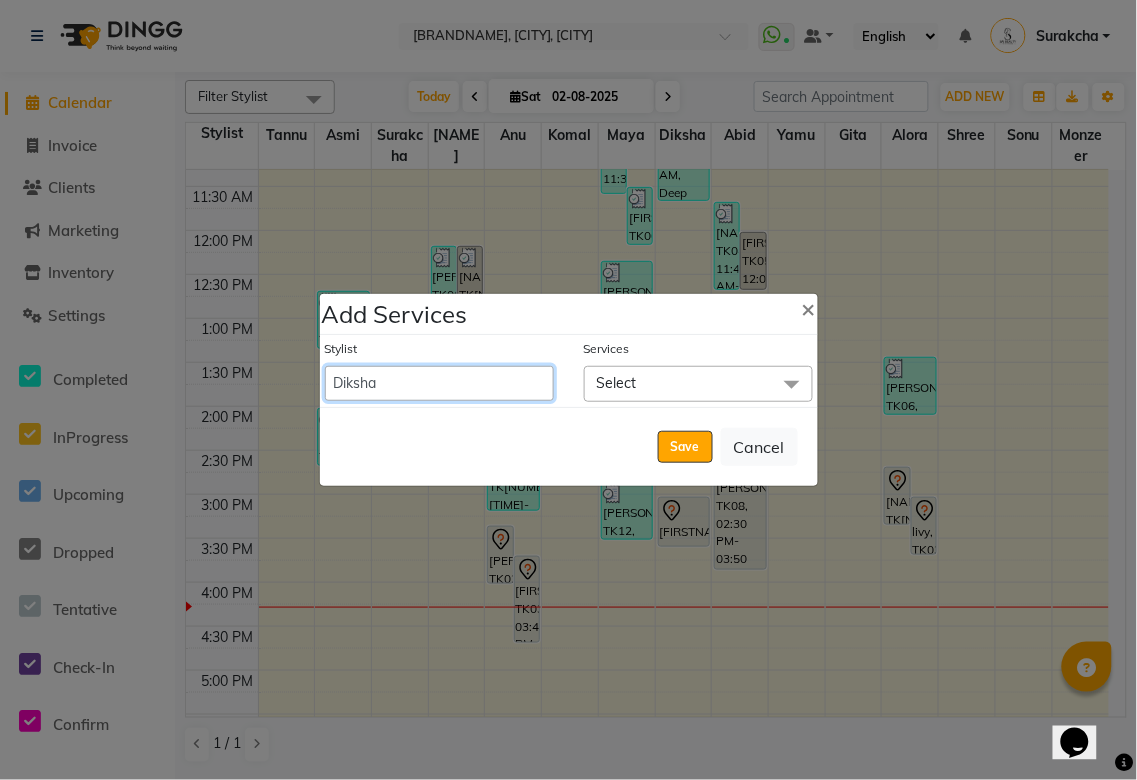 click on "[FIRST]   [FIRST]   [FIRST]   [FIRST]   [FIRST]   [FIRST]   [FIRST]   [FIRST]   [FIRST]   [FIRST]   [FIRST]   [FIRST]   [FIRST]   [FIRST]   [FIRST]   [FIRST]   [FIRST]" at bounding box center (439, 383) 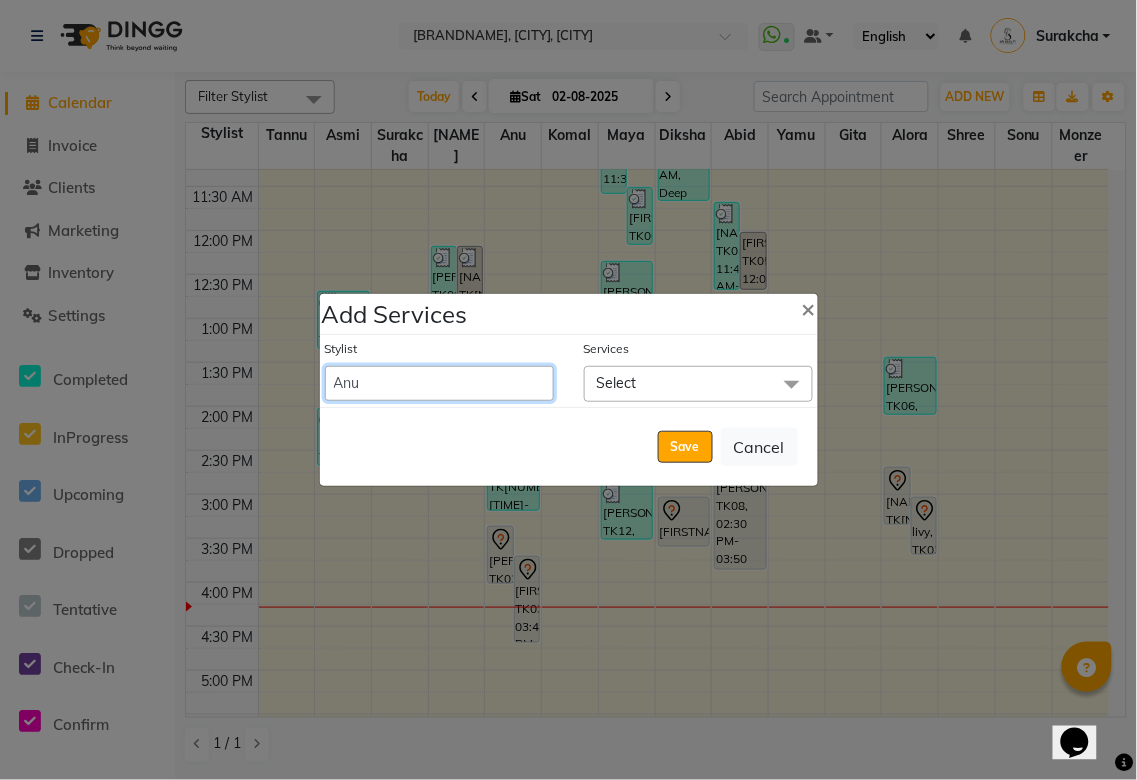 click on "[FIRST]   [FIRST]   [FIRST]   [FIRST]   [FIRST]   [FIRST]   [FIRST]   [FIRST]   [FIRST]   [FIRST]   [FIRST]   [FIRST]   [FIRST]   [FIRST]   [FIRST]   [FIRST]   [FIRST]" at bounding box center [439, 383] 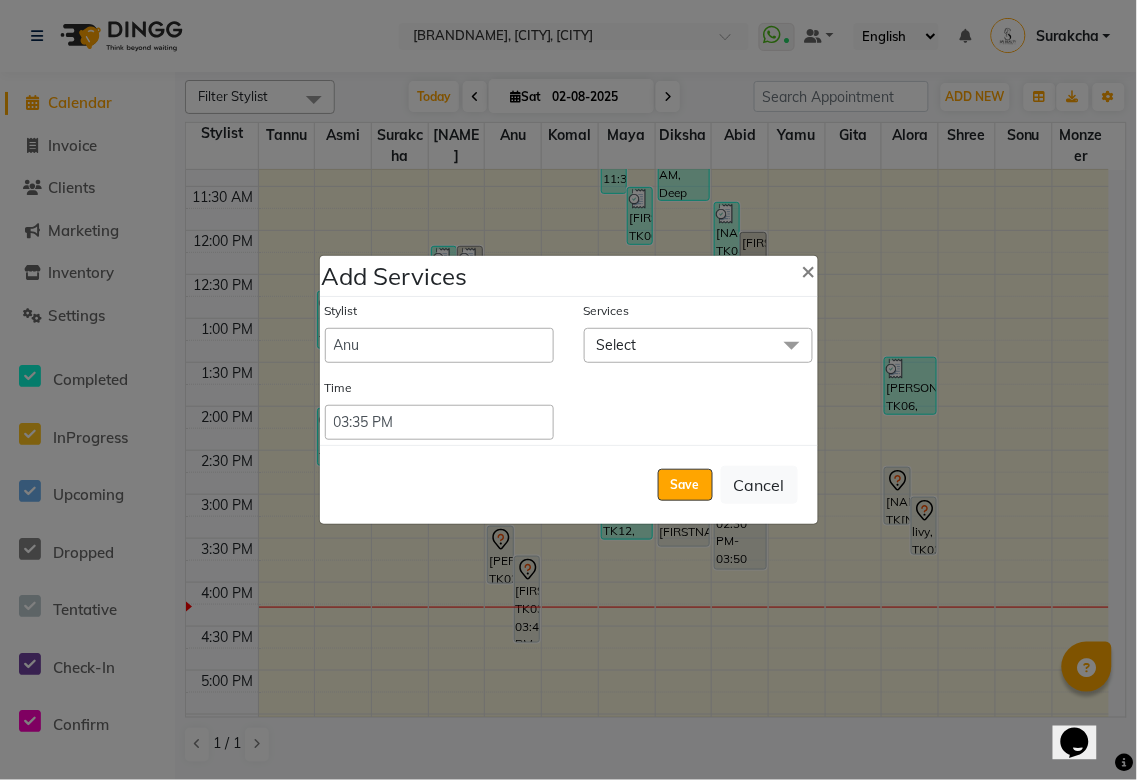 click on "Select" 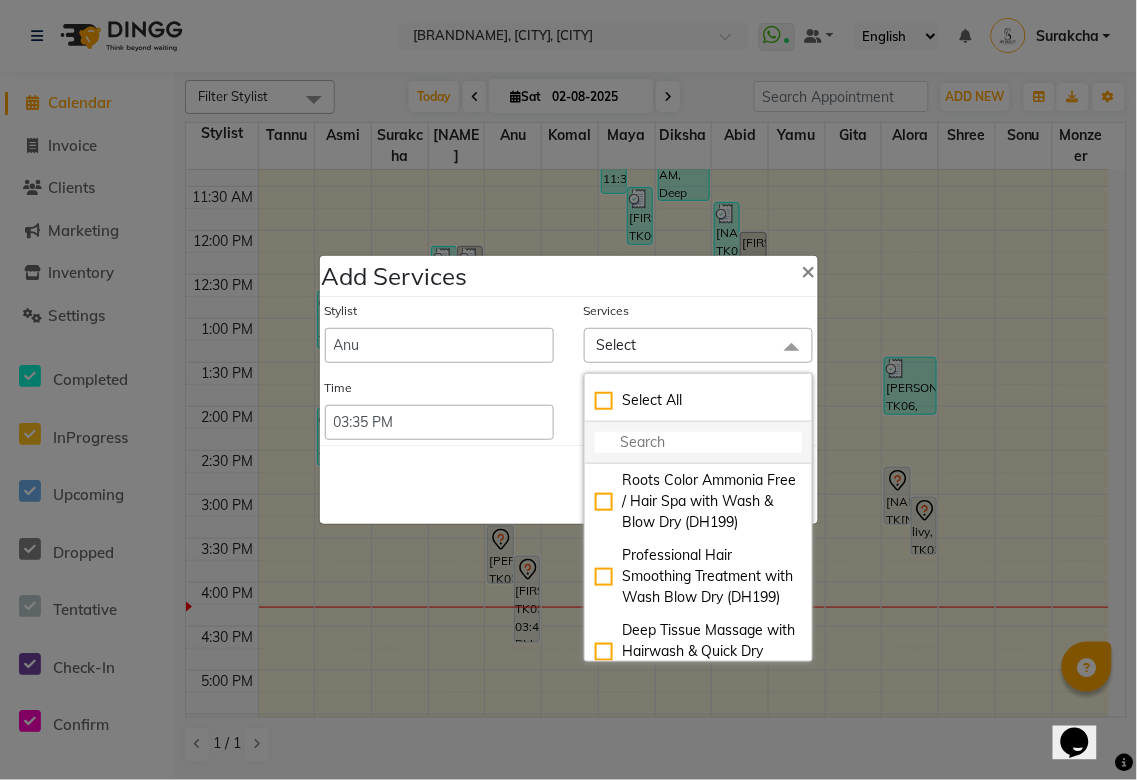 click 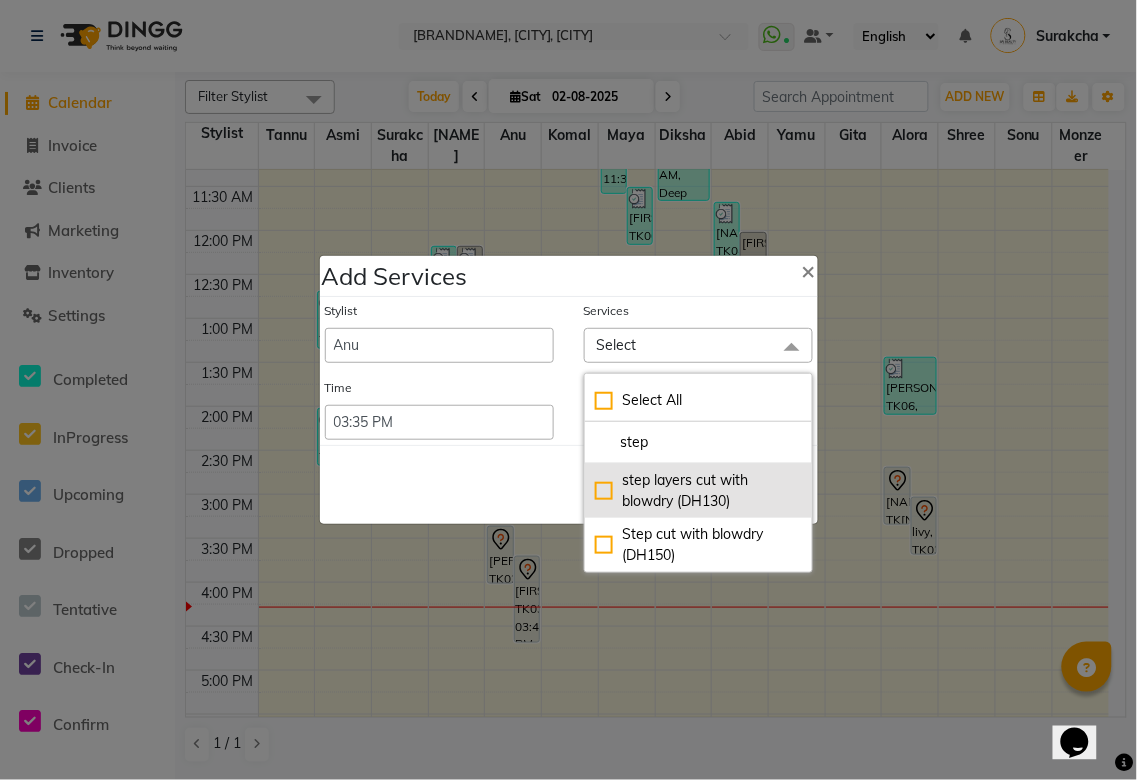 click on "step layers cut with blowdry (DH130)" 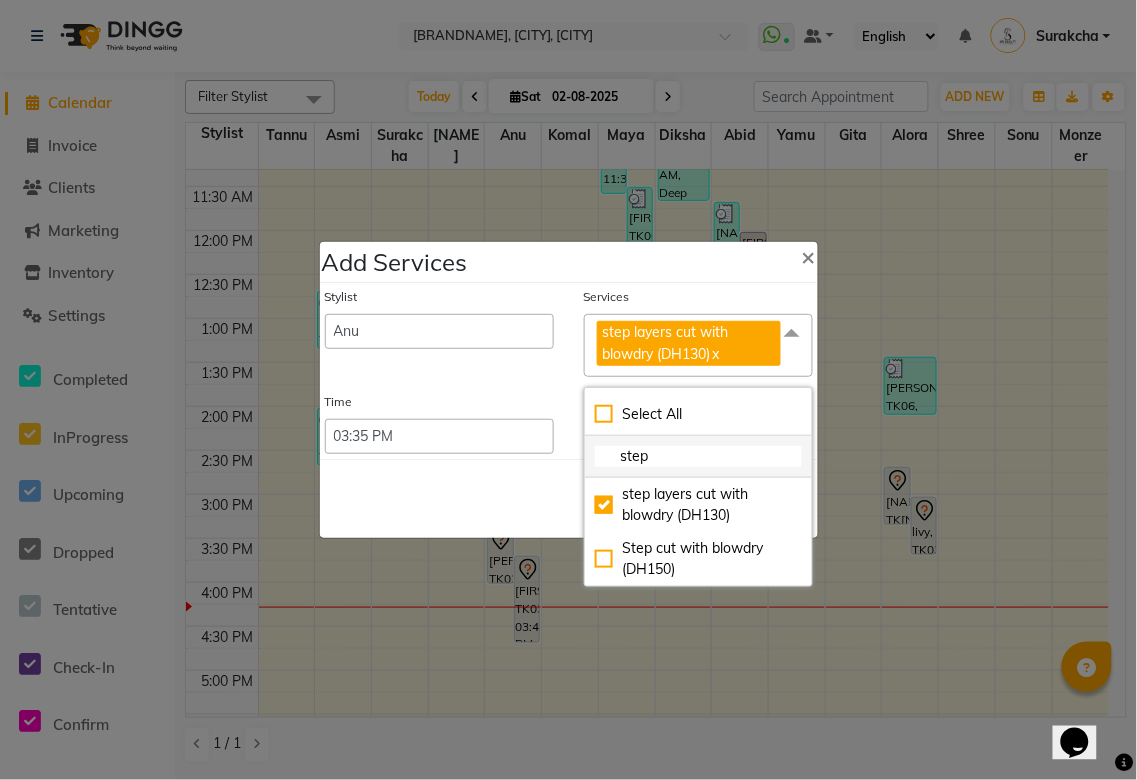 click on "step" 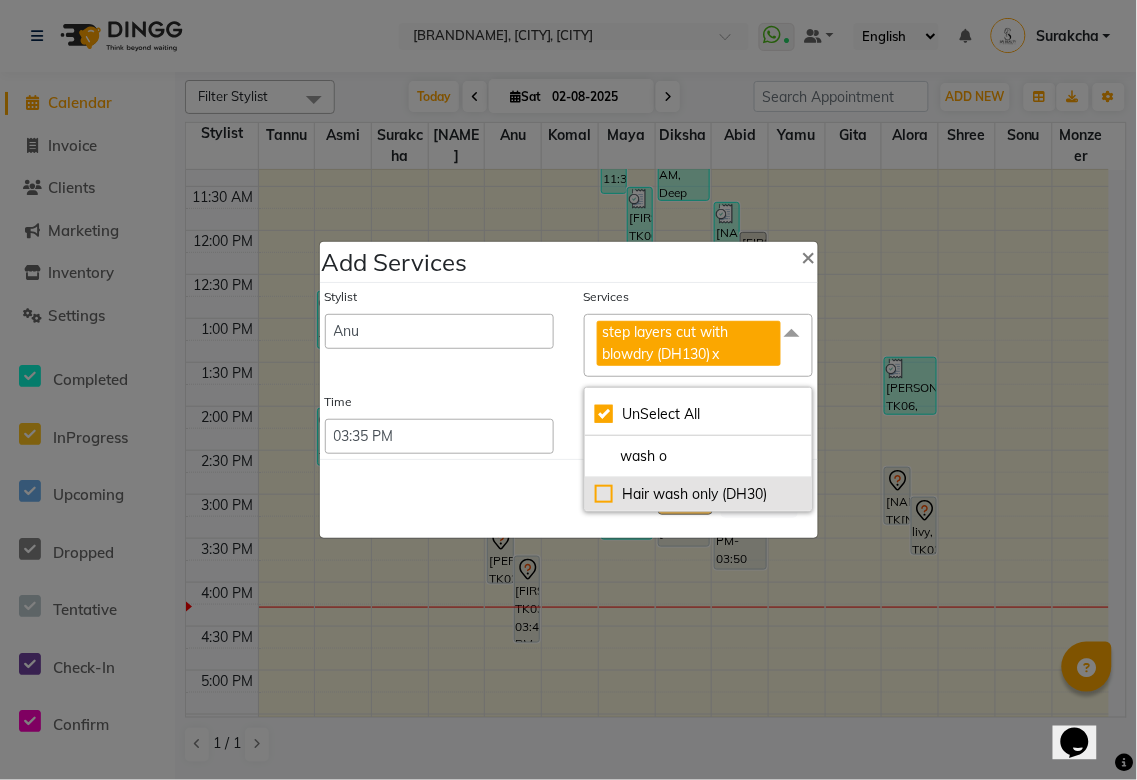 click on "Hair wash only (DH30)" 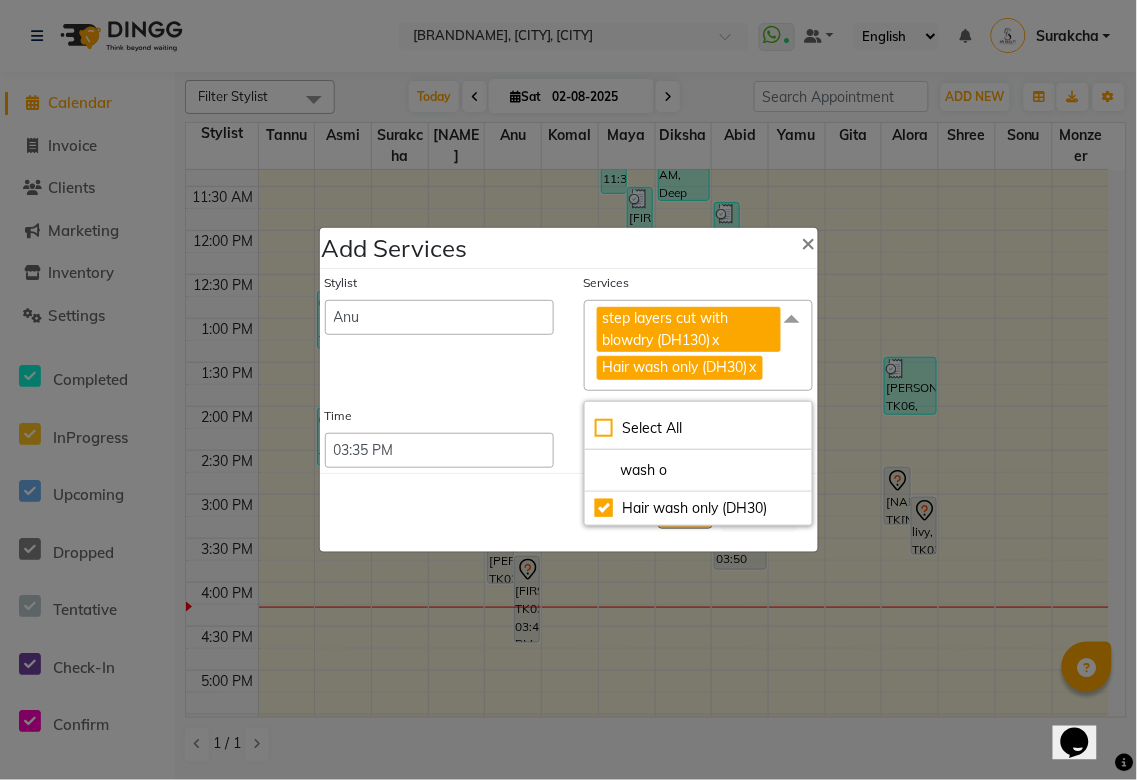 click on "Save   Cancel" 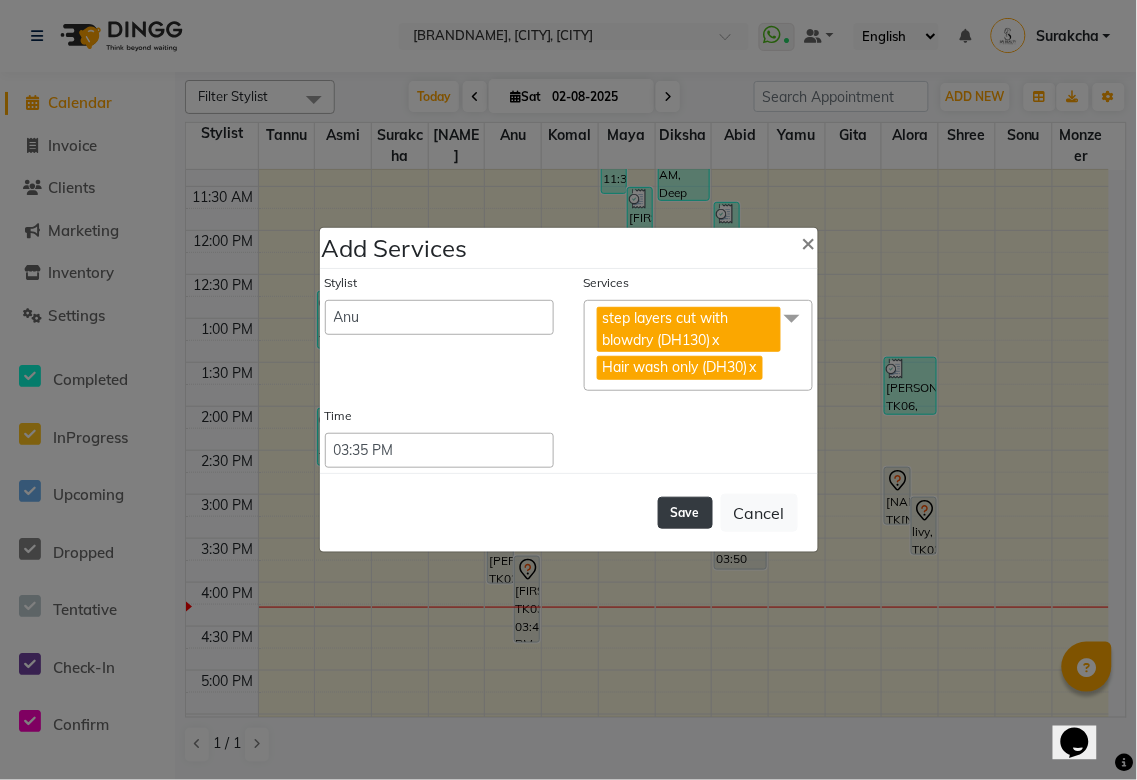 click on "Save" 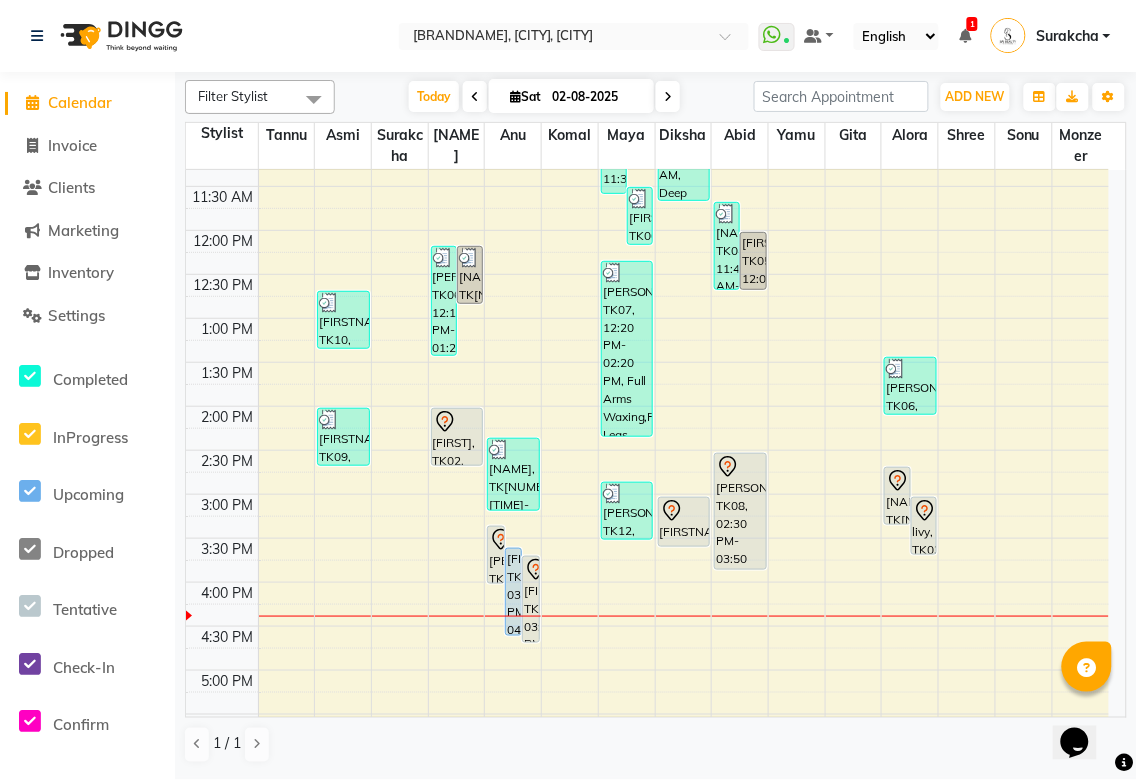 click 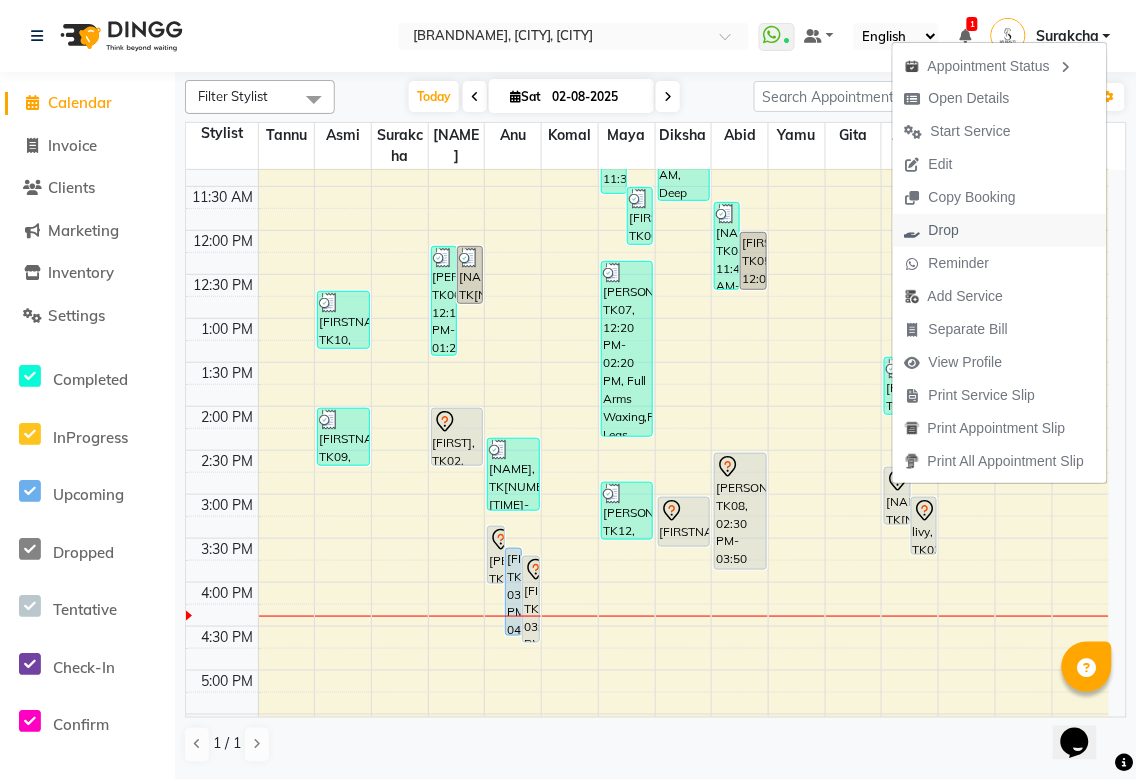 click on "Drop" at bounding box center (944, 230) 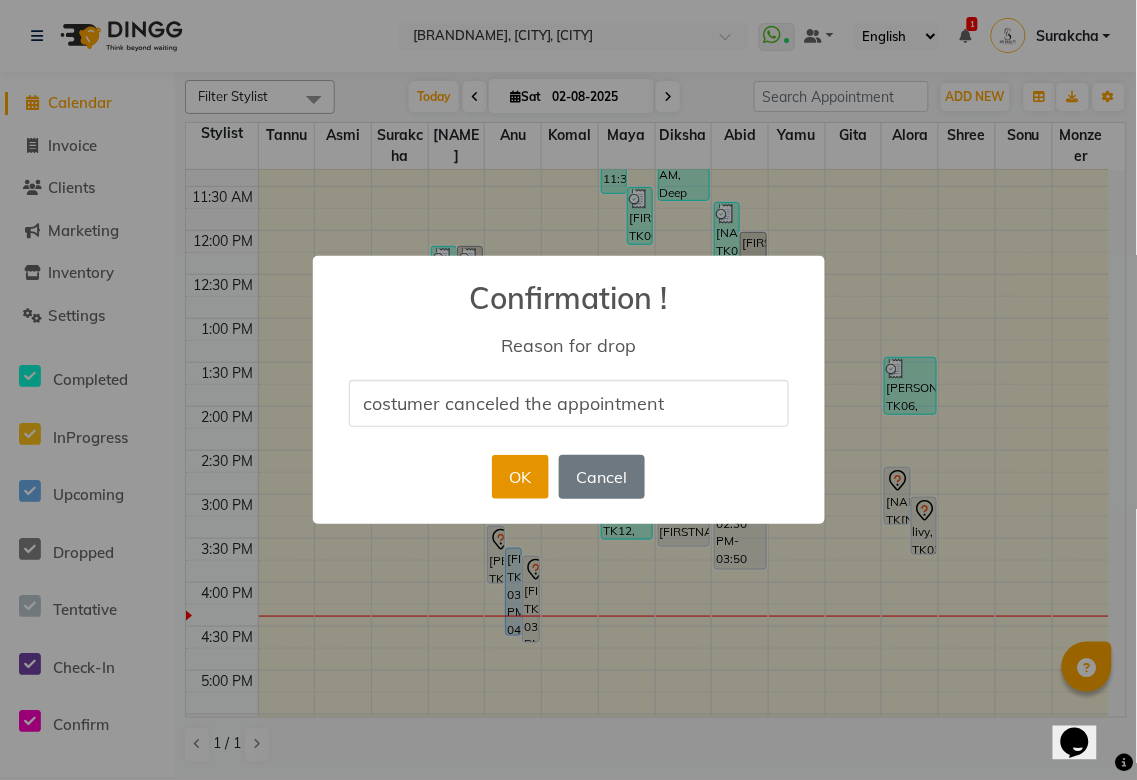 click on "OK" at bounding box center [520, 477] 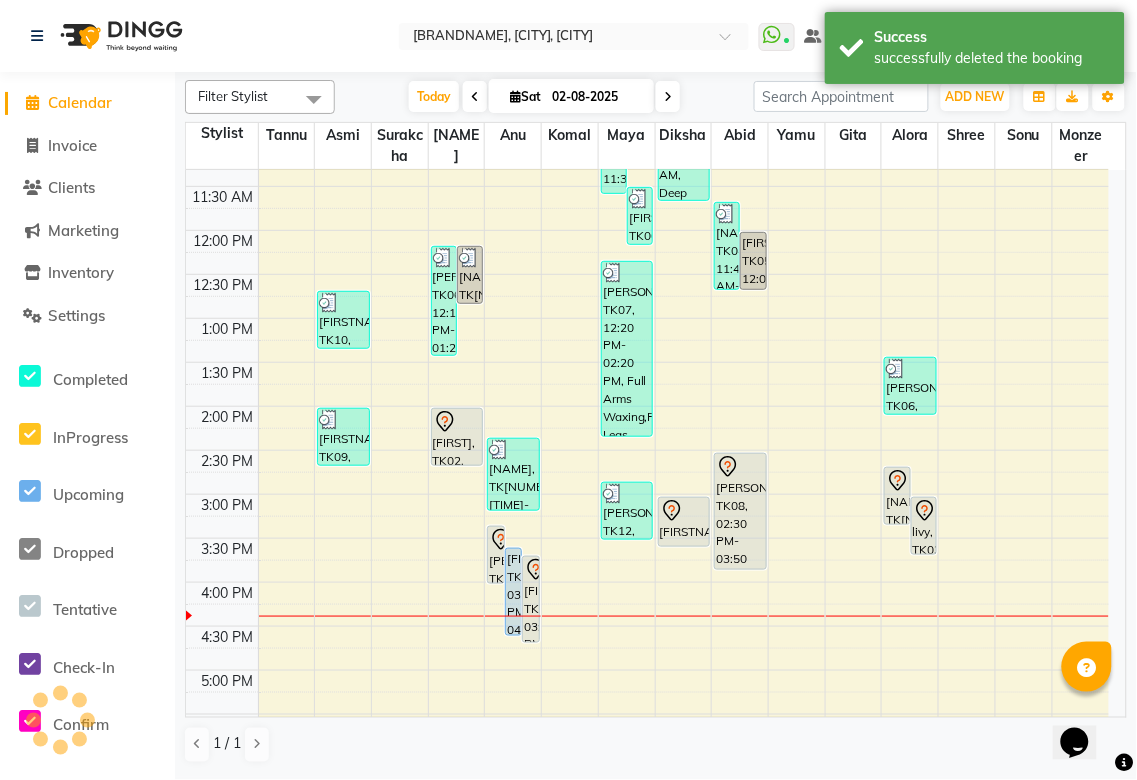 click 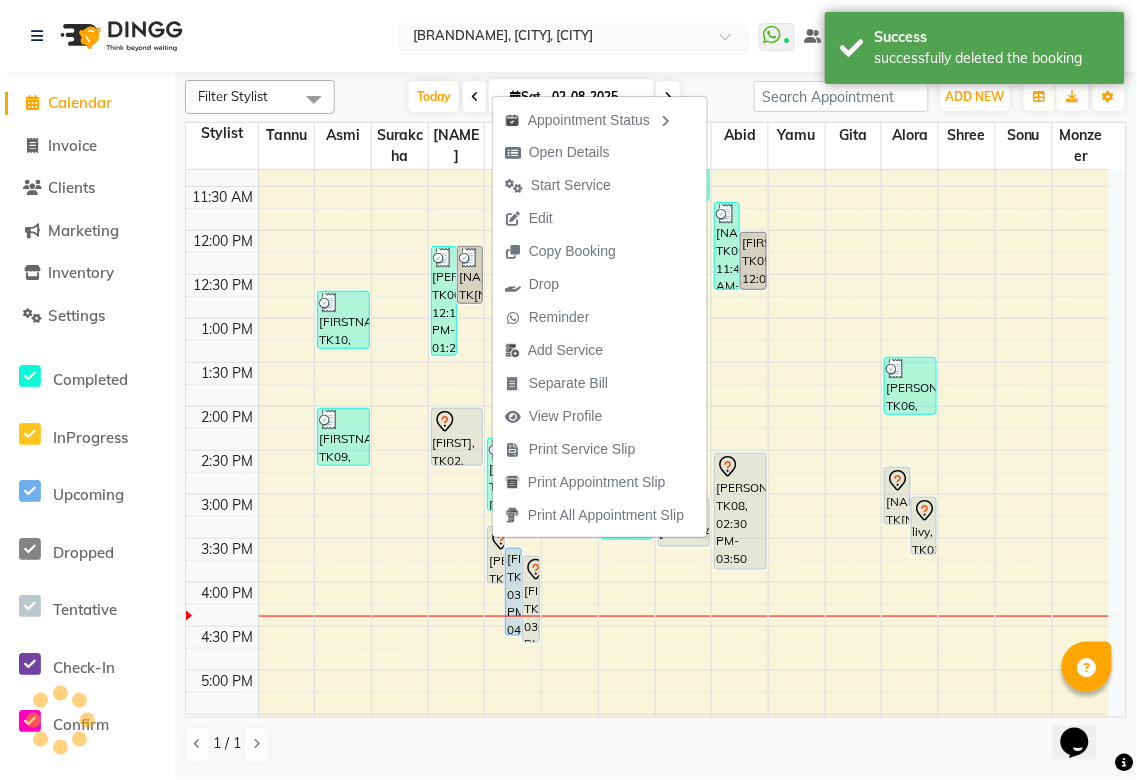 click at bounding box center [554, 38] 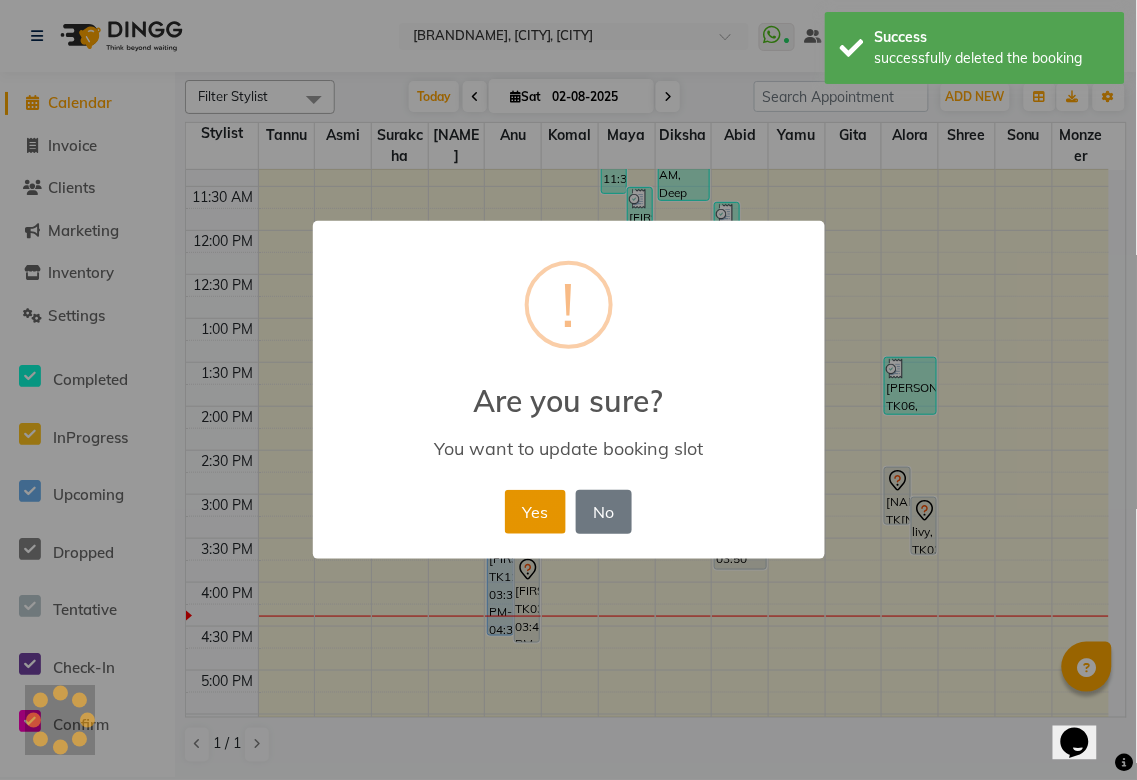 click on "Yes" at bounding box center [535, 512] 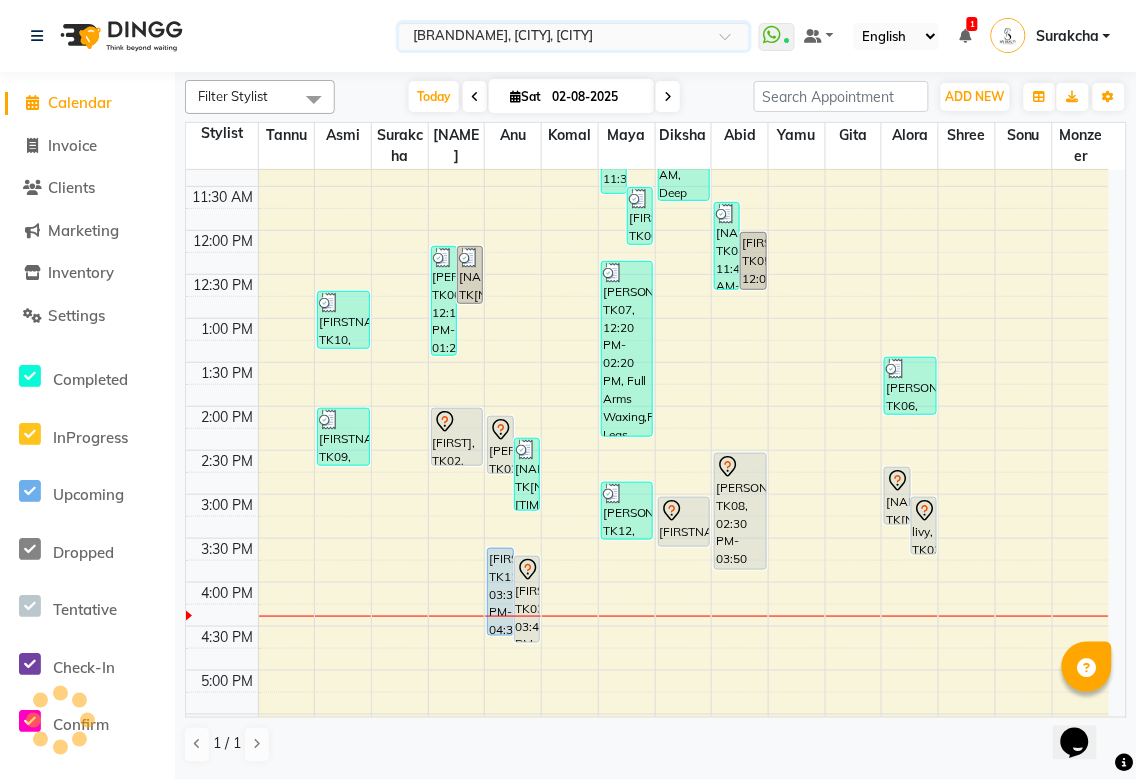 click on "[FIRST], TK02, 02:00 PM-02:40 PM, Gel Manicure" at bounding box center [457, 437] 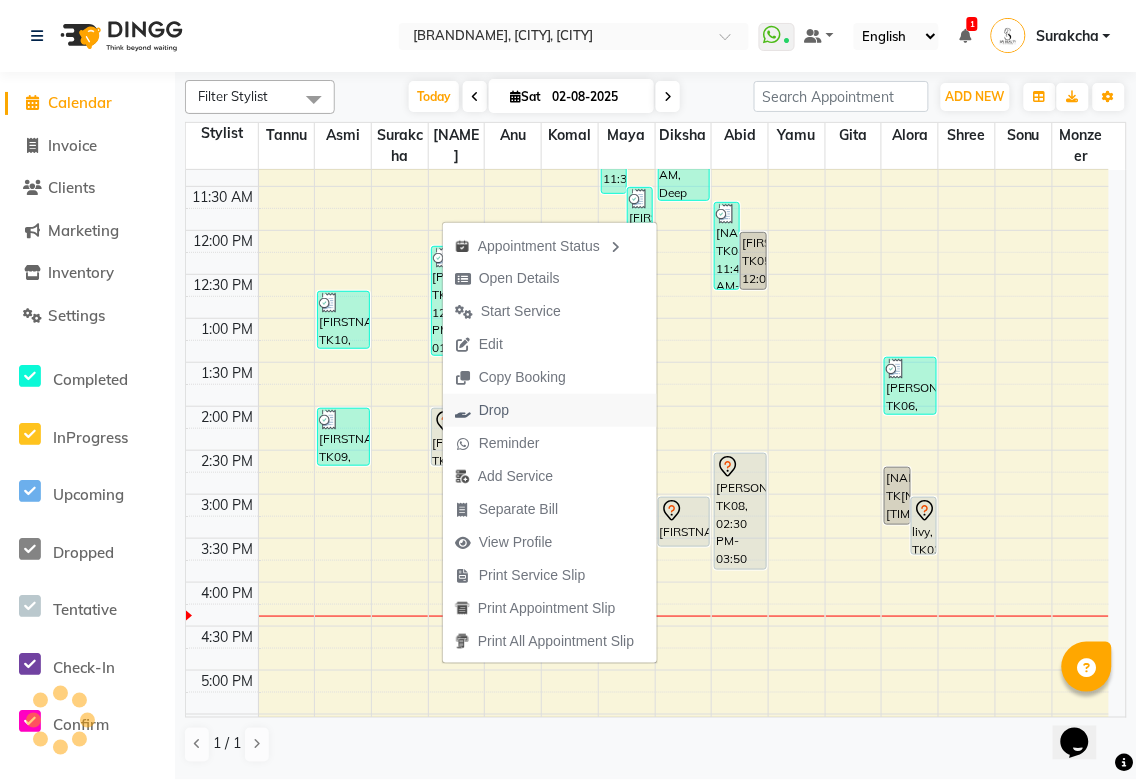 click on "Drop" at bounding box center [494, 410] 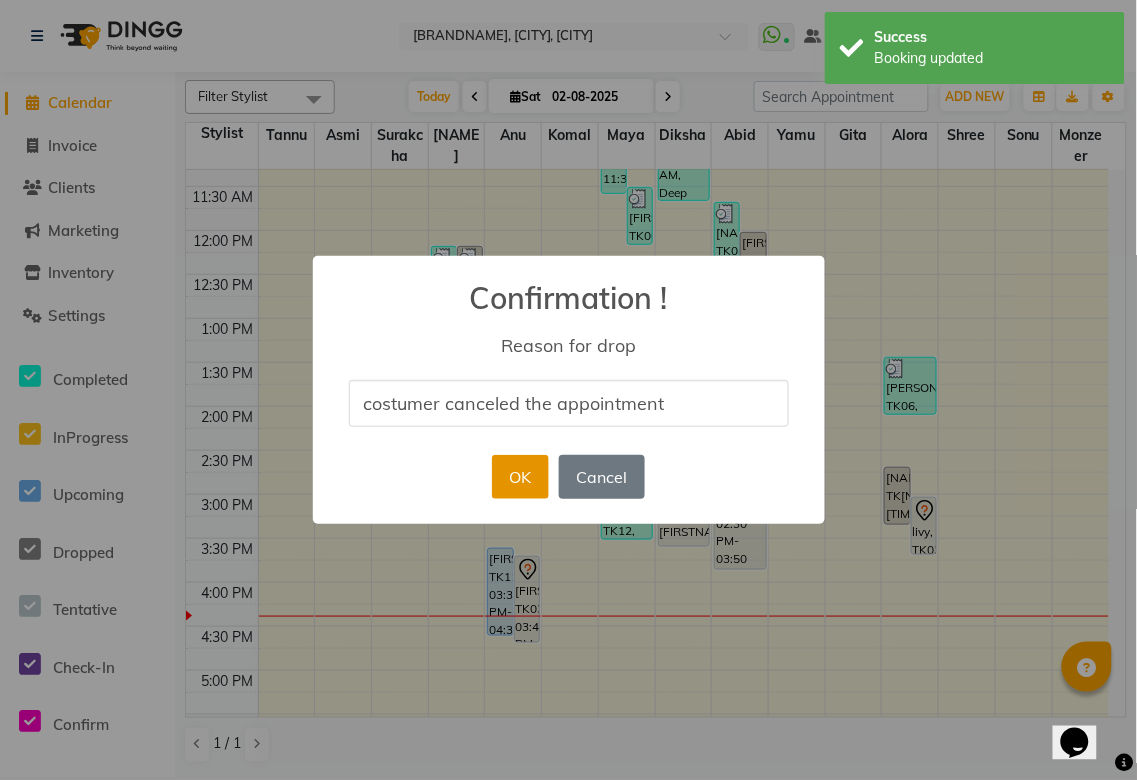 click on "OK" at bounding box center (520, 477) 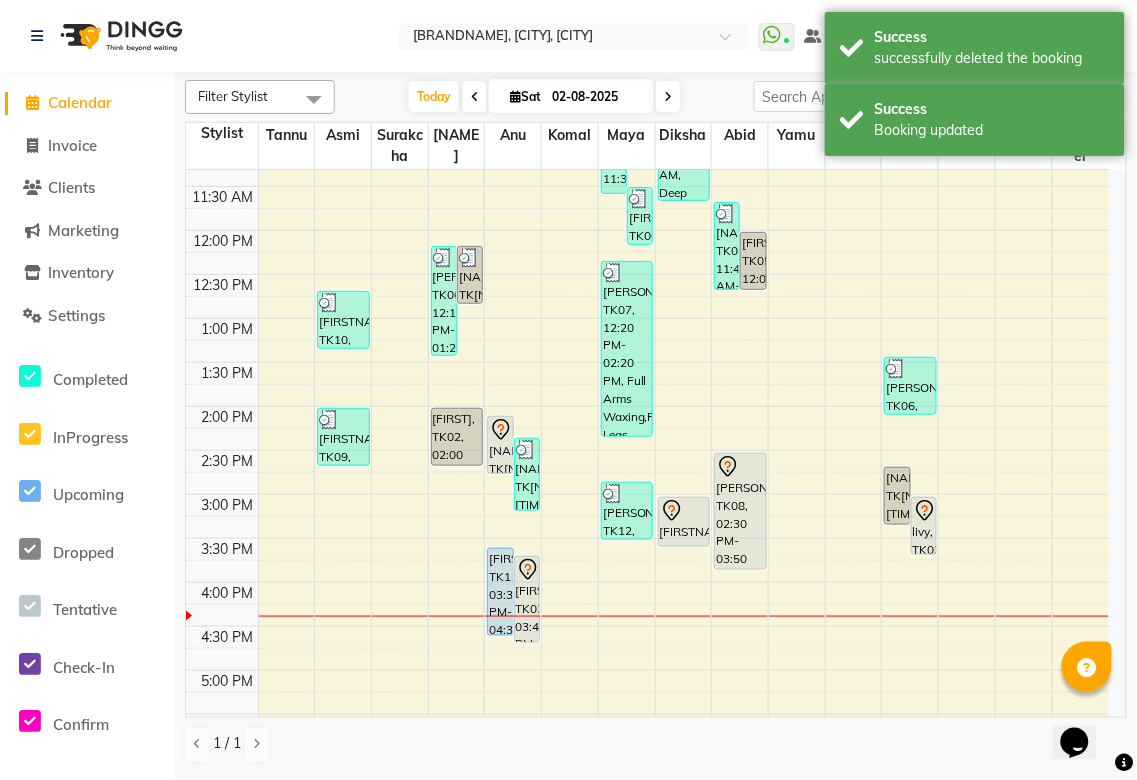 click 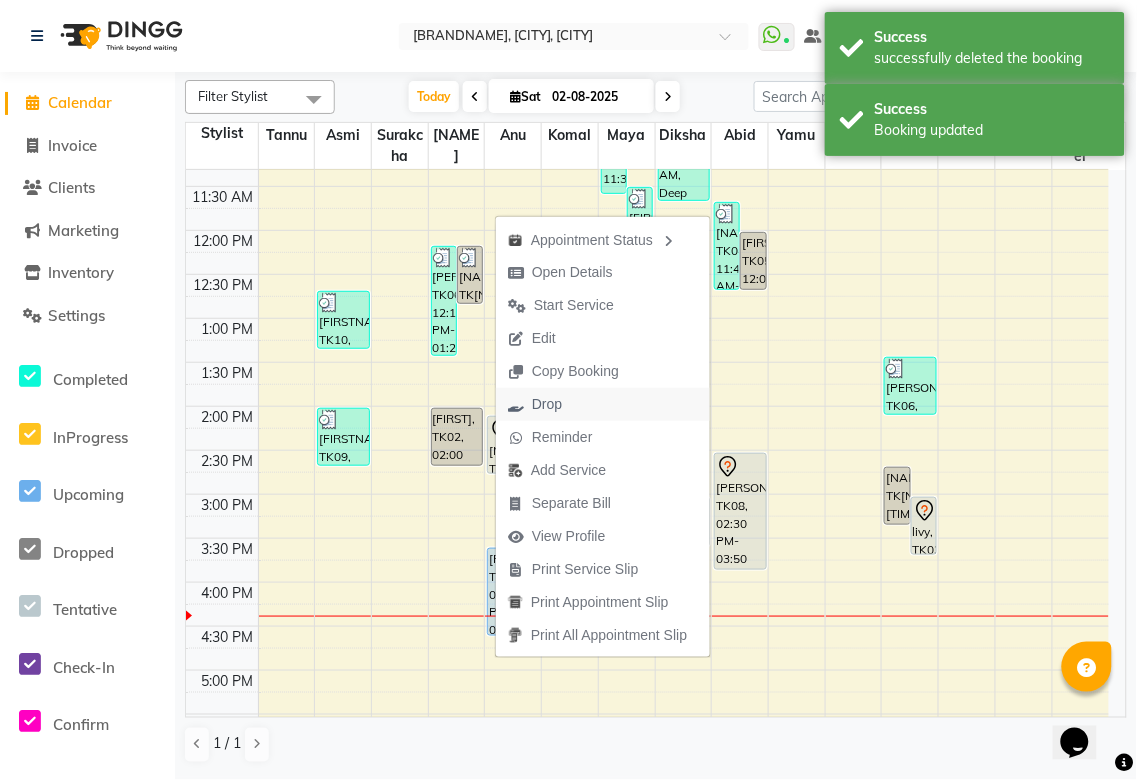 click on "Drop" at bounding box center [535, 404] 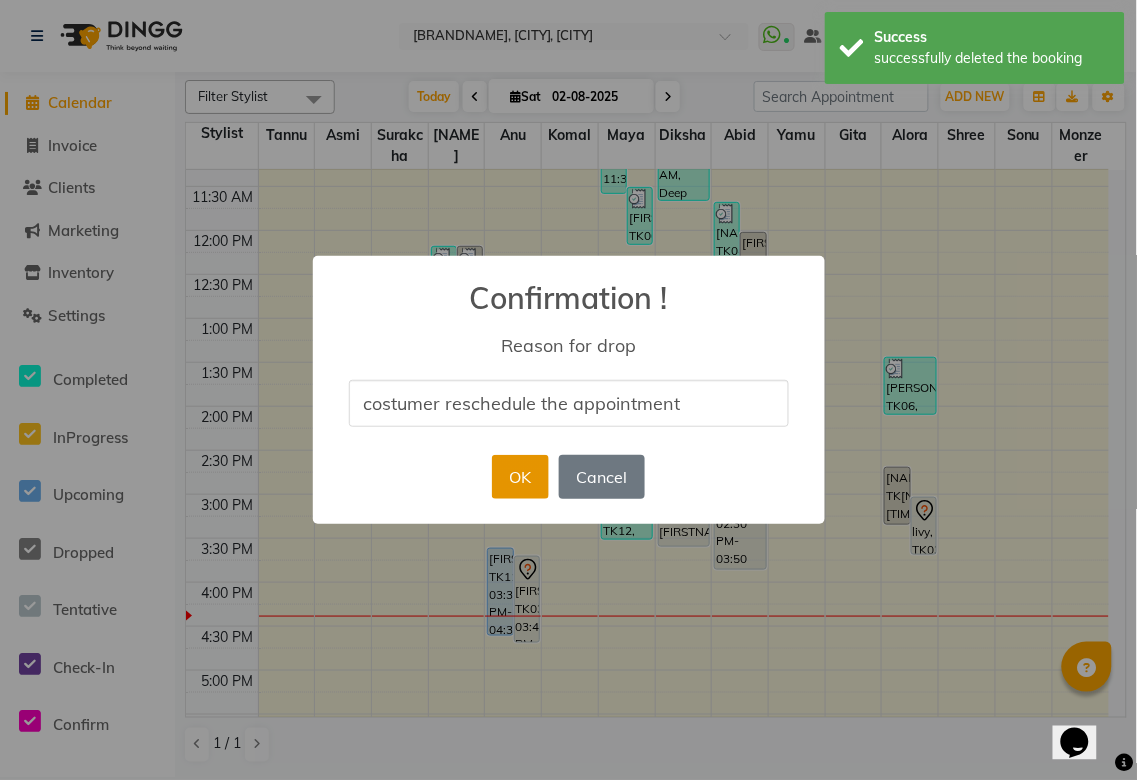 click on "OK" at bounding box center (520, 477) 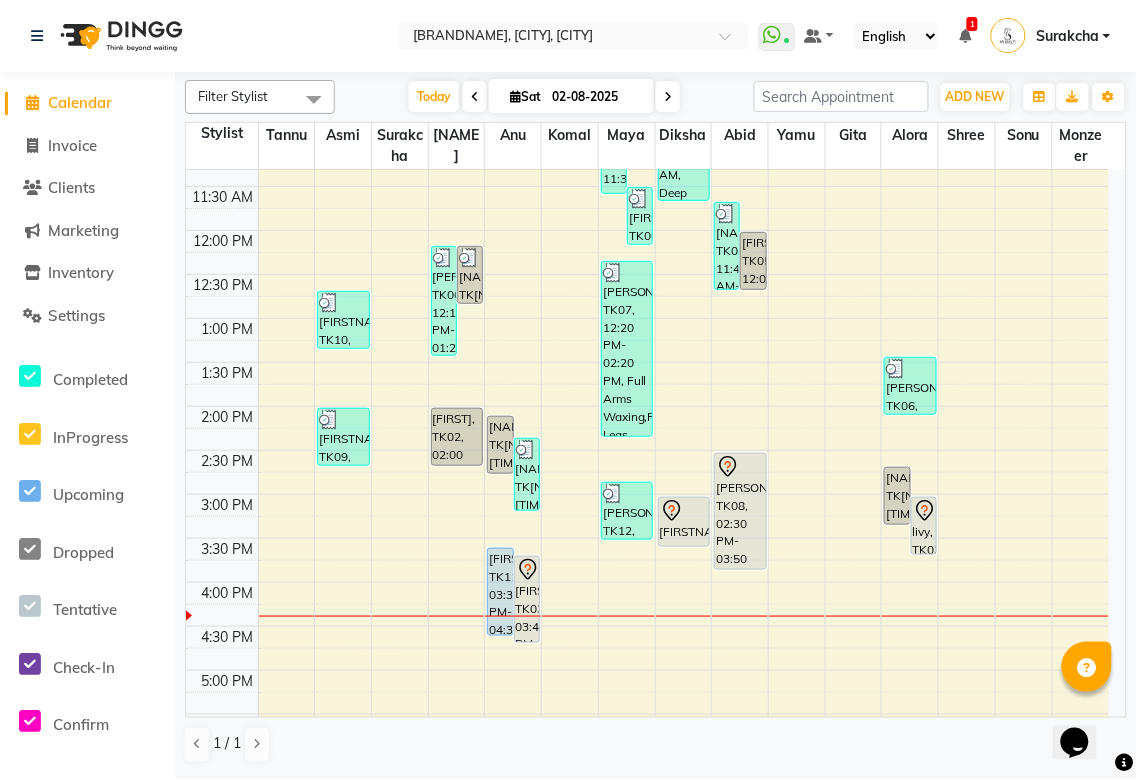 click on "1" at bounding box center (972, 24) 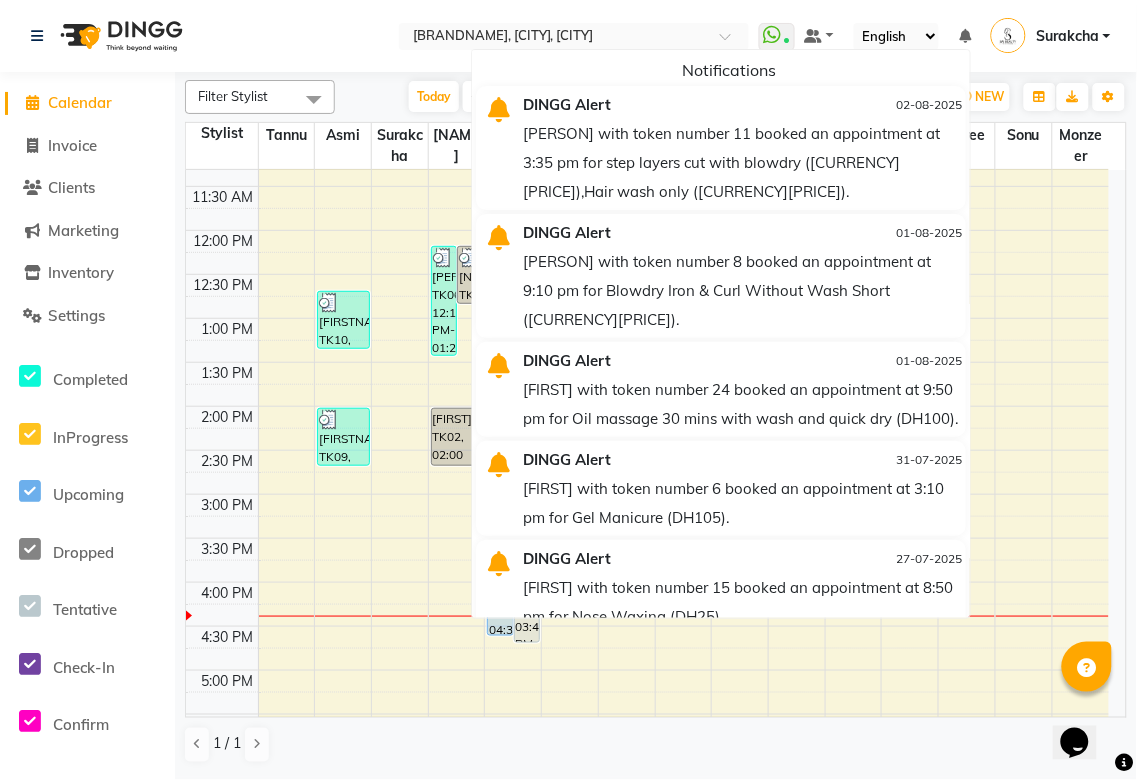 click on "Select Location × Sai Beauty, Liwan, Dubai  WhatsApp Status  ✕ Status:  Connected Most Recent Message: 02-08-2025     10:23 AM Recent Service Activity: 02-08-2025     10:18 AM Default Panel My Panel English ENGLISH Español العربية मराठी हिंदी ગુજરાતી தமிழ் 中文 Notifications  DINGG Alert   02-08-2025   [FIRST] with token number 11 booked an appointment at 3:35 pm for step layers cut with blowdry (DH130),Hair wash only (DH30).   DINGG Alert   01-08-2025   [FIRST] with token number 8 booked an appointment at 9:10 pm for Blowdry Iron & Curl Without Wash Short (DH105).   DINGG Alert   01-08-2025   [FIRST] with token number 24 booked an appointment at 9:50 pm for Oil massage 30 mins with wash and quick dry (DH100).   DINGG Alert   31-07-2025   [FIRST] with token number 6 booked an appointment at 3:10 pm for Gel Manicure (DH105).   DINGG Alert   27-07-2025   [FIRST] with token number 15 booked an appointment at 8:50 pm for Nose Waxing (DH25).   DINGG Alert" 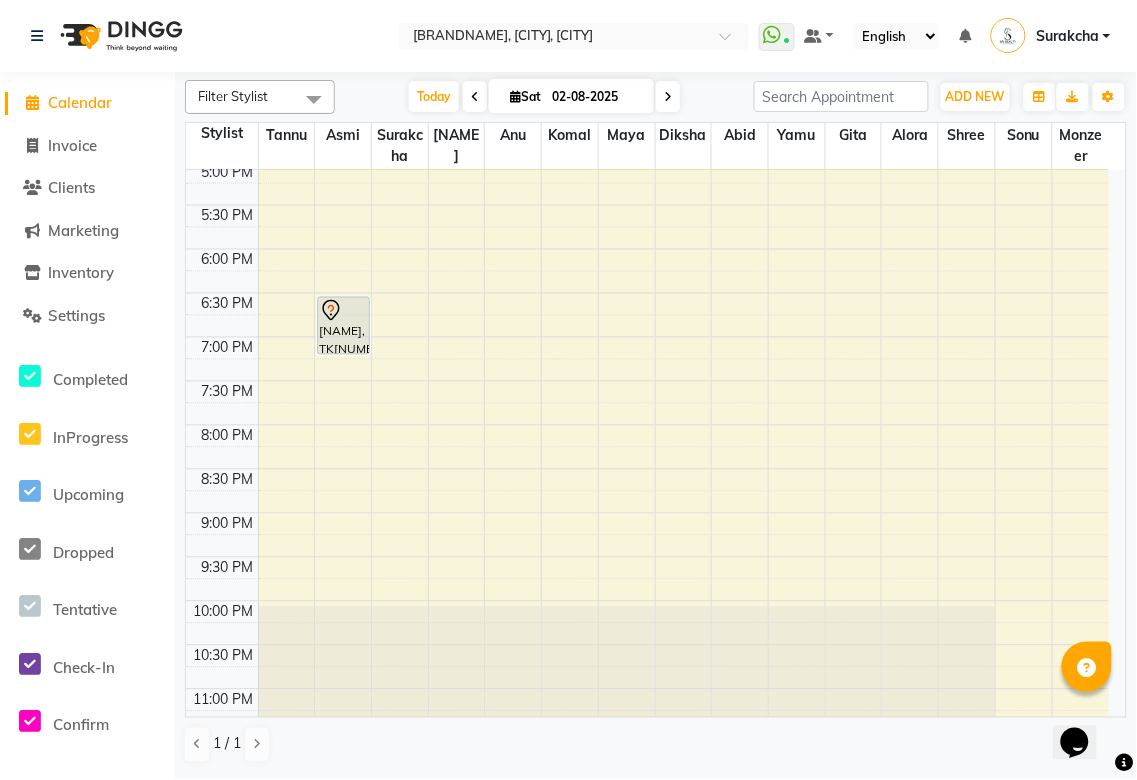 scroll, scrollTop: 686, scrollLeft: 0, axis: vertical 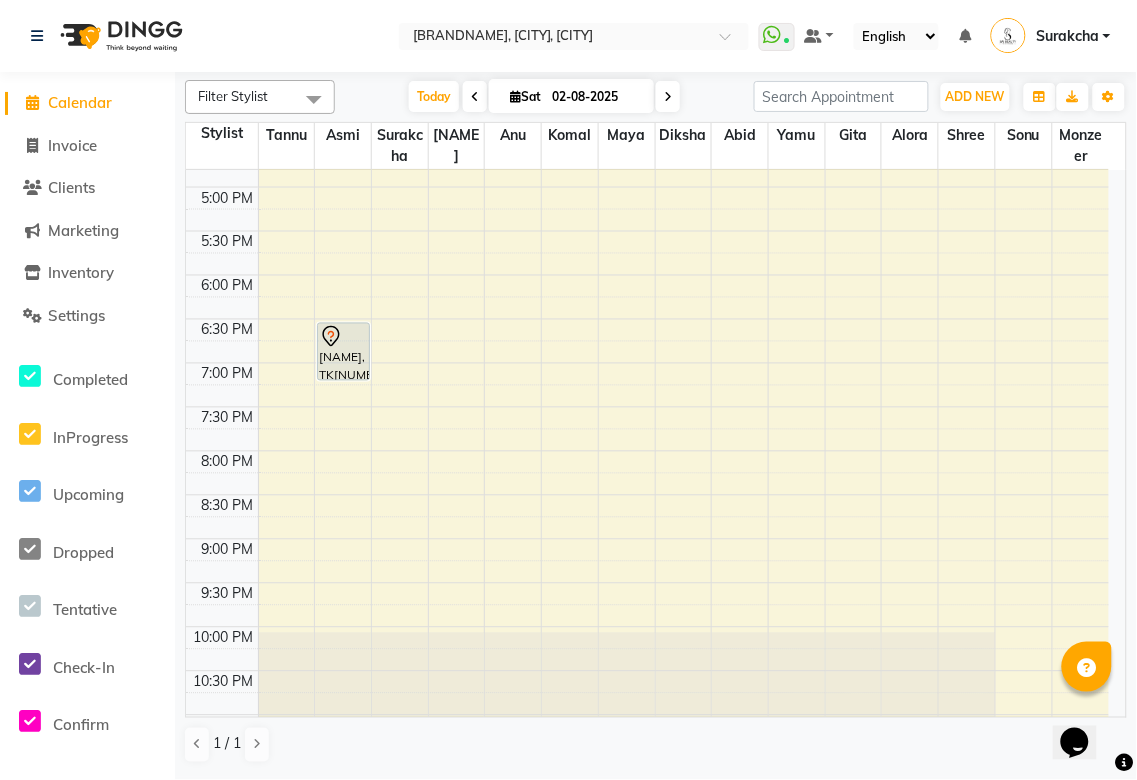 click on "[NAME], TK[NUMBER], [TIME]-[TIME], Classic Lashes" at bounding box center [343, 352] 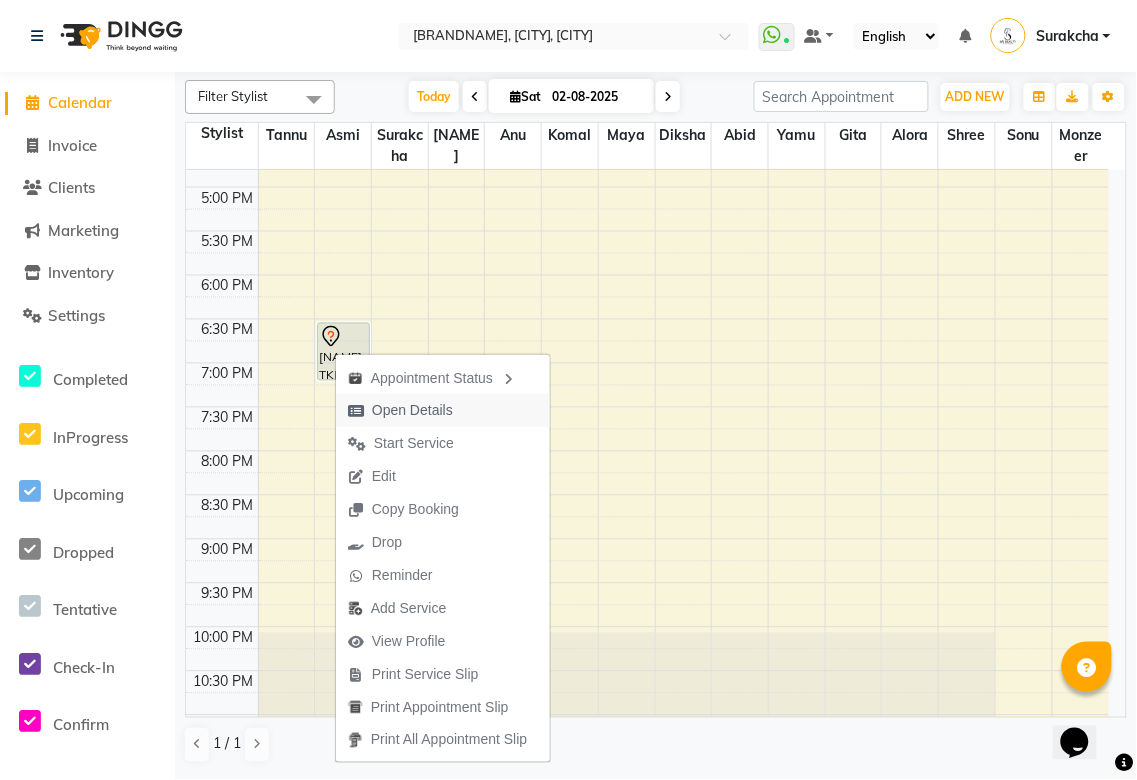 click on "Open Details" at bounding box center [412, 410] 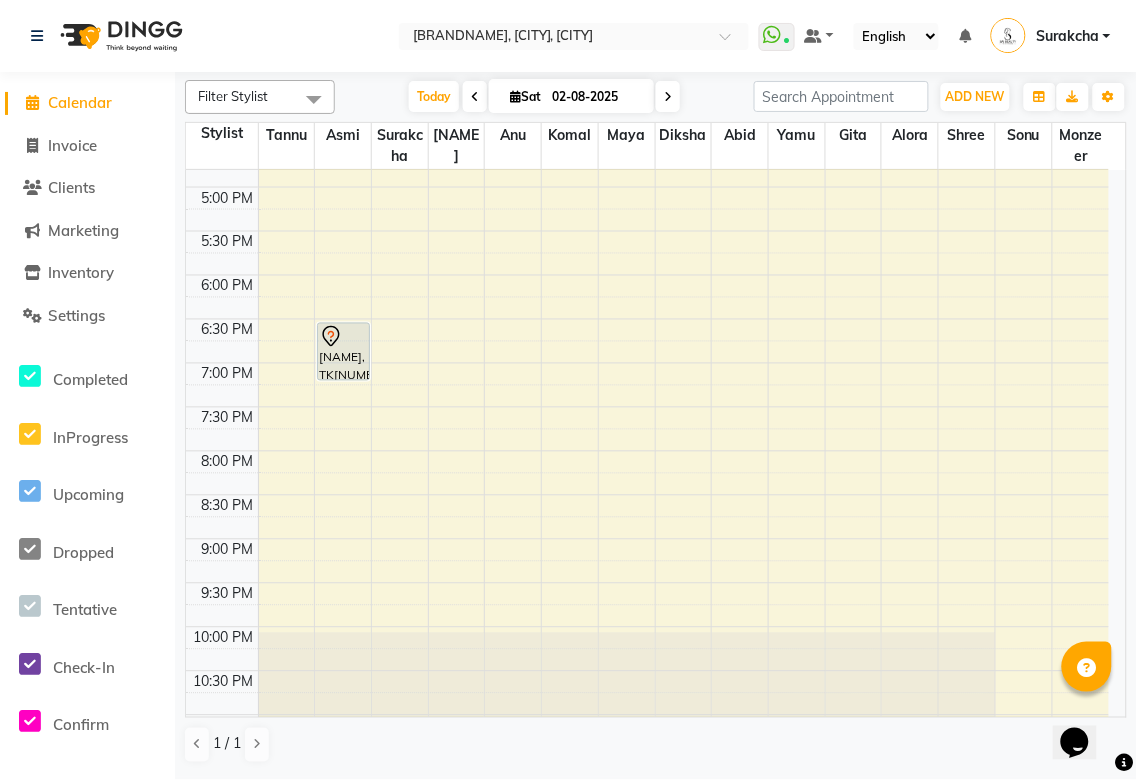 click 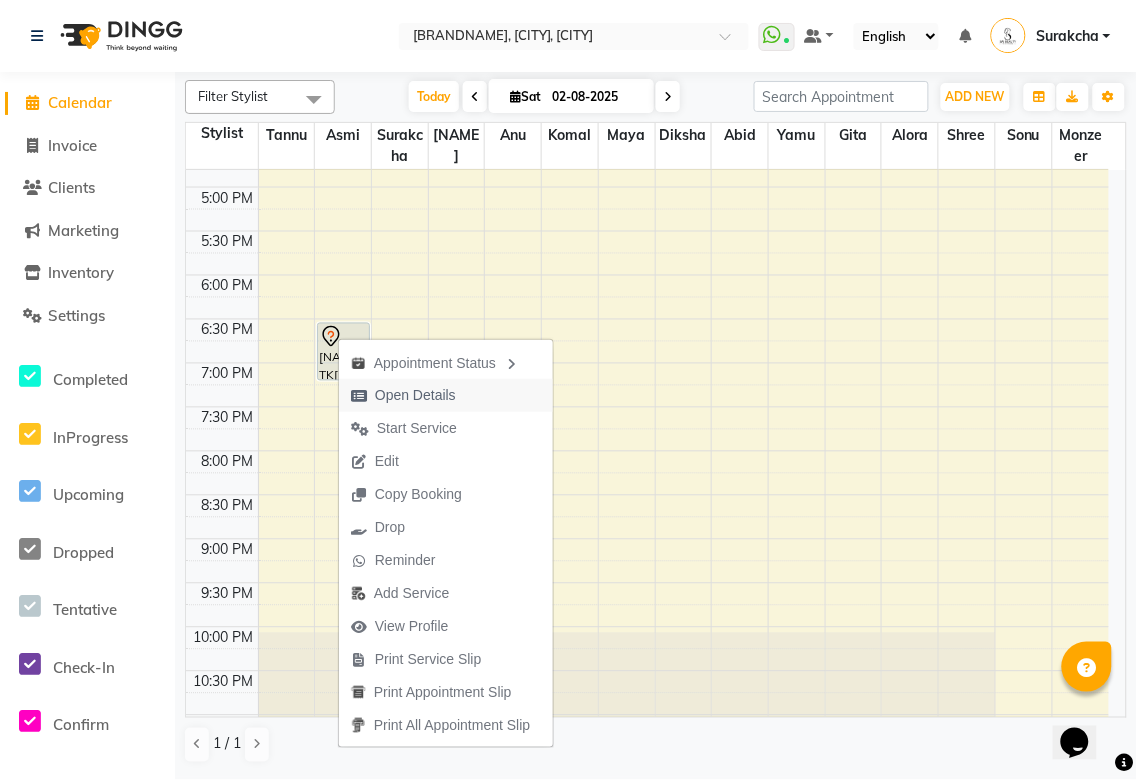 click on "Open Details" at bounding box center (415, 395) 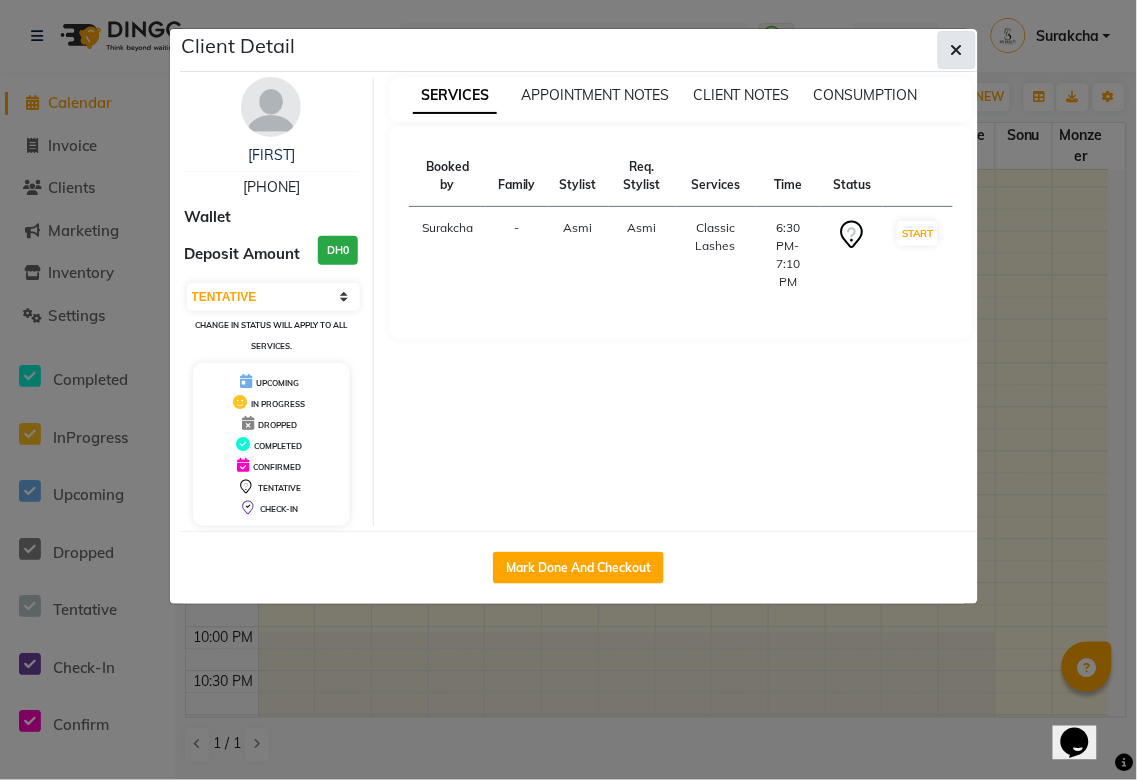 click 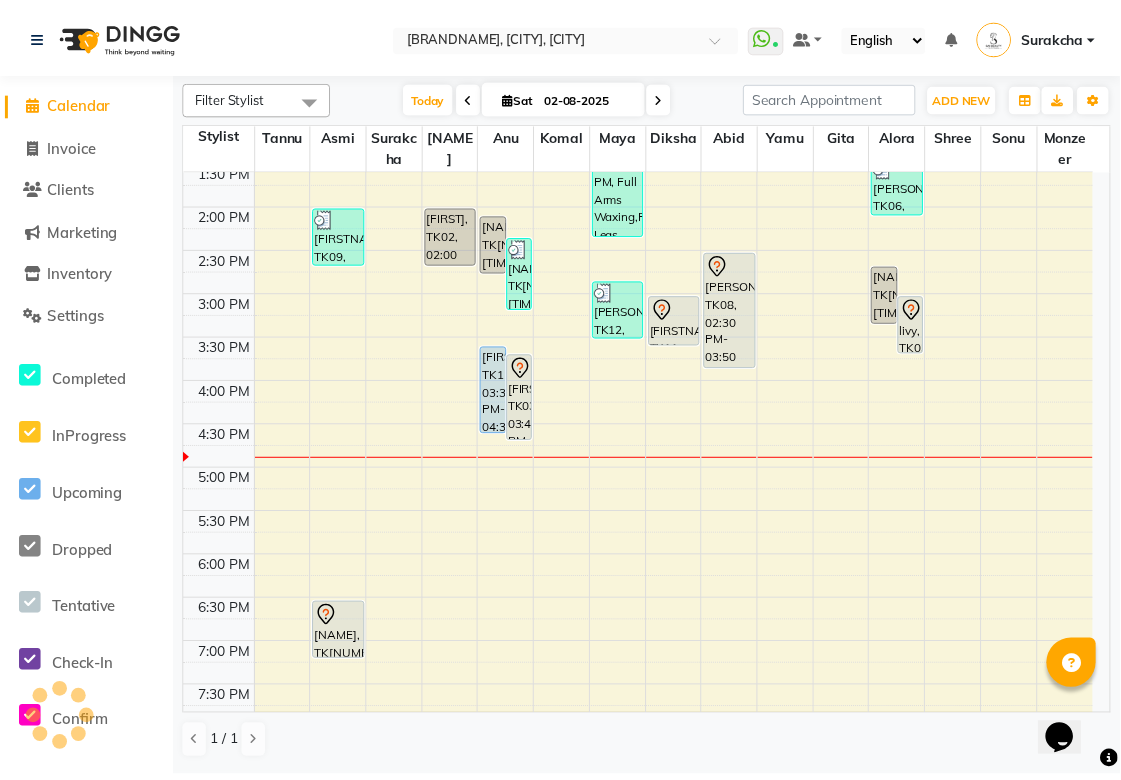 scroll, scrollTop: 332, scrollLeft: 0, axis: vertical 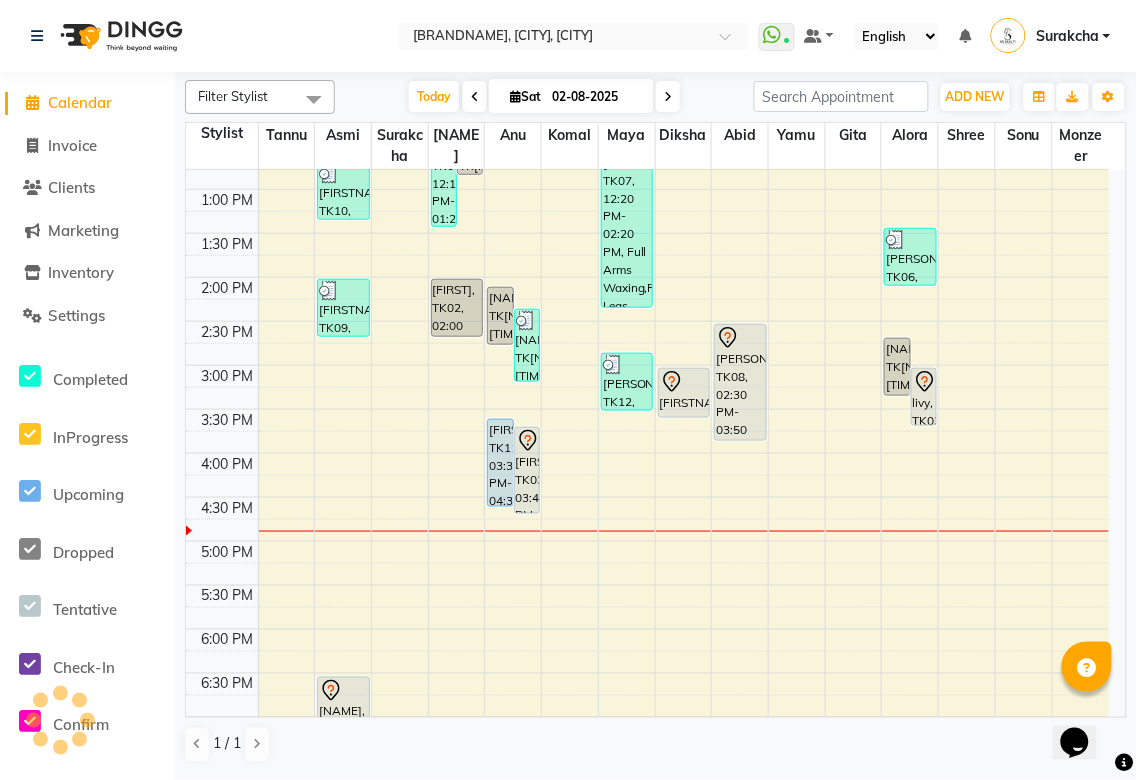 click on "[FIRSTNAME], TK11, 03:00 PM-03:35 PM, Skeyndor Express Facial (30 Mins)" at bounding box center [684, 393] 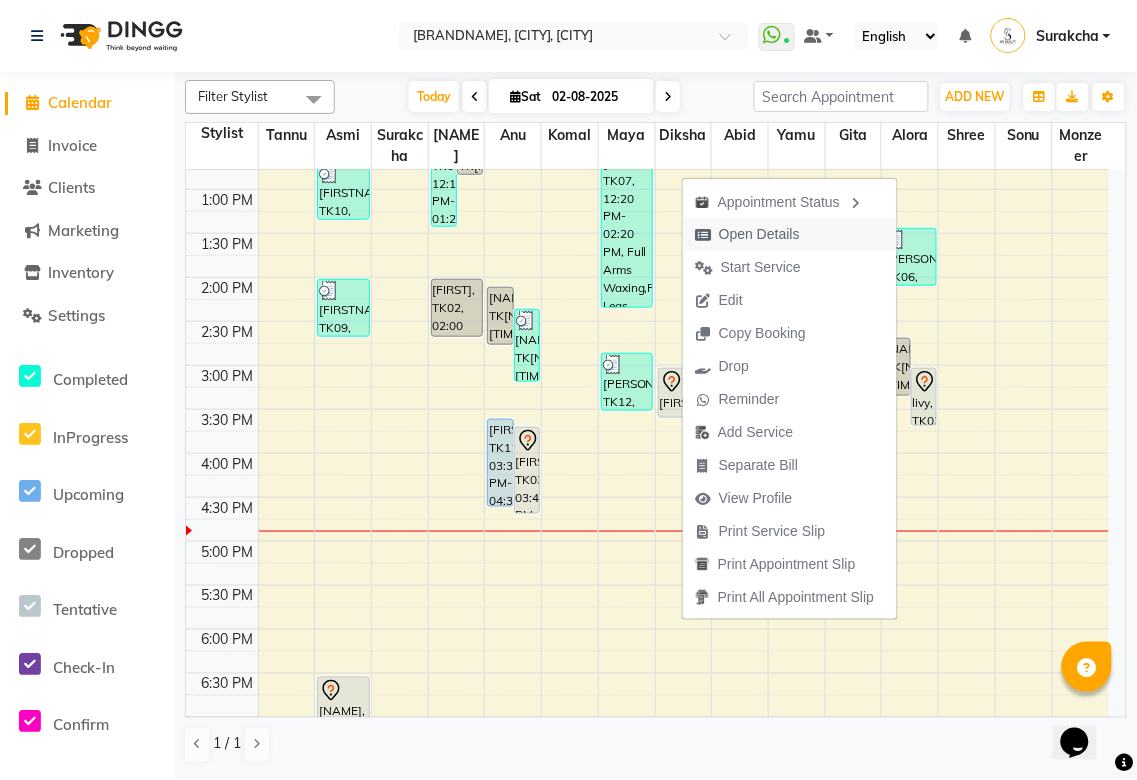 click on "Open Details" at bounding box center [759, 234] 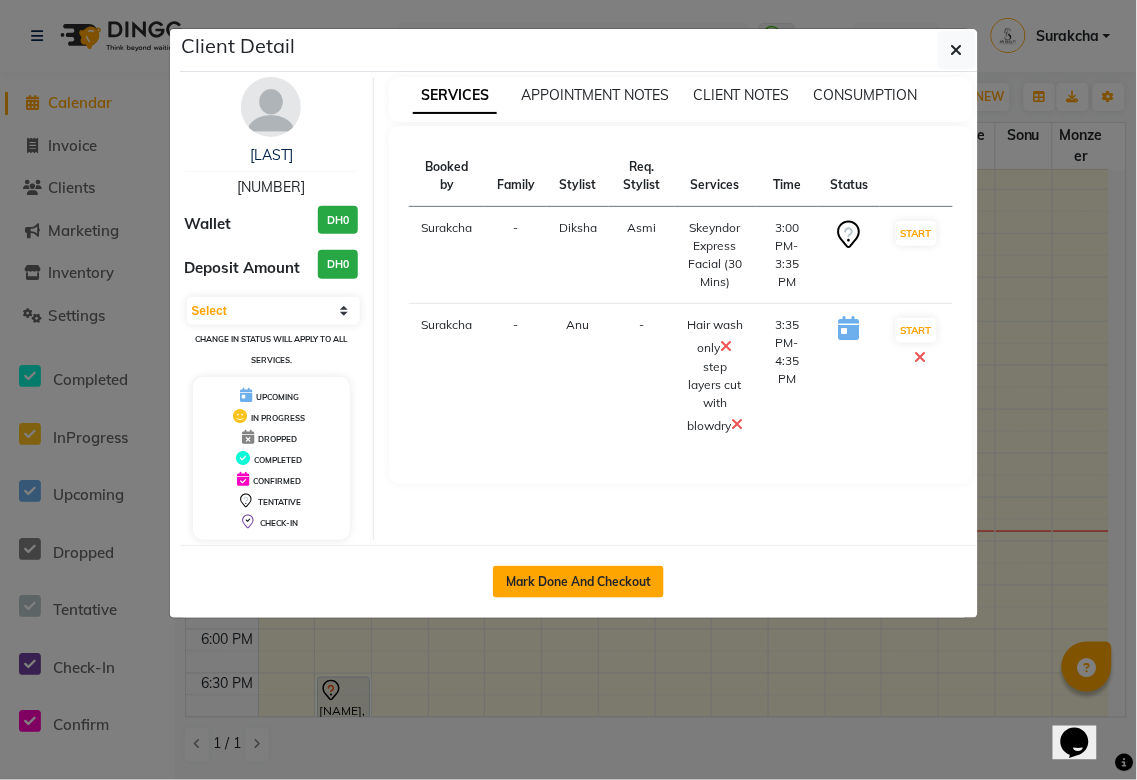 click on "Mark Done And Checkout" 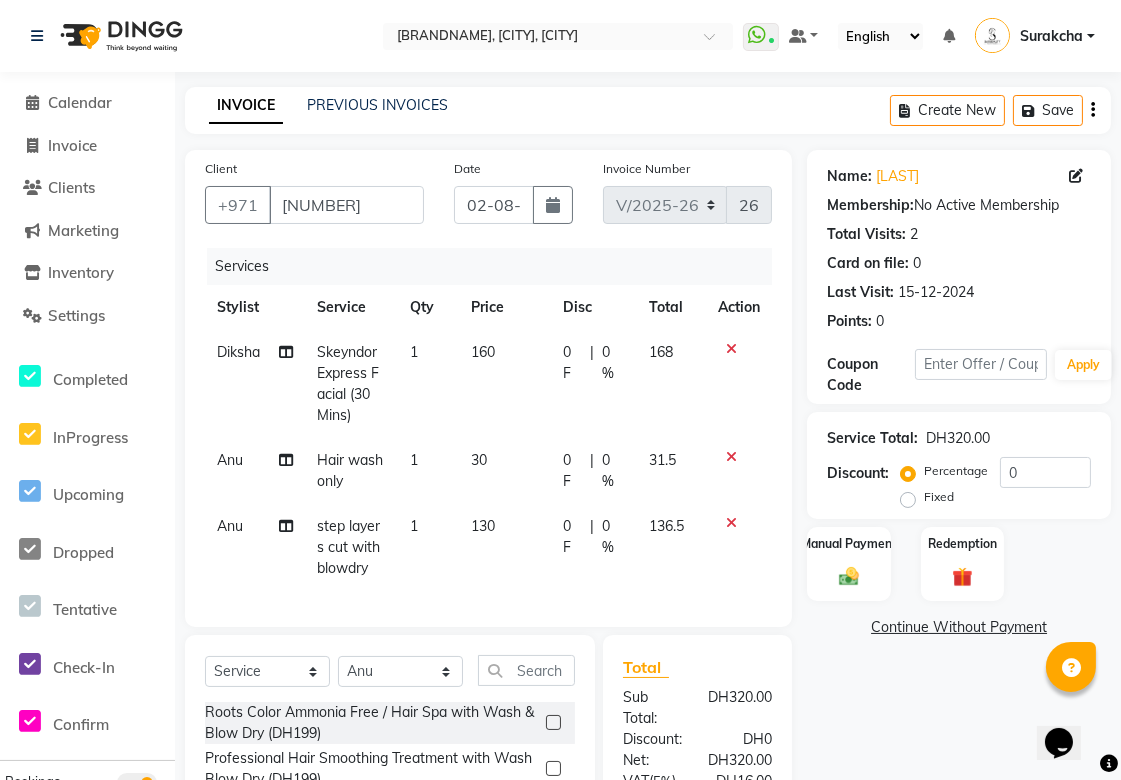 click on "0 F" 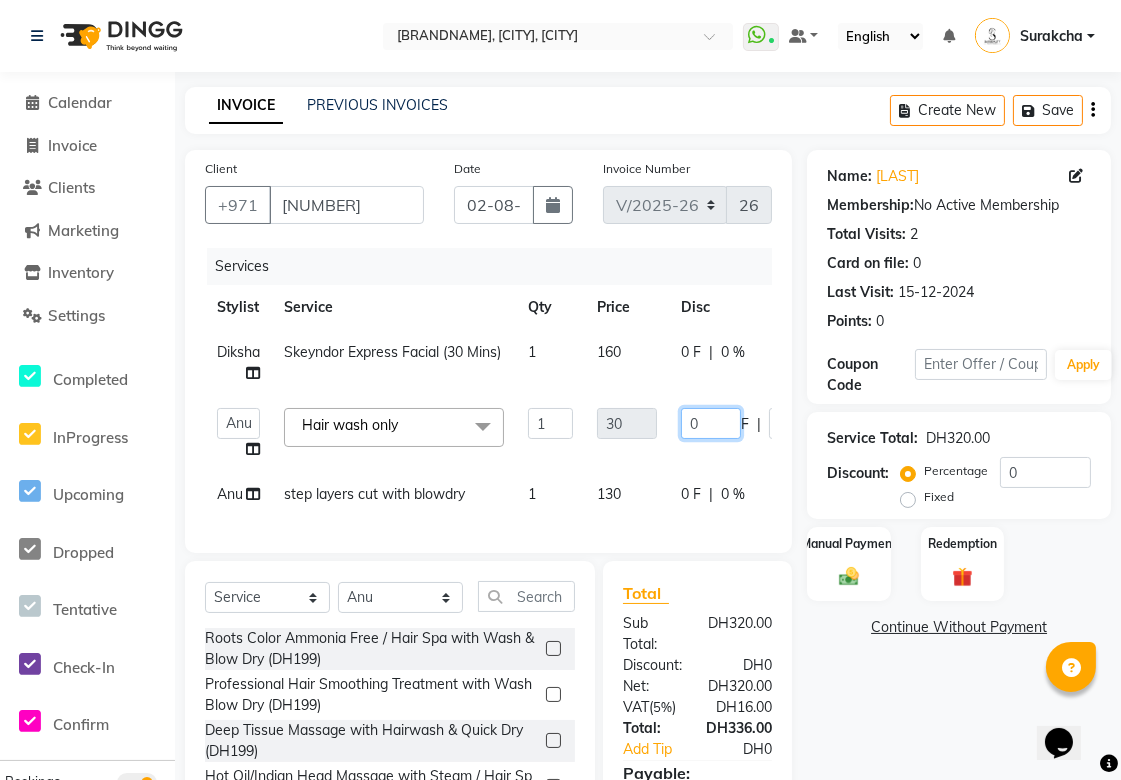click on "0" 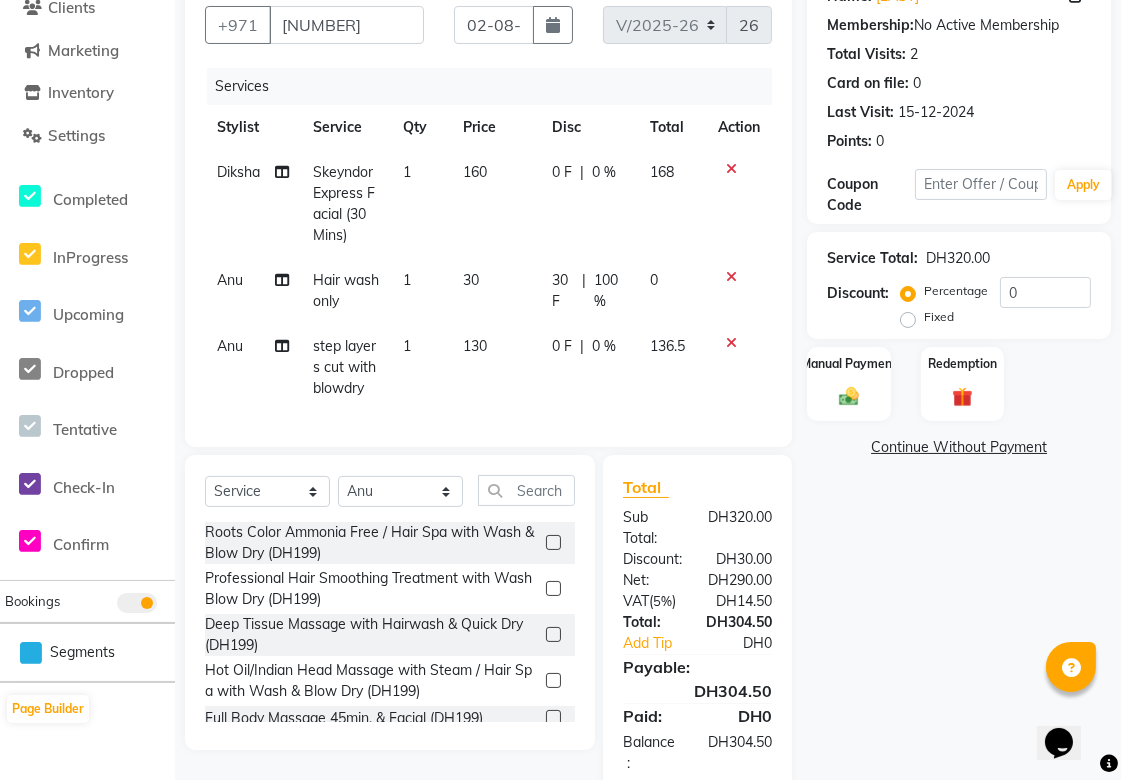 scroll, scrollTop: 241, scrollLeft: 0, axis: vertical 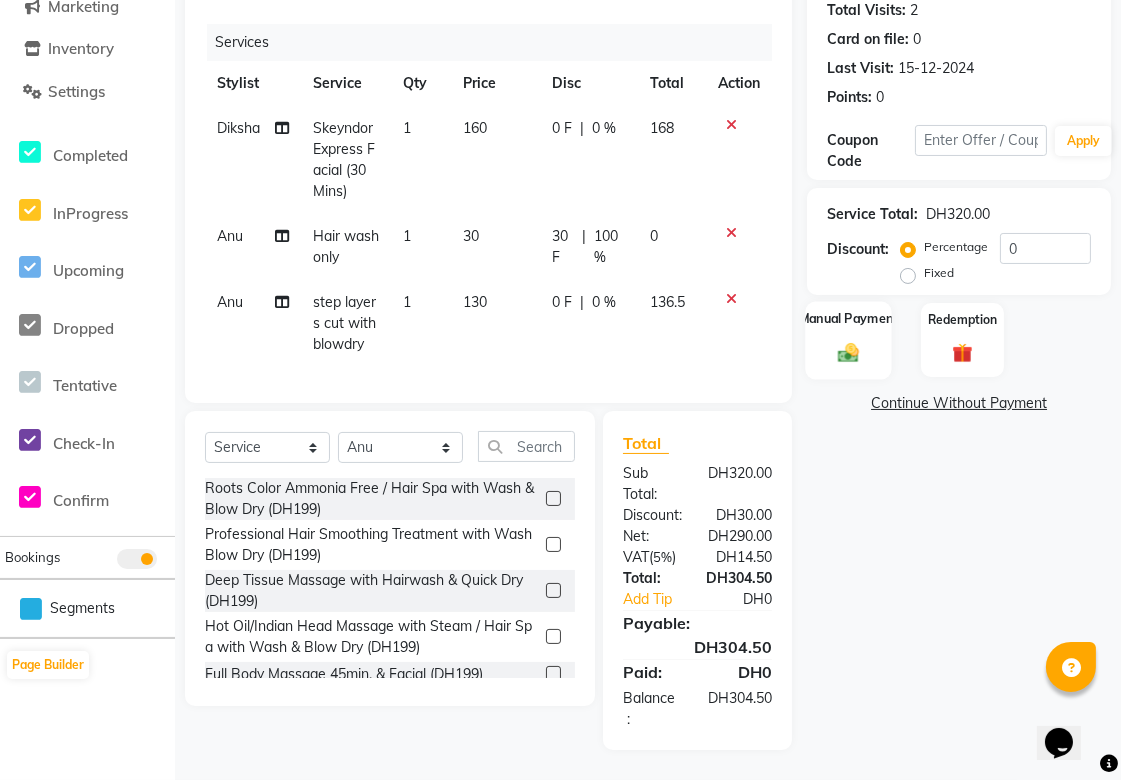 click on "Manual Payment" 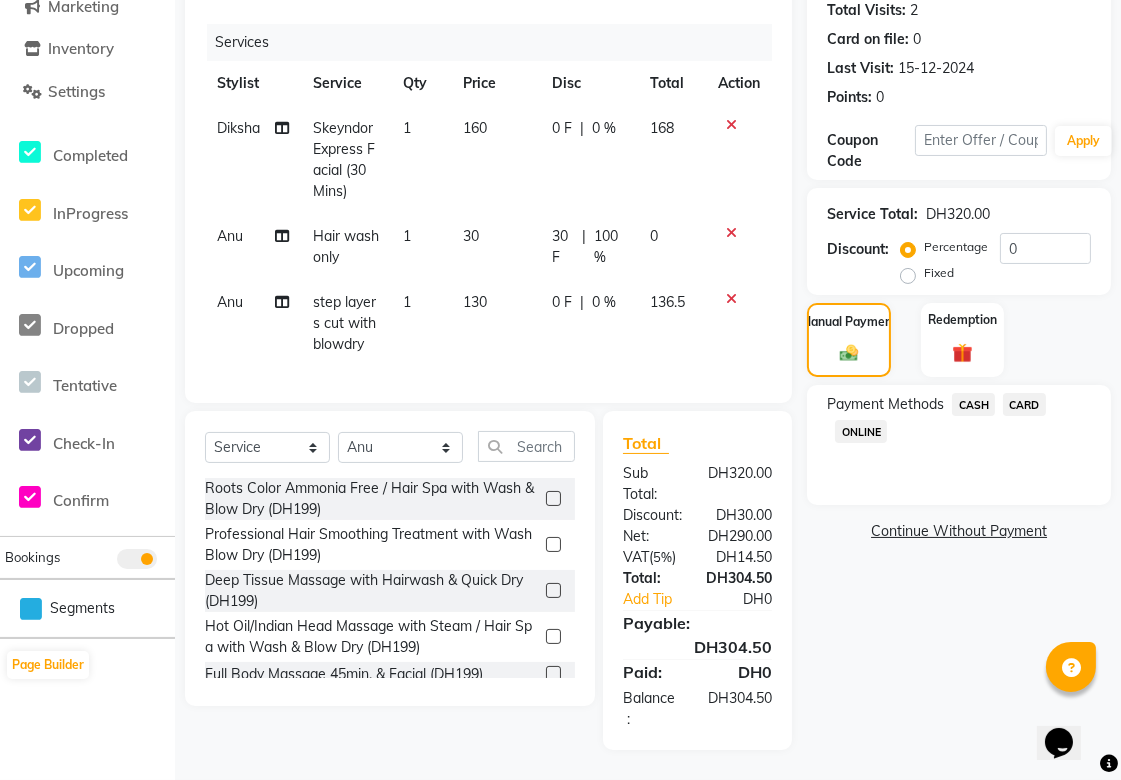 click on "CARD" 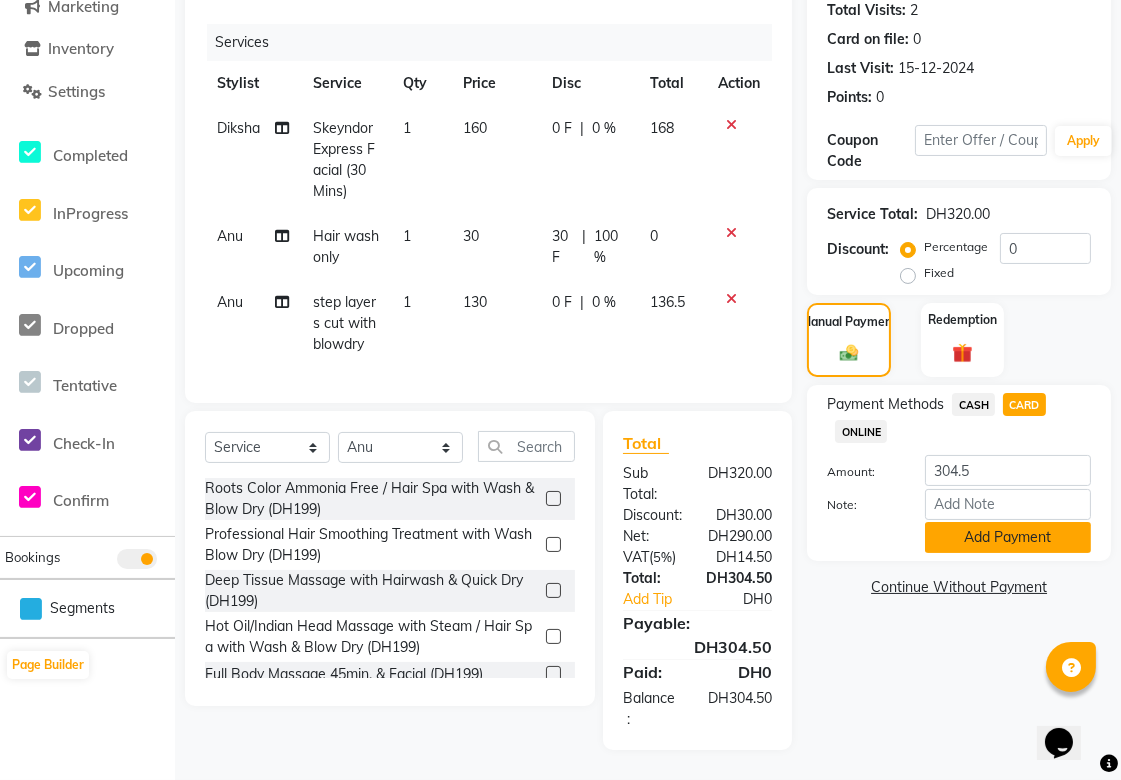 click on "Add Payment" 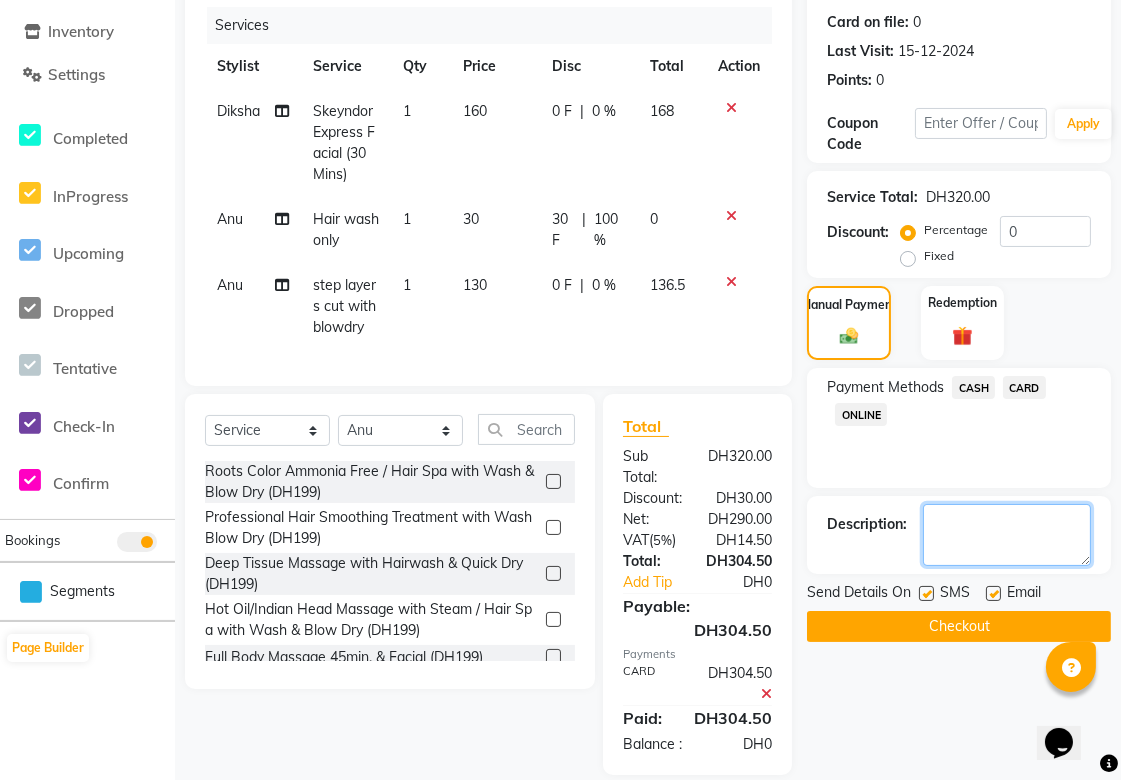 click 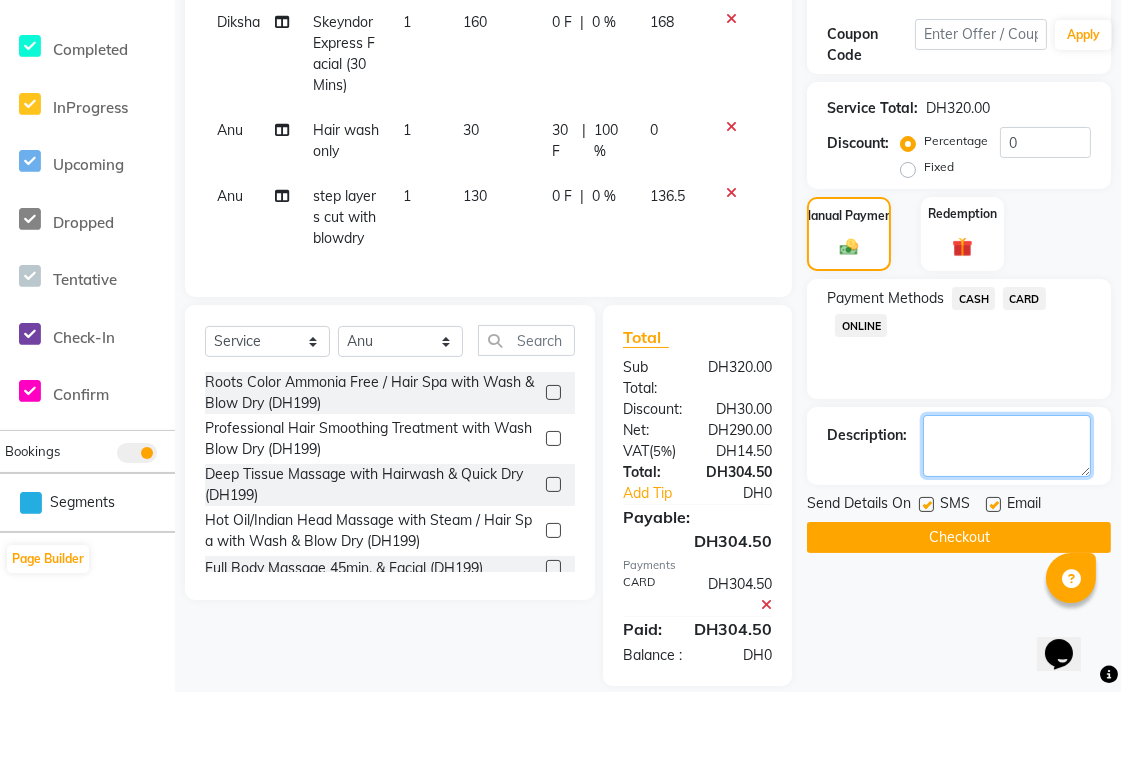 scroll, scrollTop: 266, scrollLeft: 0, axis: vertical 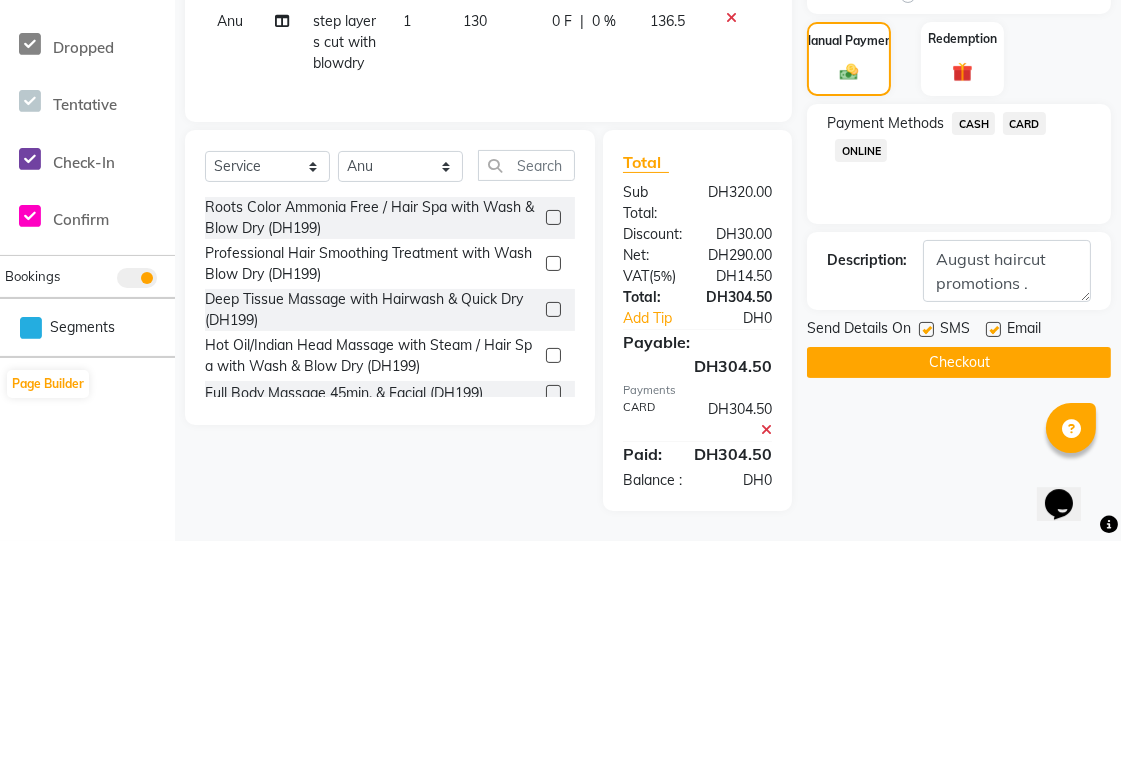 click on "Checkout" 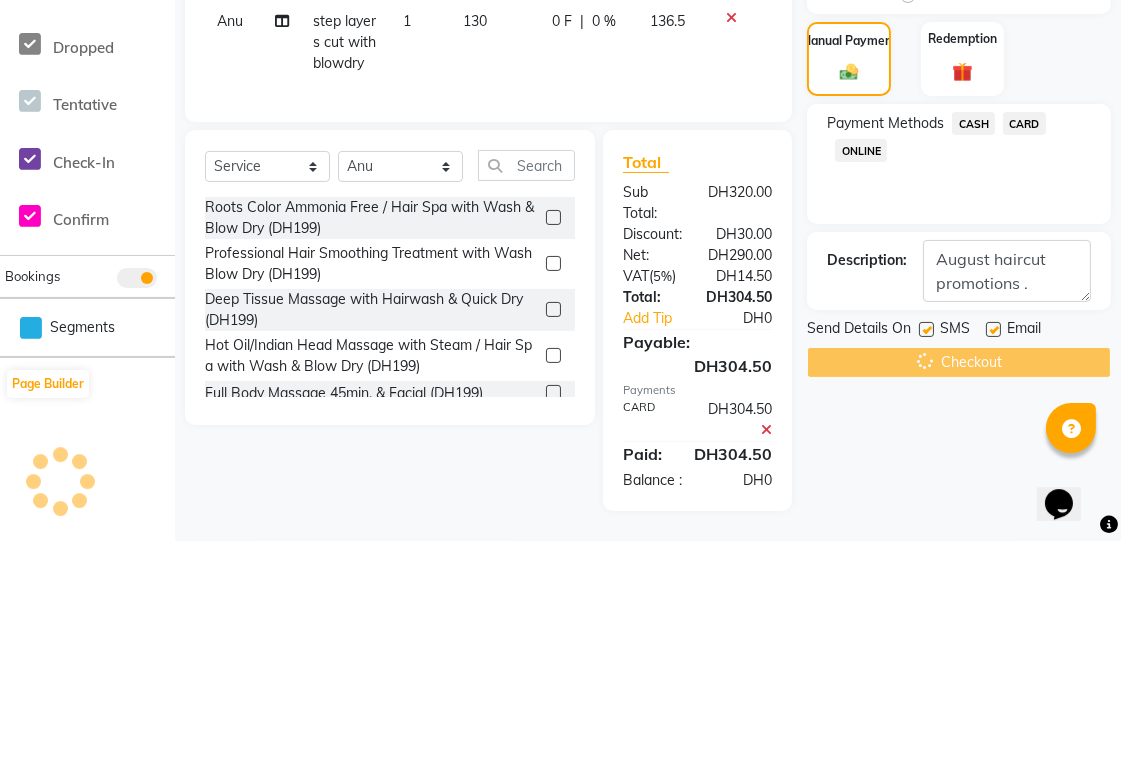 scroll, scrollTop: 266, scrollLeft: 0, axis: vertical 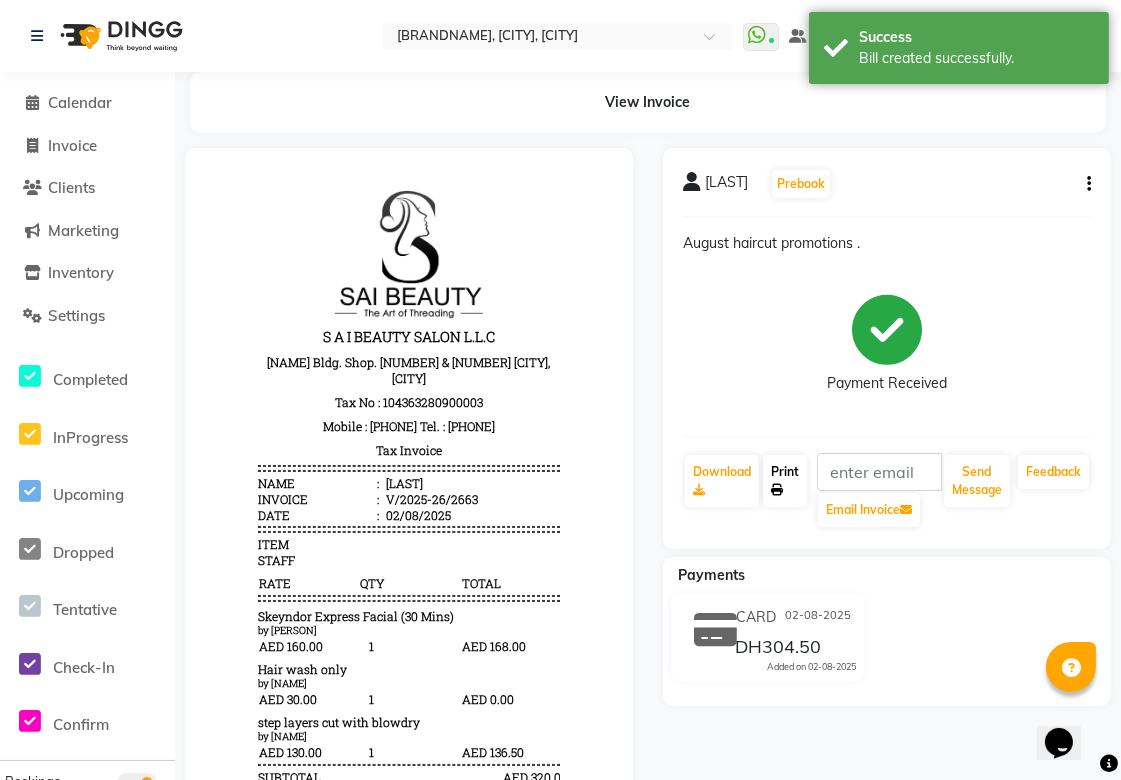 click on "Print" 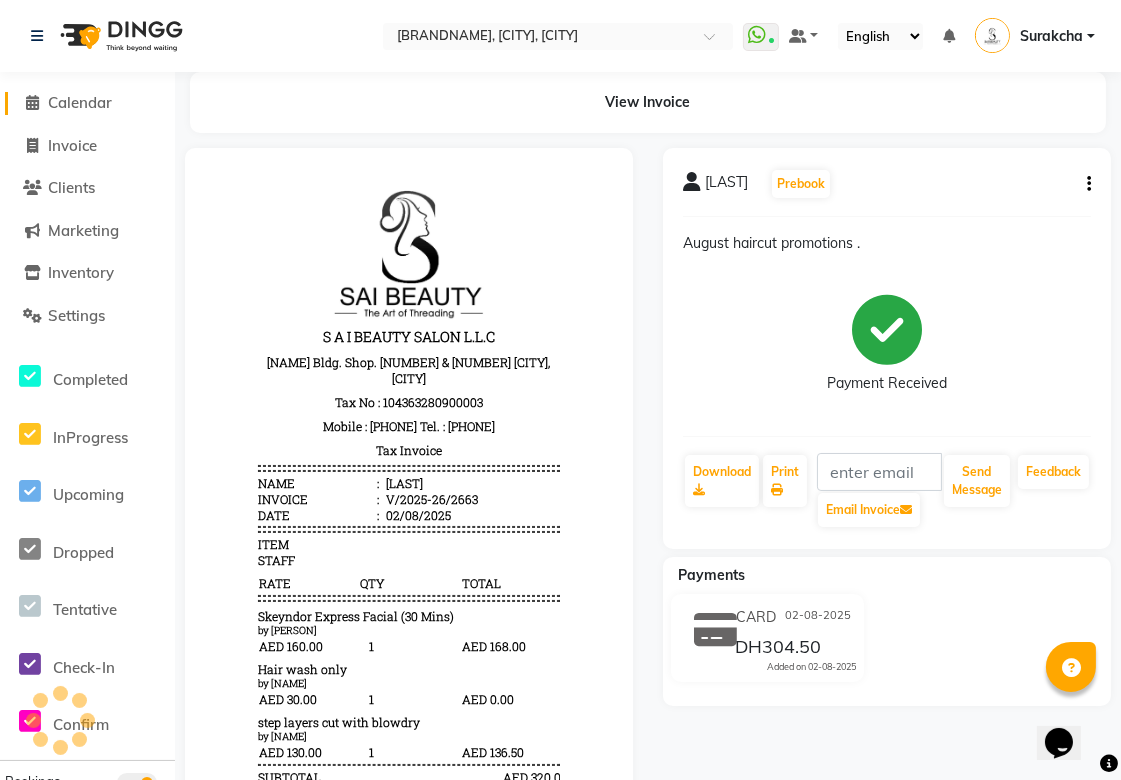 click on "Calendar" 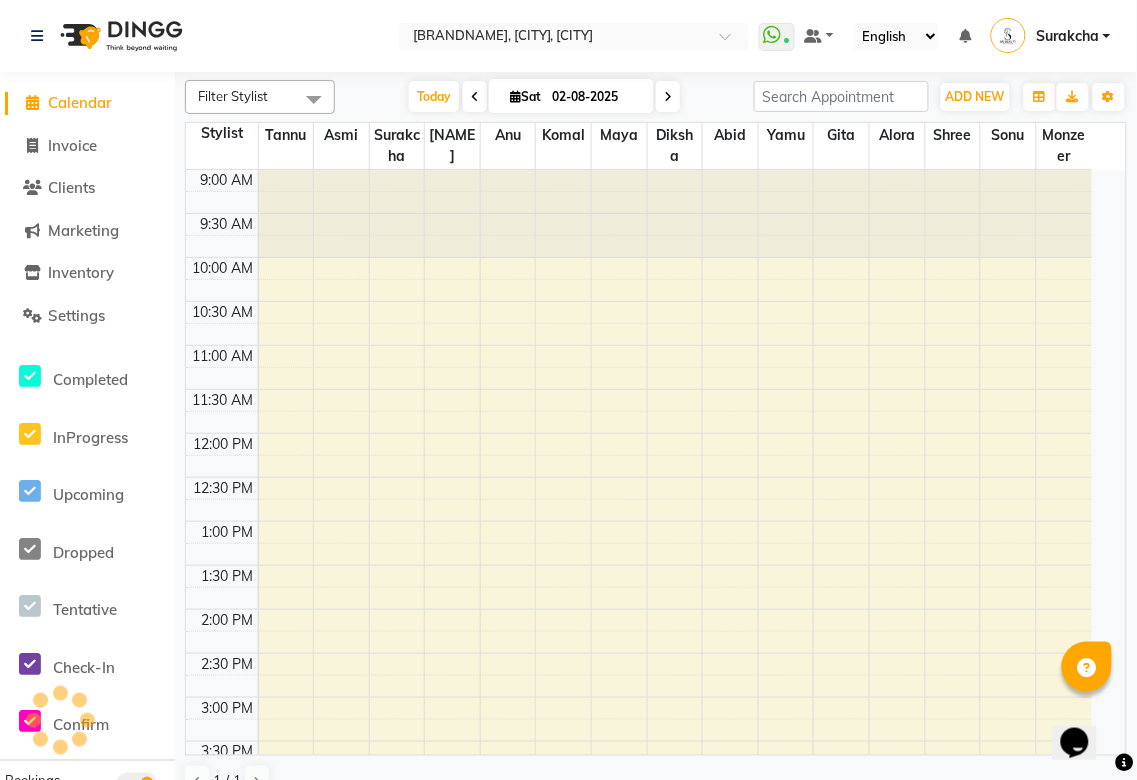 scroll, scrollTop: 0, scrollLeft: 0, axis: both 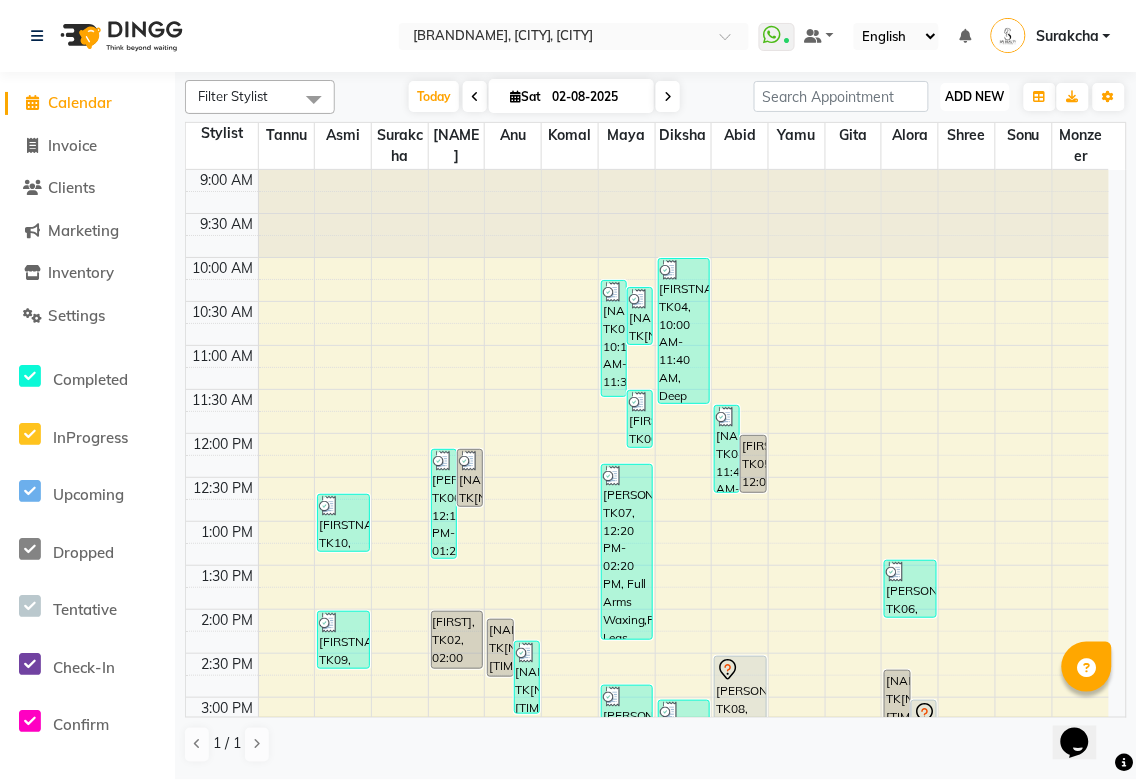 click on "ADD NEW Toggle Dropdown" at bounding box center (975, 97) 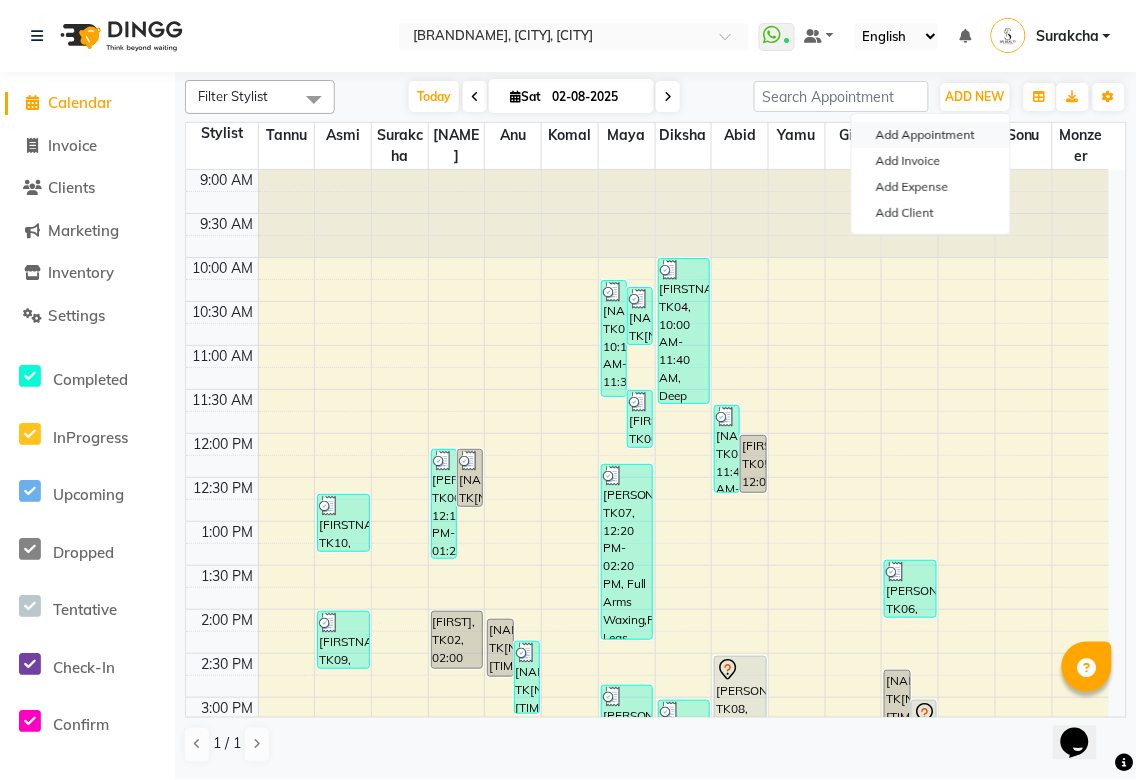 click on "Add Appointment" at bounding box center (931, 135) 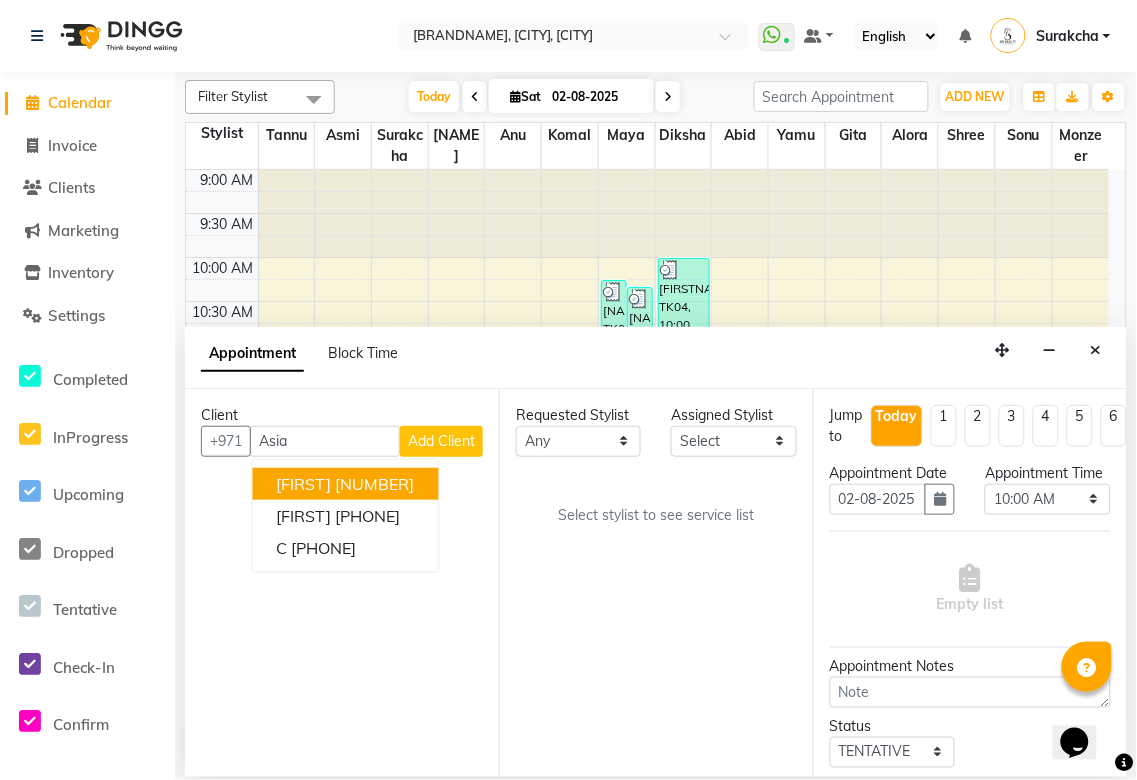 click on "Add Client" at bounding box center (441, 441) 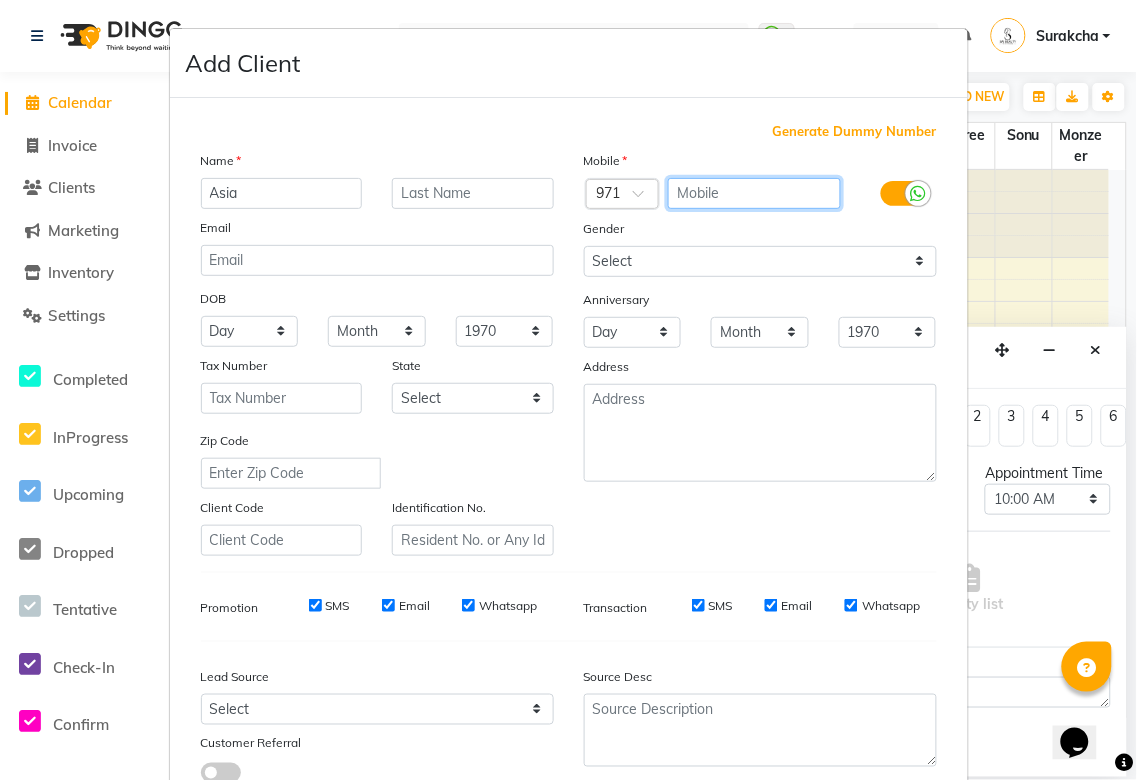 click at bounding box center [754, 193] 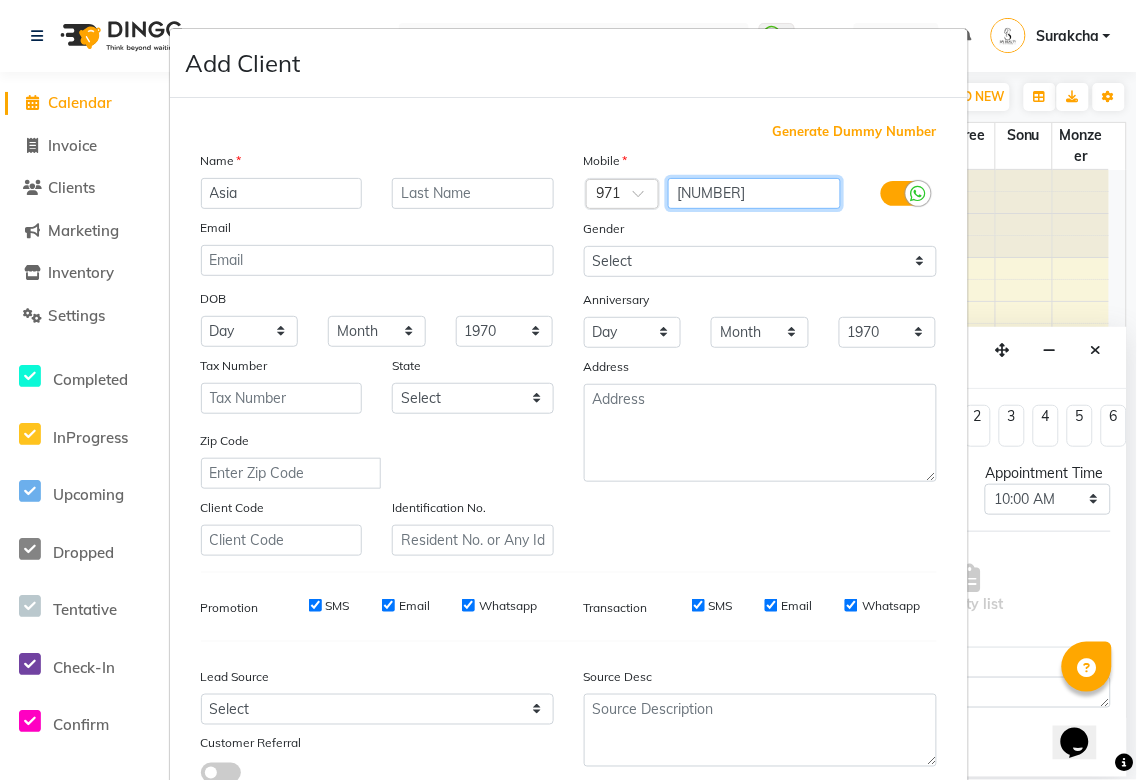scroll, scrollTop: 144, scrollLeft: 0, axis: vertical 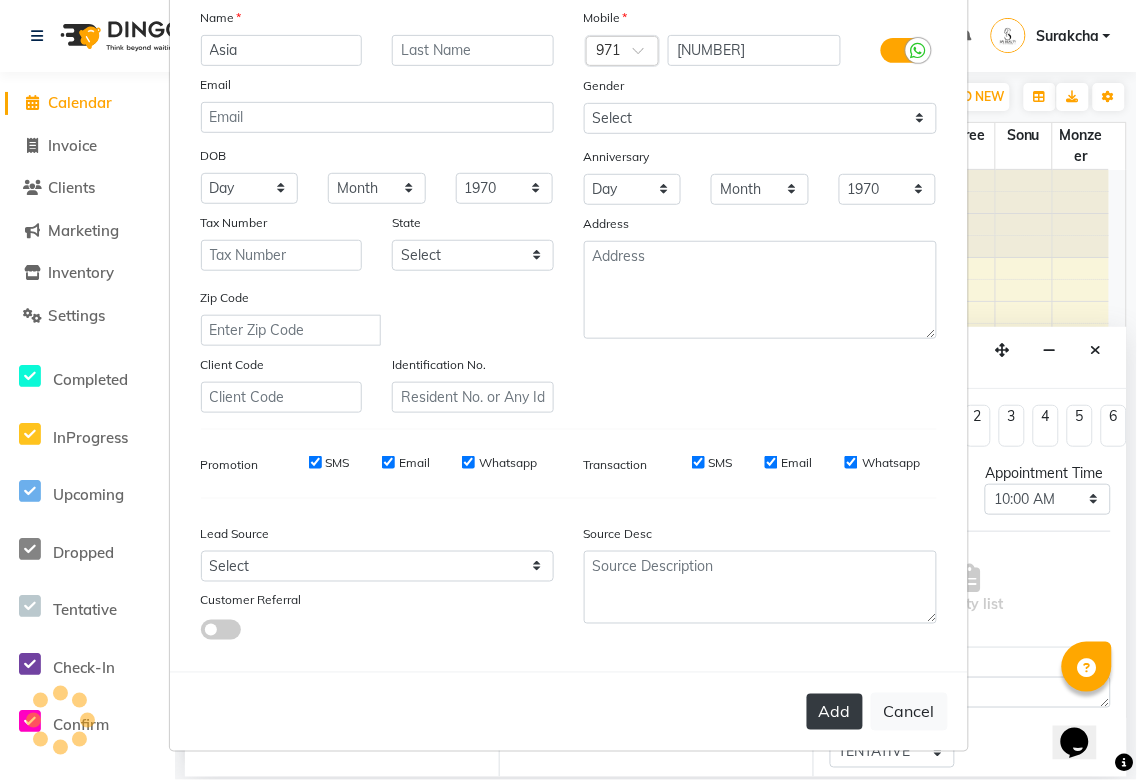 click on "Add" at bounding box center (835, 712) 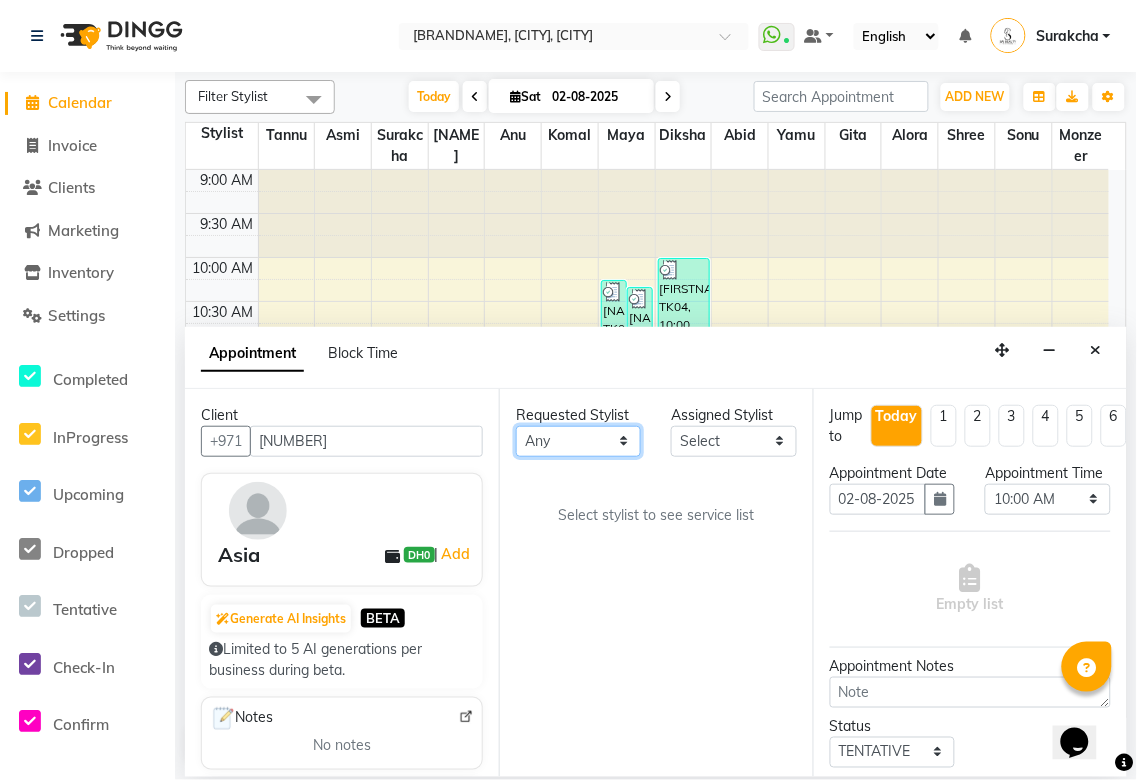 click on "[FIRST] [LAST] [FIRST] [FIRST] [FIRST] [FIRST] [FIRST] [FIRST] [FIRST] [FIRST] [FIRST] [FIRST] [FIRST] [FIRST]" at bounding box center [578, 441] 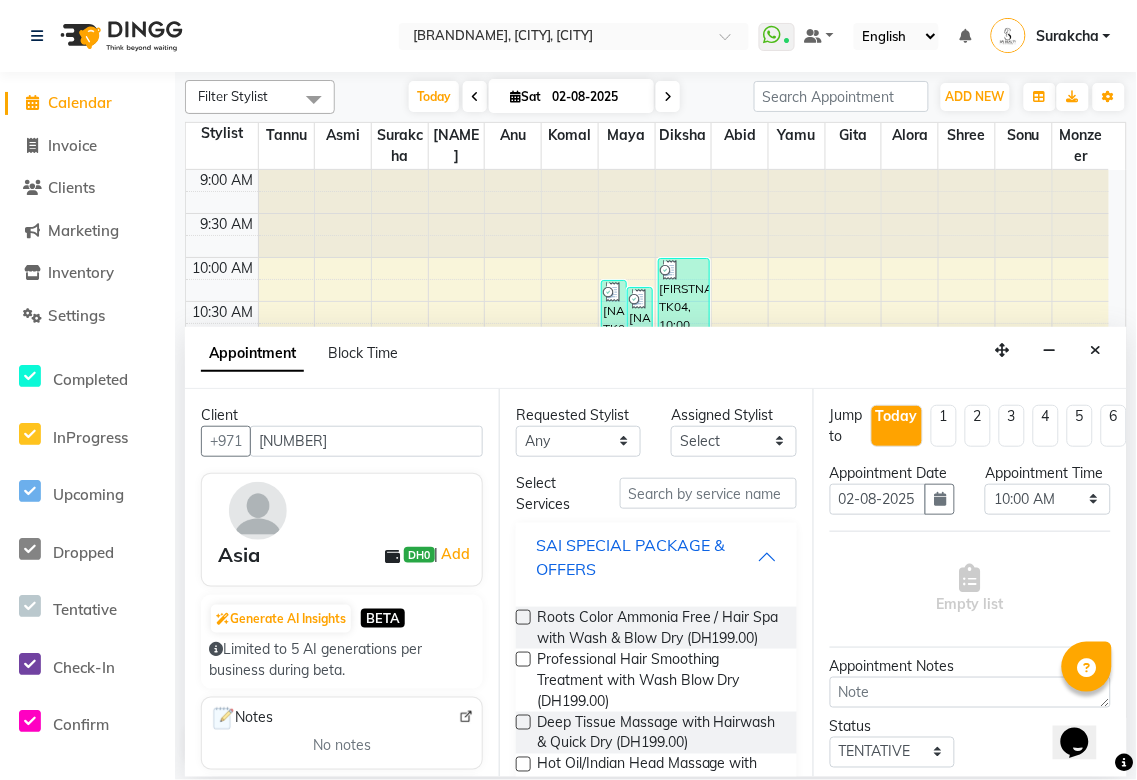 click on "SAI SPECIAL PACKAGE & OFFERS" at bounding box center [646, 557] 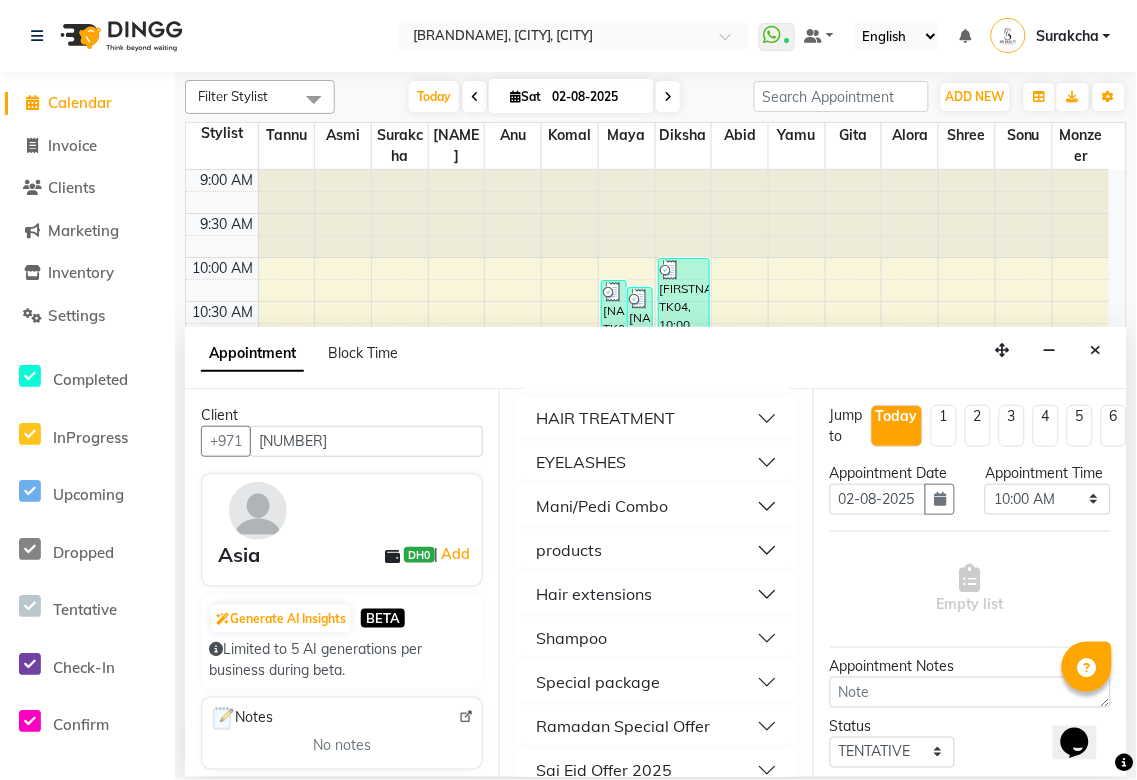 scroll, scrollTop: 972, scrollLeft: 0, axis: vertical 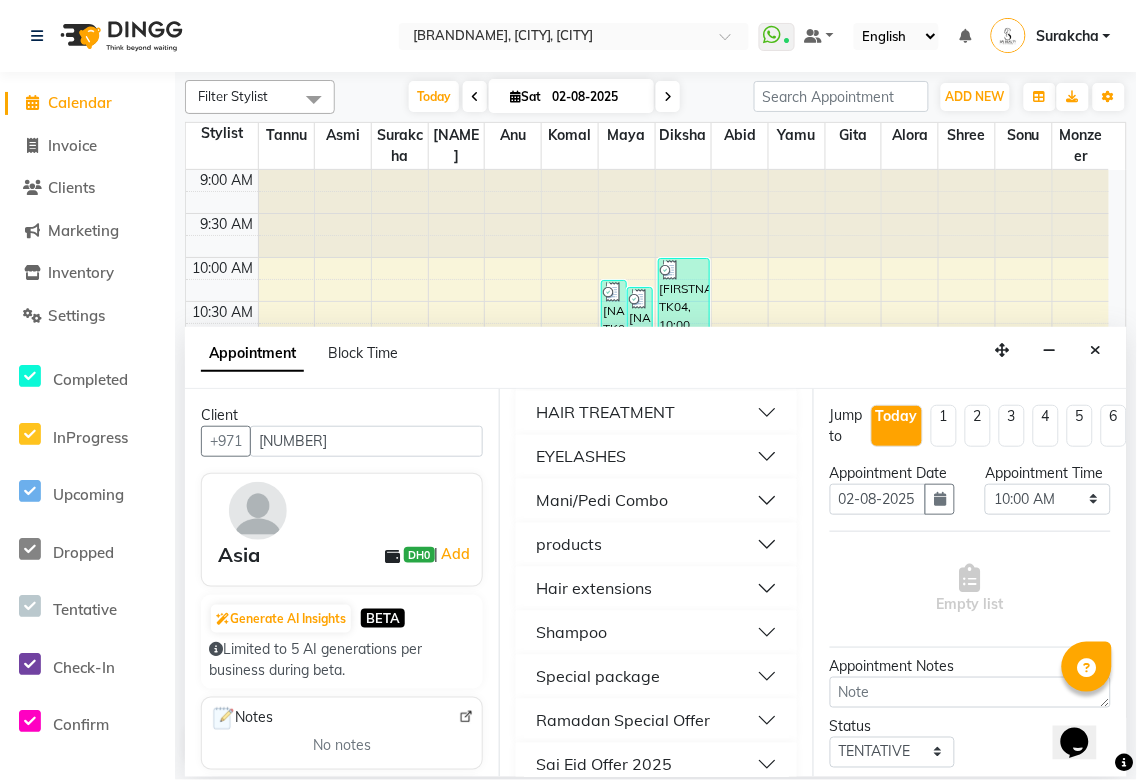 click on "EYELASHES" at bounding box center (656, 457) 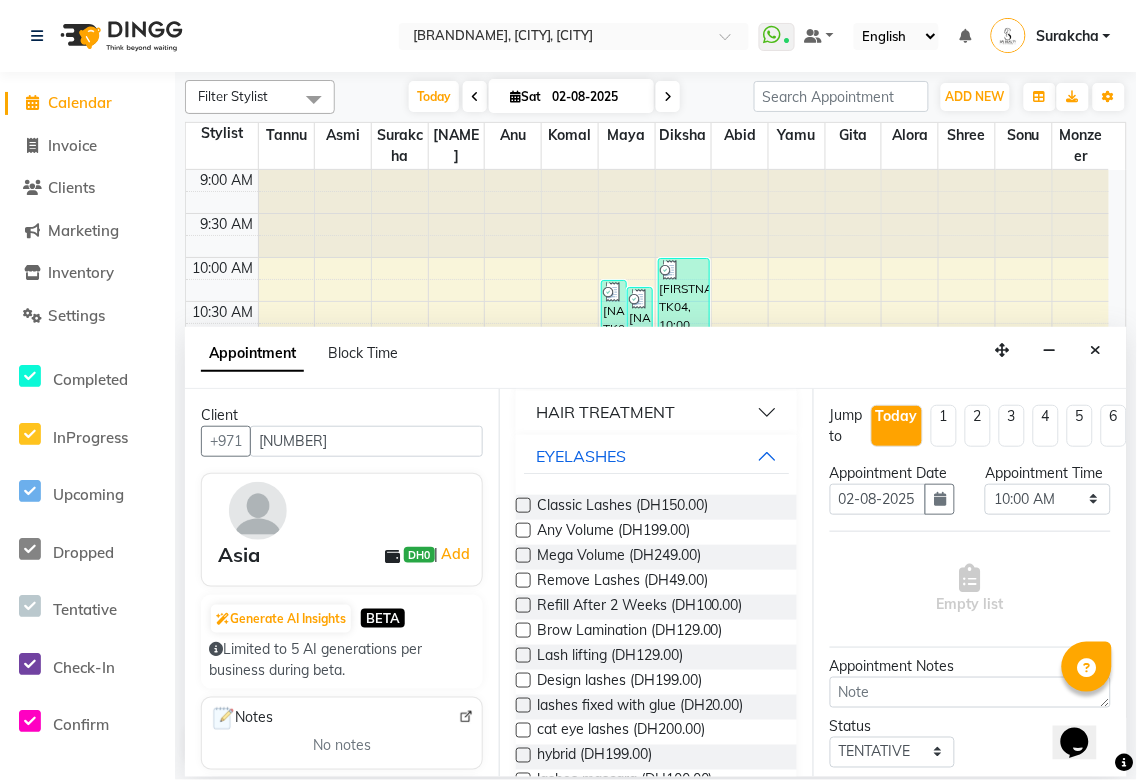 click at bounding box center [523, 580] 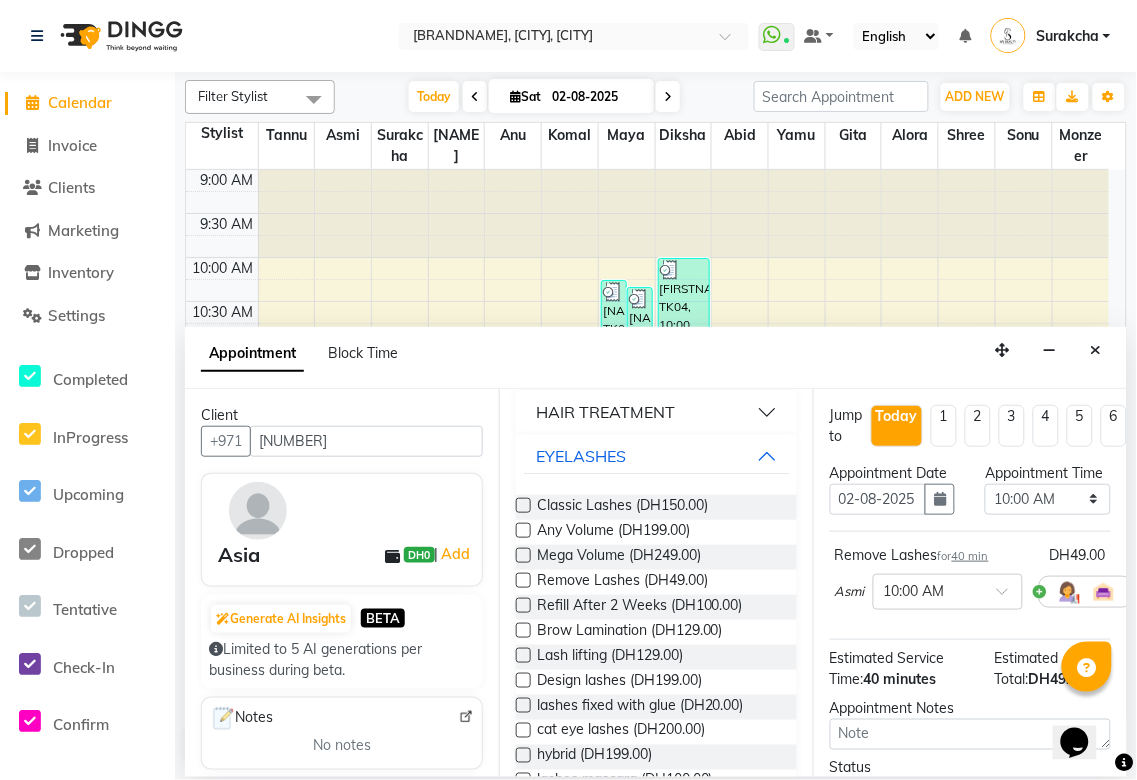 click at bounding box center [523, 505] 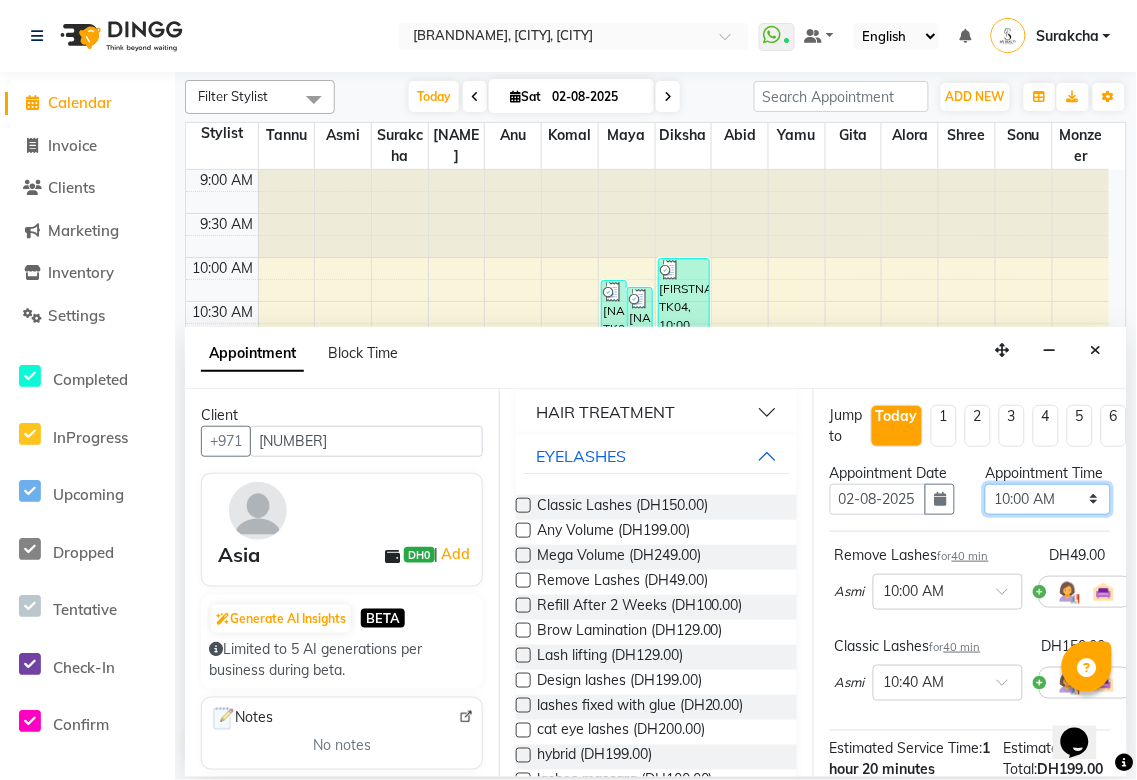 click on "Select 10:00 AM 10:05 AM 10:10 AM 10:15 AM 10:20 AM 10:25 AM 10:30 AM 10:35 AM 10:40 AM 10:45 AM 10:50 AM 10:55 AM 11:00 AM 11:05 AM 11:10 AM 11:15 AM 11:20 AM 11:25 AM 11:30 AM 11:35 AM 11:40 AM 11:45 AM 11:50 AM 11:55 AM 12:00 PM 12:05 PM 12:10 PM 12:15 PM 12:20 PM 12:25 PM 12:30 PM 12:35 PM 12:40 PM 12:45 PM 12:50 PM 12:55 PM 01:00 PM 01:05 PM 01:10 PM 01:15 PM 01:20 PM 01:25 PM 01:30 PM 01:35 PM 01:40 PM 01:45 PM 01:50 PM 01:55 PM 02:00 PM 02:05 PM 02:10 PM 02:15 PM 02:20 PM 02:25 PM 02:30 PM 02:35 PM 02:40 PM 02:45 PM 02:50 PM 02:55 PM 03:00 PM 03:05 PM 03:10 PM 03:15 PM 03:20 PM 03:25 PM 03:30 PM 03:35 PM 03:40 PM 03:45 PM 03:50 PM 03:55 PM 04:00 PM 04:05 PM 04:10 PM 04:15 PM 04:20 PM 04:25 PM 04:30 PM 04:35 PM 04:40 PM 04:45 PM 04:50 PM 04:55 PM 05:00 PM 05:05 PM 05:10 PM 05:15 PM 05:20 PM 05:25 PM 05:30 PM 05:35 PM 05:40 PM 05:45 PM 05:50 PM 05:55 PM 06:00 PM 06:05 PM 06:10 PM 06:15 PM 06:20 PM 06:25 PM 06:30 PM 06:35 PM 06:40 PM 06:45 PM 06:50 PM 06:55 PM 07:00 PM 07:05 PM 07:10 PM 07:15 PM 07:20 PM" at bounding box center (1047, 499) 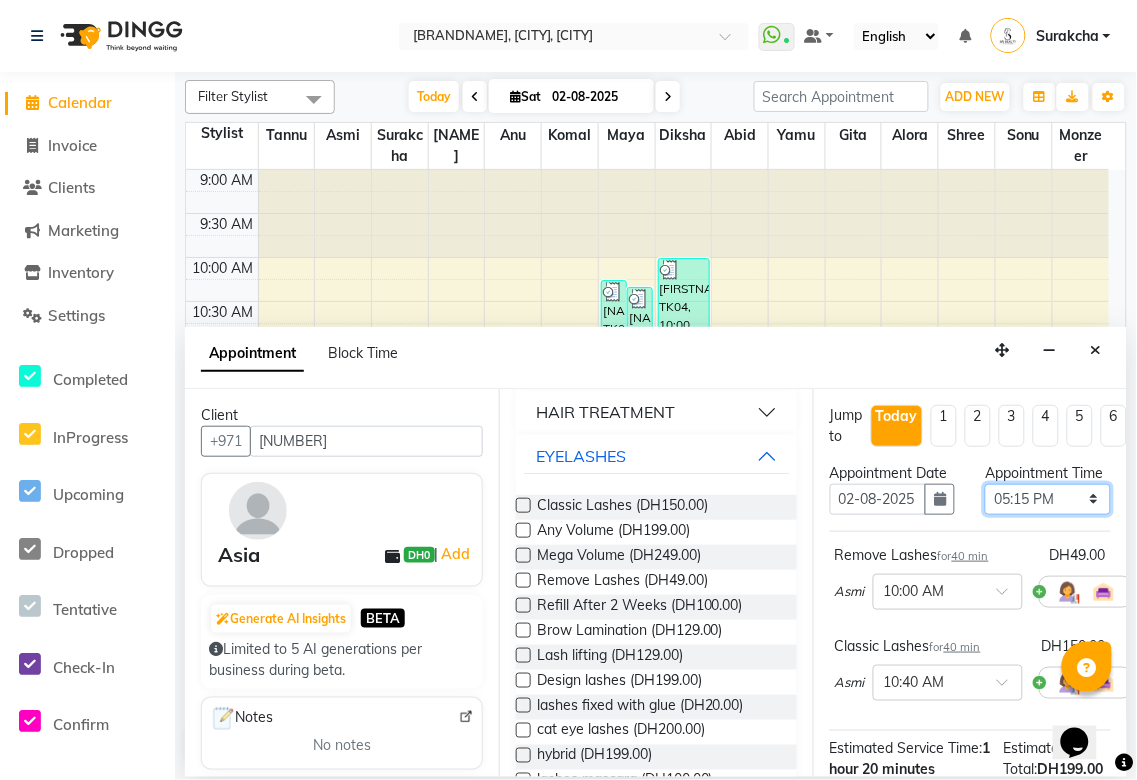 click on "Select 10:00 AM 10:05 AM 10:10 AM 10:15 AM 10:20 AM 10:25 AM 10:30 AM 10:35 AM 10:40 AM 10:45 AM 10:50 AM 10:55 AM 11:00 AM 11:05 AM 11:10 AM 11:15 AM 11:20 AM 11:25 AM 11:30 AM 11:35 AM 11:40 AM 11:45 AM 11:50 AM 11:55 AM 12:00 PM 12:05 PM 12:10 PM 12:15 PM 12:20 PM 12:25 PM 12:30 PM 12:35 PM 12:40 PM 12:45 PM 12:50 PM 12:55 PM 01:00 PM 01:05 PM 01:10 PM 01:15 PM 01:20 PM 01:25 PM 01:30 PM 01:35 PM 01:40 PM 01:45 PM 01:50 PM 01:55 PM 02:00 PM 02:05 PM 02:10 PM 02:15 PM 02:20 PM 02:25 PM 02:30 PM 02:35 PM 02:40 PM 02:45 PM 02:50 PM 02:55 PM 03:00 PM 03:05 PM 03:10 PM 03:15 PM 03:20 PM 03:25 PM 03:30 PM 03:35 PM 03:40 PM 03:45 PM 03:50 PM 03:55 PM 04:00 PM 04:05 PM 04:10 PM 04:15 PM 04:20 PM 04:25 PM 04:30 PM 04:35 PM 04:40 PM 04:45 PM 04:50 PM 04:55 PM 05:00 PM 05:05 PM 05:10 PM 05:15 PM 05:20 PM 05:25 PM 05:30 PM 05:35 PM 05:40 PM 05:45 PM 05:50 PM 05:55 PM 06:00 PM 06:05 PM 06:10 PM 06:15 PM 06:20 PM 06:25 PM 06:30 PM 06:35 PM 06:40 PM 06:45 PM 06:50 PM 06:55 PM 07:00 PM 07:05 PM 07:10 PM 07:15 PM 07:20 PM" at bounding box center [1047, 499] 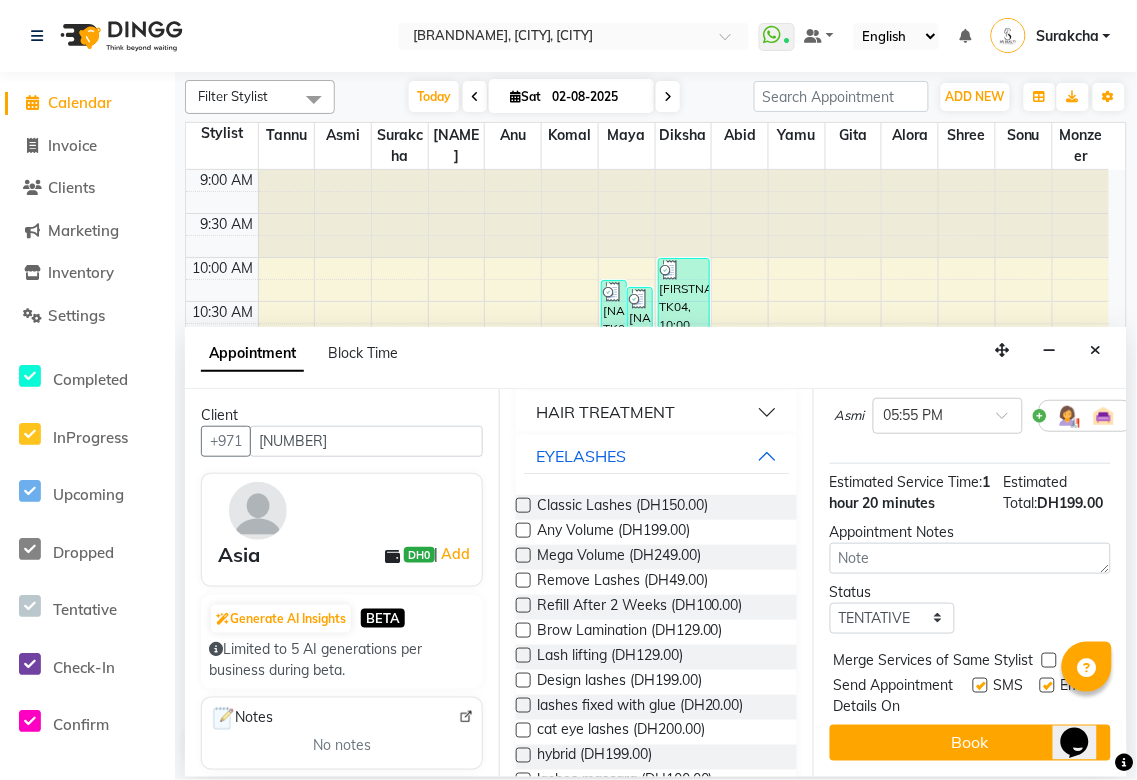 scroll, scrollTop: 346, scrollLeft: 0, axis: vertical 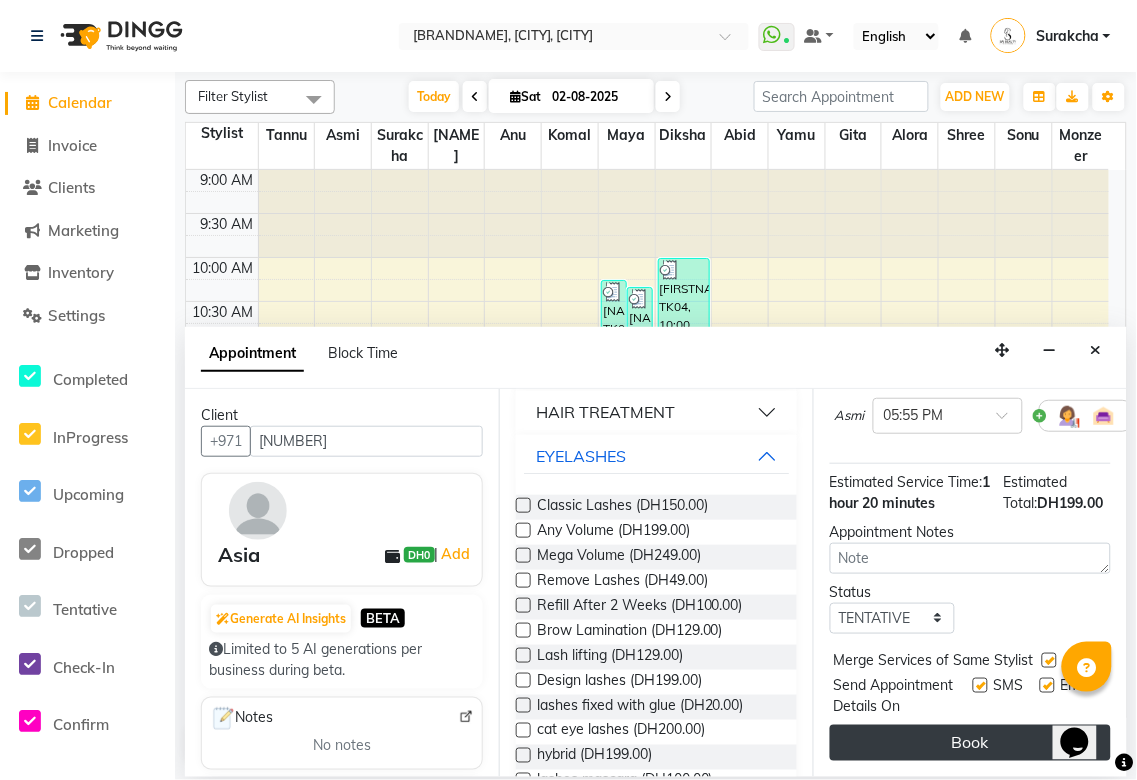 click on "Book" at bounding box center (970, 743) 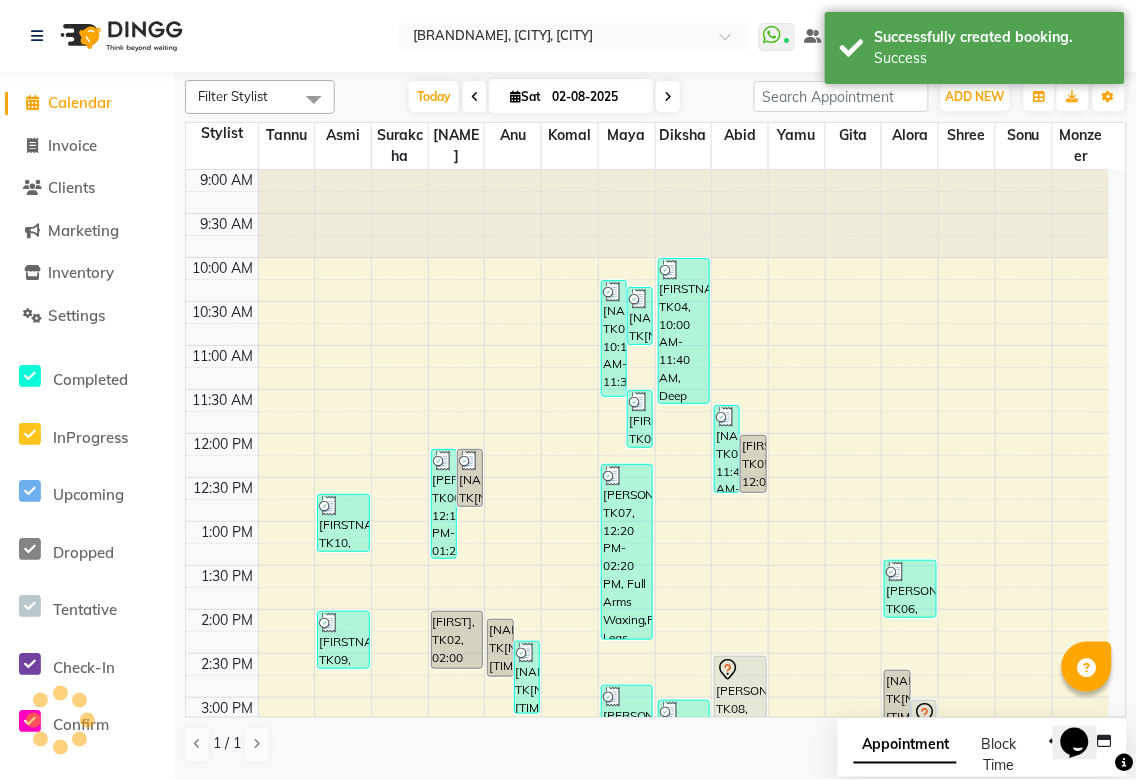 click on "Appointment" at bounding box center (905, 746) 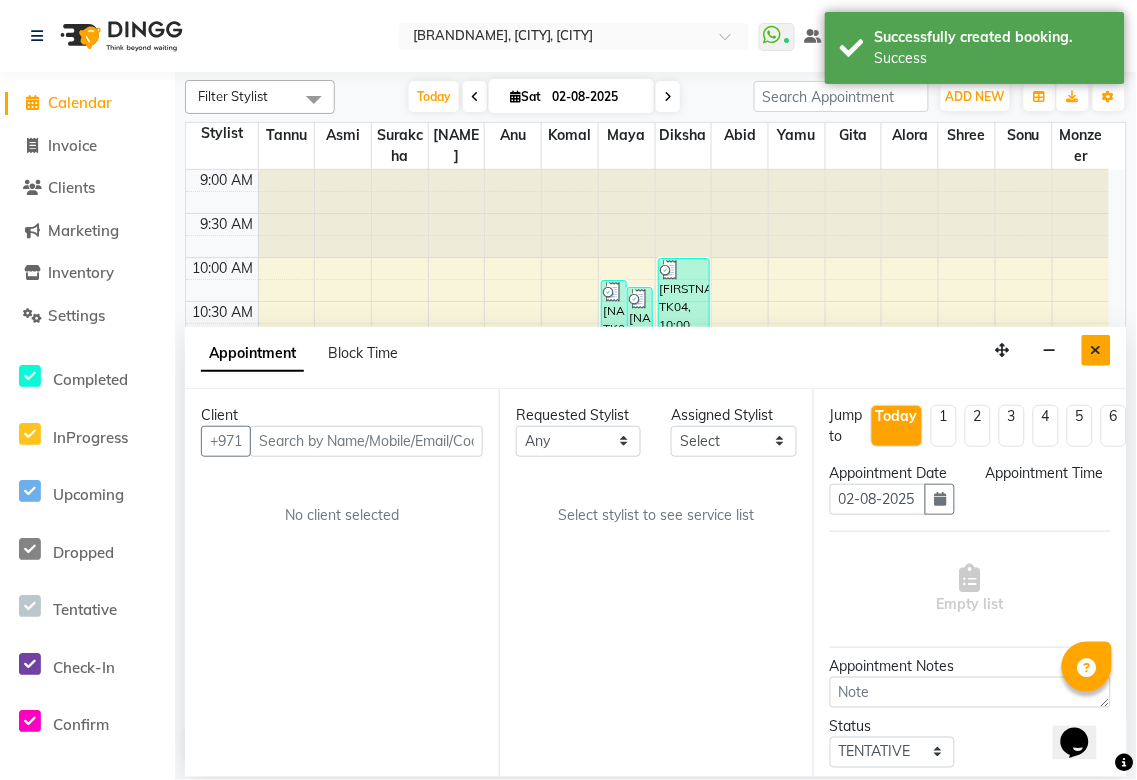 click at bounding box center [1096, 350] 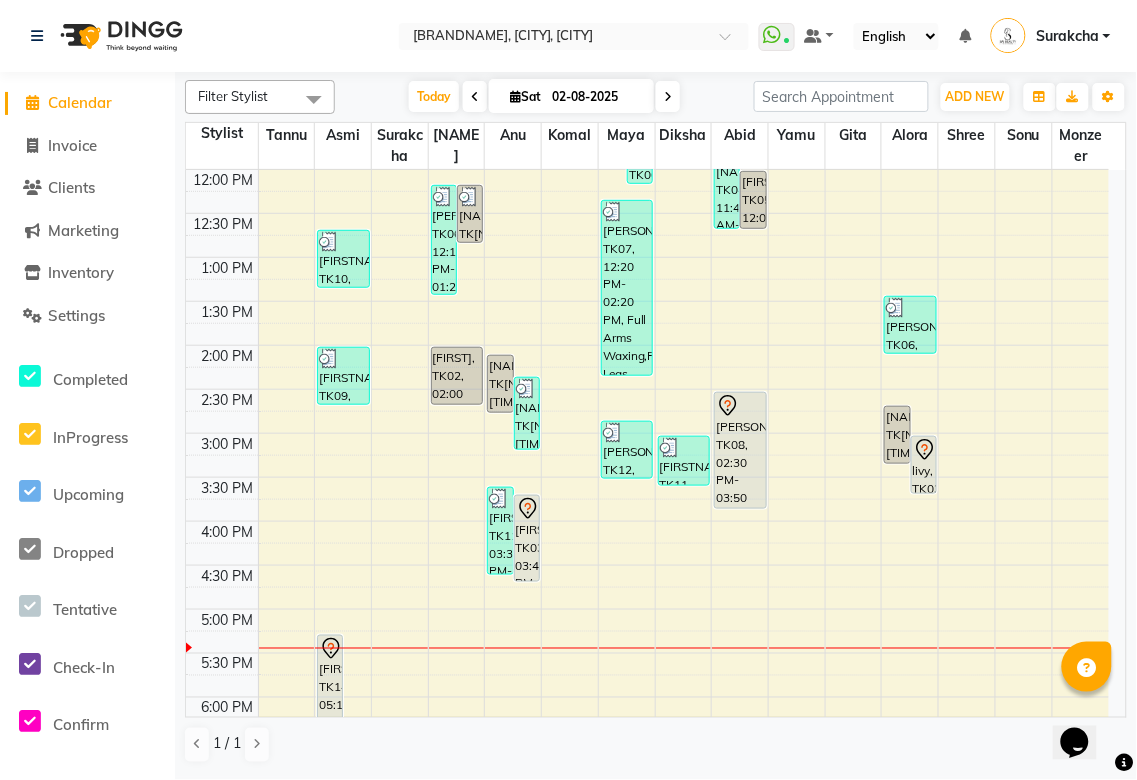 scroll, scrollTop: 255, scrollLeft: 0, axis: vertical 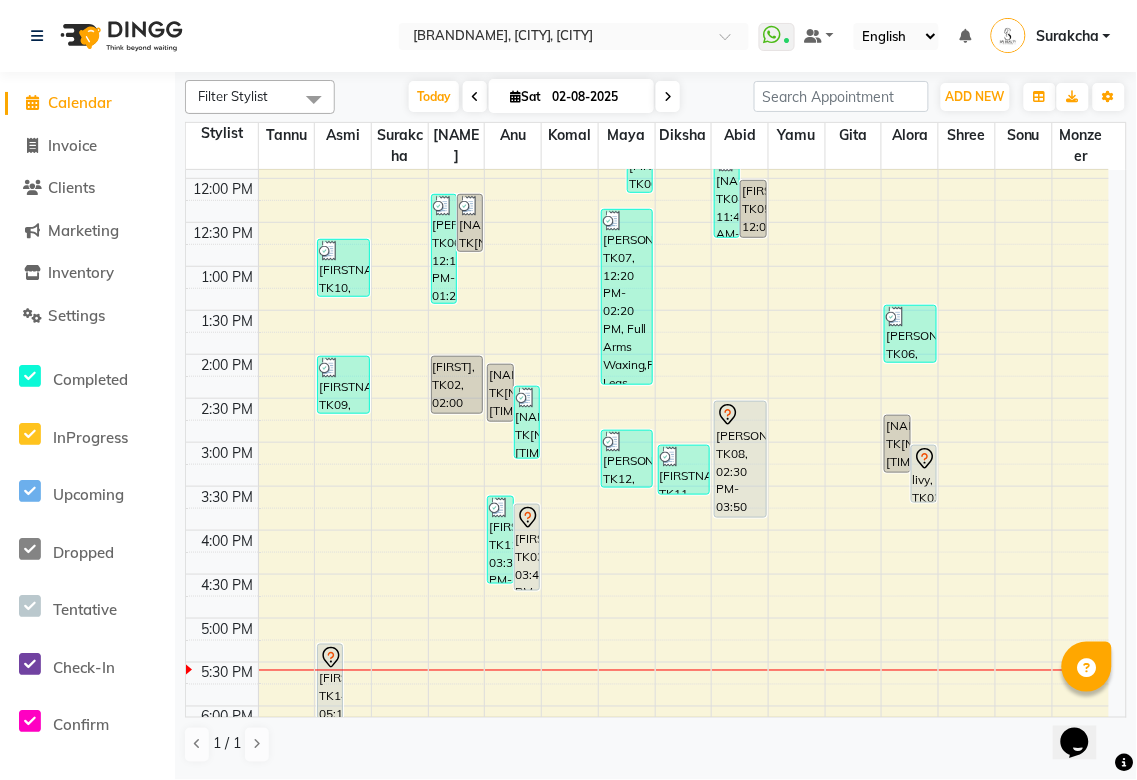 click on "livy, TK03, 03:00 PM-03:40 PM, Spa Pedicure (With Gelish)" at bounding box center (924, 474) 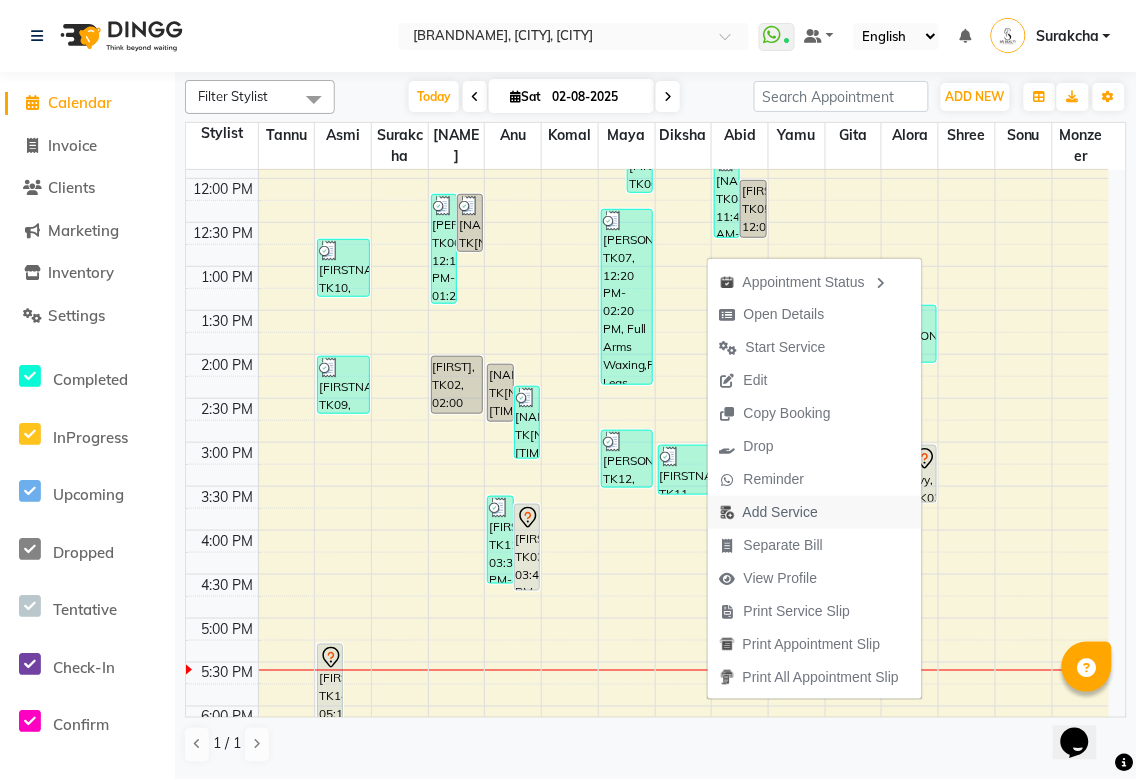 click on "Add Service" at bounding box center [780, 512] 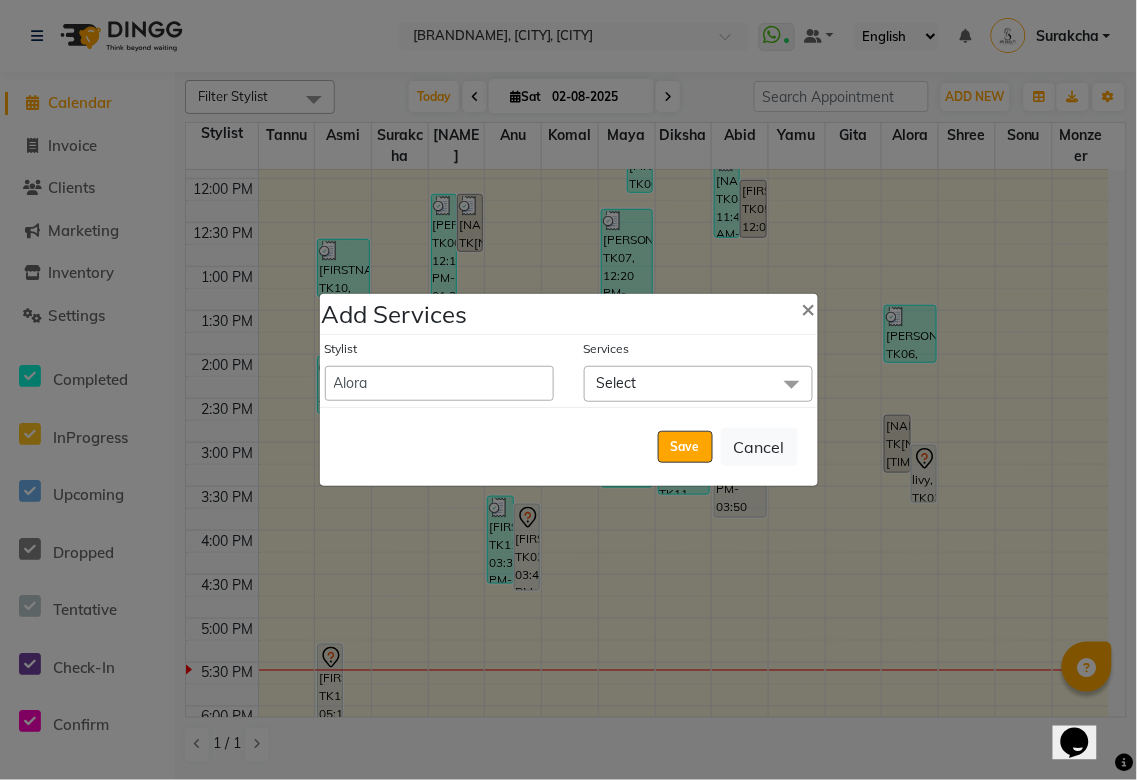 click on "Select" 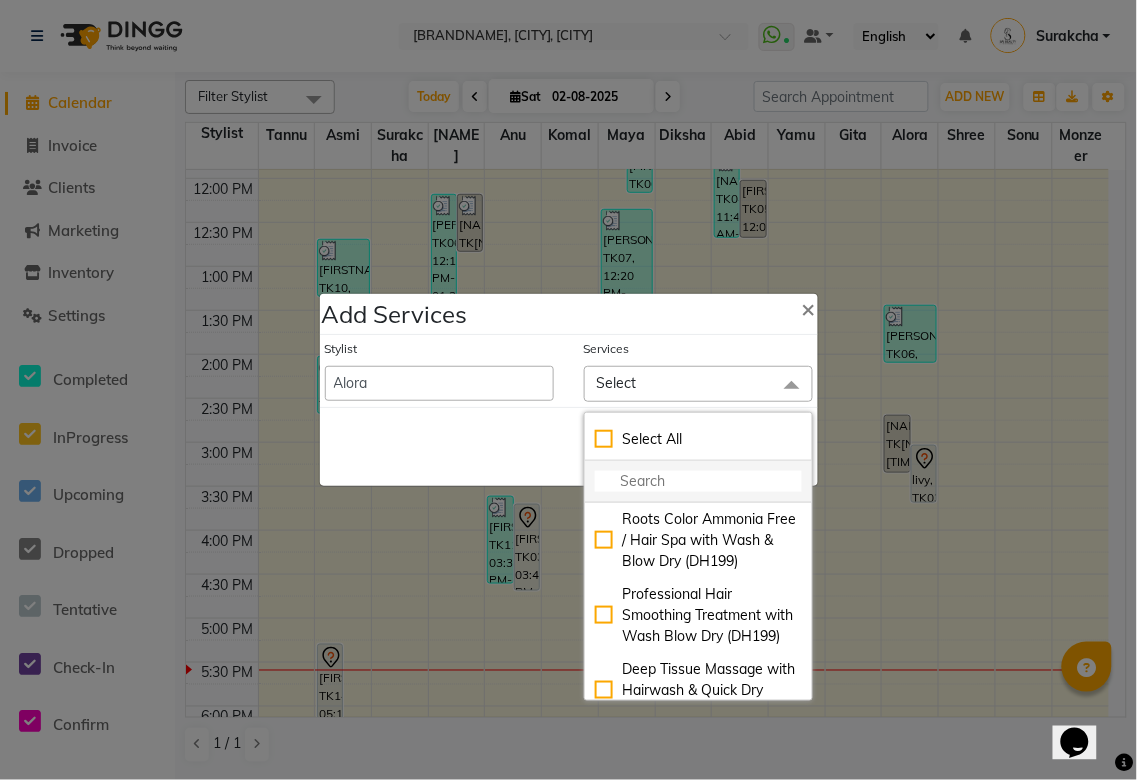 click 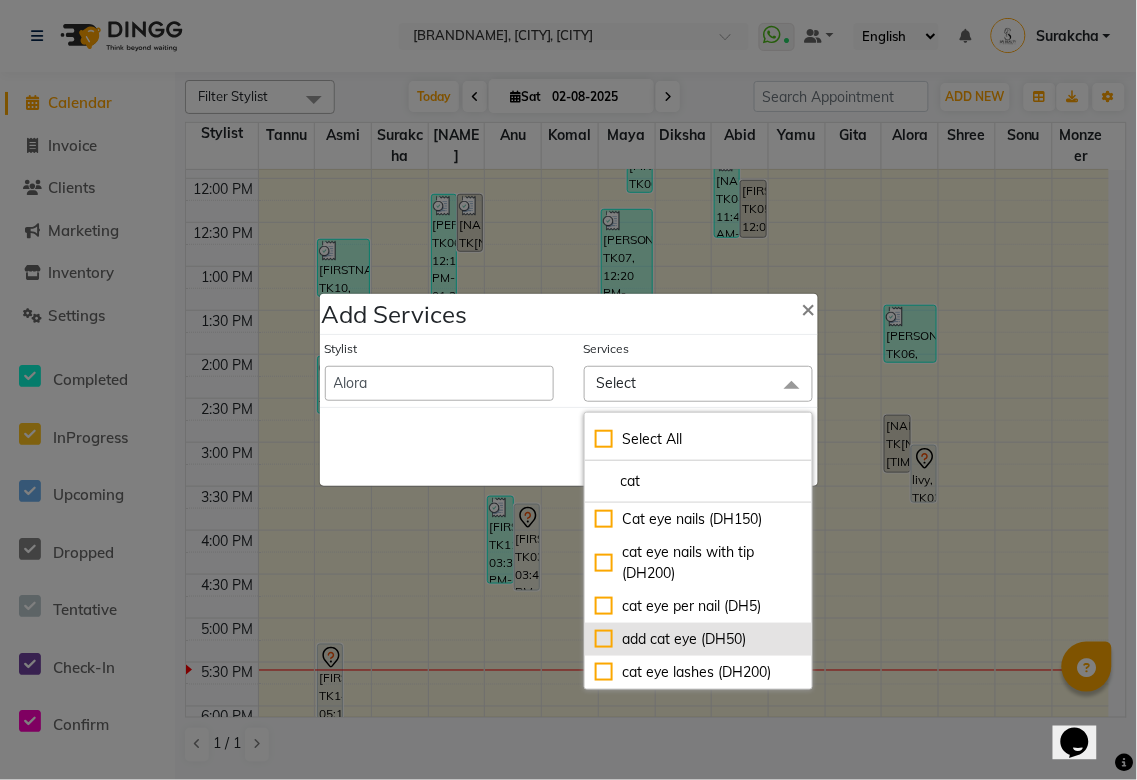 click on "add cat eye  (DH50)" 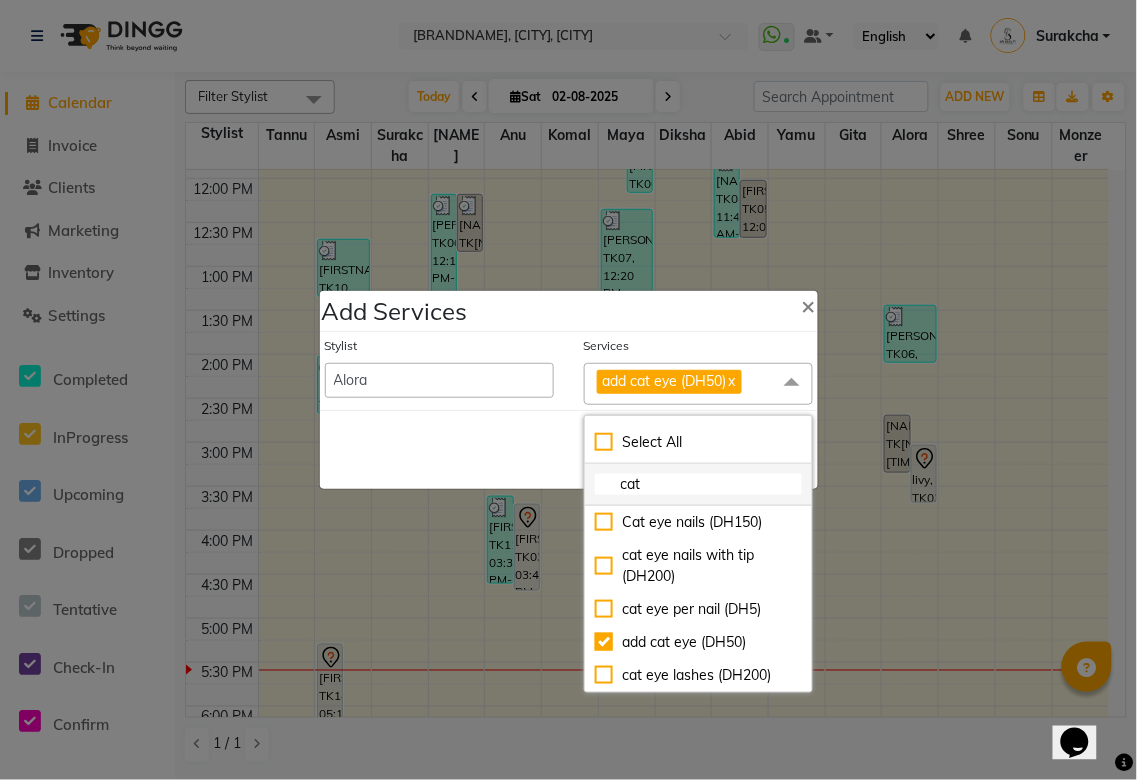 click on "cat" 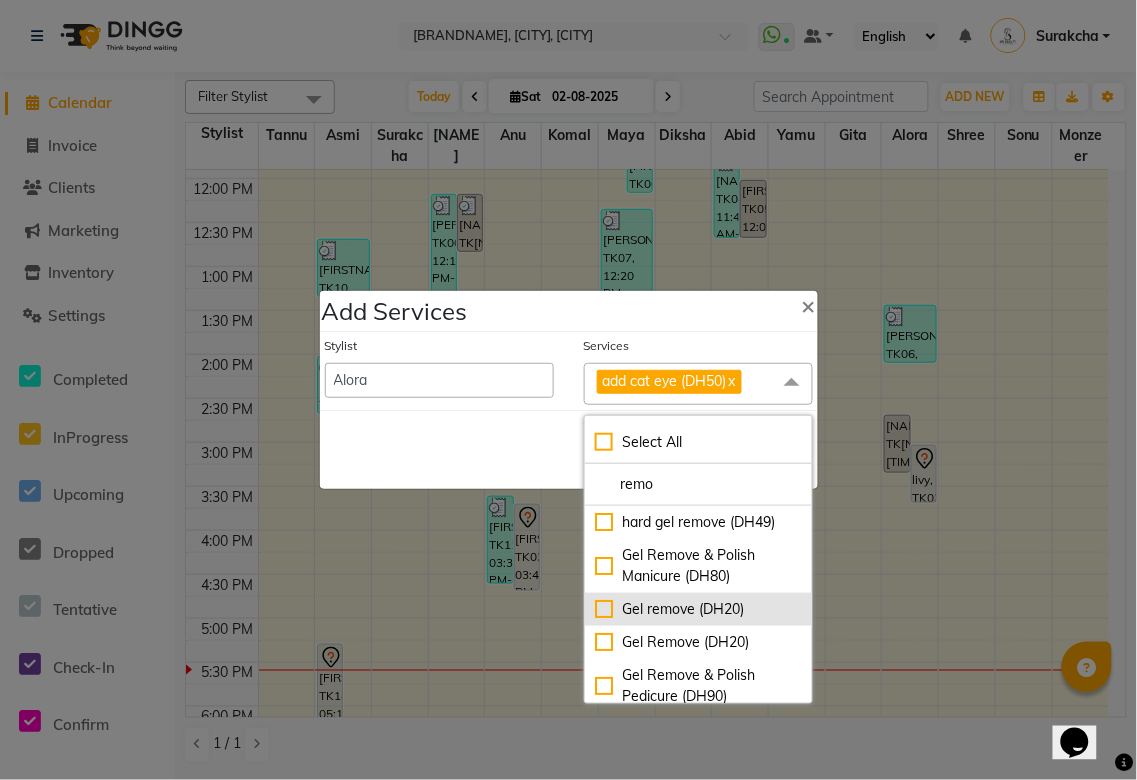 click on "Gel remove  (DH20)" 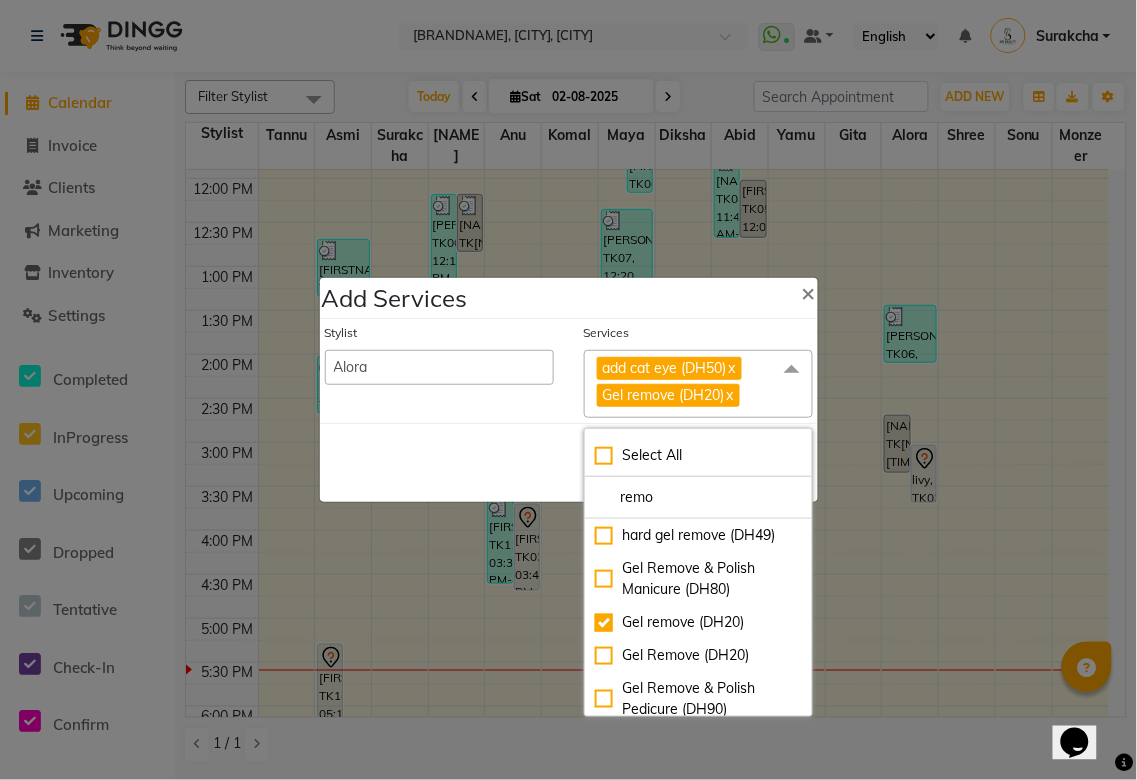 click on "Save   Cancel" 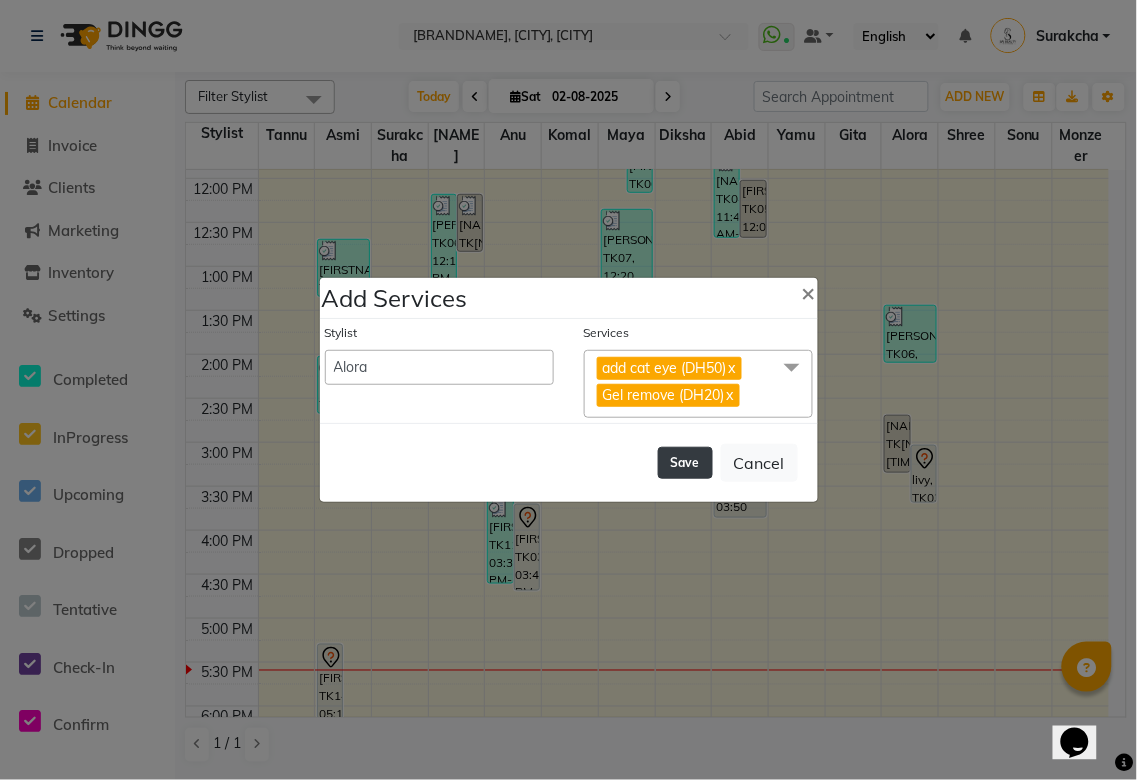 click on "Save" 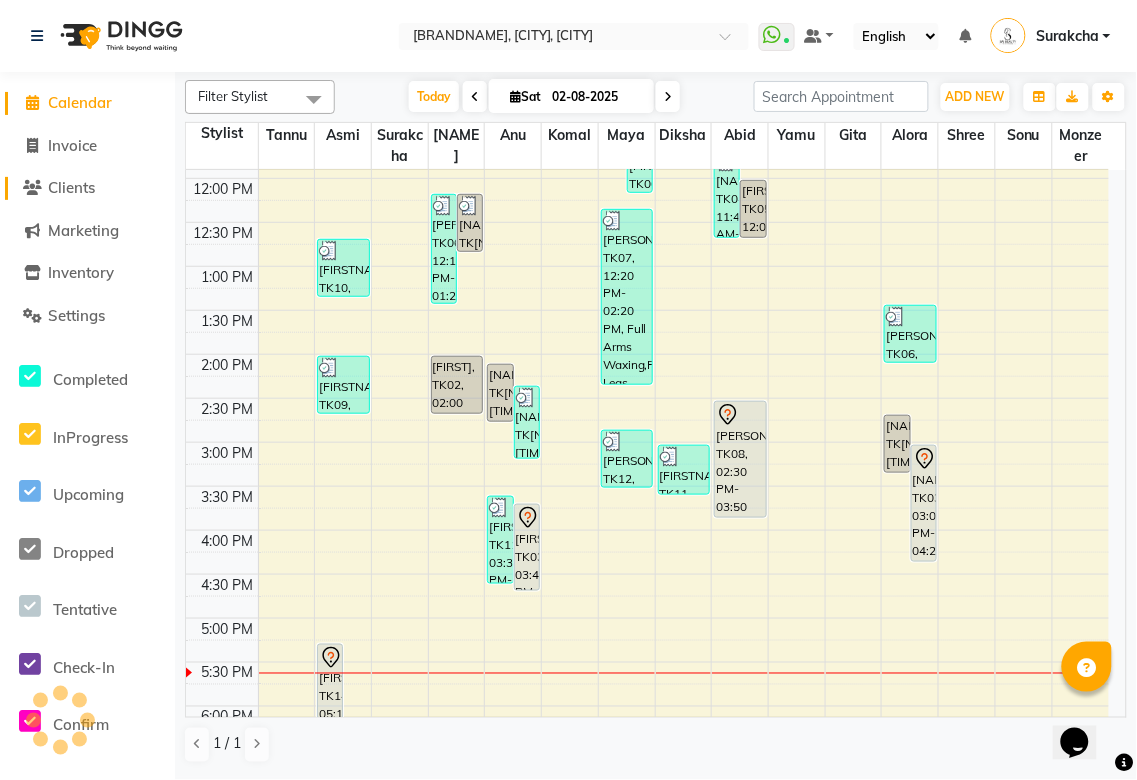 click on "Clients" 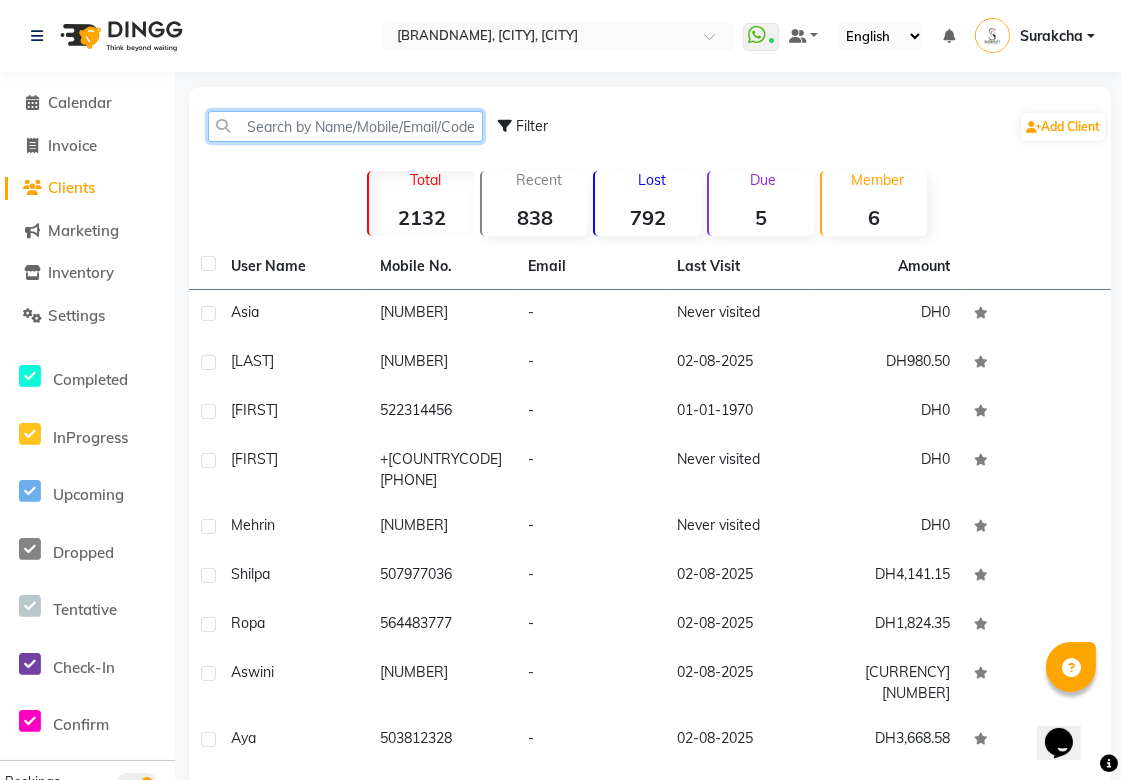 click 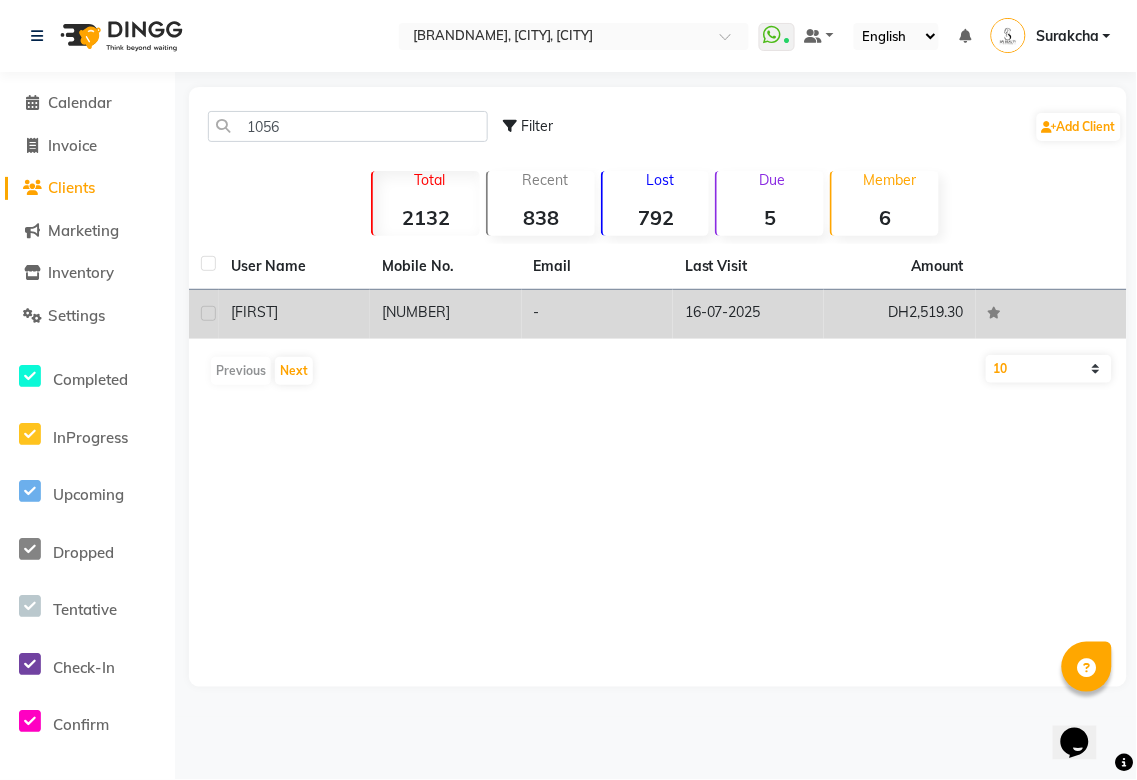 click on "[NUMBER]" 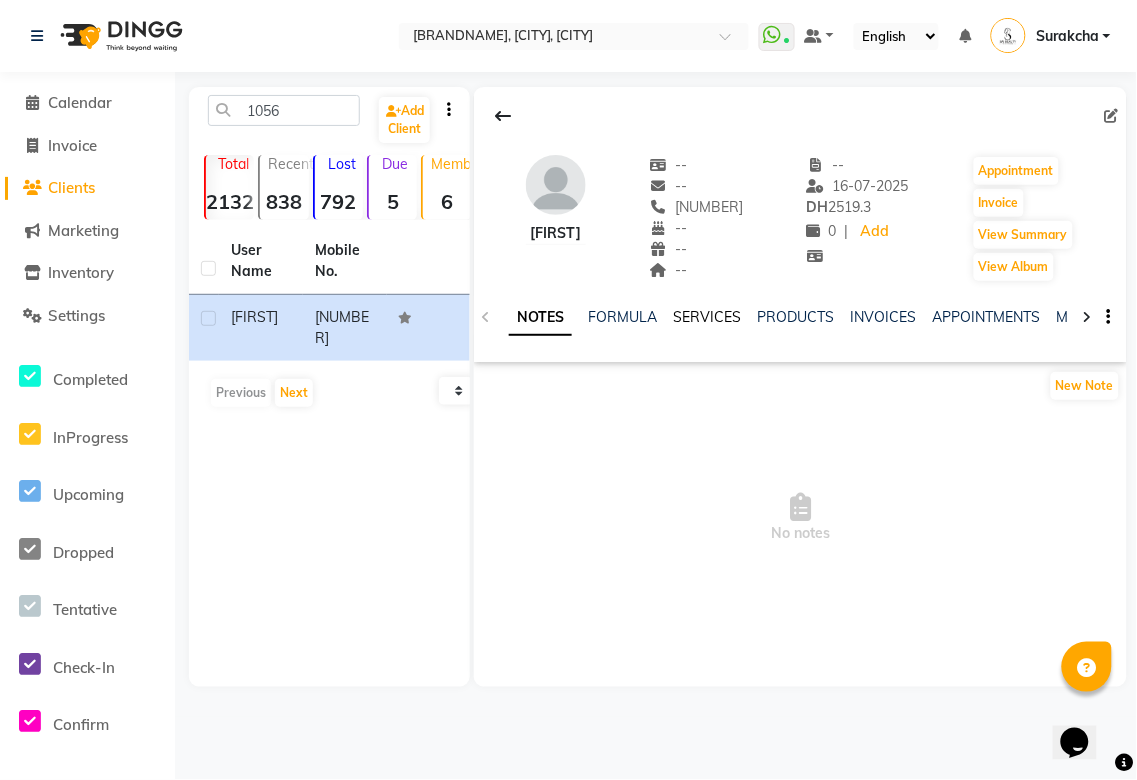 click on "SERVICES" 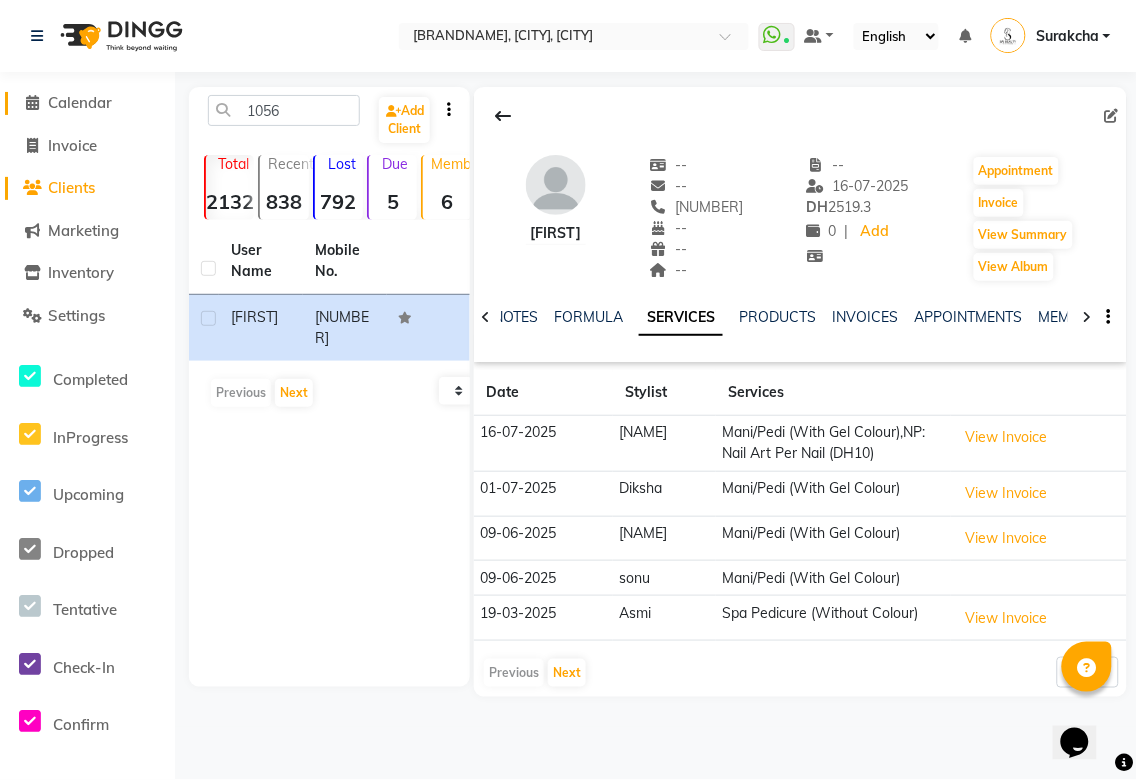 click on "Calendar" 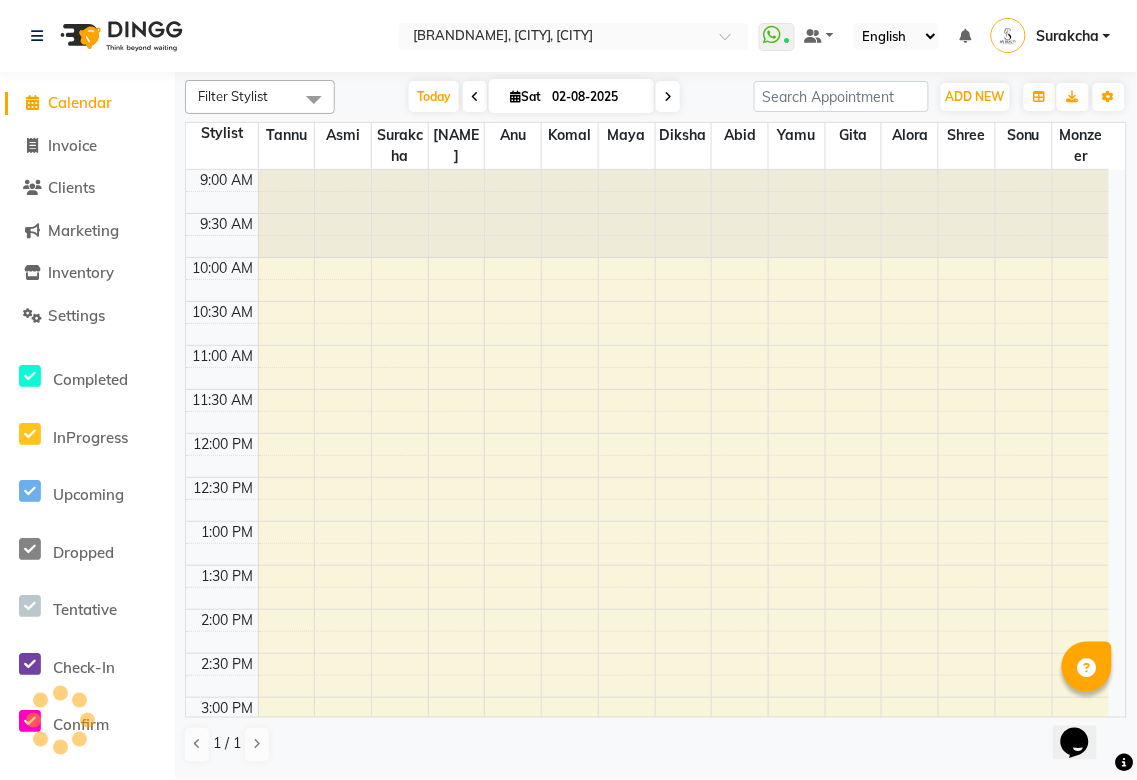 scroll, scrollTop: 0, scrollLeft: 0, axis: both 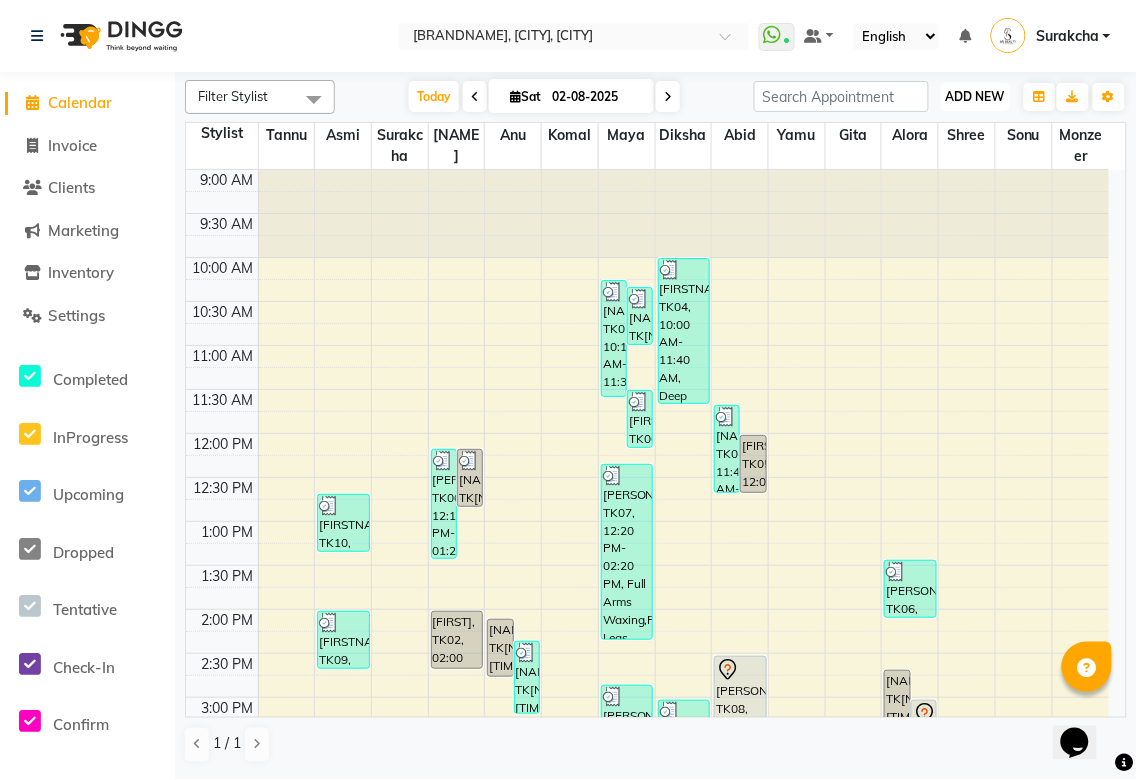 click on "ADD NEW" at bounding box center (975, 96) 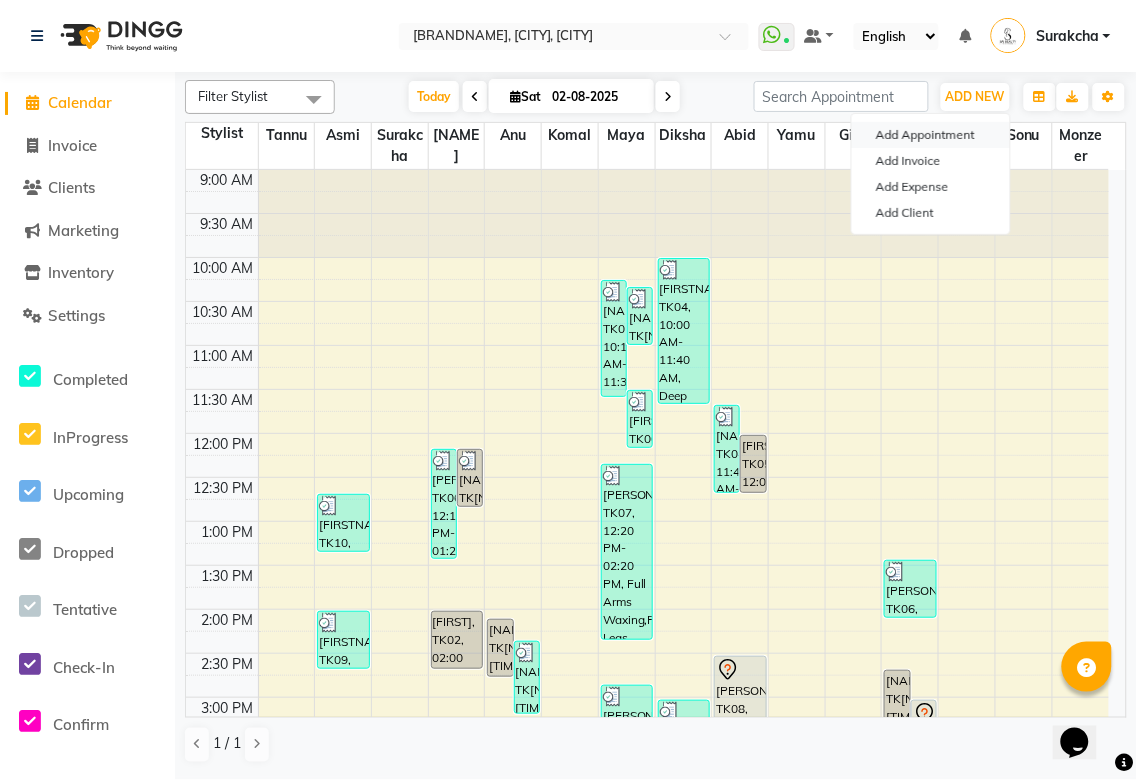 click on "Add Appointment" at bounding box center [931, 135] 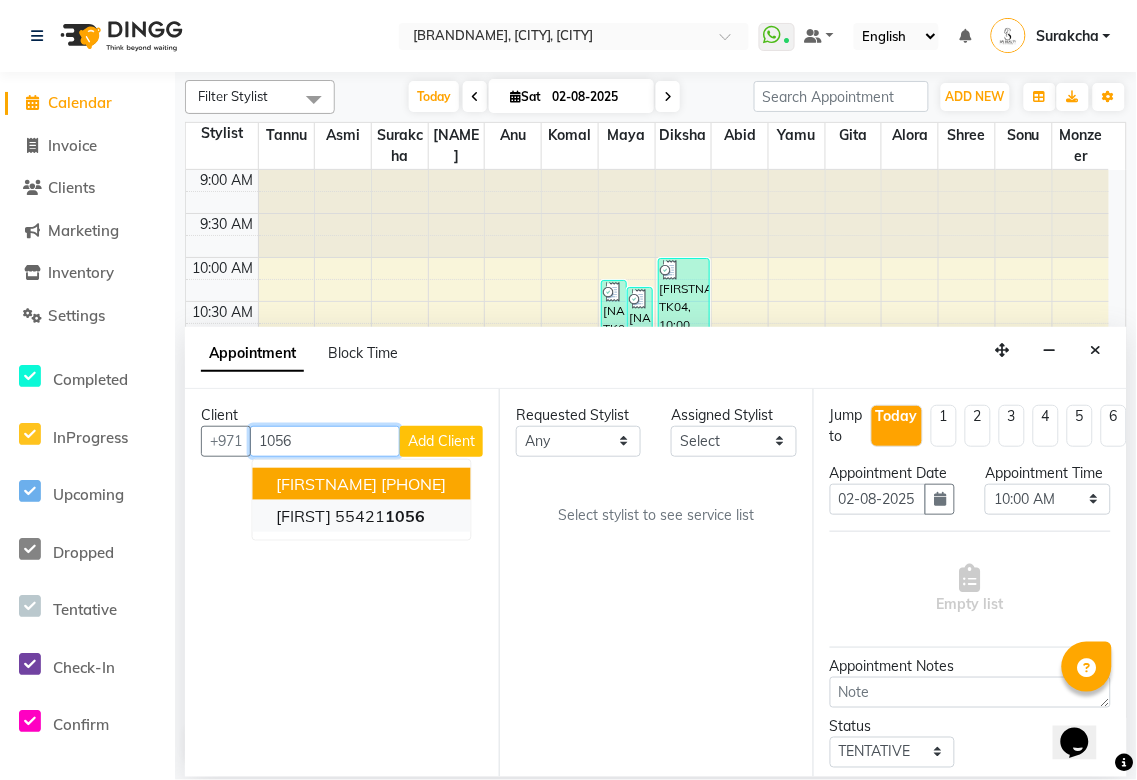 click on "1056" at bounding box center (406, 516) 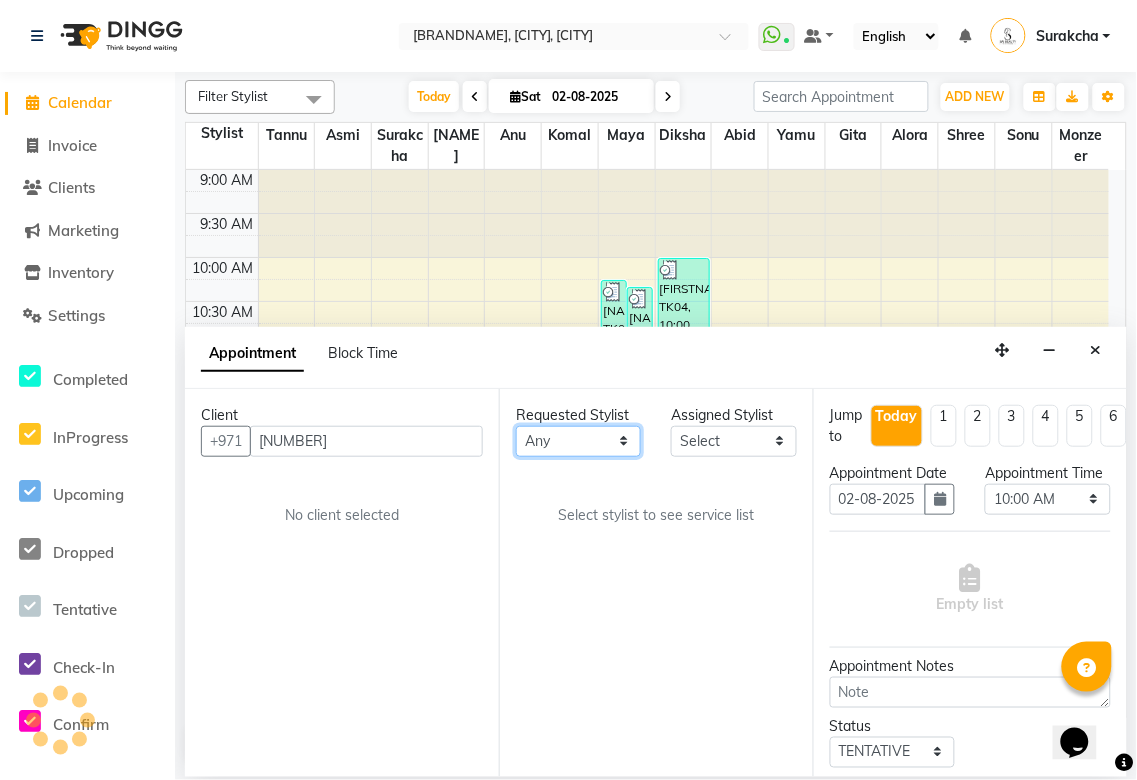 click on "[FIRST] [LAST] [FIRST] [FIRST] [FIRST] [FIRST] [FIRST] [FIRST] [FIRST] [FIRST] [FIRST] [FIRST] [FIRST] [FIRST]" at bounding box center [578, 441] 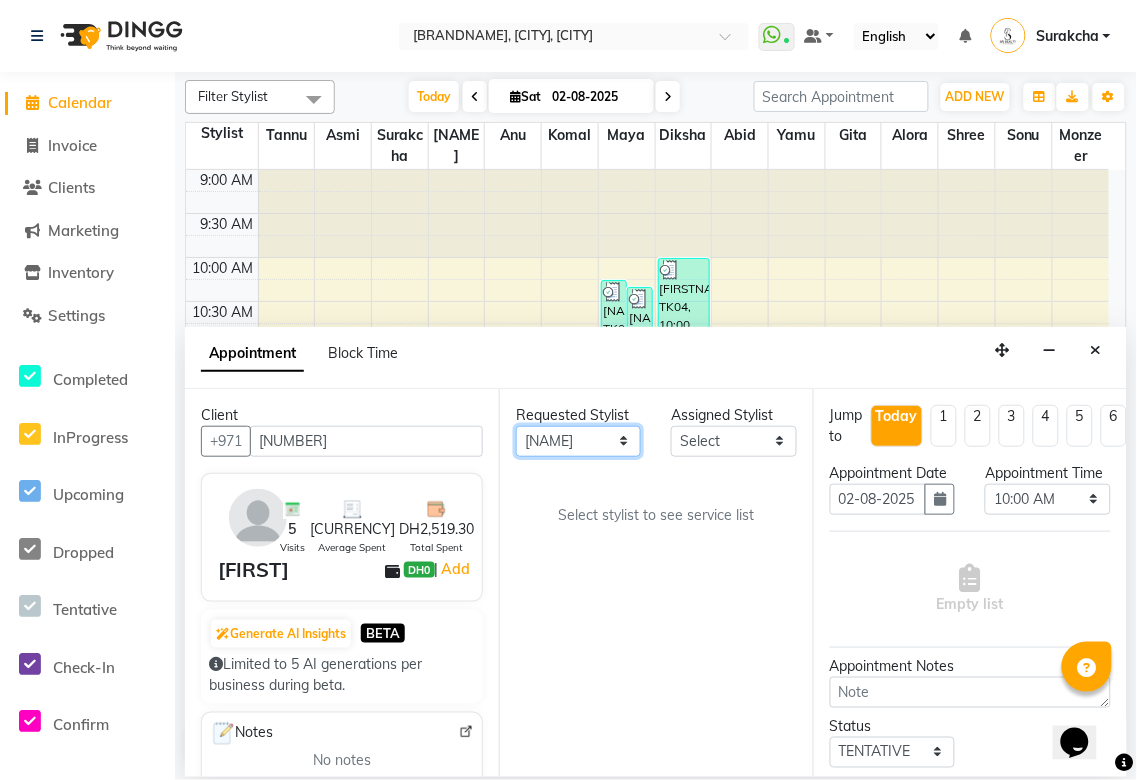click on "[FIRST] [LAST] [FIRST] [FIRST] [FIRST] [FIRST] [FIRST] [FIRST] [FIRST] [FIRST] [FIRST] [FIRST] [FIRST] [FIRST]" at bounding box center [578, 441] 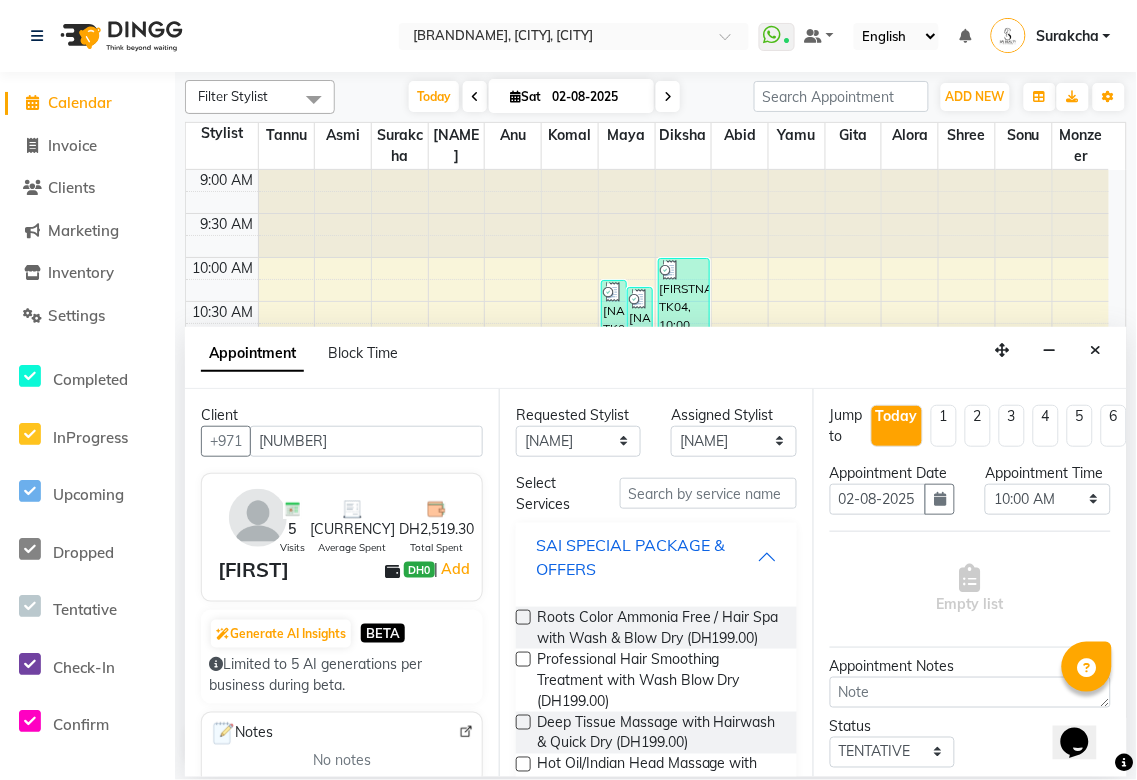 click on "SAI SPECIAL PACKAGE & OFFERS" at bounding box center (646, 557) 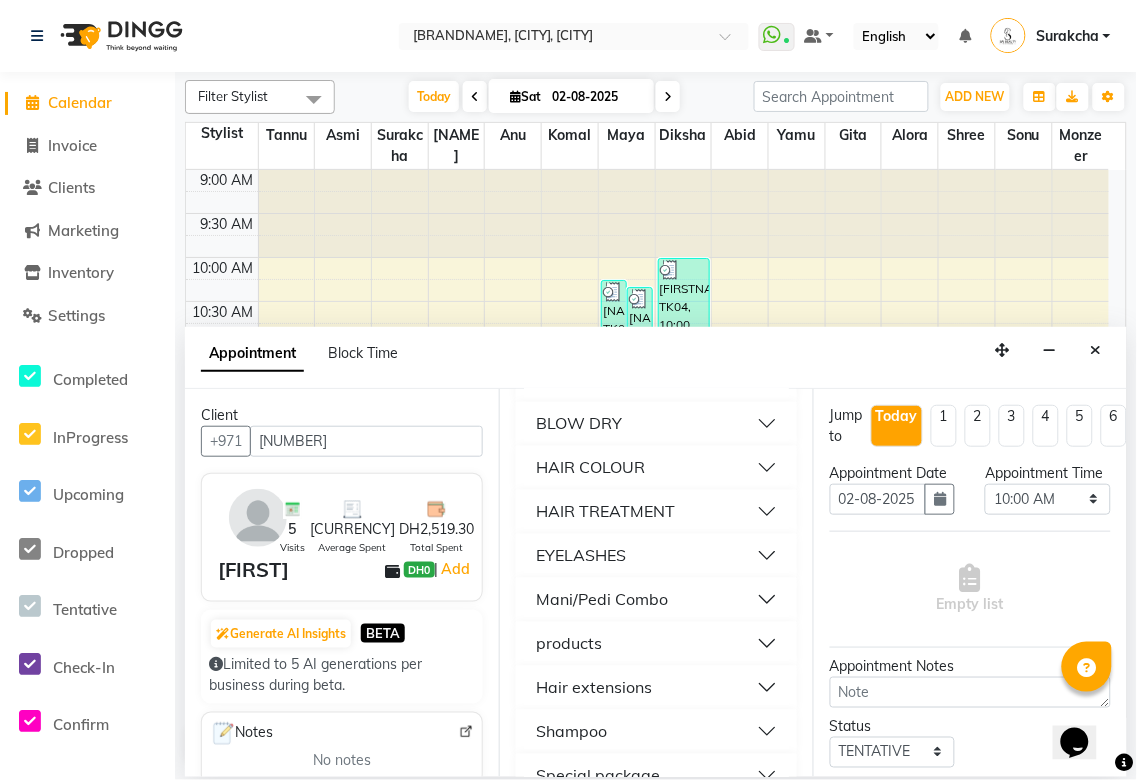scroll, scrollTop: 876, scrollLeft: 0, axis: vertical 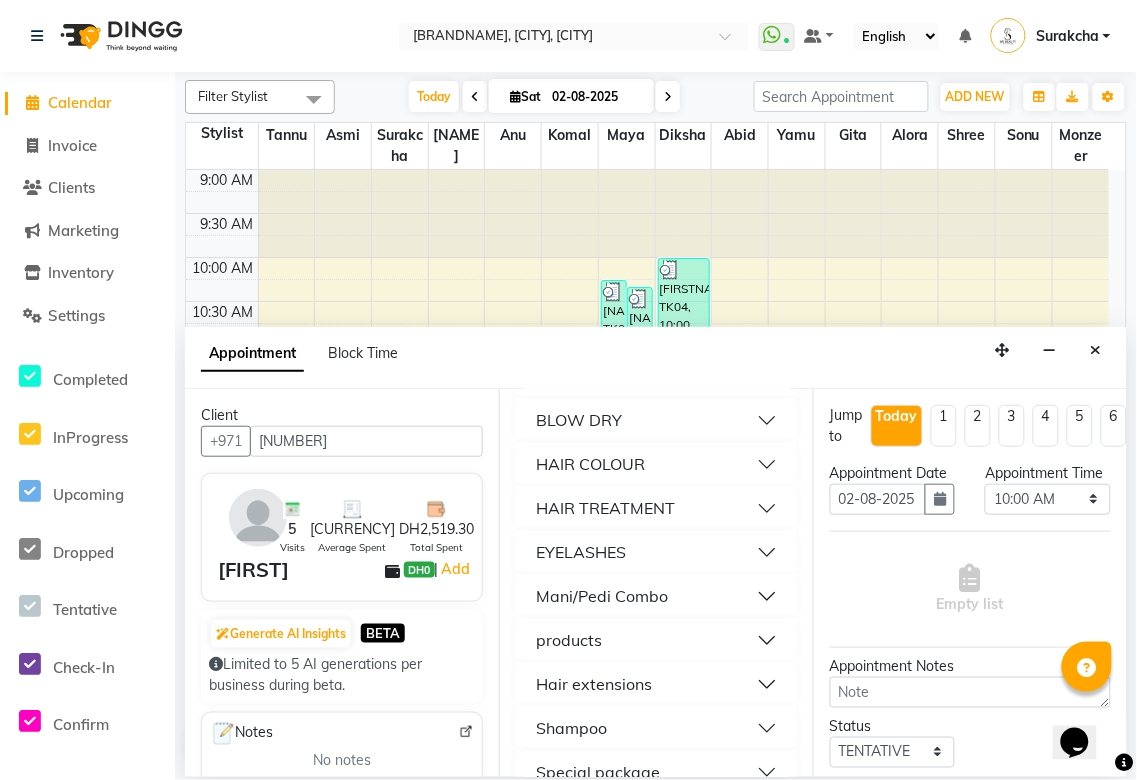 click on "Mani/Pedi Combo" at bounding box center [656, 597] 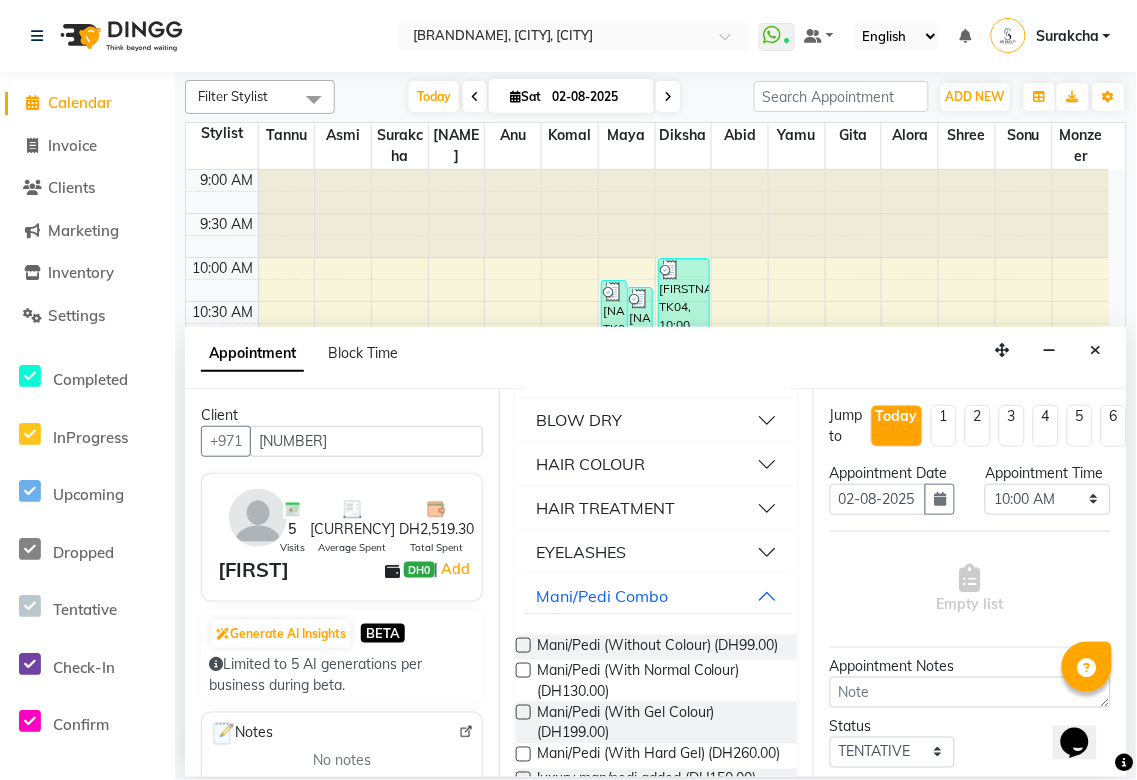 click at bounding box center [523, 712] 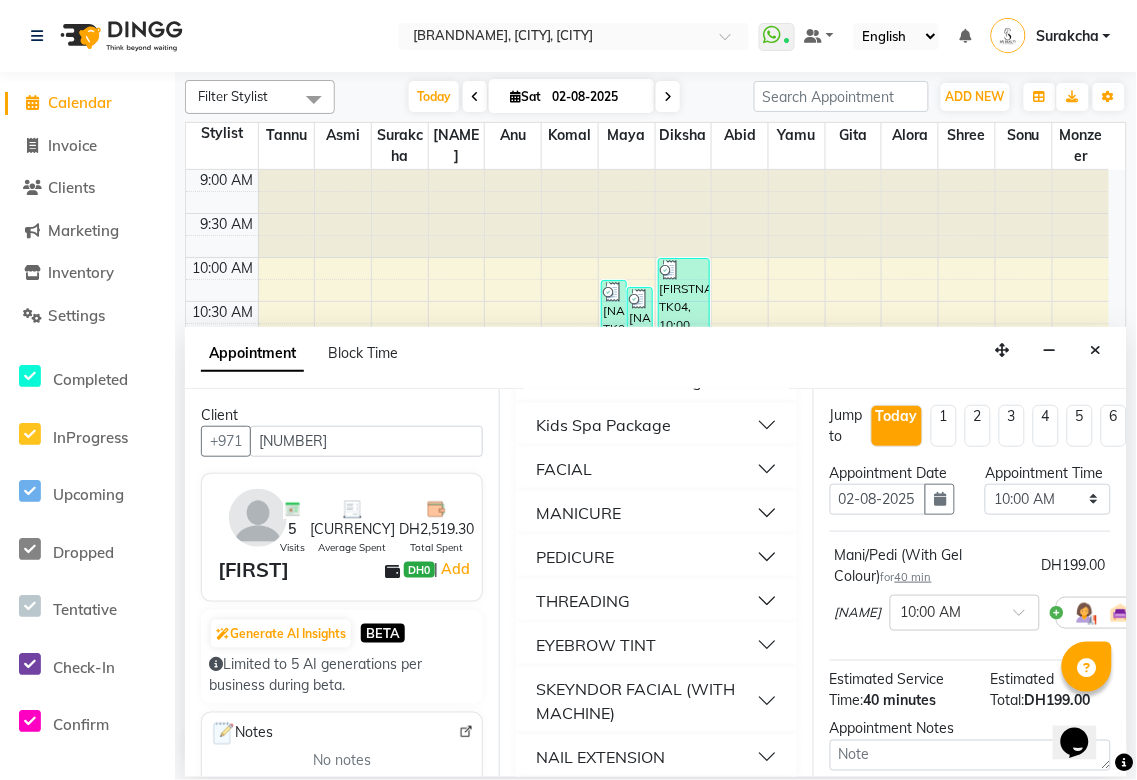 scroll, scrollTop: 0, scrollLeft: 0, axis: both 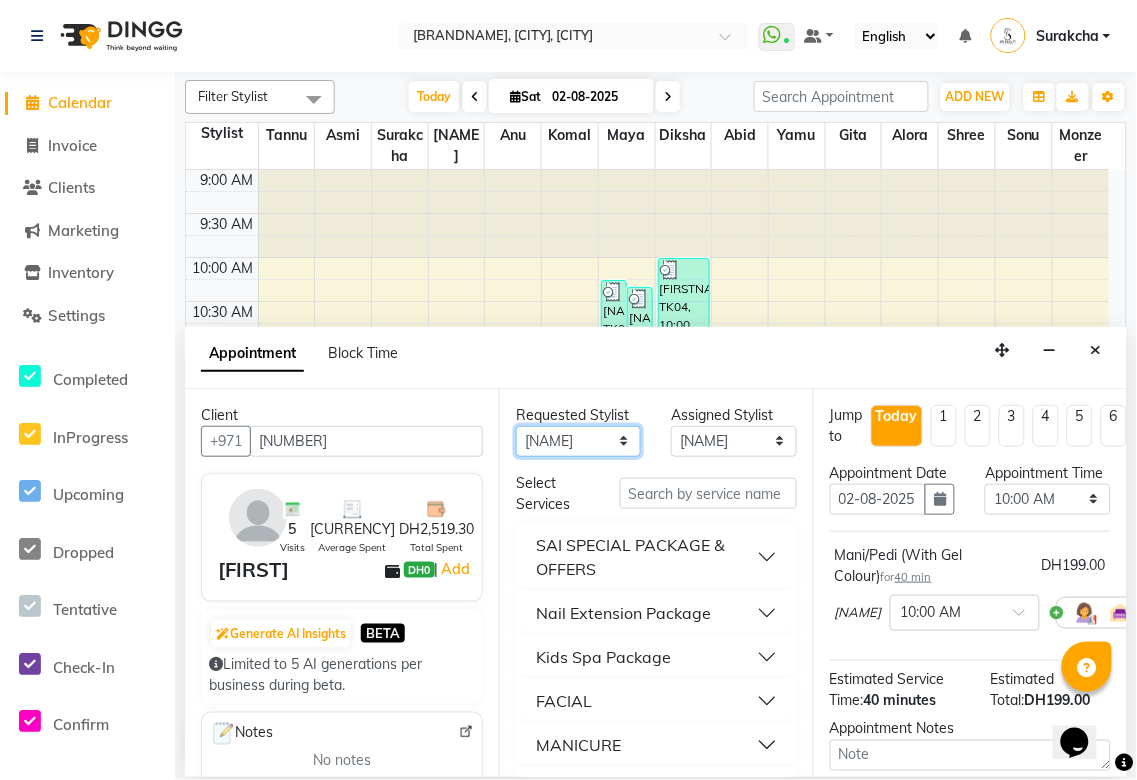 click on "[FIRST] [LAST] [FIRST] [FIRST] [FIRST] [FIRST] [FIRST] [FIRST] [FIRST] [FIRST] [FIRST] [FIRST] [FIRST] [FIRST]" at bounding box center [578, 441] 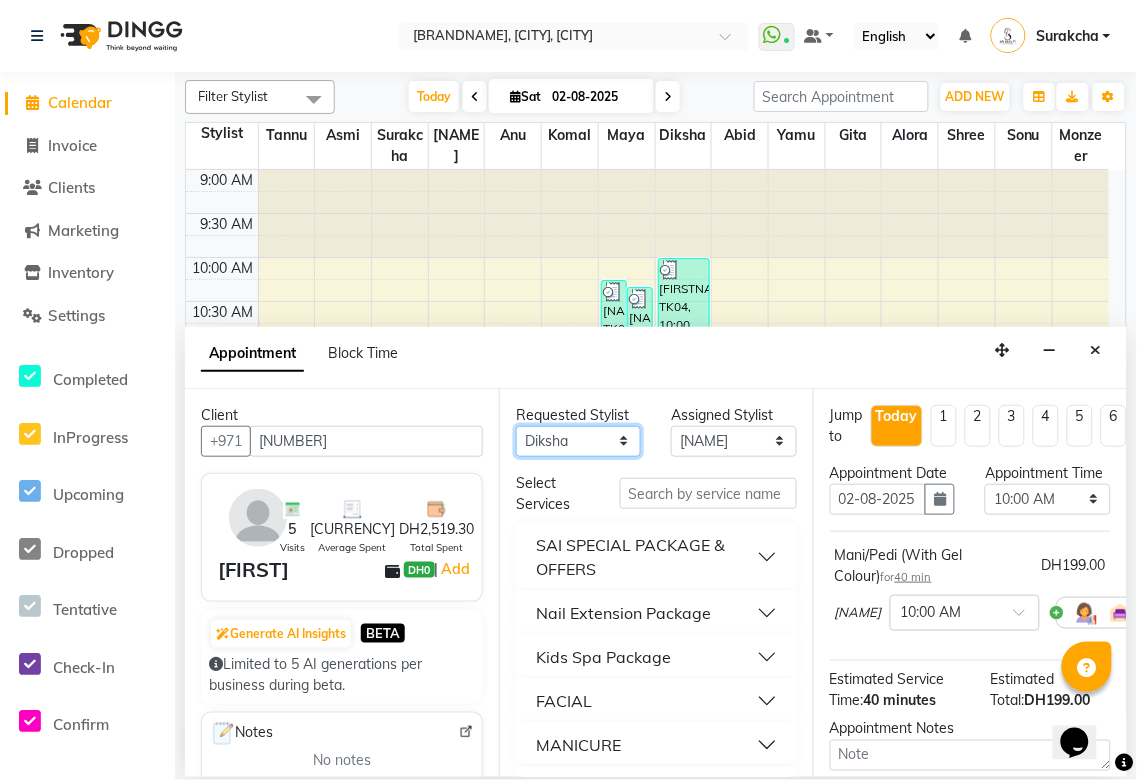 click on "[FIRST] [LAST] [FIRST] [FIRST] [FIRST] [FIRST] [FIRST] [FIRST] [FIRST] [FIRST] [FIRST] [FIRST] [FIRST] [FIRST]" at bounding box center [578, 441] 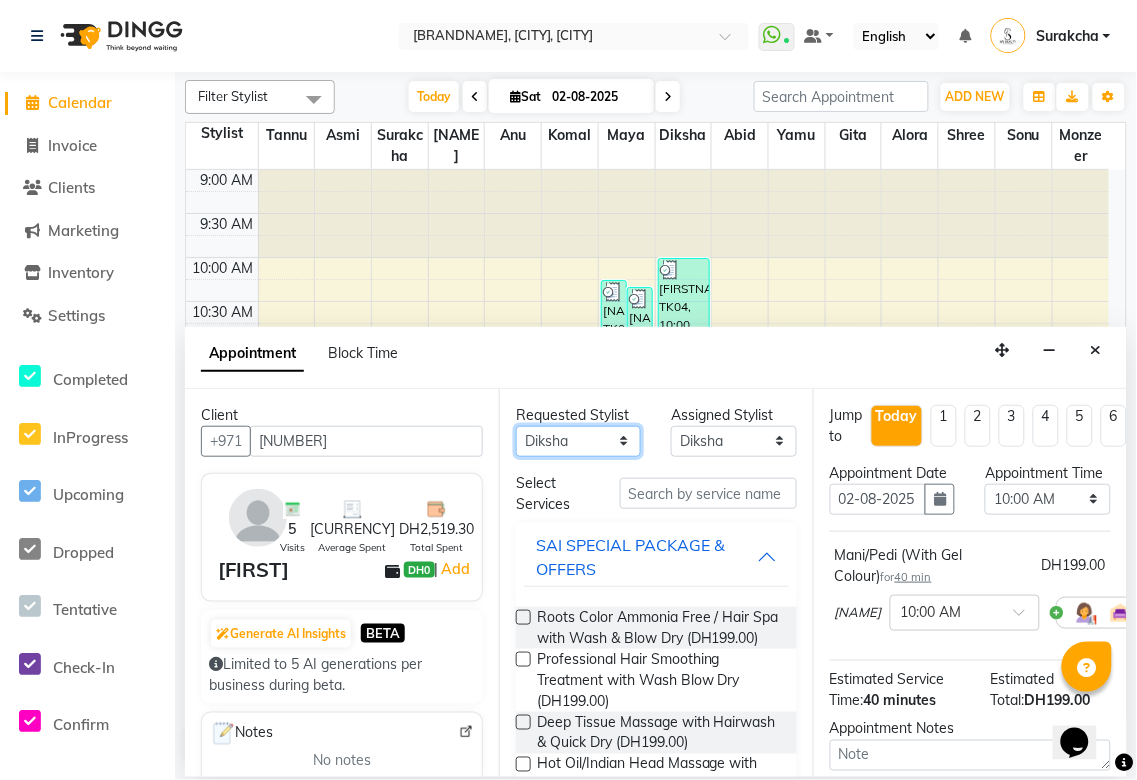 click on "[FIRST] [LAST] [FIRST] [FIRST] [FIRST] [FIRST] [FIRST] [FIRST] [FIRST] [FIRST] [FIRST] [FIRST] [FIRST] [FIRST]" at bounding box center [578, 441] 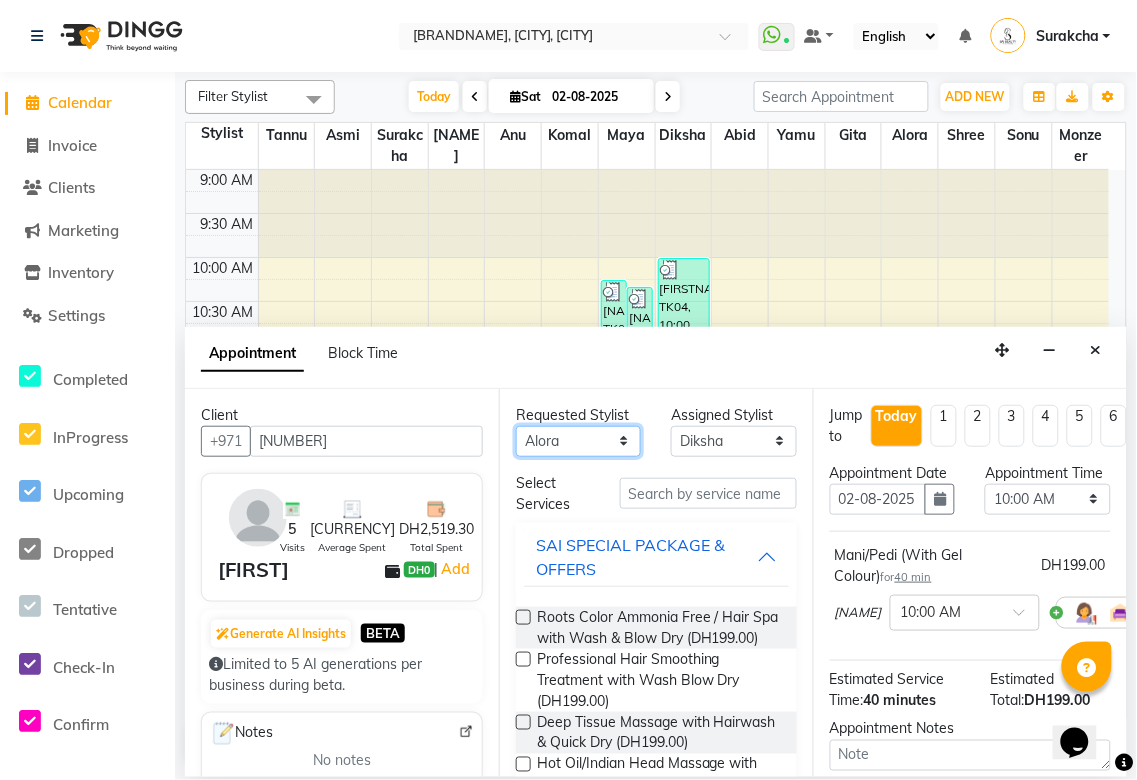 click on "[FIRST] [LAST] [FIRST] [FIRST] [FIRST] [FIRST] [FIRST] [FIRST] [FIRST] [FIRST] [FIRST] [FIRST] [FIRST] [FIRST]" at bounding box center (578, 441) 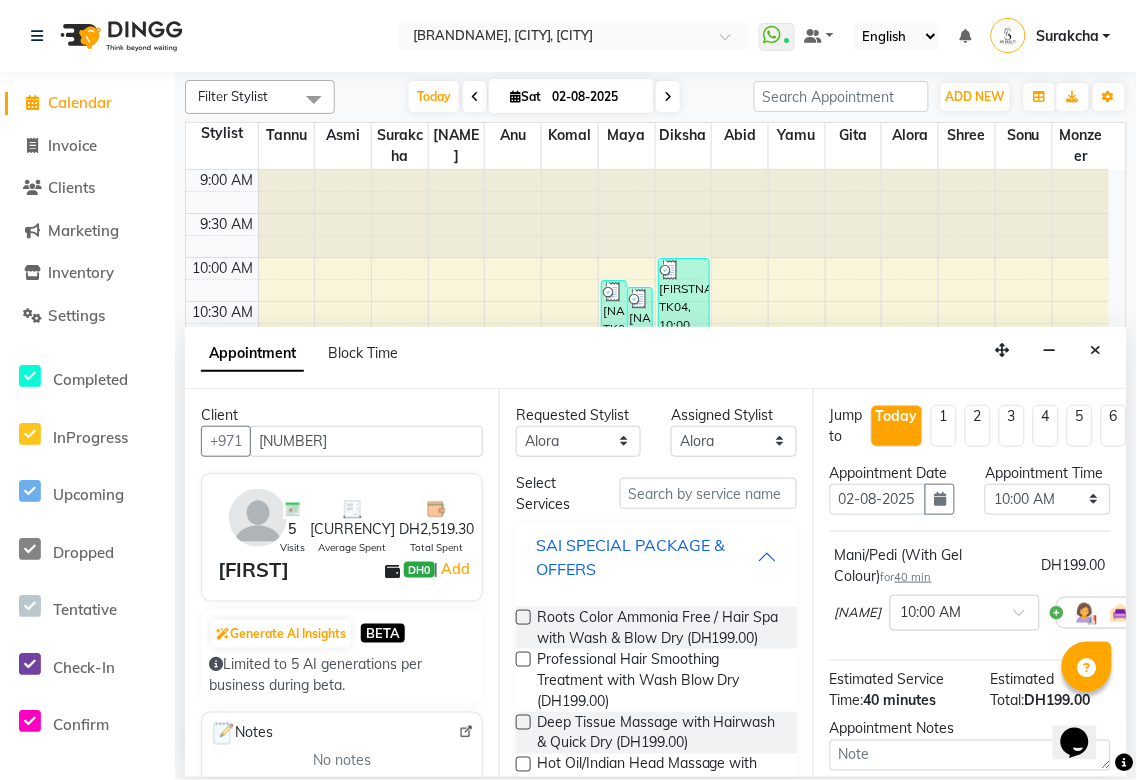 click on "SAI SPECIAL PACKAGE & OFFERS" at bounding box center (646, 557) 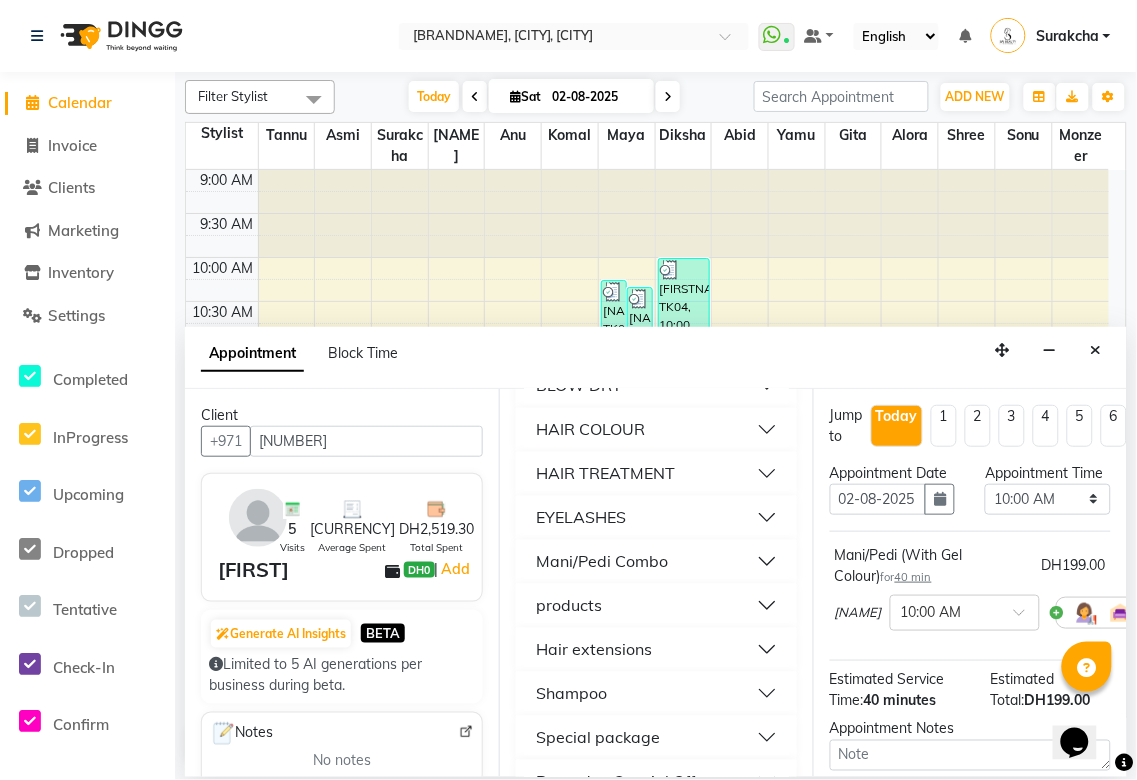 scroll, scrollTop: 964, scrollLeft: 0, axis: vertical 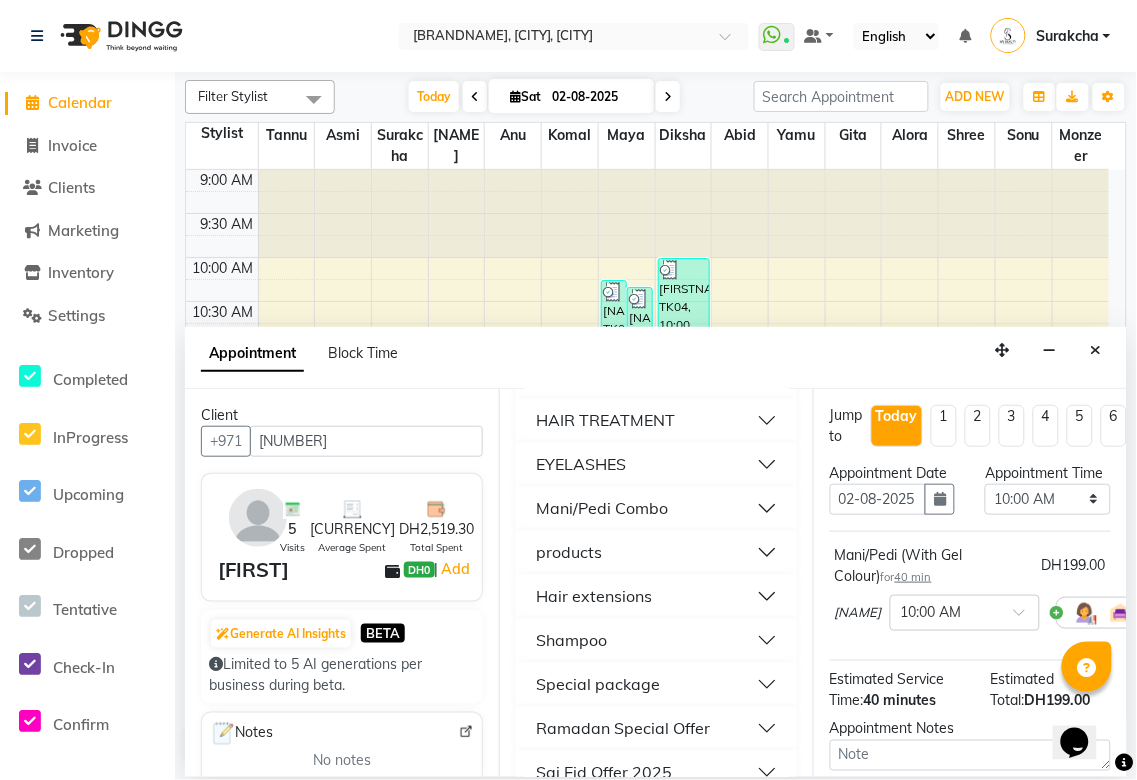 click on "Mani/Pedi Combo" at bounding box center [656, 509] 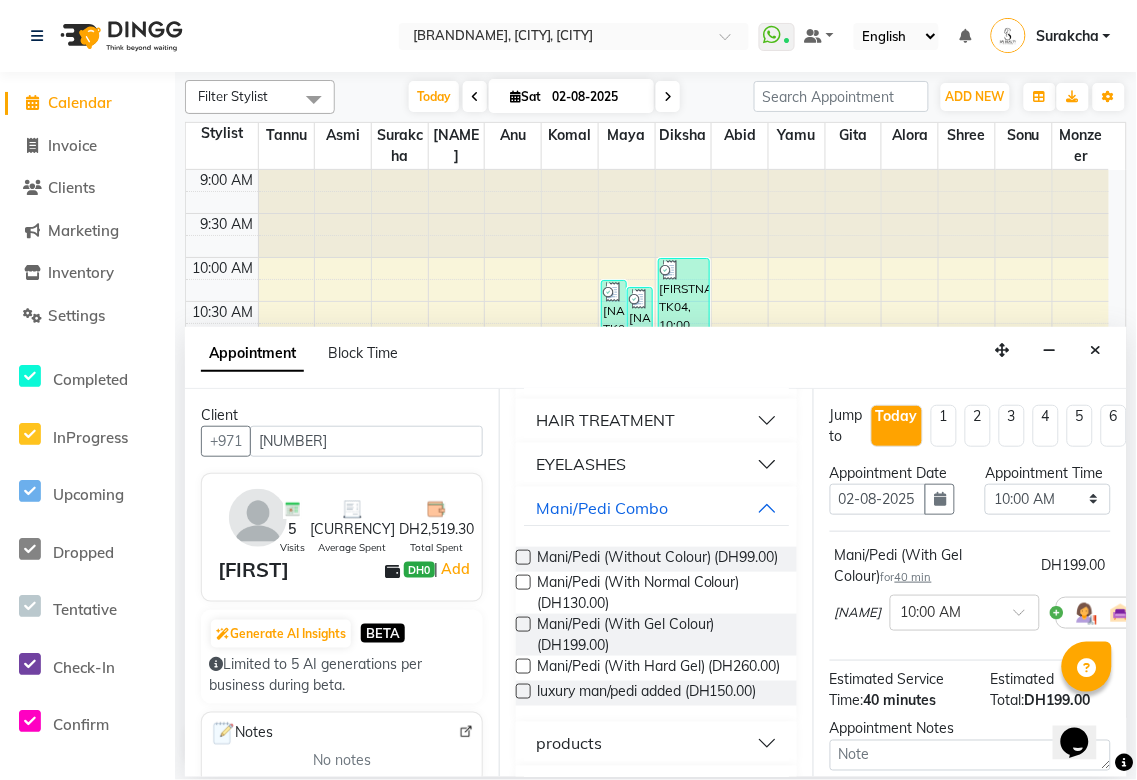 click at bounding box center (523, 582) 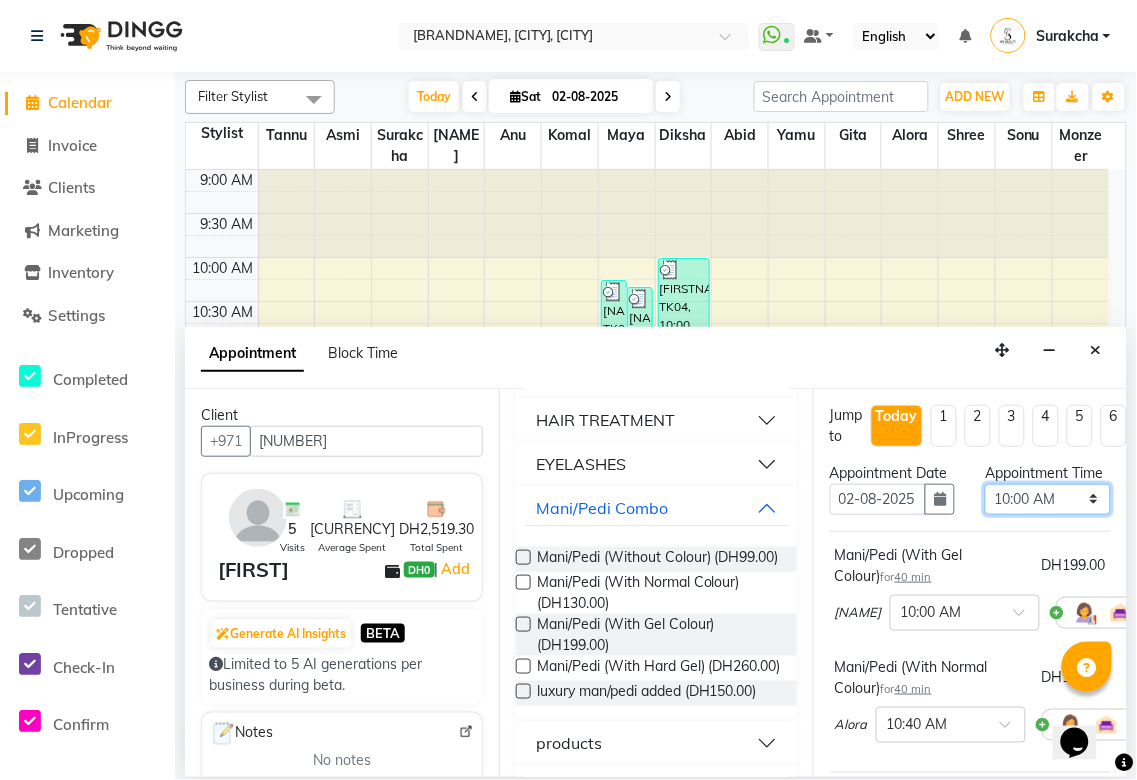 click on "Select 10:00 AM 10:05 AM 10:10 AM 10:15 AM 10:20 AM 10:25 AM 10:30 AM 10:35 AM 10:40 AM 10:45 AM 10:50 AM 10:55 AM 11:00 AM 11:05 AM 11:10 AM 11:15 AM 11:20 AM 11:25 AM 11:30 AM 11:35 AM 11:40 AM 11:45 AM 11:50 AM 11:55 AM 12:00 PM 12:05 PM 12:10 PM 12:15 PM 12:20 PM 12:25 PM 12:30 PM 12:35 PM 12:40 PM 12:45 PM 12:50 PM 12:55 PM 01:00 PM 01:05 PM 01:10 PM 01:15 PM 01:20 PM 01:25 PM 01:30 PM 01:35 PM 01:40 PM 01:45 PM 01:50 PM 01:55 PM 02:00 PM 02:05 PM 02:10 PM 02:15 PM 02:20 PM 02:25 PM 02:30 PM 02:35 PM 02:40 PM 02:45 PM 02:50 PM 02:55 PM 03:00 PM 03:05 PM 03:10 PM 03:15 PM 03:20 PM 03:25 PM 03:30 PM 03:35 PM 03:40 PM 03:45 PM 03:50 PM 03:55 PM 04:00 PM 04:05 PM 04:10 PM 04:15 PM 04:20 PM 04:25 PM 04:30 PM 04:35 PM 04:40 PM 04:45 PM 04:50 PM 04:55 PM 05:00 PM 05:05 PM 05:10 PM 05:15 PM 05:20 PM 05:25 PM 05:30 PM 05:35 PM 05:40 PM 05:45 PM 05:50 PM 05:55 PM 06:00 PM 06:05 PM 06:10 PM 06:15 PM 06:20 PM 06:25 PM 06:30 PM 06:35 PM 06:40 PM 06:45 PM 06:50 PM 06:55 PM 07:00 PM 07:05 PM 07:10 PM 07:15 PM 07:20 PM" at bounding box center (1047, 499) 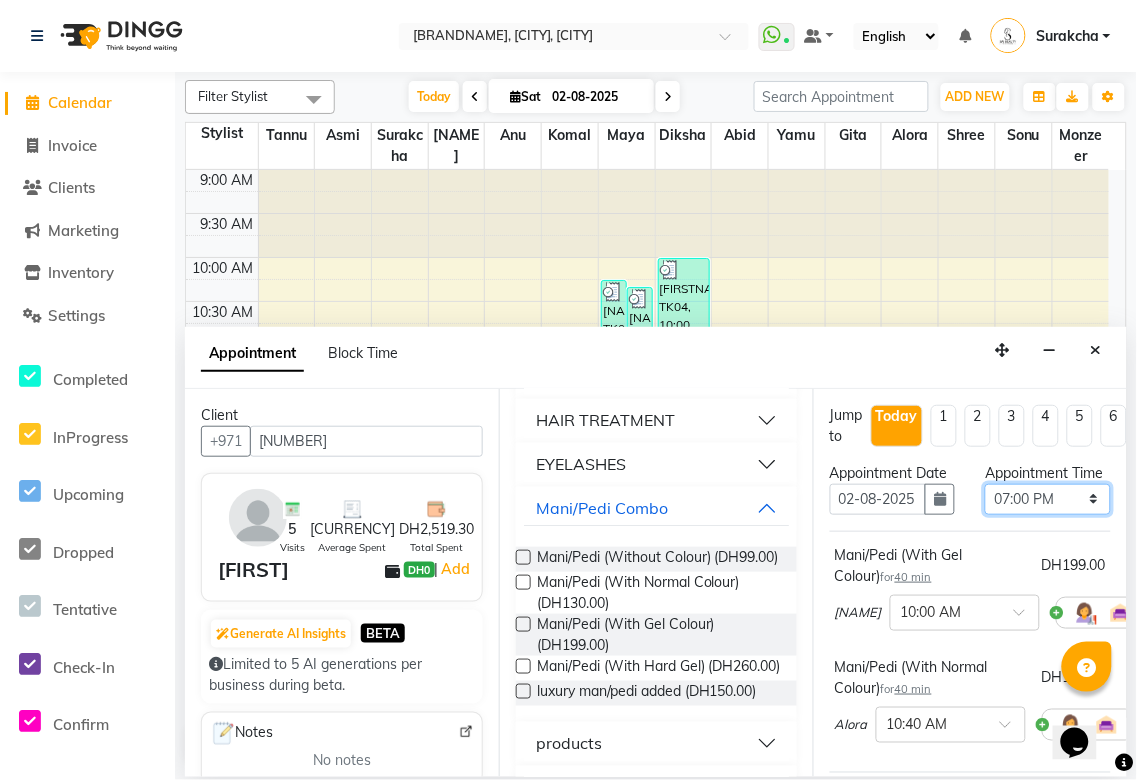 click on "Select 10:00 AM 10:05 AM 10:10 AM 10:15 AM 10:20 AM 10:25 AM 10:30 AM 10:35 AM 10:40 AM 10:45 AM 10:50 AM 10:55 AM 11:00 AM 11:05 AM 11:10 AM 11:15 AM 11:20 AM 11:25 AM 11:30 AM 11:35 AM 11:40 AM 11:45 AM 11:50 AM 11:55 AM 12:00 PM 12:05 PM 12:10 PM 12:15 PM 12:20 PM 12:25 PM 12:30 PM 12:35 PM 12:40 PM 12:45 PM 12:50 PM 12:55 PM 01:00 PM 01:05 PM 01:10 PM 01:15 PM 01:20 PM 01:25 PM 01:30 PM 01:35 PM 01:40 PM 01:45 PM 01:50 PM 01:55 PM 02:00 PM 02:05 PM 02:10 PM 02:15 PM 02:20 PM 02:25 PM 02:30 PM 02:35 PM 02:40 PM 02:45 PM 02:50 PM 02:55 PM 03:00 PM 03:05 PM 03:10 PM 03:15 PM 03:20 PM 03:25 PM 03:30 PM 03:35 PM 03:40 PM 03:45 PM 03:50 PM 03:55 PM 04:00 PM 04:05 PM 04:10 PM 04:15 PM 04:20 PM 04:25 PM 04:30 PM 04:35 PM 04:40 PM 04:45 PM 04:50 PM 04:55 PM 05:00 PM 05:05 PM 05:10 PM 05:15 PM 05:20 PM 05:25 PM 05:30 PM 05:35 PM 05:40 PM 05:45 PM 05:50 PM 05:55 PM 06:00 PM 06:05 PM 06:10 PM 06:15 PM 06:20 PM 06:25 PM 06:30 PM 06:35 PM 06:40 PM 06:45 PM 06:50 PM 06:55 PM 07:00 PM 07:05 PM 07:10 PM 07:15 PM 07:20 PM" at bounding box center [1047, 499] 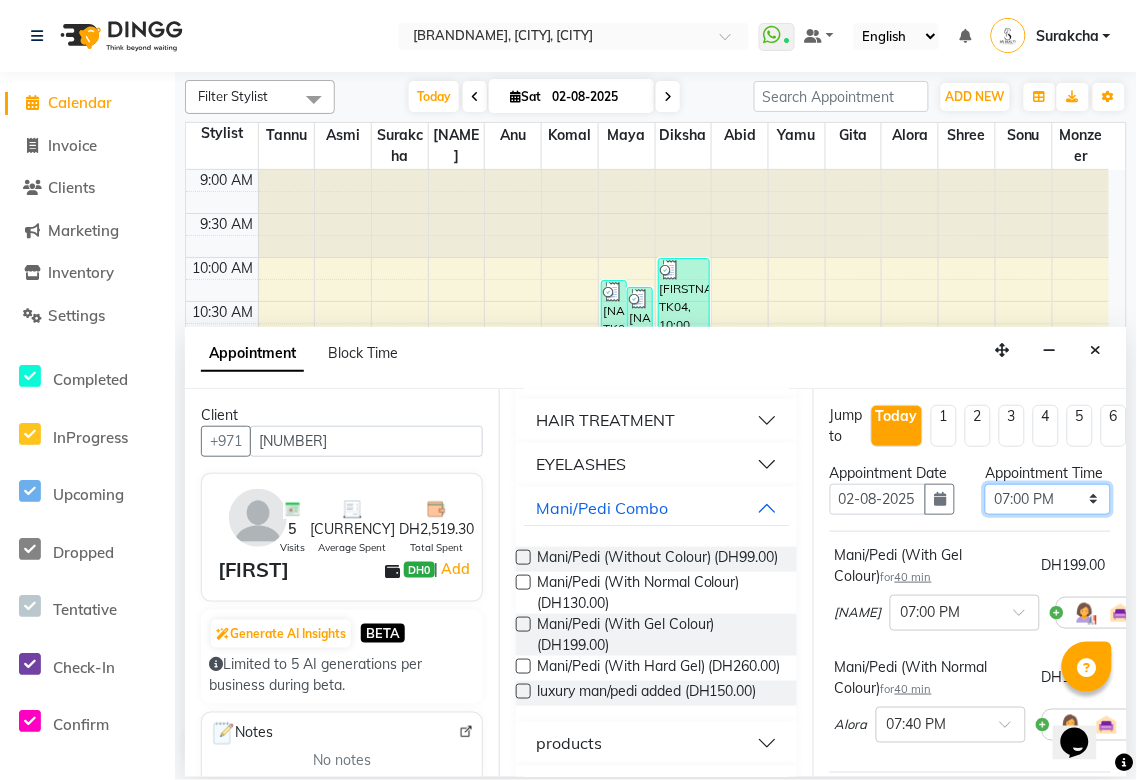 scroll, scrollTop: 388, scrollLeft: 0, axis: vertical 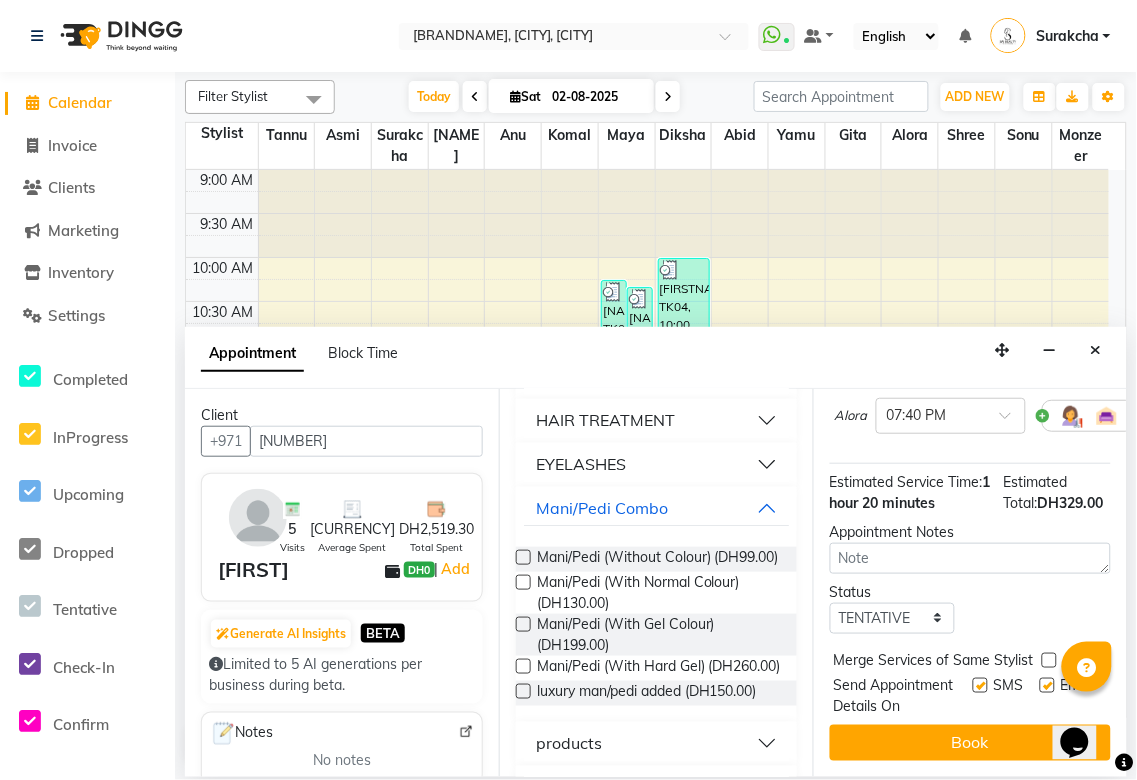click at bounding box center (1049, 660) 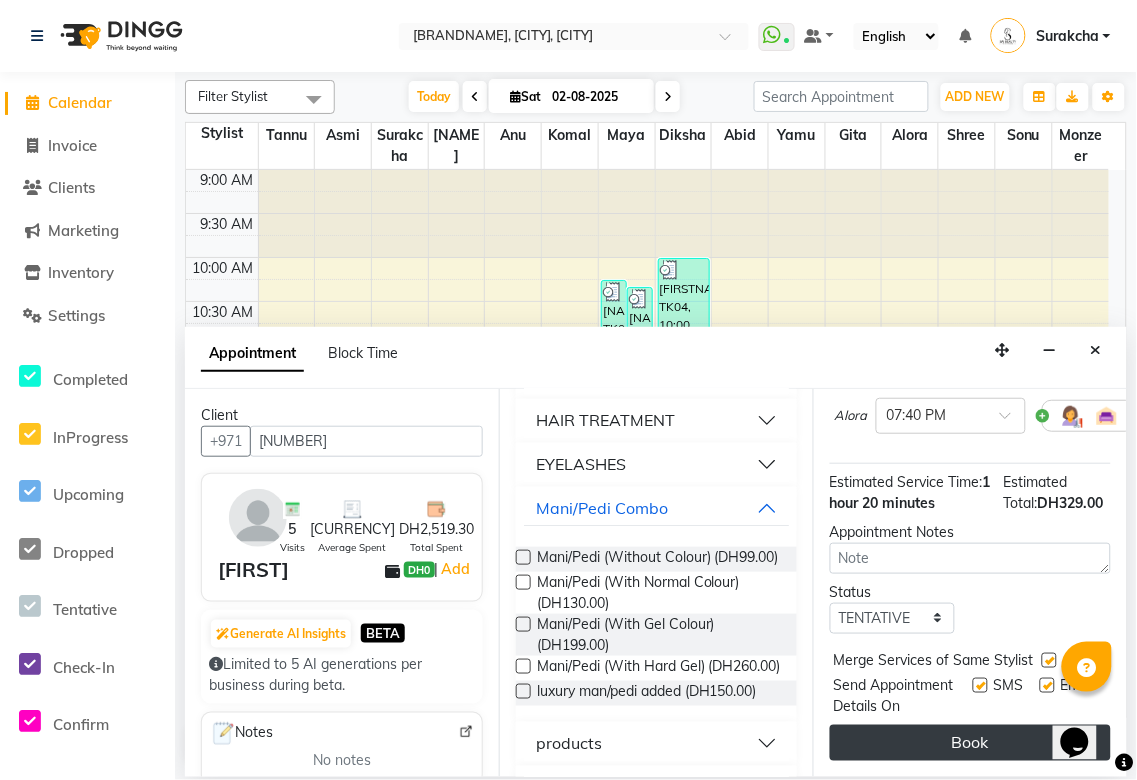 click on "Book" at bounding box center [970, 743] 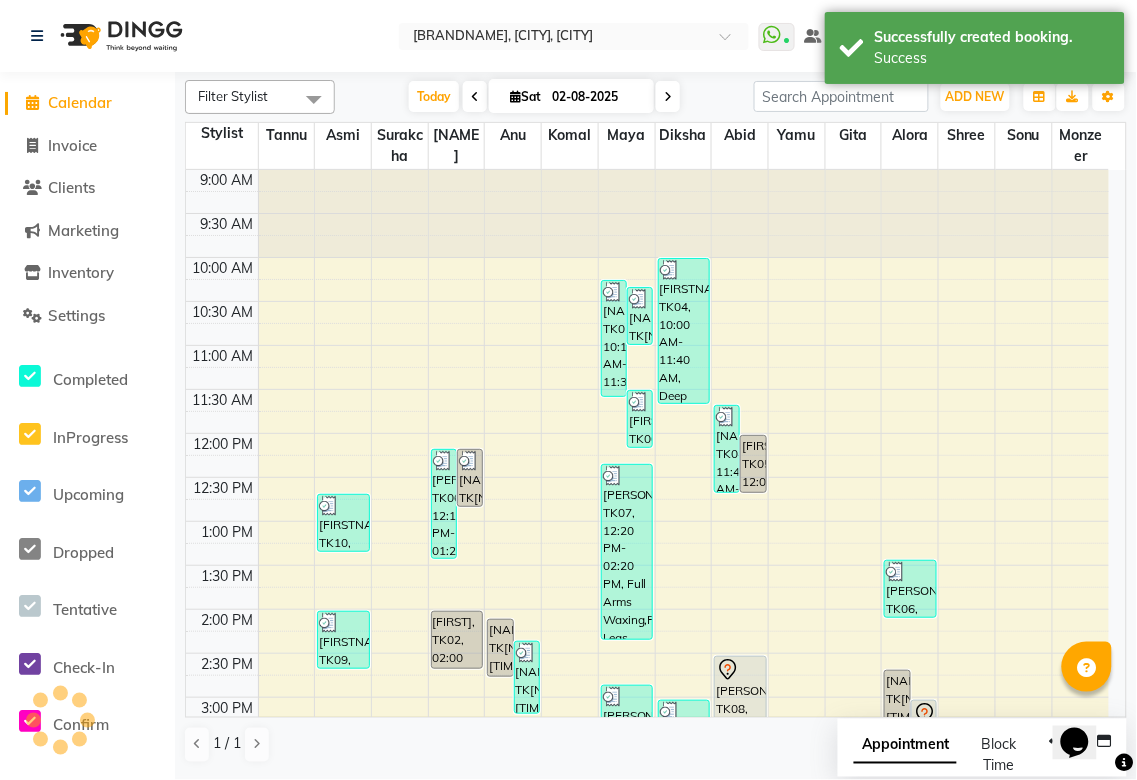 click on "Appointment" at bounding box center (905, 746) 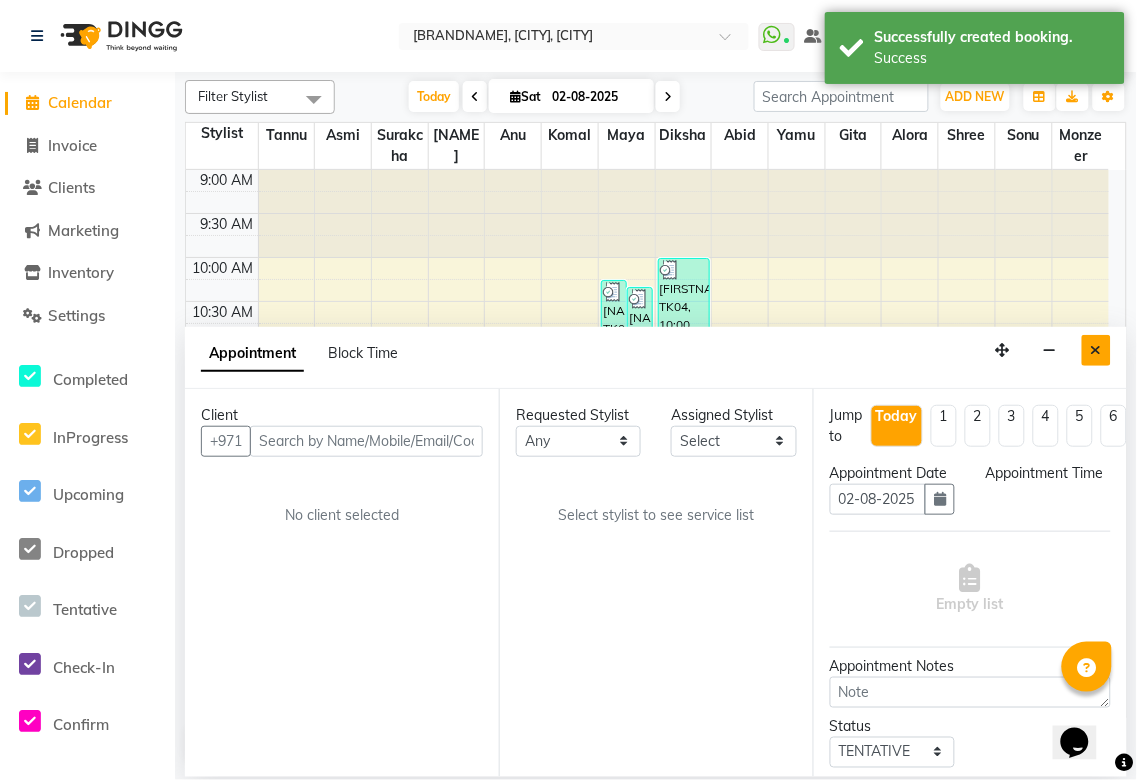 click at bounding box center (1096, 350) 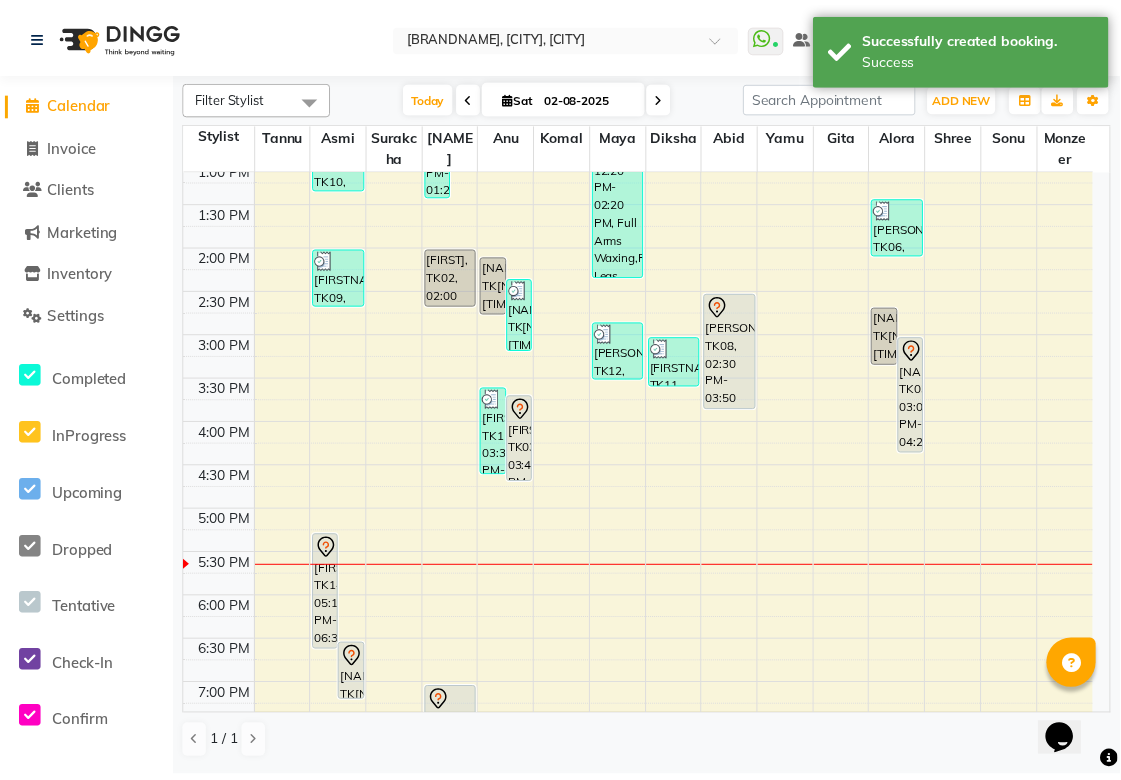 scroll, scrollTop: 444, scrollLeft: 0, axis: vertical 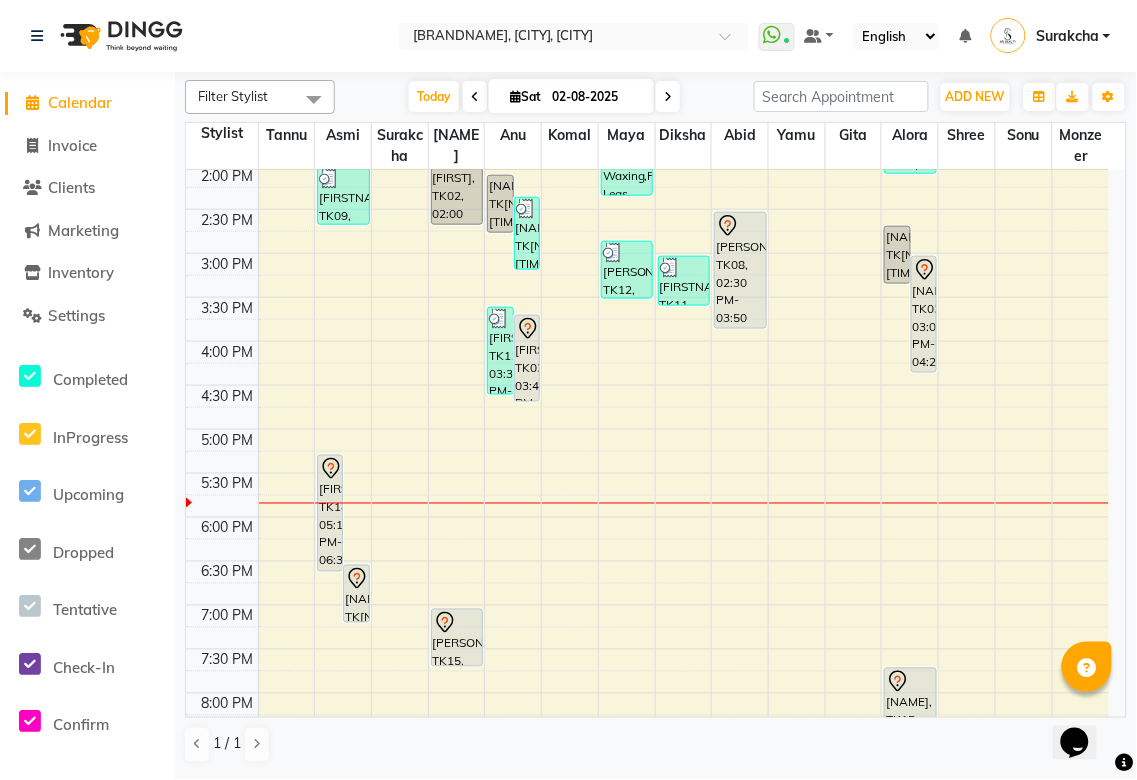 click on "[NAME], TK03, 03:00 PM-04:20 PM, Spa Pedicure (With Gelish),add cat eye (DH50),Gel remove (DH20)" at bounding box center [924, 314] 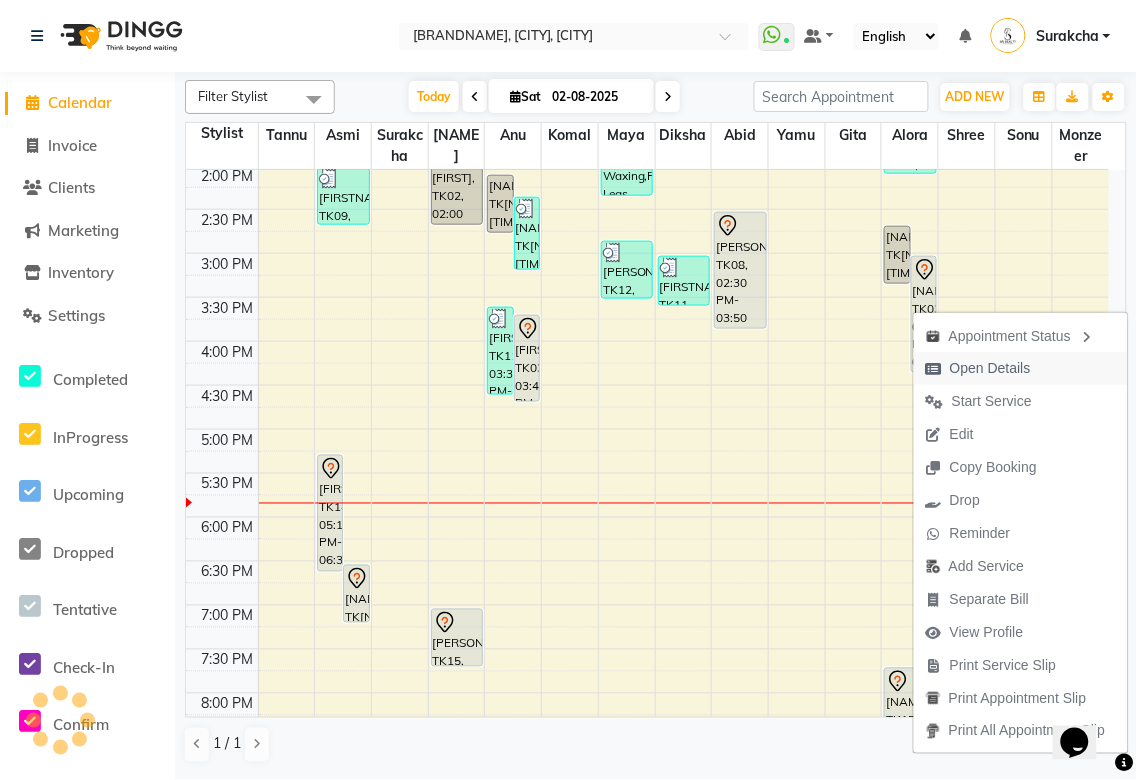 click on "Open Details" at bounding box center [990, 368] 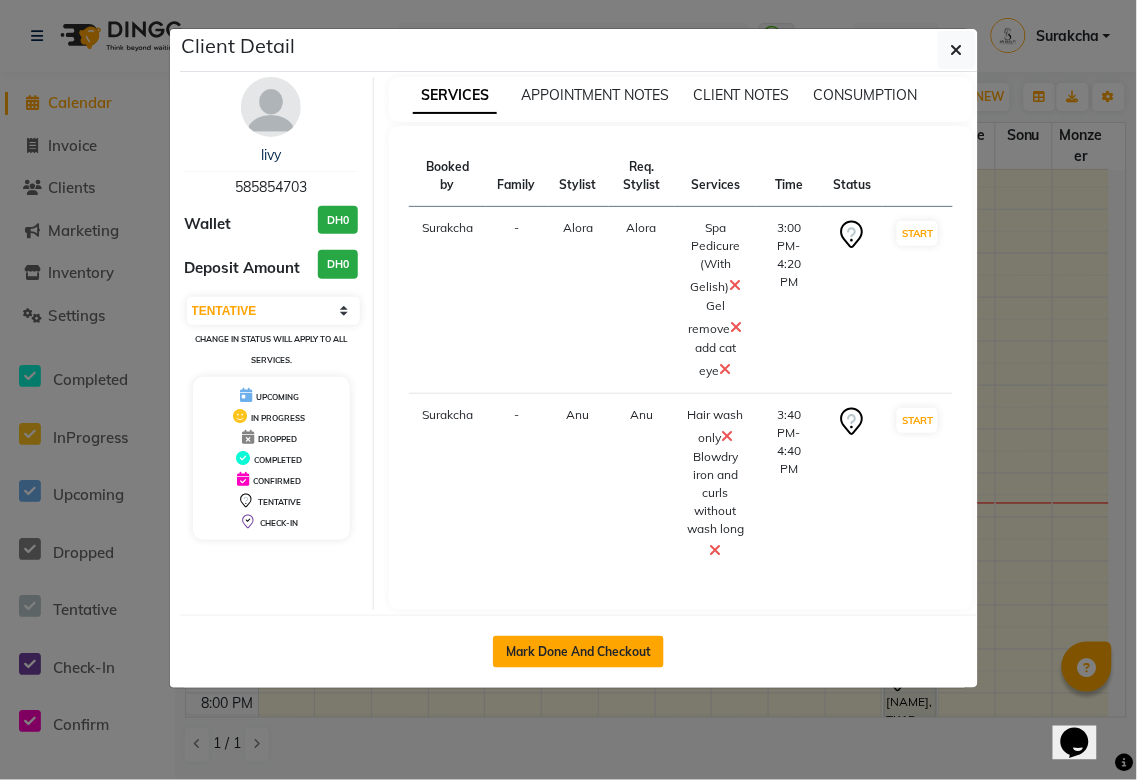 click on "Mark Done And Checkout" 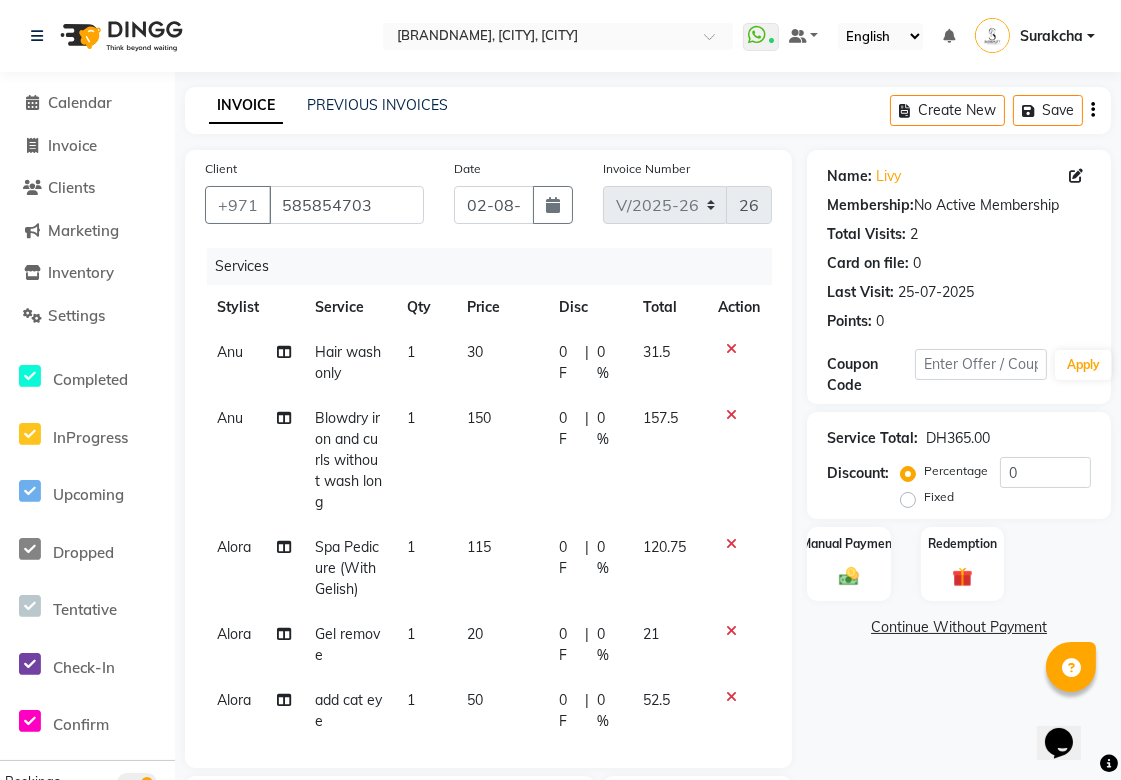 scroll, scrollTop: 28, scrollLeft: 0, axis: vertical 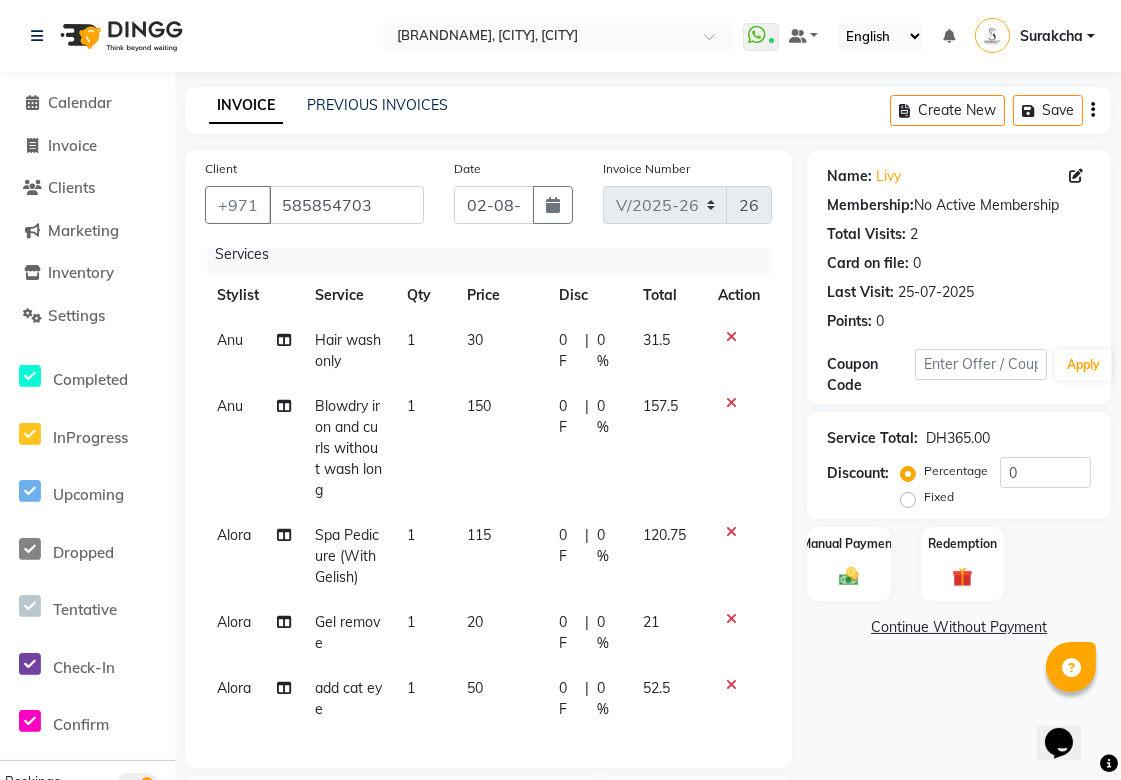 click on "0 F" 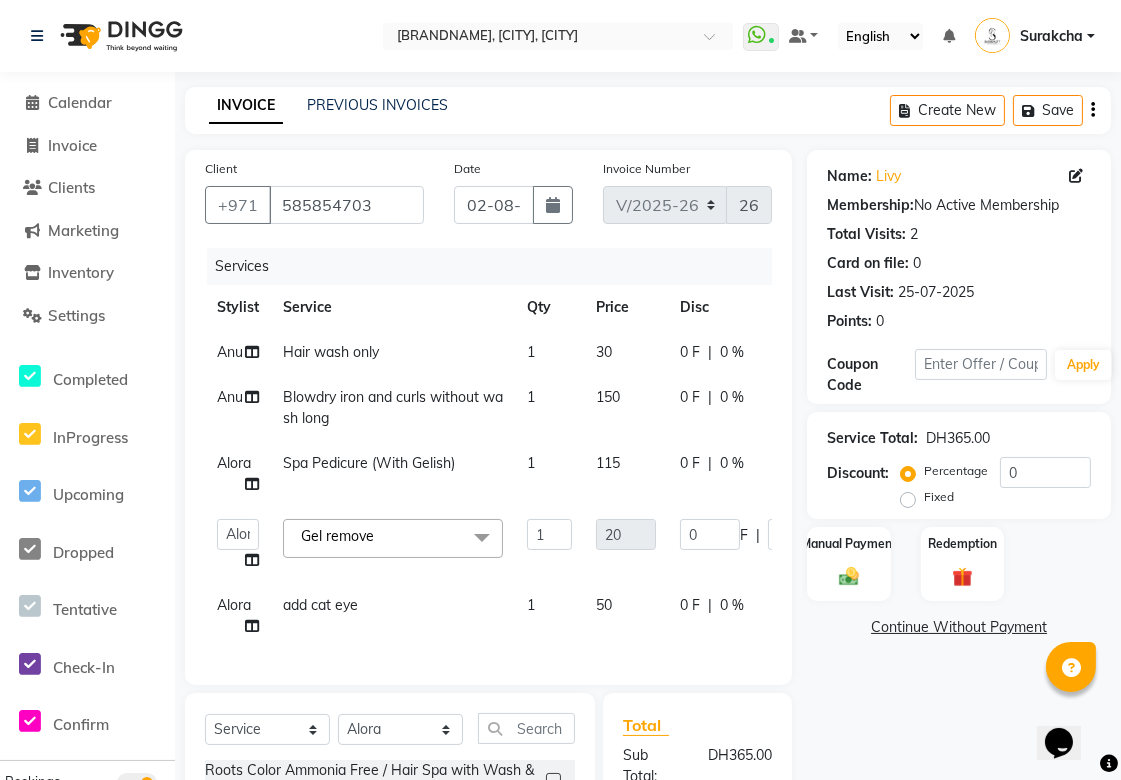 scroll, scrollTop: 0, scrollLeft: 0, axis: both 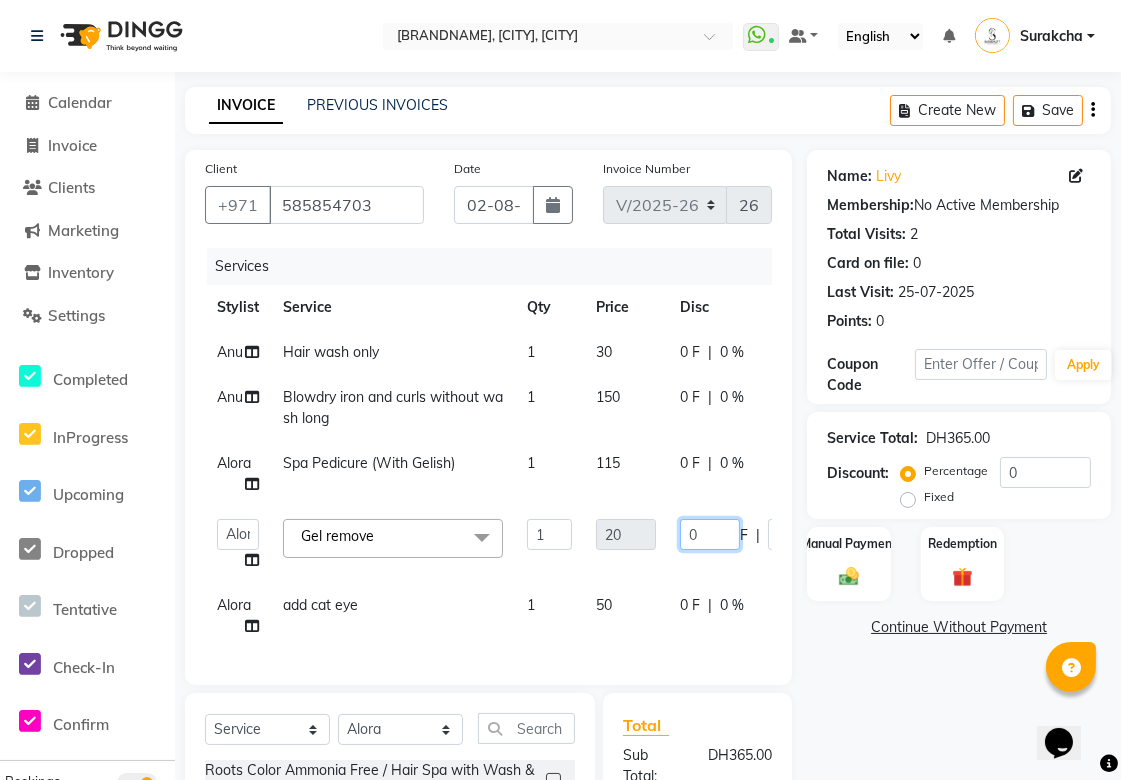 click on "0" 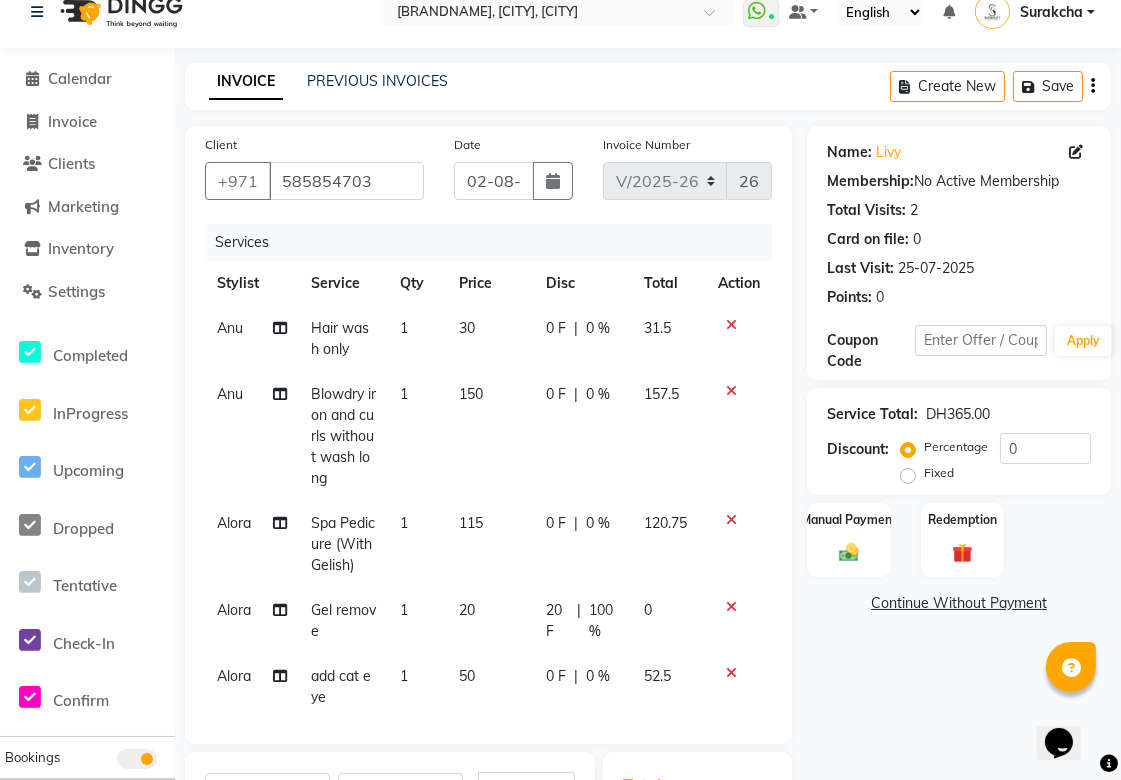 scroll, scrollTop: 0, scrollLeft: 0, axis: both 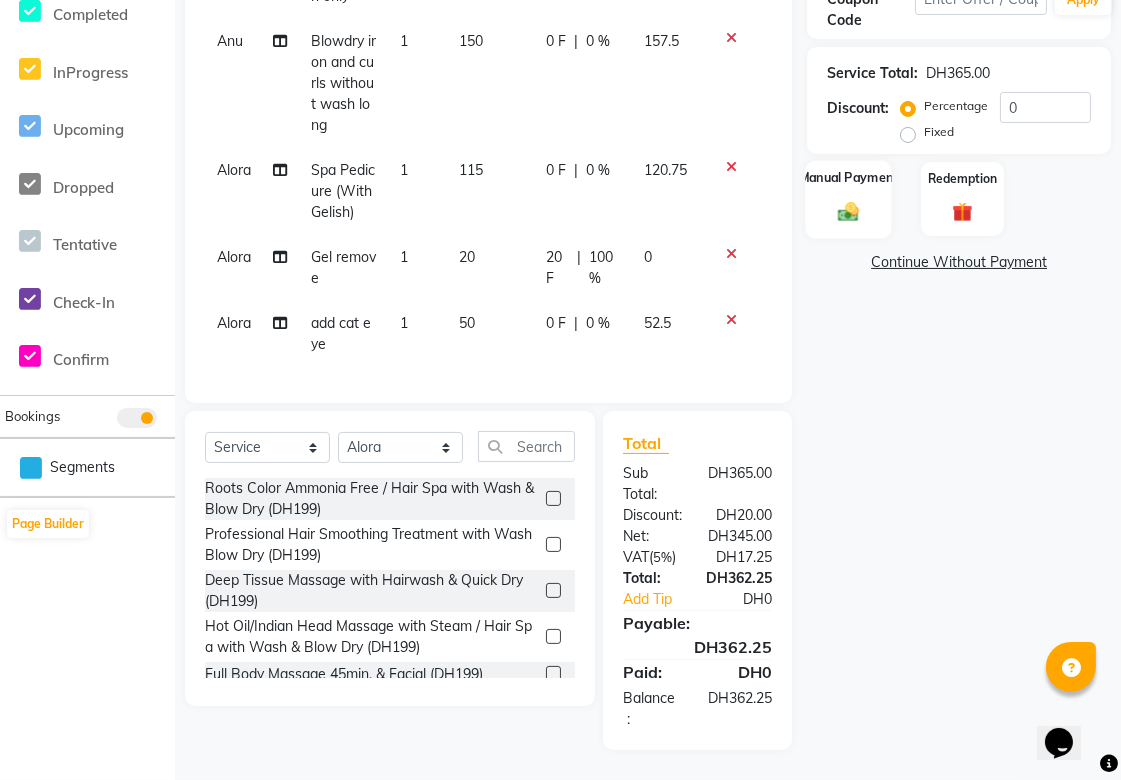 click 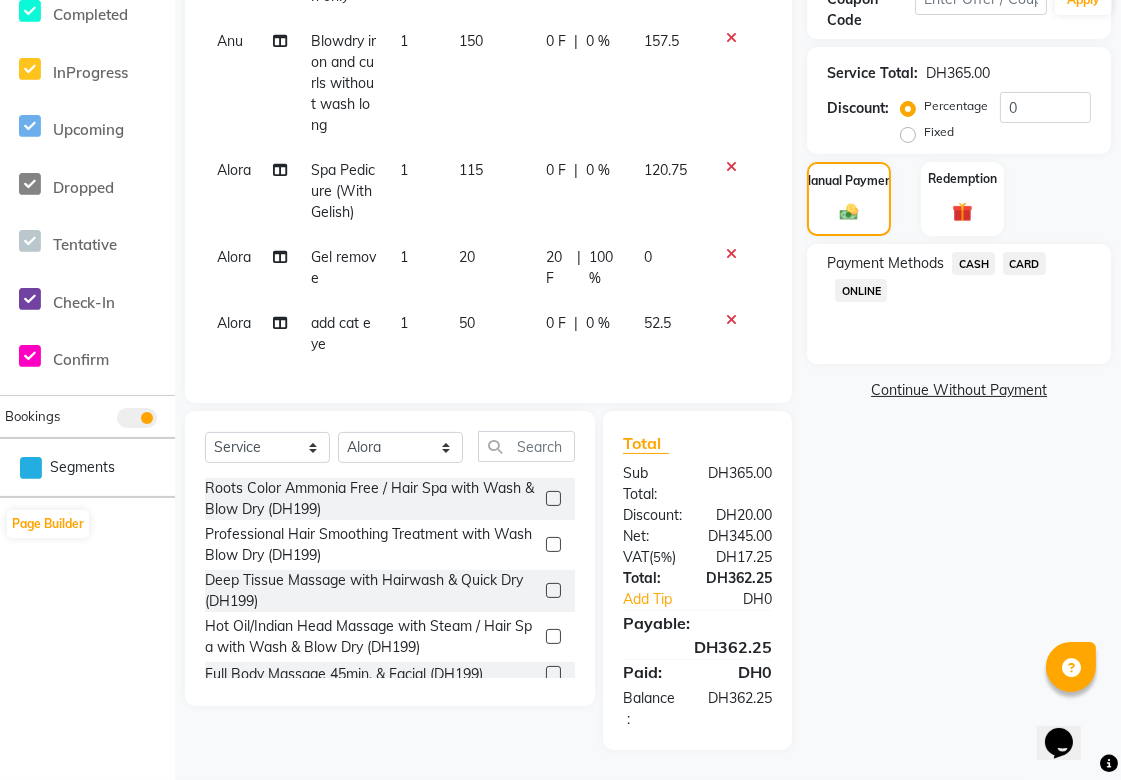 click on "CARD" 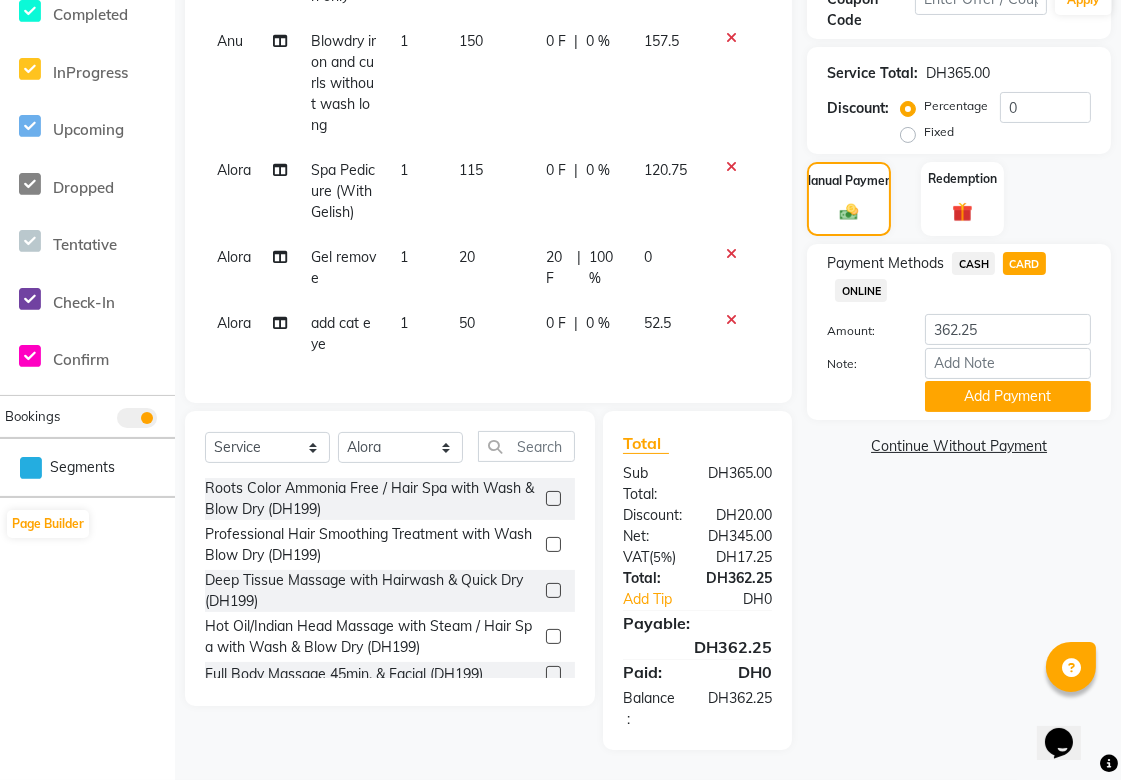 scroll, scrollTop: 0, scrollLeft: 0, axis: both 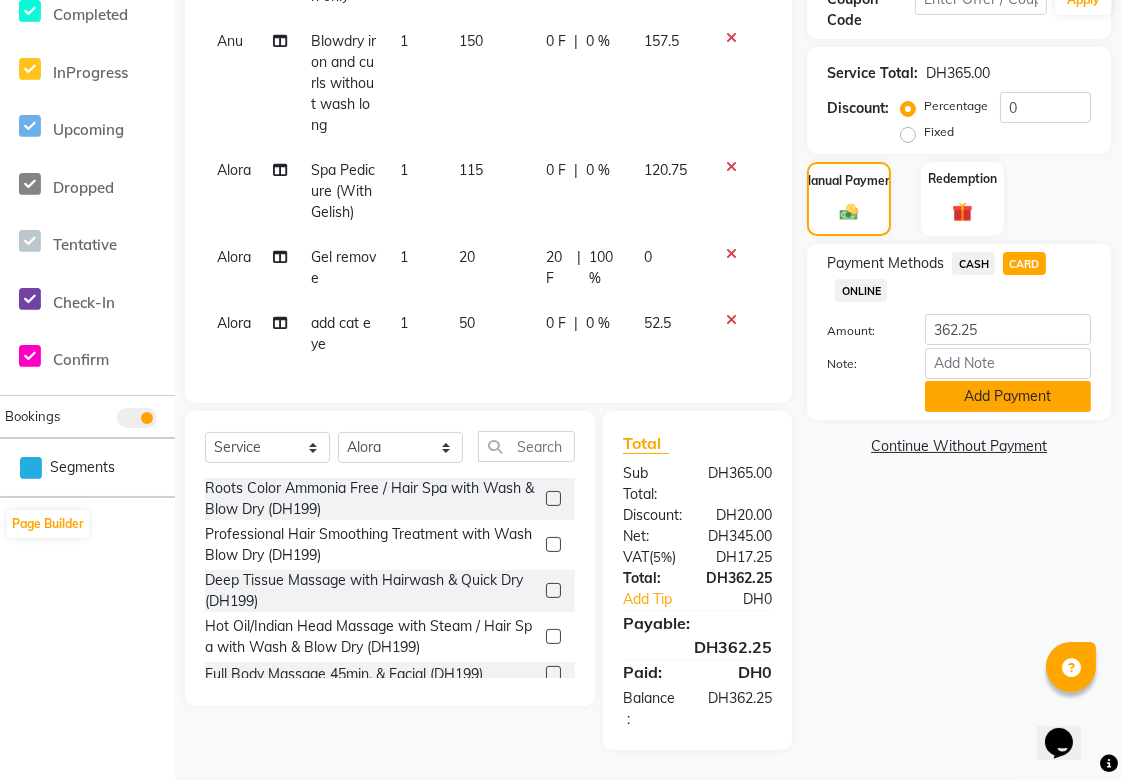 click on "Add Payment" 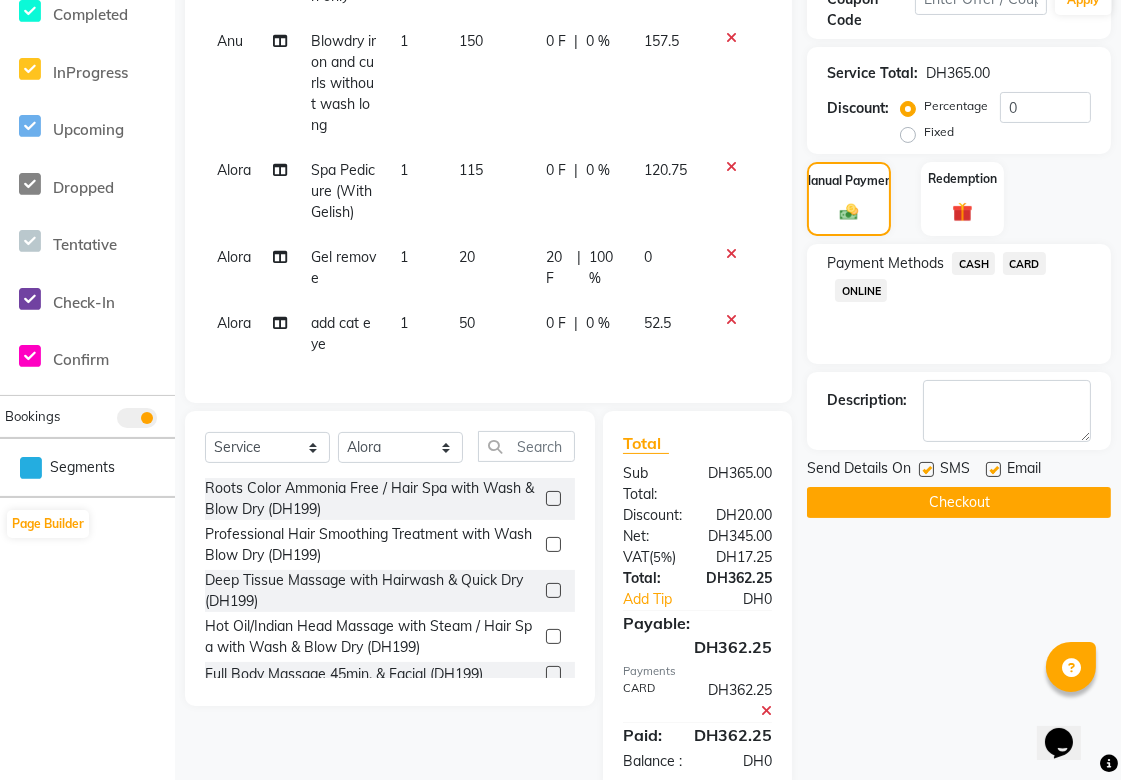 scroll, scrollTop: 427, scrollLeft: 0, axis: vertical 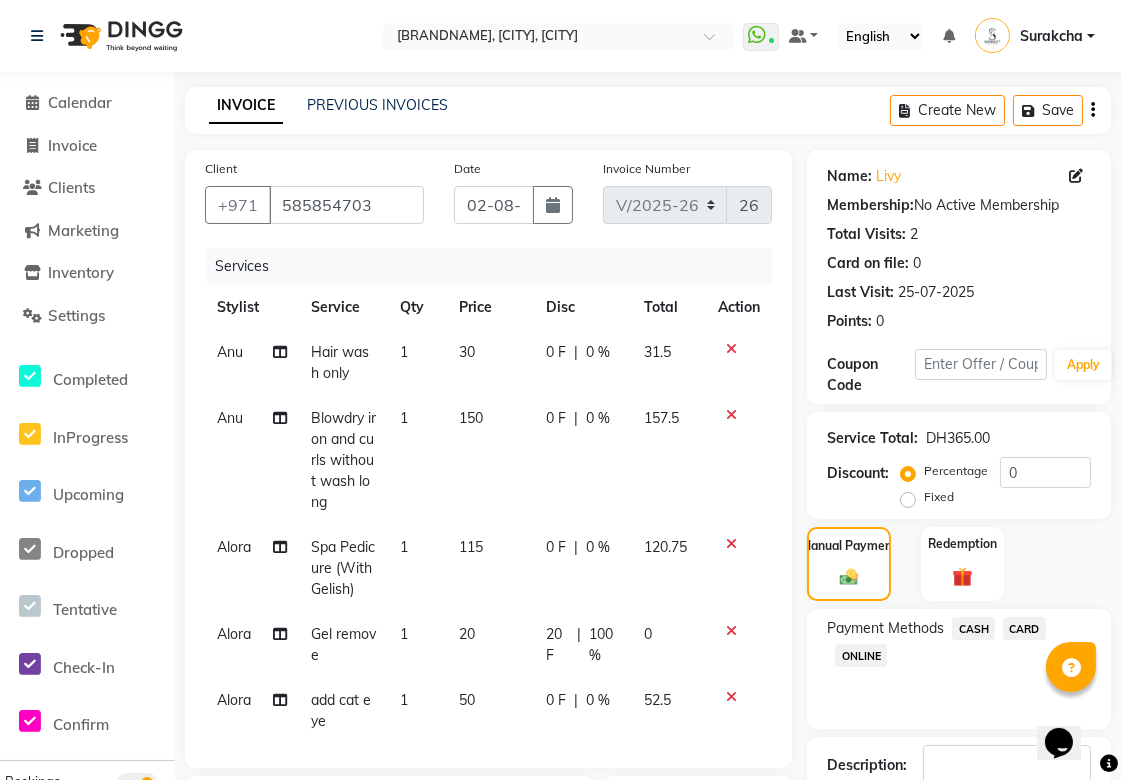 click on "Anu" 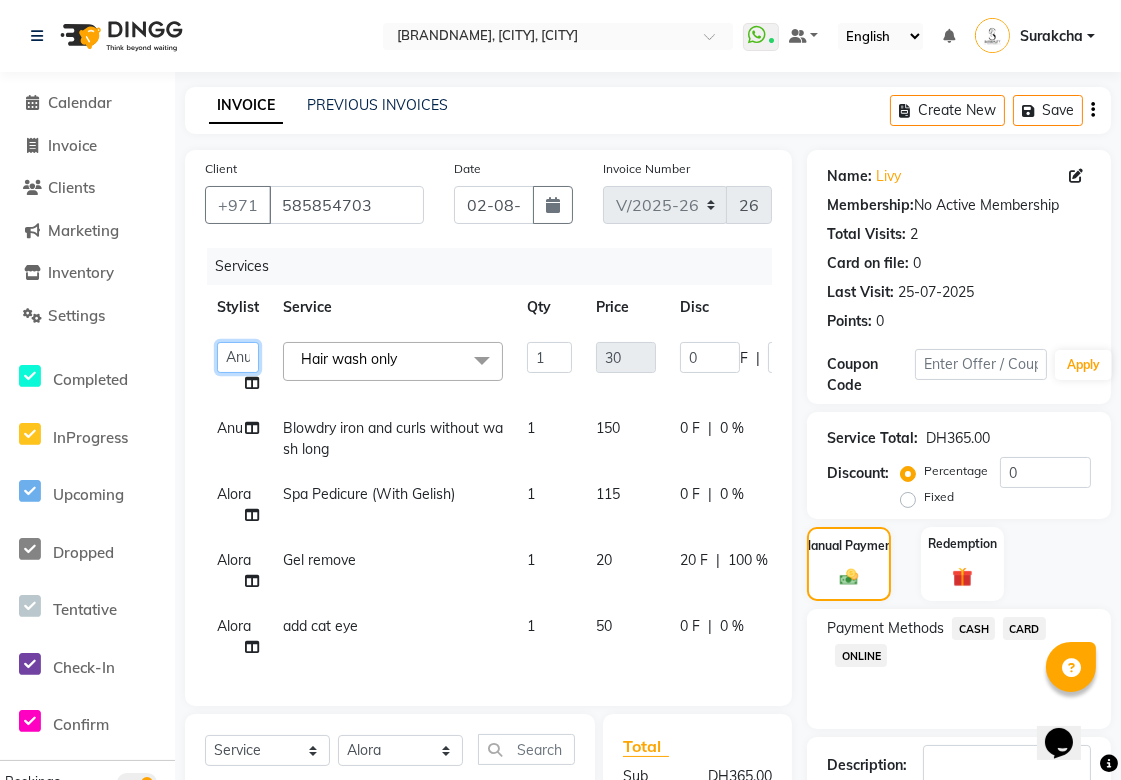click on "[FIRST]   [FIRST]   [FIRST]   [FIRST]   [FIRST]   [FIRST]   [FIRST]   [FIRST]   [FIRST]   [FIRST]   [FIRST]   [FIRST]   [FIRST]   [FIRST]   [FIRST]   [FIRST]   [FIRST]" 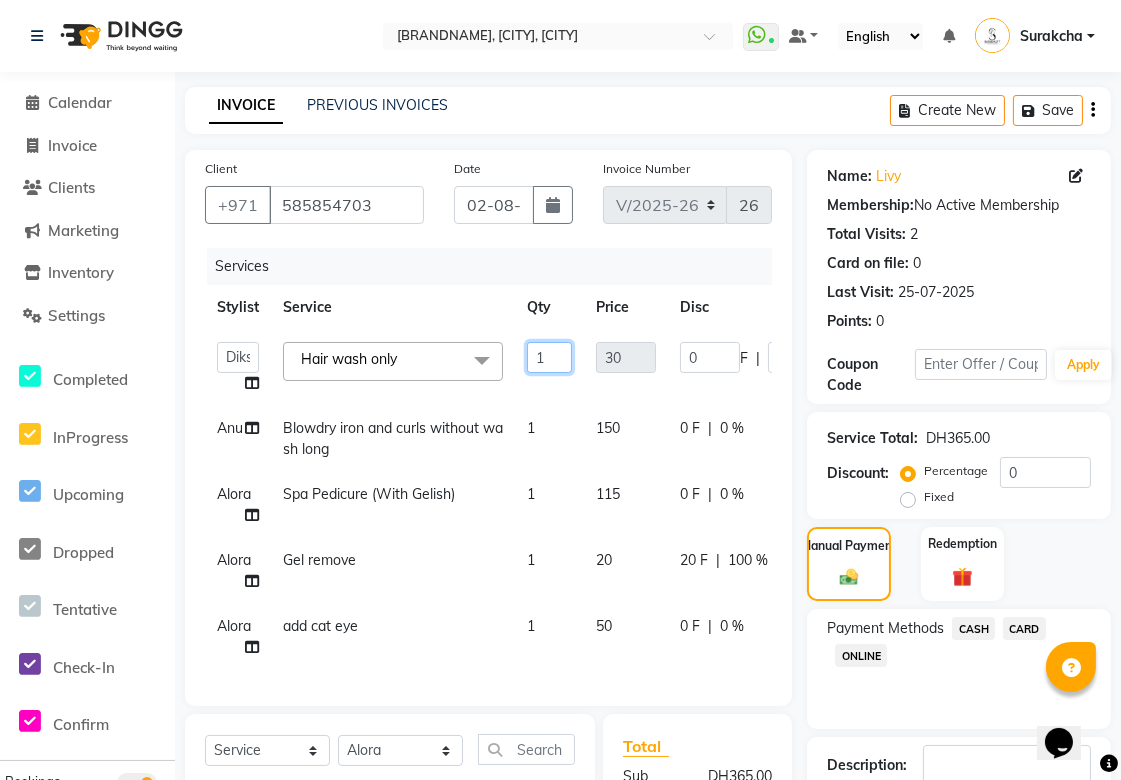 click on "1" 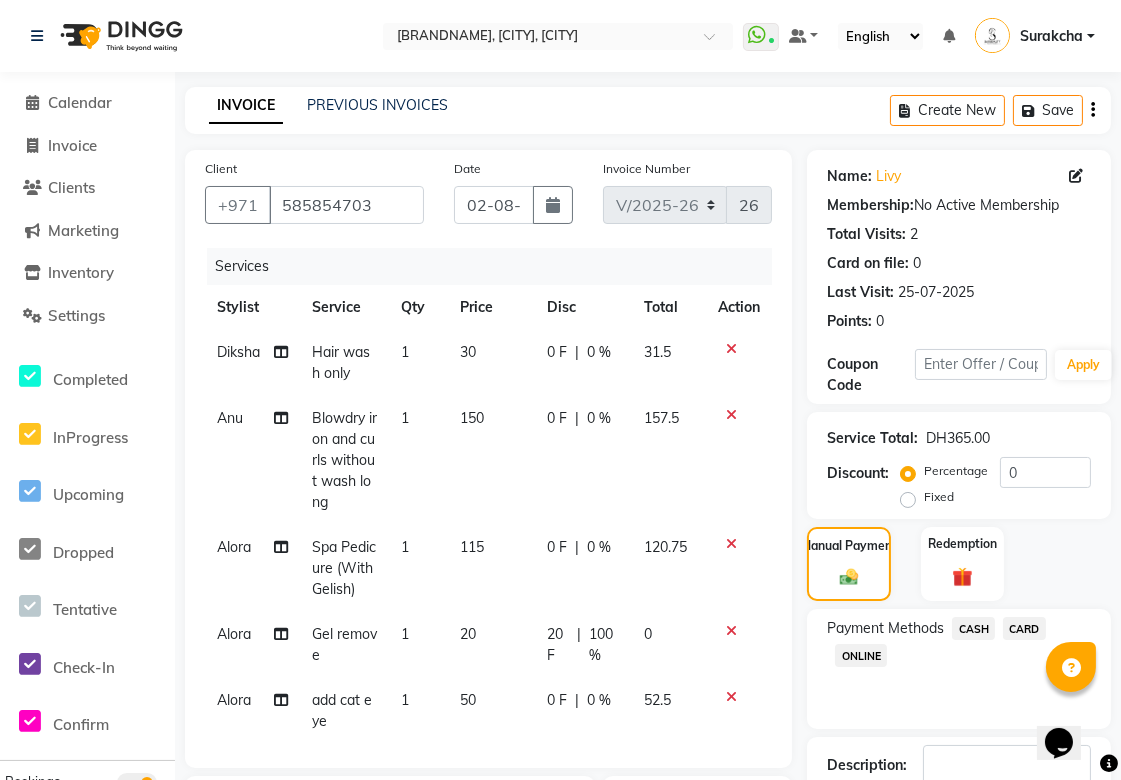 scroll, scrollTop: 28, scrollLeft: 0, axis: vertical 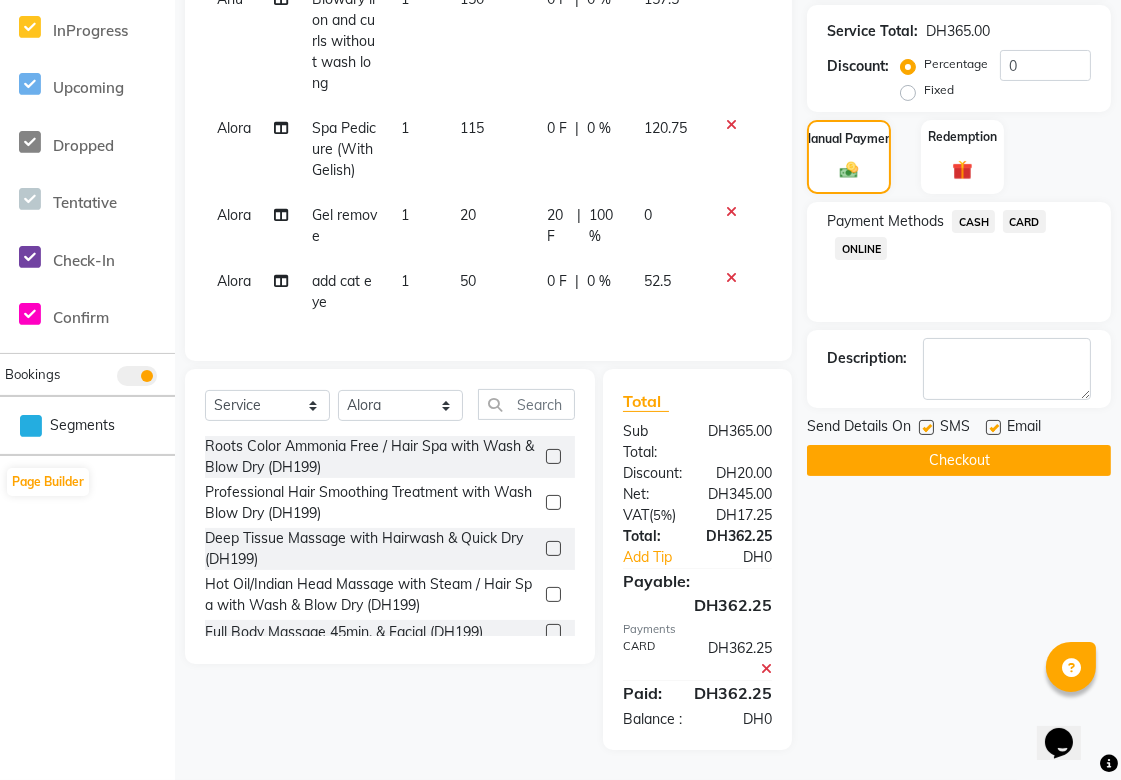 click on "Checkout" 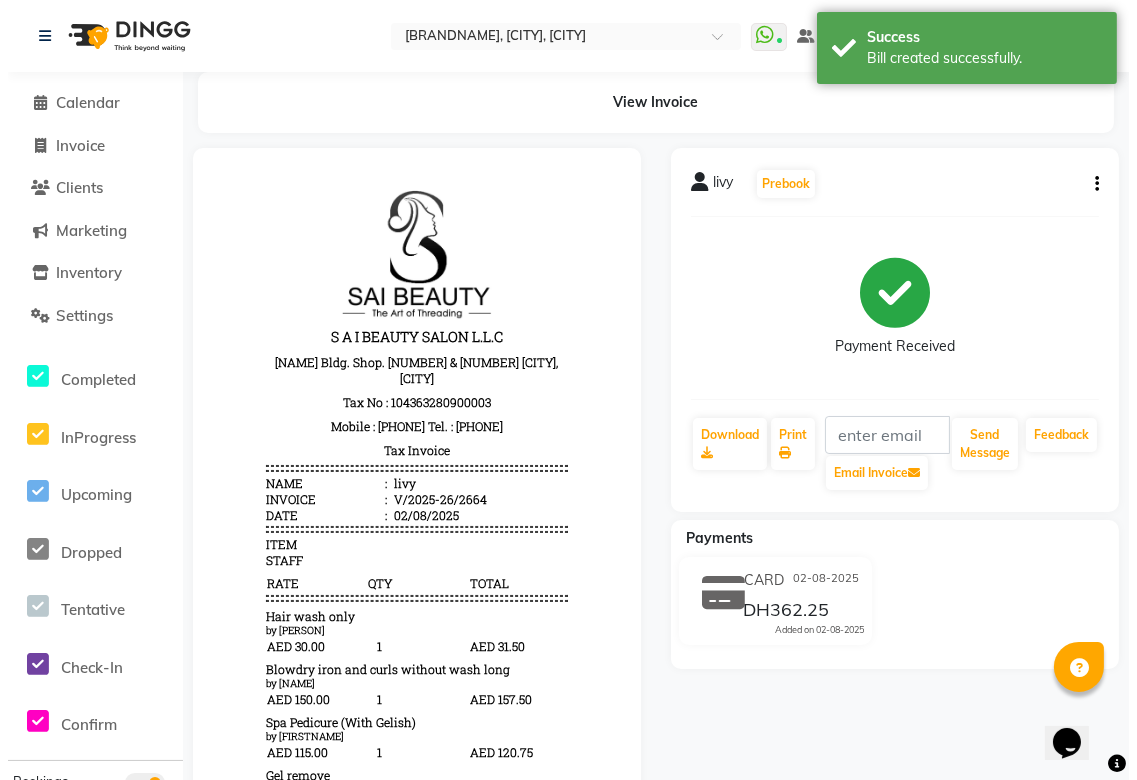 scroll, scrollTop: 0, scrollLeft: 0, axis: both 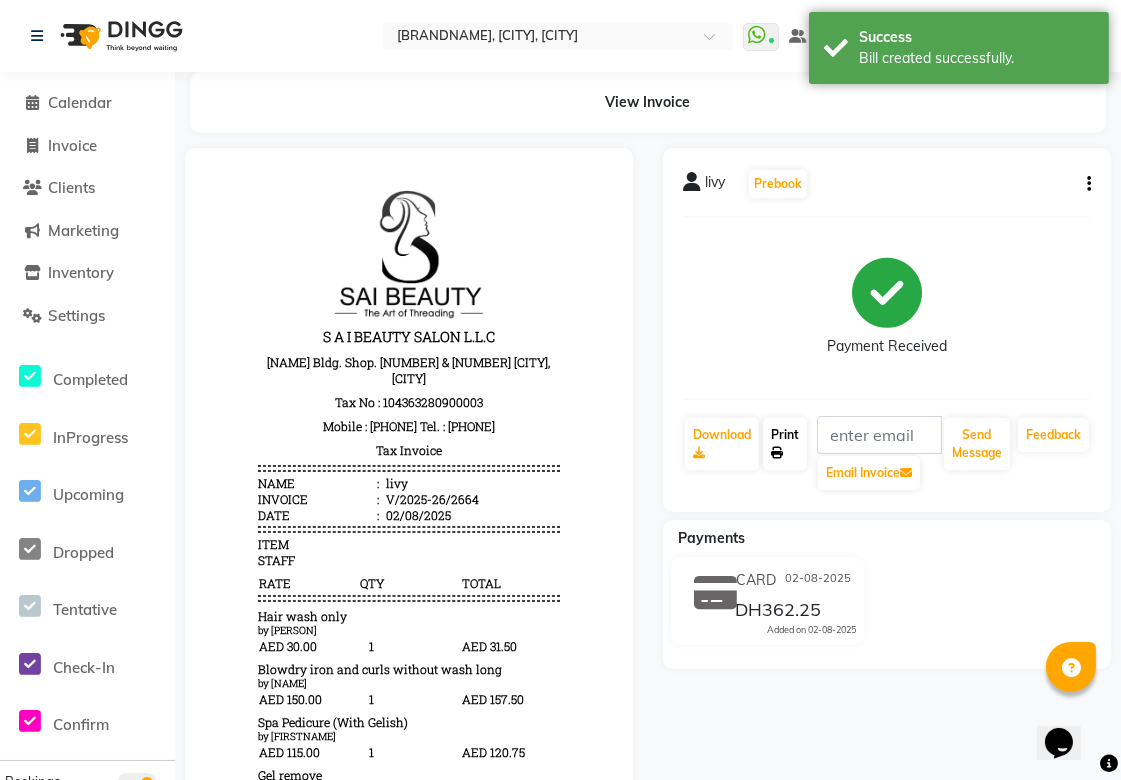 click on "Print" 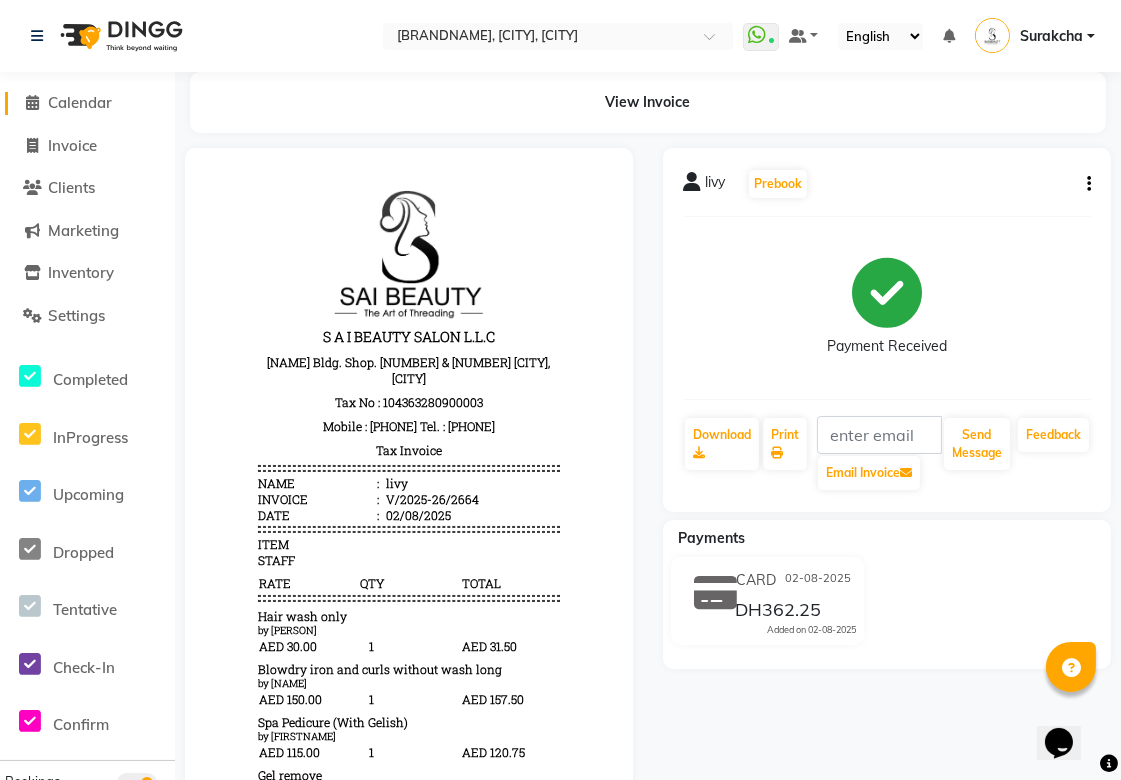 click on "Calendar" 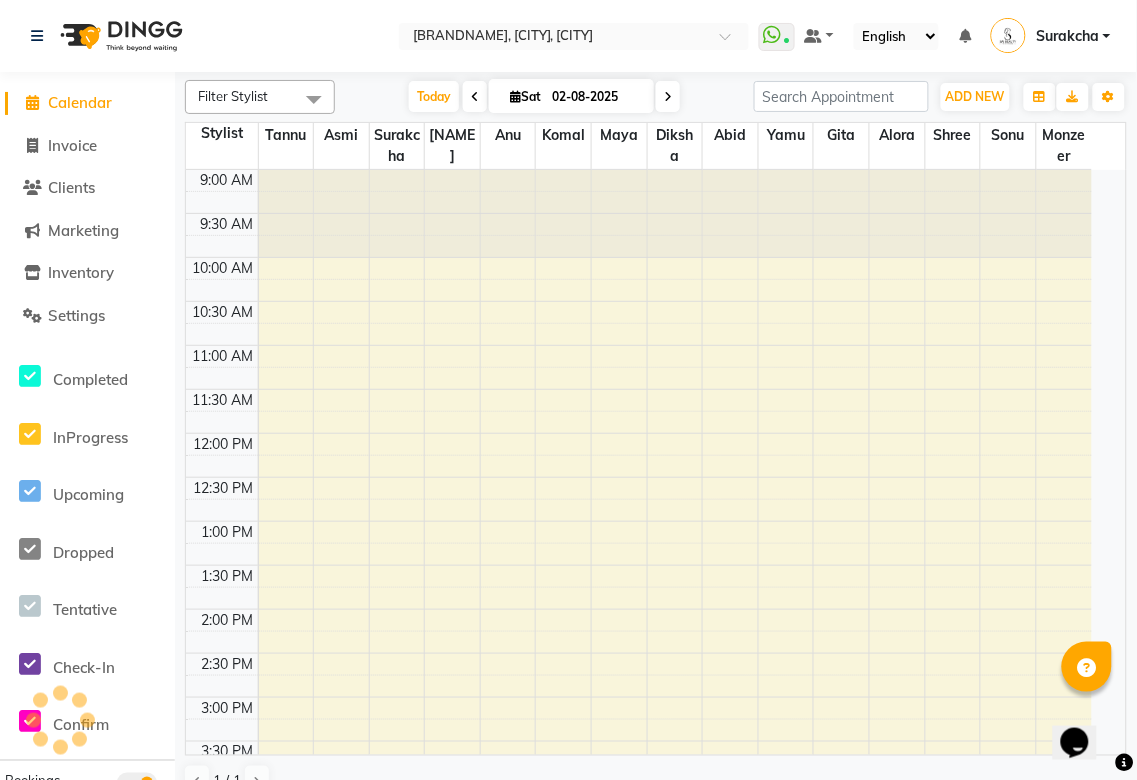 scroll, scrollTop: 707, scrollLeft: 0, axis: vertical 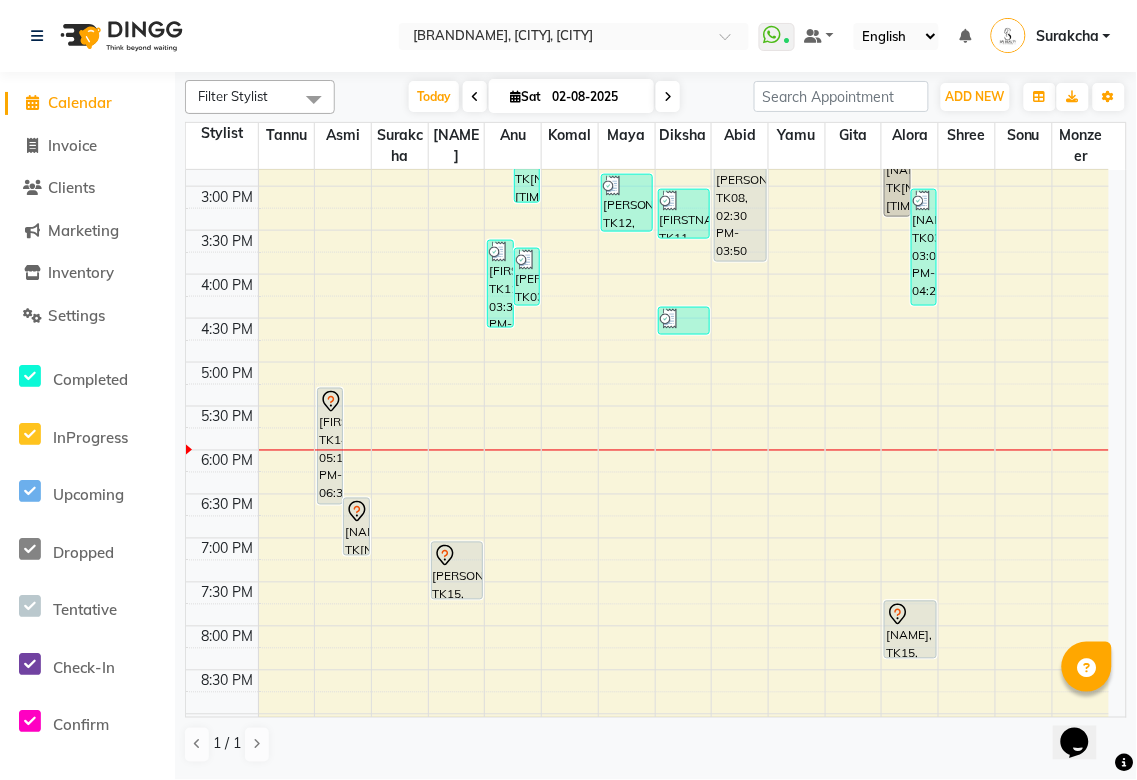 click 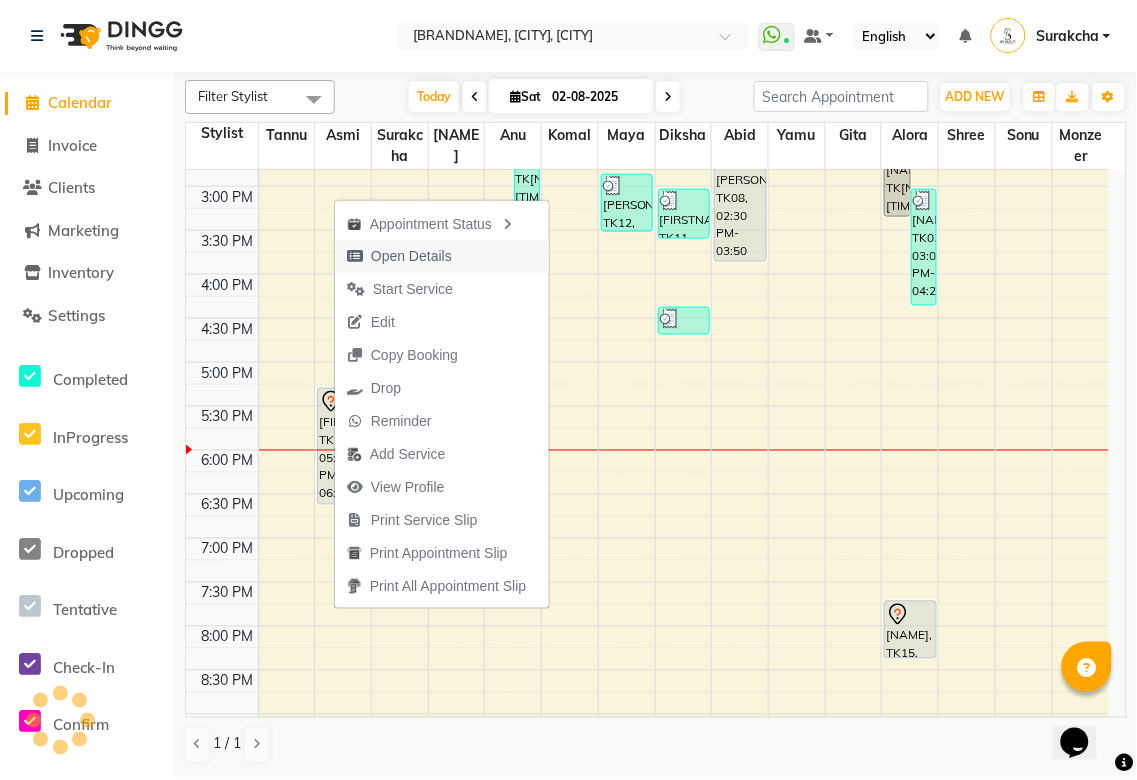click on "Open Details" at bounding box center [411, 256] 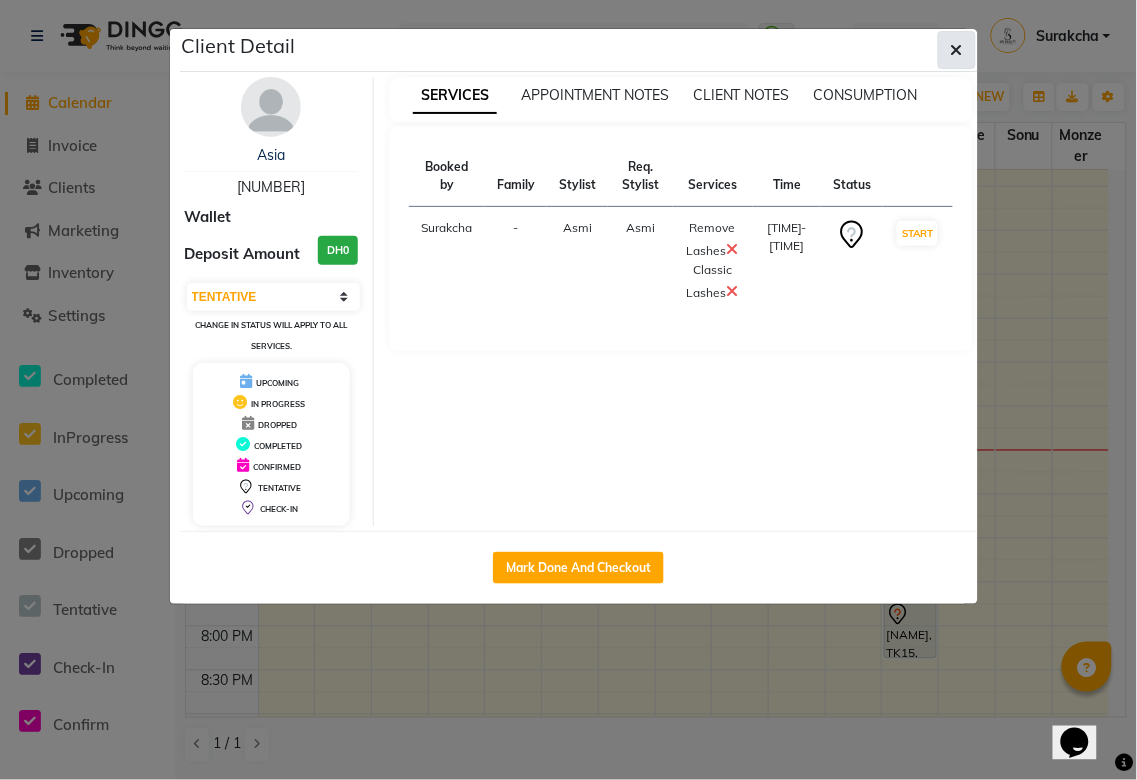 click 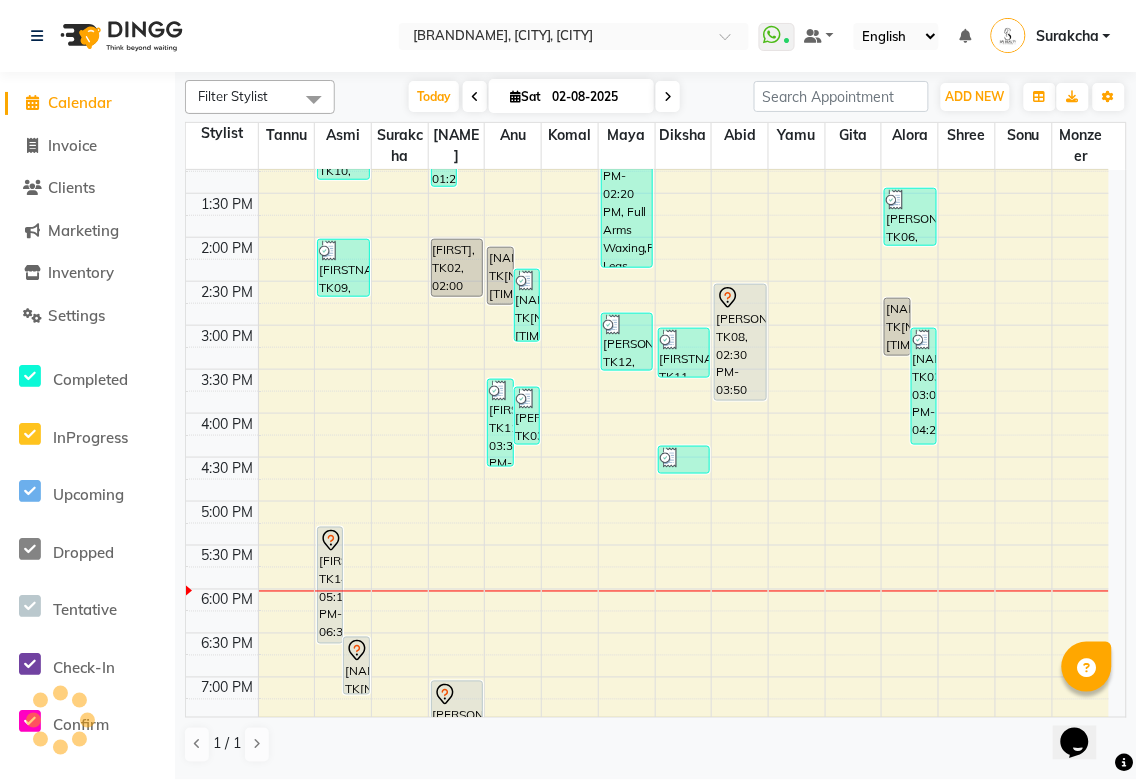 scroll, scrollTop: 366, scrollLeft: 0, axis: vertical 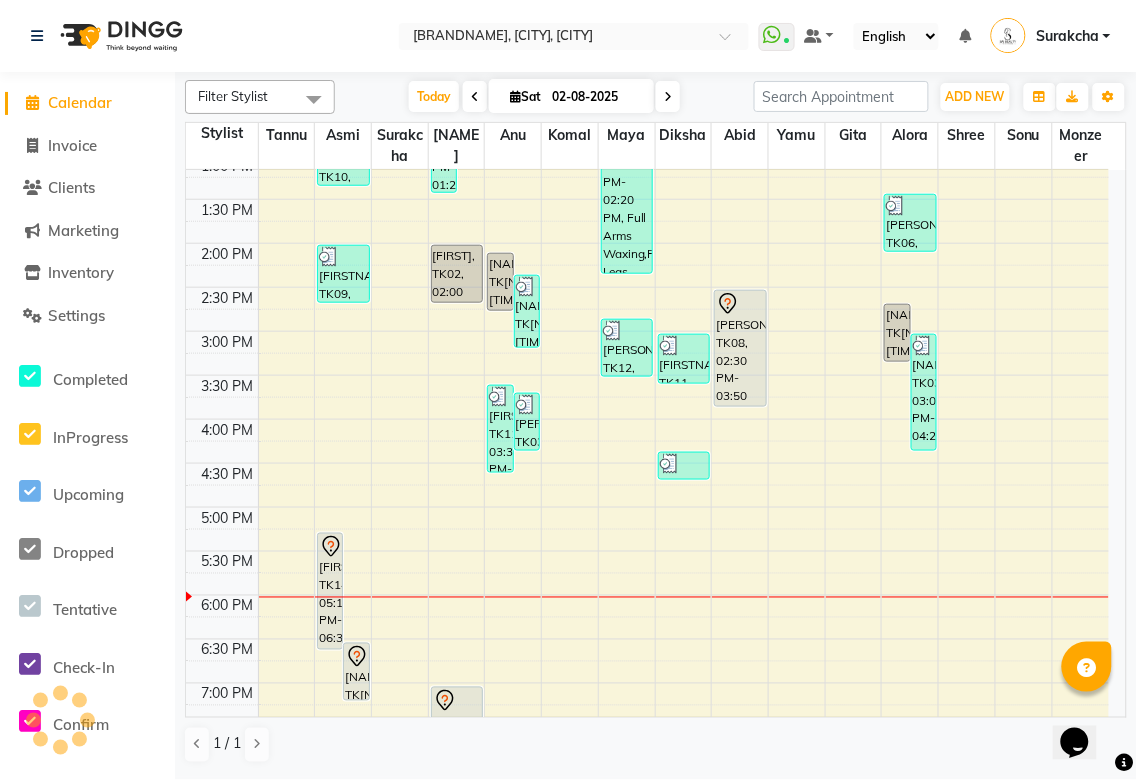 click on "[PERSON], TK08, 02:30 PM-03:50 PM, Full Highlights Long,Loreal toning" at bounding box center [740, 348] 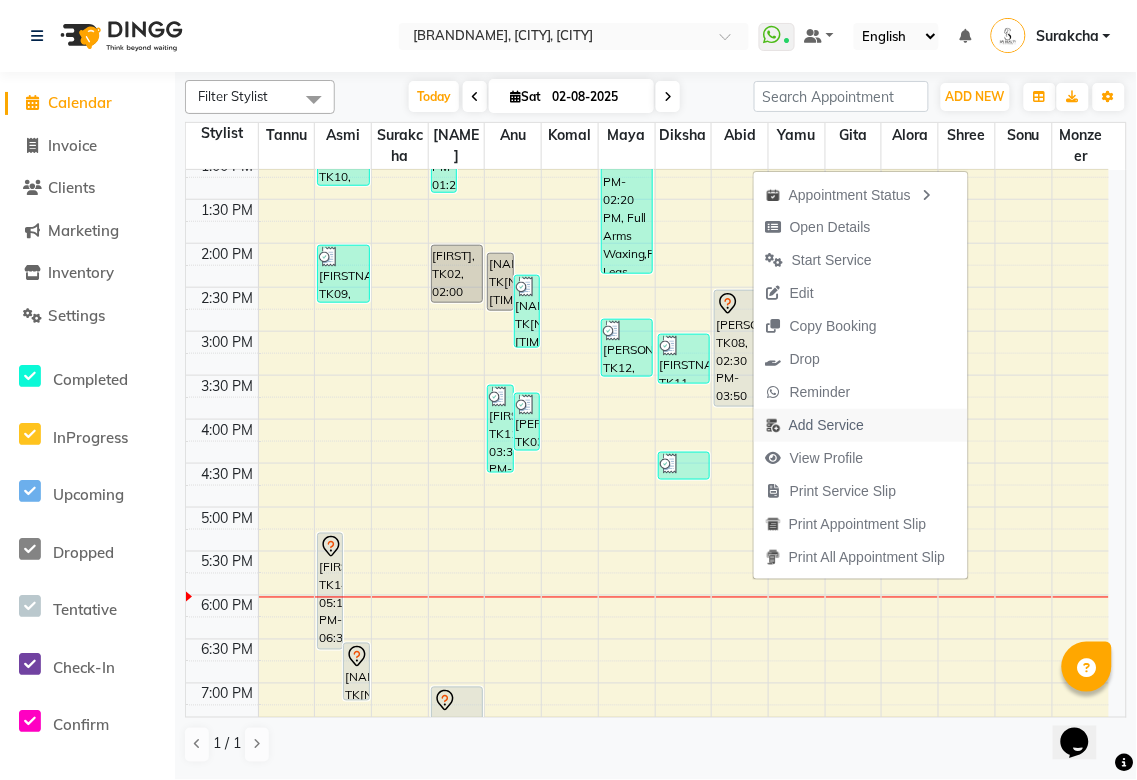 click on "Add Service" at bounding box center (826, 425) 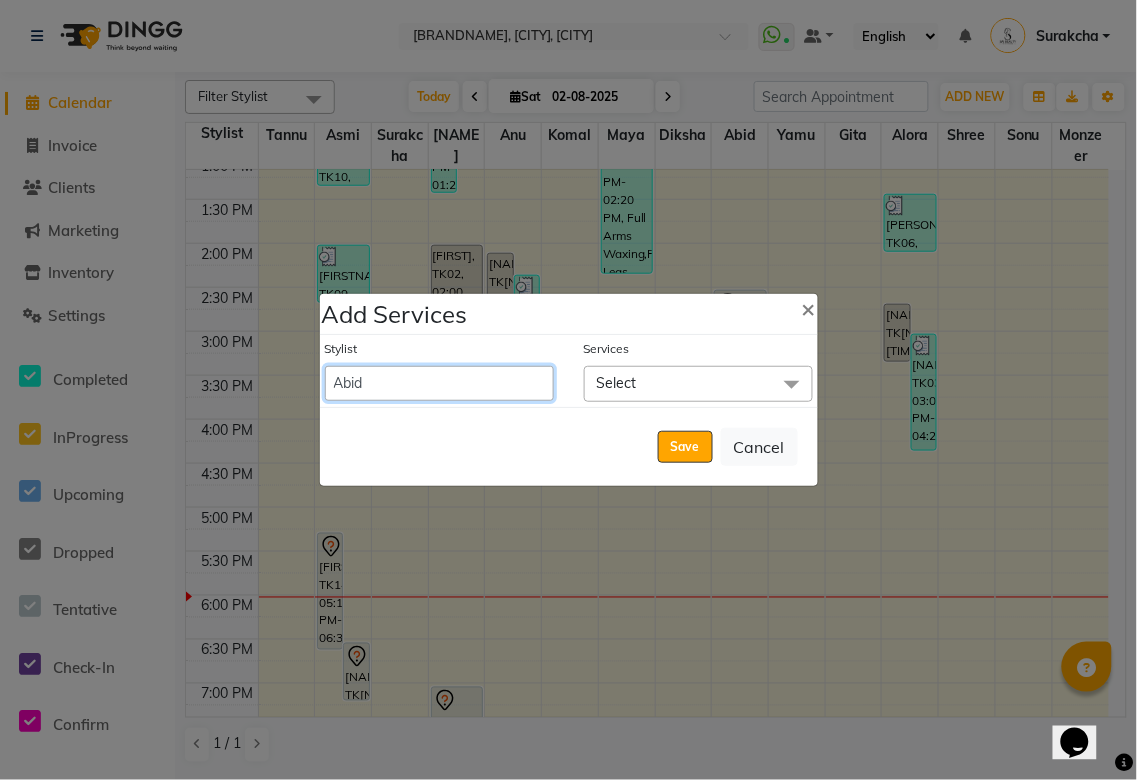 click on "[FIRST]   [FIRST]   [FIRST]   [FIRST]   [FIRST]   [FIRST]   [FIRST]   [FIRST]   [FIRST]   [FIRST]   [FIRST]   [FIRST]   [FIRST]   [FIRST]   [FIRST]   [FIRST]   [FIRST]" at bounding box center [439, 383] 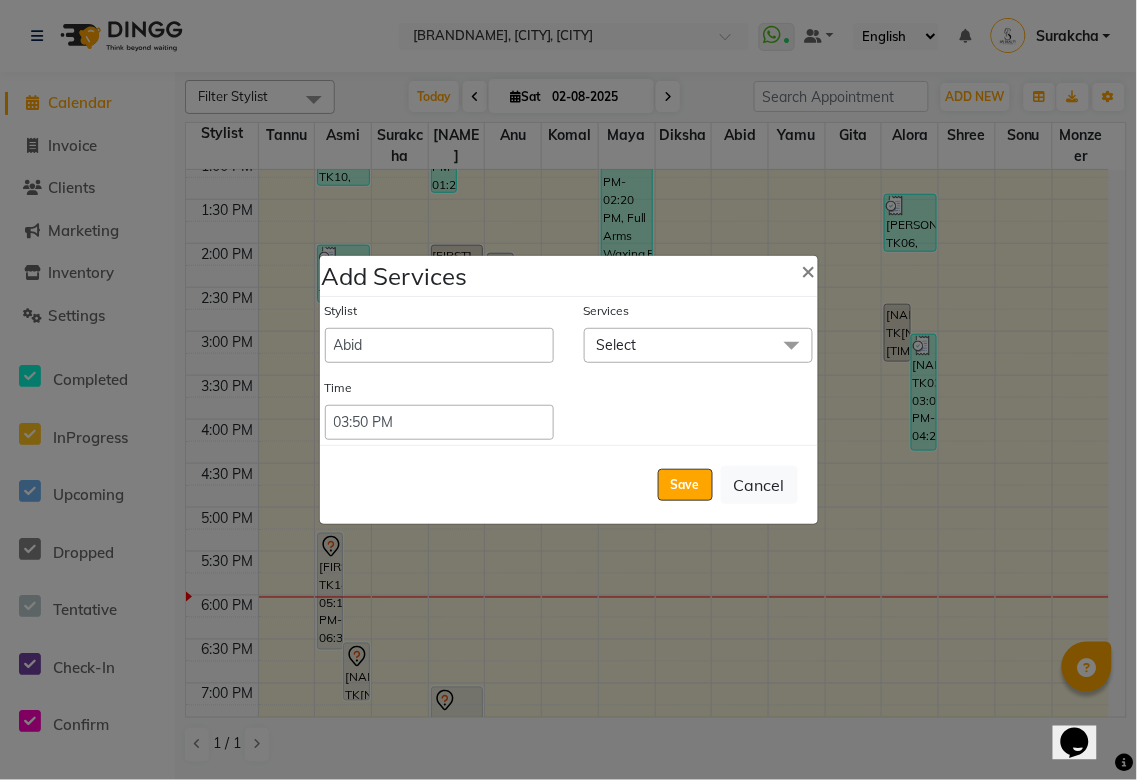 click on "Select" 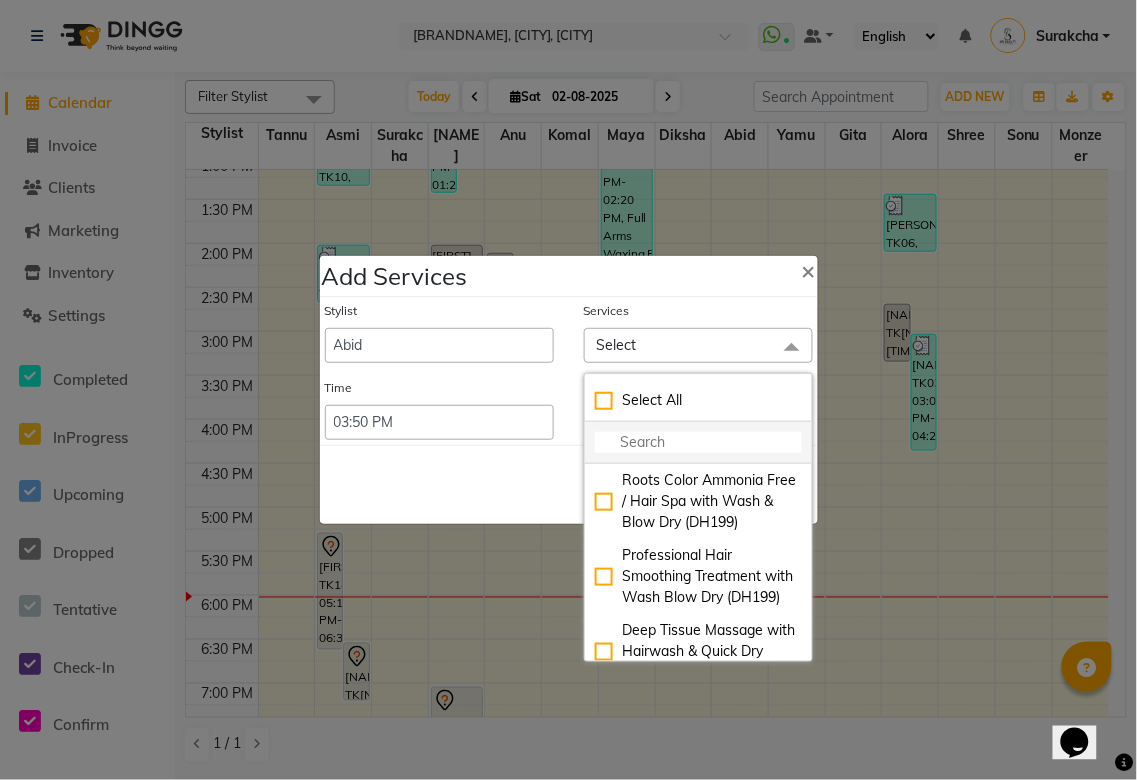 click 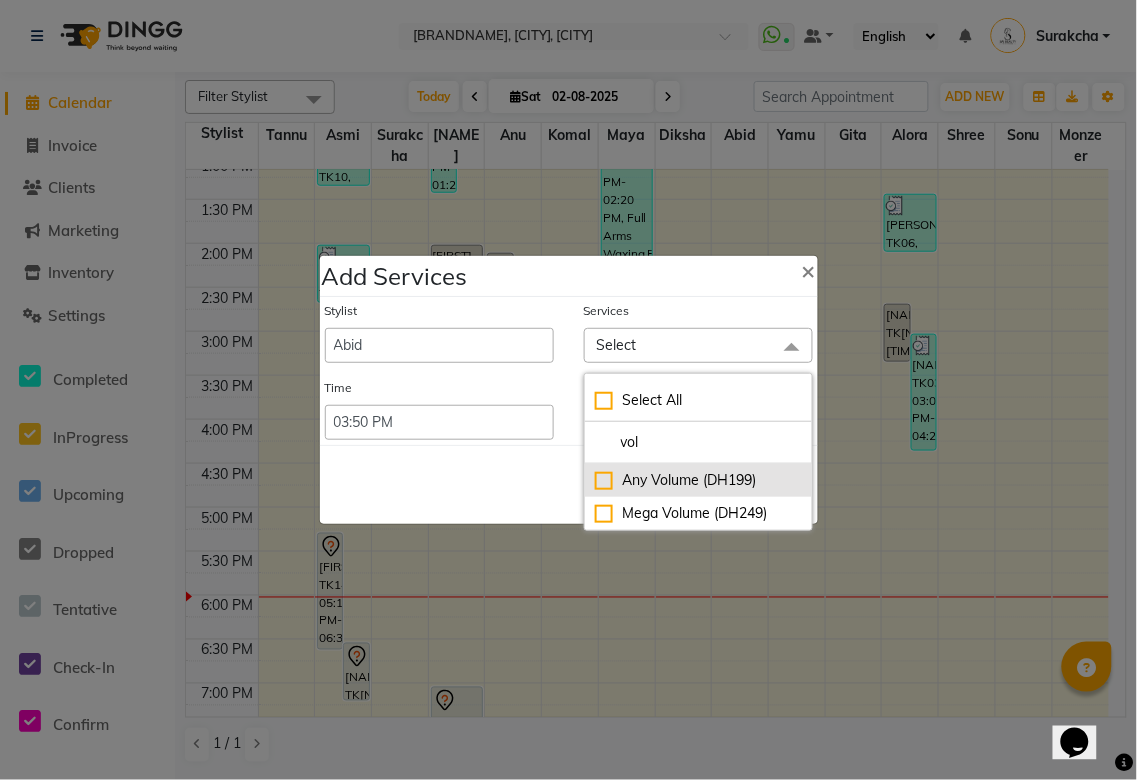 click on "Any Volume (DH199)" 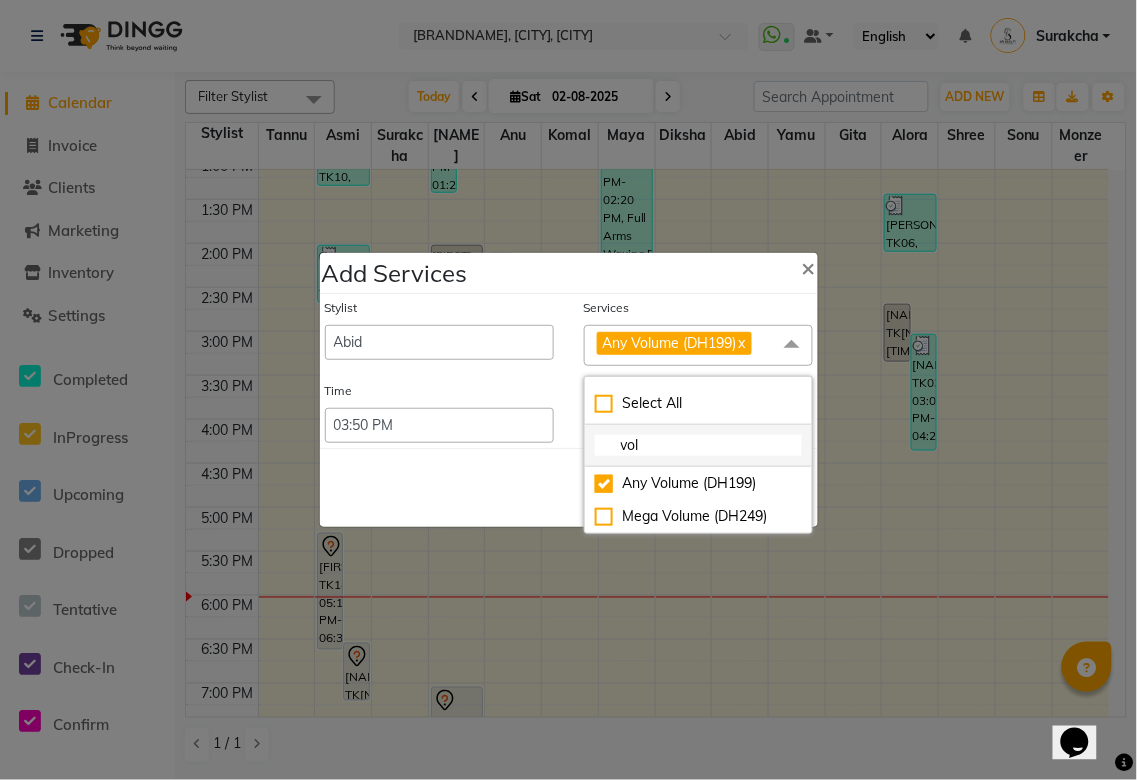 click on "vol" 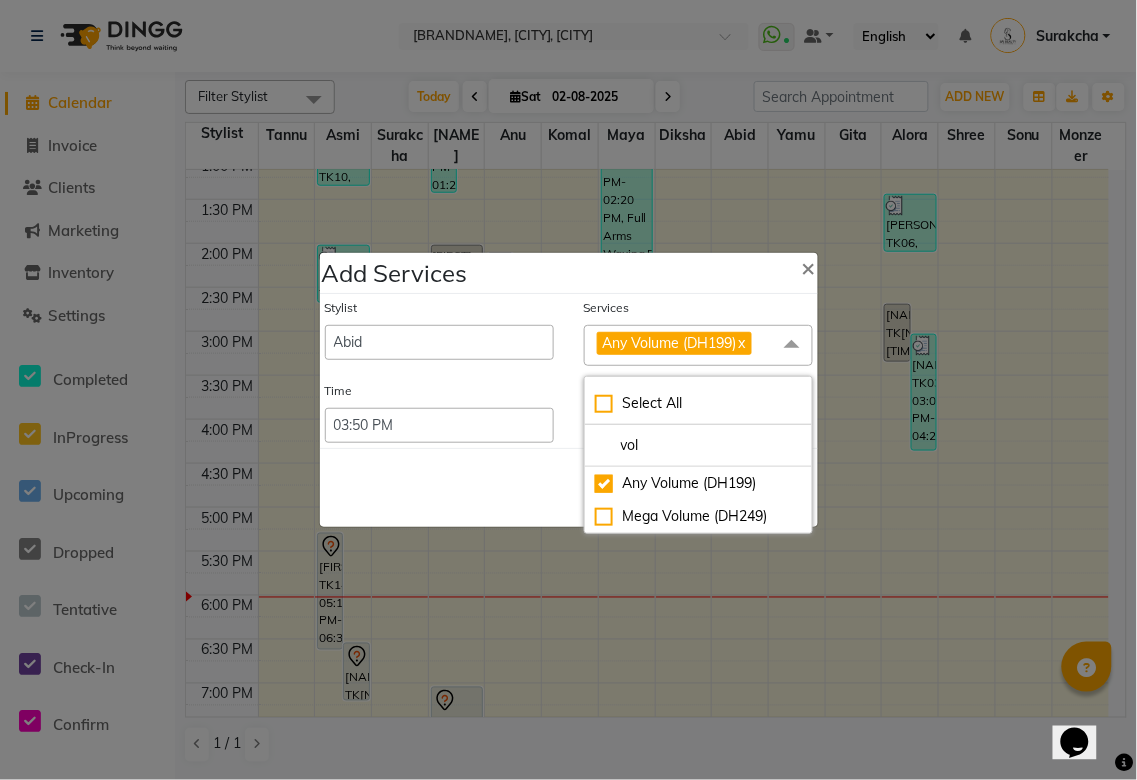 click on "Save   Cancel" 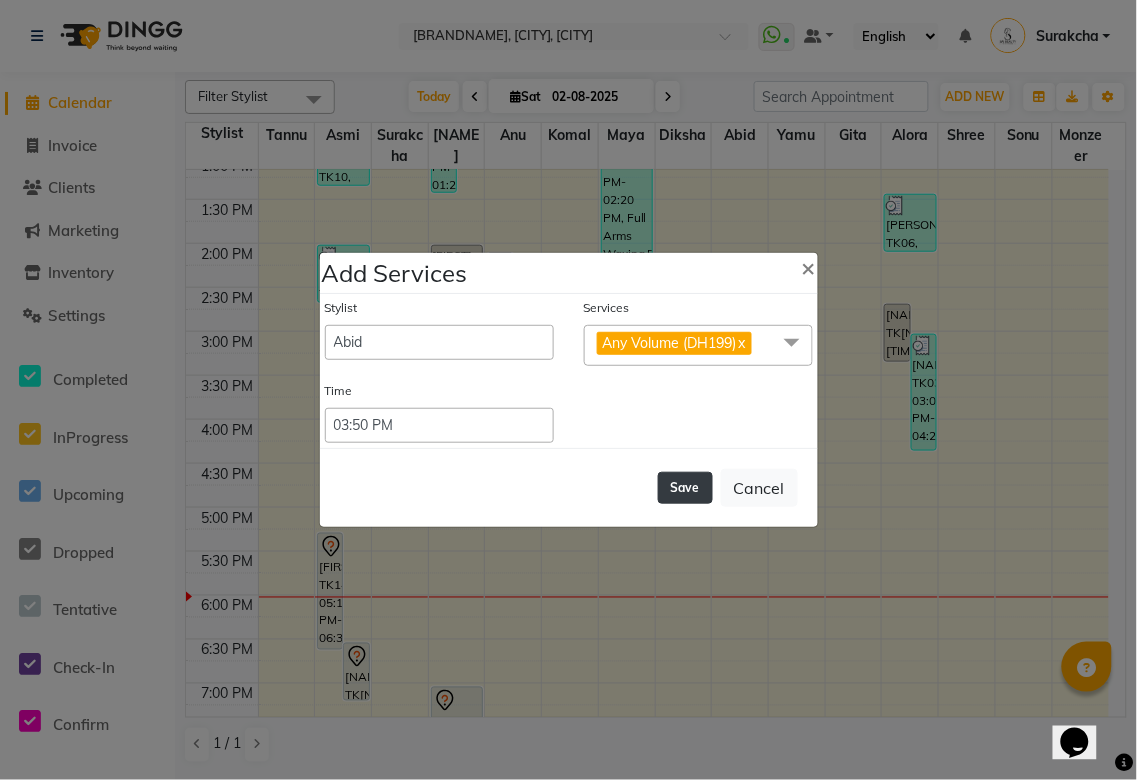 click on "Save" 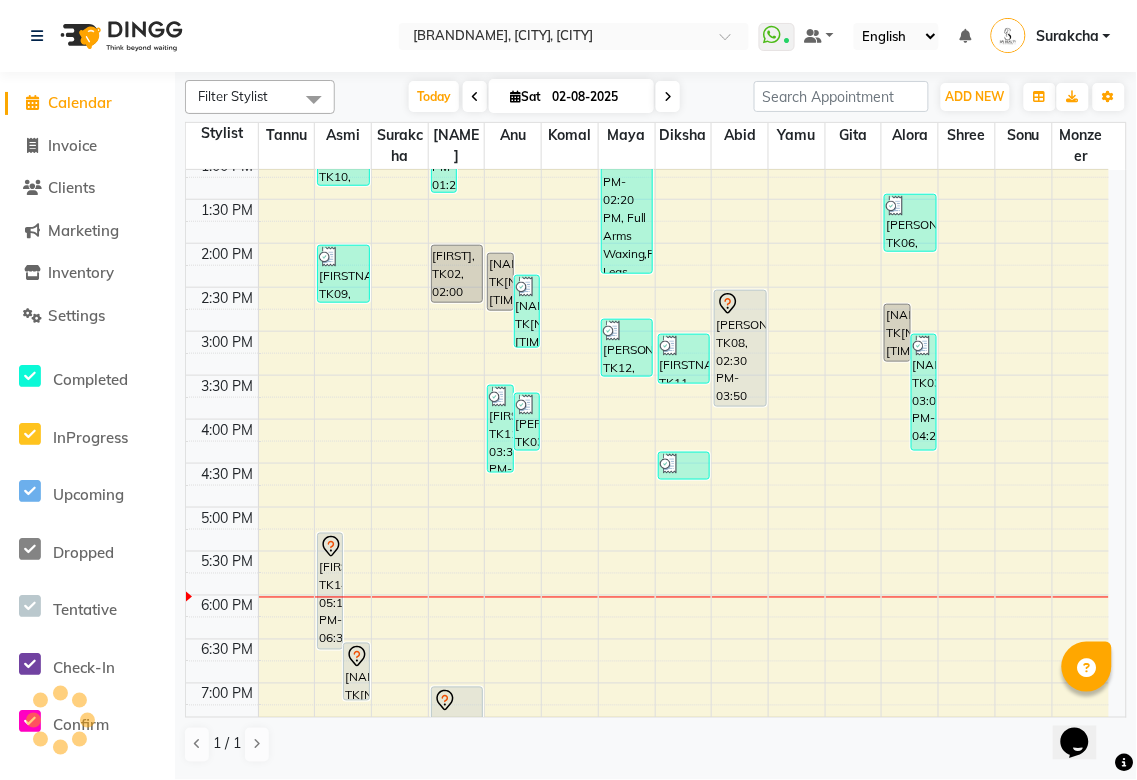 click on "[PERSON], TK08, 02:30 PM-03:50 PM, Full Highlights Long,Loreal toning" at bounding box center (740, 348) 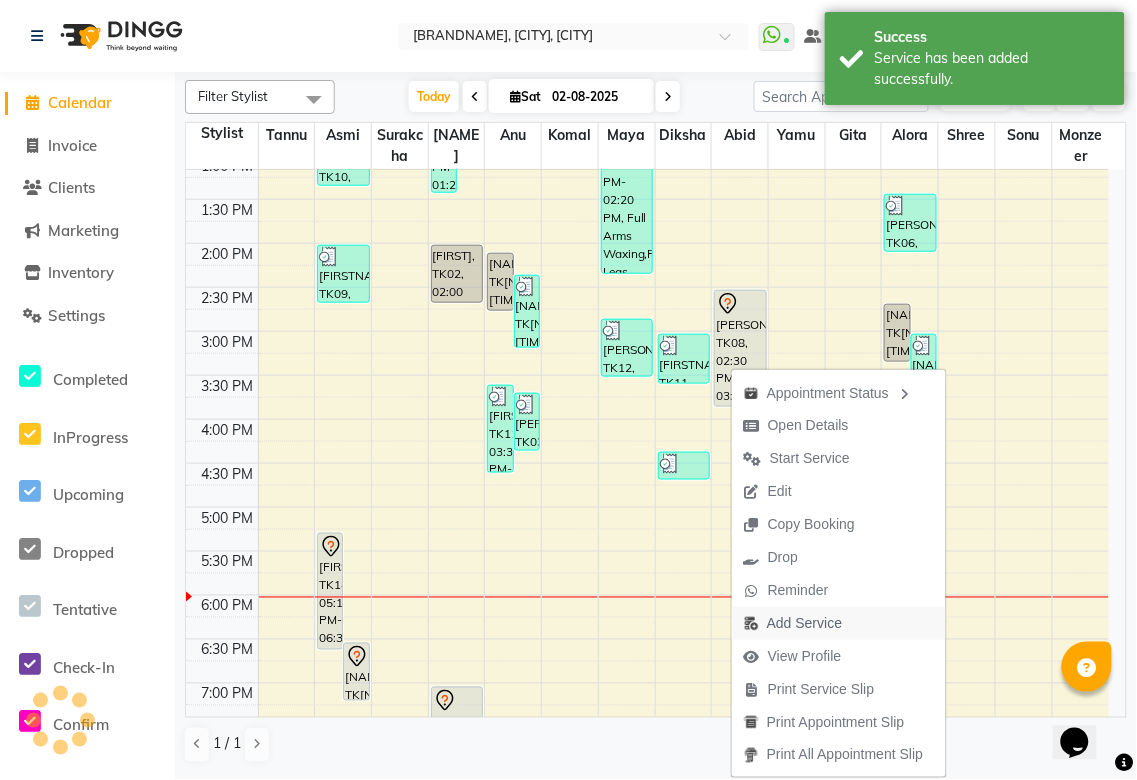 click on "Add Service" at bounding box center [804, 623] 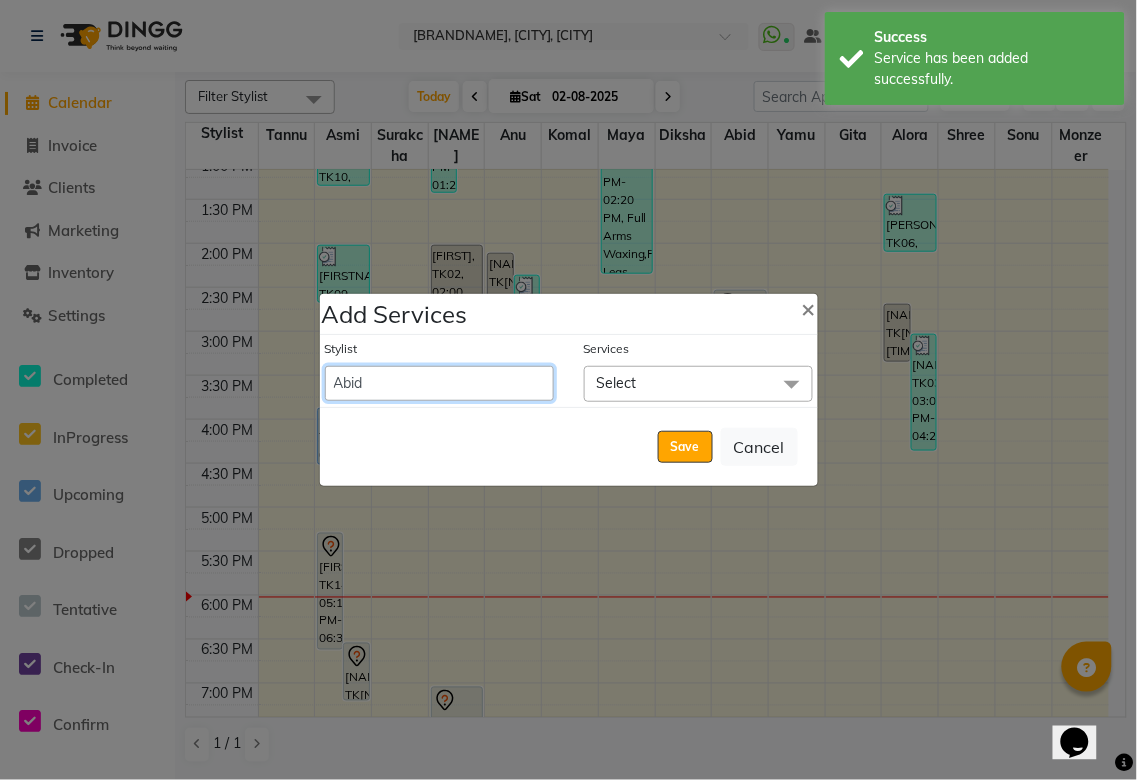 click on "[FIRST]   [FIRST]   [FIRST]   [FIRST]   [FIRST]   [FIRST]   [FIRST]   [FIRST]   [FIRST]   [FIRST]   [FIRST]   [FIRST]   [FIRST]   [FIRST]   [FIRST]   [FIRST]   [FIRST]" at bounding box center [439, 383] 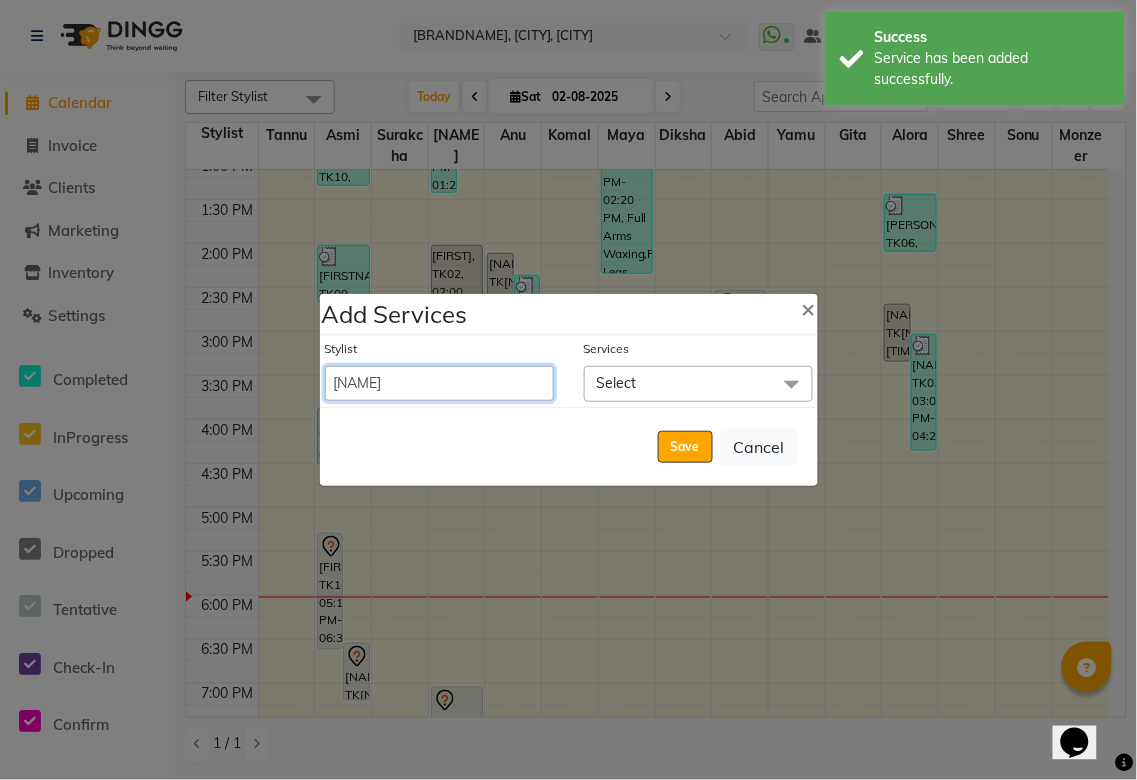 click on "[FIRST]   [FIRST]   [FIRST]   [FIRST]   [FIRST]   [FIRST]   [FIRST]   [FIRST]   [FIRST]   [FIRST]   [FIRST]   [FIRST]   [FIRST]   [FIRST]   [FIRST]   [FIRST]   [FIRST]" at bounding box center (439, 383) 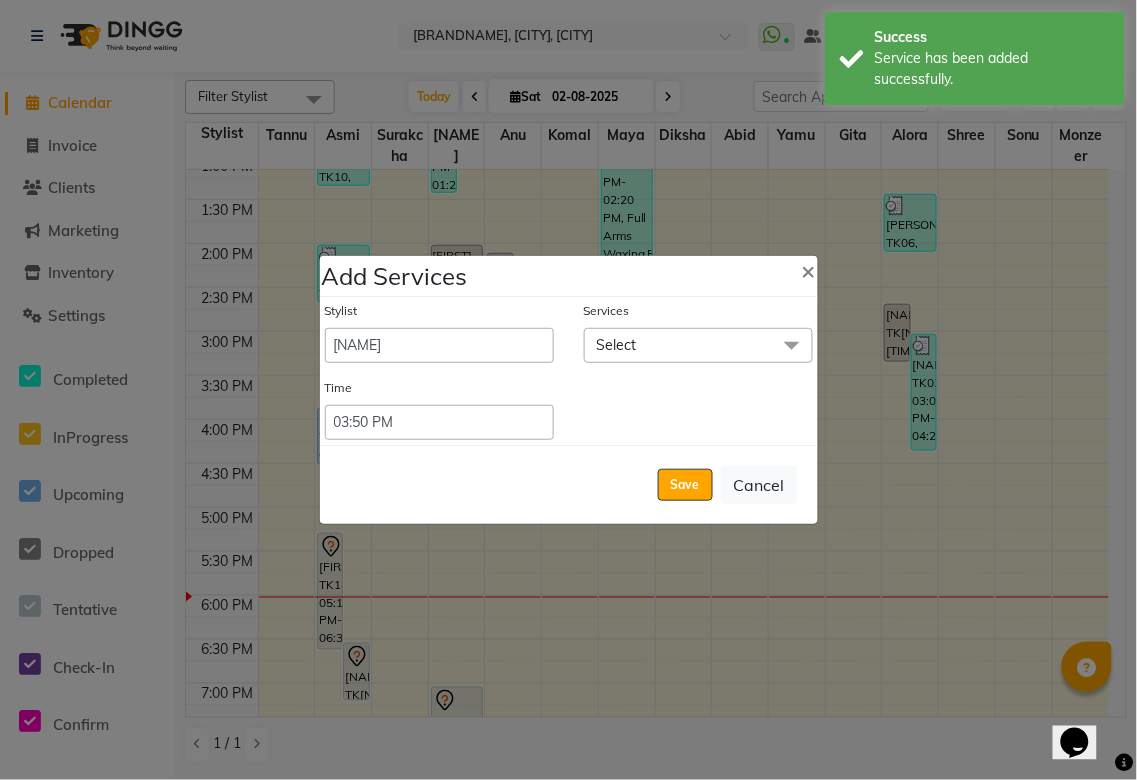 click on "Select" 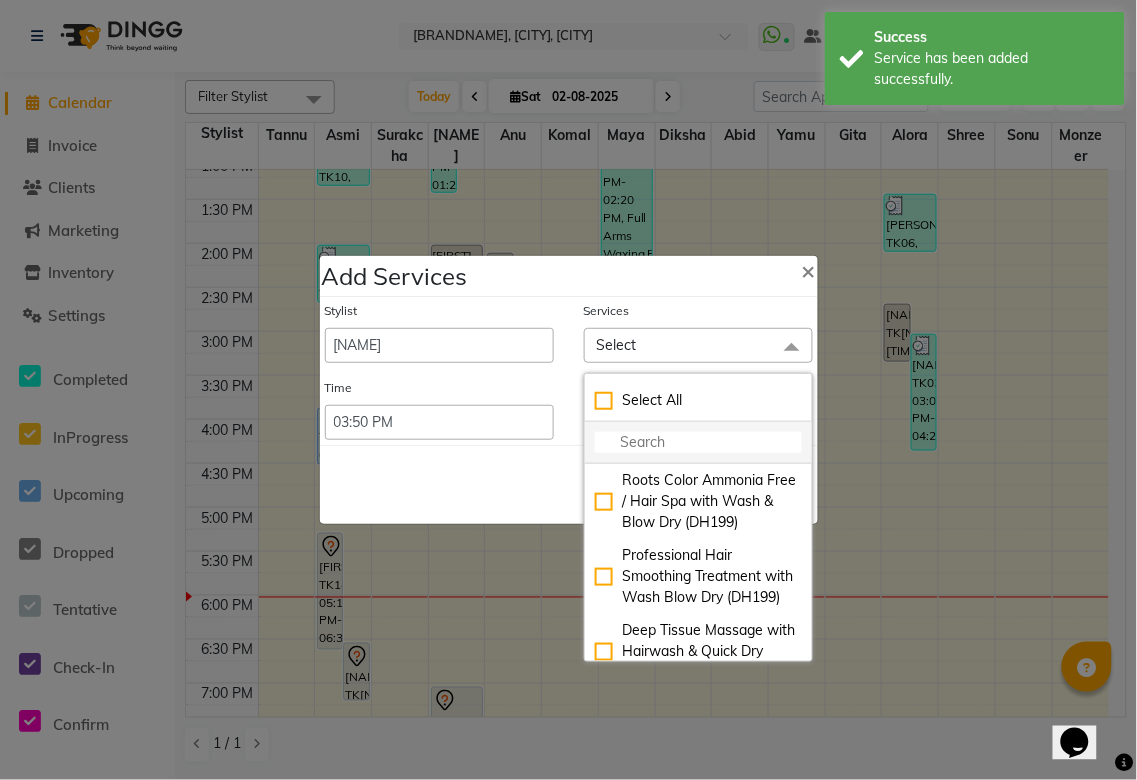 click 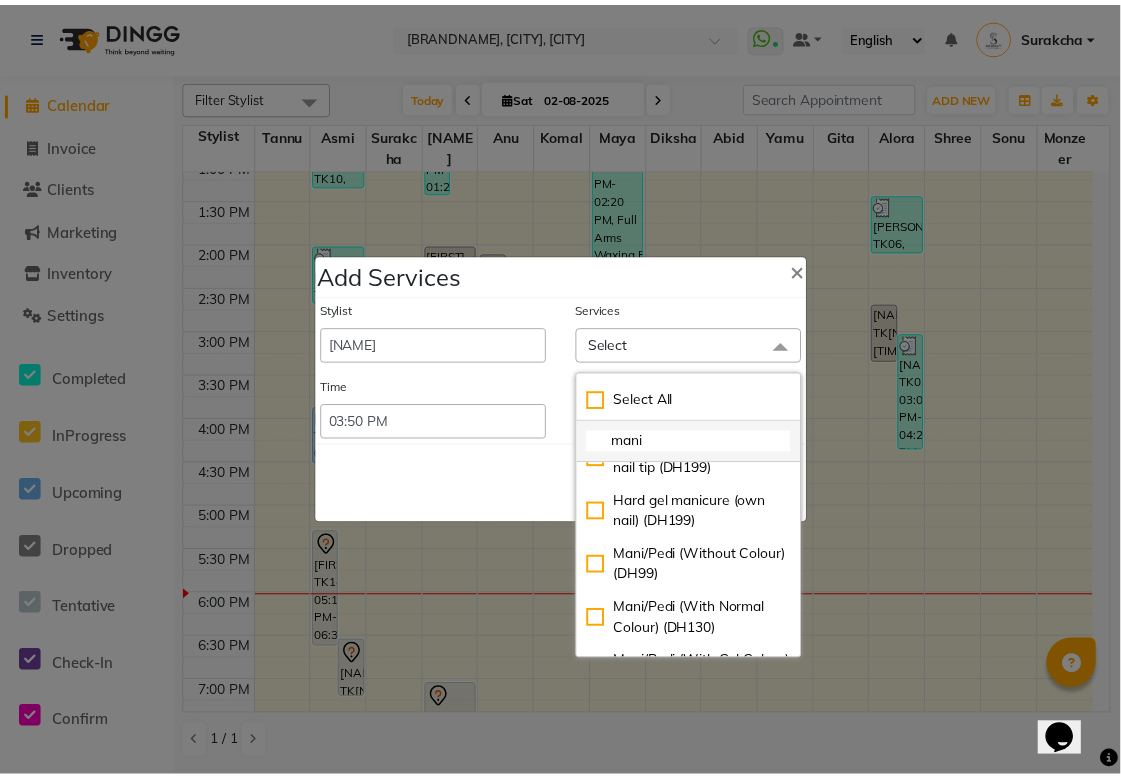 scroll, scrollTop: 815, scrollLeft: 0, axis: vertical 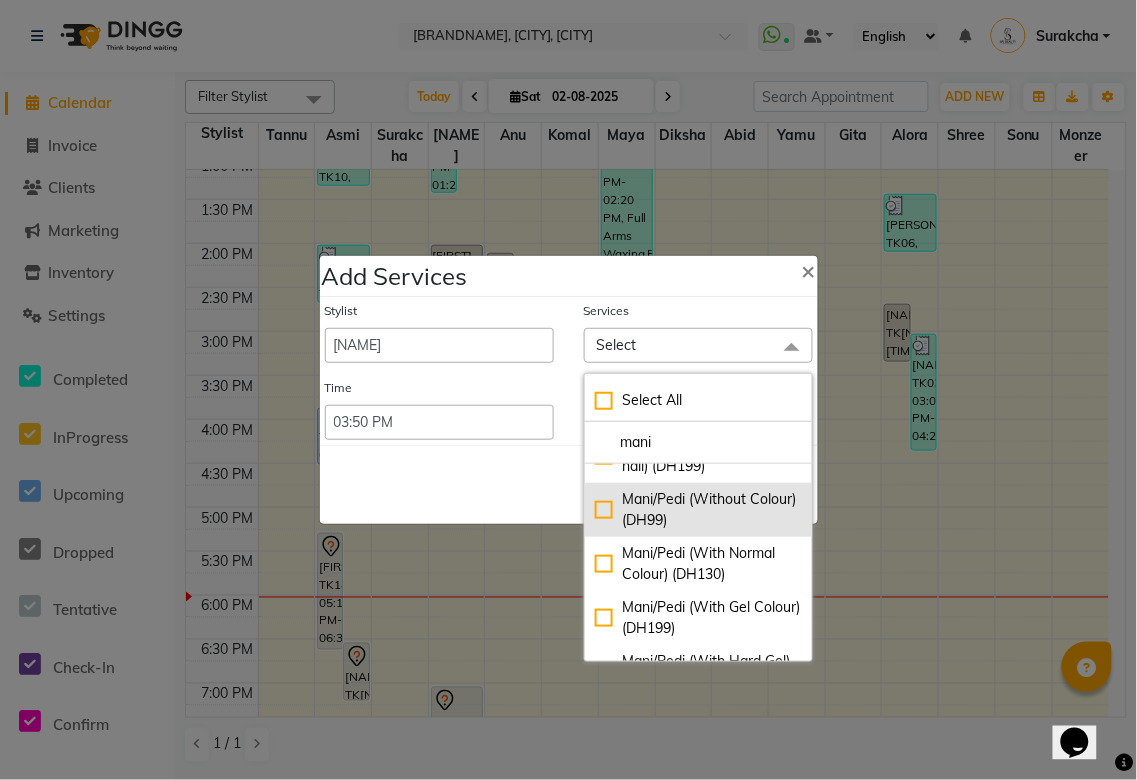 click on "Mani/Pedi (Without Colour) (DH99)" 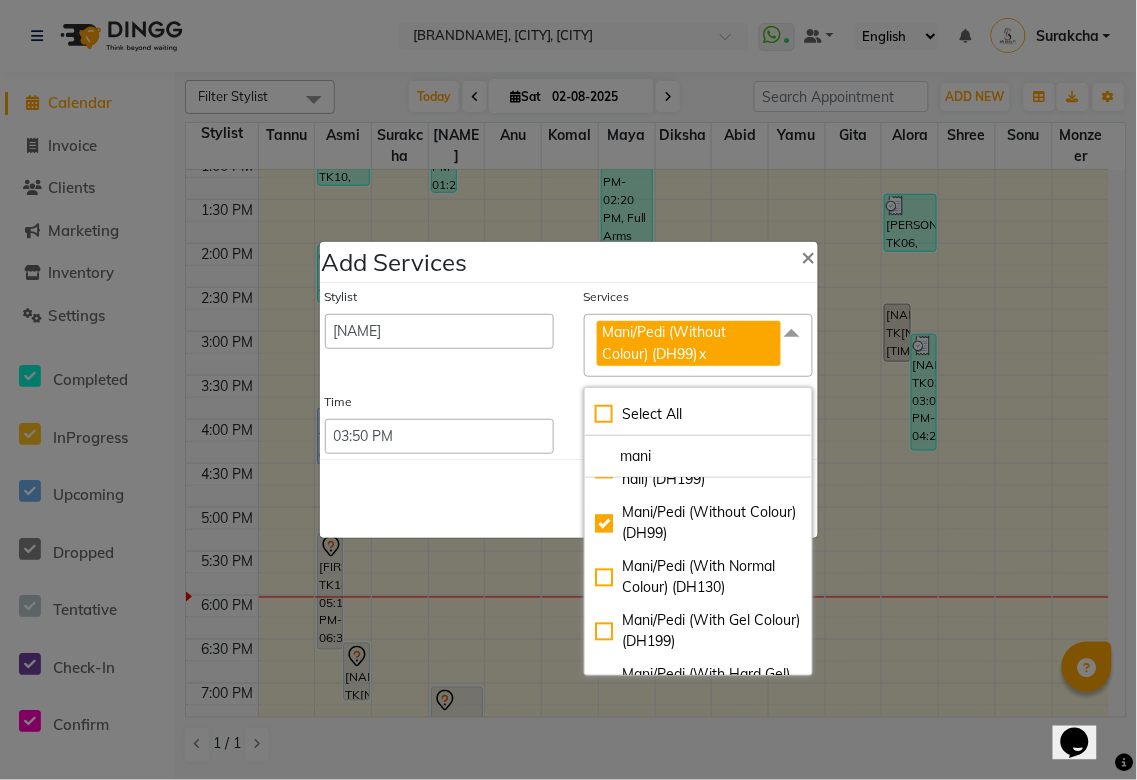 click on "Save   Cancel" 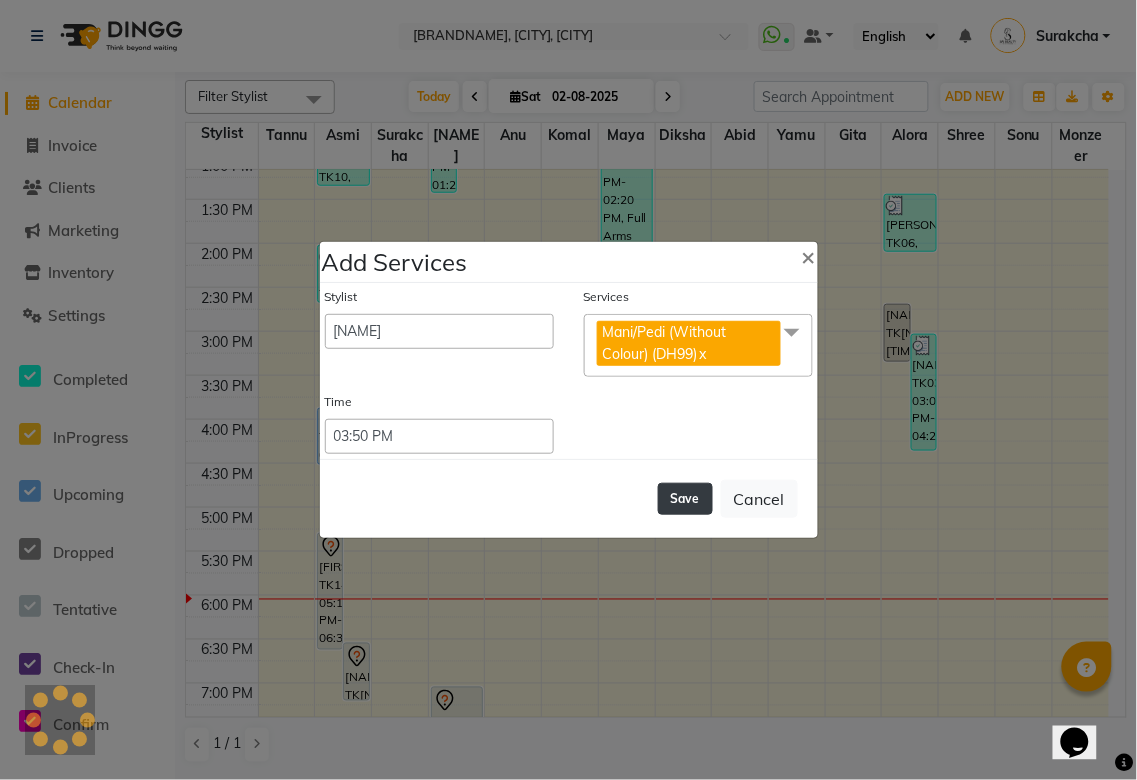 click on "Save" 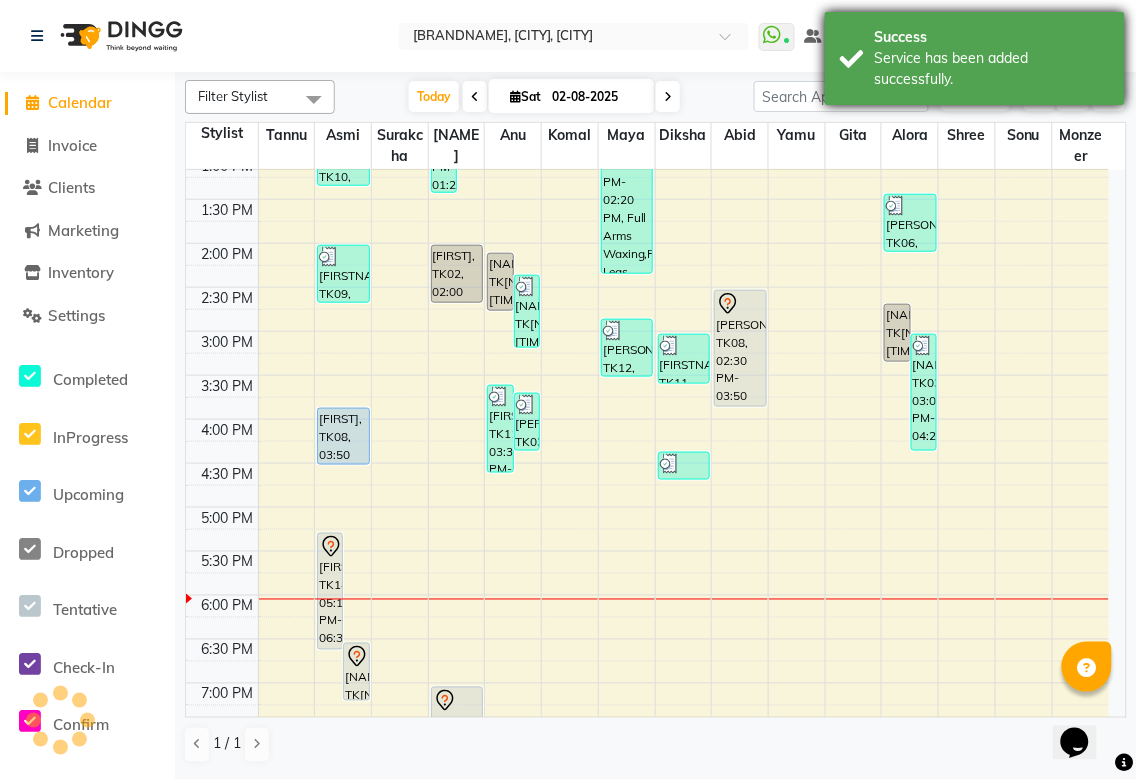 click on "Success" at bounding box center (992, 37) 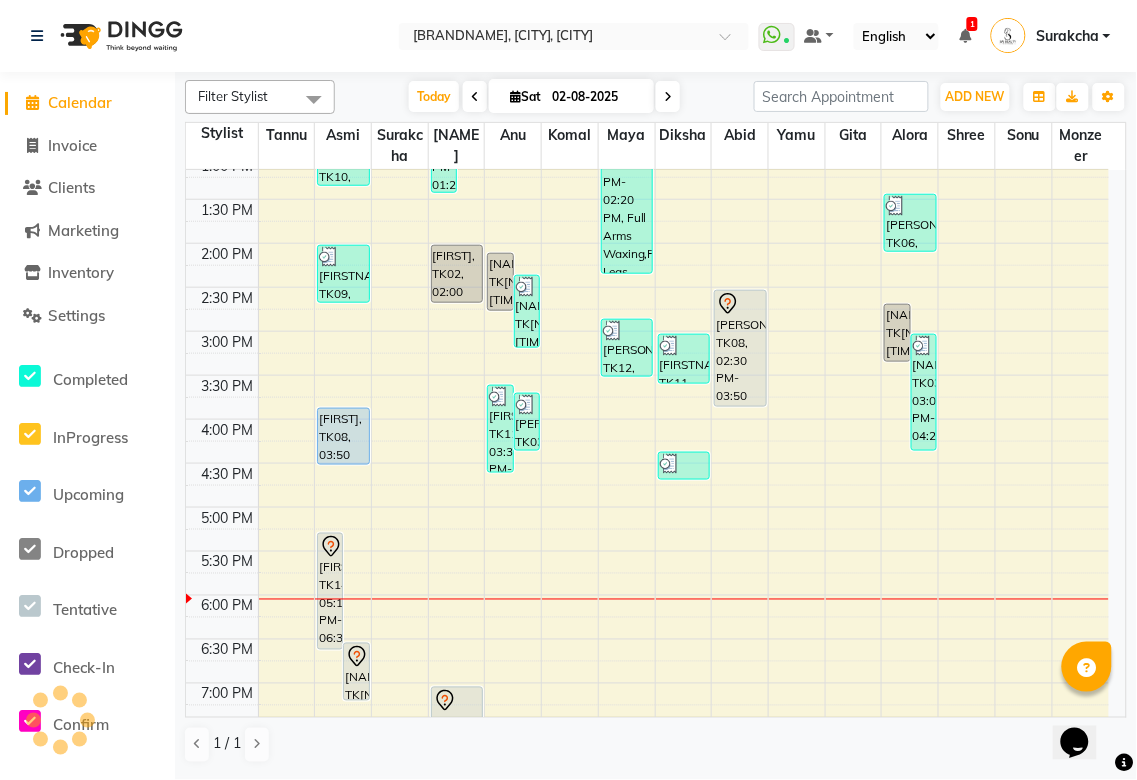 click at bounding box center [965, 36] 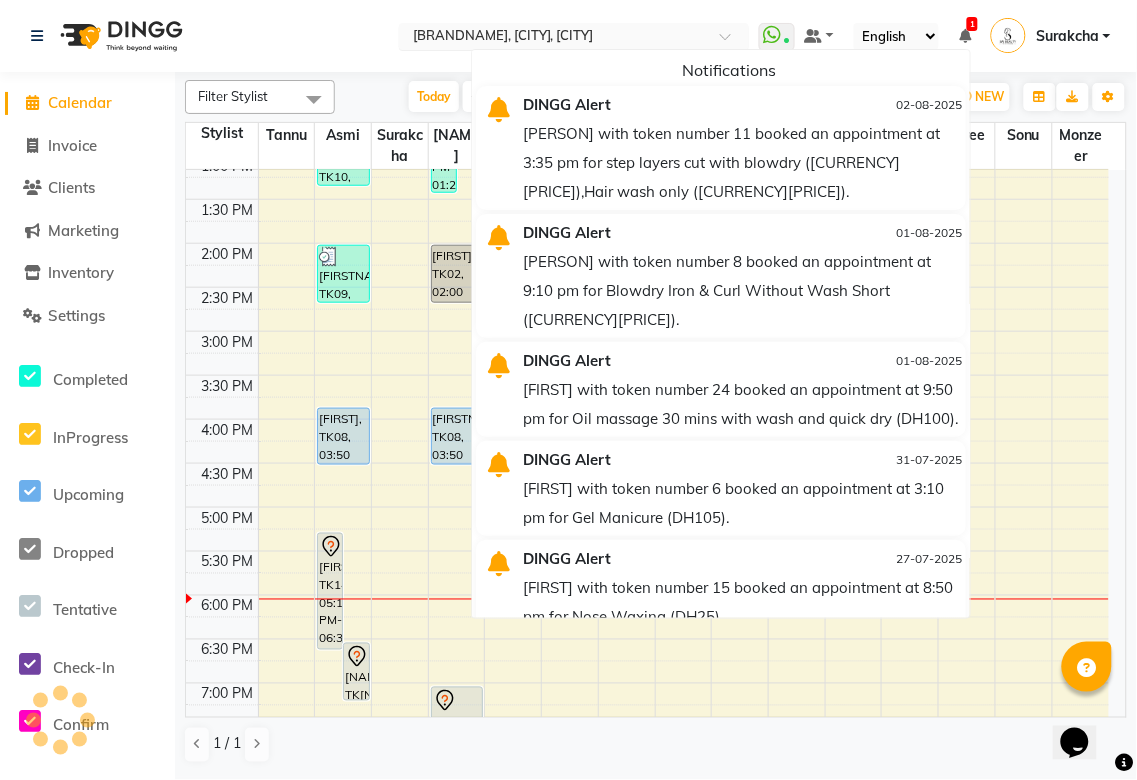 click at bounding box center (554, 38) 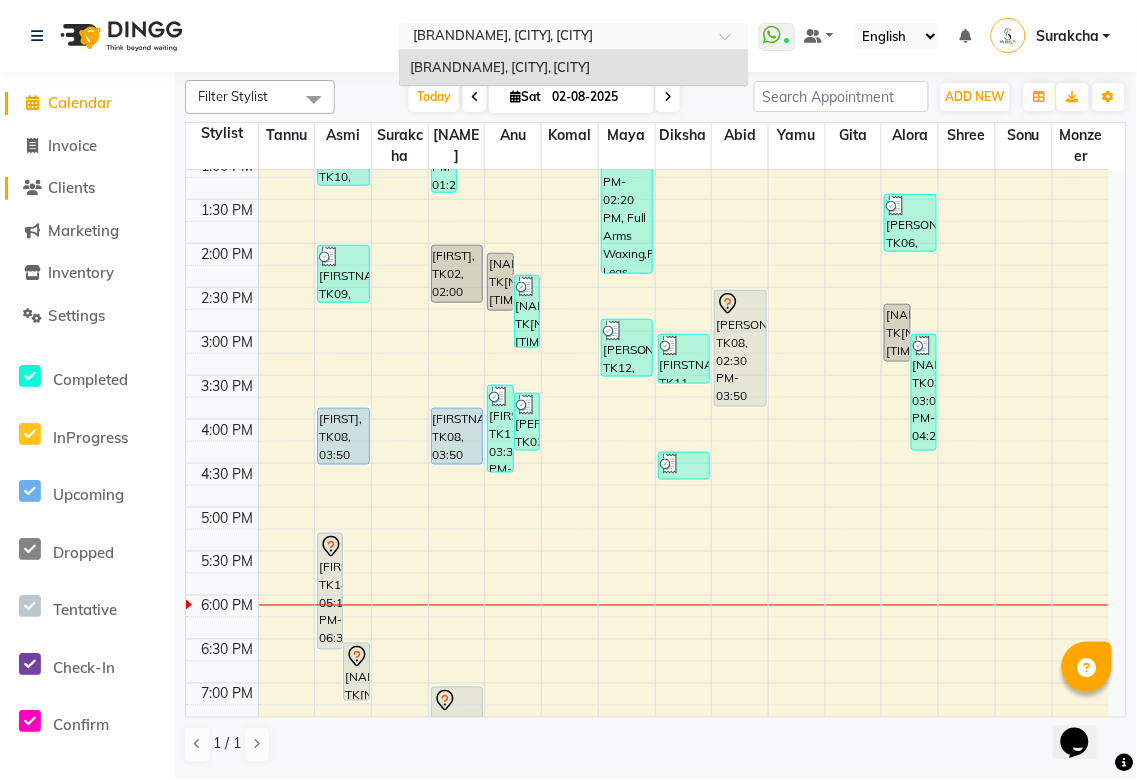 click on "Clients" 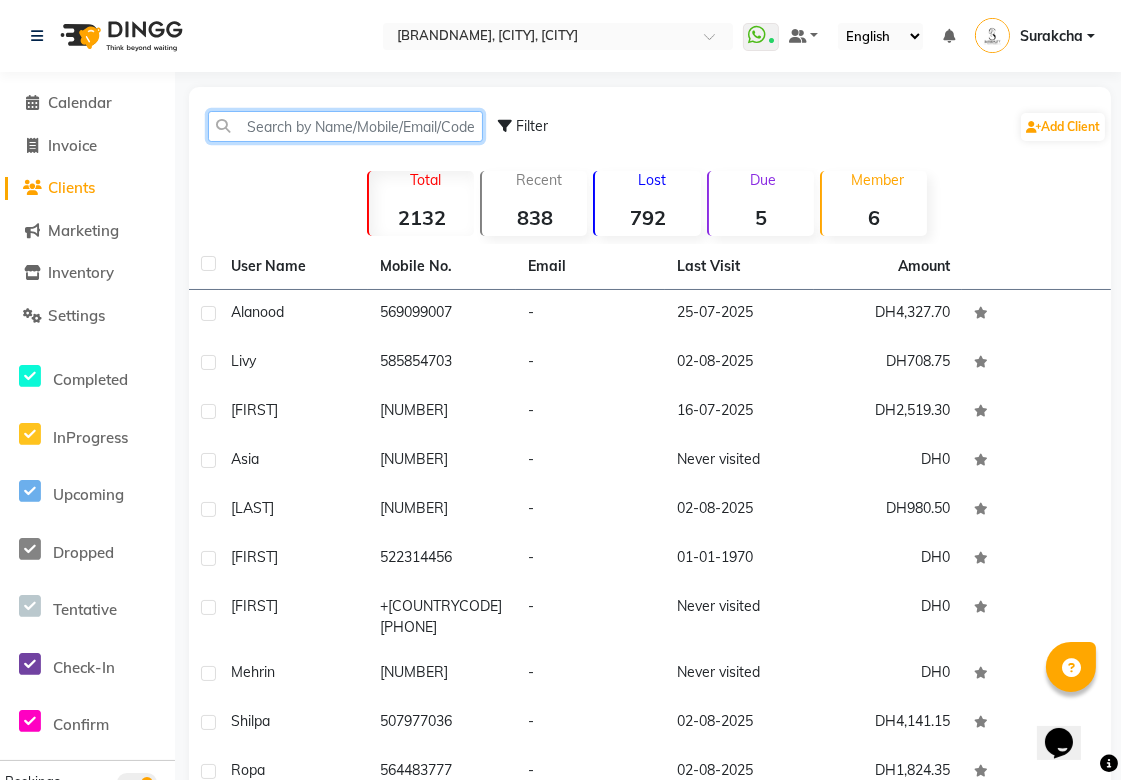 click 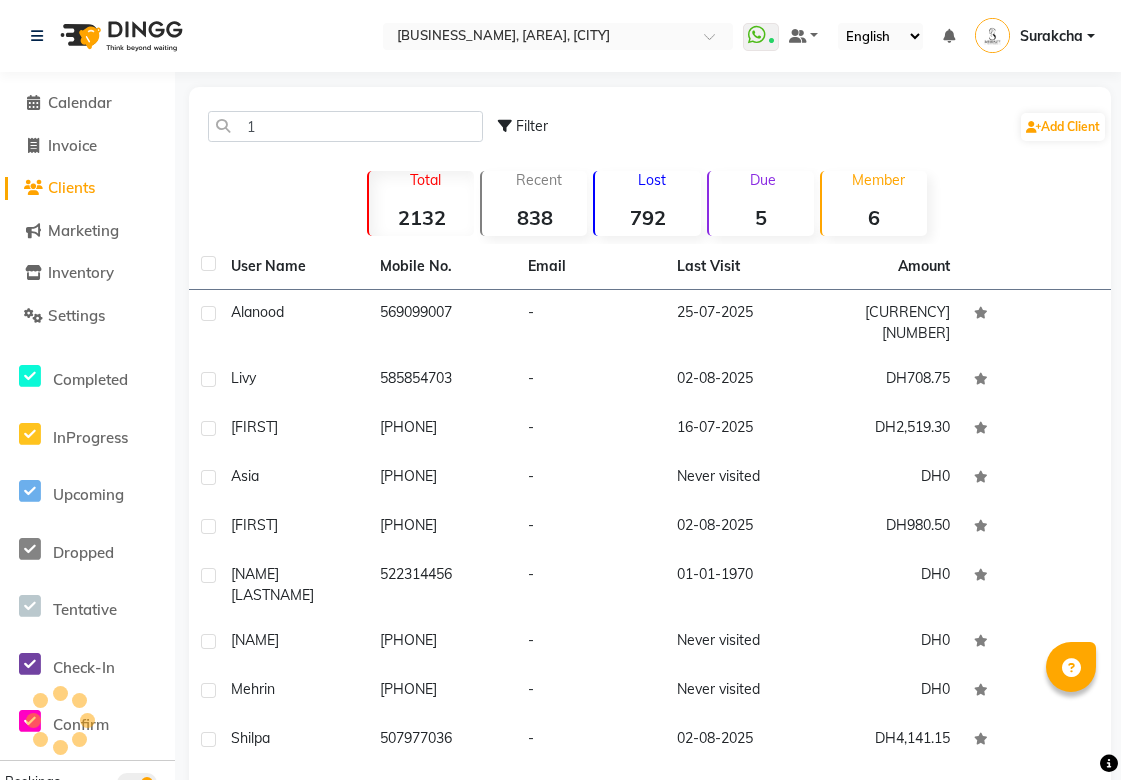 scroll, scrollTop: 0, scrollLeft: 0, axis: both 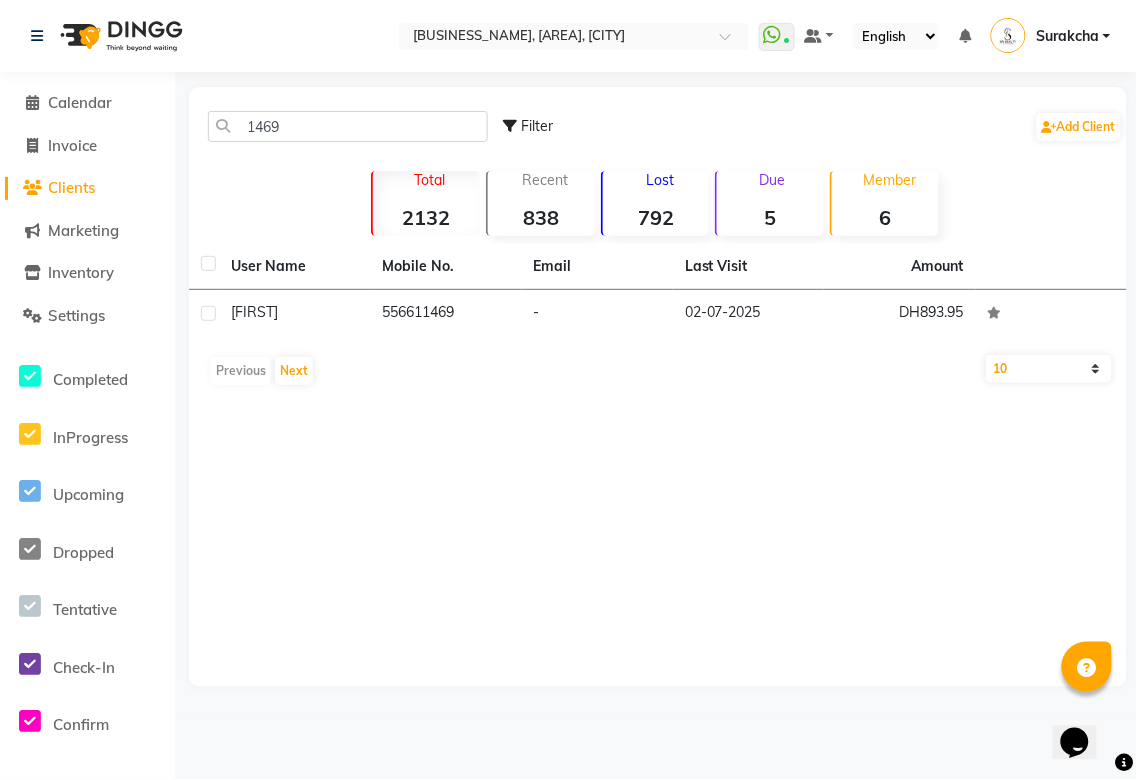 type on "1469" 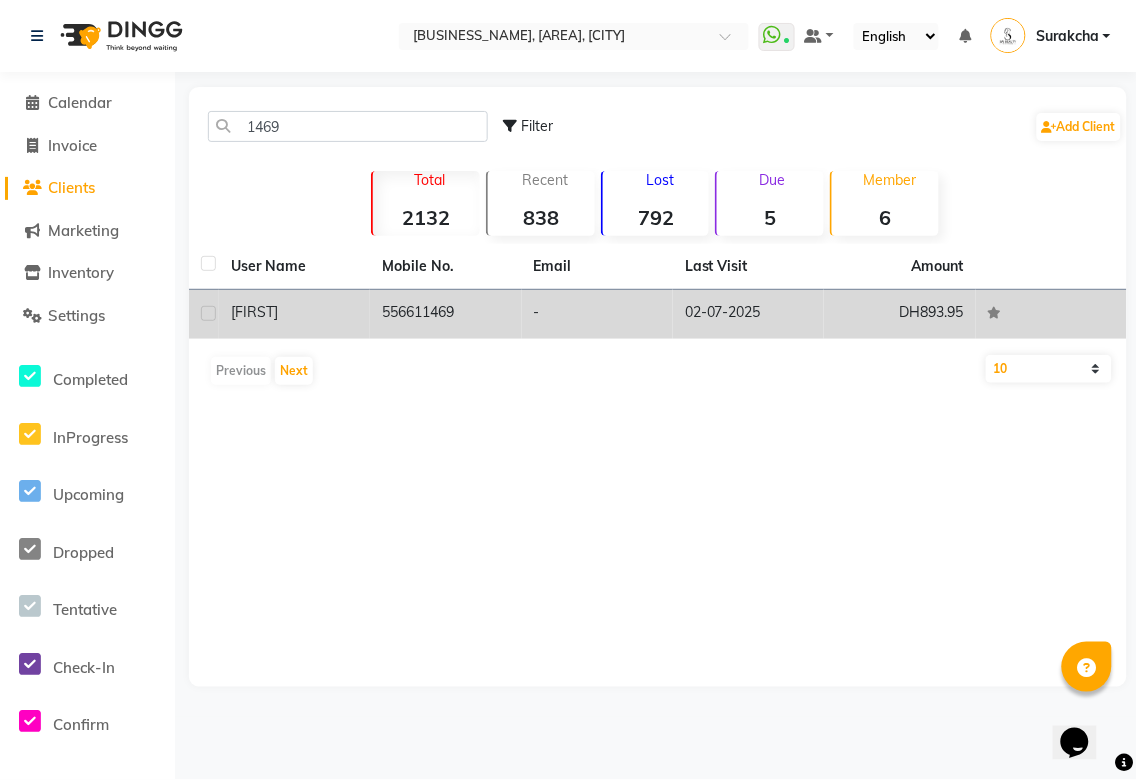 click on "556611469" 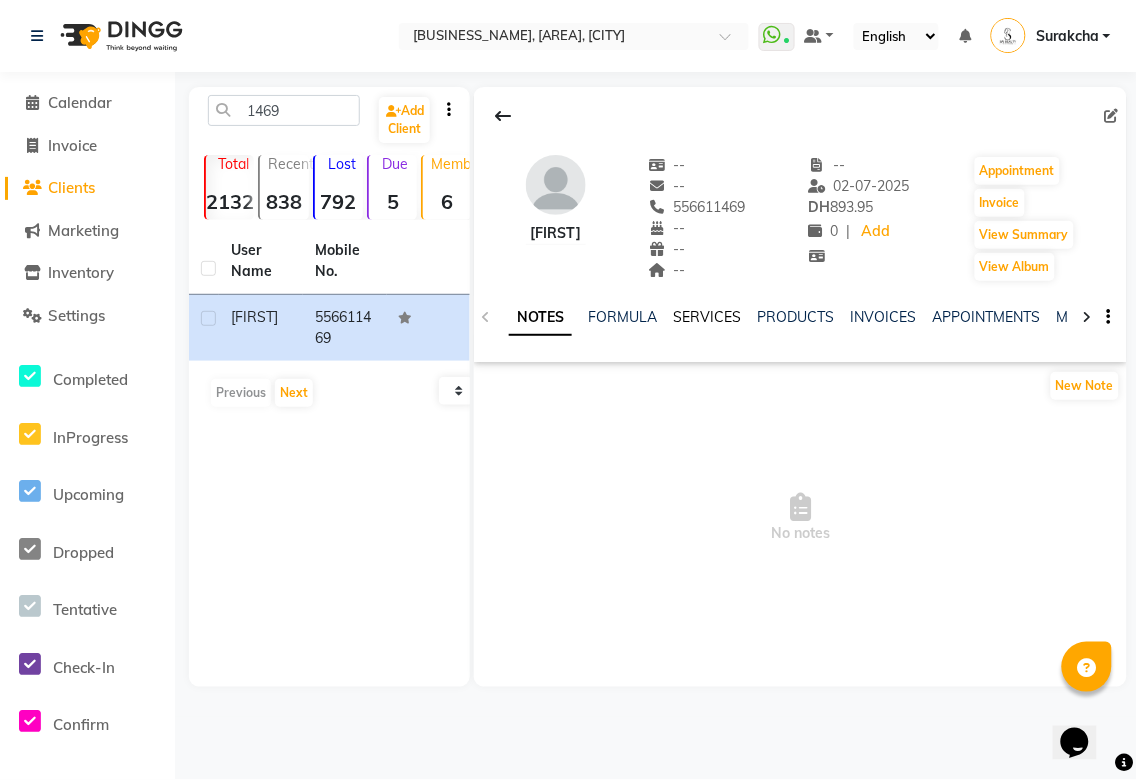 click on "SERVICES" 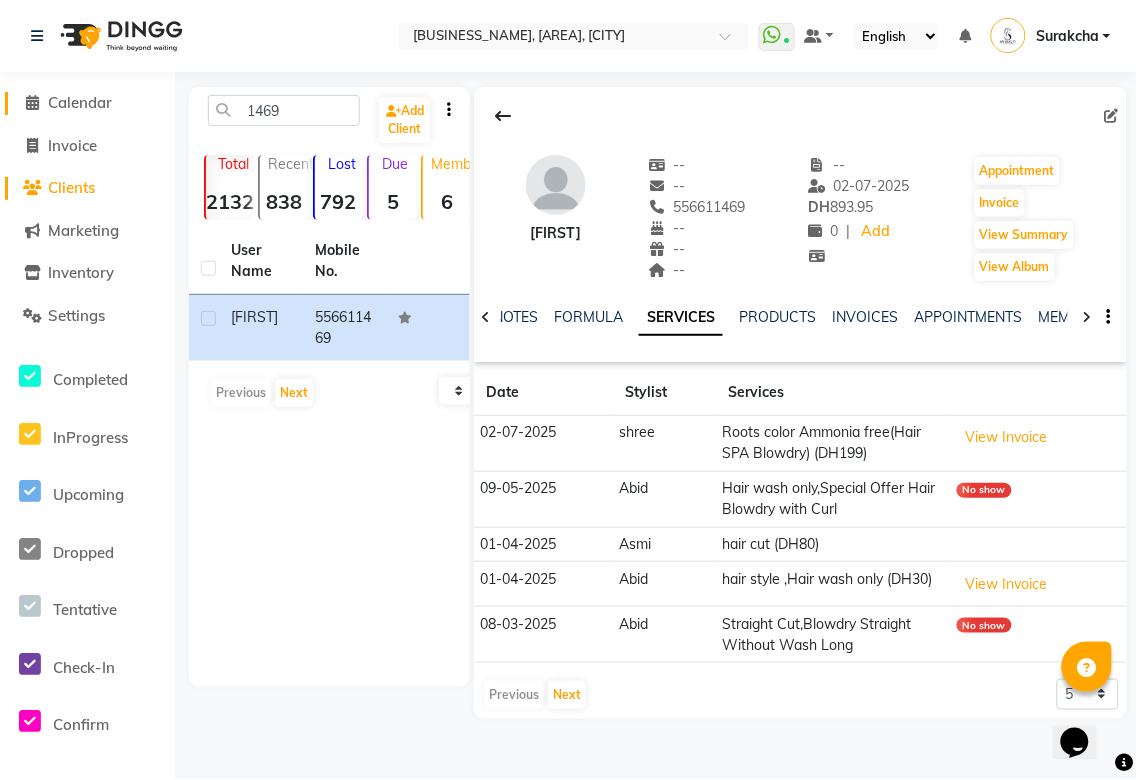 click on "Calendar" 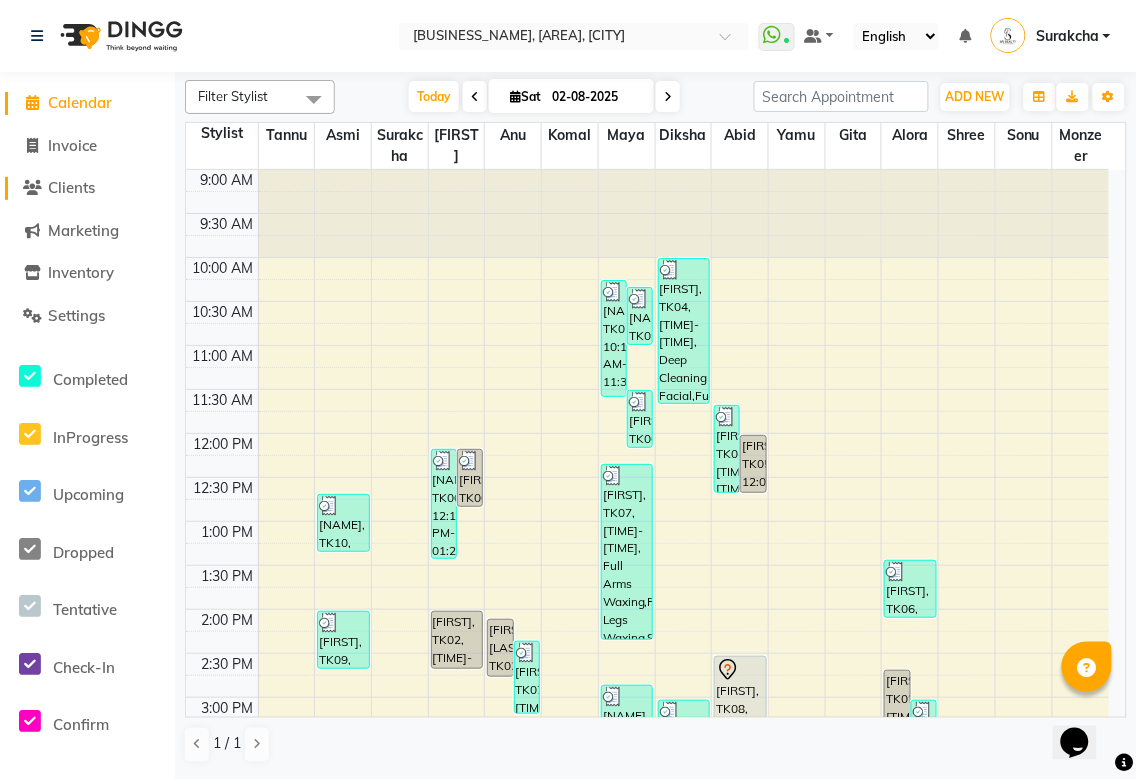 click on "Clients" 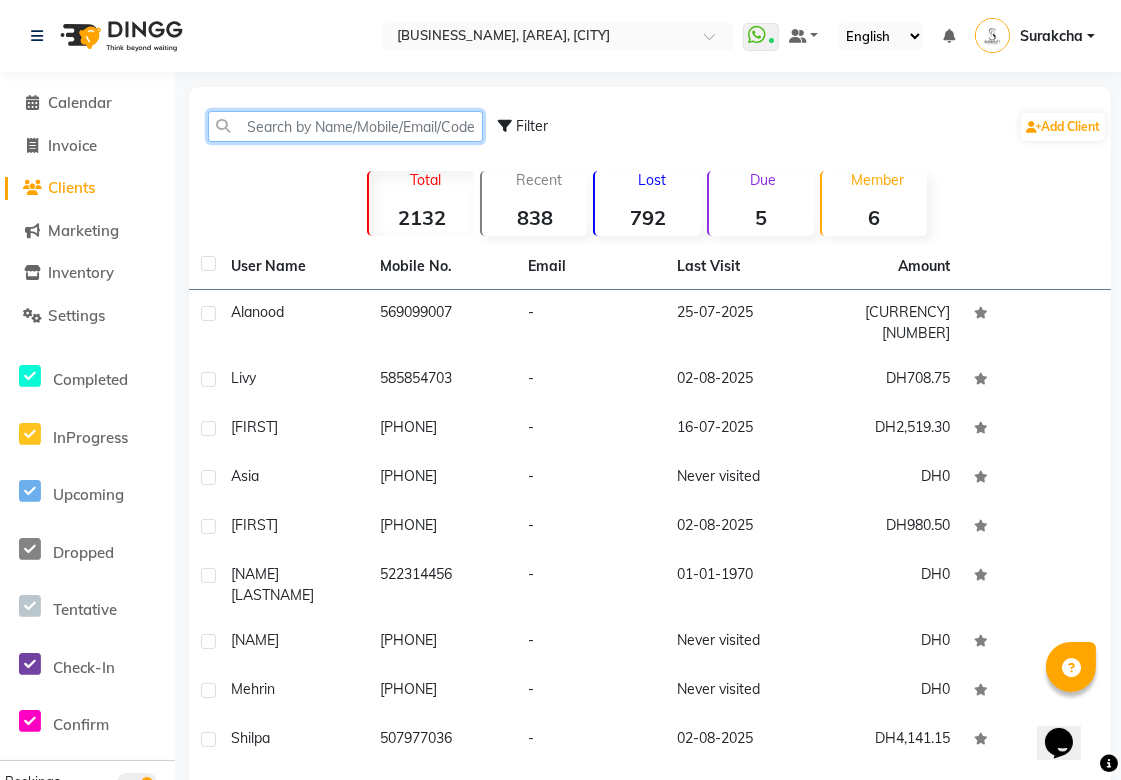 click 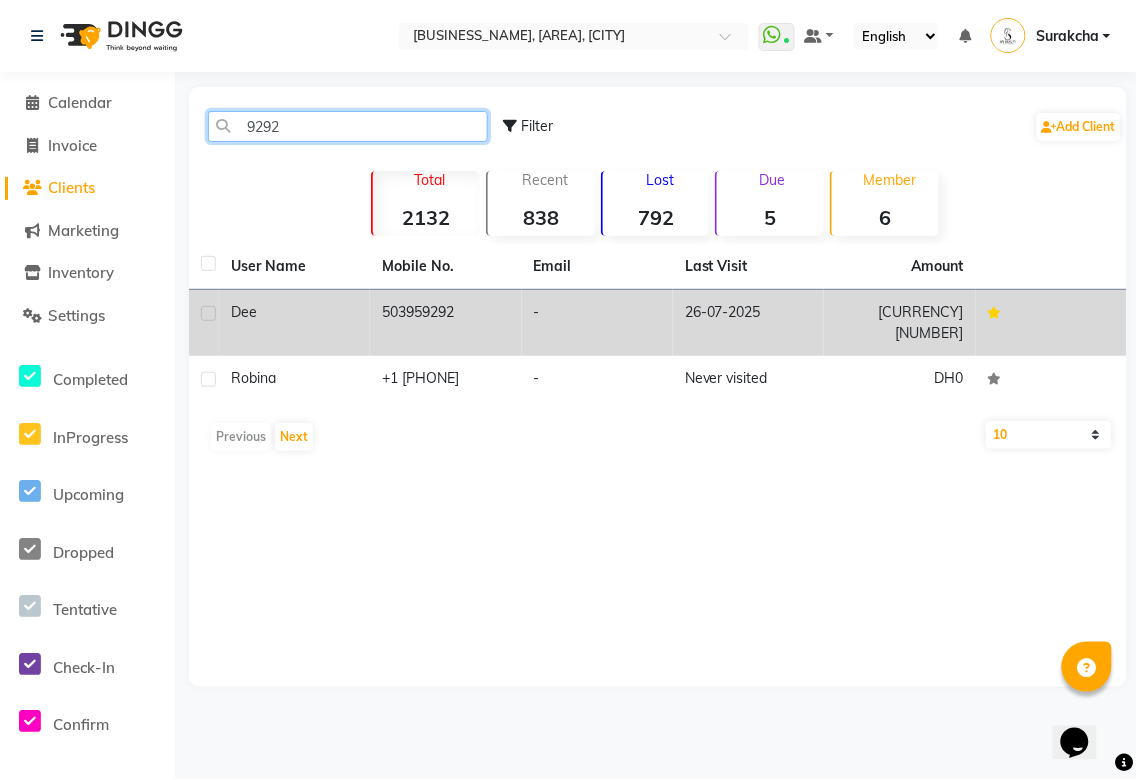 type on "9292" 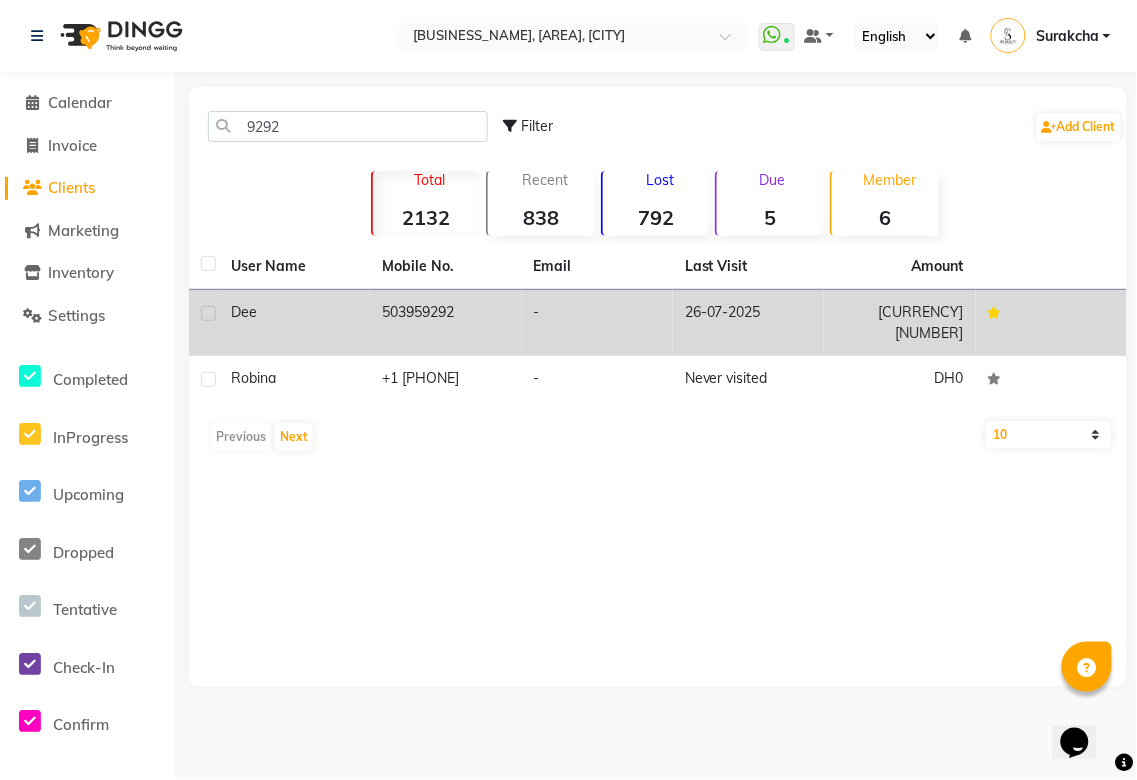 click on "503959292" 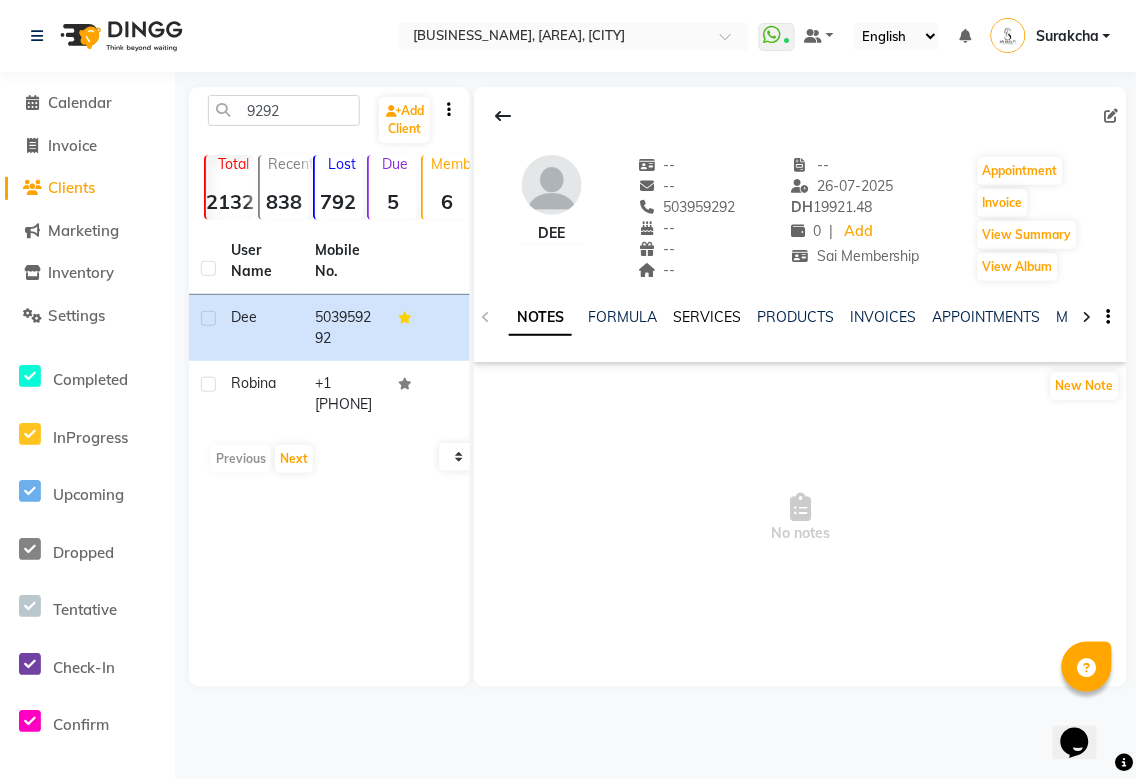 click on "SERVICES" 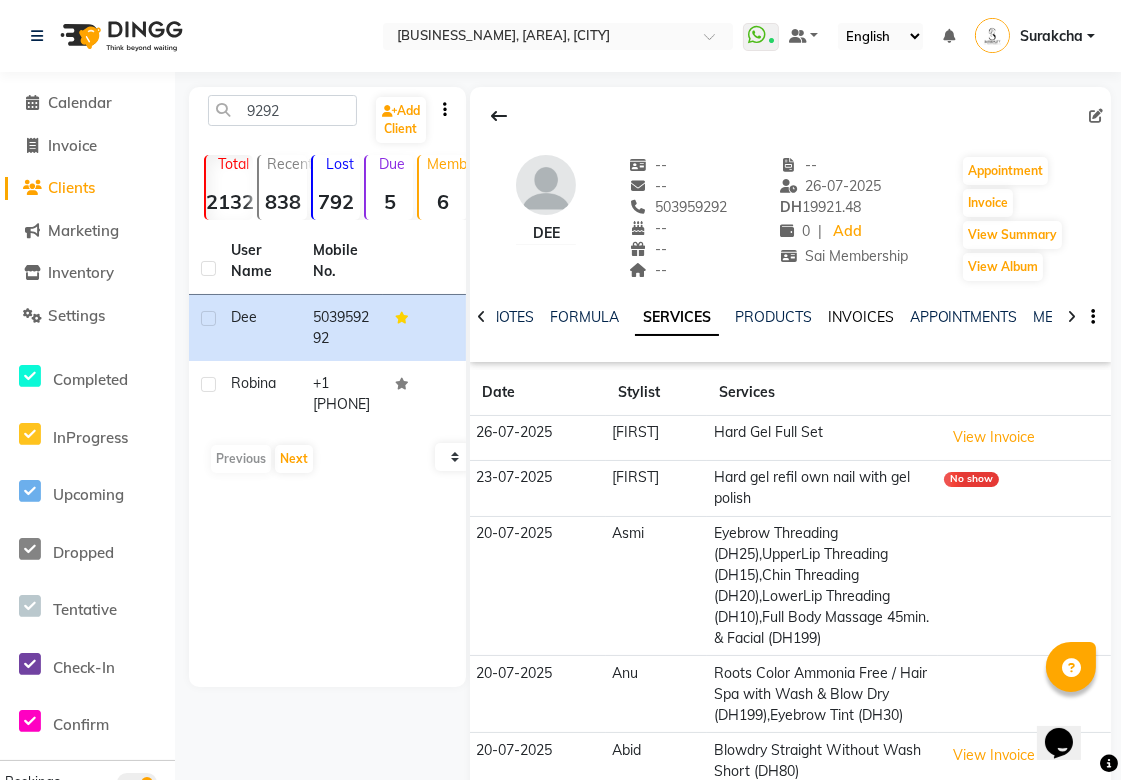 click on "INVOICES" 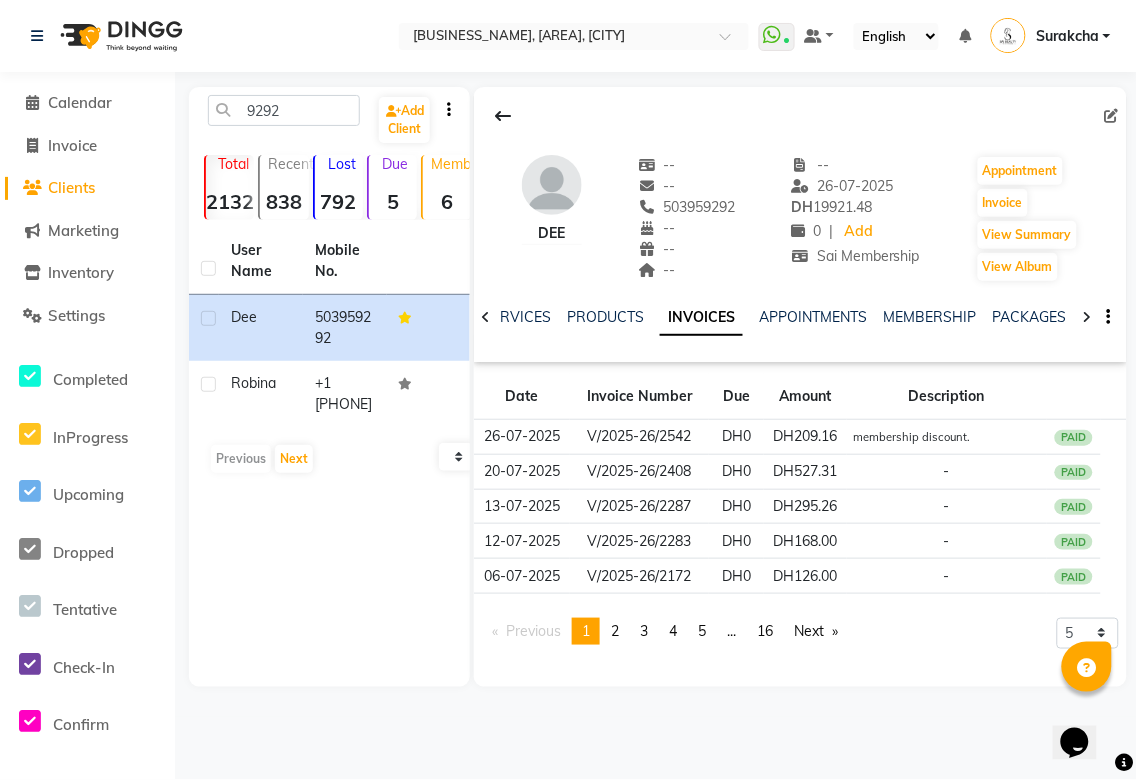 scroll, scrollTop: 0, scrollLeft: 181, axis: horizontal 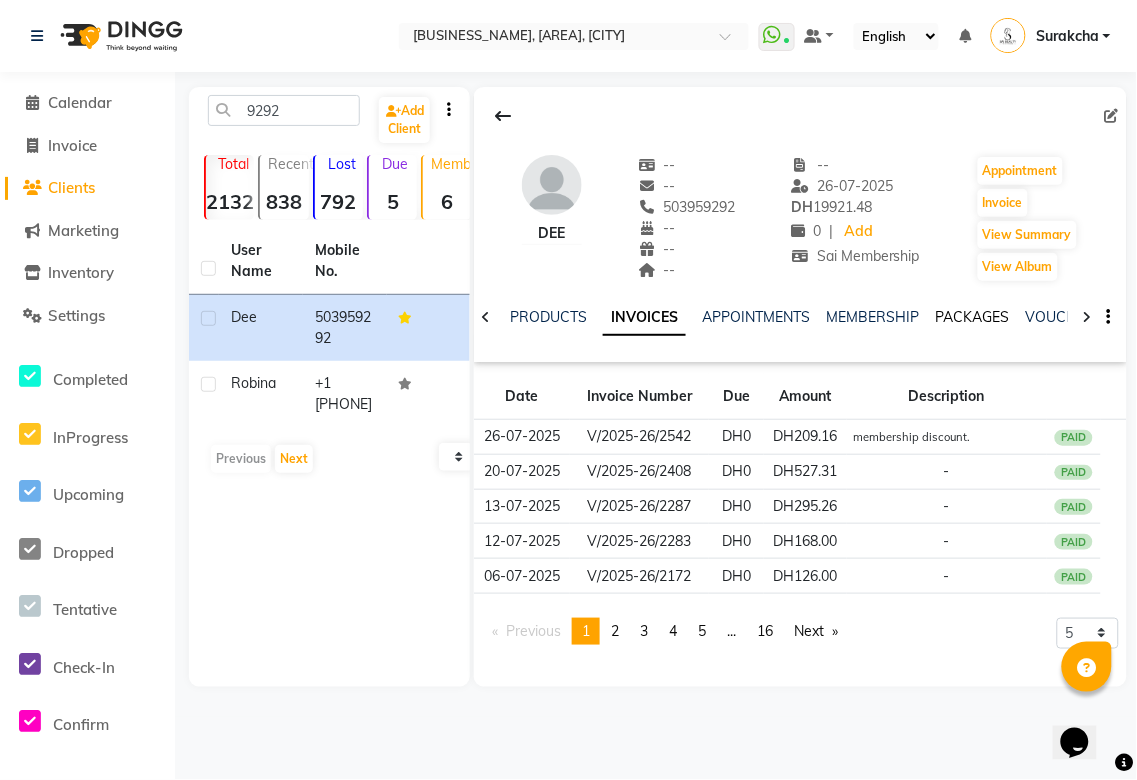 click on "PACKAGES" 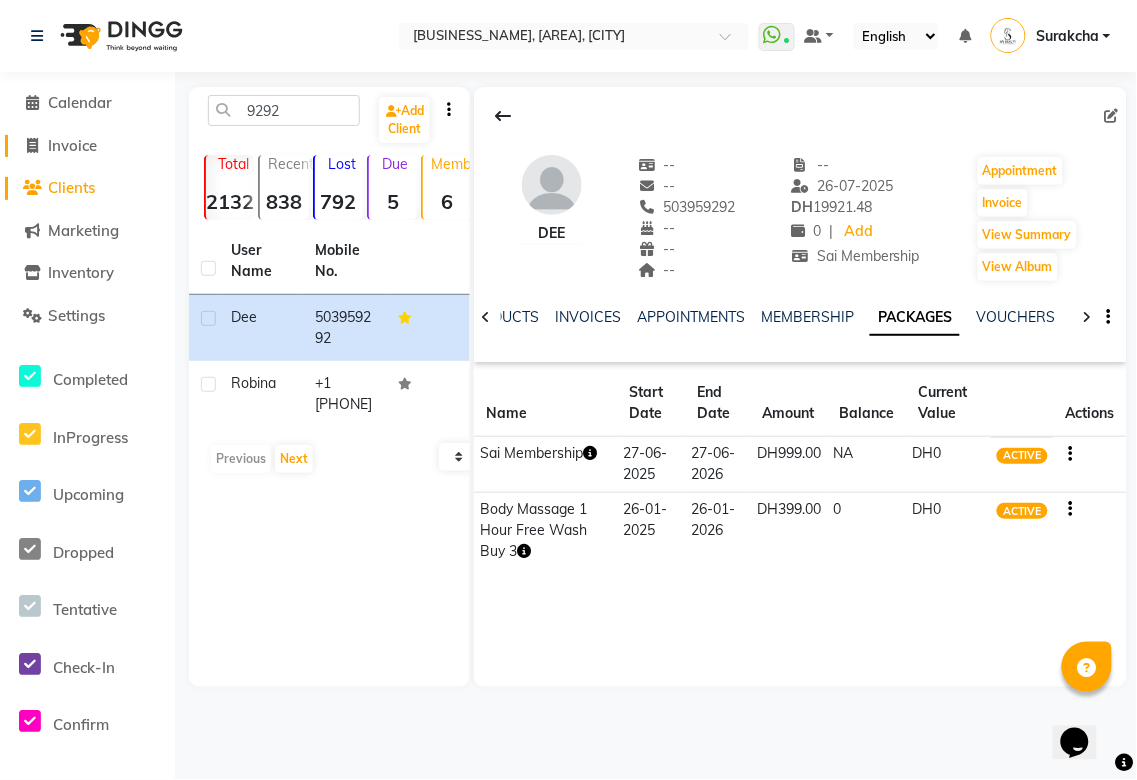 click on "Invoice" 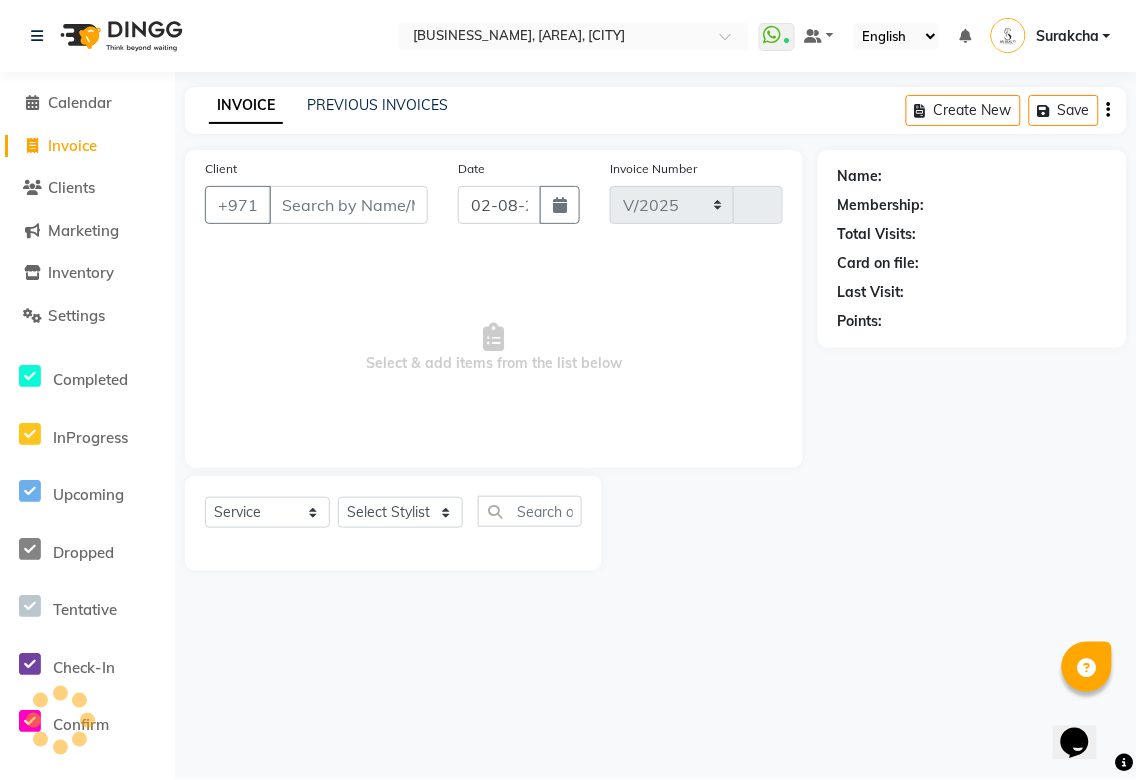 select on "5352" 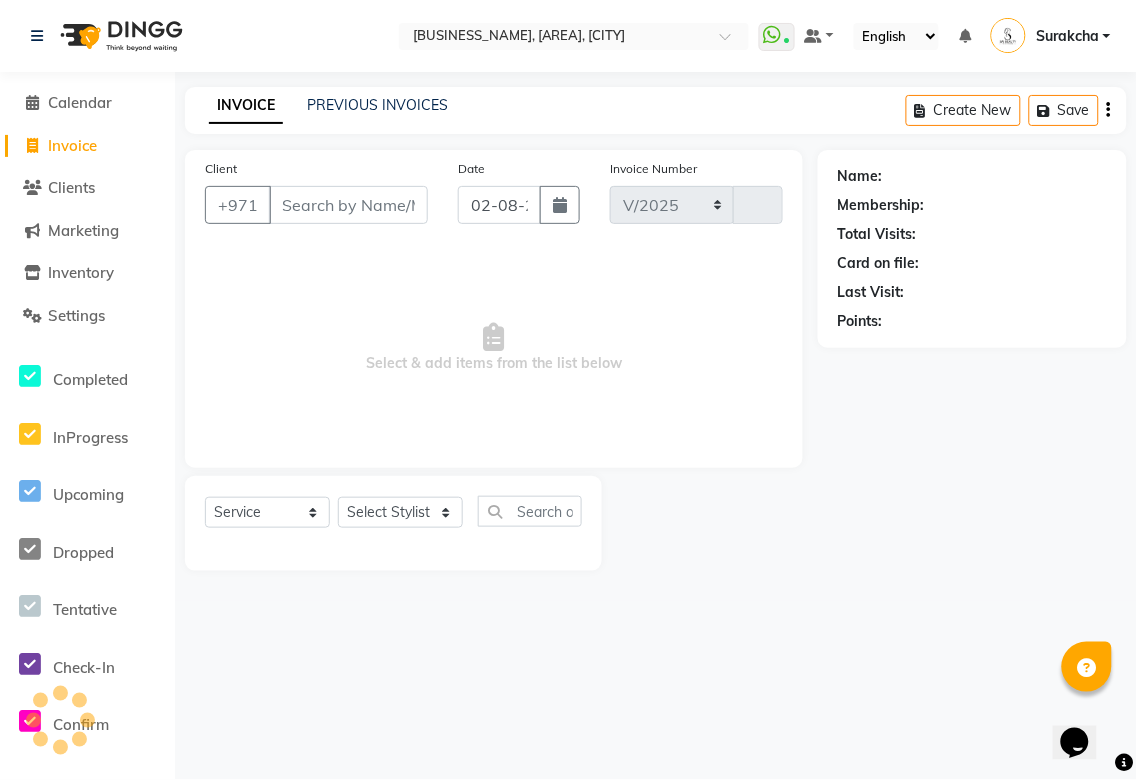 type on "2665" 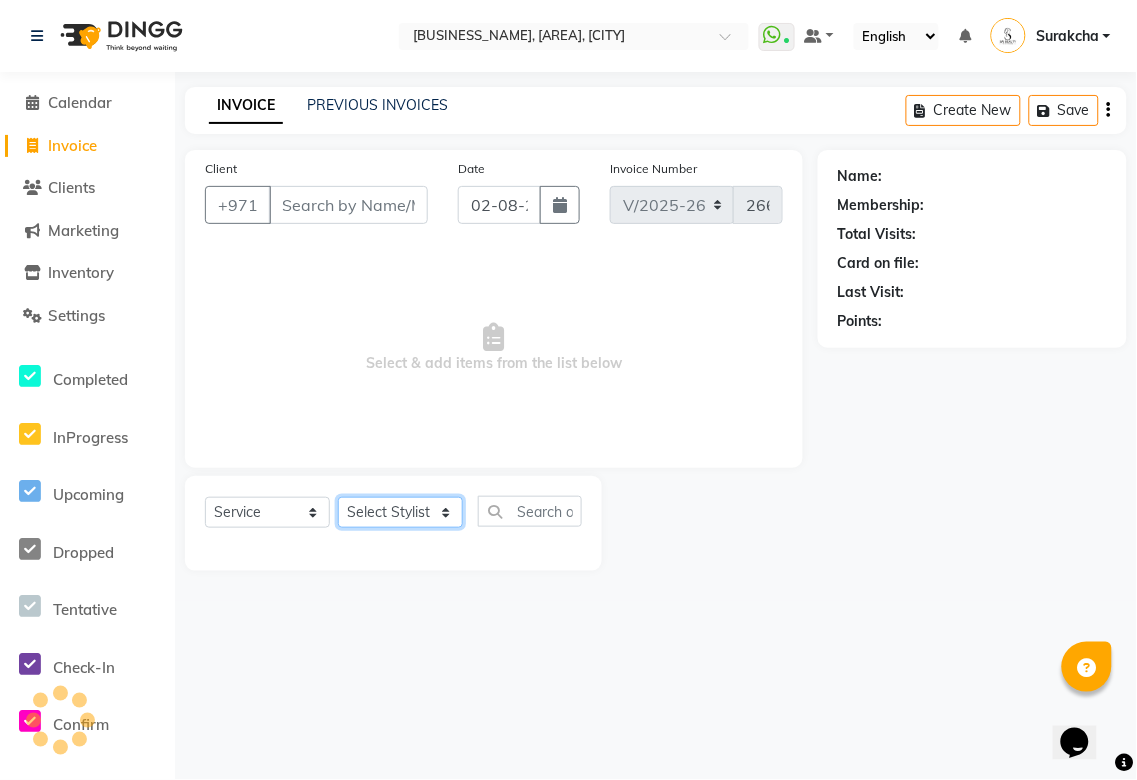 click on "Select Stylist" 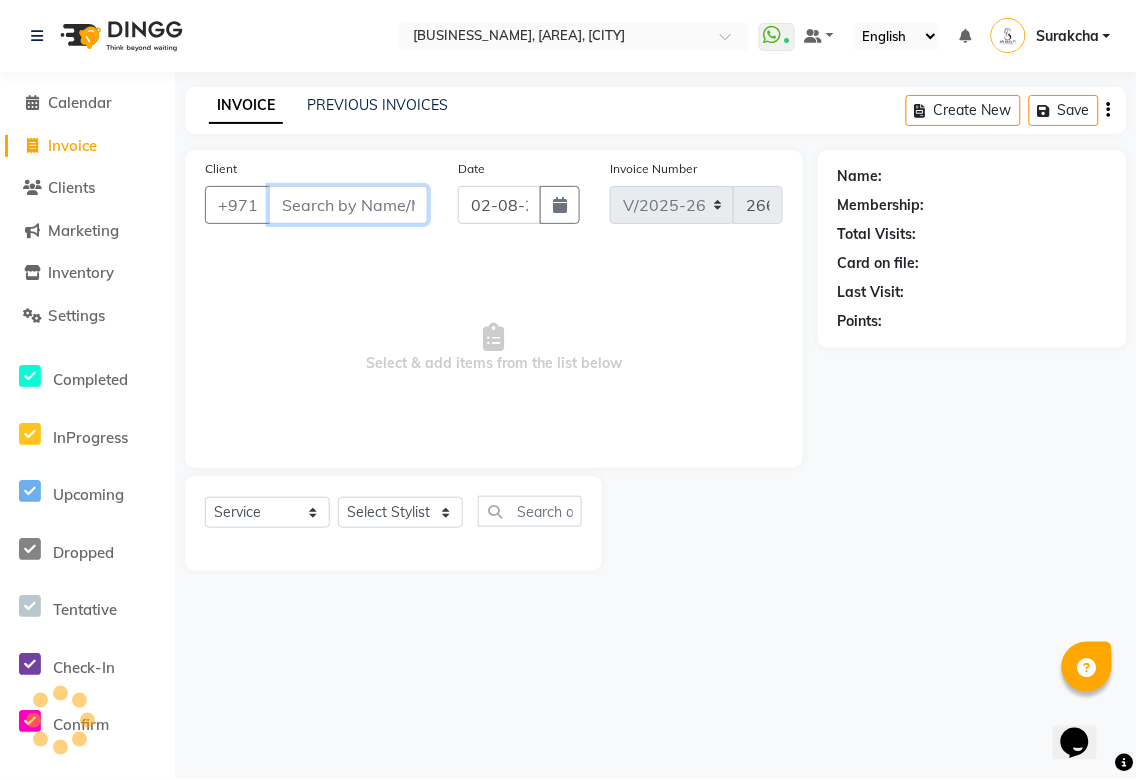 click on "Client" at bounding box center (348, 205) 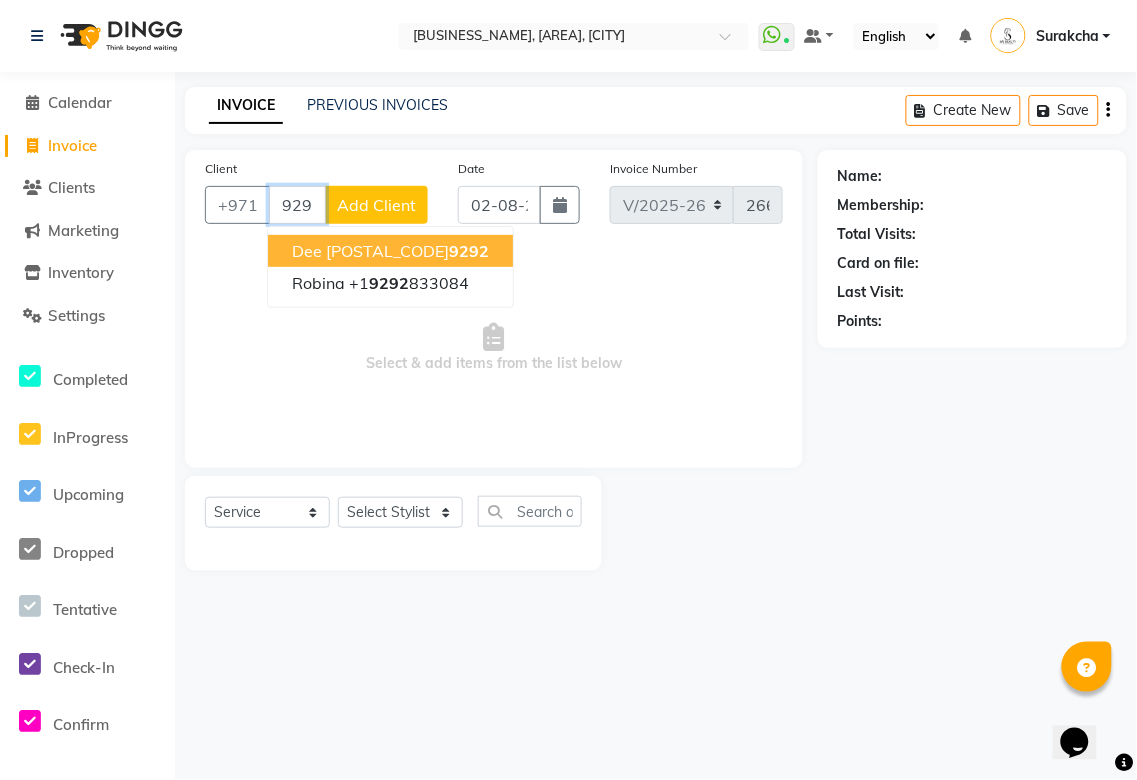 click on "9292" at bounding box center [469, 251] 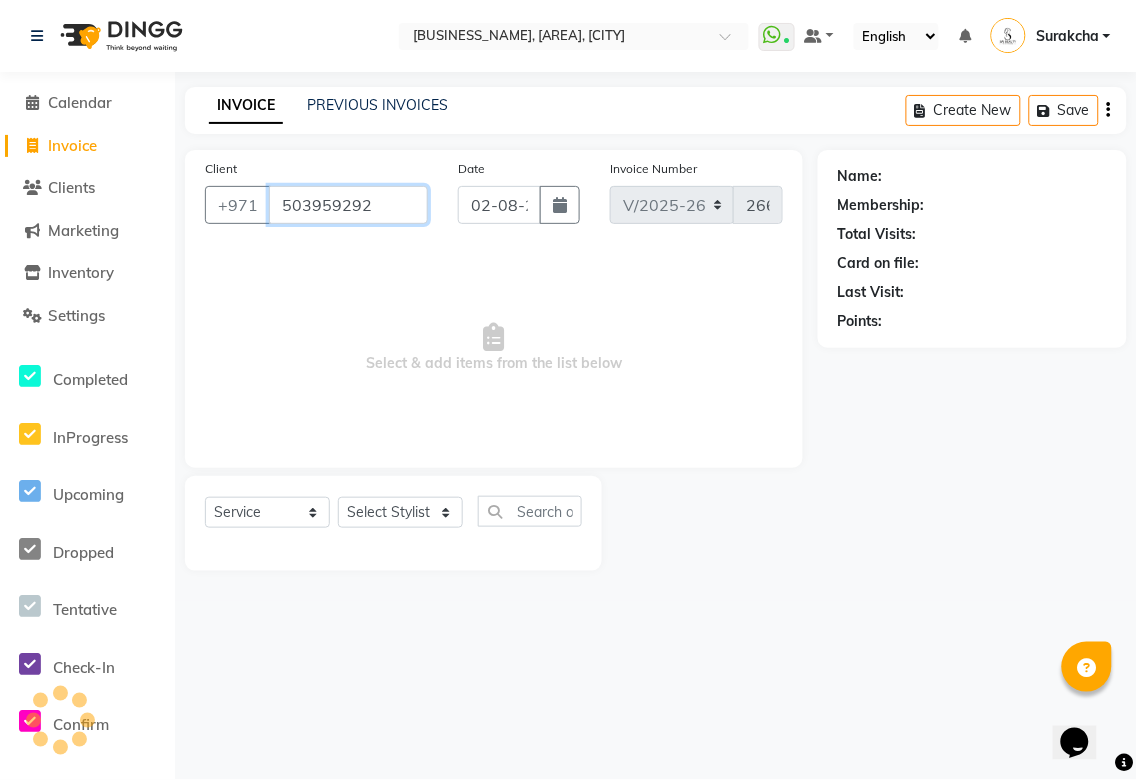 type on "503959292" 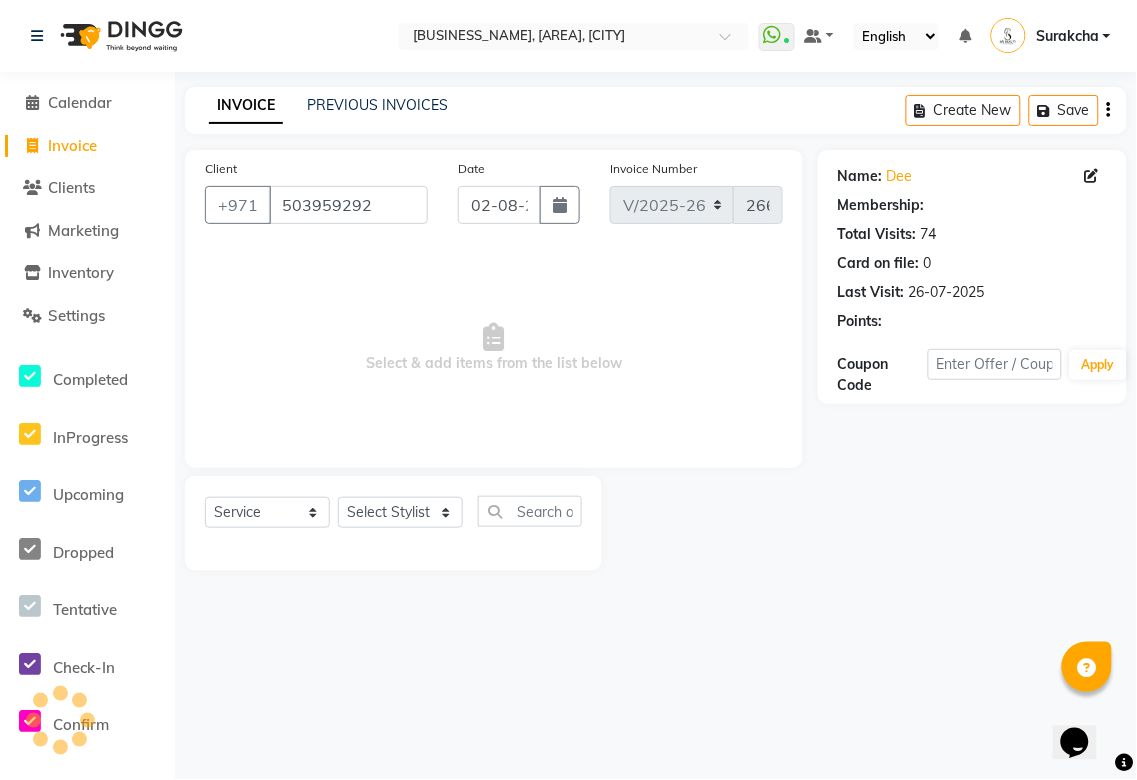 select on "1: Object" 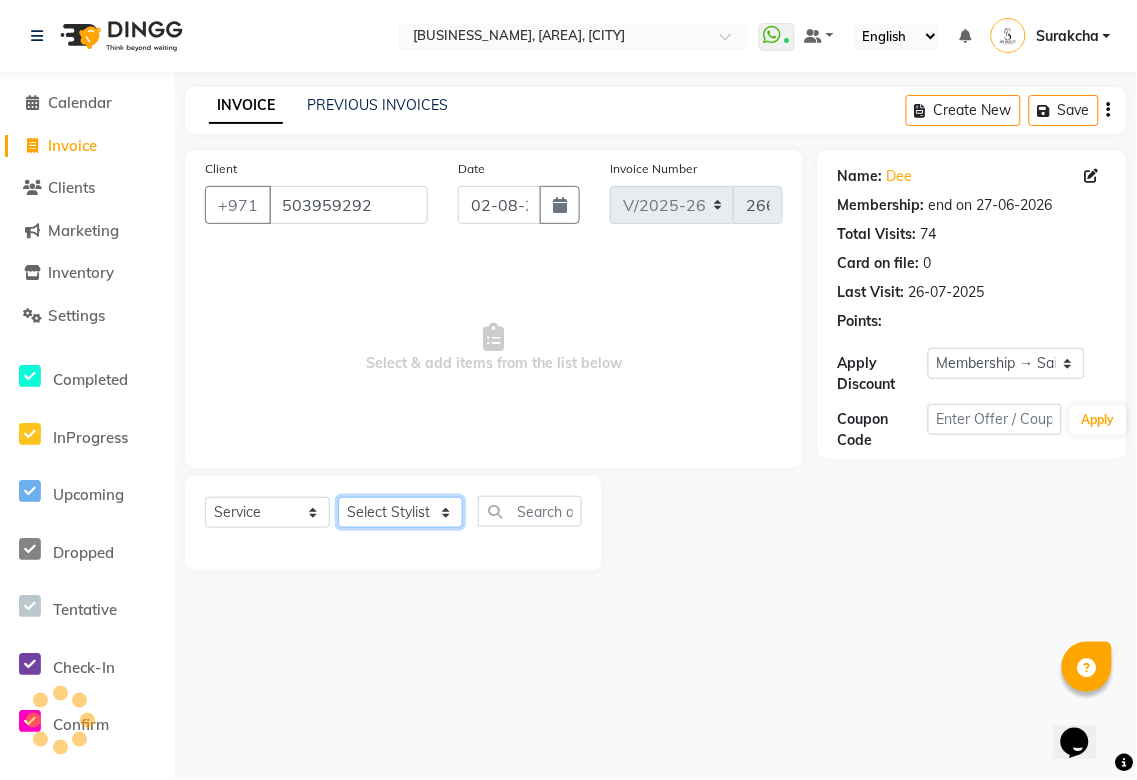click on "Select Stylist [FIRST] [FIRST] [FIRST] [FIRST] [FIRST] [FIRST] [FIRST] [FIRST] [FIRST] [FIRST] [FIRST] [FIRST] [FIRST] [FIRST] [FIRST] [FIRST] [FIRST]" 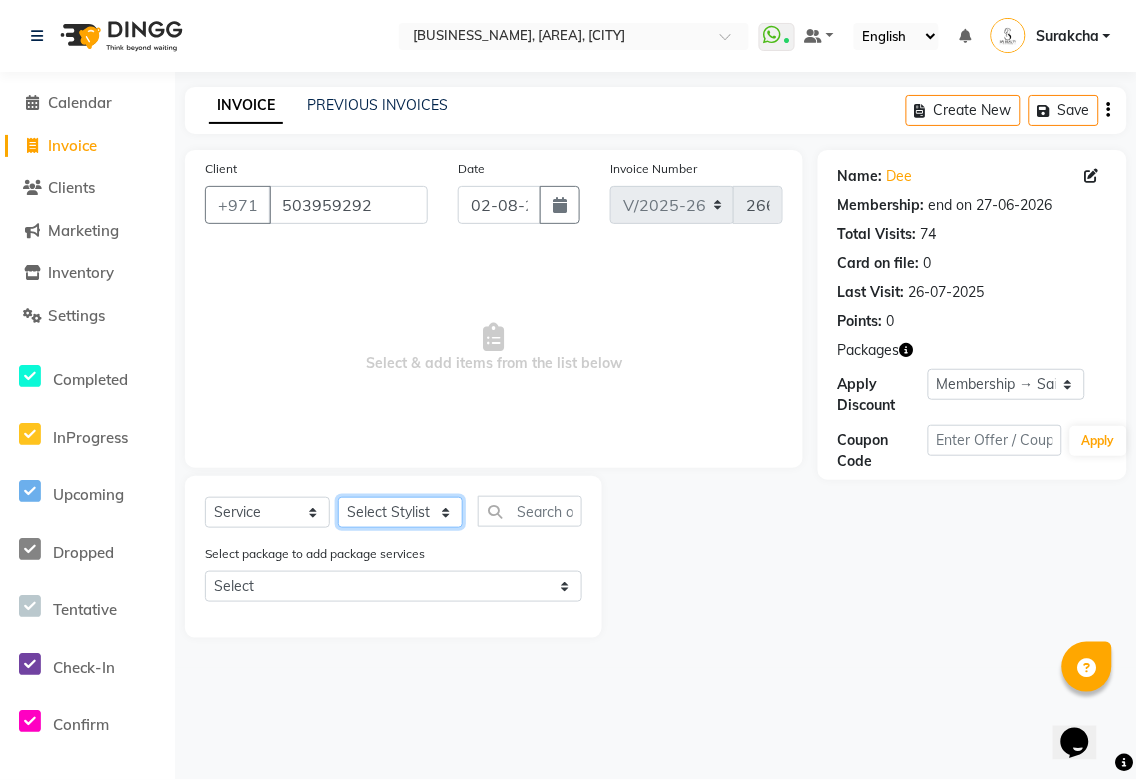 select on "63787" 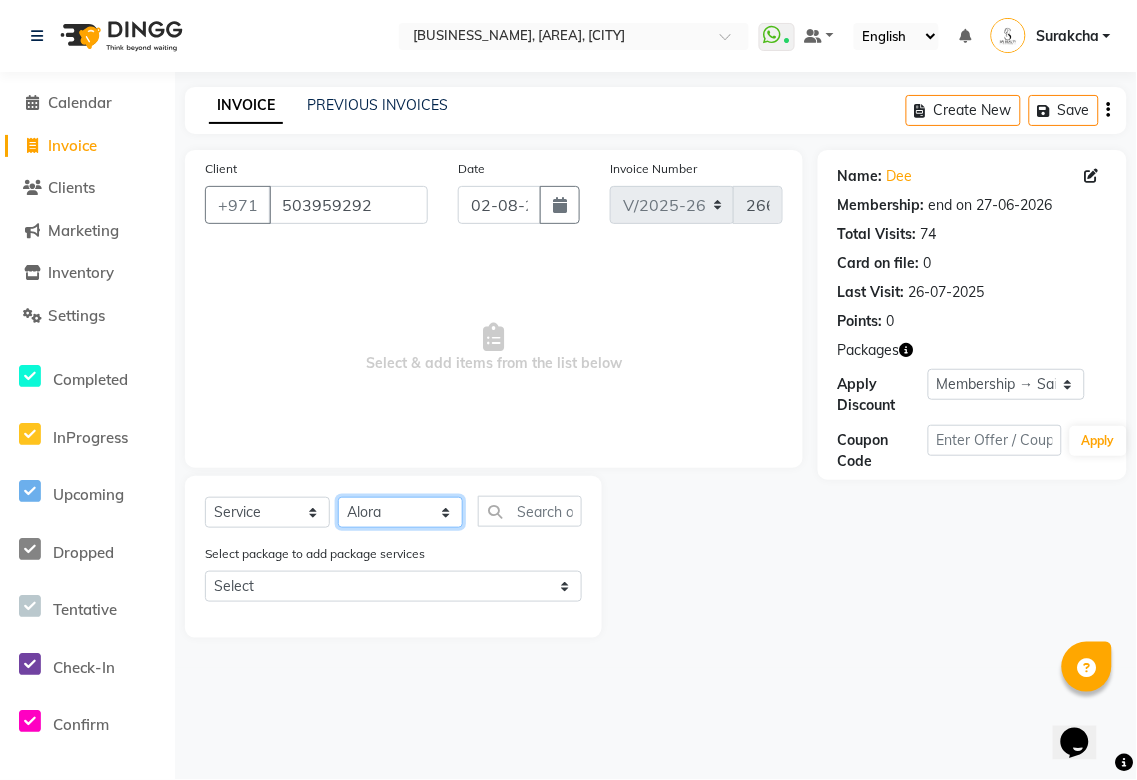 click on "Select Stylist [FIRST] [FIRST] [FIRST] [FIRST] [FIRST] [FIRST] [FIRST] [FIRST] [FIRST] [FIRST] [FIRST] [FIRST] [FIRST] [FIRST] [FIRST] [FIRST] [FIRST]" 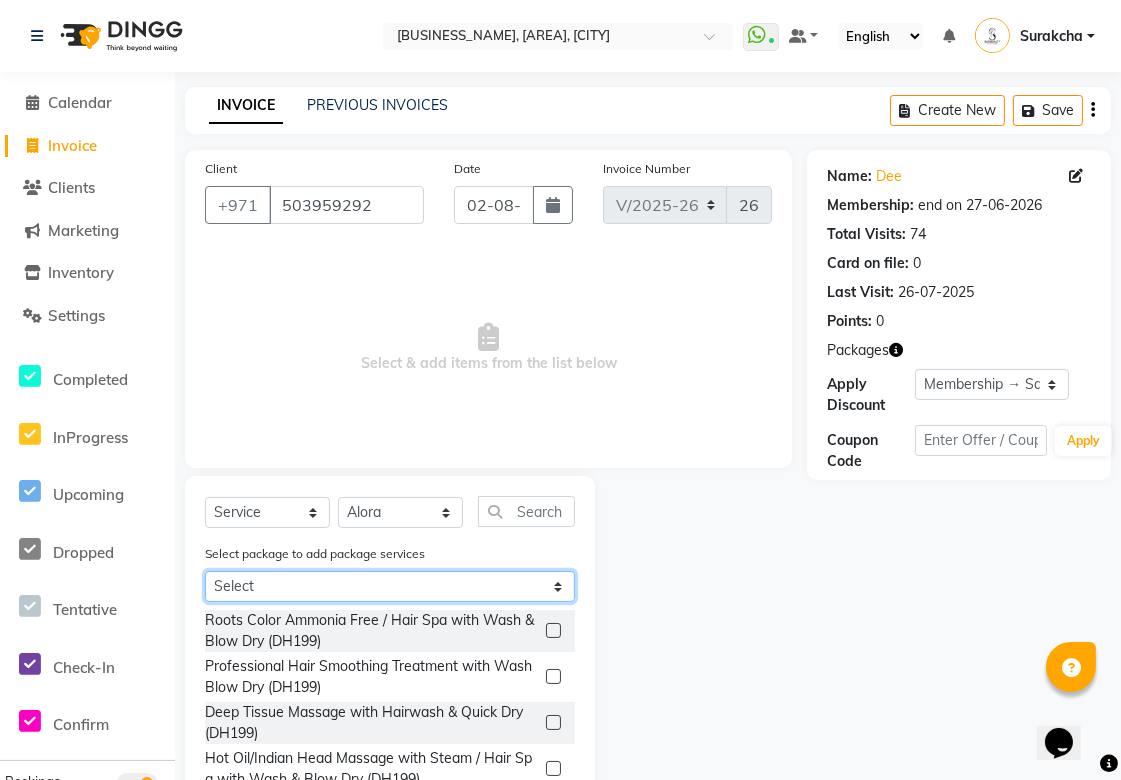 click on "Select Sai Membership Body Massage 1 Hour Free Wash Buy 3" 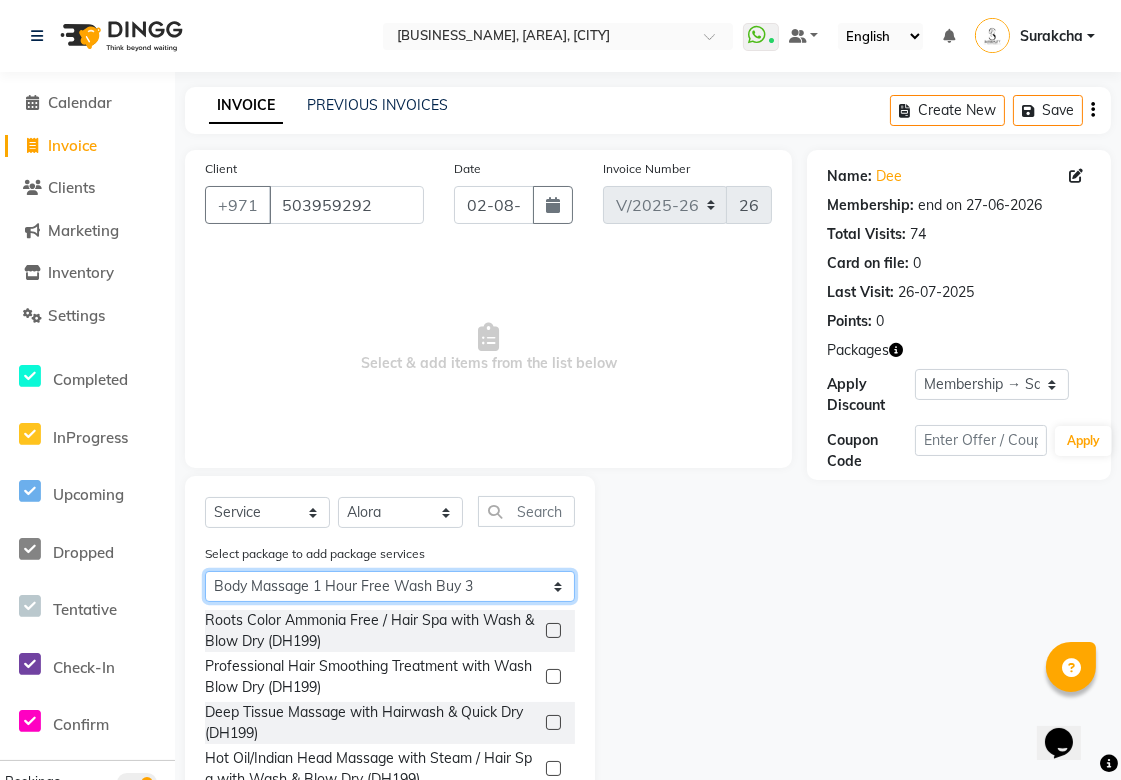 click on "Select Sai Membership Body Massage 1 Hour Free Wash Buy 3" 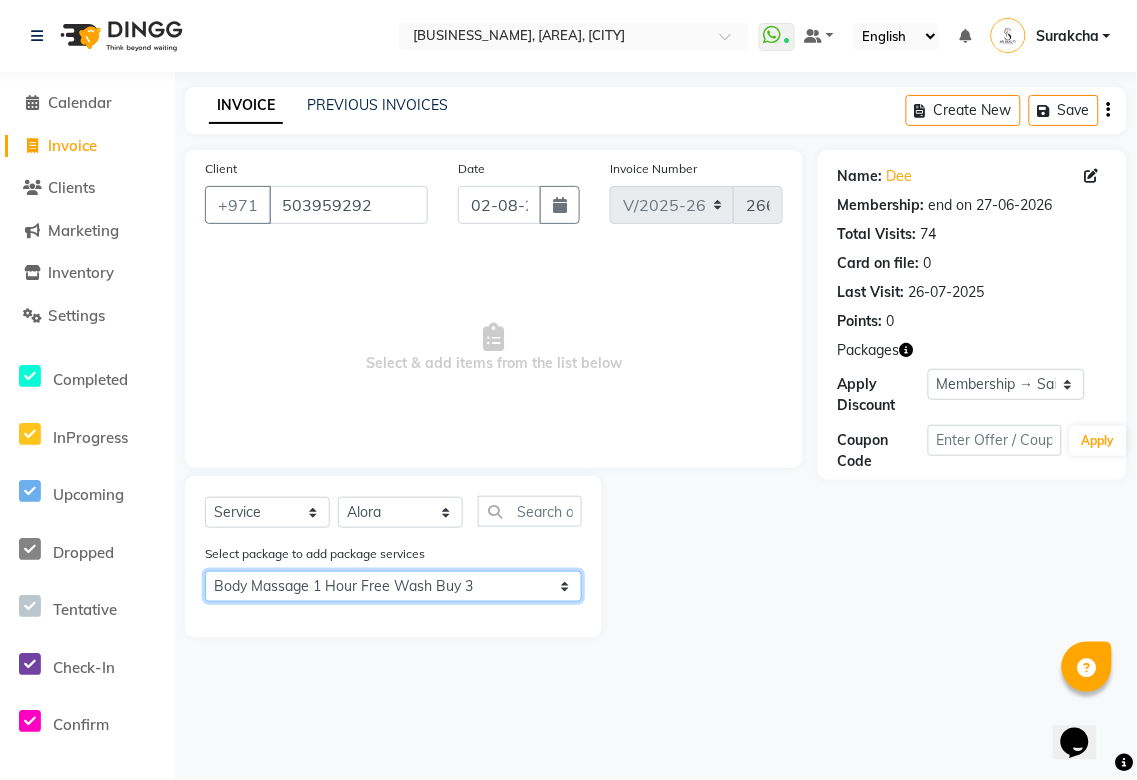 click on "Select Sai Membership Body Massage 1 Hour Free Wash Buy 3" 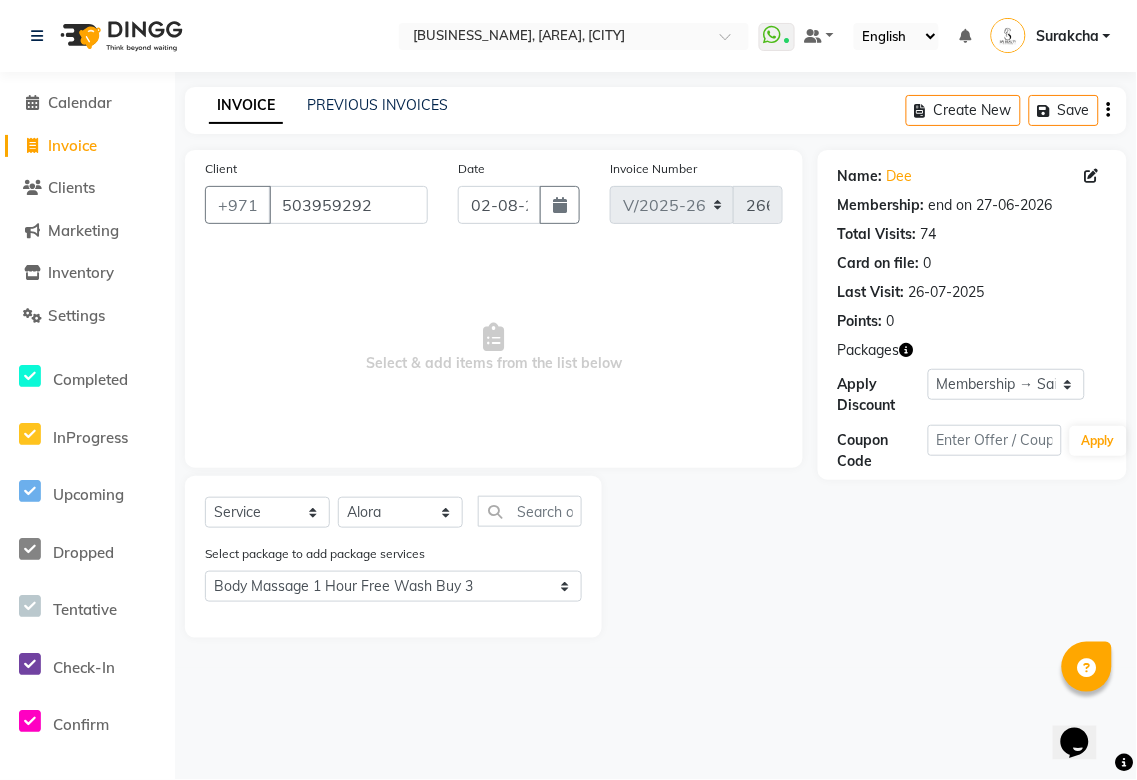 click 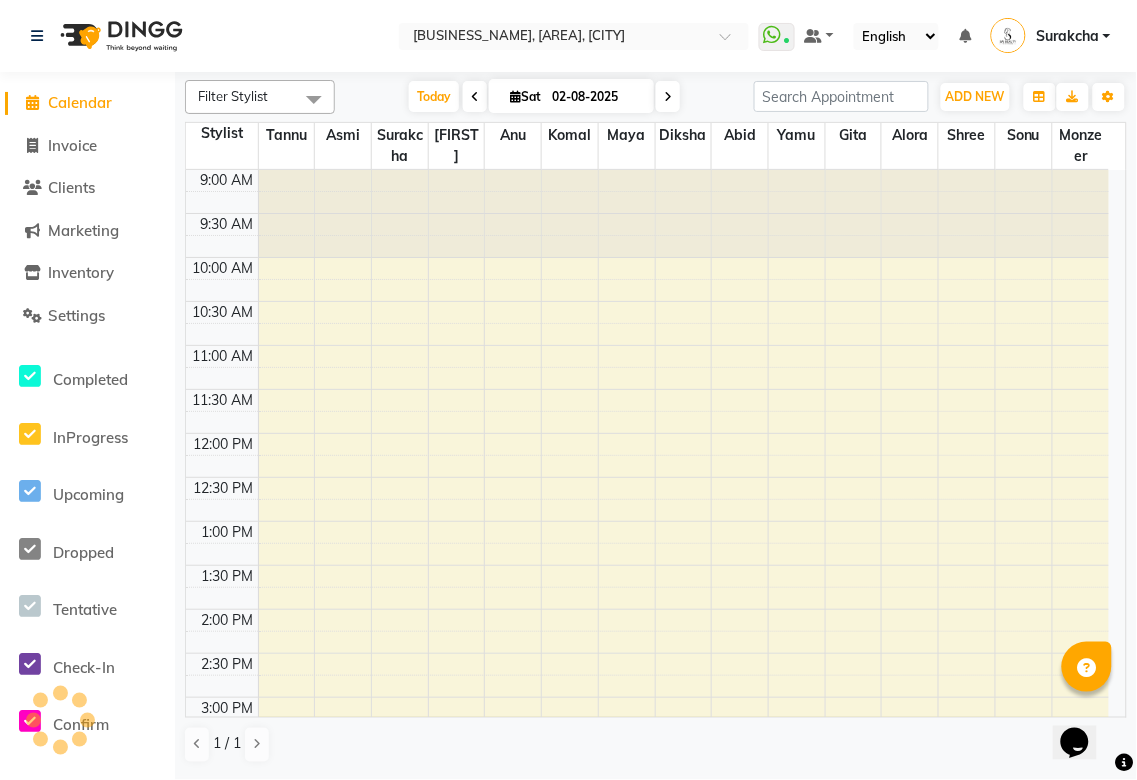 scroll, scrollTop: 0, scrollLeft: 0, axis: both 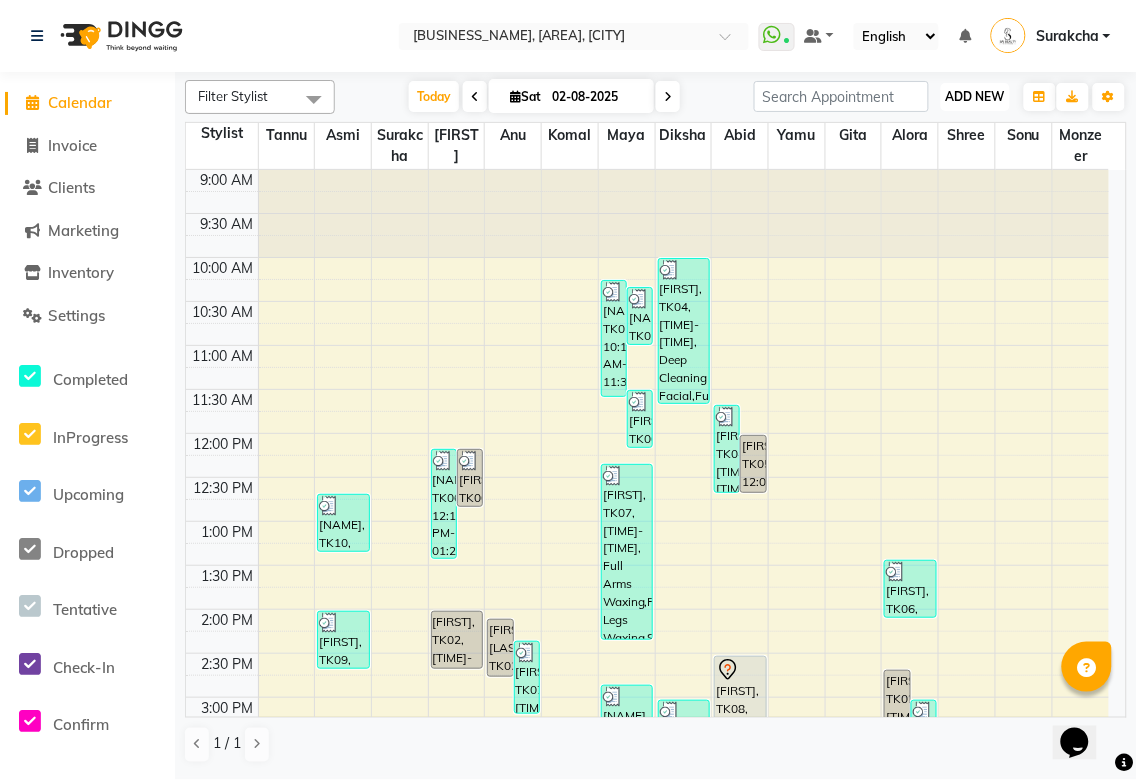 click on "ADD NEW Toggle Dropdown" at bounding box center [975, 97] 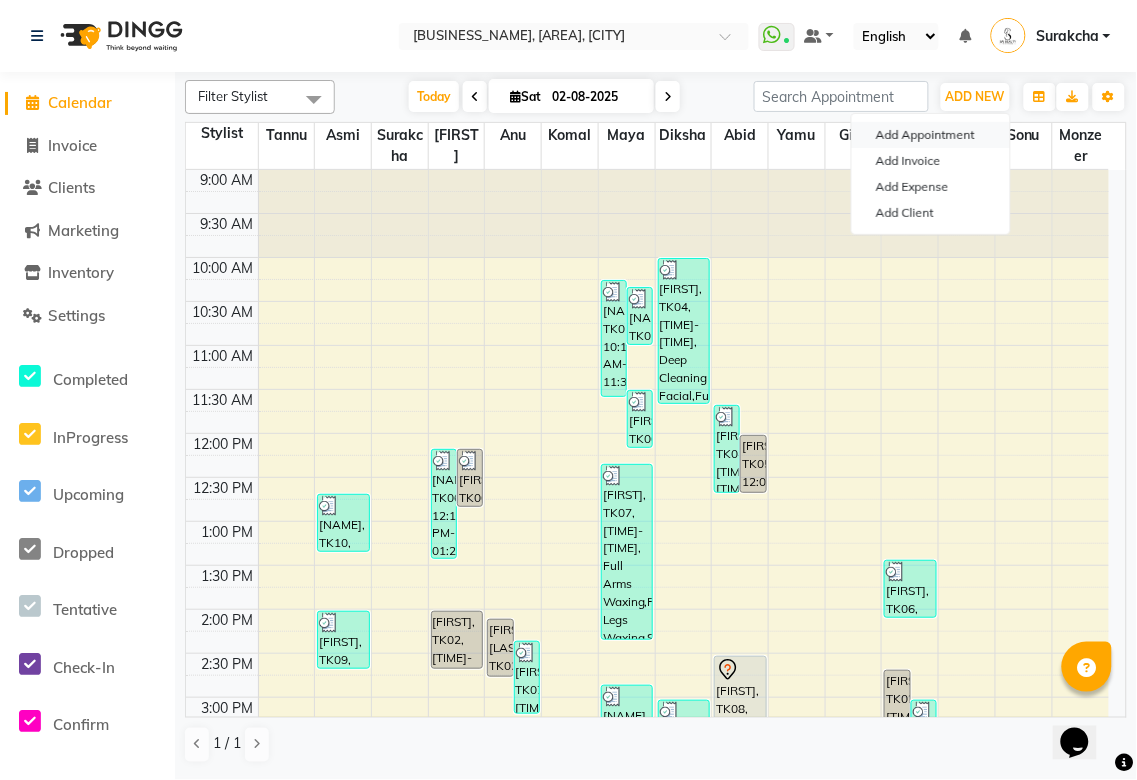 click on "Add Appointment" at bounding box center [931, 135] 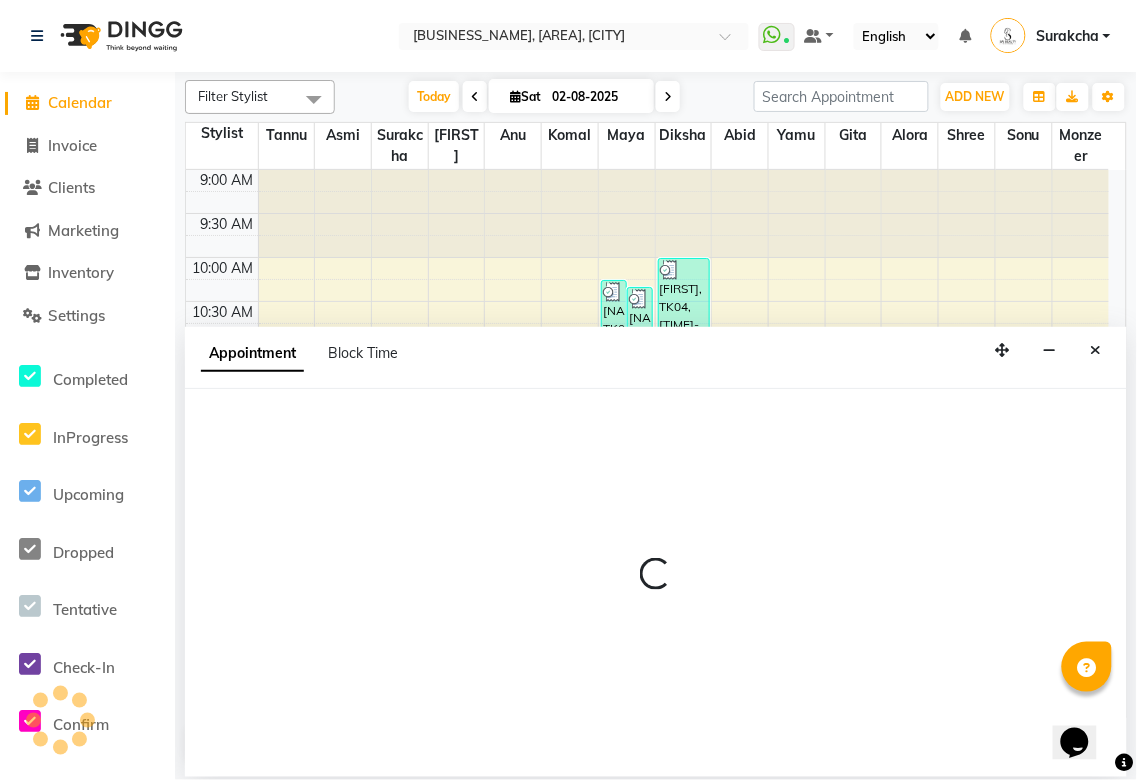 select on "tentative" 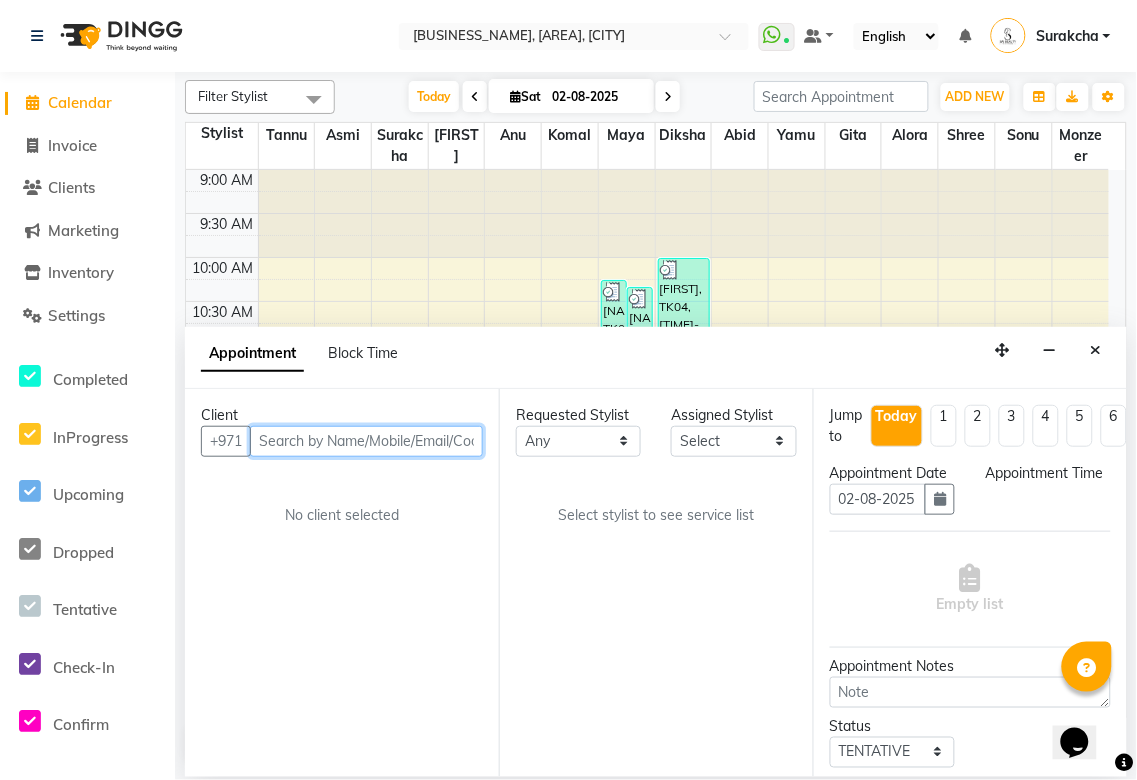 select on "600" 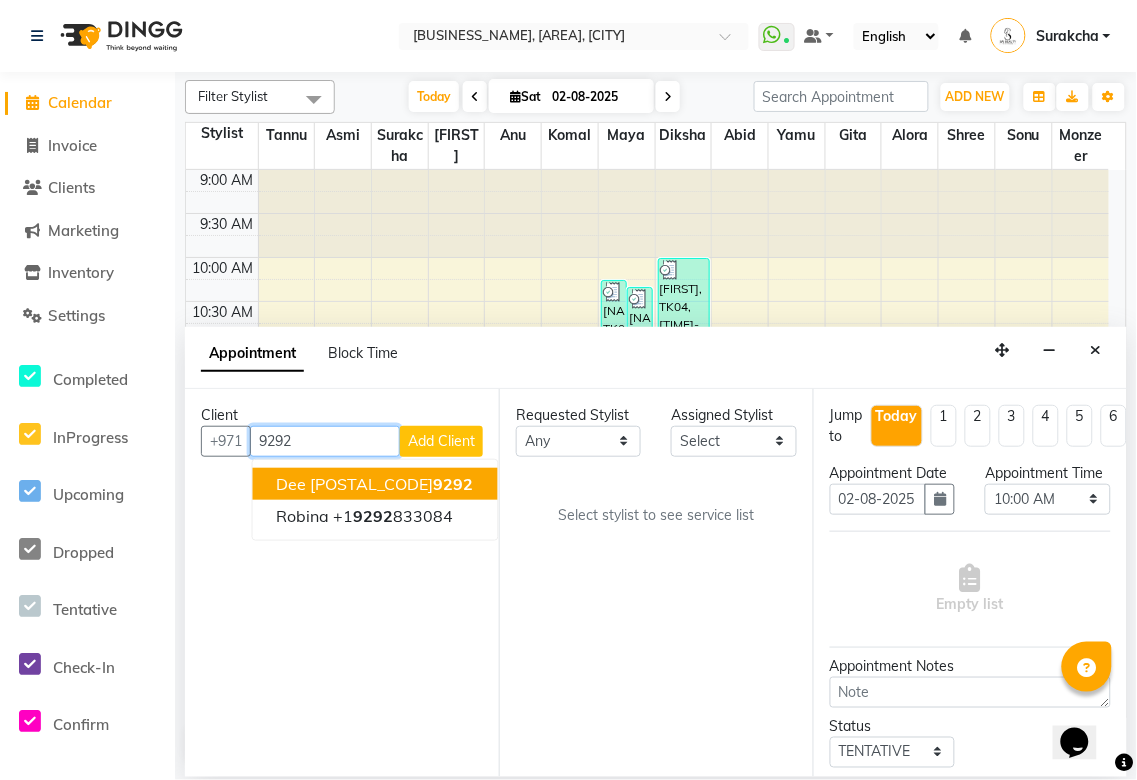 click on "Dee  50395 9292" at bounding box center (375, 484) 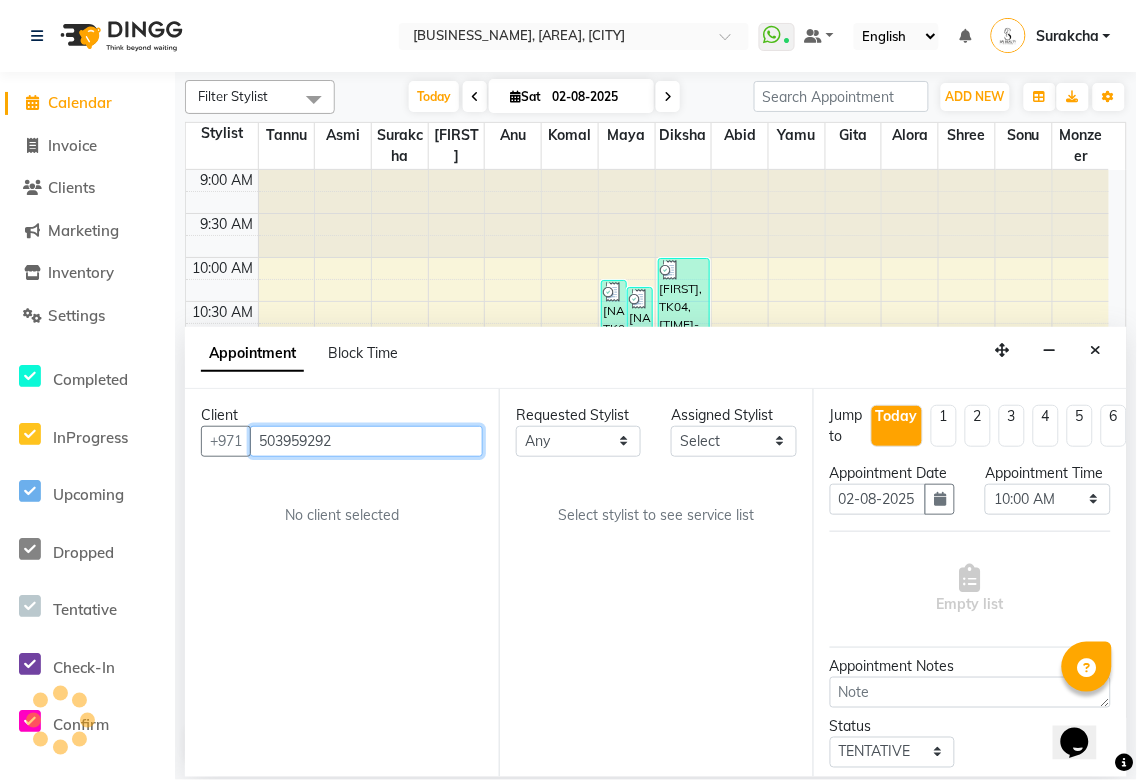 type on "503959292" 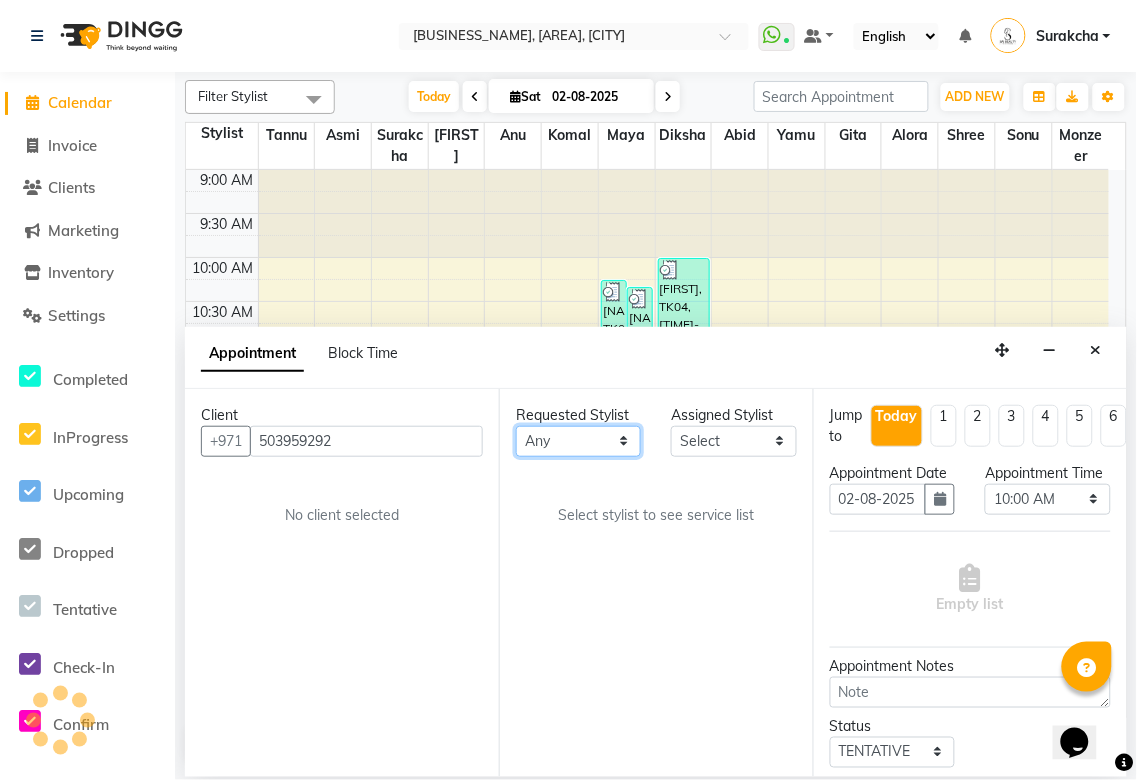 click on "[FIRST] [LAST] [FIRST] [FIRST] [FIRST] [FIRST] [FIRST] [FIRST] [FIRST] [FIRST] [FIRST] [FIRST] [FIRST] [FIRST]" at bounding box center [578, 441] 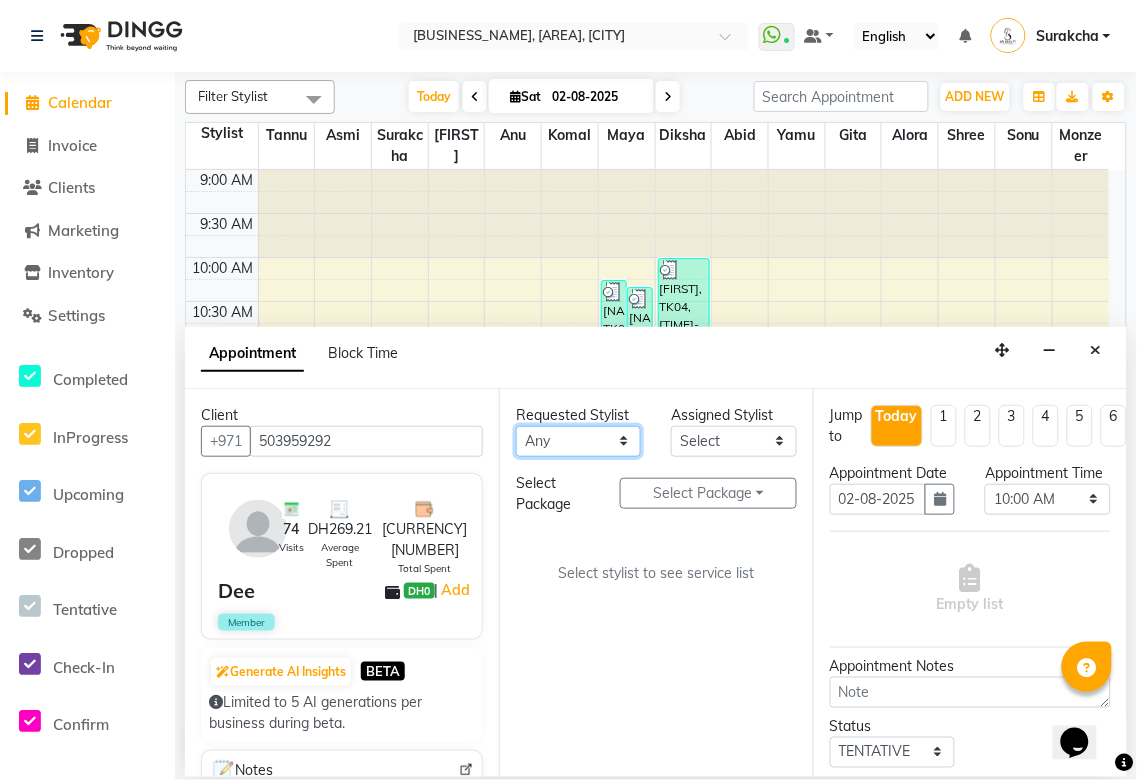 select on "52340" 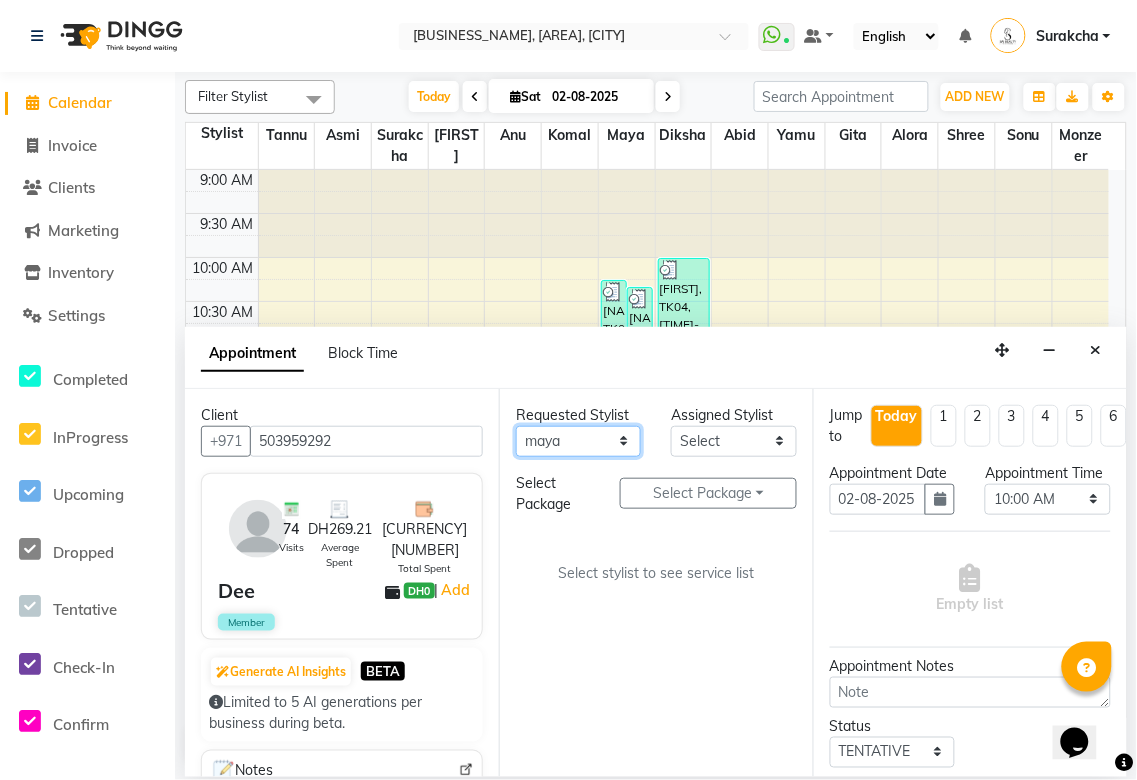 click on "[FIRST] [LAST] [FIRST] [FIRST] [FIRST] [FIRST] [FIRST] [FIRST] [FIRST] [FIRST] [FIRST] [FIRST] [FIRST] [FIRST]" at bounding box center [578, 441] 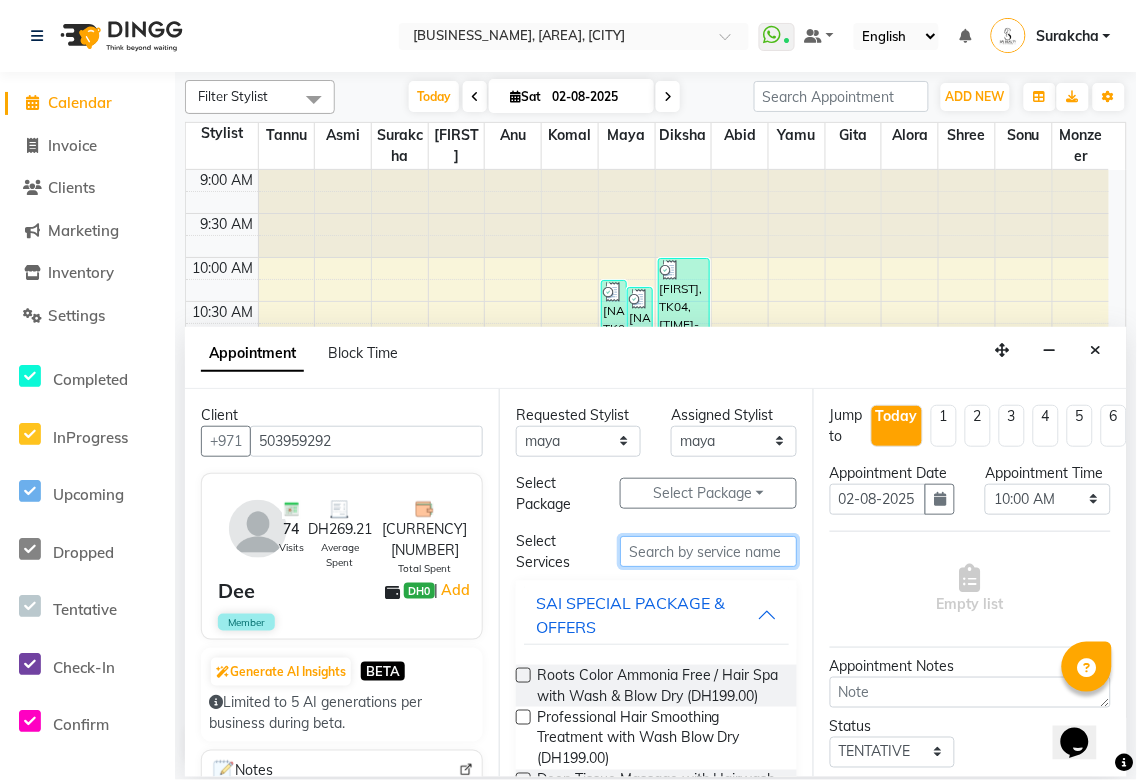 click at bounding box center (708, 551) 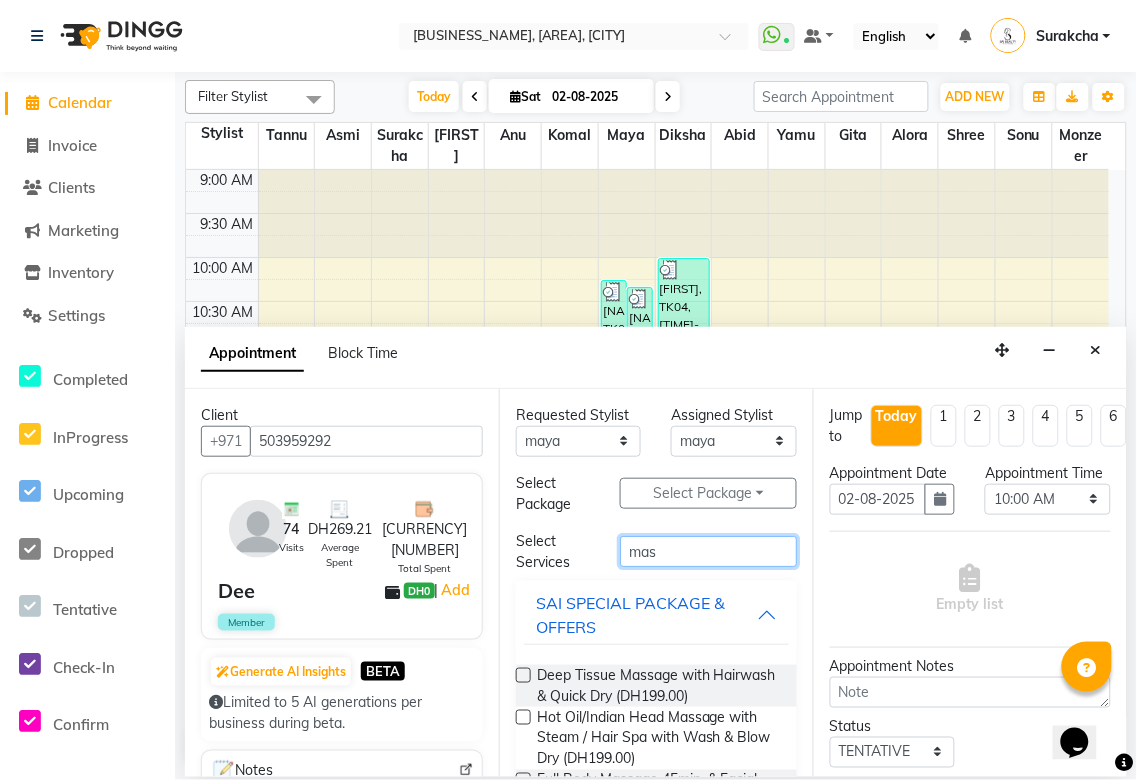 type on "mas" 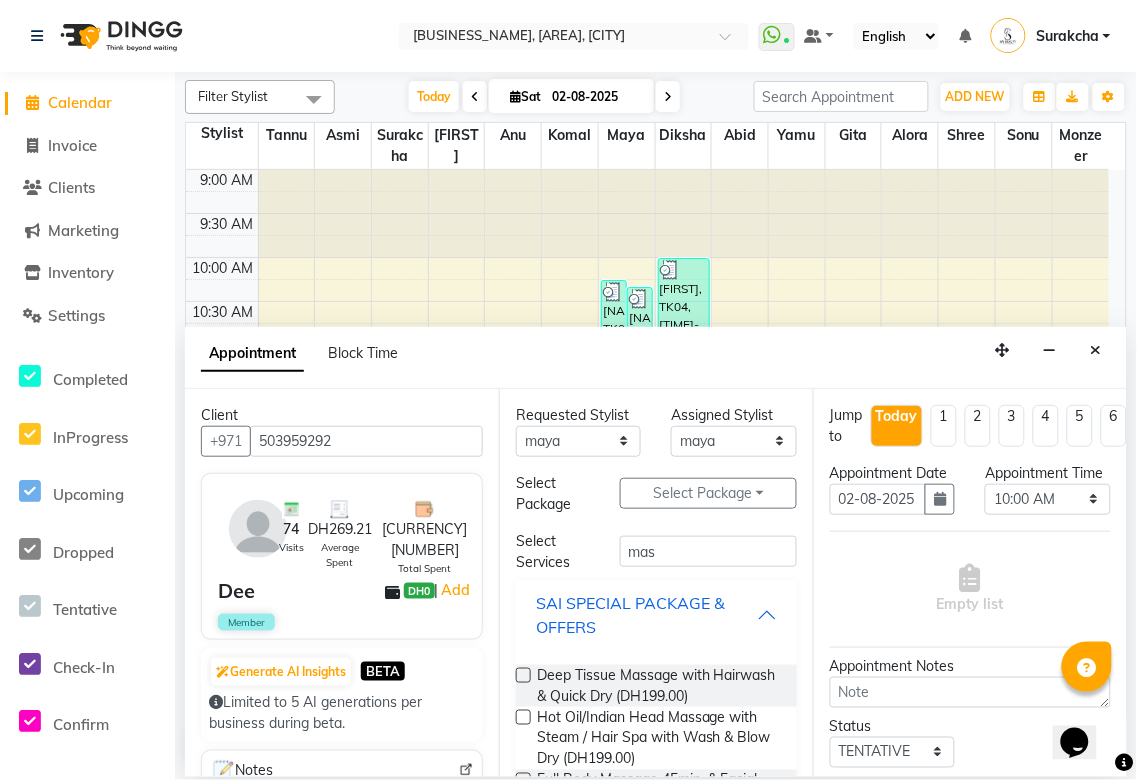 click on "SAI SPECIAL PACKAGE & OFFERS" at bounding box center [646, 615] 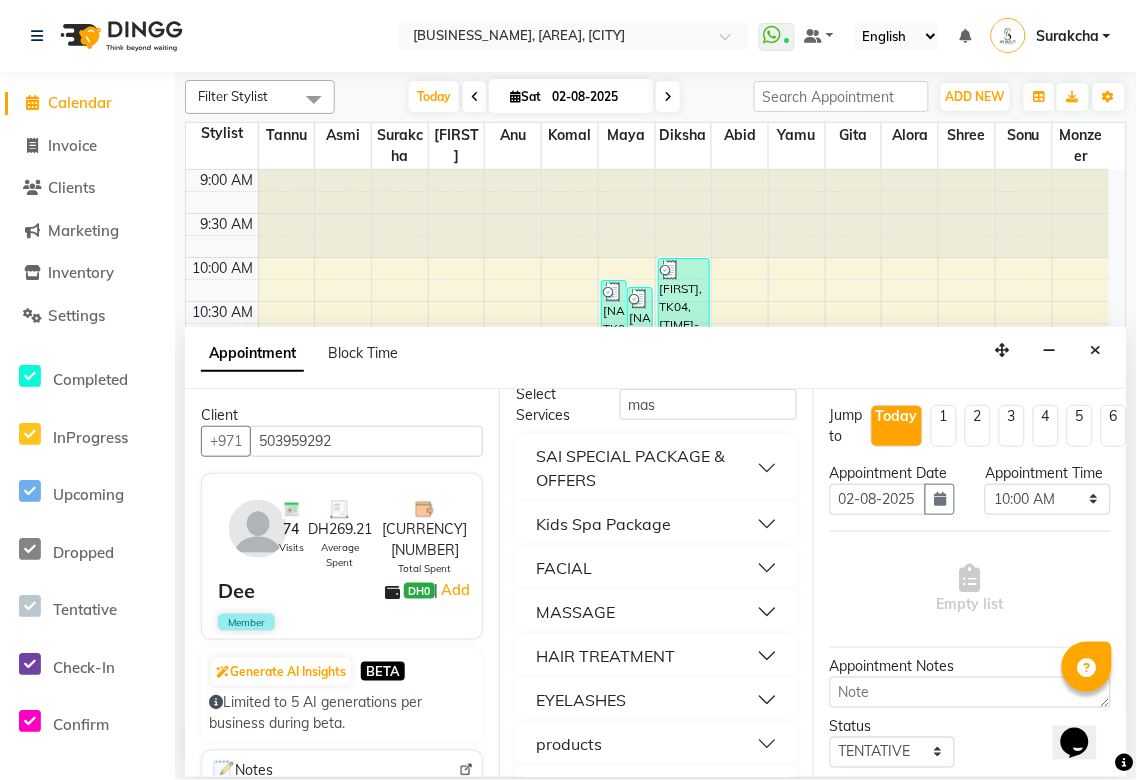 scroll, scrollTop: 208, scrollLeft: 0, axis: vertical 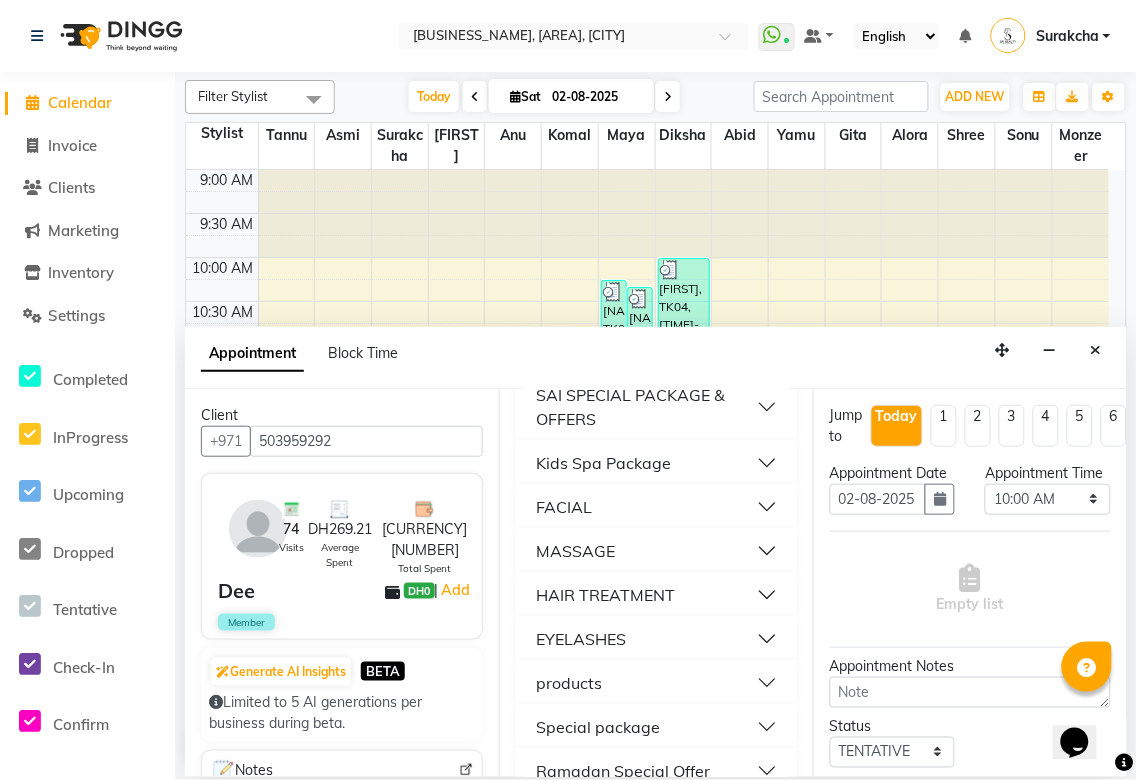 click on "MASSAGE" at bounding box center [656, 551] 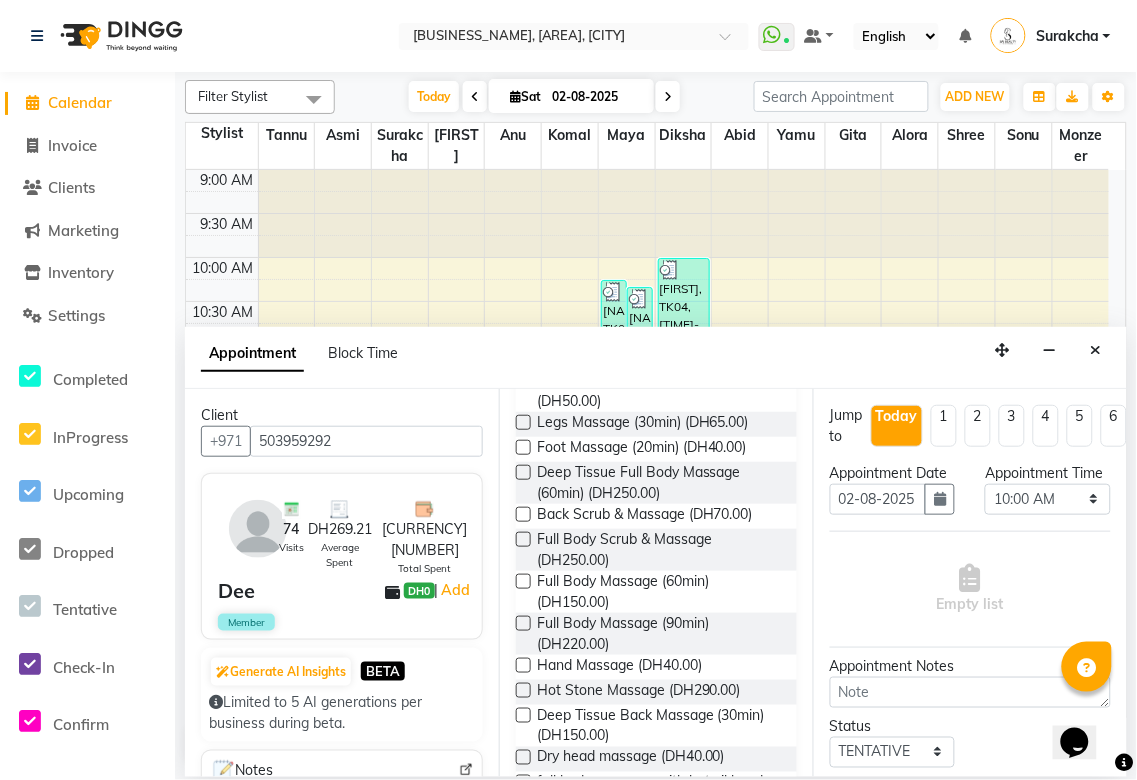 scroll, scrollTop: 536, scrollLeft: 0, axis: vertical 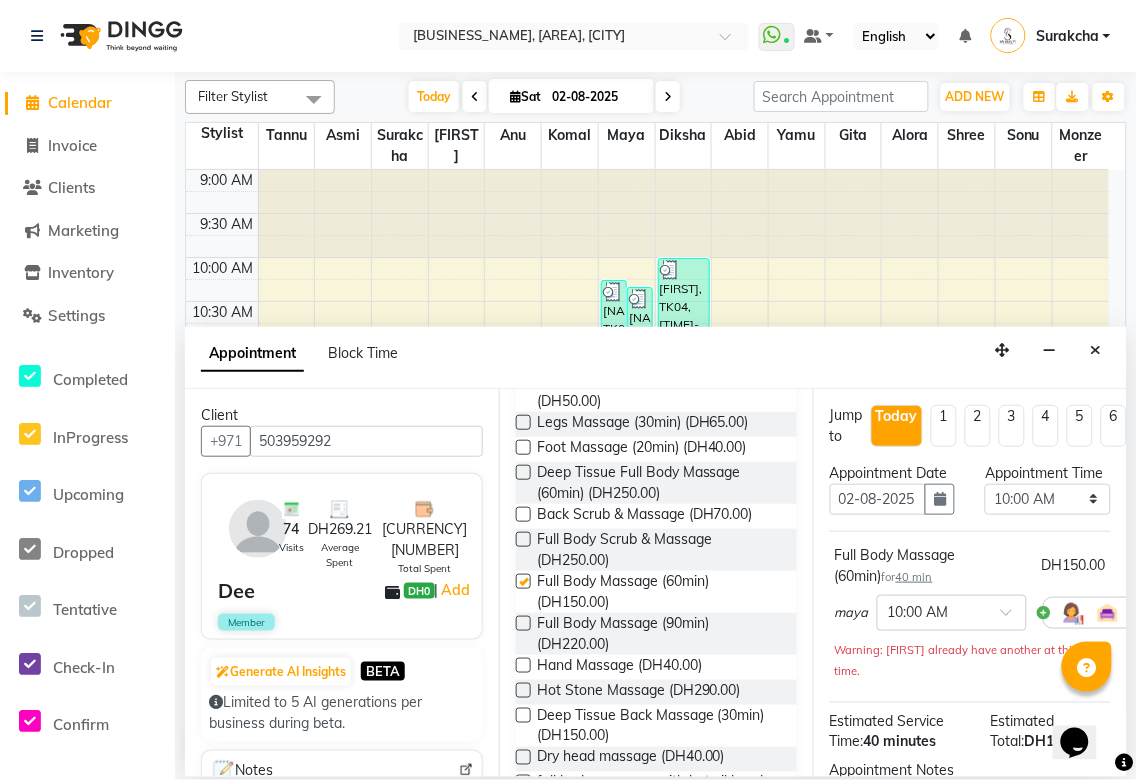 checkbox on "false" 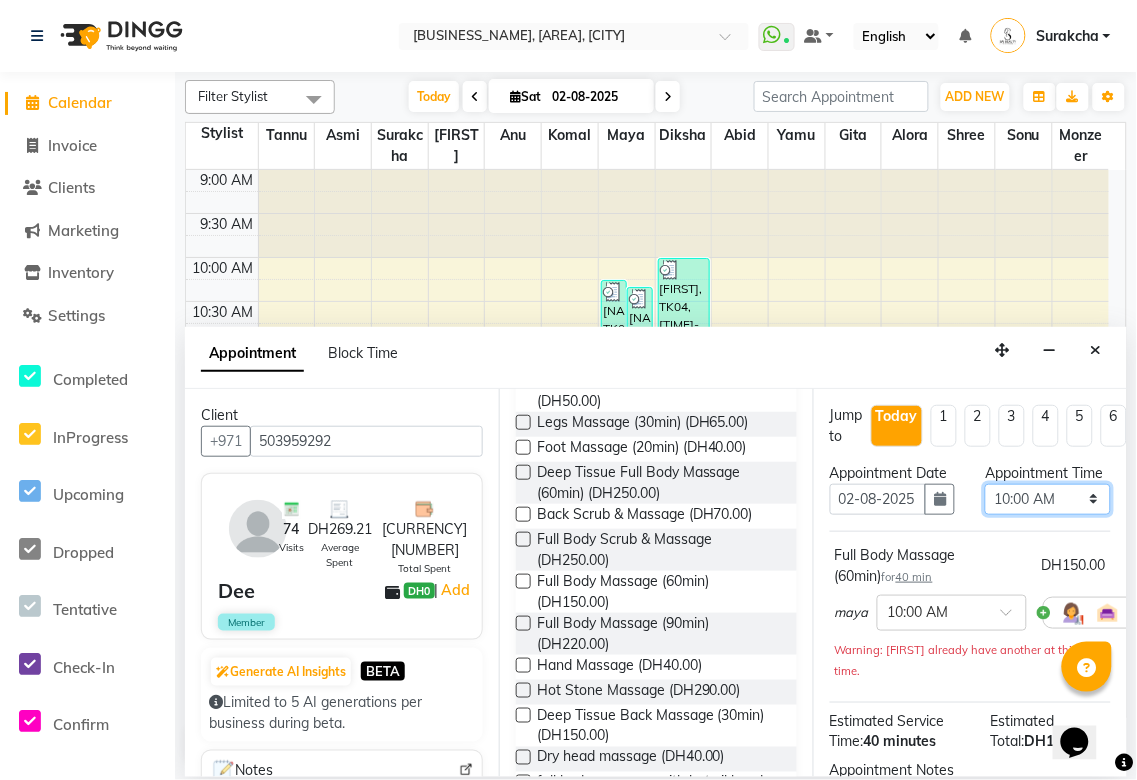 click on "Select 10:00 AM 10:05 AM 10:10 AM 10:15 AM 10:20 AM 10:25 AM 10:30 AM 10:35 AM 10:40 AM 10:45 AM 10:50 AM 10:55 AM 11:00 AM 11:05 AM 11:10 AM 11:15 AM 11:20 AM 11:25 AM 11:30 AM 11:35 AM 11:40 AM 11:45 AM 11:50 AM 11:55 AM 12:00 PM 12:05 PM 12:10 PM 12:15 PM 12:20 PM 12:25 PM 12:30 PM 12:35 PM 12:40 PM 12:45 PM 12:50 PM 12:55 PM 01:00 PM 01:05 PM 01:10 PM 01:15 PM 01:20 PM 01:25 PM 01:30 PM 01:35 PM 01:40 PM 01:45 PM 01:50 PM 01:55 PM 02:00 PM 02:05 PM 02:10 PM 02:15 PM 02:20 PM 02:25 PM 02:30 PM 02:35 PM 02:40 PM 02:45 PM 02:50 PM 02:55 PM 03:00 PM 03:05 PM 03:10 PM 03:15 PM 03:20 PM 03:25 PM 03:30 PM 03:35 PM 03:40 PM 03:45 PM 03:50 PM 03:55 PM 04:00 PM 04:05 PM 04:10 PM 04:15 PM 04:20 PM 04:25 PM 04:30 PM 04:35 PM 04:40 PM 04:45 PM 04:50 PM 04:55 PM 05:00 PM 05:05 PM 05:10 PM 05:15 PM 05:20 PM 05:25 PM 05:30 PM 05:35 PM 05:40 PM 05:45 PM 05:50 PM 05:55 PM 06:00 PM 06:05 PM 06:10 PM 06:15 PM 06:20 PM 06:25 PM 06:30 PM 06:35 PM 06:40 PM 06:45 PM 06:50 PM 06:55 PM 07:00 PM 07:05 PM 07:10 PM 07:15 PM 07:20 PM" at bounding box center [1047, 499] 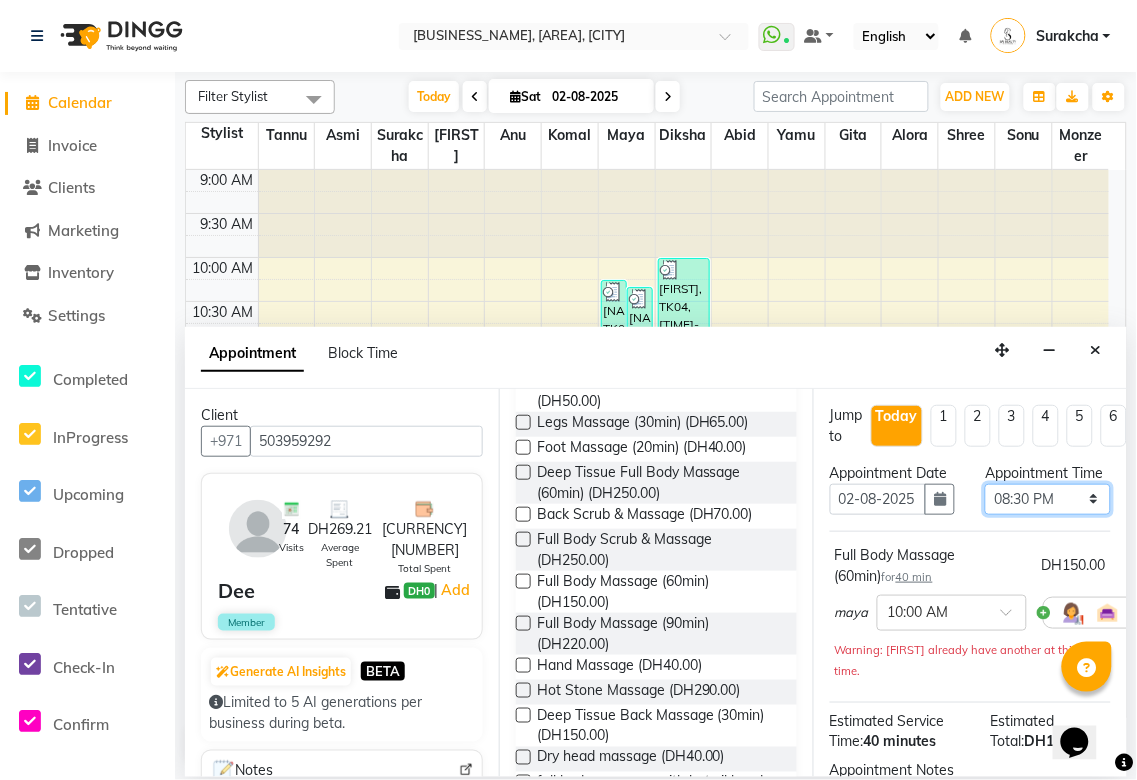 click on "Select 10:00 AM 10:05 AM 10:10 AM 10:15 AM 10:20 AM 10:25 AM 10:30 AM 10:35 AM 10:40 AM 10:45 AM 10:50 AM 10:55 AM 11:00 AM 11:05 AM 11:10 AM 11:15 AM 11:20 AM 11:25 AM 11:30 AM 11:35 AM 11:40 AM 11:45 AM 11:50 AM 11:55 AM 12:00 PM 12:05 PM 12:10 PM 12:15 PM 12:20 PM 12:25 PM 12:30 PM 12:35 PM 12:40 PM 12:45 PM 12:50 PM 12:55 PM 01:00 PM 01:05 PM 01:10 PM 01:15 PM 01:20 PM 01:25 PM 01:30 PM 01:35 PM 01:40 PM 01:45 PM 01:50 PM 01:55 PM 02:00 PM 02:05 PM 02:10 PM 02:15 PM 02:20 PM 02:25 PM 02:30 PM 02:35 PM 02:40 PM 02:45 PM 02:50 PM 02:55 PM 03:00 PM 03:05 PM 03:10 PM 03:15 PM 03:20 PM 03:25 PM 03:30 PM 03:35 PM 03:40 PM 03:45 PM 03:50 PM 03:55 PM 04:00 PM 04:05 PM 04:10 PM 04:15 PM 04:20 PM 04:25 PM 04:30 PM 04:35 PM 04:40 PM 04:45 PM 04:50 PM 04:55 PM 05:00 PM 05:05 PM 05:10 PM 05:15 PM 05:20 PM 05:25 PM 05:30 PM 05:35 PM 05:40 PM 05:45 PM 05:50 PM 05:55 PM 06:00 PM 06:05 PM 06:10 PM 06:15 PM 06:20 PM 06:25 PM 06:30 PM 06:35 PM 06:40 PM 06:45 PM 06:50 PM 06:55 PM 07:00 PM 07:05 PM 07:10 PM 07:15 PM 07:20 PM" at bounding box center [1047, 499] 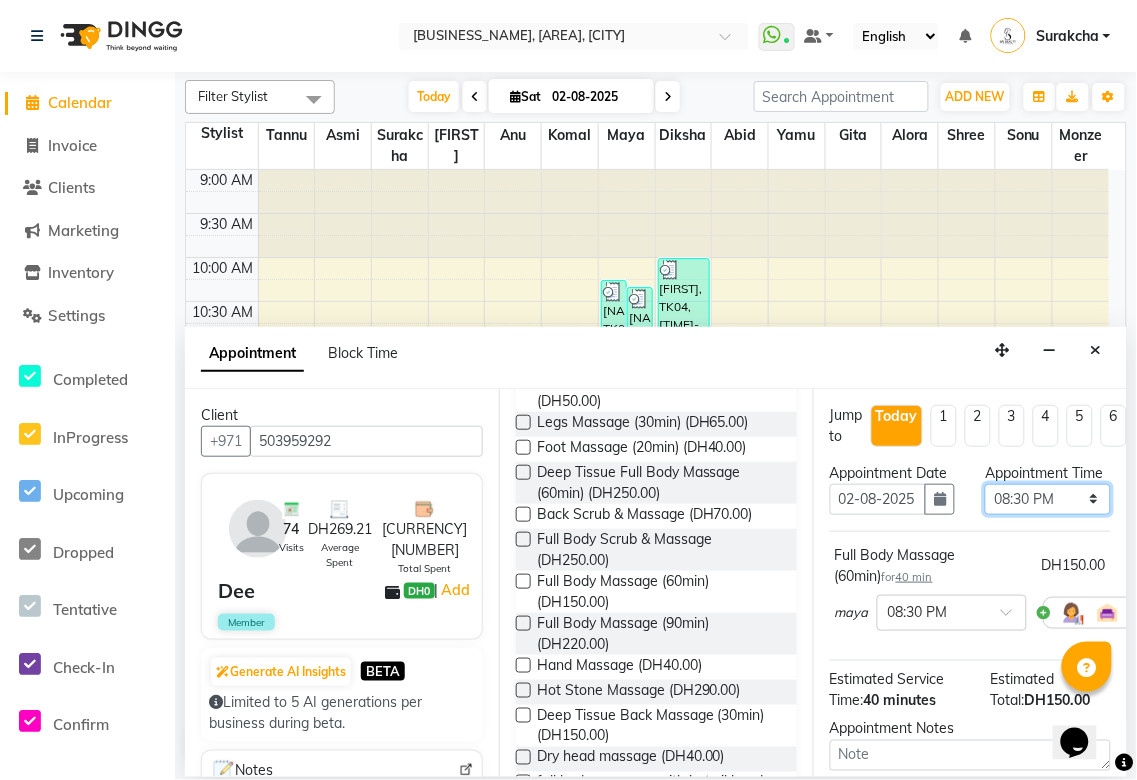scroll, scrollTop: 256, scrollLeft: 0, axis: vertical 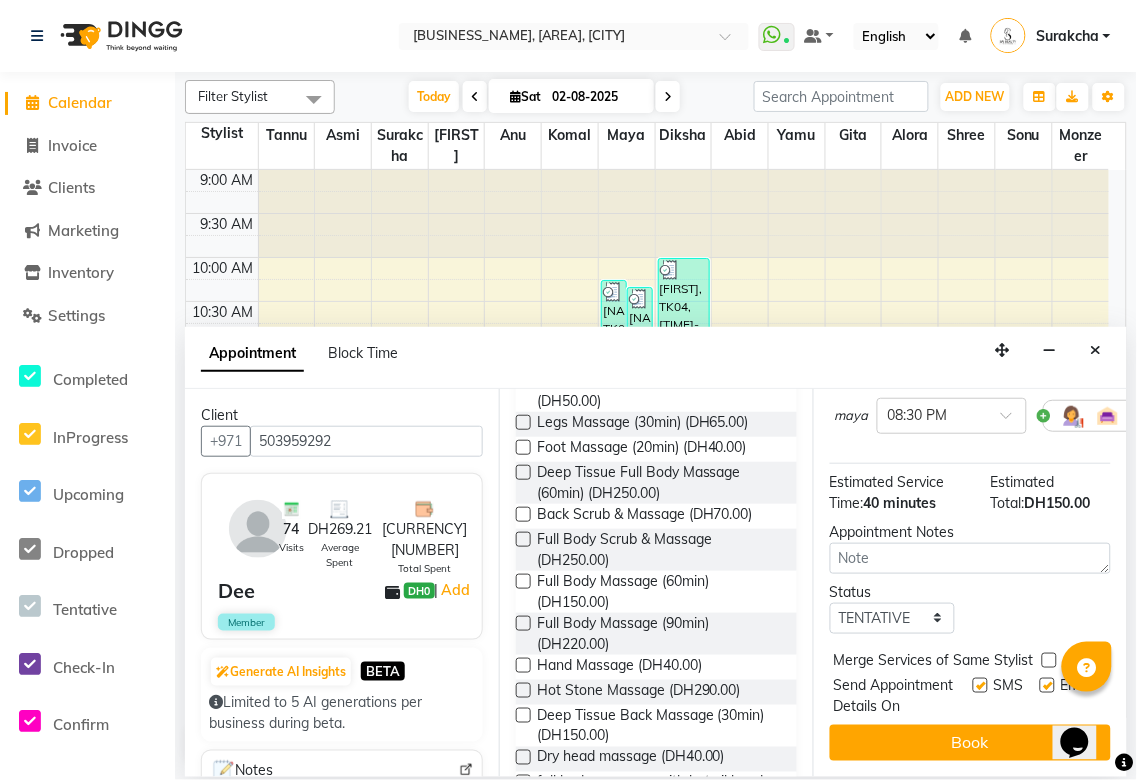 click at bounding box center (1049, 660) 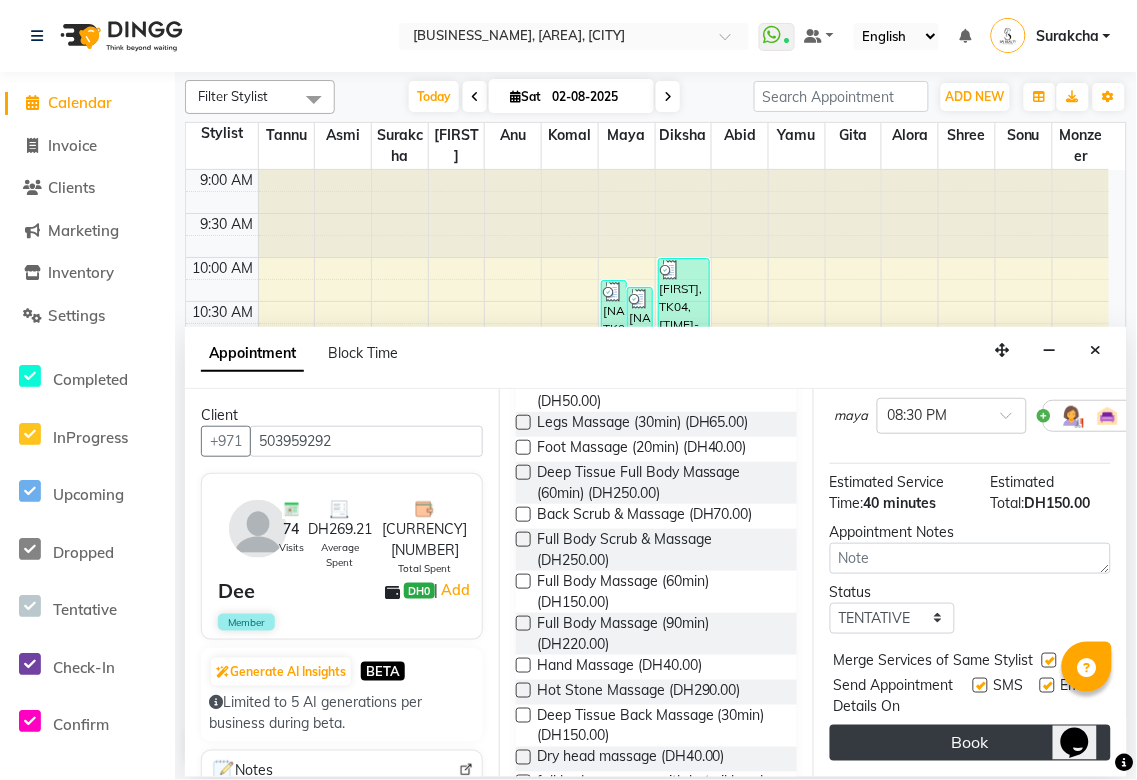 click on "Book" at bounding box center [970, 743] 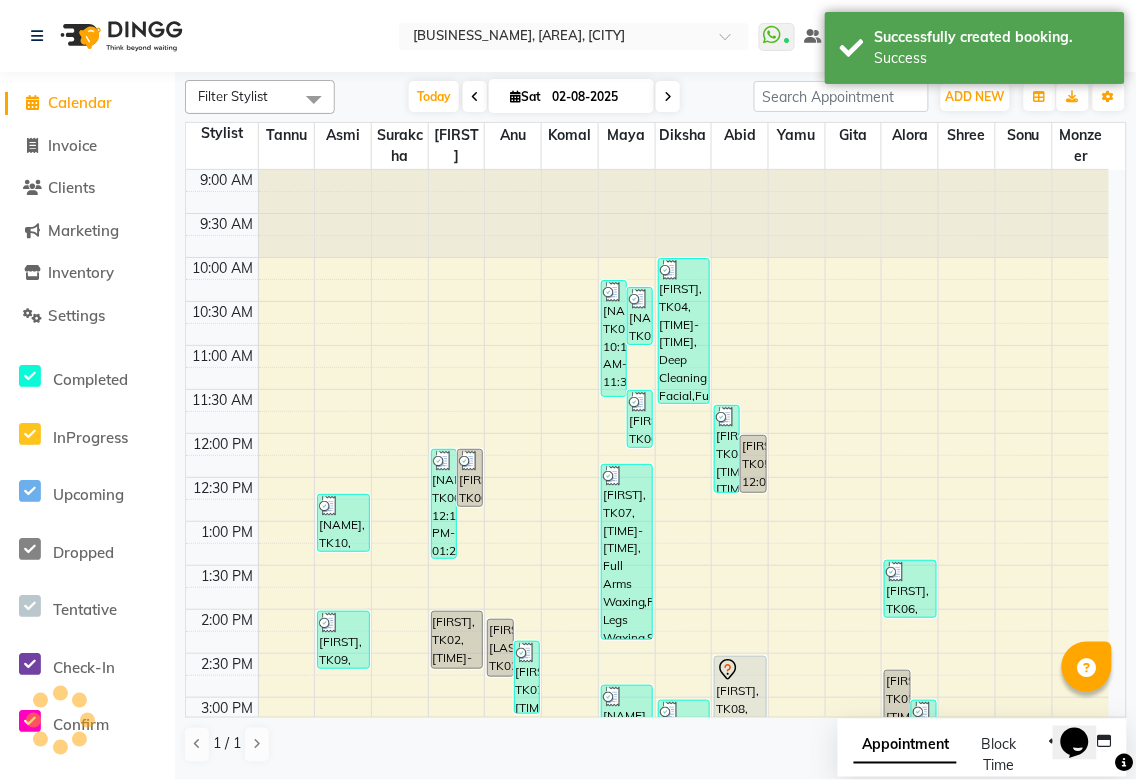 click on "Appointment" at bounding box center [905, 746] 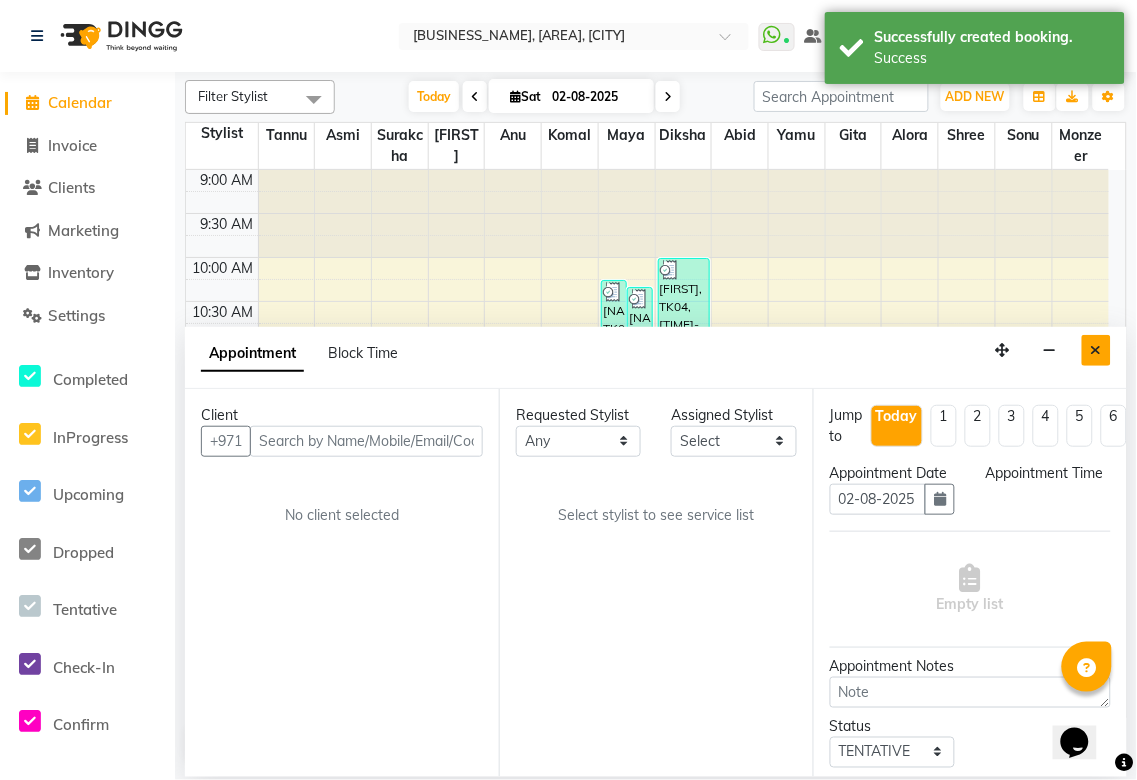 click at bounding box center [1096, 350] 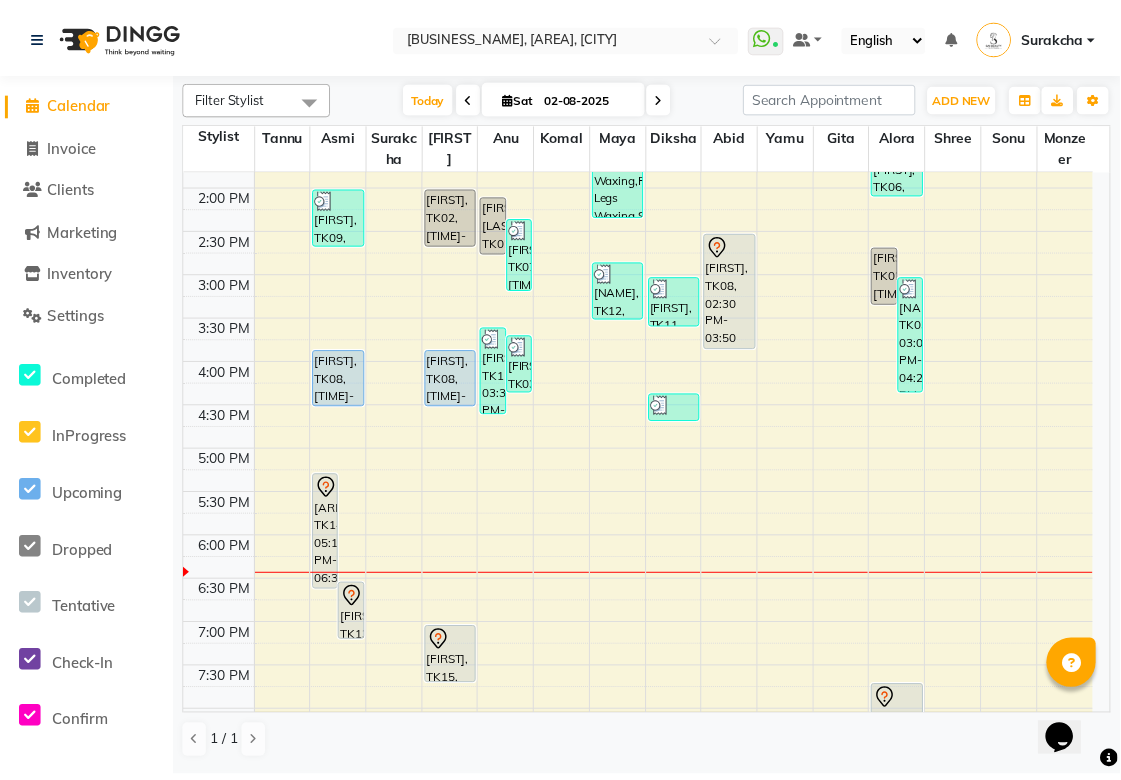 scroll, scrollTop: 421, scrollLeft: 0, axis: vertical 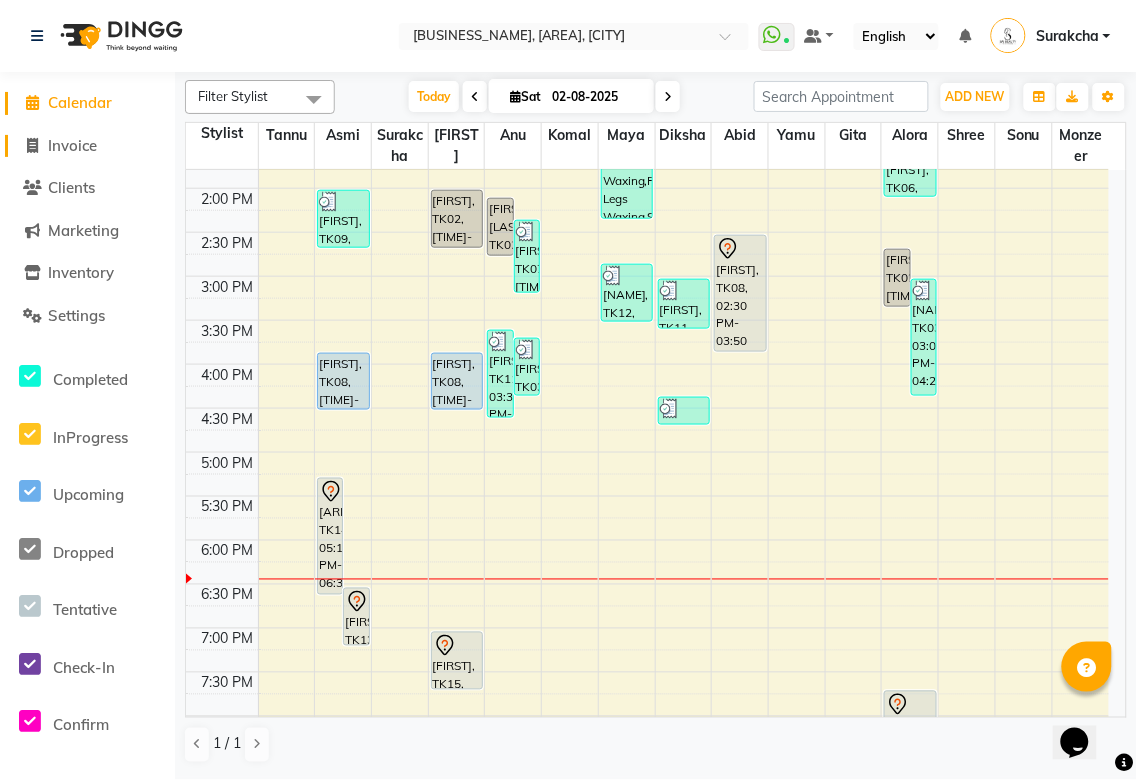 click on "Invoice" 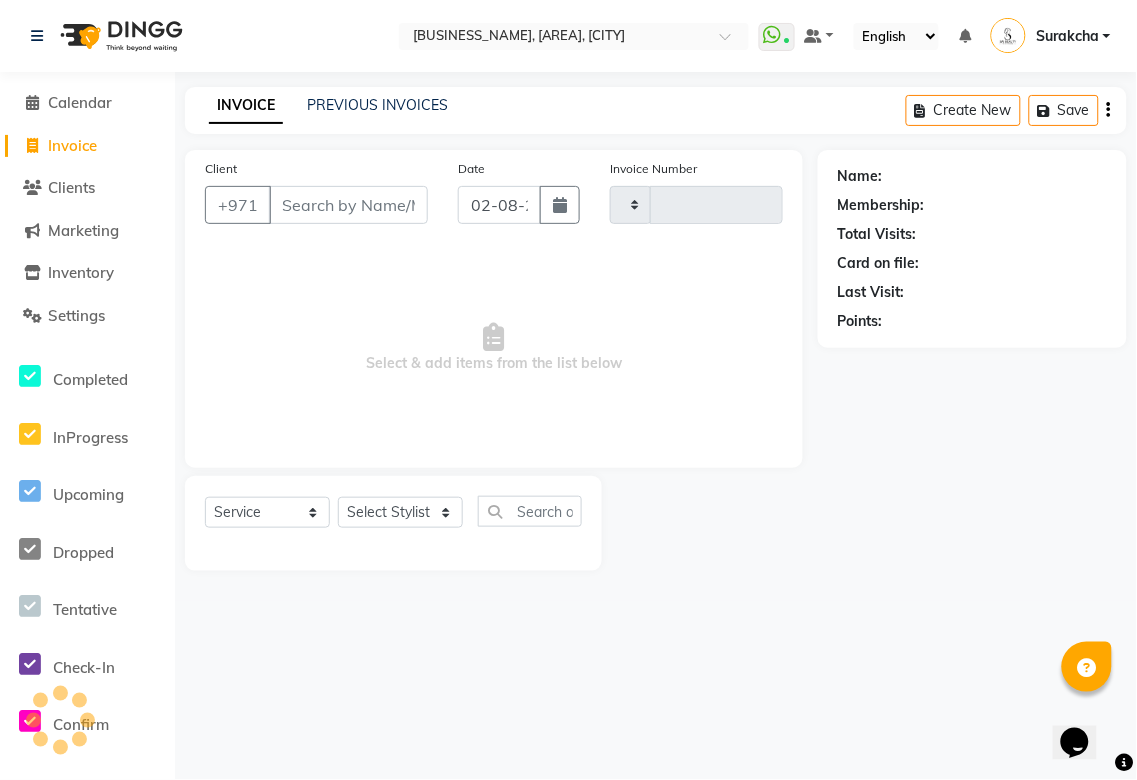 type on "2665" 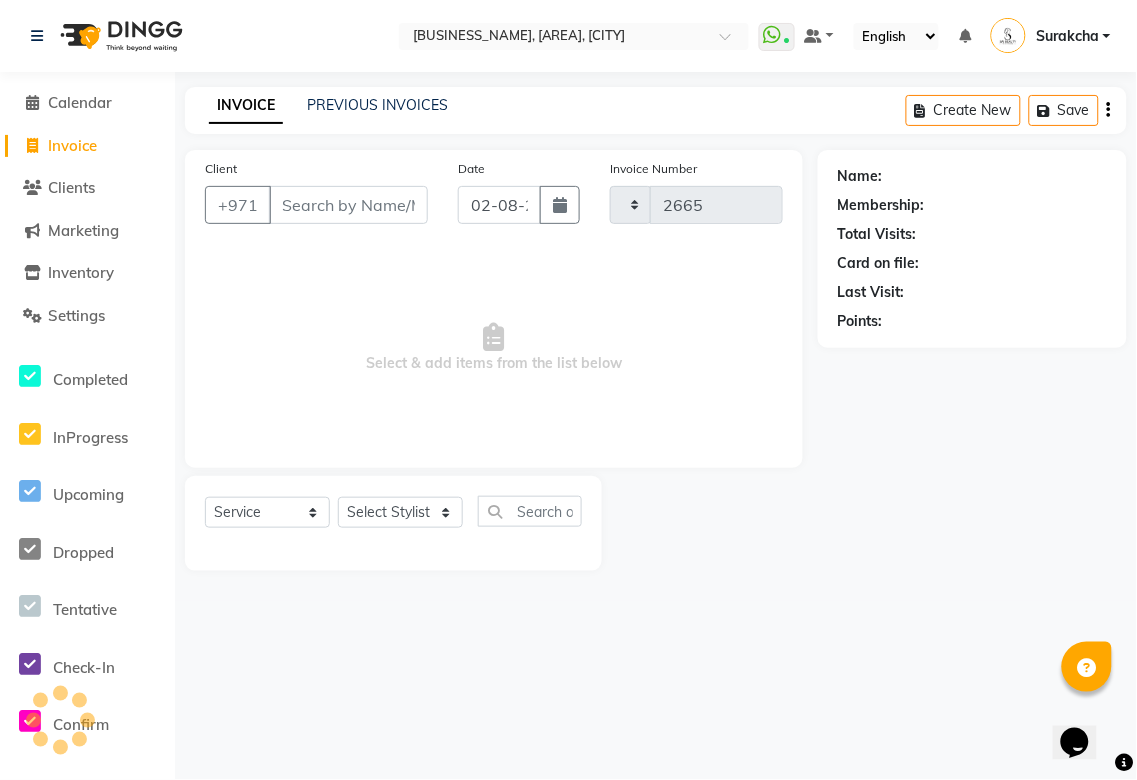 select on "5352" 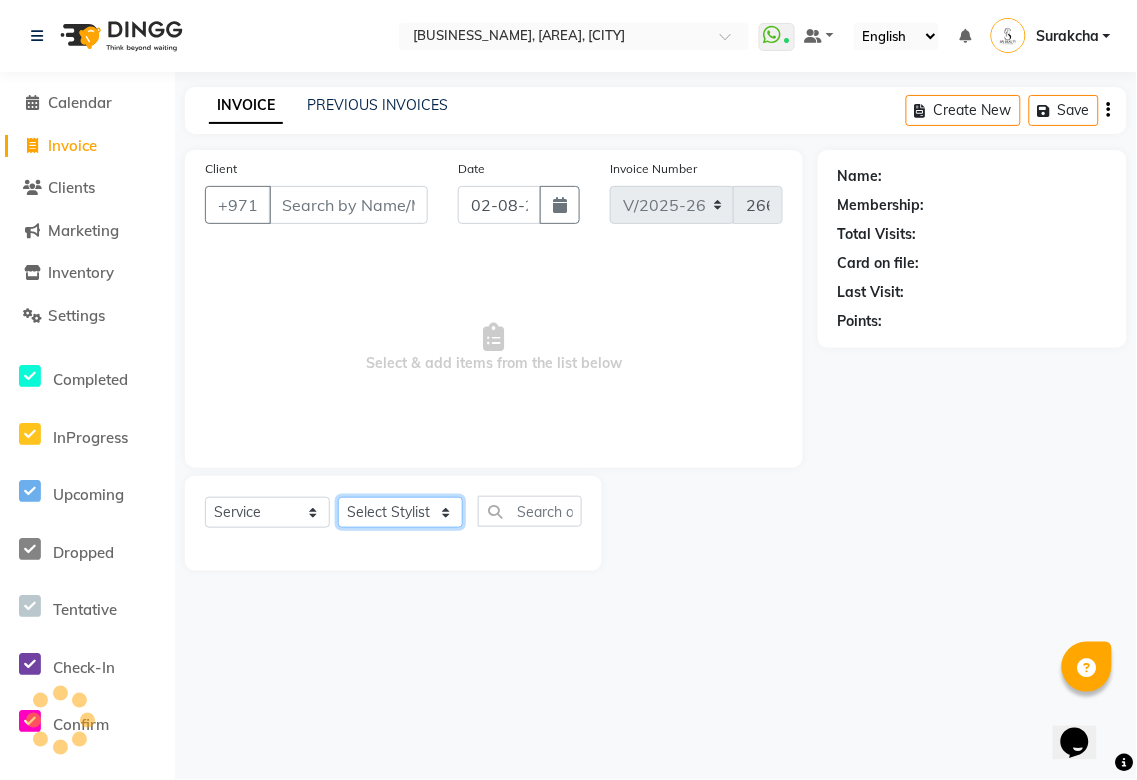 click on "Select Stylist" 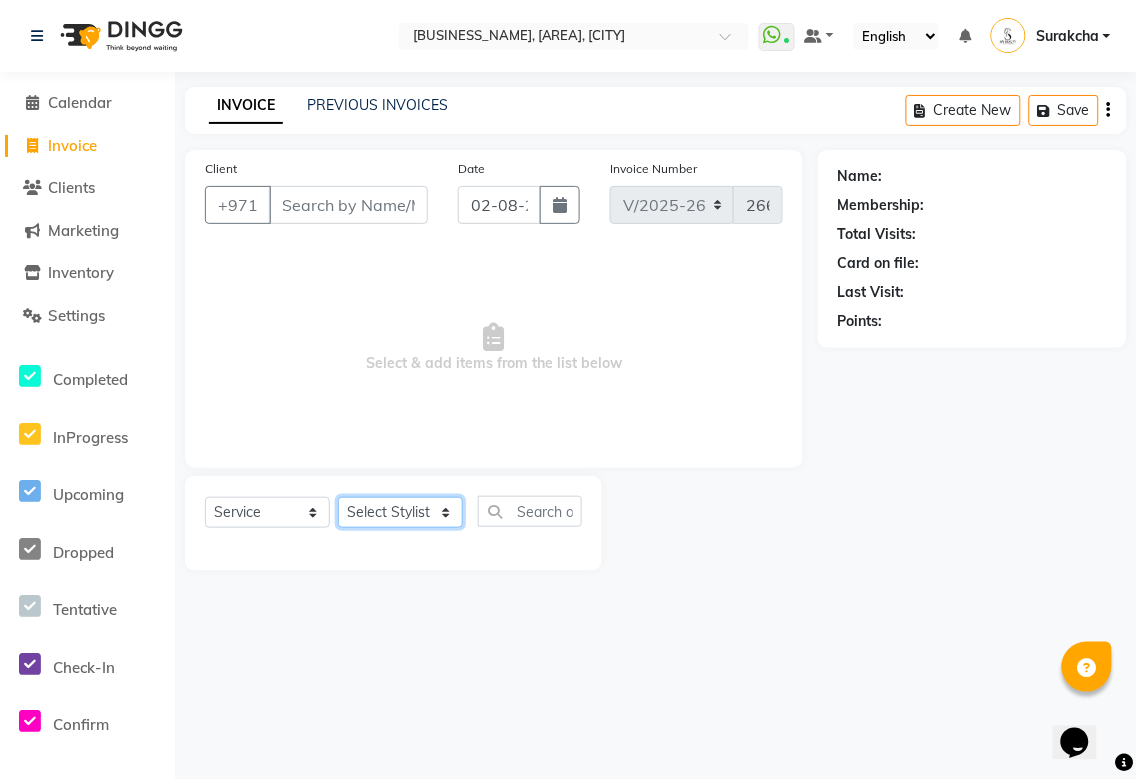 select on "45072" 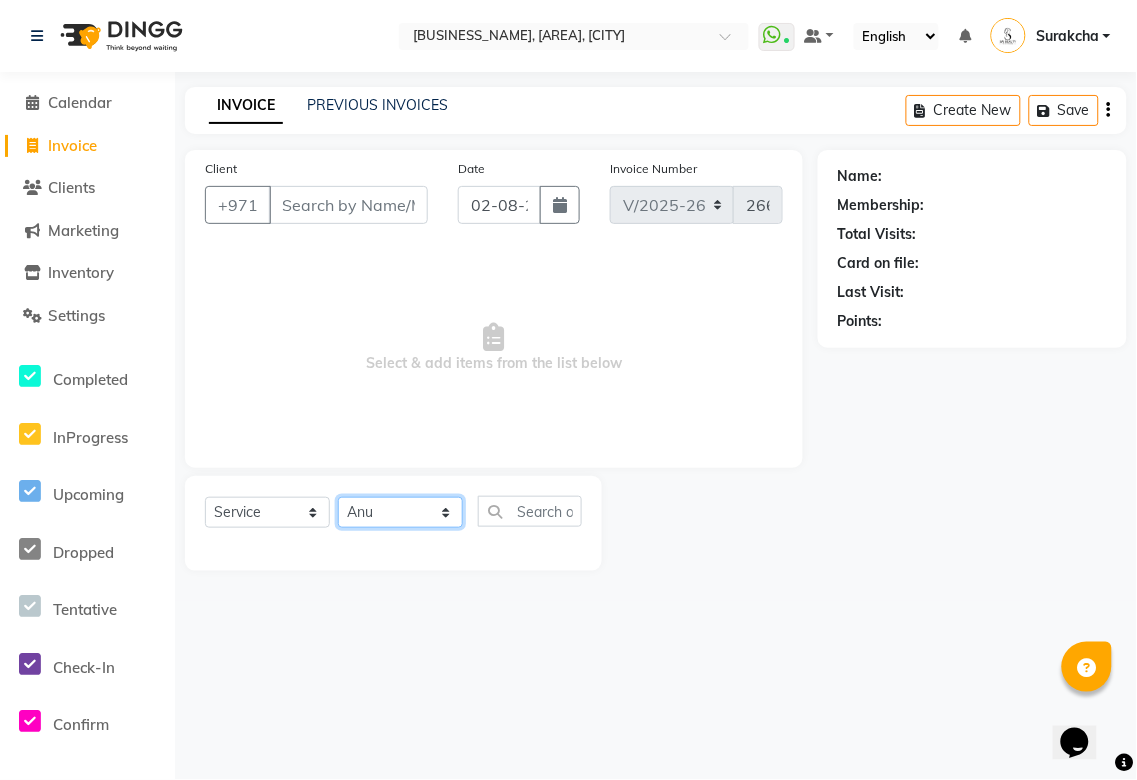 click on "Select Stylist [FIRST] [FIRST] [FIRST] [FIRST] [FIRST] [FIRST] [FIRST] [FIRST] [FIRST] [FIRST] [FIRST] [FIRST] [FIRST] [FIRST] [FIRST] [FIRST] [FIRST]" 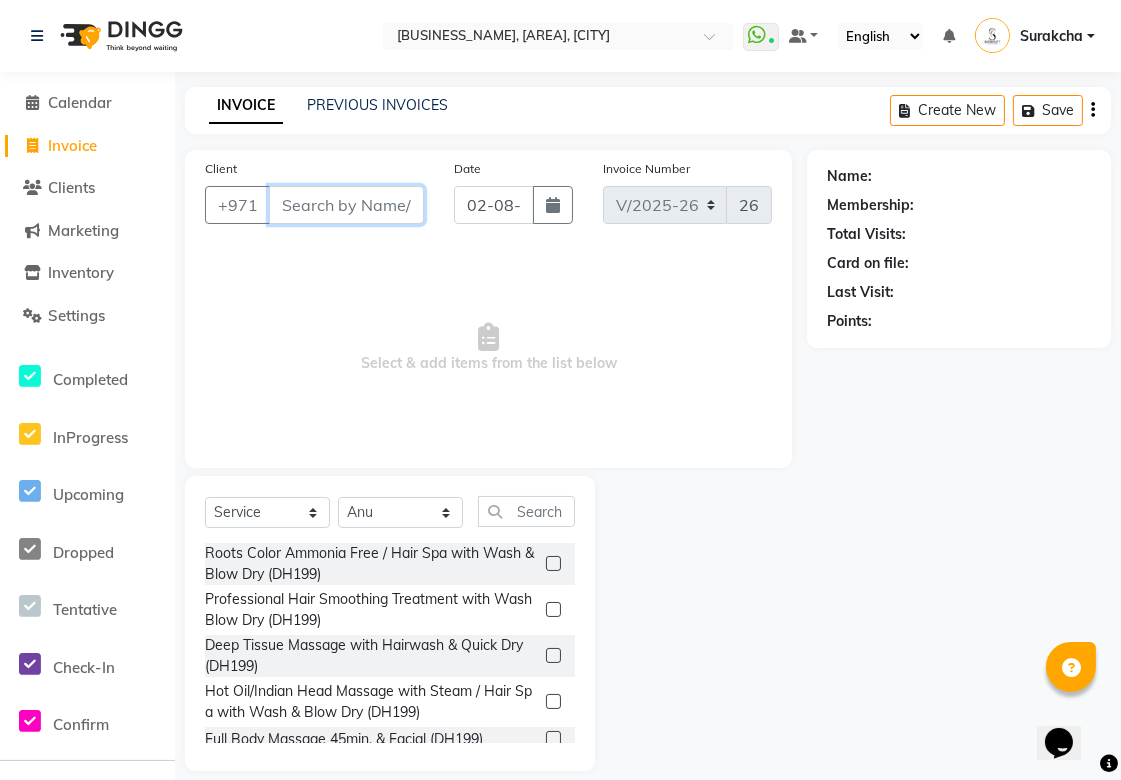 click on "Client" at bounding box center [346, 205] 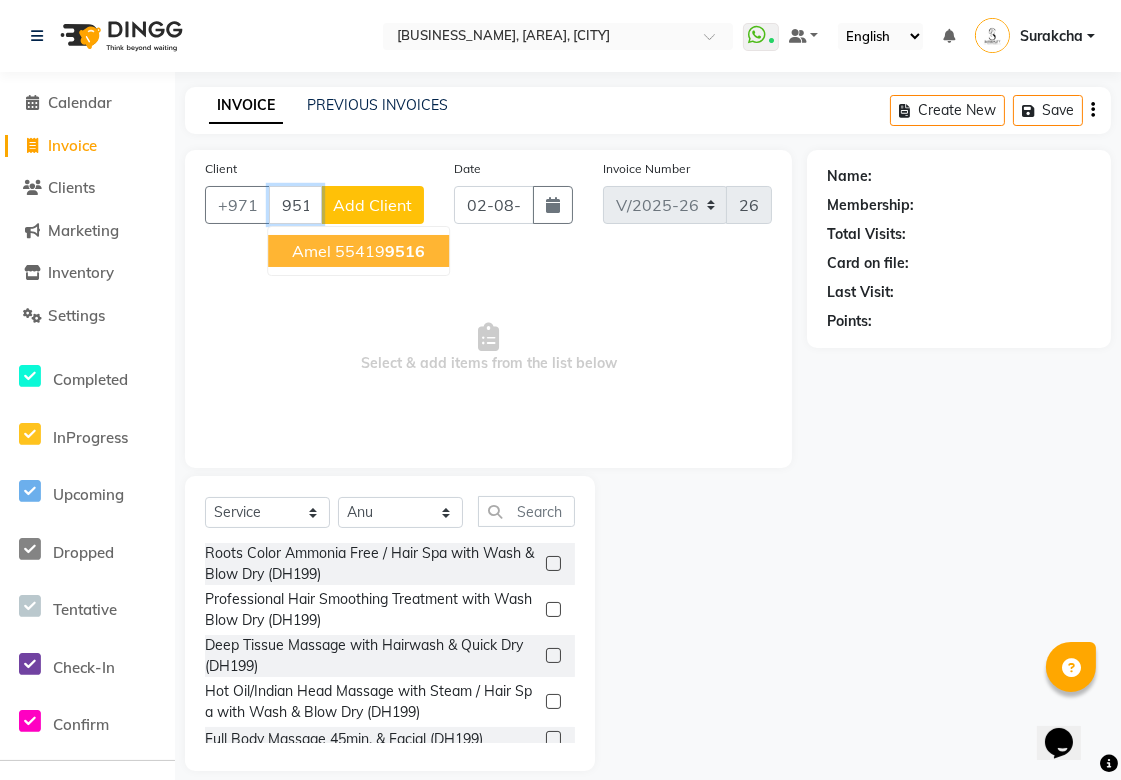 click on "9516" at bounding box center [405, 251] 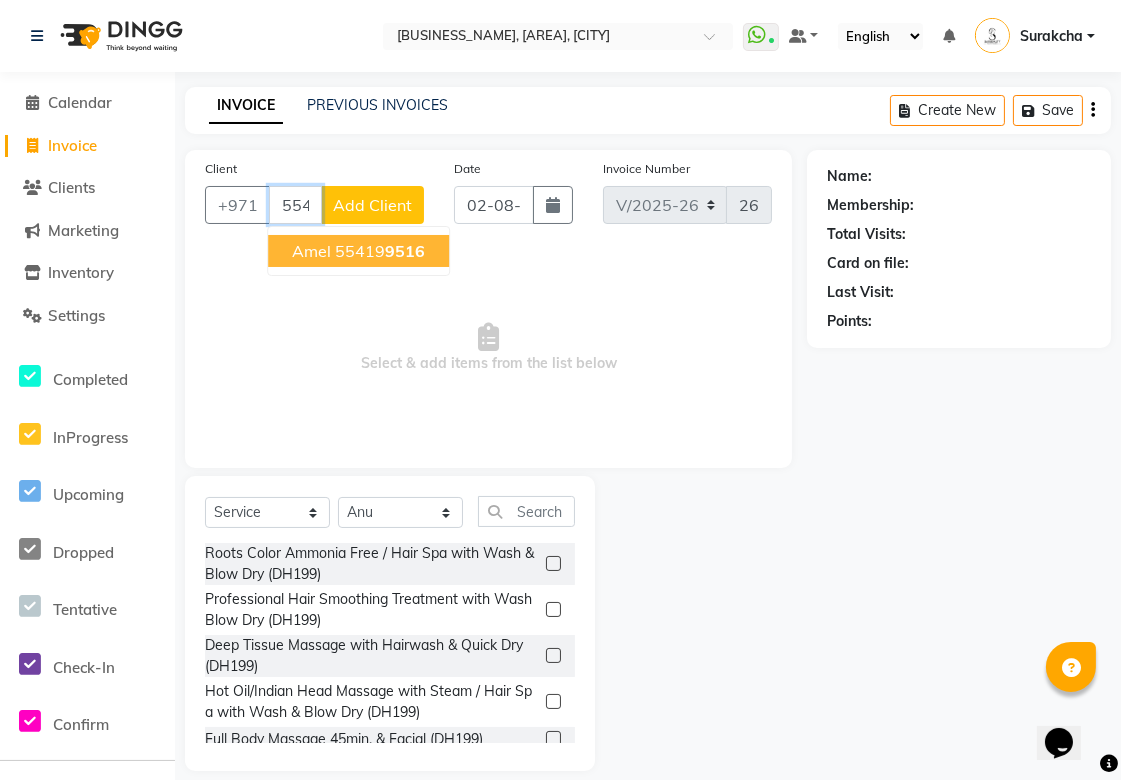 type on "554199516" 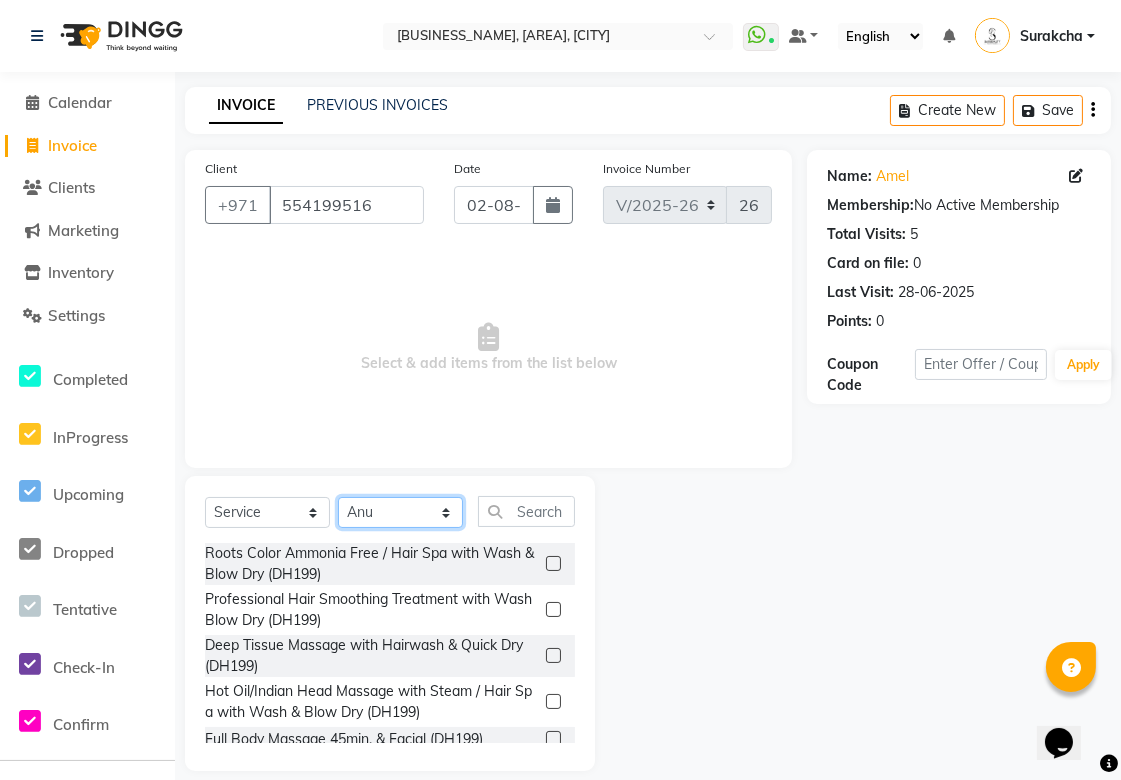 click on "Select Stylist [FIRST] [FIRST] [FIRST] [FIRST] [FIRST] [FIRST] [FIRST] [FIRST] [FIRST] [FIRST] [FIRST] [FIRST] [FIRST] [FIRST] [FIRST] [FIRST] [FIRST]" 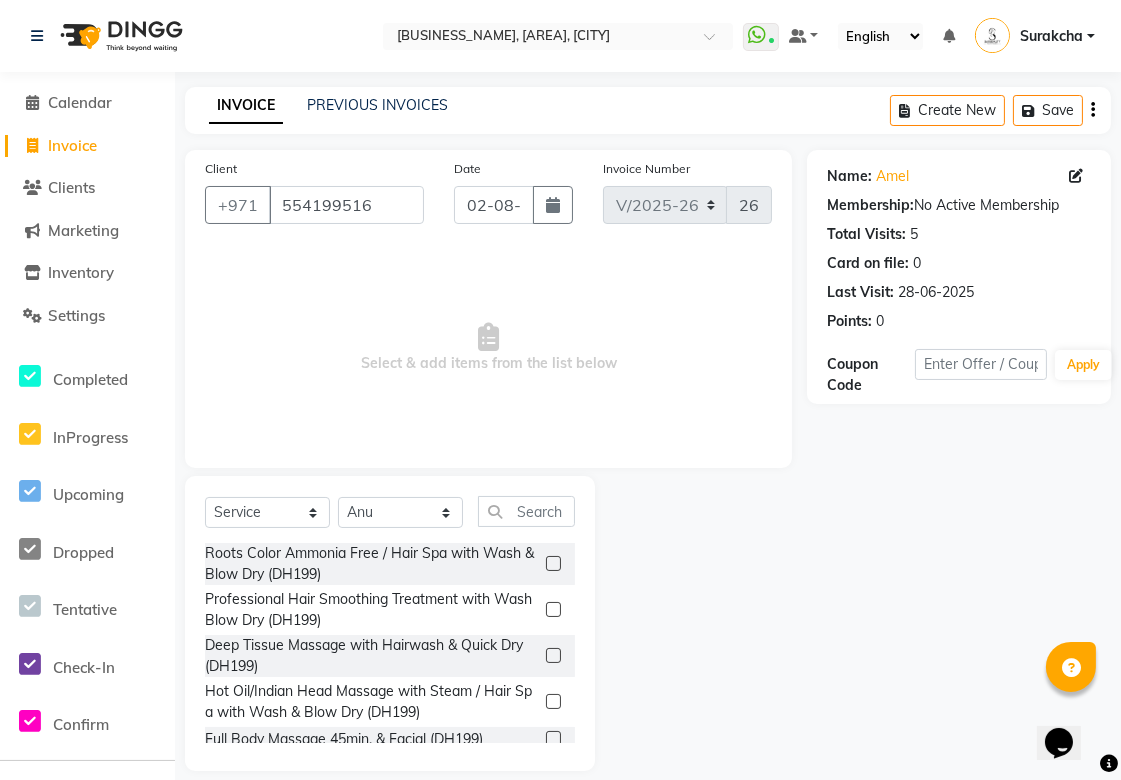 click on "INVOICE PREVIOUS INVOICES Create New   Save" 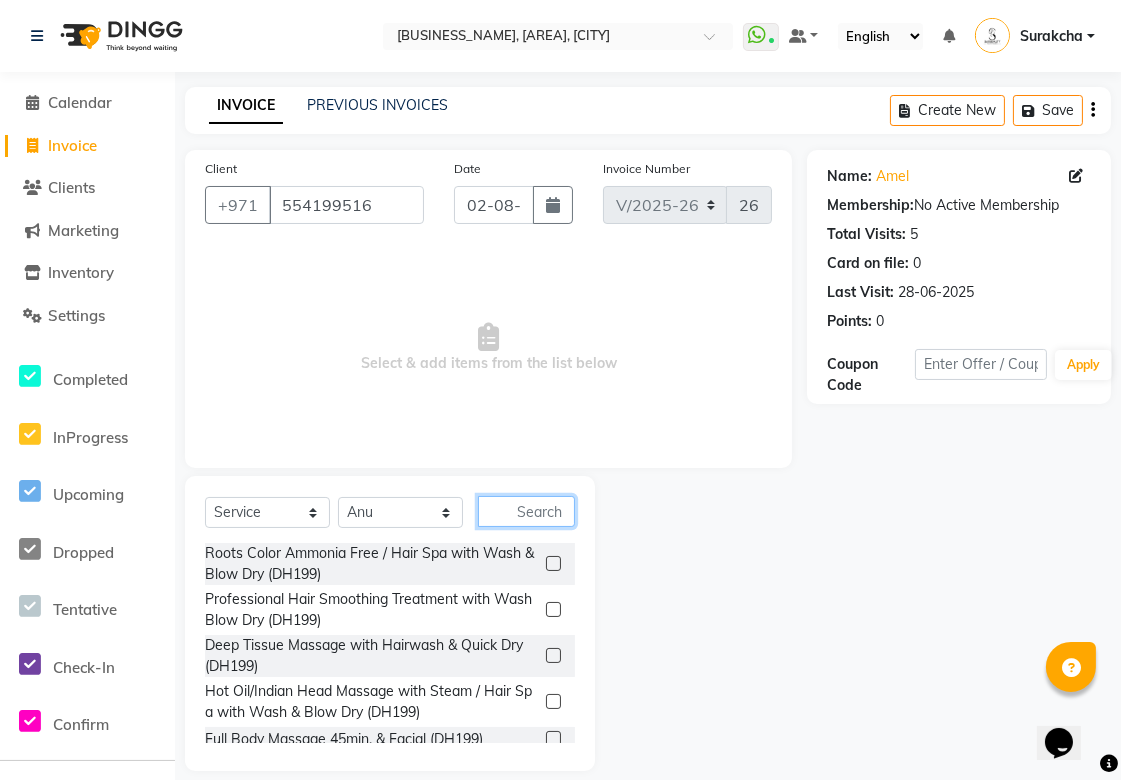 click 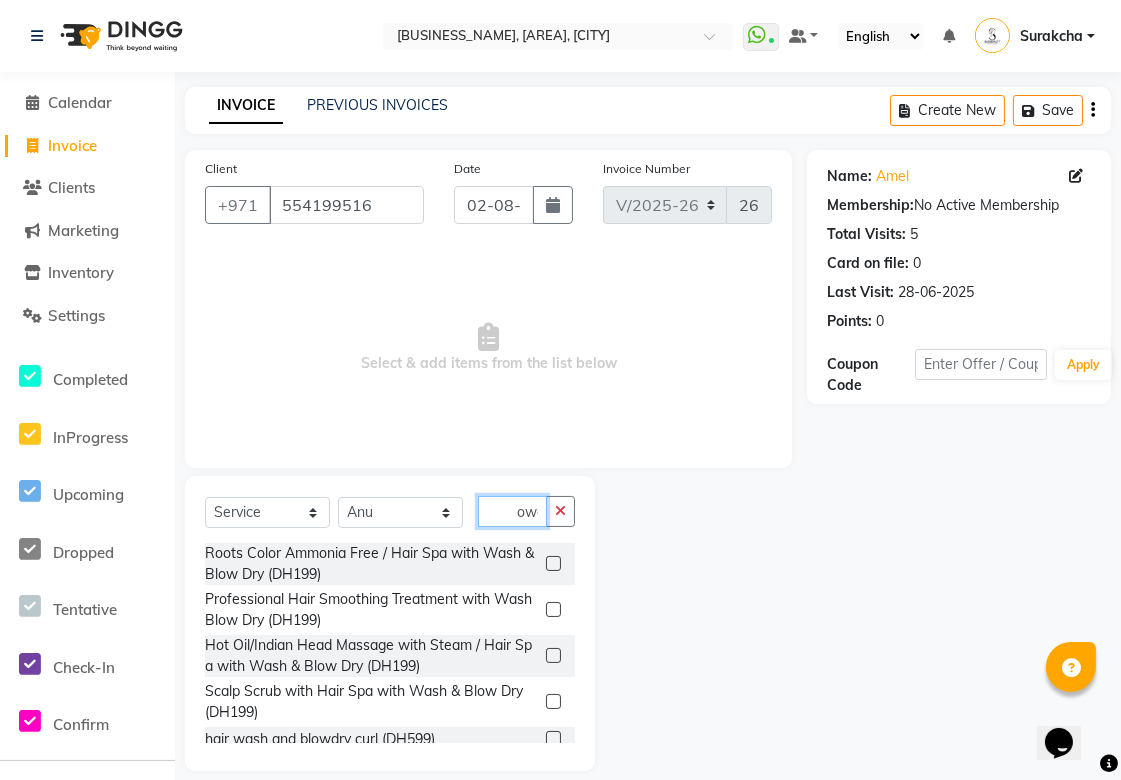 scroll, scrollTop: 0, scrollLeft: 18, axis: horizontal 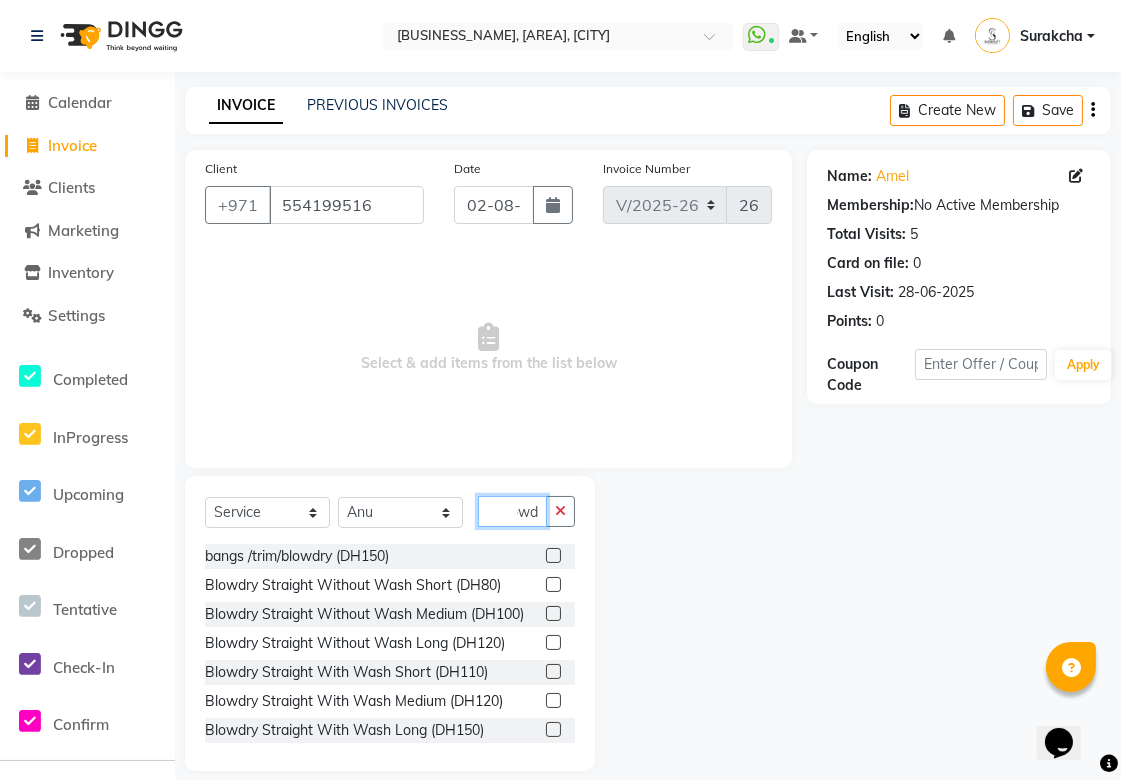 type on "blowd" 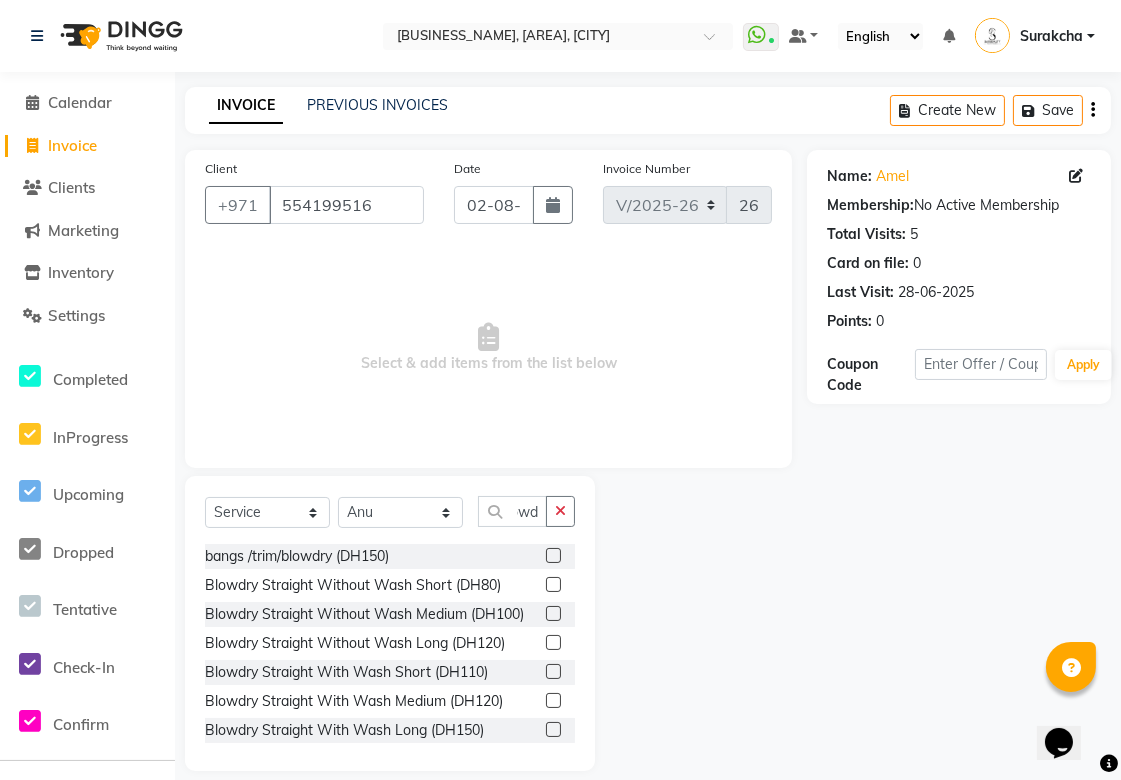 click 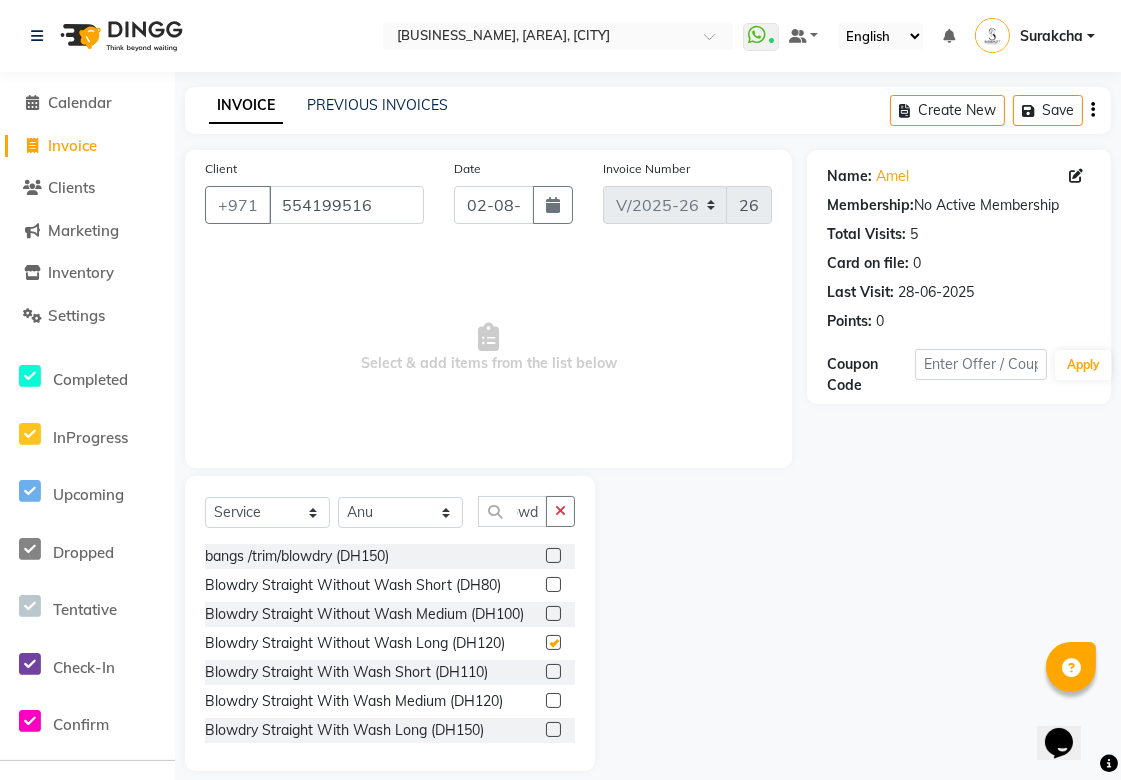 scroll, scrollTop: 0, scrollLeft: 0, axis: both 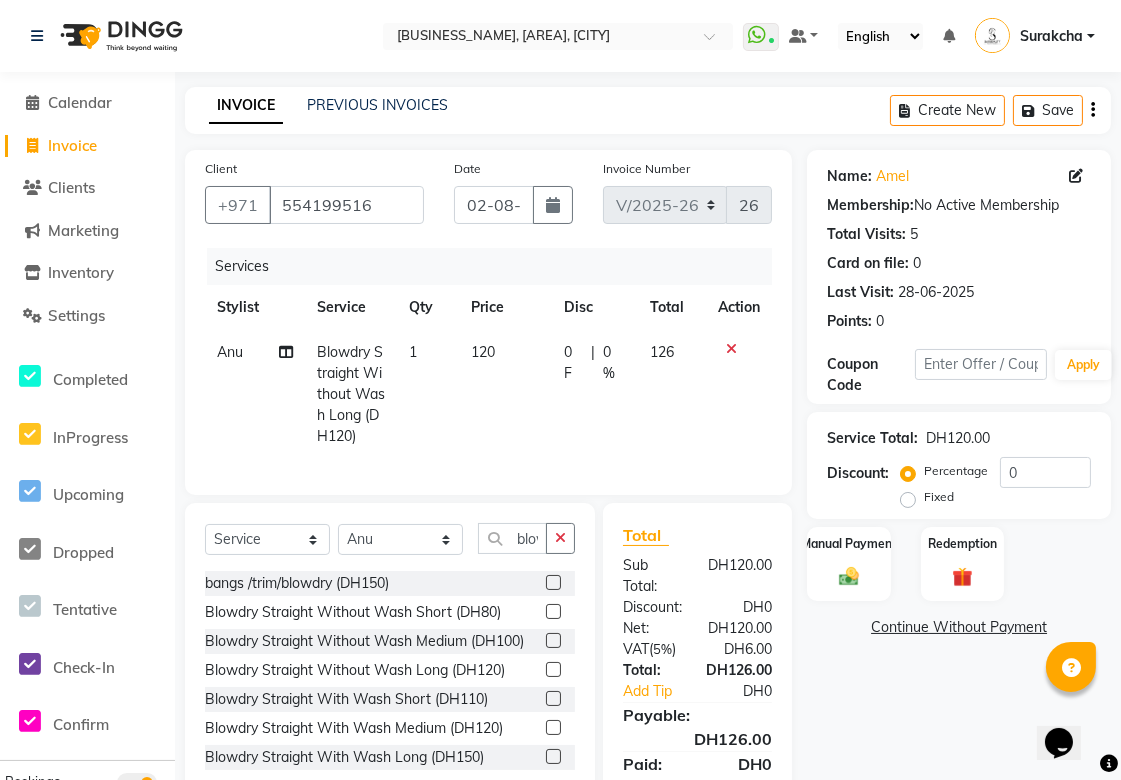 checkbox on "false" 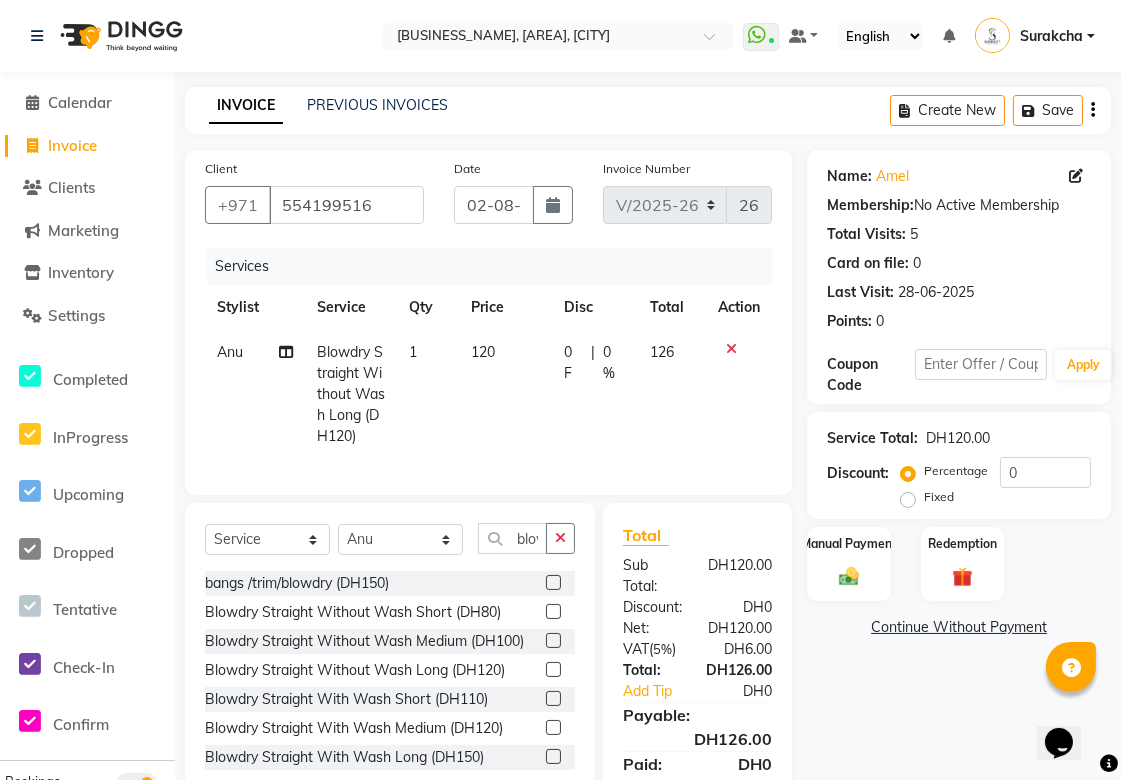 click on "0 F" 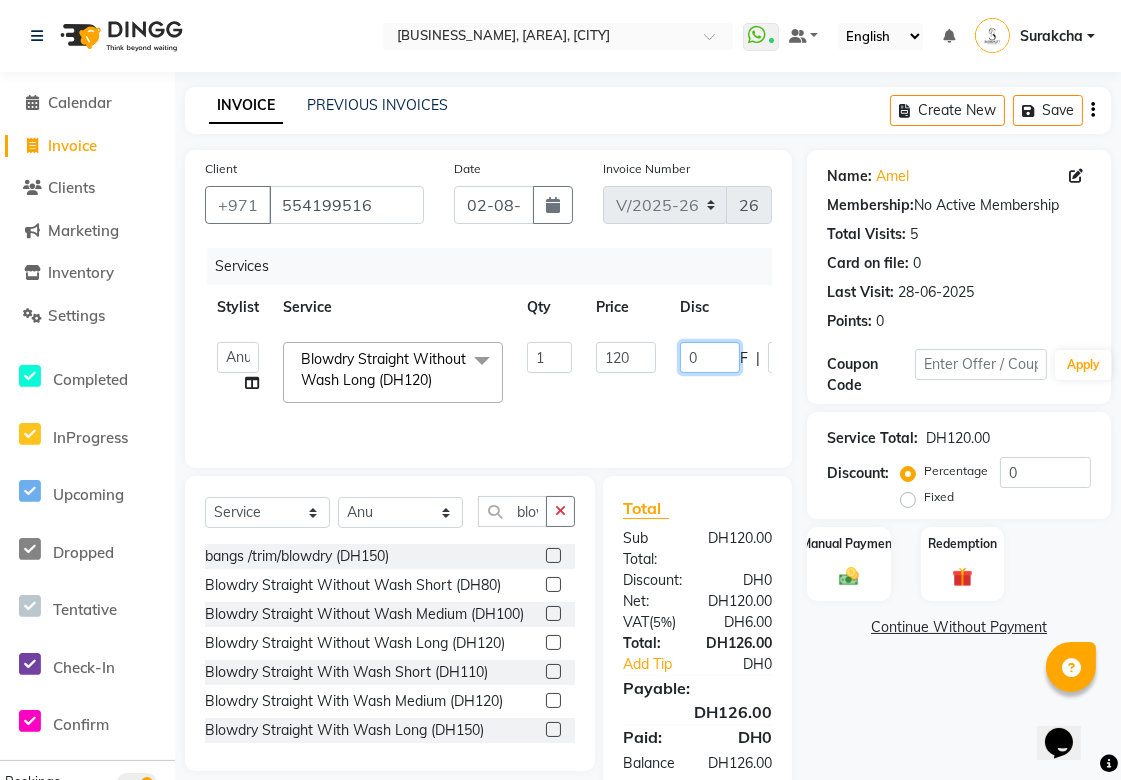 click on "0" 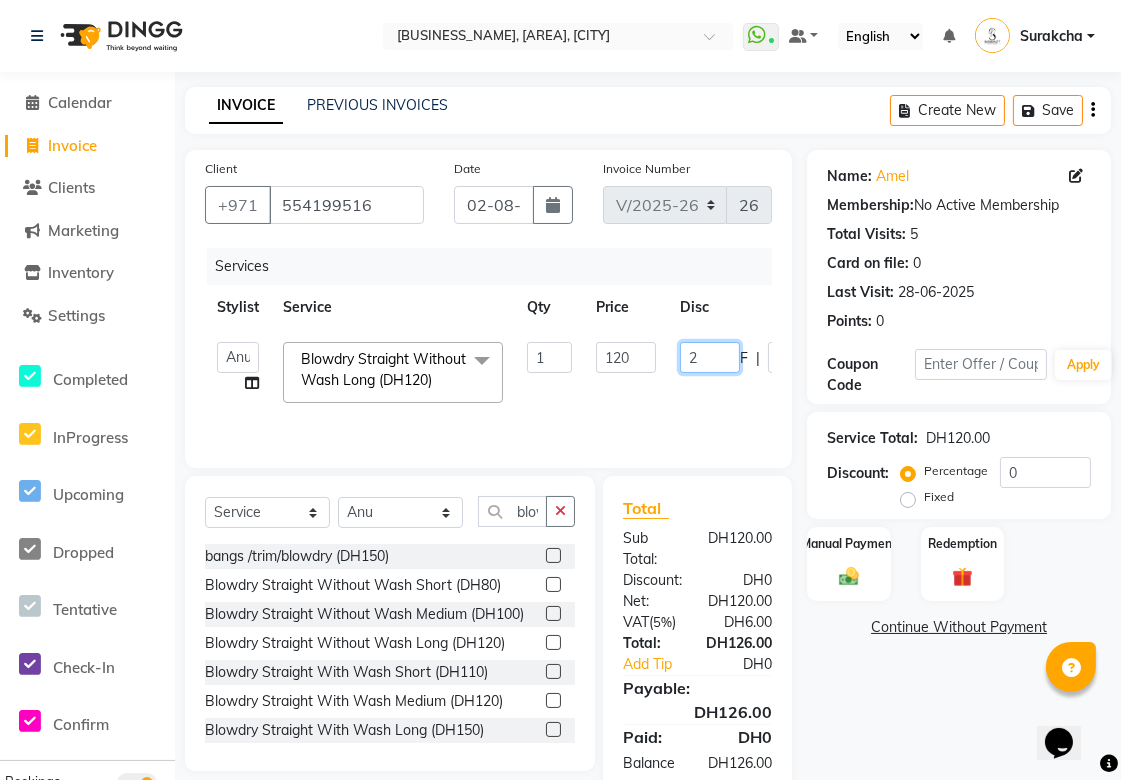 type on "21" 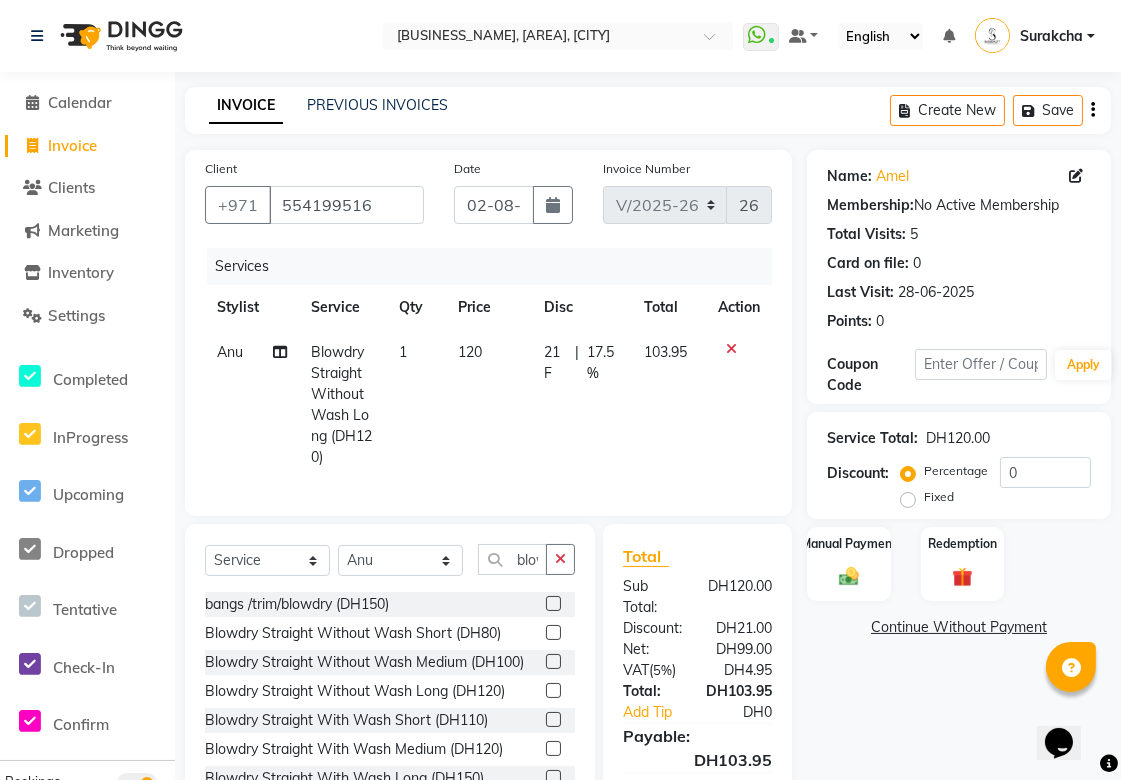 scroll, scrollTop: 130, scrollLeft: 0, axis: vertical 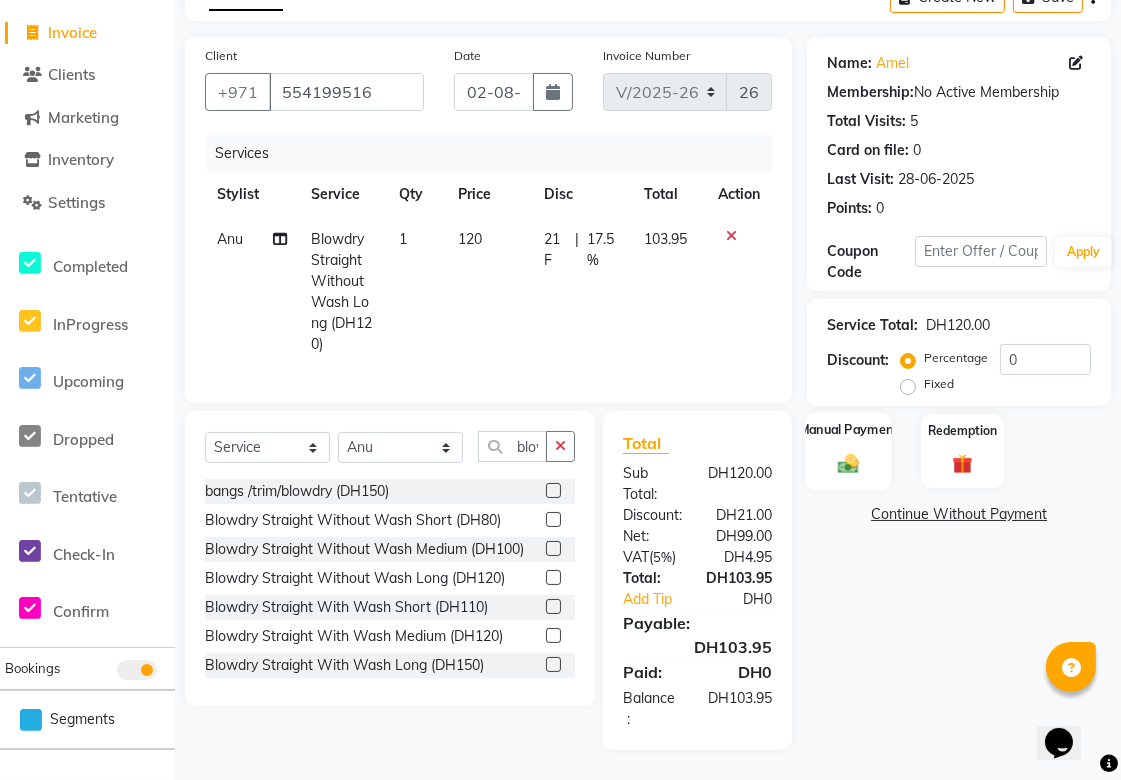 click on "Manual Payment" 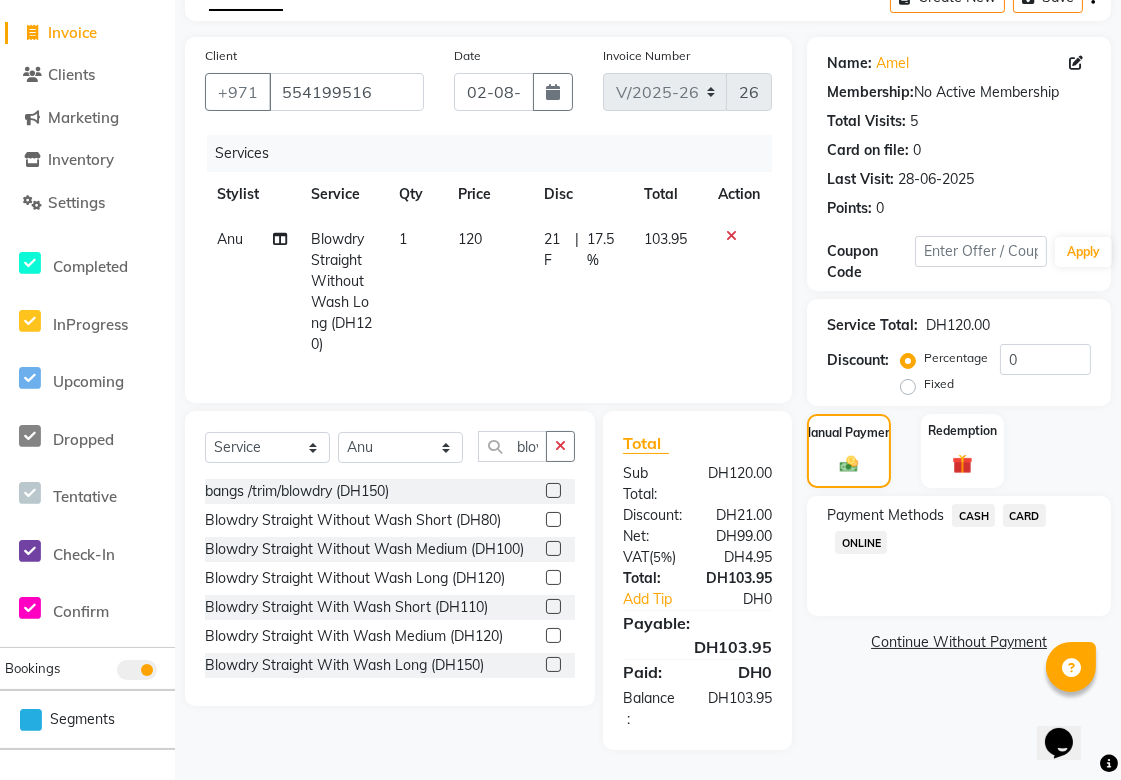 click on "CARD" 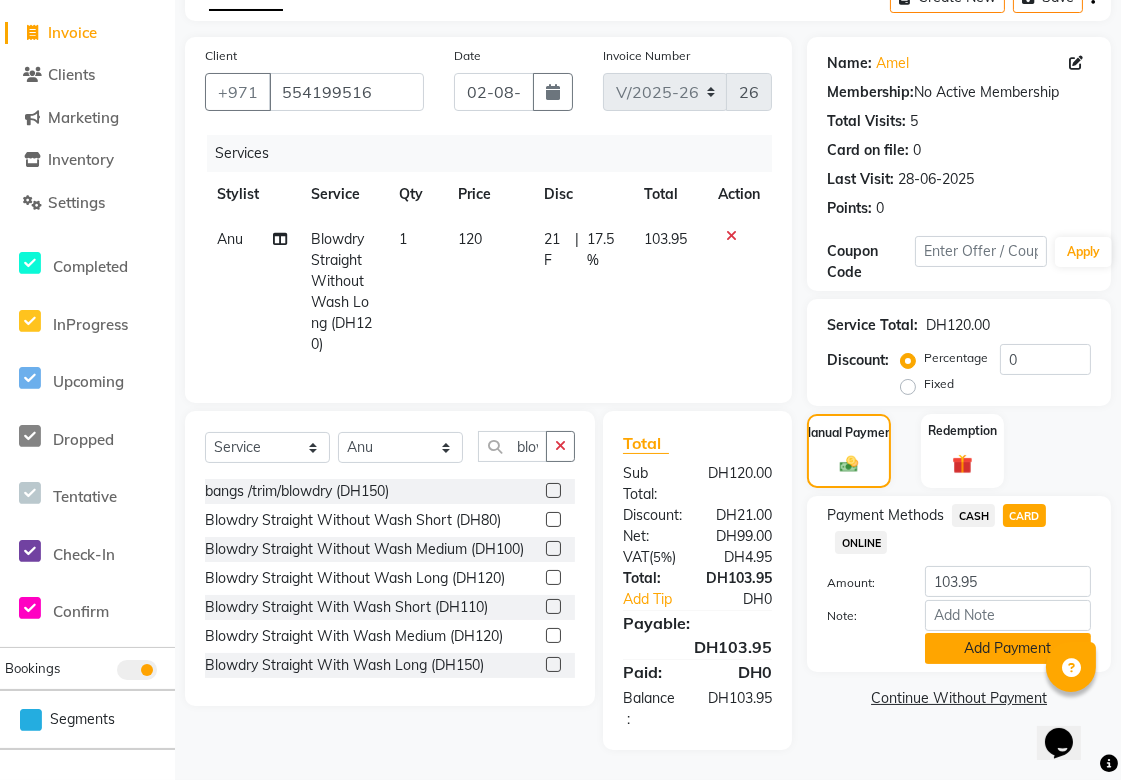 click on "Add Payment" 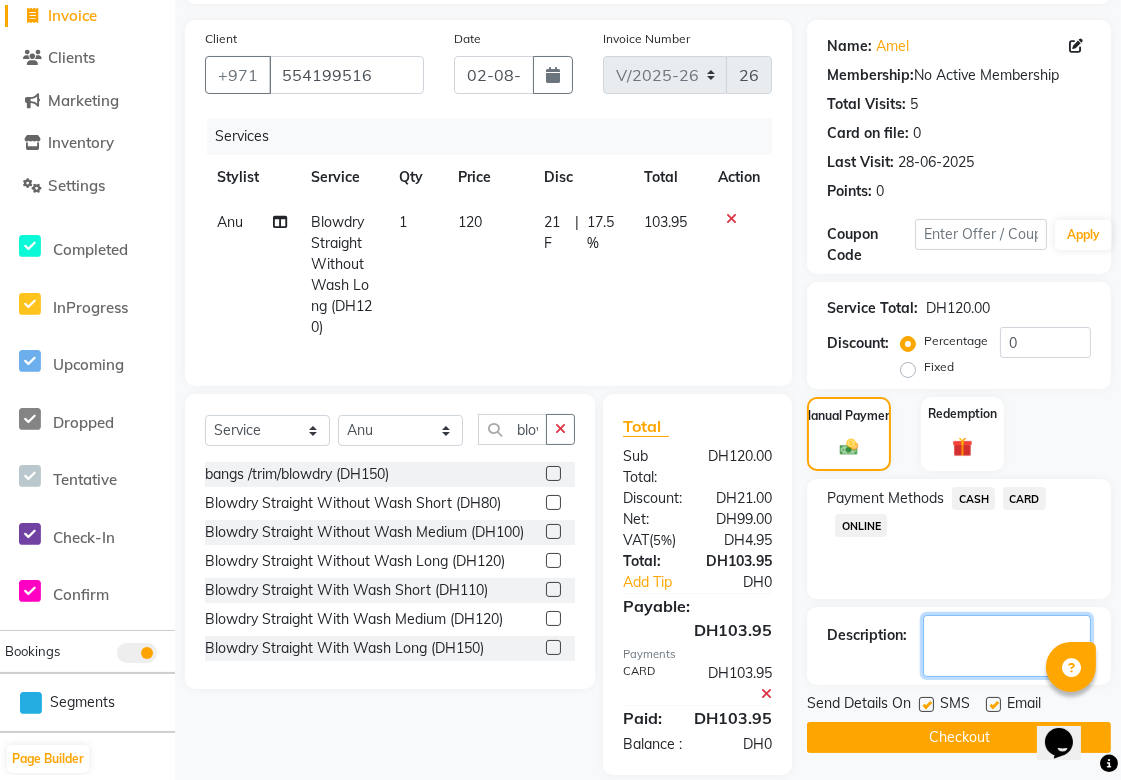 click 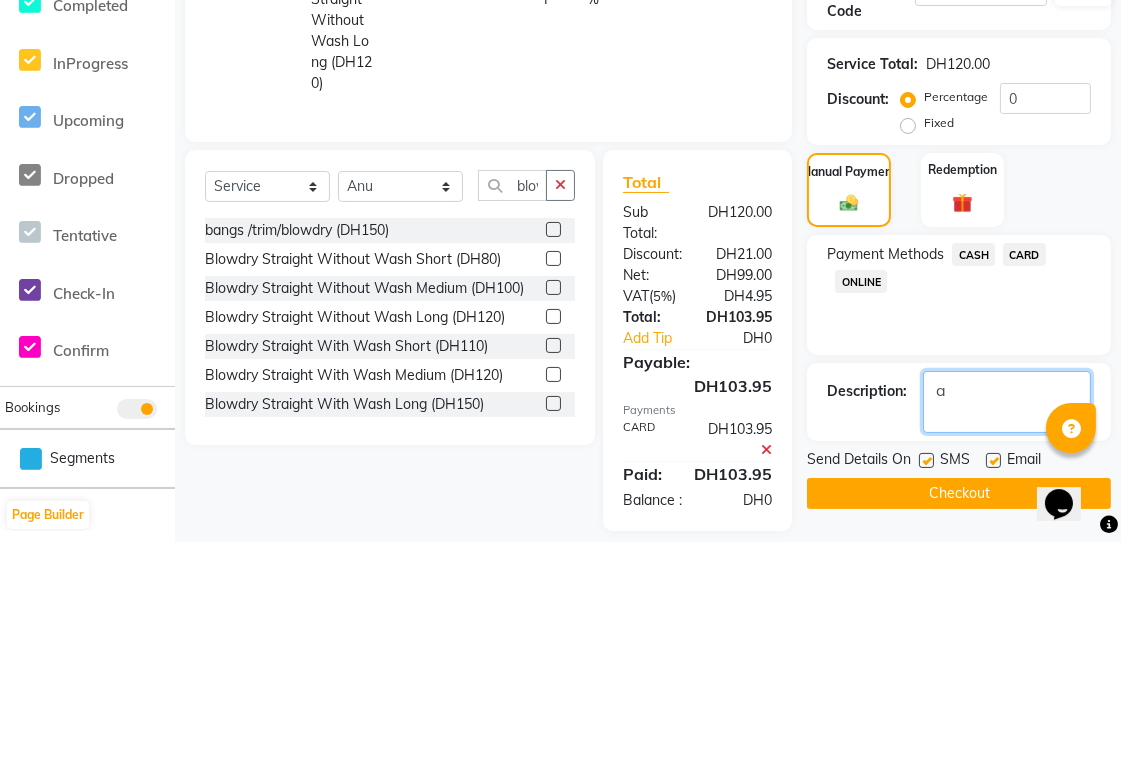 scroll, scrollTop: 192, scrollLeft: 0, axis: vertical 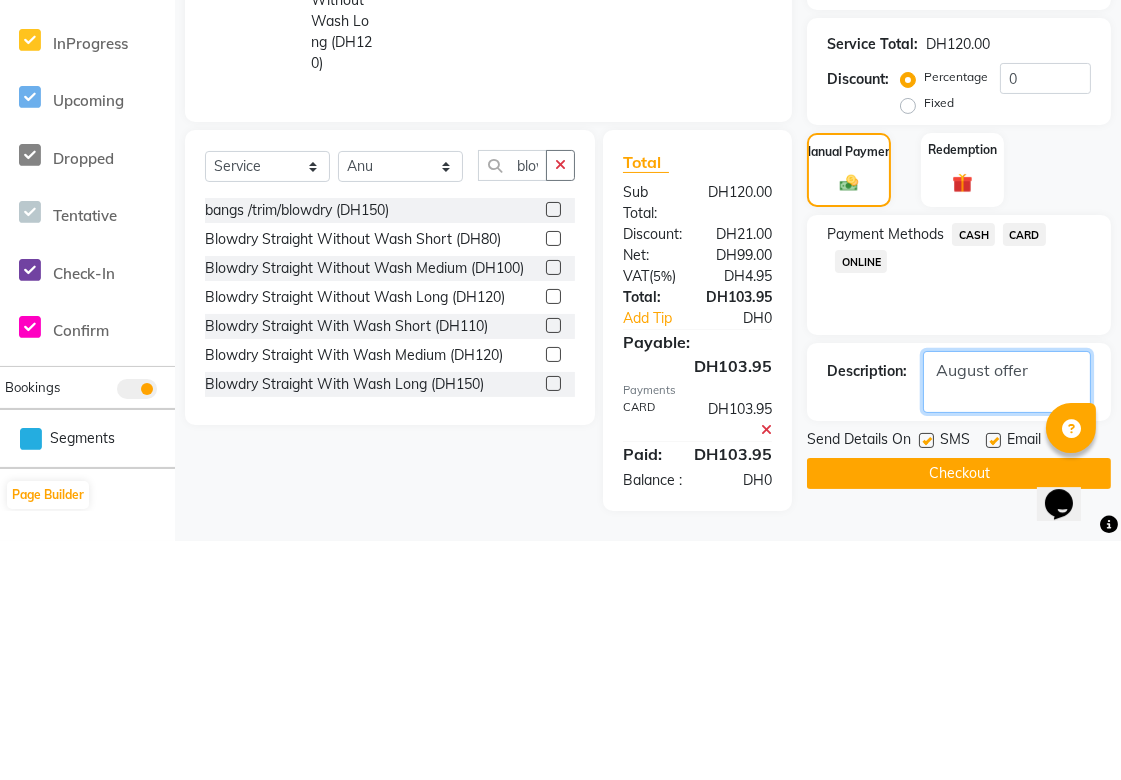 type on "August offer" 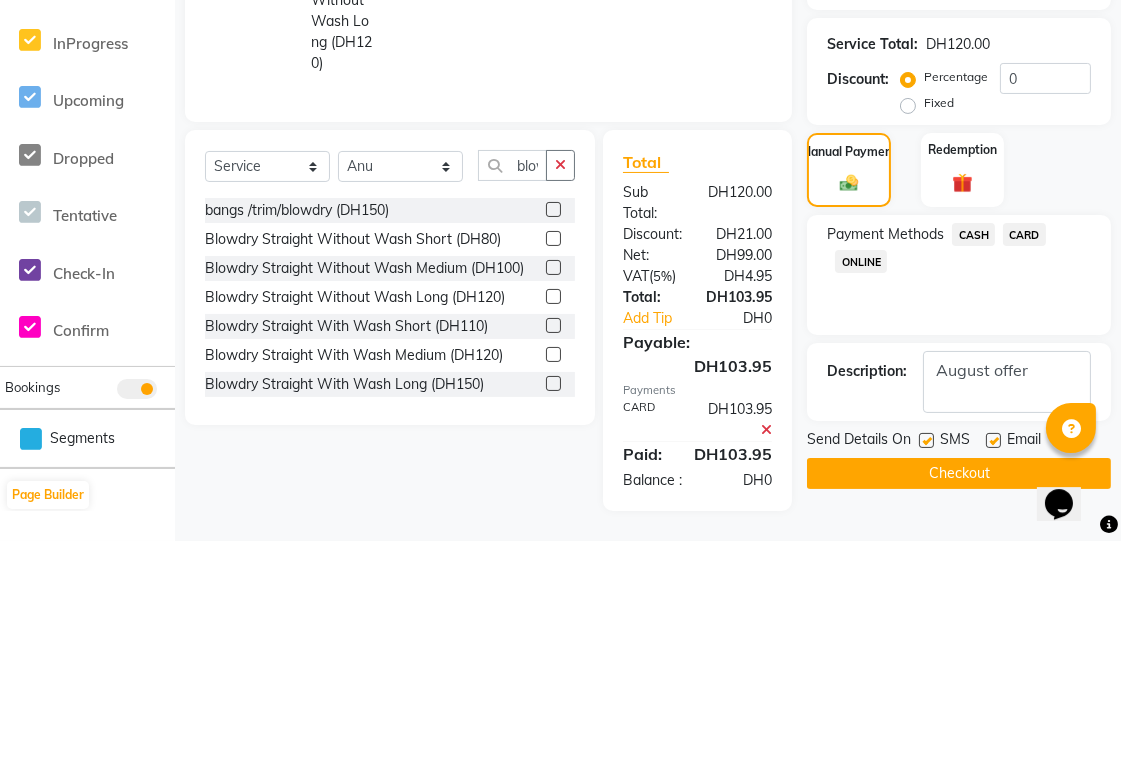 click on "Checkout" 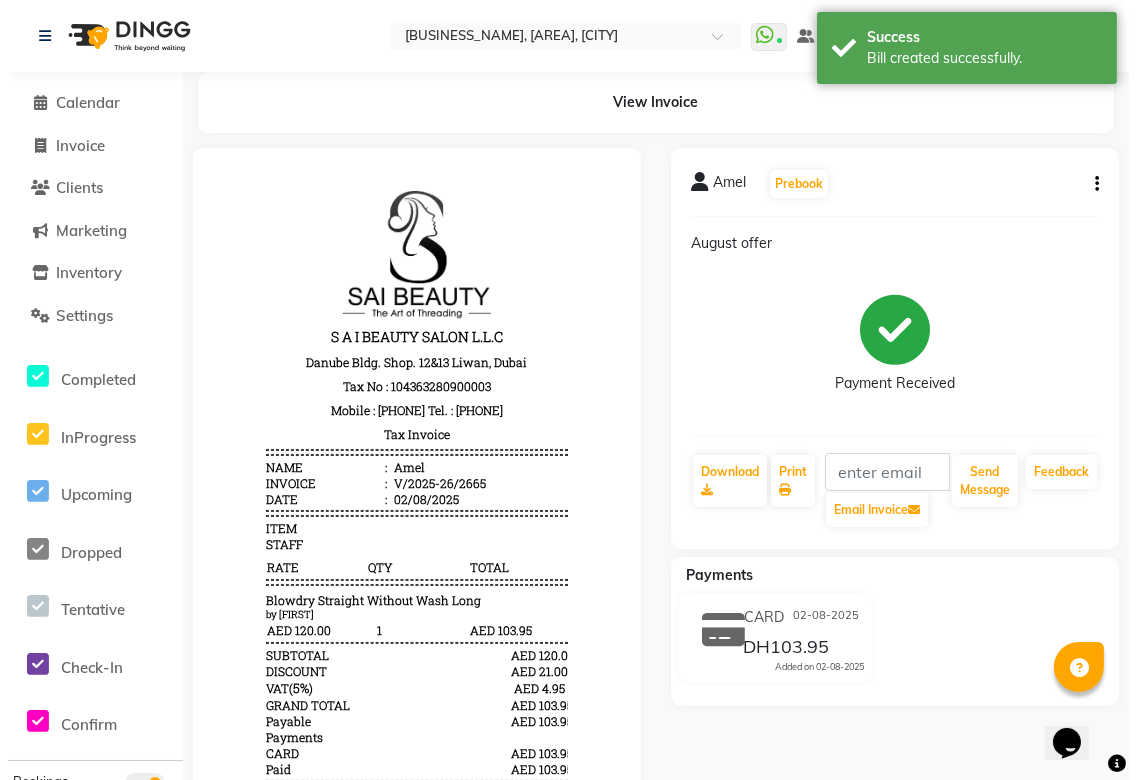 scroll, scrollTop: 0, scrollLeft: 0, axis: both 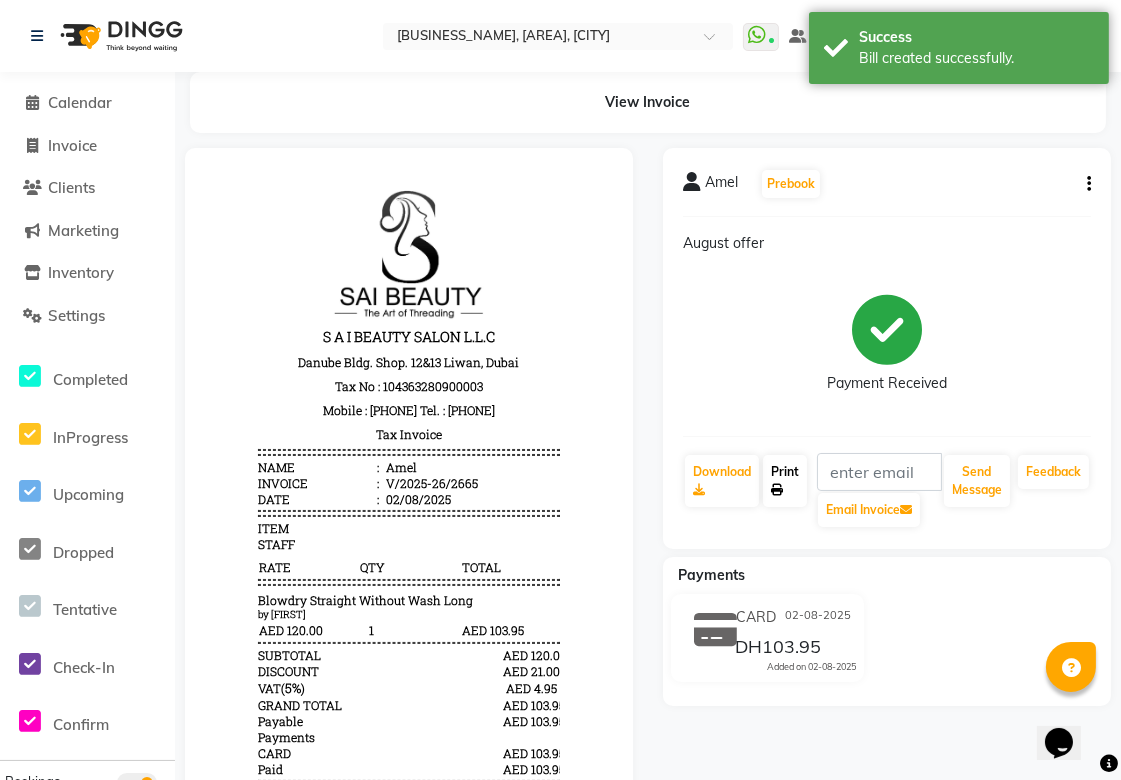 click on "Print" 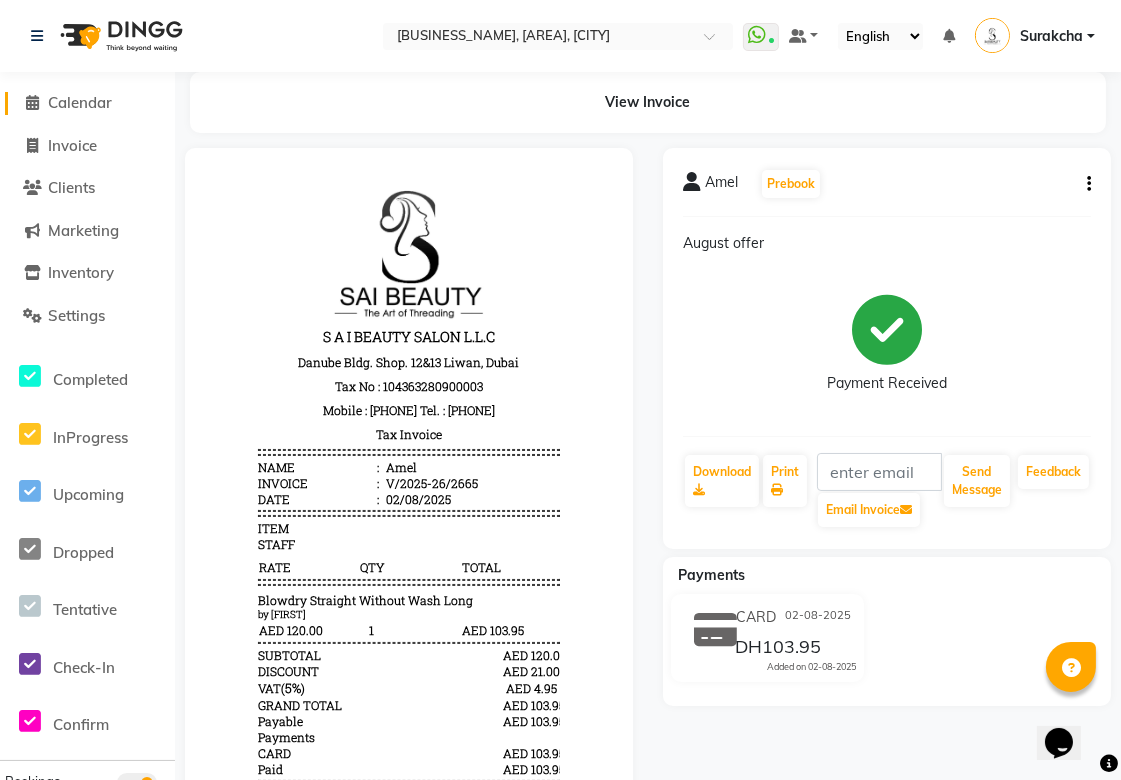 click on "Calendar" 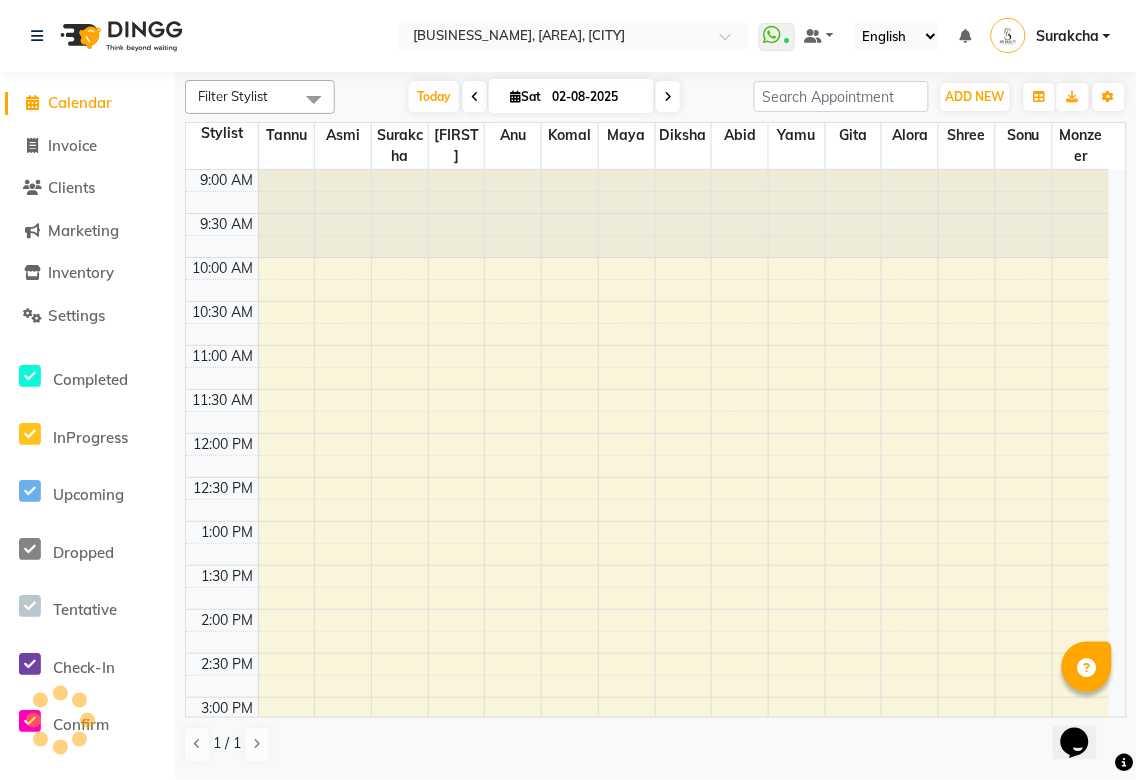scroll, scrollTop: 0, scrollLeft: 0, axis: both 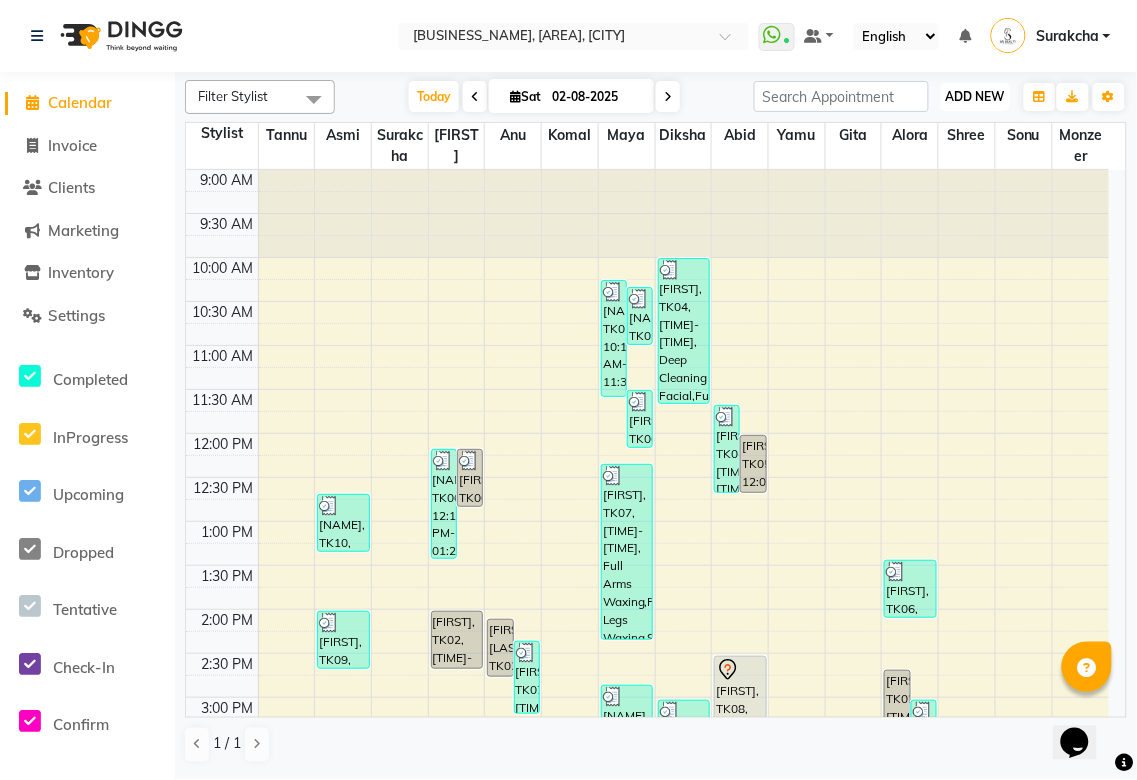 click on "ADD NEW" at bounding box center [975, 96] 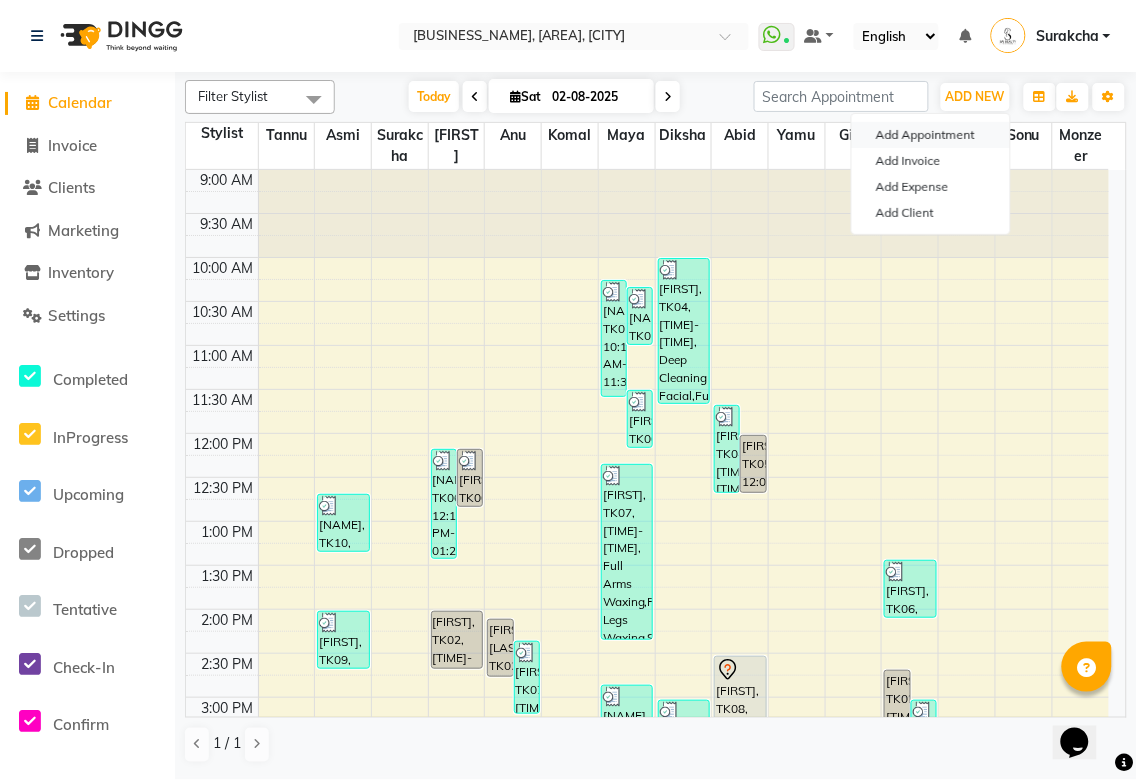 click on "Add Appointment" at bounding box center (931, 135) 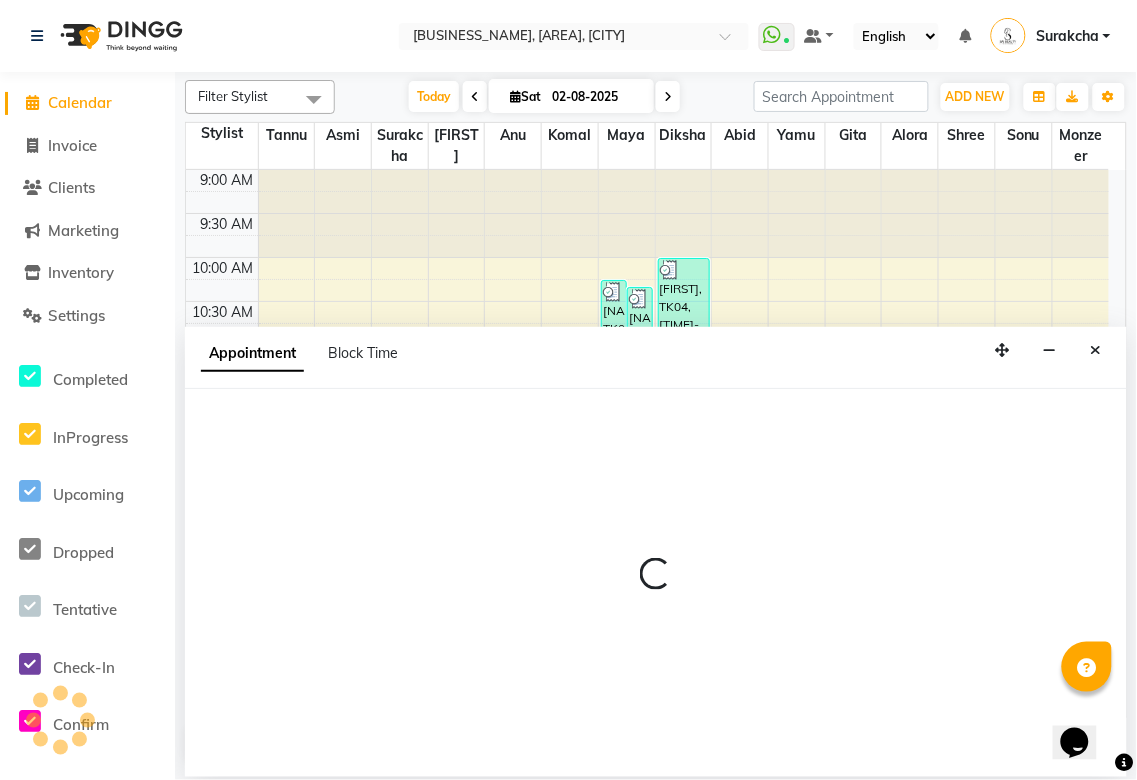 select on "tentative" 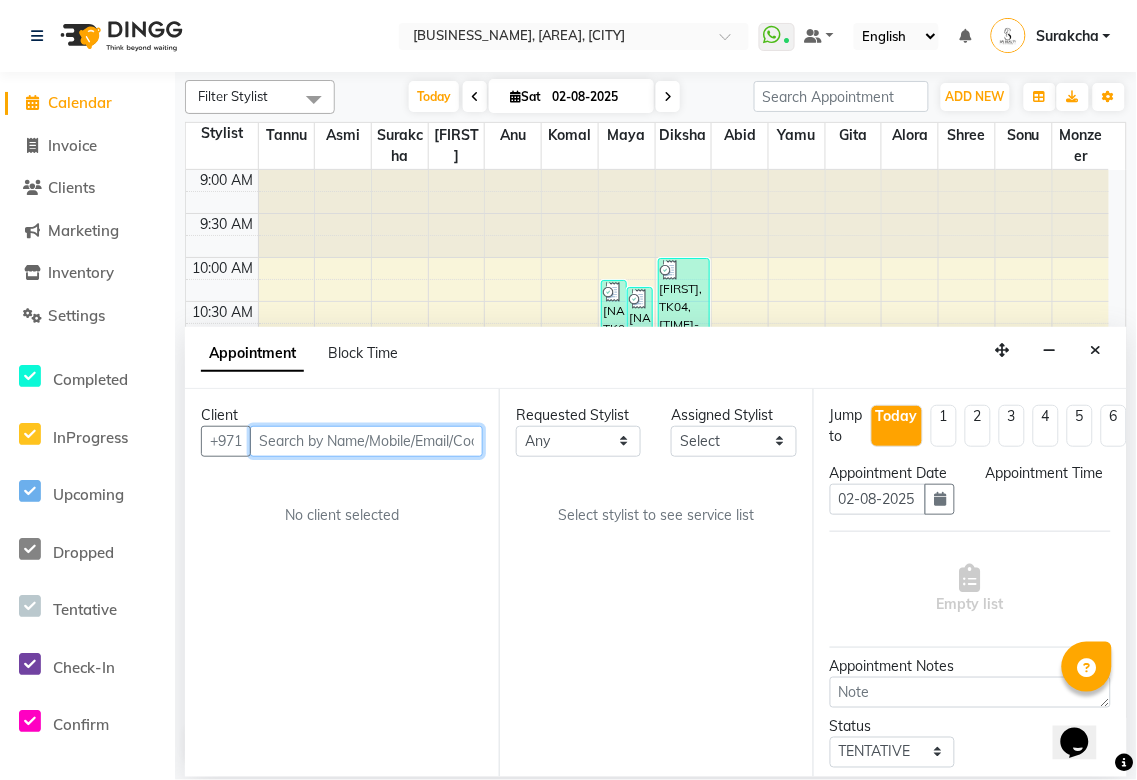 select on "600" 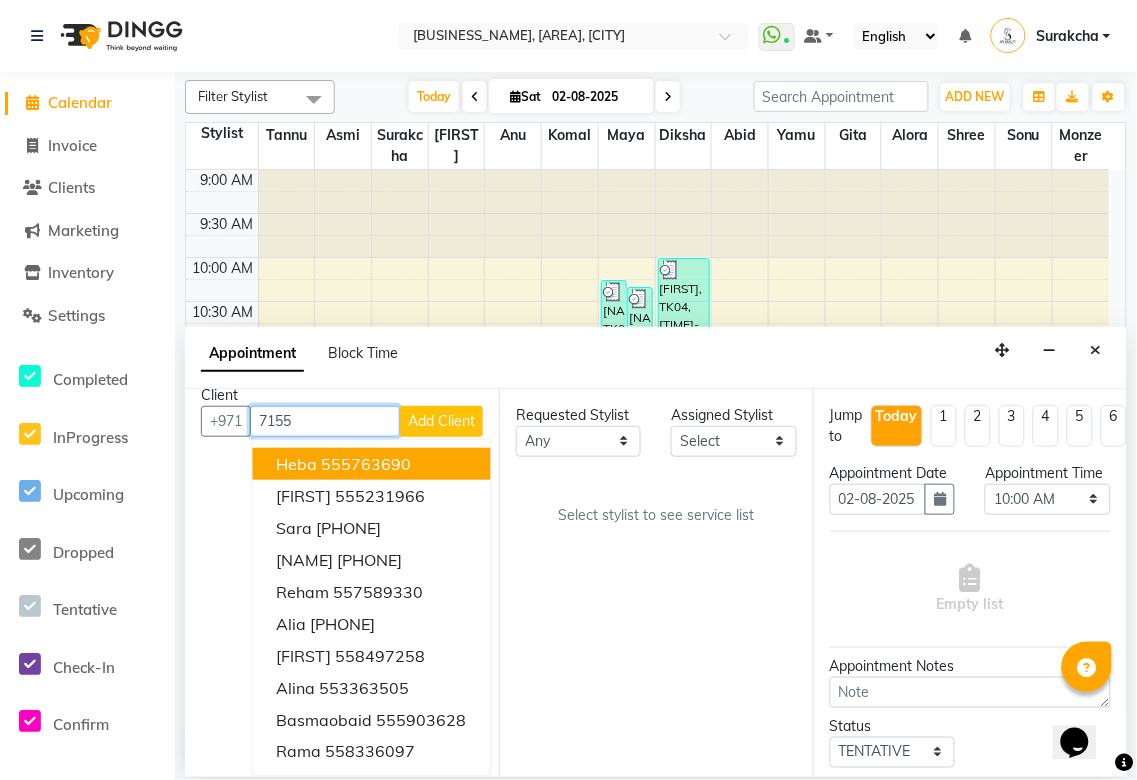scroll, scrollTop: 0, scrollLeft: 0, axis: both 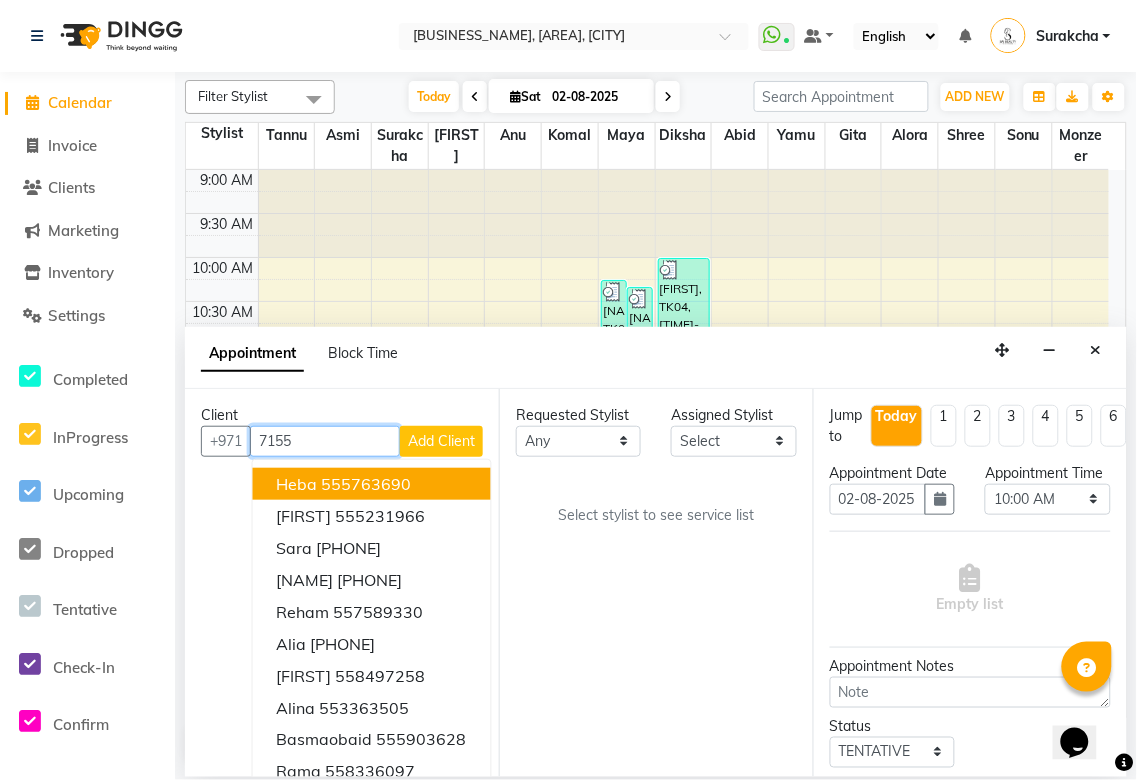 click on "7155" at bounding box center [325, 441] 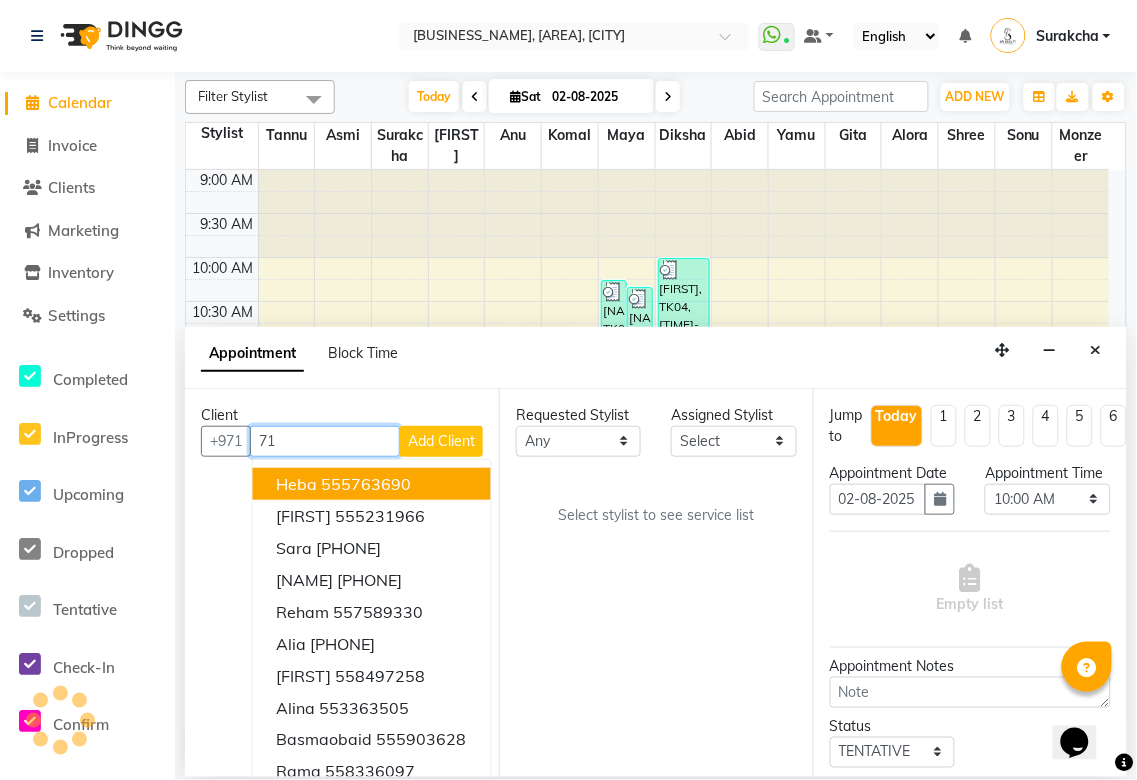 type on "7" 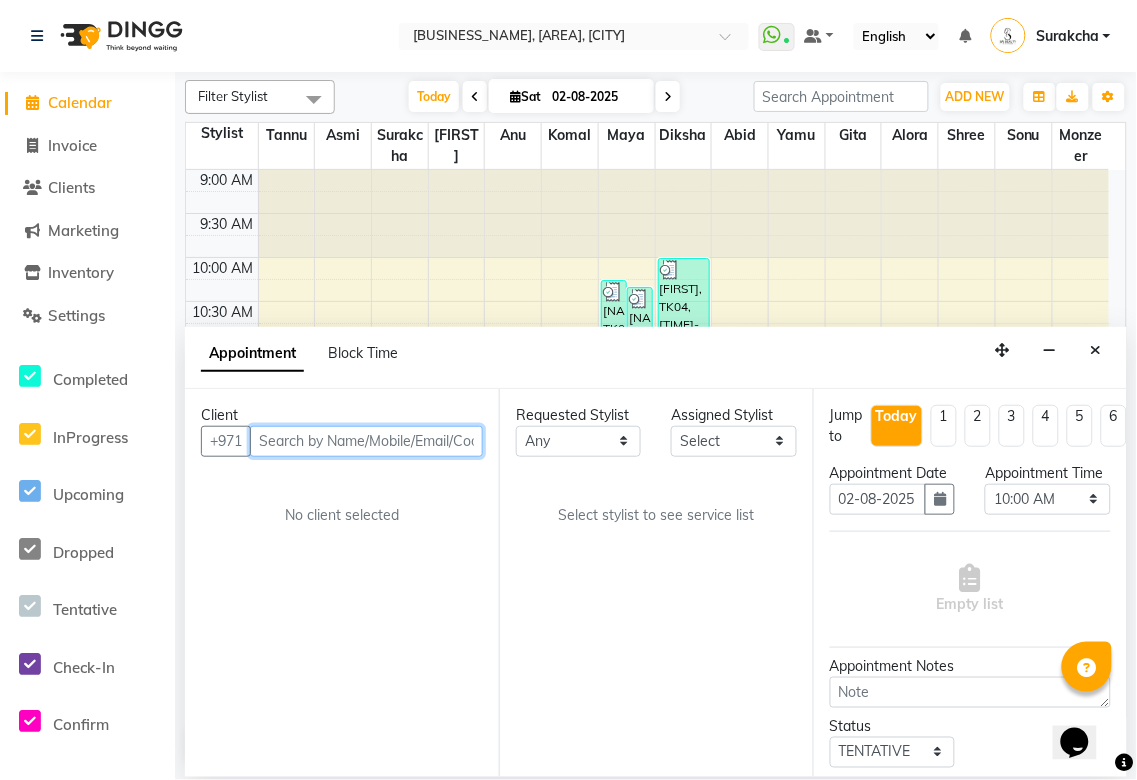 click at bounding box center [366, 441] 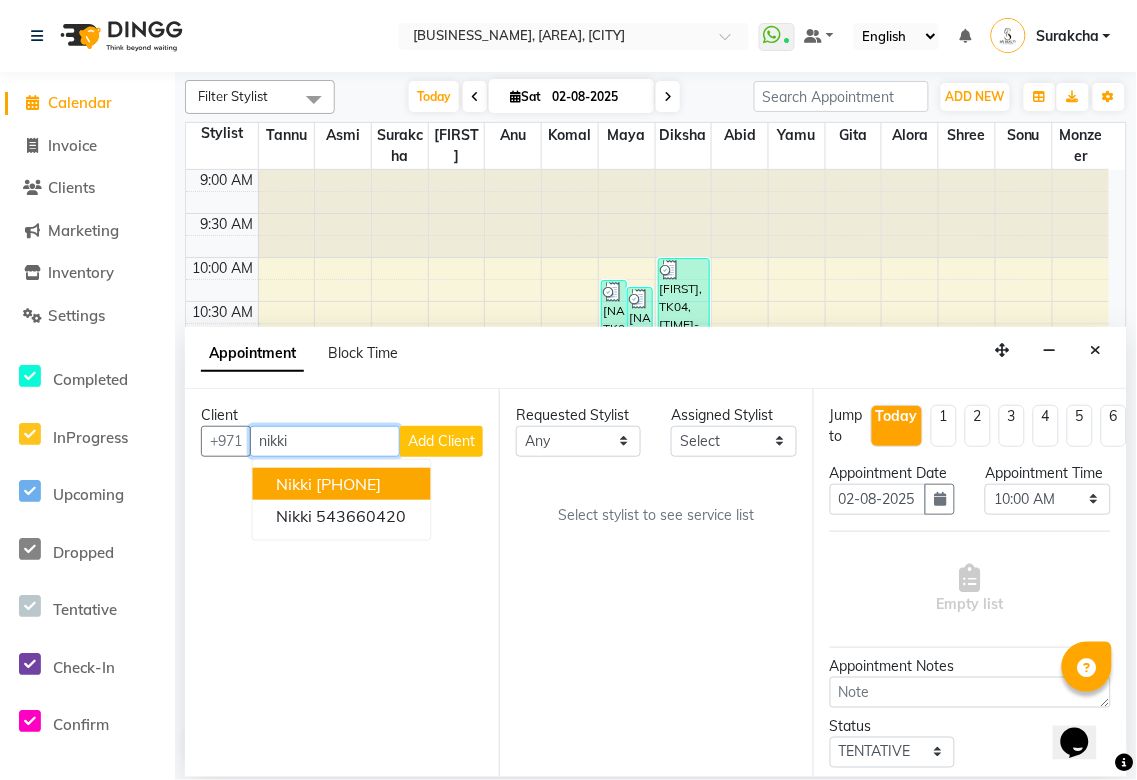 click on "527177155" at bounding box center [349, 484] 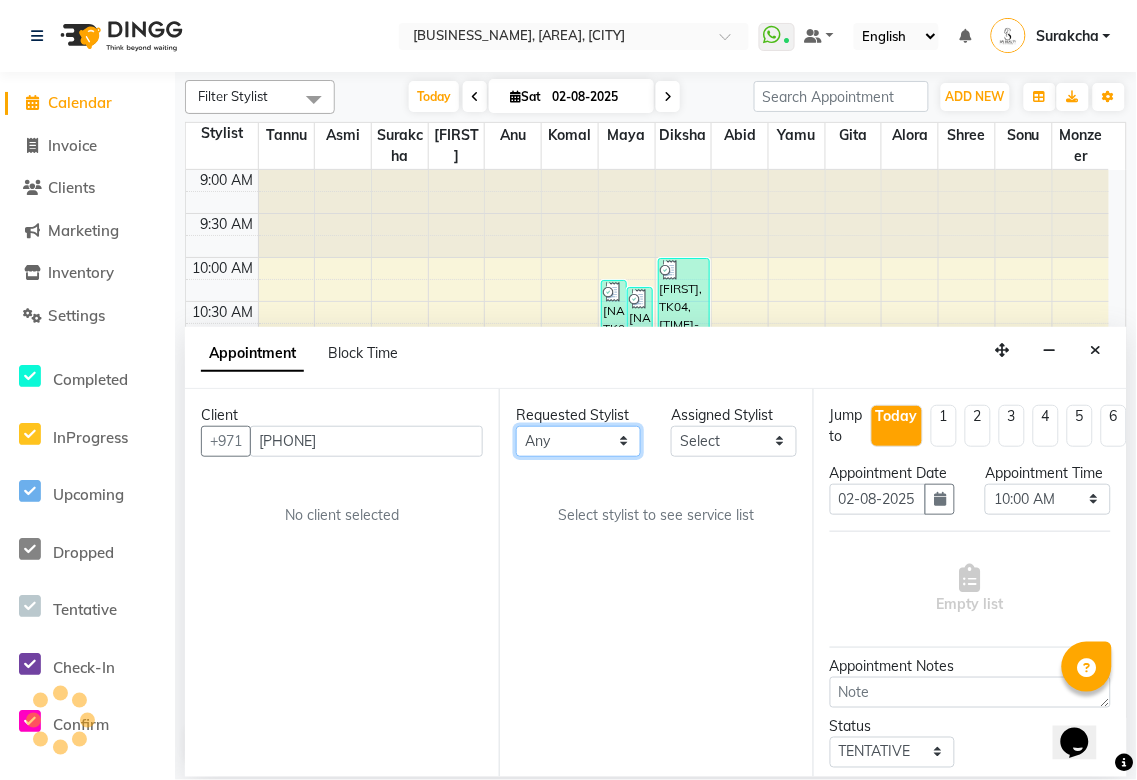 click on "[FIRST] [LAST] [FIRST] [FIRST] [FIRST] [FIRST] [FIRST] [FIRST] [FIRST] [FIRST] [FIRST] [FIRST] [FIRST] [FIRST]" at bounding box center [578, 441] 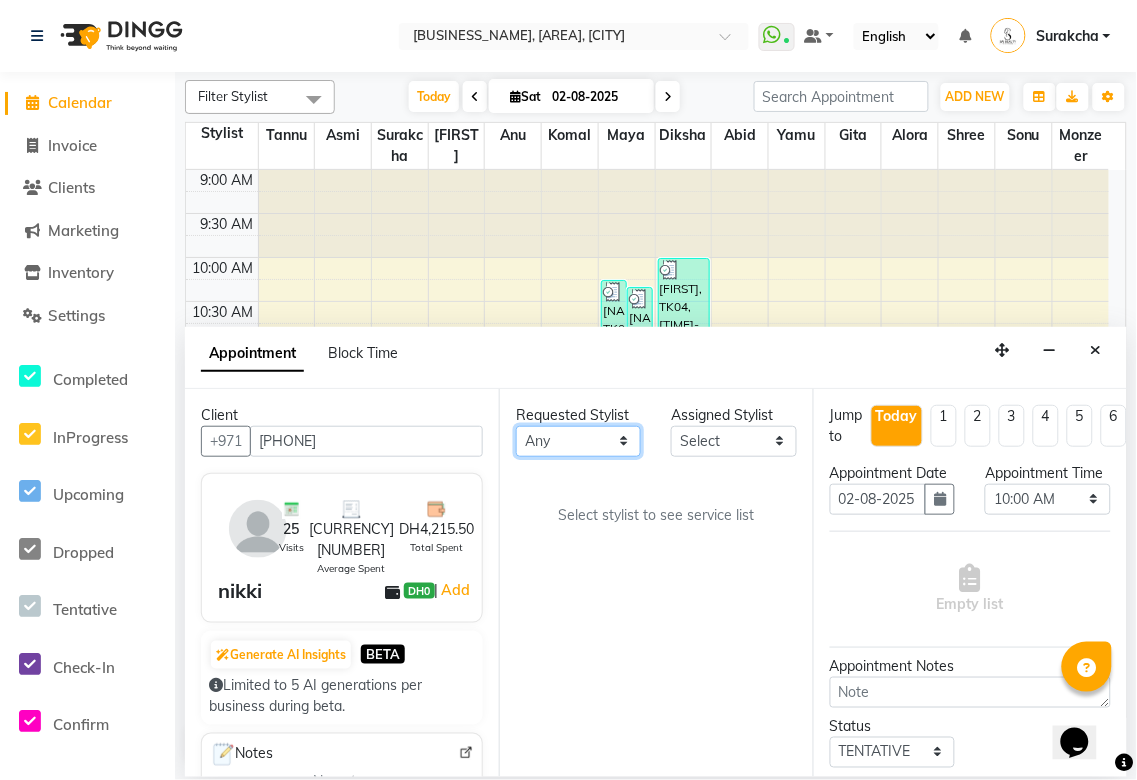 select on "45072" 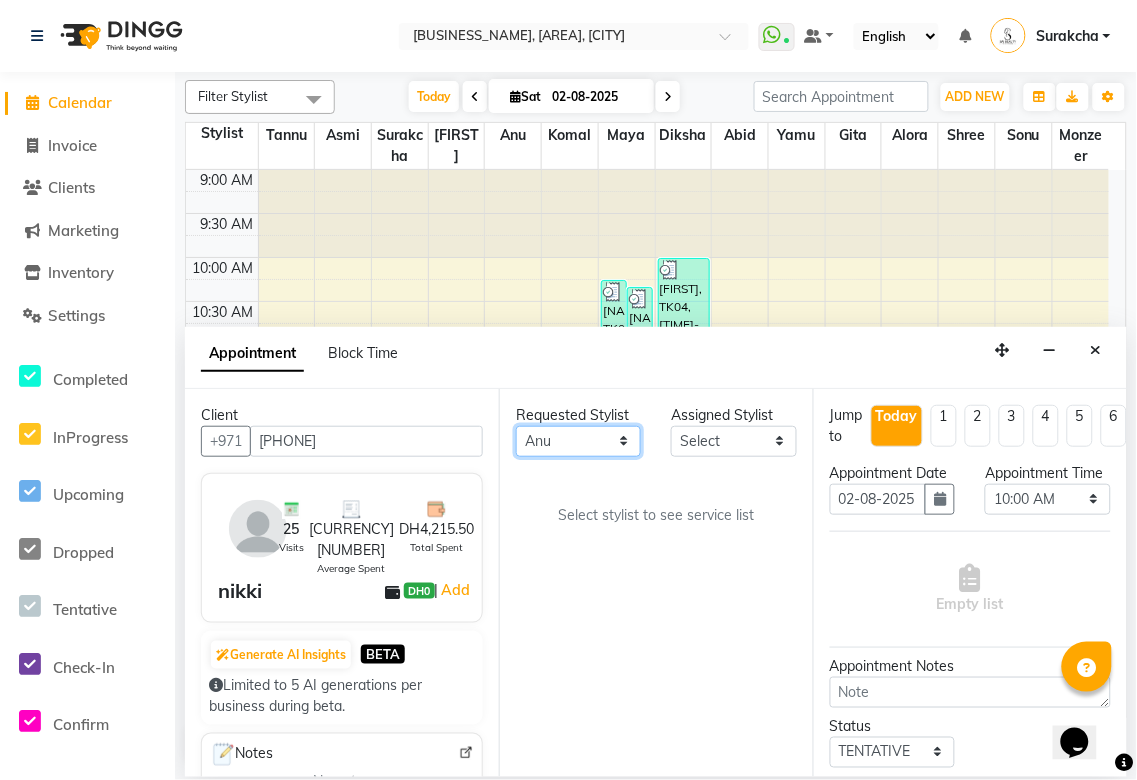 click on "[FIRST] [LAST] [FIRST] [FIRST] [FIRST] [FIRST] [FIRST] [FIRST] [FIRST] [FIRST] [FIRST] [FIRST] [FIRST] [FIRST]" at bounding box center [578, 441] 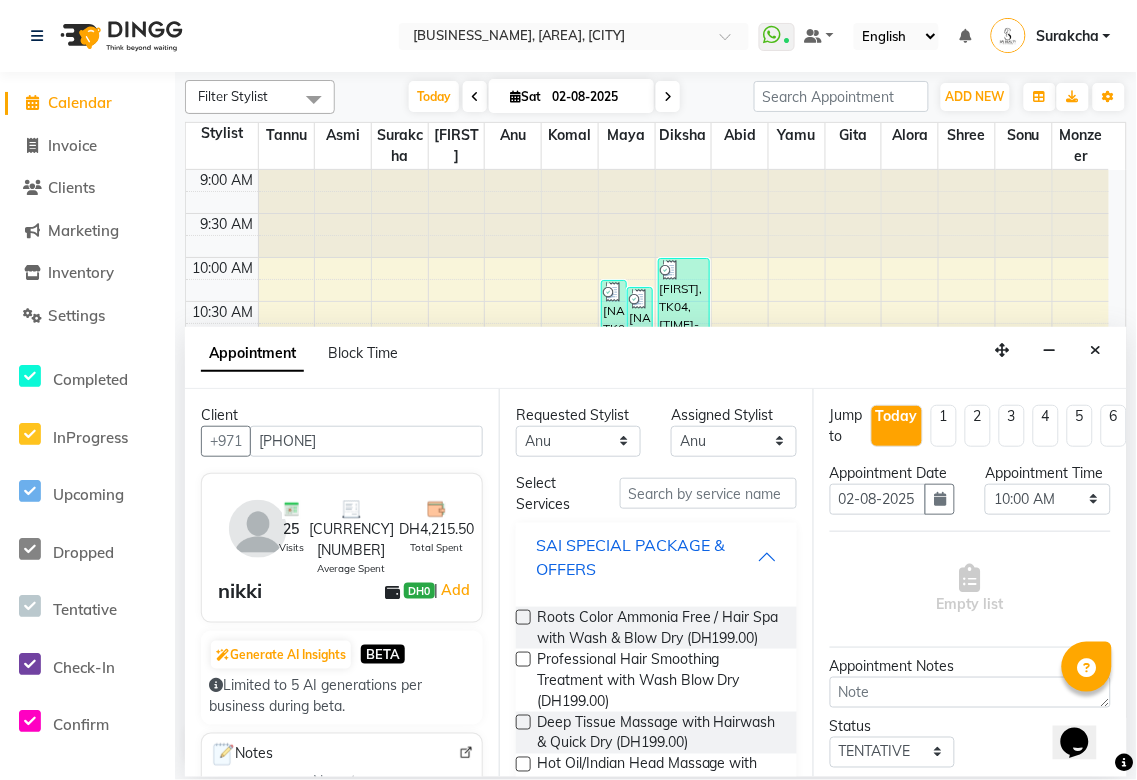 click on "SAI SPECIAL PACKAGE & OFFERS" at bounding box center [646, 557] 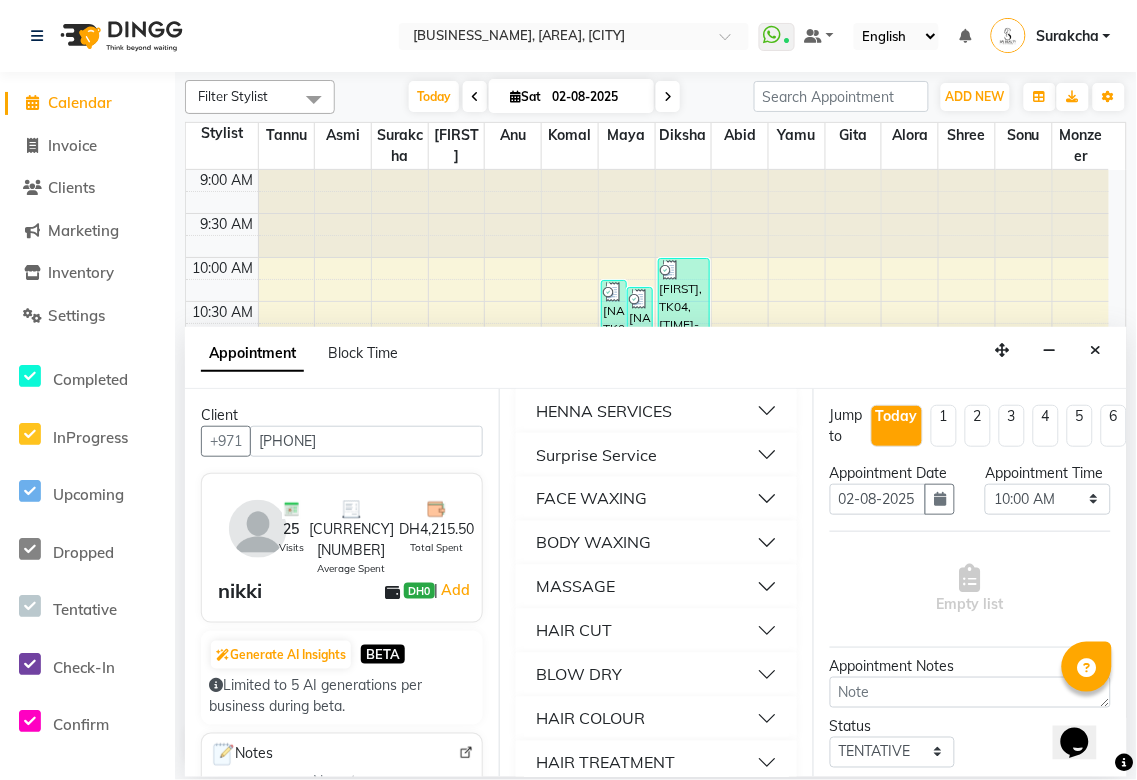 scroll, scrollTop: 652, scrollLeft: 0, axis: vertical 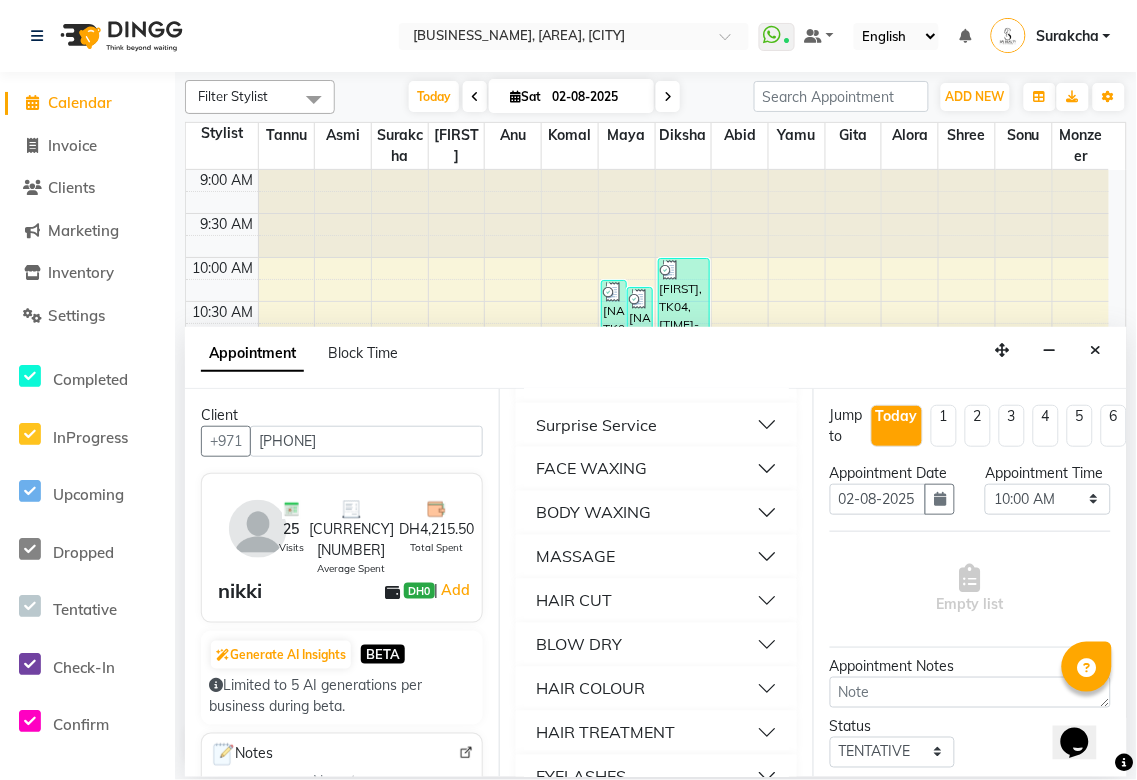 click on "FACE WAXING" at bounding box center (656, 469) 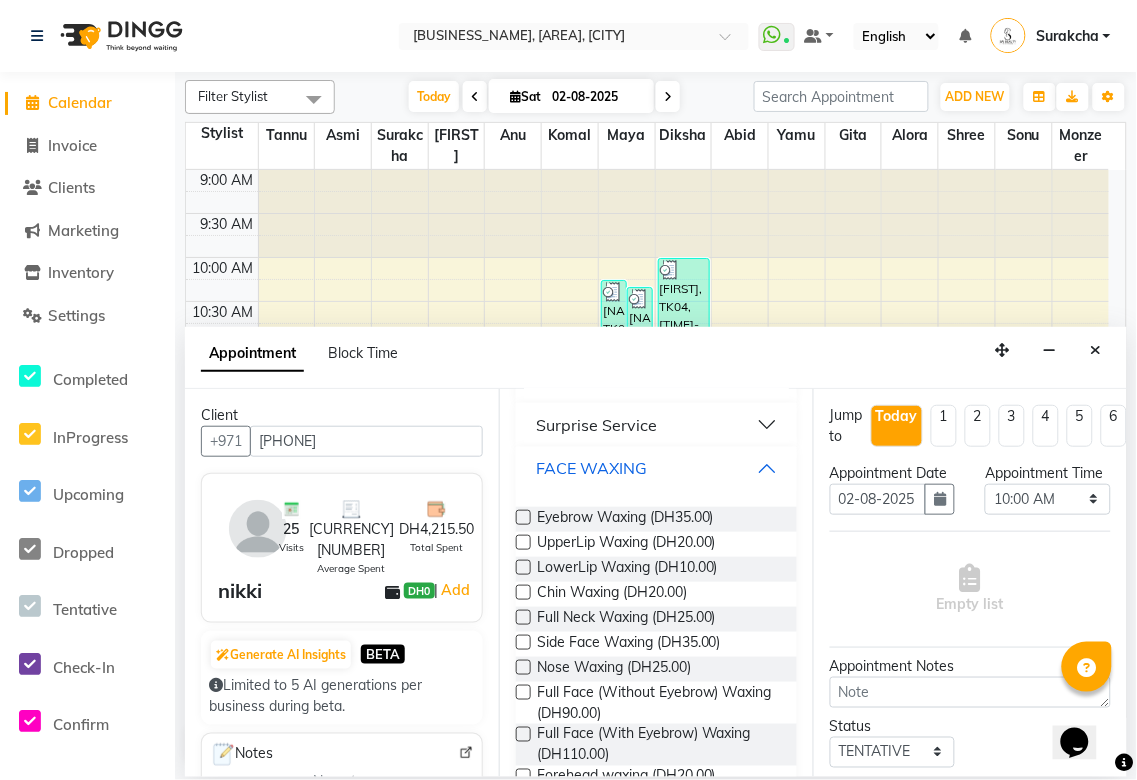 click on "FACE WAXING" at bounding box center [656, 469] 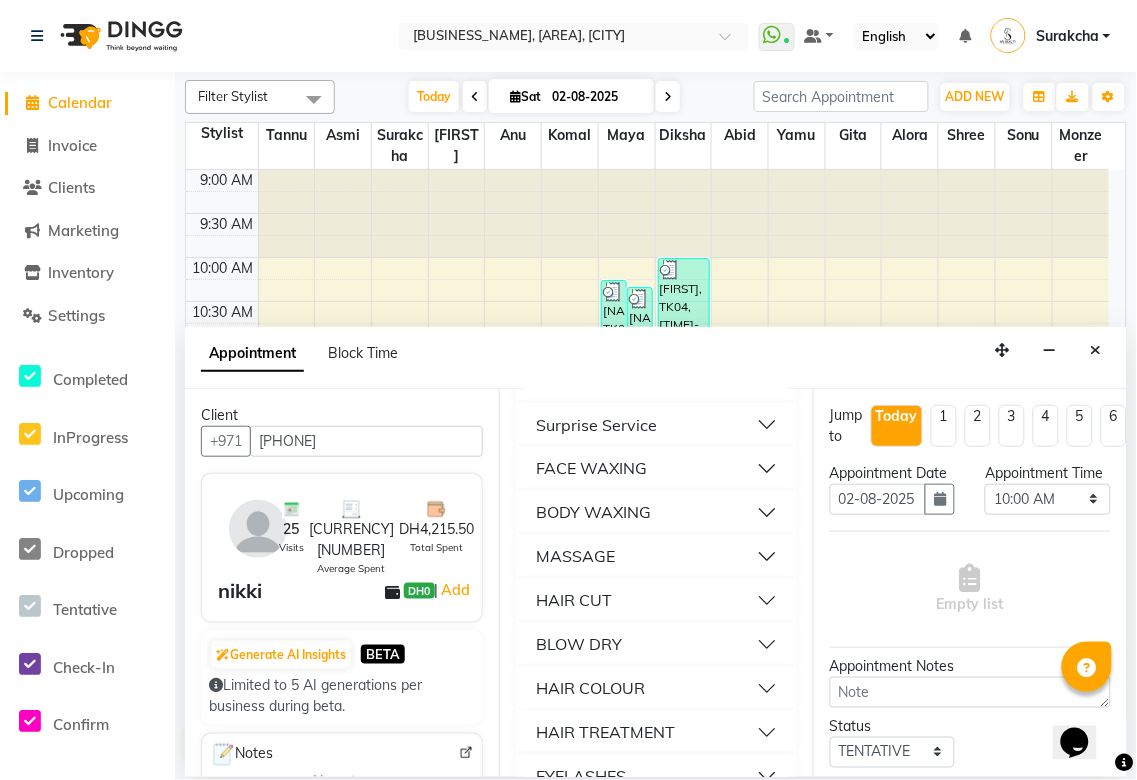 click on "BODY WAXING" at bounding box center (656, 513) 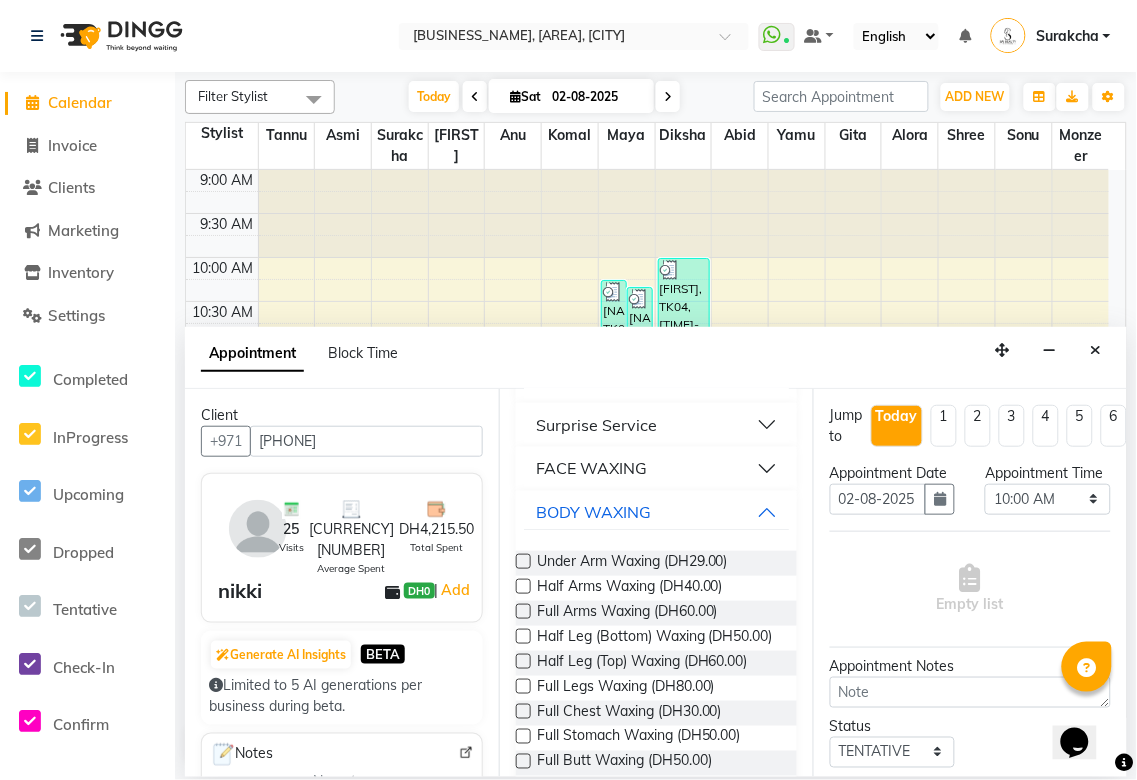 click at bounding box center (523, 686) 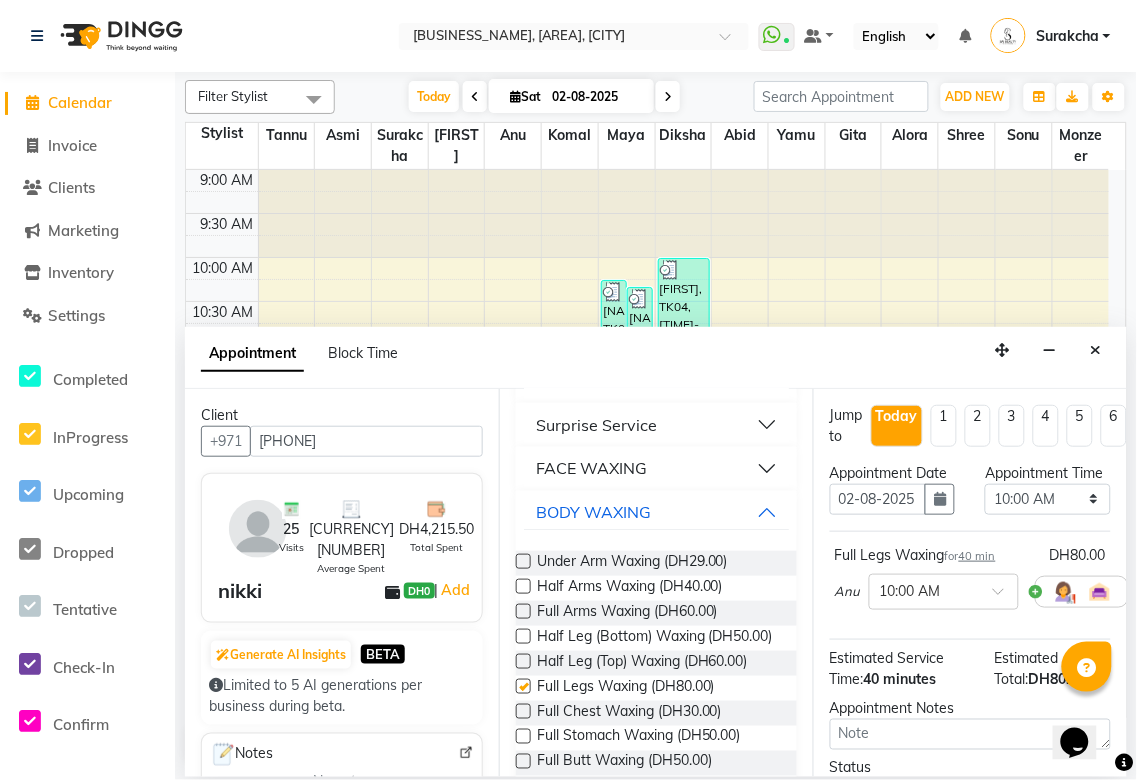 checkbox on "false" 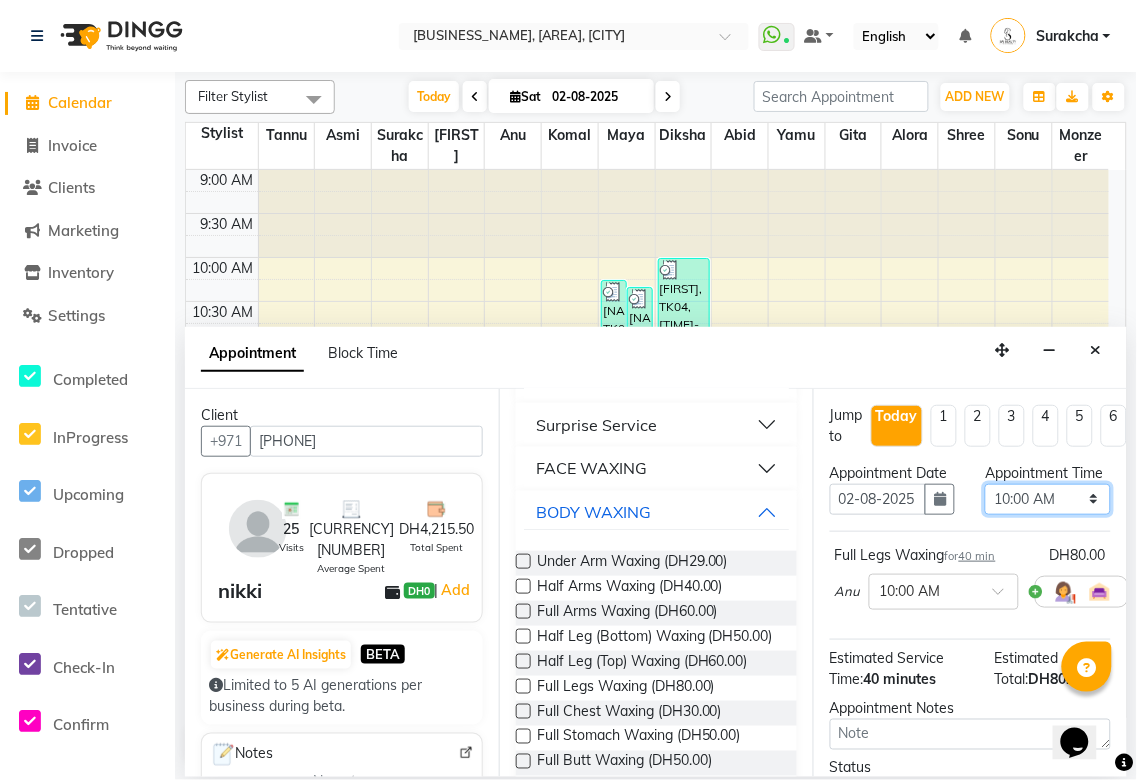 click on "Select 10:00 AM 10:05 AM 10:10 AM 10:15 AM 10:20 AM 10:25 AM 10:30 AM 10:35 AM 10:40 AM 10:45 AM 10:50 AM 10:55 AM 11:00 AM 11:05 AM 11:10 AM 11:15 AM 11:20 AM 11:25 AM 11:30 AM 11:35 AM 11:40 AM 11:45 AM 11:50 AM 11:55 AM 12:00 PM 12:05 PM 12:10 PM 12:15 PM 12:20 PM 12:25 PM 12:30 PM 12:35 PM 12:40 PM 12:45 PM 12:50 PM 12:55 PM 01:00 PM 01:05 PM 01:10 PM 01:15 PM 01:20 PM 01:25 PM 01:30 PM 01:35 PM 01:40 PM 01:45 PM 01:50 PM 01:55 PM 02:00 PM 02:05 PM 02:10 PM 02:15 PM 02:20 PM 02:25 PM 02:30 PM 02:35 PM 02:40 PM 02:45 PM 02:50 PM 02:55 PM 03:00 PM 03:05 PM 03:10 PM 03:15 PM 03:20 PM 03:25 PM 03:30 PM 03:35 PM 03:40 PM 03:45 PM 03:50 PM 03:55 PM 04:00 PM 04:05 PM 04:10 PM 04:15 PM 04:20 PM 04:25 PM 04:30 PM 04:35 PM 04:40 PM 04:45 PM 04:50 PM 04:55 PM 05:00 PM 05:05 PM 05:10 PM 05:15 PM 05:20 PM 05:25 PM 05:30 PM 05:35 PM 05:40 PM 05:45 PM 05:50 PM 05:55 PM 06:00 PM 06:05 PM 06:10 PM 06:15 PM 06:20 PM 06:25 PM 06:30 PM 06:35 PM 06:40 PM 06:45 PM 06:50 PM 06:55 PM 07:00 PM 07:05 PM 07:10 PM 07:15 PM 07:20 PM" at bounding box center [1047, 499] 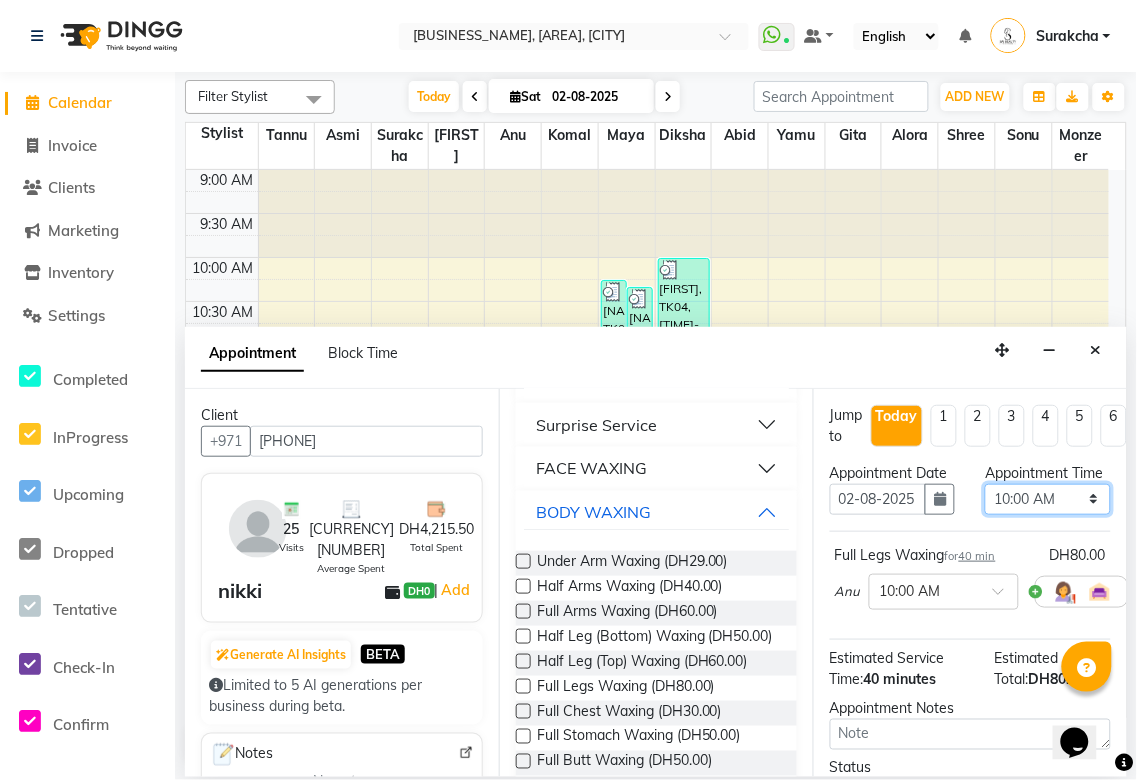 select on "1260" 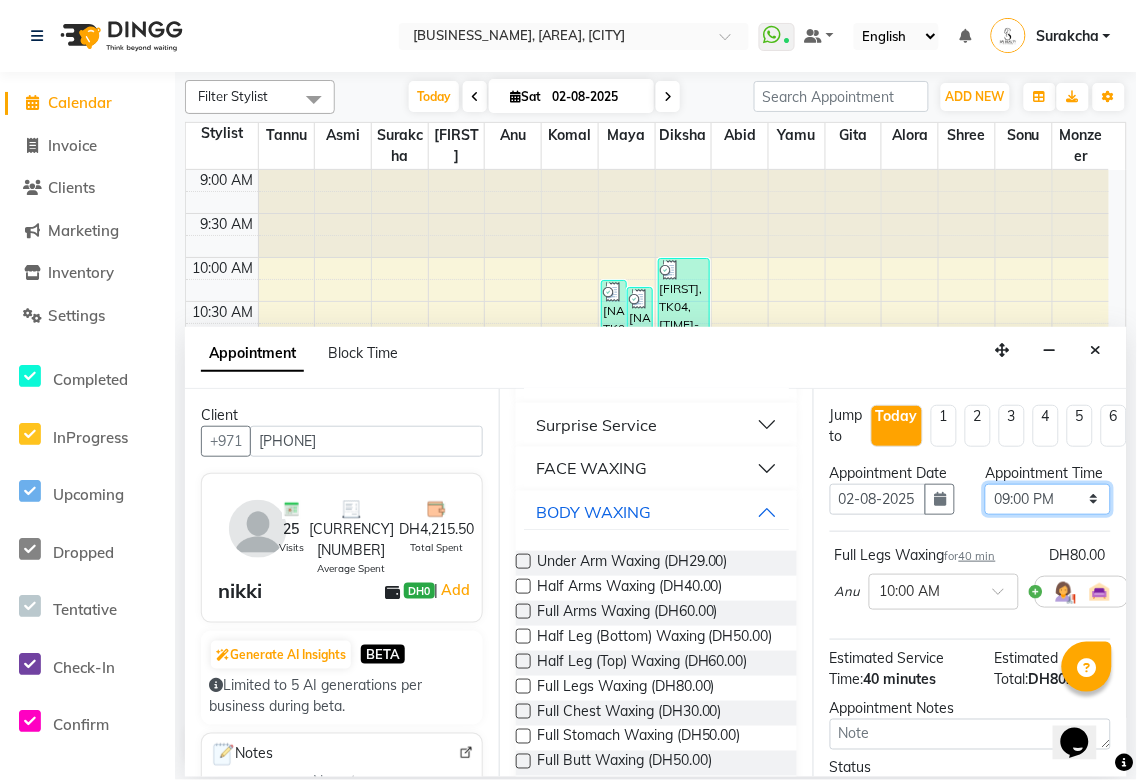 click on "Select 10:00 AM 10:05 AM 10:10 AM 10:15 AM 10:20 AM 10:25 AM 10:30 AM 10:35 AM 10:40 AM 10:45 AM 10:50 AM 10:55 AM 11:00 AM 11:05 AM 11:10 AM 11:15 AM 11:20 AM 11:25 AM 11:30 AM 11:35 AM 11:40 AM 11:45 AM 11:50 AM 11:55 AM 12:00 PM 12:05 PM 12:10 PM 12:15 PM 12:20 PM 12:25 PM 12:30 PM 12:35 PM 12:40 PM 12:45 PM 12:50 PM 12:55 PM 01:00 PM 01:05 PM 01:10 PM 01:15 PM 01:20 PM 01:25 PM 01:30 PM 01:35 PM 01:40 PM 01:45 PM 01:50 PM 01:55 PM 02:00 PM 02:05 PM 02:10 PM 02:15 PM 02:20 PM 02:25 PM 02:30 PM 02:35 PM 02:40 PM 02:45 PM 02:50 PM 02:55 PM 03:00 PM 03:05 PM 03:10 PM 03:15 PM 03:20 PM 03:25 PM 03:30 PM 03:35 PM 03:40 PM 03:45 PM 03:50 PM 03:55 PM 04:00 PM 04:05 PM 04:10 PM 04:15 PM 04:20 PM 04:25 PM 04:30 PM 04:35 PM 04:40 PM 04:45 PM 04:50 PM 04:55 PM 05:00 PM 05:05 PM 05:10 PM 05:15 PM 05:20 PM 05:25 PM 05:30 PM 05:35 PM 05:40 PM 05:45 PM 05:50 PM 05:55 PM 06:00 PM 06:05 PM 06:10 PM 06:15 PM 06:20 PM 06:25 PM 06:30 PM 06:35 PM 06:40 PM 06:45 PM 06:50 PM 06:55 PM 07:00 PM 07:05 PM 07:10 PM 07:15 PM 07:20 PM" at bounding box center [1047, 499] 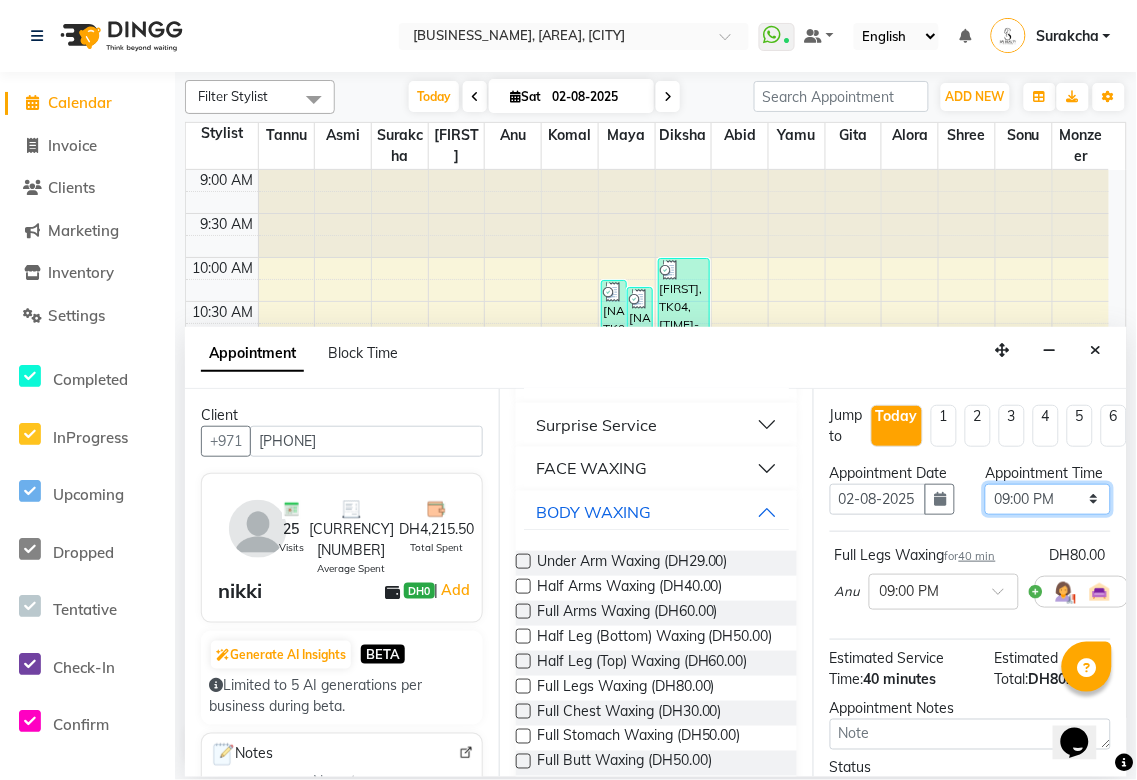 scroll, scrollTop: 235, scrollLeft: 0, axis: vertical 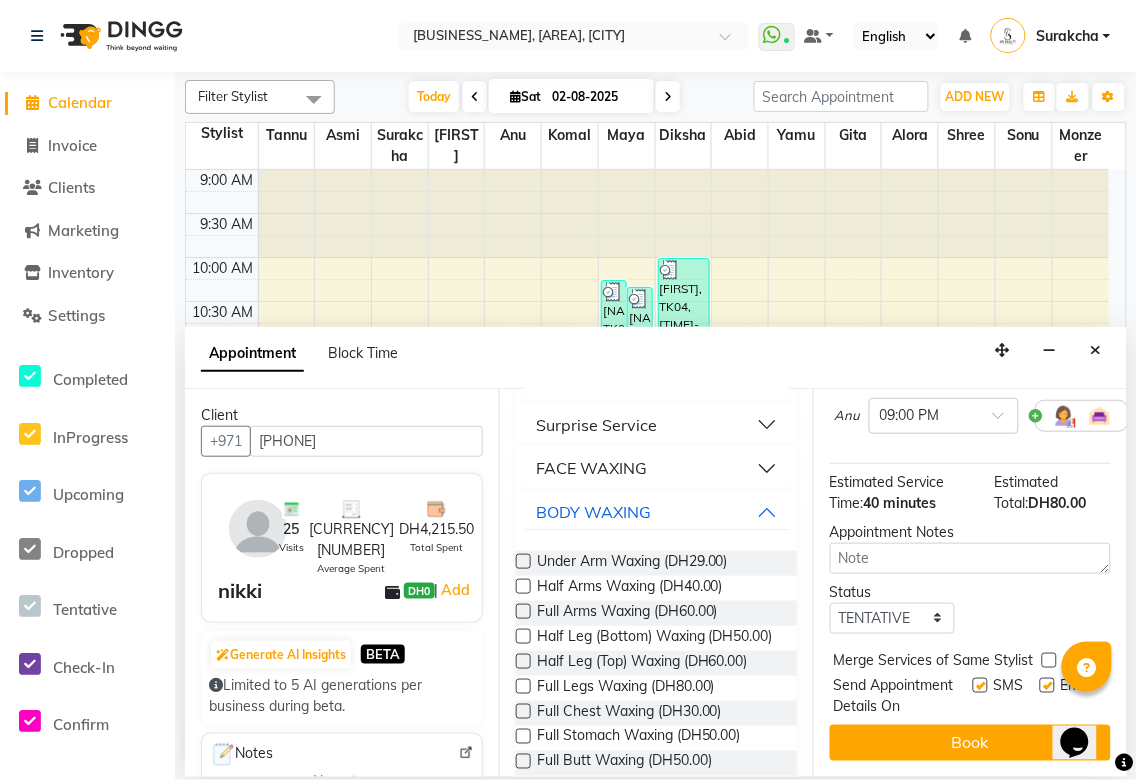click at bounding box center (1049, 660) 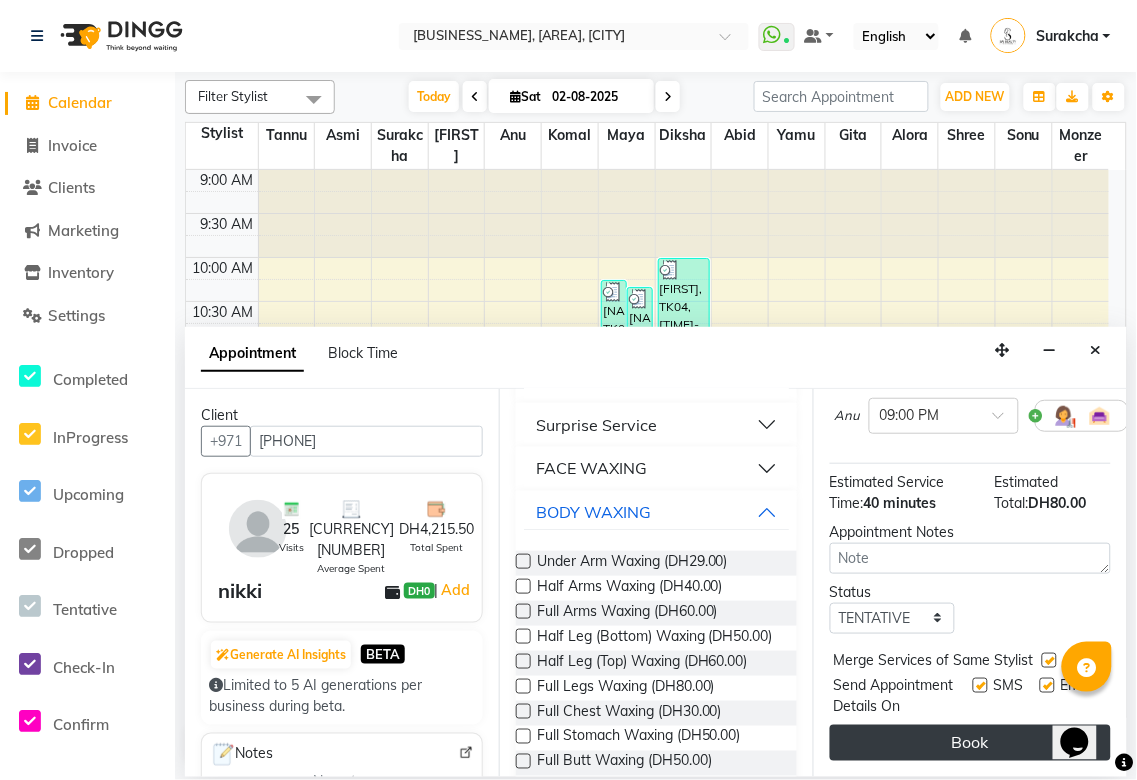 click on "Book" at bounding box center (970, 743) 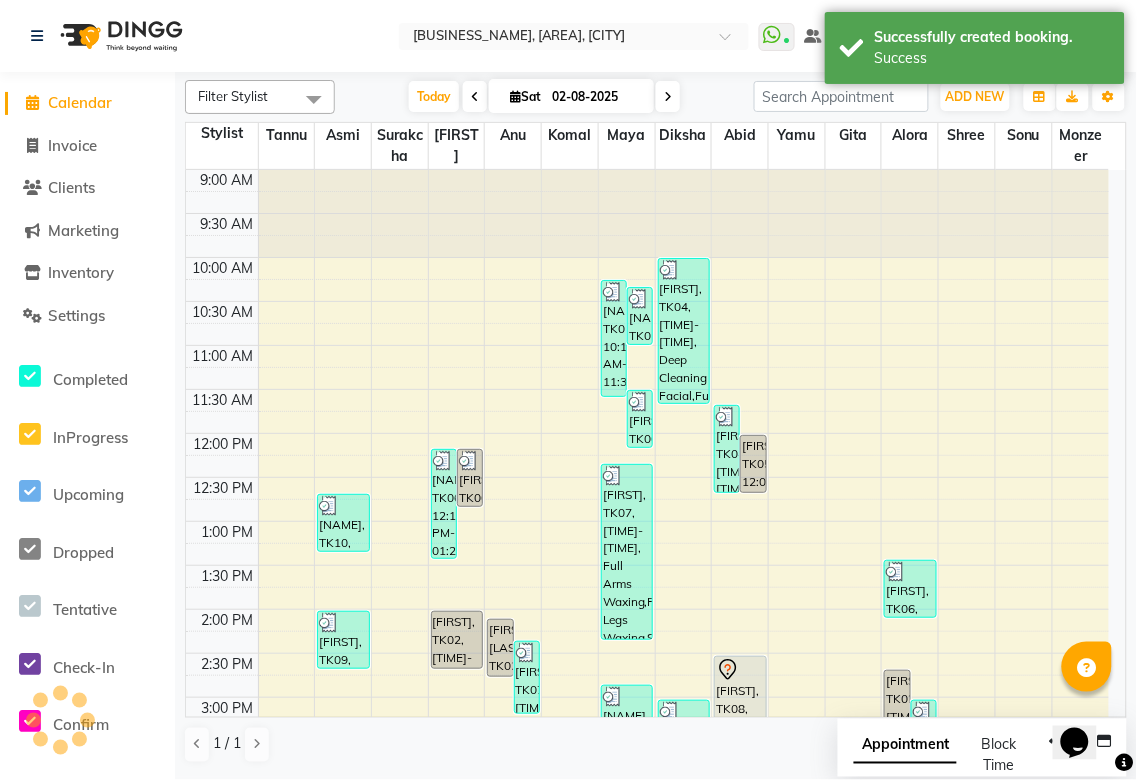 click on "Appointment" at bounding box center (905, 746) 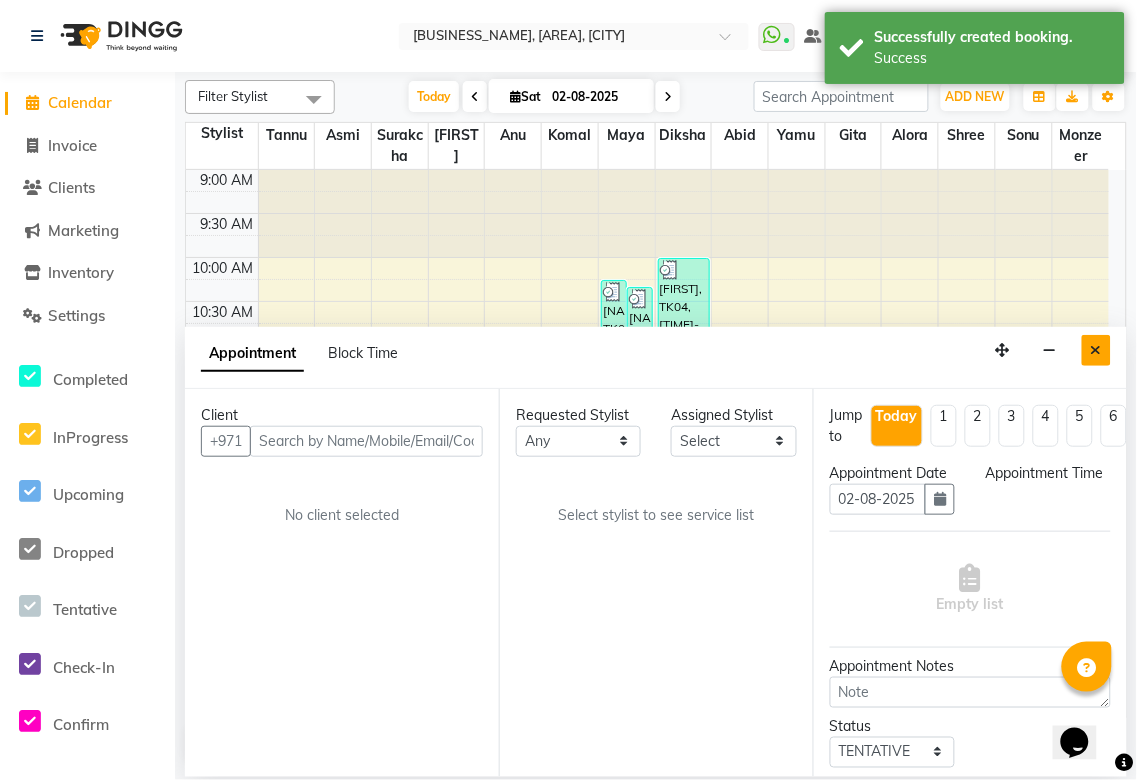 click at bounding box center (1096, 350) 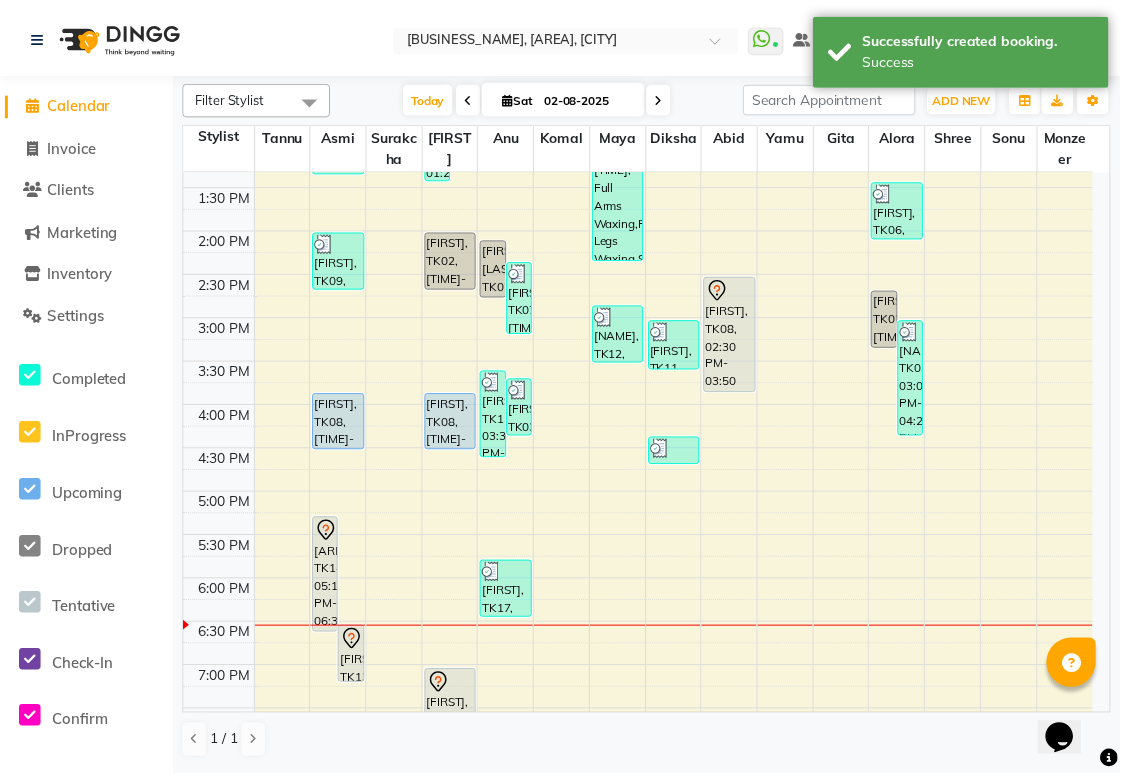 scroll, scrollTop: 521, scrollLeft: 0, axis: vertical 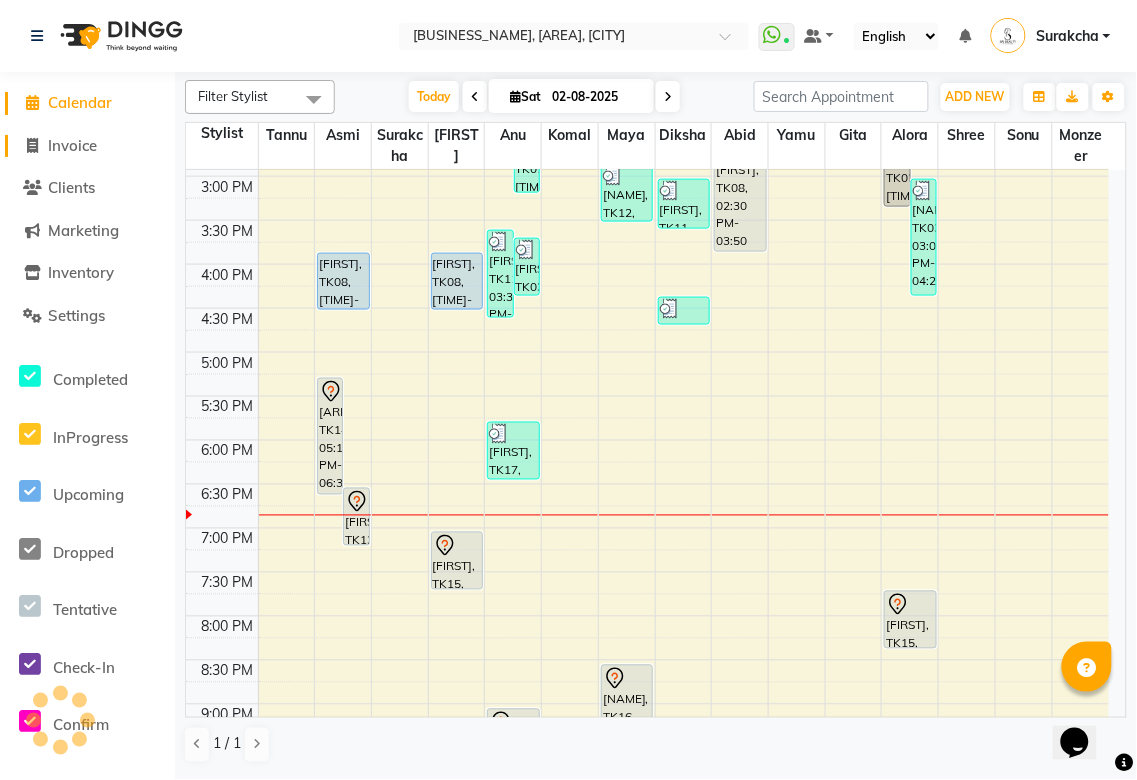 click on "Invoice" 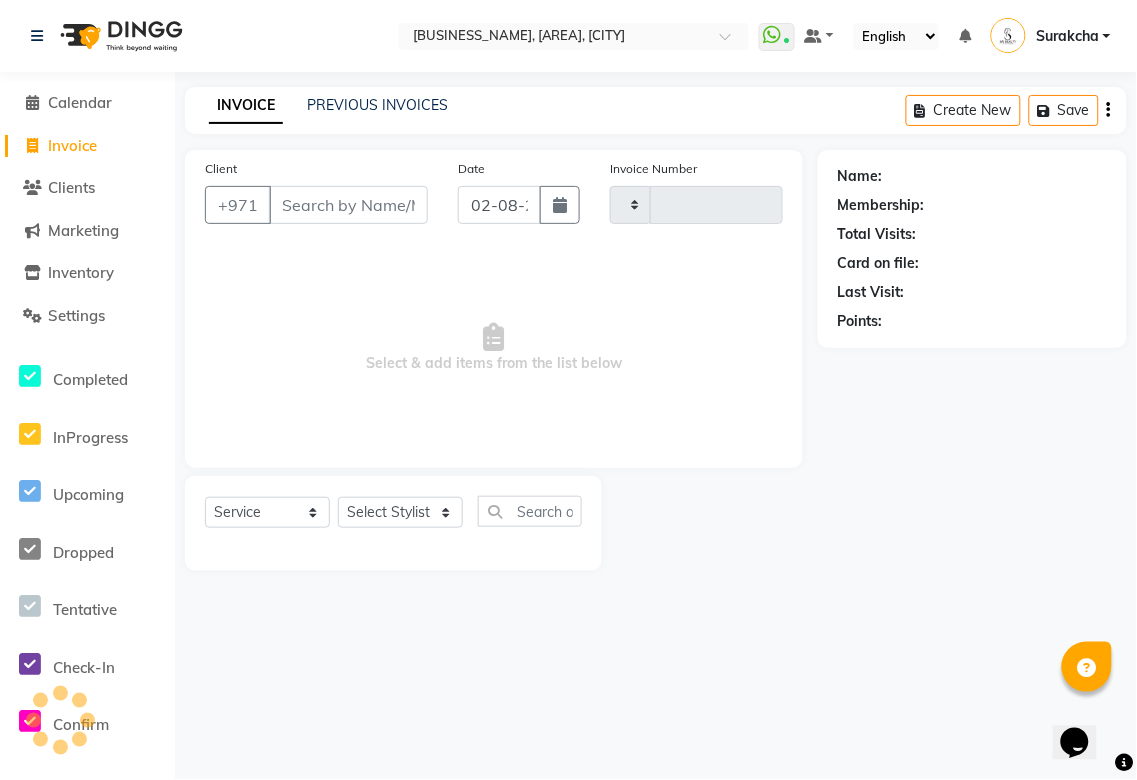 type on "2666" 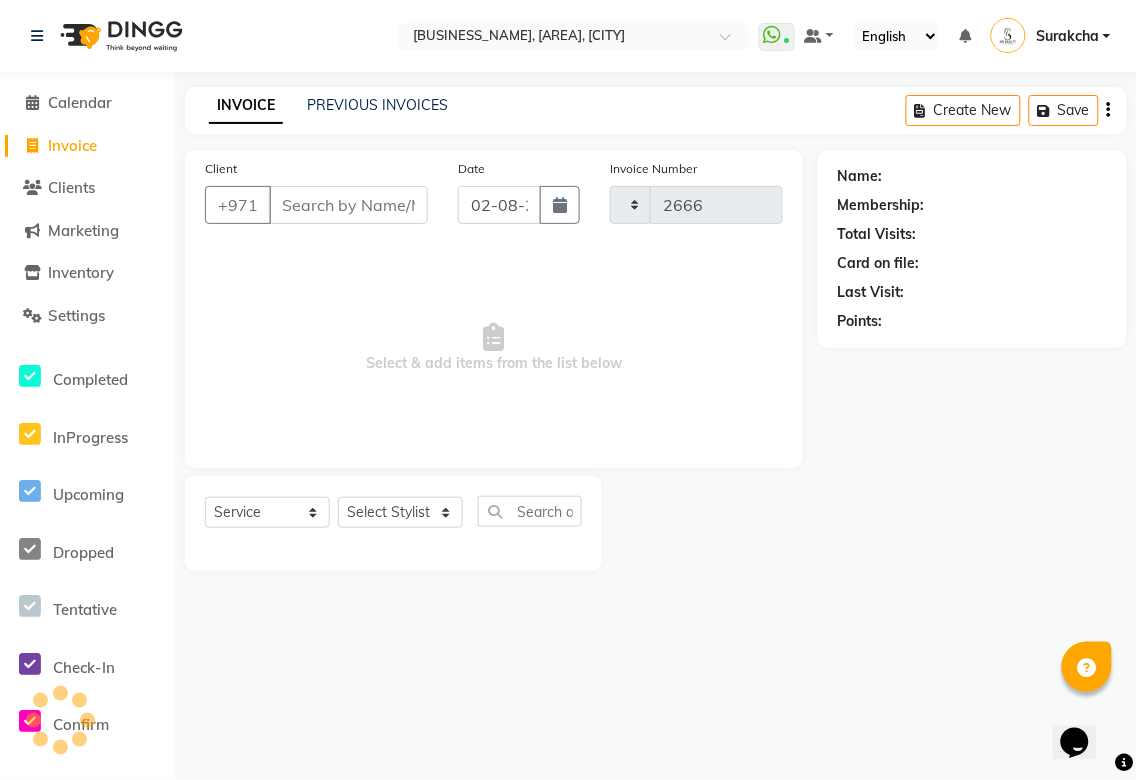 select on "5352" 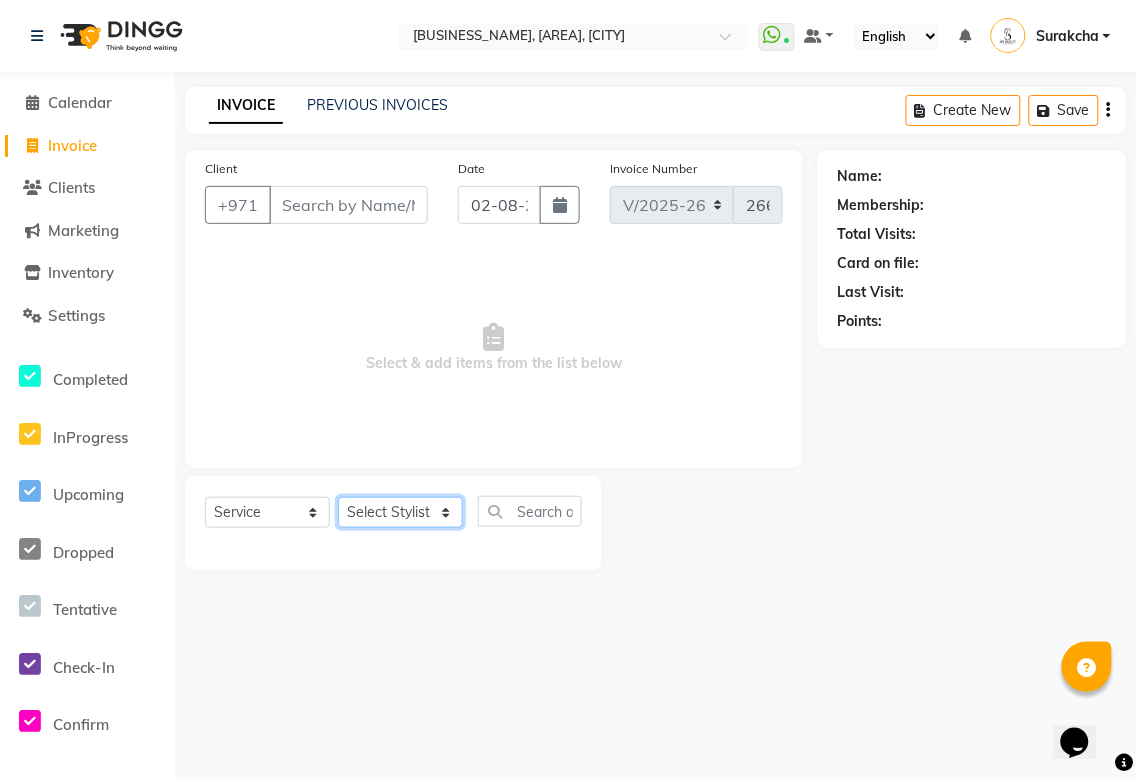 click on "Select Stylist [FIRST] [FIRST] [FIRST] [FIRST] [FIRST] [FIRST] [FIRST] [FIRST] [FIRST] [FIRST] [FIRST] [FIRST] [FIRST] [FIRST] [FIRST] [FIRST] [FIRST]" 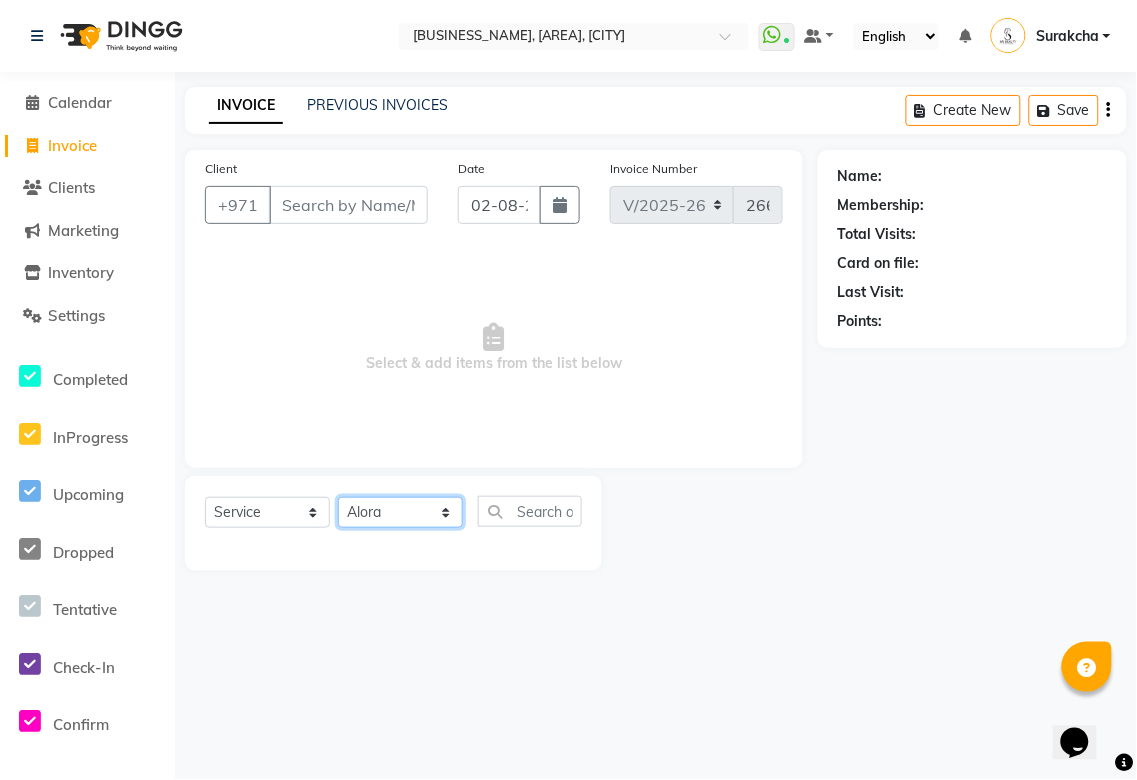 click on "Select Stylist [FIRST] [FIRST] [FIRST] [FIRST] [FIRST] [FIRST] [FIRST] [FIRST] [FIRST] [FIRST] [FIRST] [FIRST] [FIRST] [FIRST] [FIRST] [FIRST] [FIRST]" 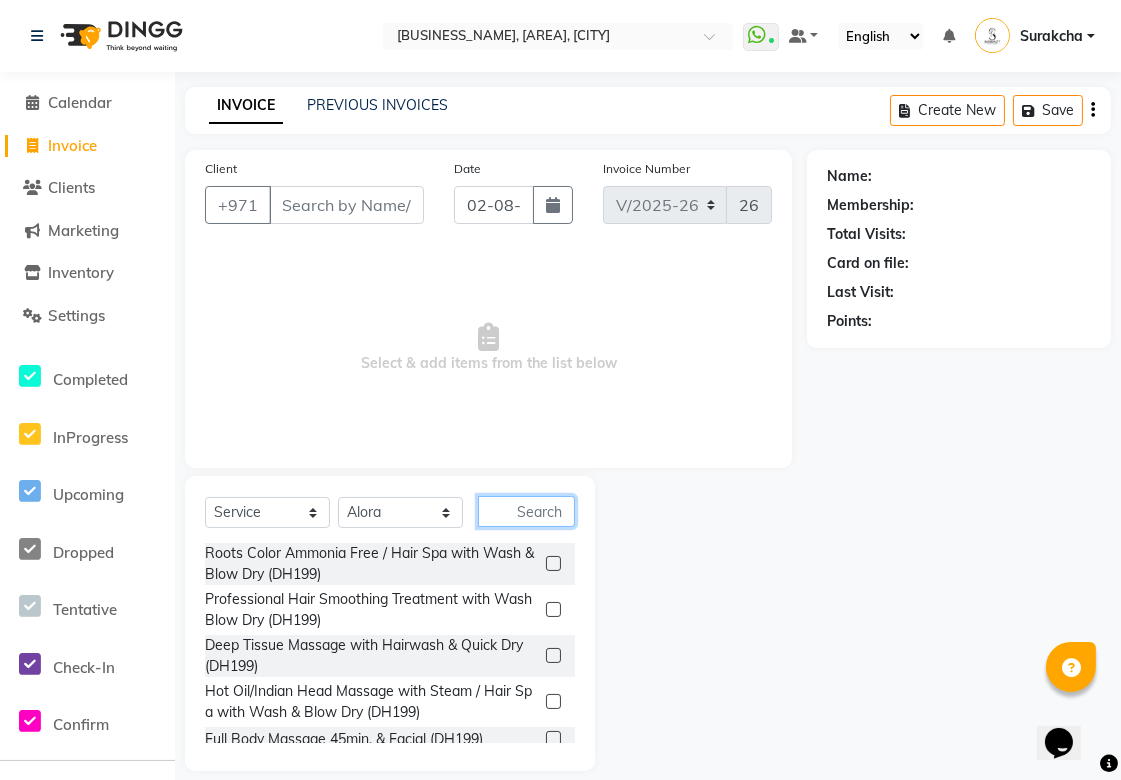 click 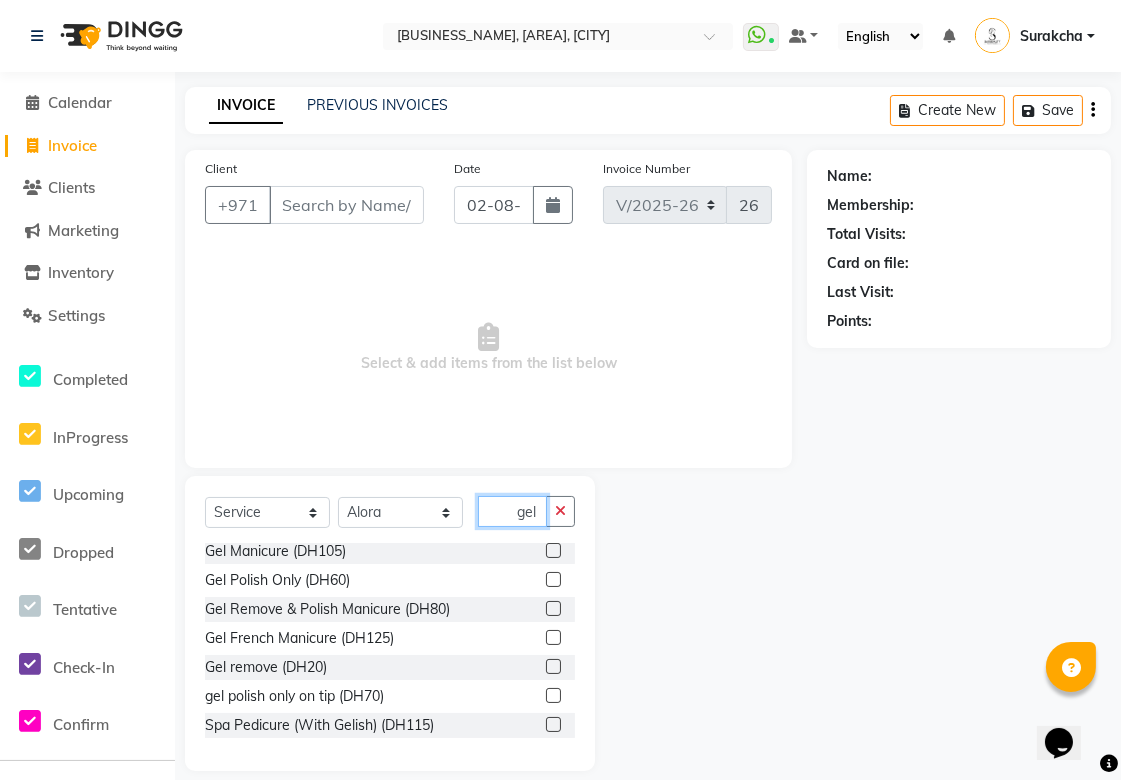 scroll, scrollTop: 121, scrollLeft: 0, axis: vertical 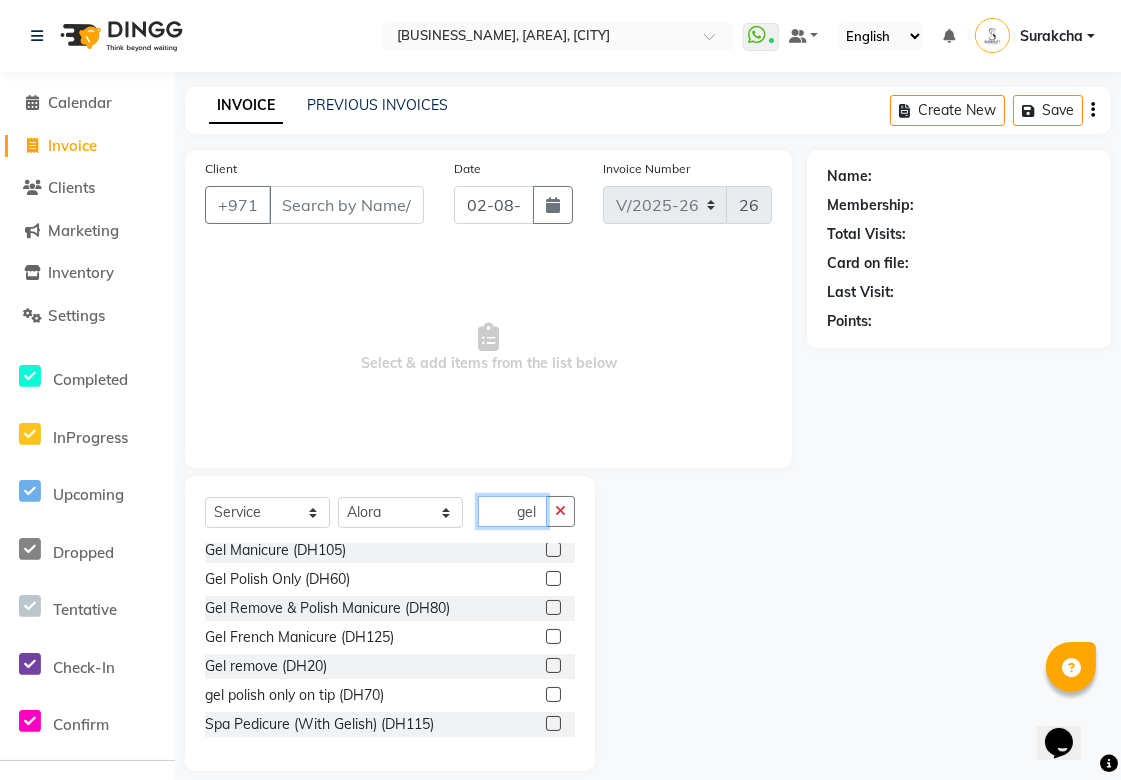 type on "gel" 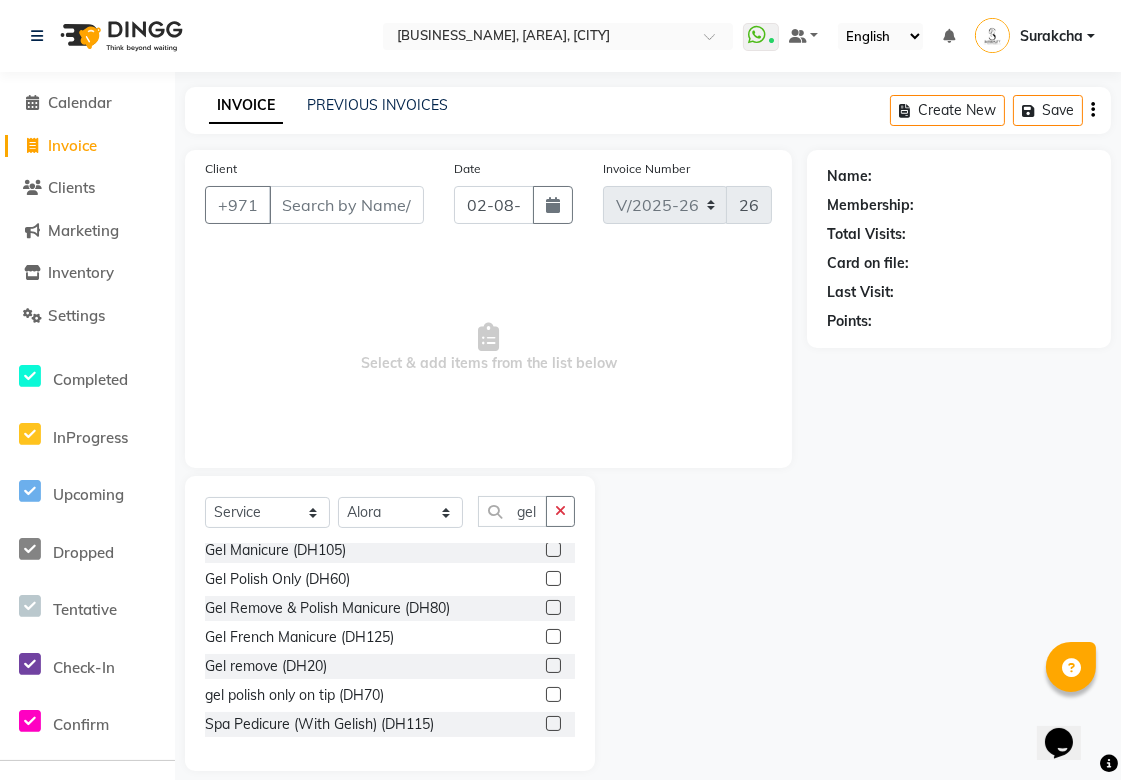 click 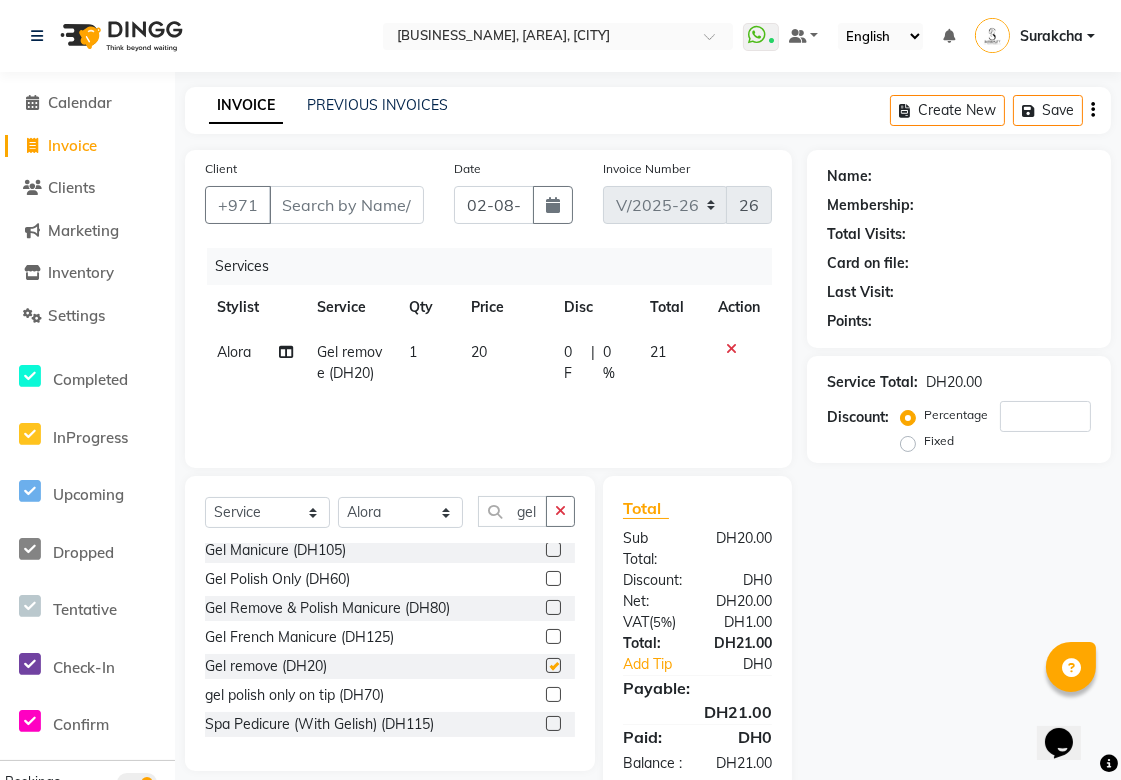 checkbox on "false" 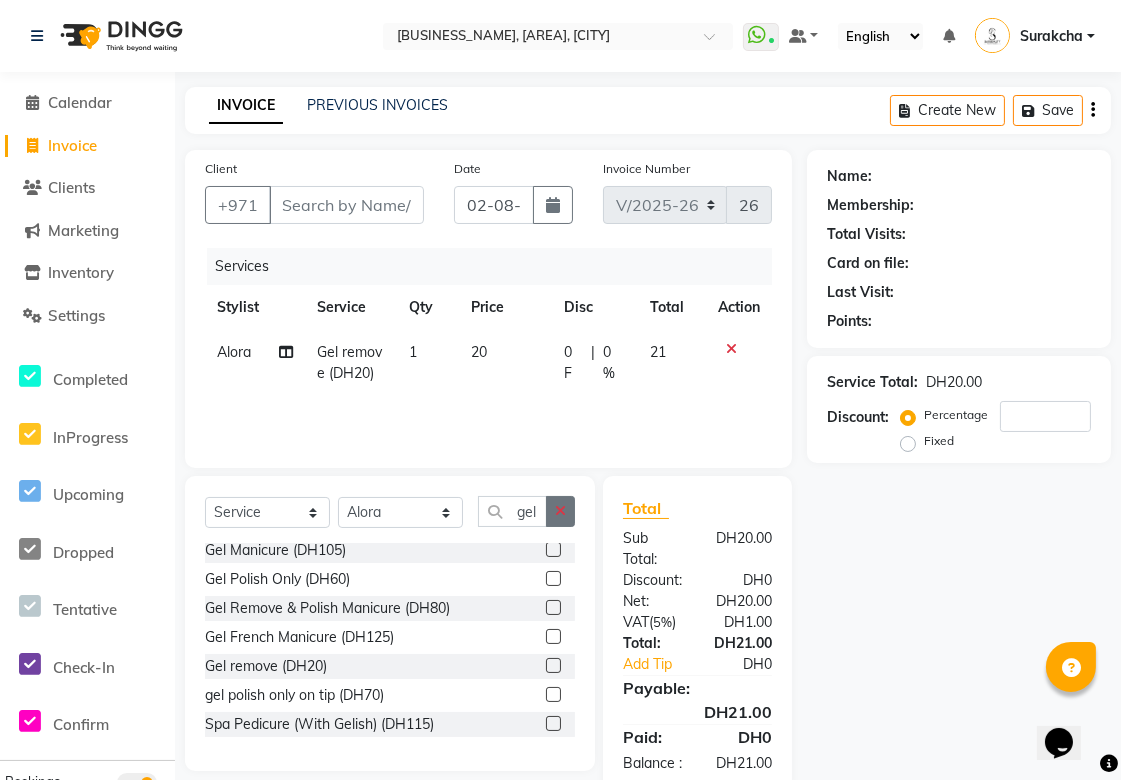 click 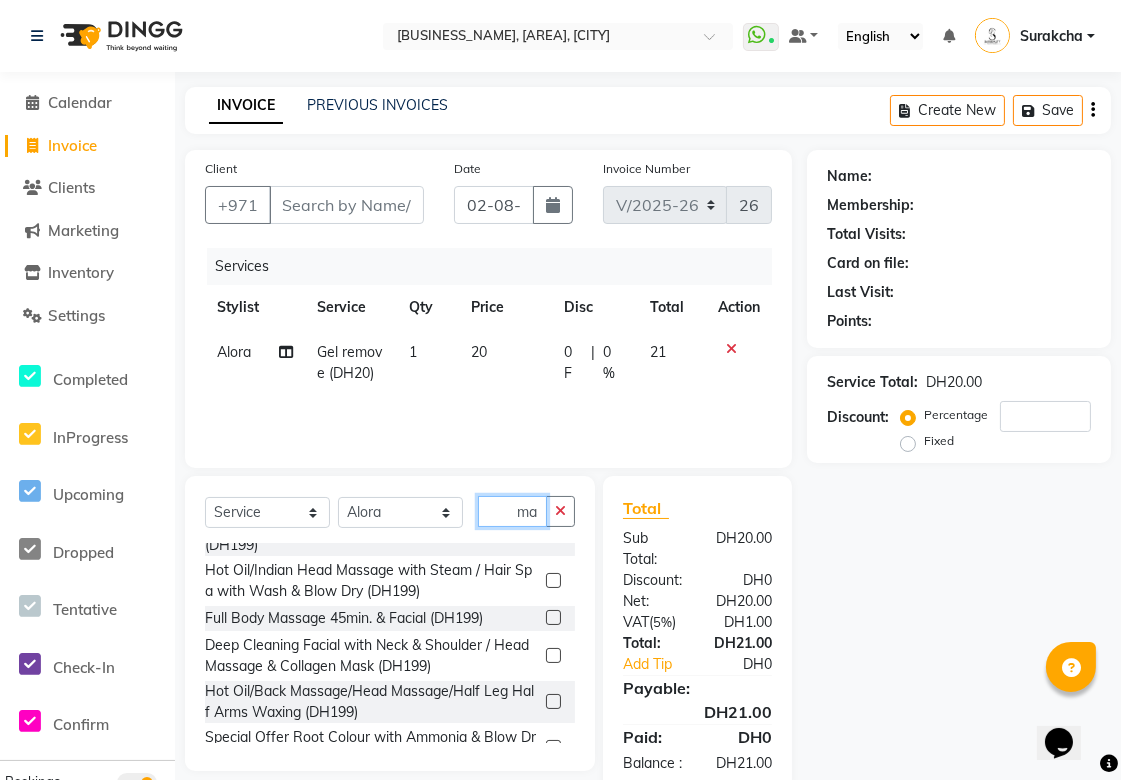 scroll, scrollTop: 28, scrollLeft: 0, axis: vertical 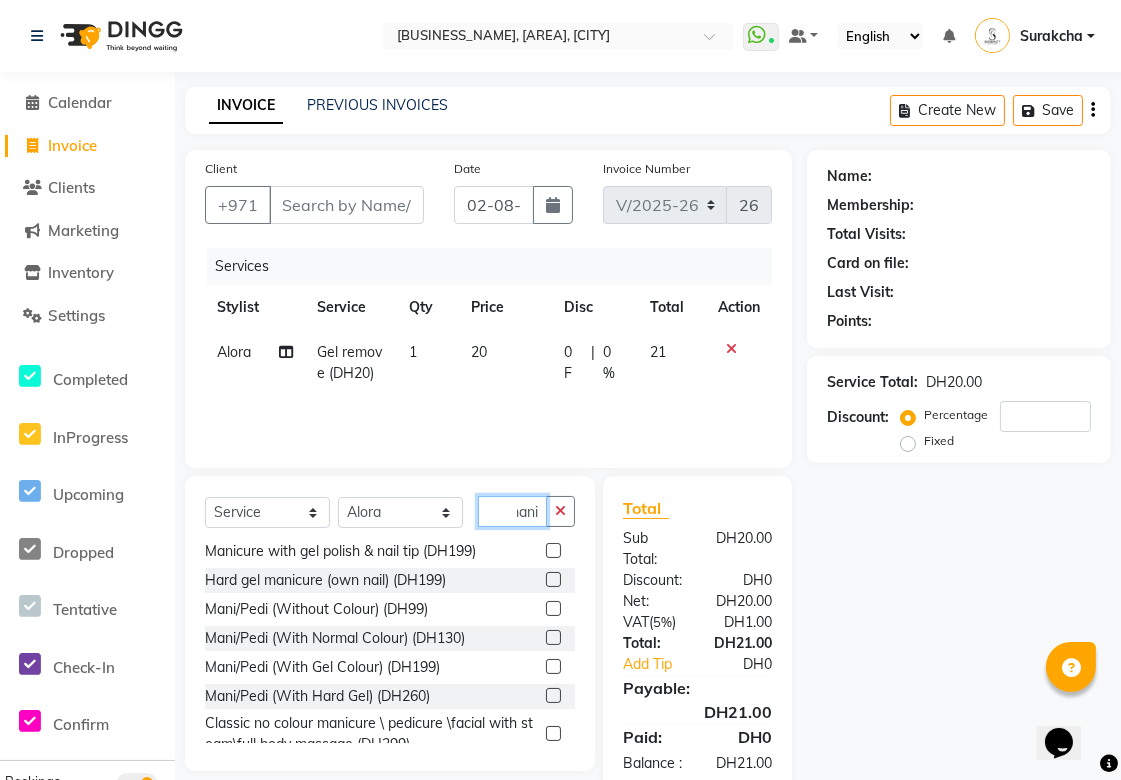type on "mani" 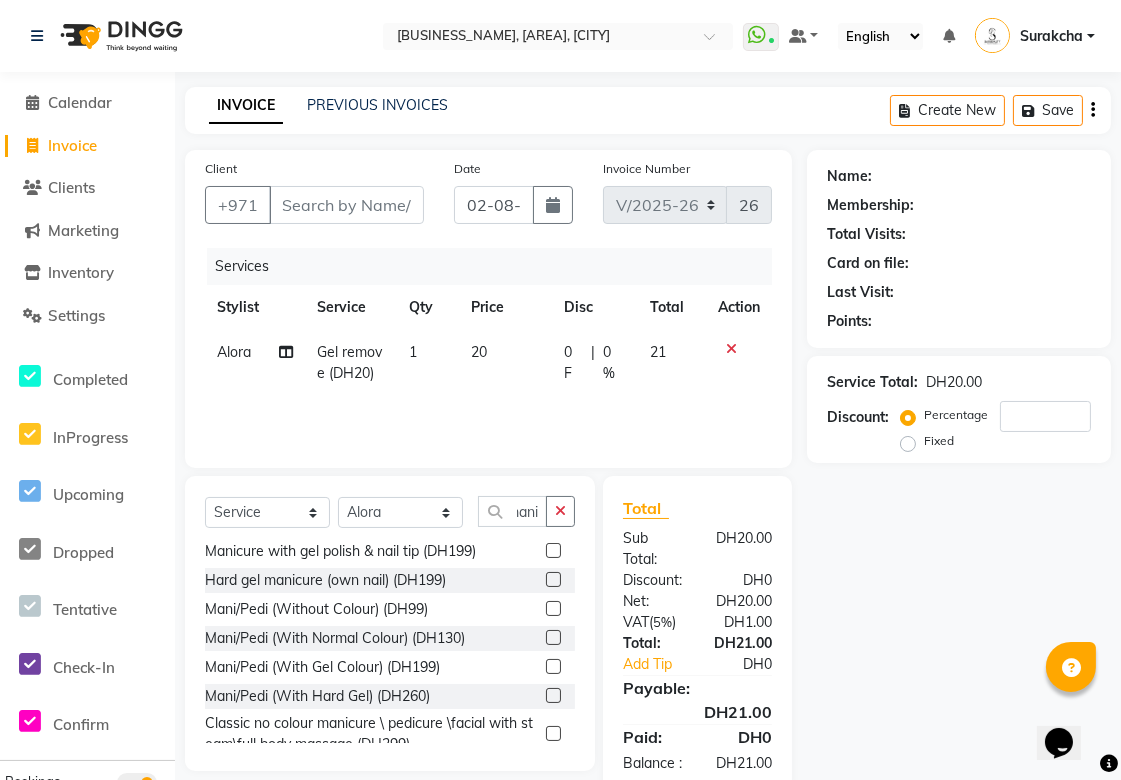 click 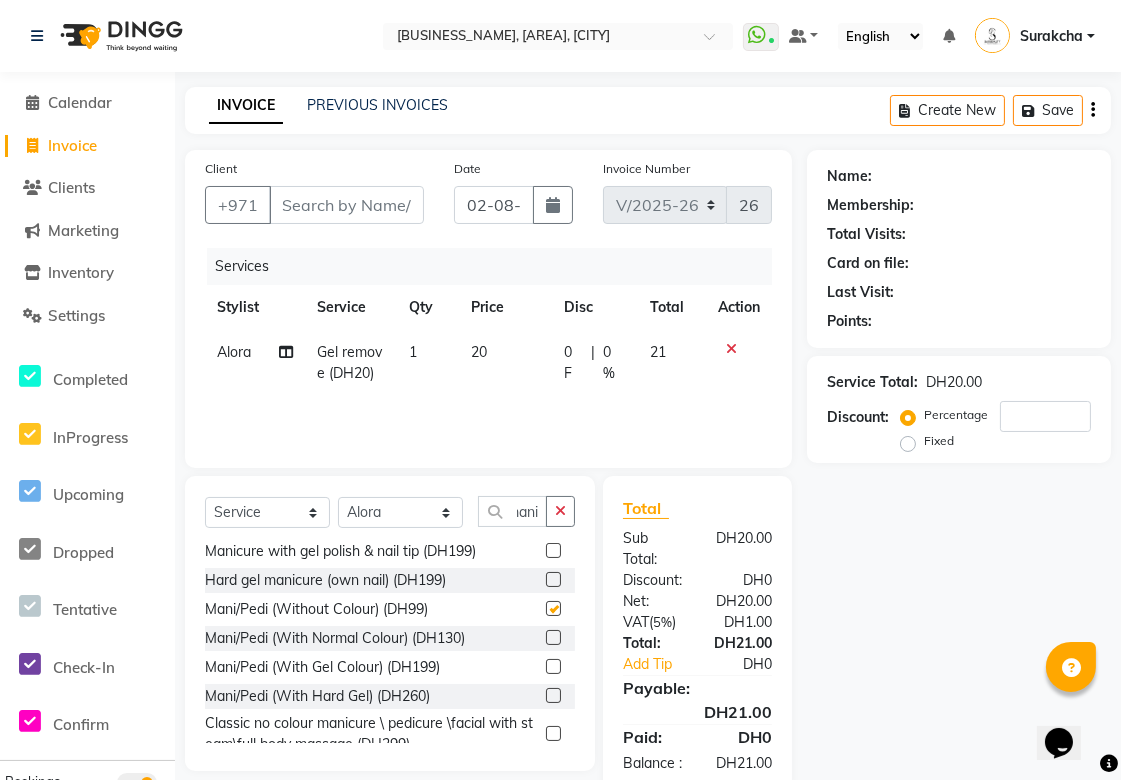 scroll, scrollTop: 0, scrollLeft: 0, axis: both 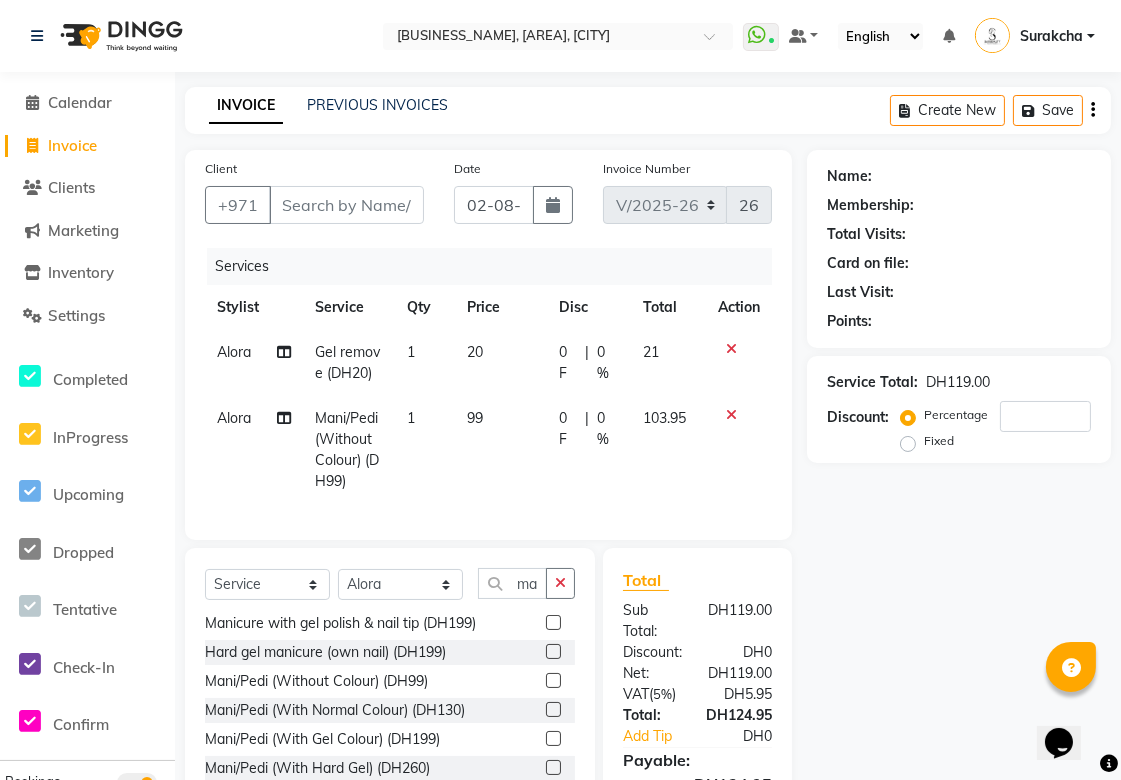 checkbox on "false" 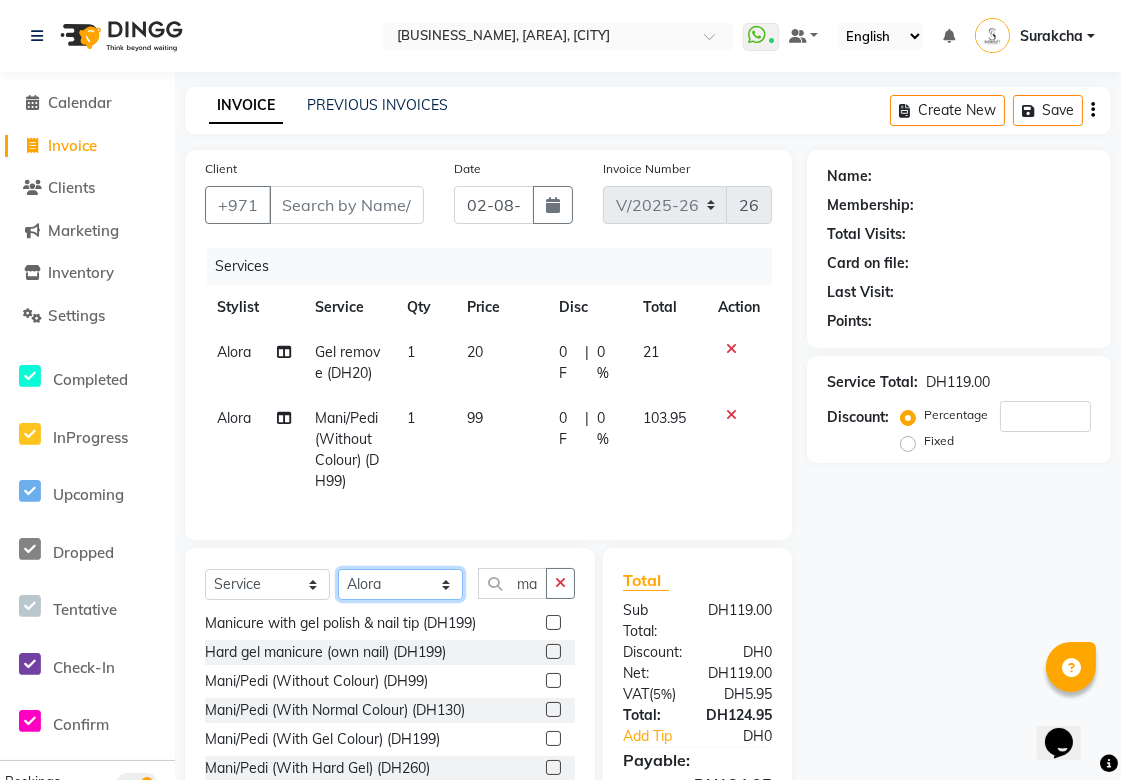 click on "Select Stylist [FIRST] [FIRST] [FIRST] [FIRST] [FIRST] [FIRST] [FIRST] [FIRST] [FIRST] [FIRST] [FIRST] [FIRST] [FIRST] [FIRST] [FIRST] [FIRST] [FIRST]" 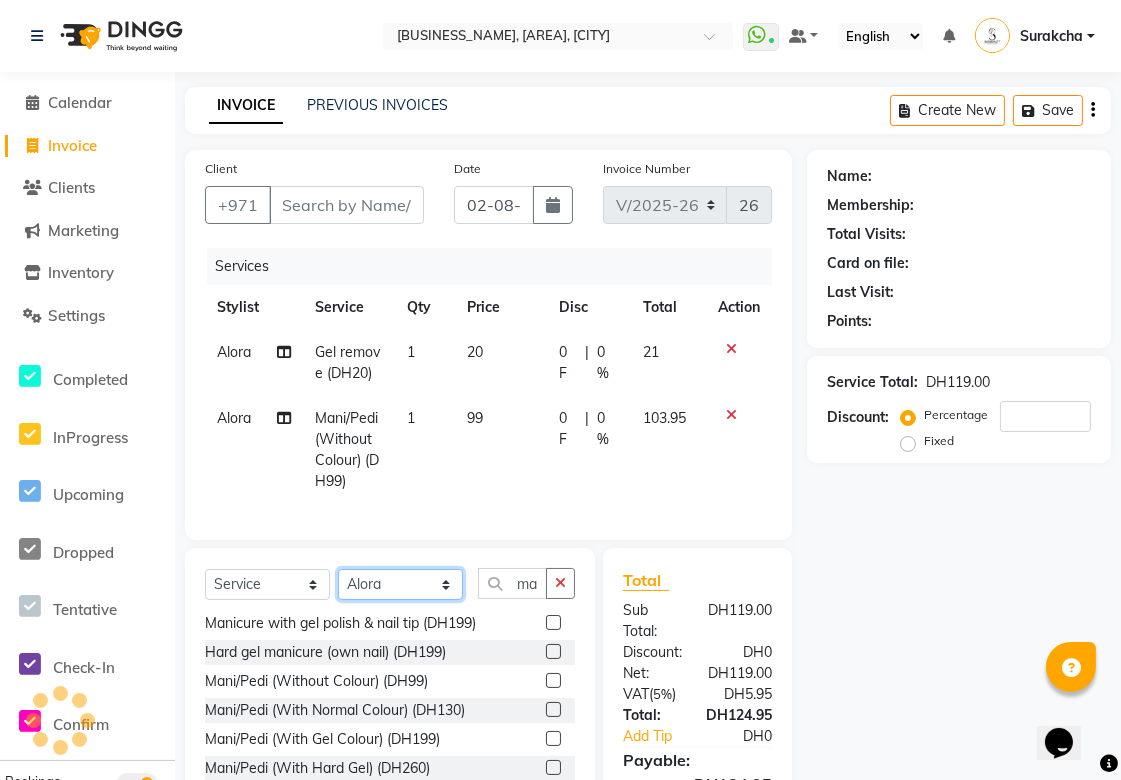 select on "57468" 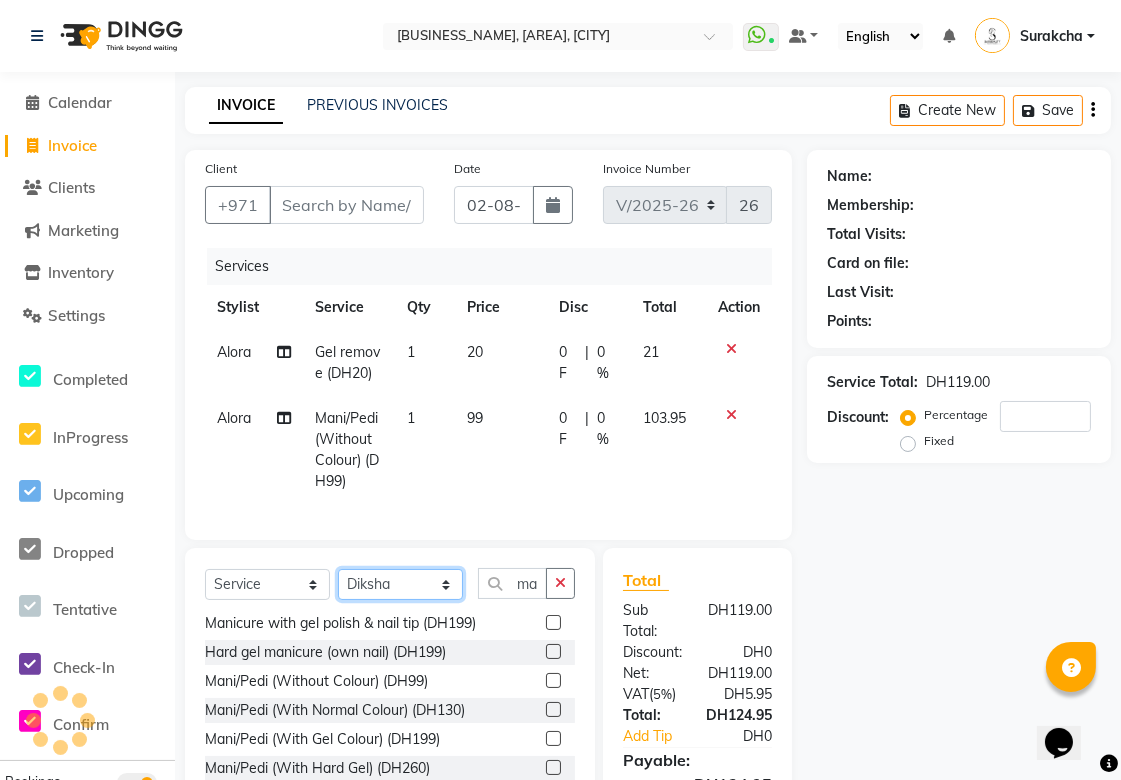 click on "Select Stylist [FIRST] [FIRST] [FIRST] [FIRST] [FIRST] [FIRST] [FIRST] [FIRST] [FIRST] [FIRST] [FIRST] [FIRST] [FIRST] [FIRST] [FIRST] [FIRST] [FIRST]" 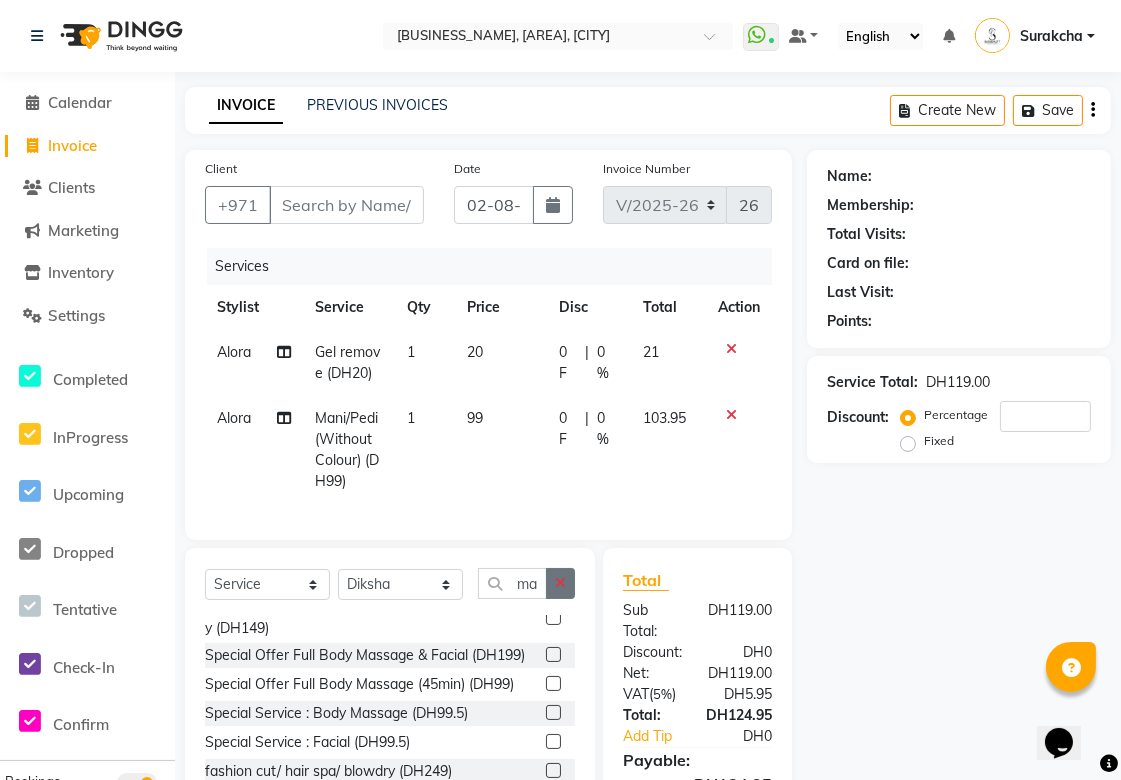 click 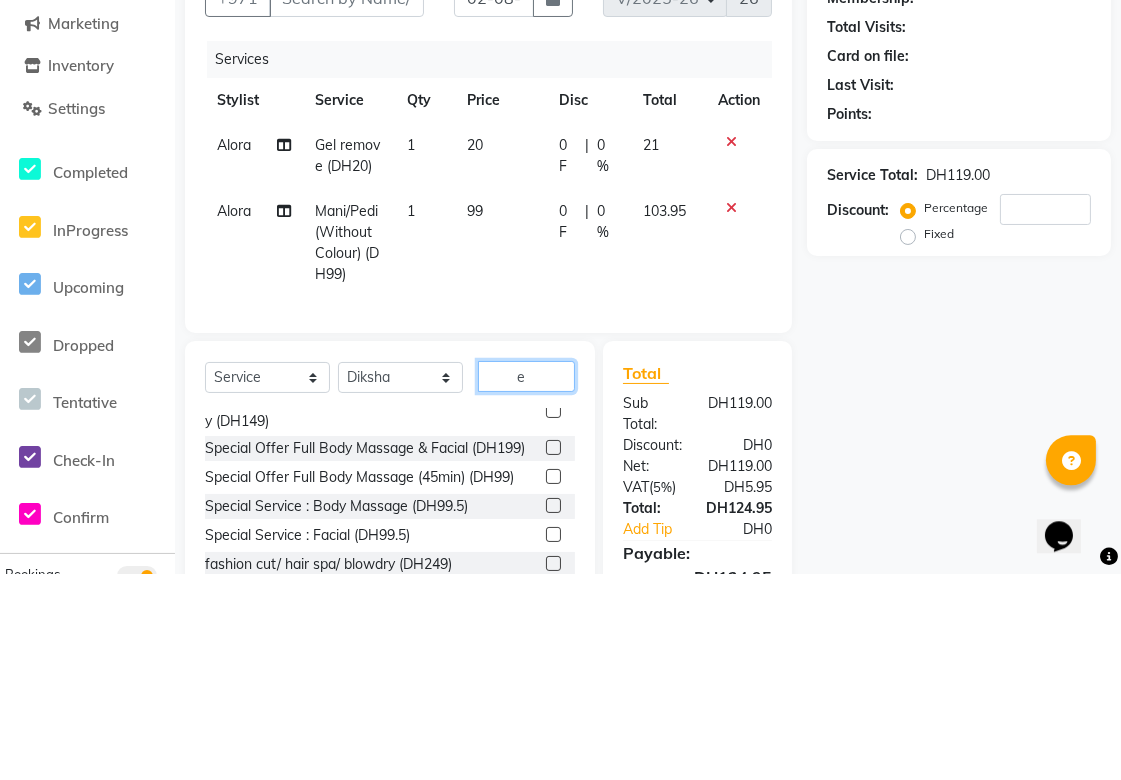 scroll, scrollTop: 91, scrollLeft: 0, axis: vertical 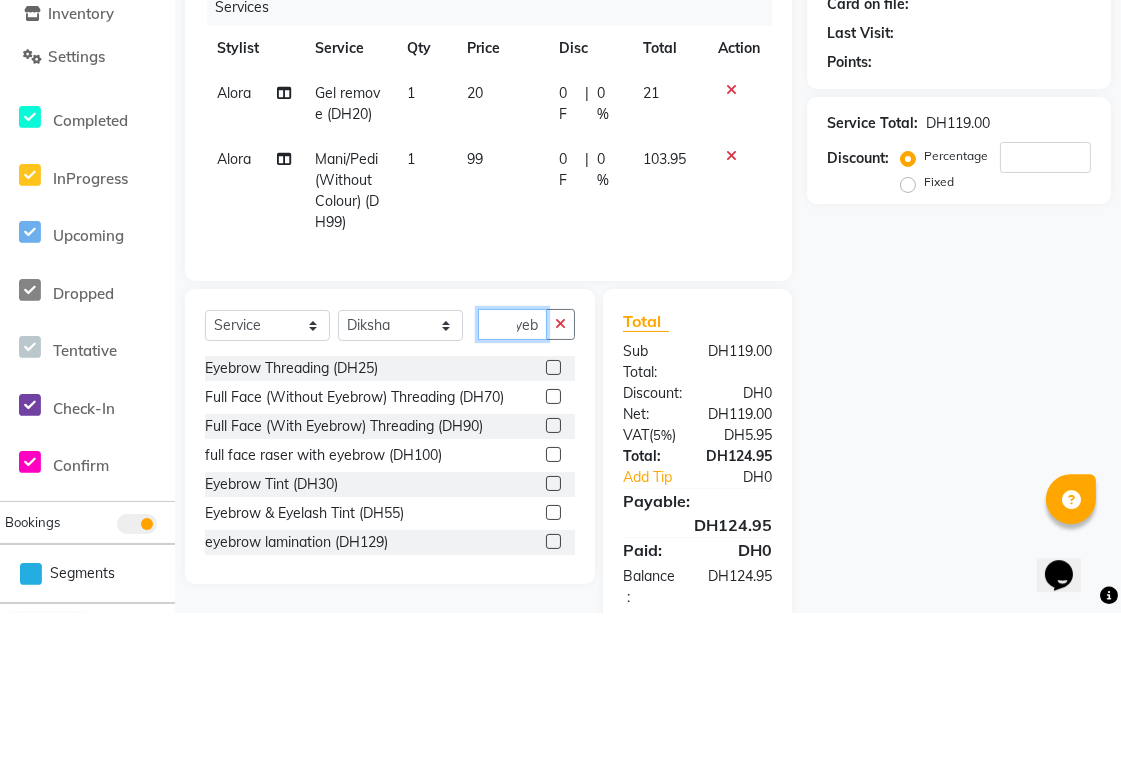 type on "eyeb" 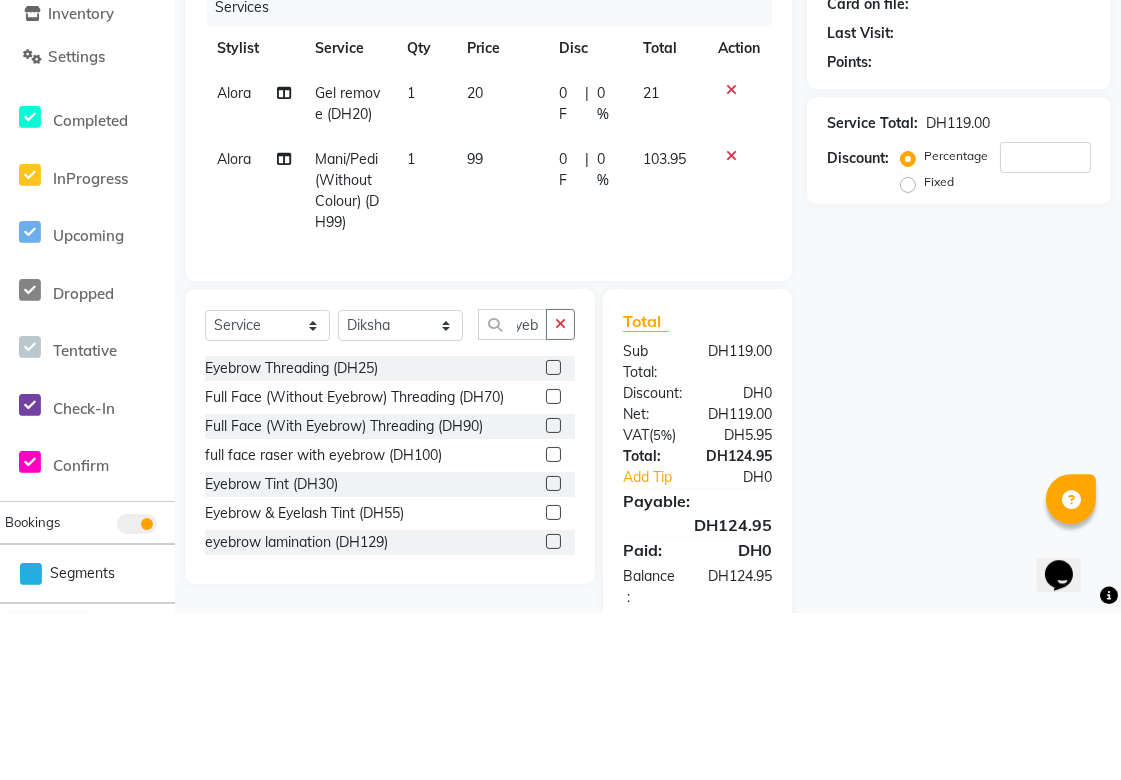click 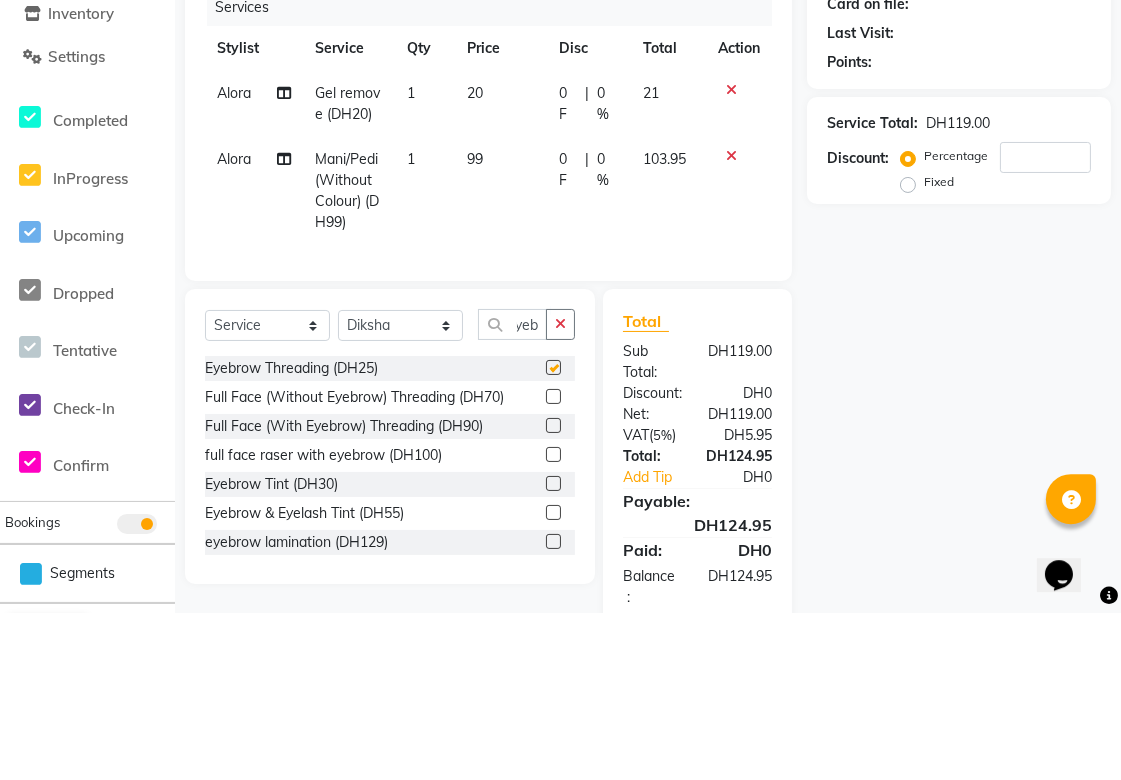 scroll, scrollTop: 91, scrollLeft: 0, axis: vertical 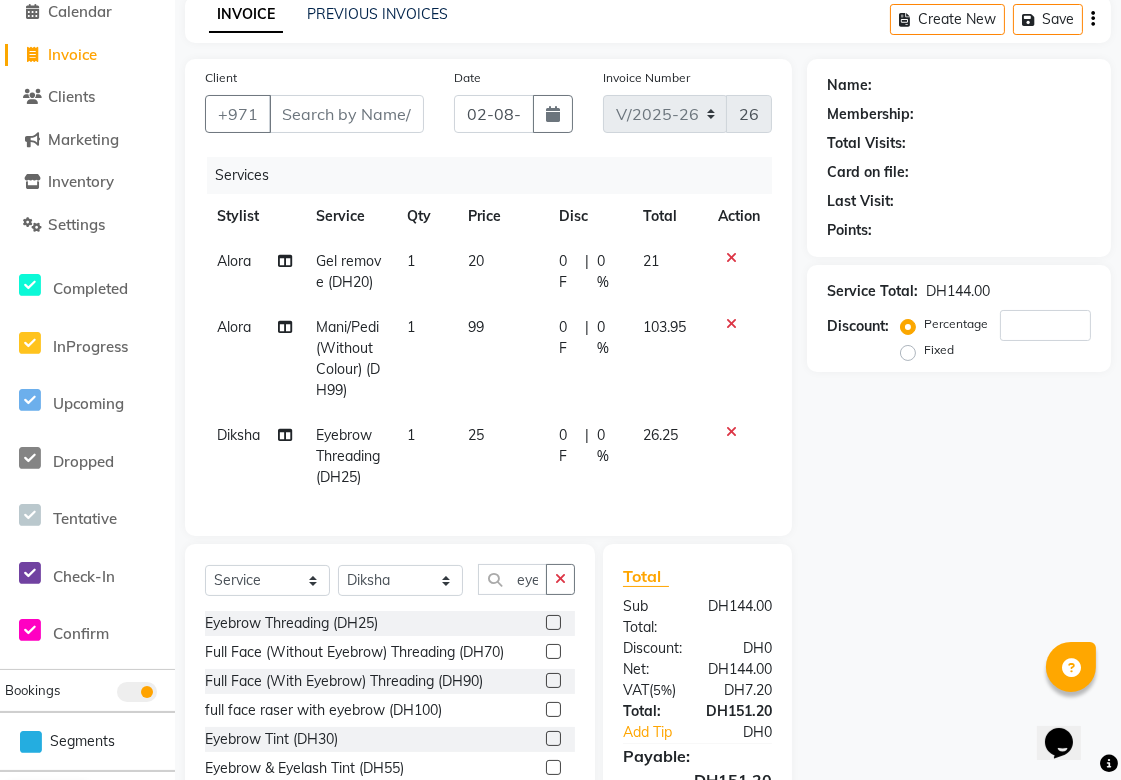 checkbox on "false" 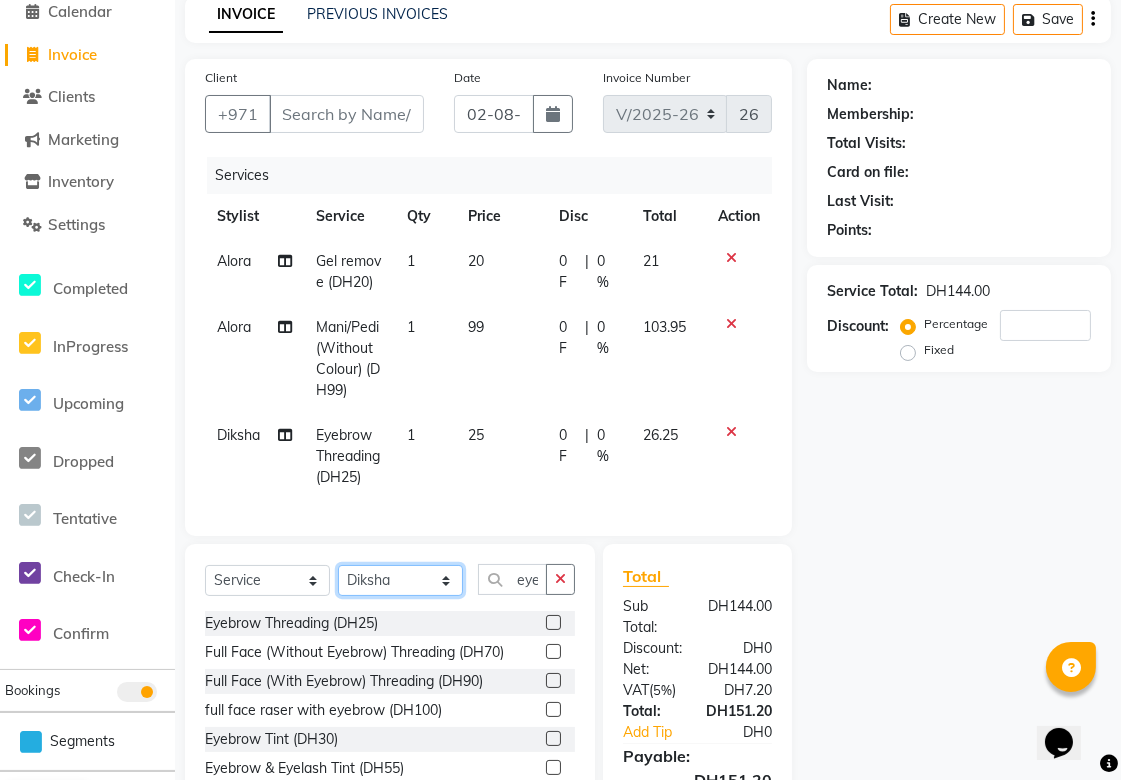 click on "Select Stylist [FIRST] [FIRST] [FIRST] [FIRST] [FIRST] [FIRST] [FIRST] [FIRST] [FIRST] [FIRST] [FIRST] [FIRST] [FIRST] [FIRST] [FIRST] [FIRST] [FIRST]" 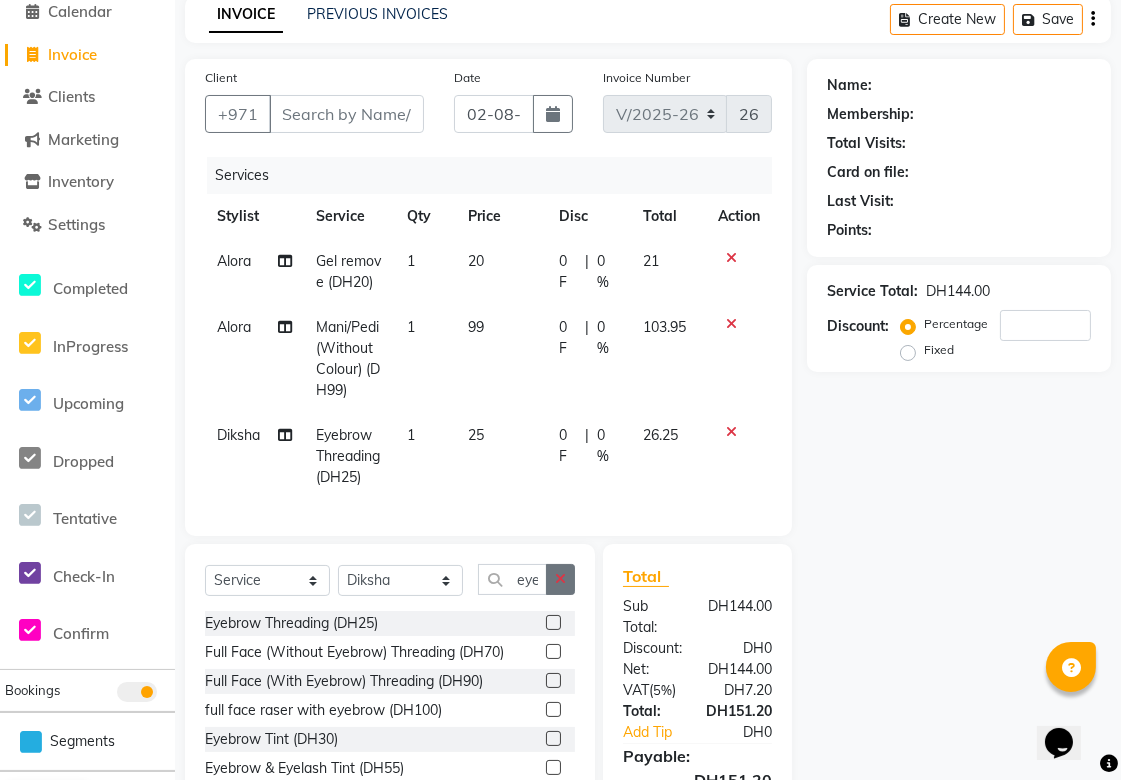 click 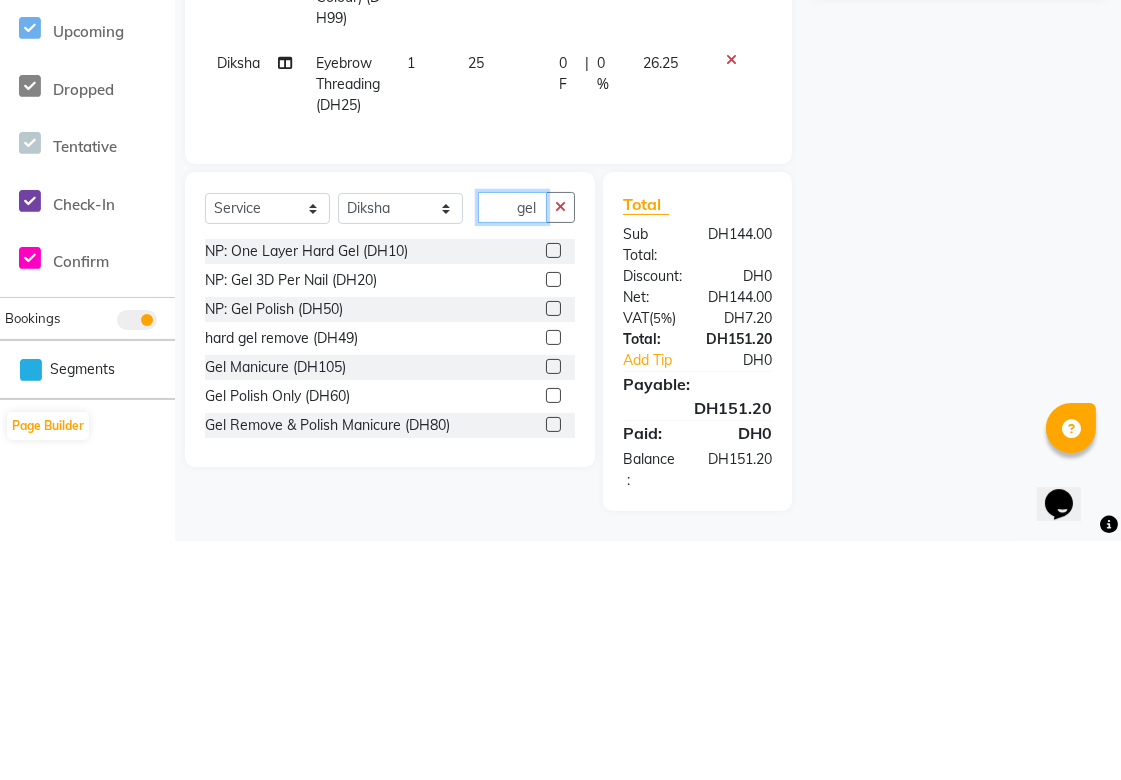 scroll, scrollTop: 241, scrollLeft: 0, axis: vertical 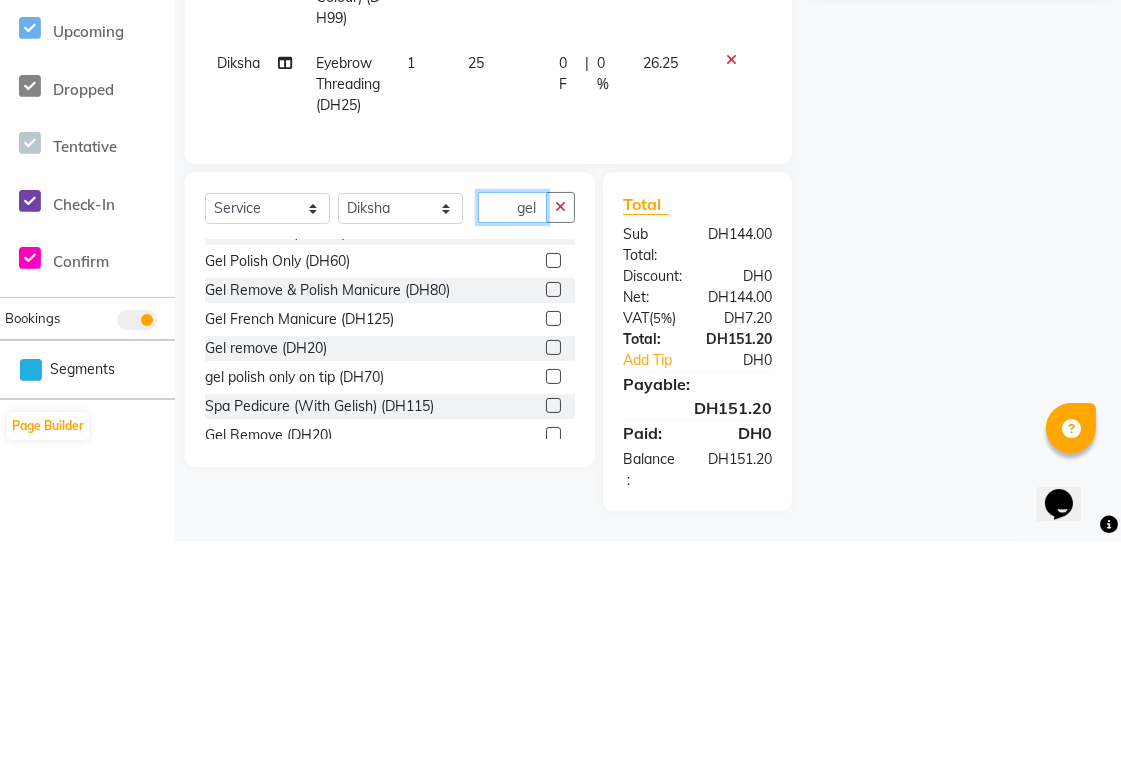 type on "gel" 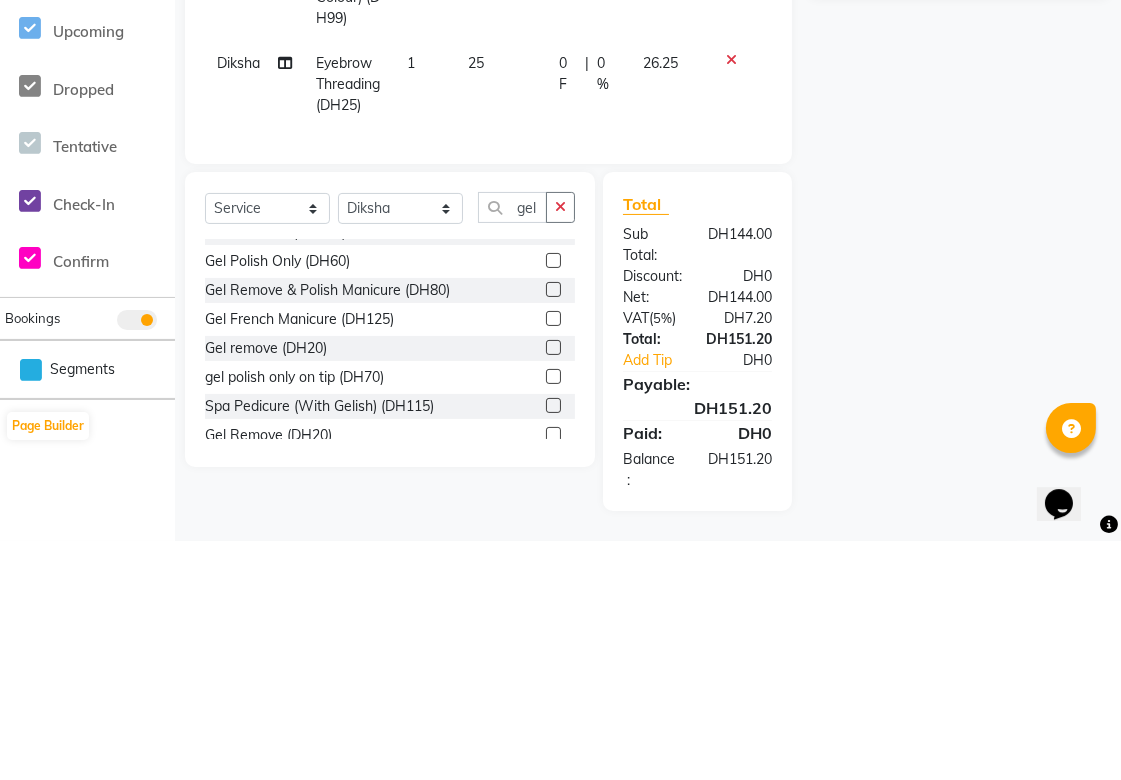 click 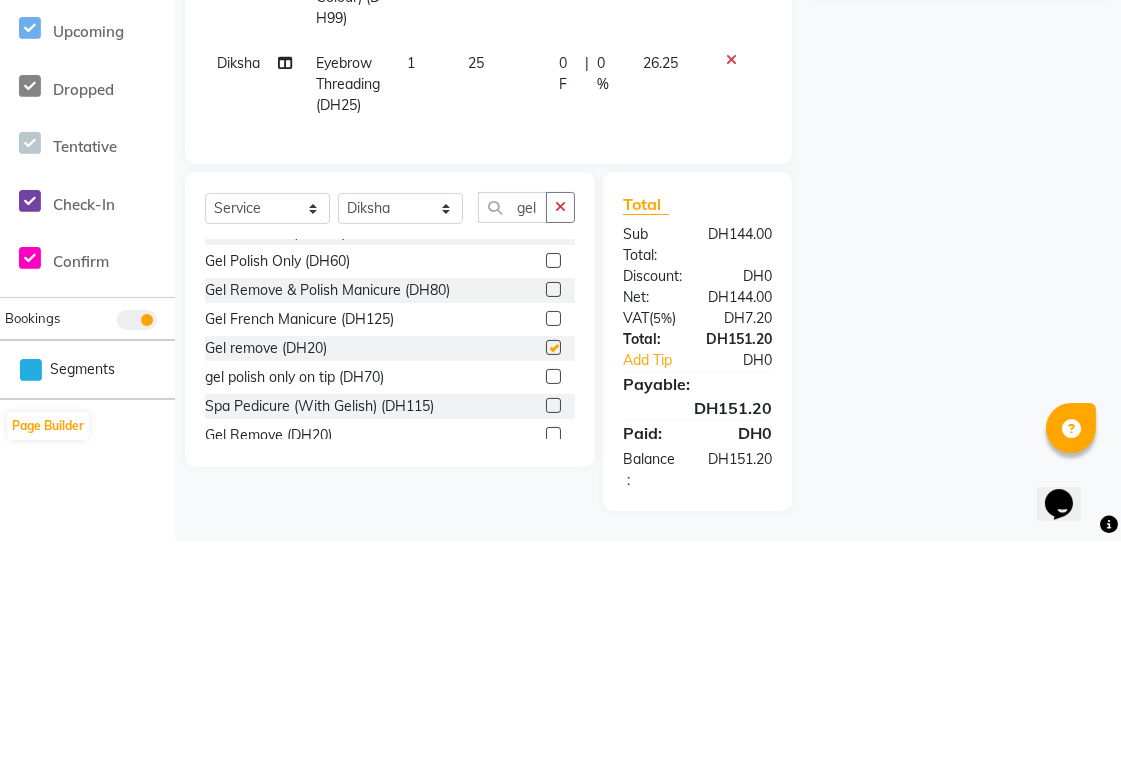 scroll, scrollTop: 241, scrollLeft: 0, axis: vertical 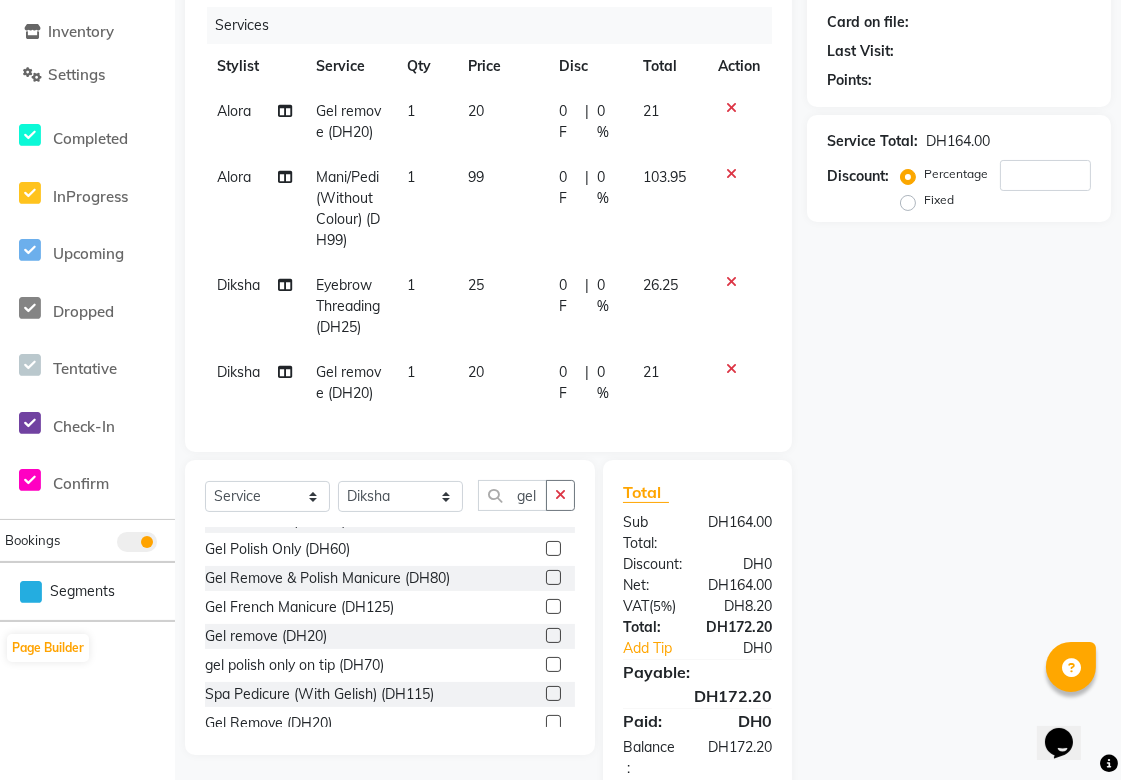 checkbox on "false" 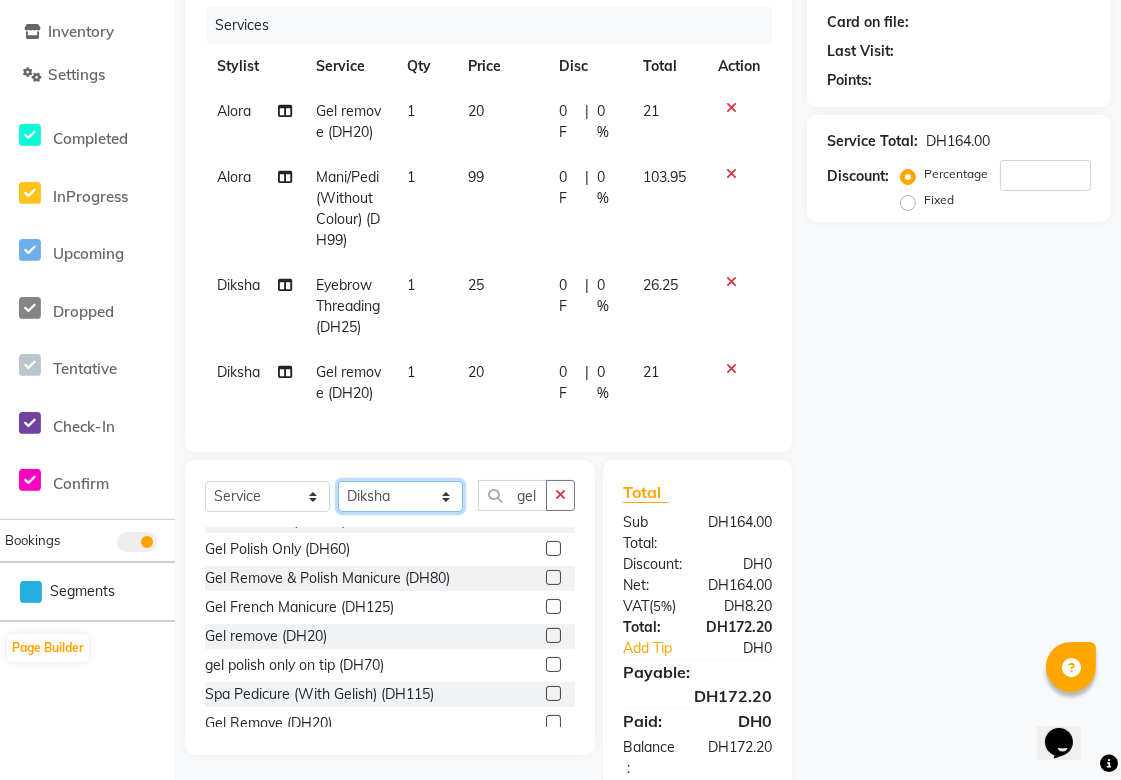 click on "Select Stylist [FIRST] [FIRST] [FIRST] [FIRST] [FIRST] [FIRST] [FIRST] [FIRST] [FIRST] [FIRST] [FIRST] [FIRST] [FIRST] [FIRST] [FIRST] [FIRST] [FIRST]" 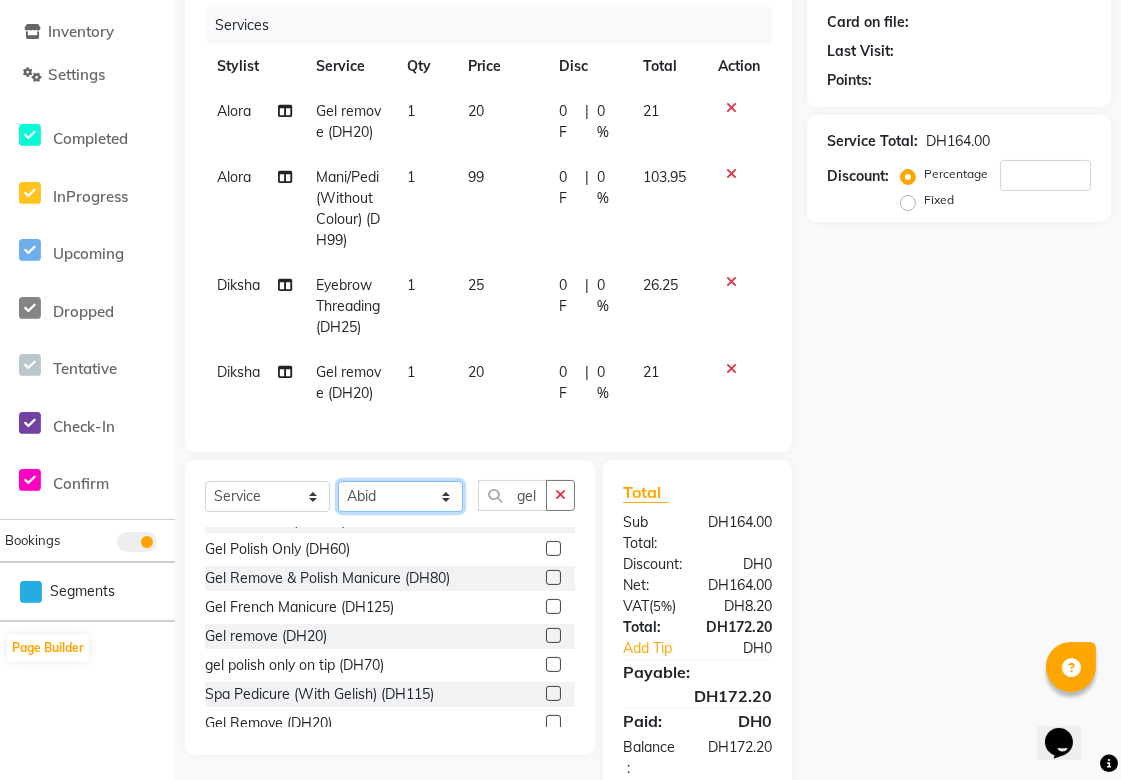 click on "Select Stylist [FIRST] [FIRST] [FIRST] [FIRST] [FIRST] [FIRST] [FIRST] [FIRST] [FIRST] [FIRST] [FIRST] [FIRST] [FIRST] [FIRST] [FIRST] [FIRST] [FIRST]" 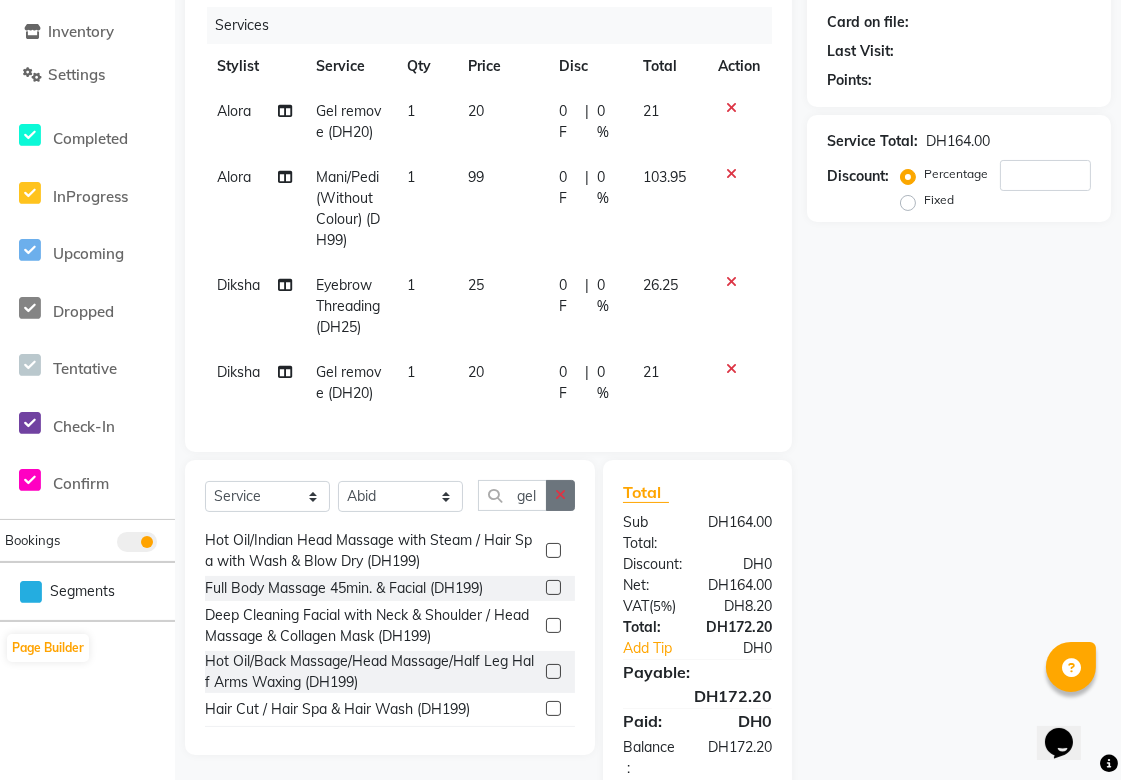 click 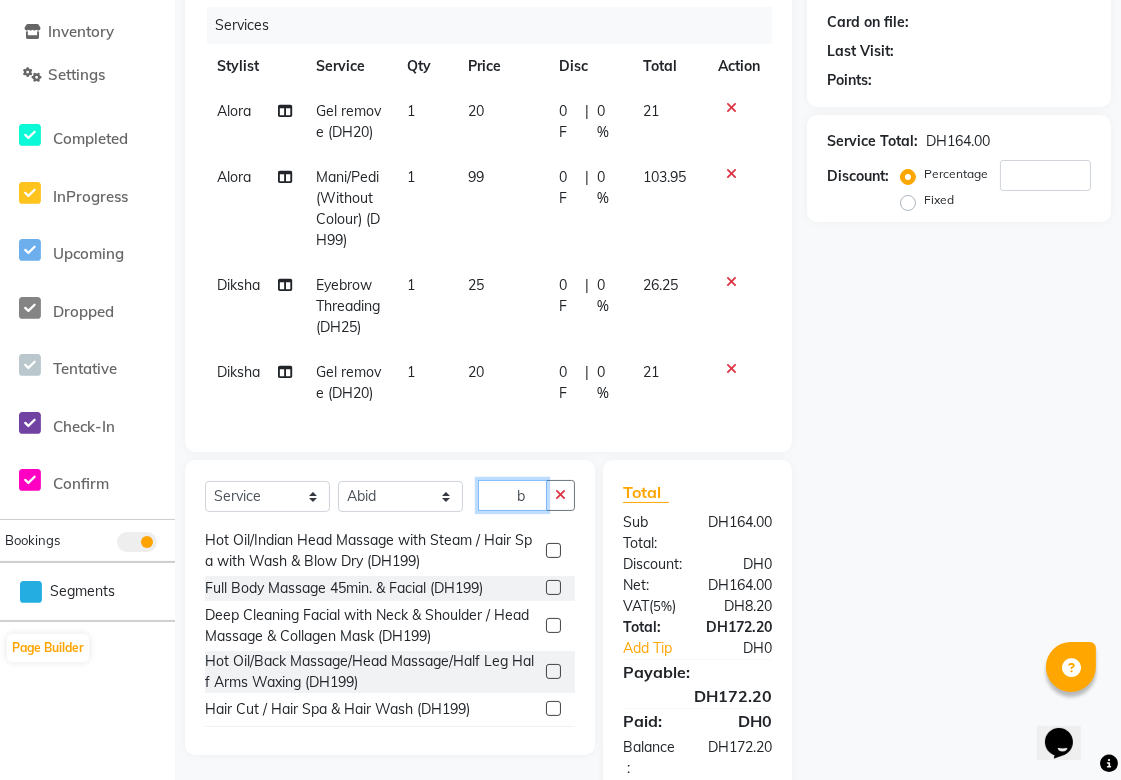scroll, scrollTop: 90, scrollLeft: 0, axis: vertical 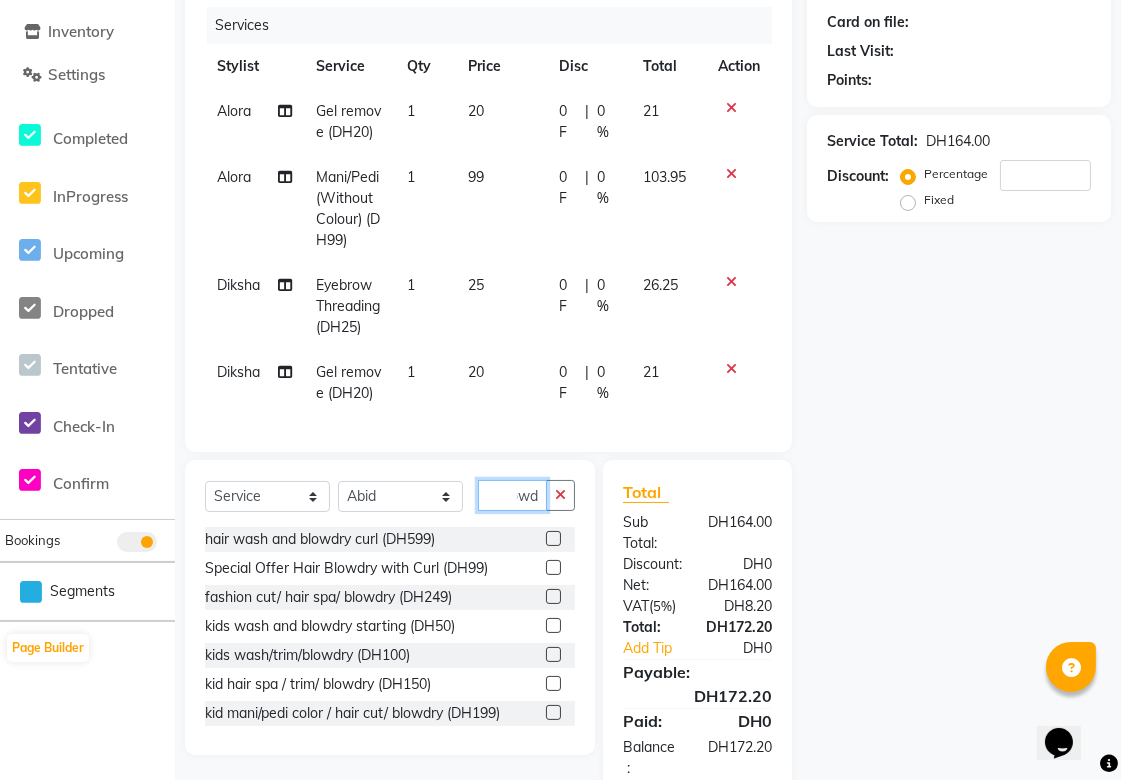 type on "blowd" 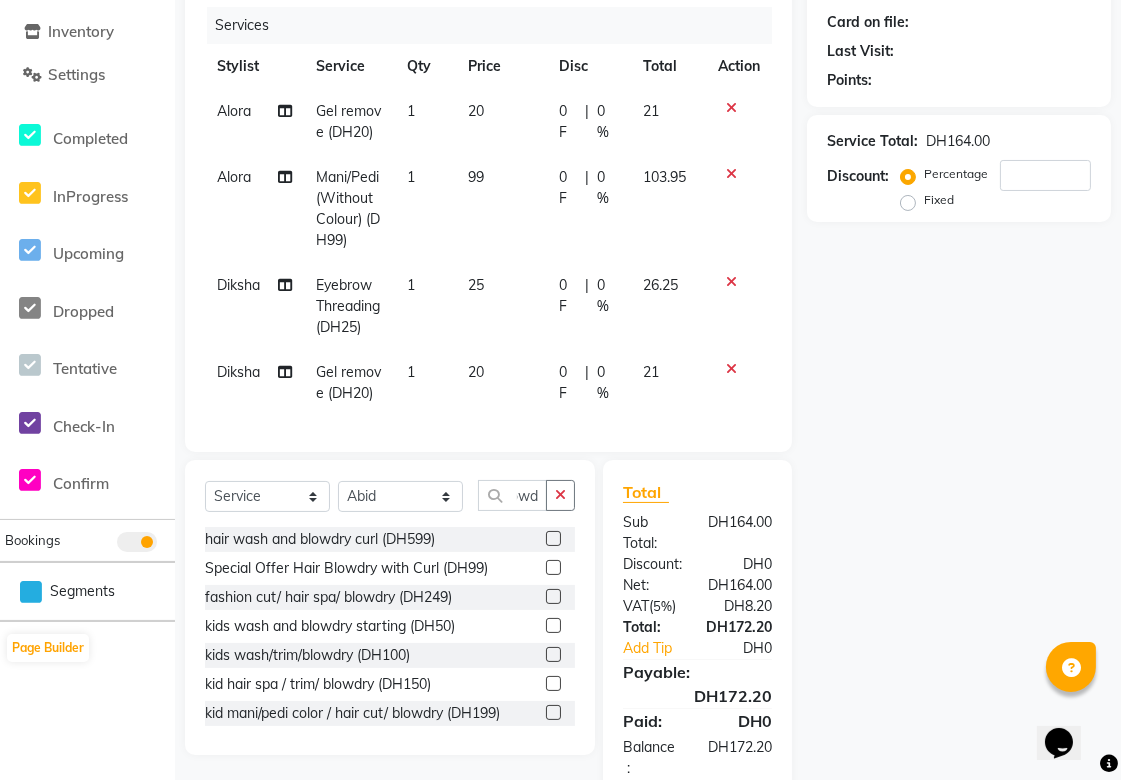 click 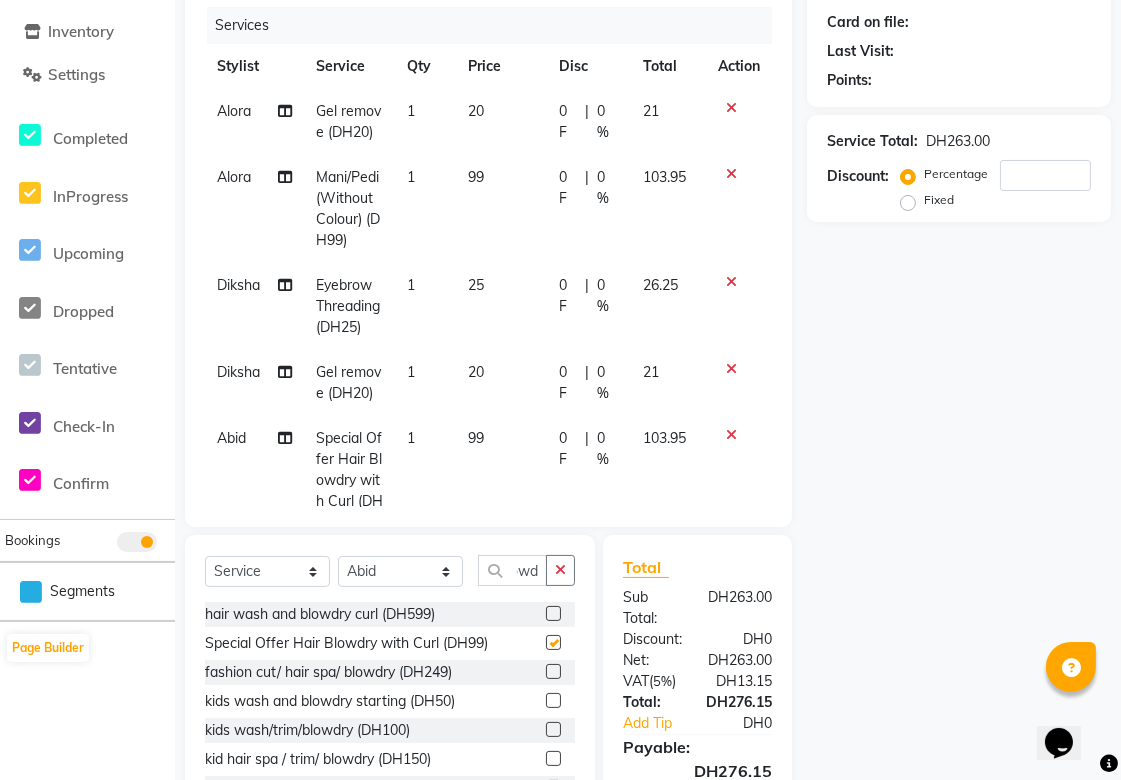 scroll, scrollTop: 0, scrollLeft: 0, axis: both 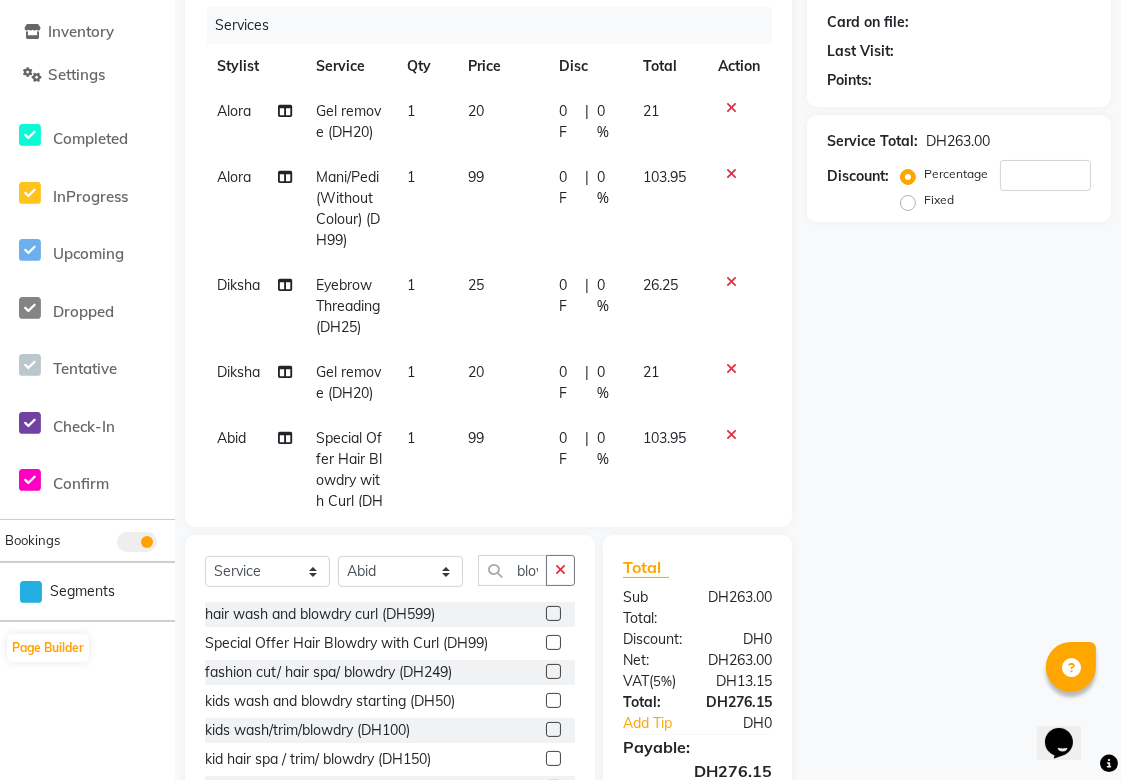 checkbox on "false" 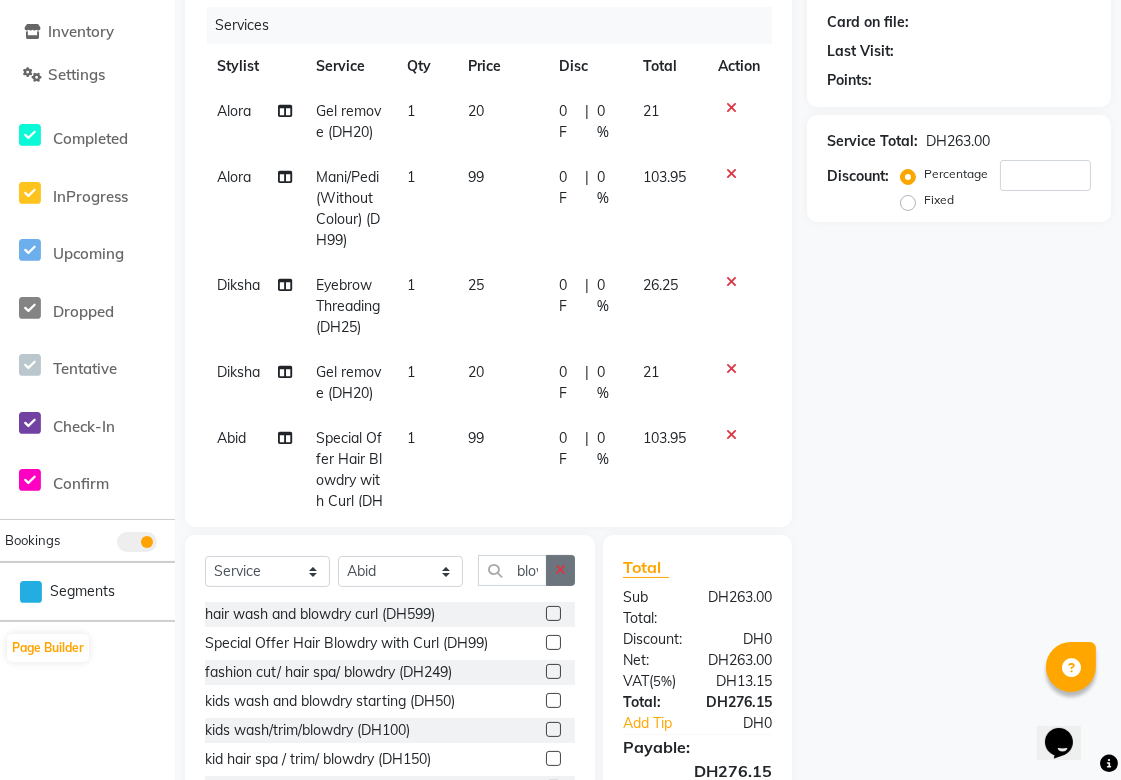 click 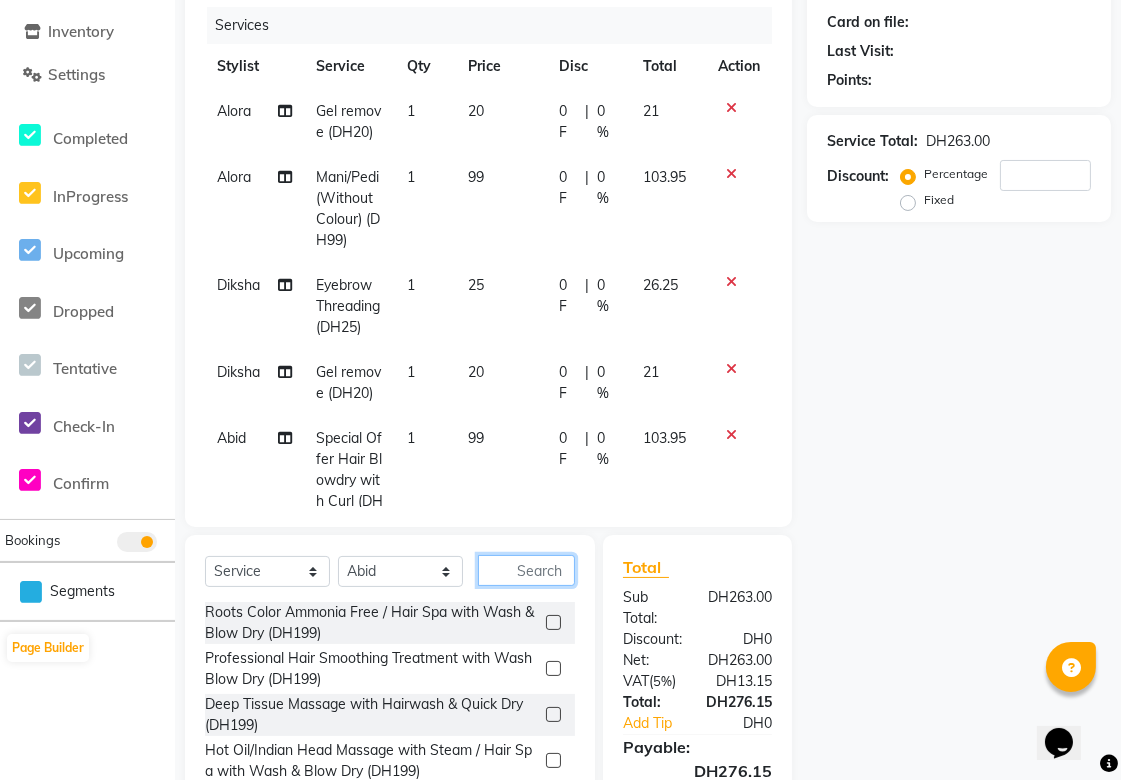 scroll, scrollTop: 365, scrollLeft: 0, axis: vertical 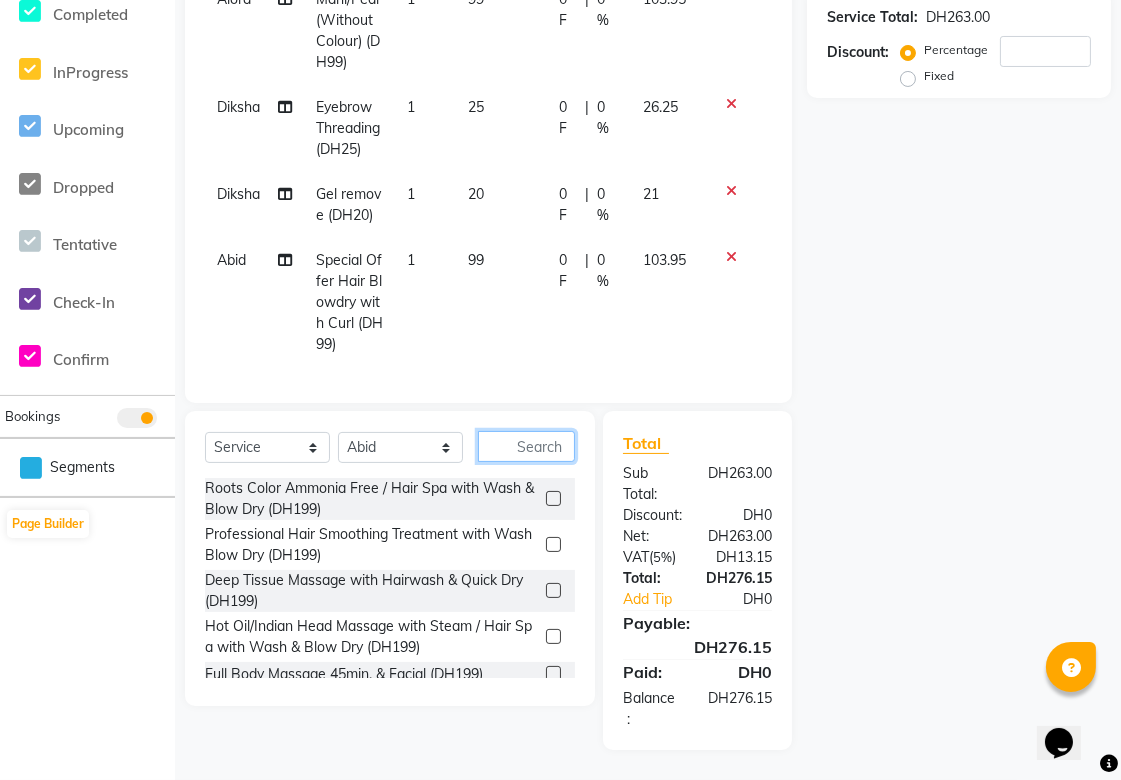 click 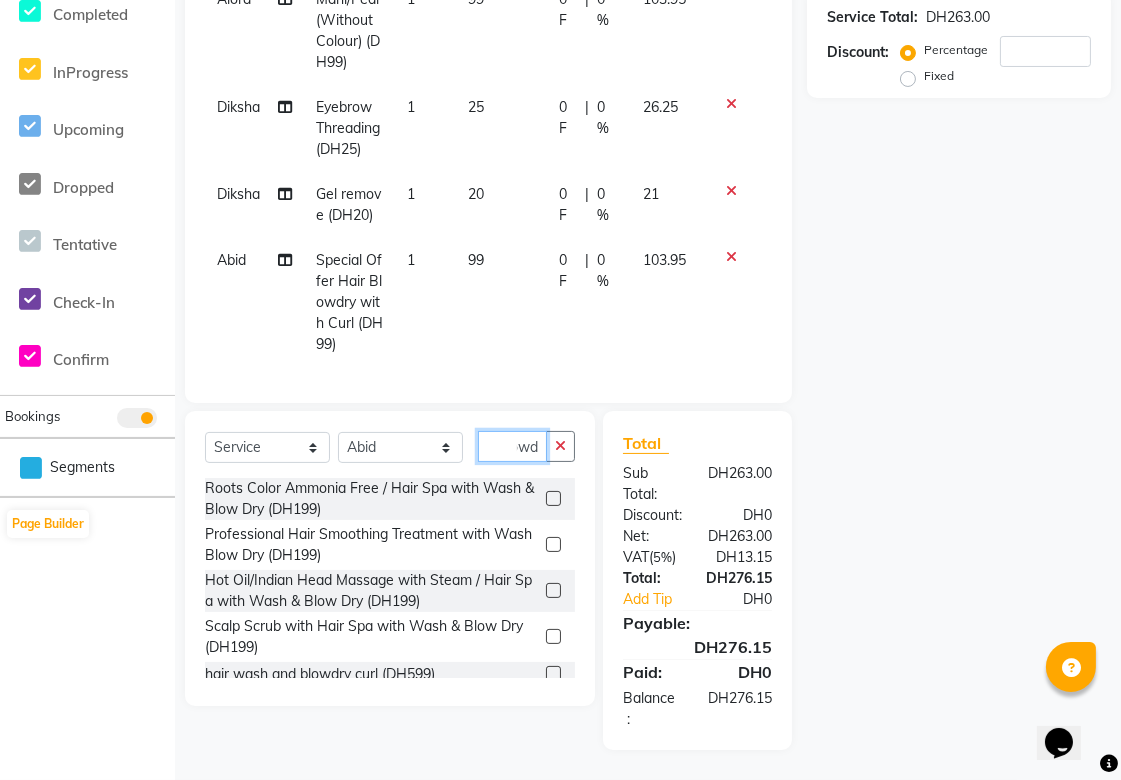 scroll, scrollTop: 0, scrollLeft: 24, axis: horizontal 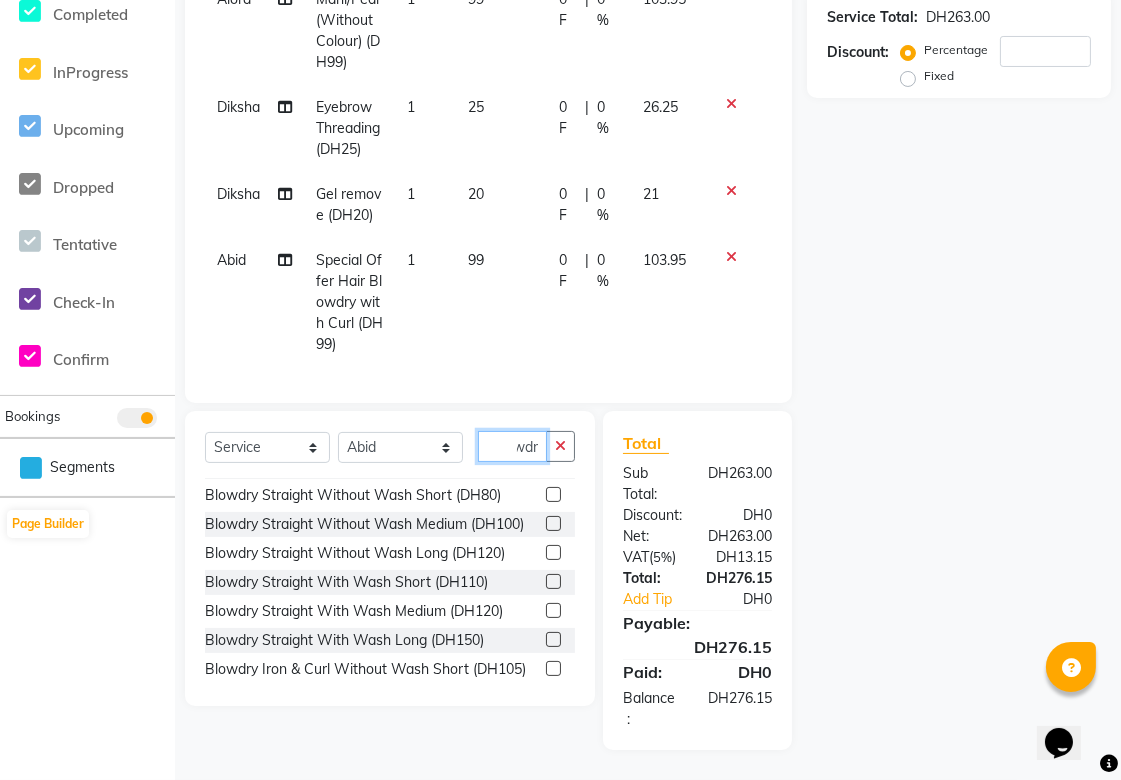 type on "blowdr" 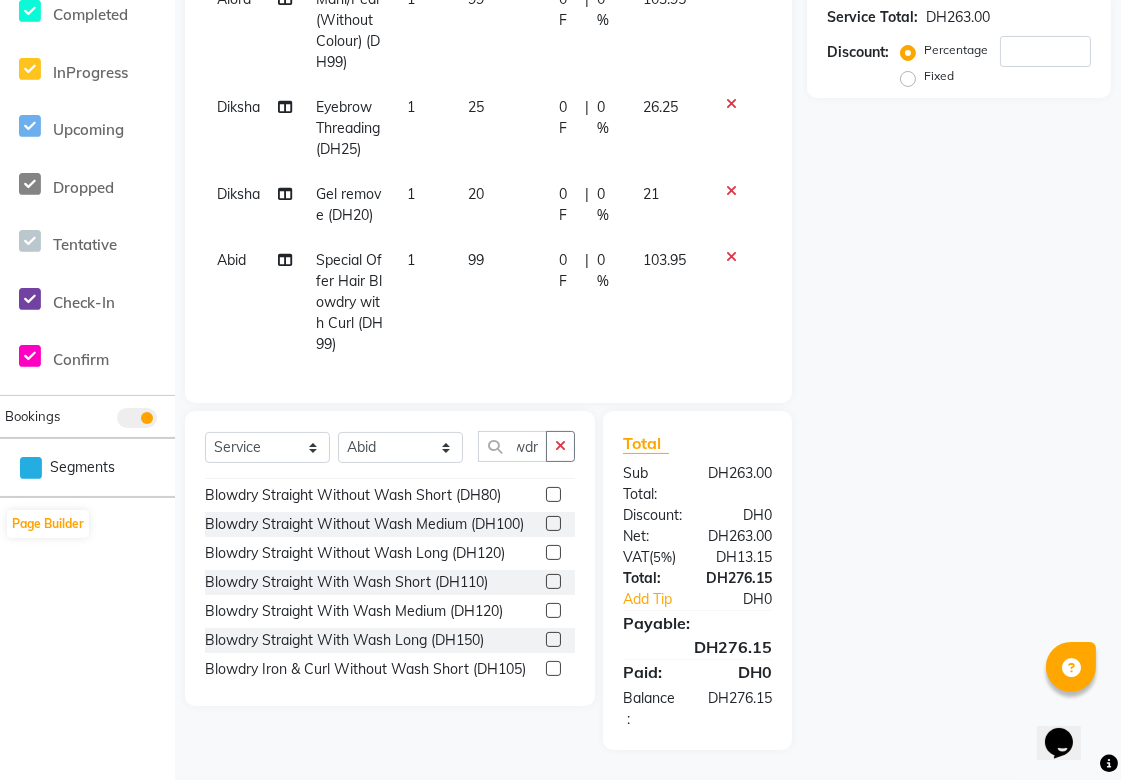 click 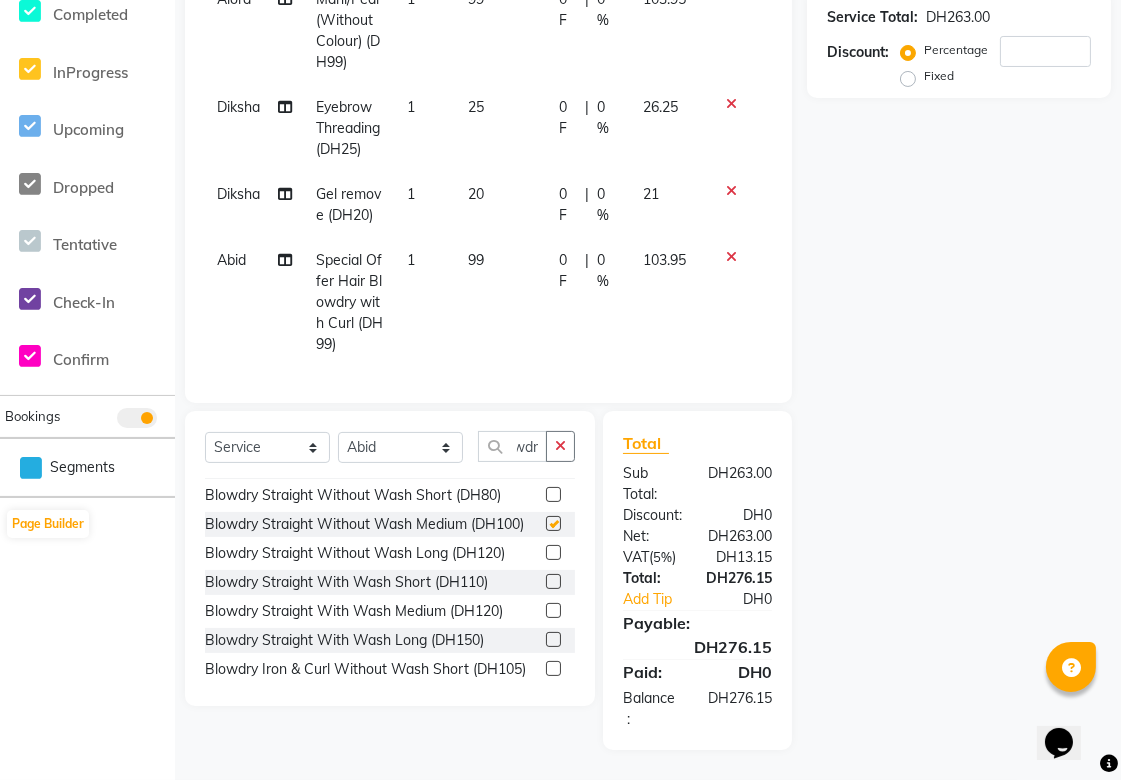 scroll, scrollTop: 0, scrollLeft: 0, axis: both 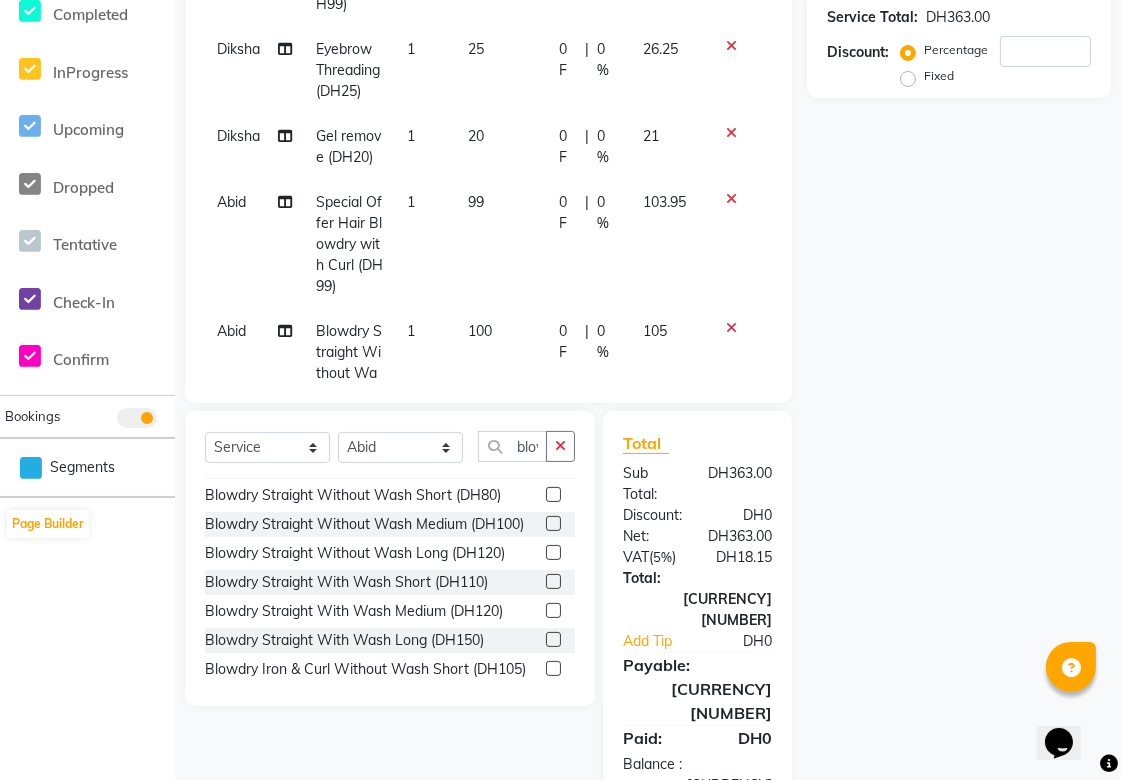 checkbox on "false" 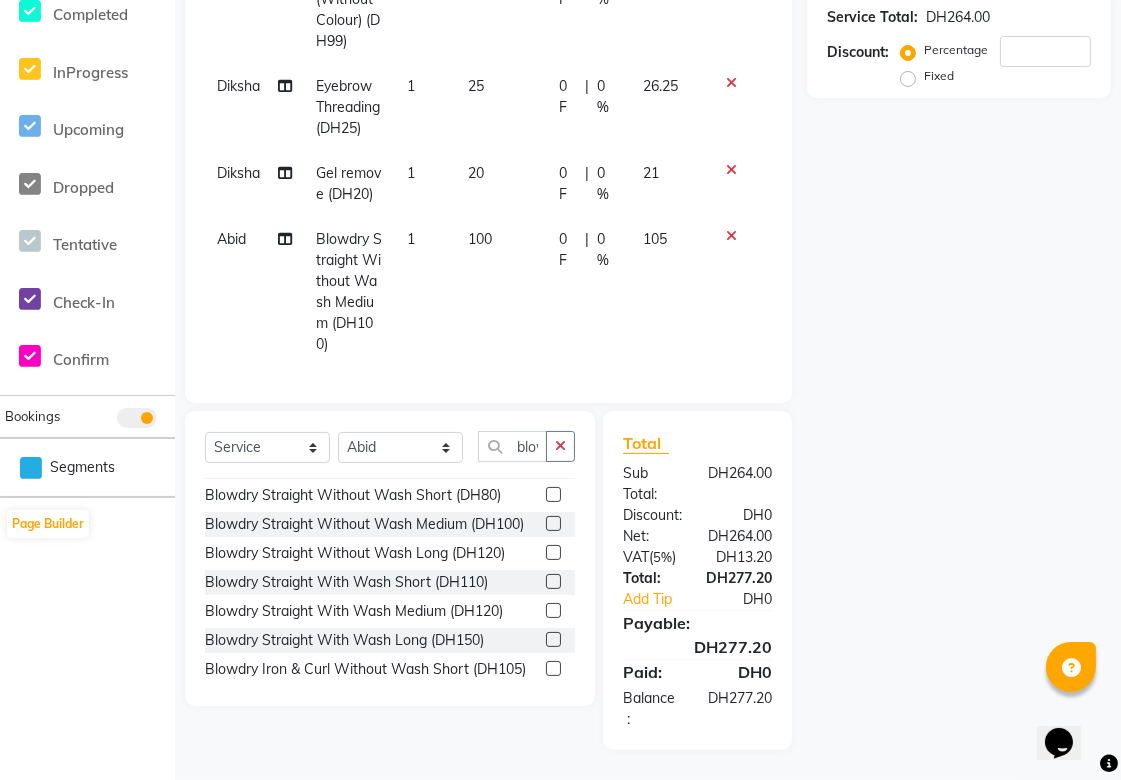 click on "100" 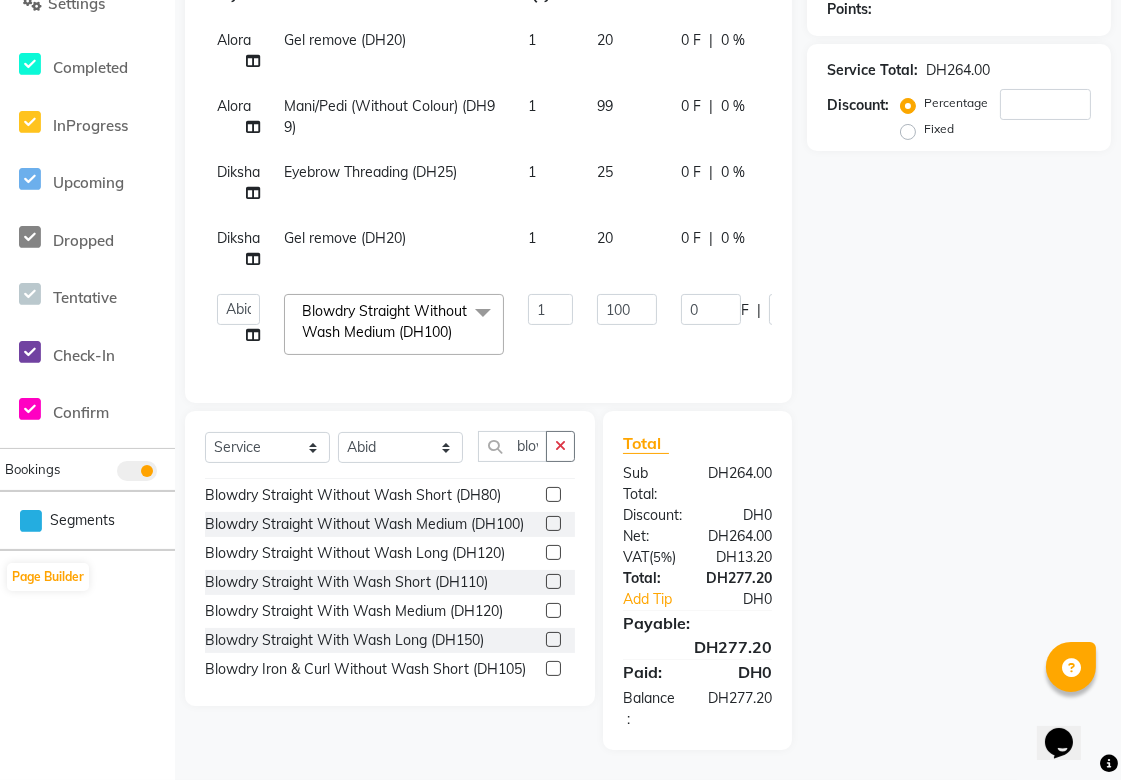 scroll, scrollTop: 350, scrollLeft: 0, axis: vertical 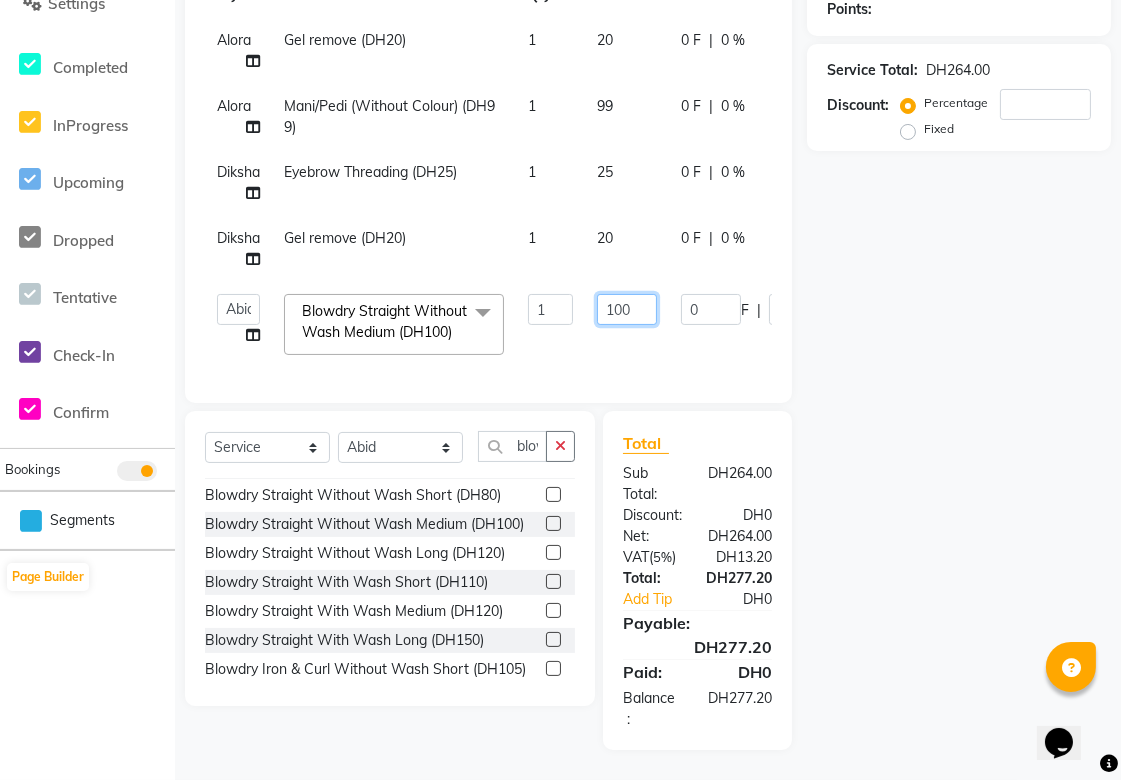 click on "100" 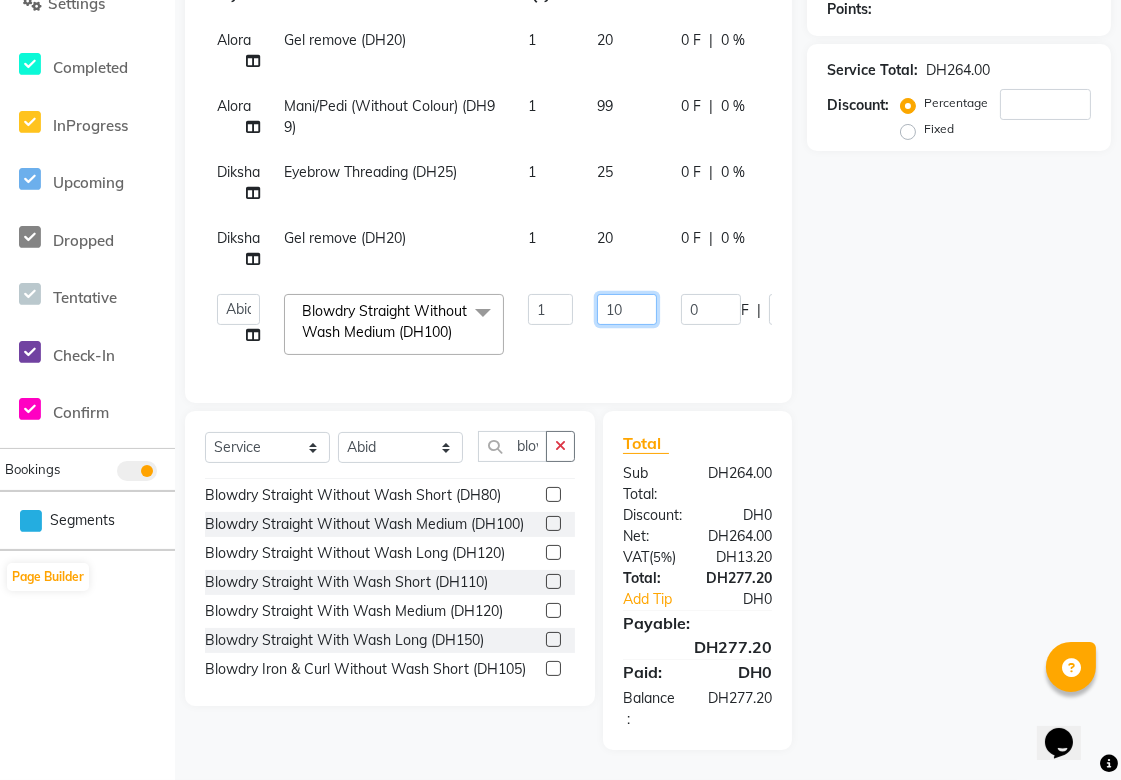 type on "1" 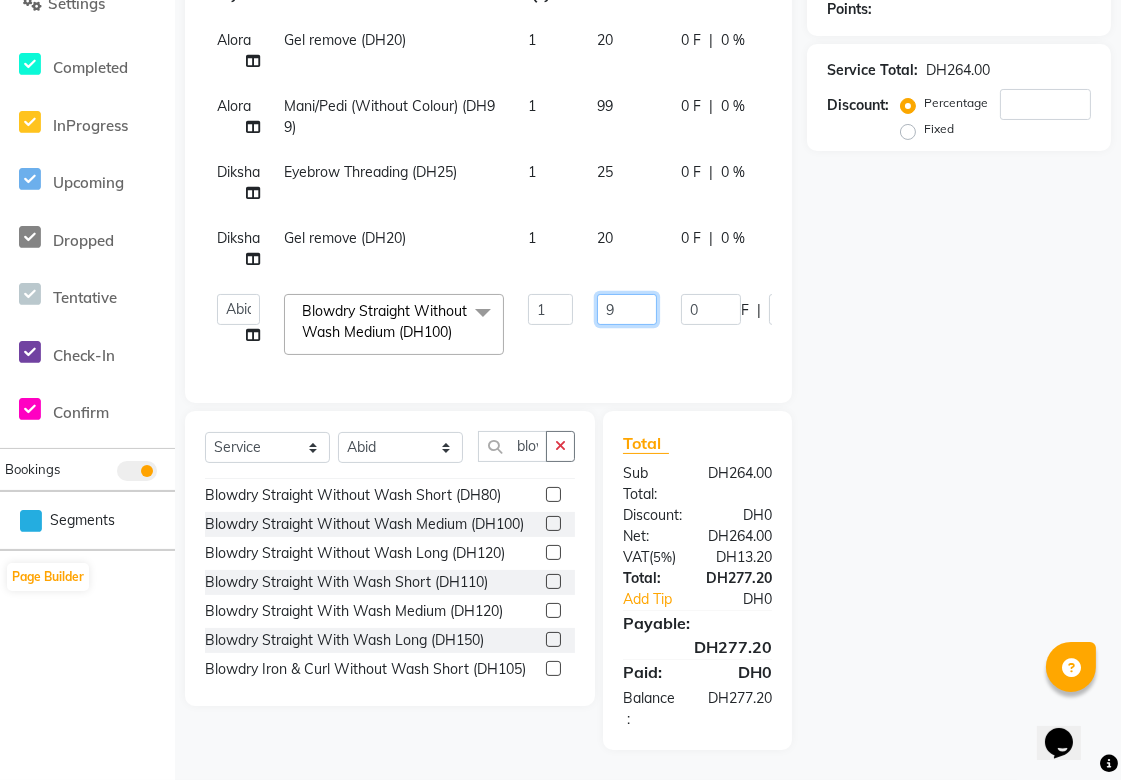 type on "99" 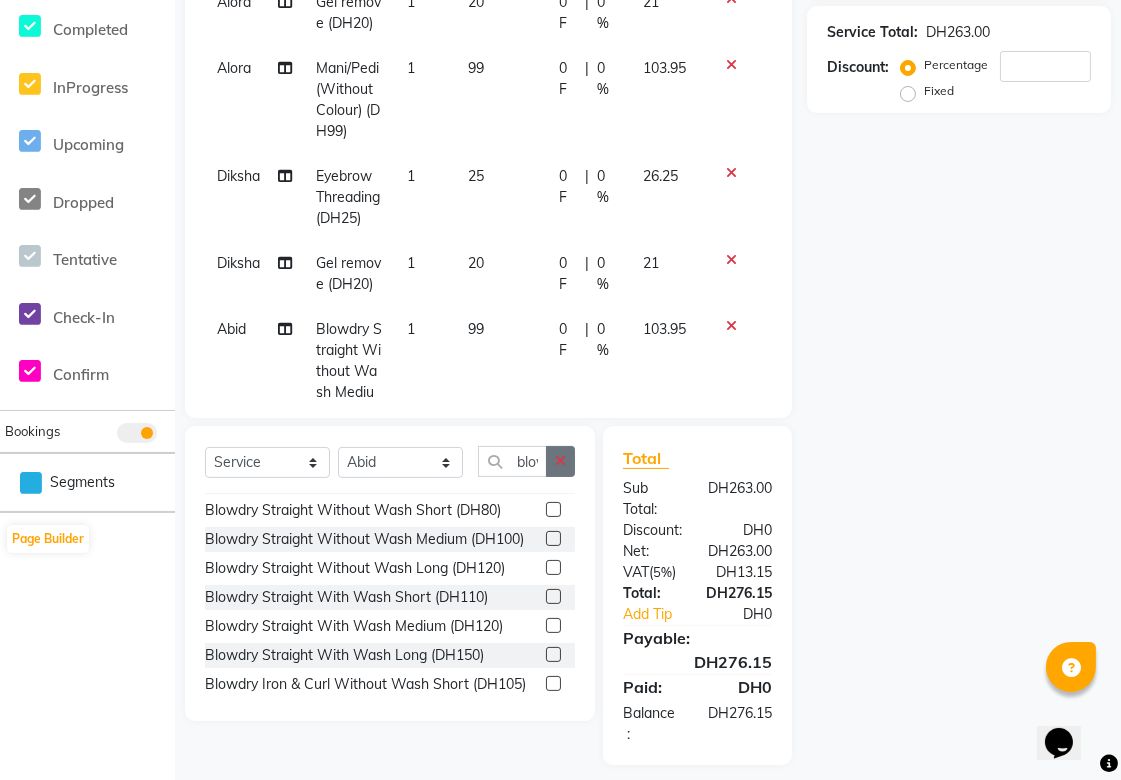 click 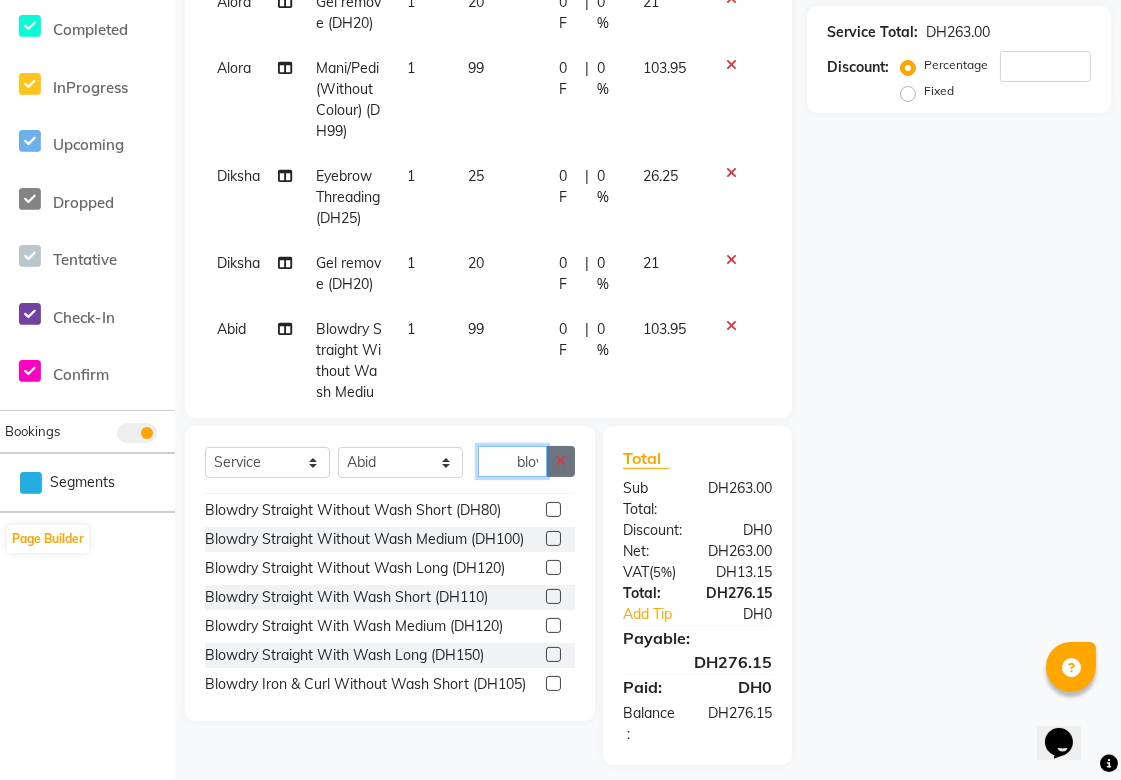 type 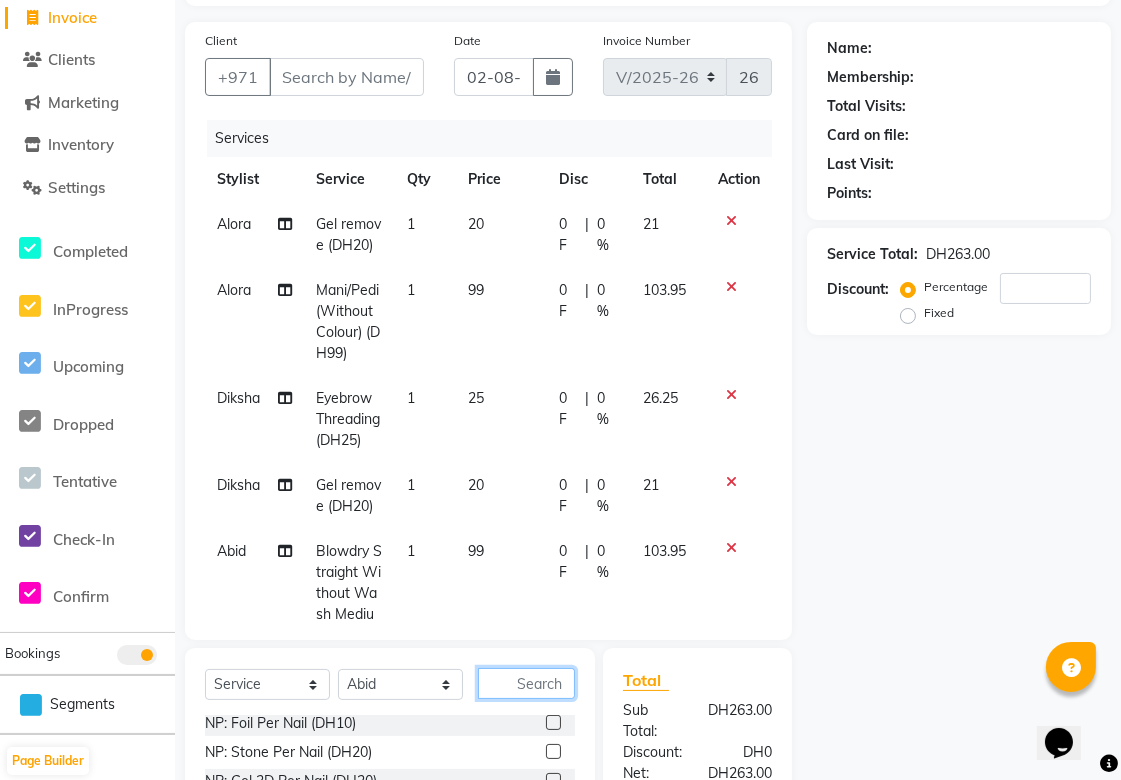 scroll, scrollTop: 0, scrollLeft: 0, axis: both 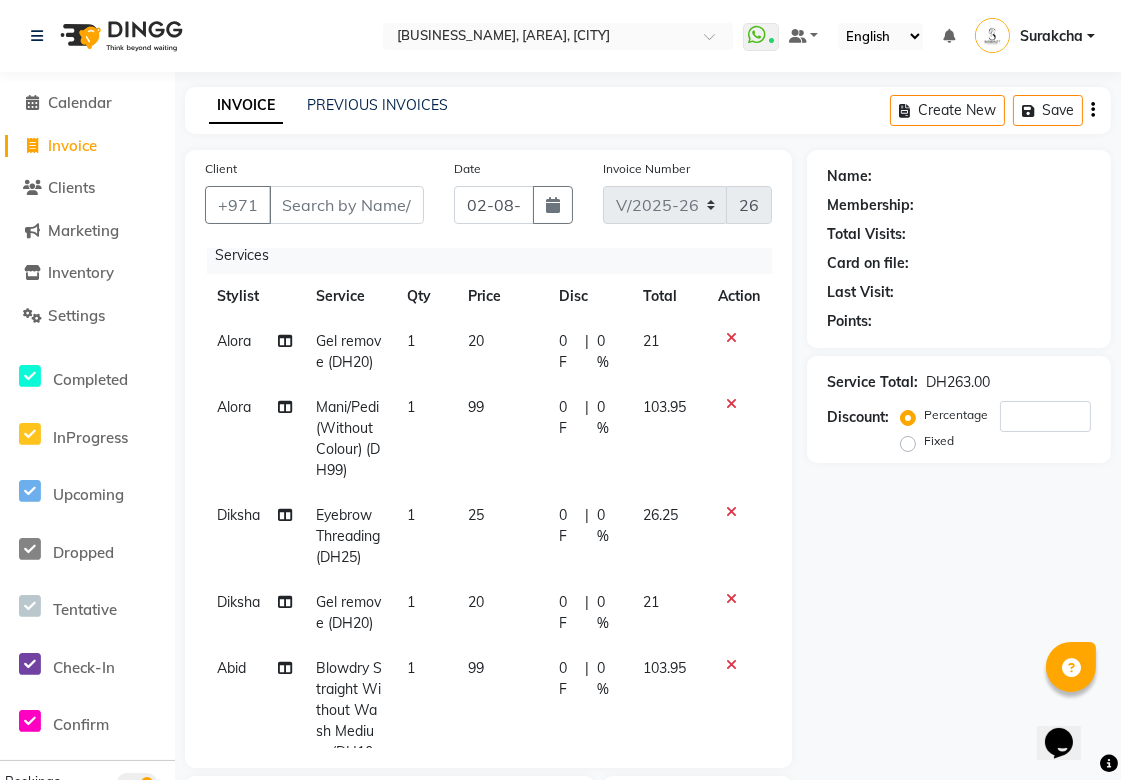 click 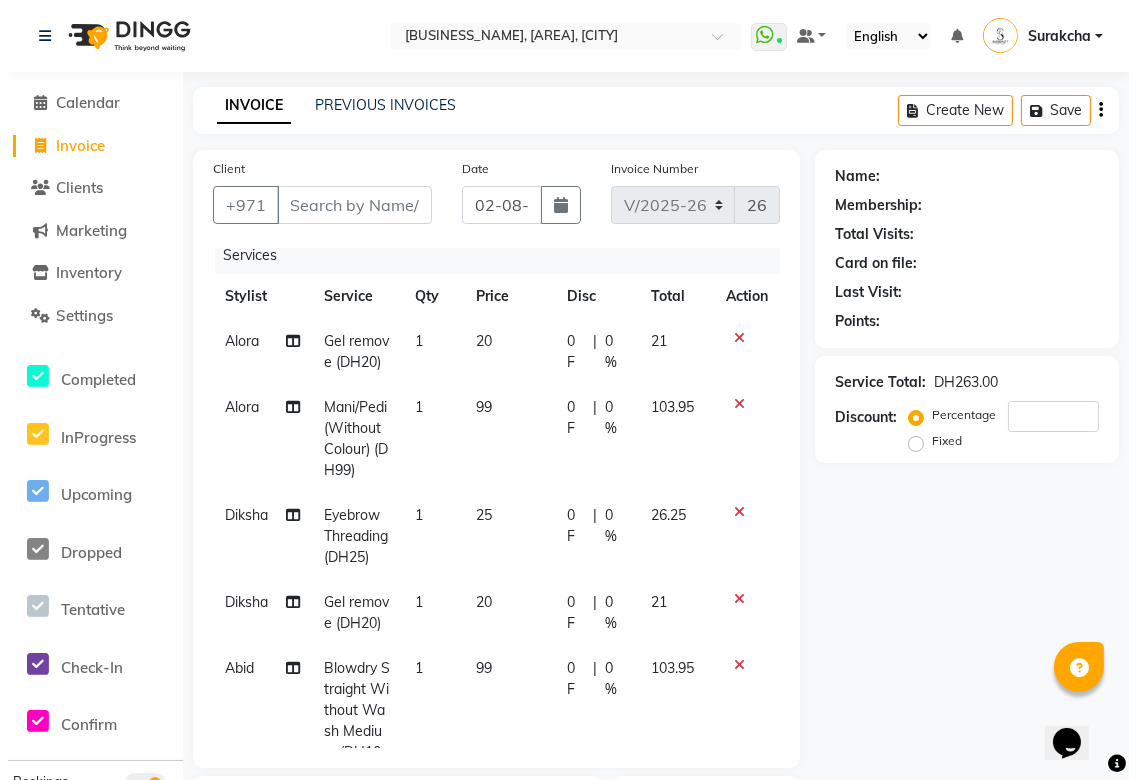 select on "63787" 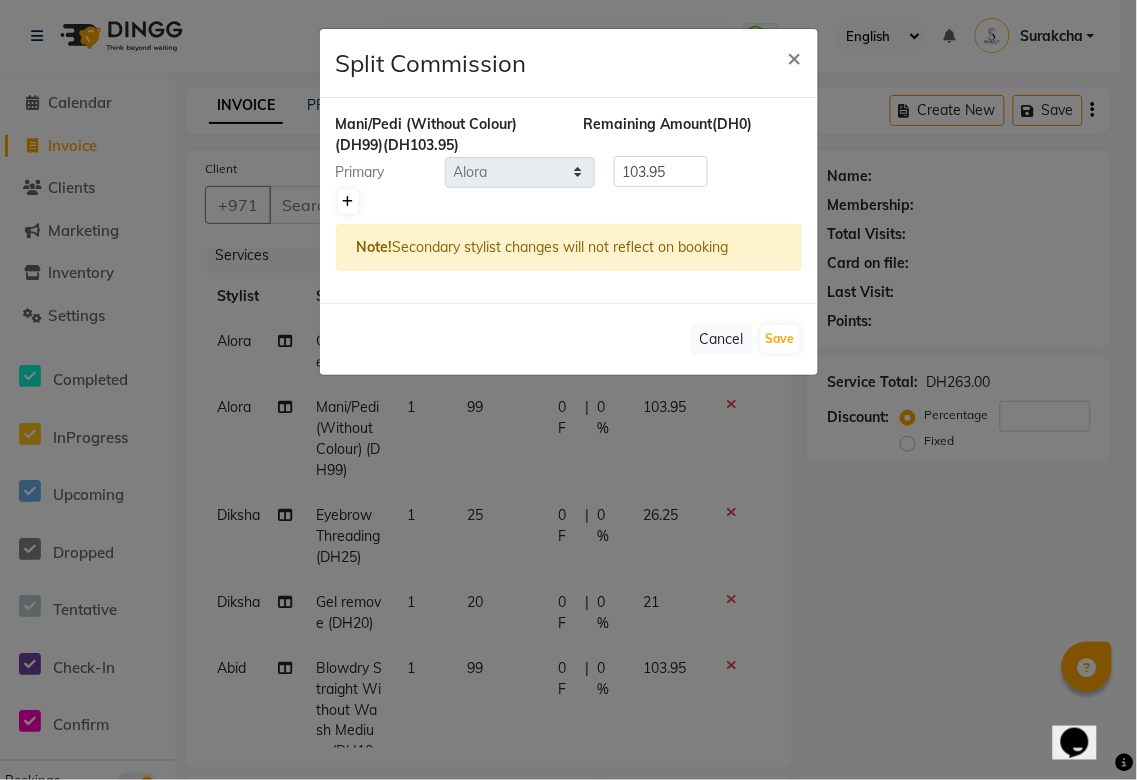click 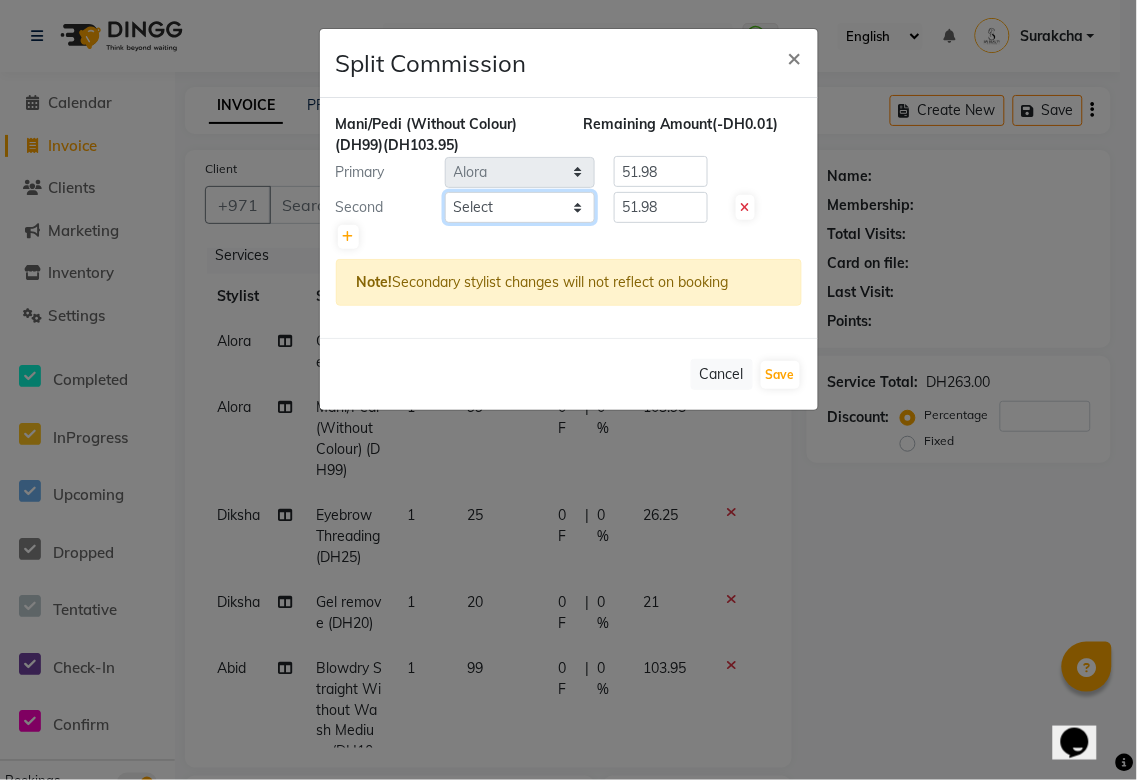 click on "Select [FIRSTNAME] [FIRSTNAME] [FIRSTNAME] [FIRSTNAME] [FIRSTNAME] [FIRSTNAME] [FIRSTNAME] [FIRSTNAME] [FIRSTNAME] [FIRSTNAME] shree [FIRSTNAME] [FIRSTNAME] [FIRSTNAME] [FIRSTNAME] [FIRSTNAME] [FIRSTNAME]" 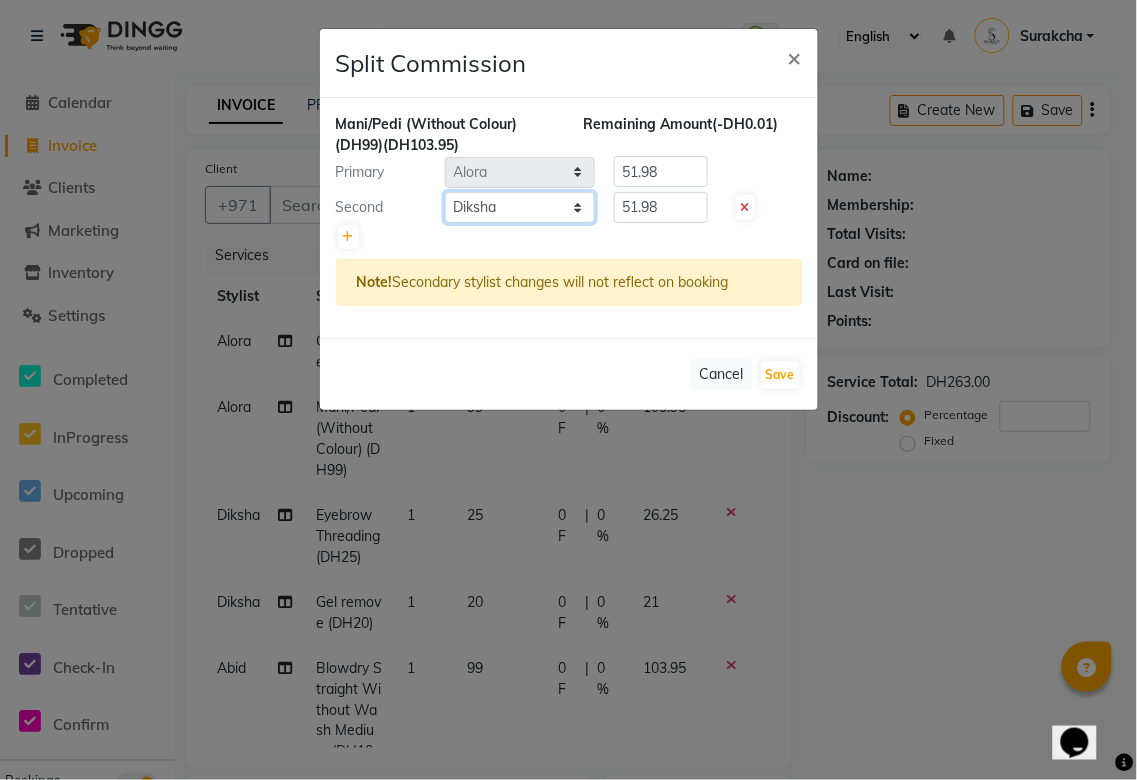 click on "Select [FIRSTNAME] [FIRSTNAME] [FIRSTNAME] [FIRSTNAME] [FIRSTNAME] [FIRSTNAME] [FIRSTNAME] [FIRSTNAME] [FIRSTNAME] [FIRSTNAME] shree [FIRSTNAME] [FIRSTNAME] [FIRSTNAME] [FIRSTNAME] [FIRSTNAME] [FIRSTNAME]" 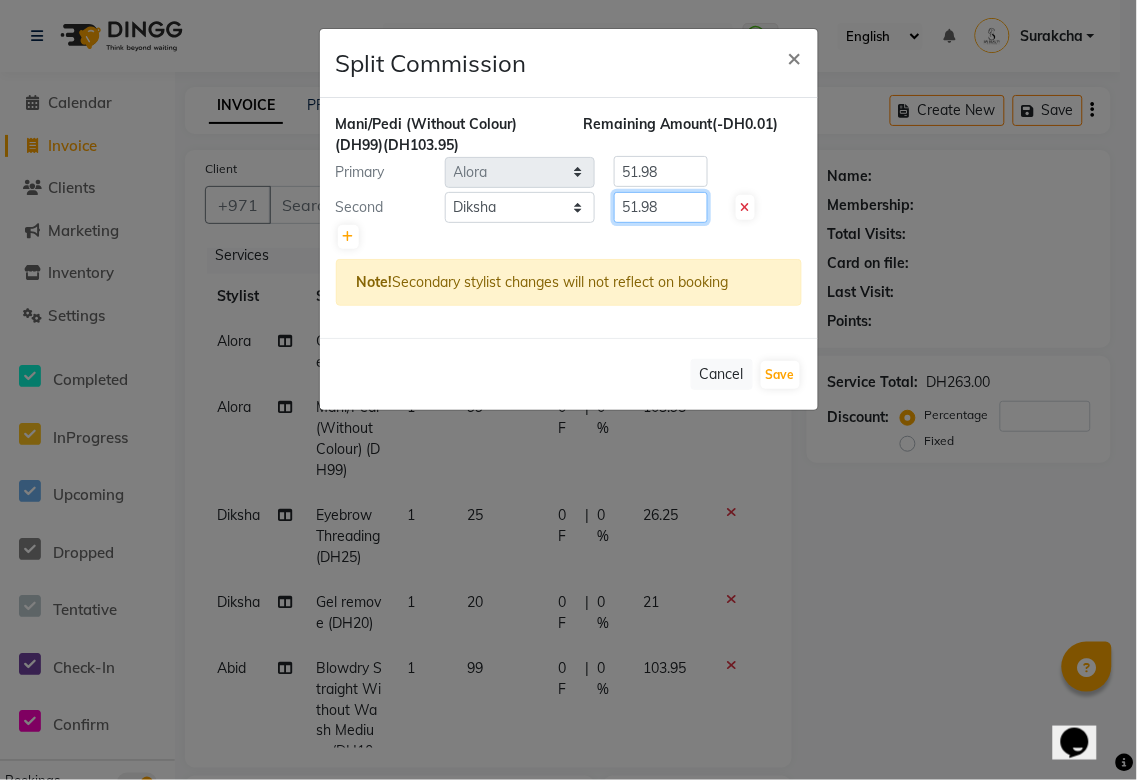 click on "51.98" 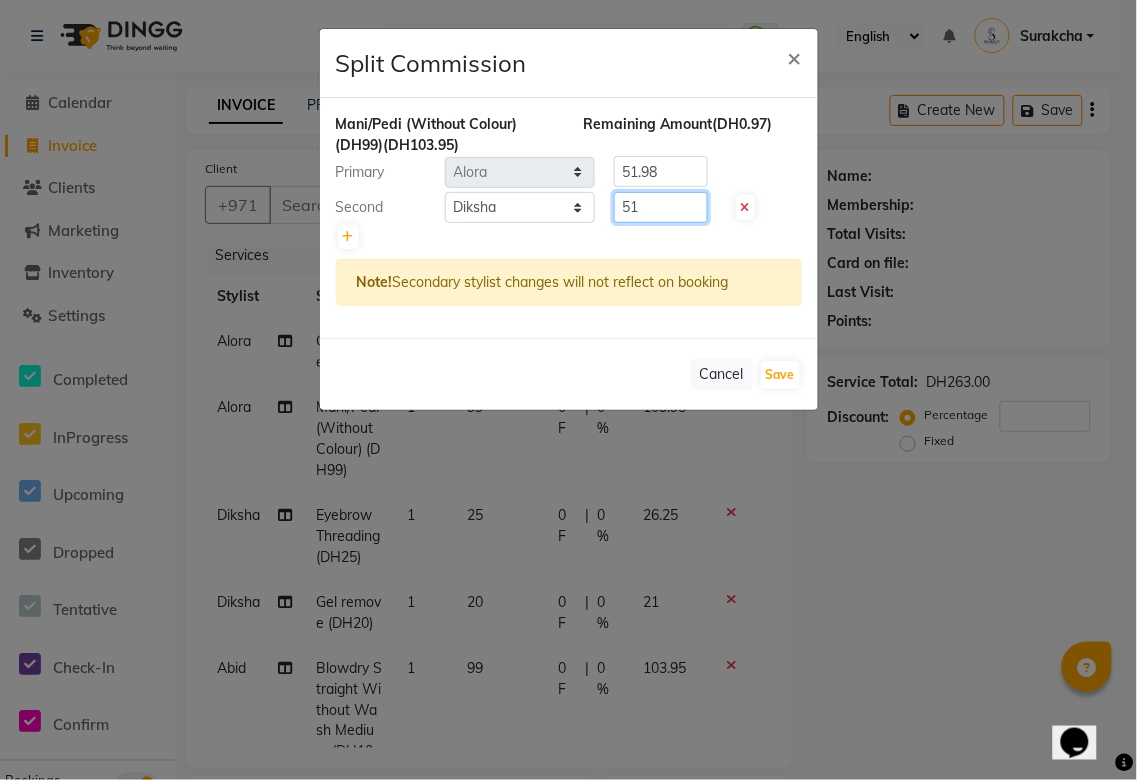 type on "5" 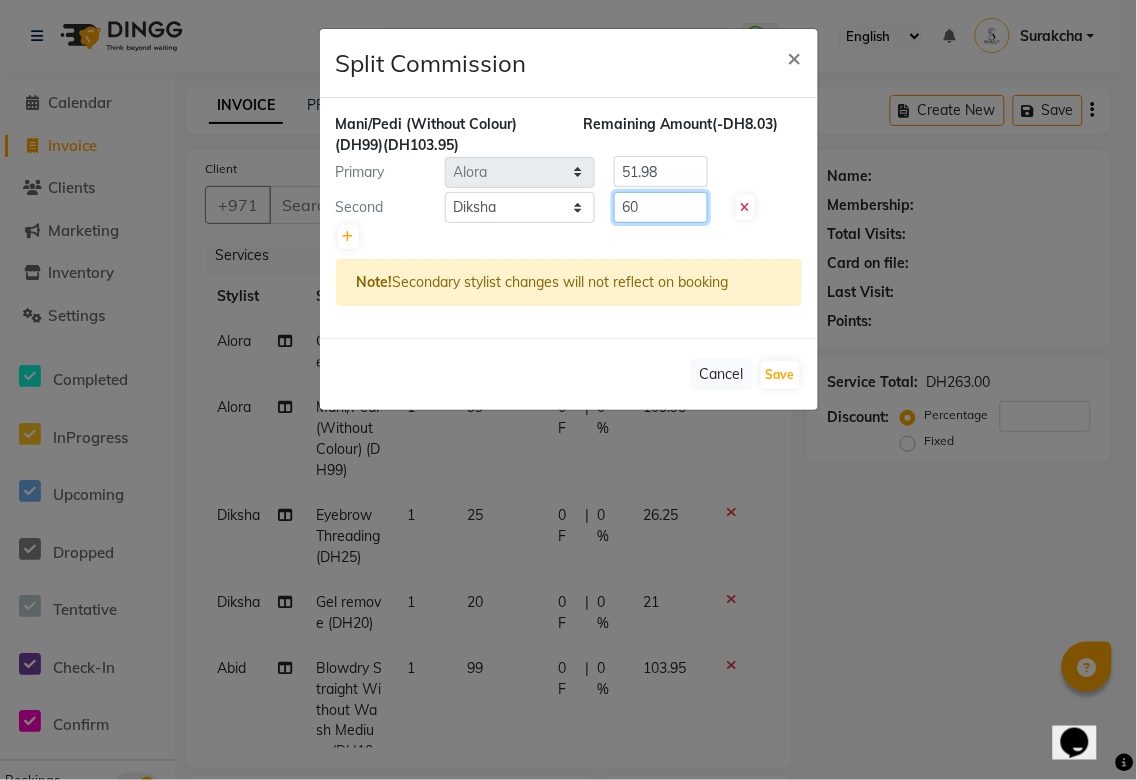 type on "60" 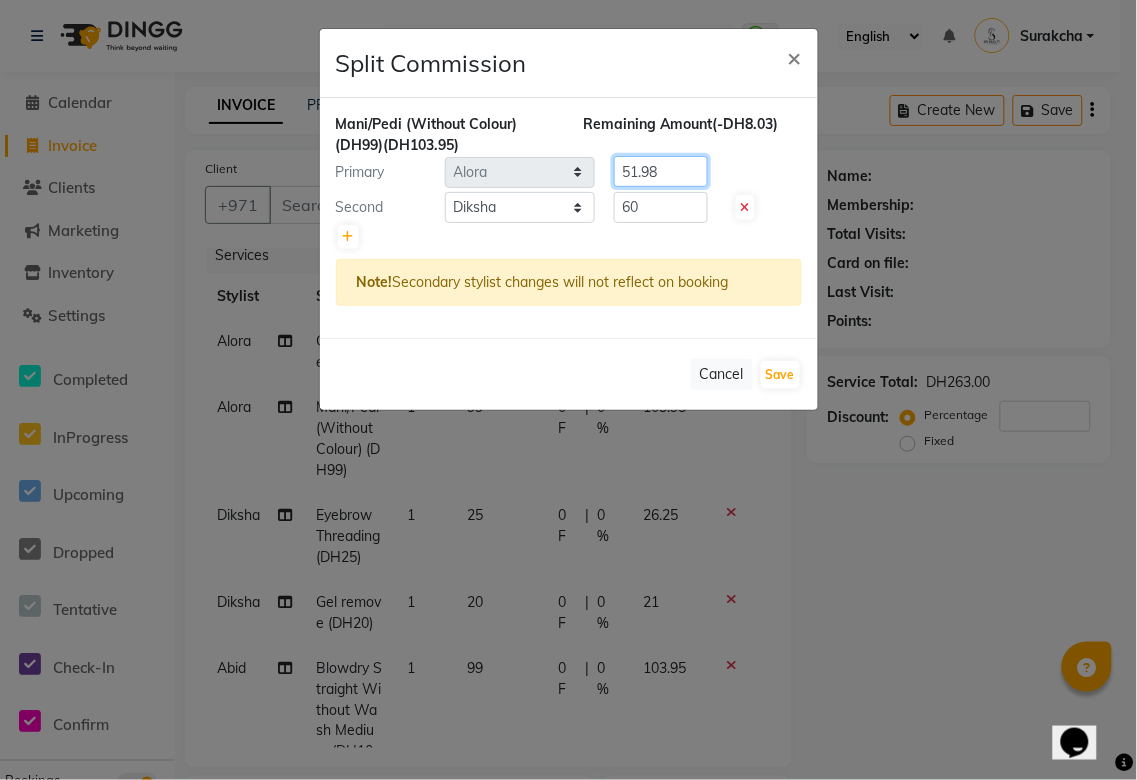 click on "51.98" 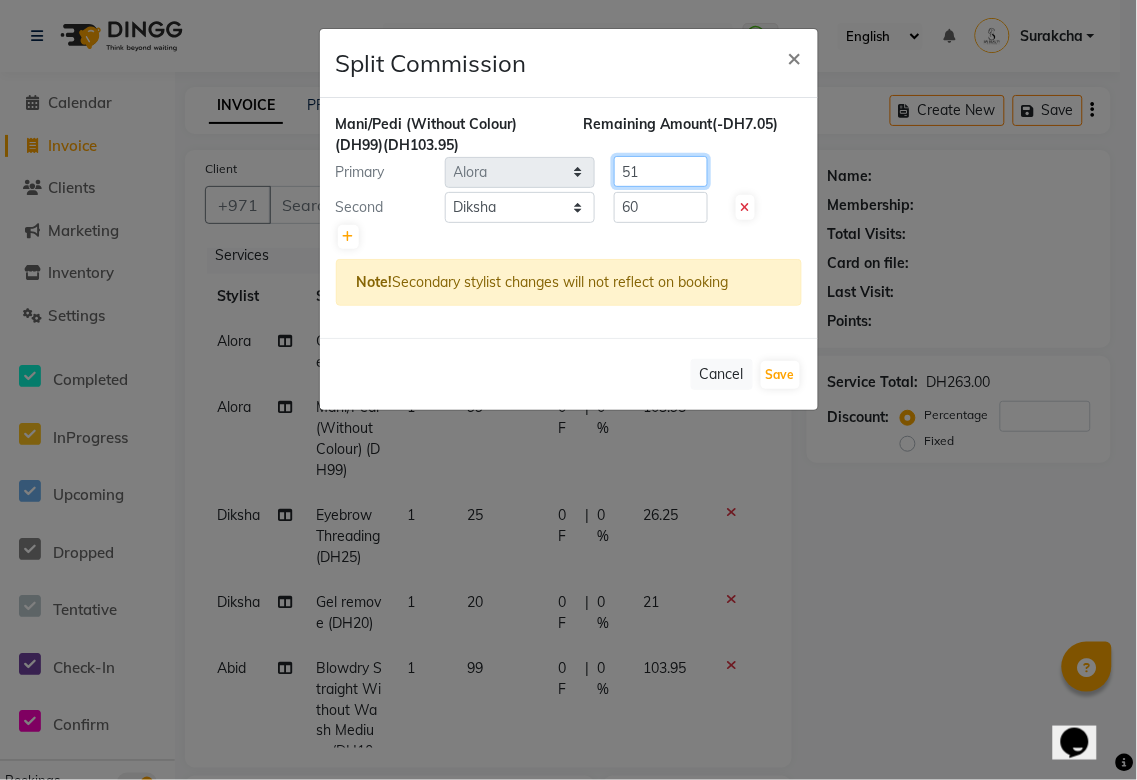 type on "5" 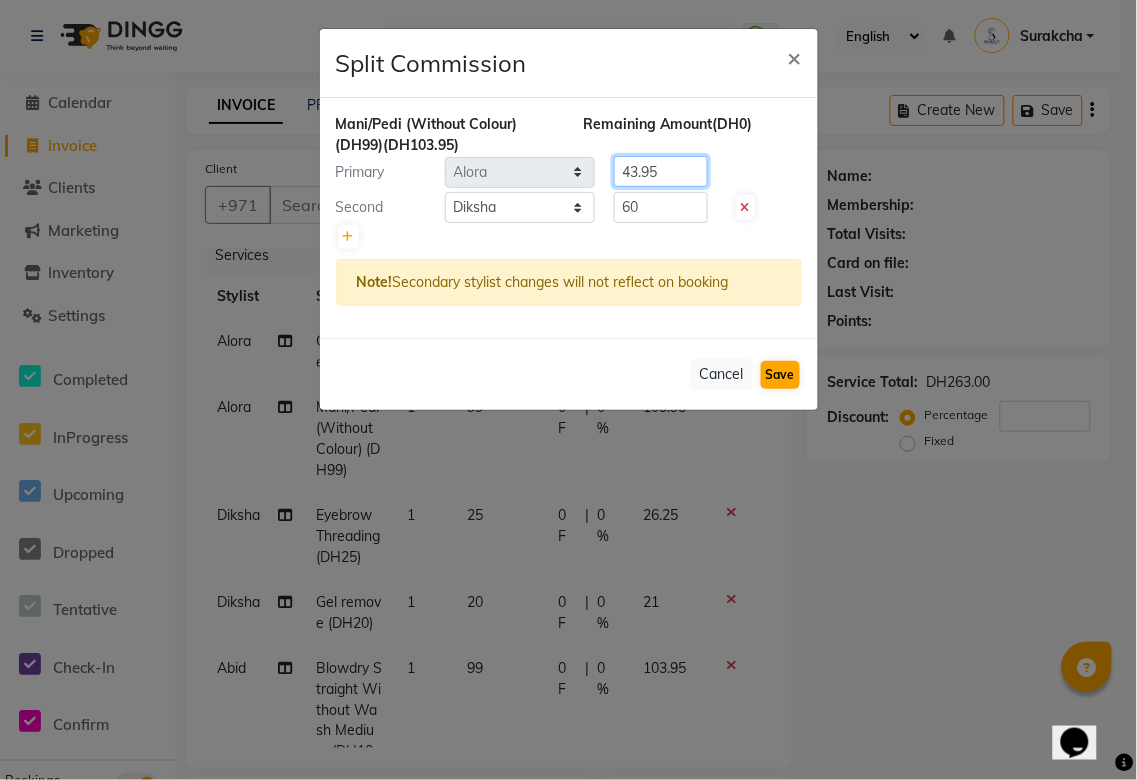 type on "43.95" 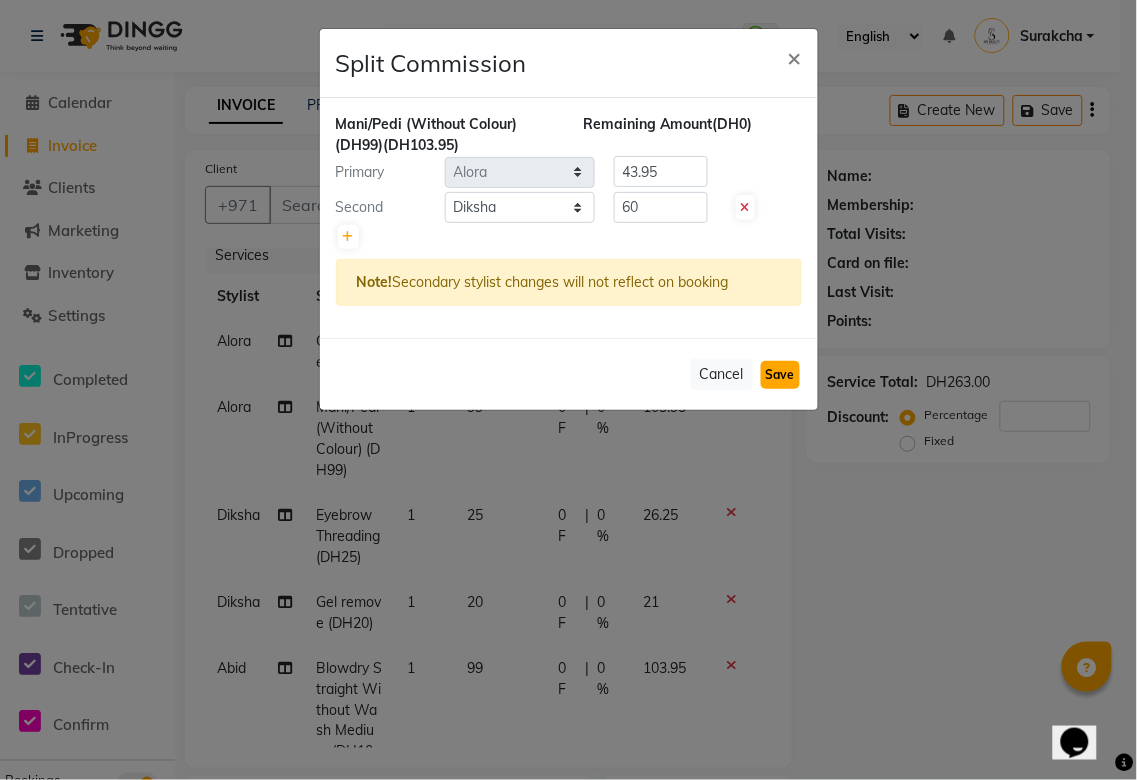 click on "Save" 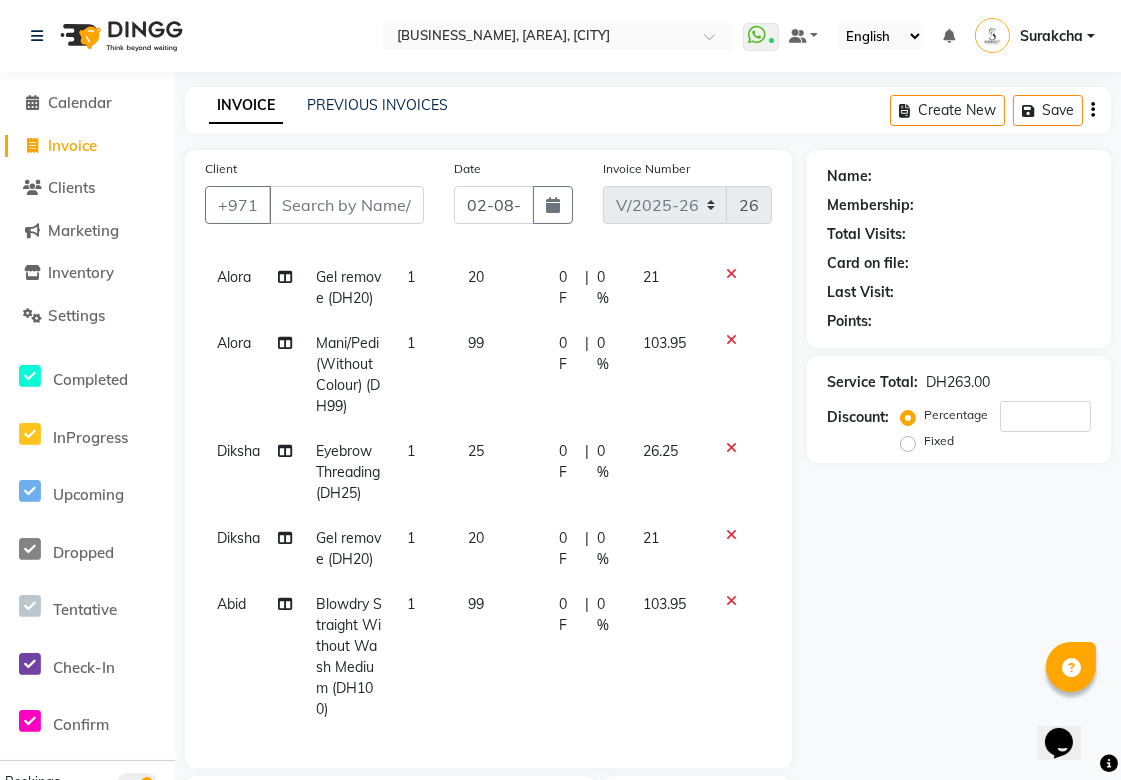 scroll, scrollTop: 0, scrollLeft: 0, axis: both 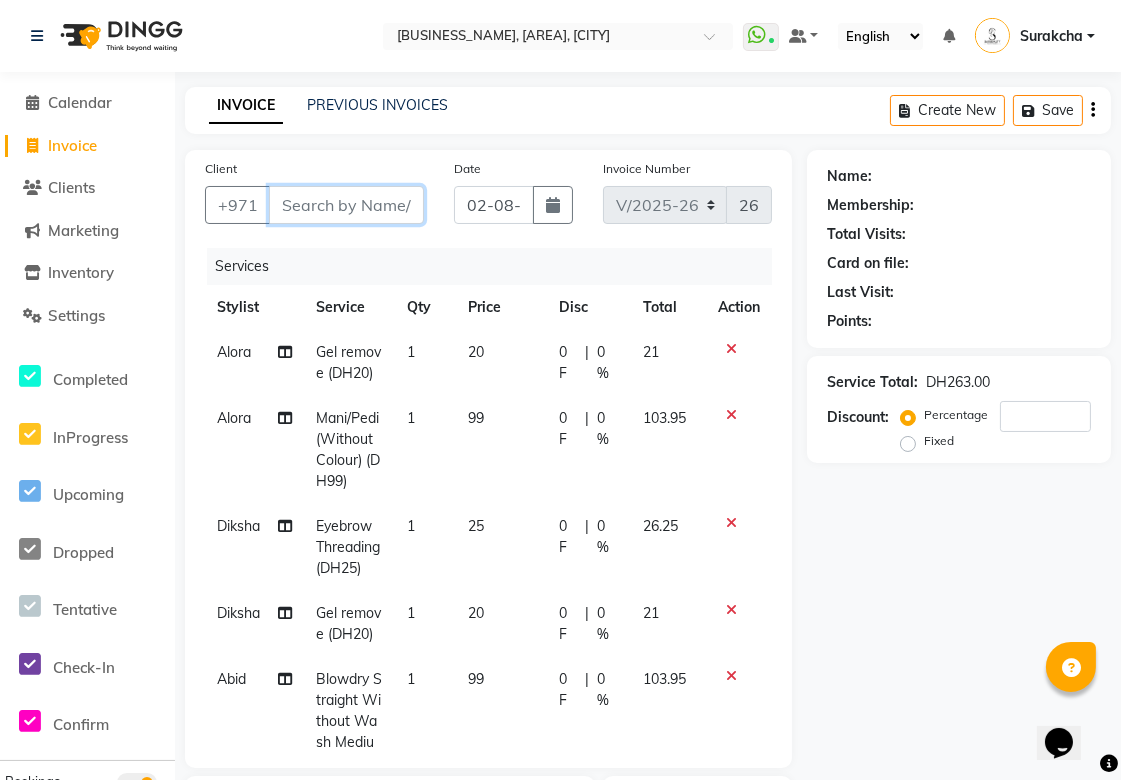 click on "Client" at bounding box center [346, 205] 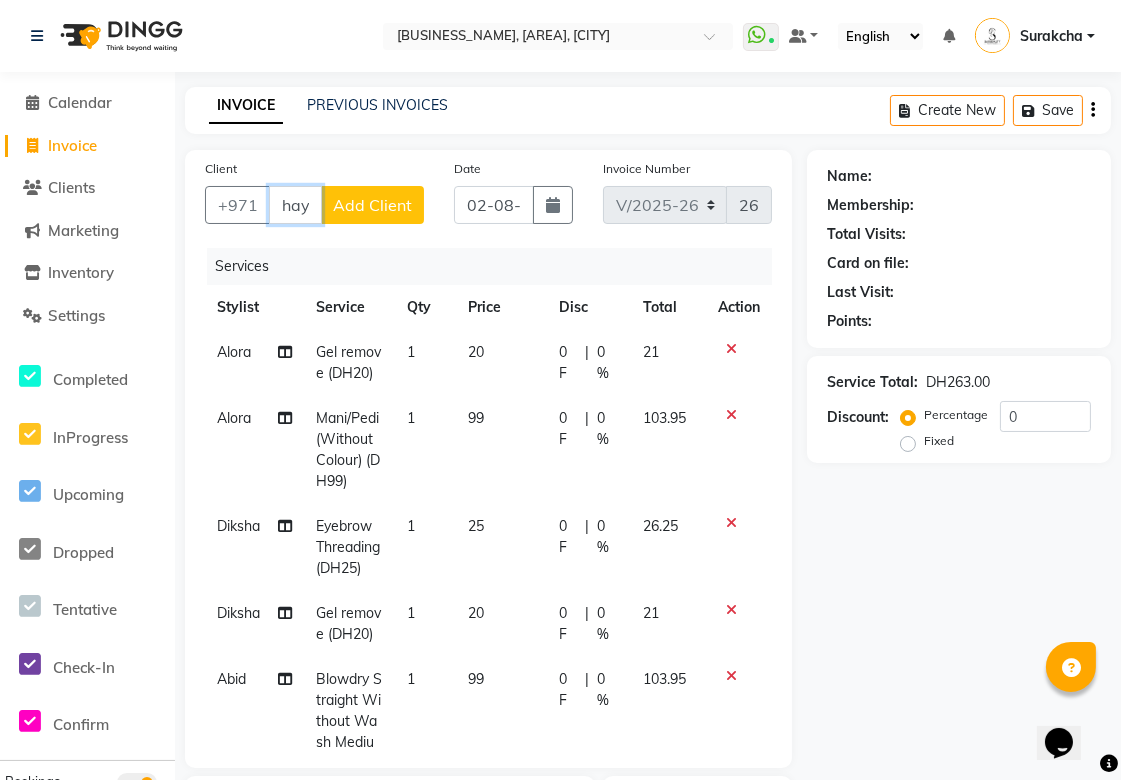 type on "haya" 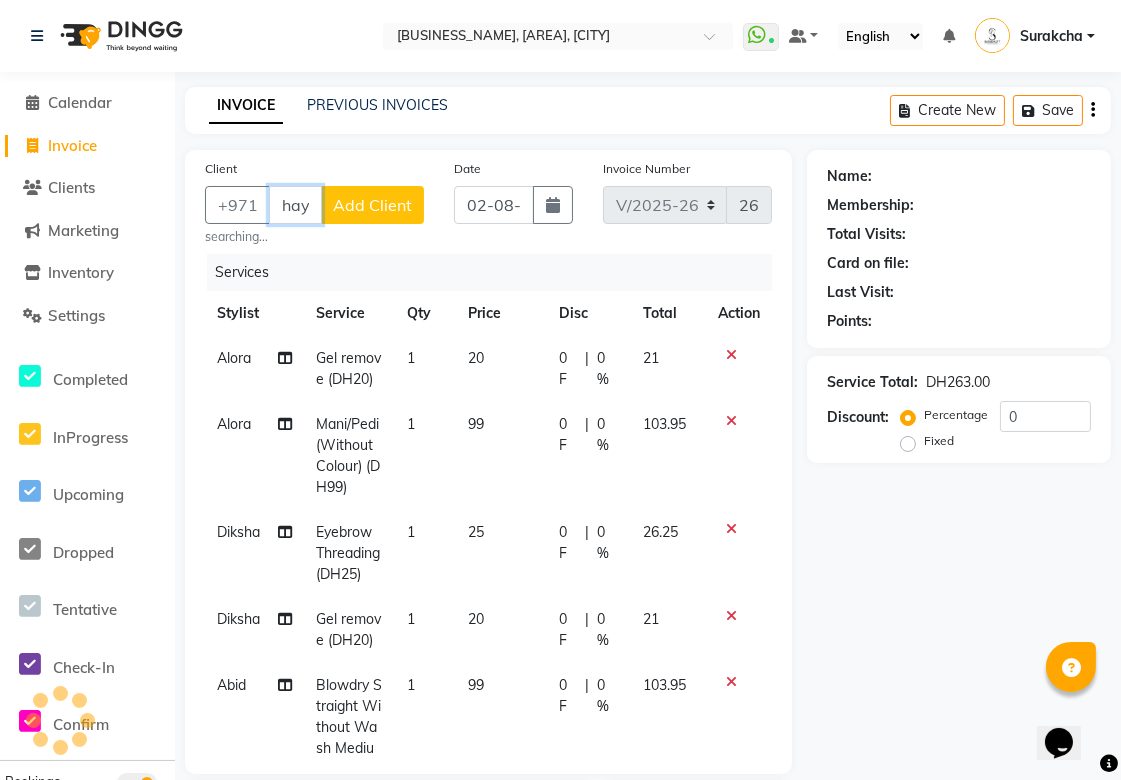 scroll, scrollTop: 0, scrollLeft: 6, axis: horizontal 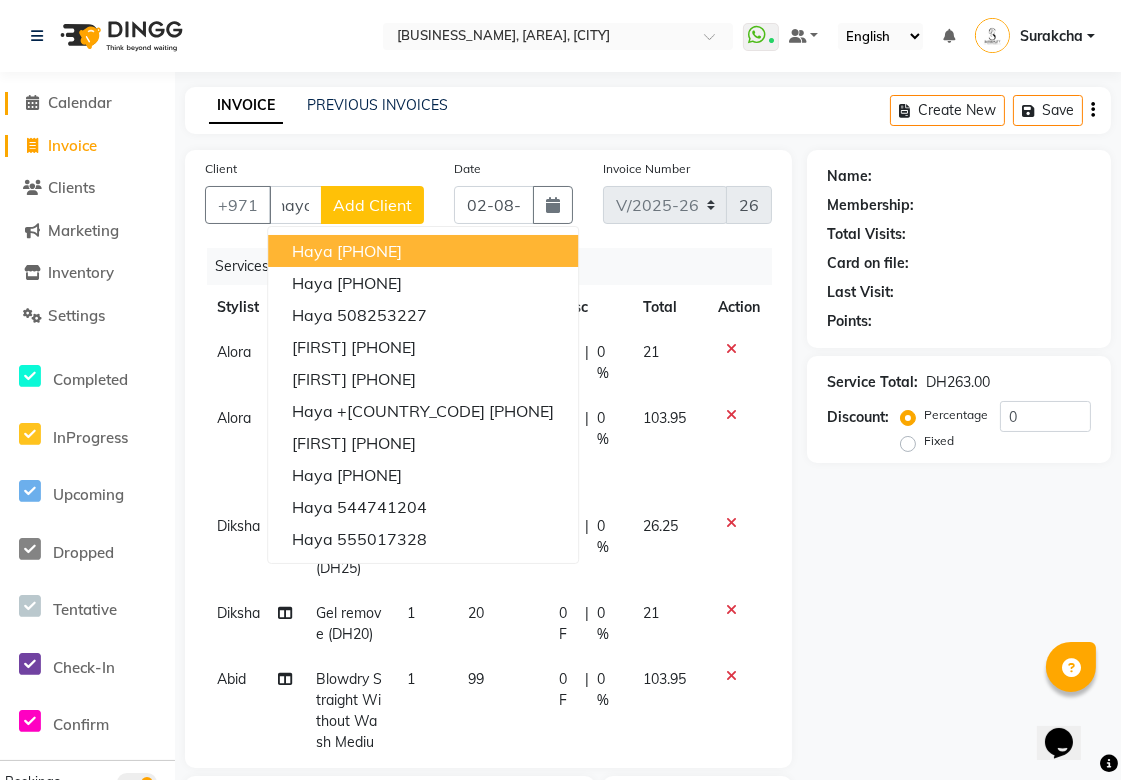 click on "Calendar" 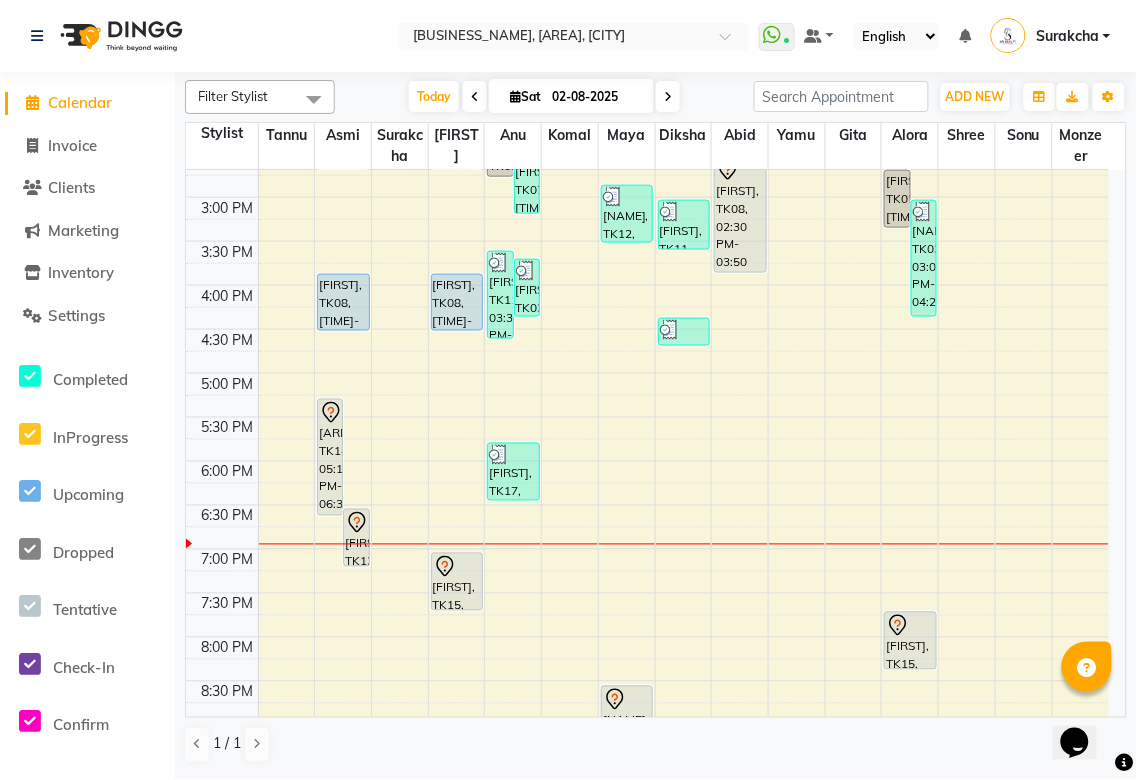 scroll, scrollTop: 511, scrollLeft: 0, axis: vertical 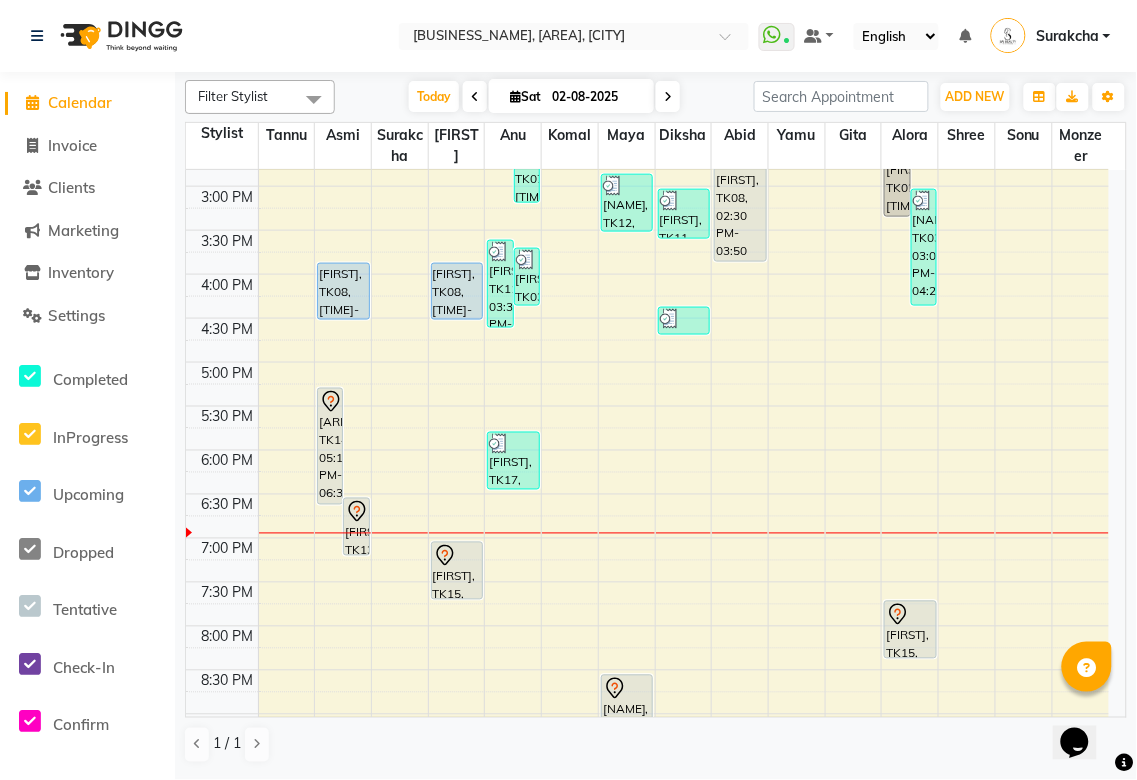 click on "[PERSON], TK08, 02:30 PM-03:50 PM, Full Highlights Long,Loreal toning" at bounding box center (740, 203) 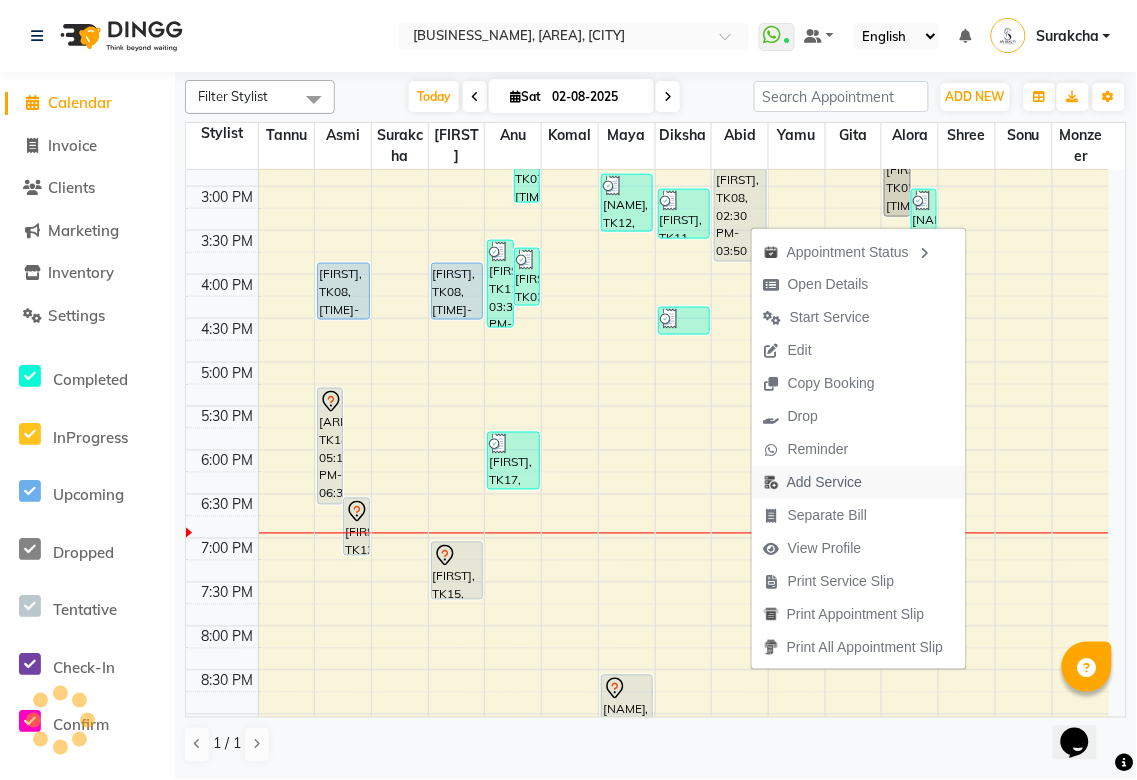 click on "Add Service" at bounding box center [824, 482] 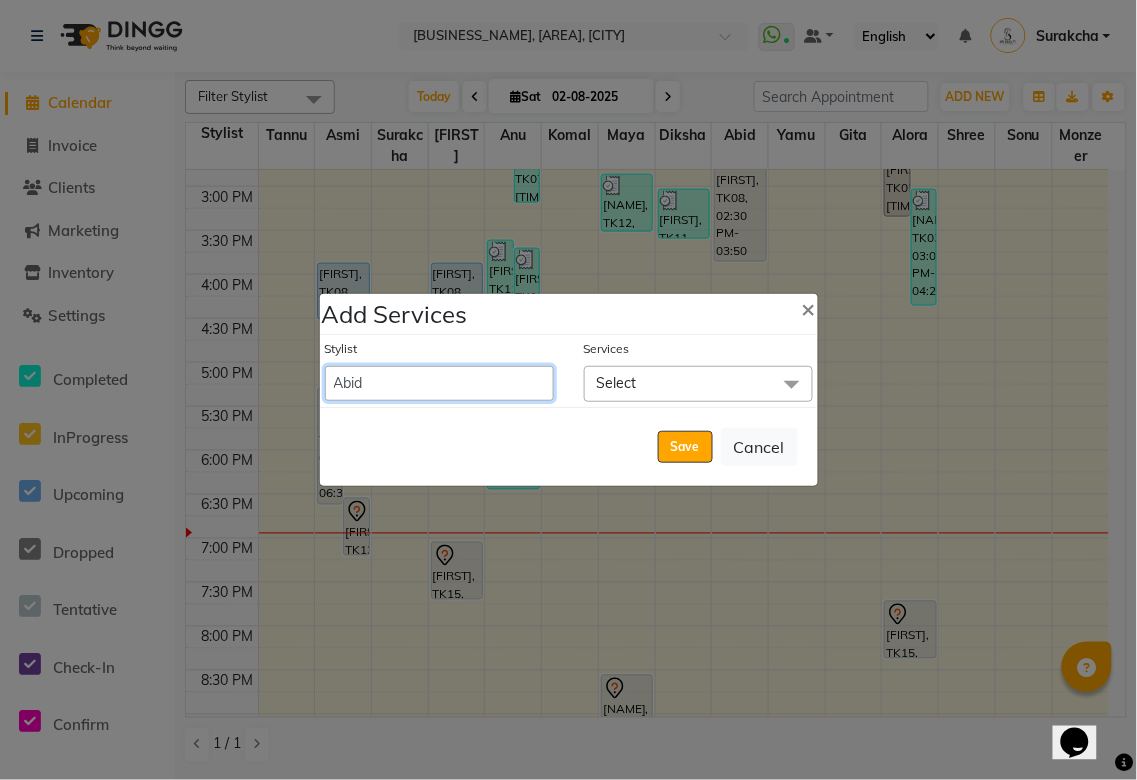 click on "[FIRST]   [FIRST]   [FIRST]   [FIRST]   [FIRST]   [FIRST]   [FIRST]   [FIRST]   [FIRST]   [FIRST]   [FIRST]   [FIRST]   [FIRST]   [FIRST]   [FIRST]   [FIRST]   [FIRST]" at bounding box center (439, 383) 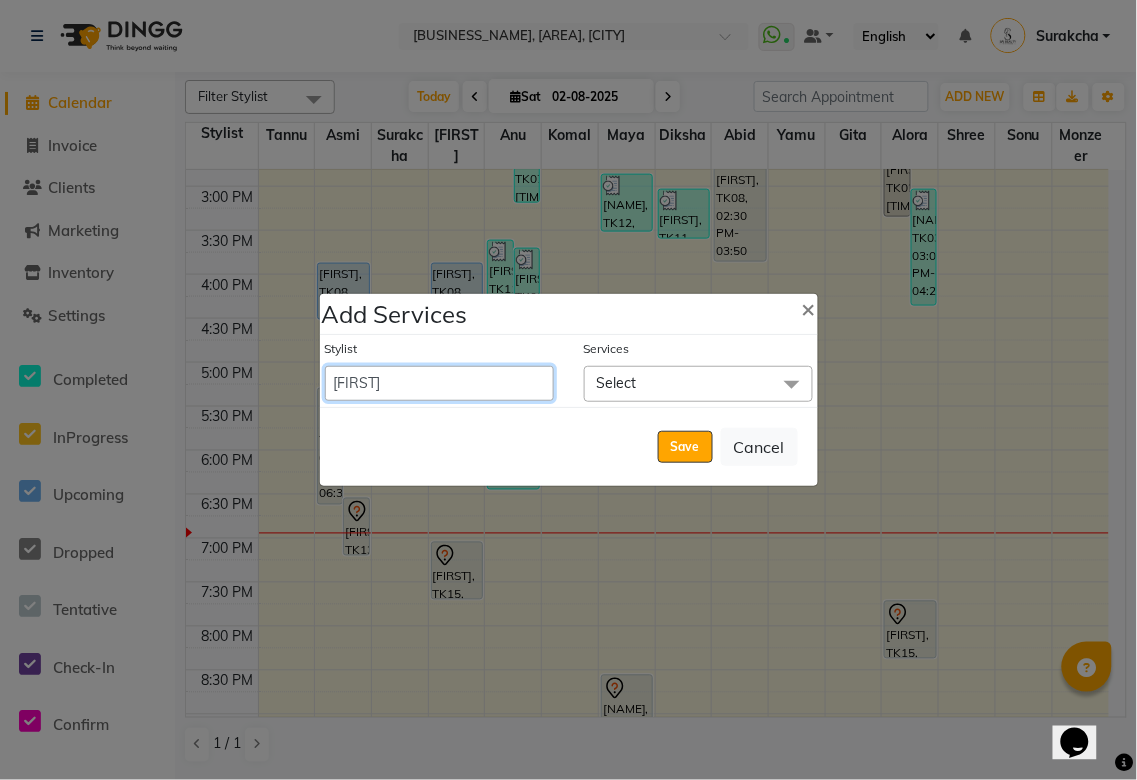click on "[FIRST]   [FIRST]   [FIRST]   [FIRST]   [FIRST]   [FIRST]   [FIRST]   [FIRST]   [FIRST]   [FIRST]   [FIRST]   [FIRST]   [FIRST]   [FIRST]   [FIRST]   [FIRST]   [FIRST]" at bounding box center (439, 383) 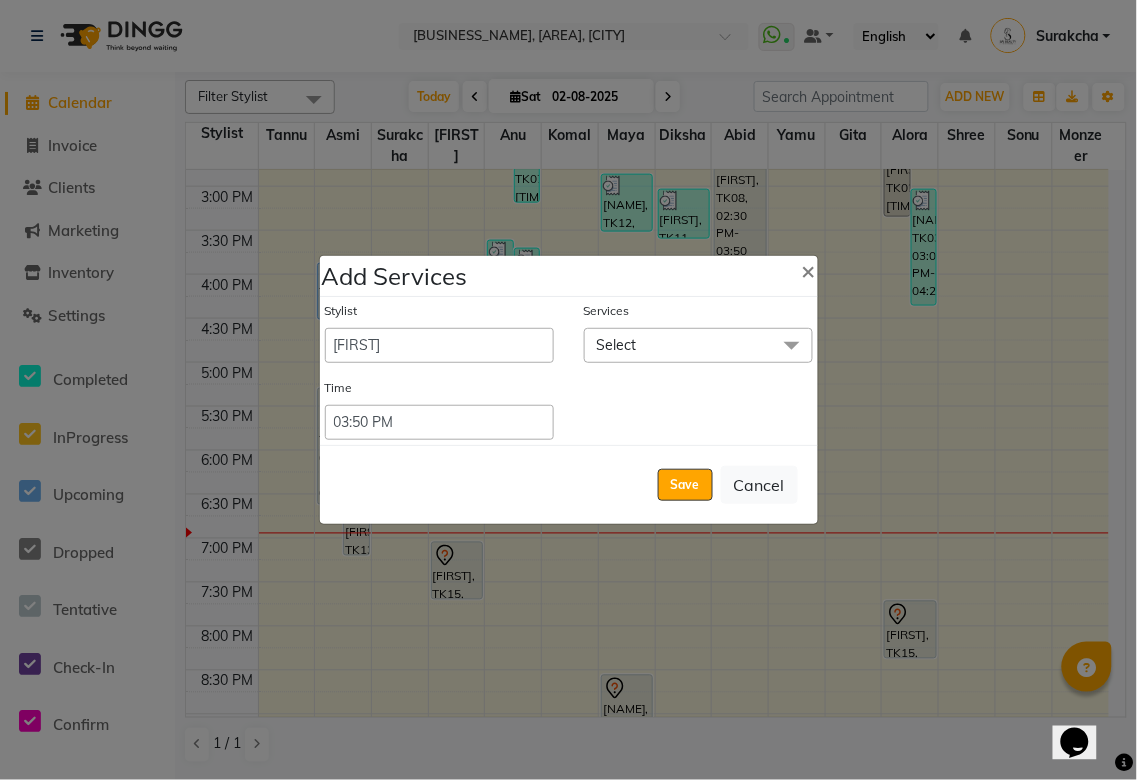 click on "Select" 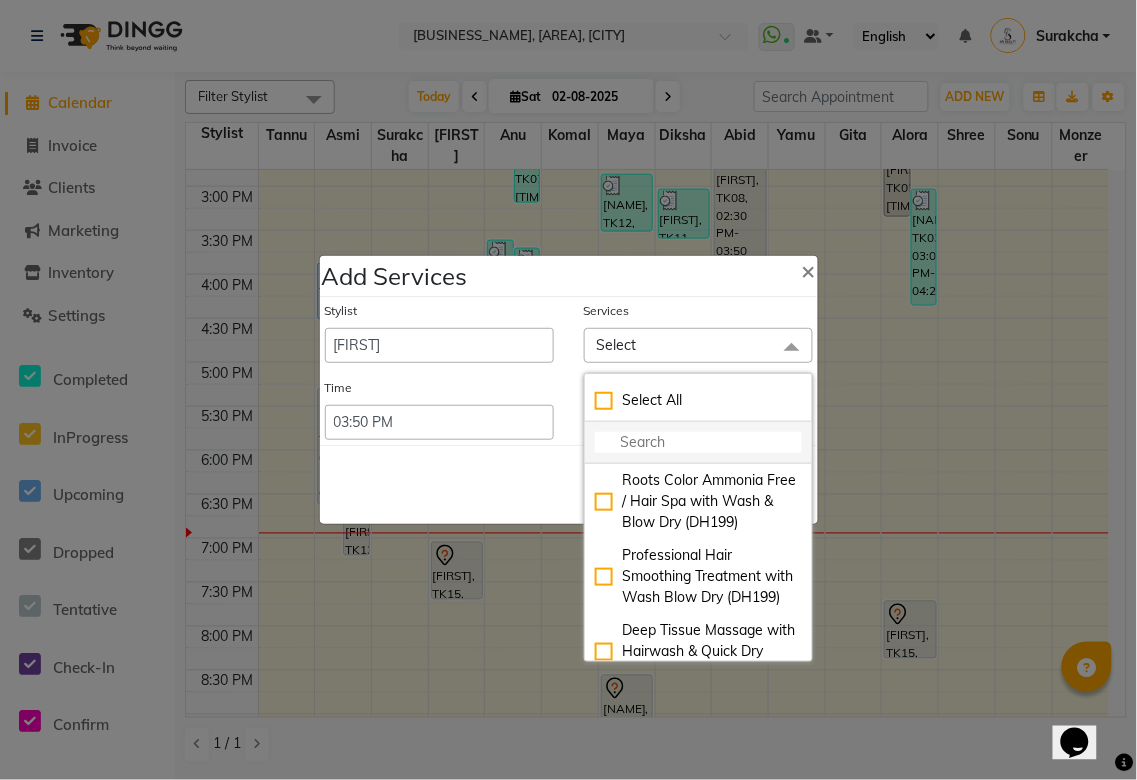 click 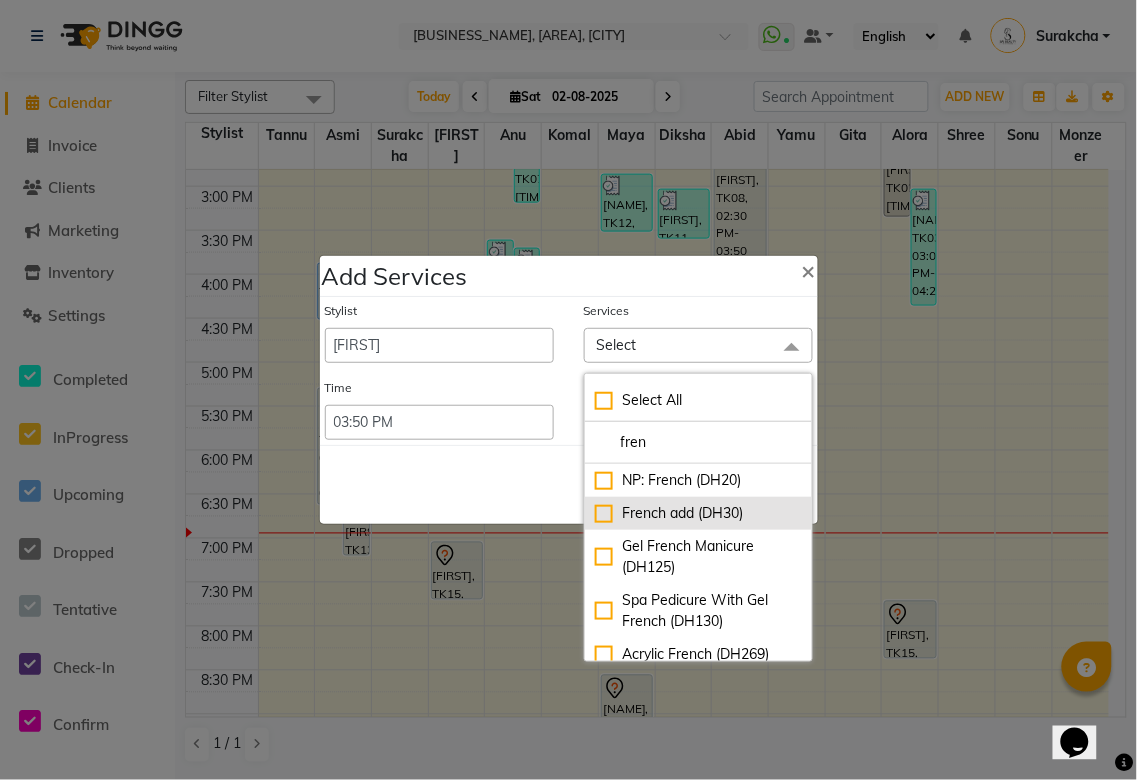 type on "fren" 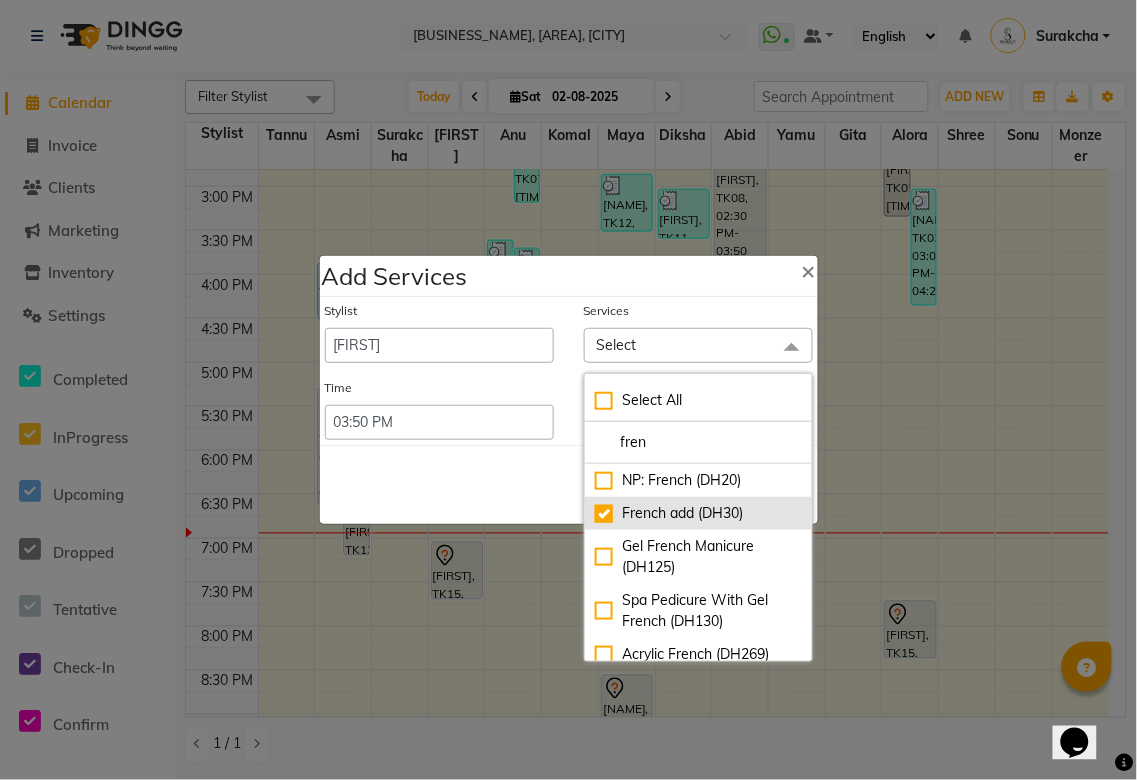checkbox on "true" 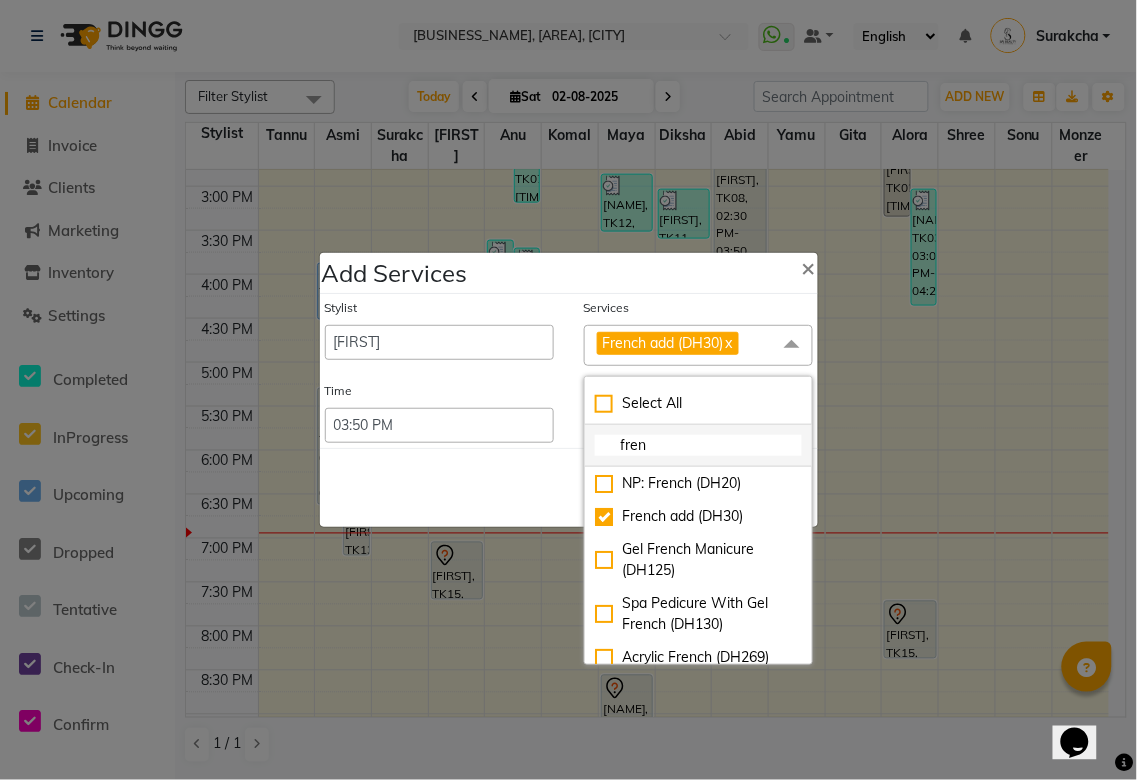click on "fren" 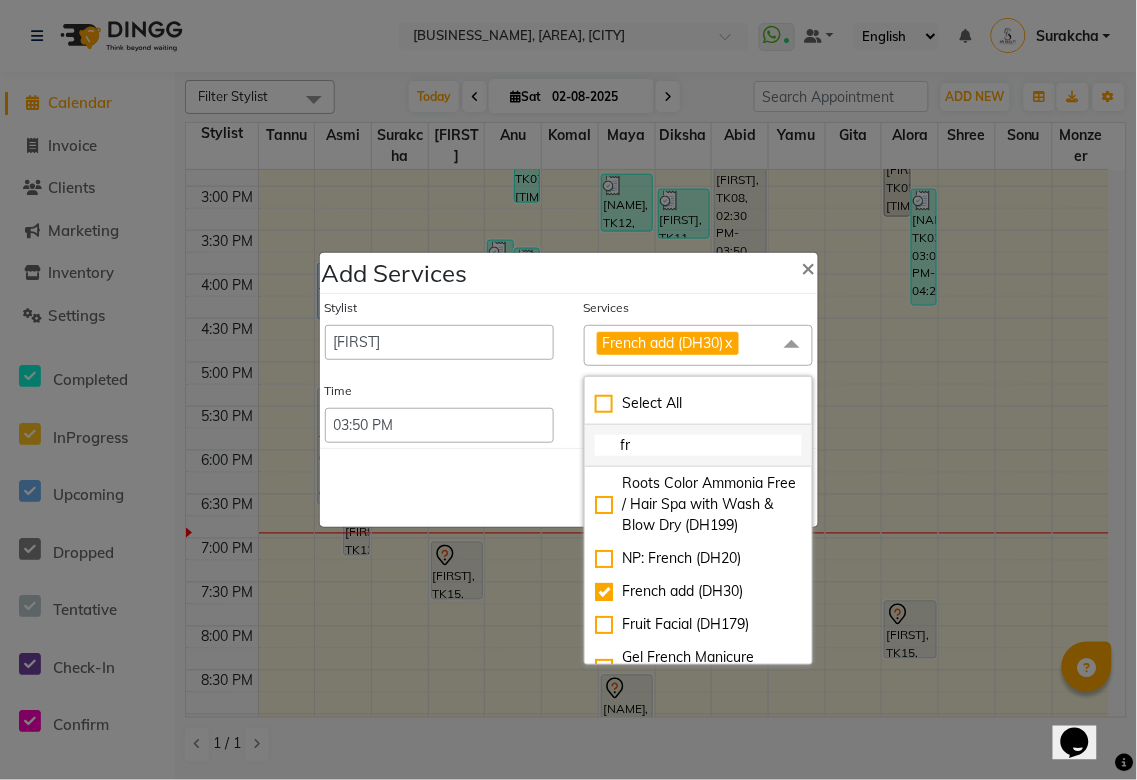 type on "f" 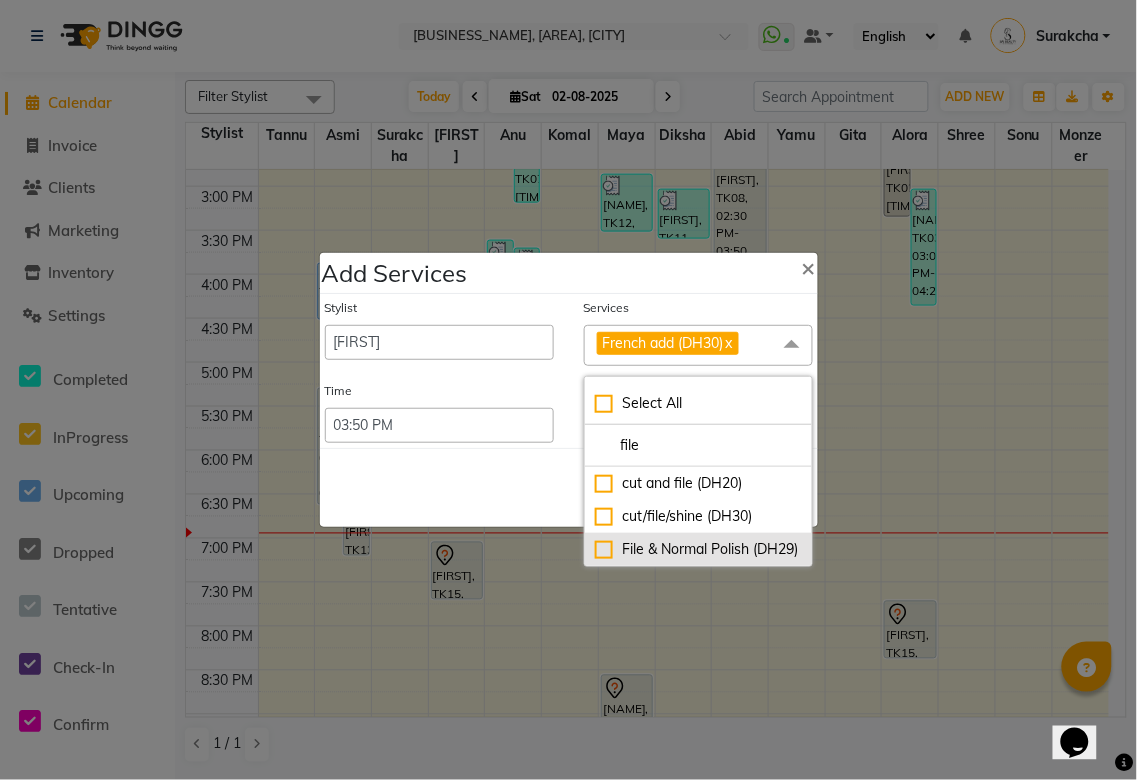 type on "file" 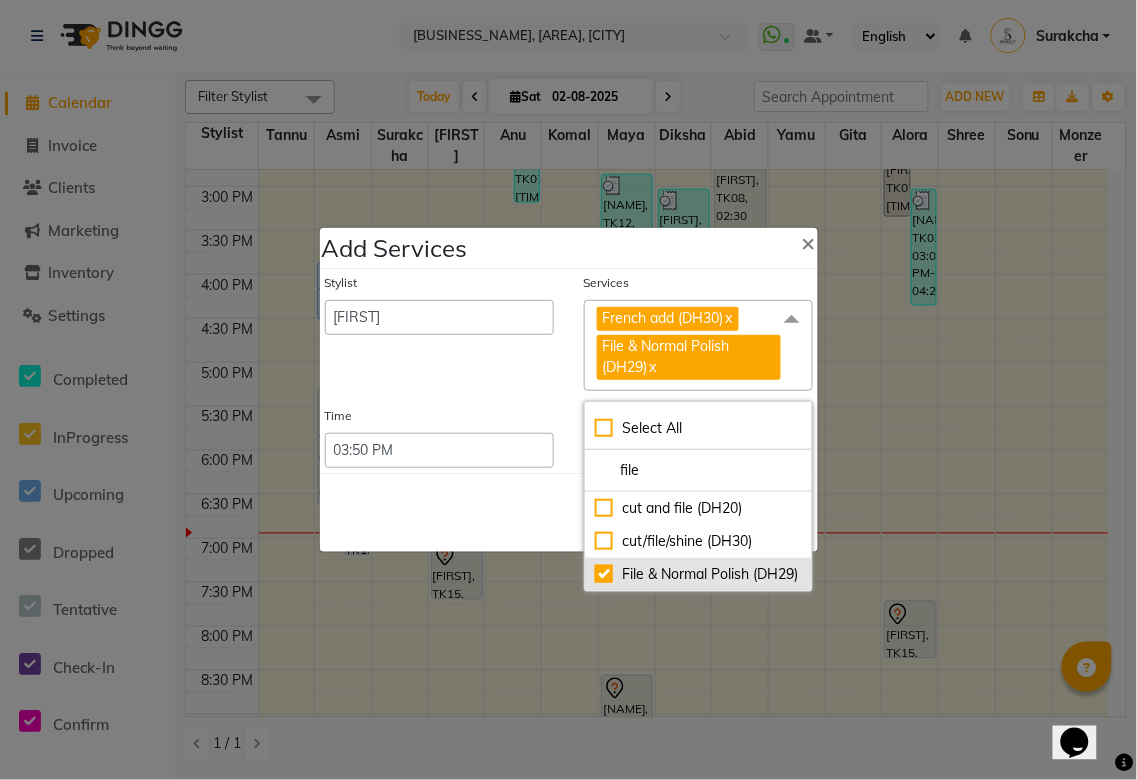 checkbox on "true" 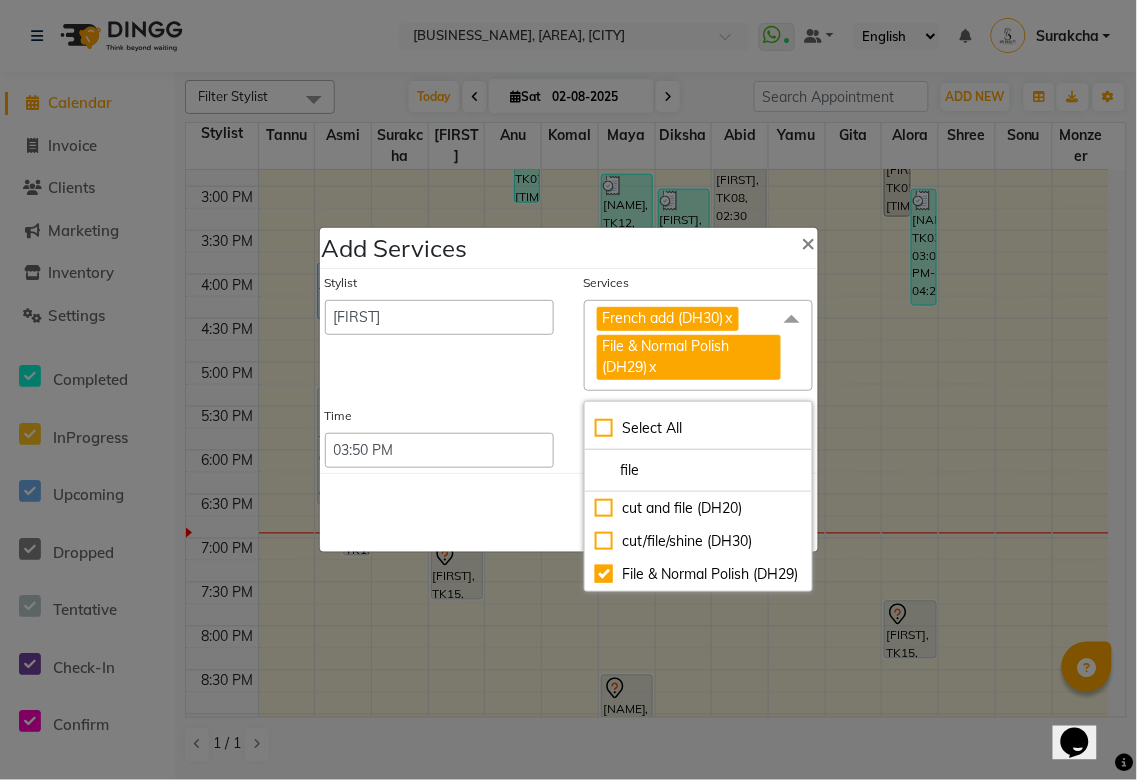 click on "Save   Cancel" 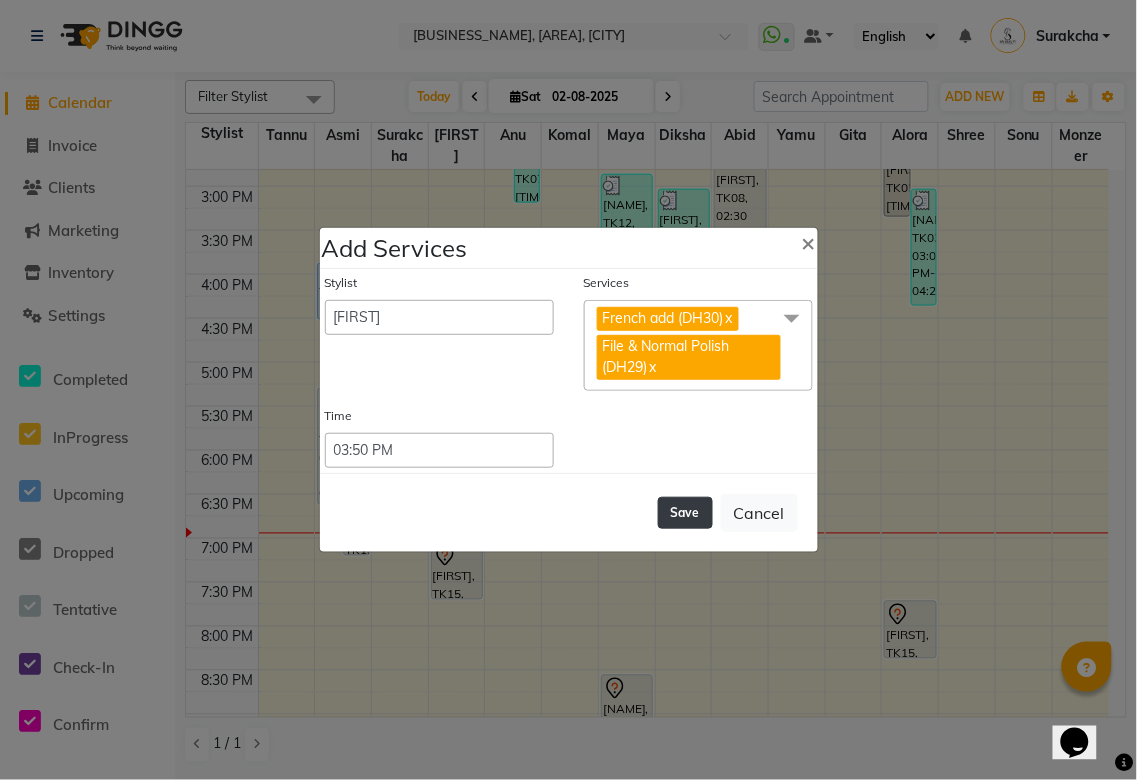 click on "Save" 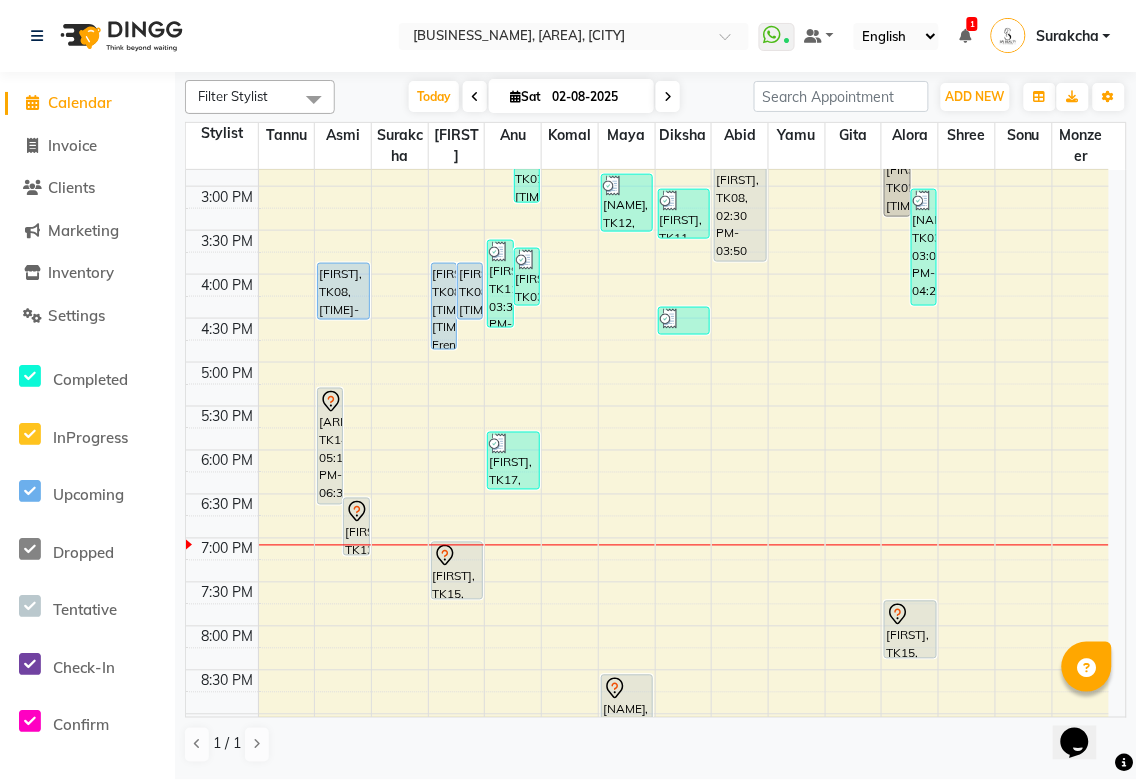 click on "Alanood, TK08, 03:50 PM-04:50 PM, French add (DH30),File & Normal Polish (DH29)" at bounding box center [444, 306] 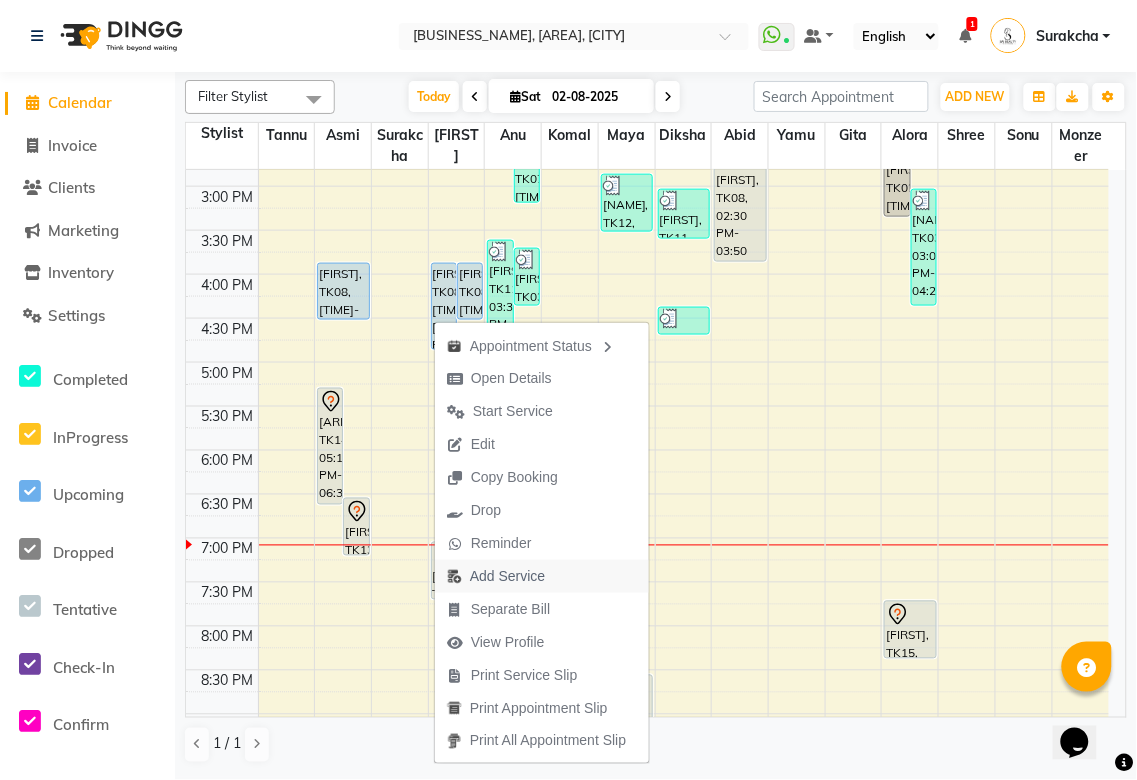 click on "Add Service" at bounding box center (507, 576) 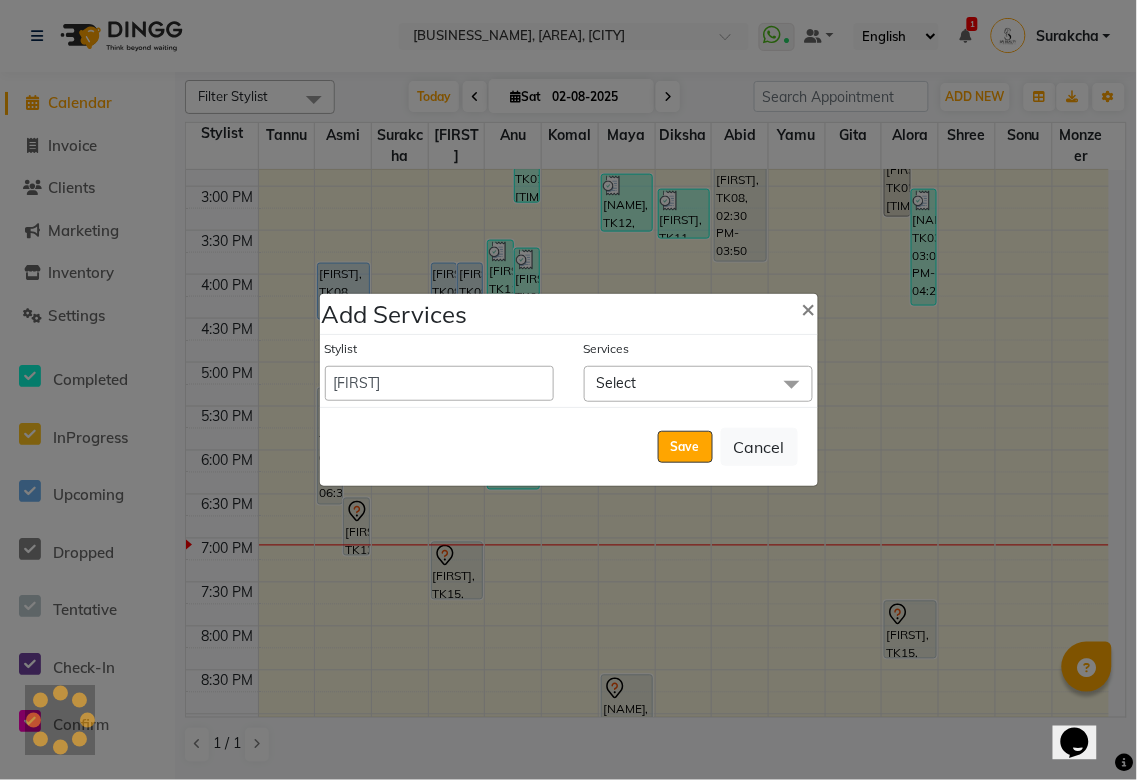 click on "Select" 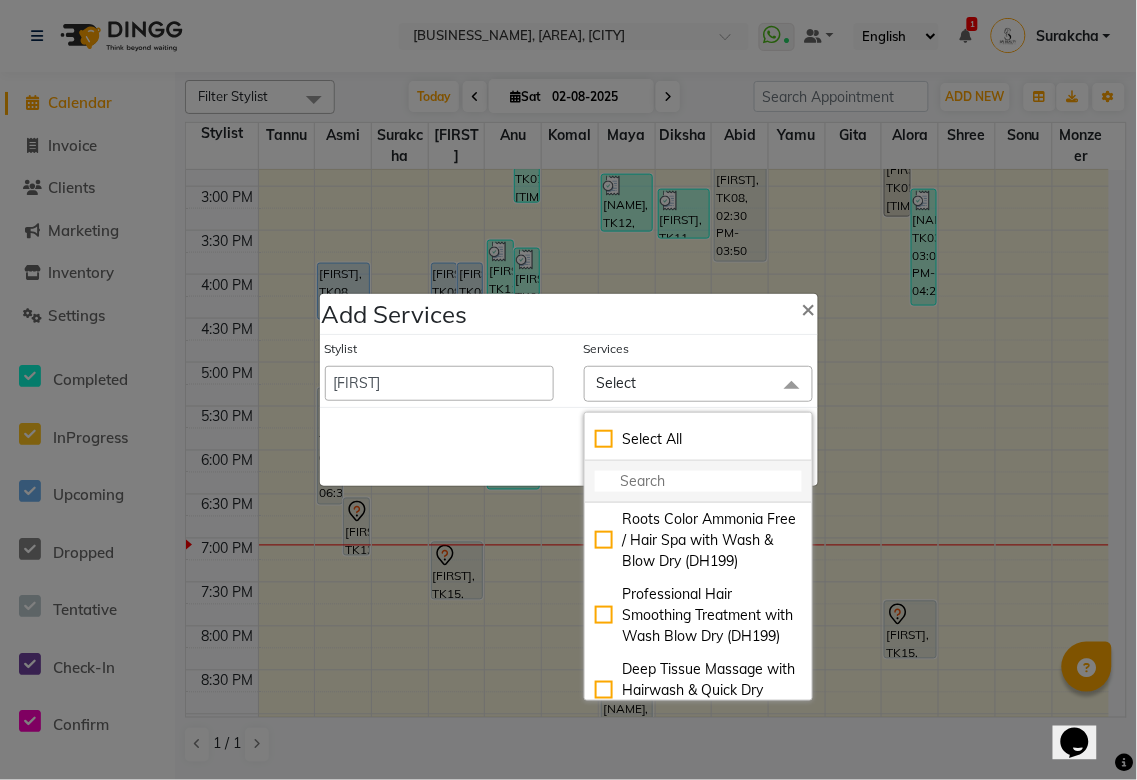 click 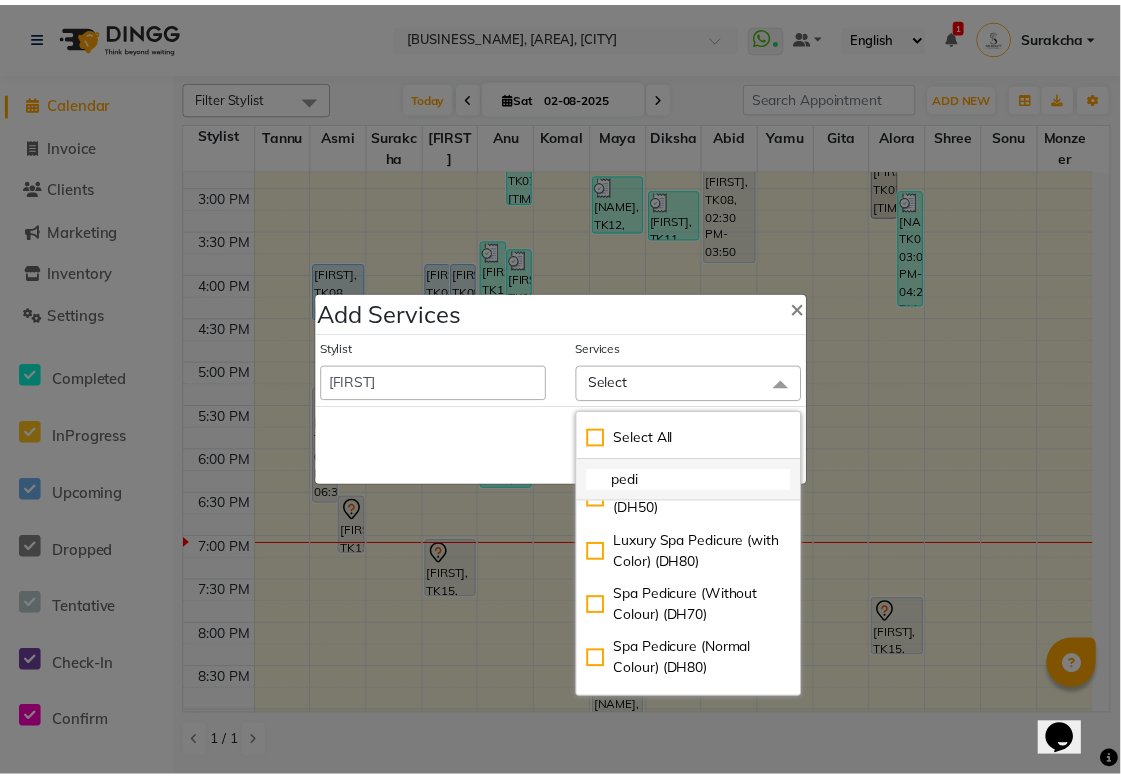 scroll, scrollTop: 304, scrollLeft: 0, axis: vertical 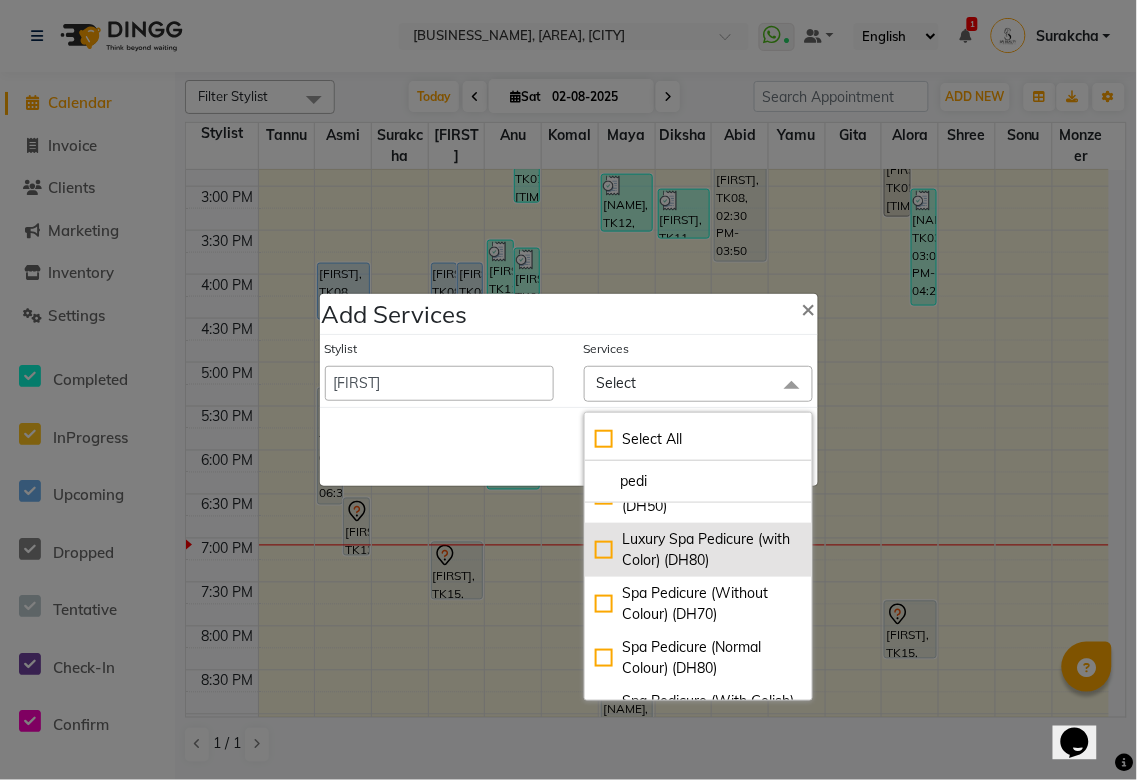 type on "pedi" 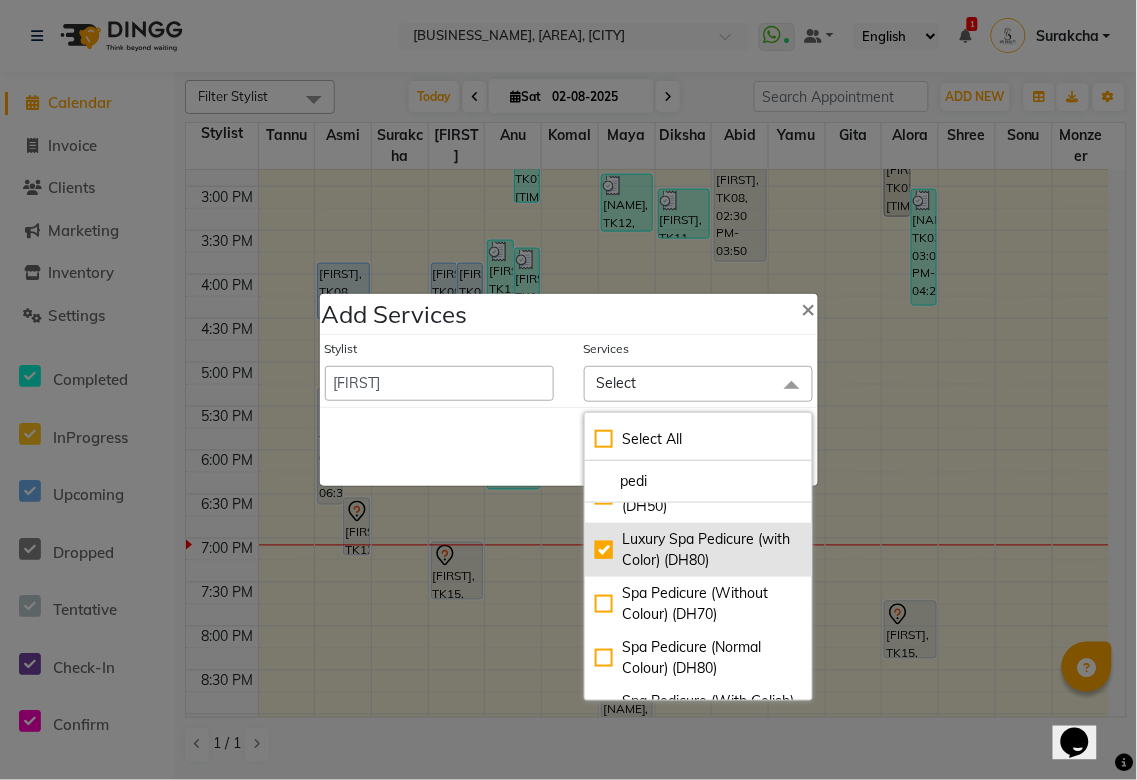 checkbox on "true" 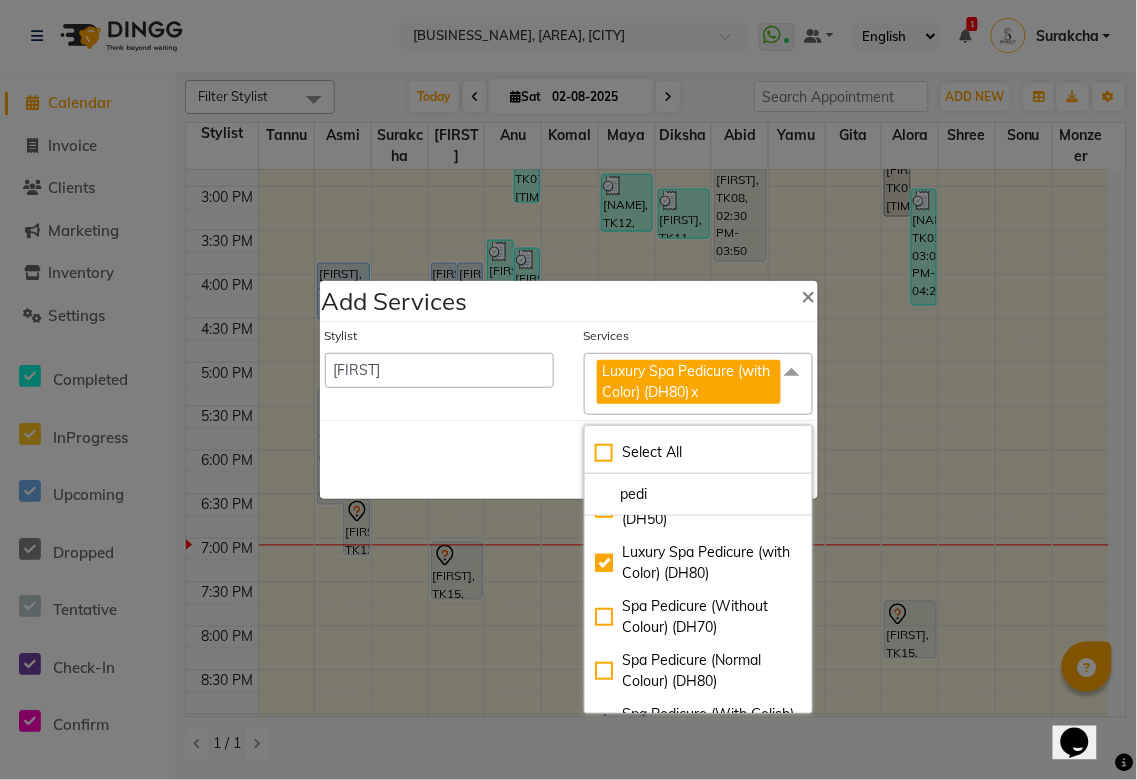 click on "Save   Cancel" 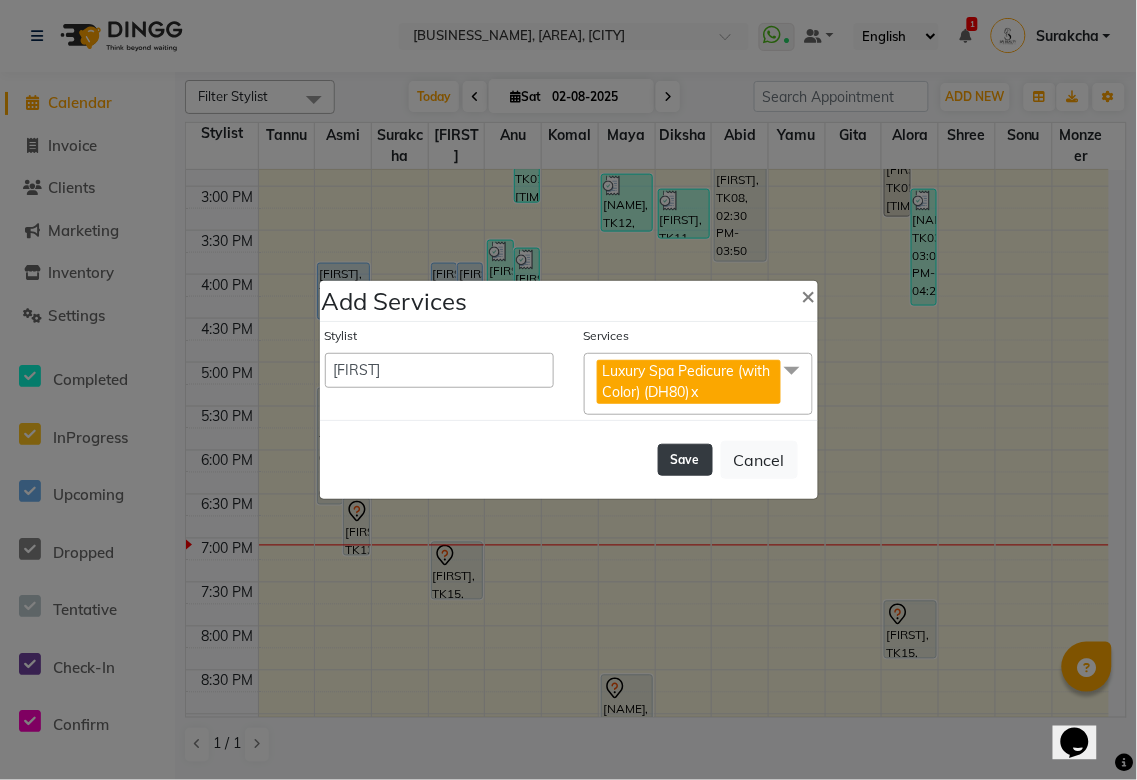click on "Save" 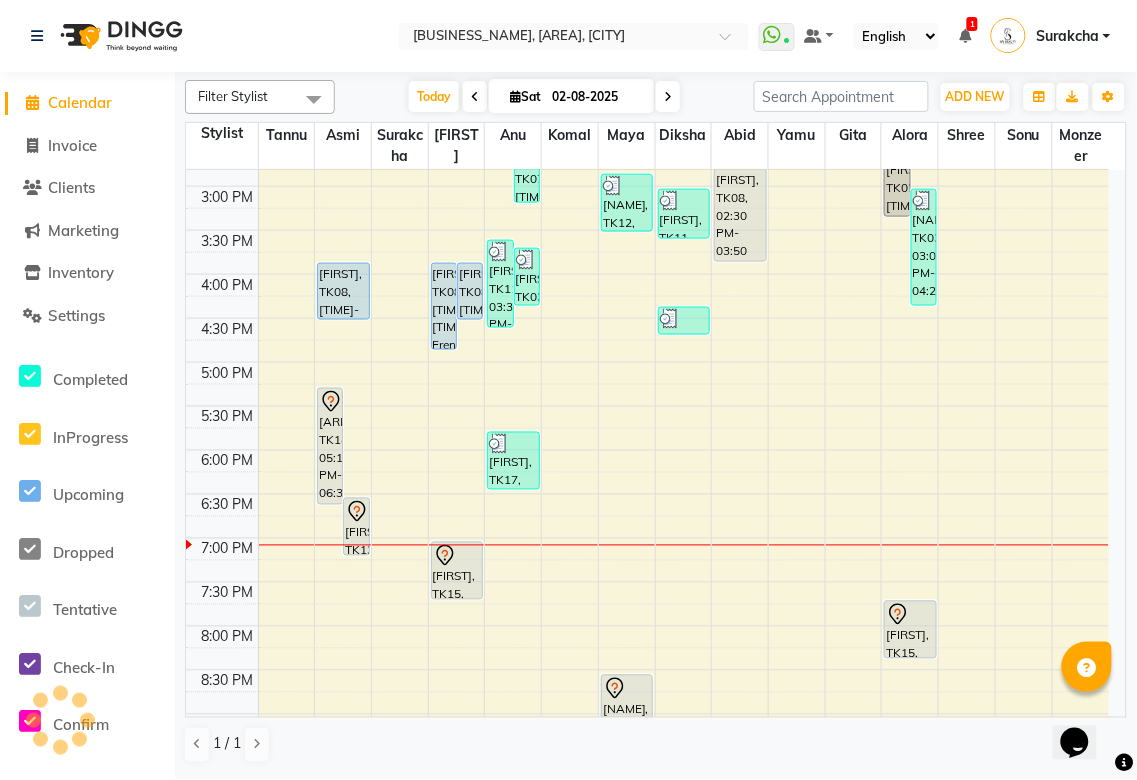 select on "[NUMBER]" 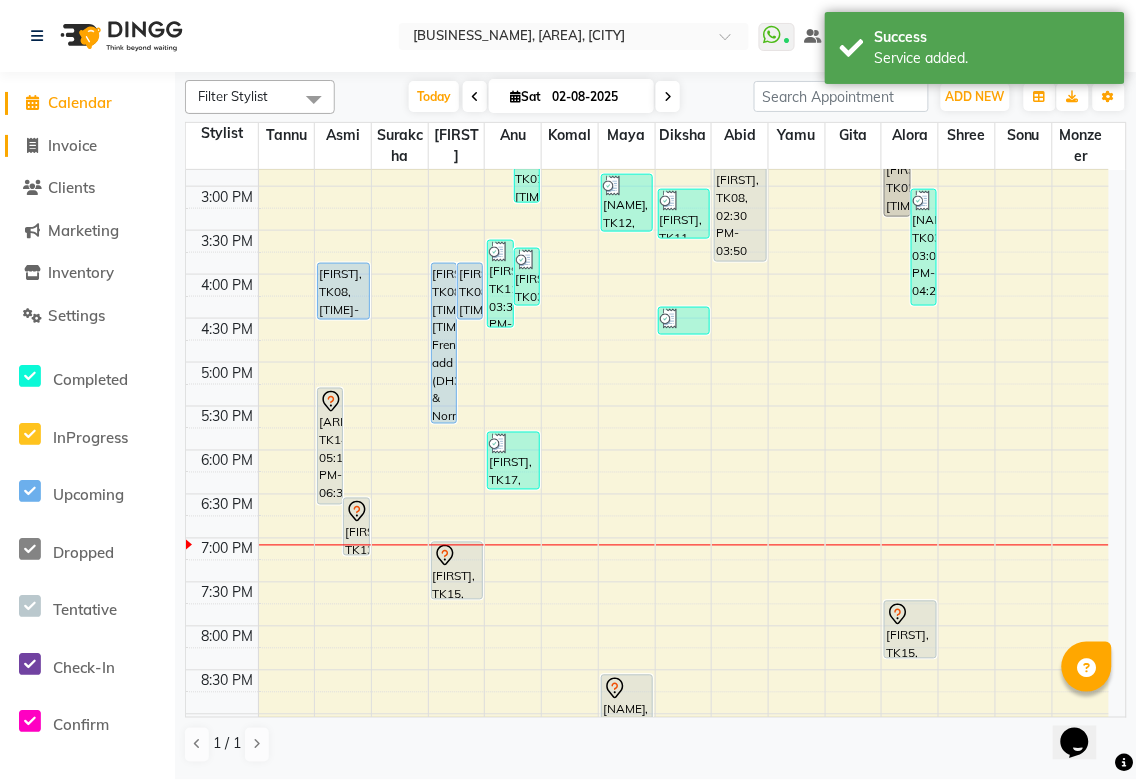 click on "Invoice" 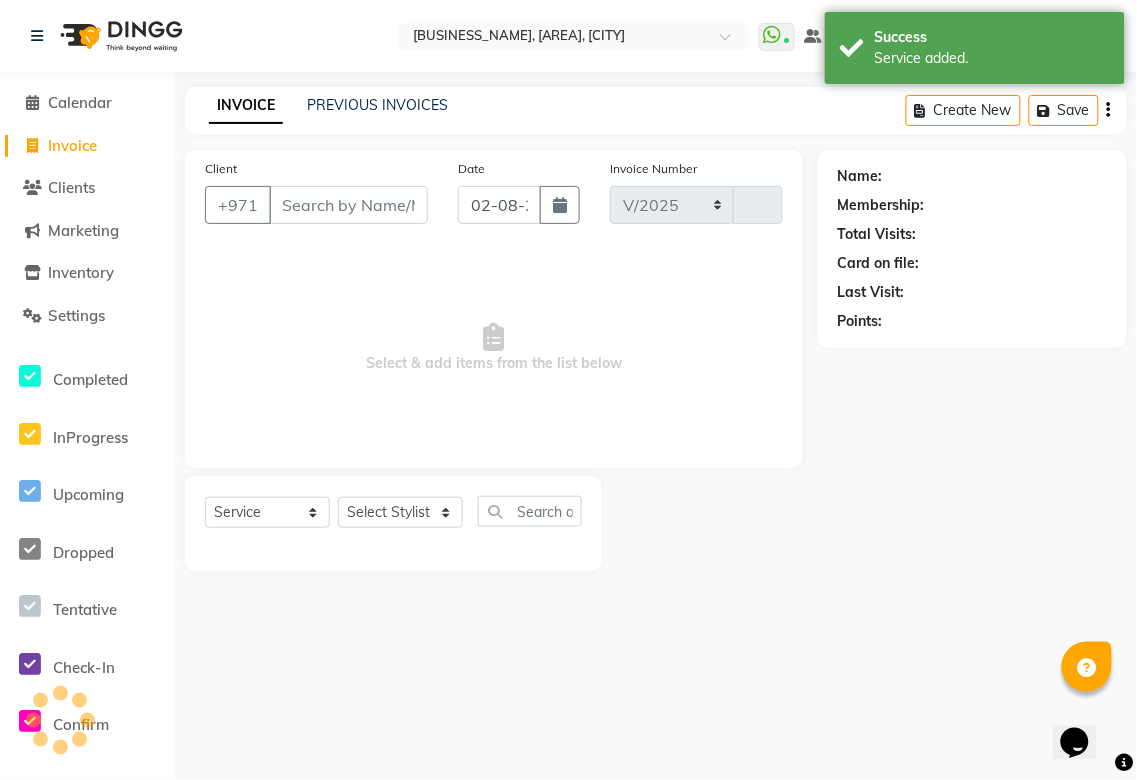 select on "5352" 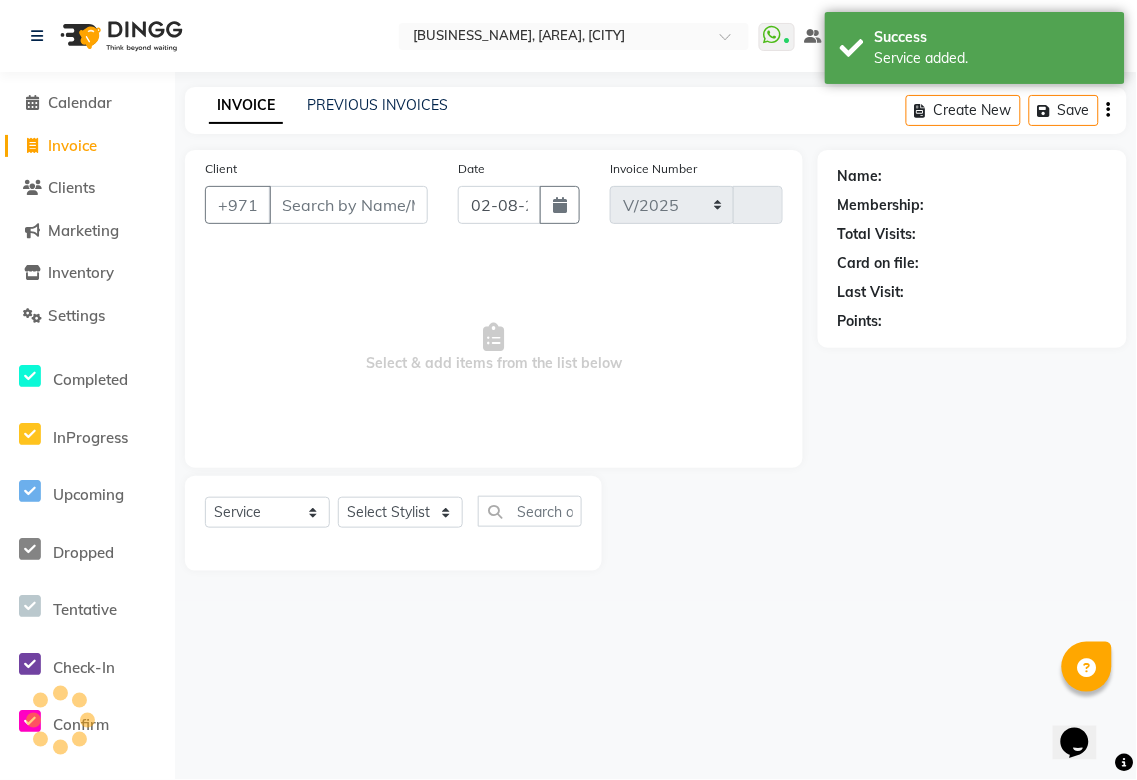type on "2666" 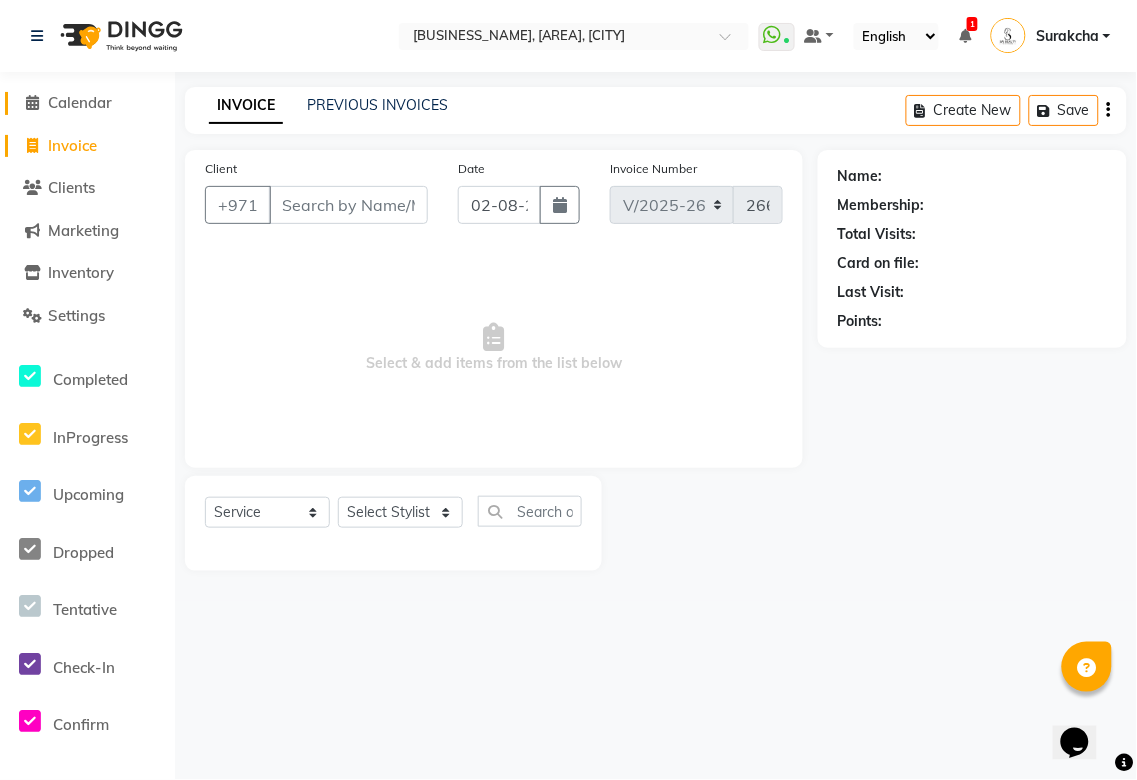 click on "Calendar" 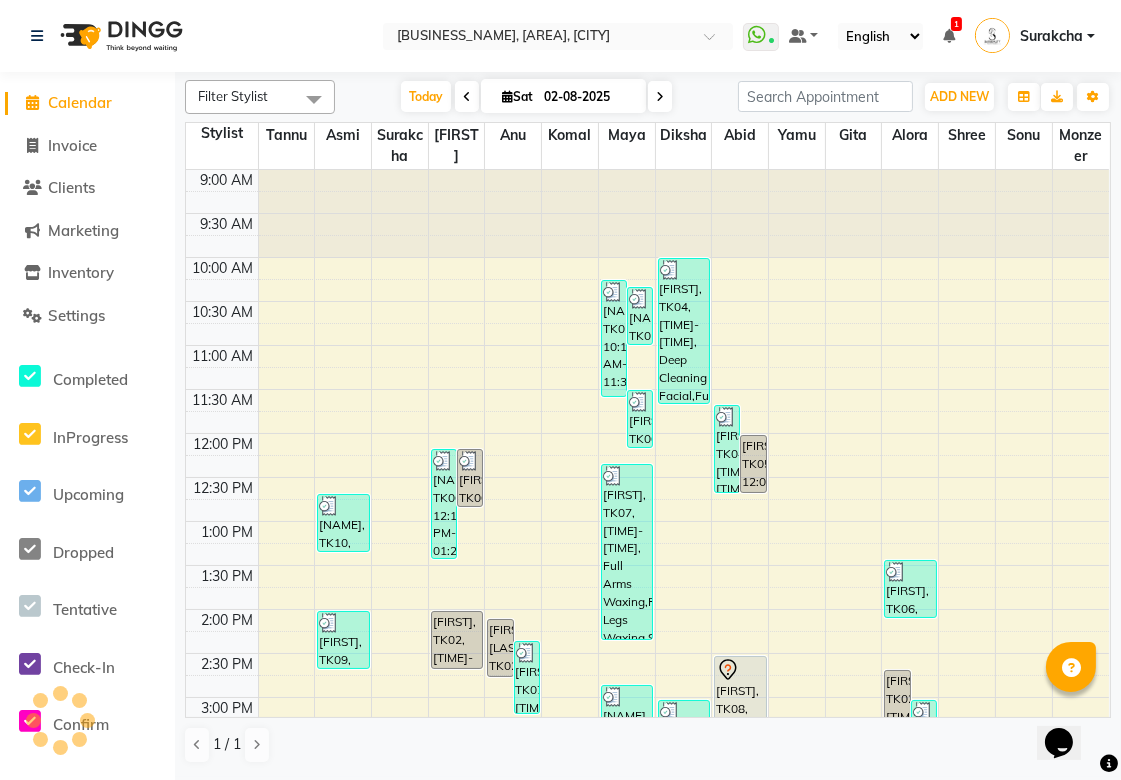 scroll, scrollTop: 741, scrollLeft: 0, axis: vertical 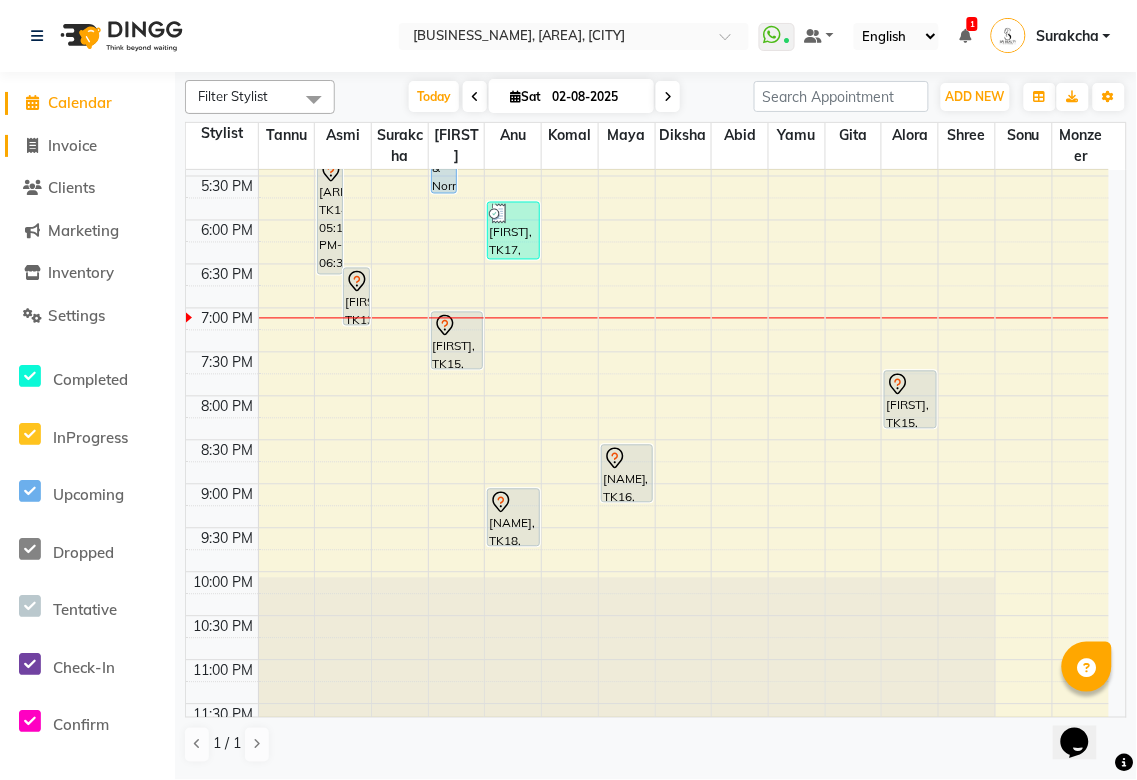 click on "Invoice" 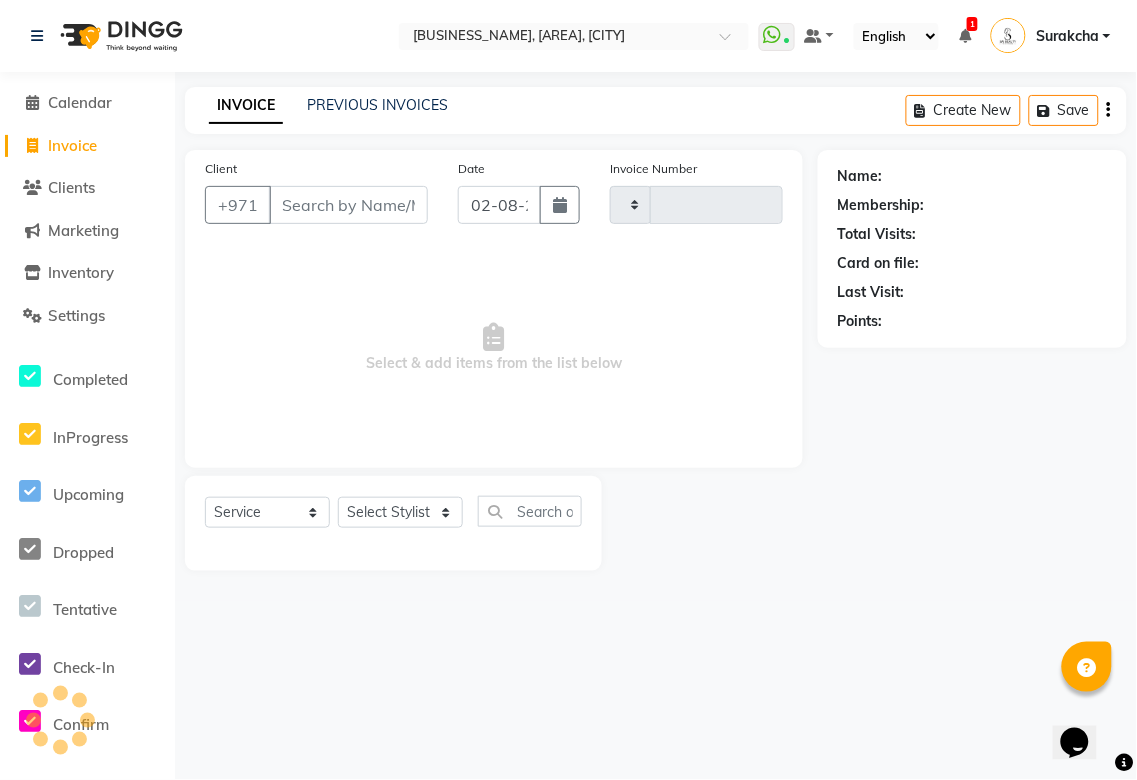 type on "2666" 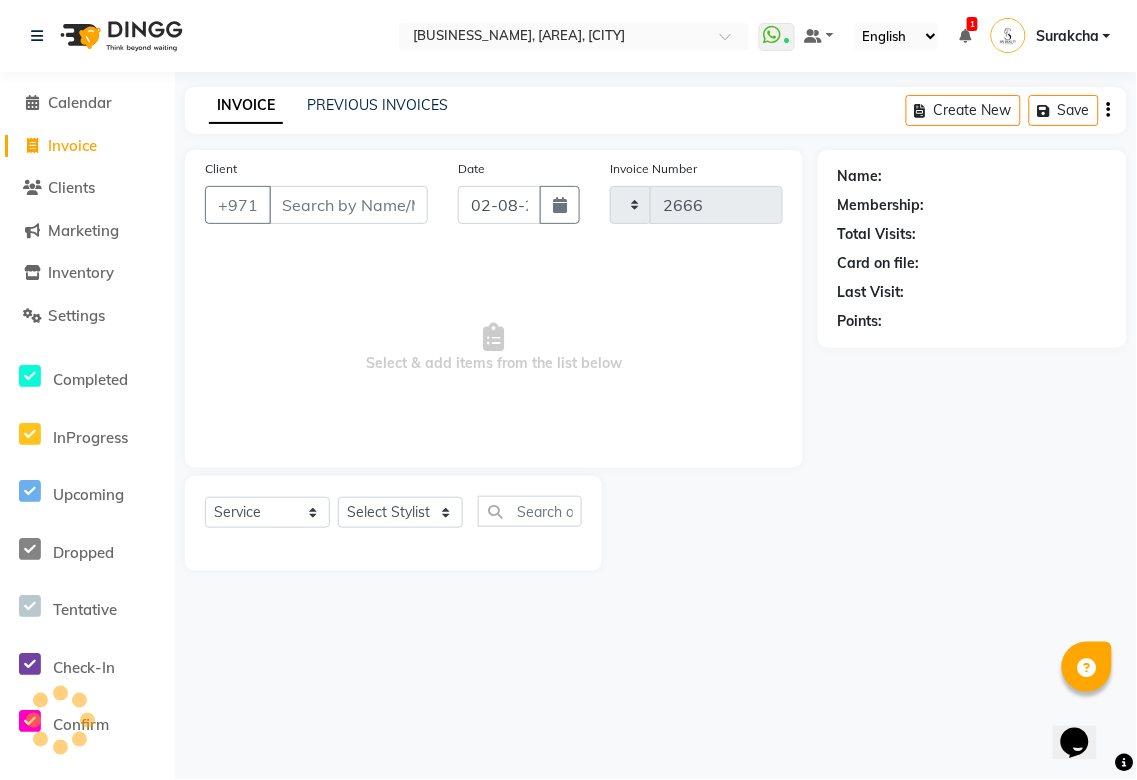 select on "5352" 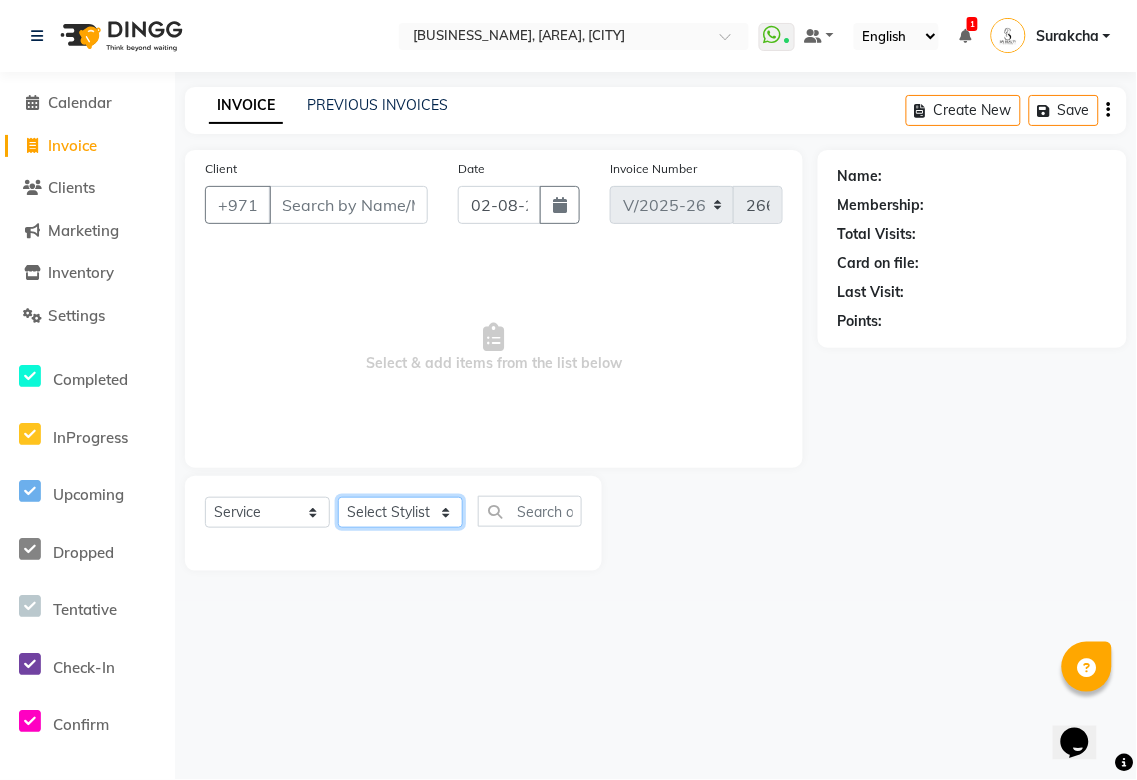 click on "Select Stylist" 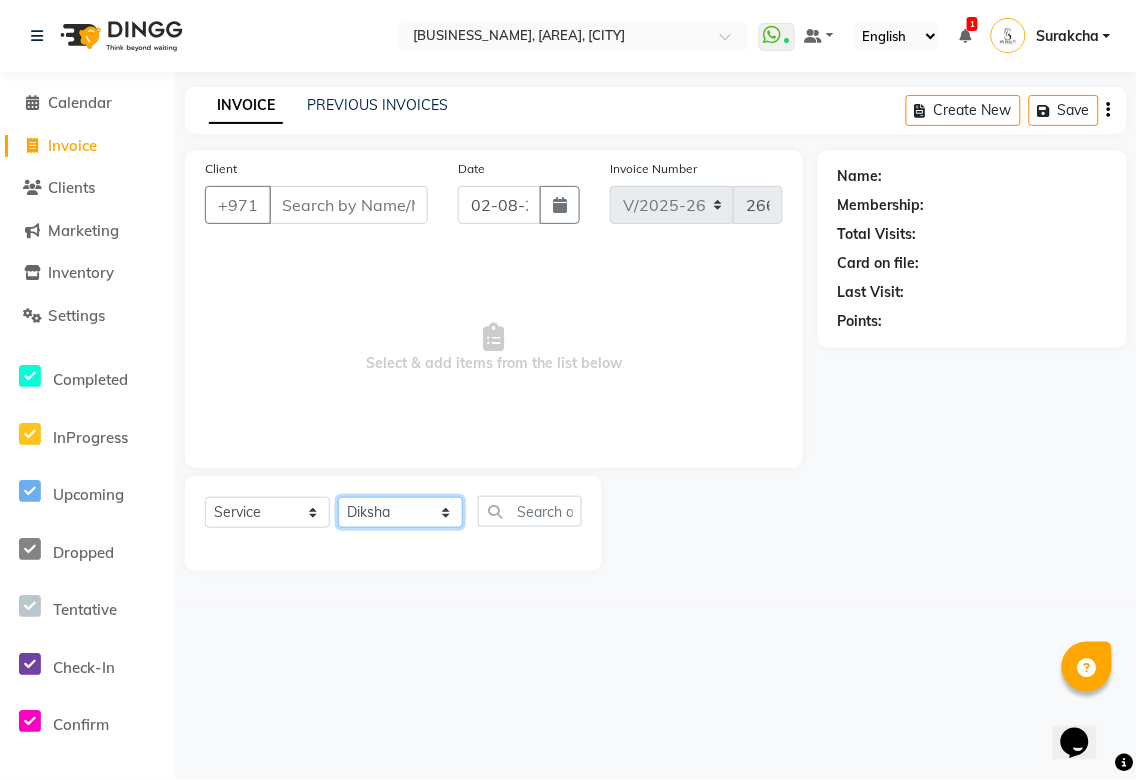 click on "Select Stylist [FIRST] [FIRST] [FIRST] [FIRST] [FIRST] [FIRST] [FIRST] [FIRST] [FIRST] [FIRST] [FIRST] [FIRST] [FIRST] [FIRST] [FIRST] [FIRST] [FIRST]" 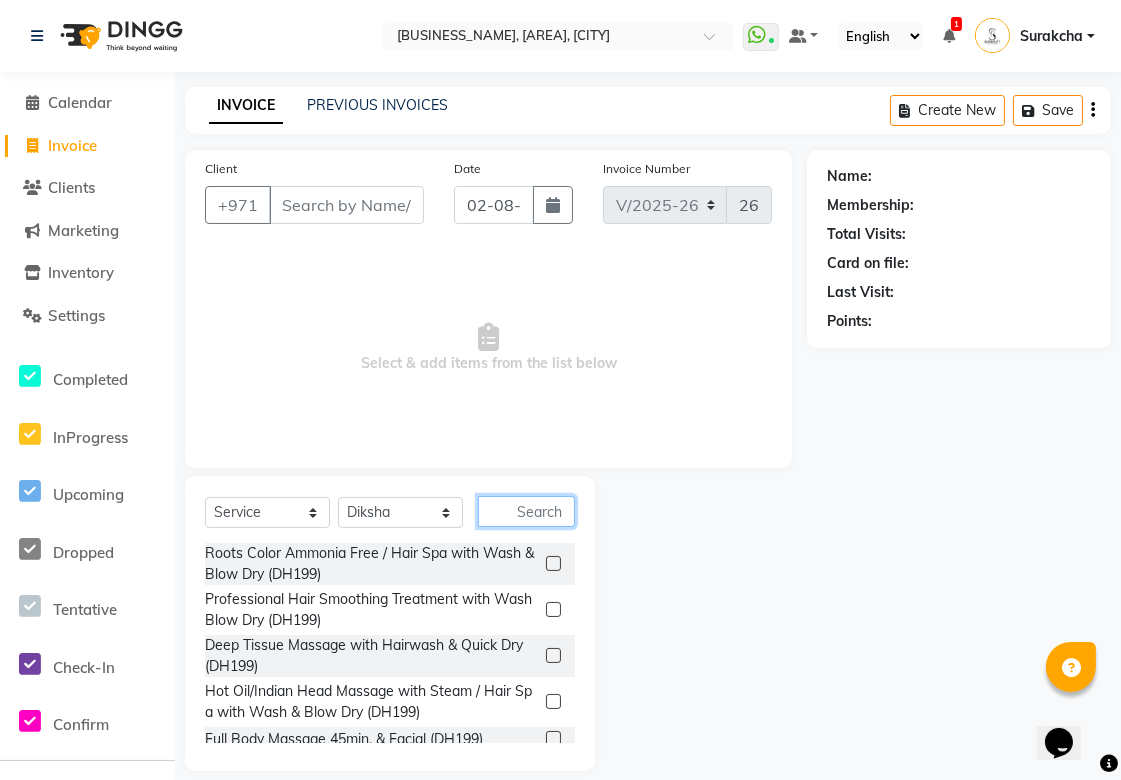 click 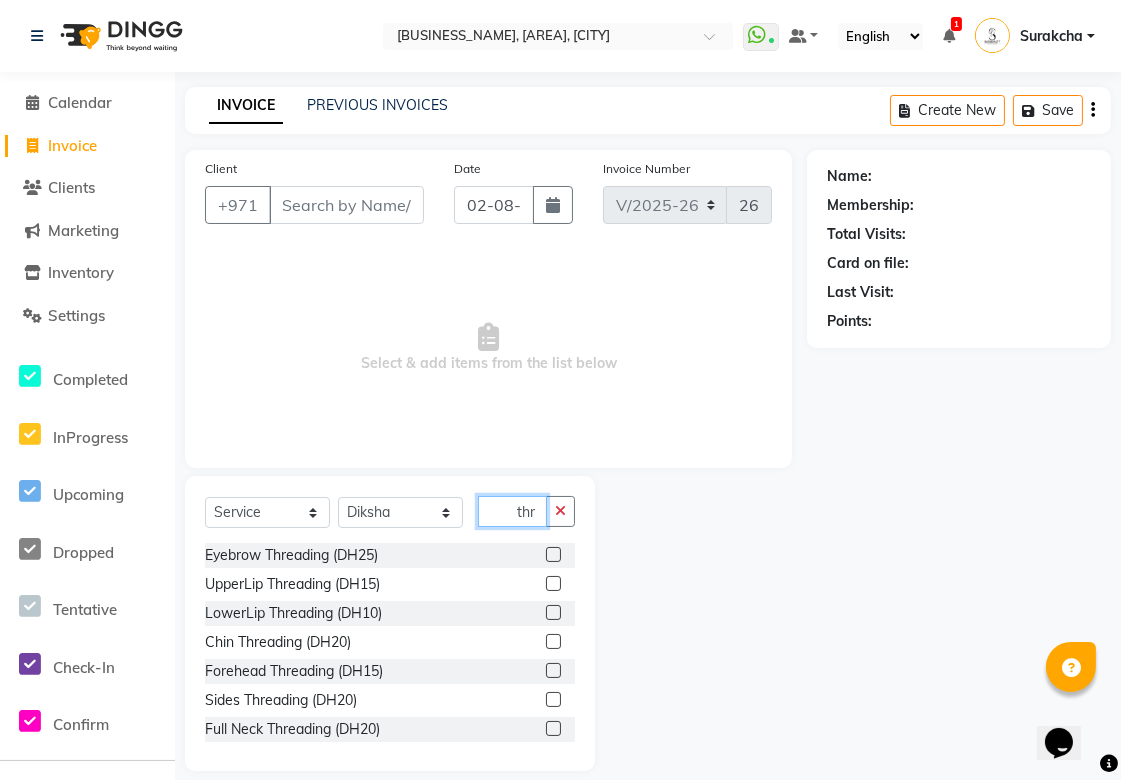 type on "thr" 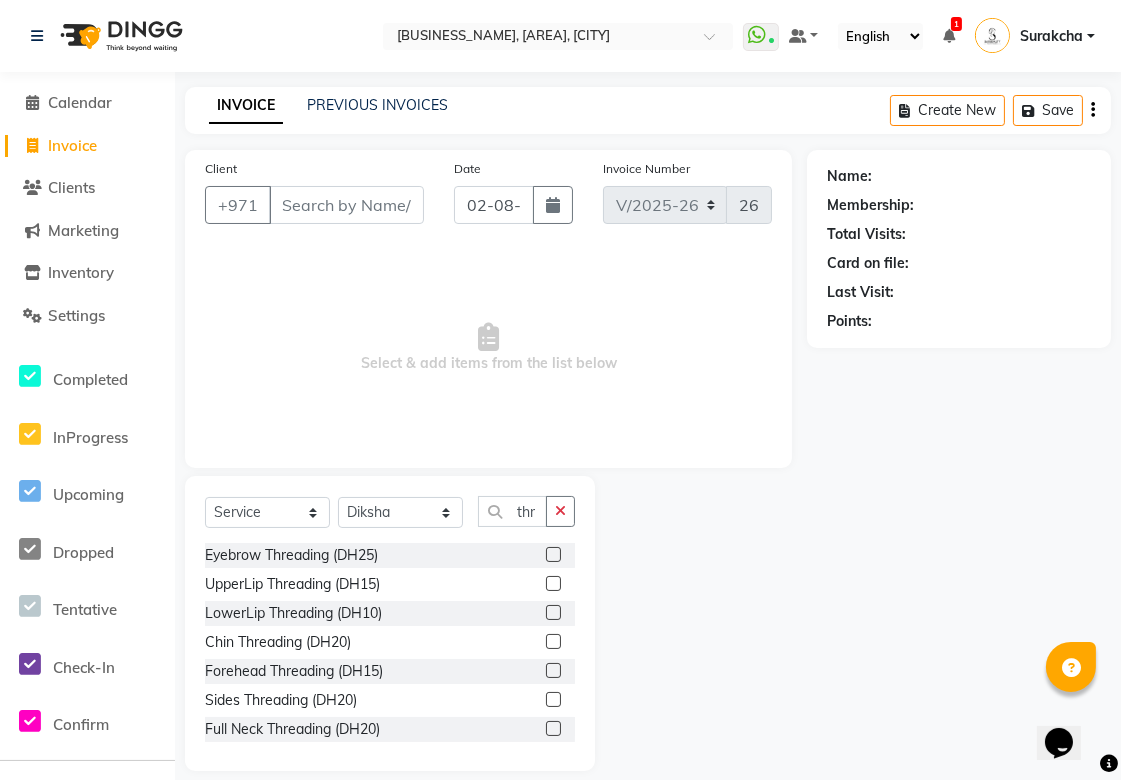 click 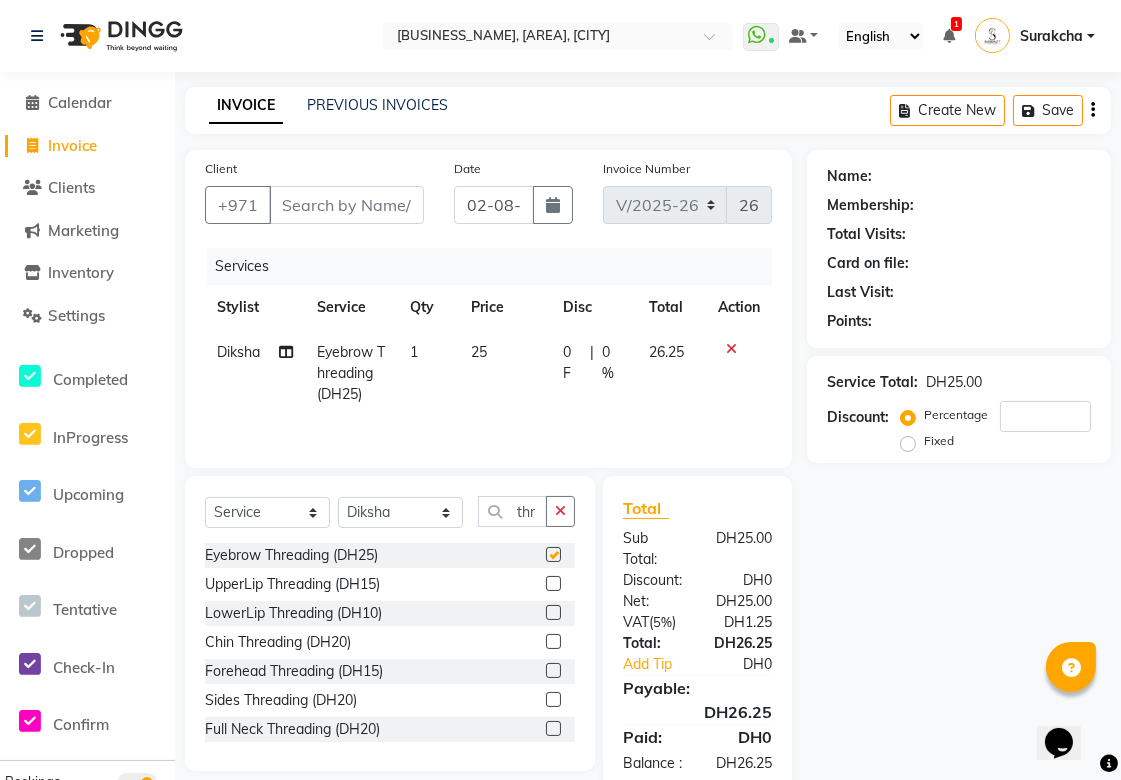checkbox on "false" 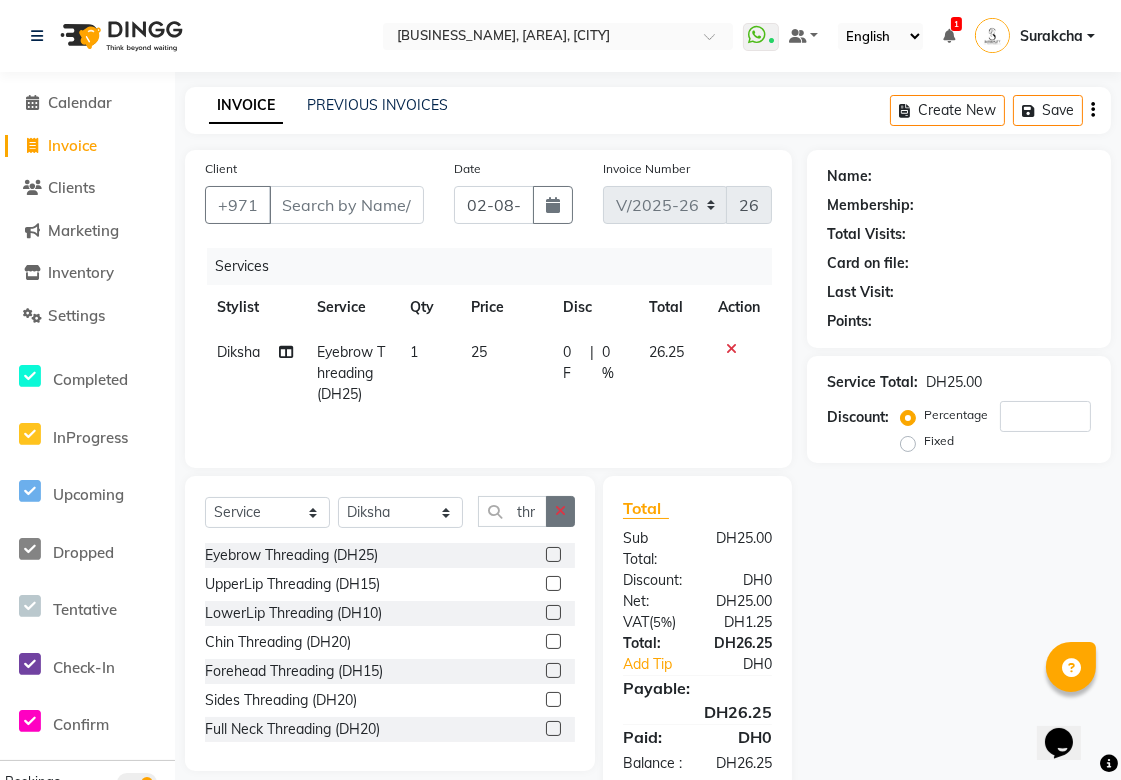 click 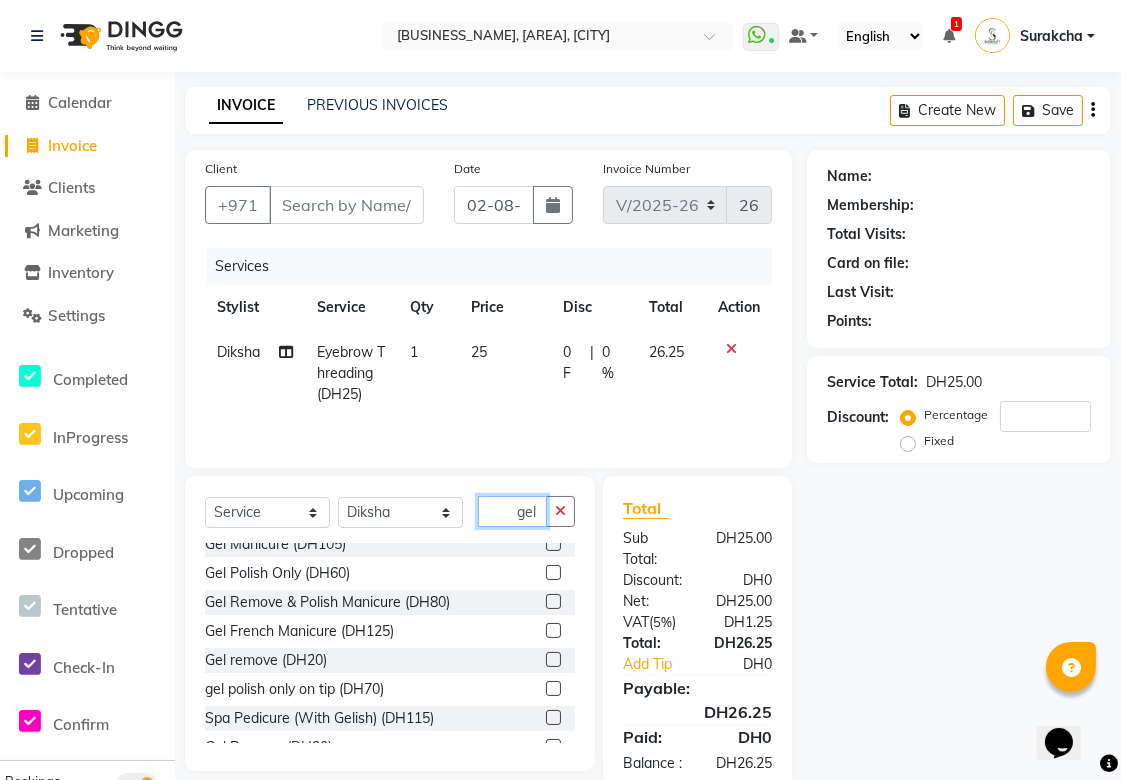 scroll, scrollTop: 145, scrollLeft: 0, axis: vertical 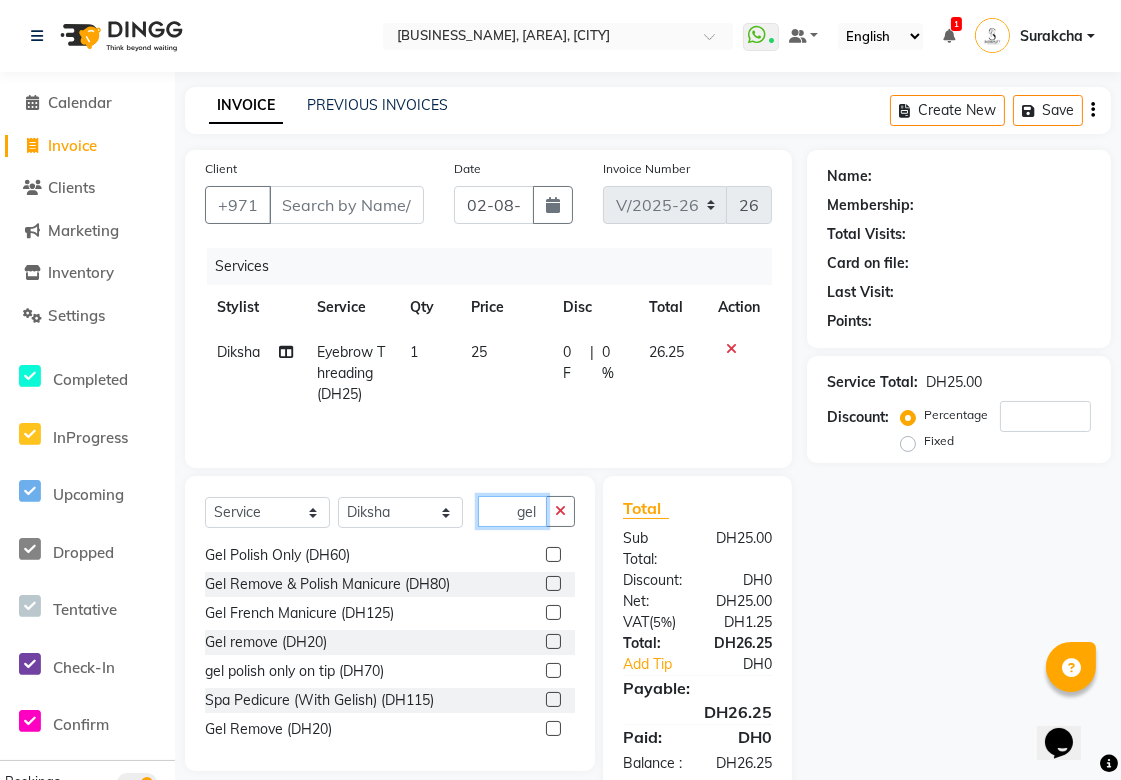type on "gel" 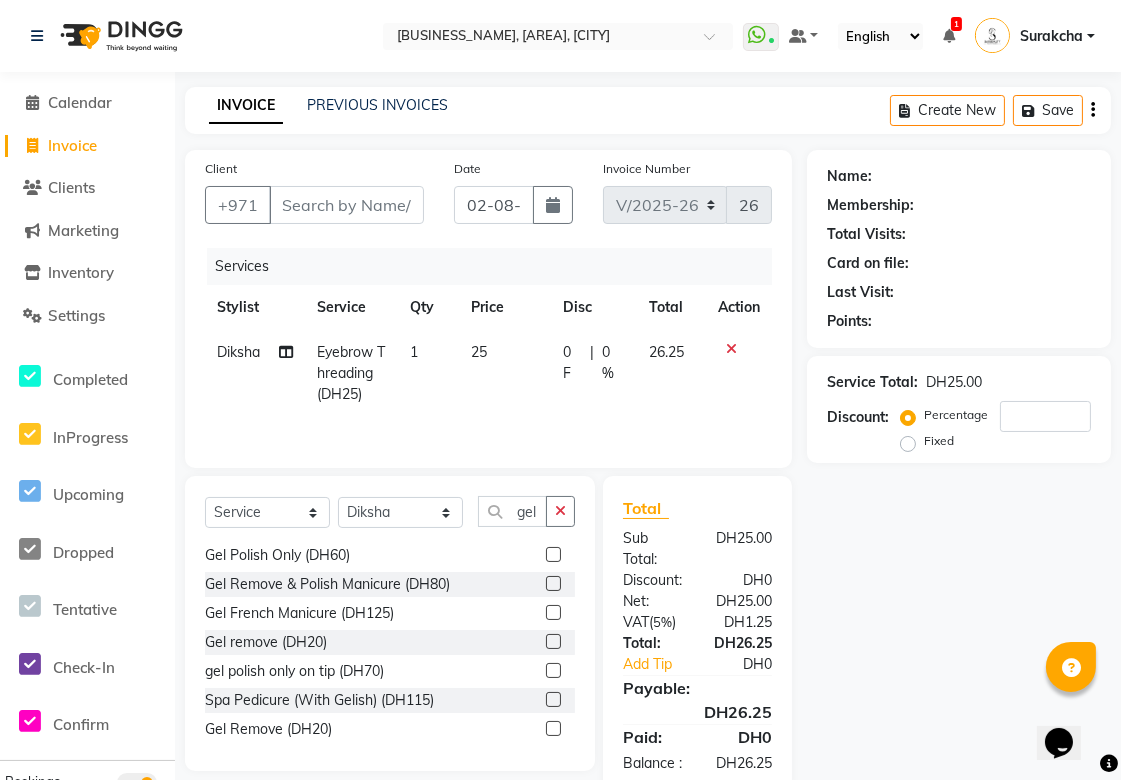 click 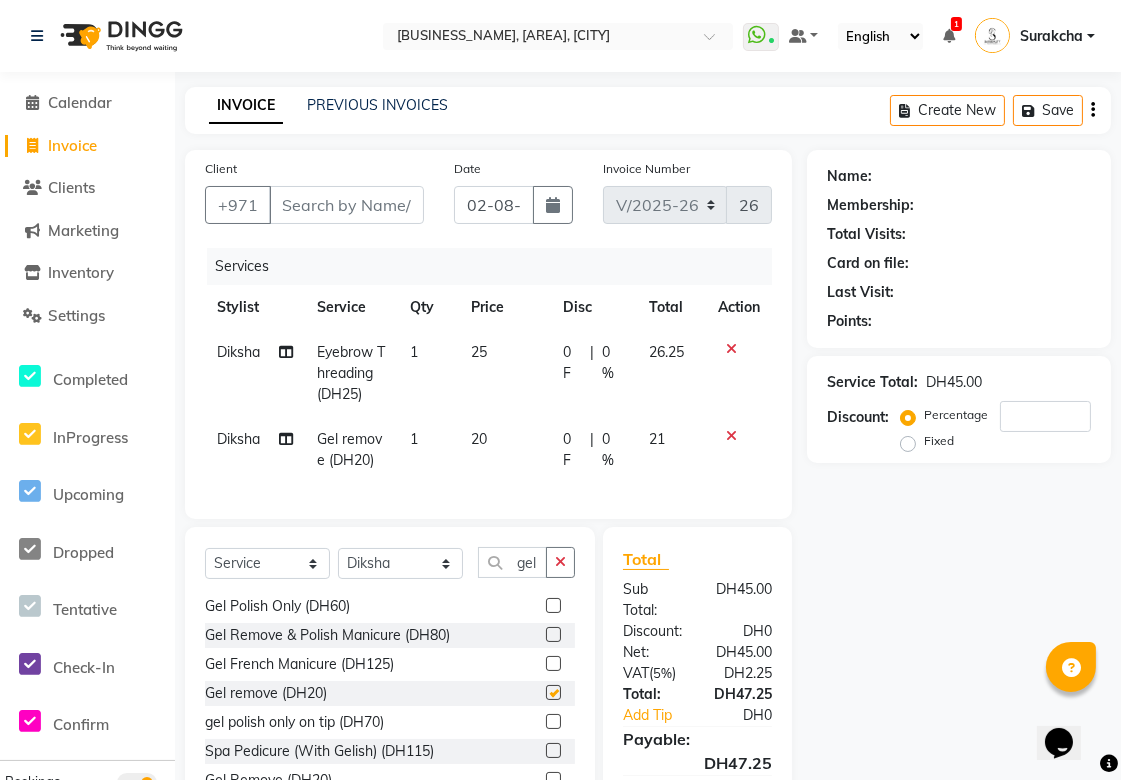 checkbox on "false" 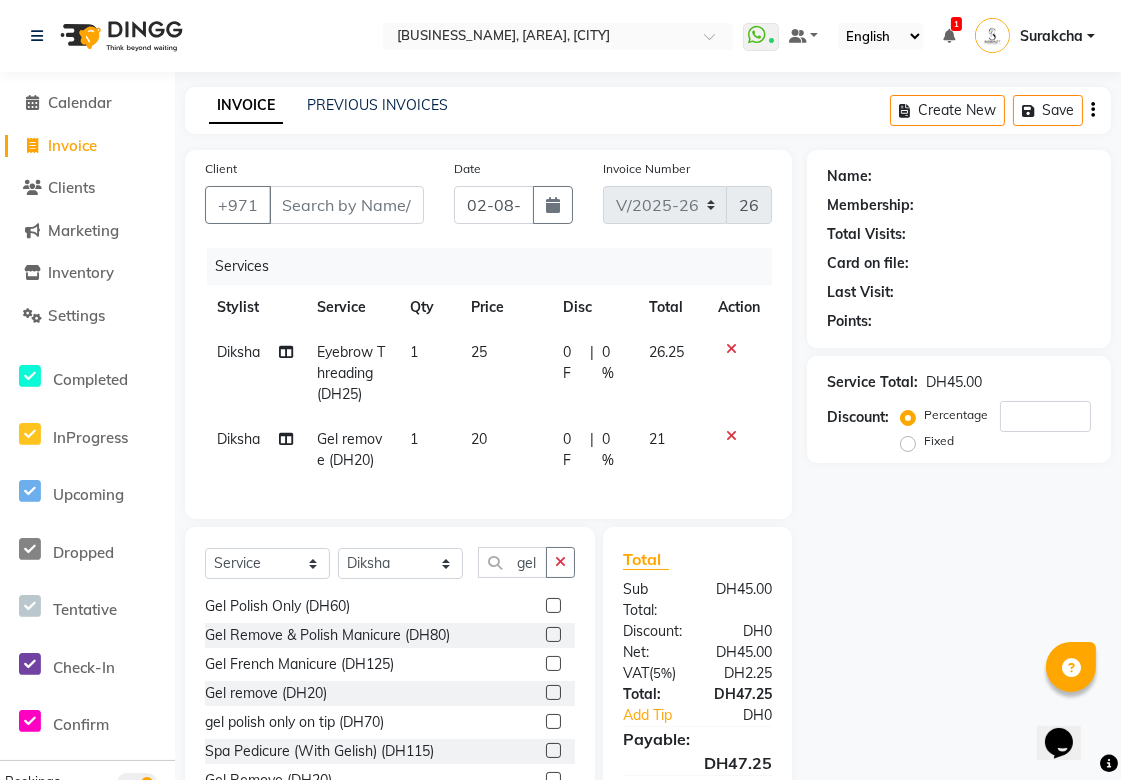 click on "1" 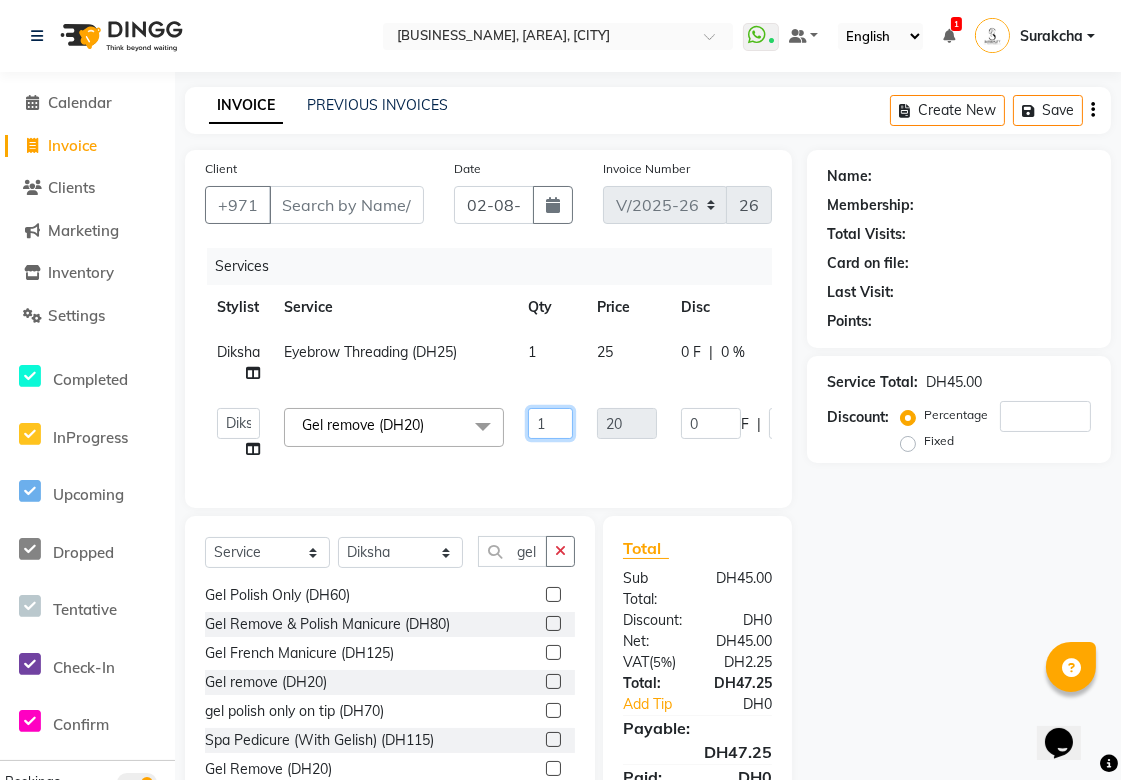 click on "1" 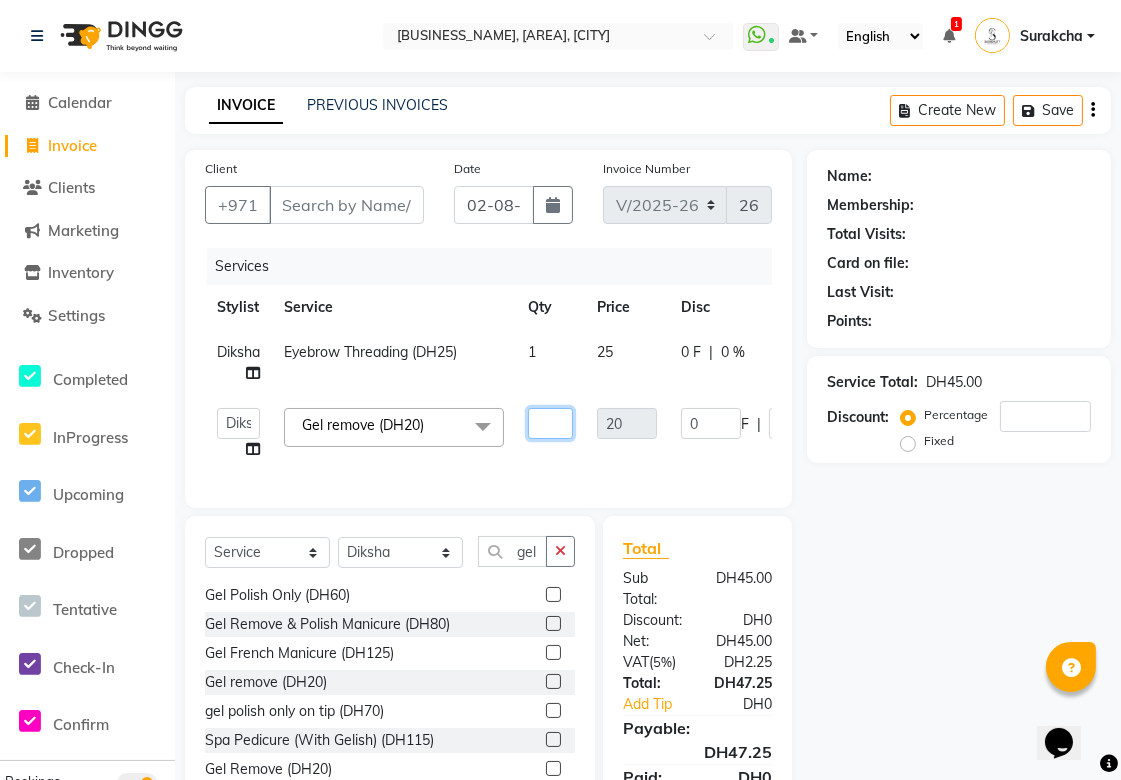 type on "2" 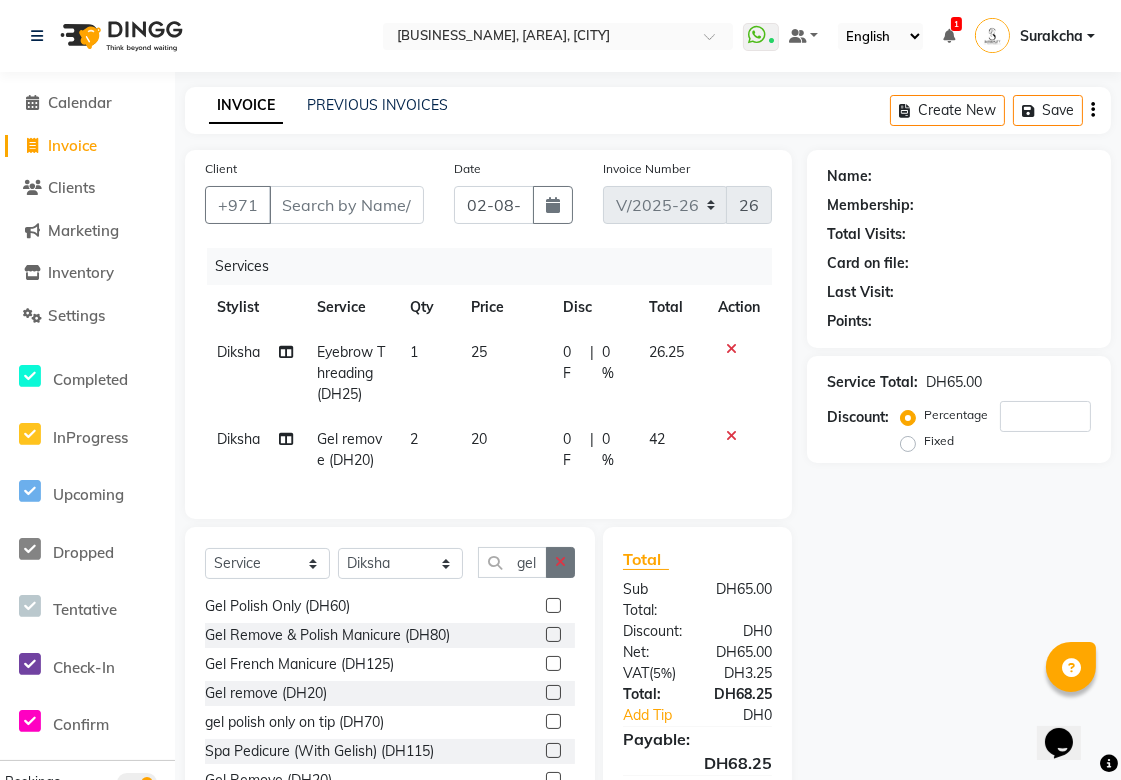 click 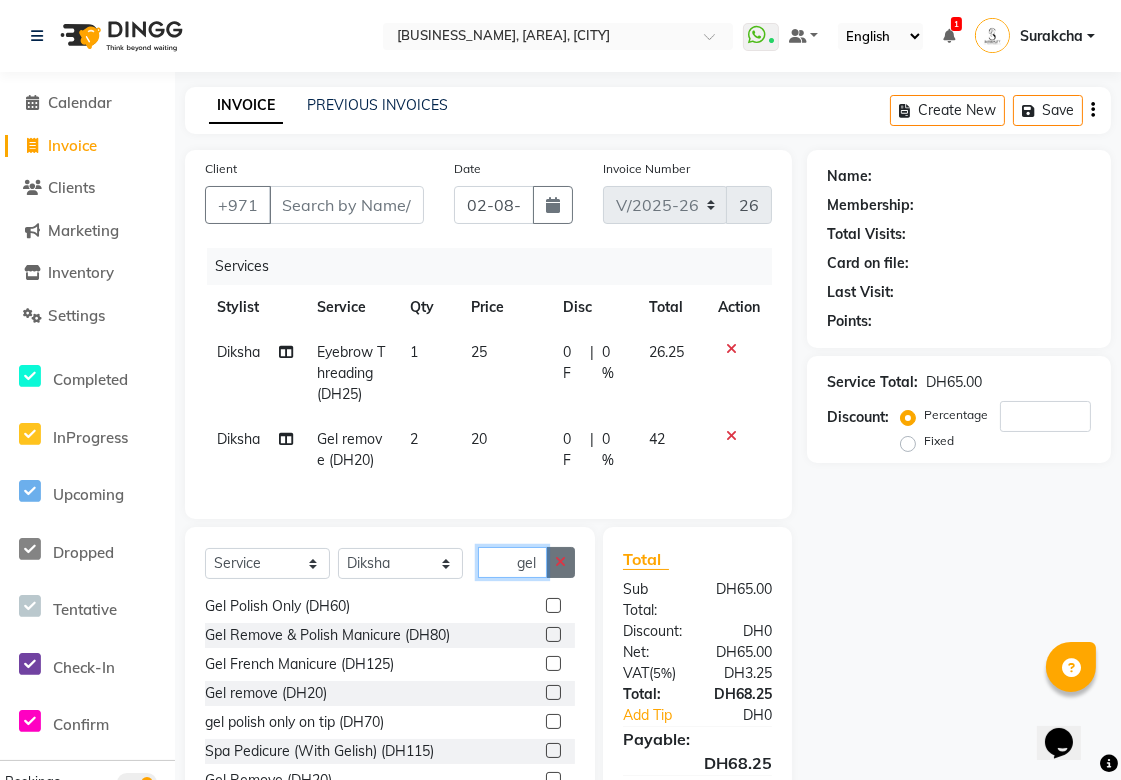 type 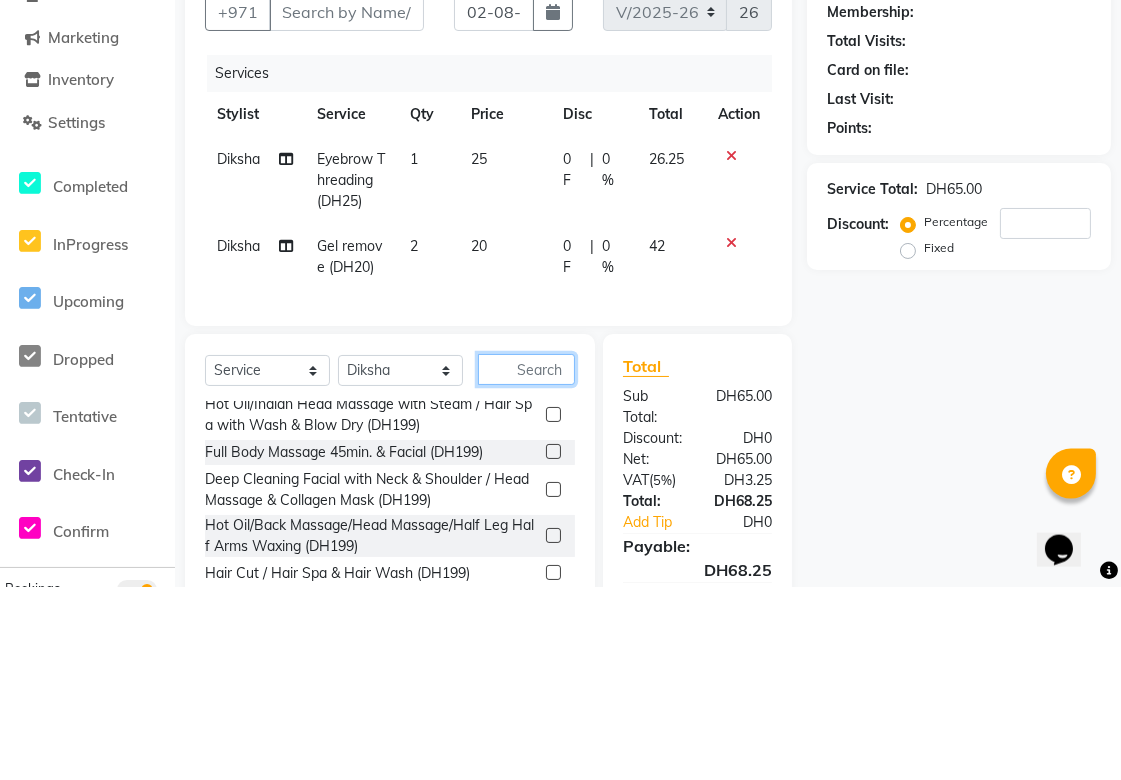 scroll, scrollTop: 133, scrollLeft: 0, axis: vertical 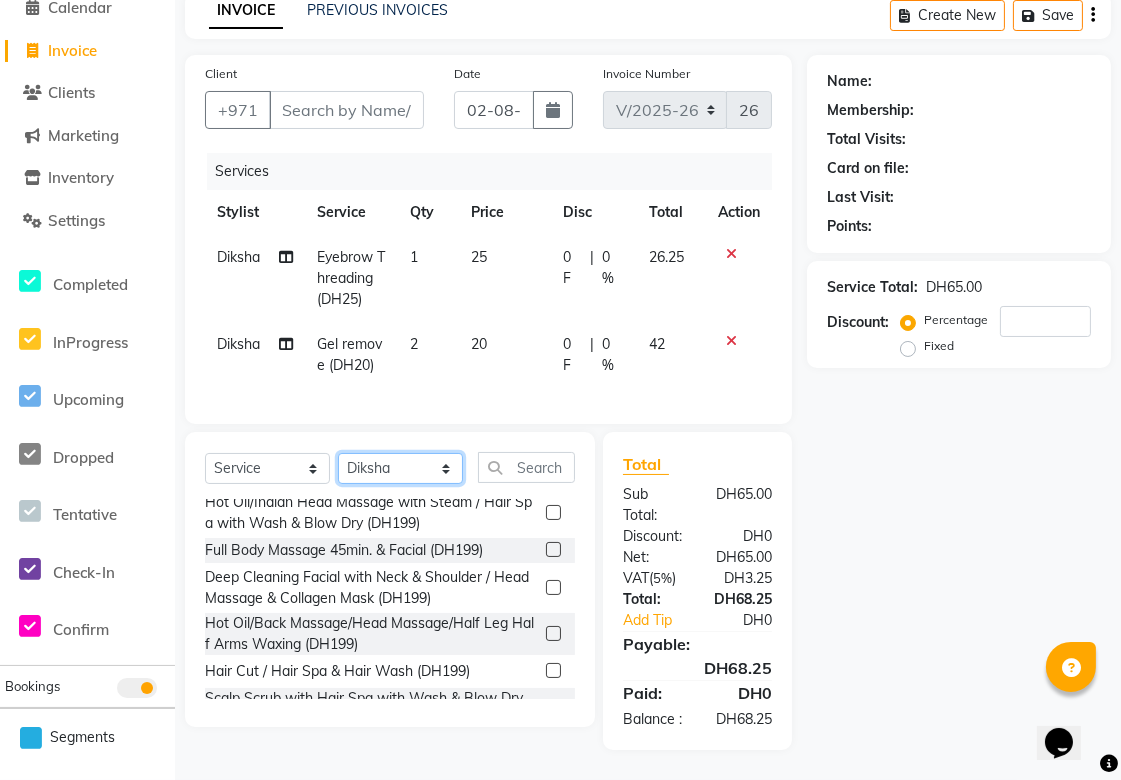 click on "Select Stylist [FIRST] [FIRST] [FIRST] [FIRST] [FIRST] [FIRST] [FIRST] [FIRST] [FIRST] [FIRST] [FIRST] [FIRST] [FIRST] [FIRST] [FIRST] [FIRST] [FIRST]" 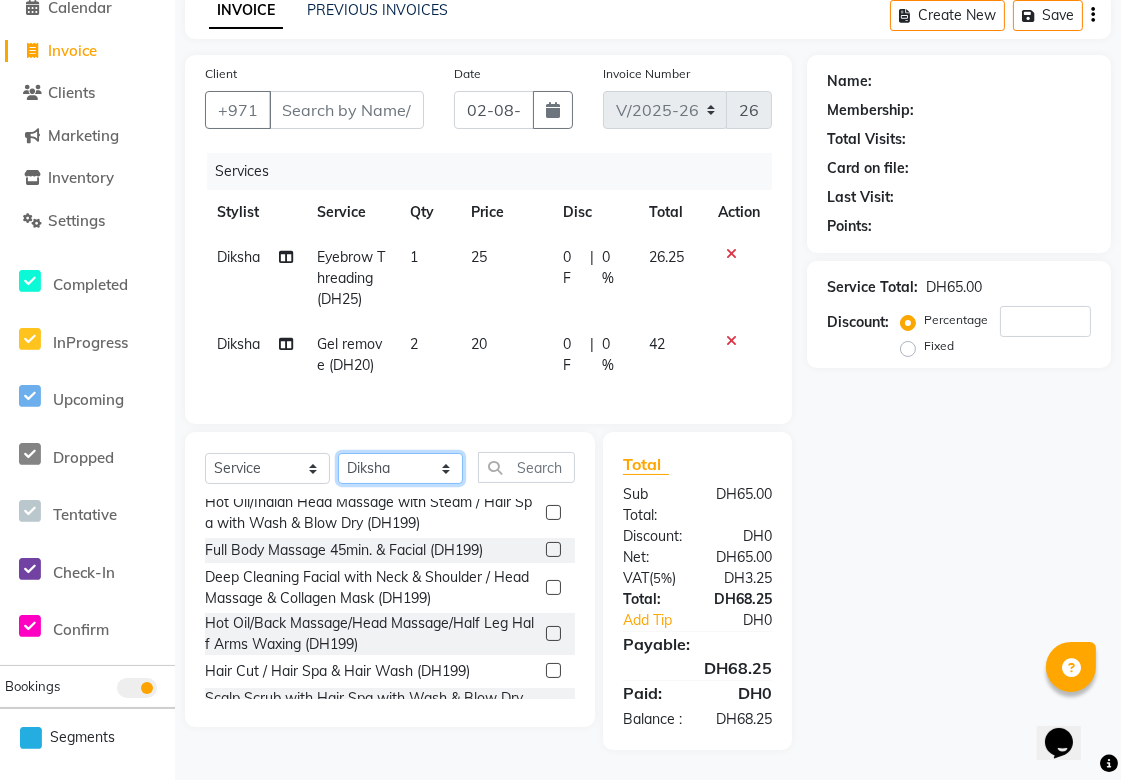 select on "63787" 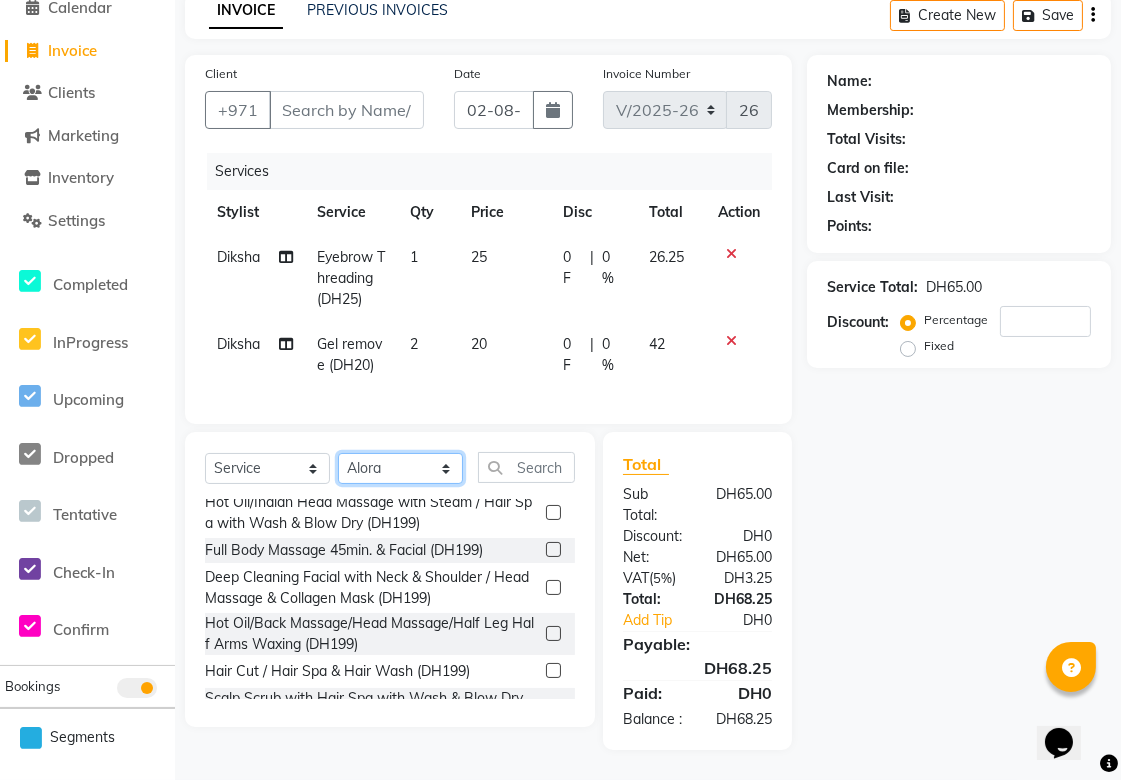 click on "Select Stylist [FIRST] [FIRST] [FIRST] [FIRST] [FIRST] [FIRST] [FIRST] [FIRST] [FIRST] [FIRST] [FIRST] [FIRST] [FIRST] [FIRST] [FIRST] [FIRST] [FIRST]" 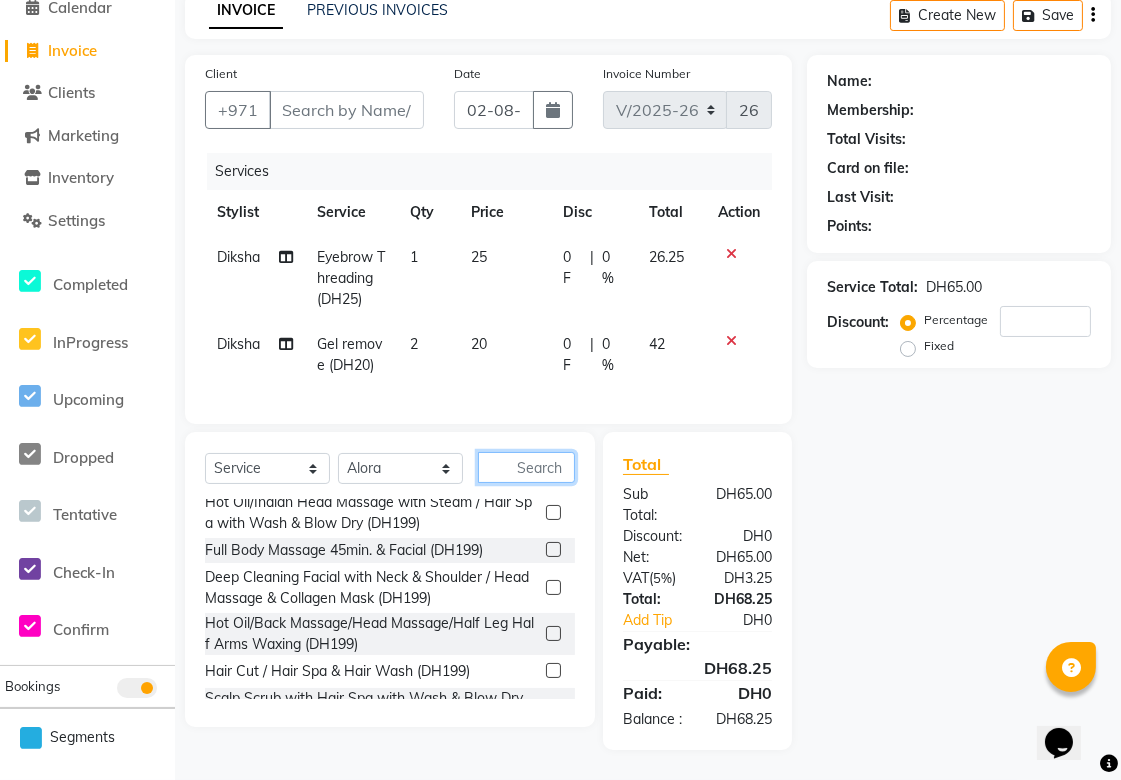 click 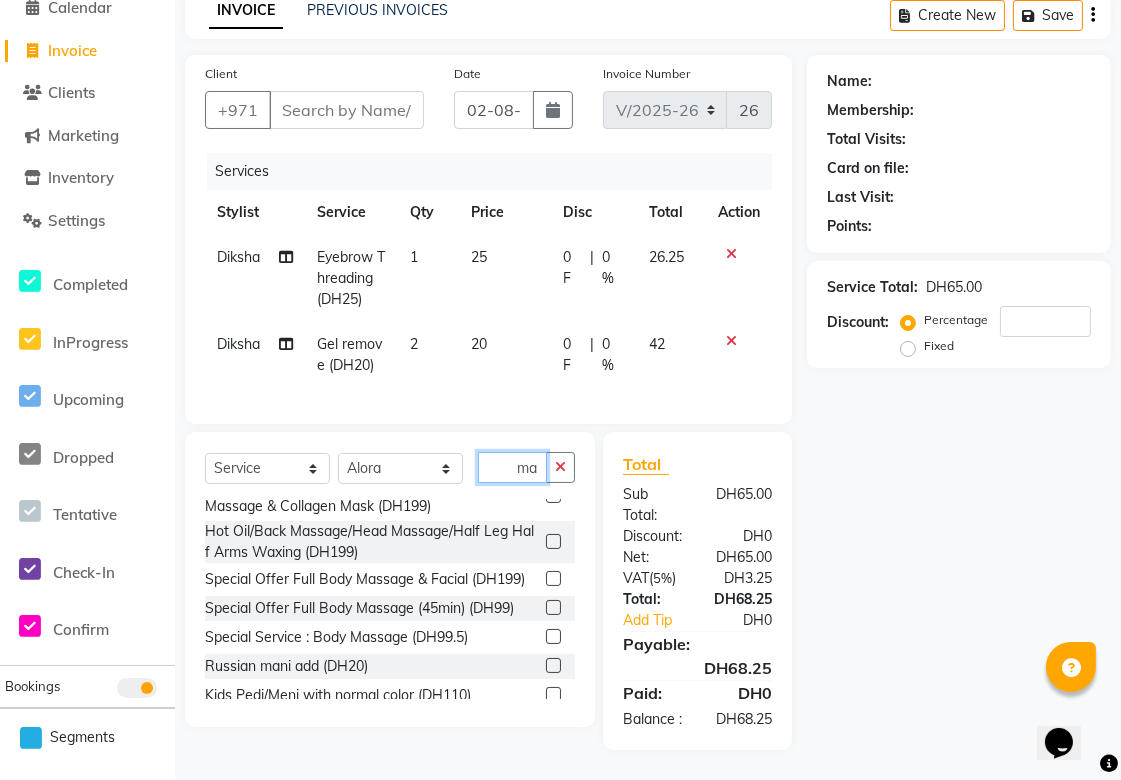 scroll, scrollTop: 53, scrollLeft: 0, axis: vertical 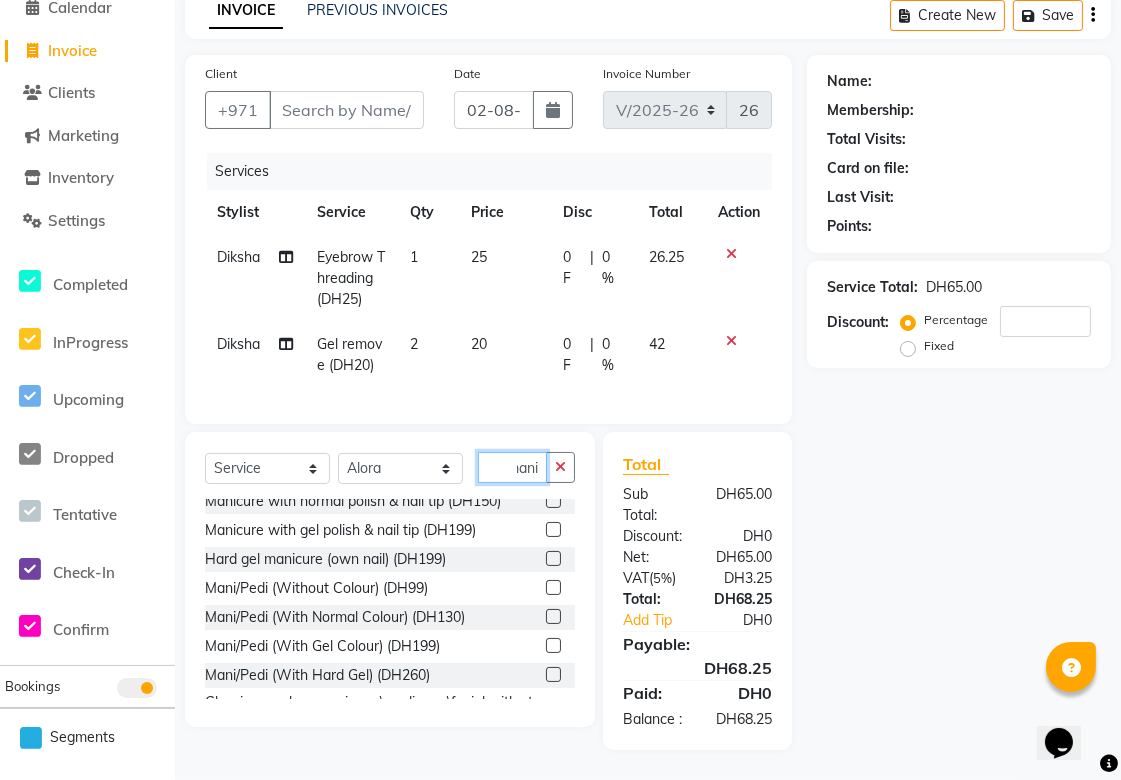 type on "mani" 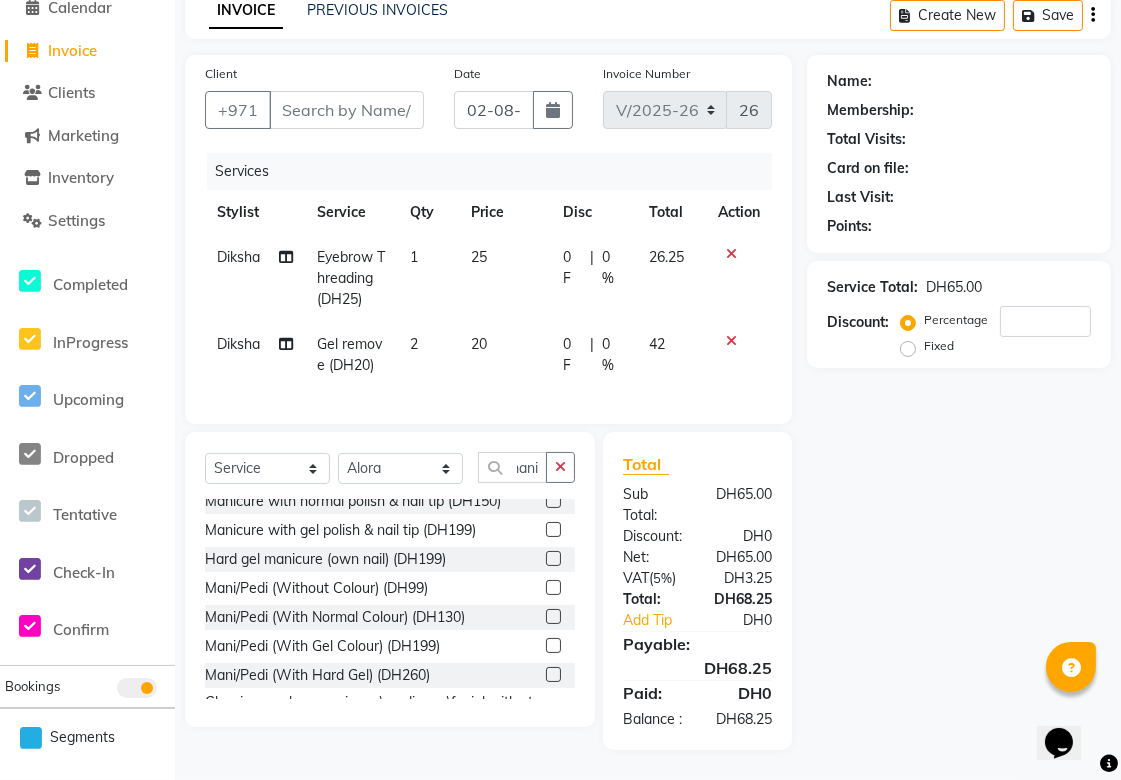 click 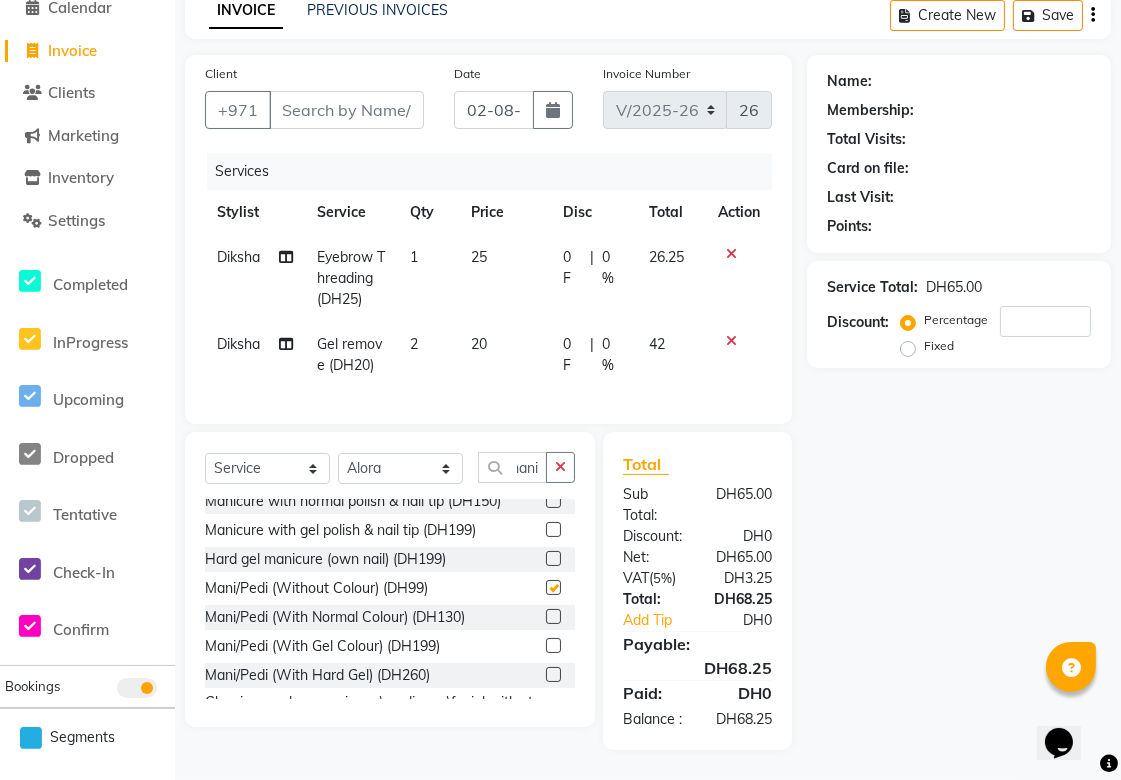 scroll, scrollTop: 0, scrollLeft: 0, axis: both 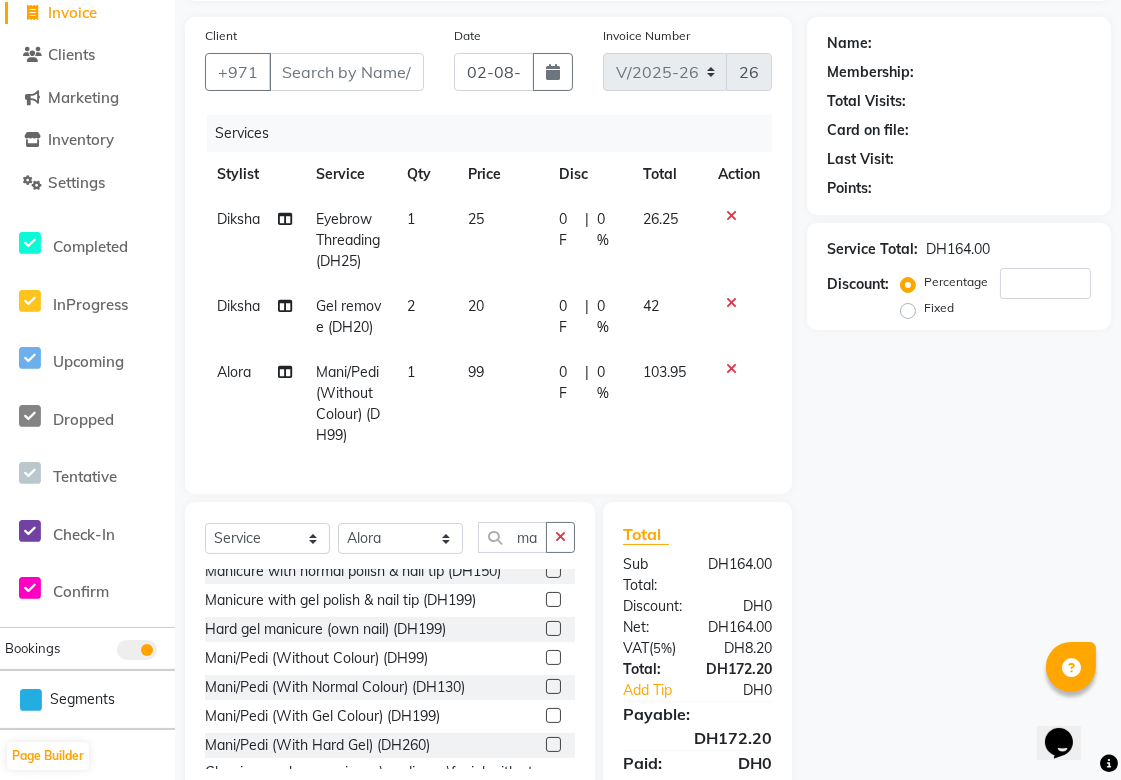 checkbox on "false" 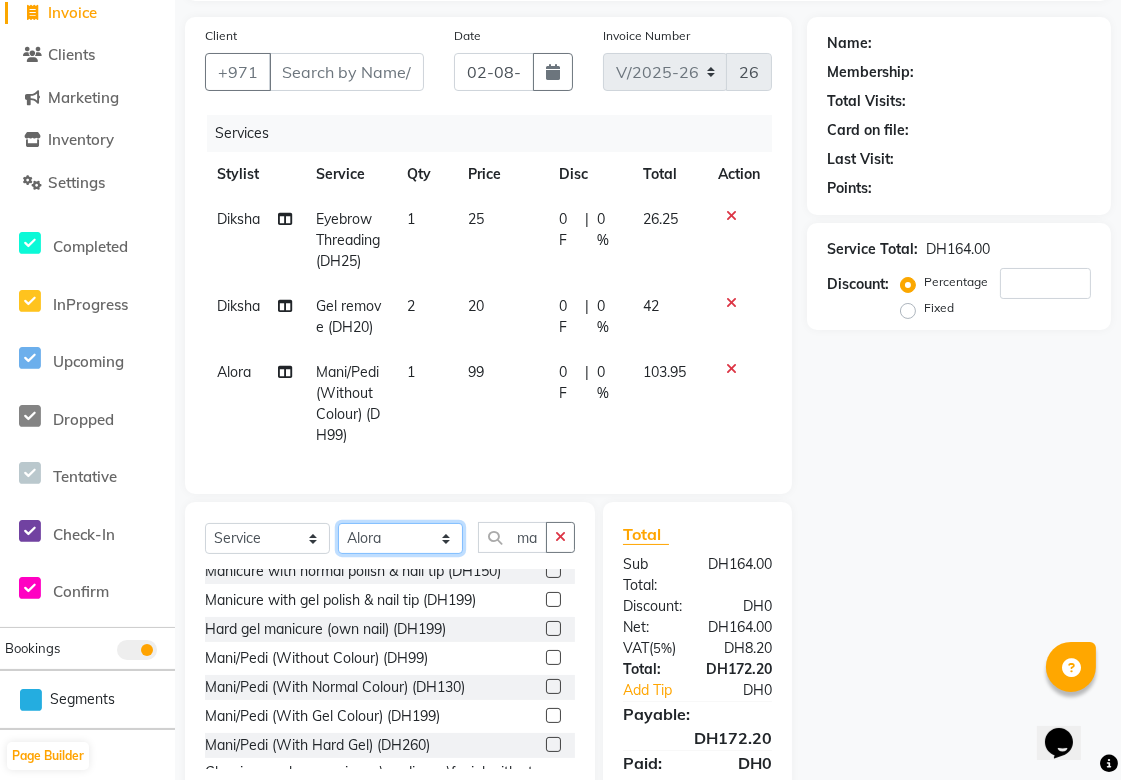click on "Select Stylist [FIRST] [FIRST] [FIRST] [FIRST] [FIRST] [FIRST] [FIRST] [FIRST] [FIRST] [FIRST] [FIRST] [FIRST] [FIRST] [FIRST] [FIRST] [FIRST] [FIRST]" 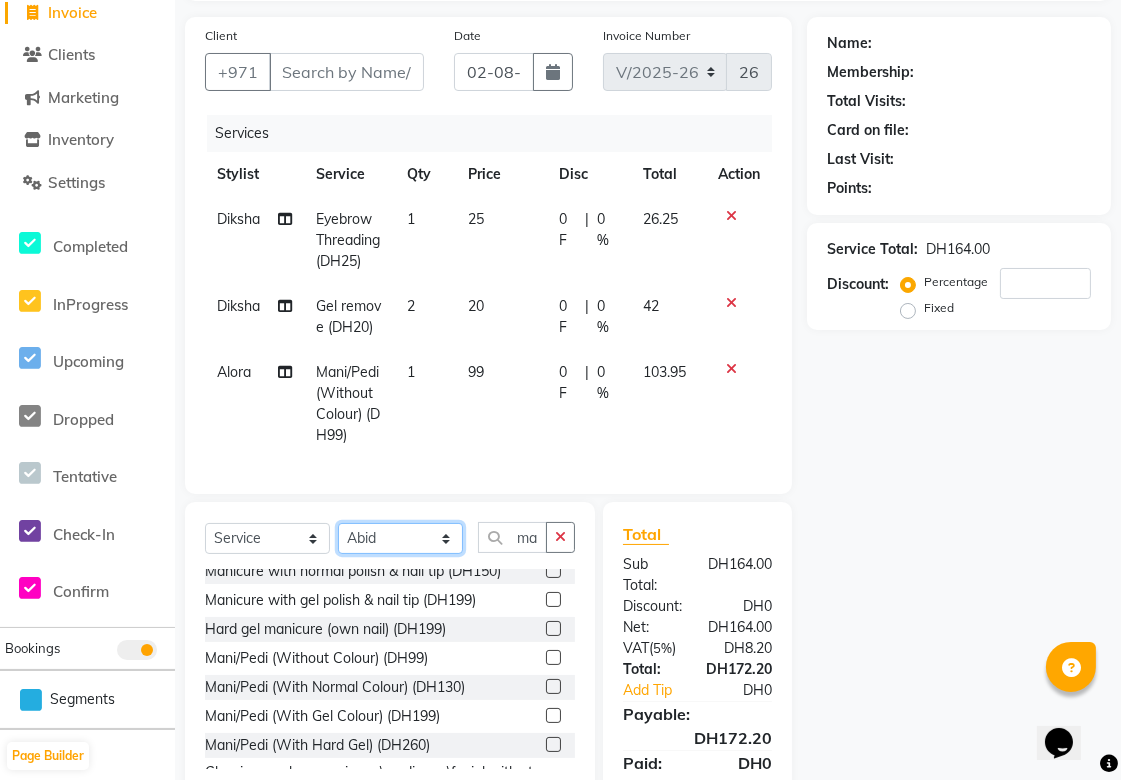 click on "Select Stylist [FIRST] [FIRST] [FIRST] [FIRST] [FIRST] [FIRST] [FIRST] [FIRST] [FIRST] [FIRST] [FIRST] [FIRST] [FIRST] [FIRST] [FIRST] [FIRST] [FIRST]" 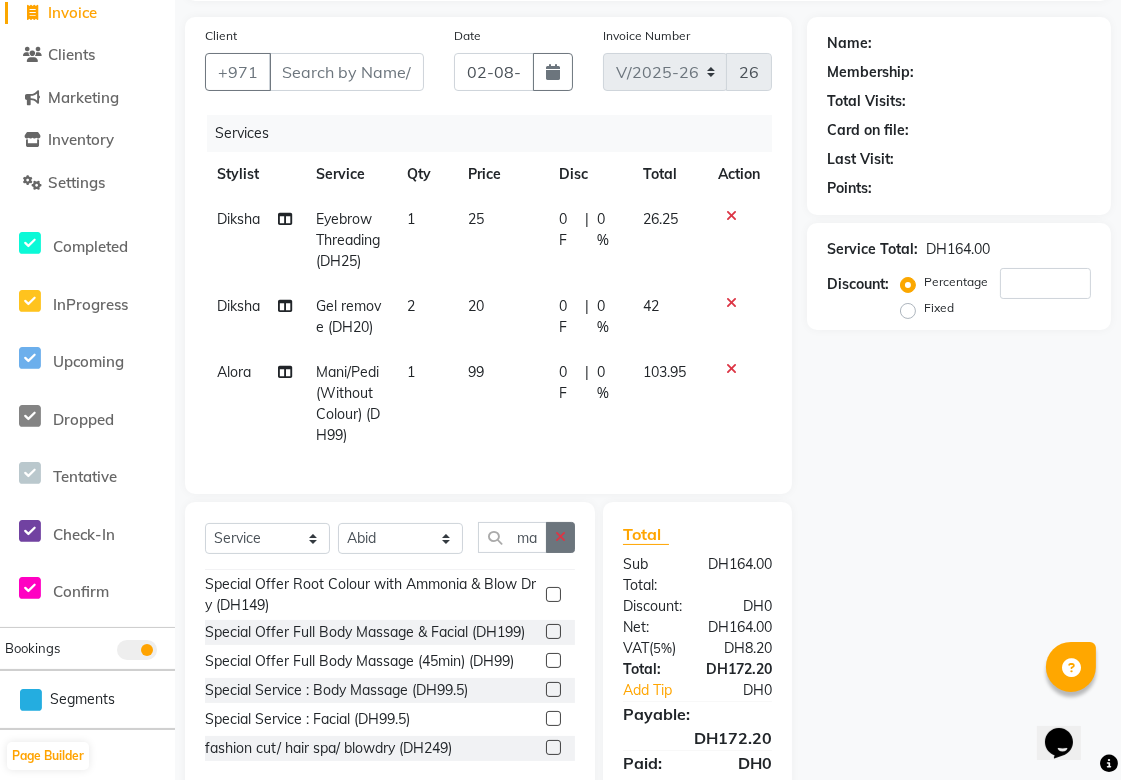 click 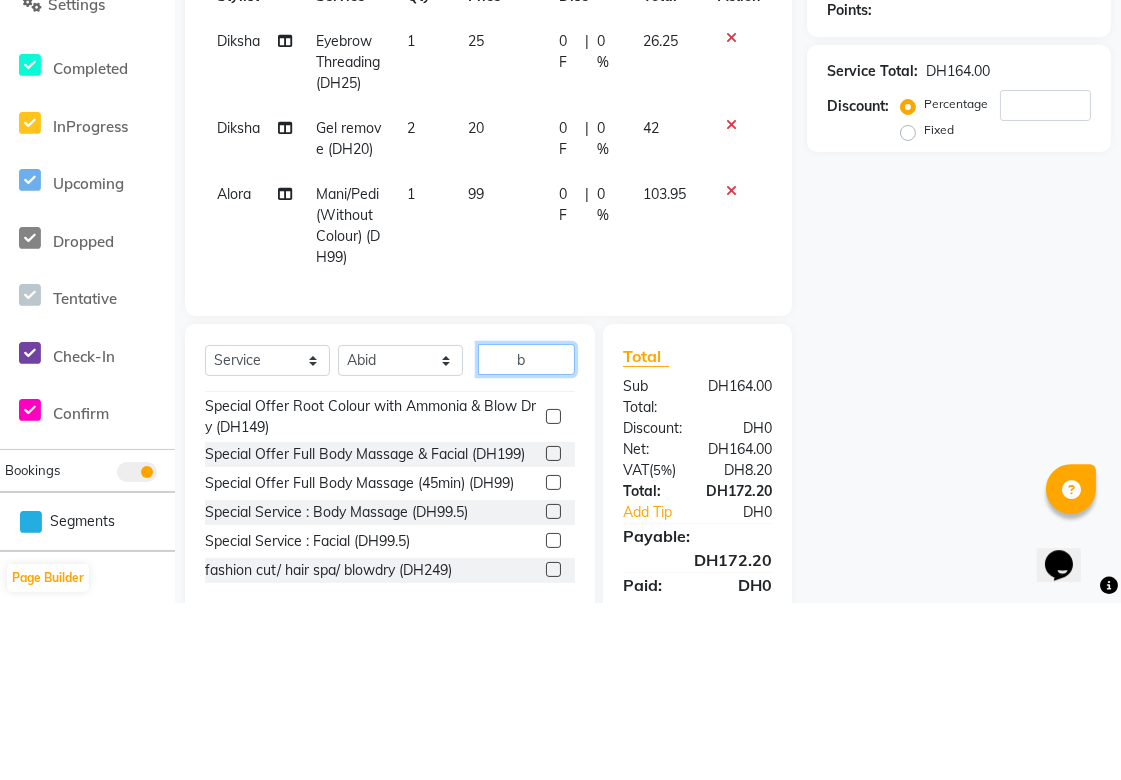 scroll, scrollTop: 177, scrollLeft: 0, axis: vertical 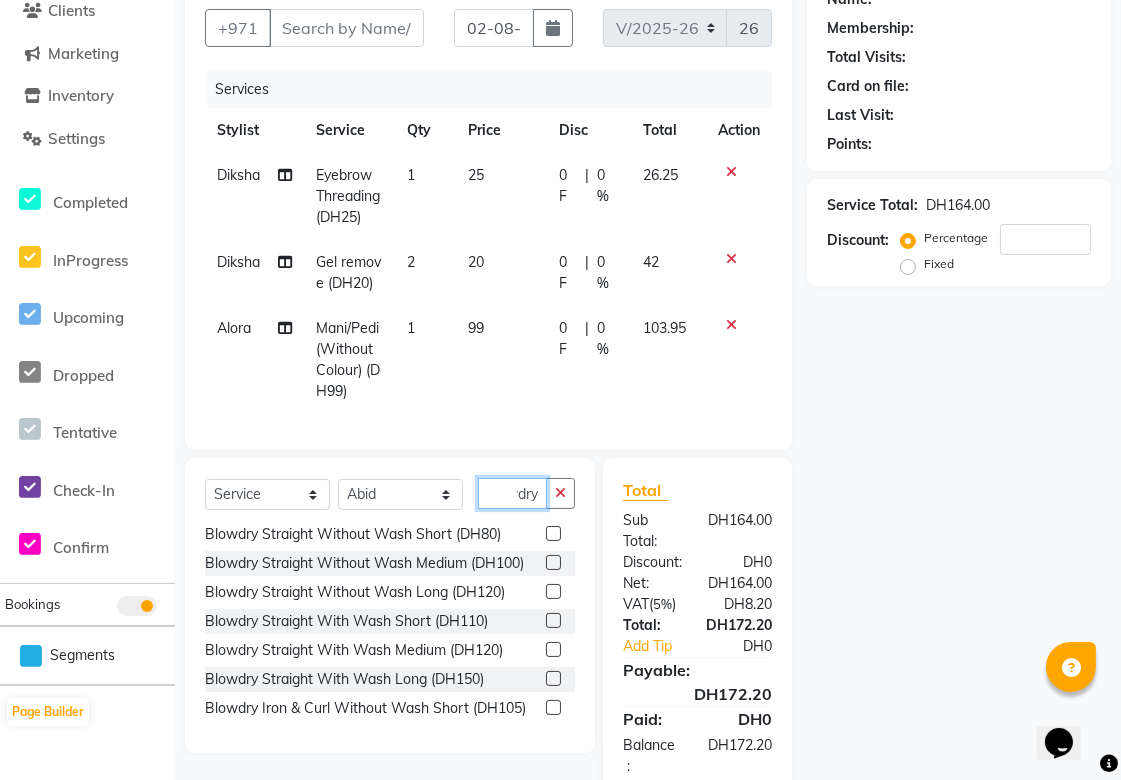 type on "blowdry" 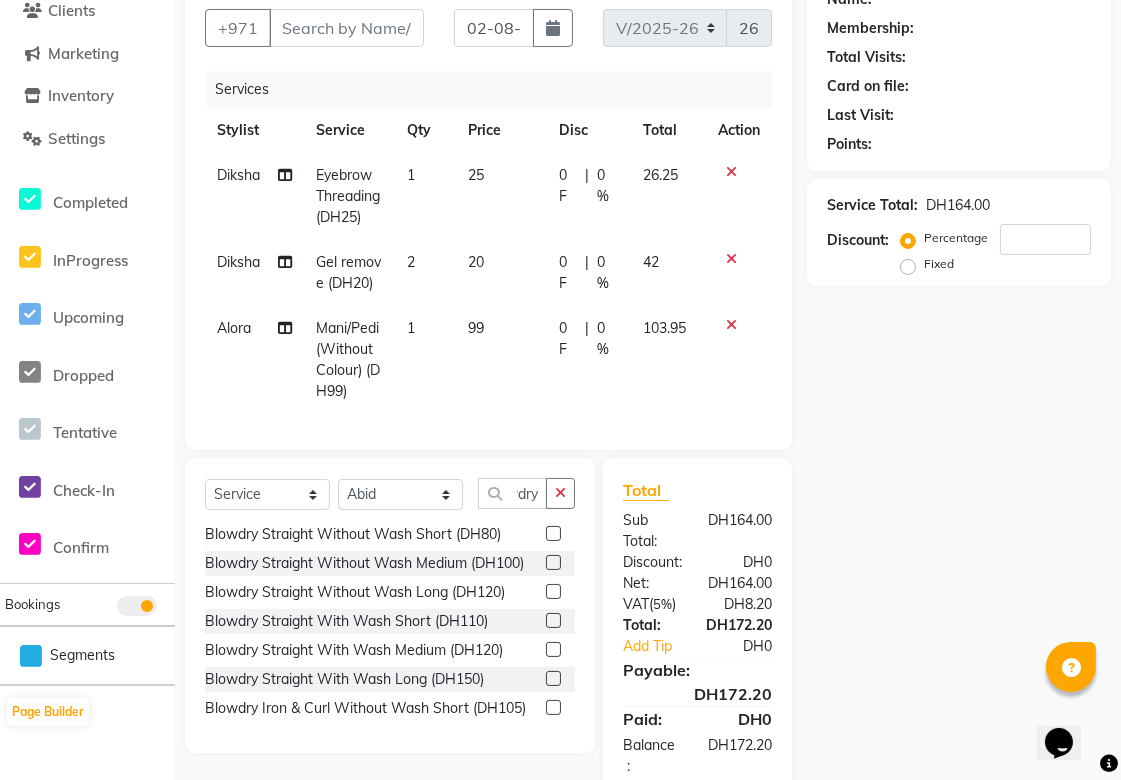 click 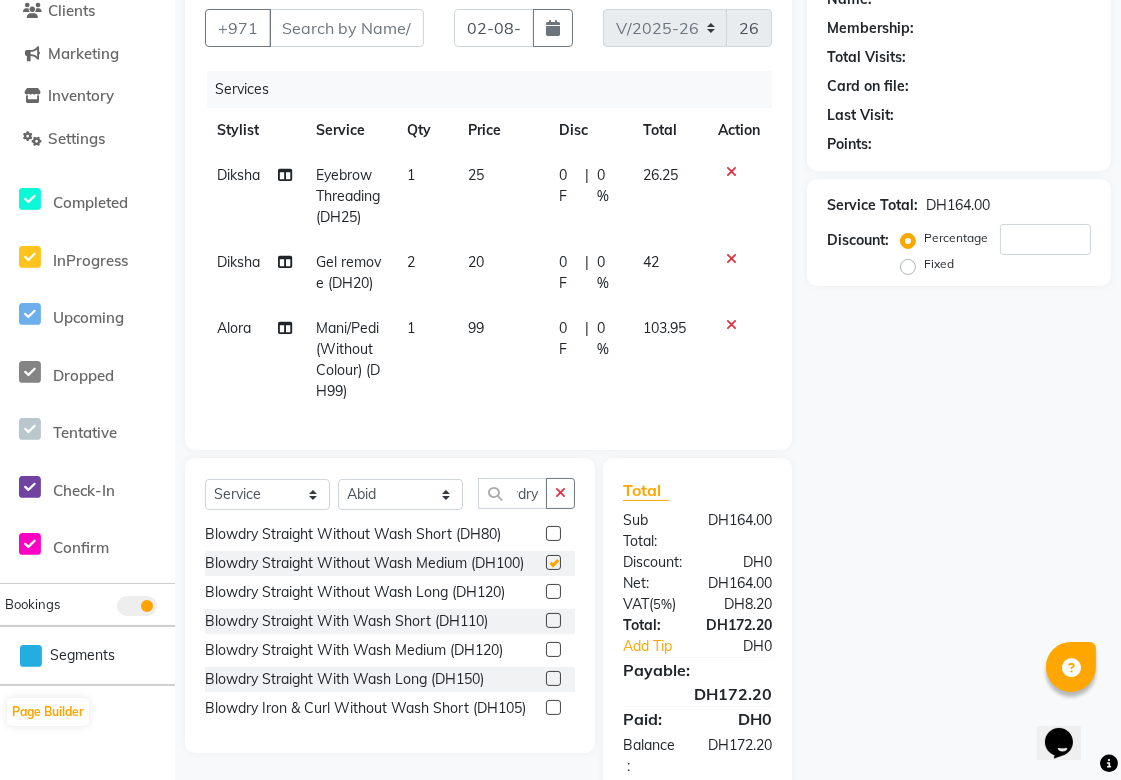 scroll, scrollTop: 0, scrollLeft: 0, axis: both 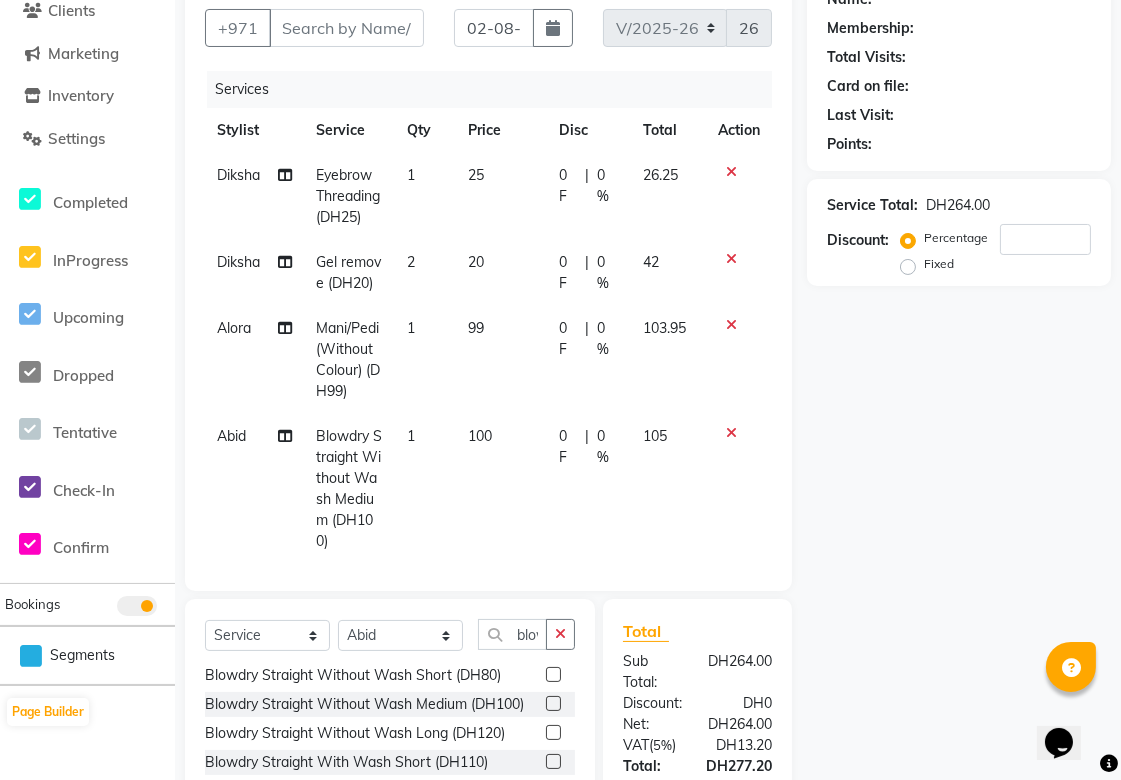 click on "100" 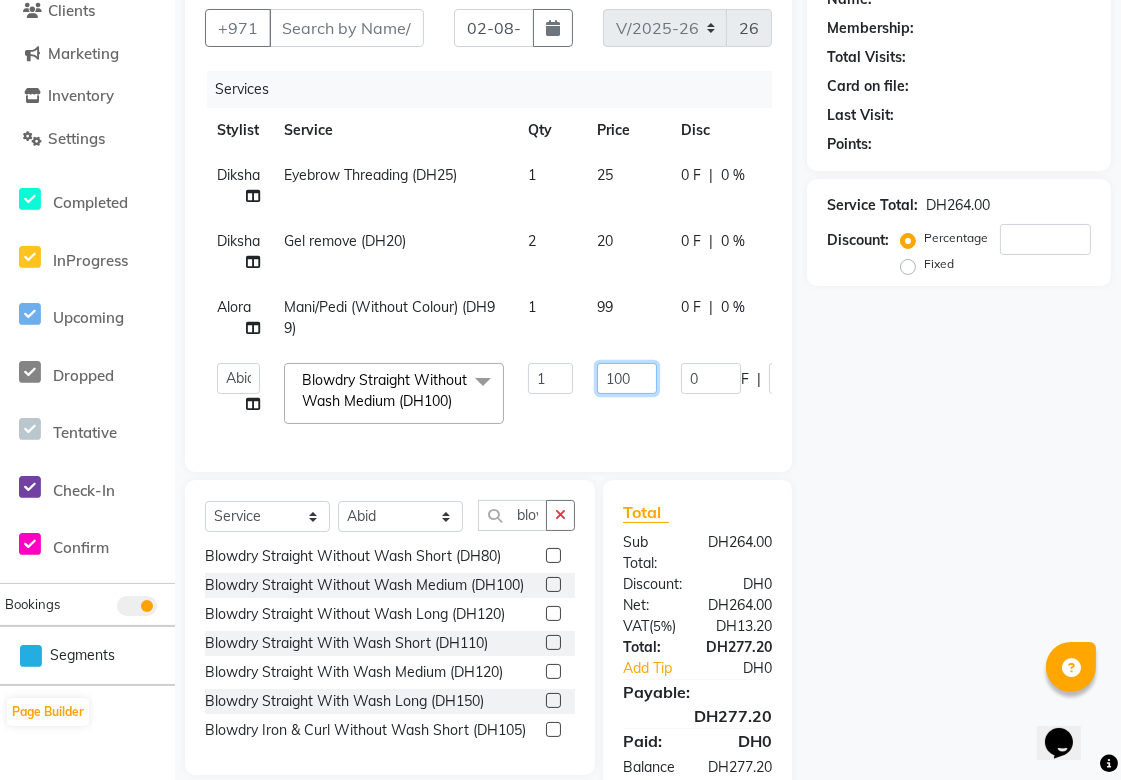 click on "100" 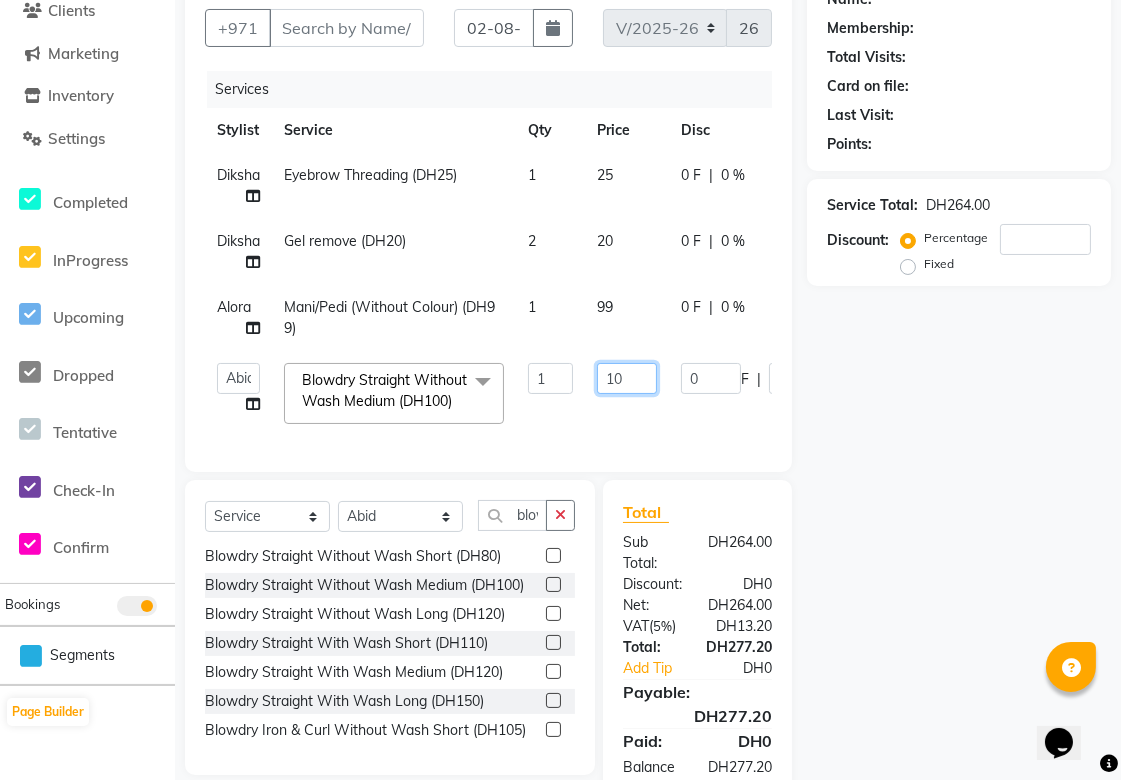 type on "1" 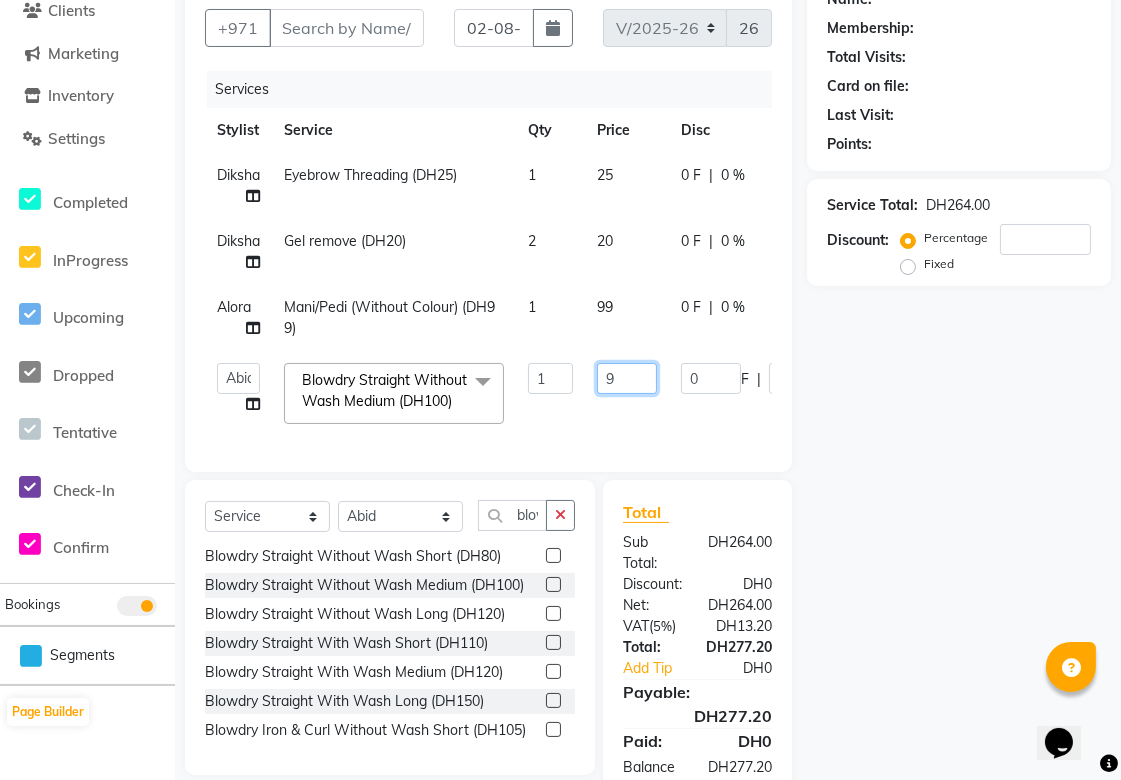 type on "99" 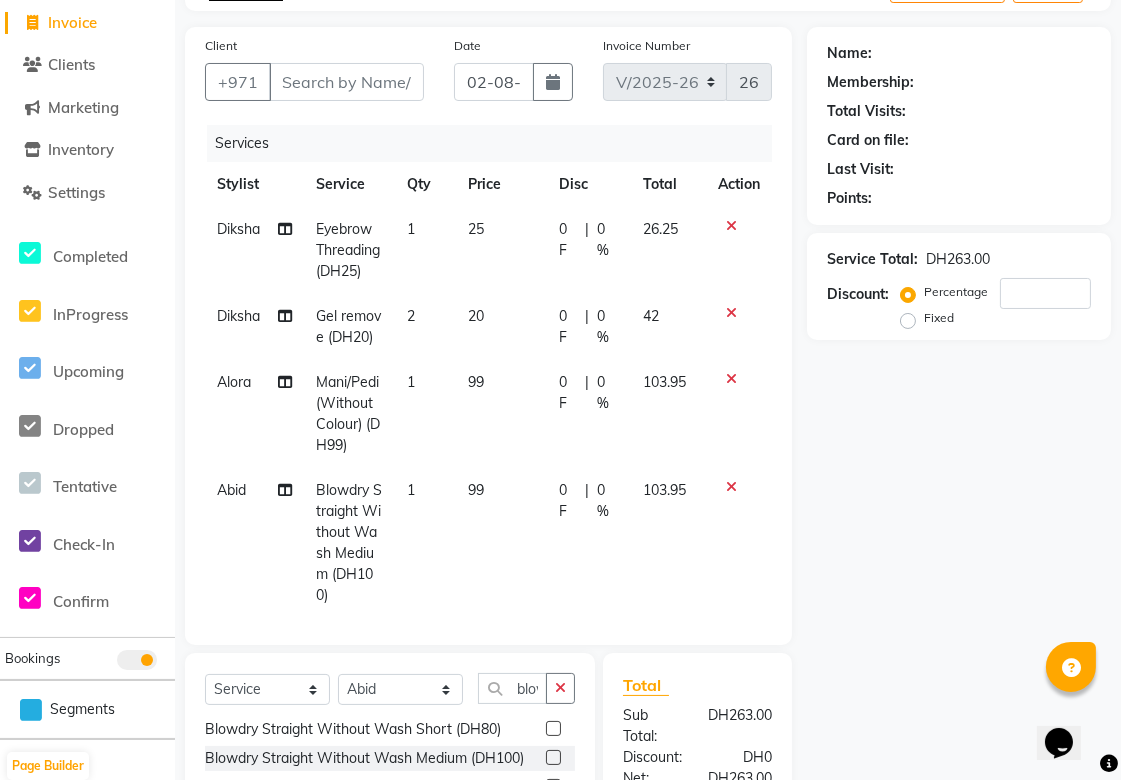 scroll, scrollTop: 0, scrollLeft: 0, axis: both 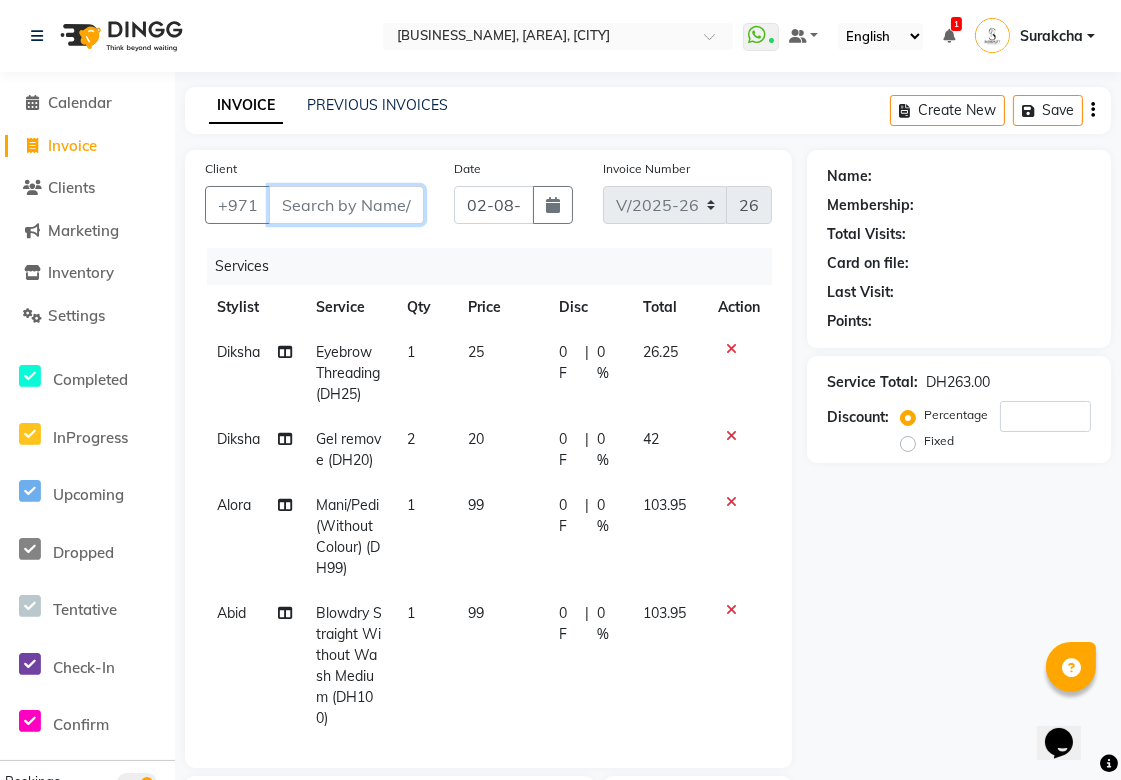 click on "Client" at bounding box center (346, 205) 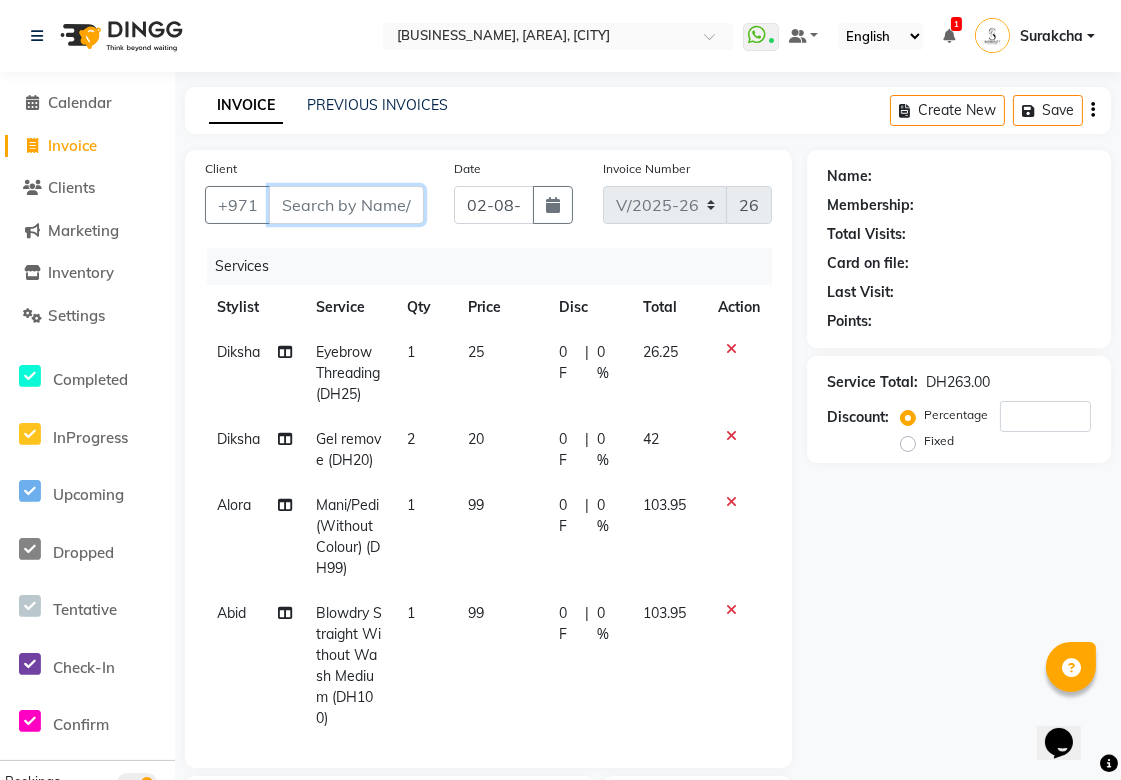 type on "5" 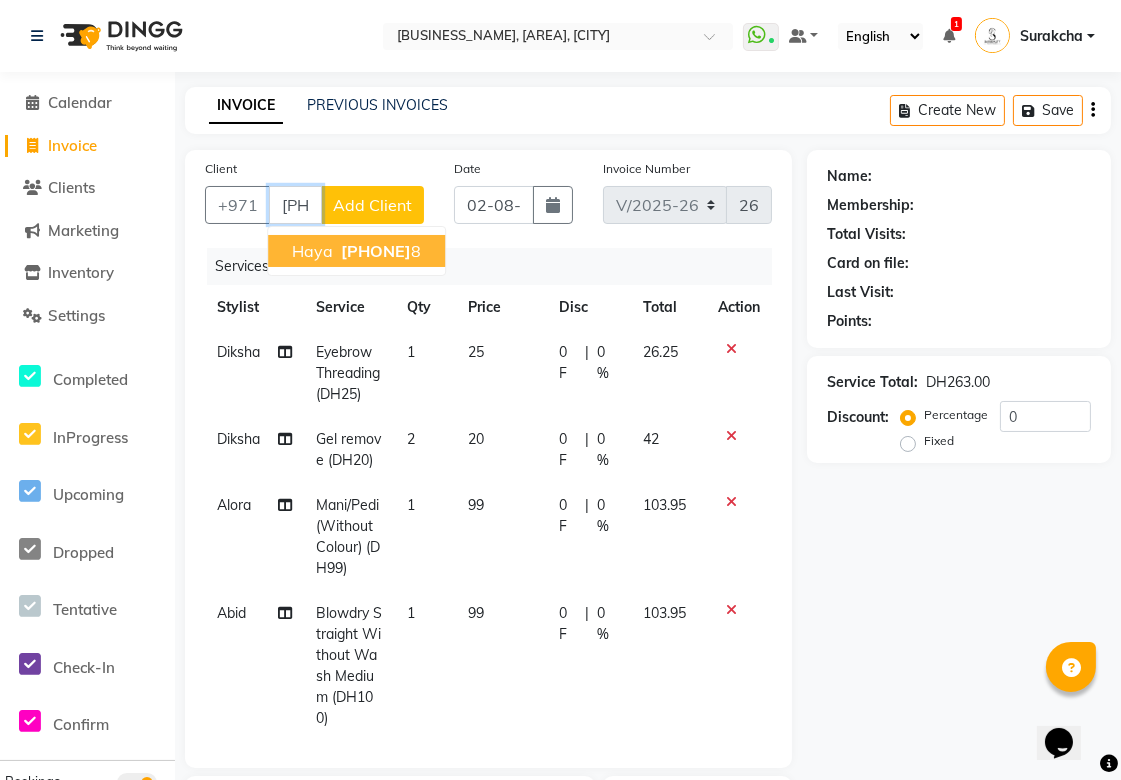 click on "55501732" at bounding box center (376, 251) 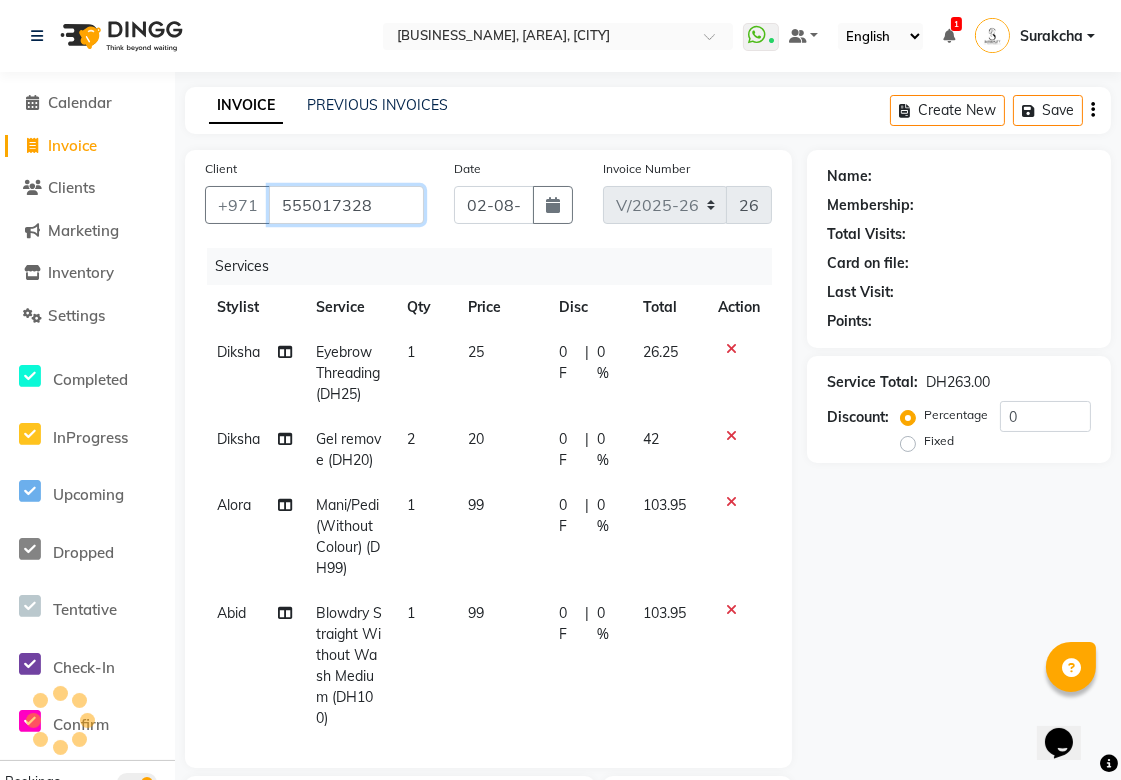 type on "[PHONE]" 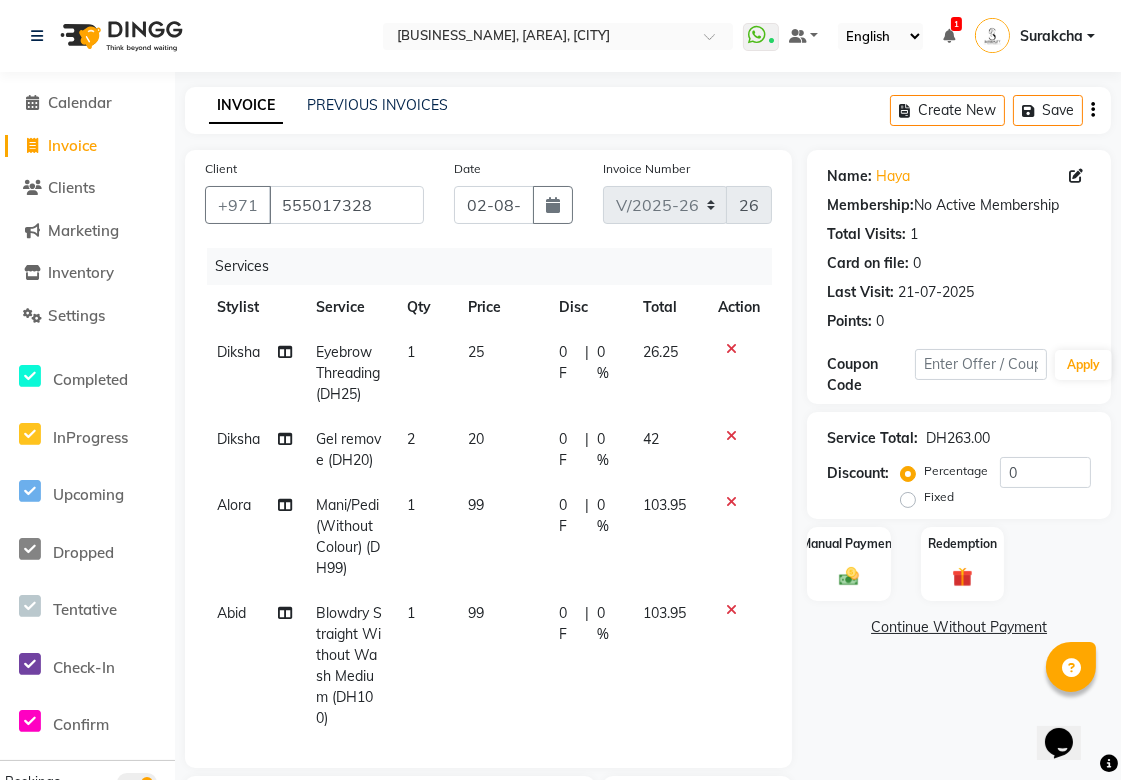 scroll, scrollTop: 46, scrollLeft: 0, axis: vertical 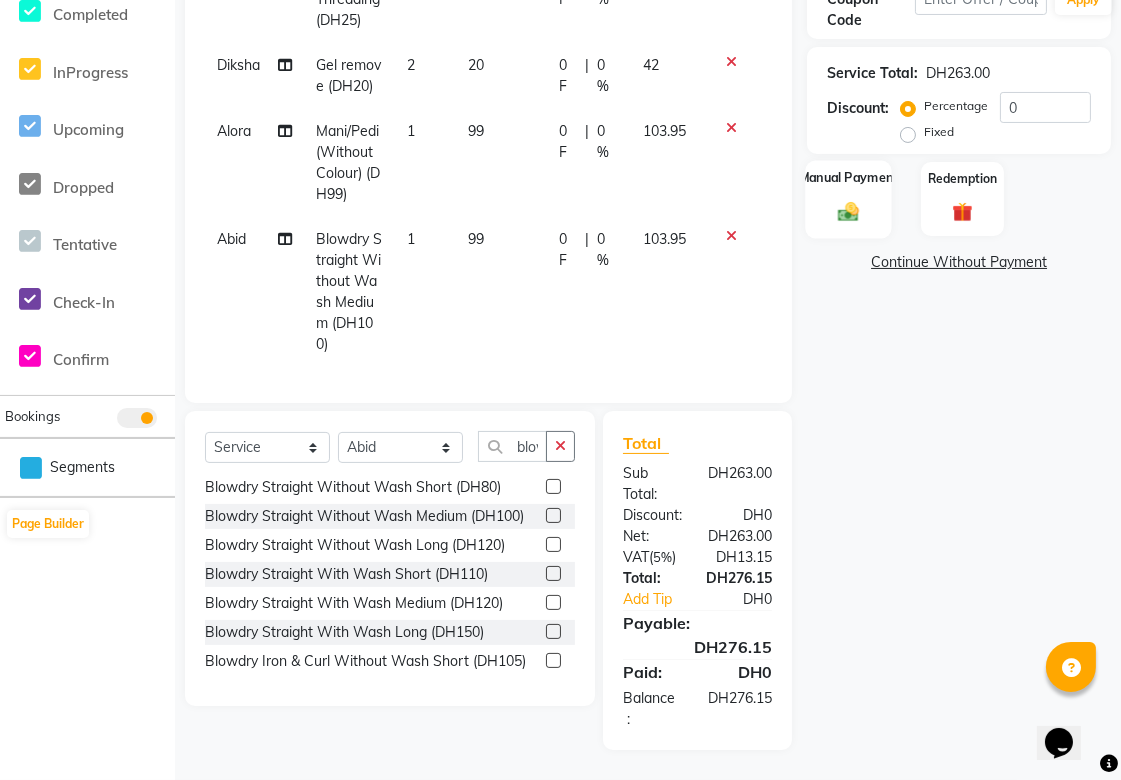 click 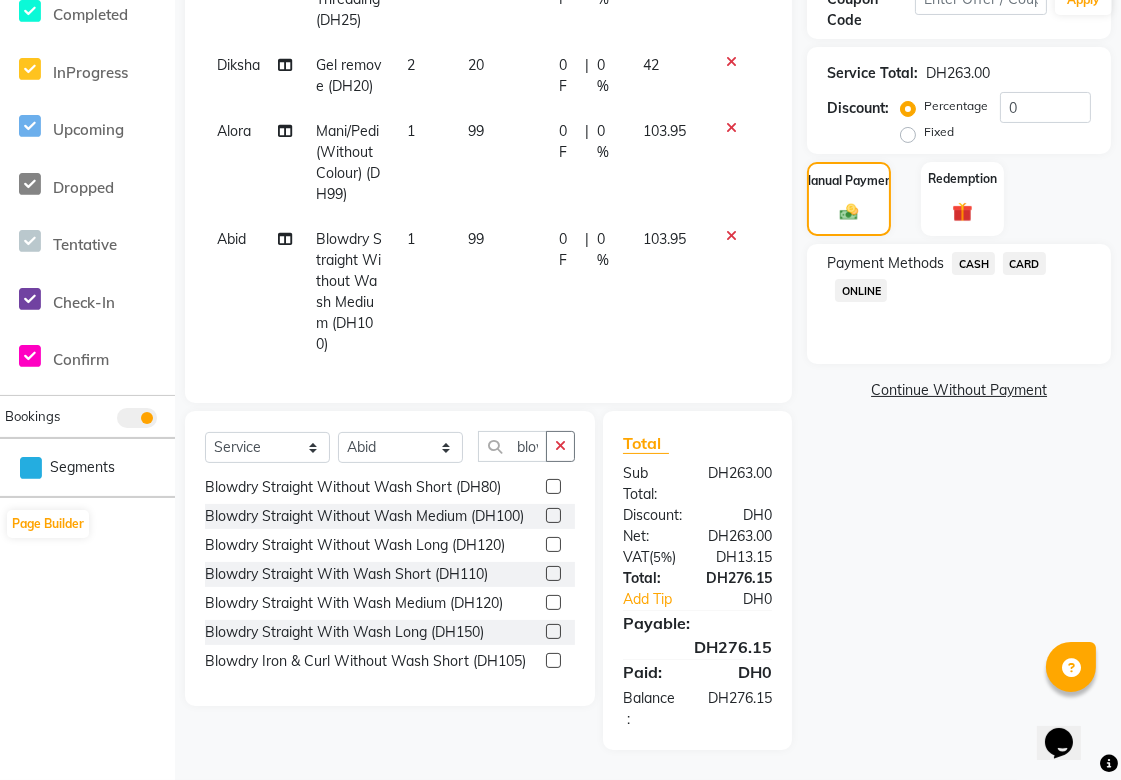 click on "CARD" 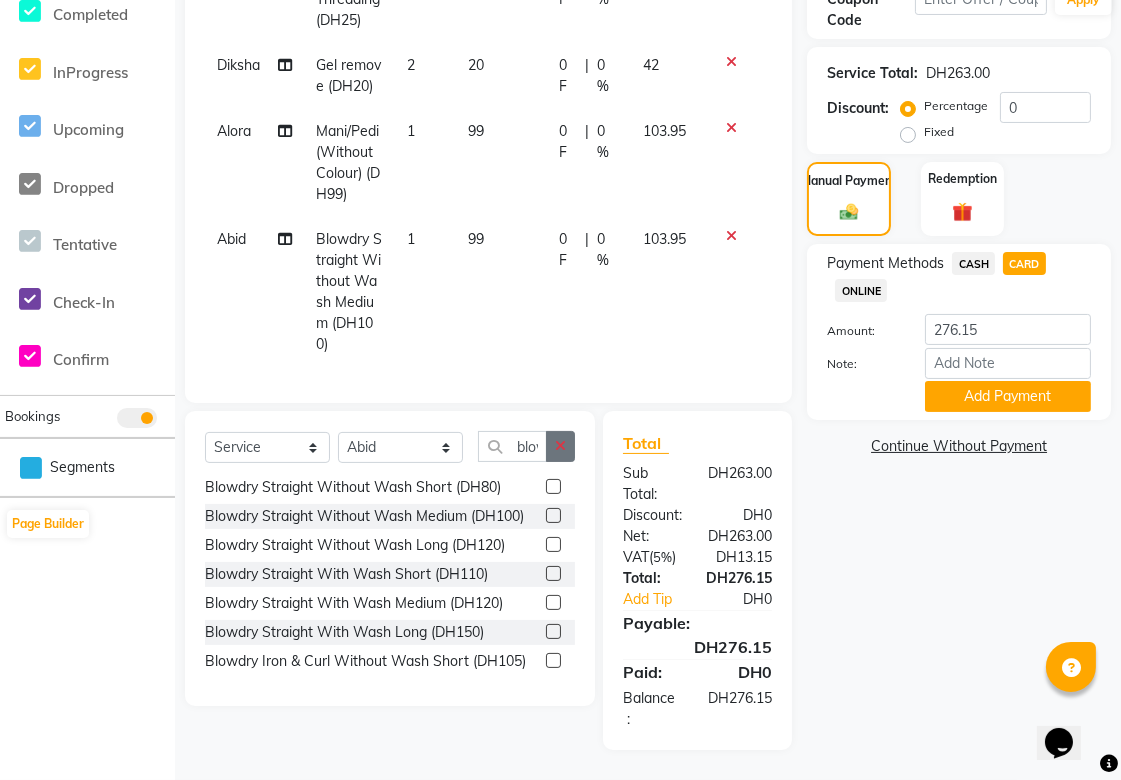 click 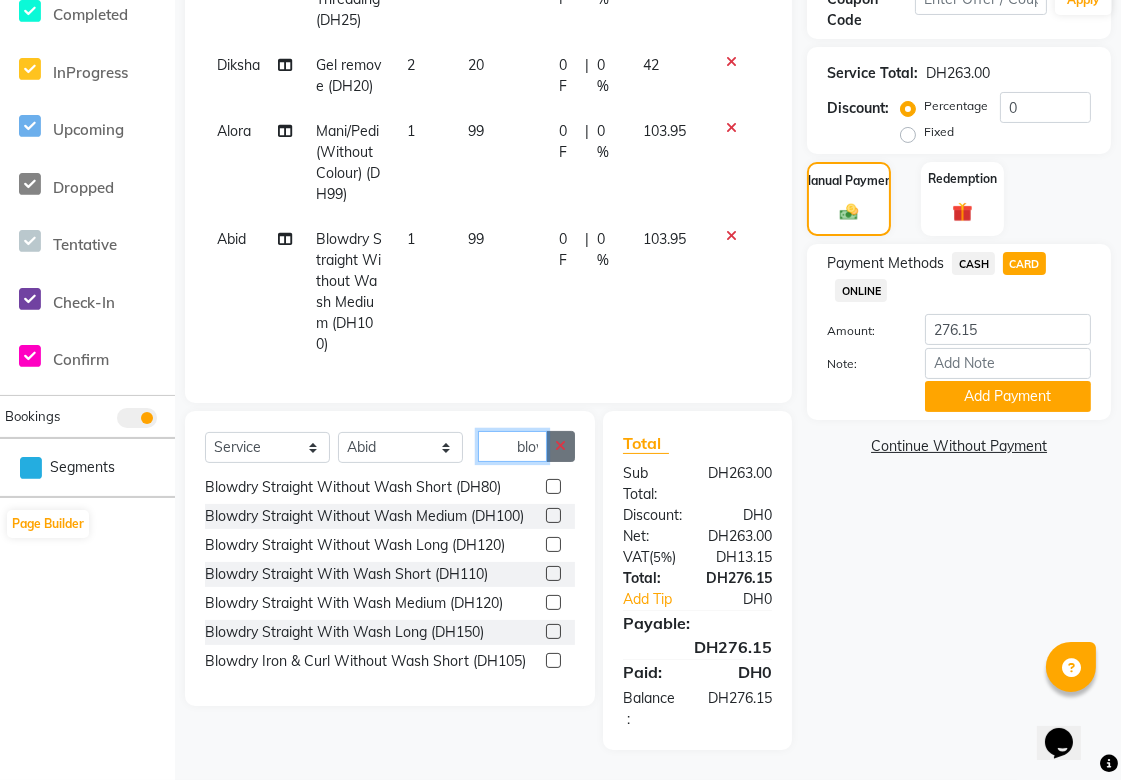 type 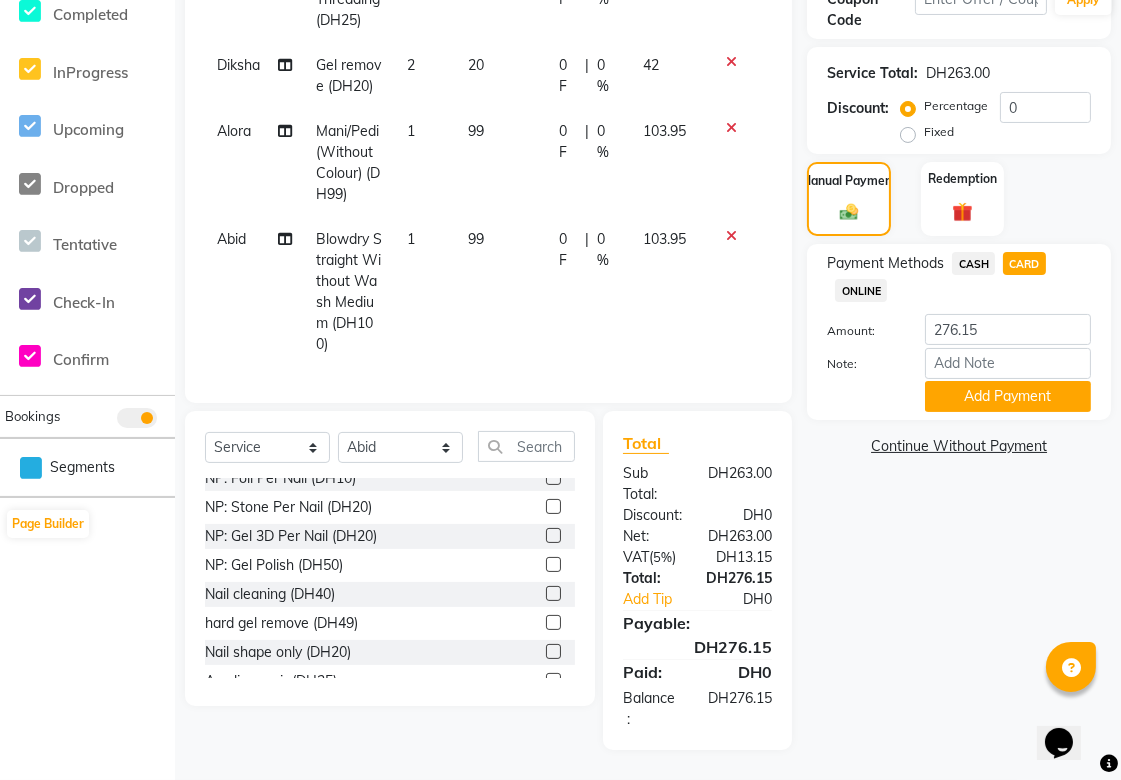 click 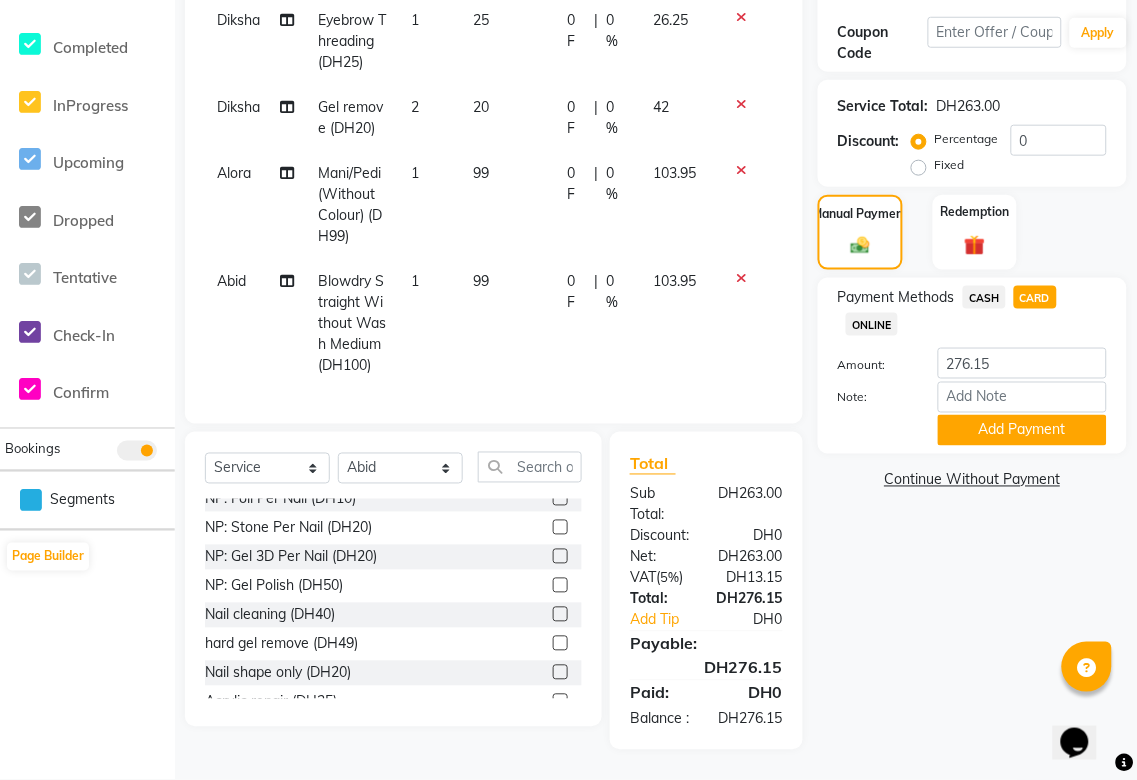 select on "63787" 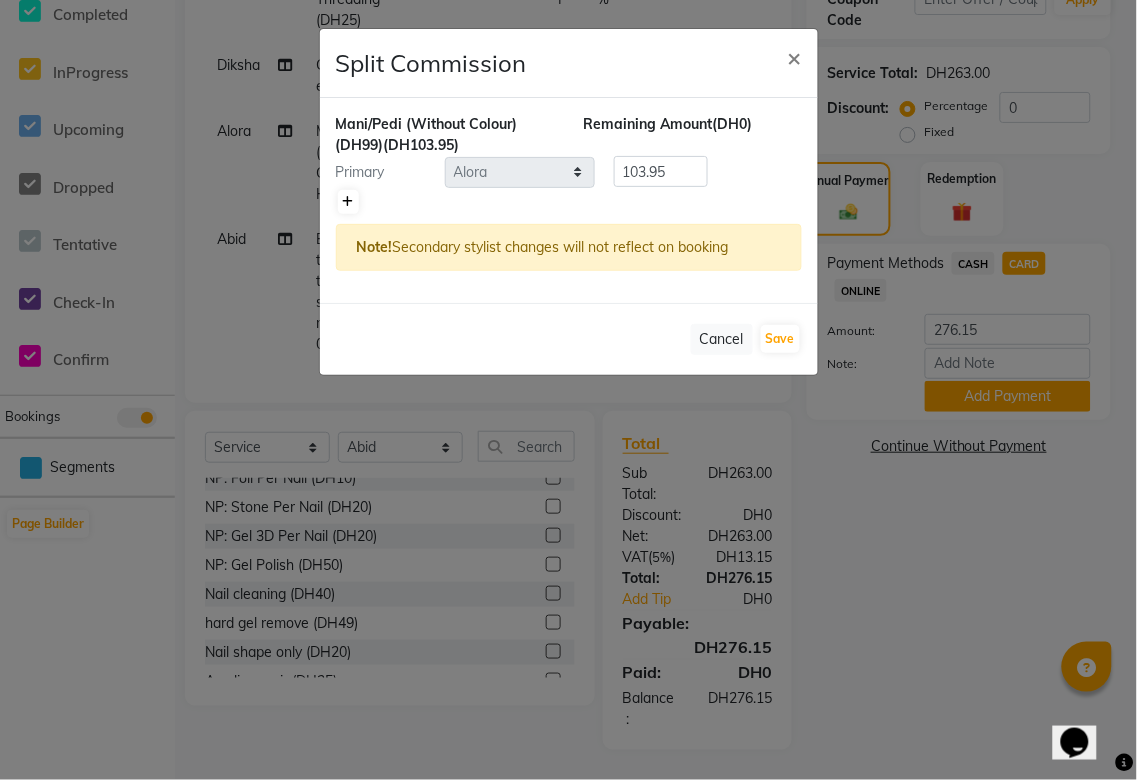 click 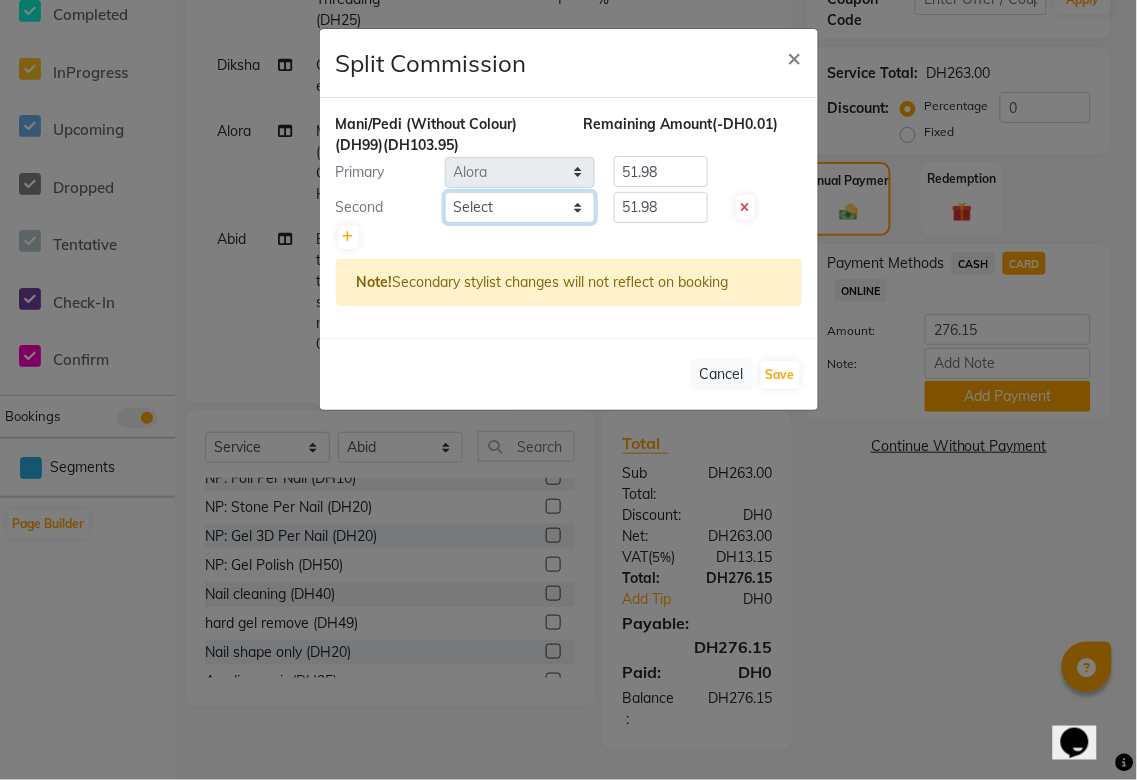 click on "Select [FIRSTNAME] [FIRSTNAME] [FIRSTNAME] [FIRSTNAME] [FIRSTNAME] [FIRSTNAME] [FIRSTNAME] [FIRSTNAME] [FIRSTNAME] [FIRSTNAME] shree [FIRSTNAME] [FIRSTNAME] [FIRSTNAME] [FIRSTNAME] [FIRSTNAME] [FIRSTNAME]" 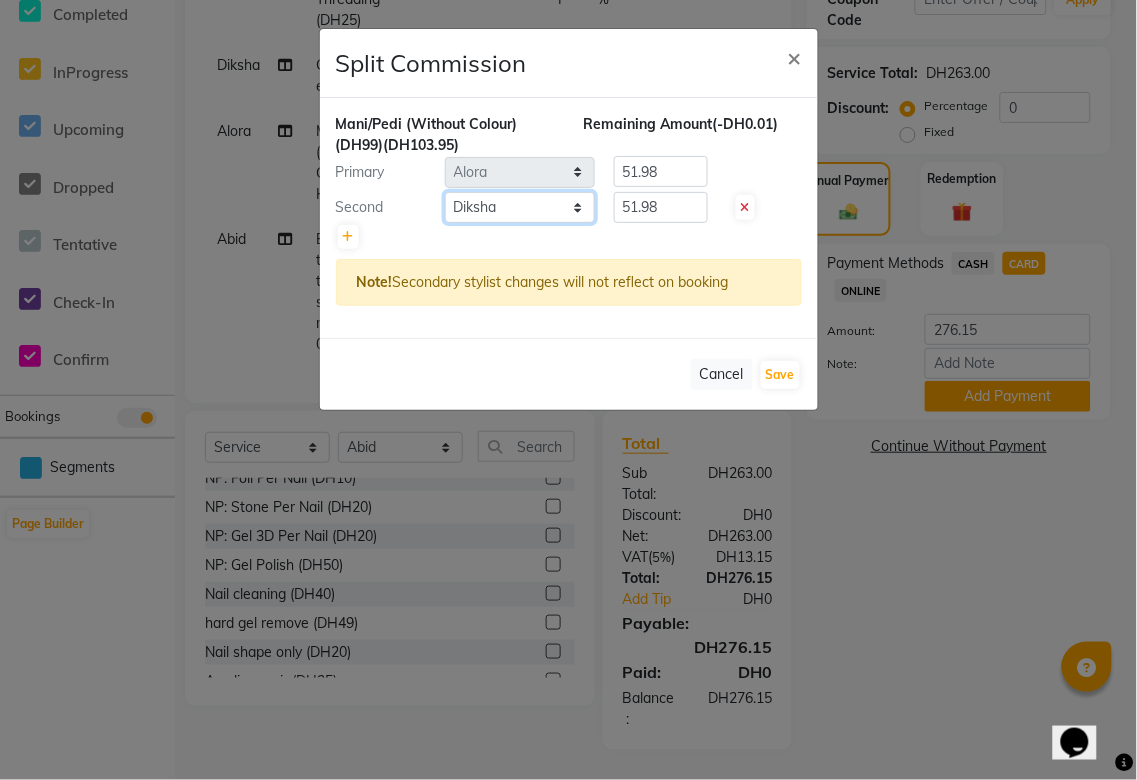click on "Select [FIRSTNAME] [FIRSTNAME] [FIRSTNAME] [FIRSTNAME] [FIRSTNAME] [FIRSTNAME] [FIRSTNAME] [FIRSTNAME] [FIRSTNAME] [FIRSTNAME] shree [FIRSTNAME] [FIRSTNAME] [FIRSTNAME] [FIRSTNAME] [FIRSTNAME] [FIRSTNAME]" 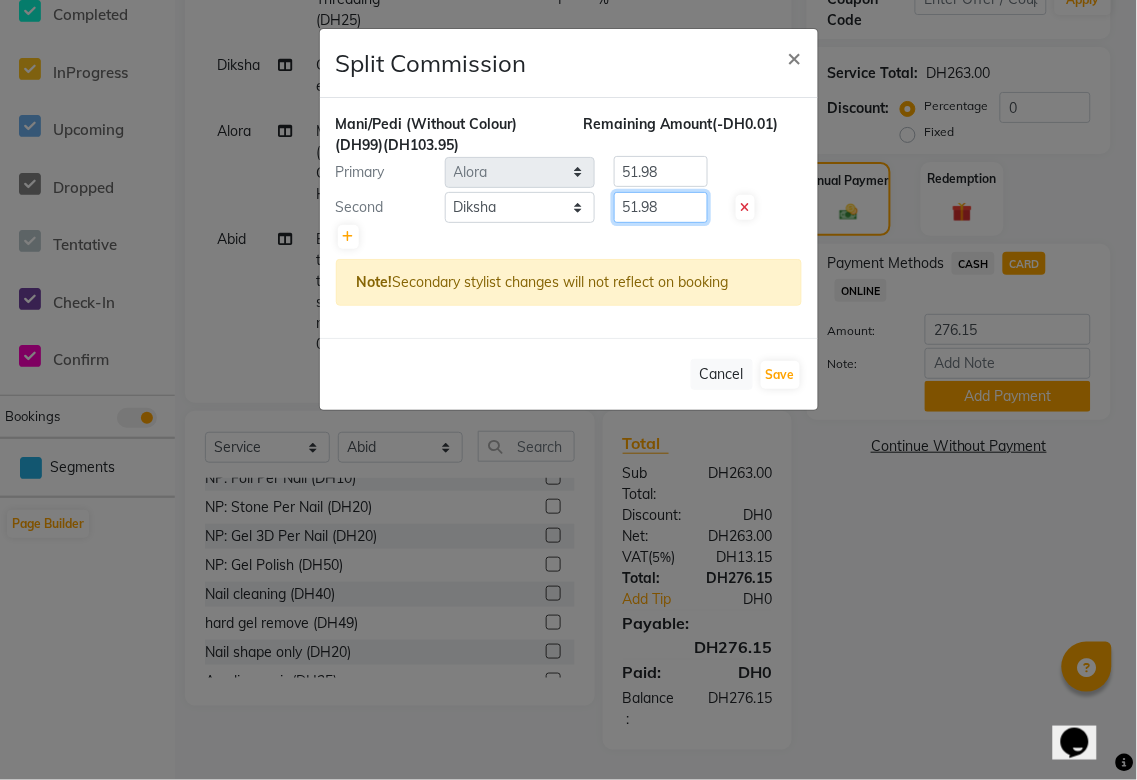 click on "51.98" 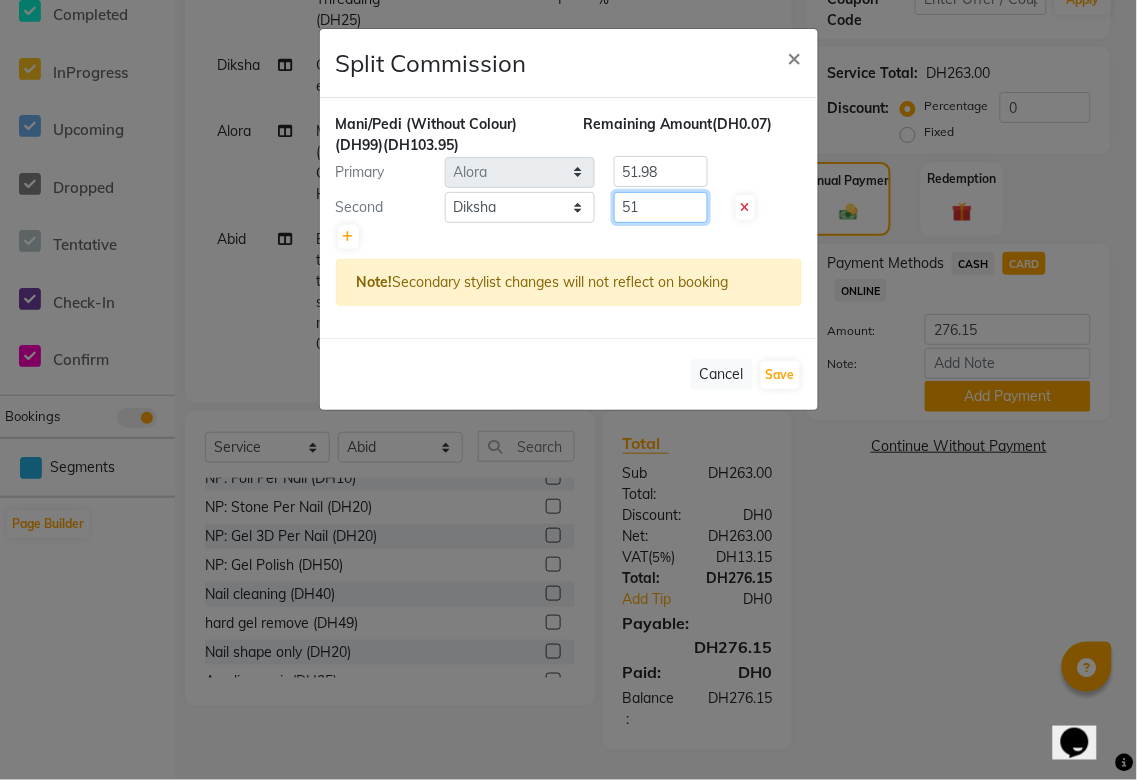 type on "5" 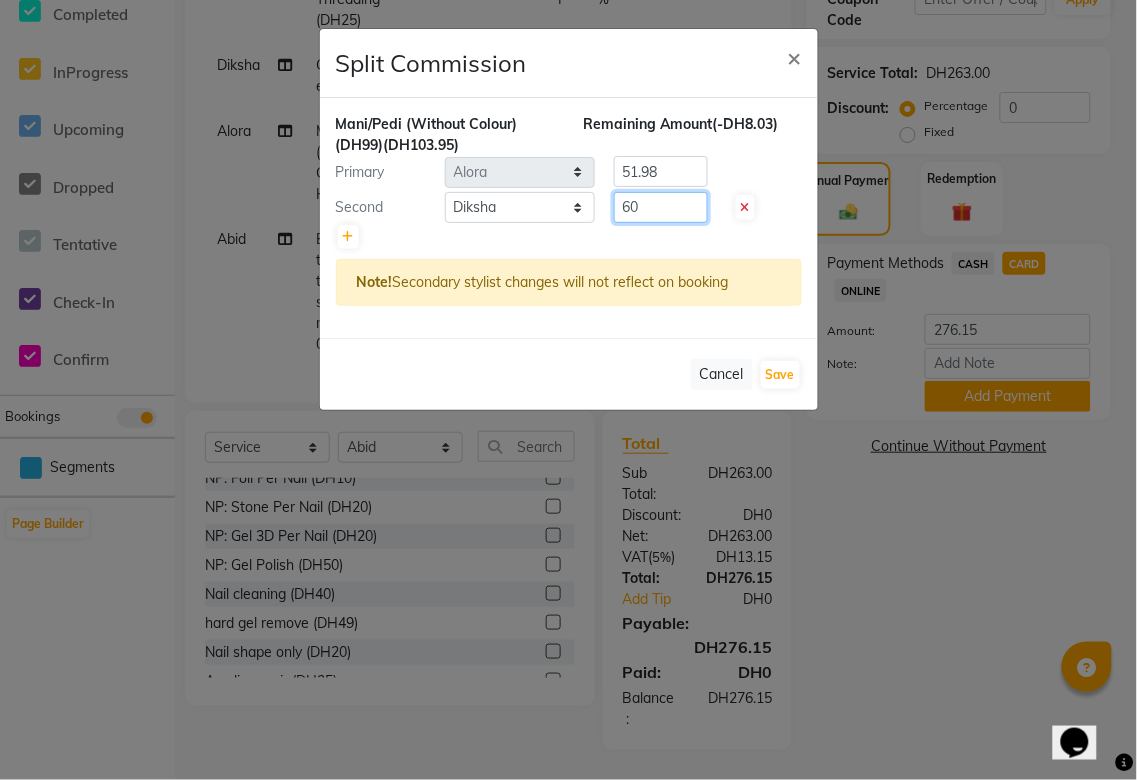 type on "60" 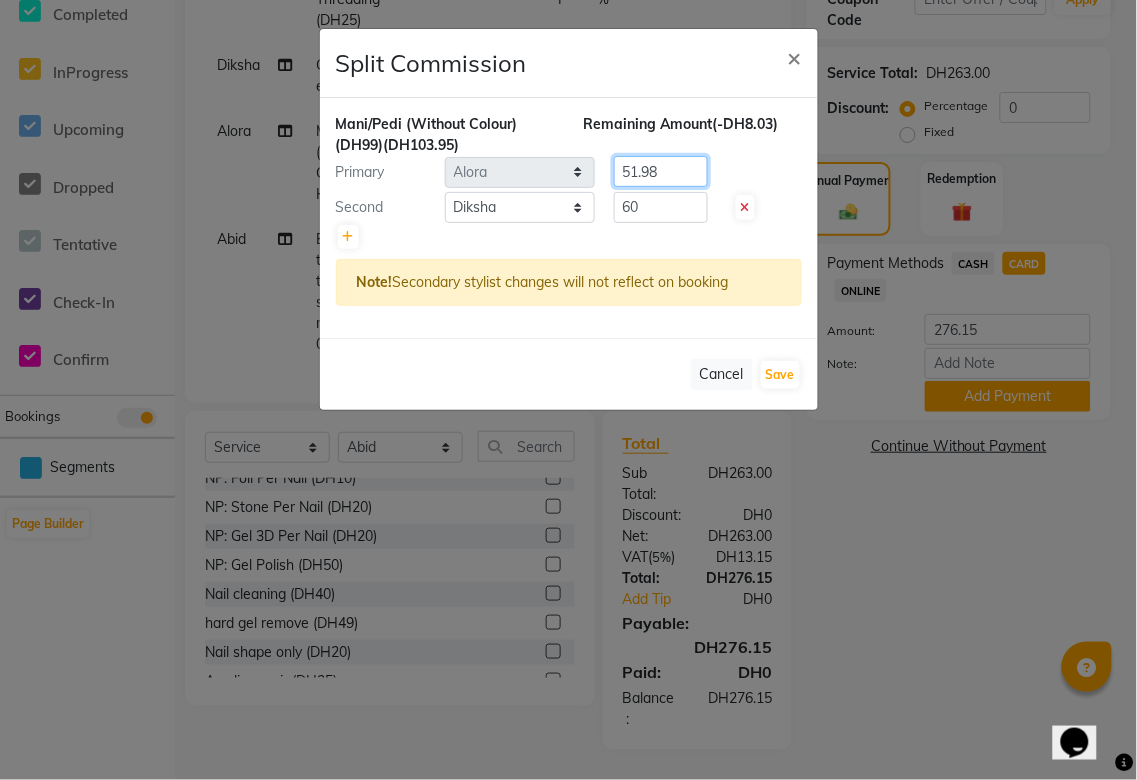 click on "51.98" 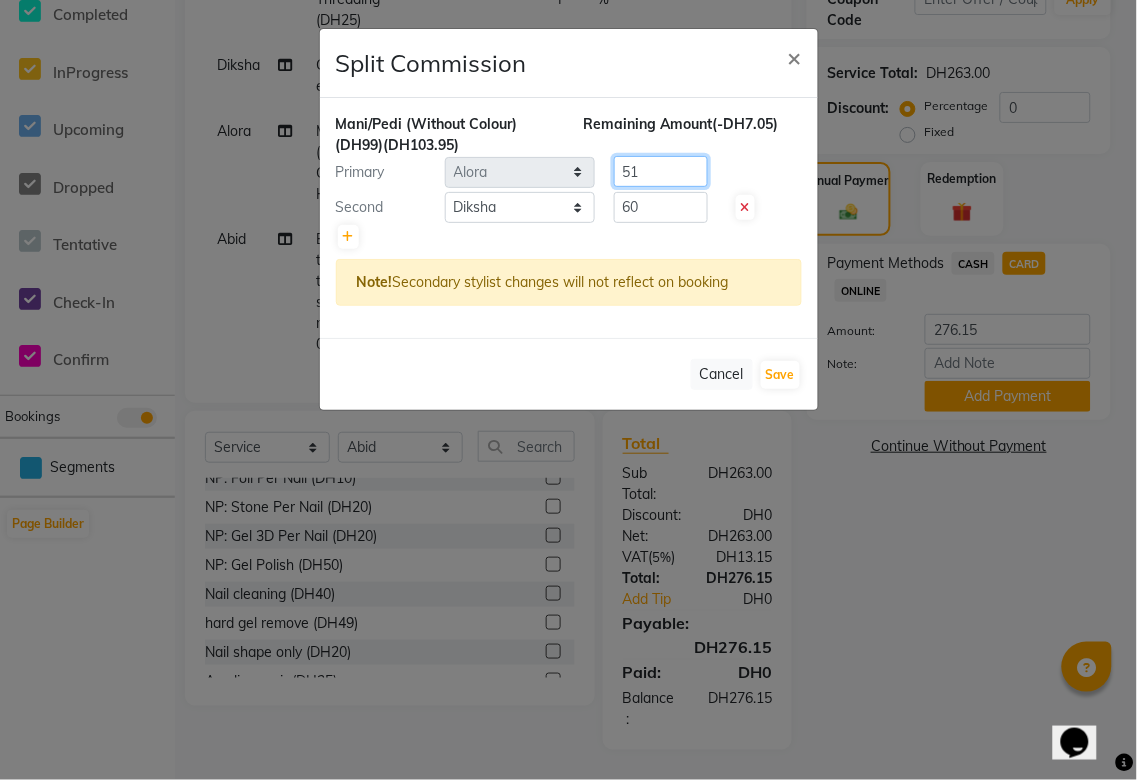 type on "5" 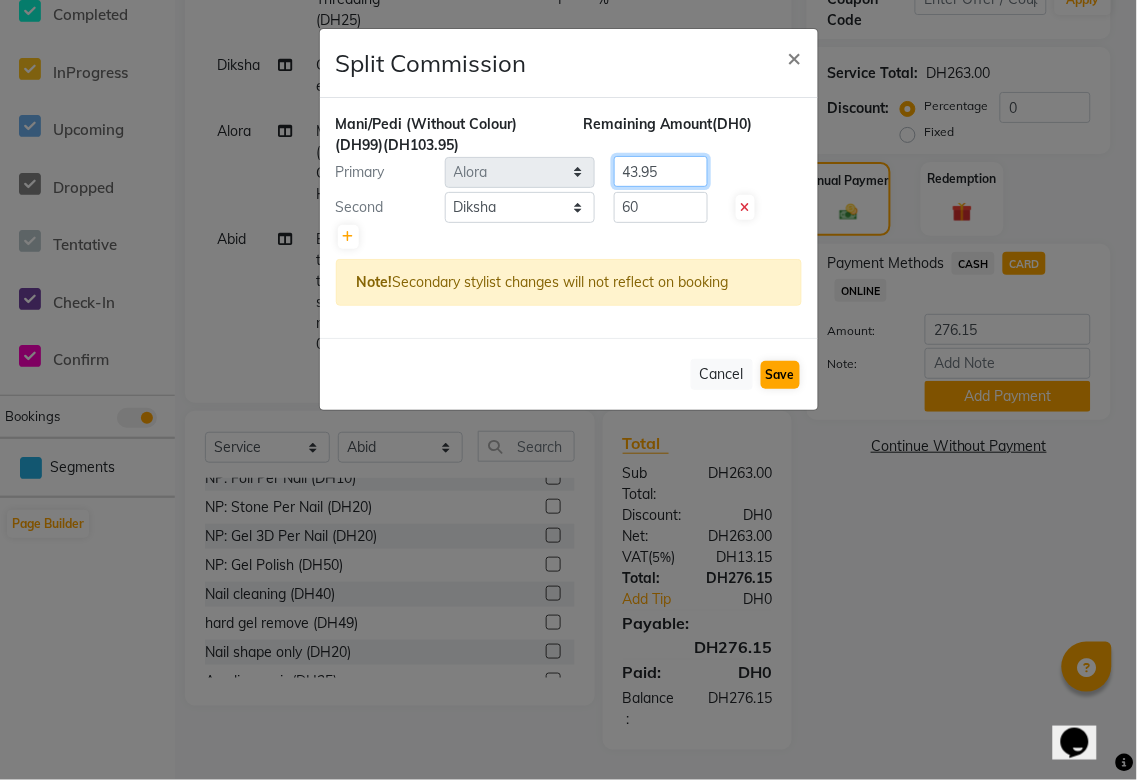 type on "43.95" 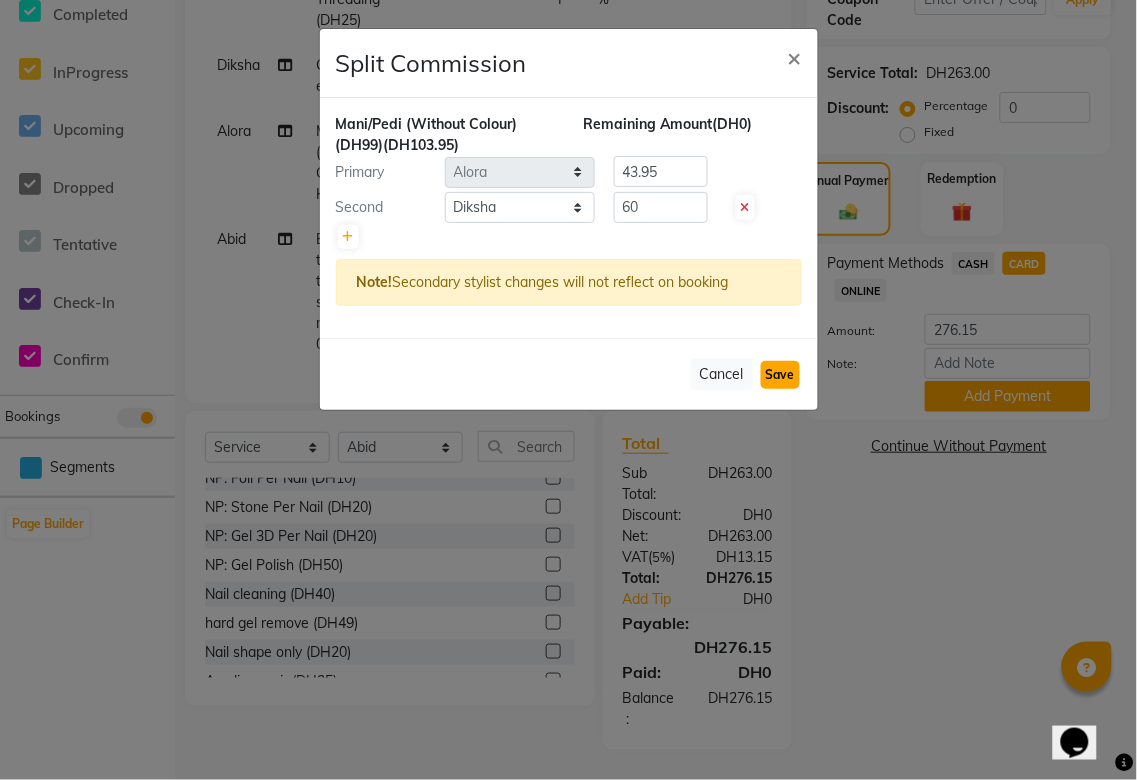 click on "Save" 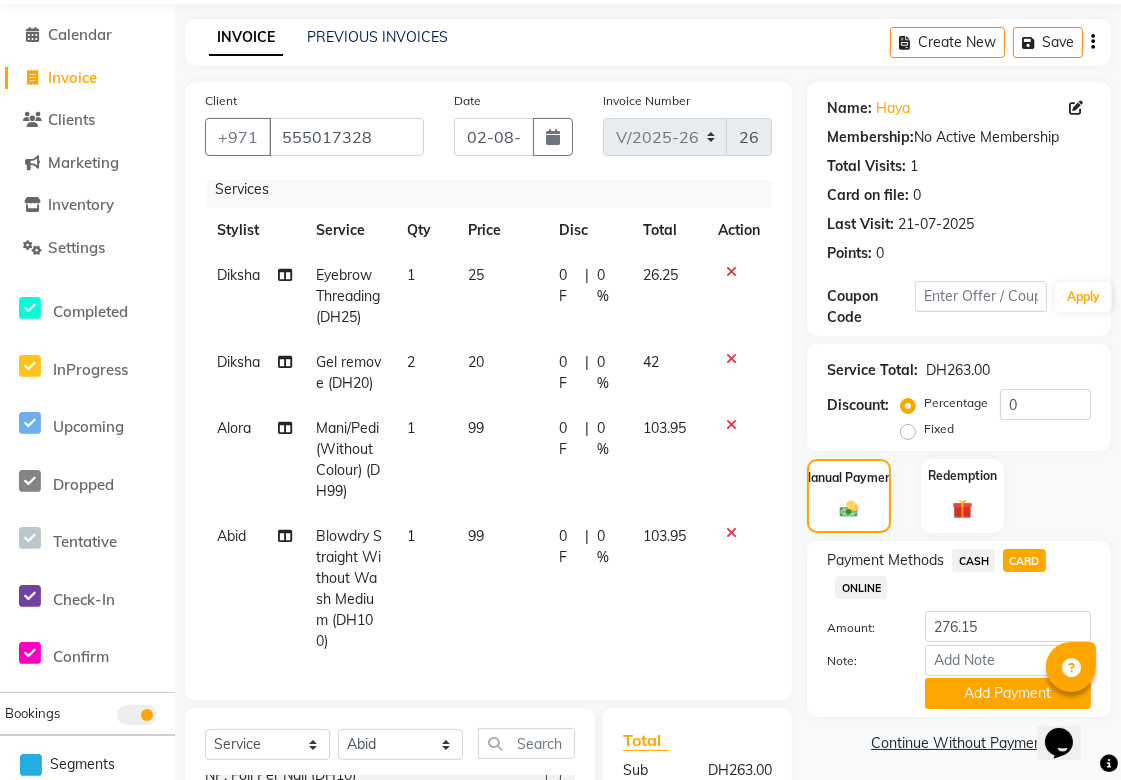 scroll, scrollTop: 61, scrollLeft: 0, axis: vertical 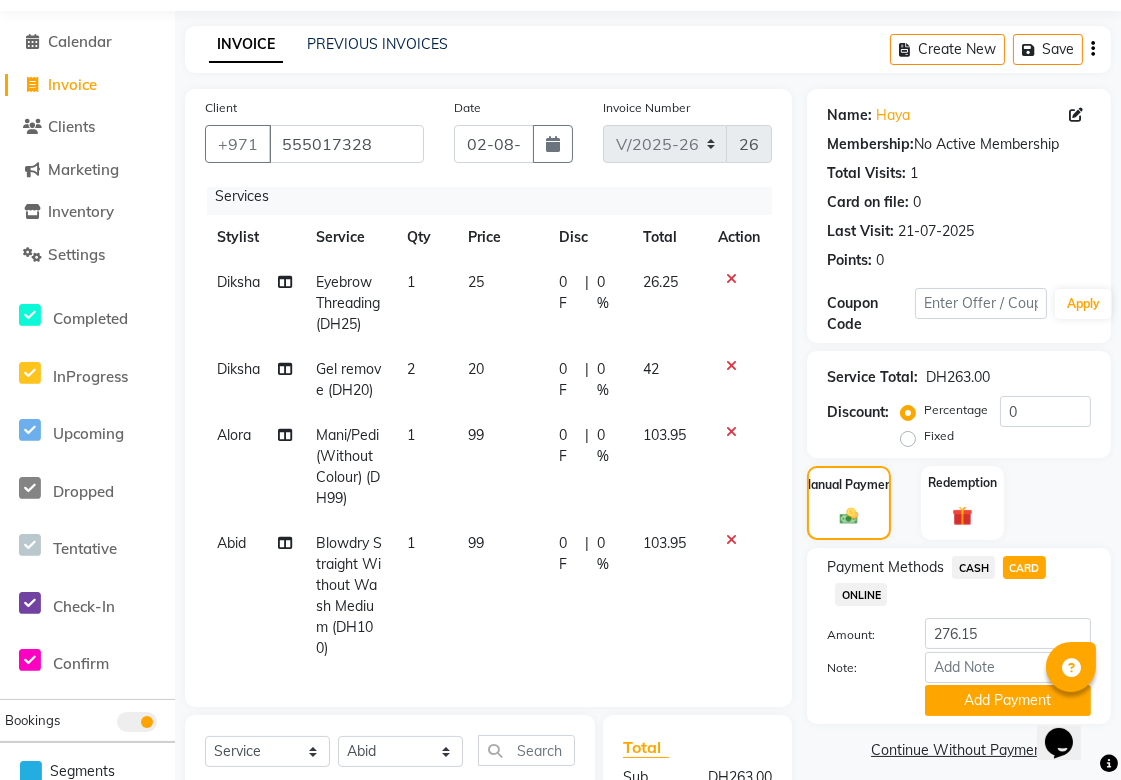 click 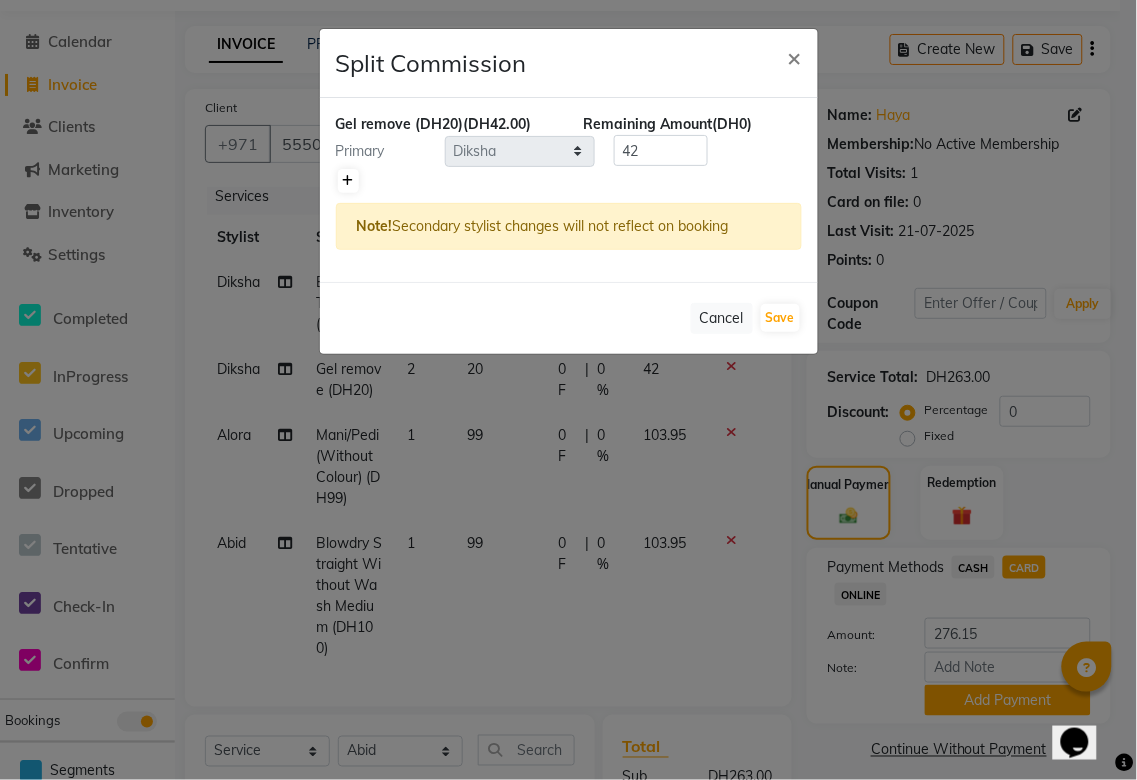 click 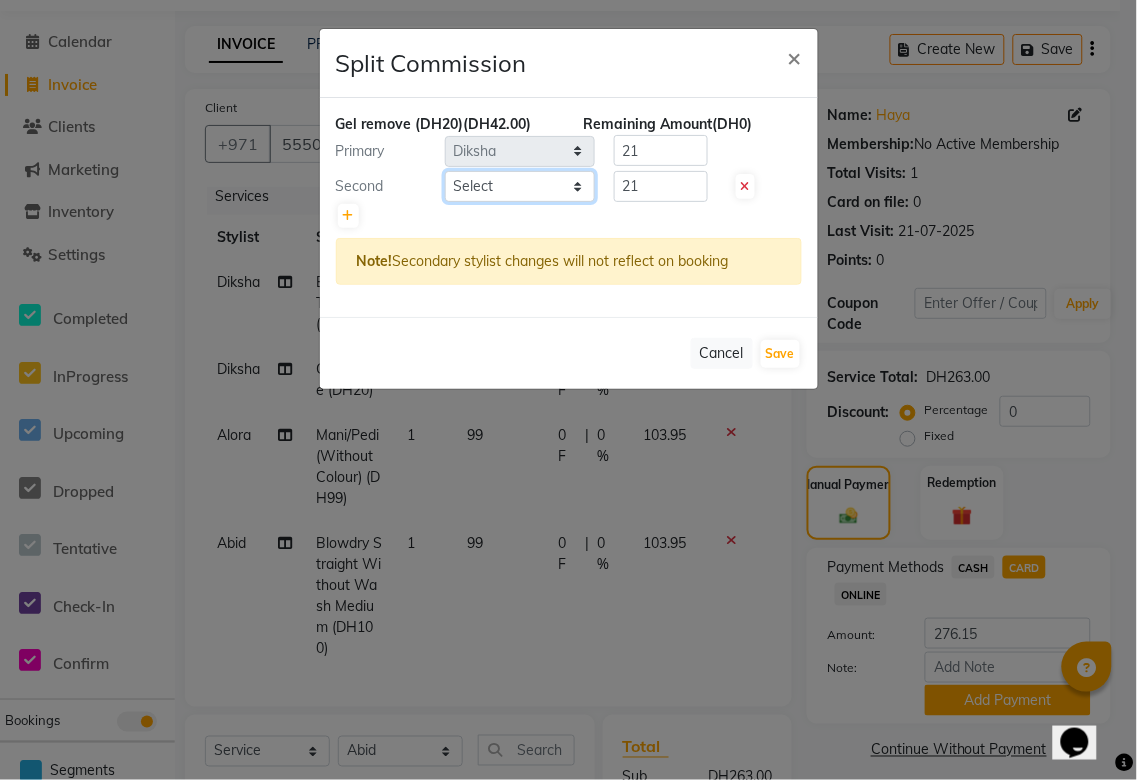 click on "Select [FIRSTNAME] [FIRSTNAME] [FIRSTNAME] [FIRSTNAME] [FIRSTNAME] [FIRSTNAME] [FIRSTNAME] [FIRSTNAME] [FIRSTNAME] [FIRSTNAME] shree [FIRSTNAME] [FIRSTNAME] [FIRSTNAME] [FIRSTNAME] [FIRSTNAME] [FIRSTNAME]" 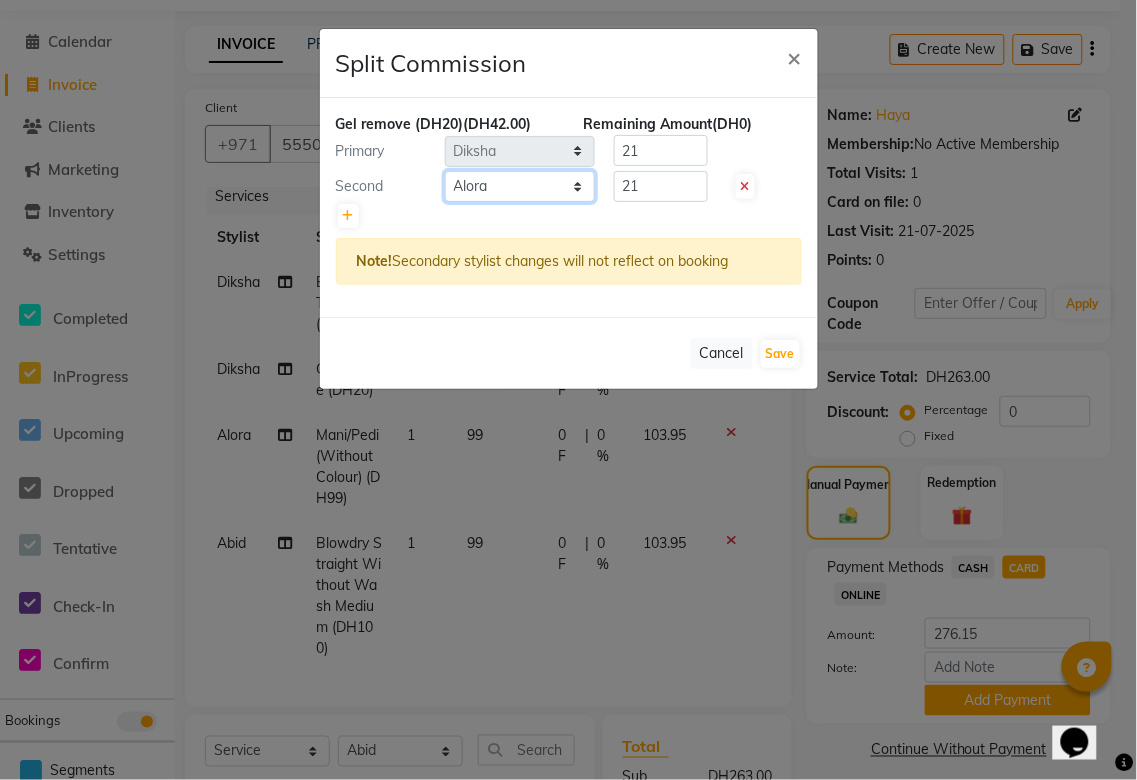 click on "Select [FIRSTNAME] [FIRSTNAME] [FIRSTNAME] [FIRSTNAME] [FIRSTNAME] [FIRSTNAME] [FIRSTNAME] [FIRSTNAME] [FIRSTNAME] [FIRSTNAME] shree [FIRSTNAME] [FIRSTNAME] [FIRSTNAME] [FIRSTNAME] [FIRSTNAME] [FIRSTNAME]" 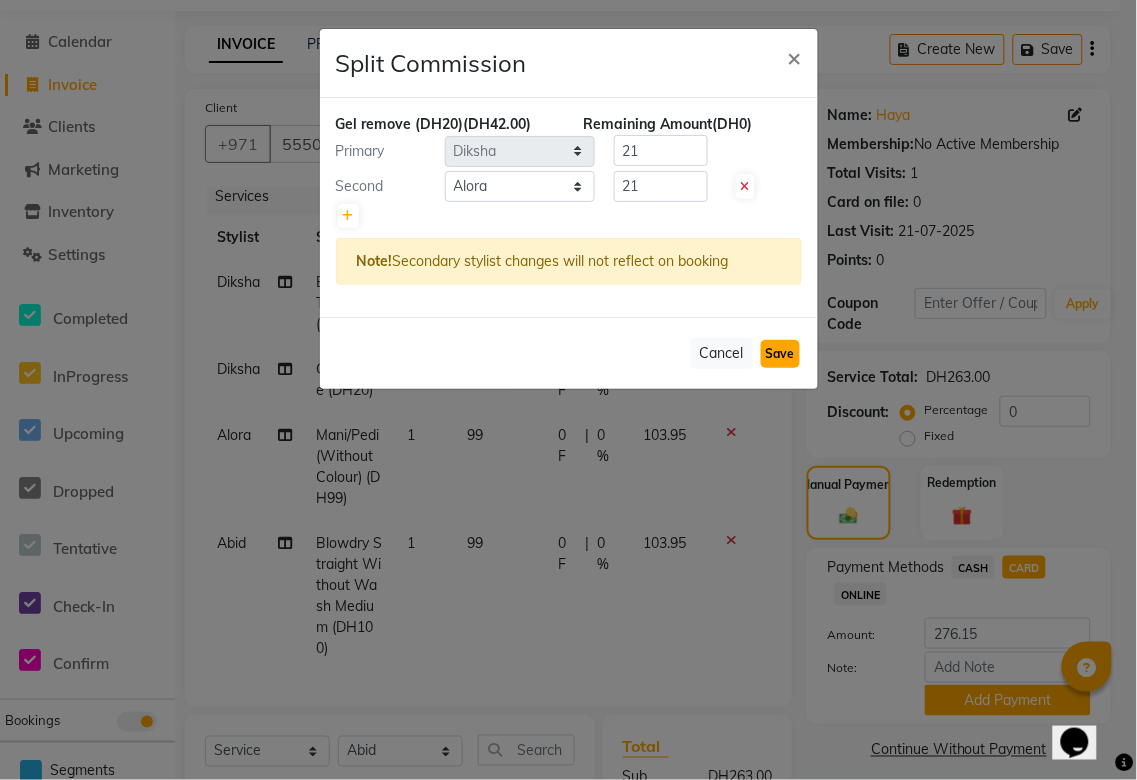 click on "Save" 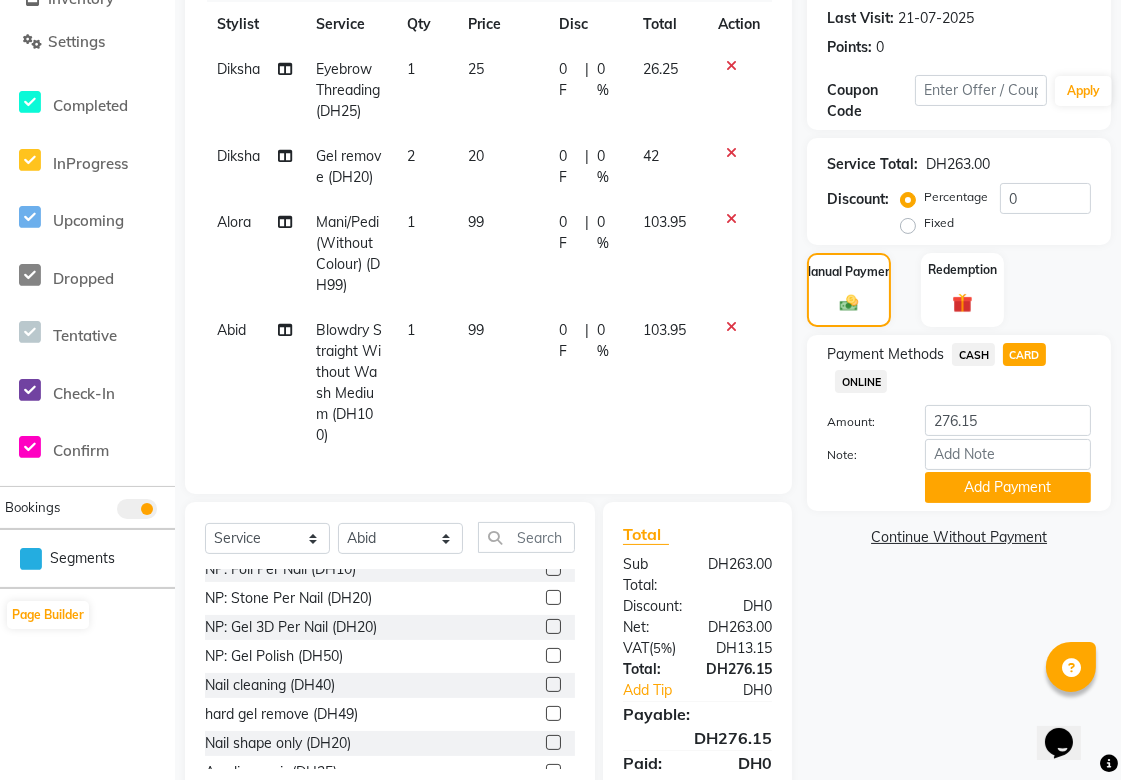 scroll, scrollTop: 365, scrollLeft: 0, axis: vertical 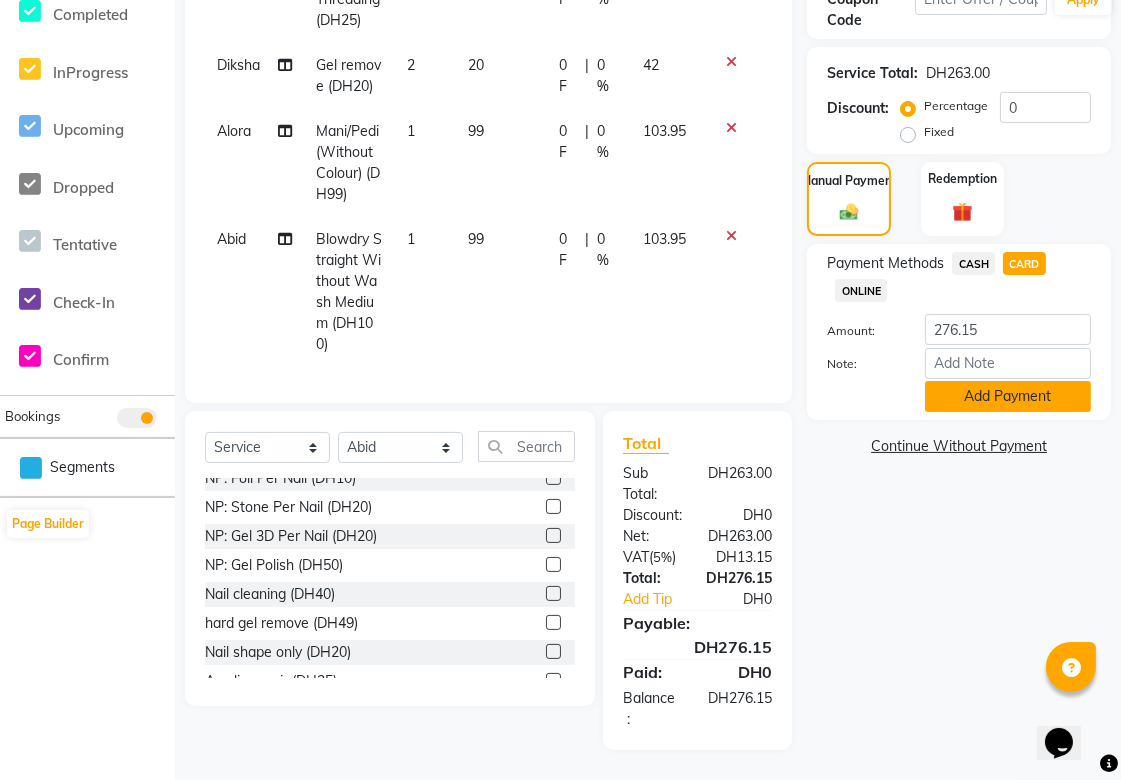 click on "Add Payment" 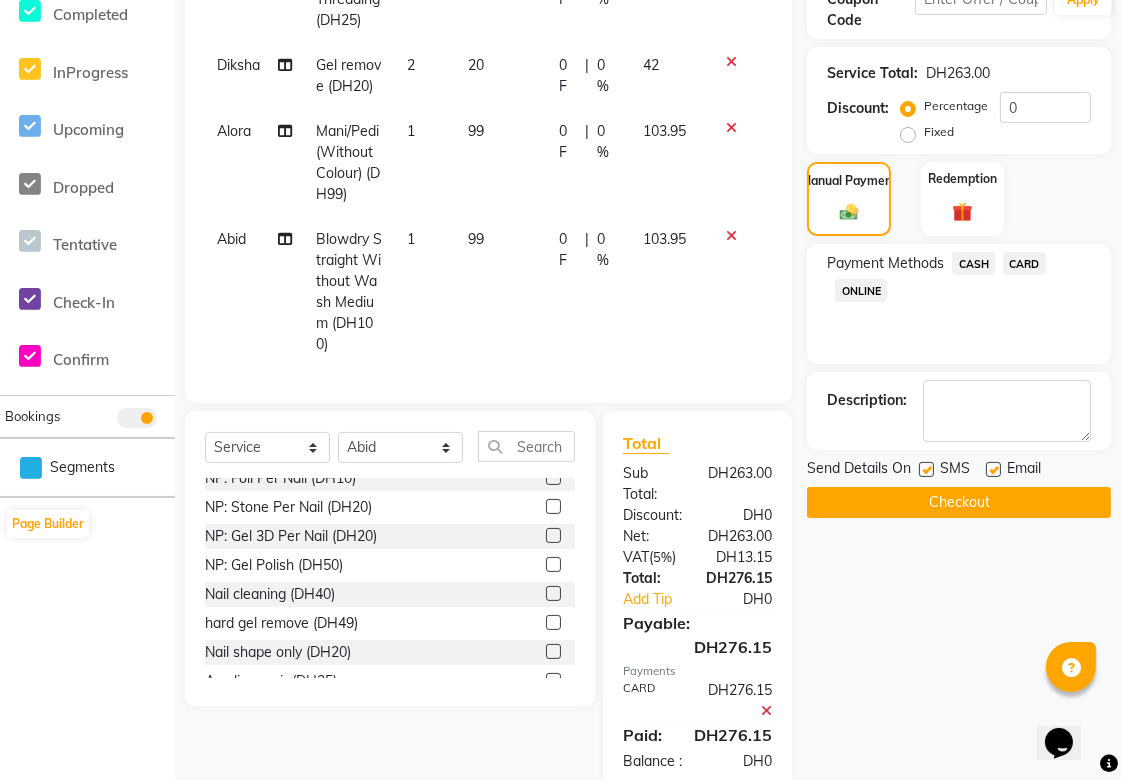 scroll, scrollTop: 427, scrollLeft: 0, axis: vertical 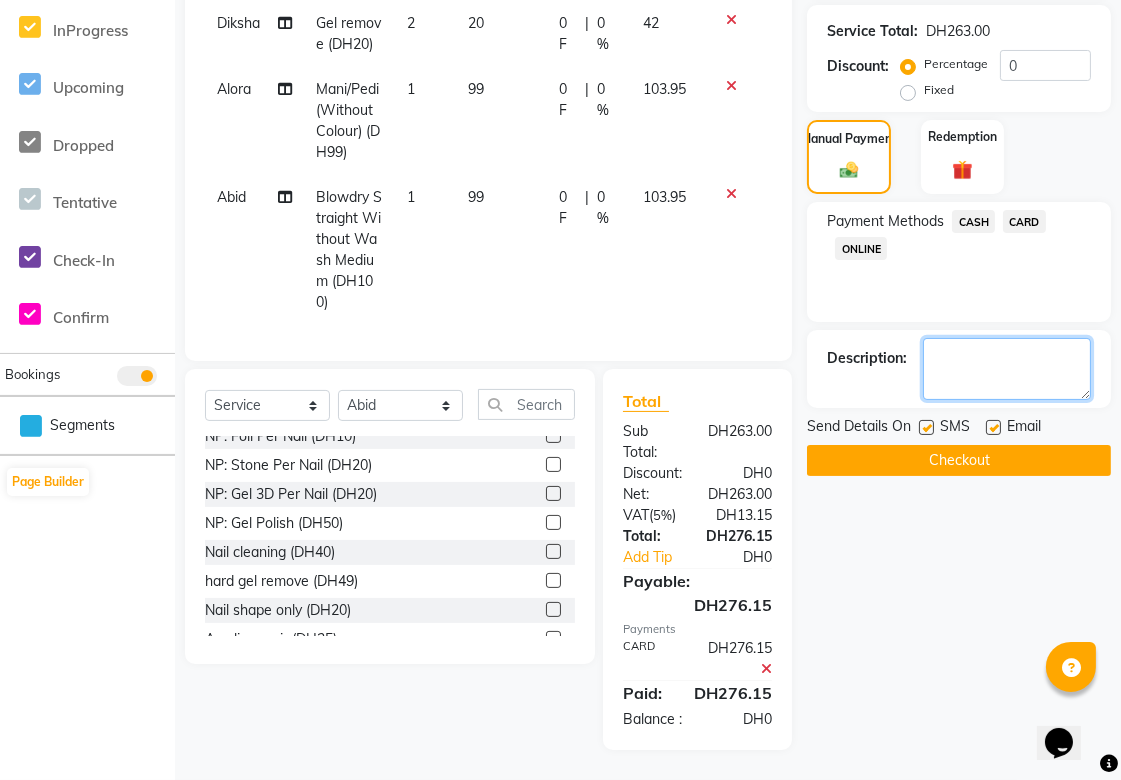 click 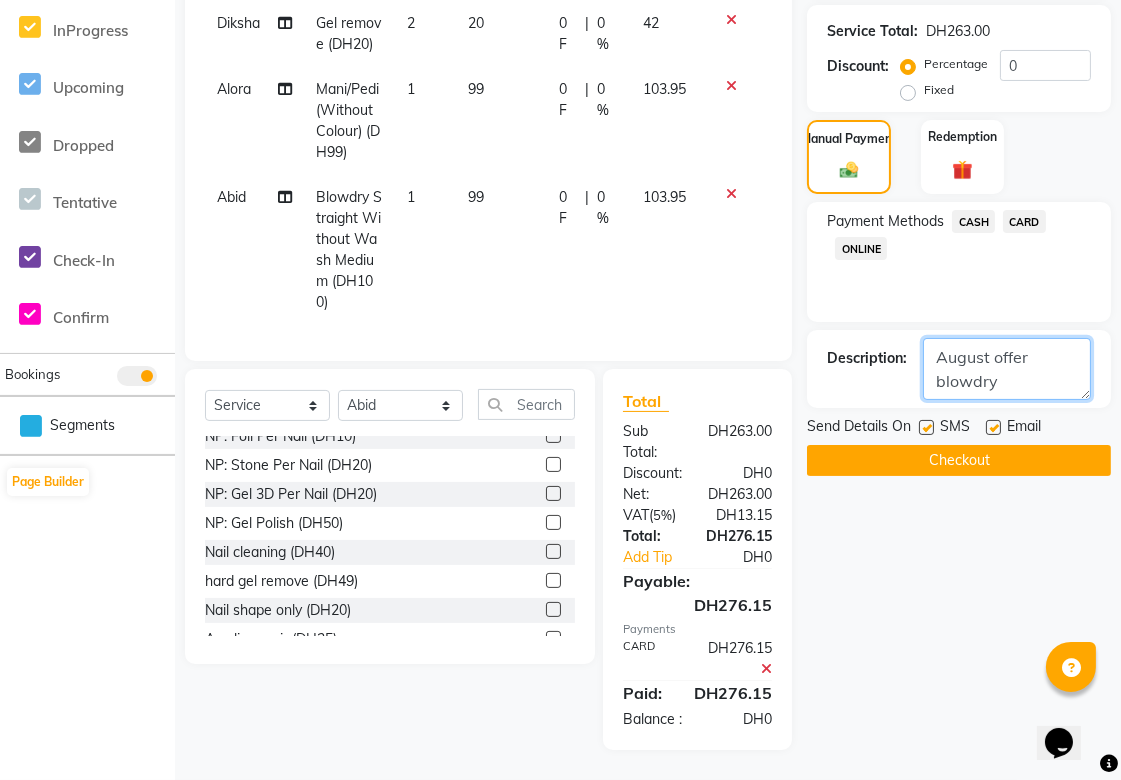 type on "August offer blowdry" 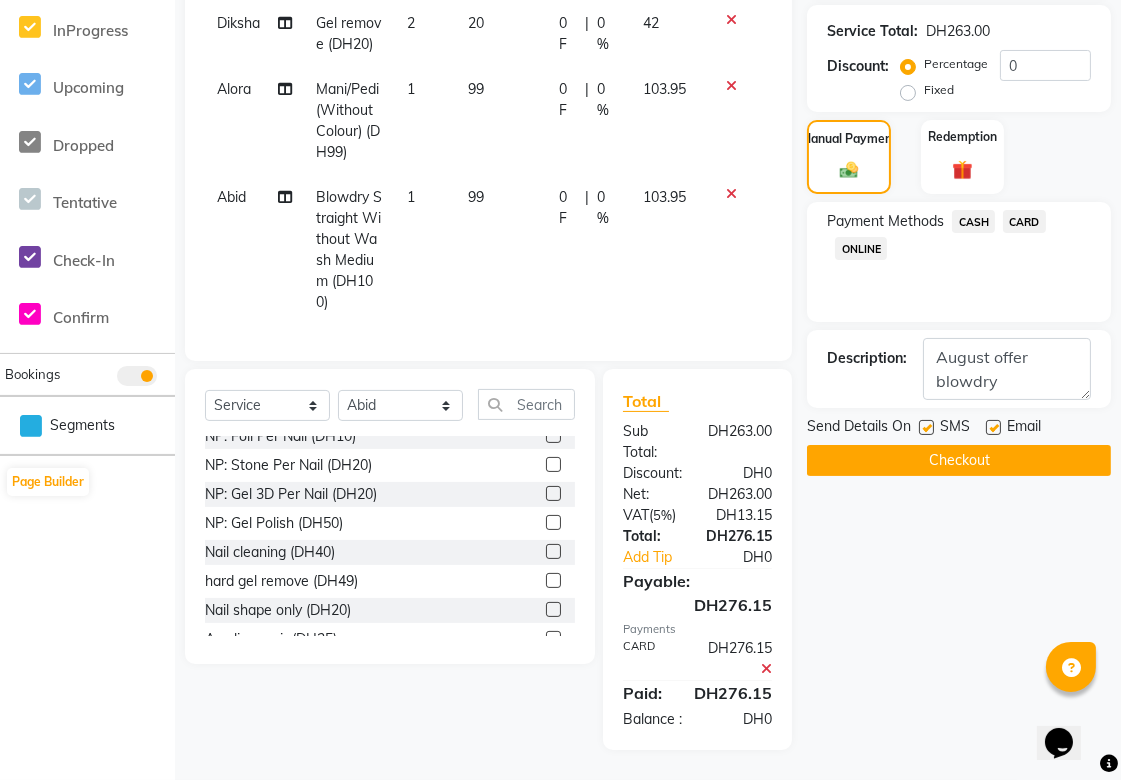 click on "Checkout" 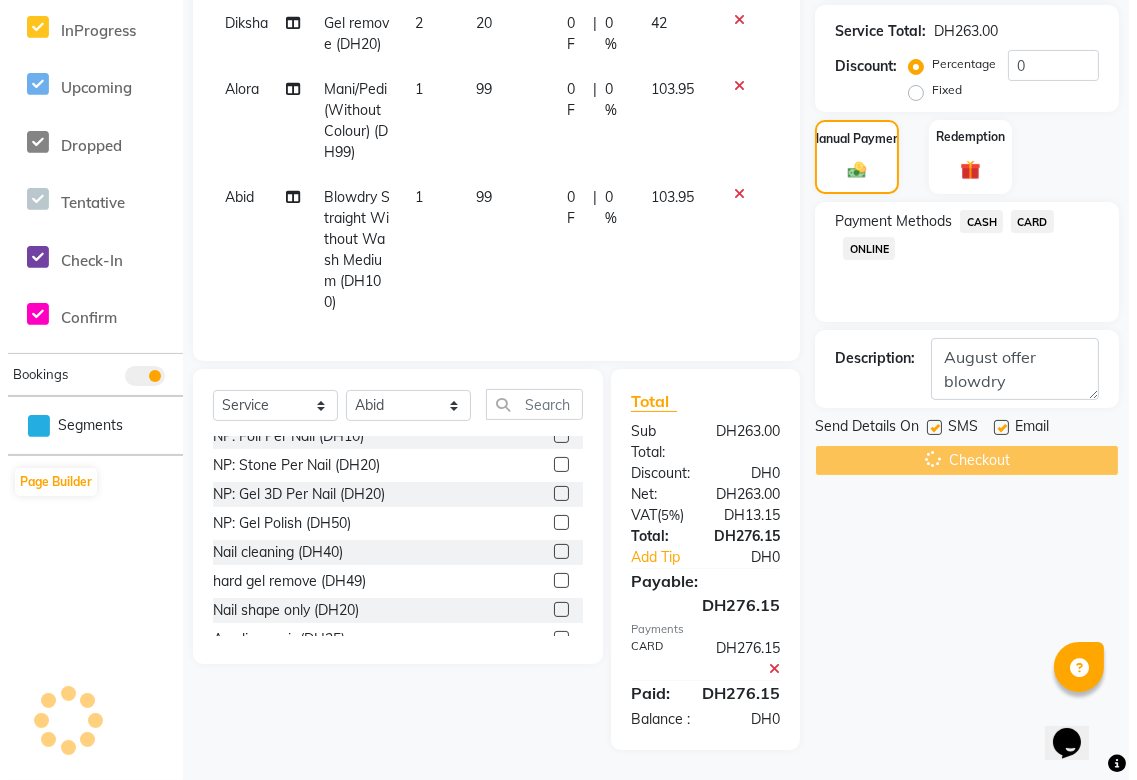 scroll, scrollTop: 0, scrollLeft: 0, axis: both 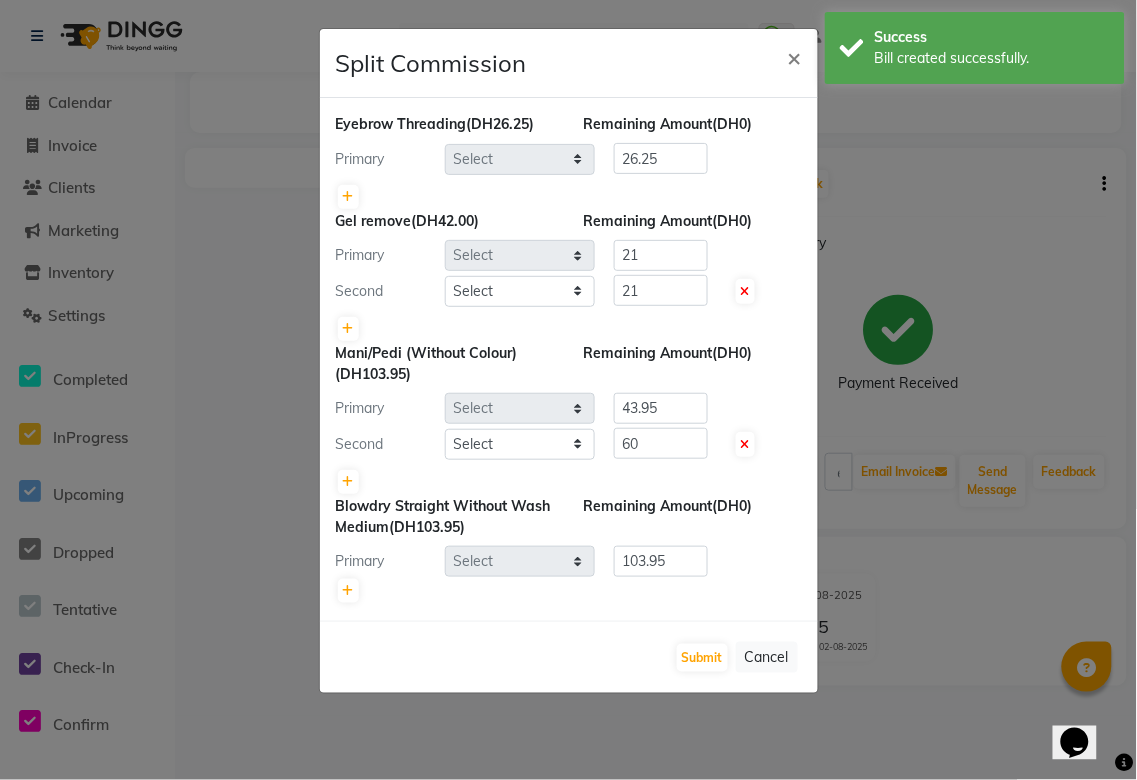 select on "57468" 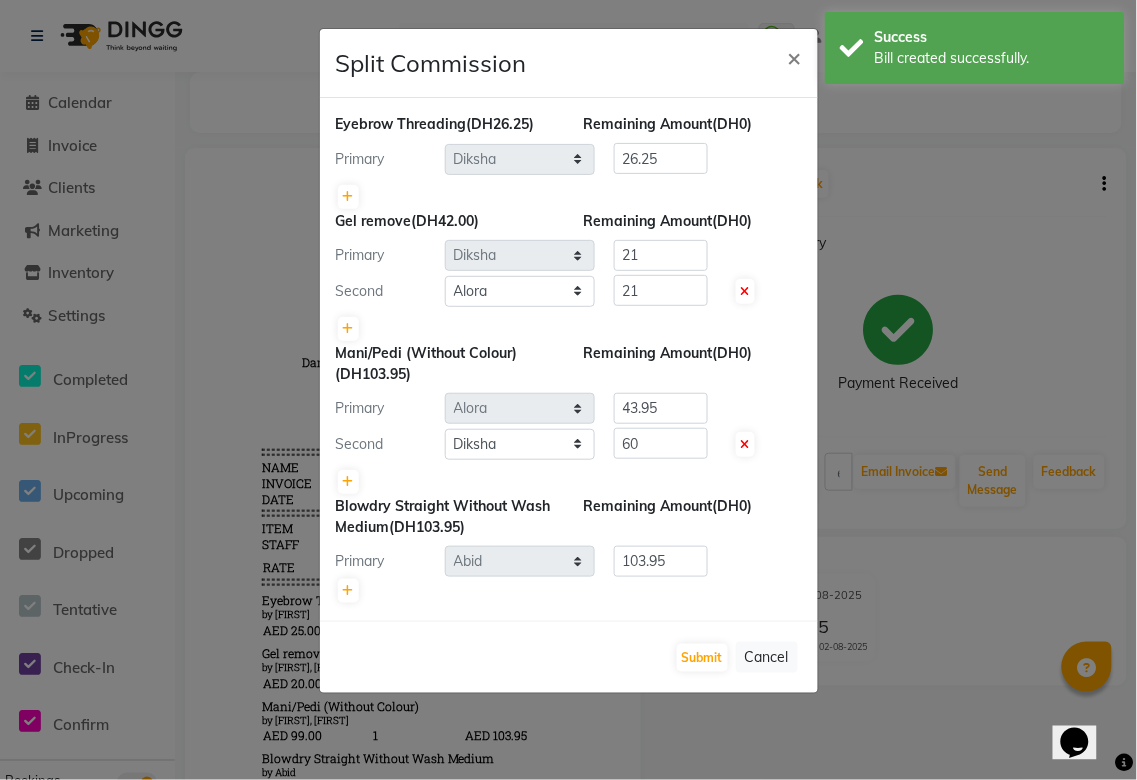 scroll, scrollTop: 0, scrollLeft: 0, axis: both 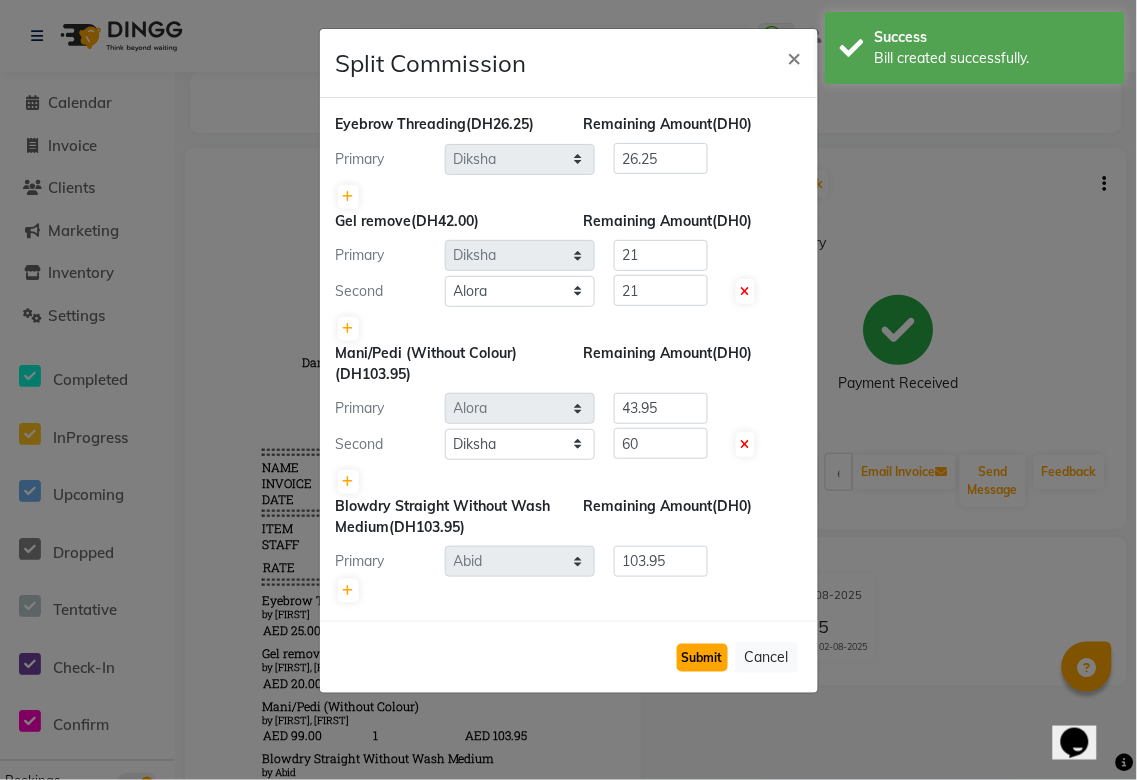 click on "Submit" 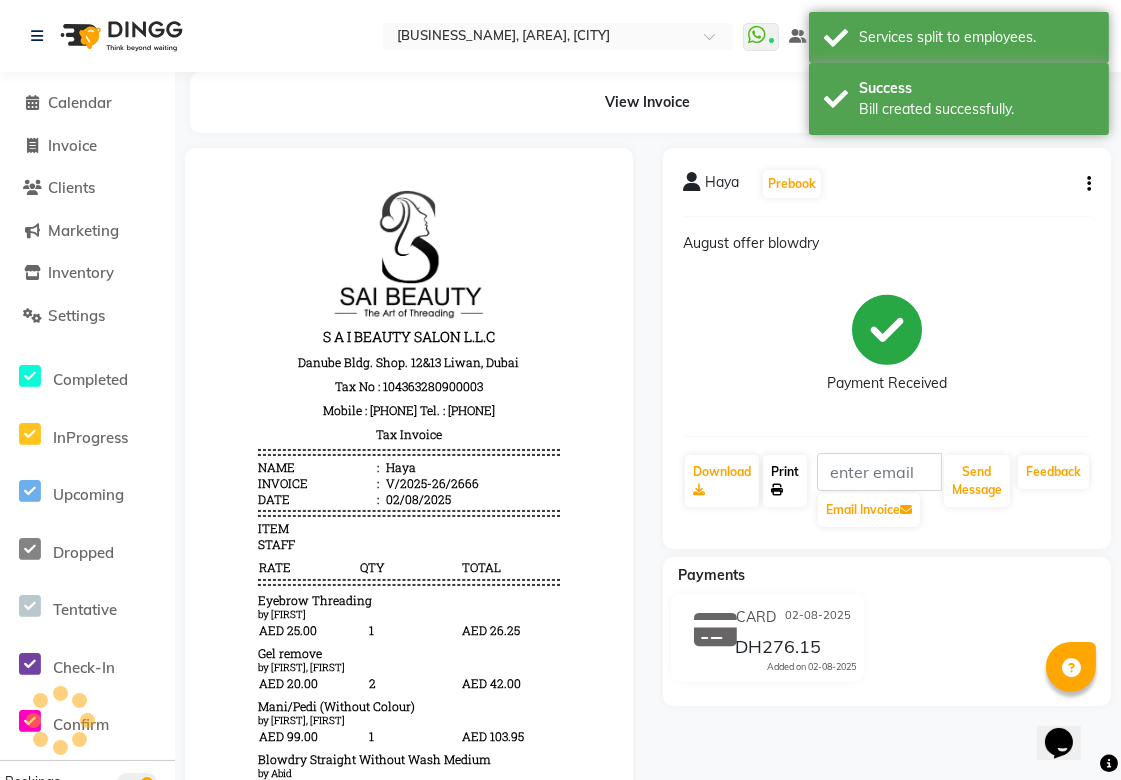 click on "Print" 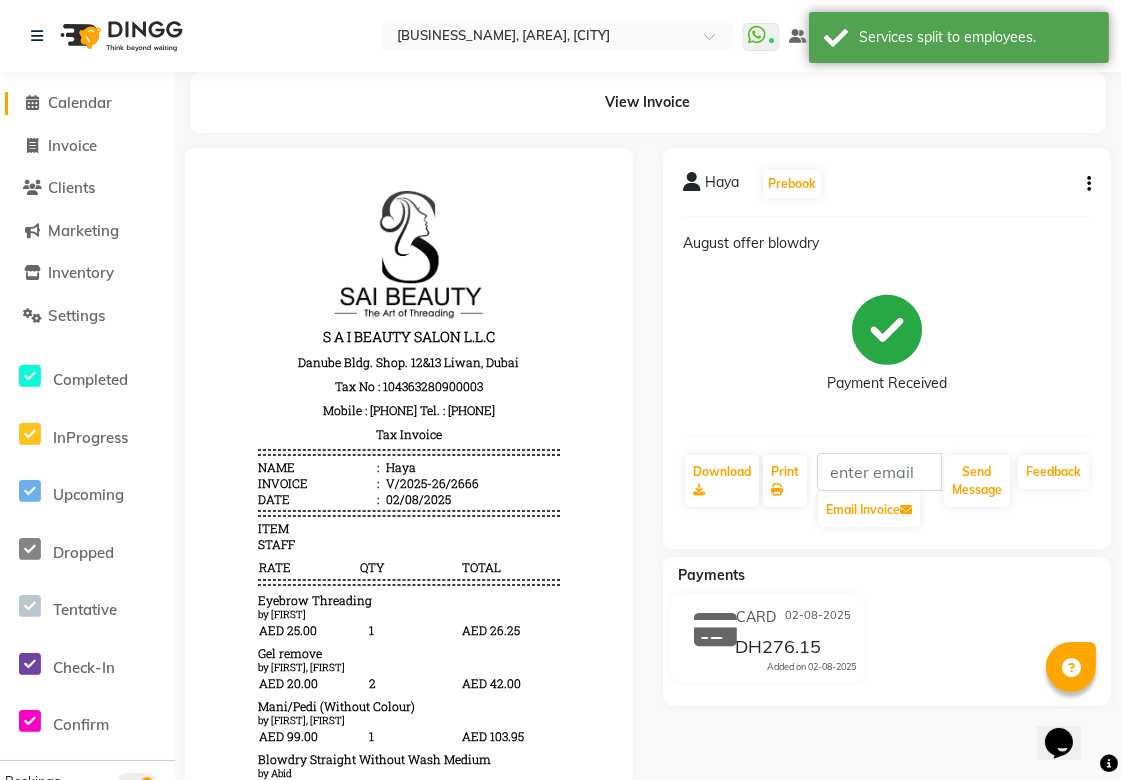 click on "Calendar" 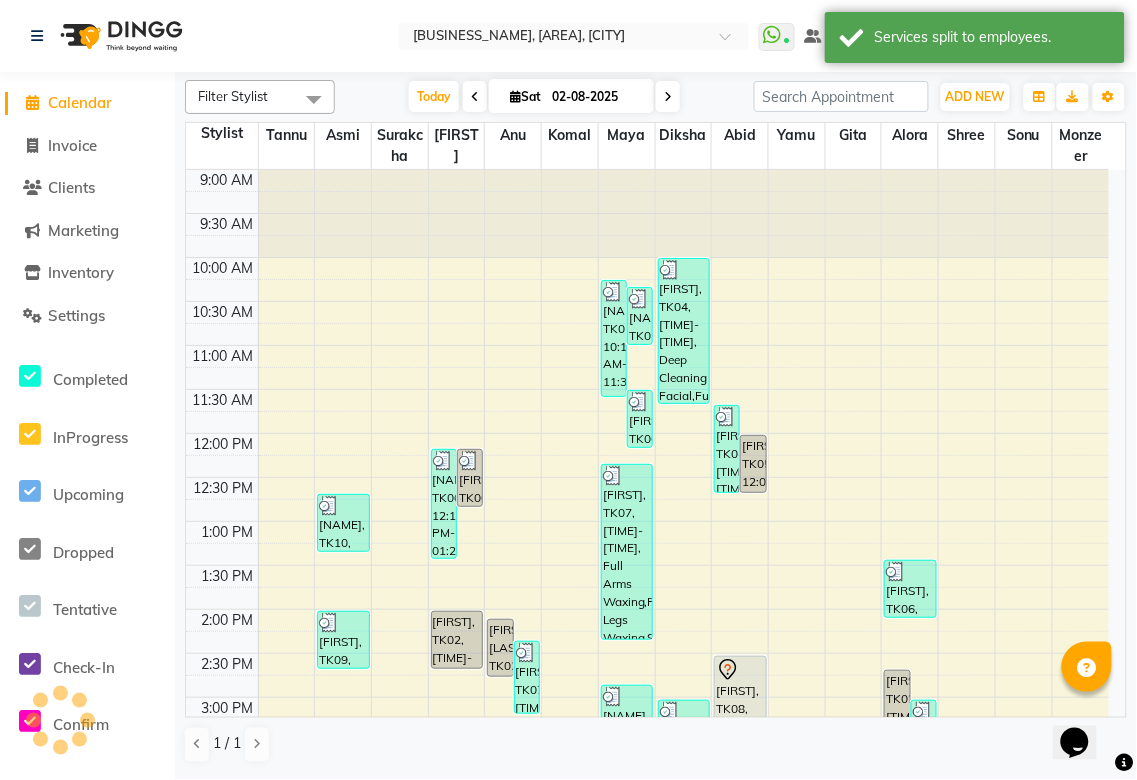 scroll, scrollTop: 0, scrollLeft: 0, axis: both 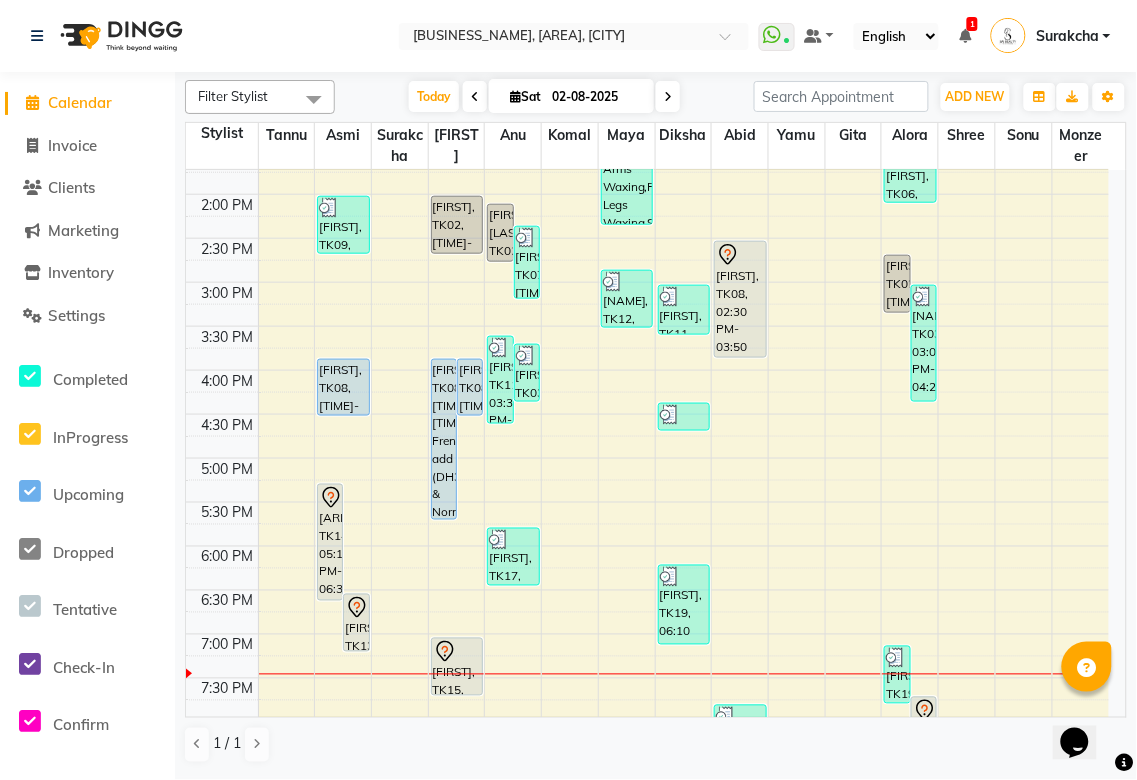 click on "[FIRSTNAME], TK14, 05:15 PM-06:35 PM, Remove Lashes,Classic Lashes" at bounding box center (330, 542) 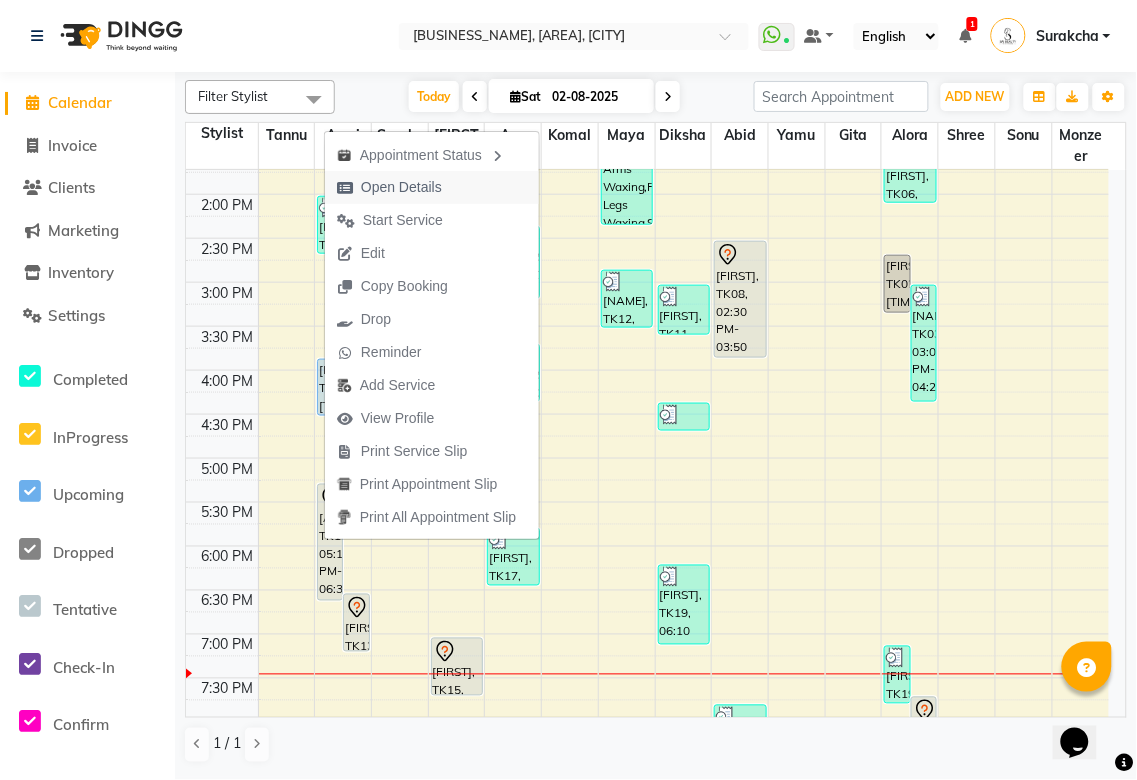 click on "Open Details" at bounding box center [401, 187] 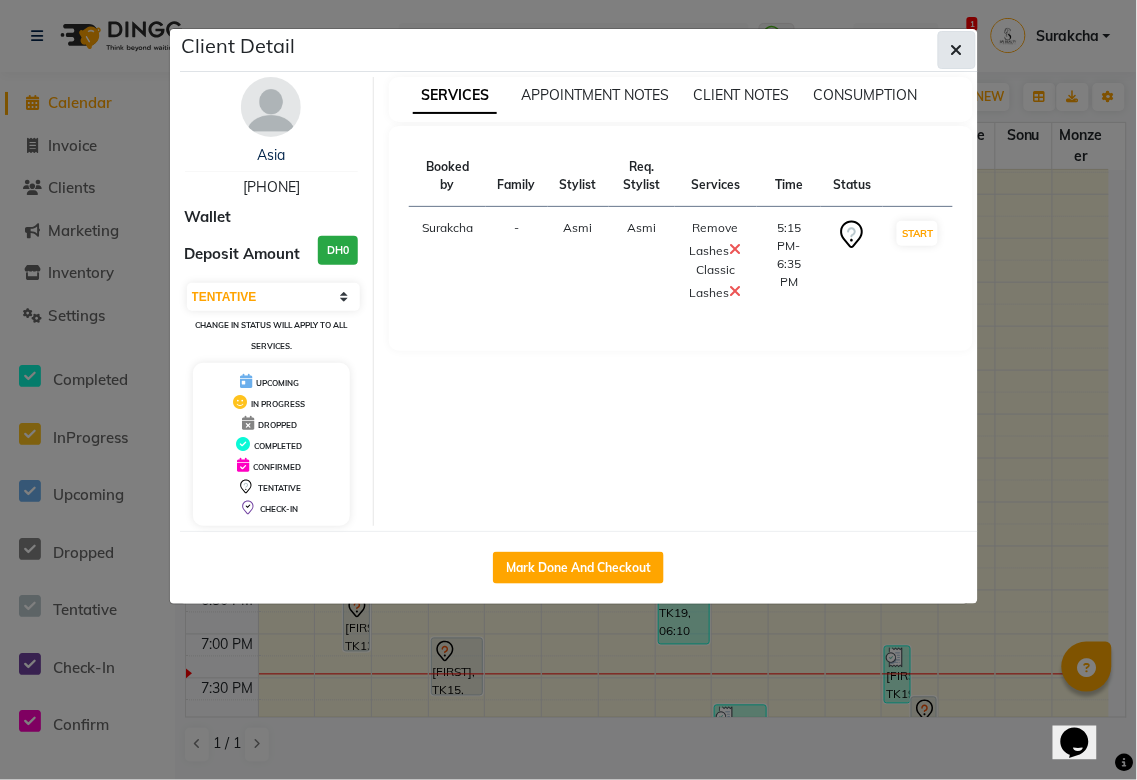 click 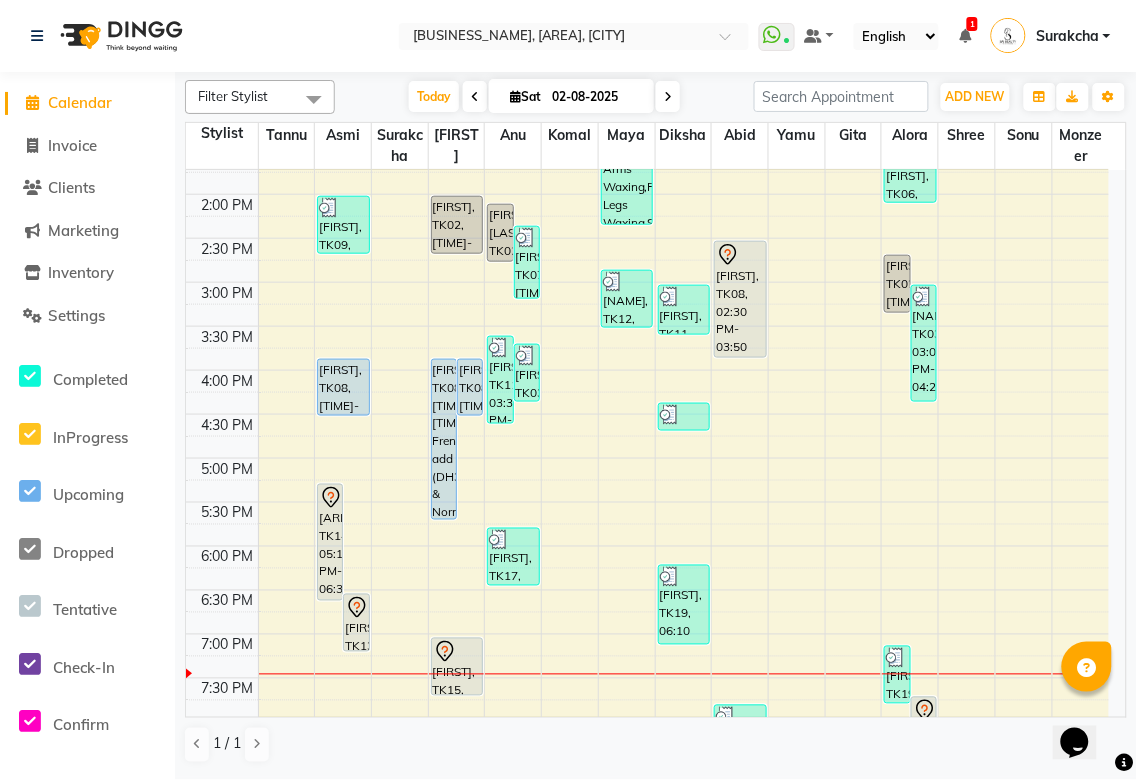 click on "[FIRSTNAME], TK14, 05:15 PM-06:35 PM, Remove Lashes,Classic Lashes" at bounding box center [330, 542] 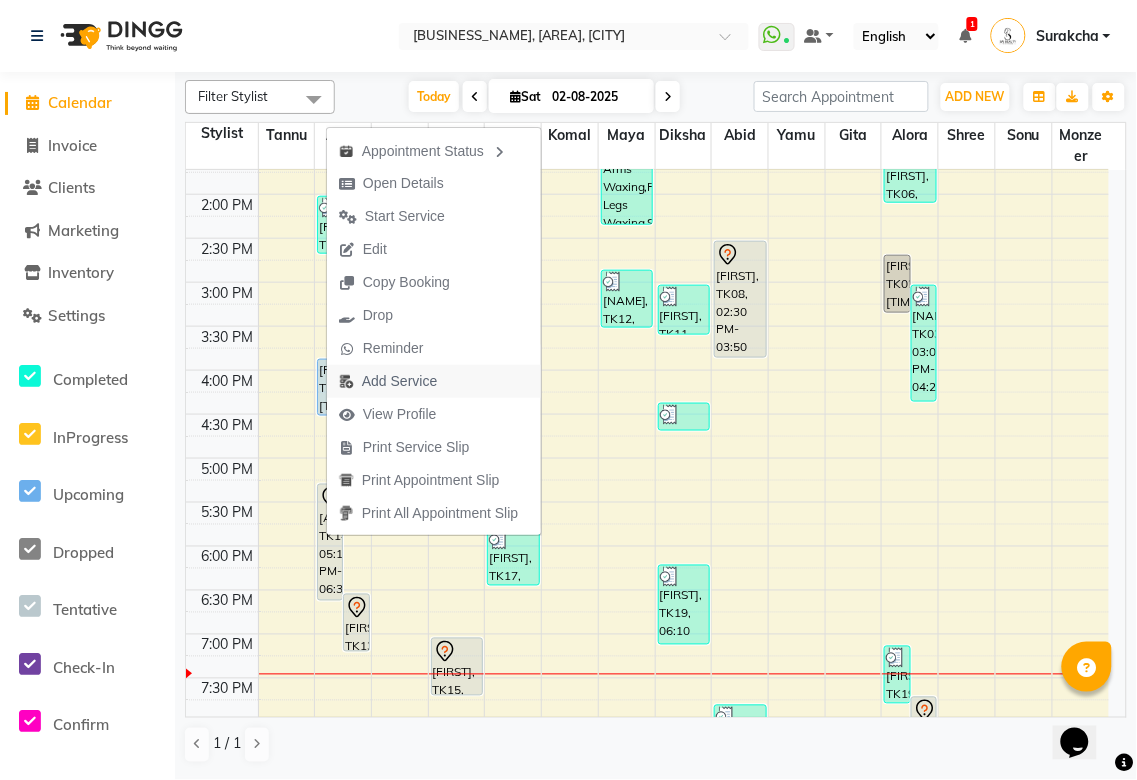 click on "Add Service" at bounding box center [399, 381] 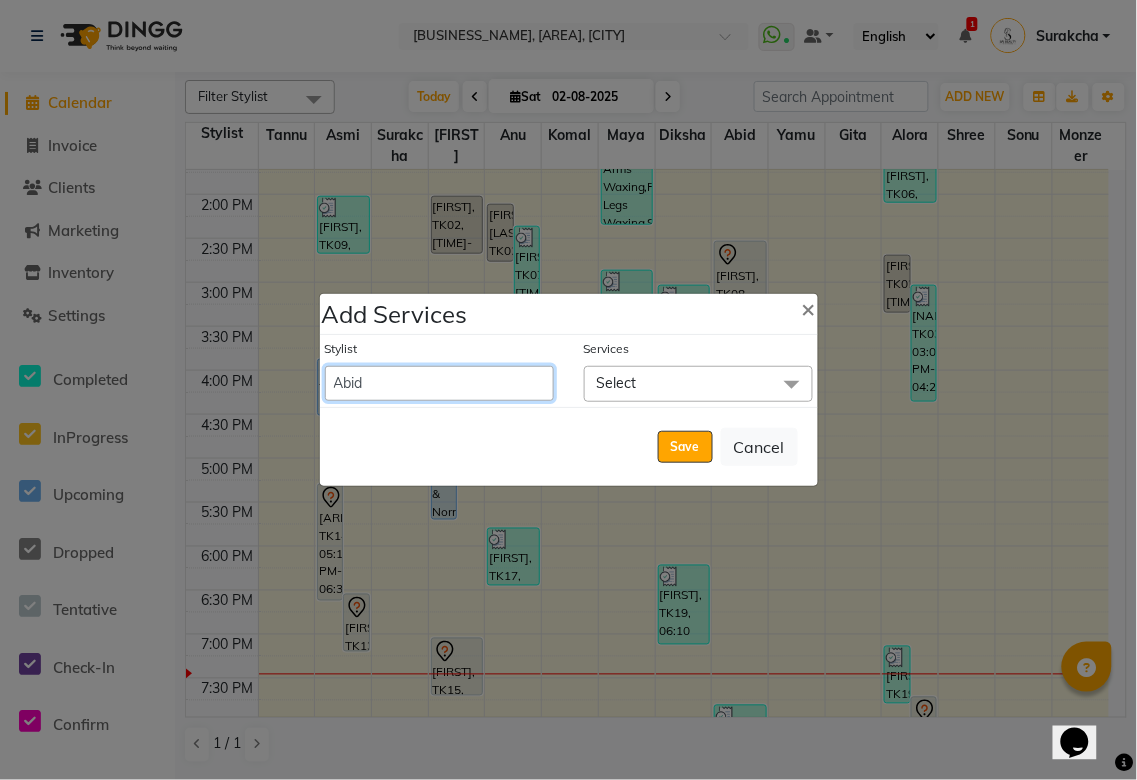 click on "[FIRST]   [FIRST]   [FIRST]   [FIRST]   [FIRST]   [FIRST]   [FIRST]   [FIRST]   [FIRST]   [FIRST]   [FIRST]   [FIRST]   [FIRST]   [FIRST]   [FIRST]   [FIRST]   [FIRST]" at bounding box center [439, 383] 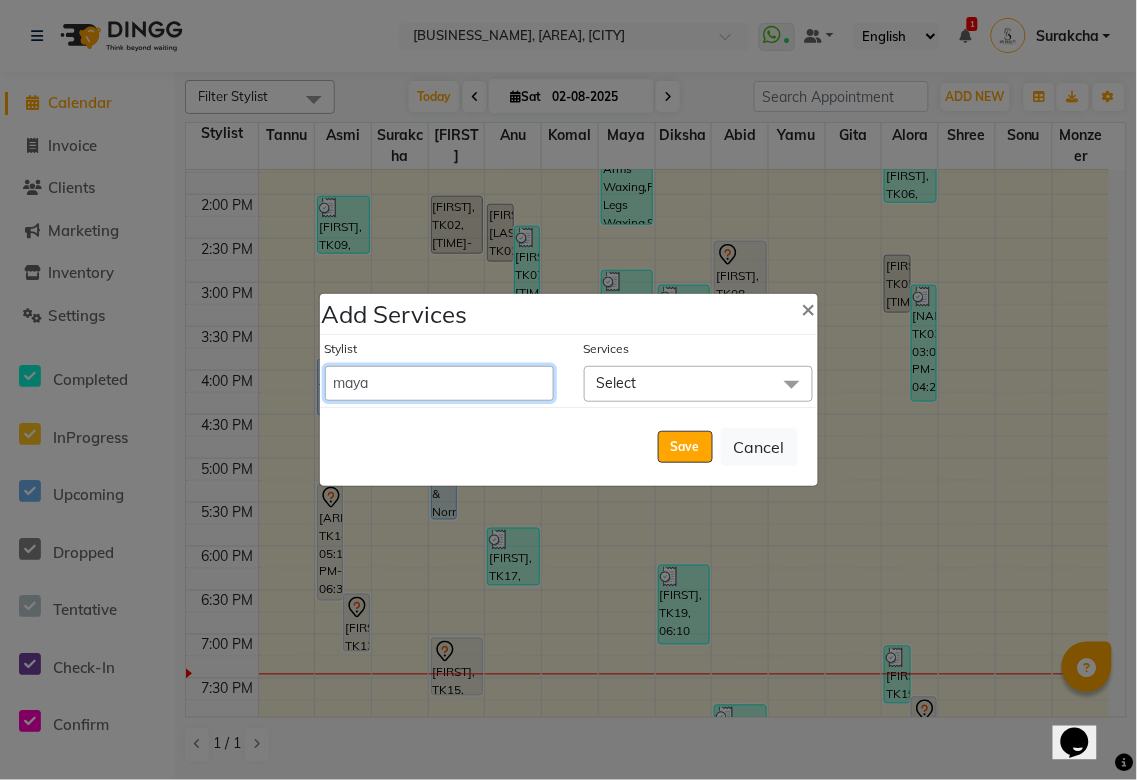 click on "[FIRST]   [FIRST]   [FIRST]   [FIRST]   [FIRST]   [FIRST]   [FIRST]   [FIRST]   [FIRST]   [FIRST]   [FIRST]   [FIRST]   [FIRST]   [FIRST]   [FIRST]   [FIRST]   [FIRST]" at bounding box center (439, 383) 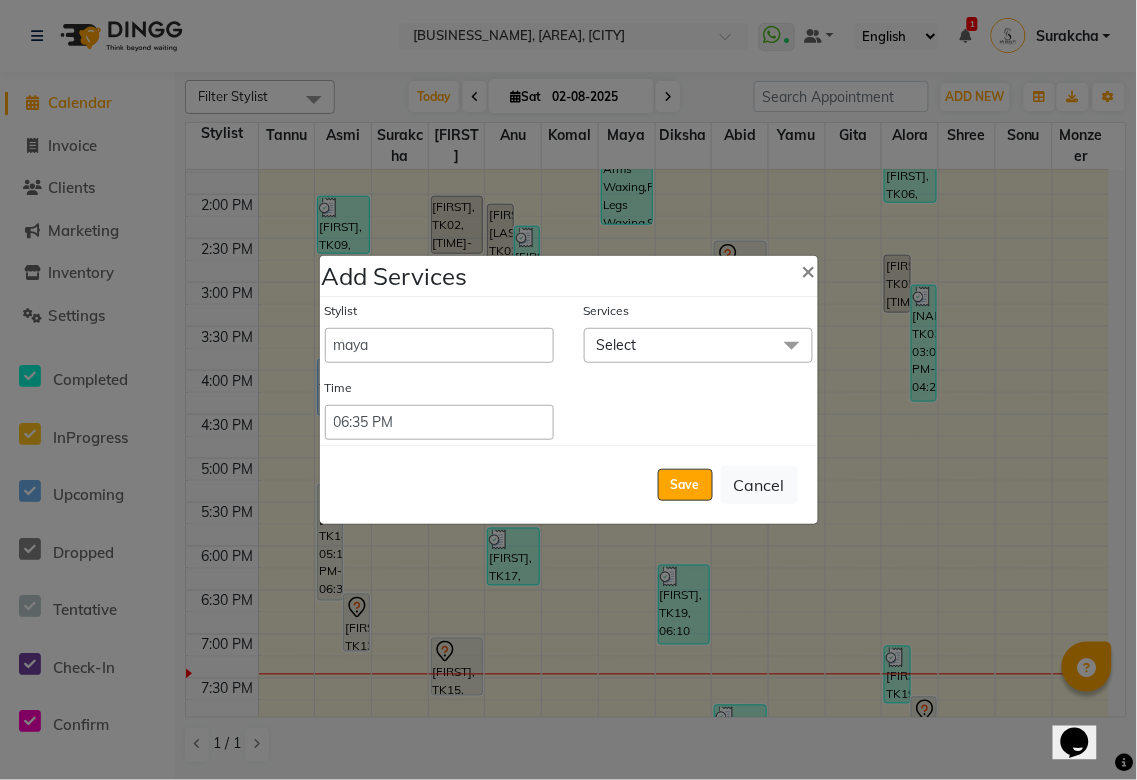 click on "Select" 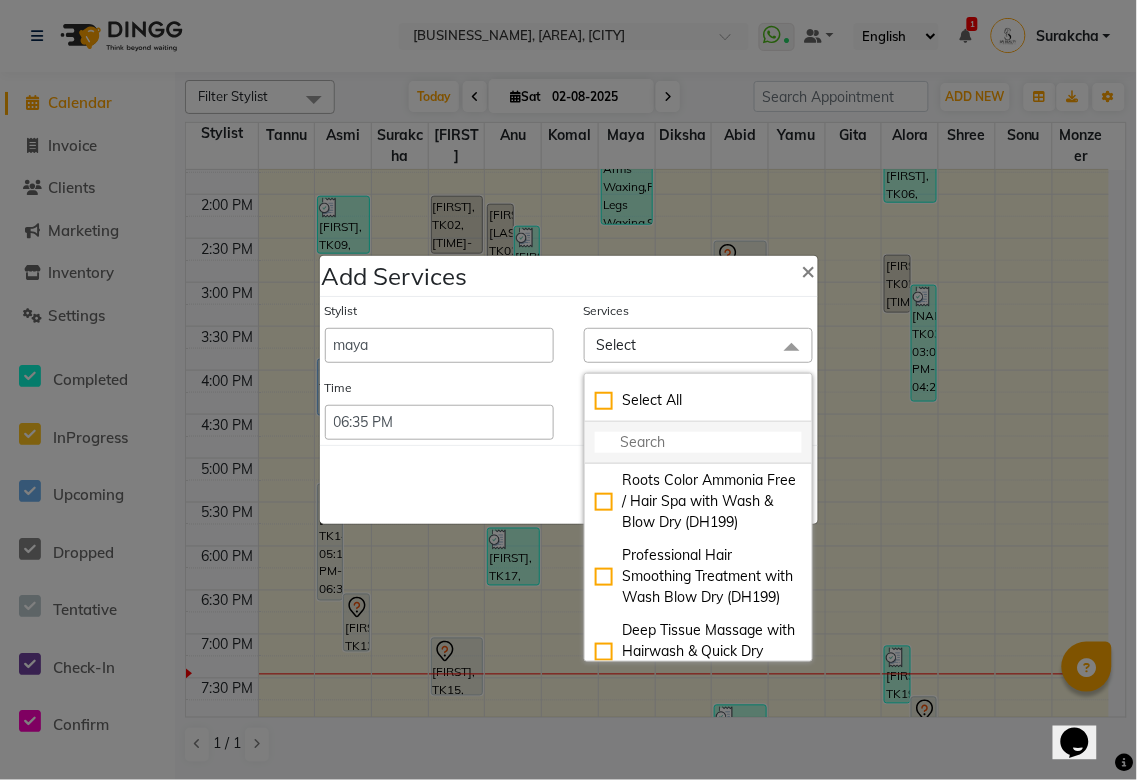 click 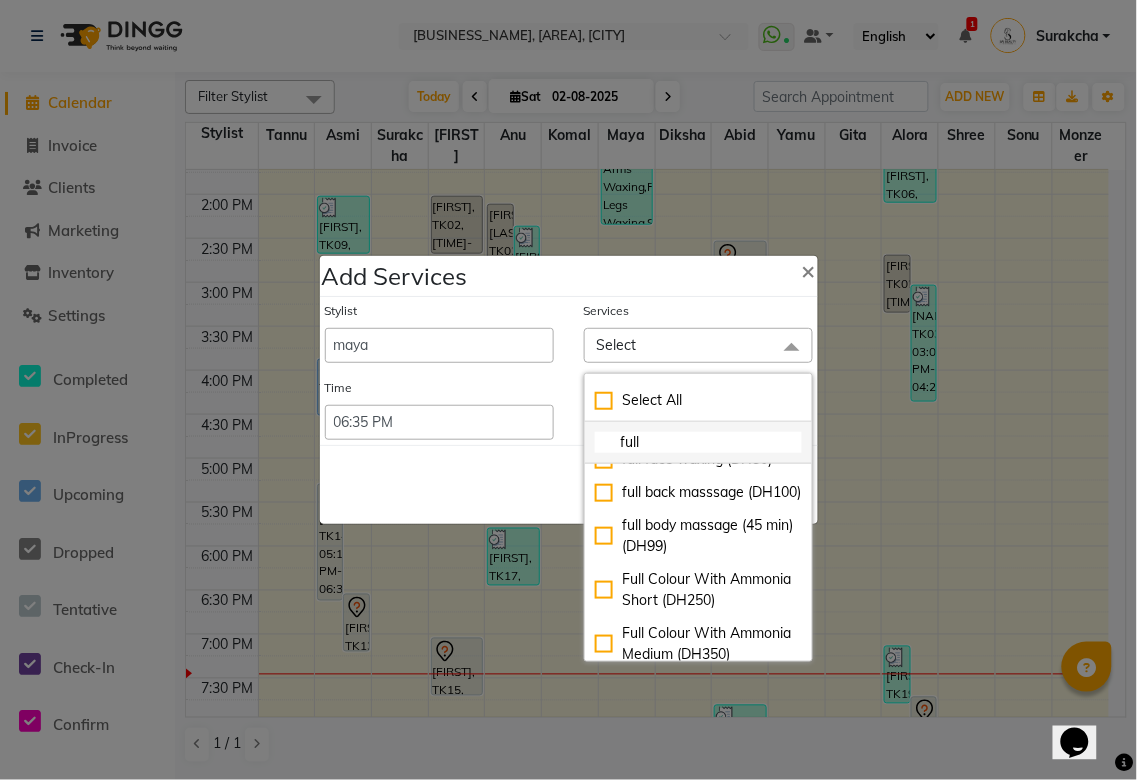 scroll, scrollTop: 1522, scrollLeft: 0, axis: vertical 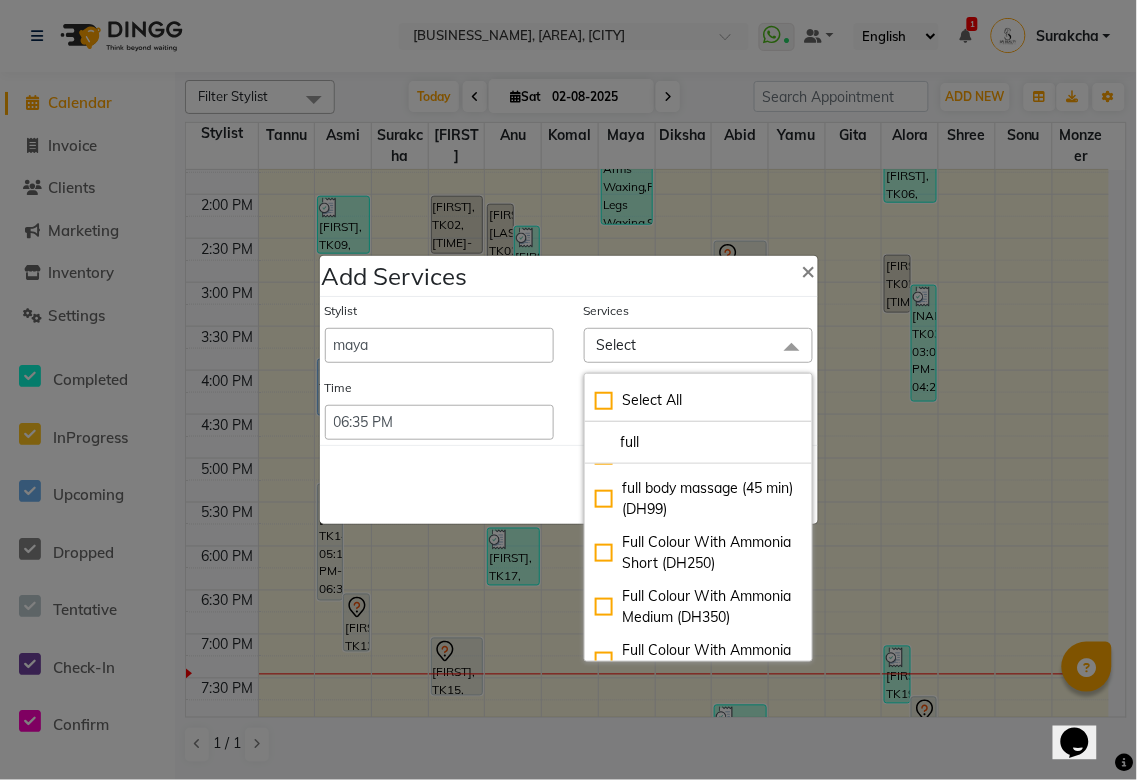 type on "full" 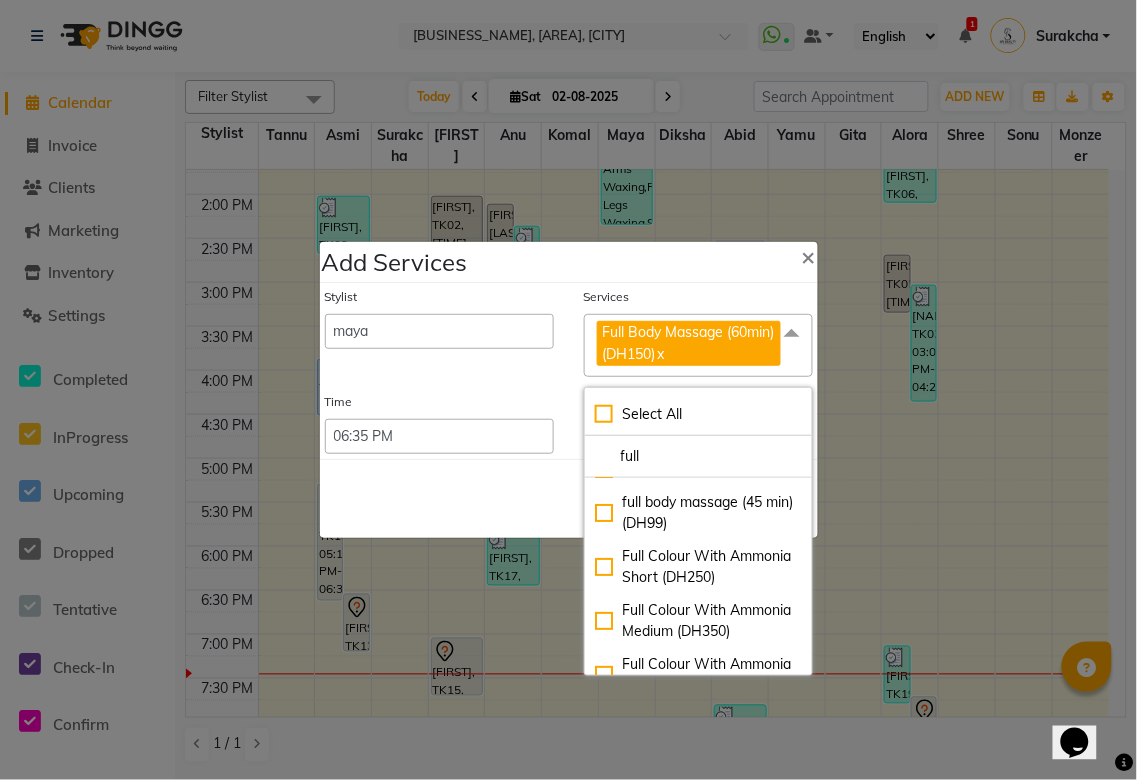 checkbox on "true" 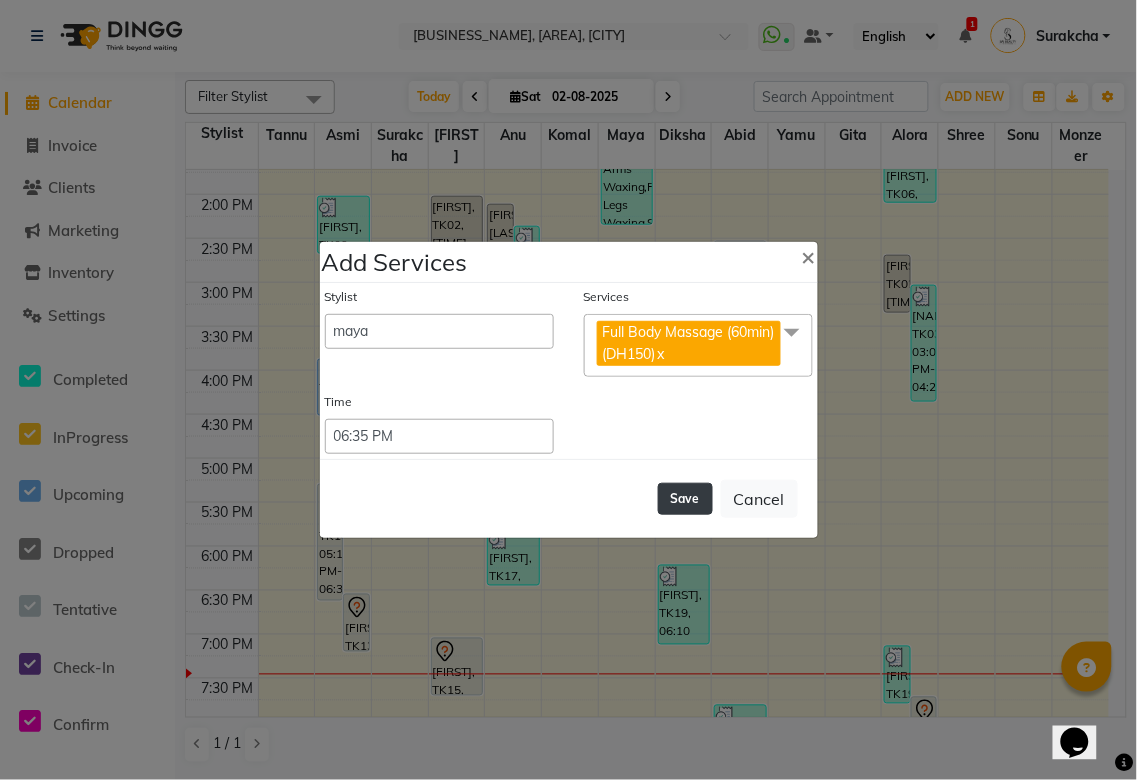 click on "Save" 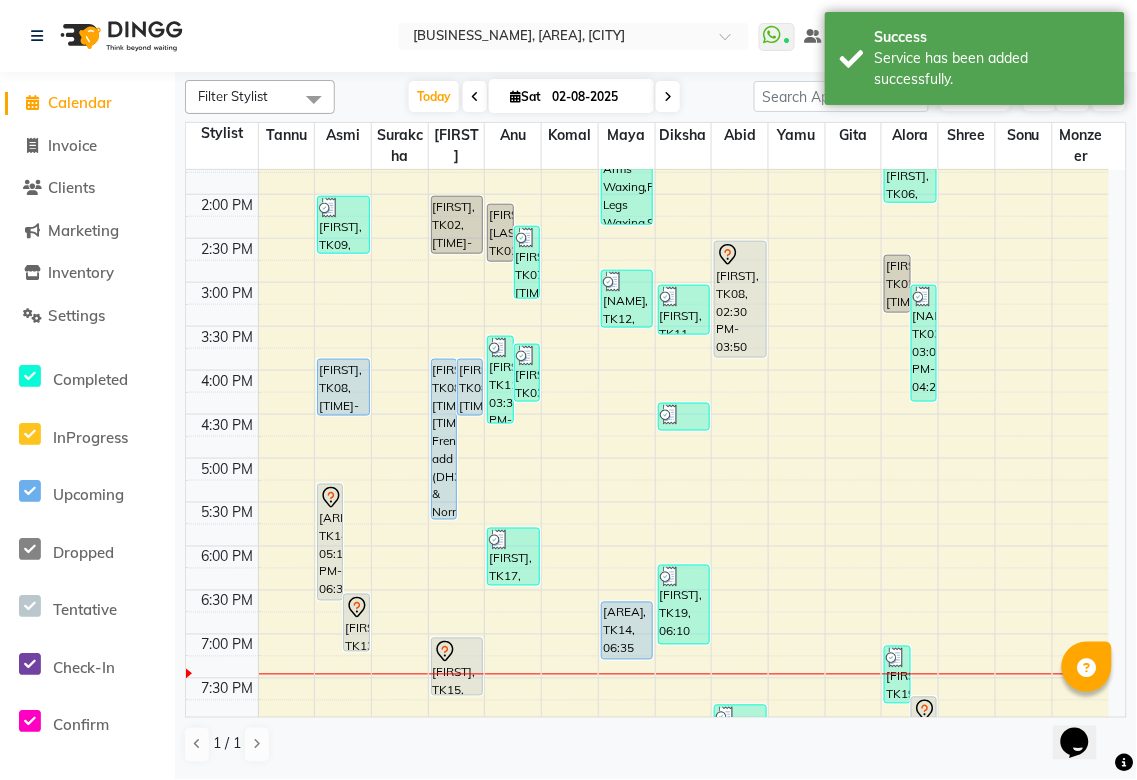 click on "[FIRSTNAME], TK14, 05:15 PM-06:35 PM, Remove Lashes,Classic Lashes" at bounding box center (330, 542) 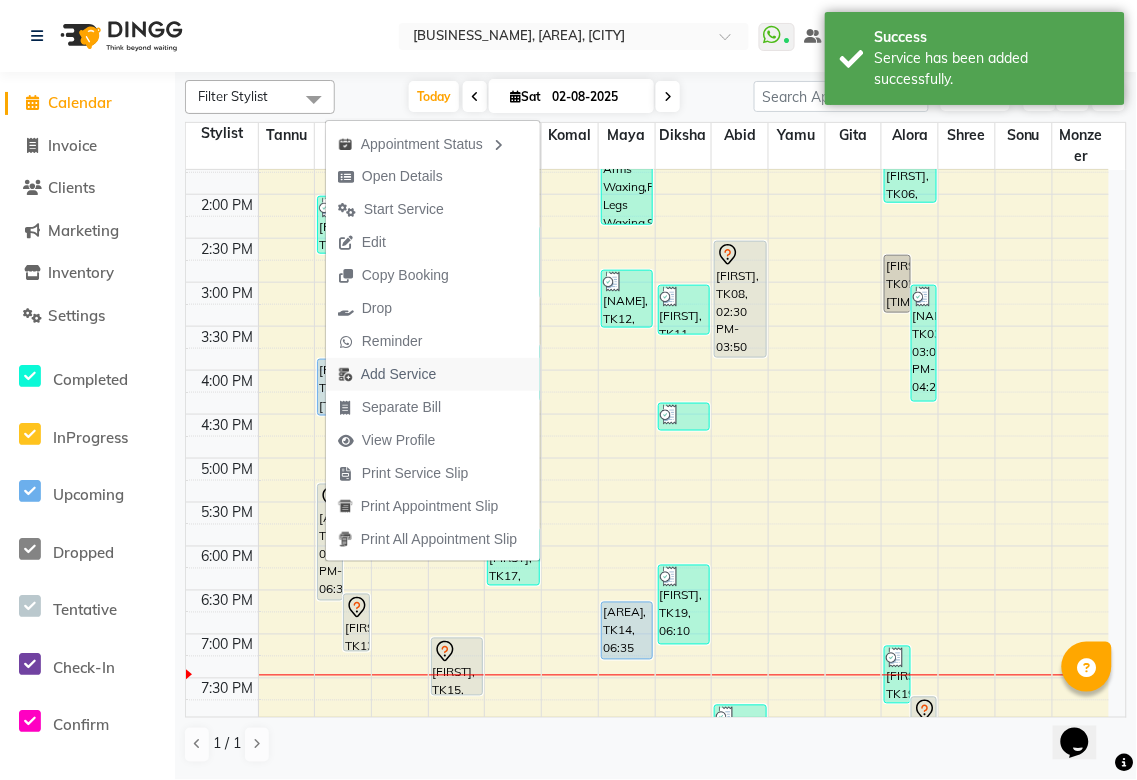 click on "Add Service" at bounding box center [398, 374] 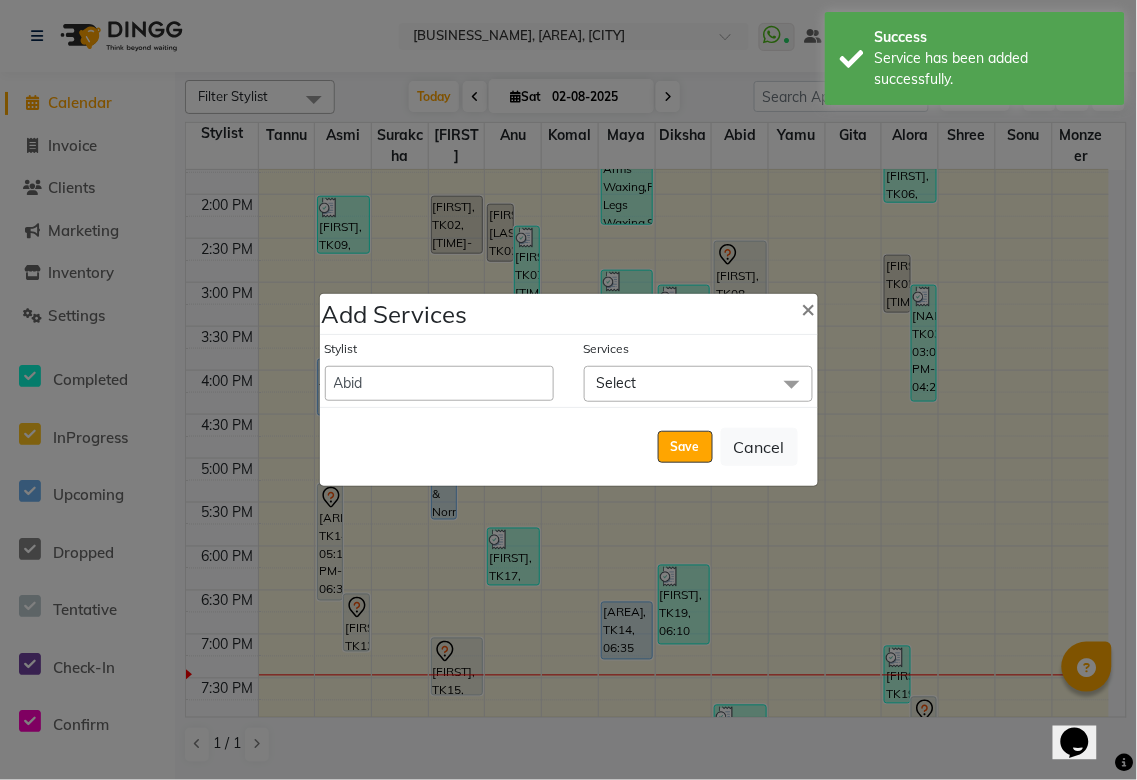 click on "Select" 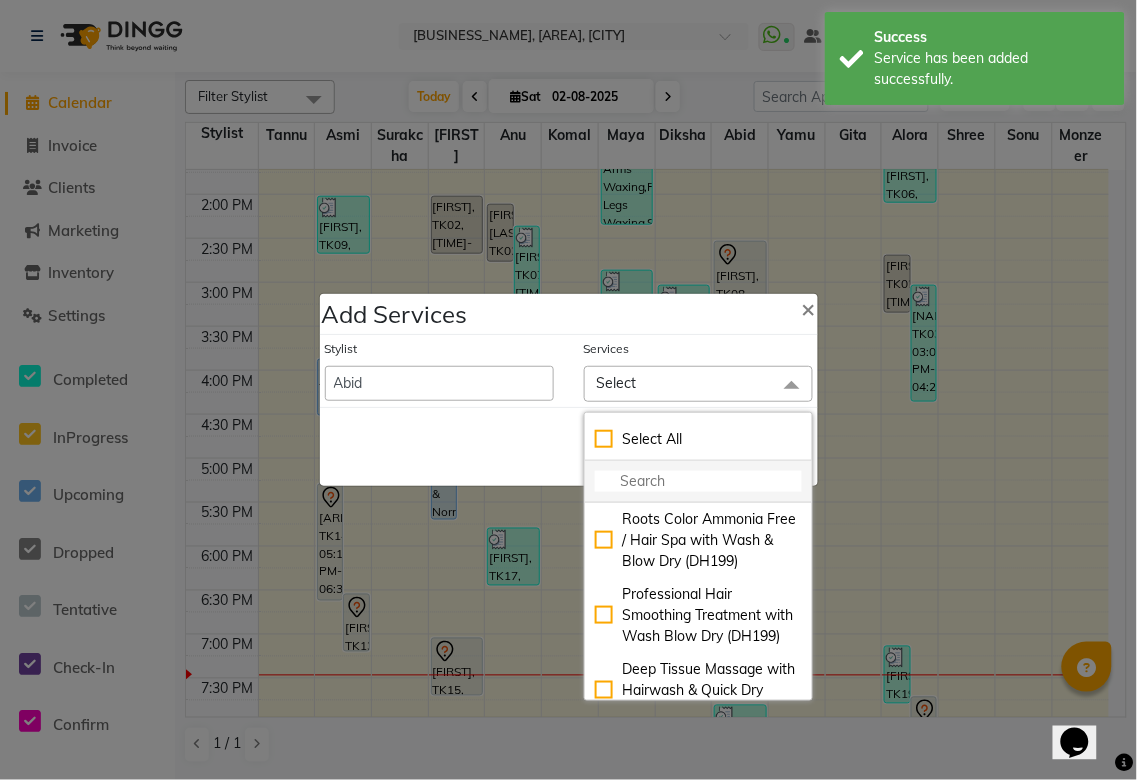 click 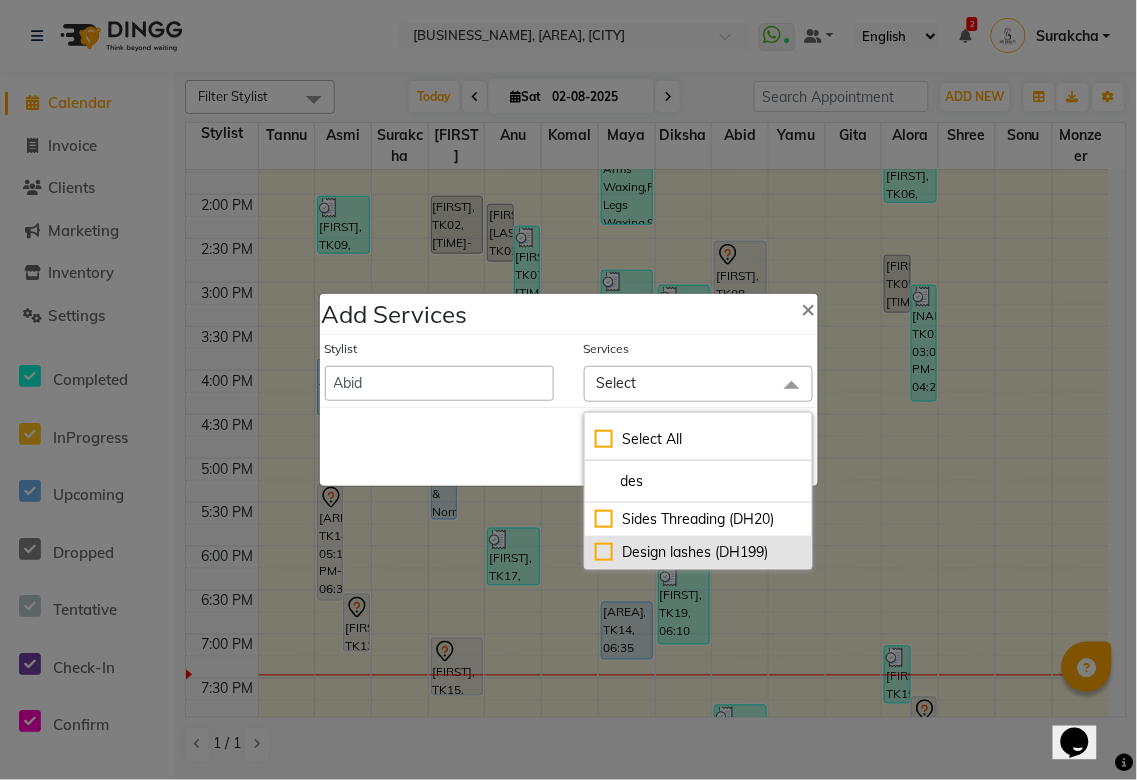 type on "des" 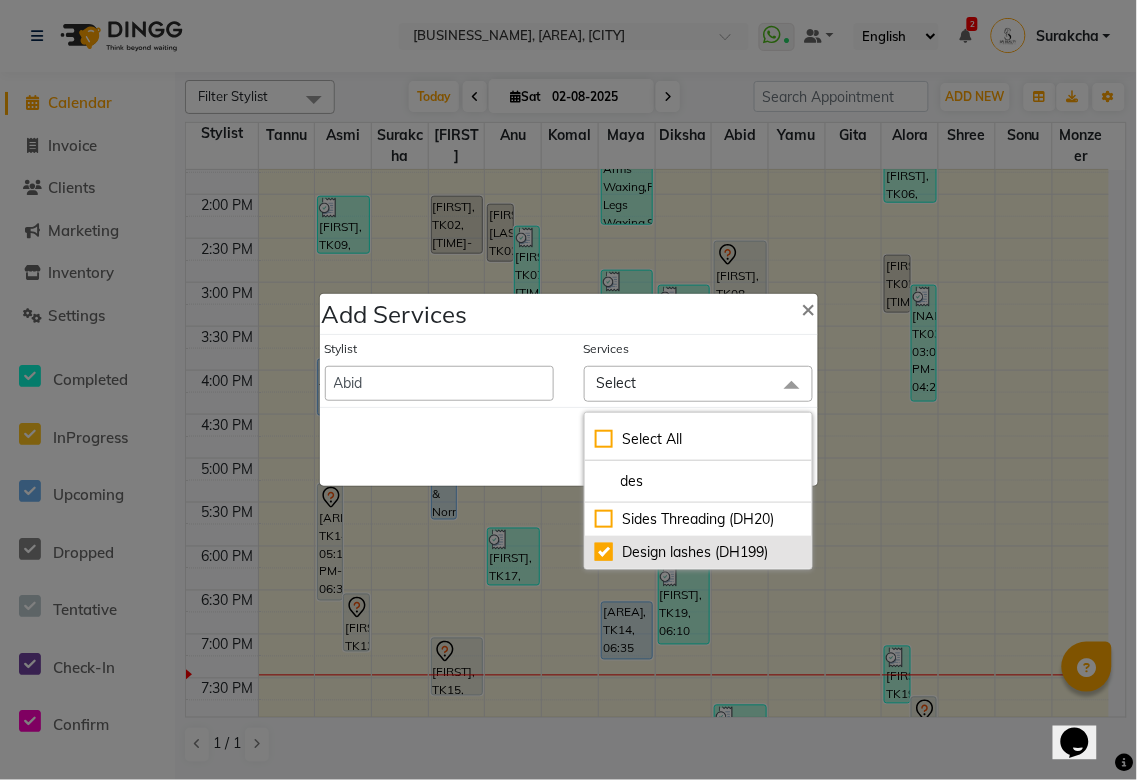 checkbox on "true" 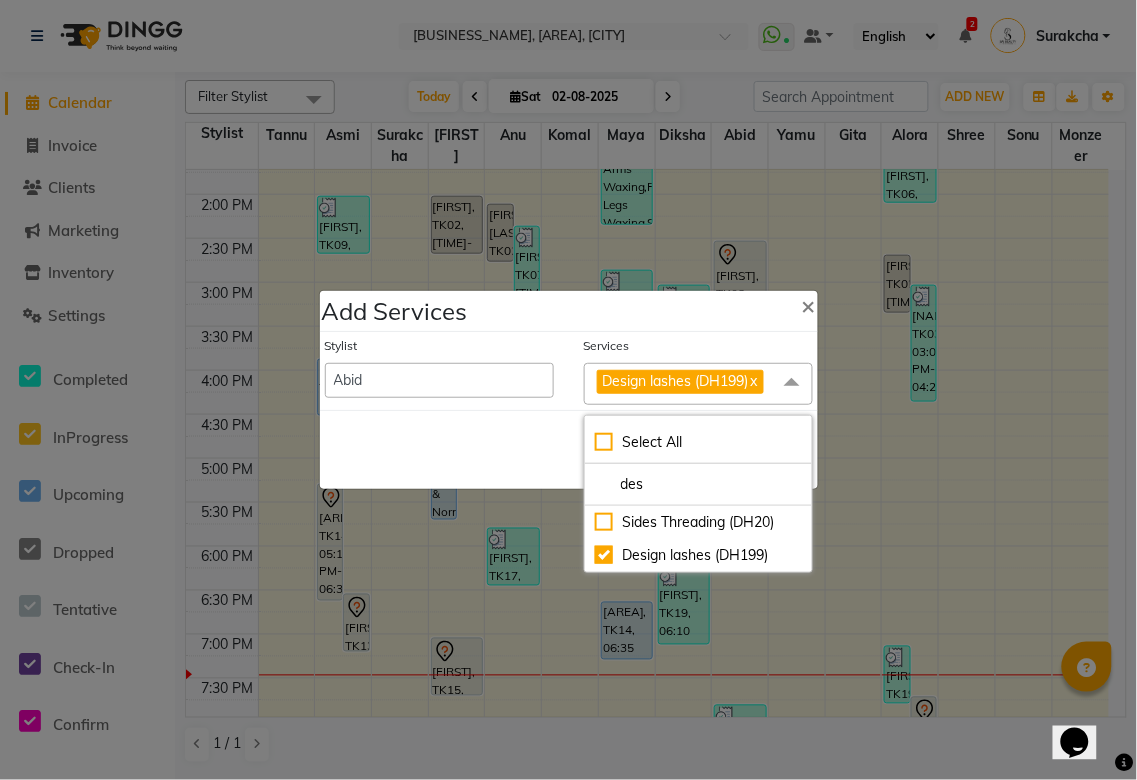 click on "Save   Cancel" 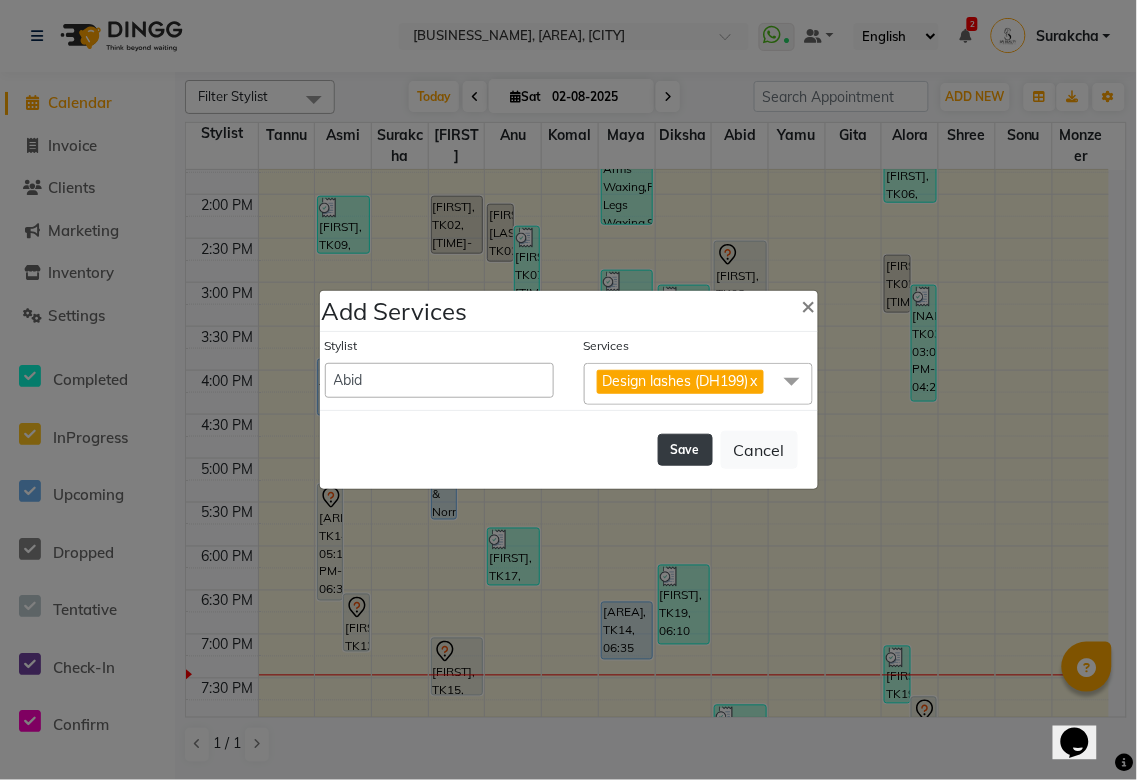 click on "Save" 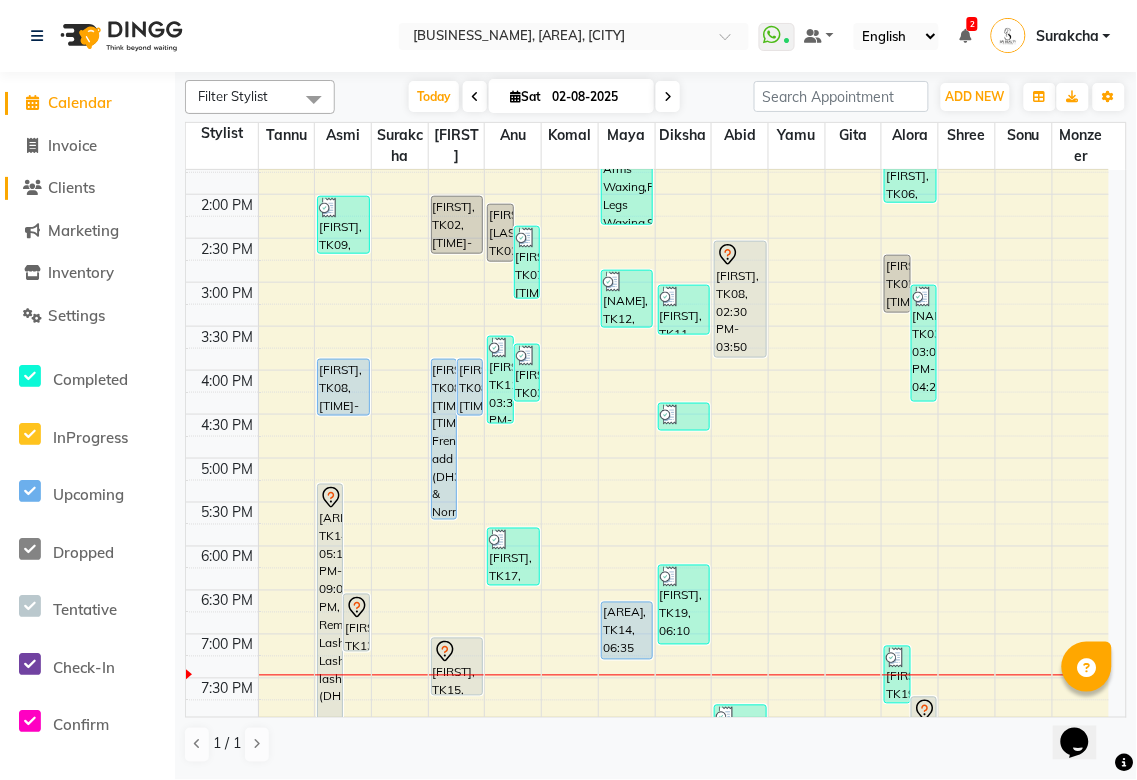 click on "Clients" 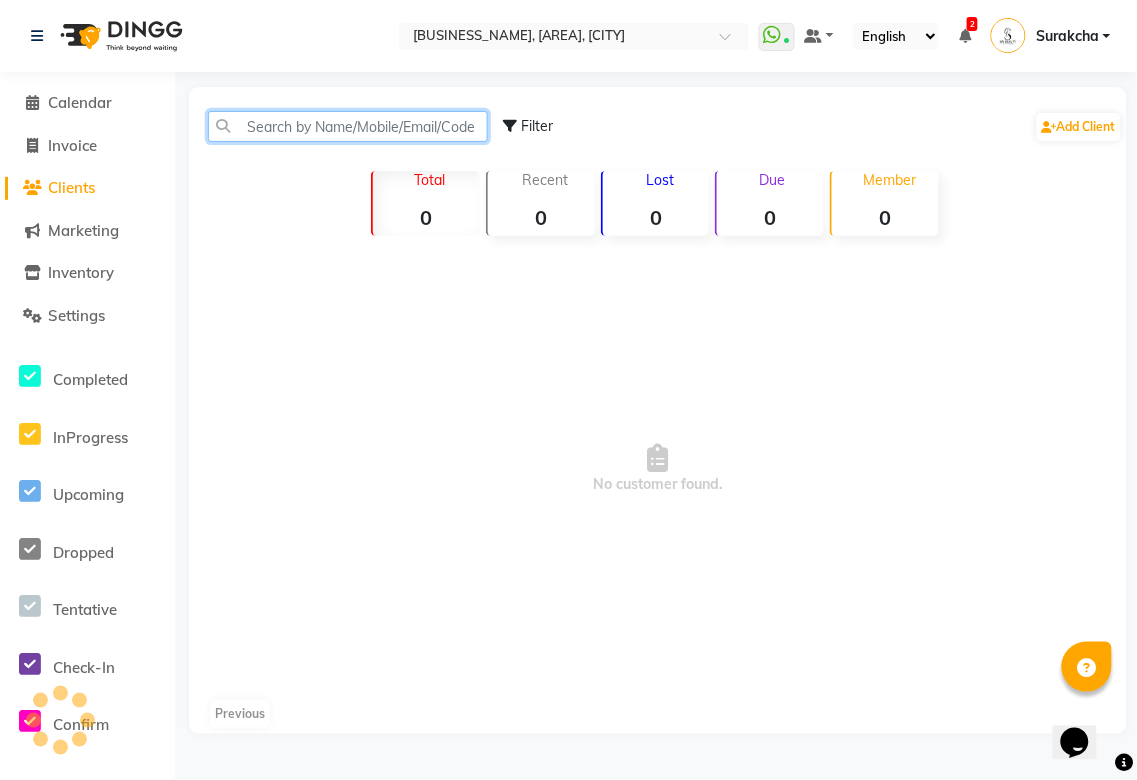 click 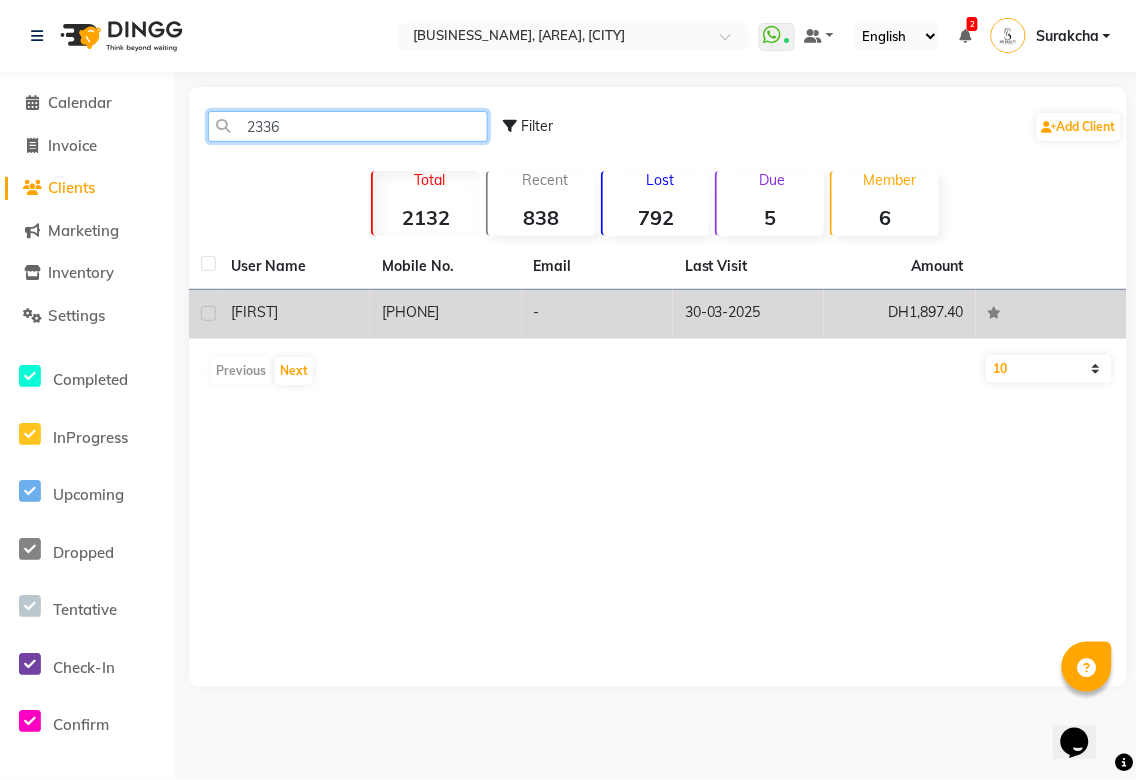 type on "2336" 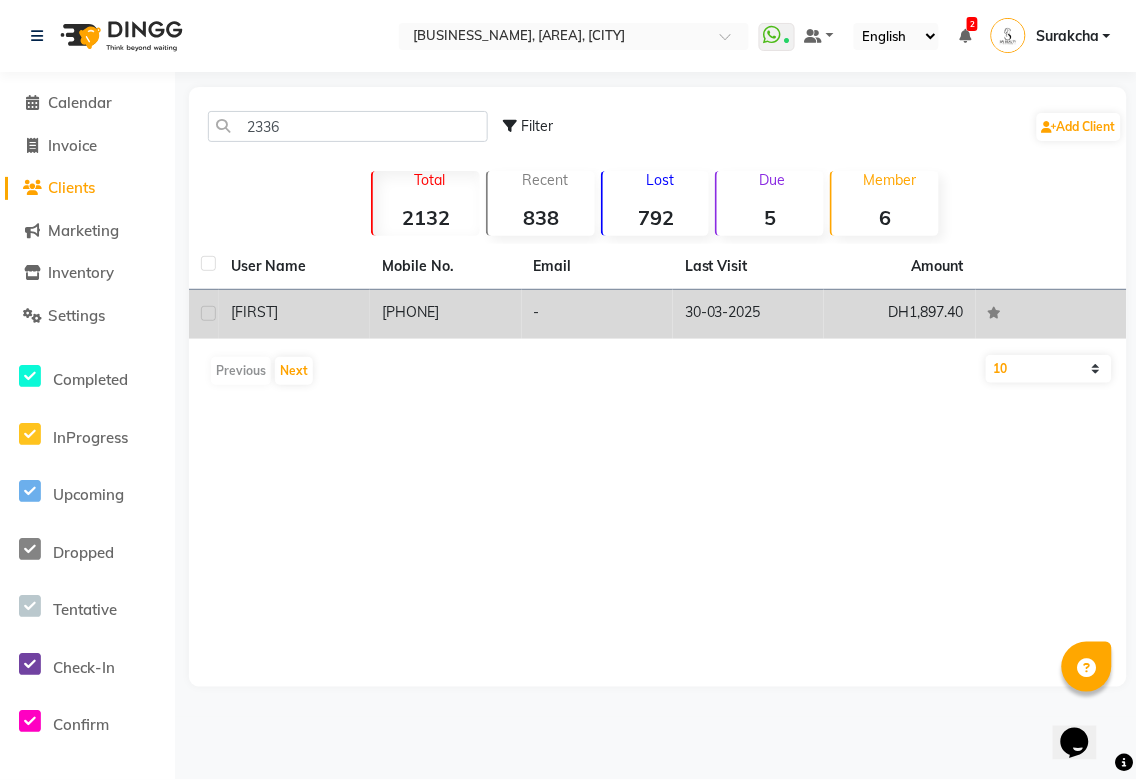 click on "563332336" 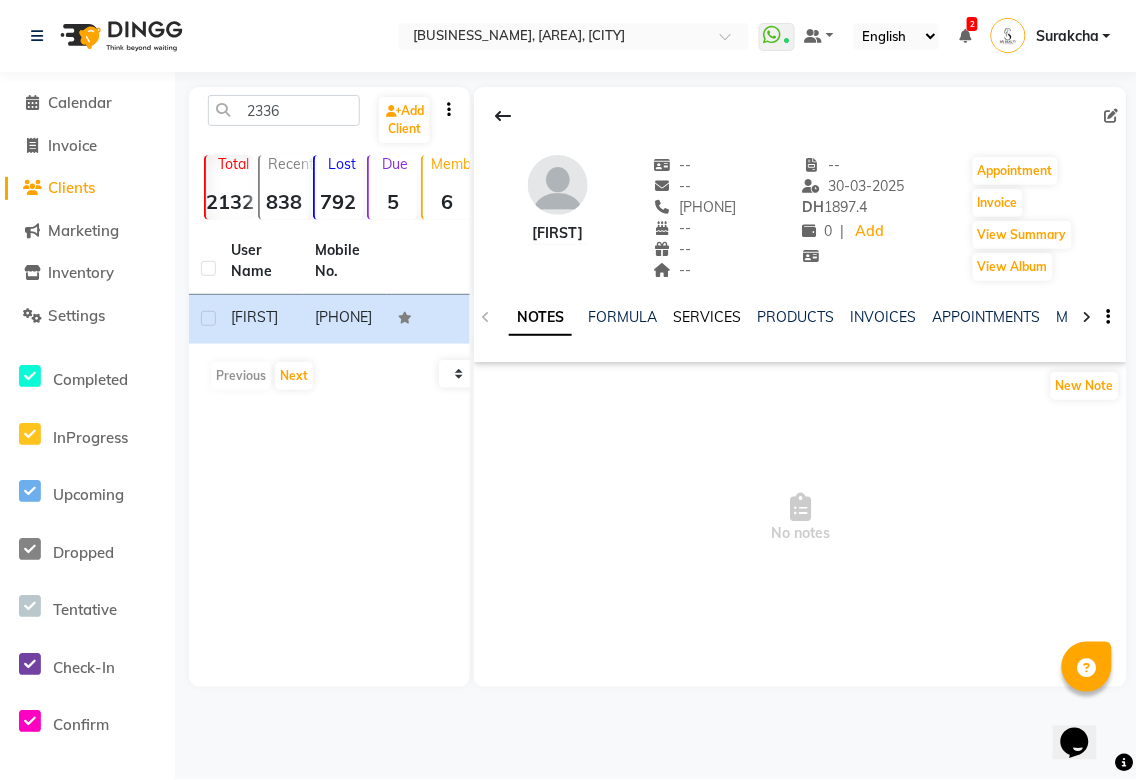 click on "SERVICES" 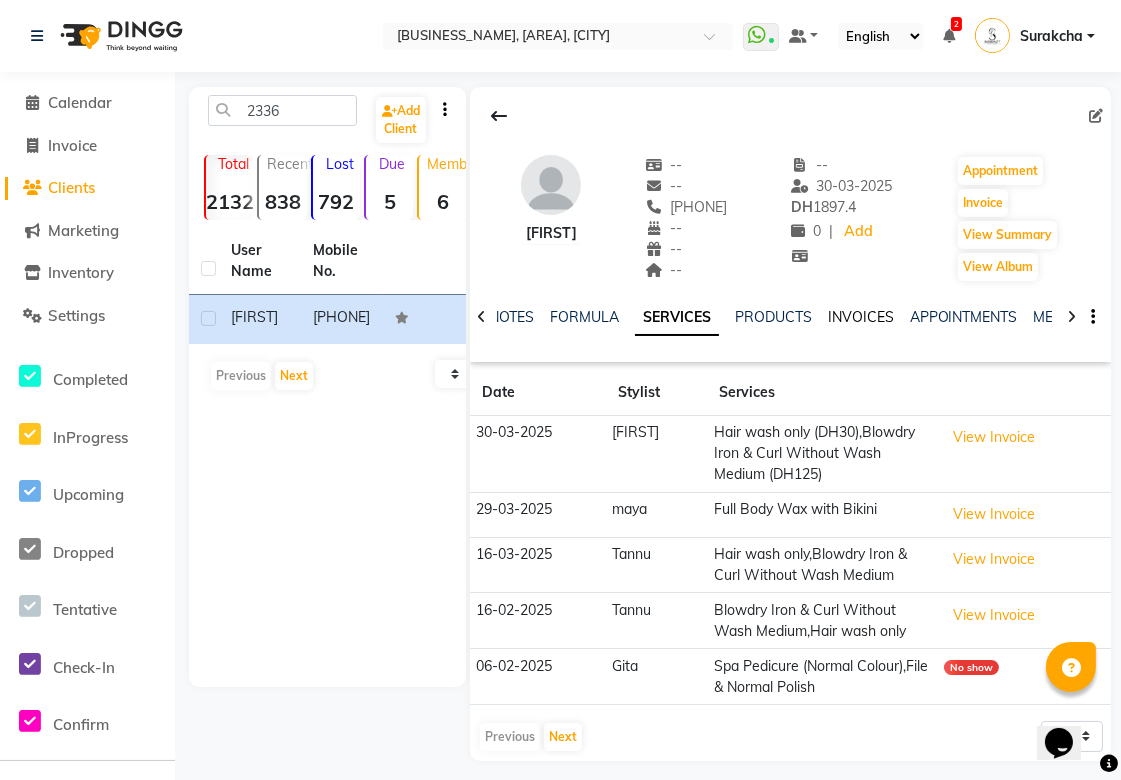 click on "INVOICES" 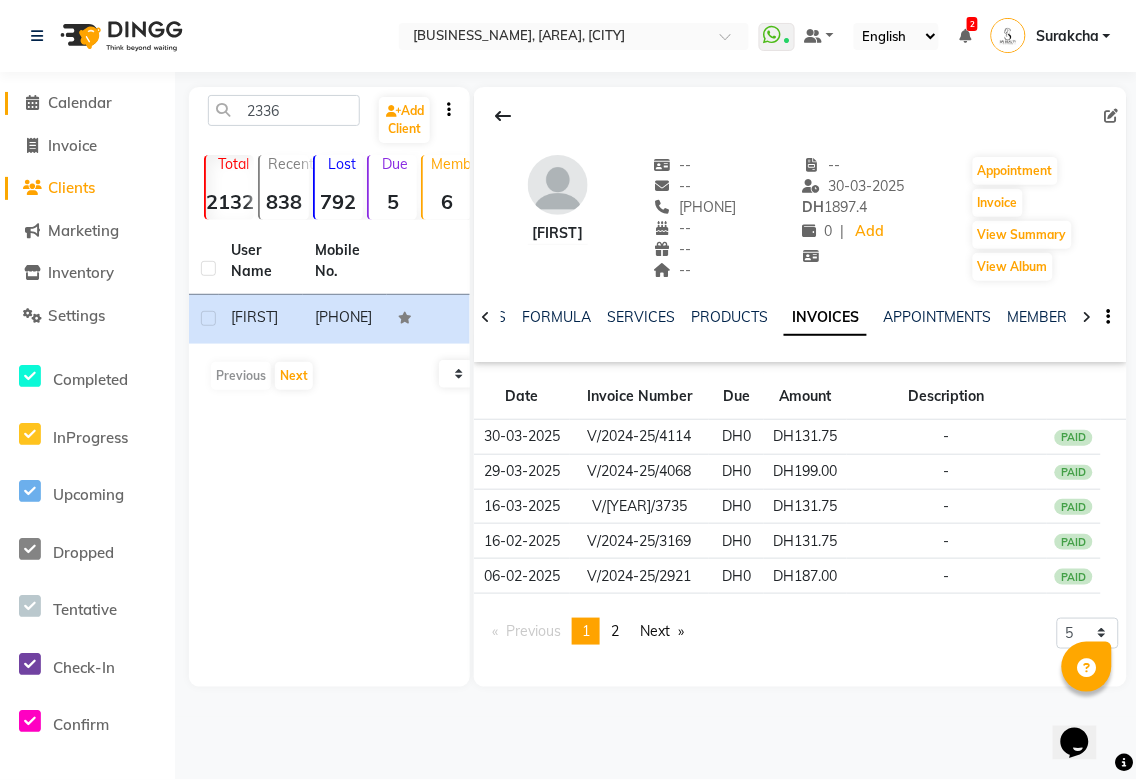 click on "Calendar" 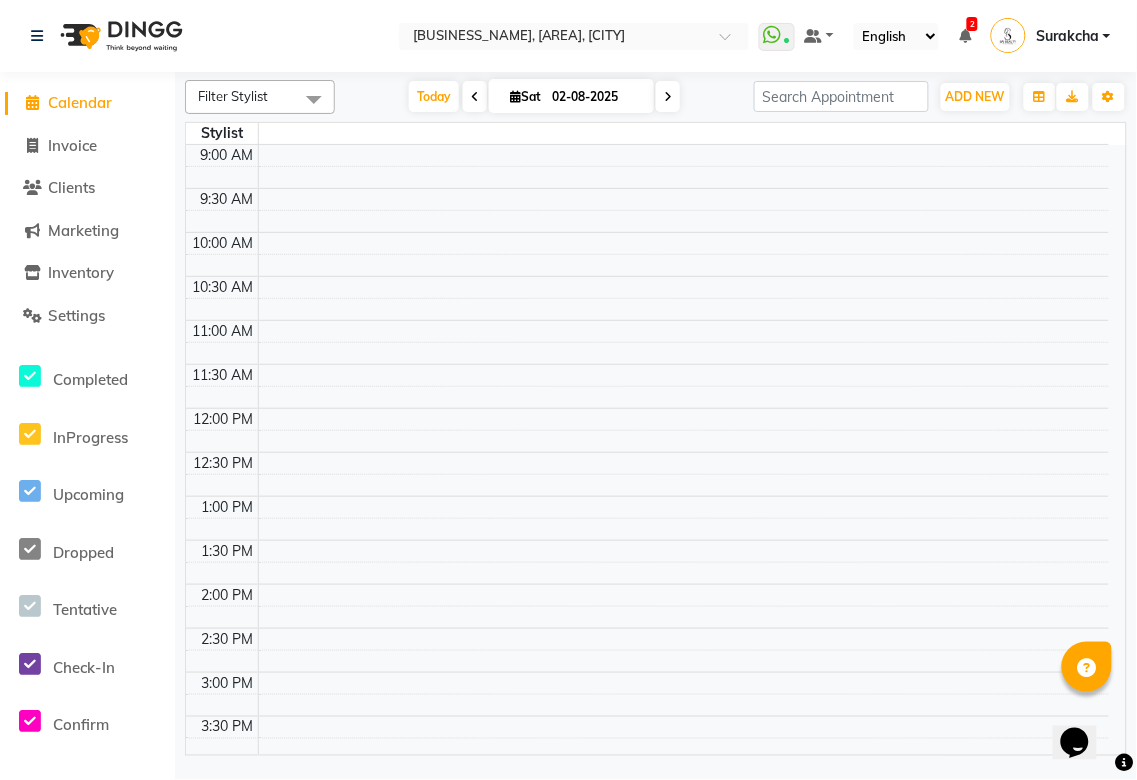 click on "Calendar  Invoice  Clients  Marketing  Inventory  Settings Completed InProgress Upcoming Dropped Tentative Check-In Confirm Bookings Segments Page Builder" 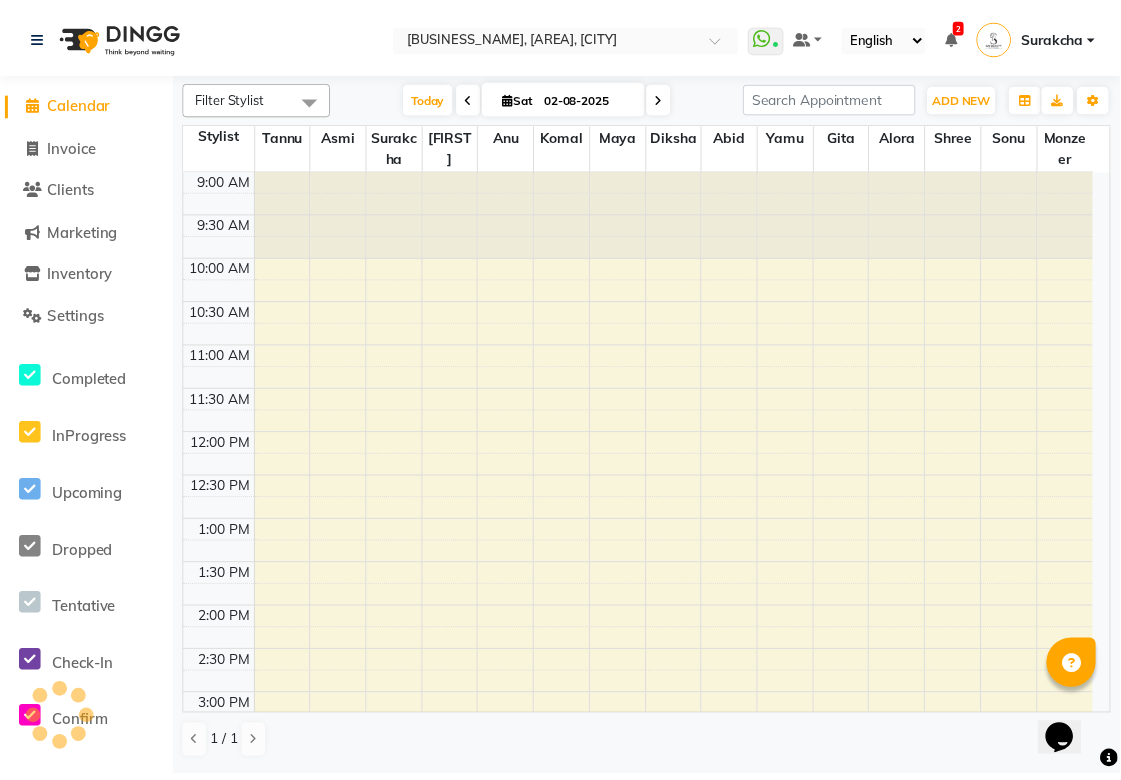 scroll, scrollTop: 0, scrollLeft: 0, axis: both 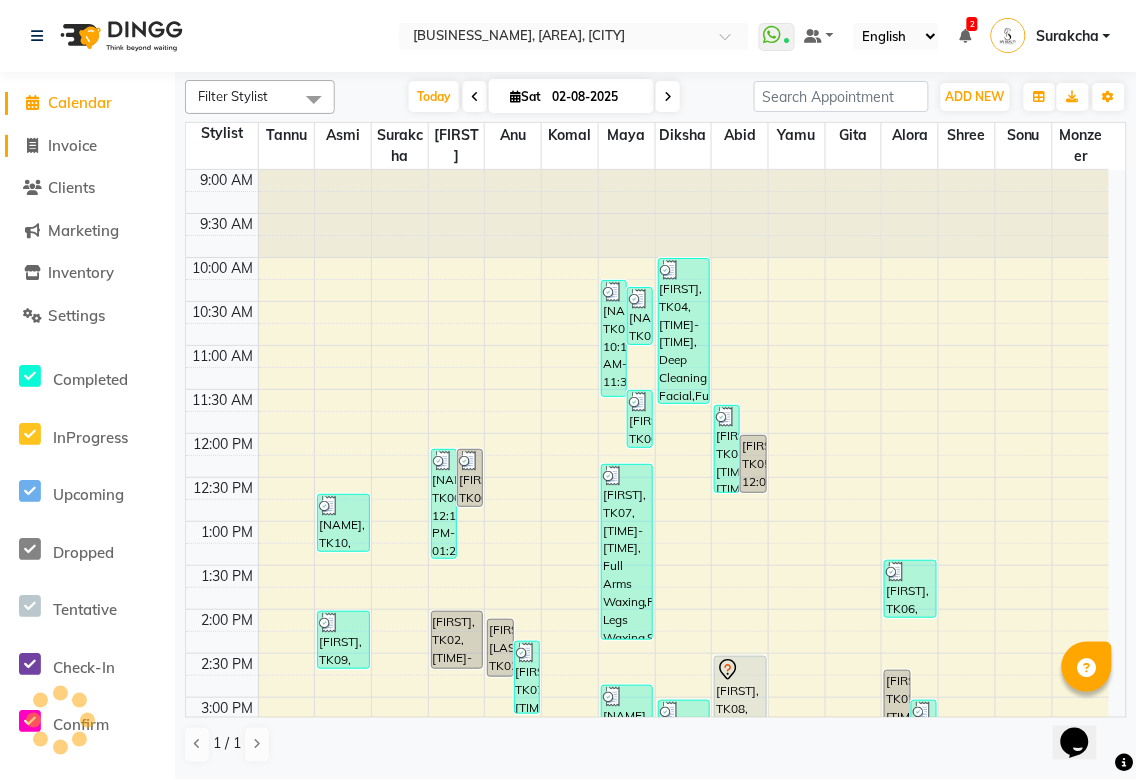 click on "Invoice" 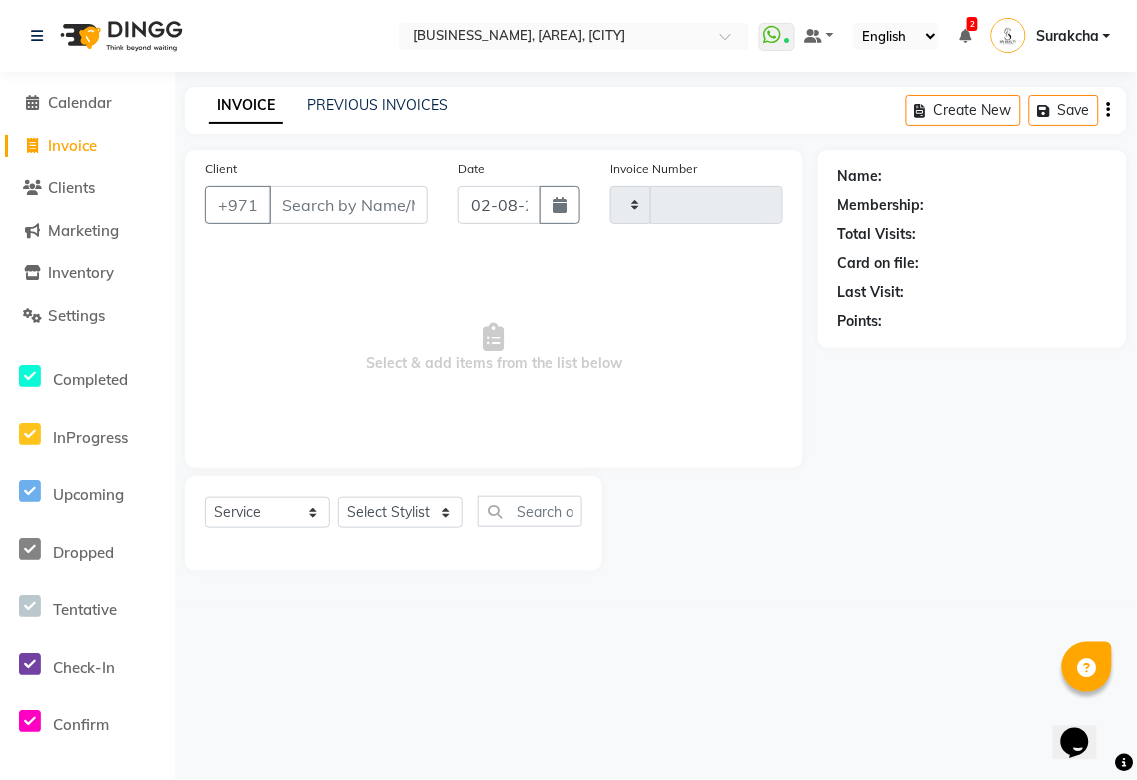 type on "2667" 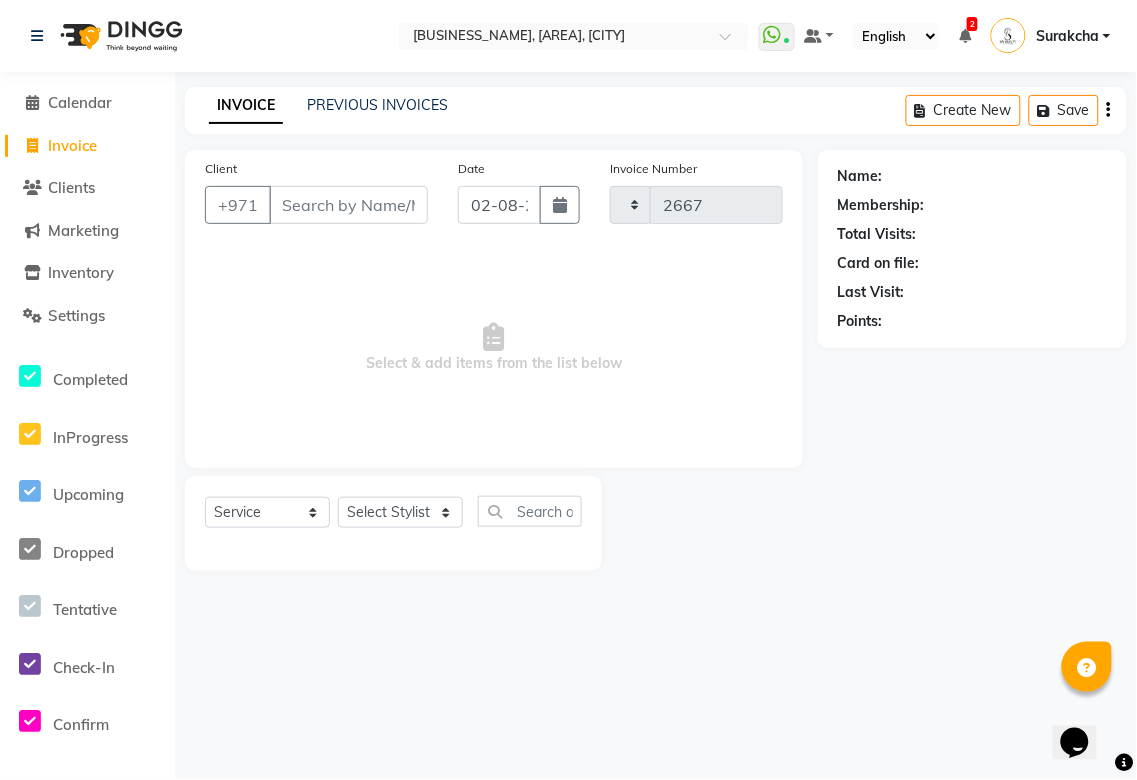 select on "5352" 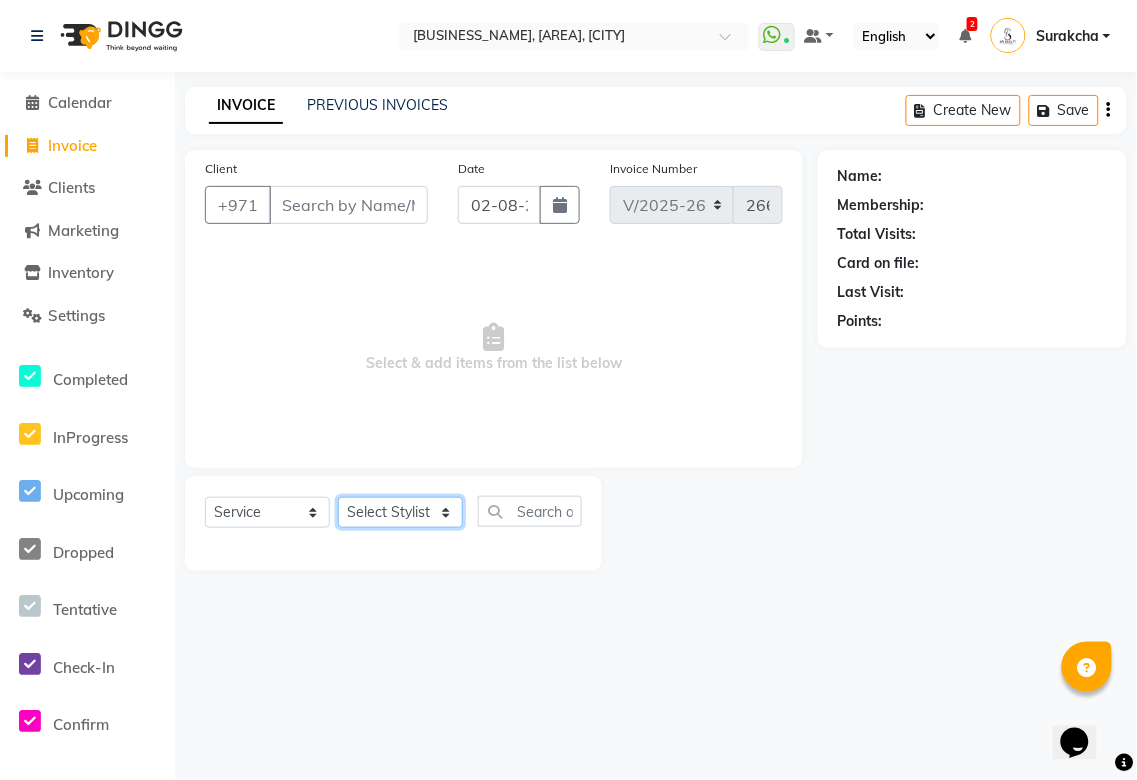 click on "Select Stylist [FIRST] [FIRST] [FIRST] [FIRST] [FIRST] [FIRST] [FIRST] [FIRST] [FIRST] [FIRST] [FIRST] [FIRST] [FIRST] [FIRST] [FIRST] [FIRST] [FIRST]" 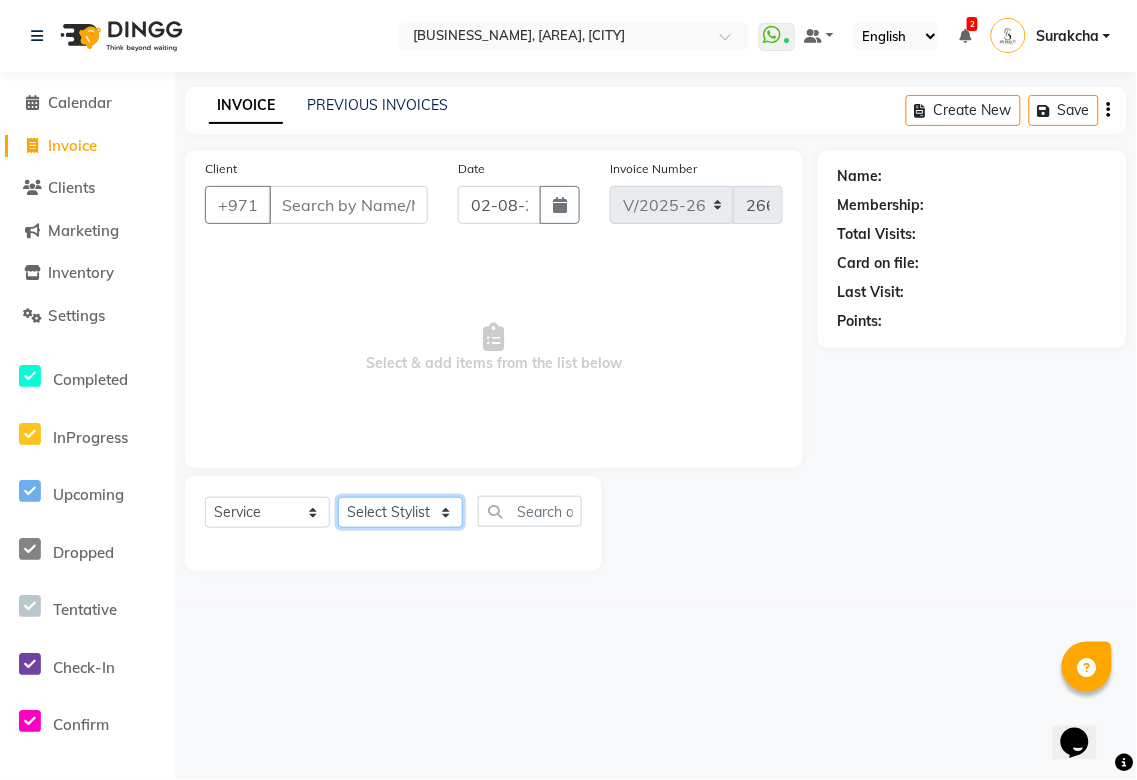 select on "63787" 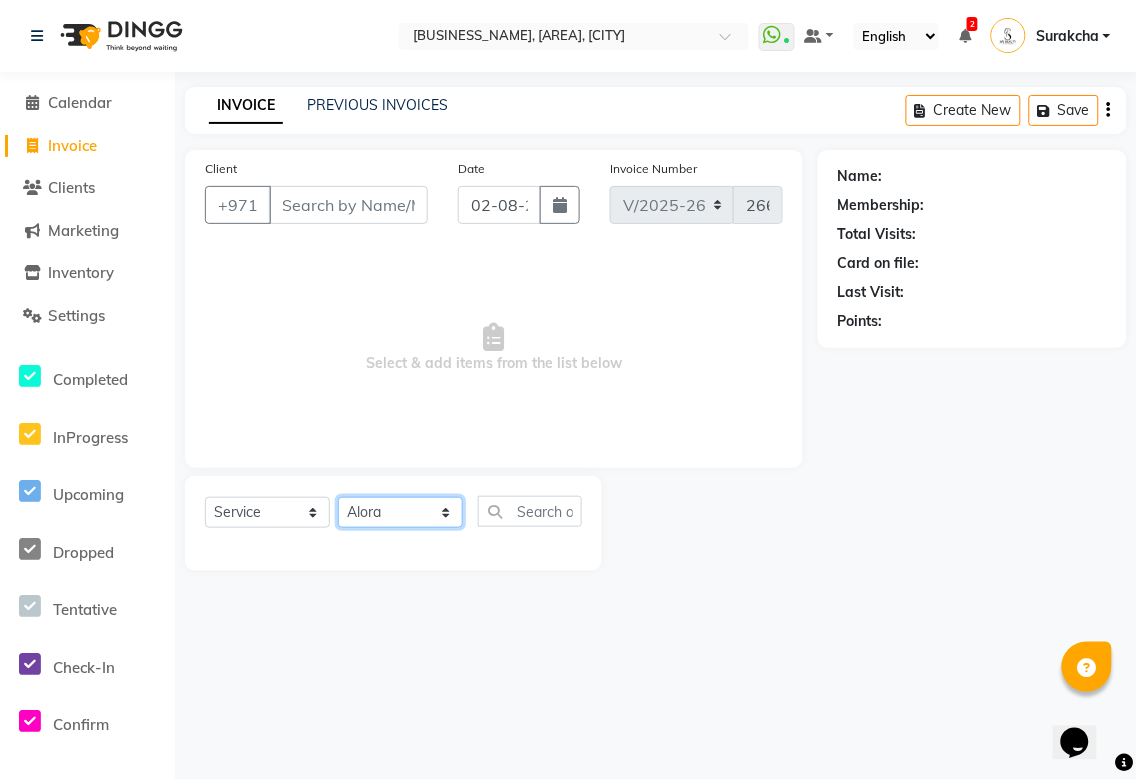 click on "Select Stylist [FIRST] [FIRST] [FIRST] [FIRST] [FIRST] [FIRST] [FIRST] [FIRST] [FIRST] [FIRST] [FIRST] [FIRST] [FIRST] [FIRST] [FIRST] [FIRST] [FIRST]" 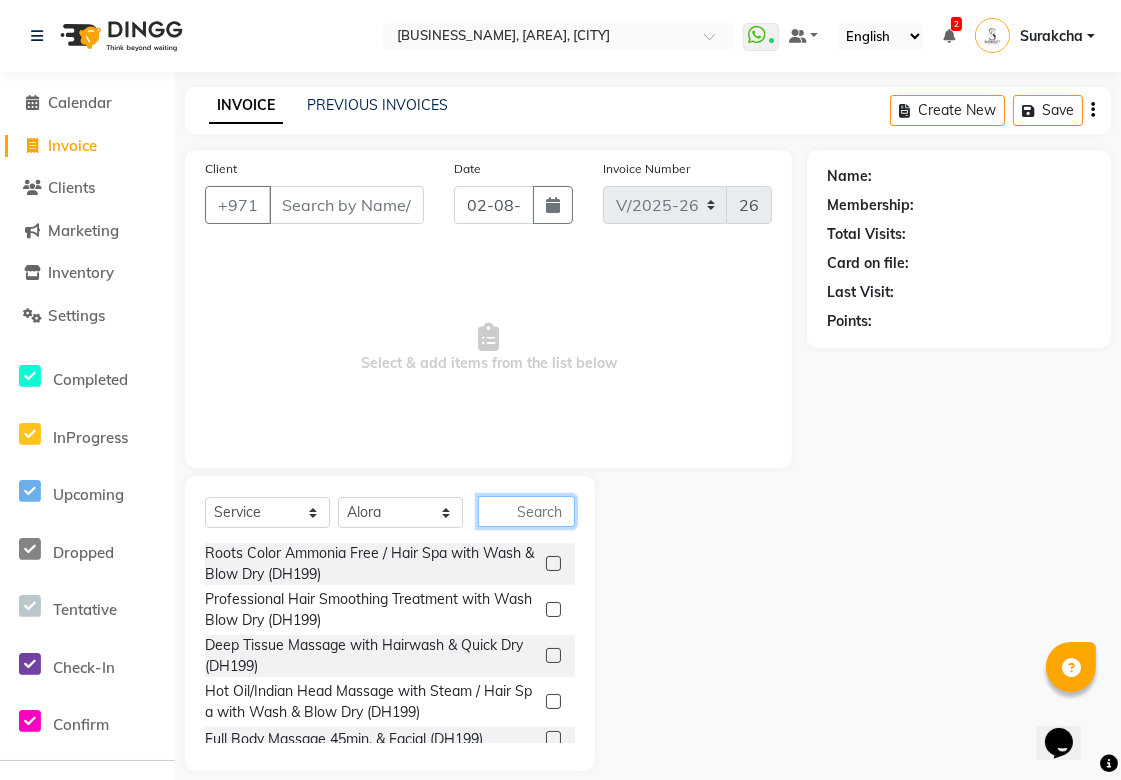 click 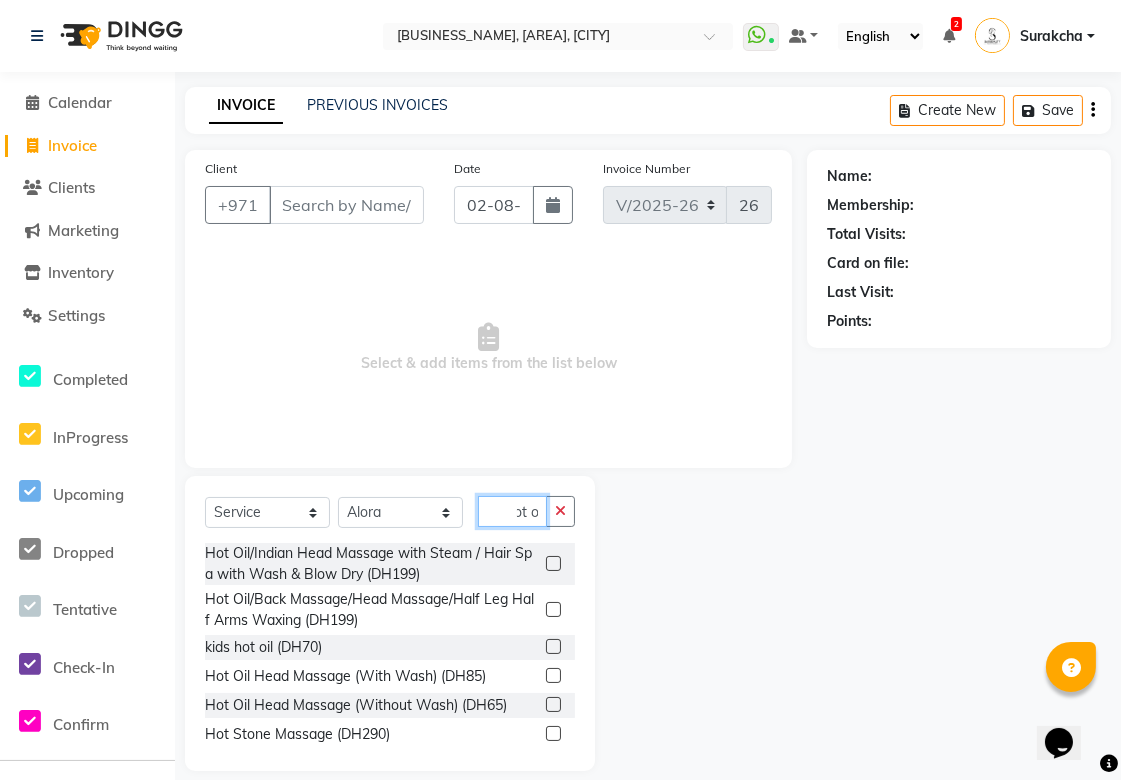 scroll, scrollTop: 0, scrollLeft: 14, axis: horizontal 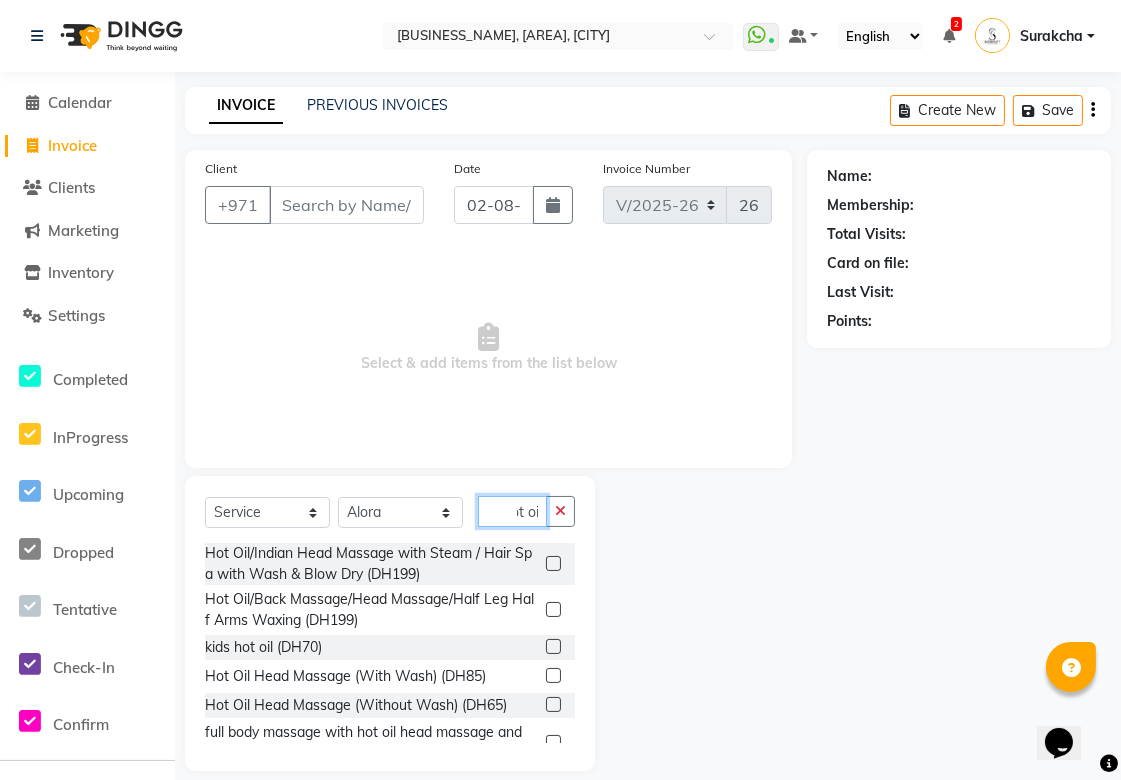 type on "hot oi" 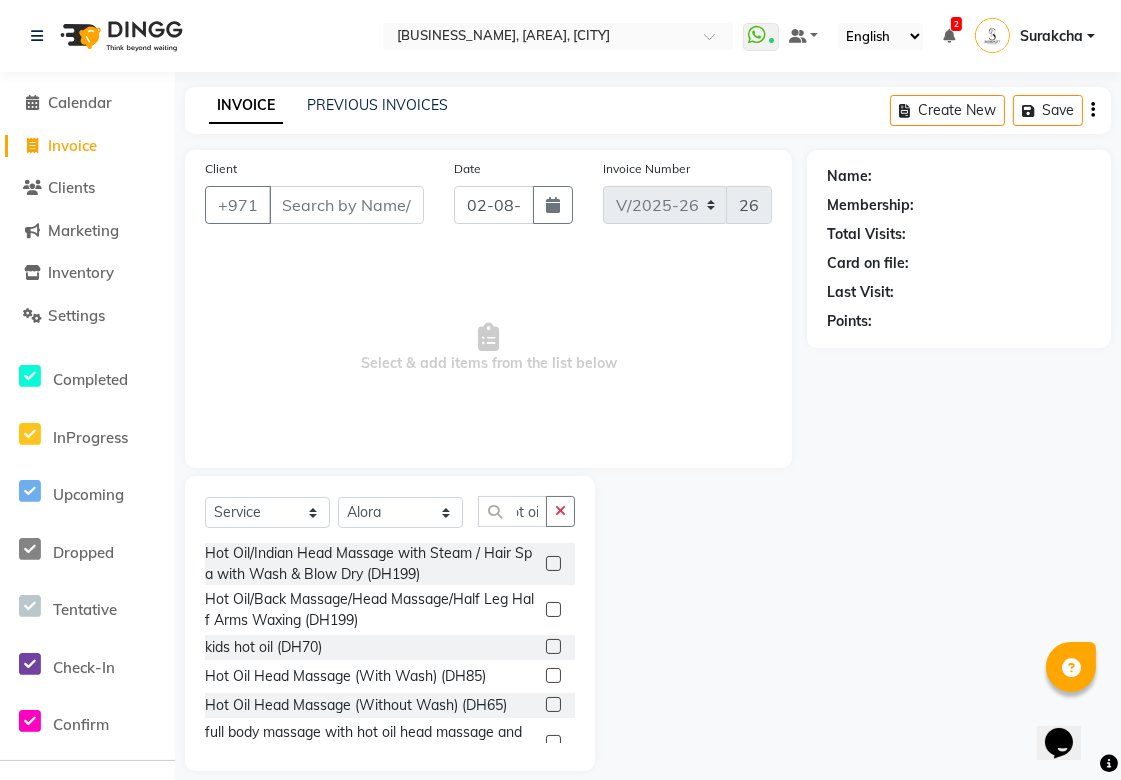 click 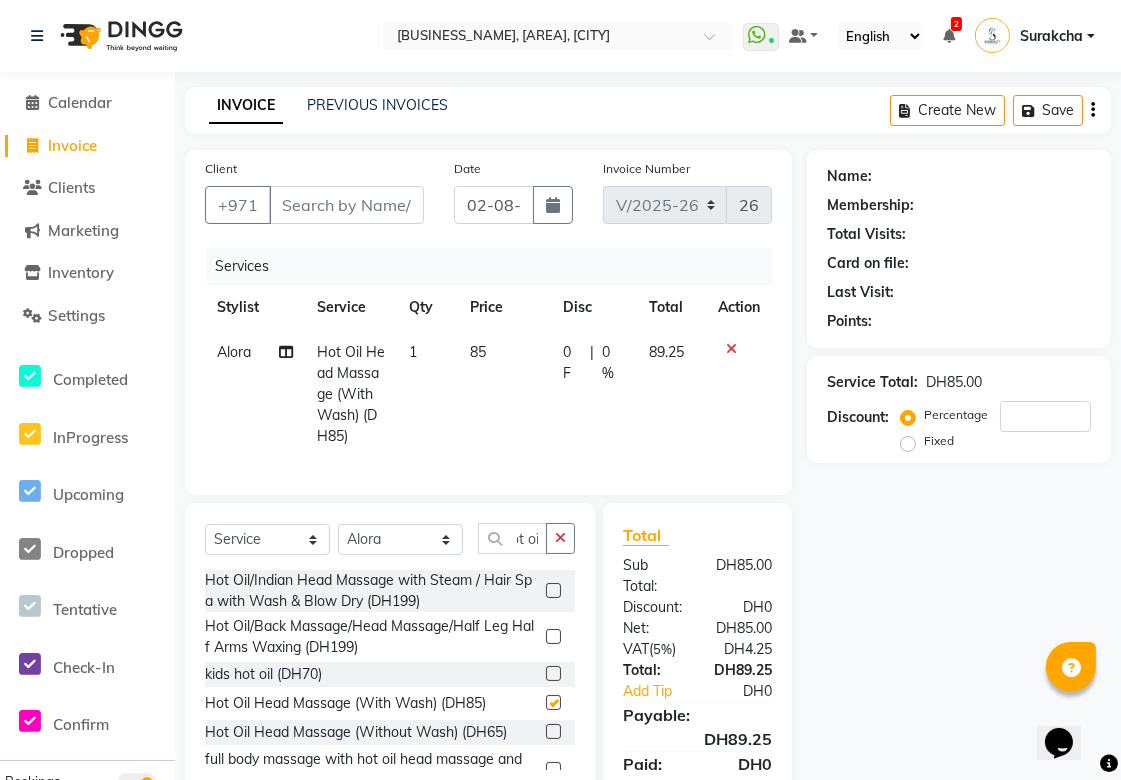 scroll, scrollTop: 0, scrollLeft: 0, axis: both 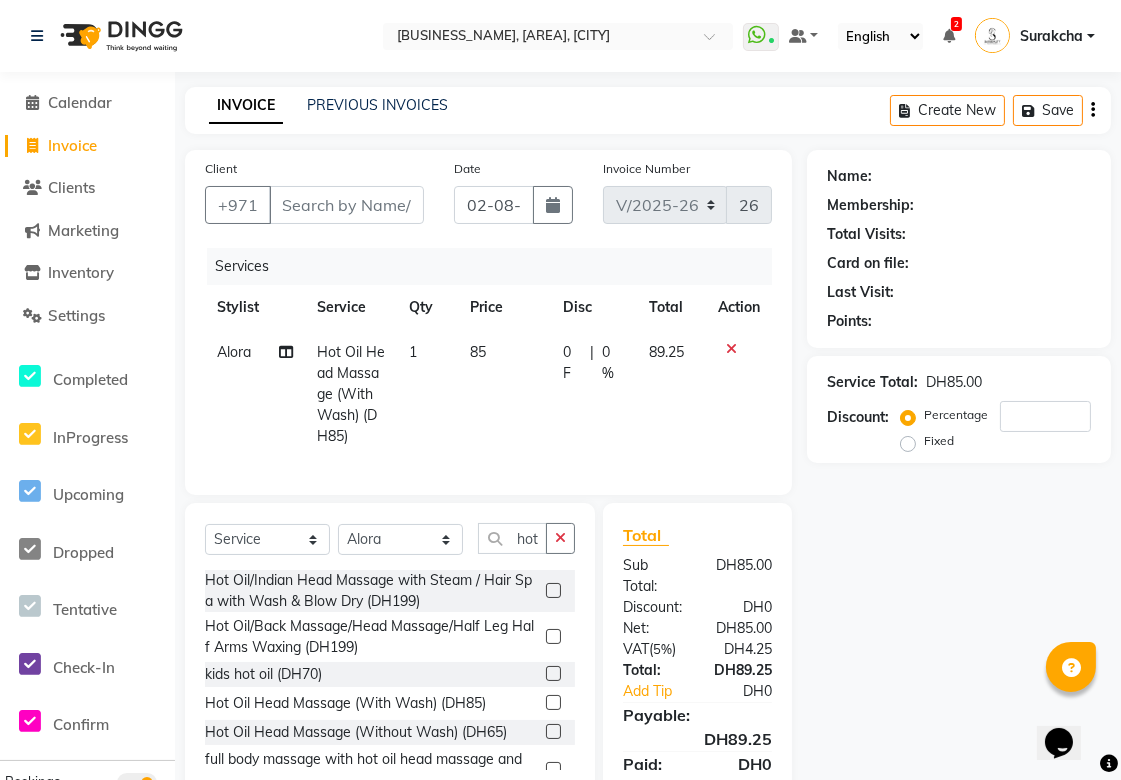 checkbox on "false" 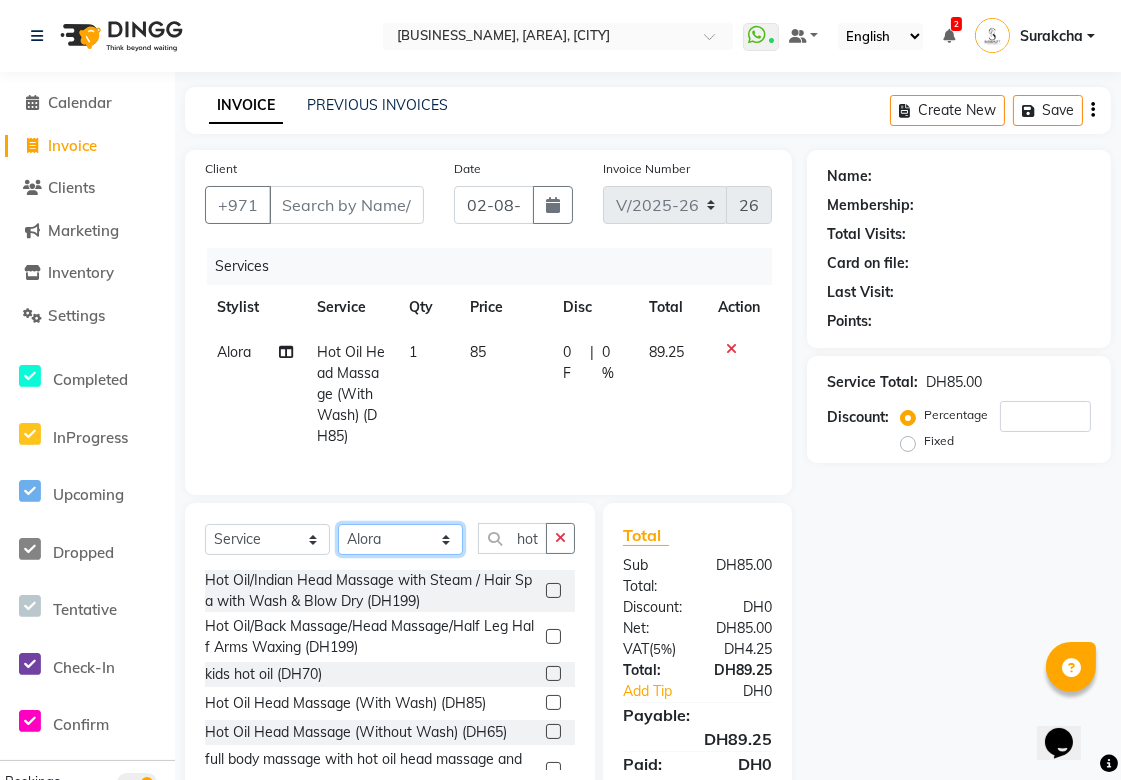 click on "Select Stylist [FIRST] [FIRST] [FIRST] [FIRST] [FIRST] [FIRST] [FIRST] [FIRST] [FIRST] [FIRST] [FIRST] [FIRST] [FIRST] [FIRST] [FIRST] [FIRST] [FIRST]" 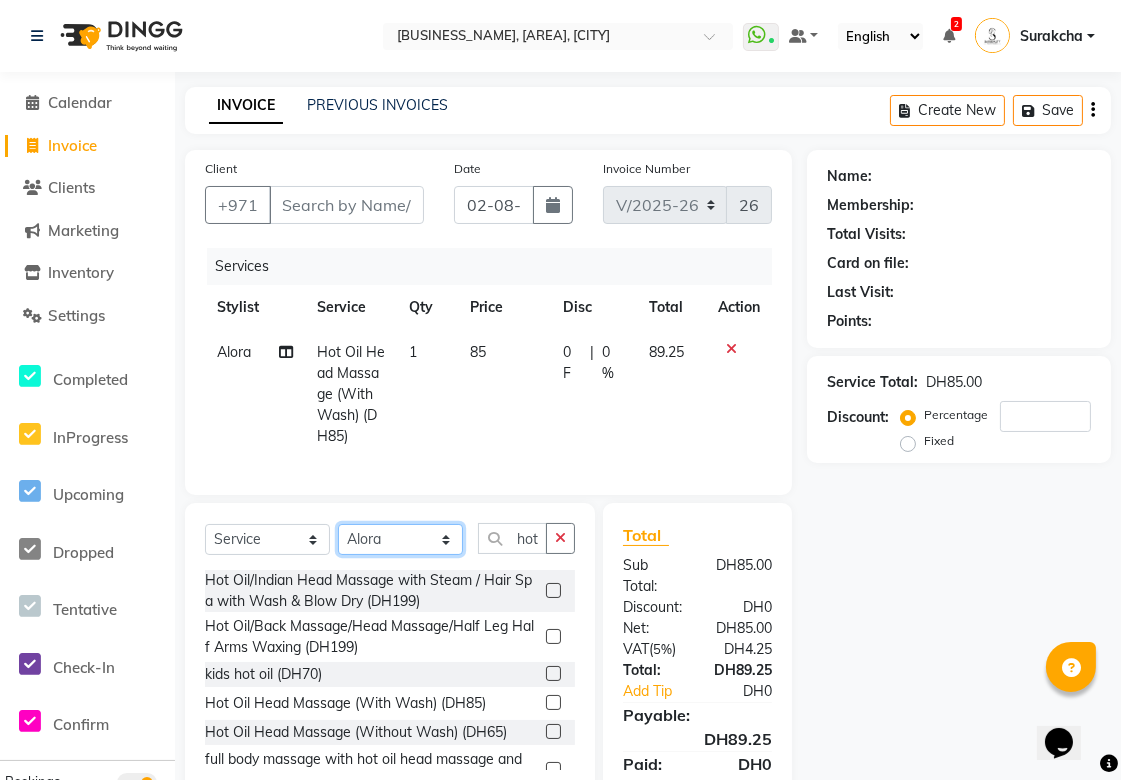 select on "45072" 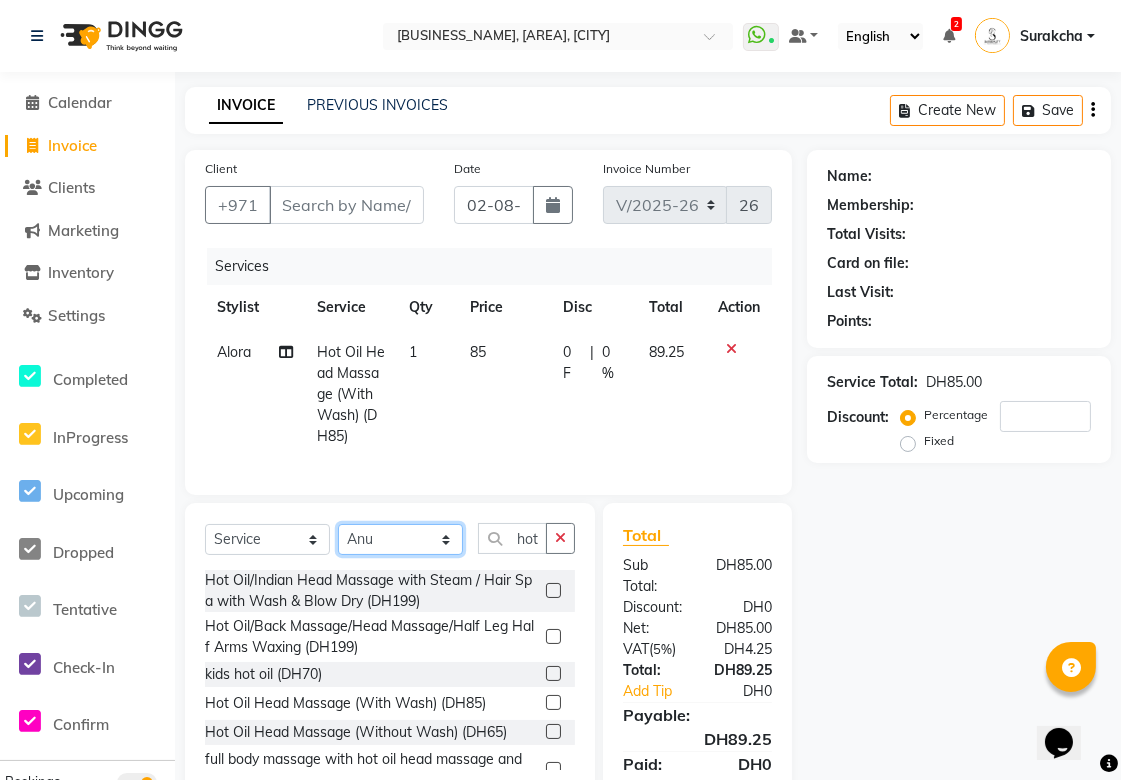click on "Select Stylist [FIRST] [FIRST] [FIRST] [FIRST] [FIRST] [FIRST] [FIRST] [FIRST] [FIRST] [FIRST] [FIRST] [FIRST] [FIRST] [FIRST] [FIRST] [FIRST] [FIRST]" 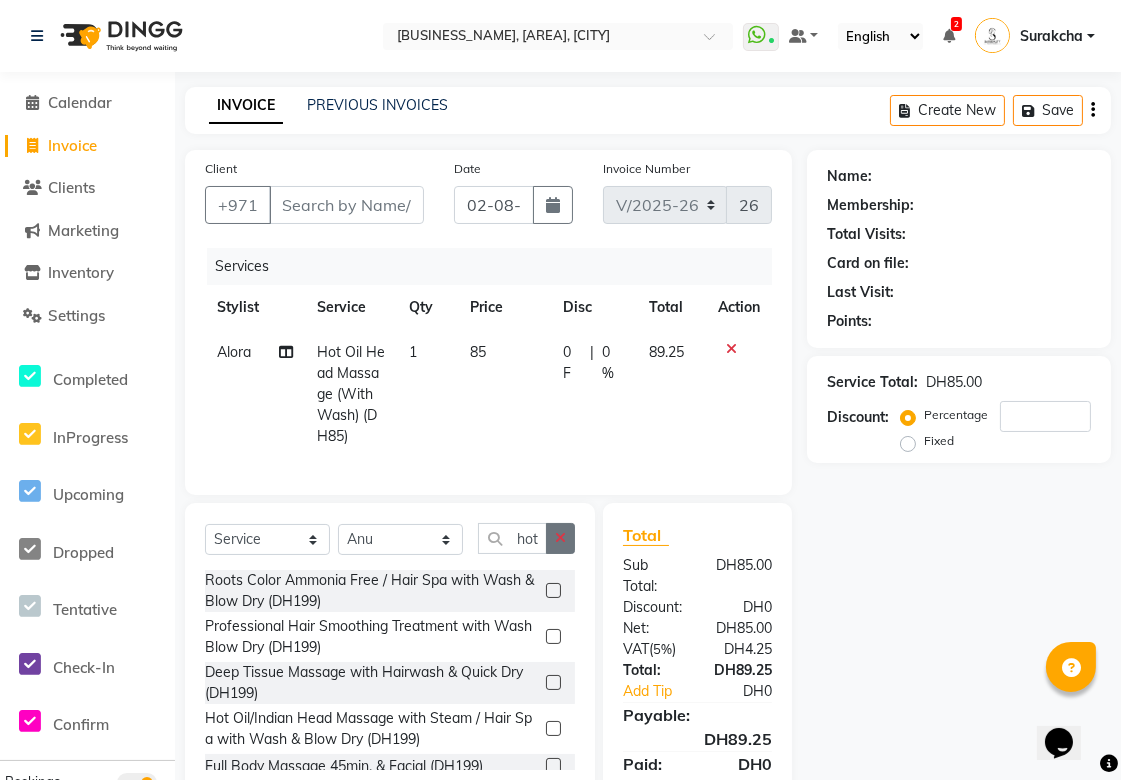 click 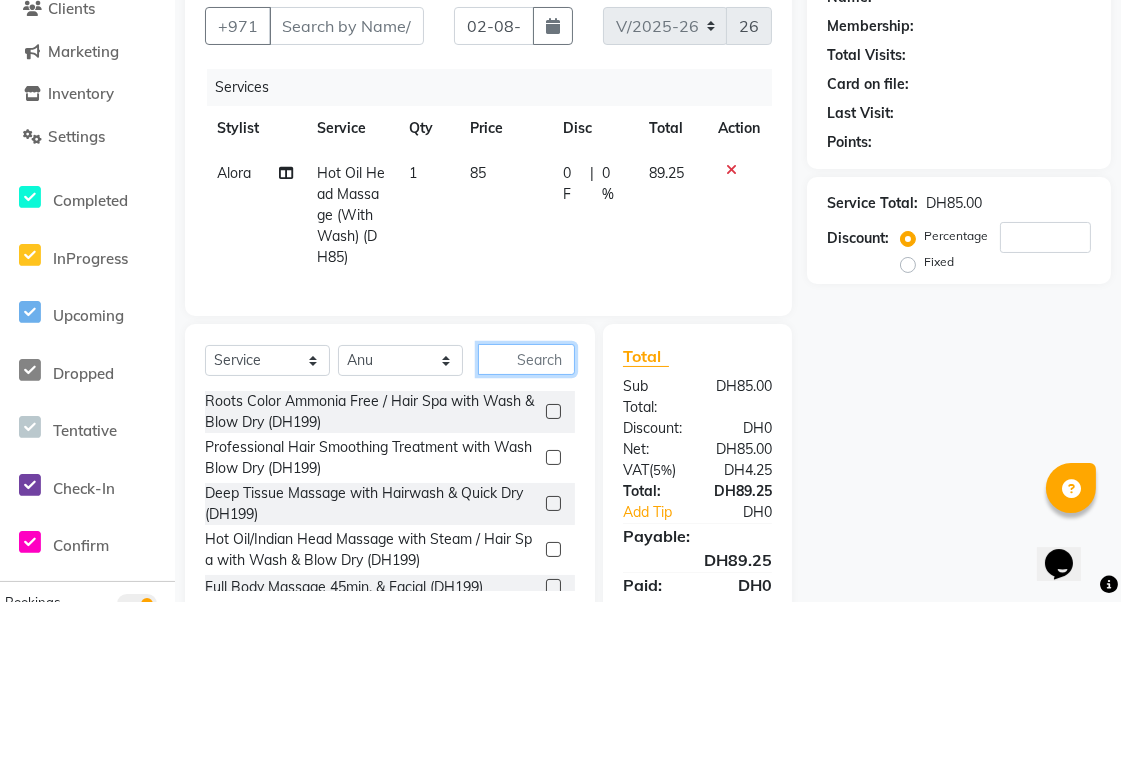 scroll, scrollTop: 45, scrollLeft: 0, axis: vertical 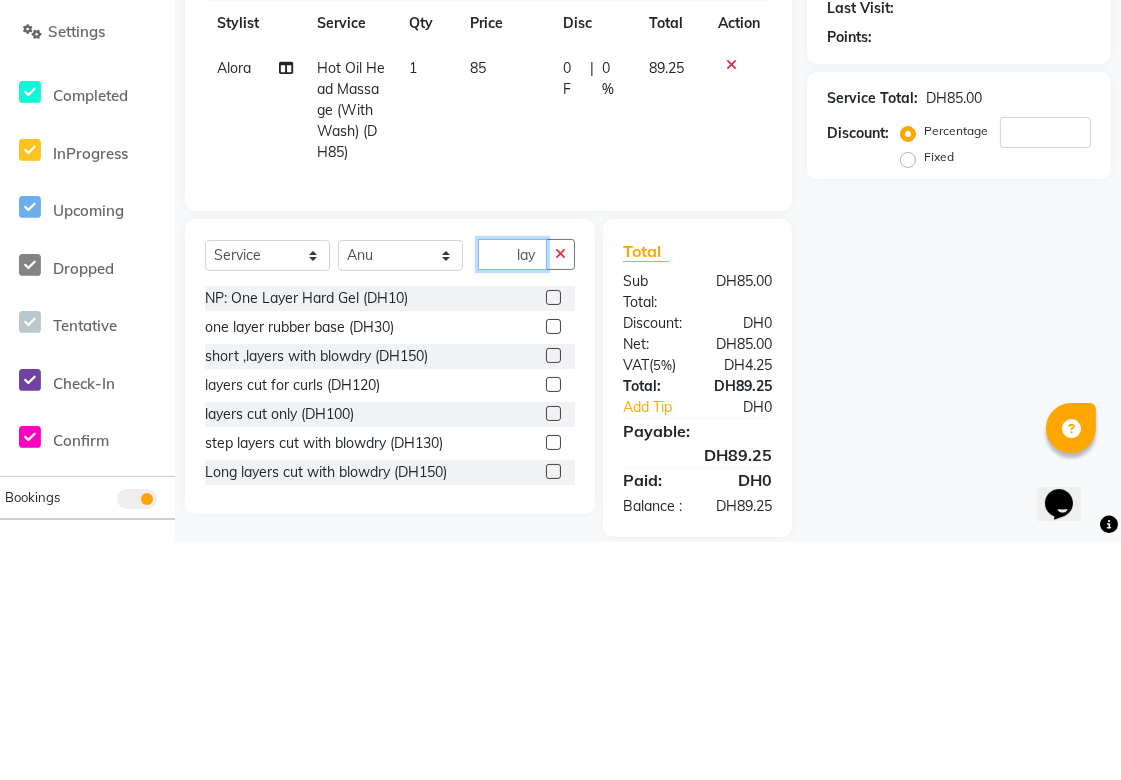 type on "lay" 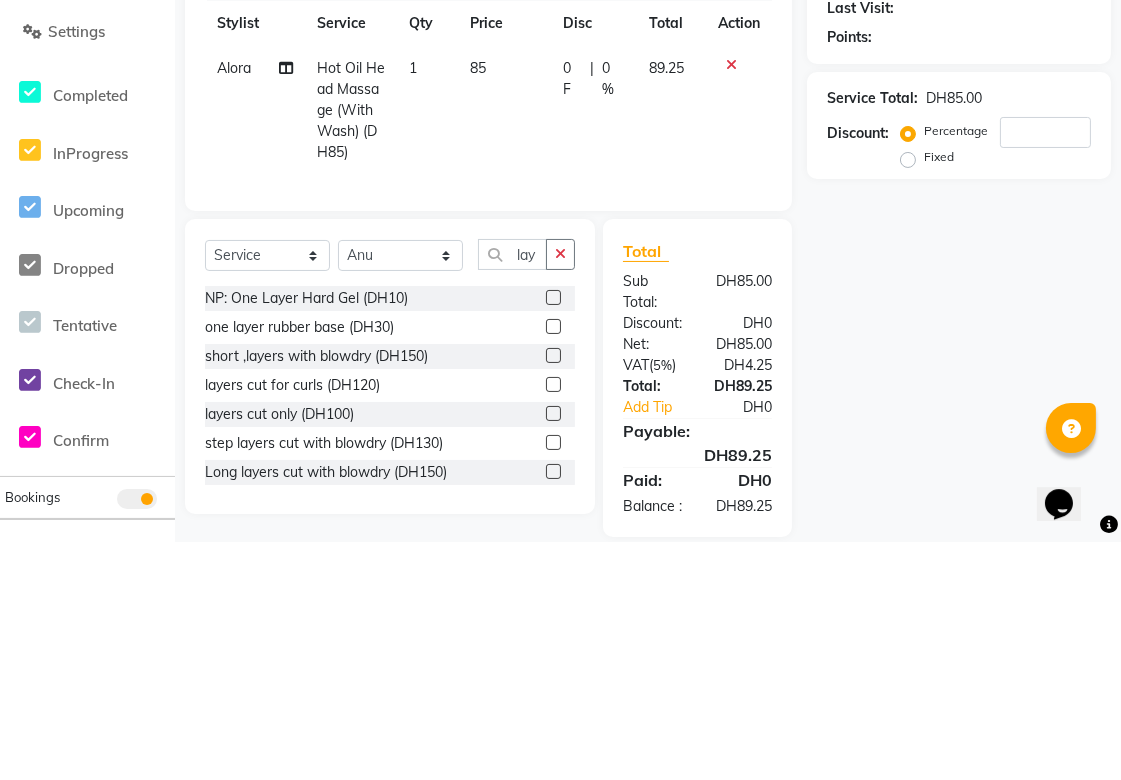 click 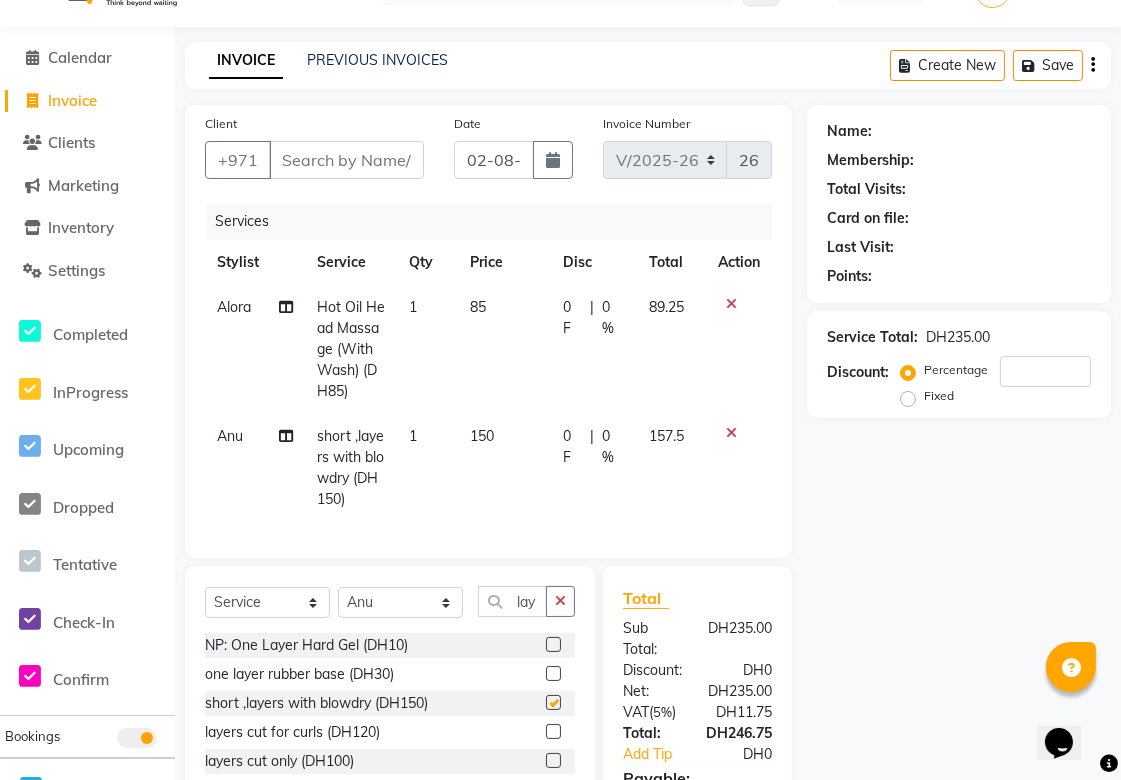 checkbox on "false" 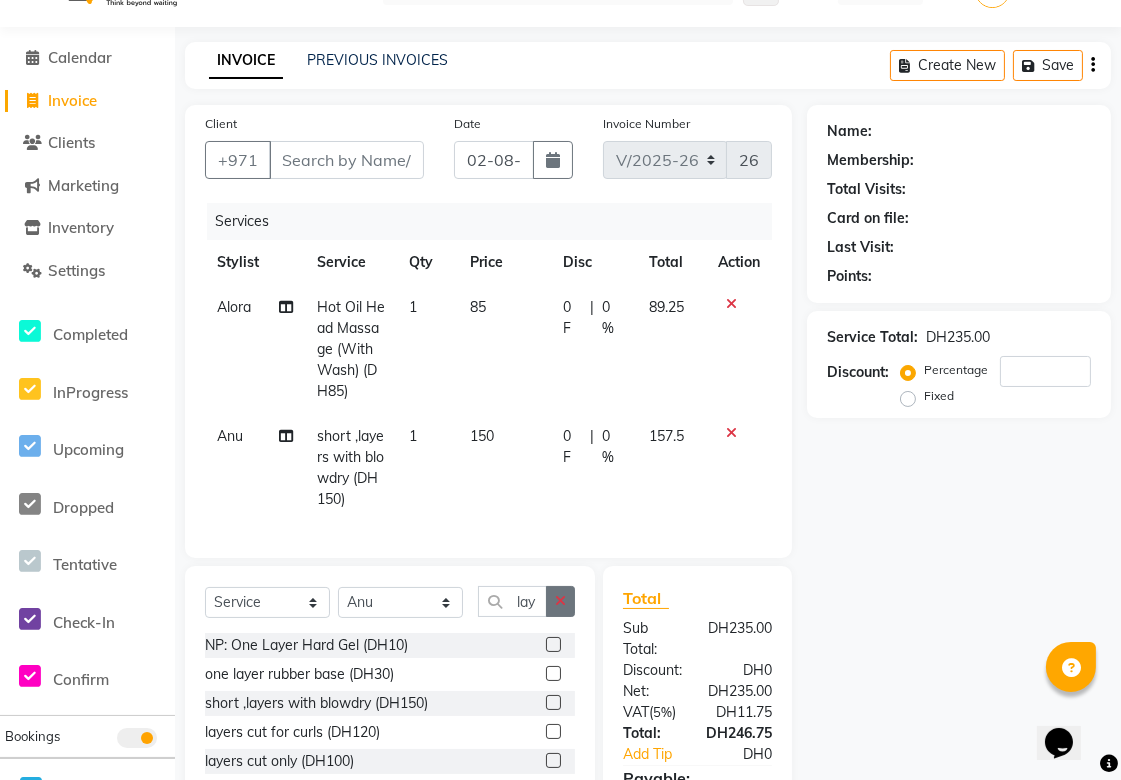 click 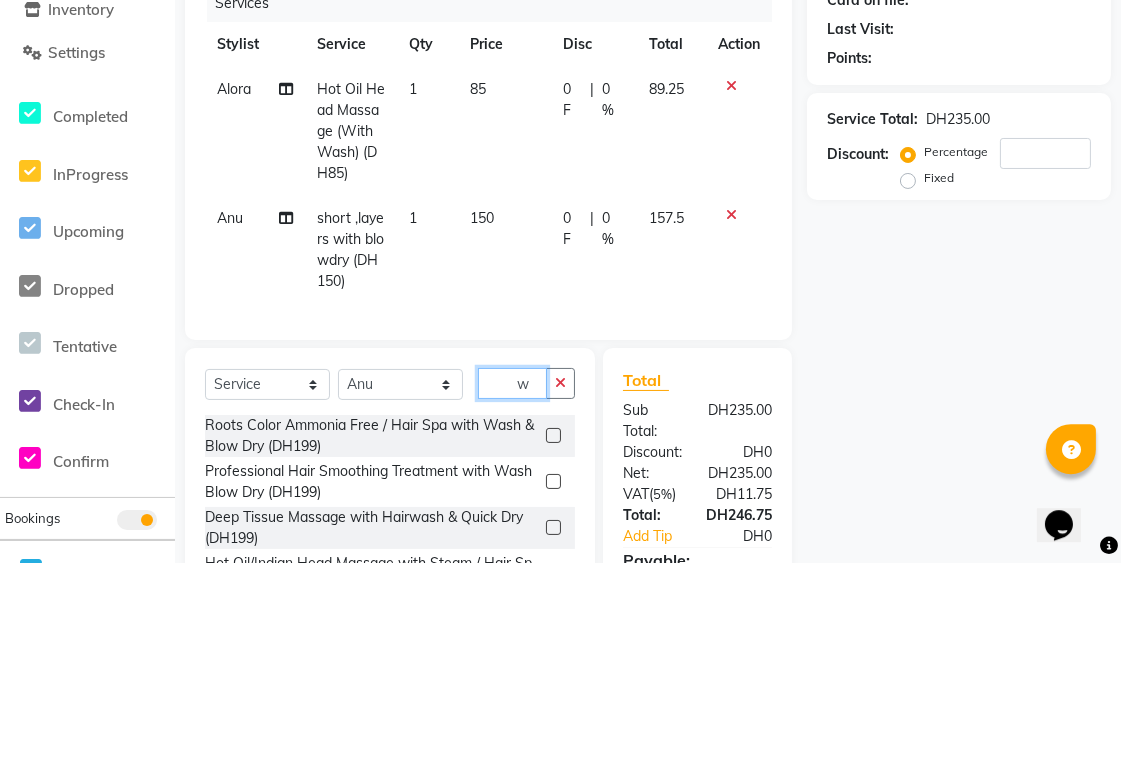 scroll, scrollTop: 153, scrollLeft: 0, axis: vertical 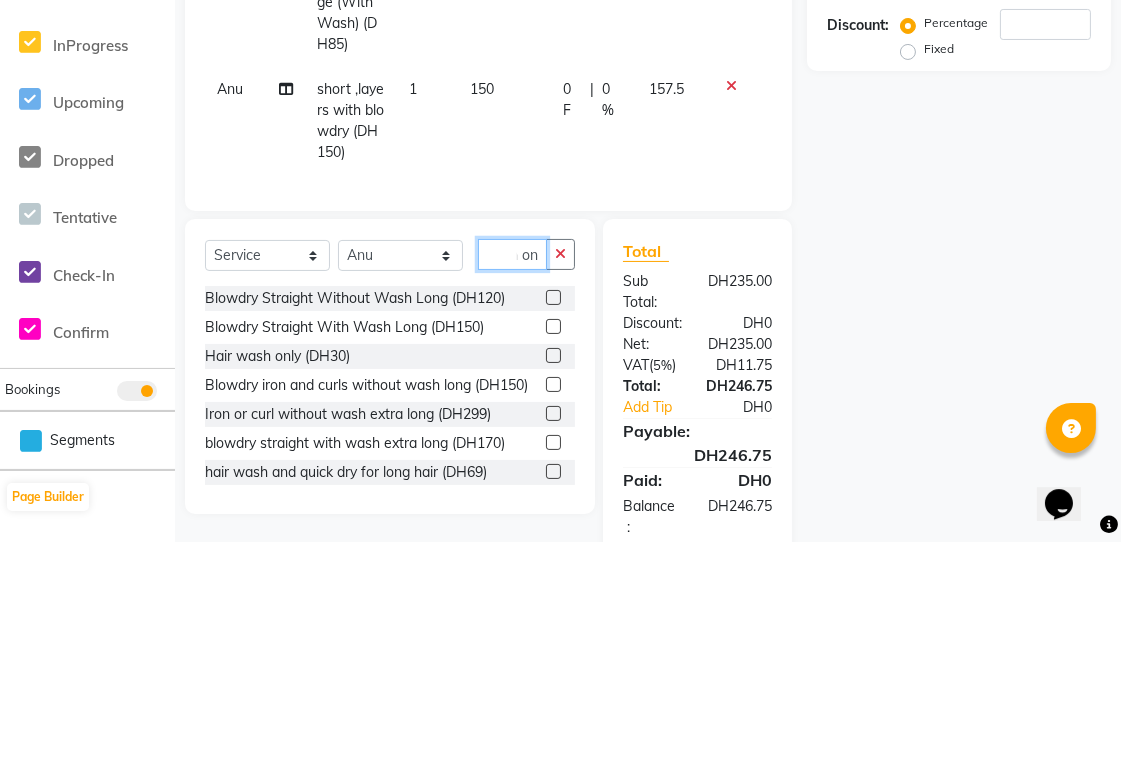 type on "wash on" 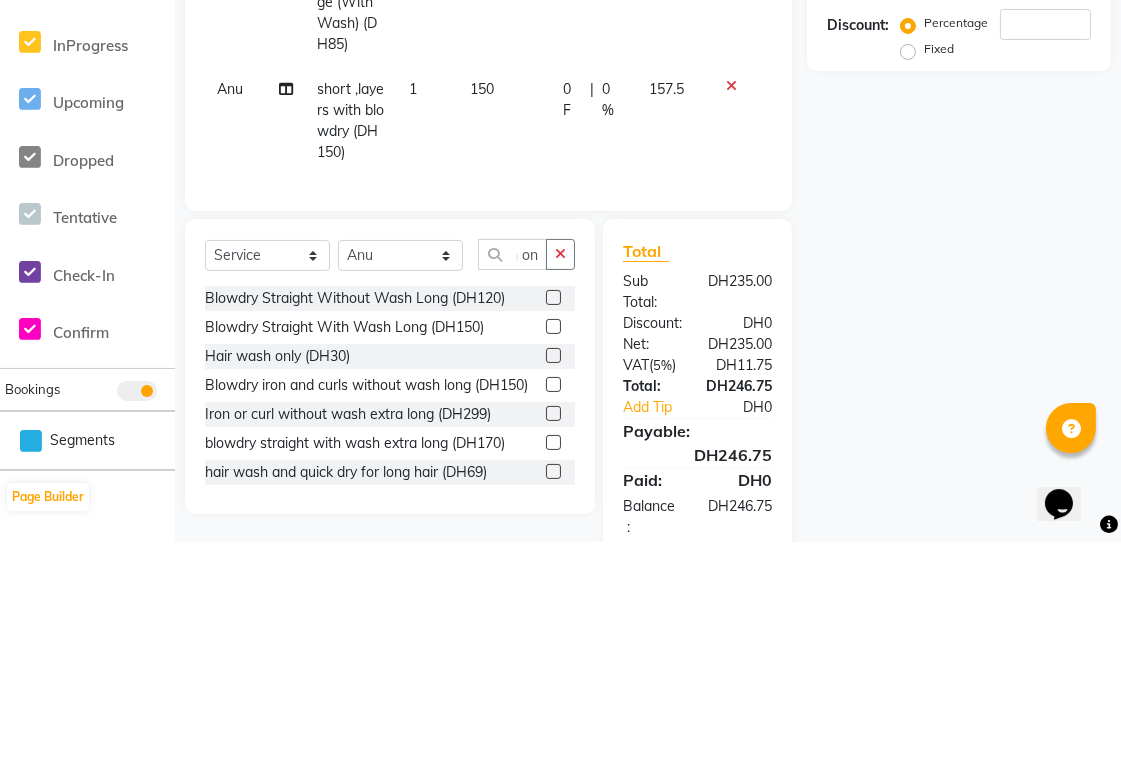 click 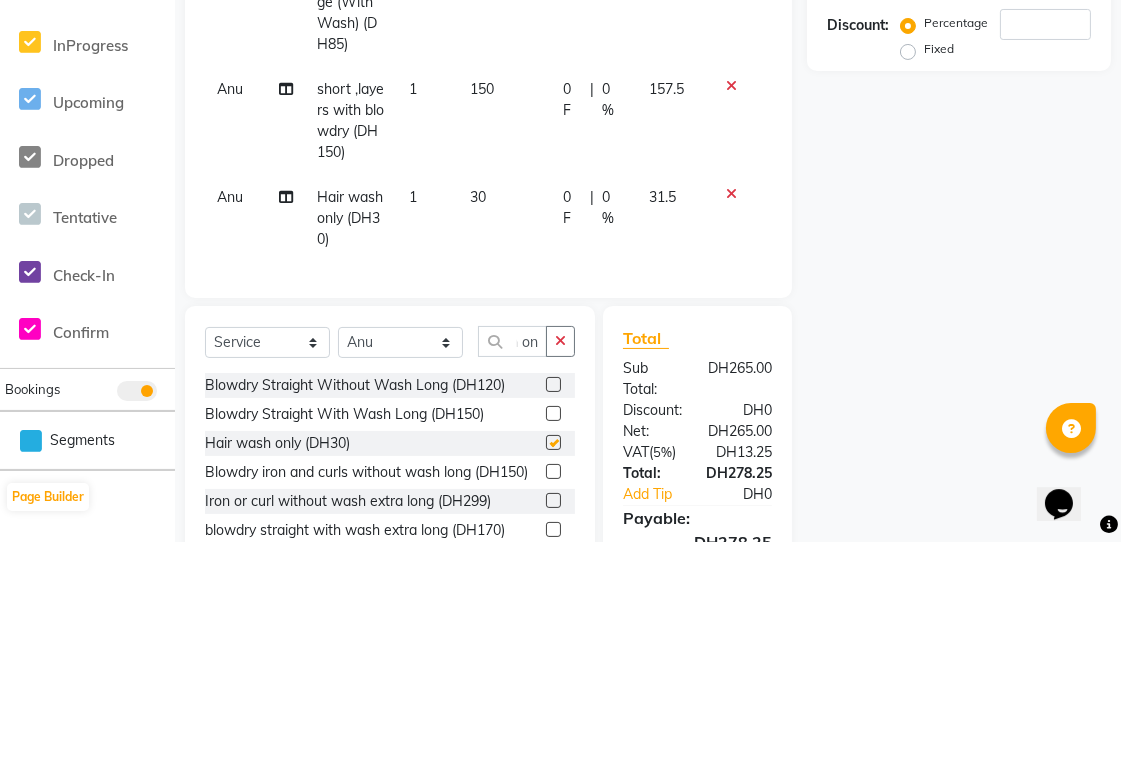scroll, scrollTop: 153, scrollLeft: 0, axis: vertical 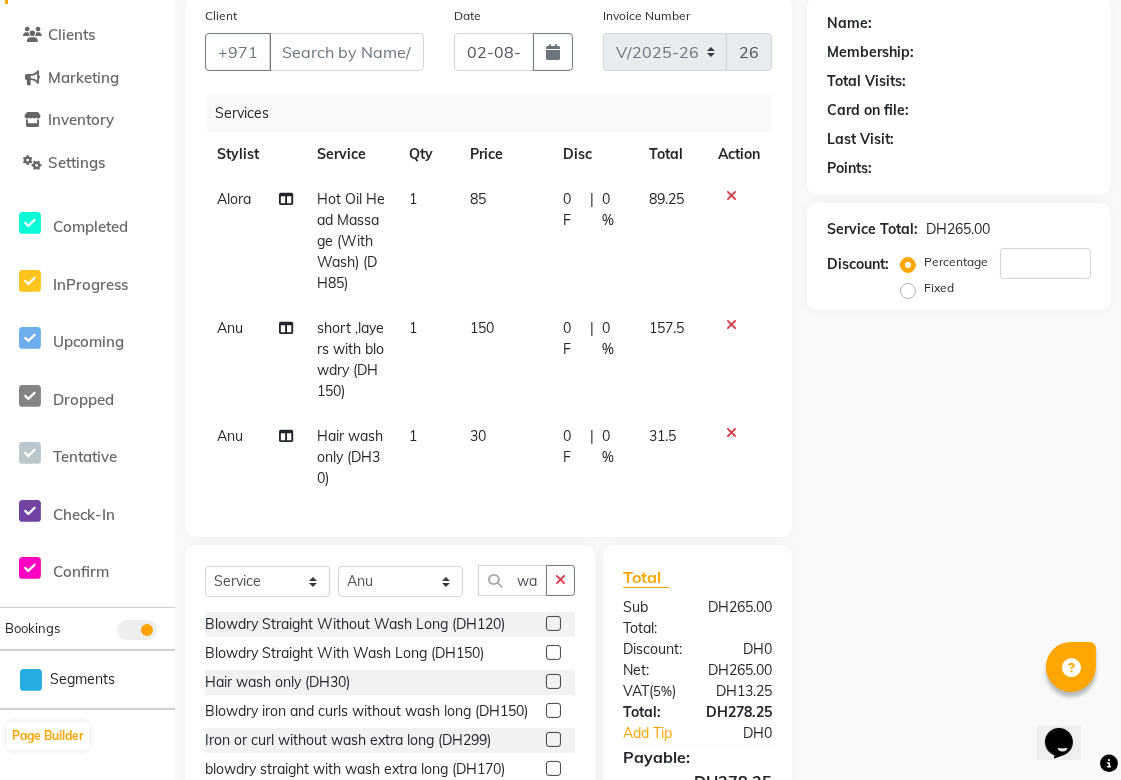 checkbox on "false" 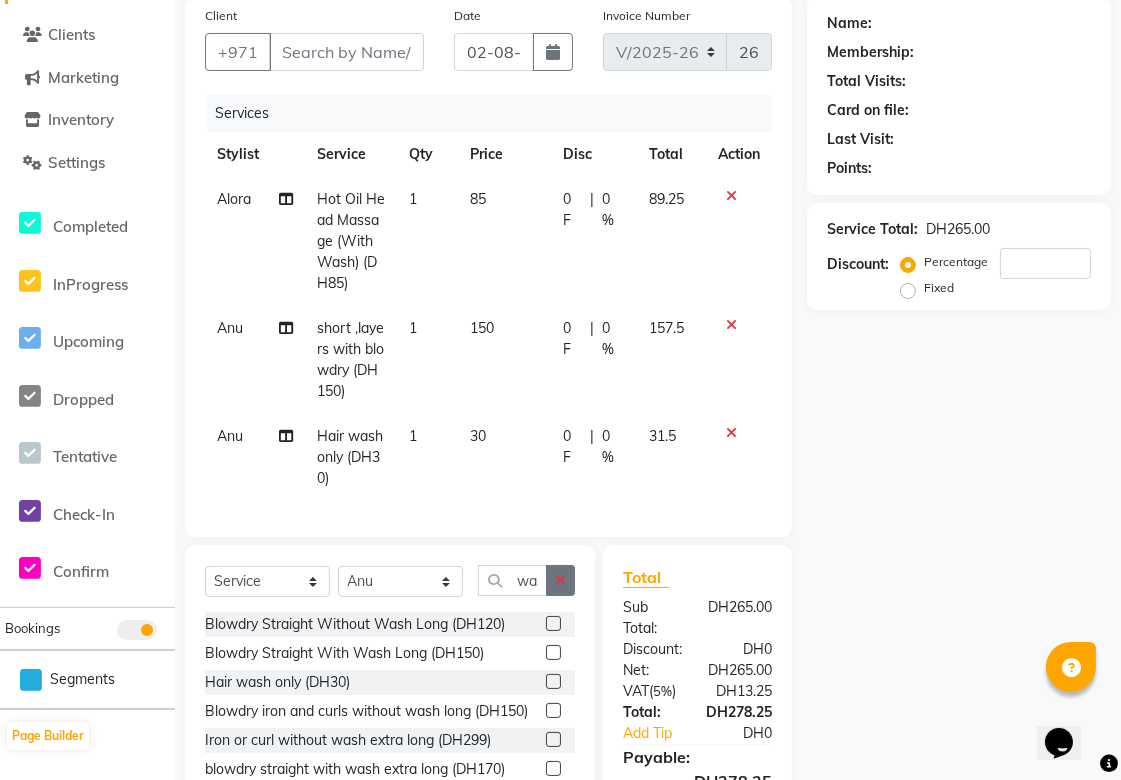 click 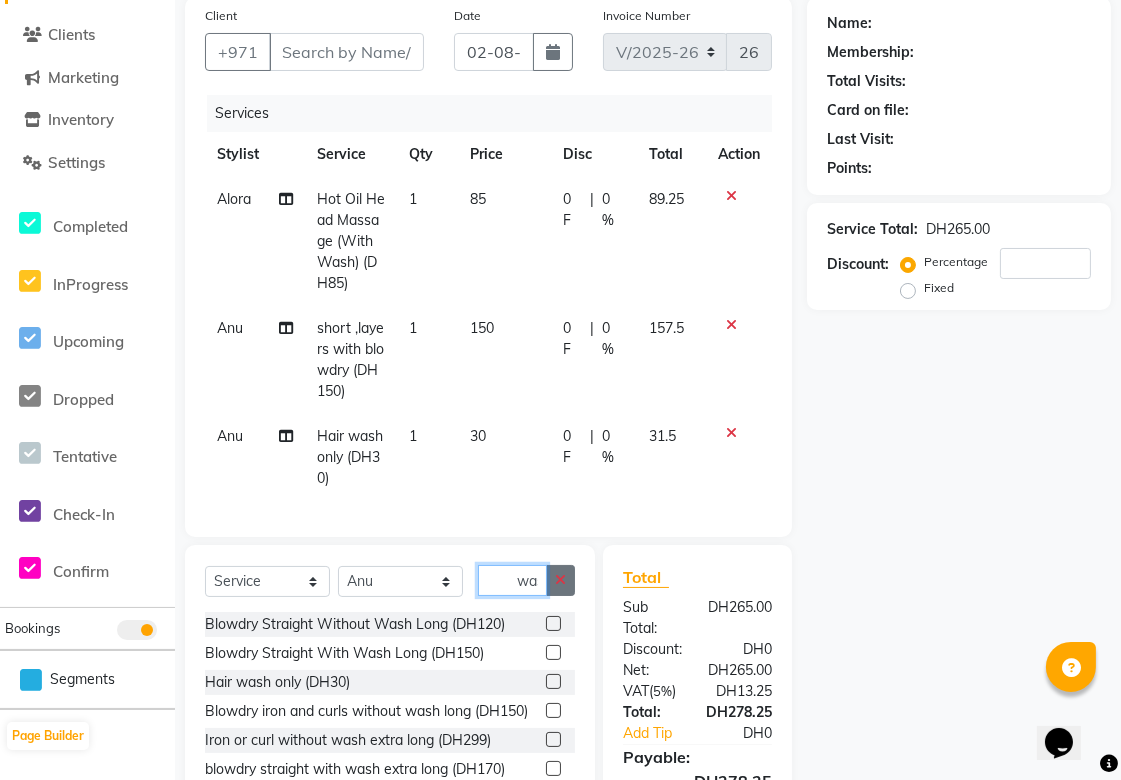 type 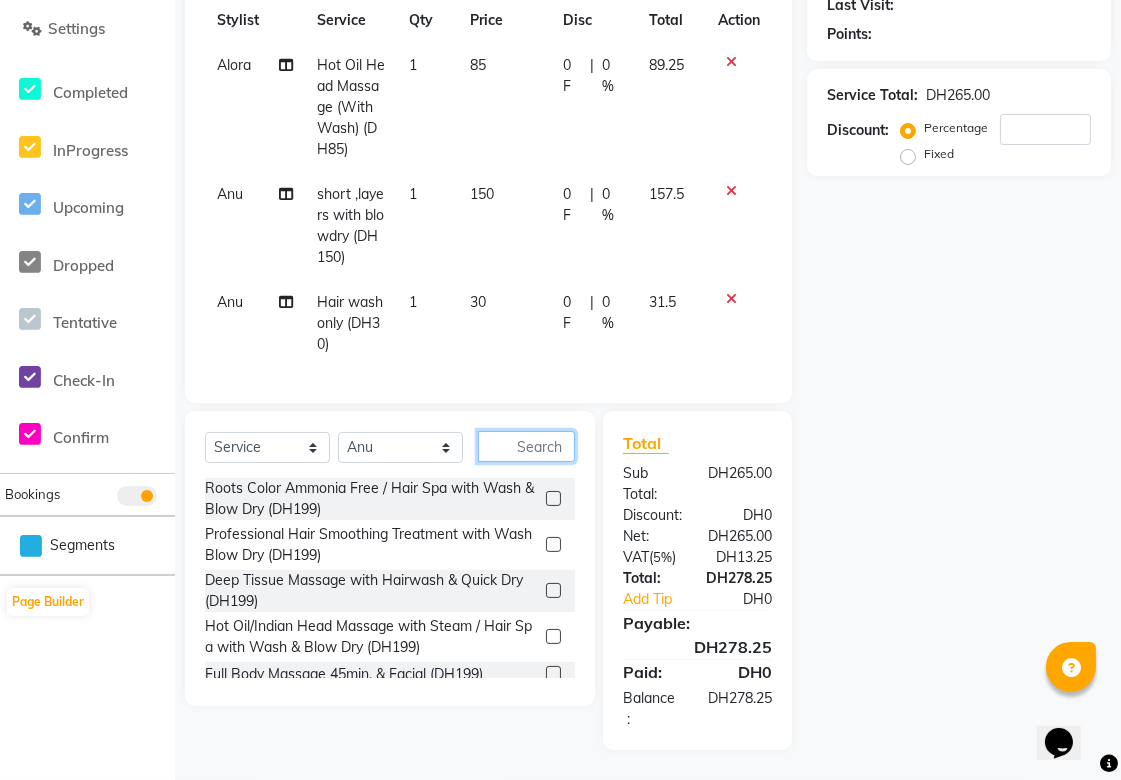 scroll, scrollTop: 0, scrollLeft: 0, axis: both 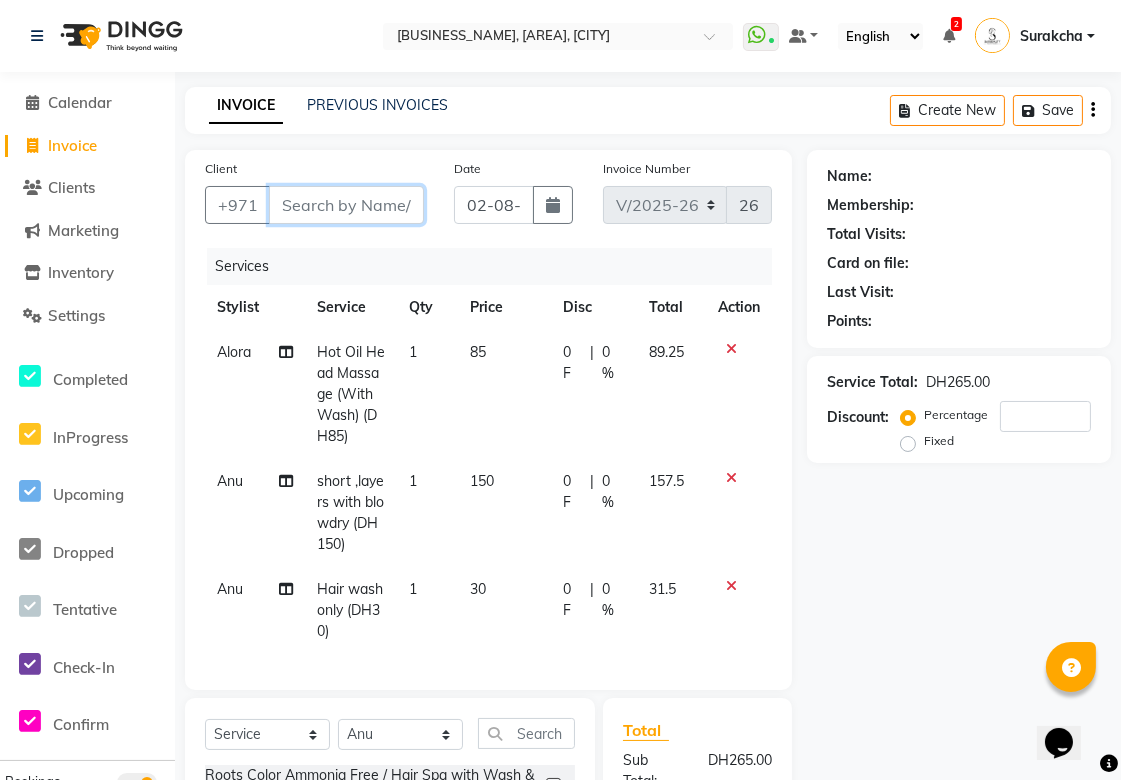 click on "Client" at bounding box center (346, 205) 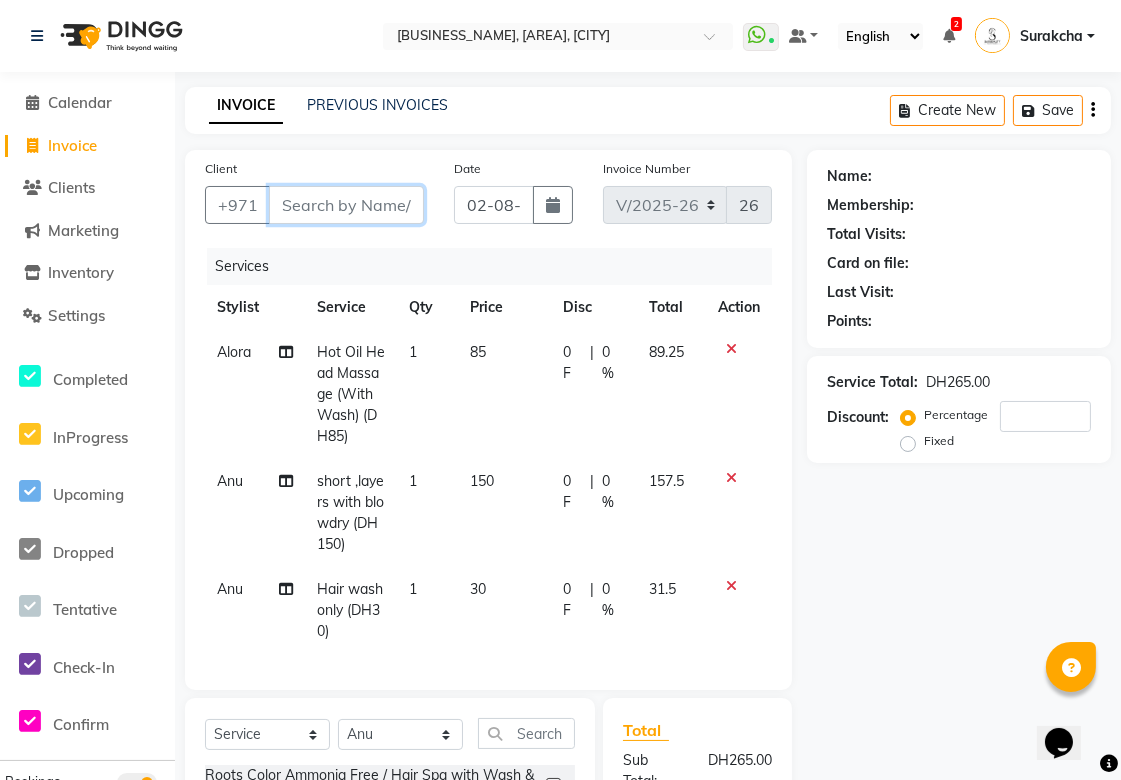 type on "5" 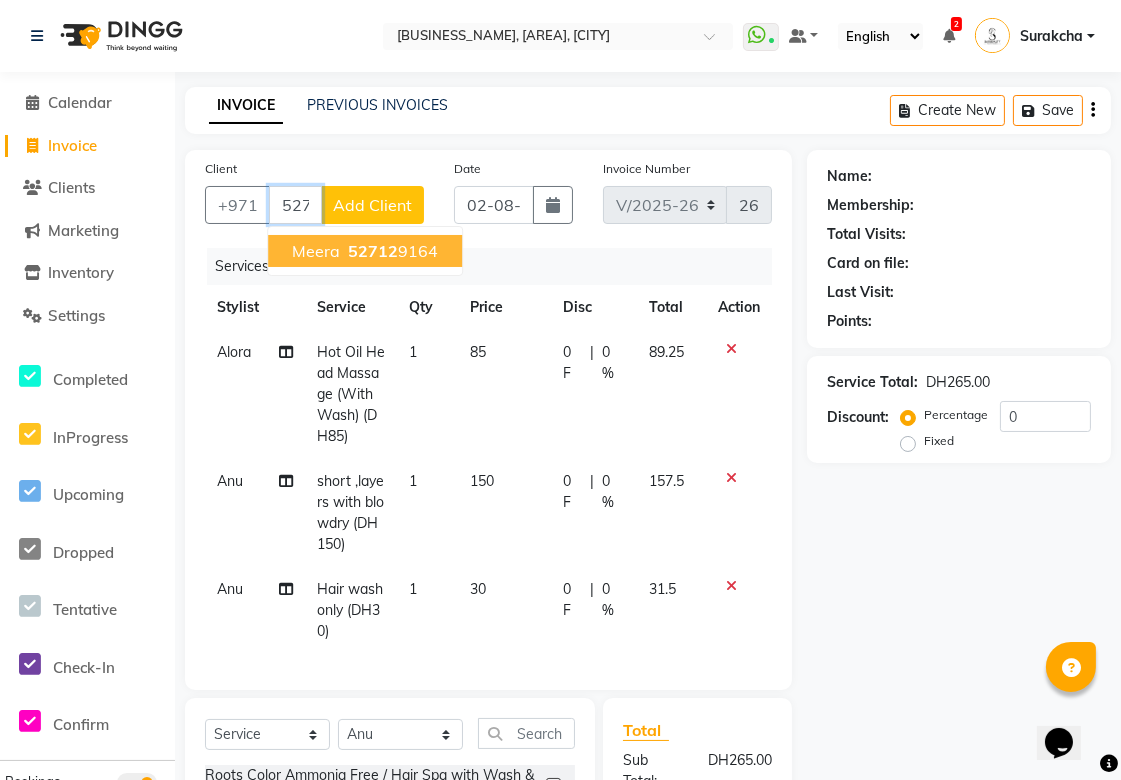 click on "52712 9164" at bounding box center [391, 251] 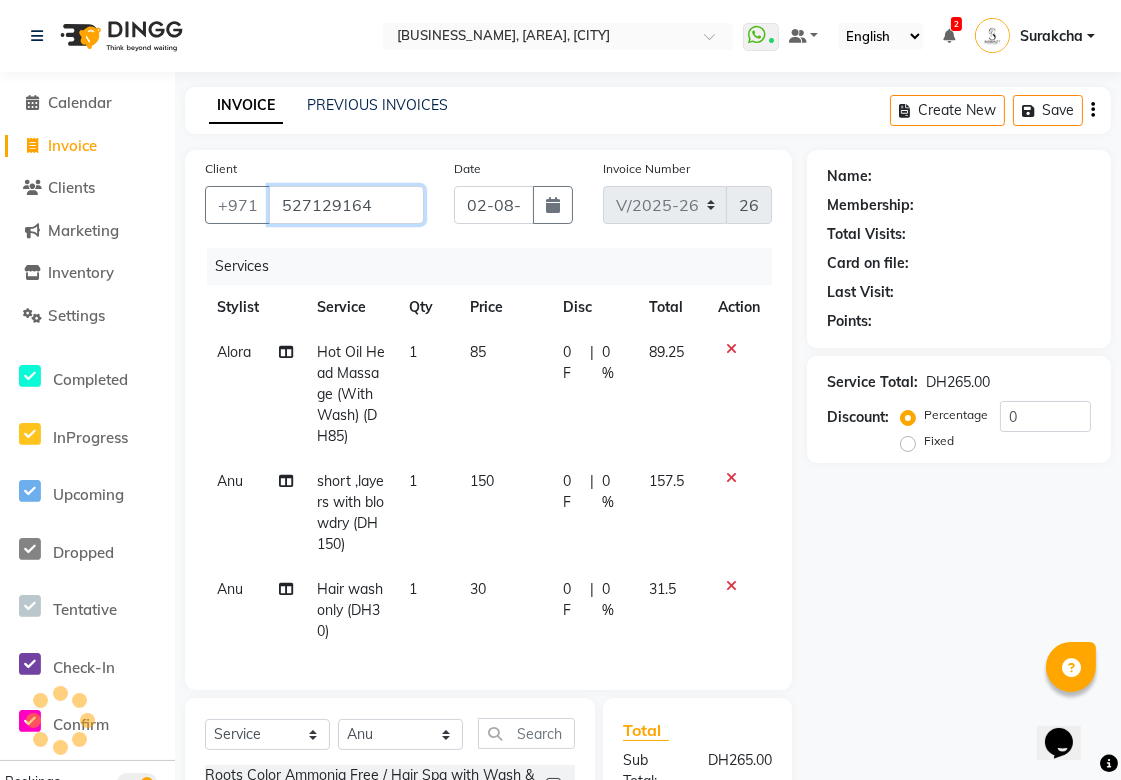 type on "527129164" 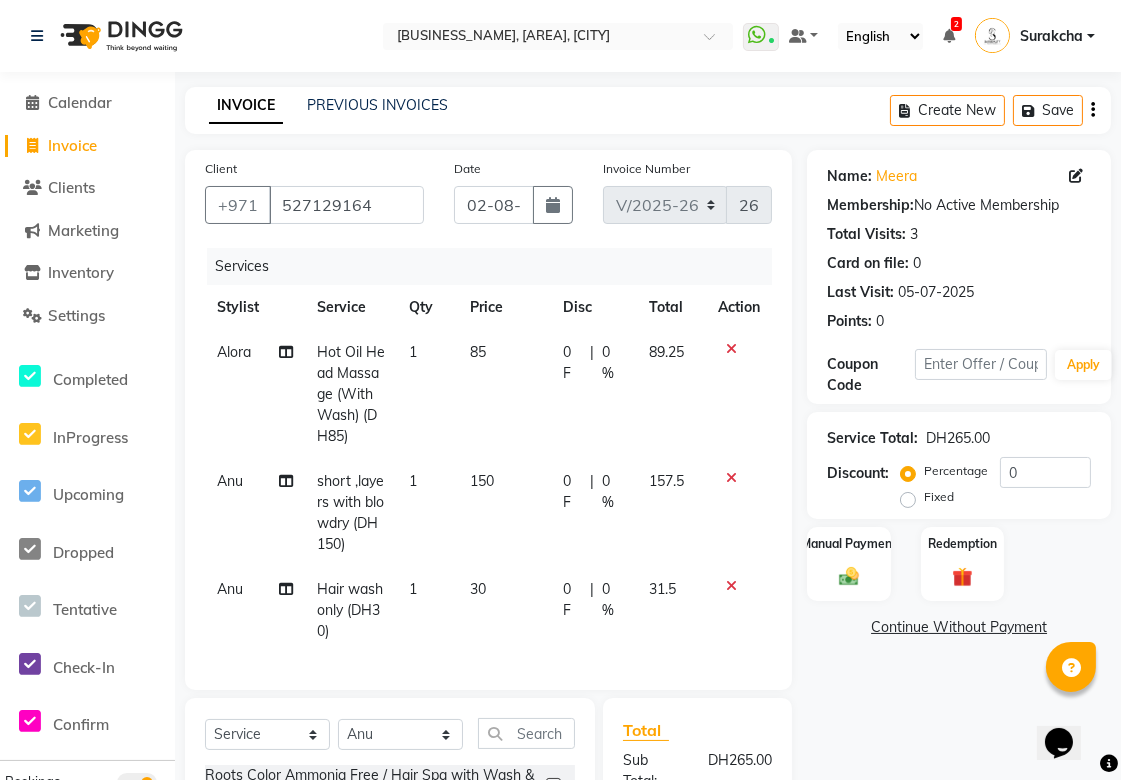 click on "0 F" 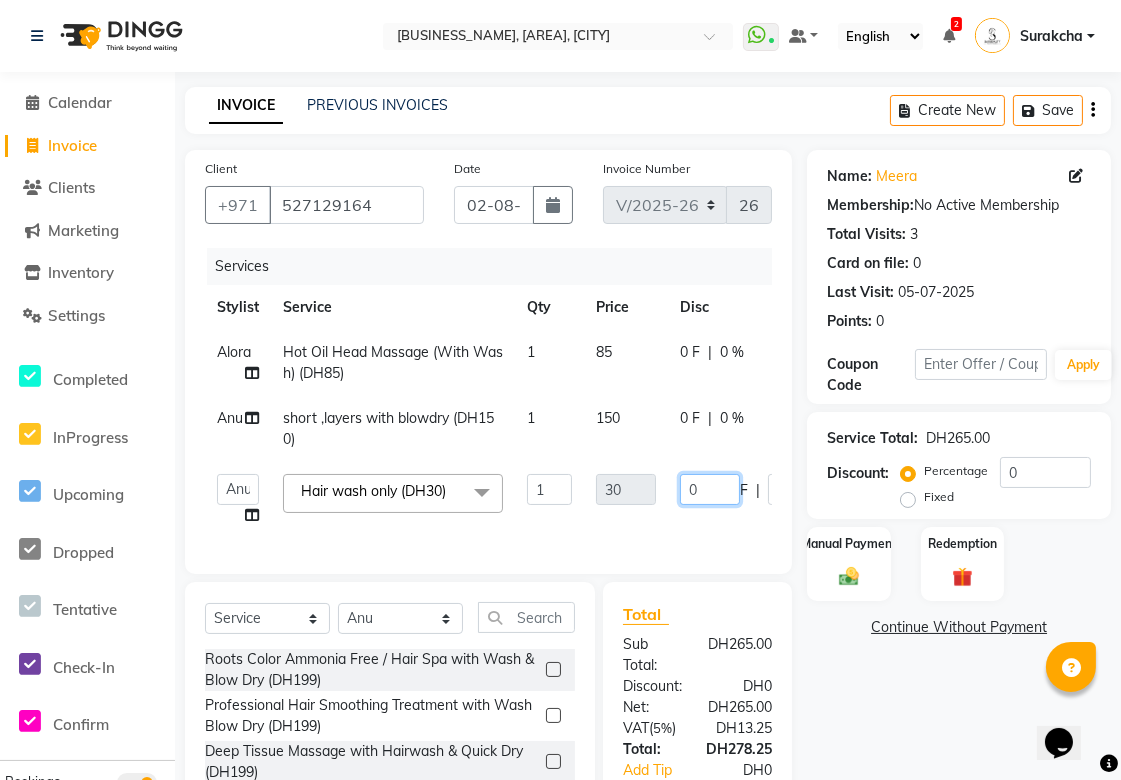 click on "0" 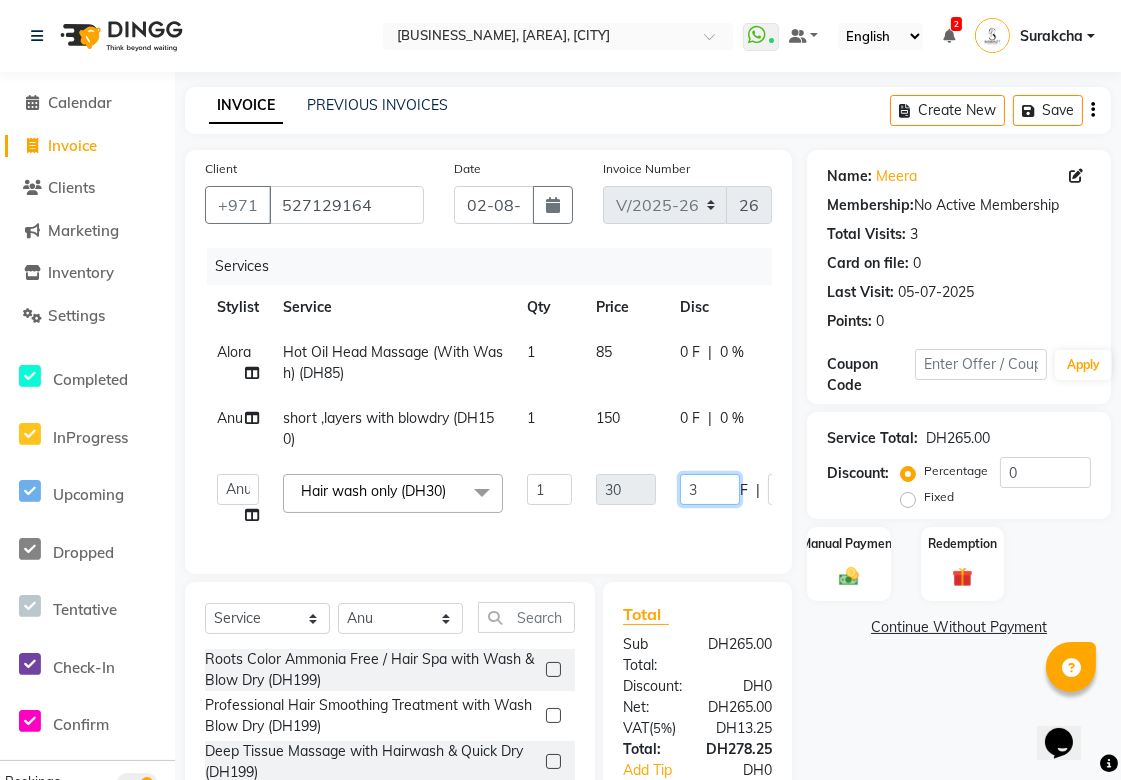 type on "30" 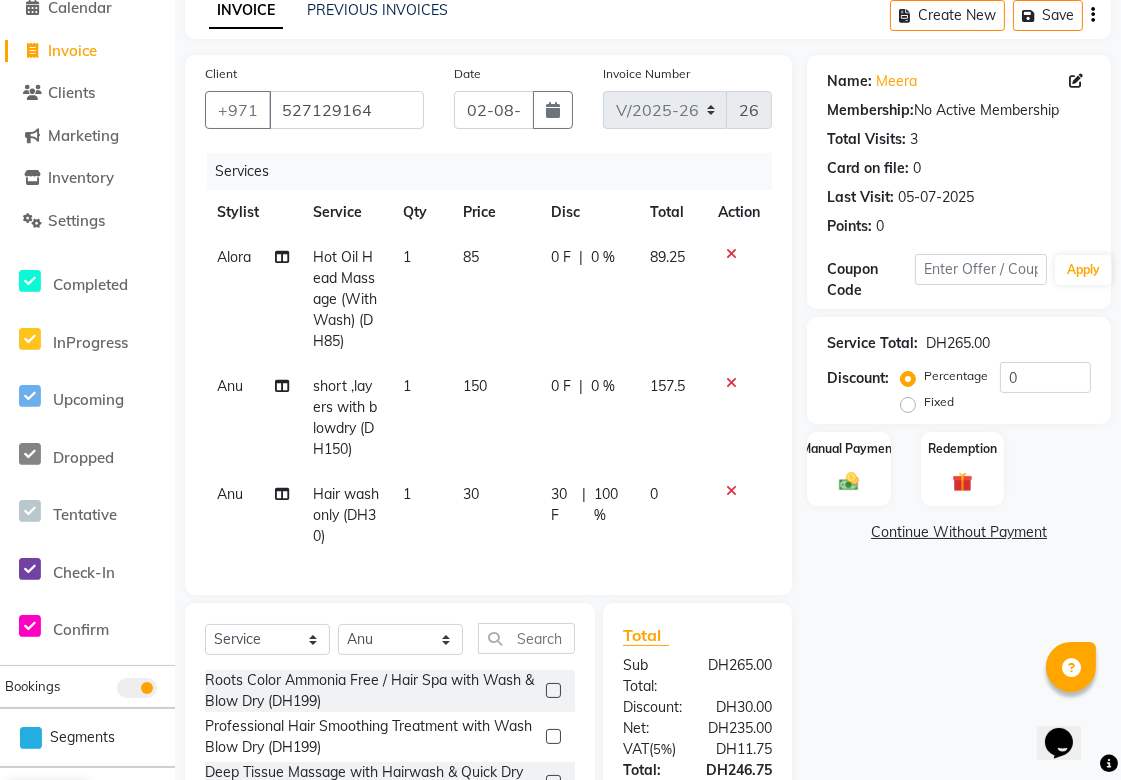 scroll, scrollTop: 303, scrollLeft: 0, axis: vertical 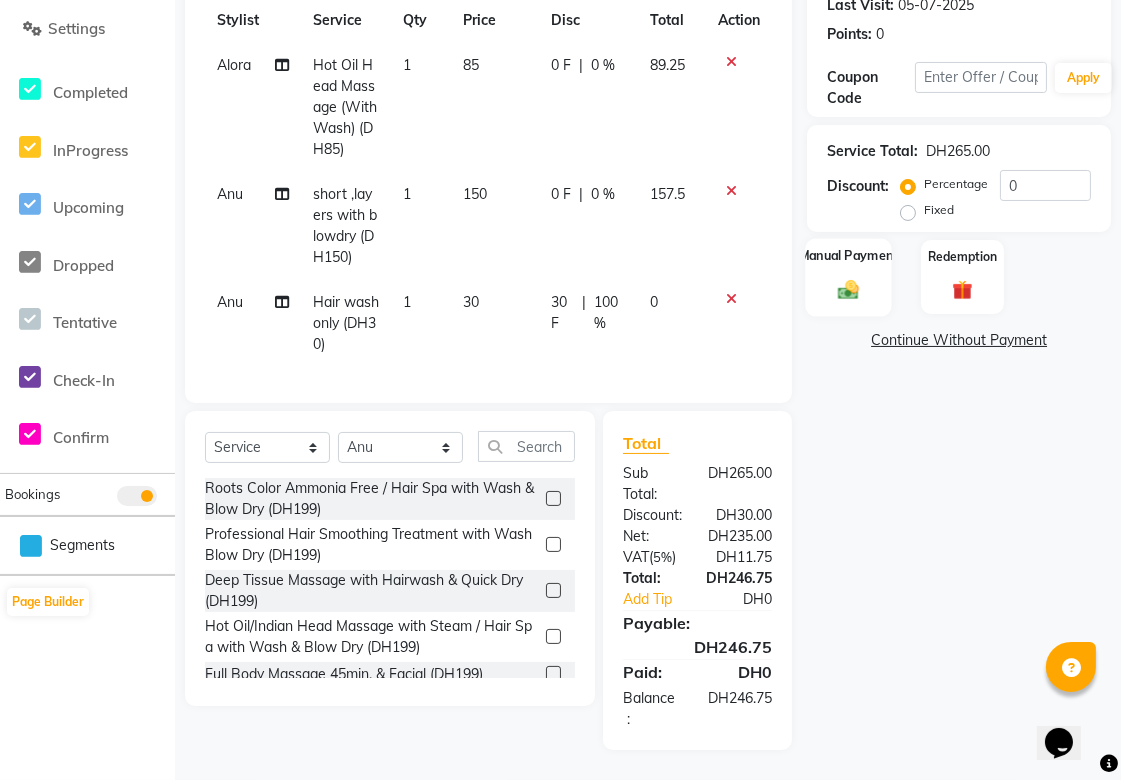 click 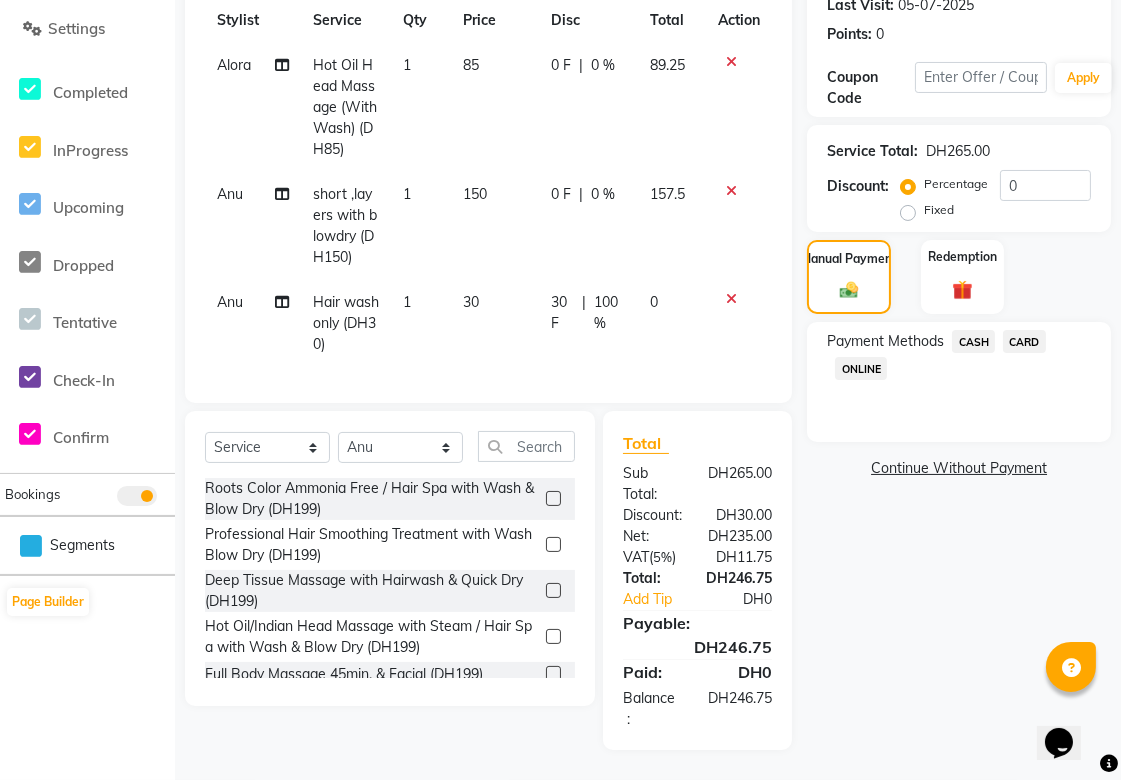 click on "CARD" 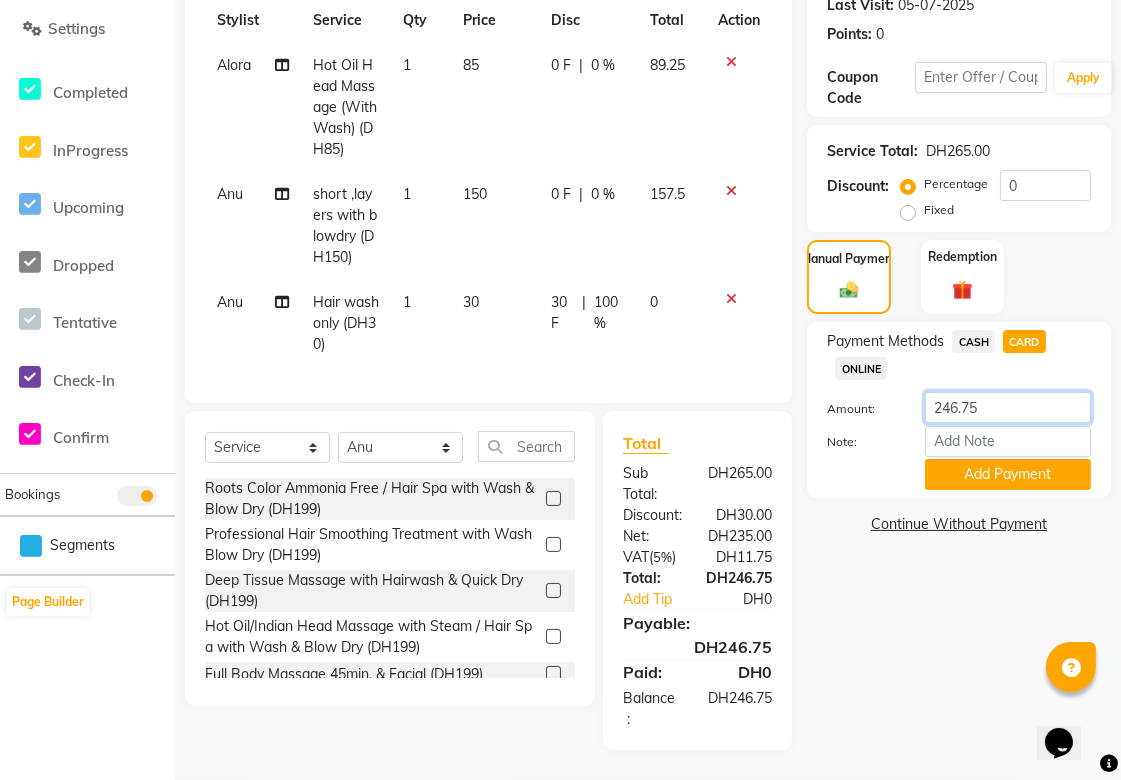 click on "246.75" 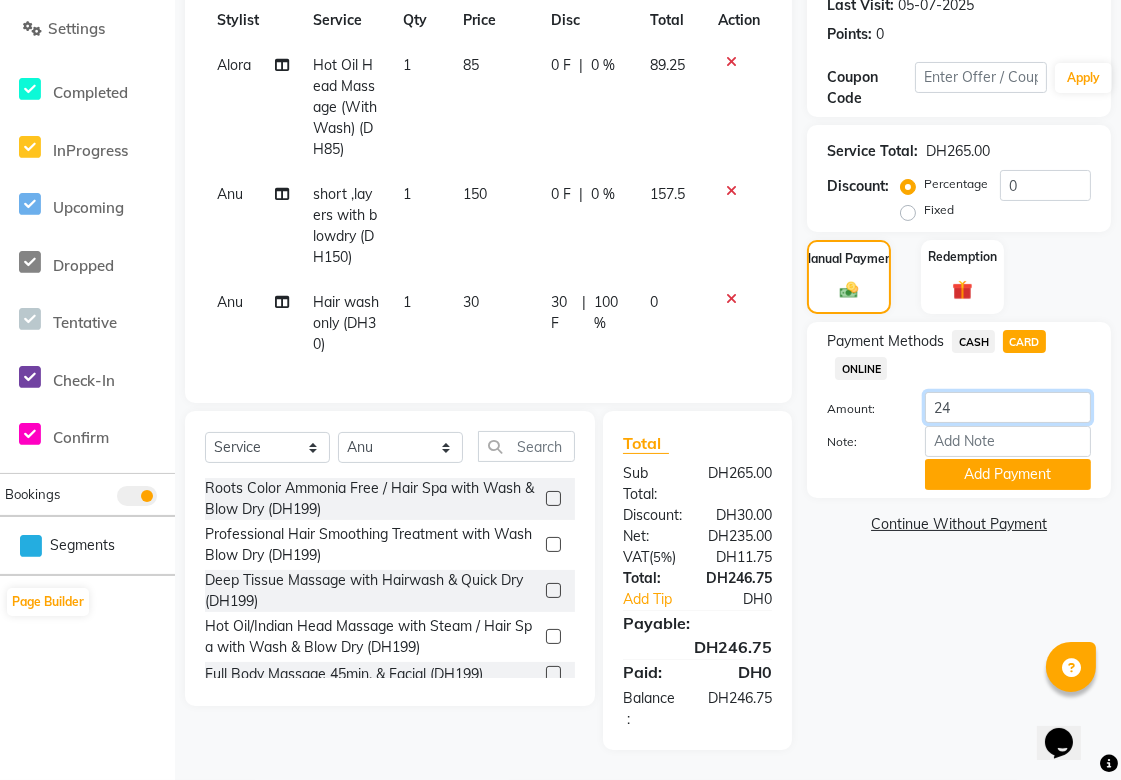 type on "2" 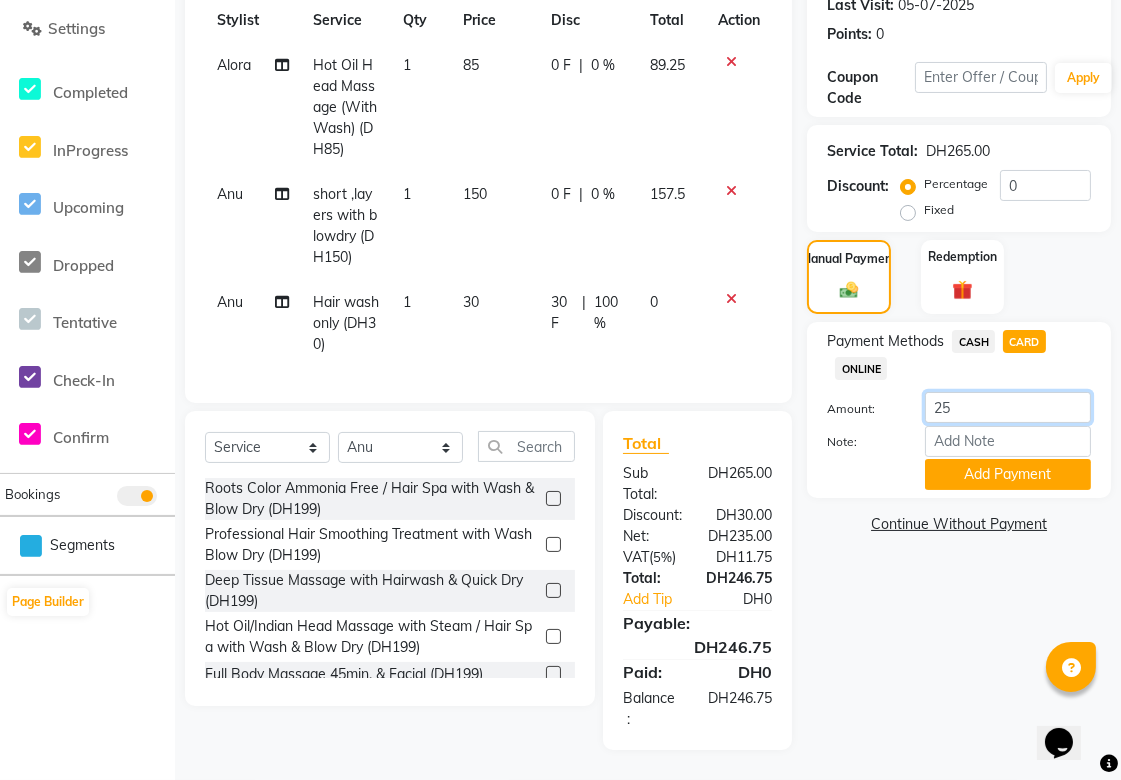type on "250" 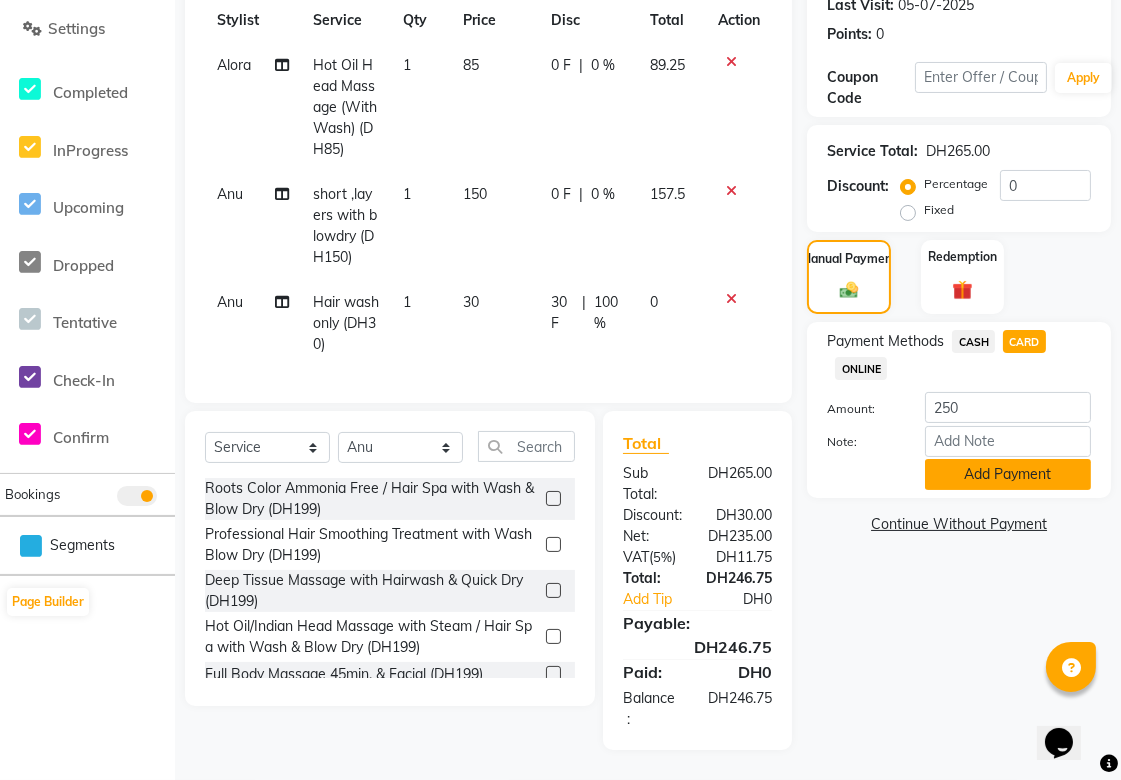 click on "Add Payment" 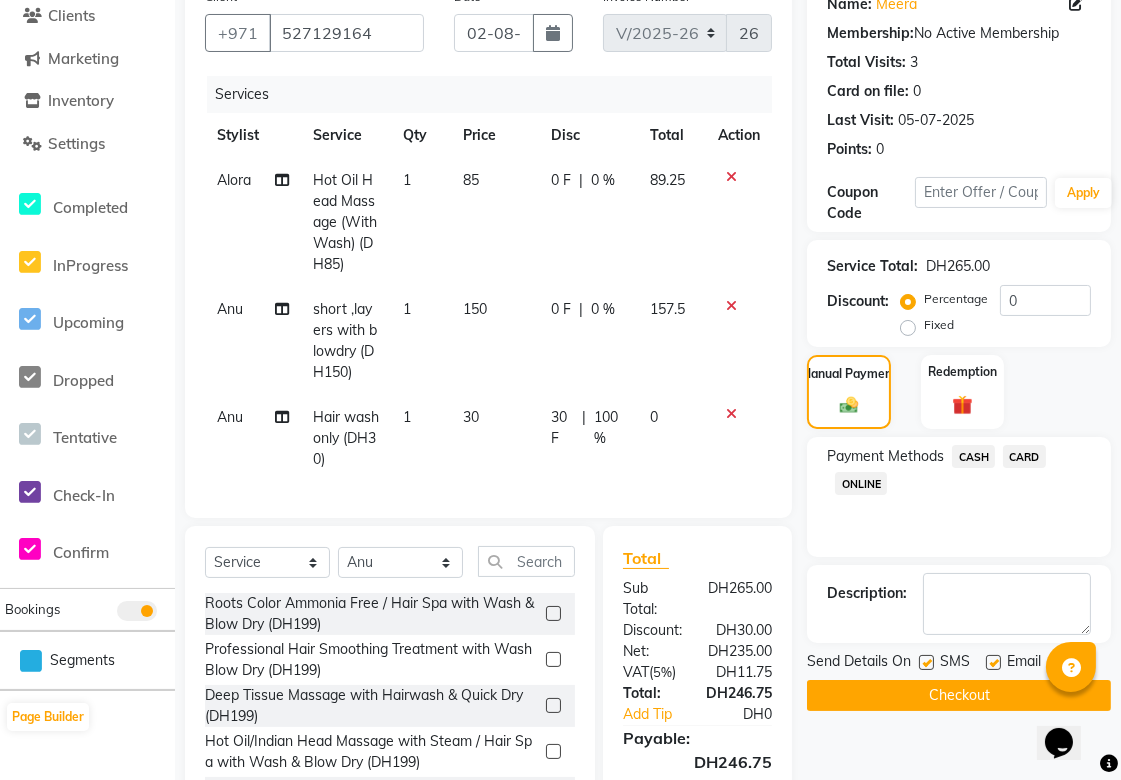 scroll, scrollTop: 53, scrollLeft: 0, axis: vertical 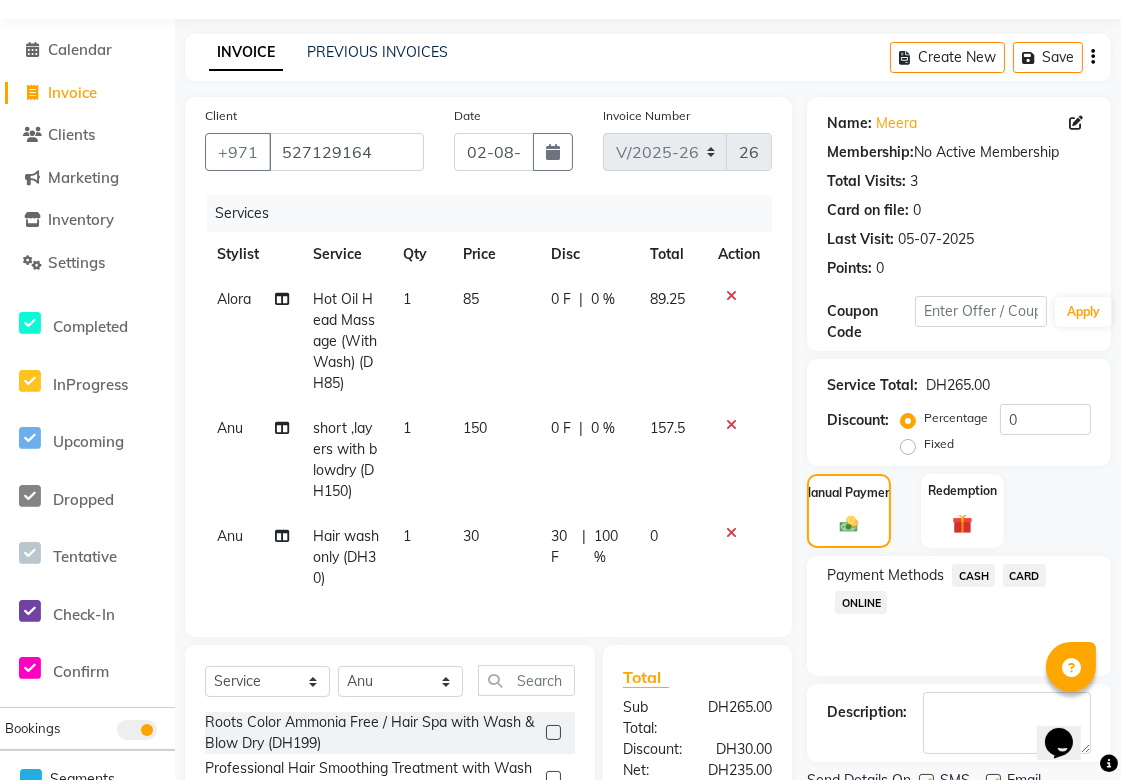 click 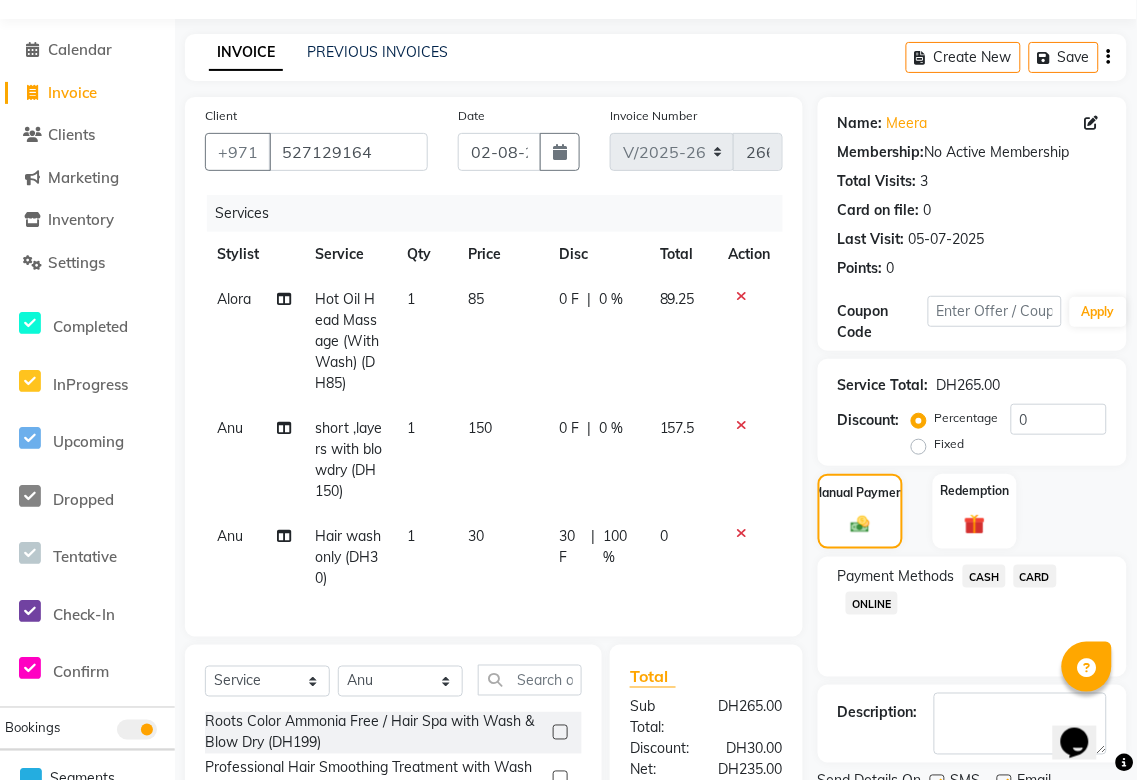 select on "63787" 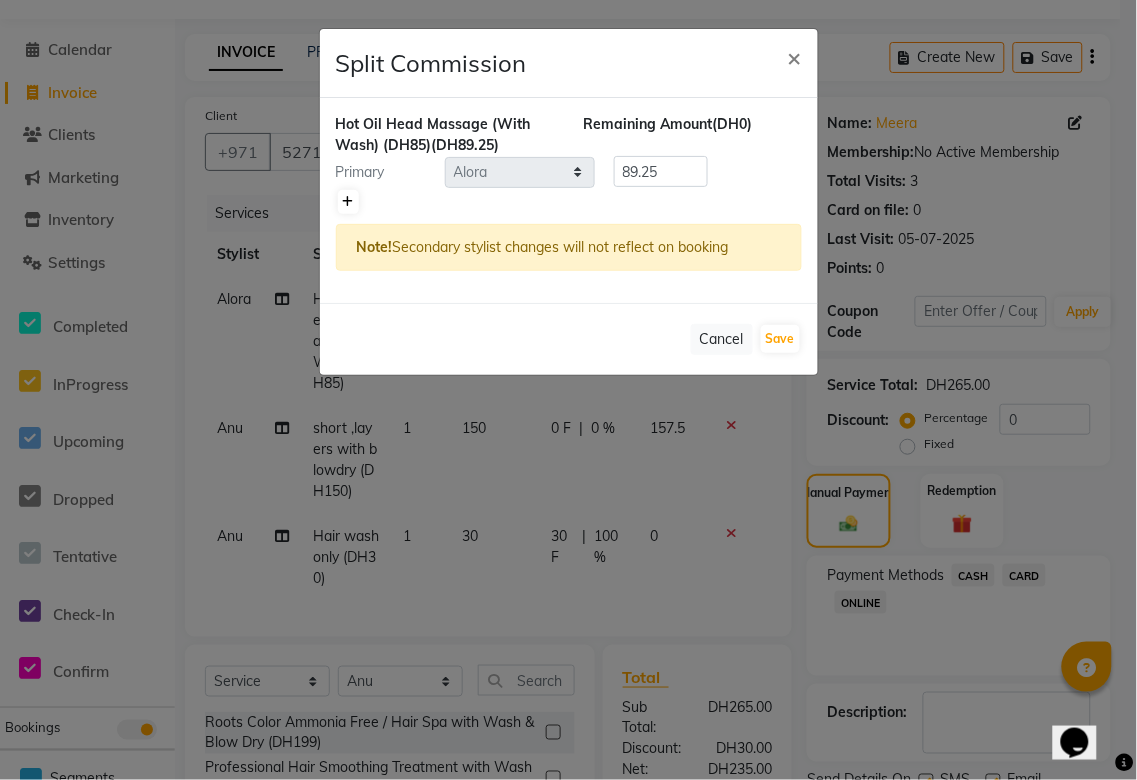 click 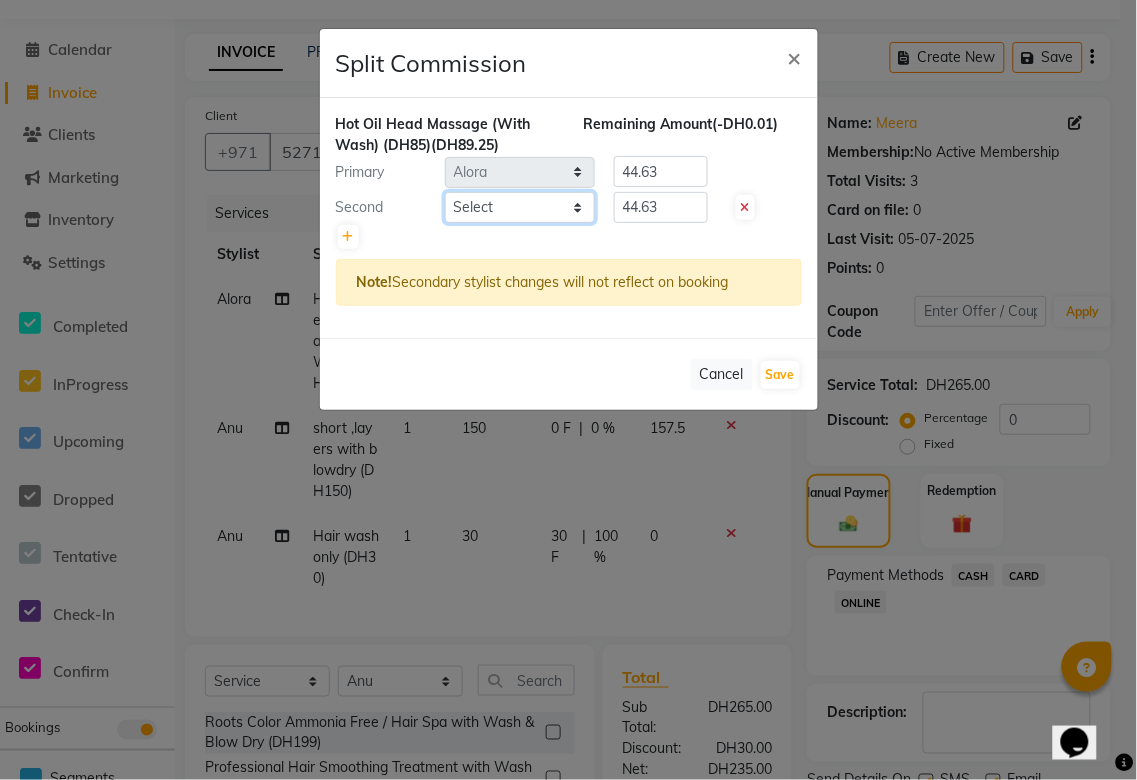 click on "Select [FIRSTNAME] [FIRSTNAME] [FIRSTNAME] [FIRSTNAME] [FIRSTNAME] [FIRSTNAME] [FIRSTNAME] [FIRSTNAME] [FIRSTNAME] [FIRSTNAME] shree [FIRSTNAME] [FIRSTNAME] [FIRSTNAME] [FIRSTNAME] [FIRSTNAME] [FIRSTNAME]" 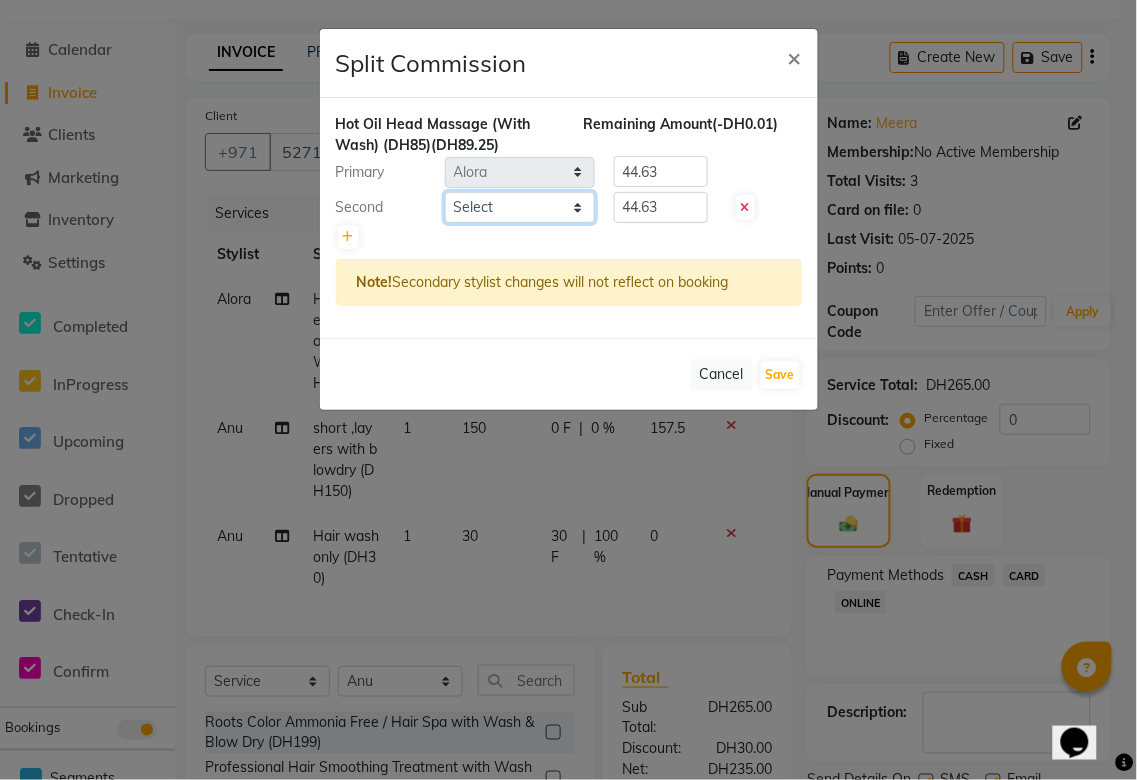 select on "52340" 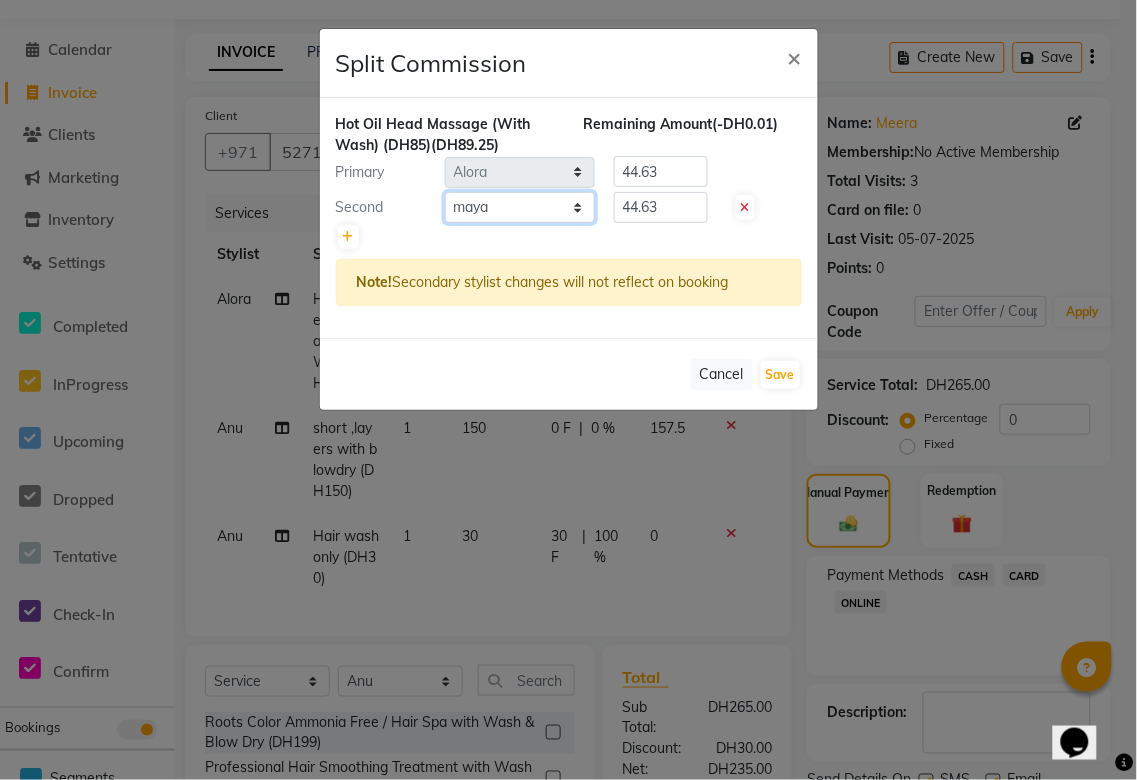click on "Select [FIRSTNAME] [FIRSTNAME] [FIRSTNAME] [FIRSTNAME] [FIRSTNAME] [FIRSTNAME] [FIRSTNAME] [FIRSTNAME] [FIRSTNAME] [FIRSTNAME] shree [FIRSTNAME] [FIRSTNAME] [FIRSTNAME] [FIRSTNAME] [FIRSTNAME] [FIRSTNAME]" 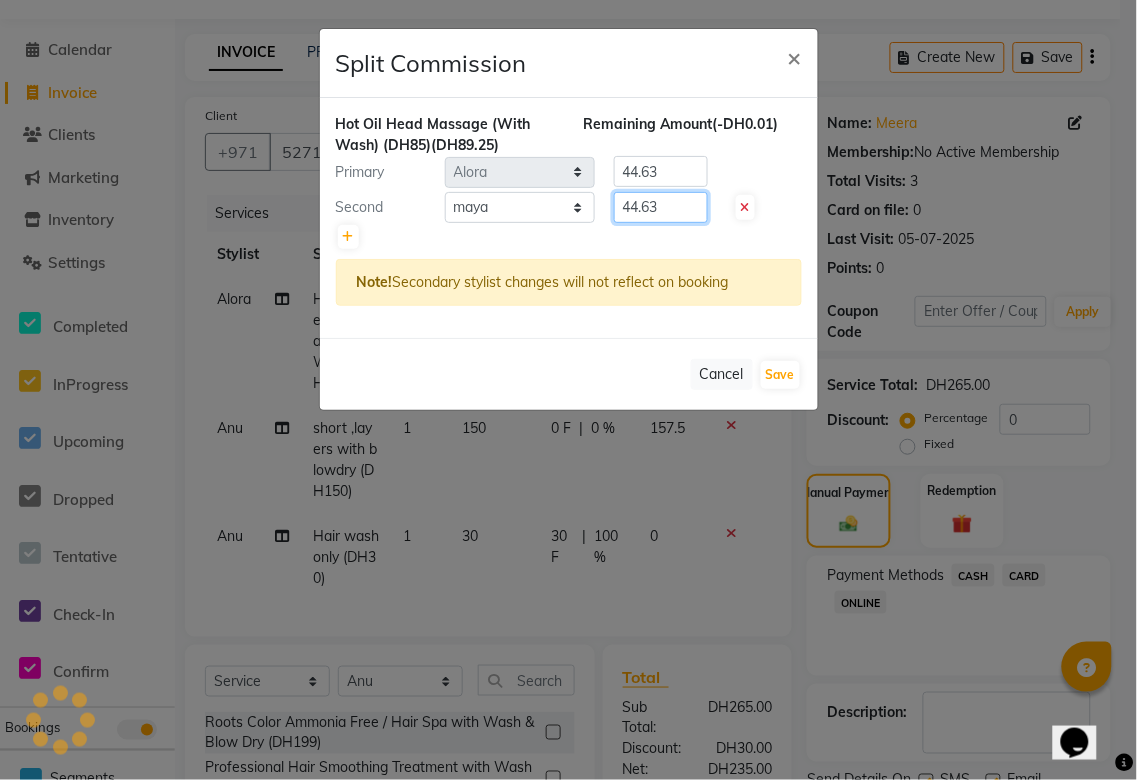 click on "44.63" 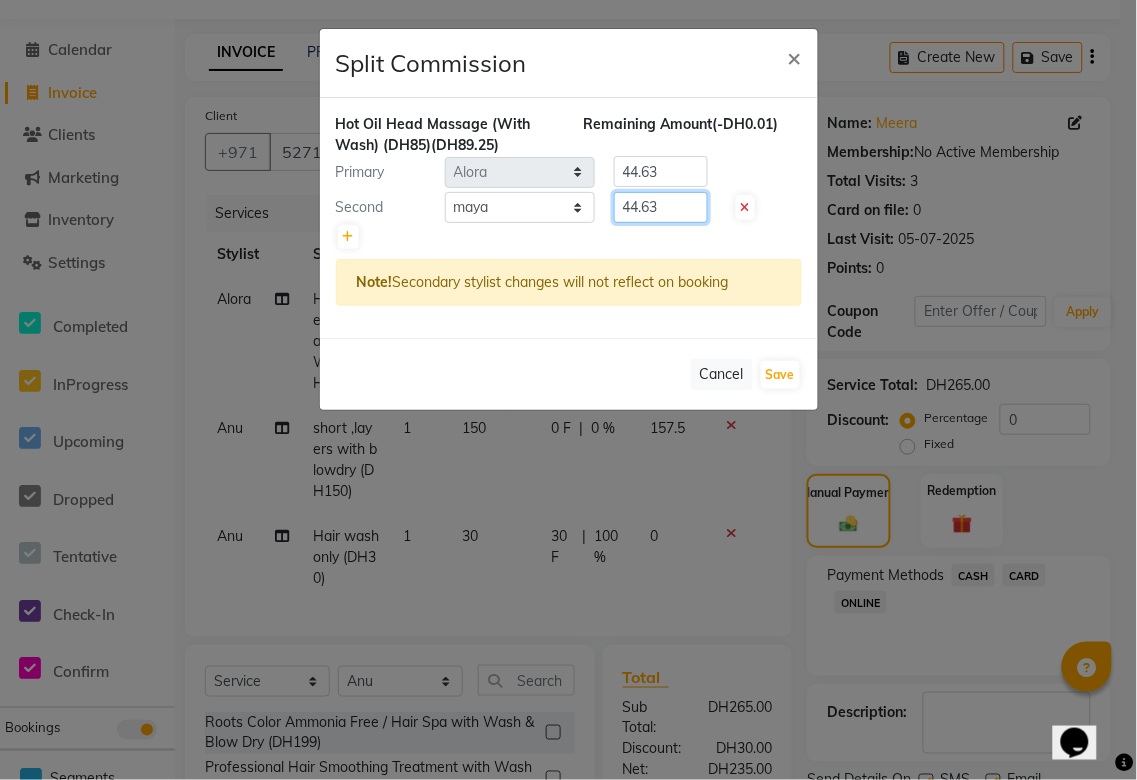 type on "44.6" 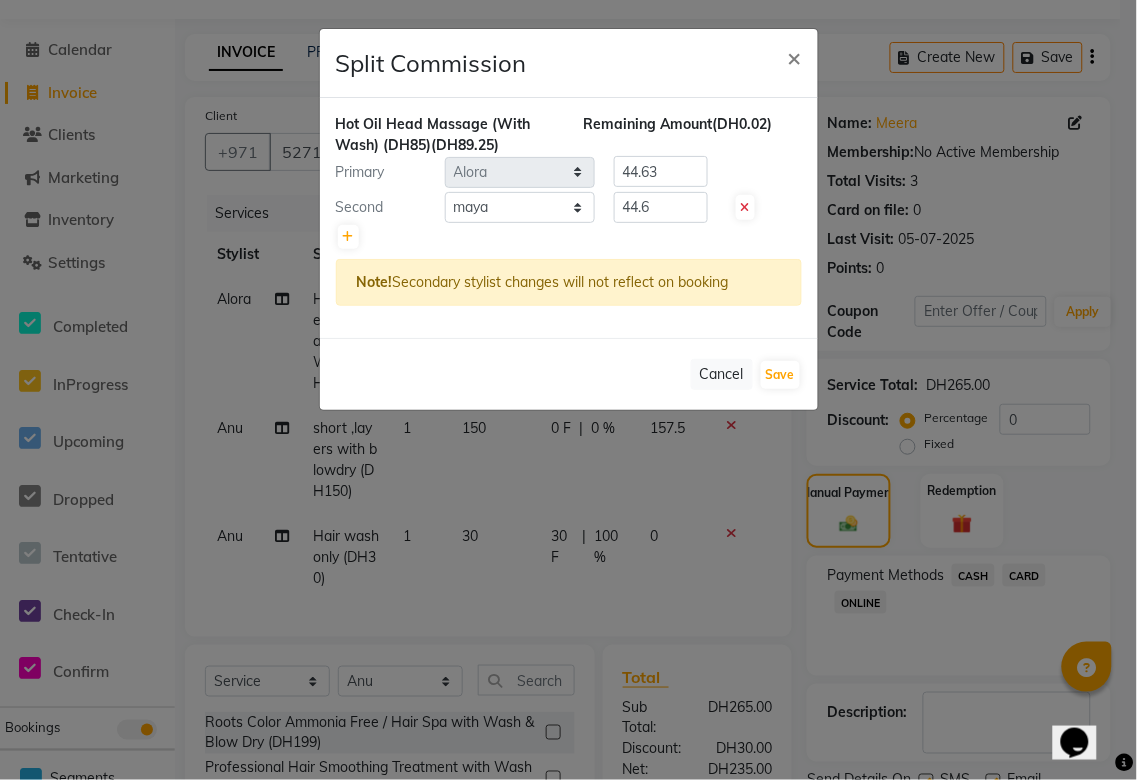 click 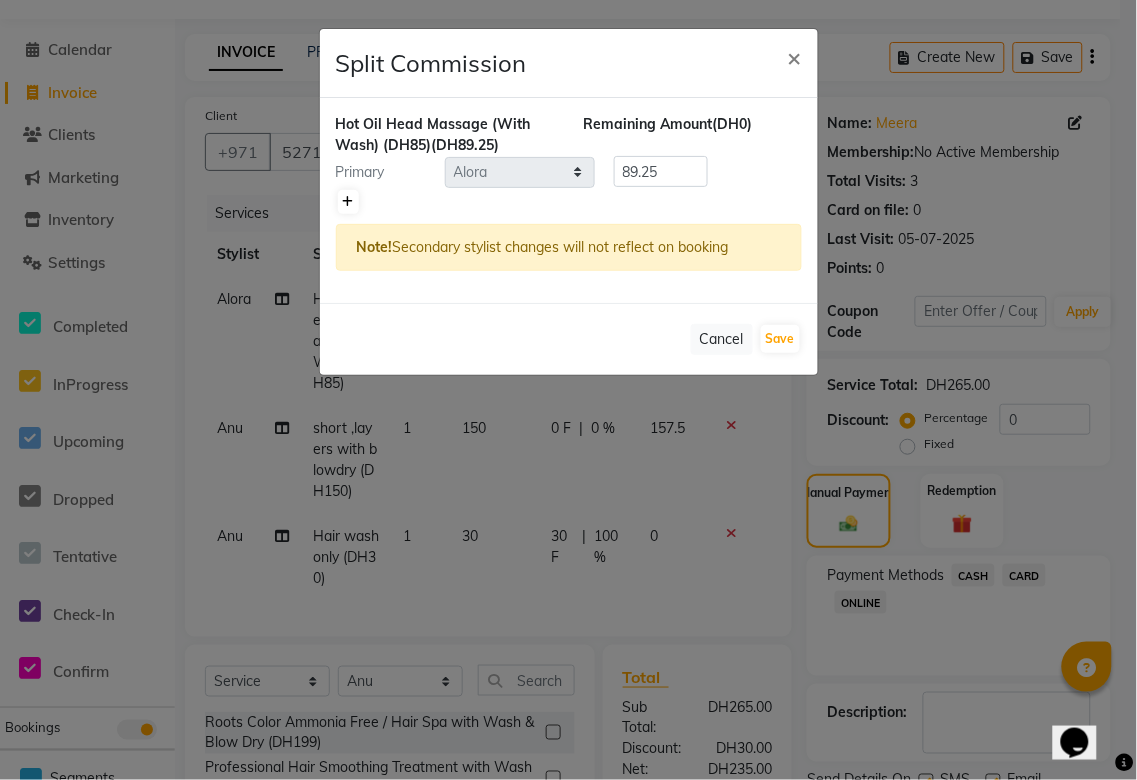 click 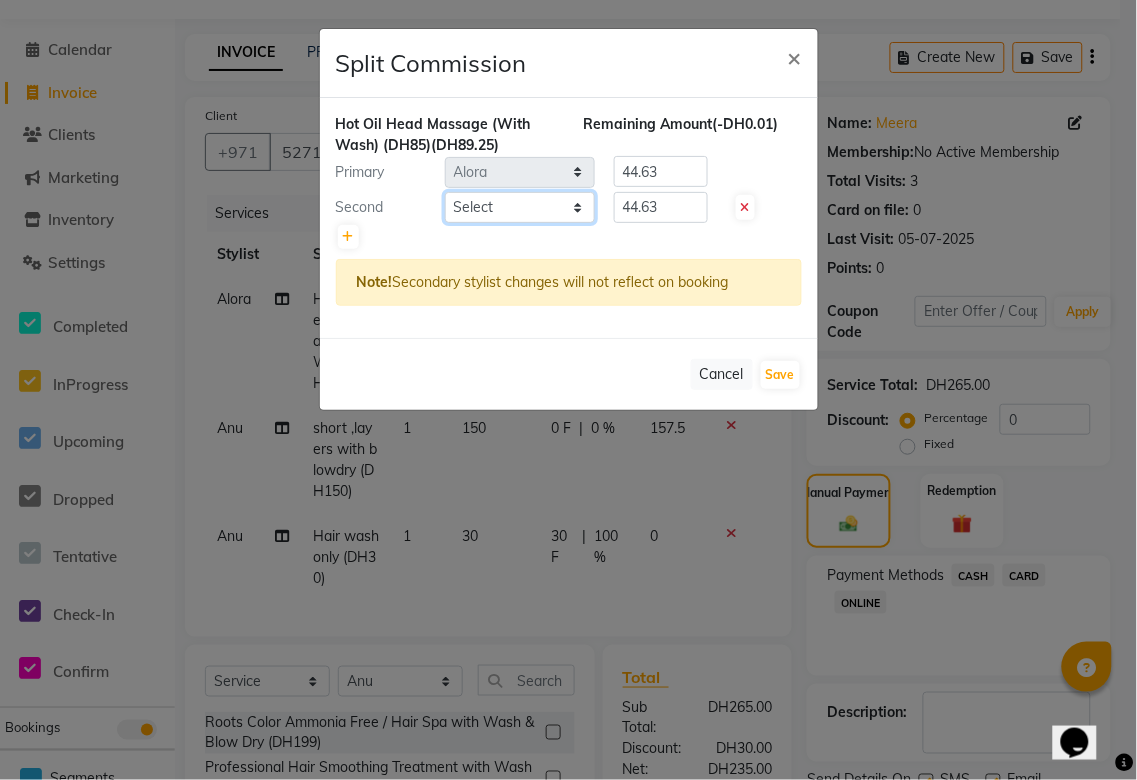 click on "Select [FIRSTNAME] [FIRSTNAME] [FIRSTNAME] [FIRSTNAME] [FIRSTNAME] [FIRSTNAME] [FIRSTNAME] [FIRSTNAME] [FIRSTNAME] [FIRSTNAME] shree [FIRSTNAME] [FIRSTNAME] [FIRSTNAME] [FIRSTNAME] [FIRSTNAME] [FIRSTNAME]" 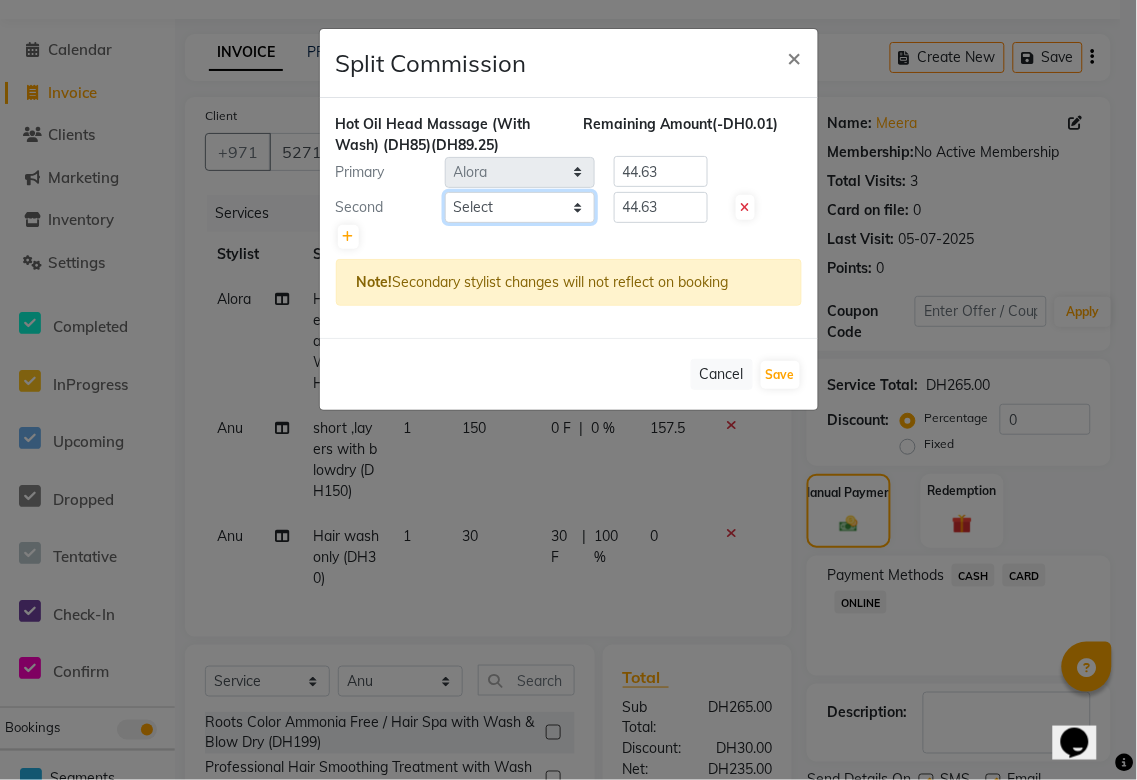 select on "52340" 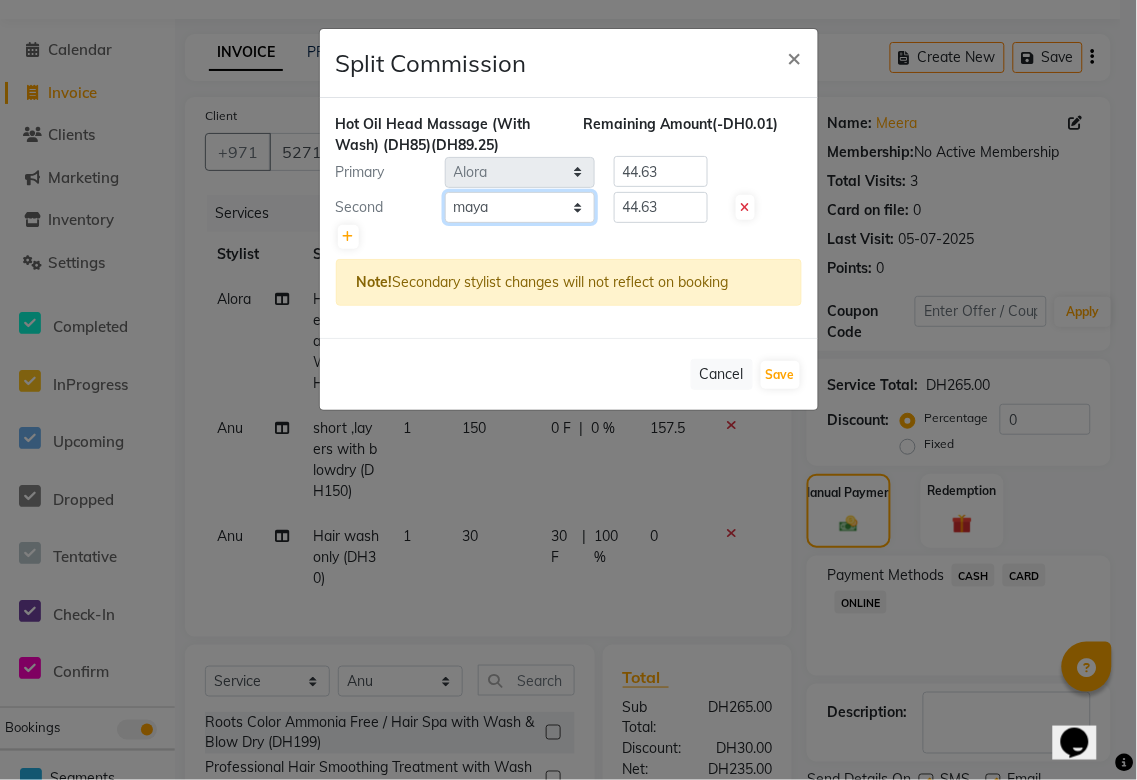click on "Select [FIRSTNAME] [FIRSTNAME] [FIRSTNAME] [FIRSTNAME] [FIRSTNAME] [FIRSTNAME] [FIRSTNAME] [FIRSTNAME] [FIRSTNAME] [FIRSTNAME] shree [FIRSTNAME] [FIRSTNAME] [FIRSTNAME] [FIRSTNAME] [FIRSTNAME] [FIRSTNAME]" 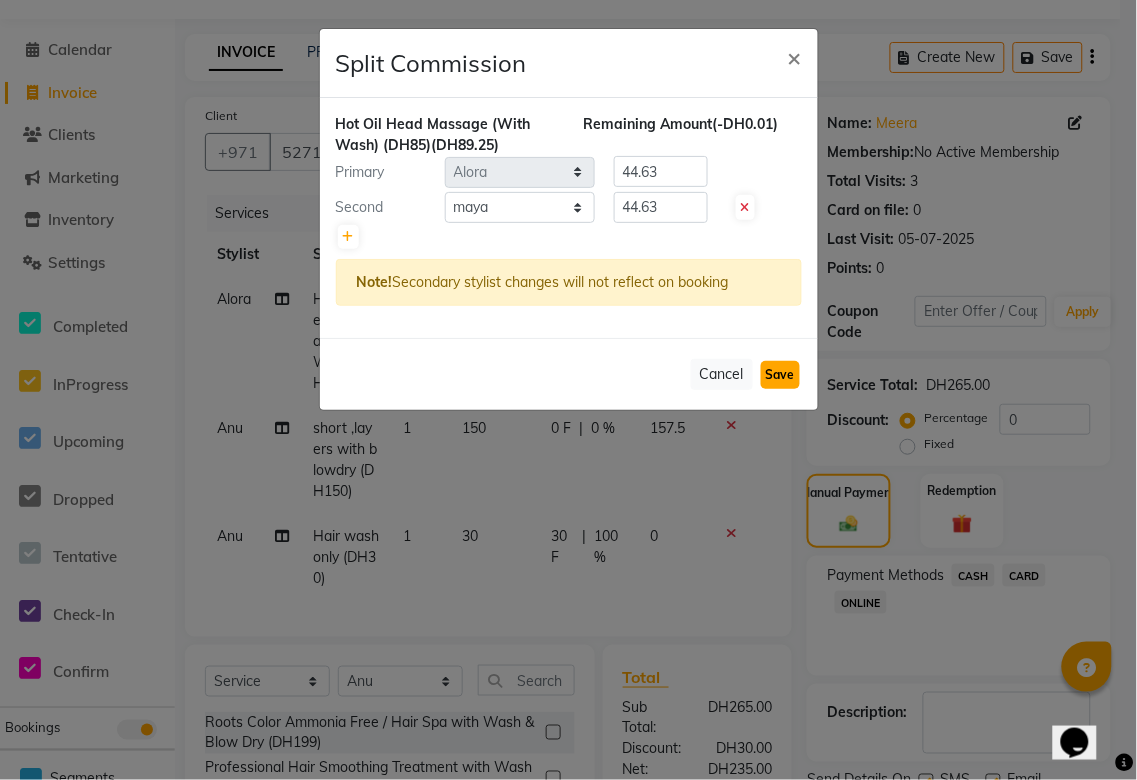 click on "Save" 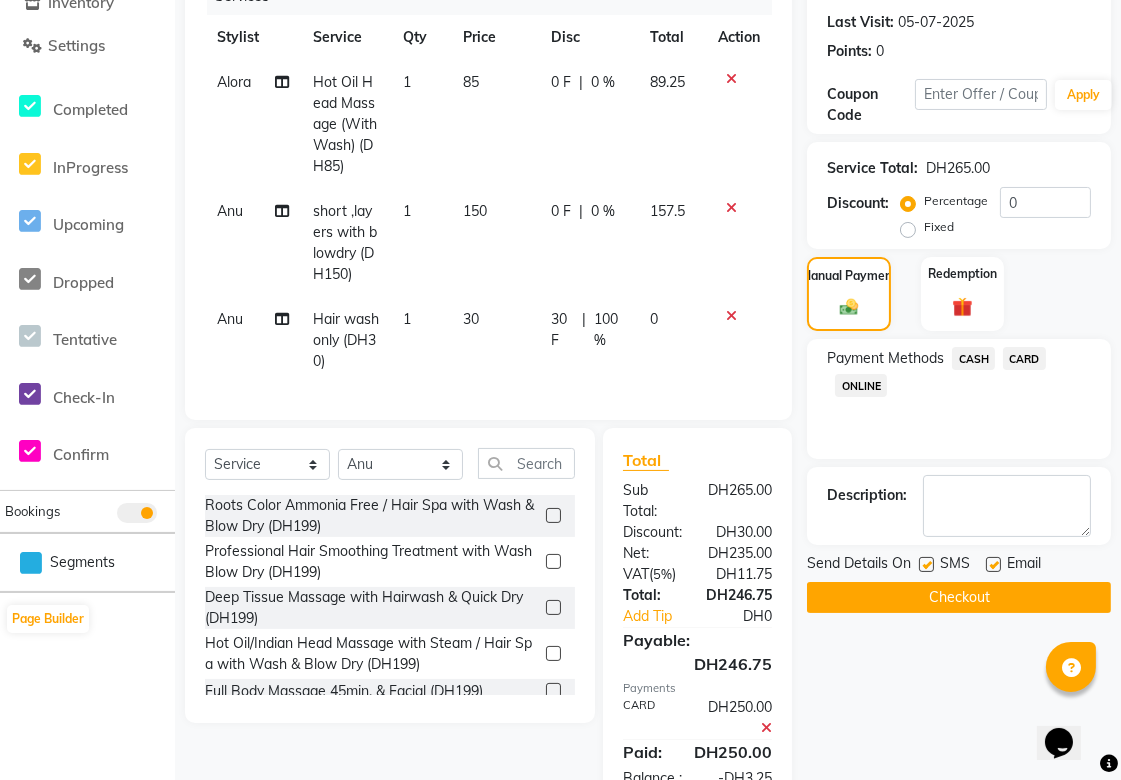 scroll, scrollTop: 383, scrollLeft: 0, axis: vertical 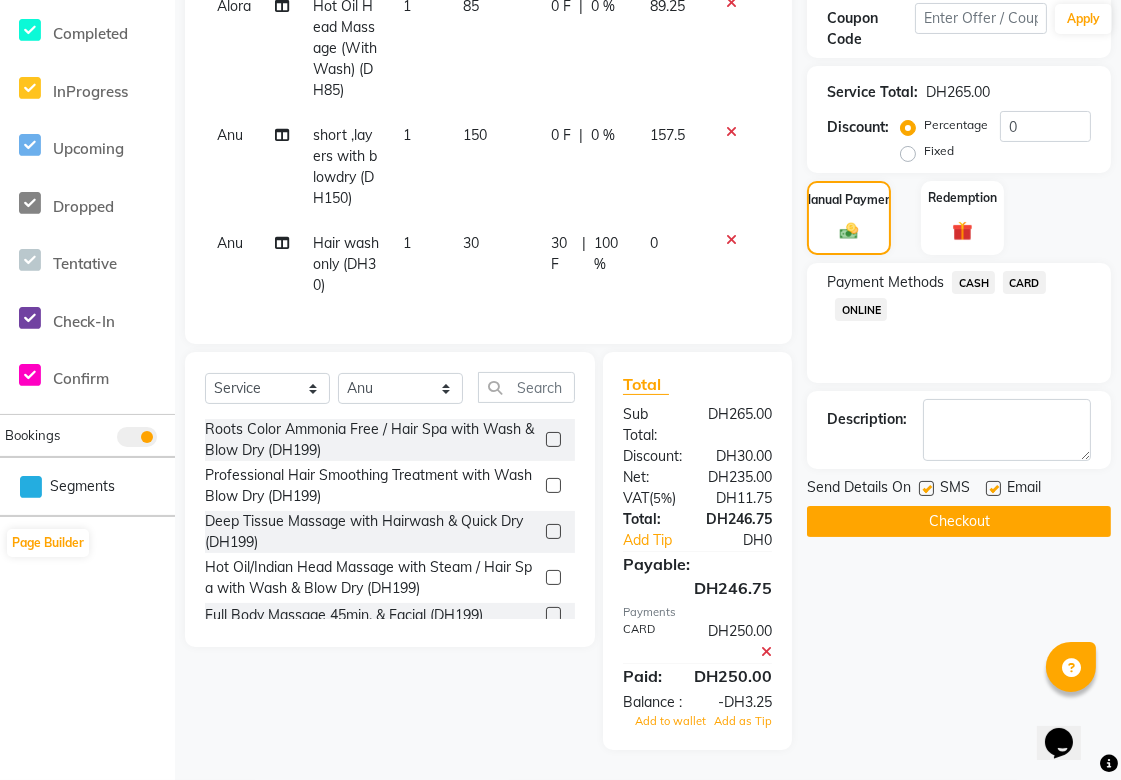 click 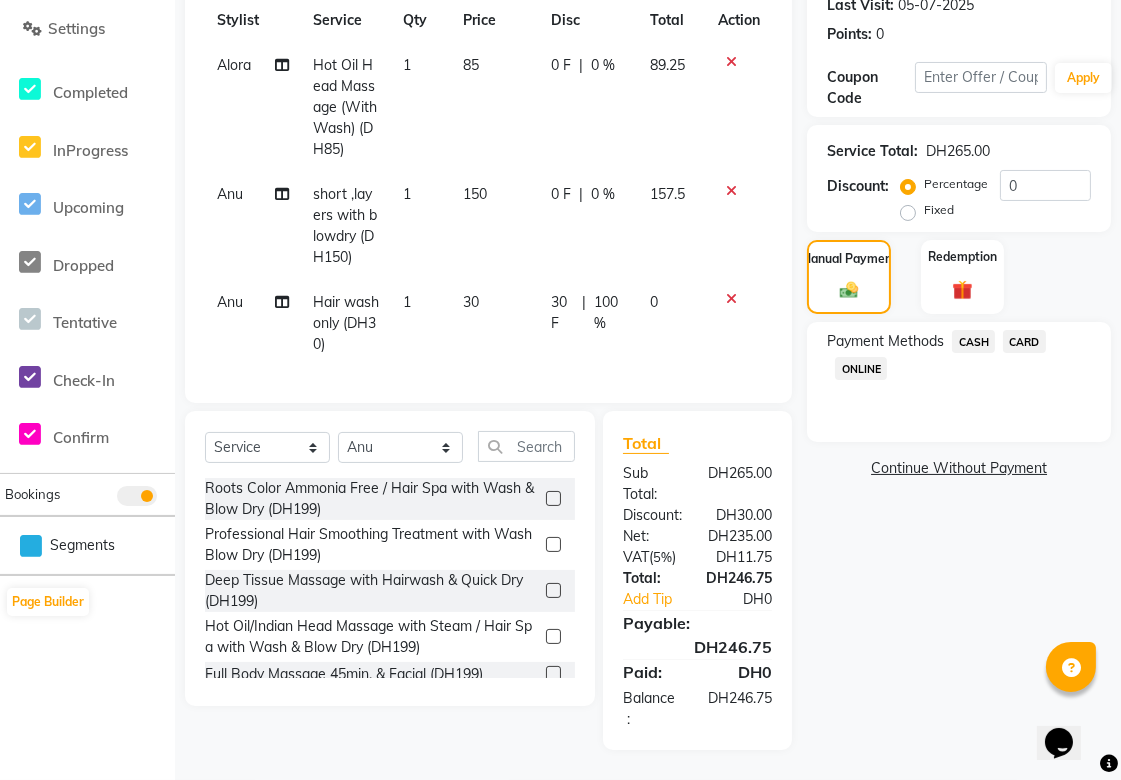 click on "CASH" 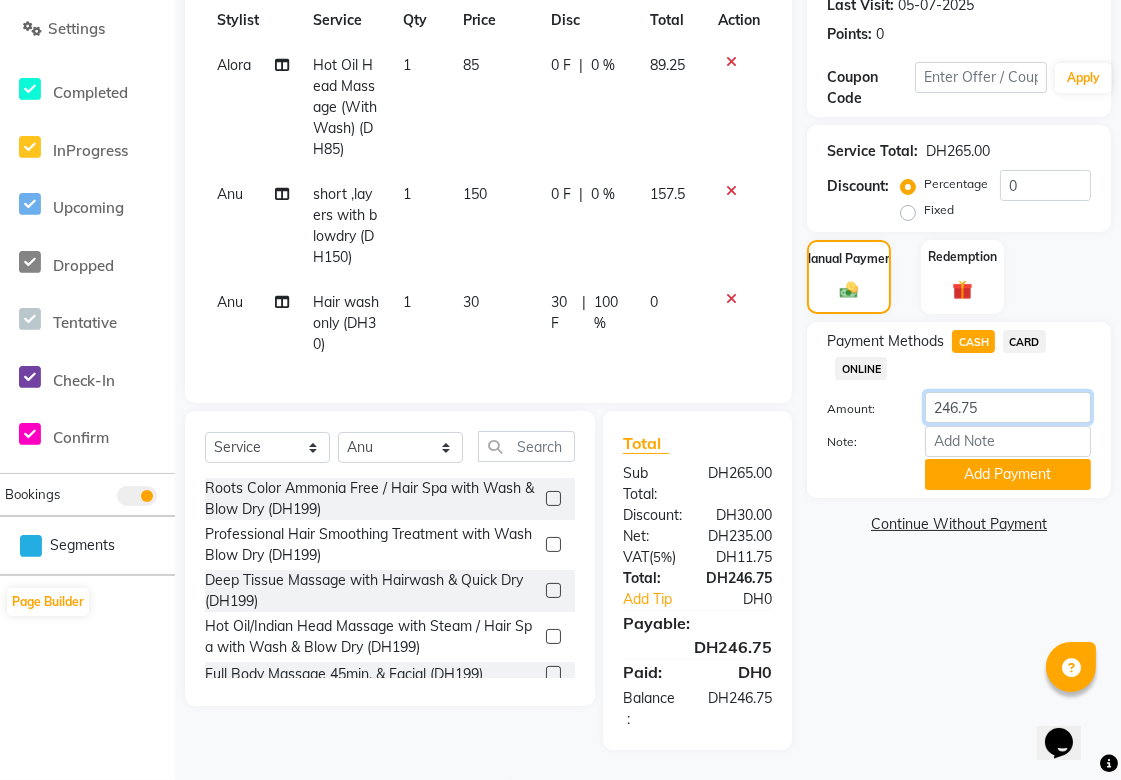 click on "246.75" 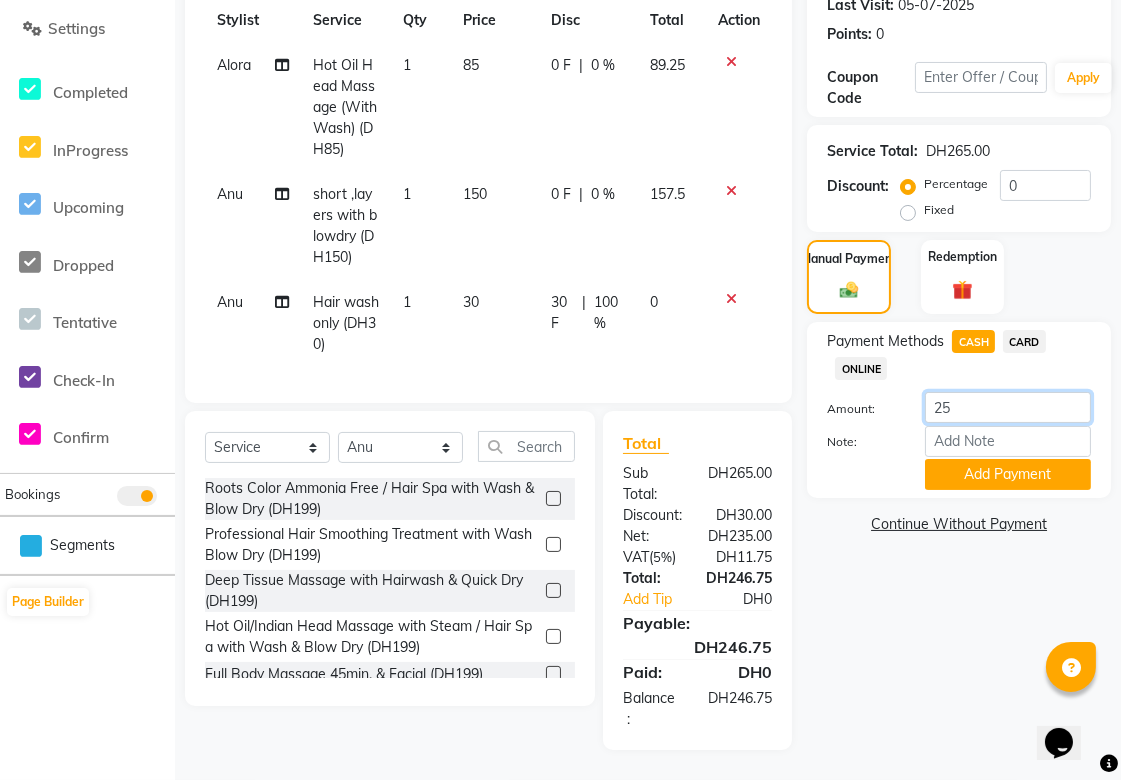 type on "250" 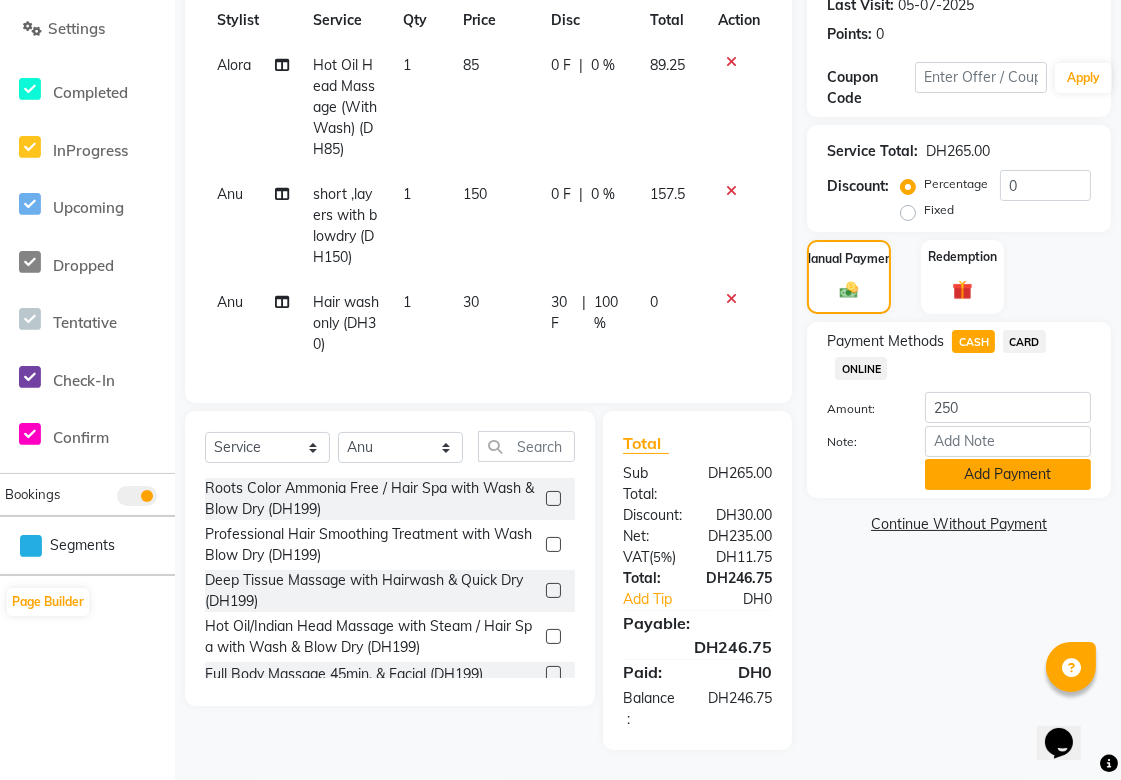 click on "Add Payment" 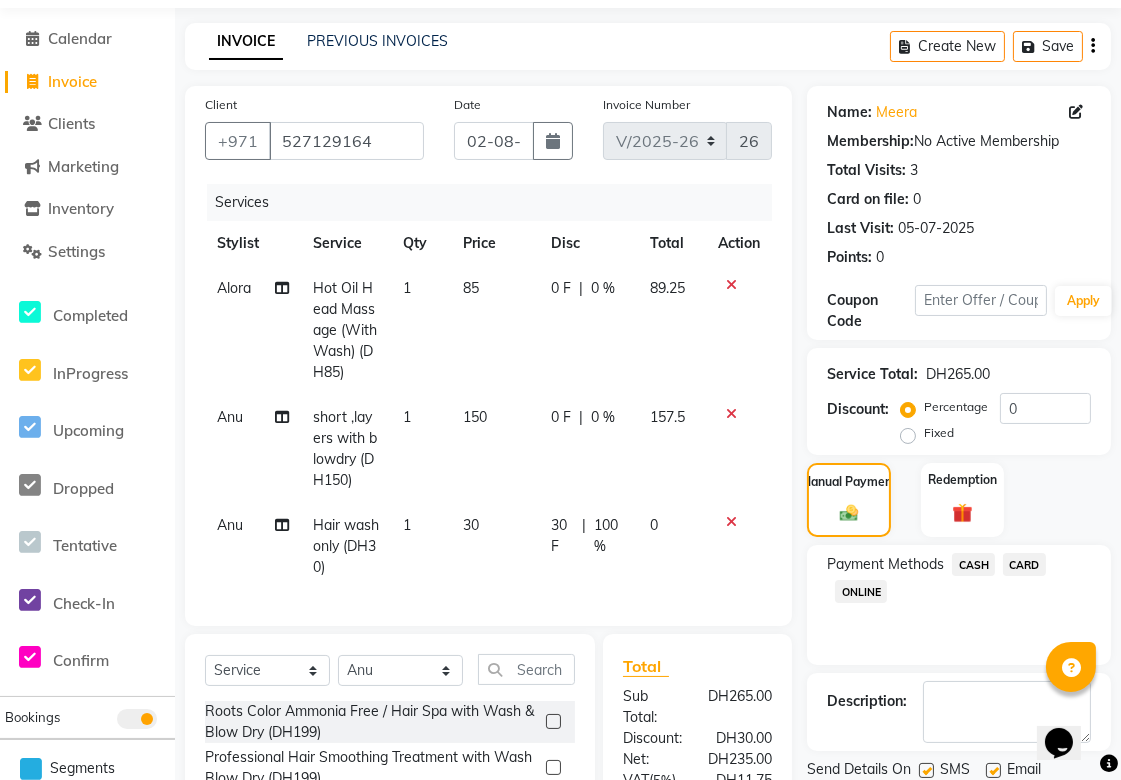 scroll, scrollTop: 7, scrollLeft: 0, axis: vertical 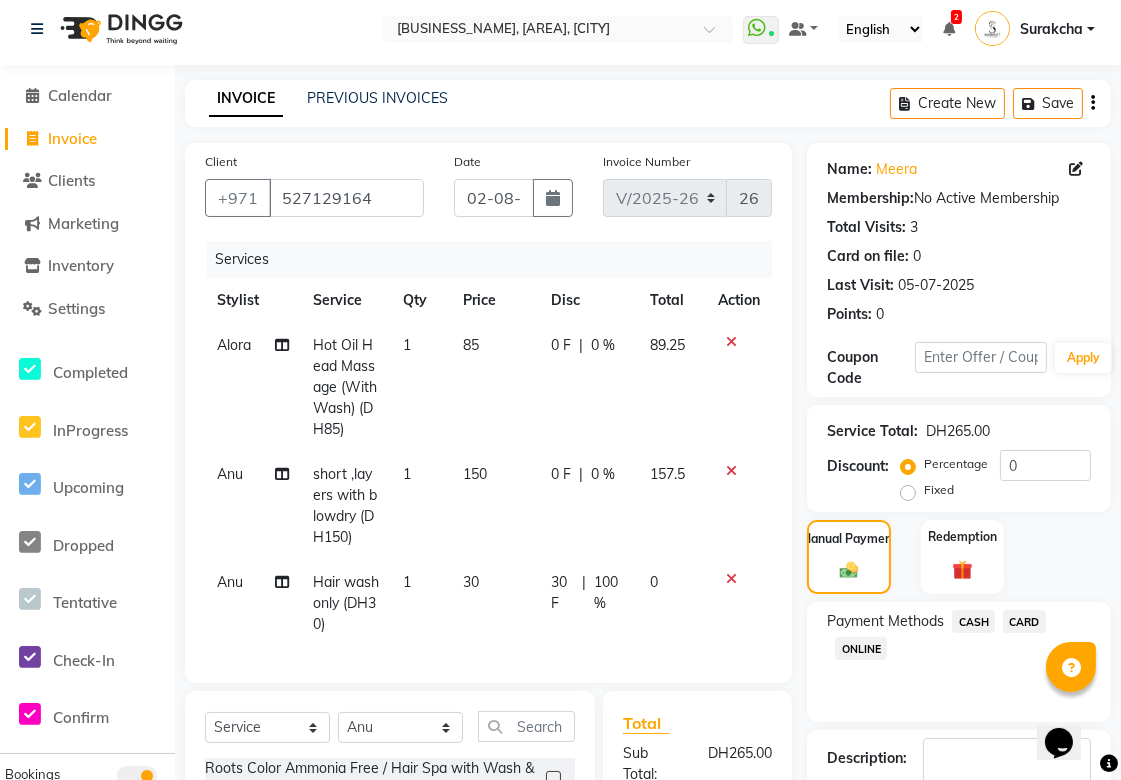 click 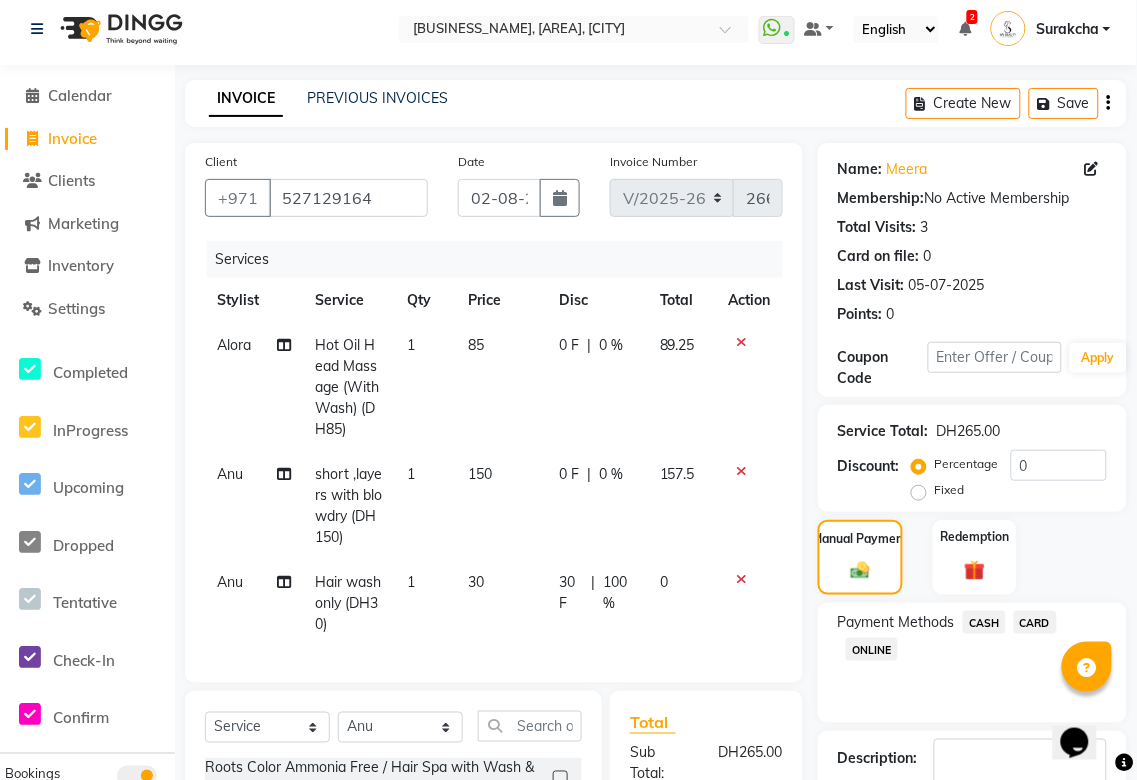 select on "63787" 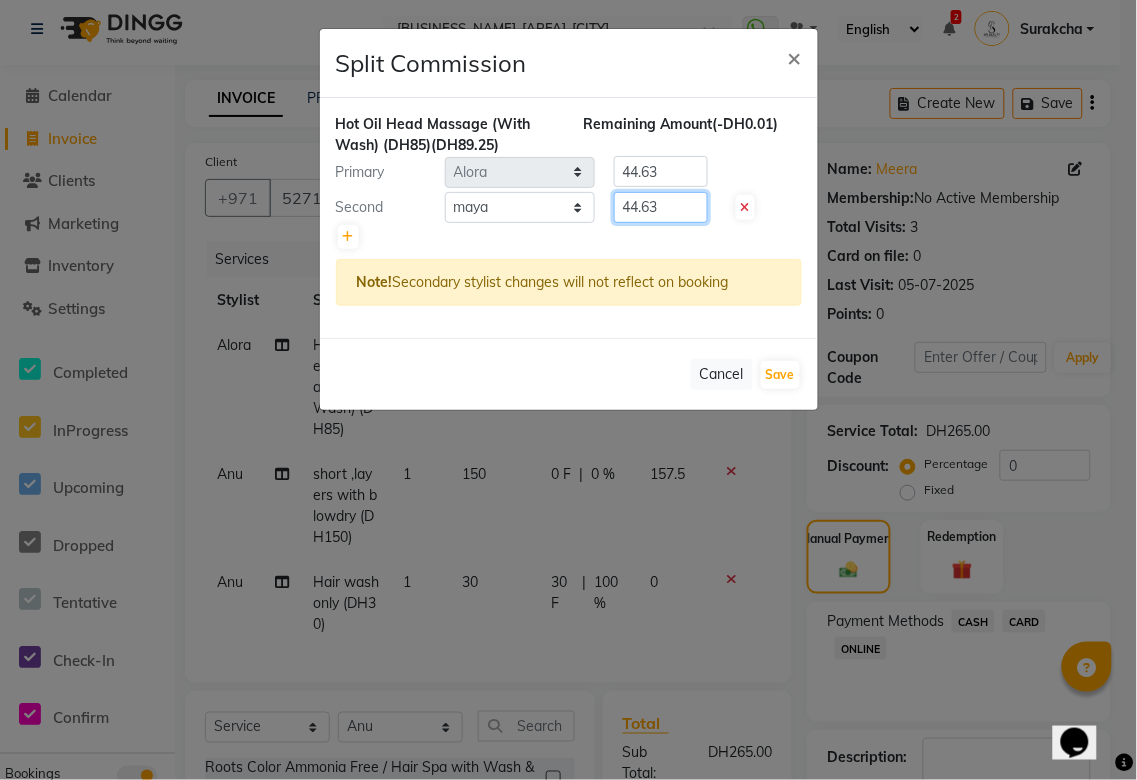 click on "44.63" 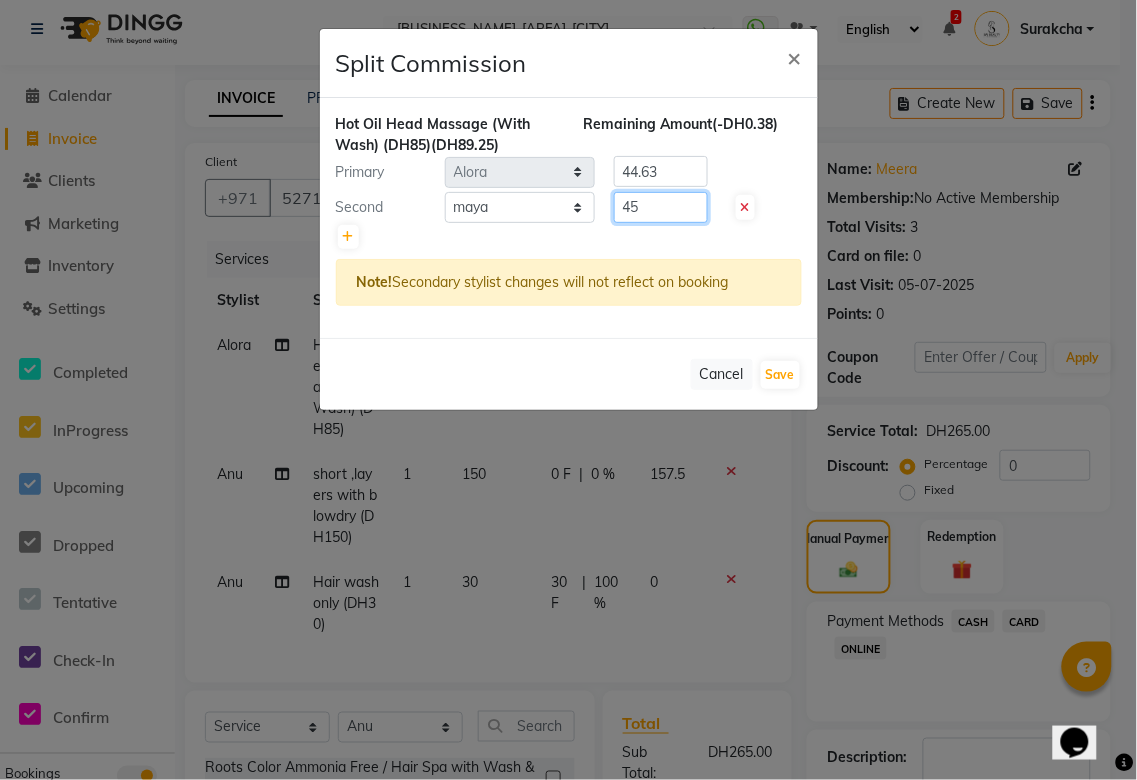 type on "45" 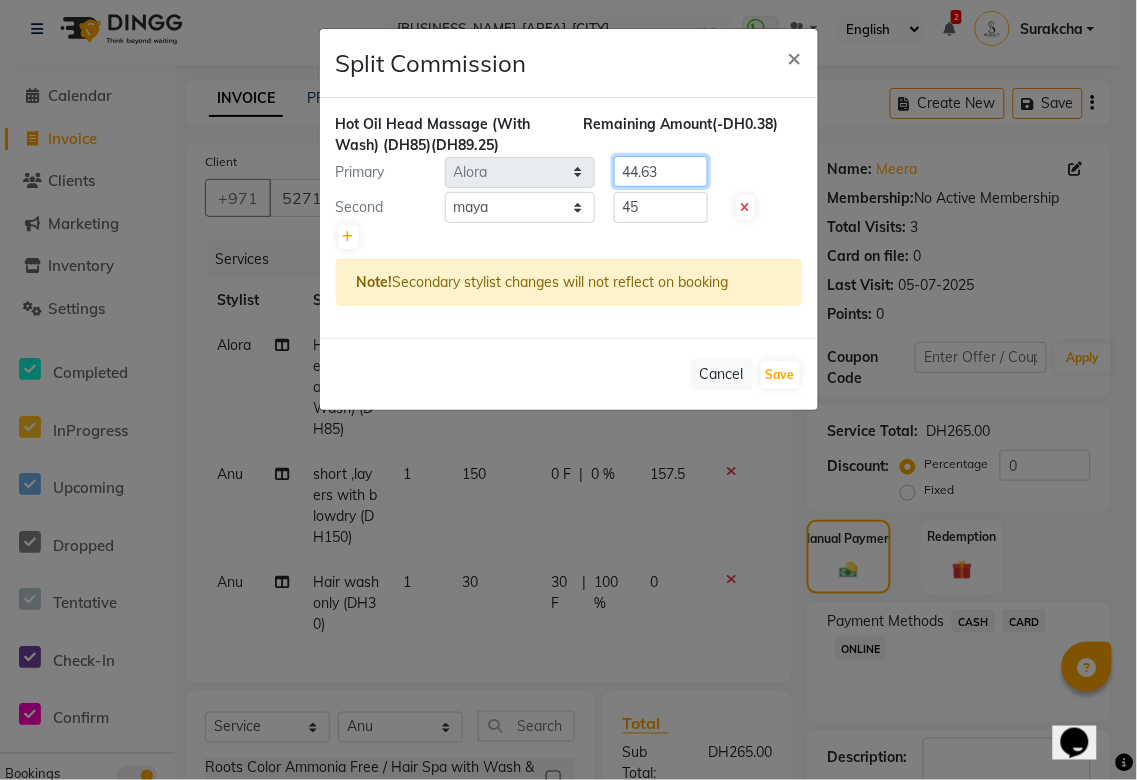 click on "44.63" 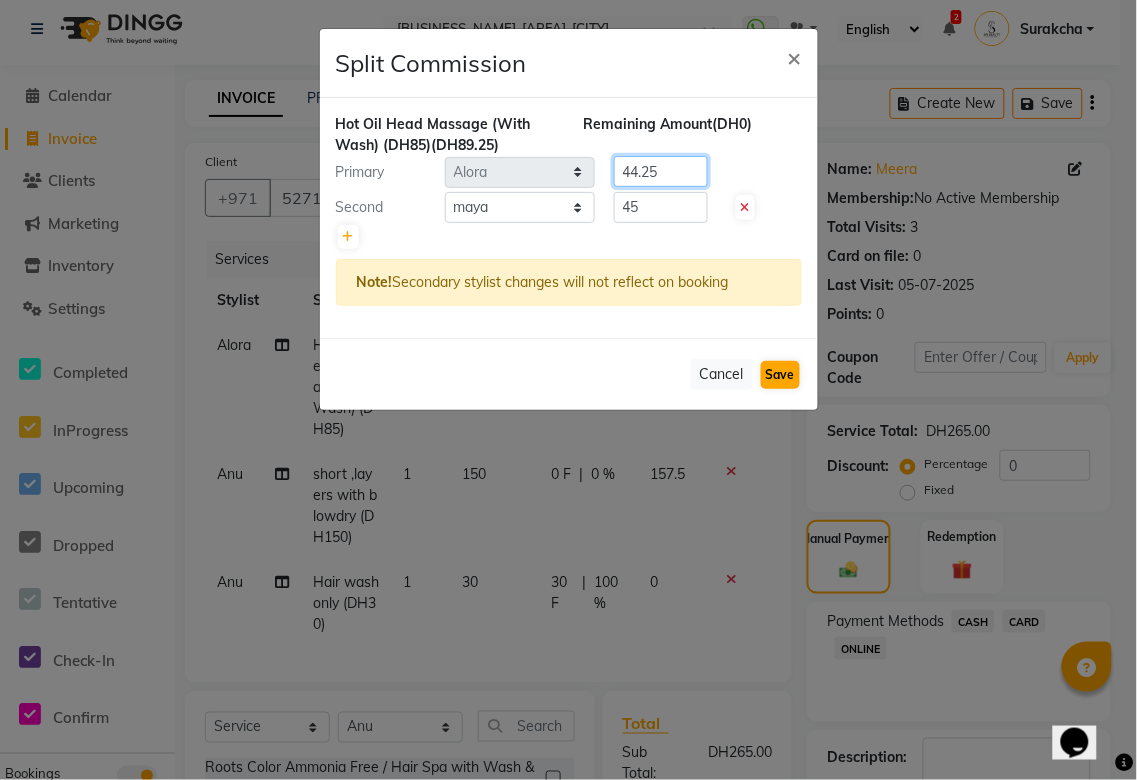 type on "44.25" 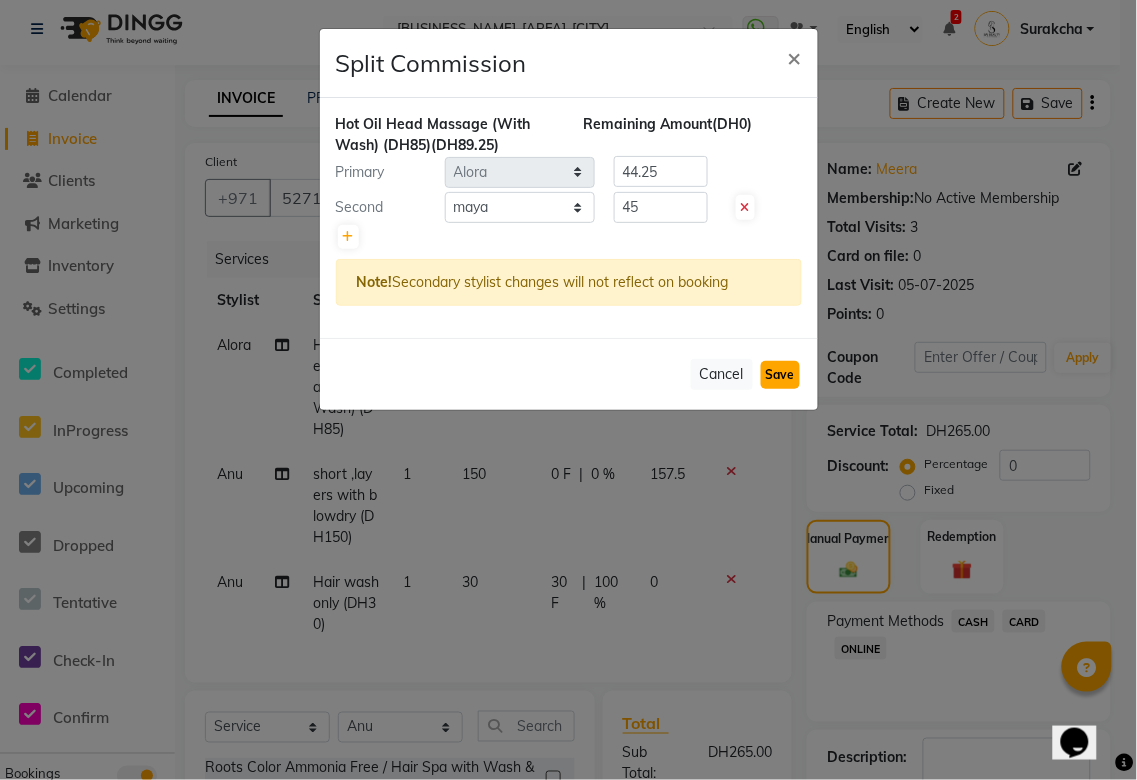 click on "Save" 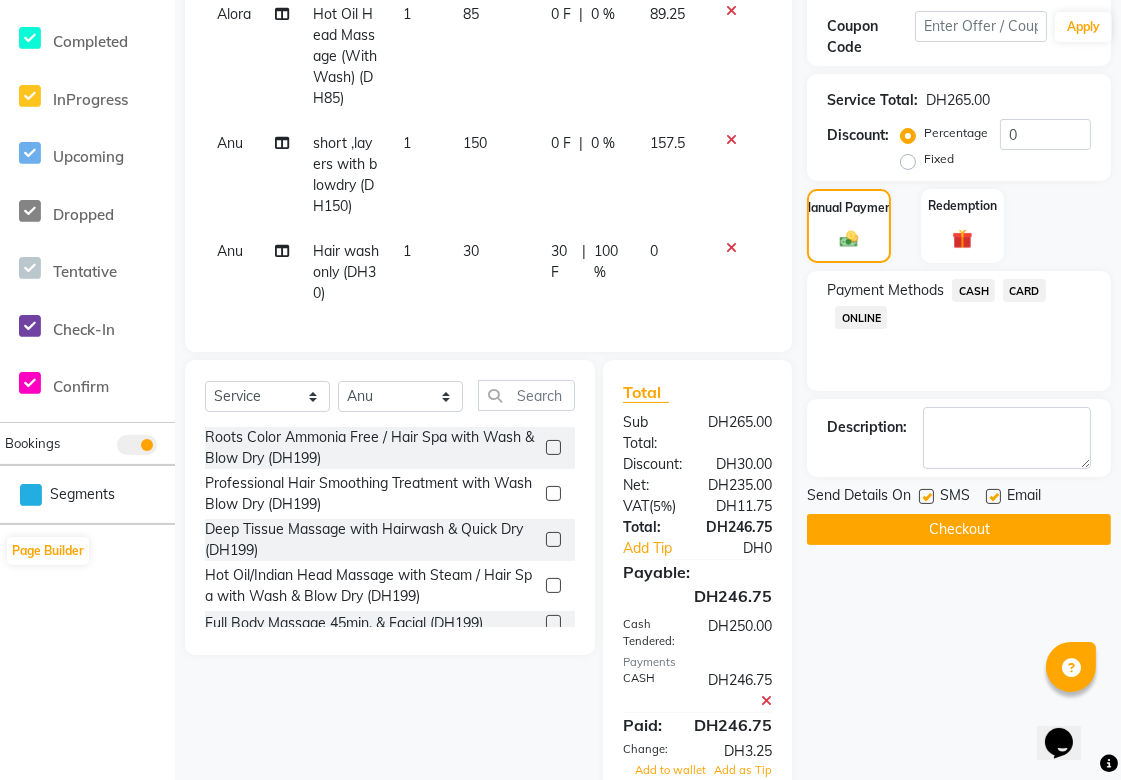 scroll, scrollTop: 450, scrollLeft: 0, axis: vertical 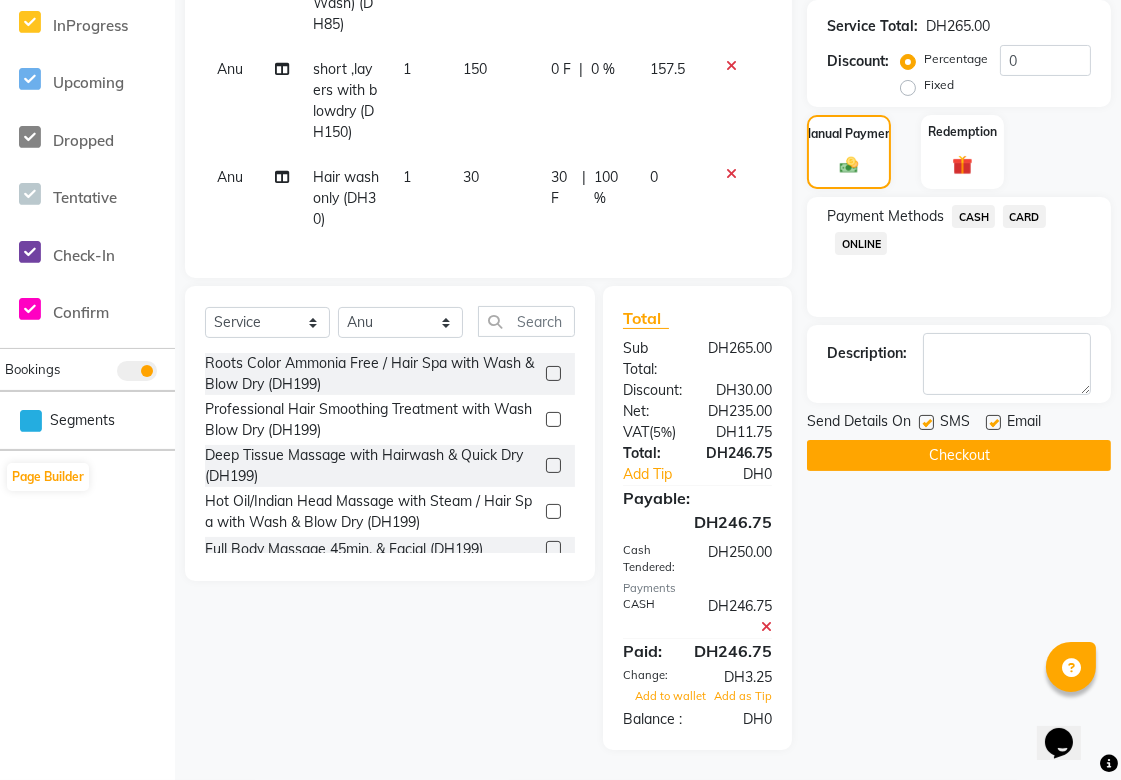 click on "Checkout" 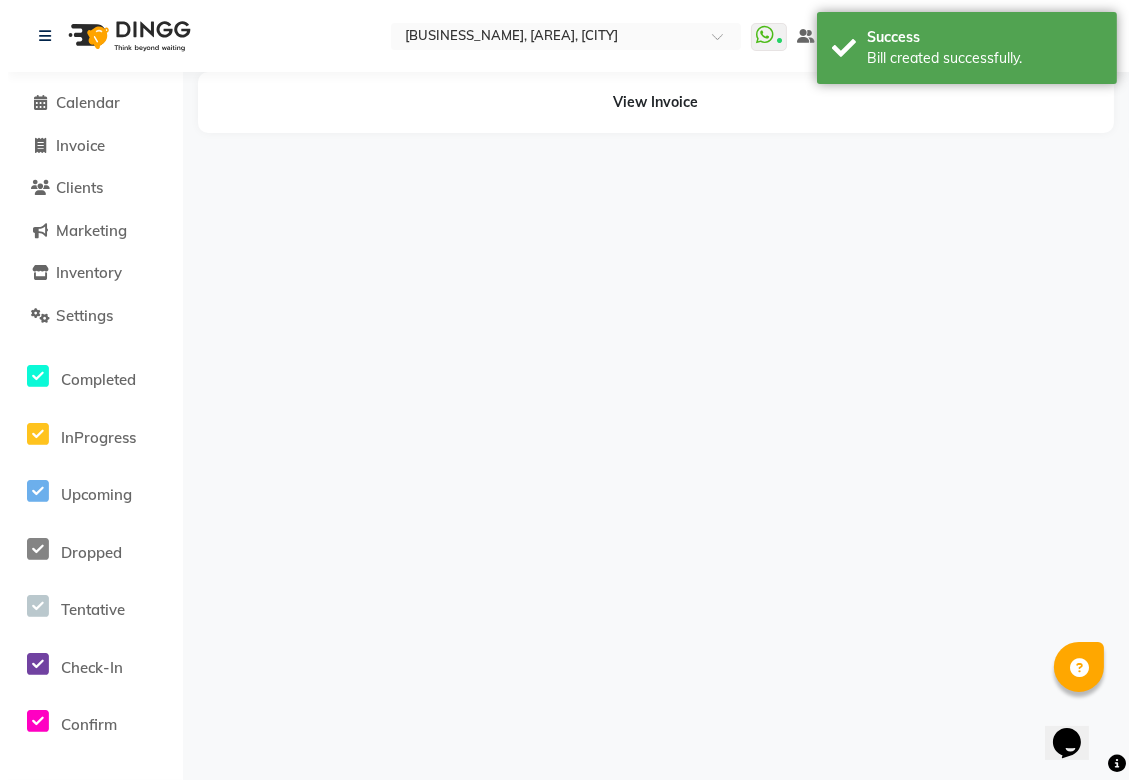 scroll, scrollTop: 0, scrollLeft: 0, axis: both 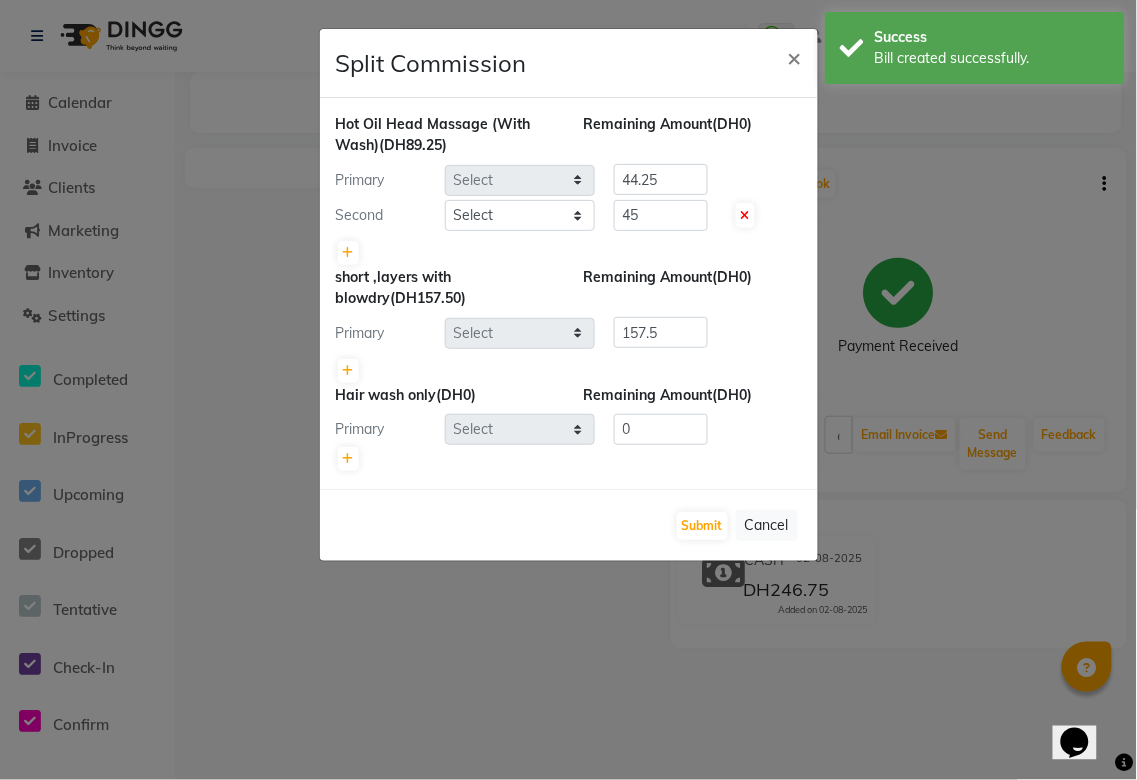 select on "63787" 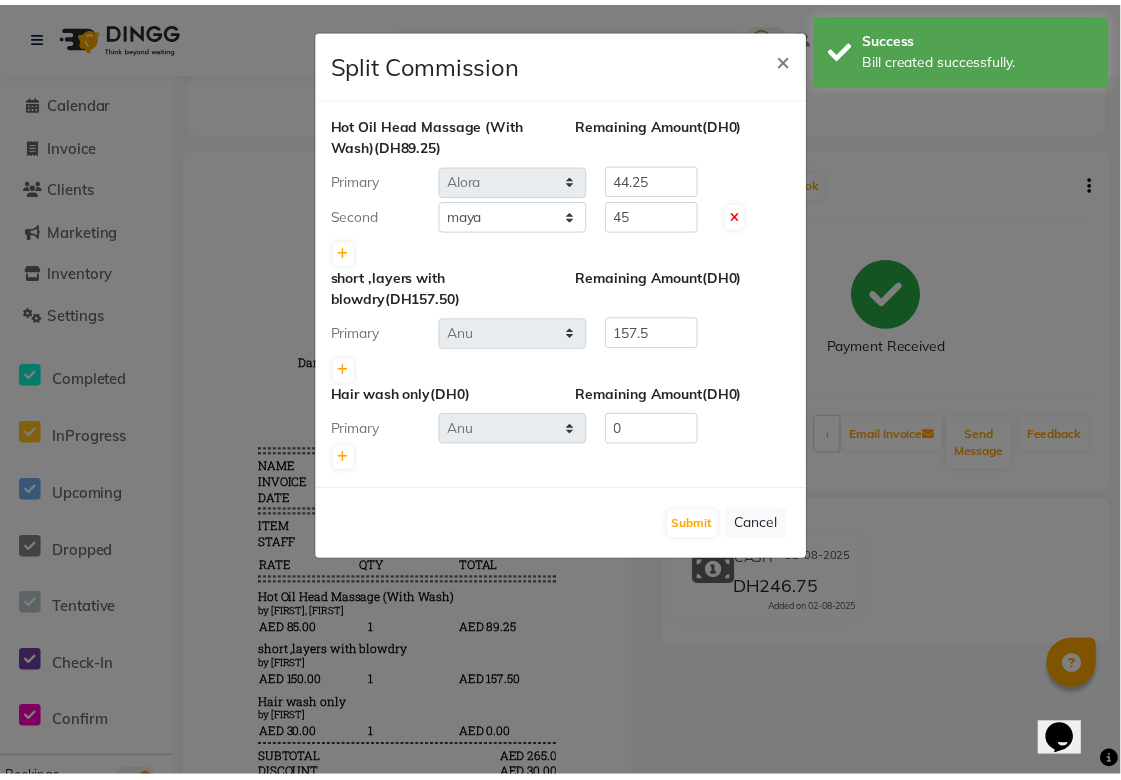 scroll, scrollTop: 0, scrollLeft: 0, axis: both 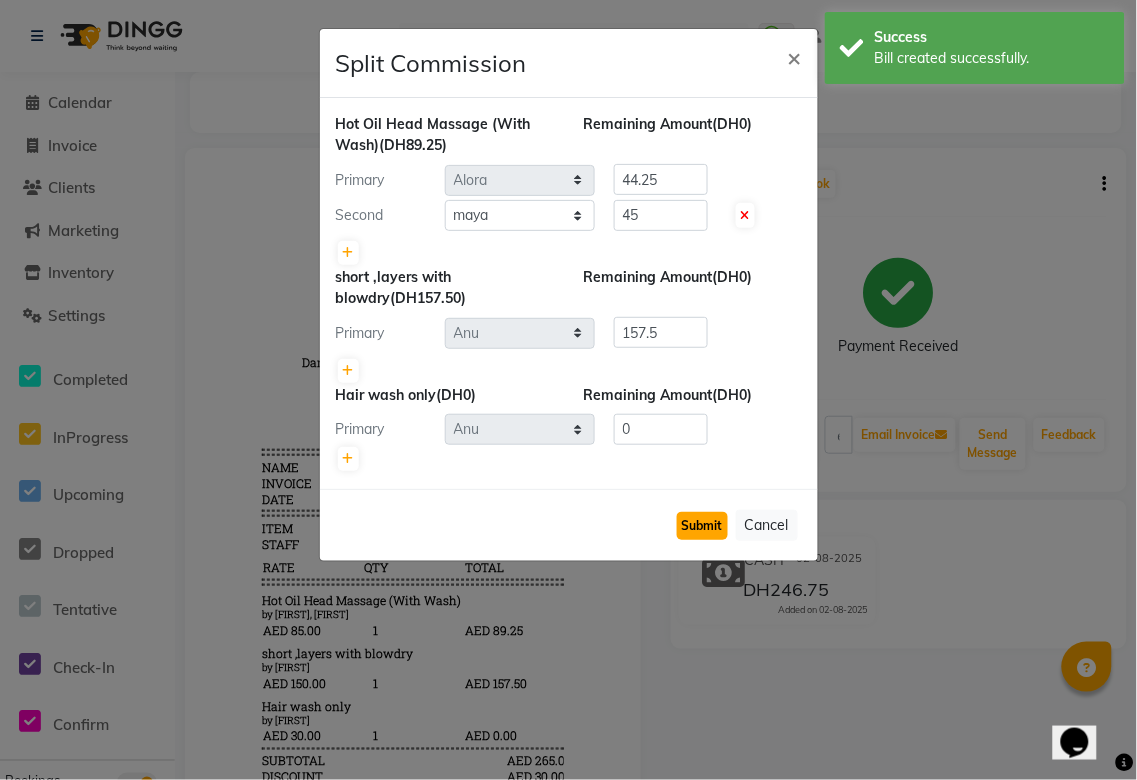 click on "Submit" 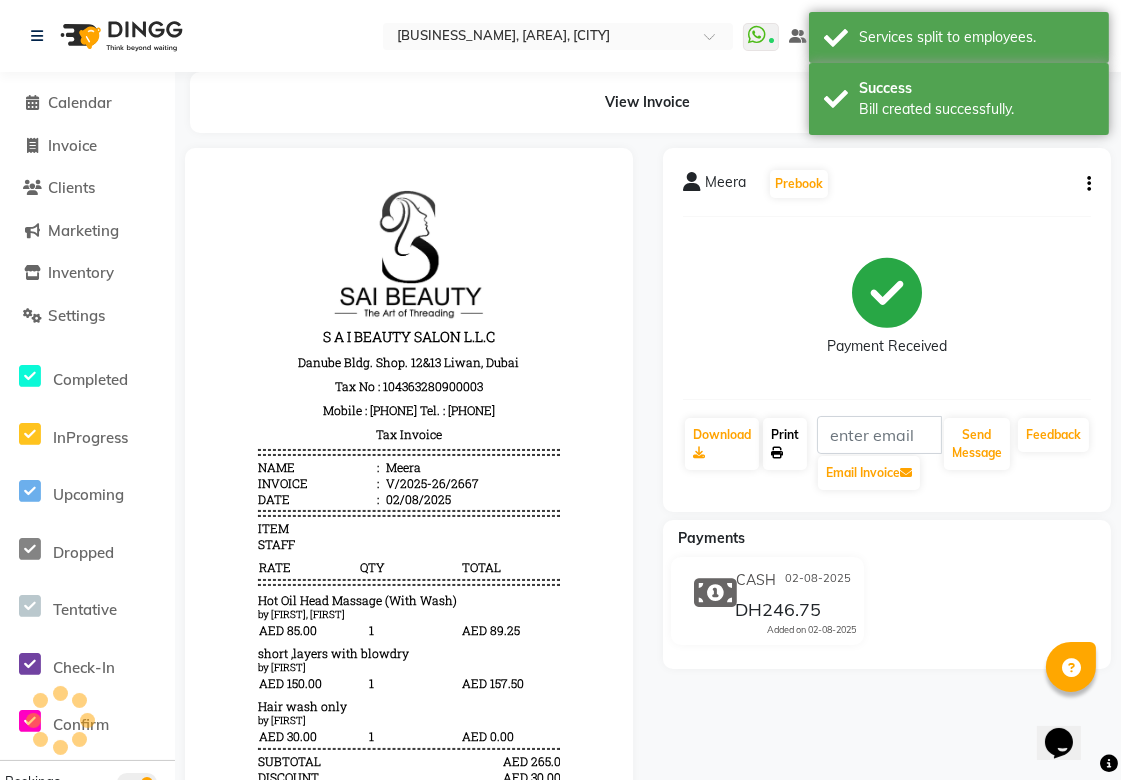click on "Print" 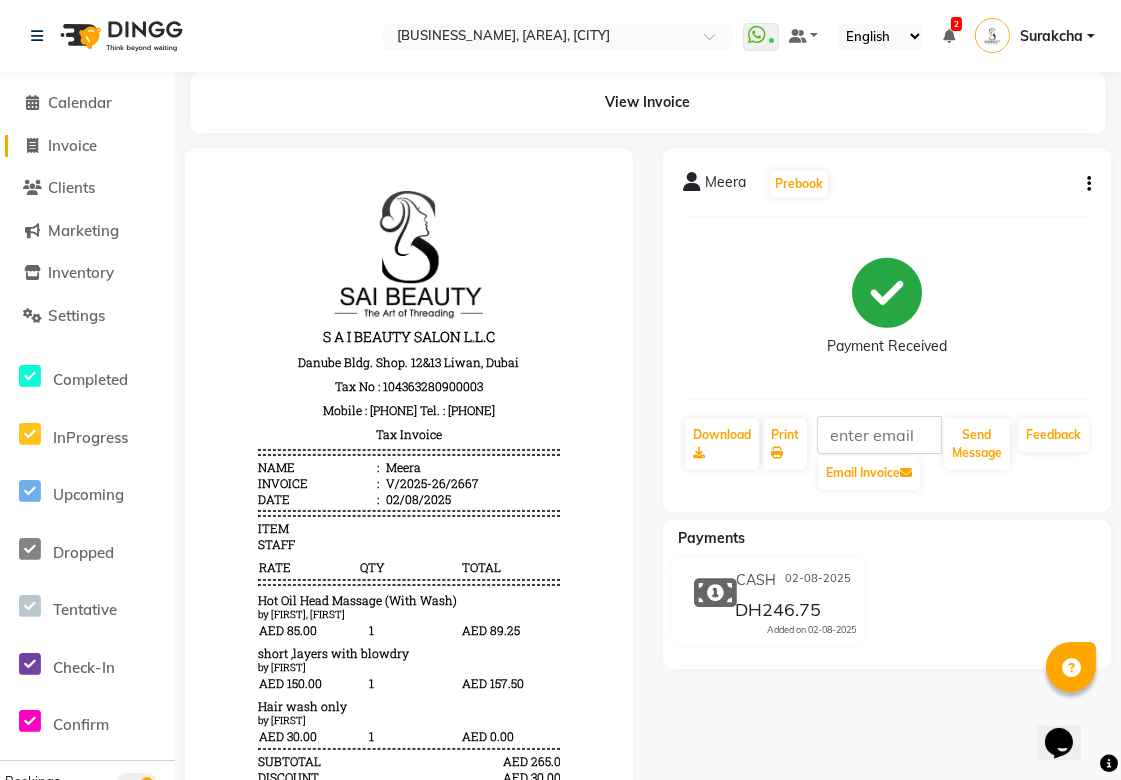 click on "Invoice" 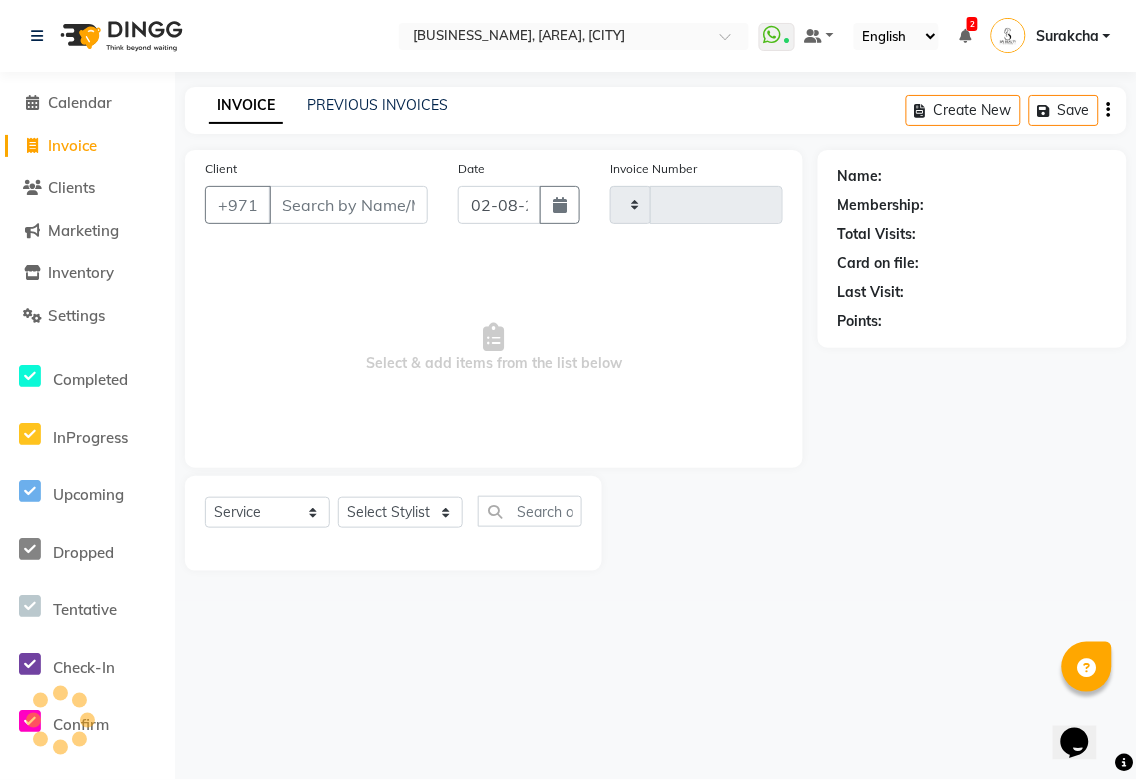 type on "2668" 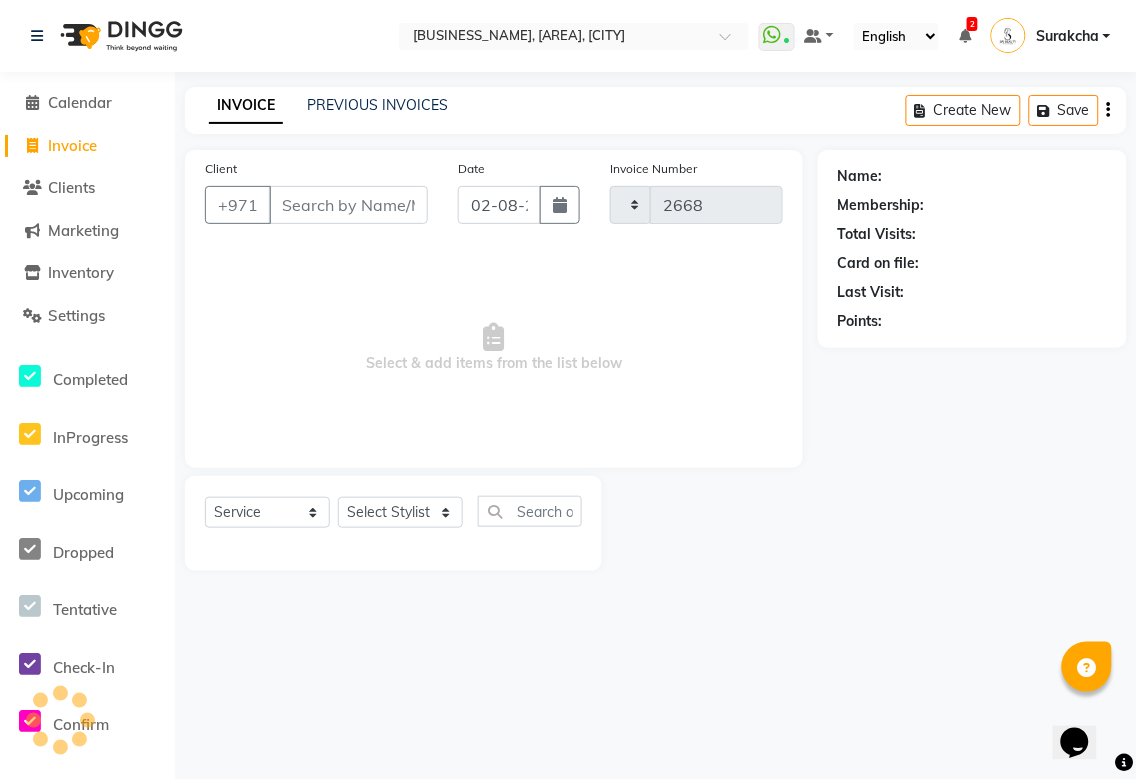 select on "5352" 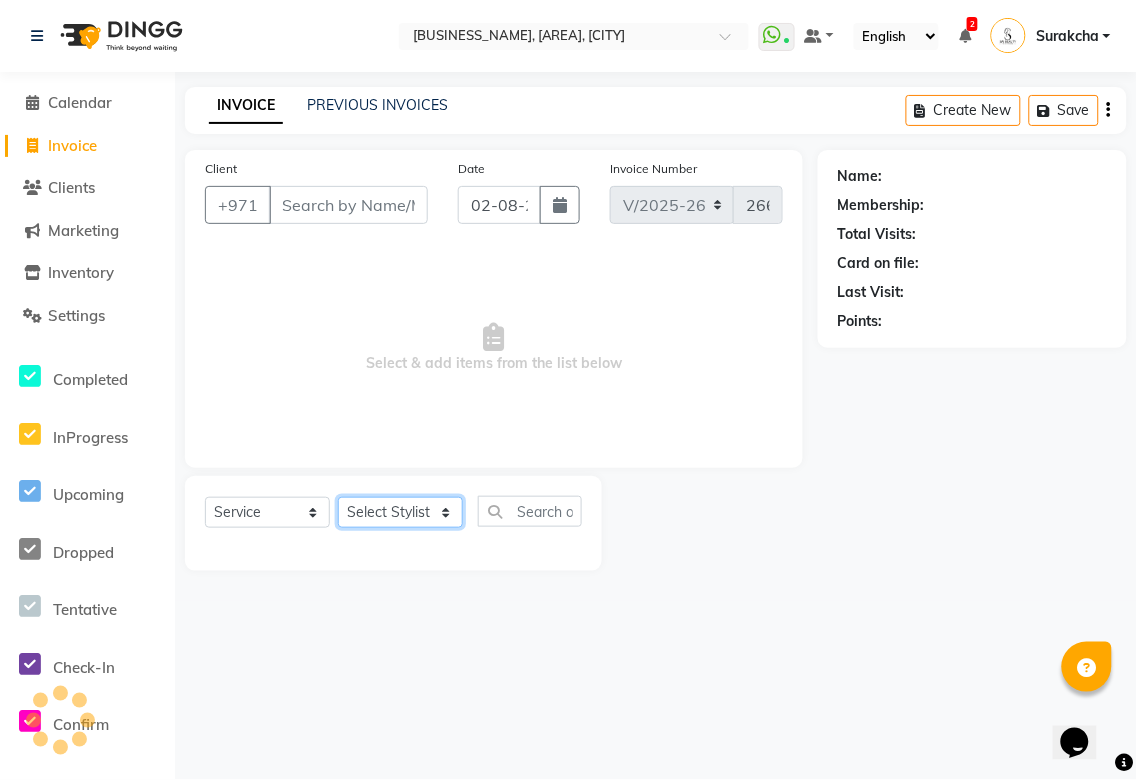 click on "Select Stylist [FIRST] [FIRST] [FIRST] [FIRST] [FIRST] [FIRST] [FIRST] [FIRST] [FIRST] [FIRST] [FIRST] [FIRST] [FIRST] [FIRST] [FIRST] [FIRST] [FIRST]" 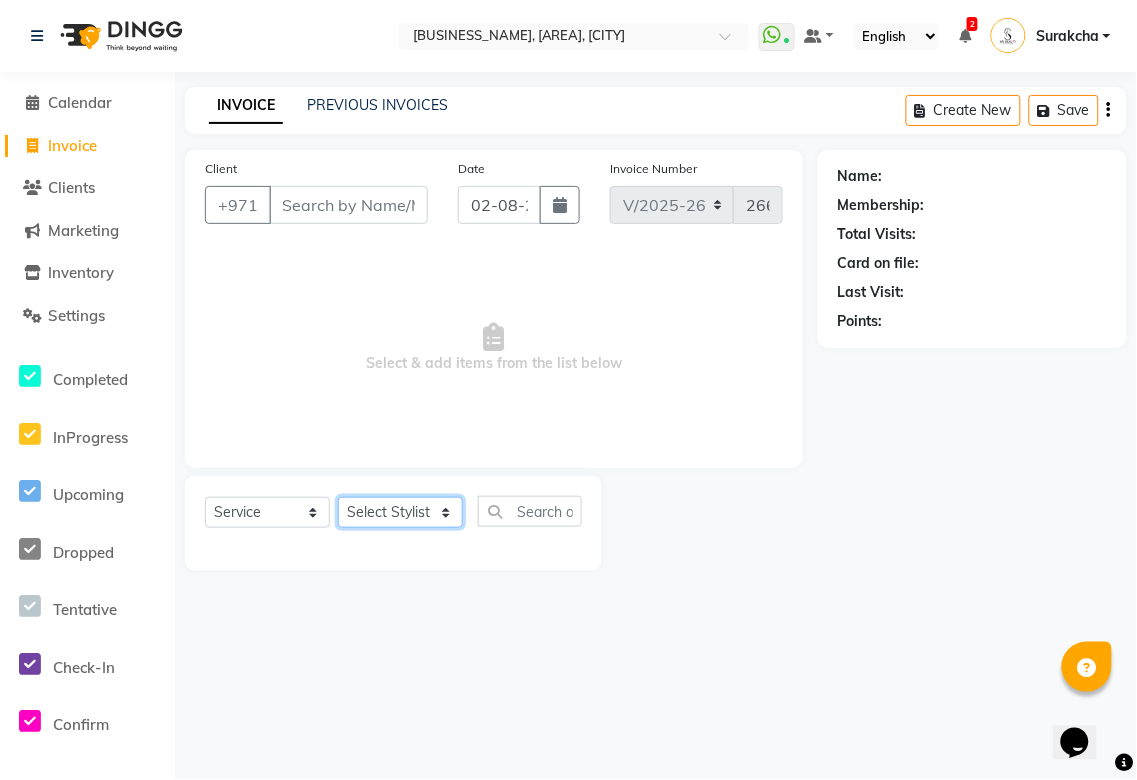 select on "[NUMBER]" 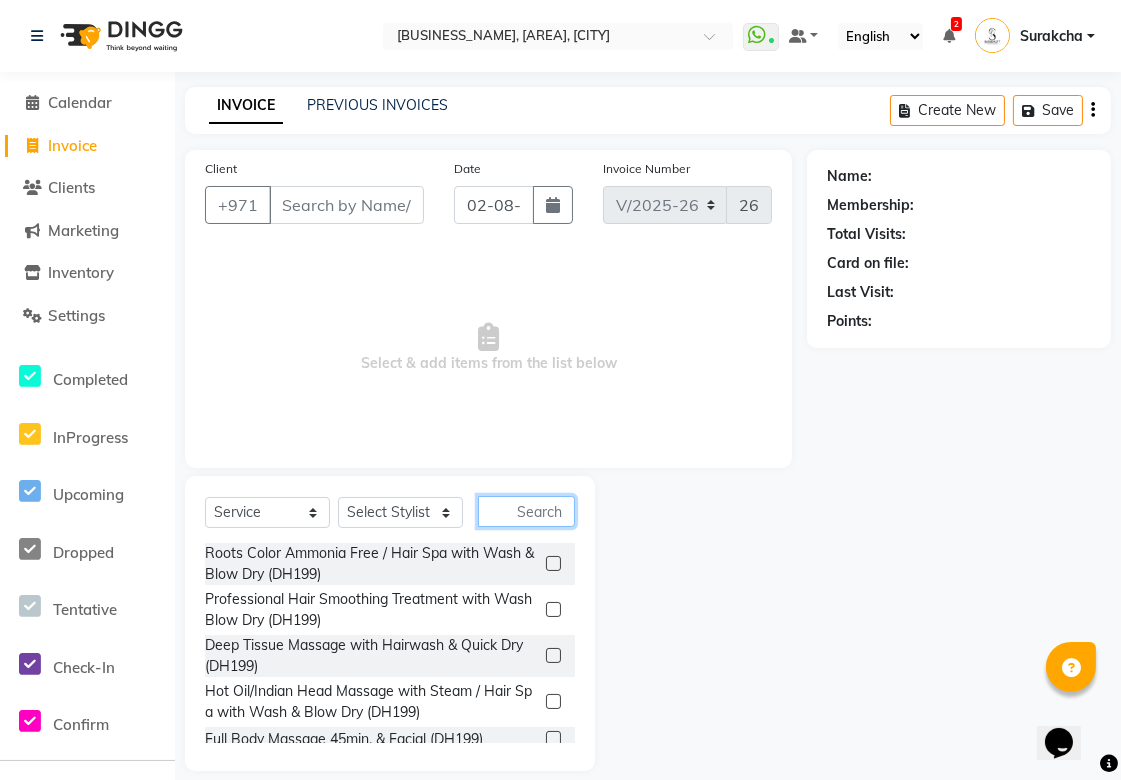 click 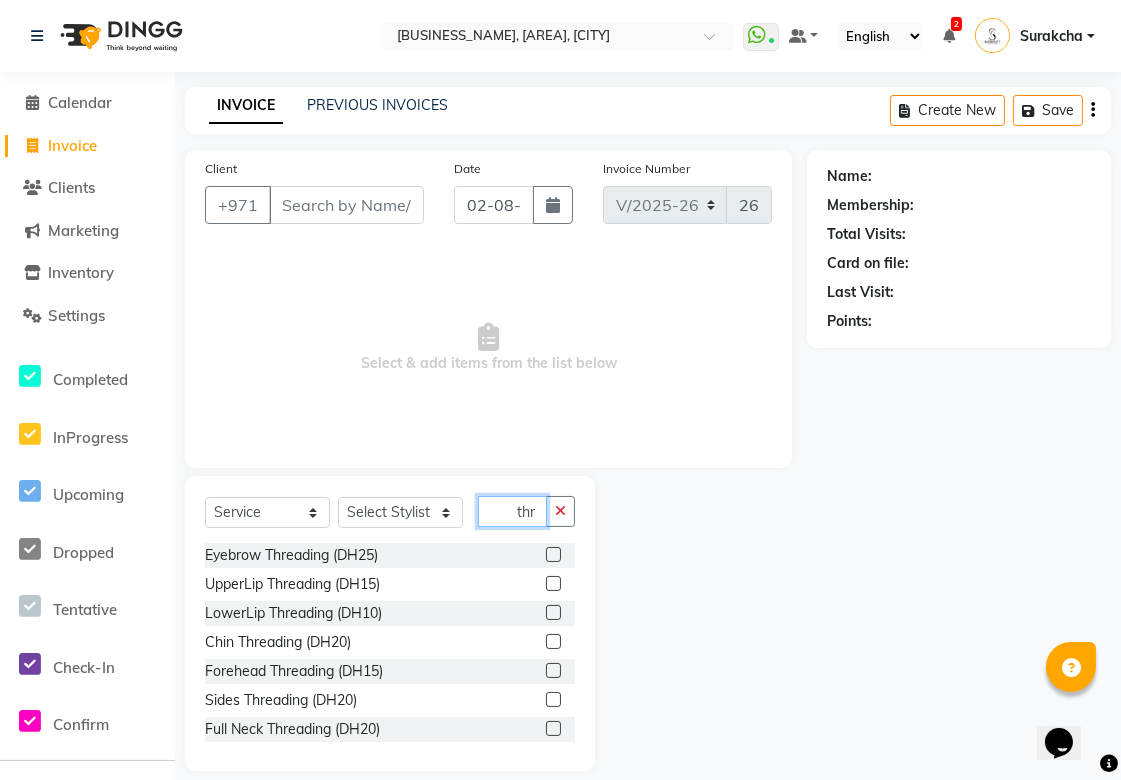 type on "thr" 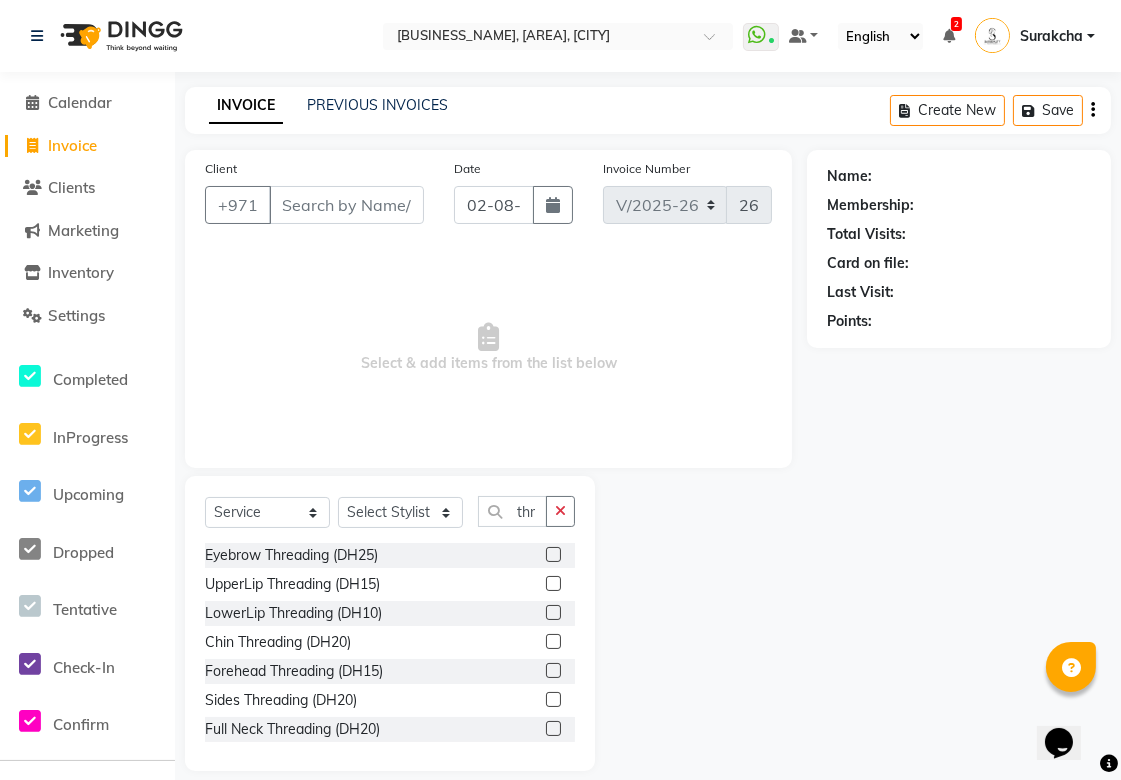 click 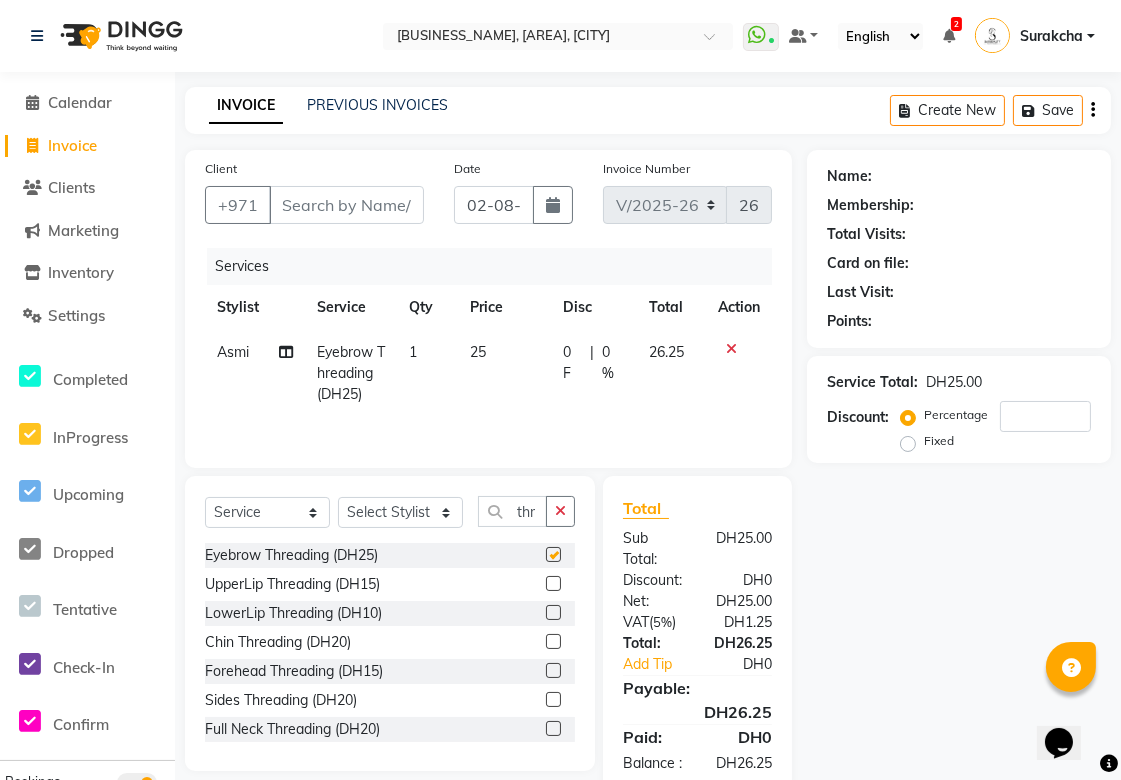 checkbox on "false" 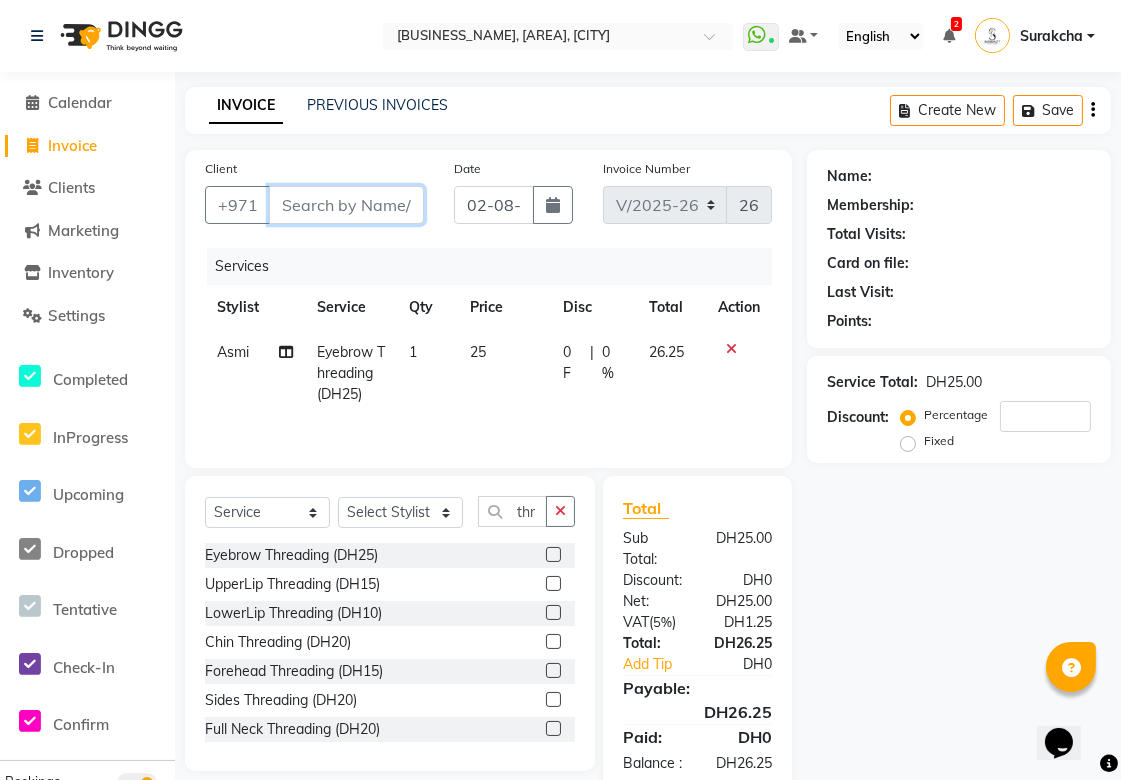 click on "Client" at bounding box center (346, 205) 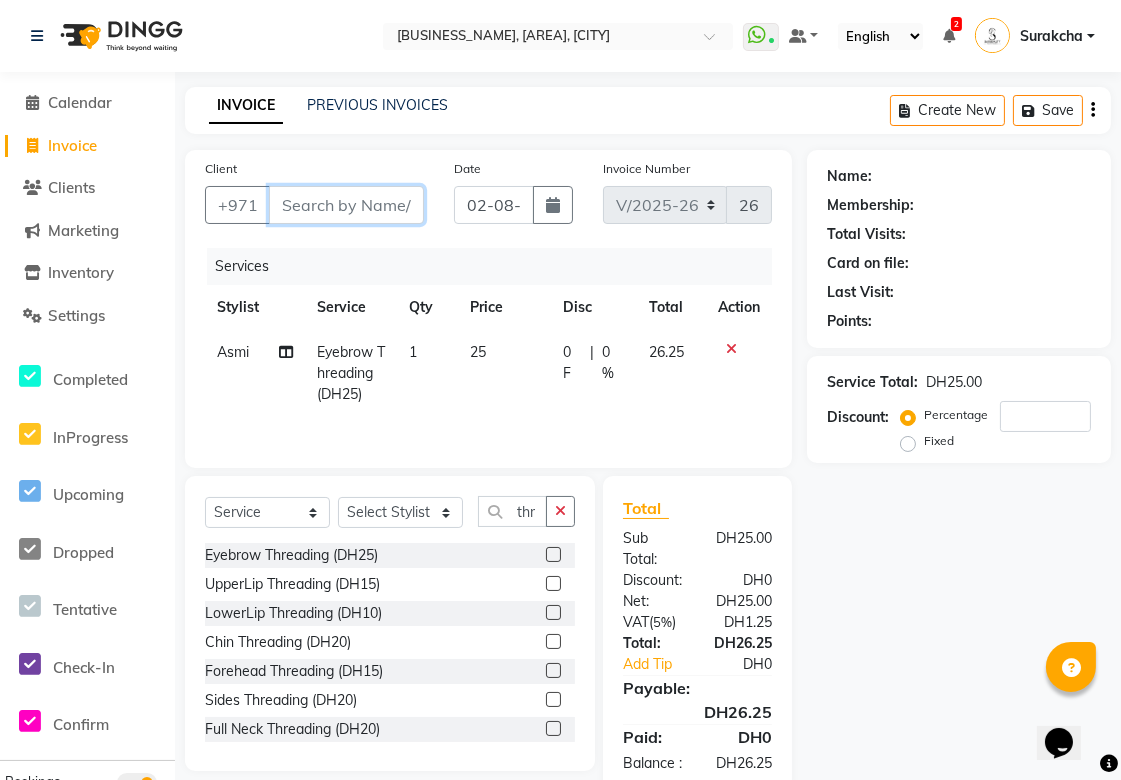 type on "5" 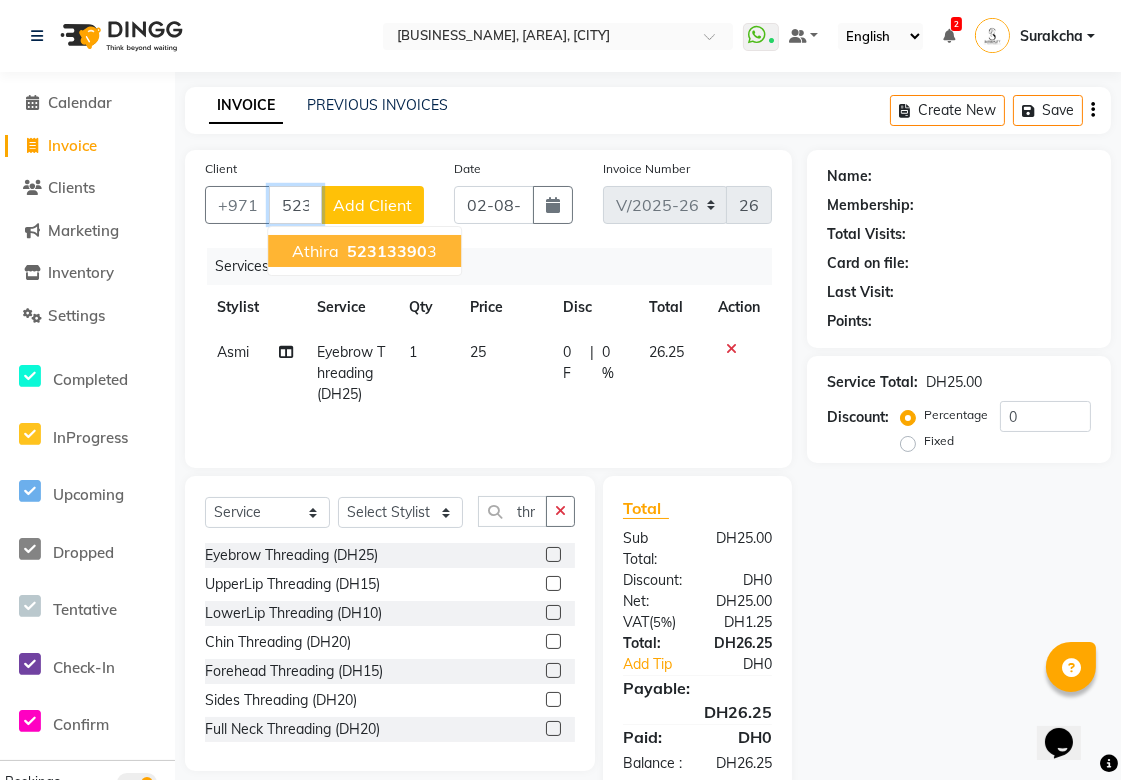 click on "52313390" at bounding box center (387, 251) 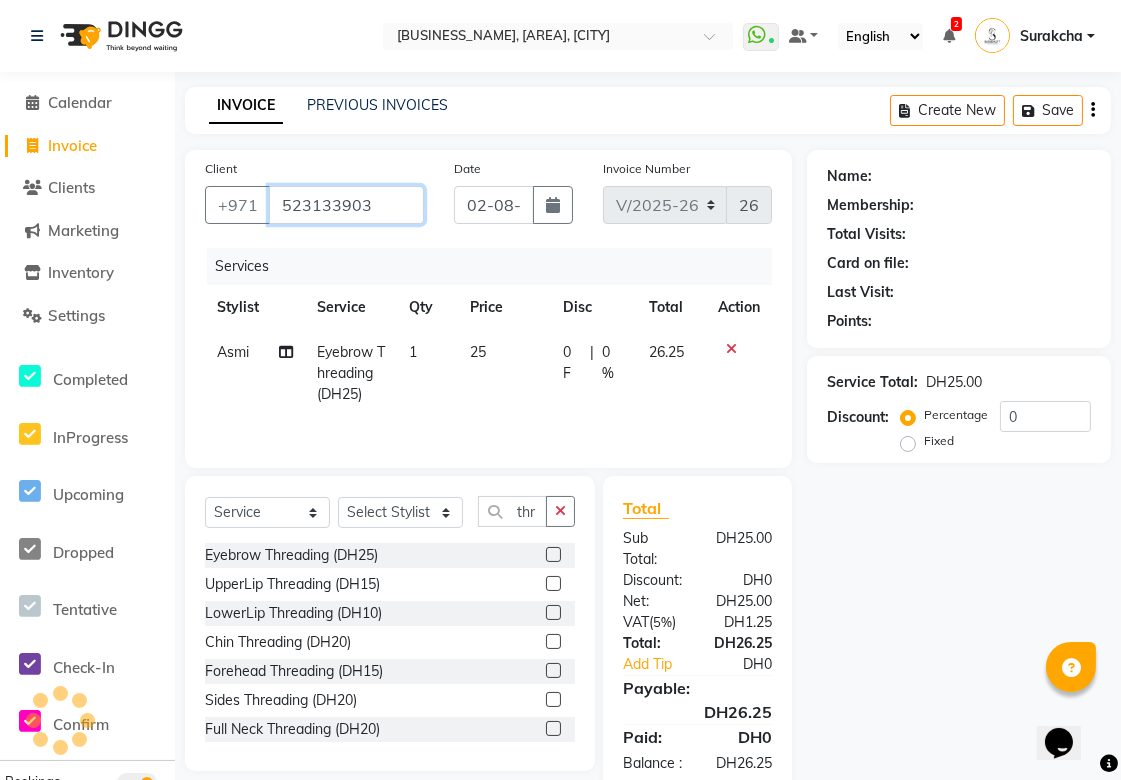 type on "523133903" 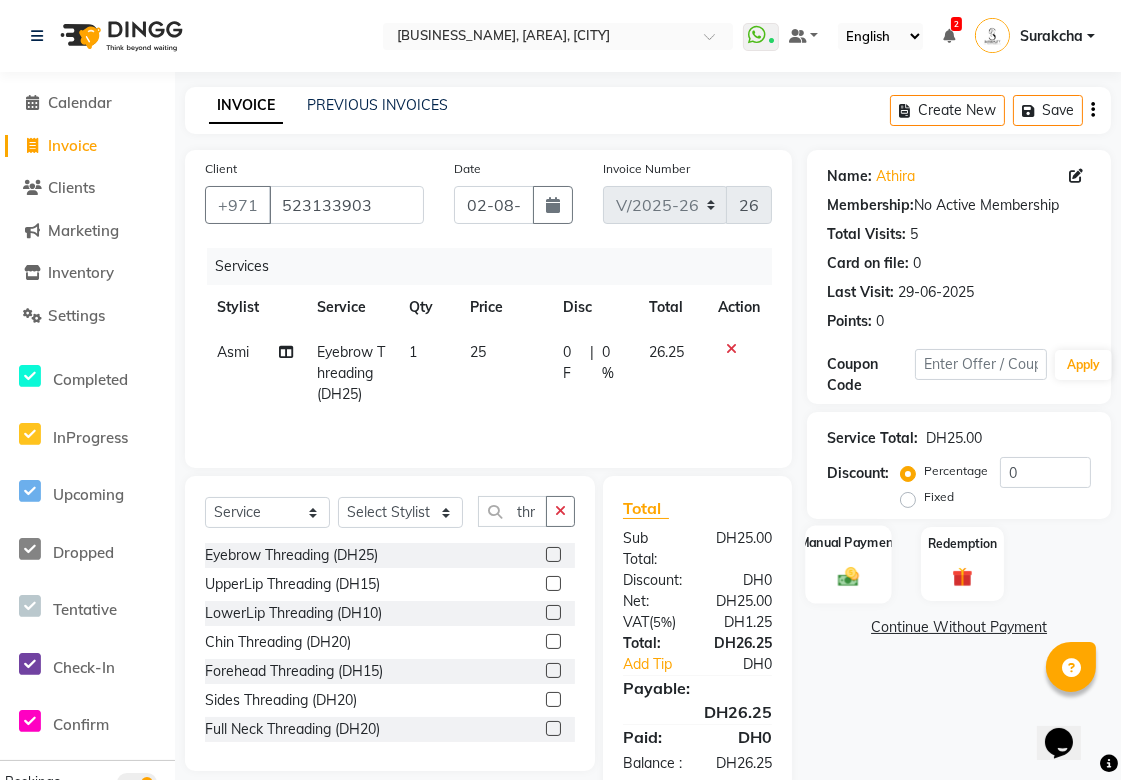 click 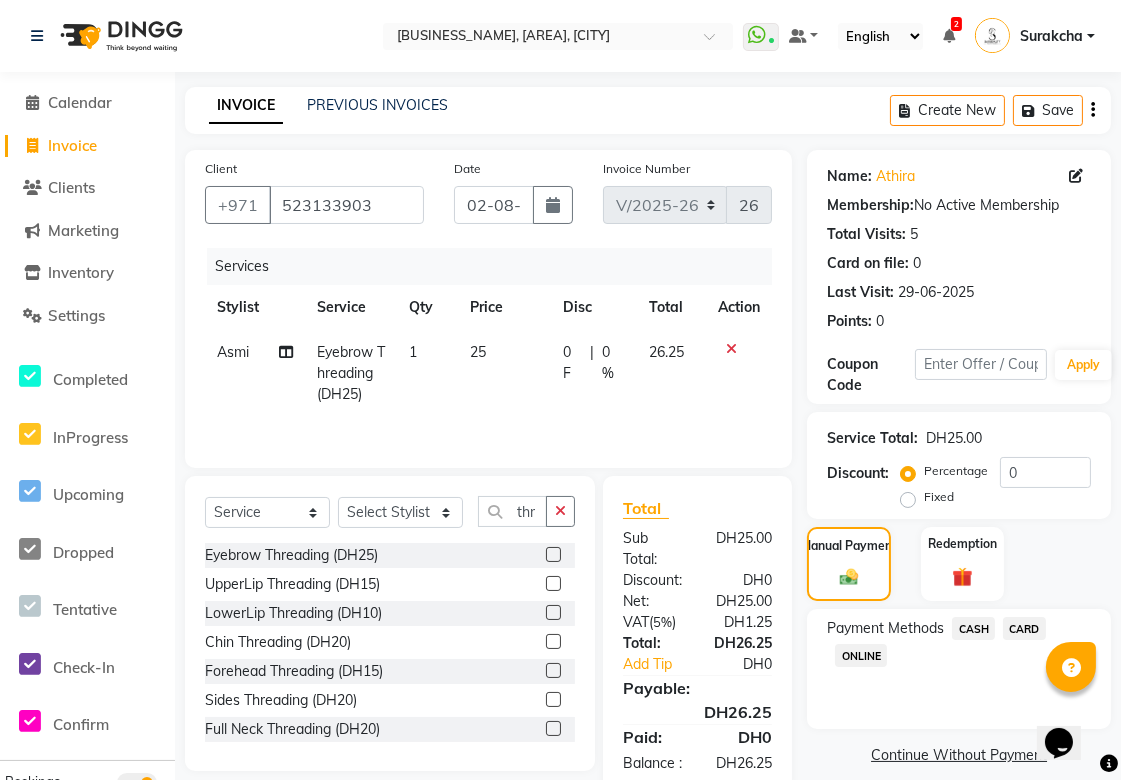 click on "CARD" 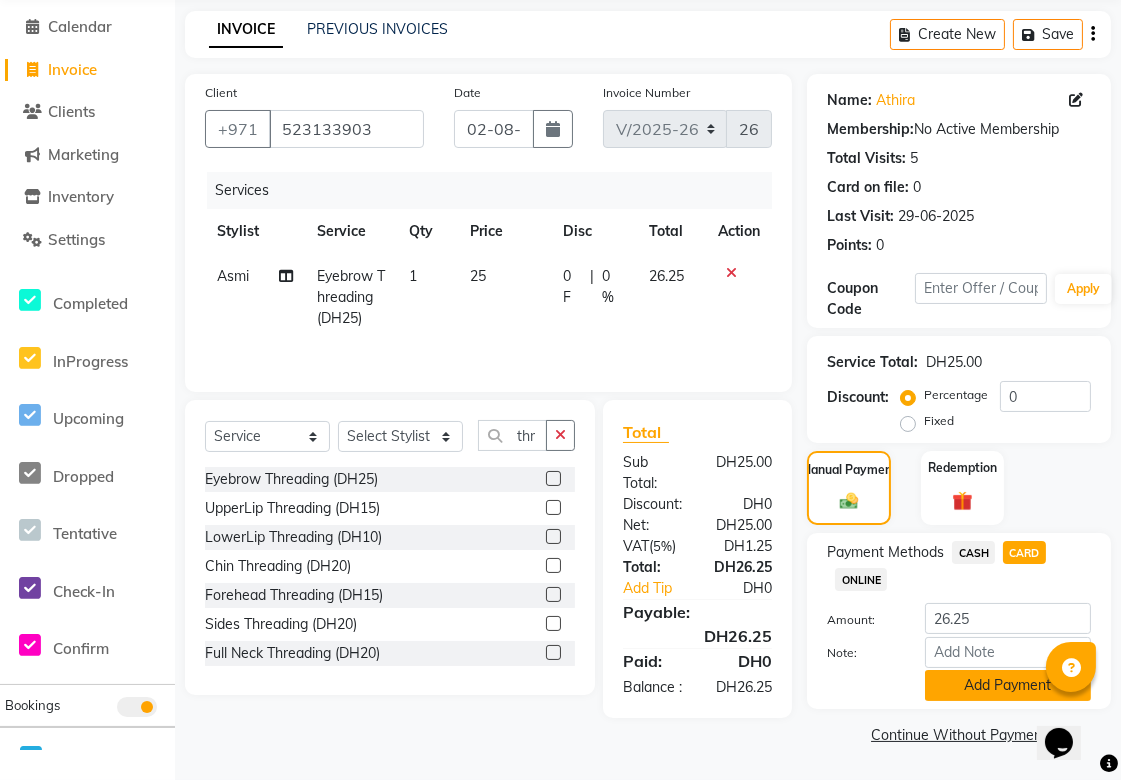 click on "Add Payment" 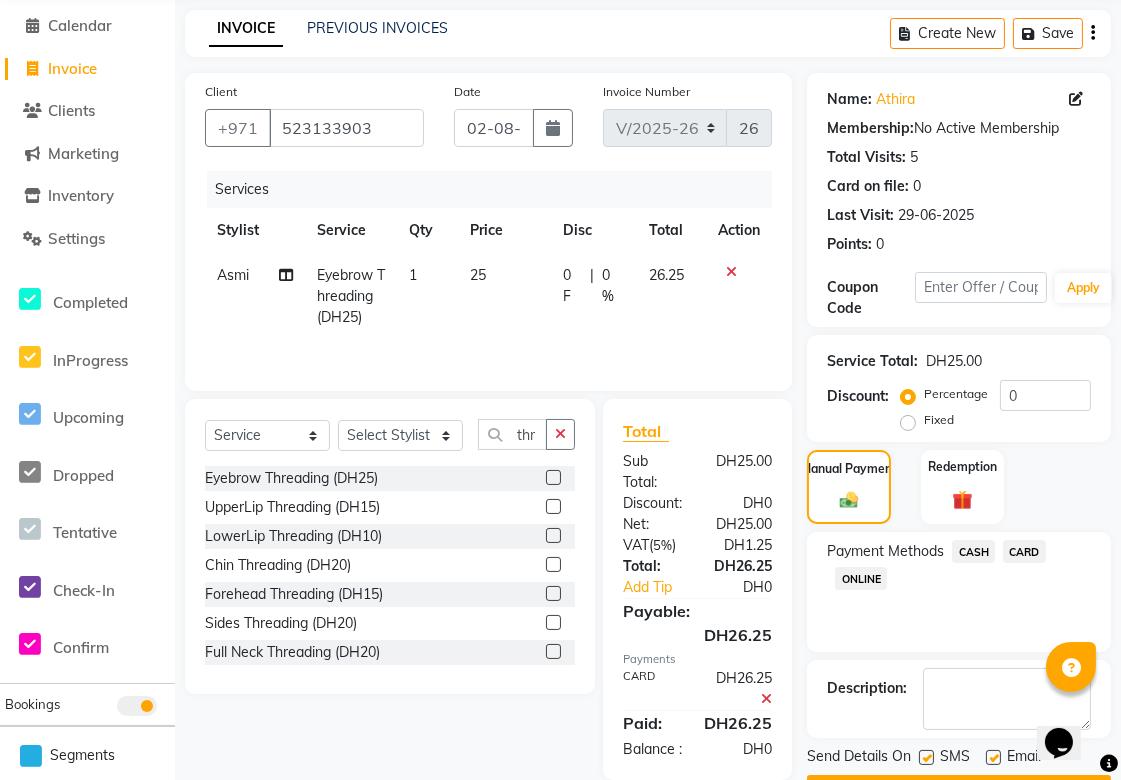 scroll, scrollTop: 133, scrollLeft: 0, axis: vertical 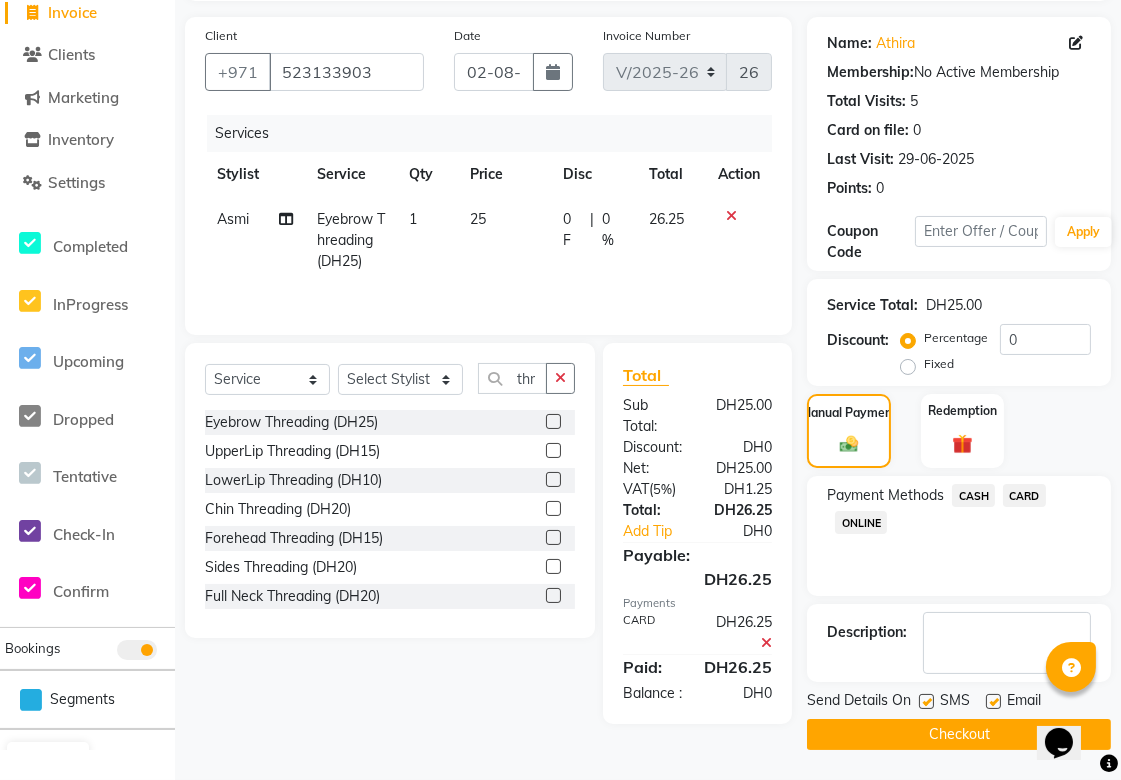 click on "Checkout" 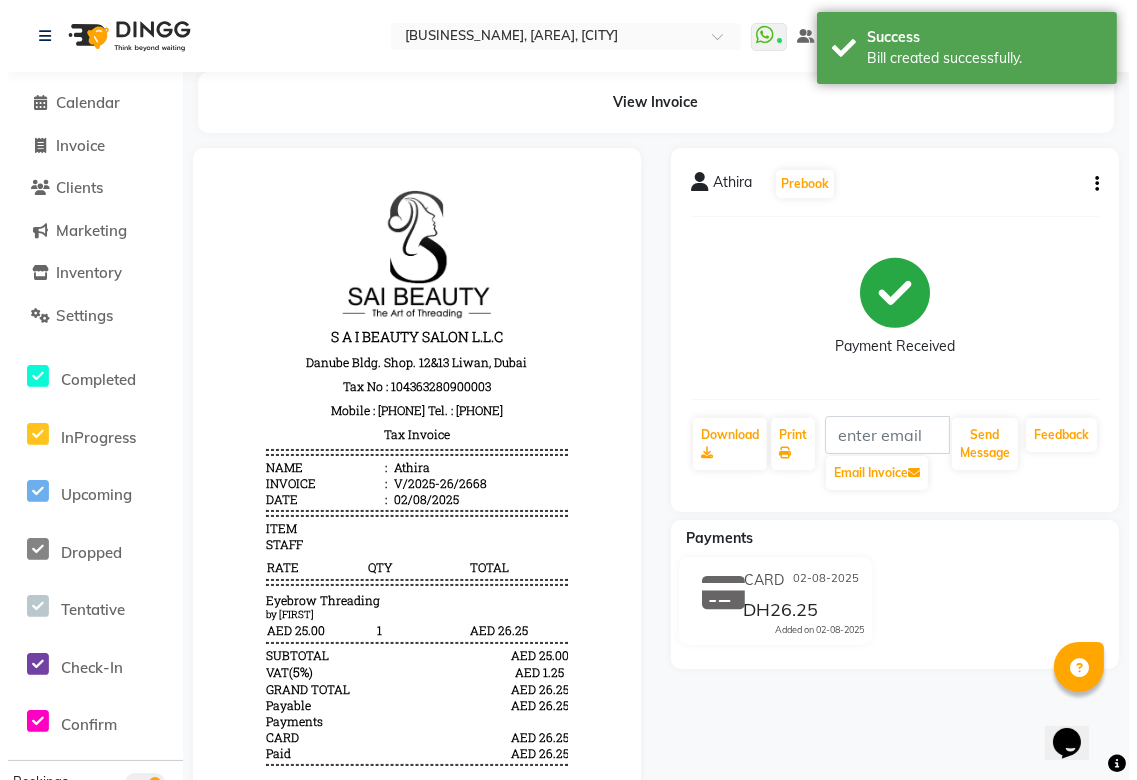 scroll, scrollTop: 0, scrollLeft: 0, axis: both 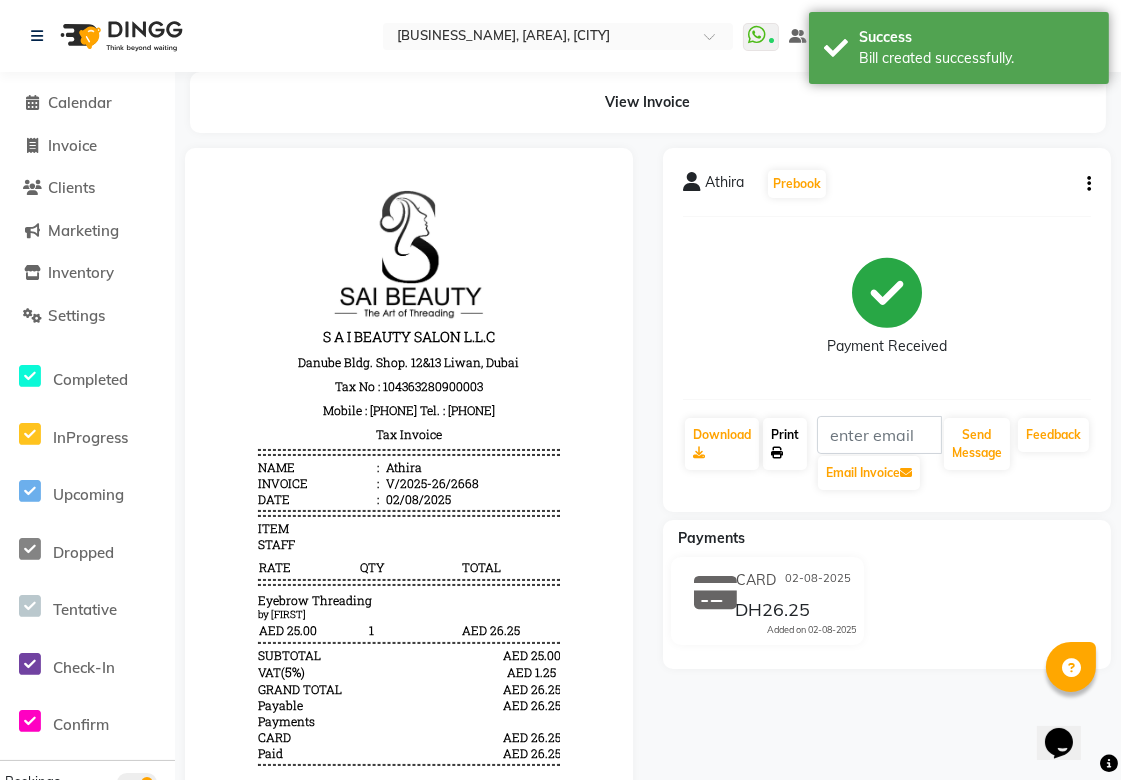 click on "Print" 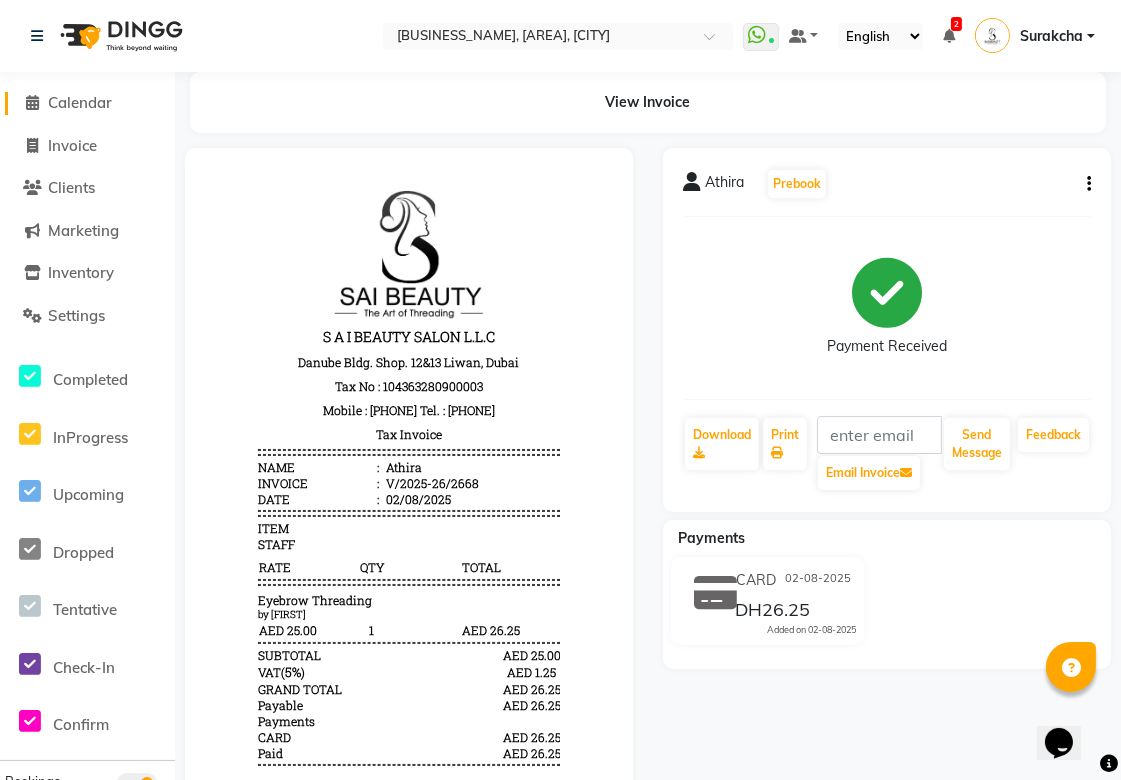 click on "Calendar" 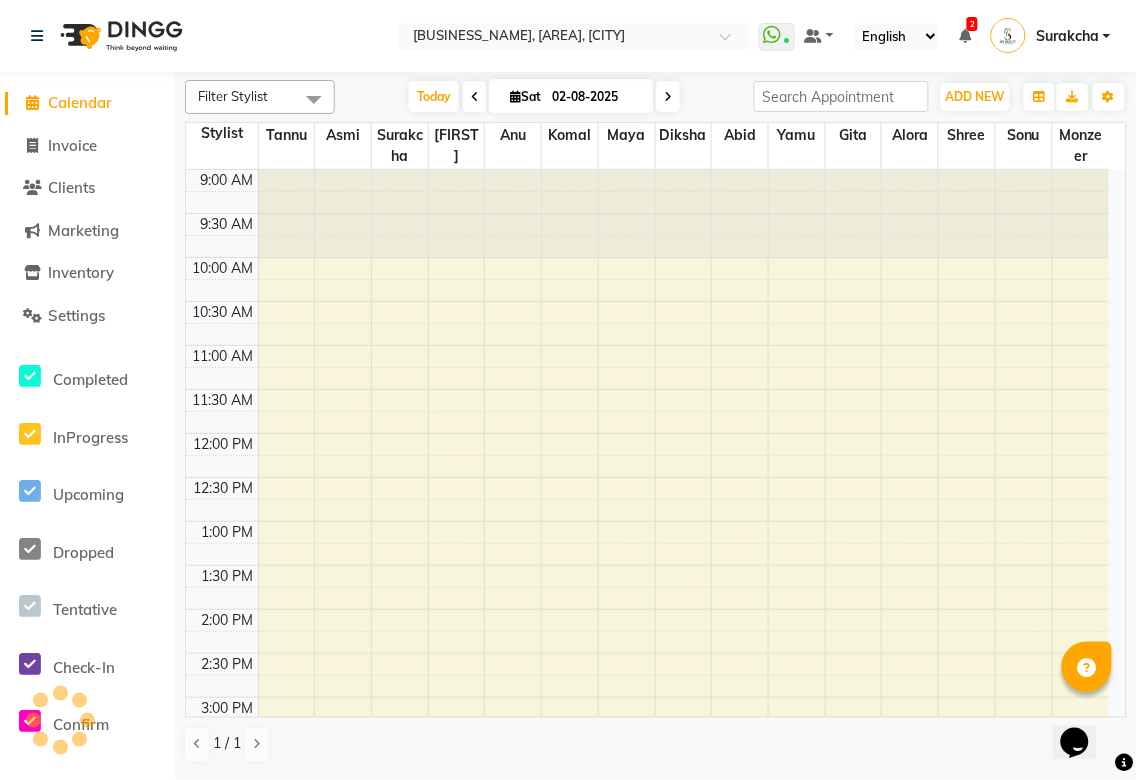scroll, scrollTop: 0, scrollLeft: 0, axis: both 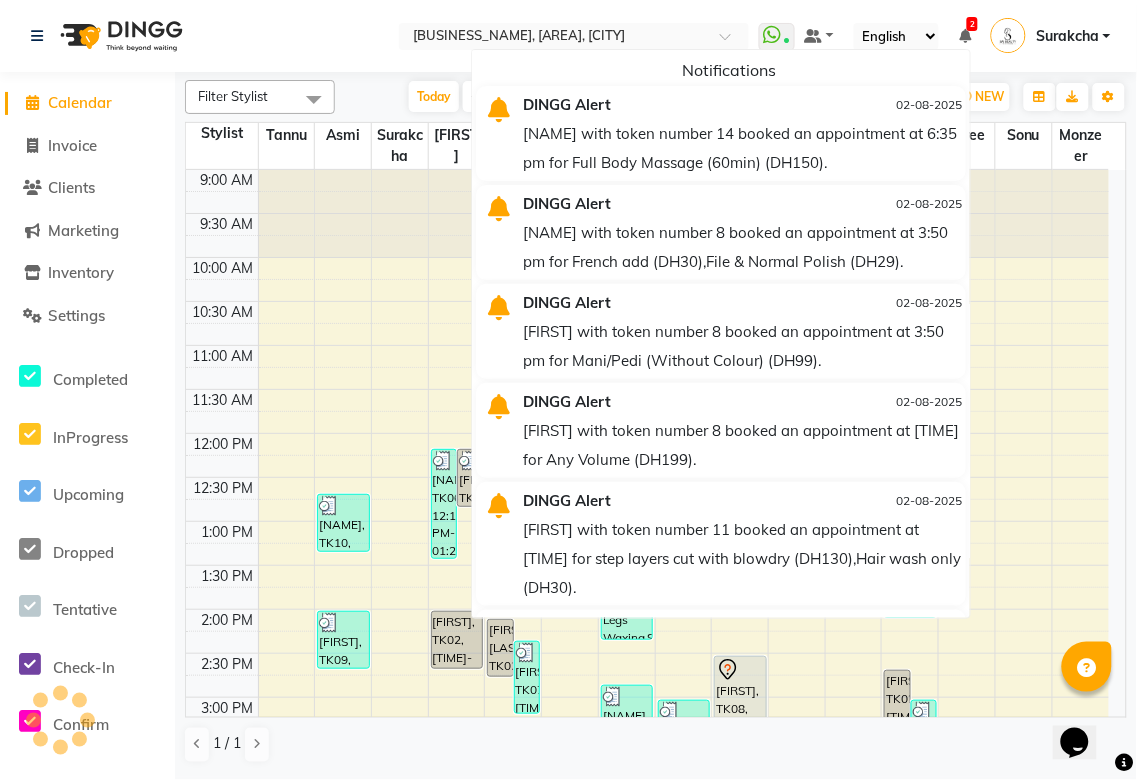 click at bounding box center [965, 36] 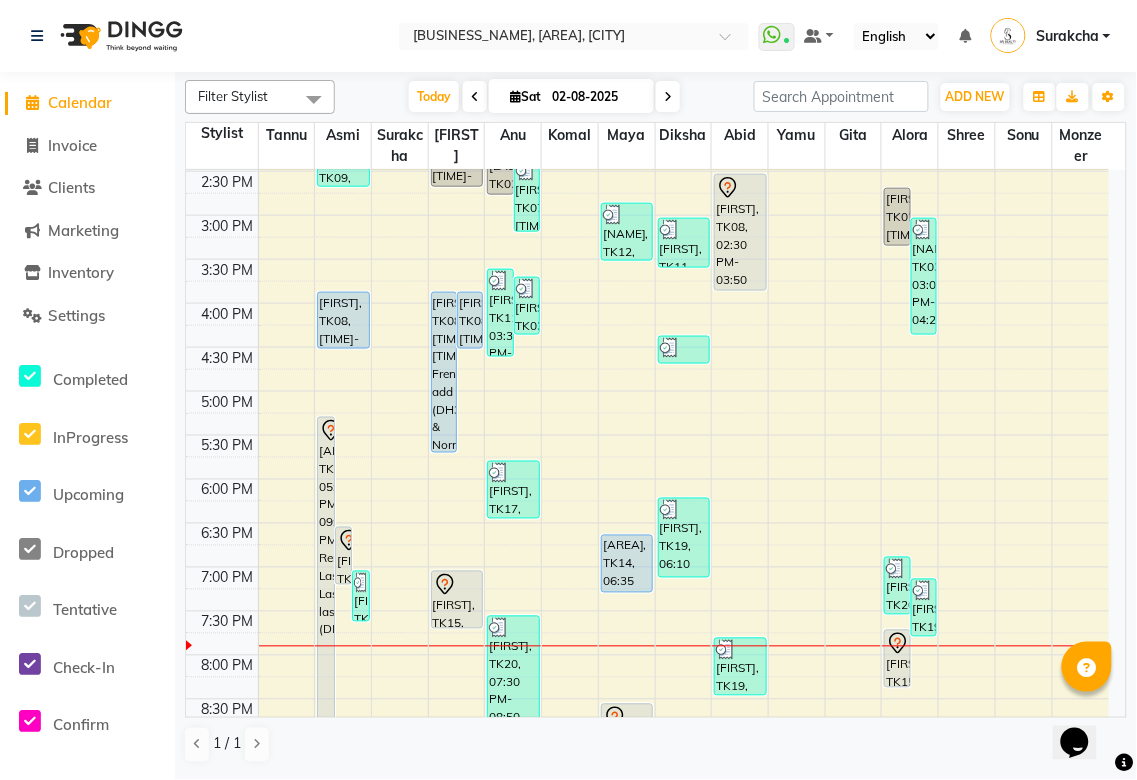 scroll, scrollTop: 487, scrollLeft: 0, axis: vertical 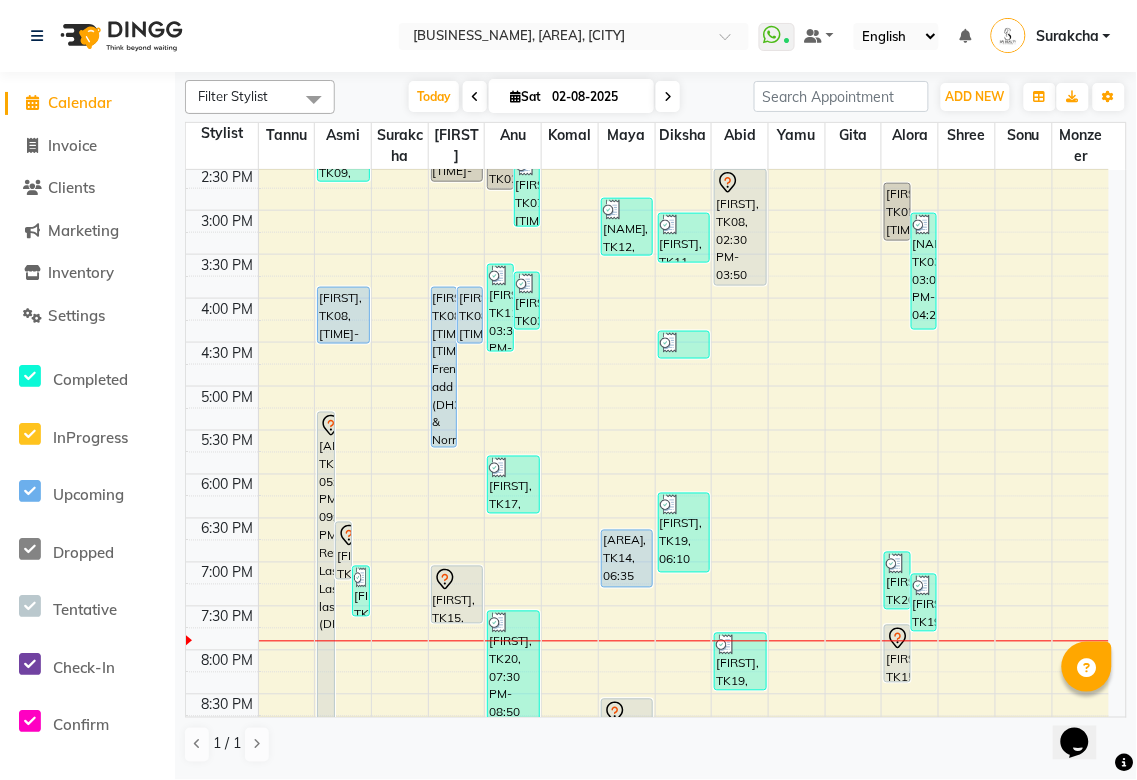 click on "[NAME], TK[NUMBER], [TIME]-[TIME], Classic Lashes" at bounding box center (343, 551) 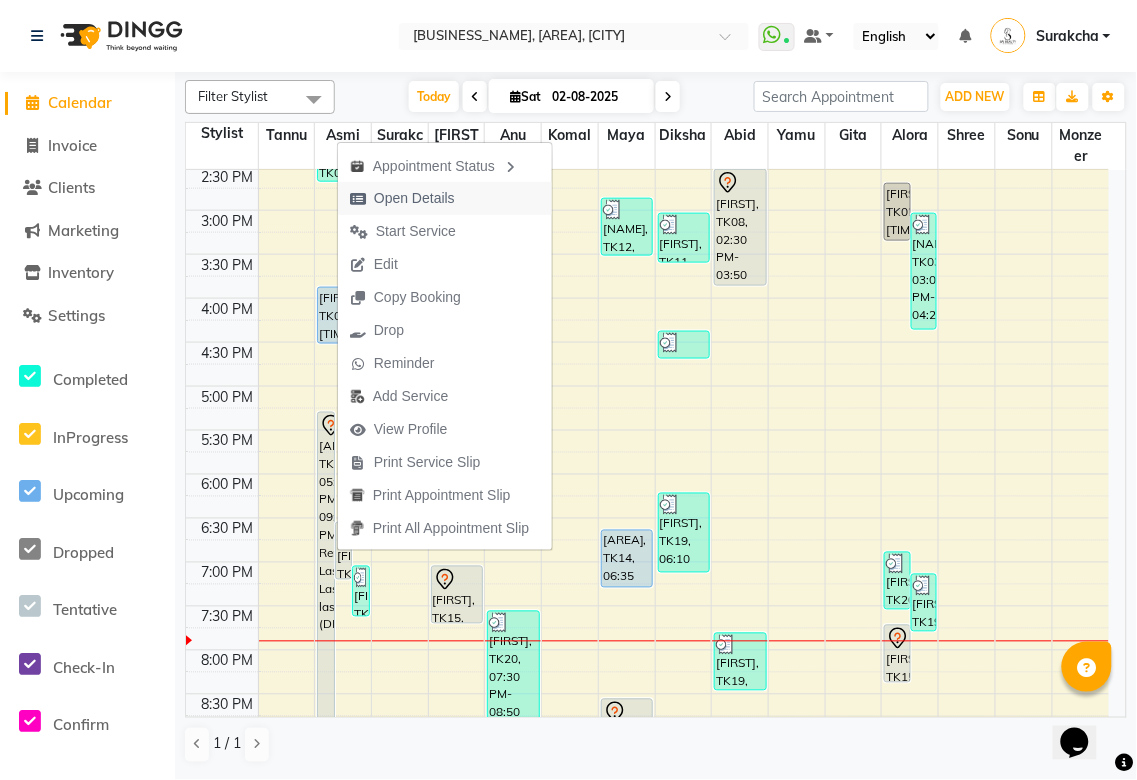 click on "Open Details" at bounding box center [414, 198] 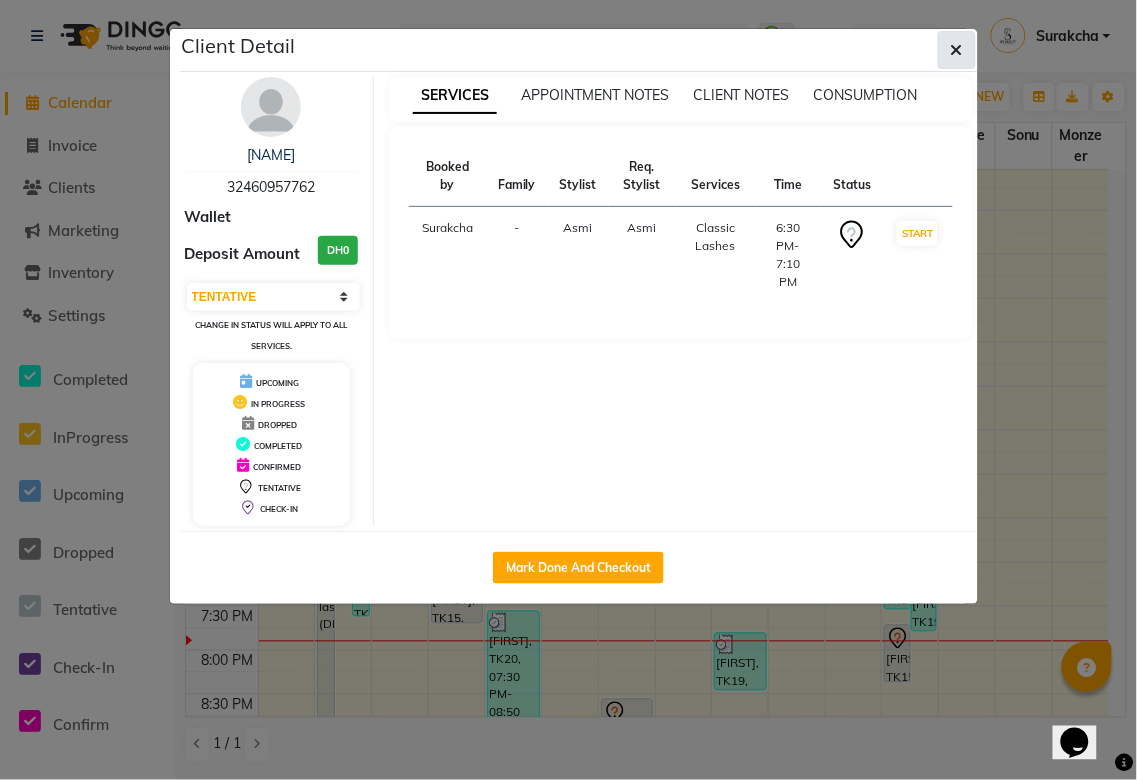 click 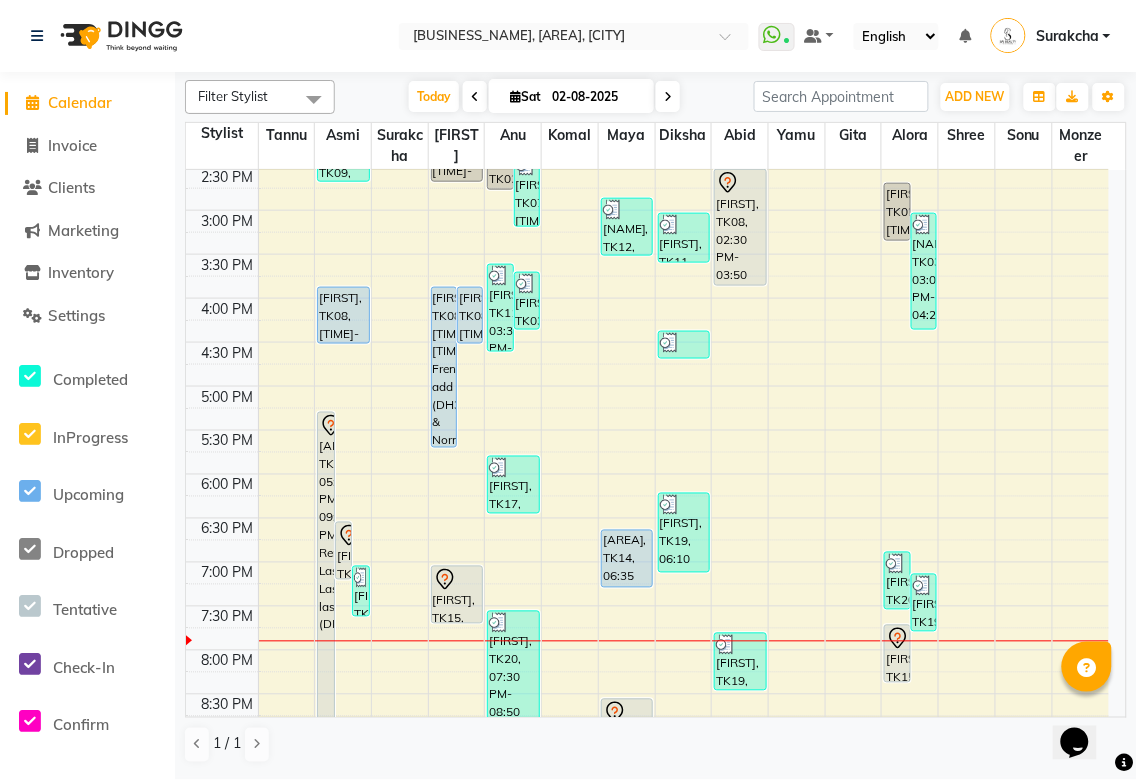 click on "[NAME], TK[NUMBER], [TIME]-[TIME], Classic Lashes" at bounding box center [343, 551] 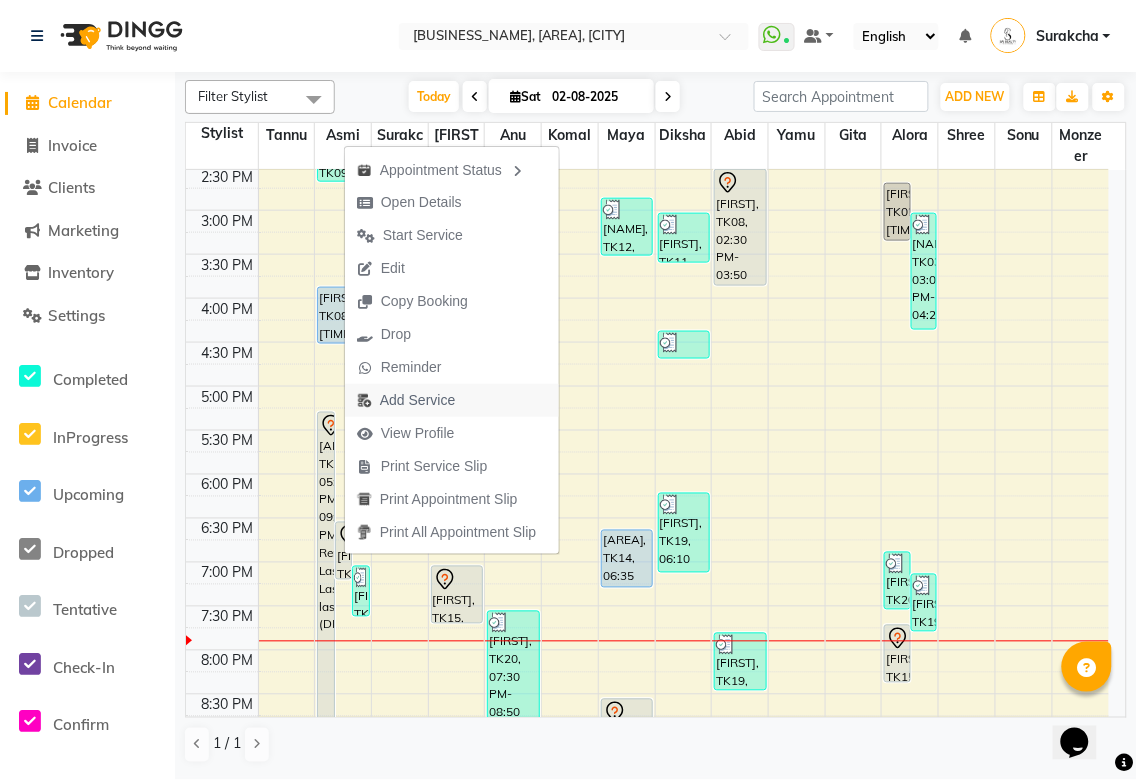 click on "Add Service" at bounding box center (417, 400) 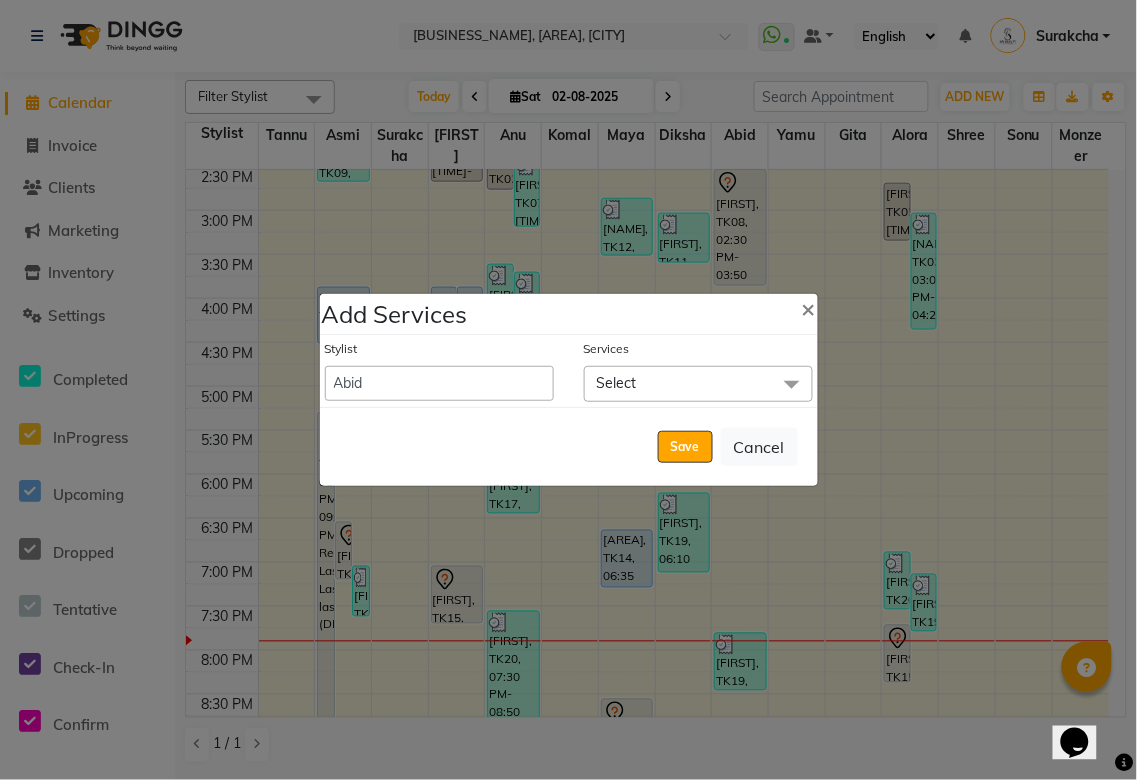 click on "Select" 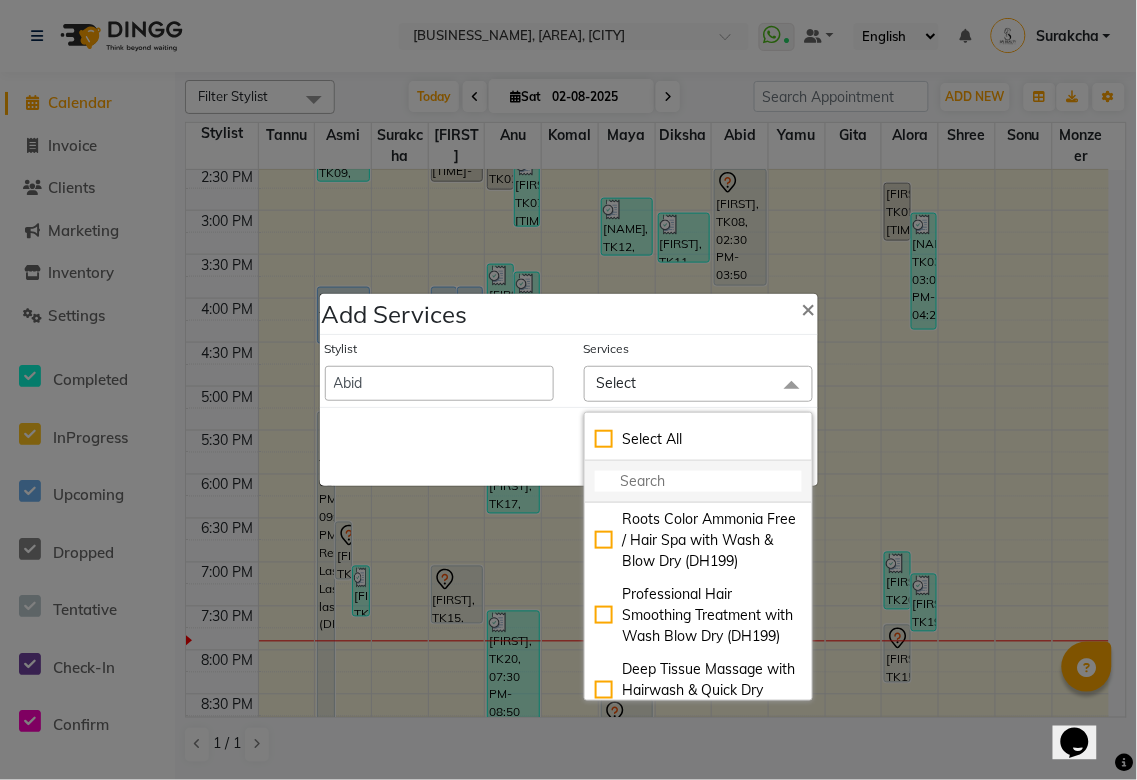 click 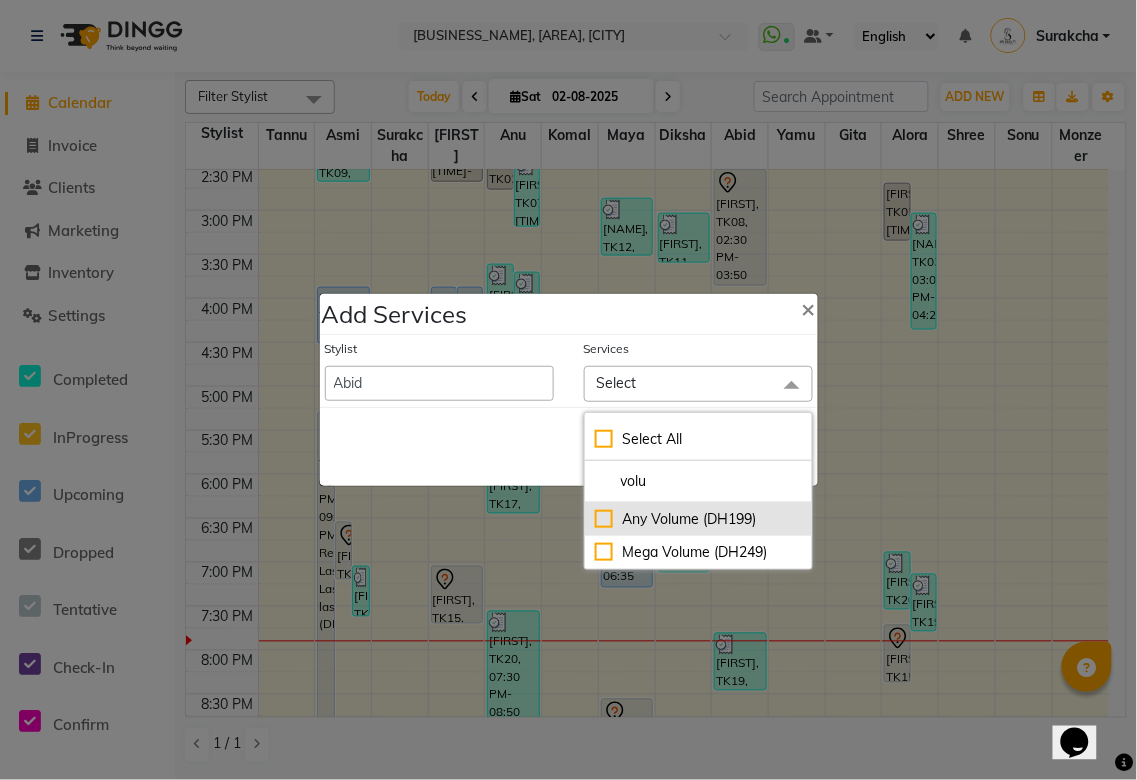 type on "volu" 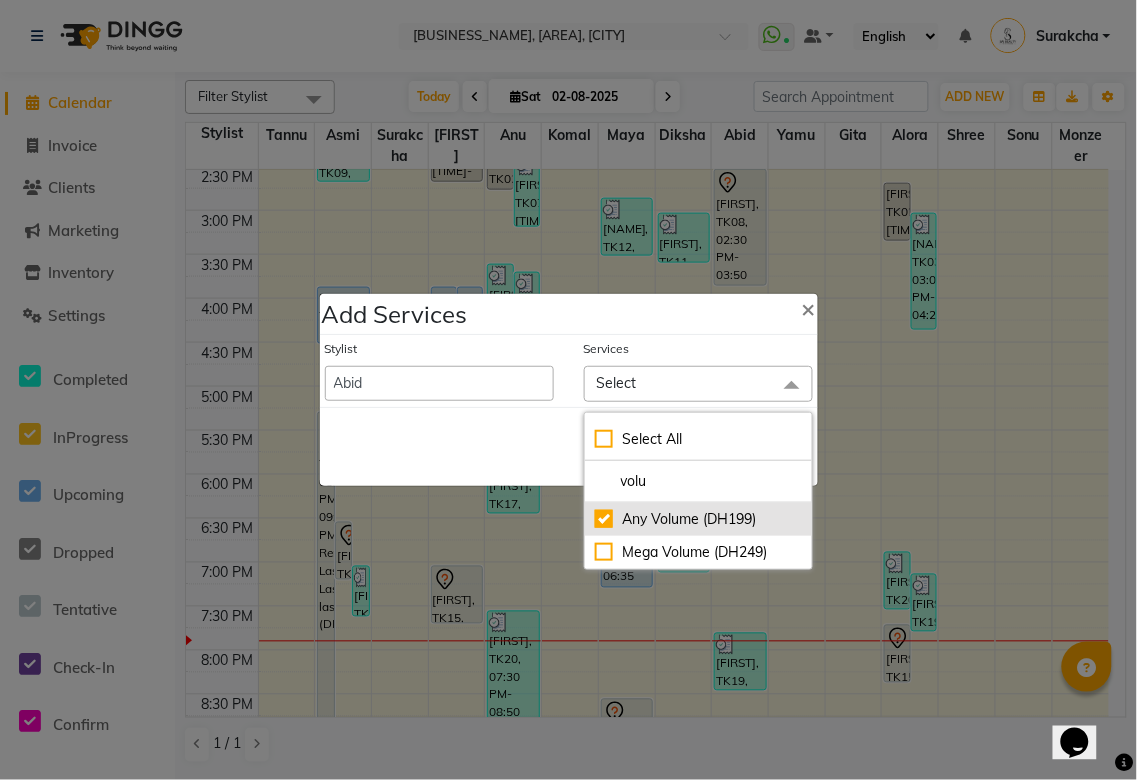 checkbox on "true" 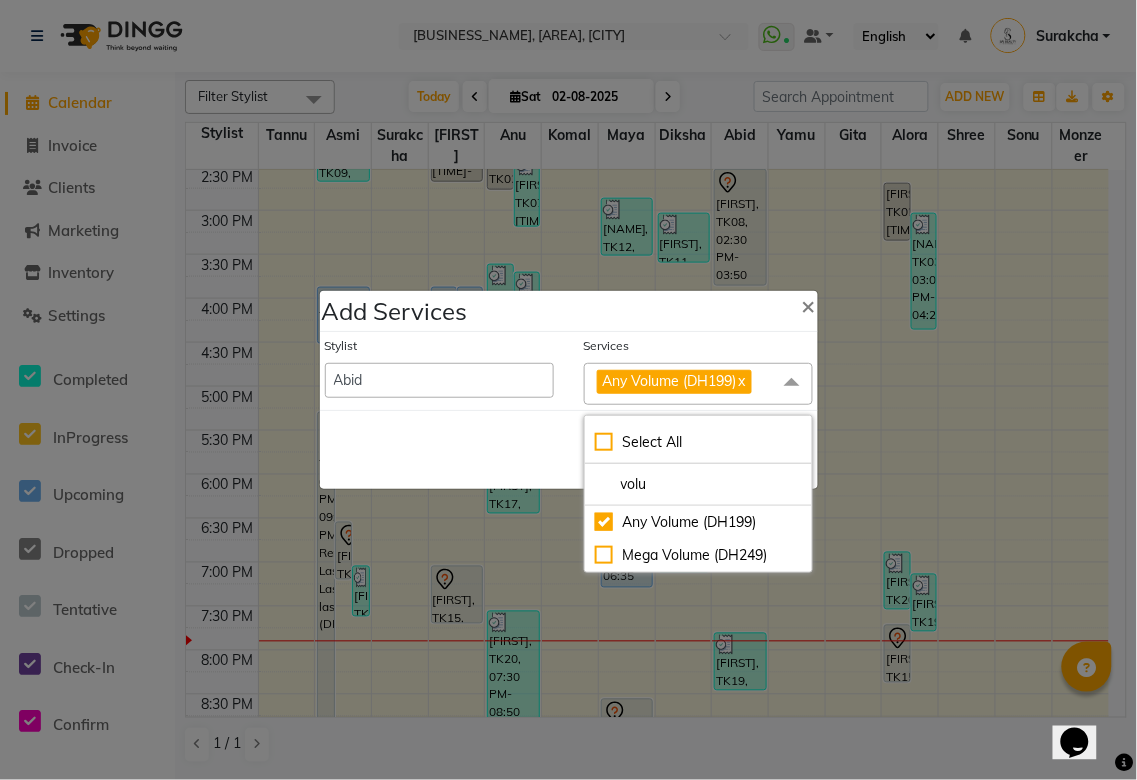 click on "Save   Cancel" 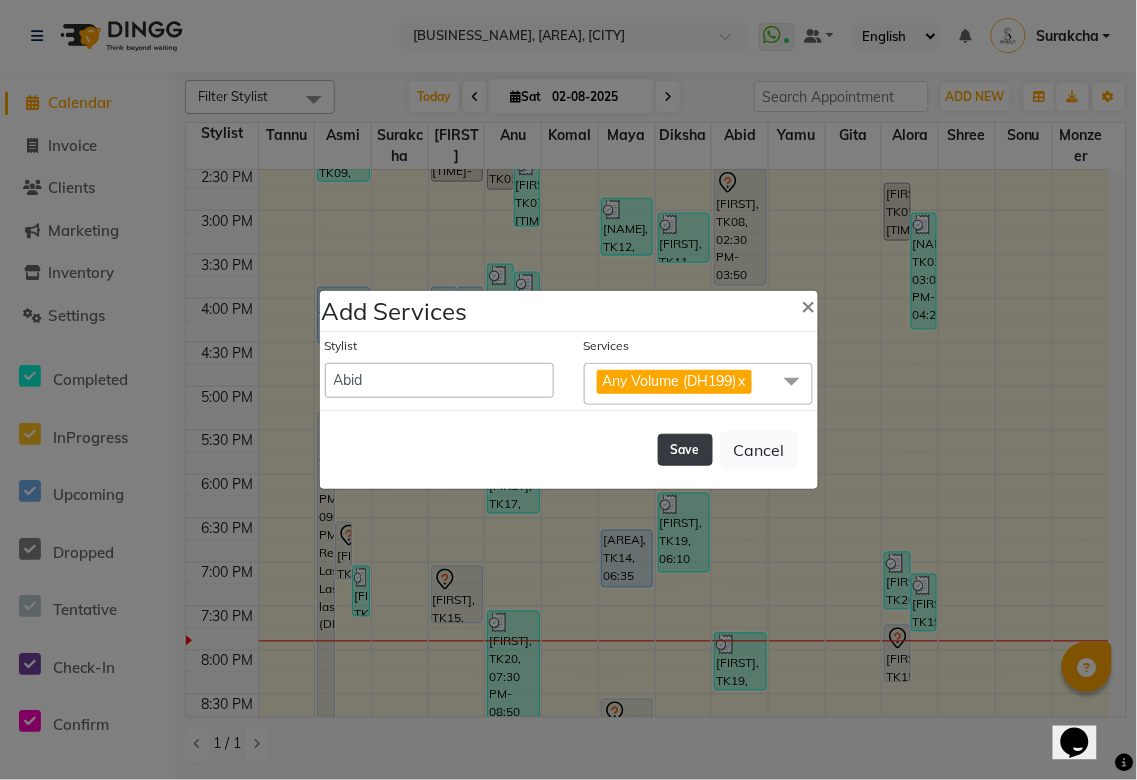 click on "Save" 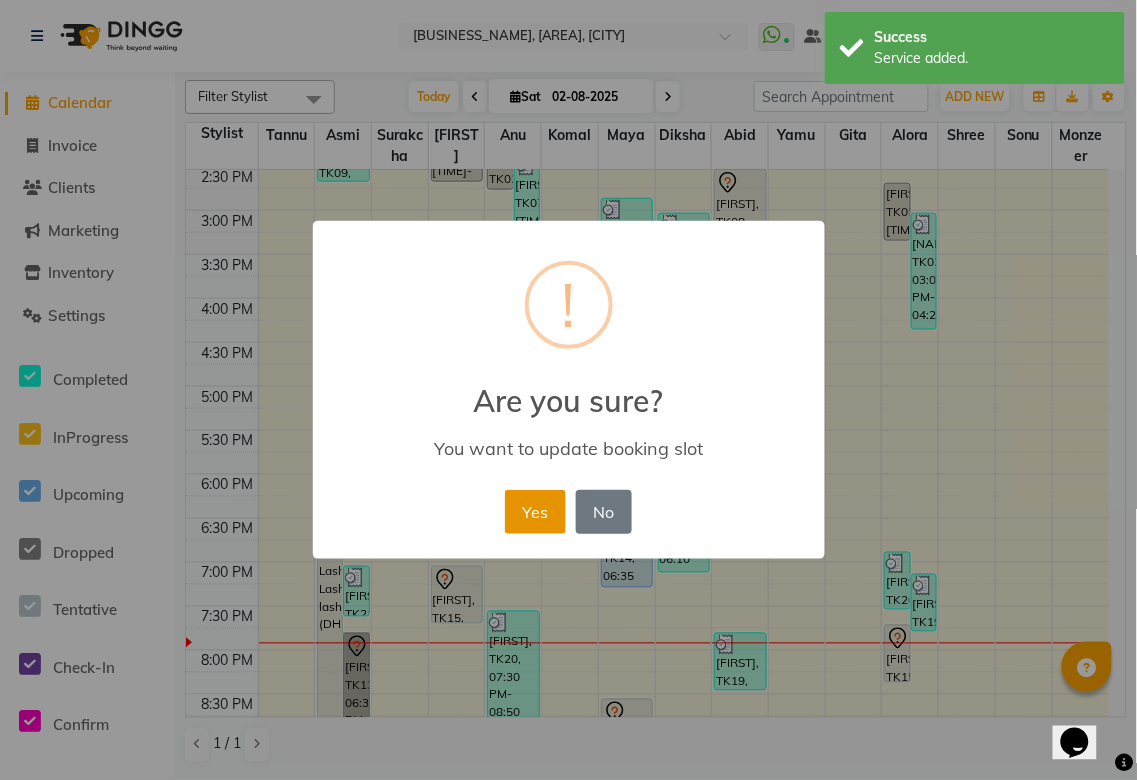 click on "Yes" at bounding box center [535, 512] 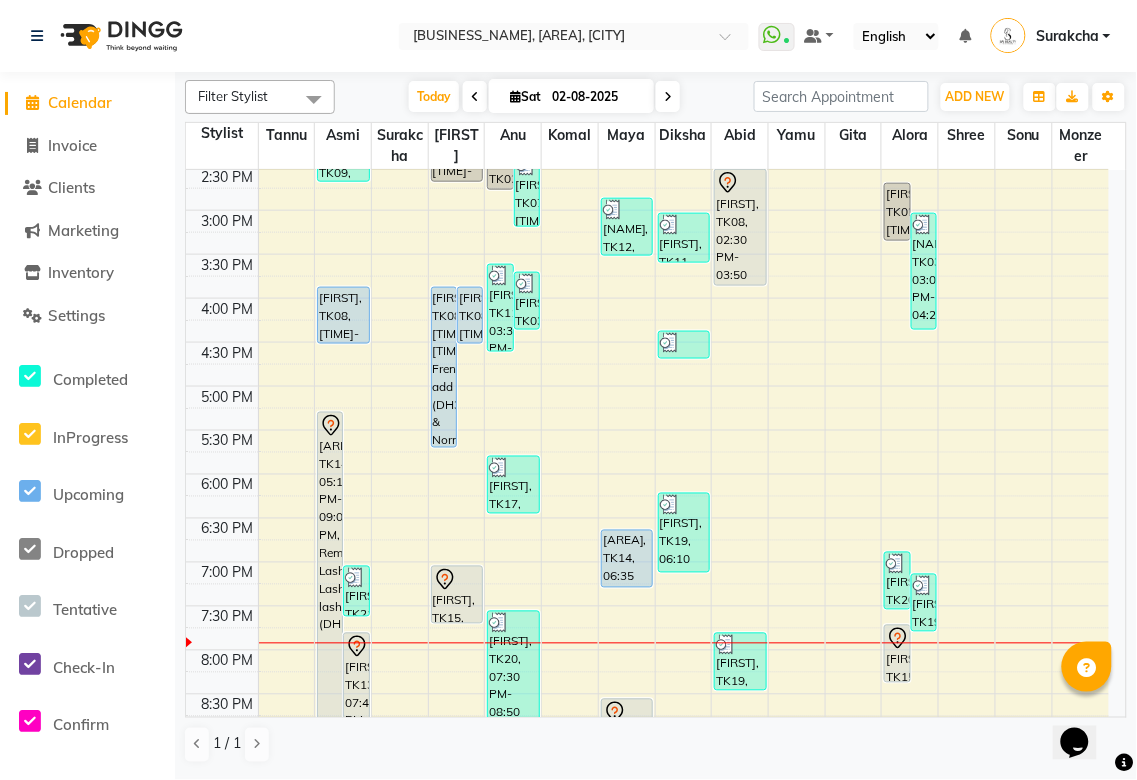 click at bounding box center [668, 97] 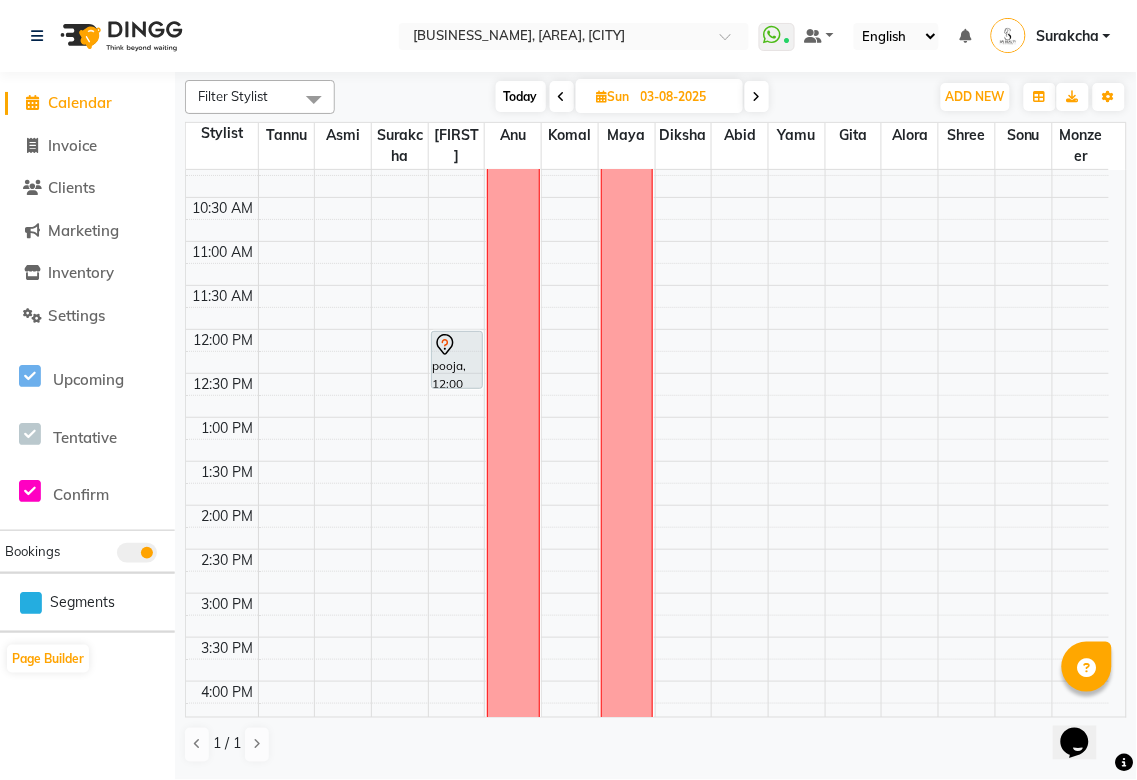 scroll, scrollTop: 0, scrollLeft: 0, axis: both 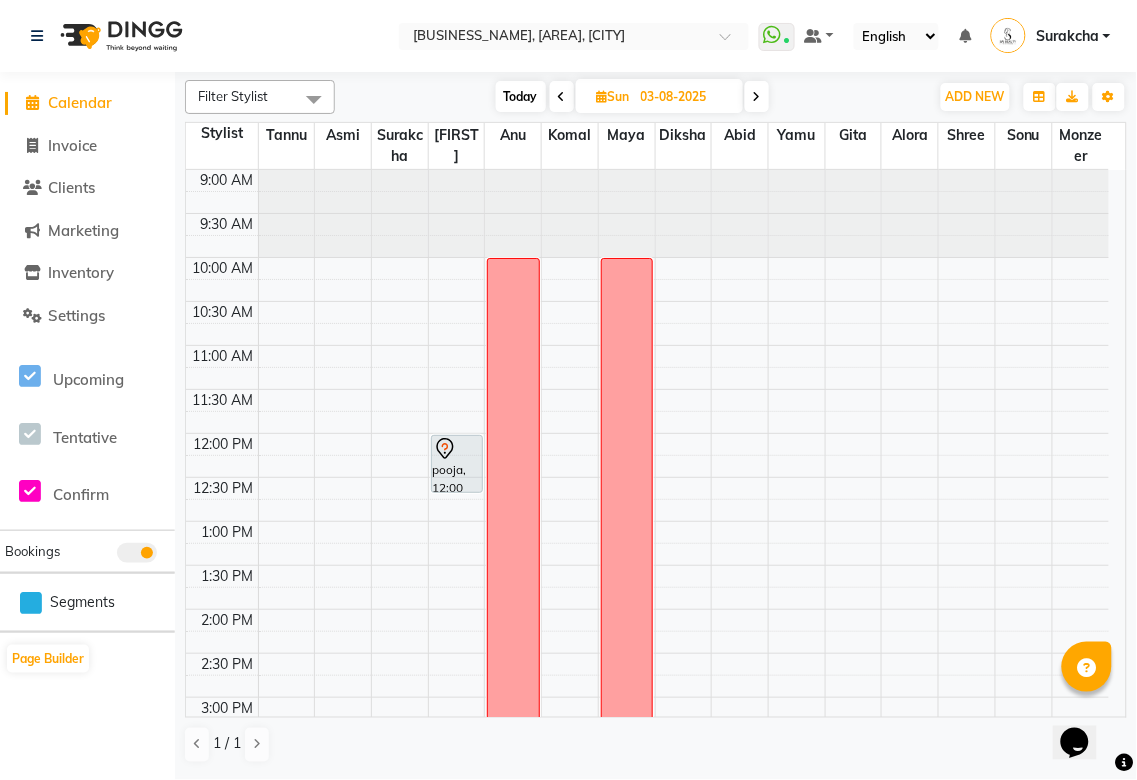click on "Today" at bounding box center [521, 96] 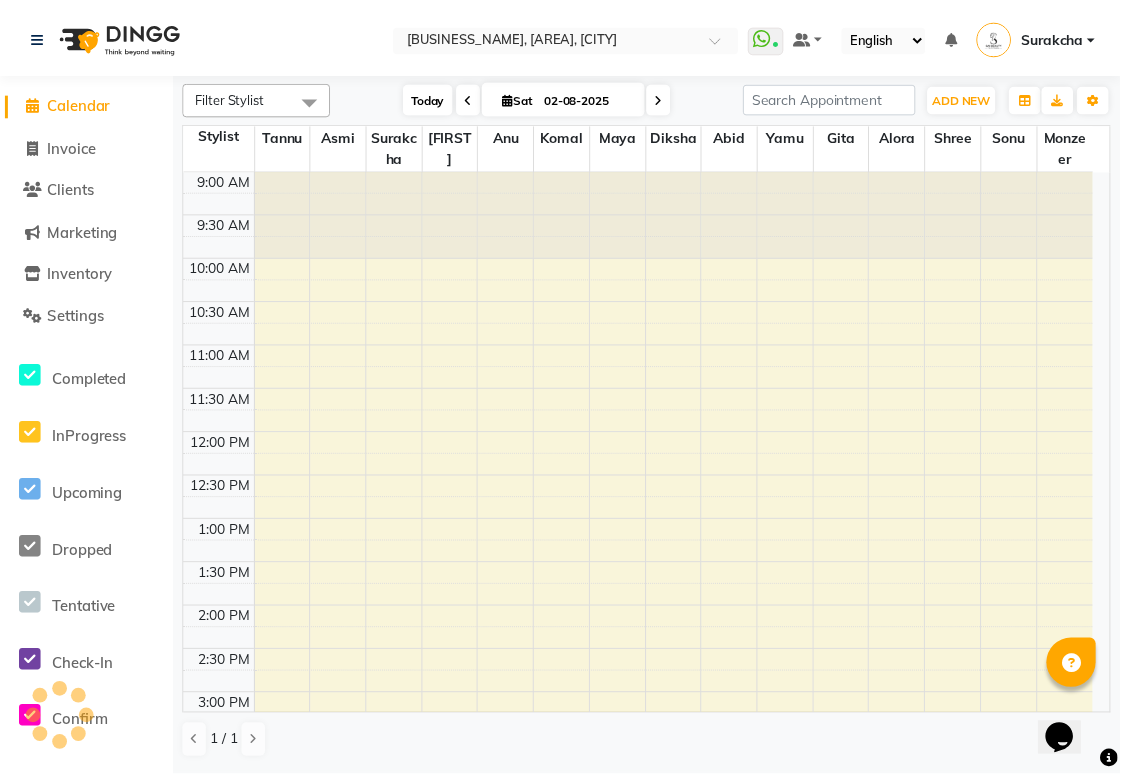 scroll, scrollTop: 778, scrollLeft: 0, axis: vertical 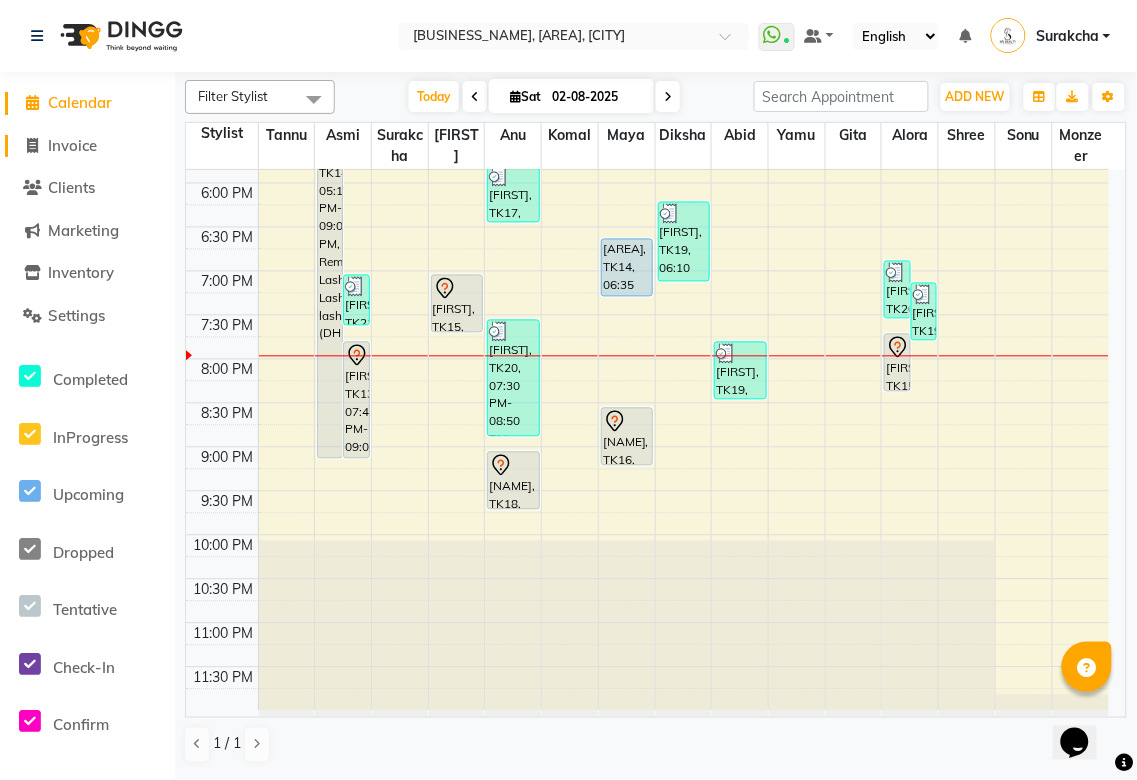 click on "Invoice" 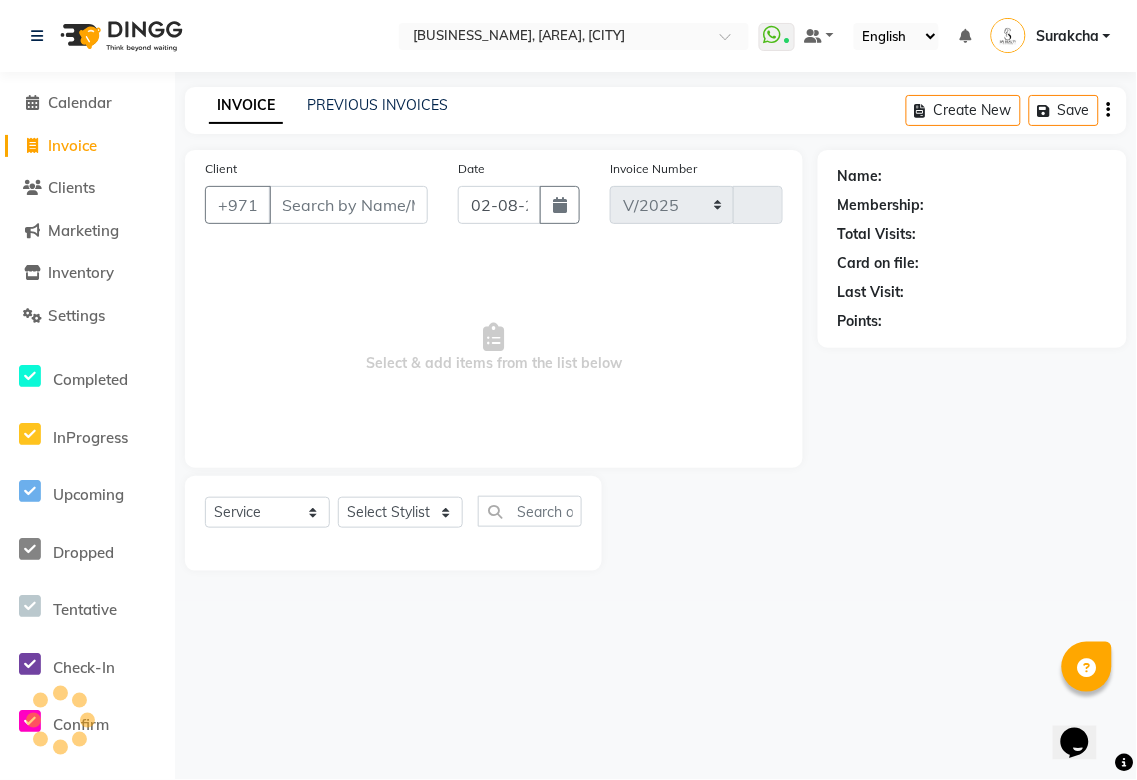 select on "5352" 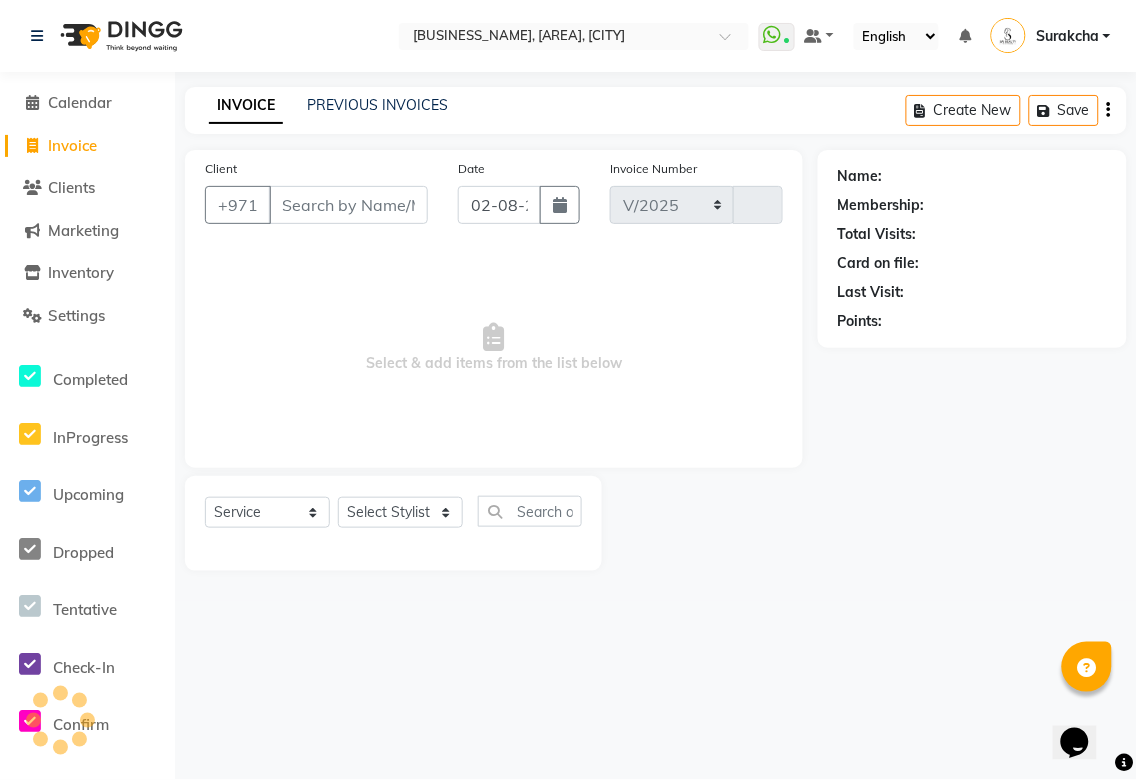type on "2669" 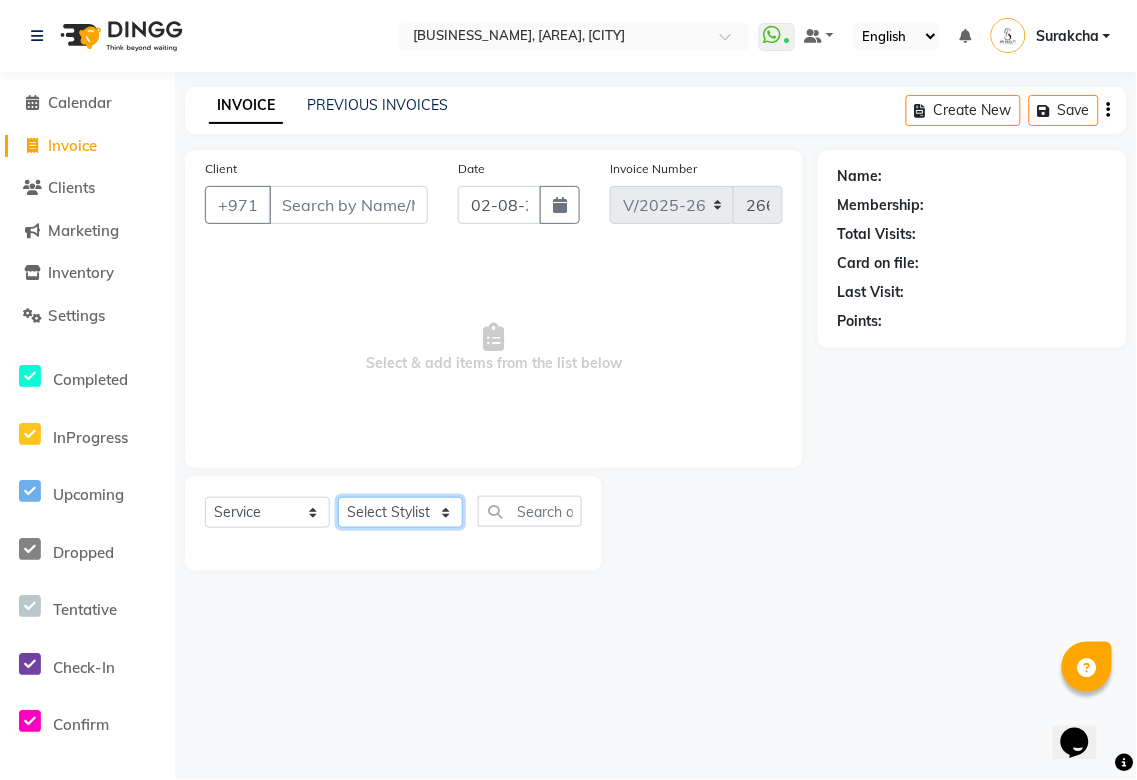 click on "Select Stylist [FIRST] [FIRST] [FIRST] [FIRST] [FIRST] [FIRST] [FIRST] [FIRST] [FIRST] [FIRST] [FIRST] [FIRST] [FIRST] [FIRST] [FIRST] [FIRST] [FIRST]" 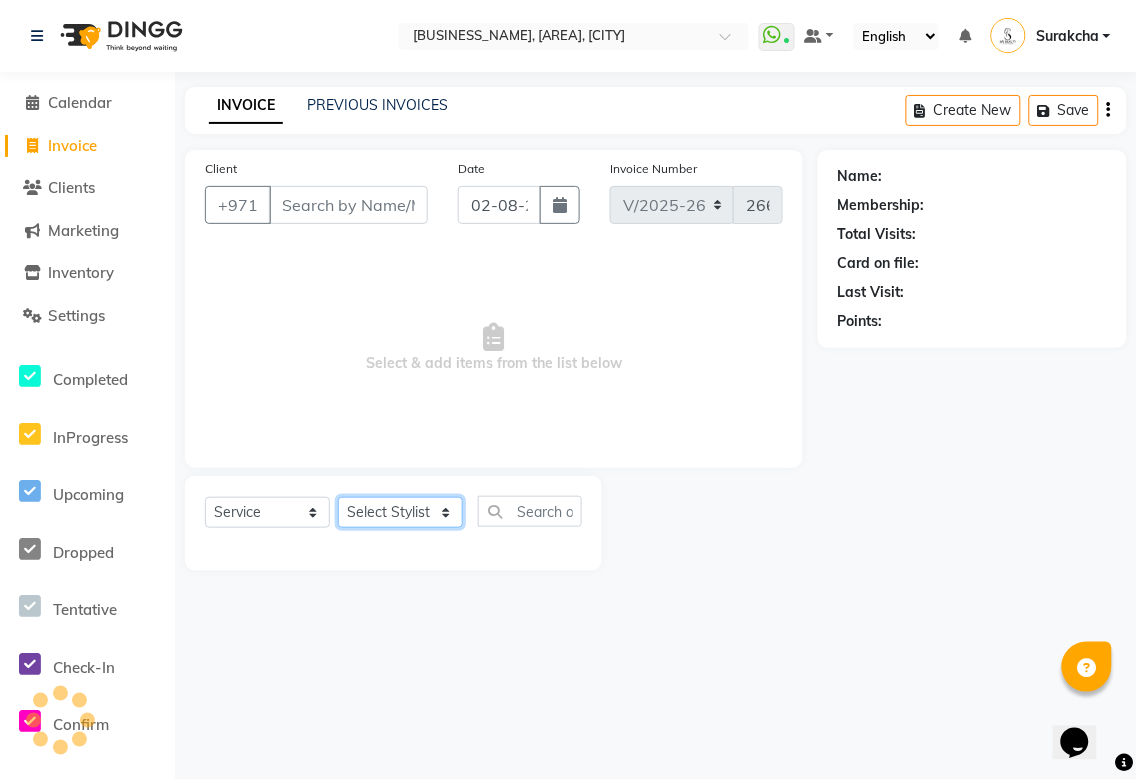 select on "45072" 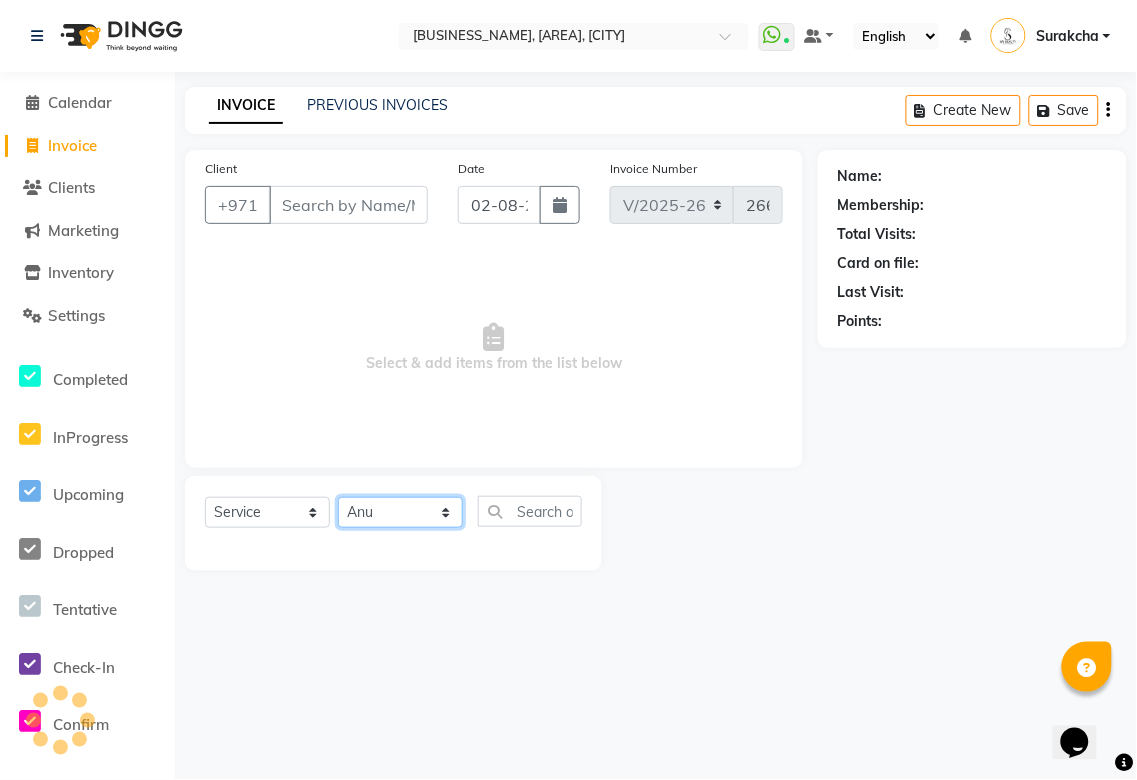 click on "Select Stylist [FIRST] [FIRST] [FIRST] [FIRST] [FIRST] [FIRST] [FIRST] [FIRST] [FIRST] [FIRST] [FIRST] [FIRST] [FIRST] [FIRST] [FIRST] [FIRST] [FIRST]" 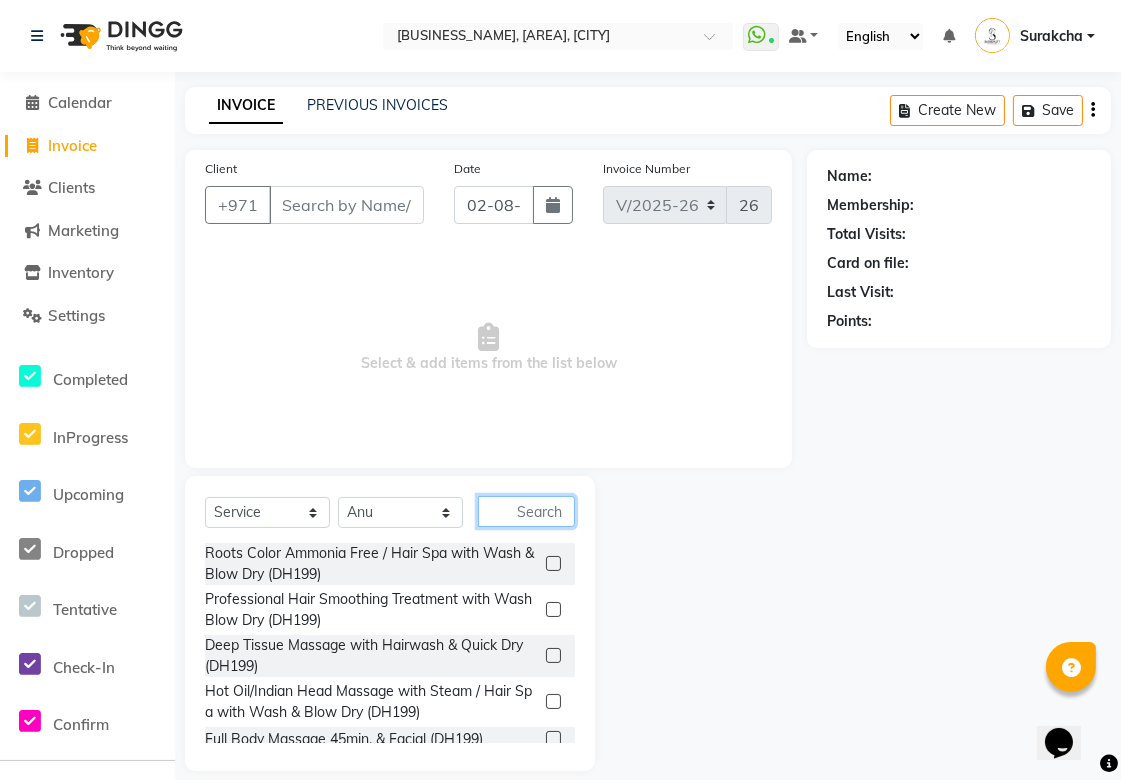 click 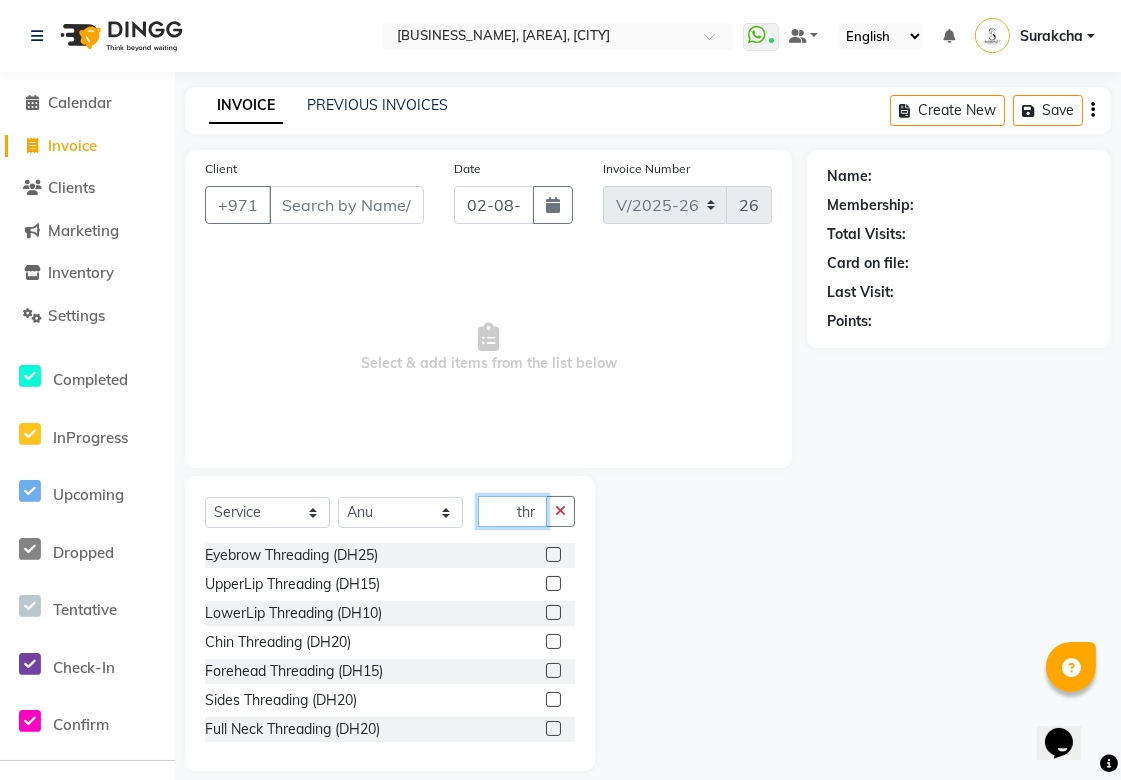 type on "thr" 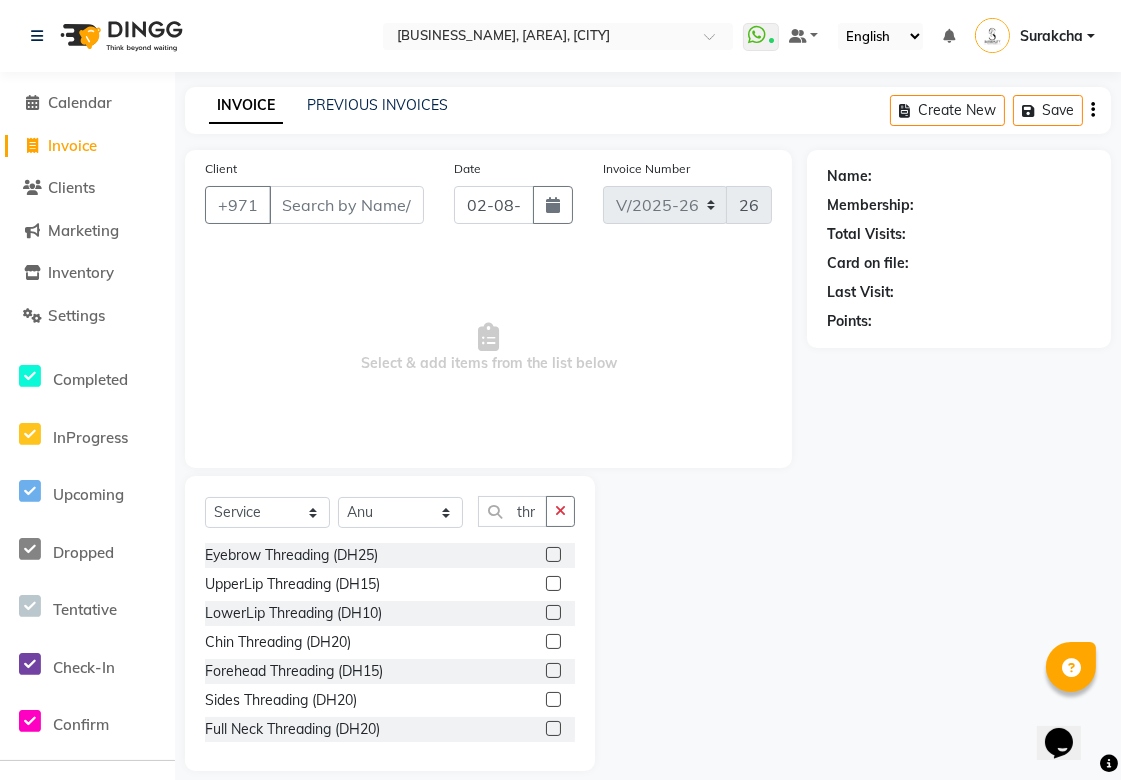 click 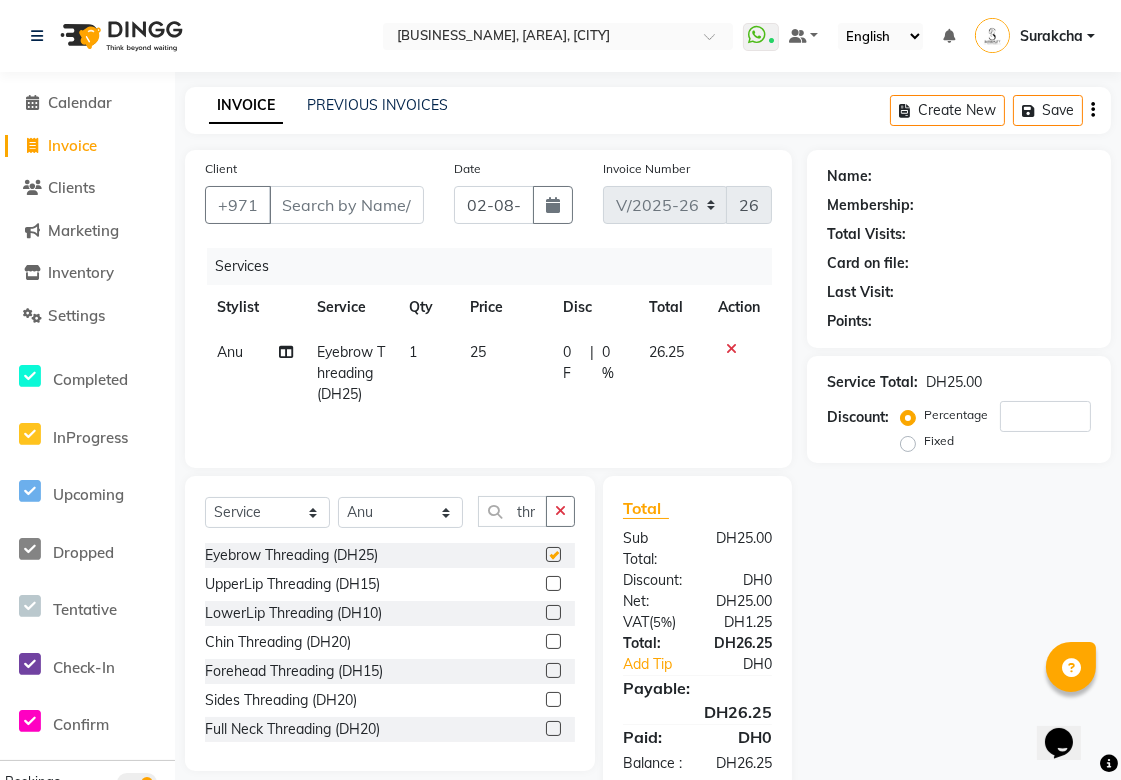 checkbox on "false" 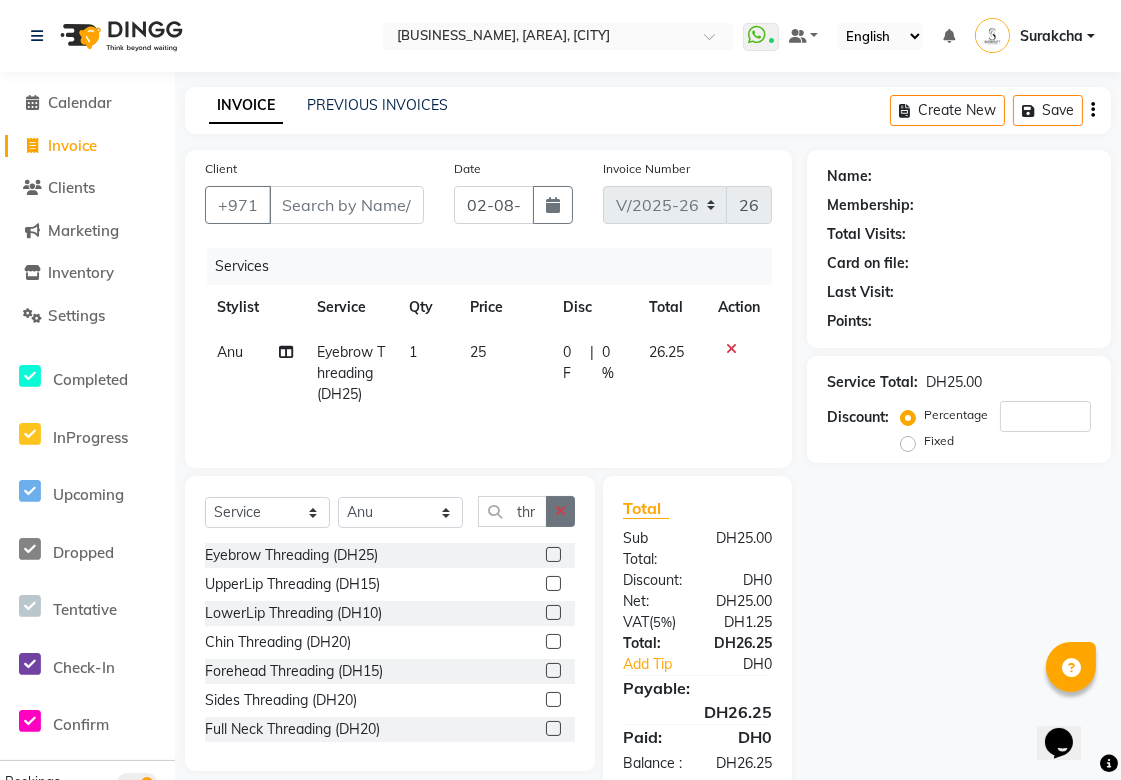 click 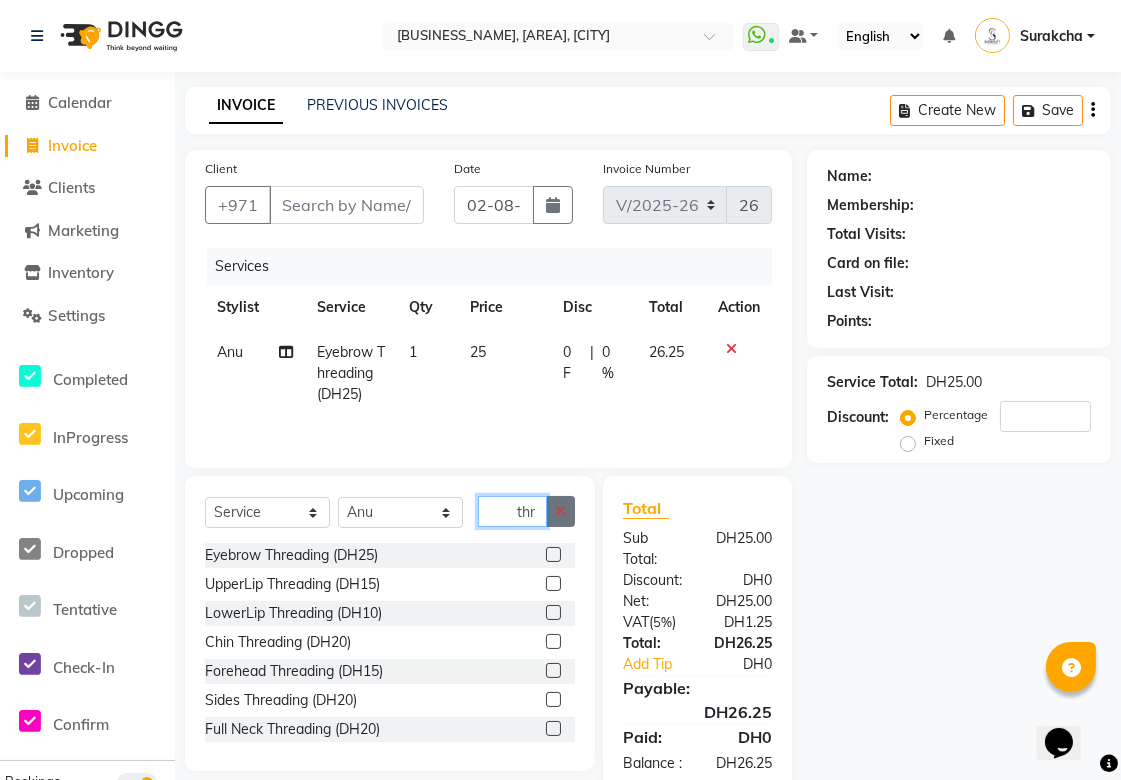 type 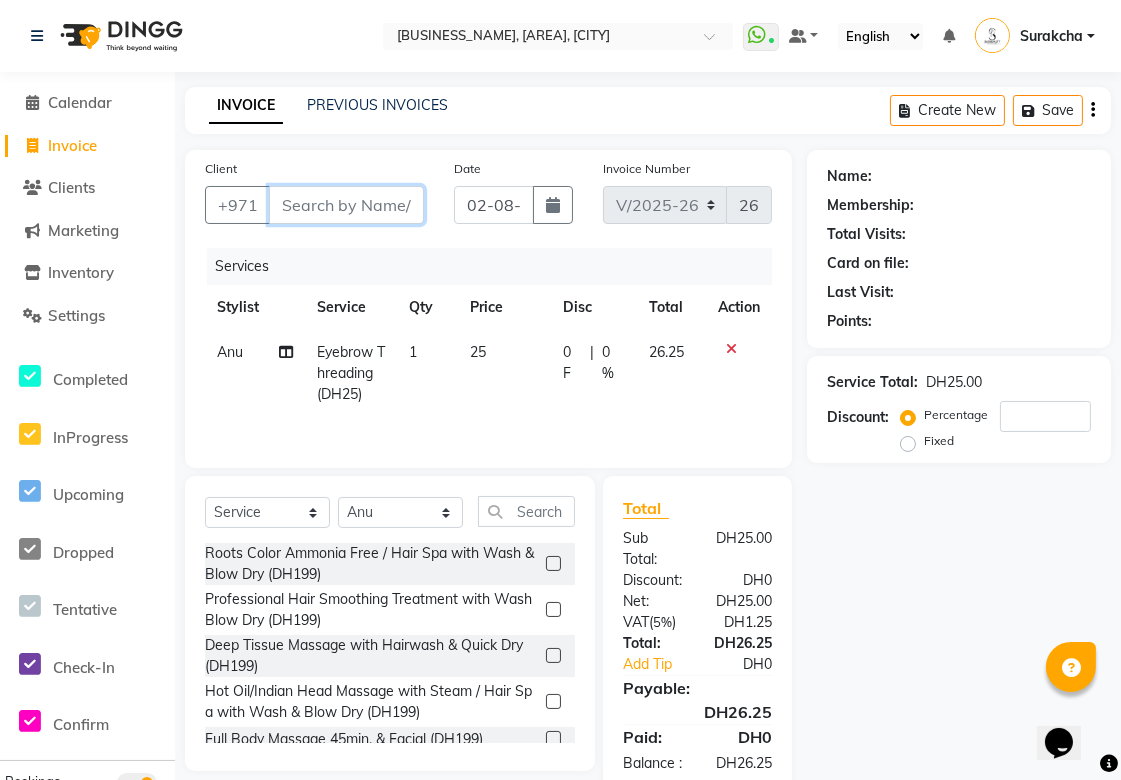 click on "Client" at bounding box center (346, 205) 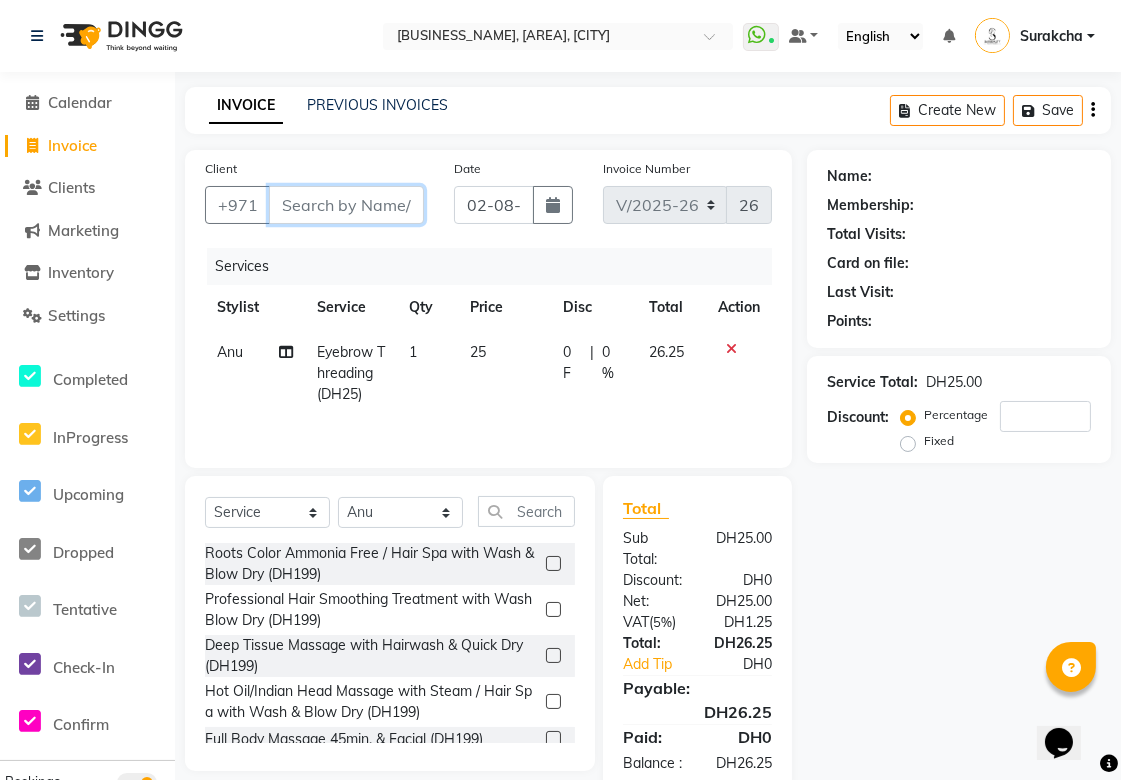 type 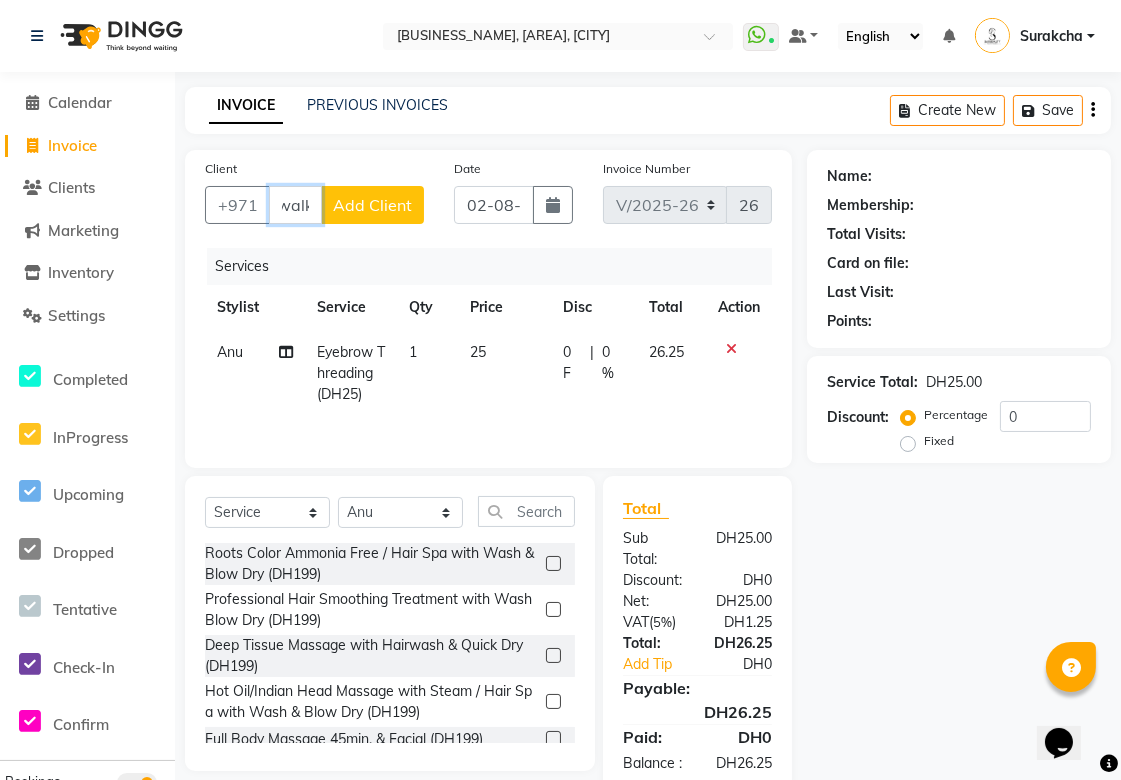 scroll, scrollTop: 0, scrollLeft: 8, axis: horizontal 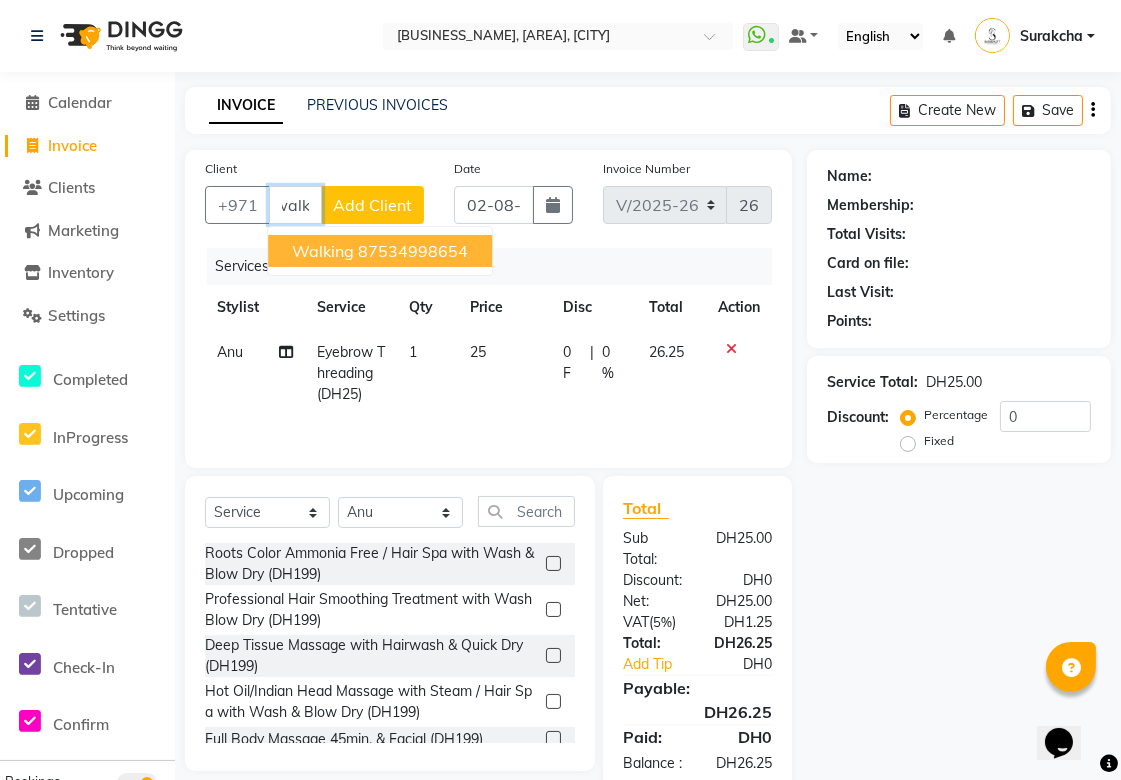 click on "87534998654" at bounding box center [413, 251] 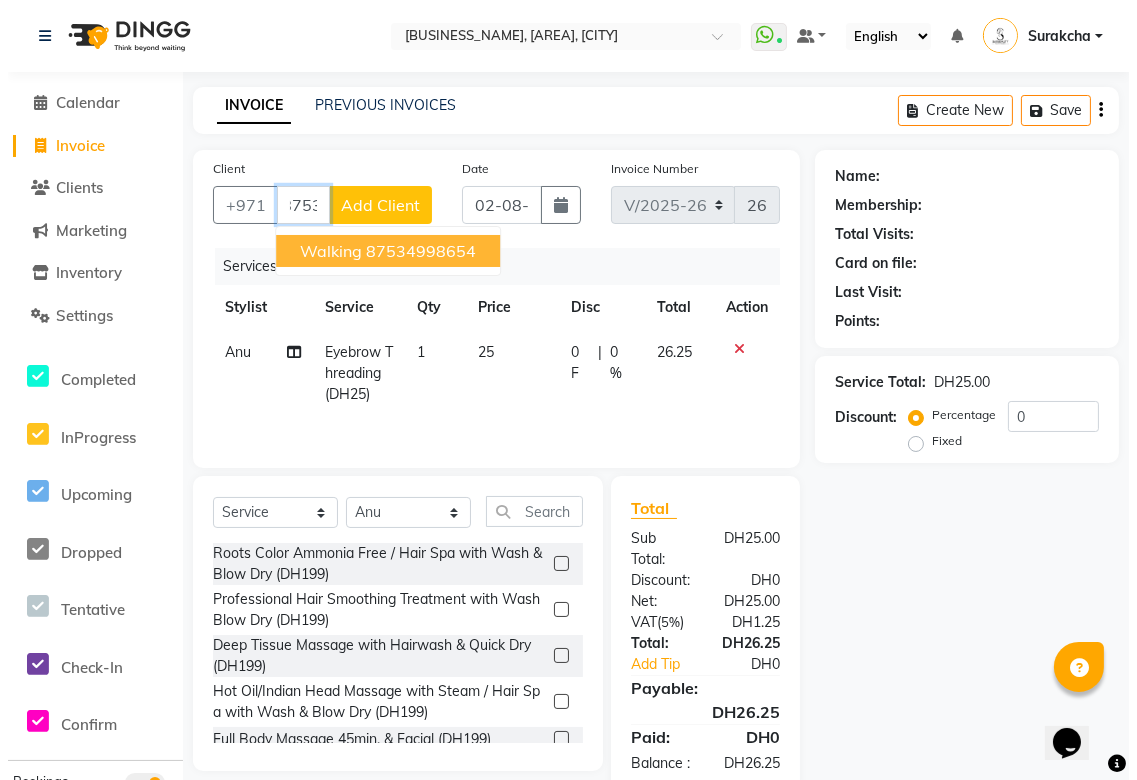 scroll, scrollTop: 0, scrollLeft: 0, axis: both 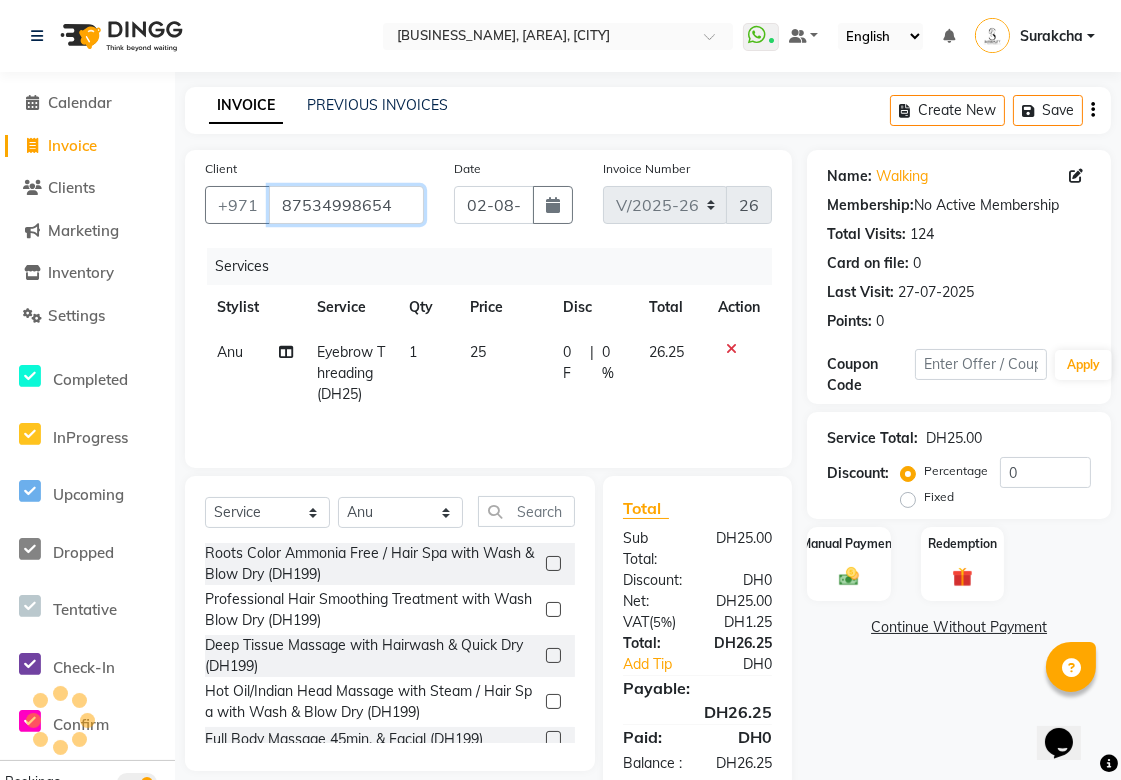 click on "87534998654" at bounding box center [346, 205] 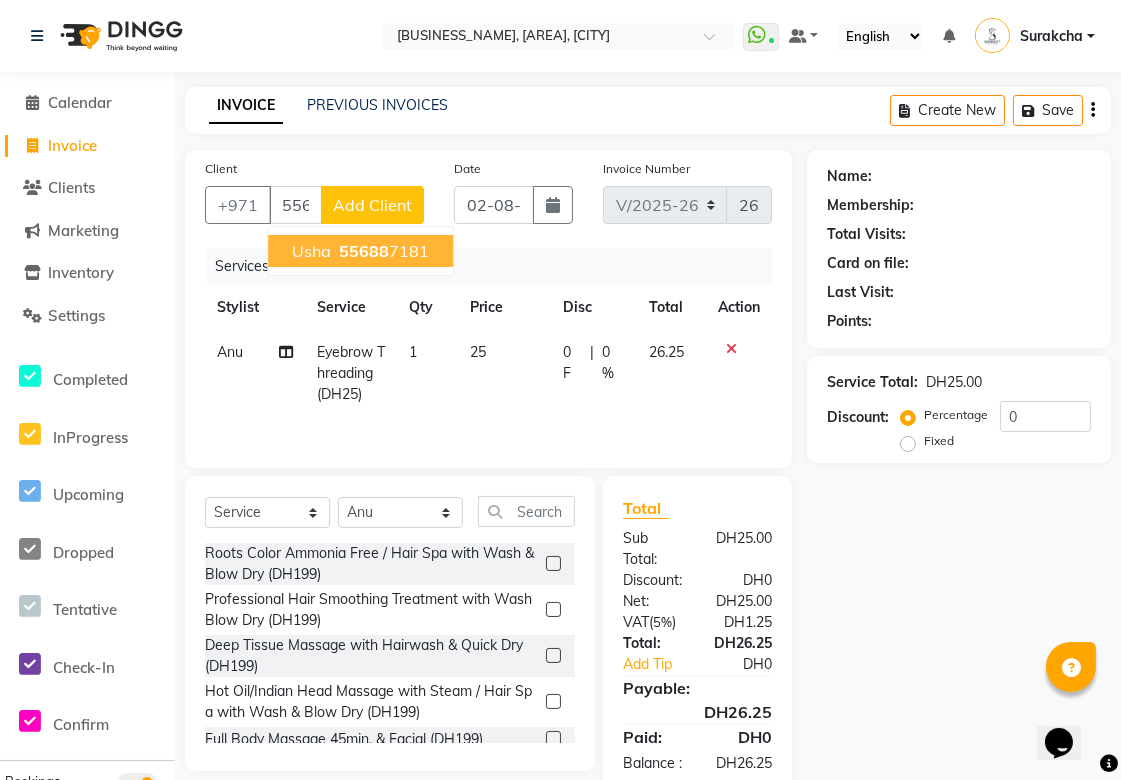click on "Add Client" 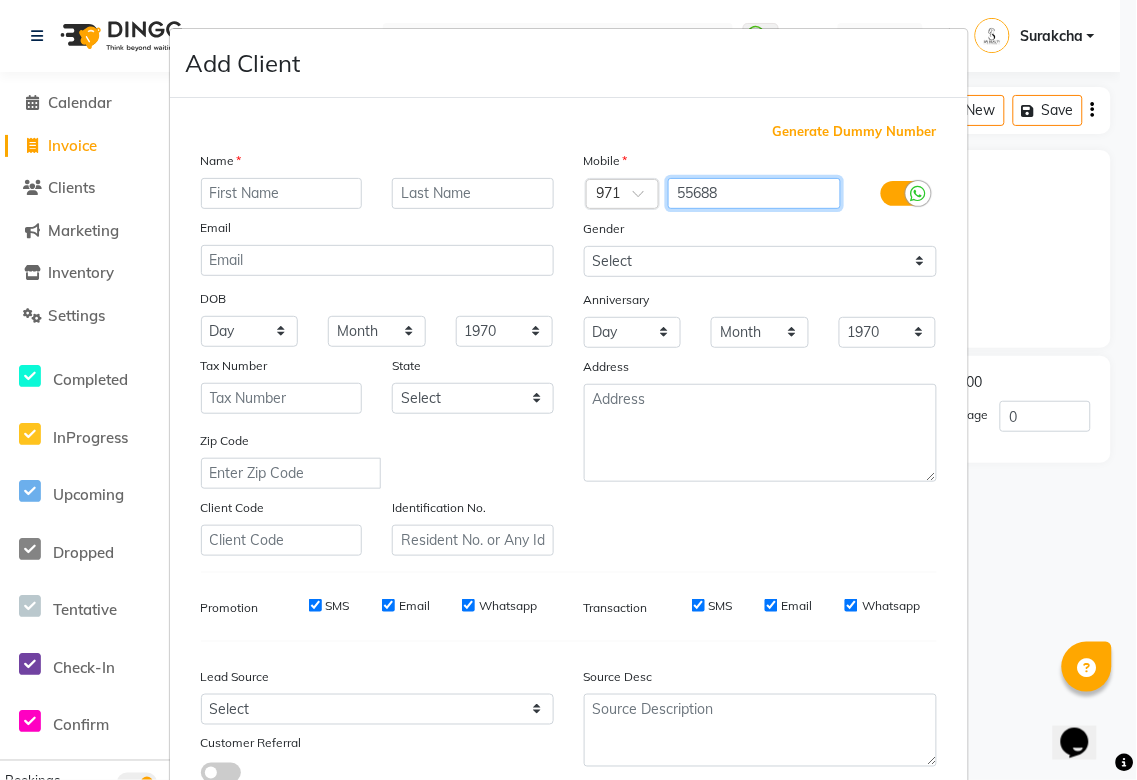 click on "55688" at bounding box center [754, 193] 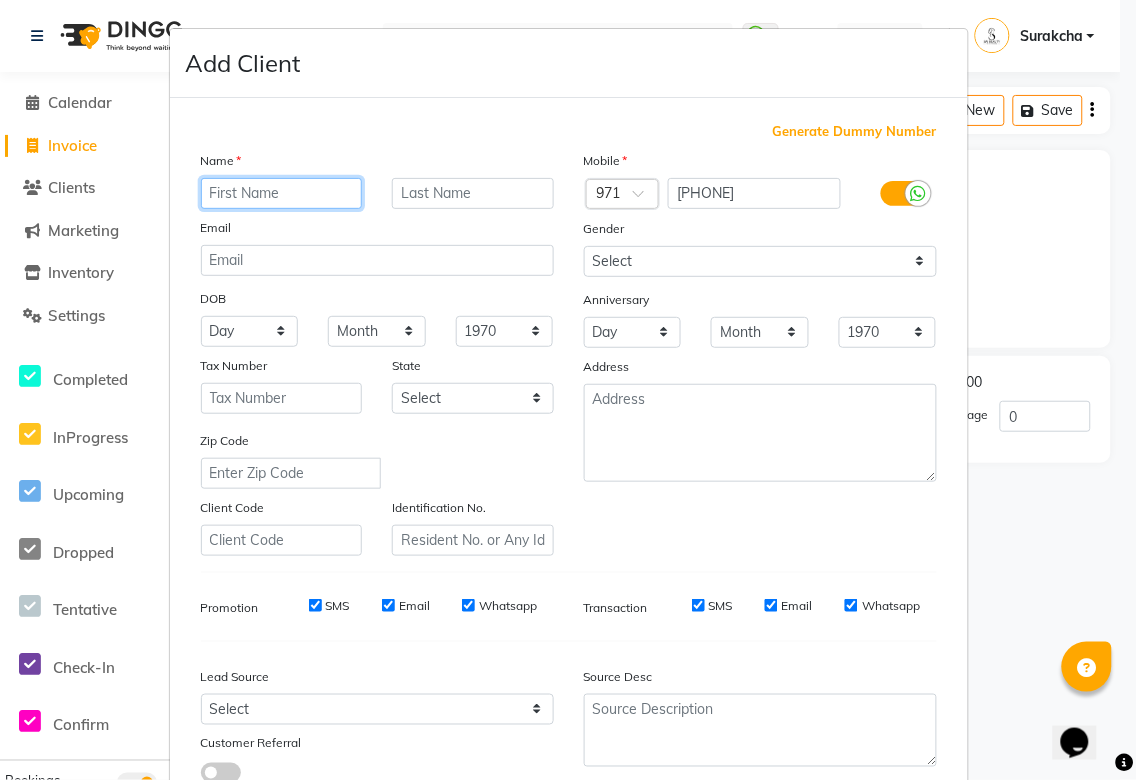click at bounding box center (282, 193) 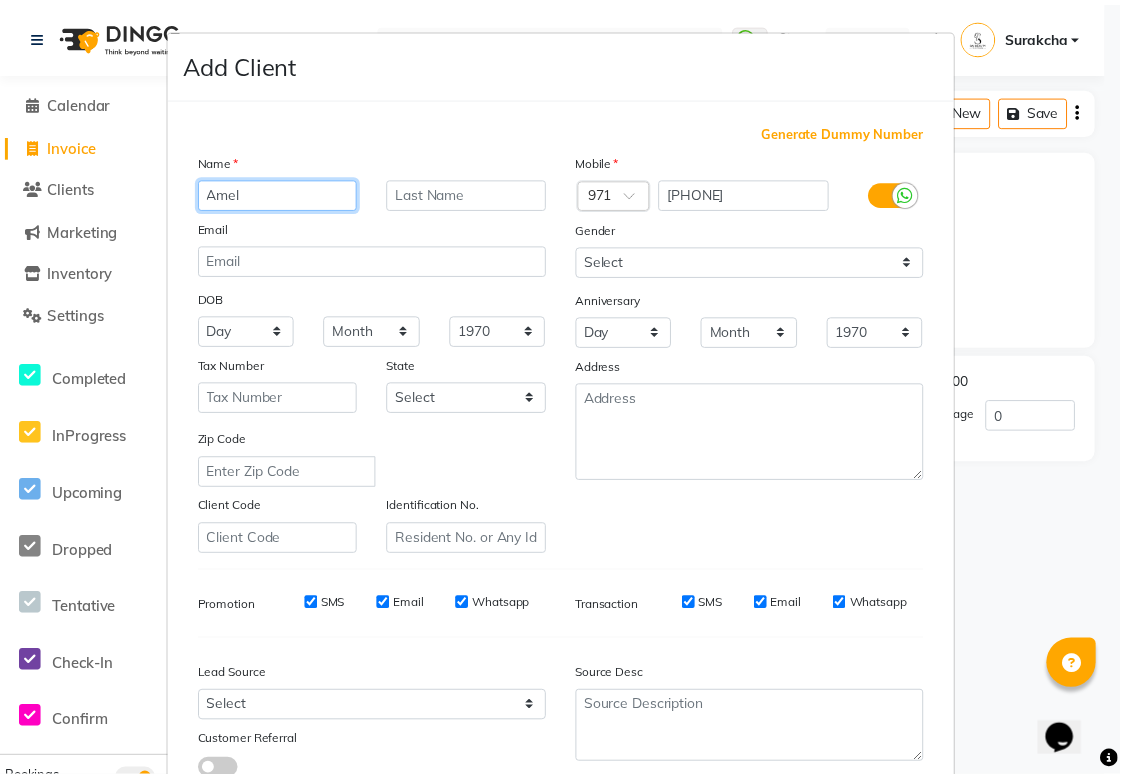scroll, scrollTop: 144, scrollLeft: 0, axis: vertical 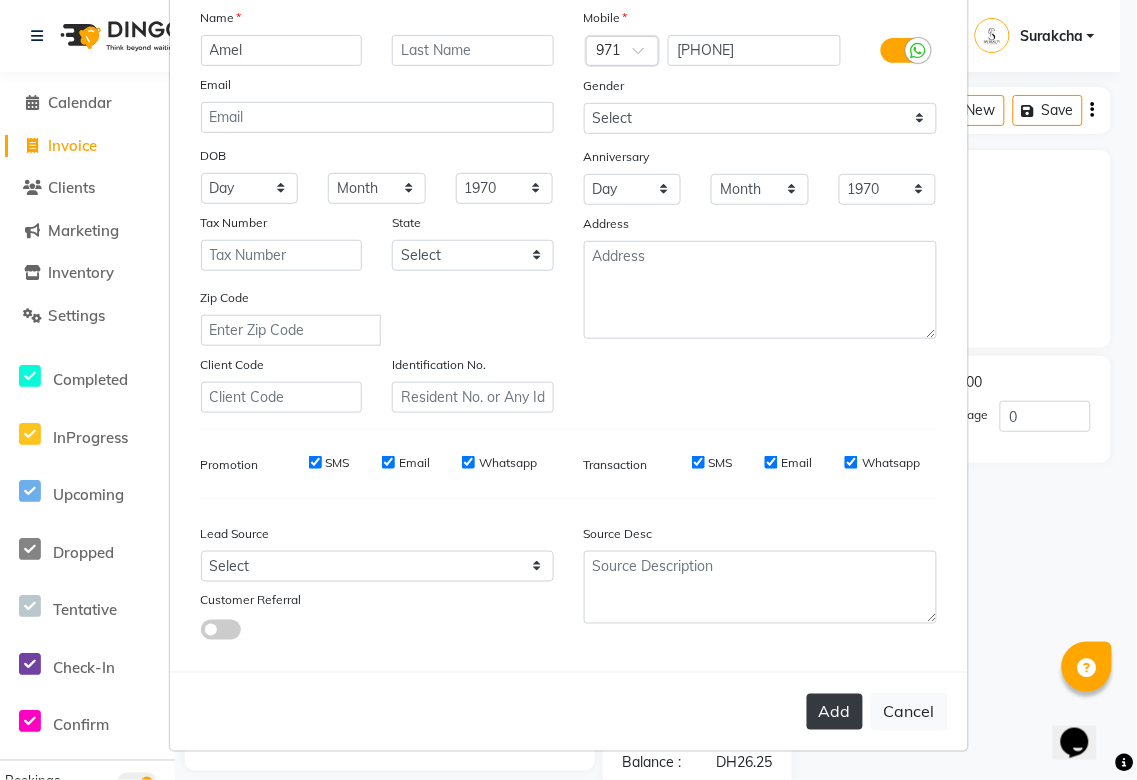 click on "Add" at bounding box center (835, 712) 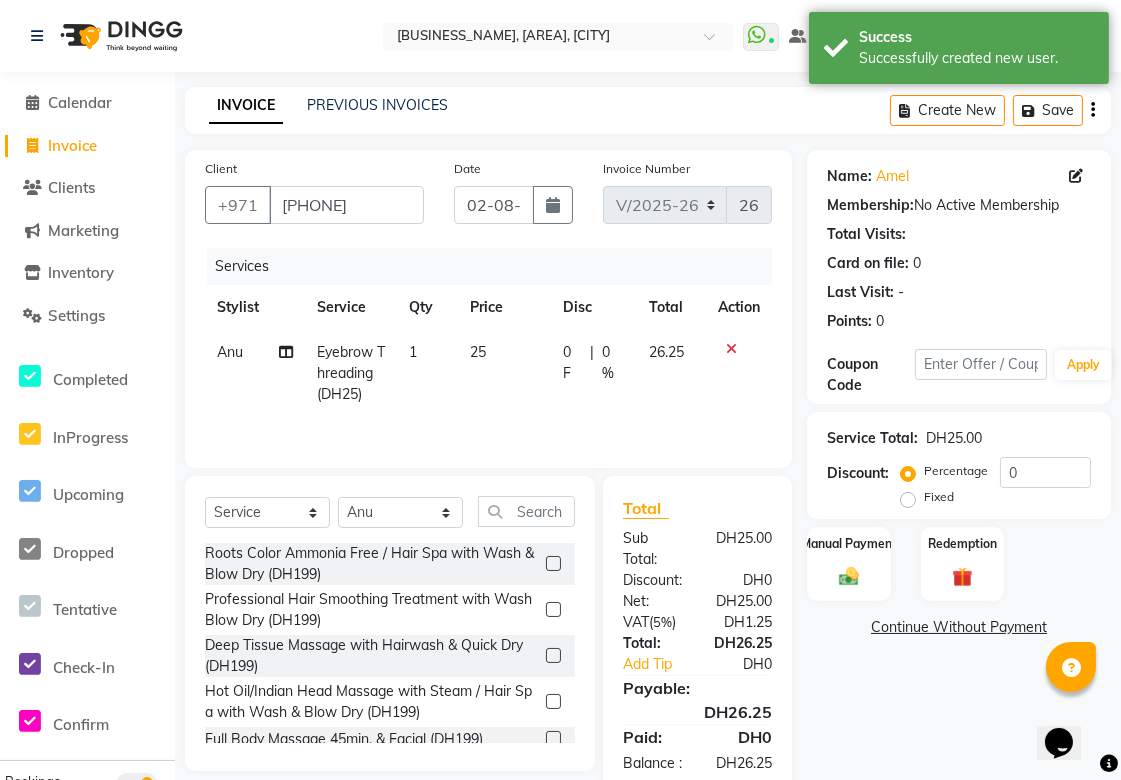 scroll, scrollTop: 66, scrollLeft: 0, axis: vertical 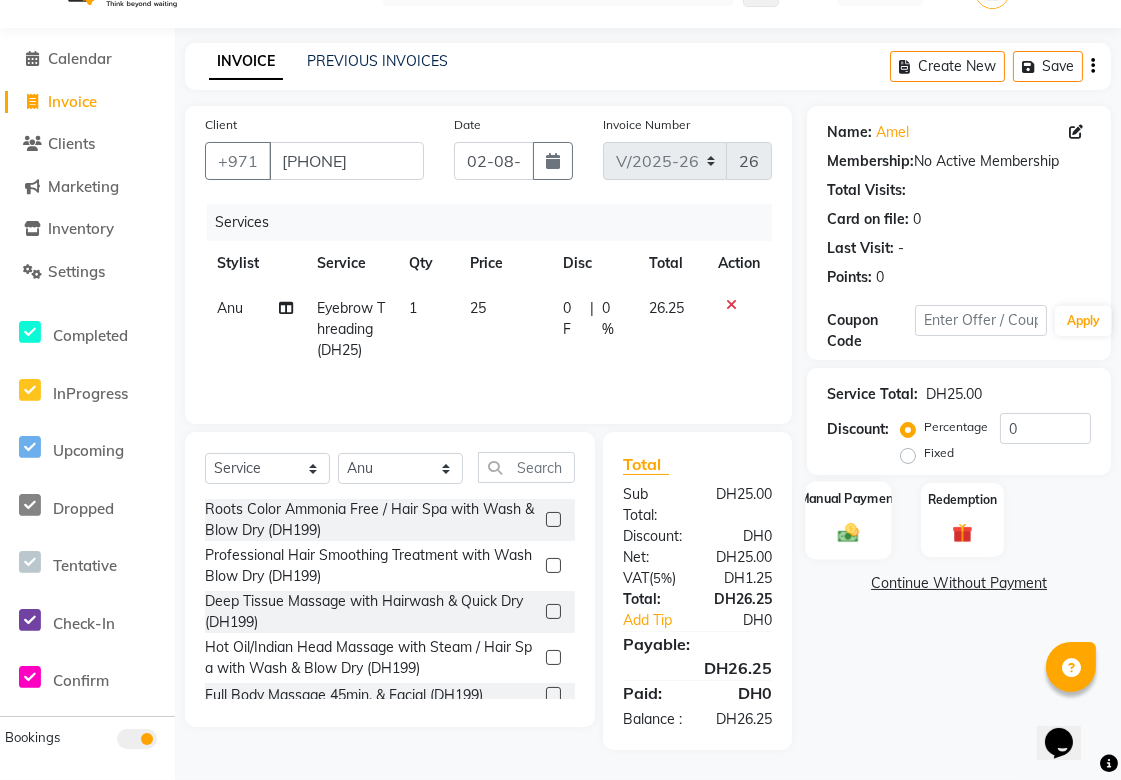 click 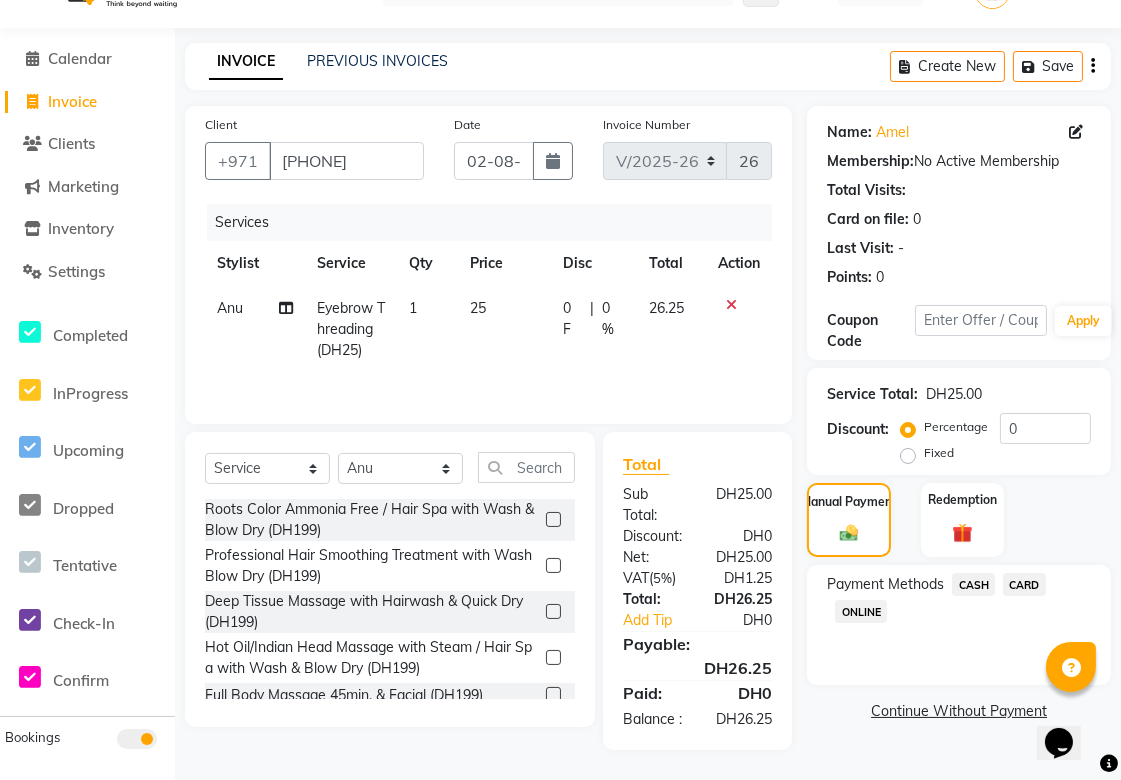 click on "CASH" 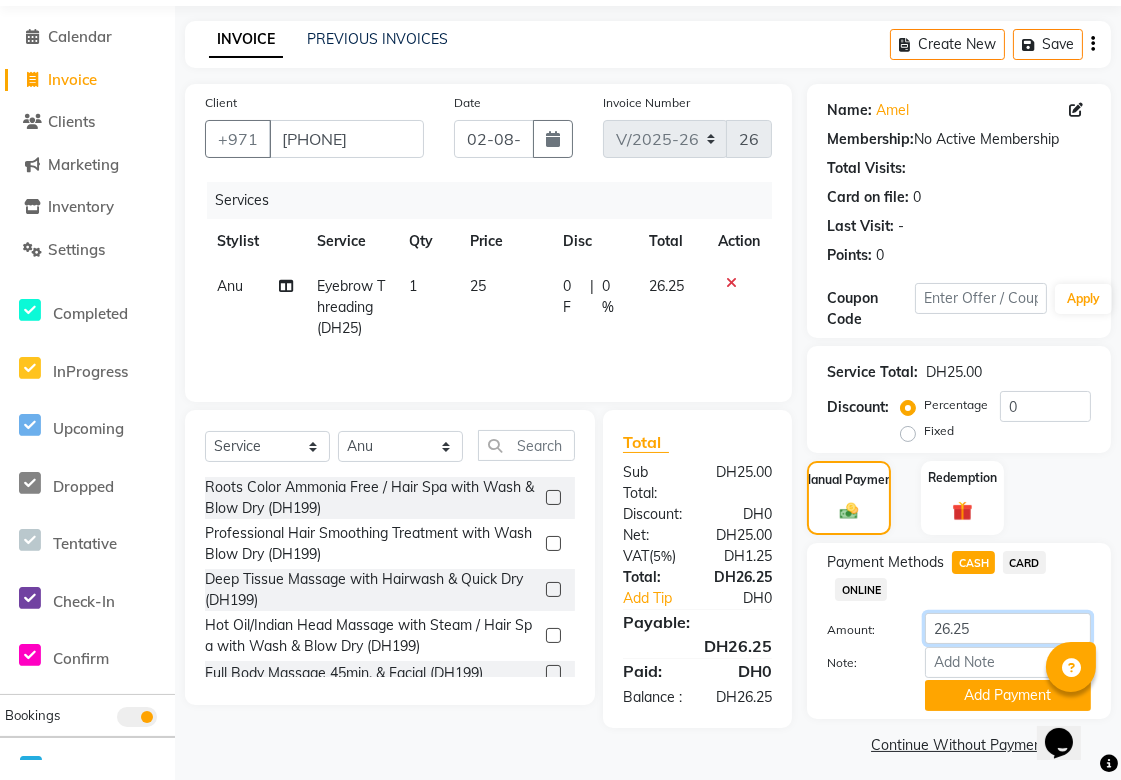 click on "26.25" 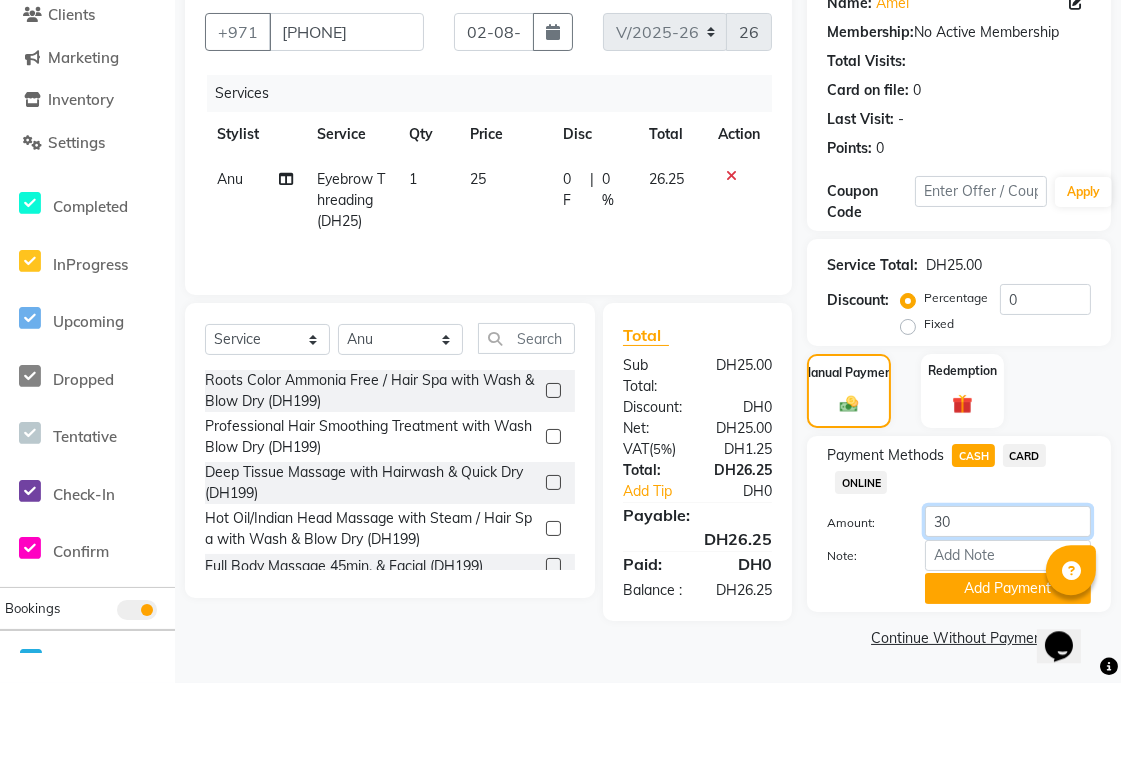 scroll, scrollTop: 77, scrollLeft: 0, axis: vertical 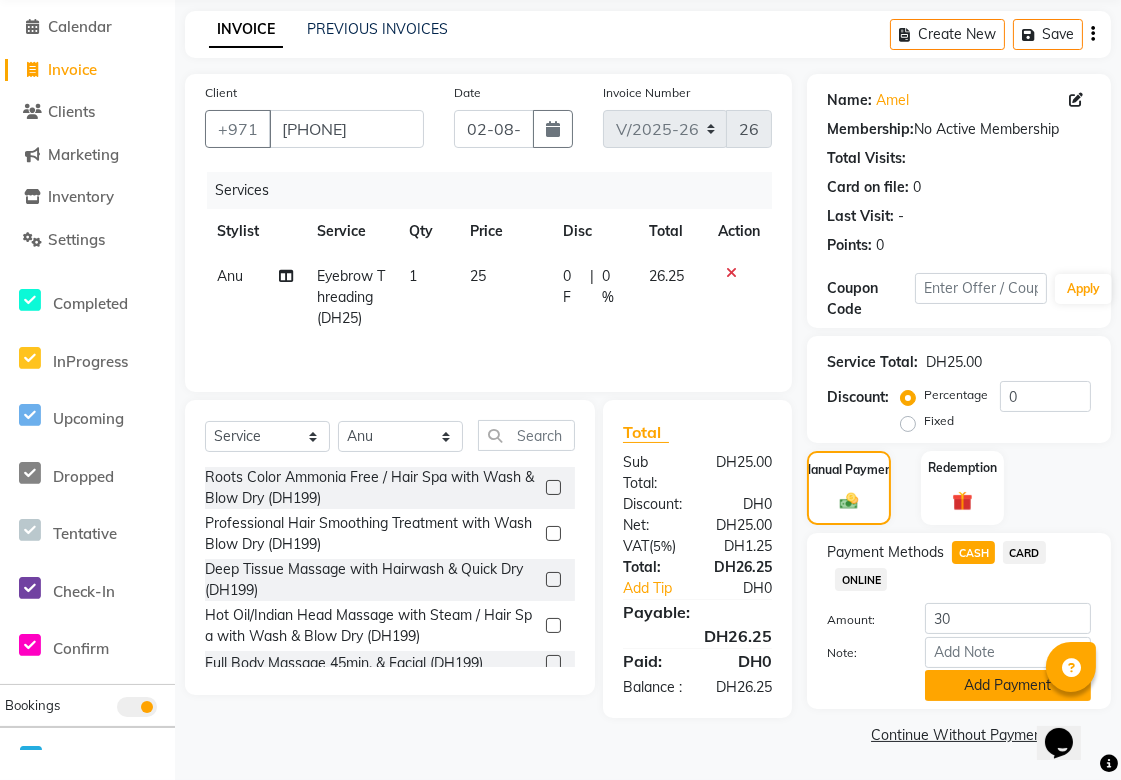 click on "Add Payment" 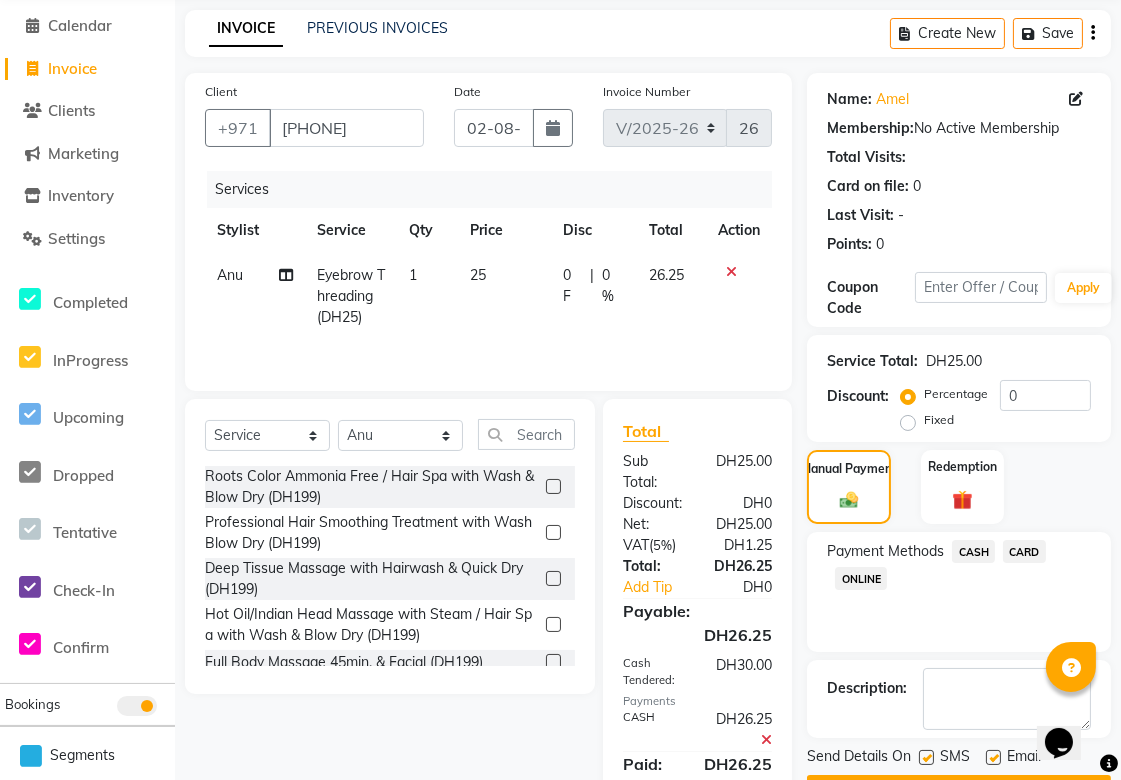 scroll, scrollTop: 213, scrollLeft: 0, axis: vertical 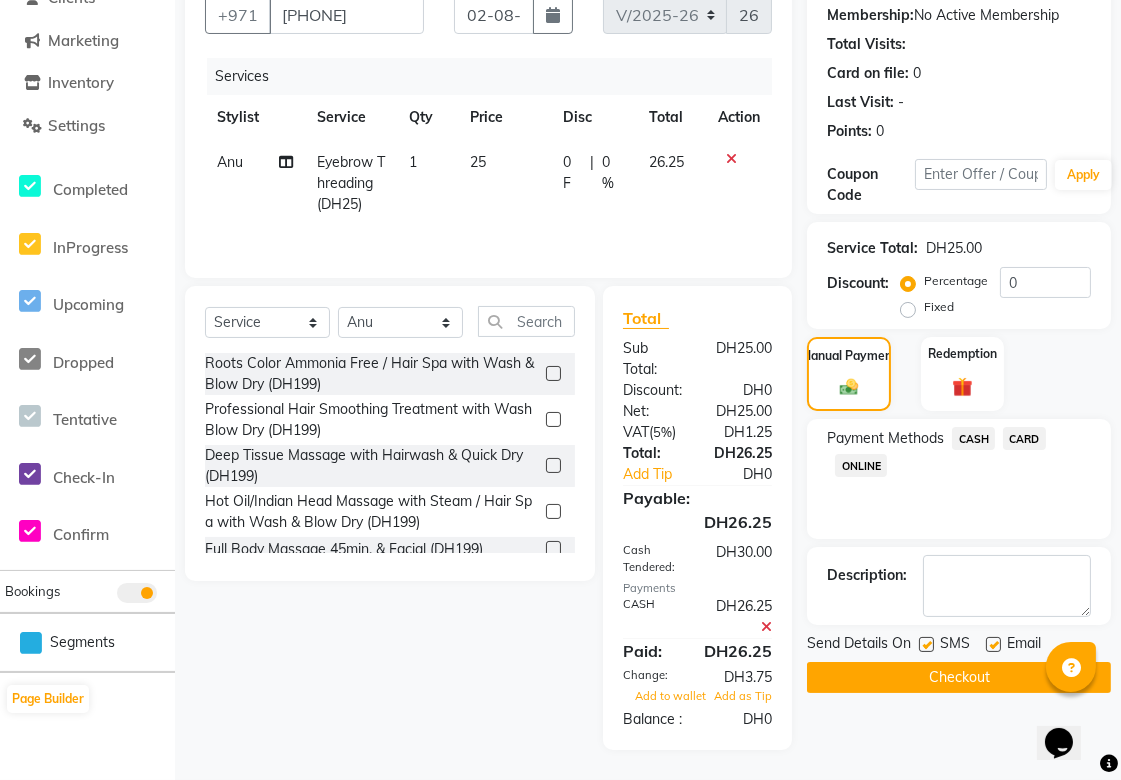 click on "Checkout" 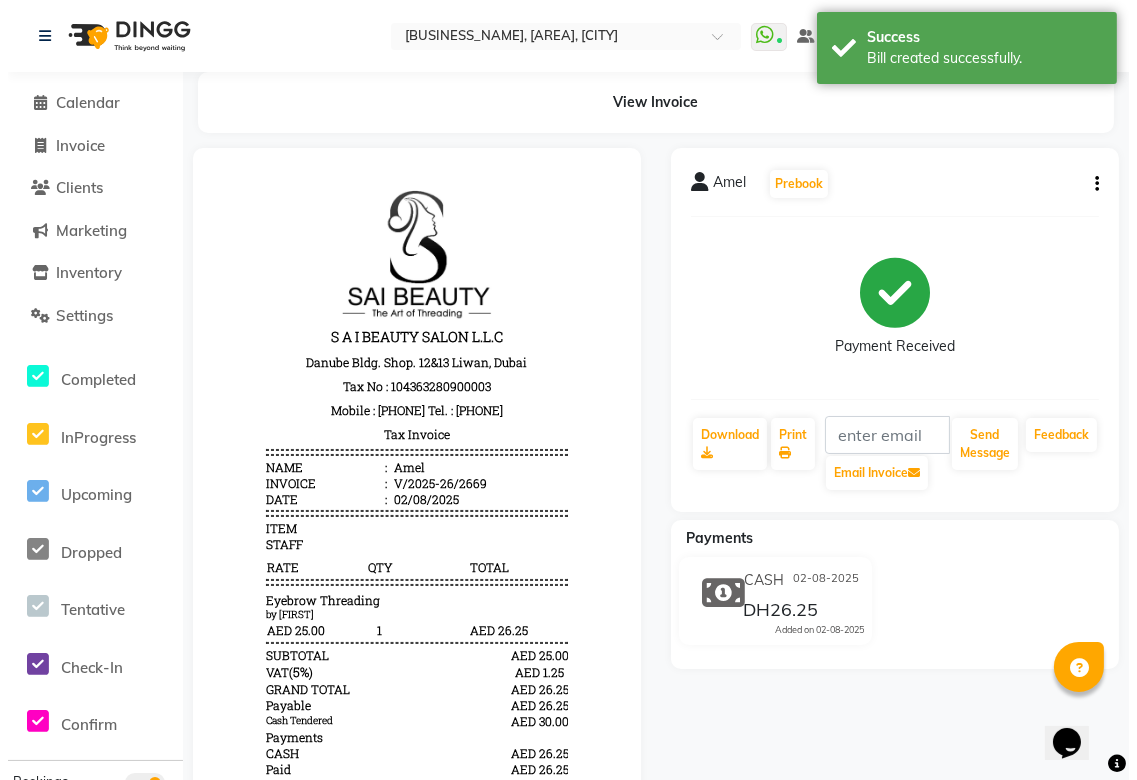 scroll, scrollTop: 0, scrollLeft: 0, axis: both 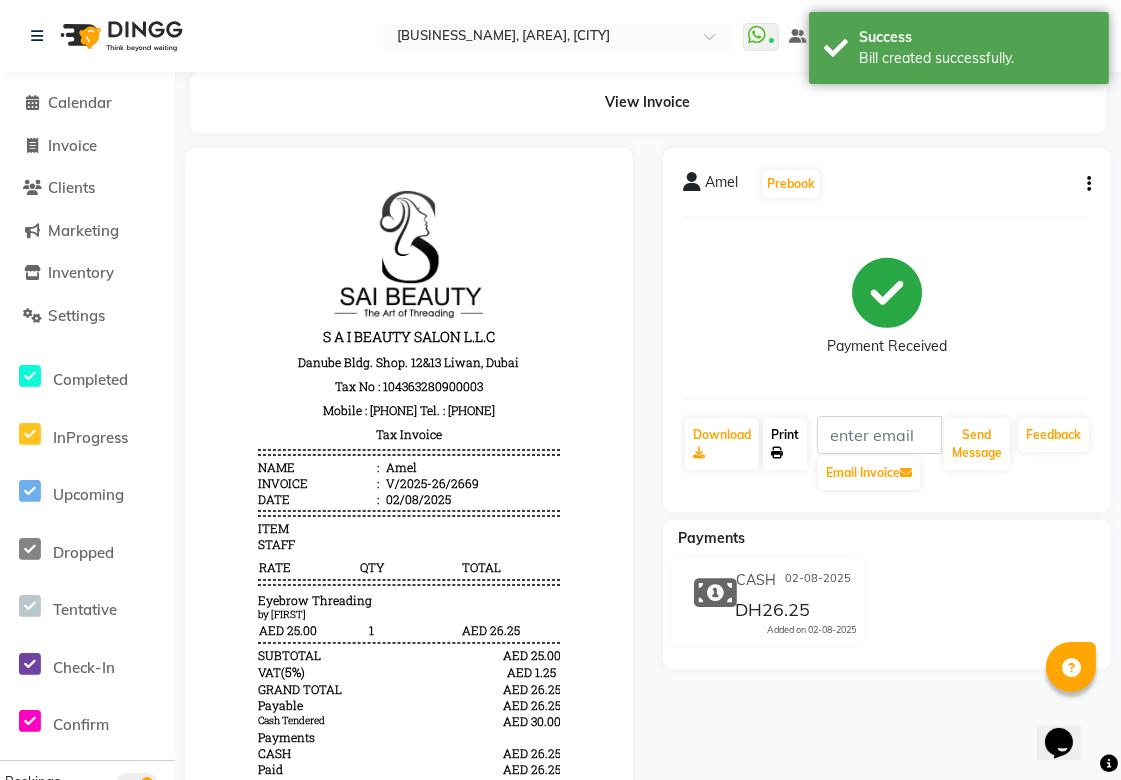 click on "Print" 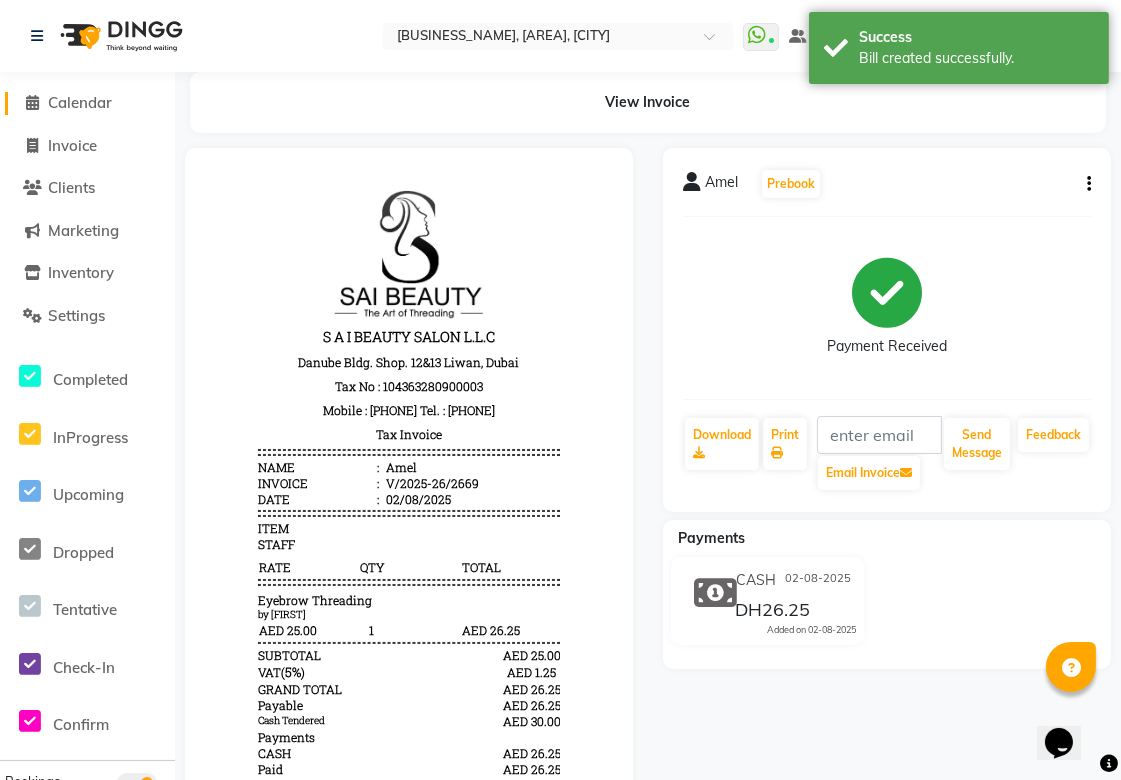 click on "Calendar" 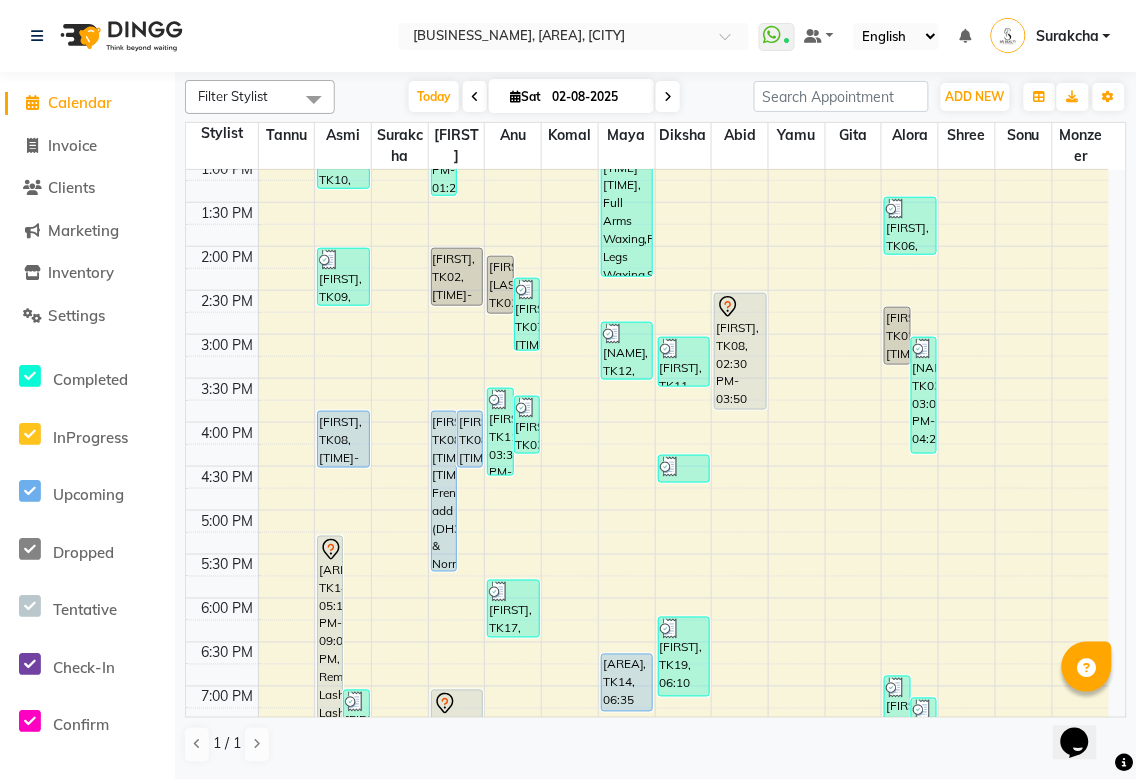 scroll, scrollTop: 366, scrollLeft: 0, axis: vertical 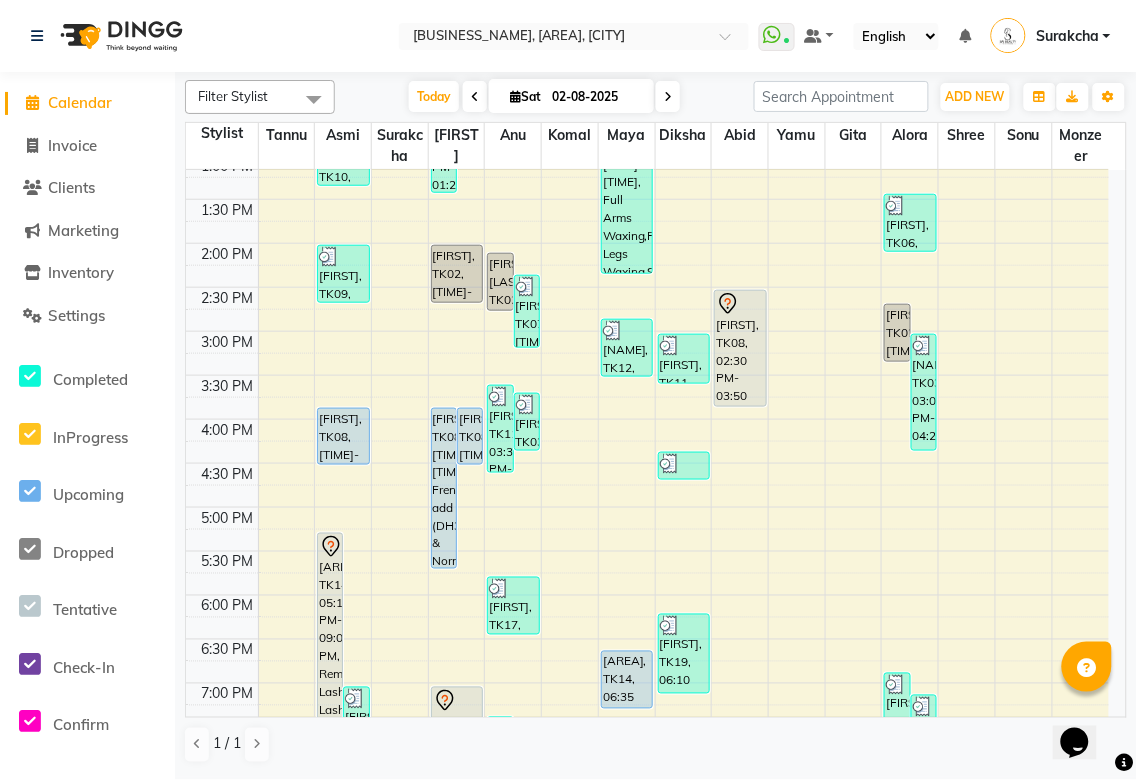 click at bounding box center [668, 97] 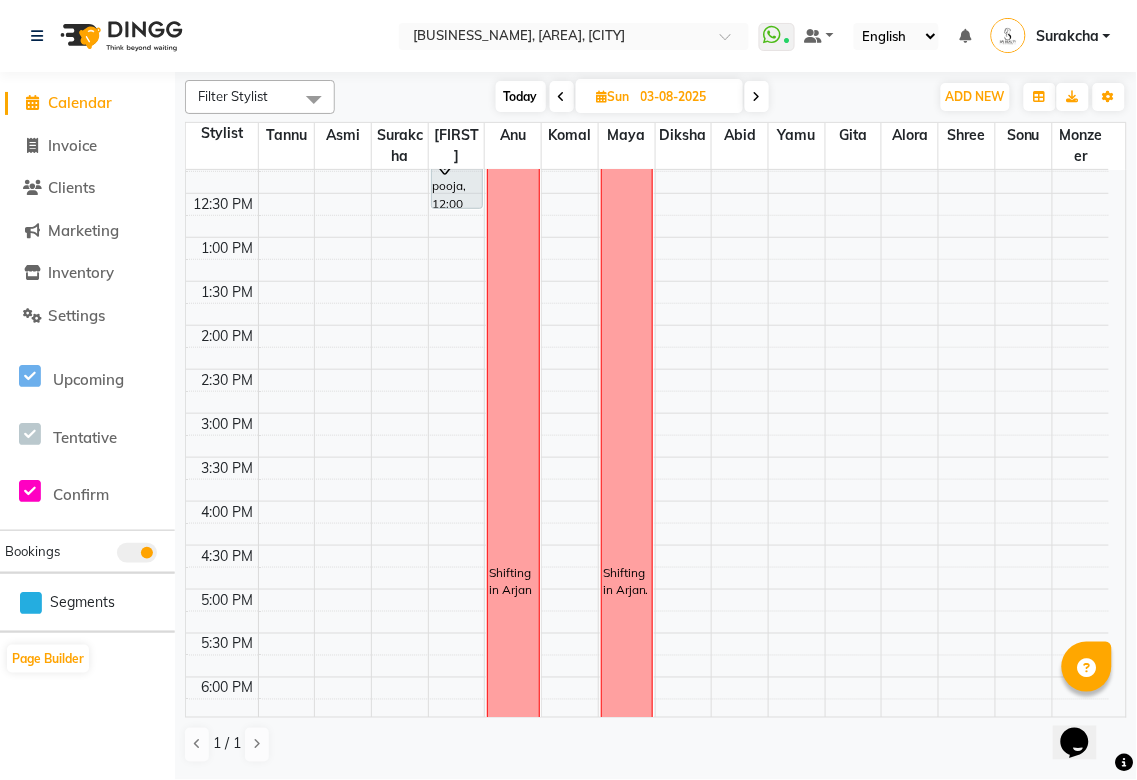 scroll, scrollTop: 0, scrollLeft: 0, axis: both 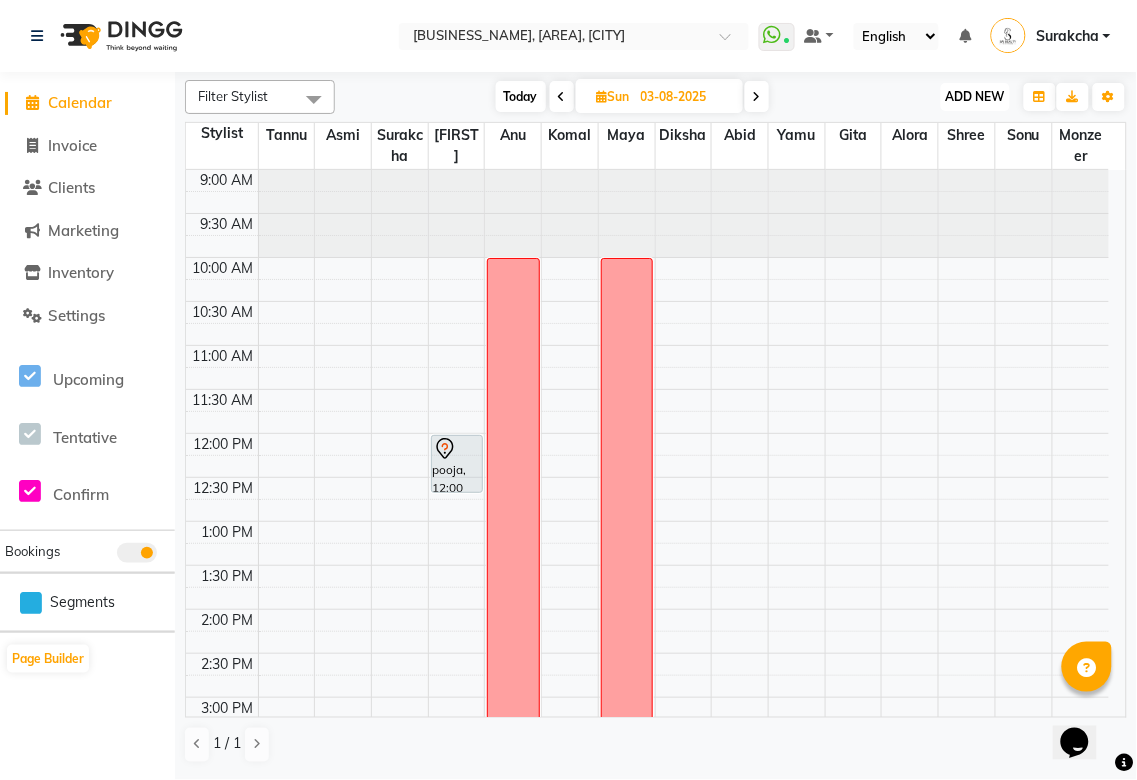 click on "ADD NEW Toggle Dropdown" at bounding box center (975, 97) 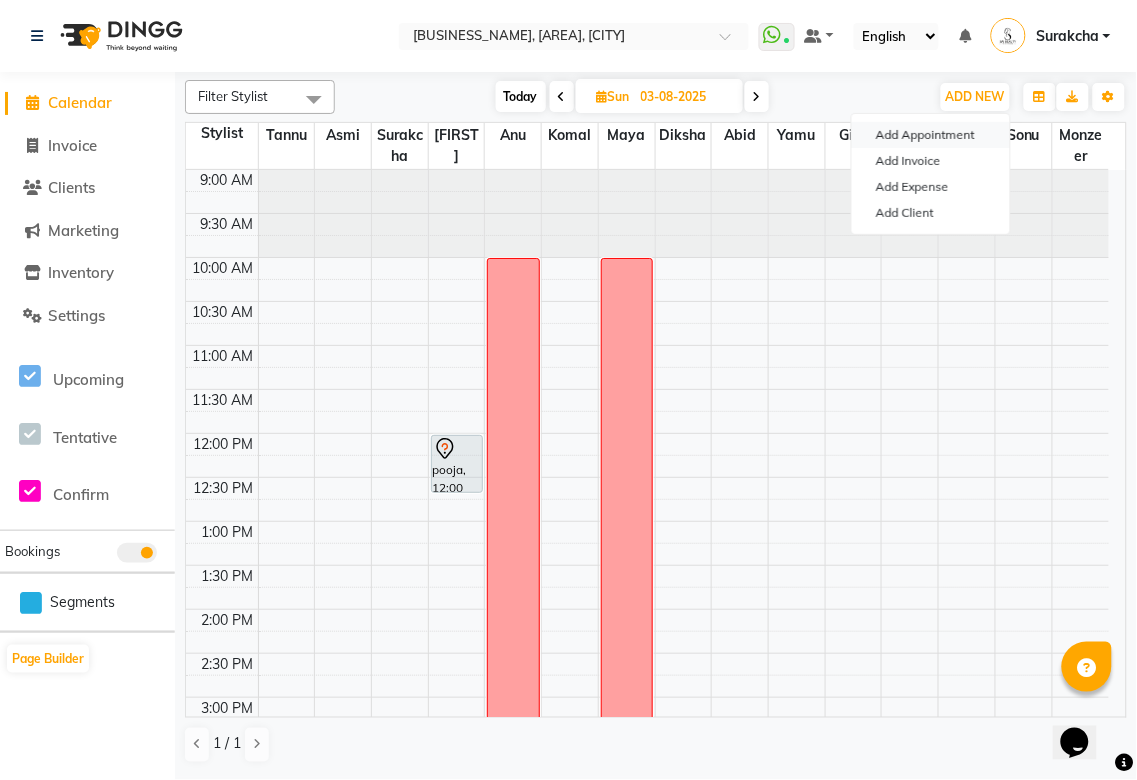 click on "Add Appointment" at bounding box center (931, 135) 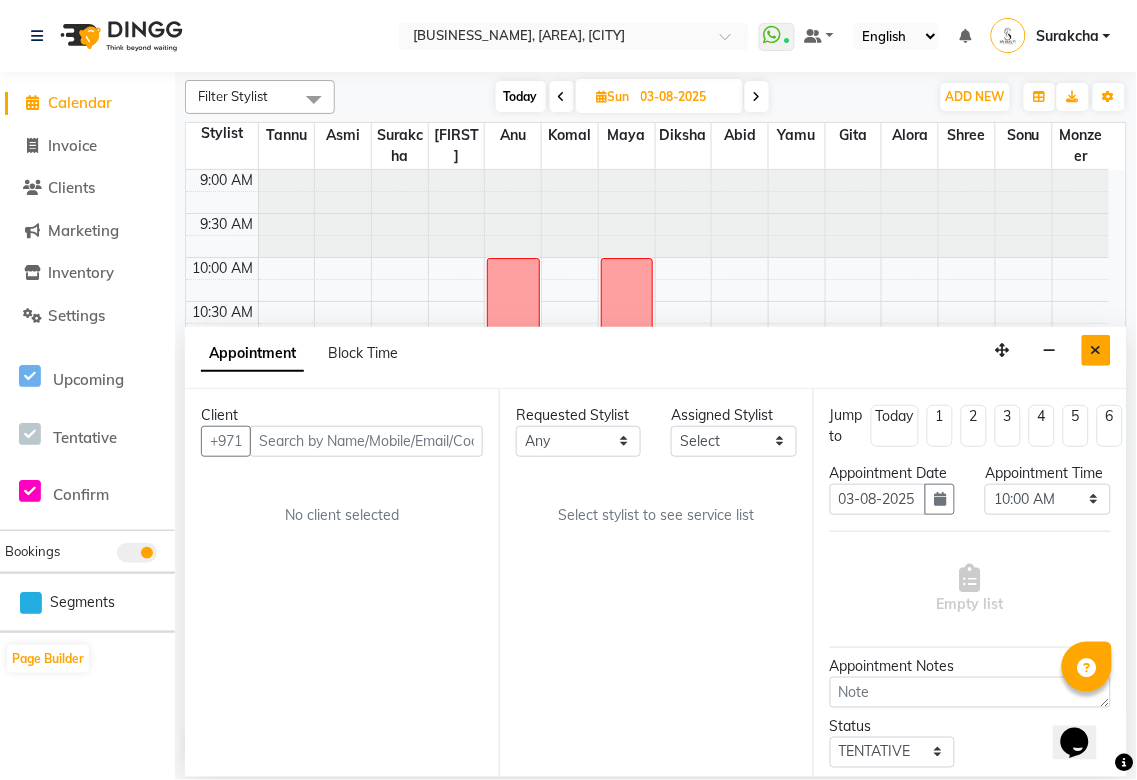 click at bounding box center (1096, 350) 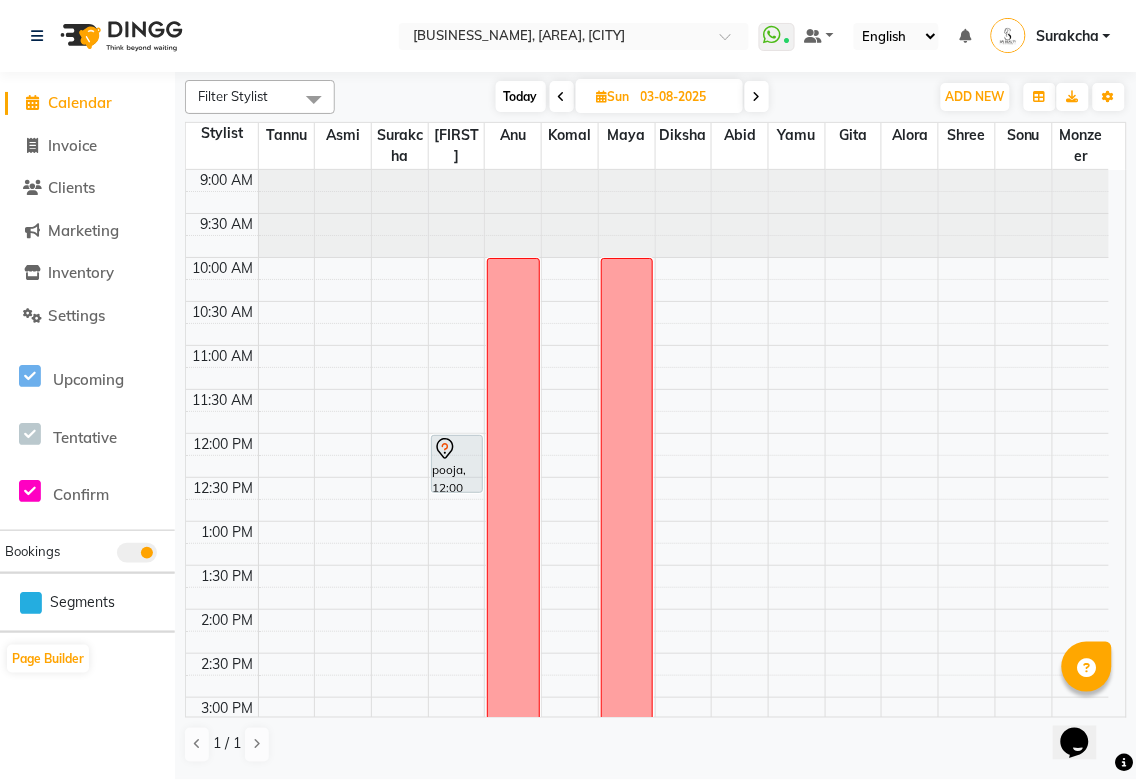 click on "Today" at bounding box center [521, 96] 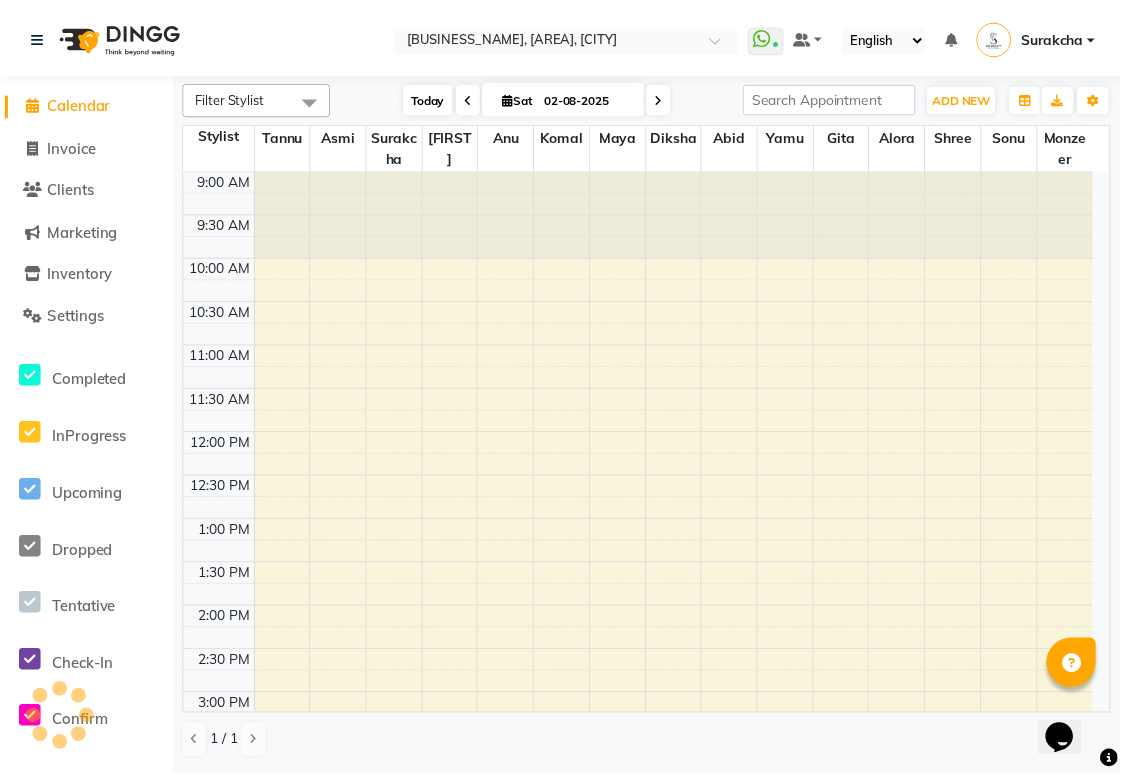 scroll, scrollTop: 778, scrollLeft: 0, axis: vertical 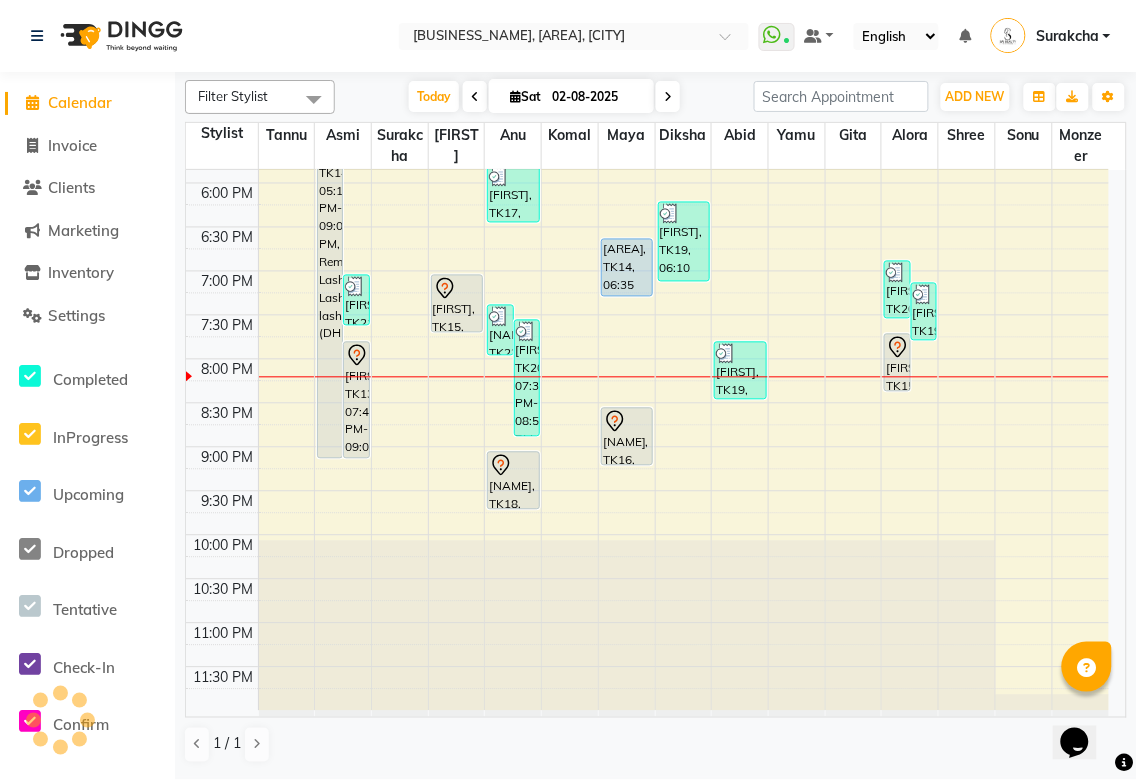 click on "Amel, TK17, 05:45 PM-06:25 PM, Blowdry Straight Without Wash Long (DH120)" at bounding box center [513, 194] 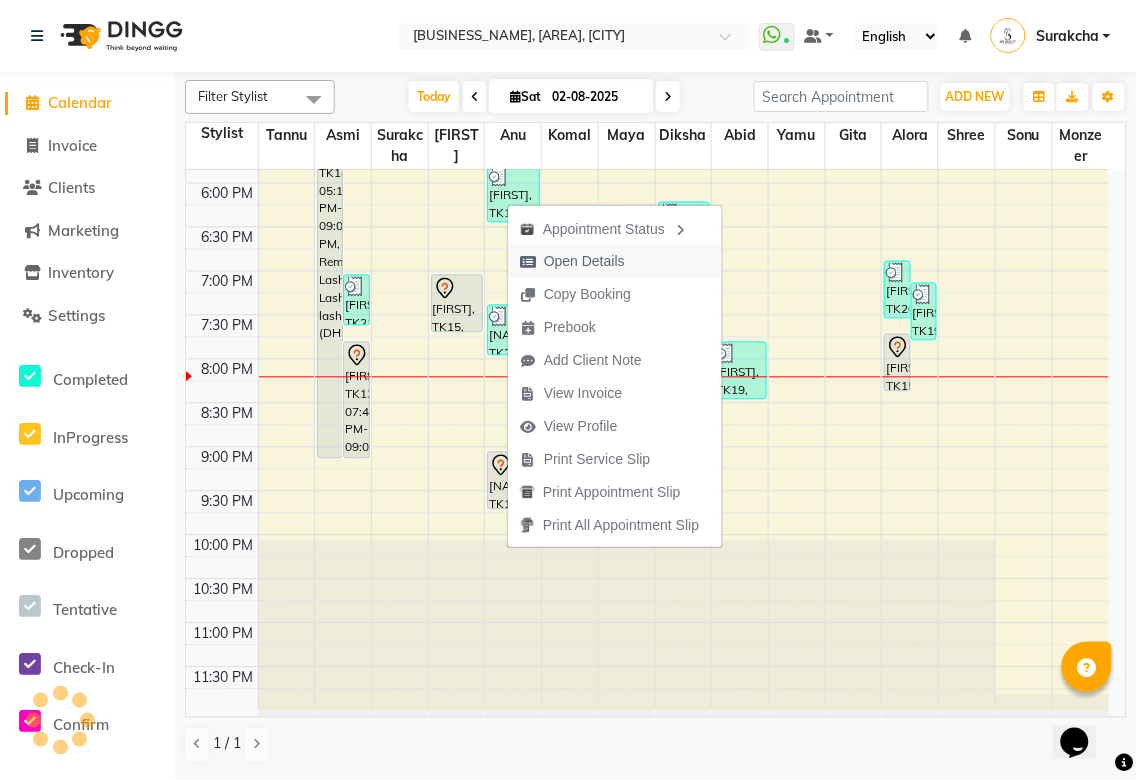 click on "Open Details" at bounding box center (584, 261) 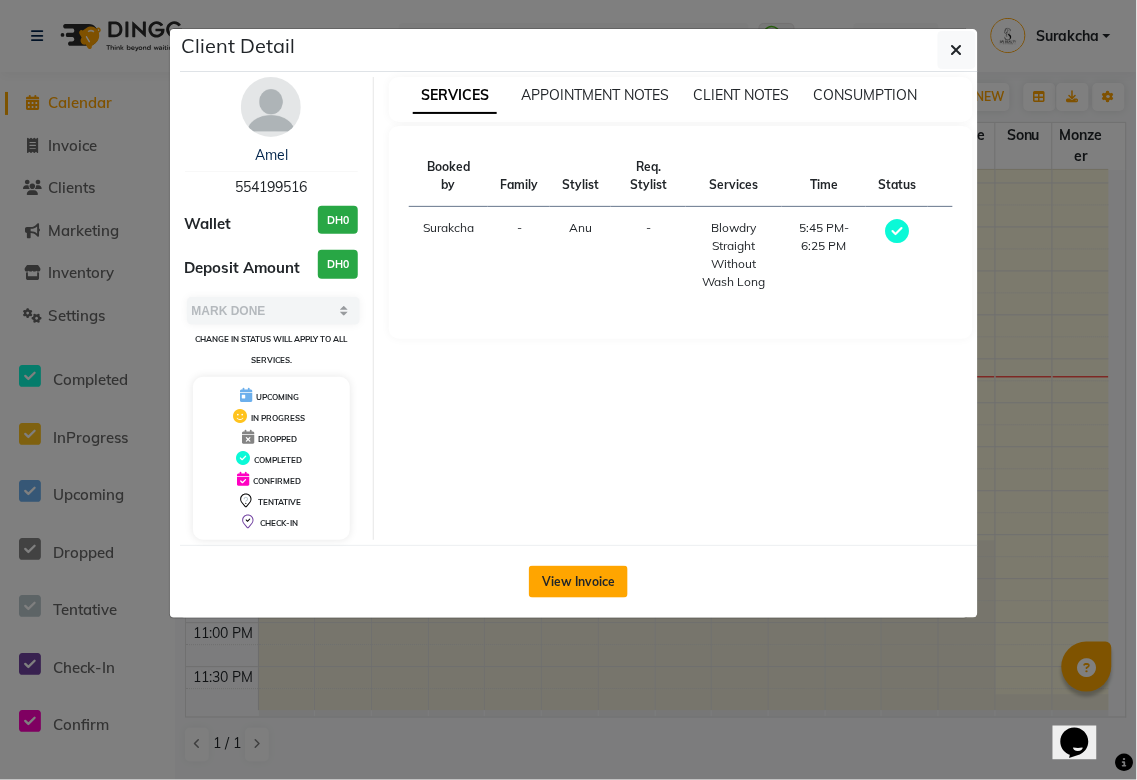 click on "View Invoice" 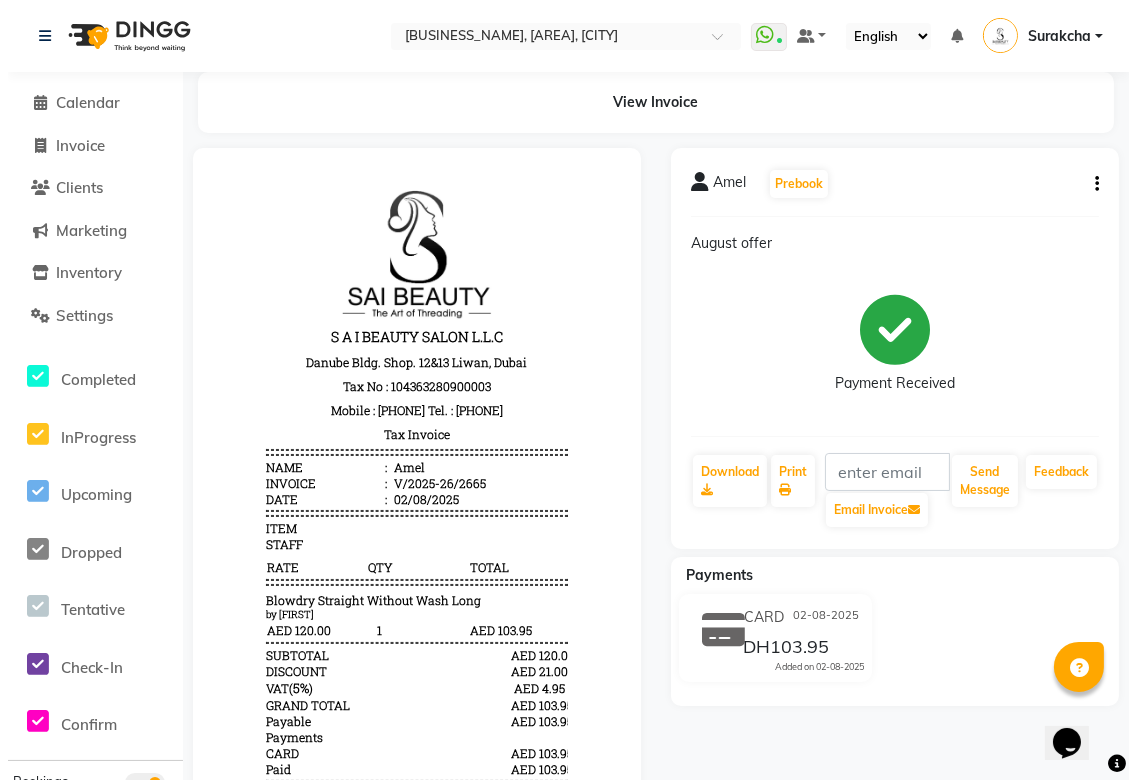 scroll, scrollTop: 0, scrollLeft: 0, axis: both 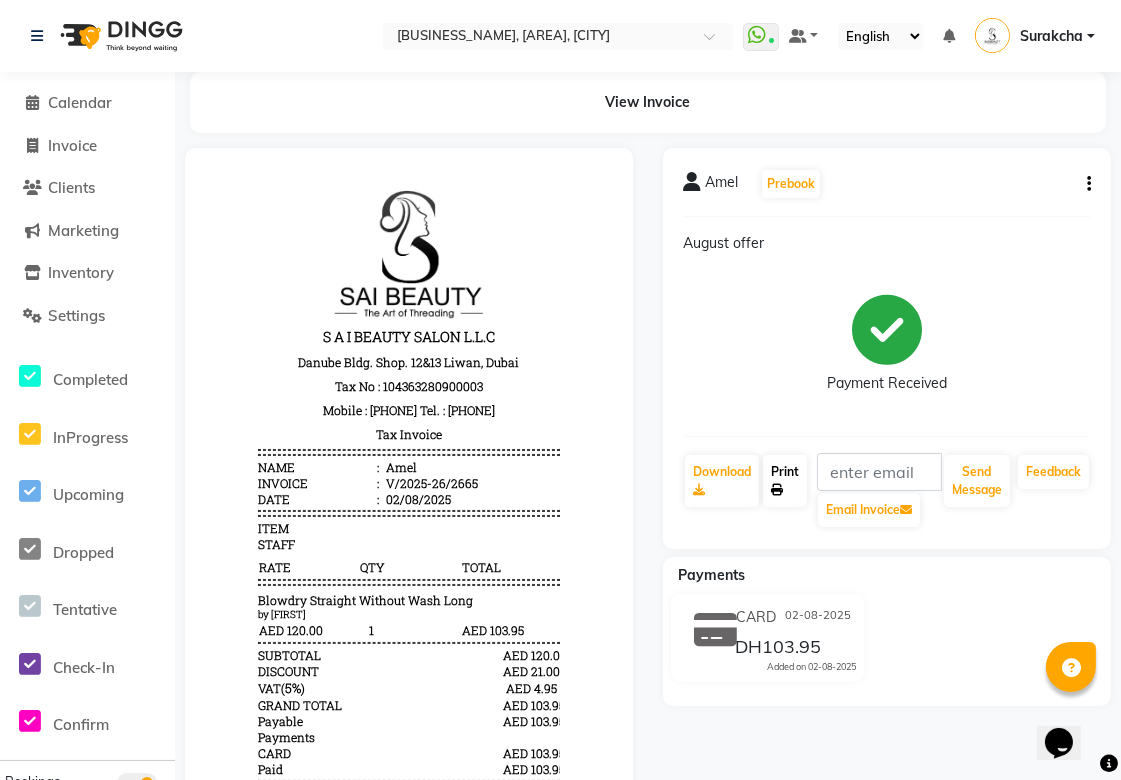 click 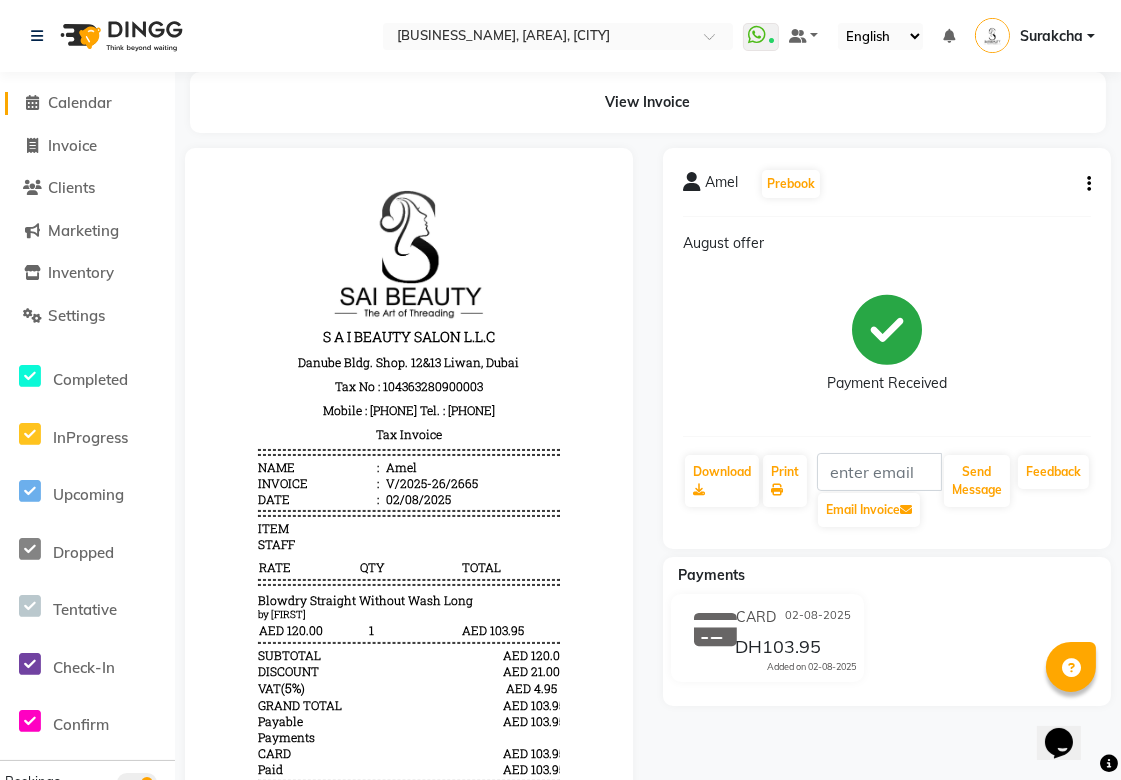 click on "Calendar" 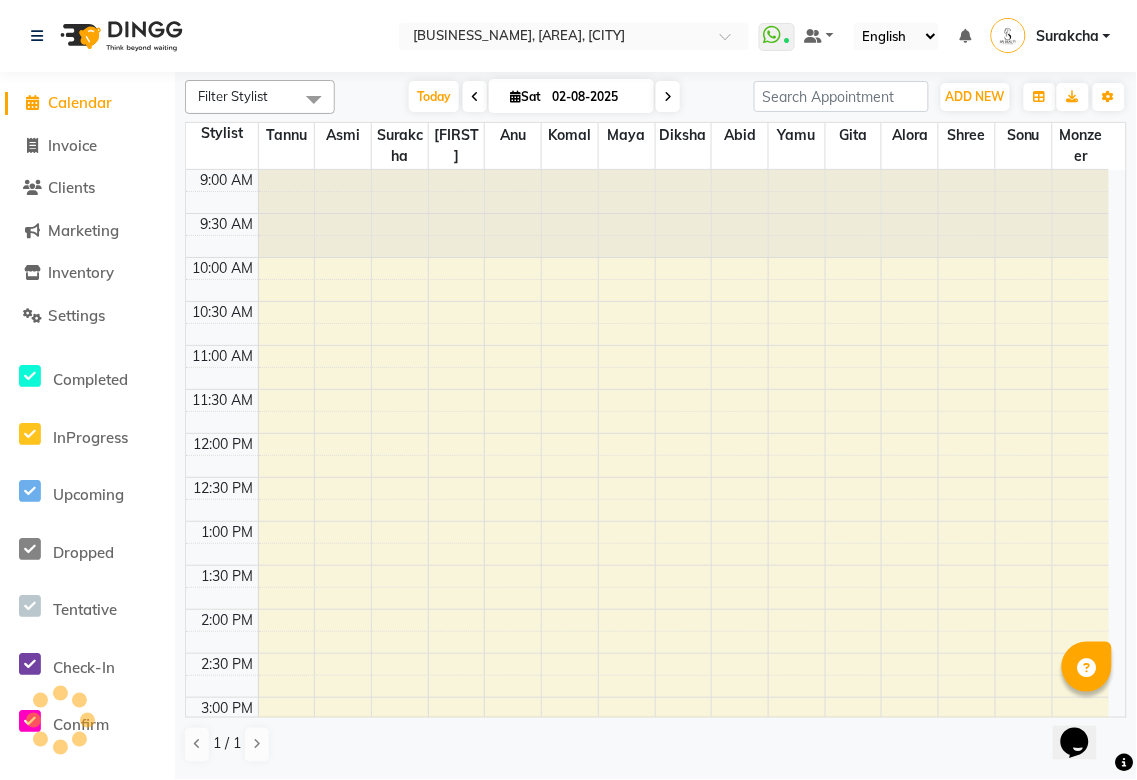 scroll, scrollTop: 0, scrollLeft: 0, axis: both 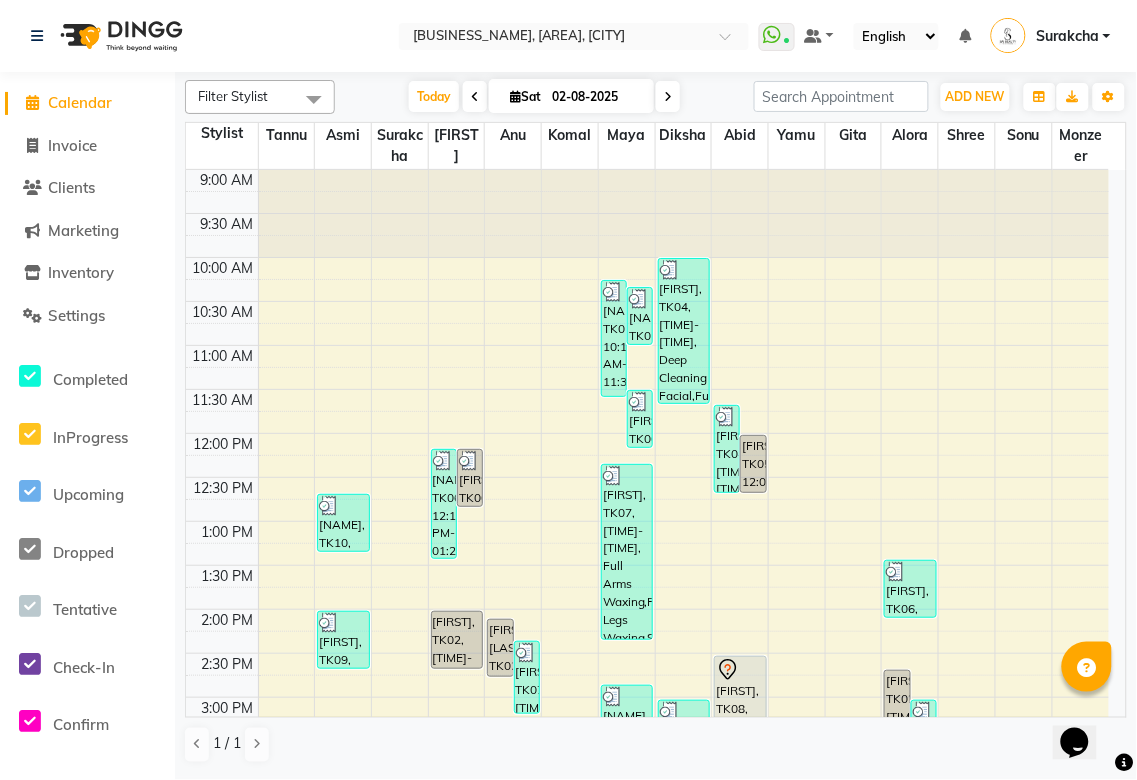 click at bounding box center [668, 97] 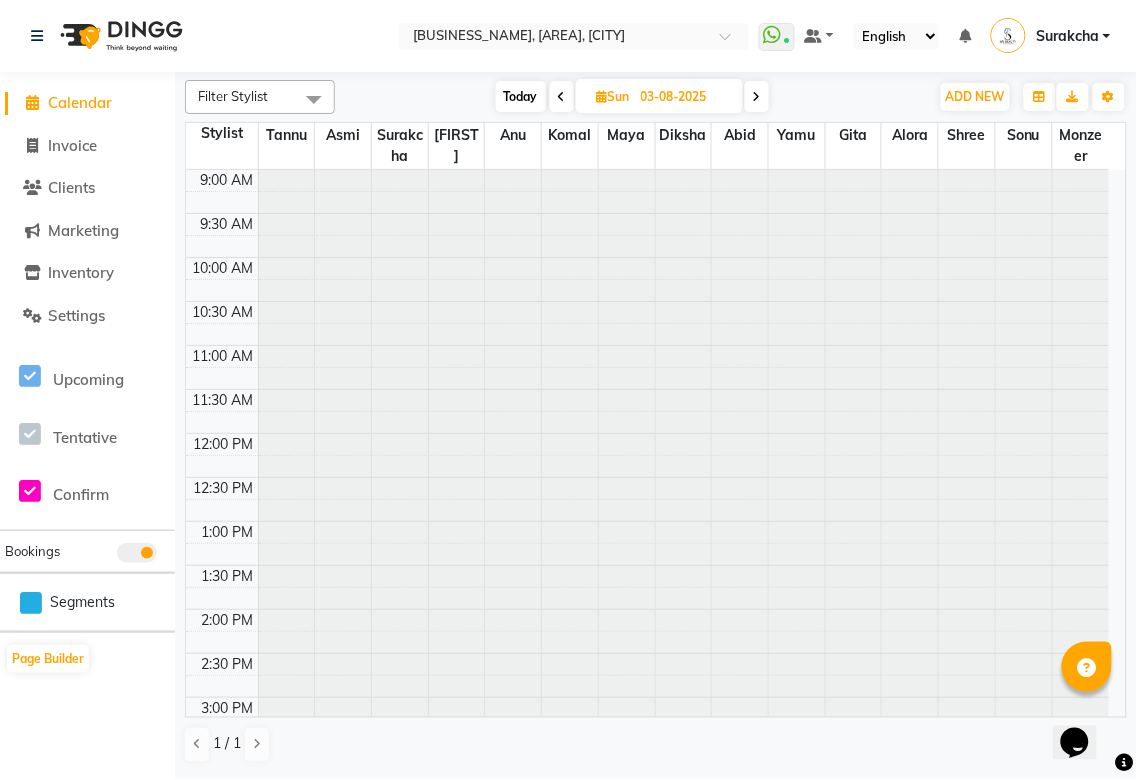scroll, scrollTop: 778, scrollLeft: 0, axis: vertical 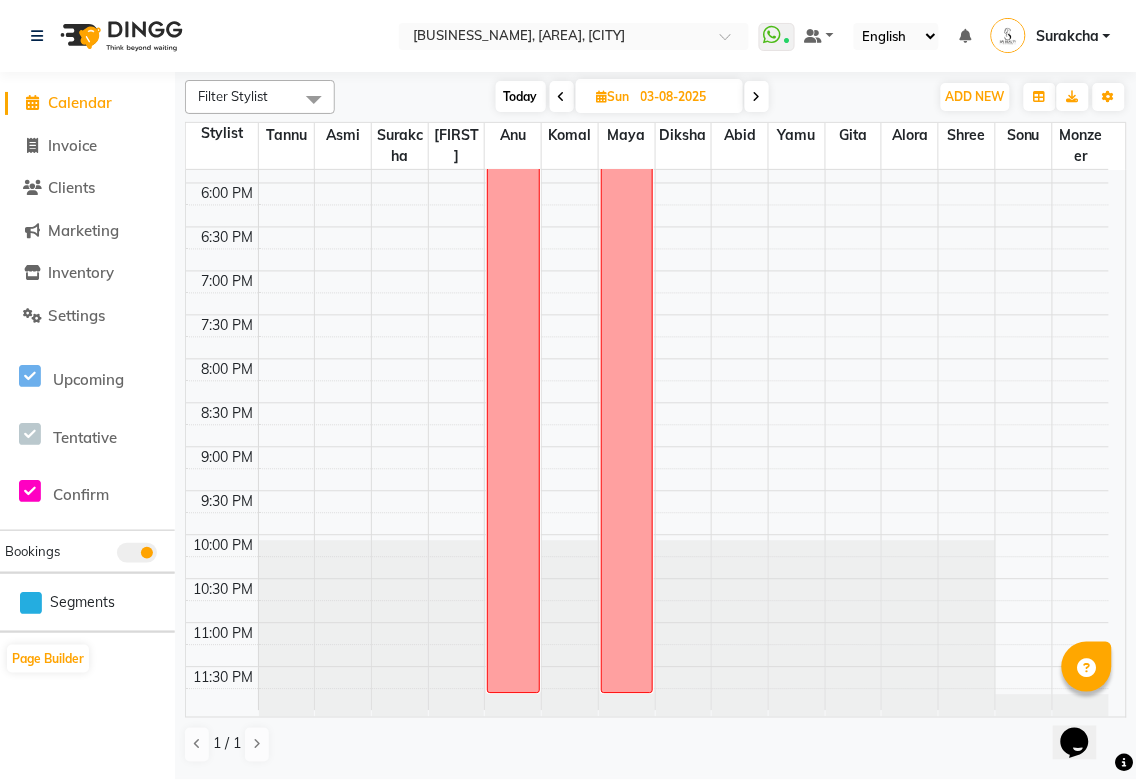 click at bounding box center [757, 97] 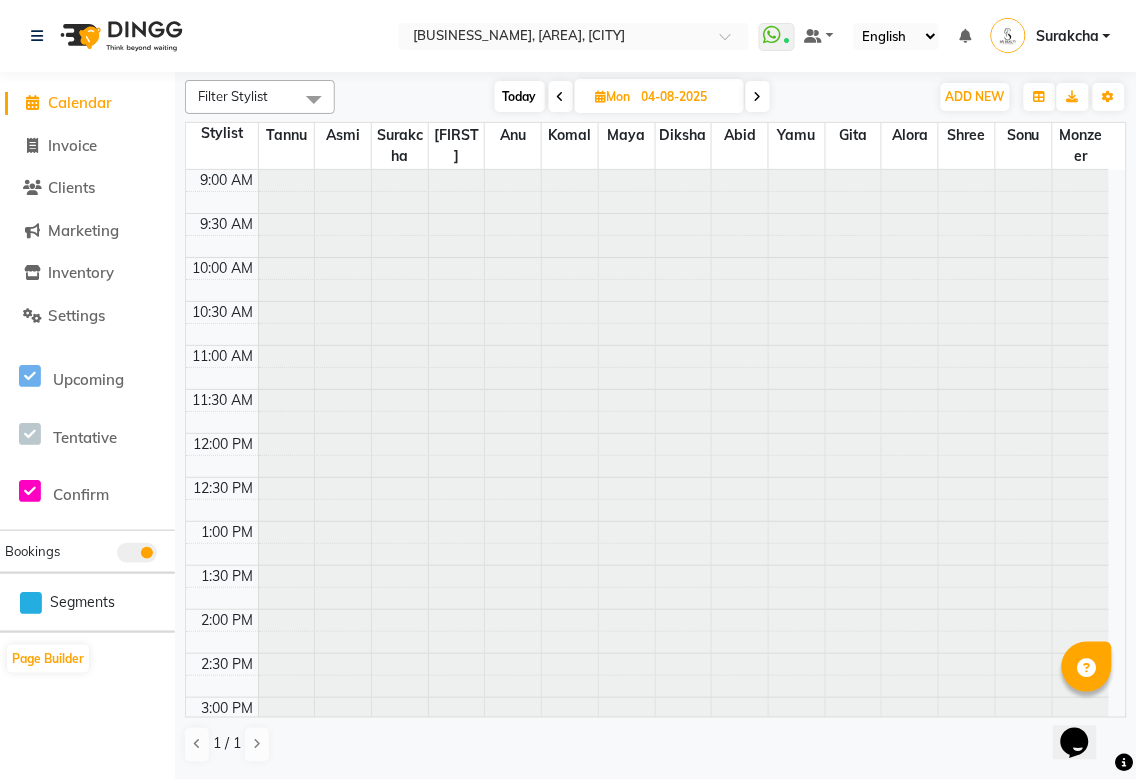 scroll, scrollTop: 778, scrollLeft: 0, axis: vertical 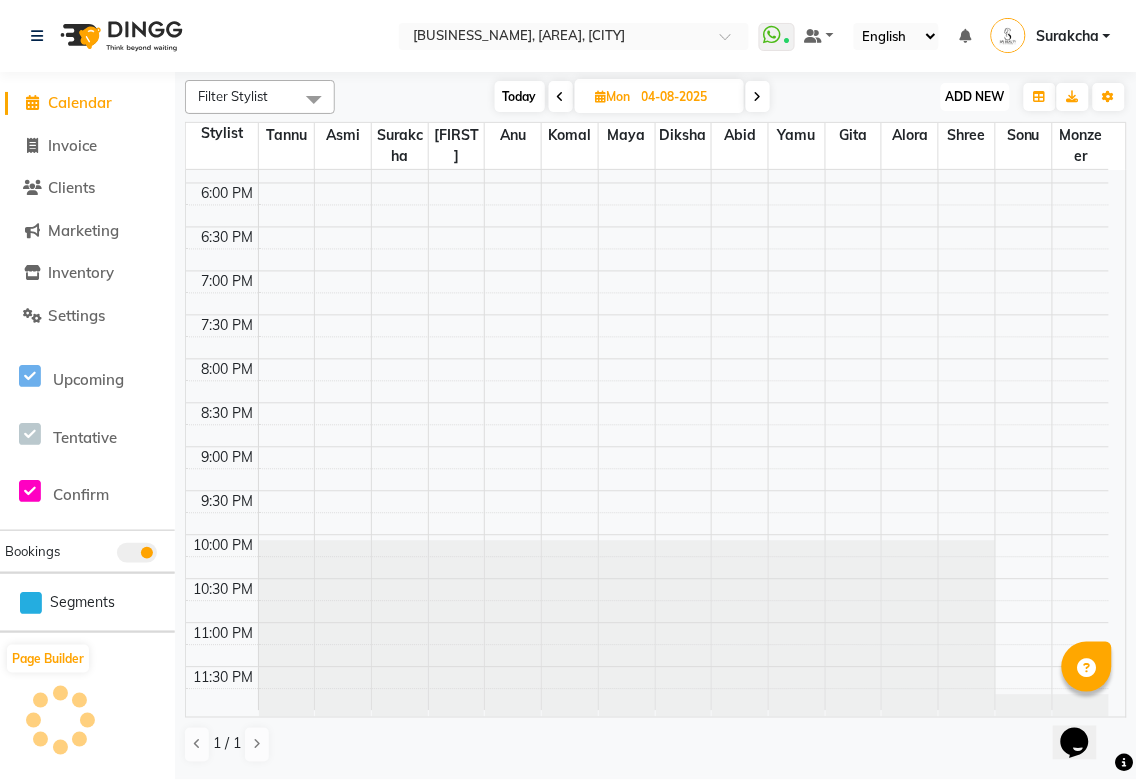 click on "ADD NEW" at bounding box center (975, 96) 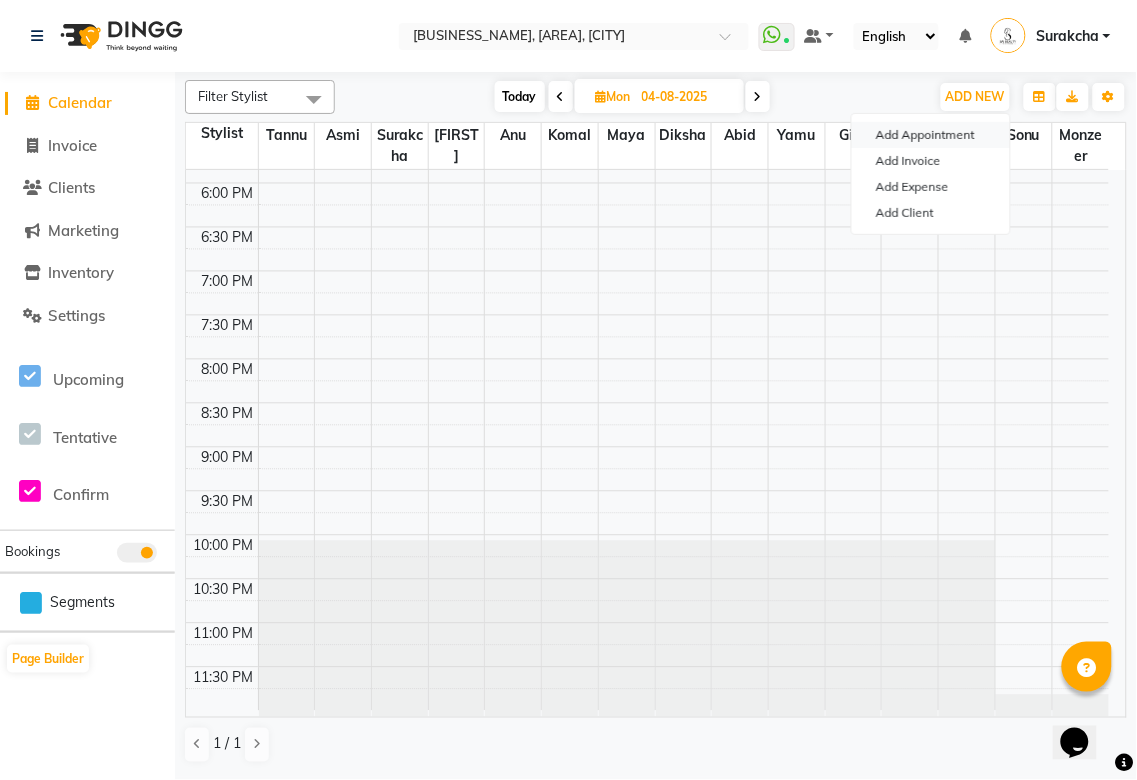 click on "Add Appointment" at bounding box center (931, 135) 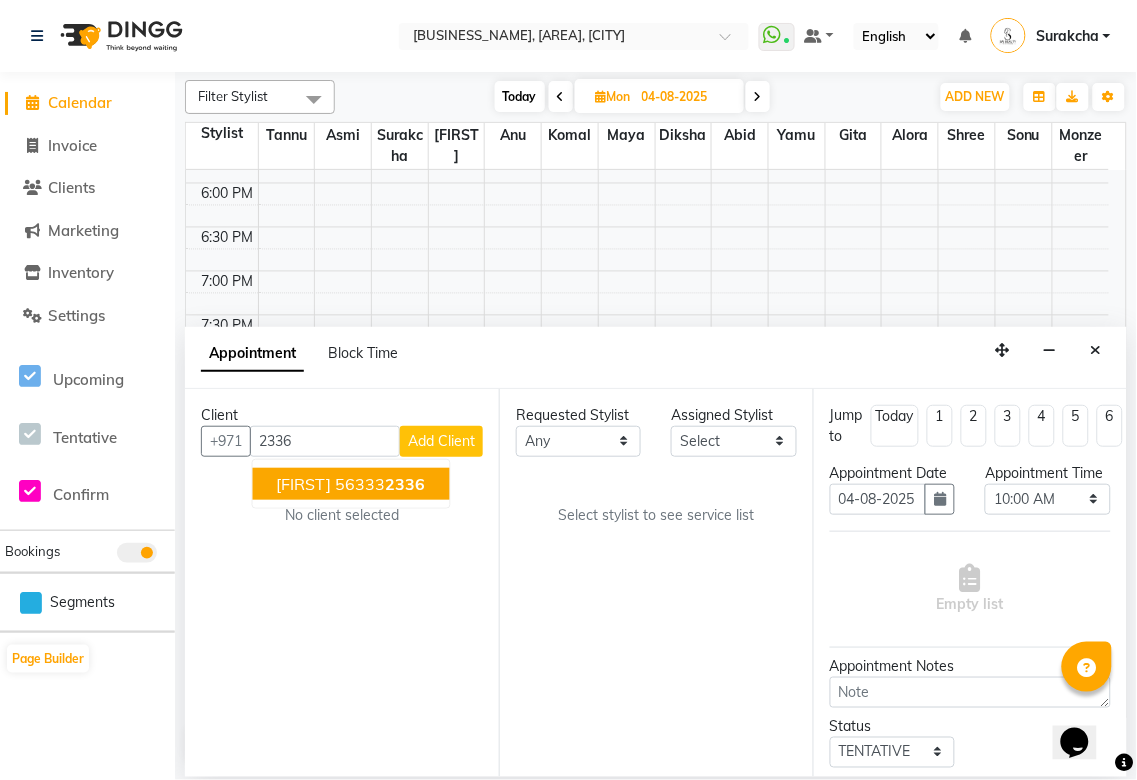click on "2336" at bounding box center (406, 484) 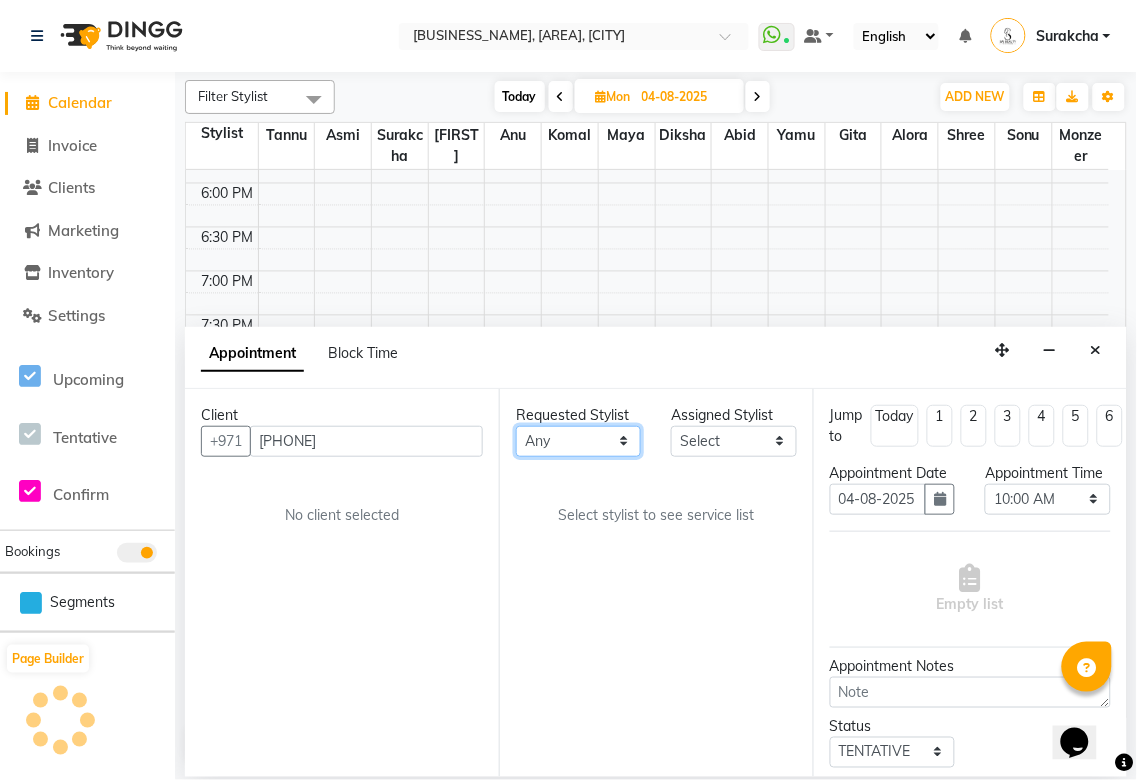 click on "[FIRST] [LAST] [FIRST] [FIRST] [FIRST] [FIRST] [FIRST] [FIRST] [FIRST] [FIRST] [FIRST] [FIRST] [FIRST] [FIRST]" at bounding box center [578, 441] 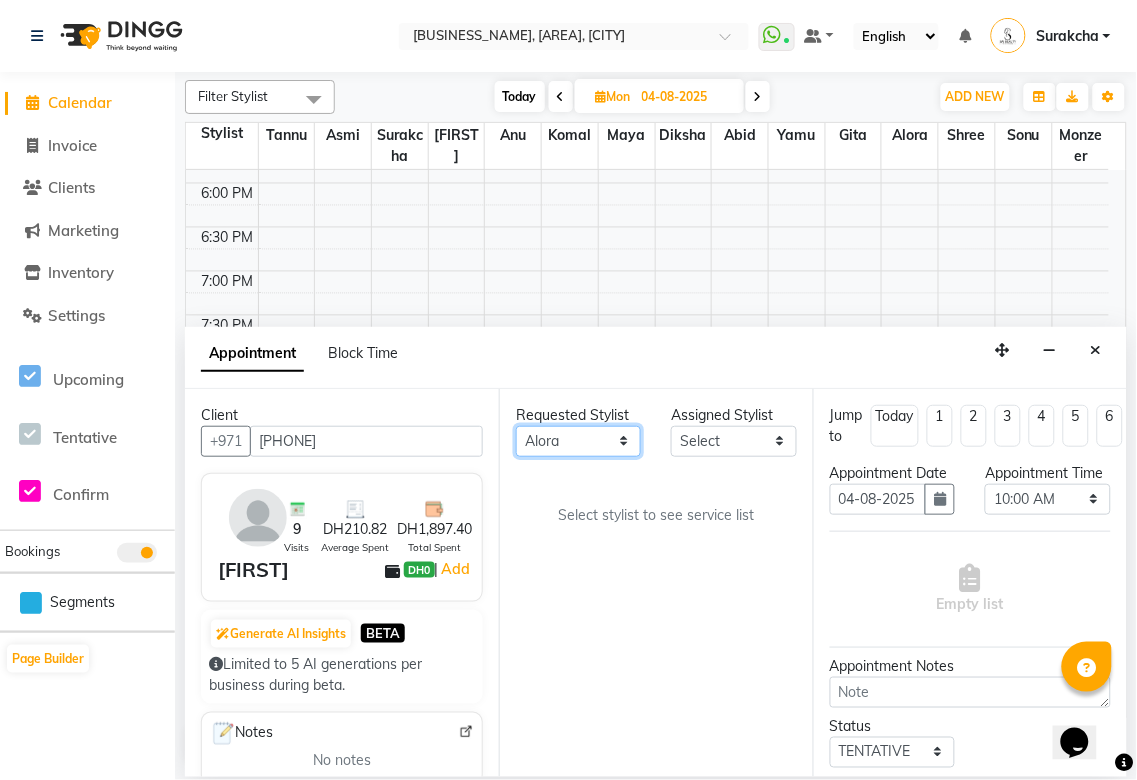 click on "[FIRST] [LAST] [FIRST] [FIRST] [FIRST] [FIRST] [FIRST] [FIRST] [FIRST] [FIRST] [FIRST] [FIRST] [FIRST] [FIRST]" at bounding box center (578, 441) 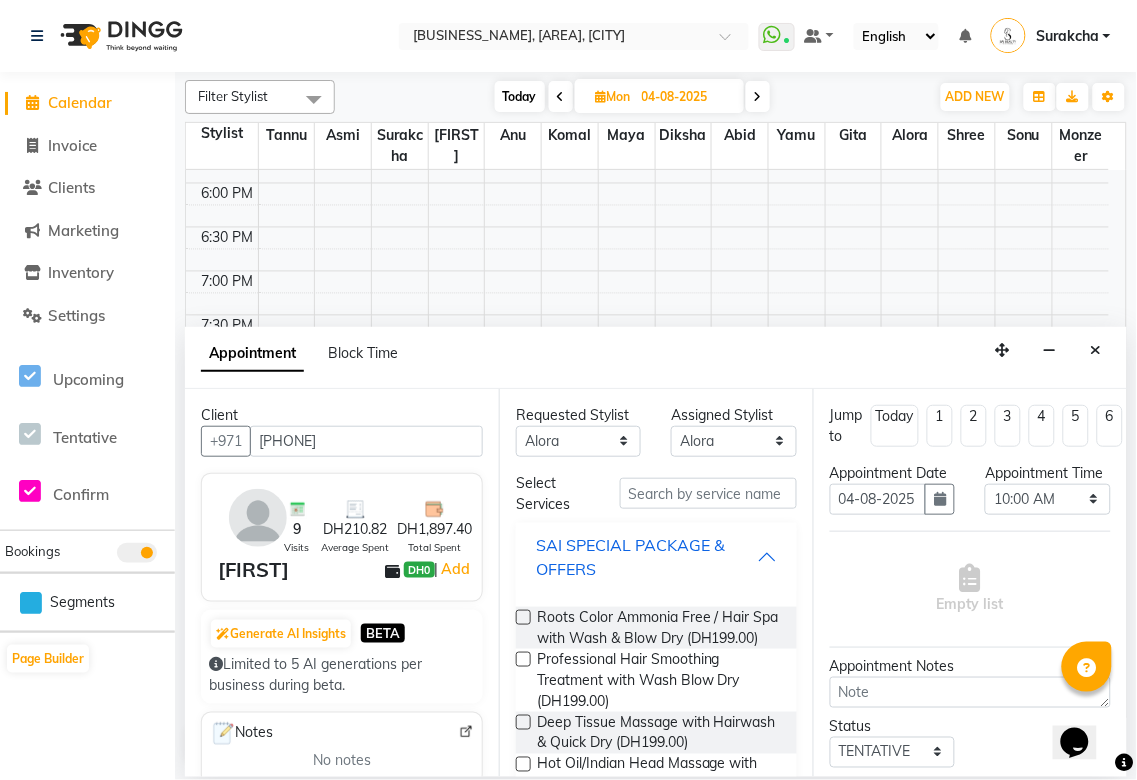 click on "SAI SPECIAL PACKAGE & OFFERS" at bounding box center [646, 557] 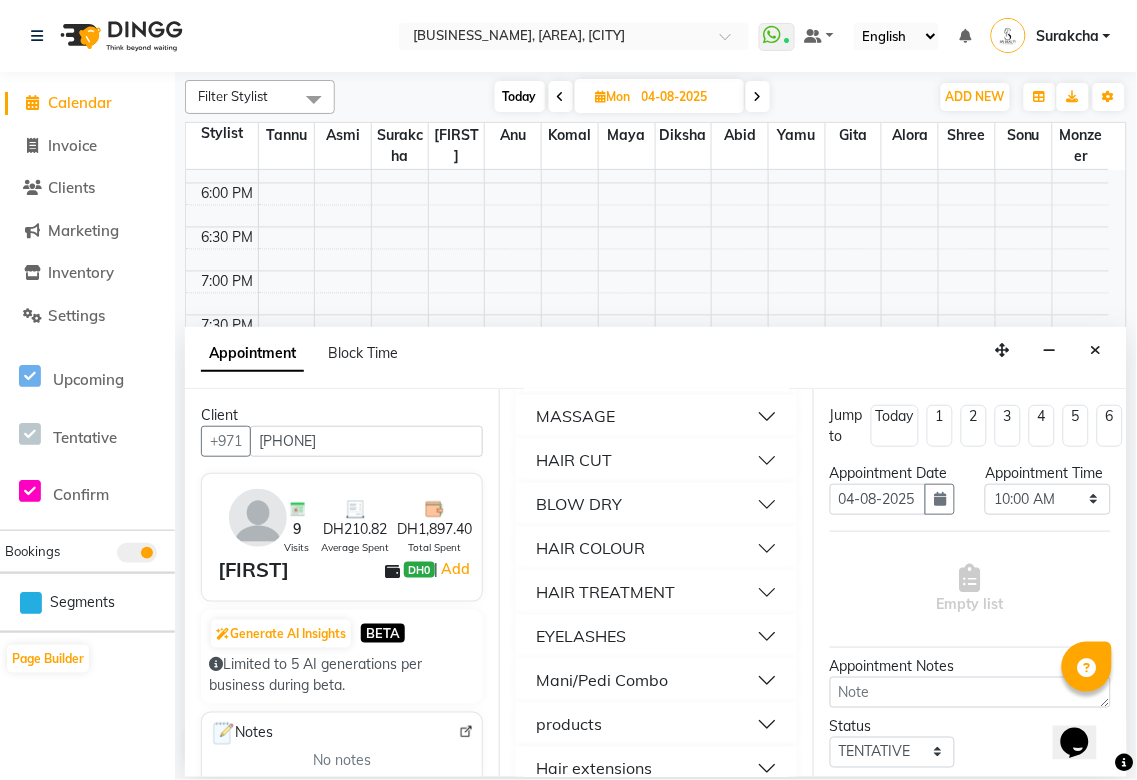scroll, scrollTop: 808, scrollLeft: 0, axis: vertical 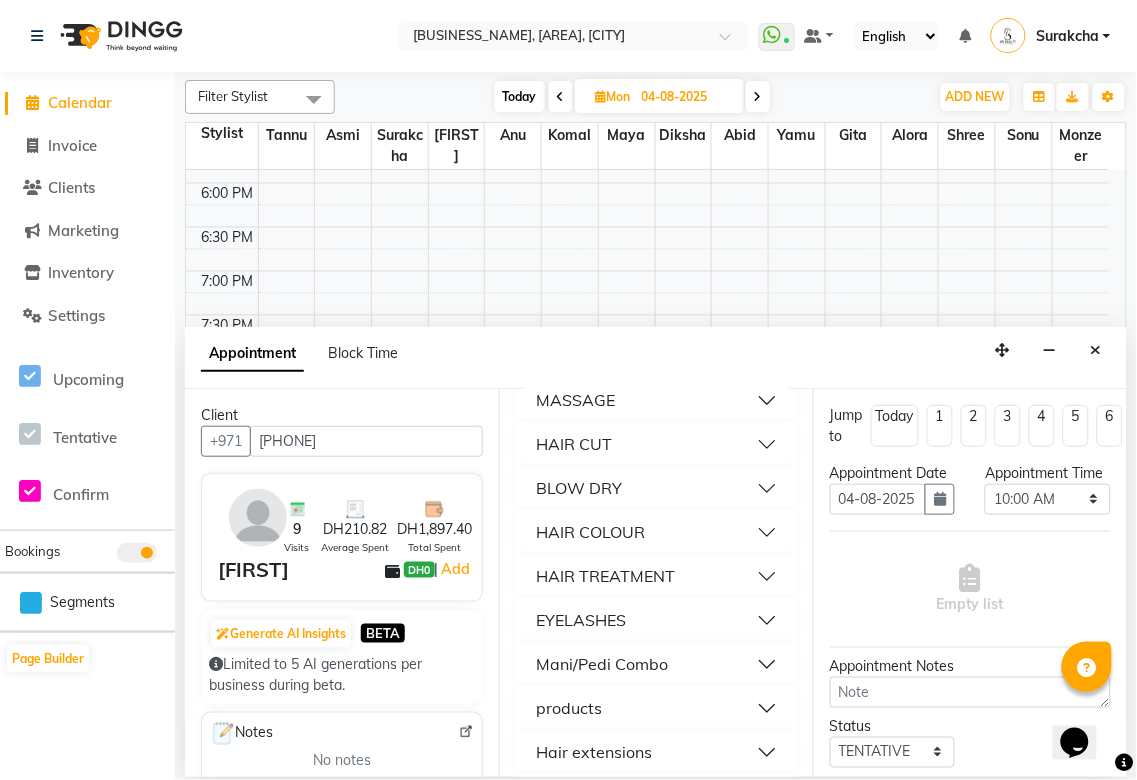 click on "Mani/Pedi Combo" at bounding box center [656, 665] 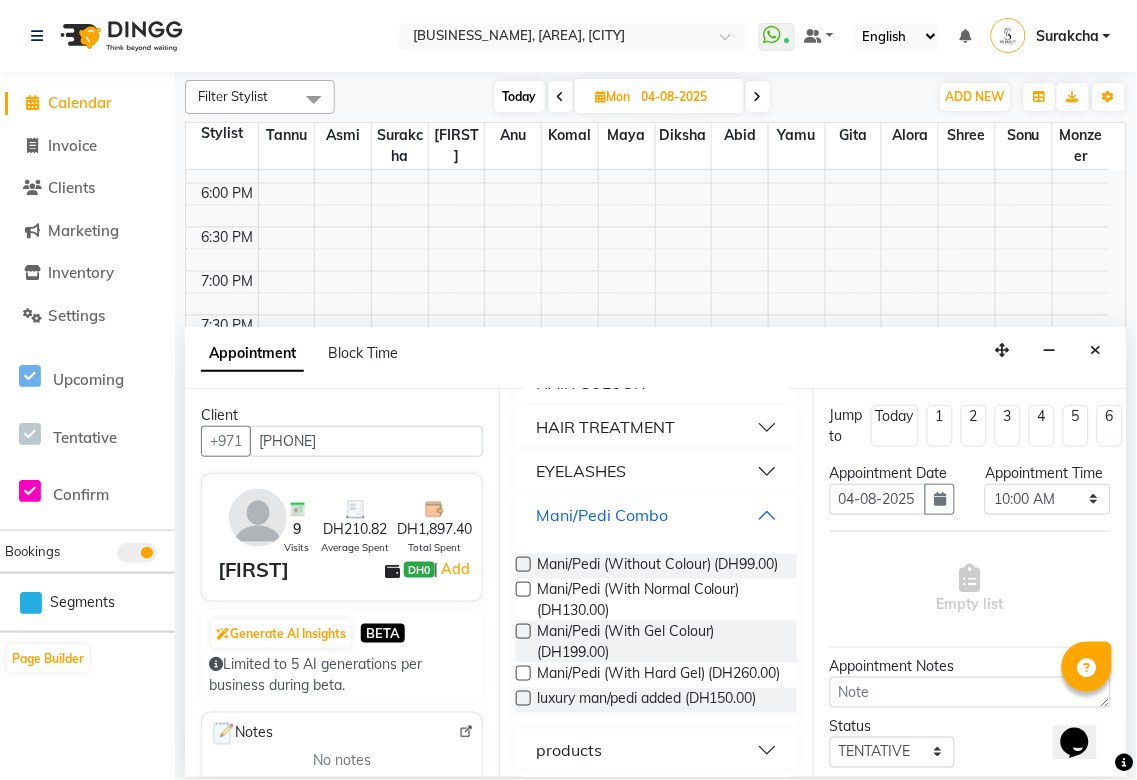 scroll, scrollTop: 992, scrollLeft: 0, axis: vertical 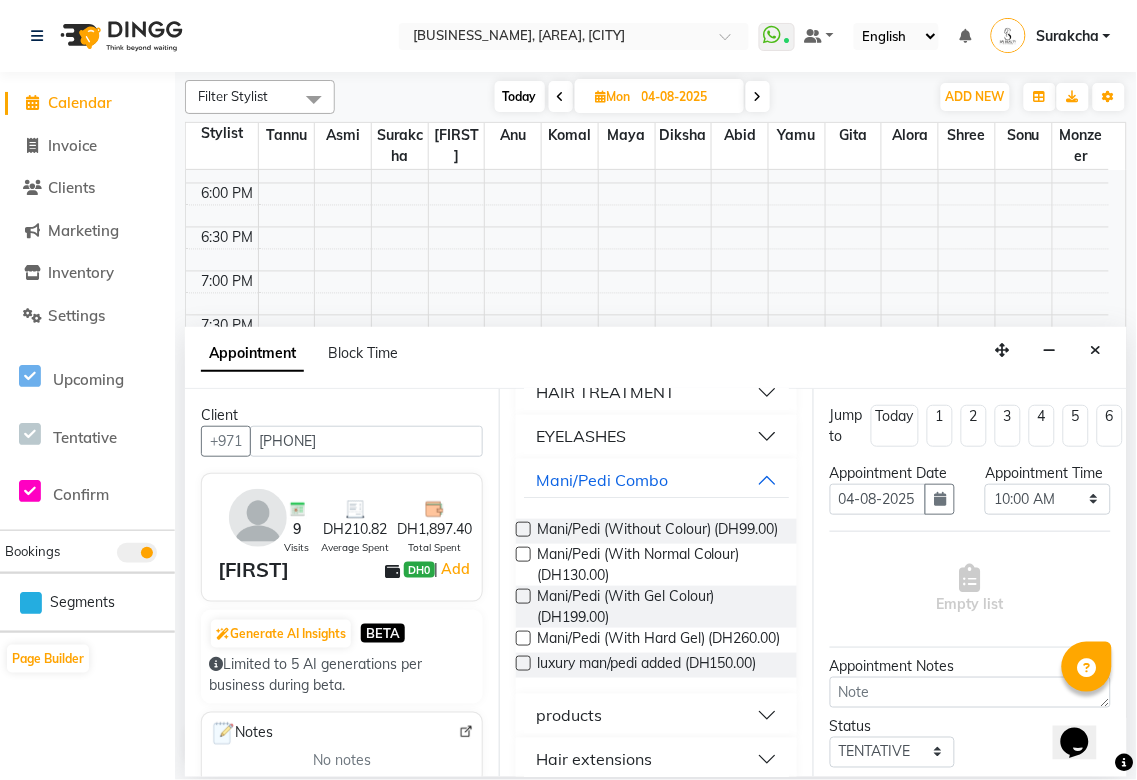 click at bounding box center (523, 554) 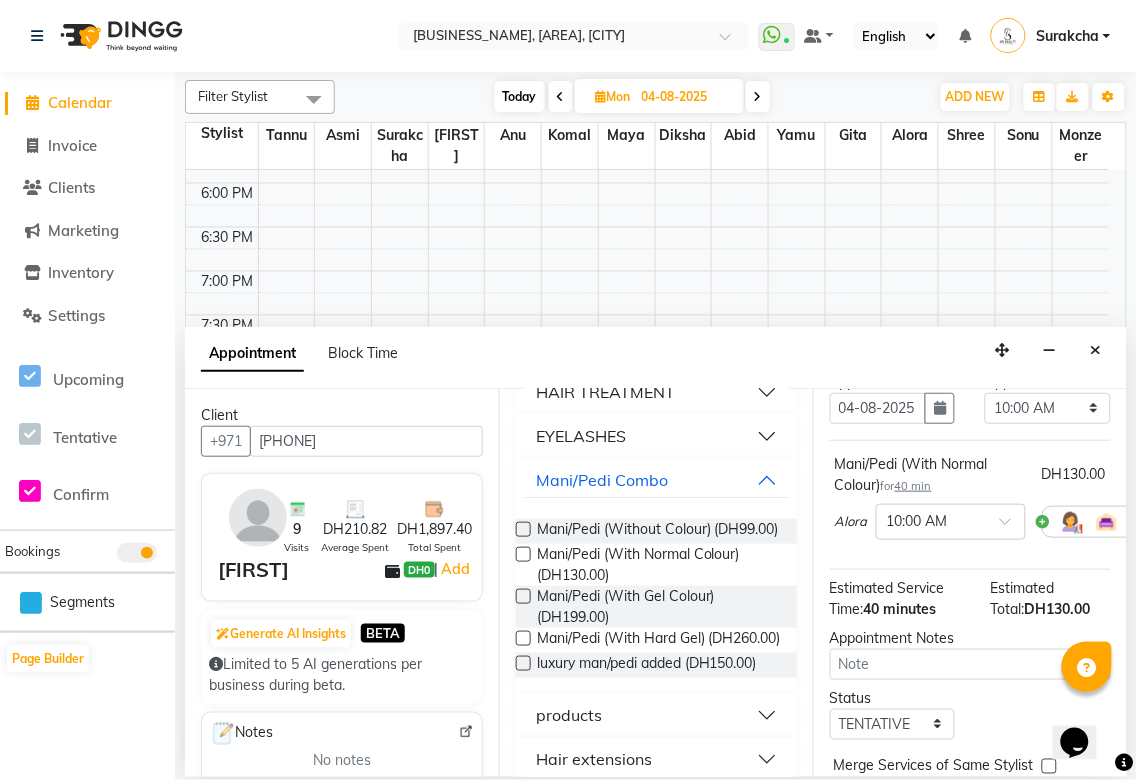 scroll, scrollTop: 256, scrollLeft: 0, axis: vertical 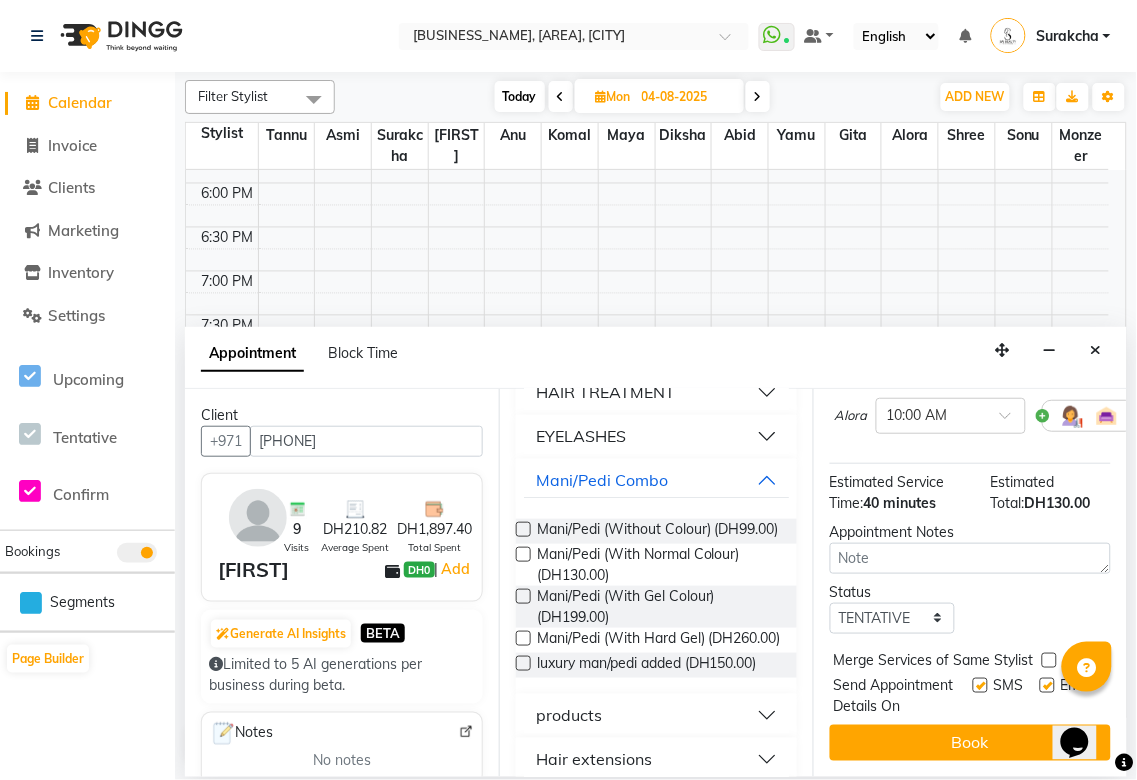 click at bounding box center [1049, 660] 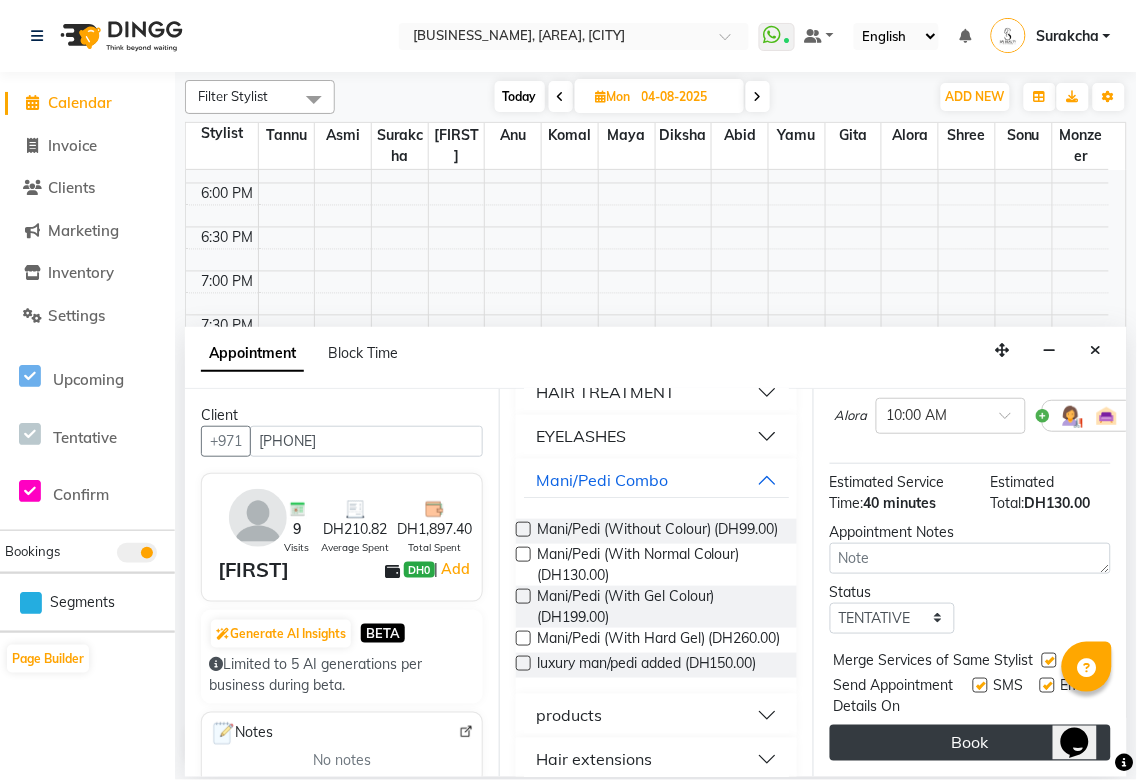 click on "Book" at bounding box center [970, 743] 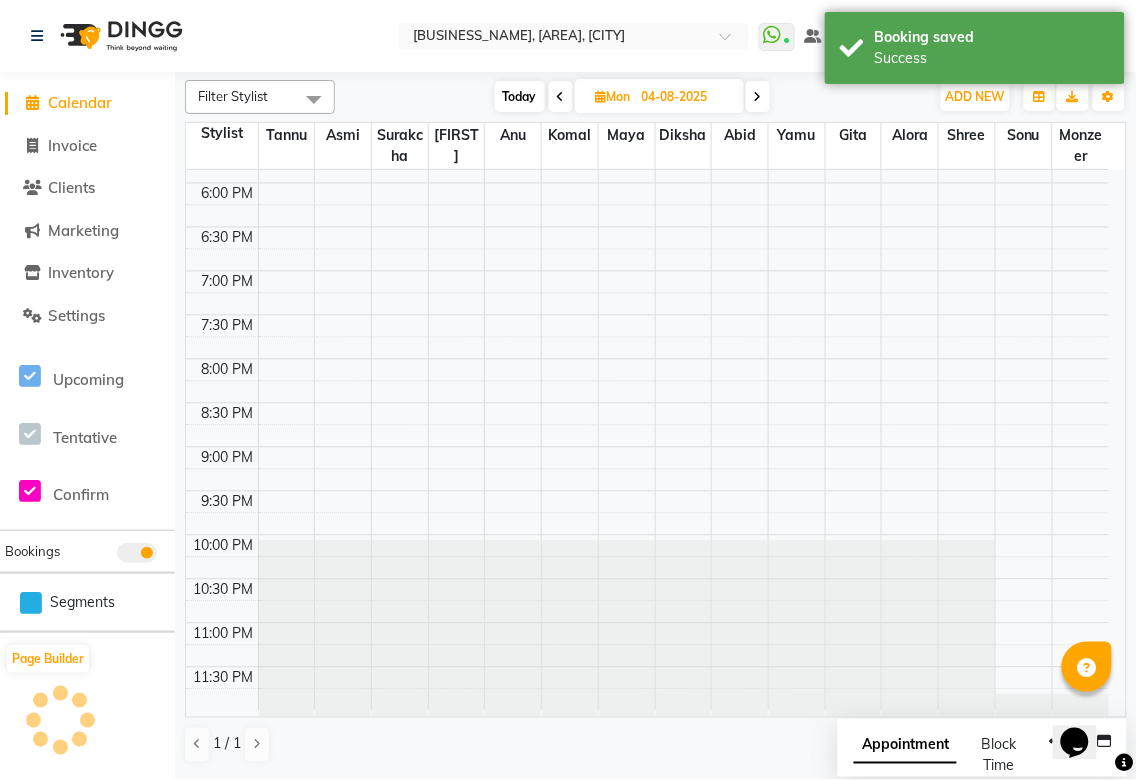 click on "Appointment" at bounding box center (905, 746) 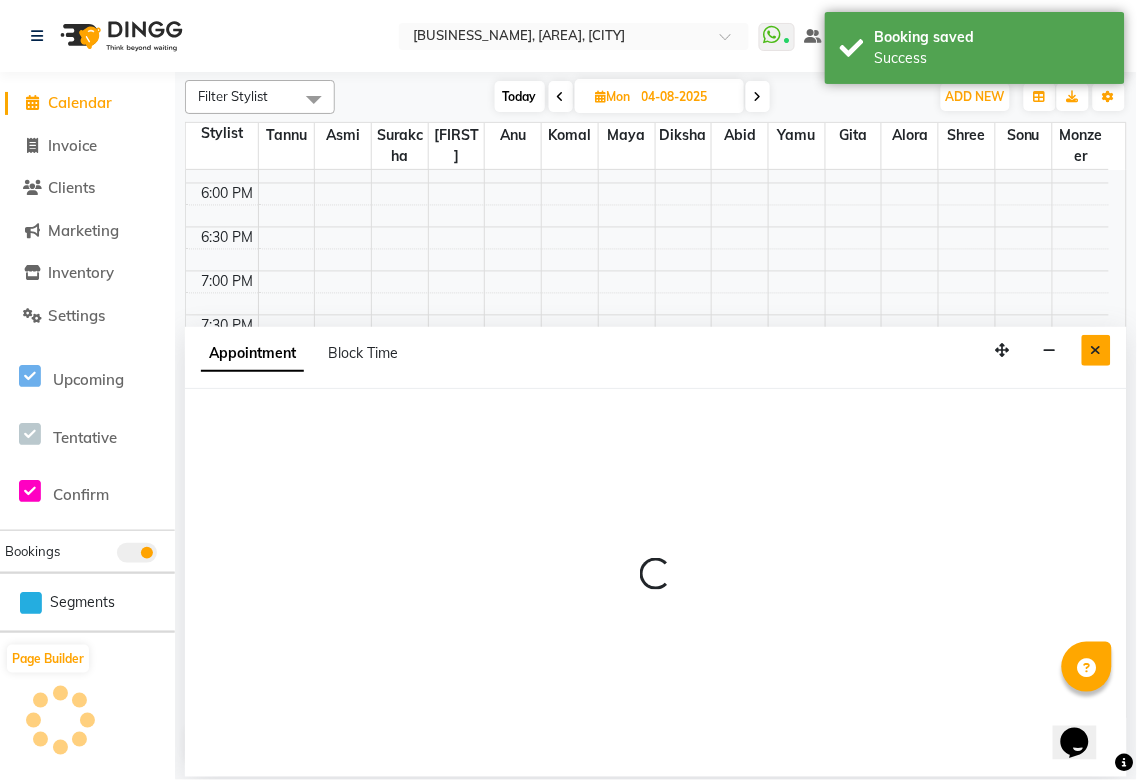 click at bounding box center (1096, 350) 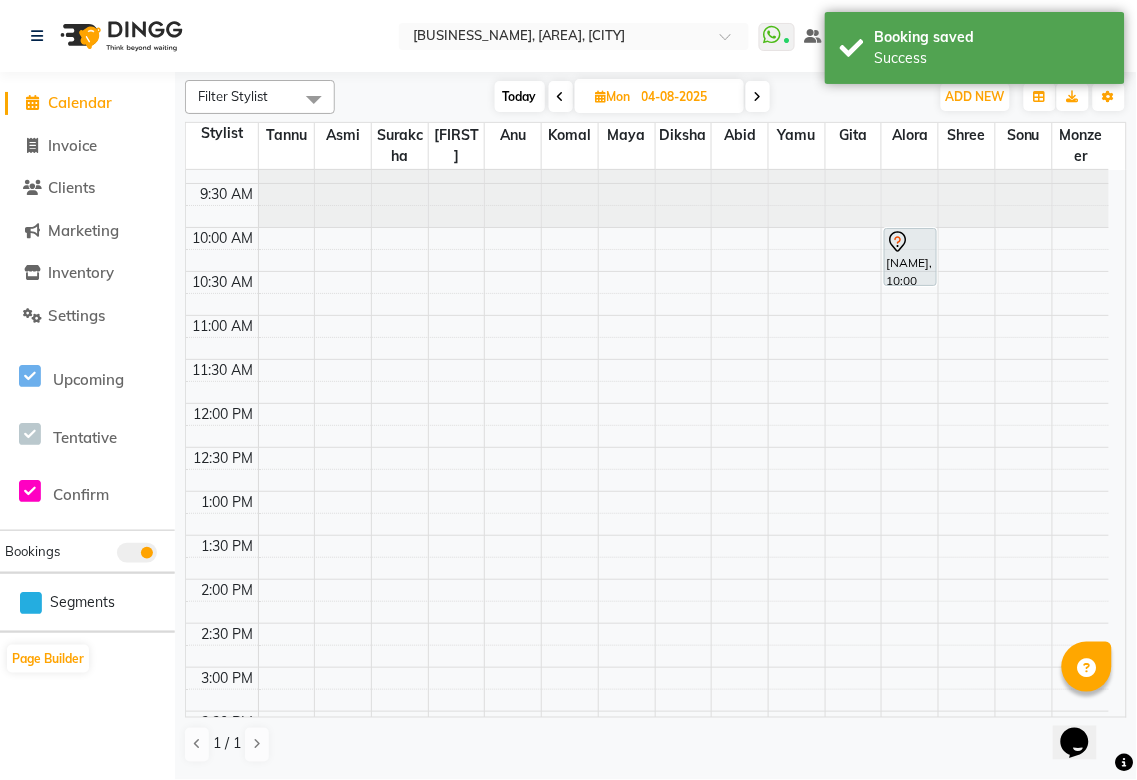scroll, scrollTop: 0, scrollLeft: 0, axis: both 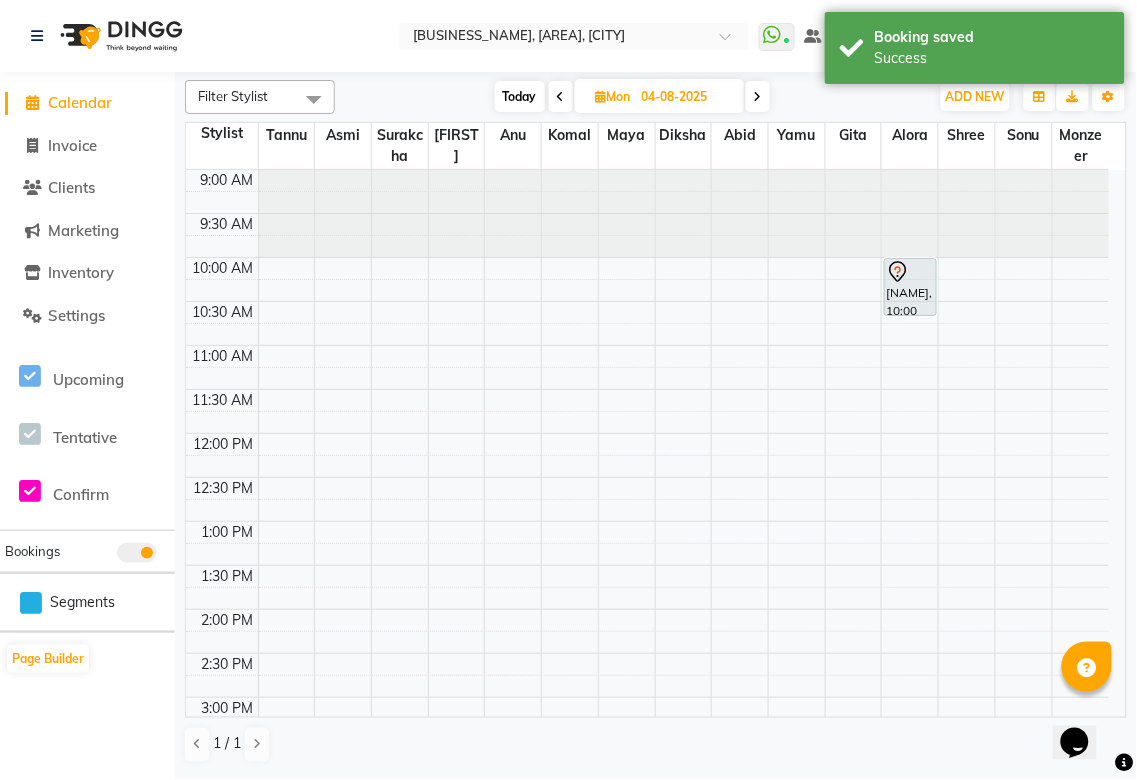 click on "Today" at bounding box center (520, 96) 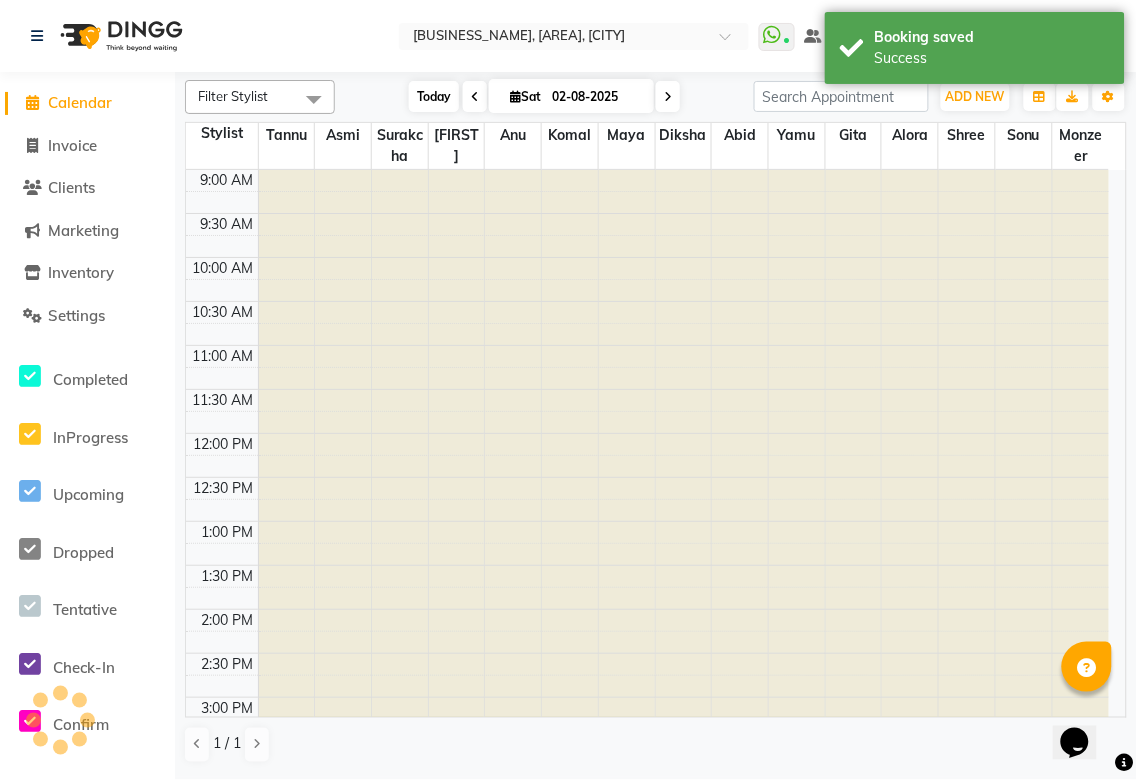 scroll, scrollTop: 778, scrollLeft: 0, axis: vertical 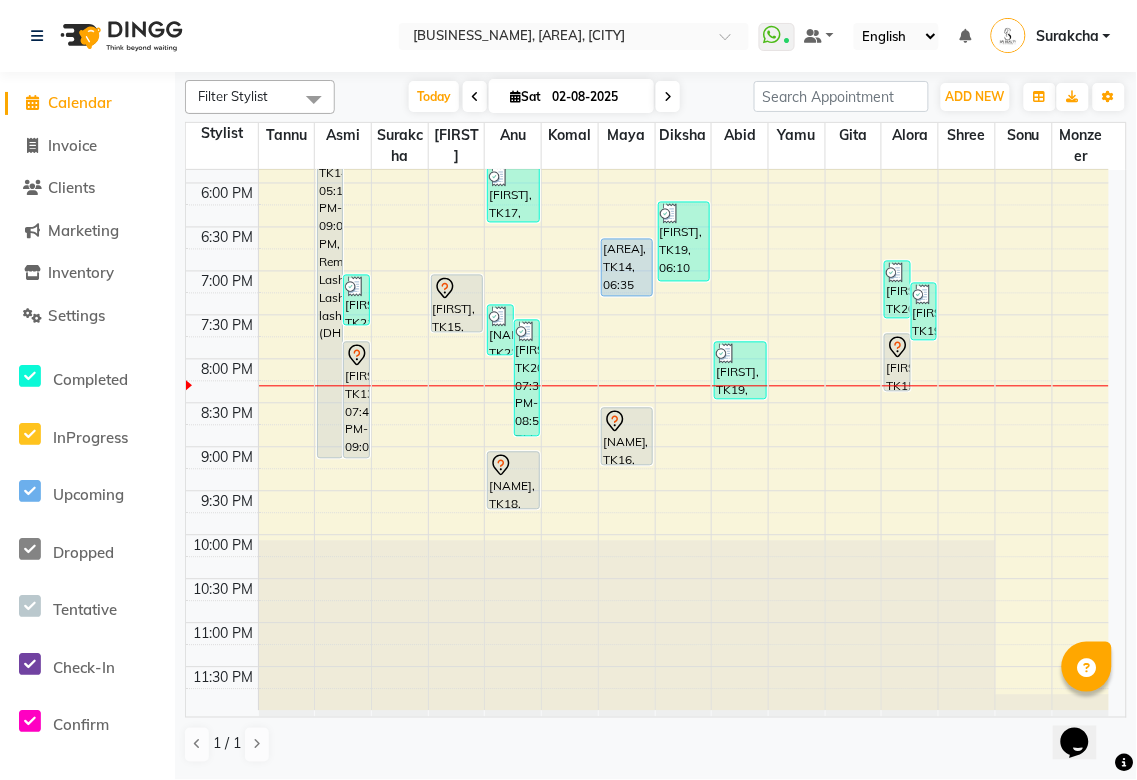 click at bounding box center (668, 97) 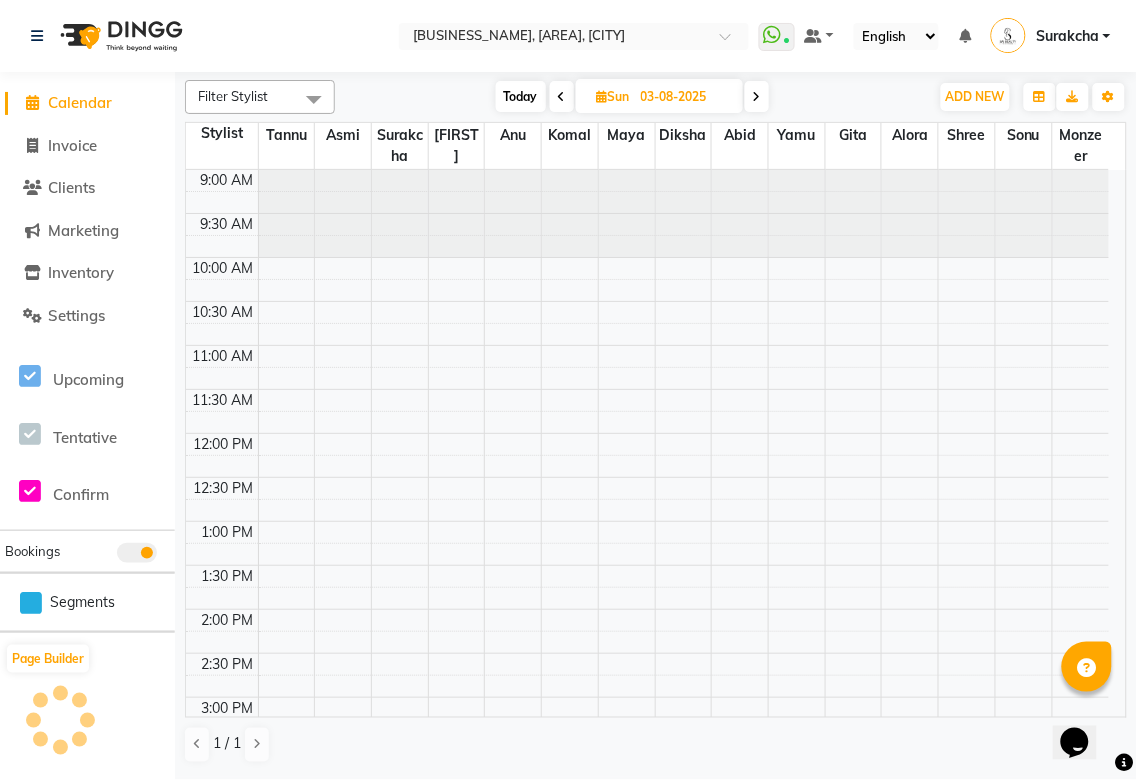 scroll, scrollTop: 778, scrollLeft: 0, axis: vertical 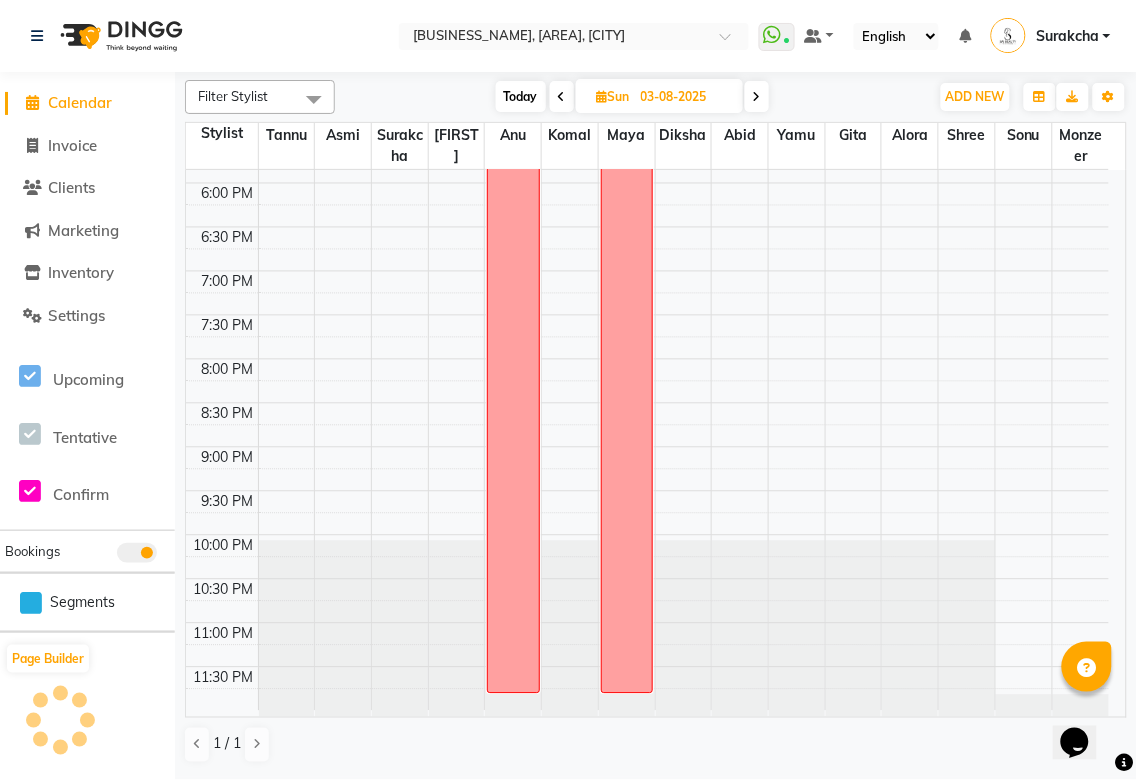 click at bounding box center (757, 97) 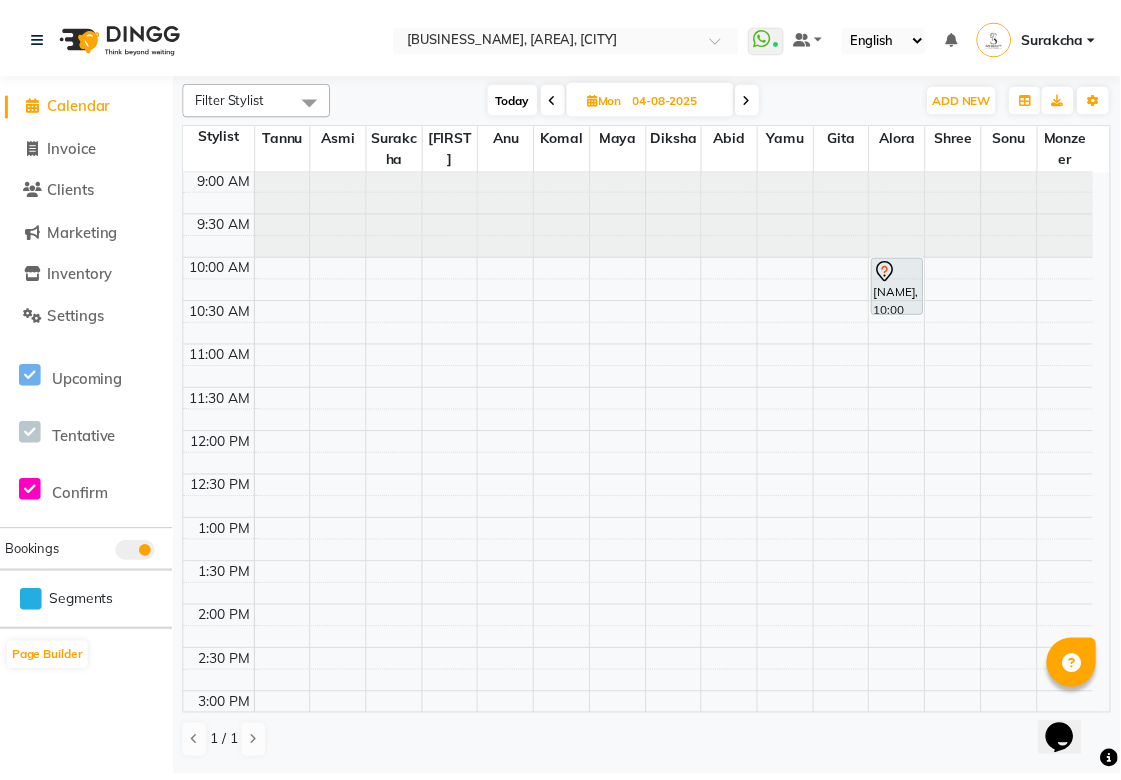 scroll, scrollTop: 0, scrollLeft: 0, axis: both 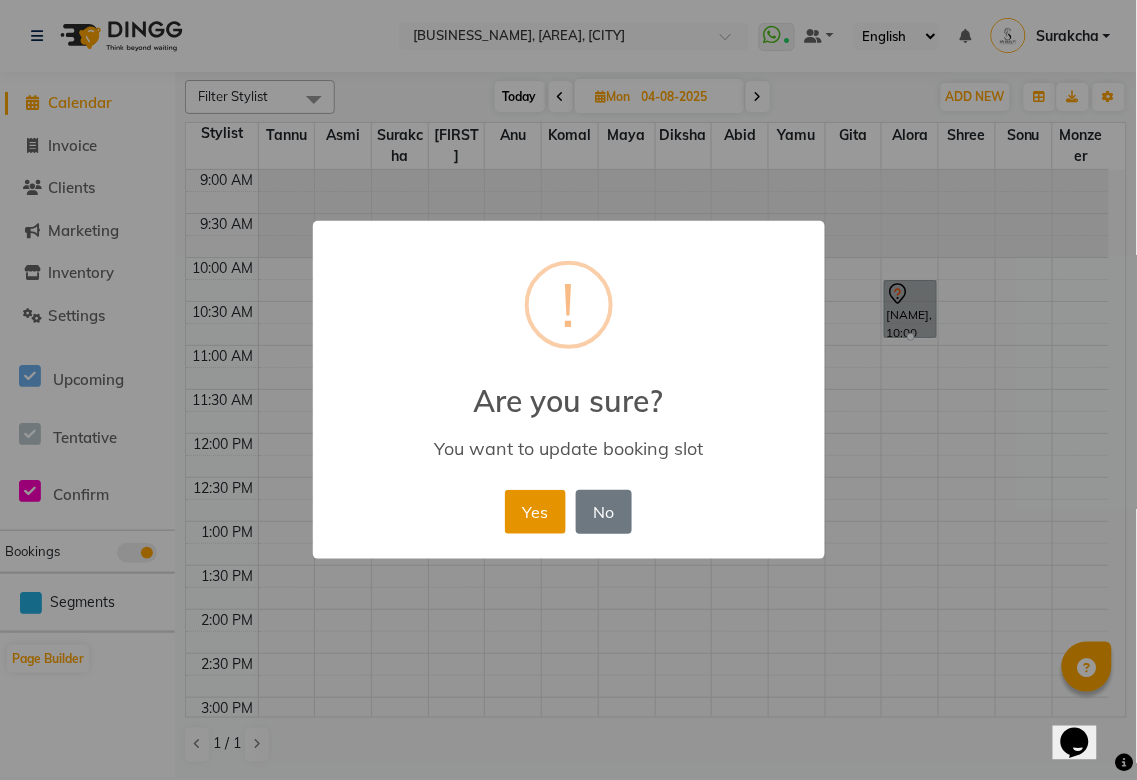 click on "Yes" at bounding box center [535, 512] 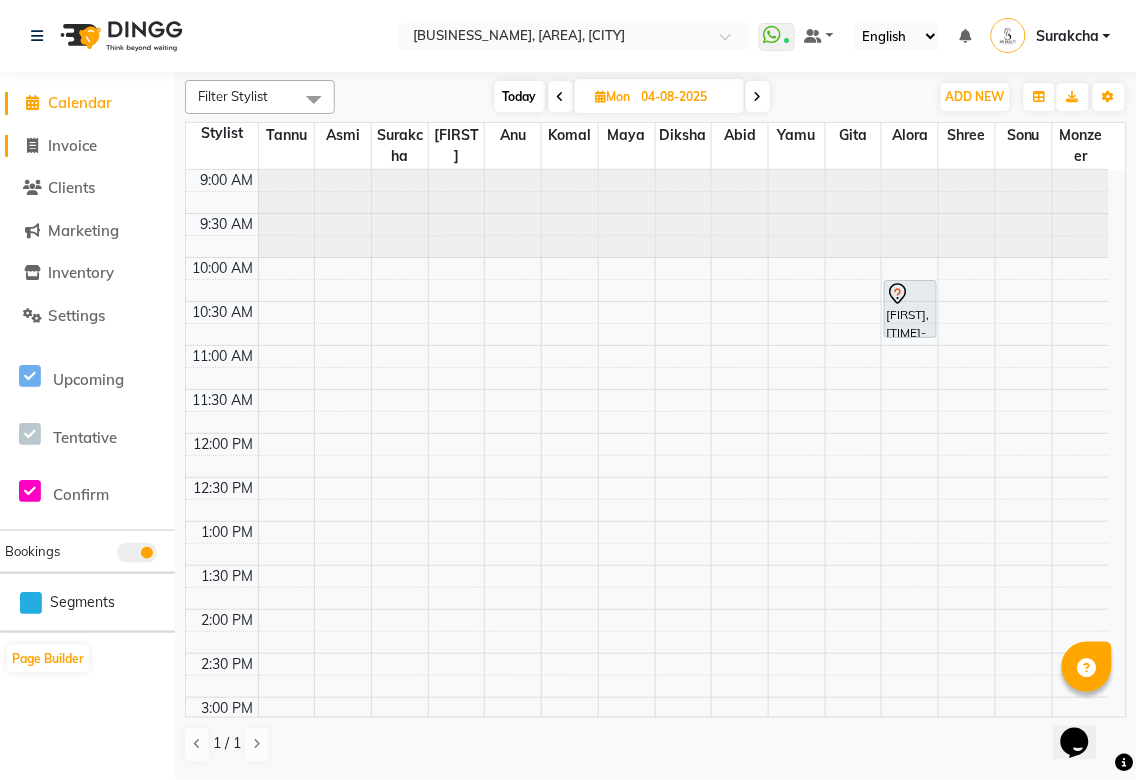 click on "Invoice" 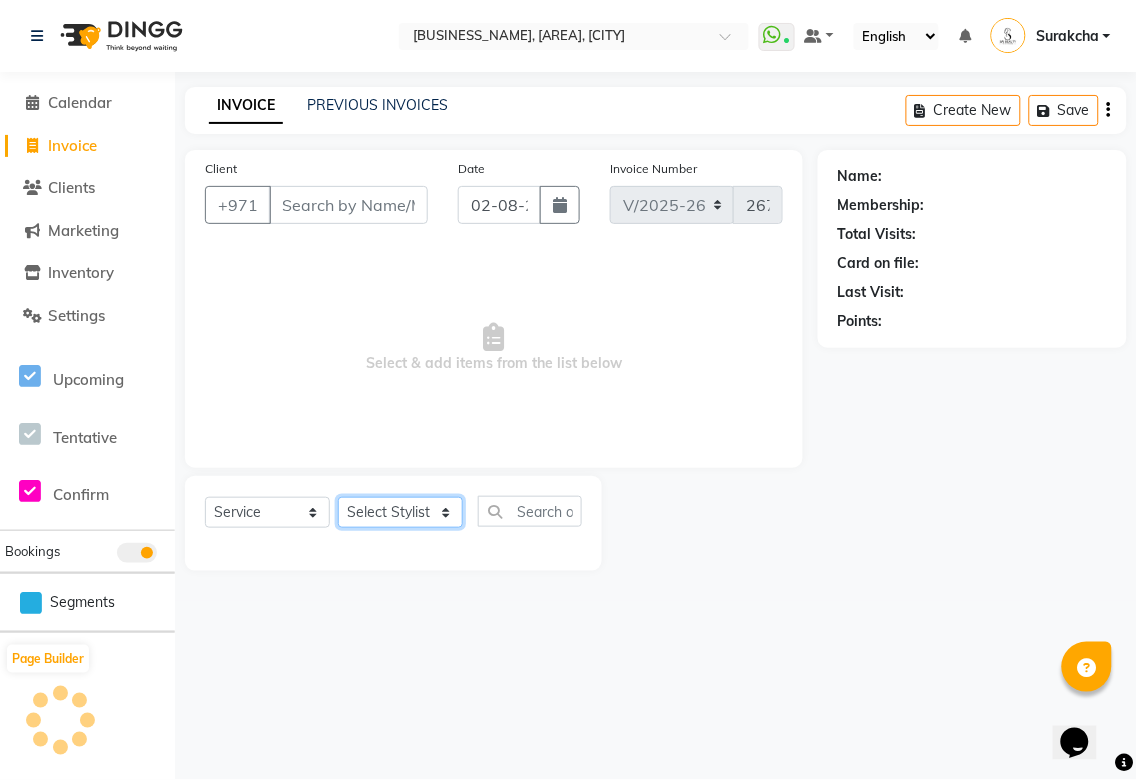 click on "Select Stylist" 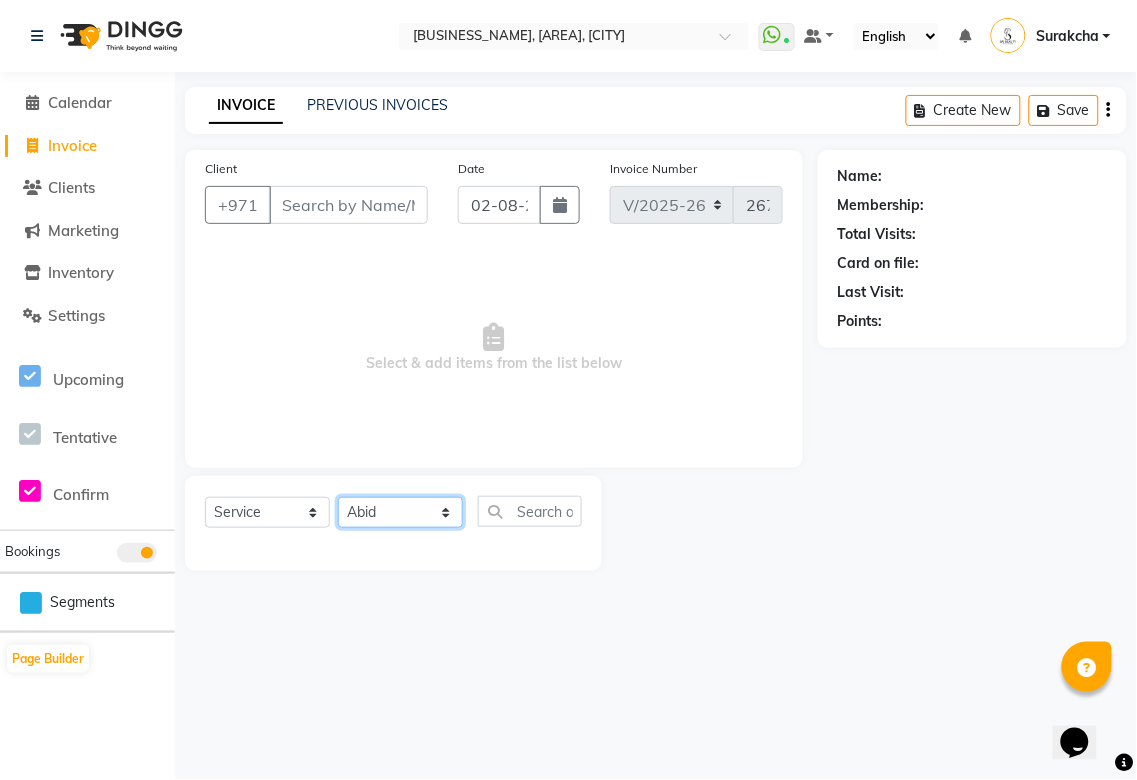 click on "Select Stylist [FIRST] [FIRST] [FIRST] [FIRST] [FIRST] [FIRST] [FIRST] [FIRST] [FIRST] [FIRST] [FIRST] [FIRST] [FIRST] [FIRST] [FIRST] [FIRST] [FIRST]" 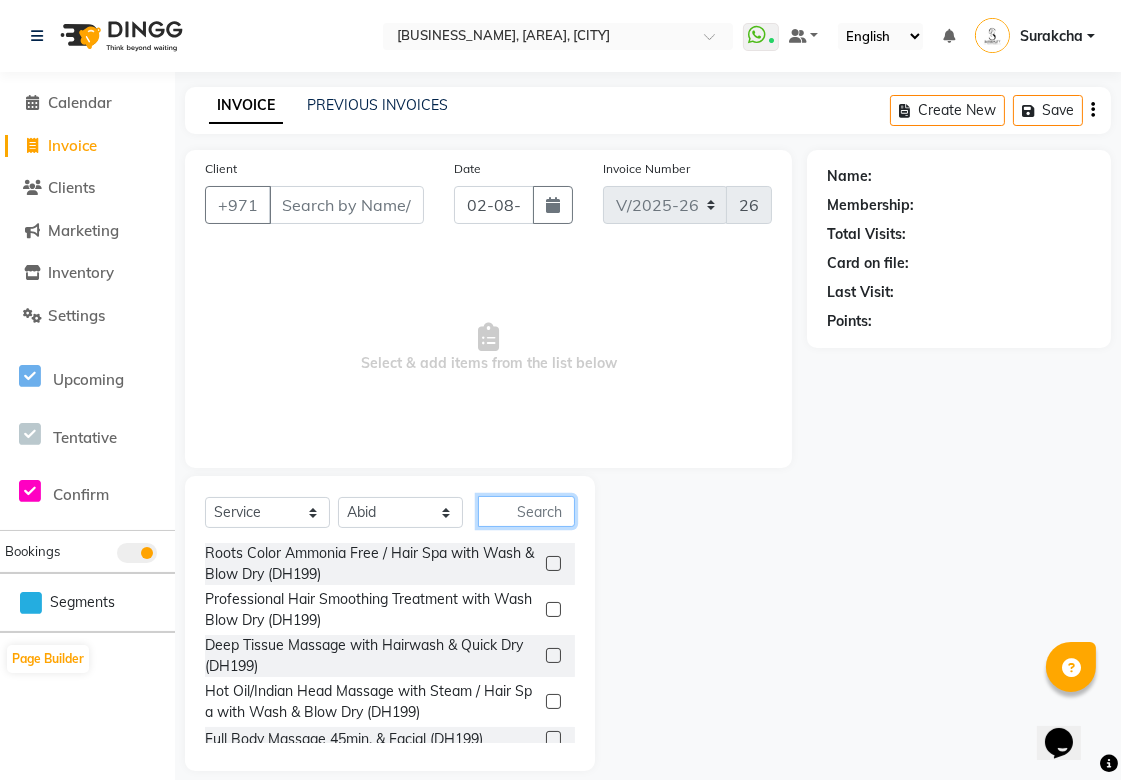 click 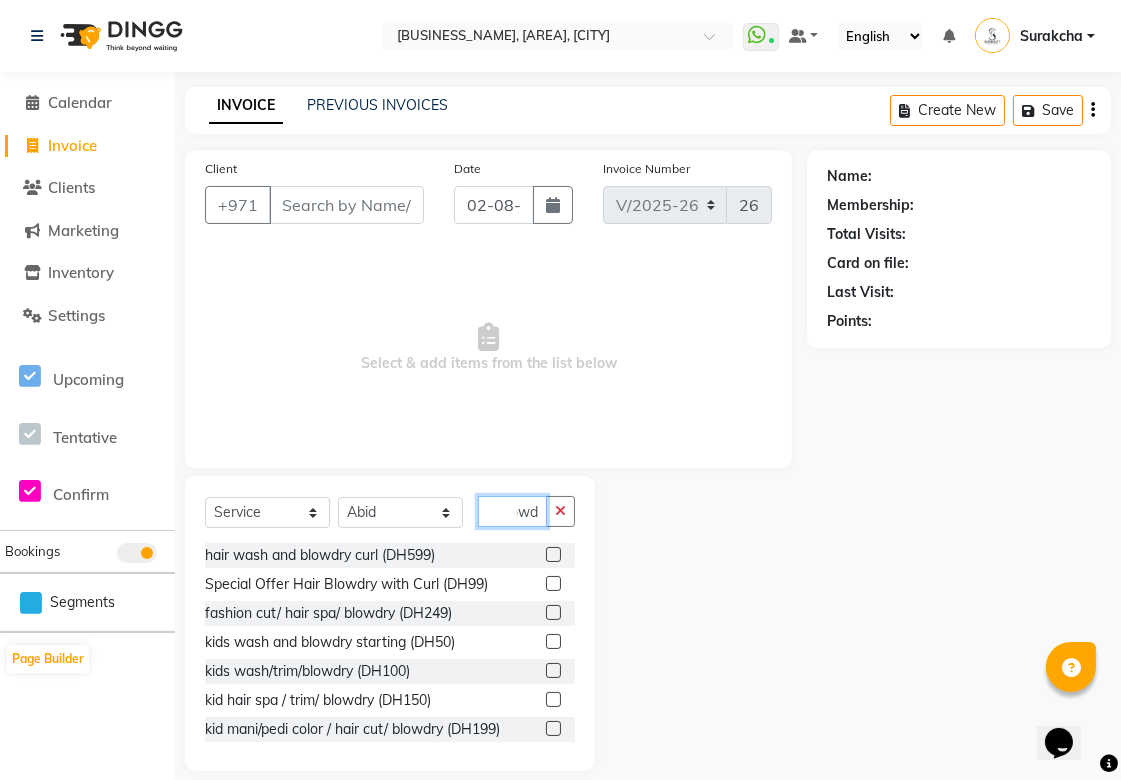 scroll, scrollTop: 0, scrollLeft: 24, axis: horizontal 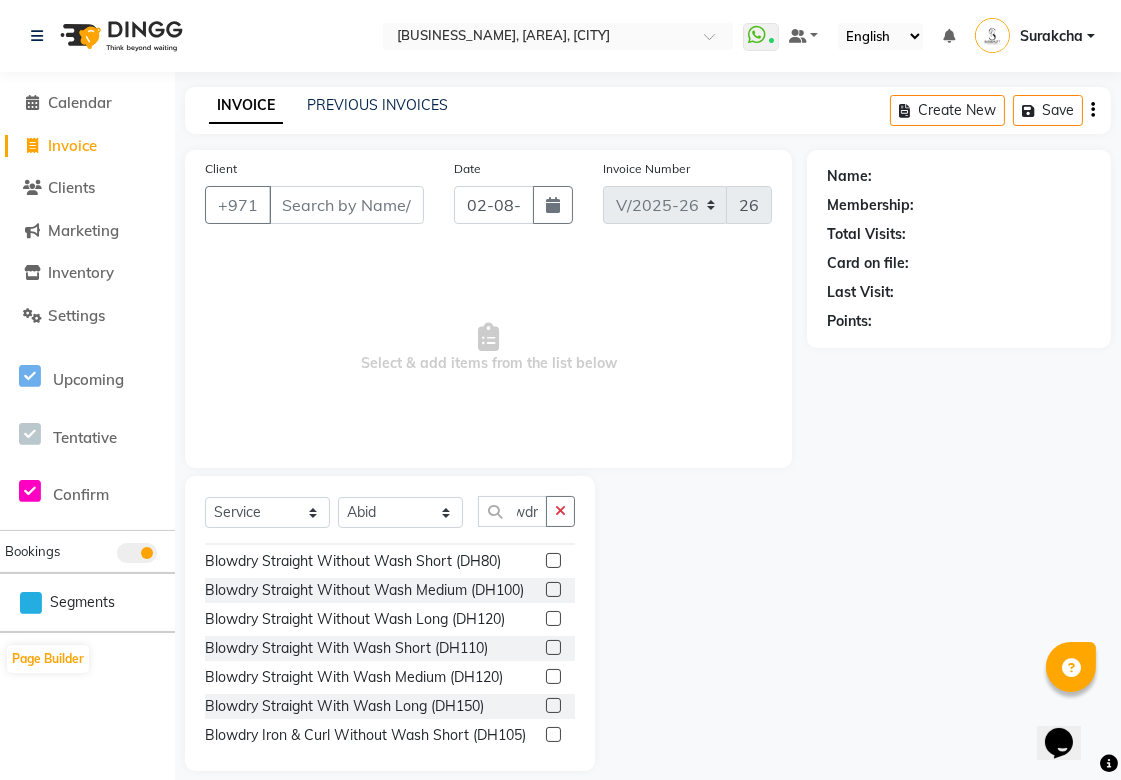 click 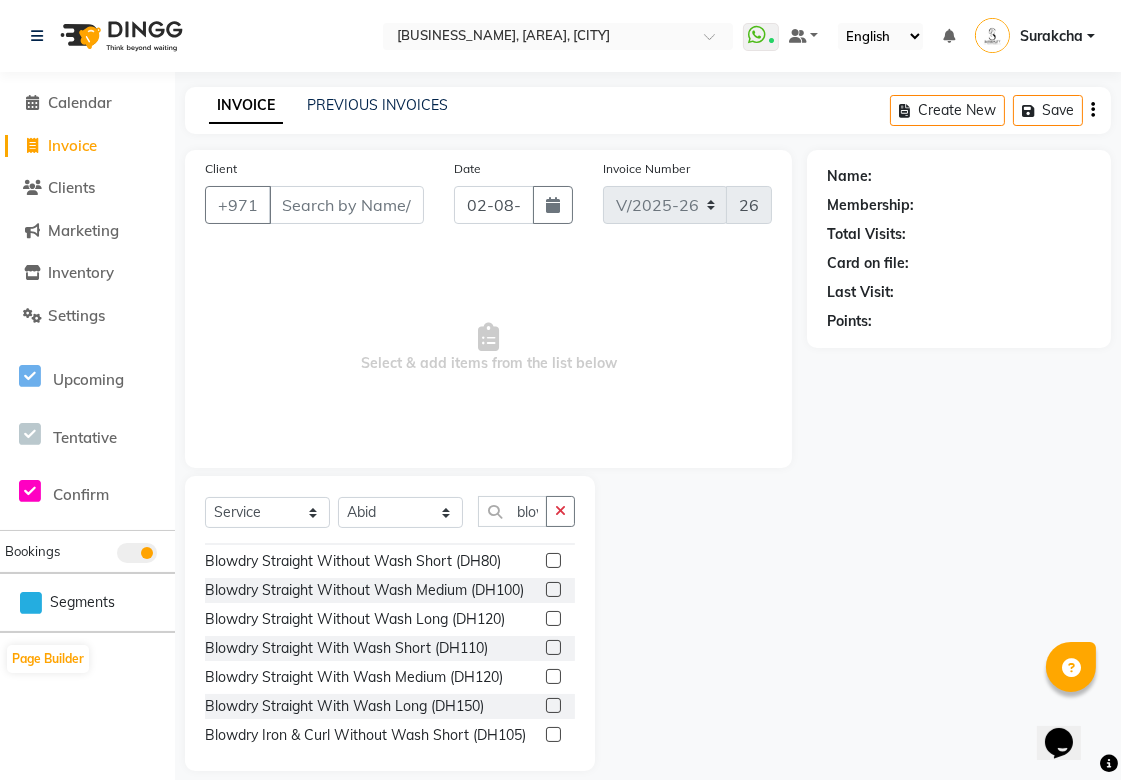 click 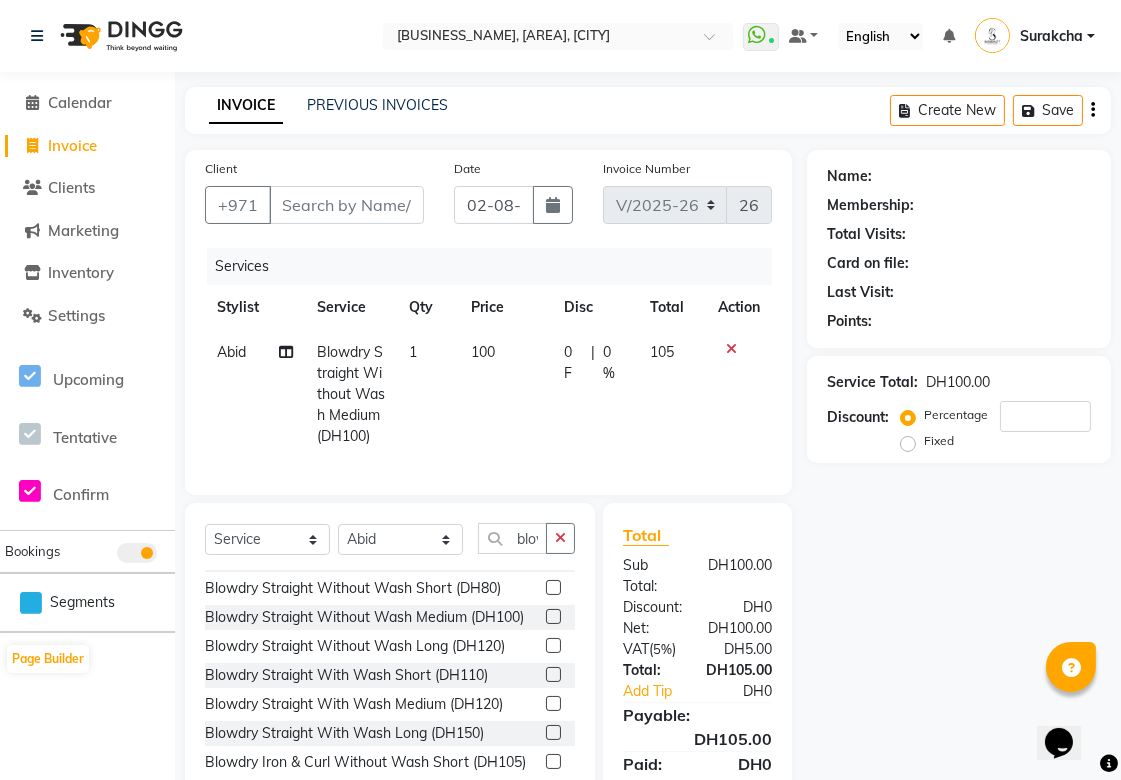 click on "100" 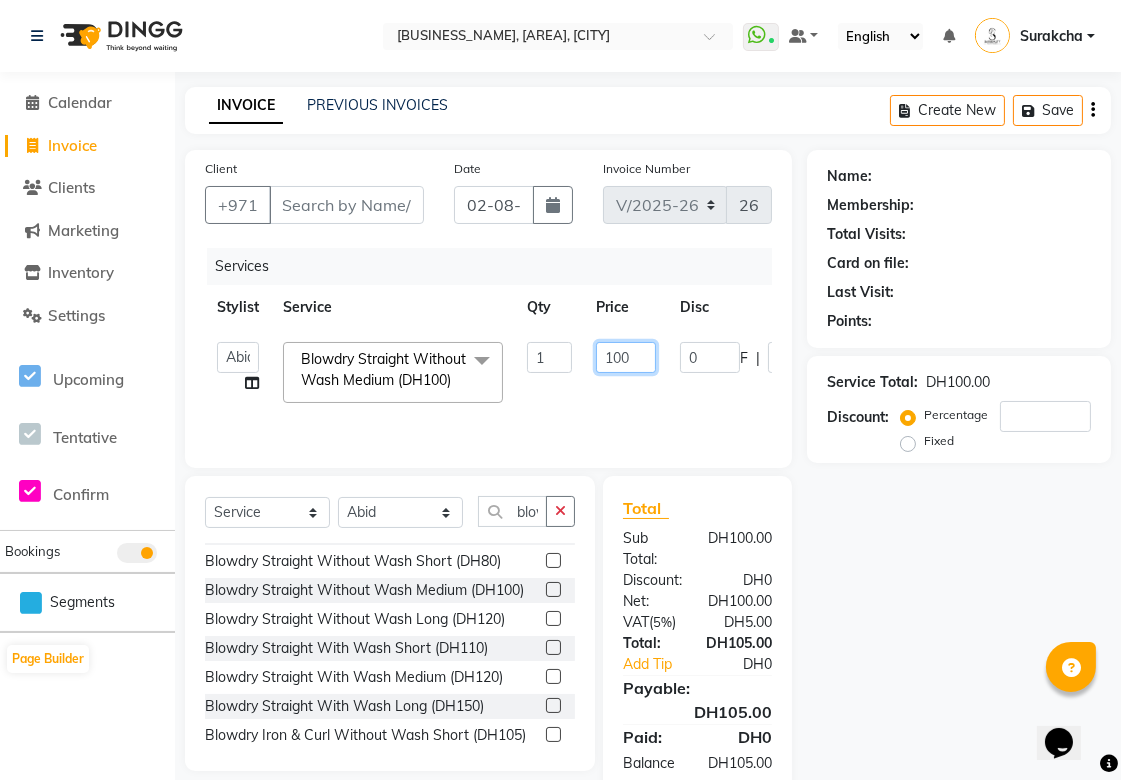 click on "100" 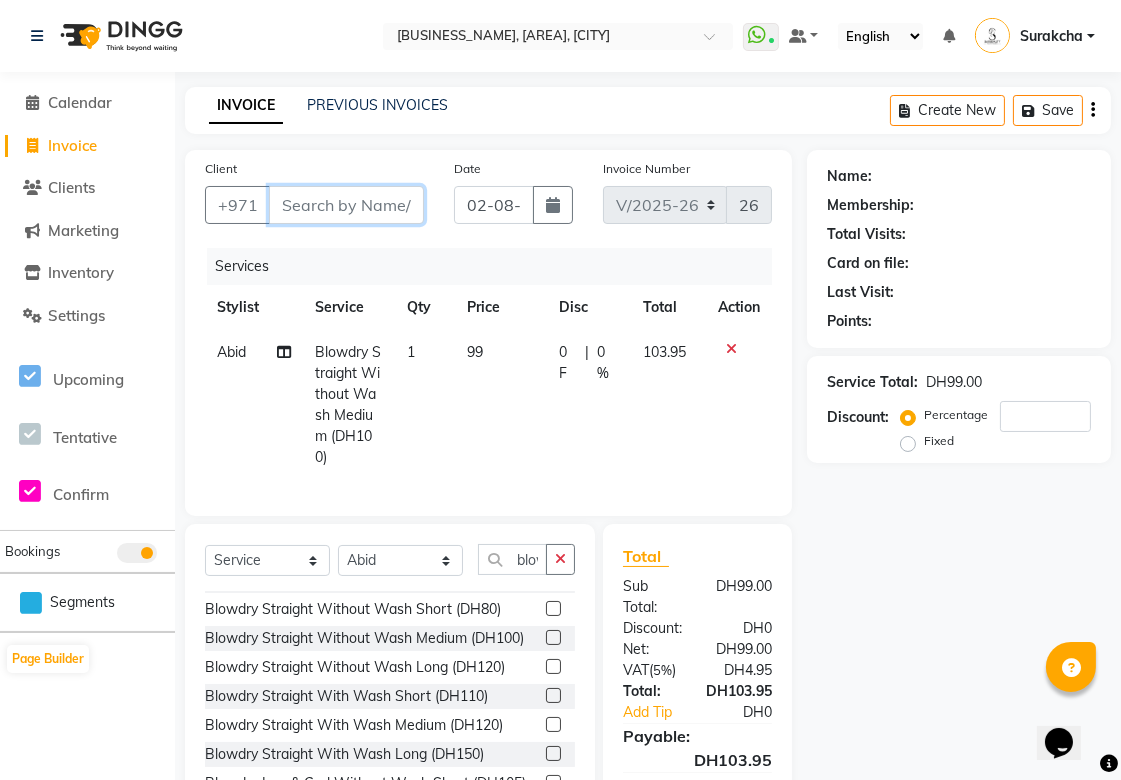 click on "Client" at bounding box center (346, 205) 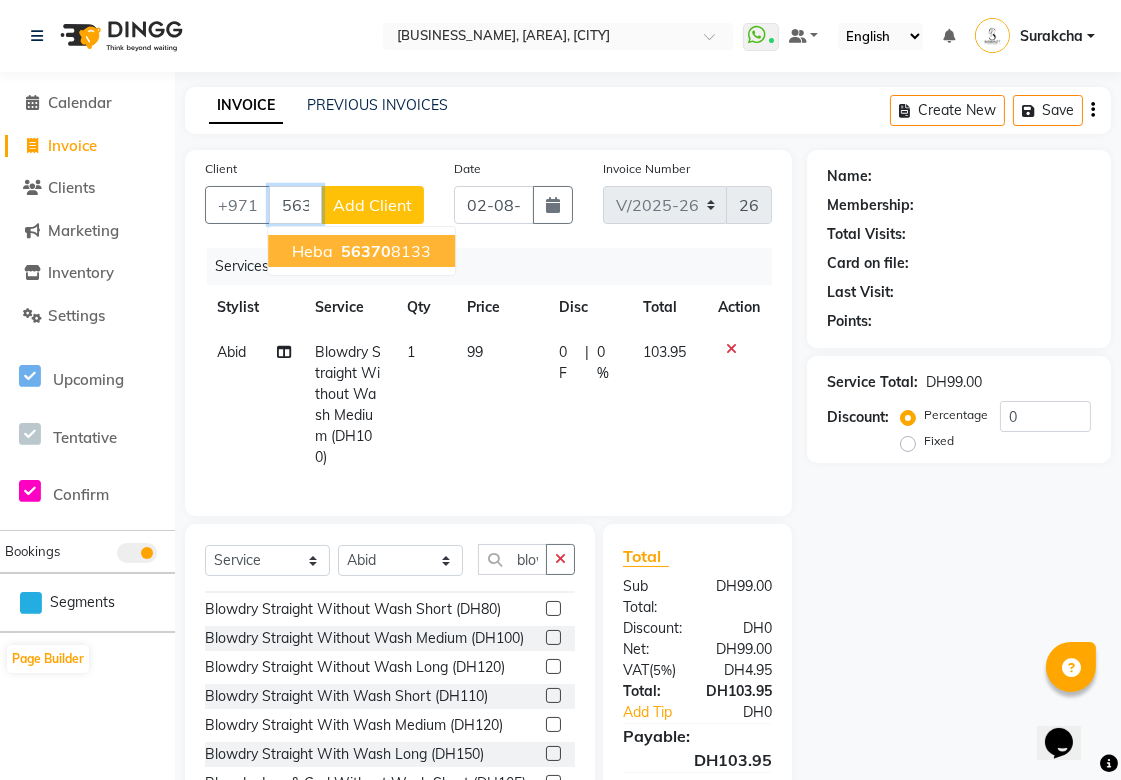 click on "56370 8133" at bounding box center (384, 251) 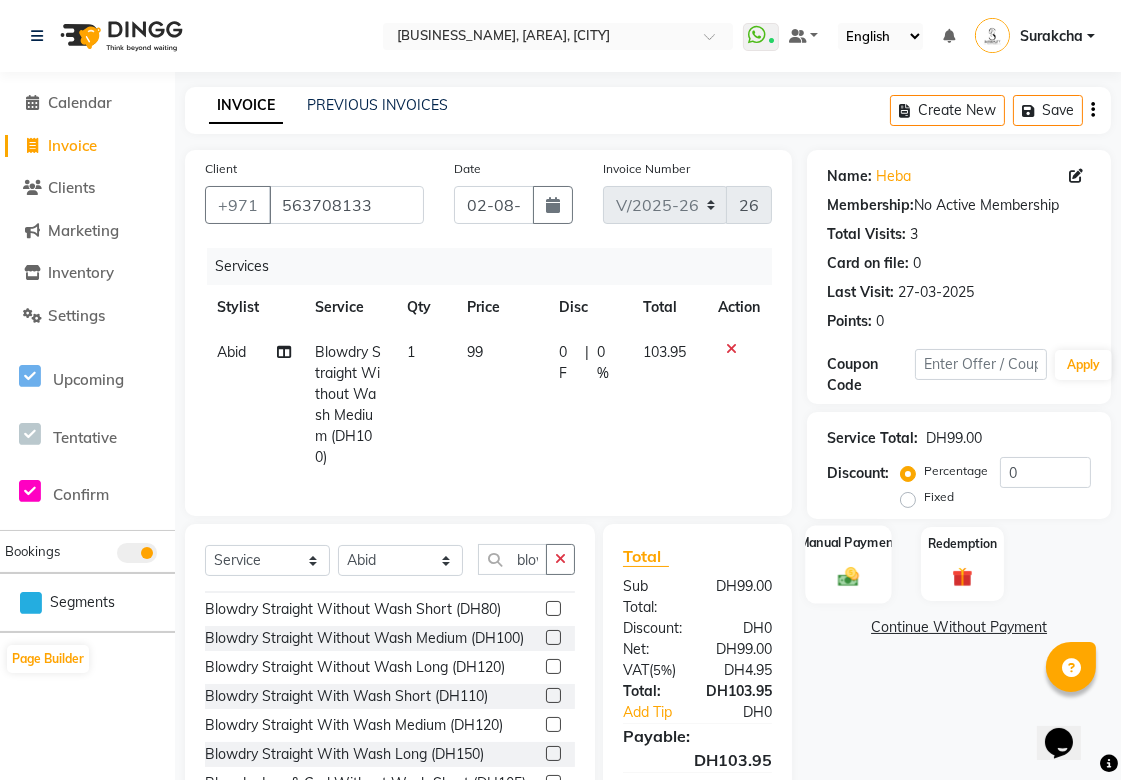 click 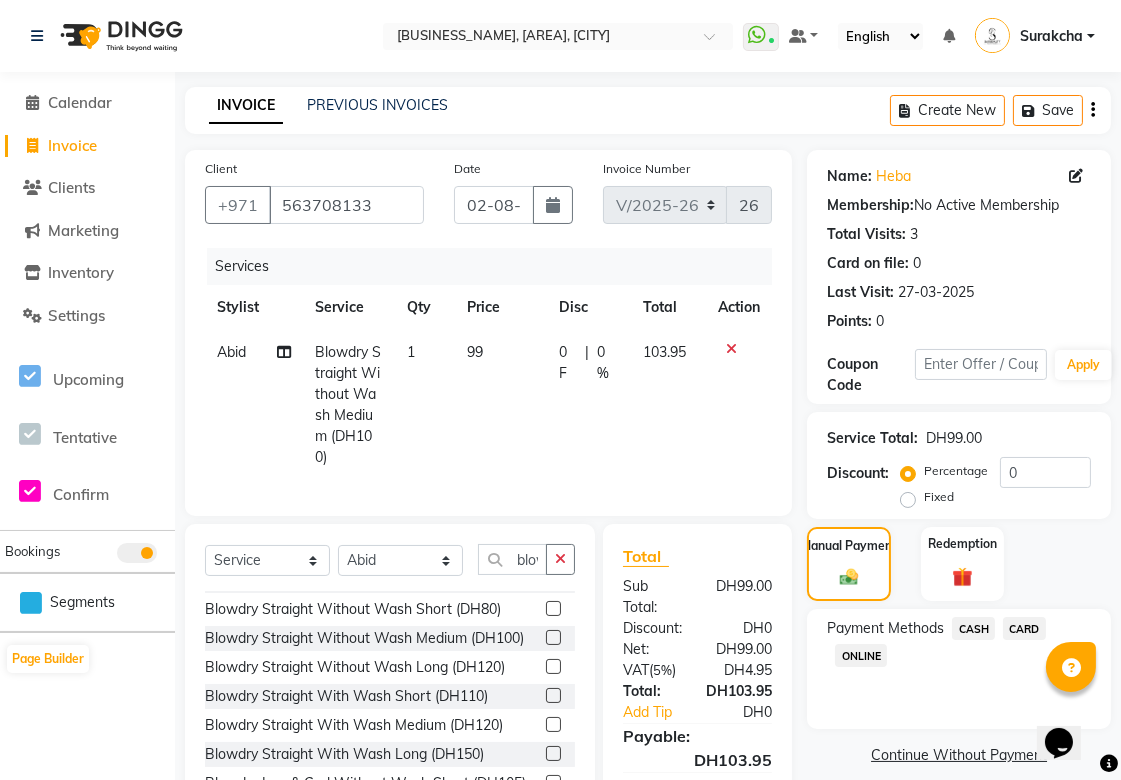click on "CARD" 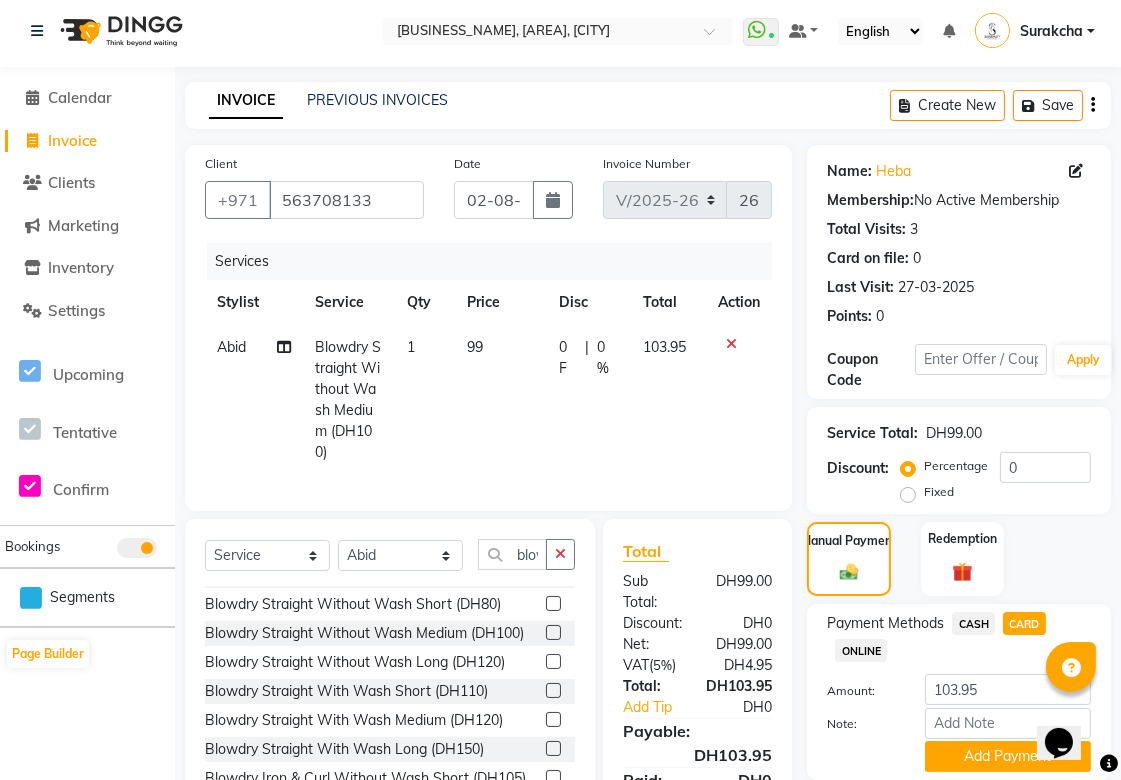 scroll, scrollTop: 130, scrollLeft: 0, axis: vertical 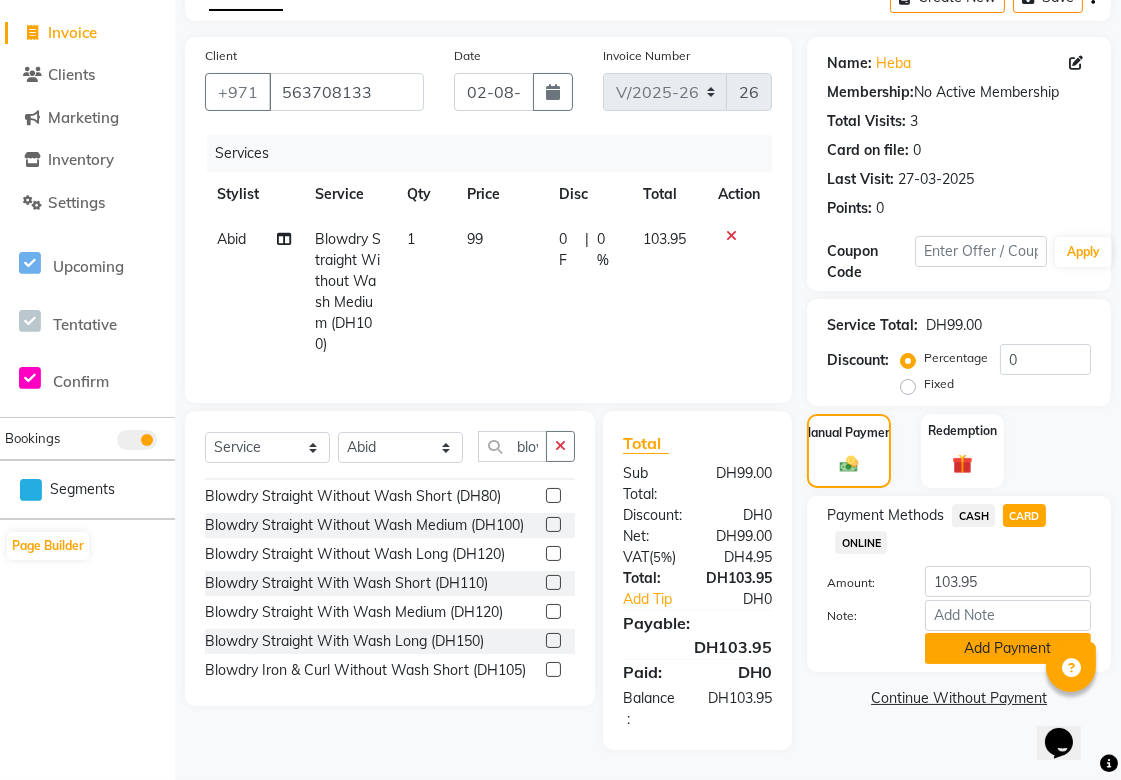 click on "Add Payment" 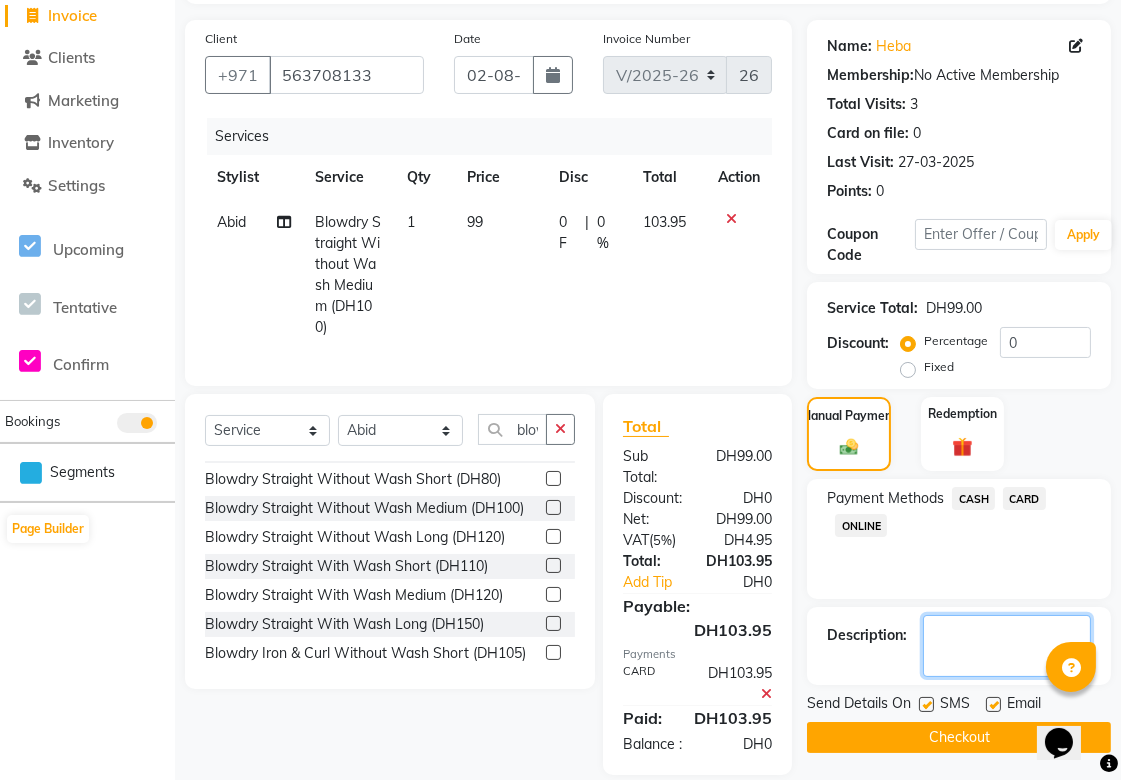 click 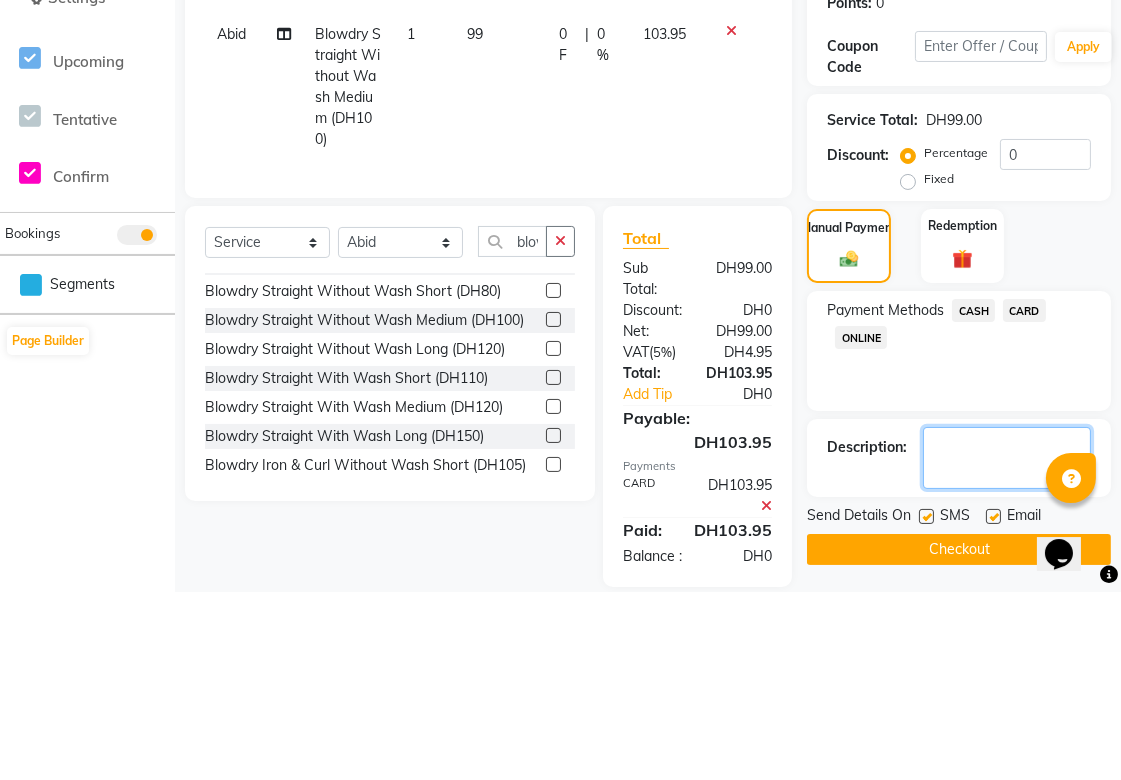 scroll, scrollTop: 192, scrollLeft: 0, axis: vertical 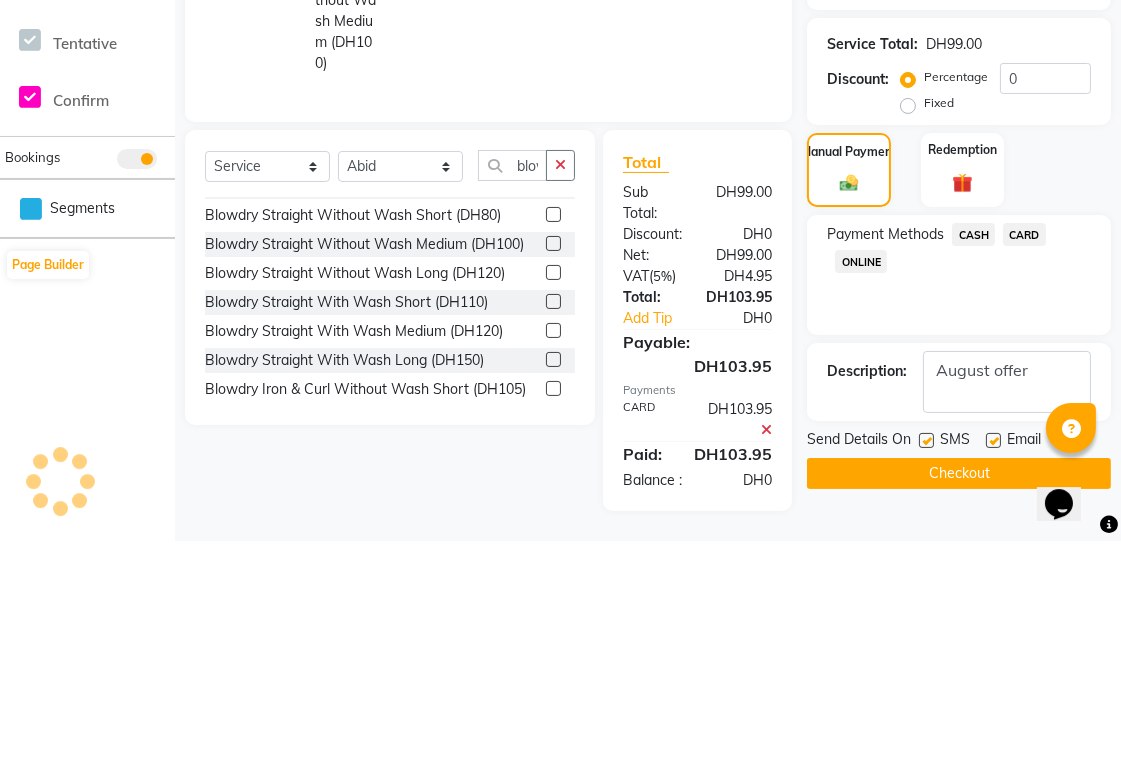 click on "Checkout" 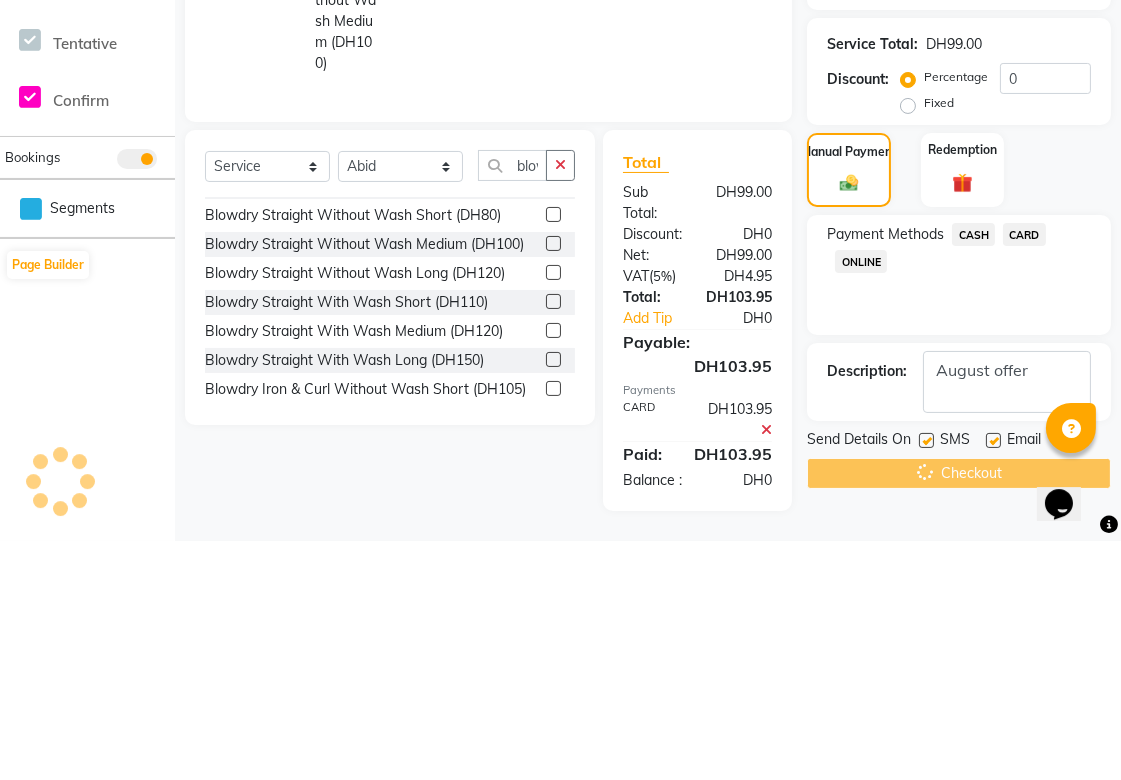 scroll, scrollTop: 192, scrollLeft: 0, axis: vertical 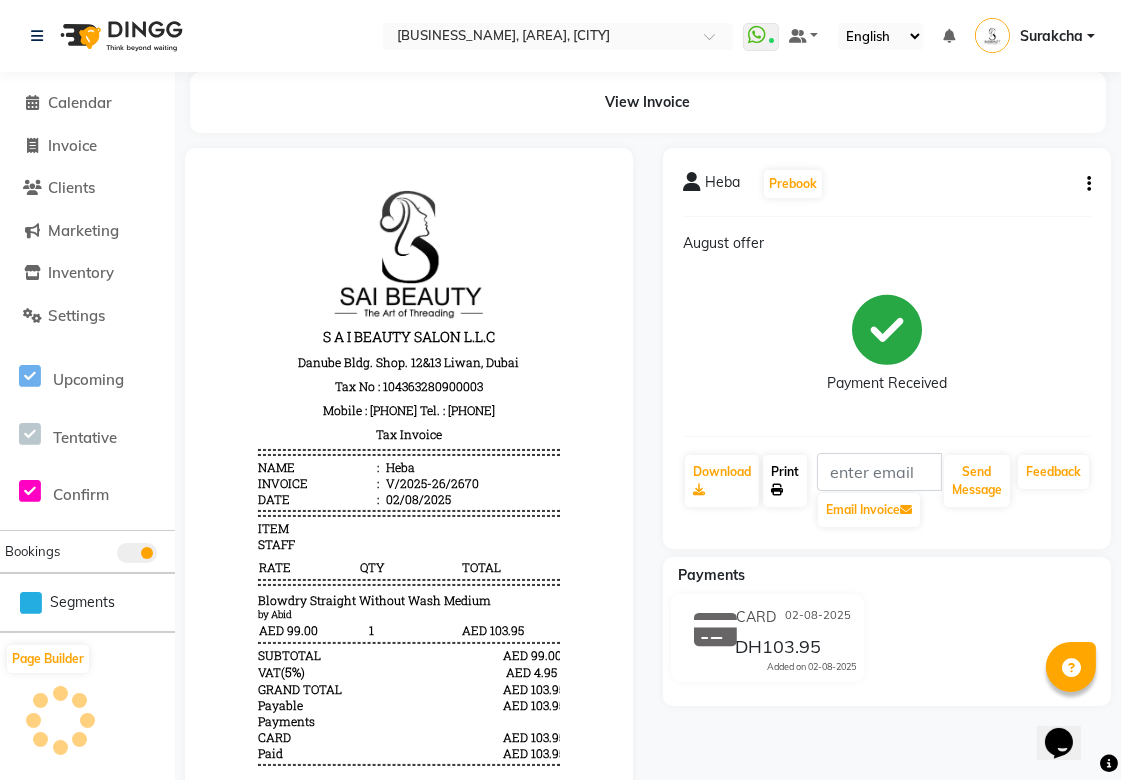 click on "Print" 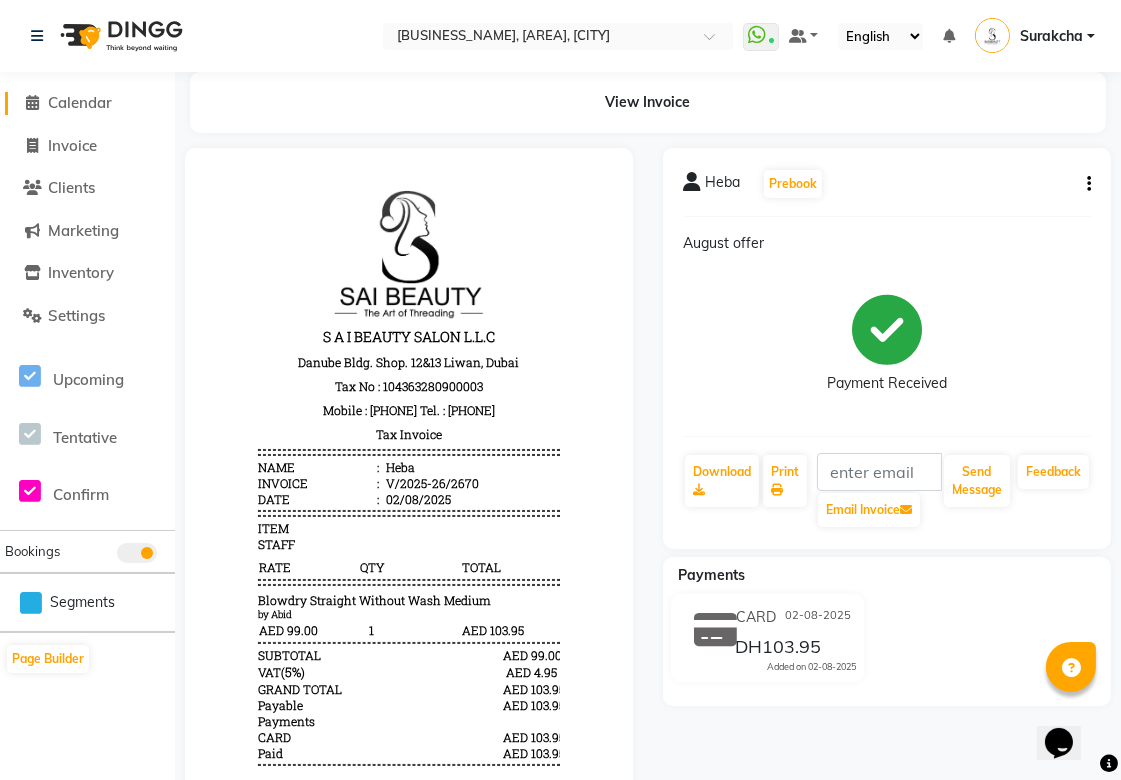 click on "Calendar" 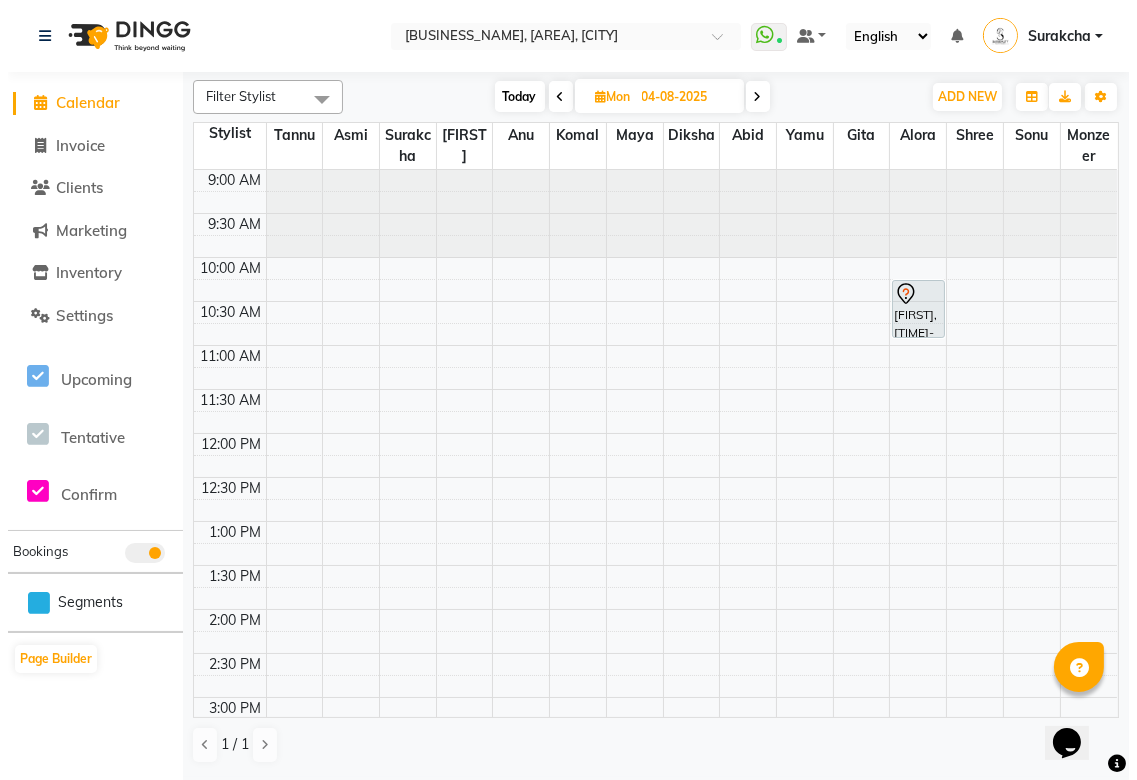 scroll, scrollTop: 0, scrollLeft: 0, axis: both 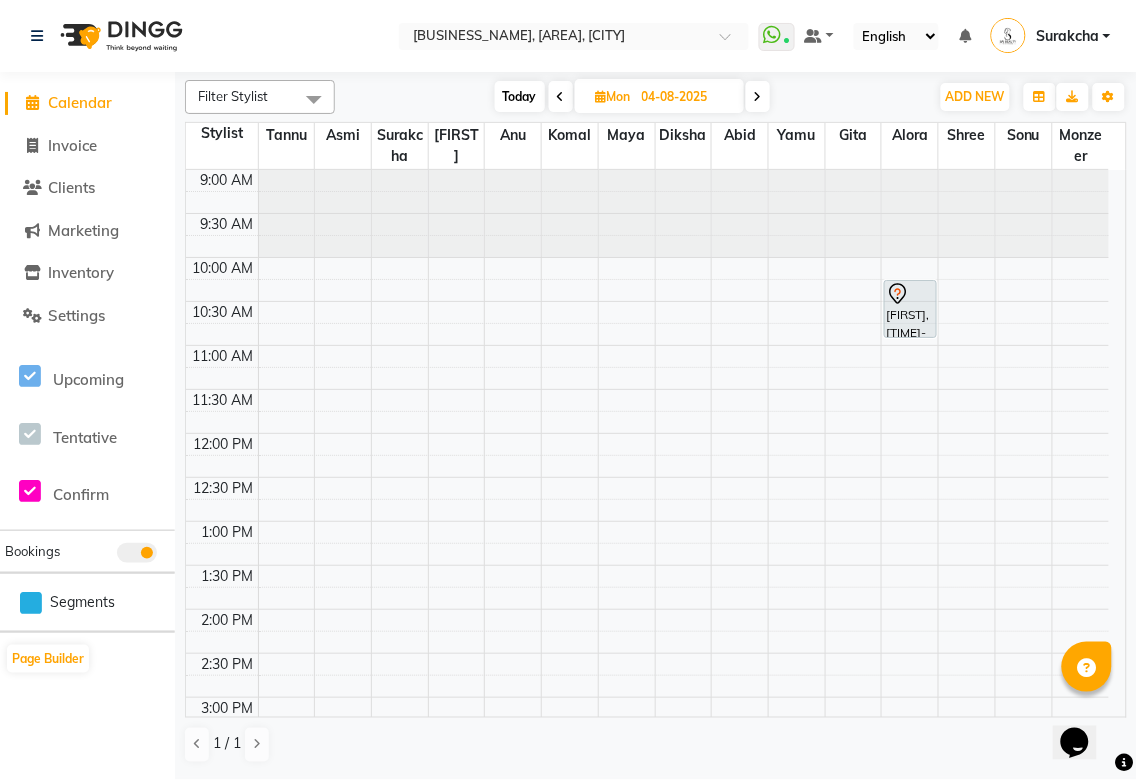 click at bounding box center [561, 96] 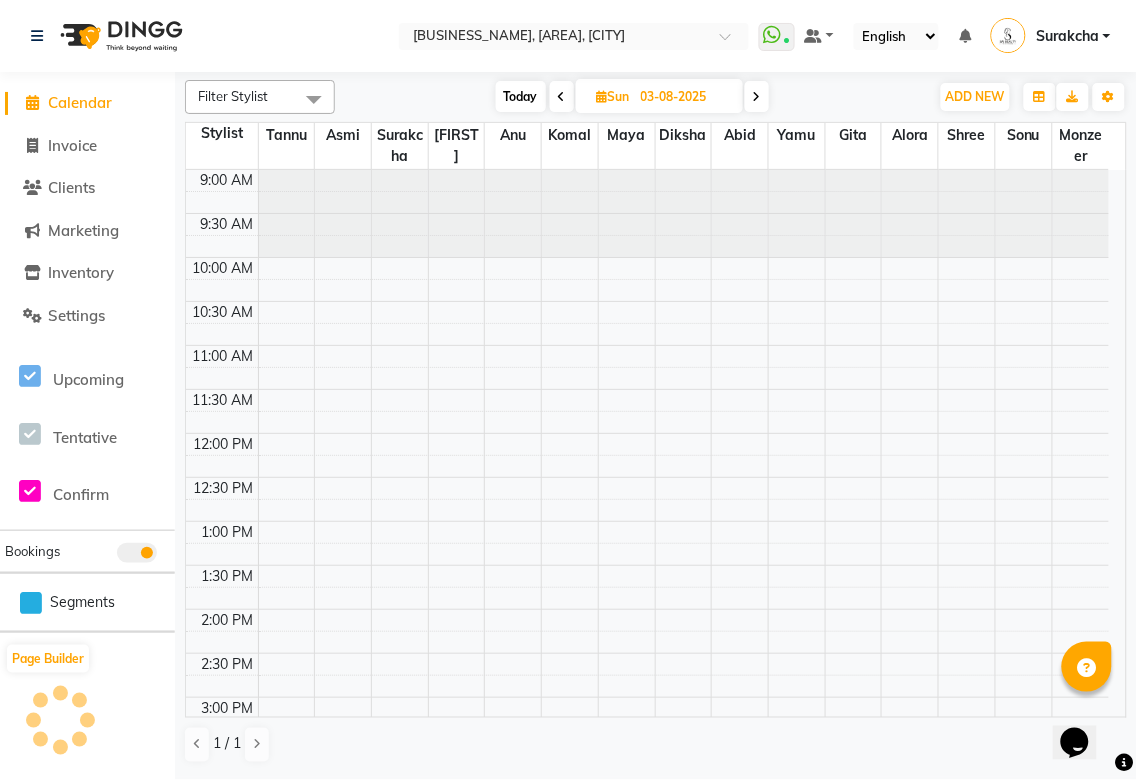 scroll, scrollTop: 778, scrollLeft: 0, axis: vertical 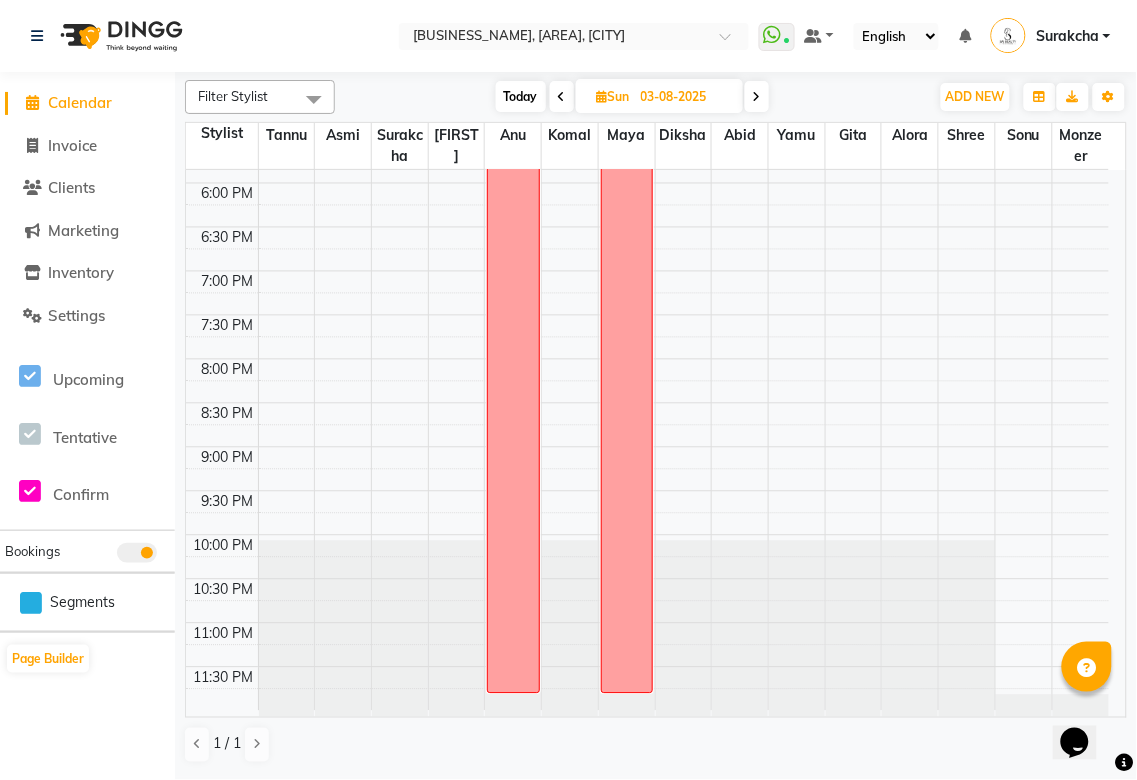 click at bounding box center (562, 97) 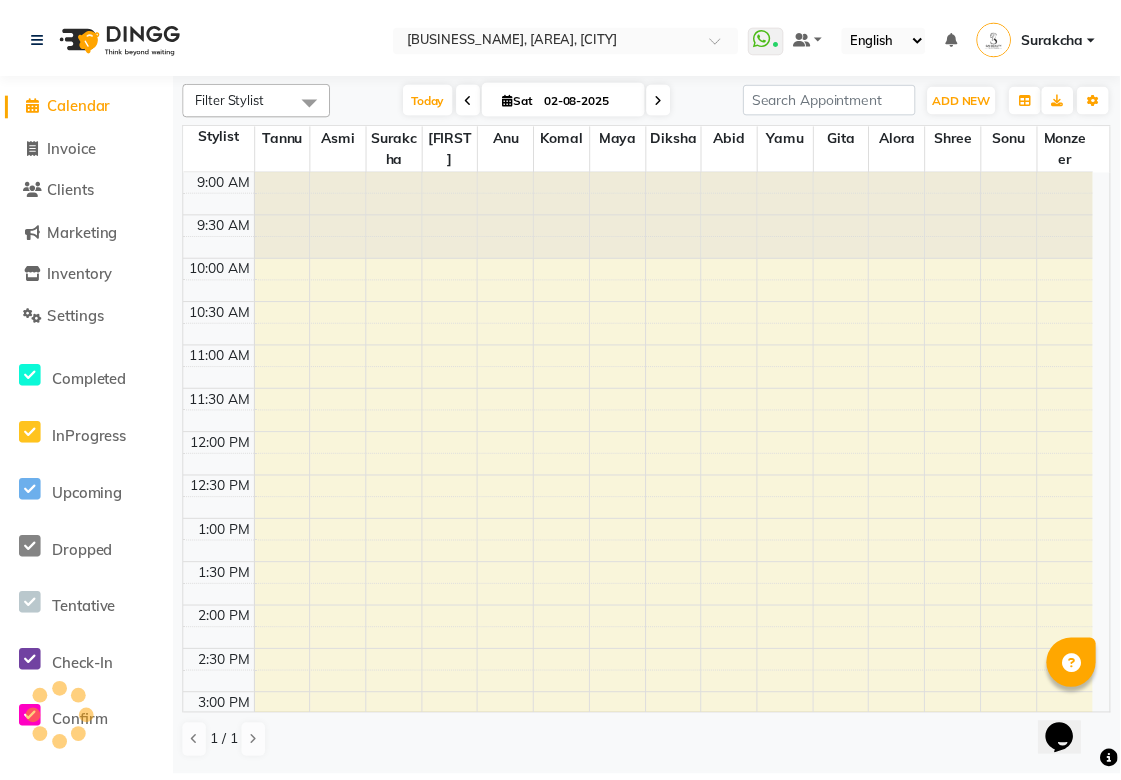 scroll, scrollTop: 778, scrollLeft: 0, axis: vertical 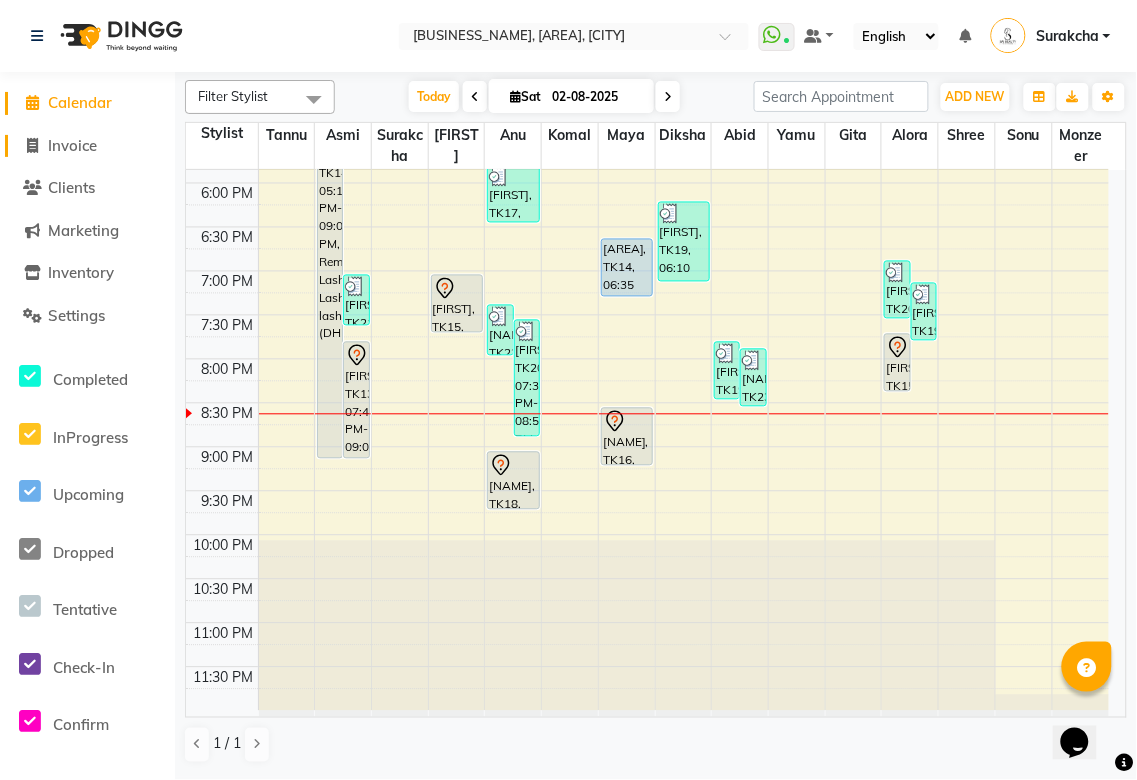 click on "Invoice" 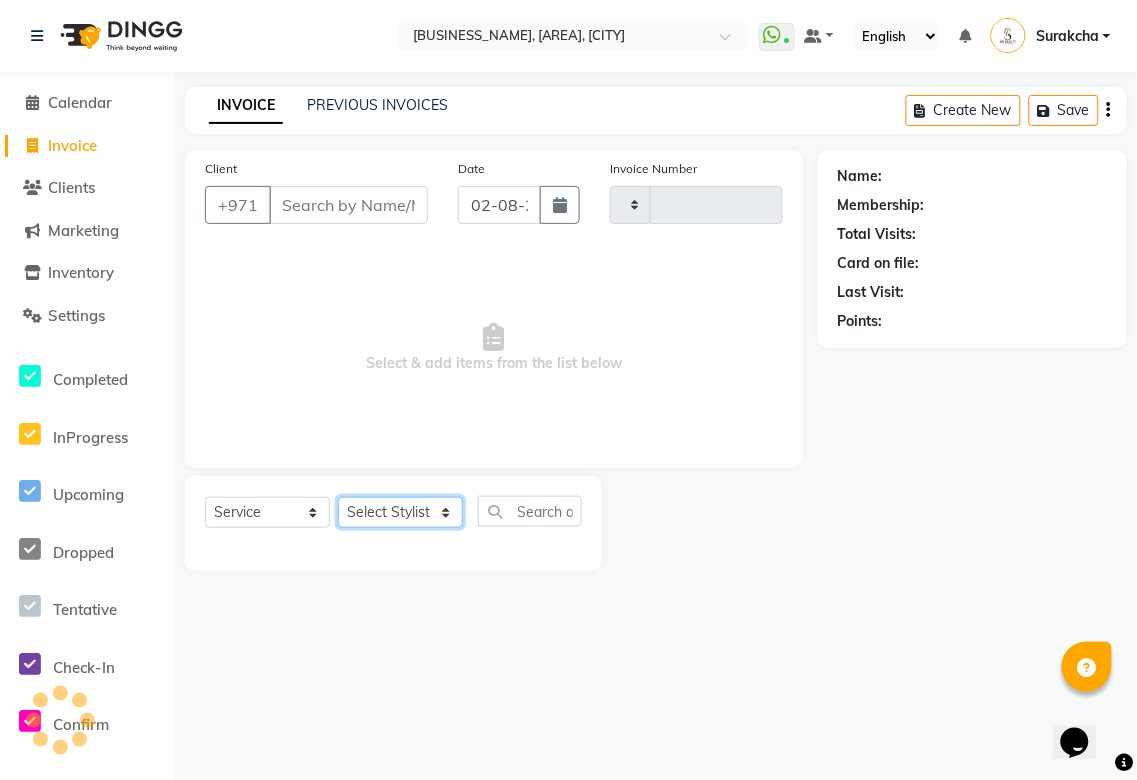 click on "Select Stylist" 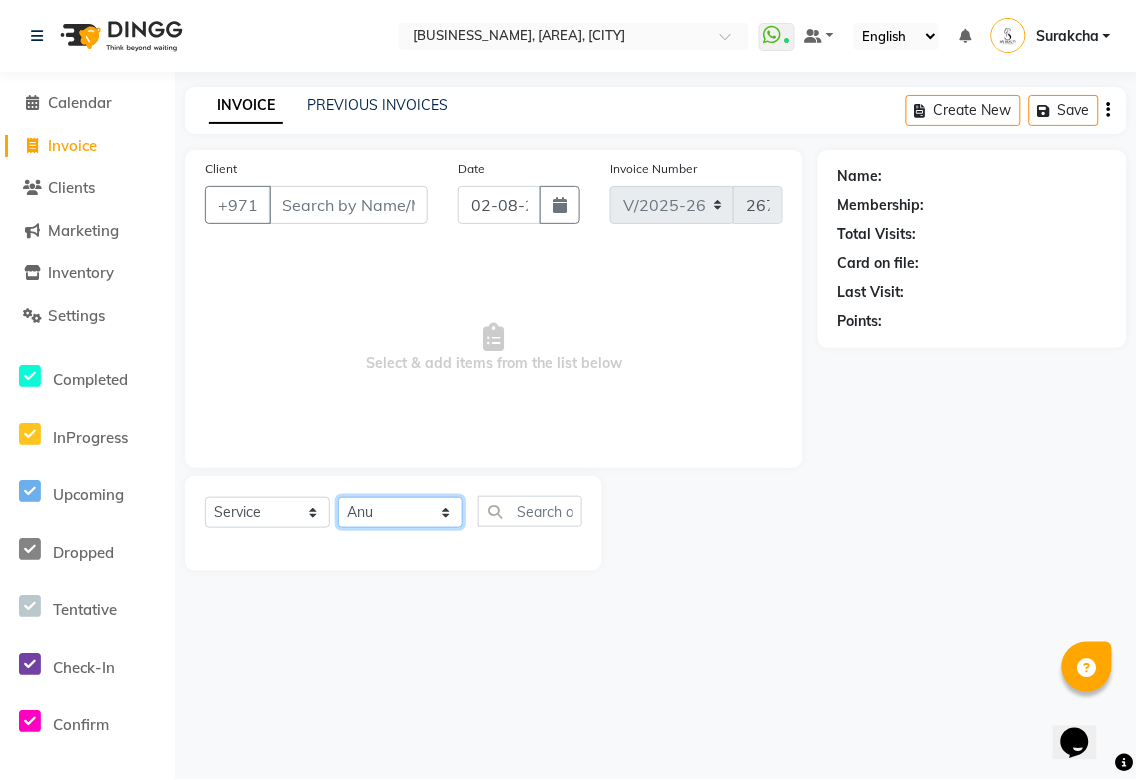 click on "Select Stylist [FIRST] [FIRST] [FIRST] [FIRST] [FIRST] [FIRST] [FIRST] [FIRST] [FIRST] [FIRST] [FIRST] [FIRST] [FIRST] [FIRST] [FIRST] [FIRST] [FIRST]" 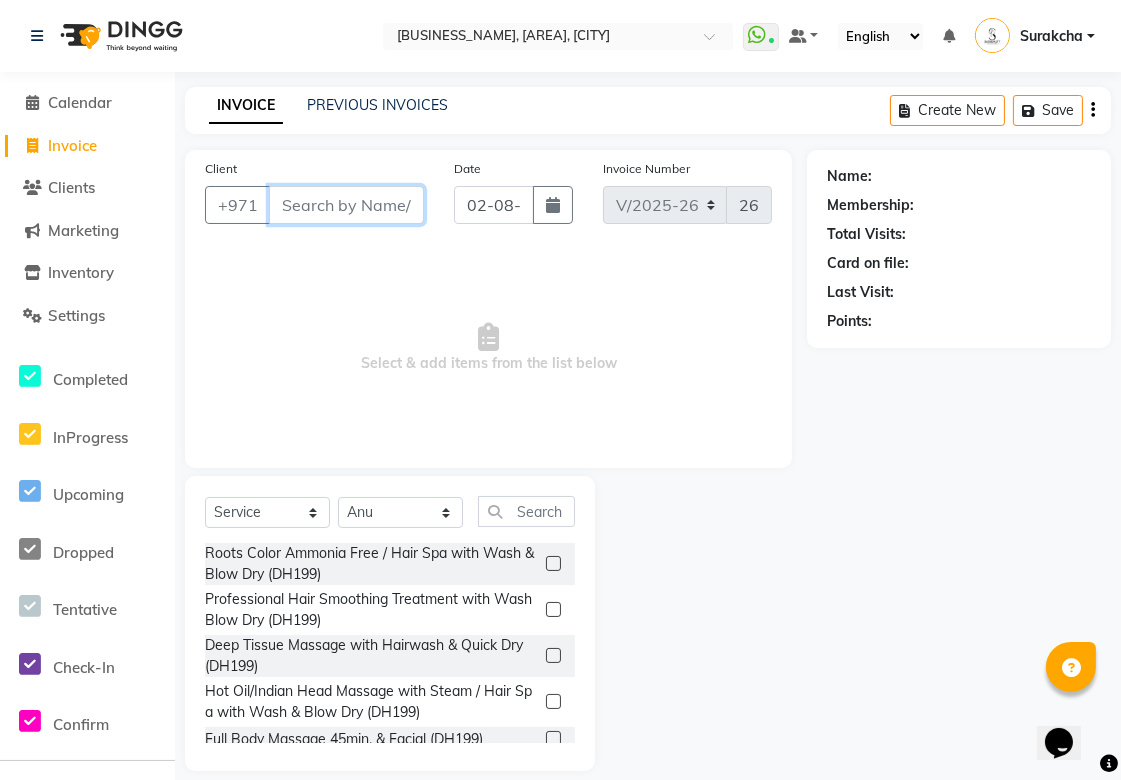 click on "Client" at bounding box center [346, 205] 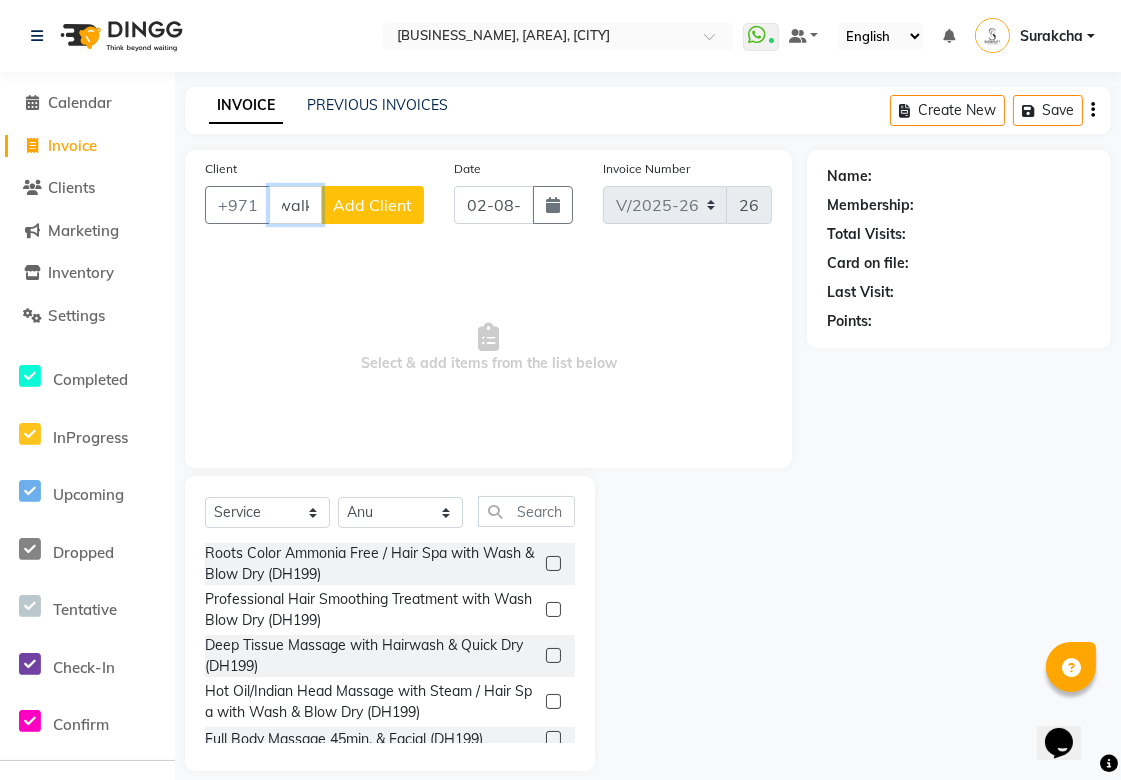 scroll, scrollTop: 0, scrollLeft: 8, axis: horizontal 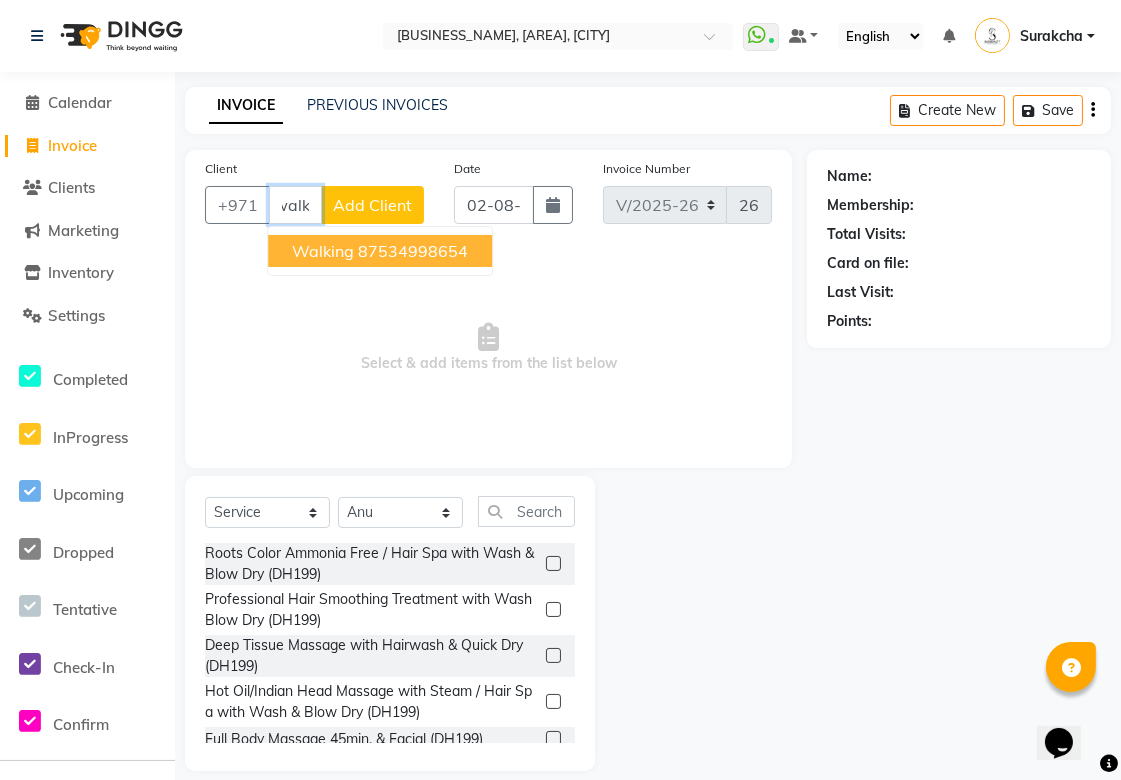 click on "87534998654" at bounding box center [413, 251] 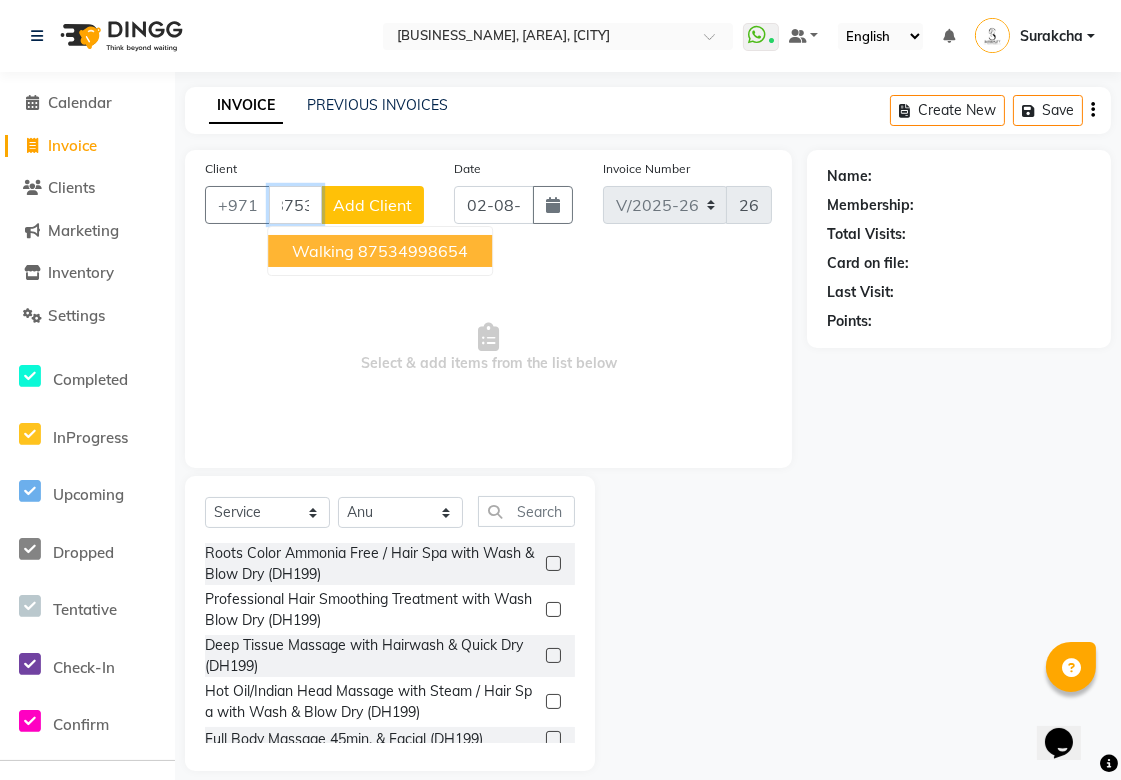 scroll, scrollTop: 0, scrollLeft: 0, axis: both 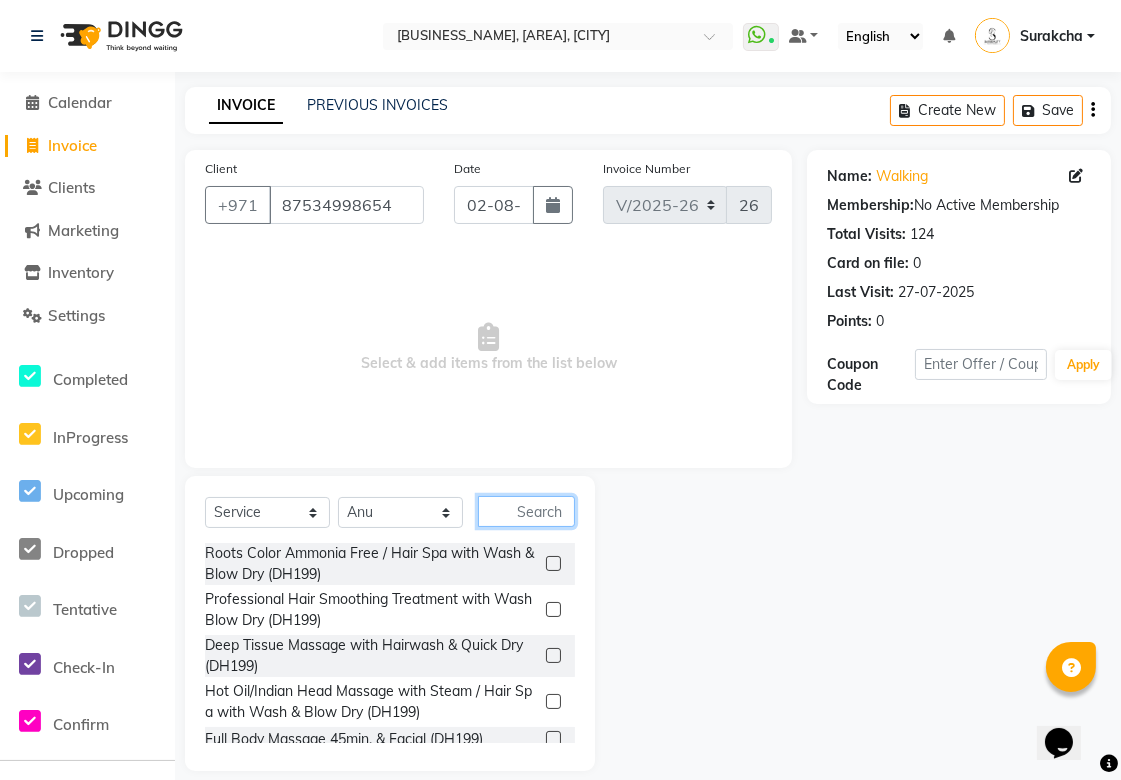 click 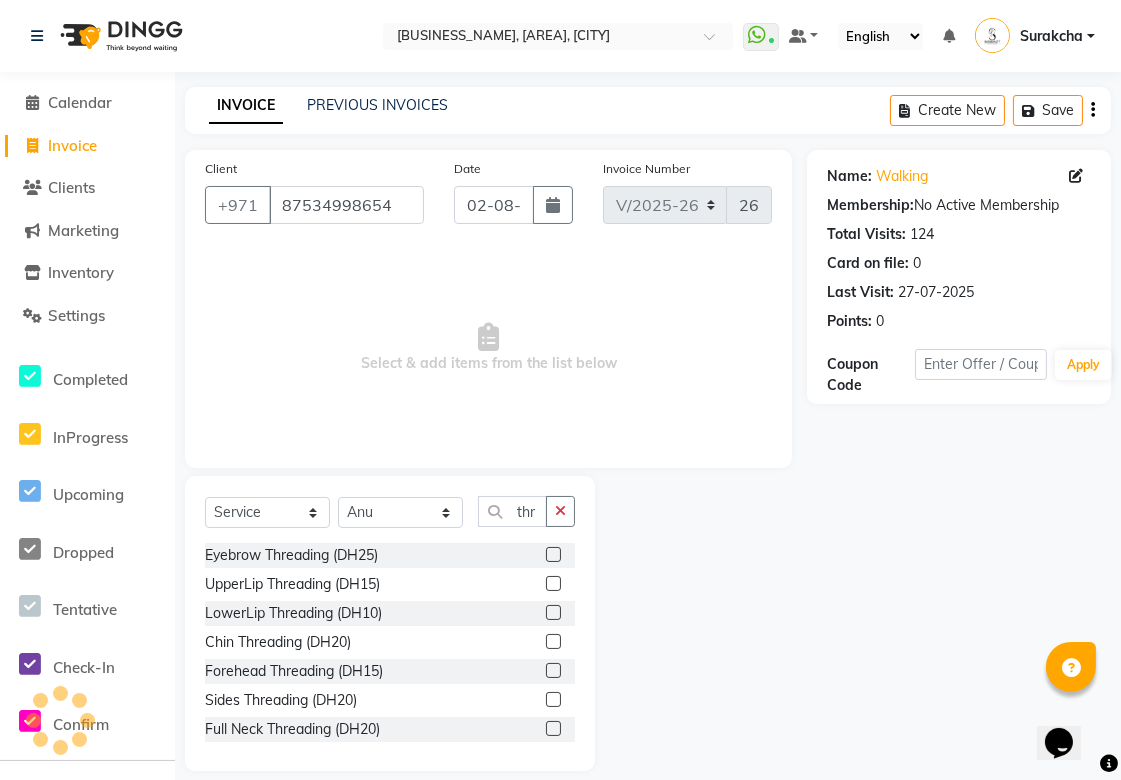 click 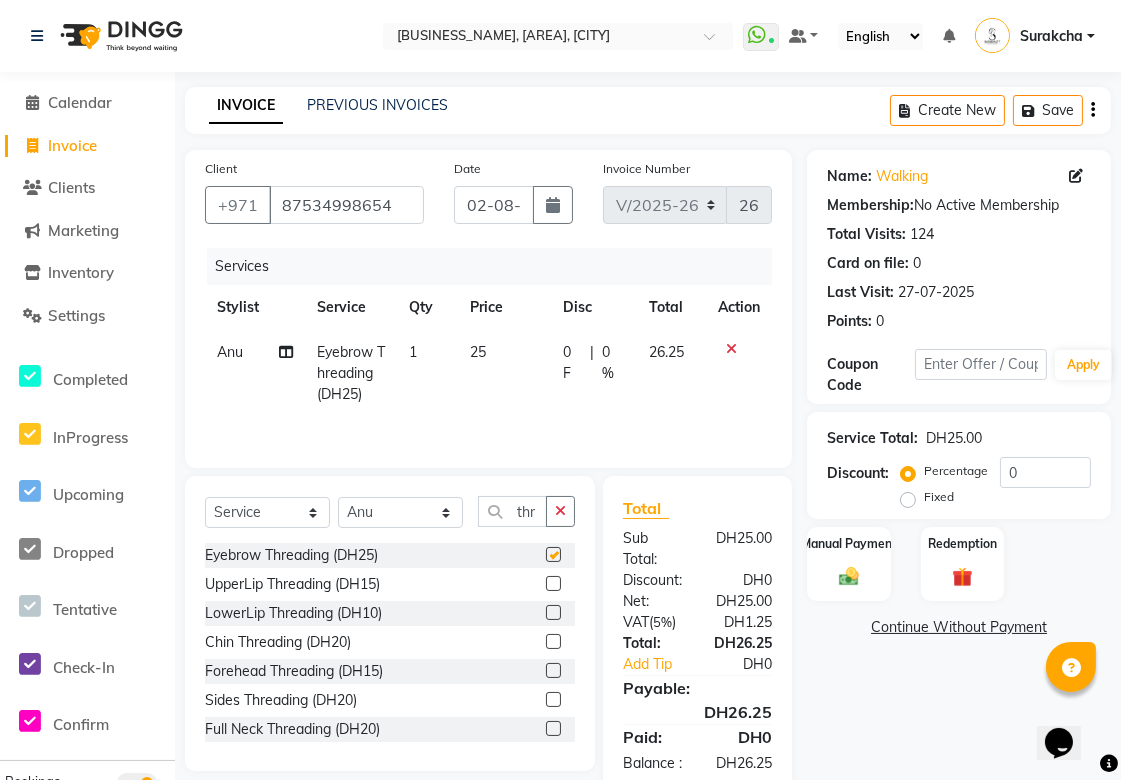 click 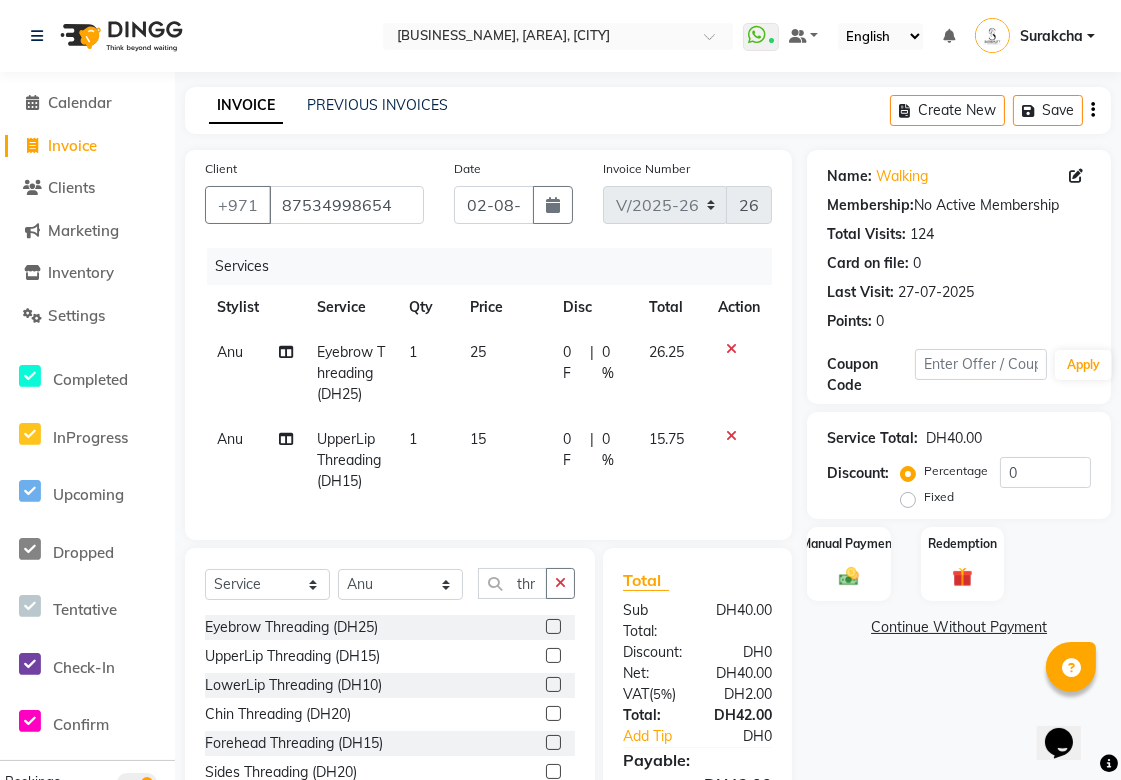 scroll, scrollTop: 154, scrollLeft: 0, axis: vertical 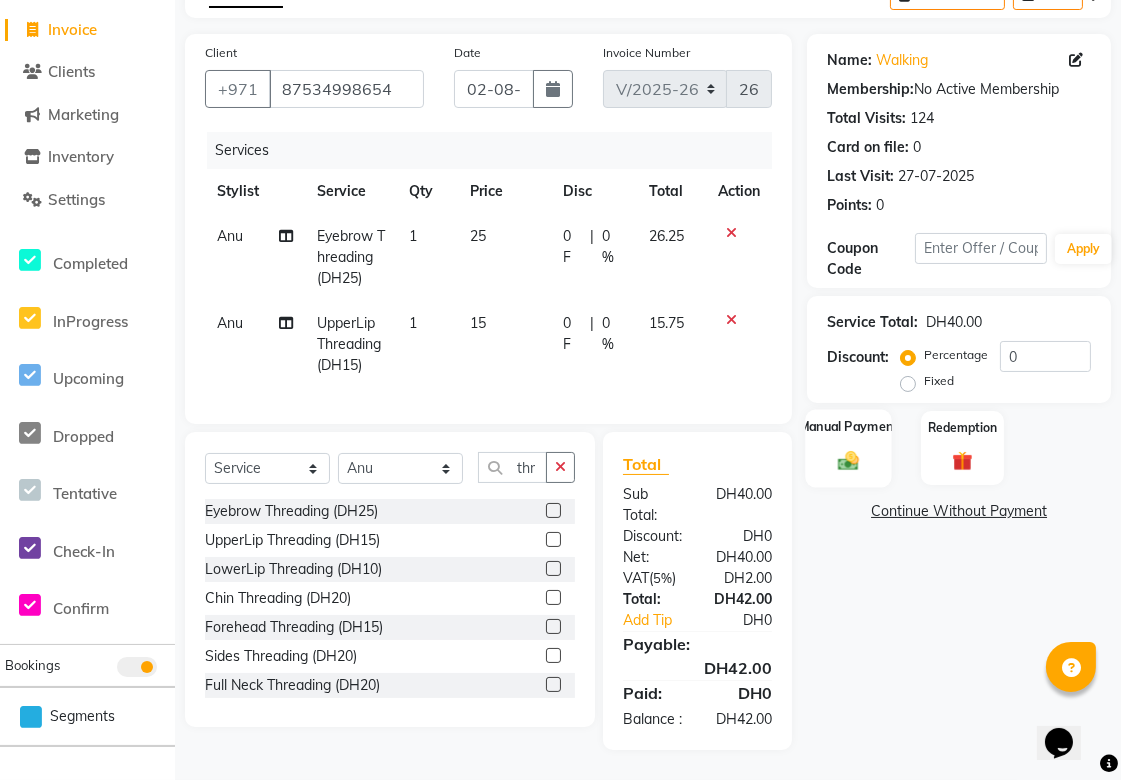 click 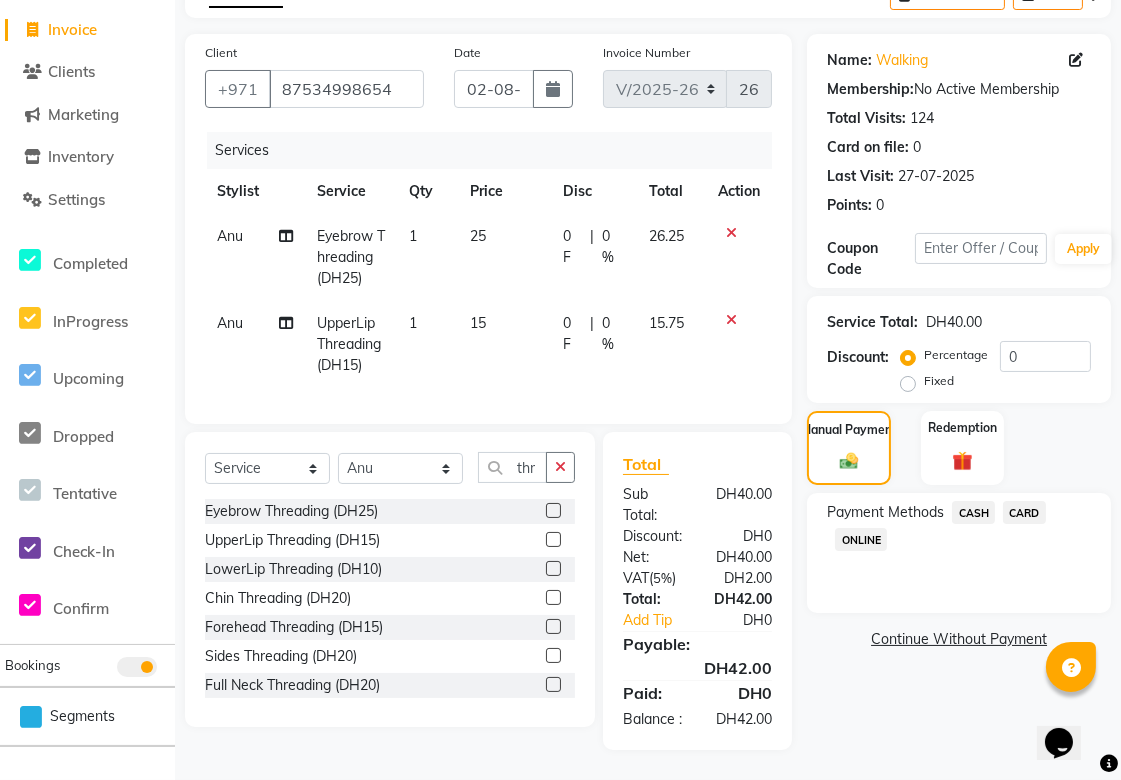 click on "CARD" 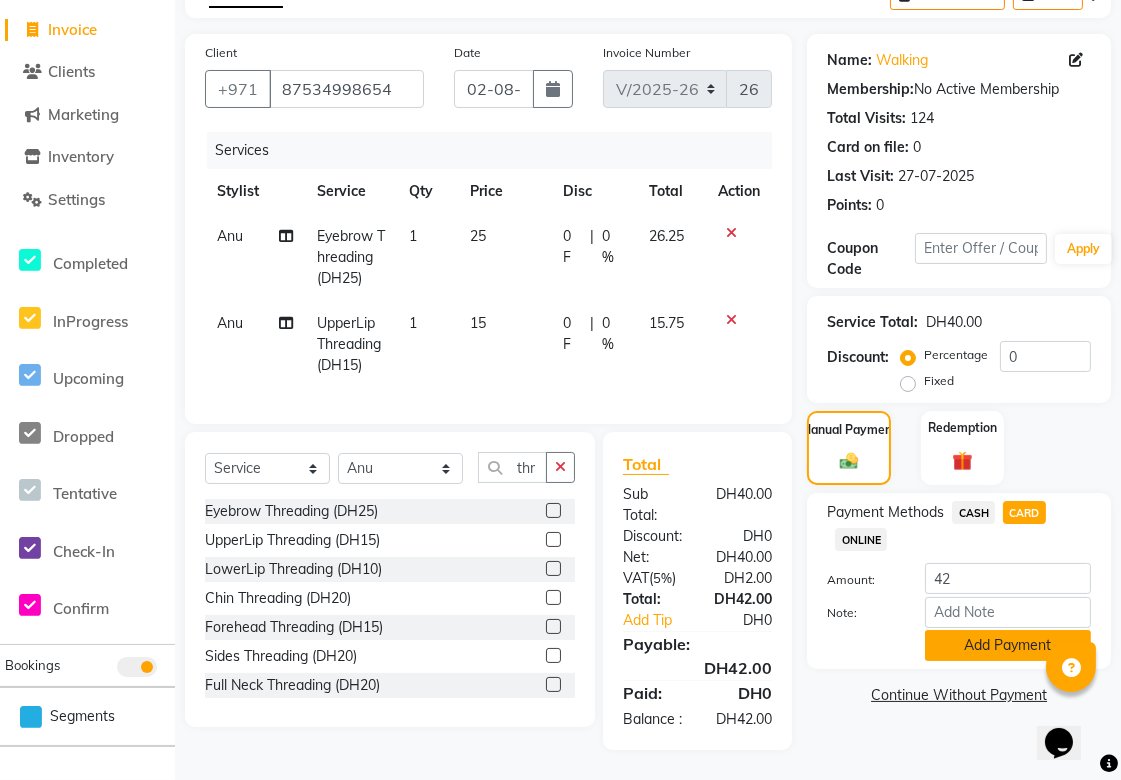 click on "Add Payment" 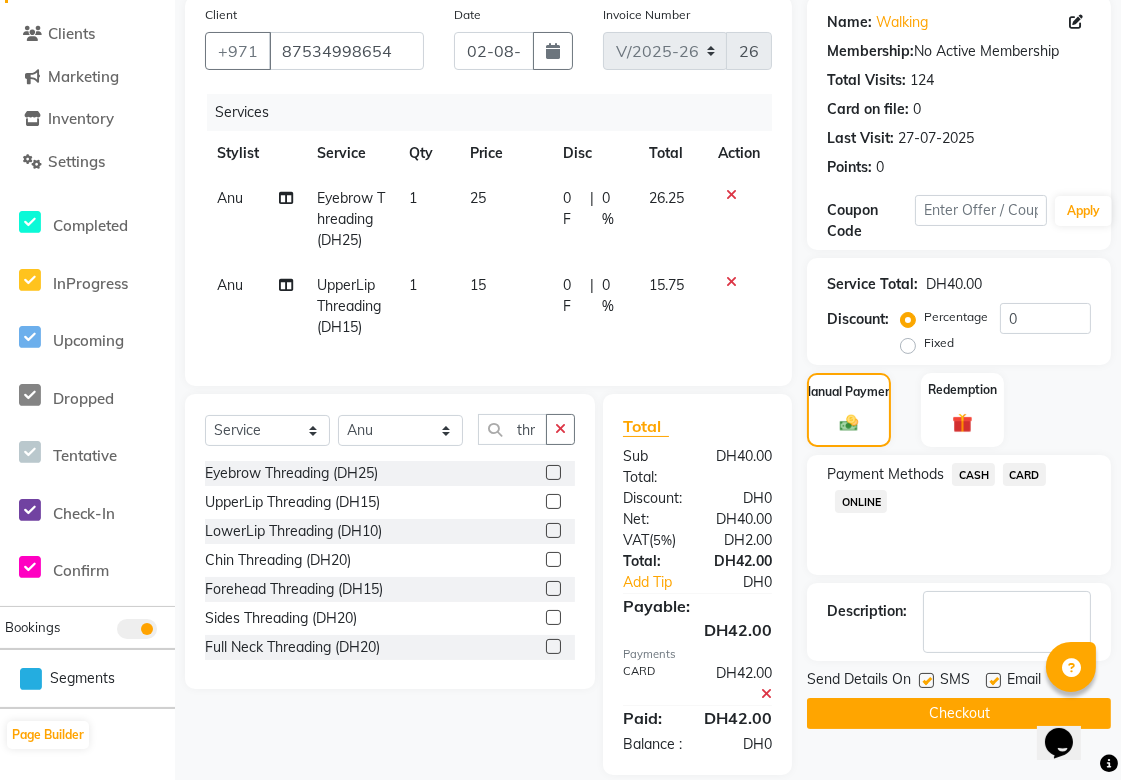 scroll, scrollTop: 216, scrollLeft: 0, axis: vertical 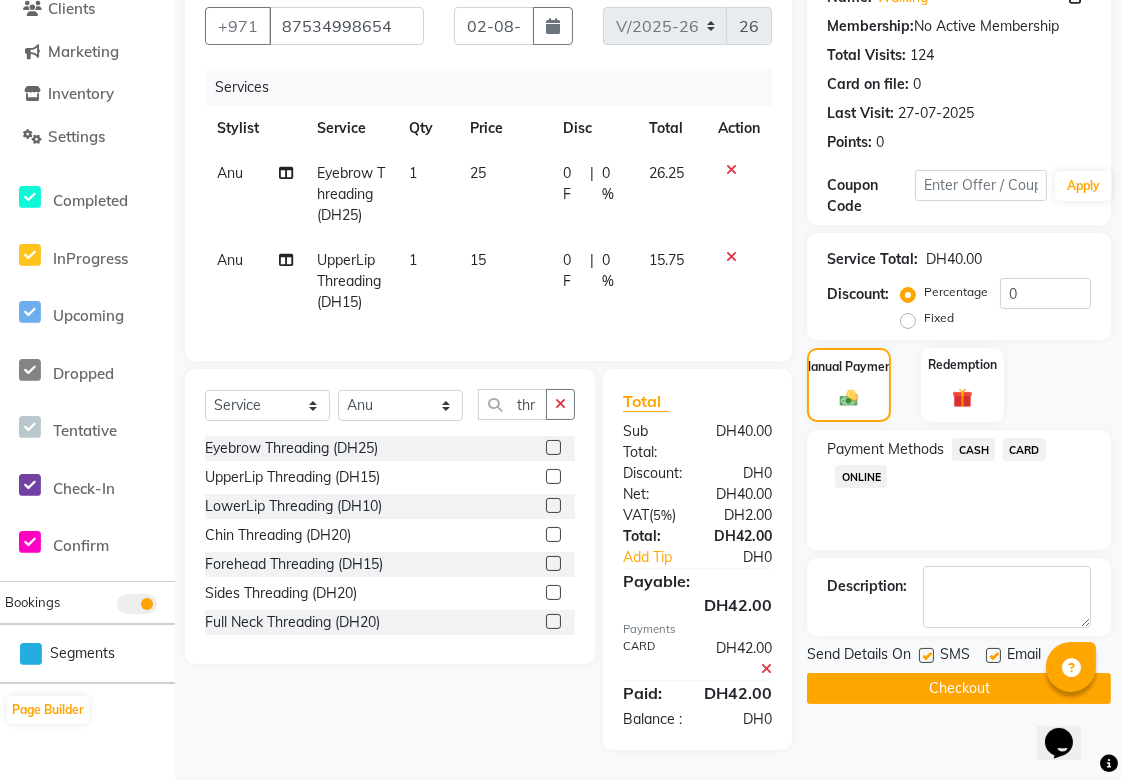 click on "Checkout" 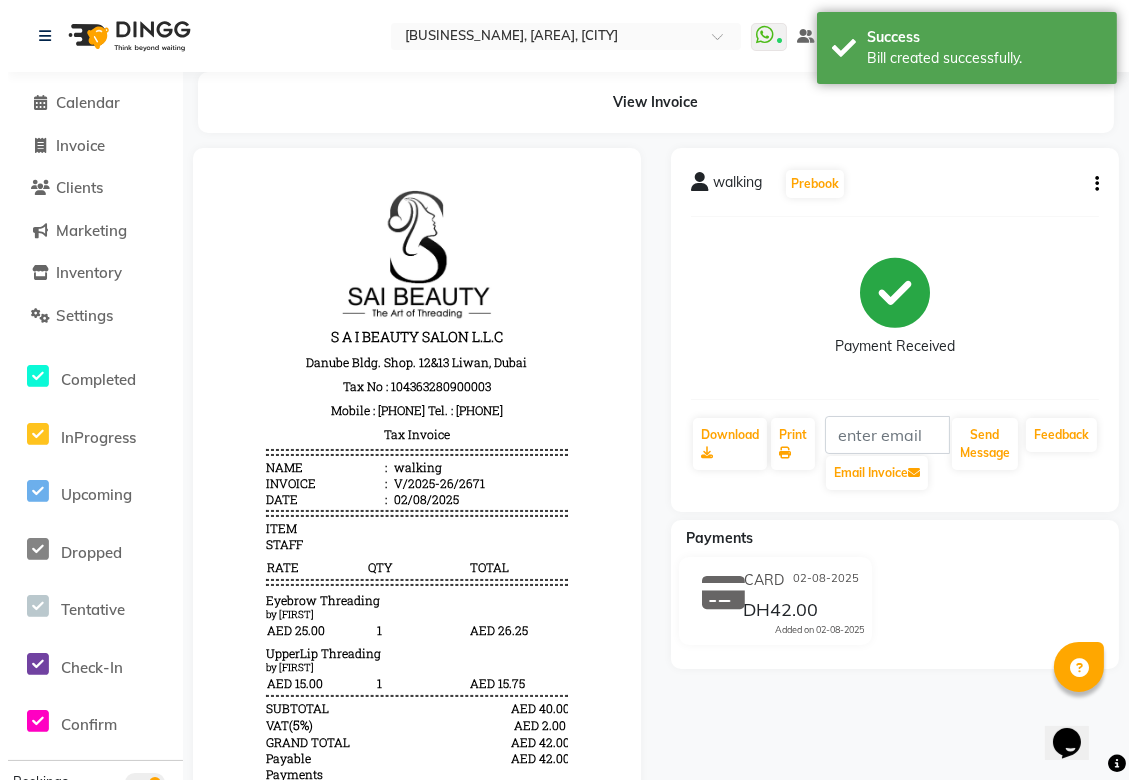 scroll, scrollTop: 0, scrollLeft: 0, axis: both 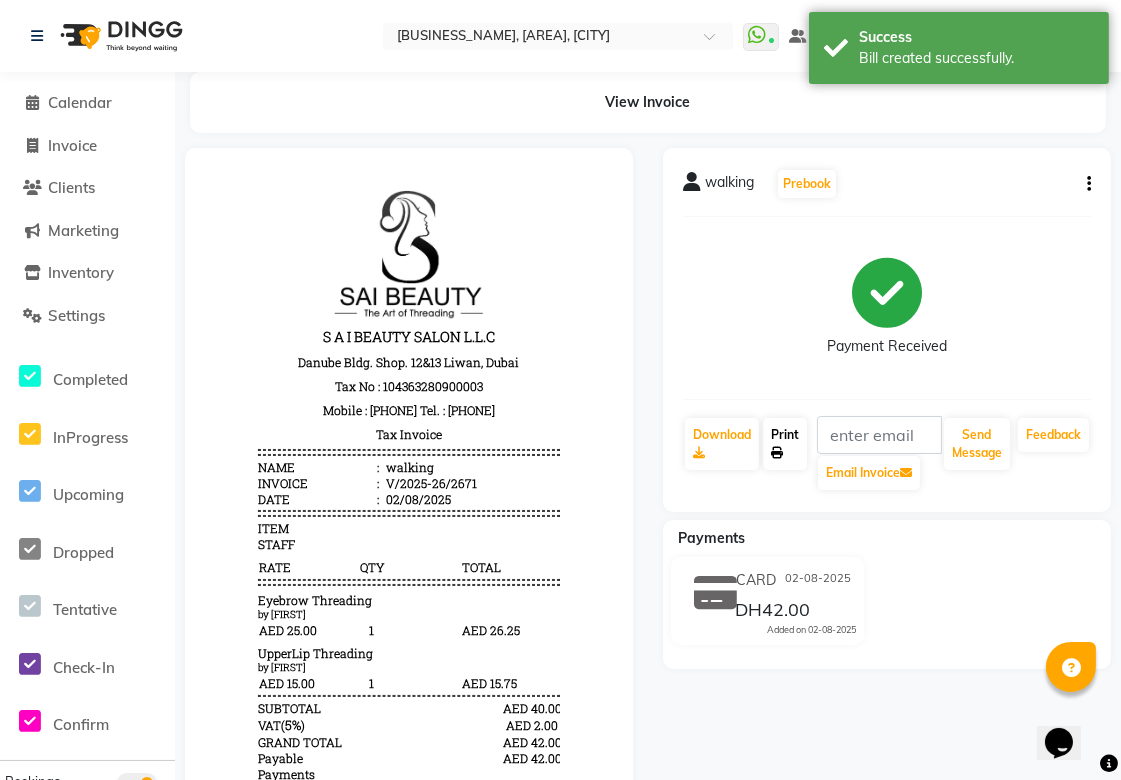click on "Print" 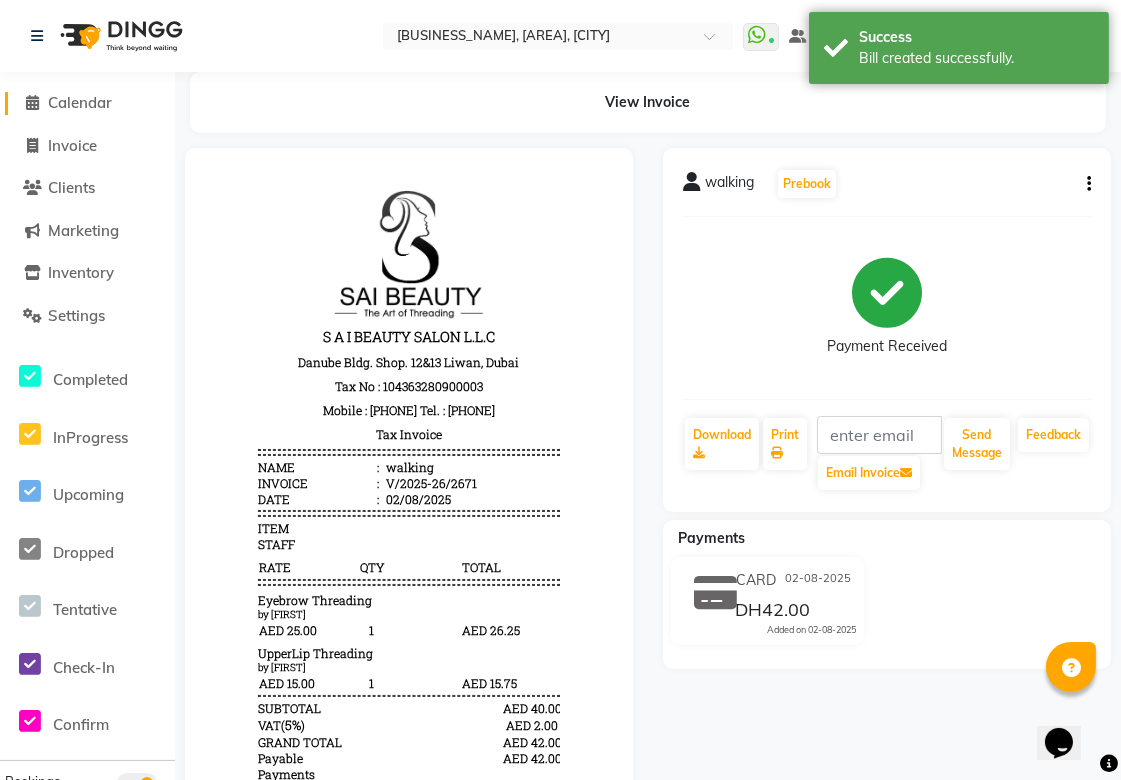 click on "Calendar" 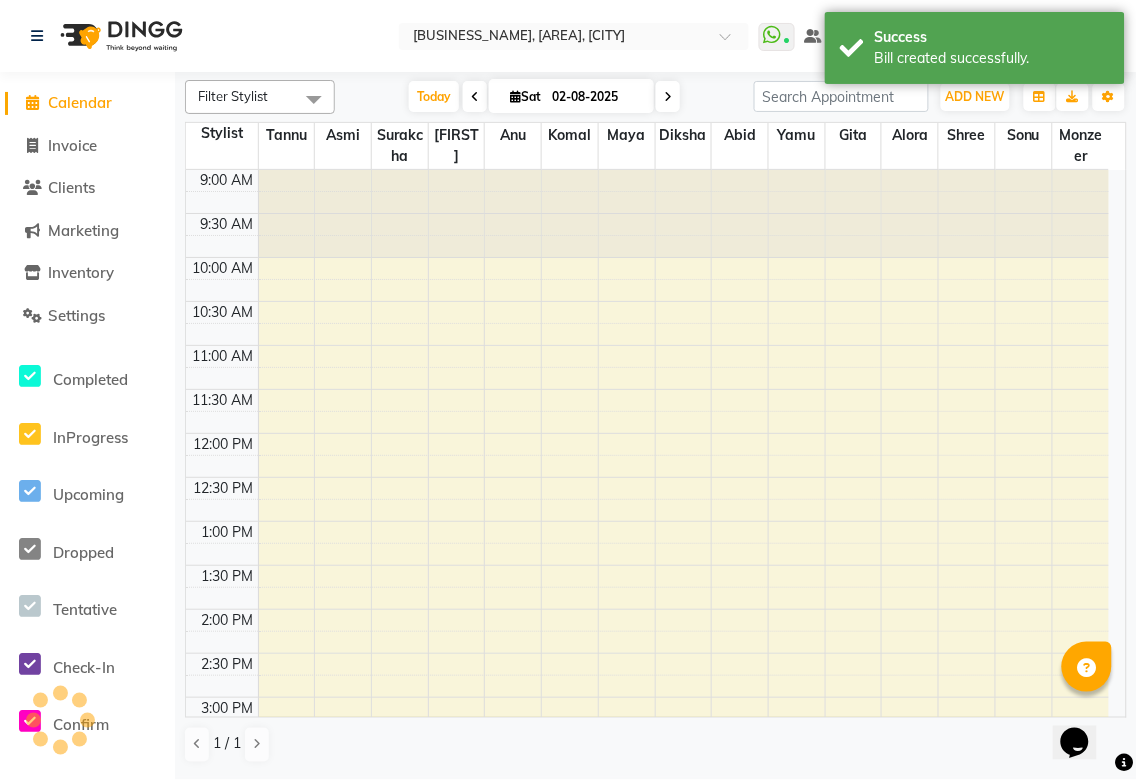 scroll, scrollTop: 0, scrollLeft: 0, axis: both 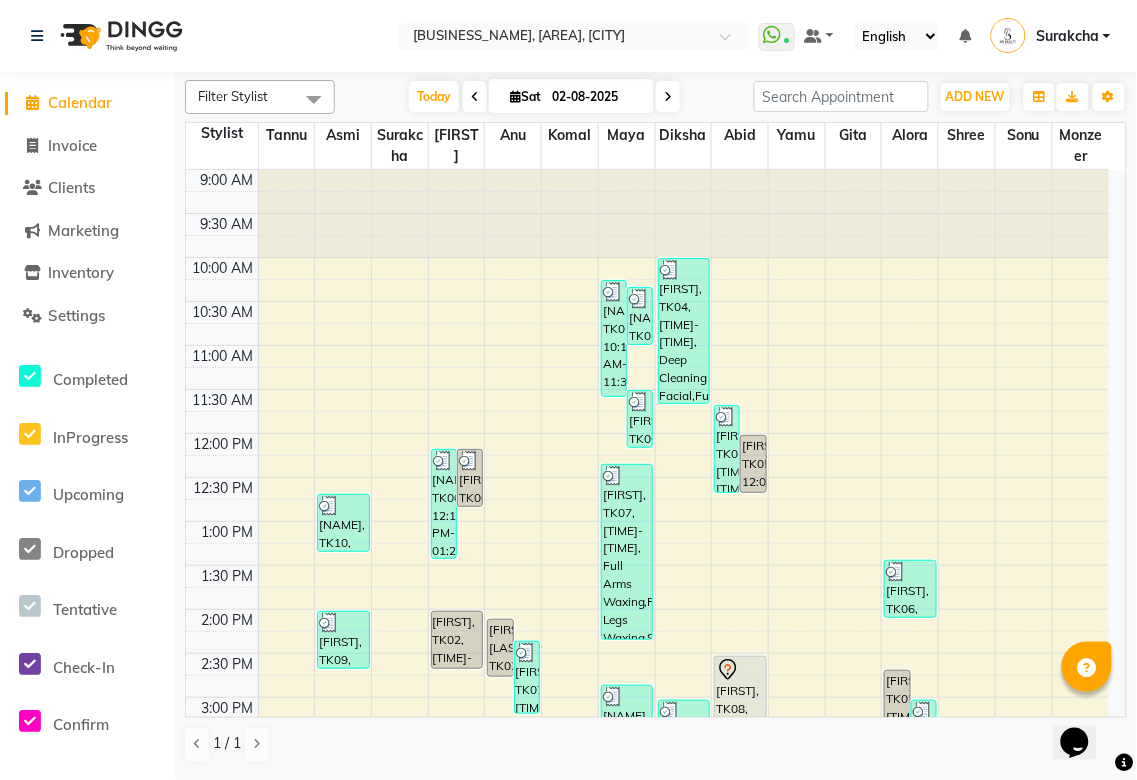 click at bounding box center (668, 97) 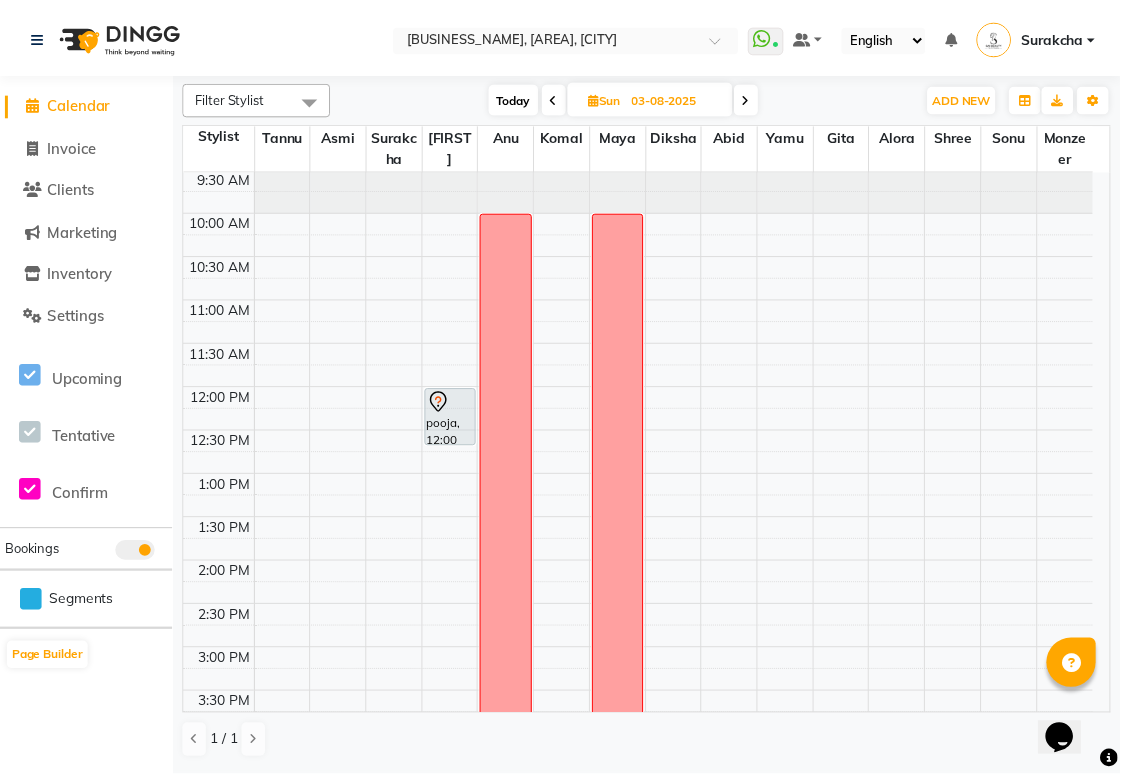 scroll, scrollTop: 0, scrollLeft: 0, axis: both 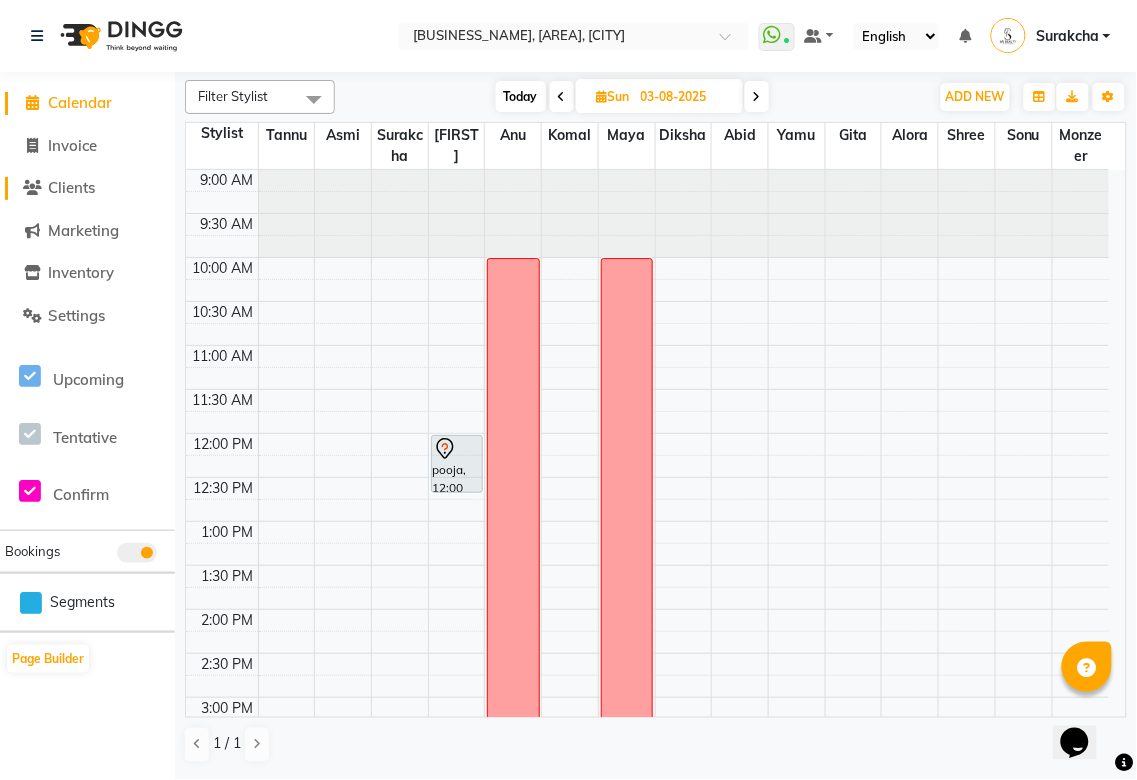 click on "Clients" 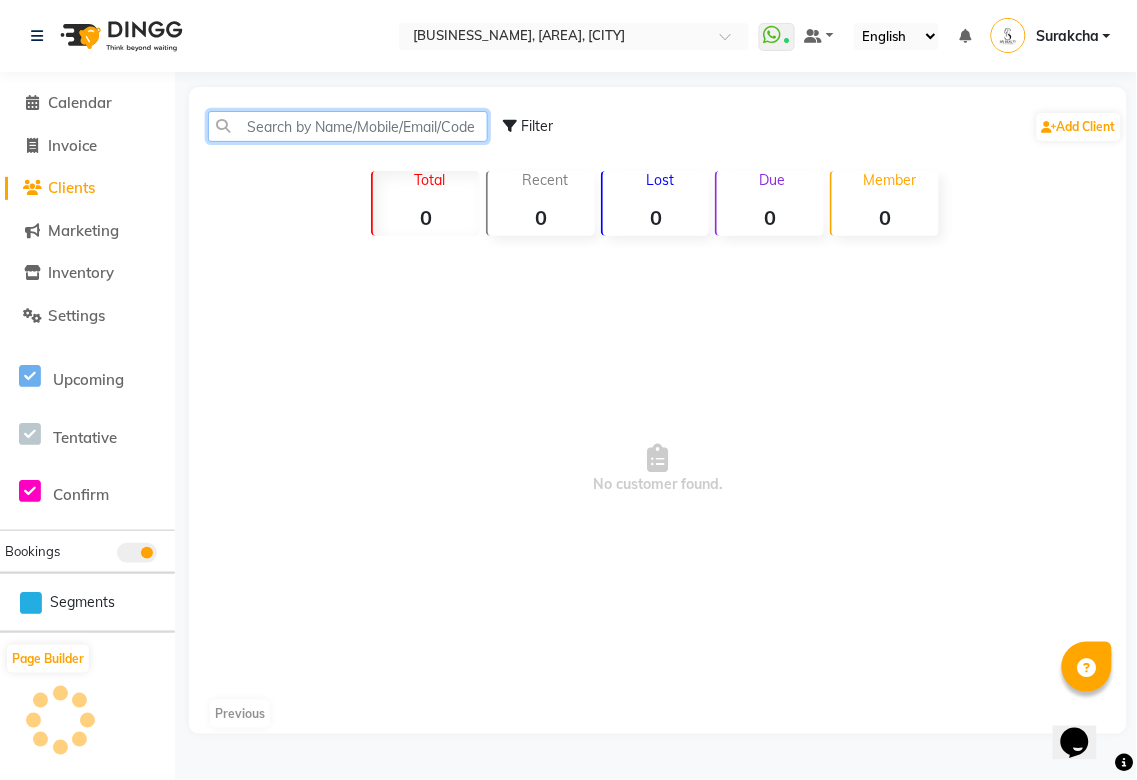 click 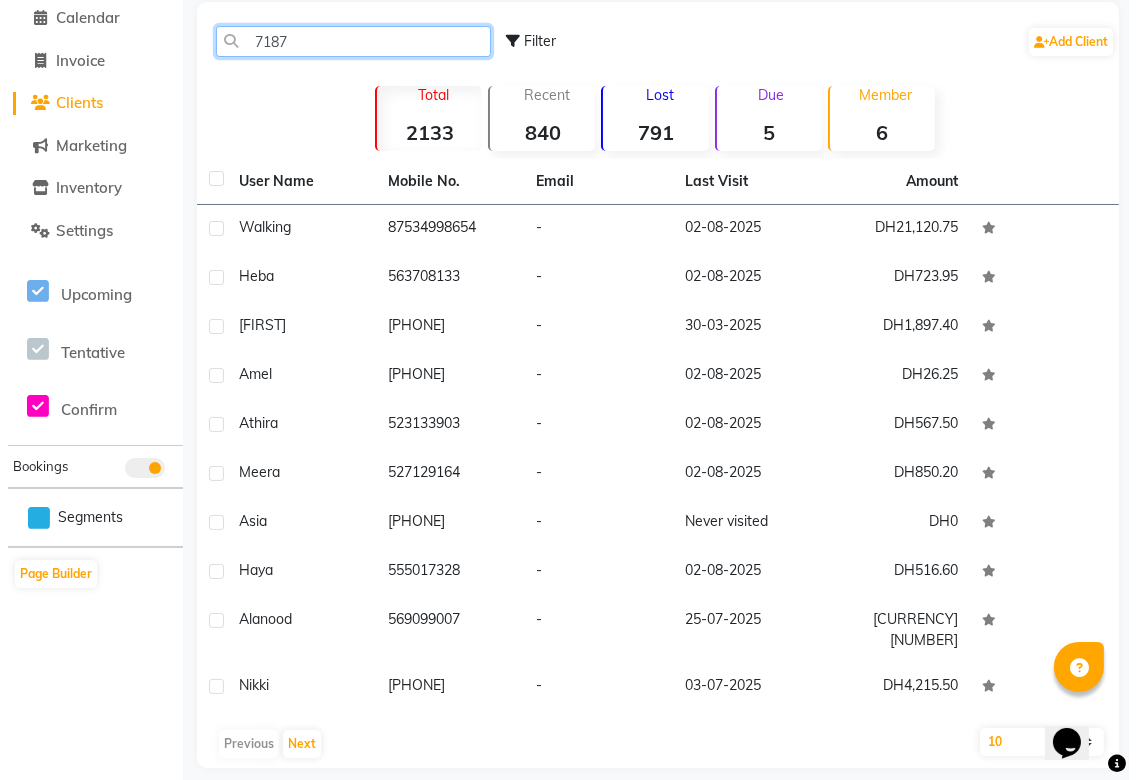 scroll, scrollTop: 0, scrollLeft: 0, axis: both 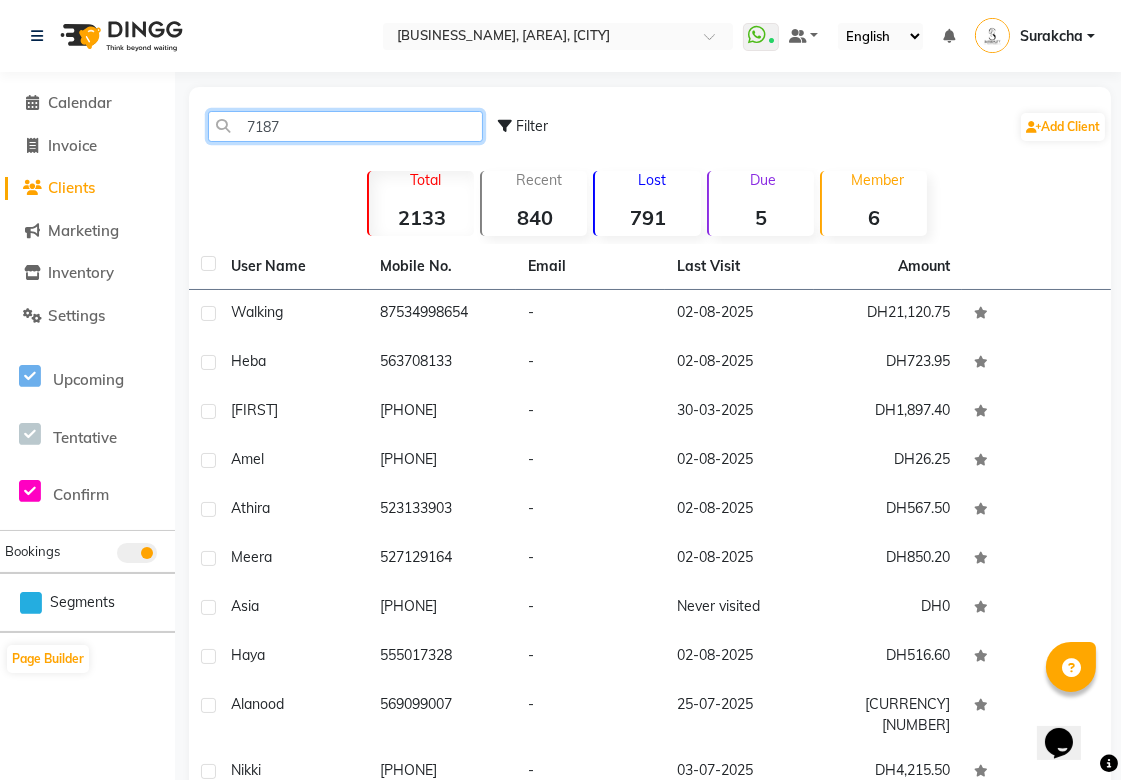 click on "7187" 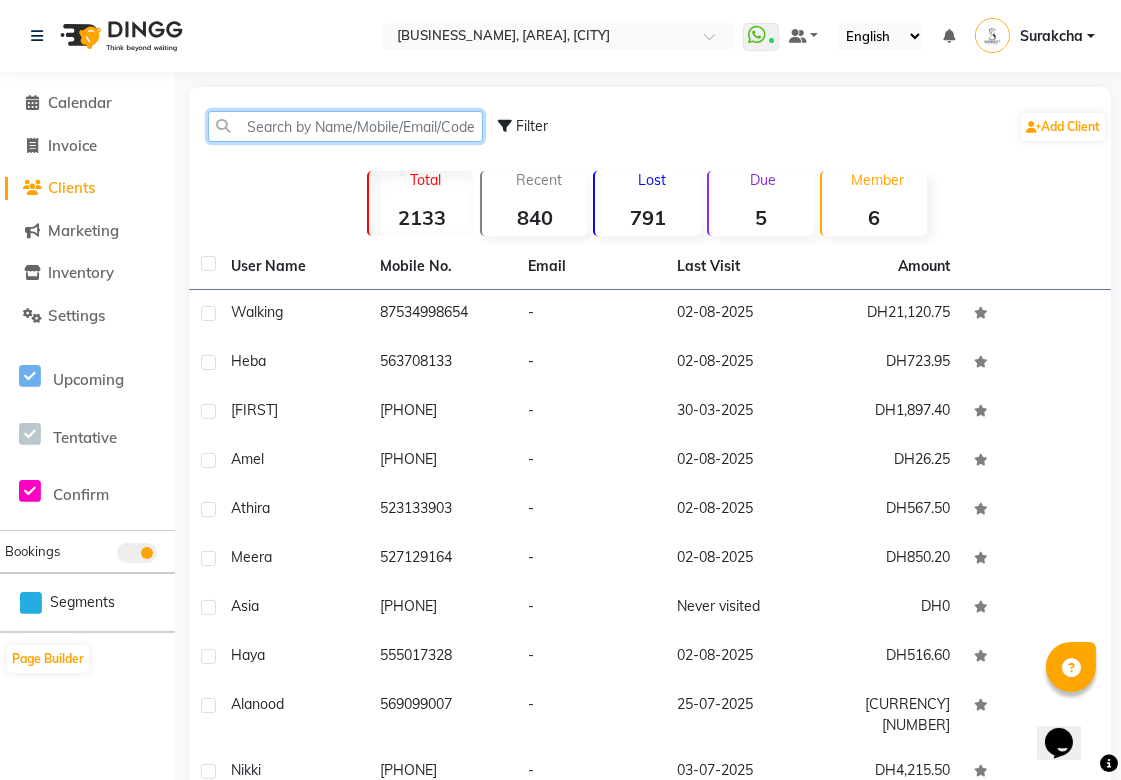 click 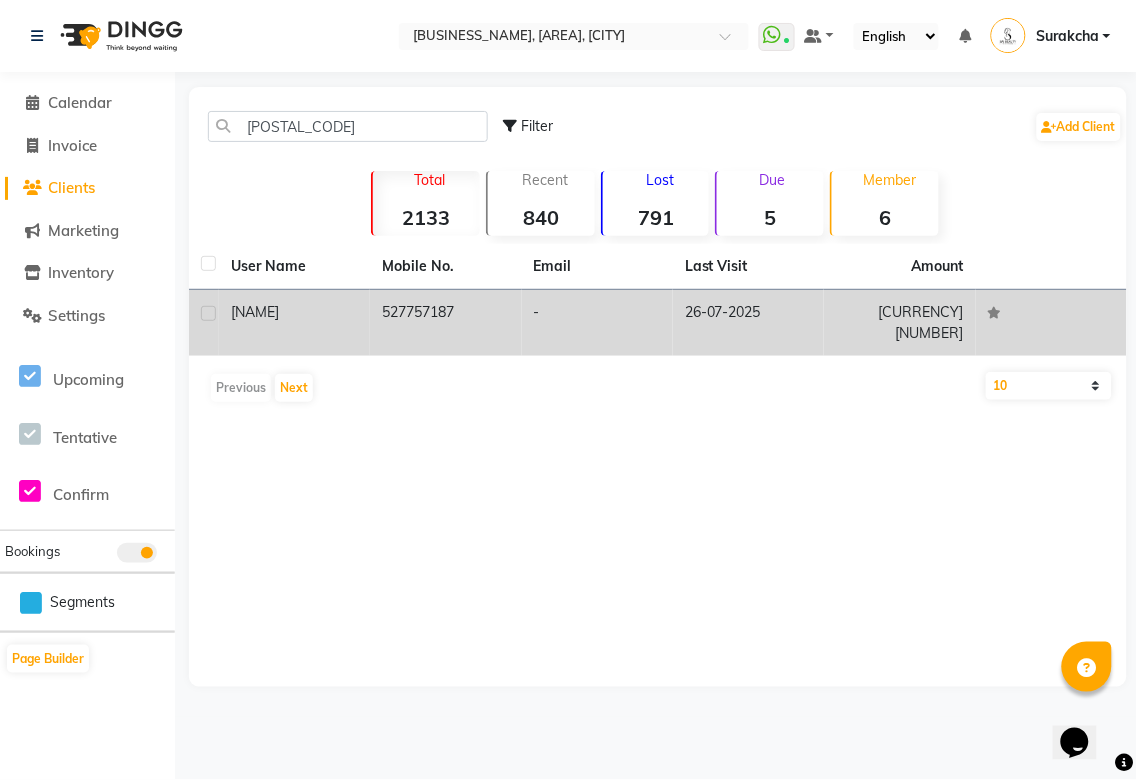 click on "527757187" 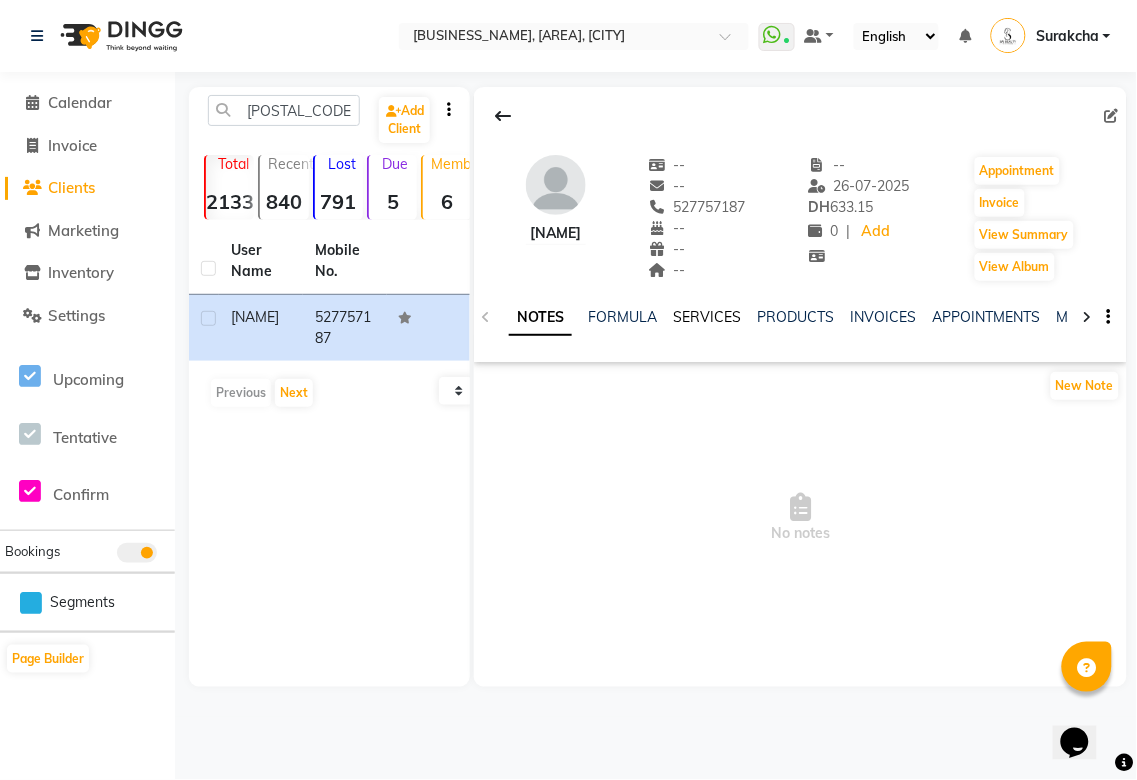 click on "SERVICES" 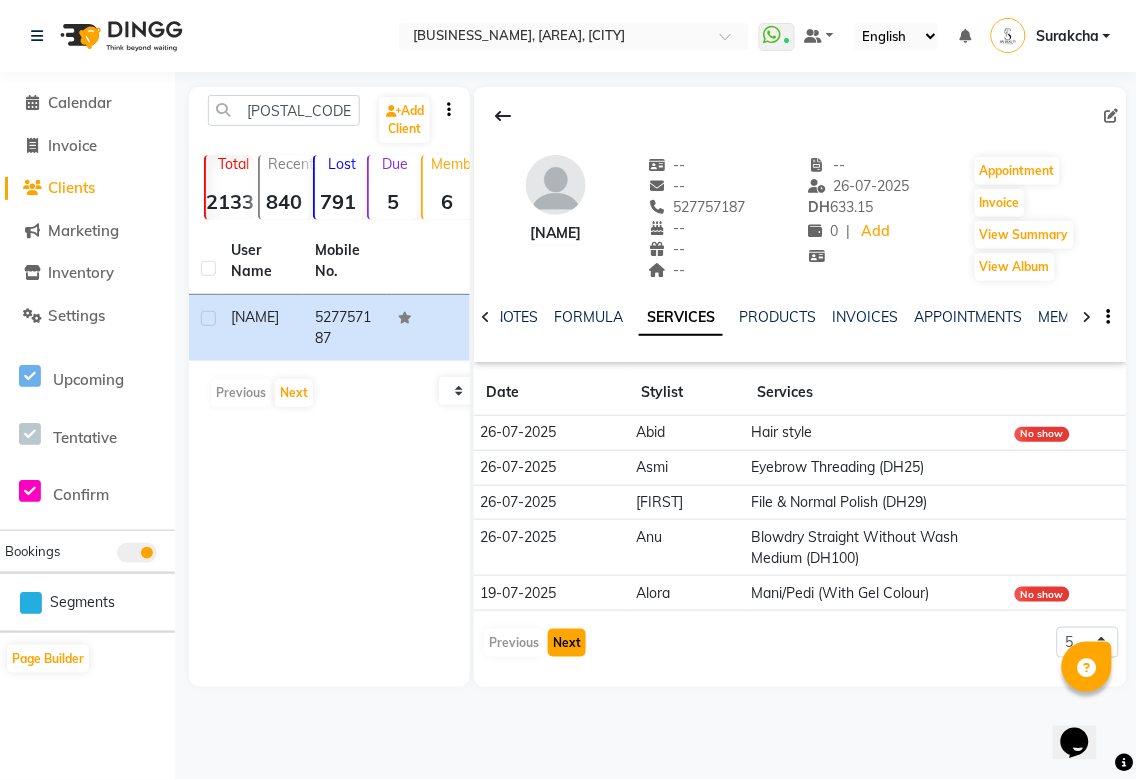 click on "Next" 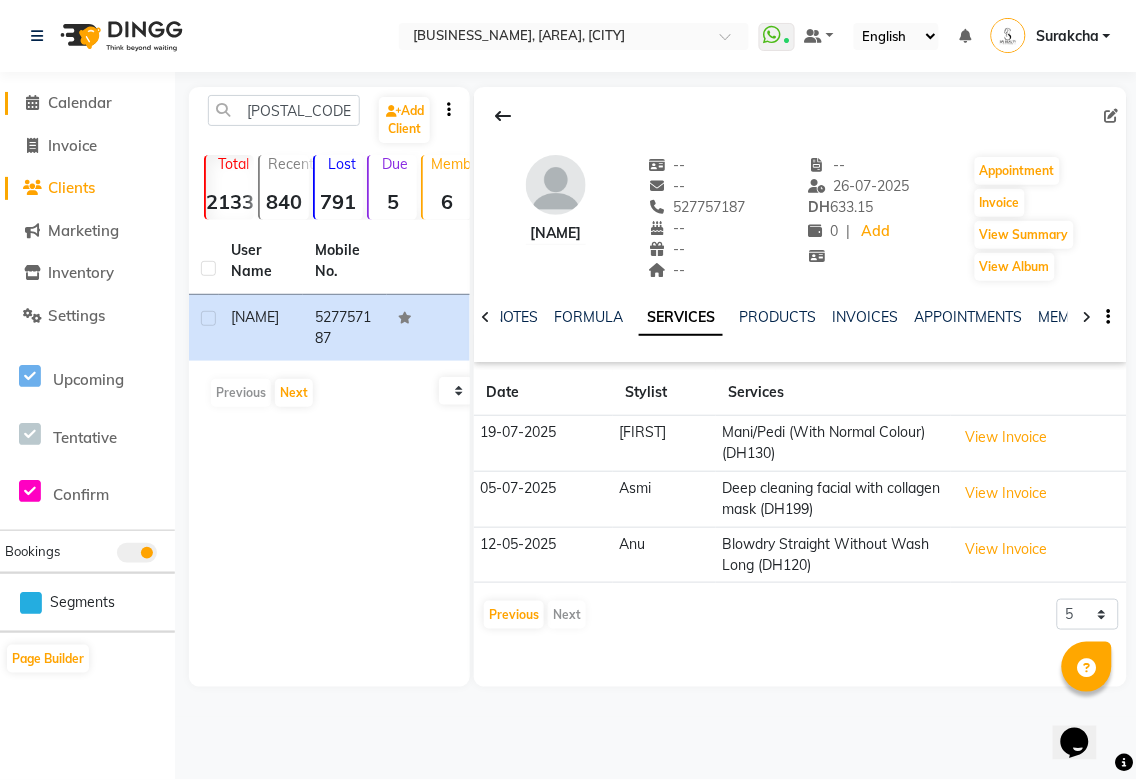 click on "Calendar" 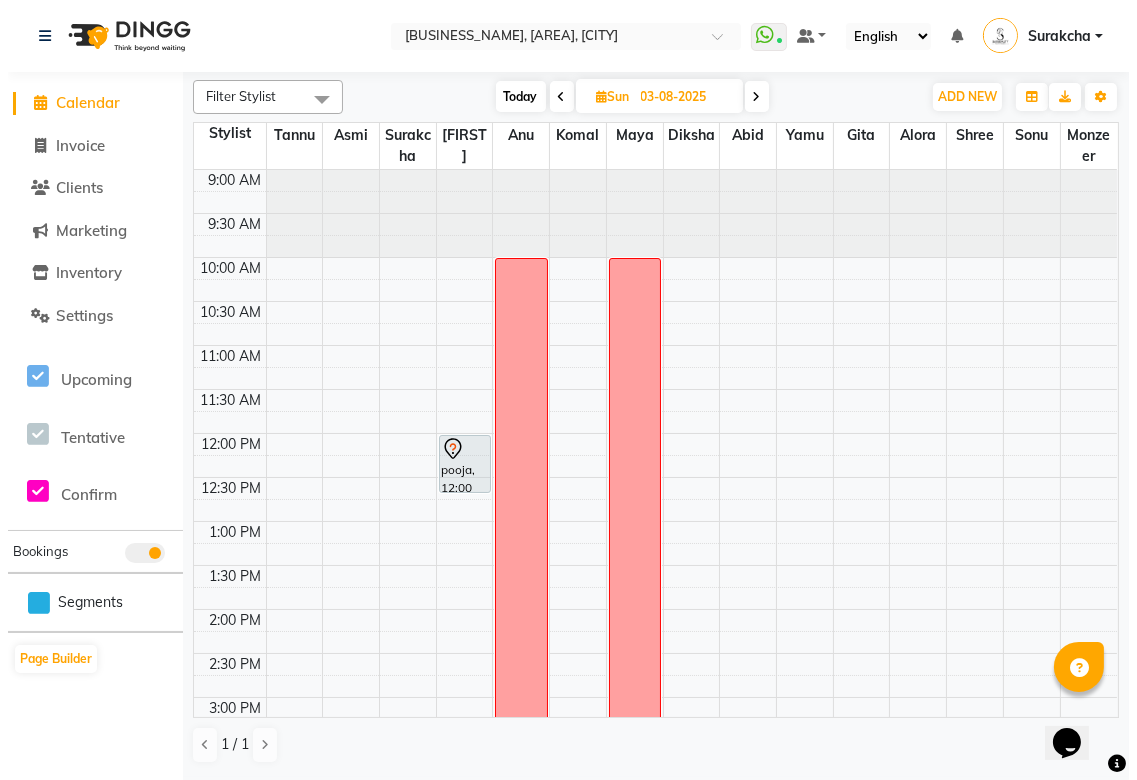 scroll, scrollTop: 0, scrollLeft: 0, axis: both 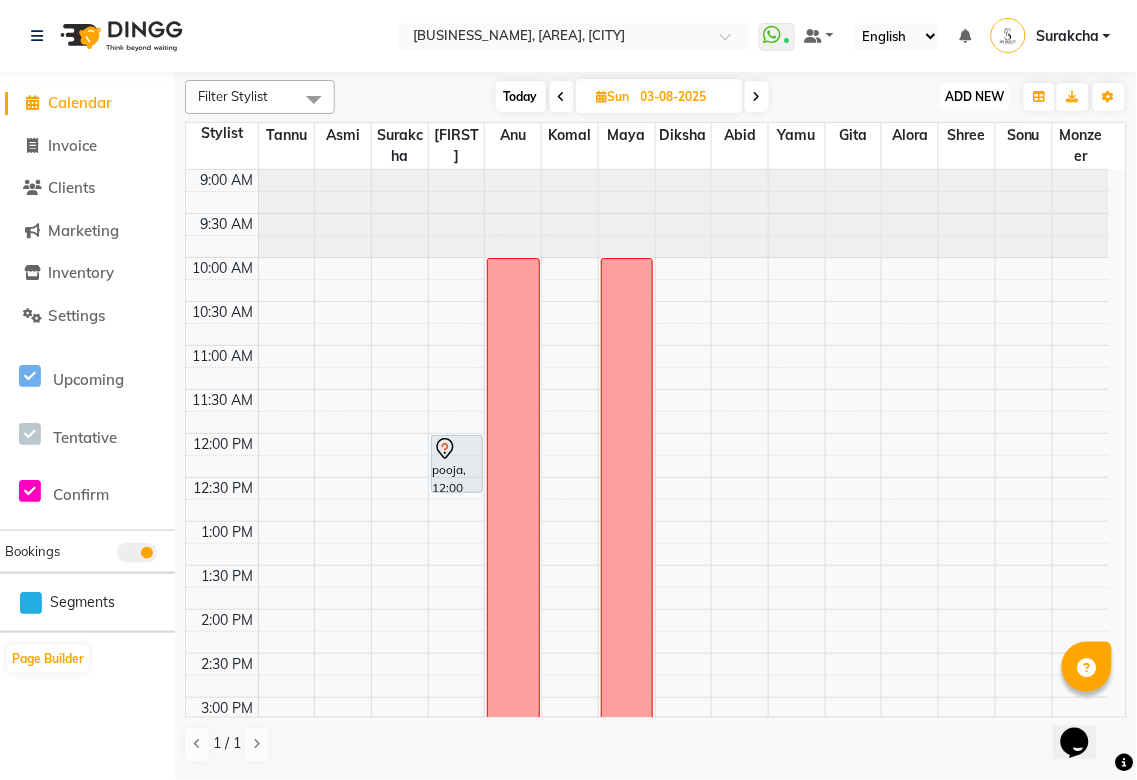click on "ADD NEW" at bounding box center (975, 96) 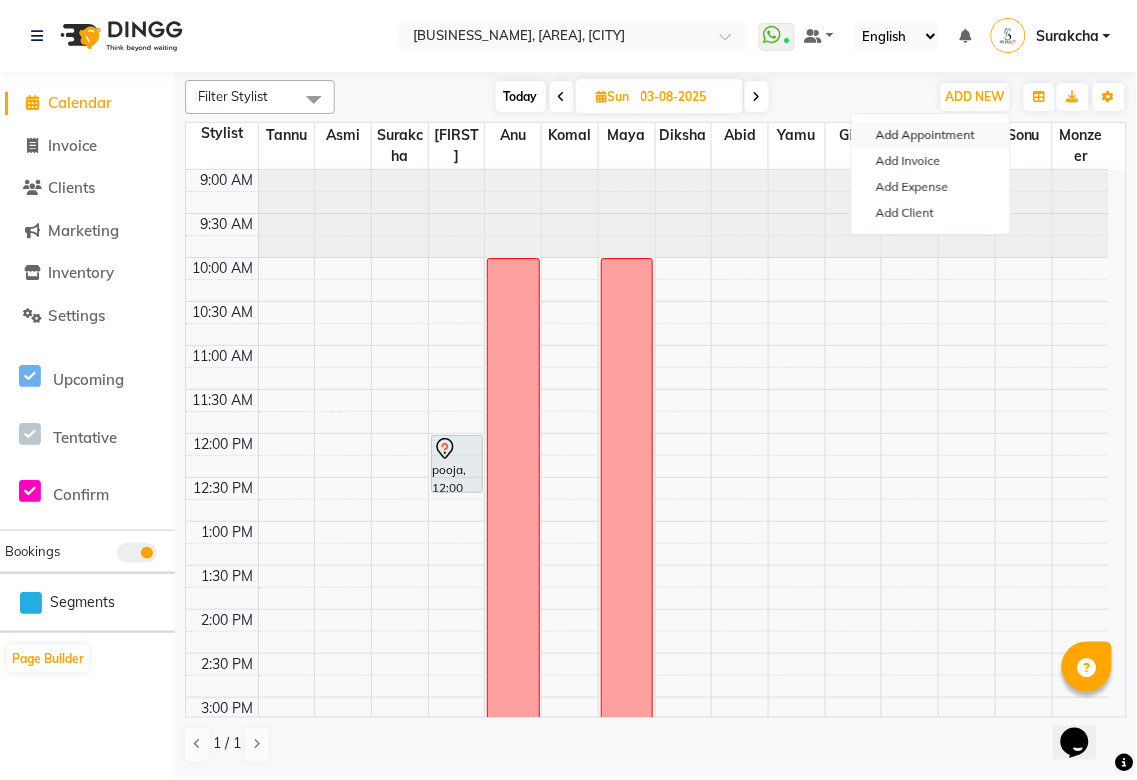 click on "Add Appointment" at bounding box center (931, 135) 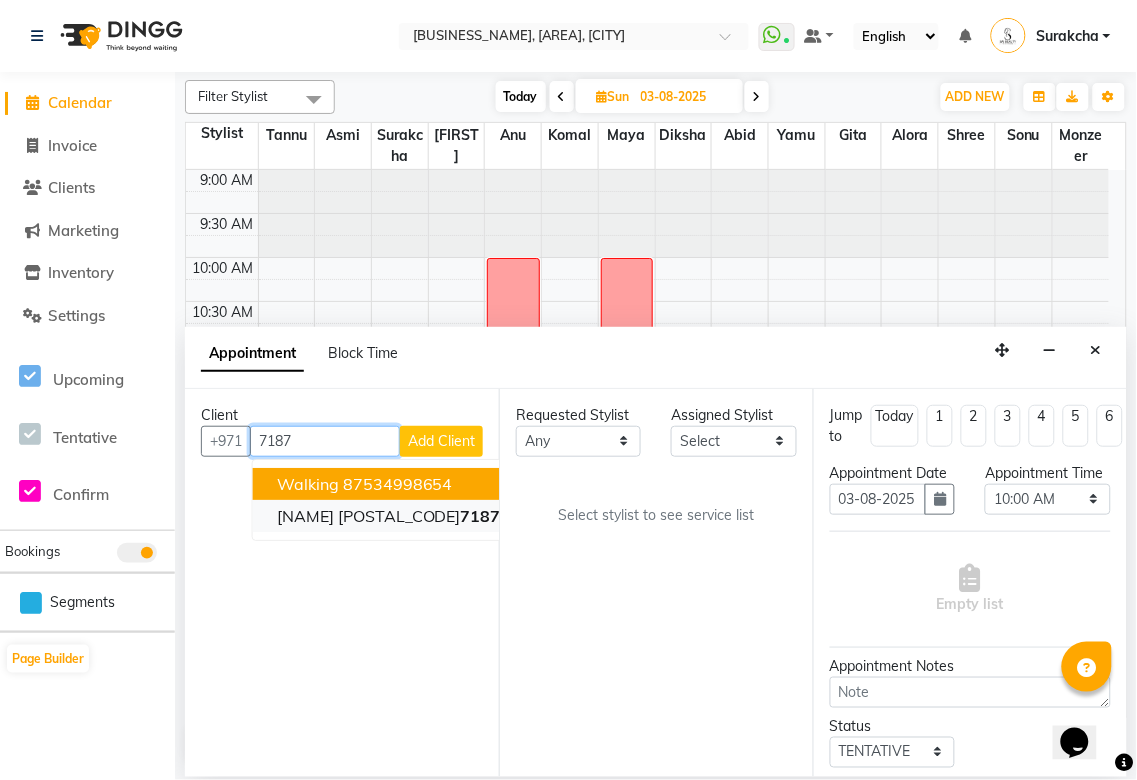 click on "7187" at bounding box center [481, 516] 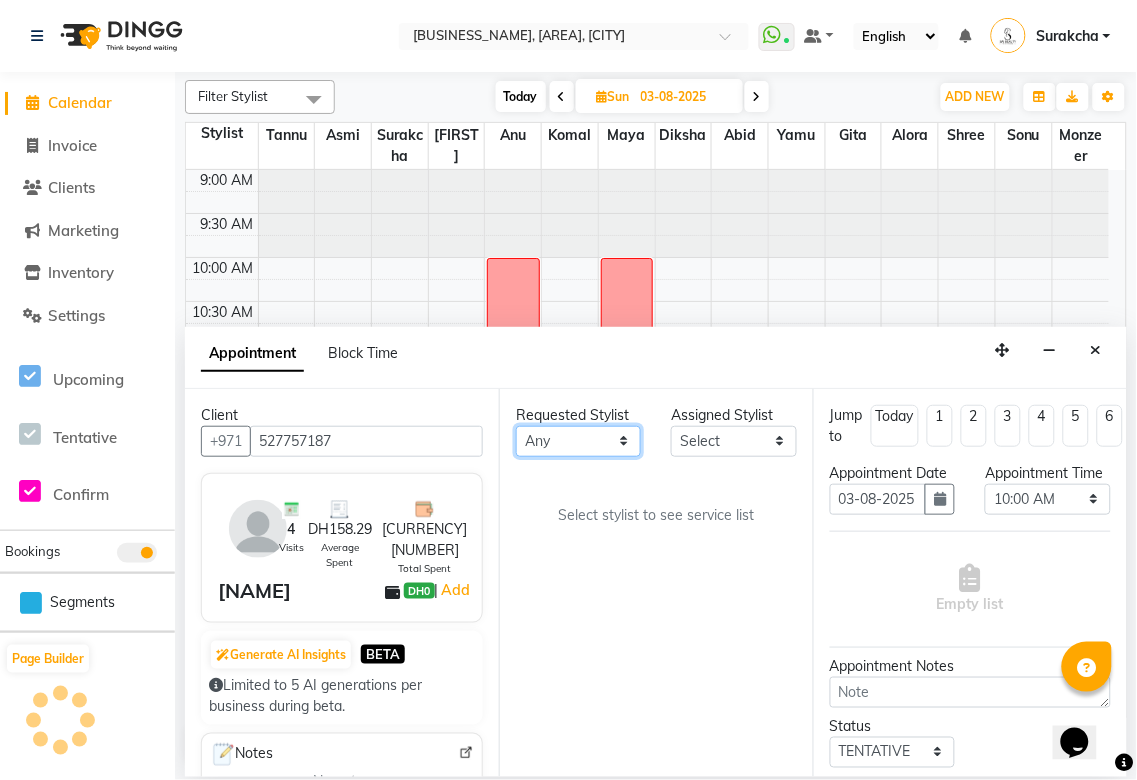 click on "[FIRST] [LAST] [FIRST] [FIRST] [FIRST] [FIRST] [FIRST] [FIRST] [FIRST] [FIRST] [FIRST] [FIRST] [FIRST] [FIRST]" at bounding box center (578, 441) 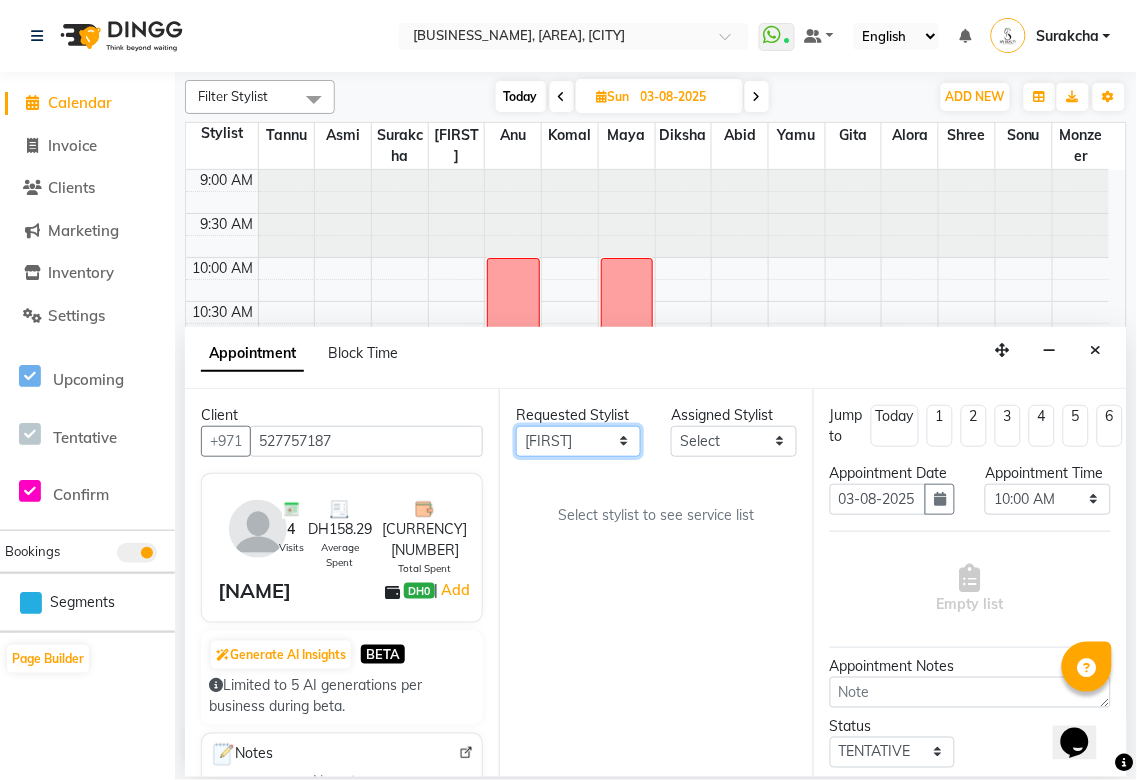 click on "[FIRST] [LAST] [FIRST] [FIRST] [FIRST] [FIRST] [FIRST] [FIRST] [FIRST] [FIRST] [FIRST] [FIRST] [FIRST] [FIRST]" at bounding box center (578, 441) 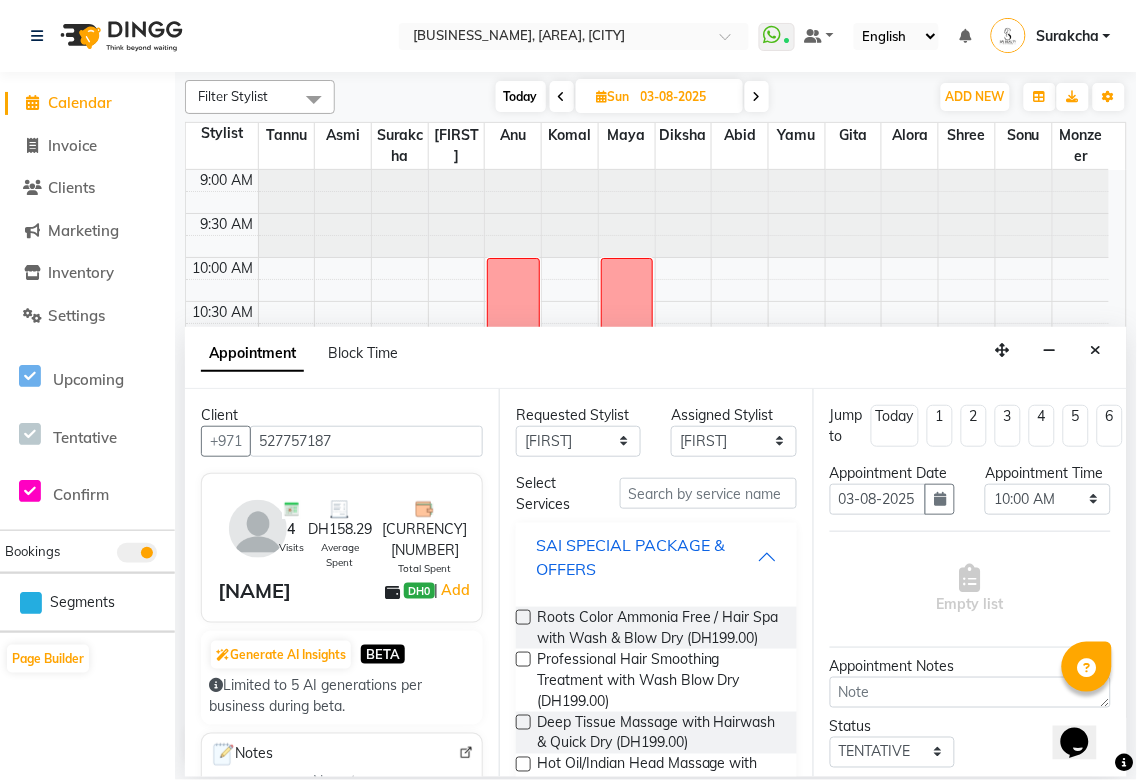 click on "SAI SPECIAL PACKAGE & OFFERS" at bounding box center [646, 557] 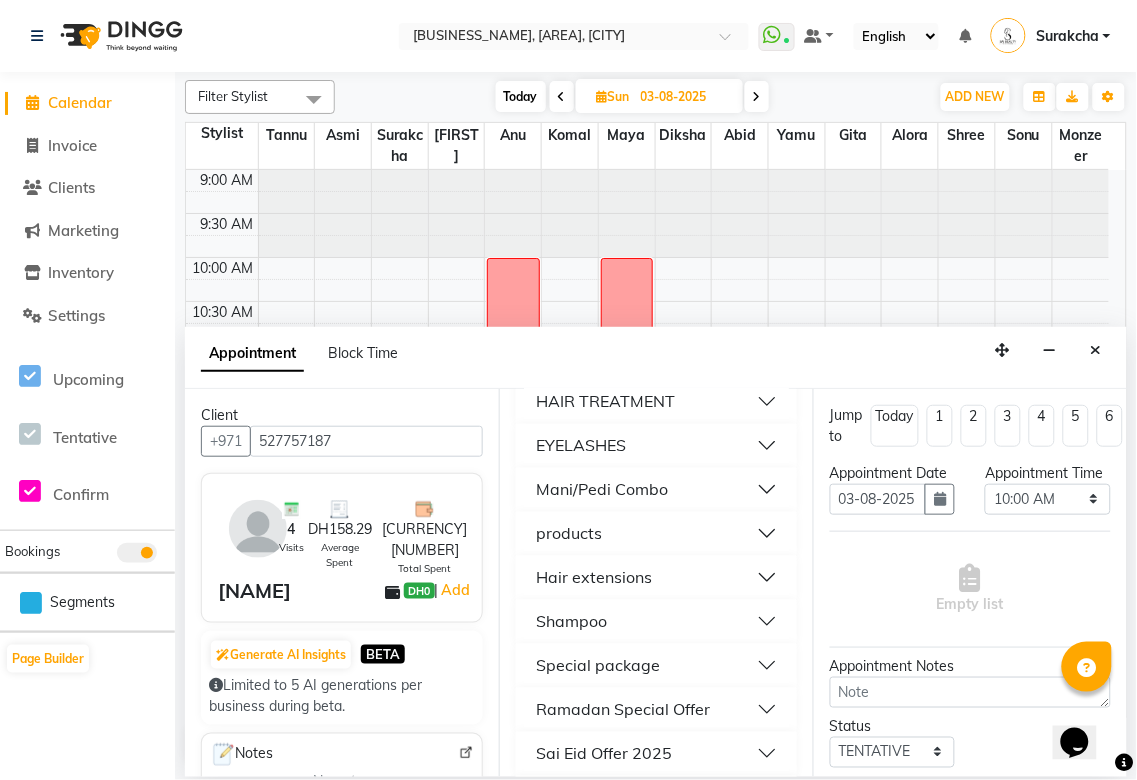scroll, scrollTop: 980, scrollLeft: 0, axis: vertical 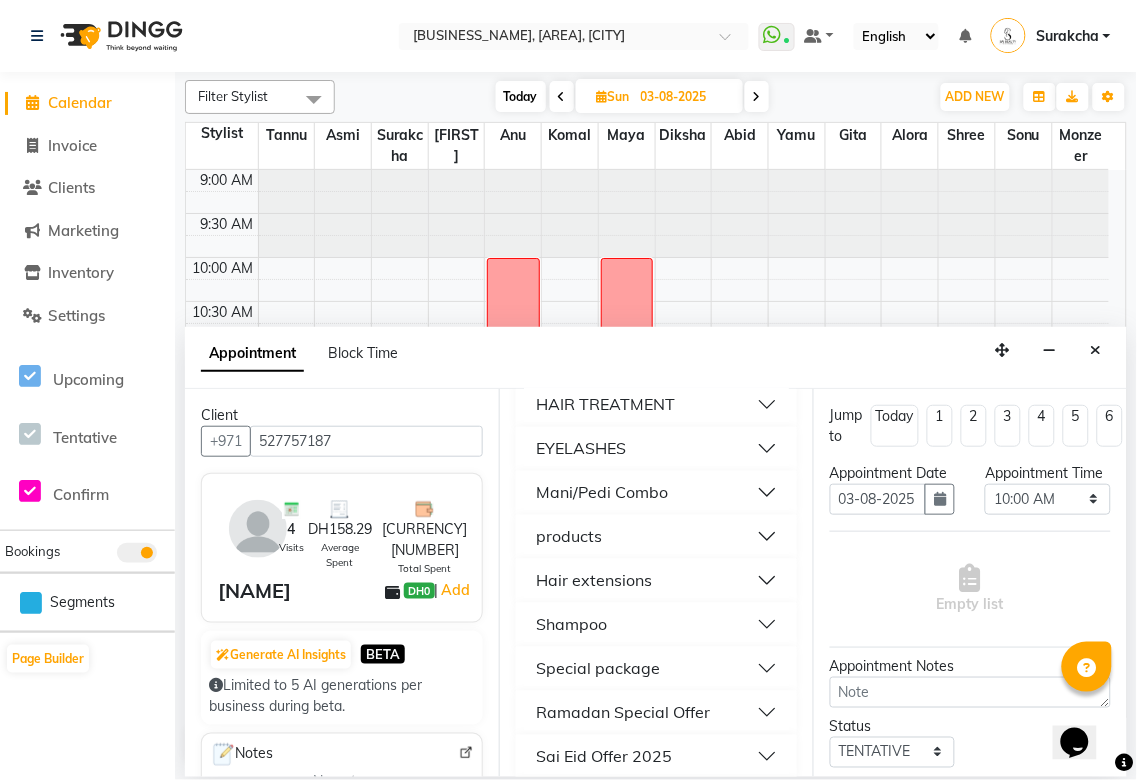 click on "Mani/Pedi Combo" at bounding box center (656, 493) 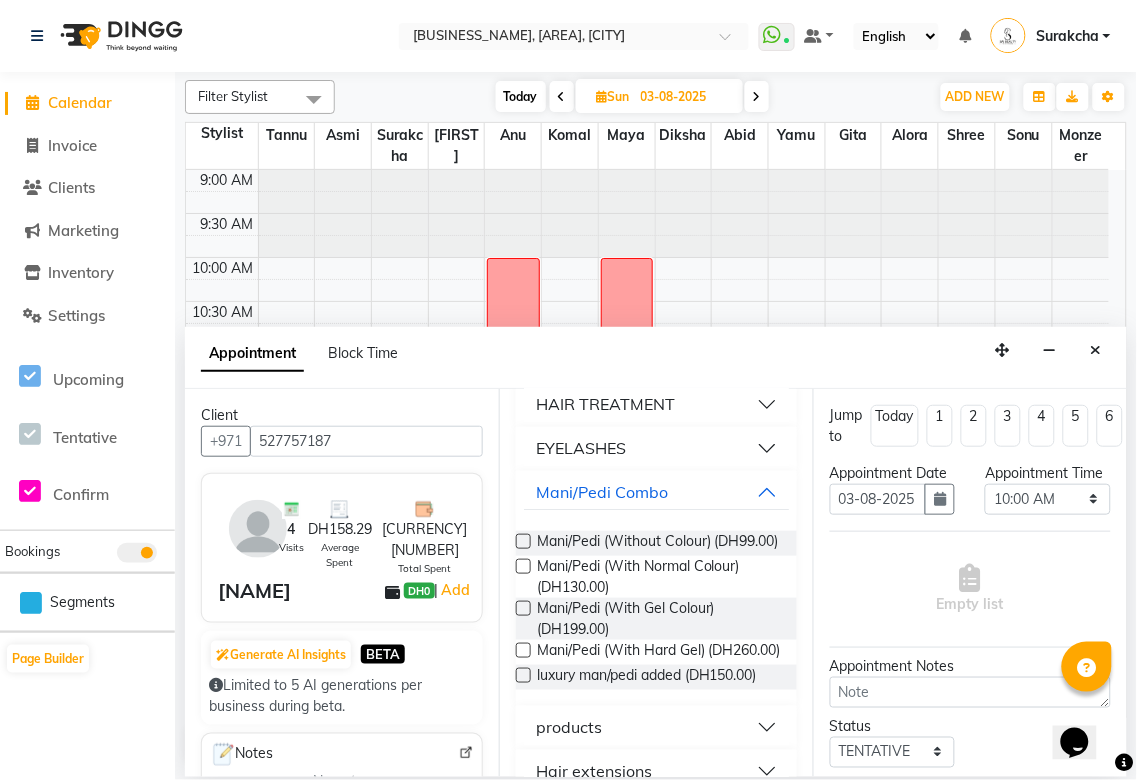 click at bounding box center [523, 566] 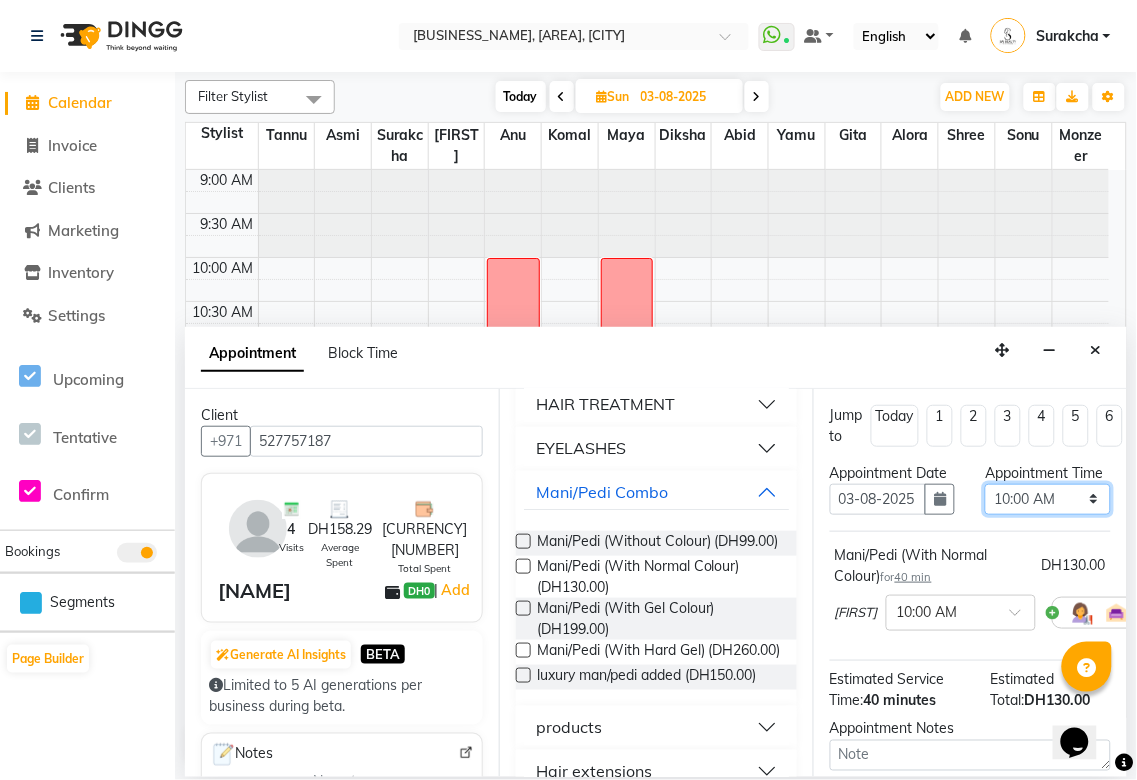 click on "Select 10:00 AM 10:05 AM 10:10 AM 10:15 AM 10:20 AM 10:25 AM 10:30 AM 10:35 AM 10:40 AM 10:45 AM 10:50 AM 10:55 AM 11:00 AM 11:05 AM 11:10 AM 11:15 AM 11:20 AM 11:25 AM 11:30 AM 11:35 AM 11:40 AM 11:45 AM 11:50 AM 11:55 AM 12:00 PM 12:05 PM 12:10 PM 12:15 PM 12:20 PM 12:25 PM 12:30 PM 12:35 PM 12:40 PM 12:45 PM 12:50 PM 12:55 PM 01:00 PM 01:05 PM 01:10 PM 01:15 PM 01:20 PM 01:25 PM 01:30 PM 01:35 PM 01:40 PM 01:45 PM 01:50 PM 01:55 PM 02:00 PM 02:05 PM 02:10 PM 02:15 PM 02:20 PM 02:25 PM 02:30 PM 02:35 PM 02:40 PM 02:45 PM 02:50 PM 02:55 PM 03:00 PM 03:05 PM 03:10 PM 03:15 PM 03:20 PM 03:25 PM 03:30 PM 03:35 PM 03:40 PM 03:45 PM 03:50 PM 03:55 PM 04:00 PM 04:05 PM 04:10 PM 04:15 PM 04:20 PM 04:25 PM 04:30 PM 04:35 PM 04:40 PM 04:45 PM 04:50 PM 04:55 PM 05:00 PM 05:05 PM 05:10 PM 05:15 PM 05:20 PM 05:25 PM 05:30 PM 05:35 PM 05:40 PM 05:45 PM 05:50 PM 05:55 PM 06:00 PM 06:05 PM 06:10 PM 06:15 PM 06:20 PM 06:25 PM 06:30 PM 06:35 PM 06:40 PM 06:45 PM 06:50 PM 06:55 PM 07:00 PM 07:05 PM 07:10 PM 07:15 PM 07:20 PM" at bounding box center (1047, 499) 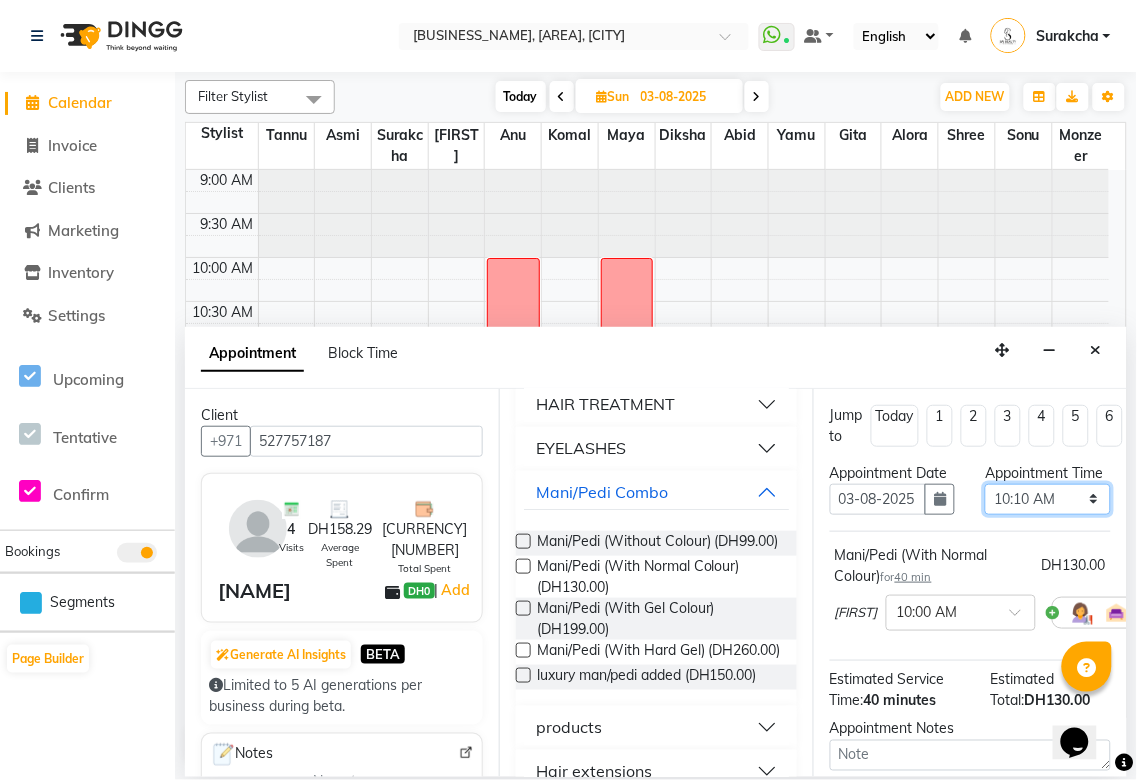 click on "Select 10:00 AM 10:05 AM 10:10 AM 10:15 AM 10:20 AM 10:25 AM 10:30 AM 10:35 AM 10:40 AM 10:45 AM 10:50 AM 10:55 AM 11:00 AM 11:05 AM 11:10 AM 11:15 AM 11:20 AM 11:25 AM 11:30 AM 11:35 AM 11:40 AM 11:45 AM 11:50 AM 11:55 AM 12:00 PM 12:05 PM 12:10 PM 12:15 PM 12:20 PM 12:25 PM 12:30 PM 12:35 PM 12:40 PM 12:45 PM 12:50 PM 12:55 PM 01:00 PM 01:05 PM 01:10 PM 01:15 PM 01:20 PM 01:25 PM 01:30 PM 01:35 PM 01:40 PM 01:45 PM 01:50 PM 01:55 PM 02:00 PM 02:05 PM 02:10 PM 02:15 PM 02:20 PM 02:25 PM 02:30 PM 02:35 PM 02:40 PM 02:45 PM 02:50 PM 02:55 PM 03:00 PM 03:05 PM 03:10 PM 03:15 PM 03:20 PM 03:25 PM 03:30 PM 03:35 PM 03:40 PM 03:45 PM 03:50 PM 03:55 PM 04:00 PM 04:05 PM 04:10 PM 04:15 PM 04:20 PM 04:25 PM 04:30 PM 04:35 PM 04:40 PM 04:45 PM 04:50 PM 04:55 PM 05:00 PM 05:05 PM 05:10 PM 05:15 PM 05:20 PM 05:25 PM 05:30 PM 05:35 PM 05:40 PM 05:45 PM 05:50 PM 05:55 PM 06:00 PM 06:05 PM 06:10 PM 06:15 PM 06:20 PM 06:25 PM 06:30 PM 06:35 PM 06:40 PM 06:45 PM 06:50 PM 06:55 PM 07:00 PM 07:05 PM 07:10 PM 07:15 PM 07:20 PM" at bounding box center (1047, 499) 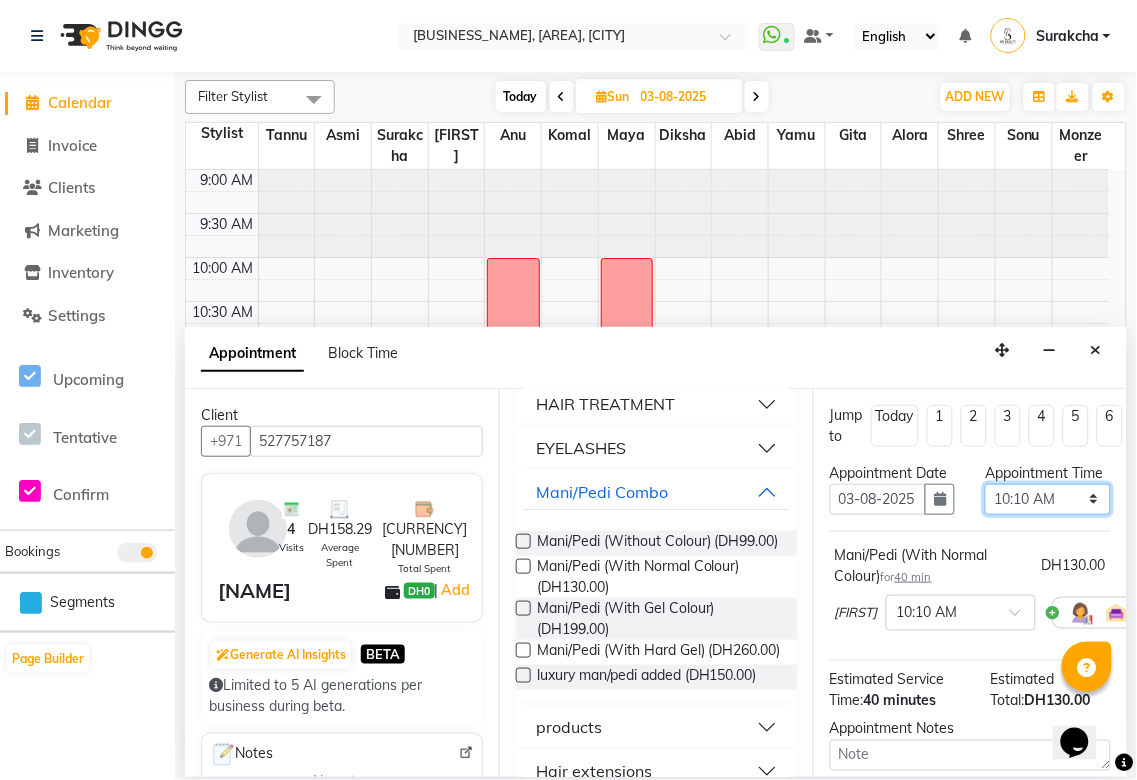 scroll, scrollTop: 256, scrollLeft: 0, axis: vertical 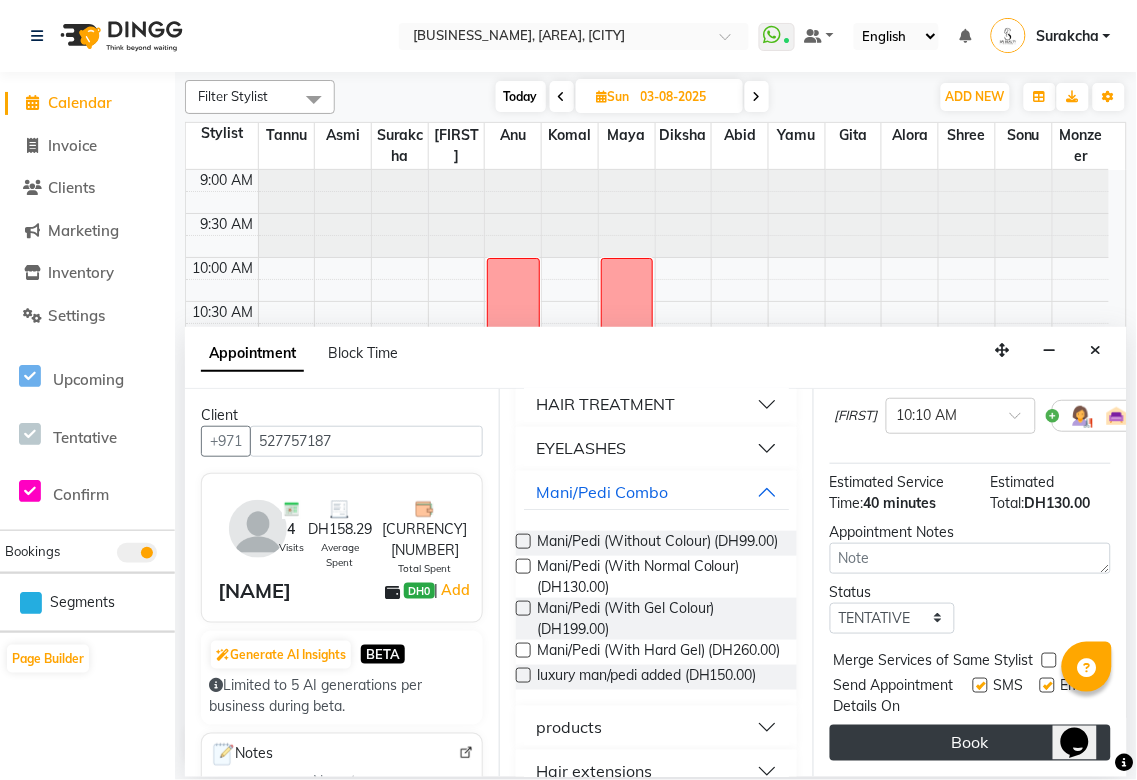 click on "Book" at bounding box center [970, 743] 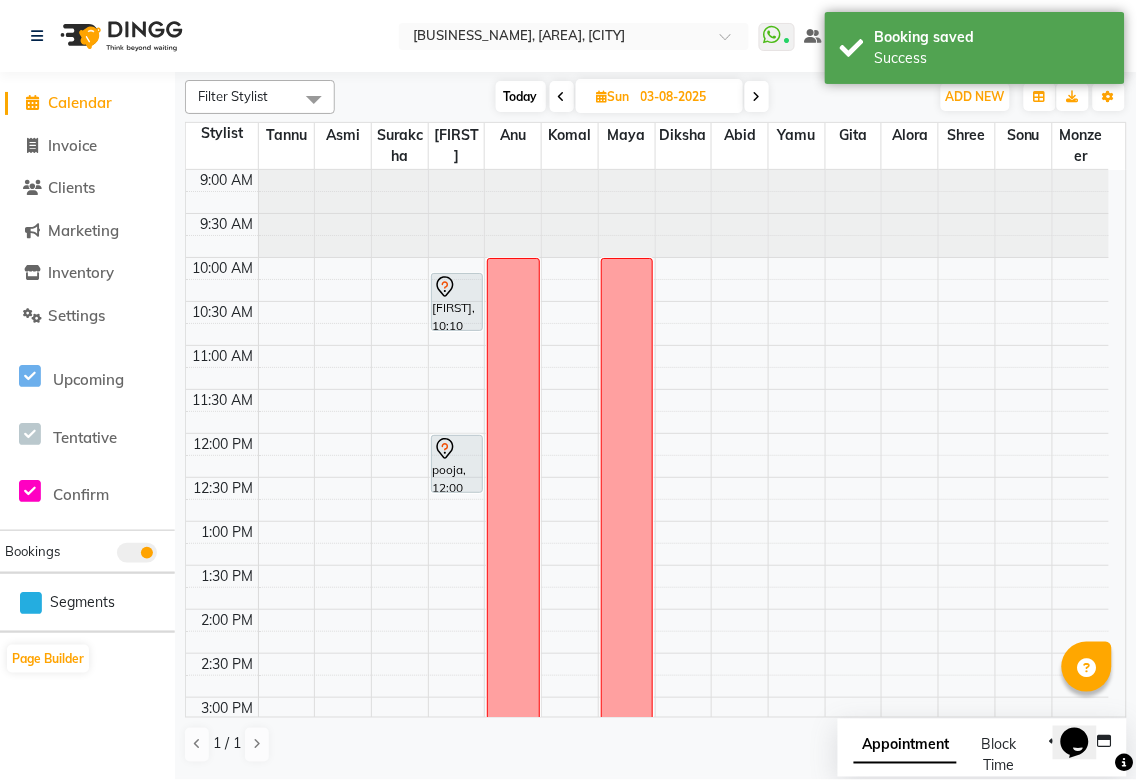 click on "Appointment" at bounding box center [905, 746] 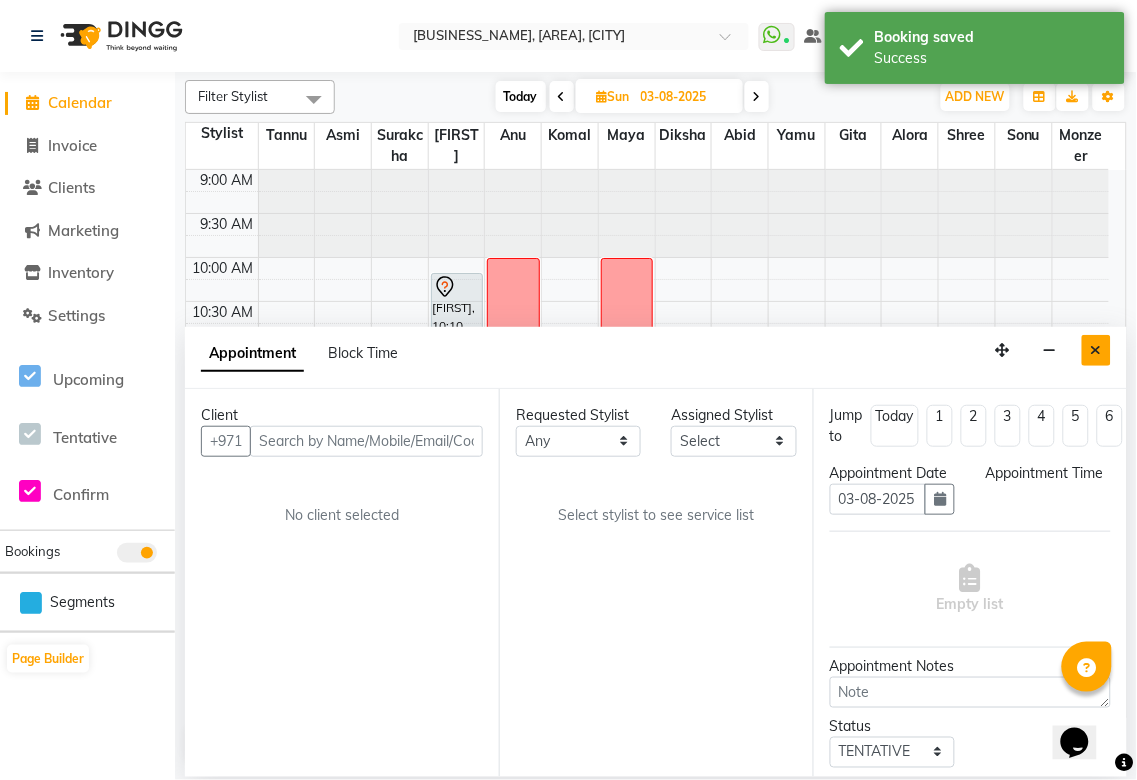 click at bounding box center [1096, 350] 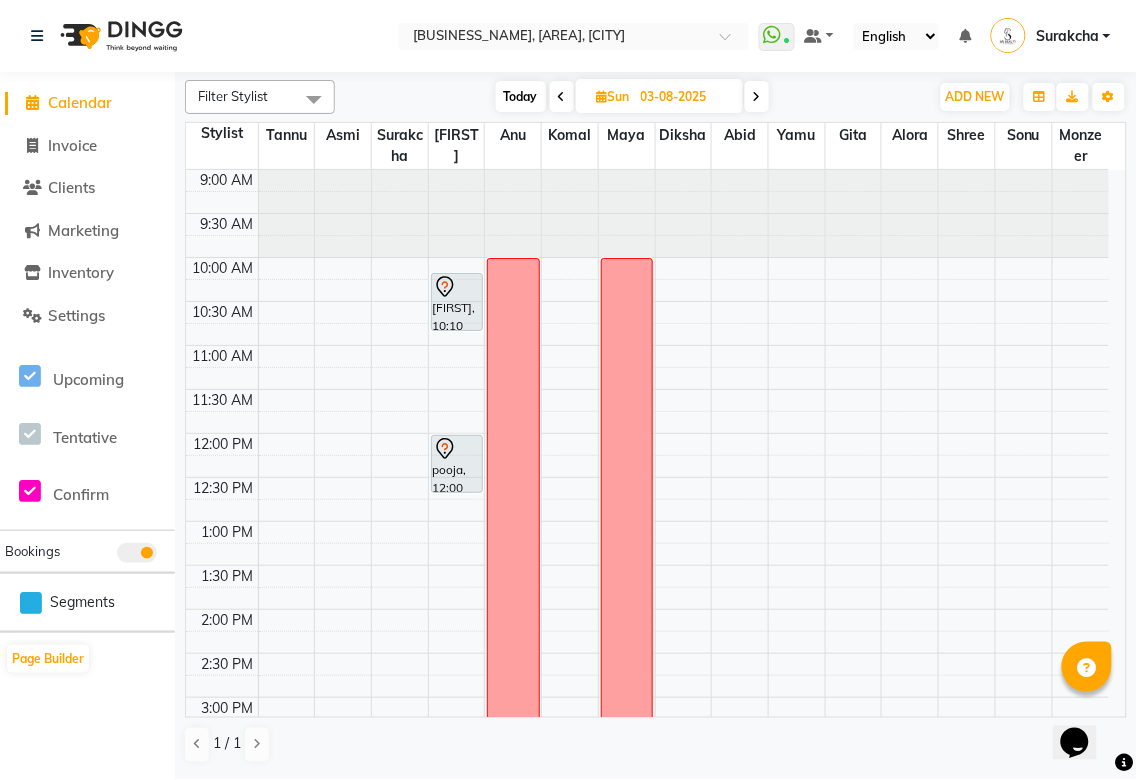 click on "Today" at bounding box center (521, 96) 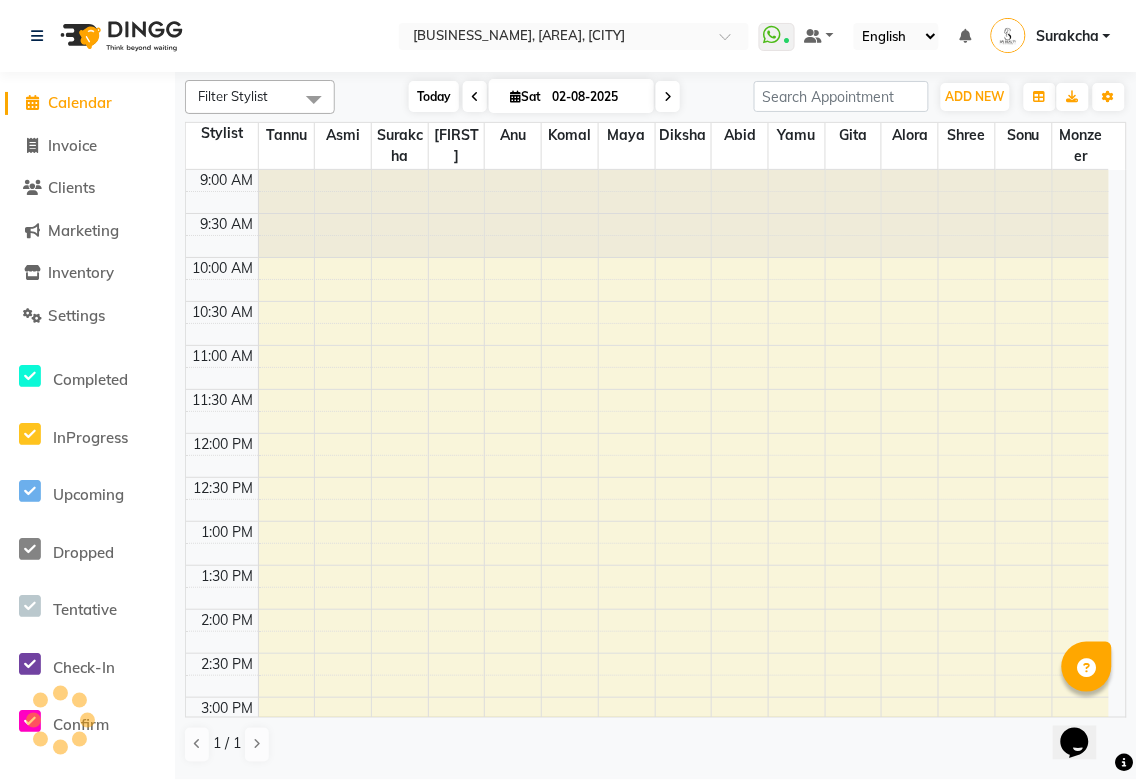 scroll, scrollTop: 778, scrollLeft: 0, axis: vertical 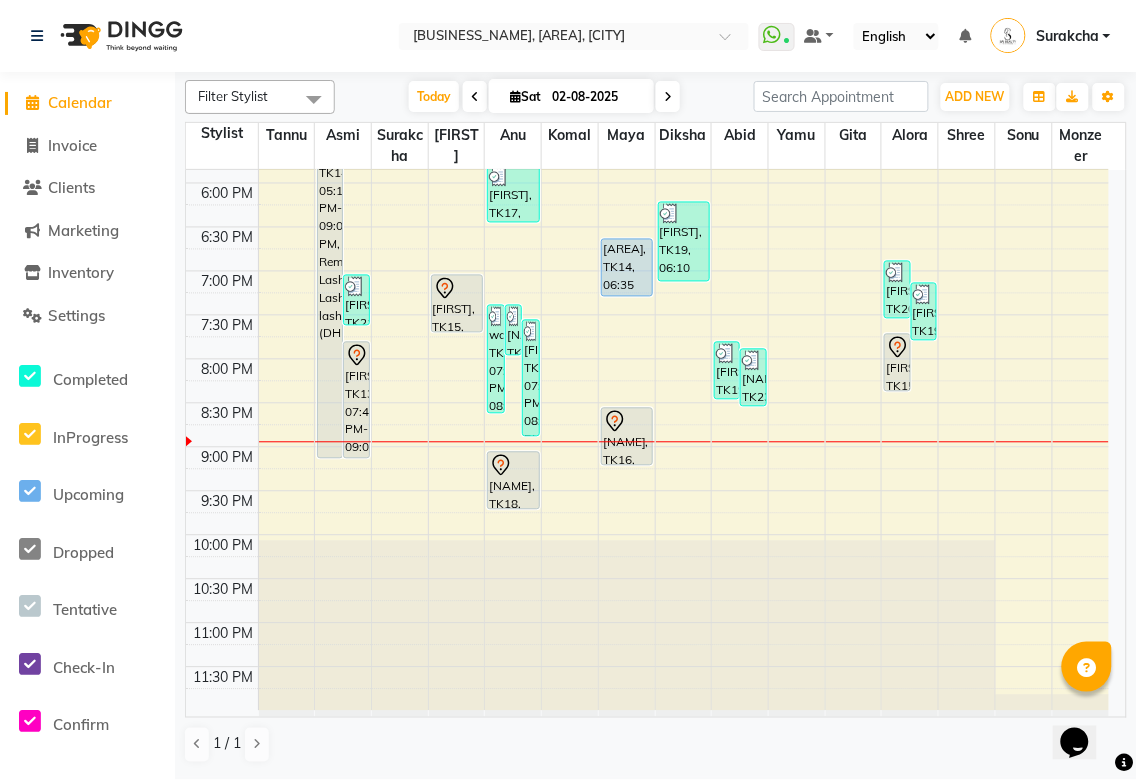 click at bounding box center (668, 97) 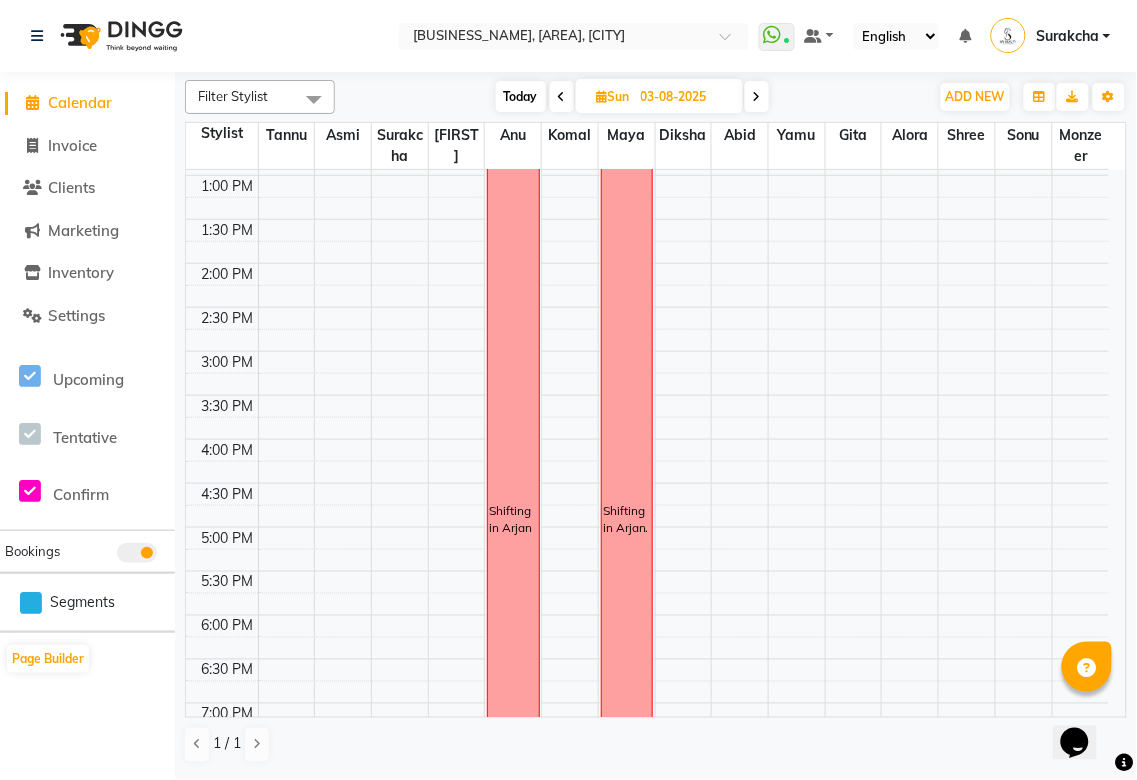 scroll, scrollTop: 142, scrollLeft: 0, axis: vertical 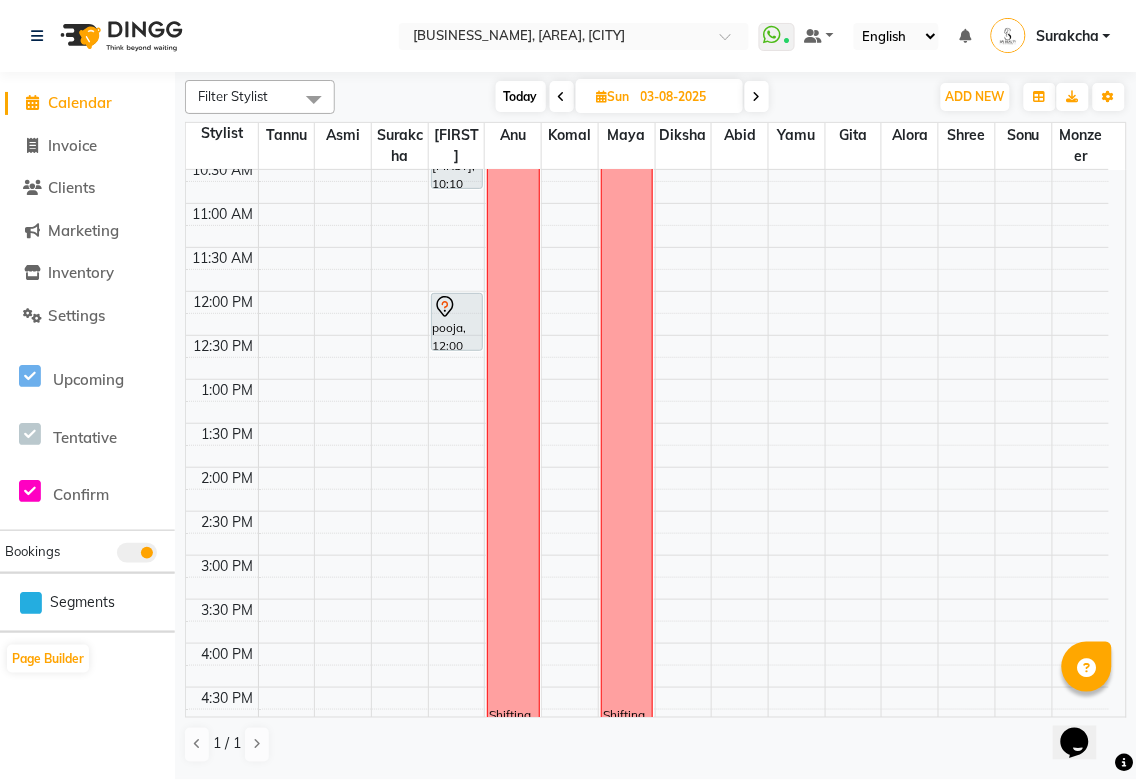 click on "Today" at bounding box center [521, 96] 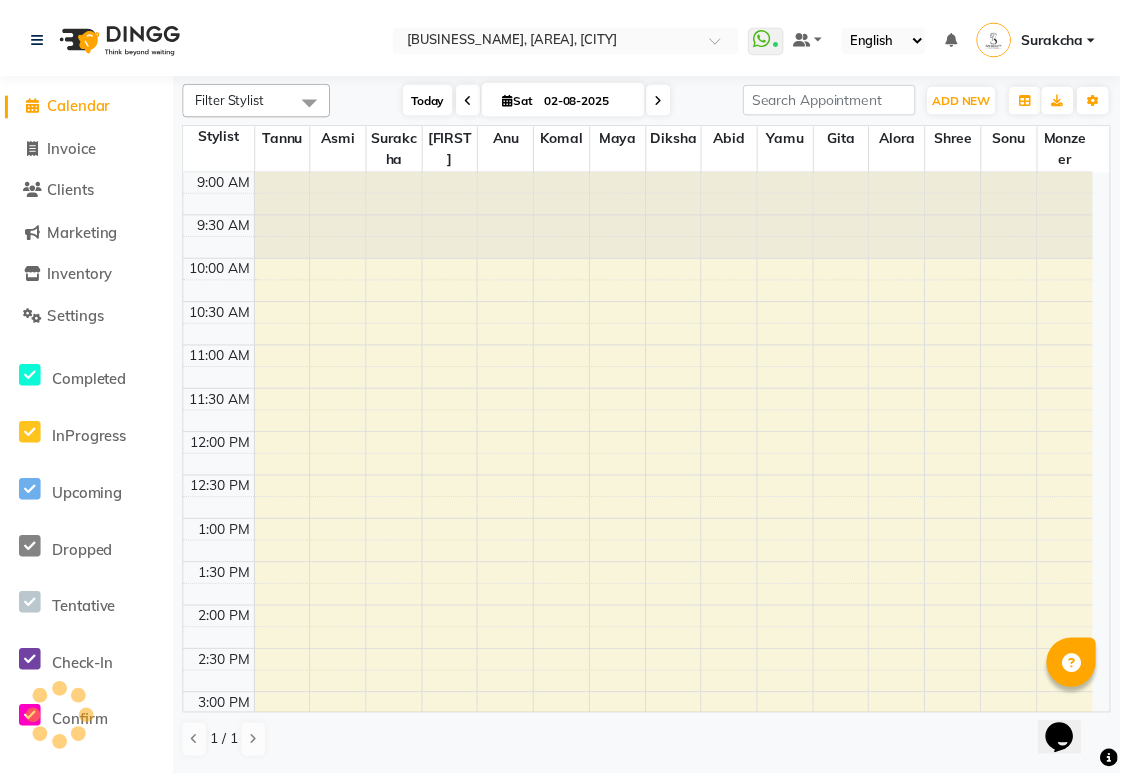 scroll, scrollTop: 778, scrollLeft: 0, axis: vertical 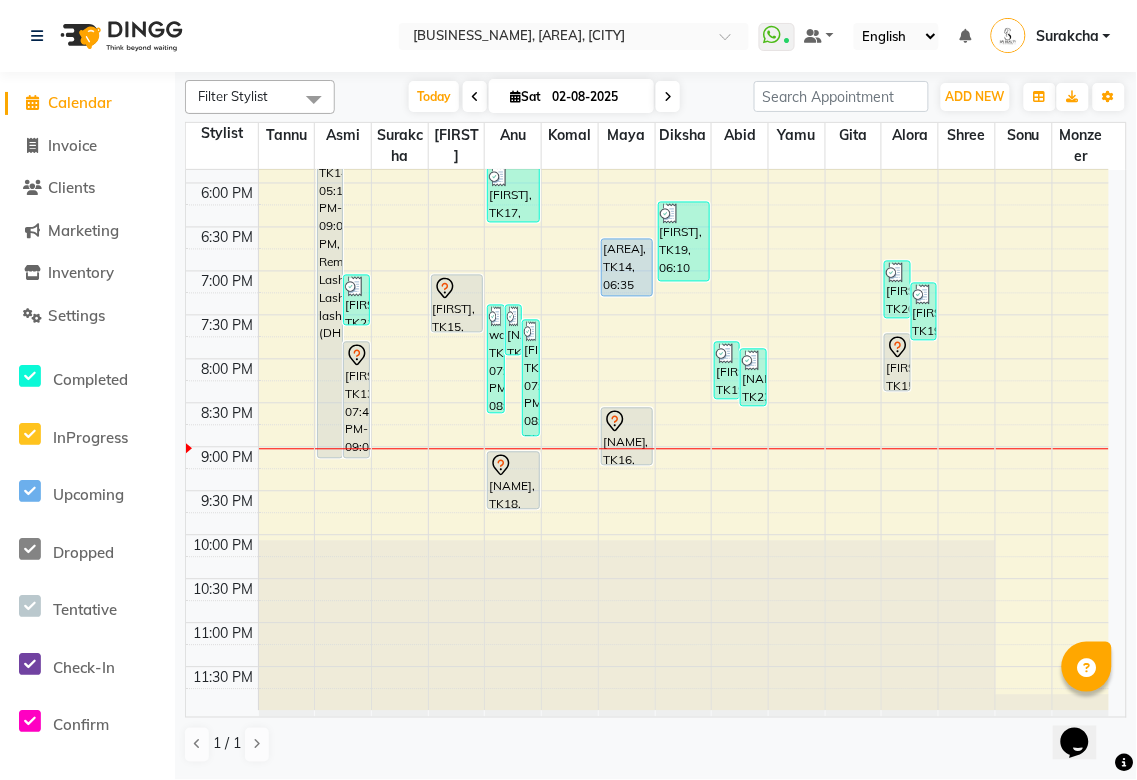 click on "Luana, TK13, 07:45 PM-09:05 PM, Classic Lashes,Any Volume (DH199)" at bounding box center (356, 400) 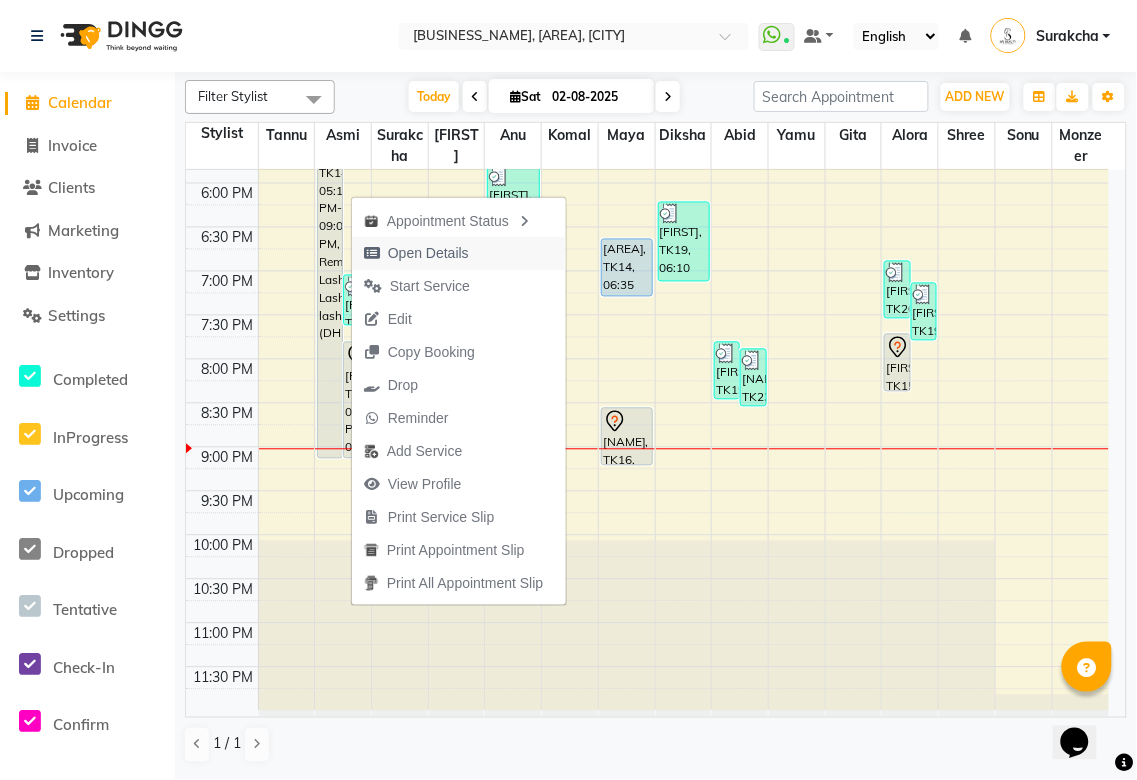 click on "Open Details" at bounding box center [428, 253] 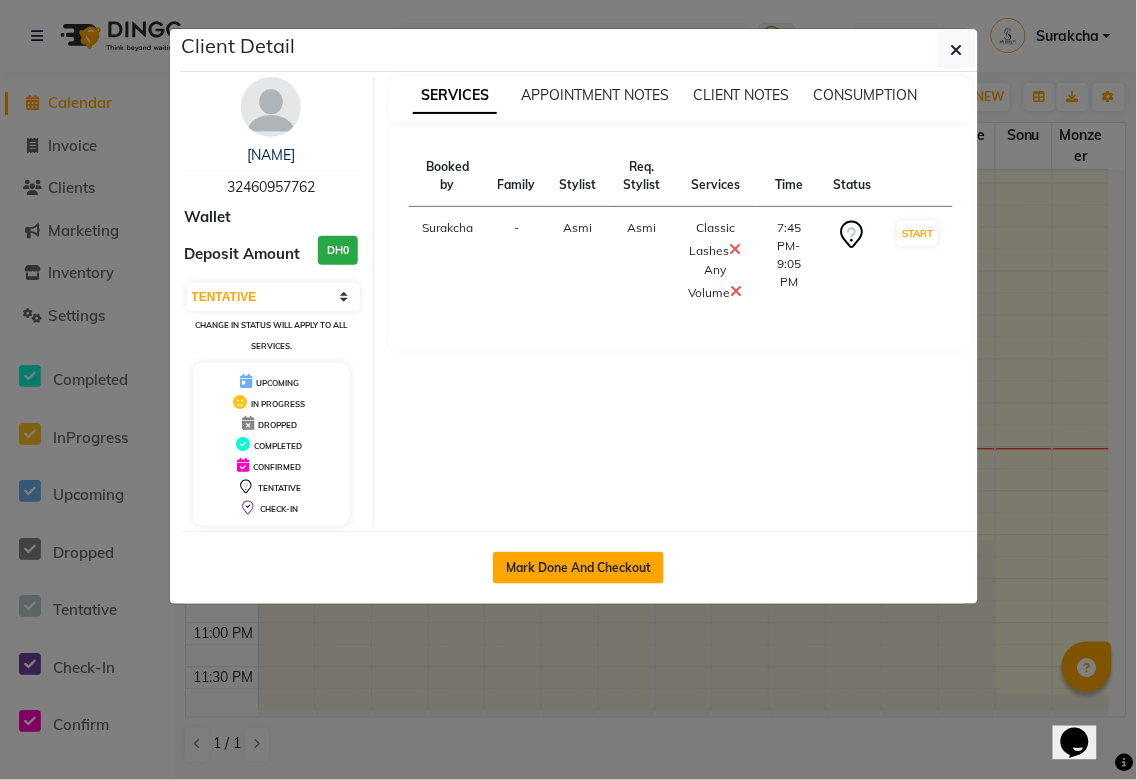 click on "Mark Done And Checkout" 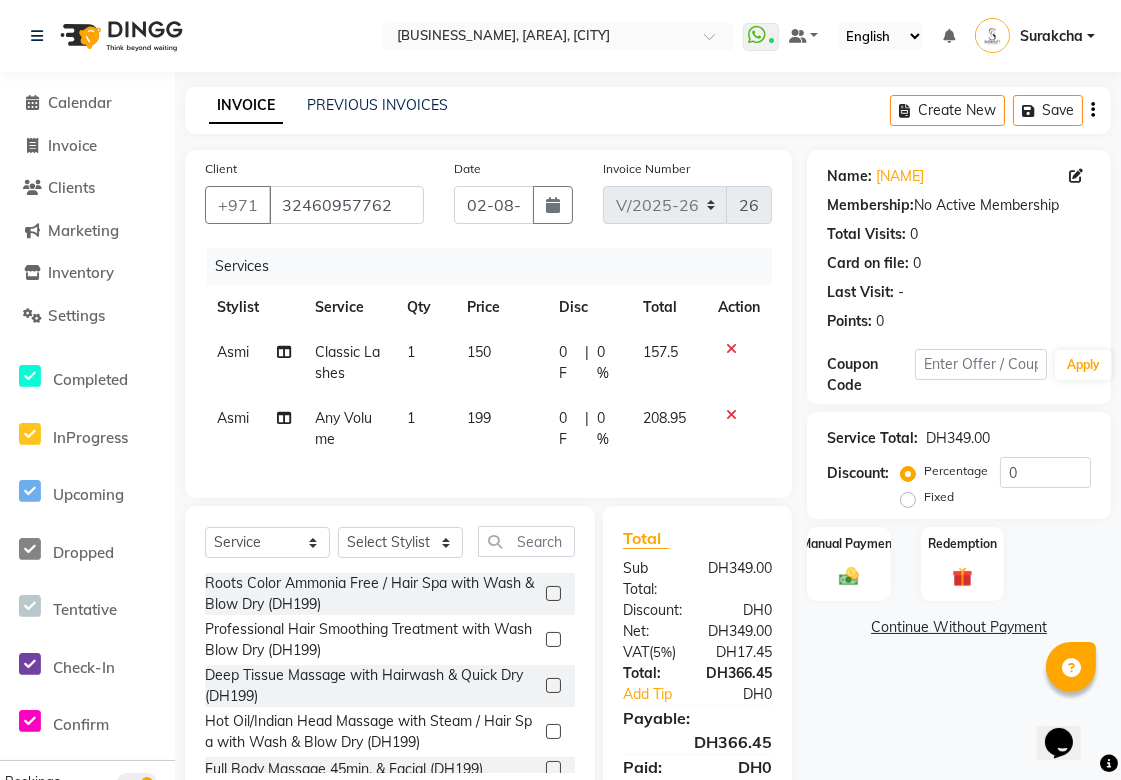 click 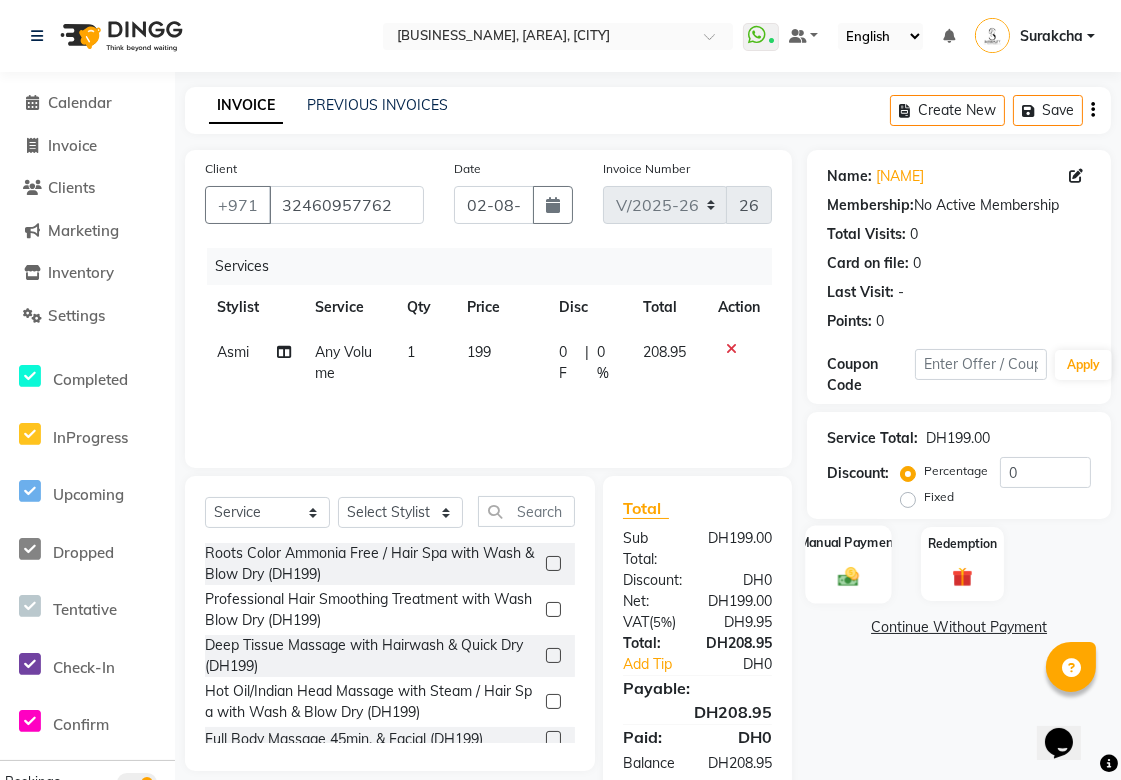 click 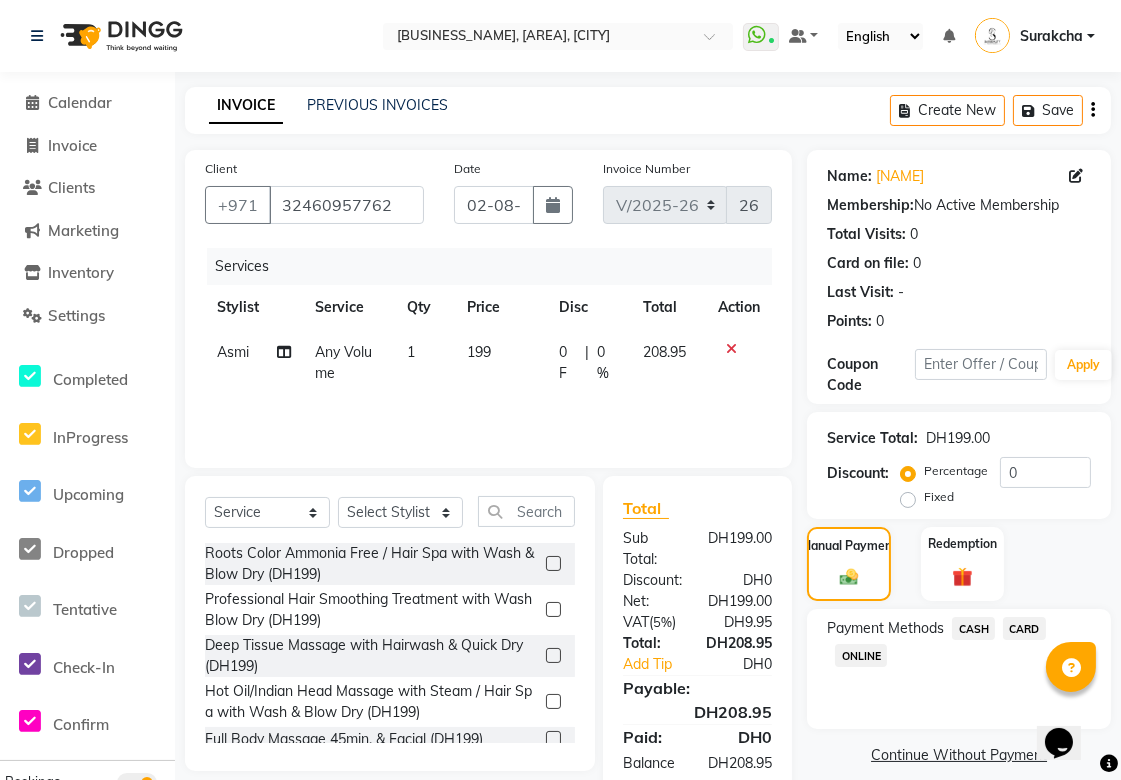 click on "CARD" 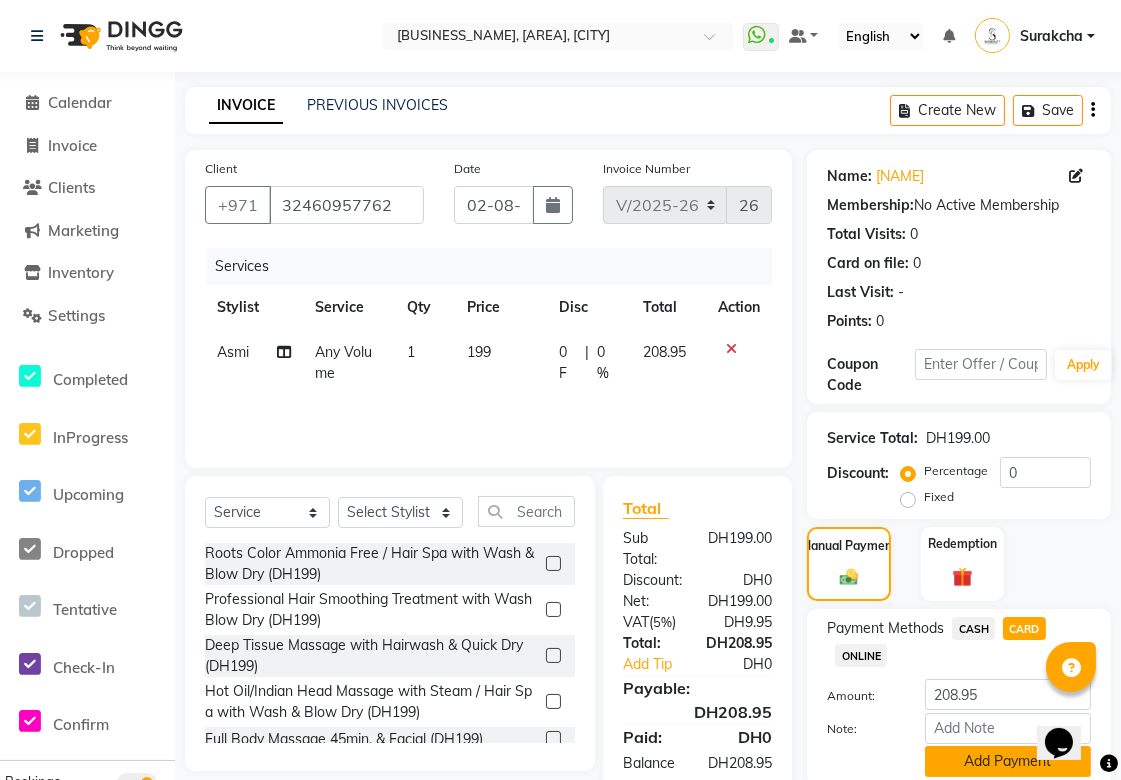 click on "Add Payment" 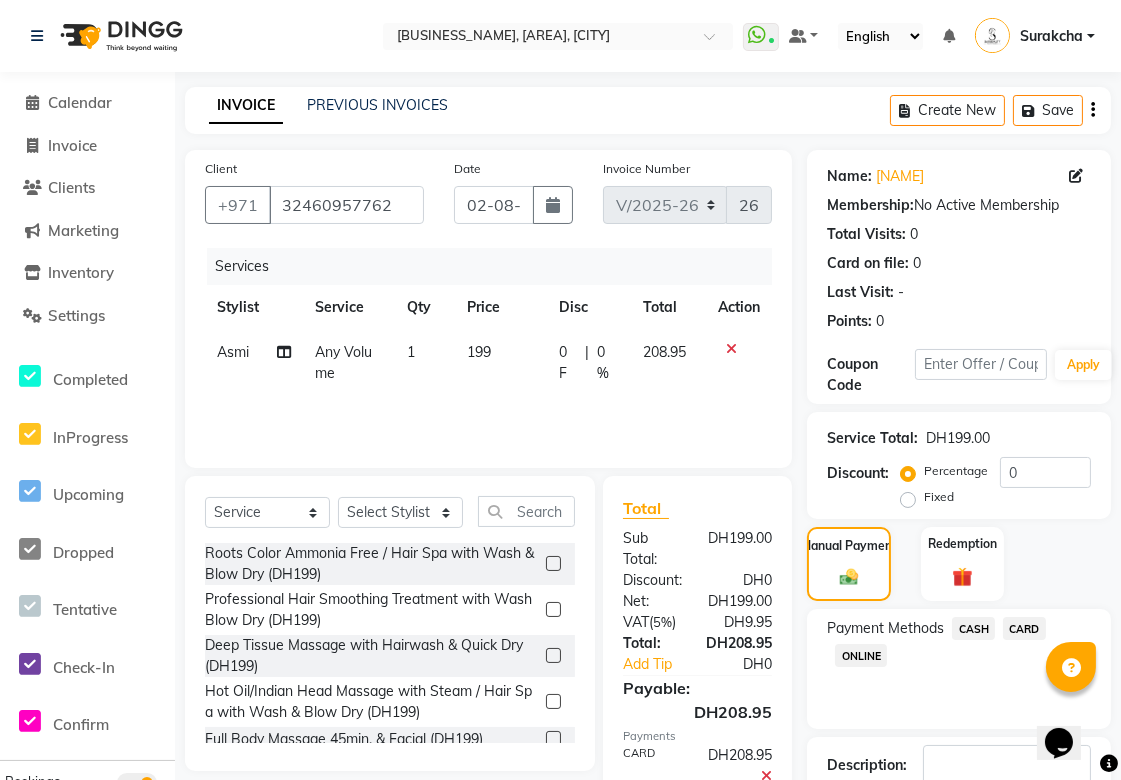 scroll, scrollTop: 133, scrollLeft: 0, axis: vertical 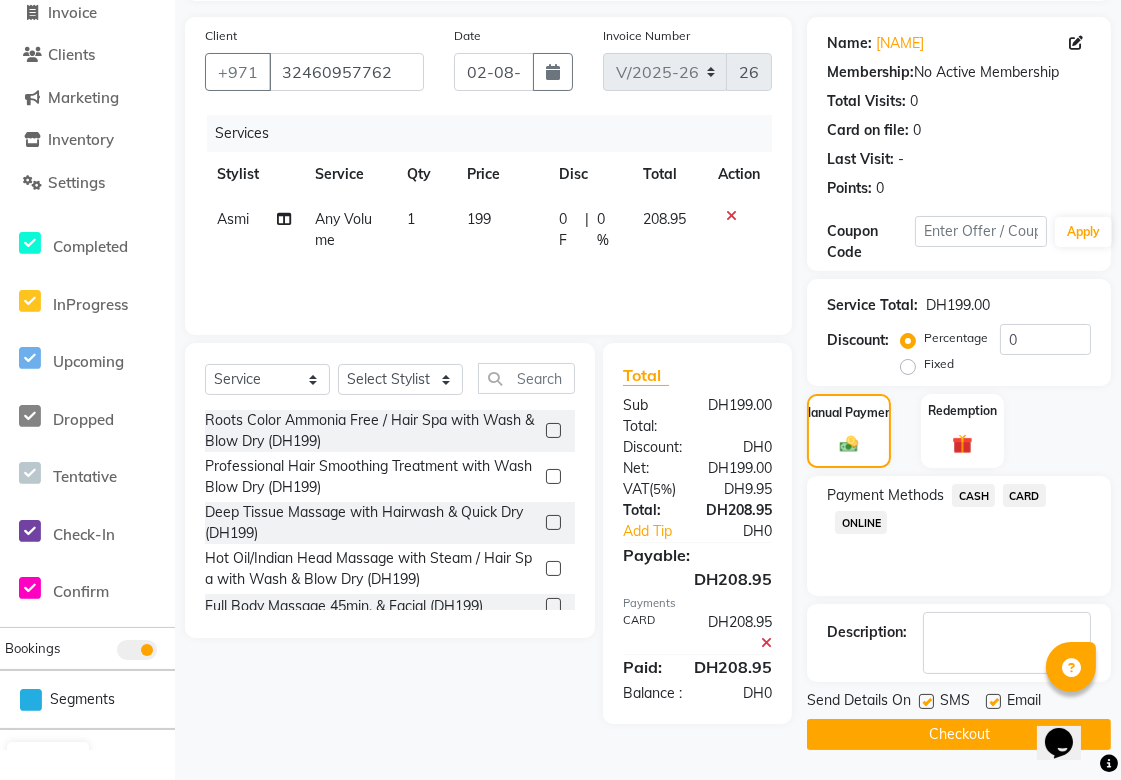 click on "Checkout" 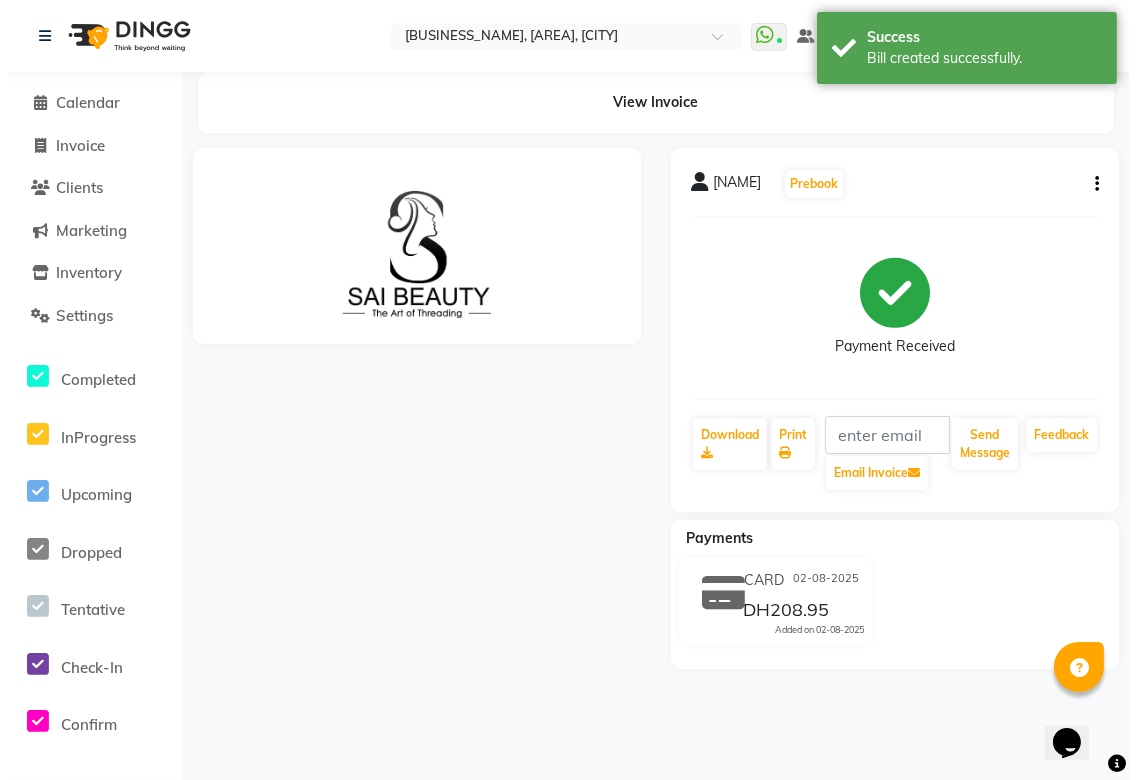 scroll, scrollTop: 0, scrollLeft: 0, axis: both 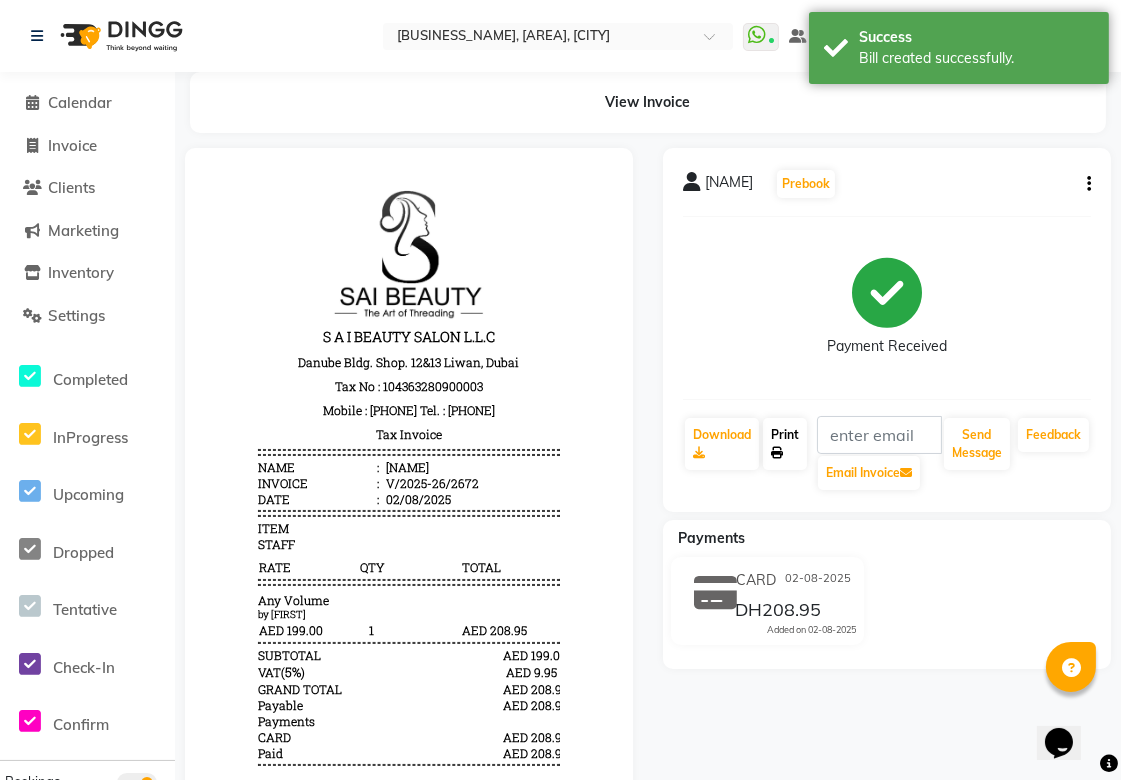 click on "Print" 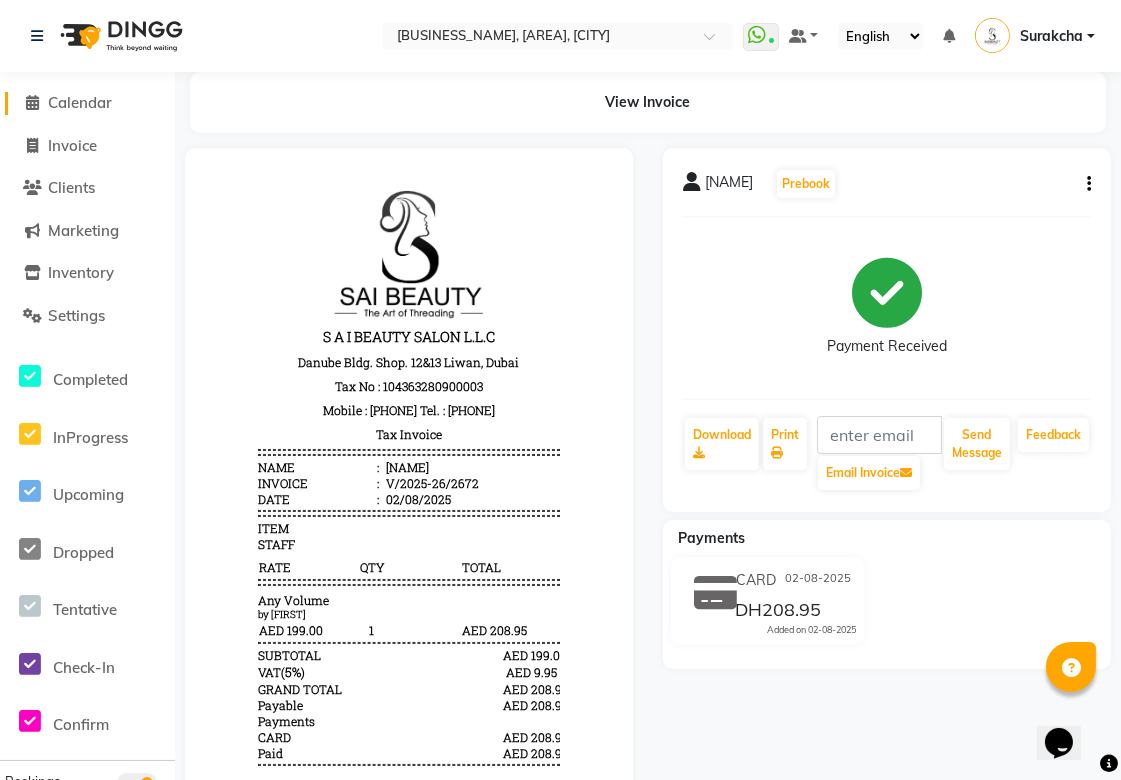 click on "Calendar" 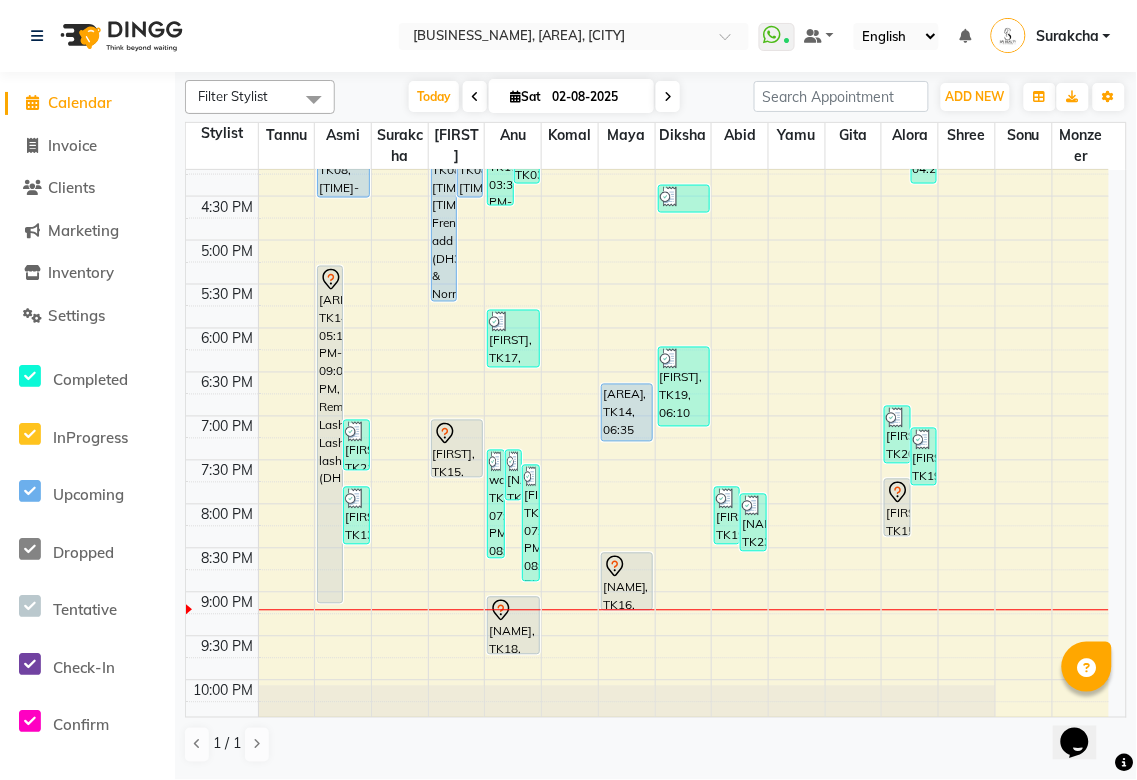scroll, scrollTop: 636, scrollLeft: 0, axis: vertical 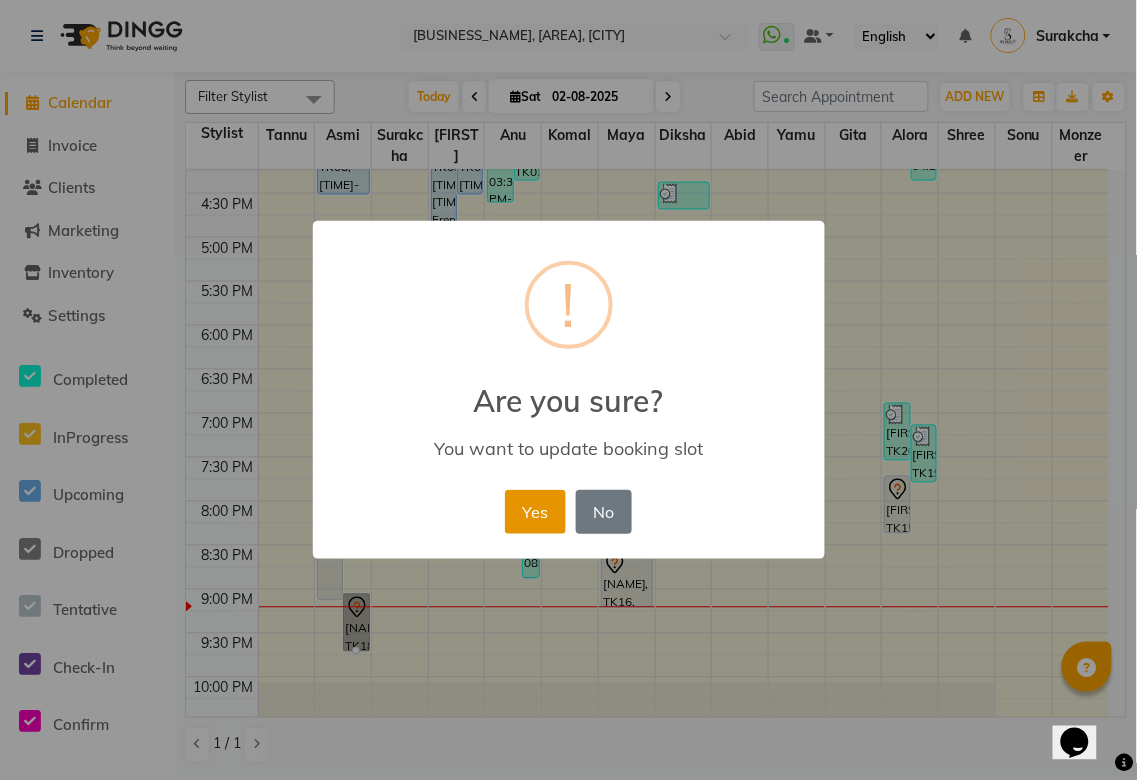 click on "Yes" at bounding box center [535, 512] 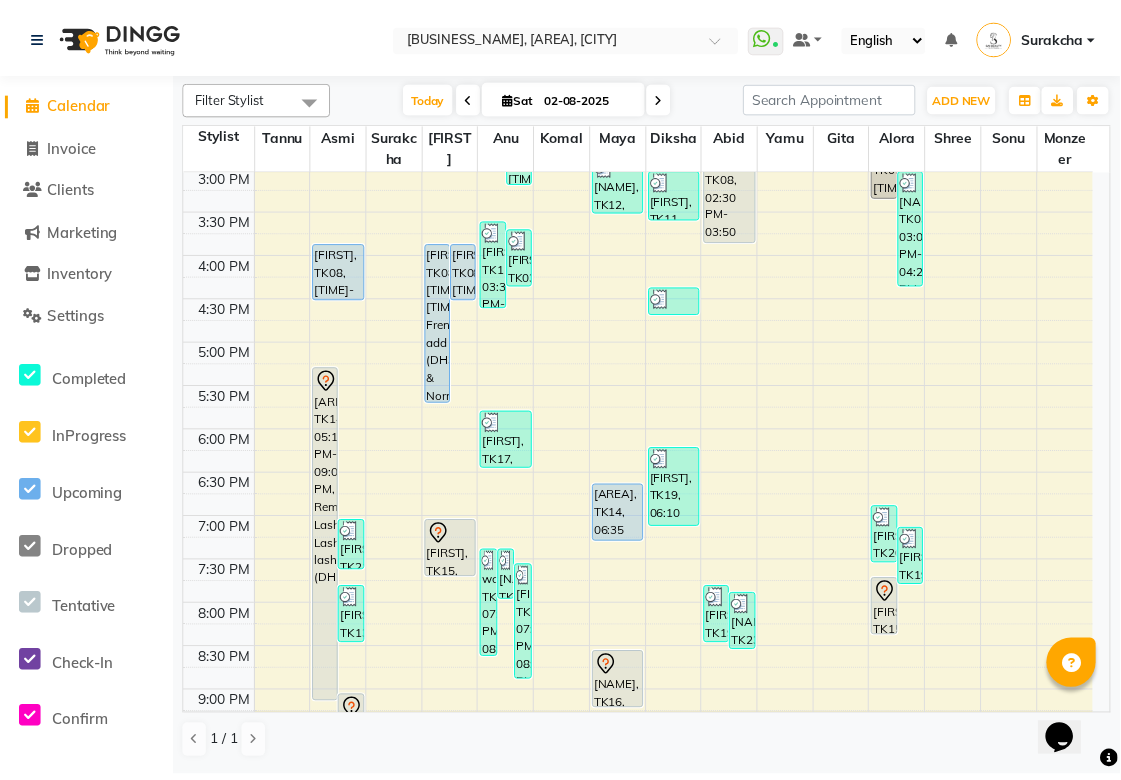 scroll, scrollTop: 526, scrollLeft: 0, axis: vertical 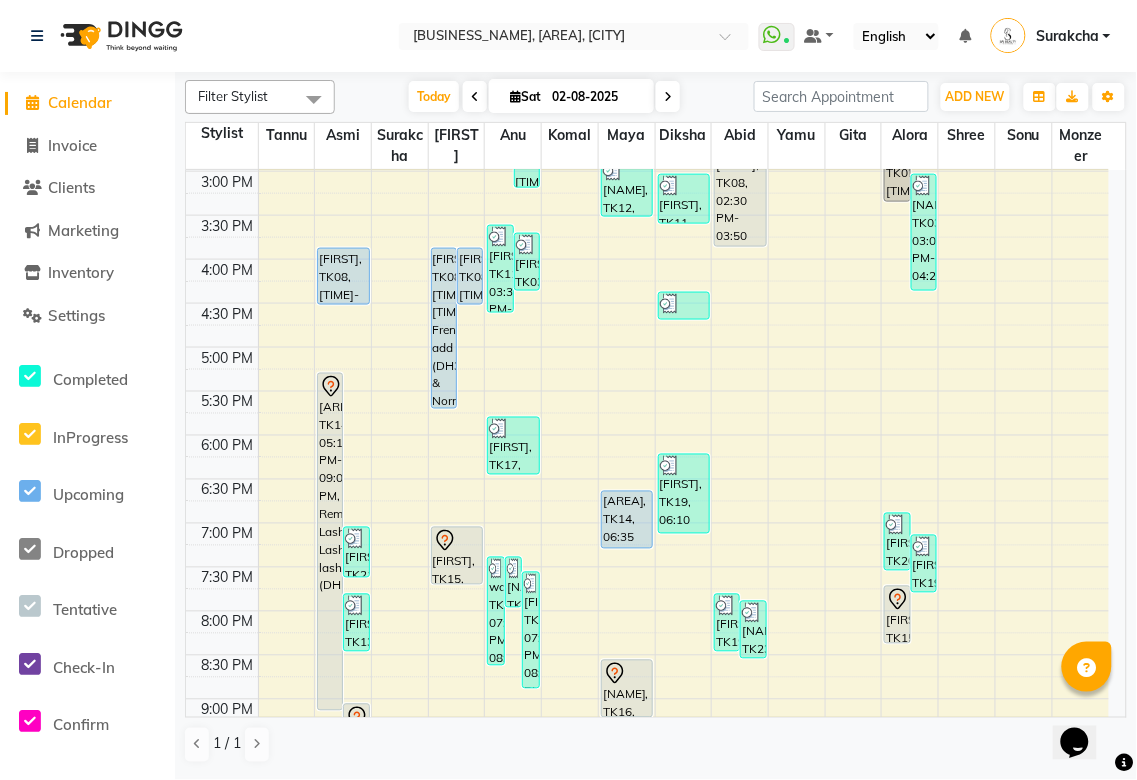click on "[PERSON], TK15, 07:00 PM-07:40 PM, Mani/Pedi (With Gel Colour)" at bounding box center (457, 556) 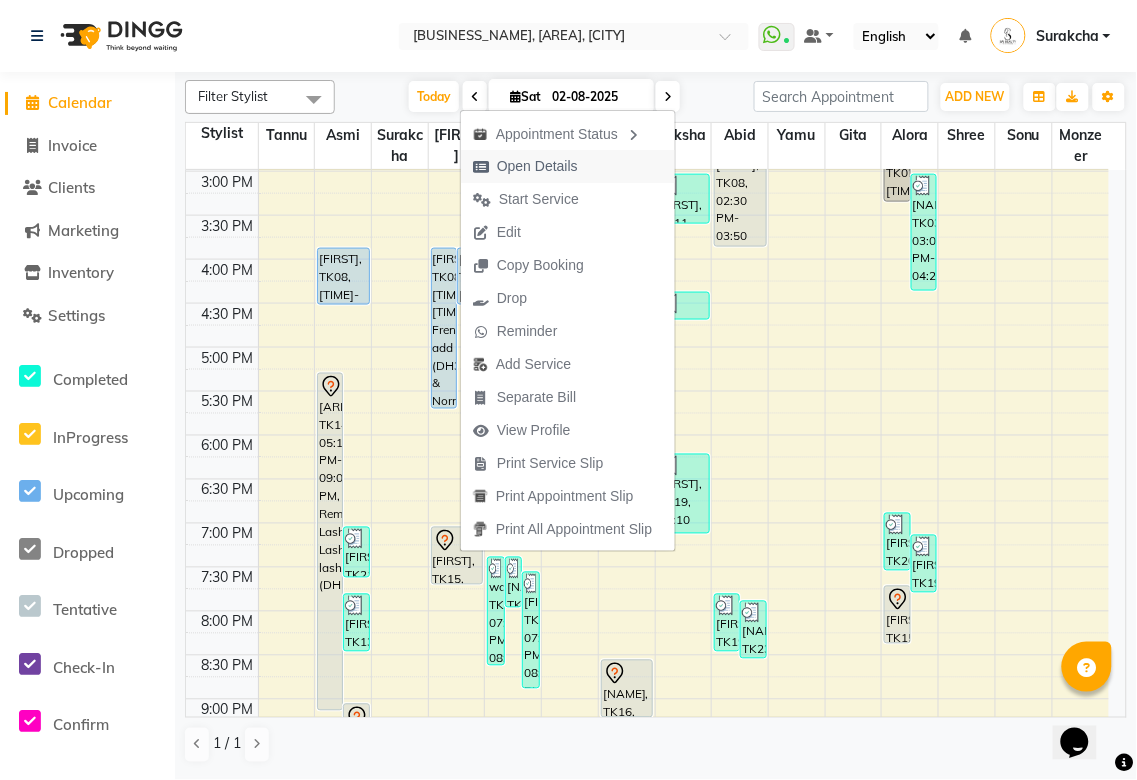 click on "Open Details" at bounding box center [537, 166] 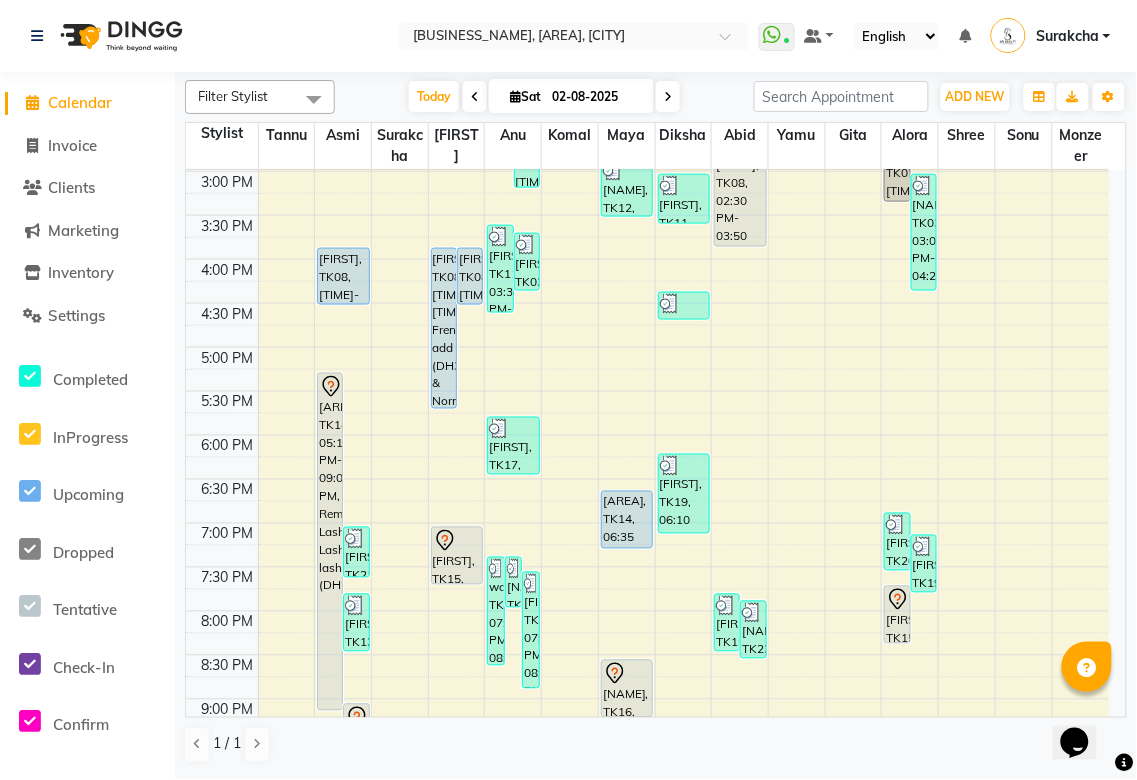 click on "[PERSON], TK15, 07:00 PM-07:40 PM, Mani/Pedi (With Gel Colour)" at bounding box center (457, 556) 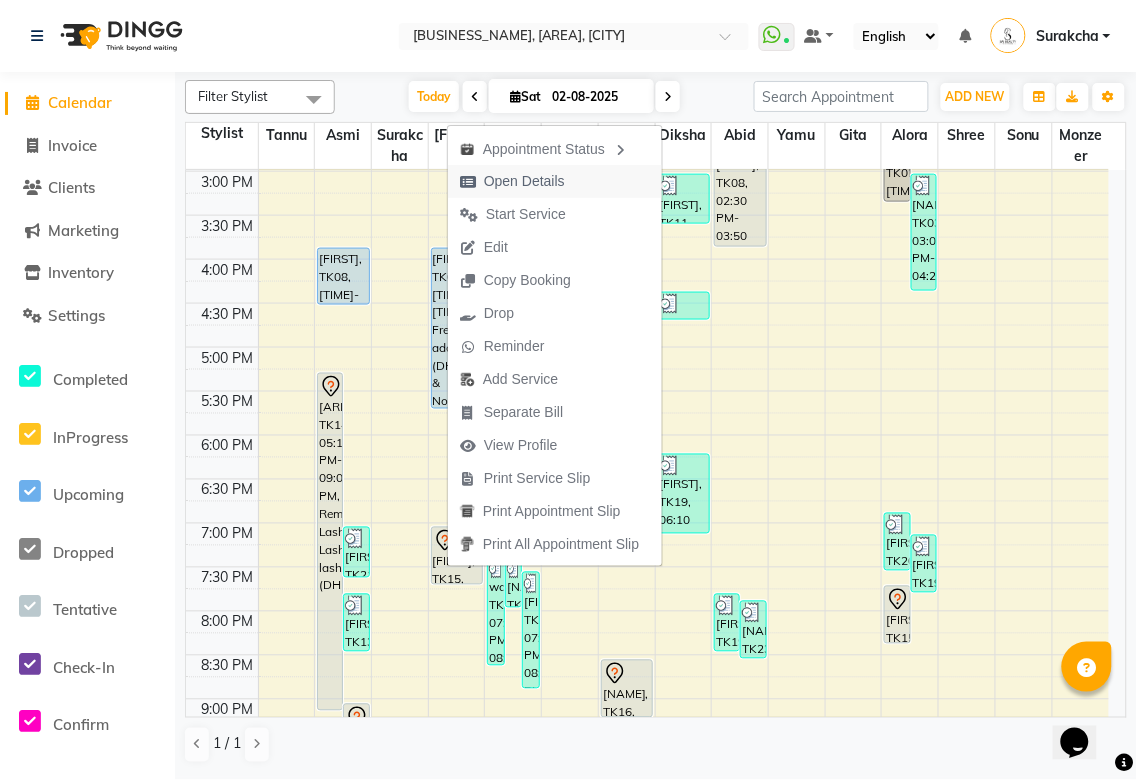 click on "Open Details" at bounding box center (524, 181) 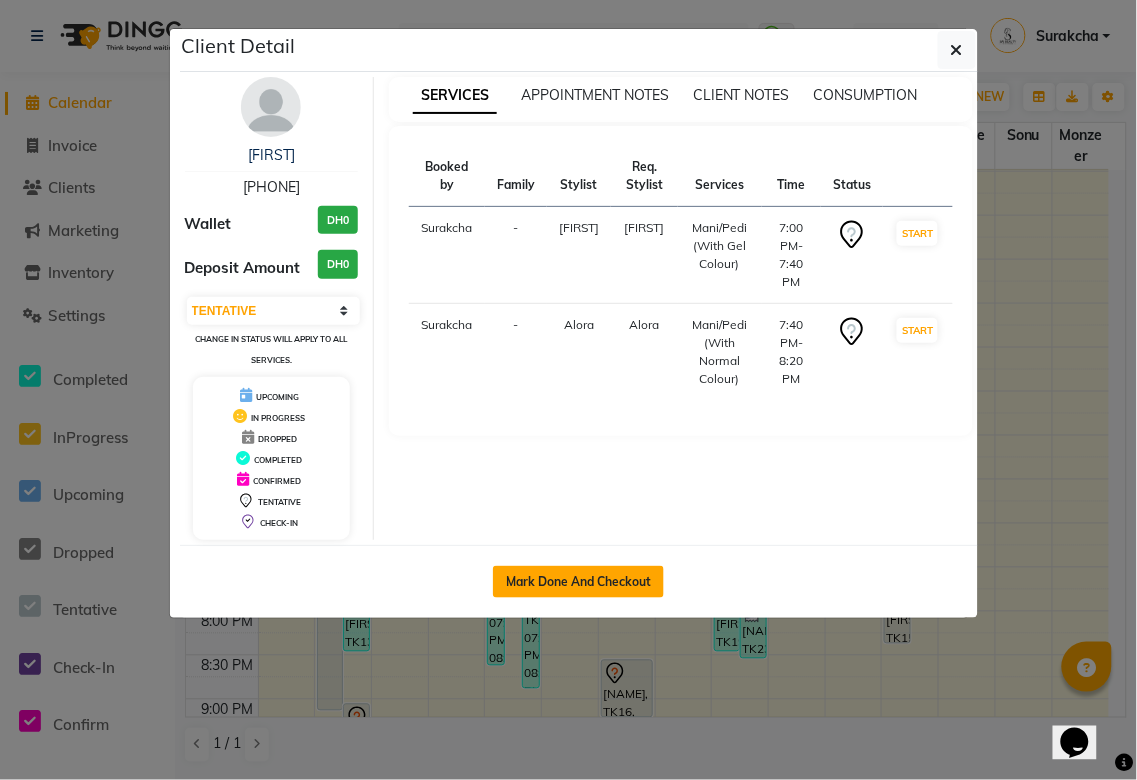click on "Mark Done And Checkout" 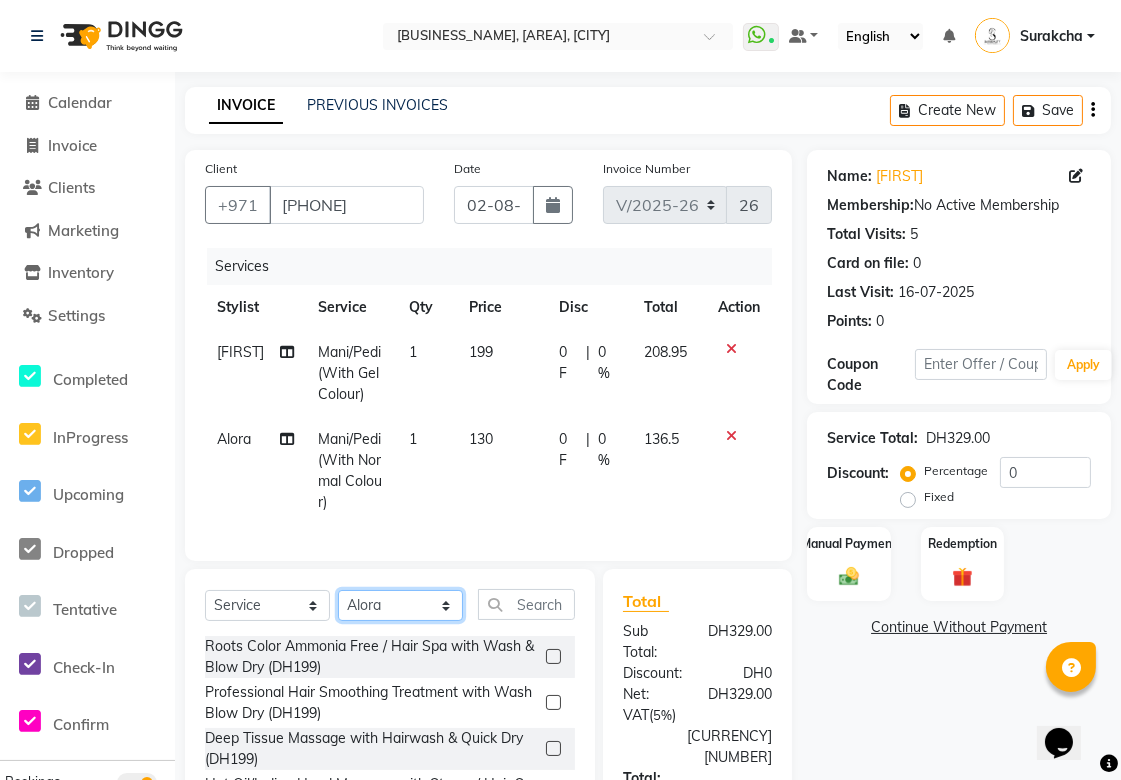 click on "Select Stylist [FIRST] [FIRST] [FIRST] [FIRST] [FIRST] [FIRST] [FIRST] [FIRST] [FIRST] [FIRST] [FIRST] [FIRST] [FIRST] [FIRST] [FIRST] [FIRST] [FIRST]" 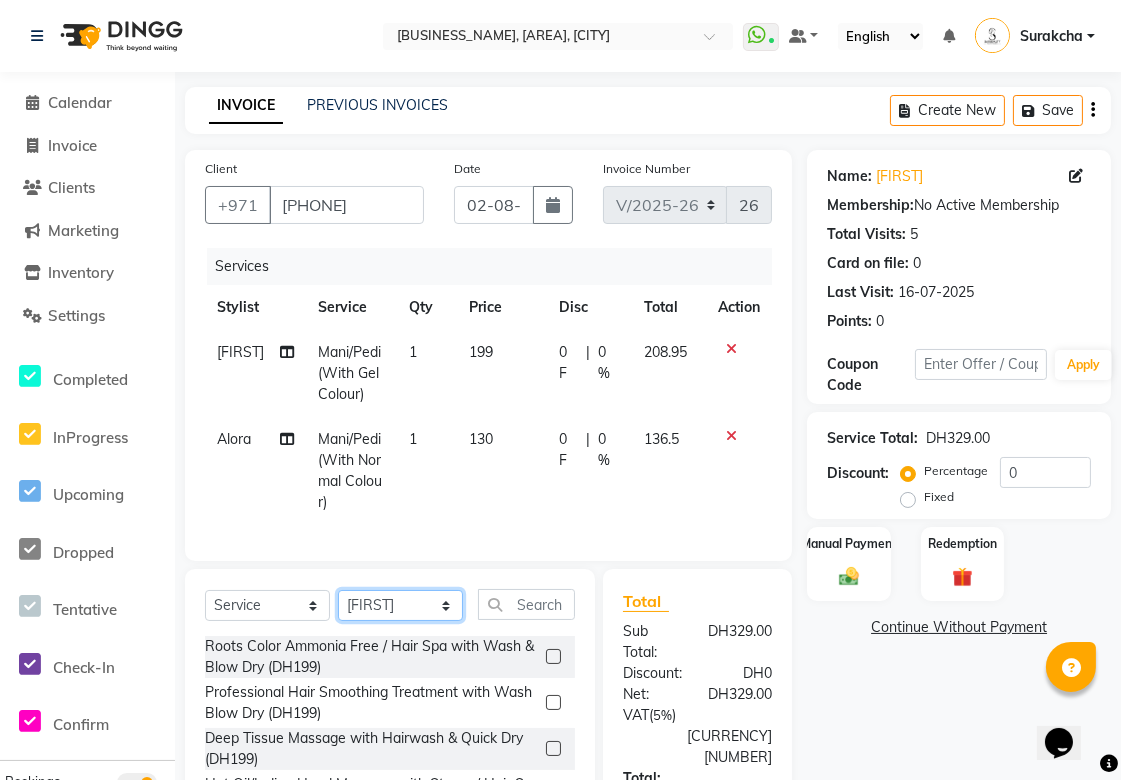 click on "Select Stylist [FIRST] [FIRST] [FIRST] [FIRST] [FIRST] [FIRST] [FIRST] [FIRST] [FIRST] [FIRST] [FIRST] [FIRST] [FIRST] [FIRST] [FIRST] [FIRST] [FIRST]" 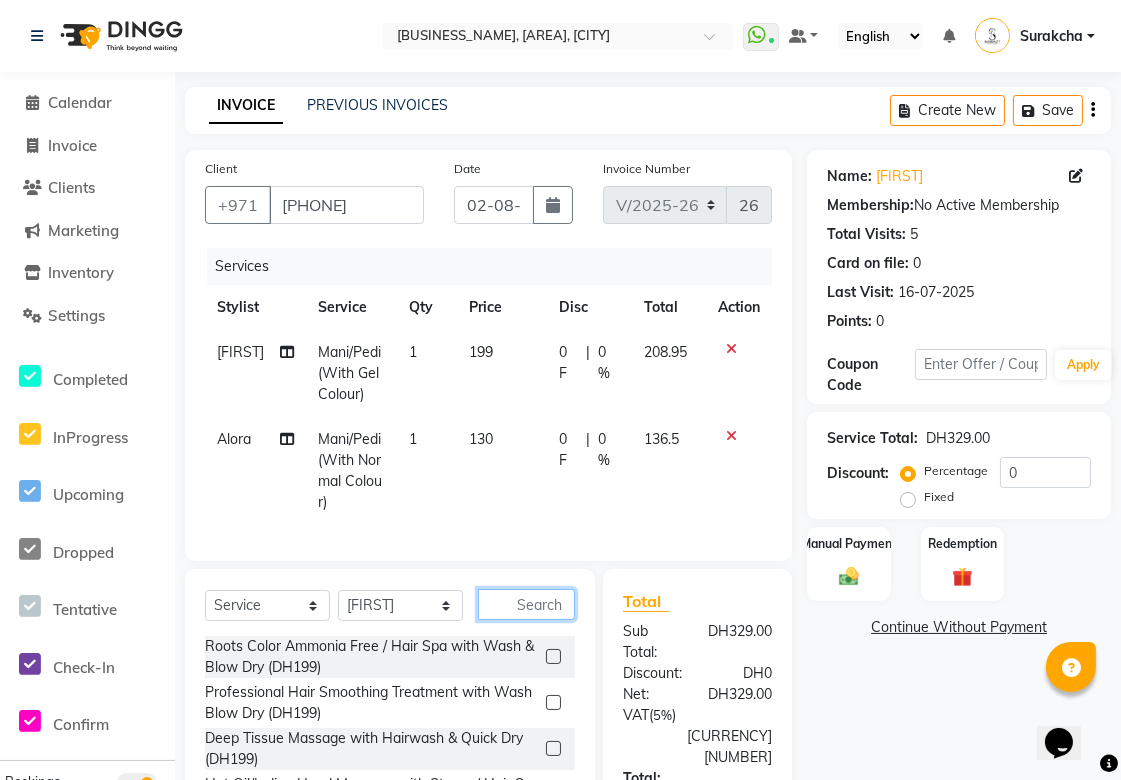 click 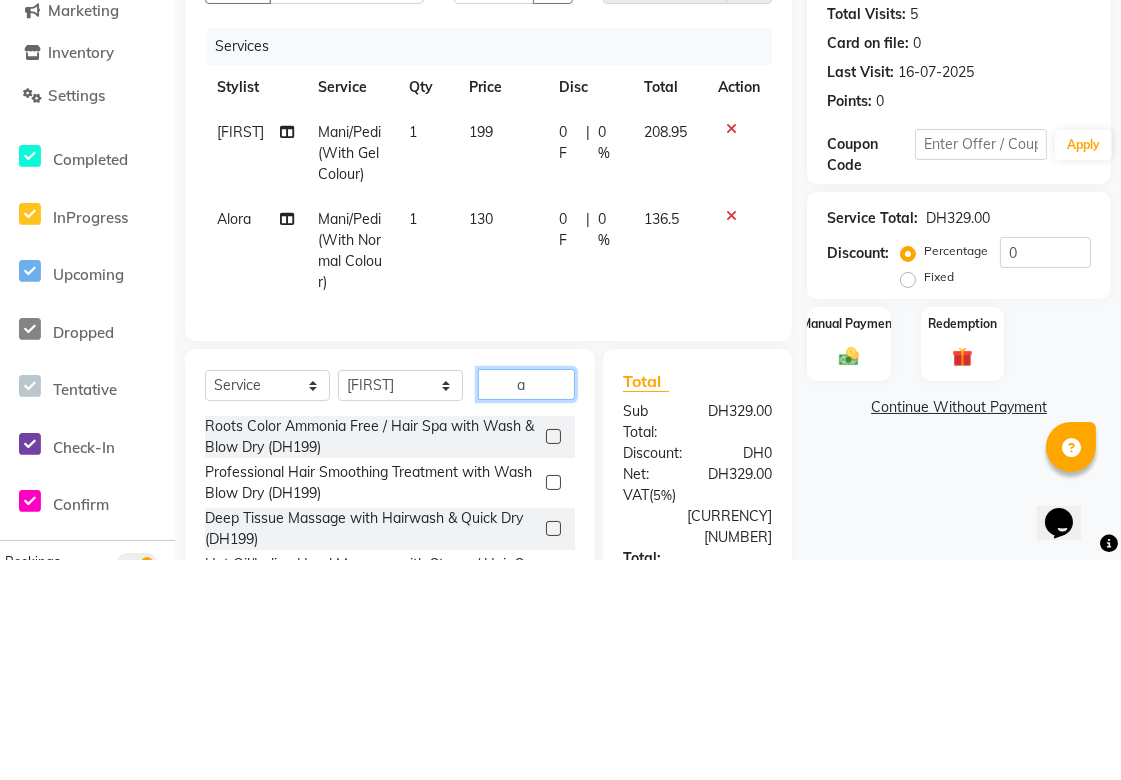 scroll, scrollTop: 112, scrollLeft: 0, axis: vertical 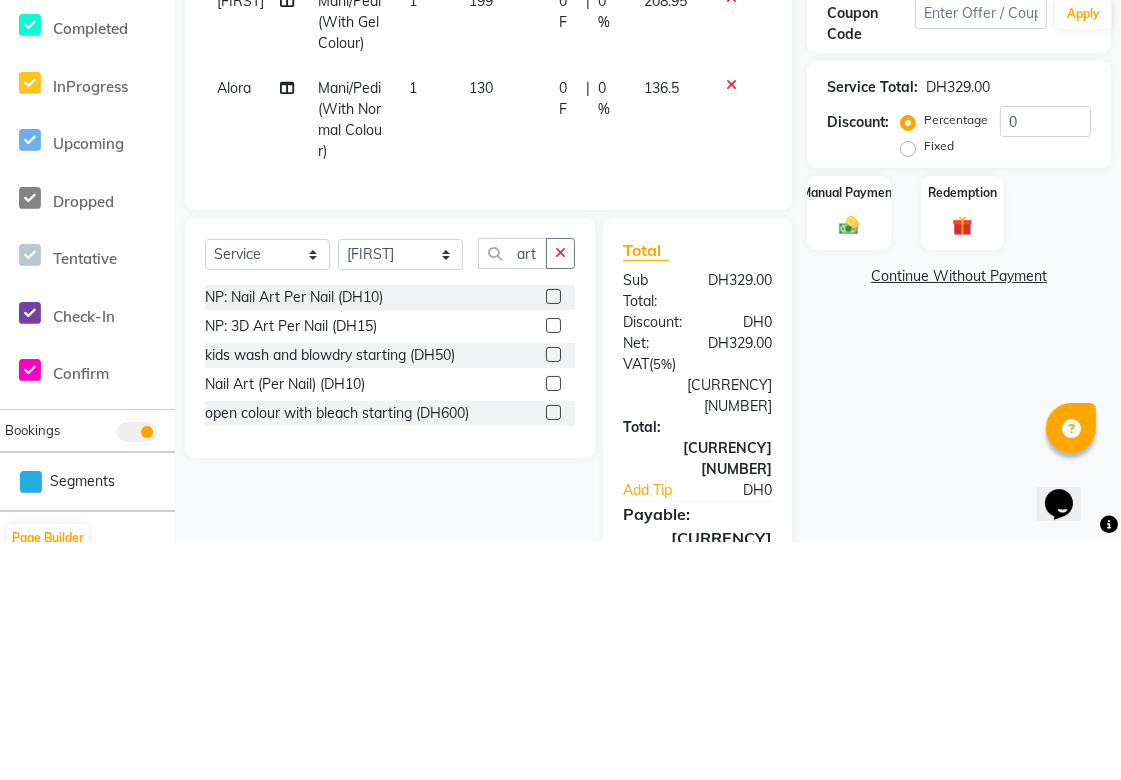 click 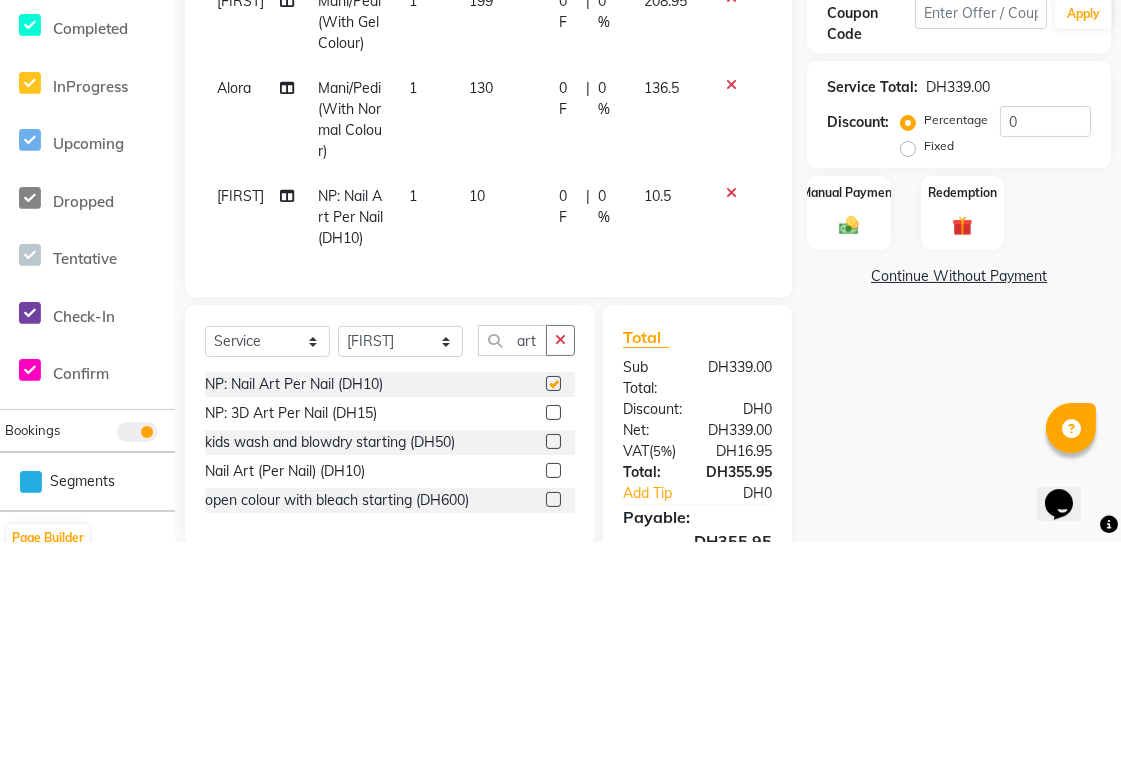scroll, scrollTop: 112, scrollLeft: 0, axis: vertical 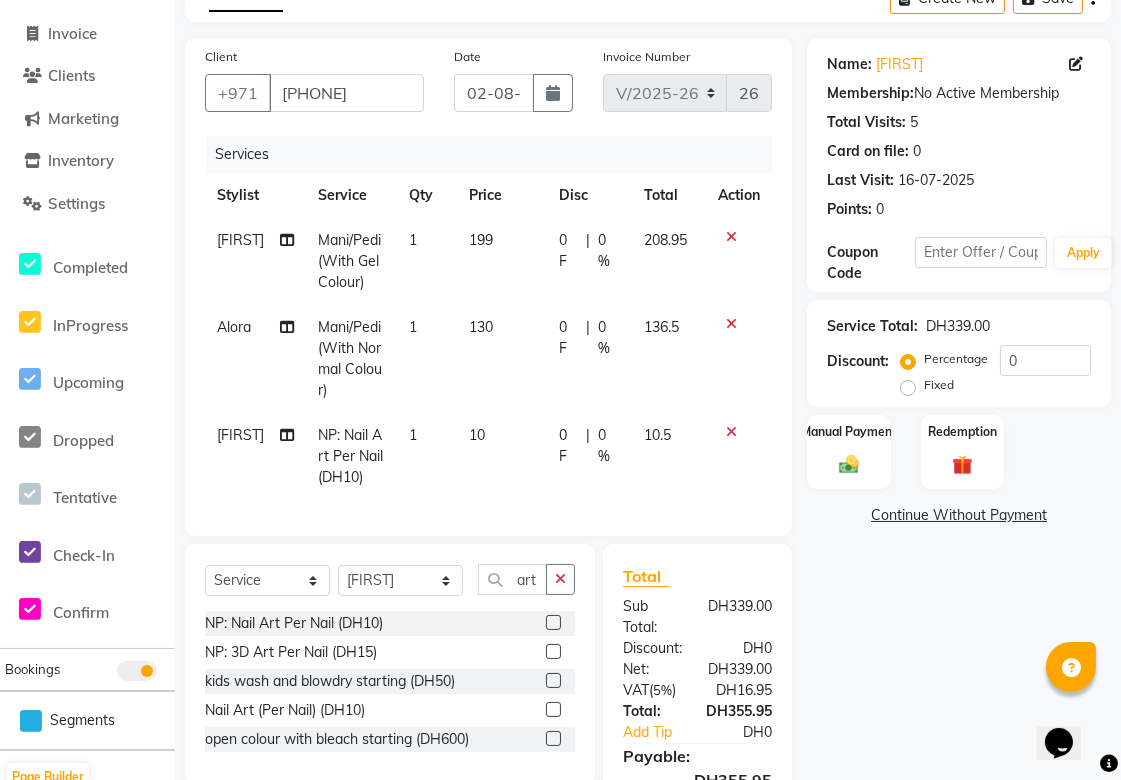 click on "1" 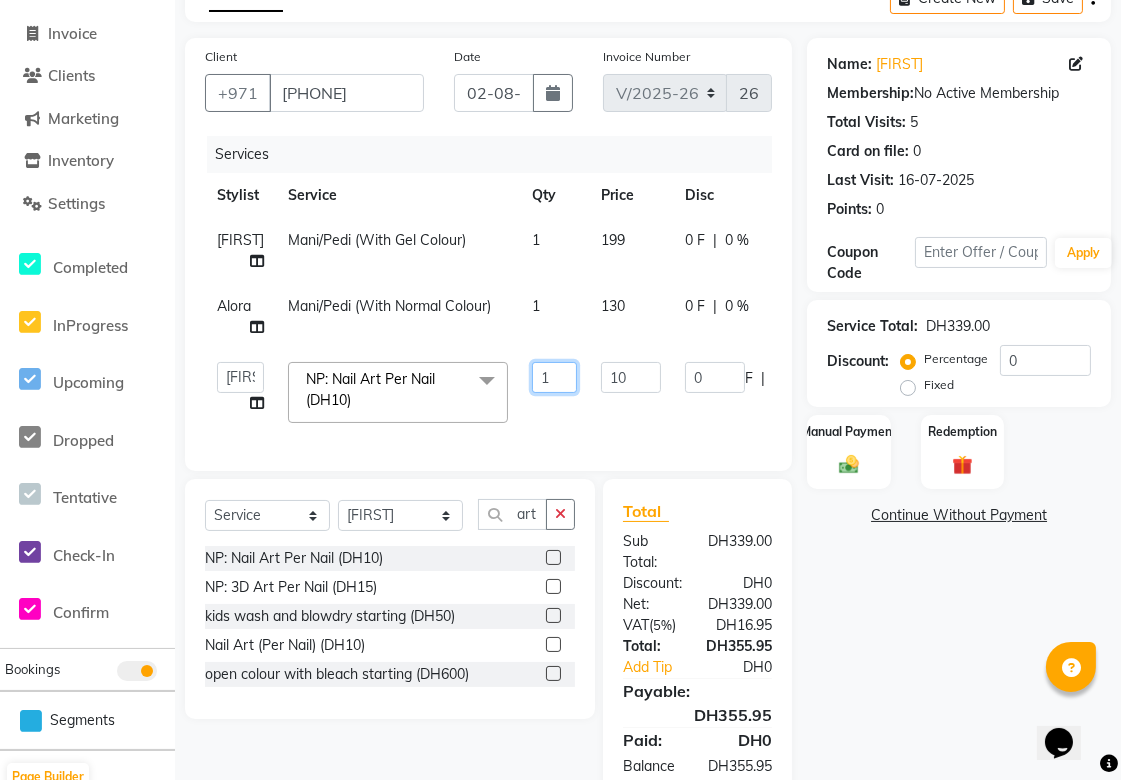 click on "1" 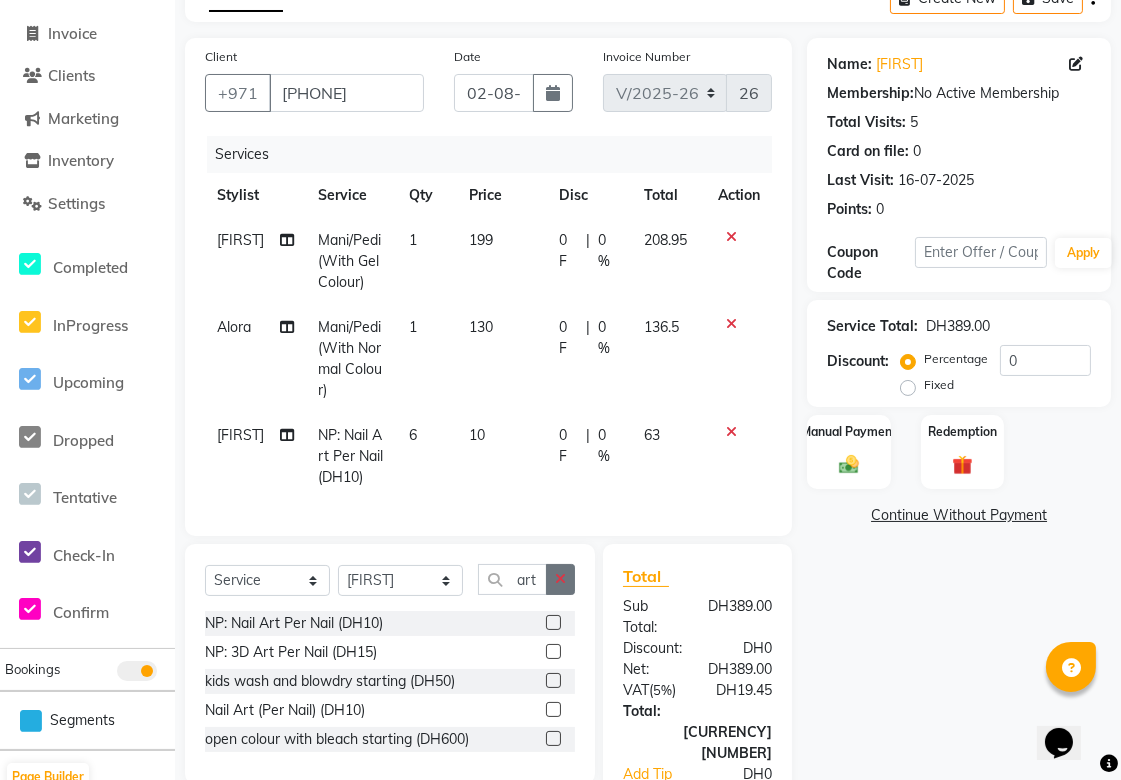 click 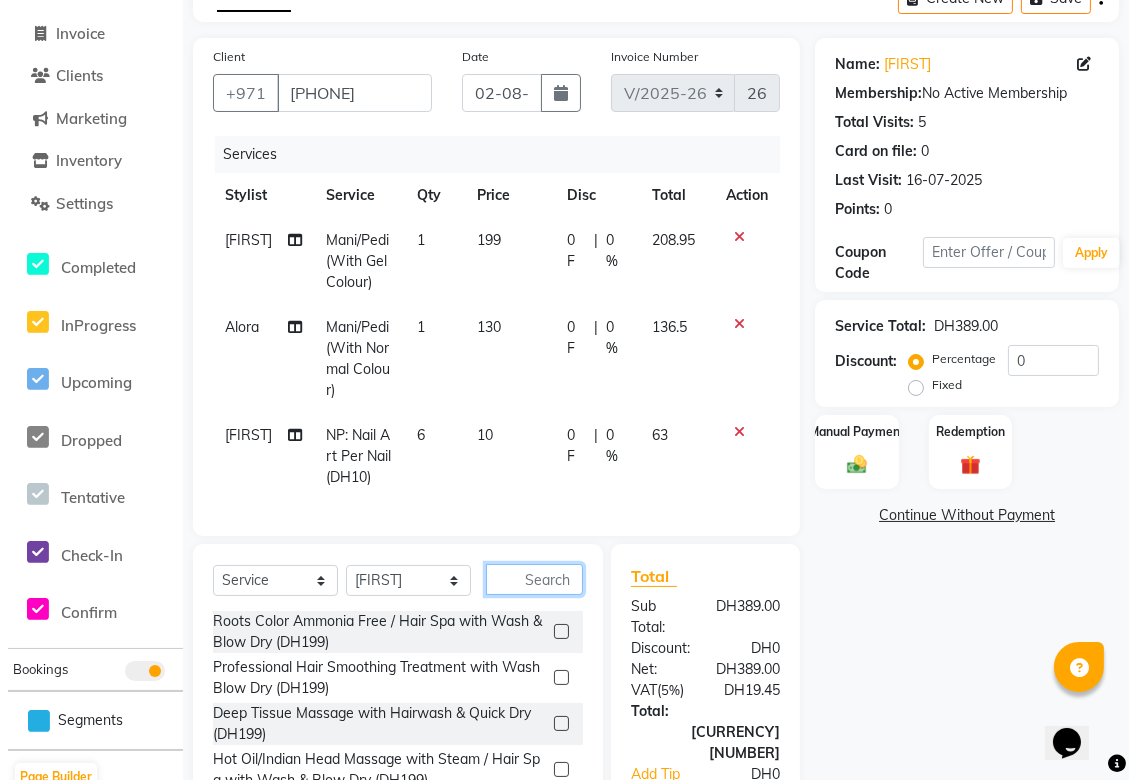 scroll, scrollTop: 262, scrollLeft: 0, axis: vertical 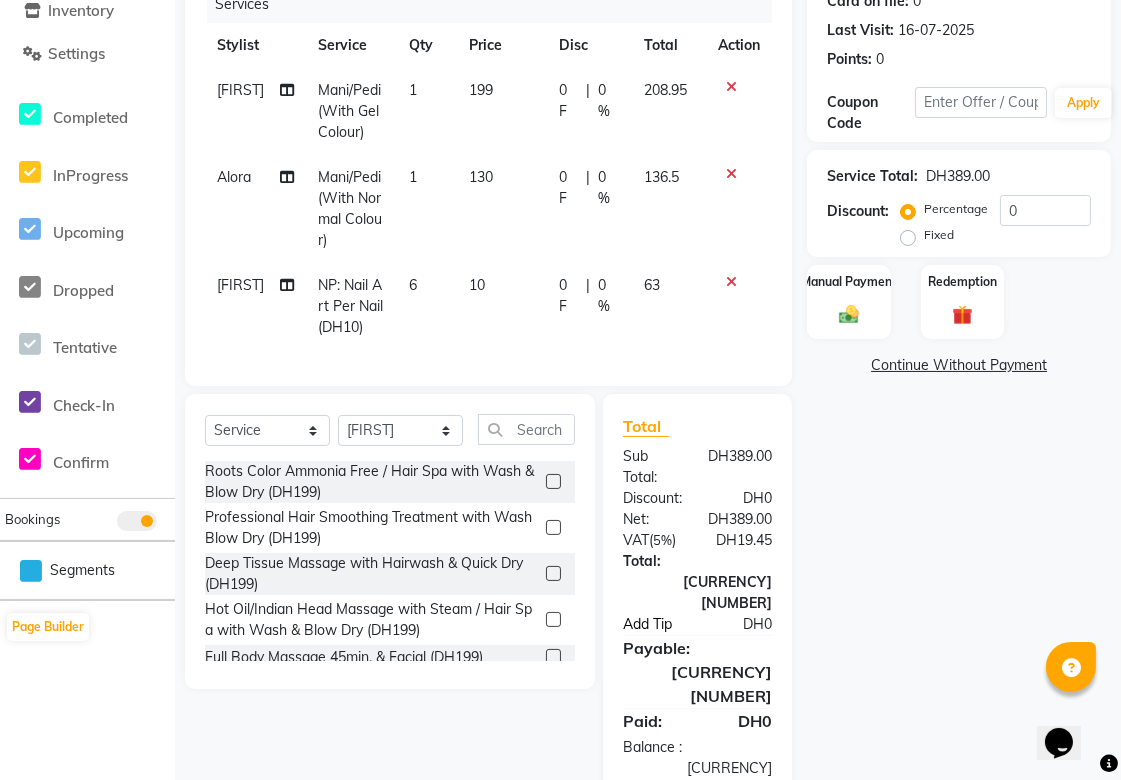 click on "Add Tip" 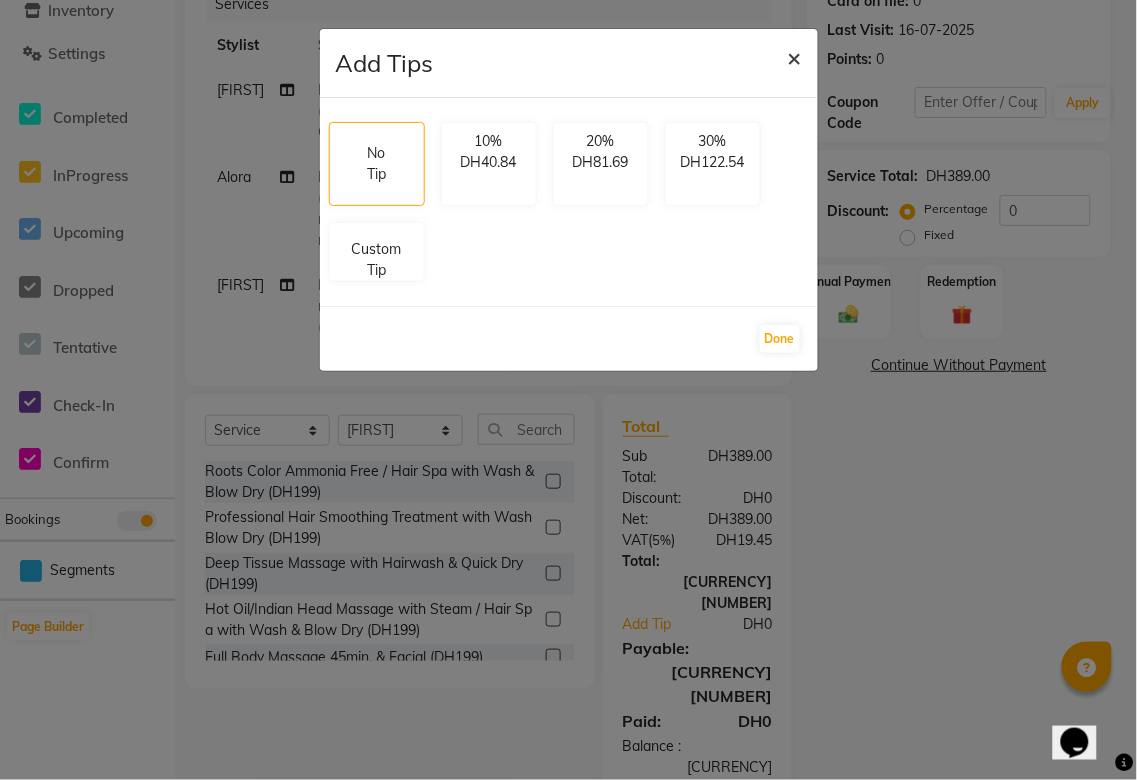 click on "×" 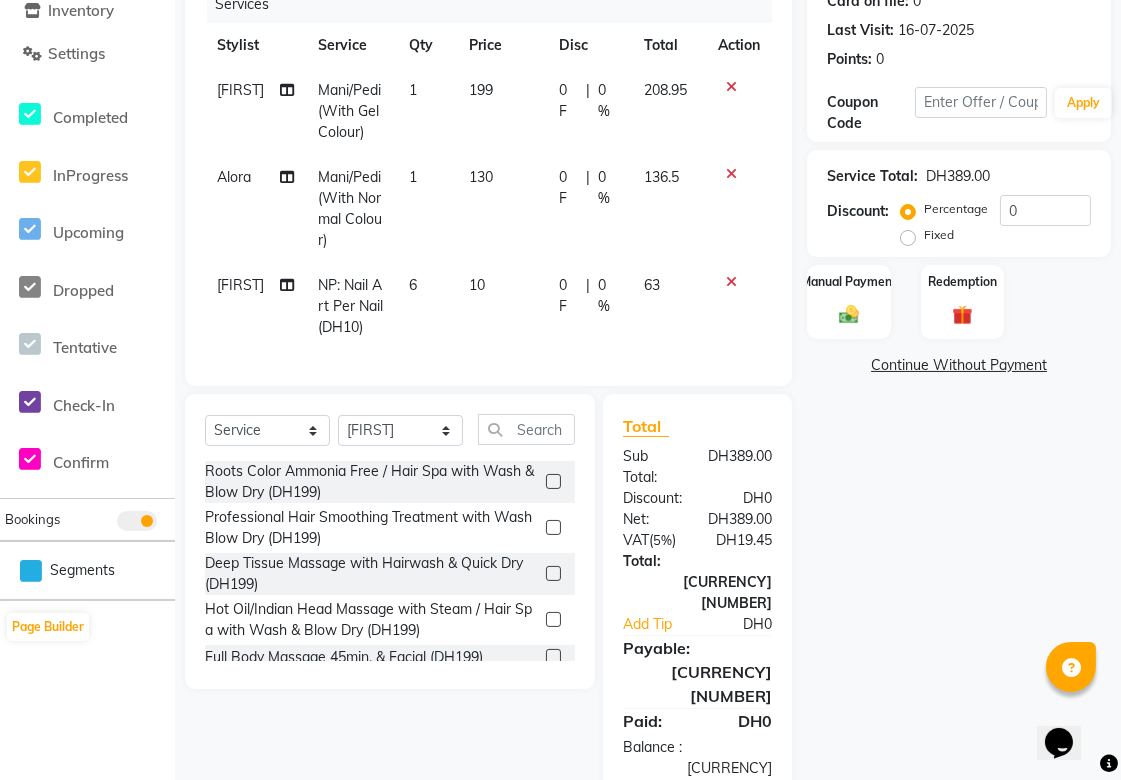 click 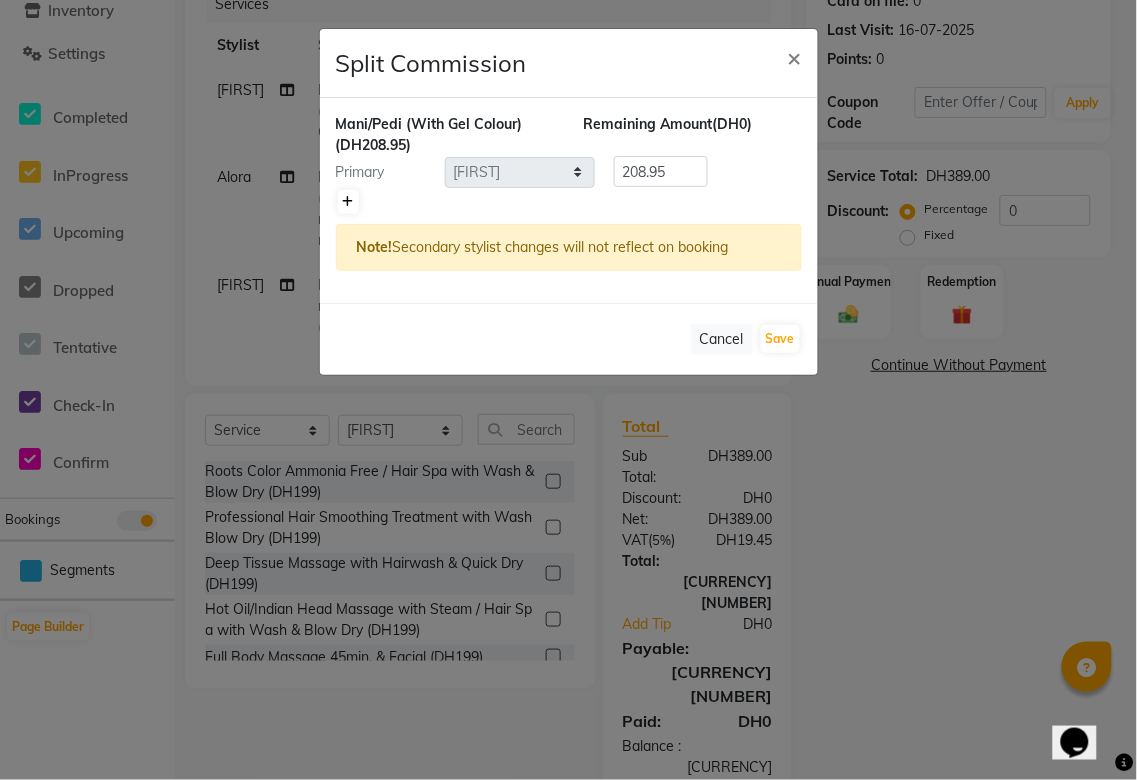 click 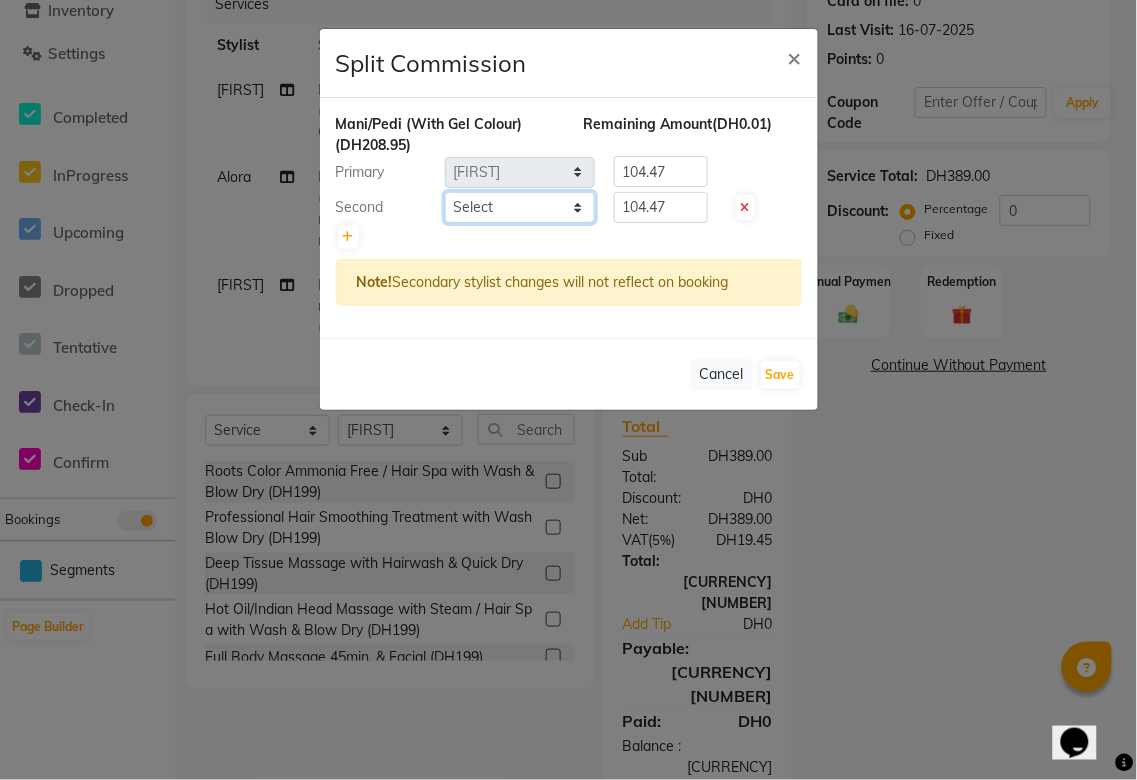 click on "Select [FIRSTNAME] [FIRSTNAME] [FIRSTNAME] [FIRSTNAME] [FIRSTNAME] [FIRSTNAME] [FIRSTNAME] [FIRSTNAME] [FIRSTNAME] [FIRSTNAME] shree [FIRSTNAME] [FIRSTNAME] [FIRSTNAME] [FIRSTNAME] [FIRSTNAME] [FIRSTNAME]" 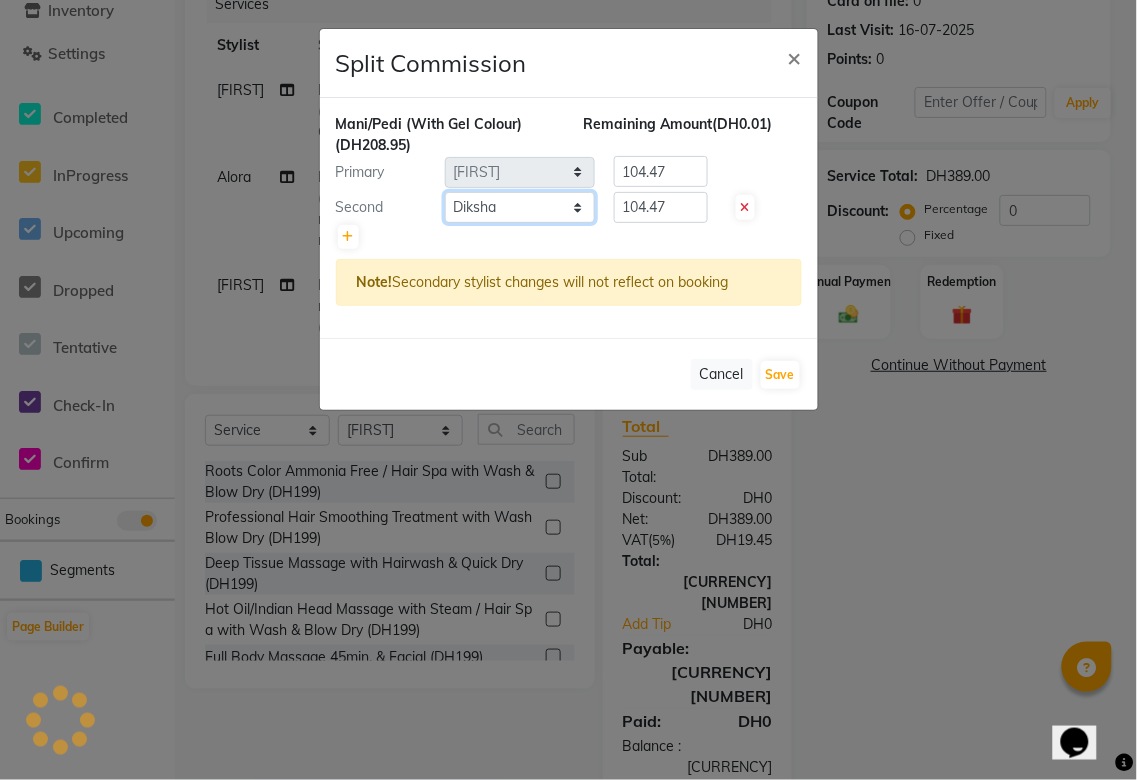 click on "Select [FIRSTNAME] [FIRSTNAME] [FIRSTNAME] [FIRSTNAME] [FIRSTNAME] [FIRSTNAME] [FIRSTNAME] [FIRSTNAME] [FIRSTNAME] [FIRSTNAME] shree [FIRSTNAME] [FIRSTNAME] [FIRSTNAME] [FIRSTNAME] [FIRSTNAME] [FIRSTNAME]" 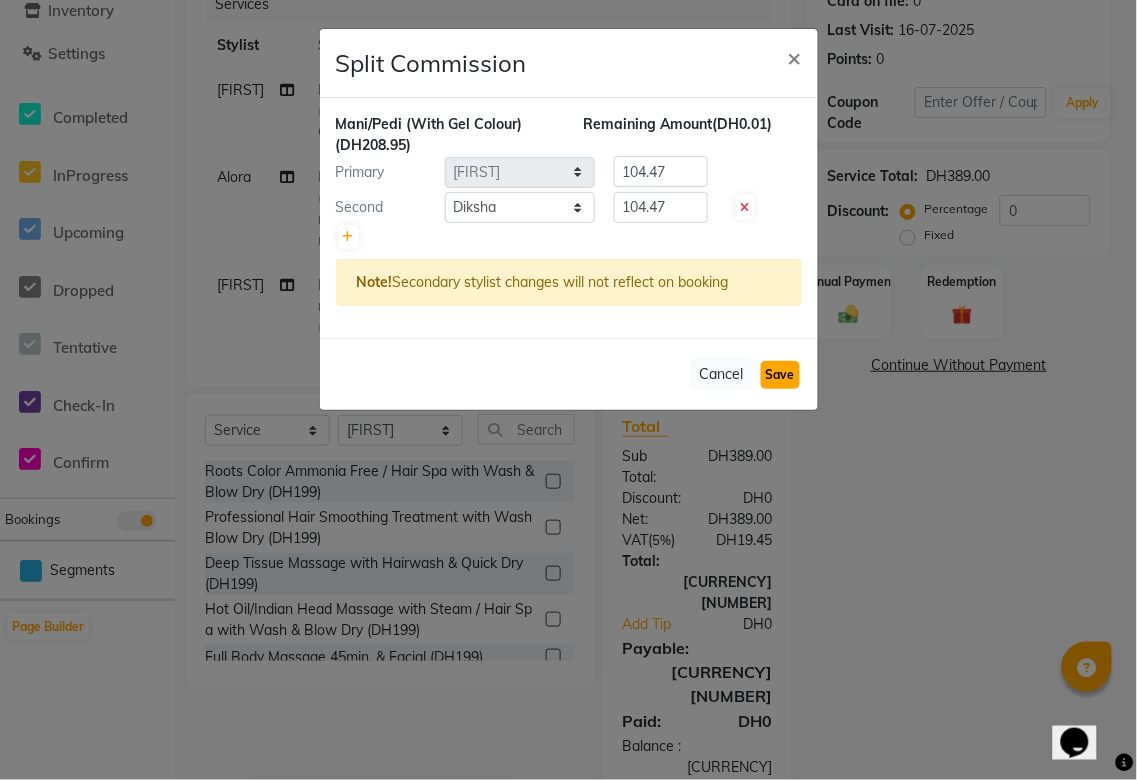 click on "Save" 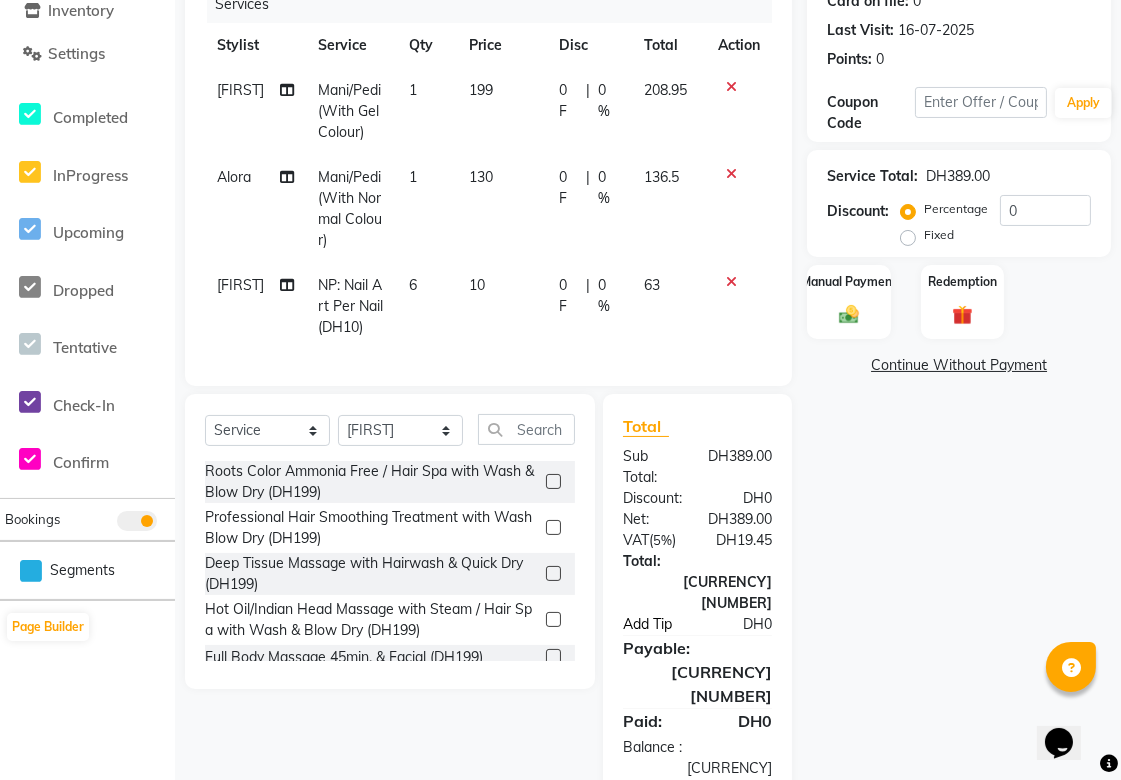 click on "Add Tip" 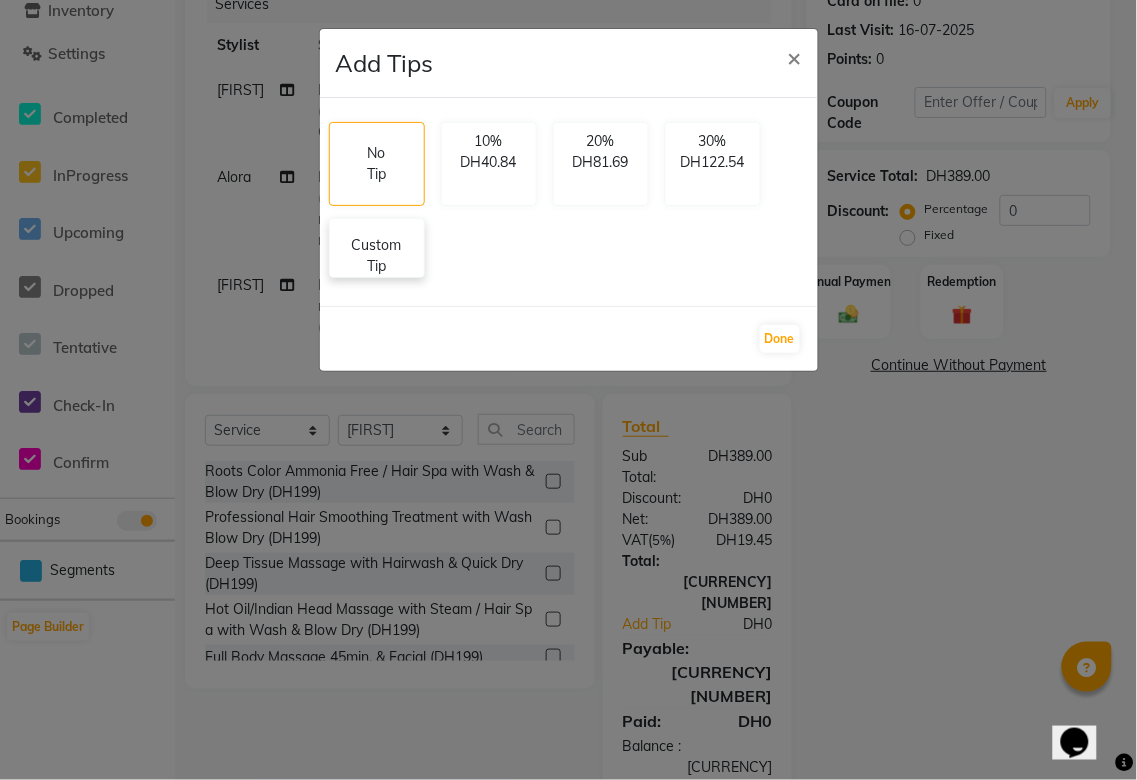 click on "Custom Tip" 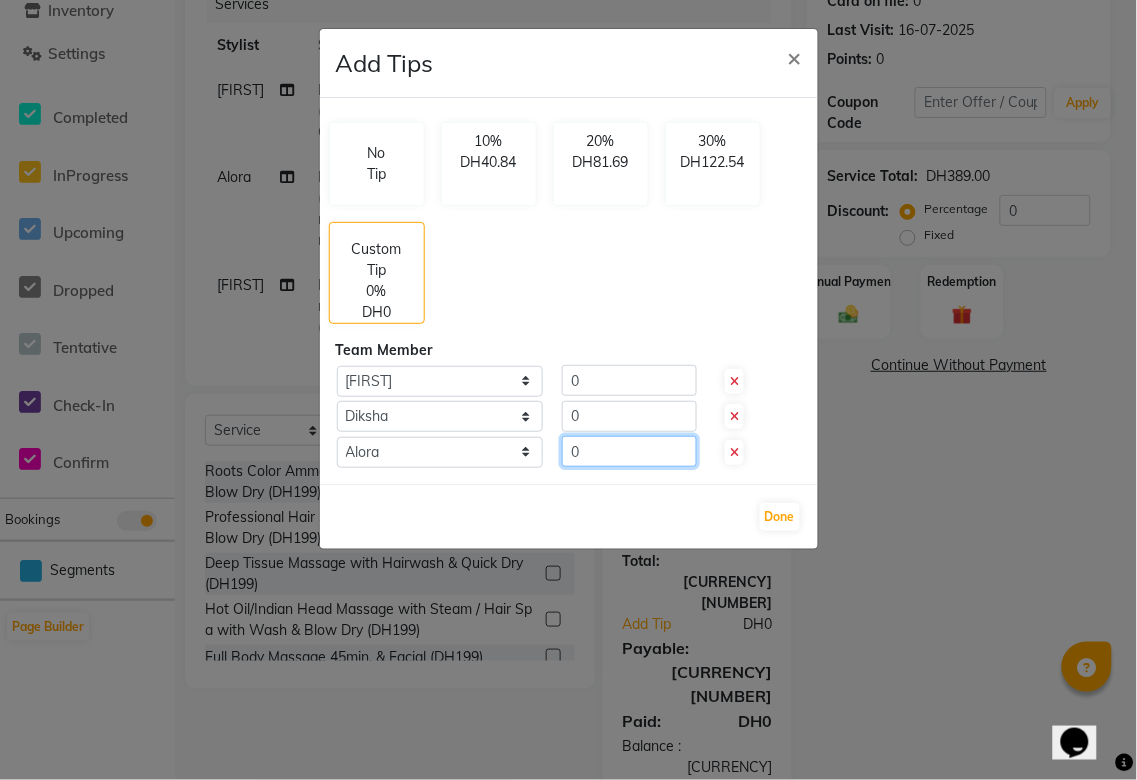 click on "0" 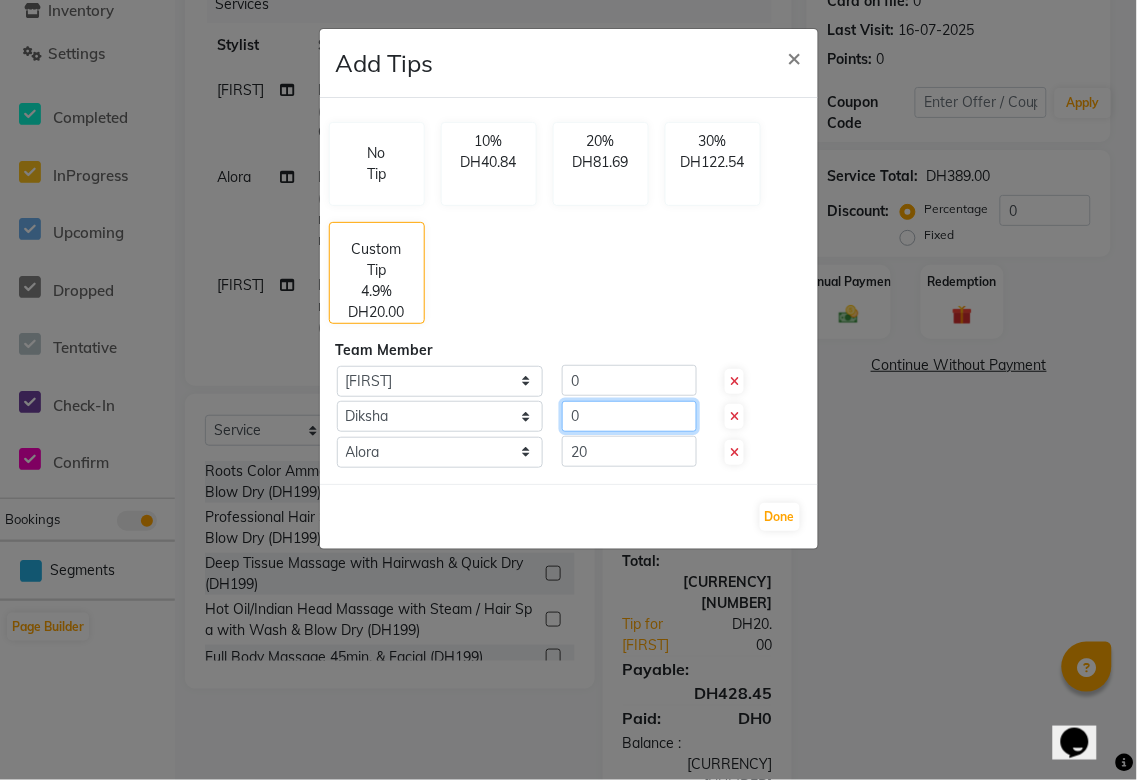 click on "0" 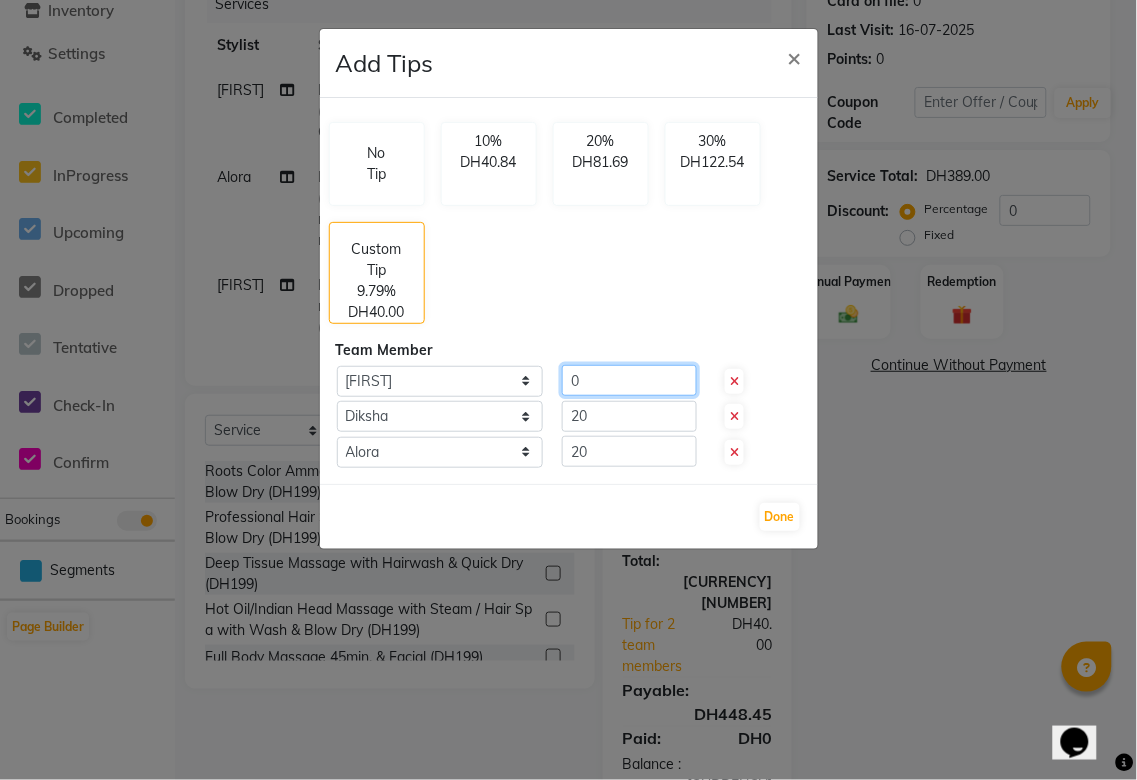 click on "0" 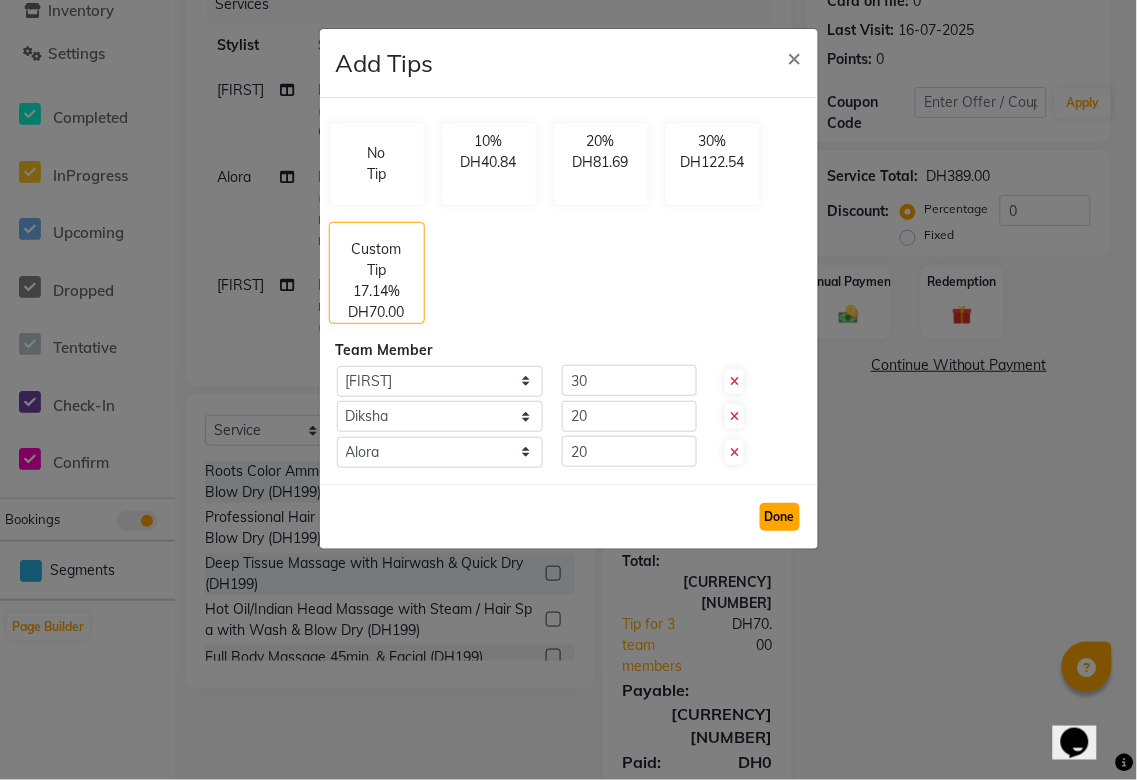 click on "Done" 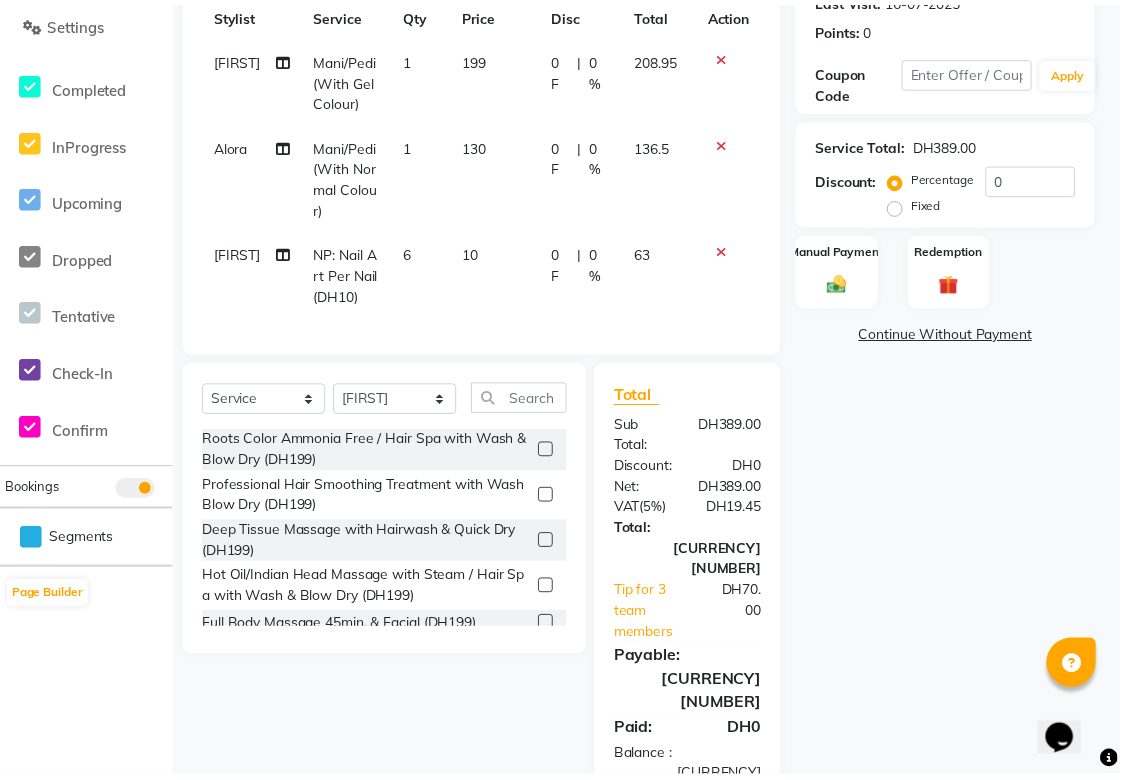 scroll, scrollTop: 303, scrollLeft: 0, axis: vertical 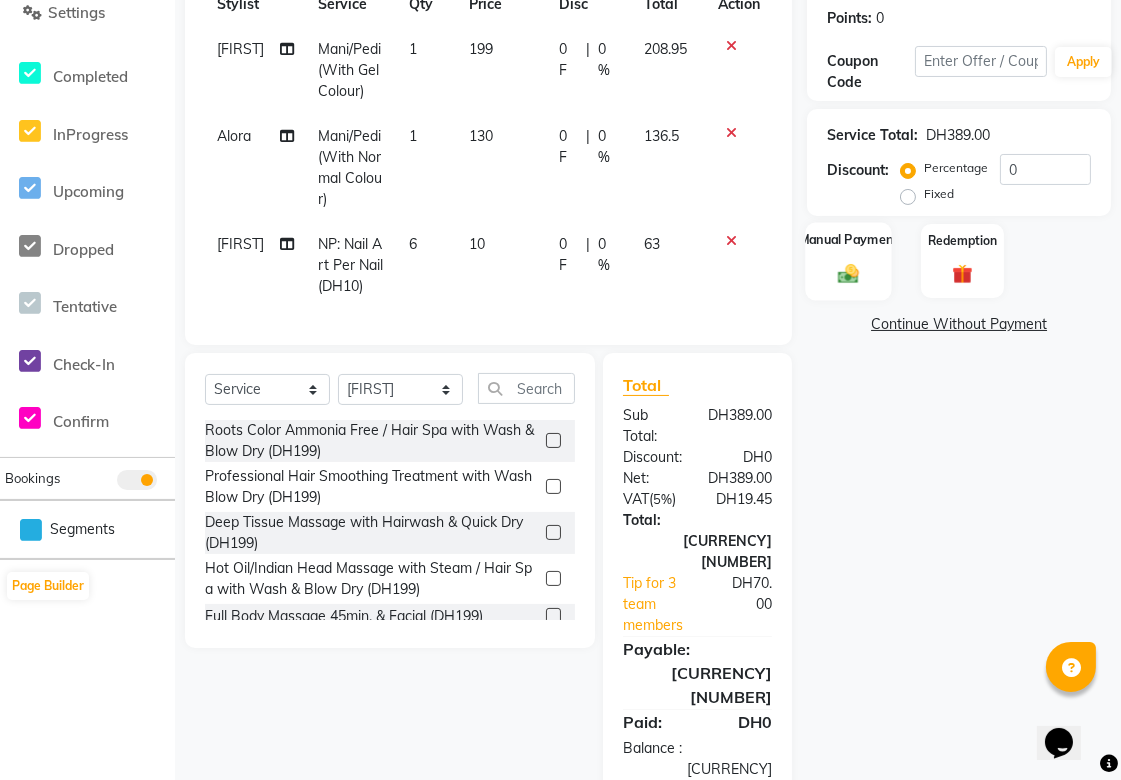 click 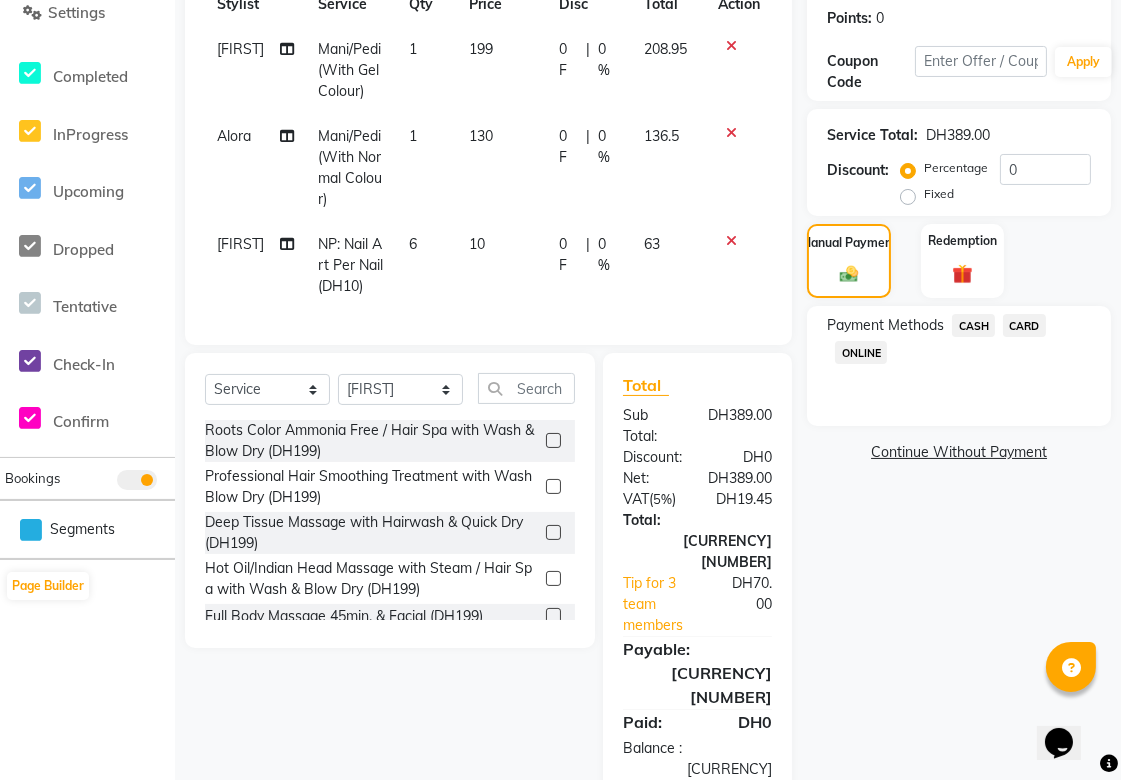 click on "CARD" 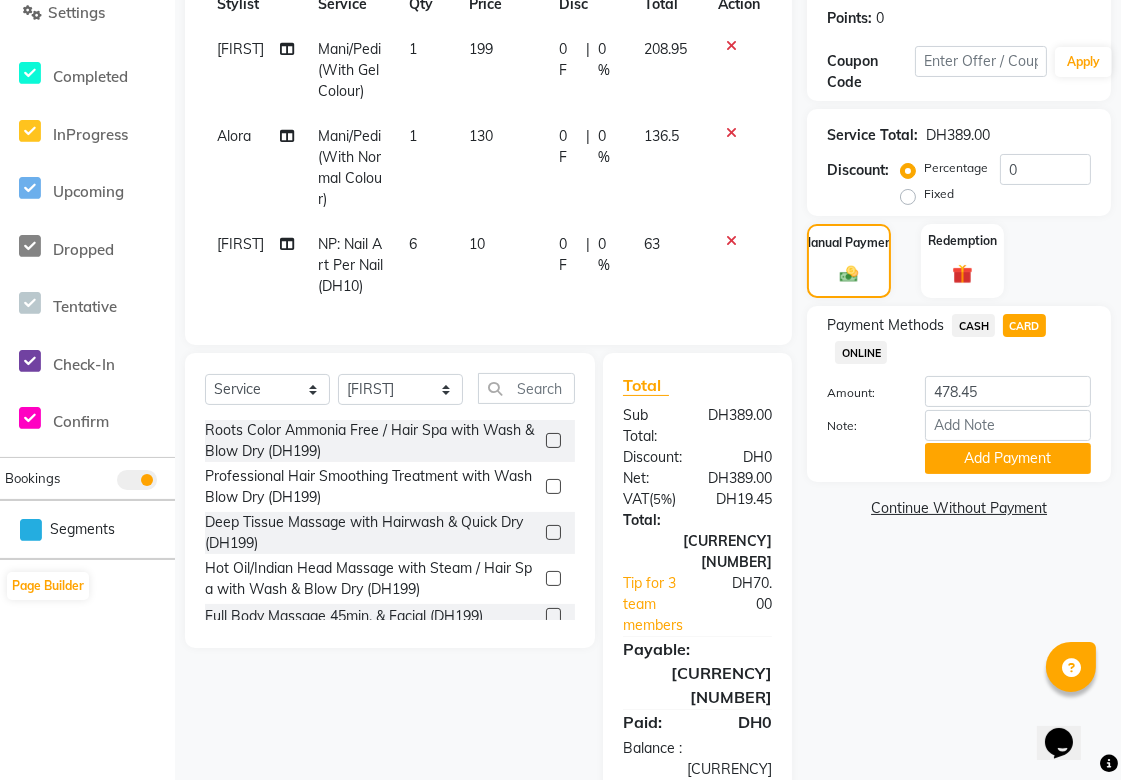 scroll, scrollTop: 0, scrollLeft: 0, axis: both 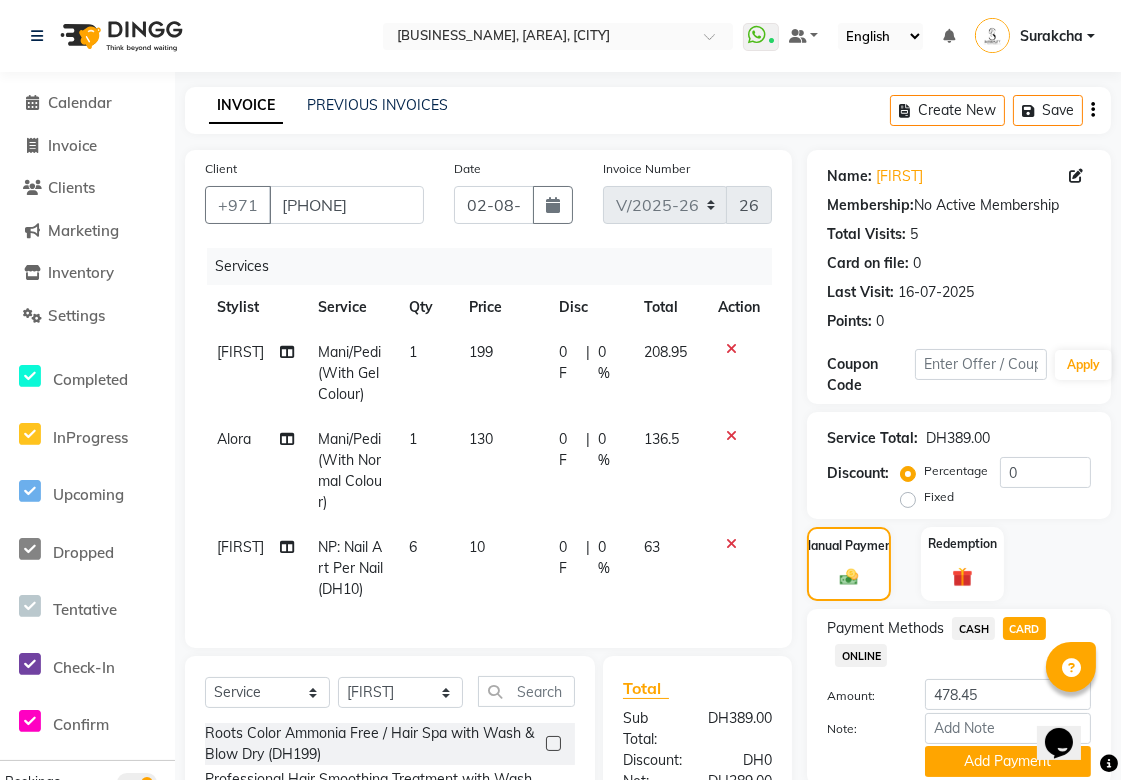 click 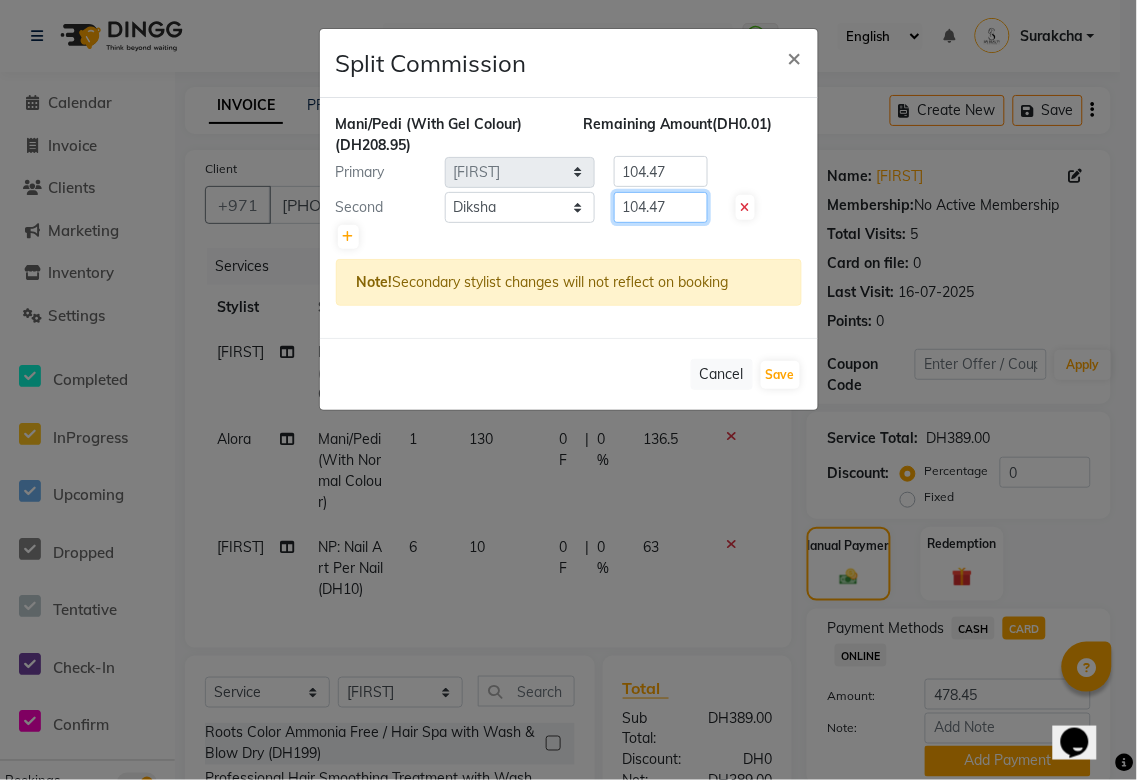 click on "104.47" 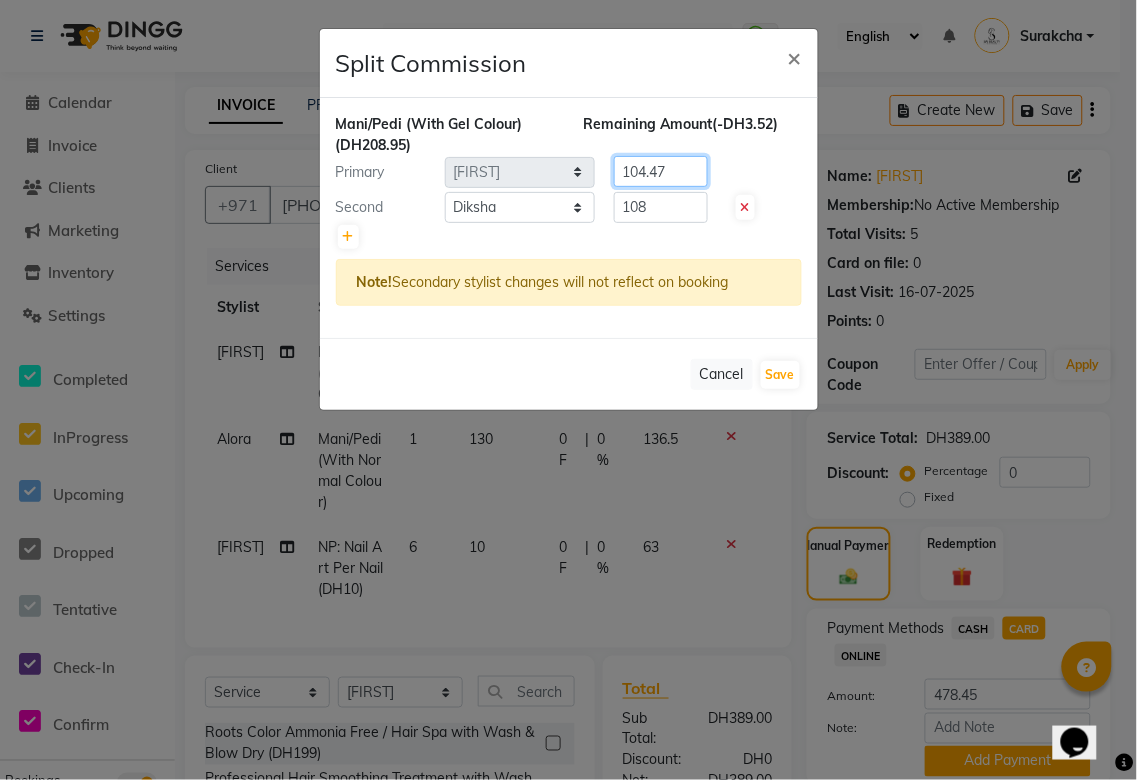 click on "104.47" 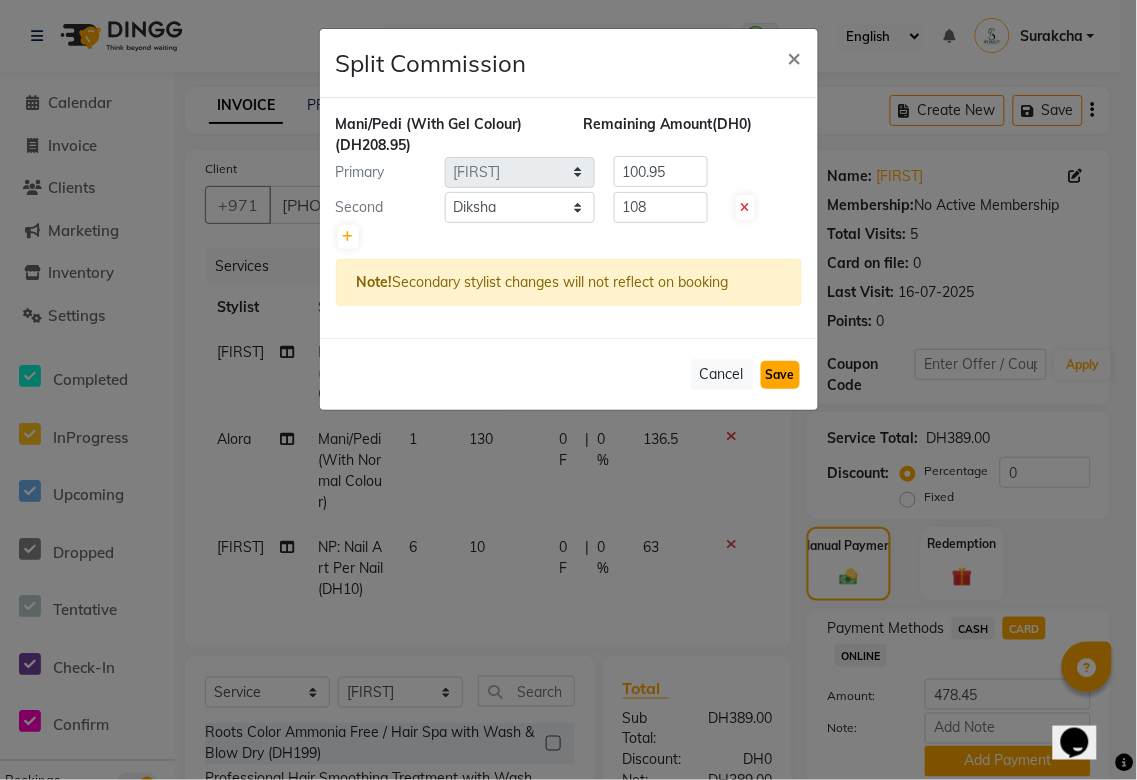 click on "Save" 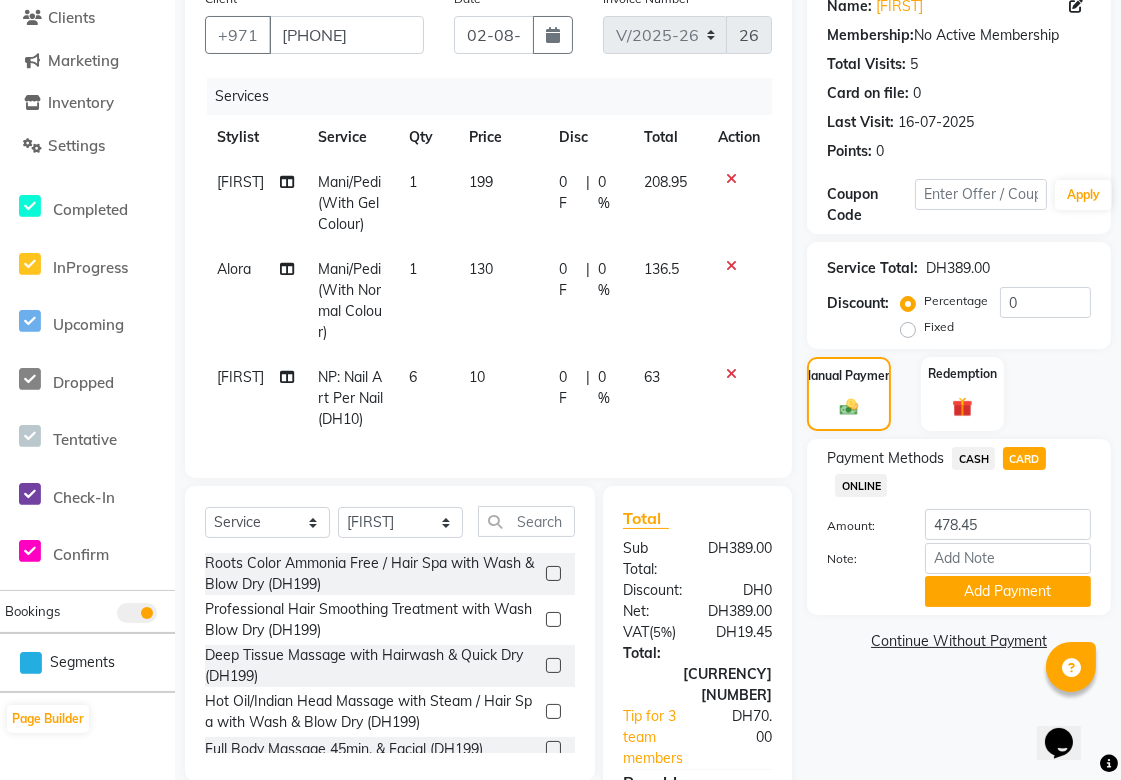 scroll, scrollTop: 303, scrollLeft: 0, axis: vertical 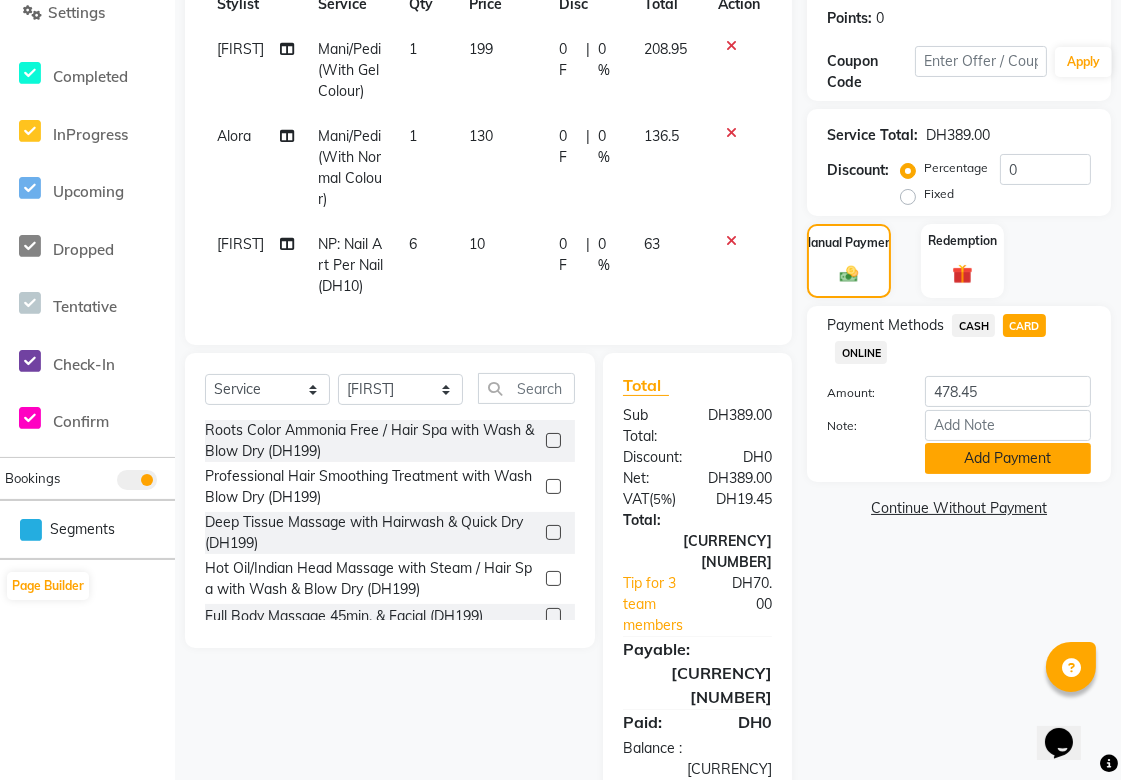 click on "Add Payment" 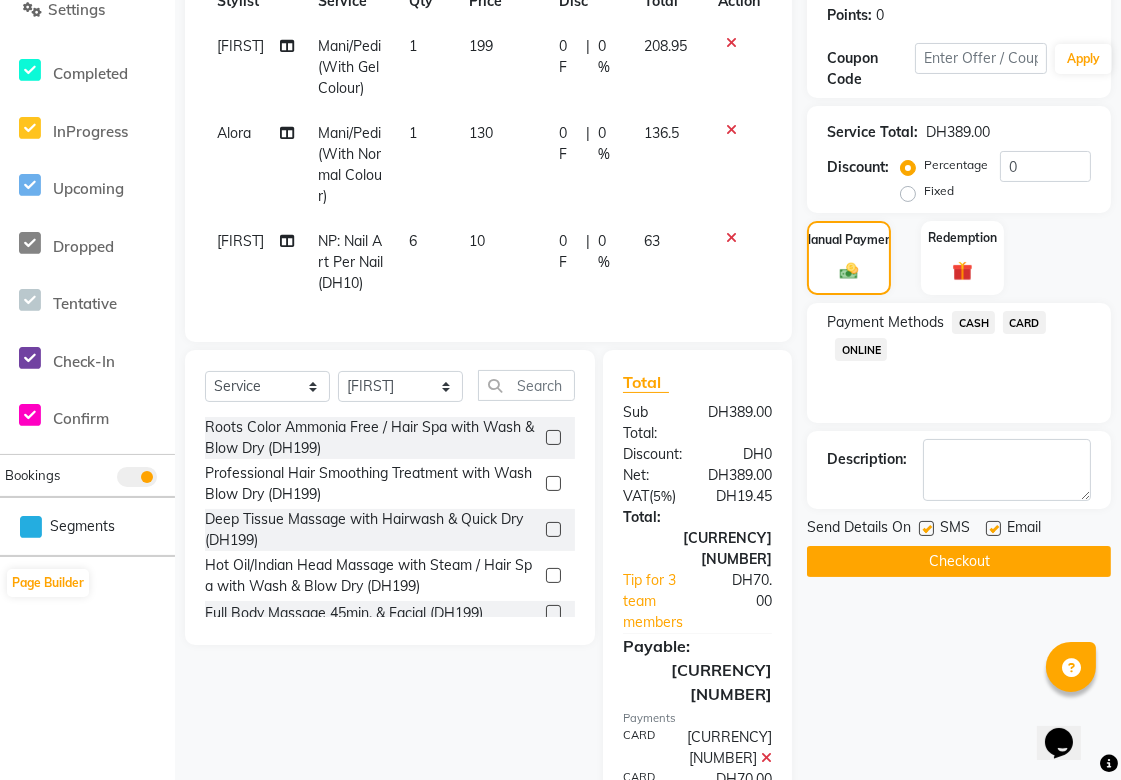 scroll, scrollTop: 408, scrollLeft: 0, axis: vertical 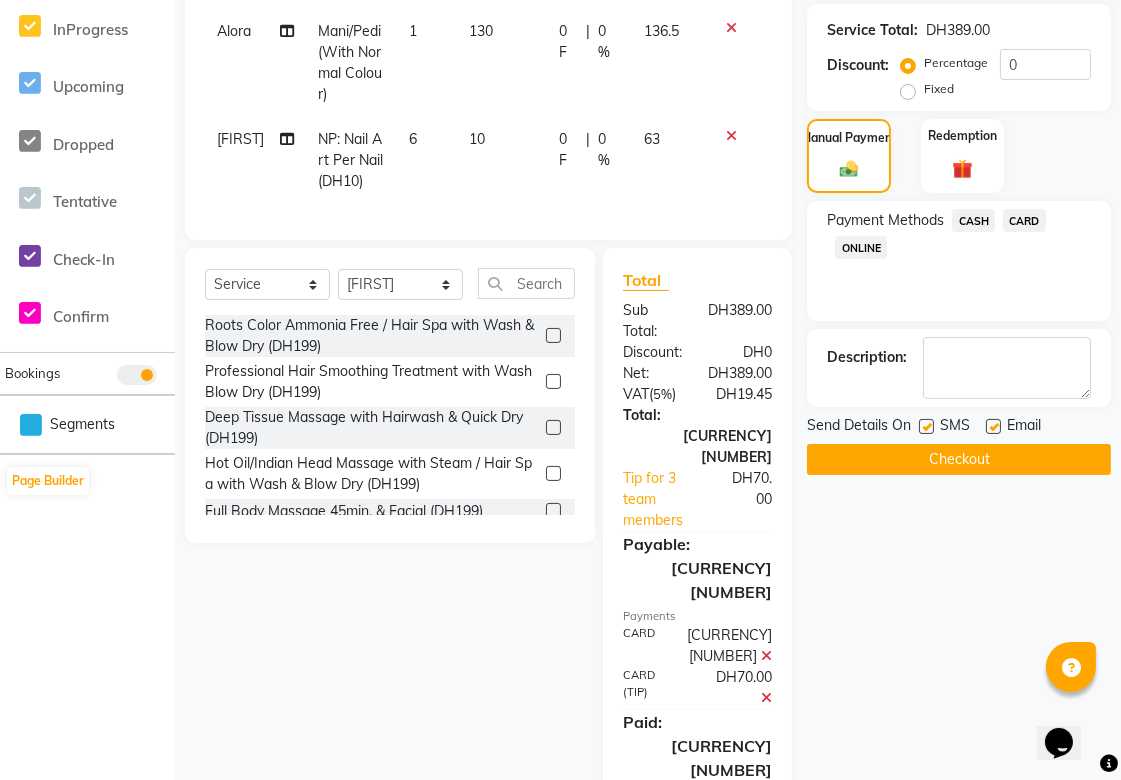 click on "Checkout" 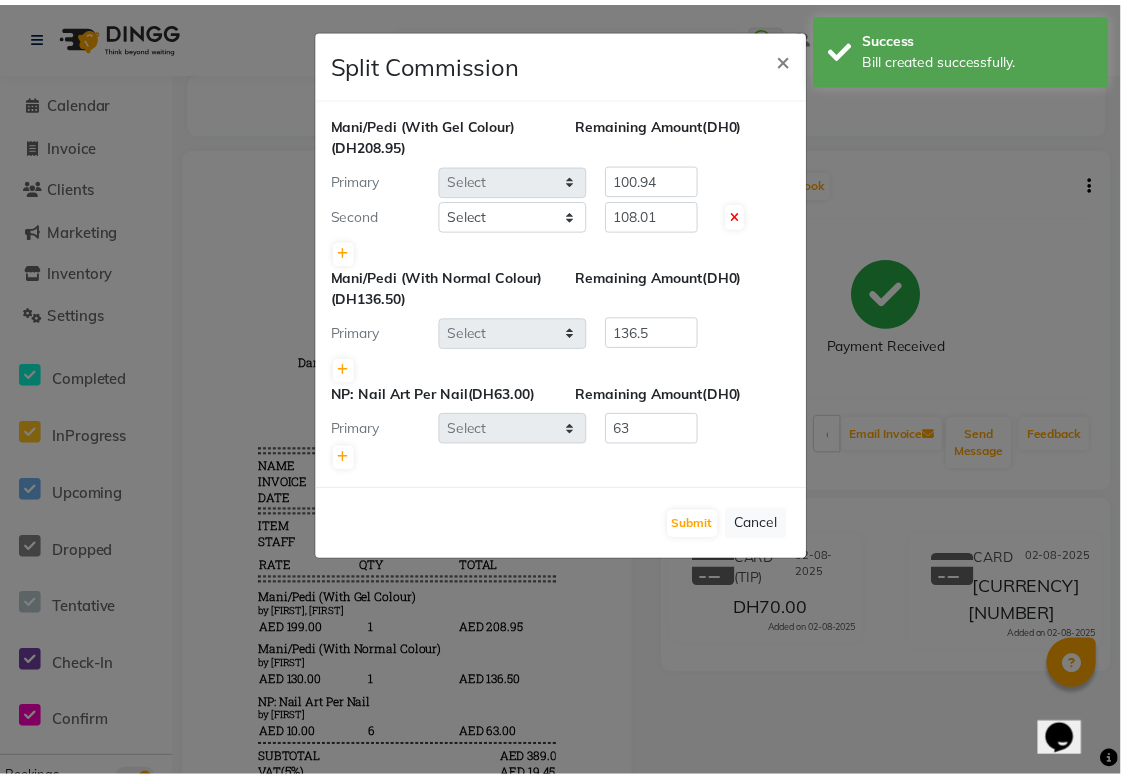 scroll, scrollTop: 0, scrollLeft: 0, axis: both 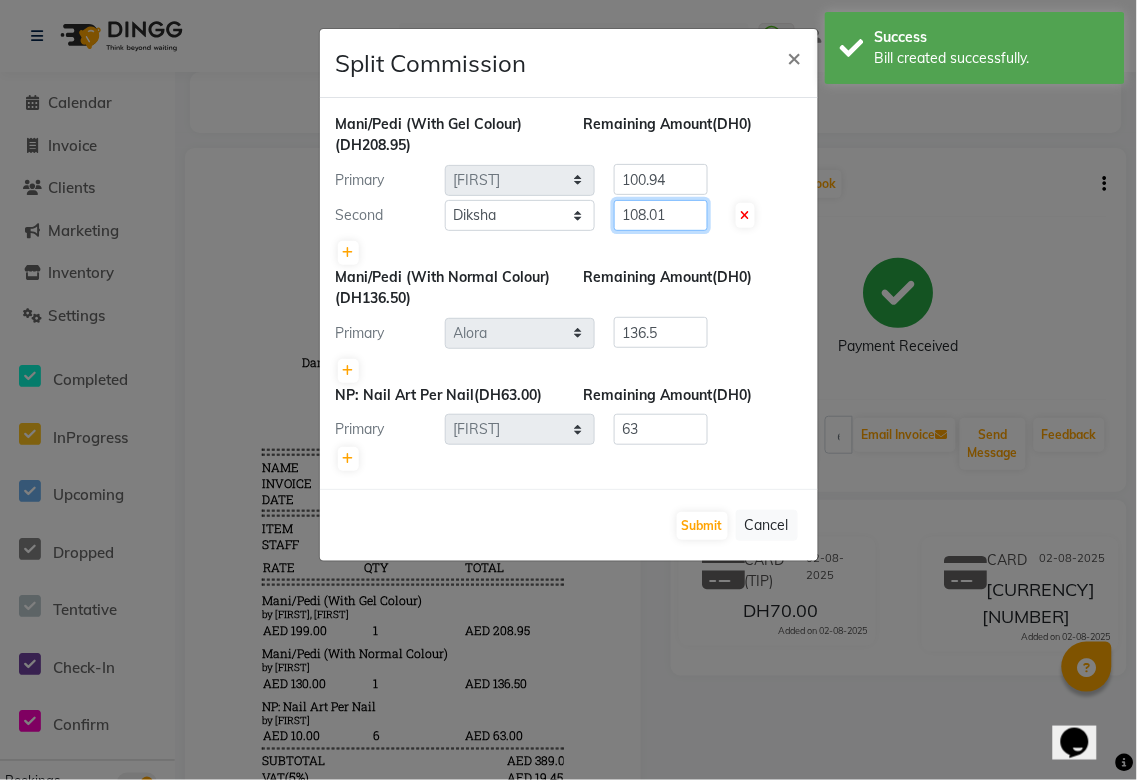 click on "108.01" 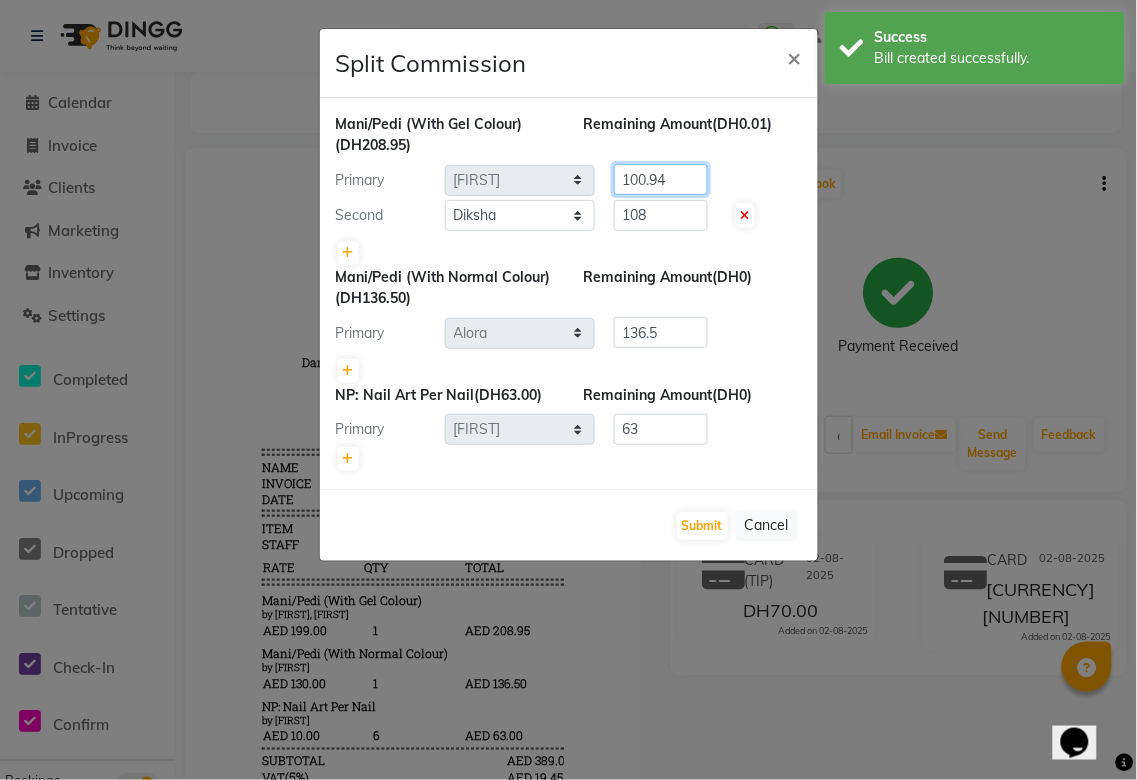 click on "100.94" 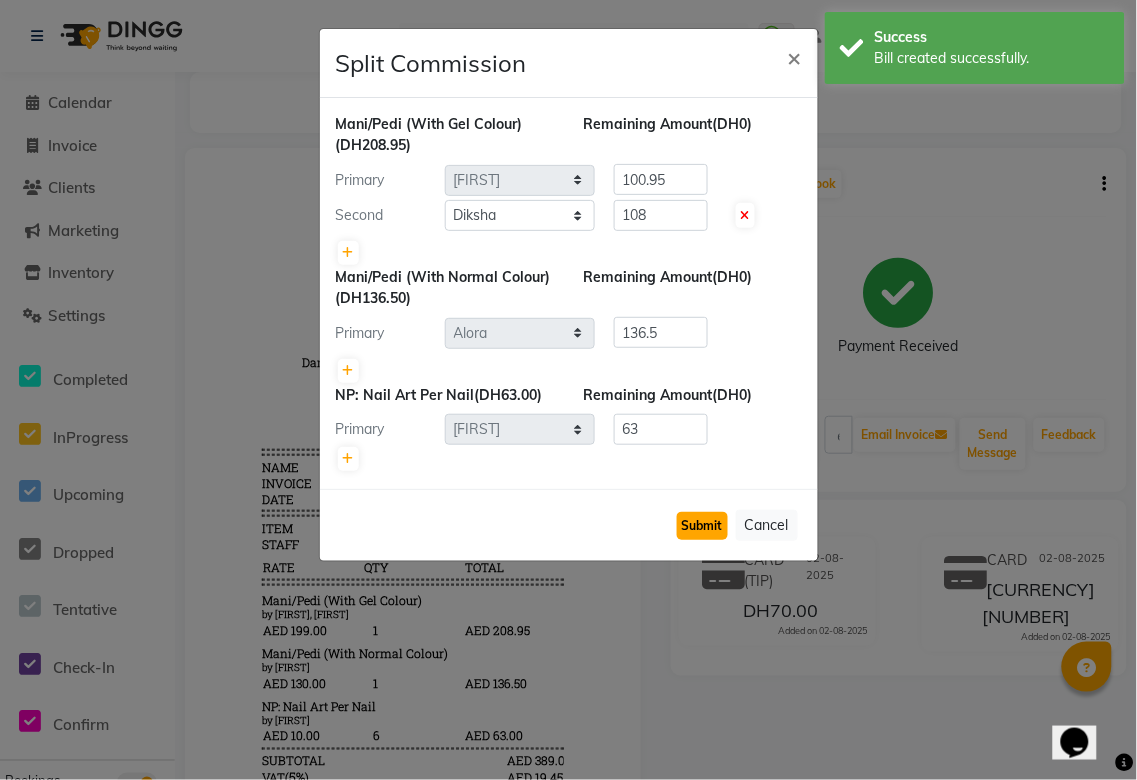 click on "Submit" 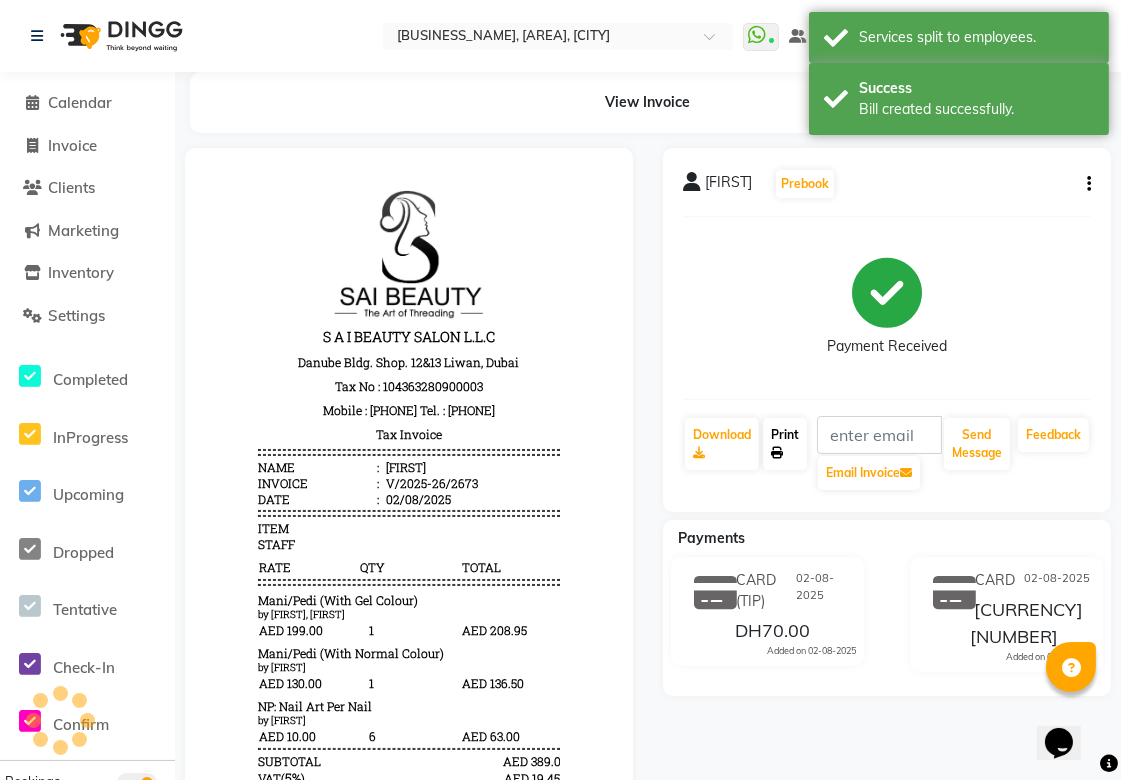 click on "Print" 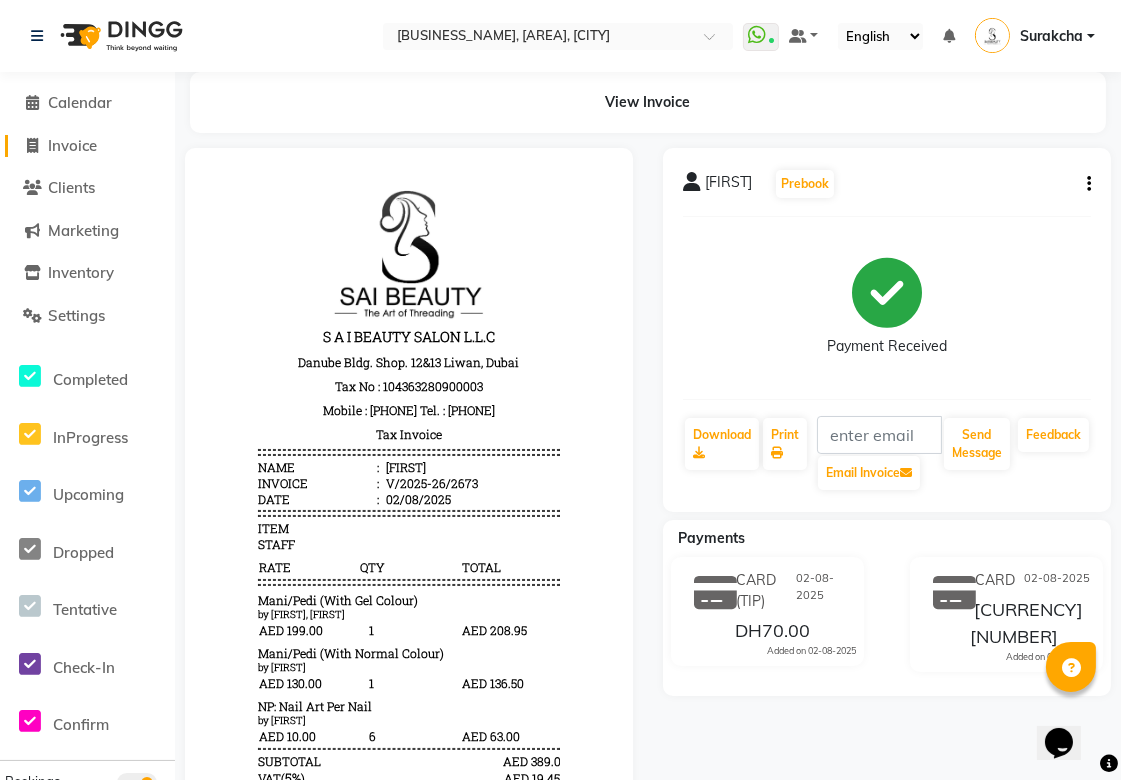 click on "Invoice" 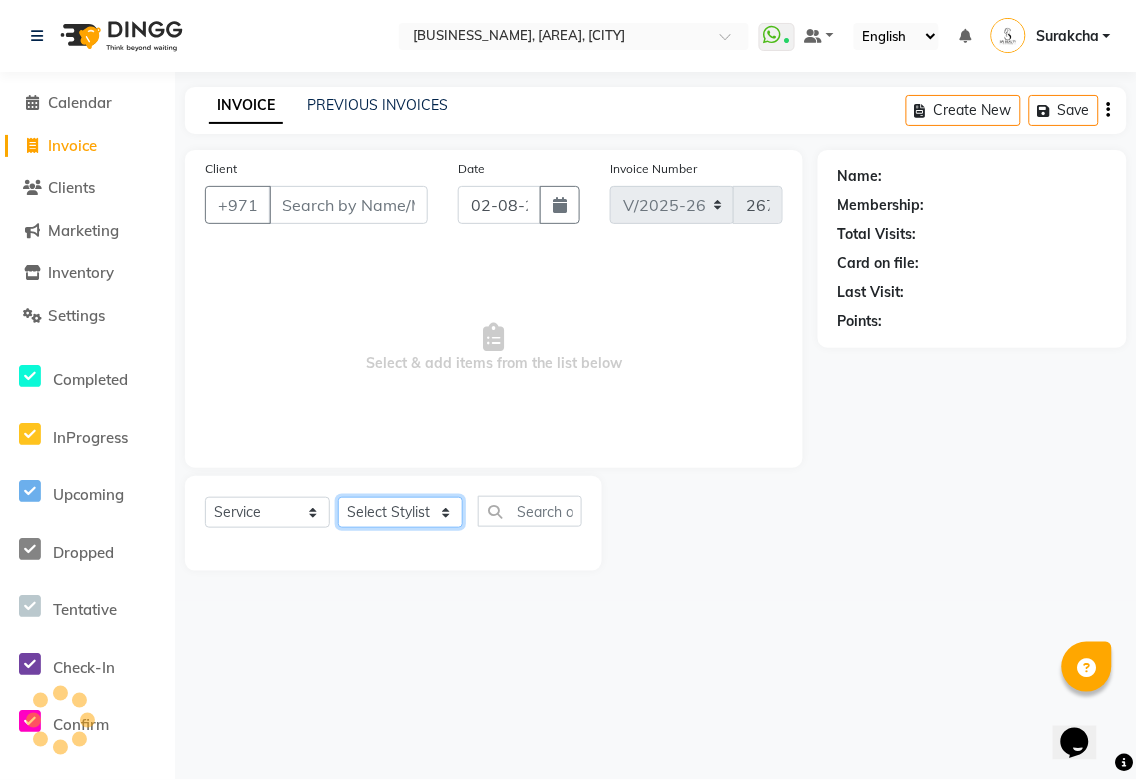 click on "Select Stylist" 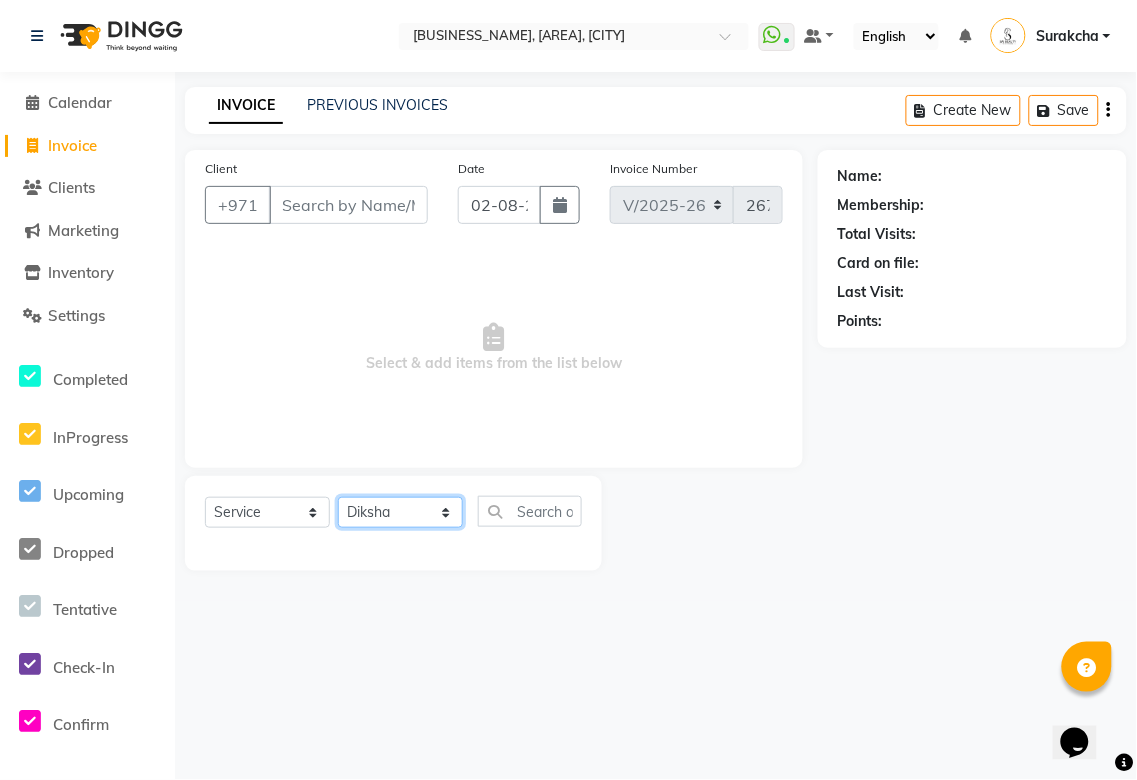 click on "Select Stylist [FIRST] [FIRST] [FIRST] [FIRST] [FIRST] [FIRST] [FIRST] [FIRST] [FIRST] [FIRST] [FIRST] [FIRST] [FIRST] [FIRST] [FIRST] [FIRST] [FIRST]" 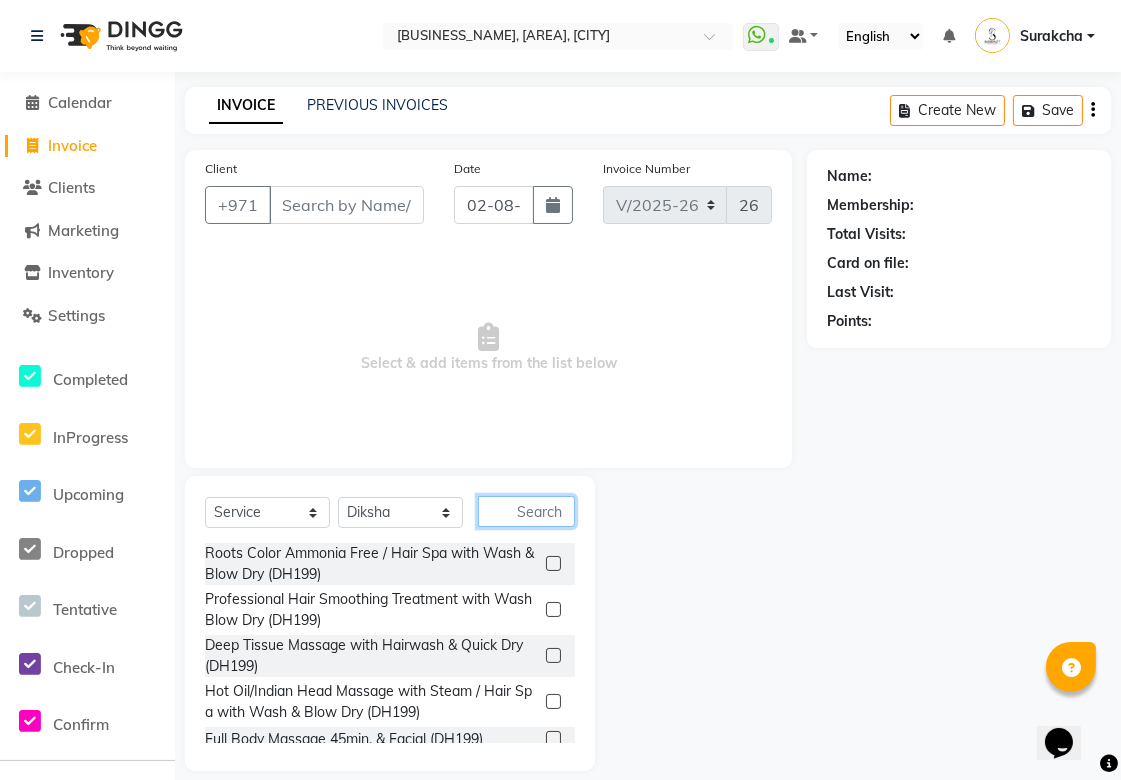 click 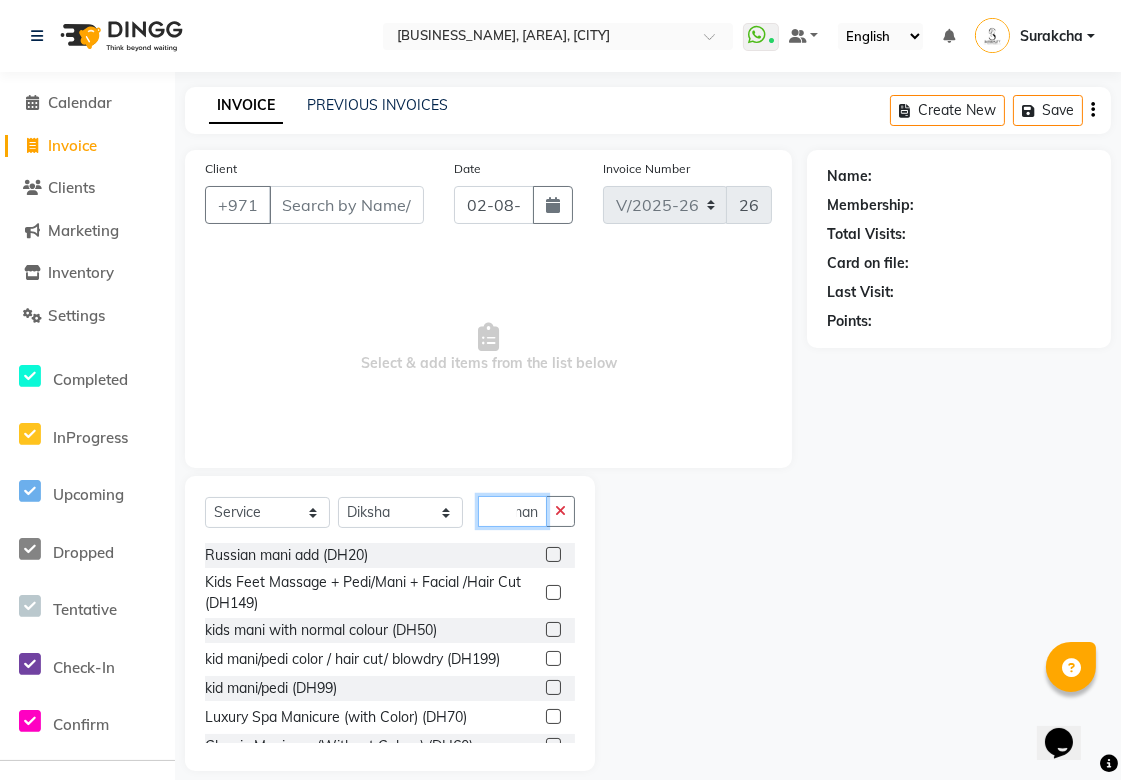 scroll, scrollTop: 0, scrollLeft: 11, axis: horizontal 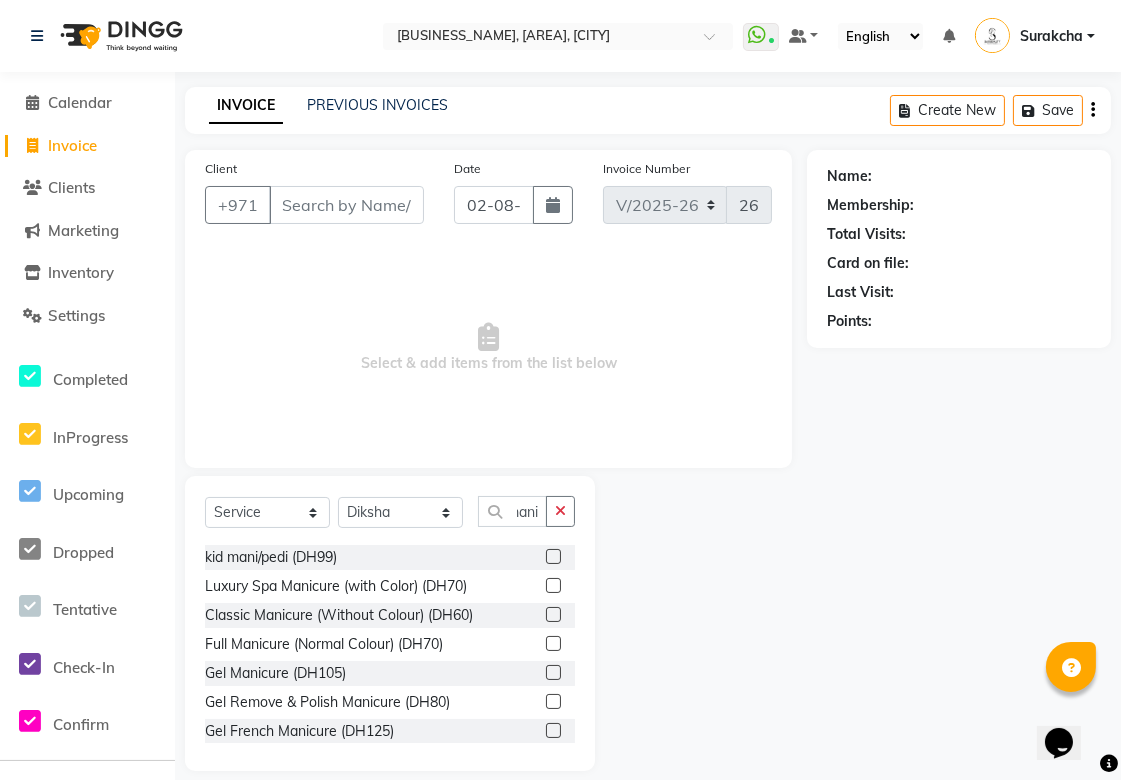 click 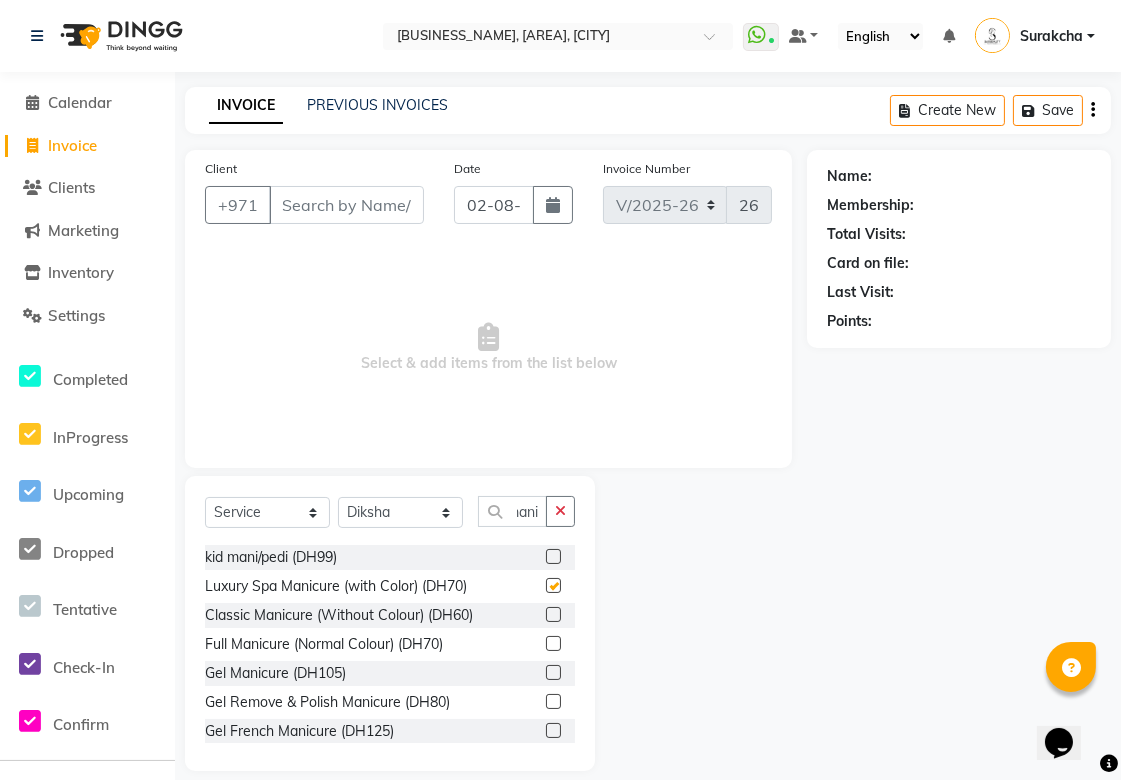 scroll, scrollTop: 0, scrollLeft: 0, axis: both 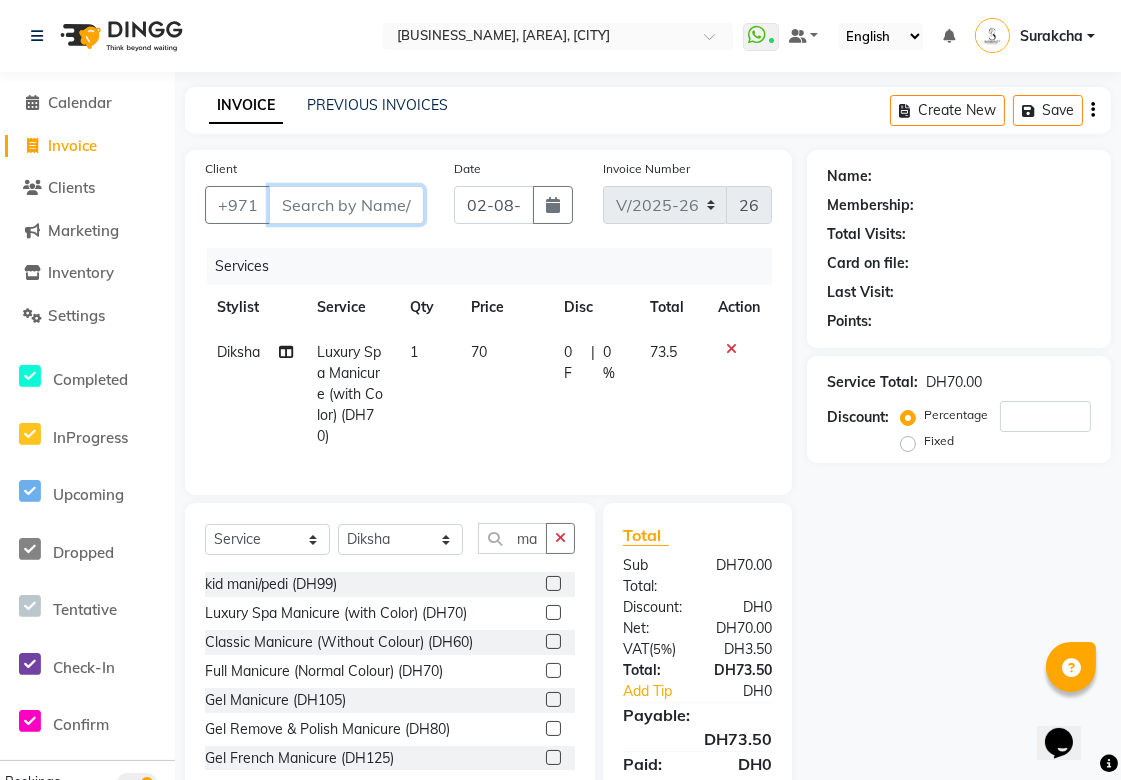 click on "Client" at bounding box center [346, 205] 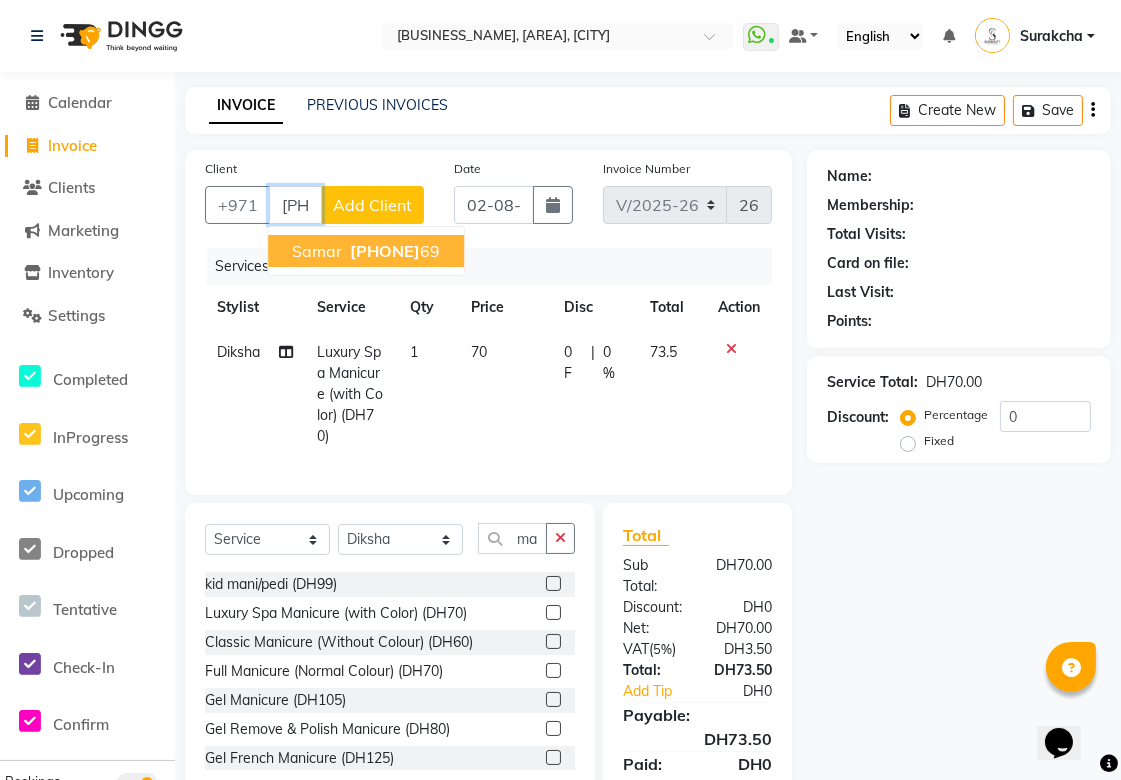 click on "5058847" at bounding box center [385, 251] 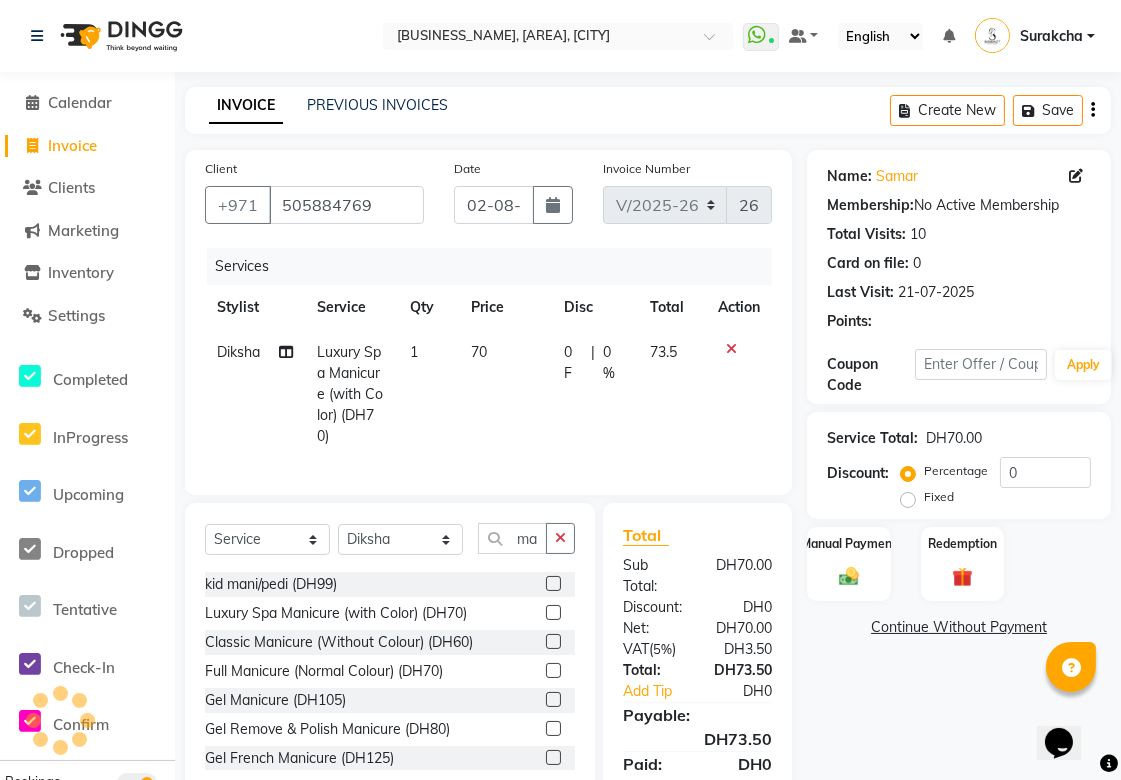 scroll, scrollTop: 108, scrollLeft: 0, axis: vertical 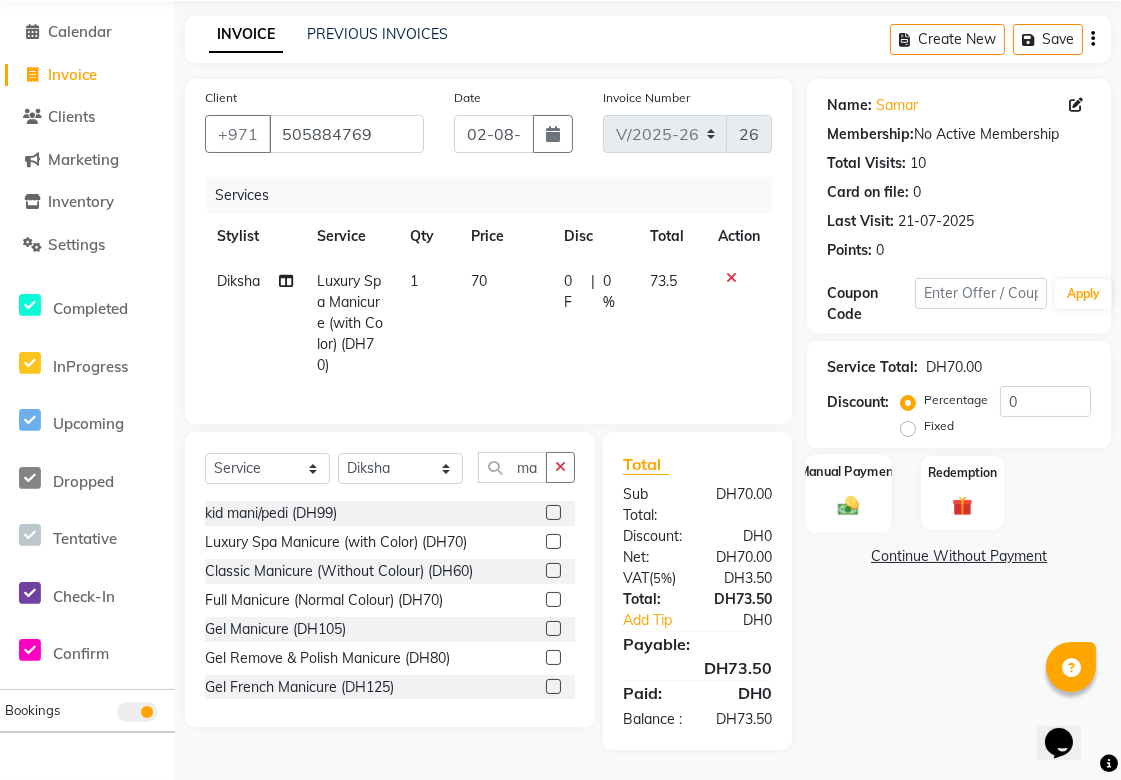click 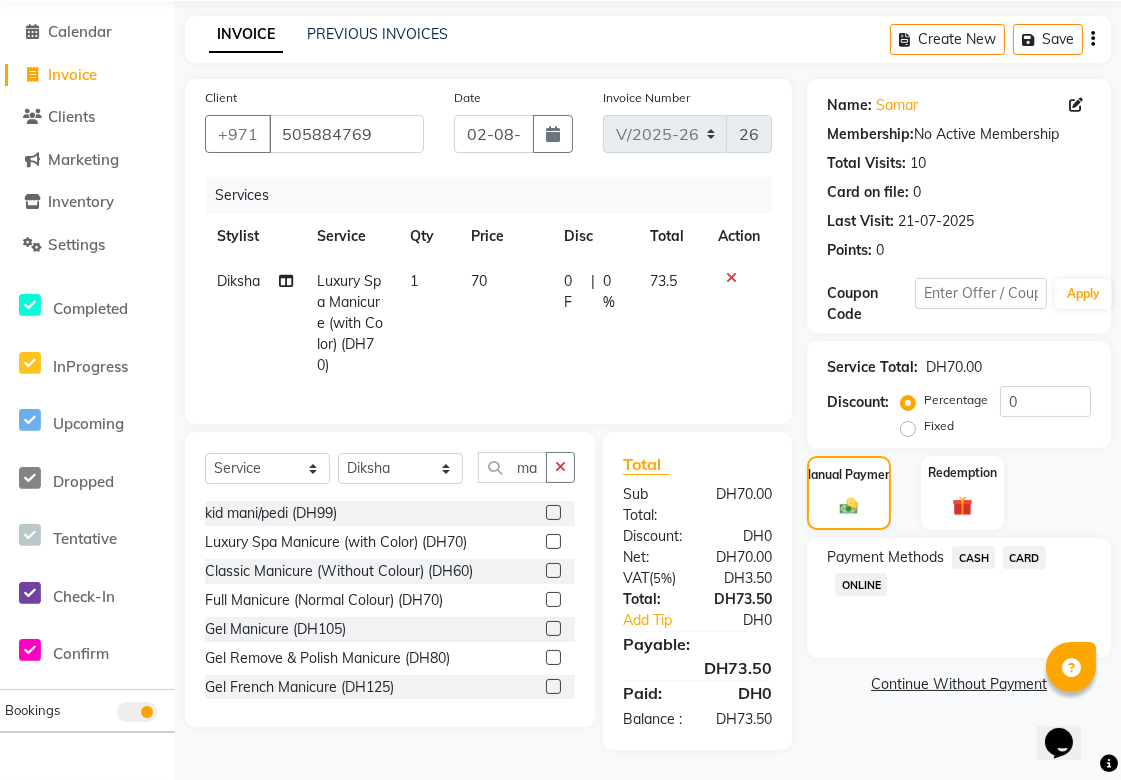 click on "CARD" 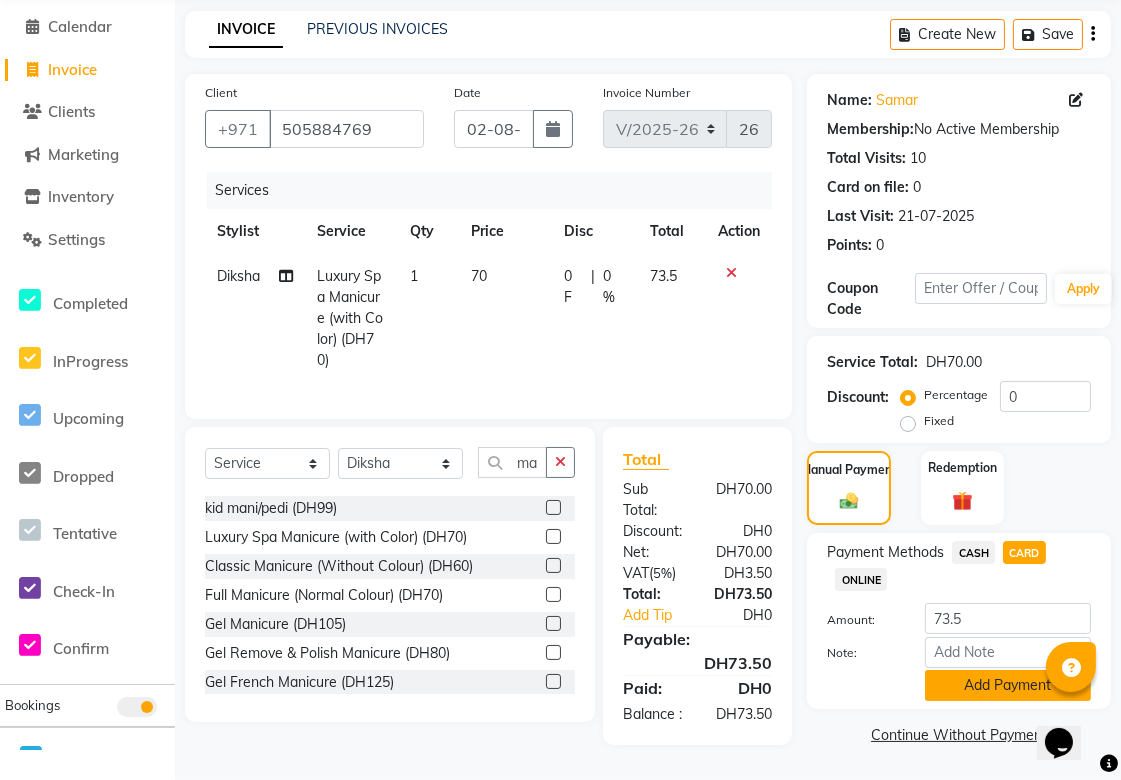 click on "Add Payment" 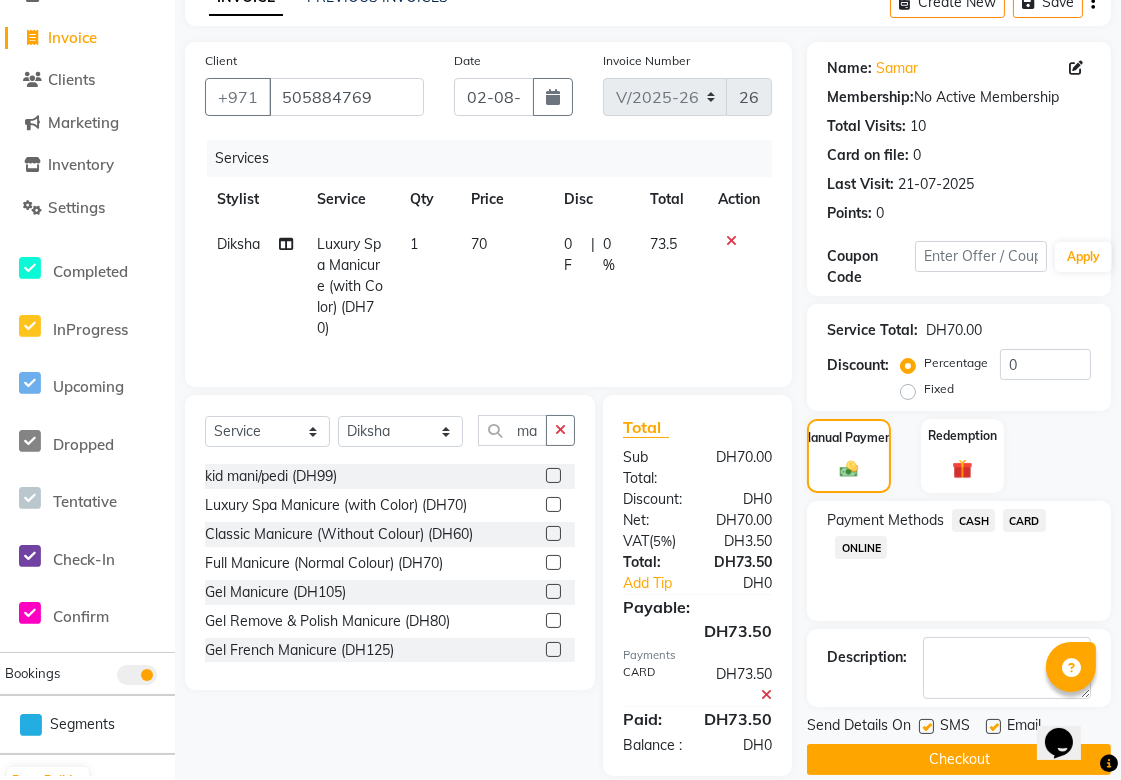 scroll, scrollTop: 172, scrollLeft: 0, axis: vertical 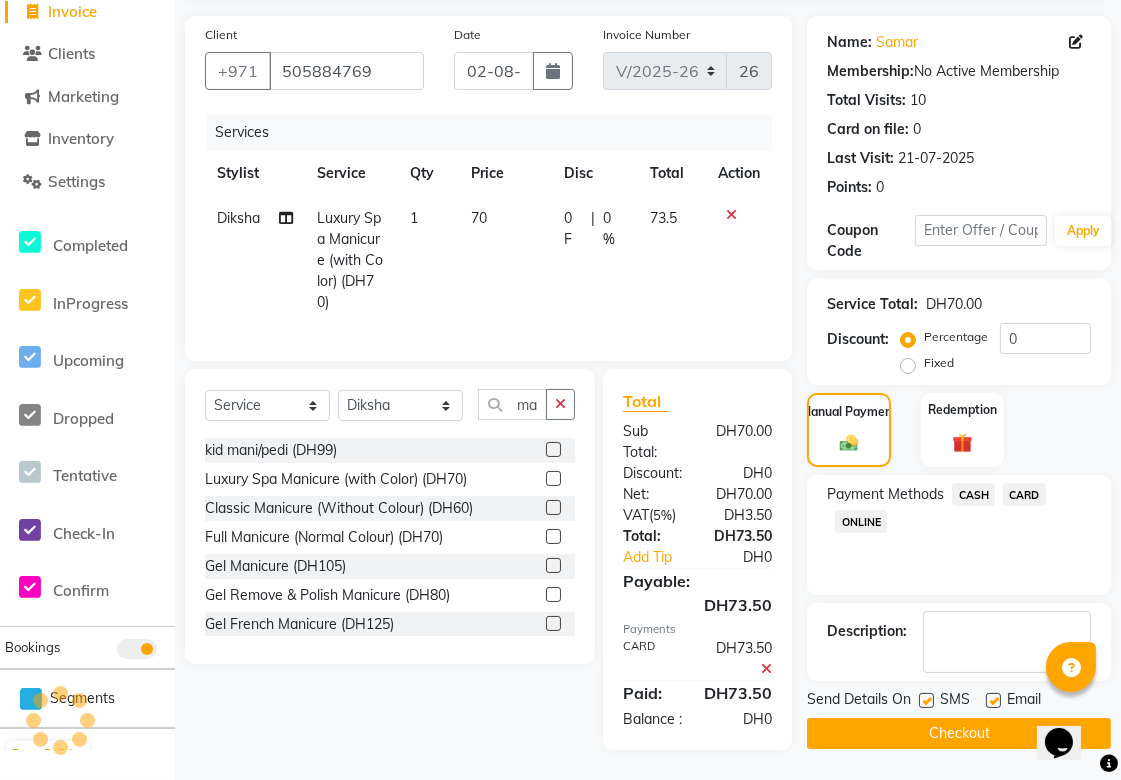 click on "Checkout" 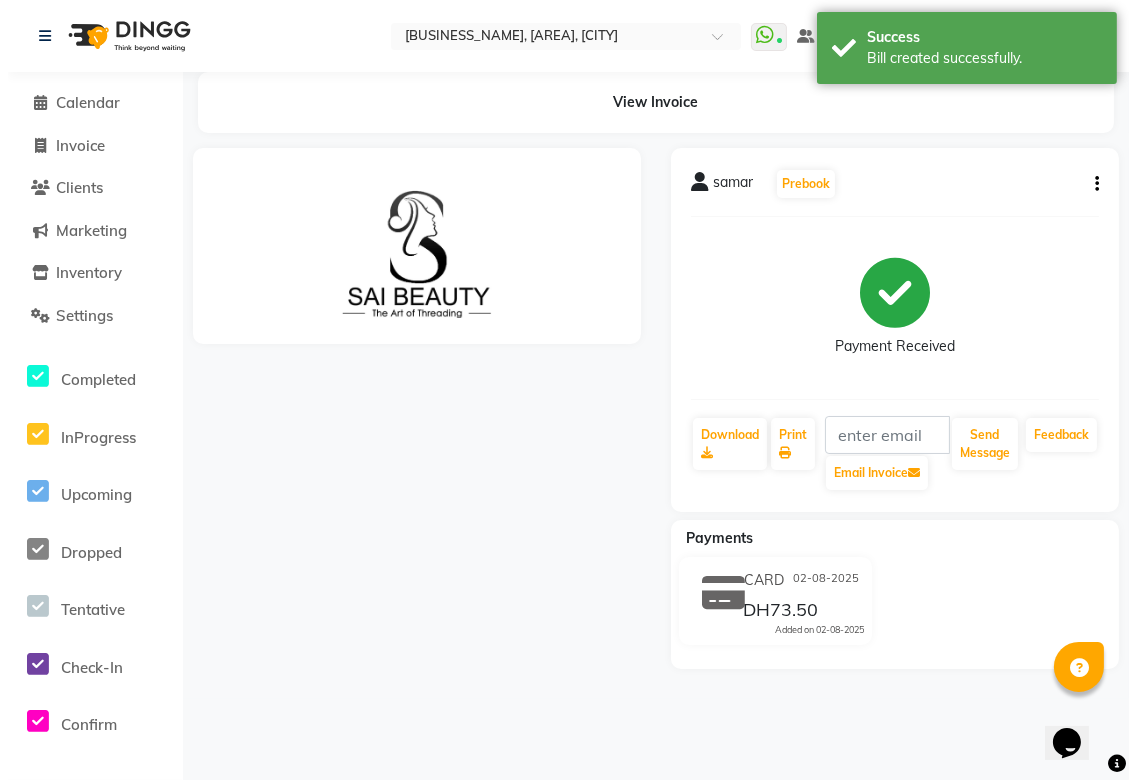 scroll, scrollTop: 0, scrollLeft: 0, axis: both 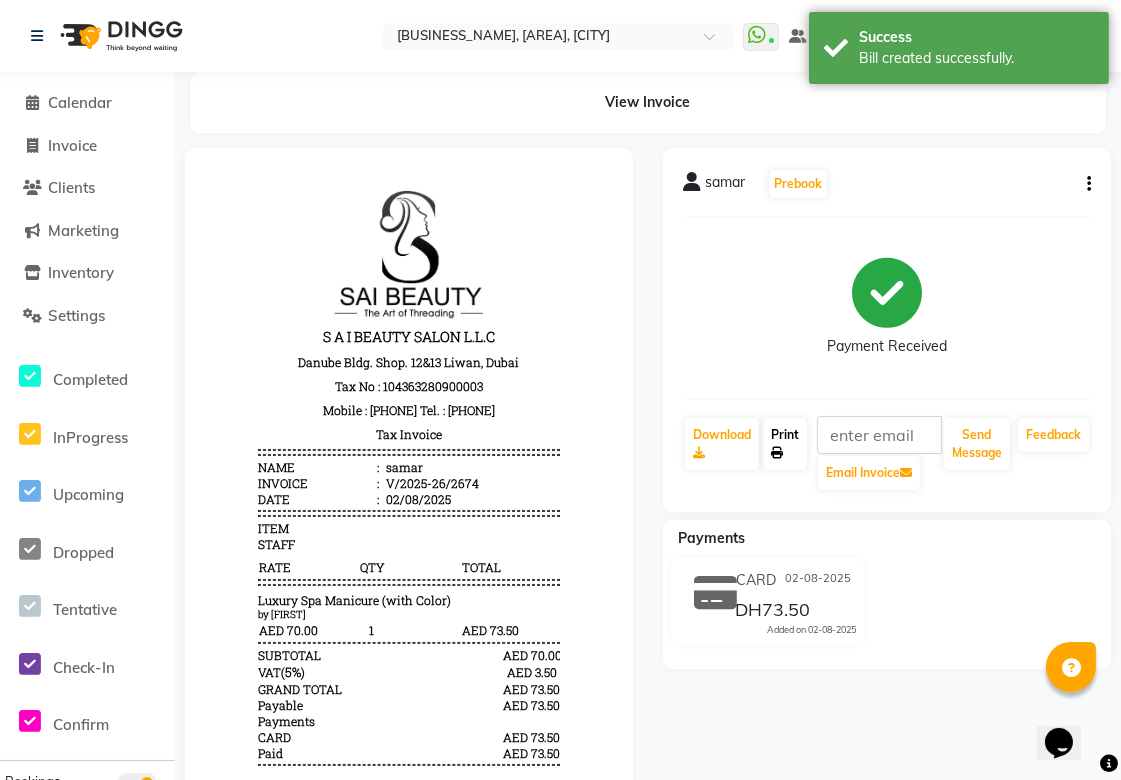 click on "Print" 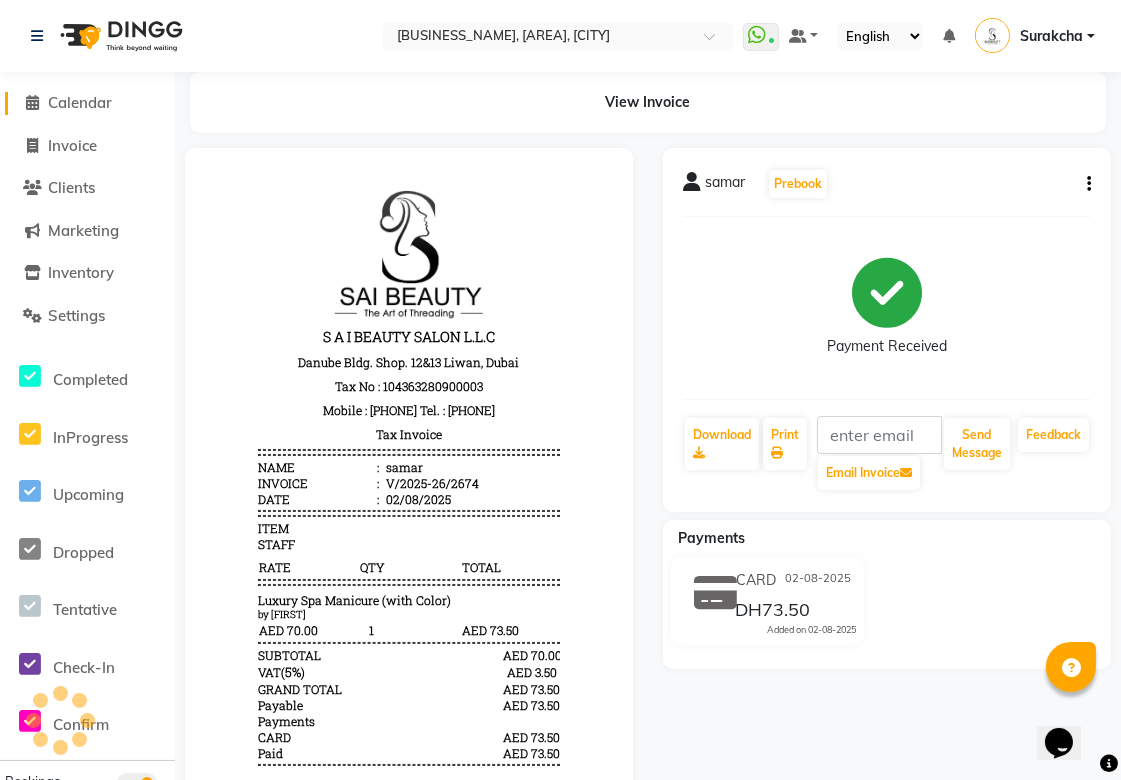 click on "Calendar" 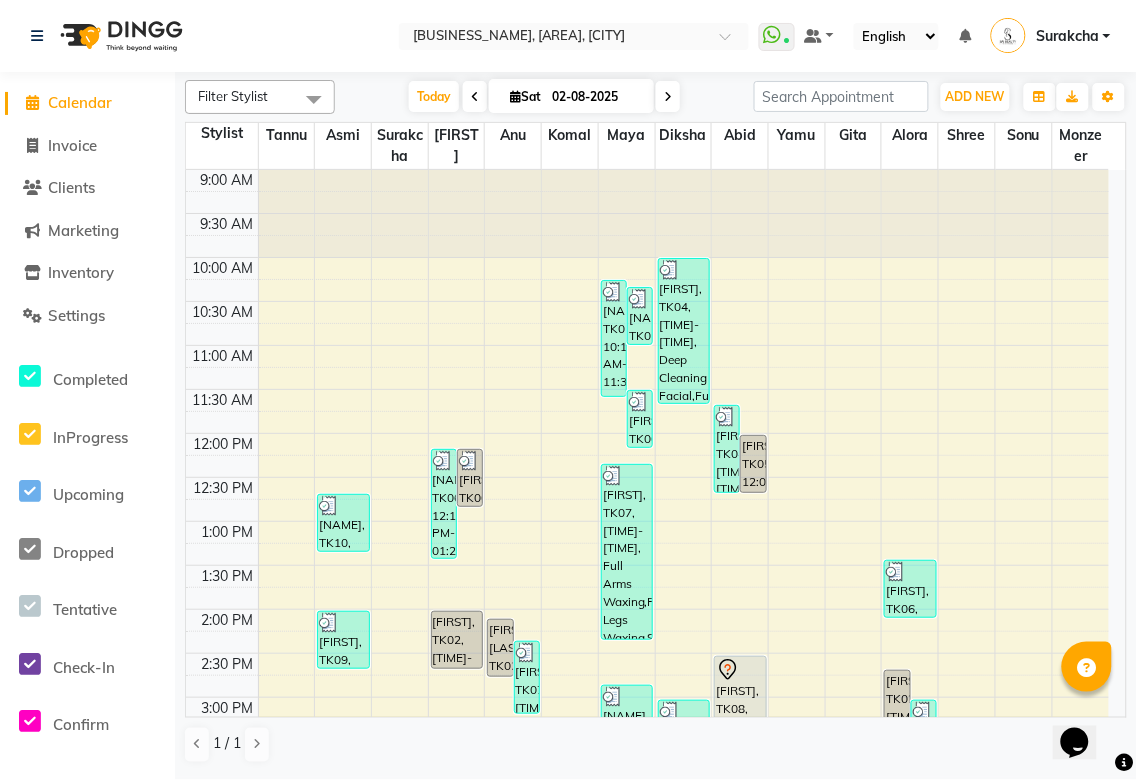 scroll, scrollTop: 741, scrollLeft: 0, axis: vertical 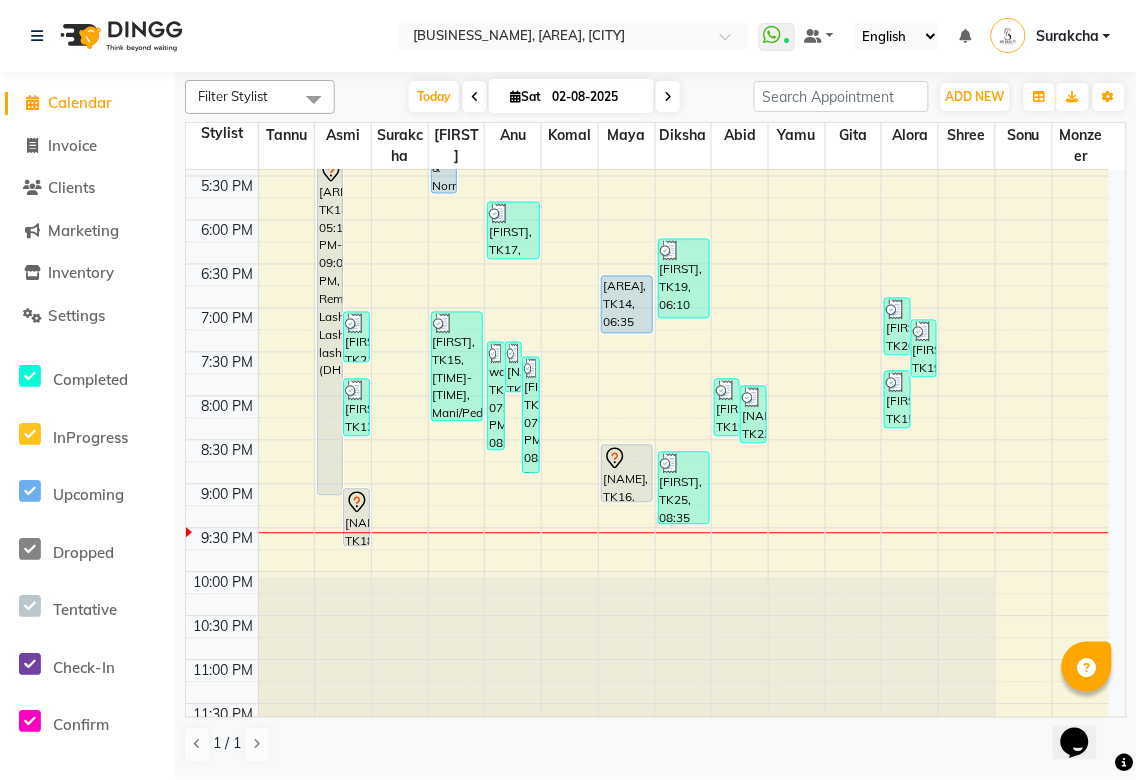 click on "nikki, TK18, 09:00 PM-09:40 PM, Full Legs Waxing" at bounding box center (356, 518) 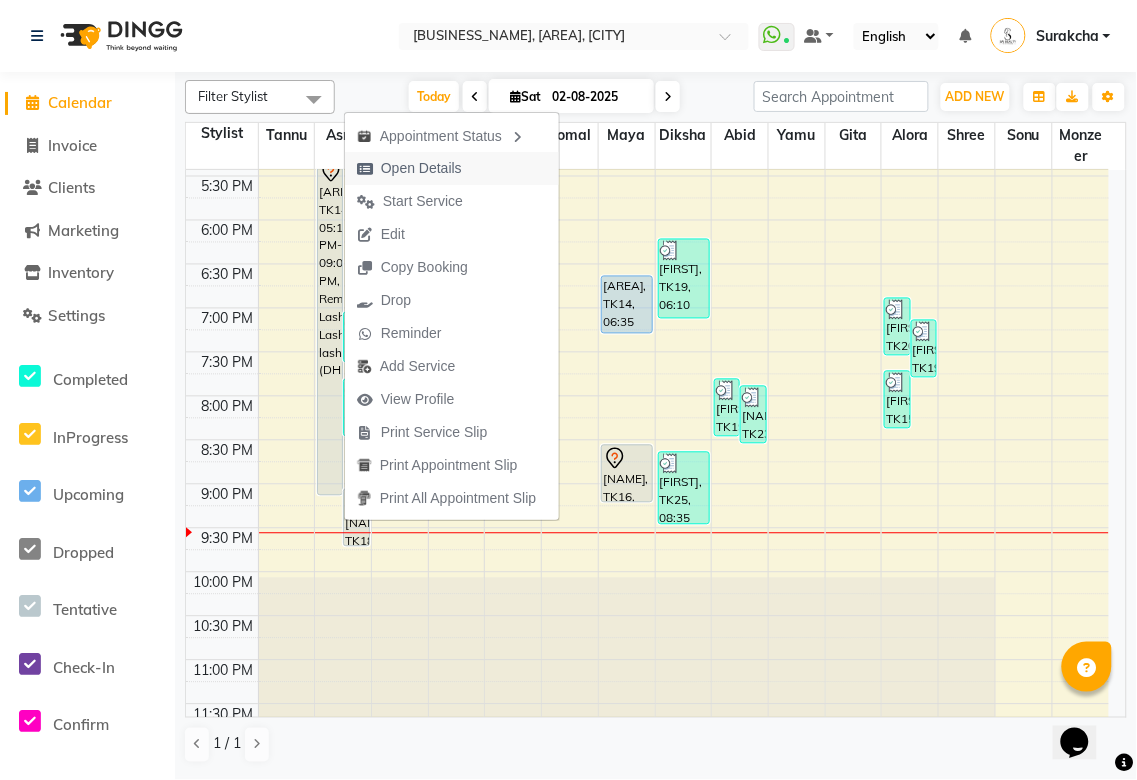 click on "Open Details" at bounding box center [421, 168] 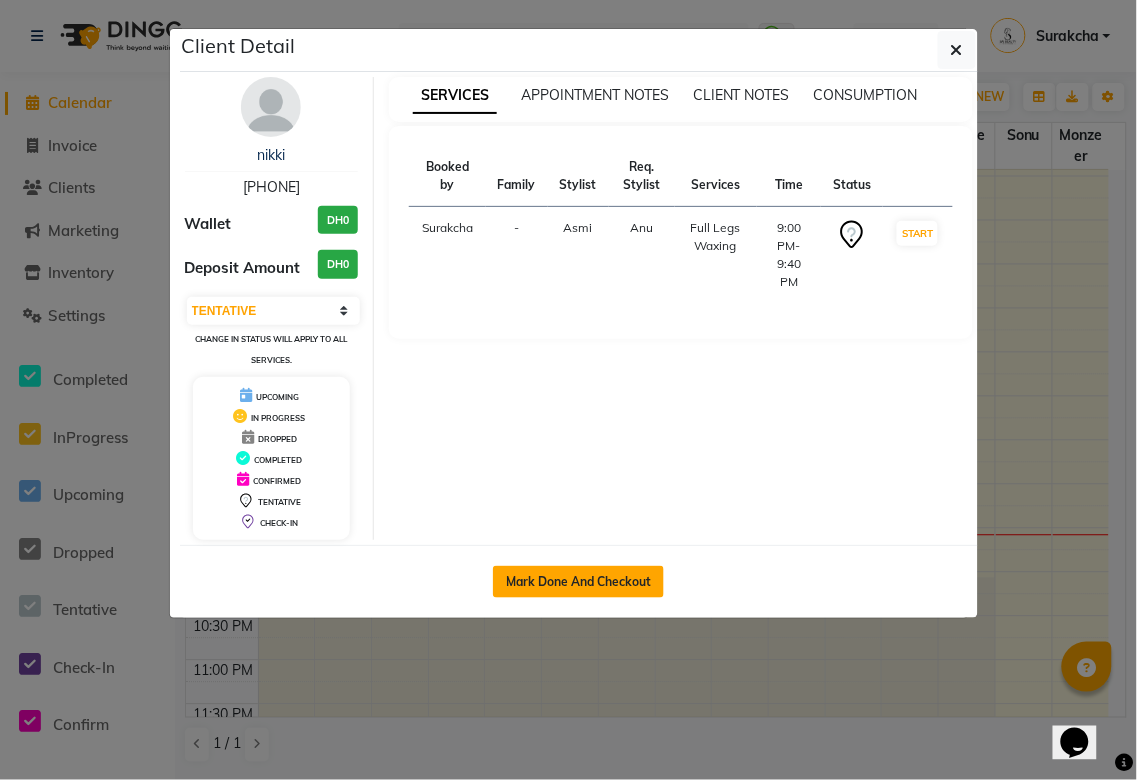 click on "Mark Done And Checkout" 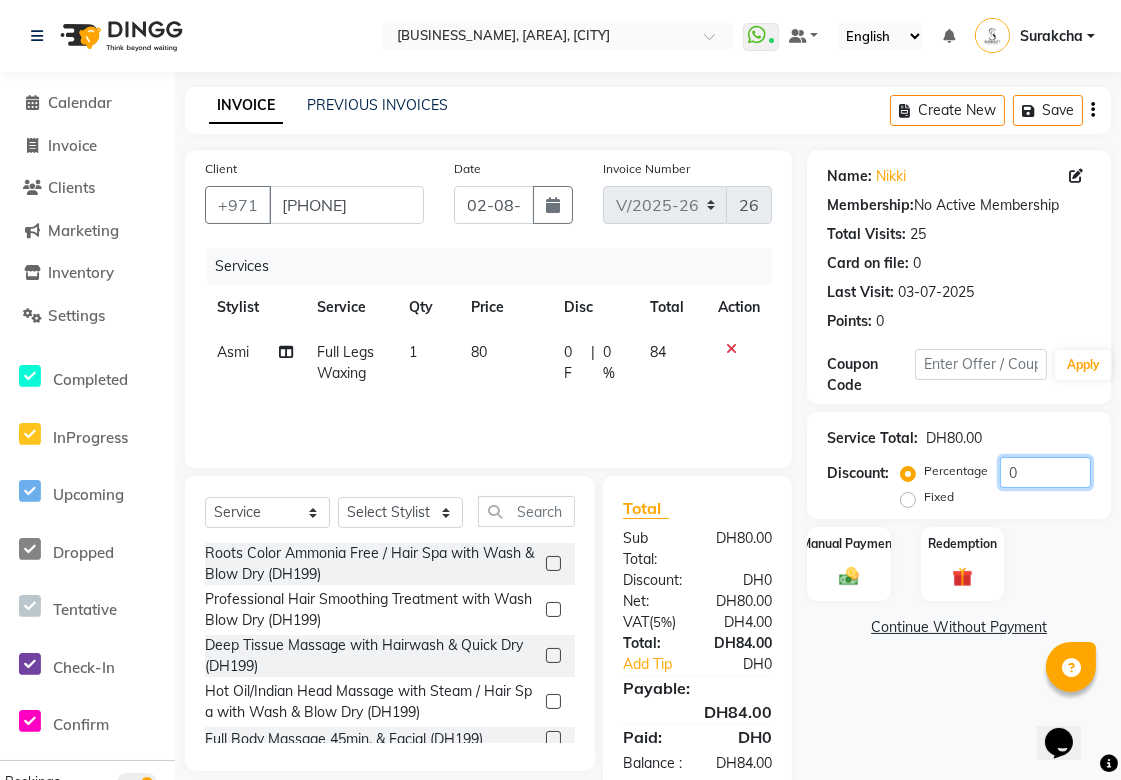 click on "0" 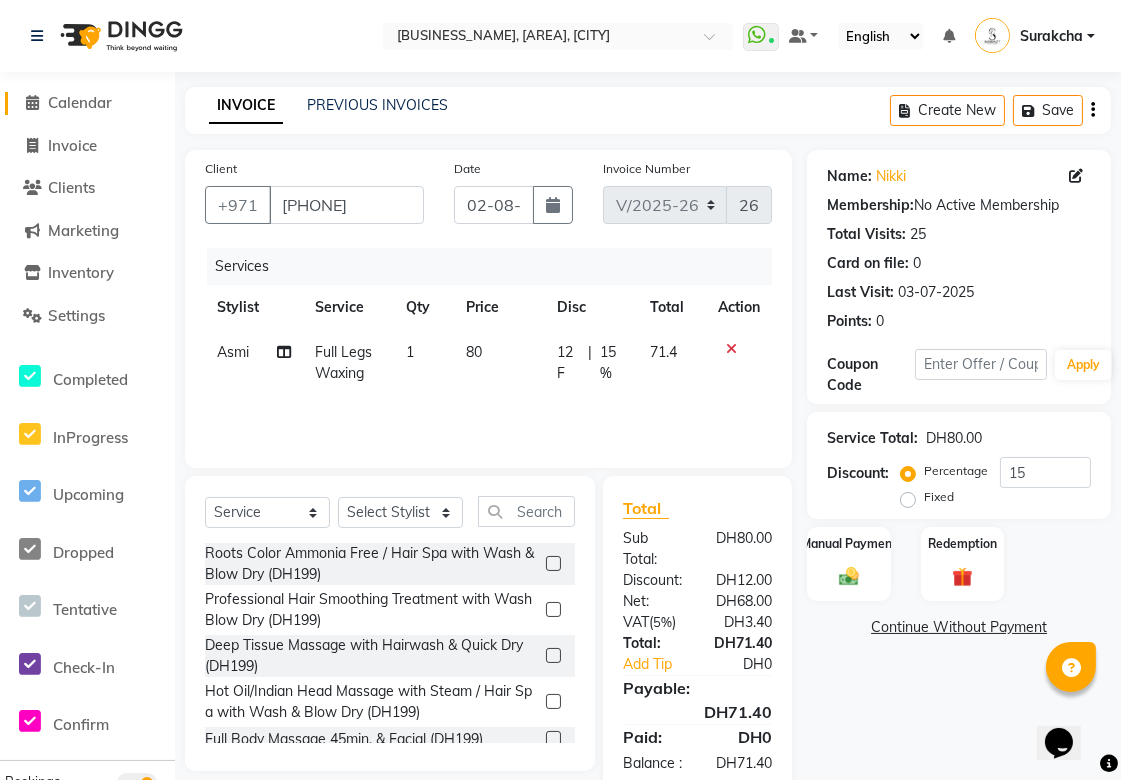 click on "Calendar" 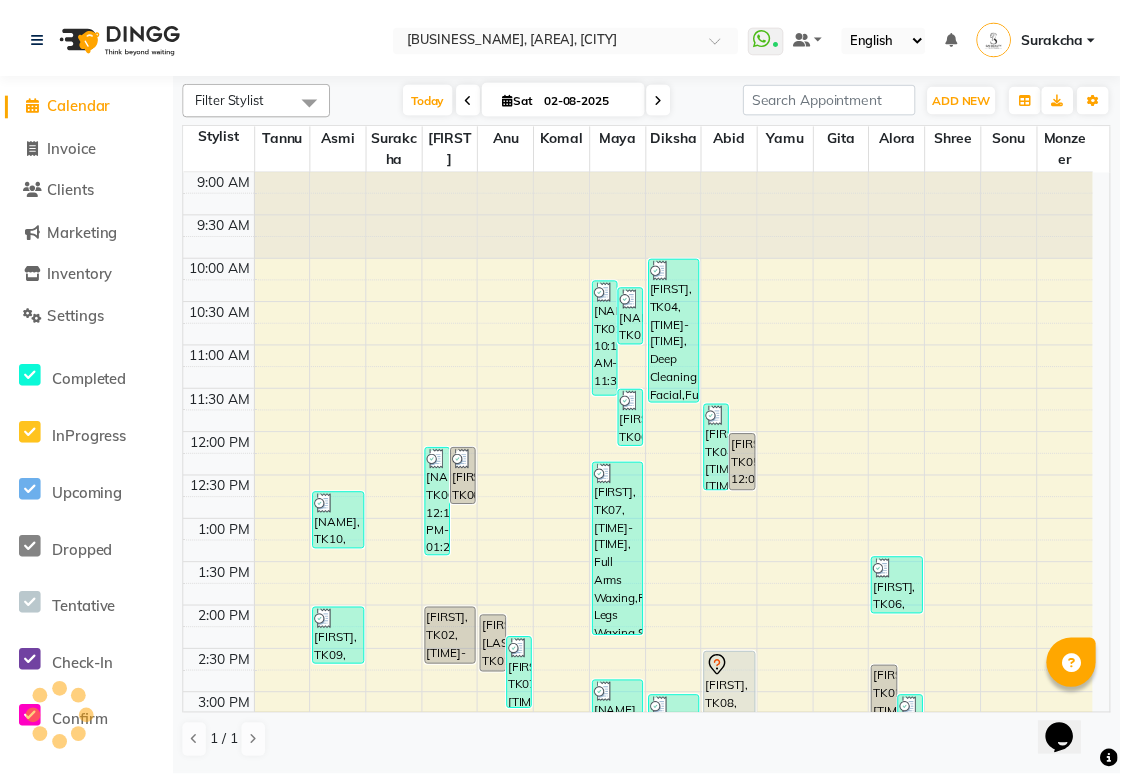 scroll, scrollTop: 0, scrollLeft: 0, axis: both 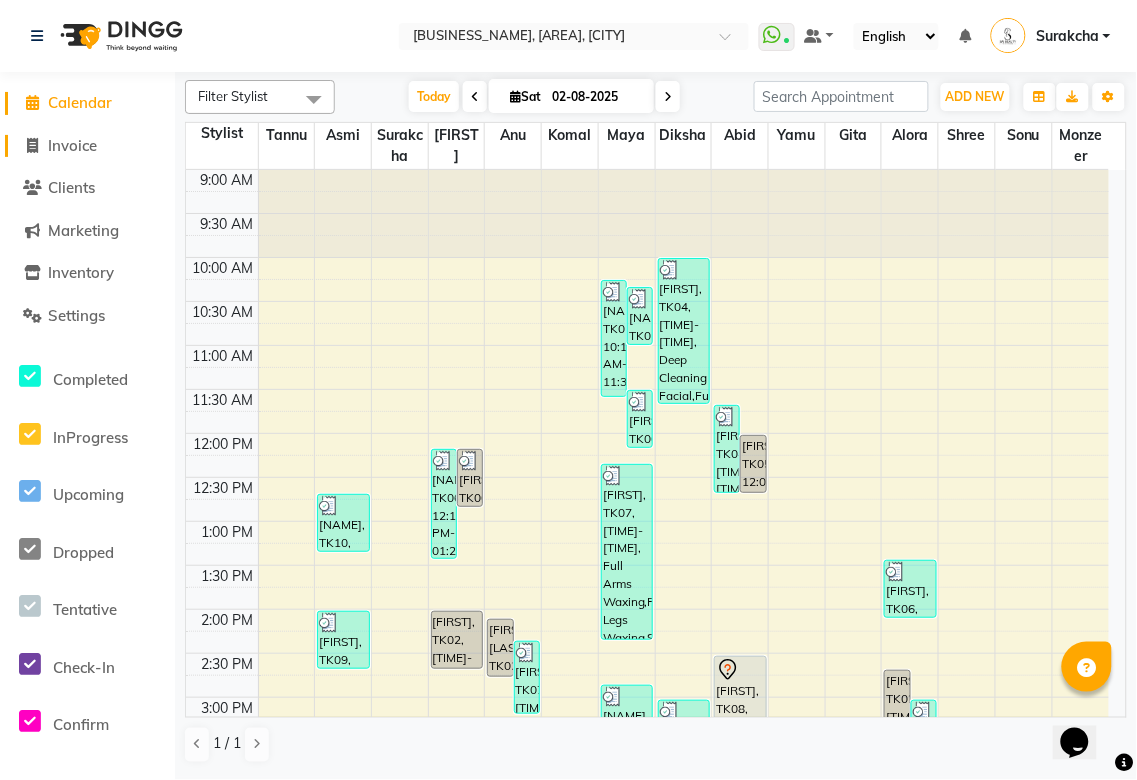 click on "Invoice" 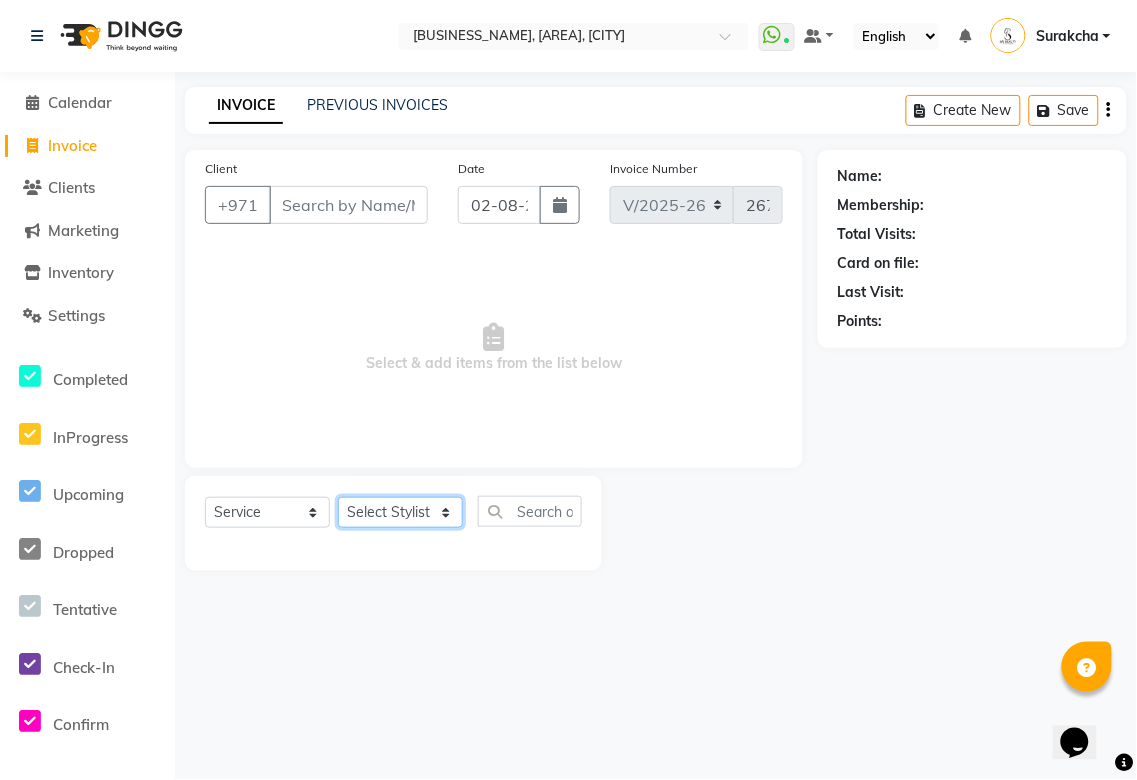 click on "Select Stylist [FIRST] [FIRST] [FIRST] [FIRST] [FIRST] [FIRST] [FIRST] [FIRST] [FIRST] [FIRST] [FIRST] [FIRST] [FIRST] [FIRST] [FIRST] [FIRST] [FIRST]" 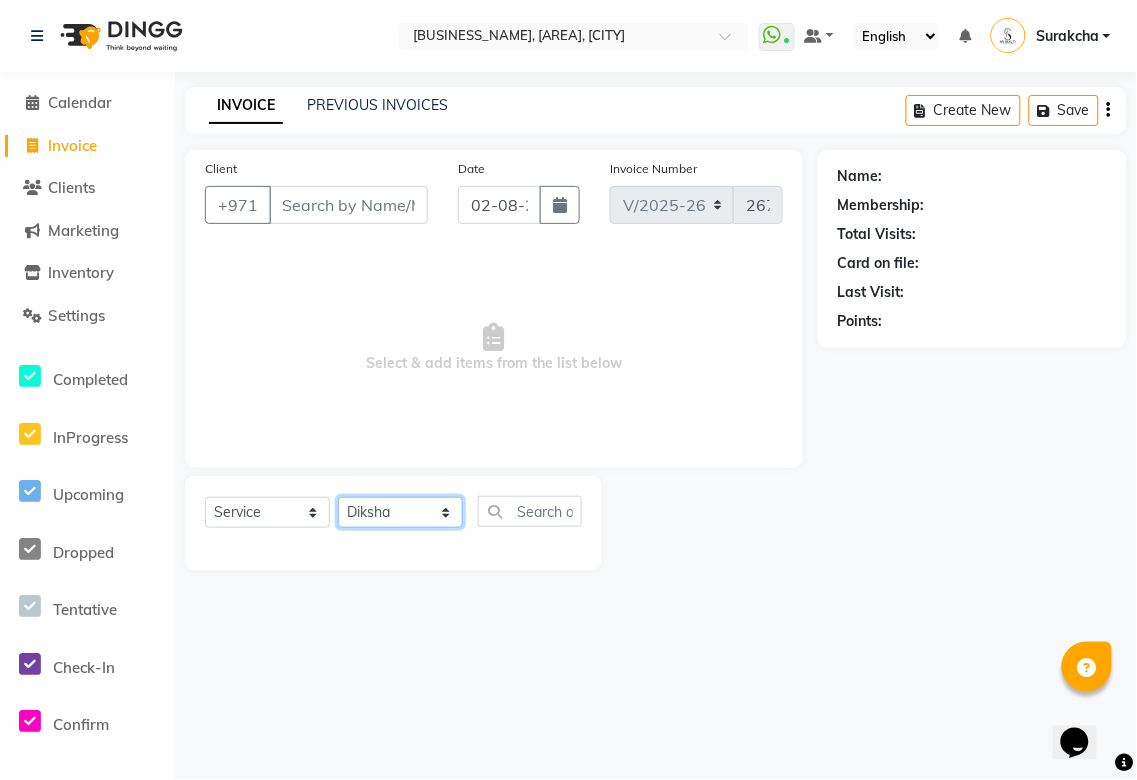 click on "Select Stylist [FIRST] [FIRST] [FIRST] [FIRST] [FIRST] [FIRST] [FIRST] [FIRST] [FIRST] [FIRST] [FIRST] [FIRST] [FIRST] [FIRST] [FIRST] [FIRST] [FIRST]" 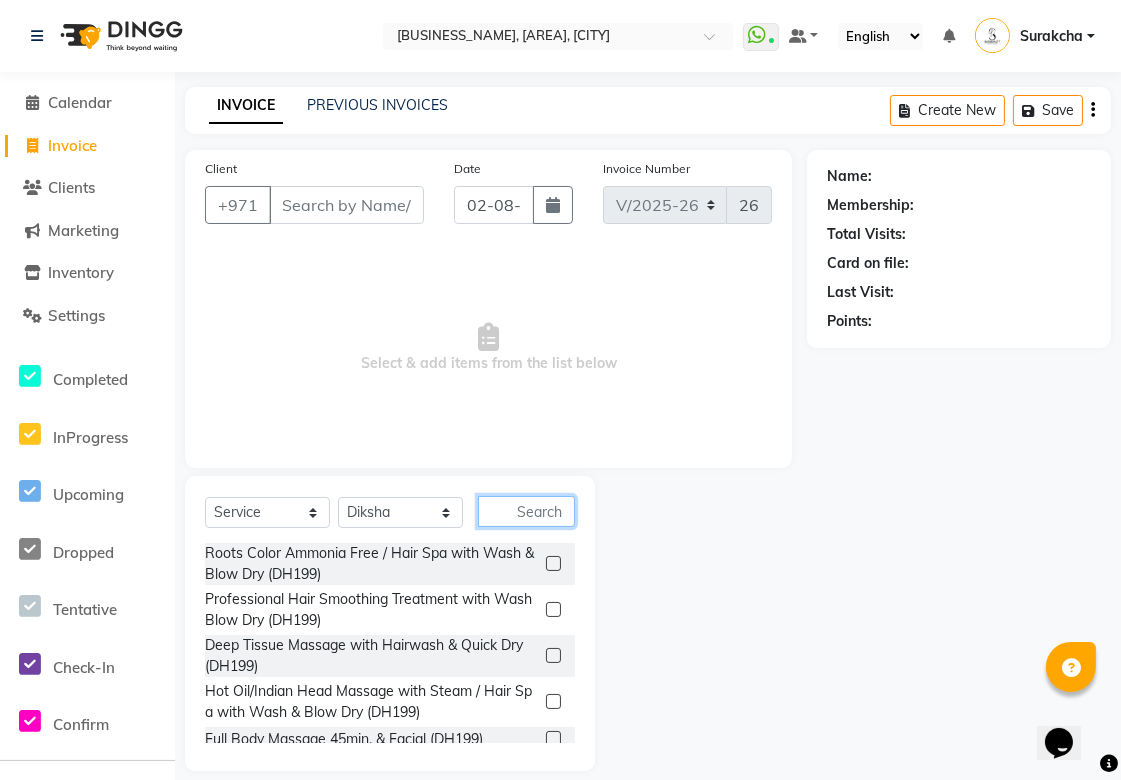 click 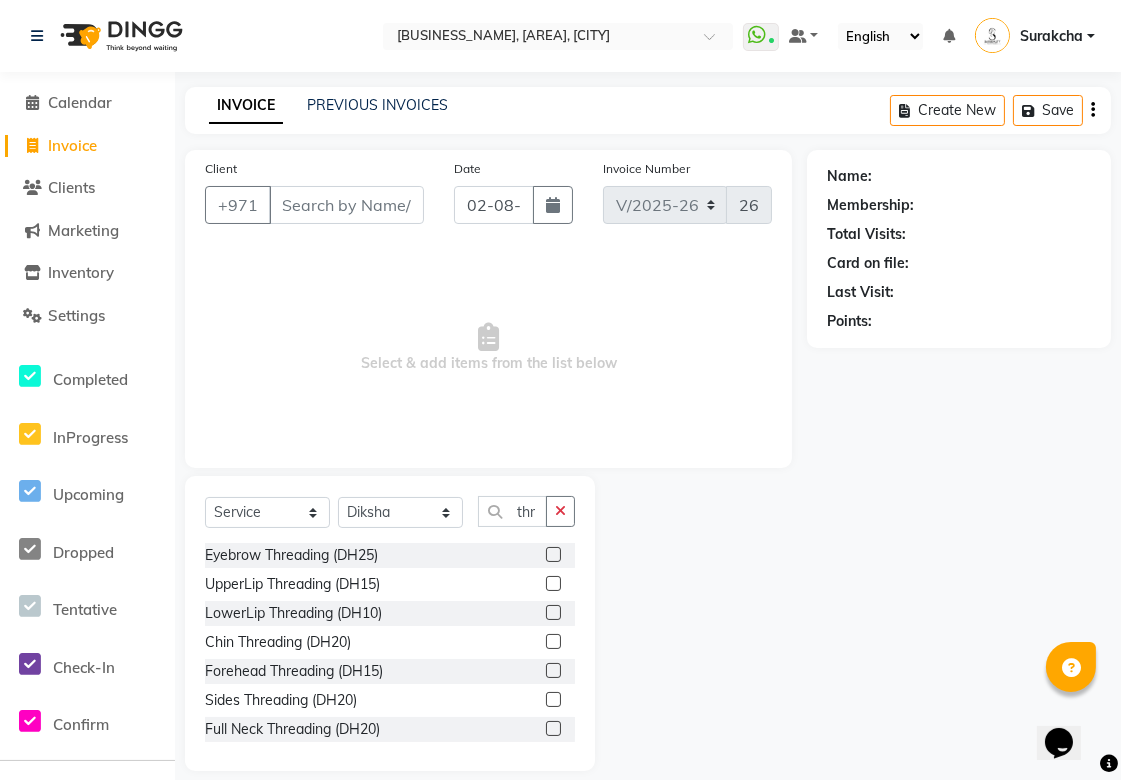 click 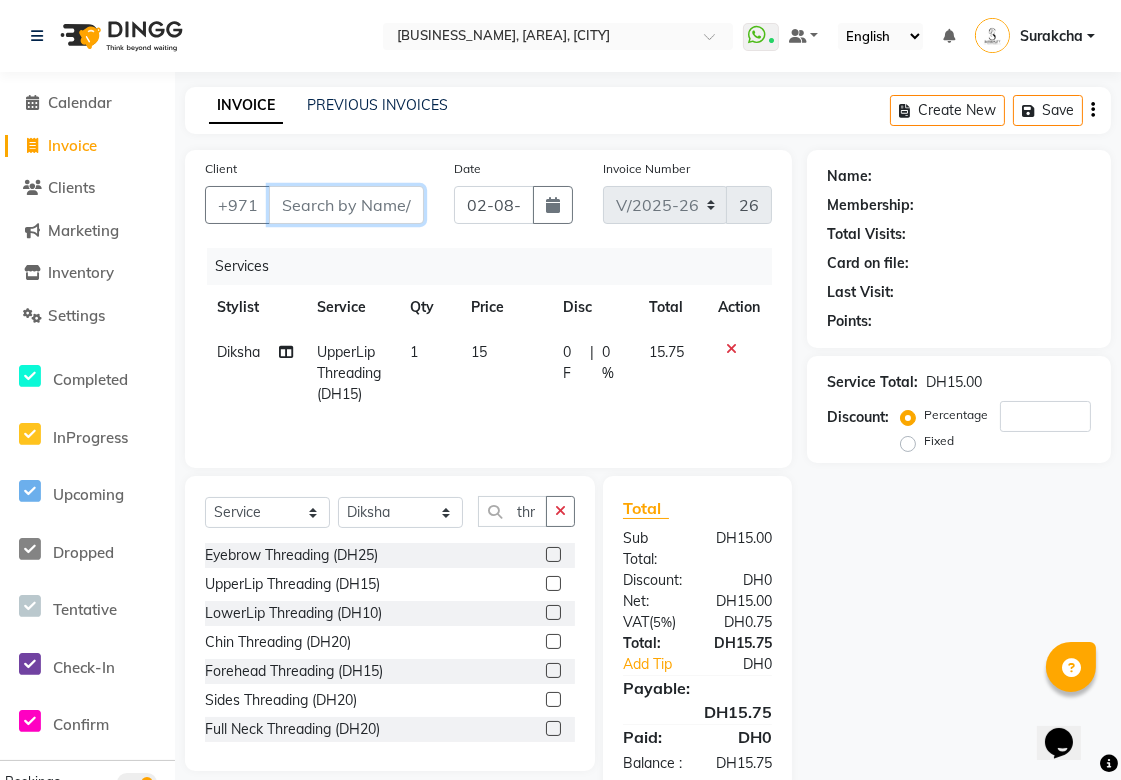 click on "Client" at bounding box center [346, 205] 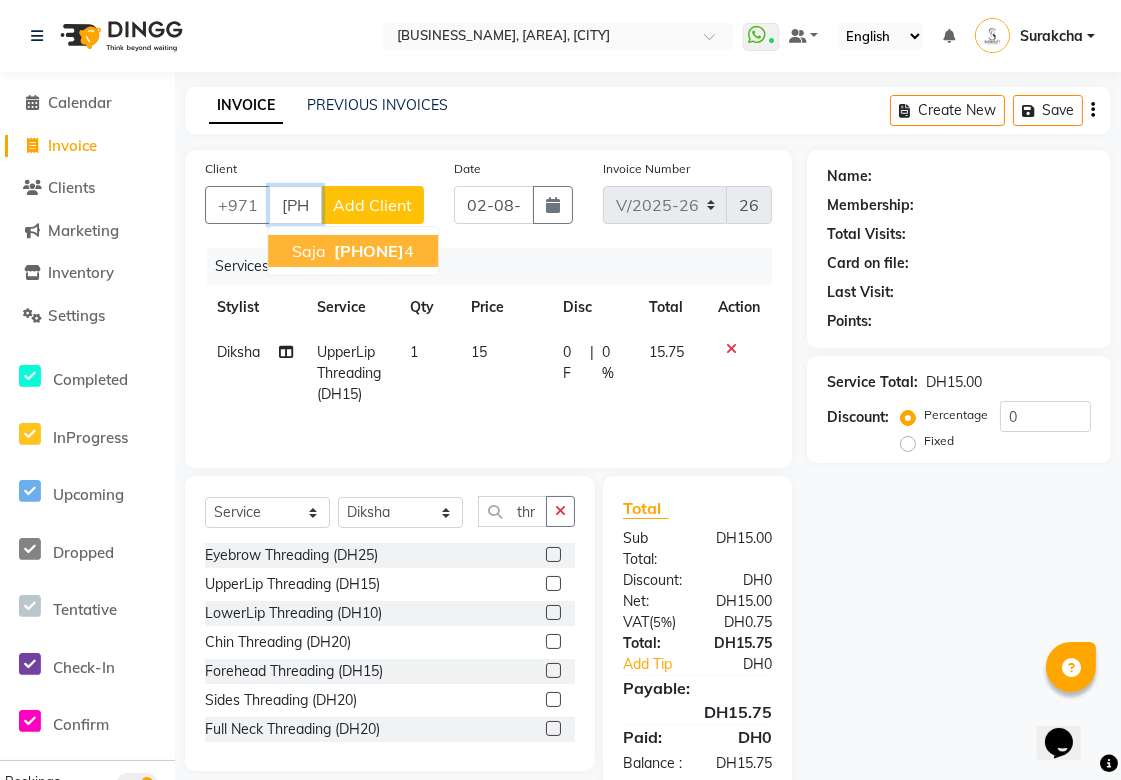click on "55188933 4" at bounding box center [372, 251] 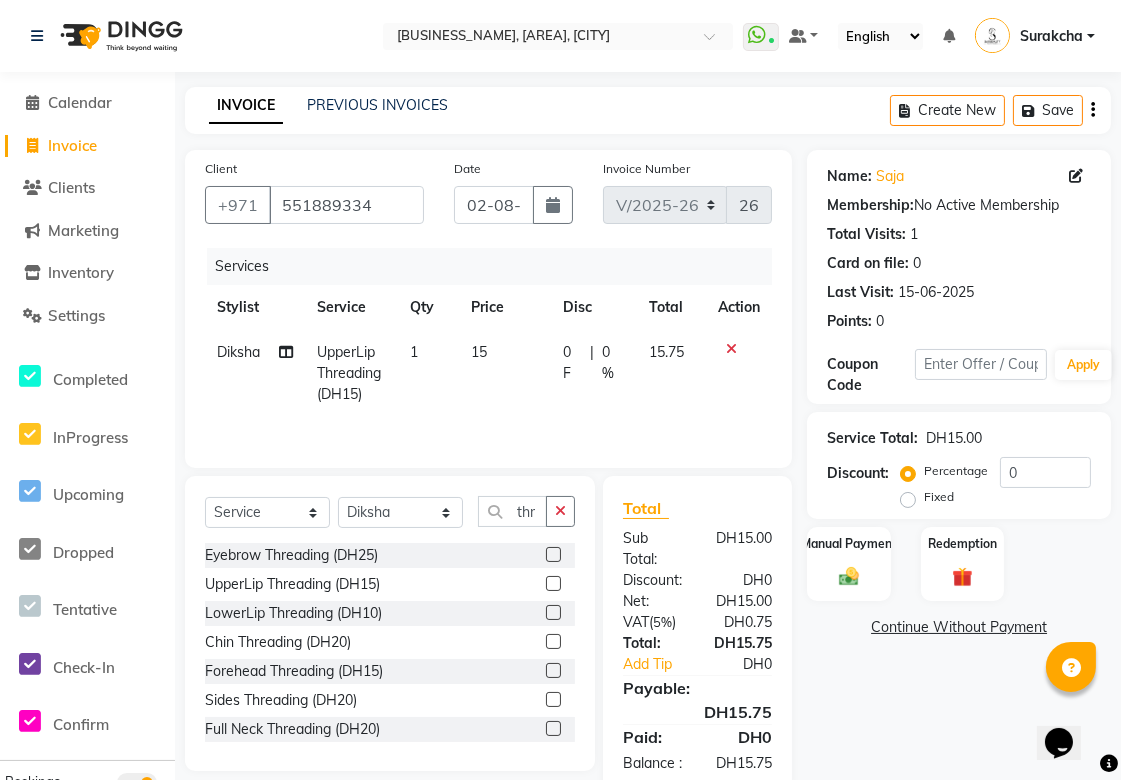 scroll, scrollTop: 66, scrollLeft: 0, axis: vertical 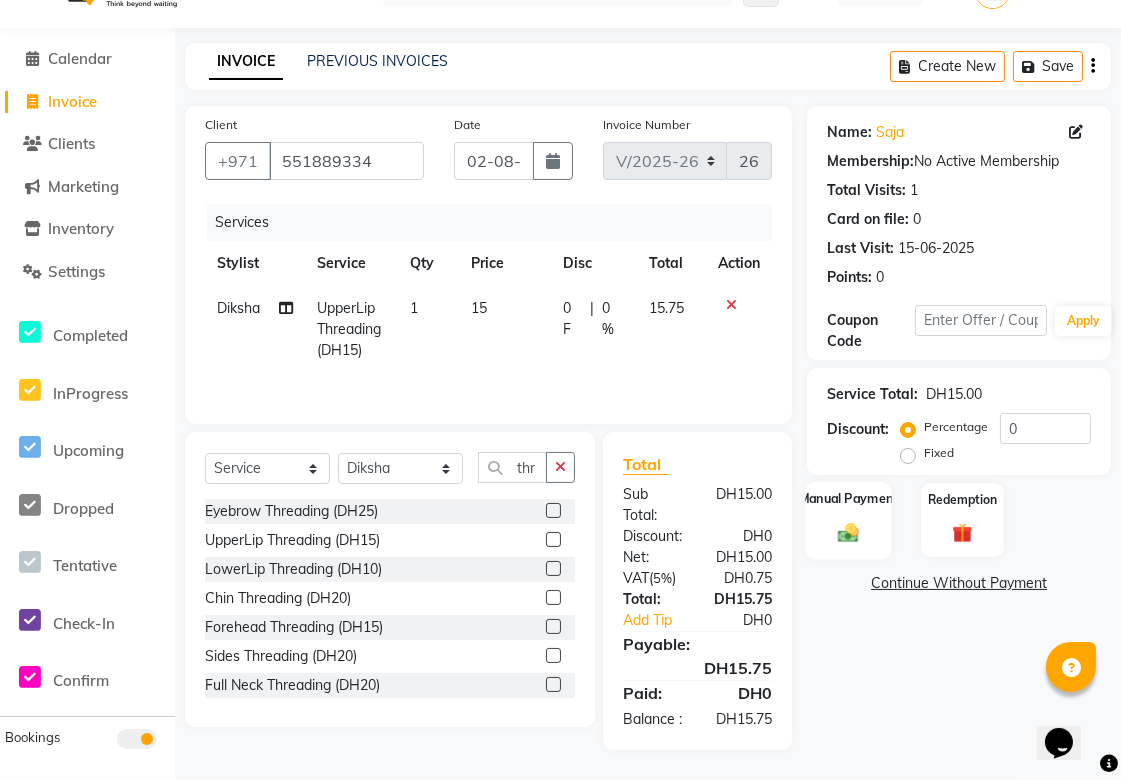click on "Manual Payment" 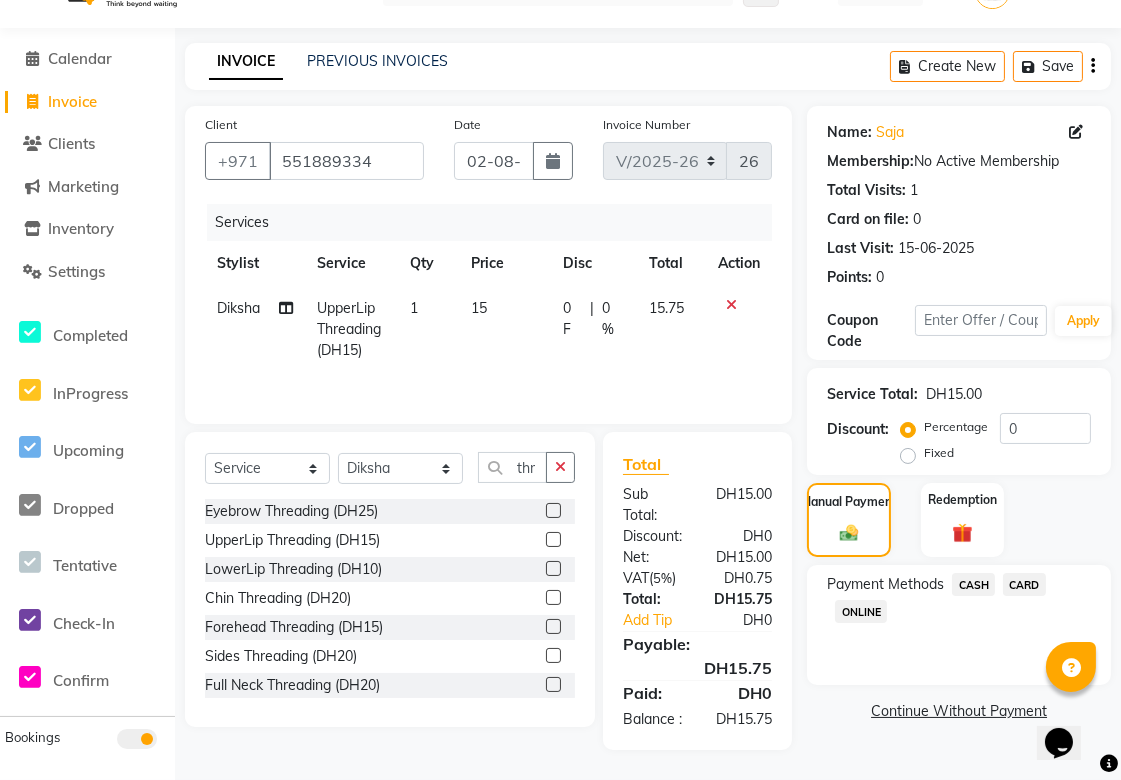 click on "CARD" 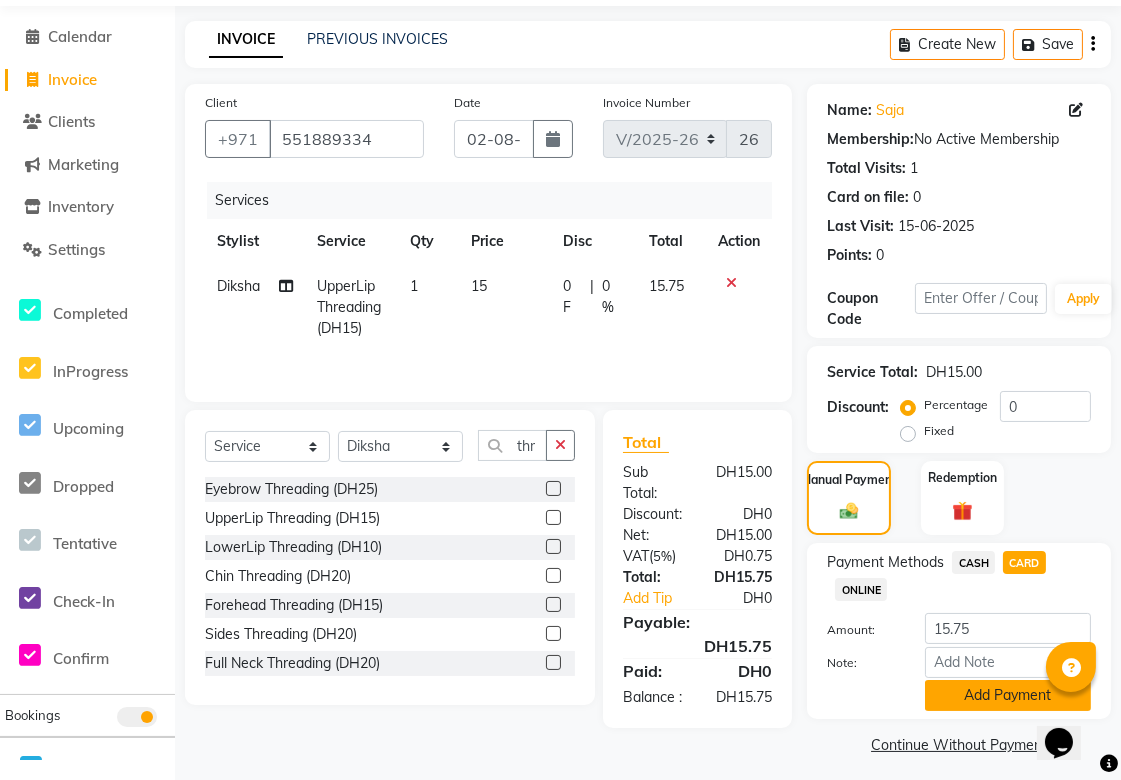 click on "Add Payment" 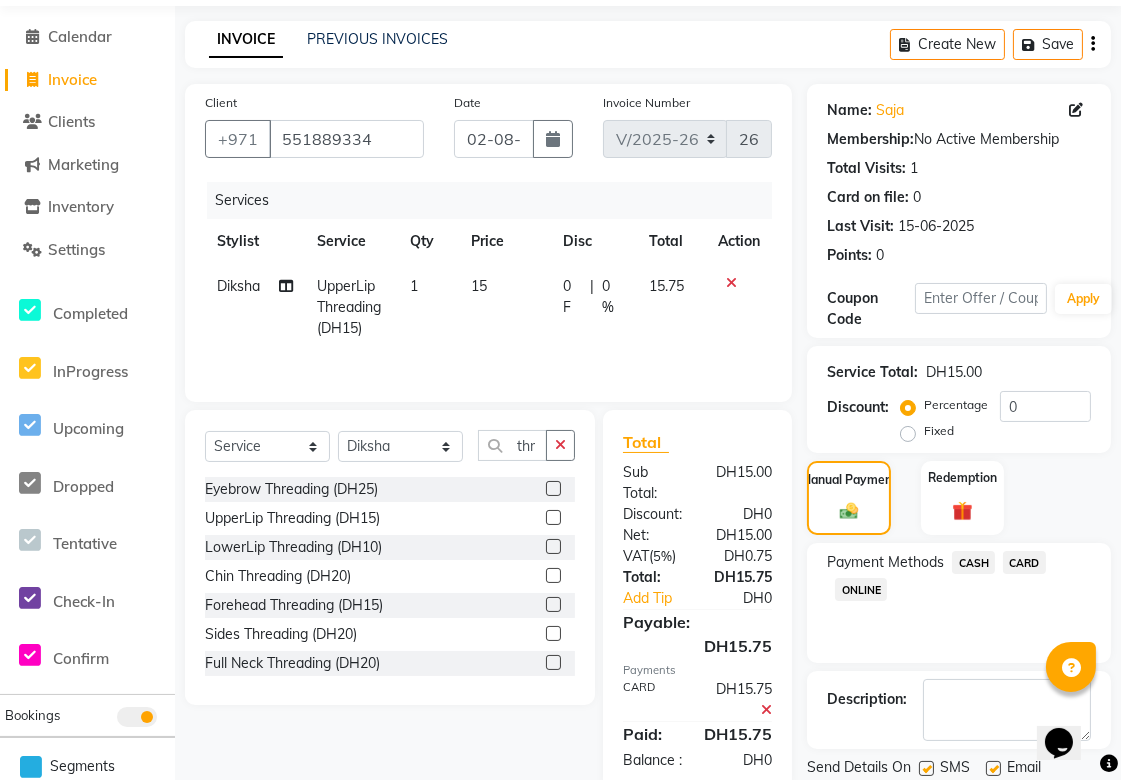 scroll, scrollTop: 133, scrollLeft: 0, axis: vertical 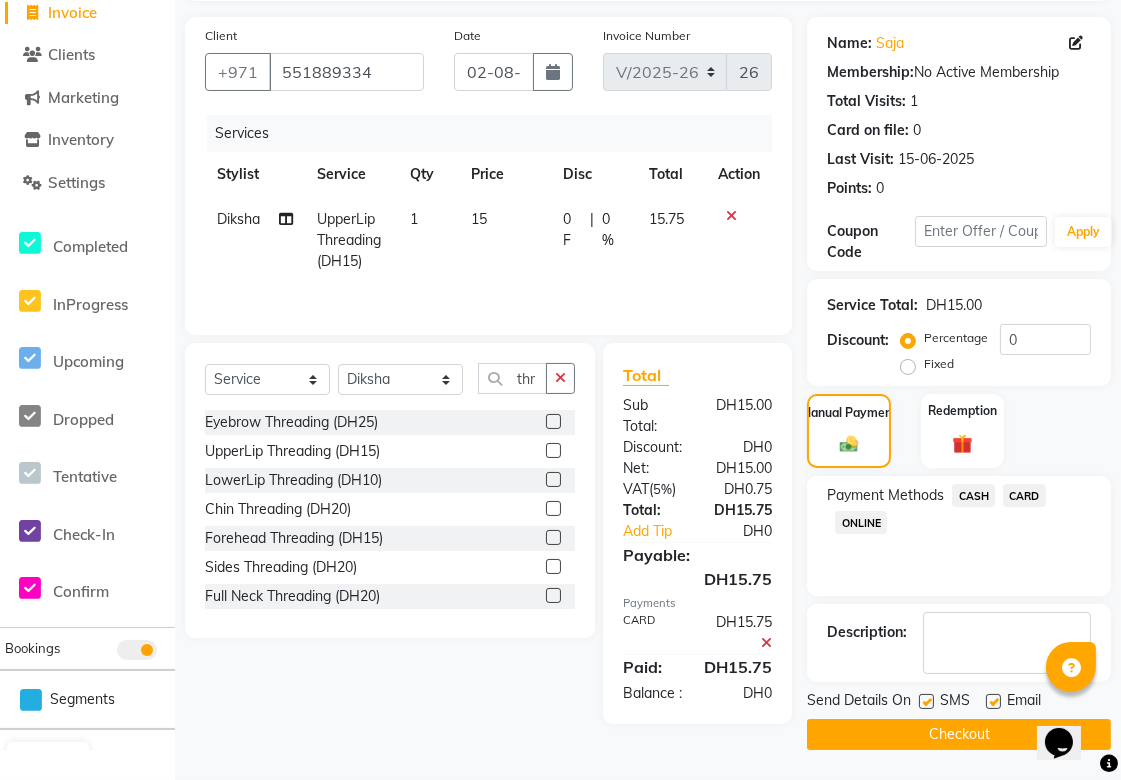 click on "Checkout" 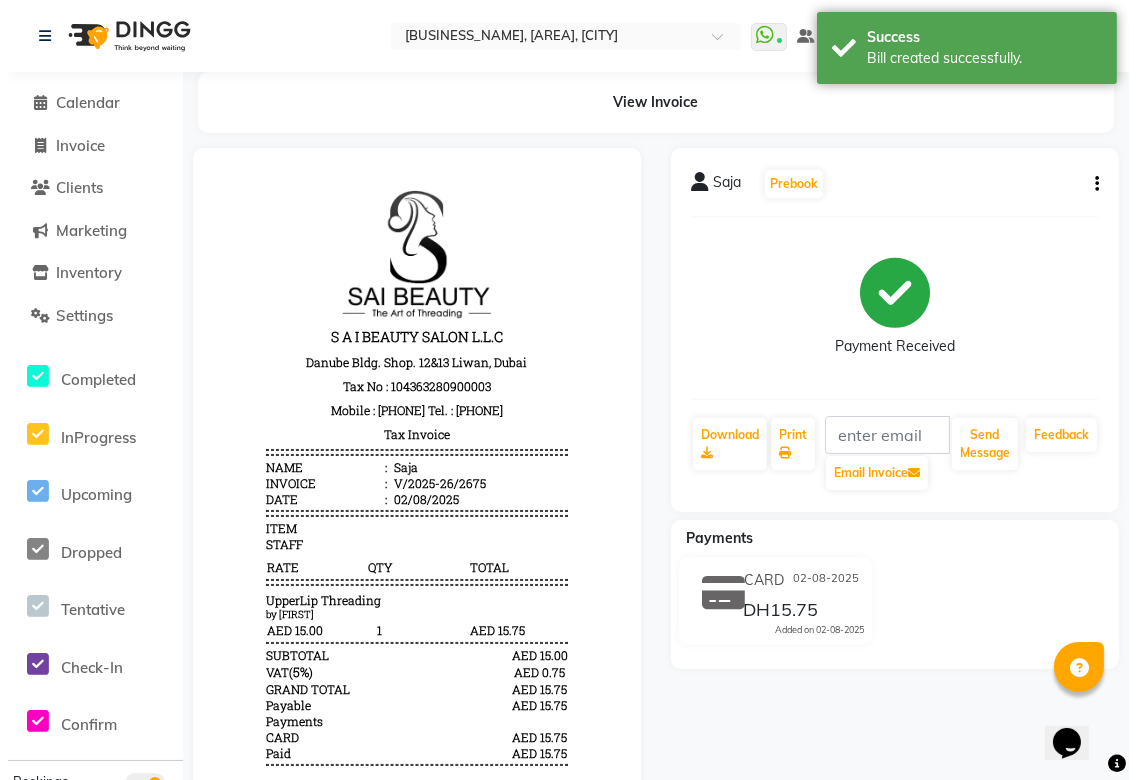 scroll, scrollTop: 0, scrollLeft: 0, axis: both 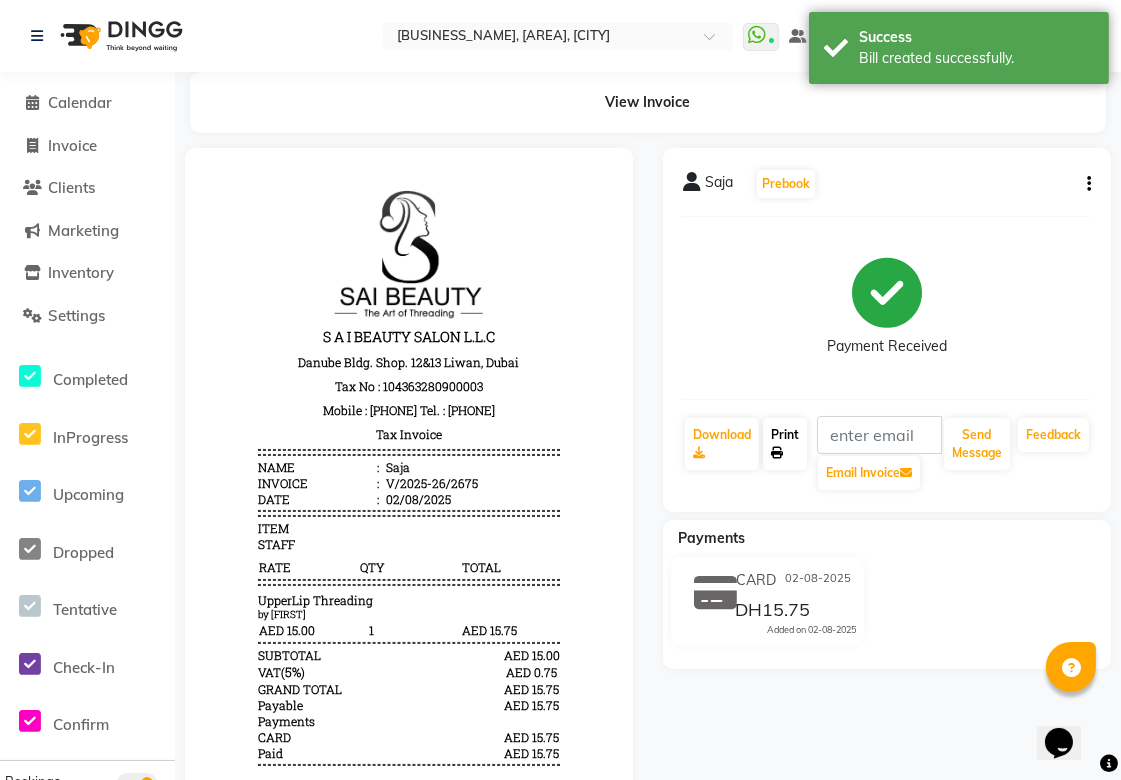 click on "Print" 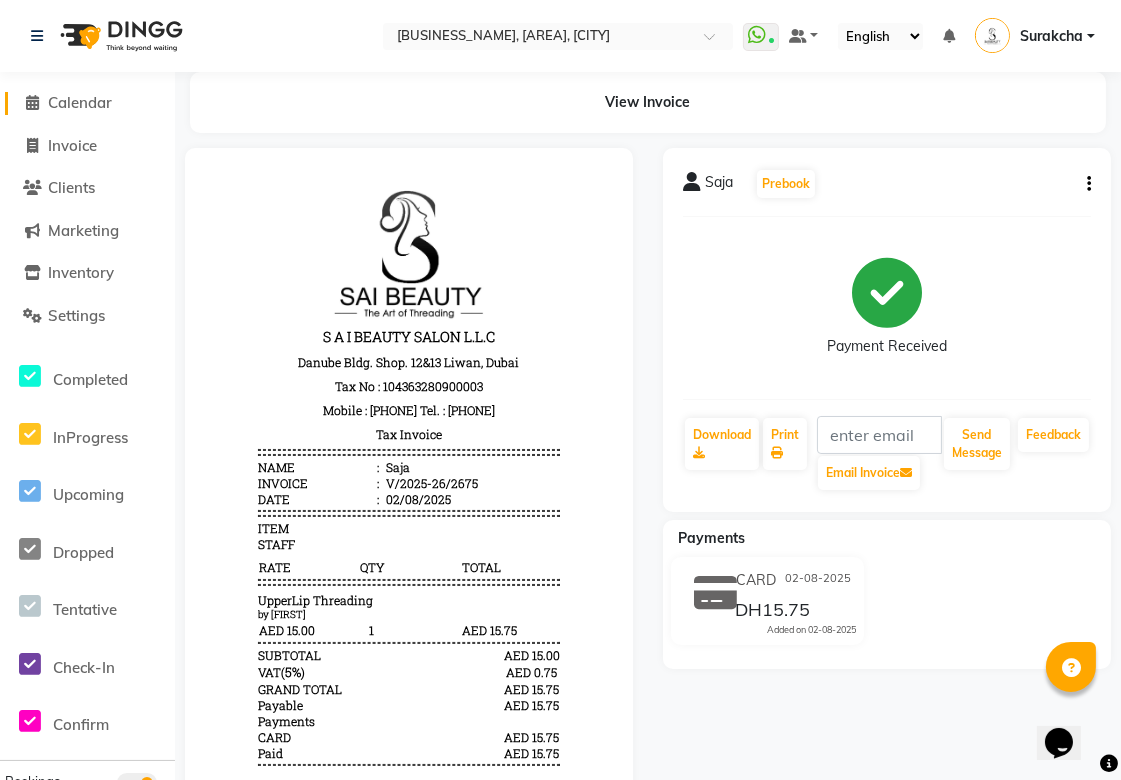 click on "Calendar" 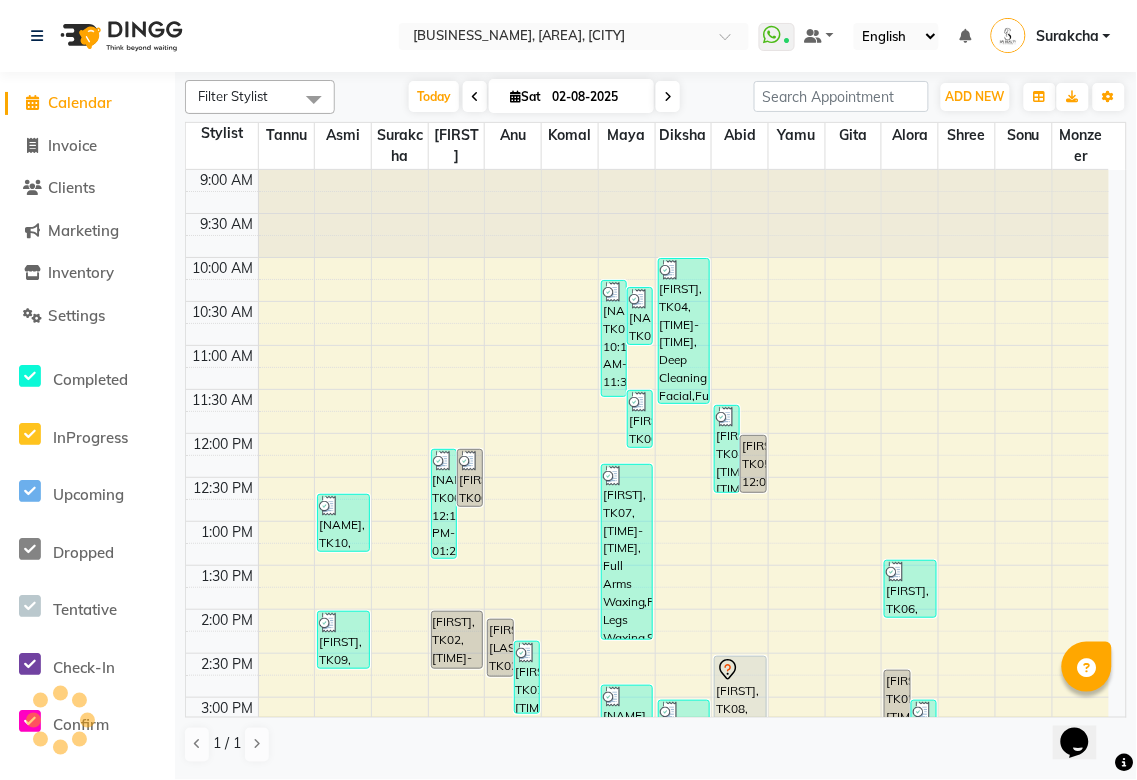 scroll, scrollTop: 0, scrollLeft: 0, axis: both 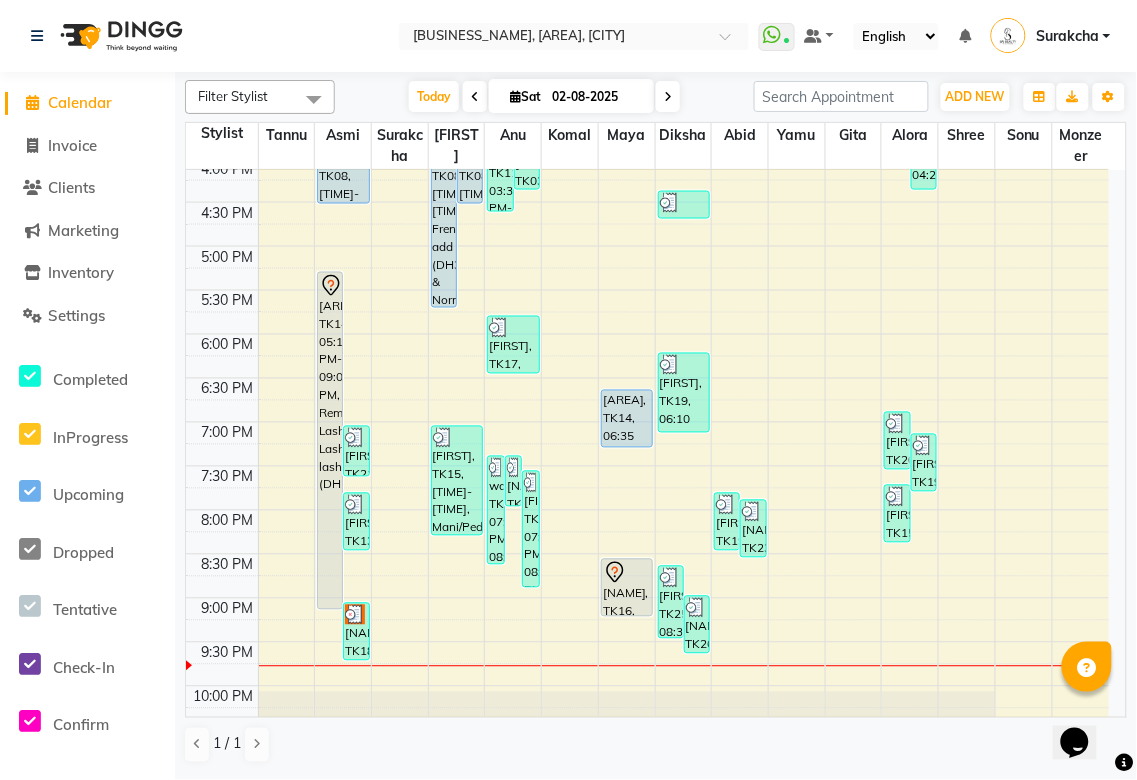 click on "nikki, TK18, 09:00 PM-09:40 PM, Full Legs Waxing" at bounding box center [356, 632] 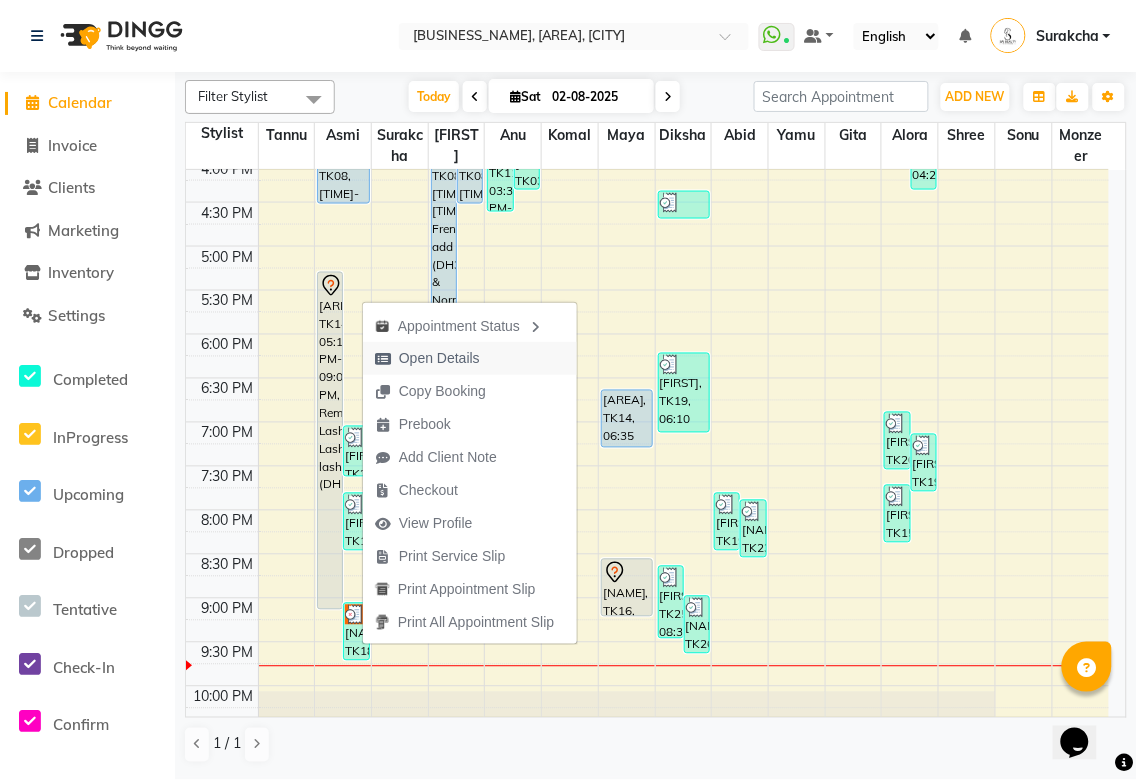 click on "Open Details" at bounding box center (439, 358) 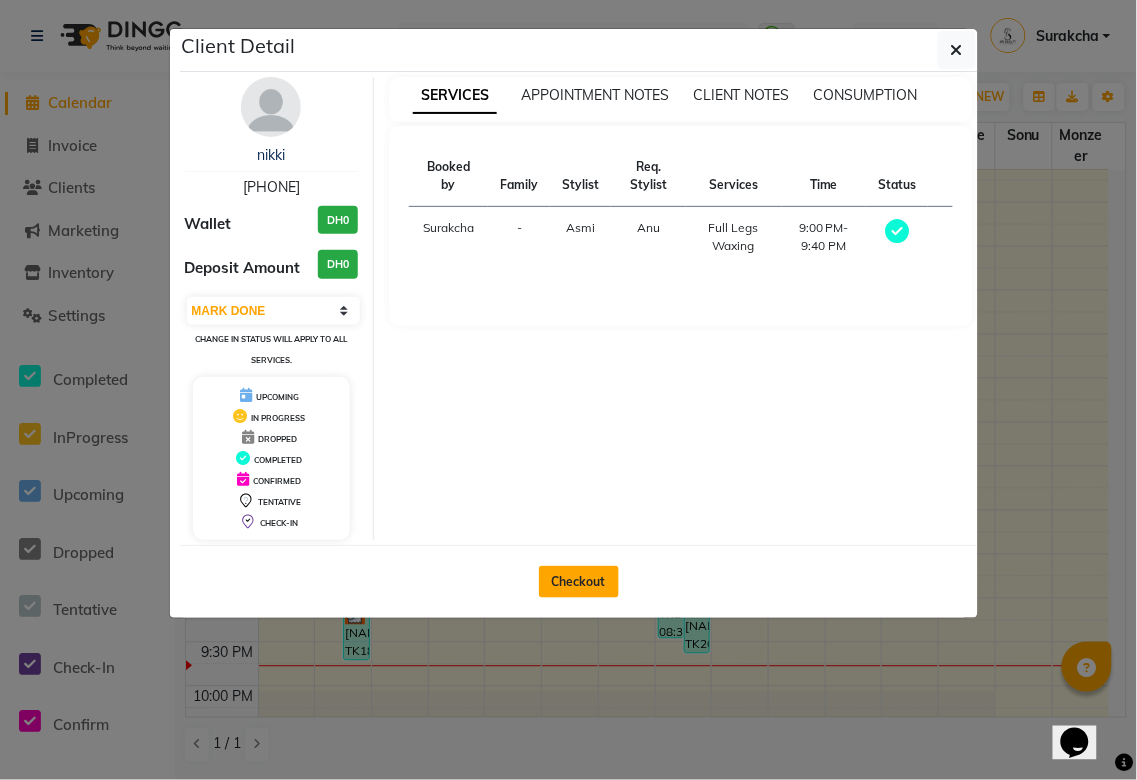 click on "Checkout" 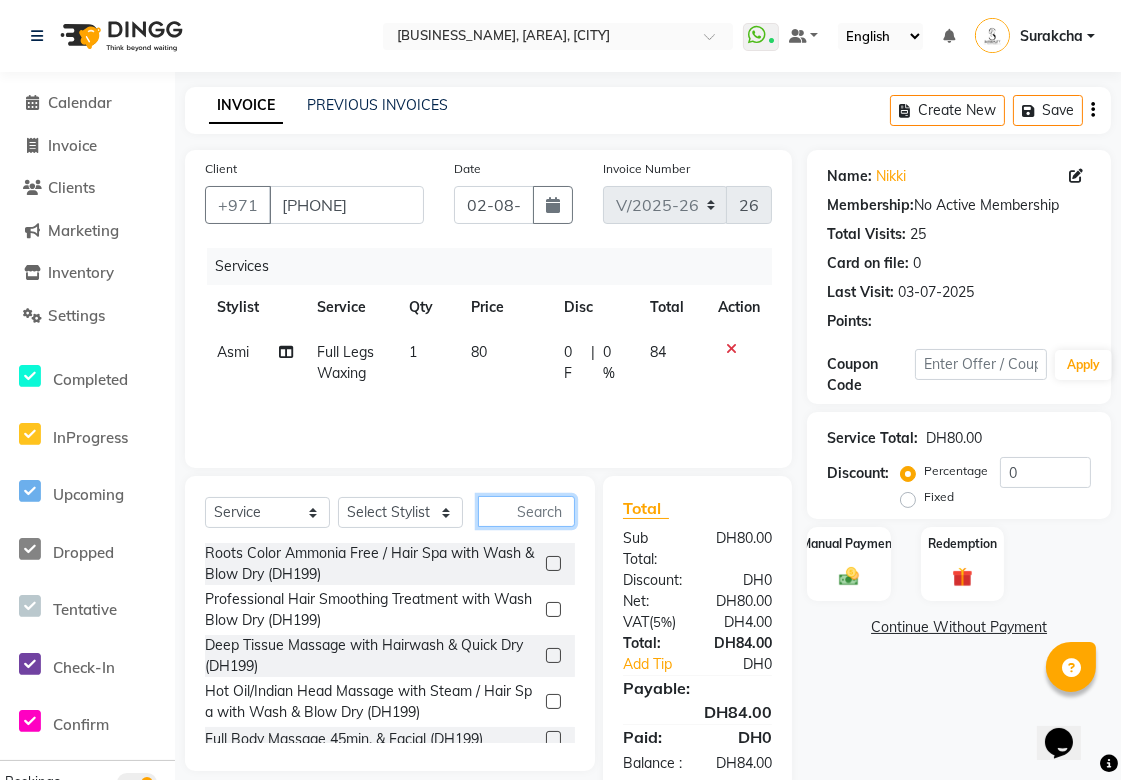click 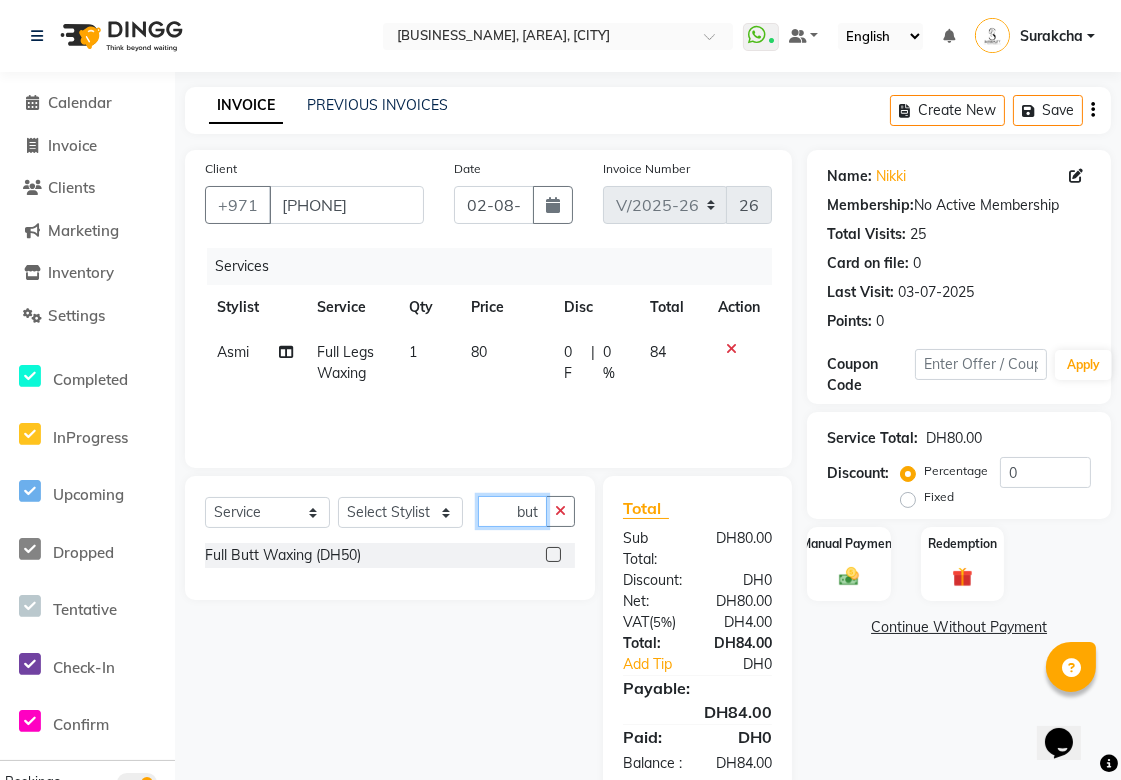 scroll, scrollTop: 0, scrollLeft: 5, axis: horizontal 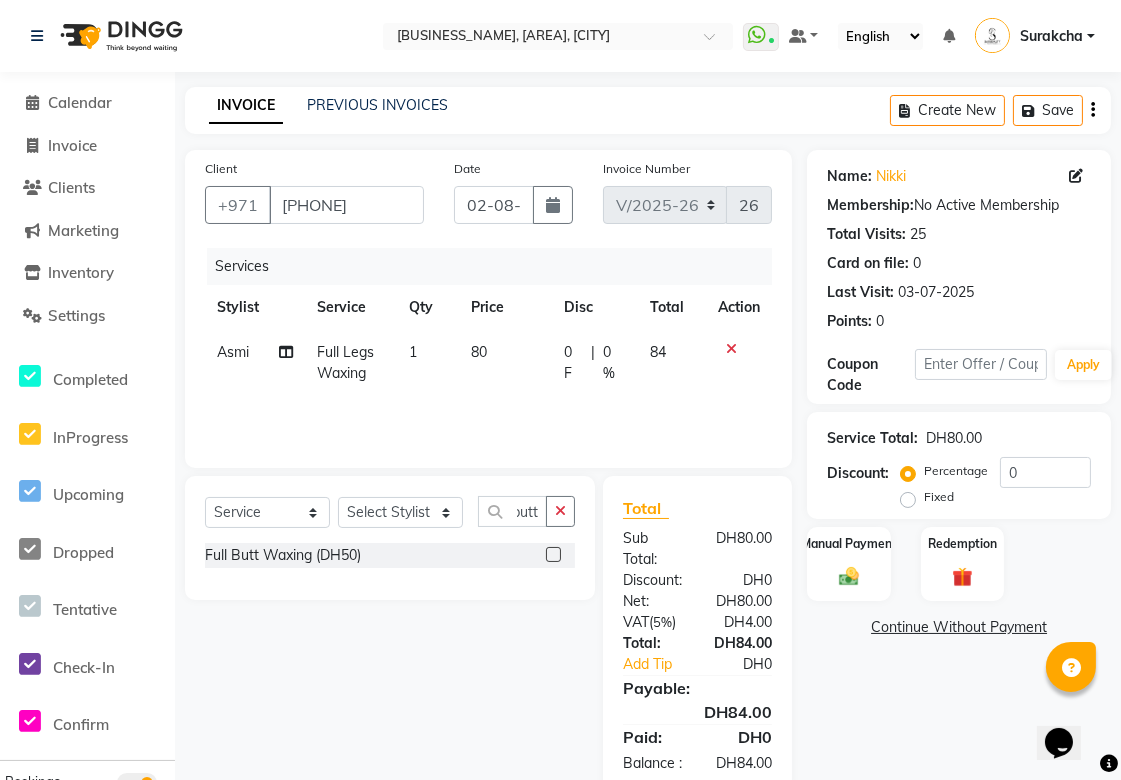 click 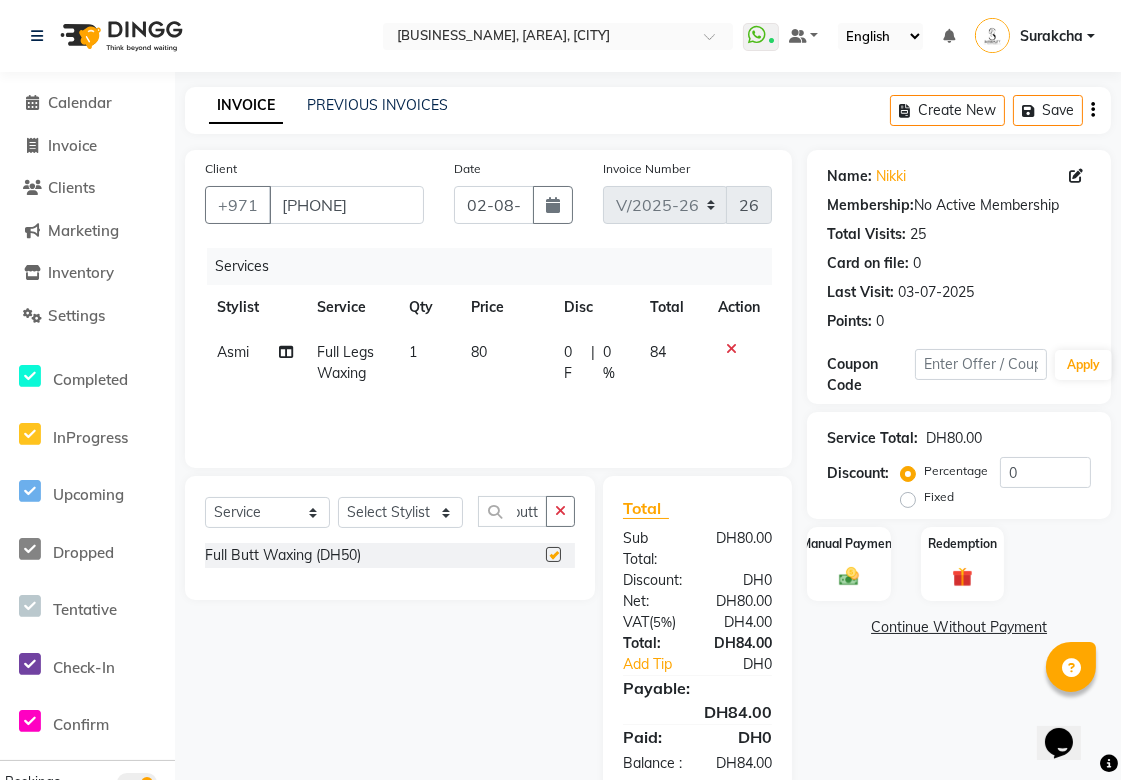 scroll, scrollTop: 0, scrollLeft: 0, axis: both 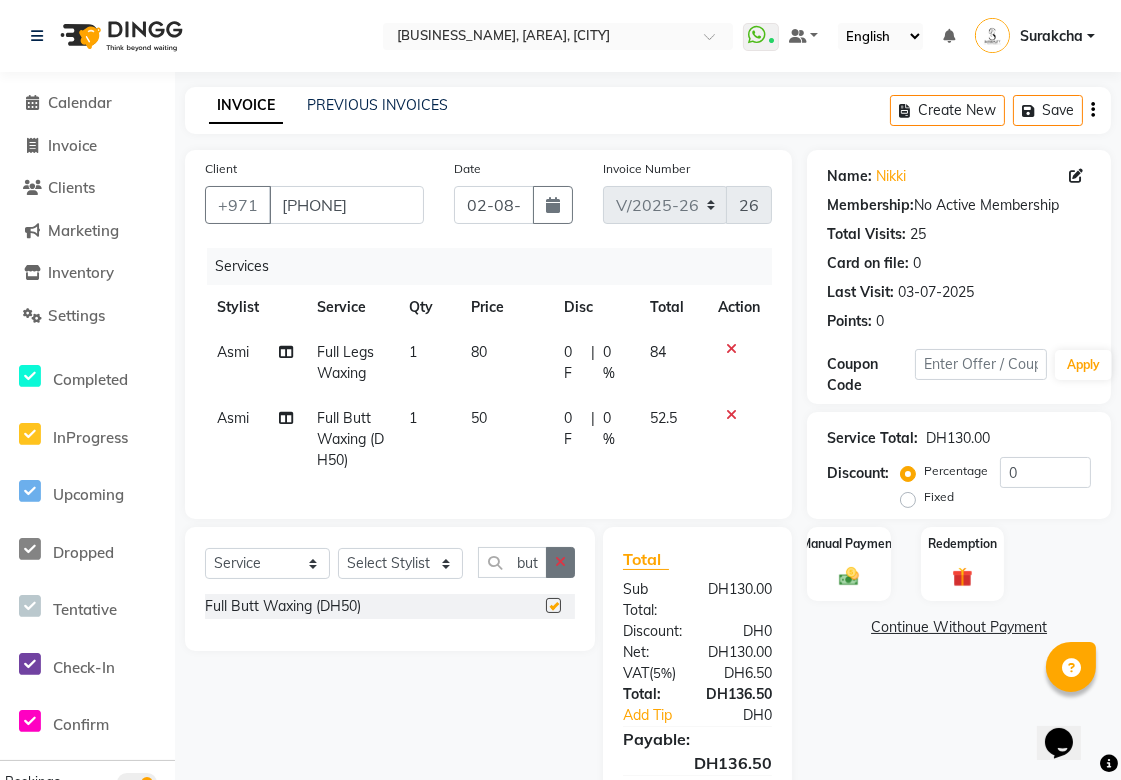 click 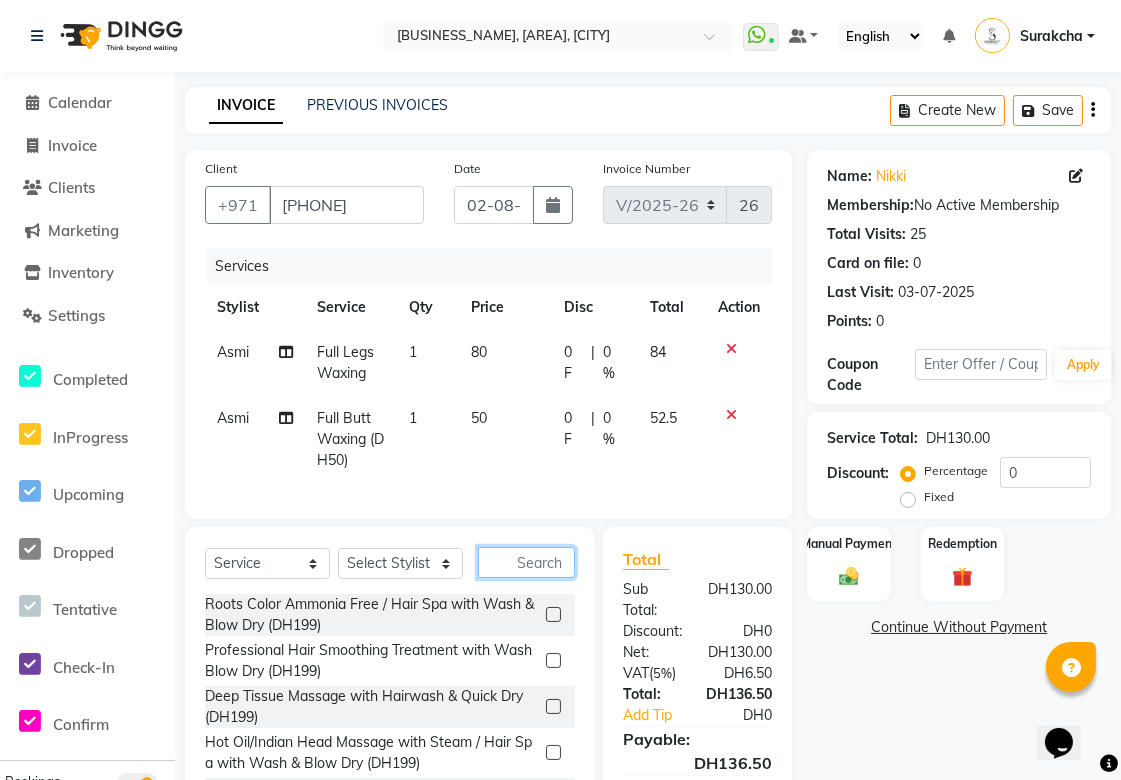 scroll, scrollTop: 133, scrollLeft: 0, axis: vertical 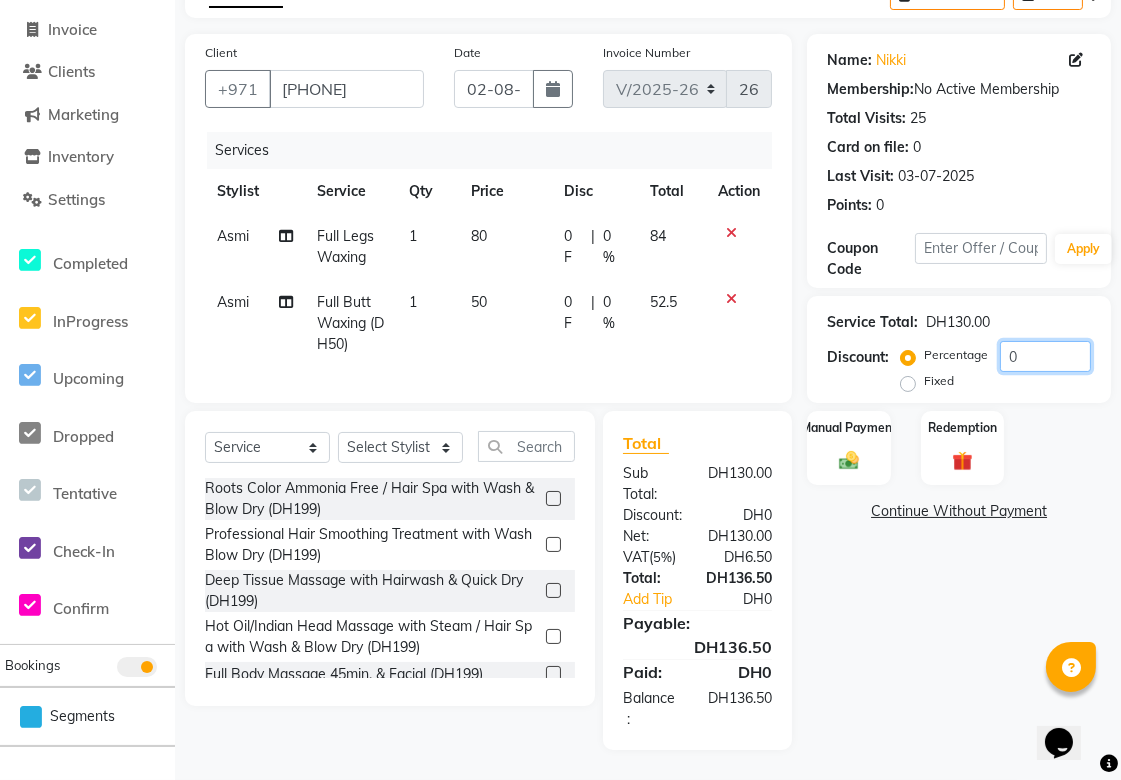 click on "0" 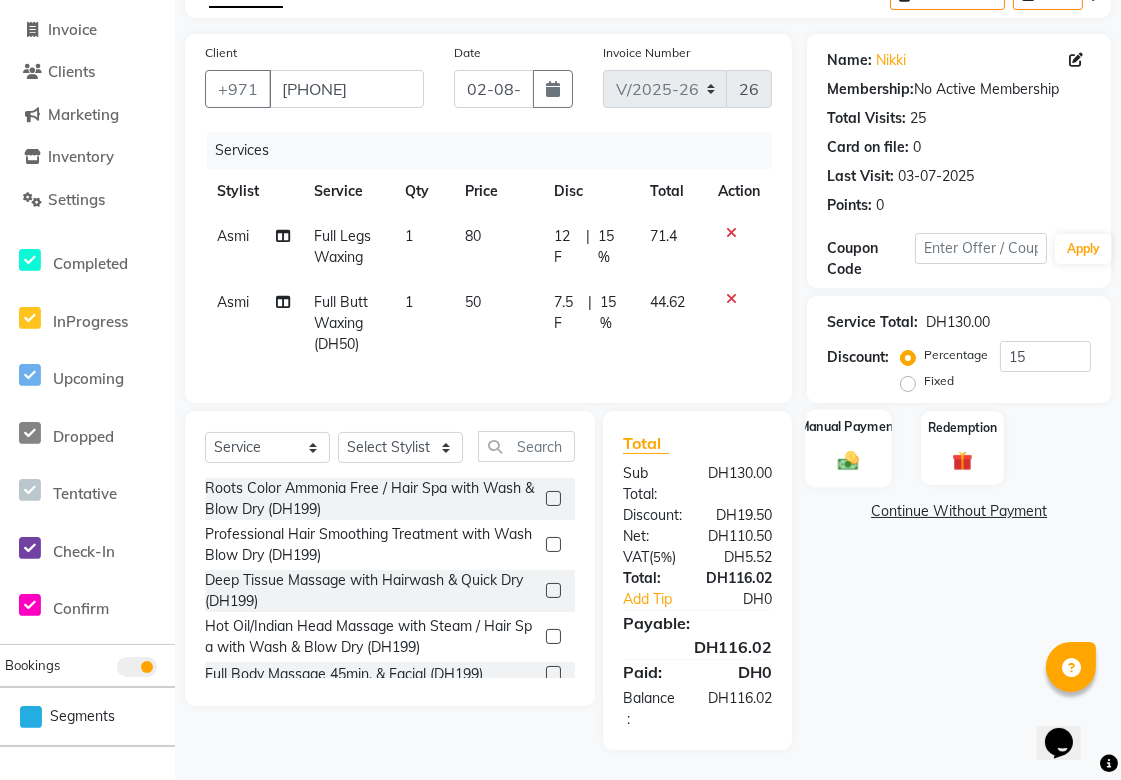 click 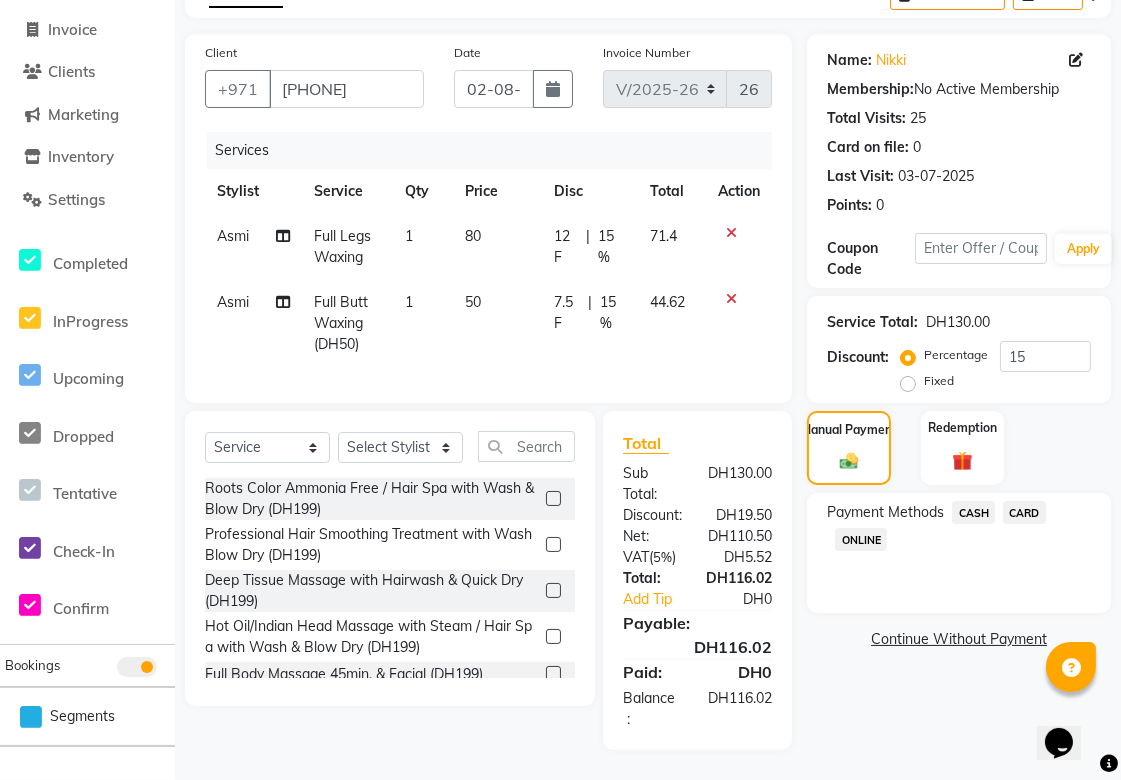 click on "CARD" 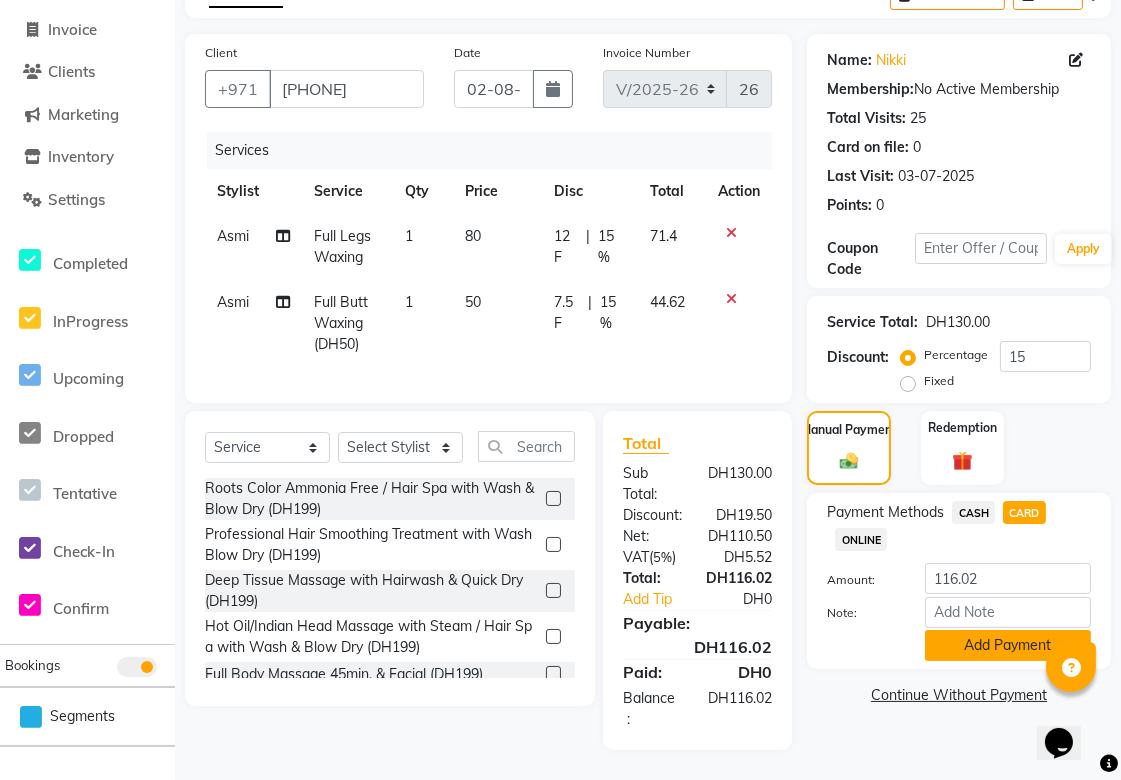 click on "Add Payment" 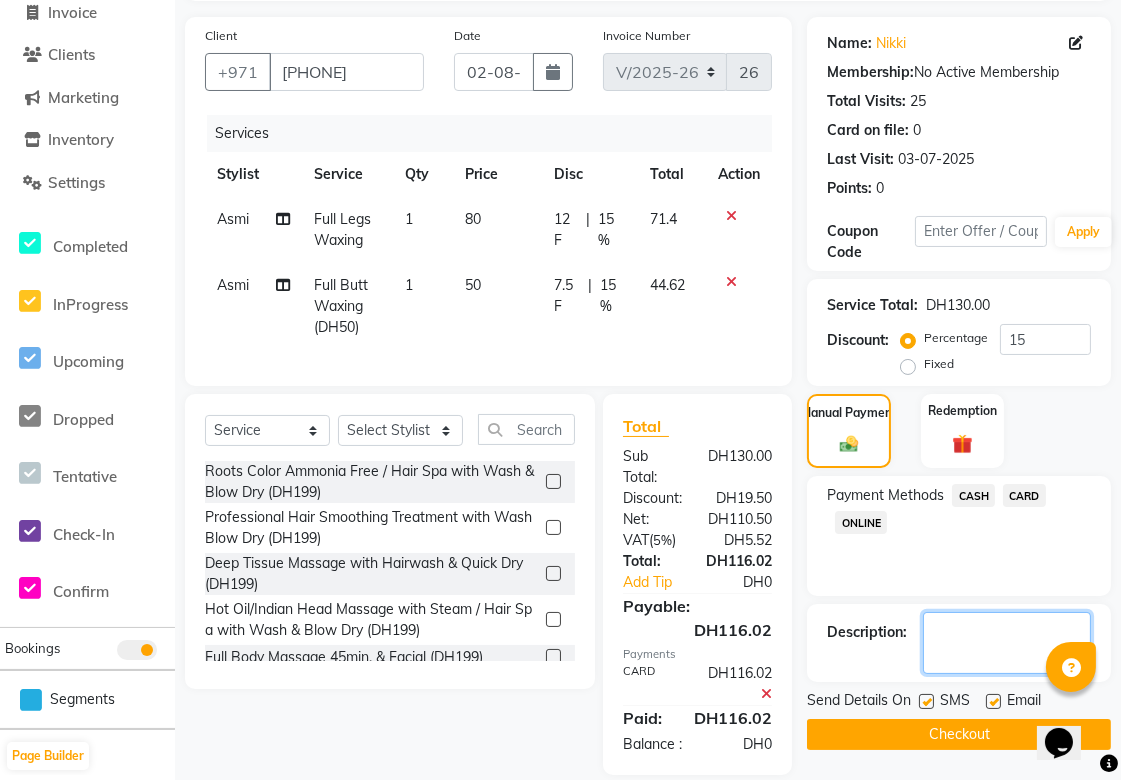 click 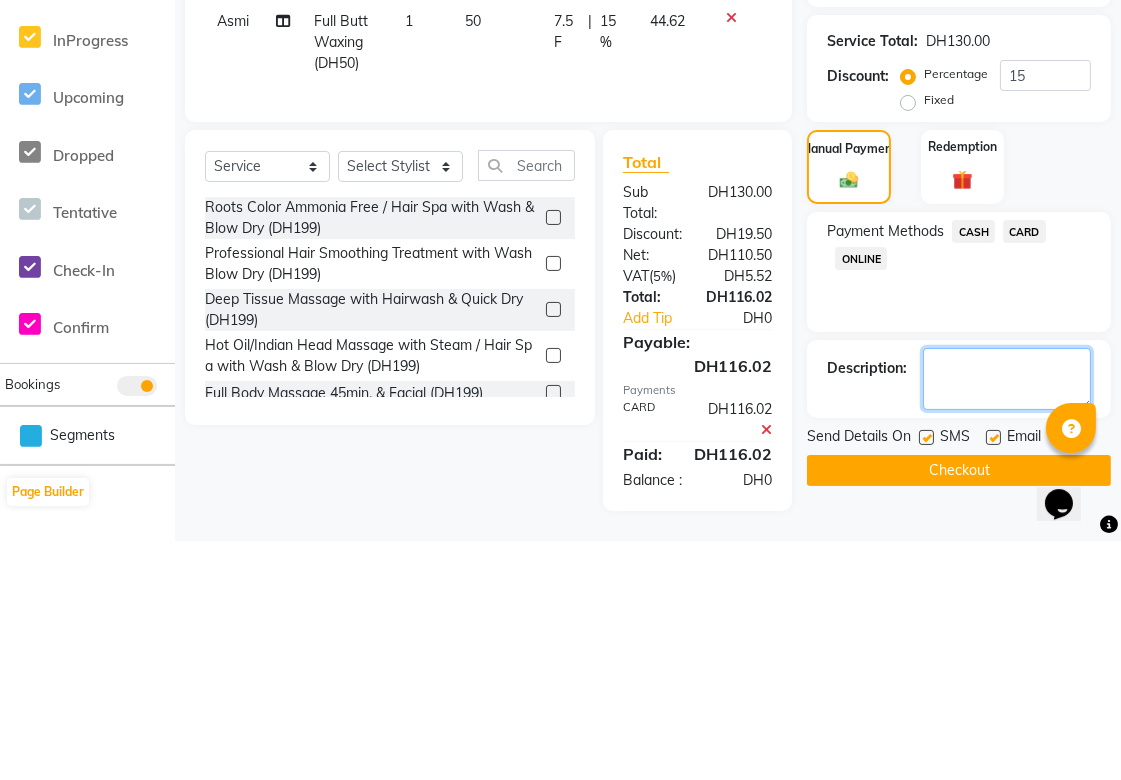 scroll, scrollTop: 195, scrollLeft: 0, axis: vertical 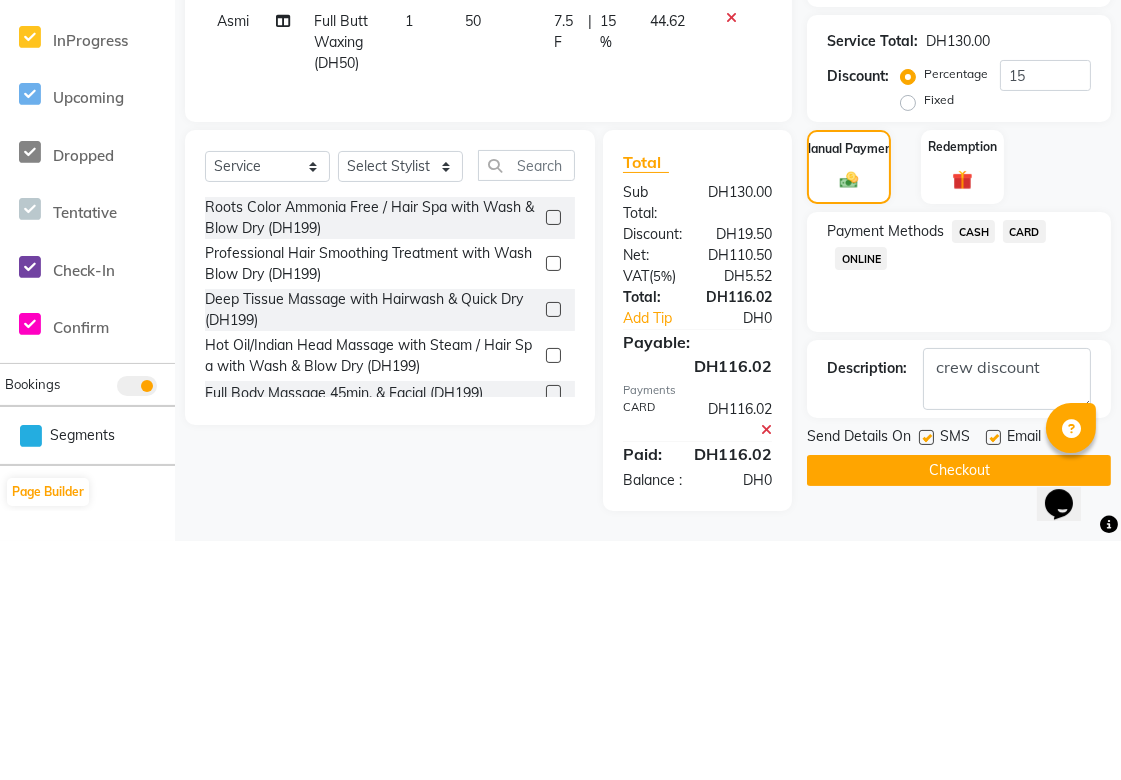 click on "Checkout" 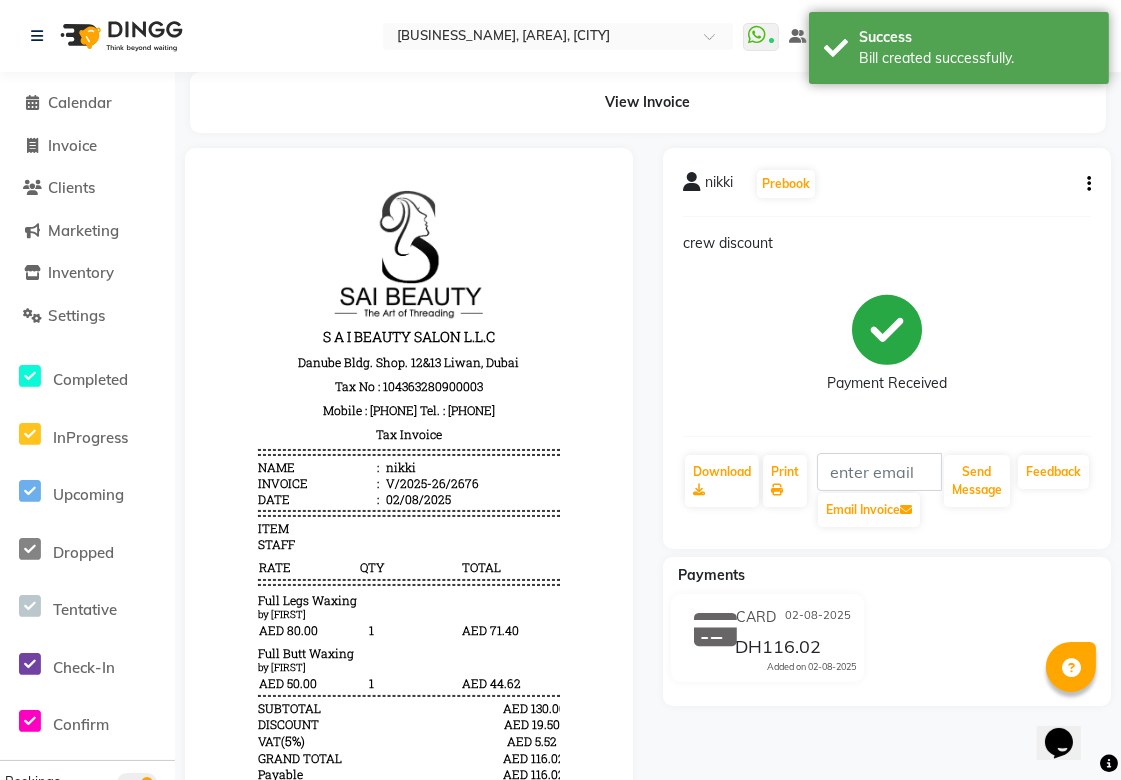 scroll, scrollTop: 0, scrollLeft: 0, axis: both 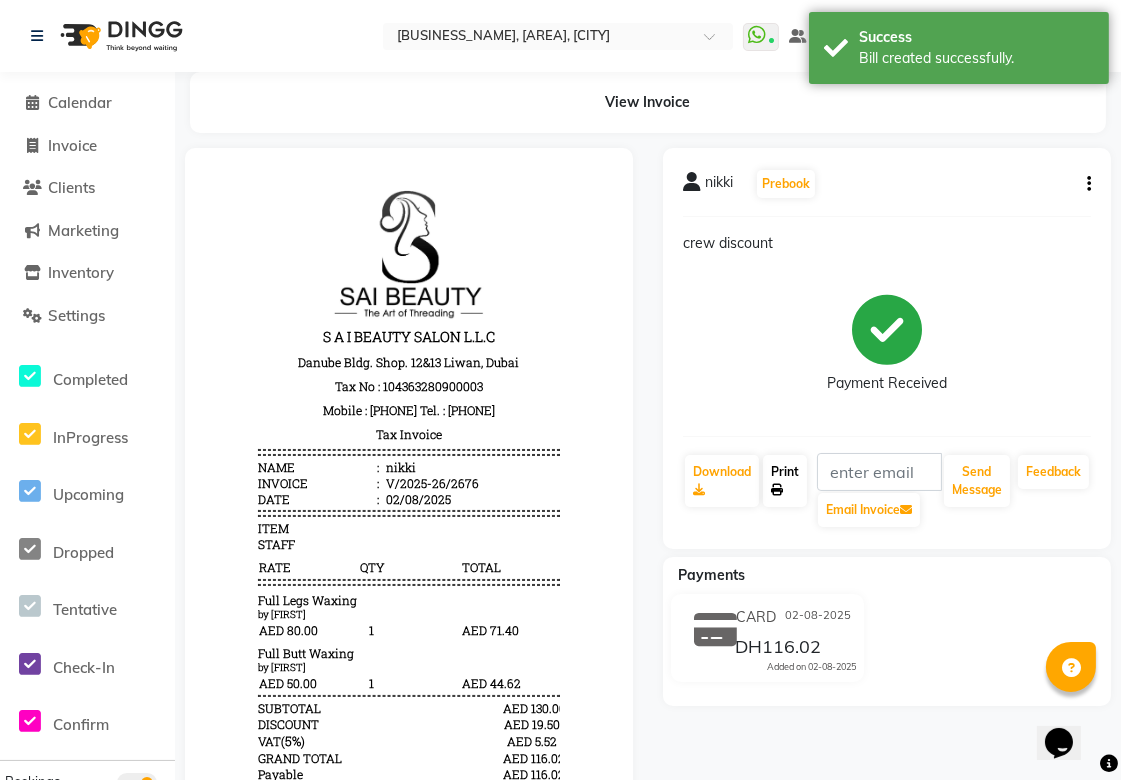 click 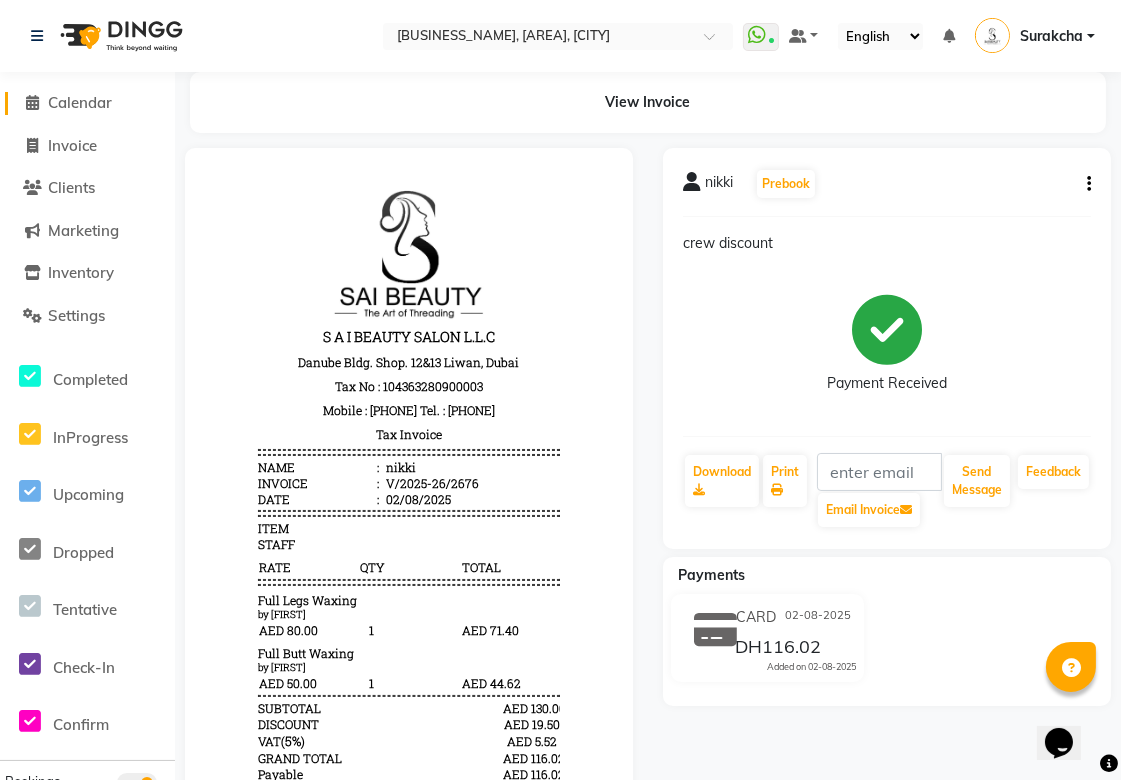 click on "Calendar" 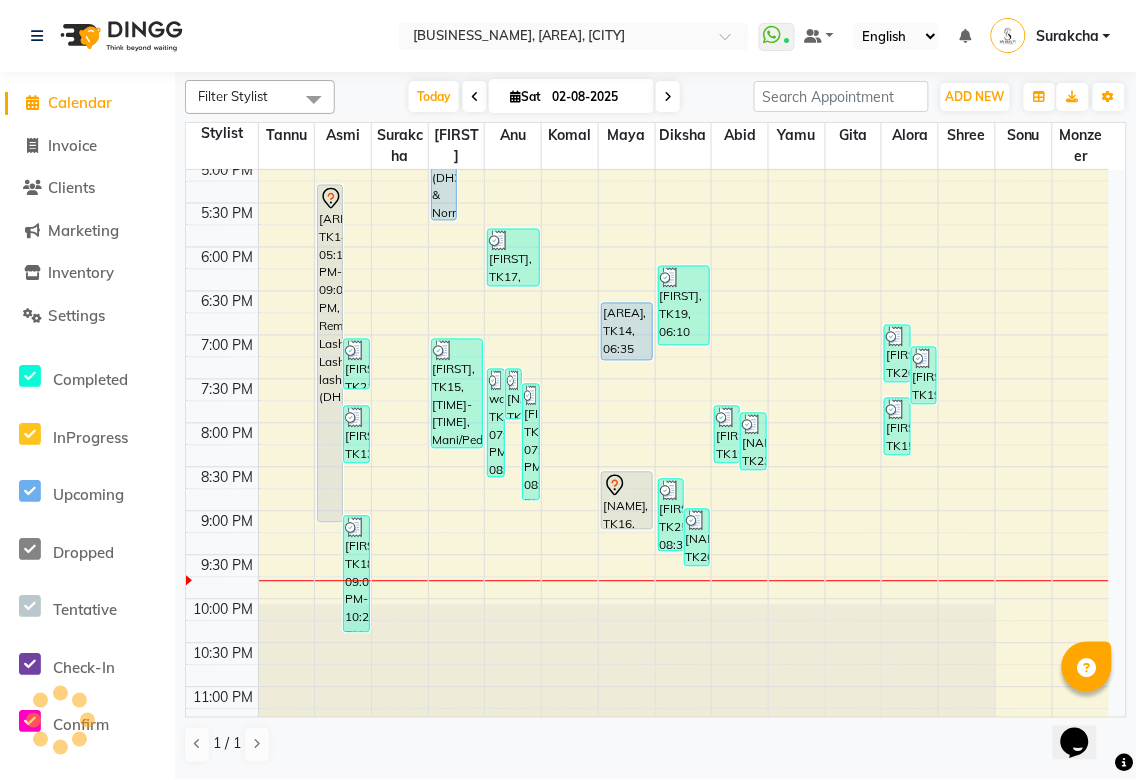 scroll, scrollTop: 0, scrollLeft: 0, axis: both 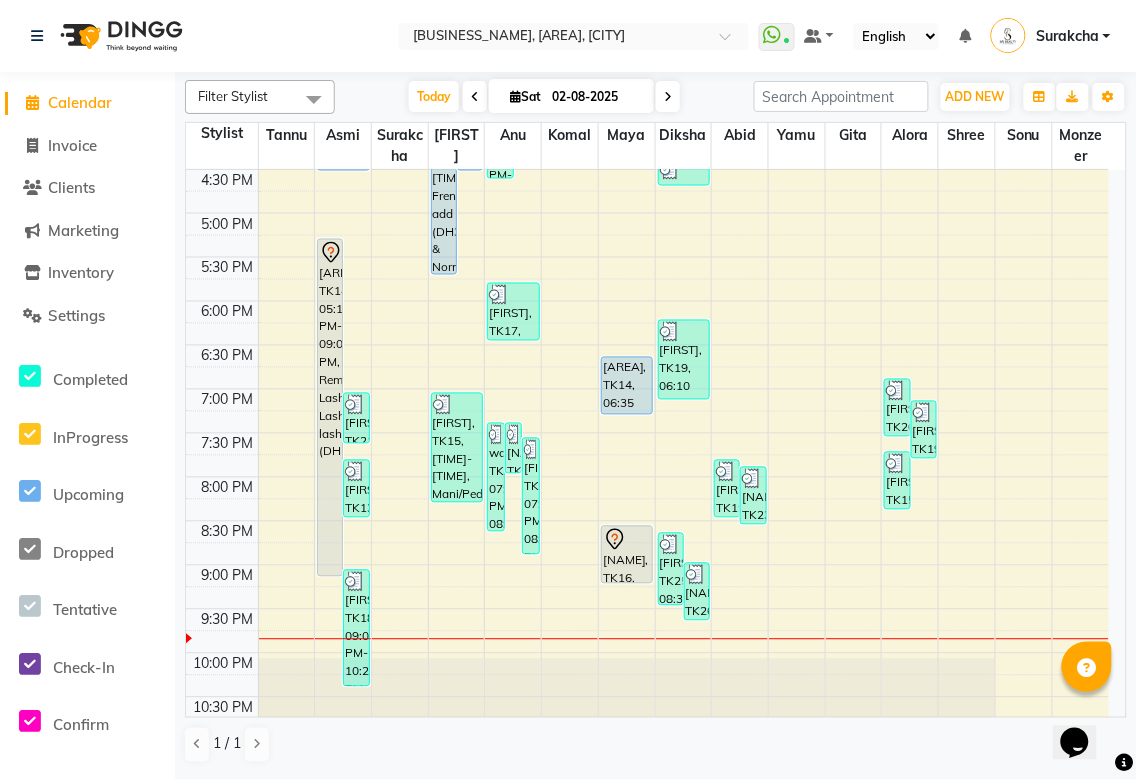 click on "Asia, TK14, 05:15 PM-09:05 PM, Remove Lashes,Classic Lashes,Design lashes  (DH199)" at bounding box center [330, 408] 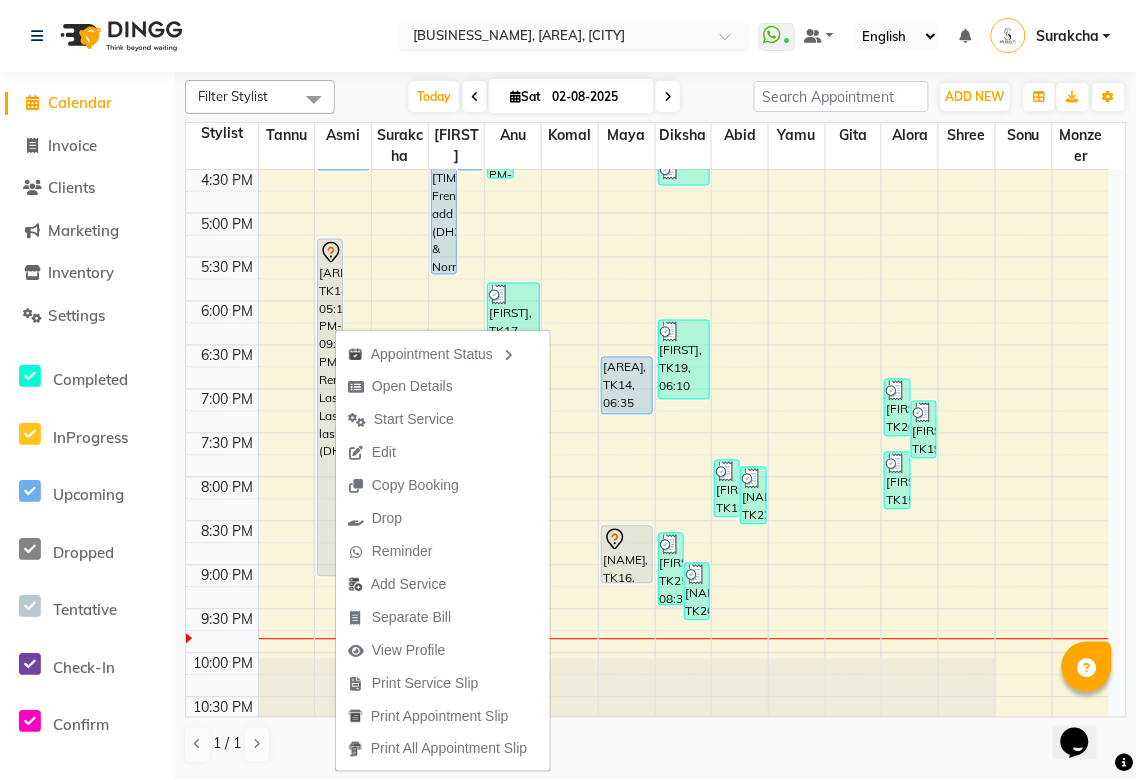 click at bounding box center [554, 38] 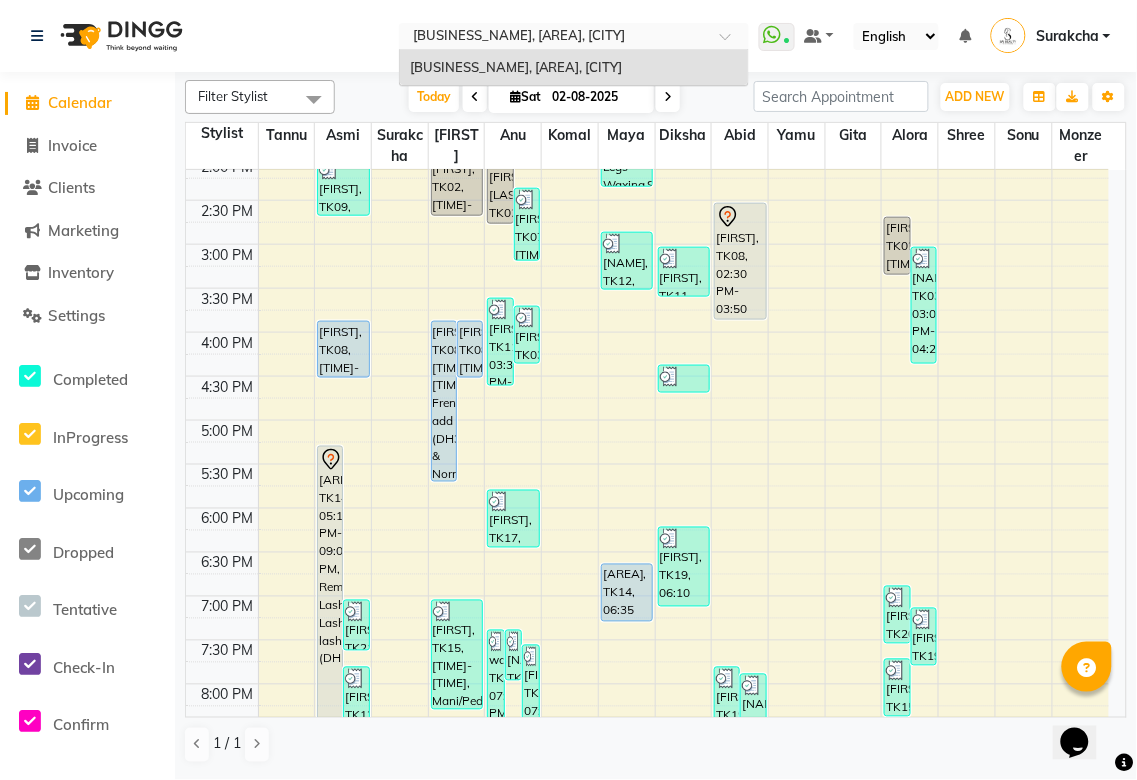 scroll, scrollTop: 408, scrollLeft: 0, axis: vertical 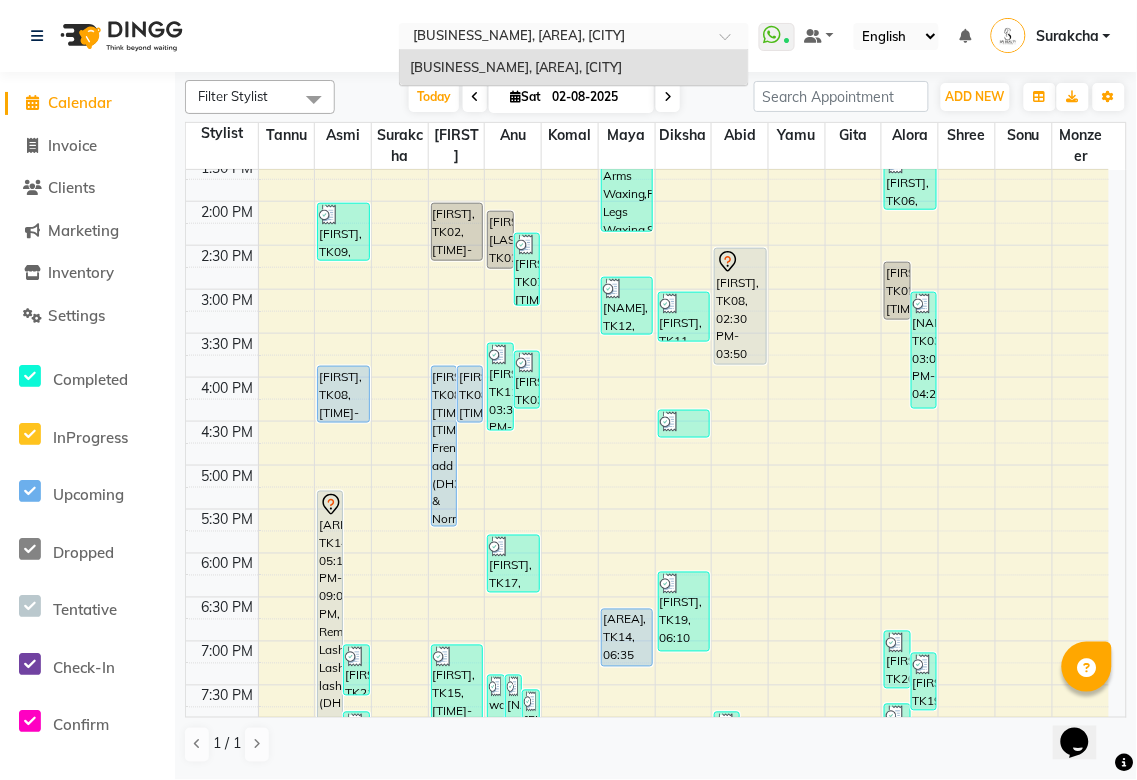 click on "[PERSON], TK08, 02:30 PM-03:50 PM, Full Highlights Long,Loreal toning" at bounding box center (740, 306) 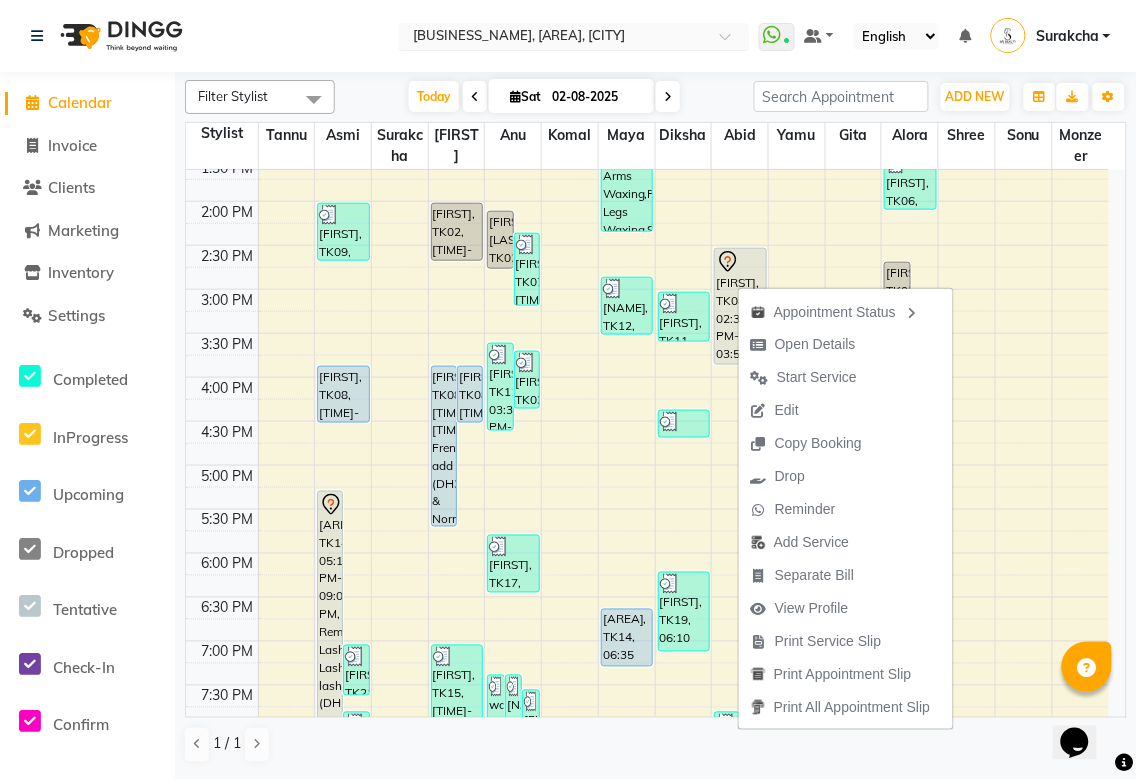 click at bounding box center (554, 38) 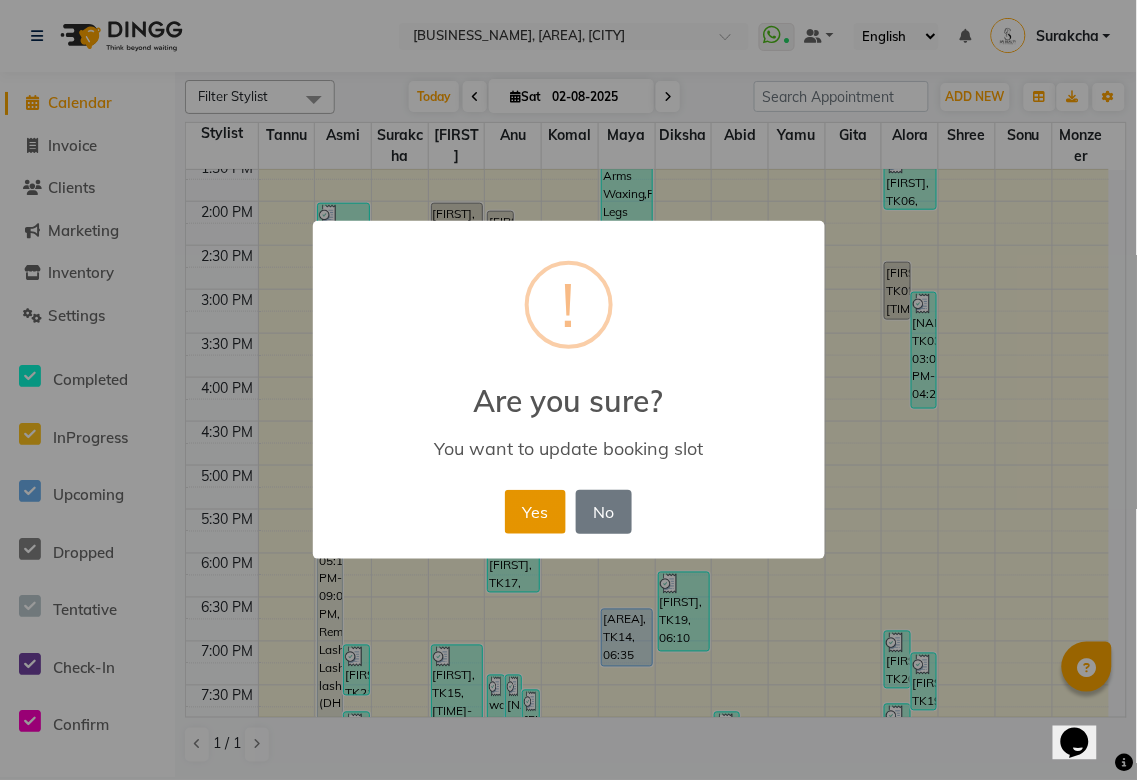 click on "Yes" at bounding box center [535, 512] 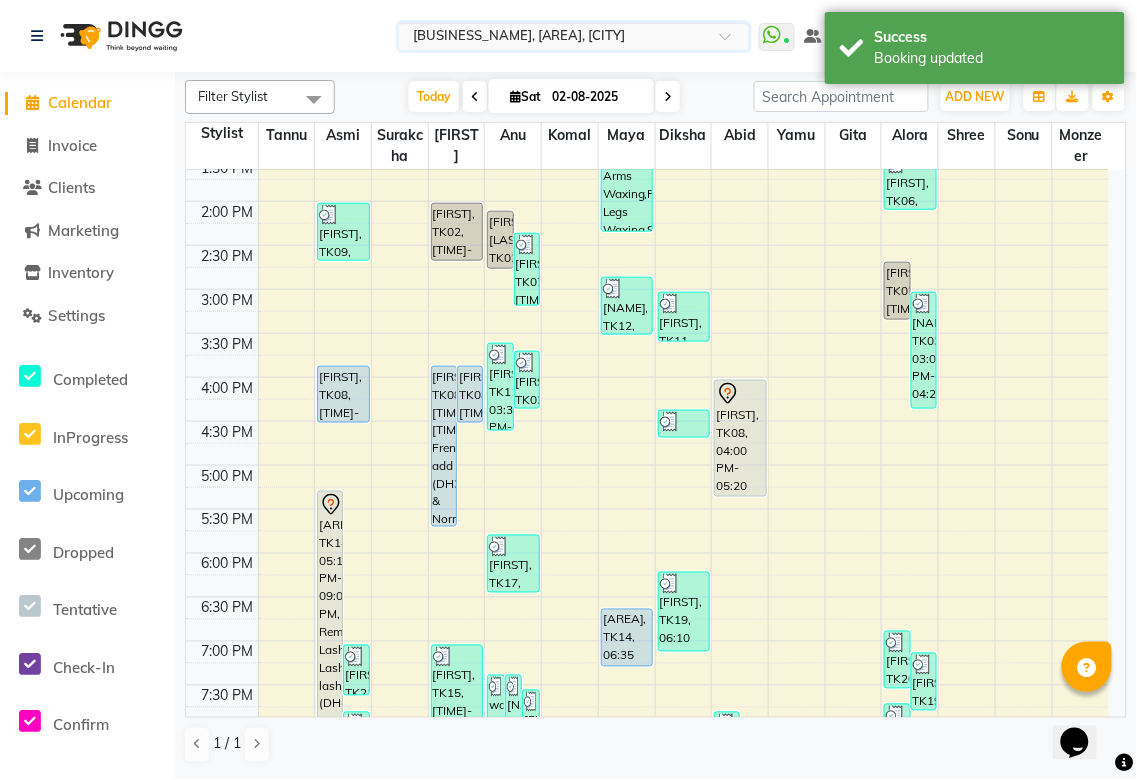 click on "Alanood, TK08, 04:00 PM-05:20 PM, Full Highlights Long,Loreal toning" at bounding box center [740, 438] 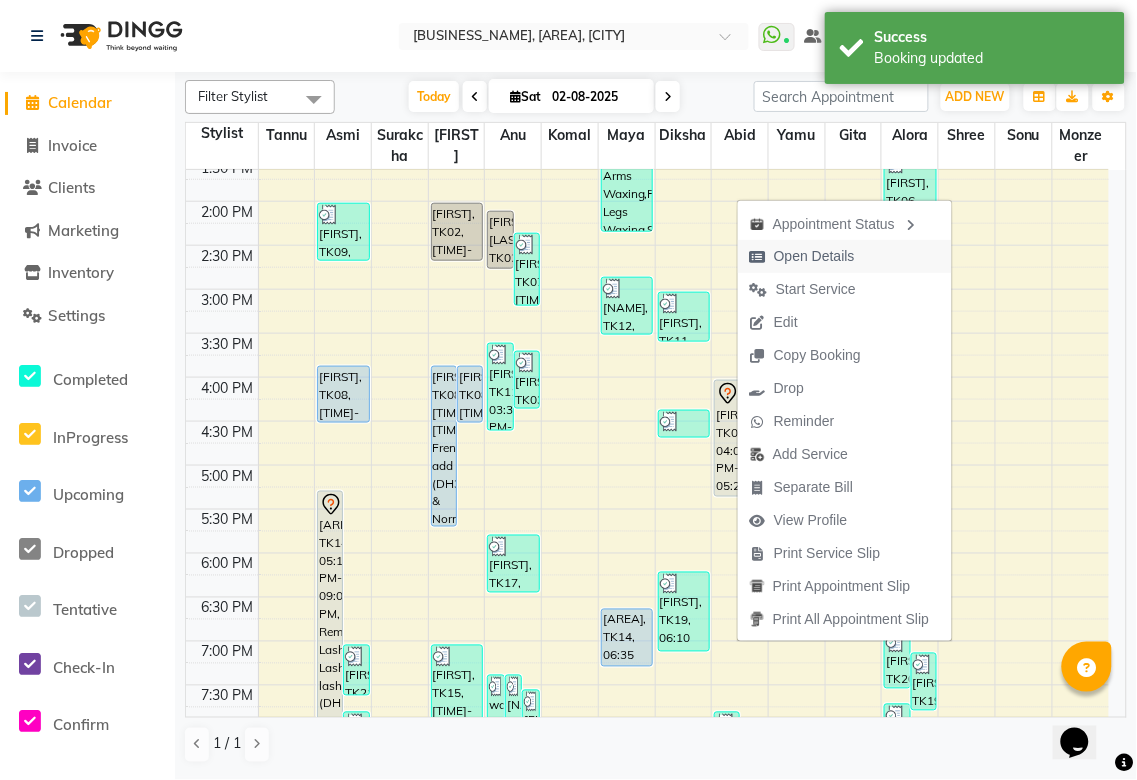 click on "Open Details" at bounding box center [814, 256] 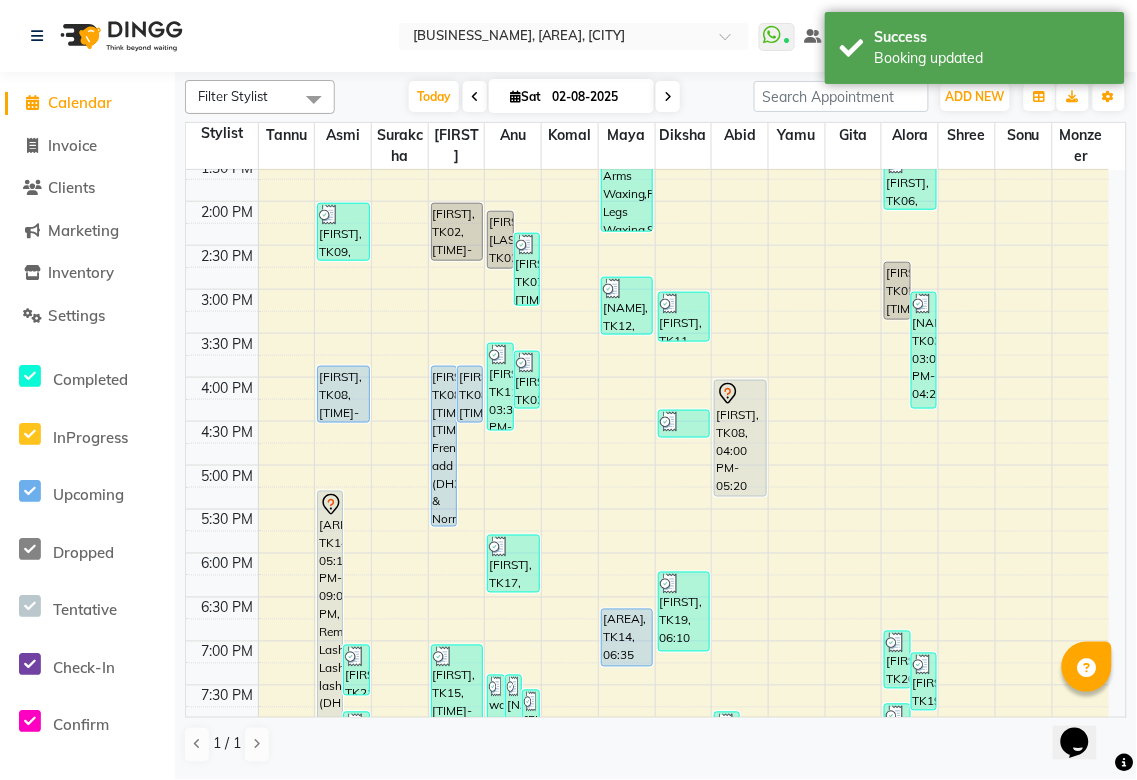 click on "Alanood, TK08, 04:00 PM-05:20 PM, Full Highlights Long,Loreal toning" at bounding box center (740, 438) 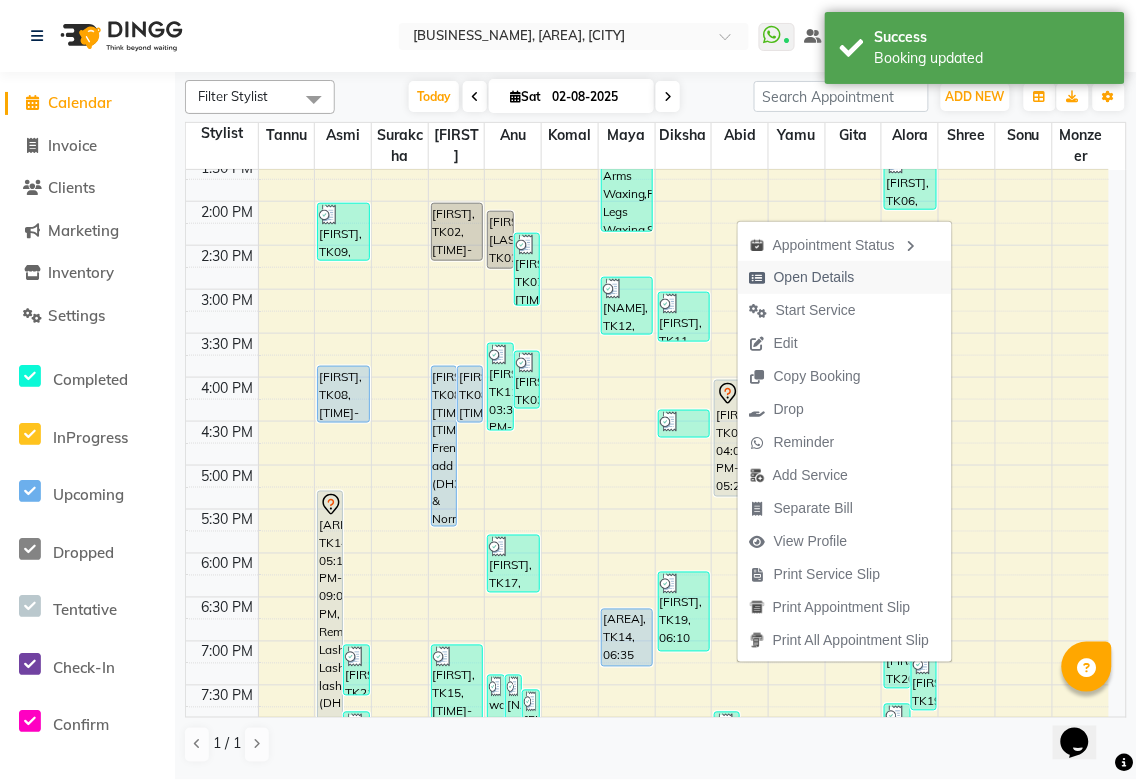click on "Open Details" at bounding box center (814, 277) 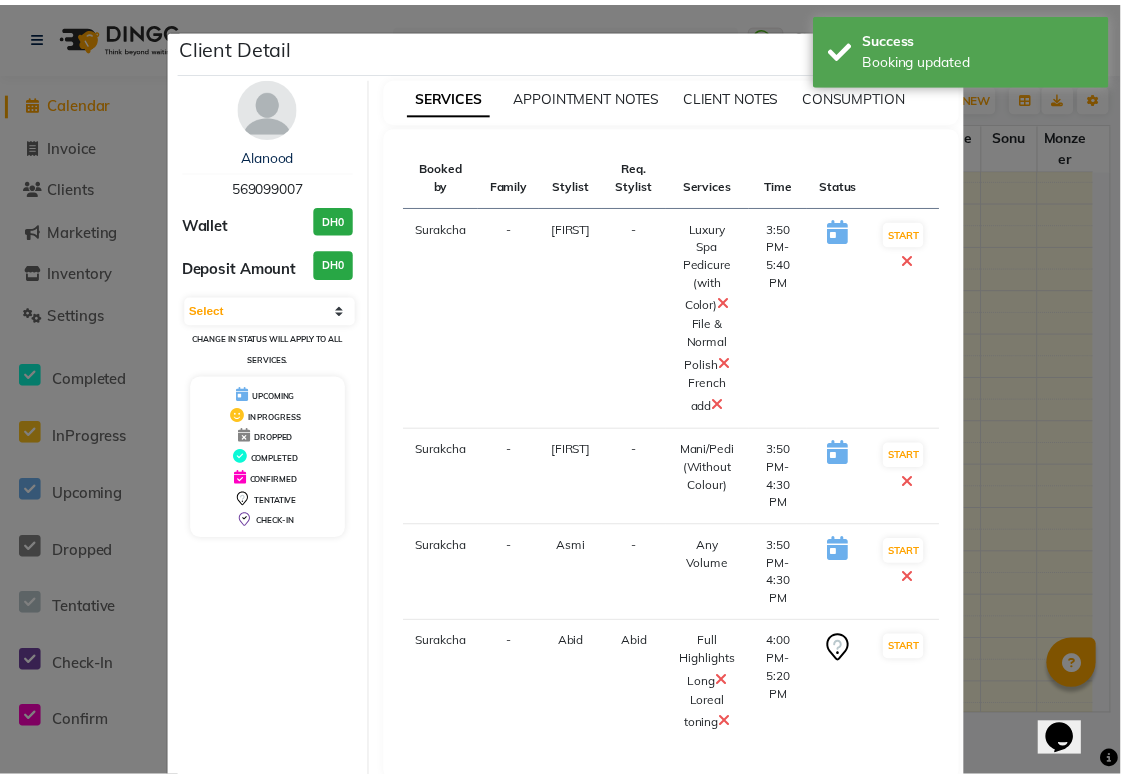 scroll, scrollTop: 114, scrollLeft: 0, axis: vertical 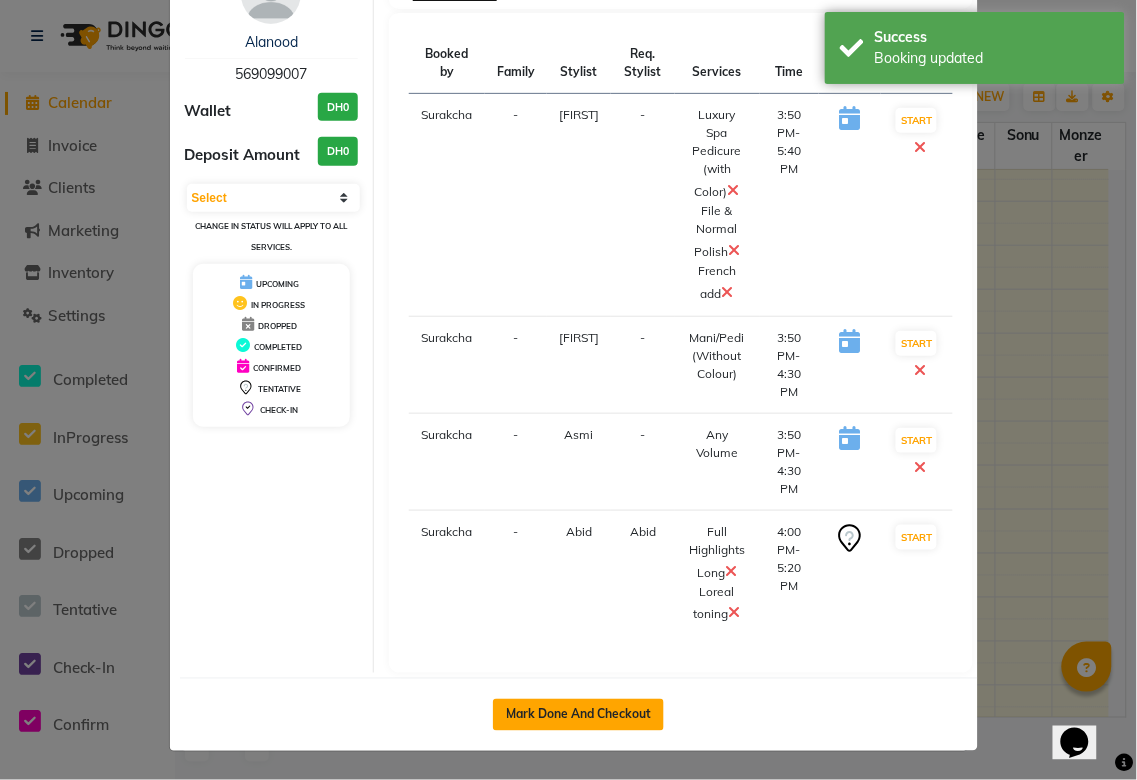 click on "Mark Done And Checkout" 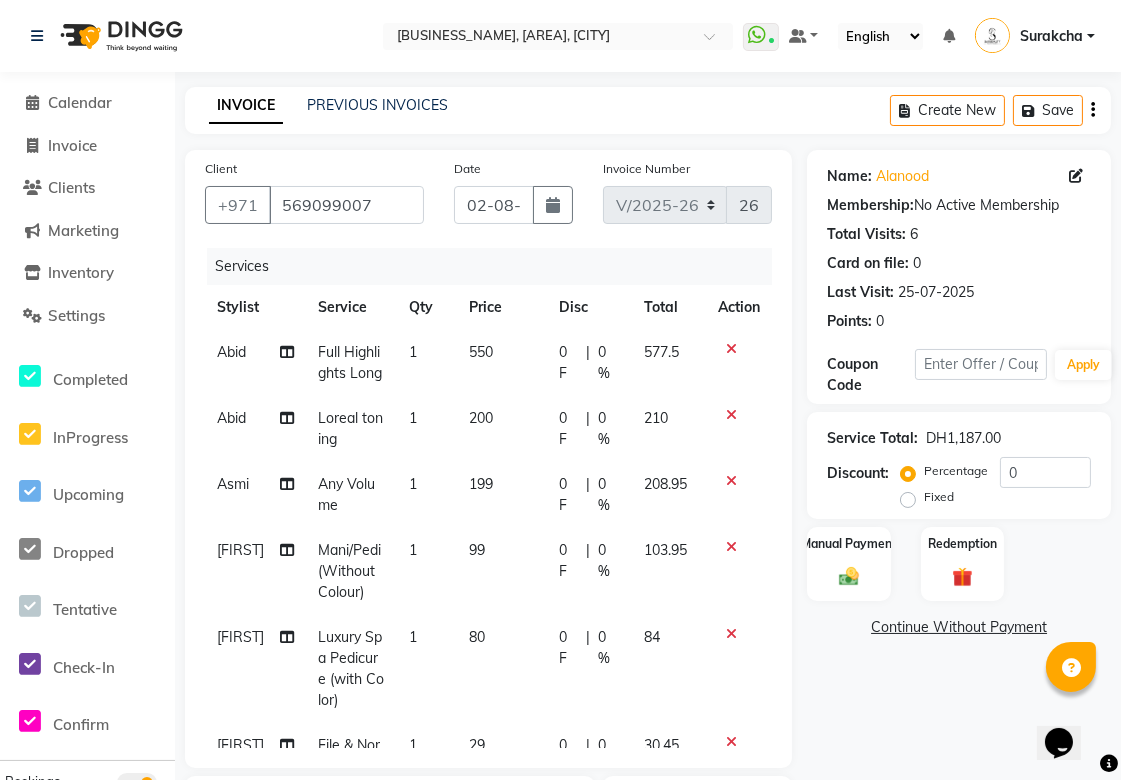 click on "0 F" 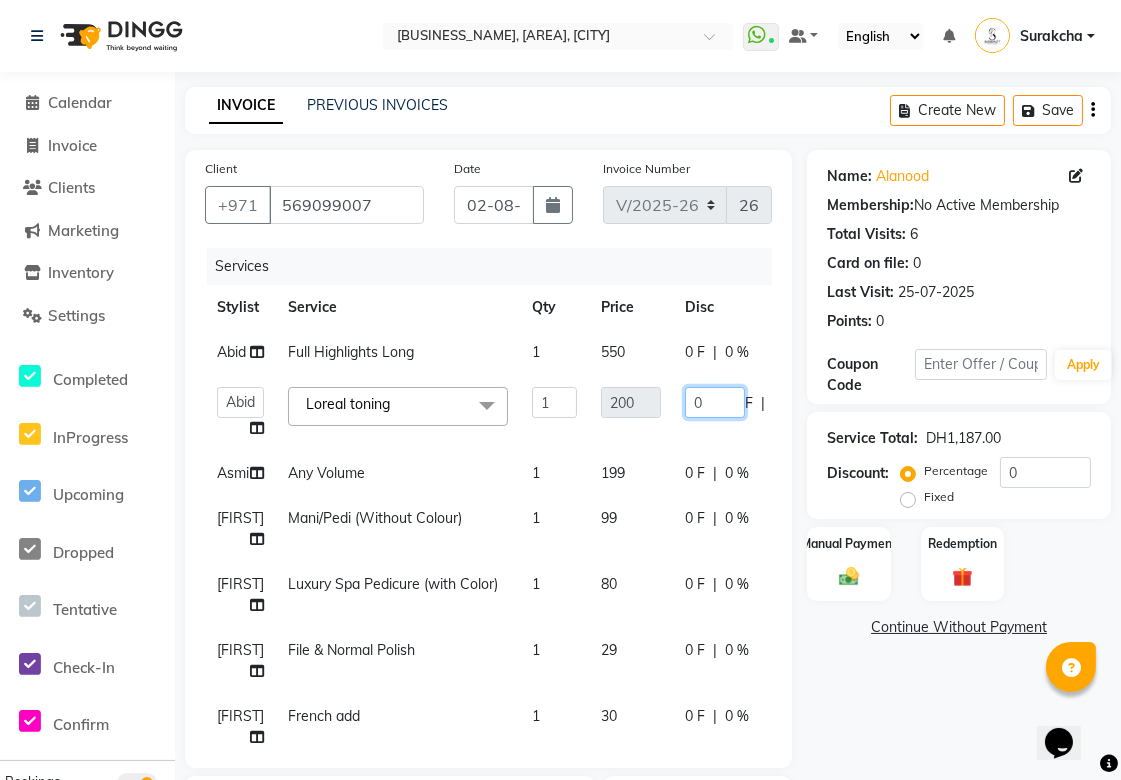 click on "0" 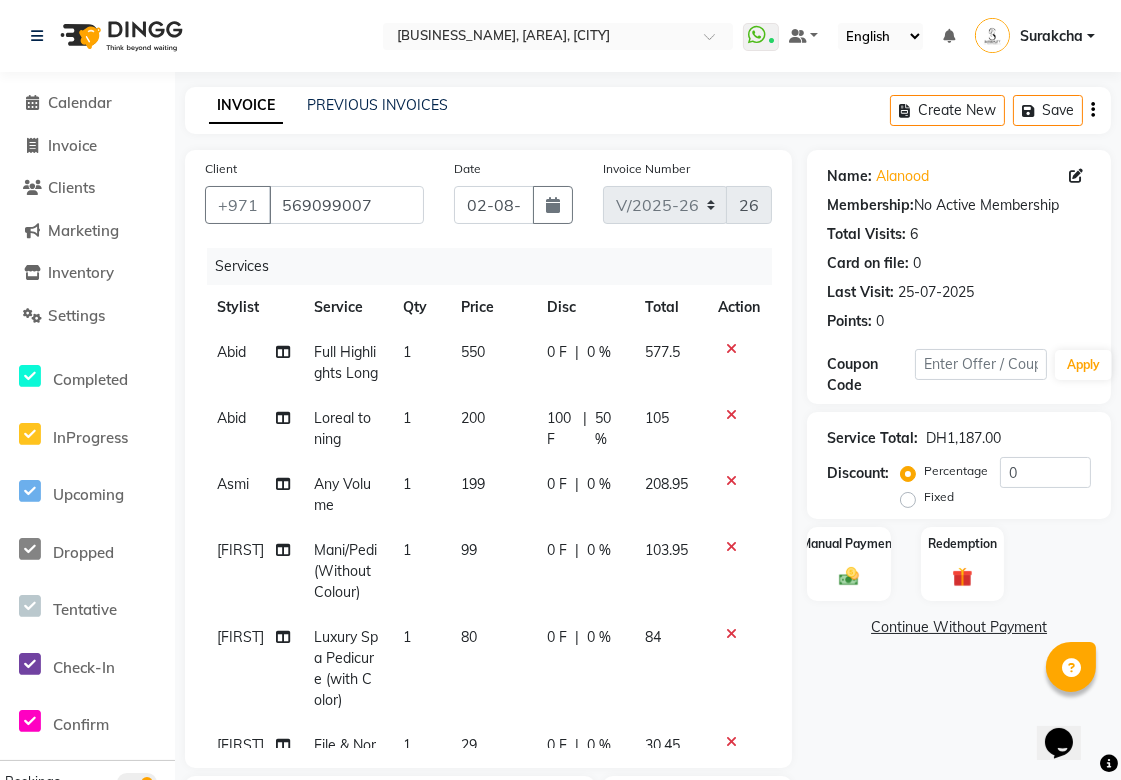 click on "0 F" 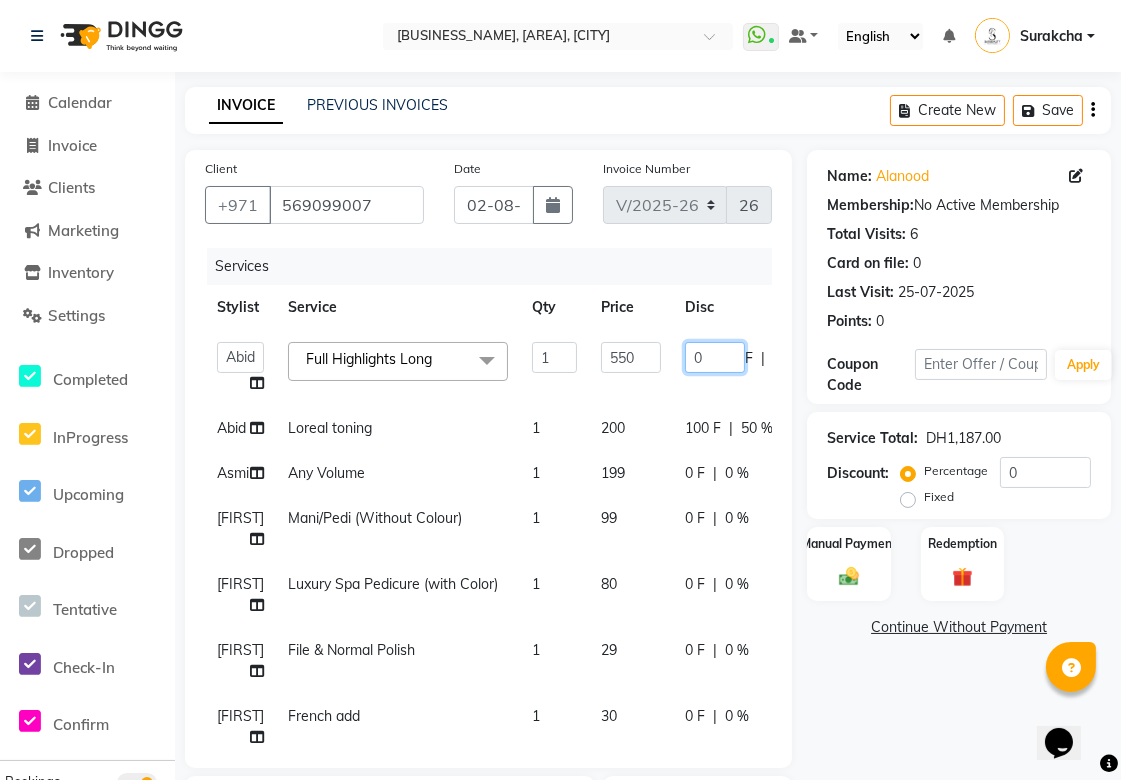 click on "0" 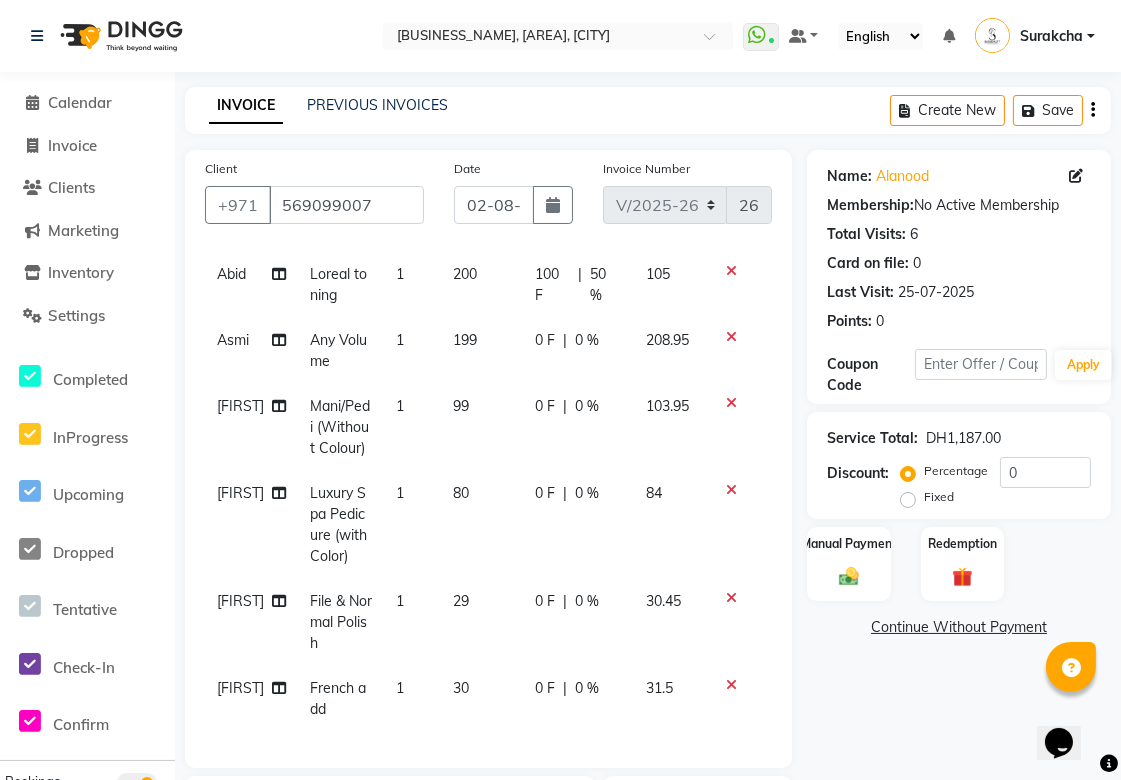 scroll, scrollTop: 172, scrollLeft: 0, axis: vertical 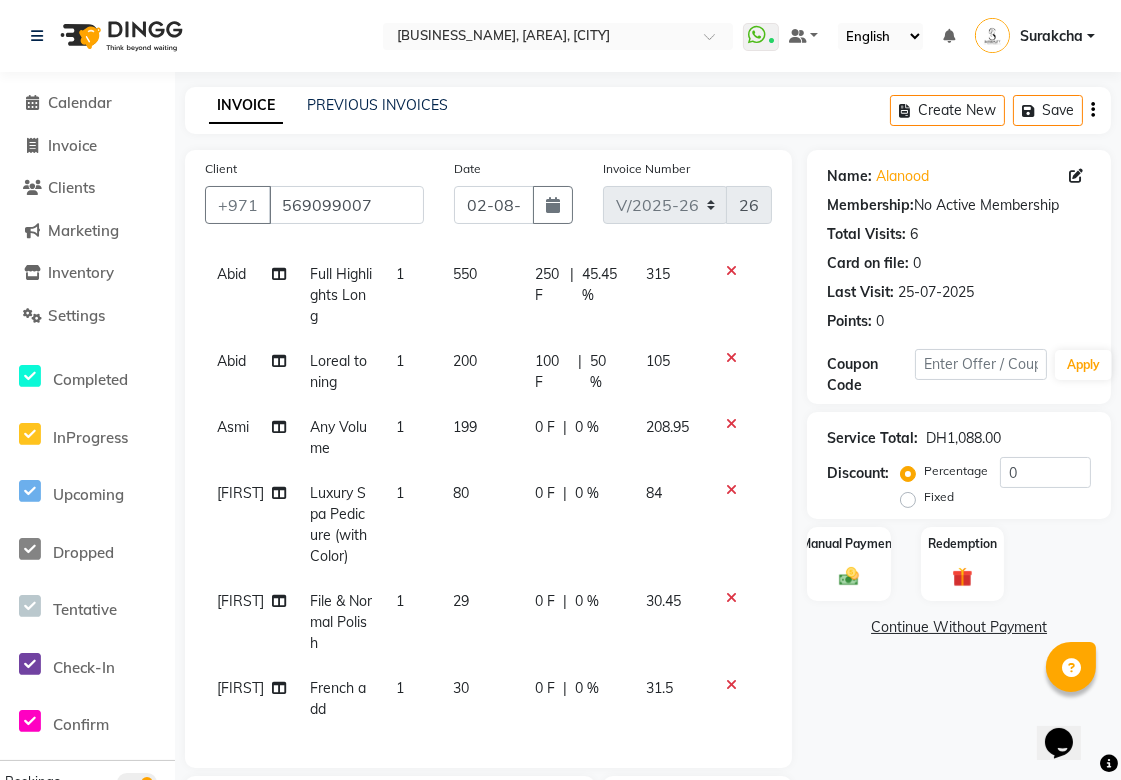 click 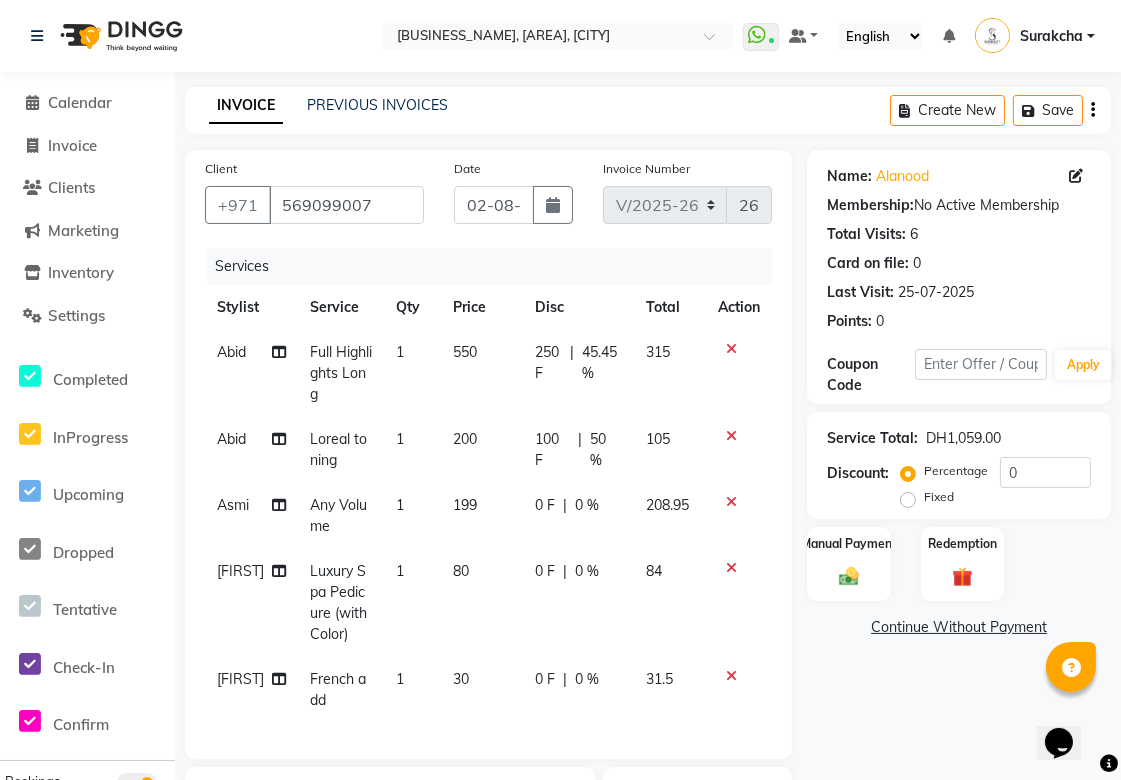 click on "0 F" 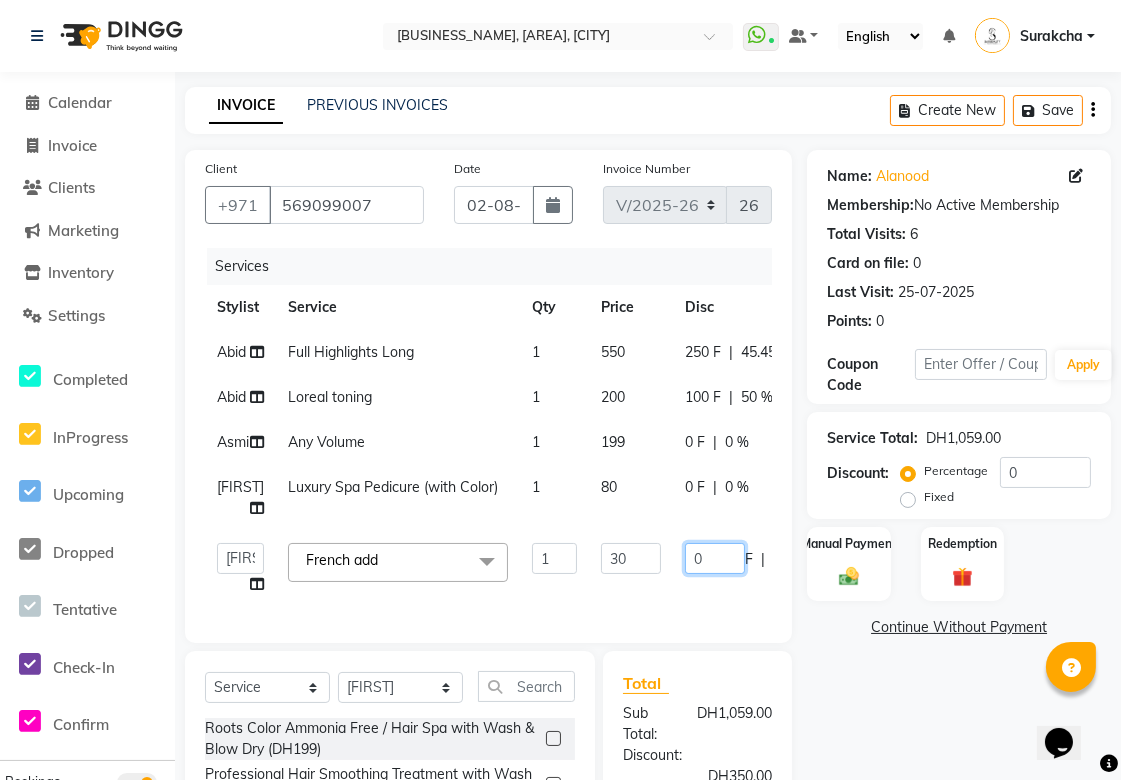 click on "0" 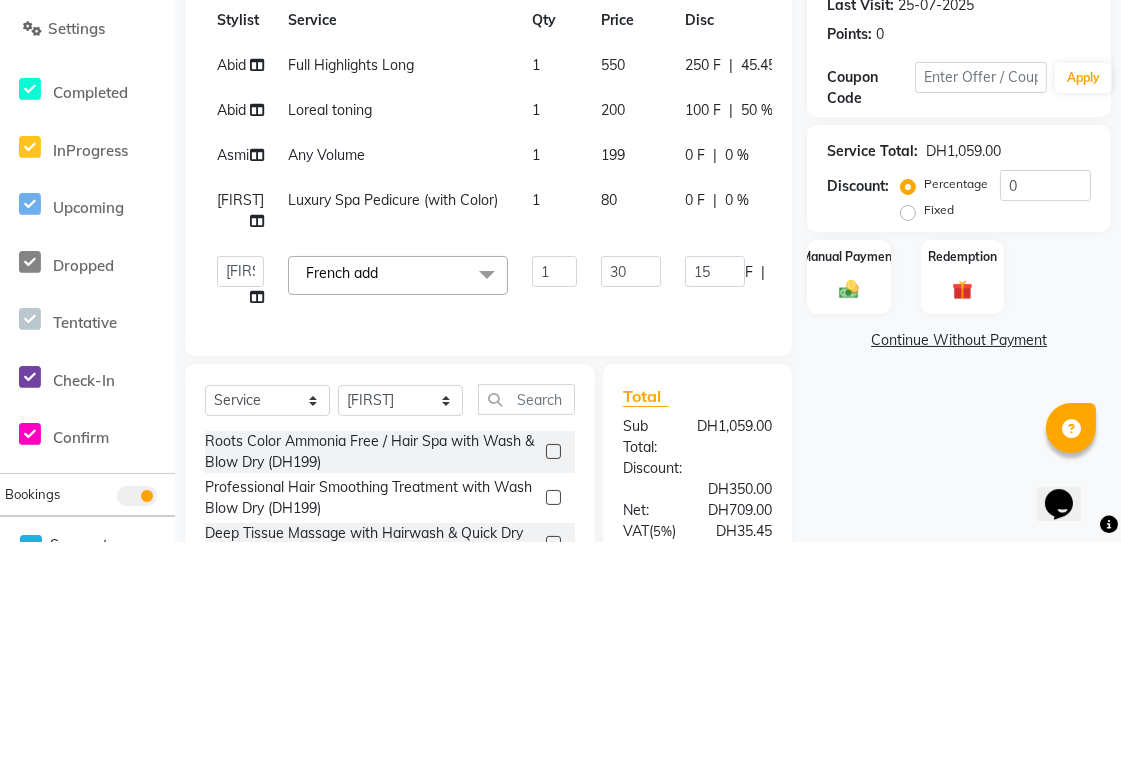 scroll, scrollTop: 48, scrollLeft: 0, axis: vertical 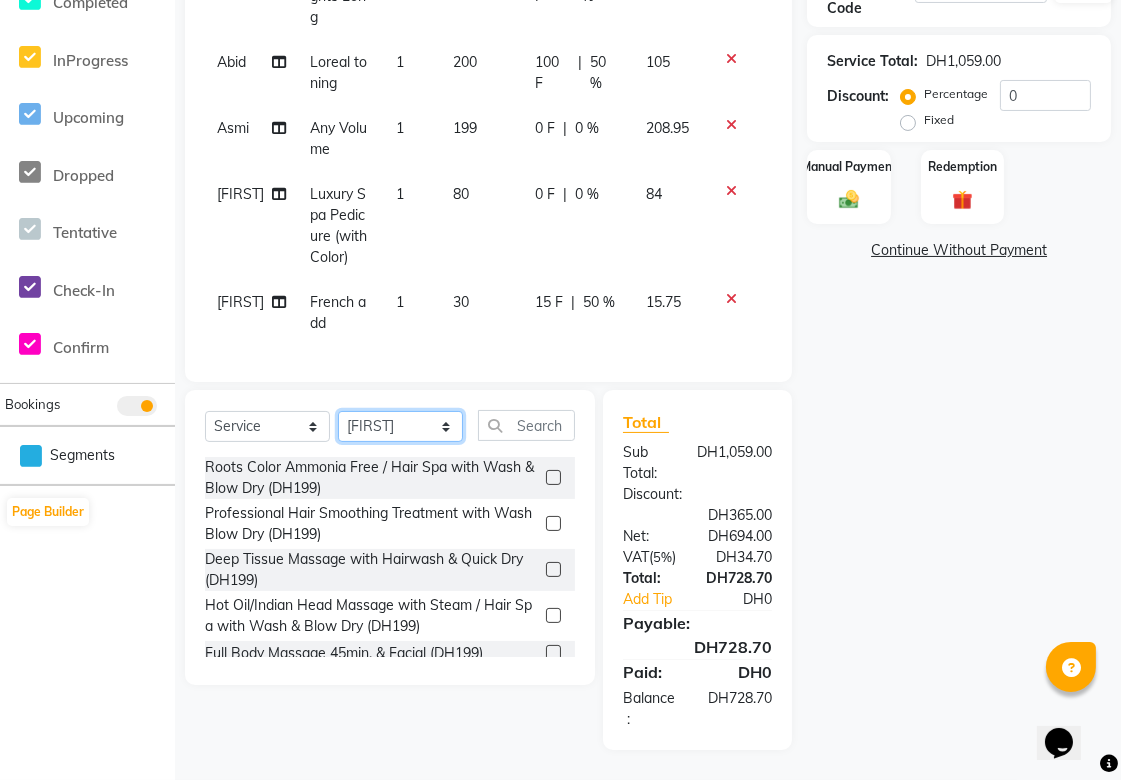 click on "Select Stylist [FIRST] [FIRST] [FIRST] [FIRST] [FIRST] [FIRST] [FIRST] [FIRST] [FIRST] [FIRST] [FIRST] [FIRST] [FIRST] [FIRST] [FIRST] [FIRST] [FIRST]" 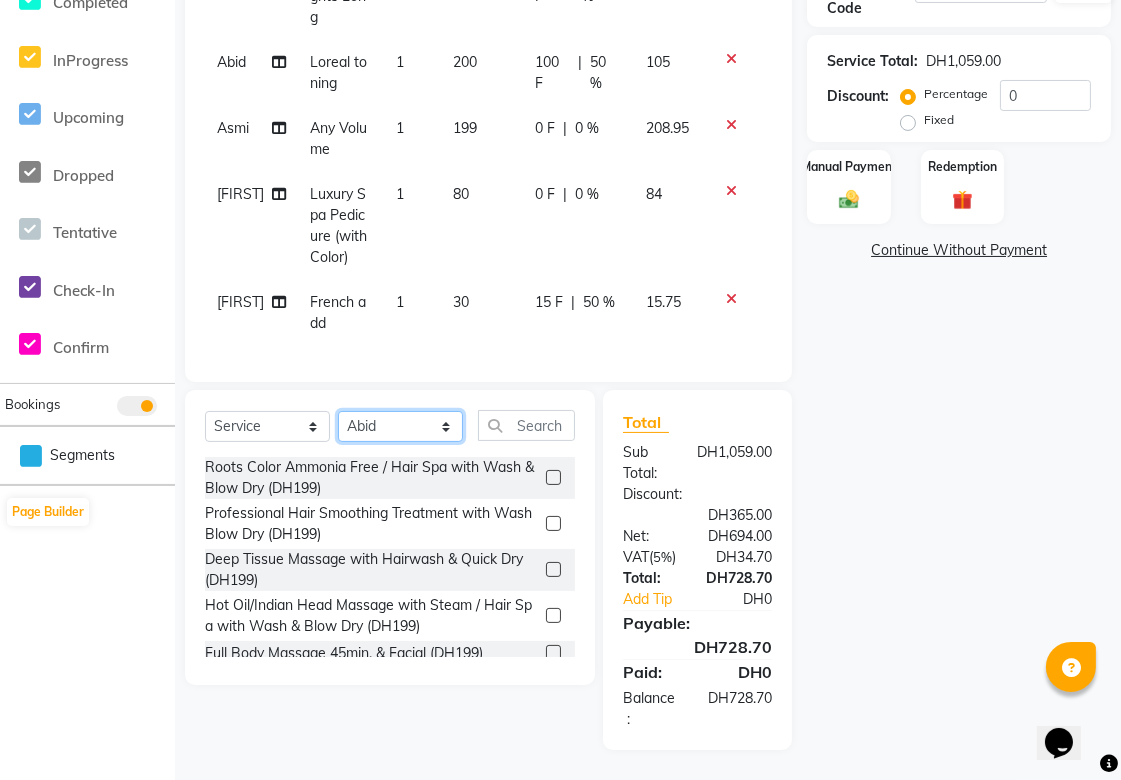 click on "Select Stylist [FIRST] [FIRST] [FIRST] [FIRST] [FIRST] [FIRST] [FIRST] [FIRST] [FIRST] [FIRST] [FIRST] [FIRST] [FIRST] [FIRST] [FIRST] [FIRST] [FIRST]" 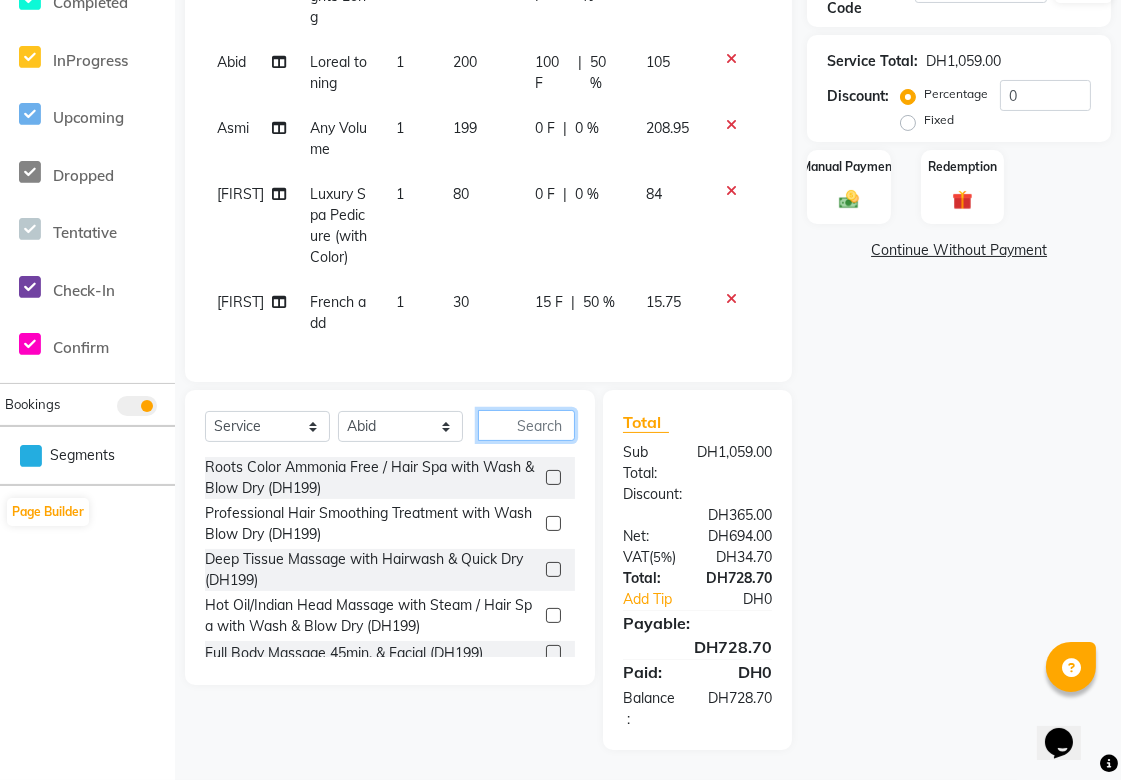 click 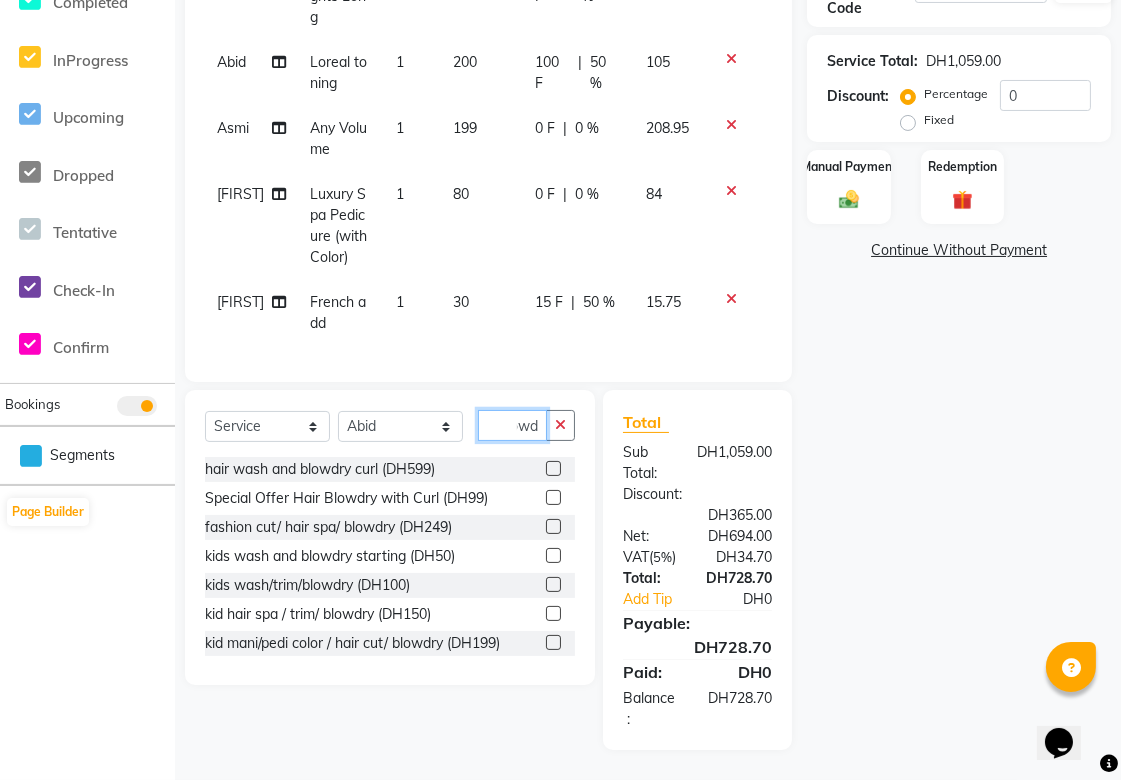 scroll, scrollTop: 0, scrollLeft: 24, axis: horizontal 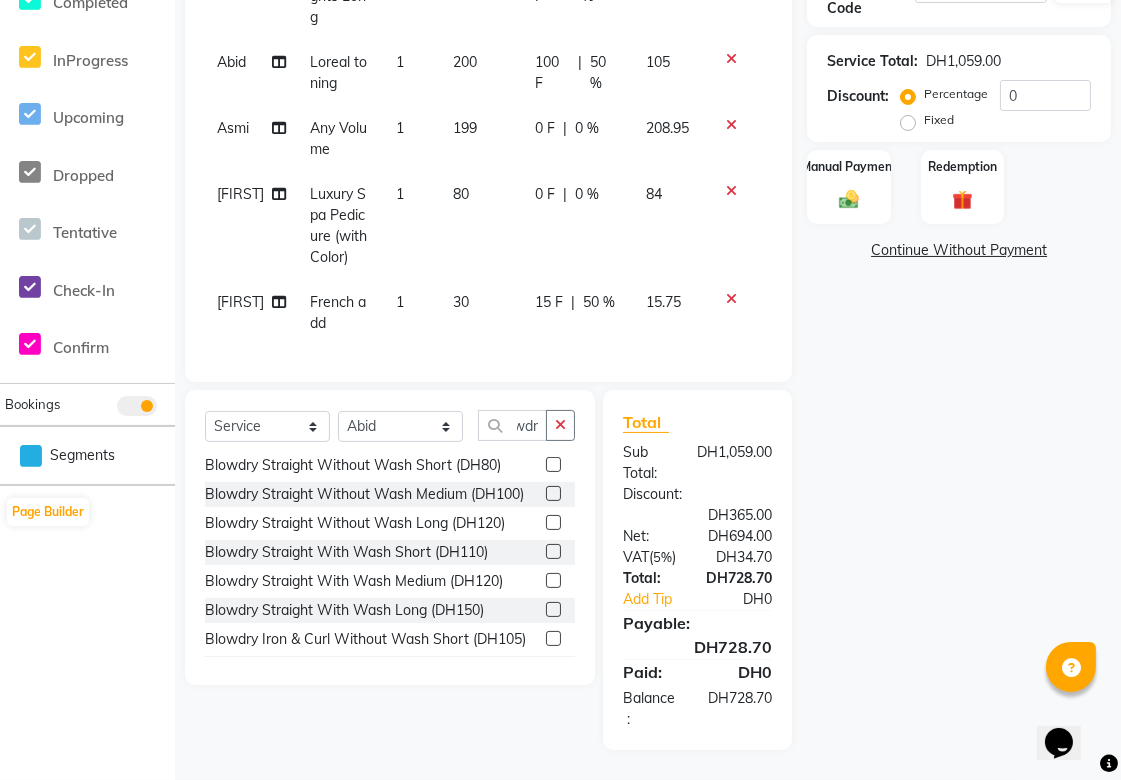 click 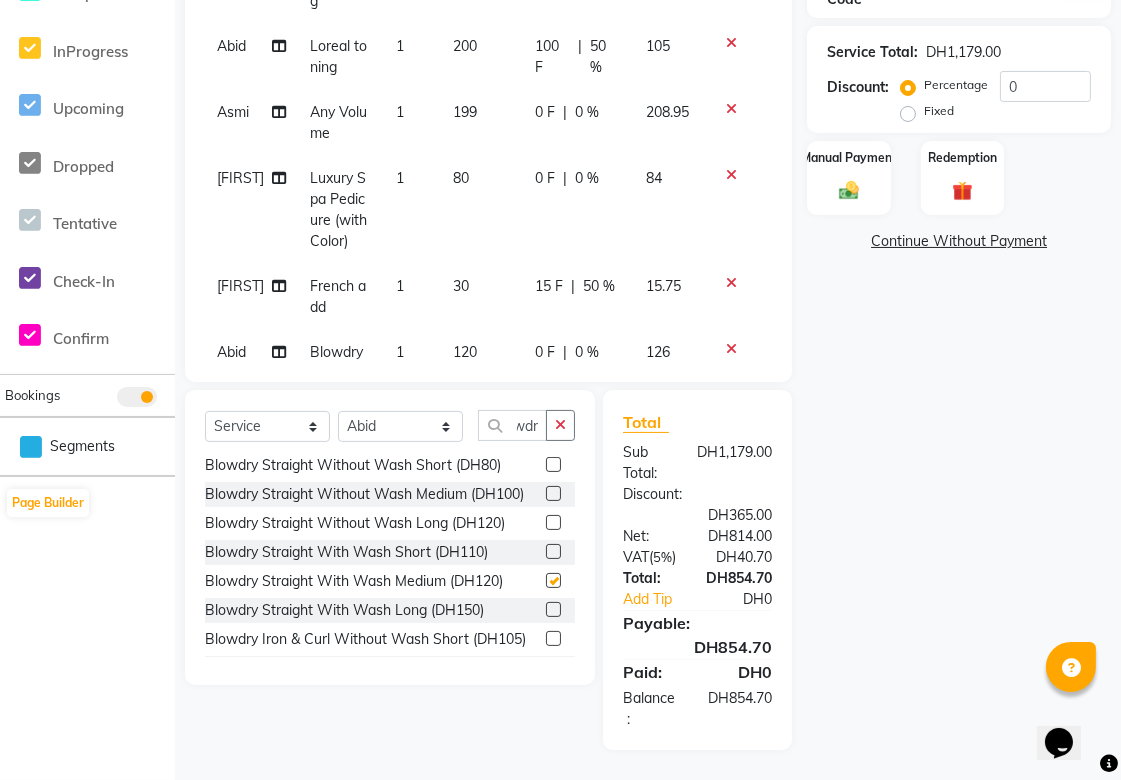 scroll, scrollTop: 0, scrollLeft: 0, axis: both 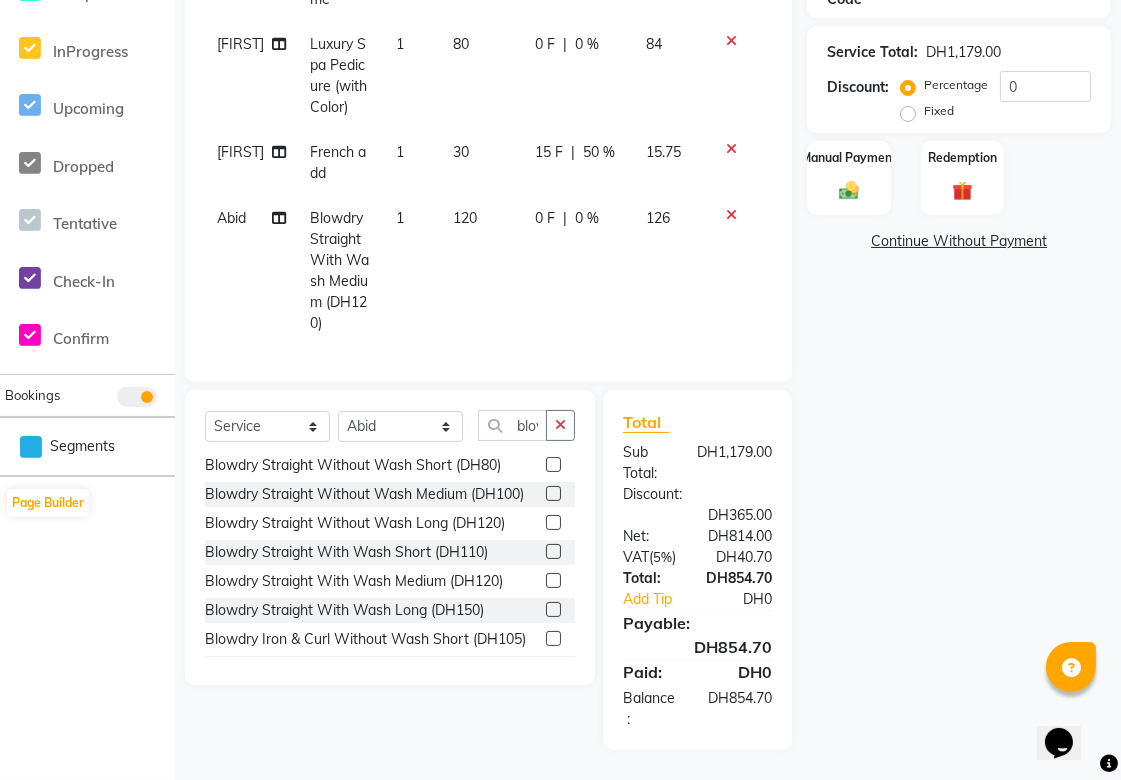 click 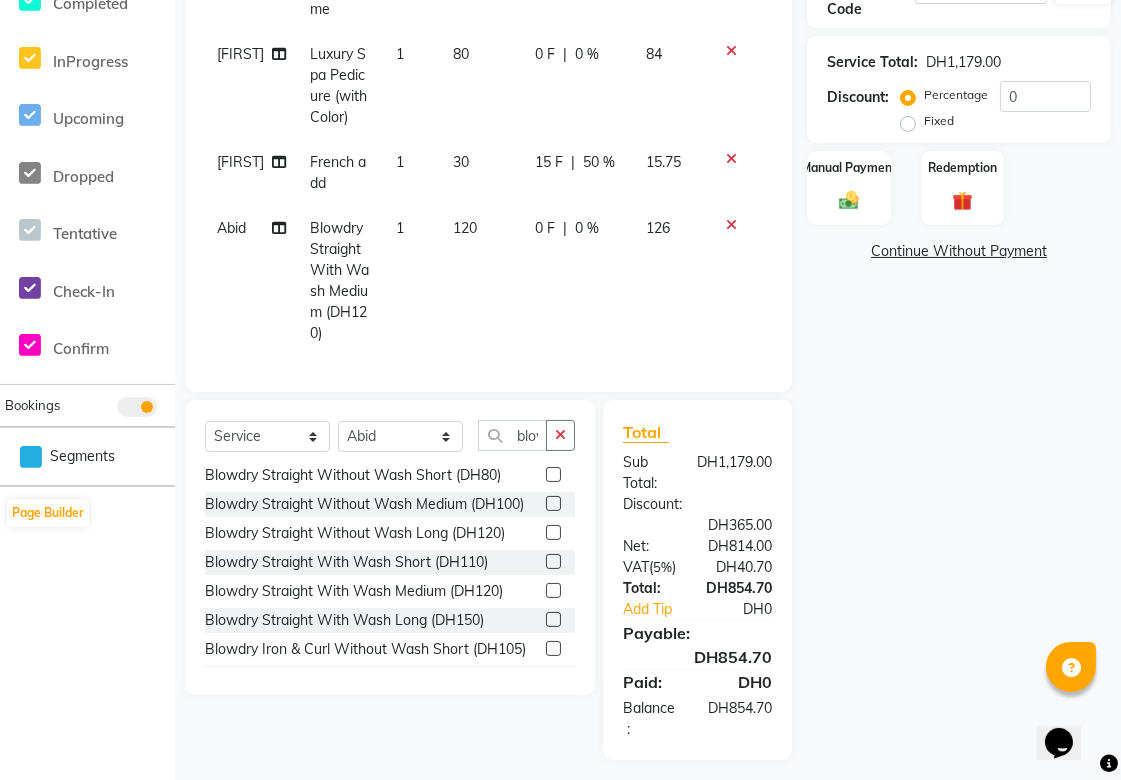 scroll, scrollTop: 0, scrollLeft: 0, axis: both 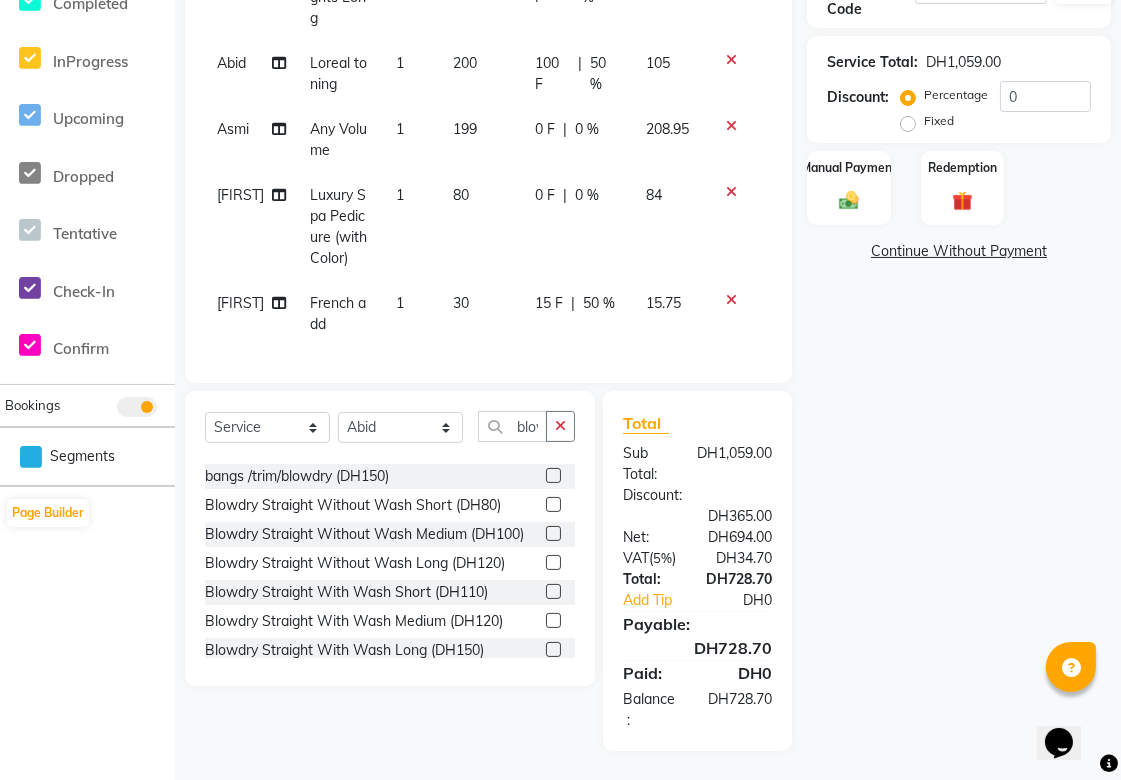 click 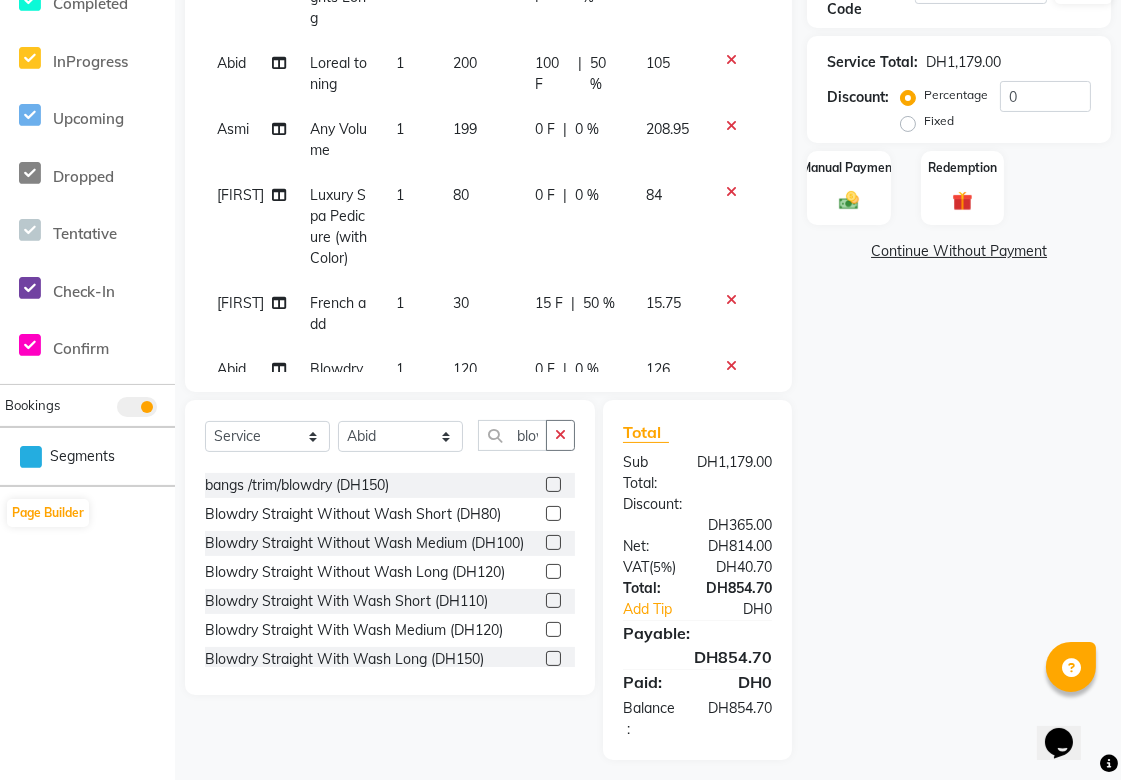 click 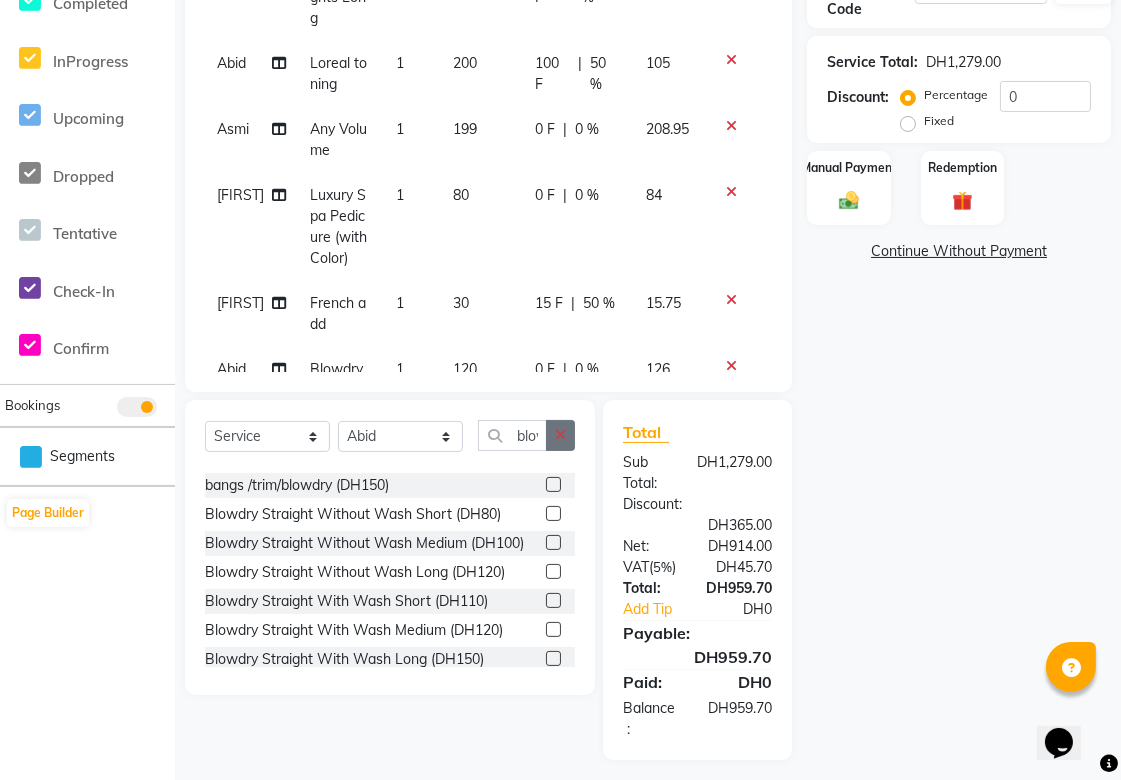 click 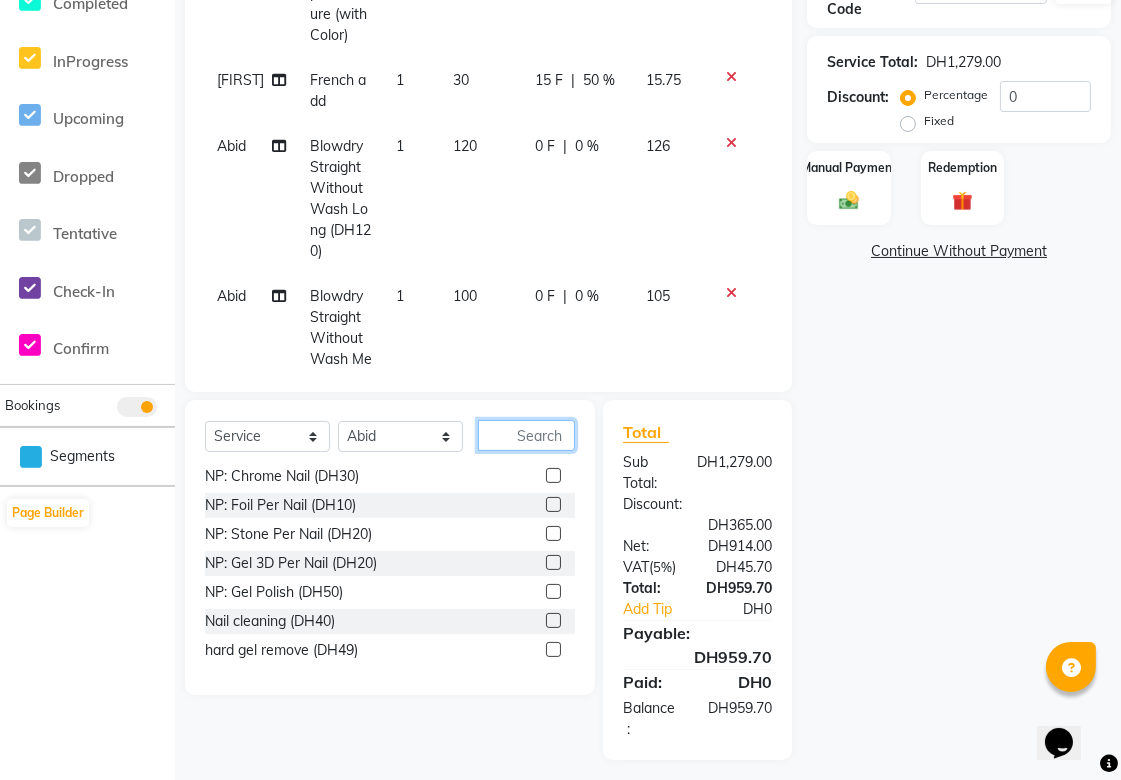 scroll, scrollTop: 307, scrollLeft: 0, axis: vertical 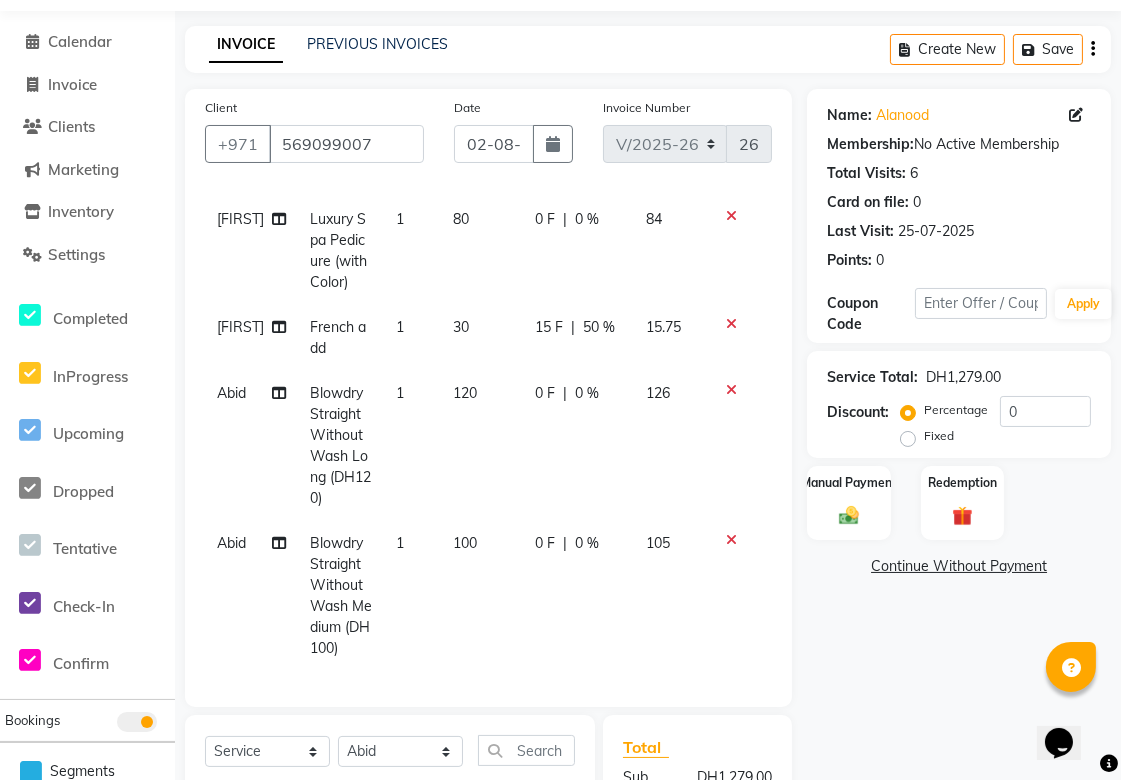 click on "0 F" 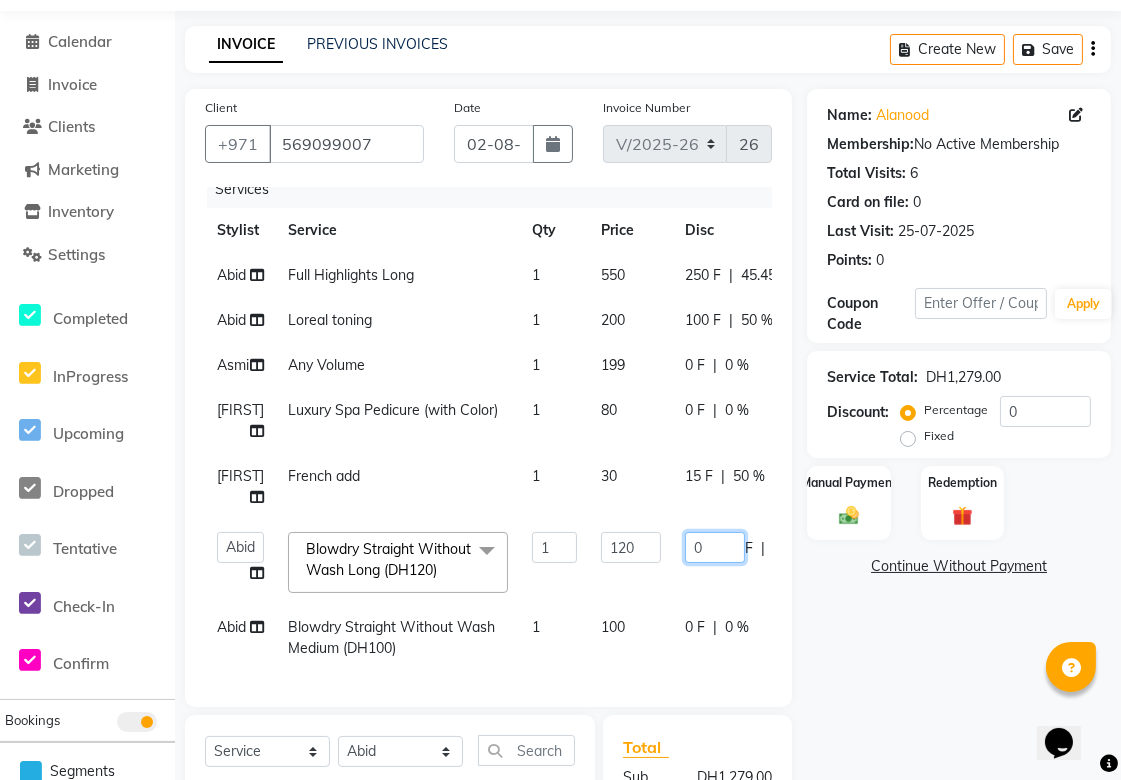 click on "0" 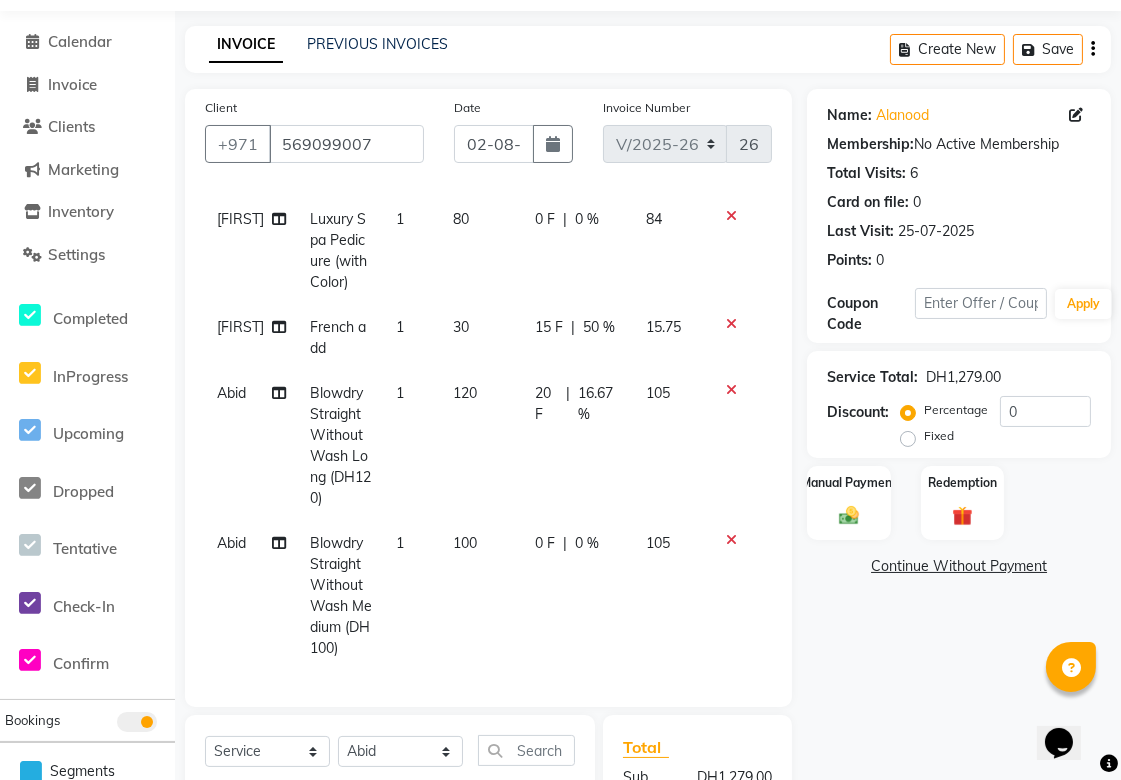 click on "0 F" 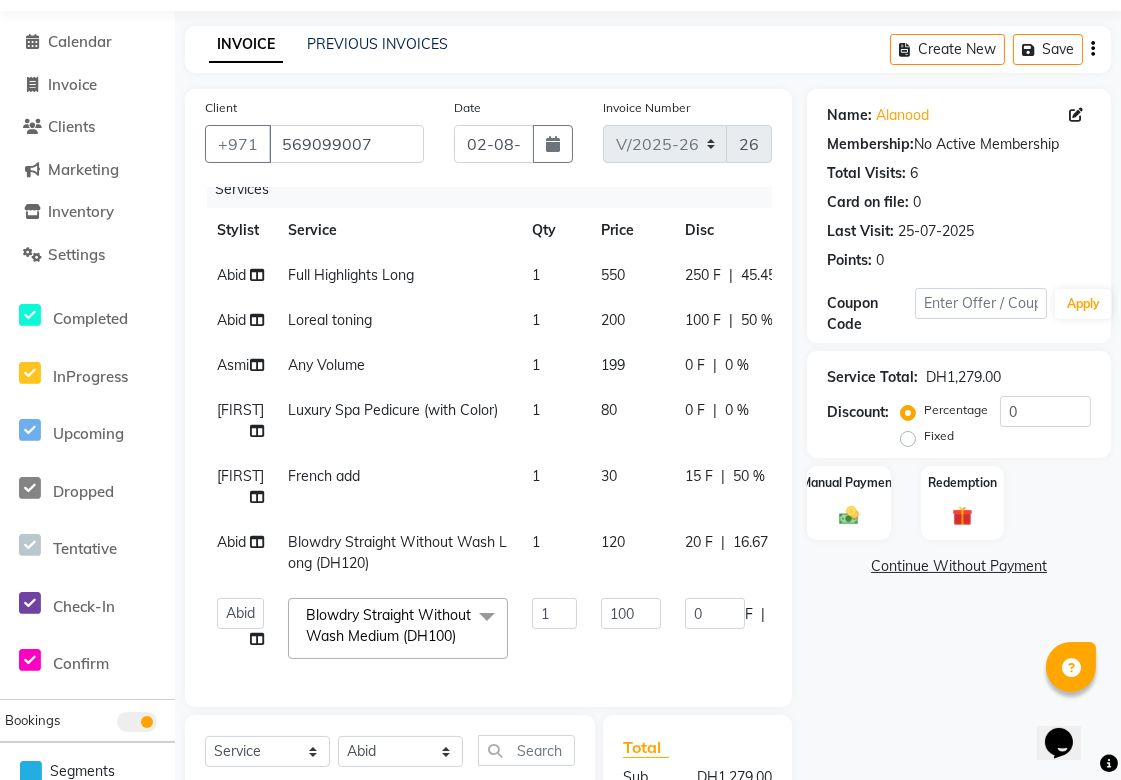 scroll, scrollTop: 53, scrollLeft: 0, axis: vertical 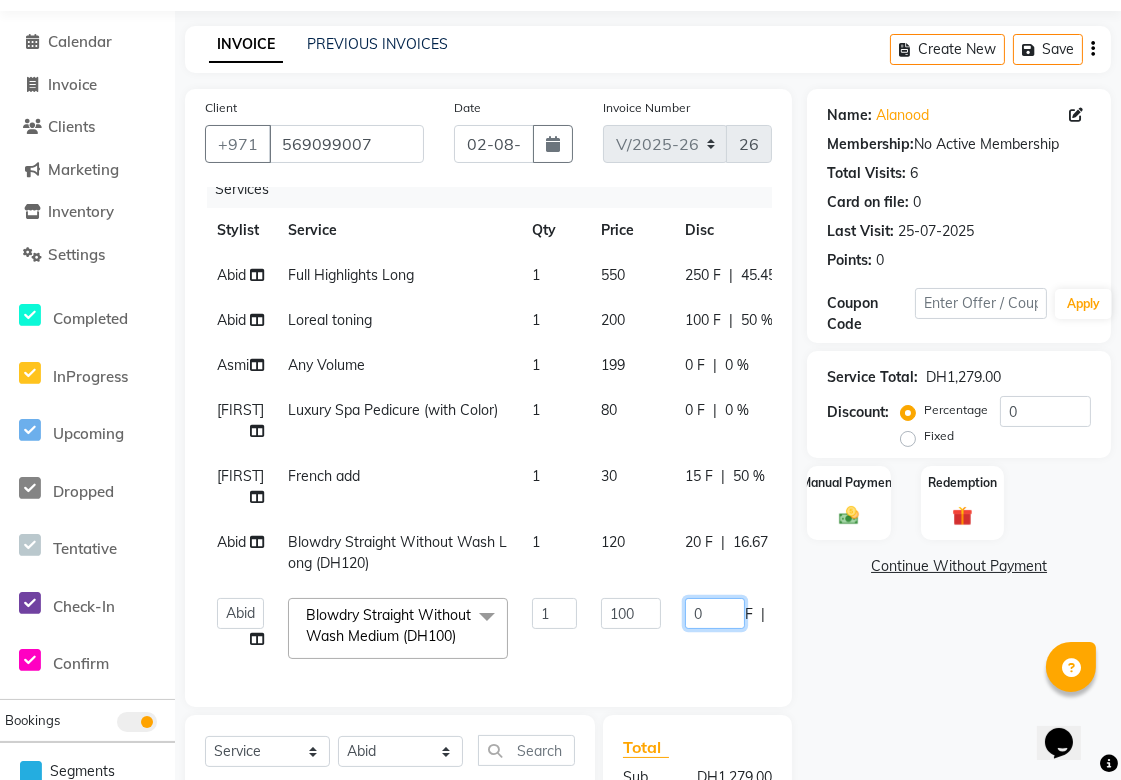 click on "0" 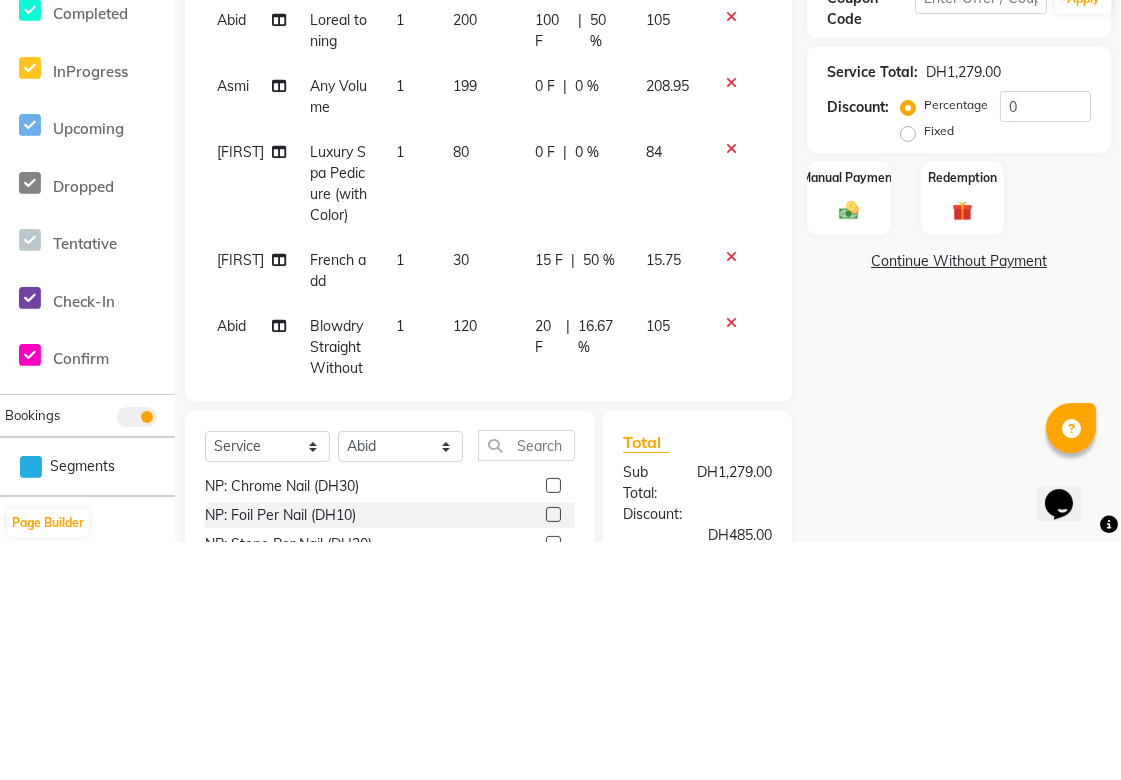 scroll, scrollTop: 127, scrollLeft: 0, axis: vertical 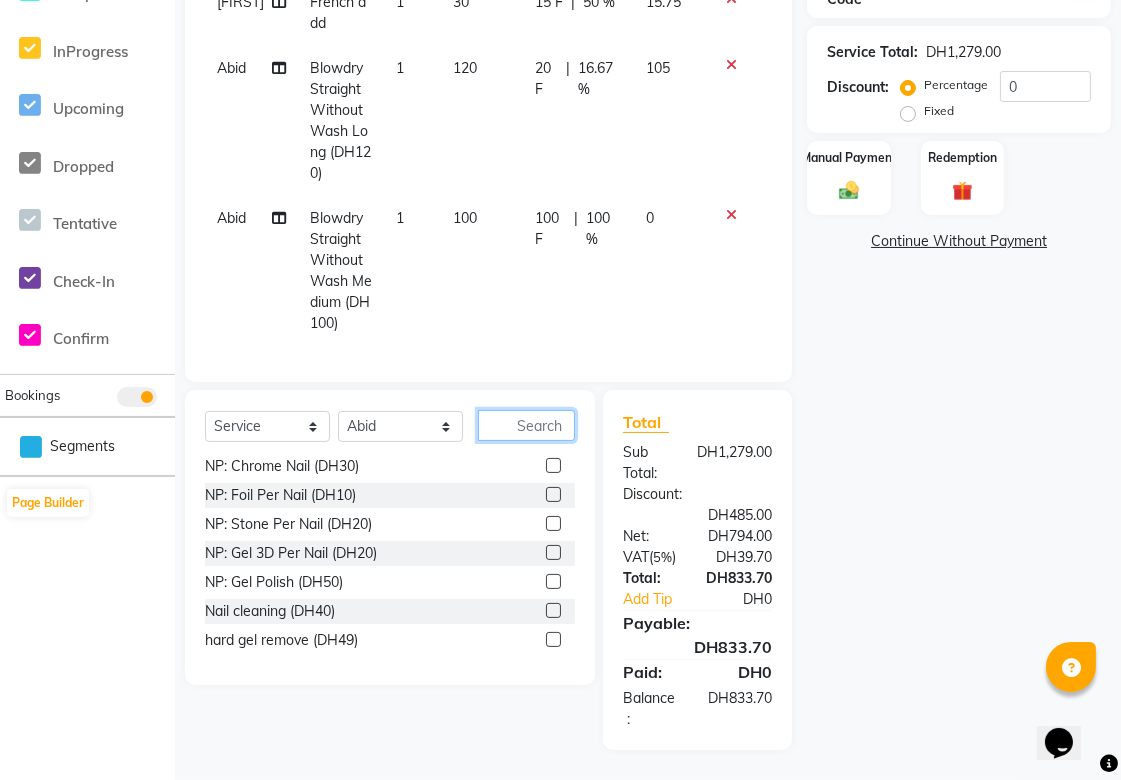 click 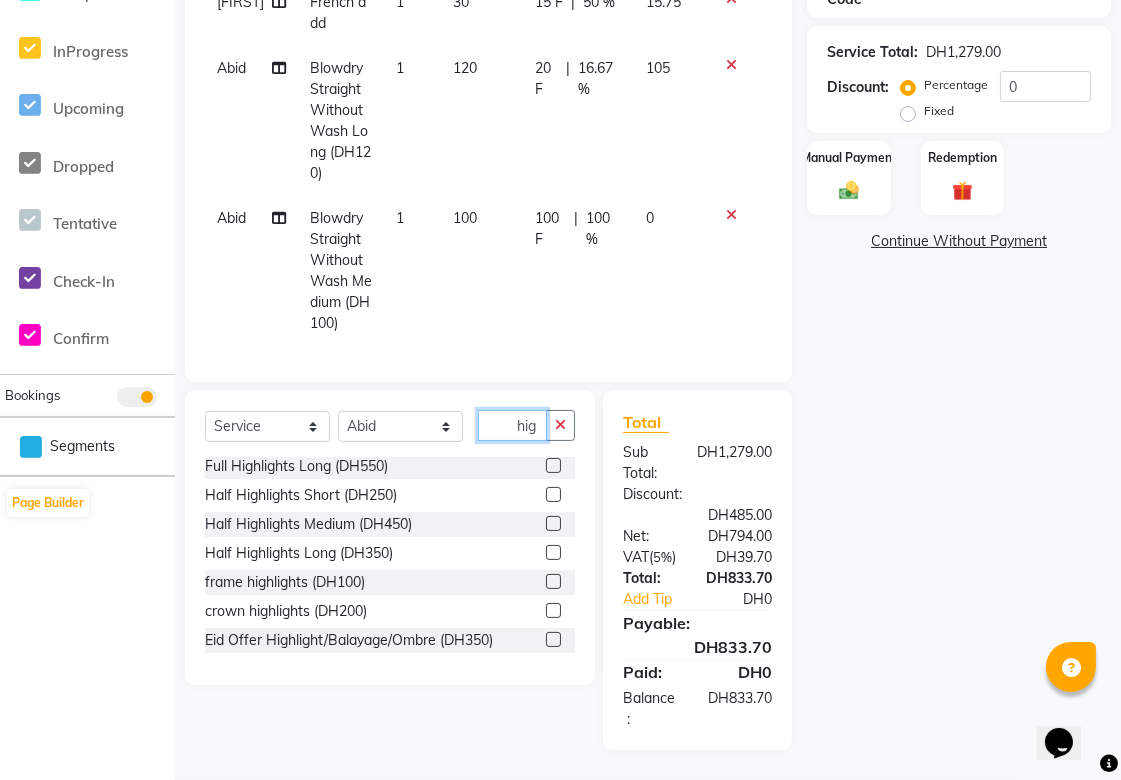 scroll, scrollTop: 61, scrollLeft: 0, axis: vertical 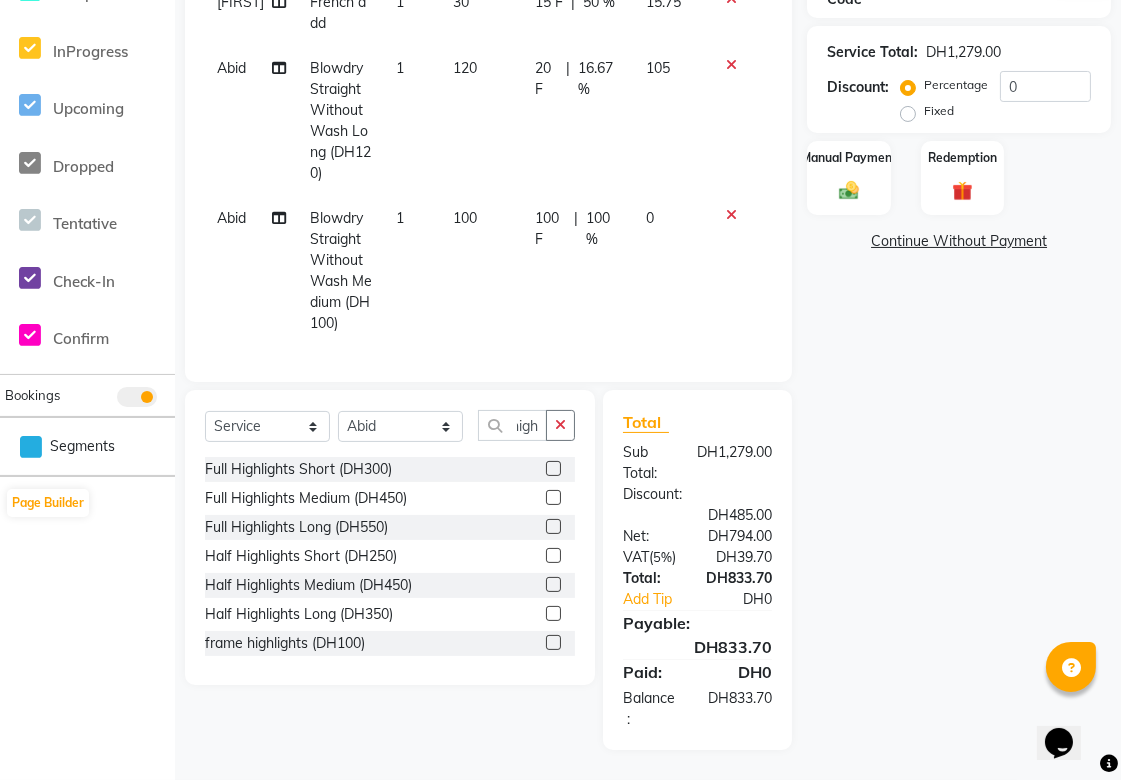 click 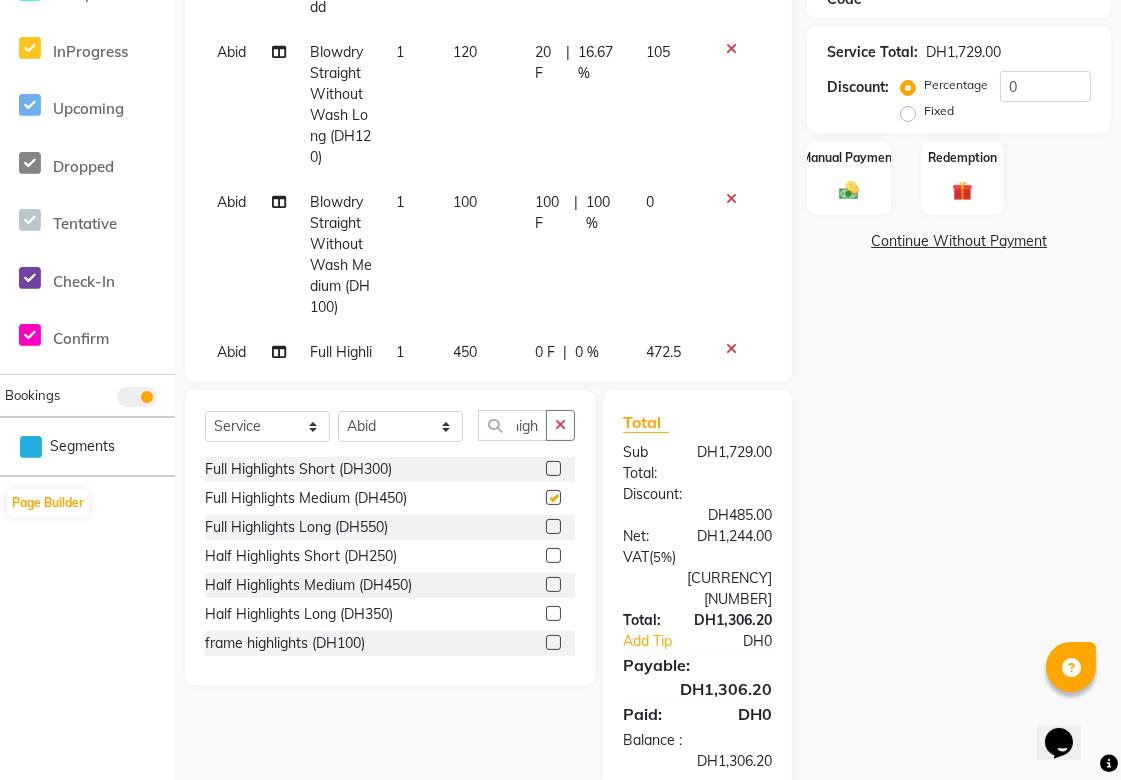 scroll, scrollTop: 0, scrollLeft: 0, axis: both 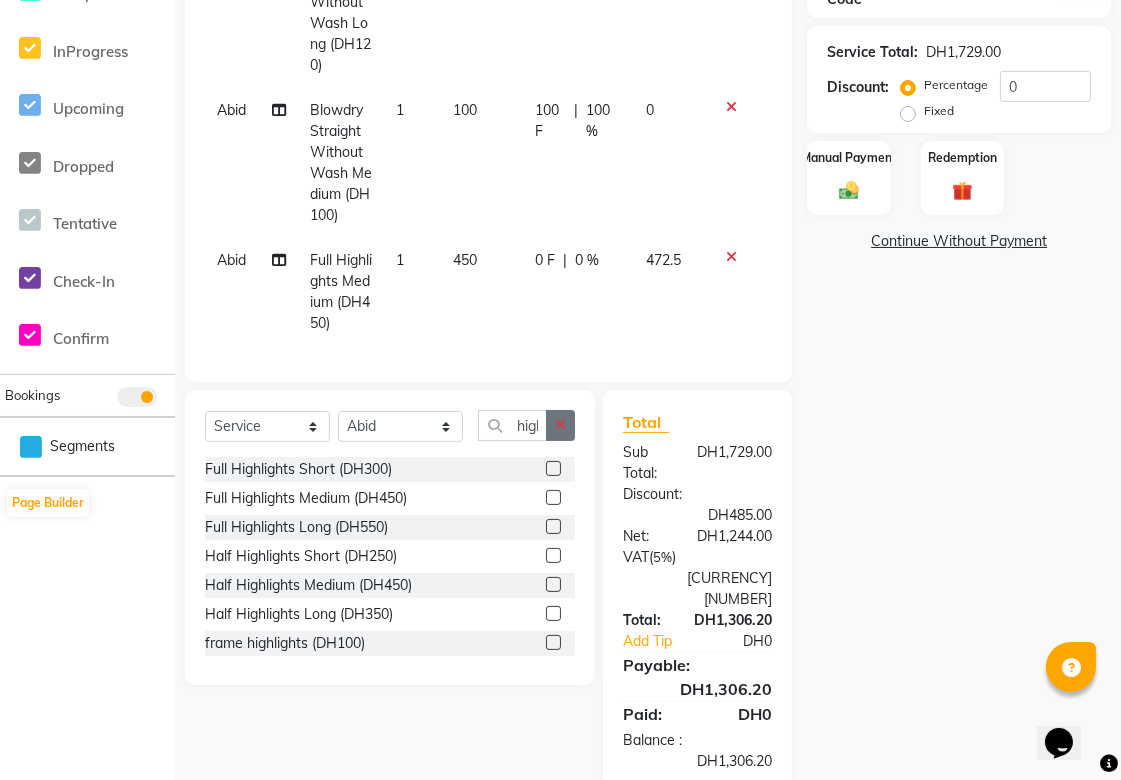 click 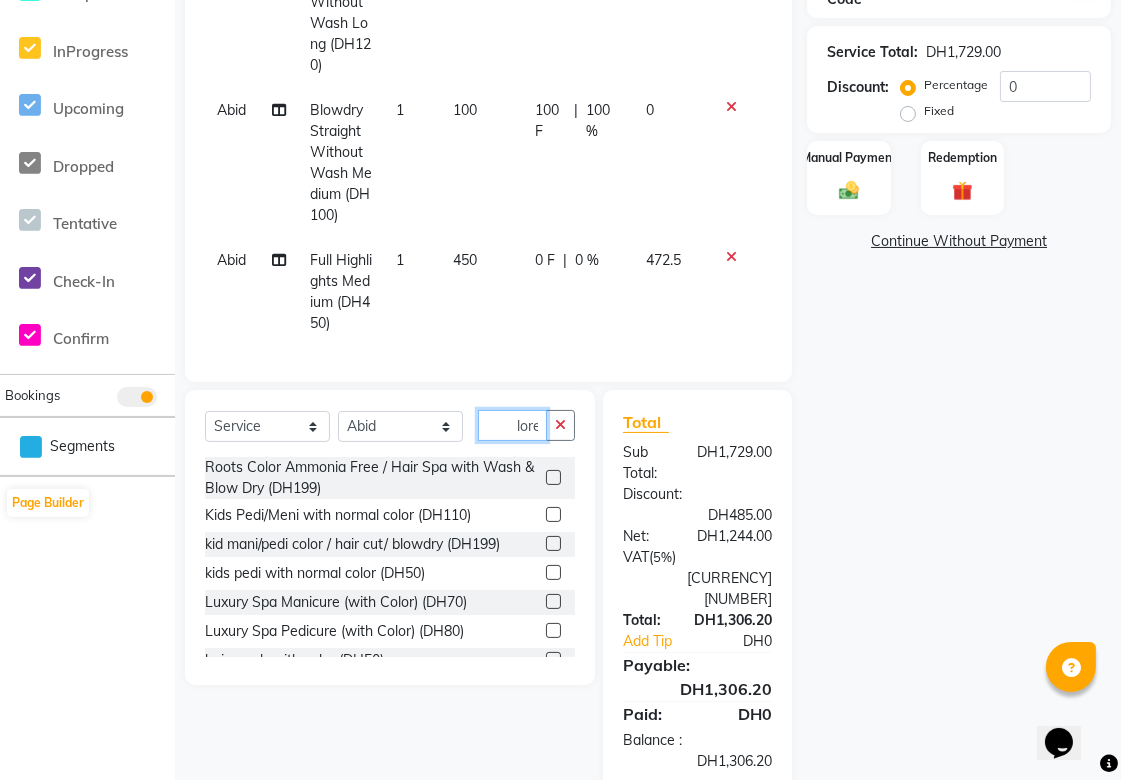 scroll, scrollTop: 0, scrollLeft: 3, axis: horizontal 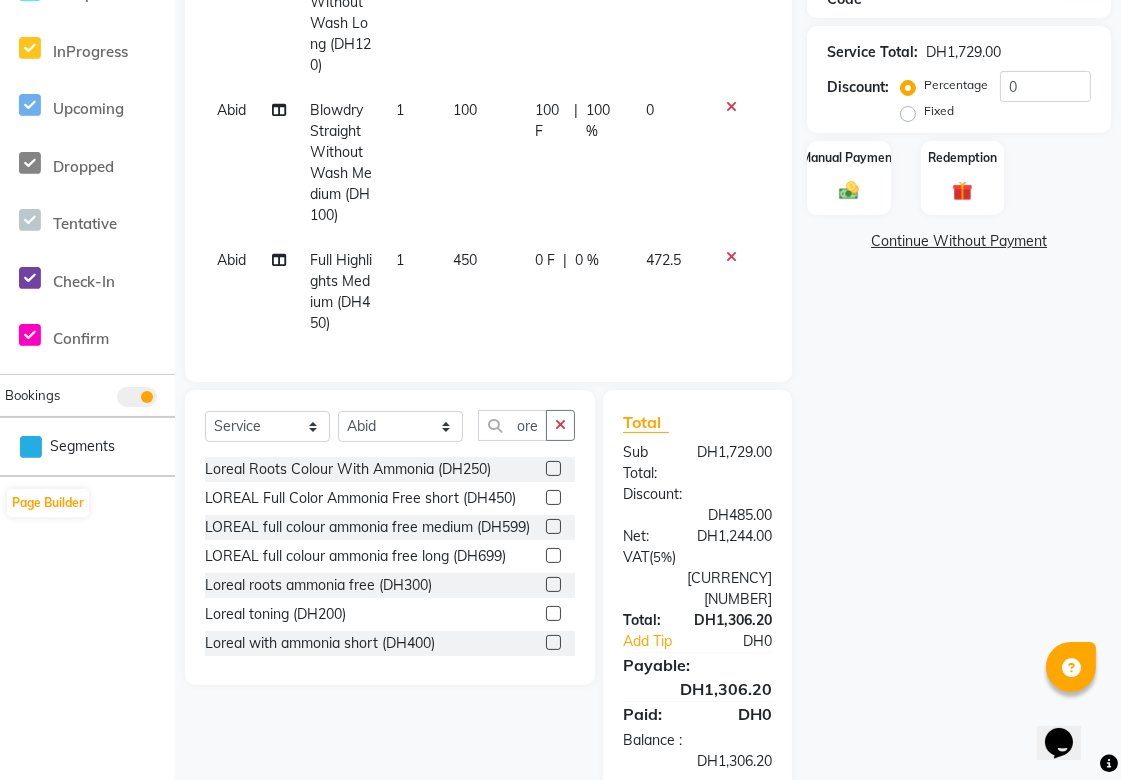click 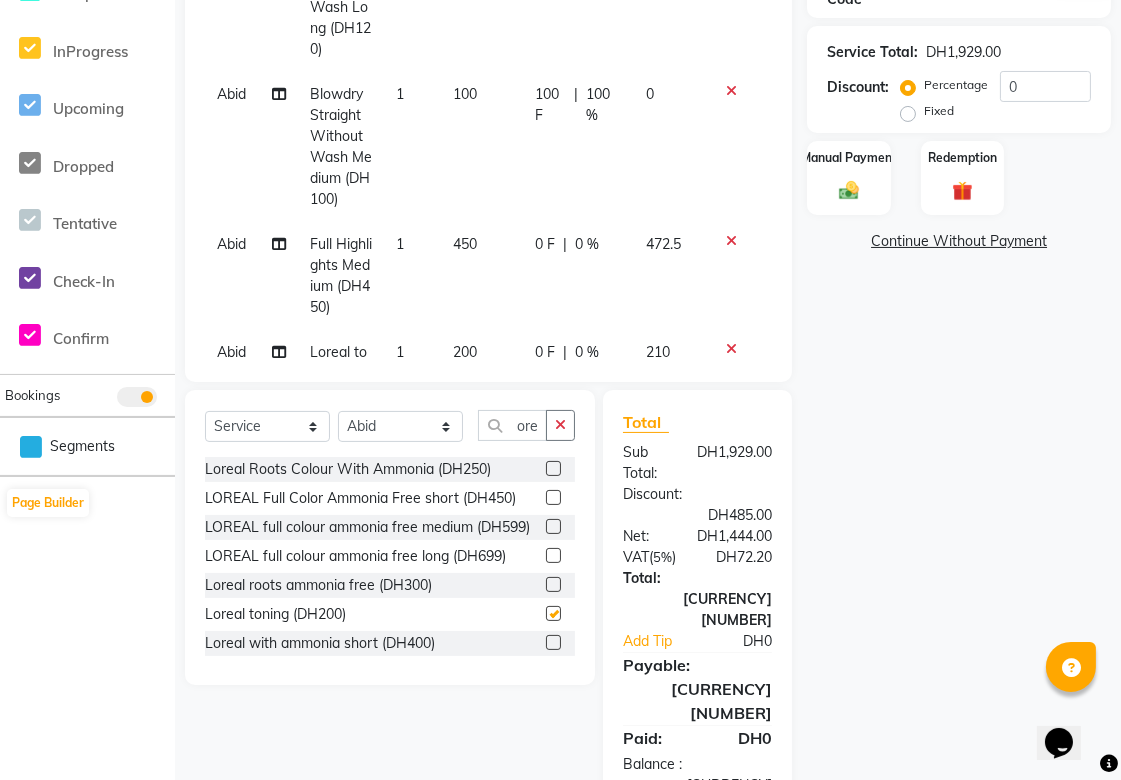 scroll, scrollTop: 0, scrollLeft: 0, axis: both 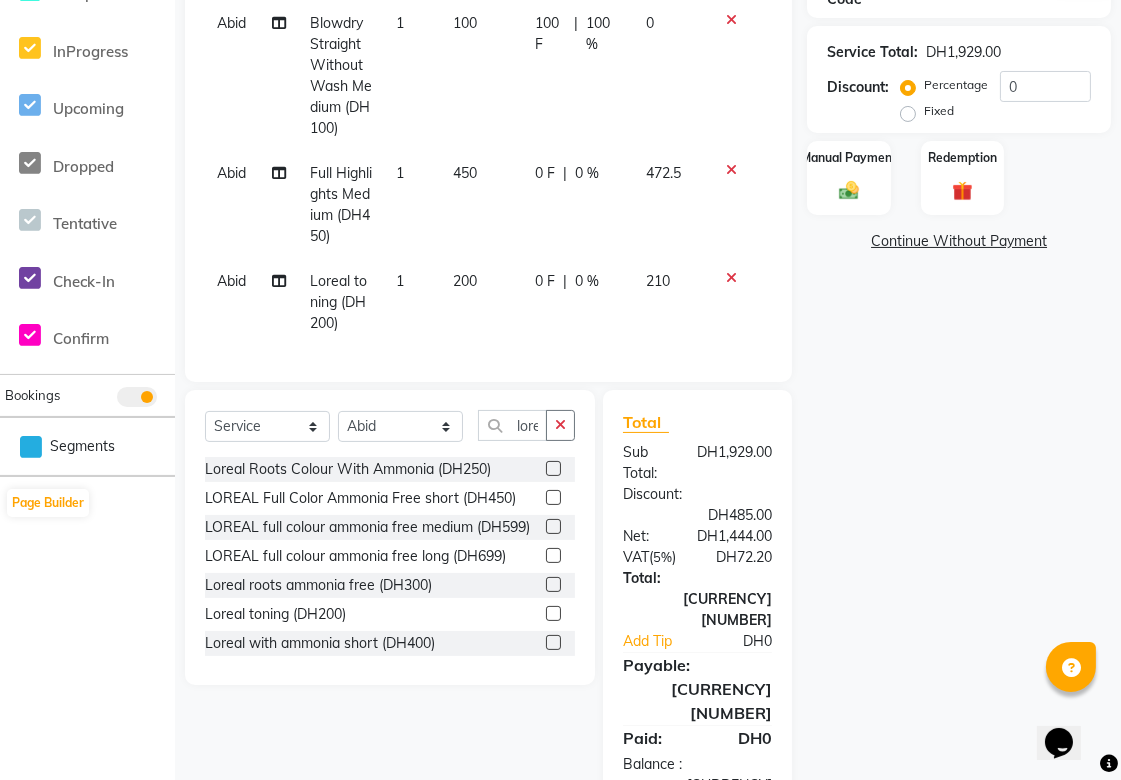 click on "0 F | 0 %" 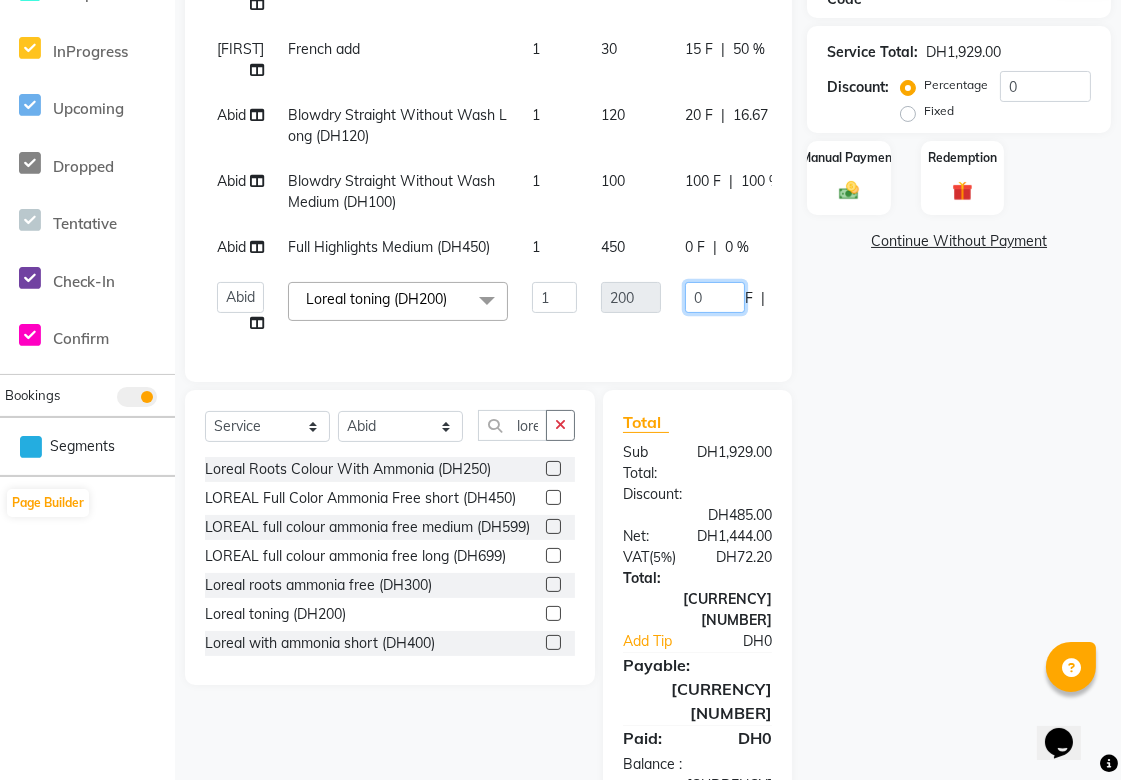 click on "0" 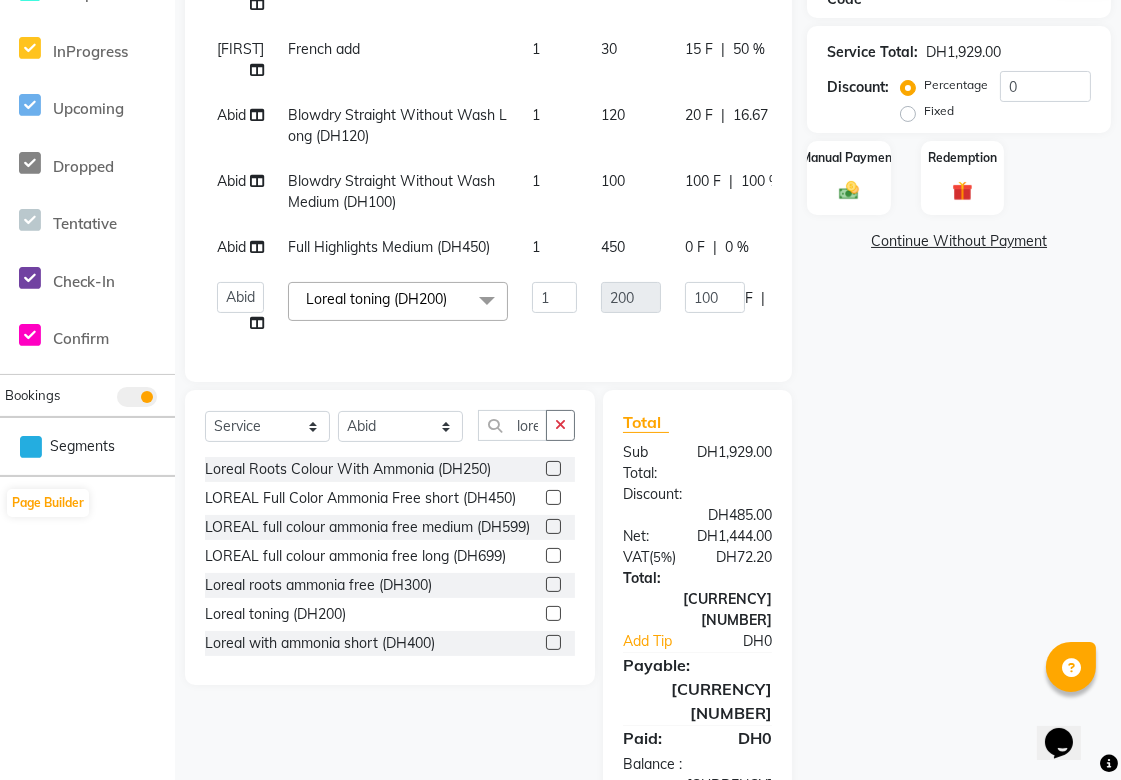 scroll, scrollTop: 176, scrollLeft: 0, axis: vertical 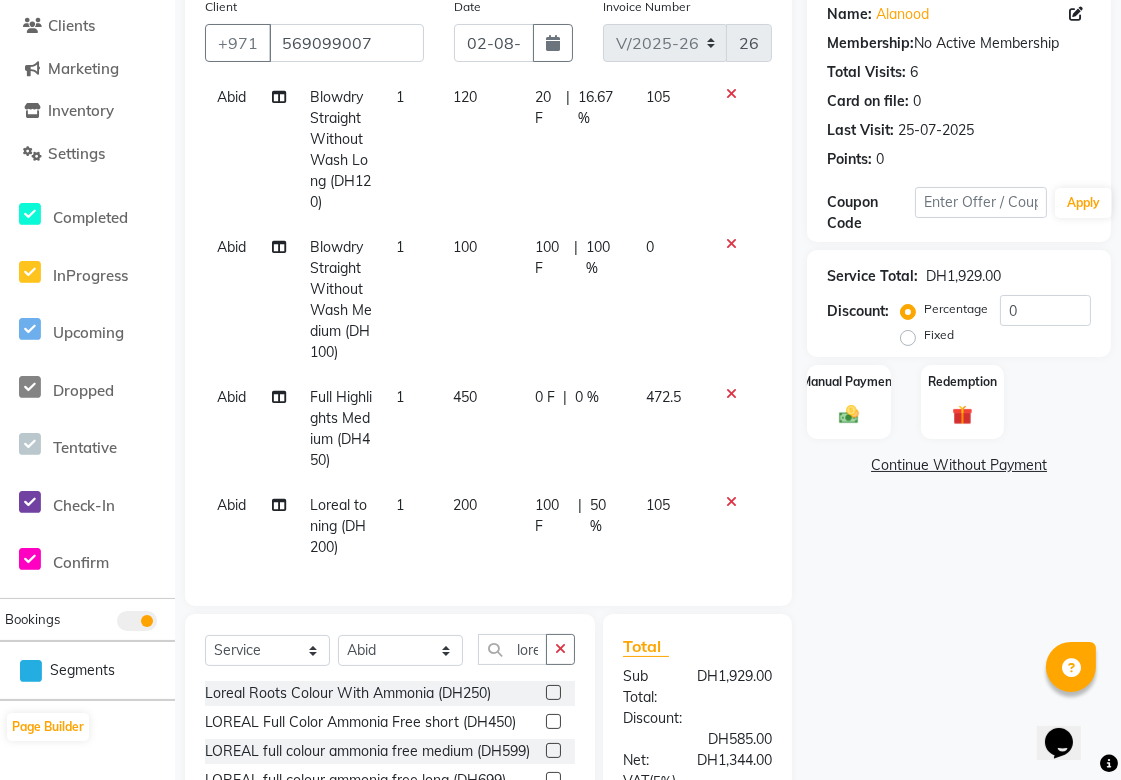 click on "450" 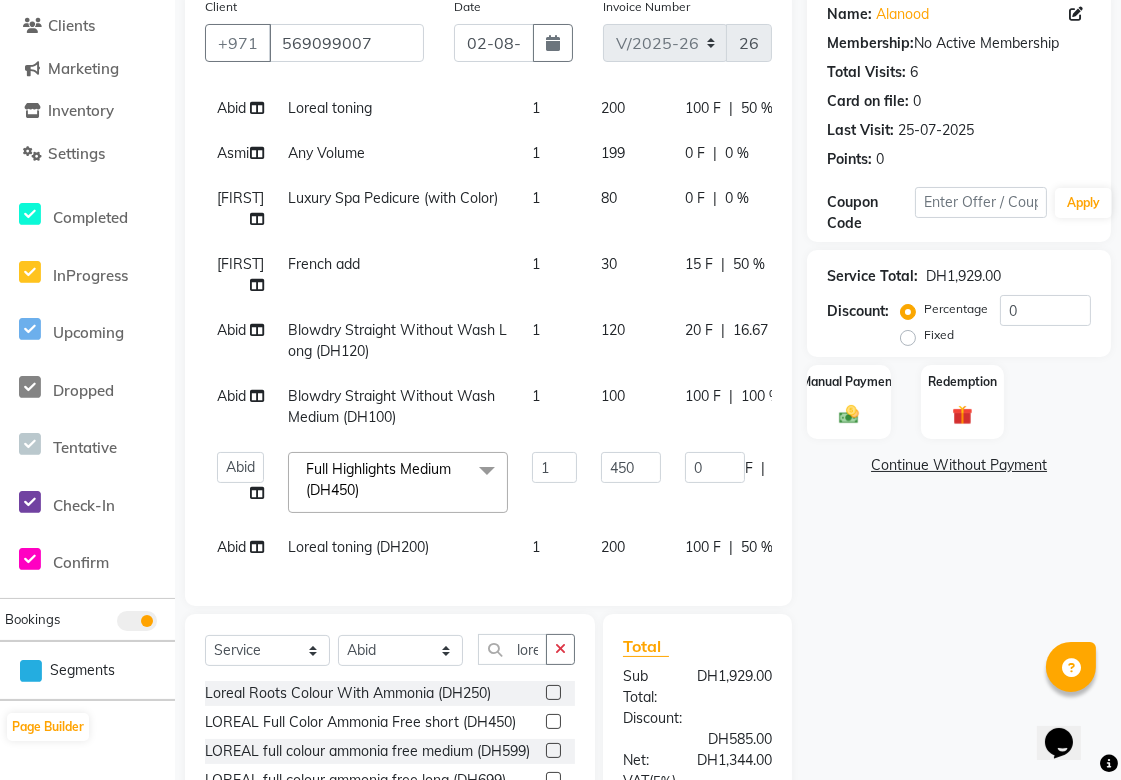 scroll, scrollTop: 143, scrollLeft: 0, axis: vertical 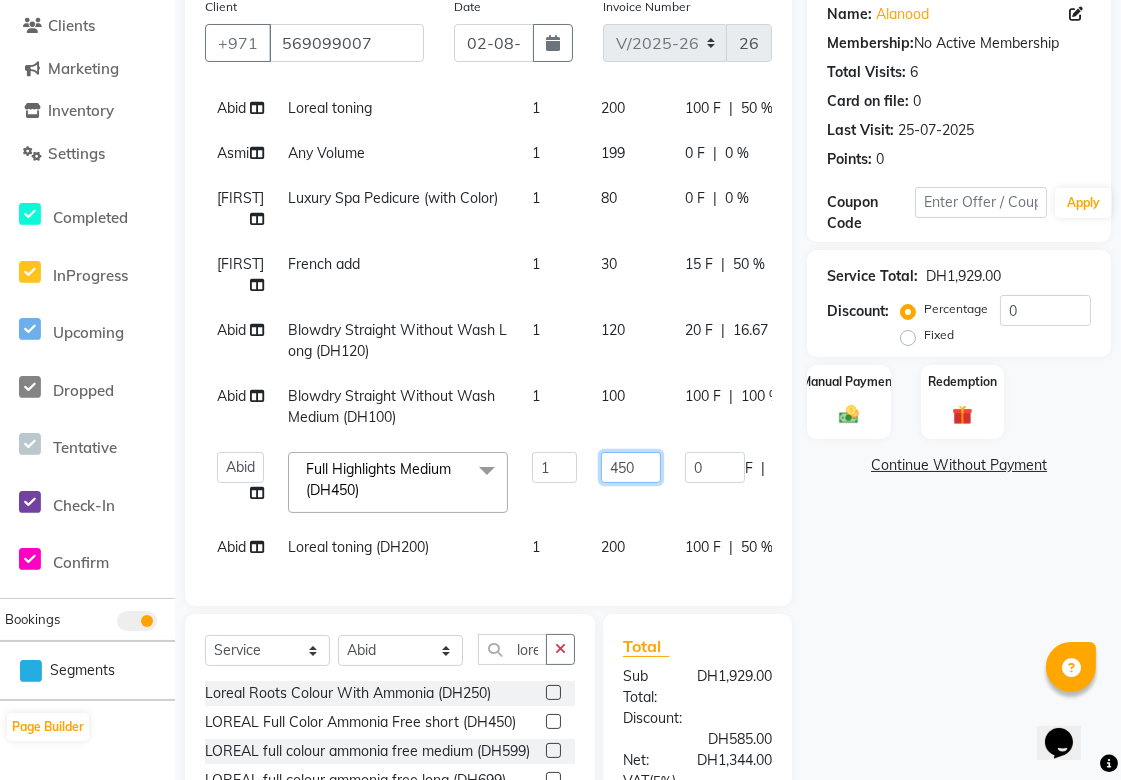 click on "450" 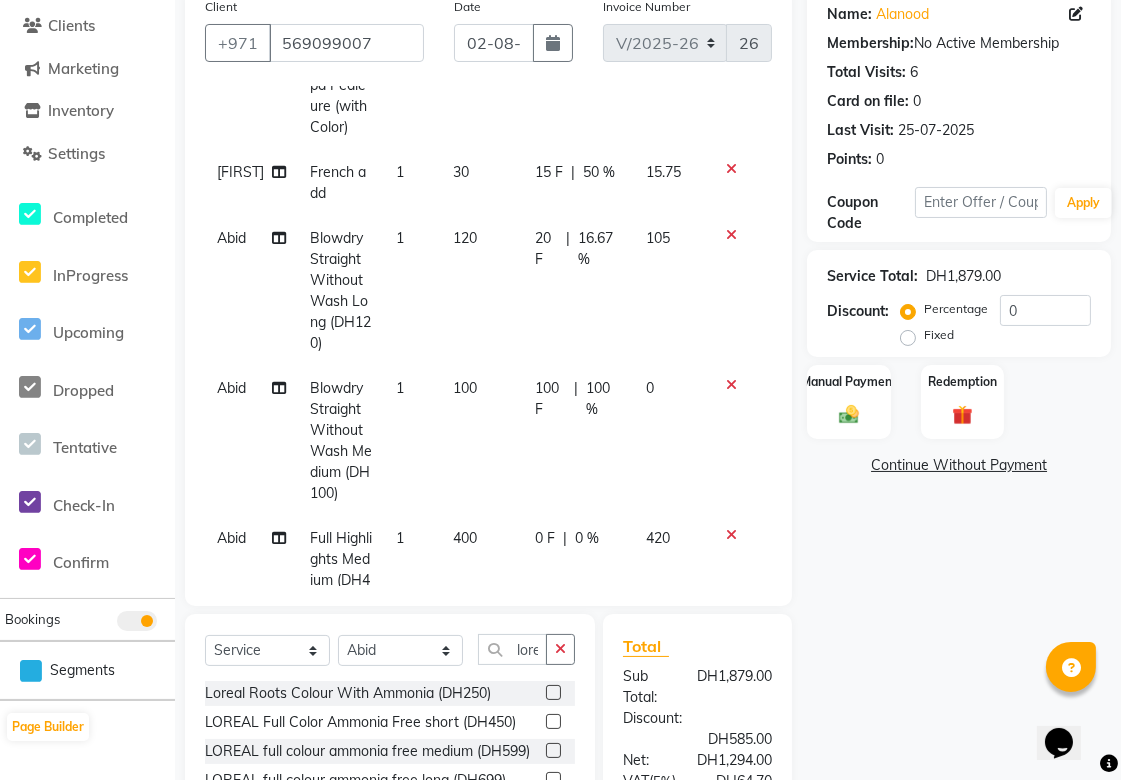 scroll, scrollTop: 502, scrollLeft: 0, axis: vertical 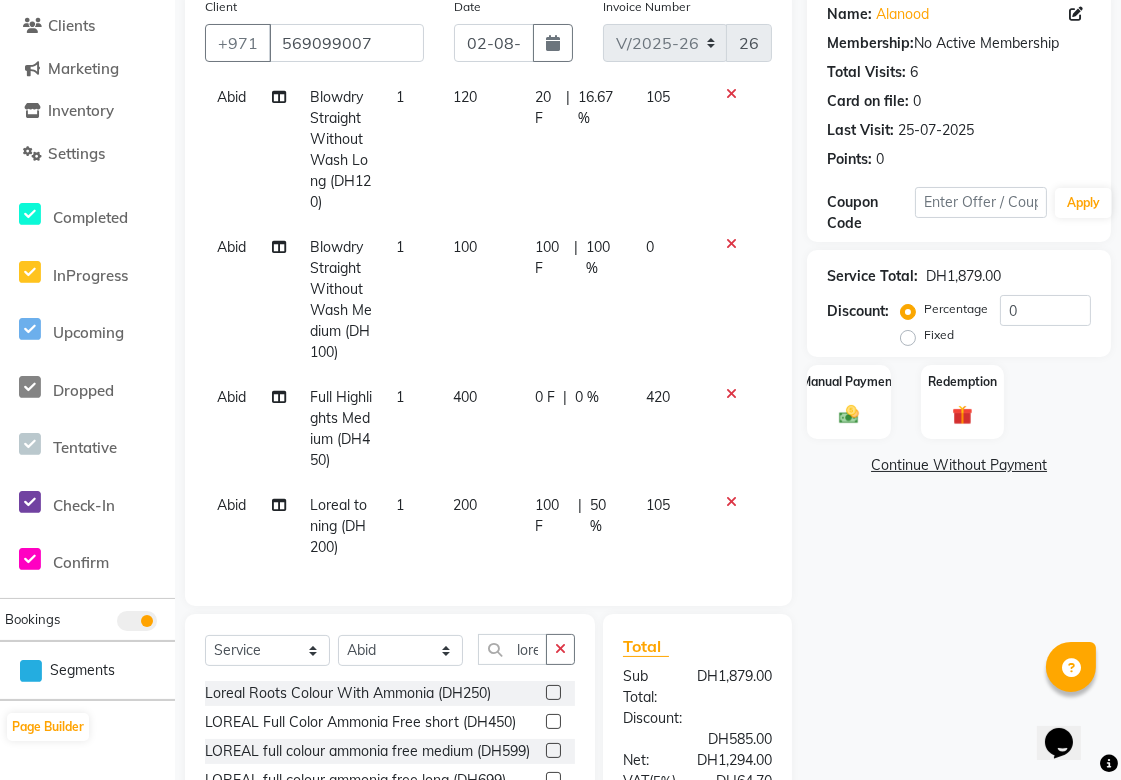 click on "100 F" 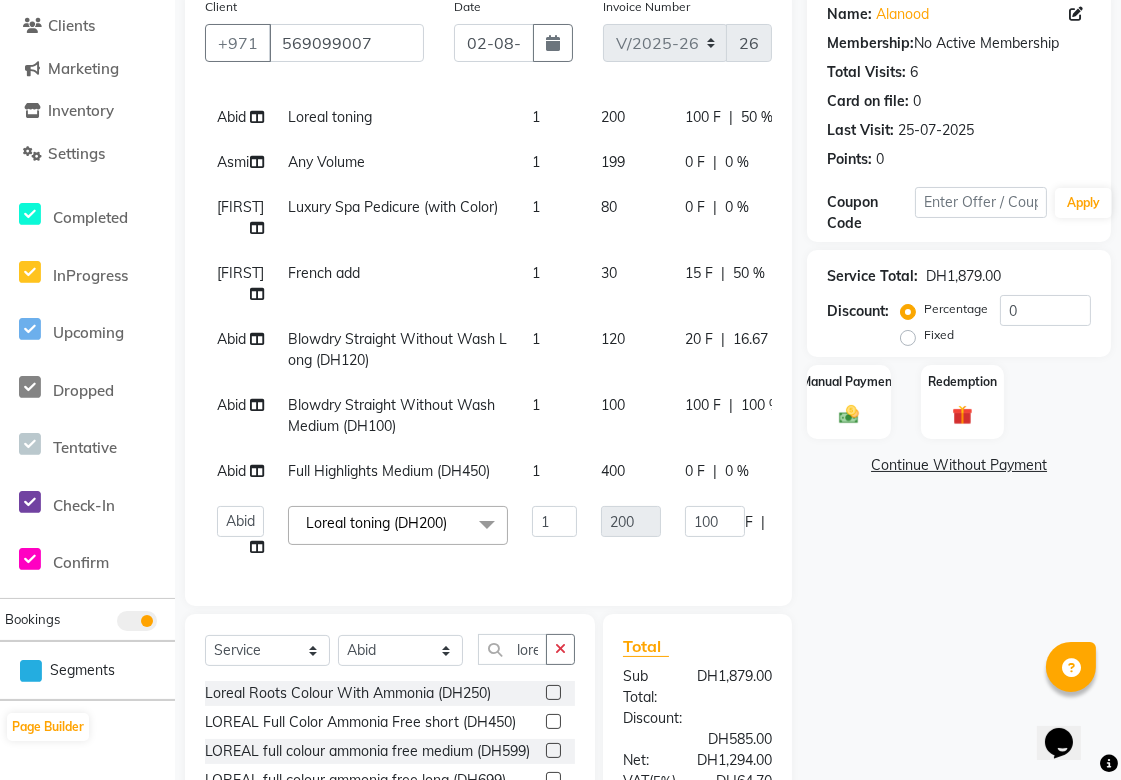 scroll, scrollTop: 134, scrollLeft: 0, axis: vertical 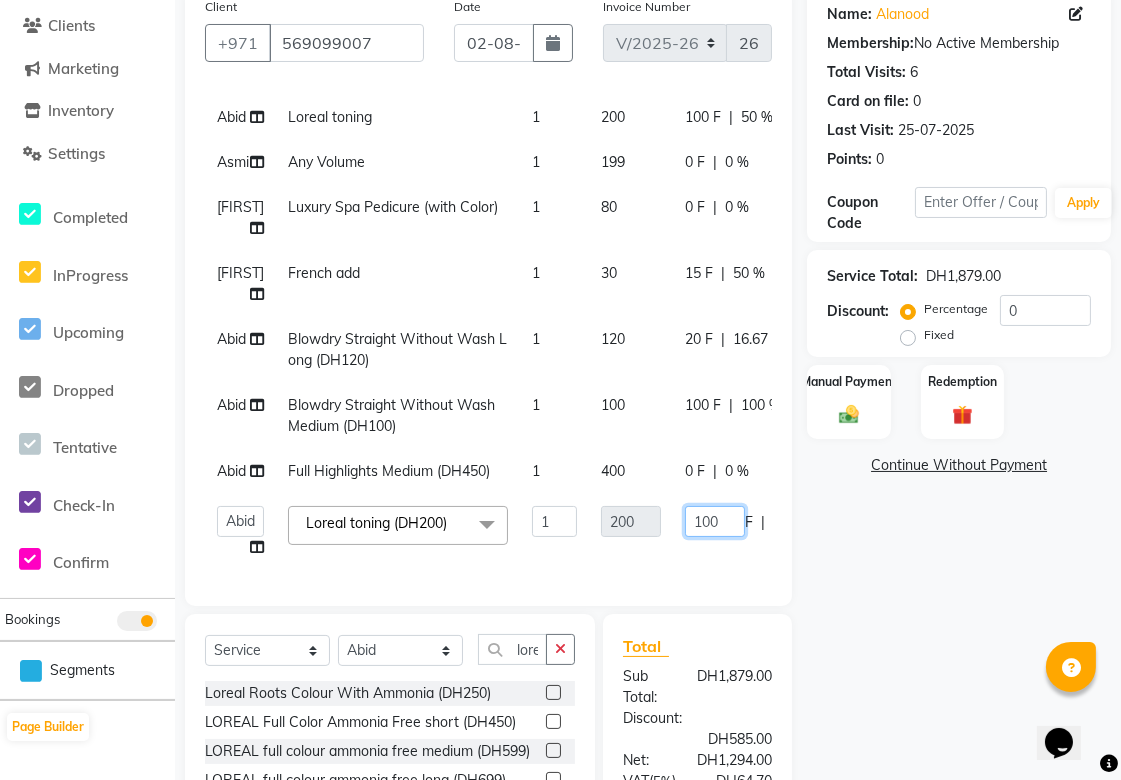 click on "100" 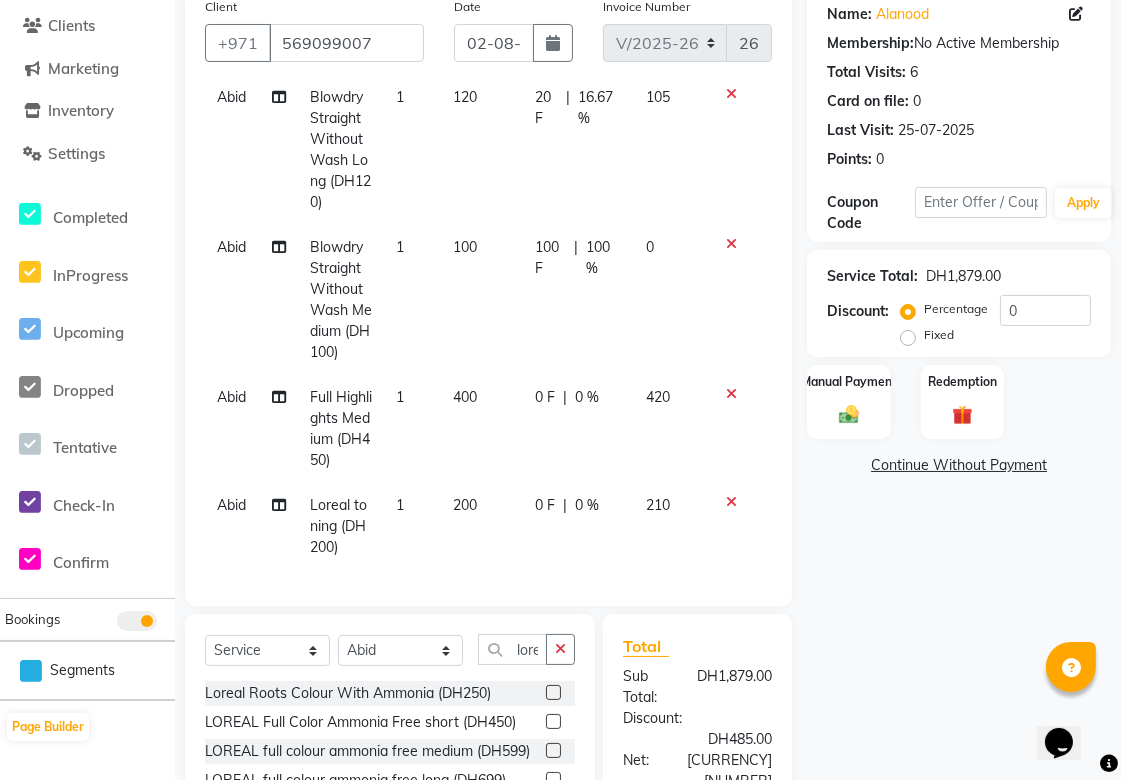 click on "0 %" 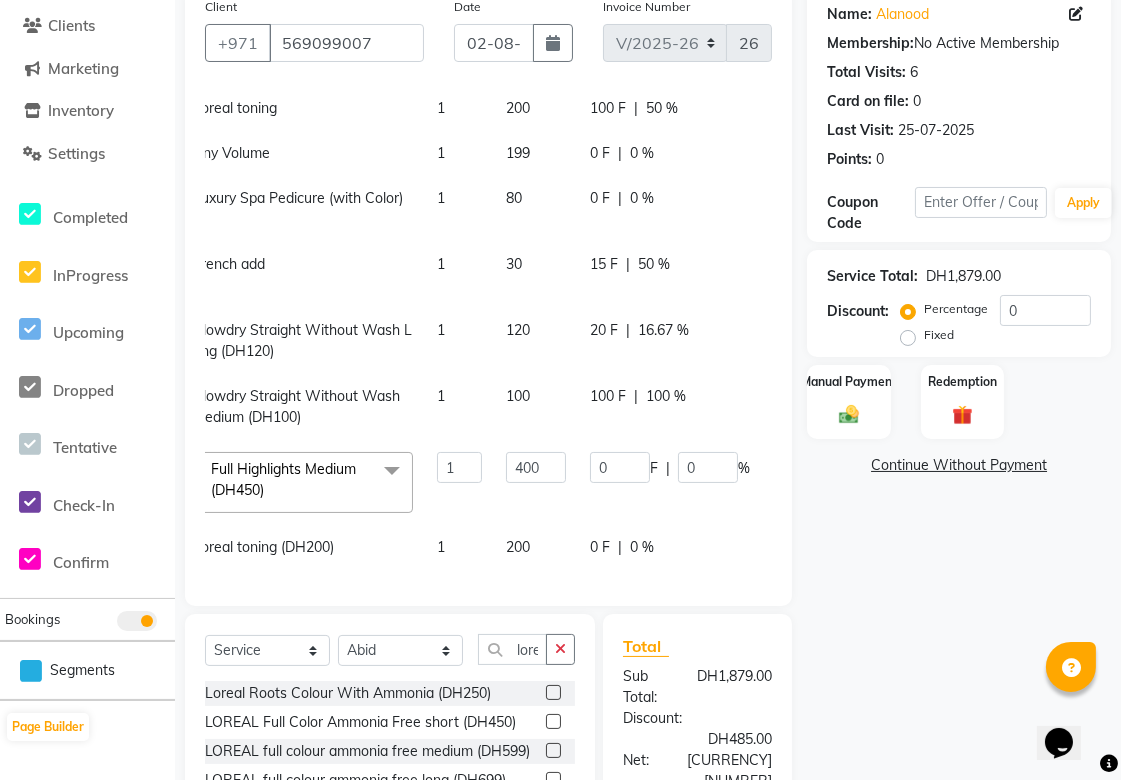 scroll, scrollTop: 143, scrollLeft: 242, axis: both 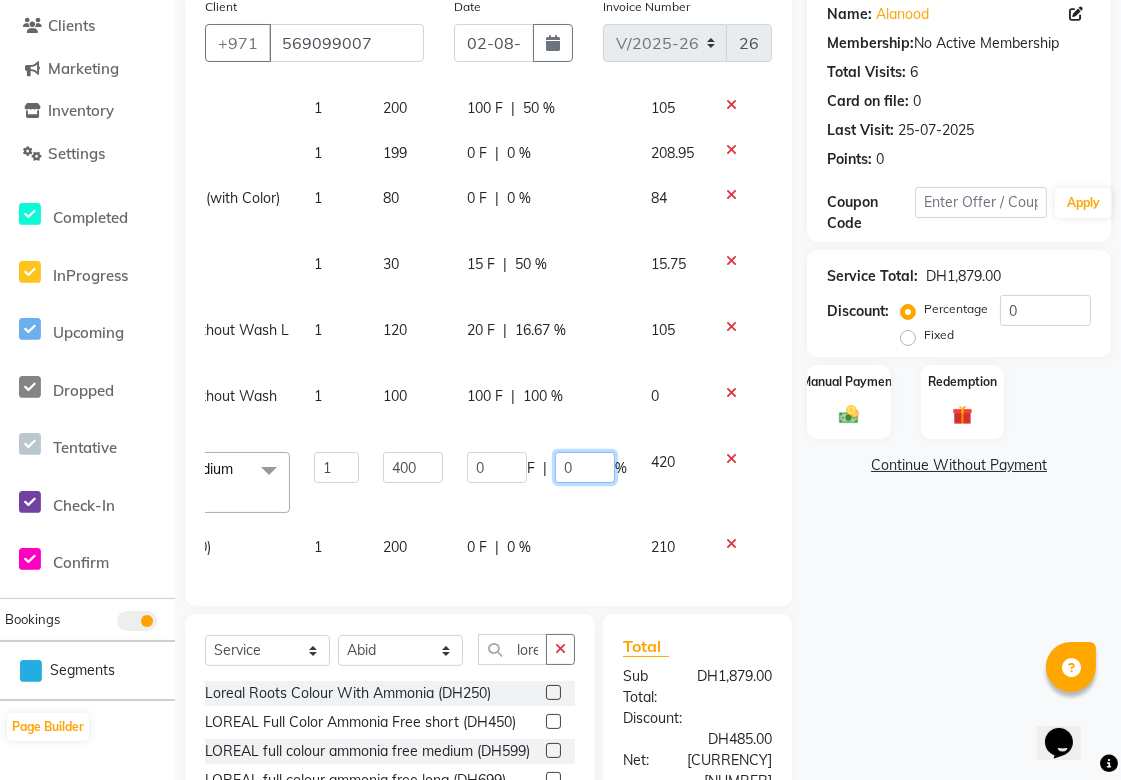 click on "0" 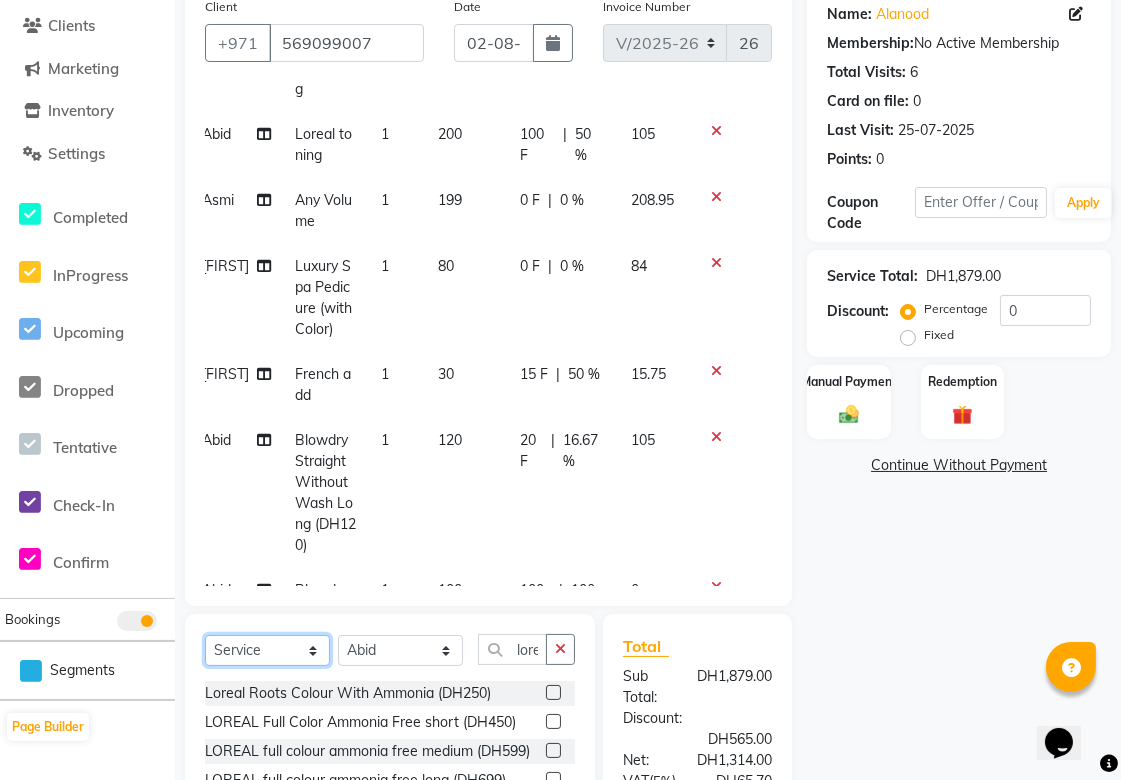 scroll, scrollTop: 185, scrollLeft: 14, axis: both 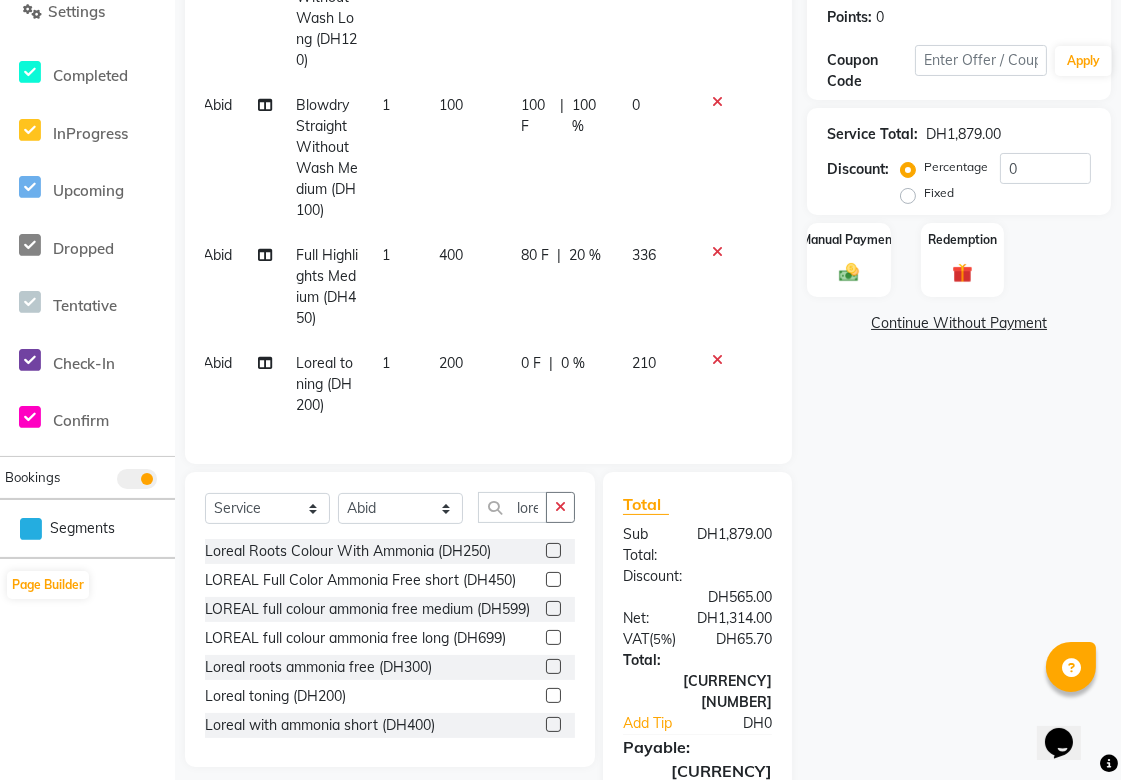 click on "0 %" 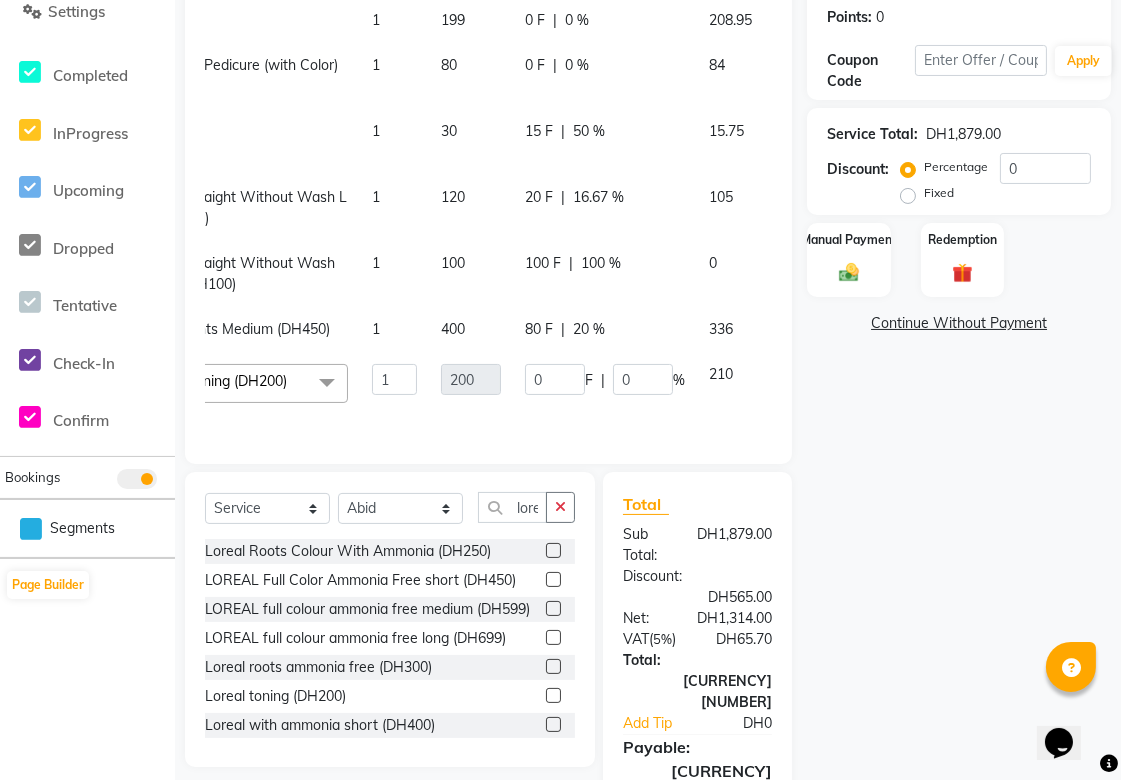 scroll, scrollTop: 134, scrollLeft: 242, axis: both 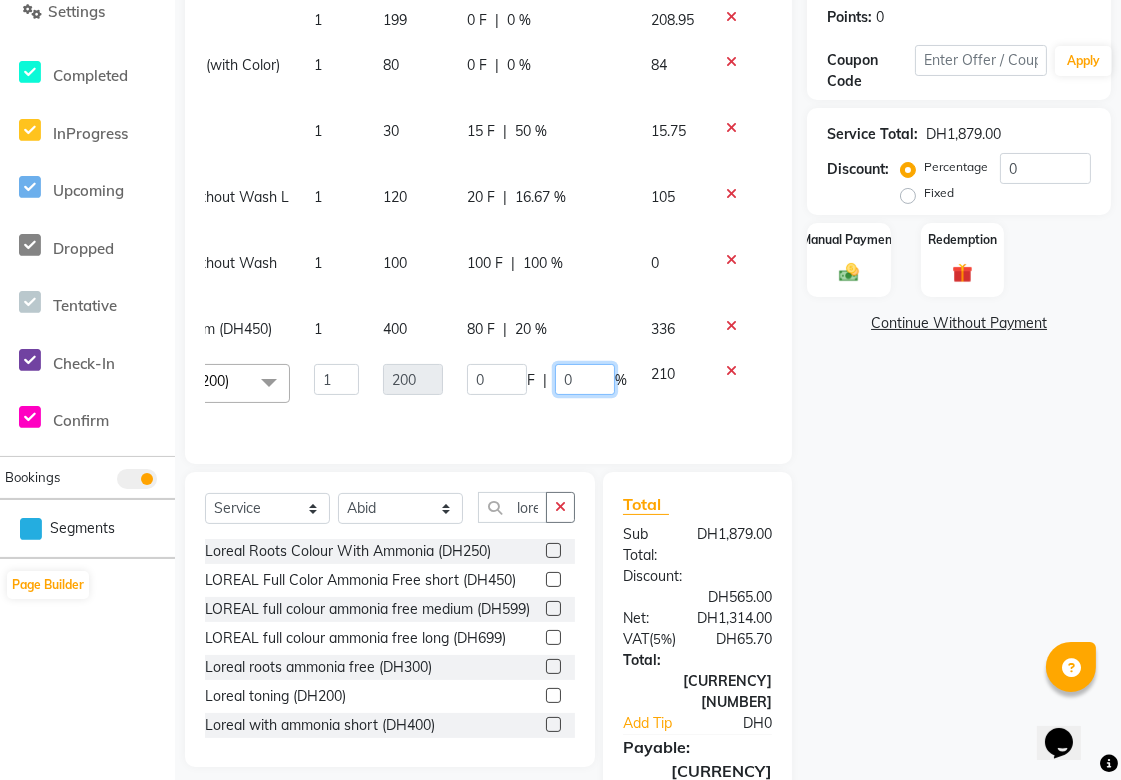 click on "0" 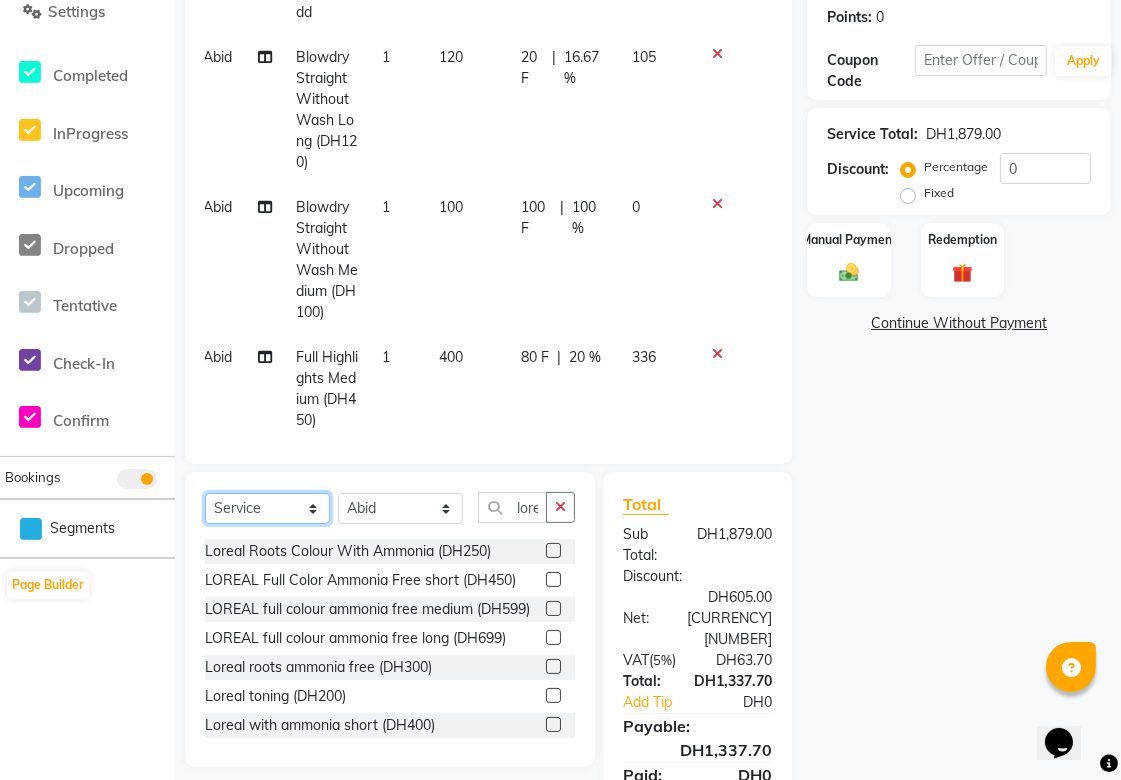 scroll, scrollTop: 502, scrollLeft: 14, axis: both 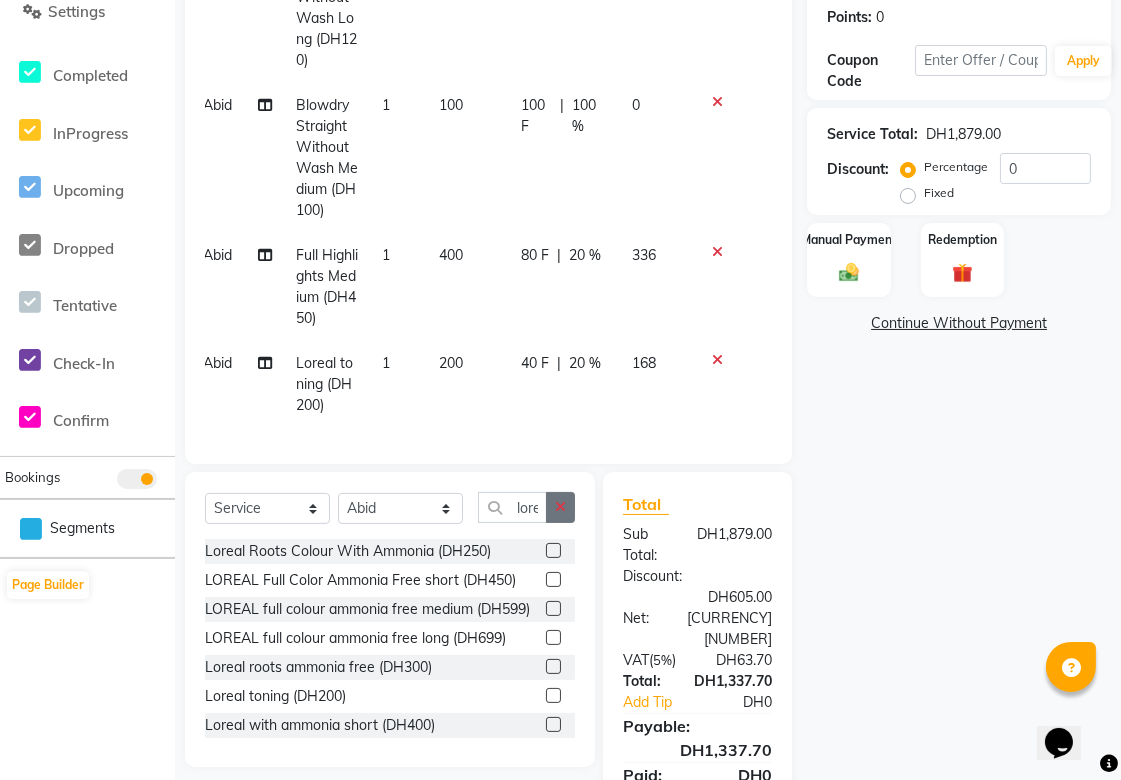 click 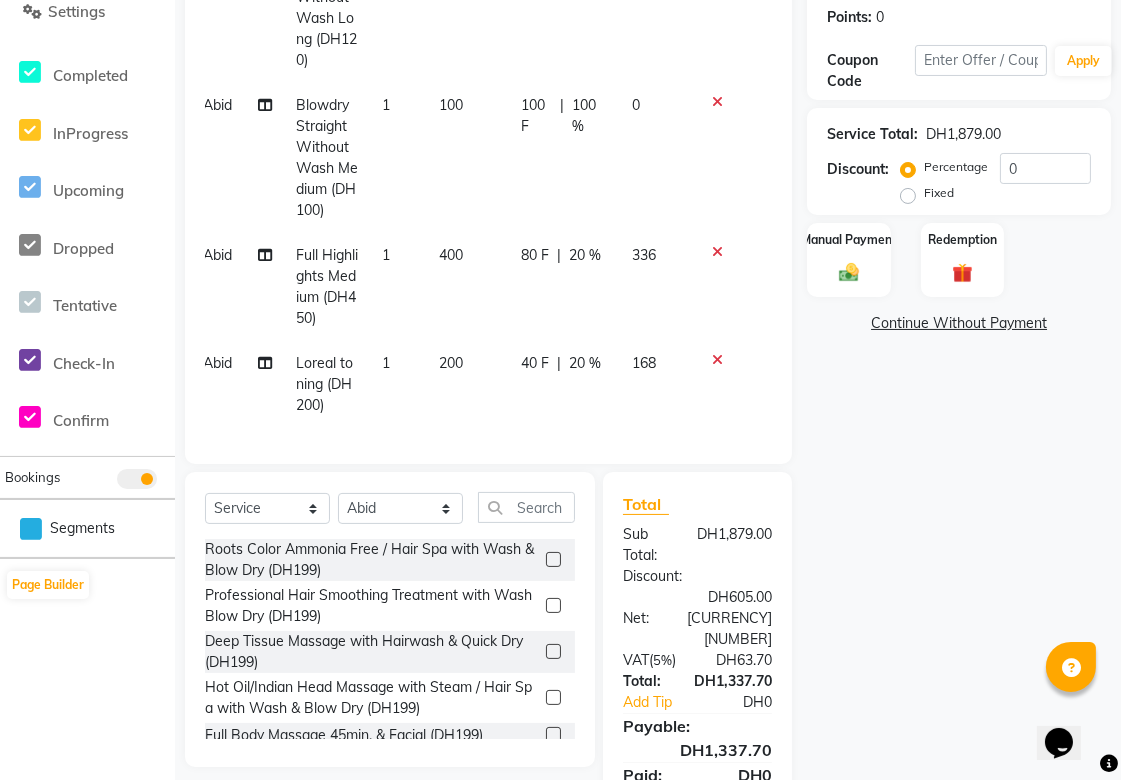 click on "400" 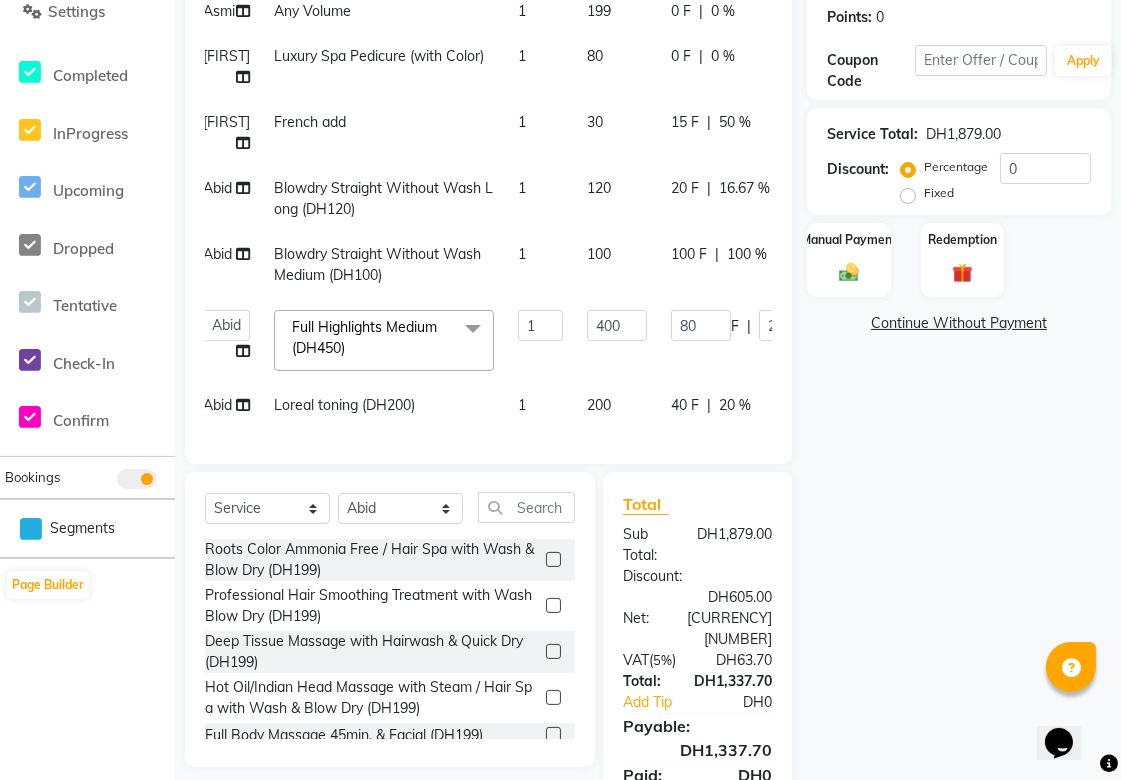scroll, scrollTop: 143, scrollLeft: 14, axis: both 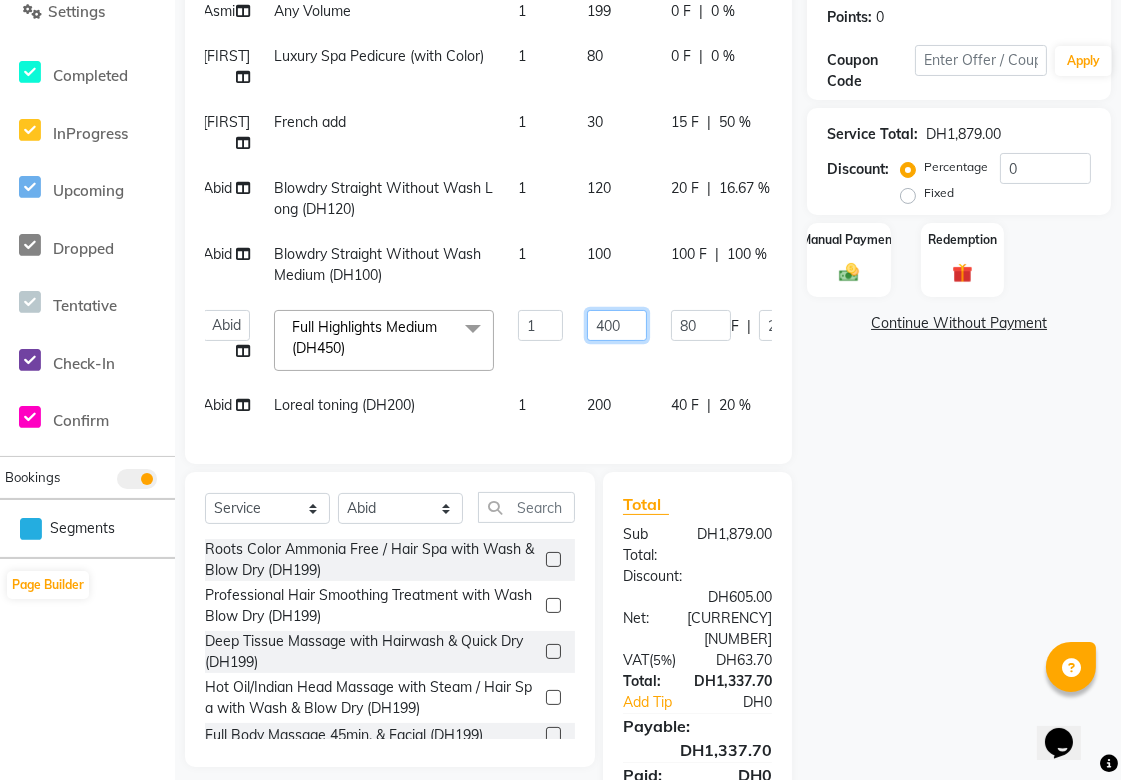 click on "400" 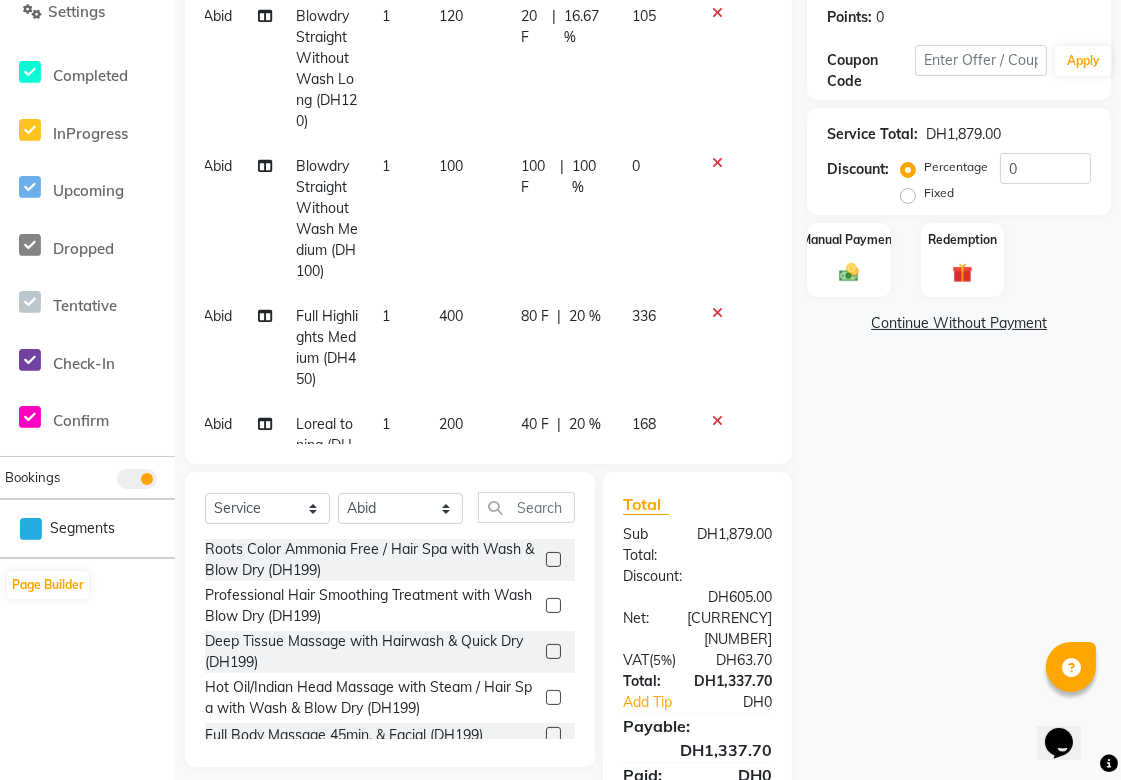 scroll, scrollTop: 502, scrollLeft: 14, axis: both 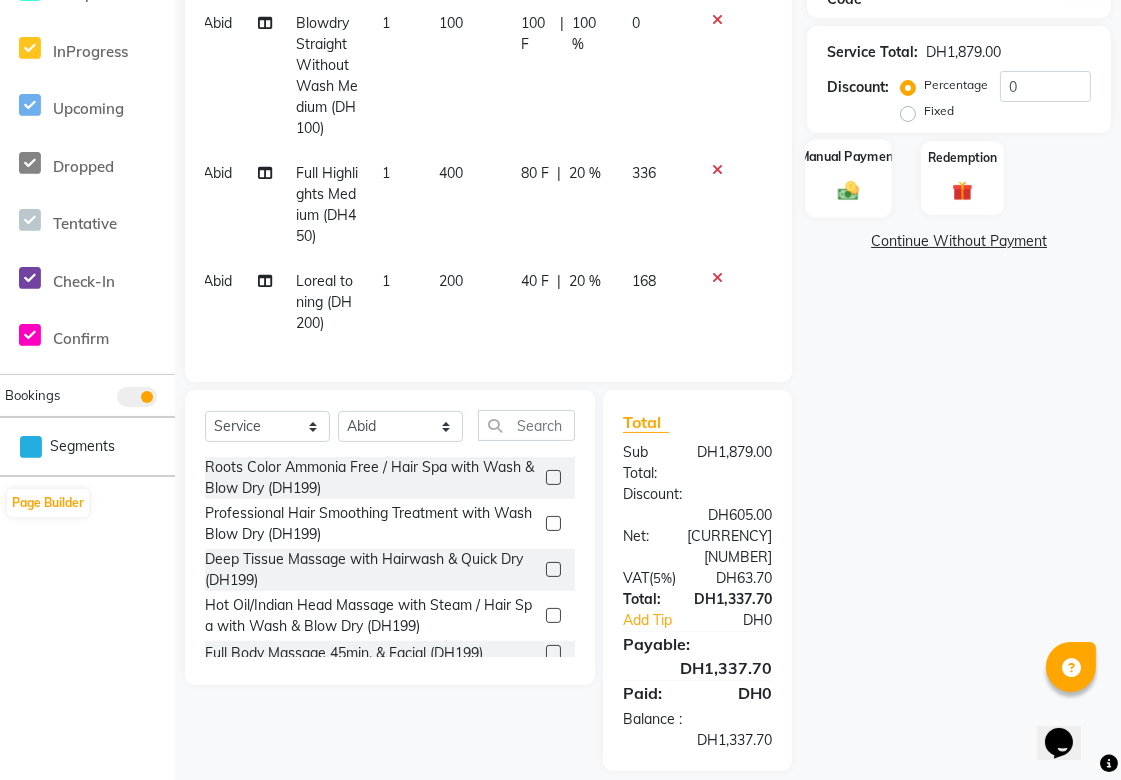 click 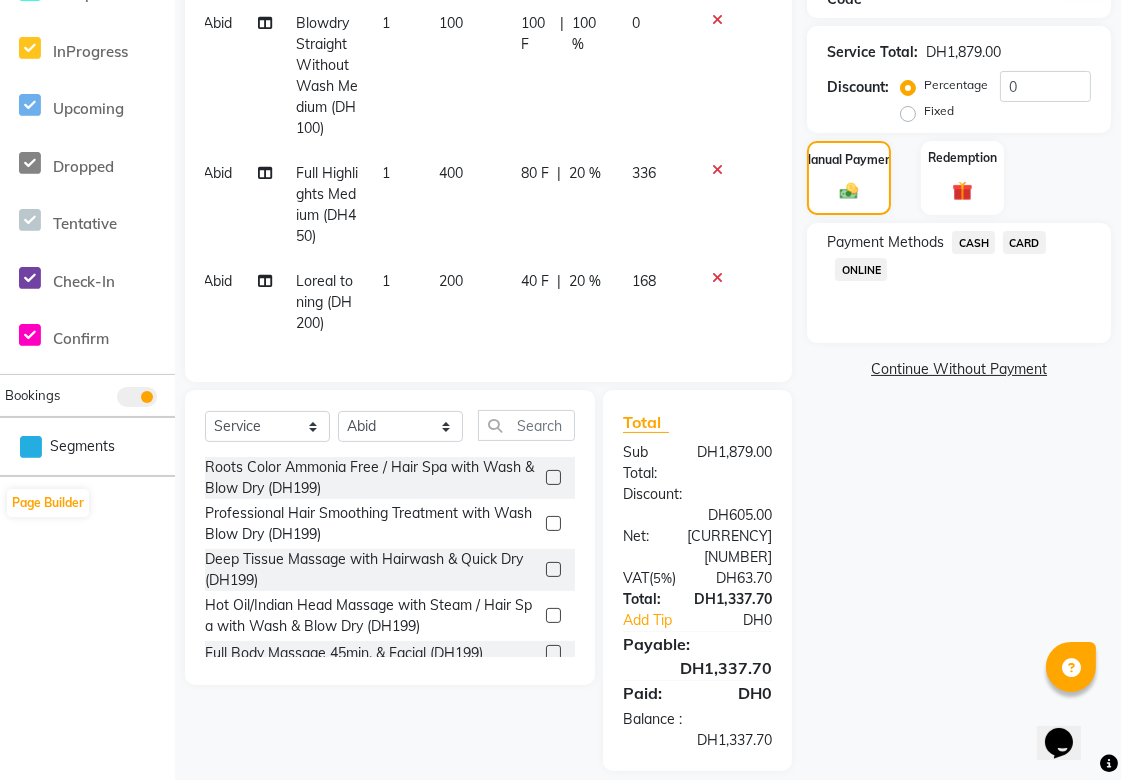 click on "CARD" 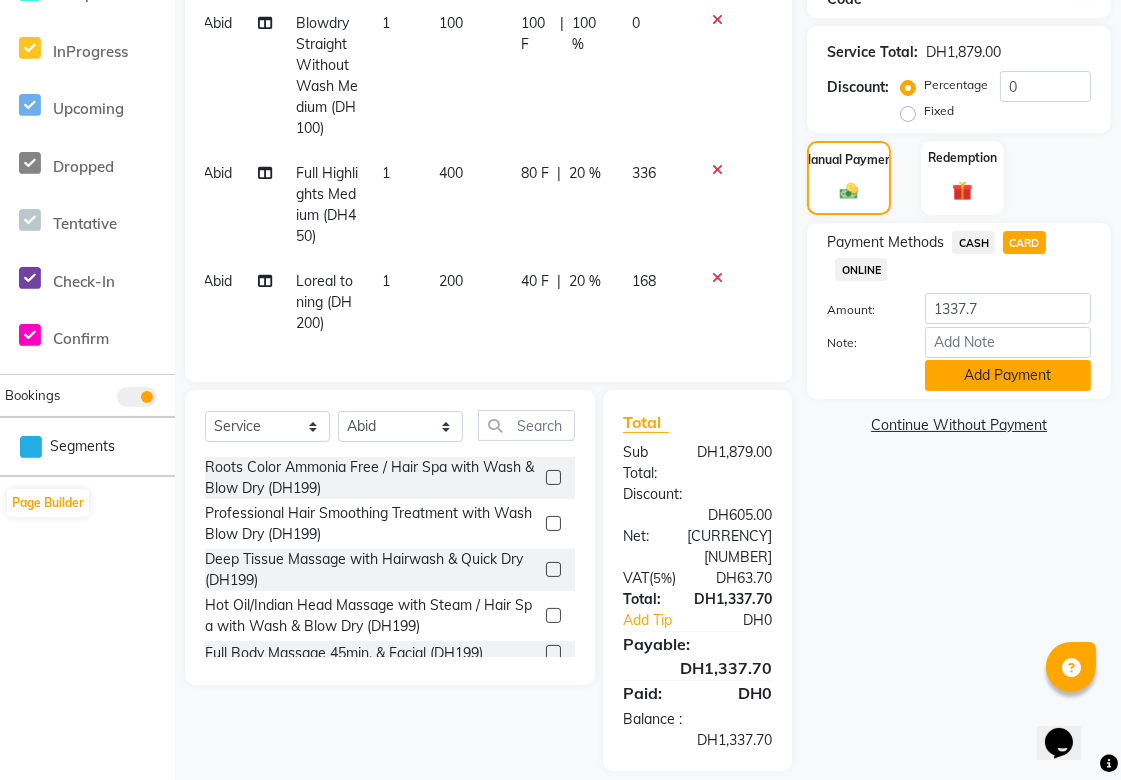 click on "Add Payment" 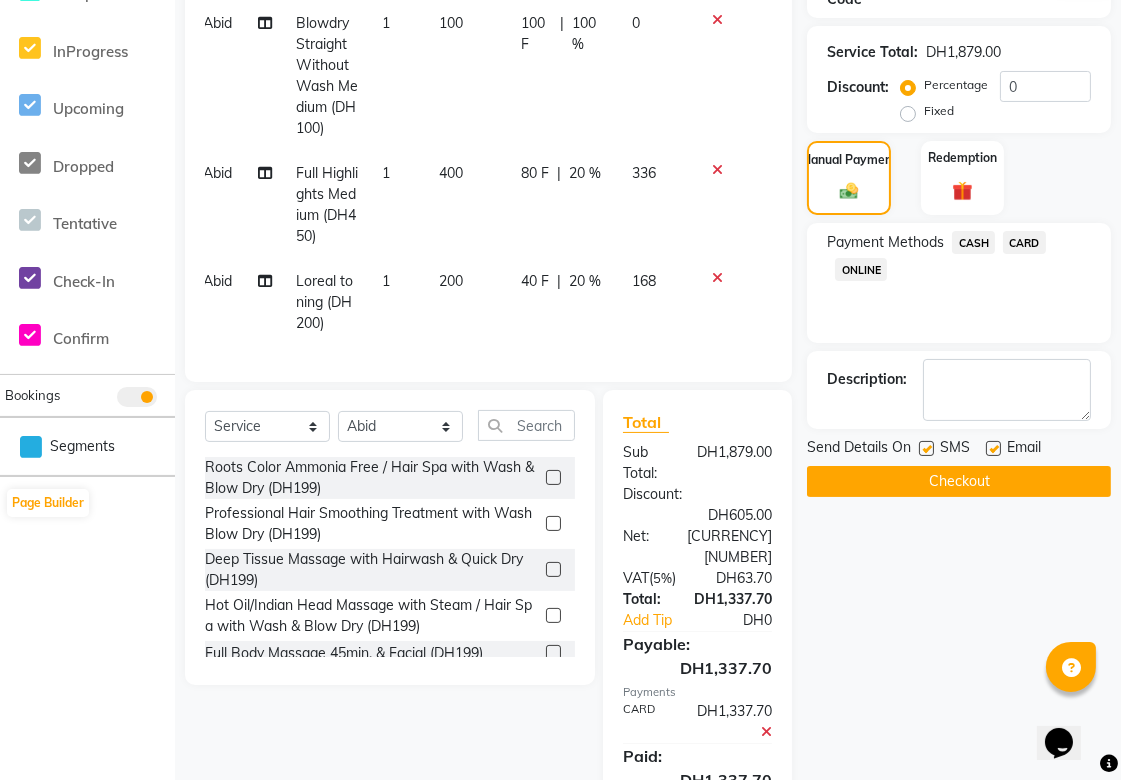 scroll, scrollTop: 473, scrollLeft: 0, axis: vertical 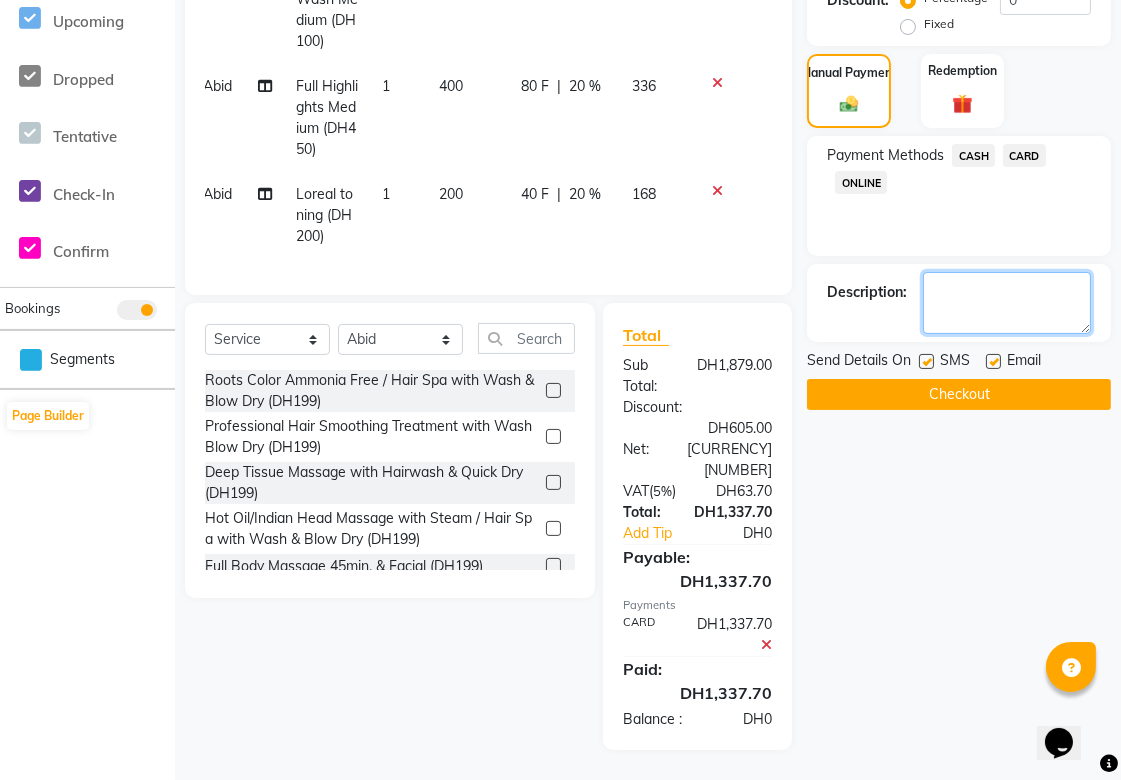 click 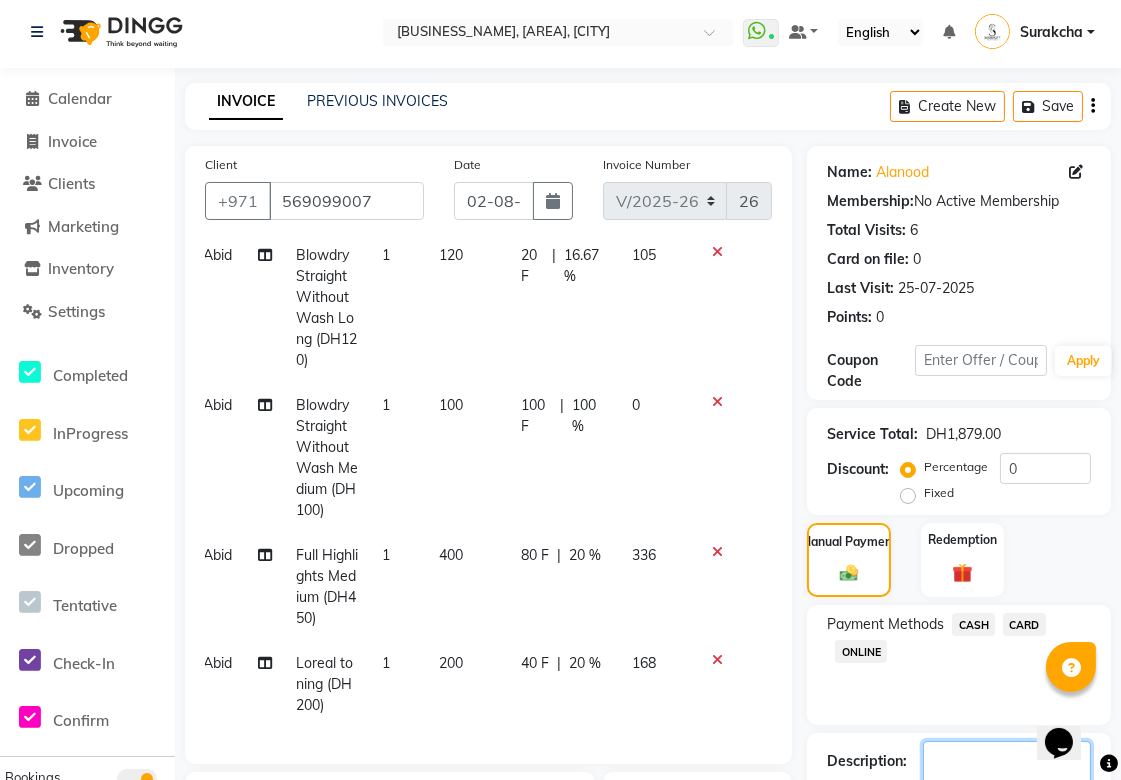scroll, scrollTop: 0, scrollLeft: 0, axis: both 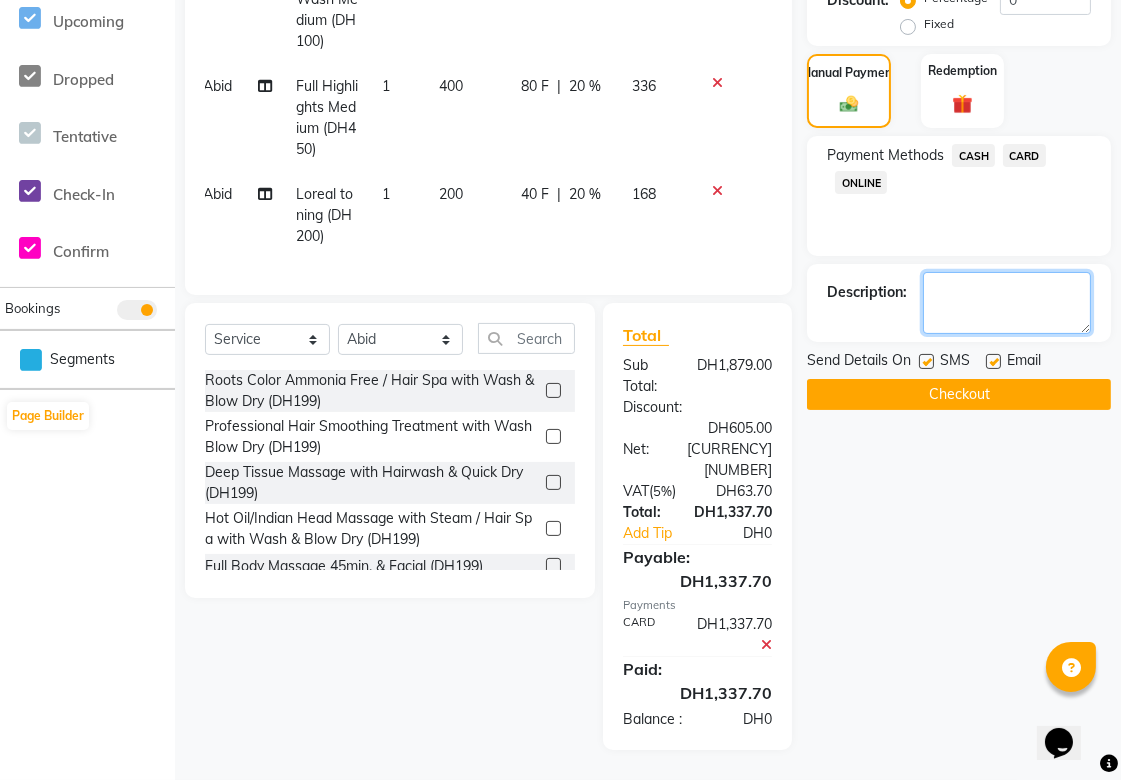 click 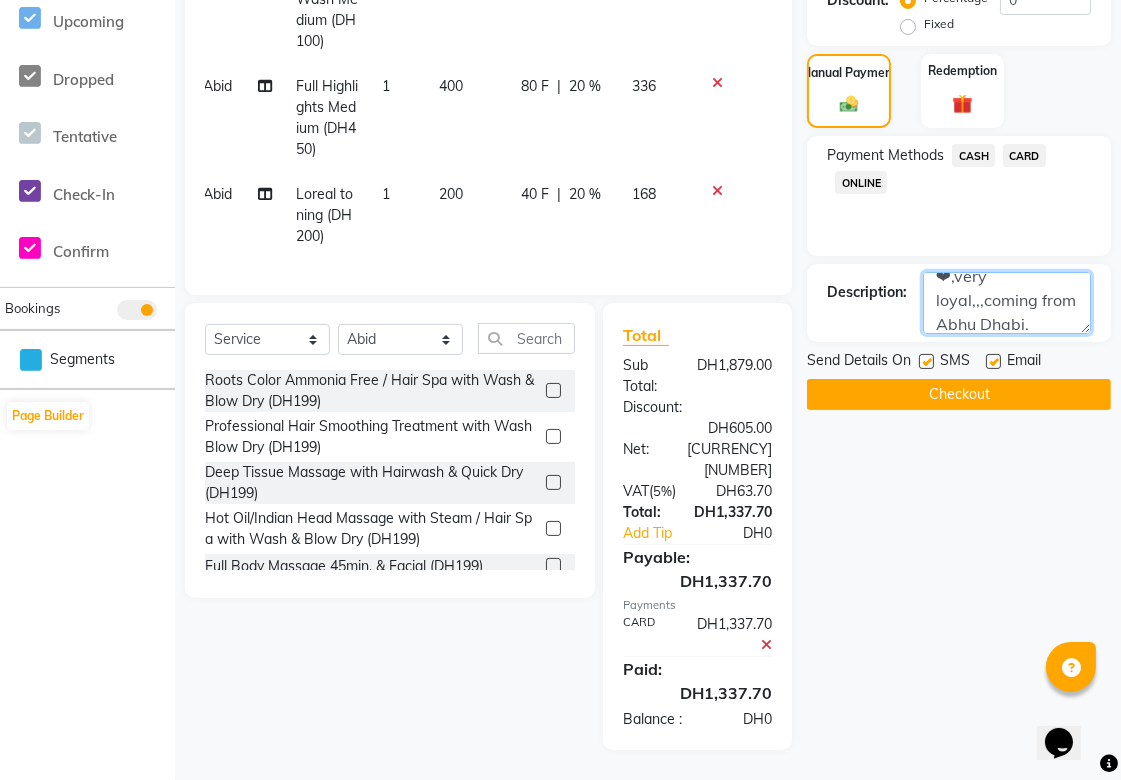 scroll, scrollTop: 87, scrollLeft: 0, axis: vertical 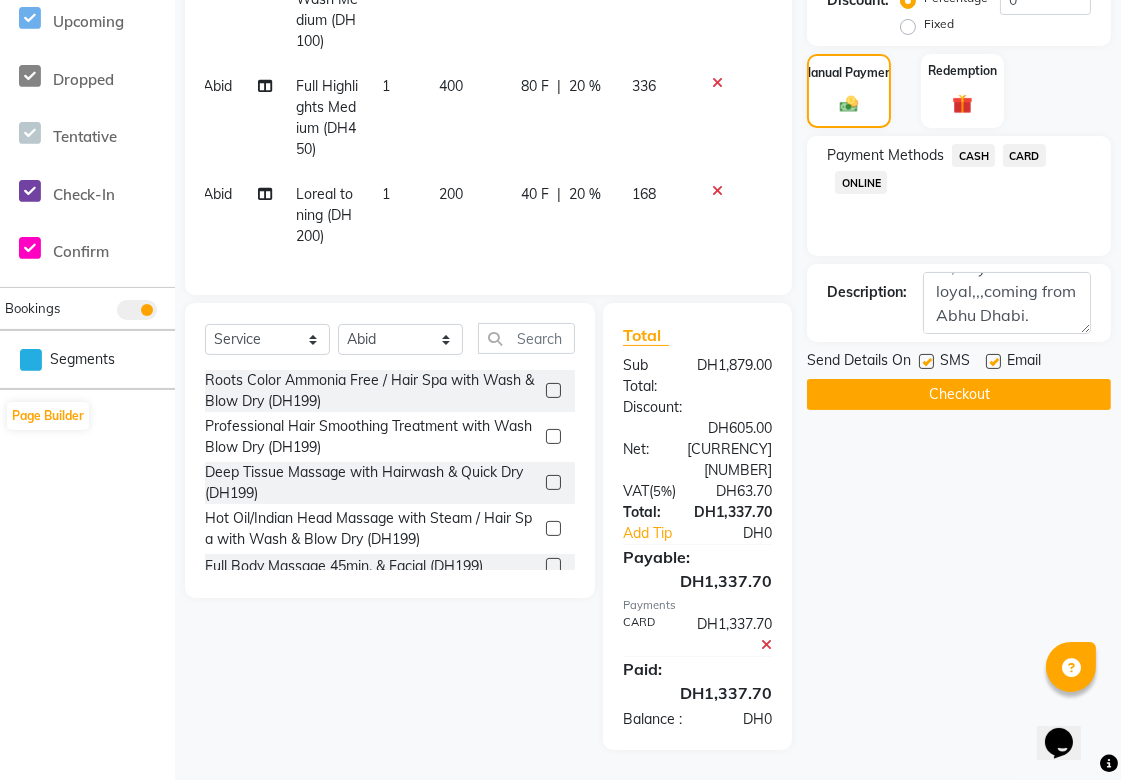 click on "Checkout" 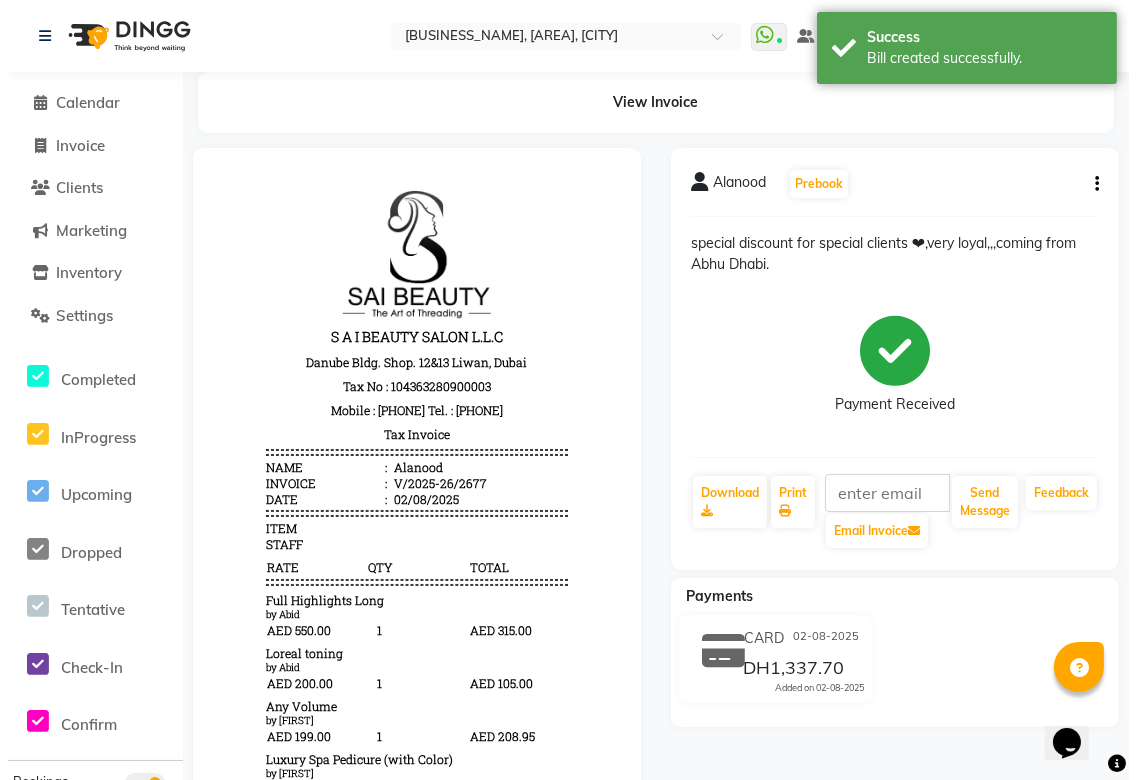 scroll, scrollTop: 0, scrollLeft: 0, axis: both 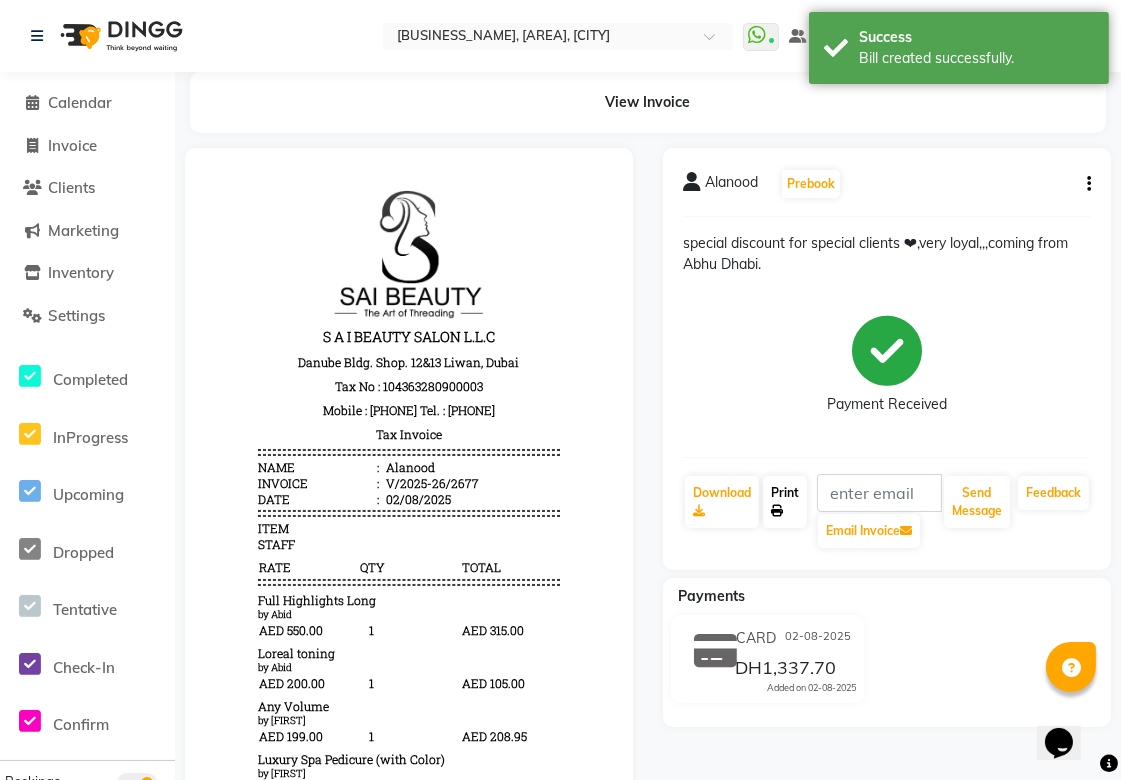 click on "Print" 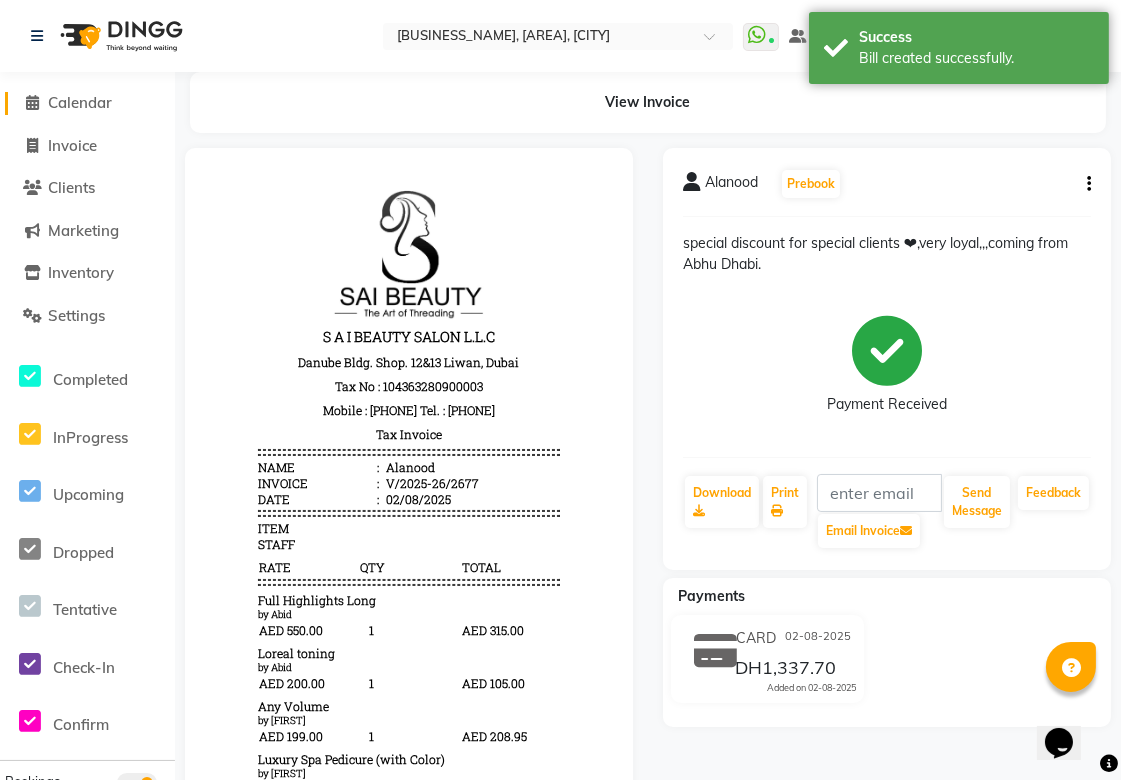 click on "Calendar" 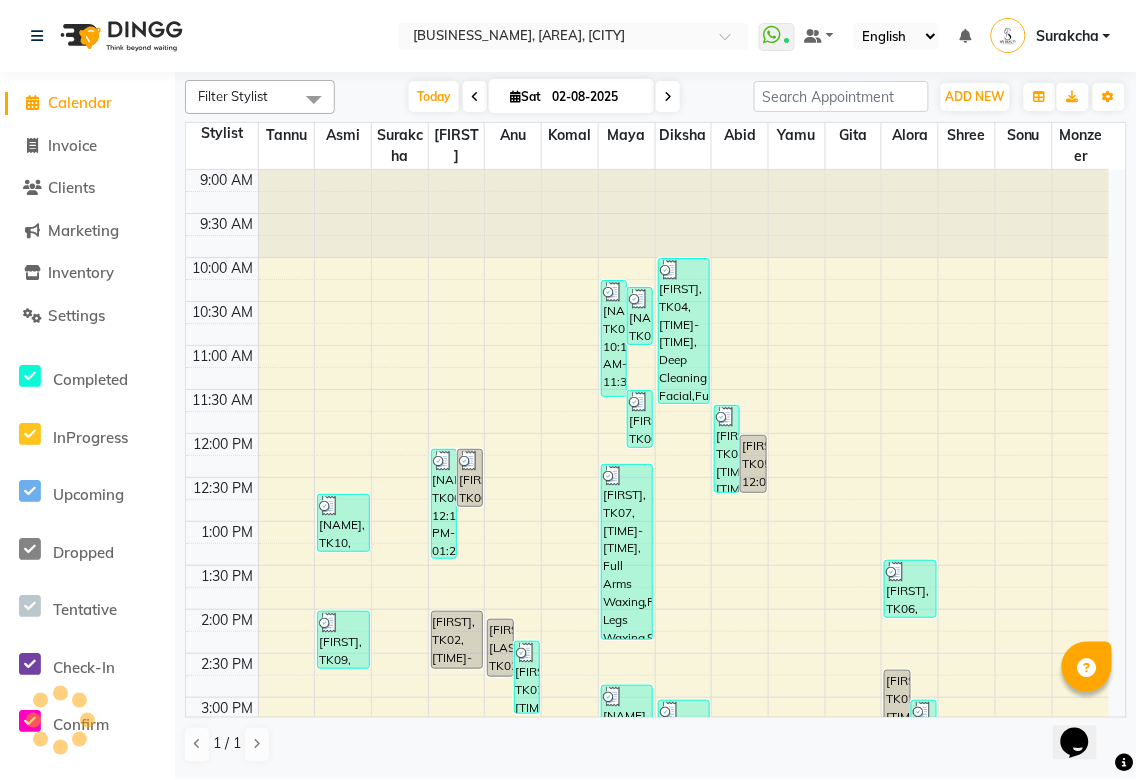 scroll, scrollTop: 0, scrollLeft: 0, axis: both 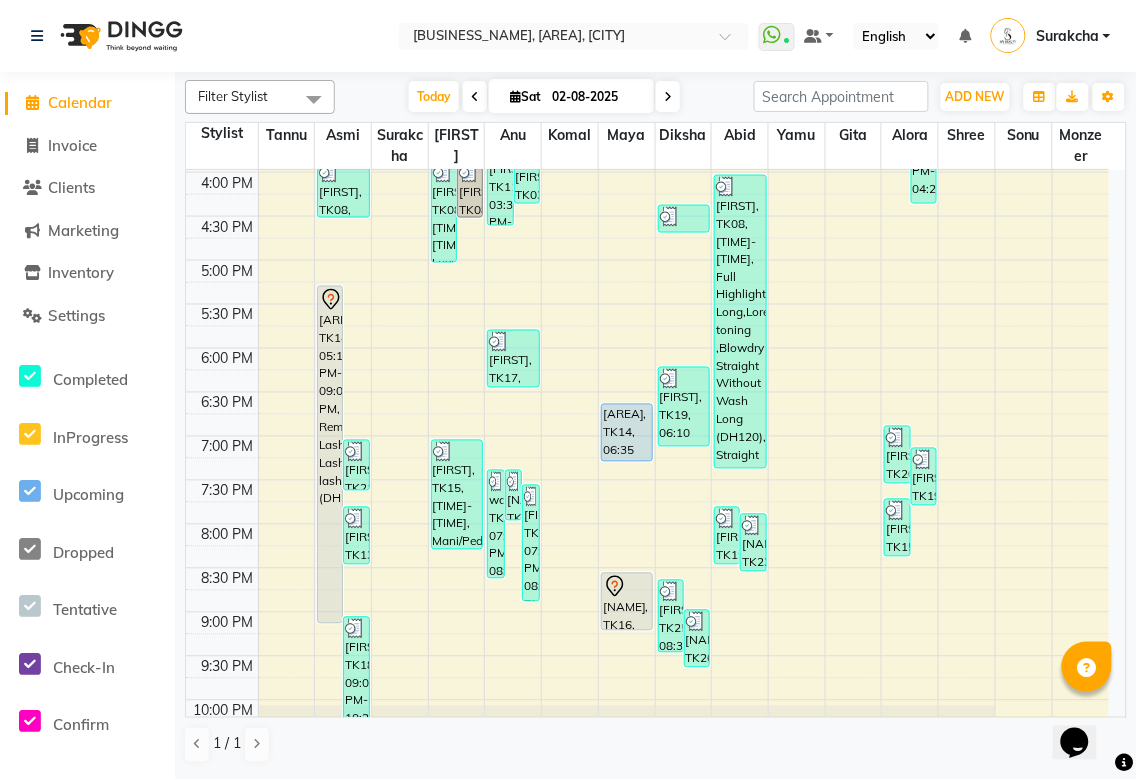 click on "Asia, TK14, 05:15 PM-09:05 PM, Remove Lashes,Classic Lashes,Design lashes  (DH199)" at bounding box center (330, 455) 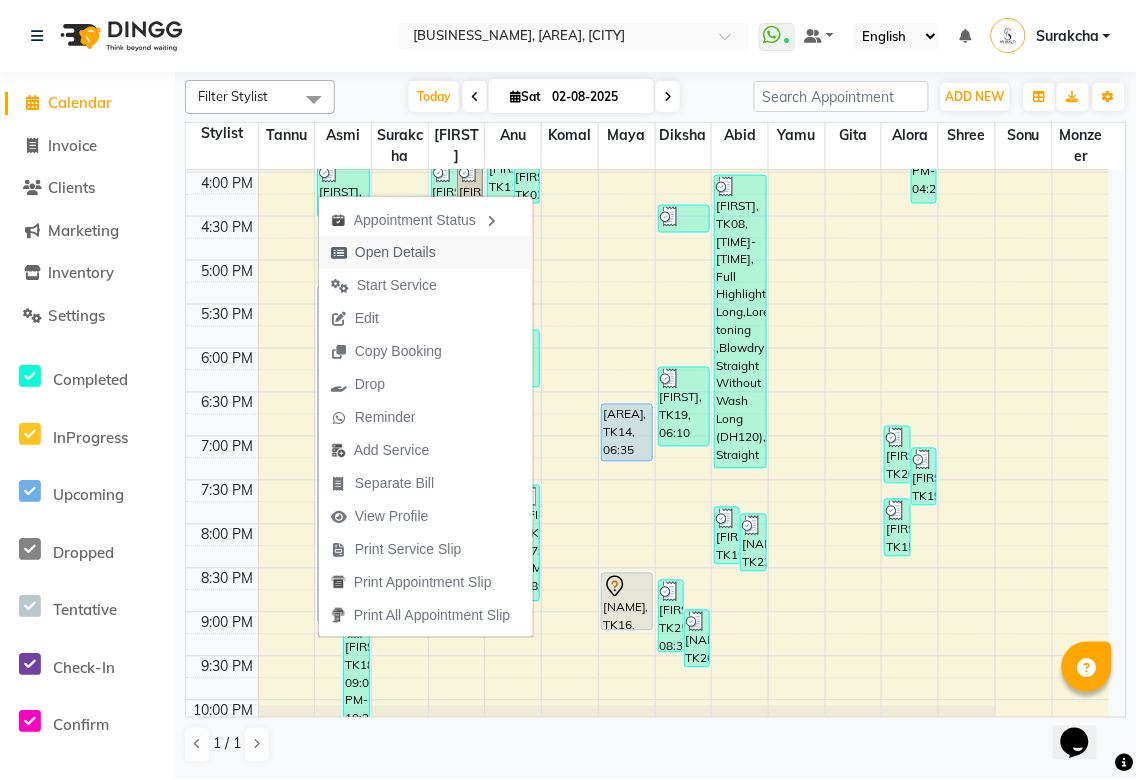 click on "Open Details" at bounding box center (395, 252) 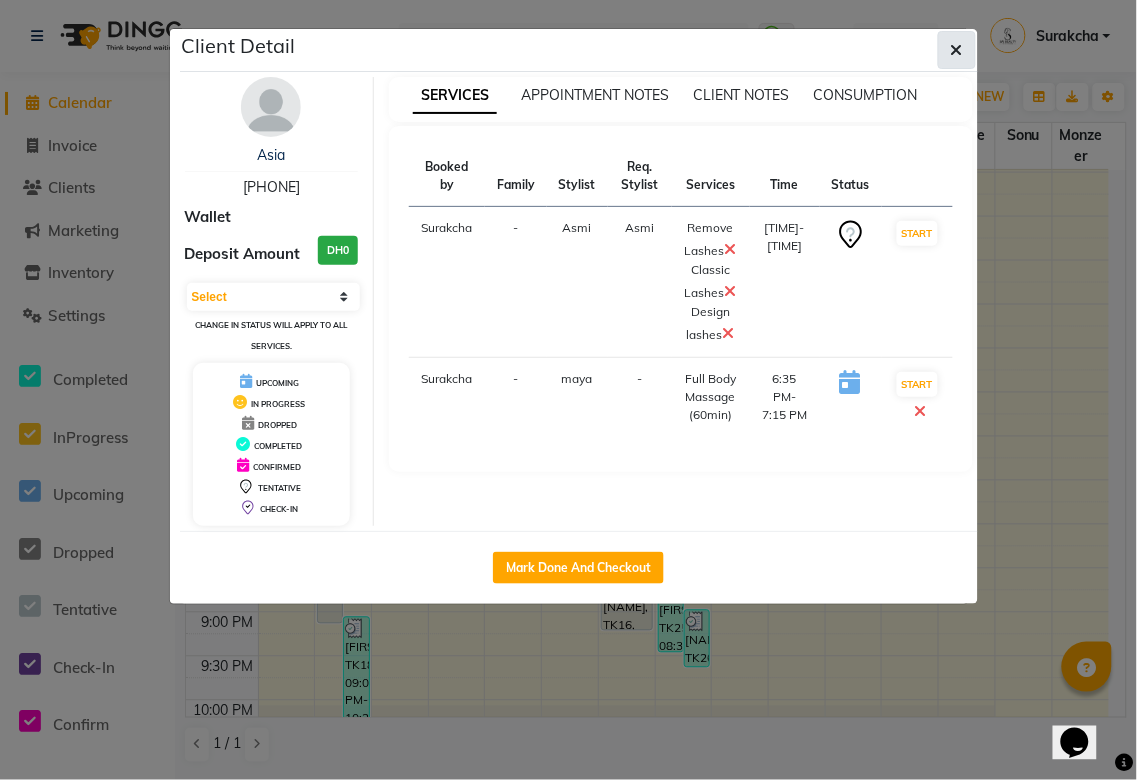 click 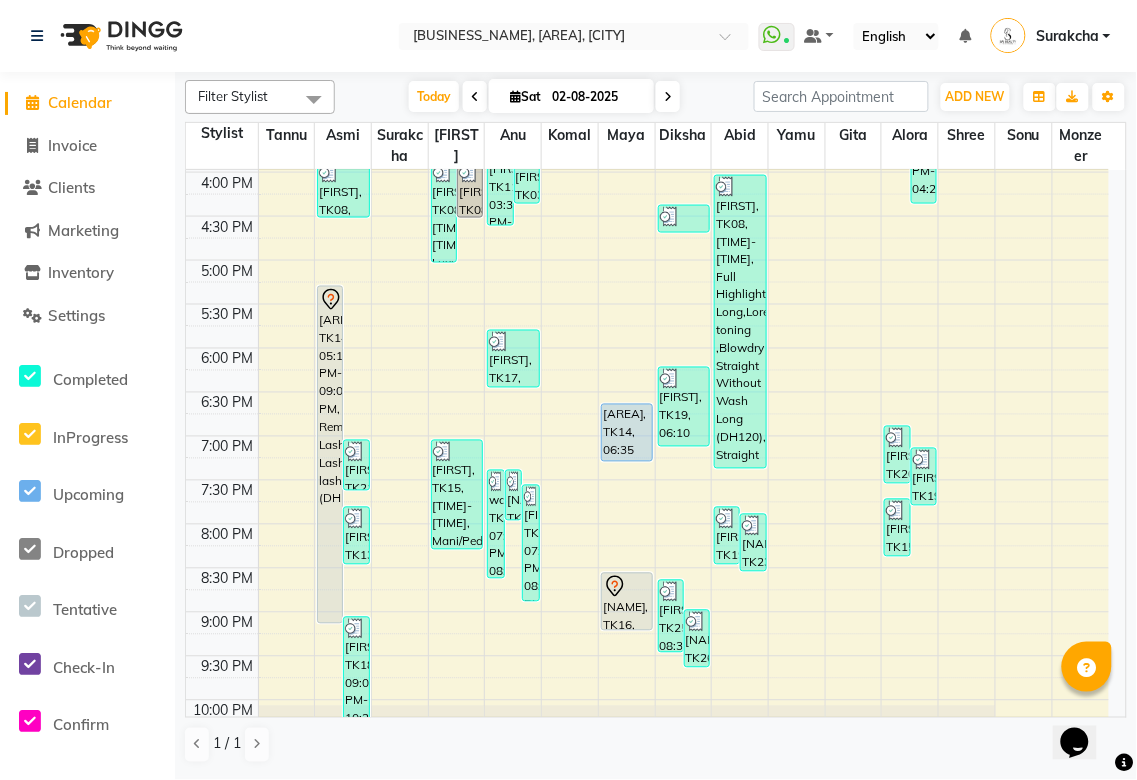 click on "Asia, TK14, 05:15 PM-09:05 PM, Remove Lashes,Classic Lashes,Design lashes  (DH199)" at bounding box center [330, 455] 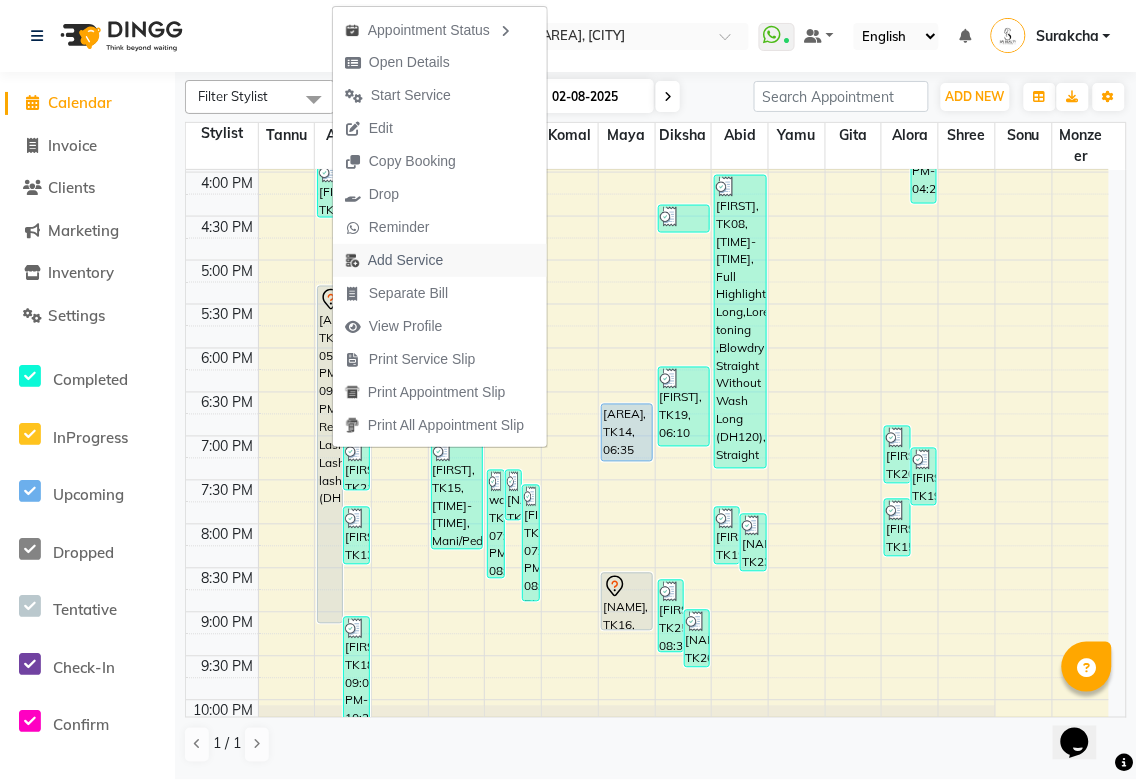 click on "Add Service" at bounding box center [405, 260] 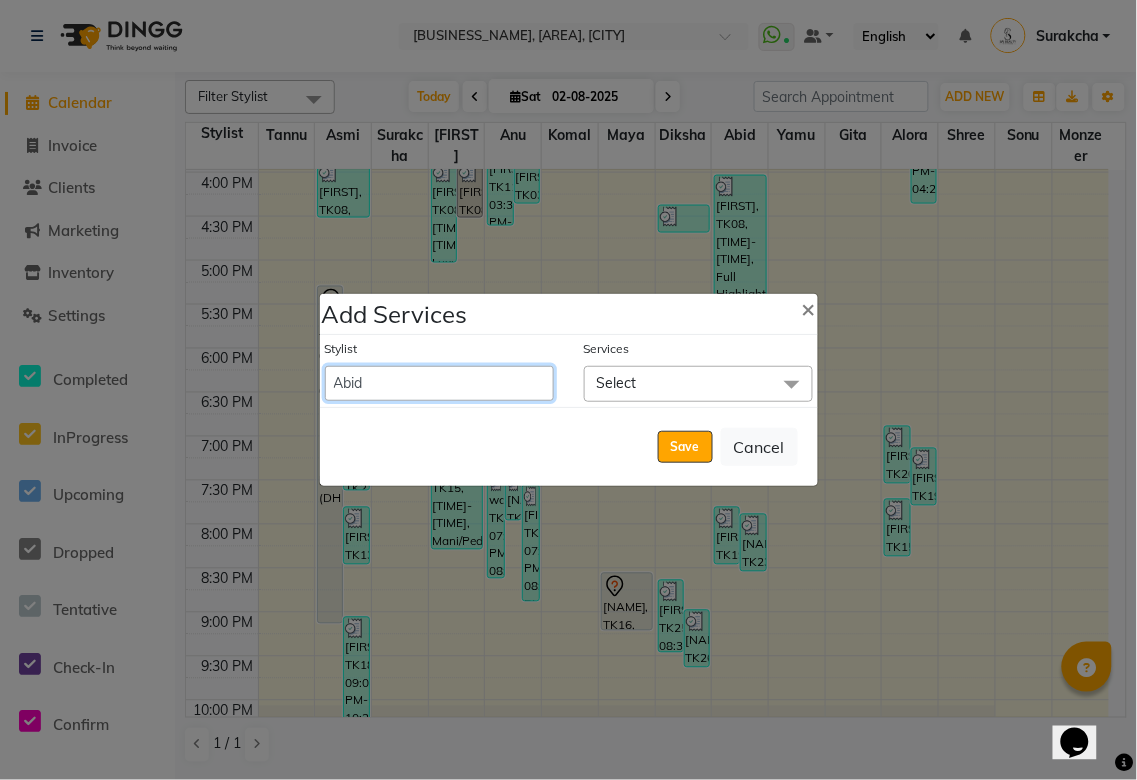 click on "[FIRST]   [FIRST]   [FIRST]   [FIRST]   [FIRST]   [FIRST]   [FIRST]   [FIRST]   [FIRST]   [FIRST]   [FIRST]   [FIRST]   [FIRST]   [FIRST]   [FIRST]   [FIRST]   [FIRST]" at bounding box center [439, 383] 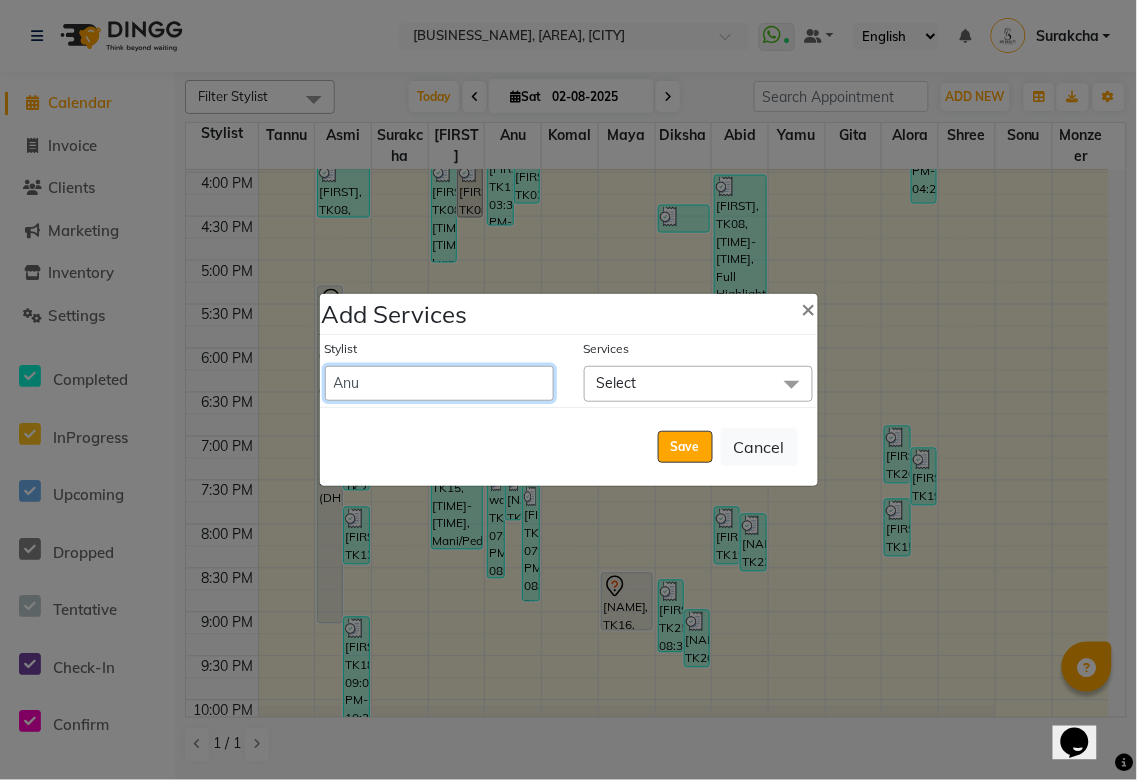click on "[FIRST]   [FIRST]   [FIRST]   [FIRST]   [FIRST]   [FIRST]   [FIRST]   [FIRST]   [FIRST]   [FIRST]   [FIRST]   [FIRST]   [FIRST]   [FIRST]   [FIRST]   [FIRST]   [FIRST]" at bounding box center (439, 383) 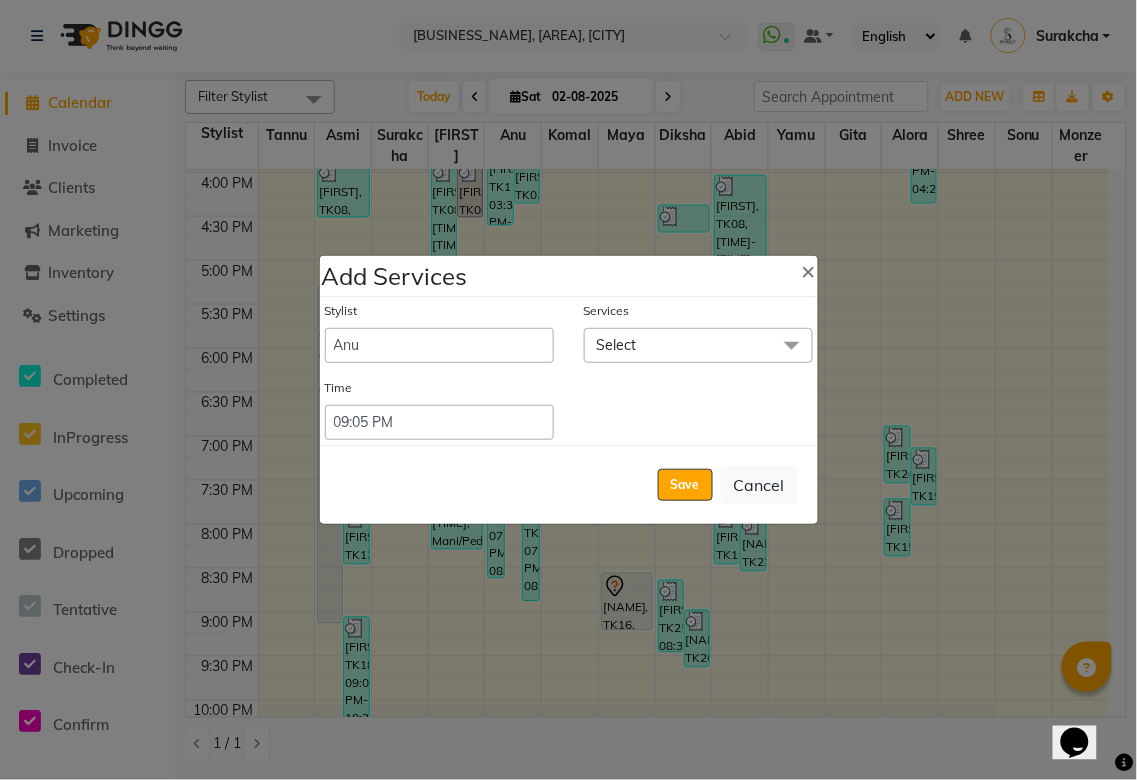 click on "Select" 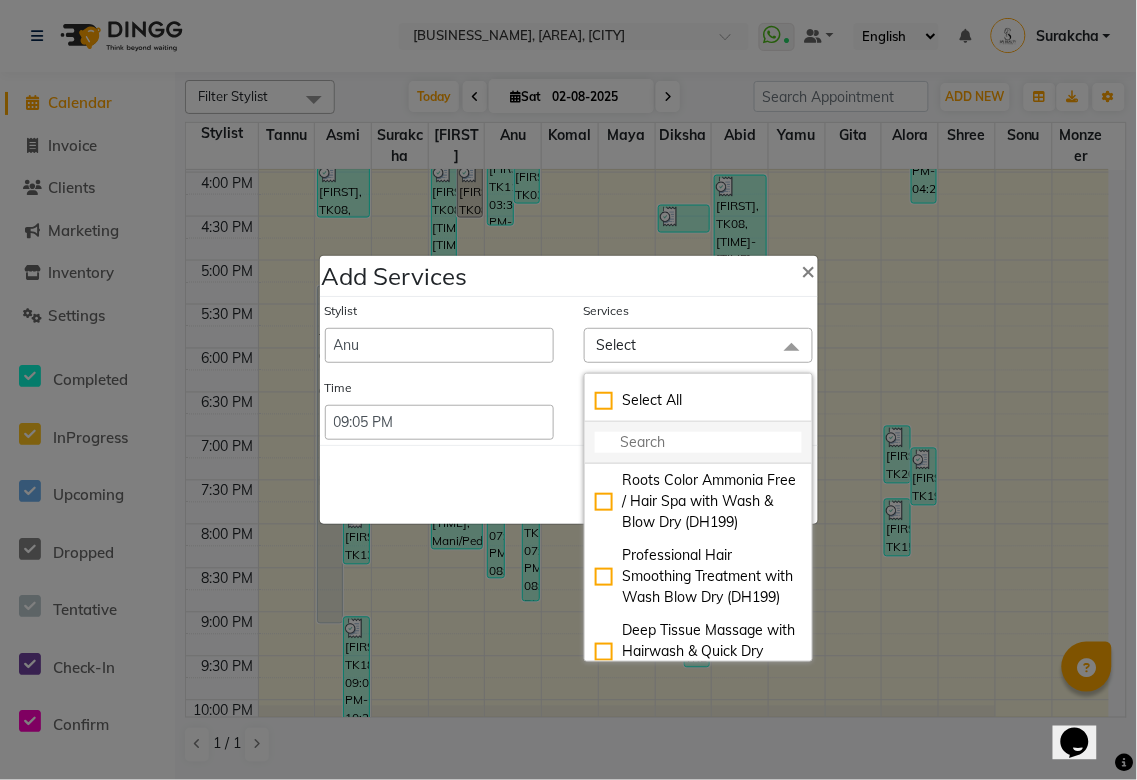 click 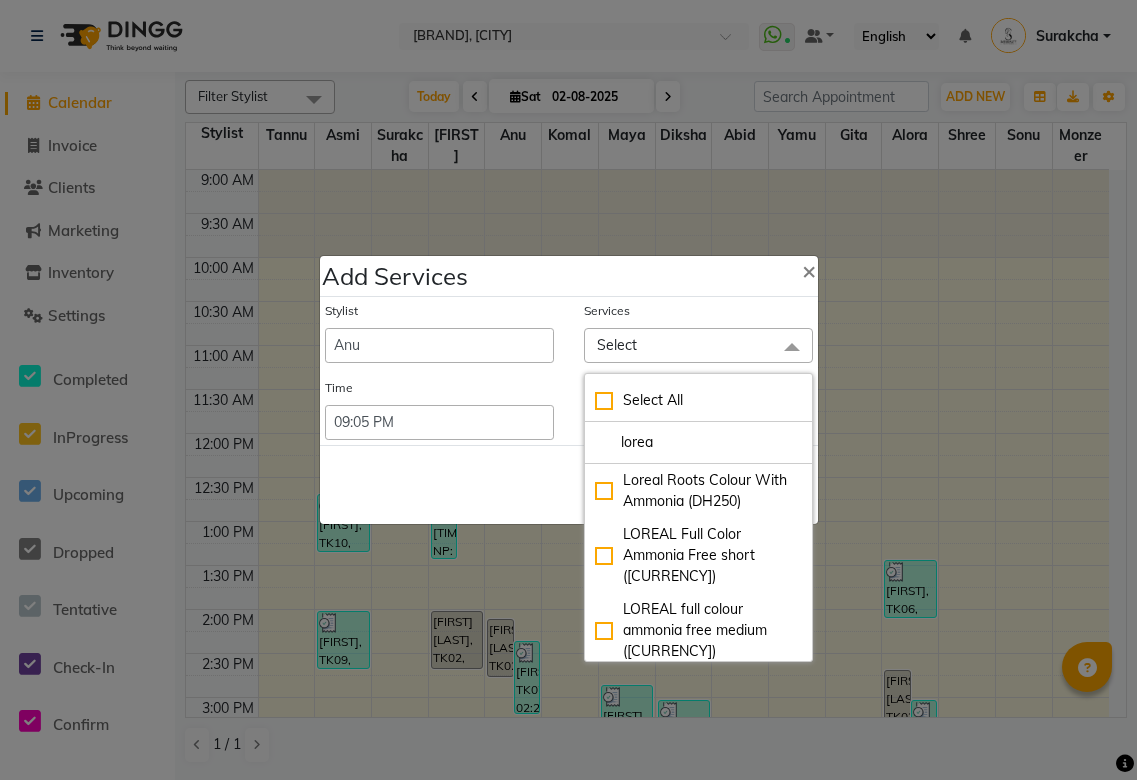select on "45072" 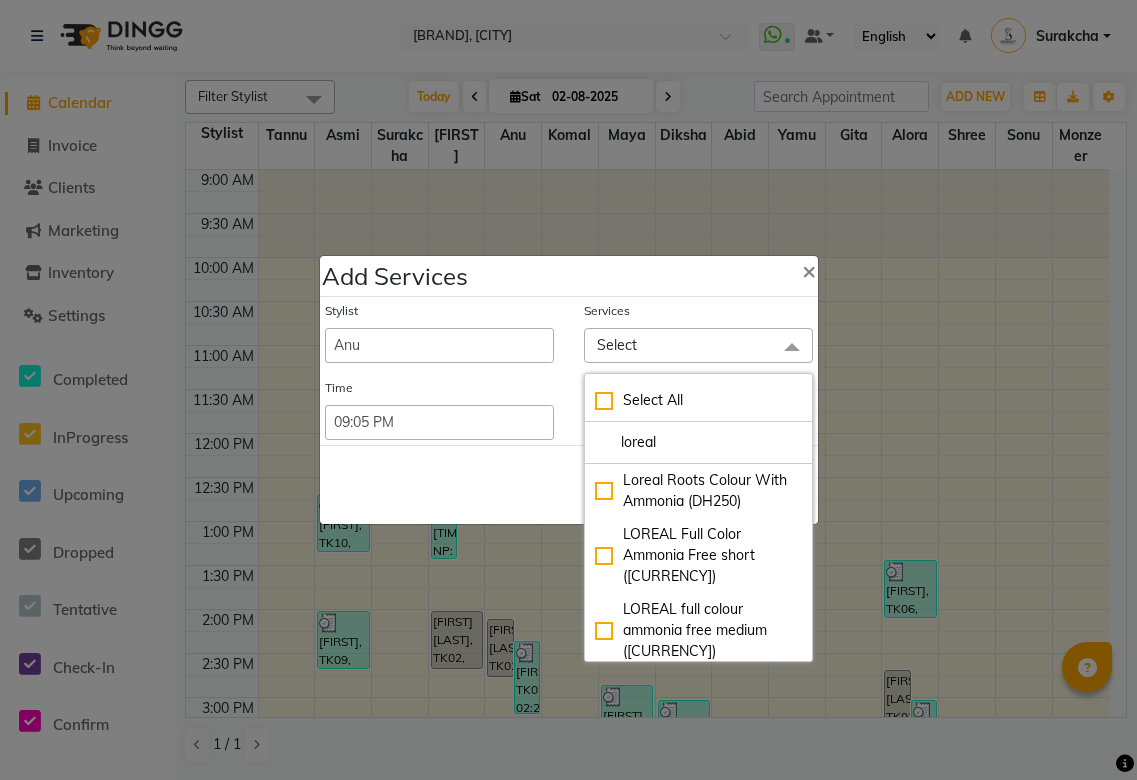 scroll, scrollTop: 0, scrollLeft: 0, axis: both 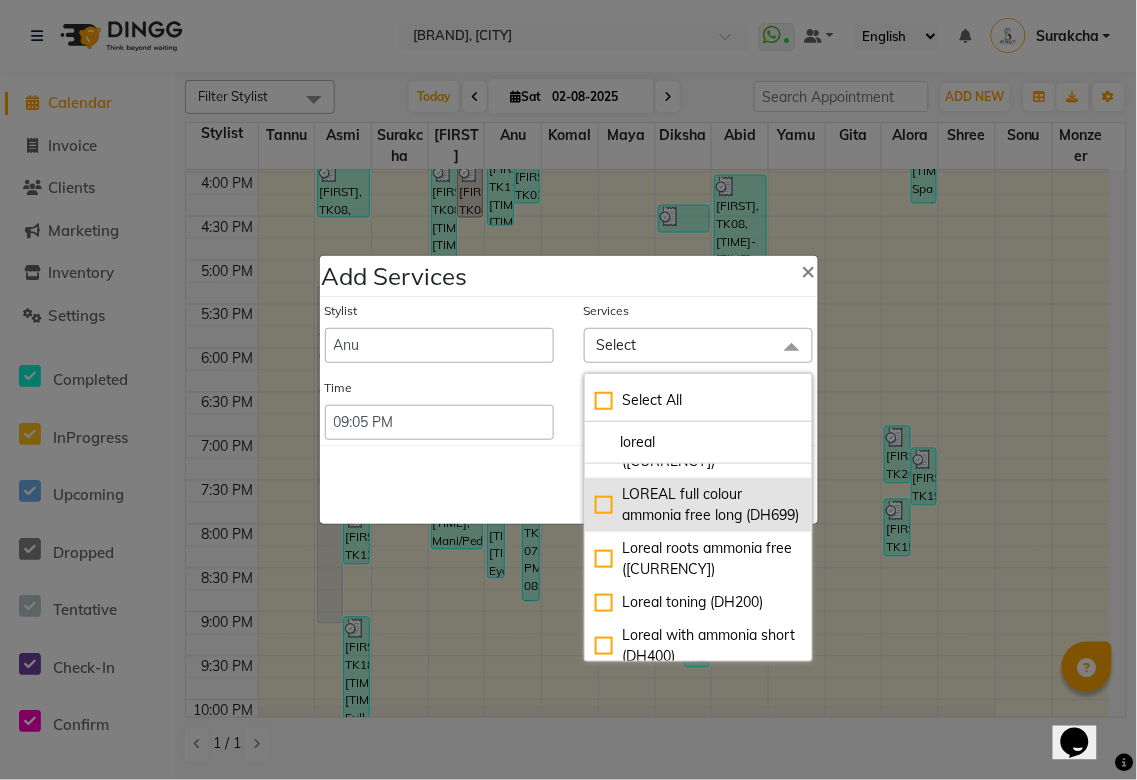 type on "loreal" 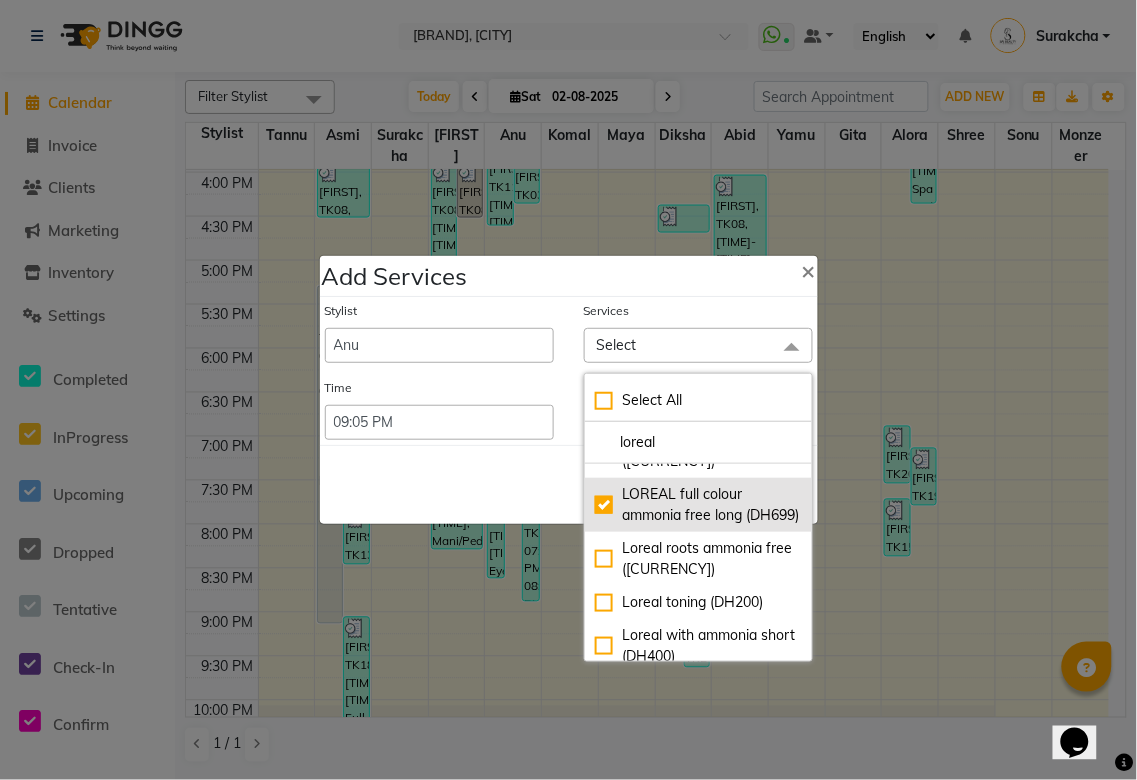 checkbox on "true" 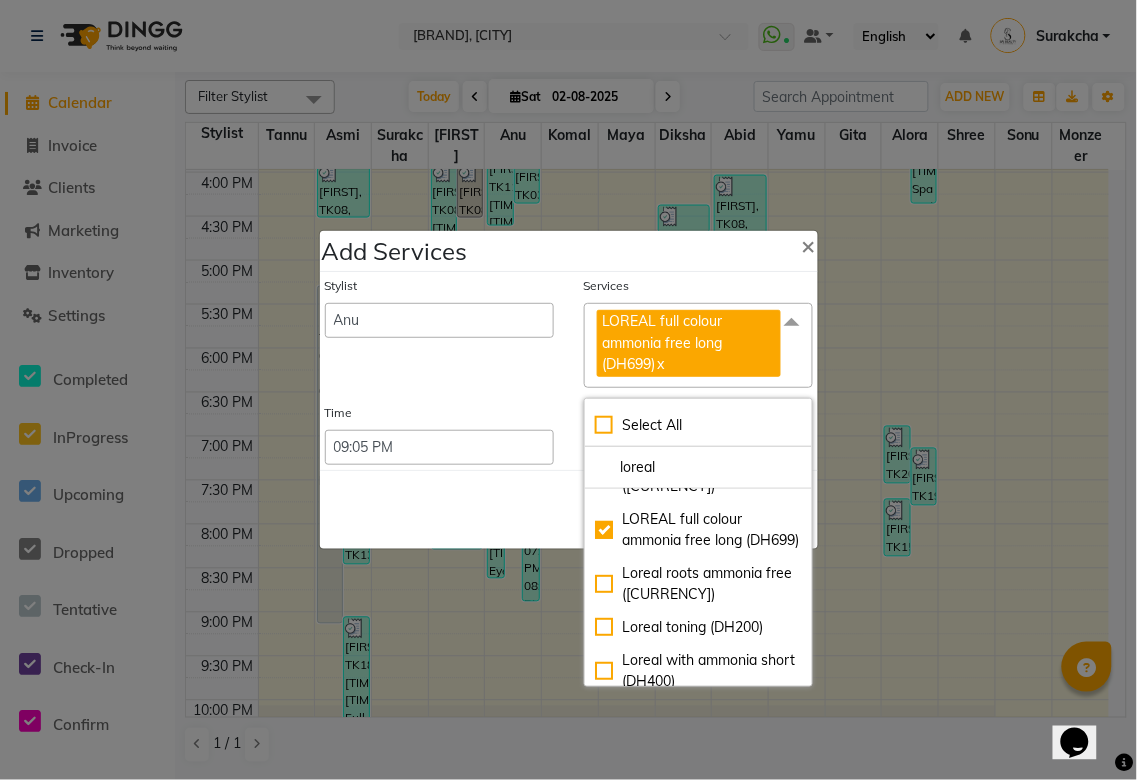 click on "Save   Cancel" 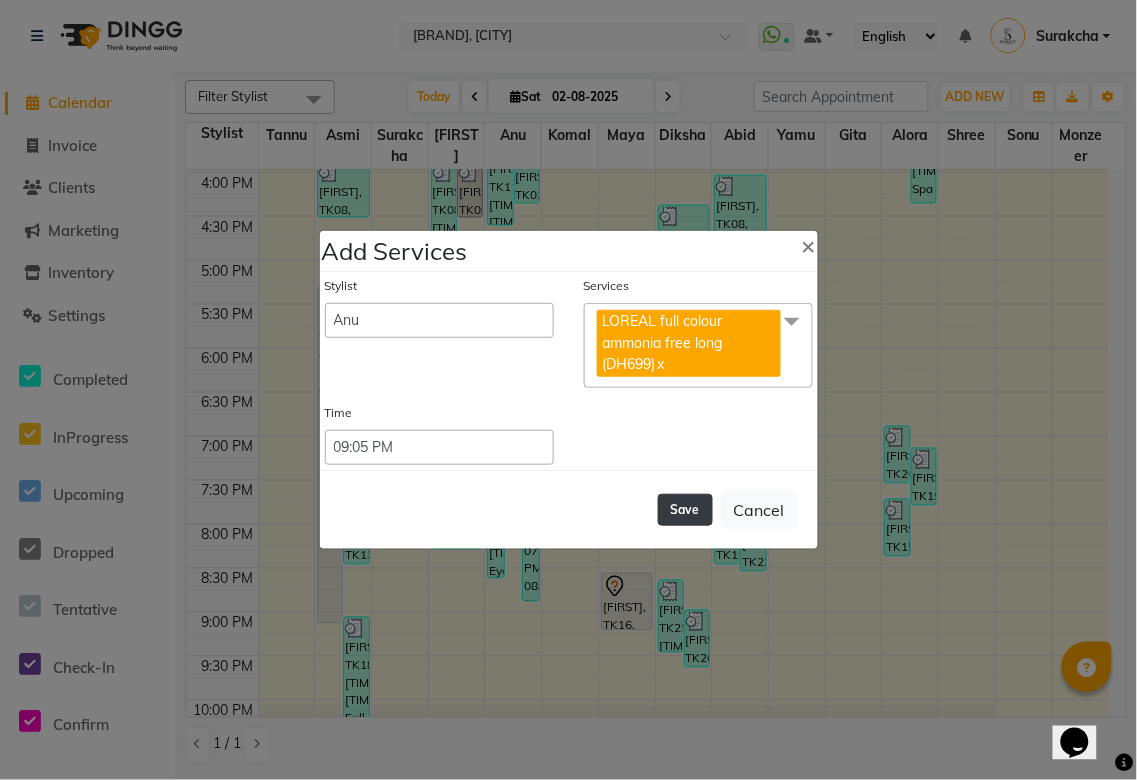 click on "Save" 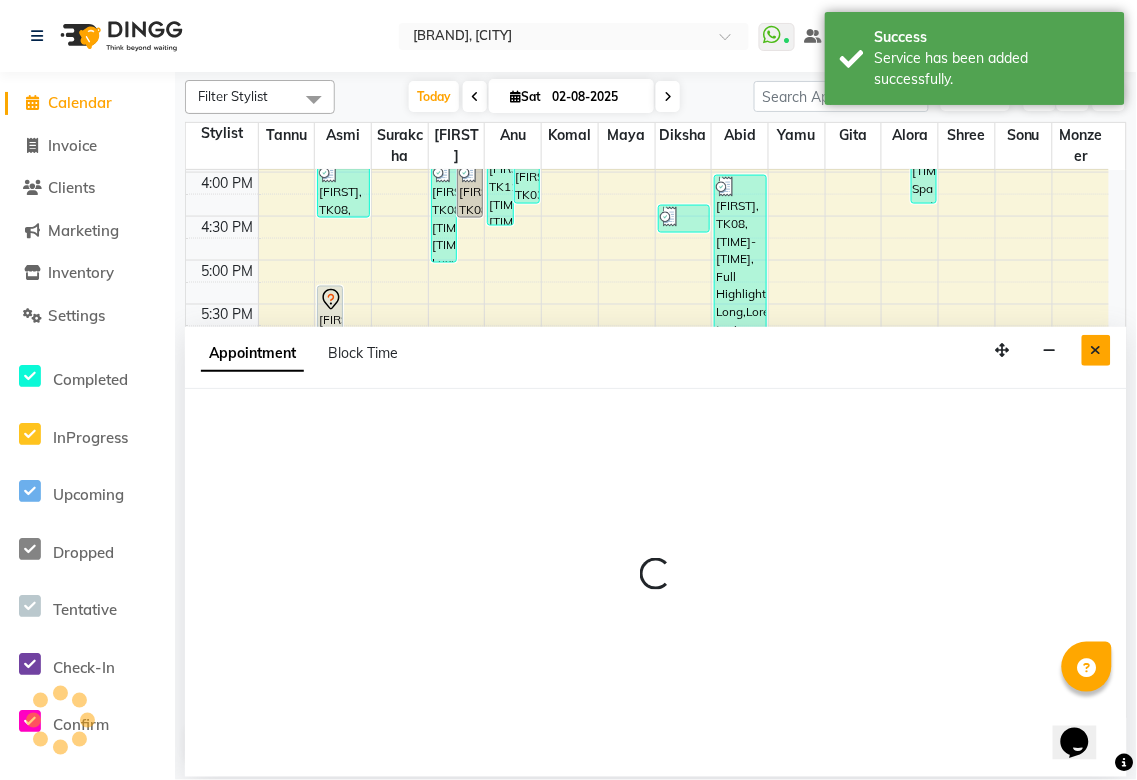 click at bounding box center [1096, 350] 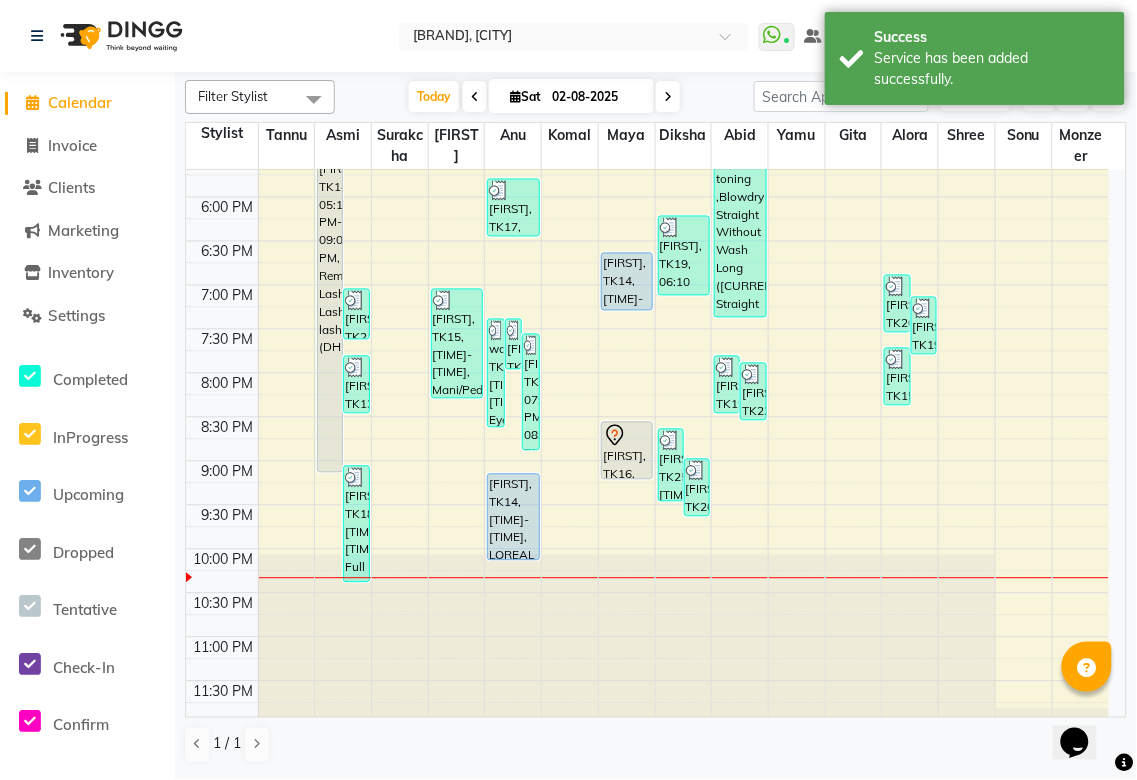 scroll, scrollTop: 778, scrollLeft: 0, axis: vertical 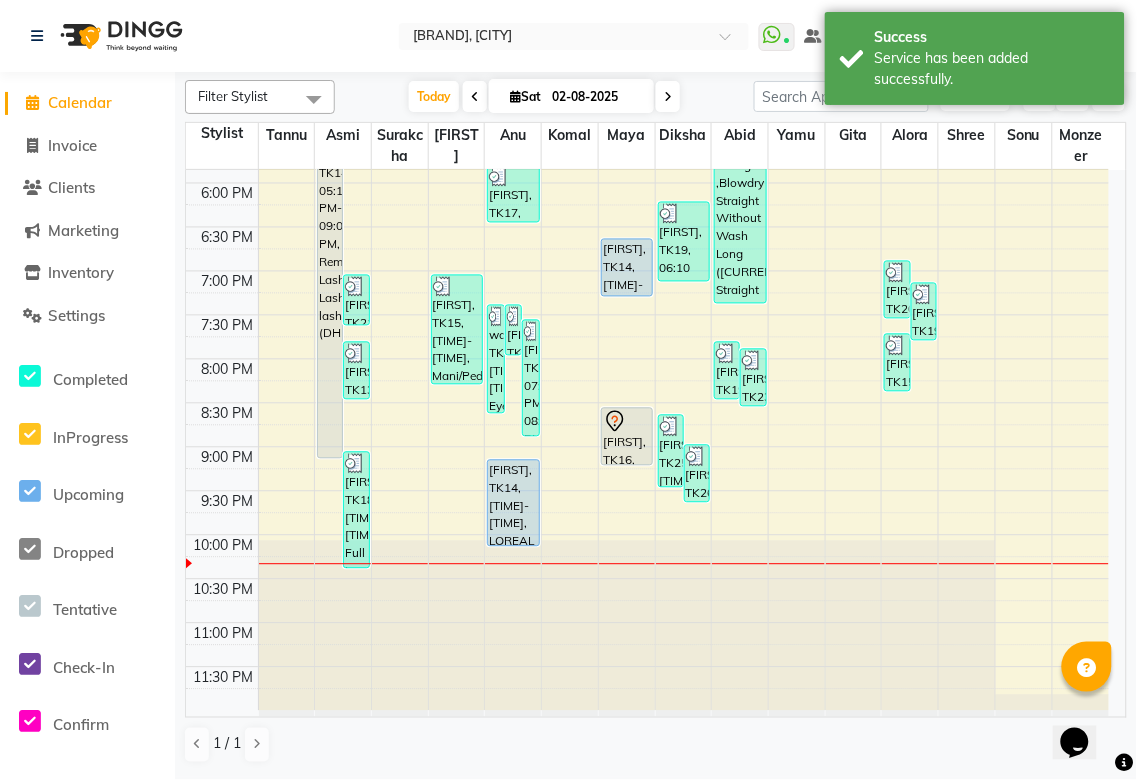 click on "Asia, TK14, 09:05 PM-10:05 PM, LOREAL  full colour ammonia free long (DH699)" at bounding box center [513, 503] 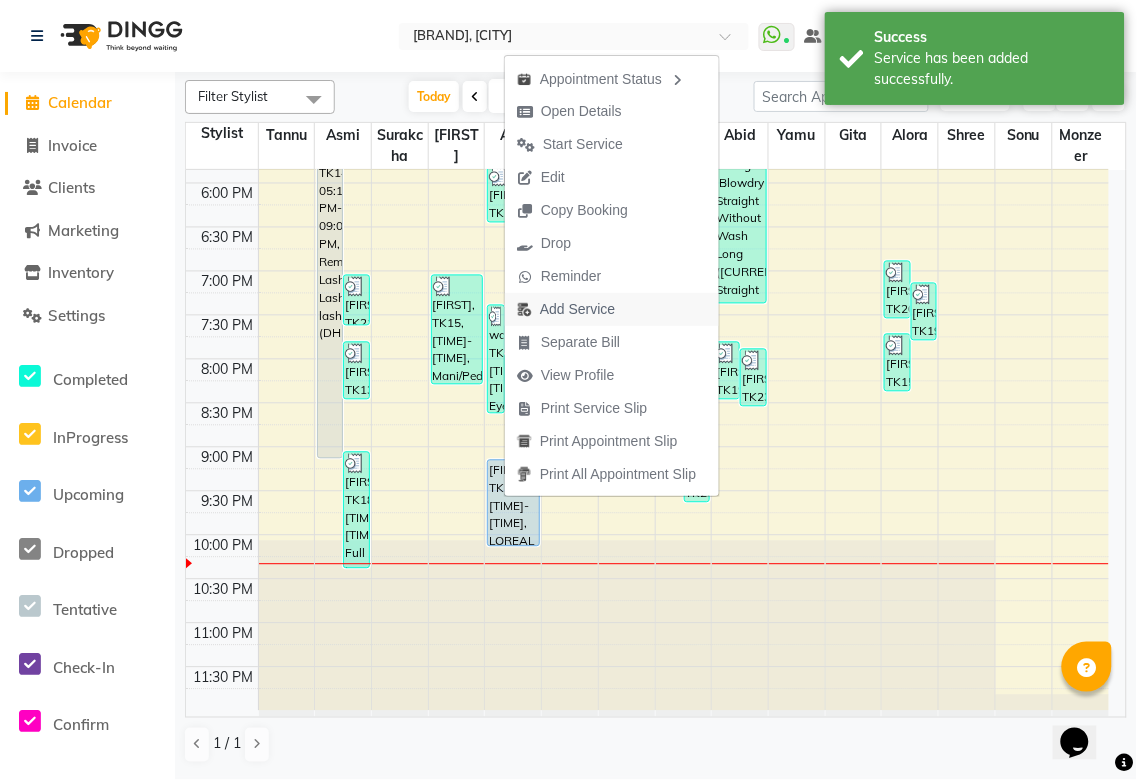 click on "Add Service" at bounding box center [577, 309] 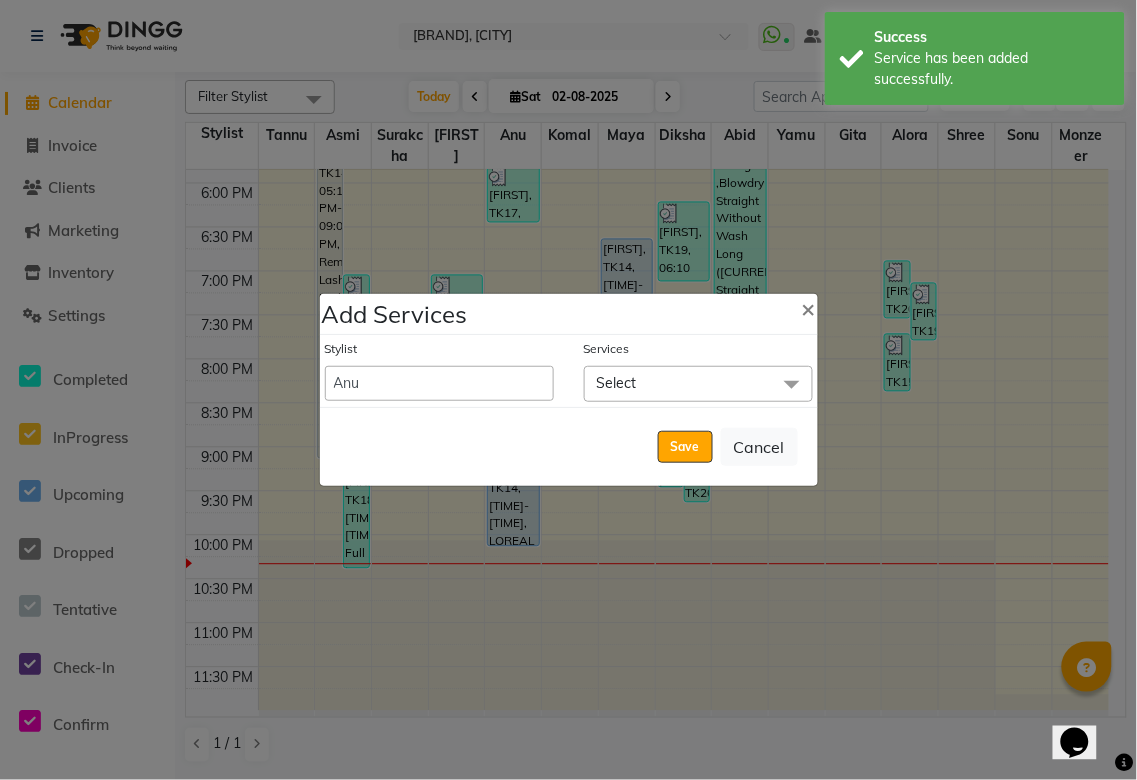 click on "Select" 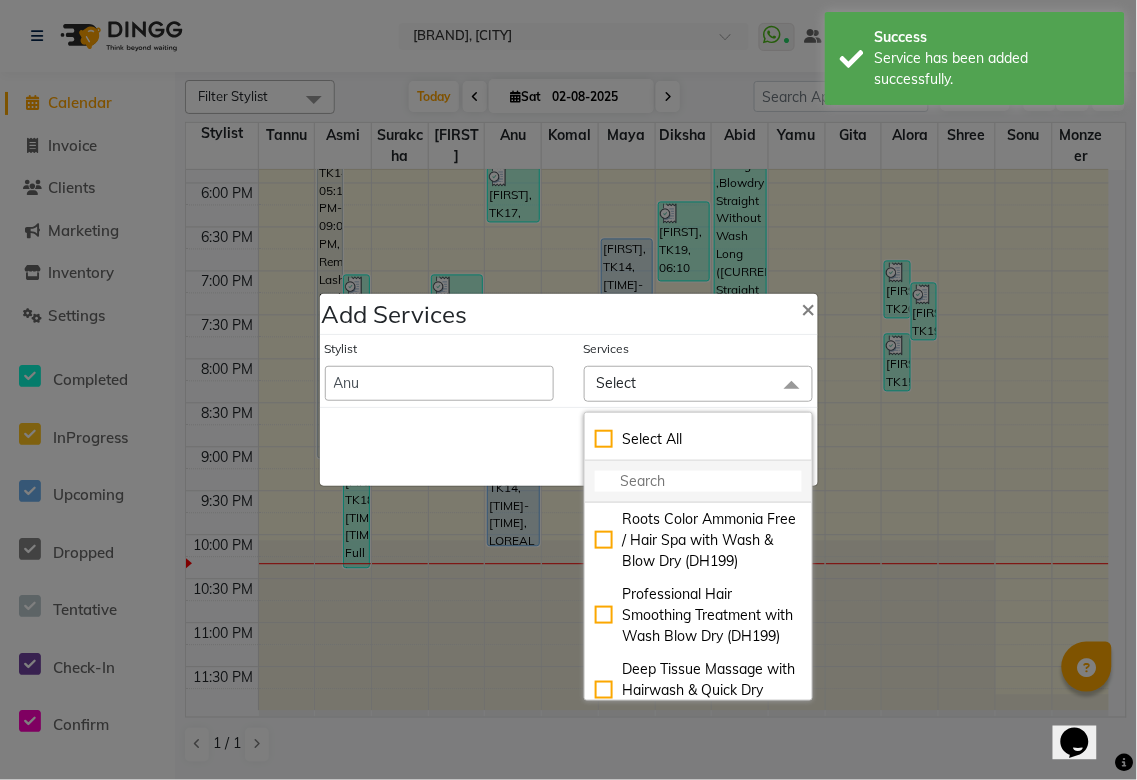 click 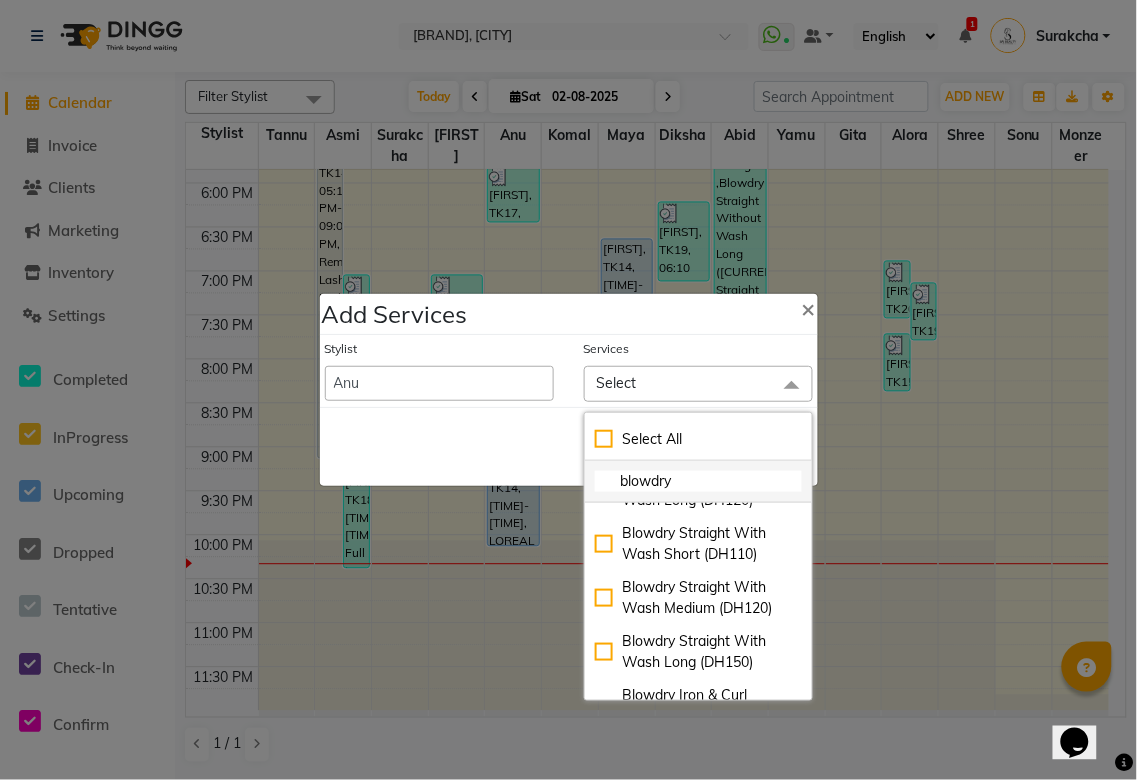 scroll, scrollTop: 1688, scrollLeft: 0, axis: vertical 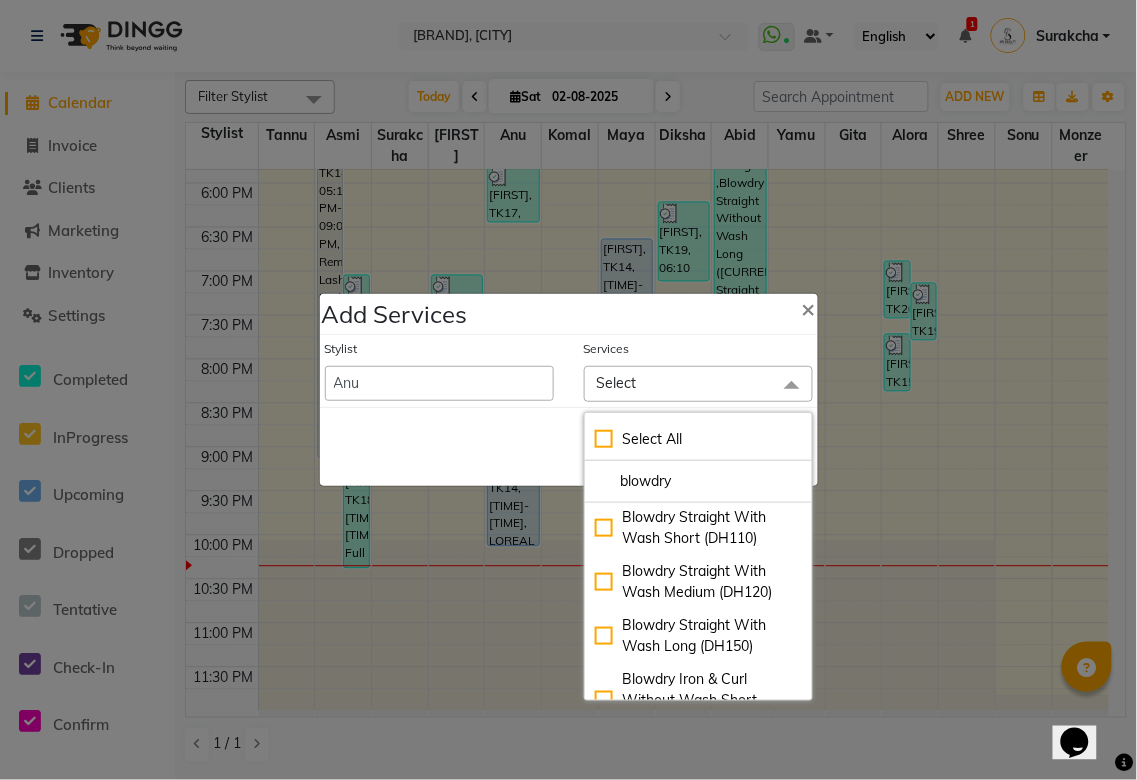 type on "blowdry" 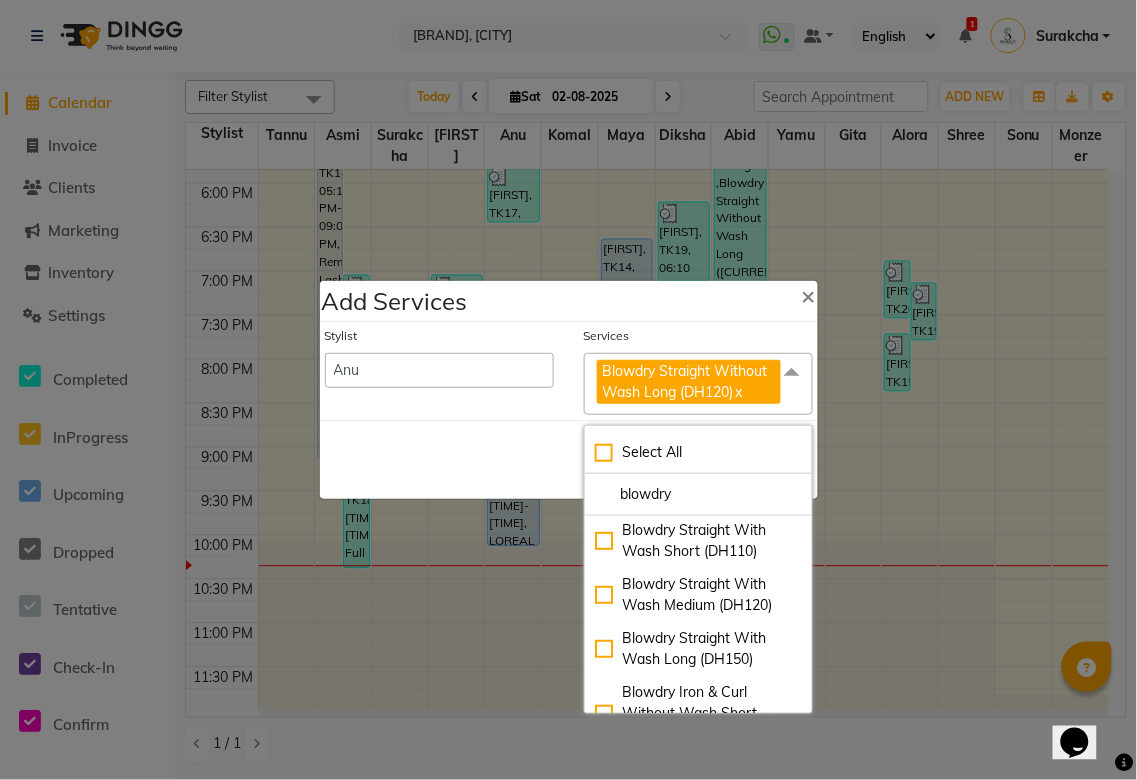 checkbox on "true" 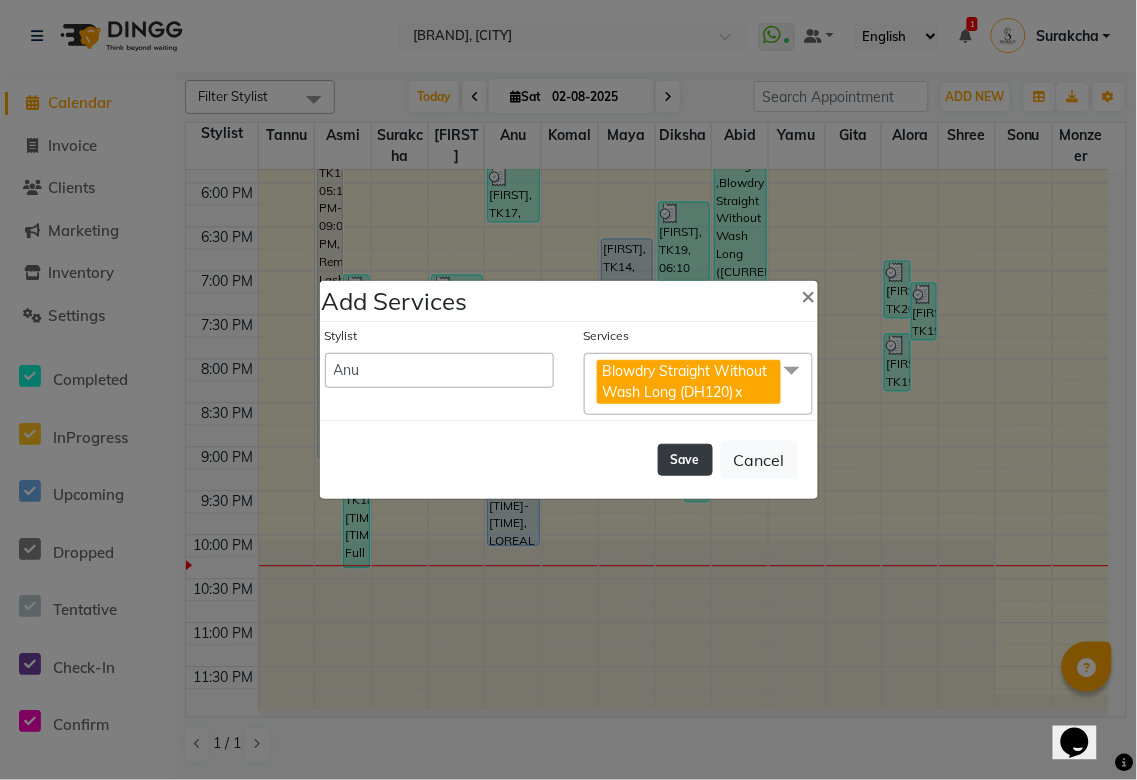 click on "Save" 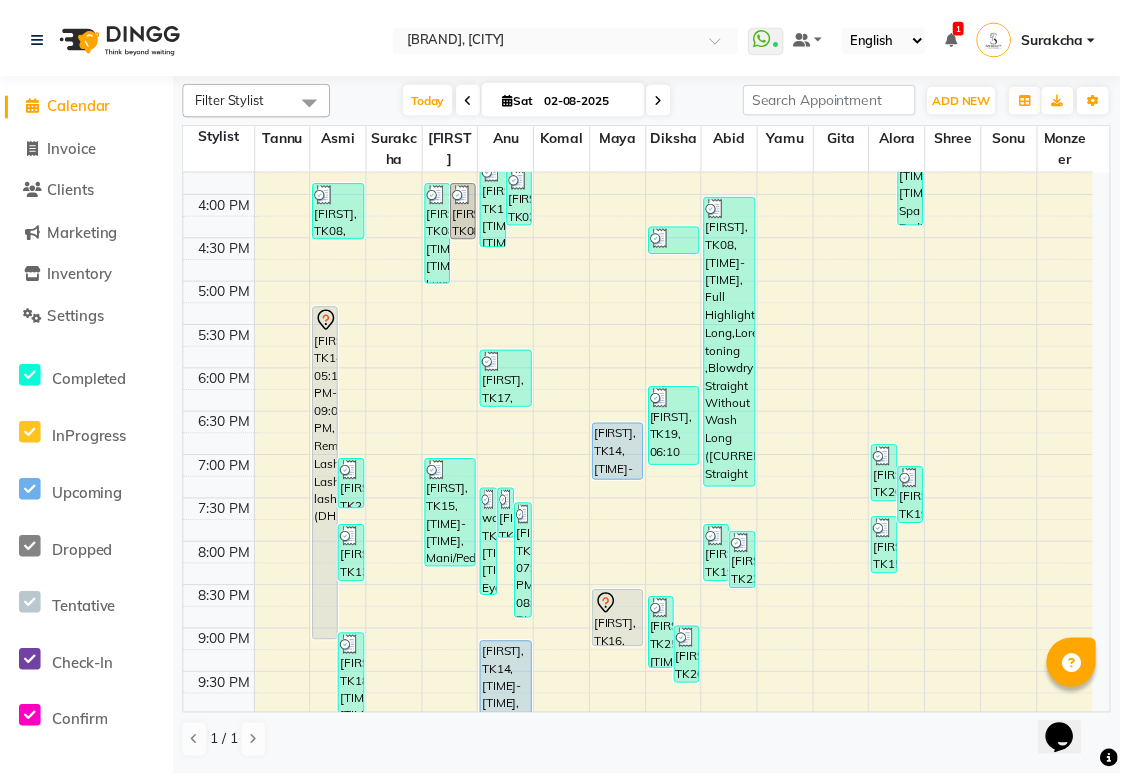 scroll, scrollTop: 586, scrollLeft: 0, axis: vertical 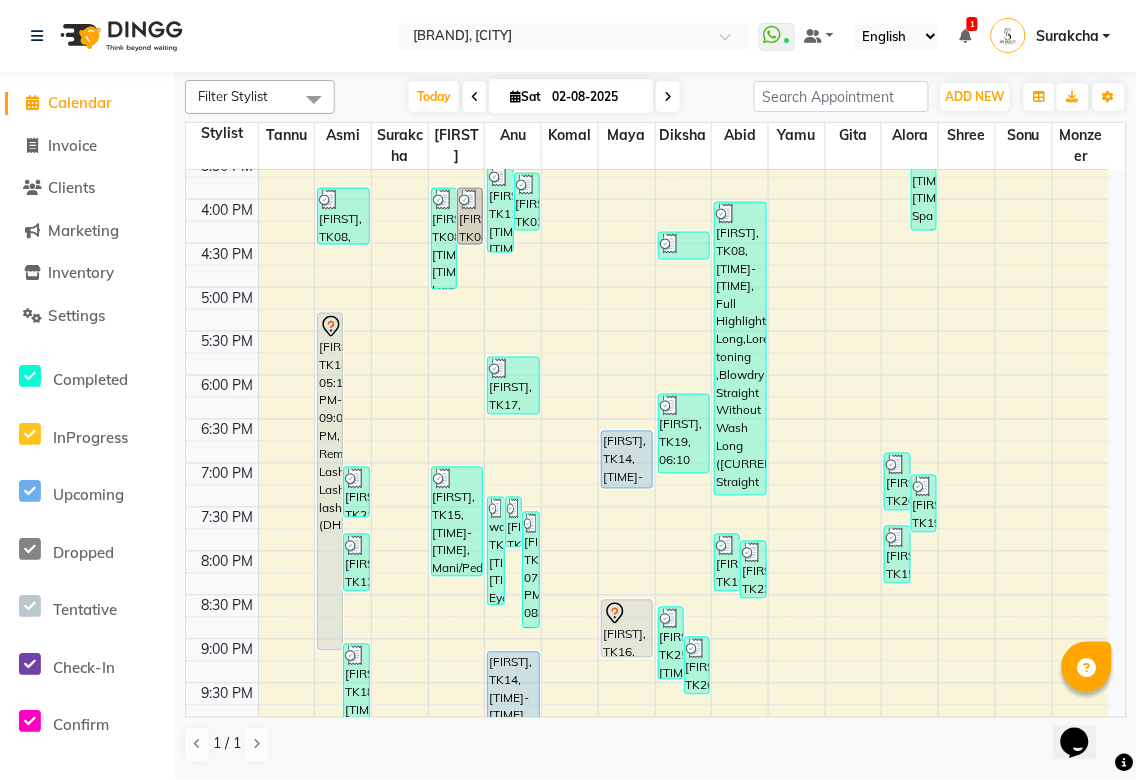 click on "Asia, TK14, 05:15 PM-09:05 PM, Remove Lashes,Classic Lashes,Design lashes  (DH199)" at bounding box center [330, 482] 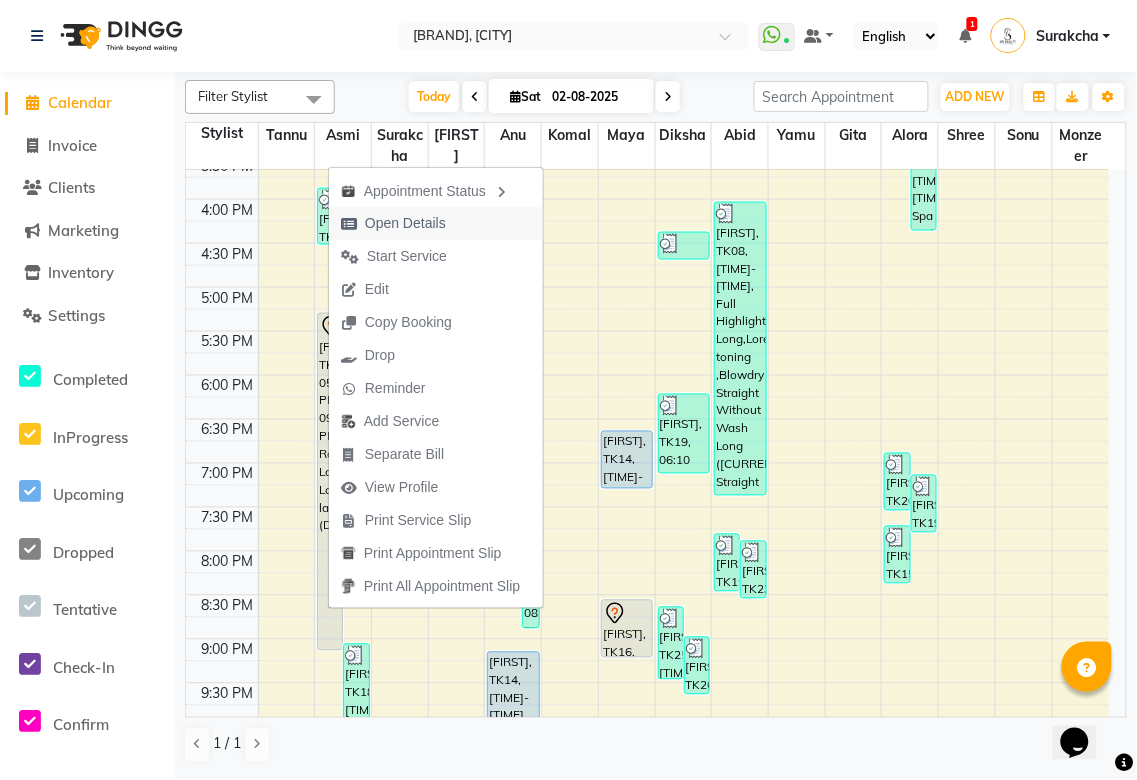 click on "Open Details" at bounding box center (405, 223) 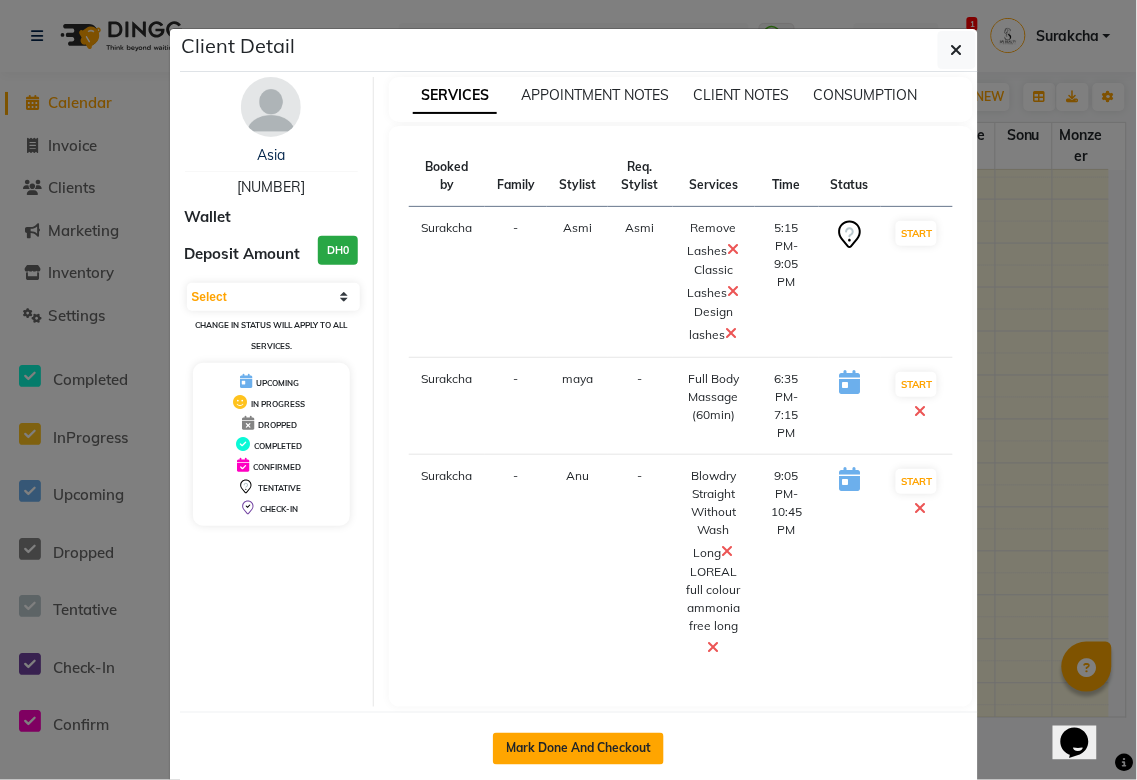 click on "Mark Done And Checkout" 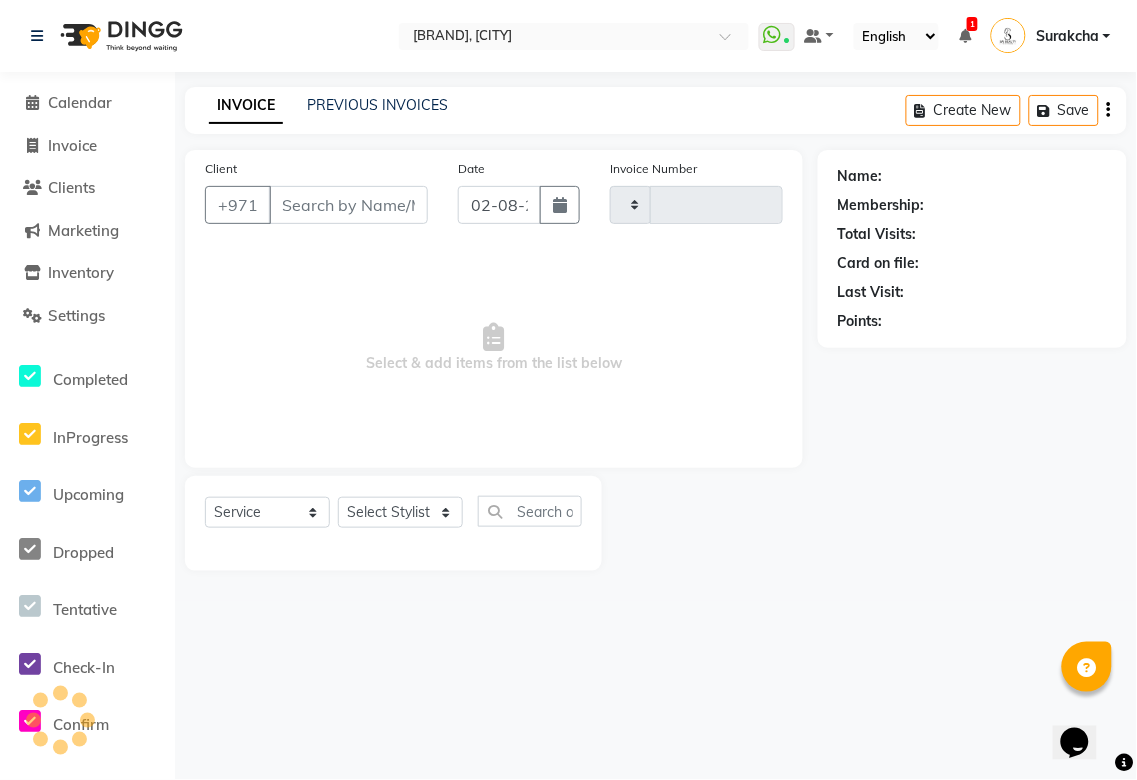 type on "2678" 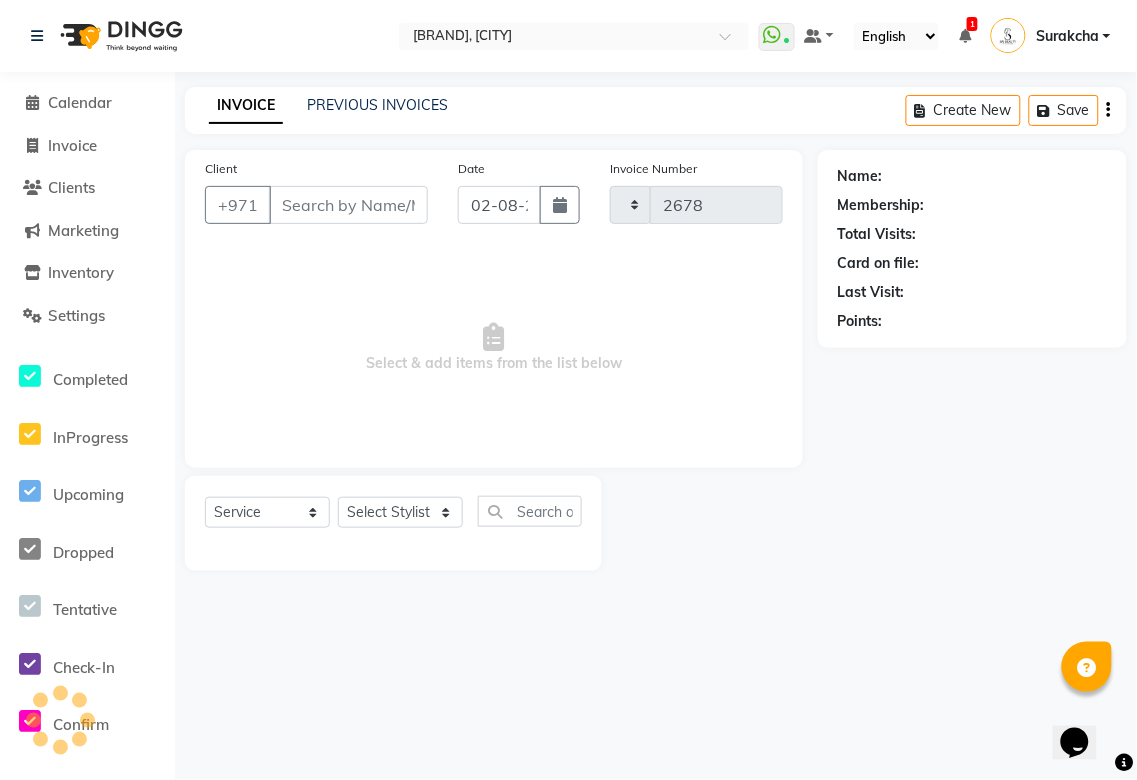 select on "5352" 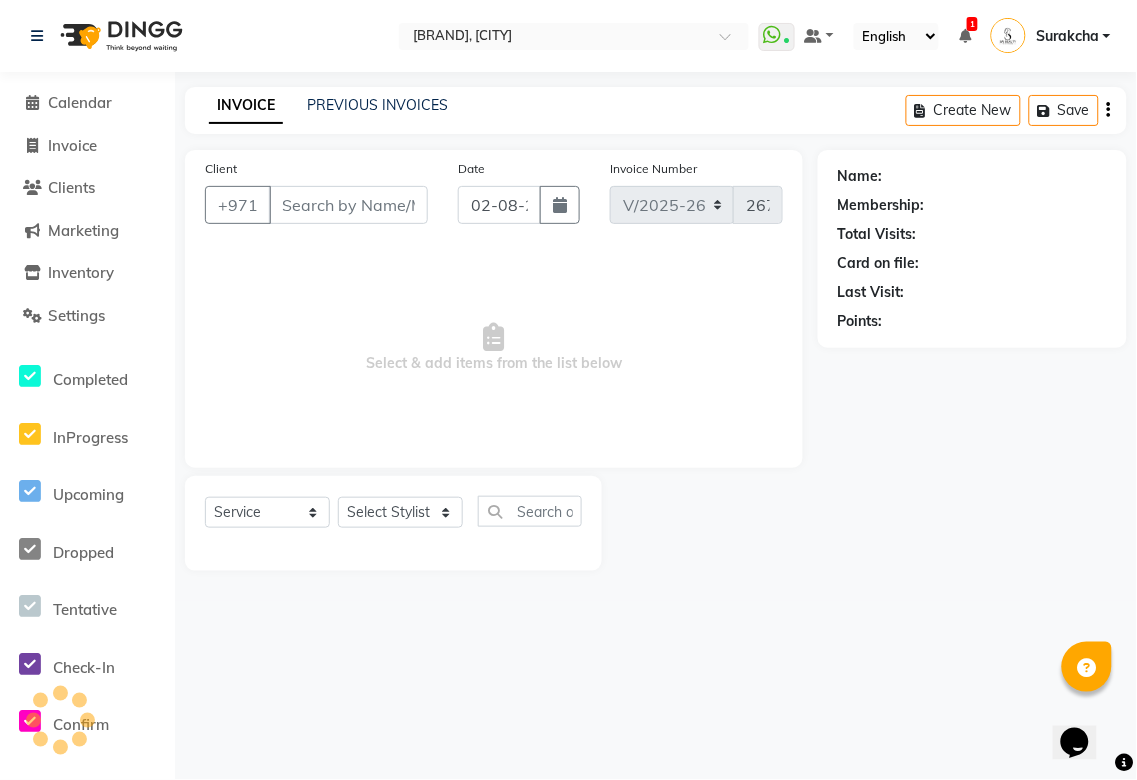 type on "[NUMBER]" 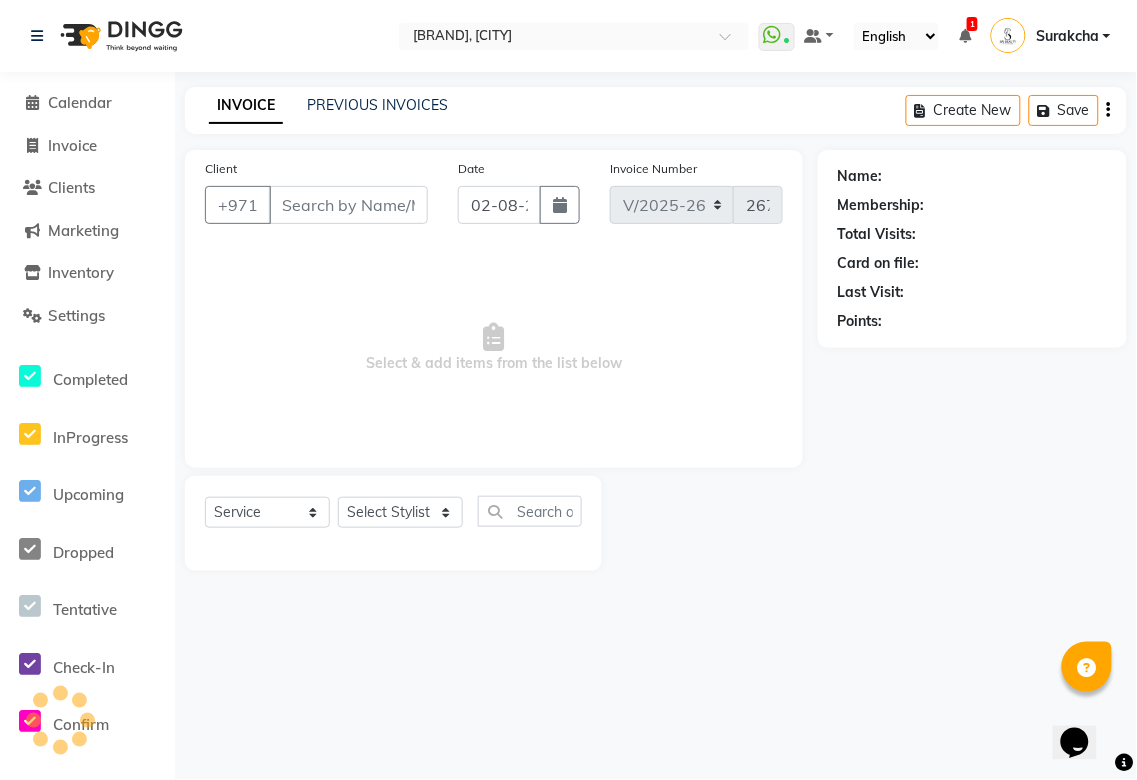 select on "45072" 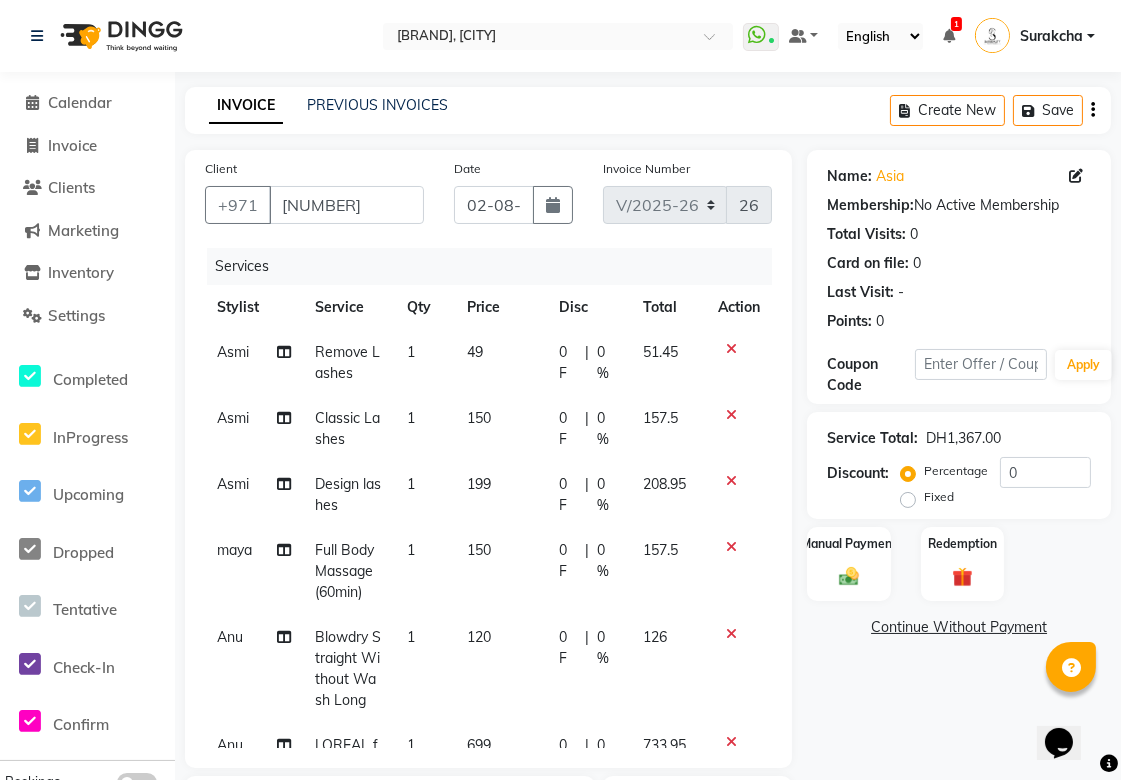 click on "0 F" 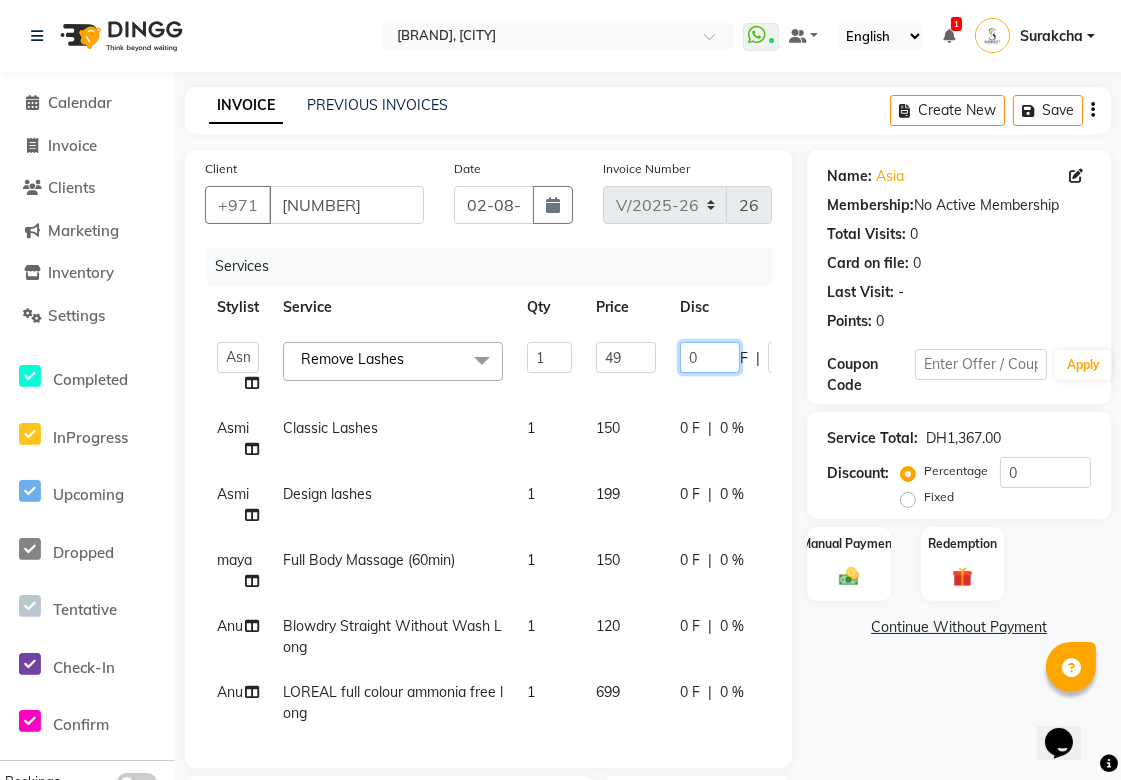 click on "0" 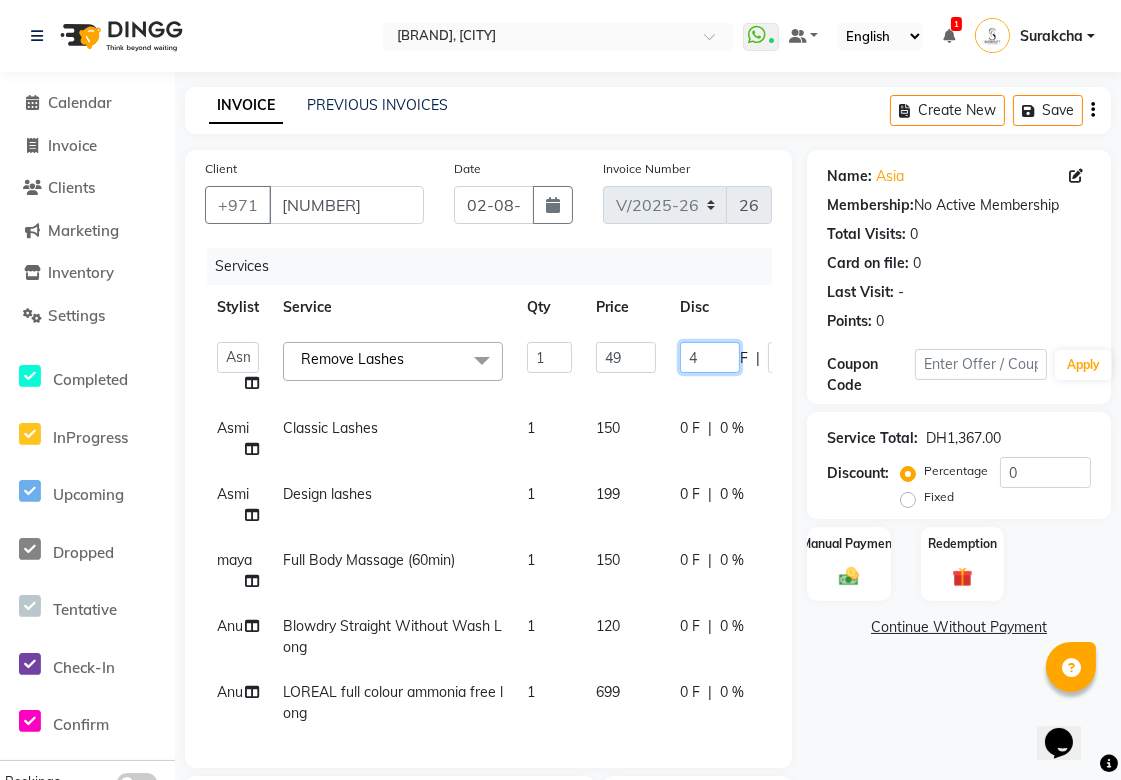type on "49" 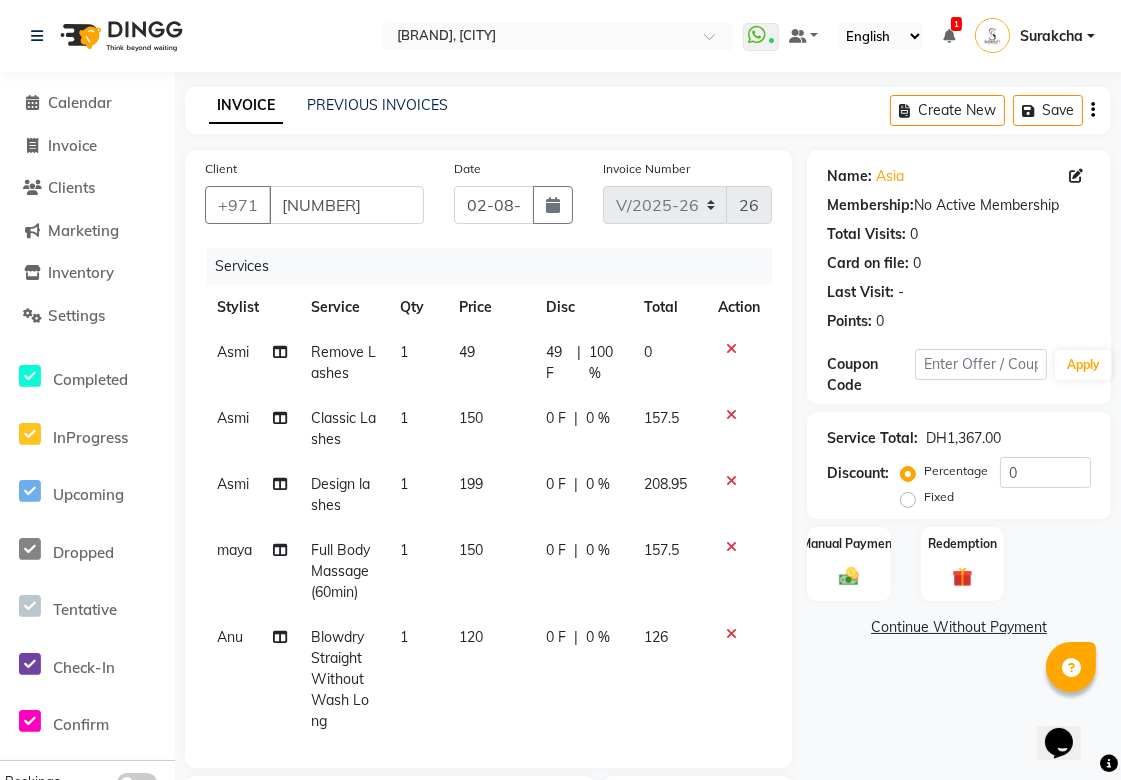click 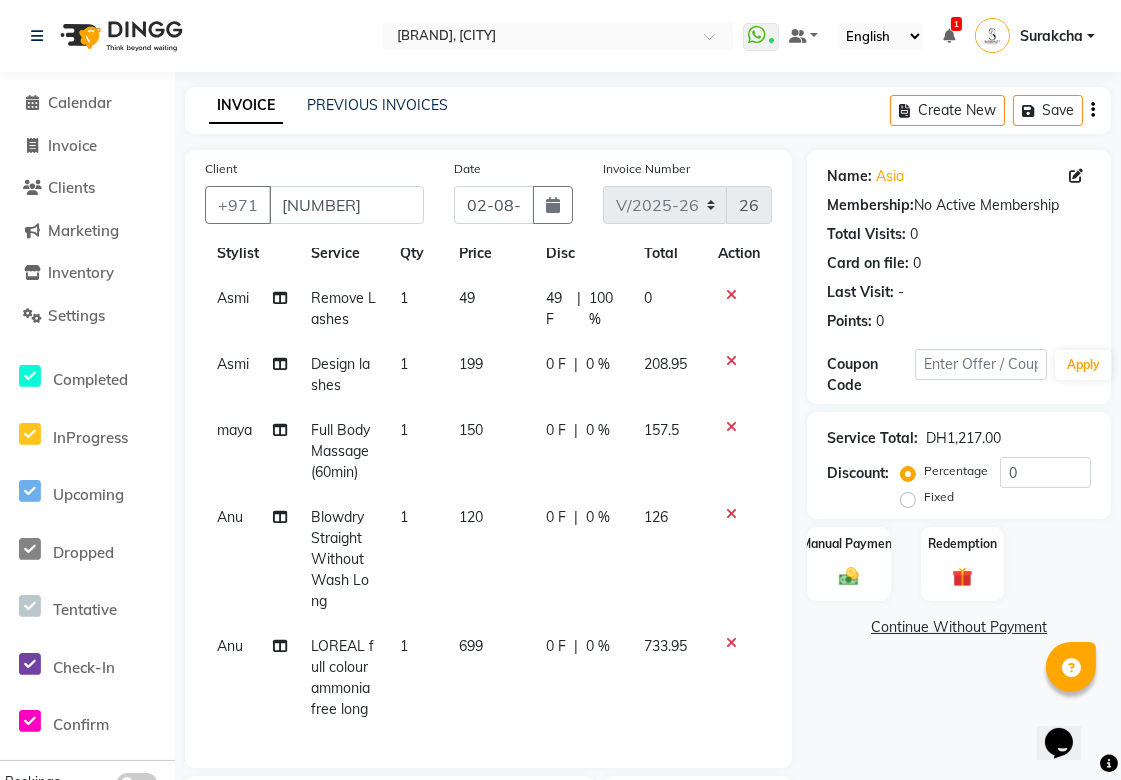 scroll, scrollTop: 91, scrollLeft: 0, axis: vertical 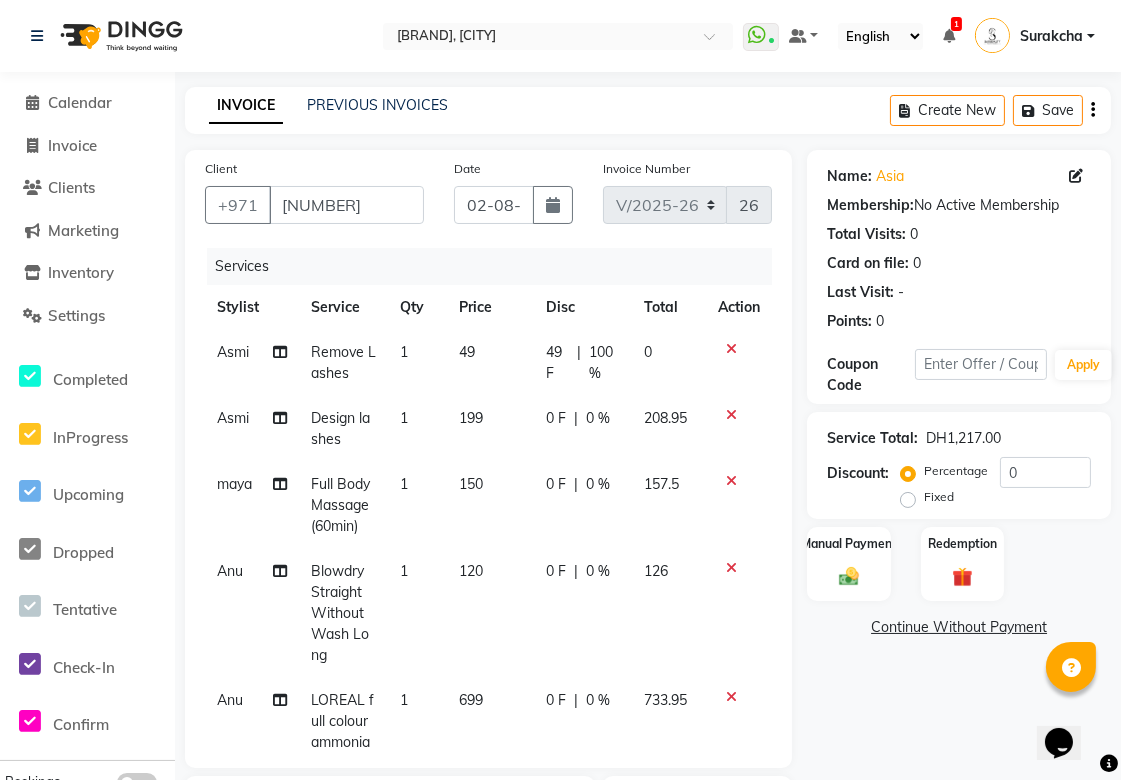 select on "45072" 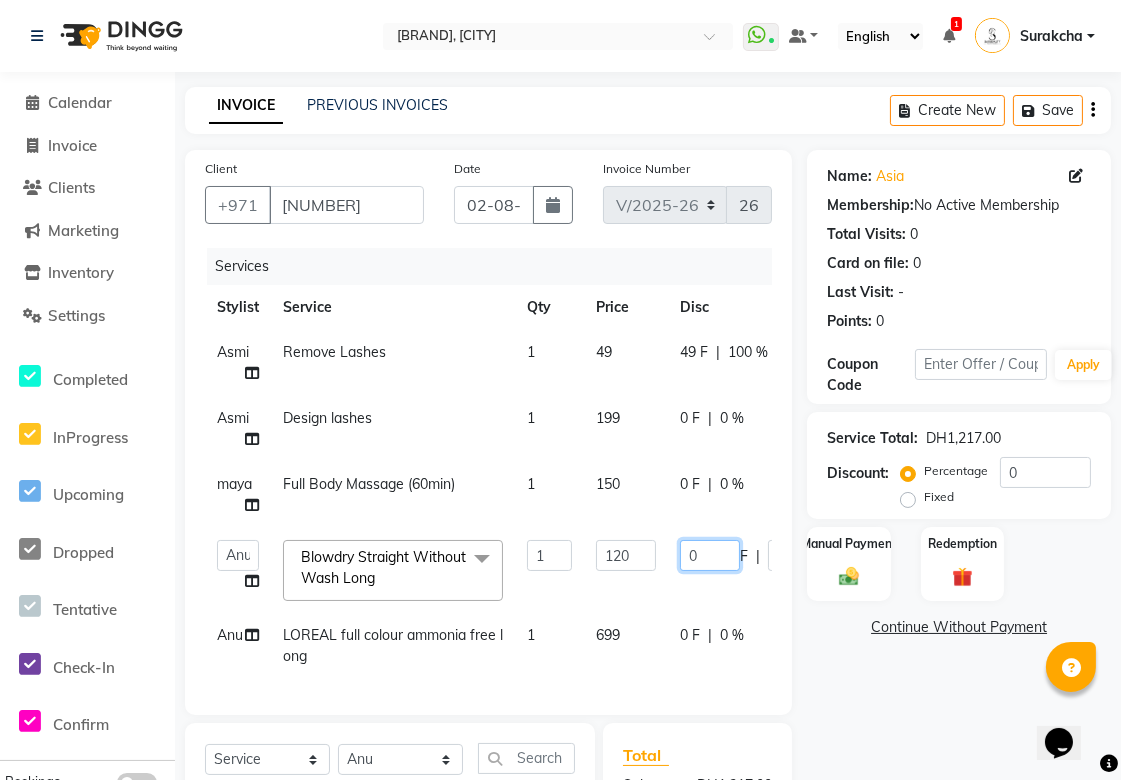 click on "0" 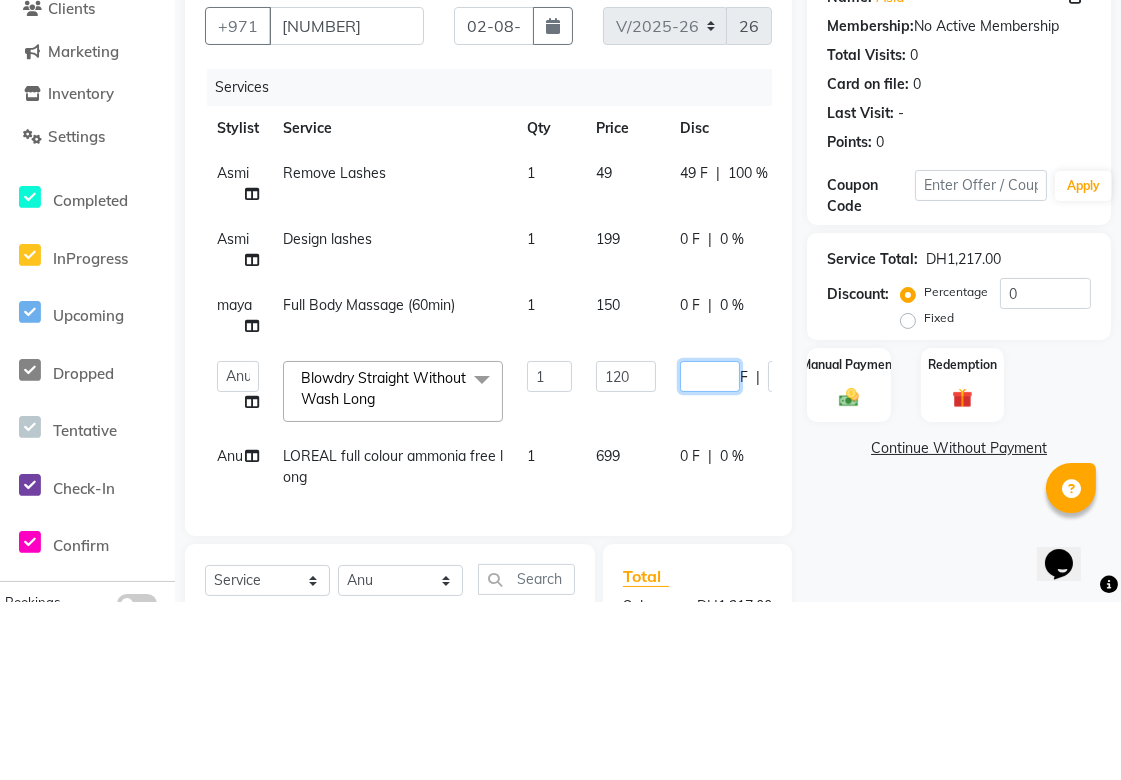 scroll, scrollTop: 45, scrollLeft: 0, axis: vertical 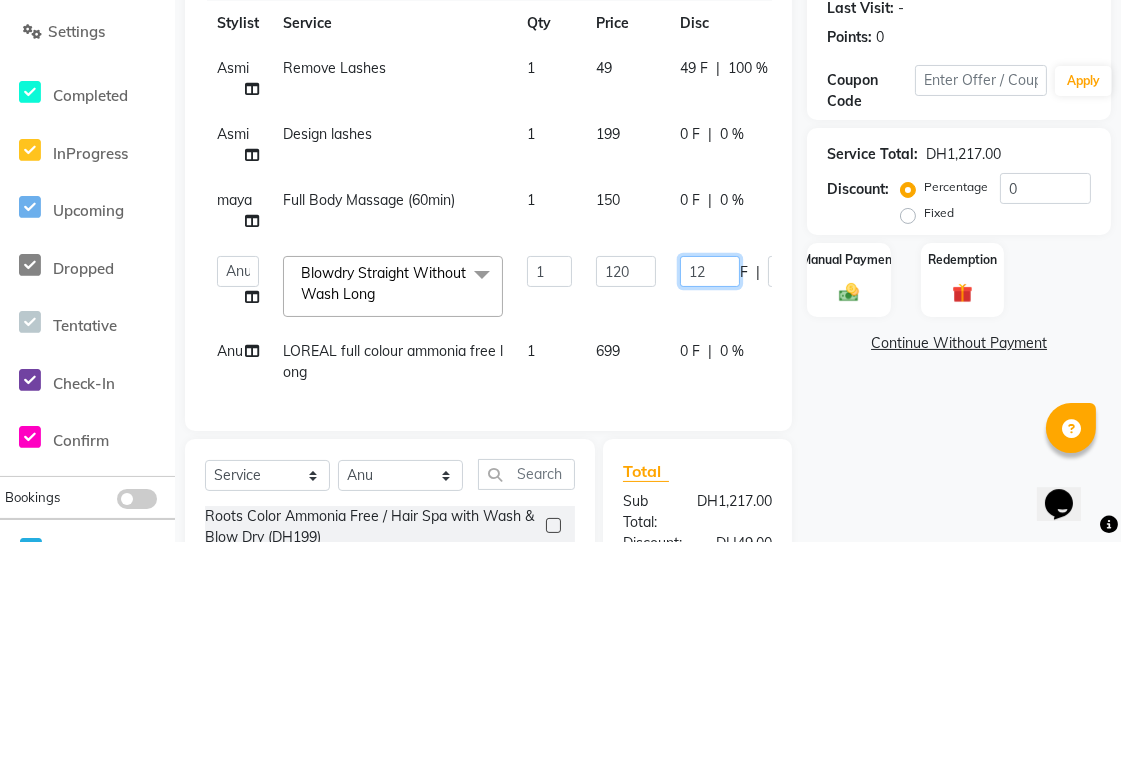 type on "120" 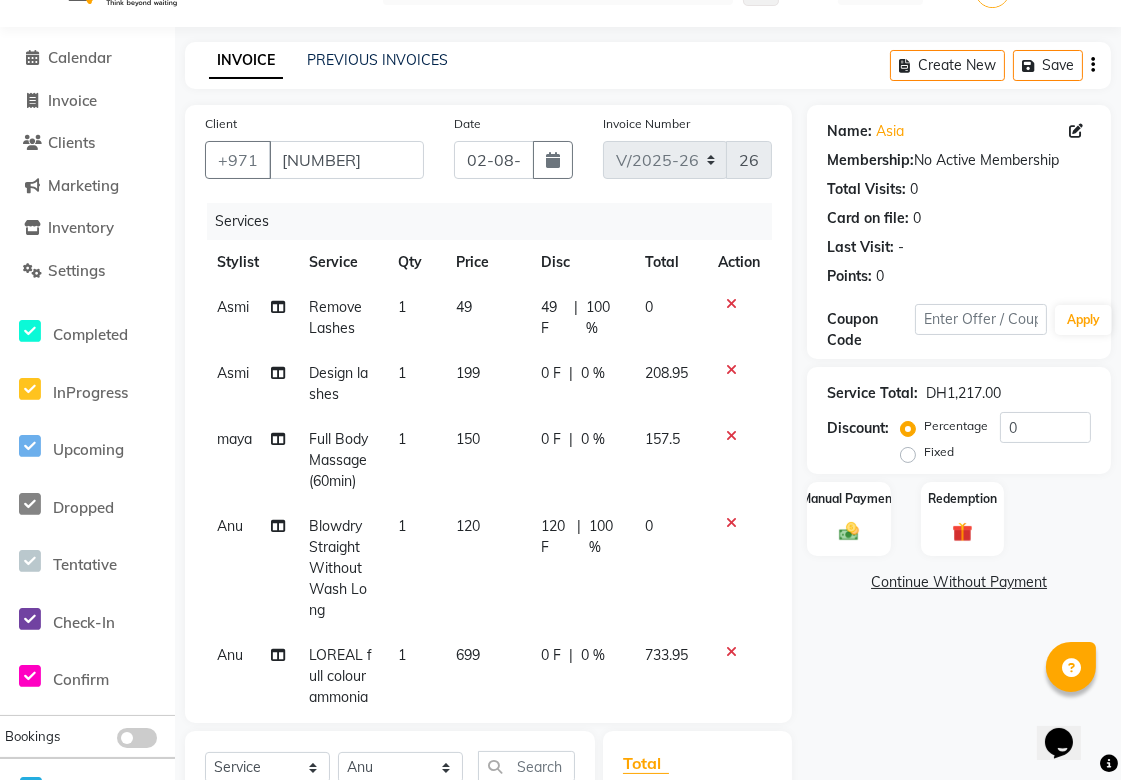 scroll, scrollTop: 91, scrollLeft: 0, axis: vertical 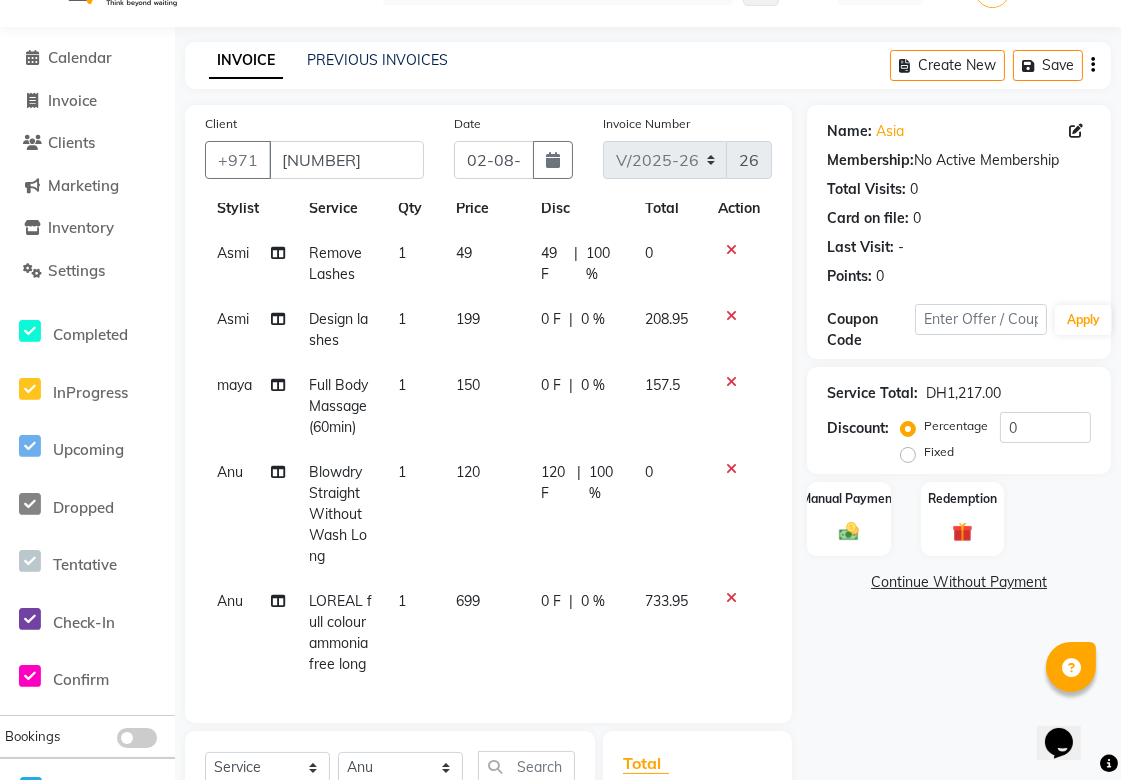 click on "0 F | 0 %" 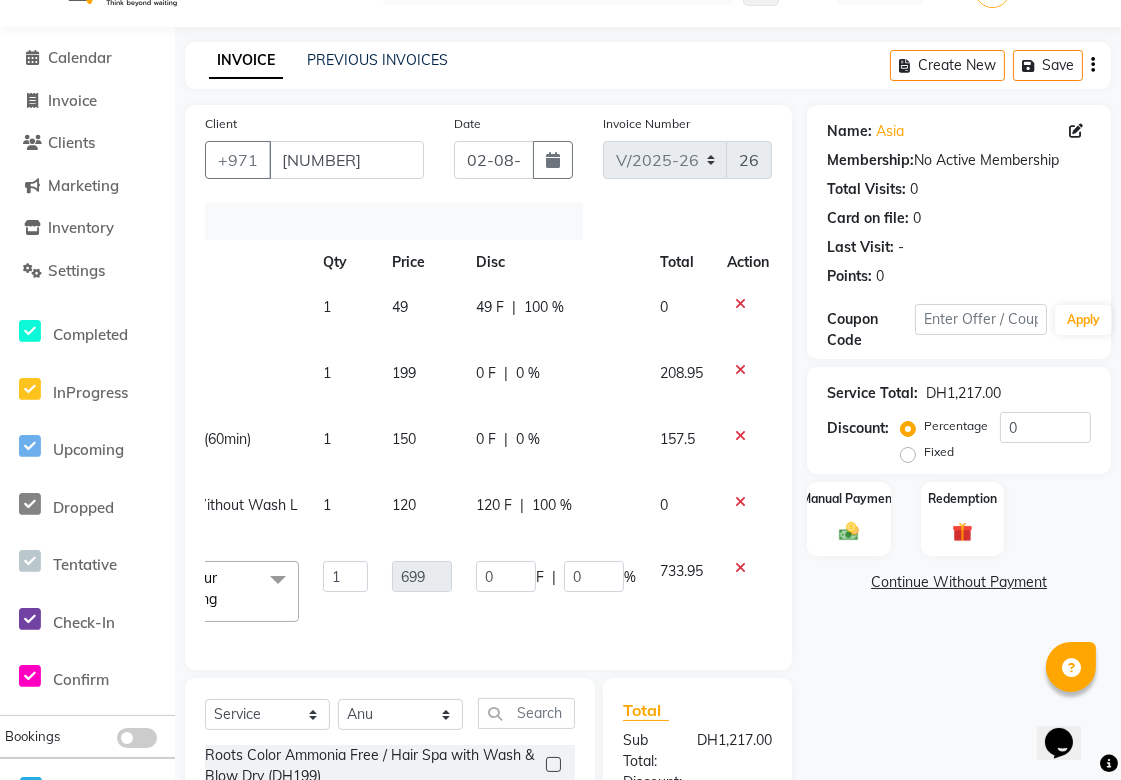 scroll, scrollTop: 0, scrollLeft: 214, axis: horizontal 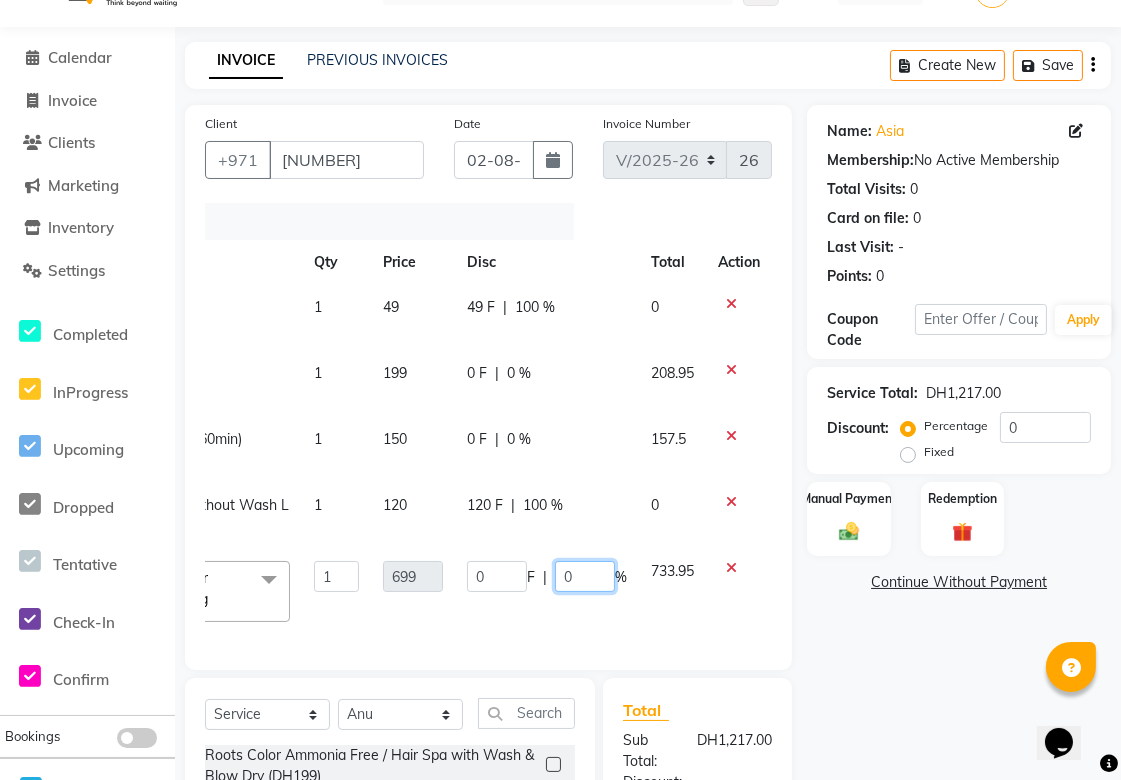 click on "0" 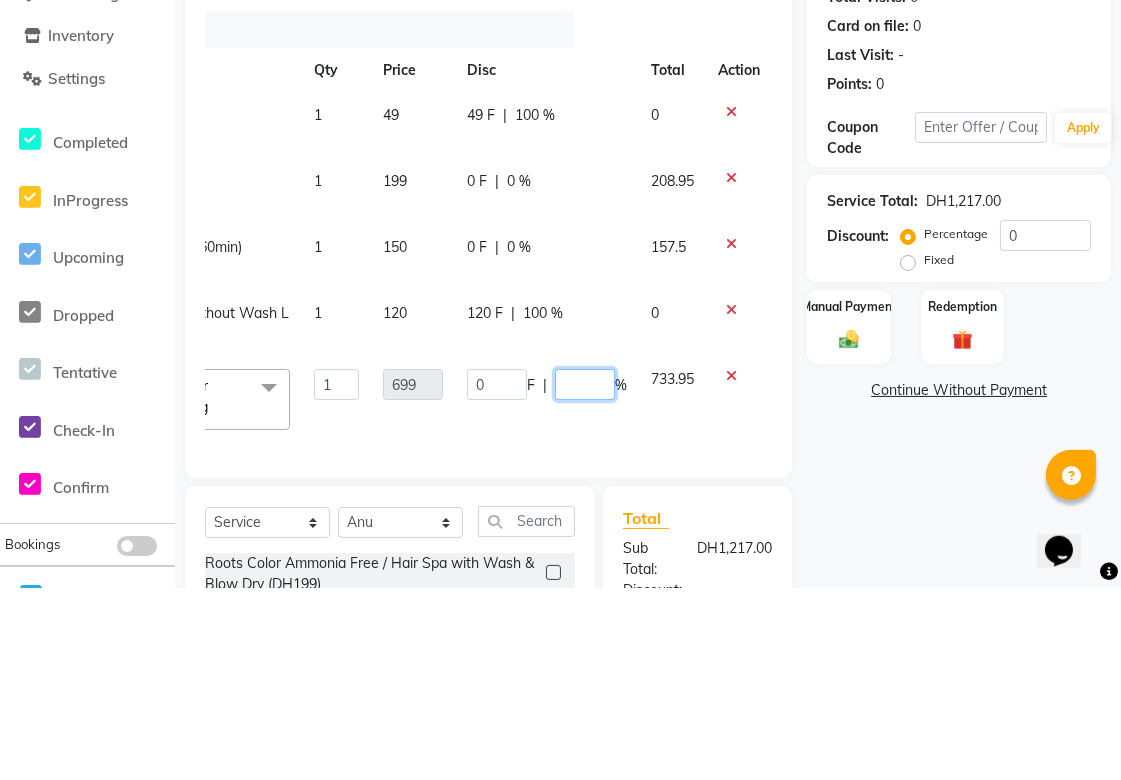 scroll, scrollTop: 112, scrollLeft: 0, axis: vertical 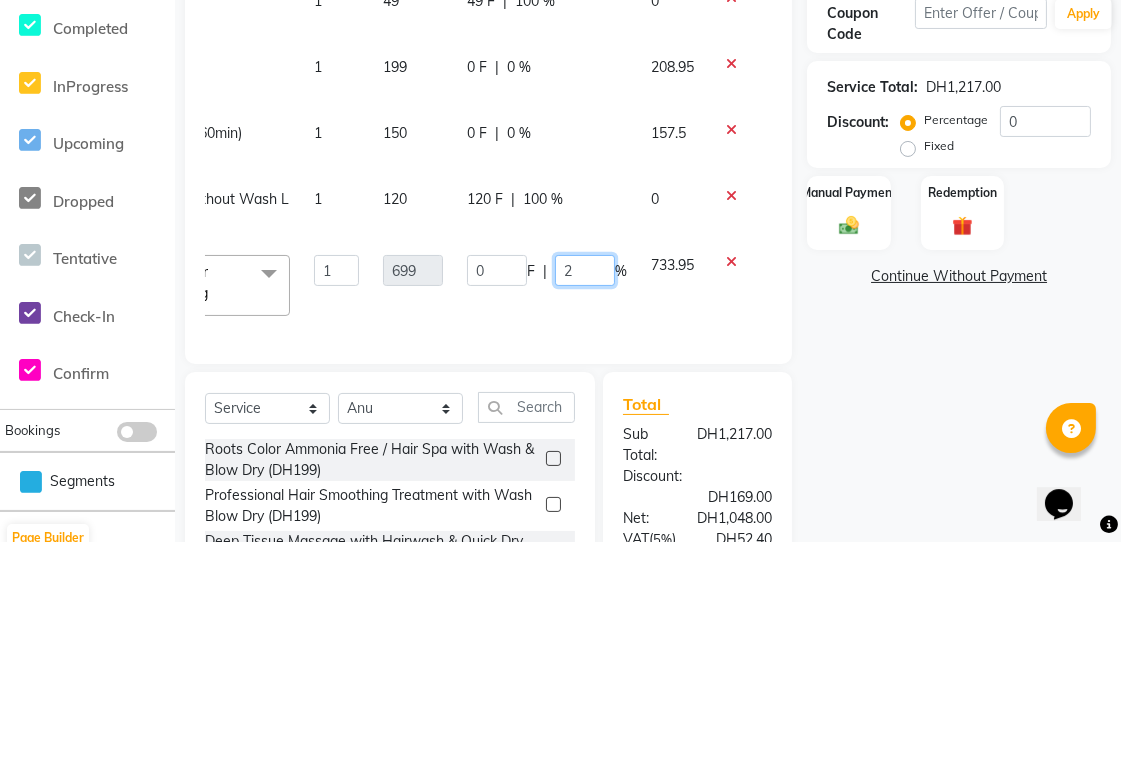 type on "20" 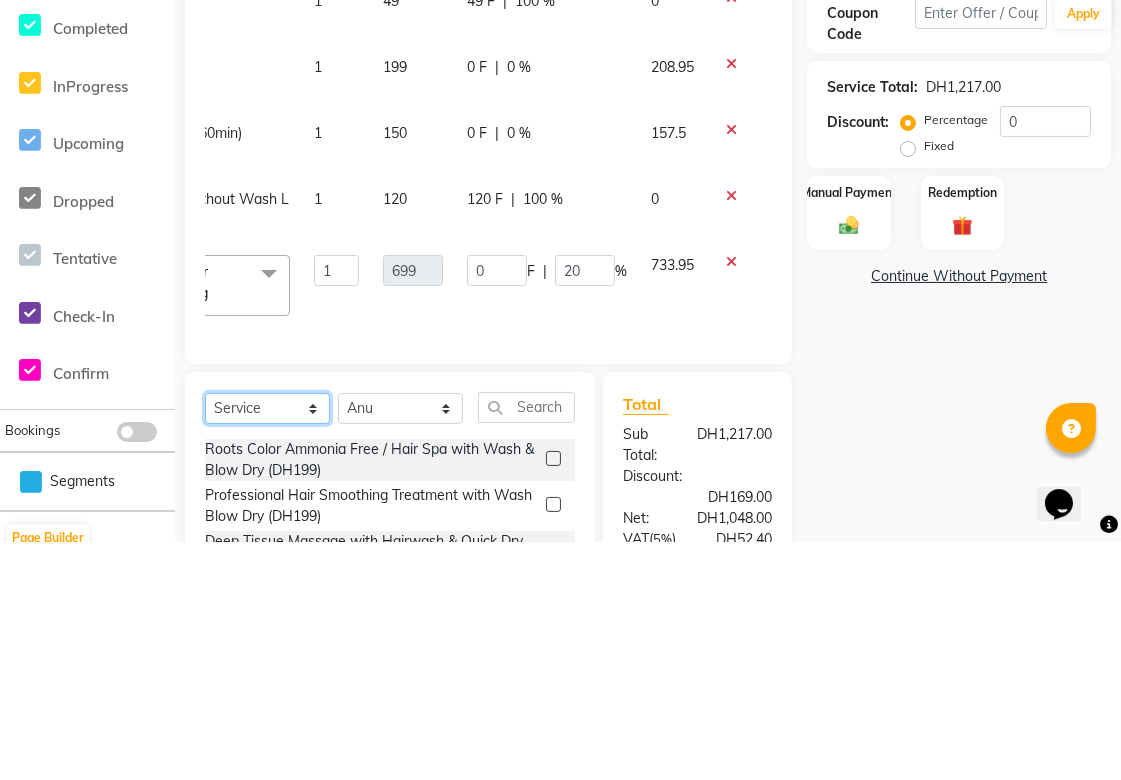 scroll, scrollTop: 112, scrollLeft: 0, axis: vertical 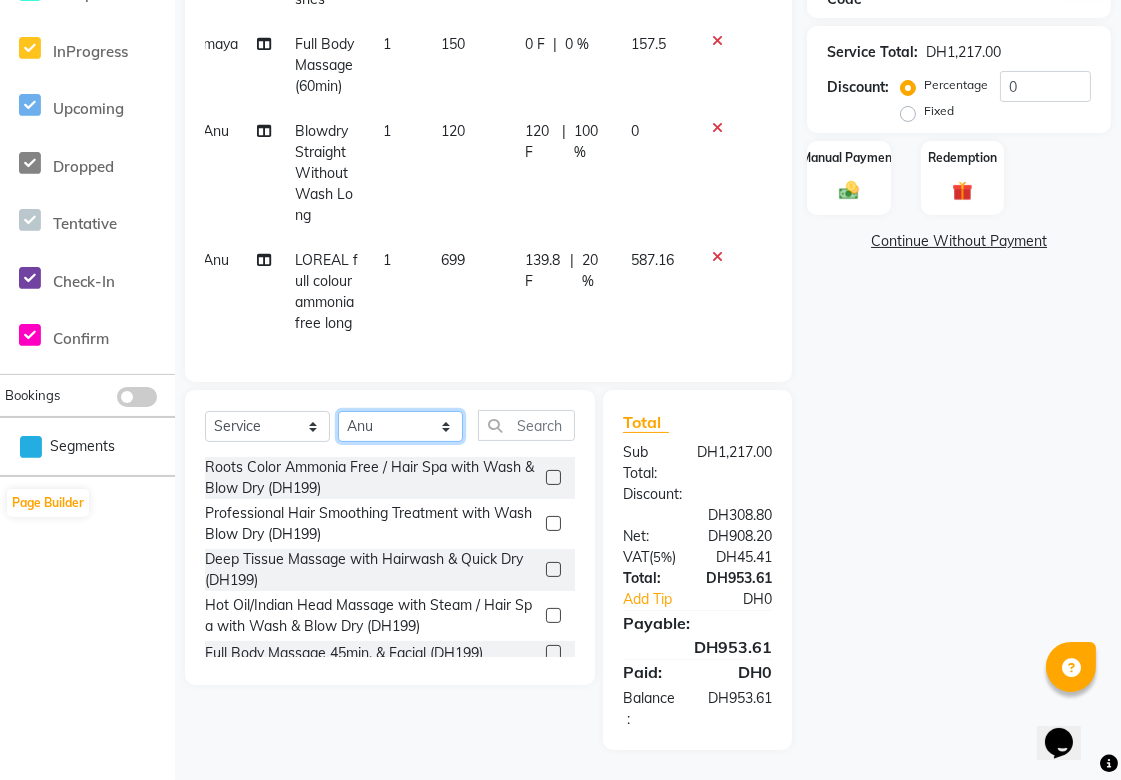 click on "Select Stylist [FIRST] [FIRST] [FIRST] [FIRST] [FIRST] [FIRST] [FIRST] [FIRST] [FIRST] [FIRST] [FIRST] [FIRST] [FIRST] [FIRST] [FIRST] [FIRST] [FIRST]" 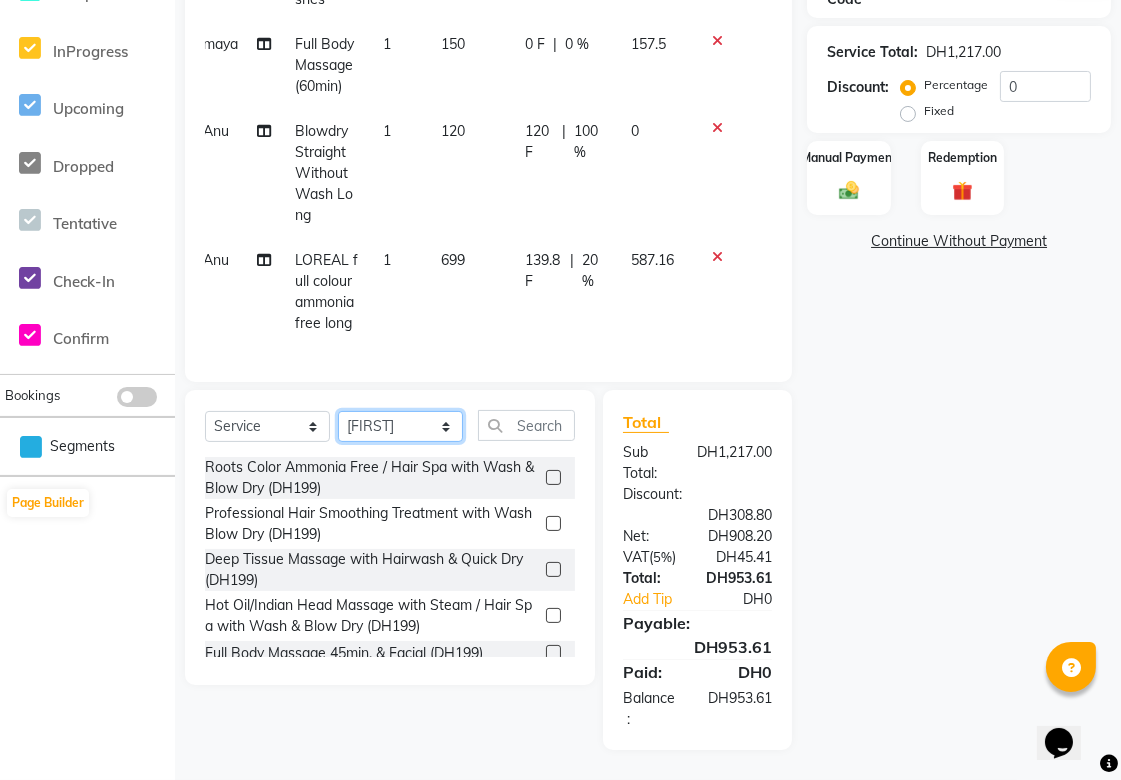 click on "Select Stylist [FIRST] [FIRST] [FIRST] [FIRST] [FIRST] [FIRST] [FIRST] [FIRST] [FIRST] [FIRST] [FIRST] [FIRST] [FIRST] [FIRST] [FIRST] [FIRST] [FIRST]" 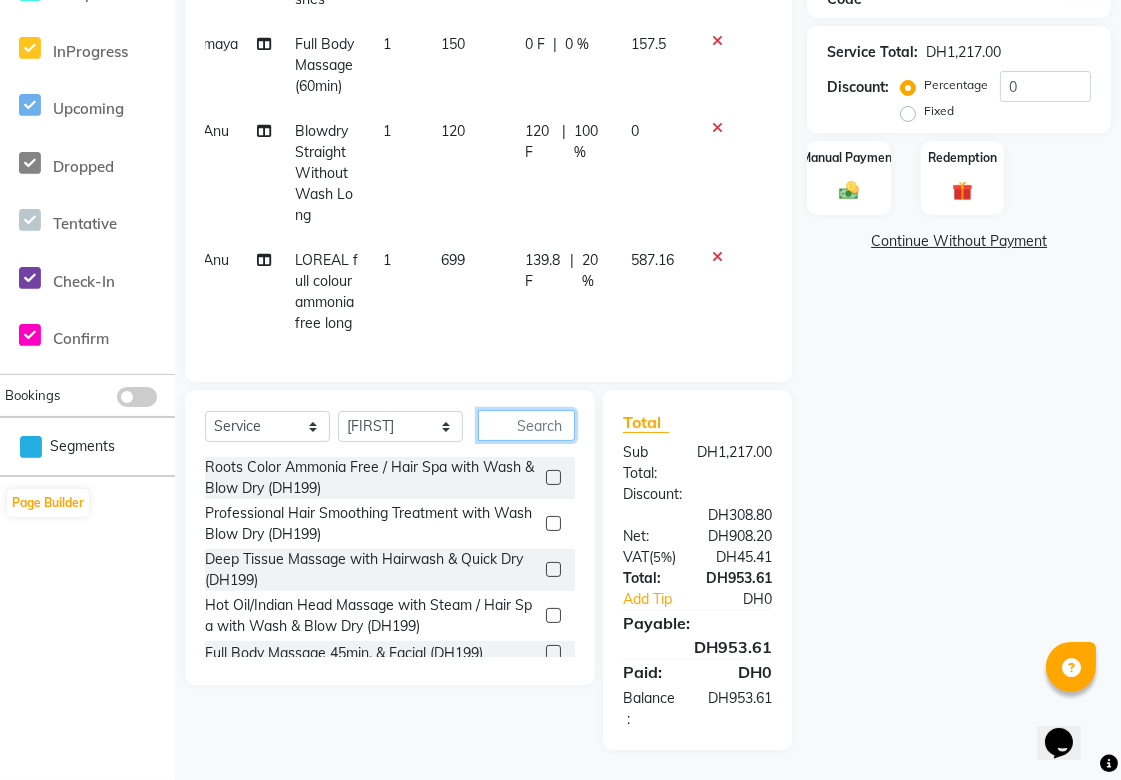 click 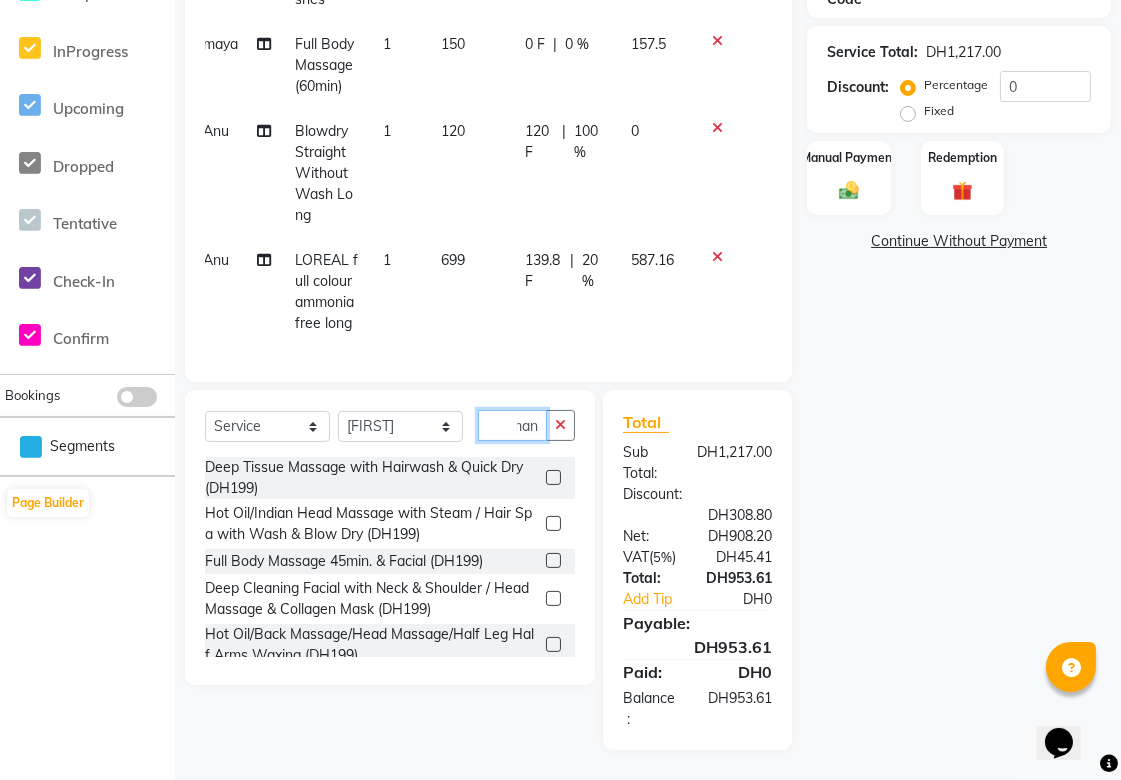 scroll, scrollTop: 0, scrollLeft: 11, axis: horizontal 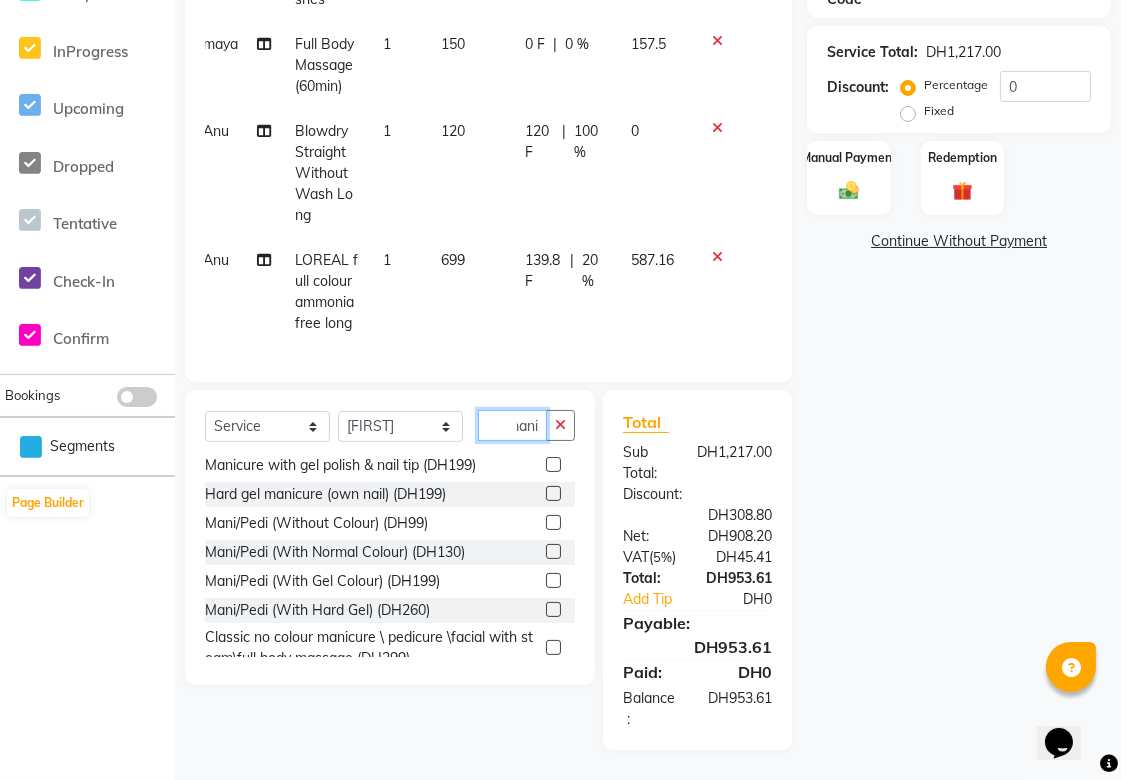 type on "mani" 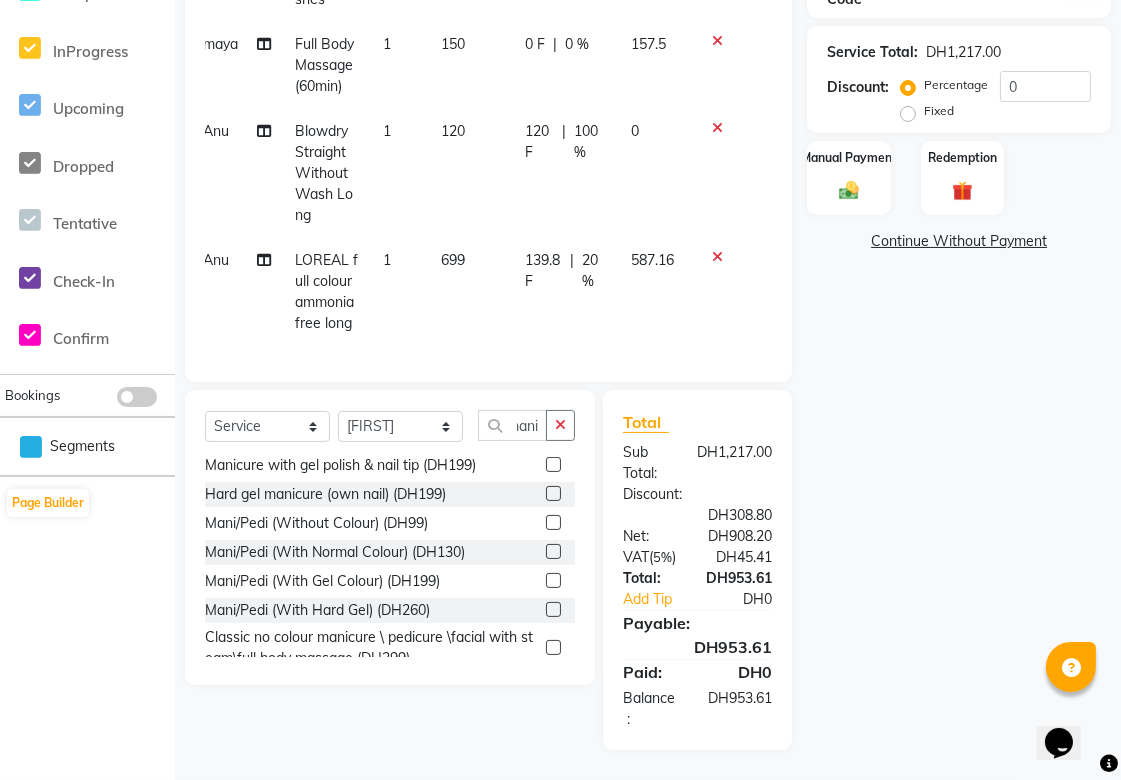 click 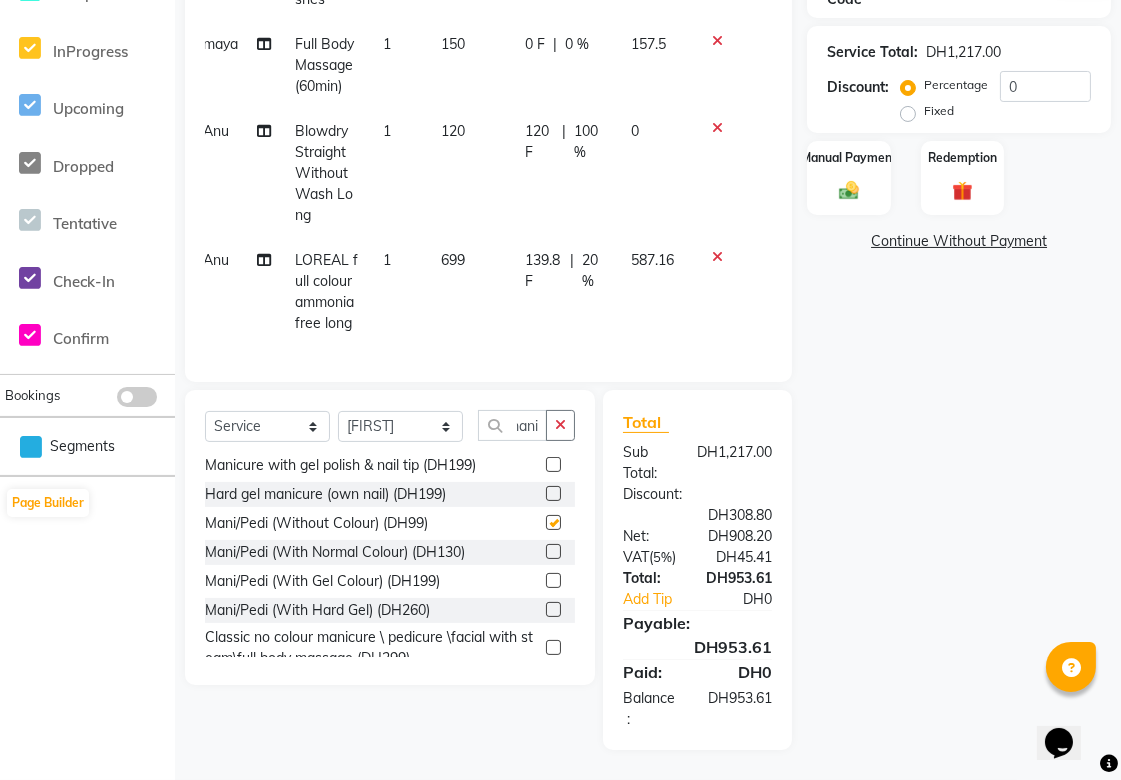 scroll, scrollTop: 0, scrollLeft: 0, axis: both 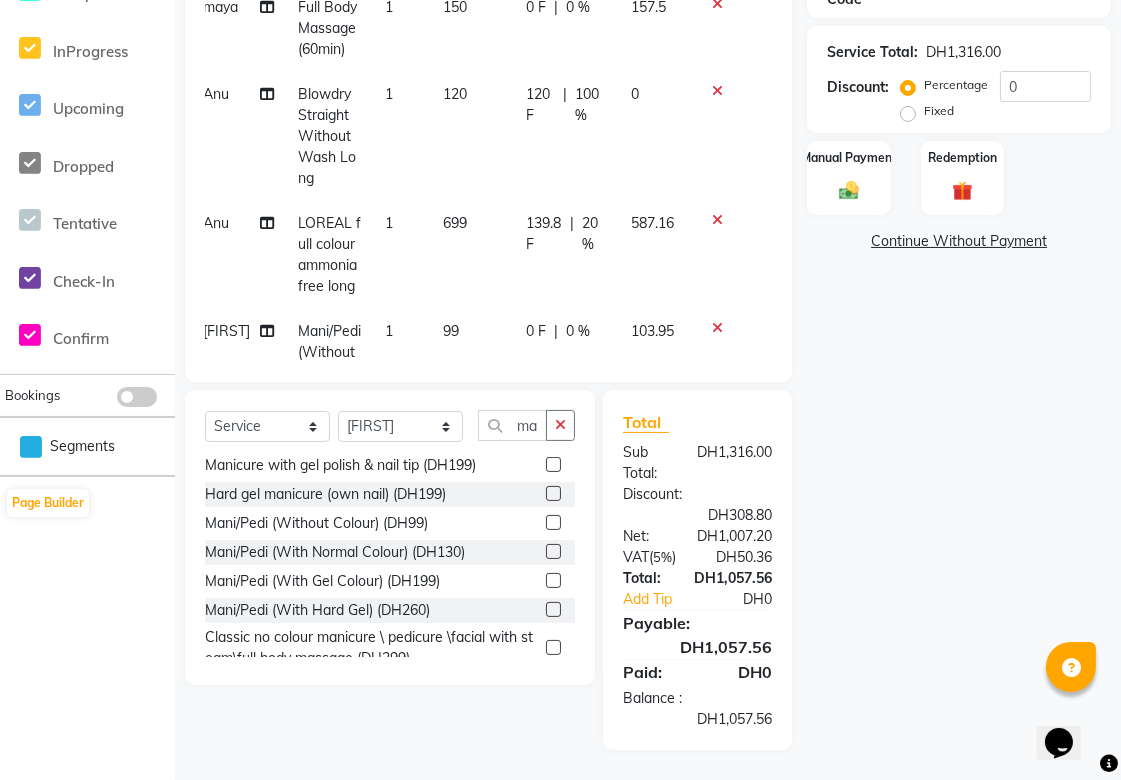 checkbox on "false" 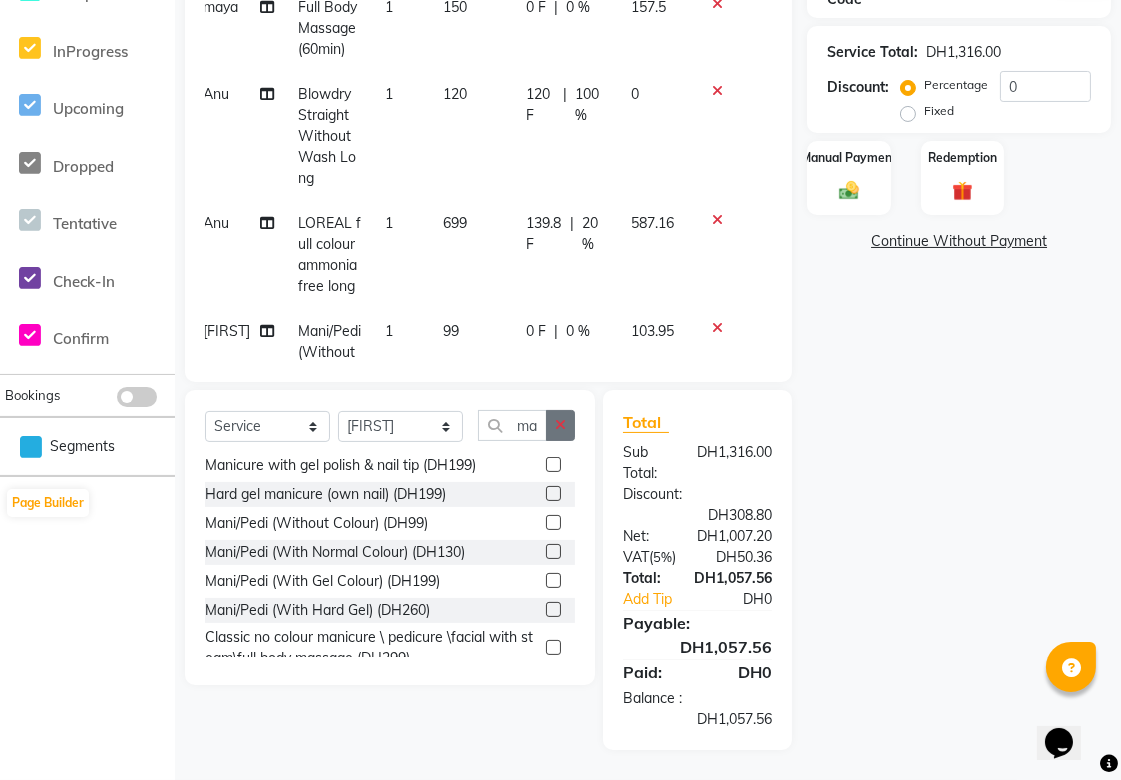 click 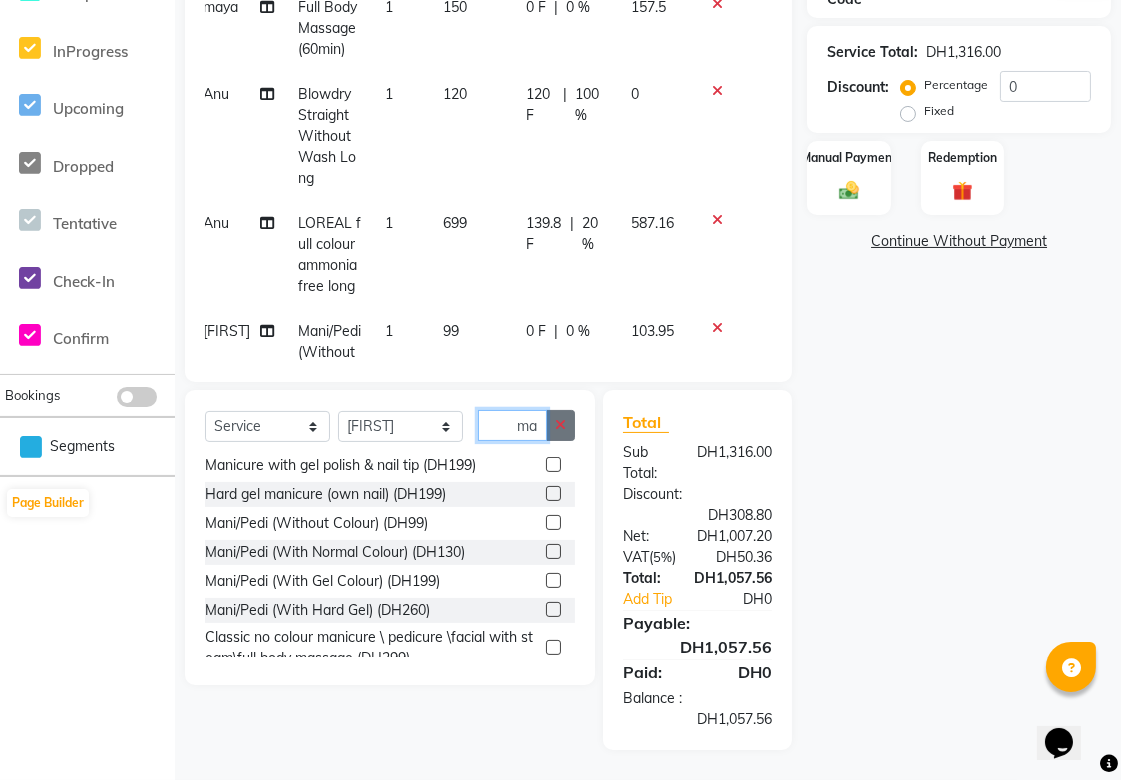 type 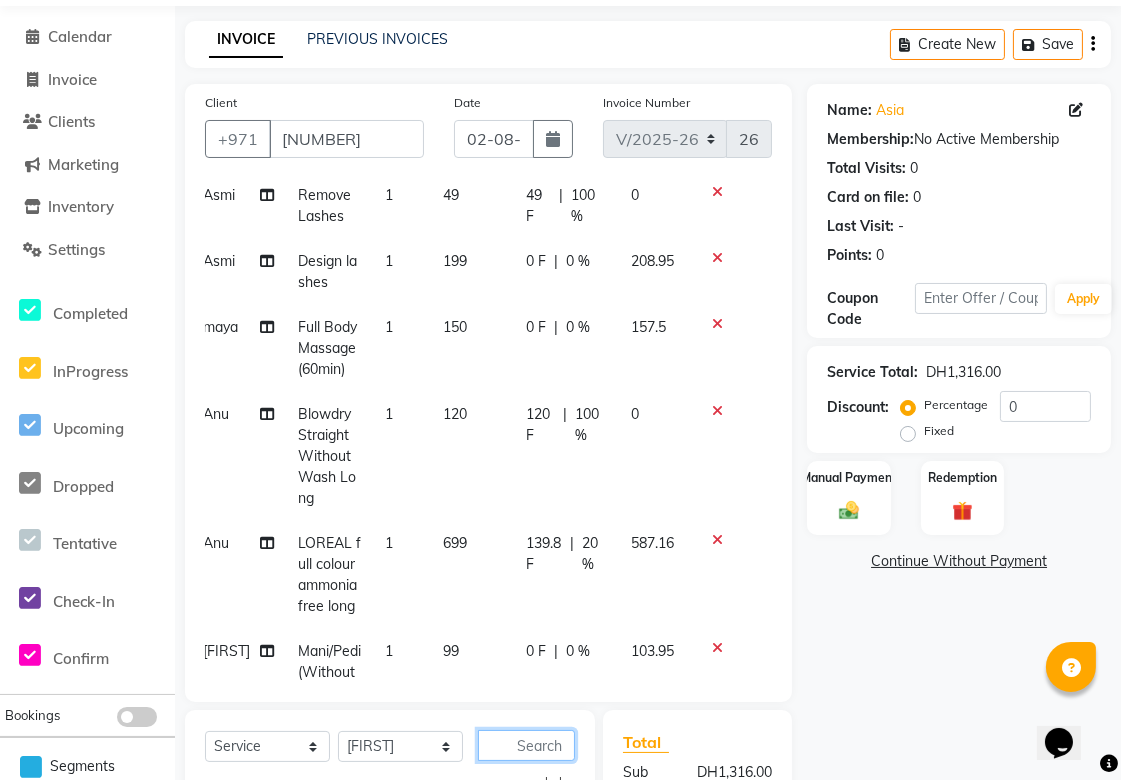 scroll, scrollTop: 0, scrollLeft: 0, axis: both 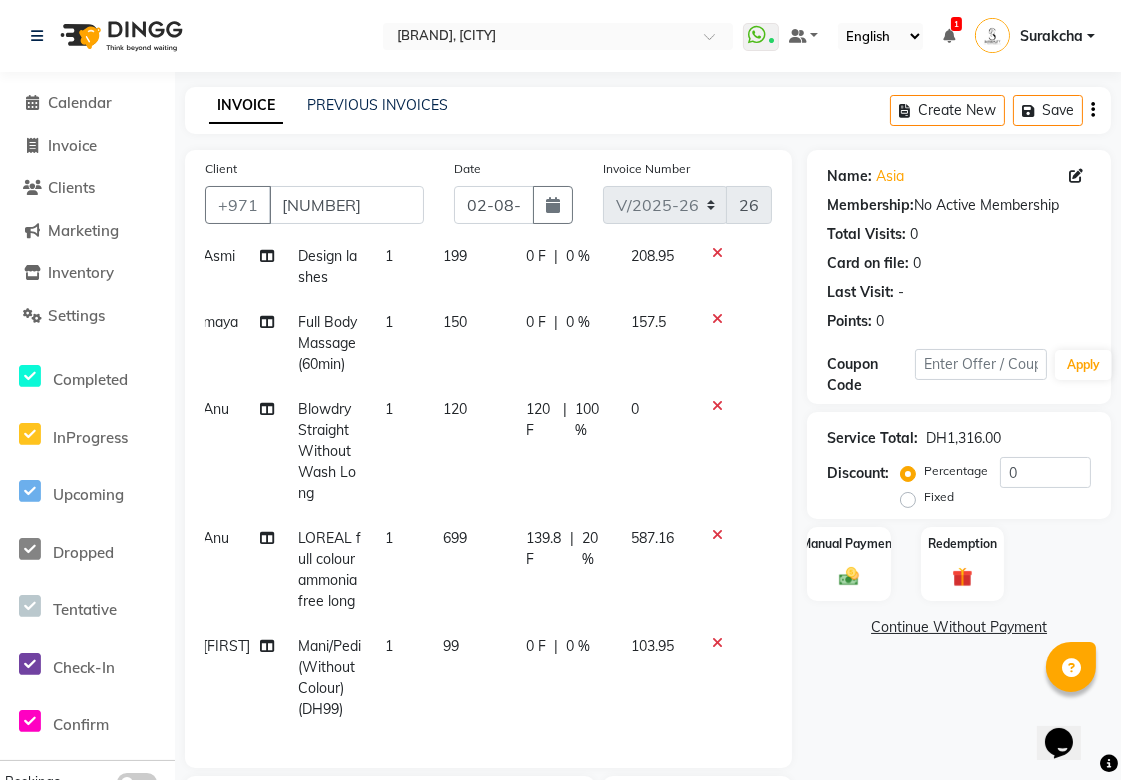 click 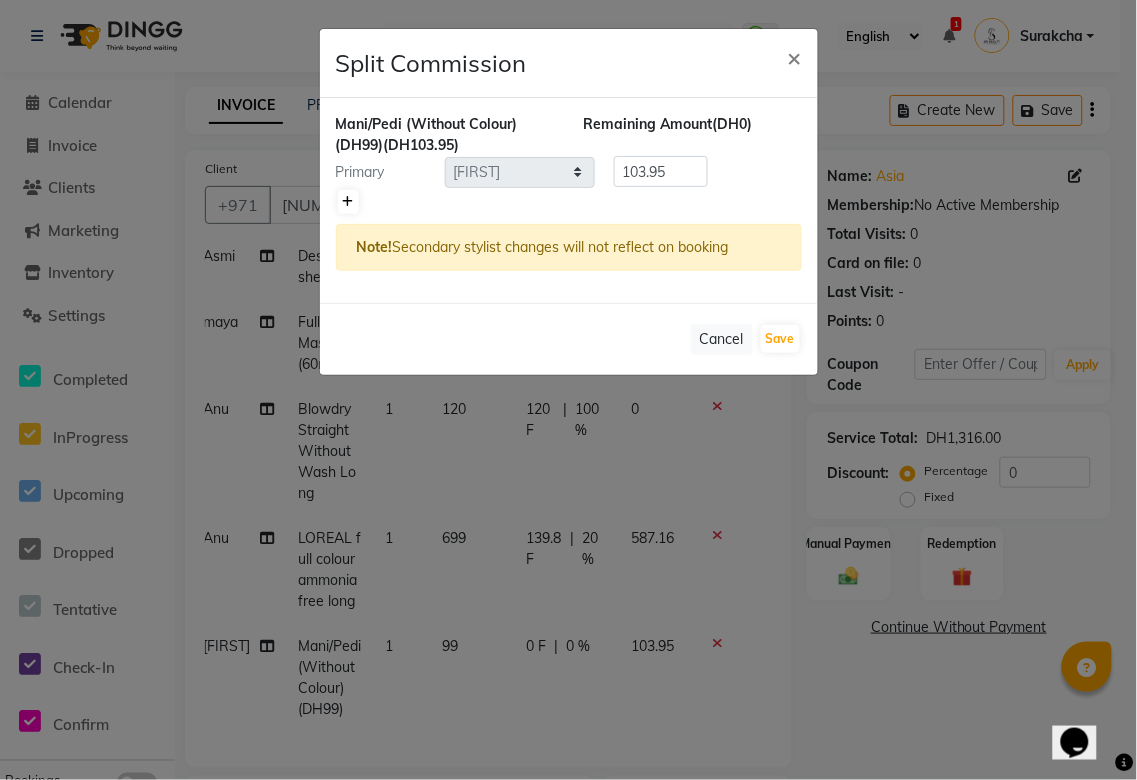 click 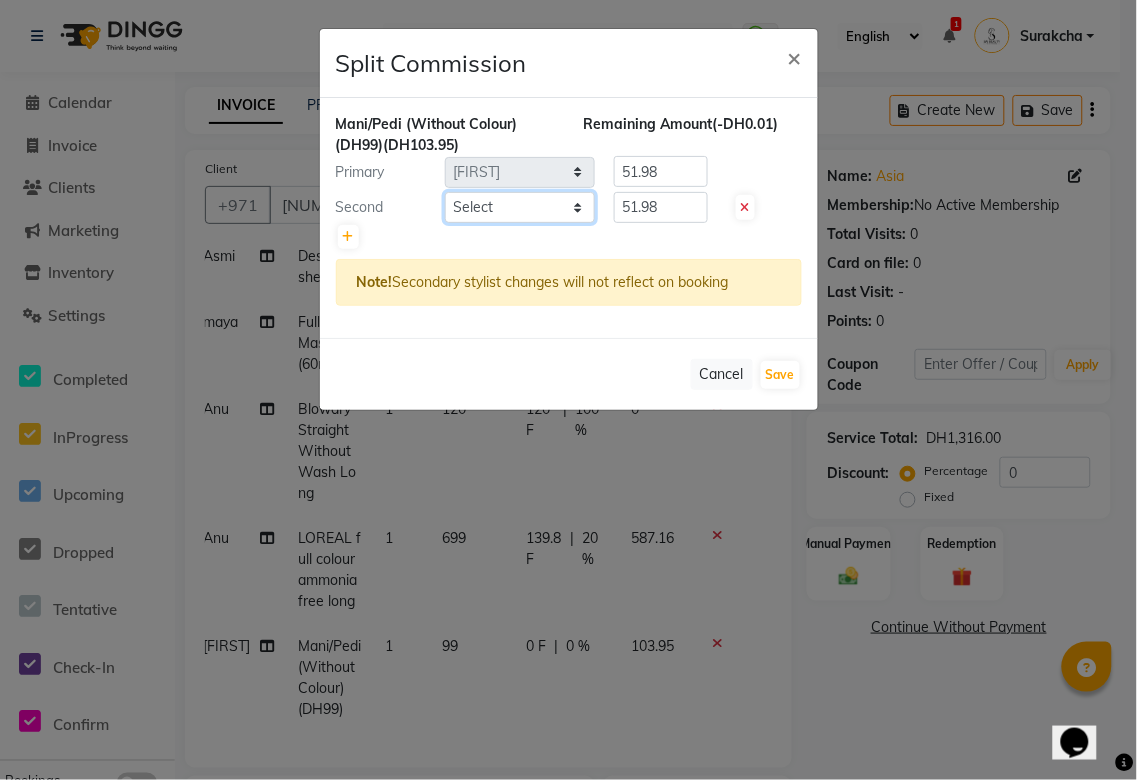 click on "Select [FIRSTNAME] [FIRSTNAME] [FIRSTNAME] [FIRSTNAME] [FIRSTNAME] [FIRSTNAME] [FIRSTNAME] [FIRSTNAME] [FIRSTNAME] [FIRSTNAME] shree [FIRSTNAME] [FIRSTNAME] [FIRSTNAME] [FIRSTNAME] [FIRSTNAME] [FIRSTNAME]" 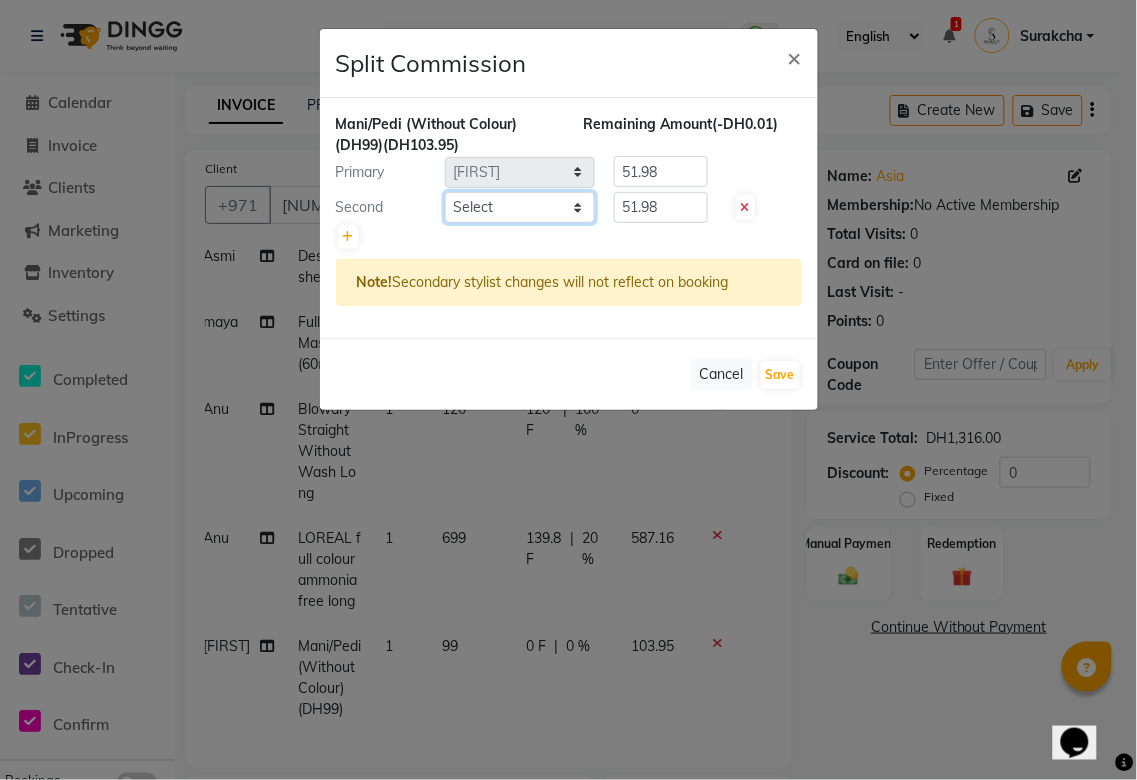 select on "63787" 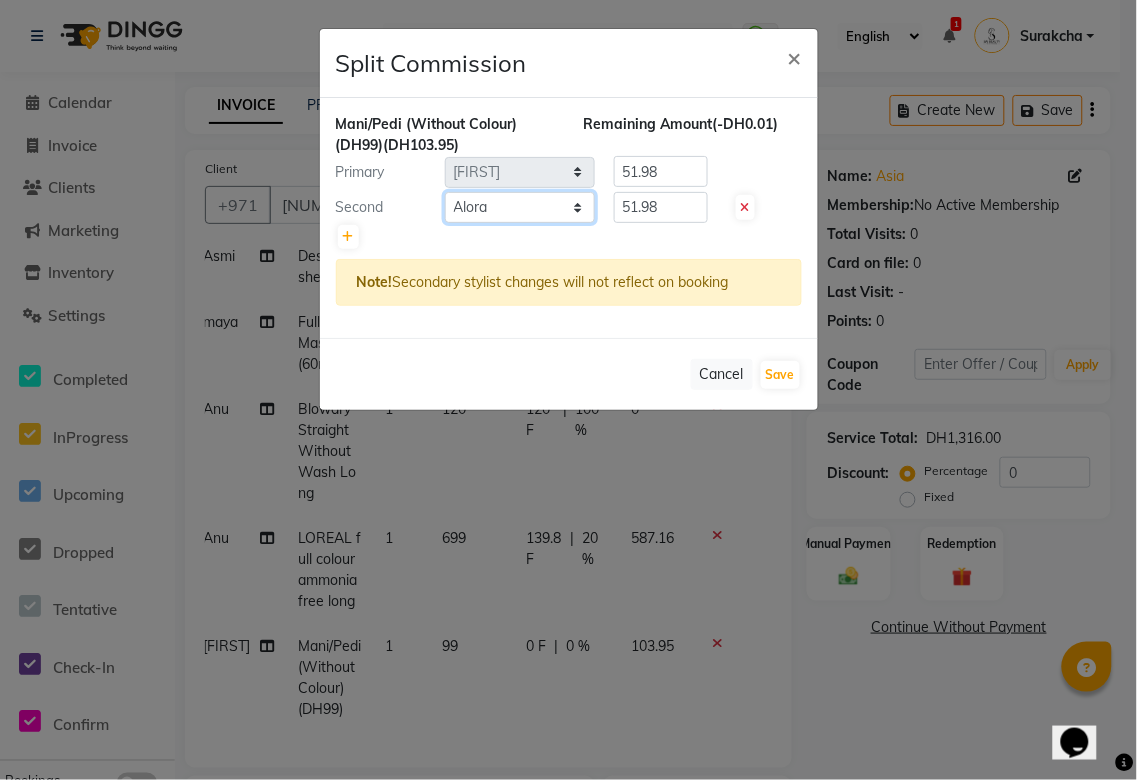 click on "Select [FIRSTNAME] [FIRSTNAME] [FIRSTNAME] [FIRSTNAME] [FIRSTNAME] [FIRSTNAME] [FIRSTNAME] [FIRSTNAME] [FIRSTNAME] [FIRSTNAME] shree [FIRSTNAME] [FIRSTNAME] [FIRSTNAME] [FIRSTNAME] [FIRSTNAME] [FIRSTNAME]" 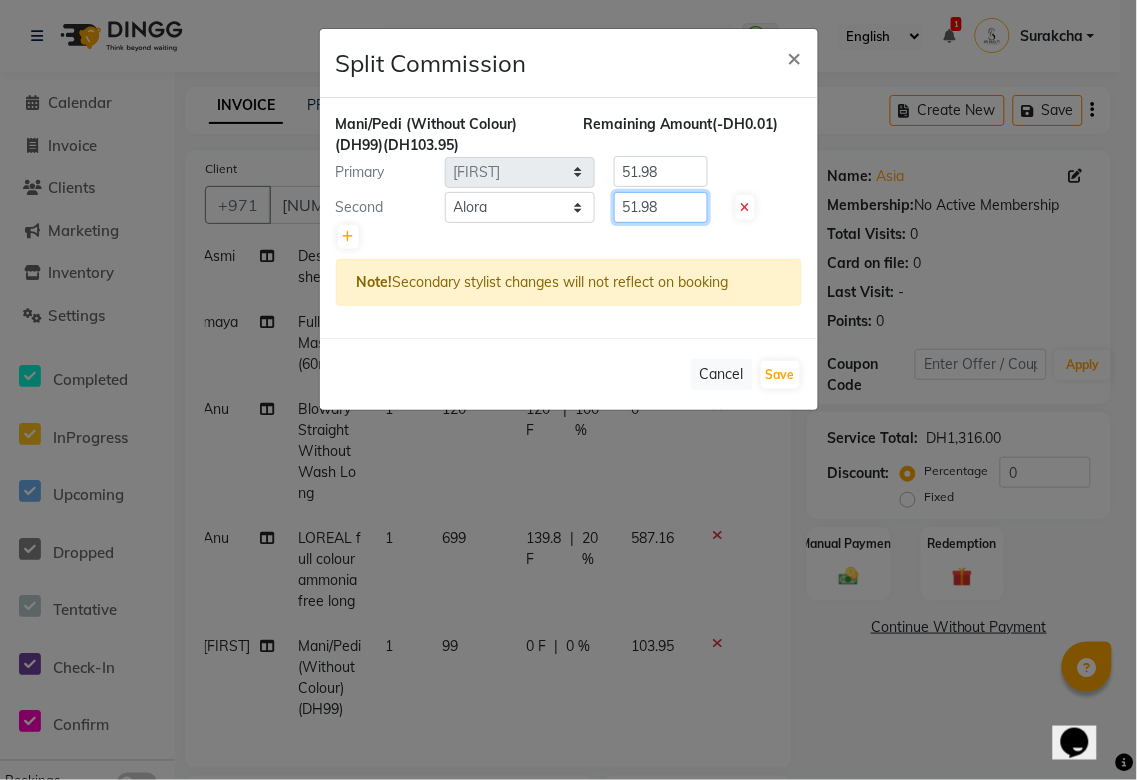 click on "51.98" 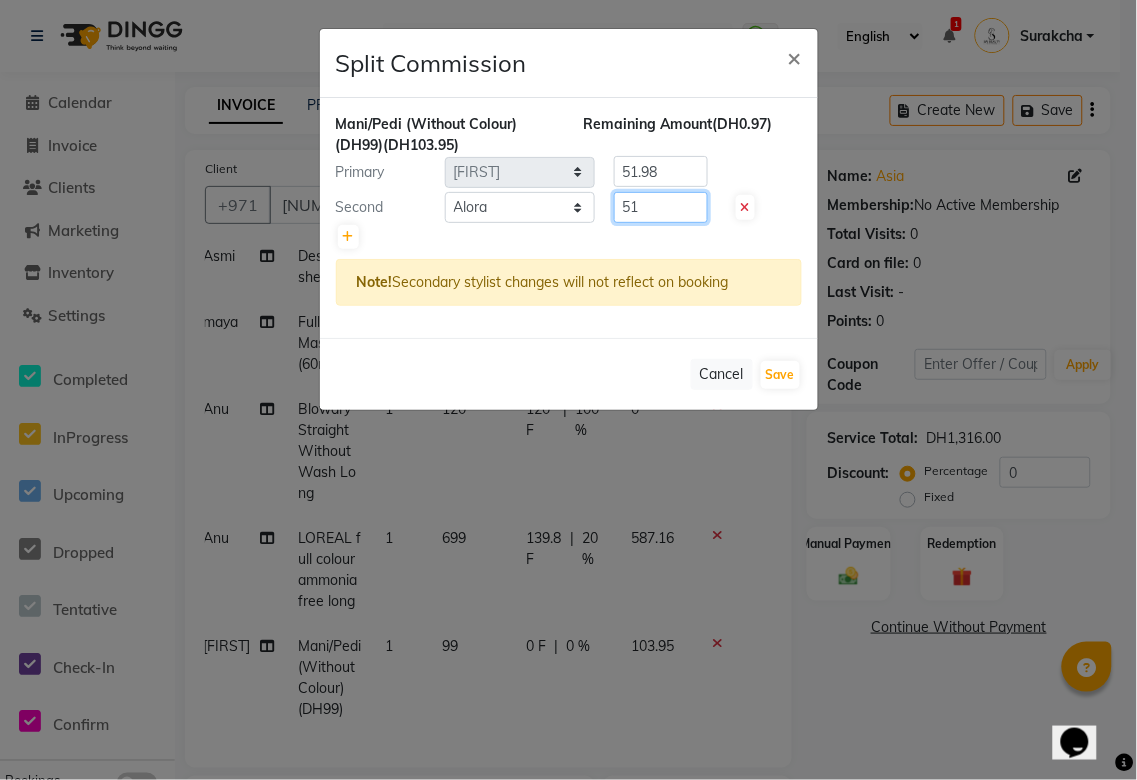 type on "5" 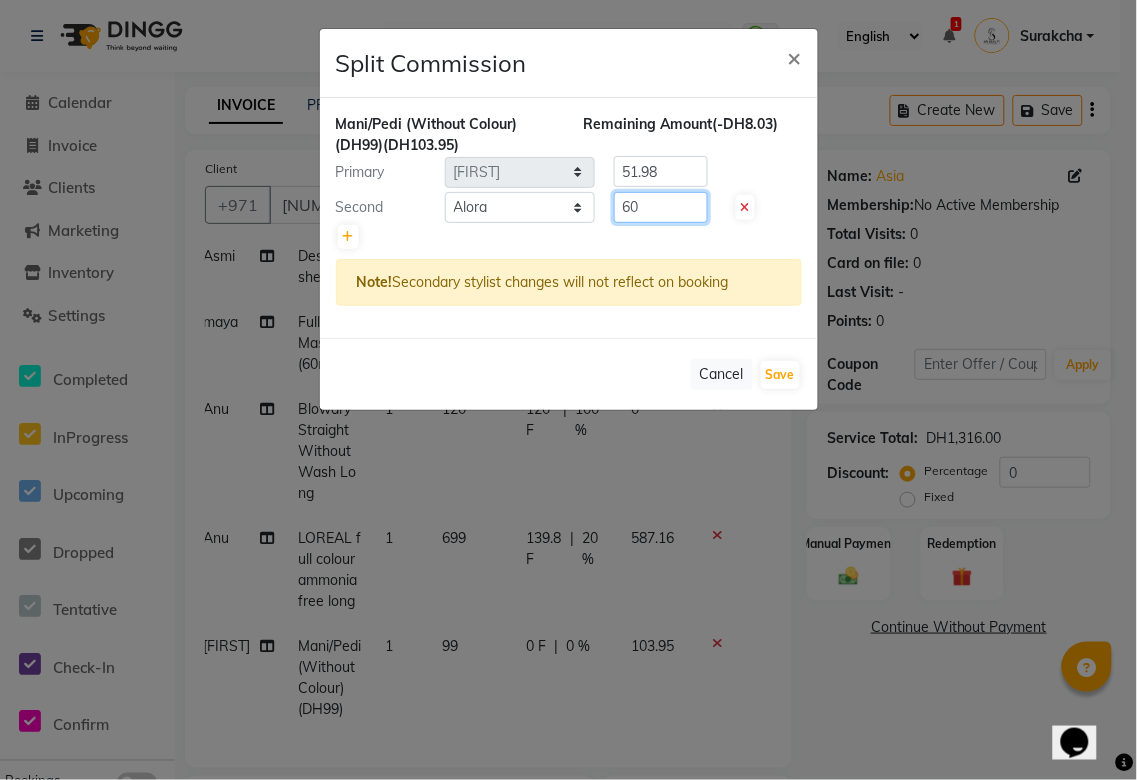 type on "60" 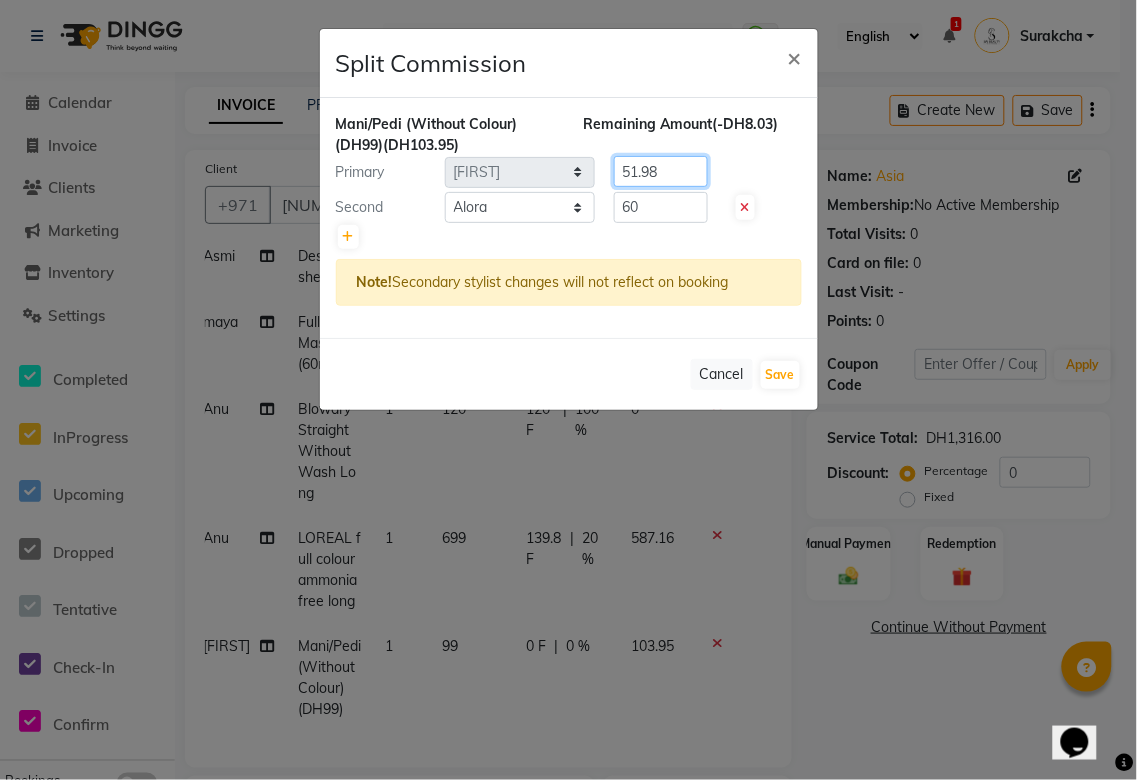 click on "51.98" 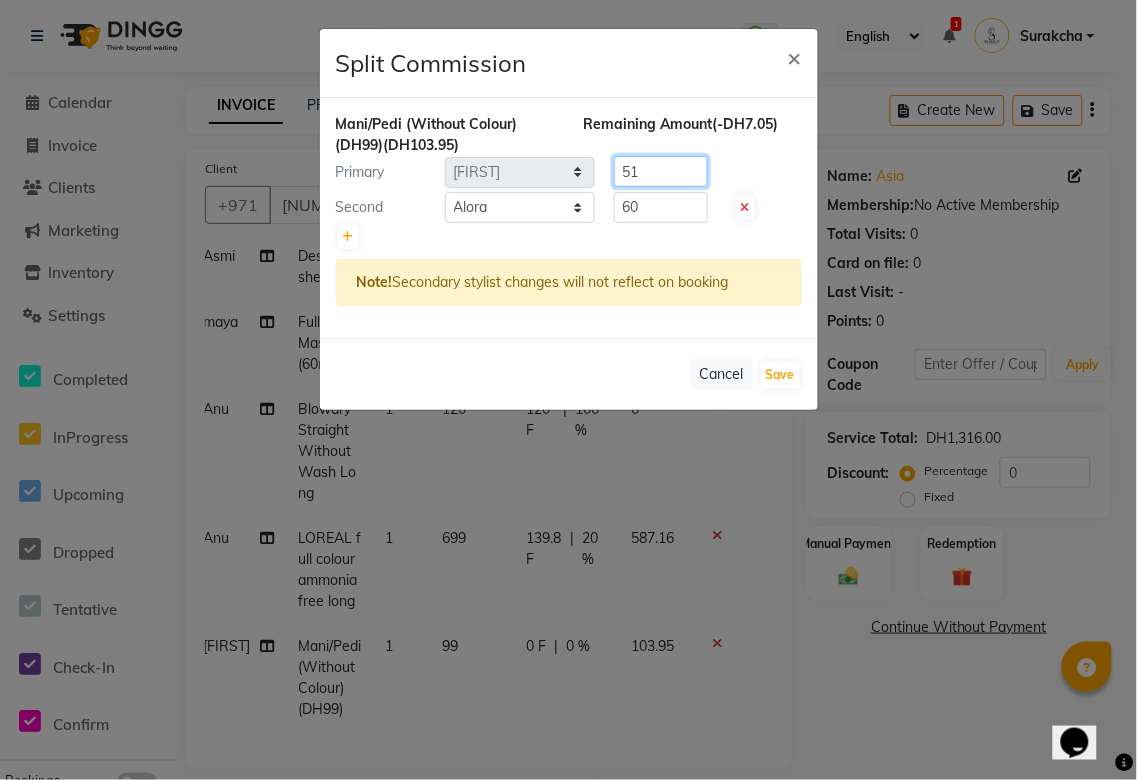 type on "5" 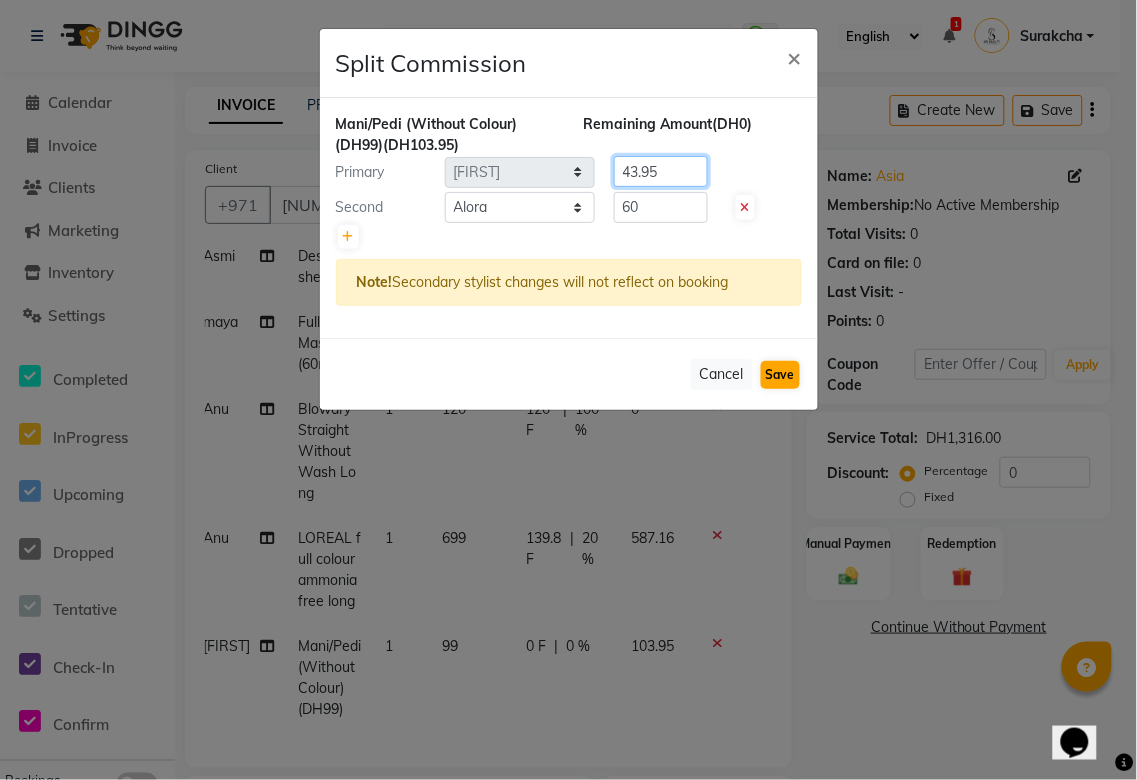 type on "43.95" 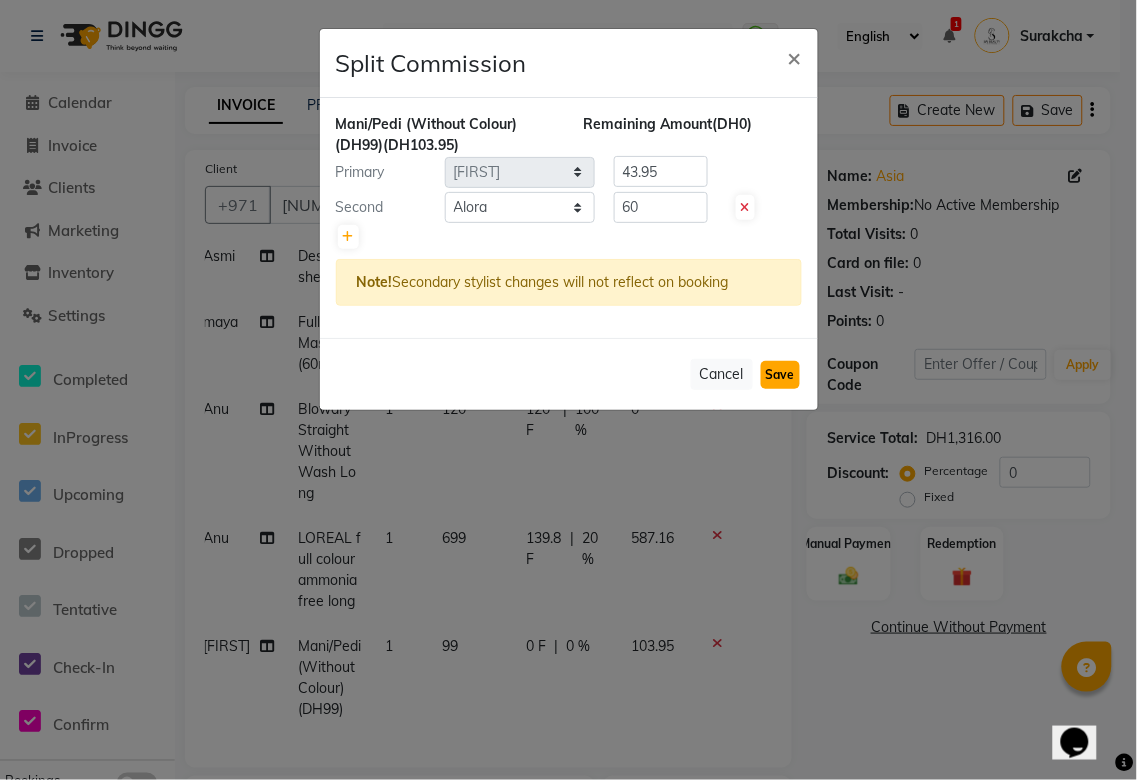 click on "Save" 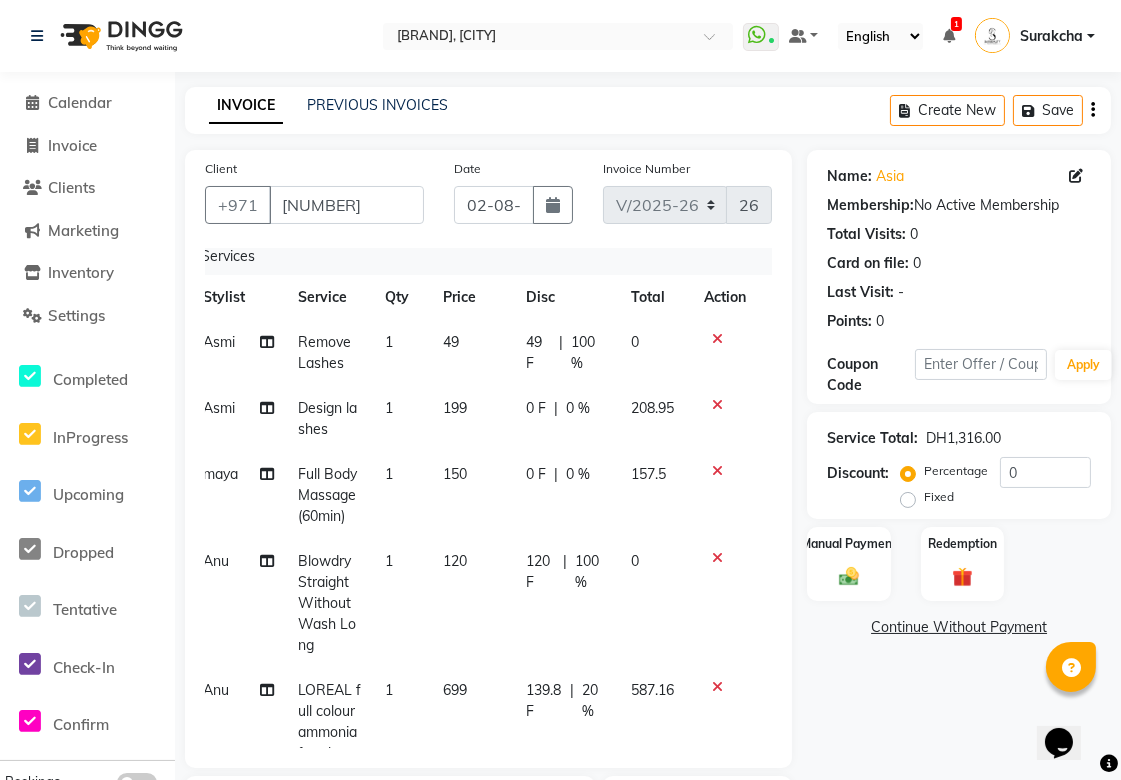 scroll, scrollTop: 0, scrollLeft: 14, axis: horizontal 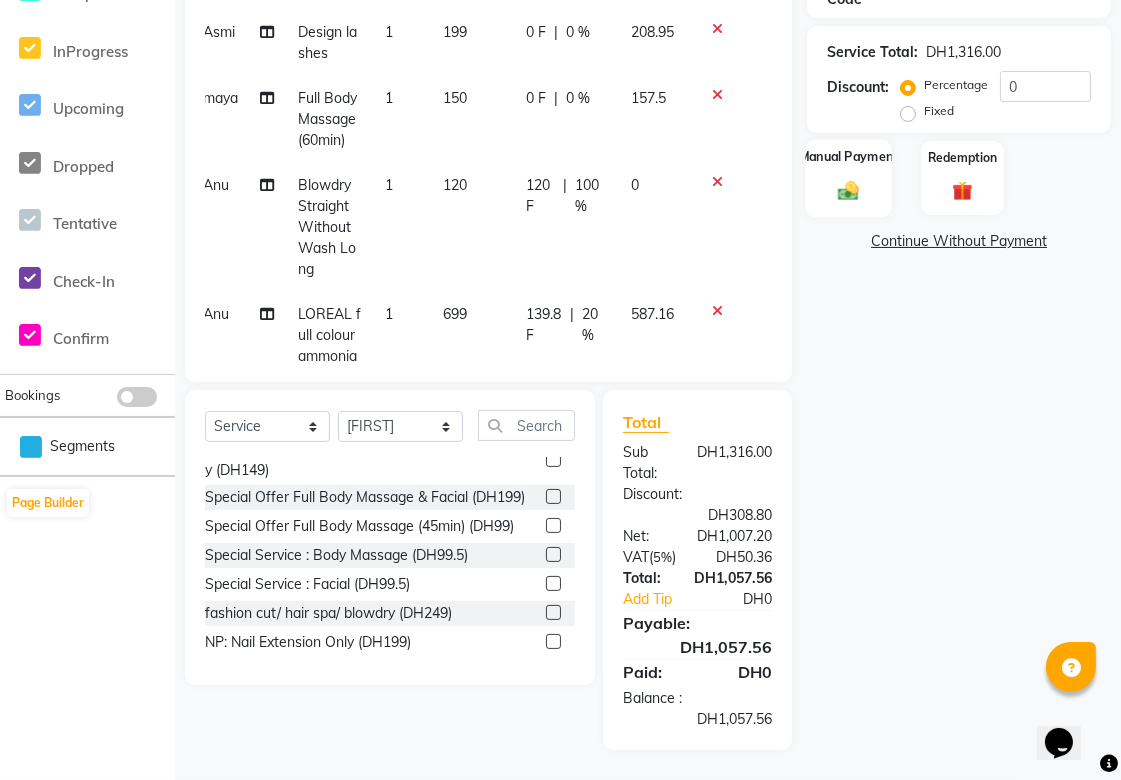 click 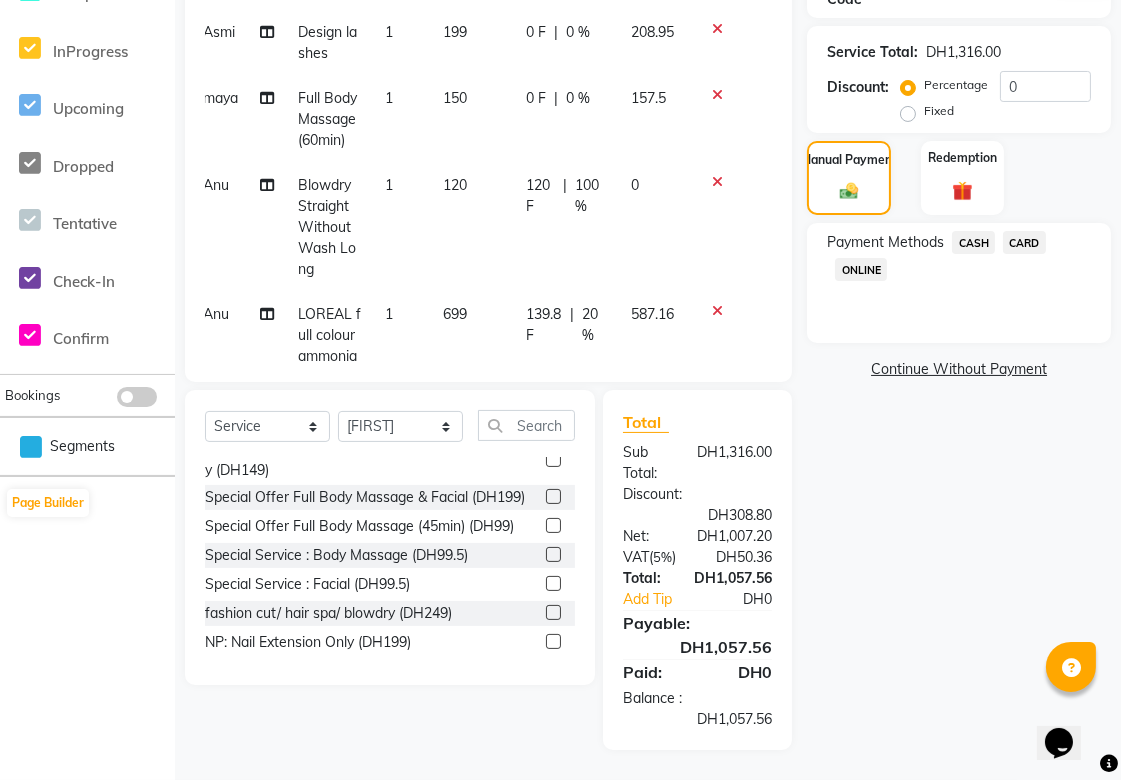 click on "CARD" 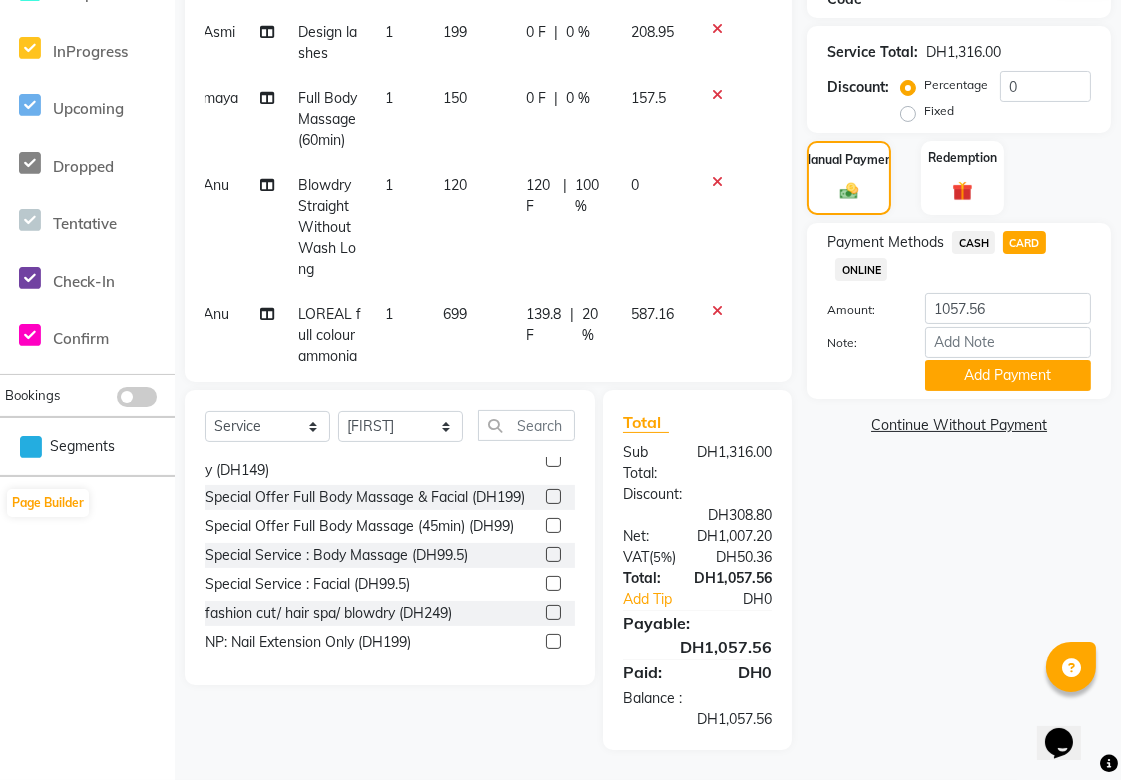 scroll, scrollTop: 0, scrollLeft: 0, axis: both 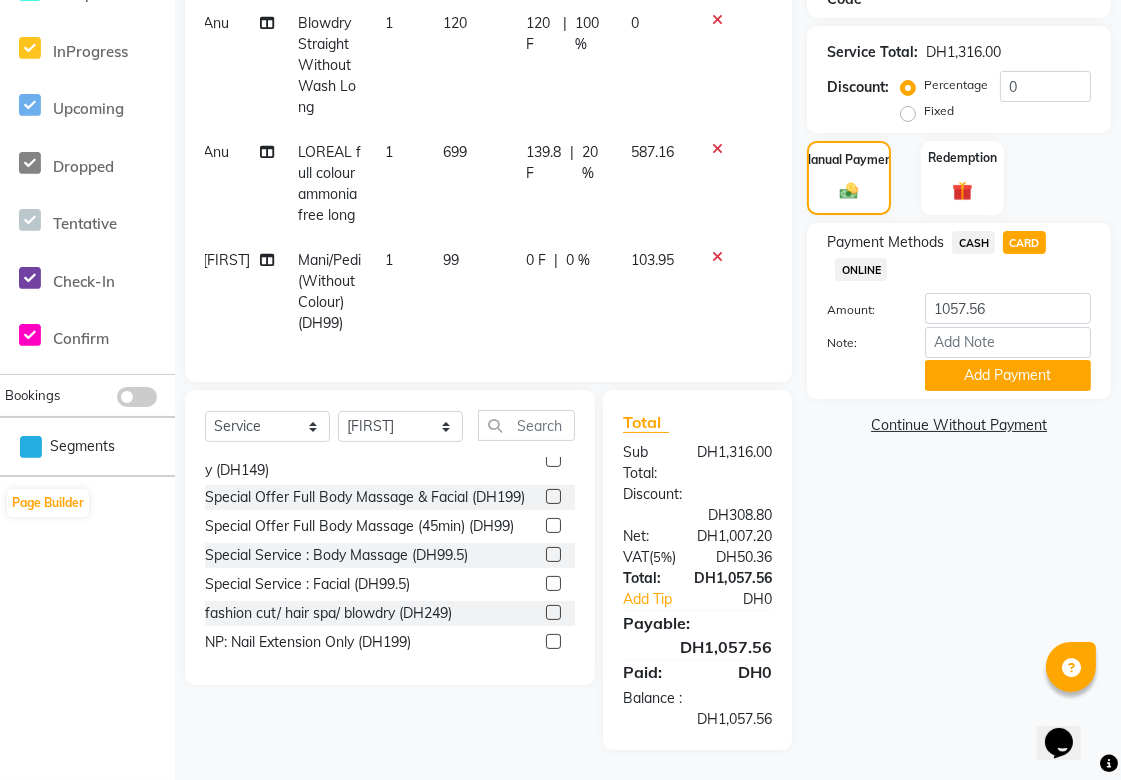 click 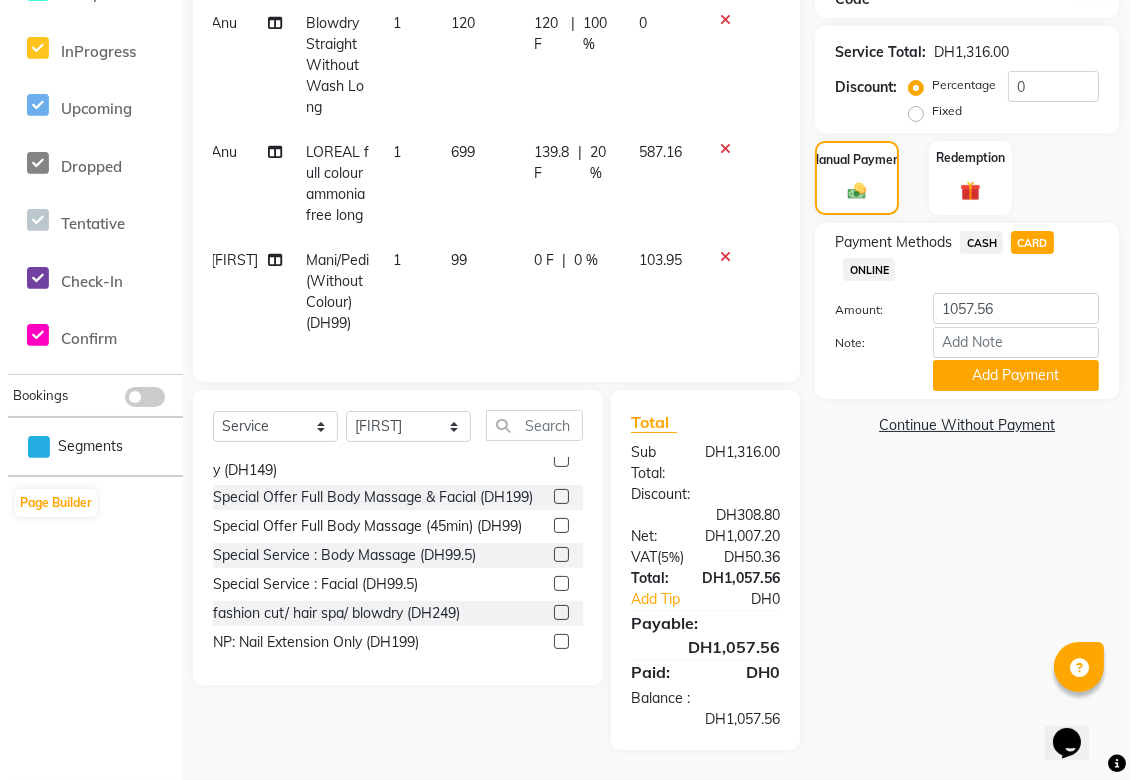select on "43674" 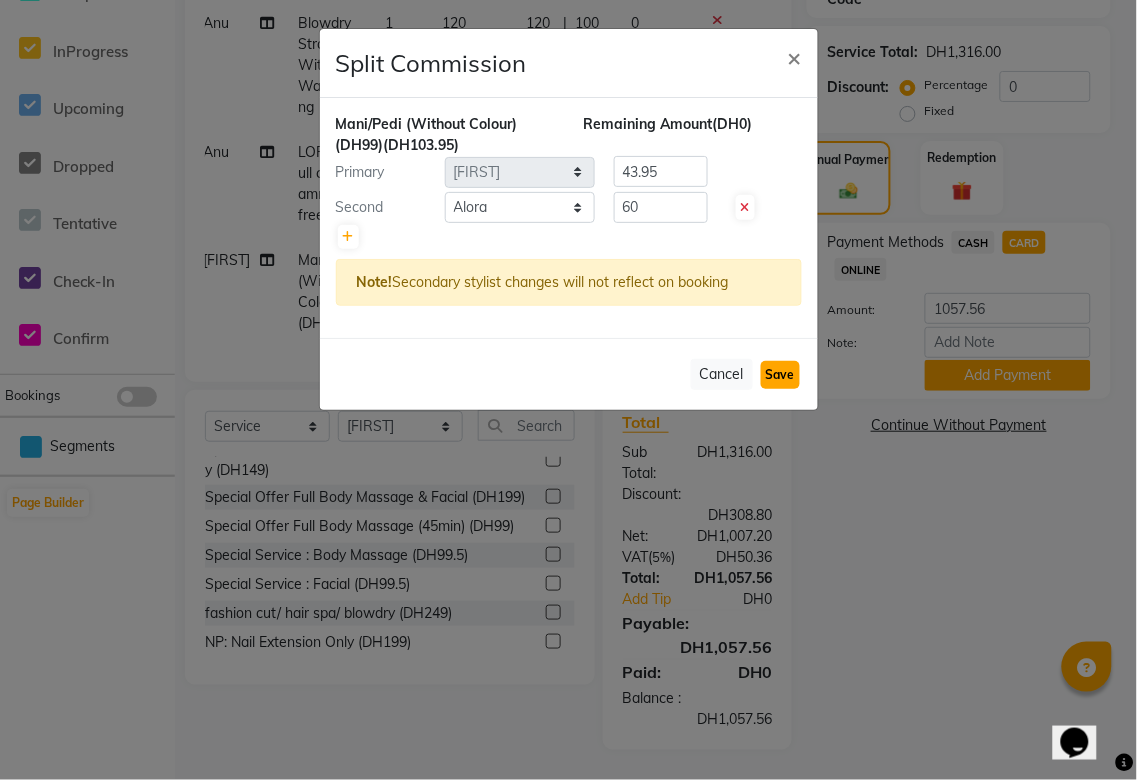 click on "Save" 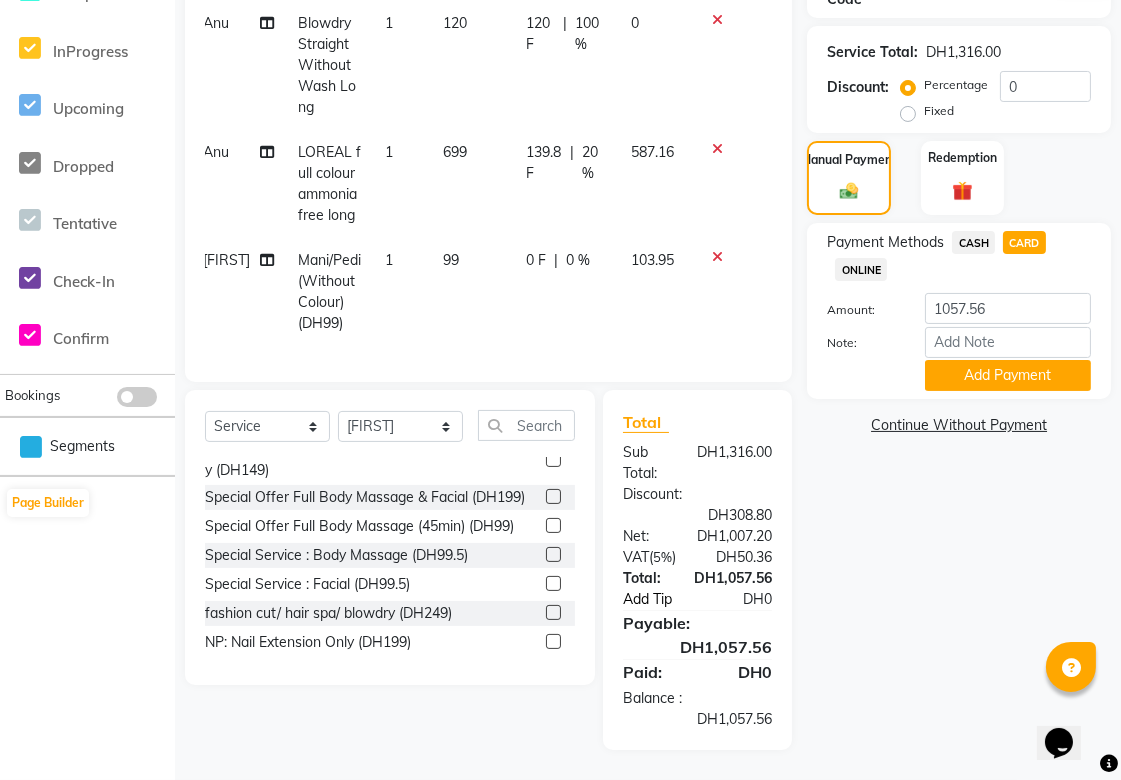 click on "Add Tip" 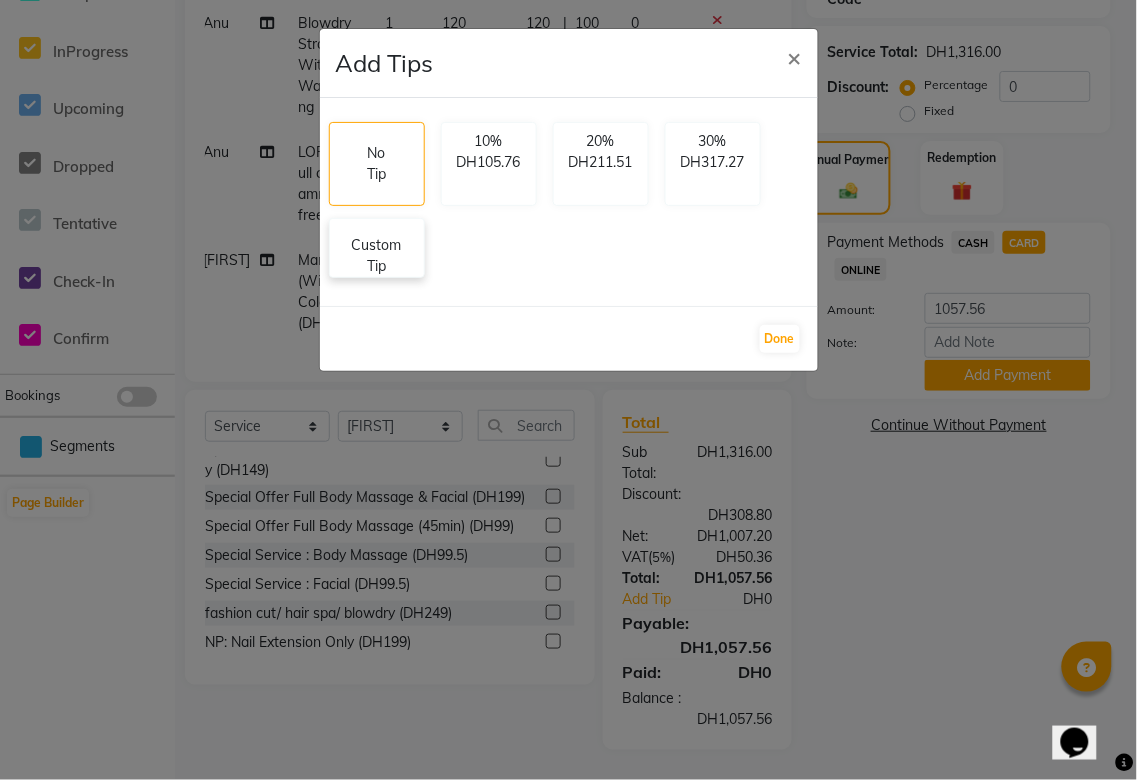 click on "Custom Tip" 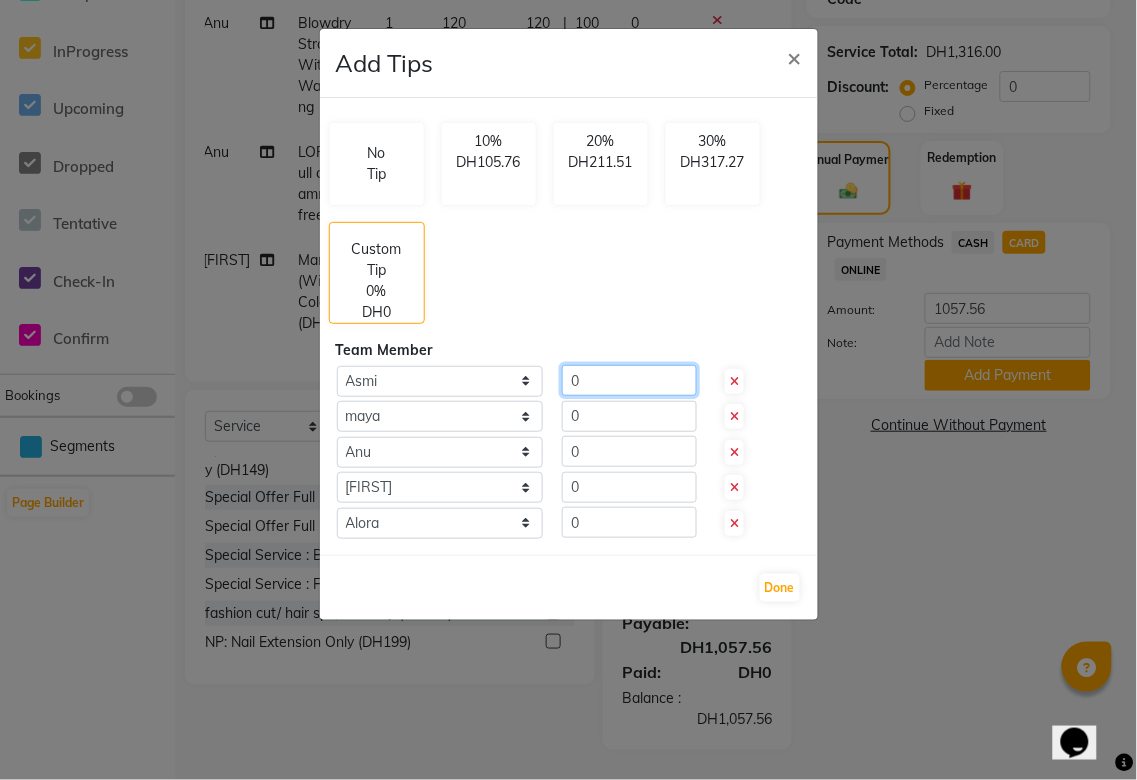 click on "0" 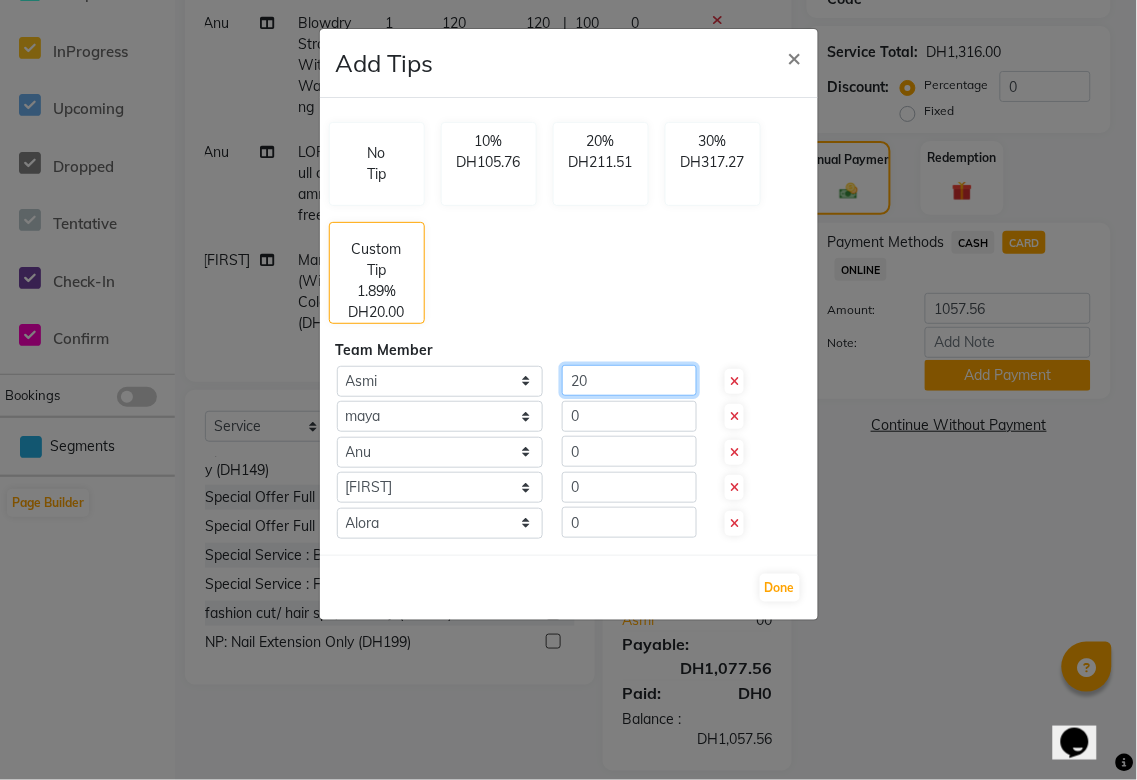 type on "20" 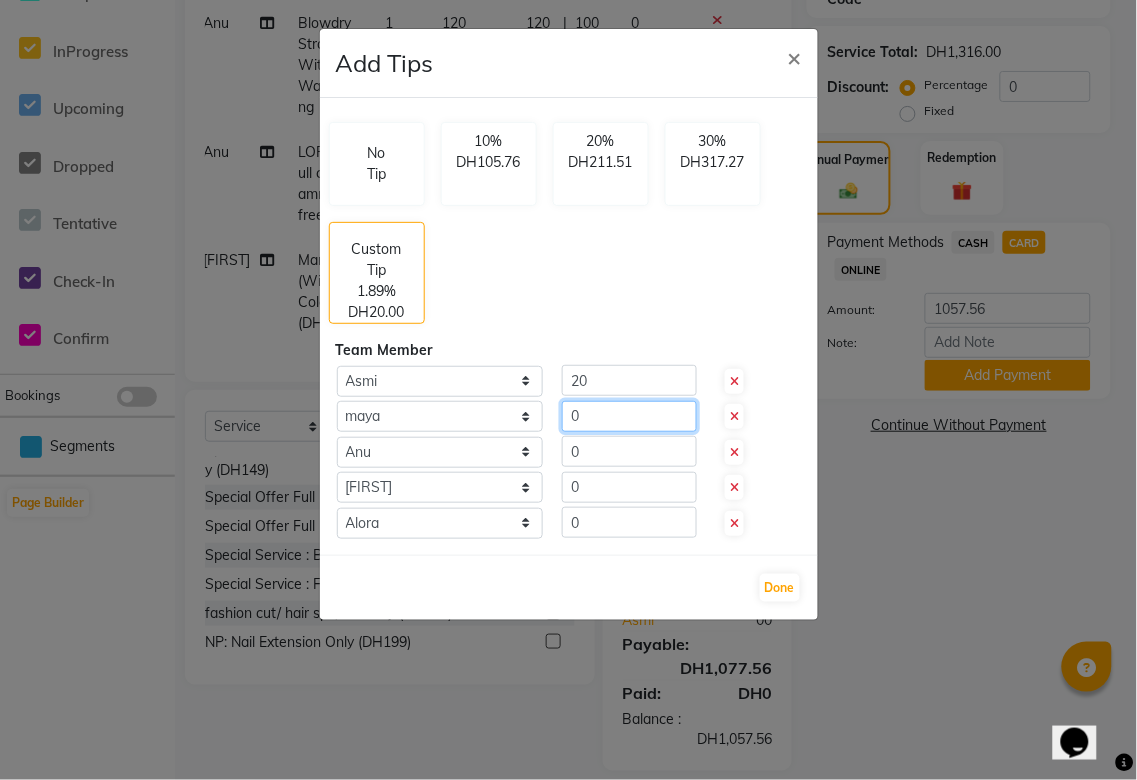 click on "0" 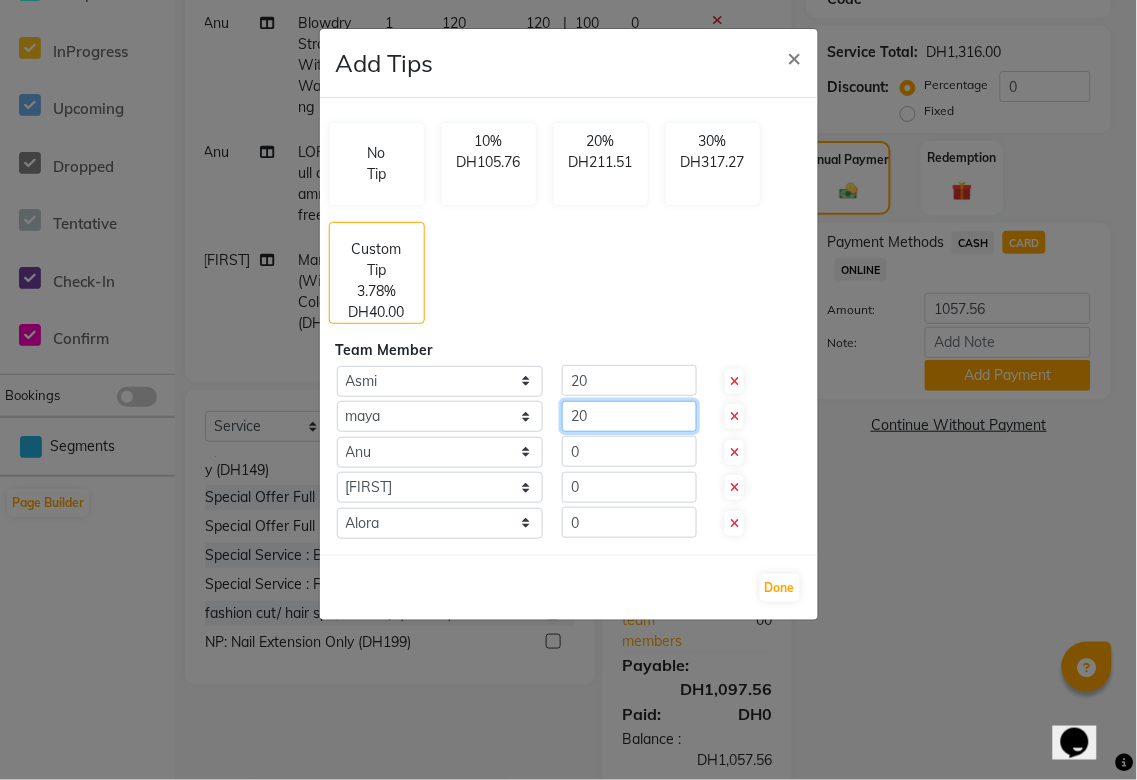 type on "20" 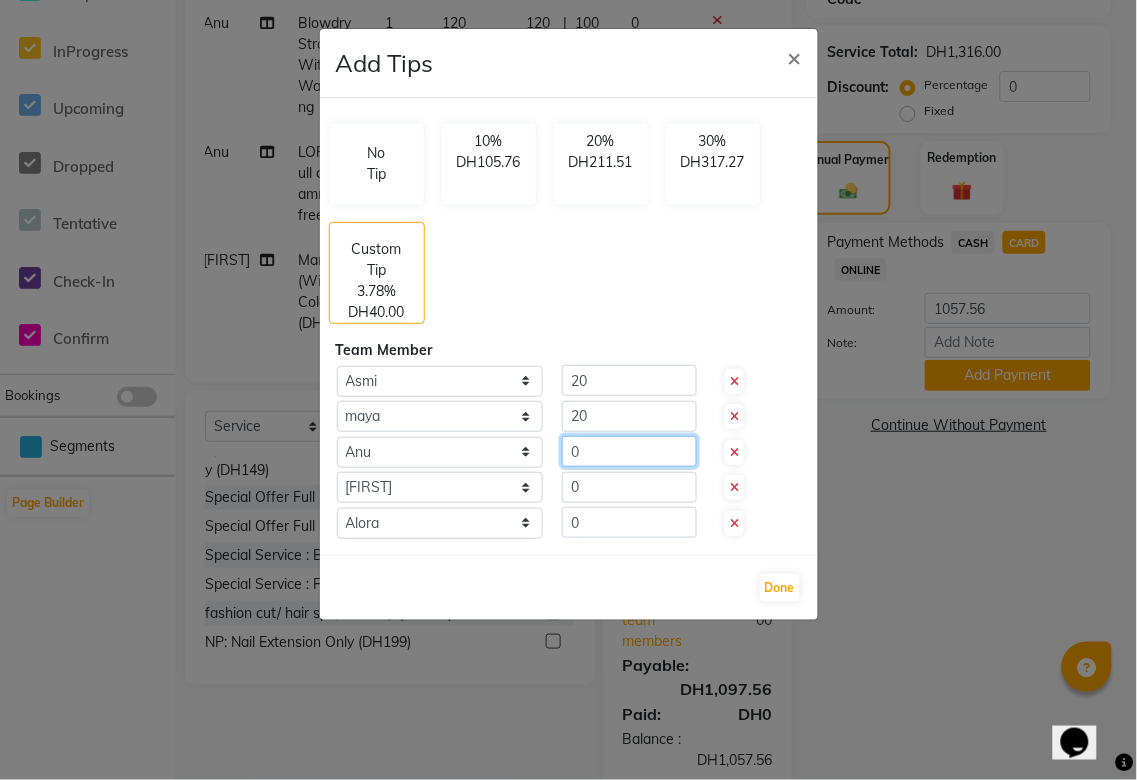 click on "0" 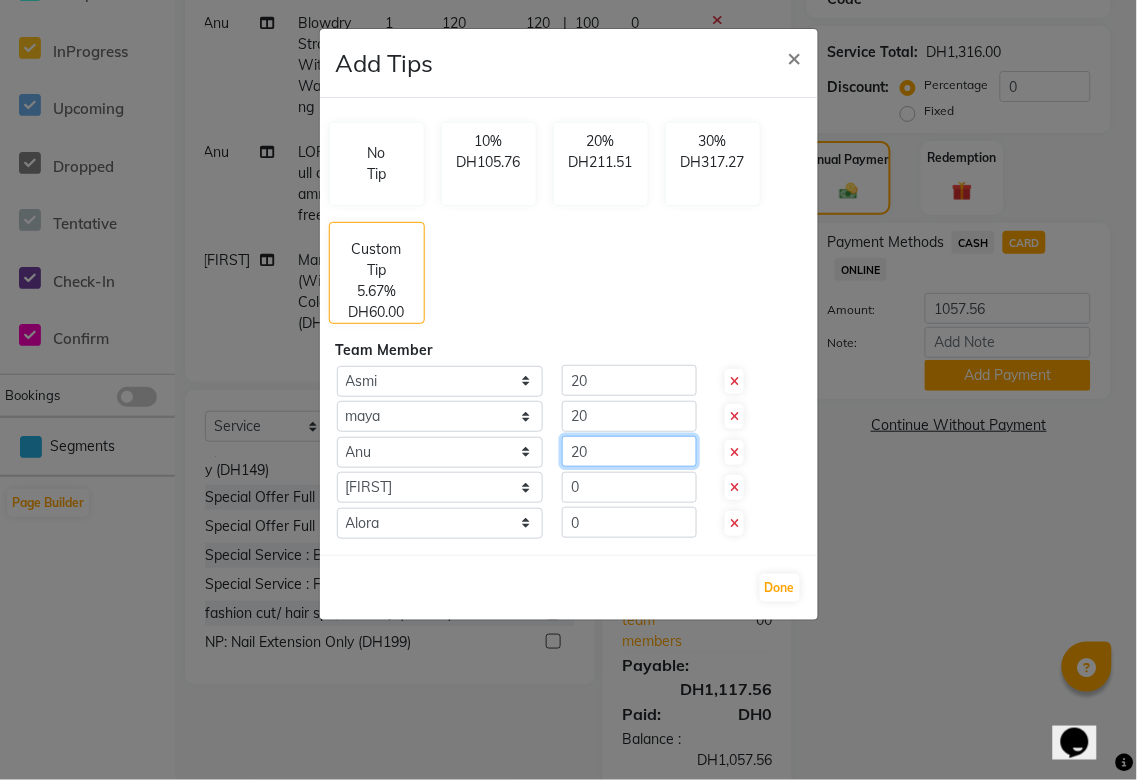 type on "20" 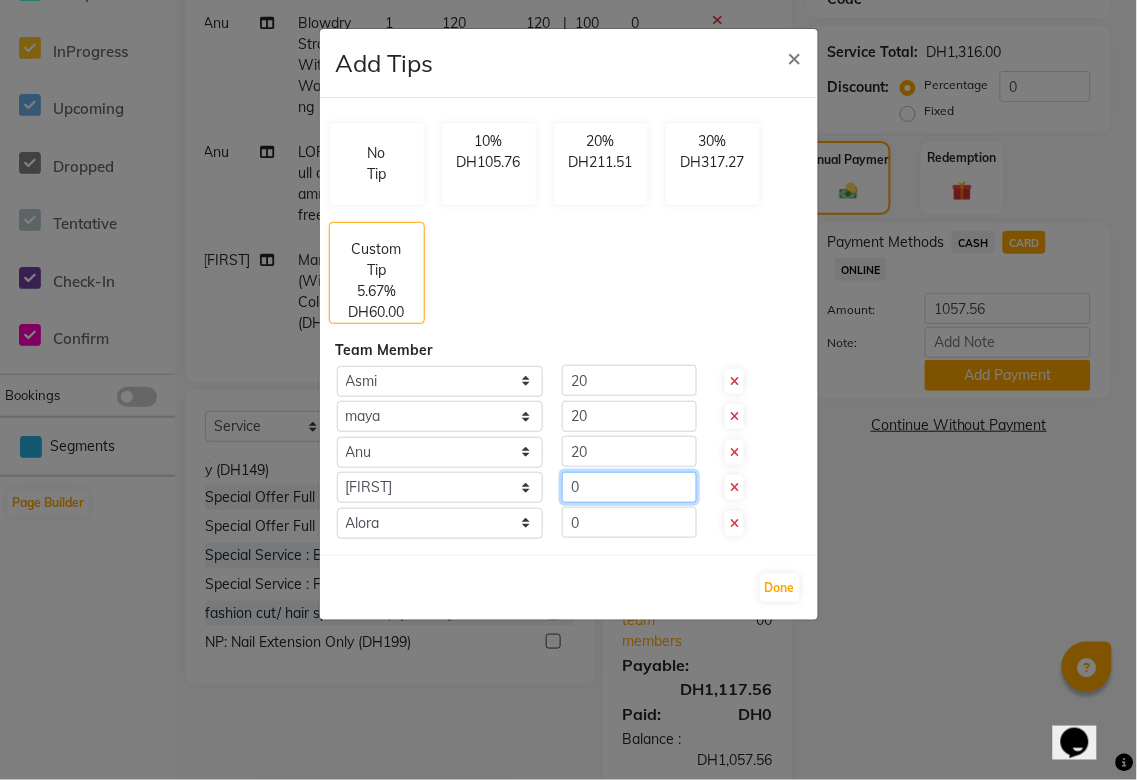 click on "0" 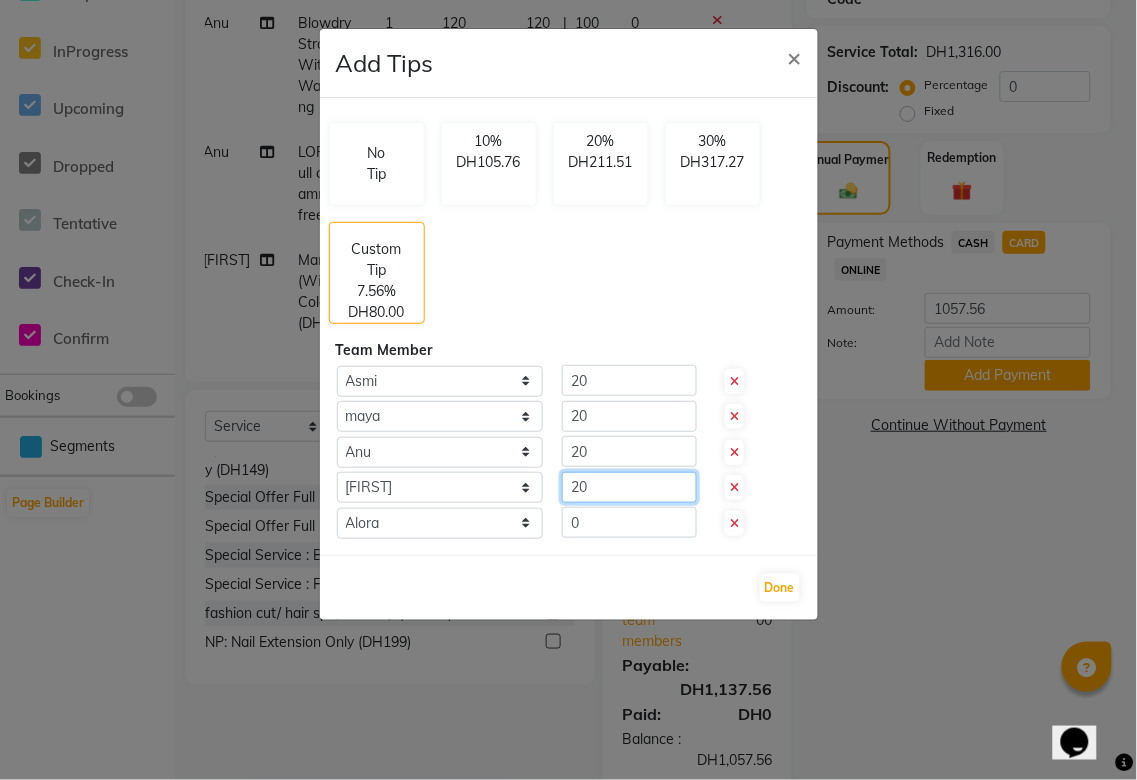 type on "20" 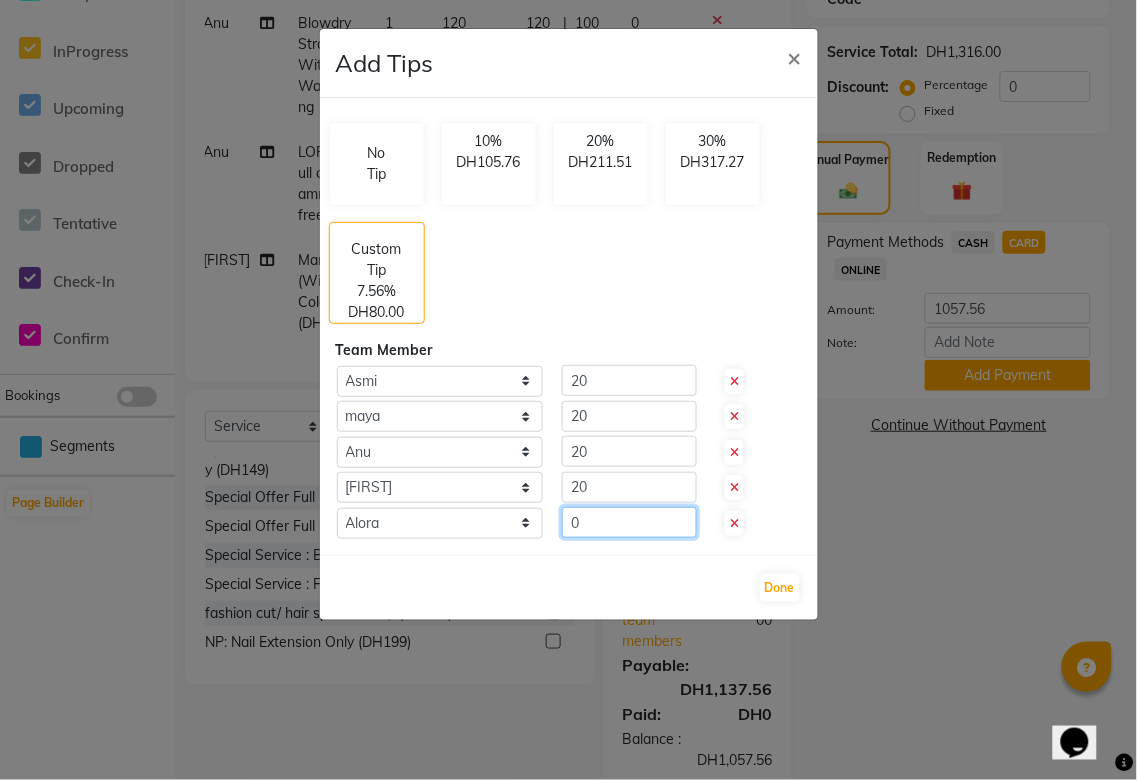 click on "0" 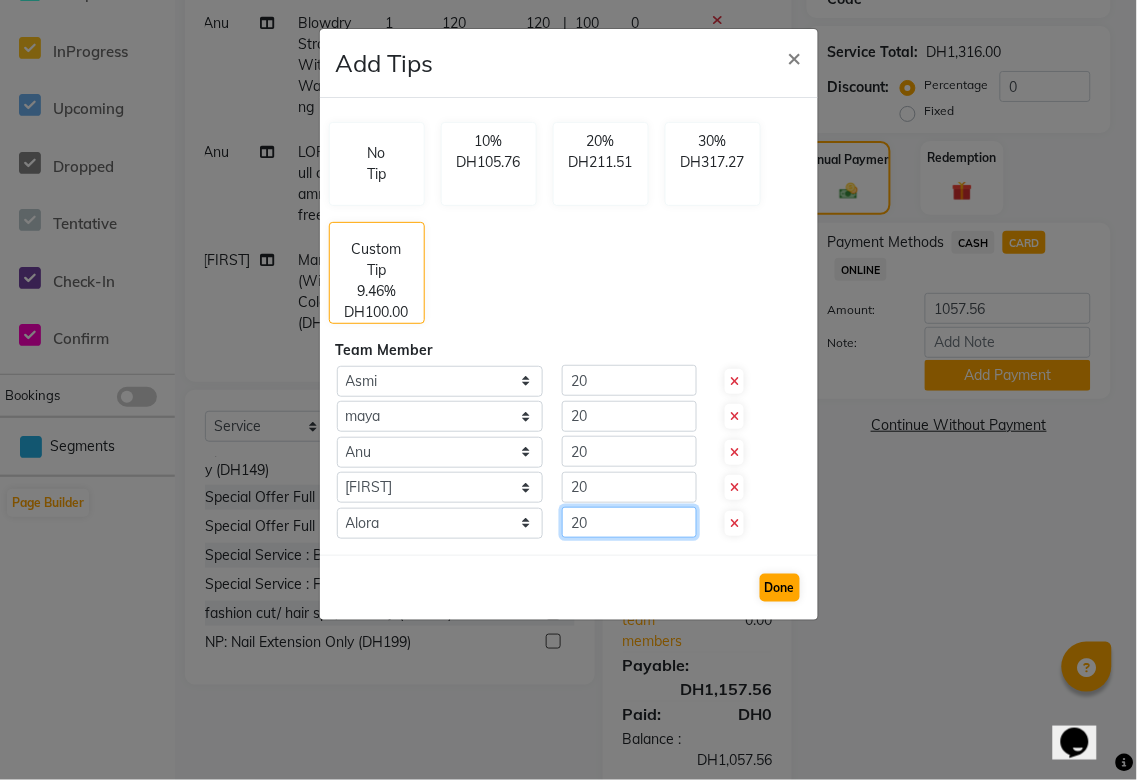 type on "20" 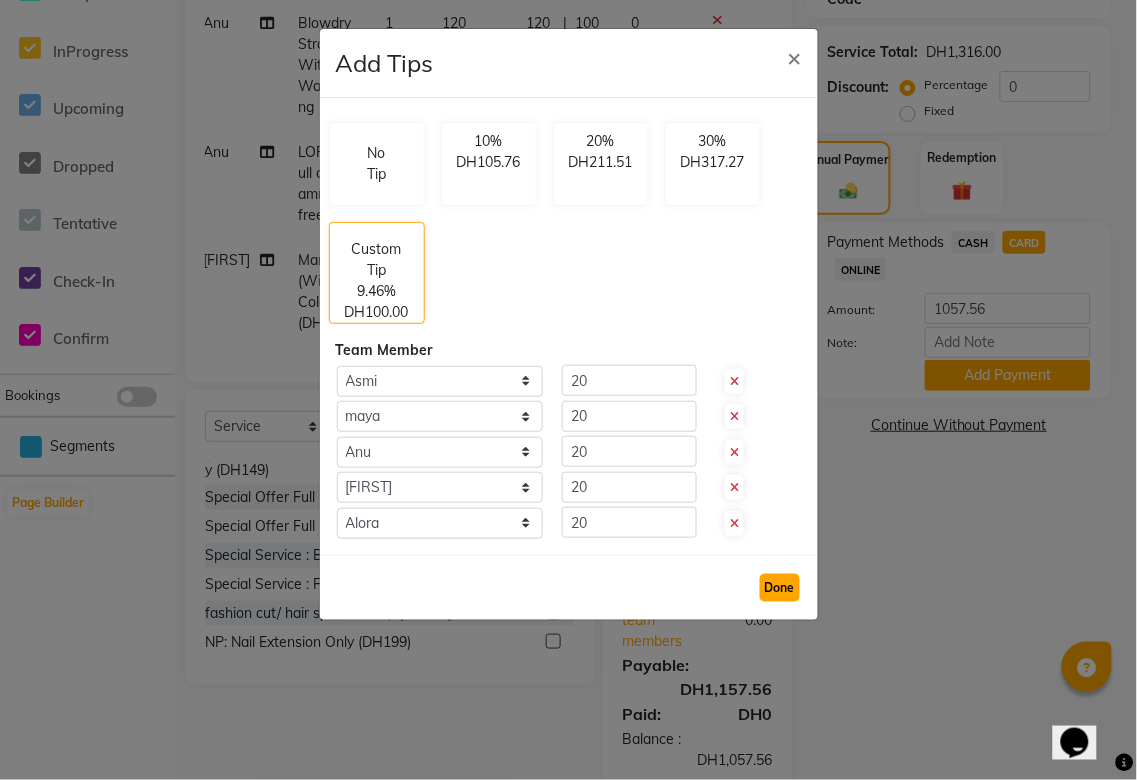 click on "Done" 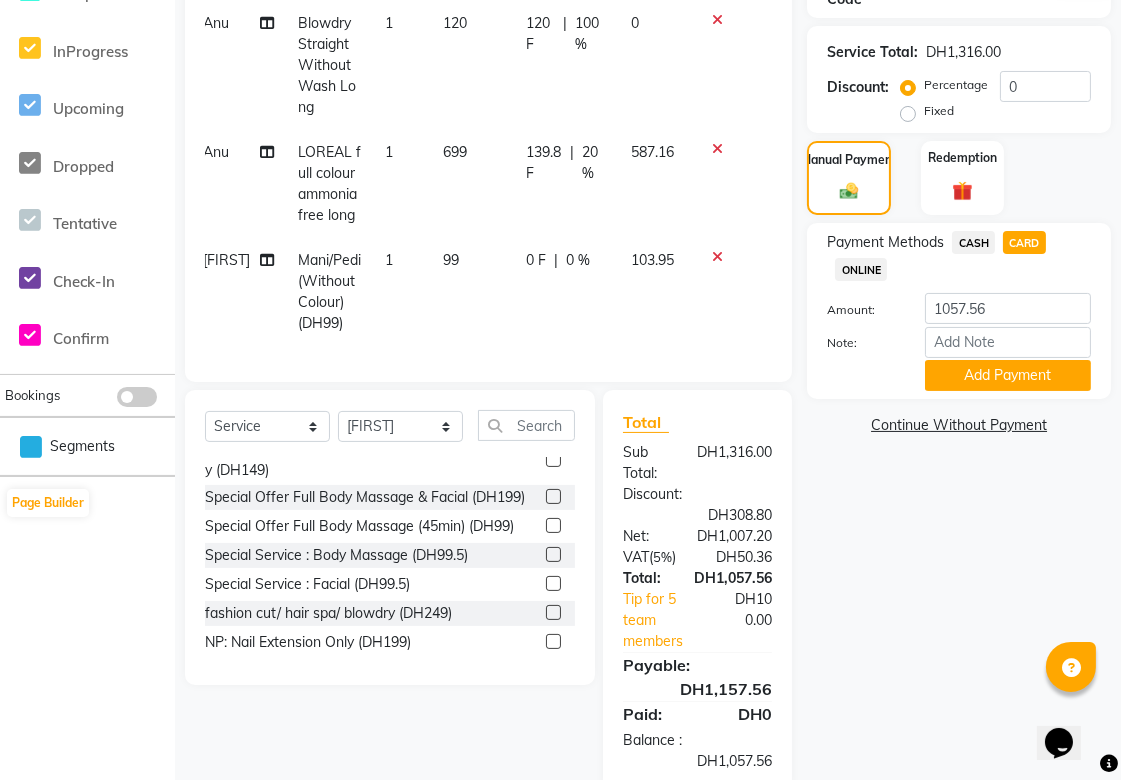 click on "CASH" 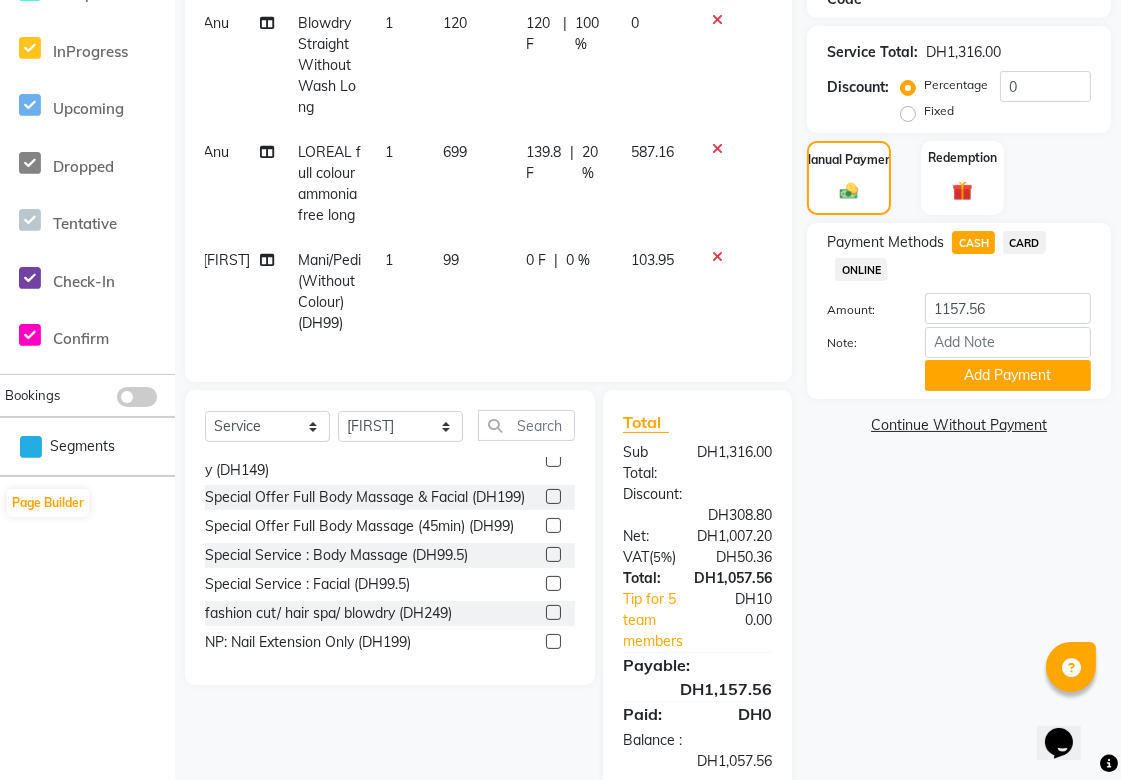 click on "CARD" 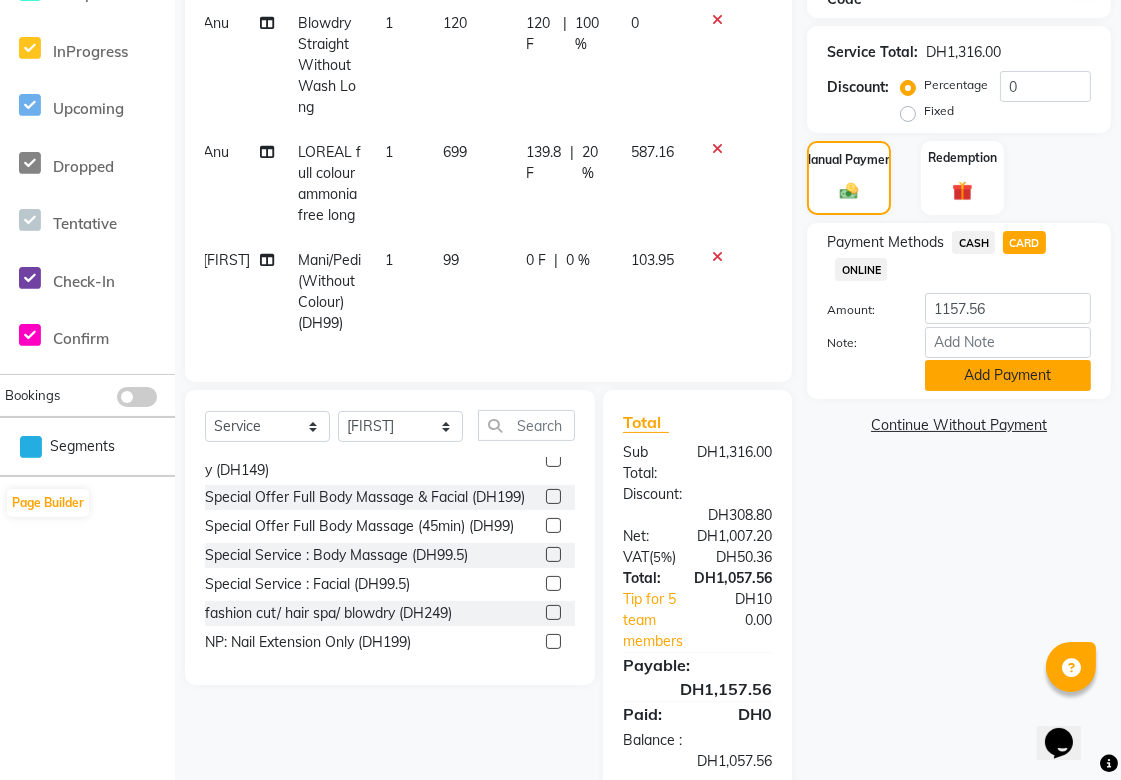 click on "Add Payment" 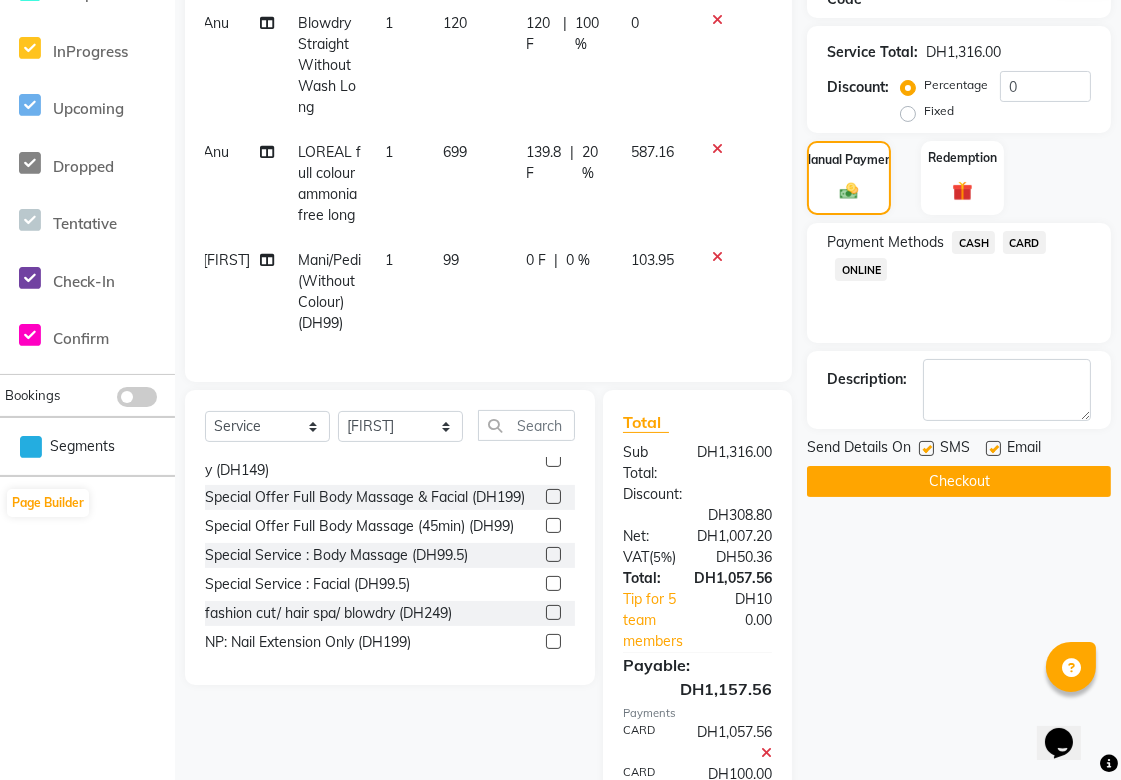 scroll, scrollTop: 556, scrollLeft: 0, axis: vertical 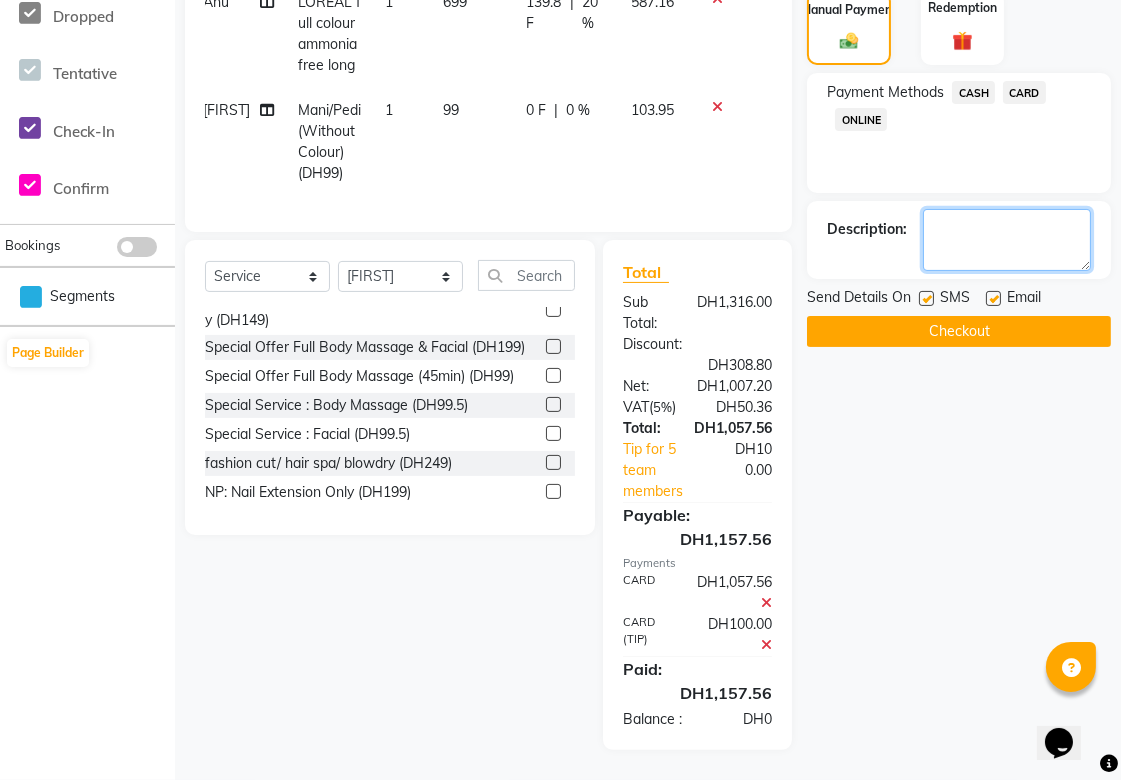 click 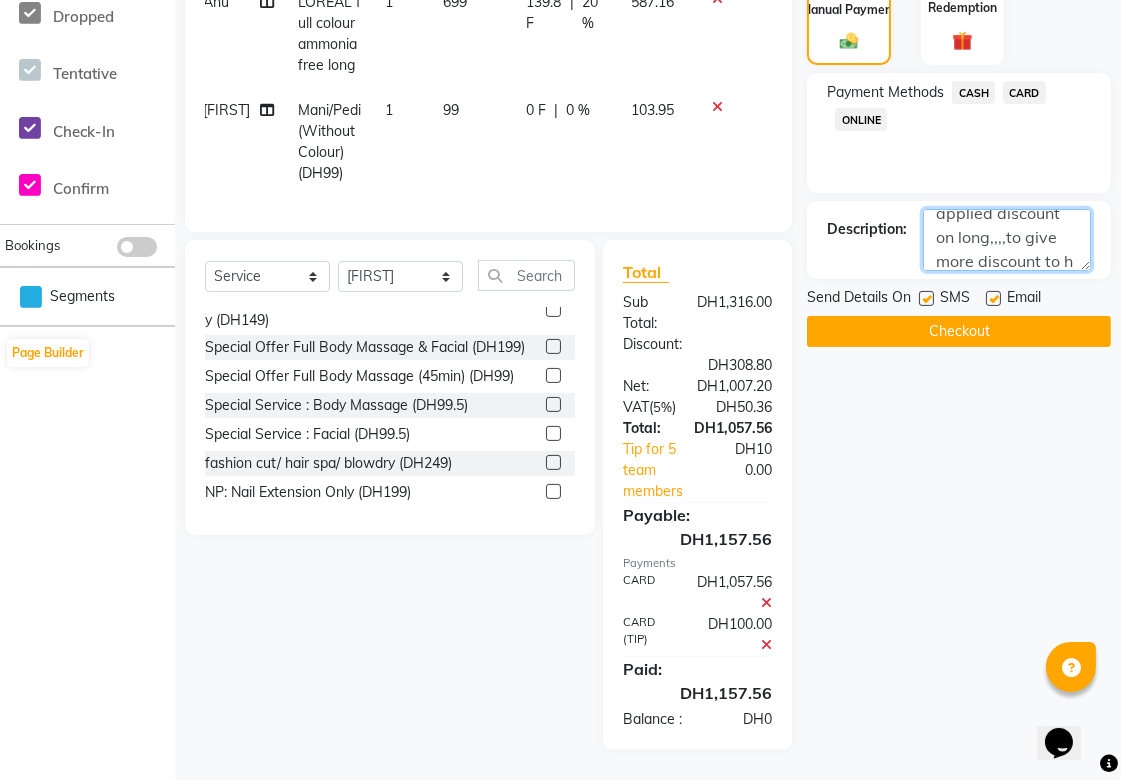 scroll, scrollTop: 135, scrollLeft: 0, axis: vertical 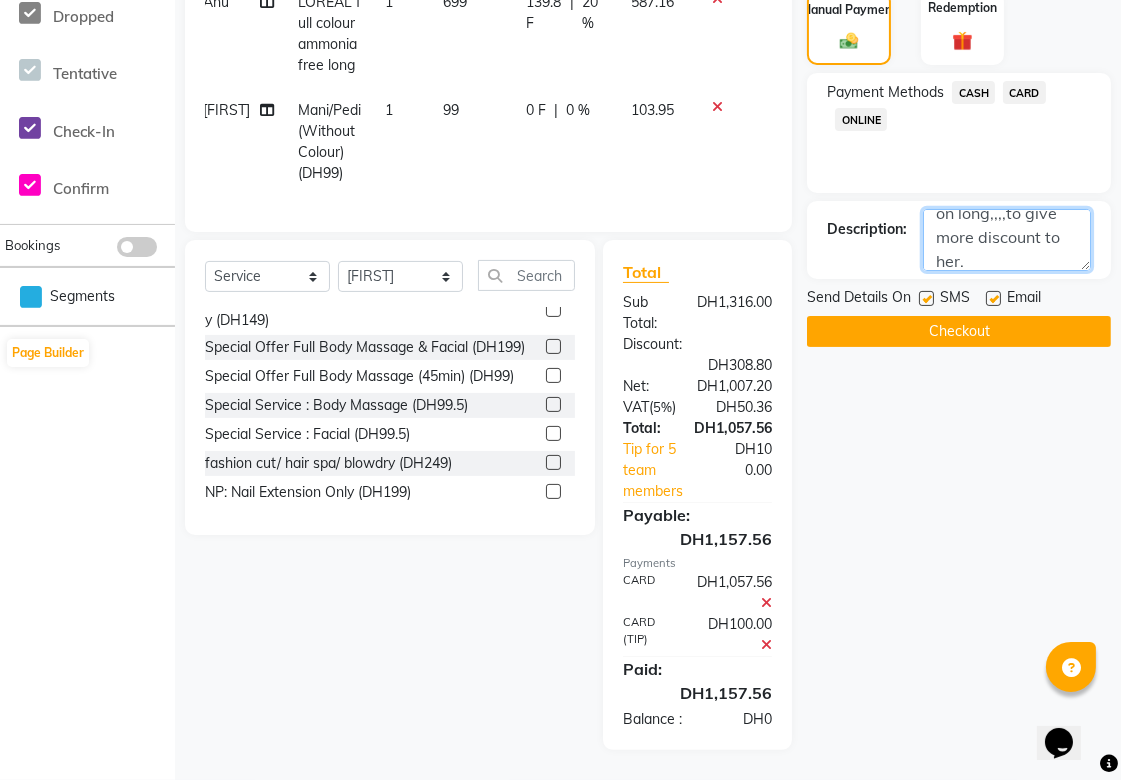 type on "first visit discount,though her hair is extra long,I have applied discount on long,,,,to give more discount to her." 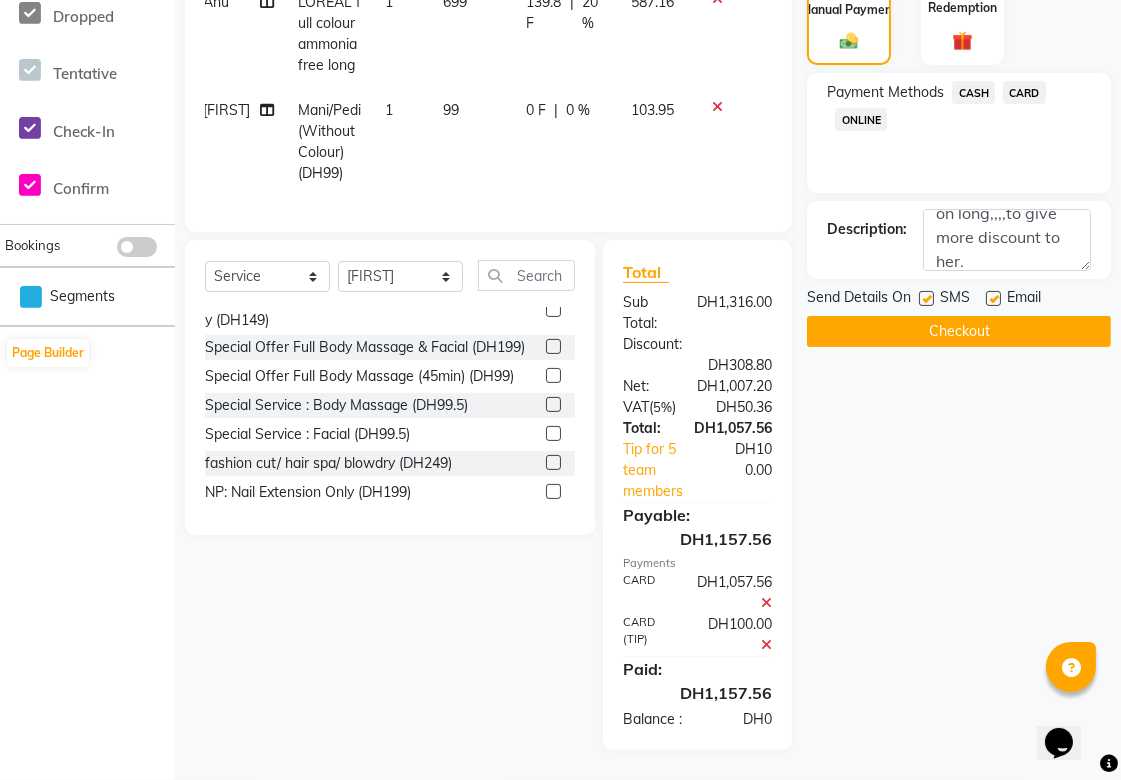 click on "Checkout" 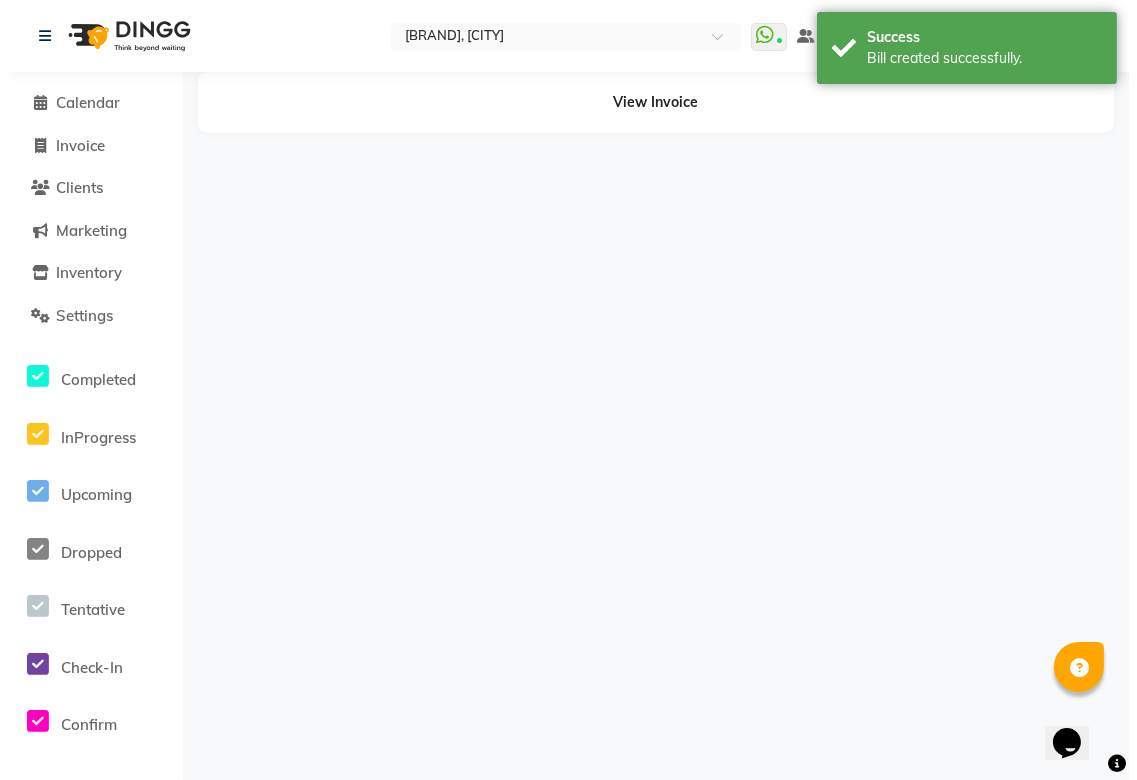 scroll, scrollTop: 0, scrollLeft: 0, axis: both 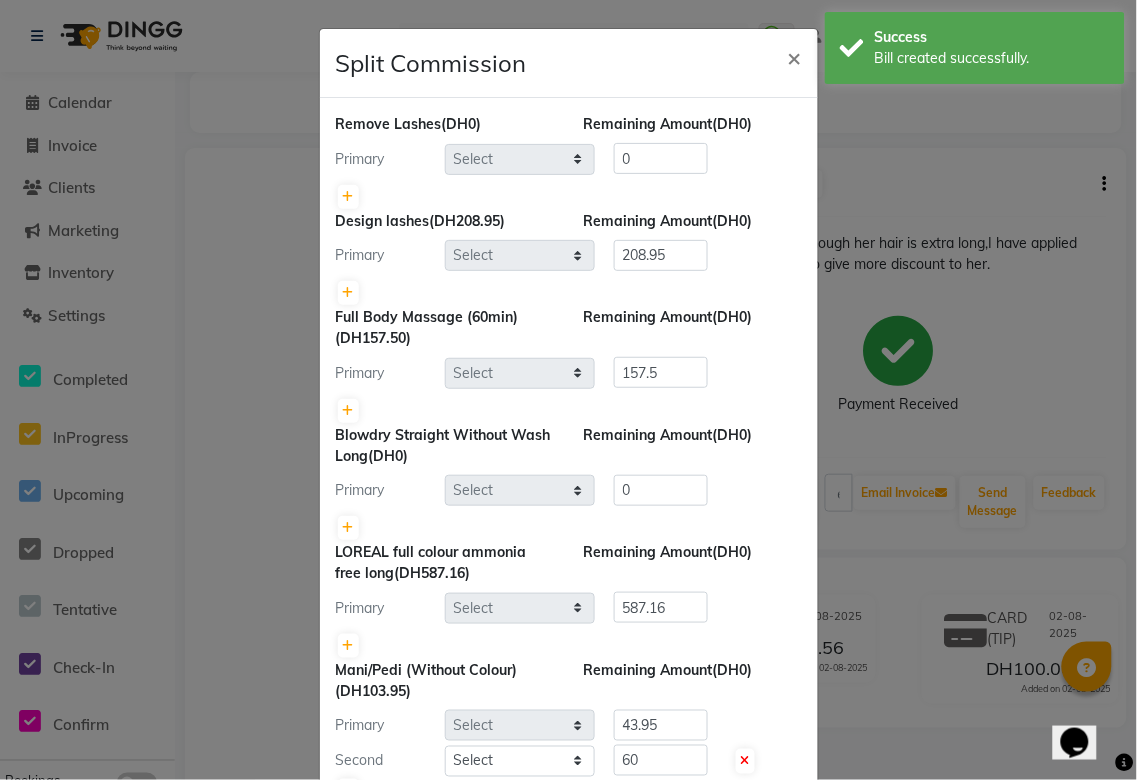 select on "[NUMBER]" 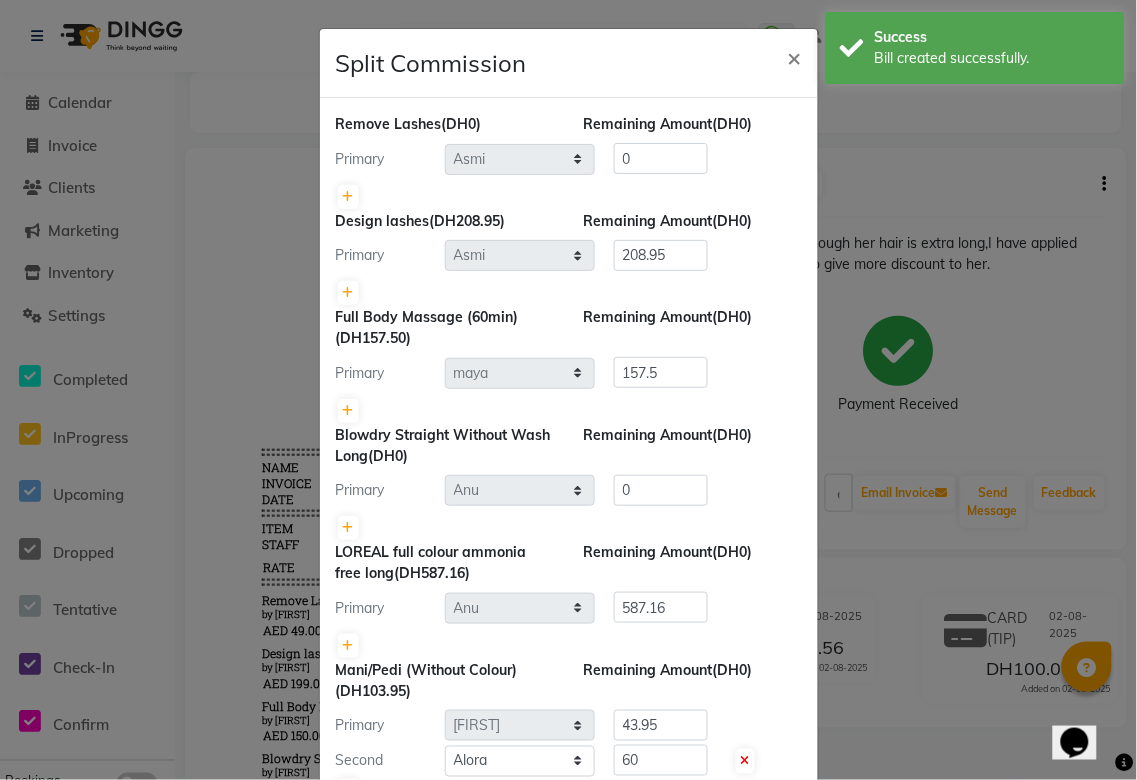 scroll, scrollTop: 0, scrollLeft: 0, axis: both 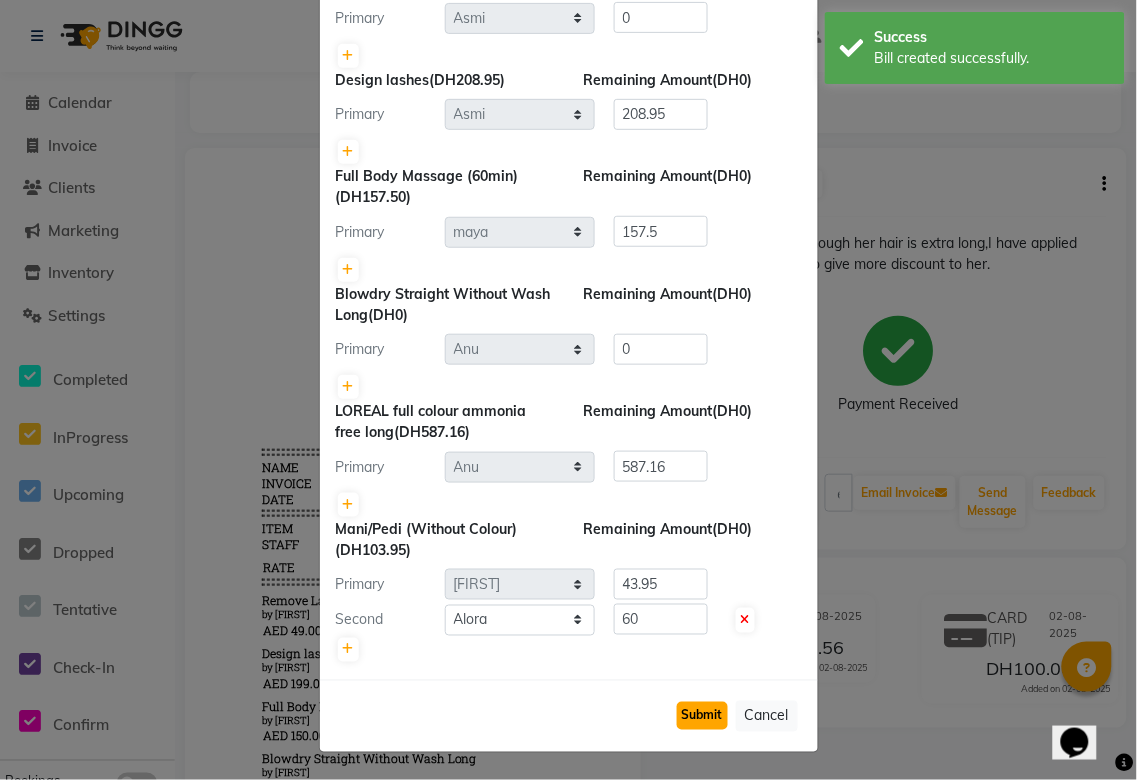 click on "Submit" 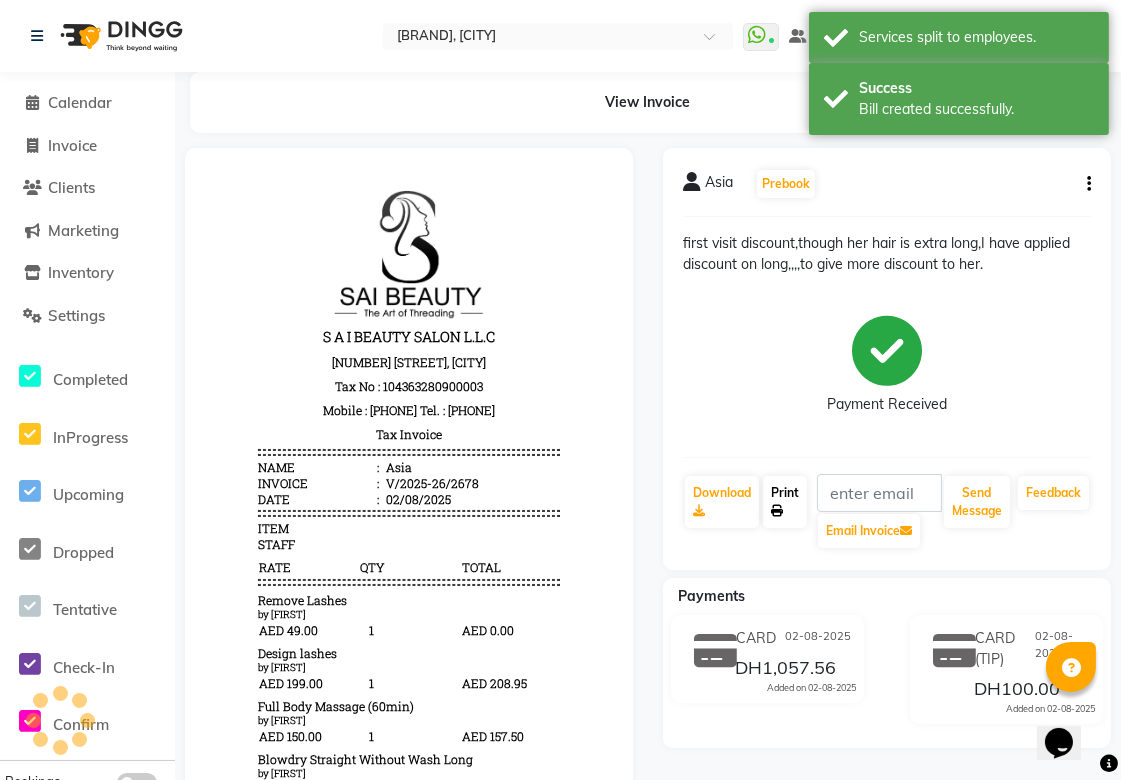 click 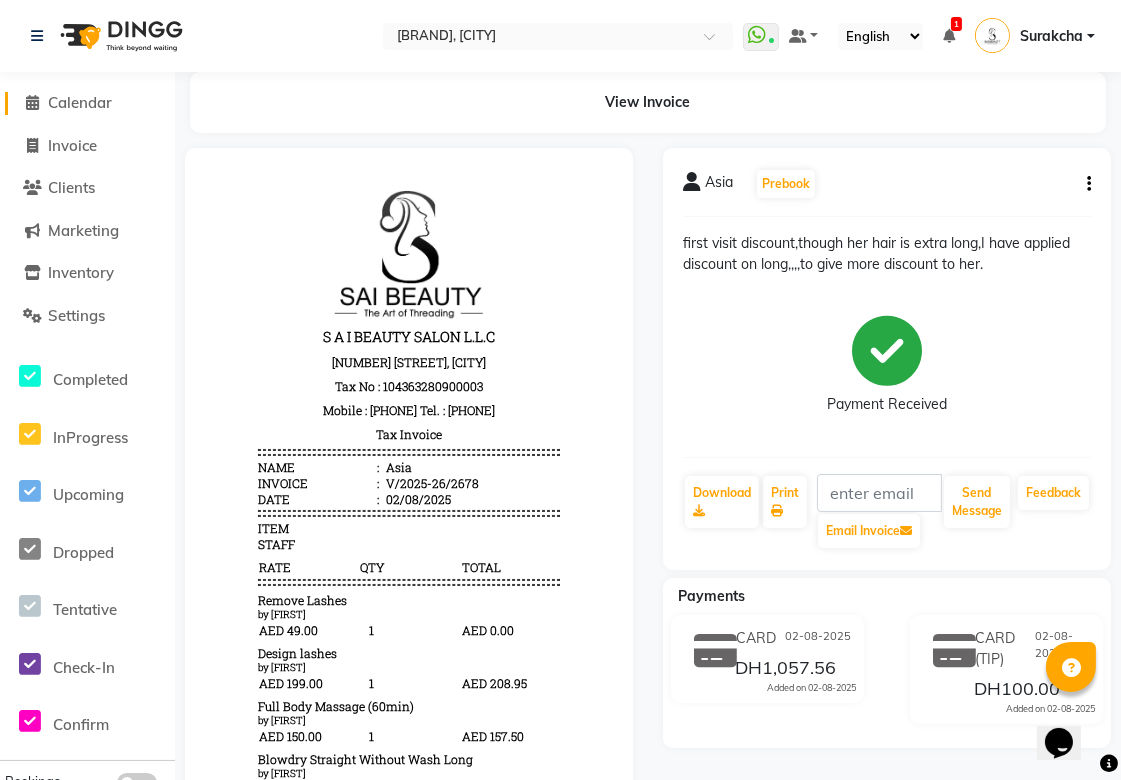 click on "Calendar" 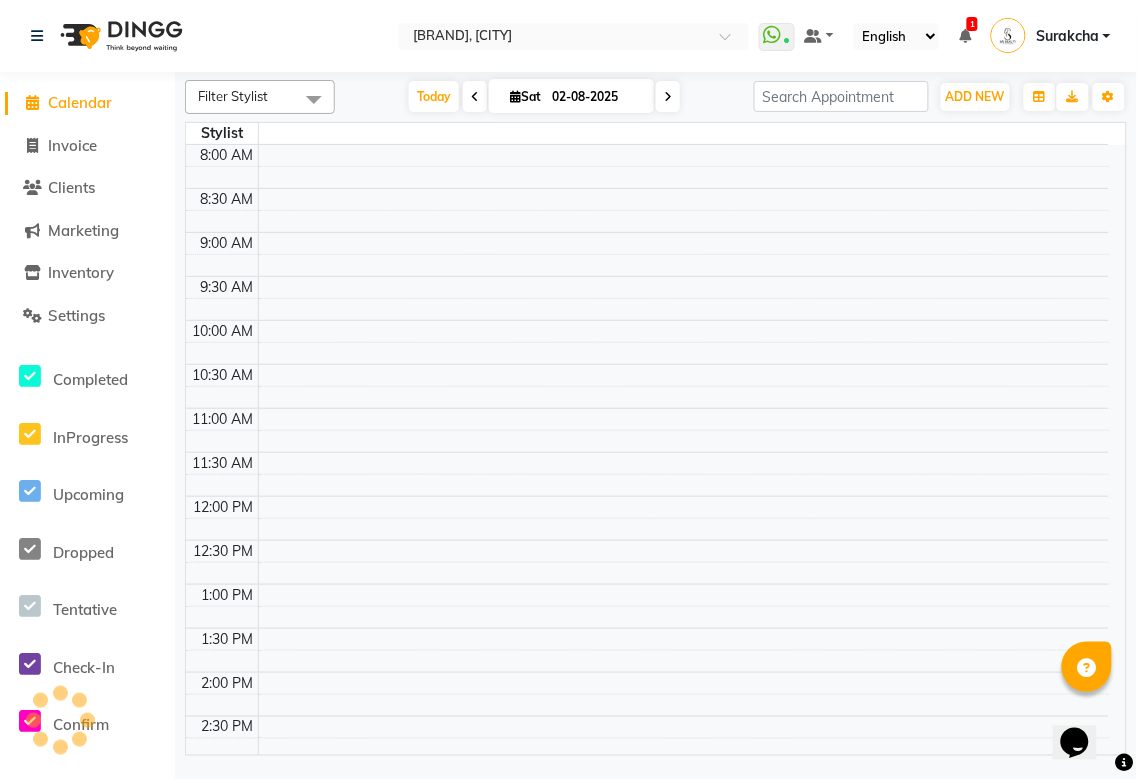click at bounding box center [965, 36] 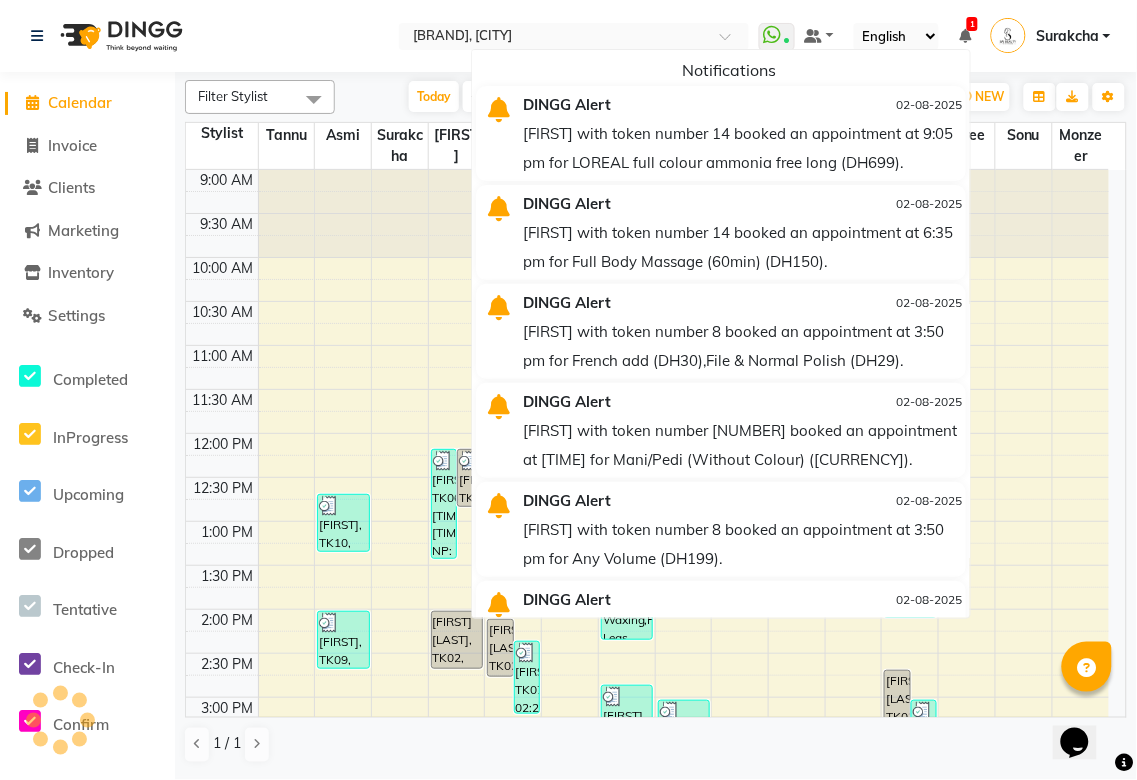 scroll, scrollTop: 0, scrollLeft: 0, axis: both 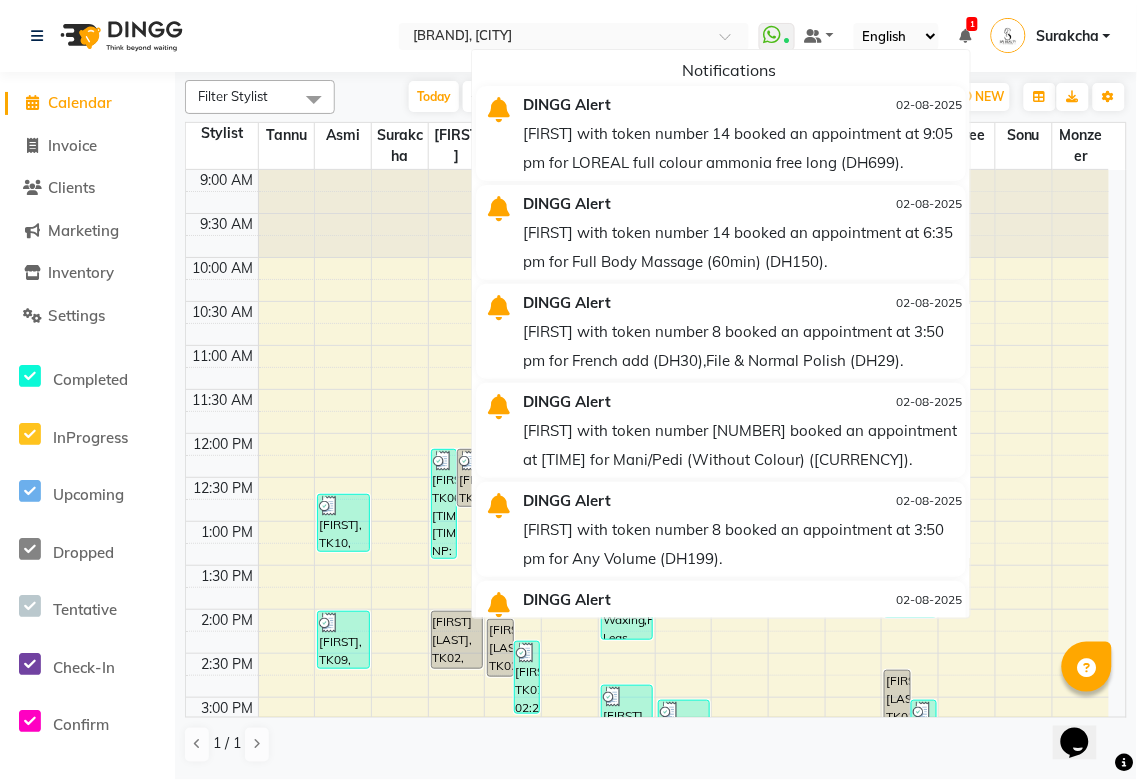 click at bounding box center (965, 36) 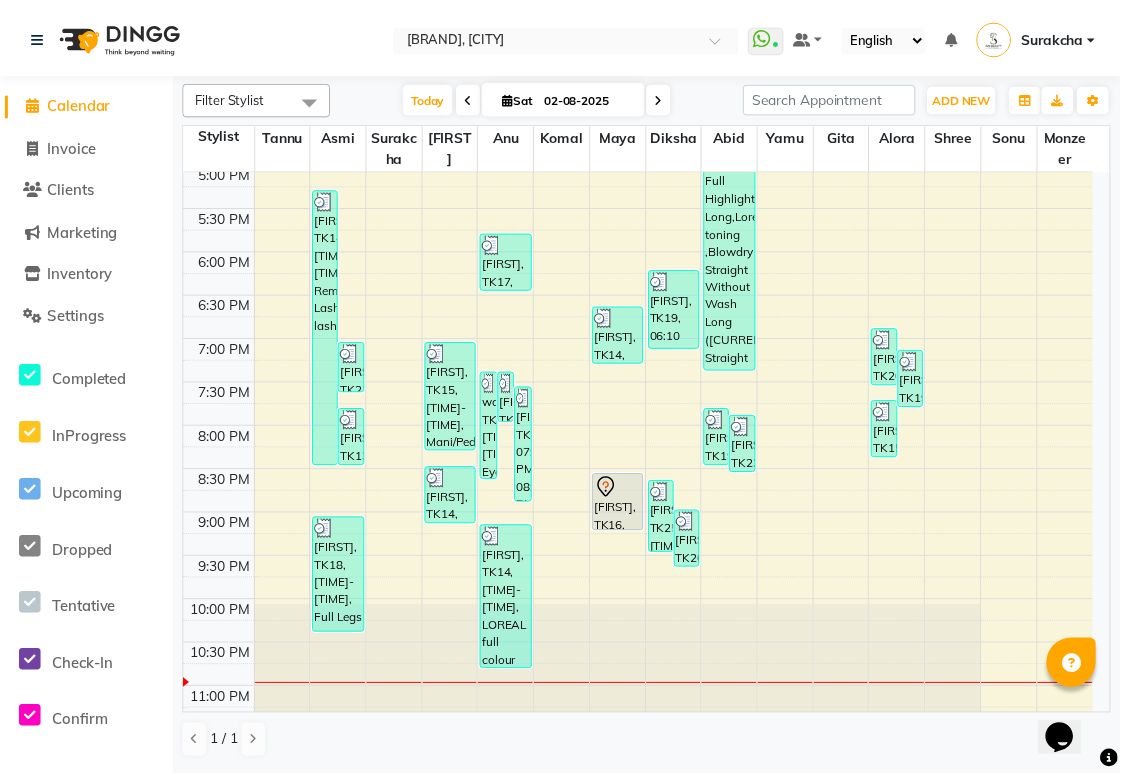 scroll, scrollTop: 778, scrollLeft: 0, axis: vertical 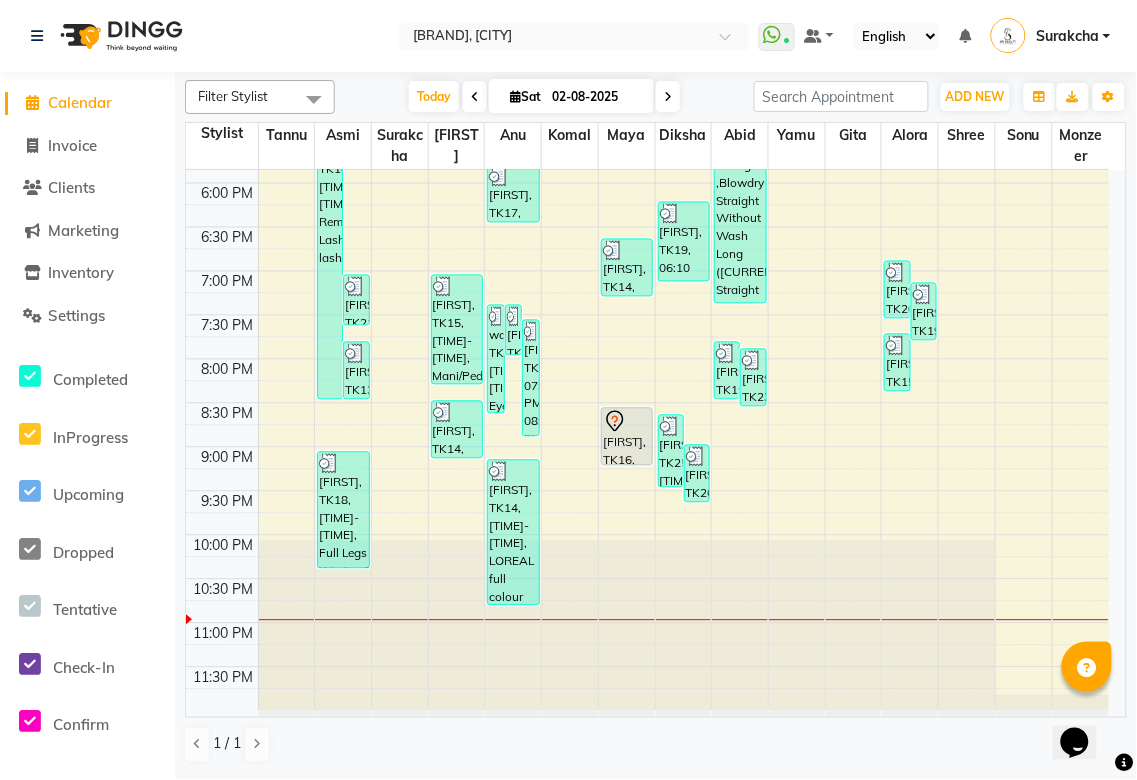 click on "Dee, TK16, 08:30 PM-09:10 PM, Full Body Massage (60min)" at bounding box center (627, 437) 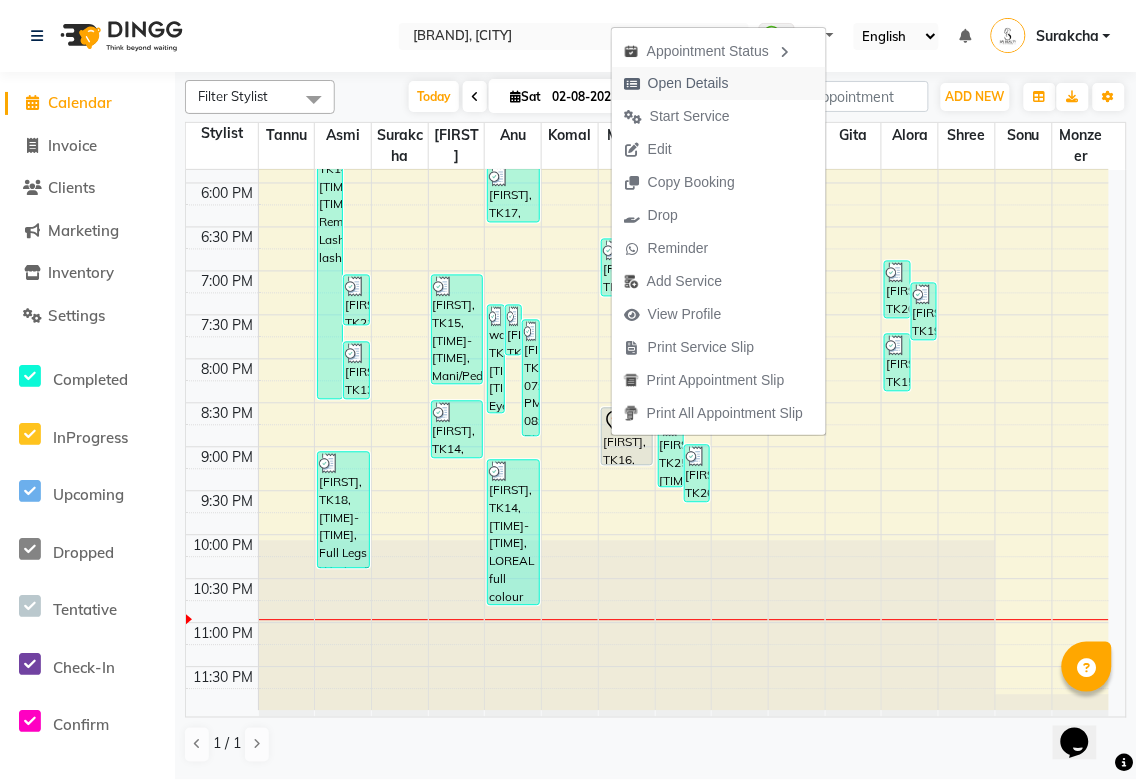 click on "Open Details" at bounding box center (688, 83) 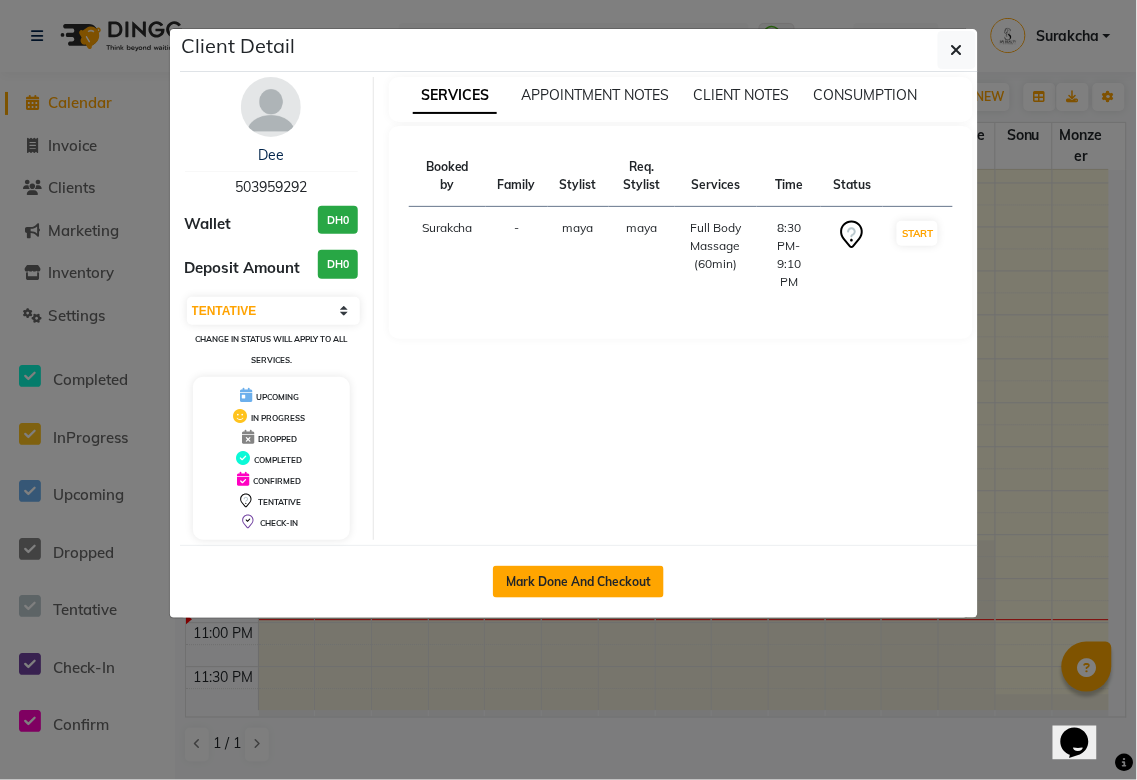 click on "Mark Done And Checkout" 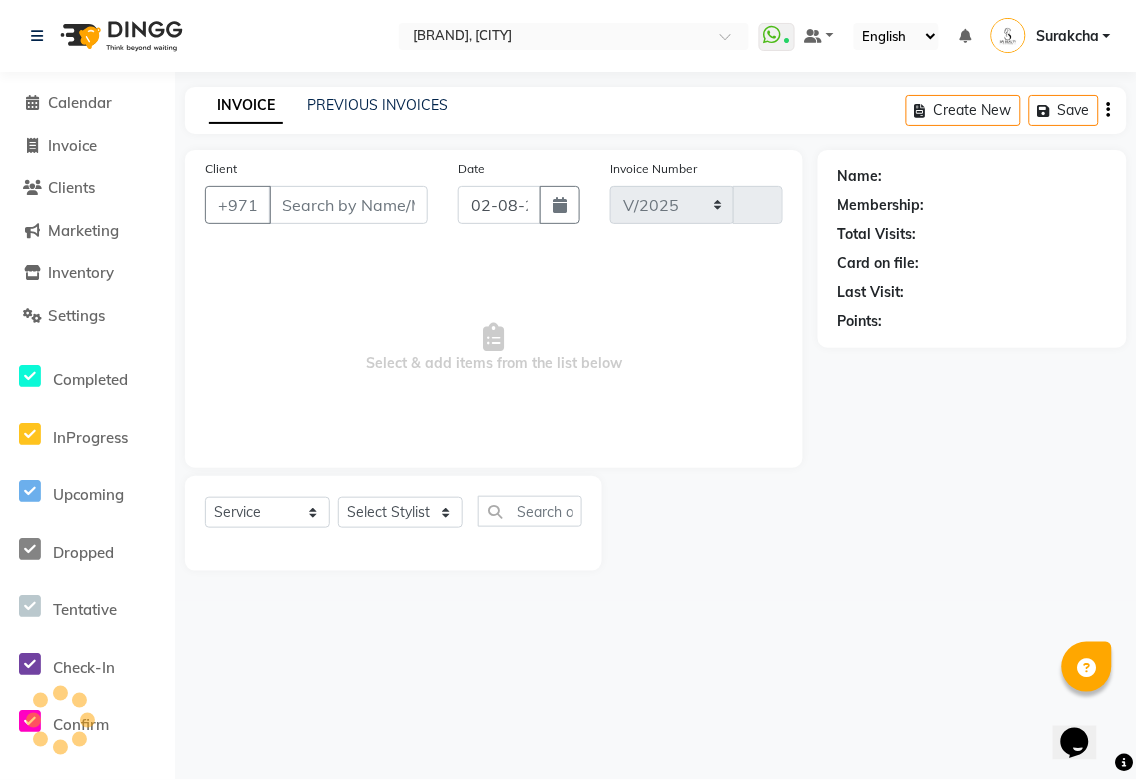 select on "5352" 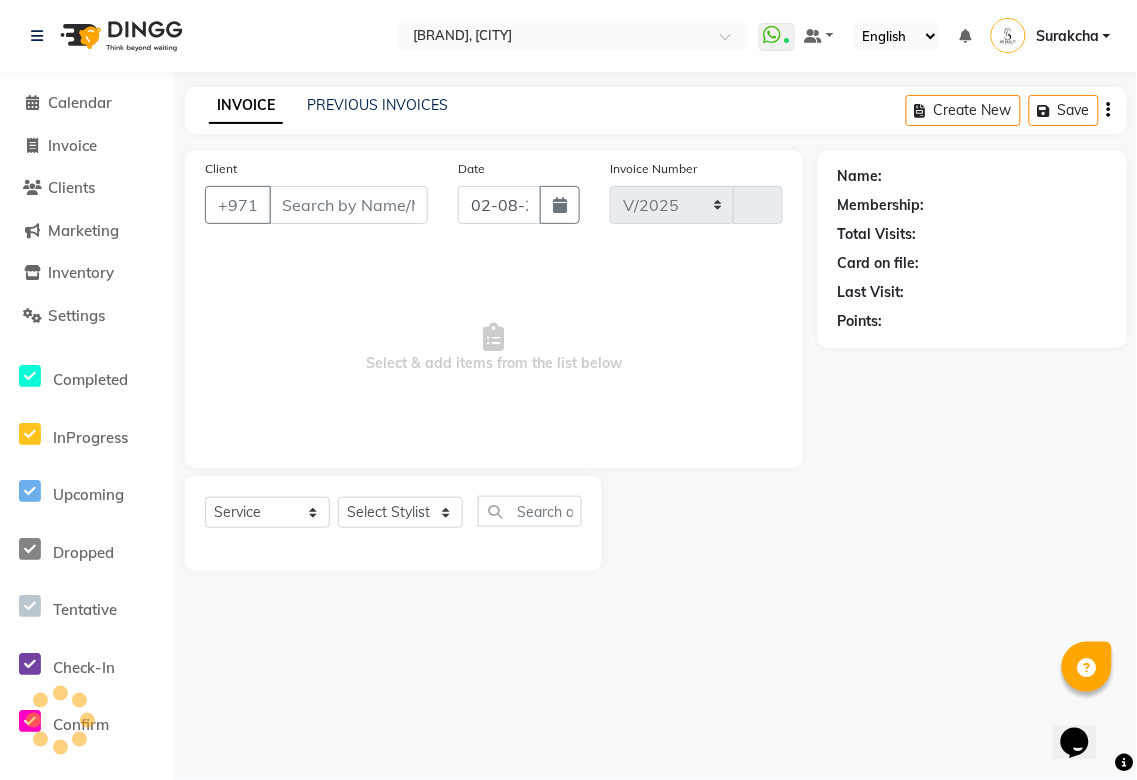 type on "2679" 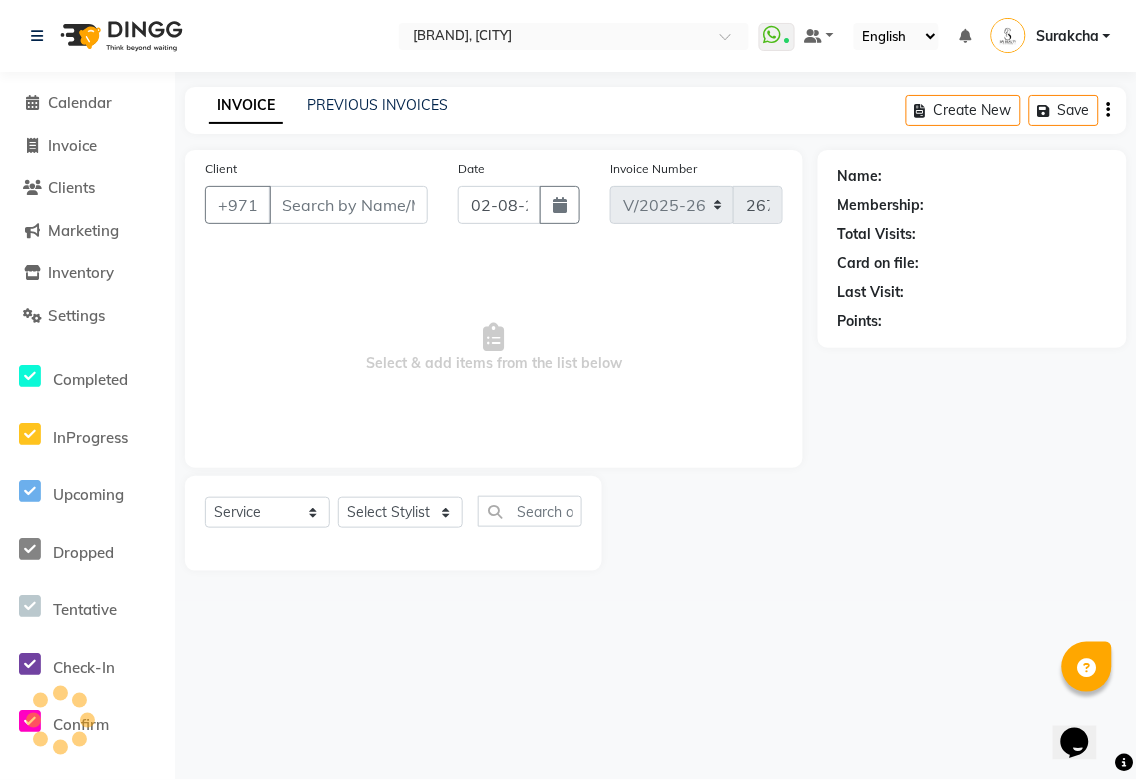 type on "503959292" 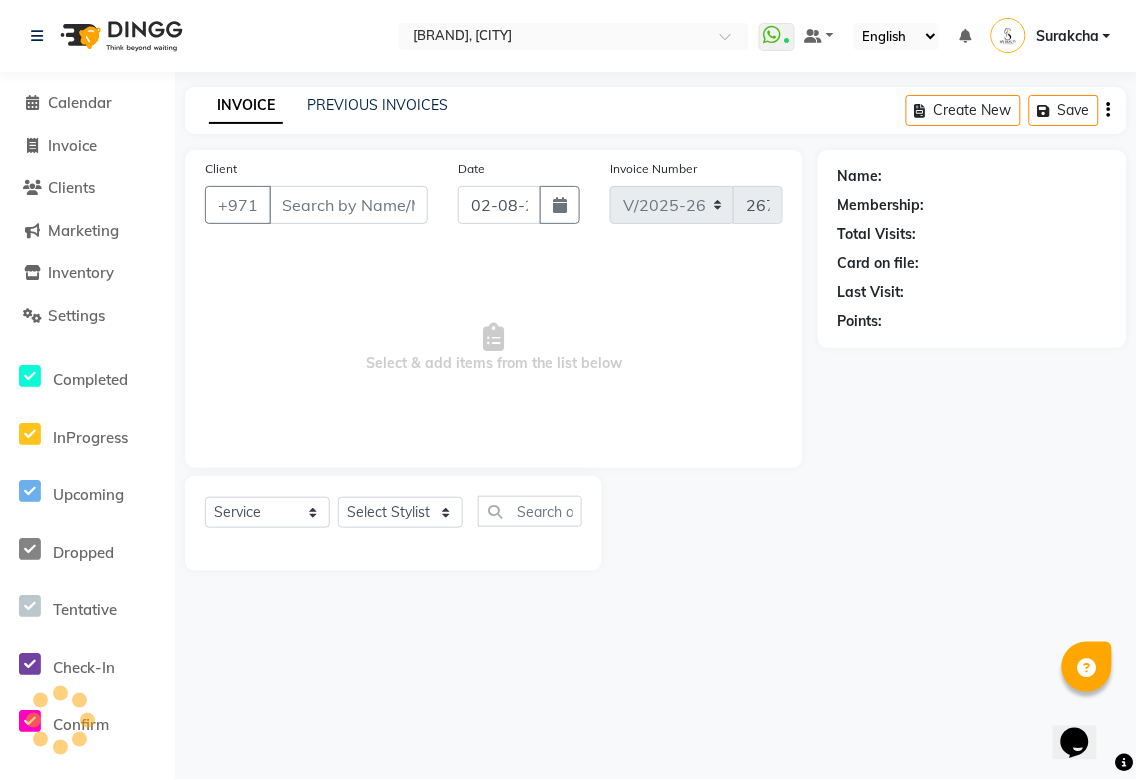 select on "52340" 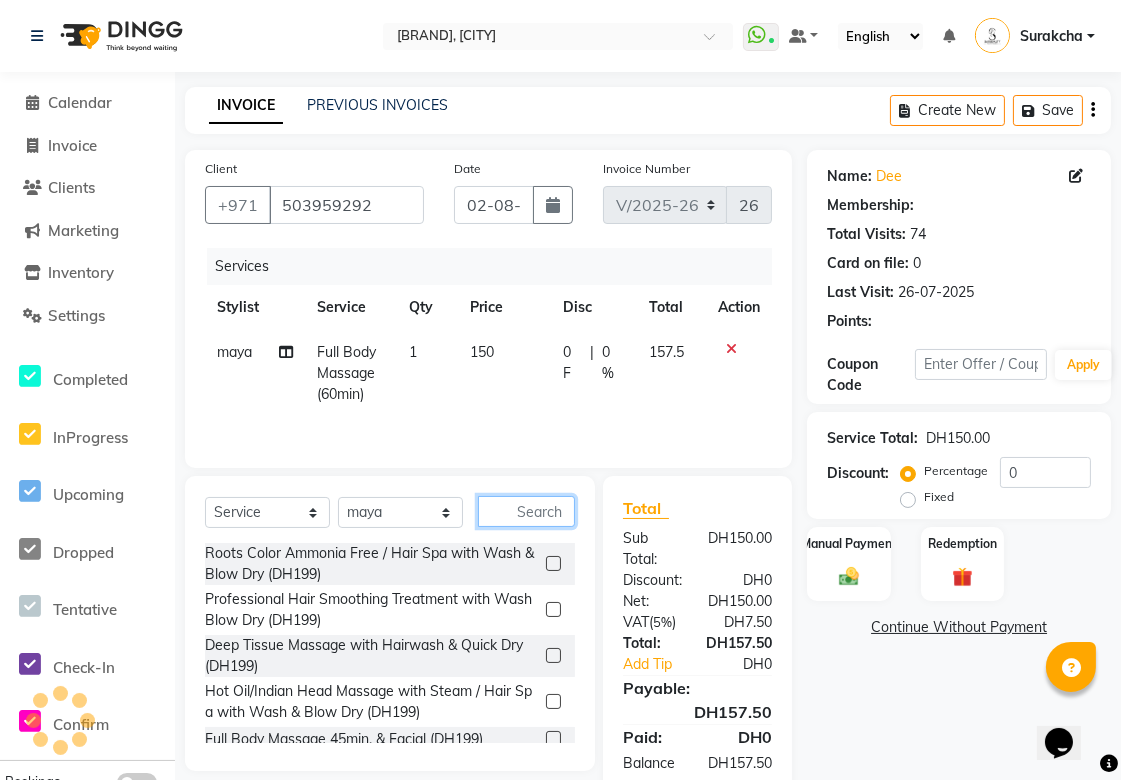 click 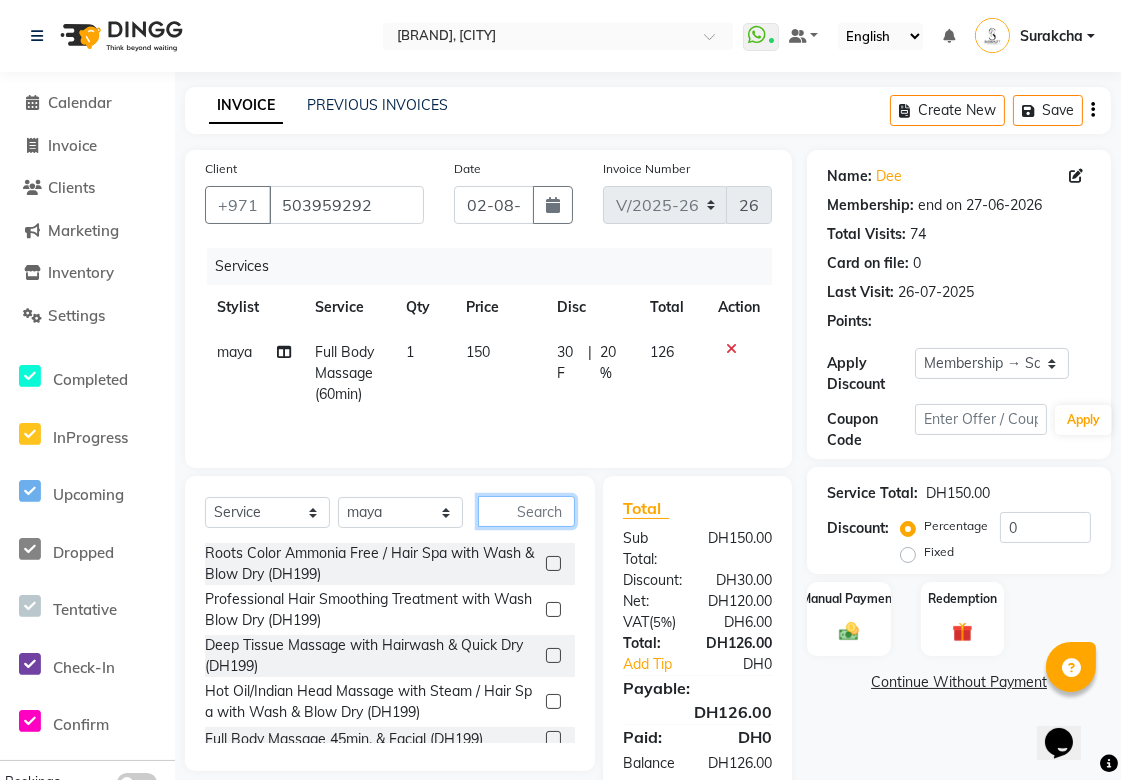 type on "20" 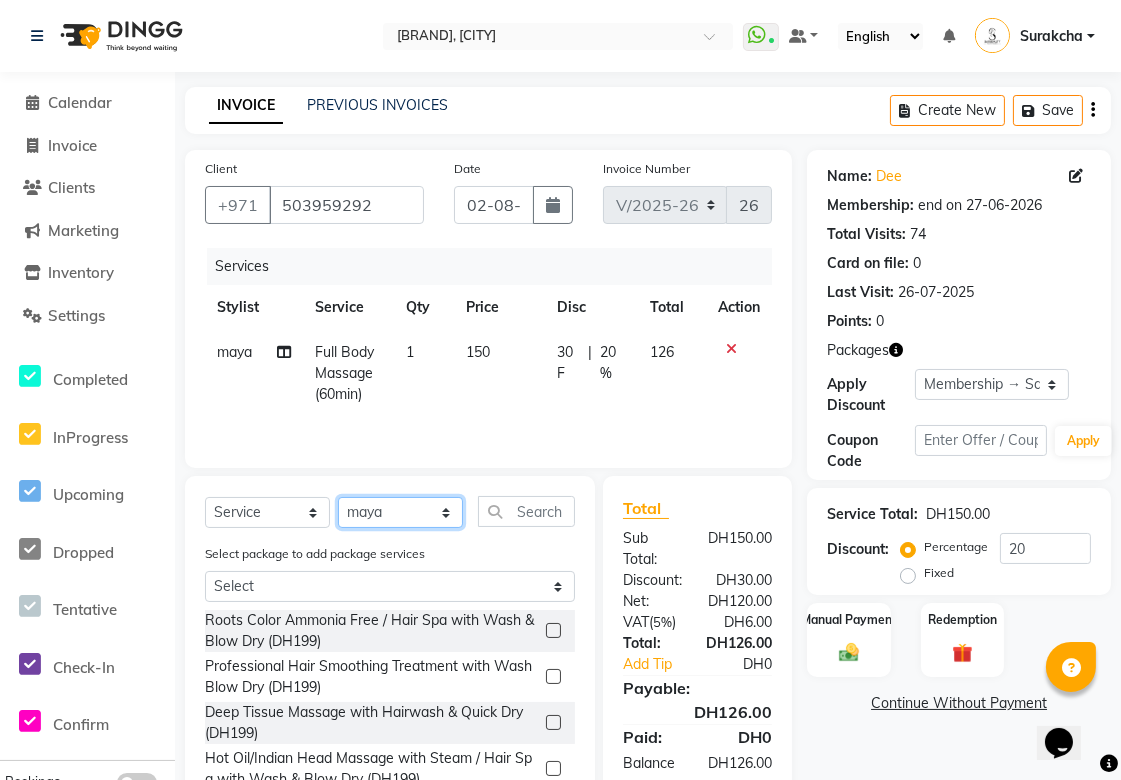click on "Select Stylist [FIRST] [FIRST] [FIRST] [FIRST] [FIRST] [FIRST] [FIRST] [FIRST] [FIRST] [FIRST] [FIRST] [FIRST] [FIRST] [FIRST] [FIRST] [FIRST] [FIRST]" 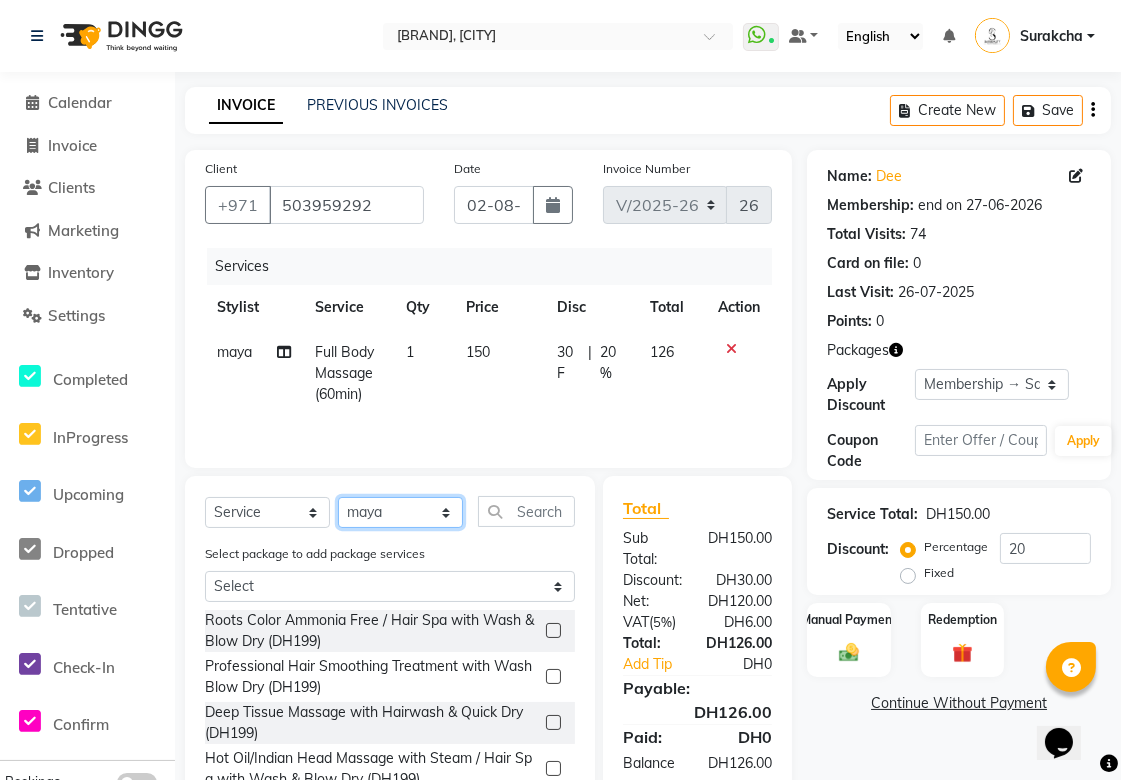 select on "[NUMBER]" 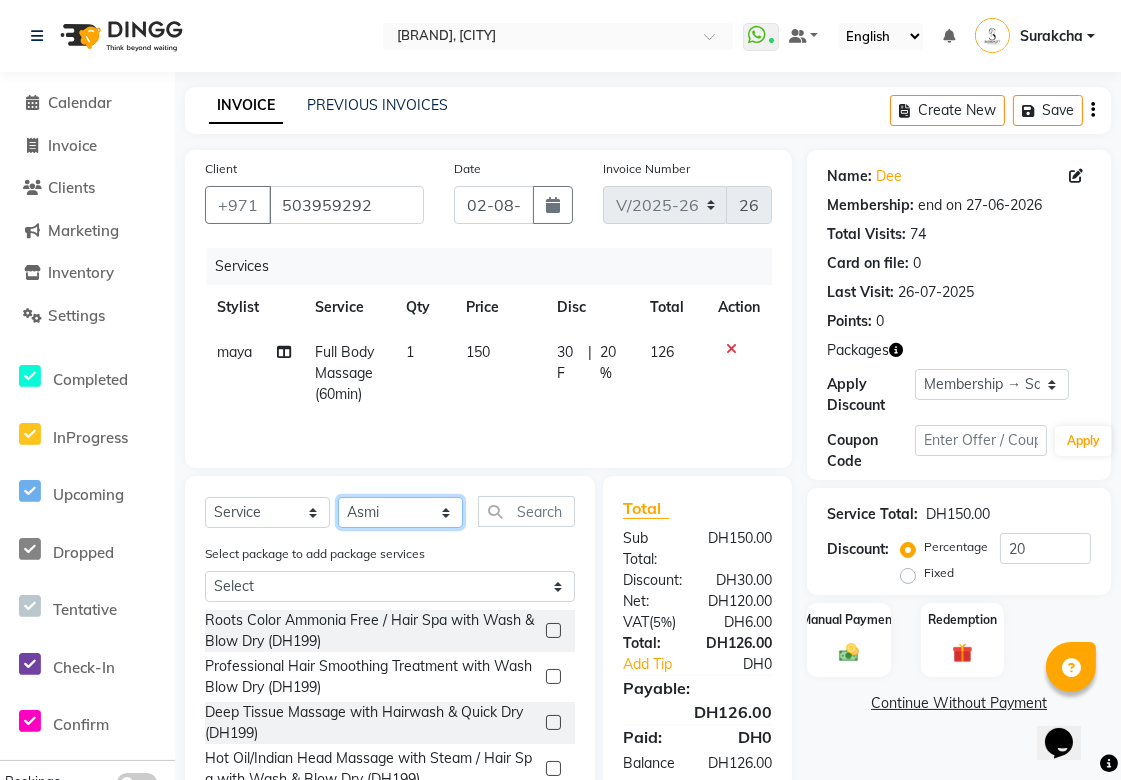 click on "Select Stylist [FIRST] [FIRST] [FIRST] [FIRST] [FIRST] [FIRST] [FIRST] [FIRST] [FIRST] [FIRST] [FIRST] [FIRST] [FIRST] [FIRST] [FIRST] [FIRST] [FIRST]" 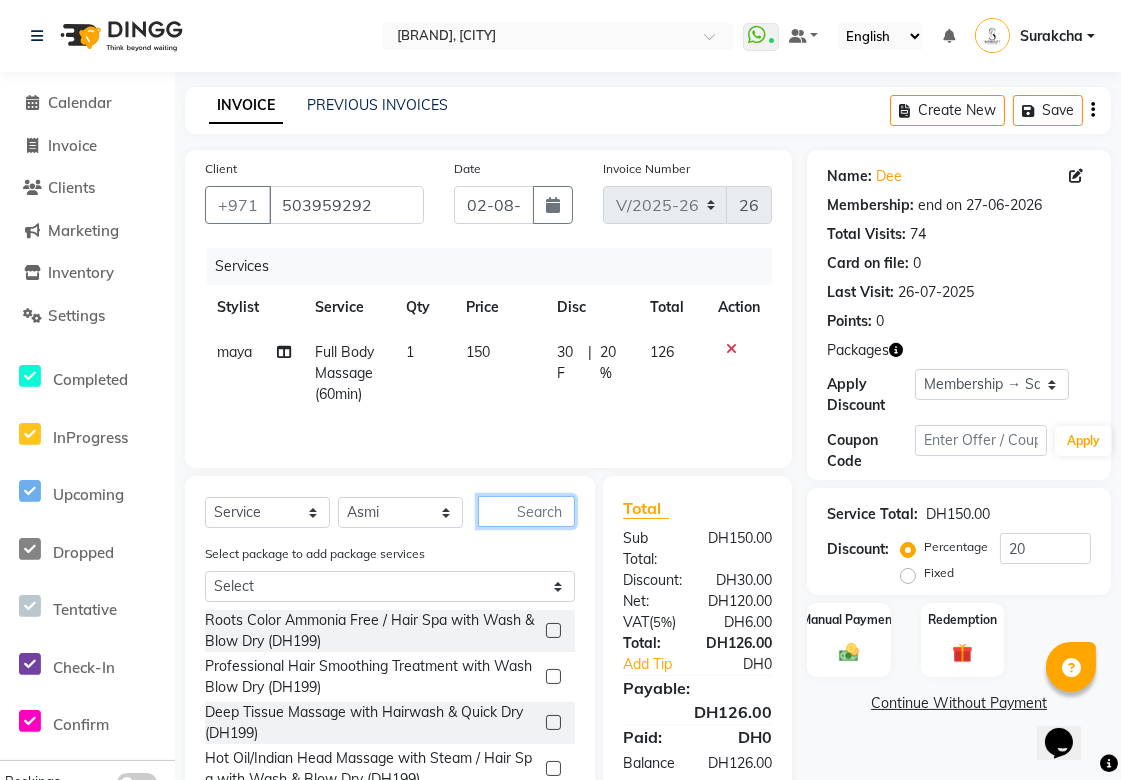 click 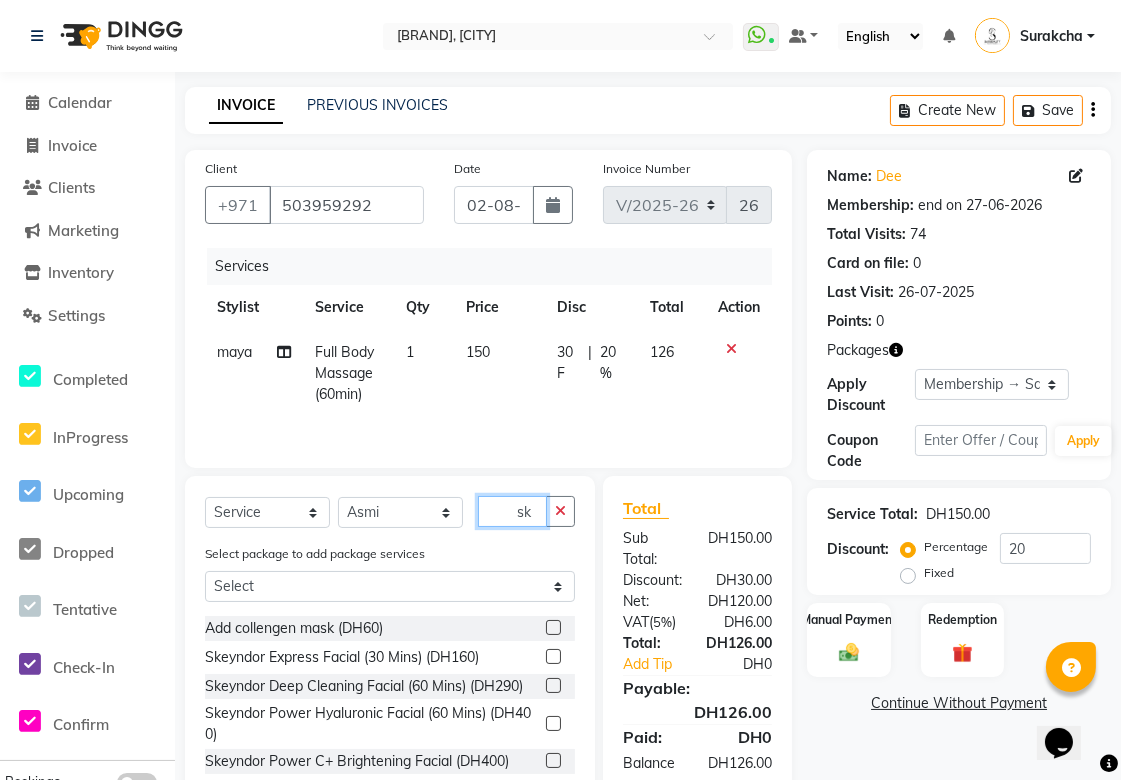 scroll, scrollTop: 150, scrollLeft: 0, axis: vertical 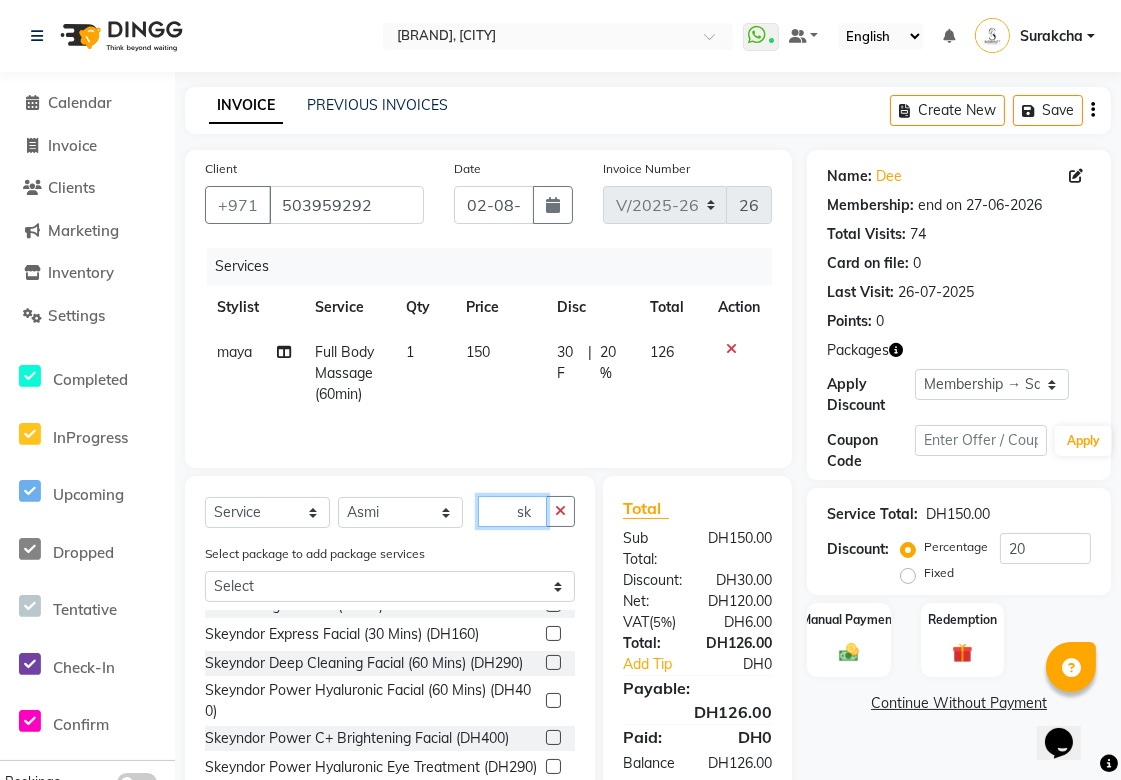 type on "sk" 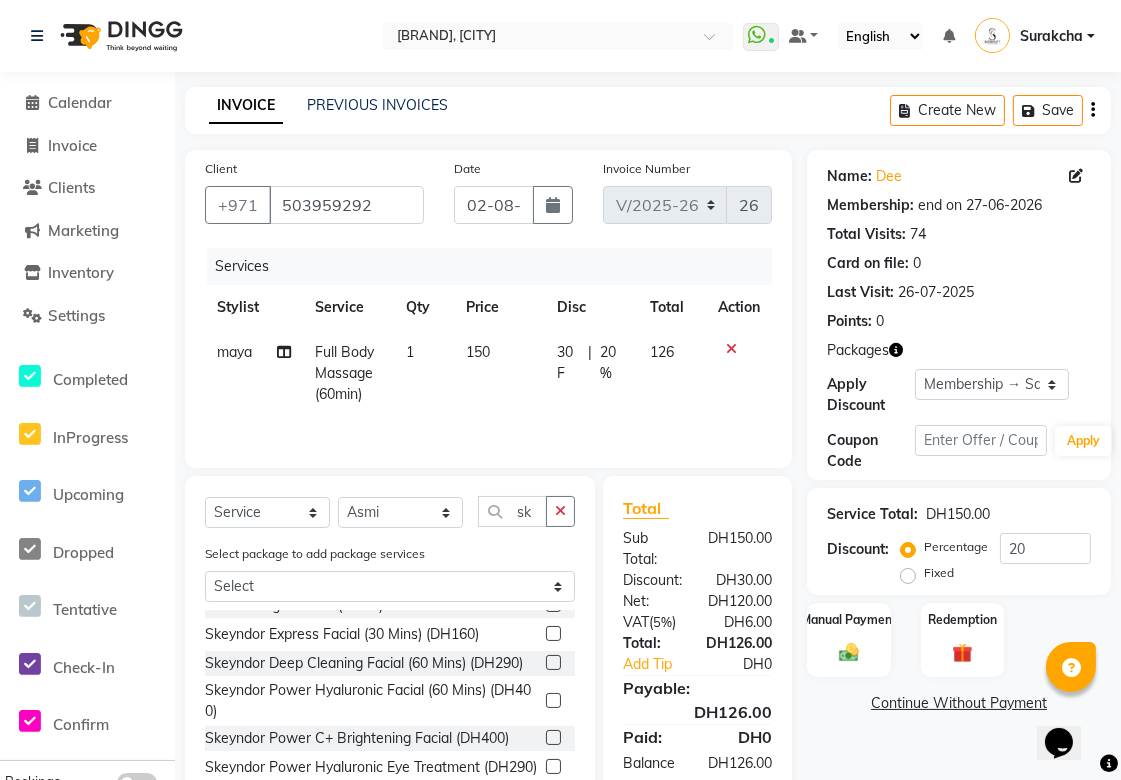 click 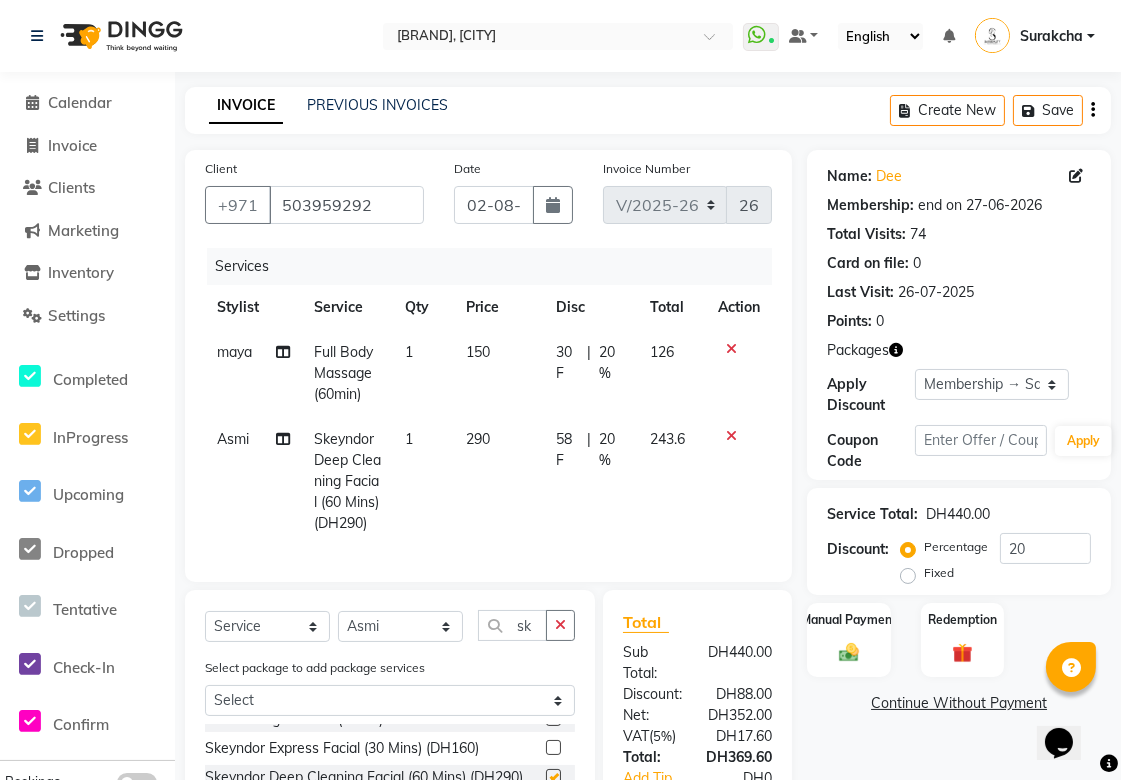 checkbox on "false" 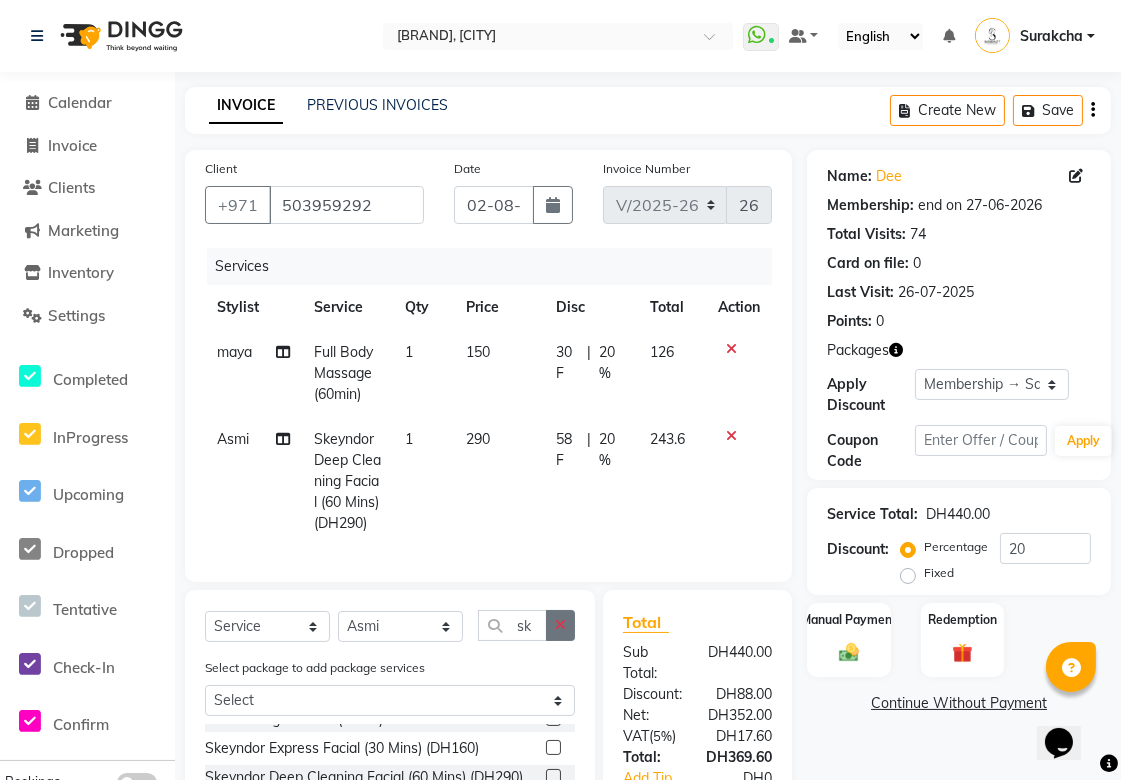click 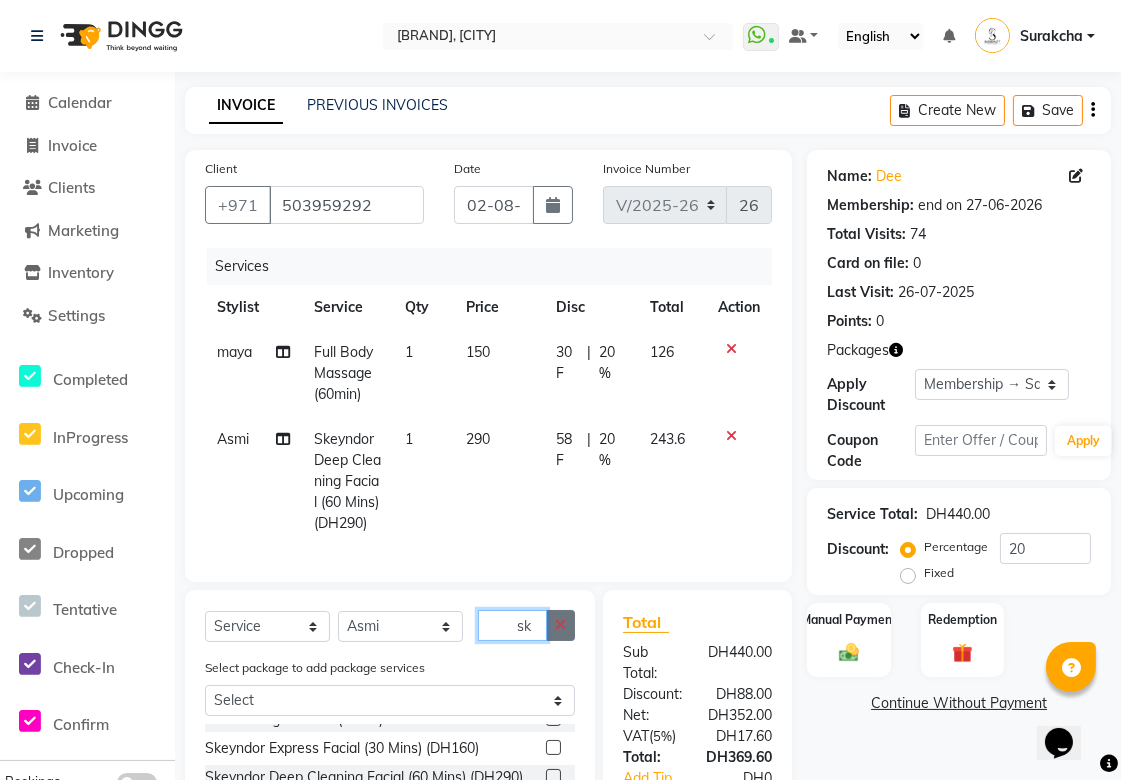 type 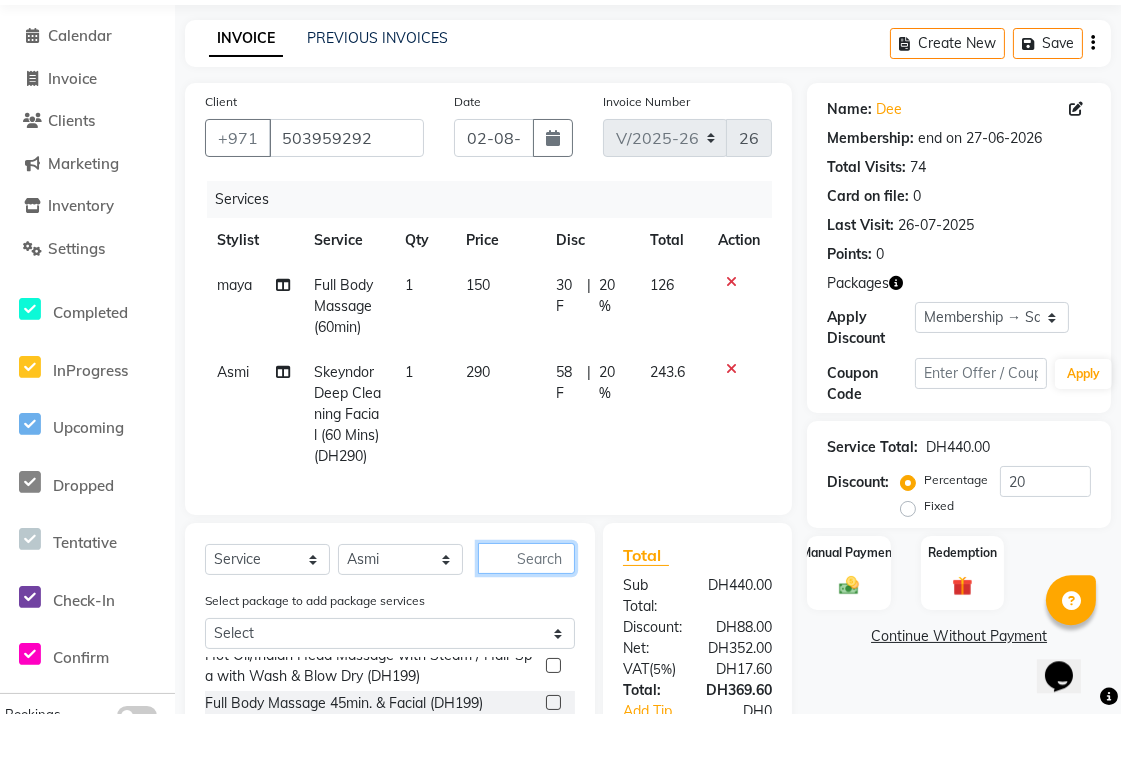 scroll, scrollTop: 240, scrollLeft: 0, axis: vertical 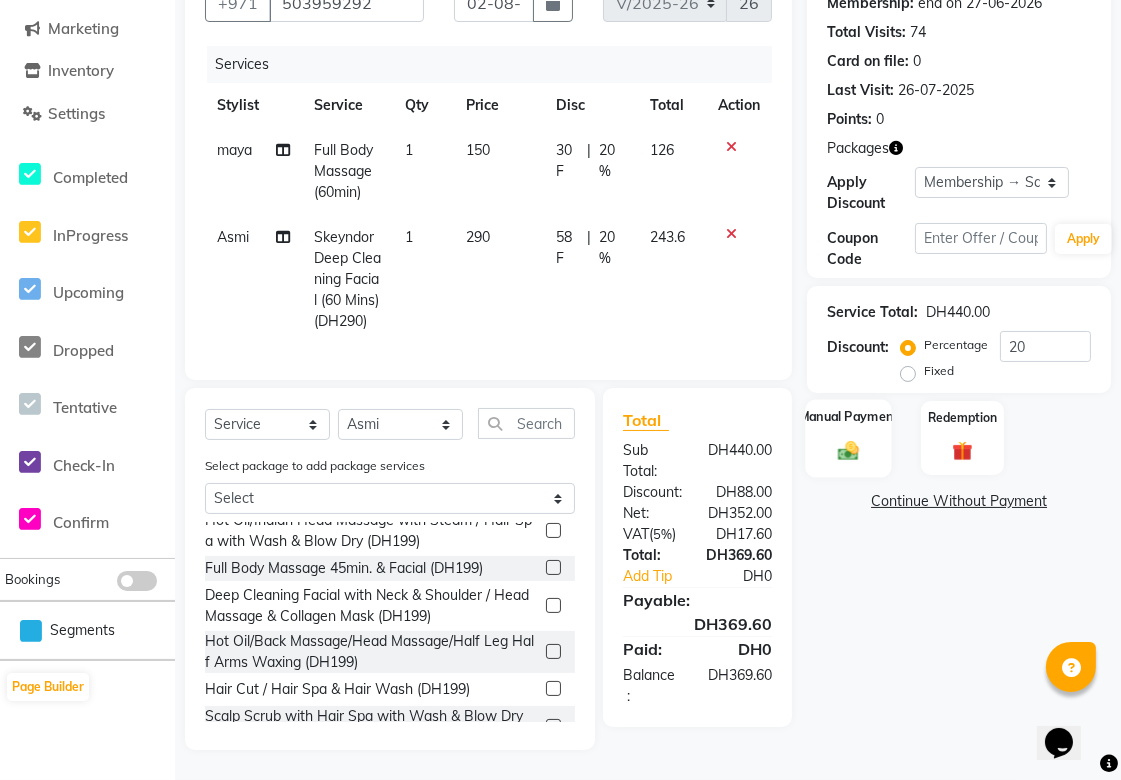click 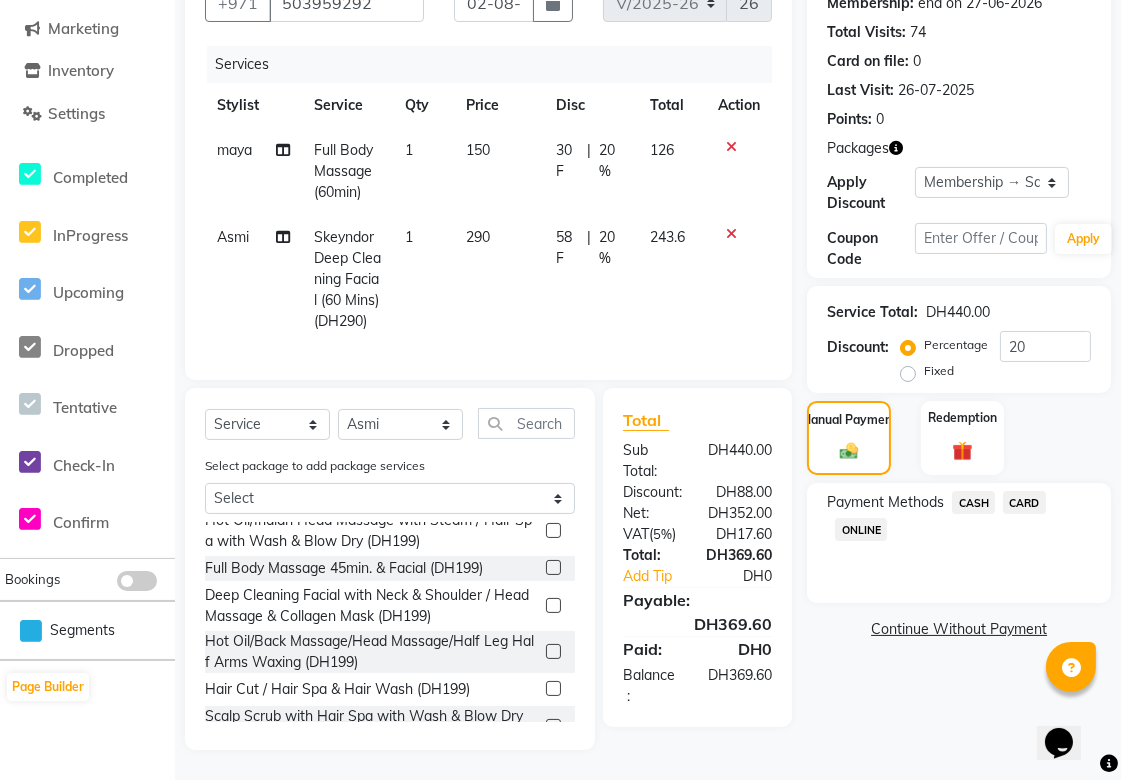 click on "CARD" 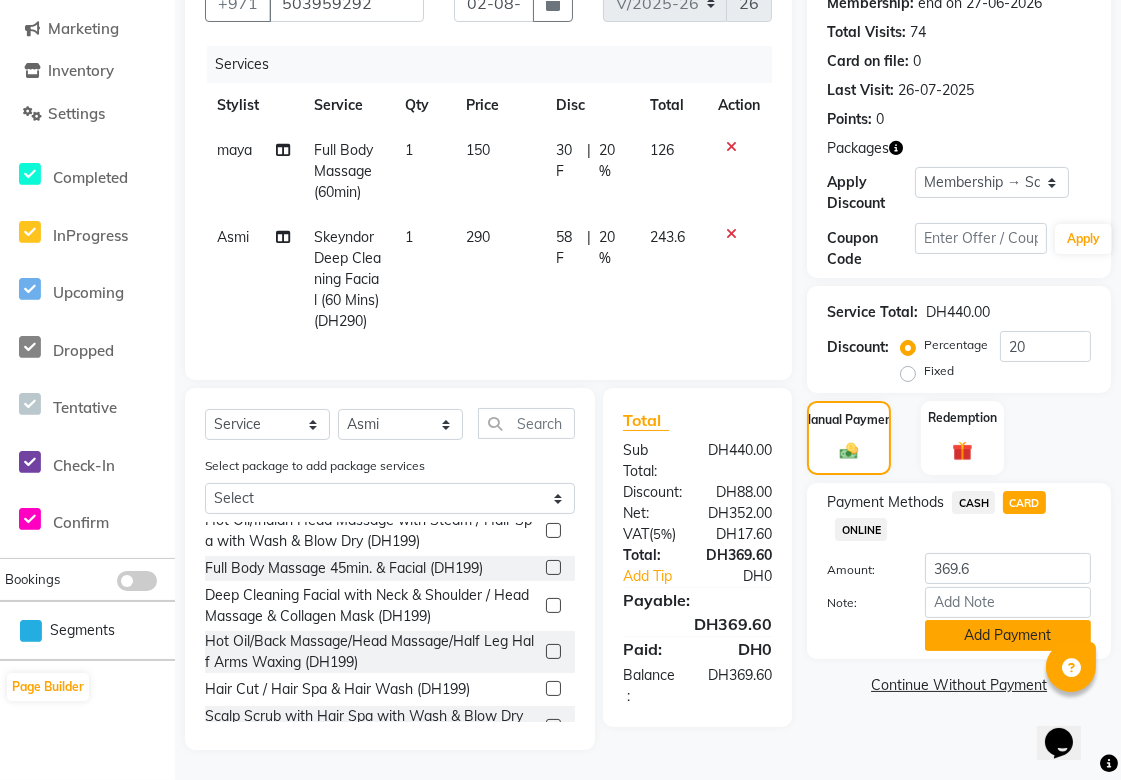 click on "Add Payment" 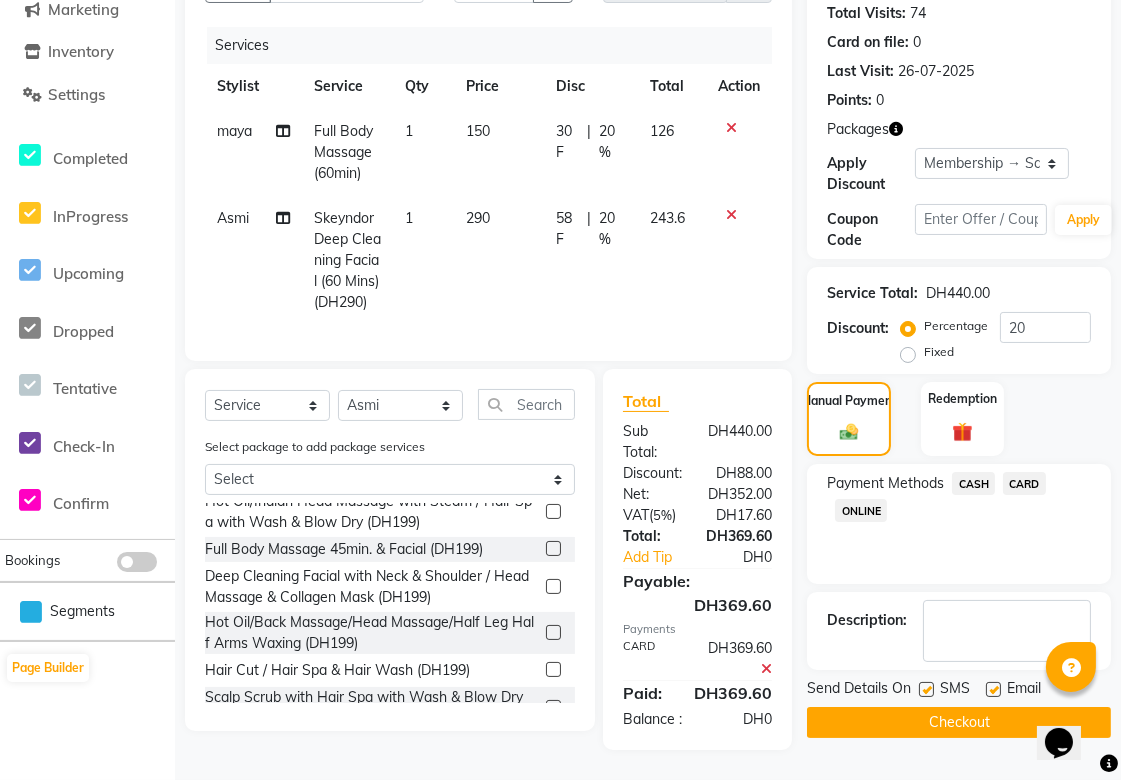 scroll, scrollTop: 280, scrollLeft: 0, axis: vertical 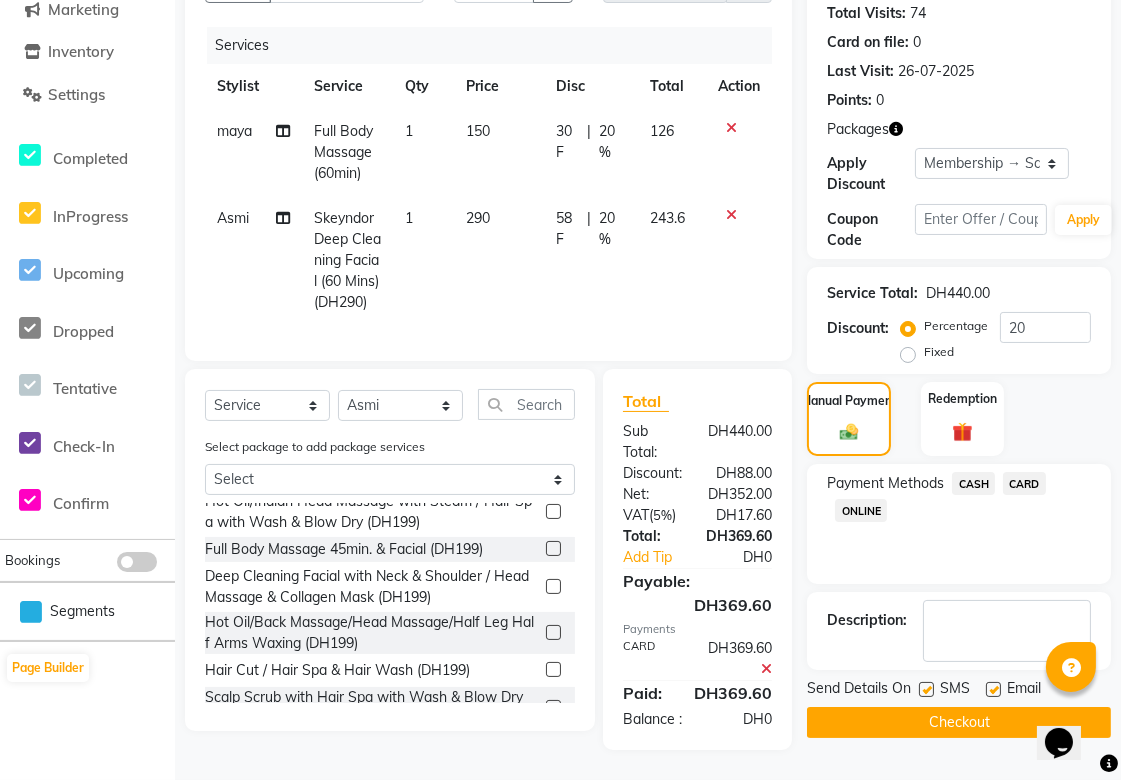 click on "Checkout" 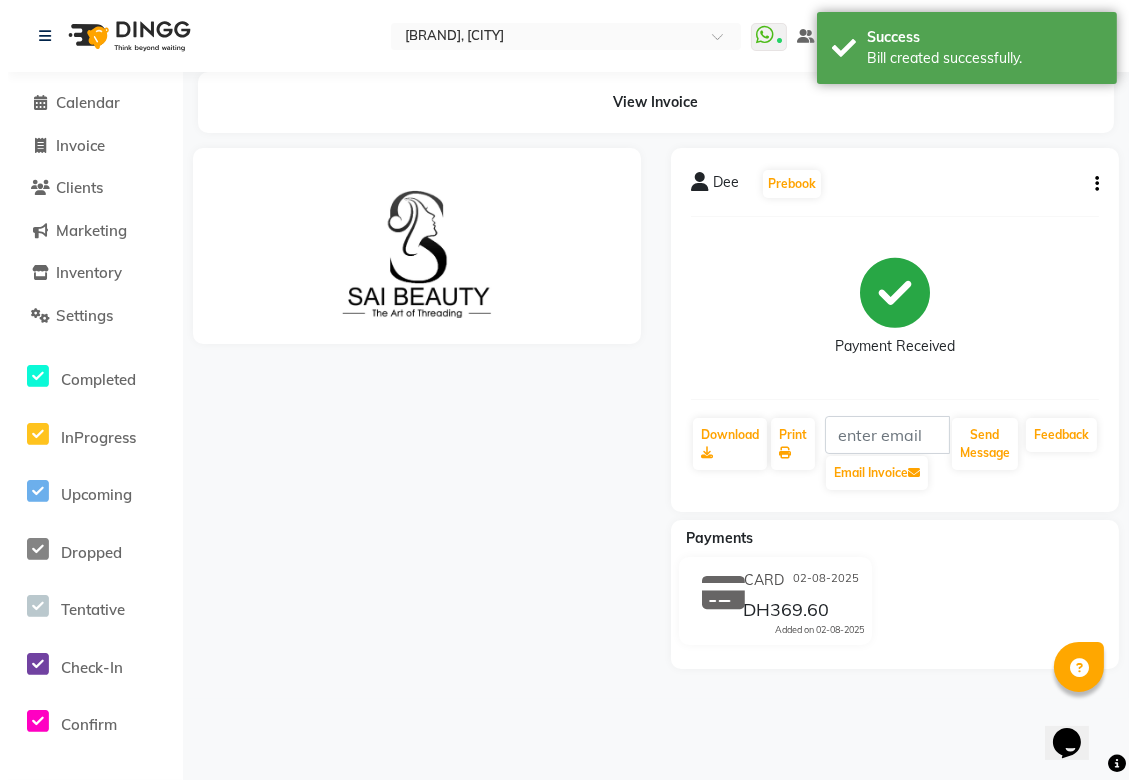 scroll, scrollTop: 0, scrollLeft: 0, axis: both 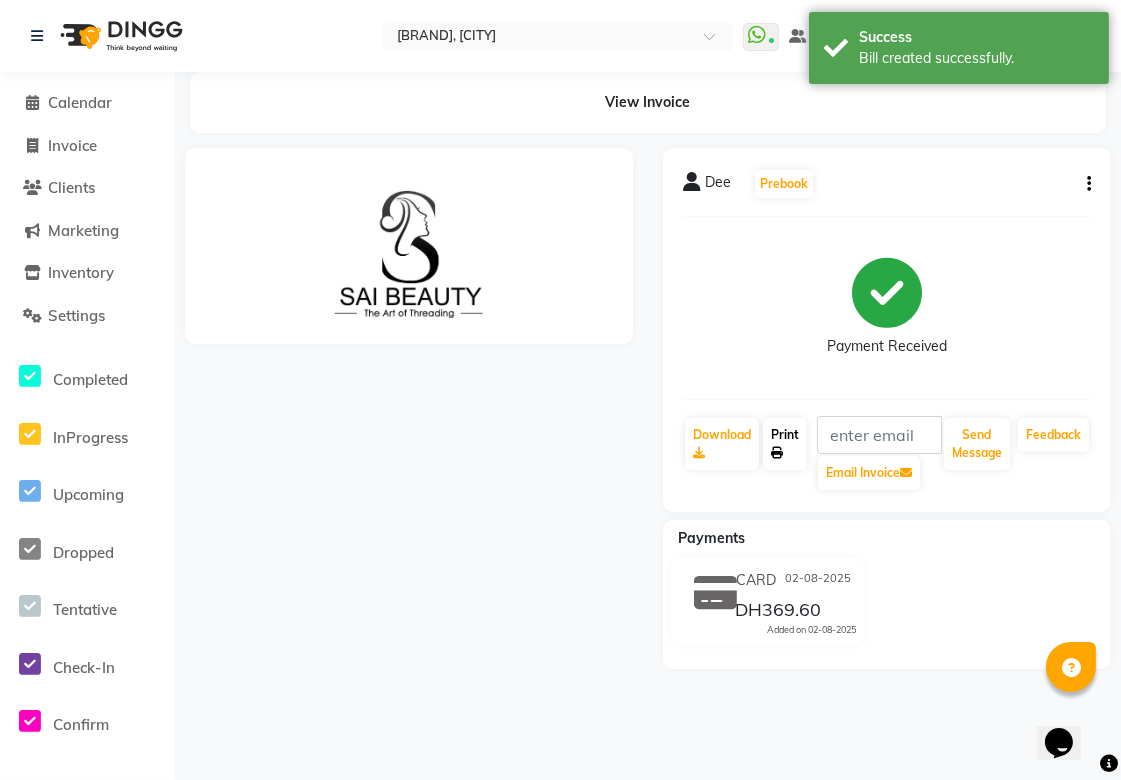 click on "Print" 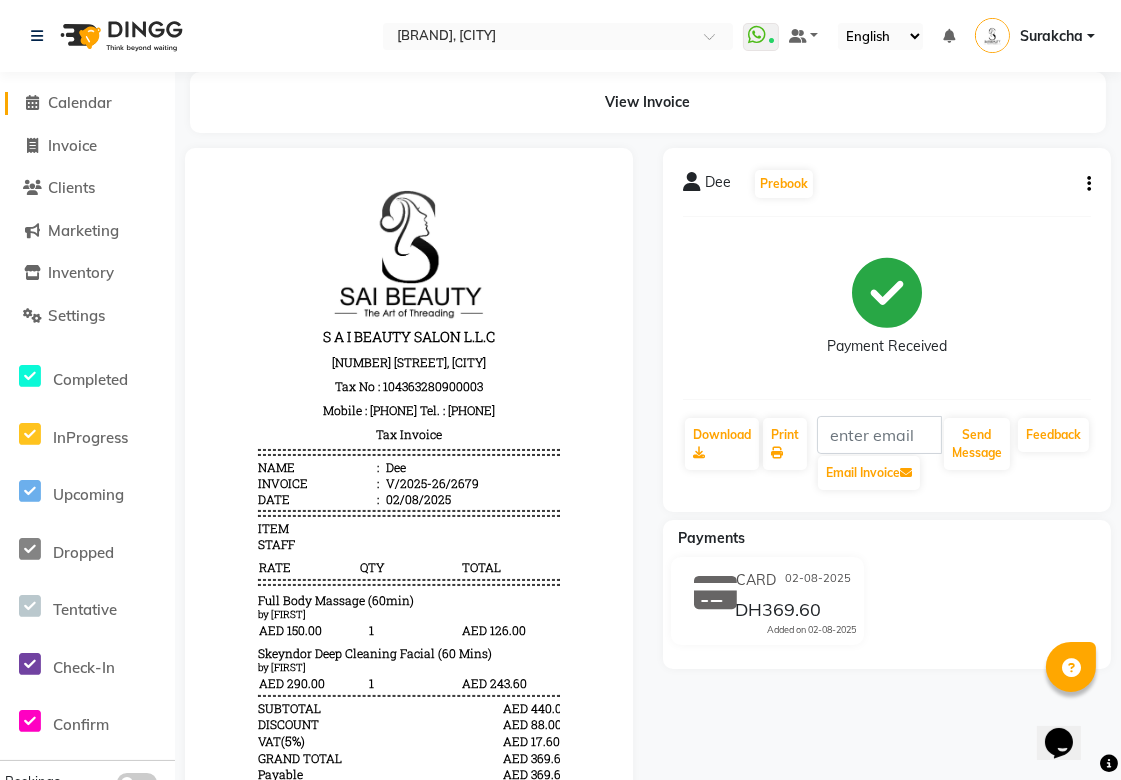 click on "Calendar" 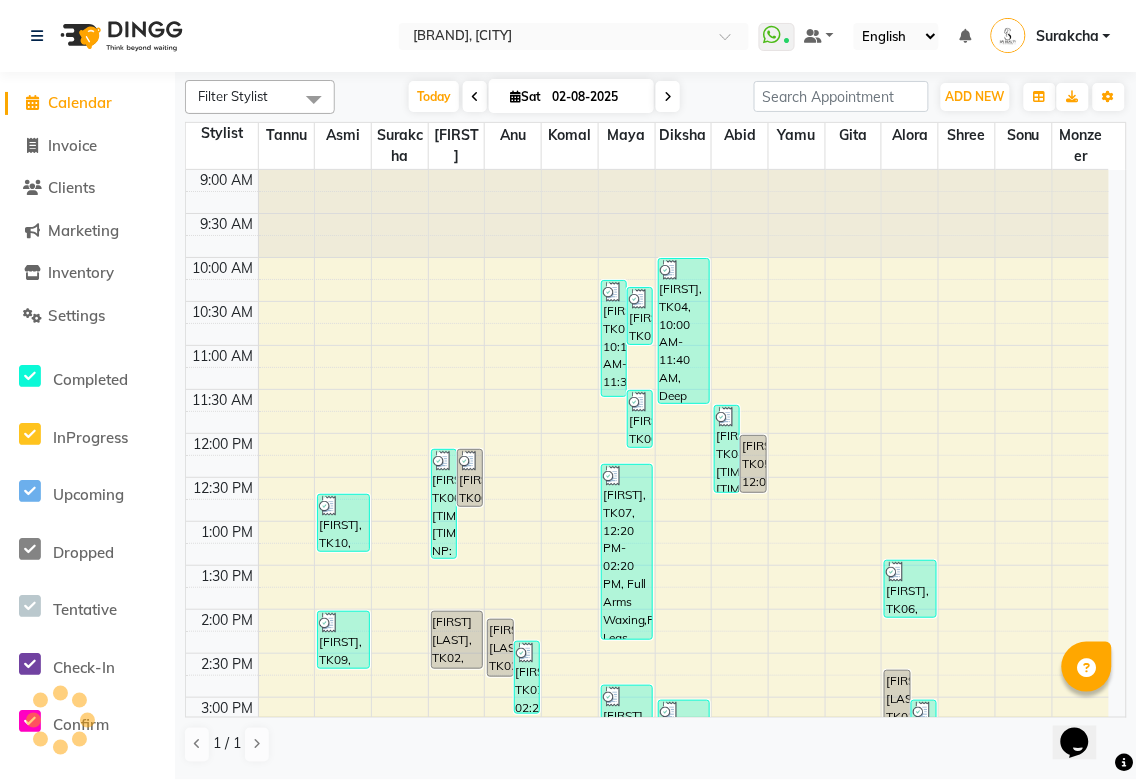 scroll, scrollTop: 0, scrollLeft: 0, axis: both 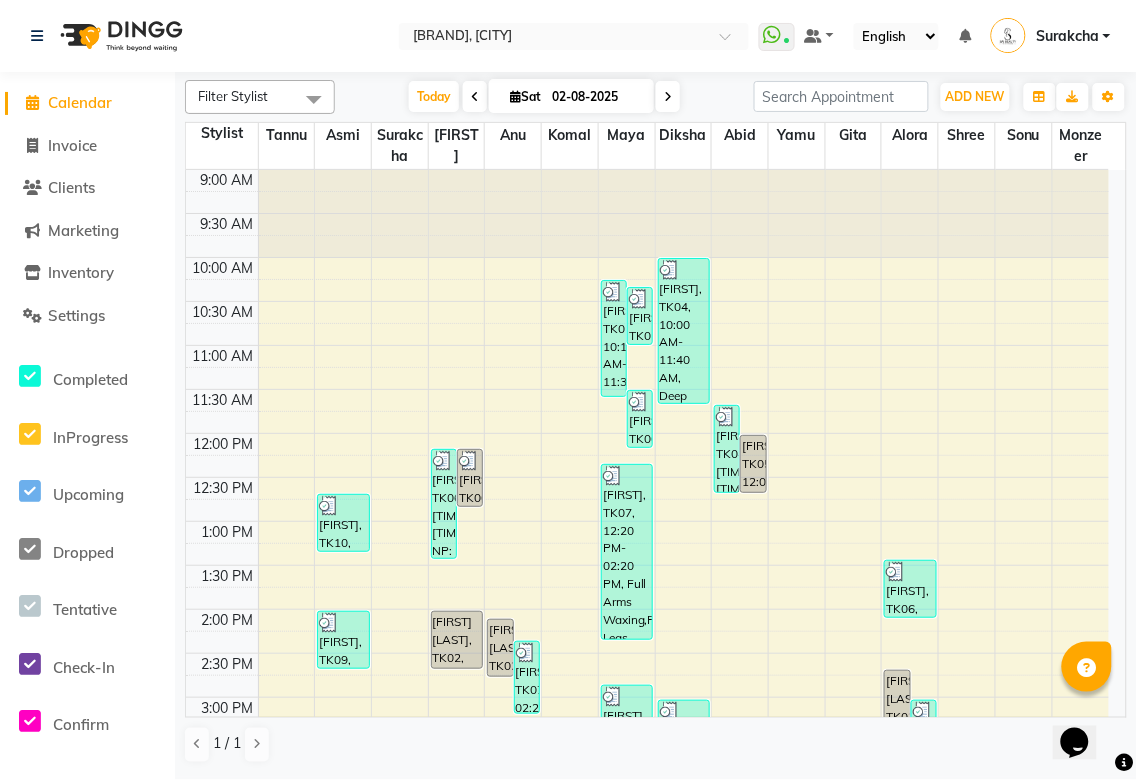 click at bounding box center (668, 97) 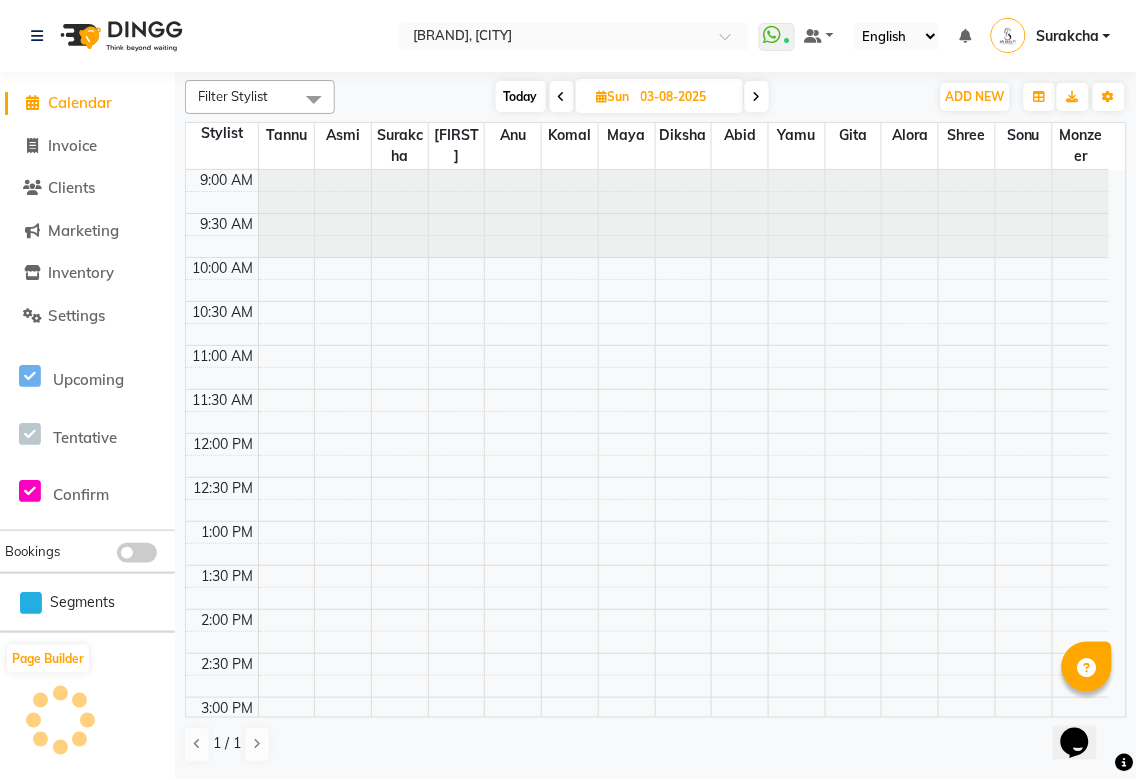 scroll, scrollTop: 778, scrollLeft: 0, axis: vertical 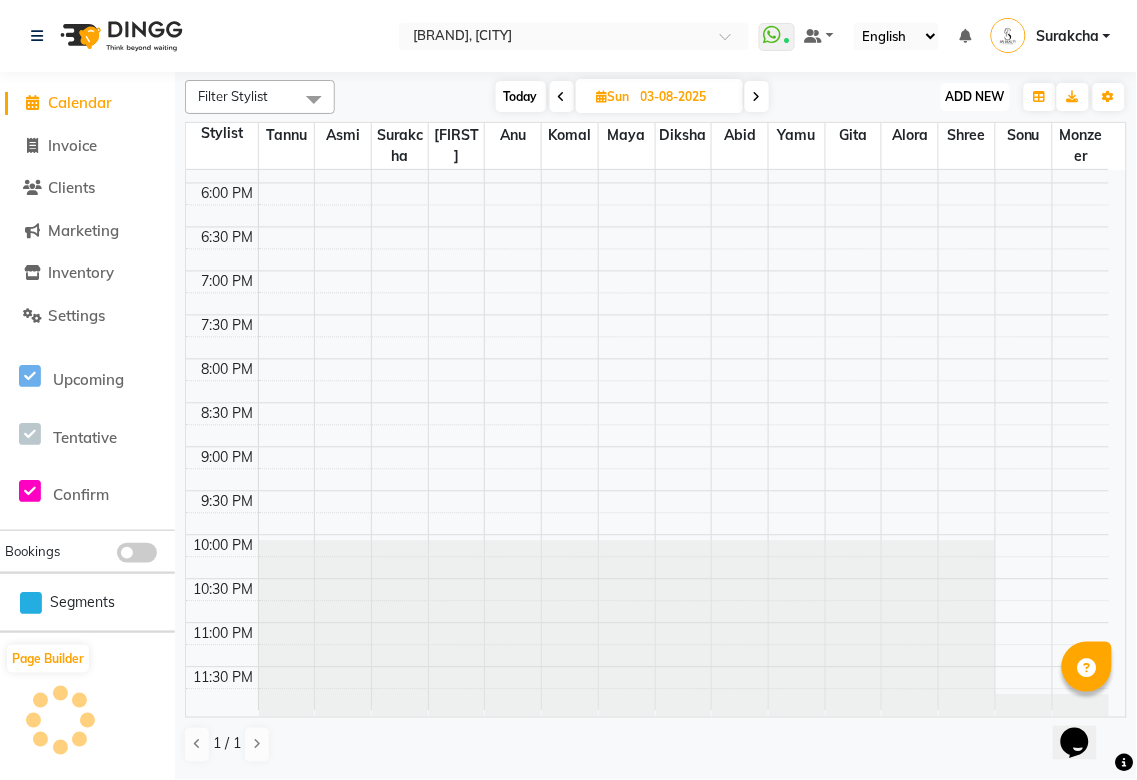 click on "ADD NEW" at bounding box center [975, 96] 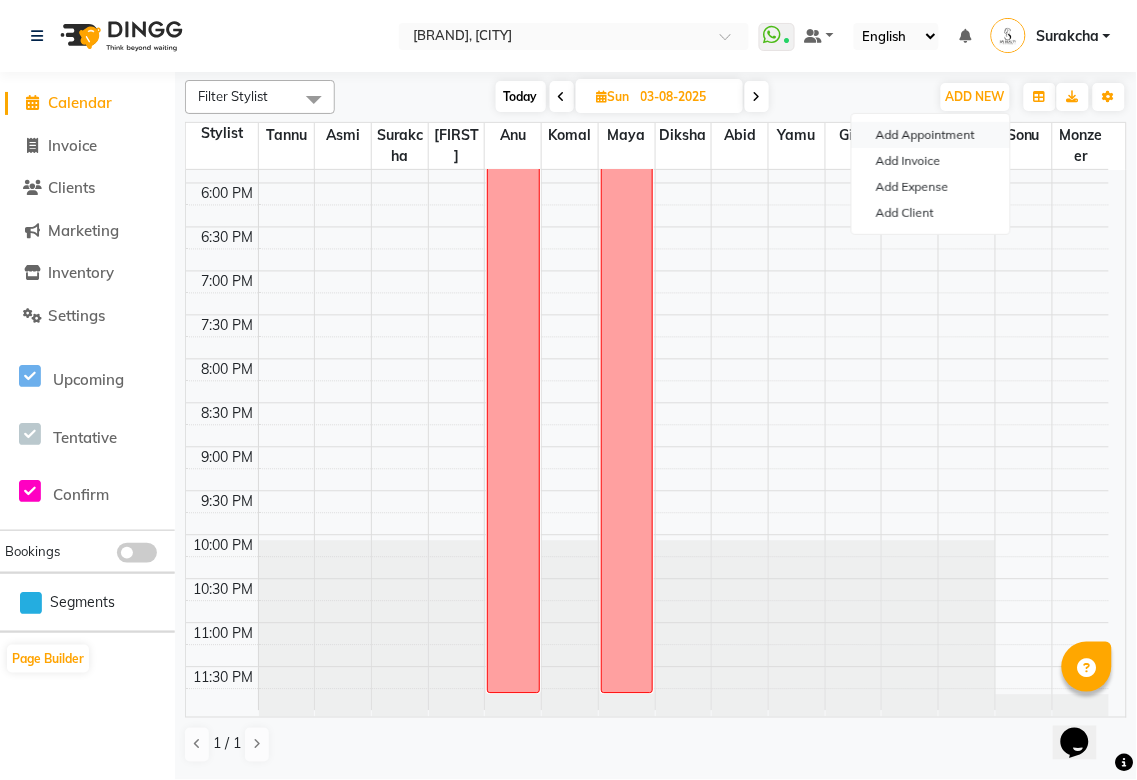 click on "Add Appointment" at bounding box center (931, 135) 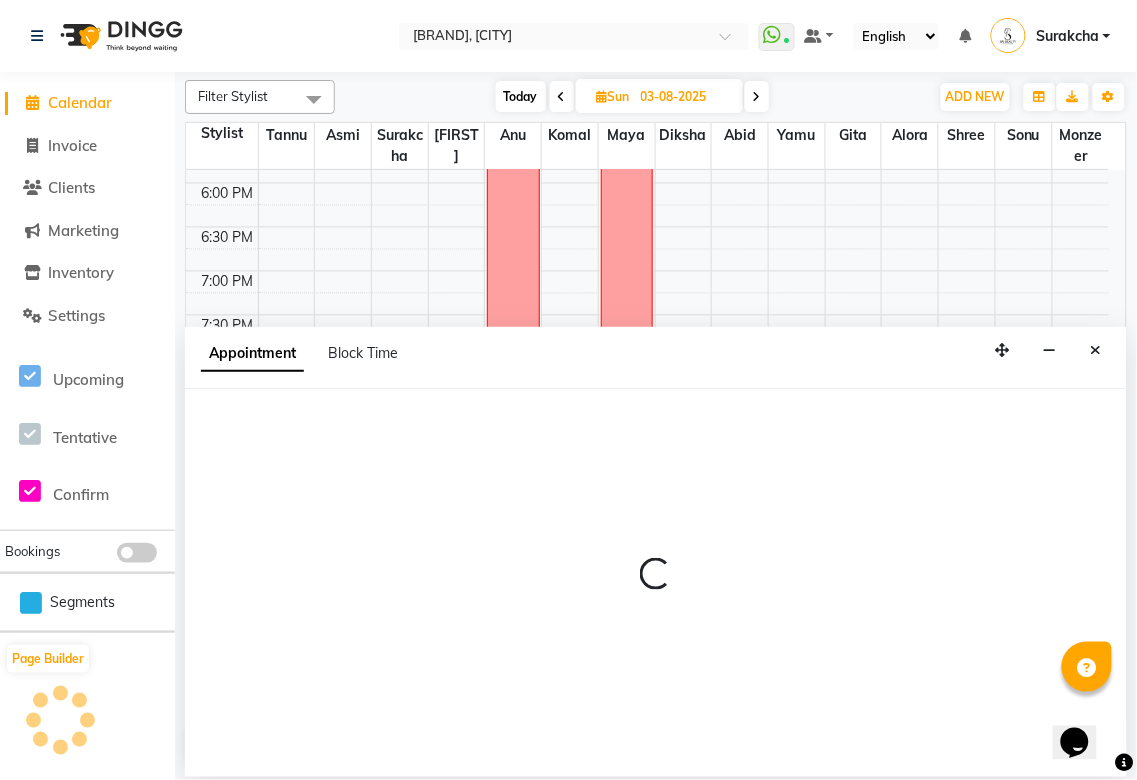 select on "600" 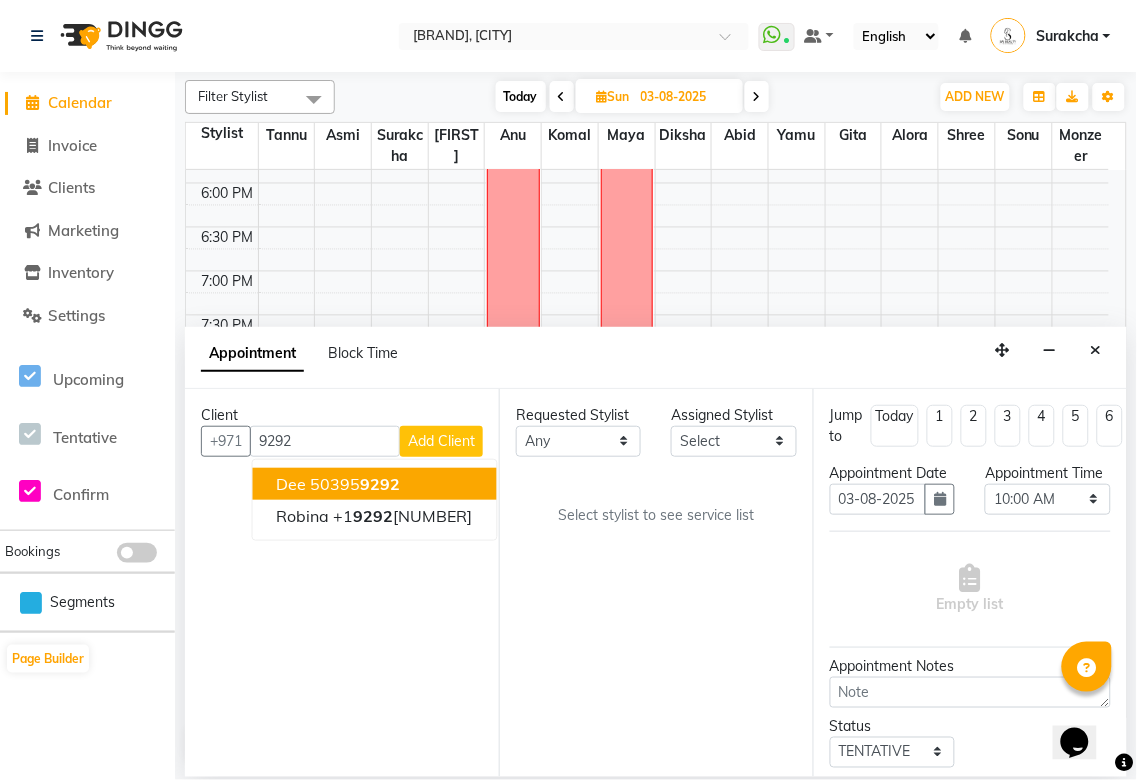 click on "9292" at bounding box center (381, 484) 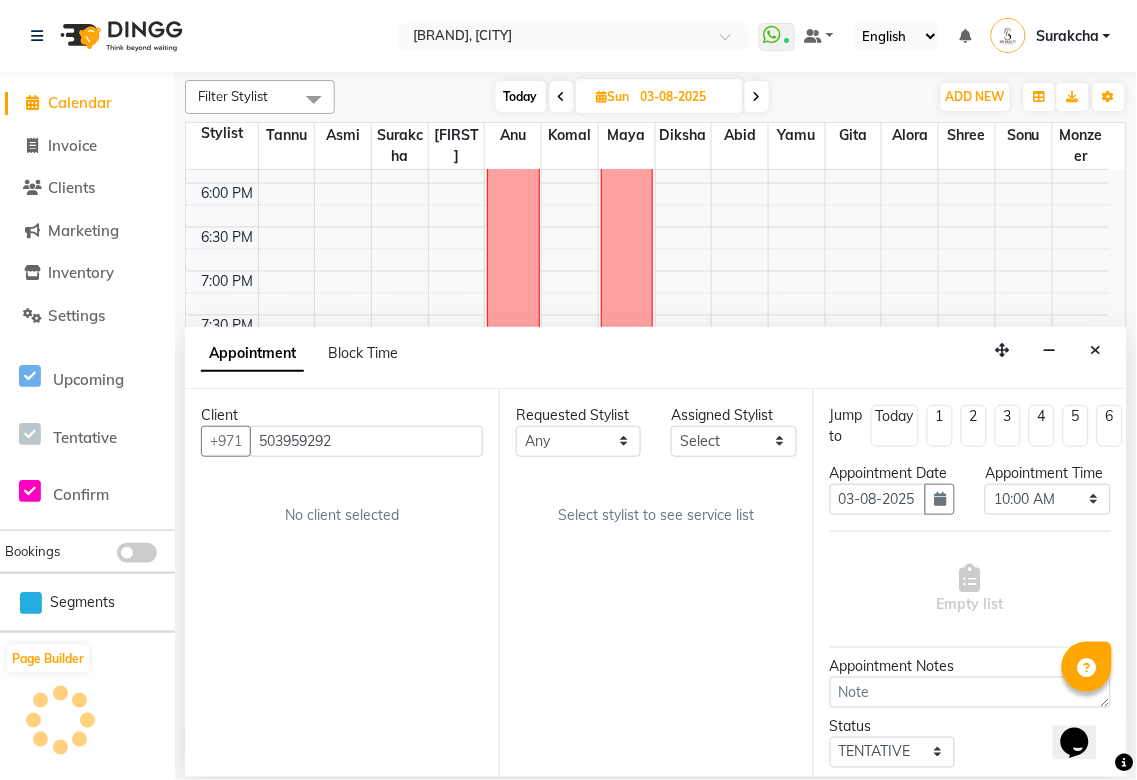 type on "503959292" 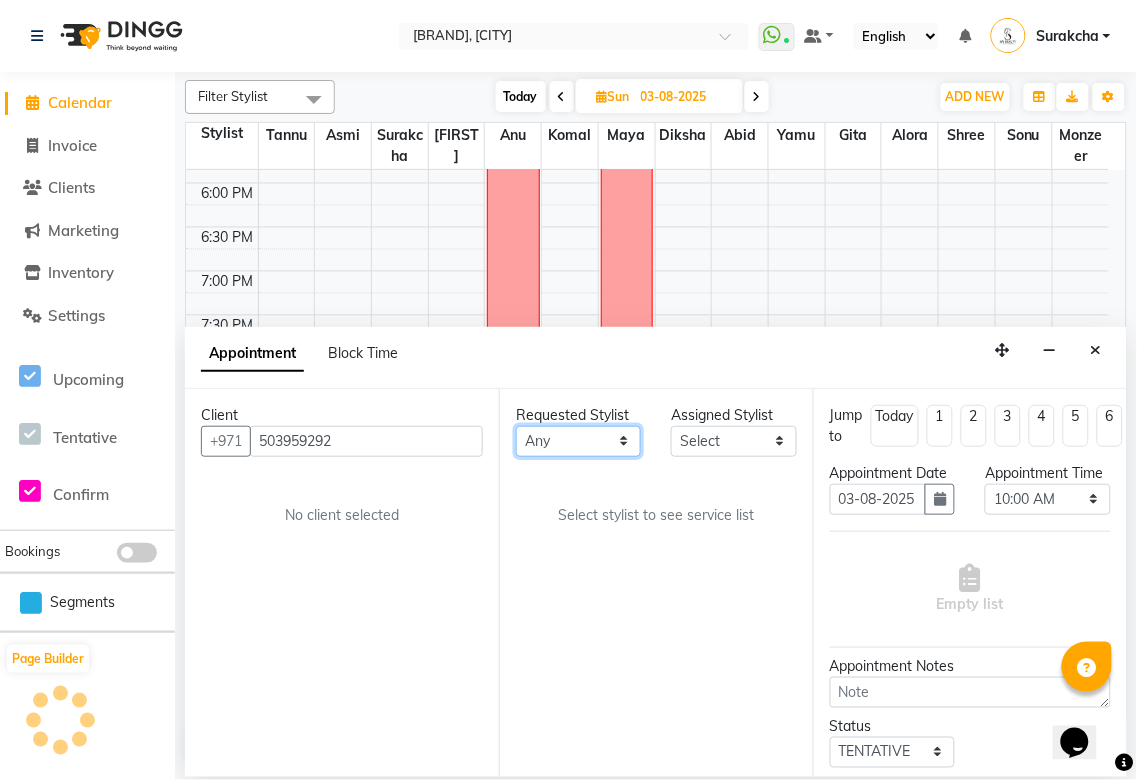 click on "[FIRST] [LAST] [FIRST] [FIRST] [FIRST] [FIRST] [FIRST] [FIRST] [FIRST] [FIRST] [FIRST] [FIRST] [FIRST] [FIRST]" at bounding box center (578, 441) 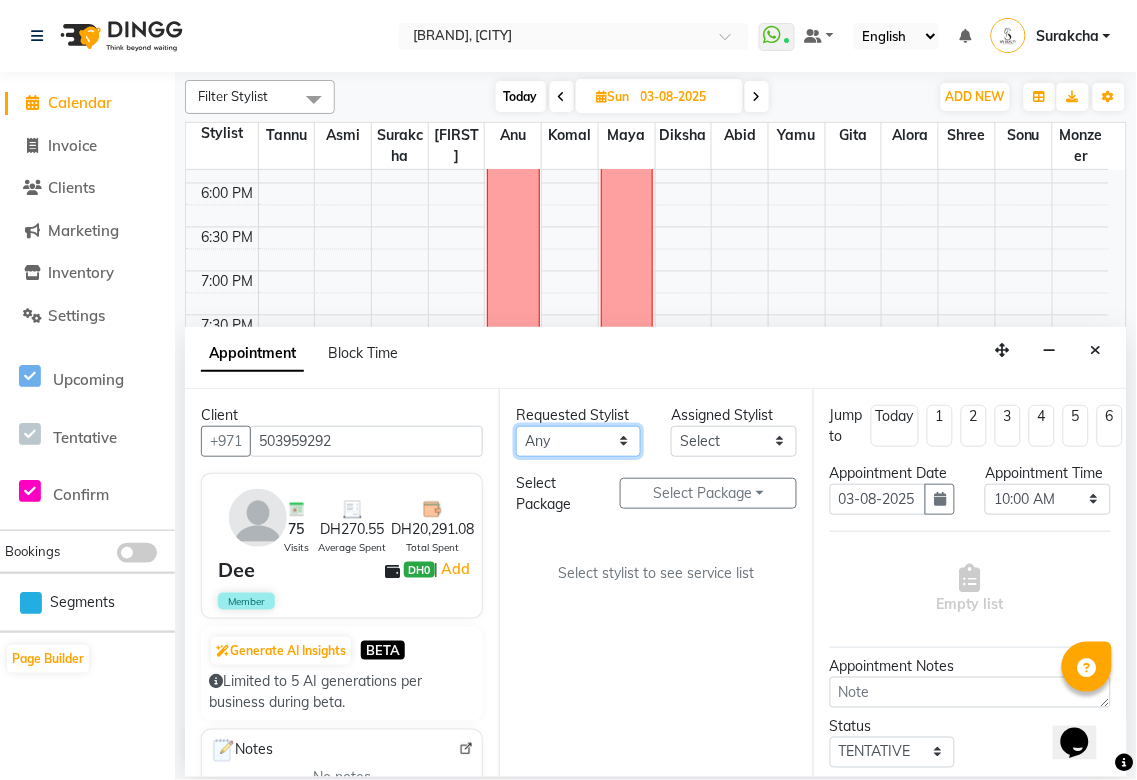 select on "[NUMBER]" 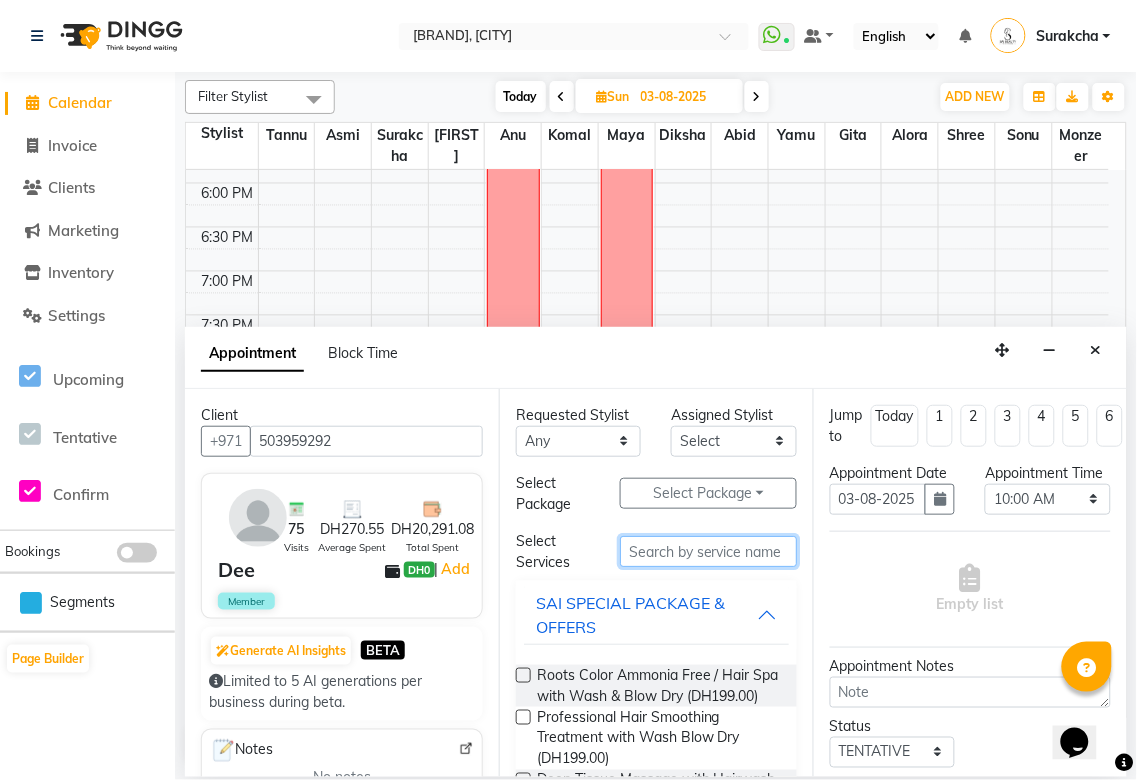 click at bounding box center [708, 551] 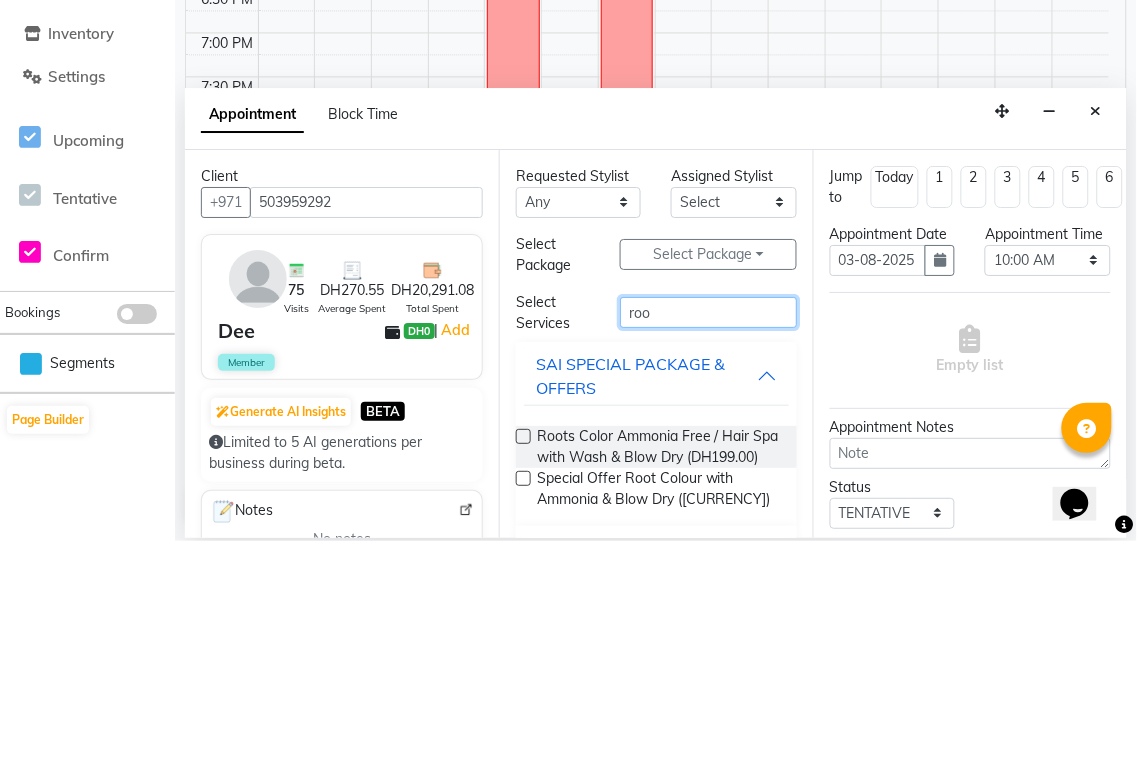 type on "roo" 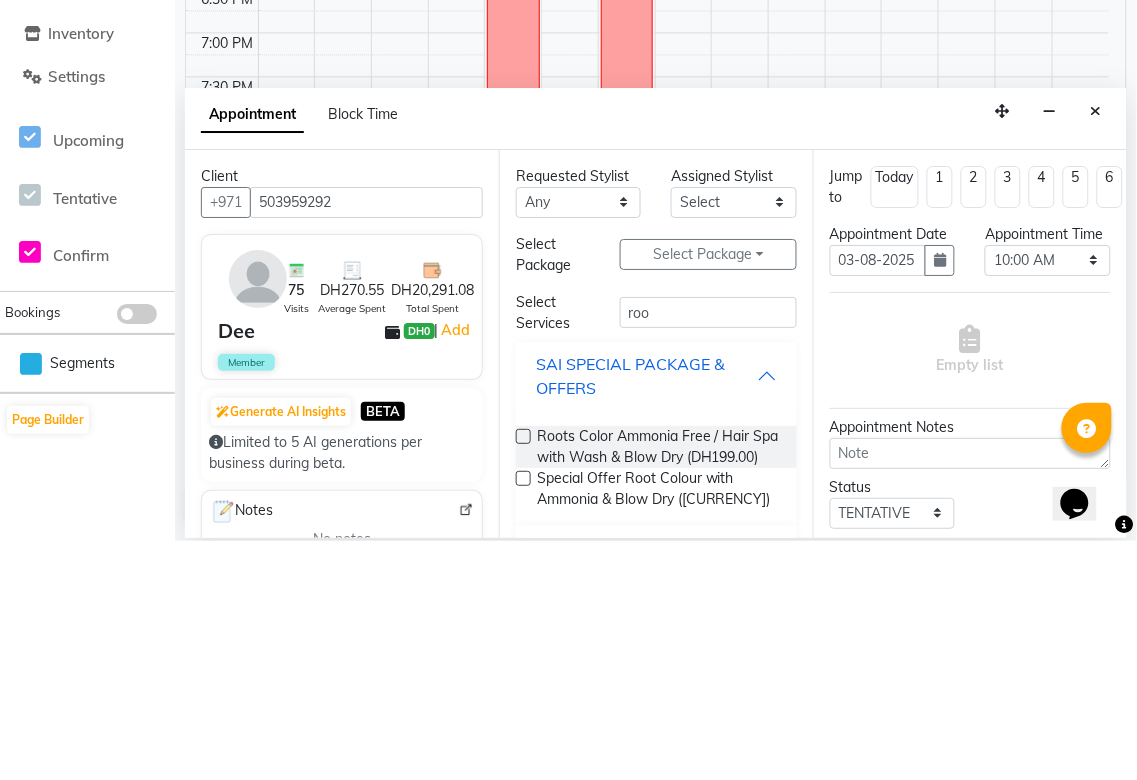 click on "SAI SPECIAL PACKAGE & OFFERS" at bounding box center [646, 615] 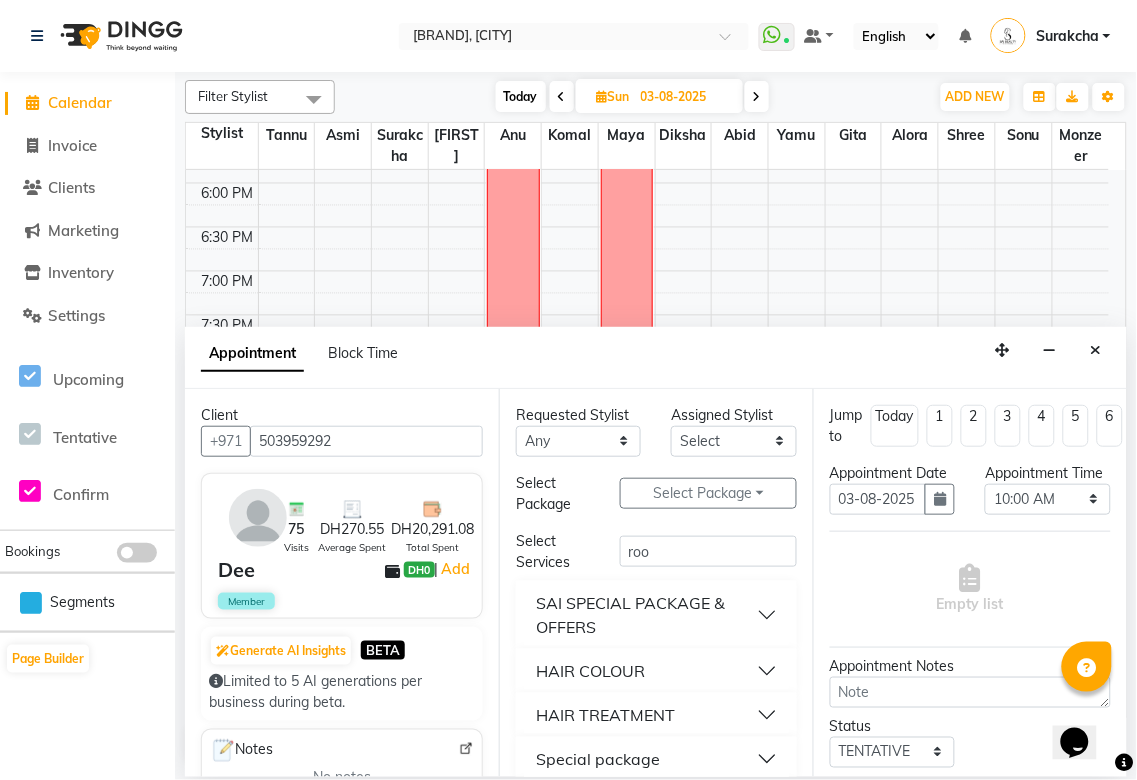 scroll, scrollTop: 107, scrollLeft: 0, axis: vertical 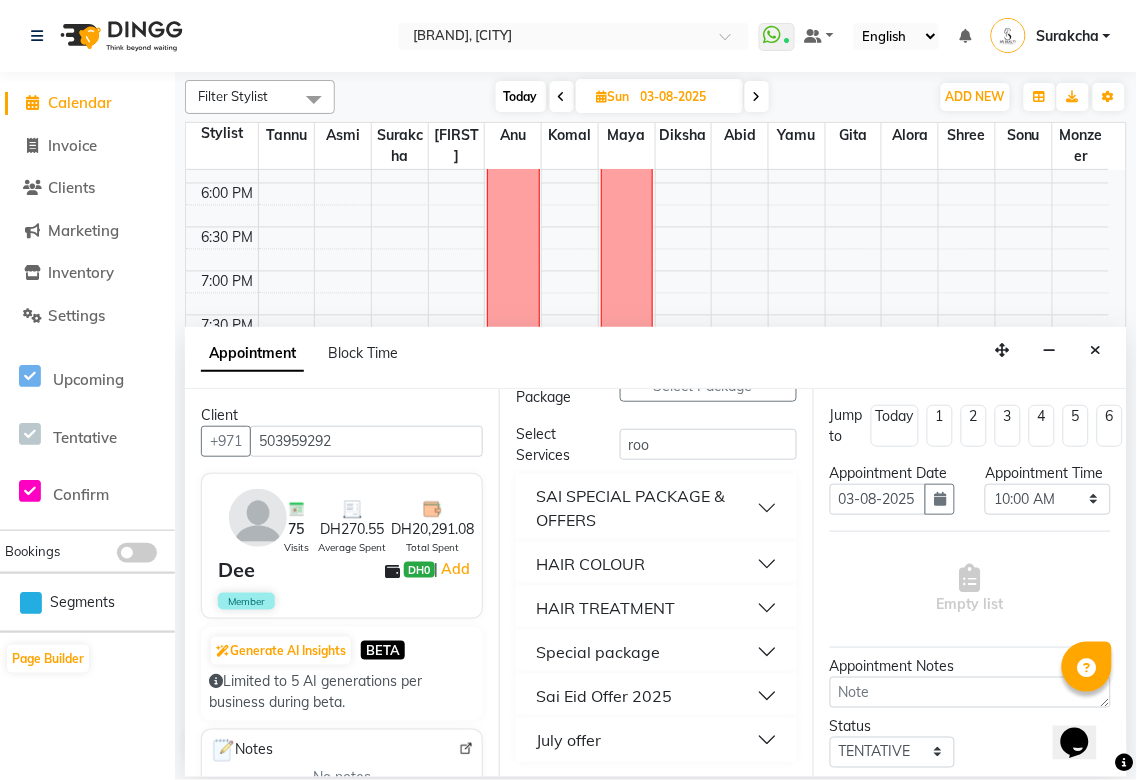 click on "HAIR COLOUR" at bounding box center [656, 564] 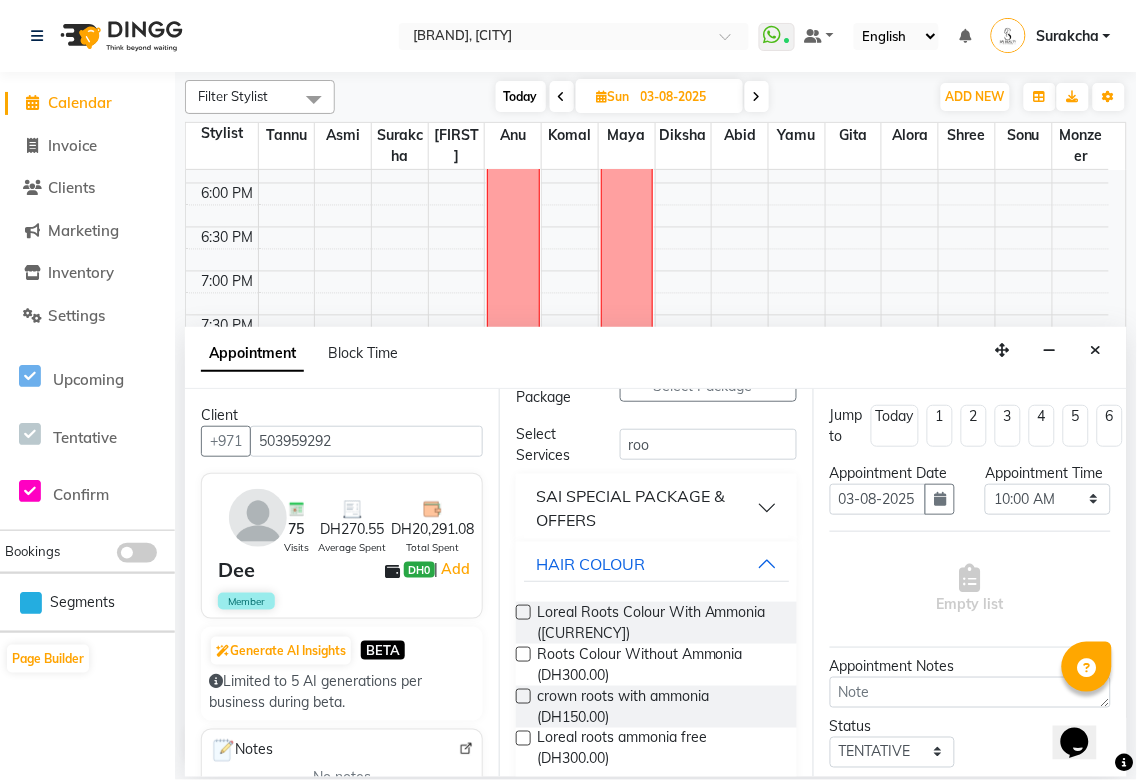 click at bounding box center (523, 654) 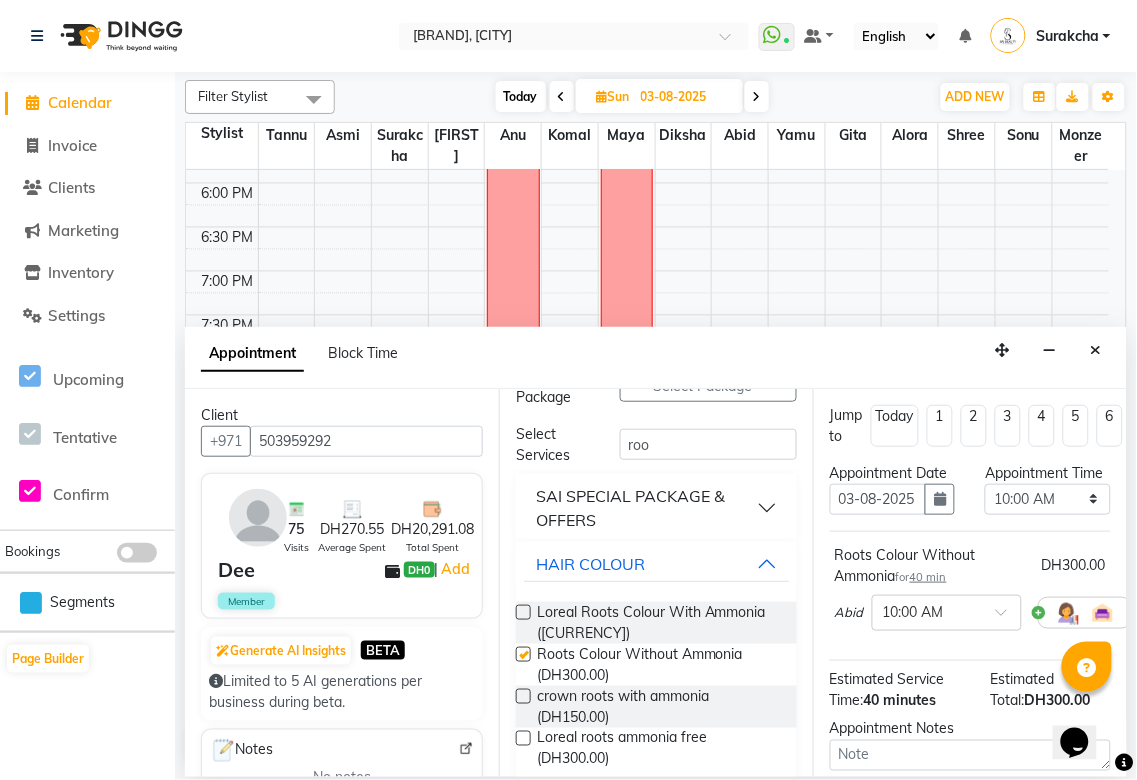 checkbox on "false" 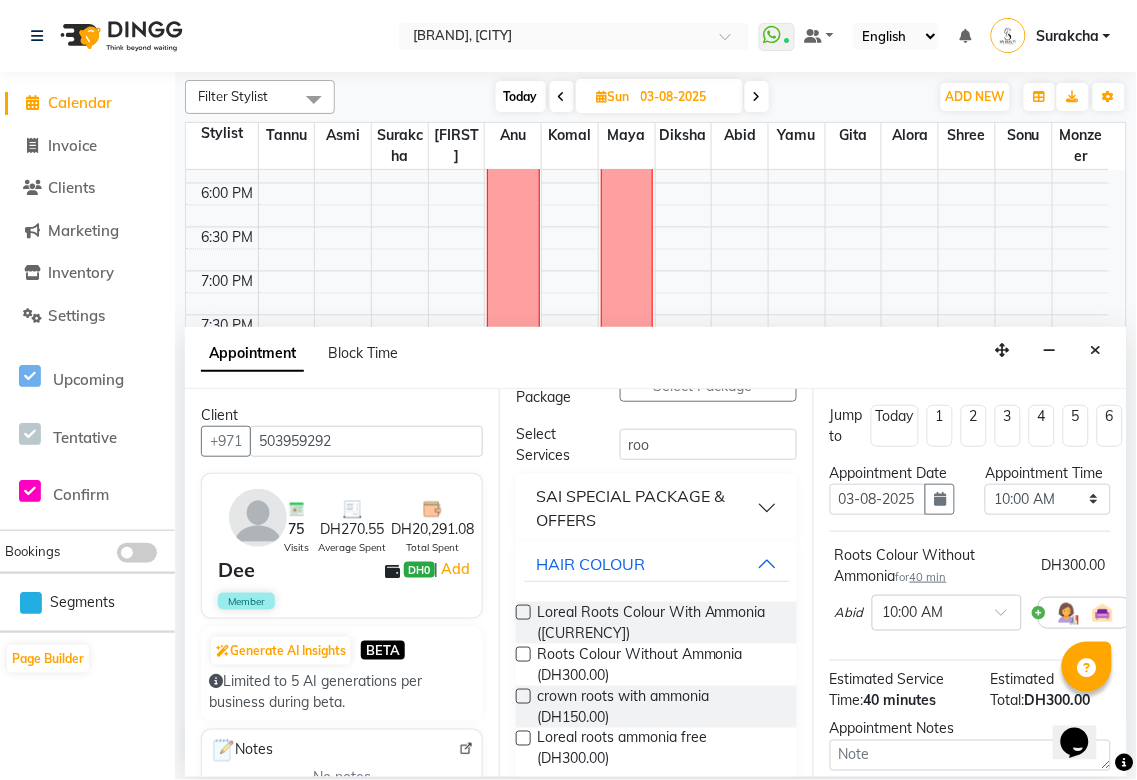 scroll, scrollTop: 0, scrollLeft: 0, axis: both 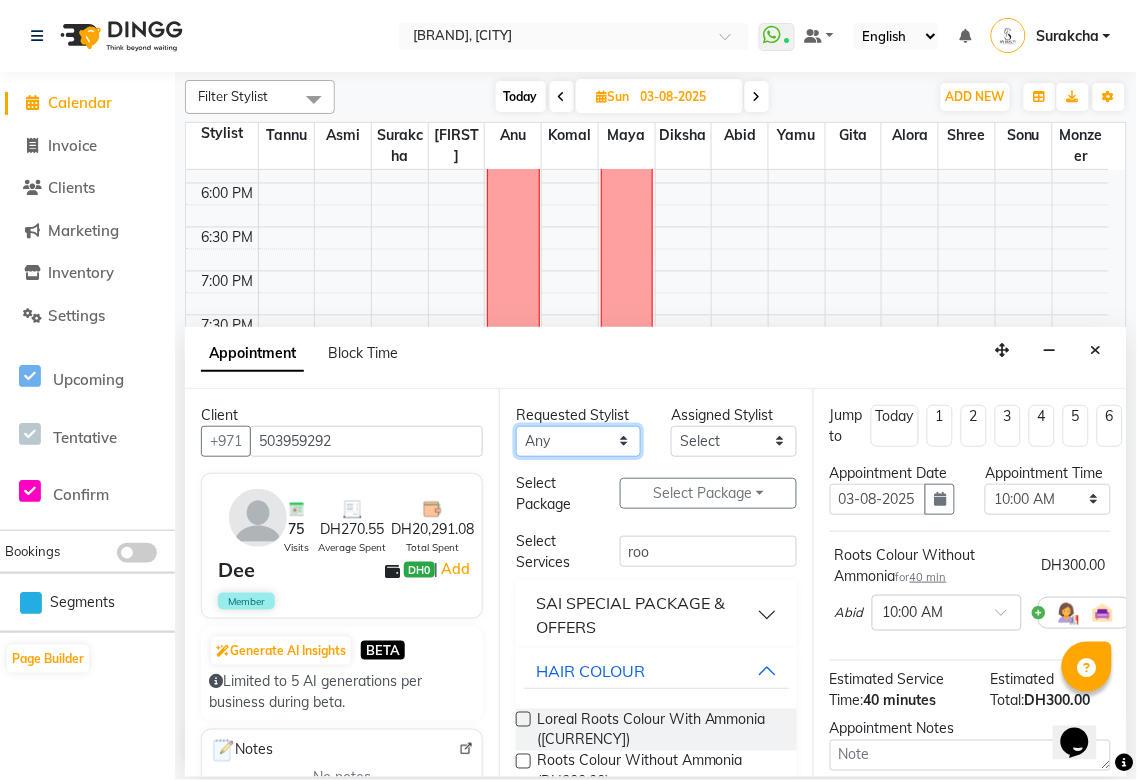 click on "[FIRST] [LAST] [FIRST] [FIRST] [FIRST] [FIRST] [FIRST] [FIRST] [FIRST] [FIRST] [FIRST] [FIRST] [FIRST] [FIRST]" at bounding box center (578, 441) 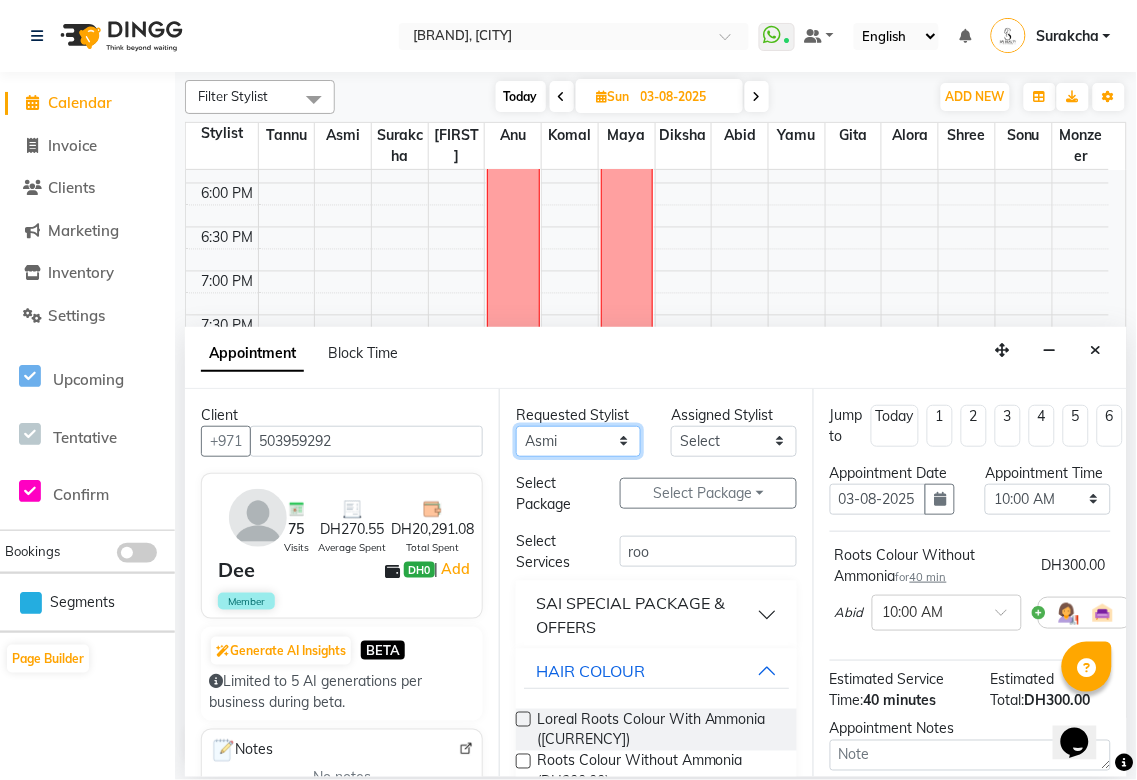 click on "[FIRST] [LAST] [FIRST] [FIRST] [FIRST] [FIRST] [FIRST] [FIRST] [FIRST] [FIRST] [FIRST] [FIRST] [FIRST] [FIRST]" at bounding box center (578, 441) 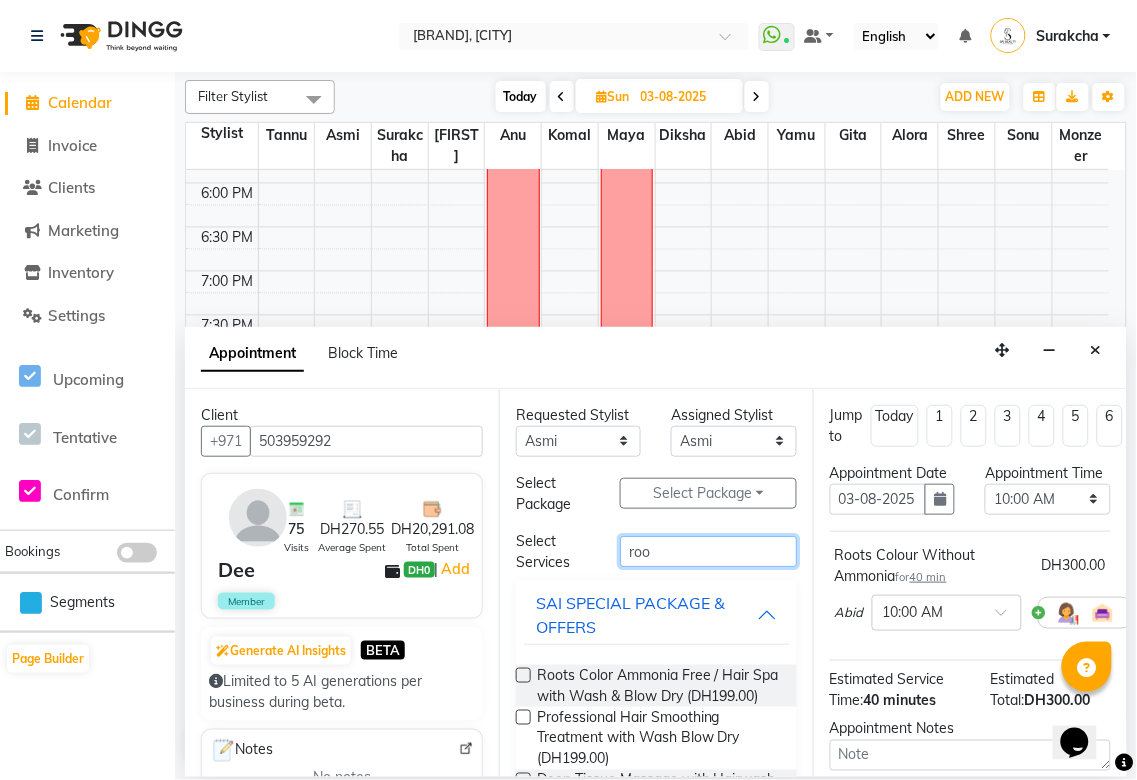 click on "roo" at bounding box center (708, 551) 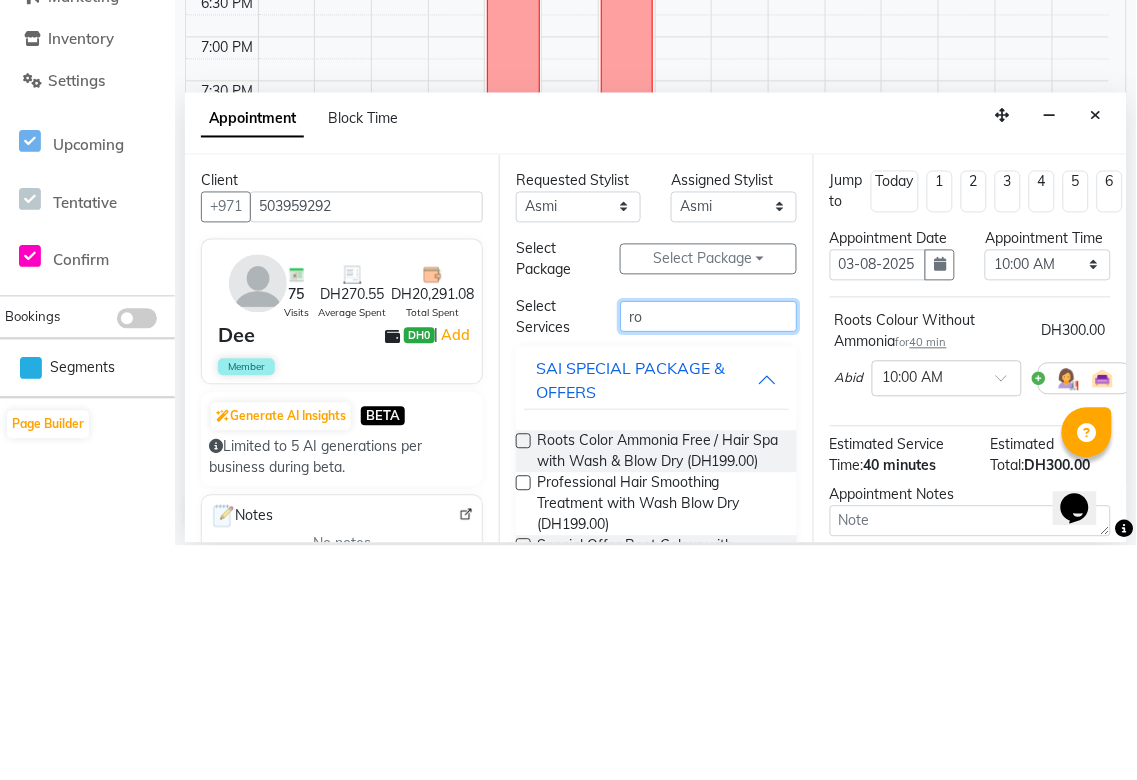 type on "r" 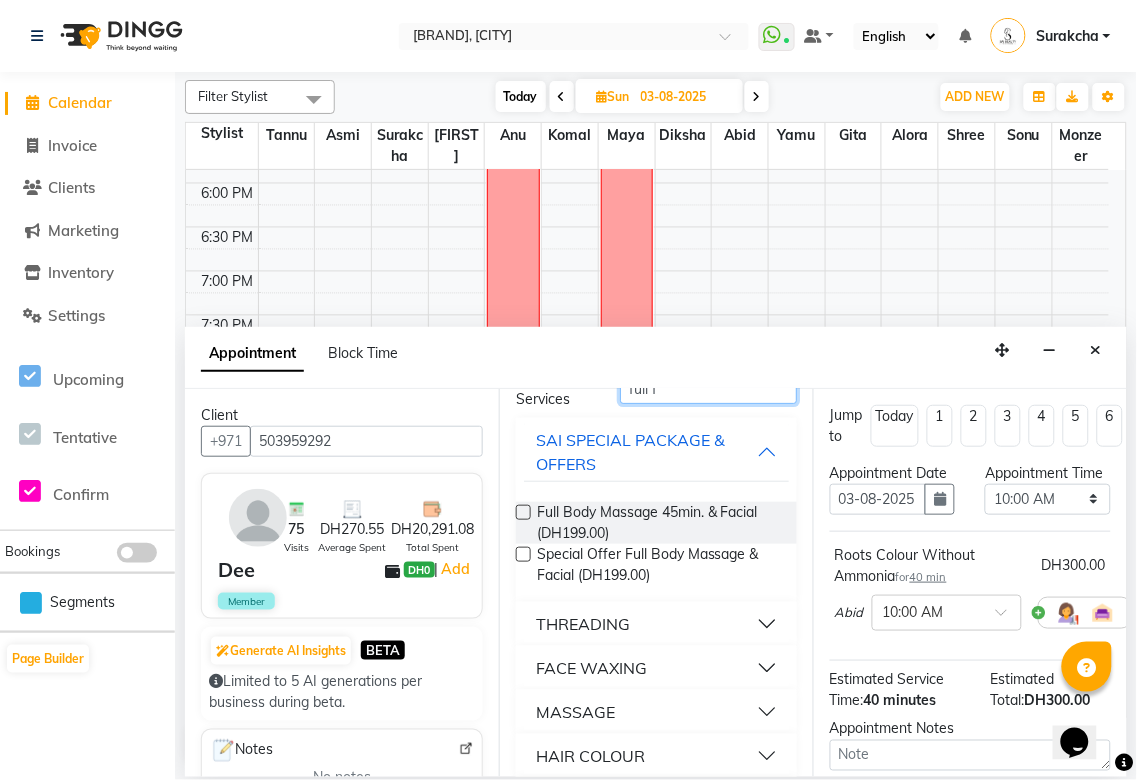 scroll, scrollTop: 252, scrollLeft: 0, axis: vertical 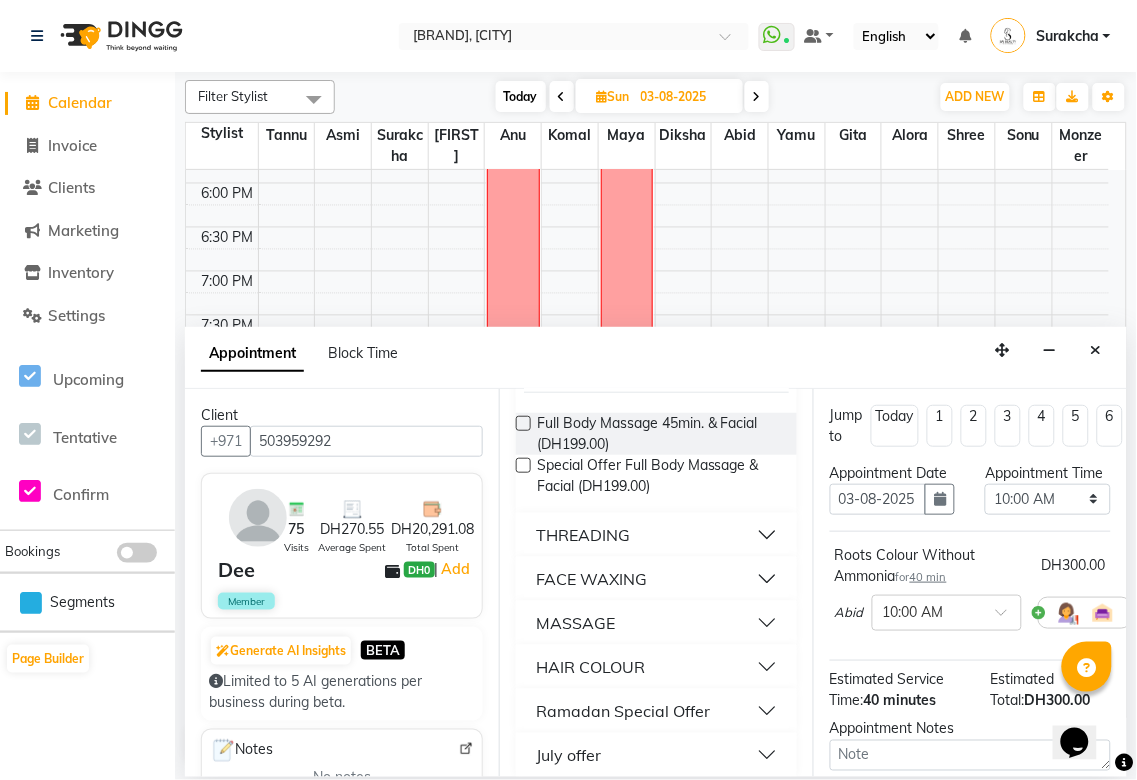 type on "full f" 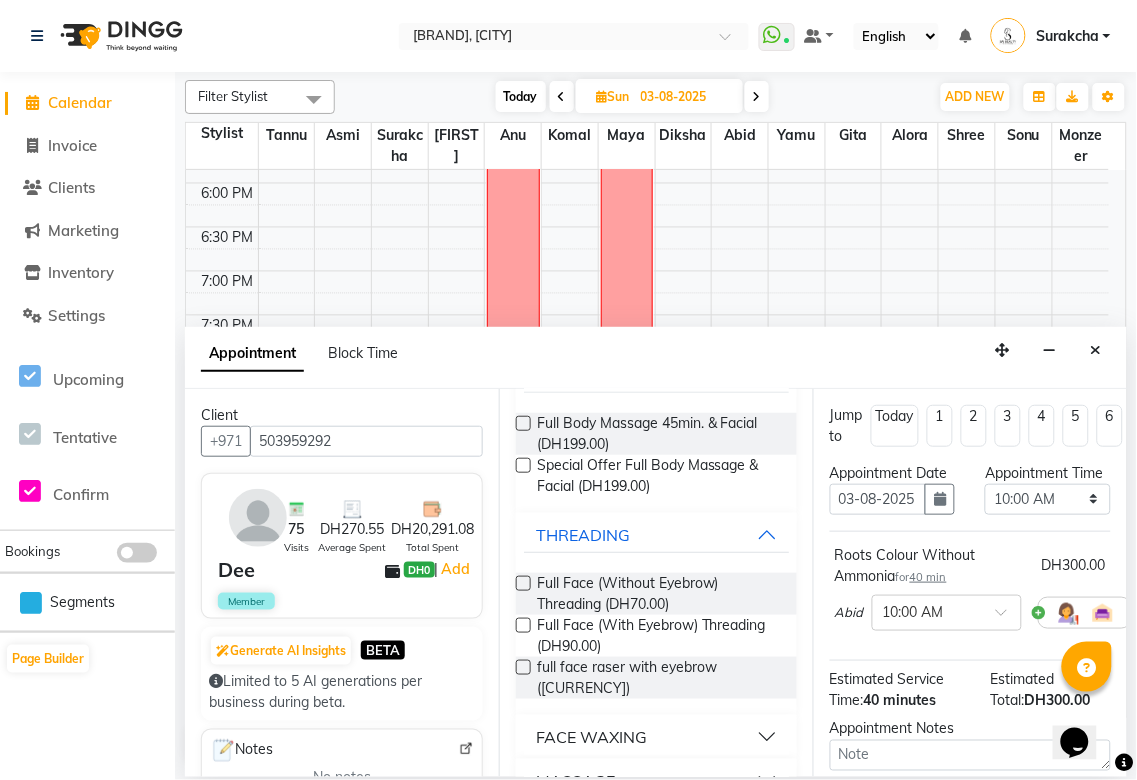 click at bounding box center (523, 625) 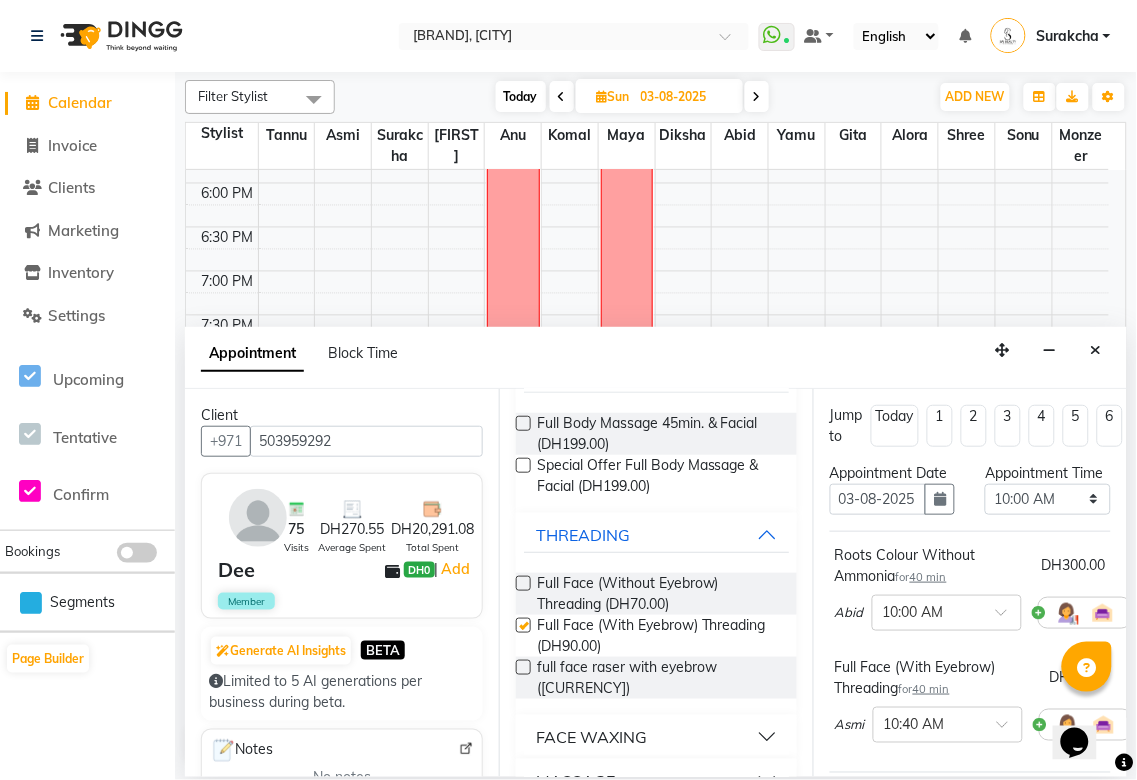 checkbox on "false" 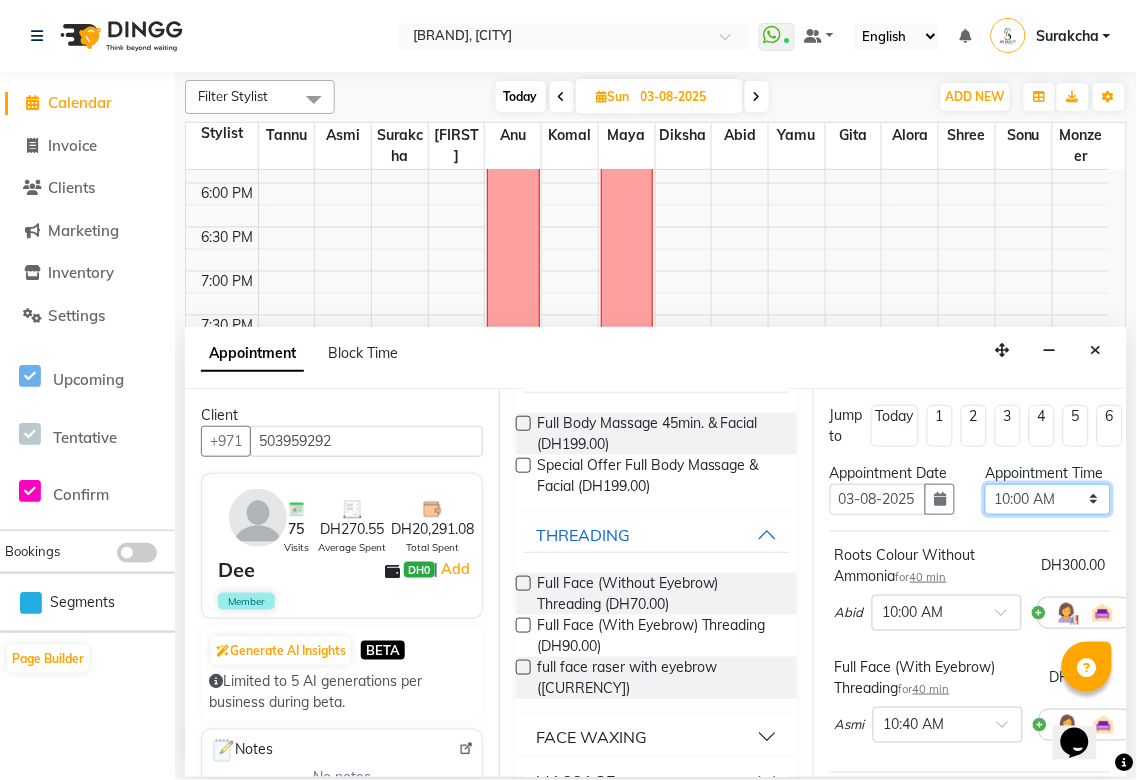 click on "Select 10:00 AM 10:05 AM 10:10 AM 10:15 AM 10:20 AM 10:25 AM 10:30 AM 10:35 AM 10:40 AM 10:45 AM 10:50 AM 10:55 AM 11:00 AM 11:05 AM 11:10 AM 11:15 AM 11:20 AM 11:25 AM 11:30 AM 11:35 AM 11:40 AM 11:45 AM 11:50 AM 11:55 AM 12:00 PM 12:05 PM 12:10 PM 12:15 PM 12:20 PM 12:25 PM 12:30 PM 12:35 PM 12:40 PM 12:45 PM 12:50 PM 12:55 PM 01:00 PM 01:05 PM 01:10 PM 01:15 PM 01:20 PM 01:25 PM 01:30 PM 01:35 PM 01:40 PM 01:45 PM 01:50 PM 01:55 PM 02:00 PM 02:05 PM 02:10 PM 02:15 PM 02:20 PM 02:25 PM 02:30 PM 02:35 PM 02:40 PM 02:45 PM 02:50 PM 02:55 PM 03:00 PM 03:05 PM 03:10 PM 03:15 PM 03:20 PM 03:25 PM 03:30 PM 03:35 PM 03:40 PM 03:45 PM 03:50 PM 03:55 PM 04:00 PM 04:05 PM 04:10 PM 04:15 PM 04:20 PM 04:25 PM 04:30 PM 04:35 PM 04:40 PM 04:45 PM 04:50 PM 04:55 PM 05:00 PM 05:05 PM 05:10 PM 05:15 PM 05:20 PM 05:25 PM 05:30 PM 05:35 PM 05:40 PM 05:45 PM 05:50 PM 05:55 PM 06:00 PM 06:05 PM 06:10 PM 06:15 PM 06:20 PM 06:25 PM 06:30 PM 06:35 PM 06:40 PM 06:45 PM 06:50 PM 06:55 PM 07:00 PM 07:05 PM 07:10 PM 07:15 PM 07:20 PM" at bounding box center [1047, 499] 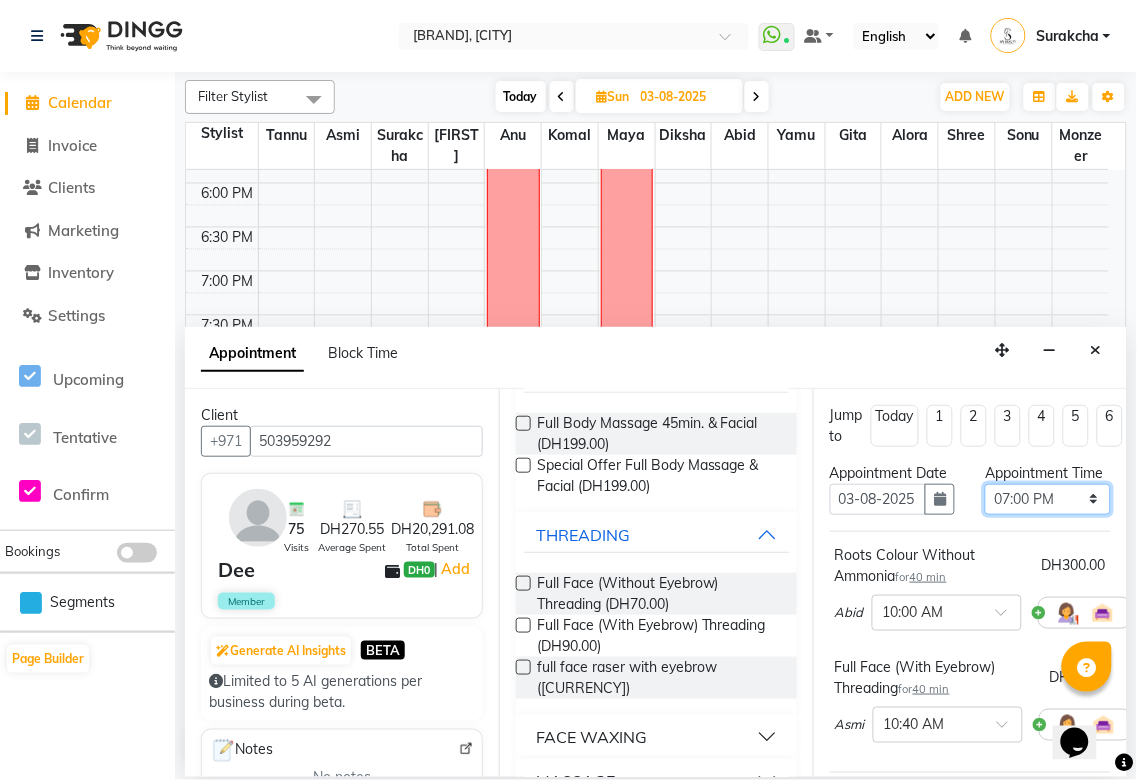 click on "Select 10:00 AM 10:05 AM 10:10 AM 10:15 AM 10:20 AM 10:25 AM 10:30 AM 10:35 AM 10:40 AM 10:45 AM 10:50 AM 10:55 AM 11:00 AM 11:05 AM 11:10 AM 11:15 AM 11:20 AM 11:25 AM 11:30 AM 11:35 AM 11:40 AM 11:45 AM 11:50 AM 11:55 AM 12:00 PM 12:05 PM 12:10 PM 12:15 PM 12:20 PM 12:25 PM 12:30 PM 12:35 PM 12:40 PM 12:45 PM 12:50 PM 12:55 PM 01:00 PM 01:05 PM 01:10 PM 01:15 PM 01:20 PM 01:25 PM 01:30 PM 01:35 PM 01:40 PM 01:45 PM 01:50 PM 01:55 PM 02:00 PM 02:05 PM 02:10 PM 02:15 PM 02:20 PM 02:25 PM 02:30 PM 02:35 PM 02:40 PM 02:45 PM 02:50 PM 02:55 PM 03:00 PM 03:05 PM 03:10 PM 03:15 PM 03:20 PM 03:25 PM 03:30 PM 03:35 PM 03:40 PM 03:45 PM 03:50 PM 03:55 PM 04:00 PM 04:05 PM 04:10 PM 04:15 PM 04:20 PM 04:25 PM 04:30 PM 04:35 PM 04:40 PM 04:45 PM 04:50 PM 04:55 PM 05:00 PM 05:05 PM 05:10 PM 05:15 PM 05:20 PM 05:25 PM 05:30 PM 05:35 PM 05:40 PM 05:45 PM 05:50 PM 05:55 PM 06:00 PM 06:05 PM 06:10 PM 06:15 PM 06:20 PM 06:25 PM 06:30 PM 06:35 PM 06:40 PM 06:45 PM 06:50 PM 06:55 PM 07:00 PM 07:05 PM 07:10 PM 07:15 PM 07:20 PM" at bounding box center [1047, 499] 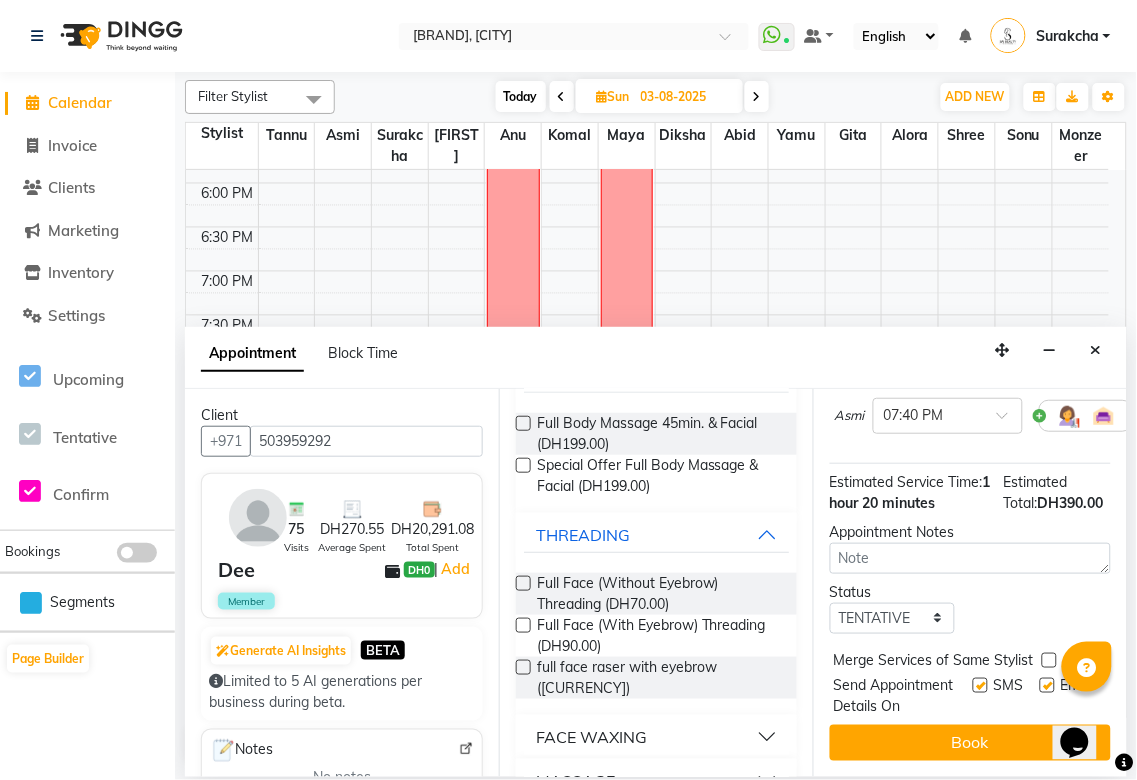 scroll, scrollTop: 388, scrollLeft: 0, axis: vertical 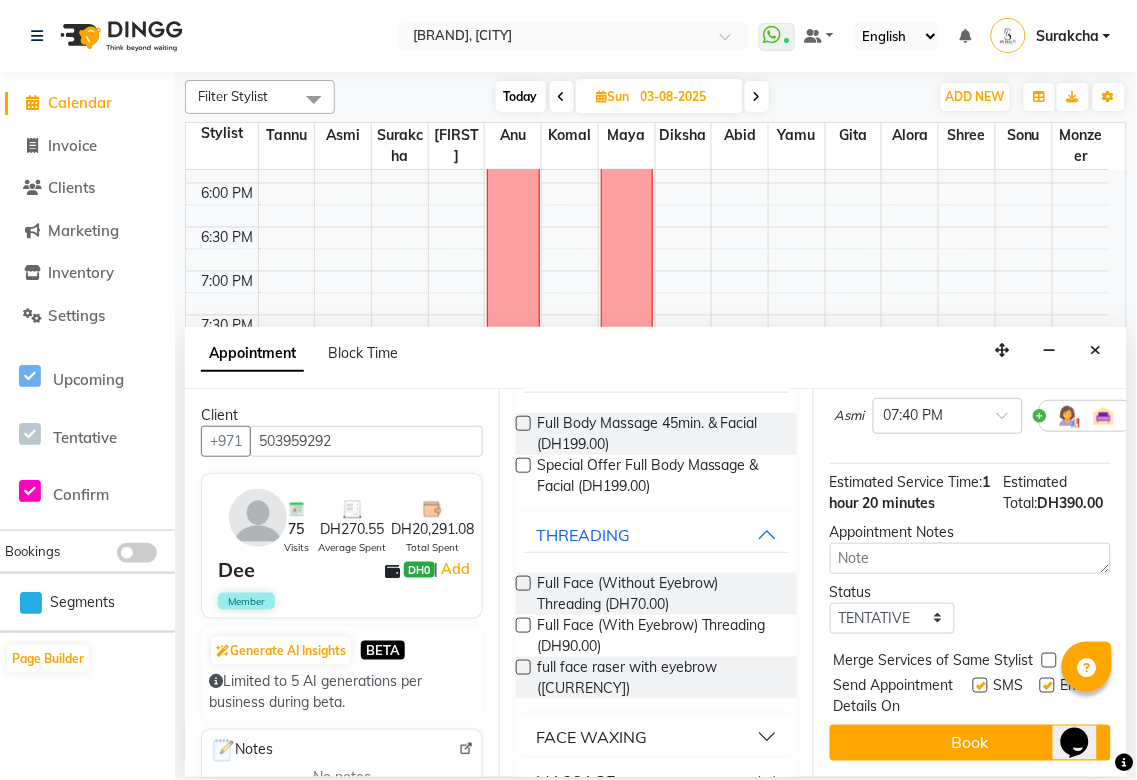 click at bounding box center (1049, 660) 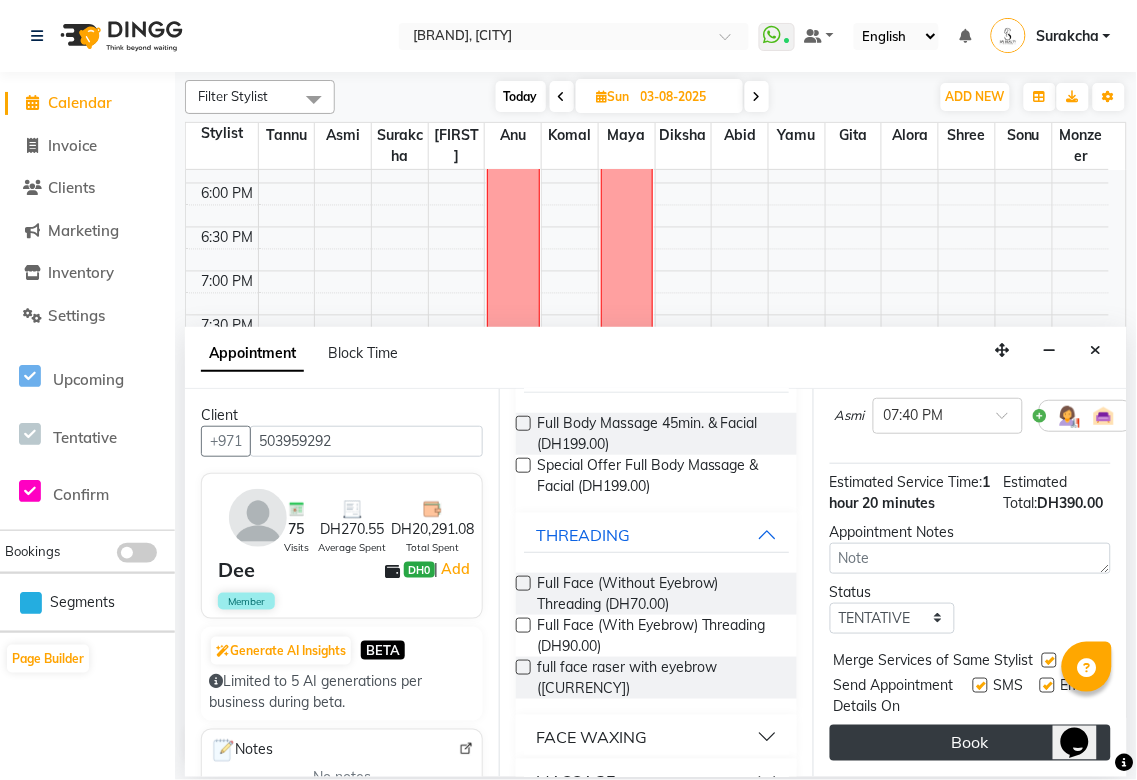 click on "Book" at bounding box center (970, 743) 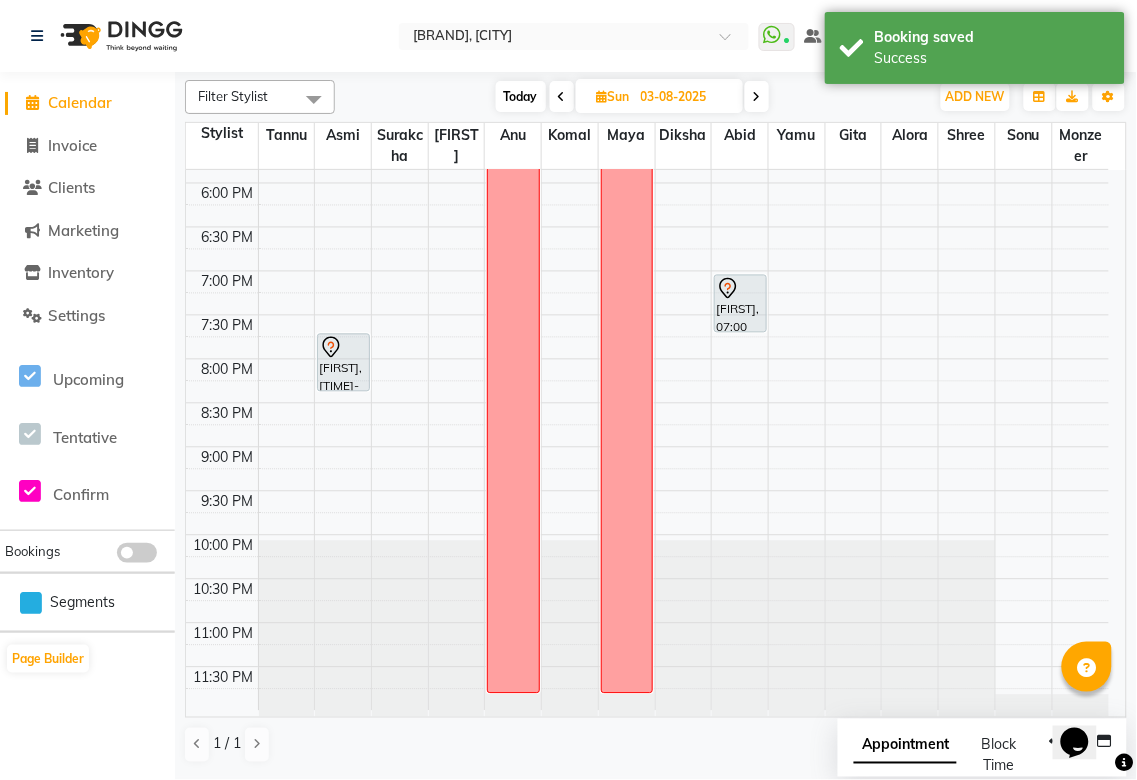 click on "Appointment" at bounding box center [905, 746] 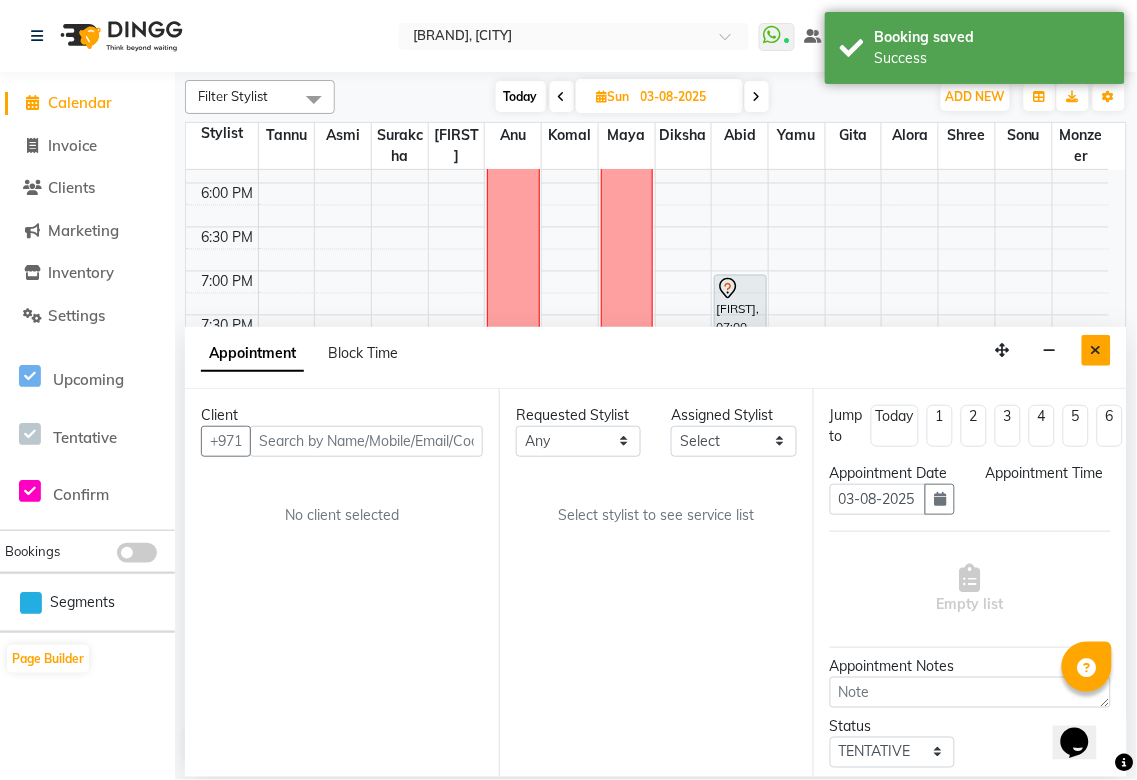 click at bounding box center [1096, 350] 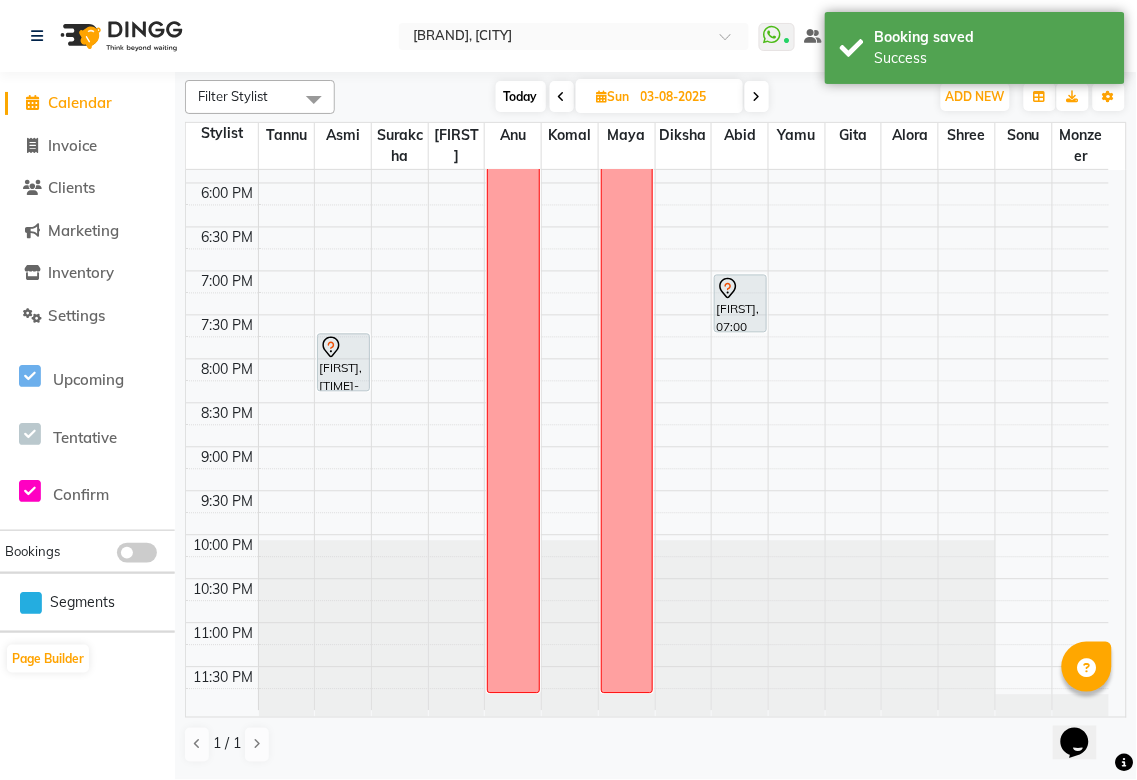 click on "Today" at bounding box center (521, 96) 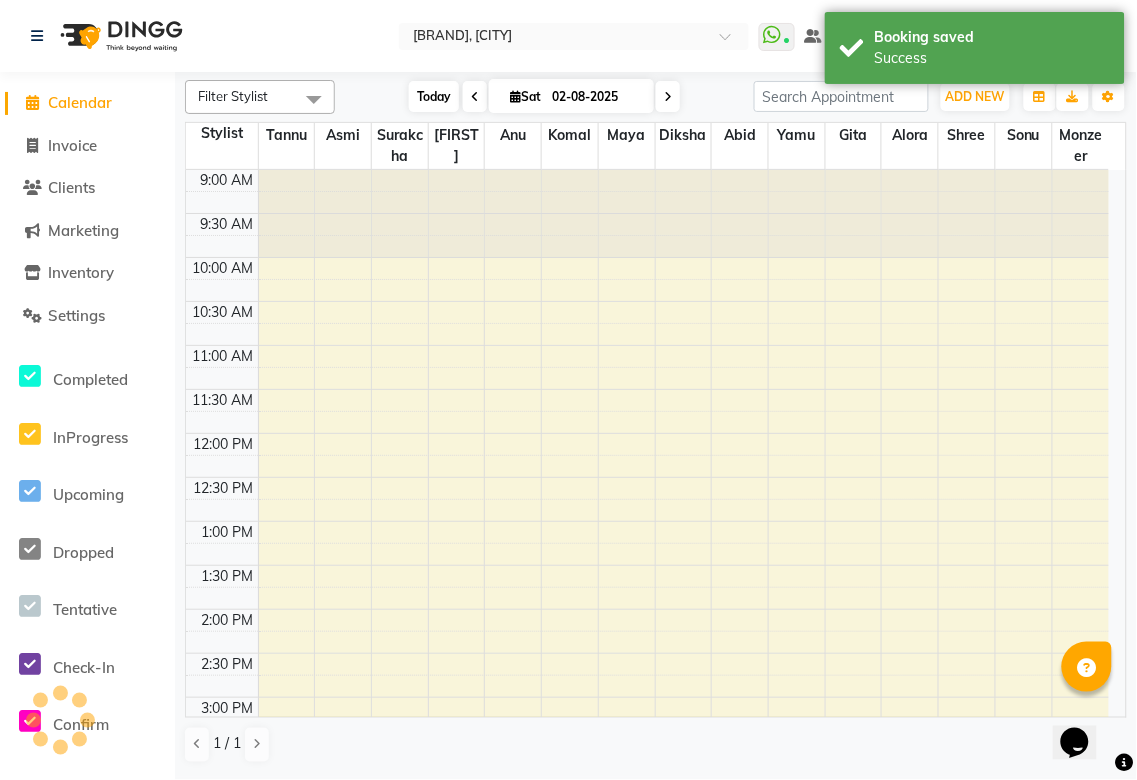 scroll, scrollTop: 778, scrollLeft: 0, axis: vertical 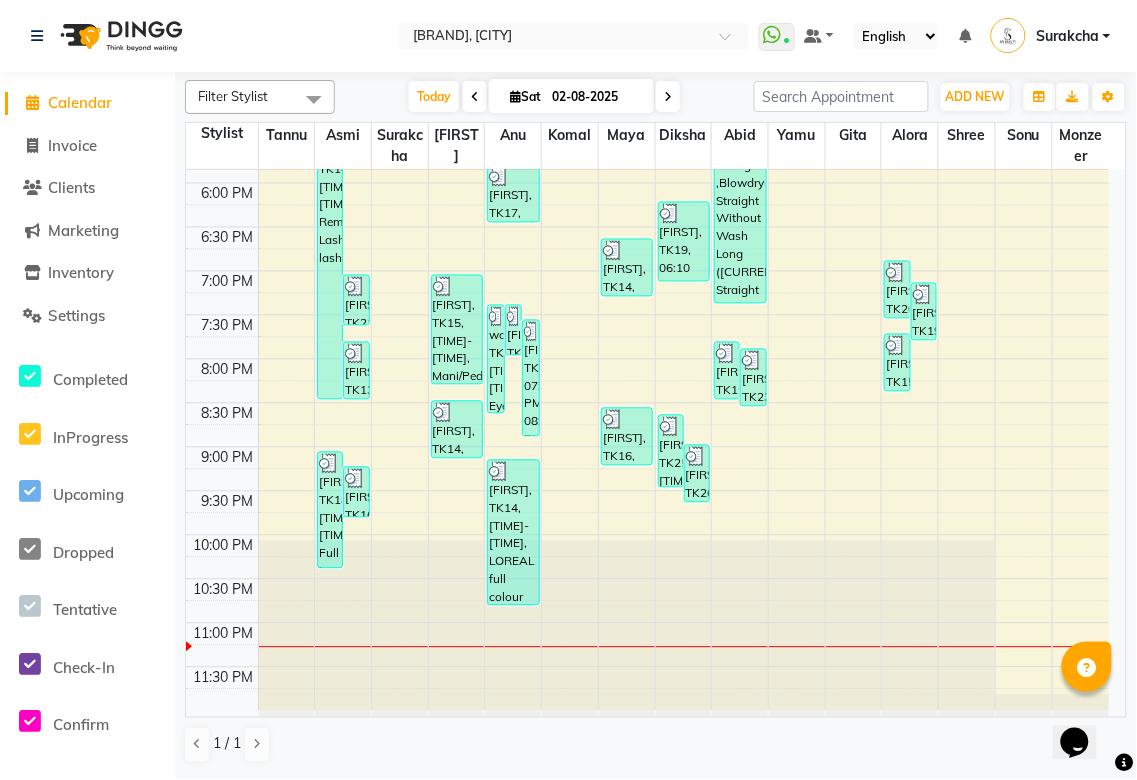 click at bounding box center (668, 97) 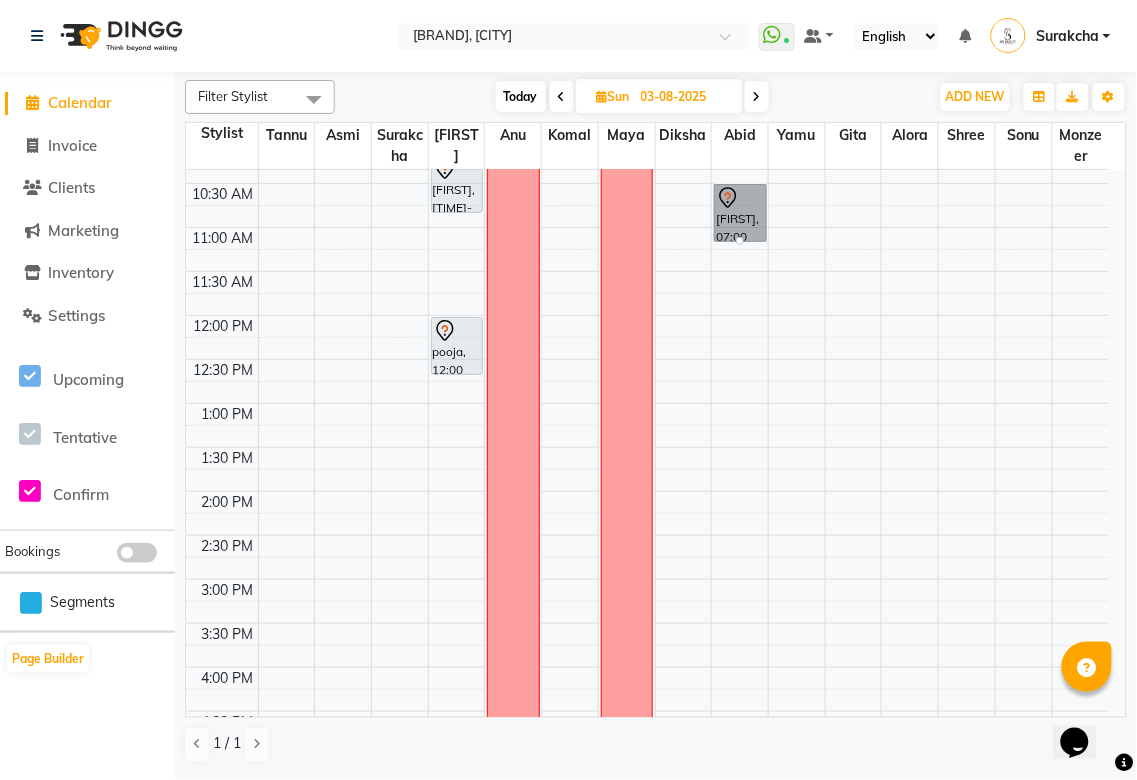 scroll, scrollTop: 117, scrollLeft: 0, axis: vertical 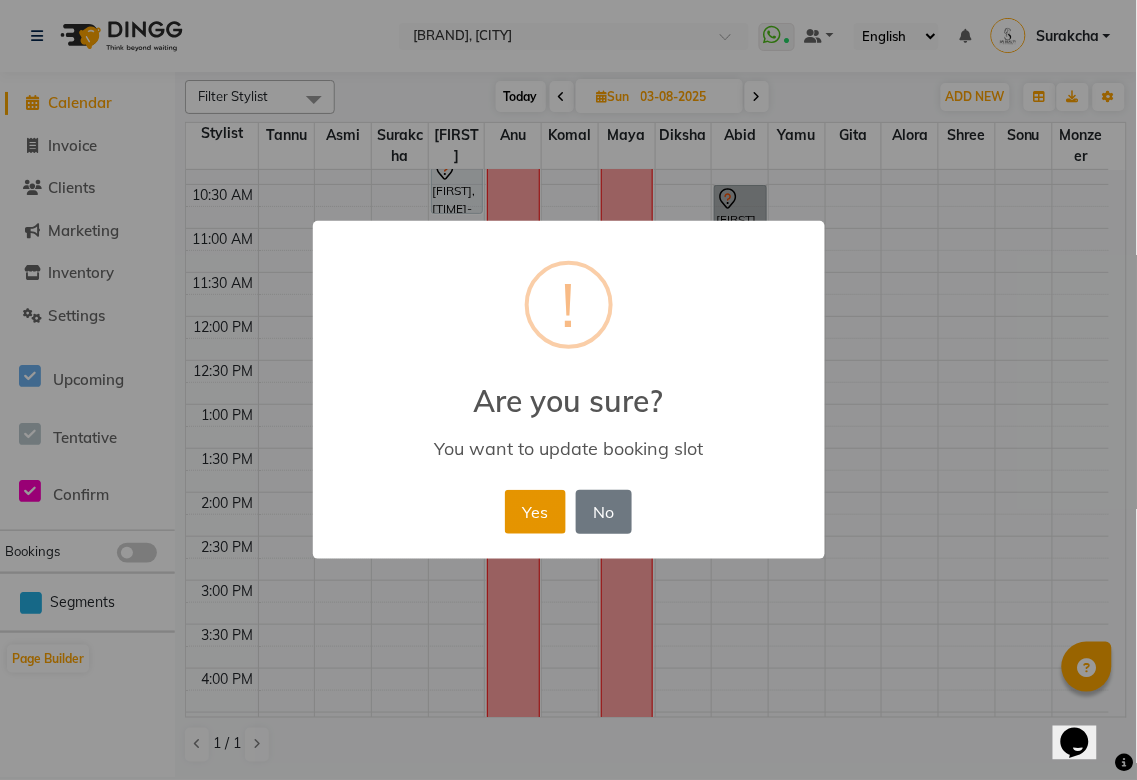 click on "Yes" at bounding box center (535, 512) 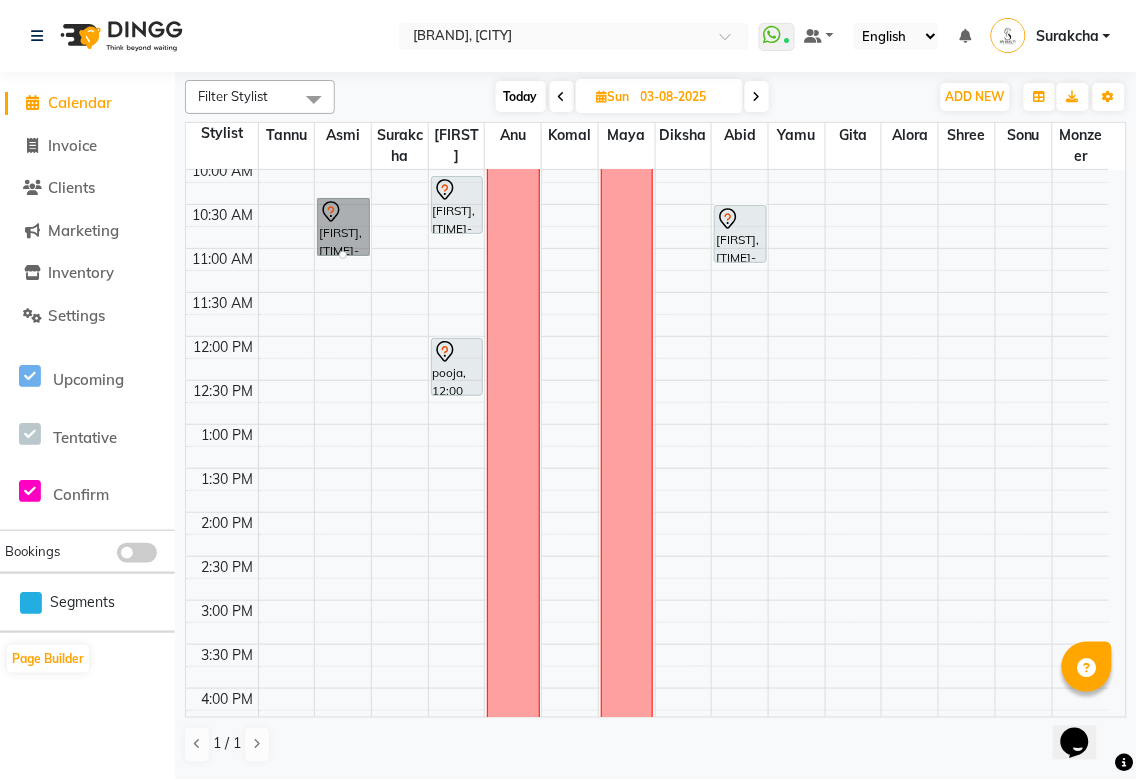 scroll, scrollTop: 96, scrollLeft: 0, axis: vertical 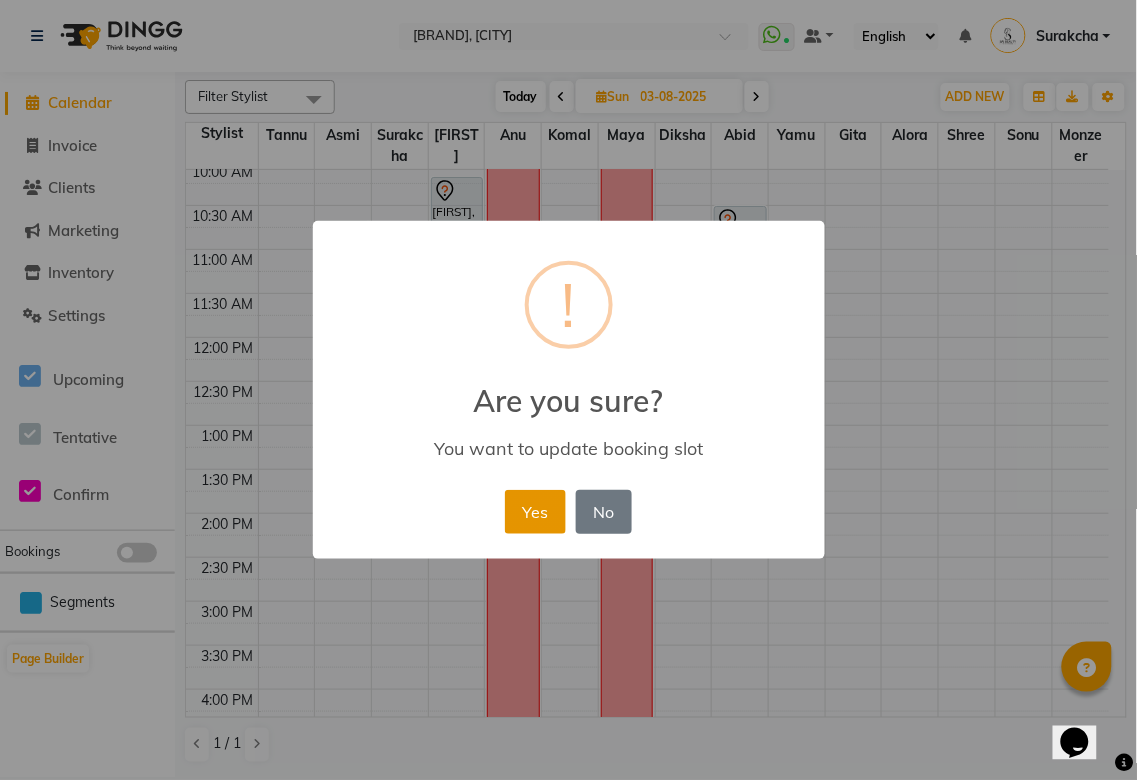 click on "Yes" at bounding box center [535, 512] 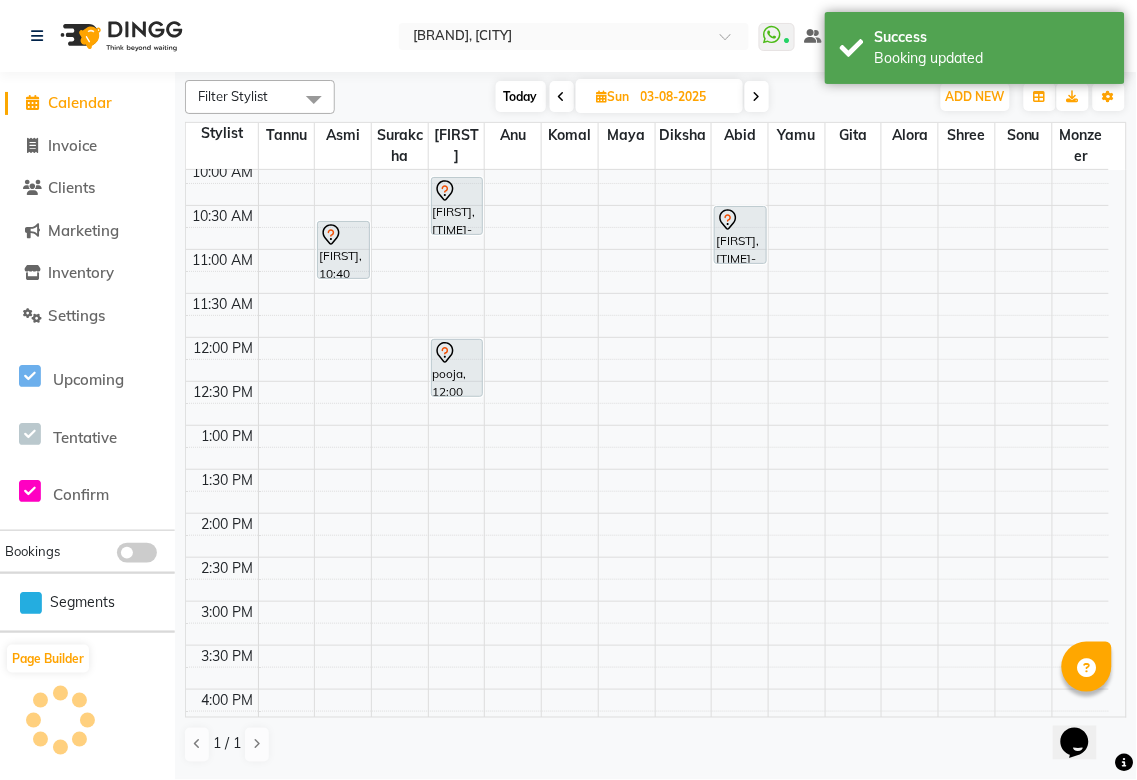 click on "Today" at bounding box center (521, 96) 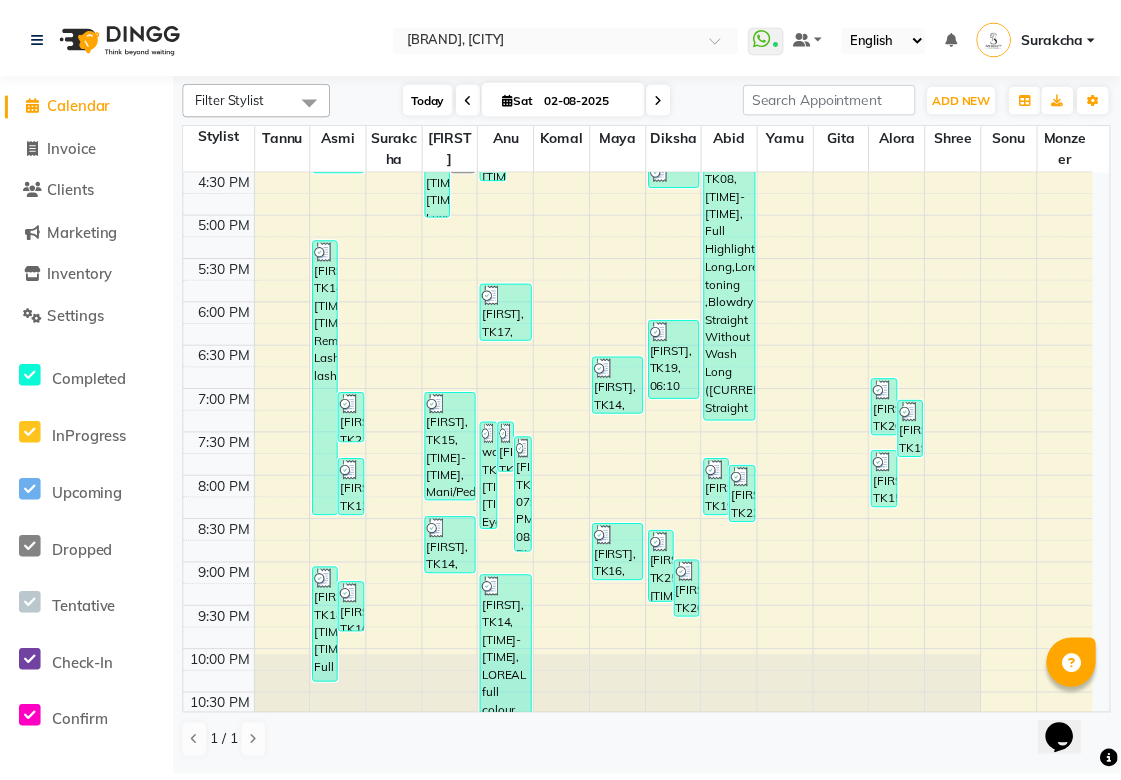 scroll, scrollTop: 636, scrollLeft: 0, axis: vertical 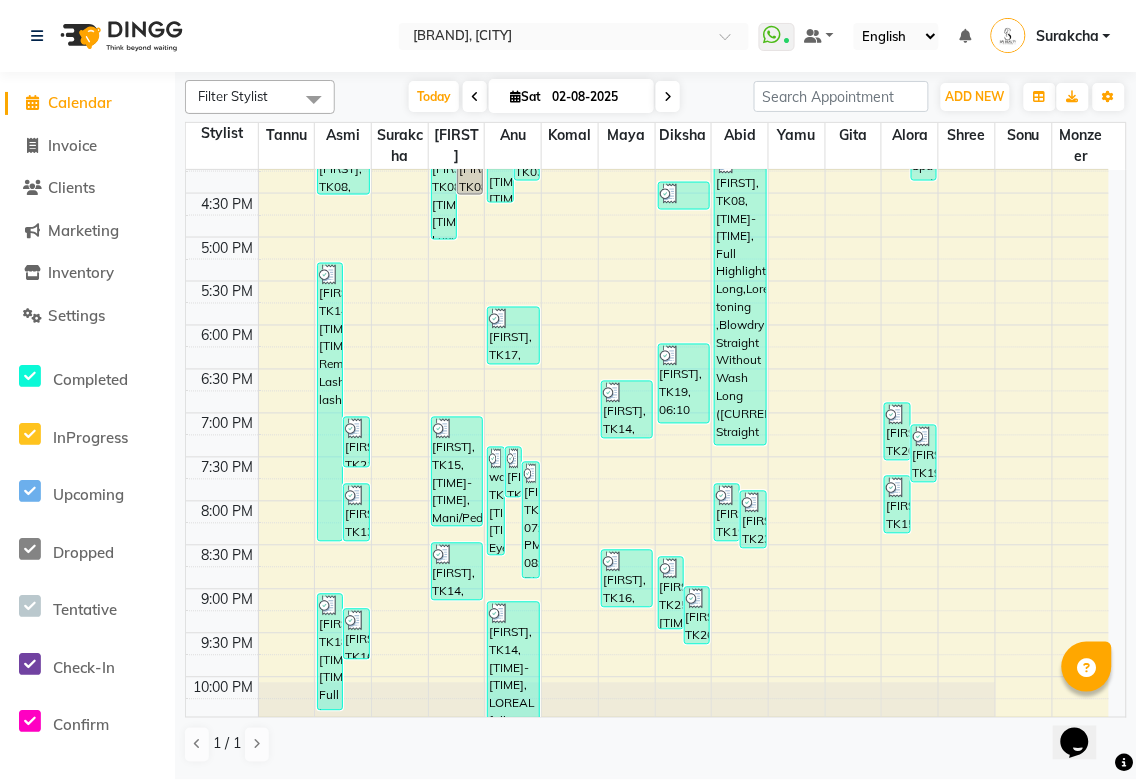 click on "Amel, TK17, 05:45 PM-06:25 PM, Blowdry Straight Without Wash Long (DH120)" at bounding box center [513, 336] 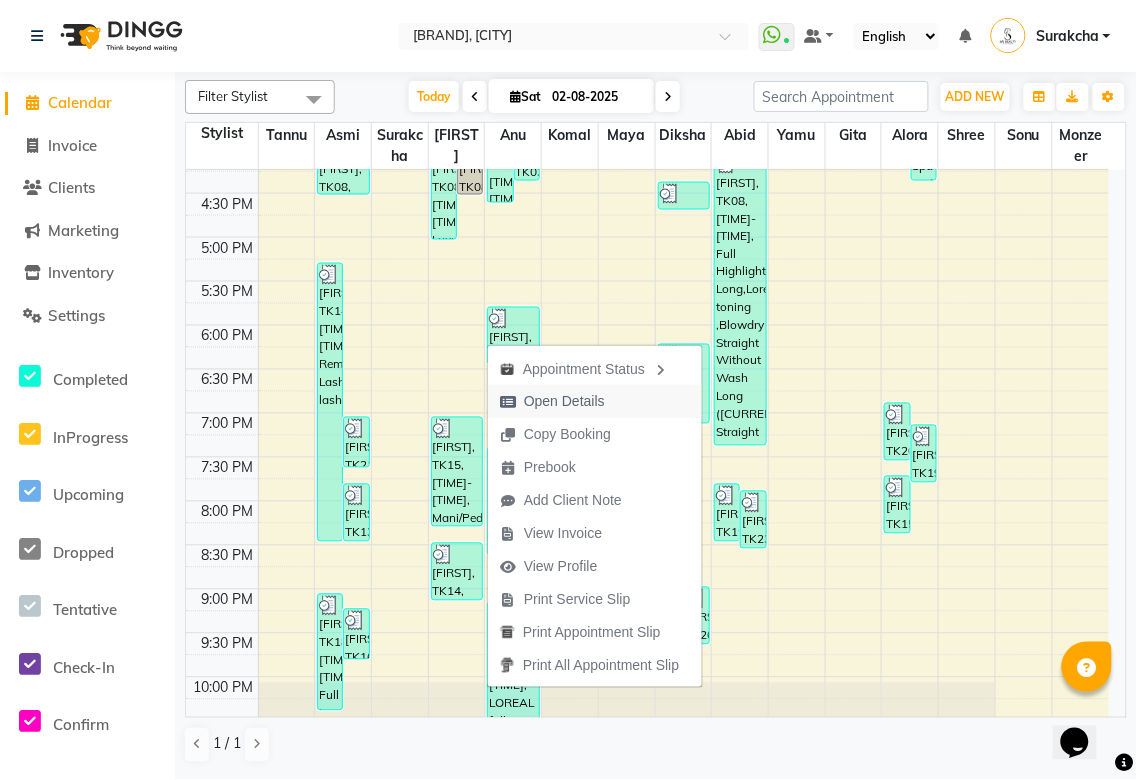 click on "Open Details" at bounding box center (564, 401) 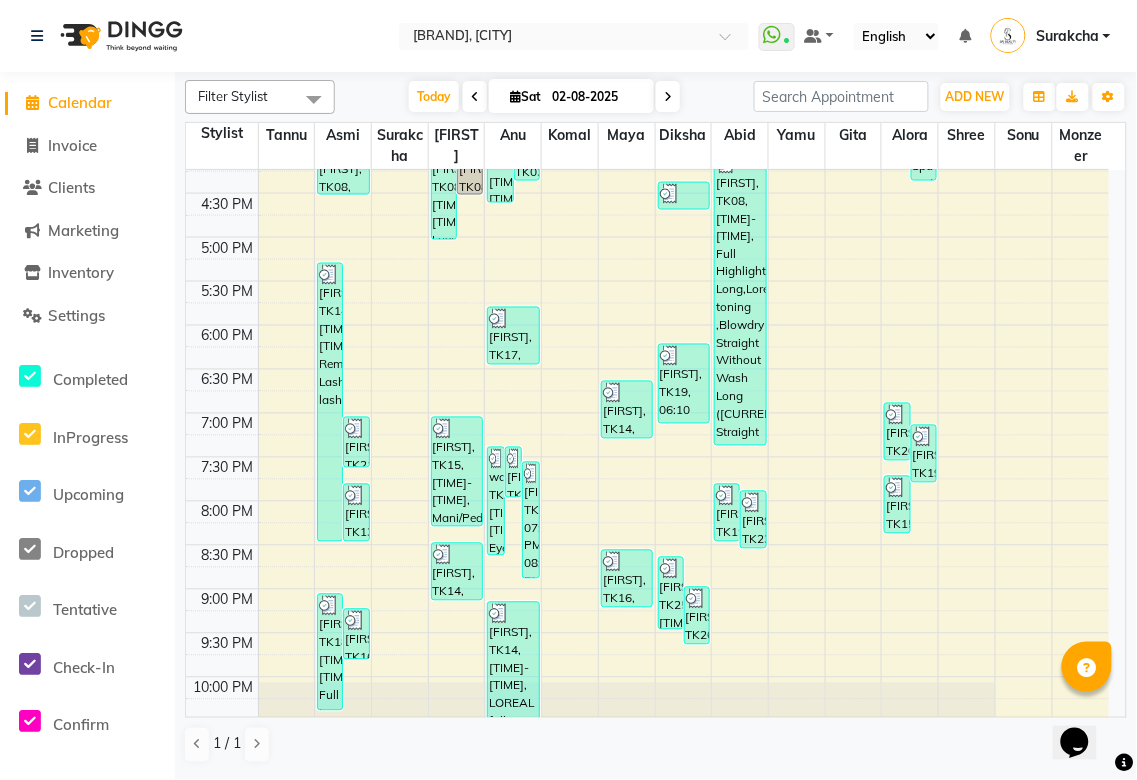 click at bounding box center (513, 319) 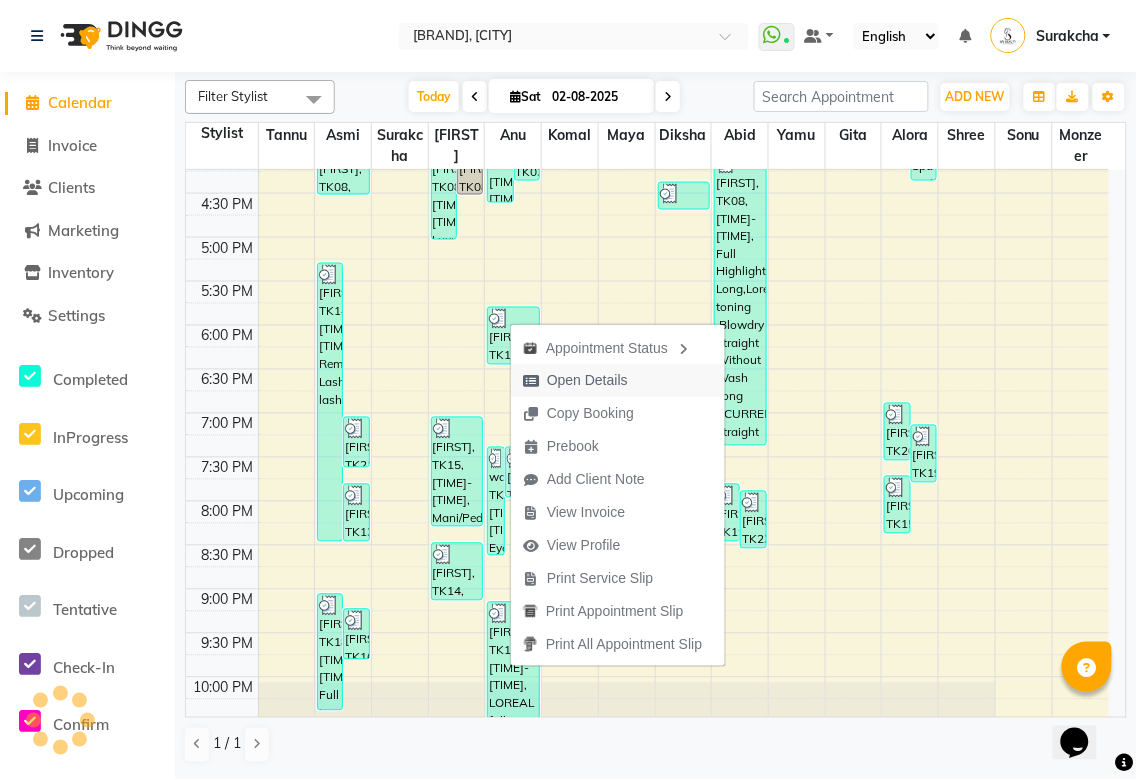 click on "Open Details" at bounding box center (587, 380) 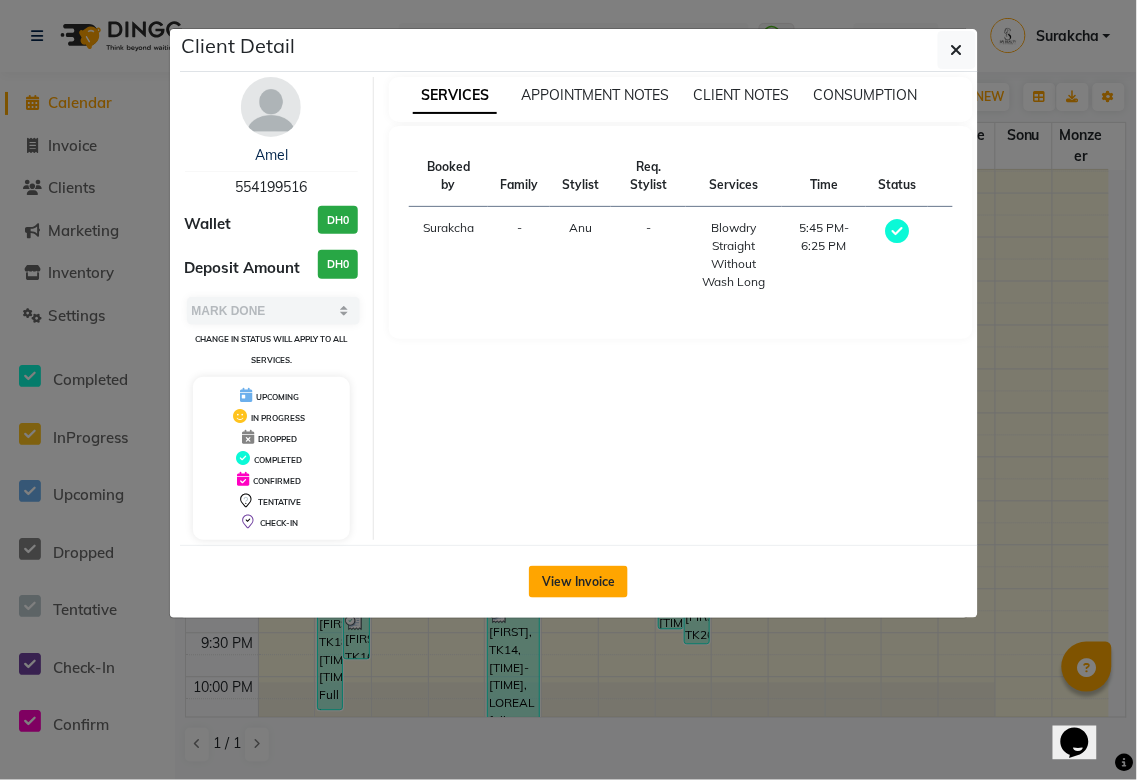 click on "View Invoice" 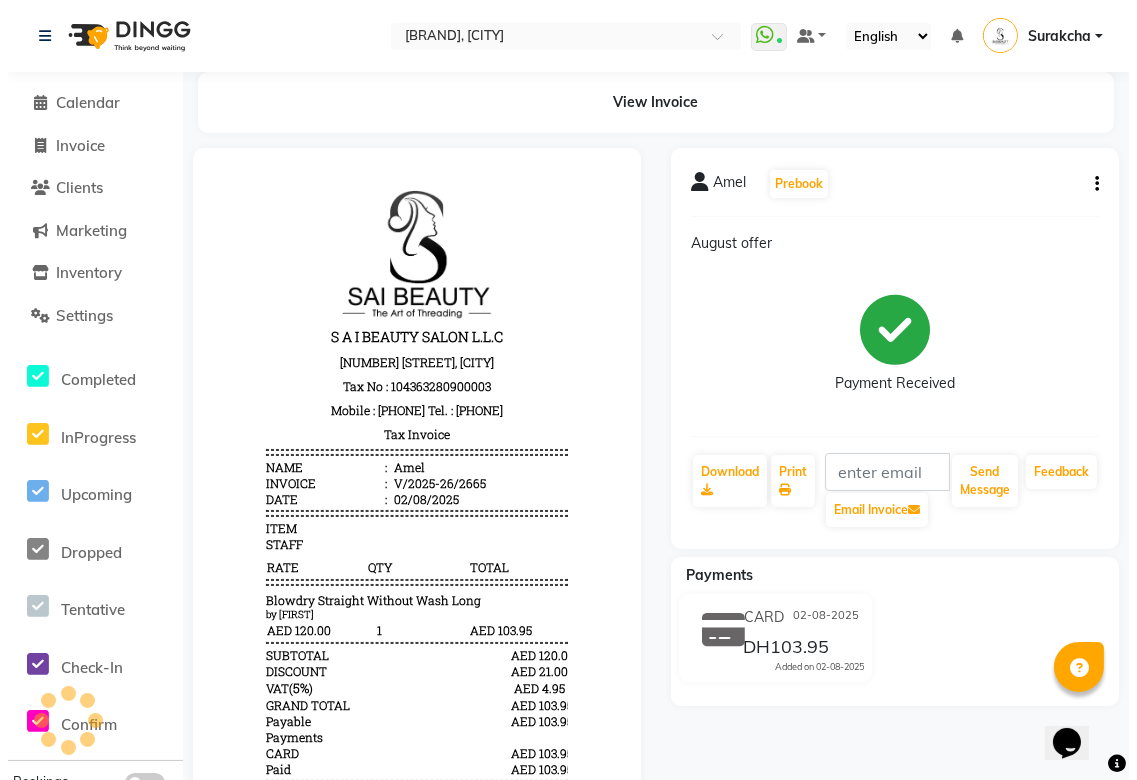 scroll, scrollTop: 0, scrollLeft: 0, axis: both 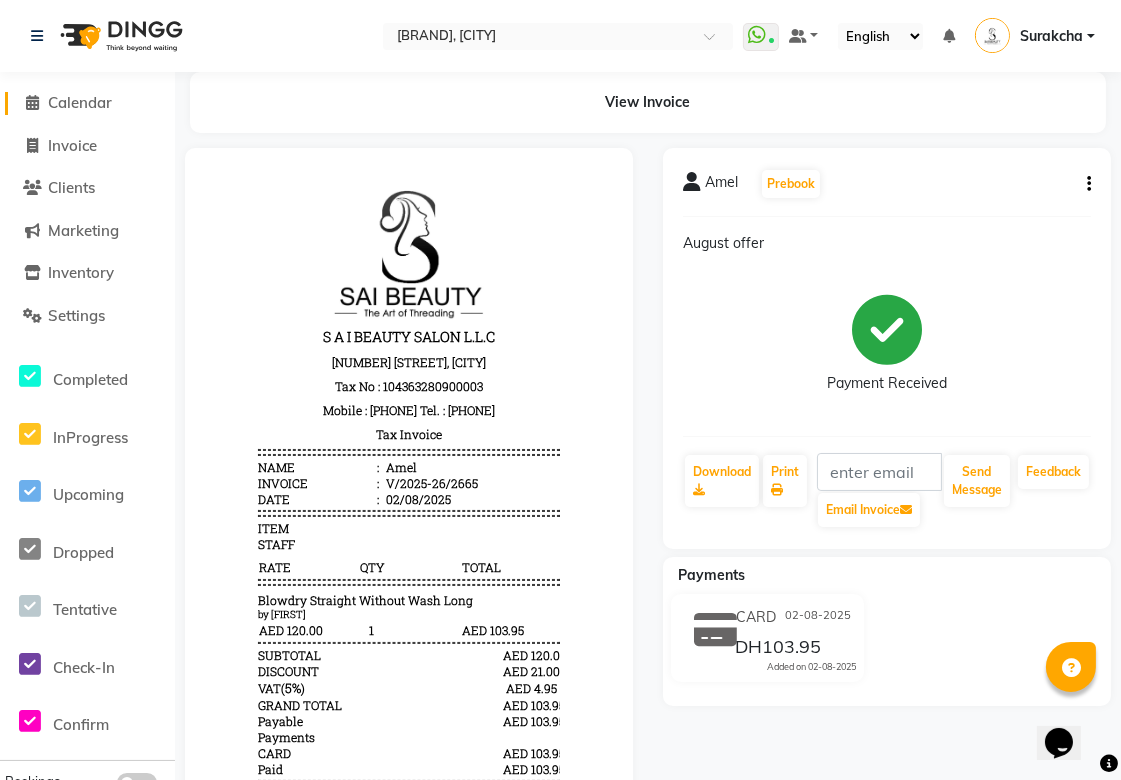 click on "Calendar" 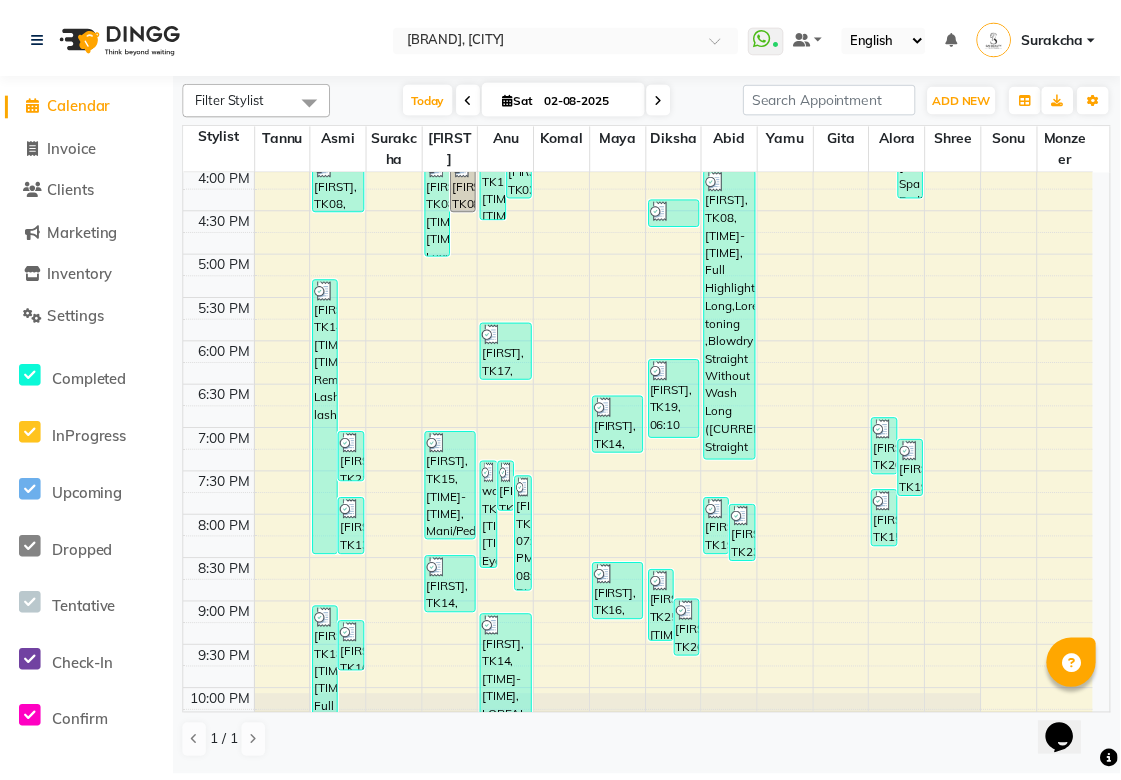 scroll, scrollTop: 633, scrollLeft: 0, axis: vertical 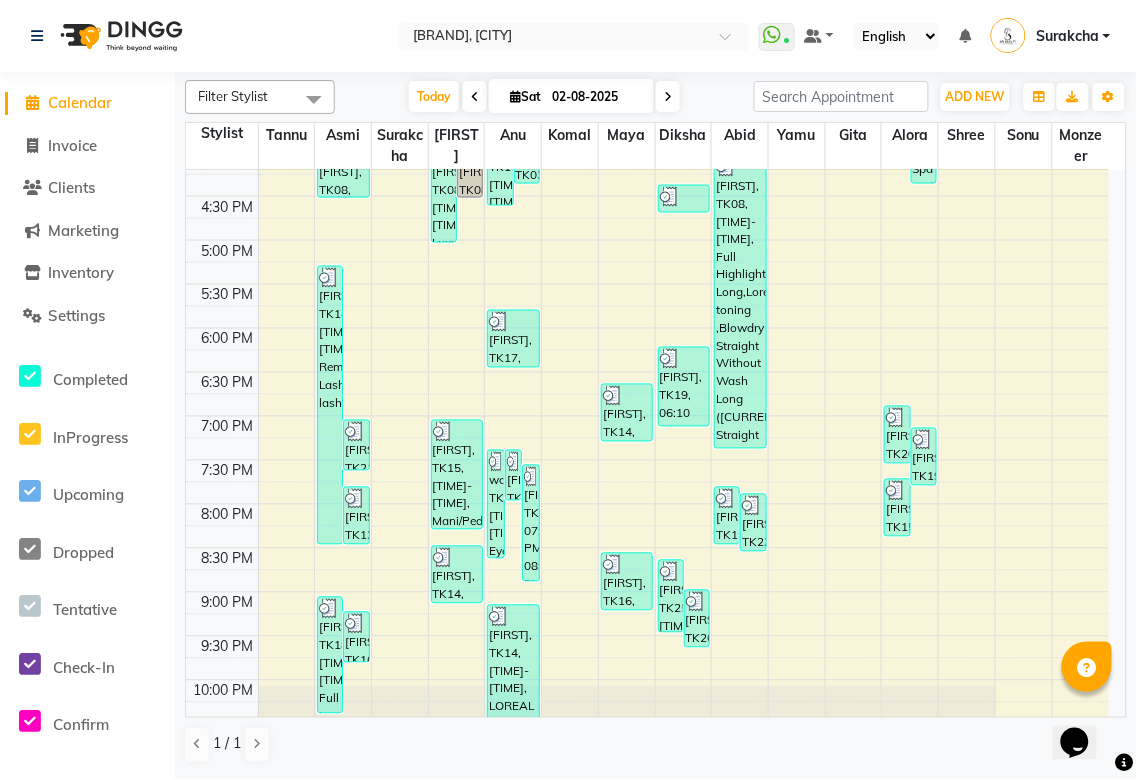 click on "Amel, TK22, 07:20 PM-07:55 PM, Eyebrow Threading (DH25)" at bounding box center [513, 475] 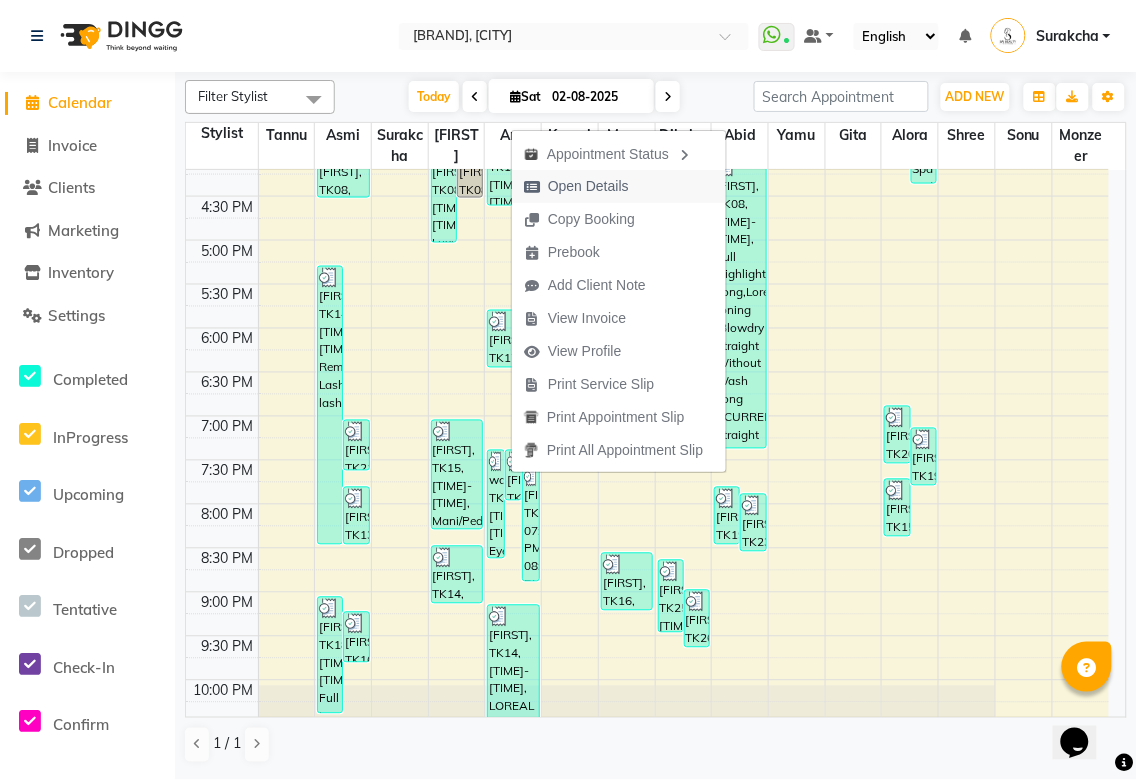 click on "Open Details" at bounding box center (588, 186) 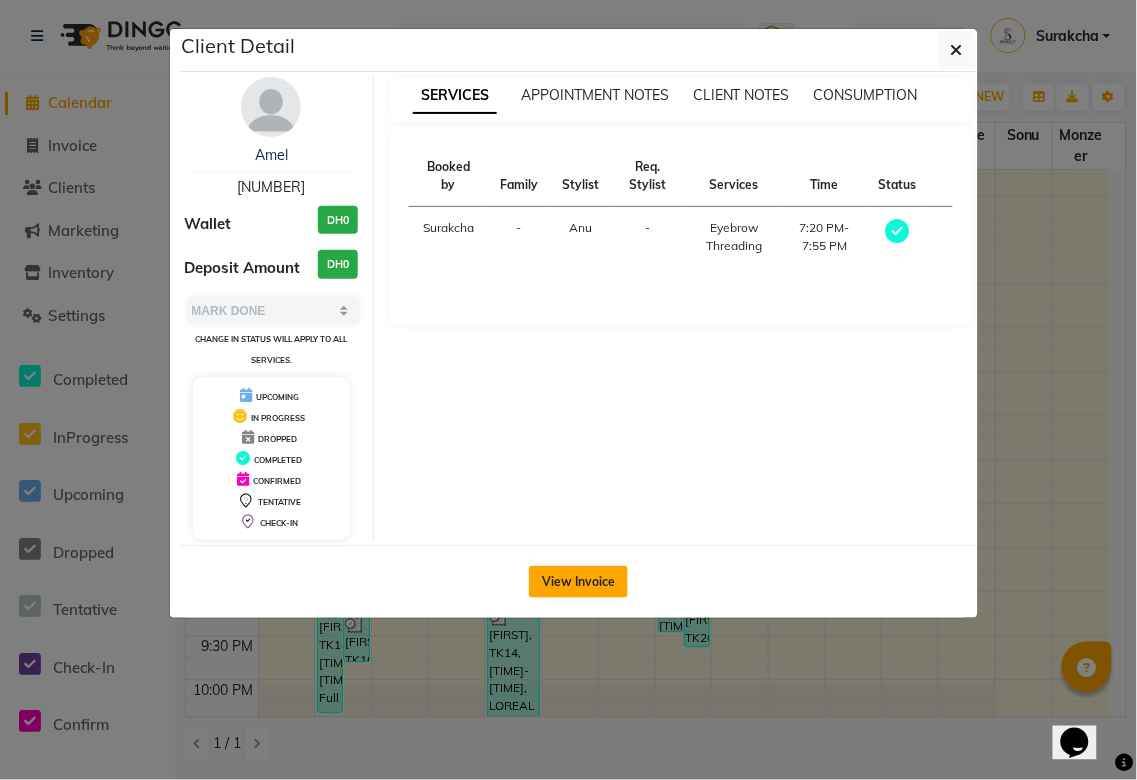 click on "View Invoice" 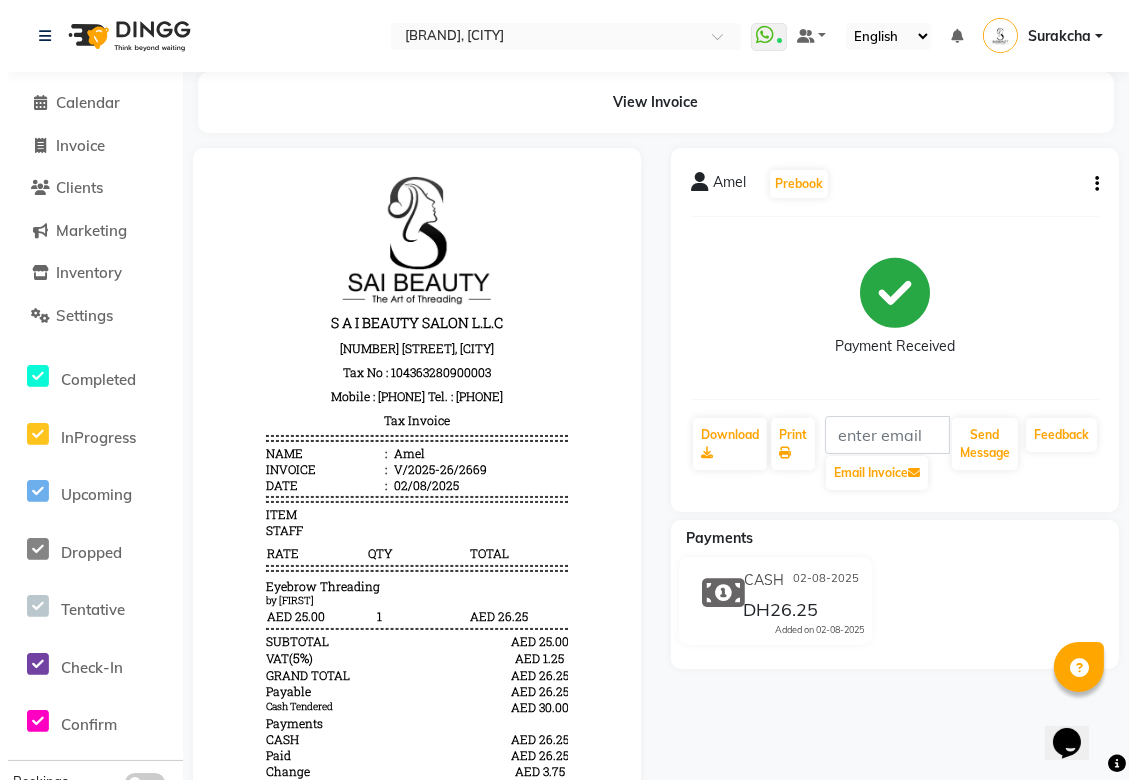 scroll, scrollTop: 0, scrollLeft: 0, axis: both 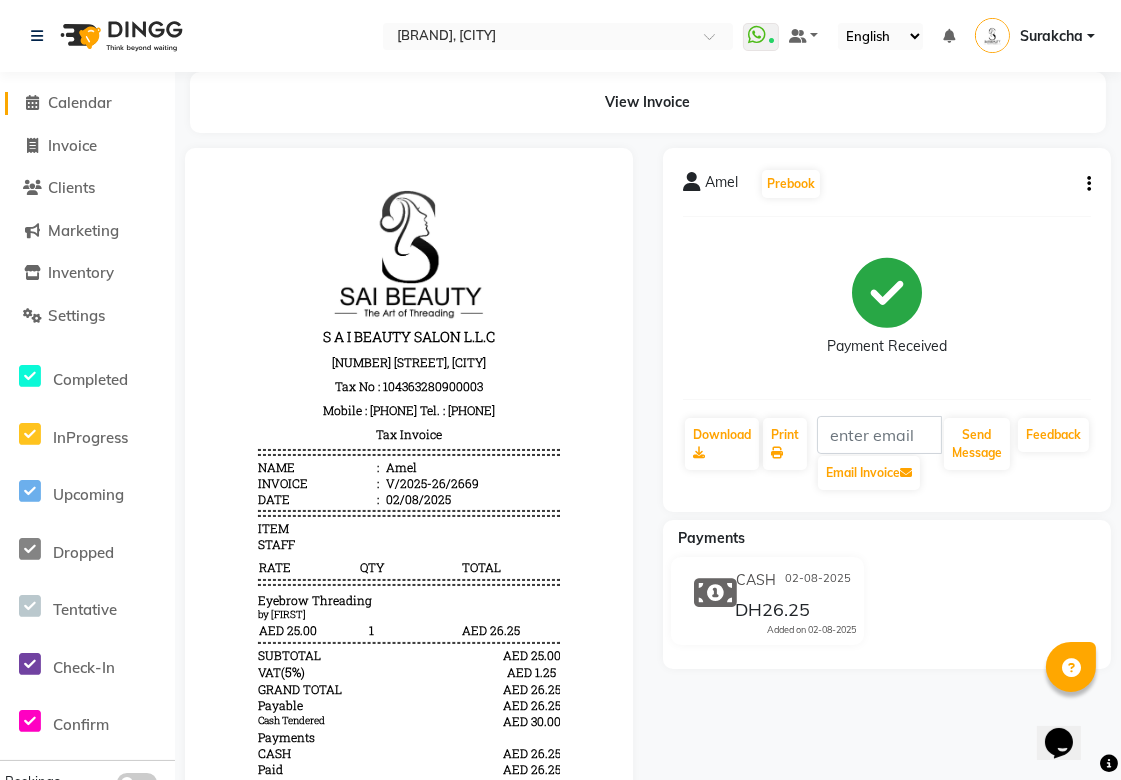 click on "Calendar" 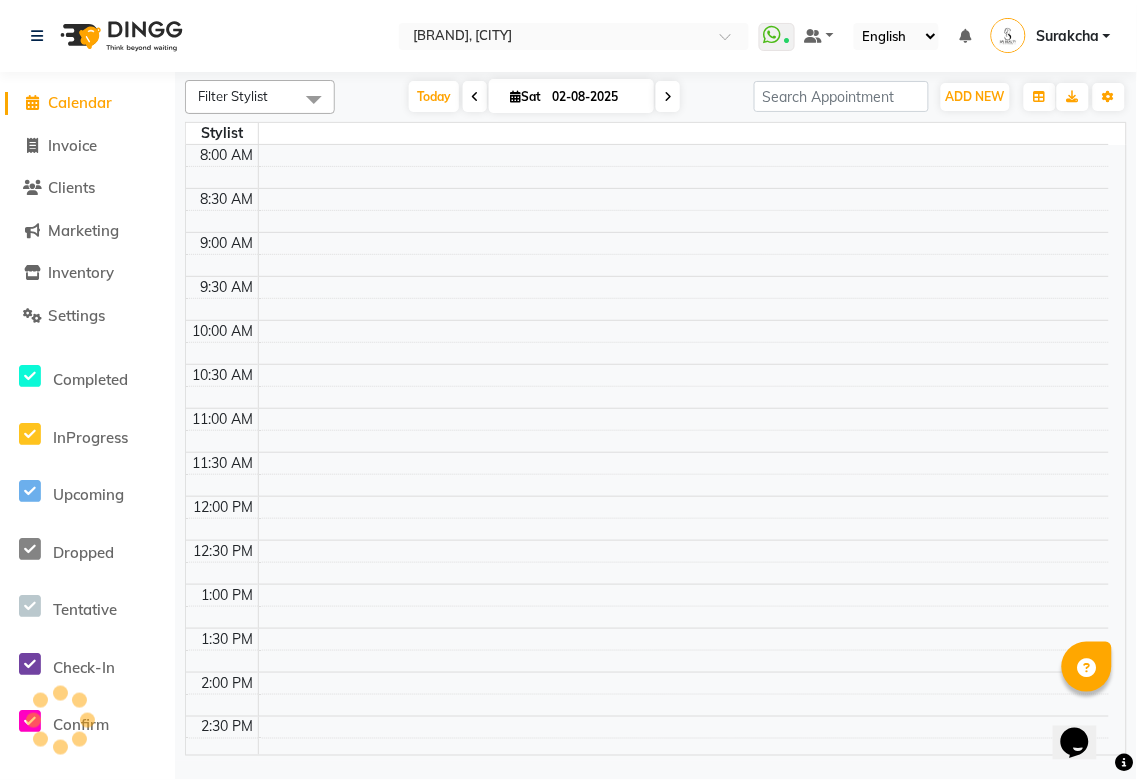 scroll, scrollTop: 0, scrollLeft: 0, axis: both 